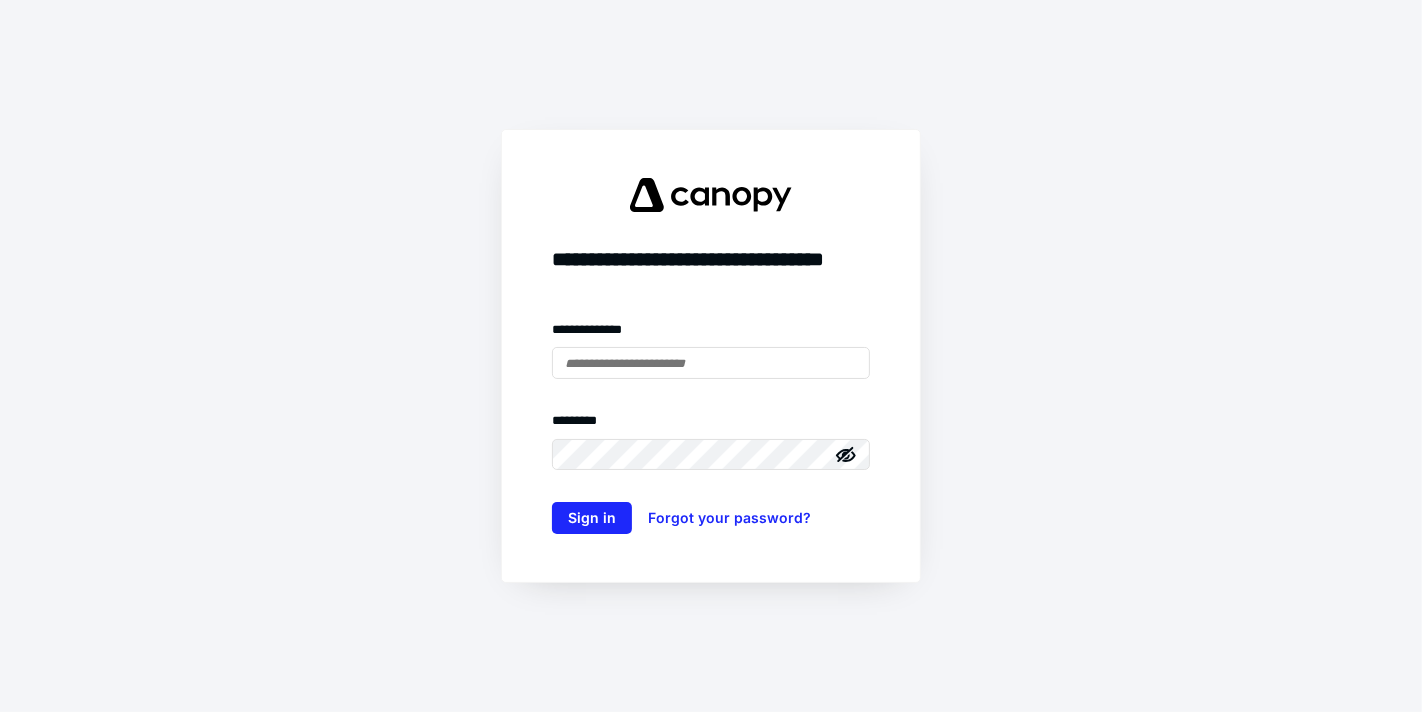 scroll, scrollTop: 0, scrollLeft: 0, axis: both 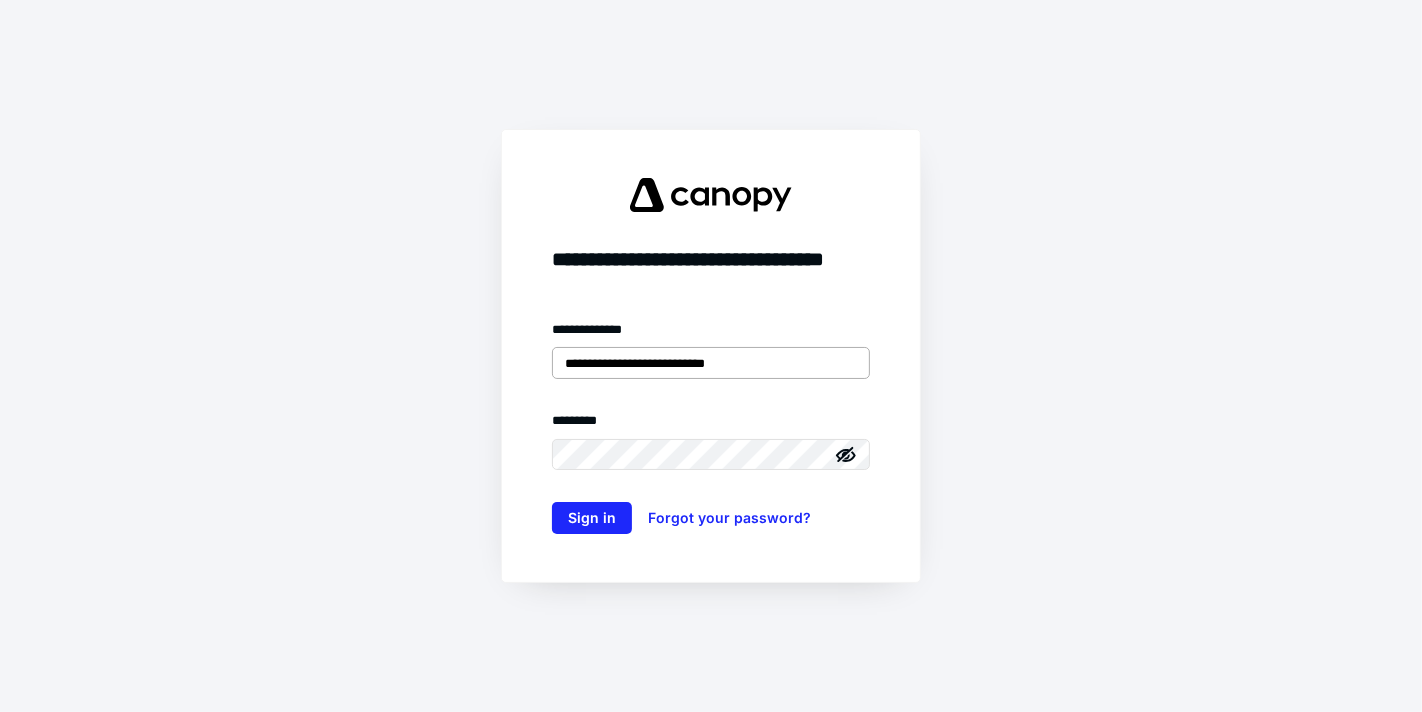 click on "**********" at bounding box center [711, 363] 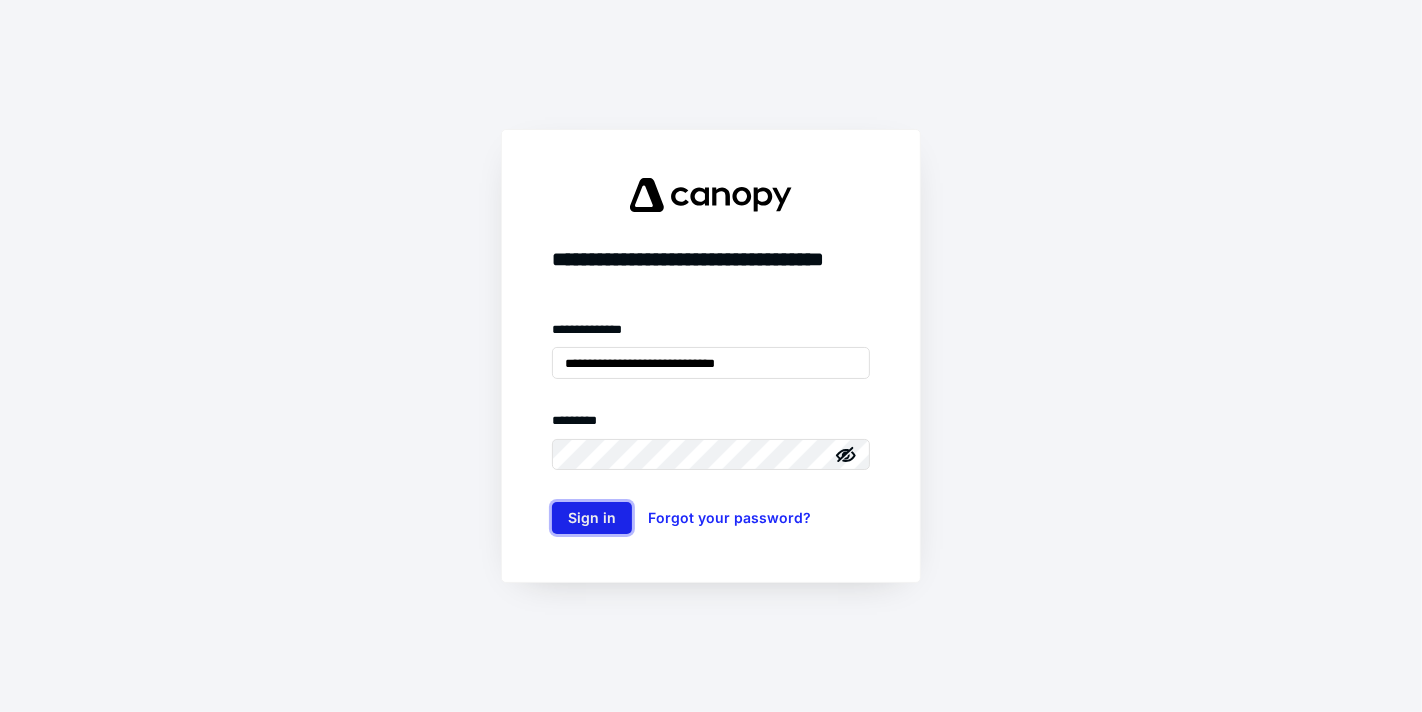 click on "Sign in" at bounding box center [592, 518] 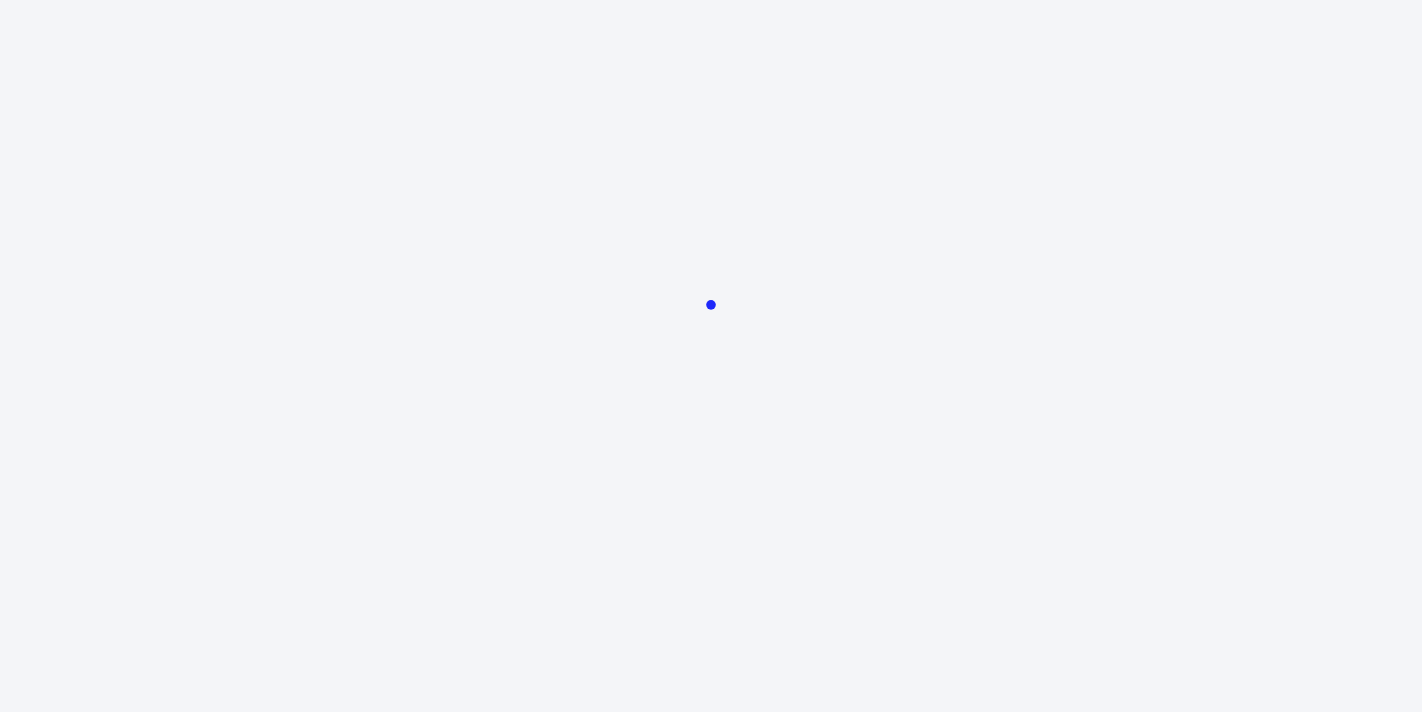 scroll, scrollTop: 0, scrollLeft: 0, axis: both 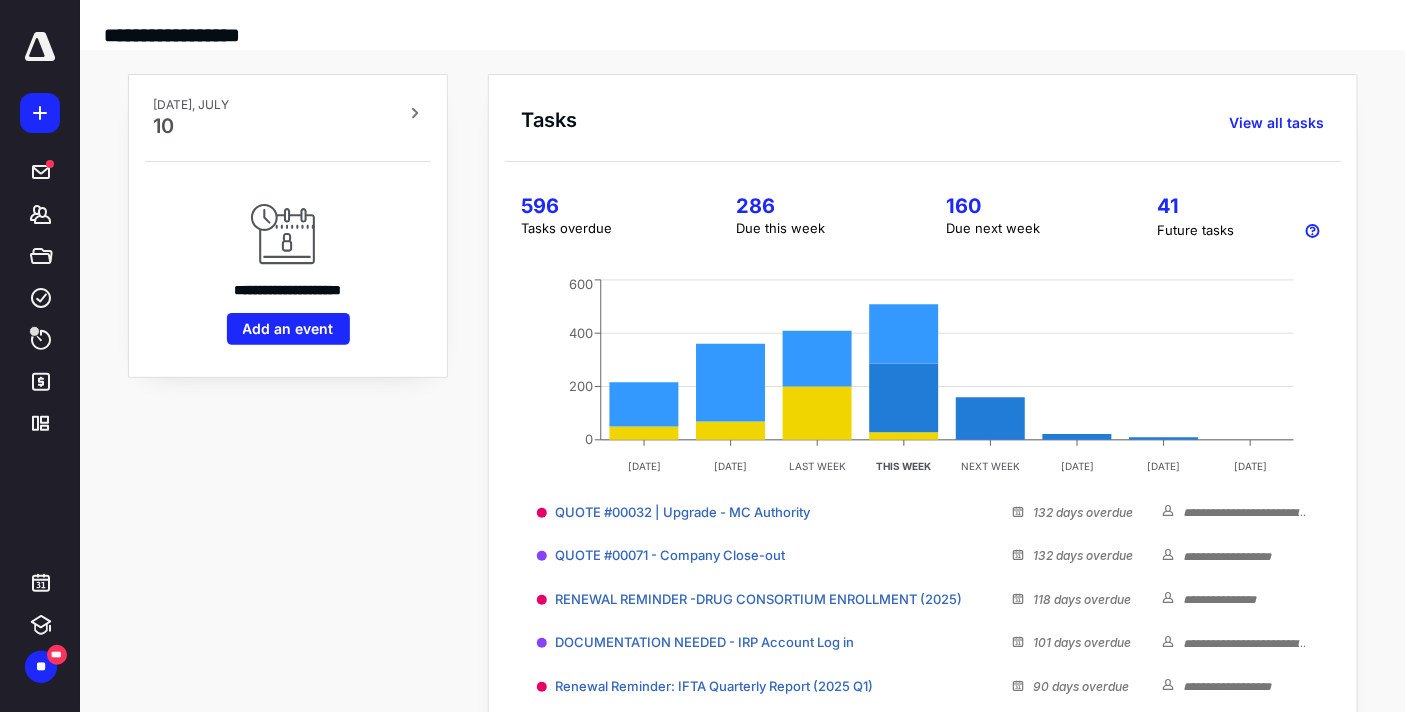 click on "596" at bounding box center (604, 206) 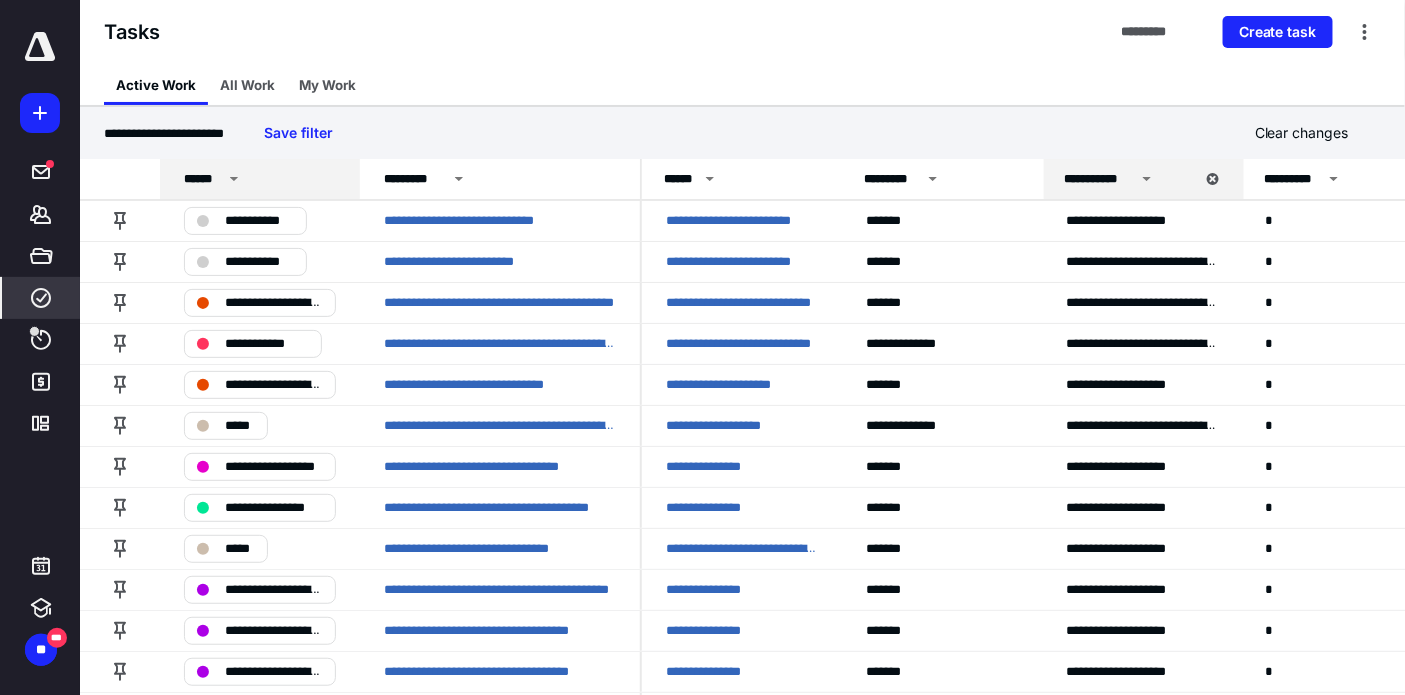 click on "******" at bounding box center (203, 179) 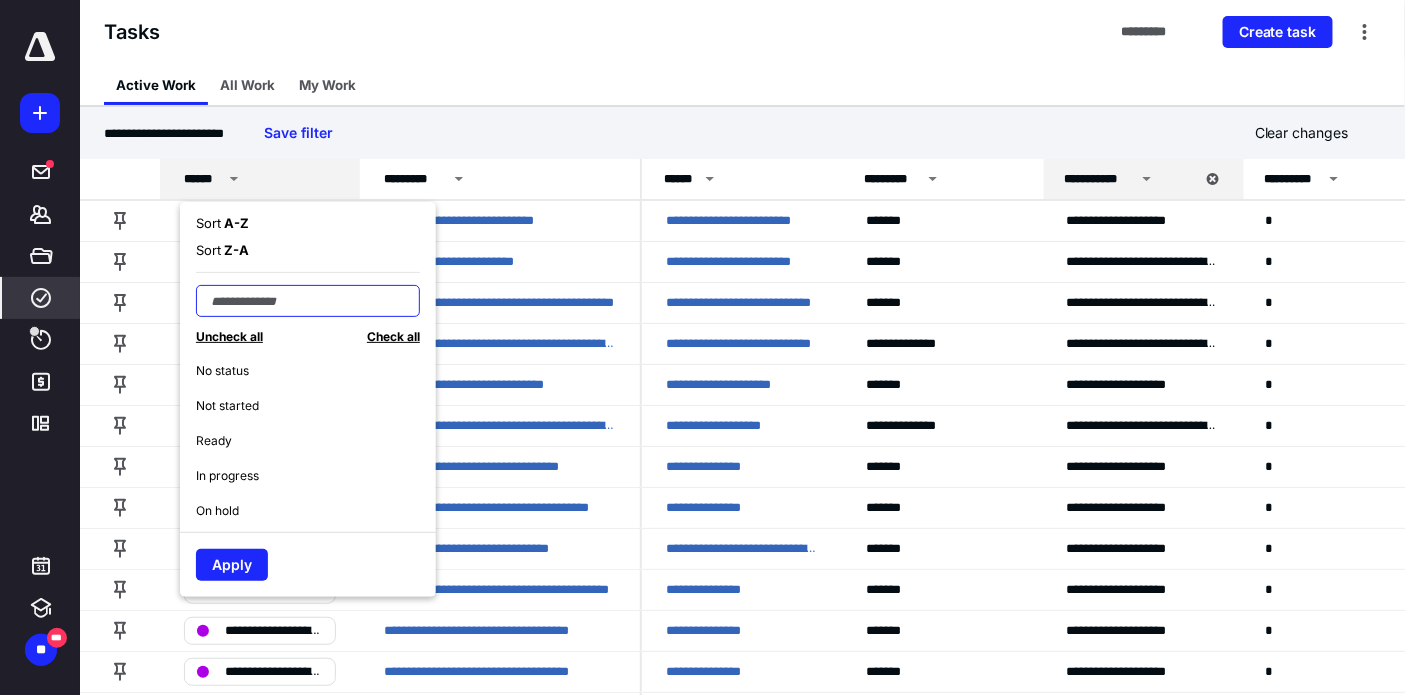 click at bounding box center (308, 301) 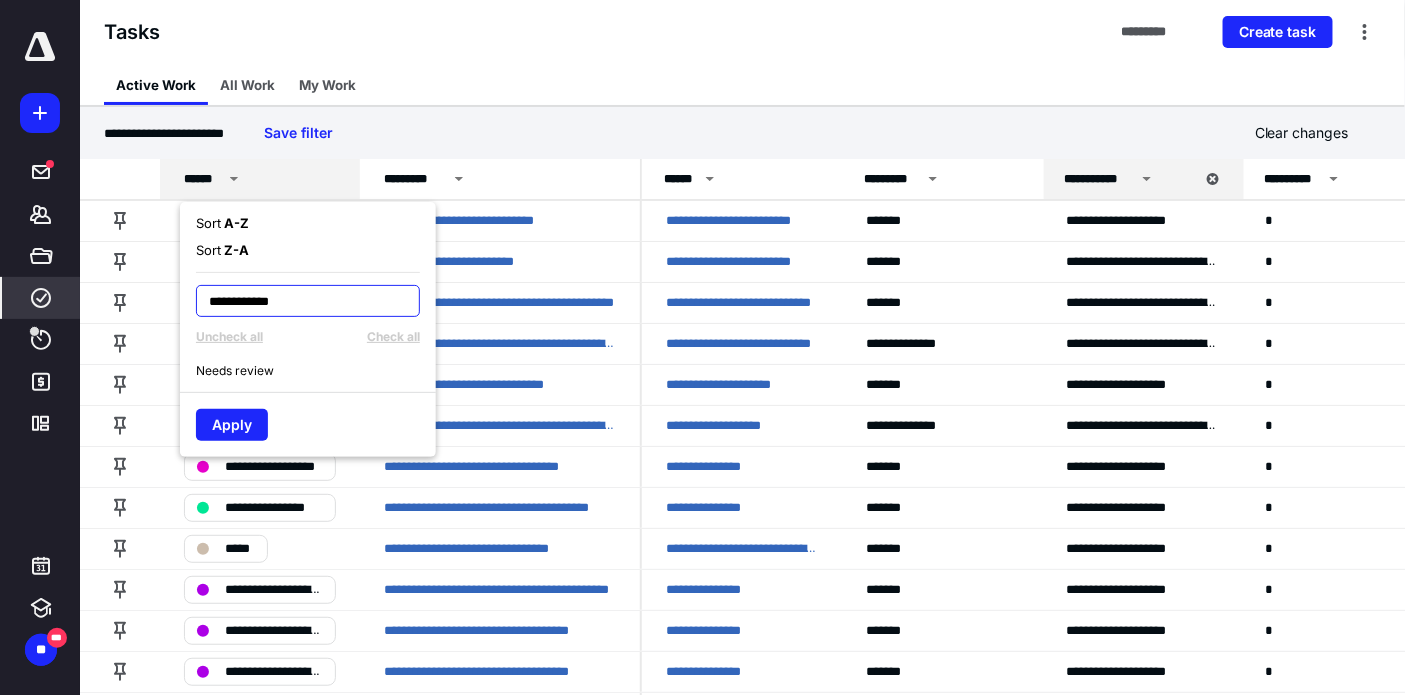 type on "**********" 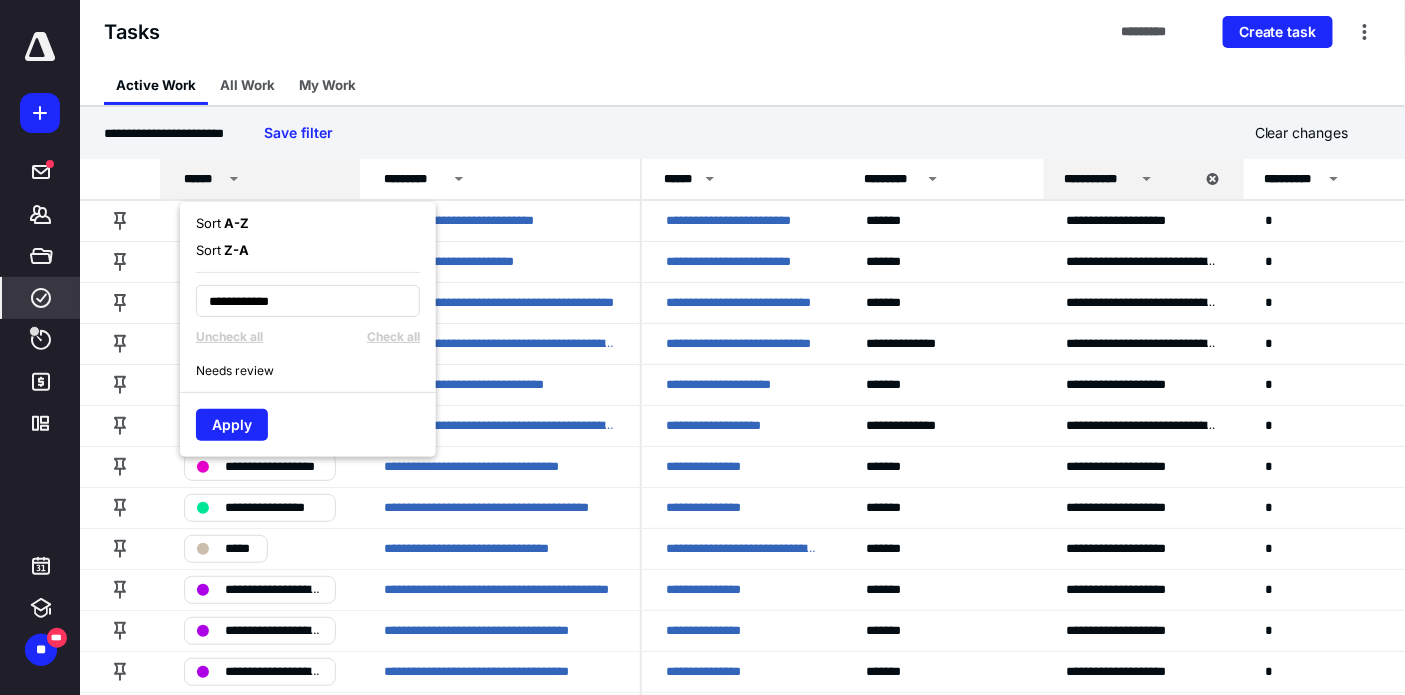click on "Needs review" at bounding box center [235, 371] 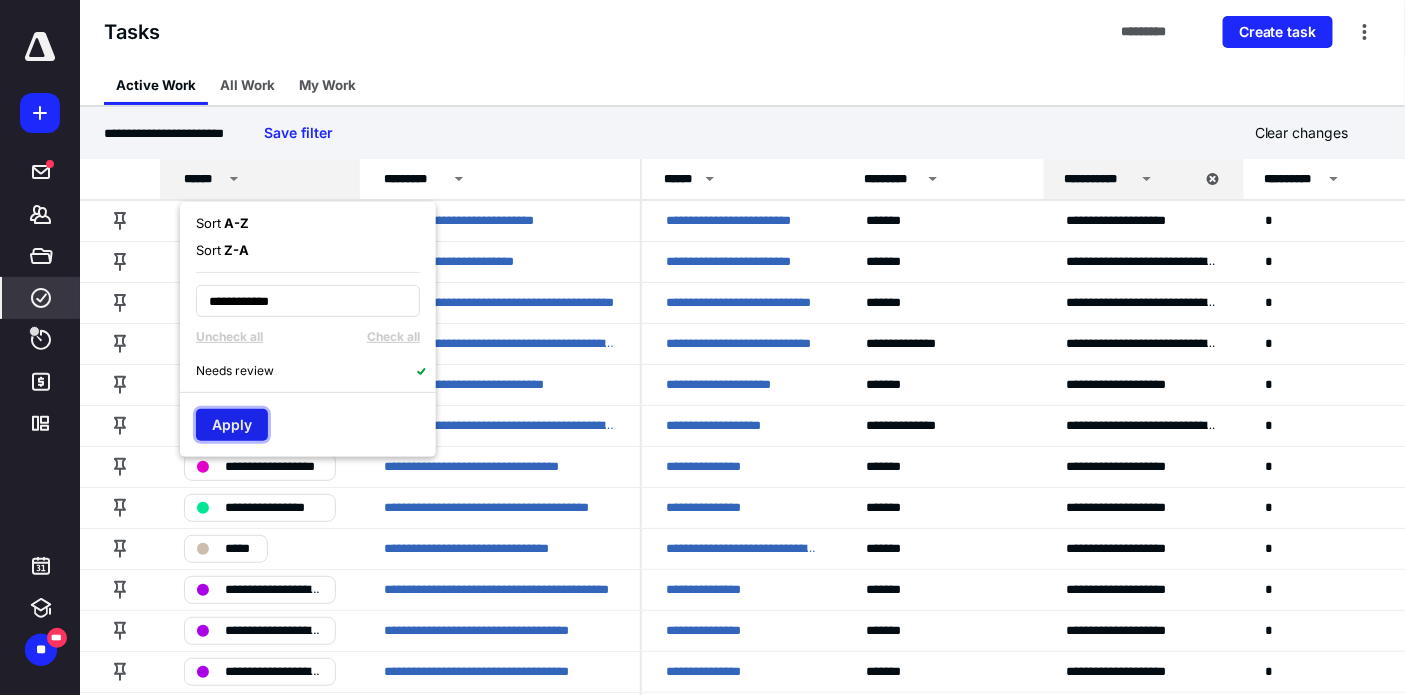 click on "Apply" at bounding box center (232, 425) 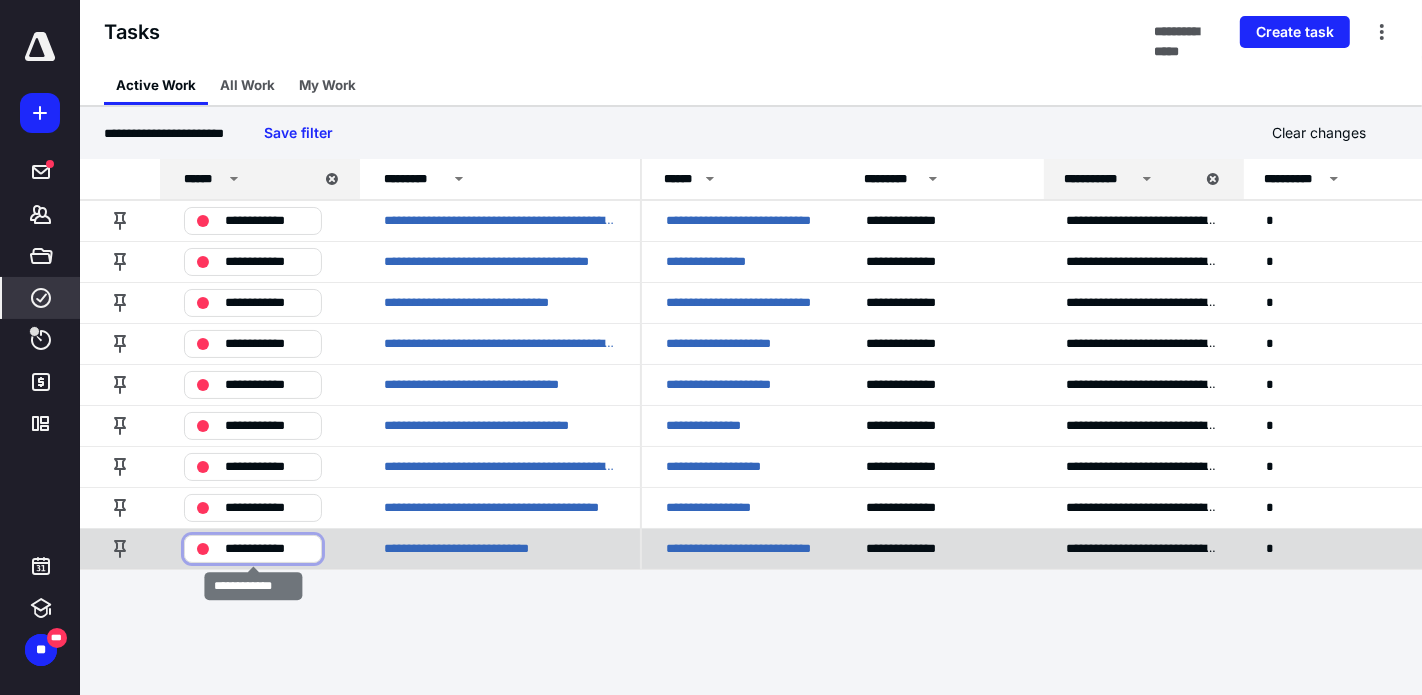 click on "**********" at bounding box center [267, 548] 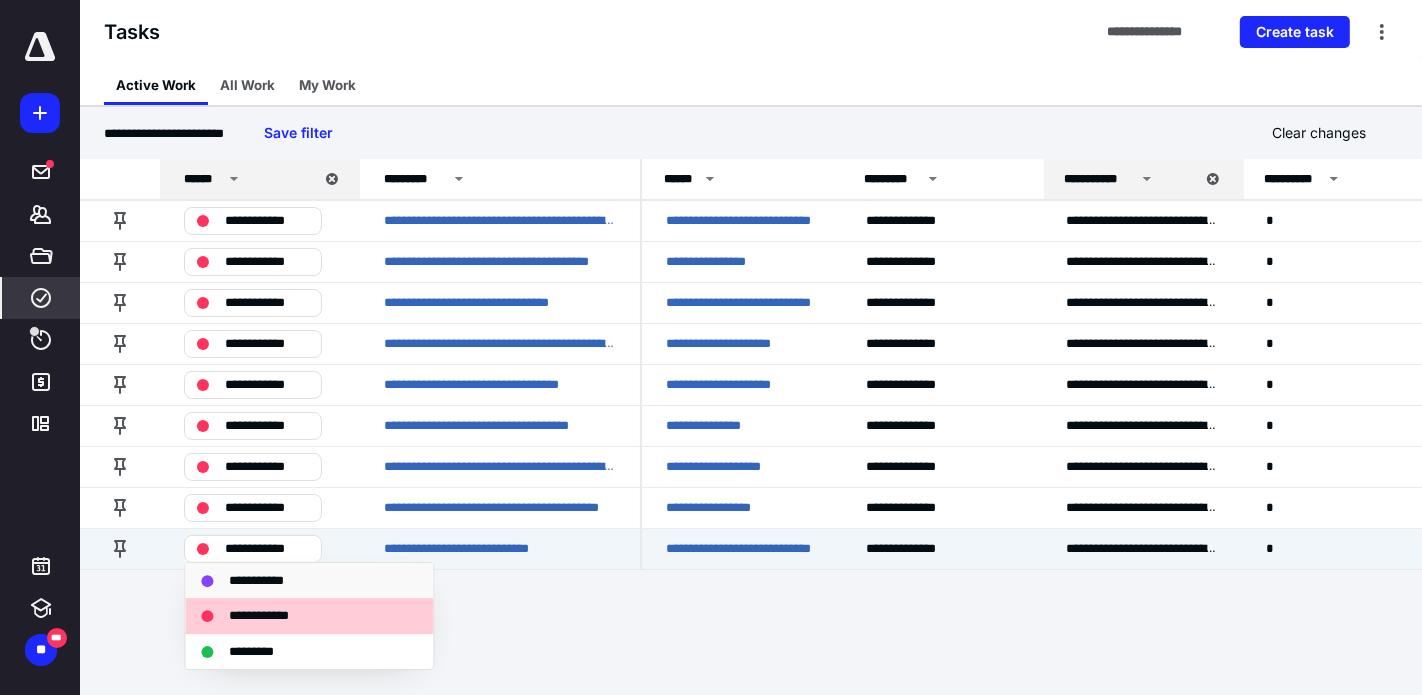 click on "**********" at bounding box center [261, 580] 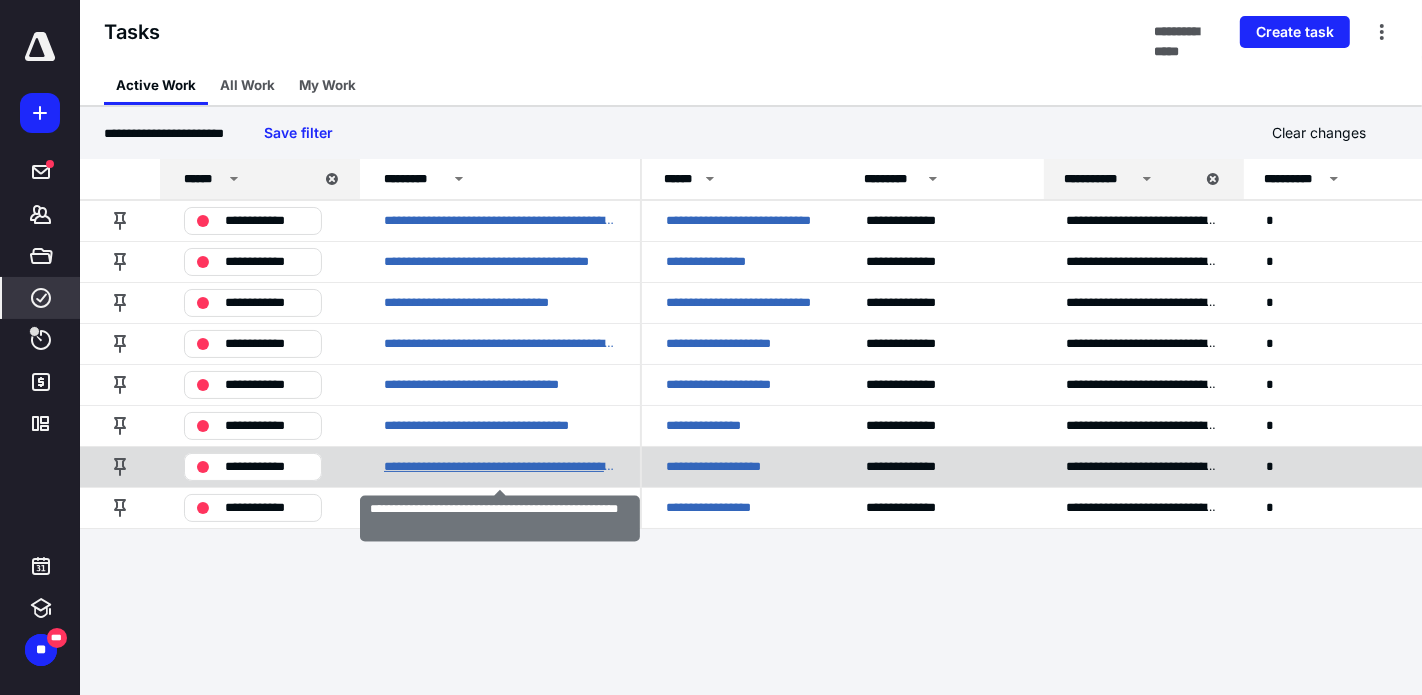 click on "**********" at bounding box center [500, 466] 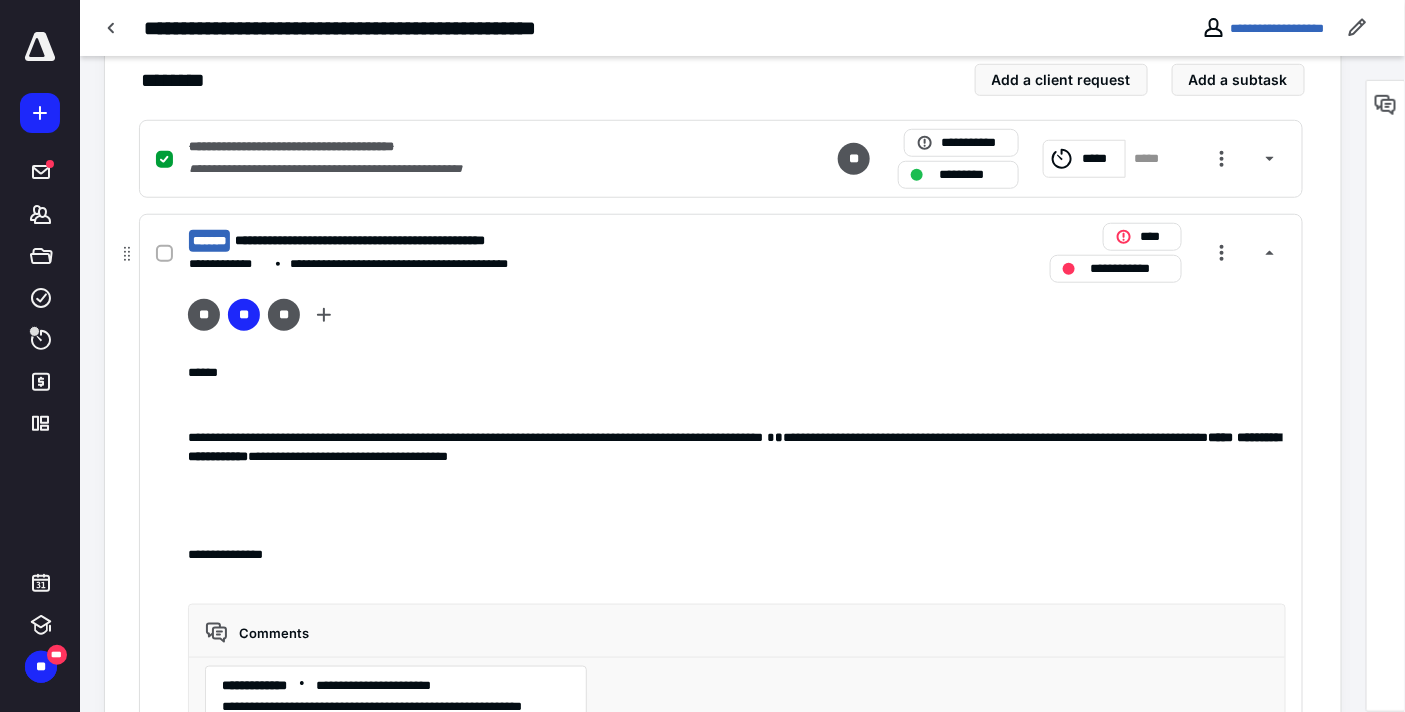 scroll, scrollTop: 444, scrollLeft: 0, axis: vertical 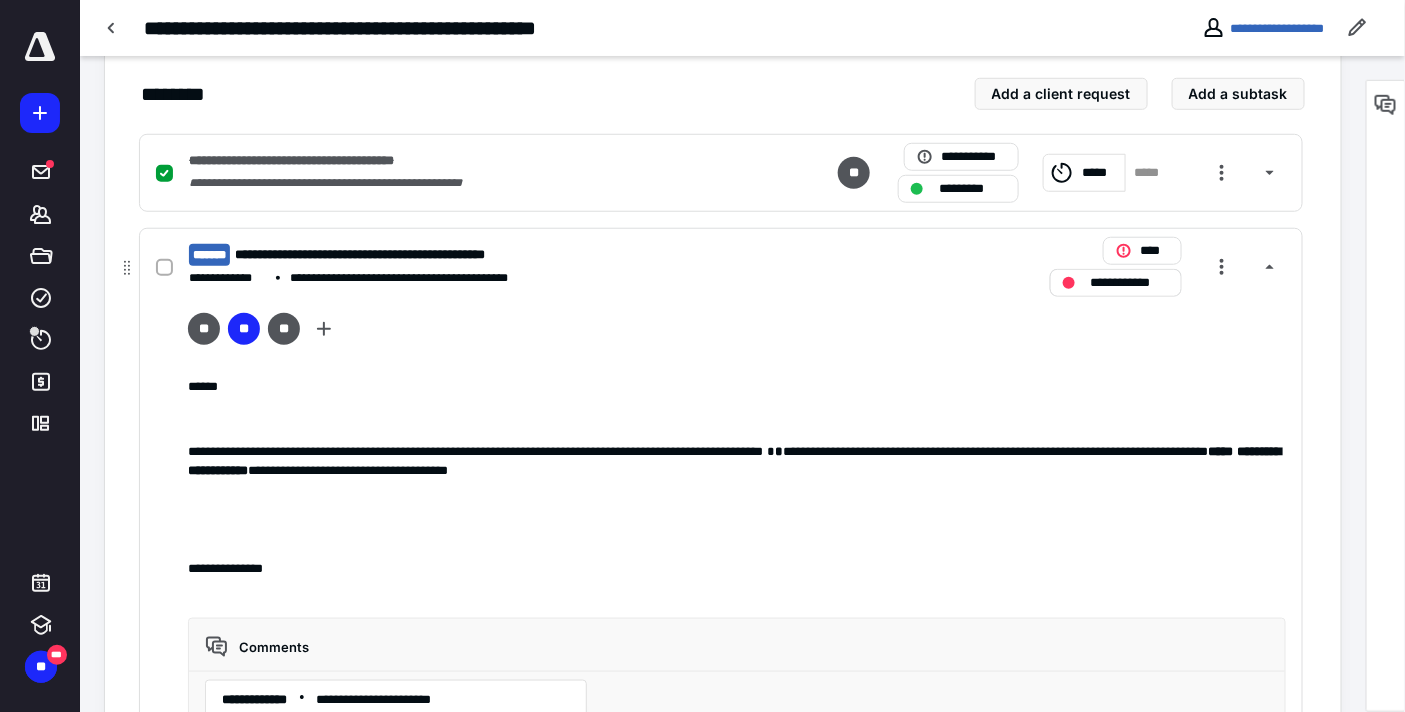 click on "**********" at bounding box center [1116, 283] 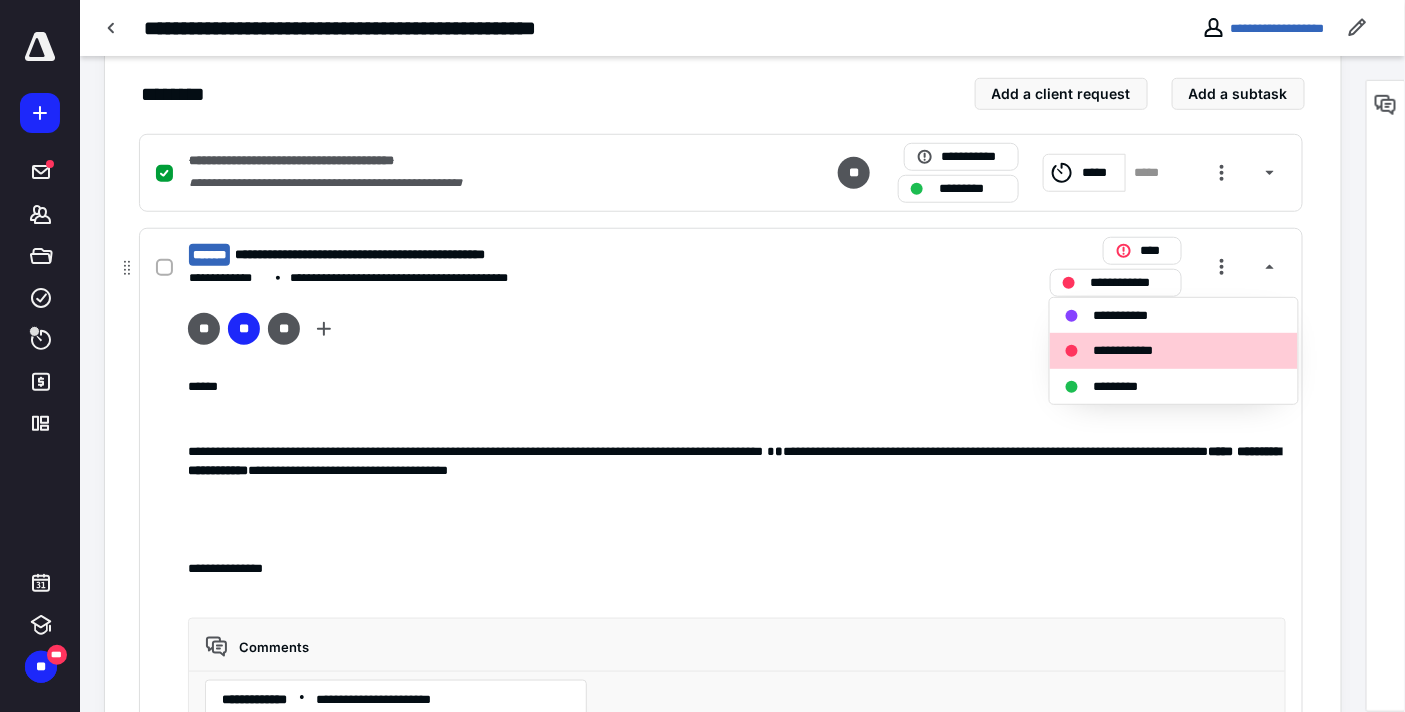 click on "*********" at bounding box center [1127, 386] 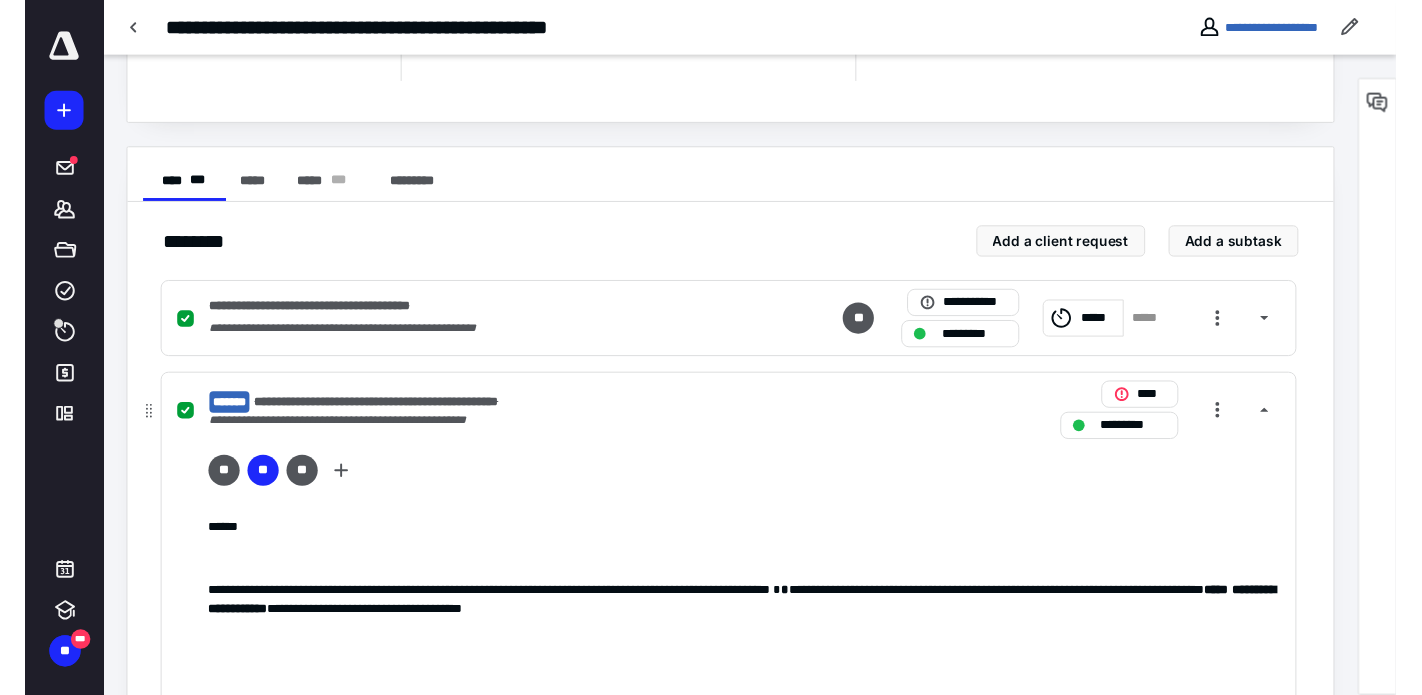 scroll, scrollTop: 0, scrollLeft: 0, axis: both 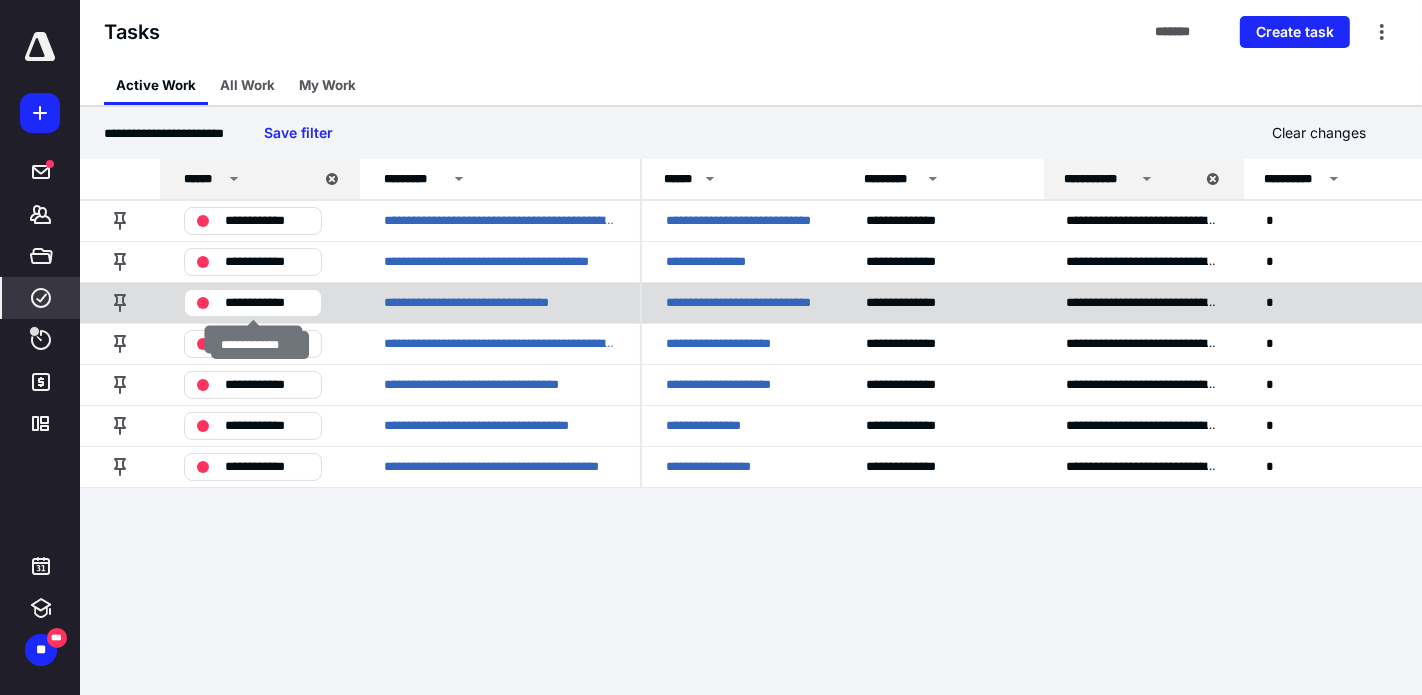 click on "**********" at bounding box center (267, 302) 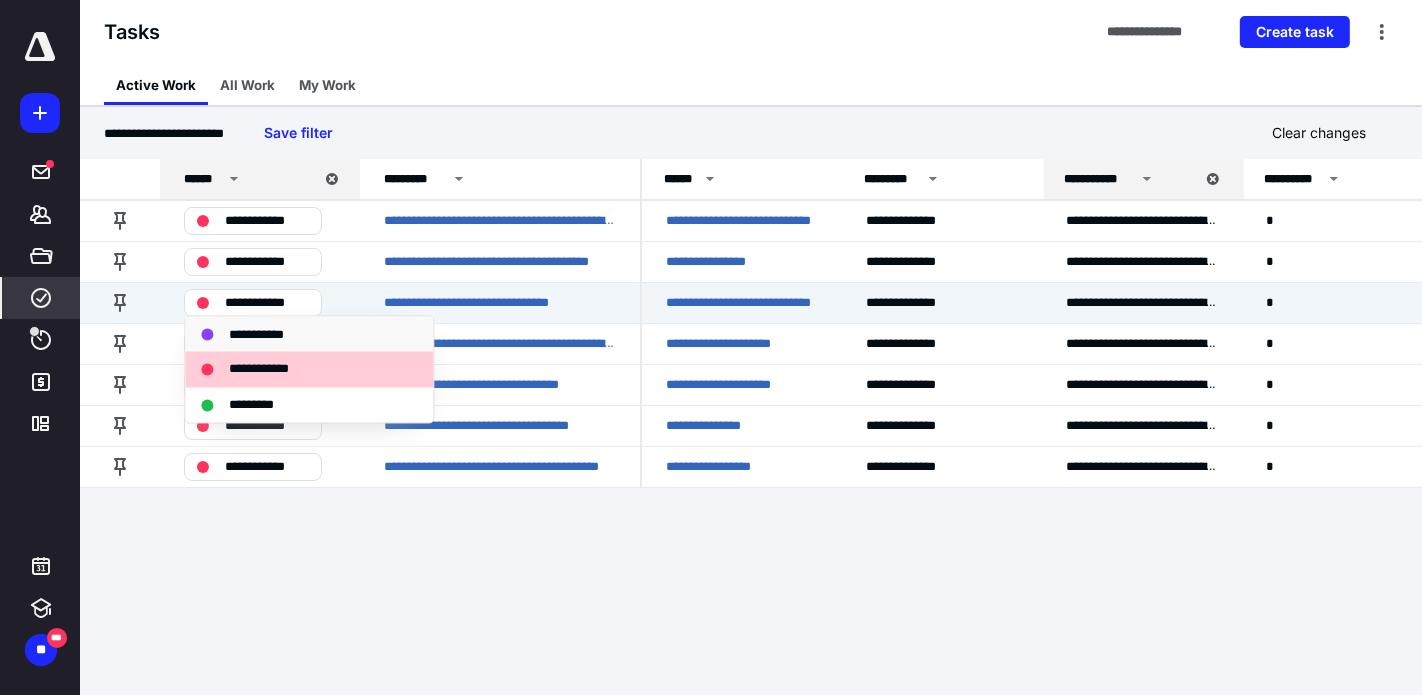 click on "**********" at bounding box center [261, 334] 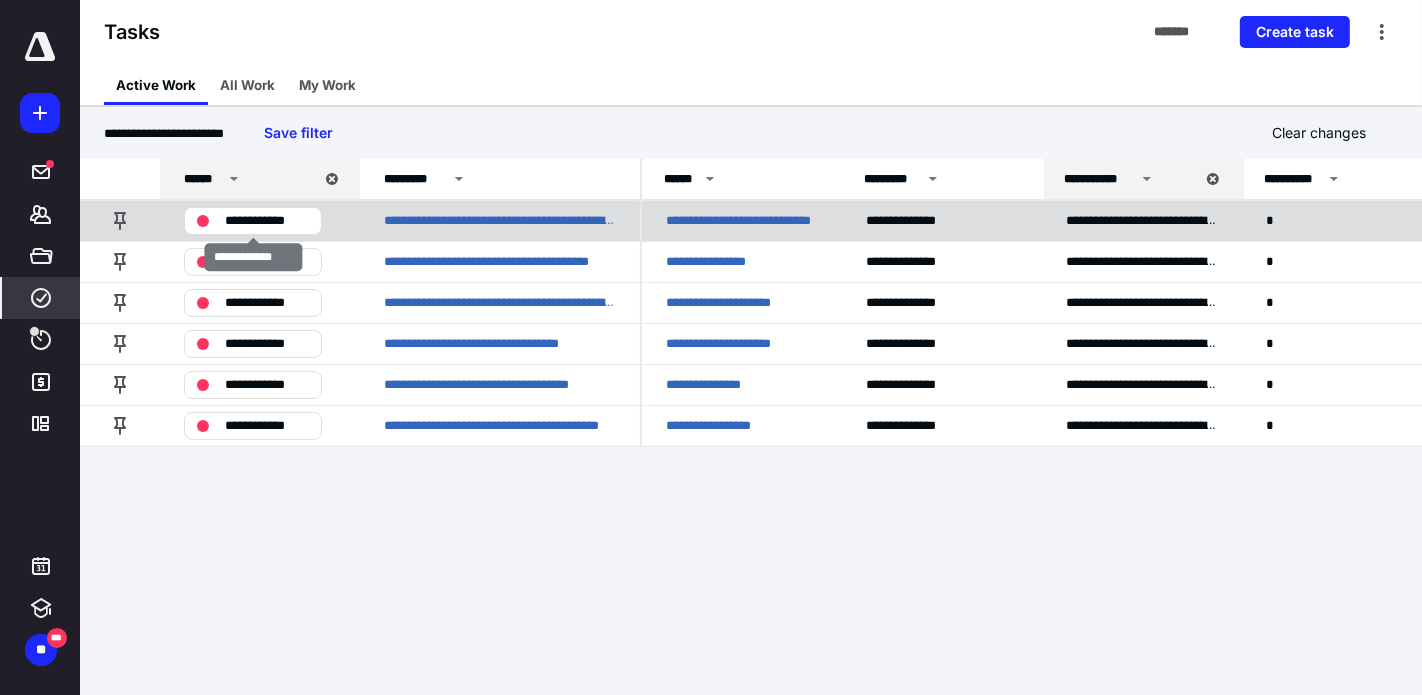 click on "**********" at bounding box center (267, 220) 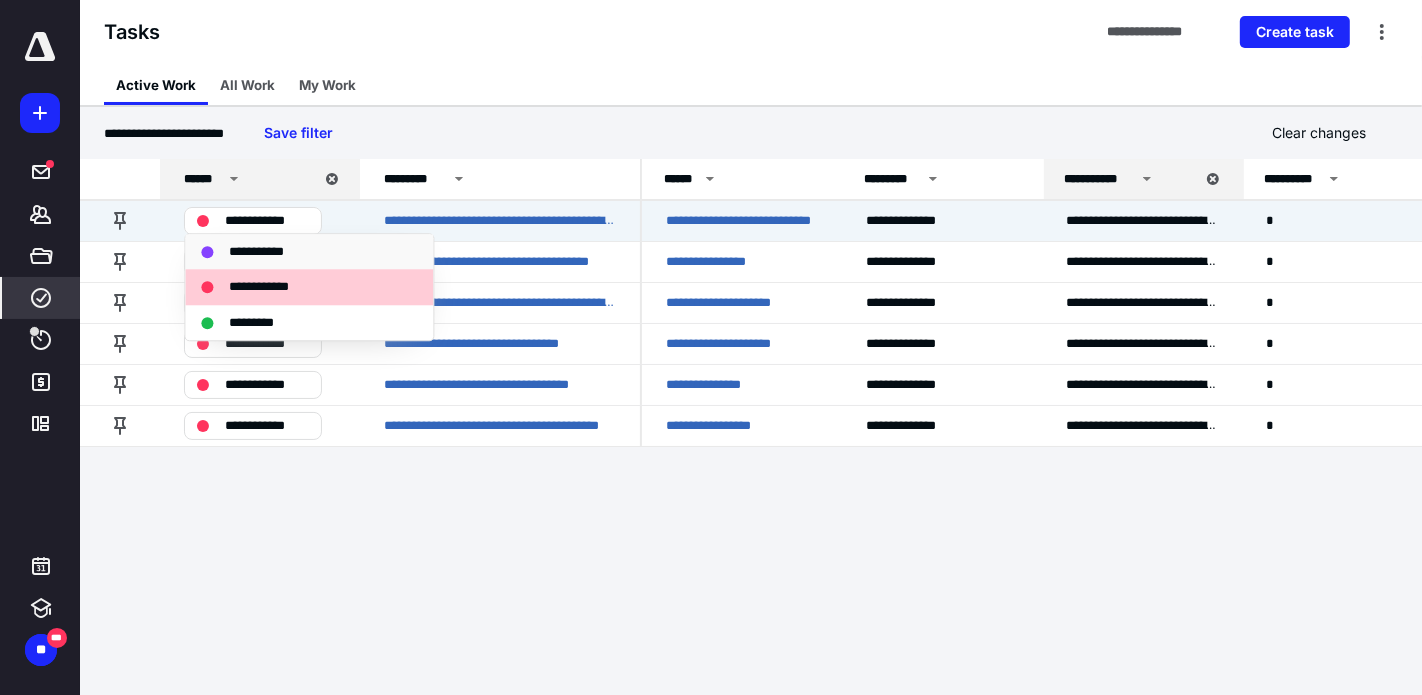 click on "**********" at bounding box center [261, 251] 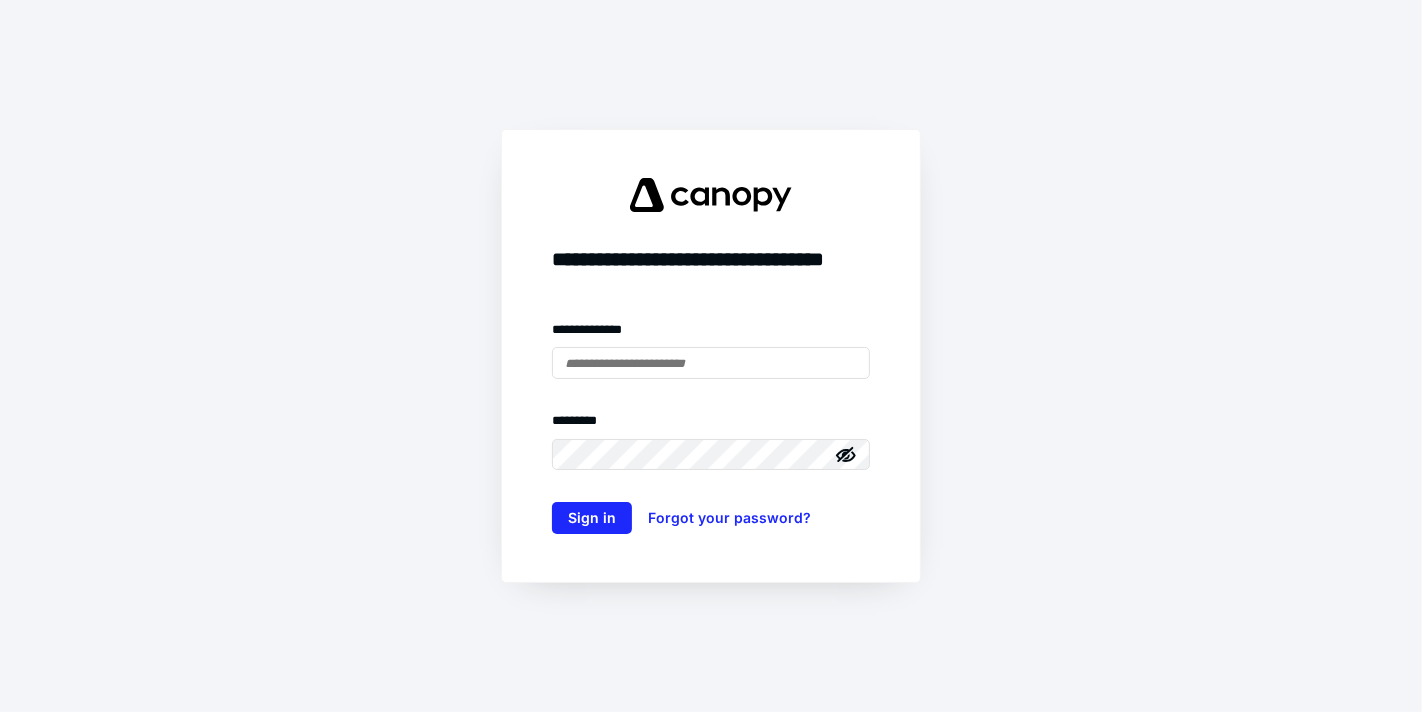 scroll, scrollTop: 0, scrollLeft: 0, axis: both 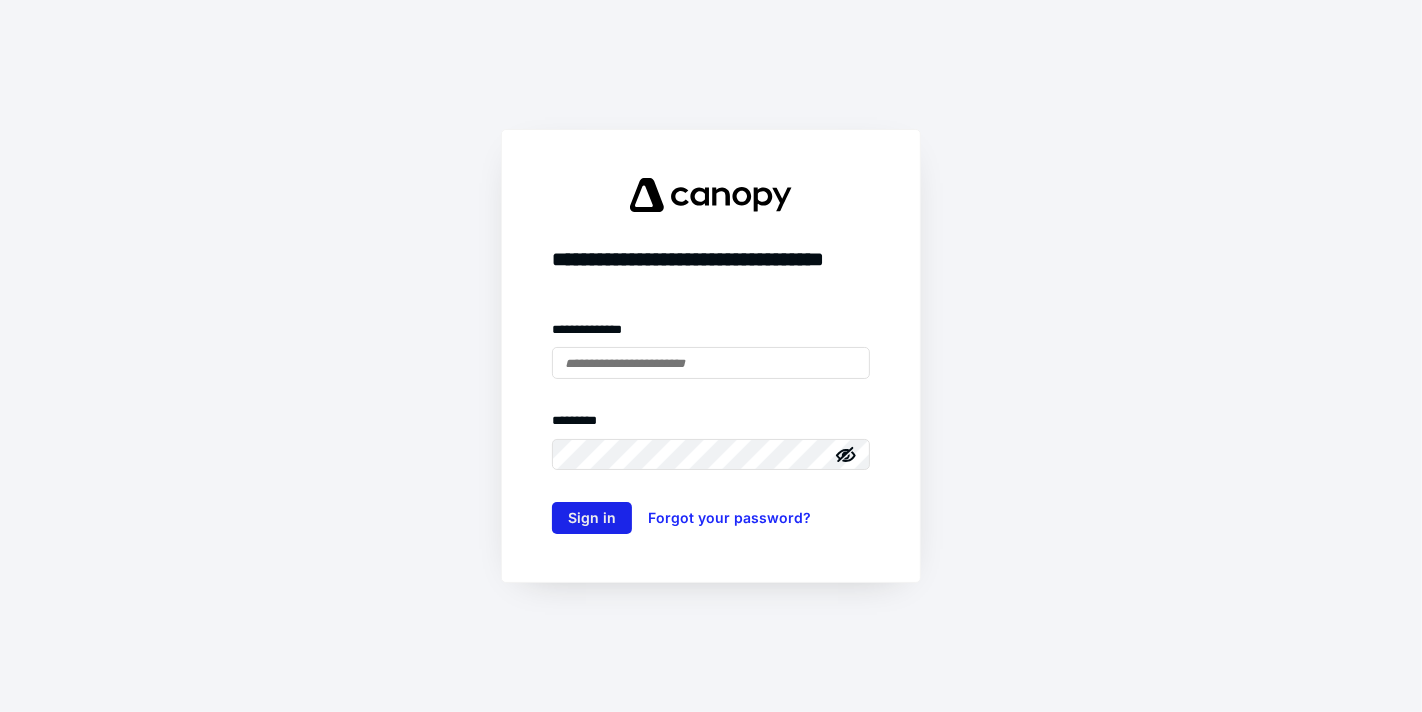 type on "**********" 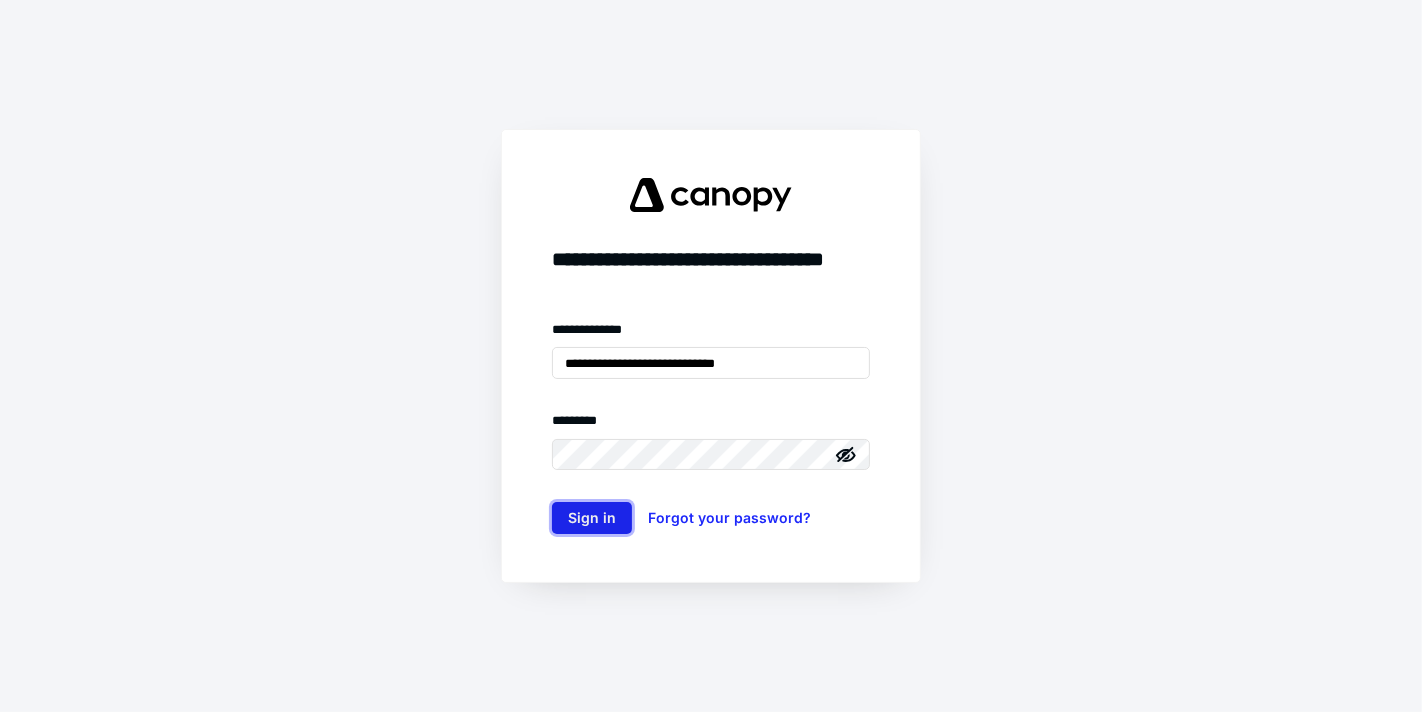 click on "Sign in" at bounding box center [592, 518] 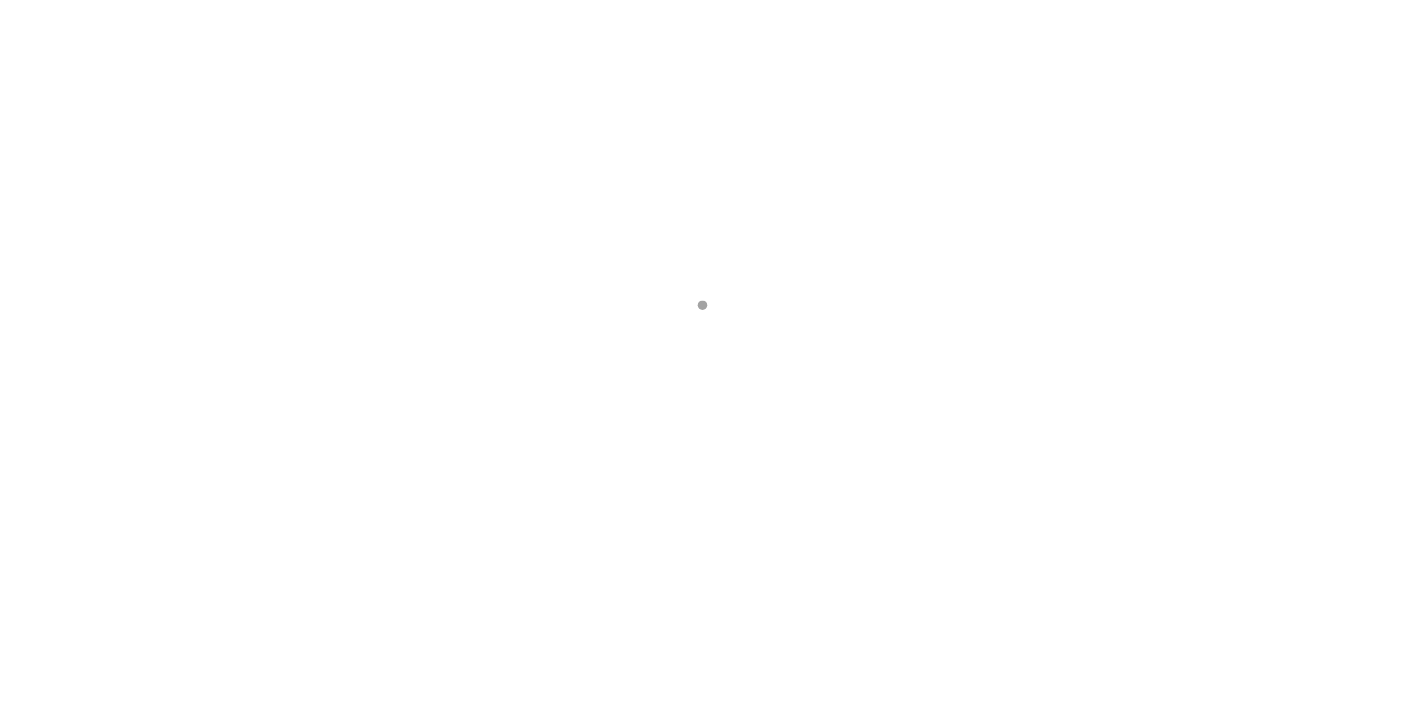 scroll, scrollTop: 0, scrollLeft: 0, axis: both 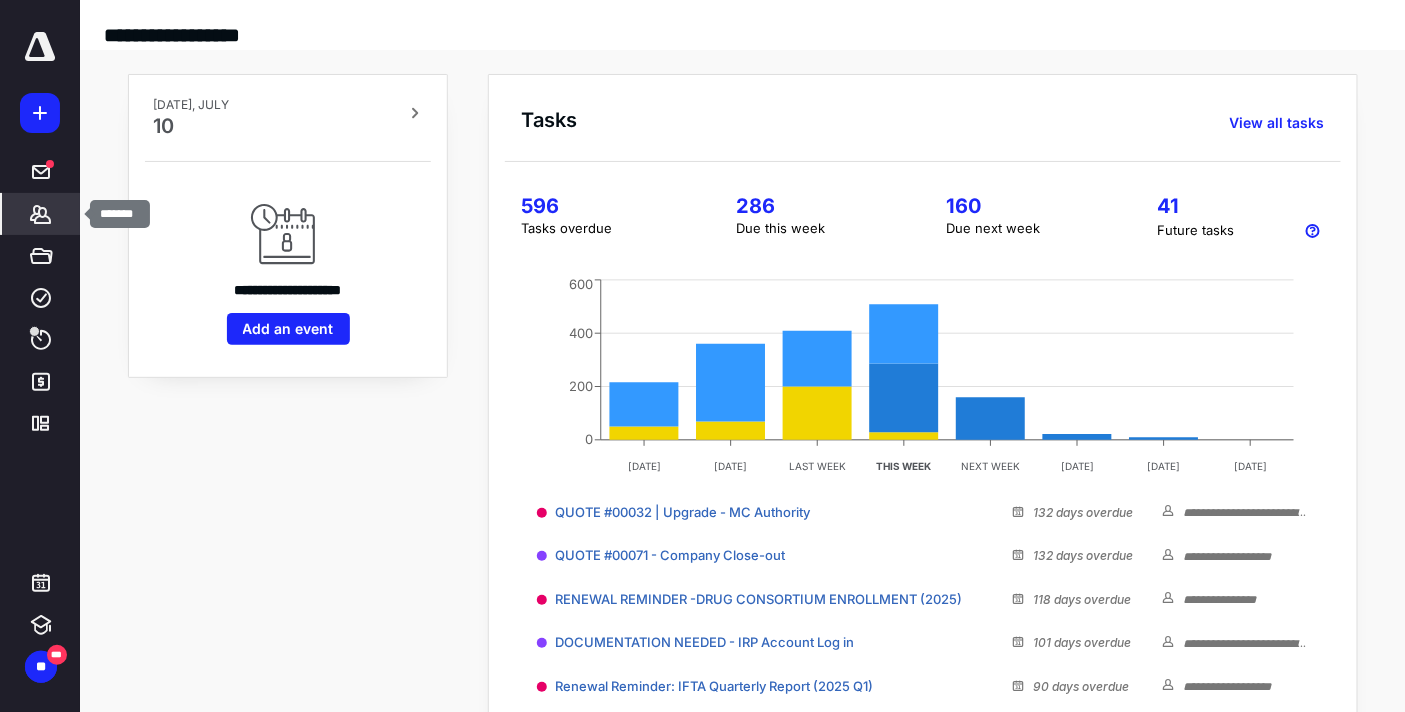 click 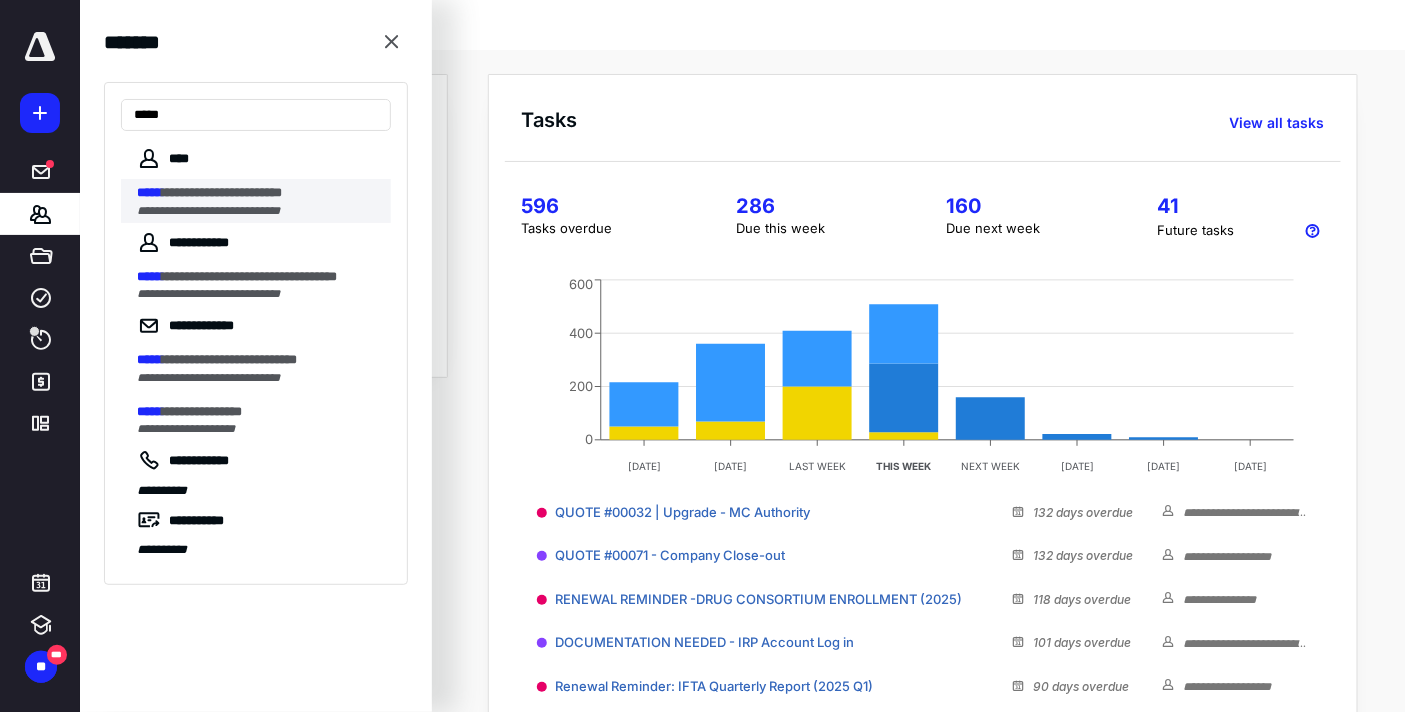 type on "*****" 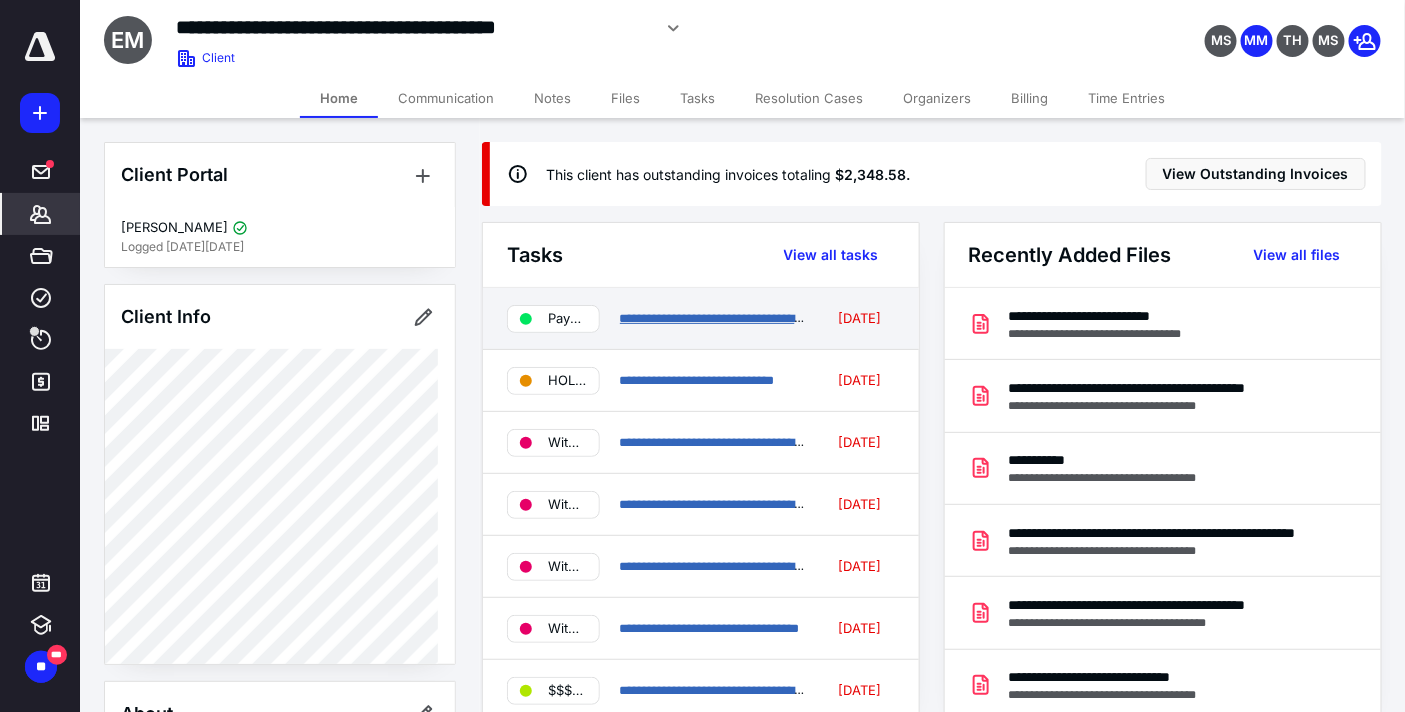 click on "**********" at bounding box center (727, 318) 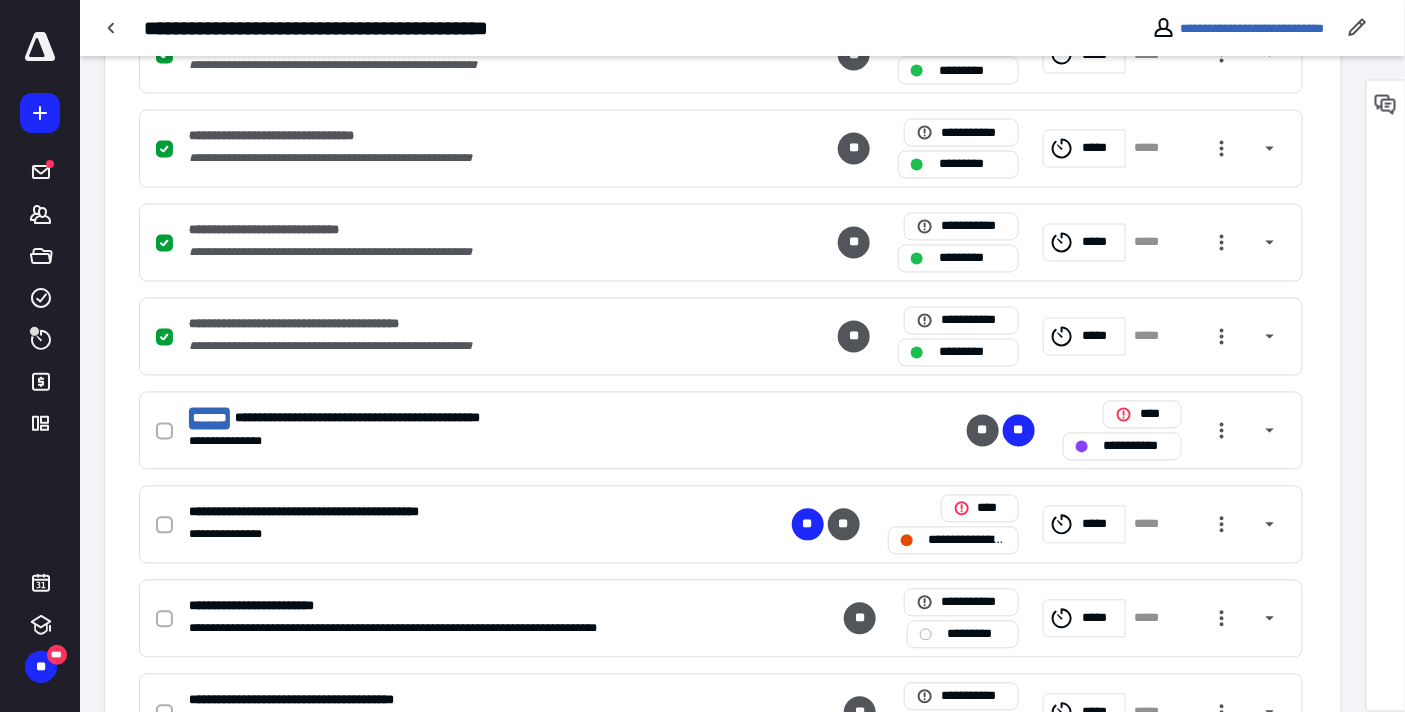 scroll, scrollTop: 1216, scrollLeft: 0, axis: vertical 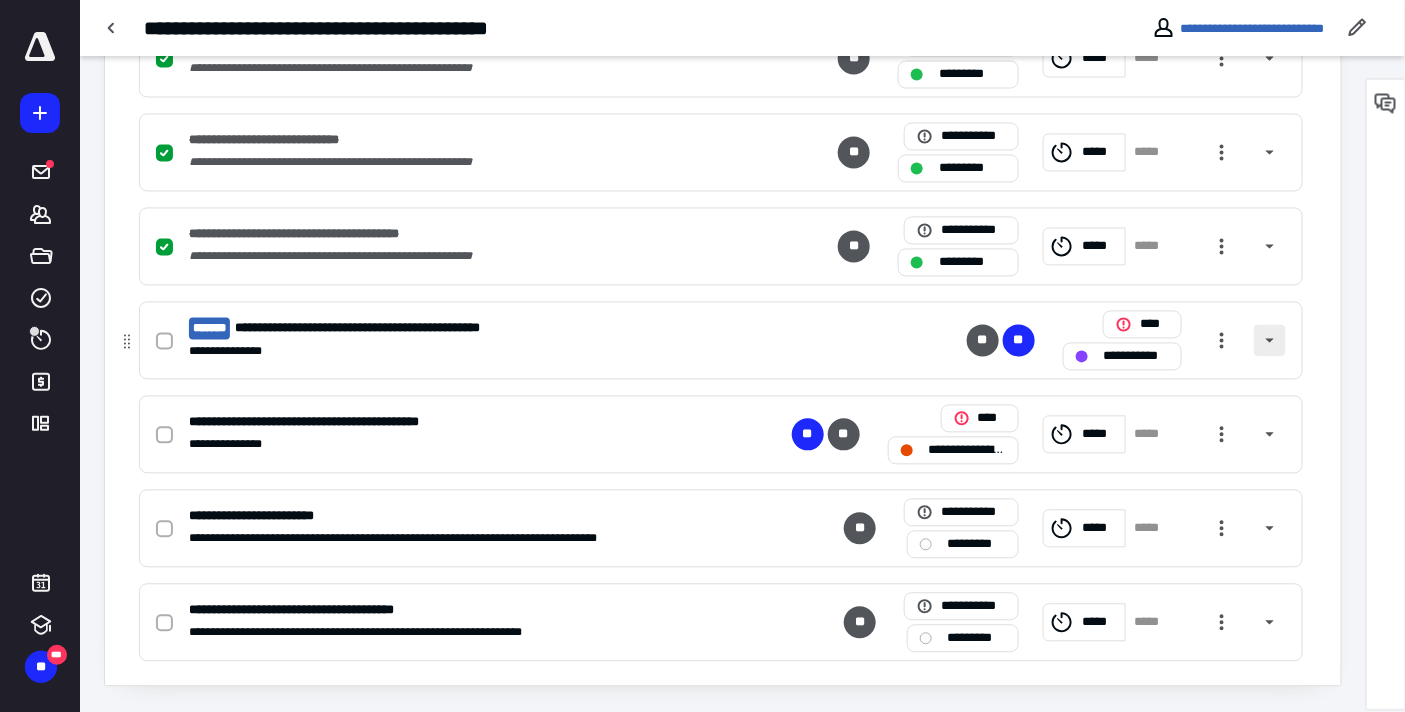 click at bounding box center [1270, 341] 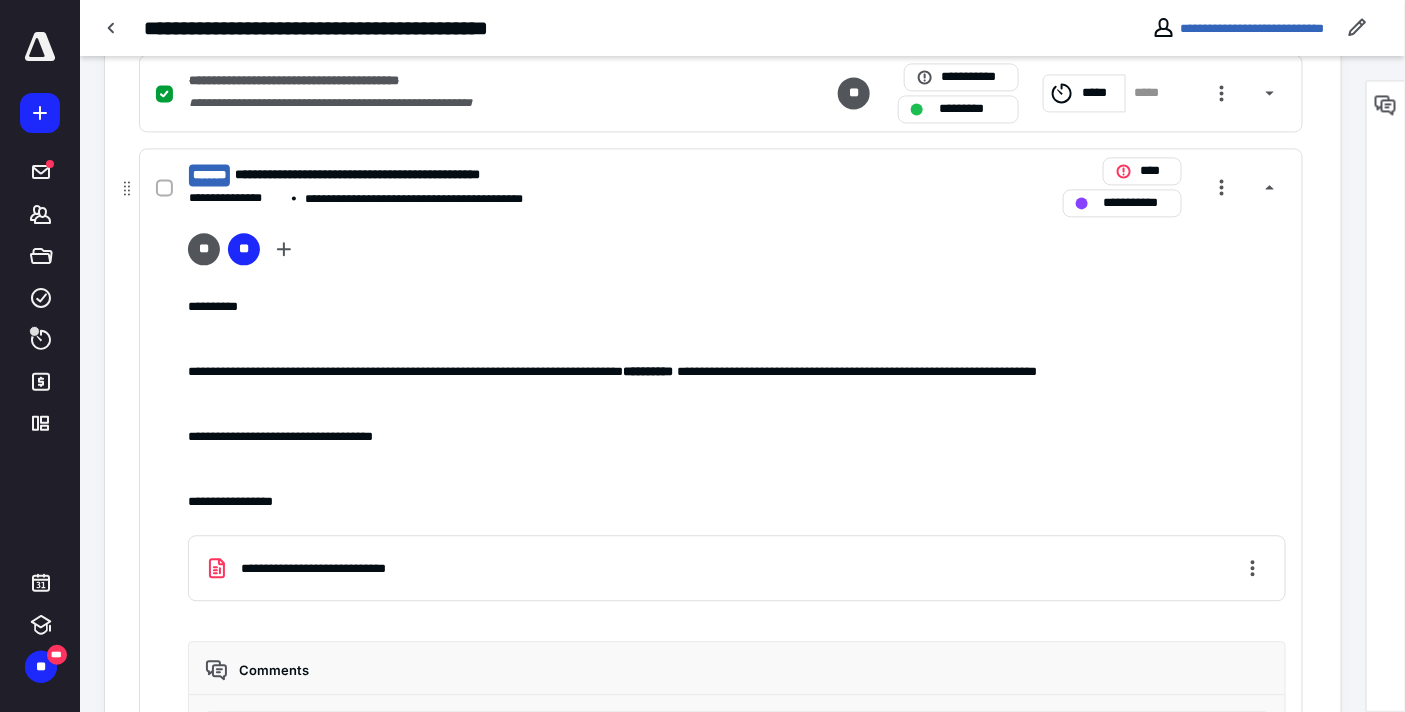 scroll, scrollTop: 1550, scrollLeft: 0, axis: vertical 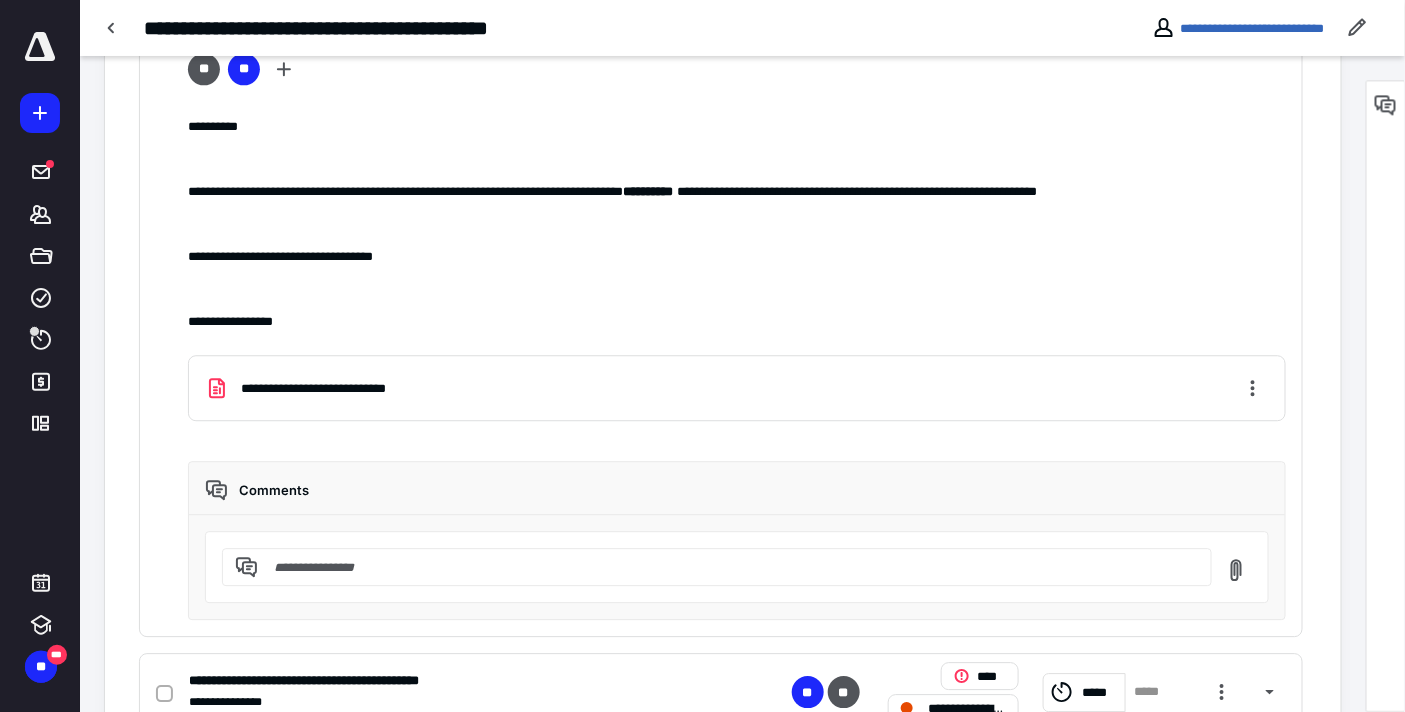 click at bounding box center [729, 567] 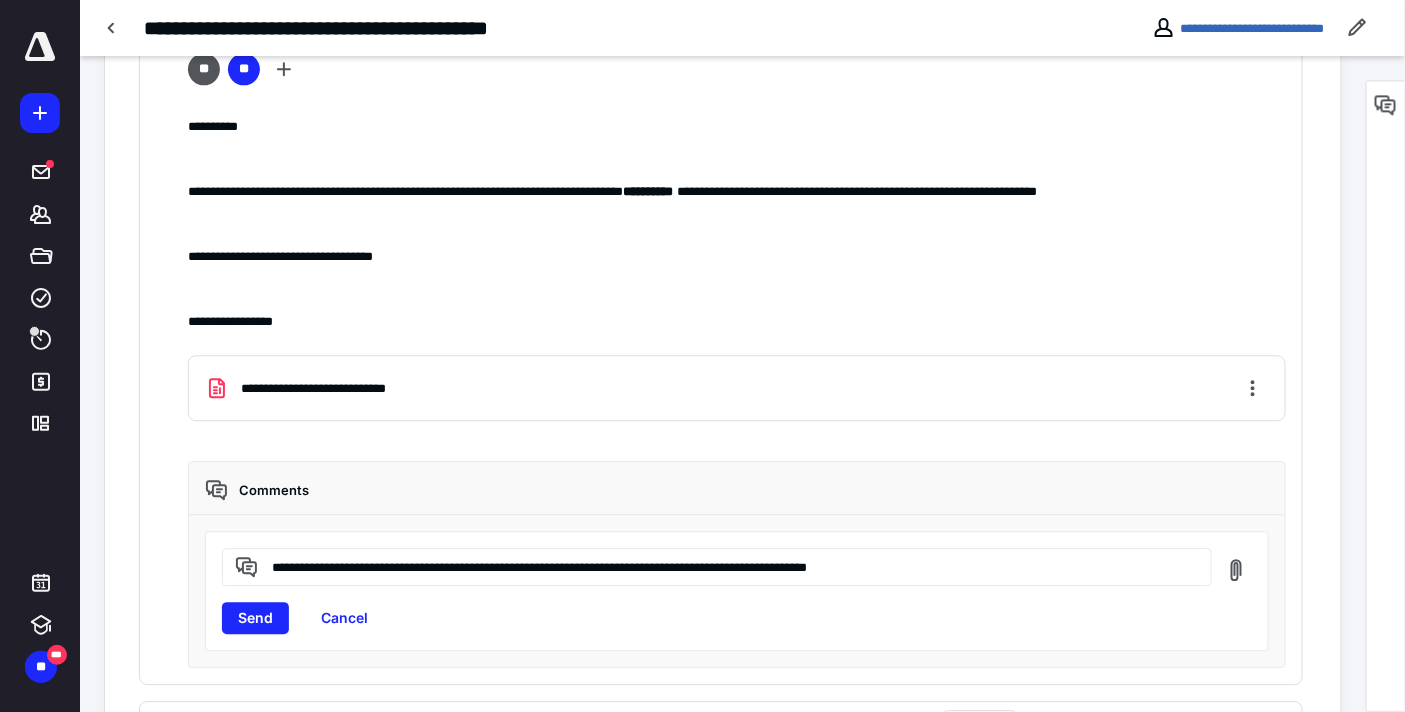 click on "**********" at bounding box center (728, 566) 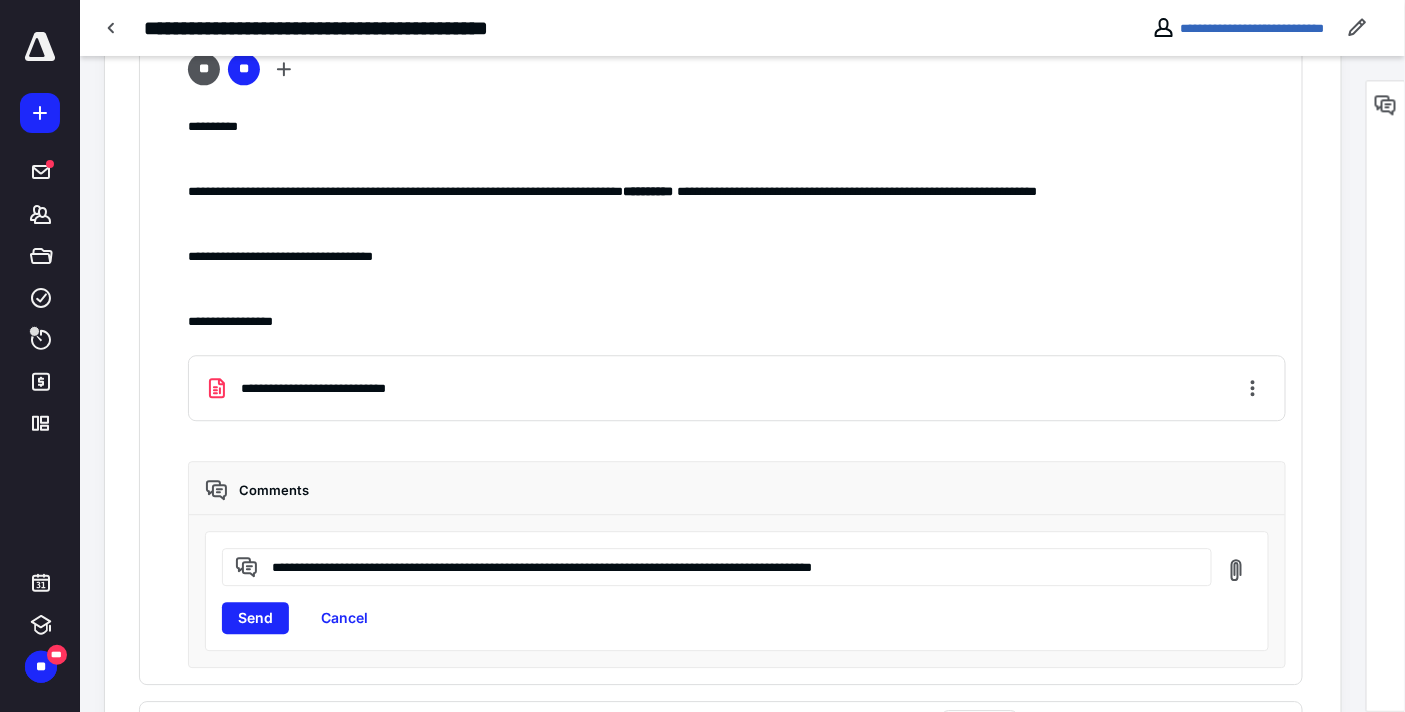 click on "**********" at bounding box center (728, 566) 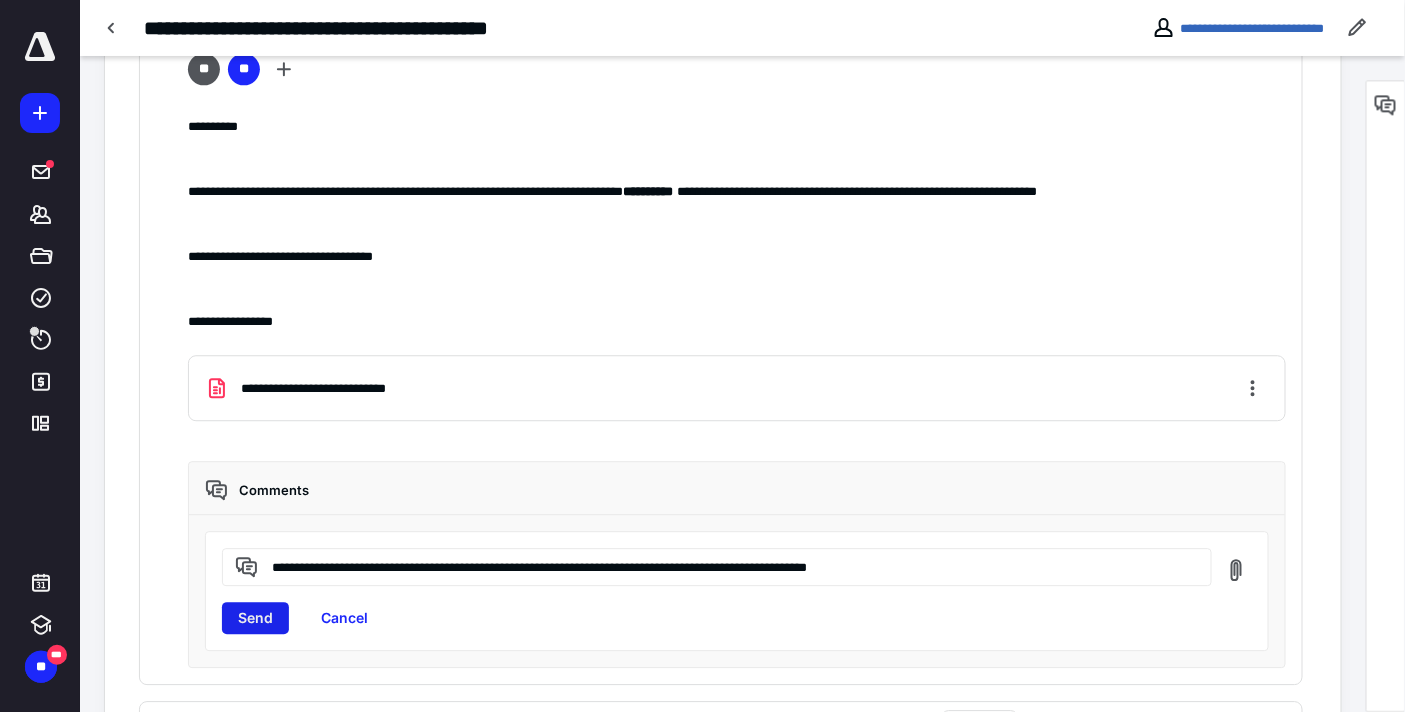 type on "**********" 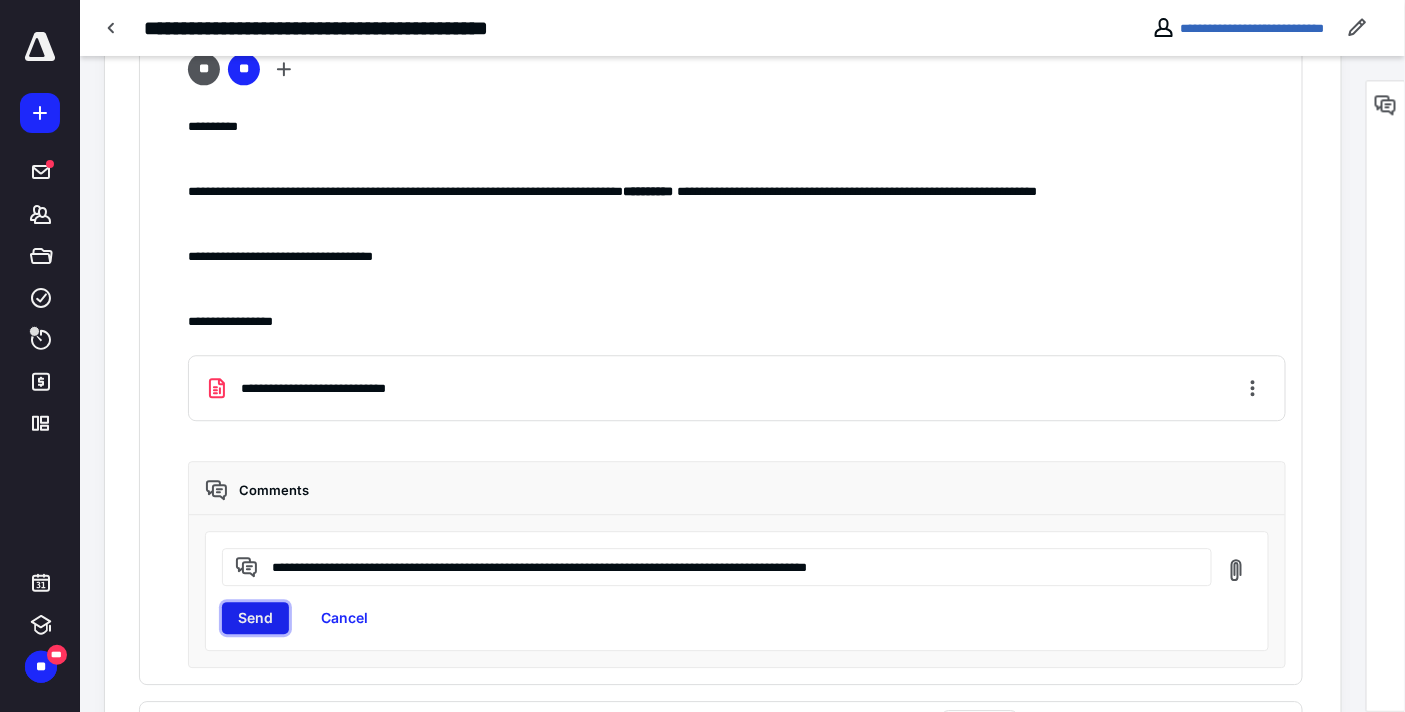 click on "Send" at bounding box center [255, 618] 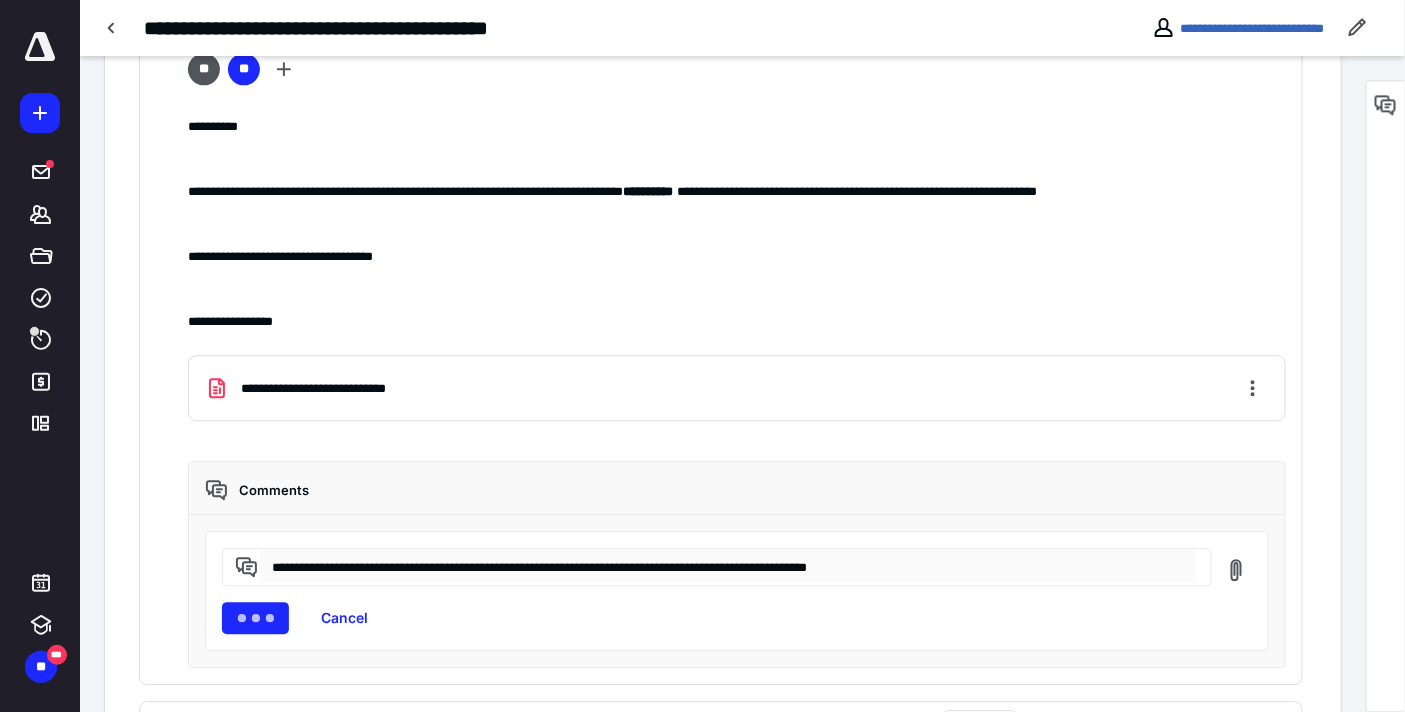 type 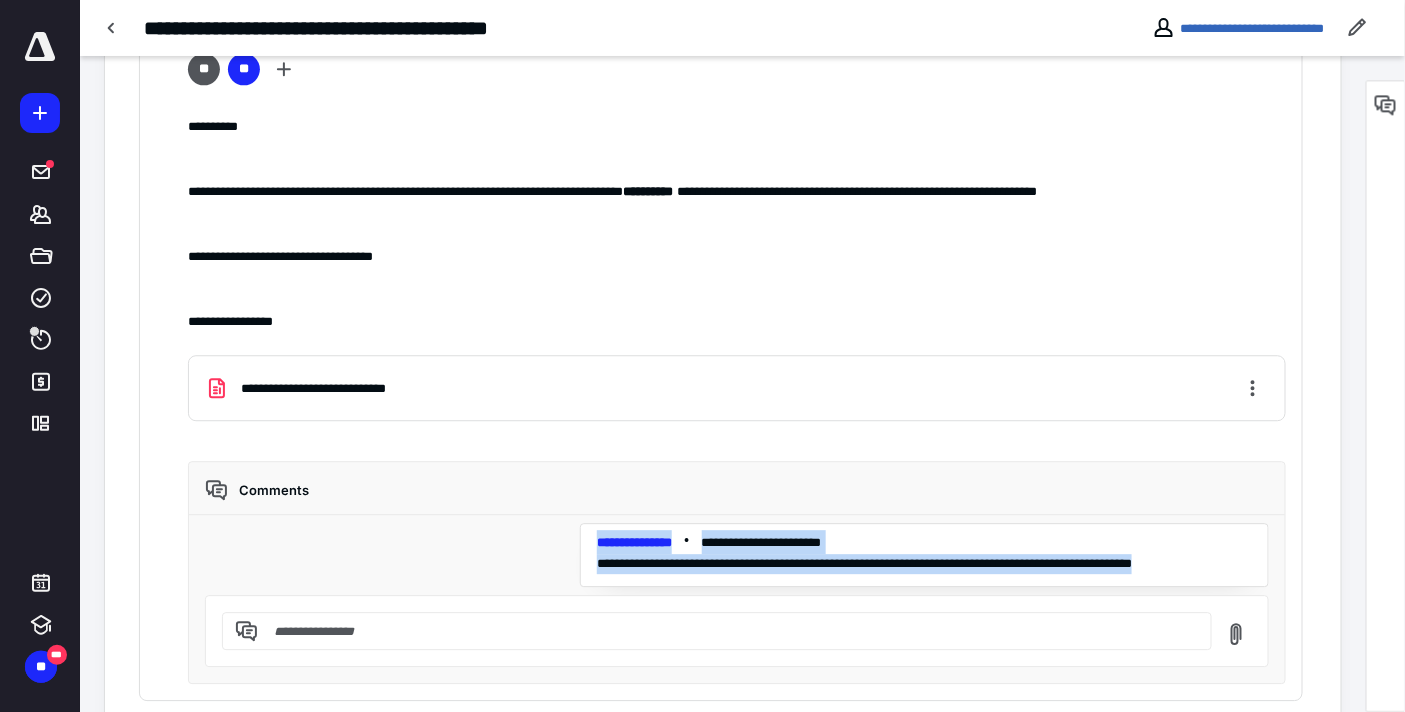 drag, startPoint x: 588, startPoint y: 530, endPoint x: 1283, endPoint y: 570, distance: 696.15015 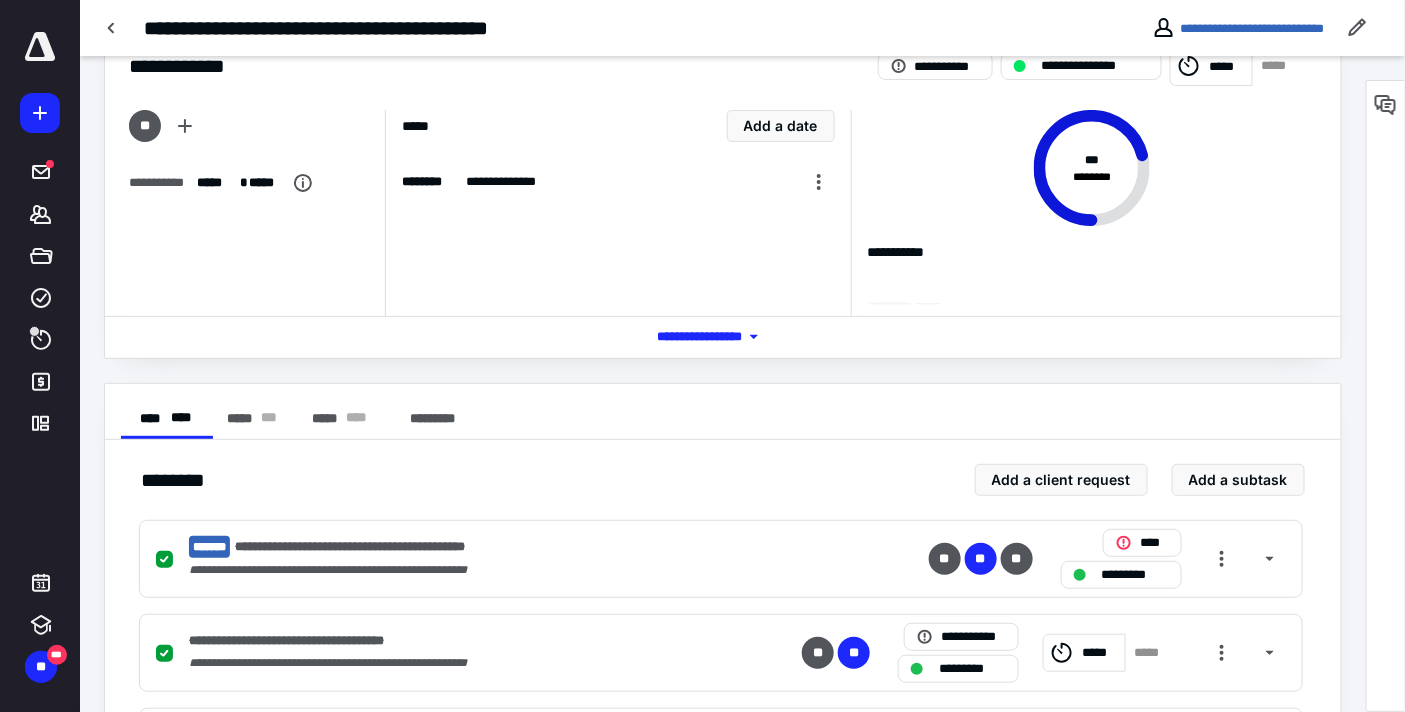 scroll, scrollTop: 0, scrollLeft: 0, axis: both 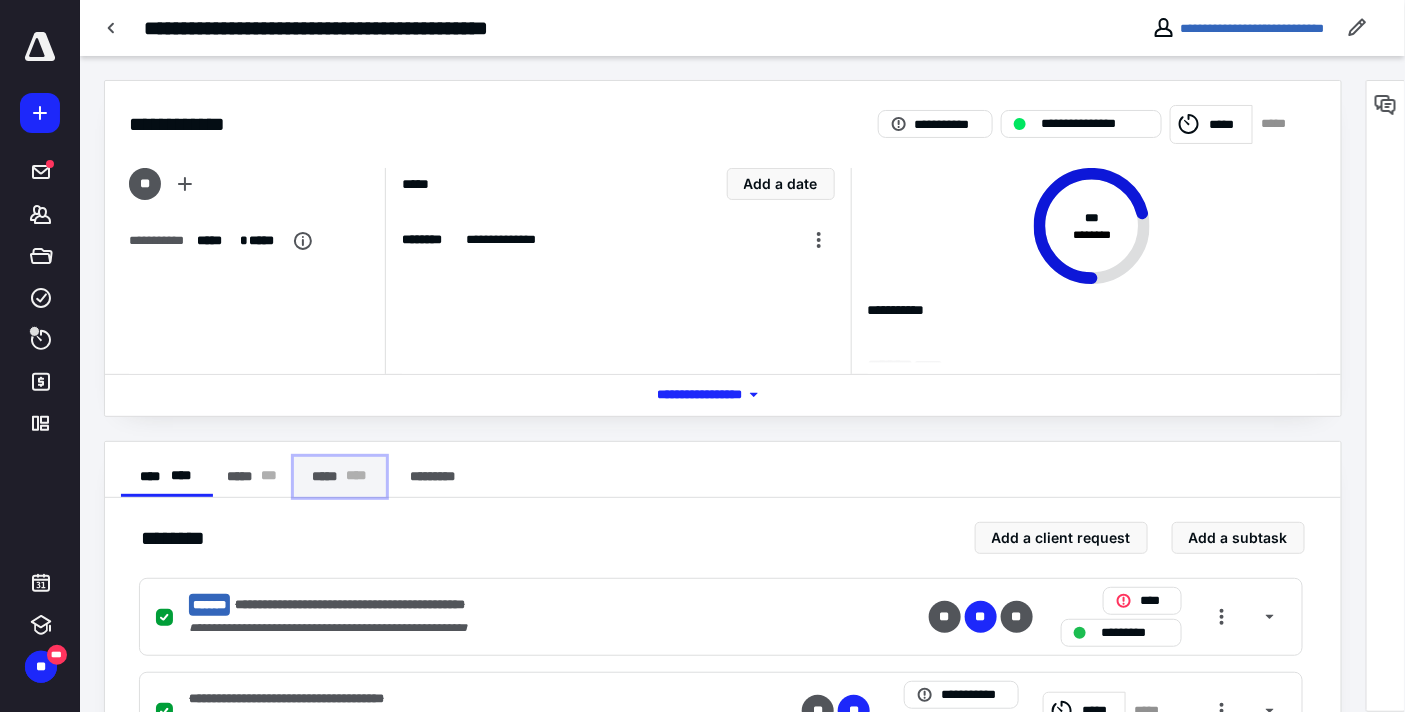 click on "***** * ** *" at bounding box center (340, 477) 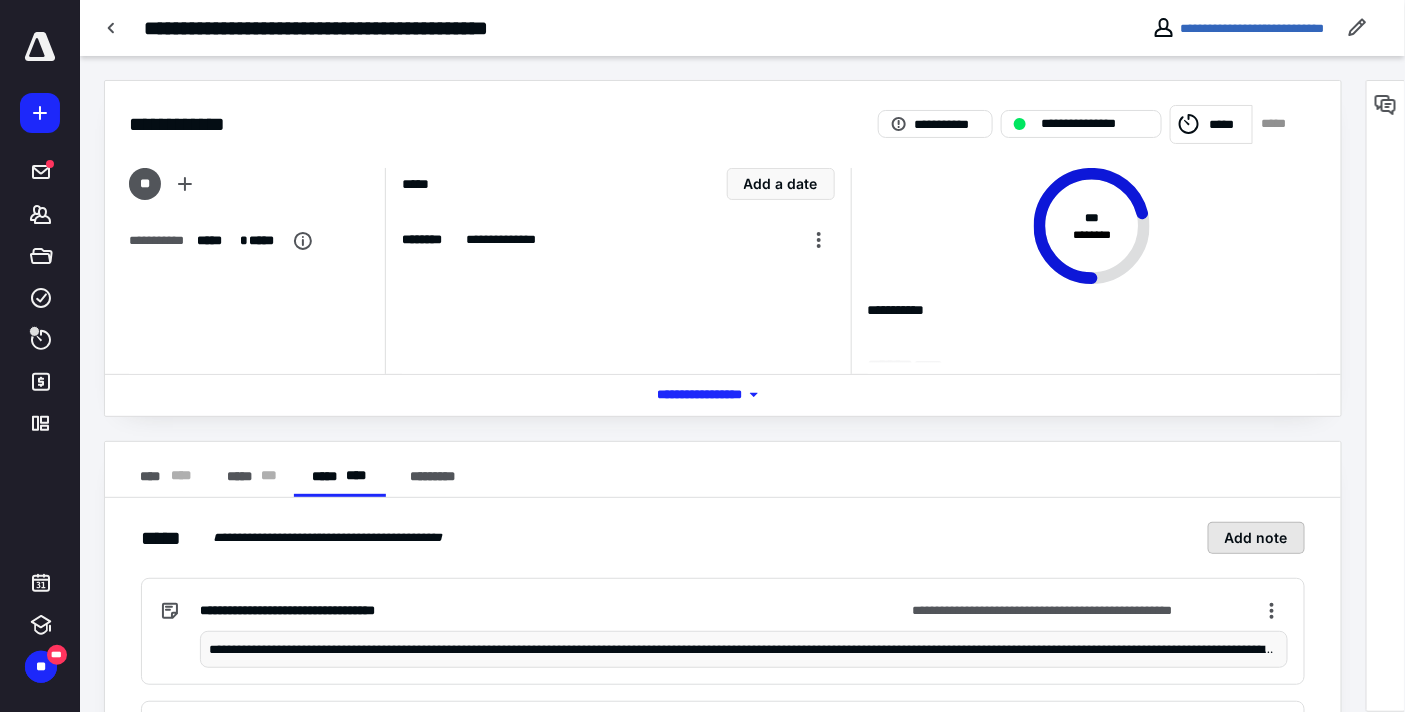 click on "Add note" at bounding box center (1256, 538) 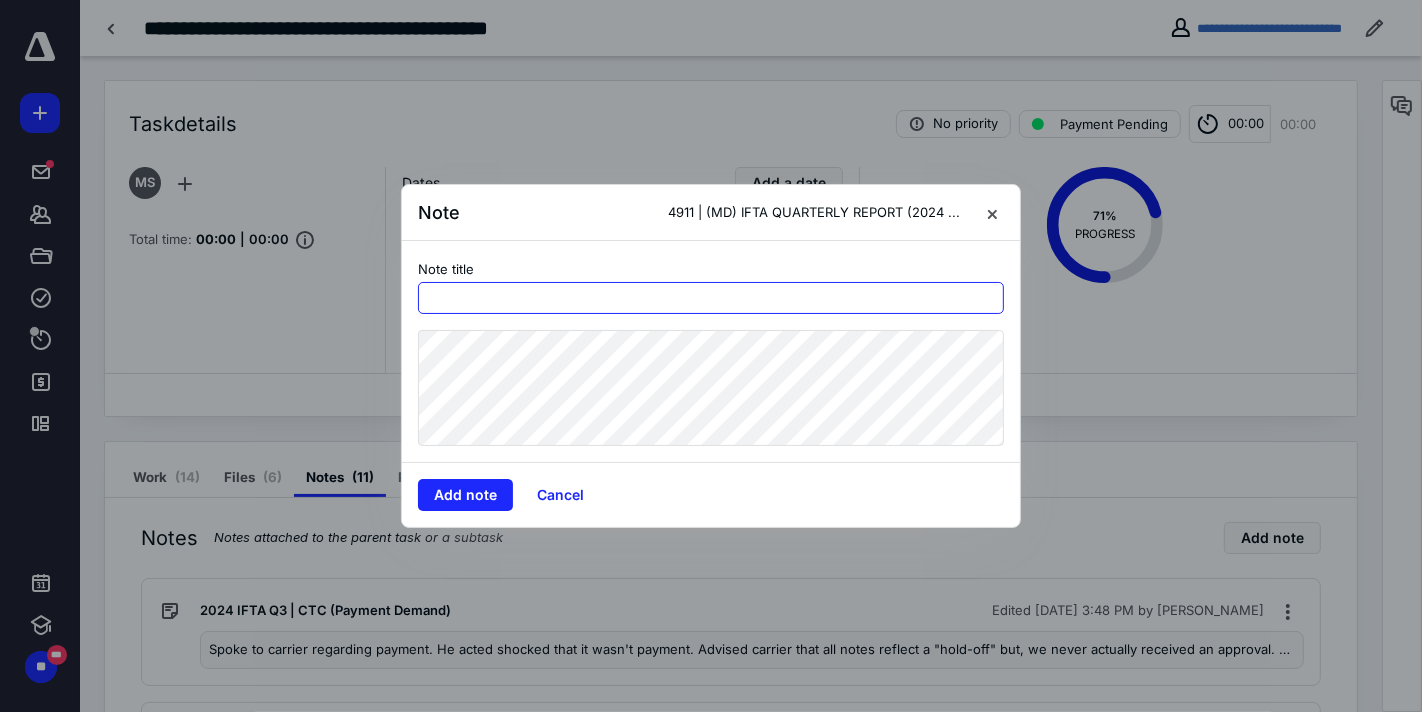 click at bounding box center (711, 298) 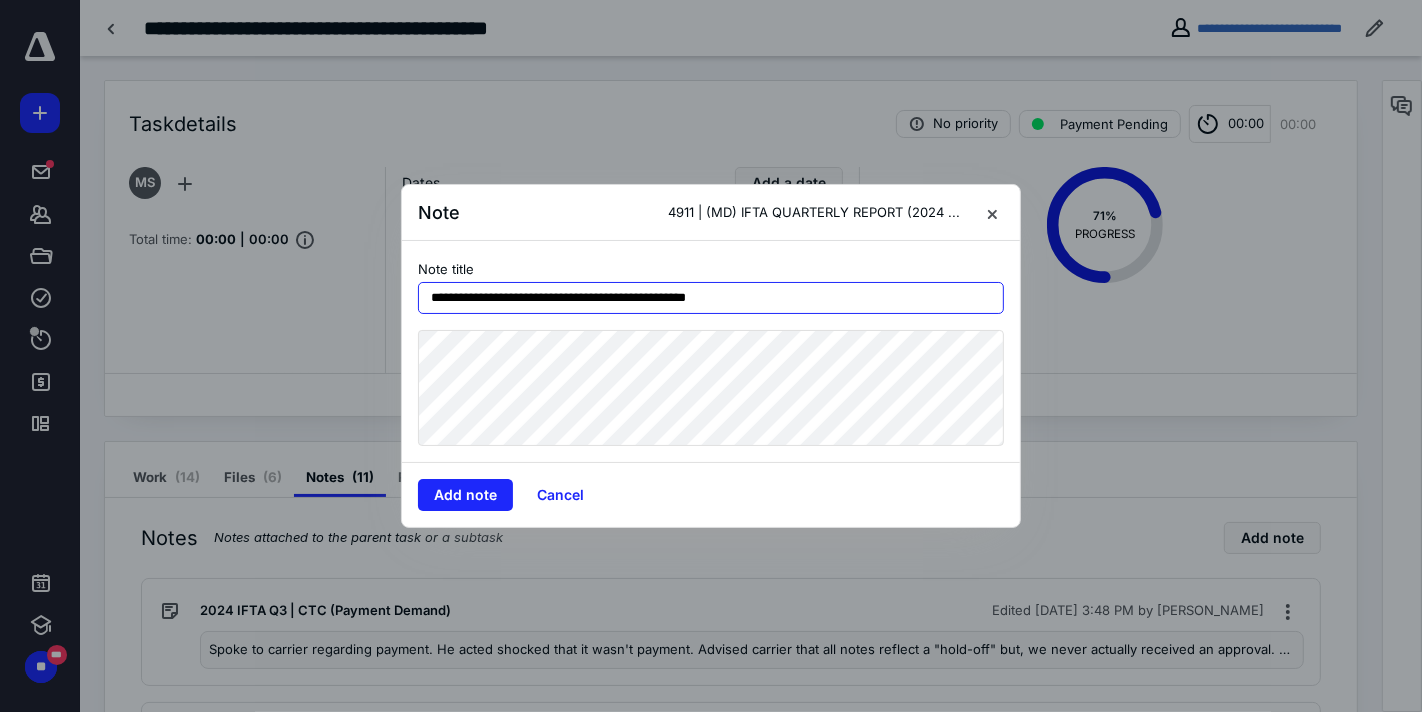 type on "**********" 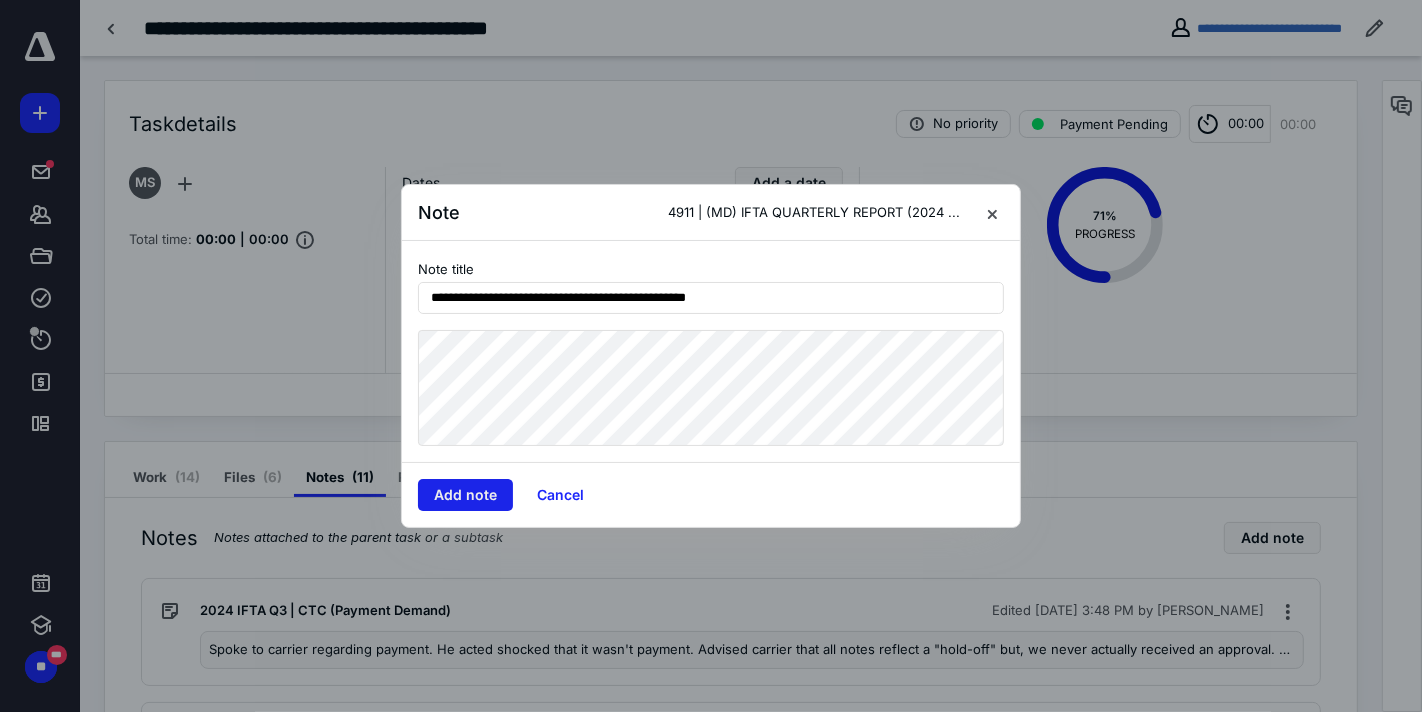 click on "Add note" at bounding box center [465, 495] 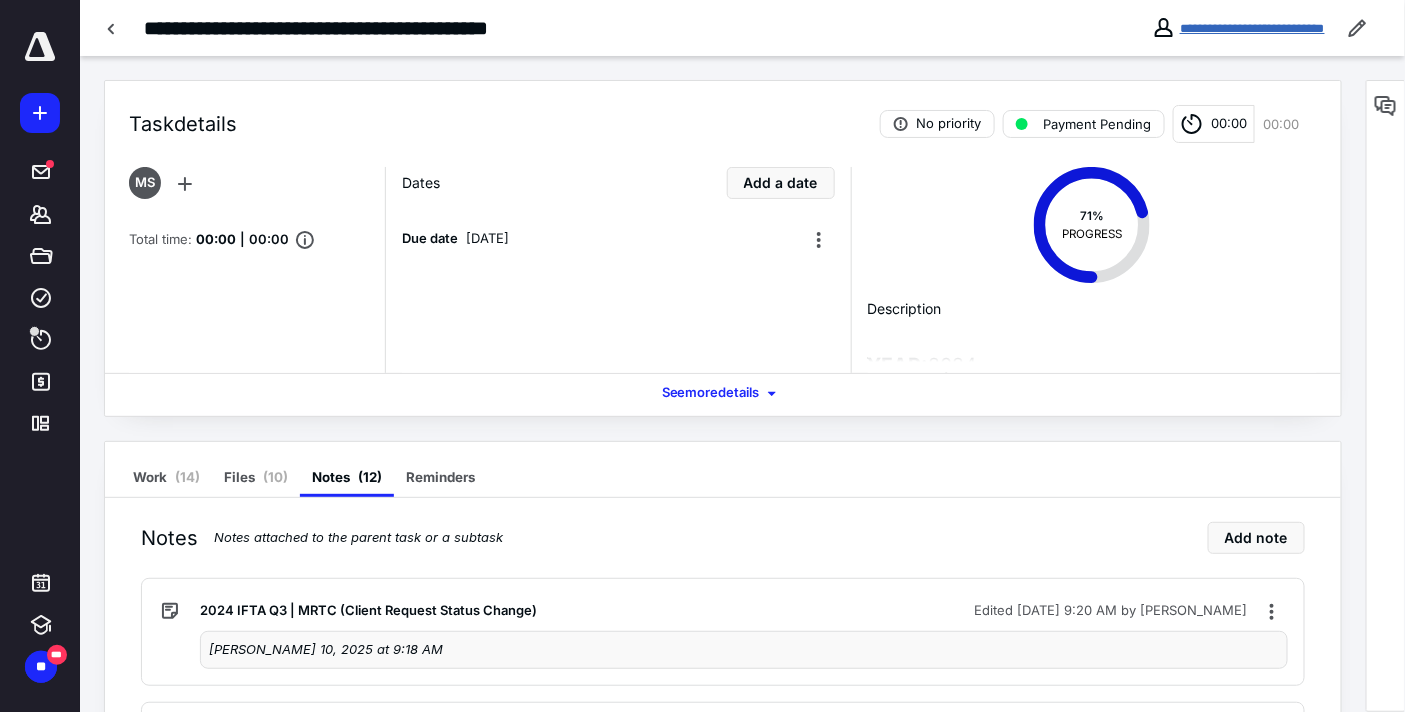 click on "**********" at bounding box center (1252, 28) 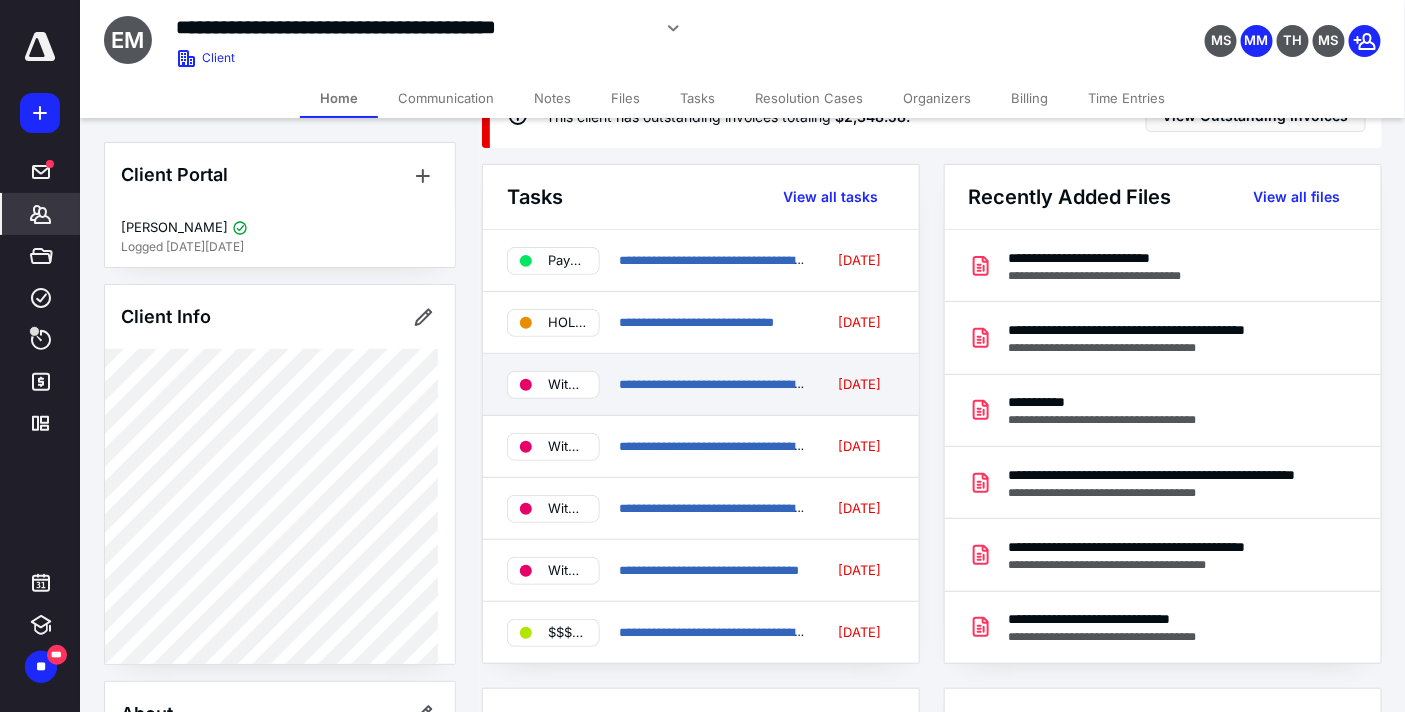 scroll, scrollTop: 111, scrollLeft: 0, axis: vertical 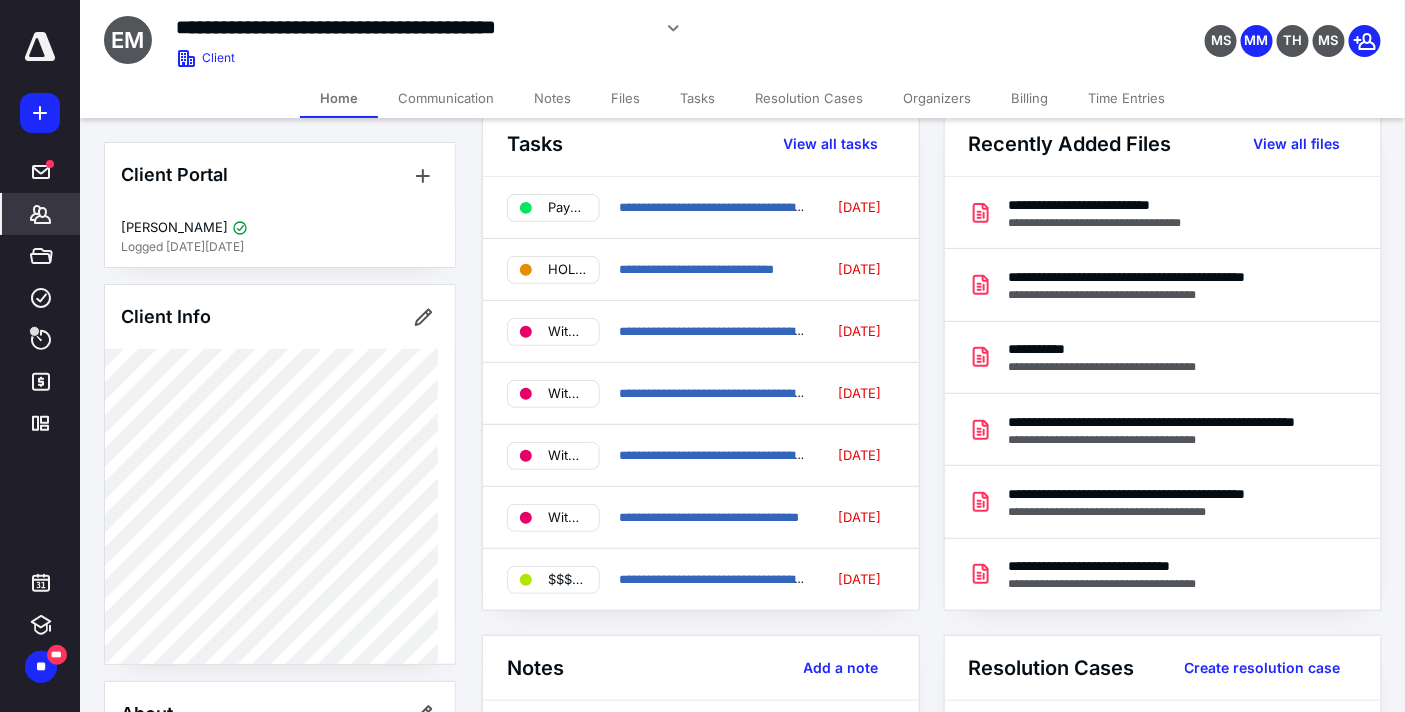 click on "Tasks" at bounding box center [697, 98] 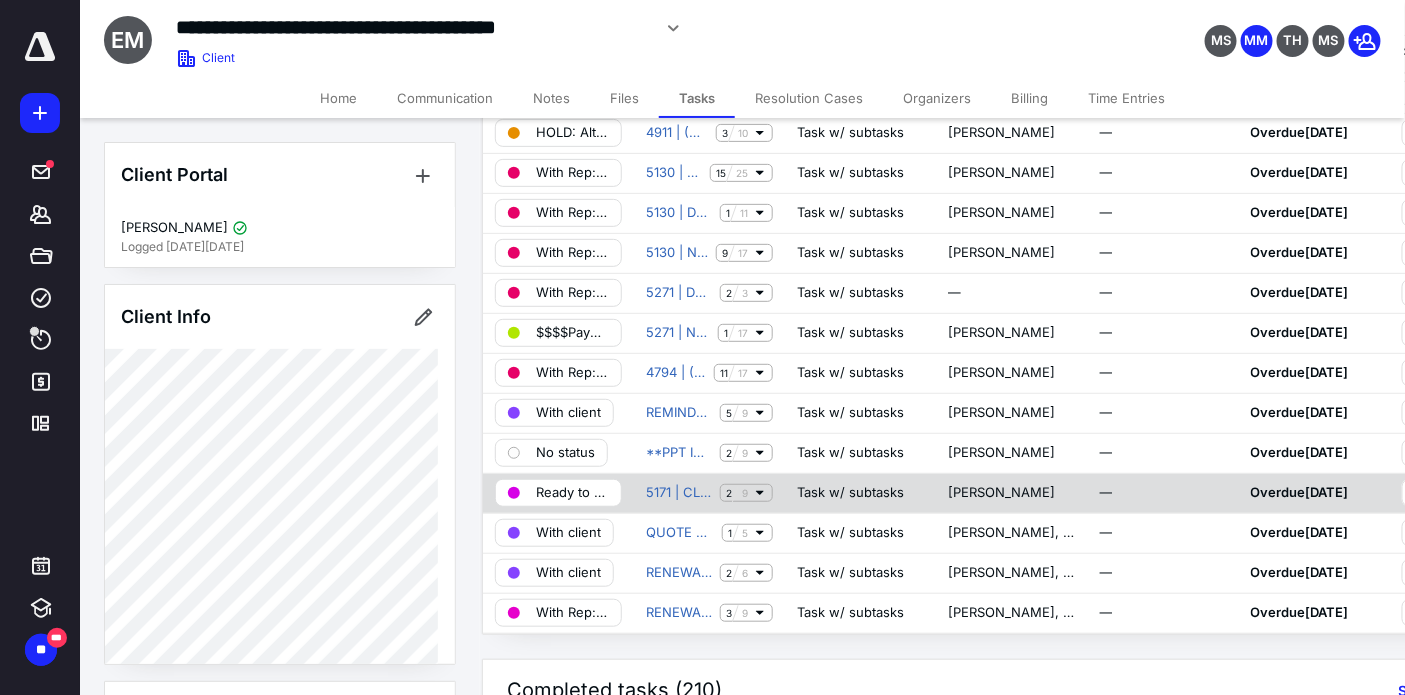 scroll, scrollTop: 222, scrollLeft: 0, axis: vertical 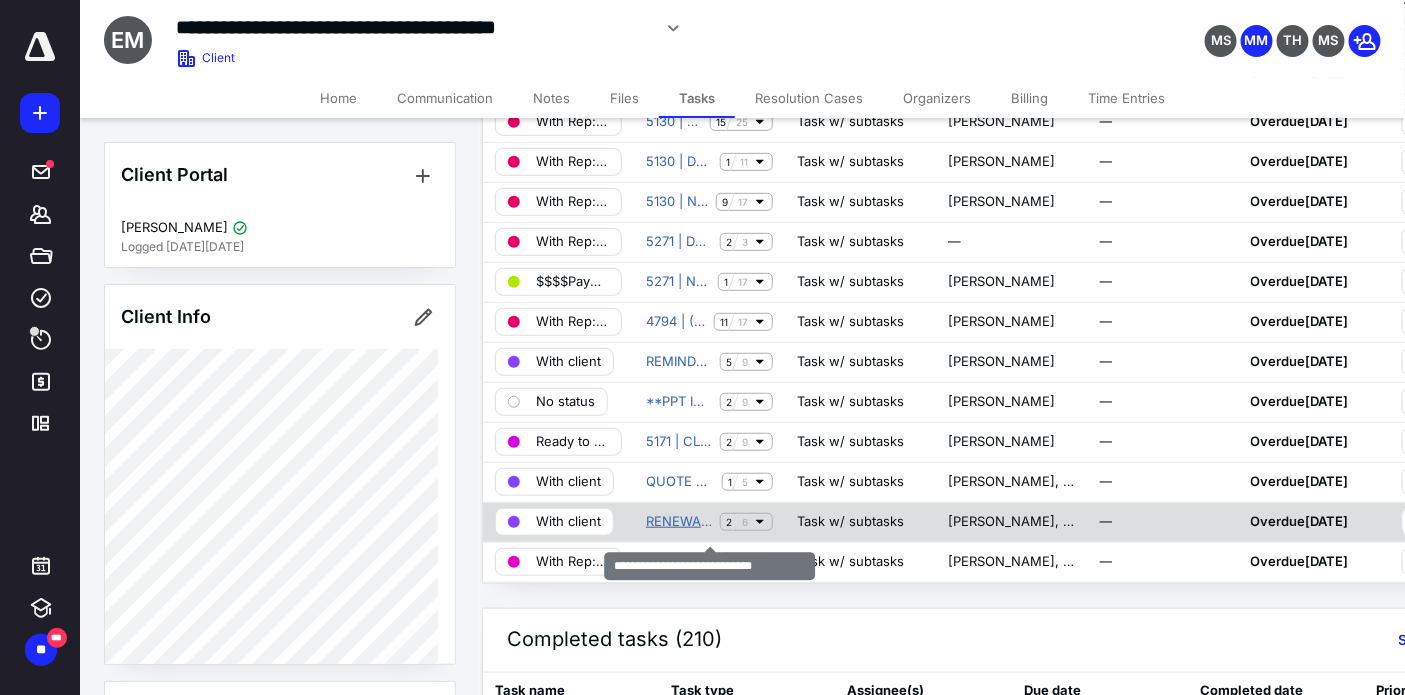 click on "RENEWAL REMINDER: IRP (2026)" at bounding box center (679, 522) 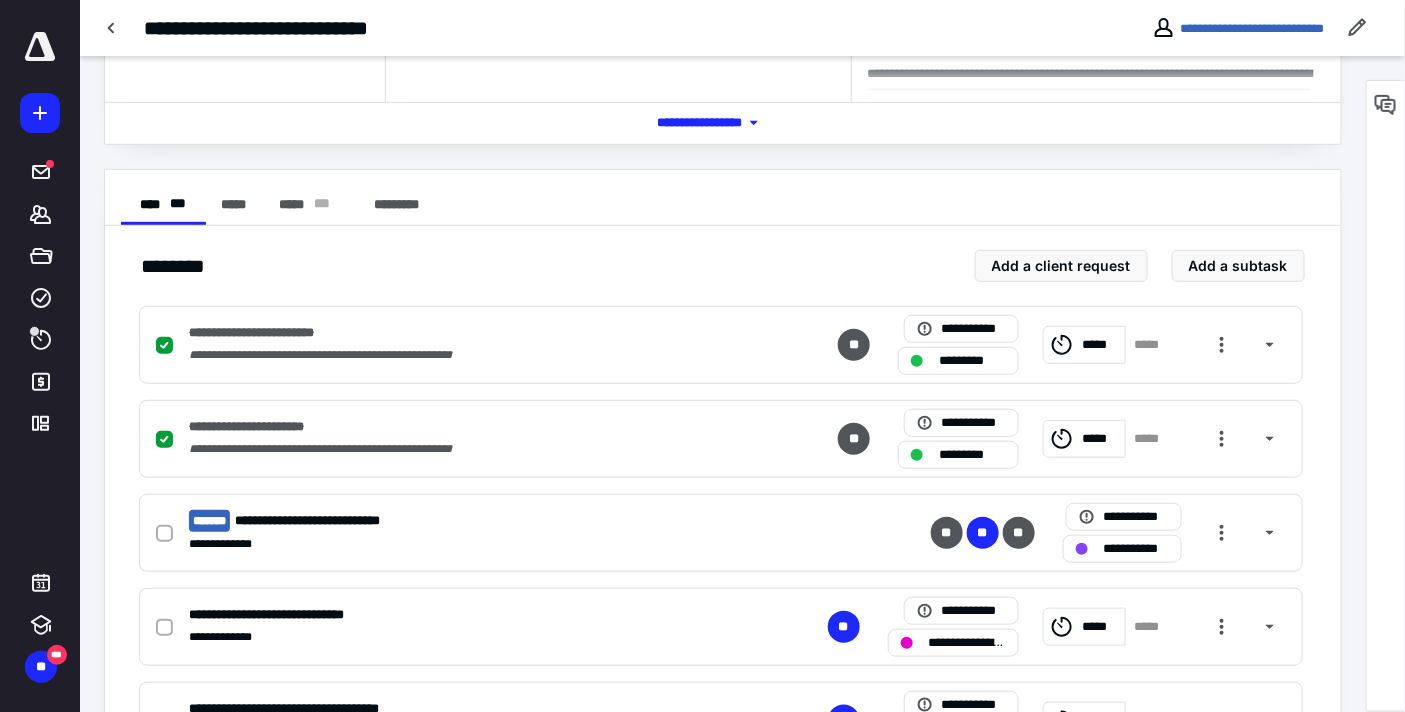scroll, scrollTop: 333, scrollLeft: 0, axis: vertical 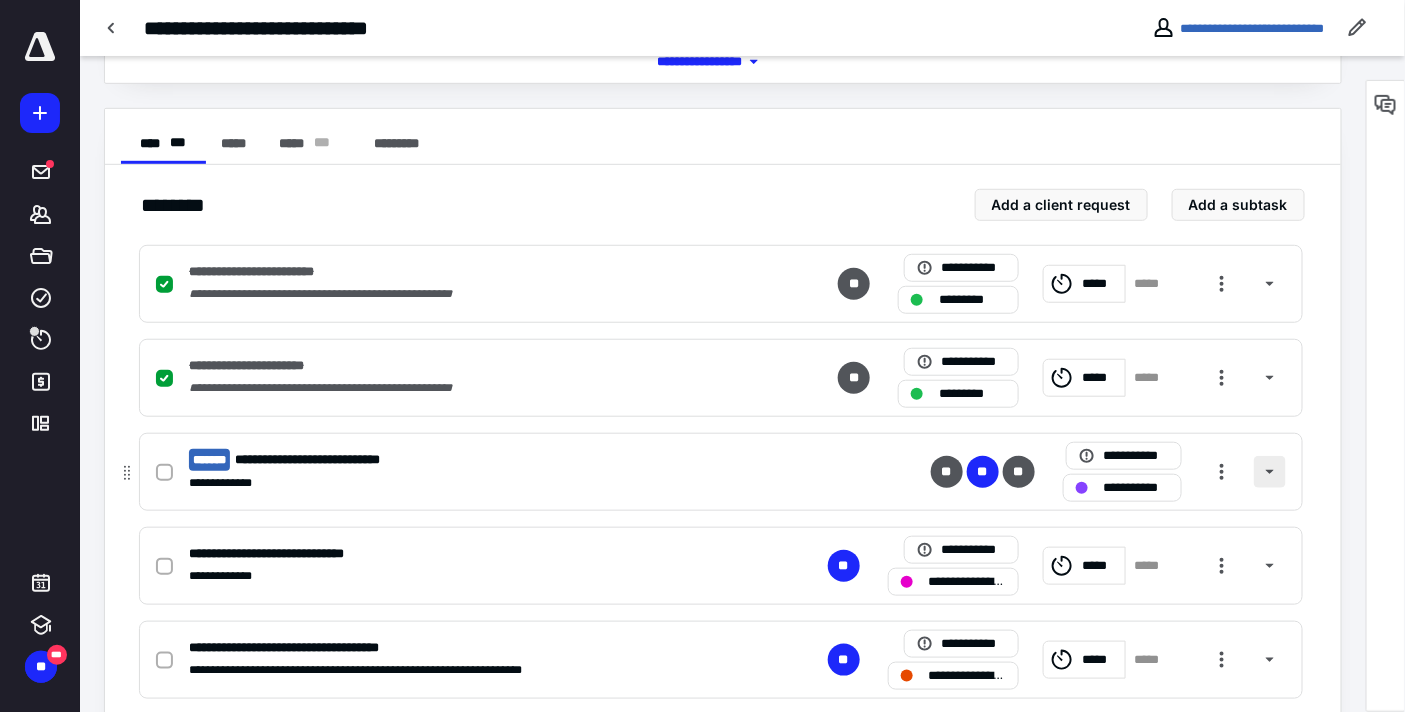 click at bounding box center [1270, 472] 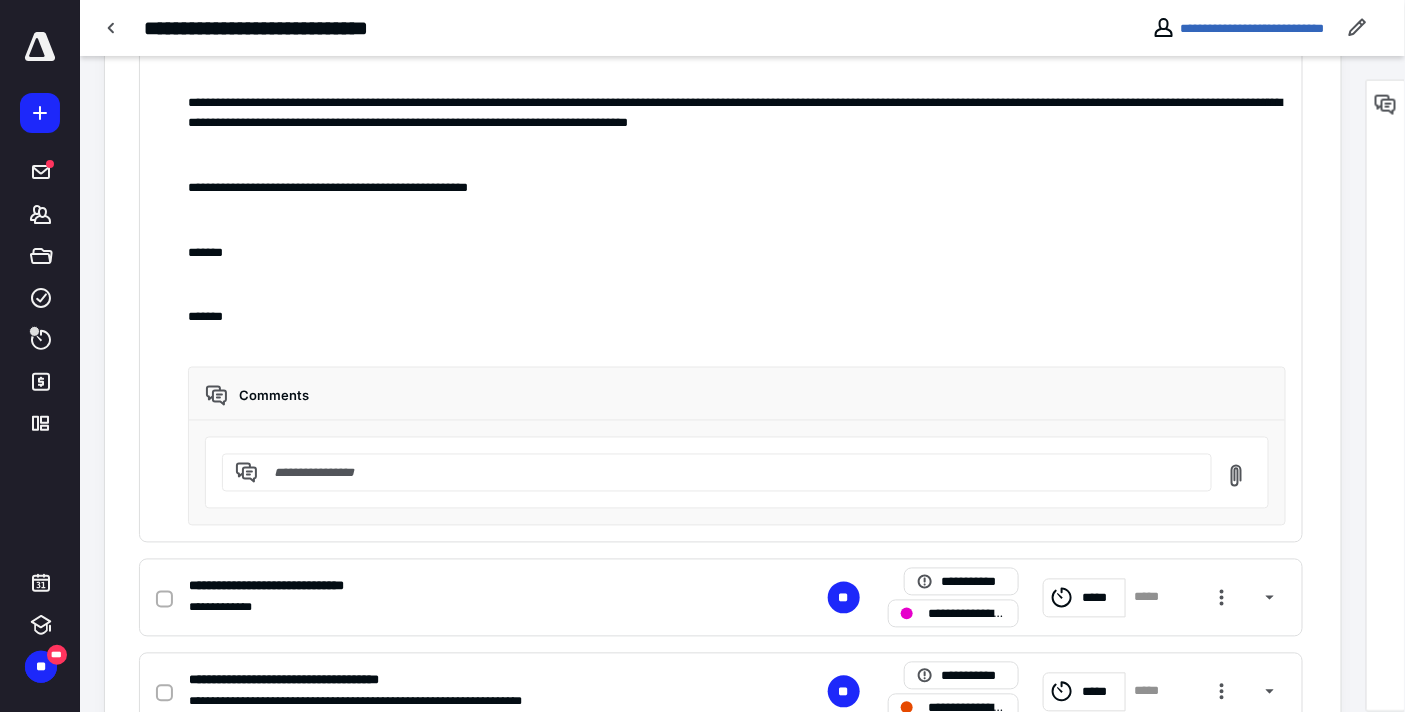 scroll, scrollTop: 1000, scrollLeft: 0, axis: vertical 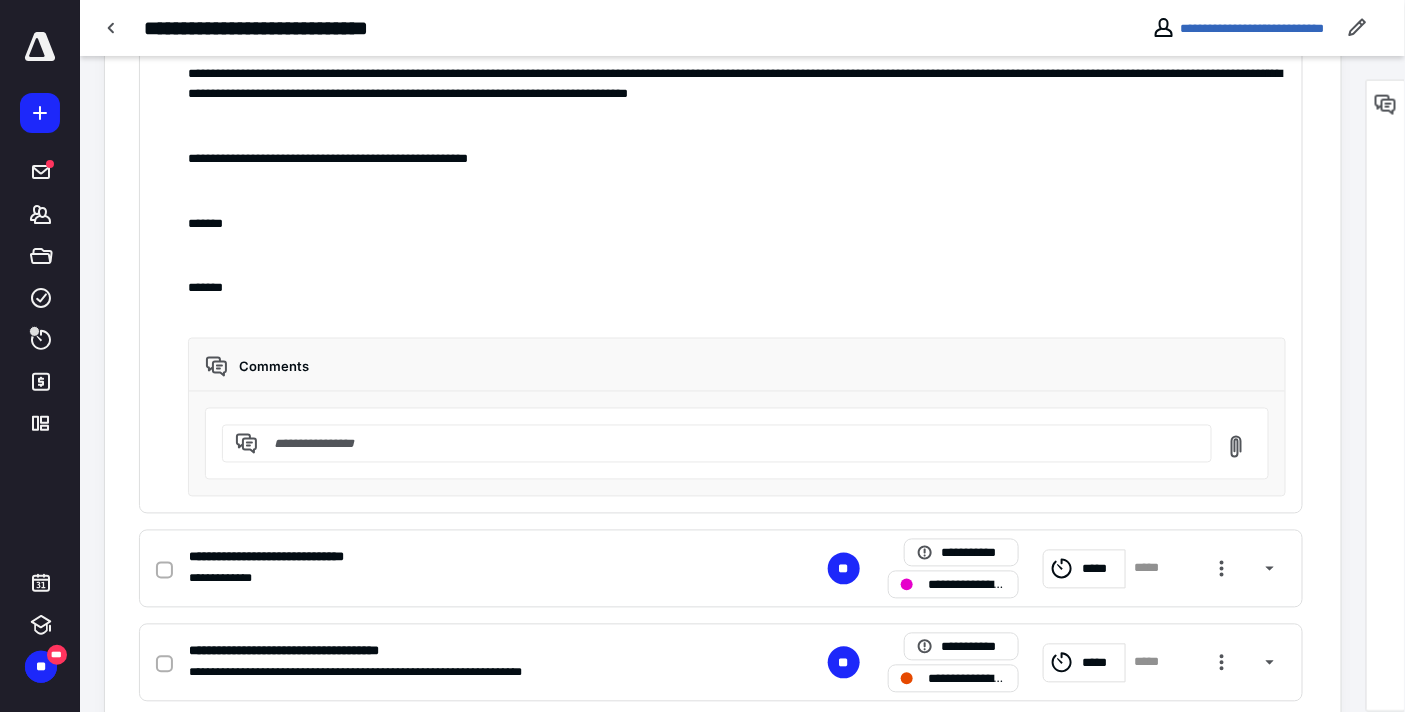 click at bounding box center (729, 444) 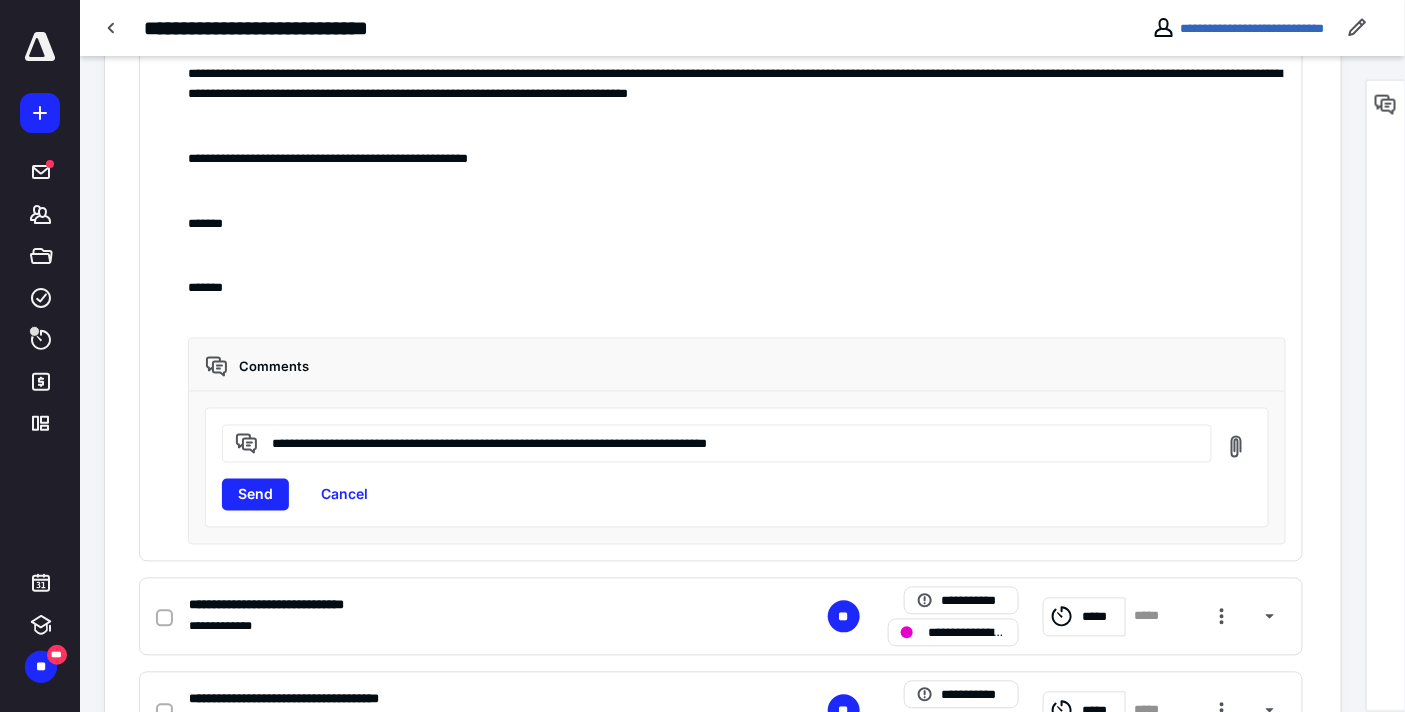 click on "**********" at bounding box center (728, 443) 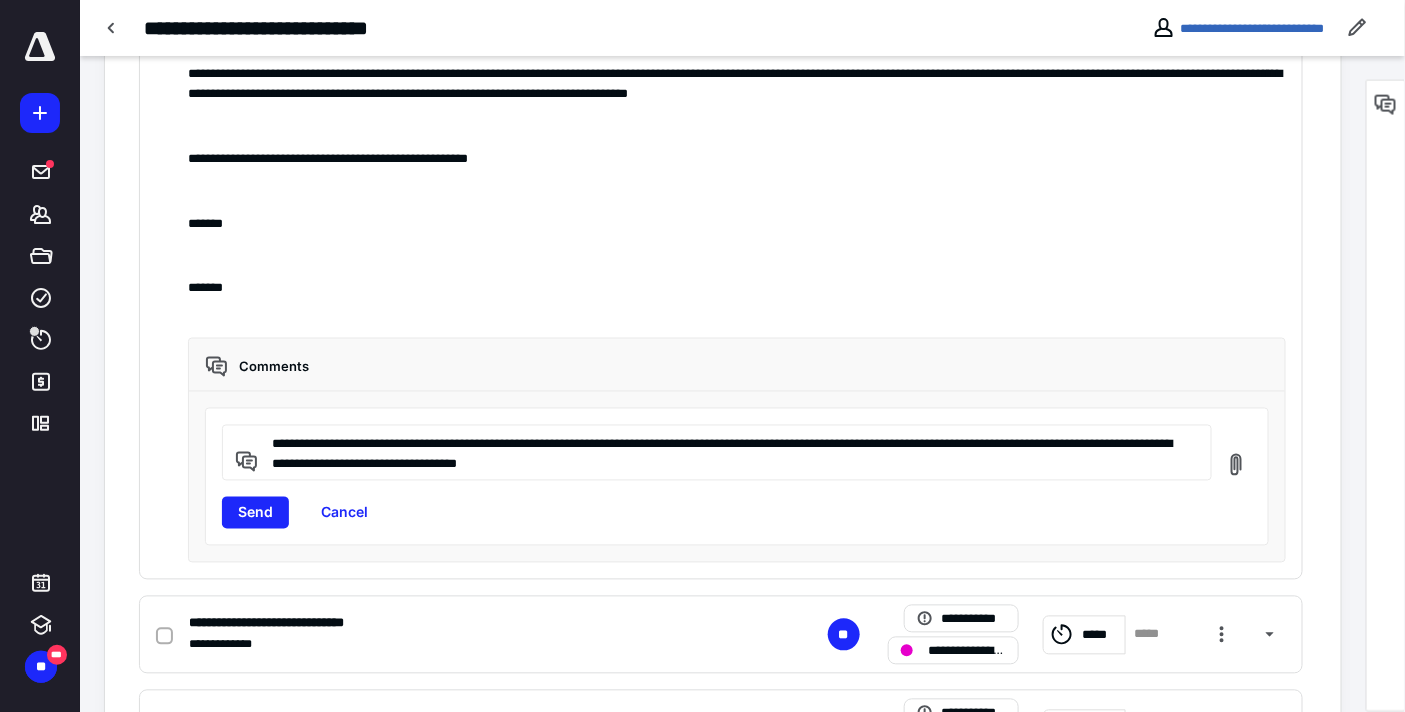 click on "**********" at bounding box center [728, 453] 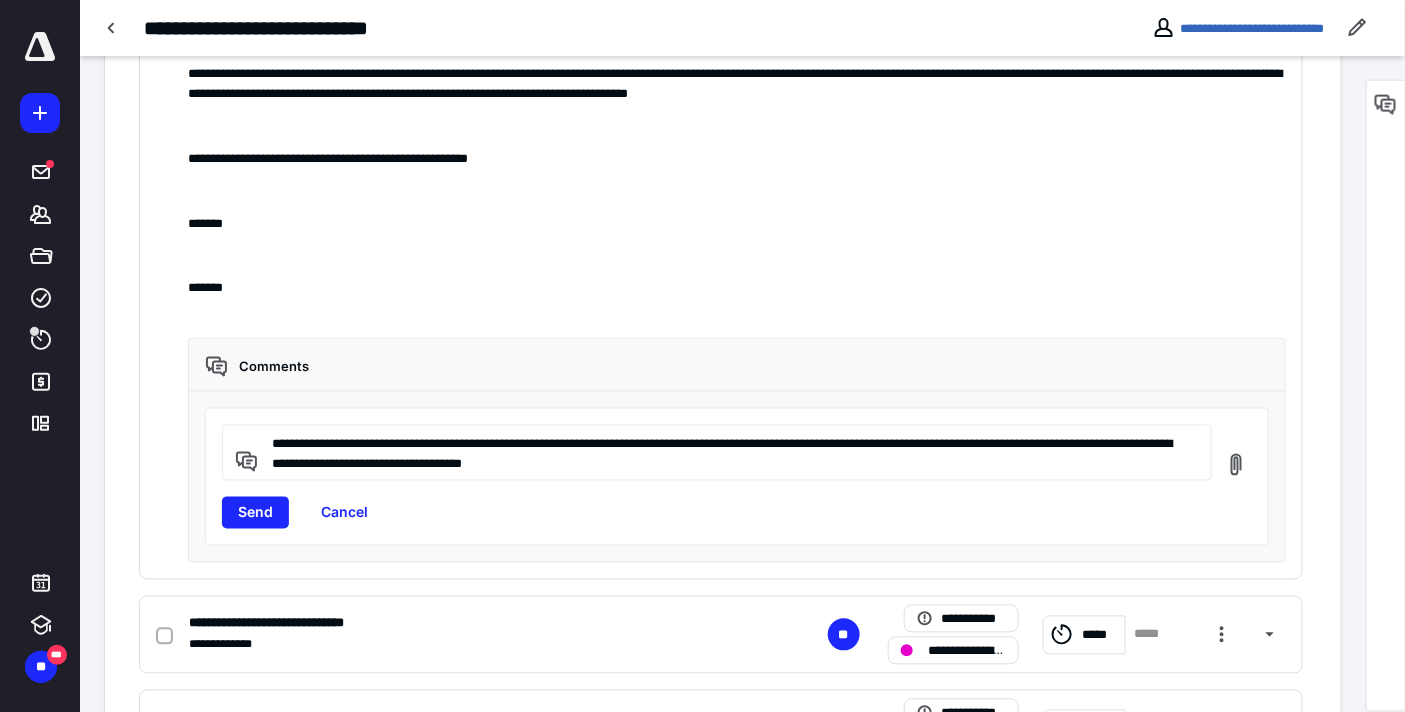 drag, startPoint x: 268, startPoint y: 447, endPoint x: 875, endPoint y: 545, distance: 614.86017 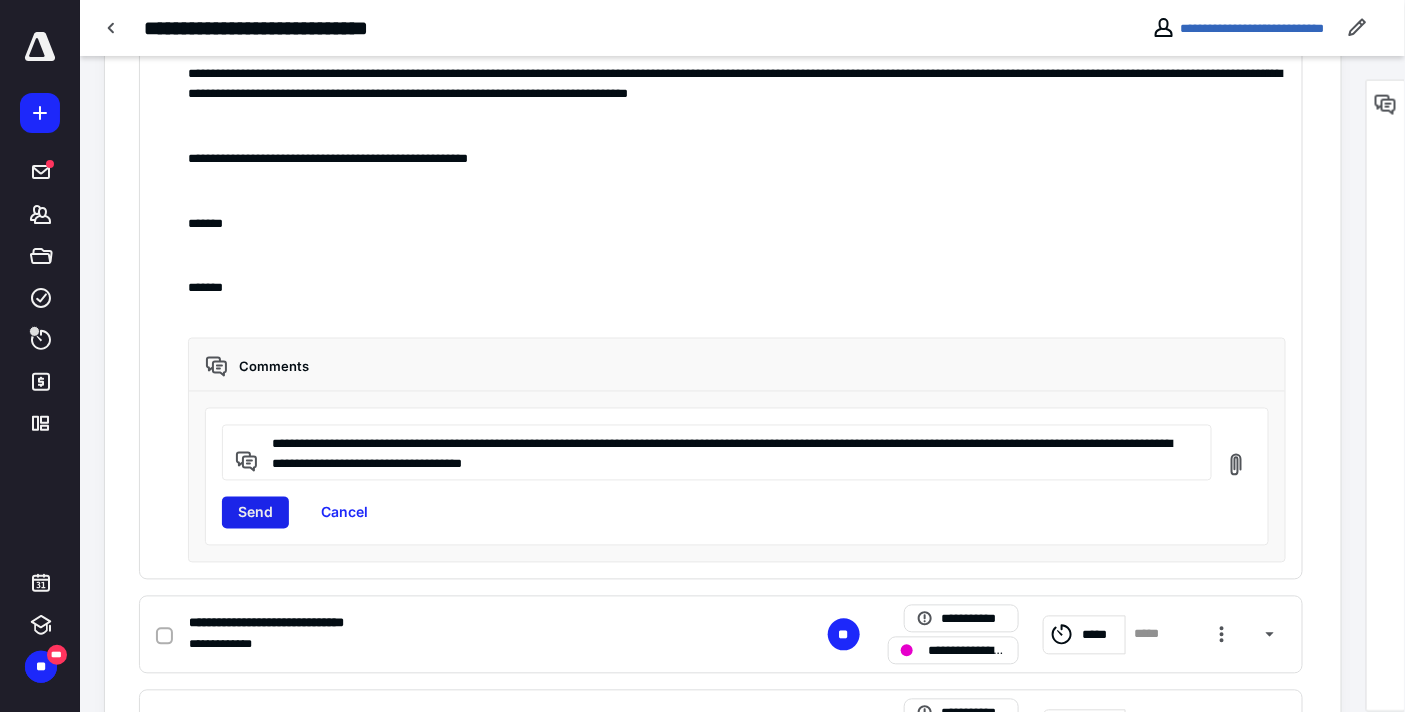 type on "**********" 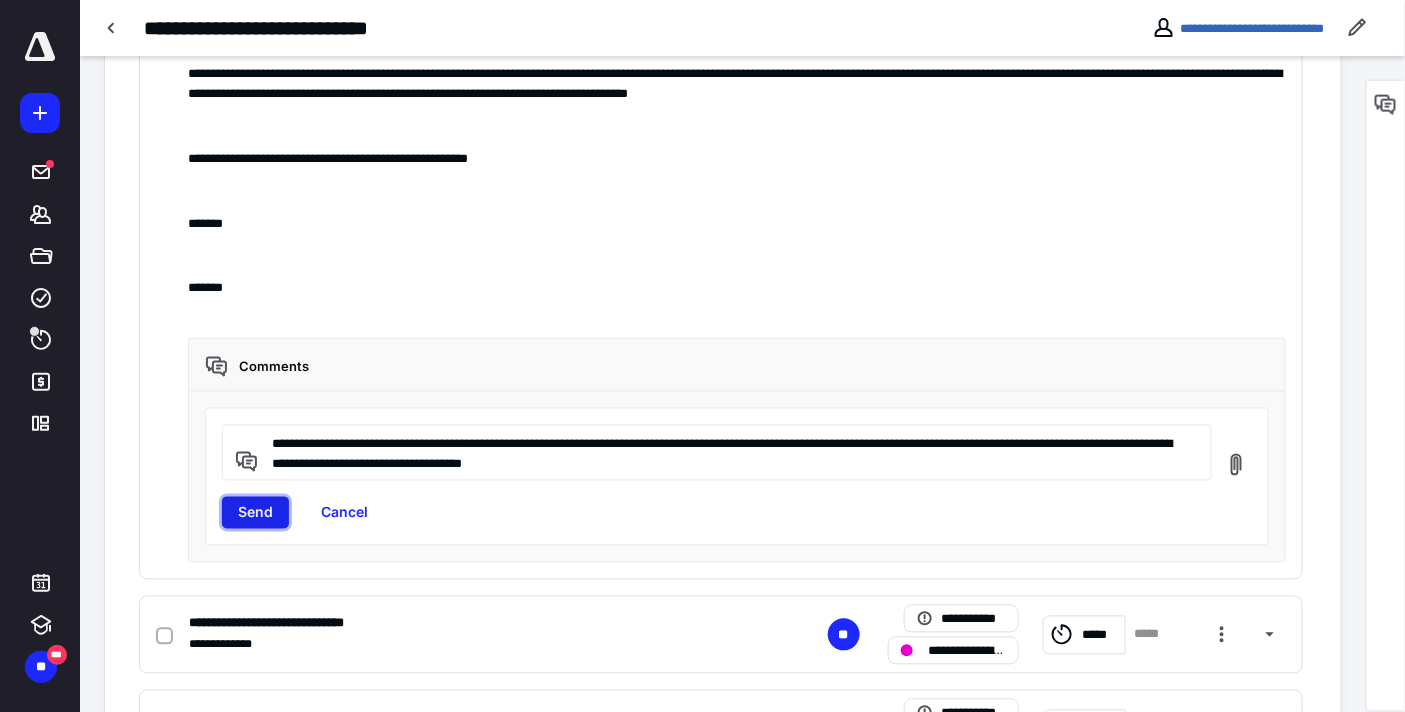 click on "Send" at bounding box center (255, 513) 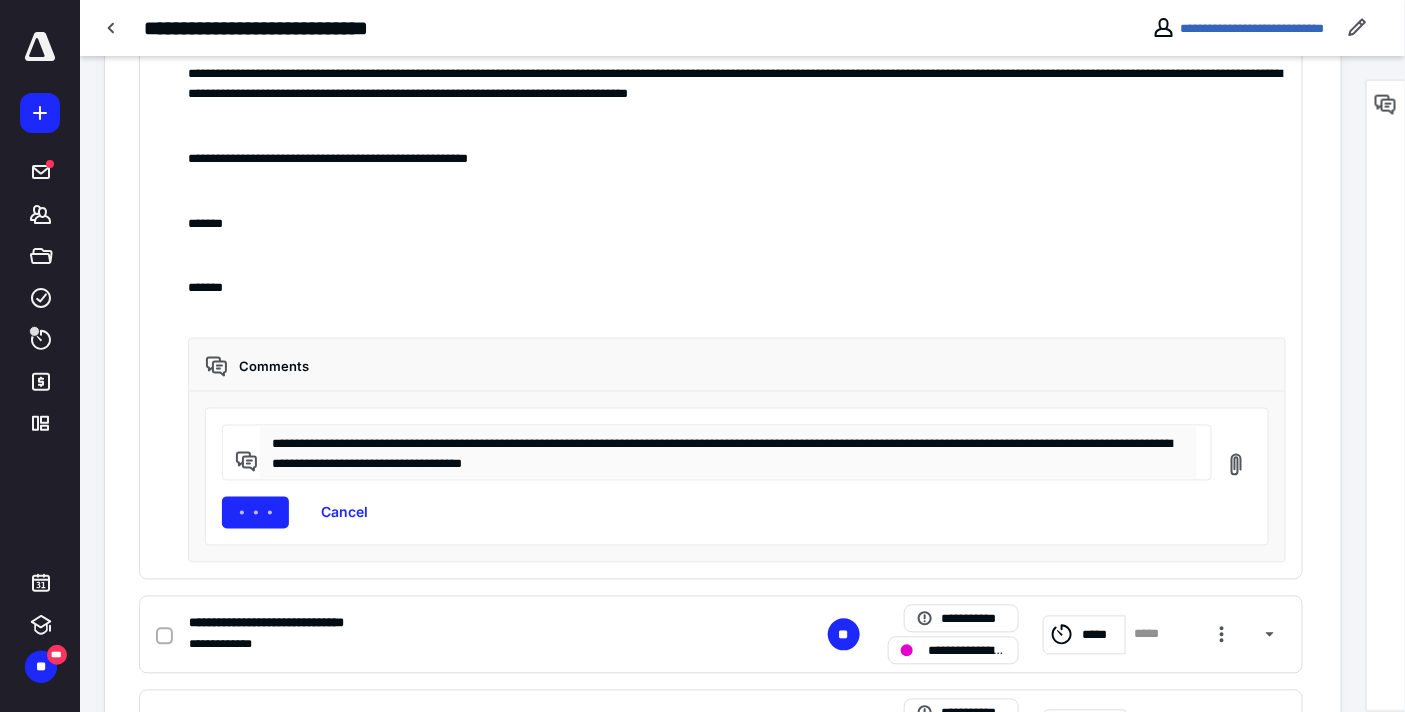 type 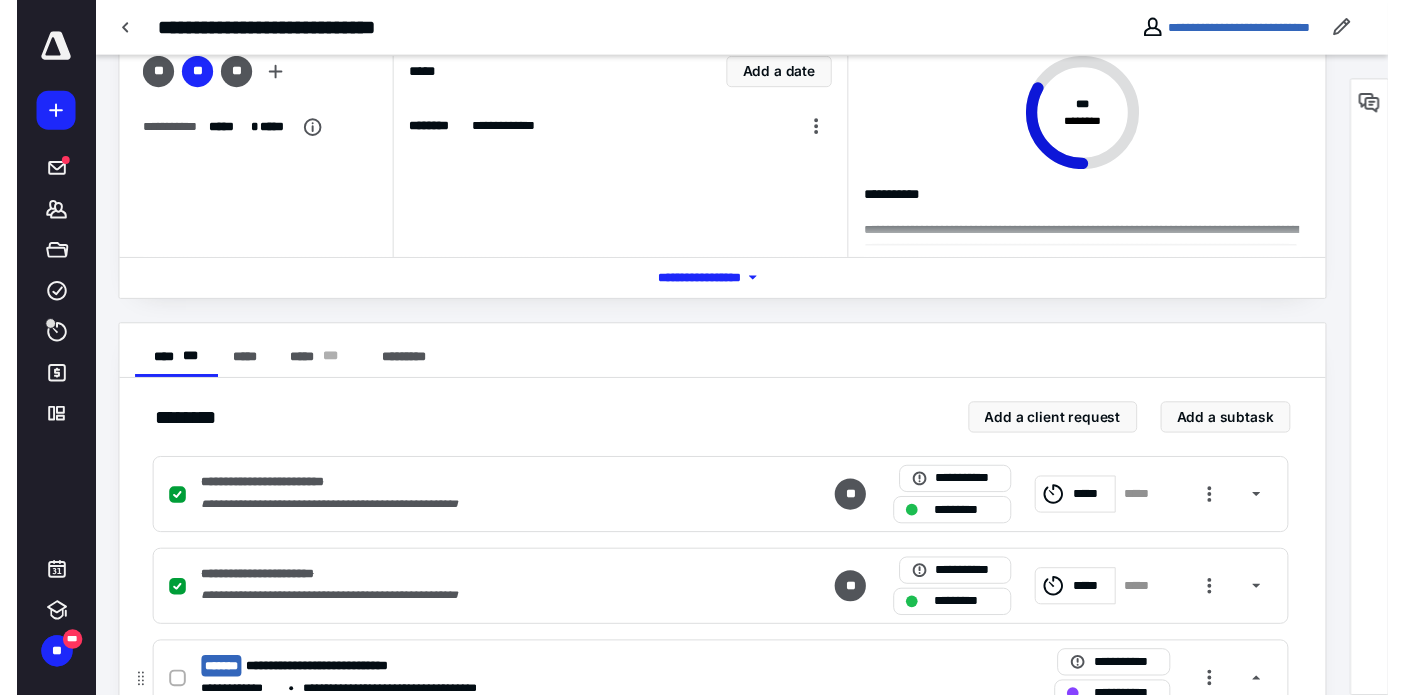 scroll, scrollTop: 0, scrollLeft: 0, axis: both 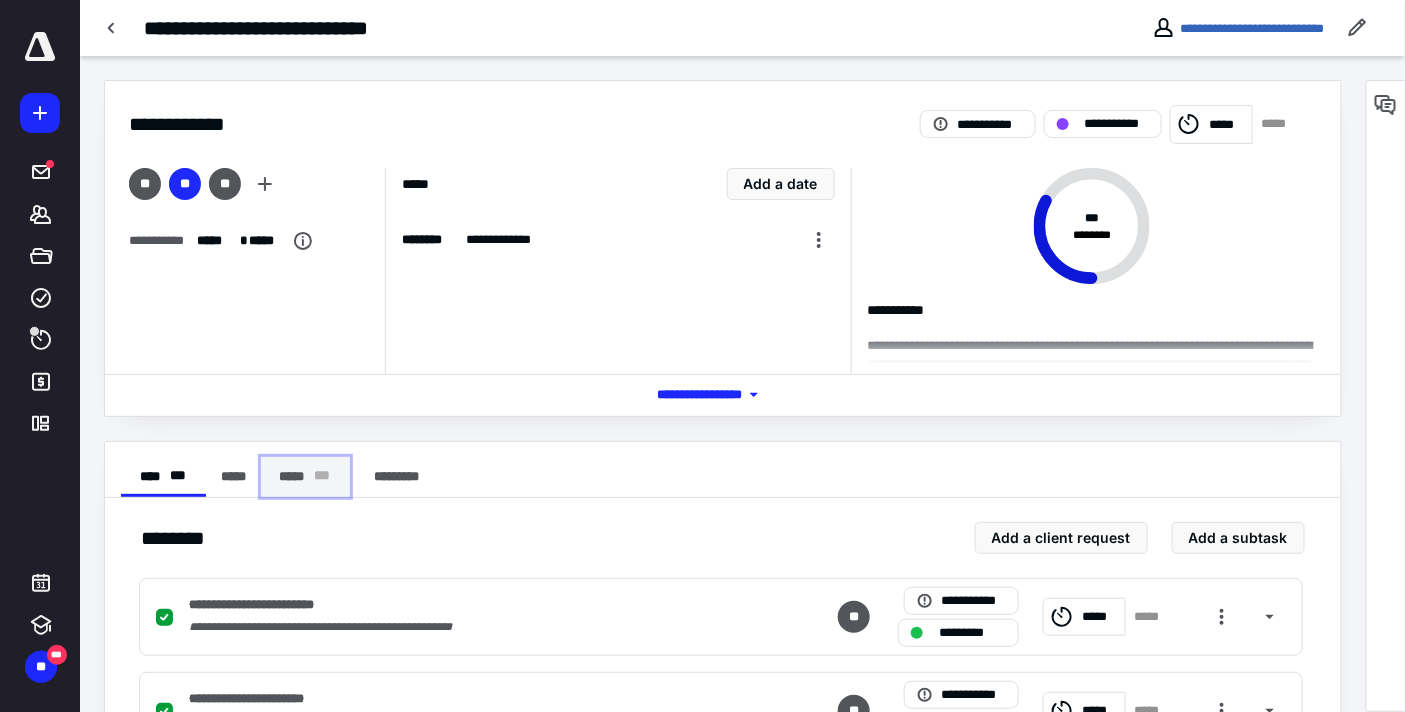 click on "***** * * *" at bounding box center [305, 477] 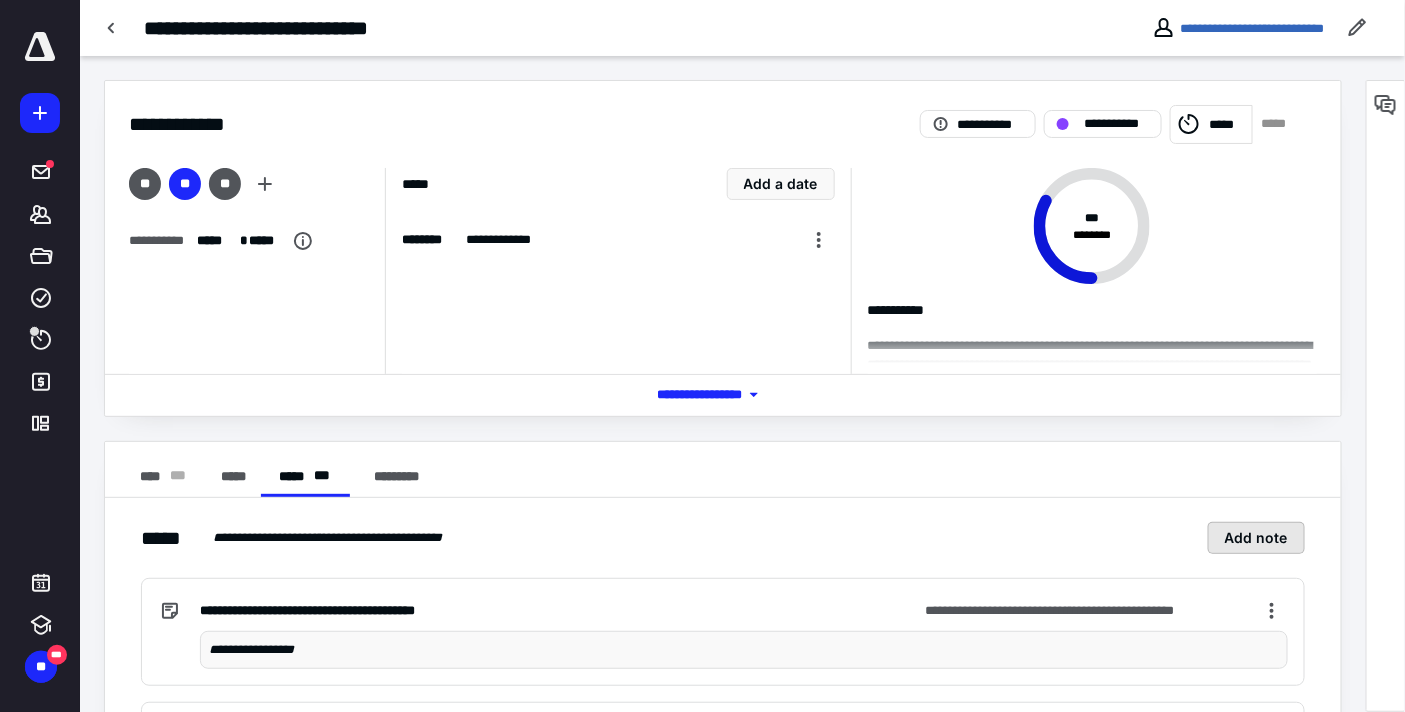 click on "Add note" at bounding box center [1256, 538] 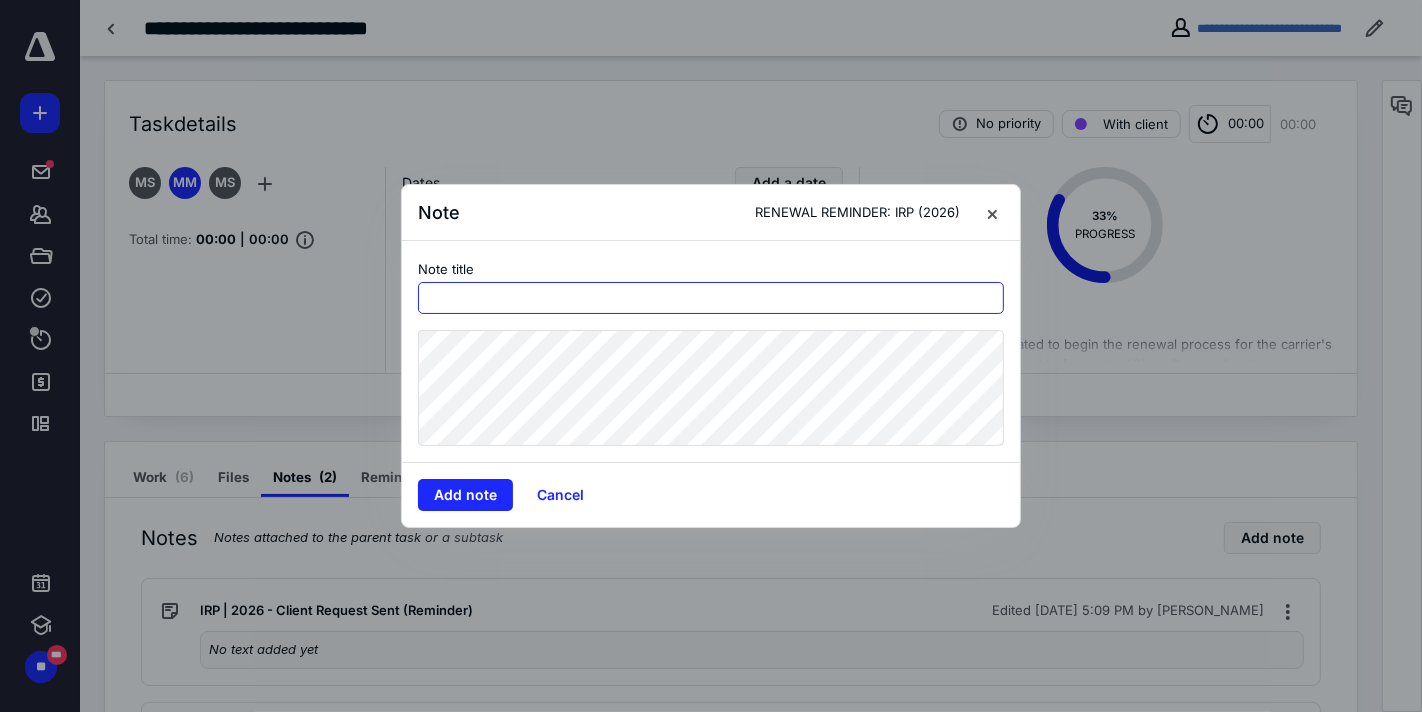 click at bounding box center (711, 298) 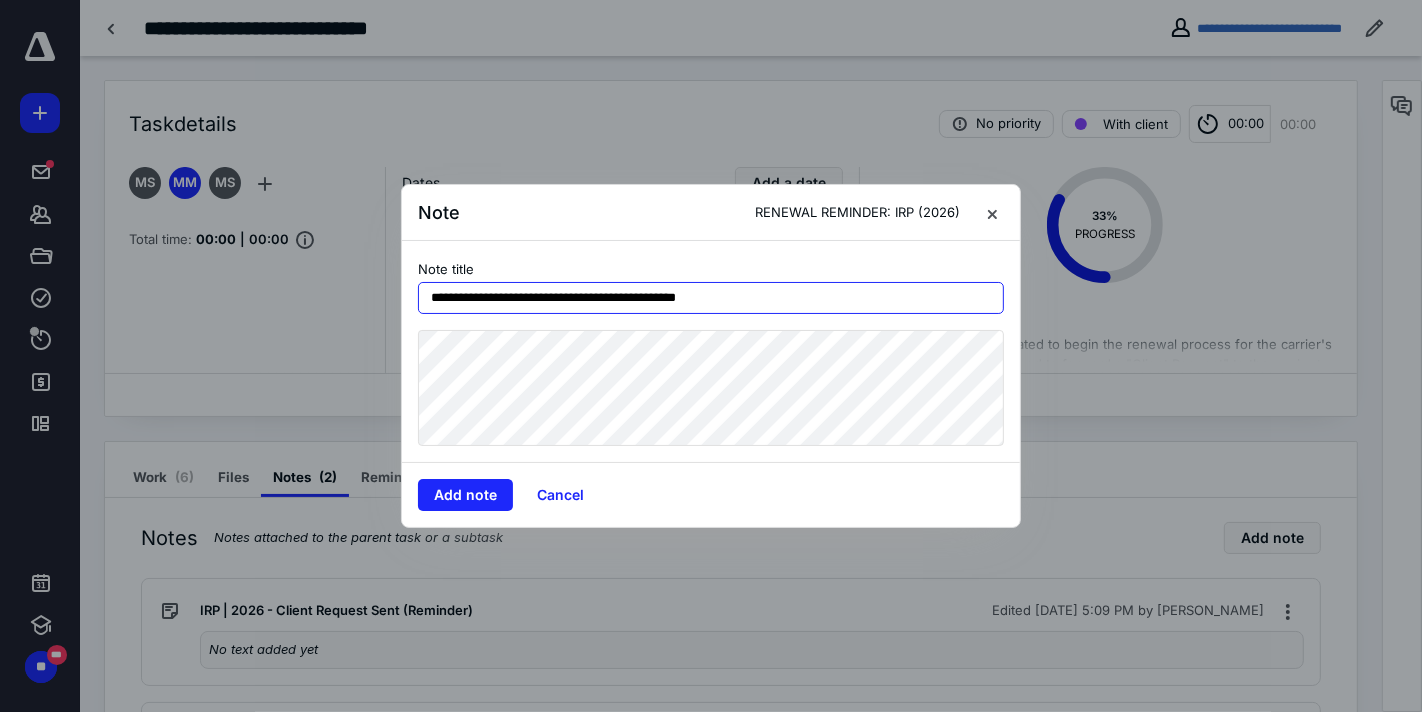 click on "**********" at bounding box center [711, 298] 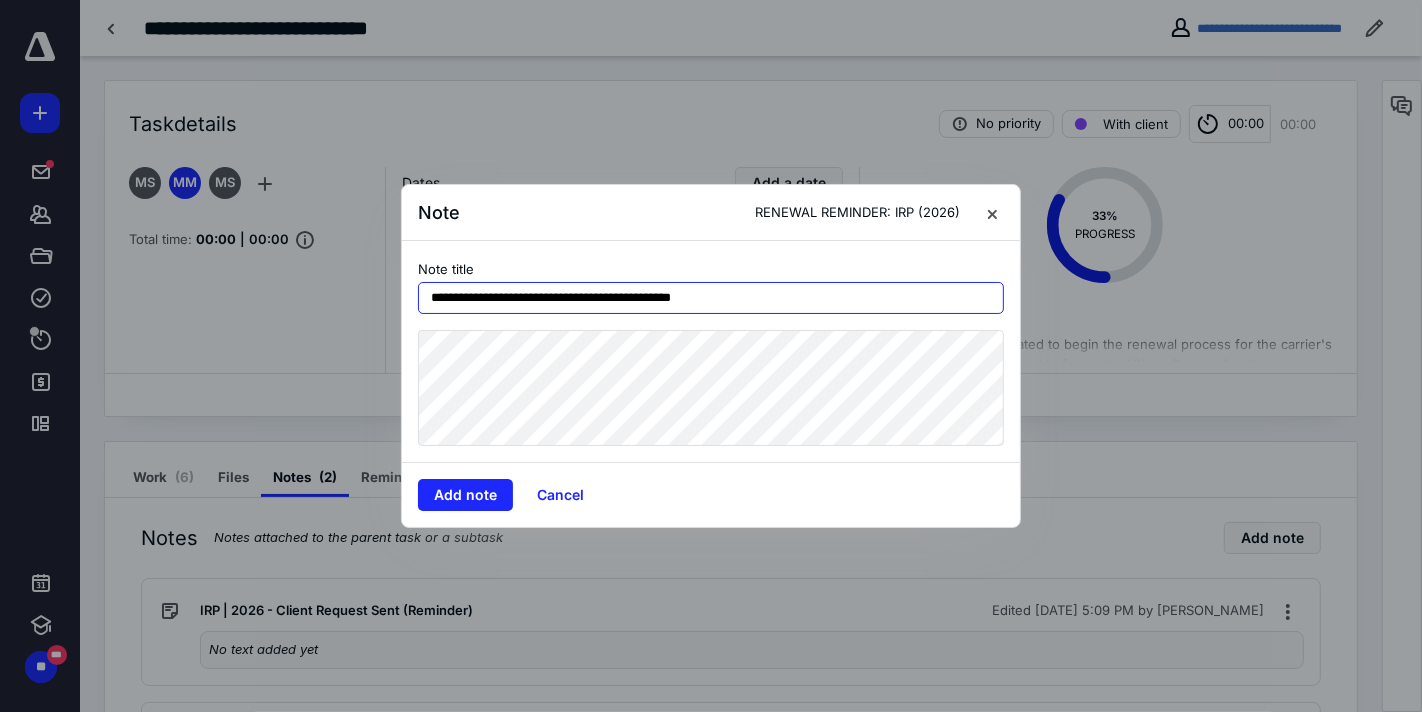 type on "**********" 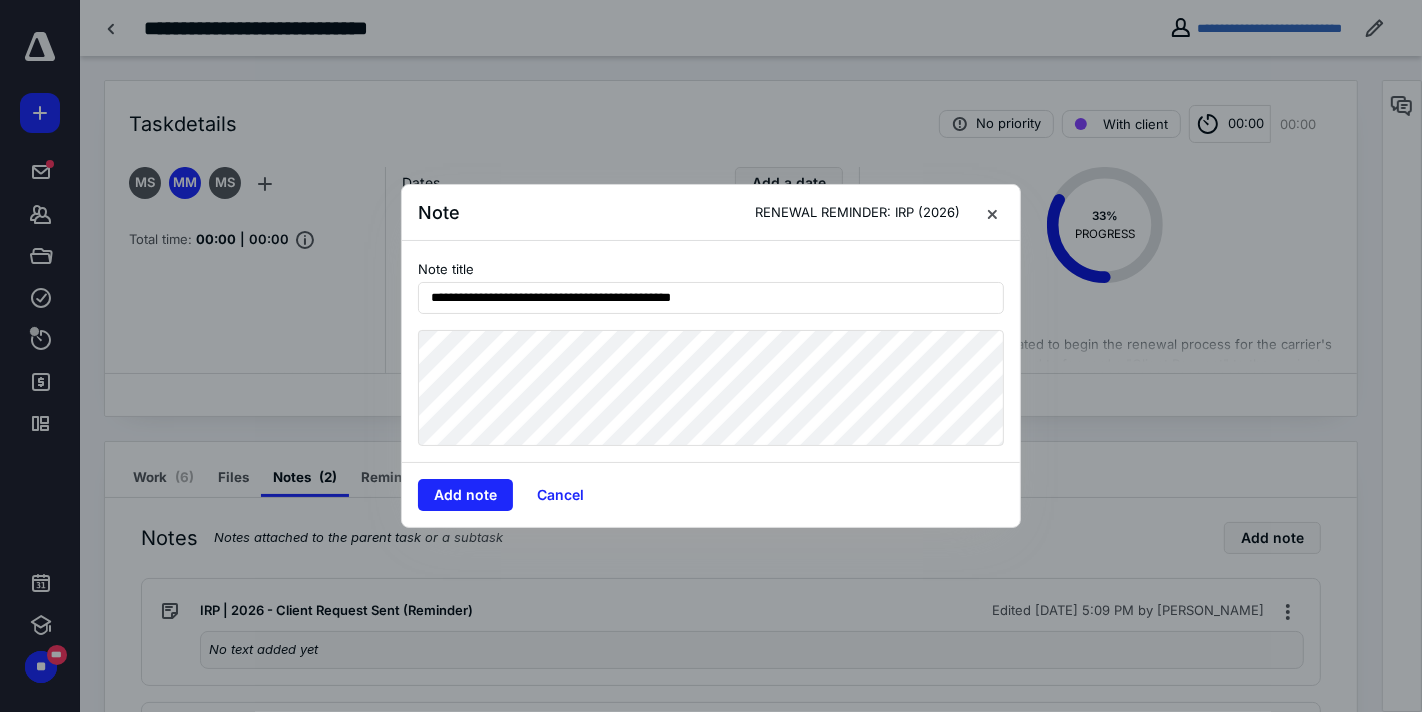 click on "**********" at bounding box center [711, 356] 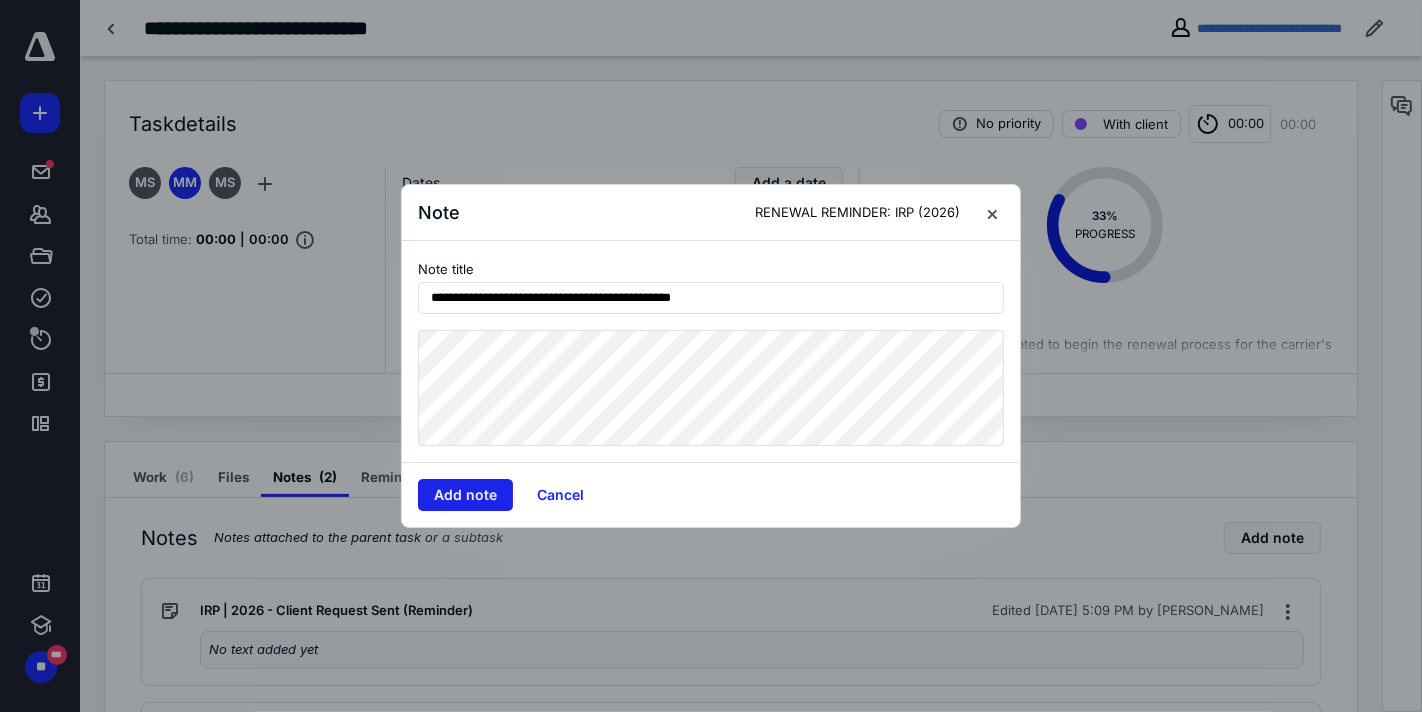 click on "Add note" at bounding box center [465, 495] 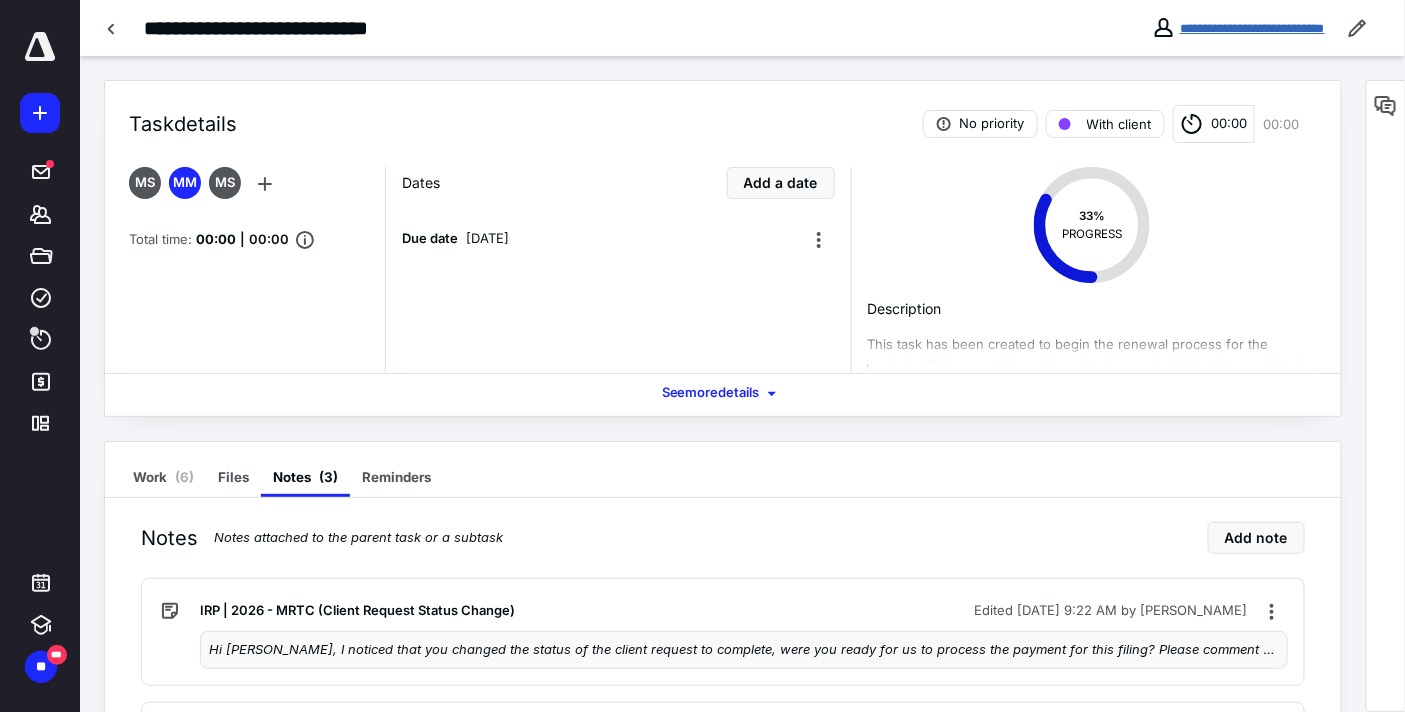 click on "**********" at bounding box center [1252, 28] 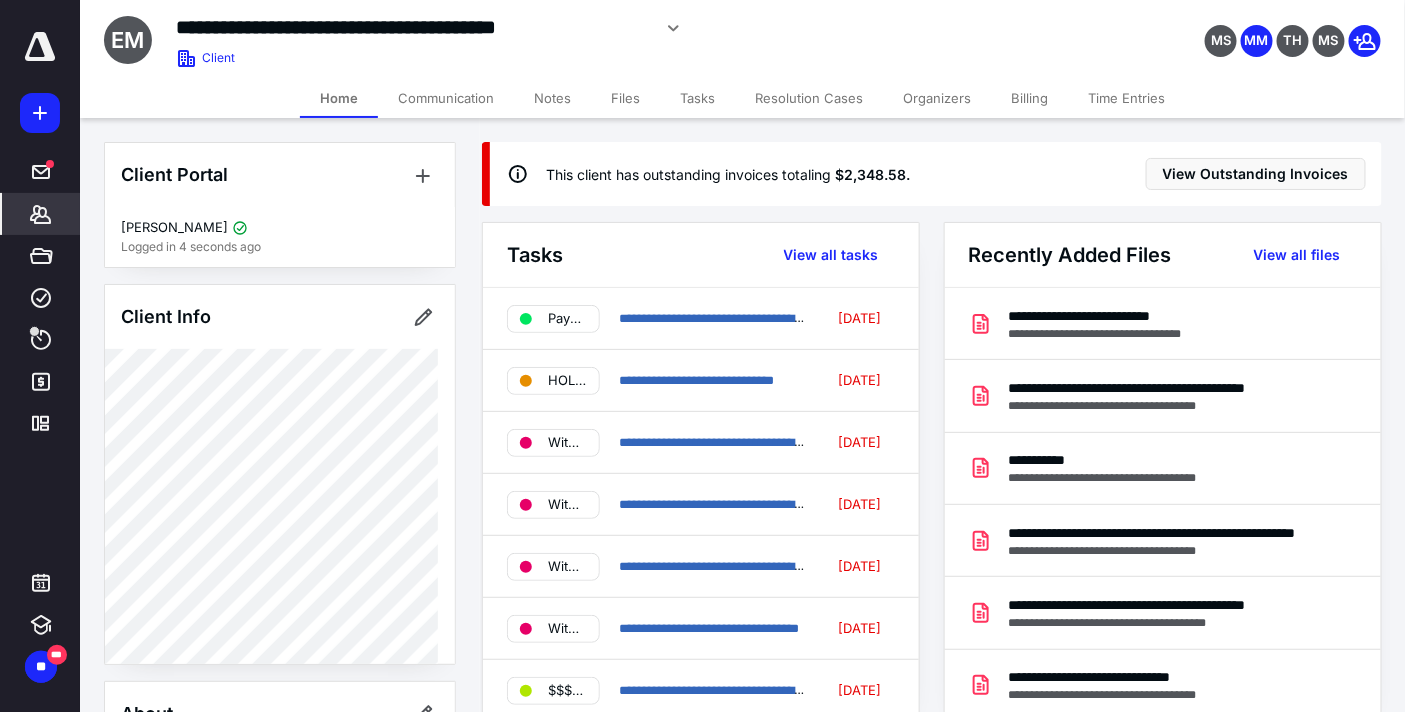 click on "Tasks" at bounding box center (697, 98) 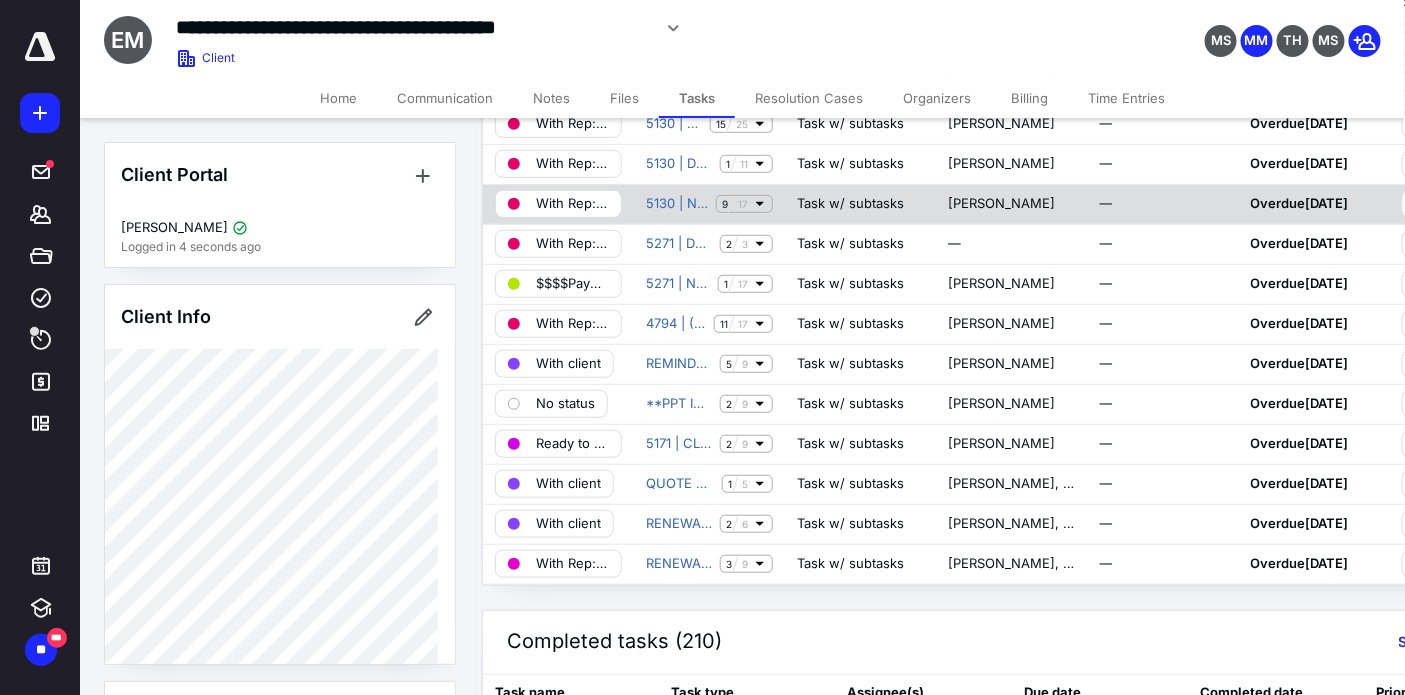 scroll, scrollTop: 222, scrollLeft: 0, axis: vertical 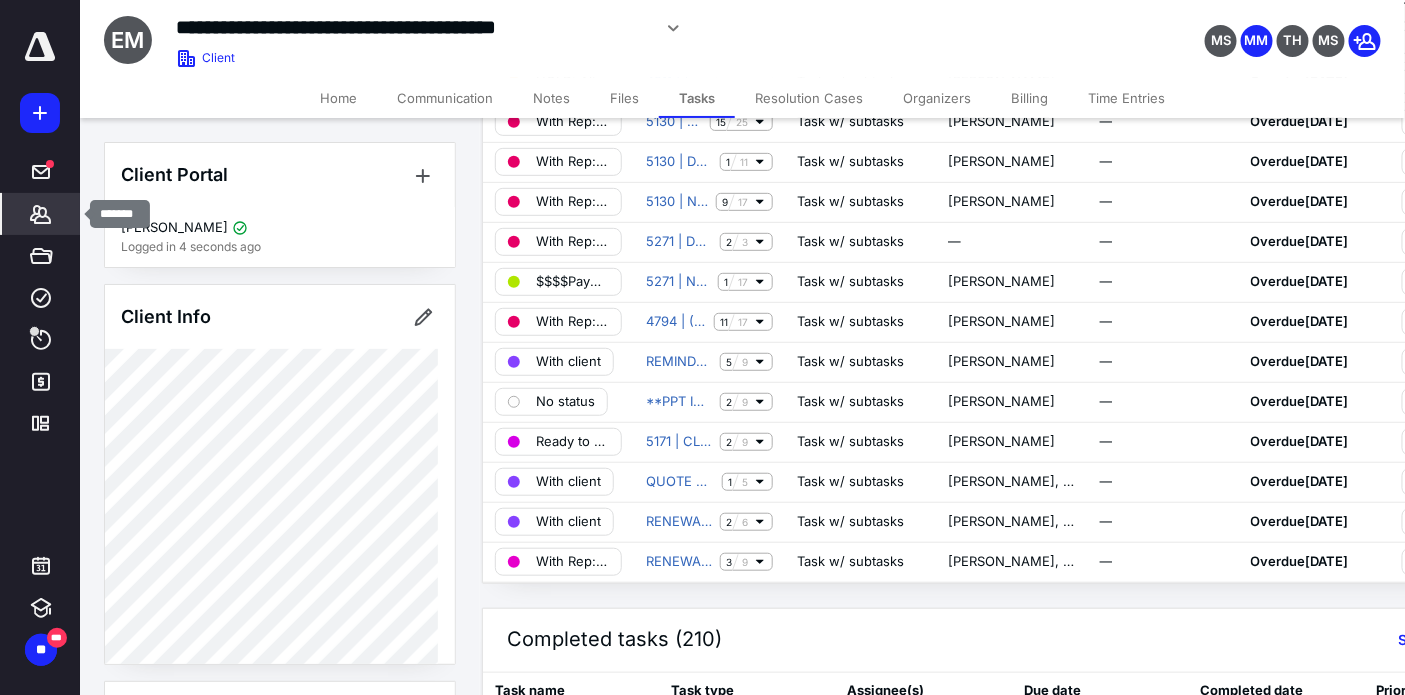click 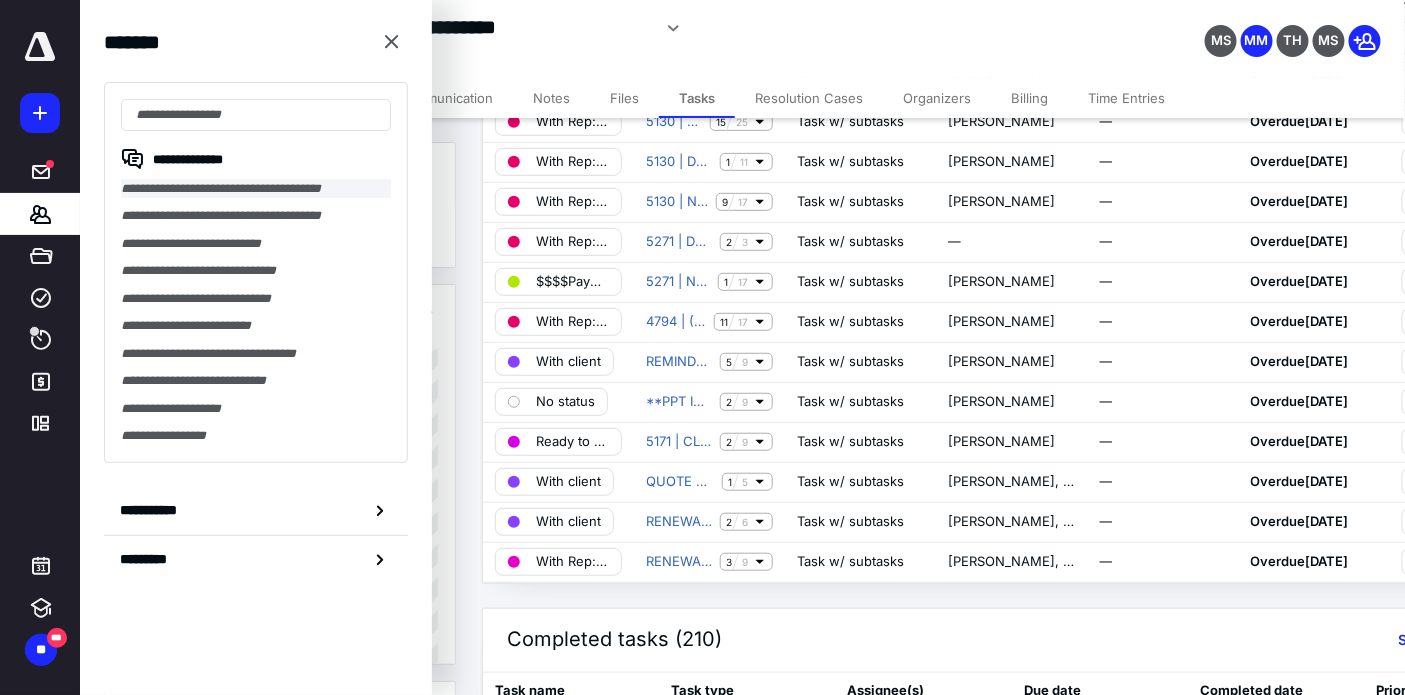 click on "**********" at bounding box center [256, 188] 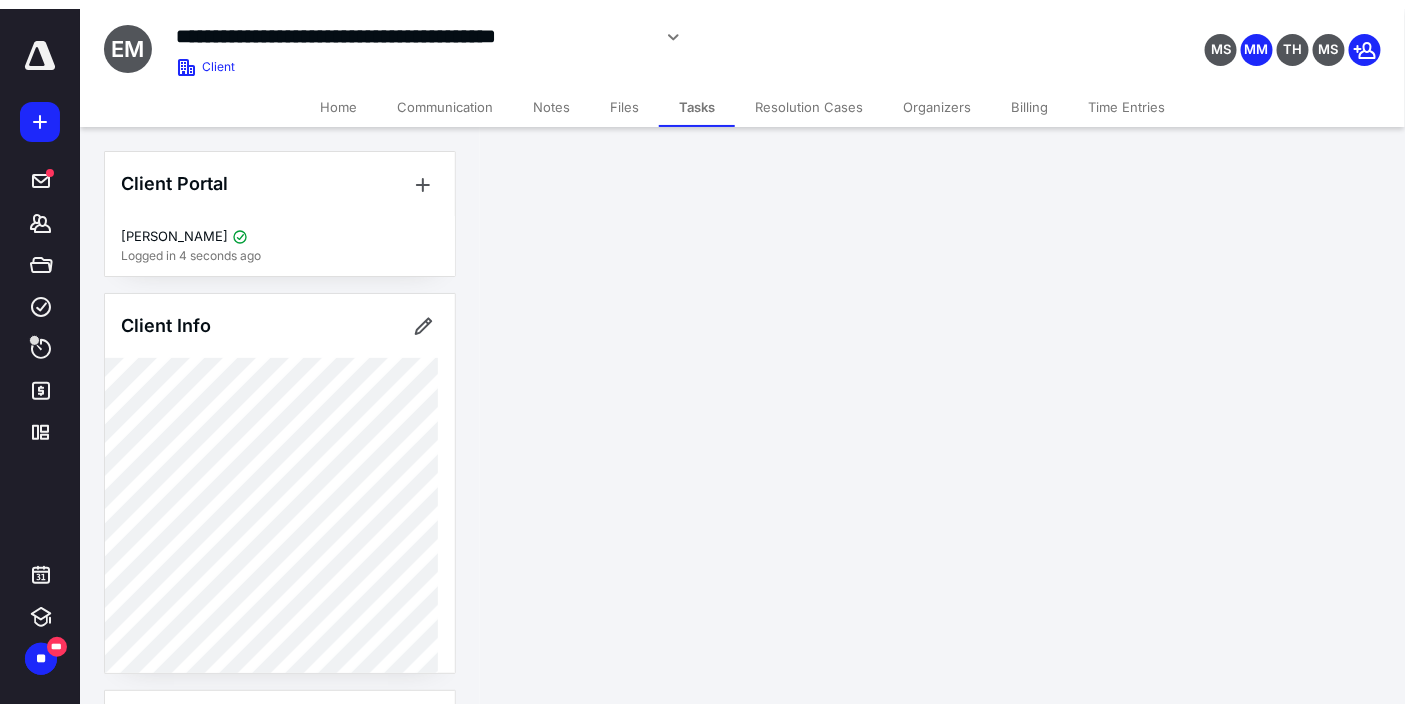 scroll, scrollTop: 0, scrollLeft: 0, axis: both 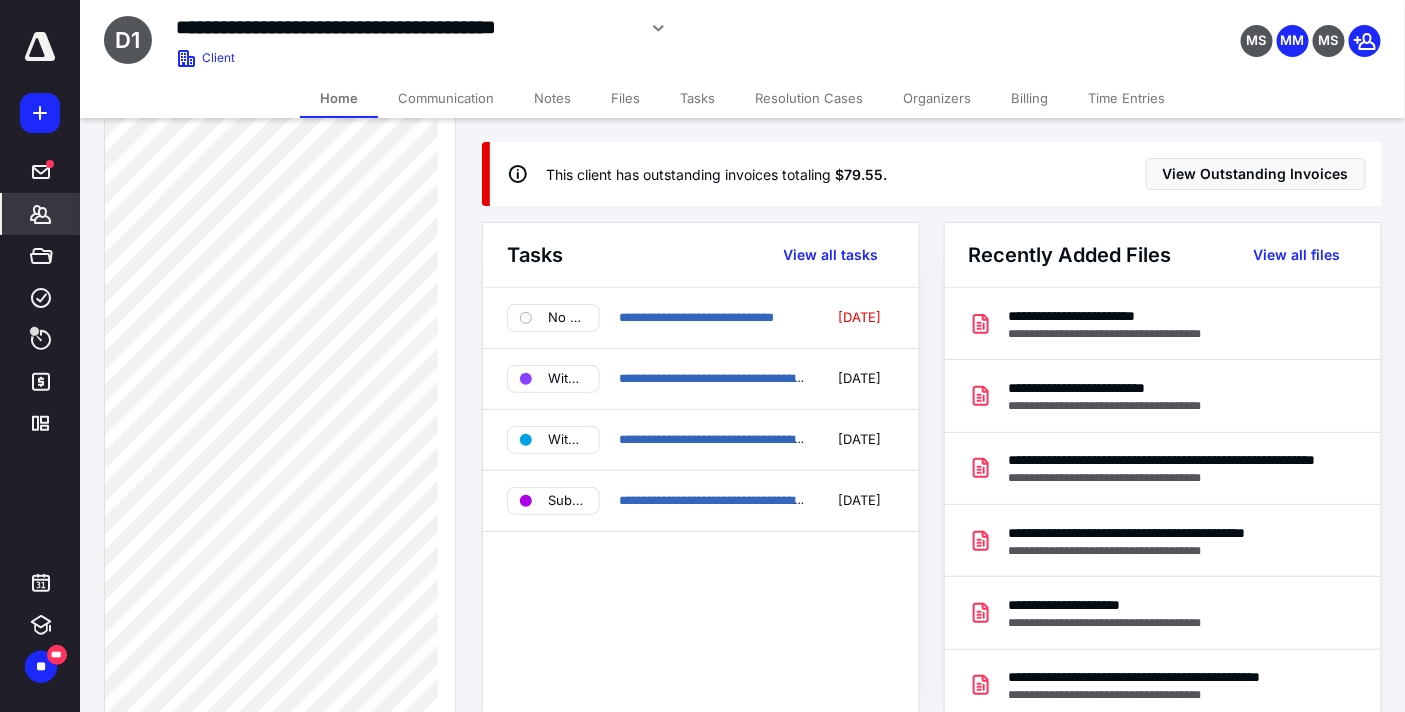 click on "Notes" at bounding box center [552, 98] 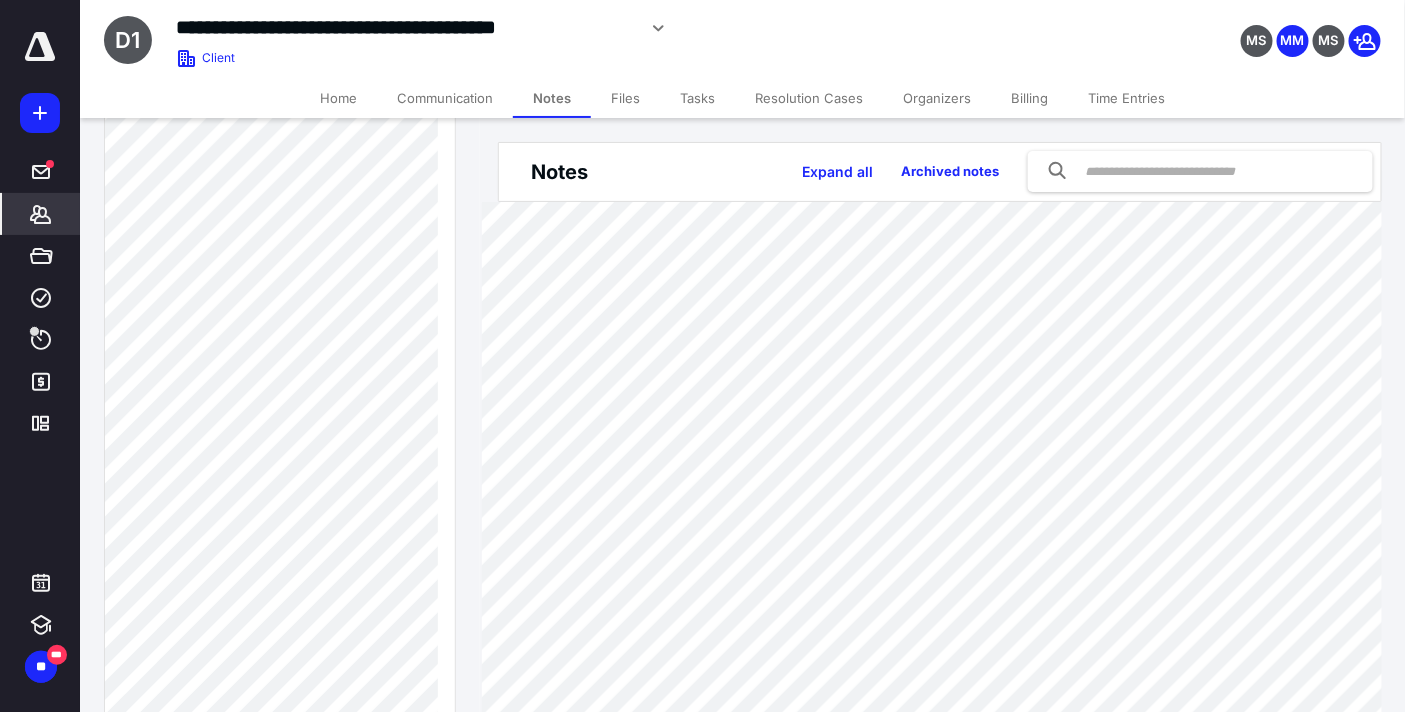 click at bounding box center [1200, 171] 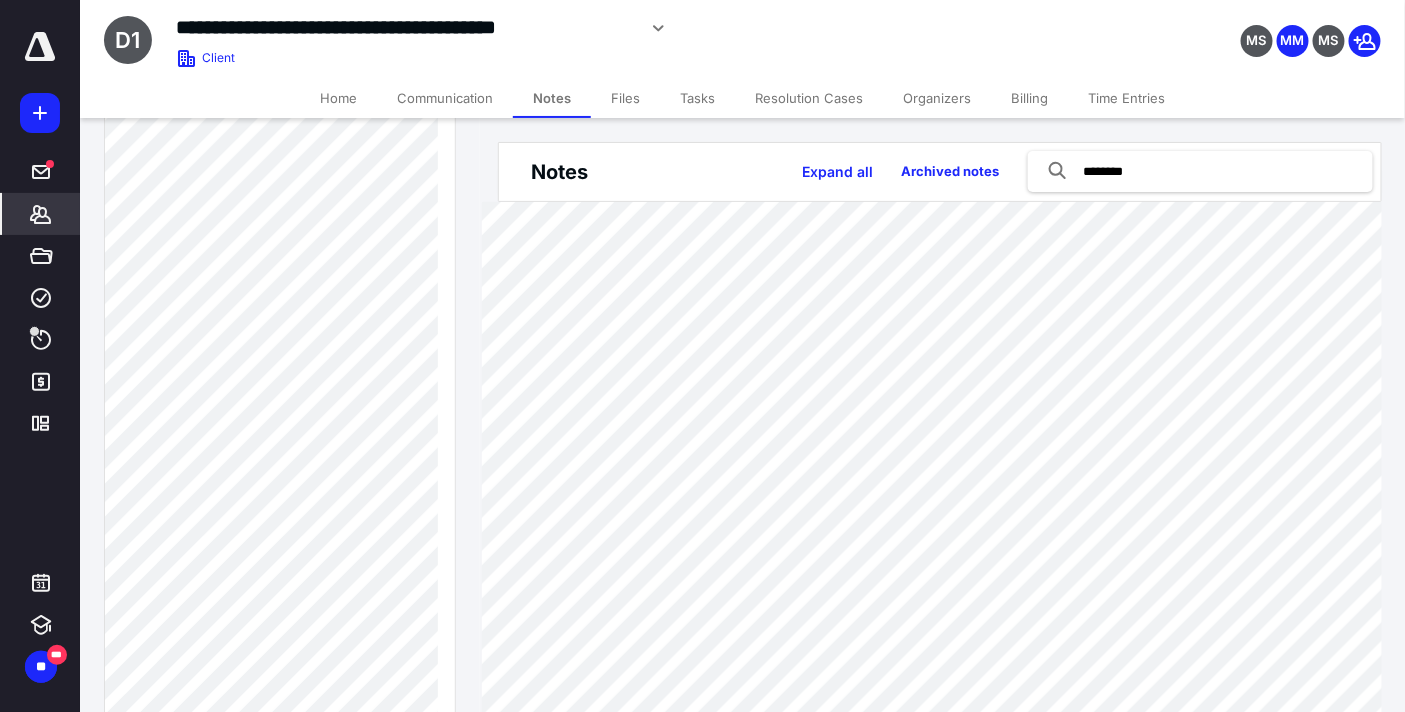 type on "********" 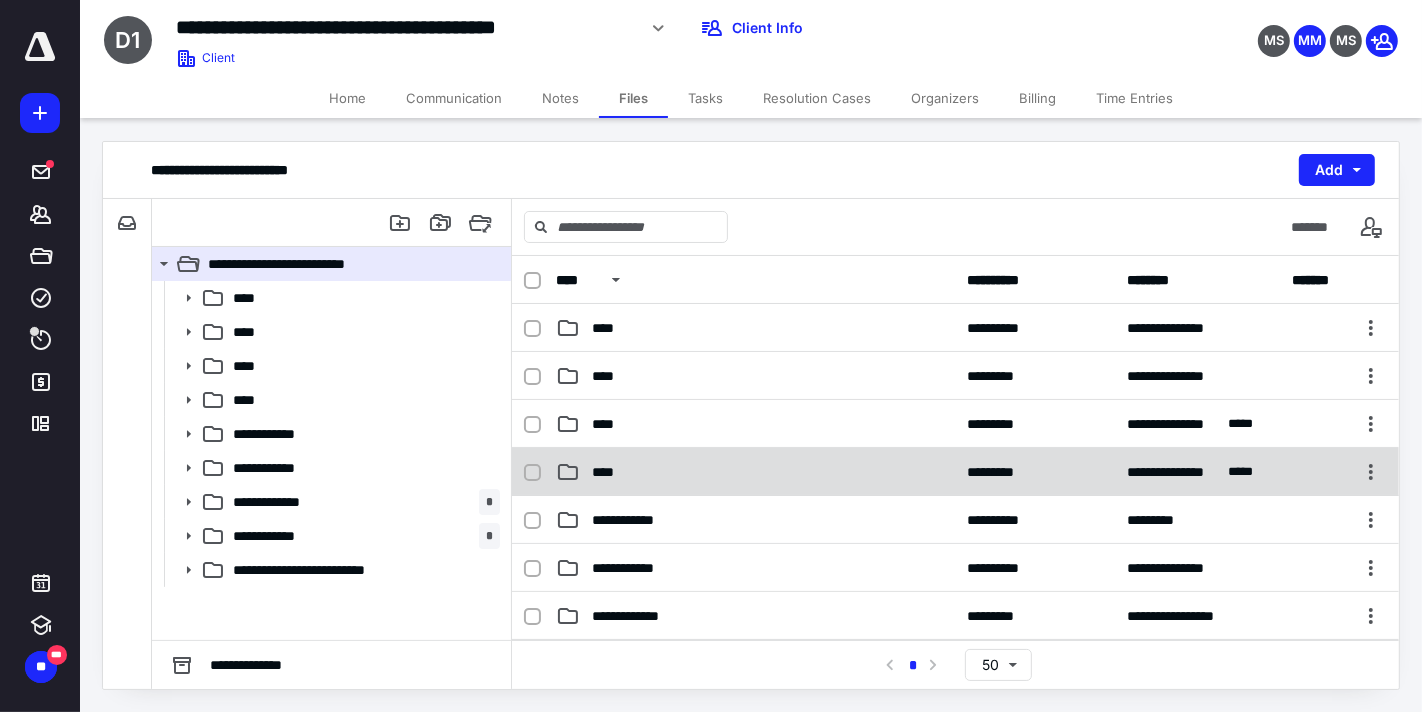 click on "****" at bounding box center (756, 472) 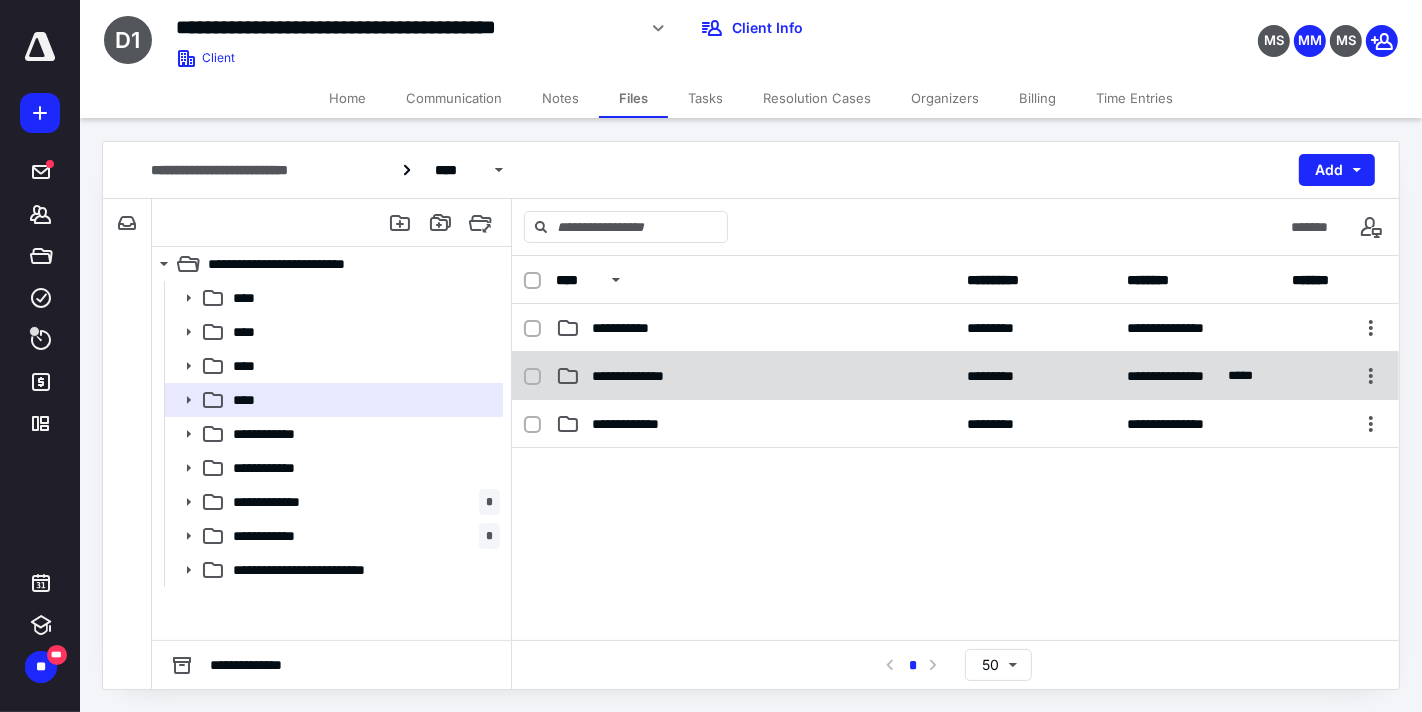 click on "**********" at bounding box center (756, 376) 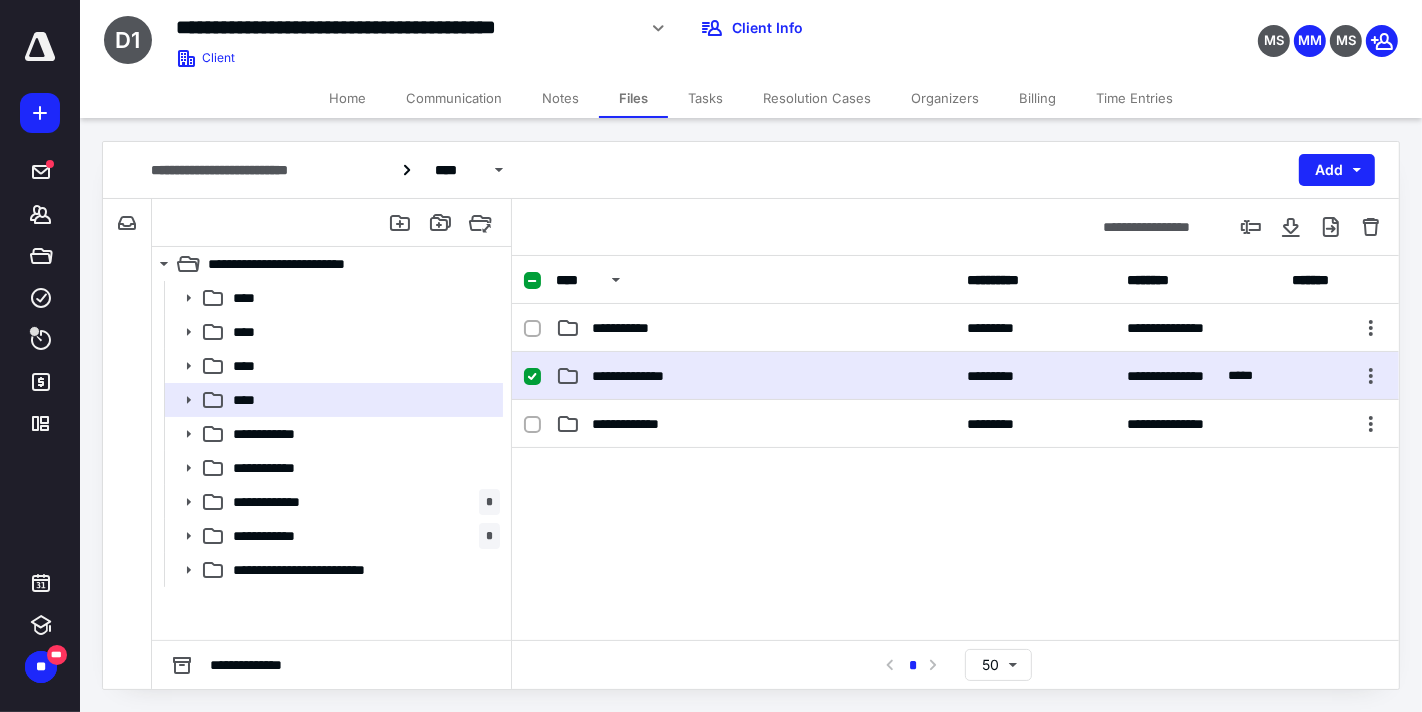 click on "**********" at bounding box center [756, 376] 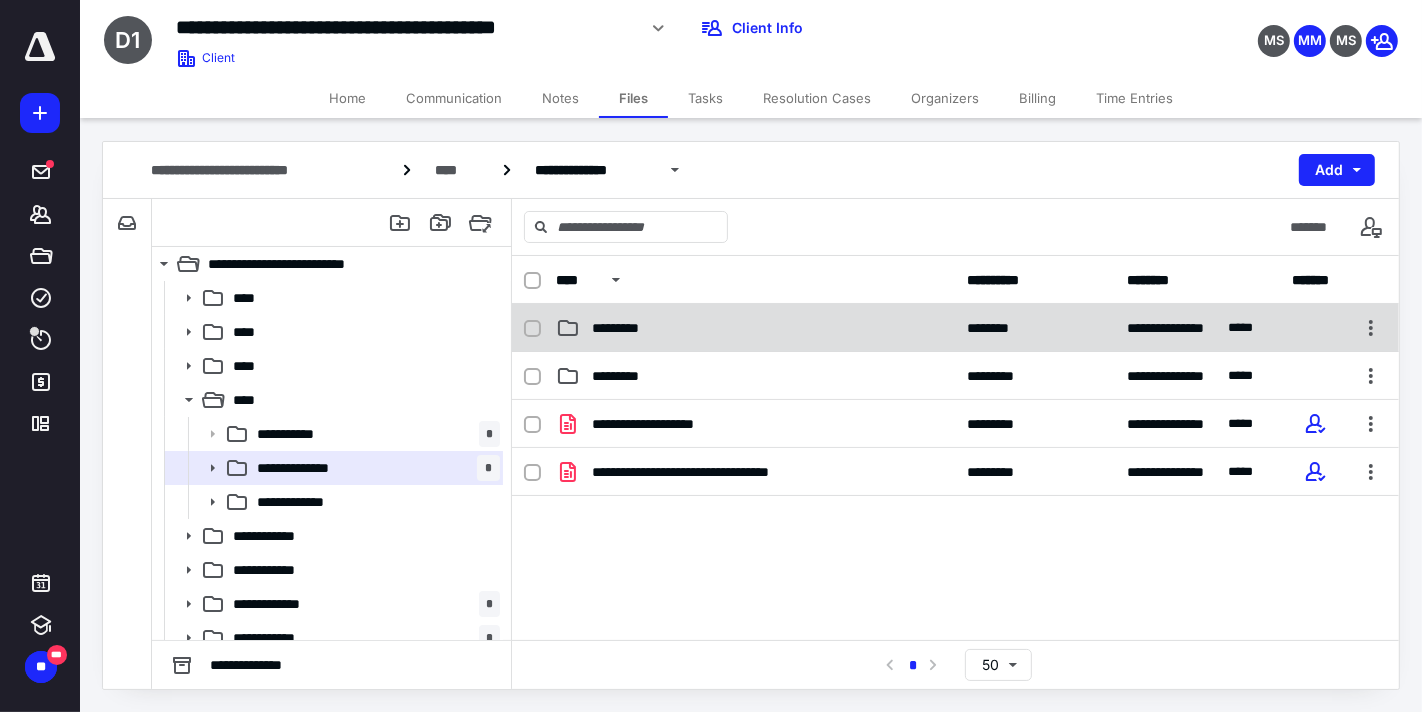 click on "*********" at bounding box center [756, 328] 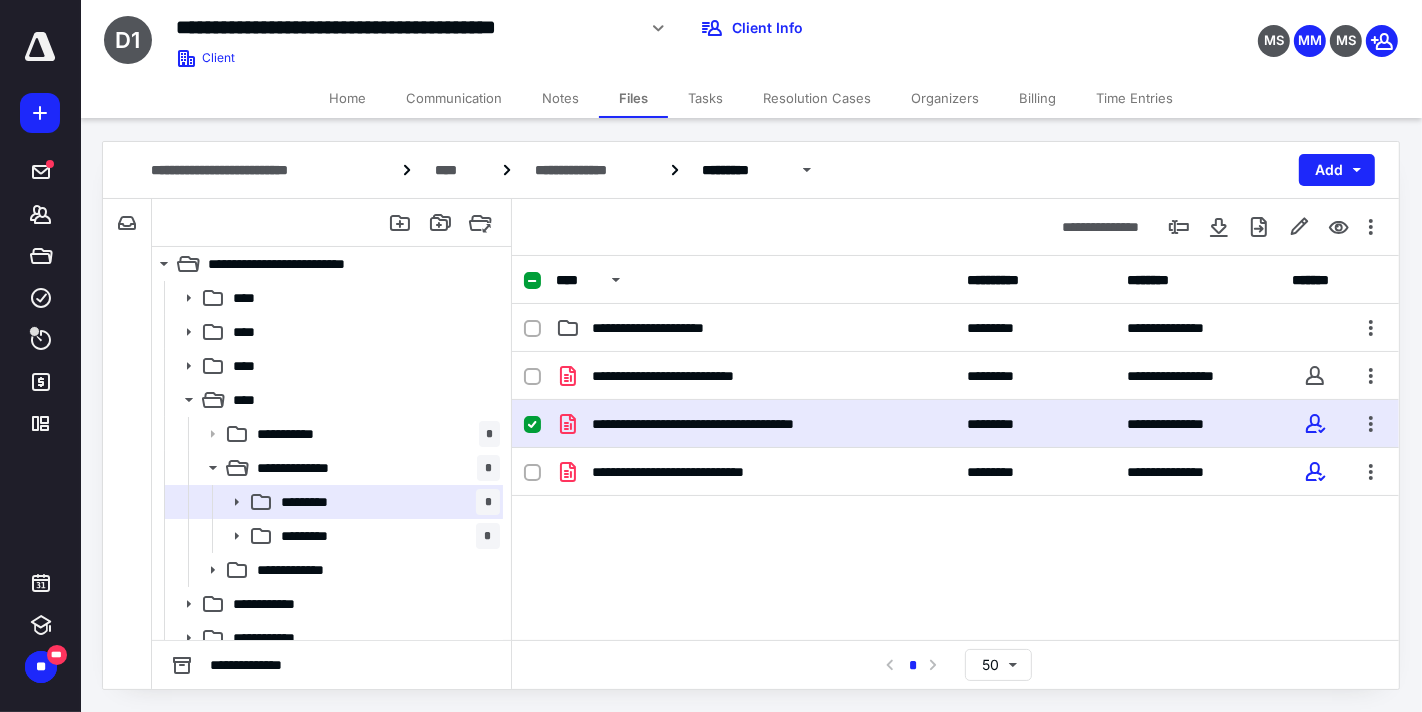 checkbox on "true" 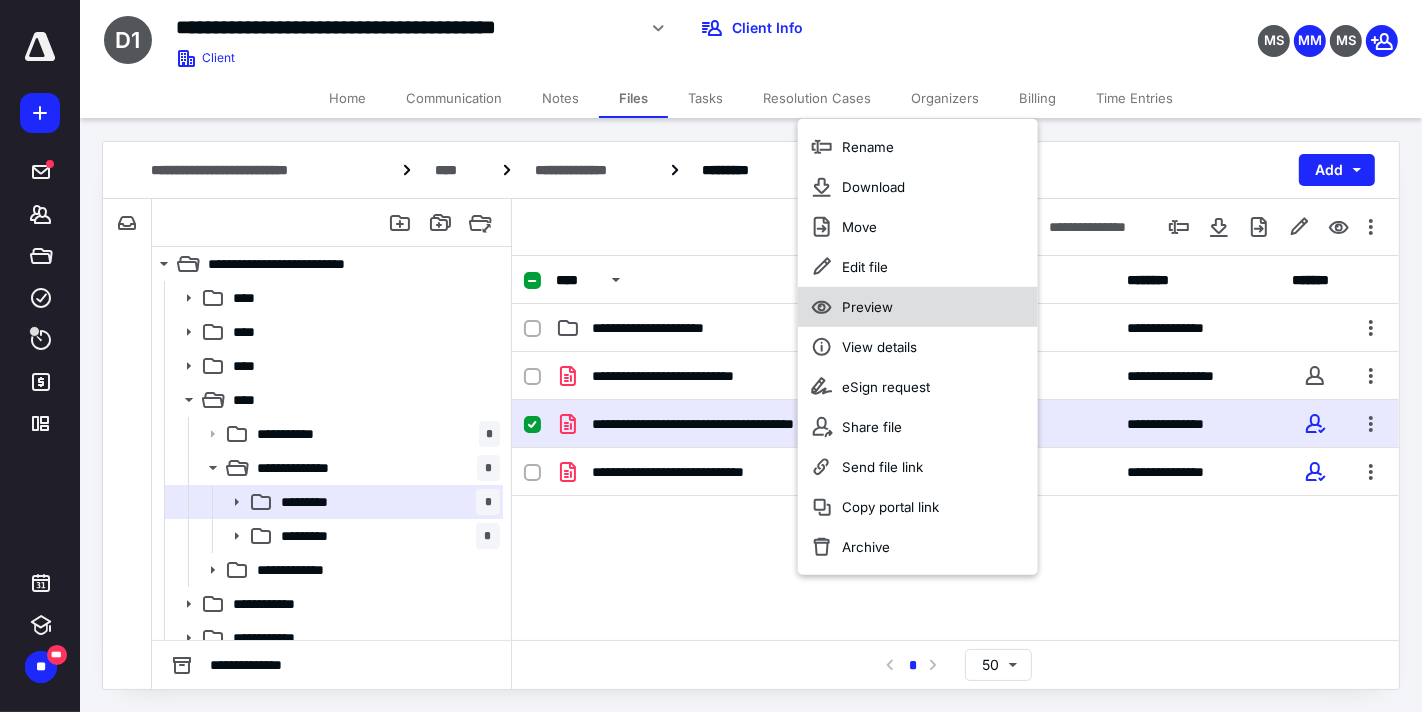 click on "Preview" at bounding box center [867, 307] 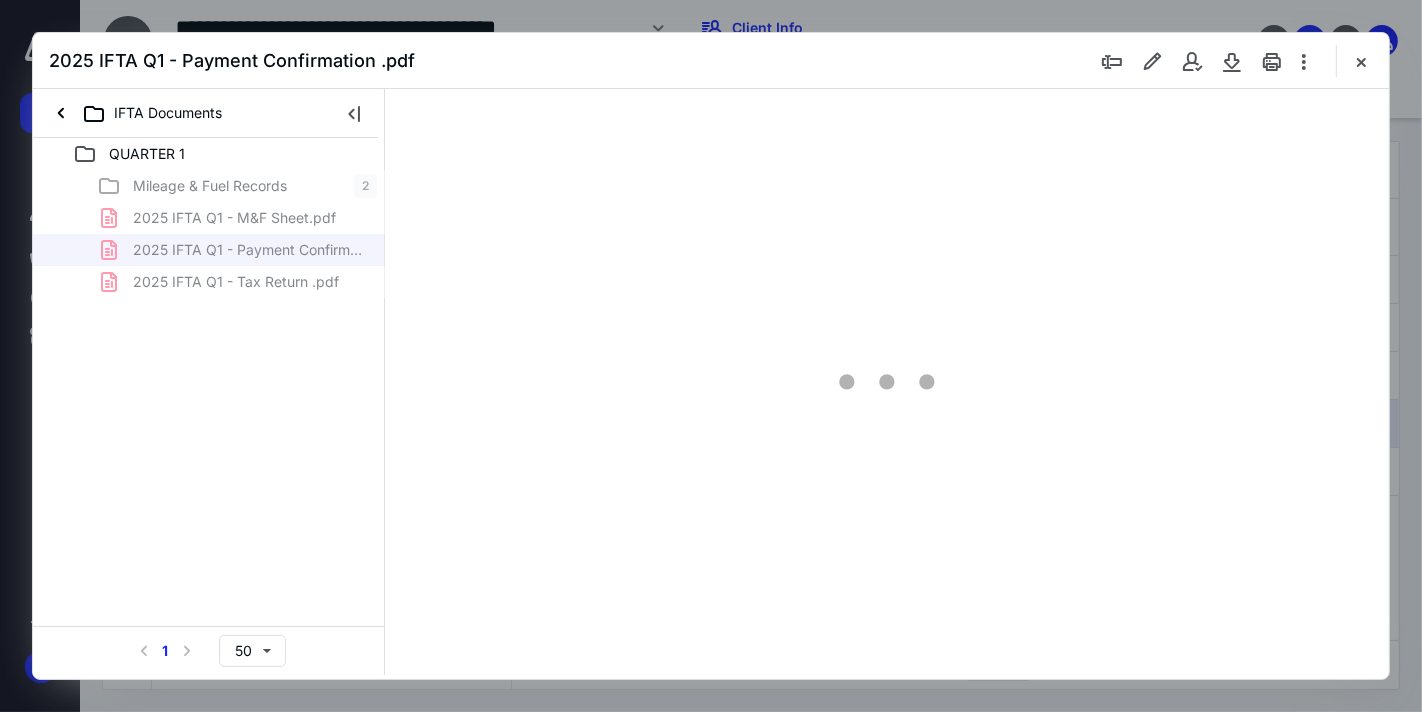 scroll, scrollTop: 0, scrollLeft: 0, axis: both 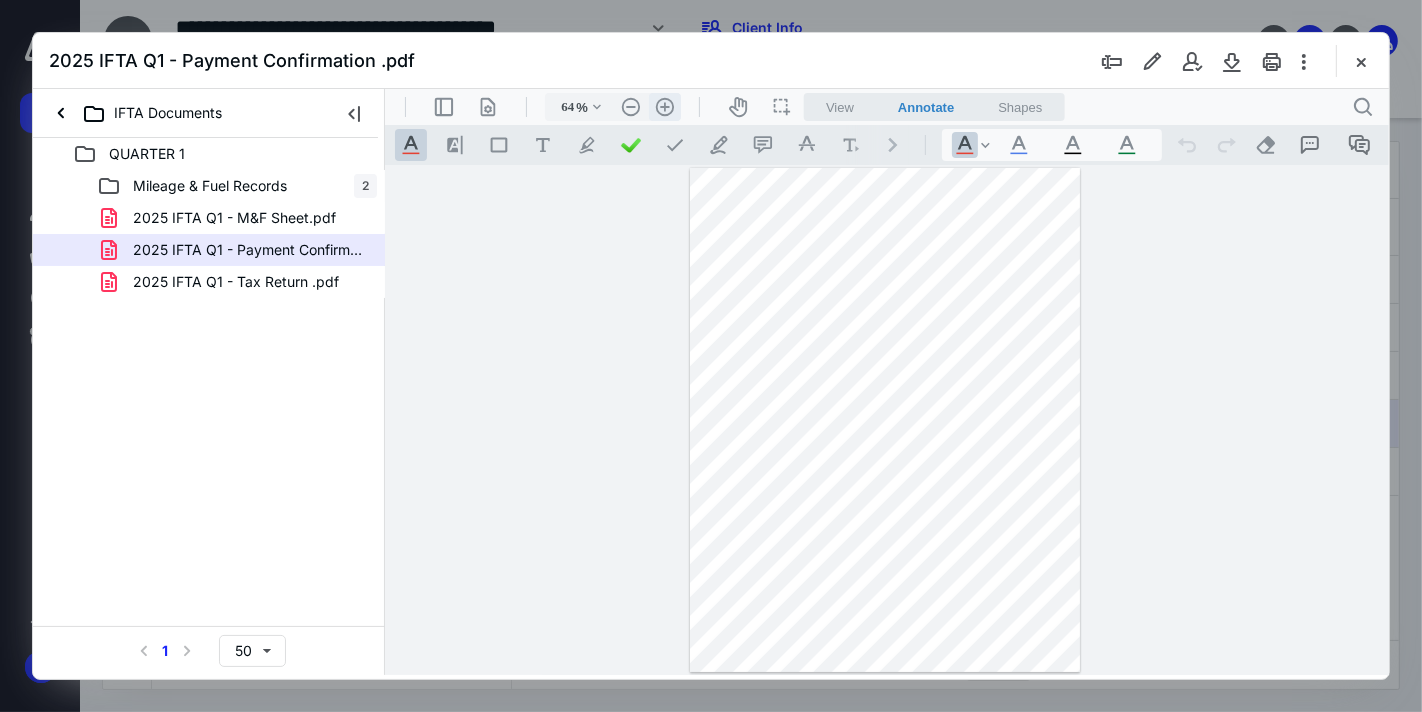 click on ".cls-1{fill:#abb0c4;} icon - header - zoom - in - line" at bounding box center (664, 106) 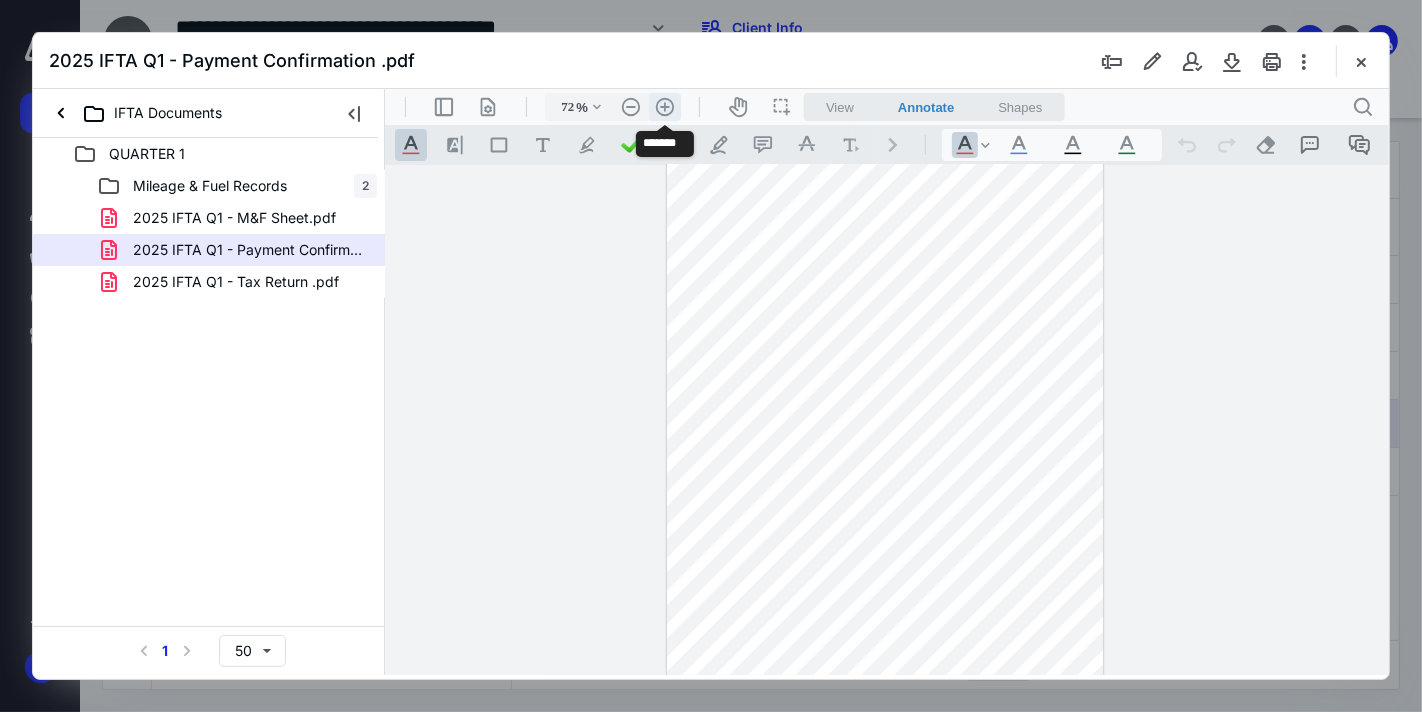click on ".cls-1{fill:#abb0c4;} icon - header - zoom - in - line" at bounding box center (664, 106) 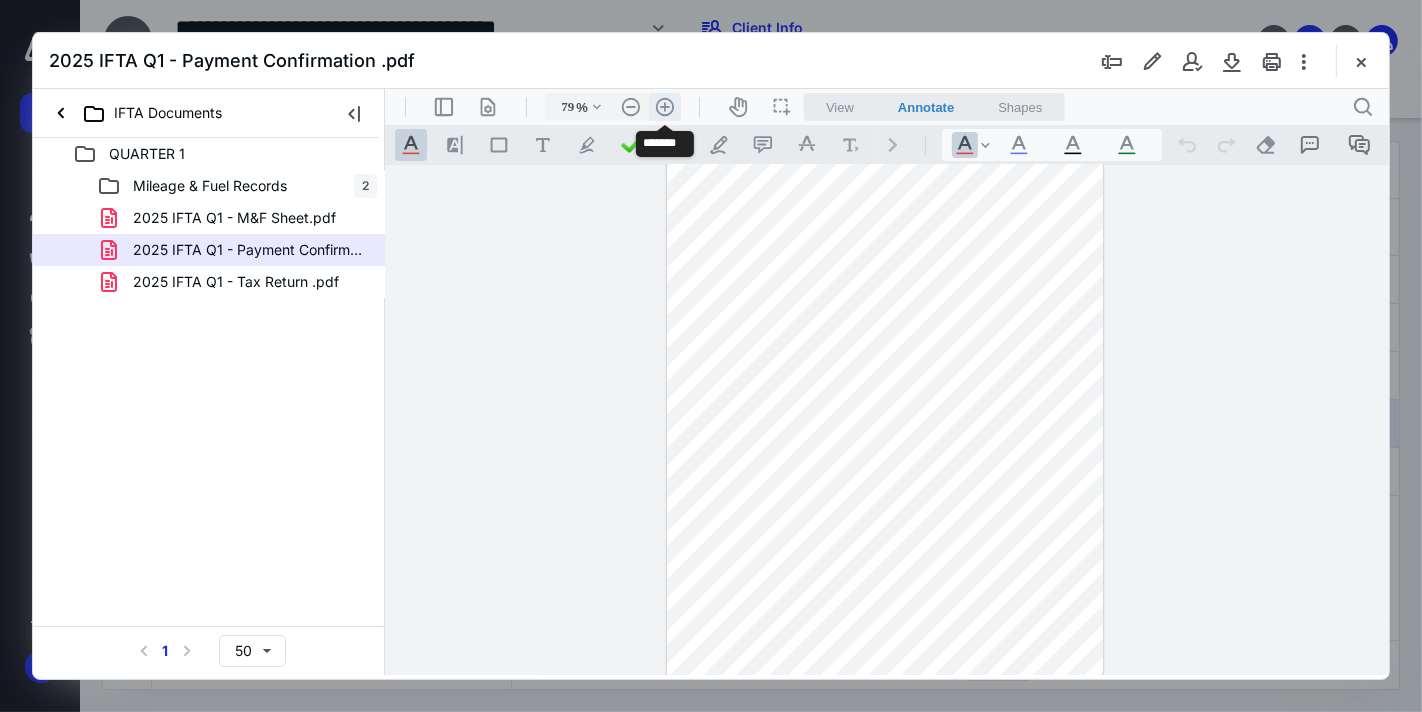 click on ".cls-1{fill:#abb0c4;} icon - header - zoom - in - line" at bounding box center [664, 106] 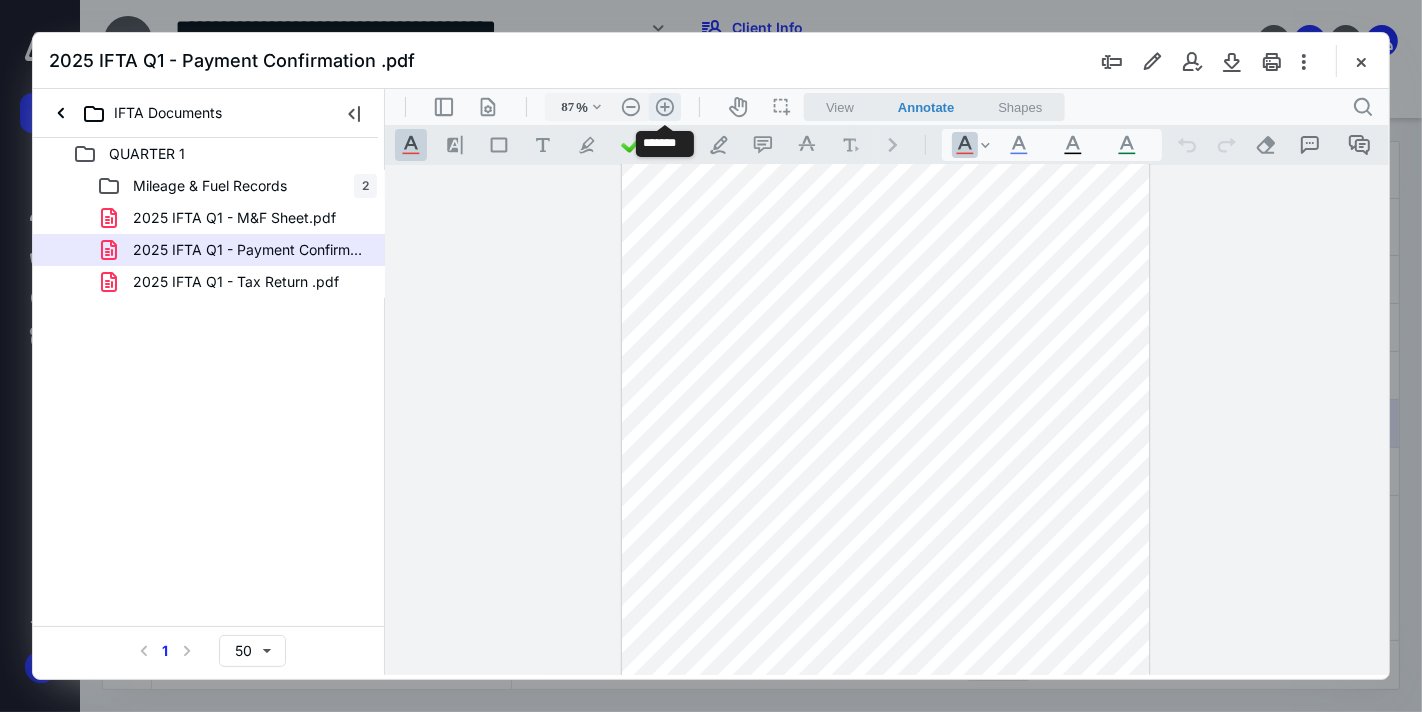 click on ".cls-1{fill:#abb0c4;} icon - header - zoom - in - line" at bounding box center [664, 106] 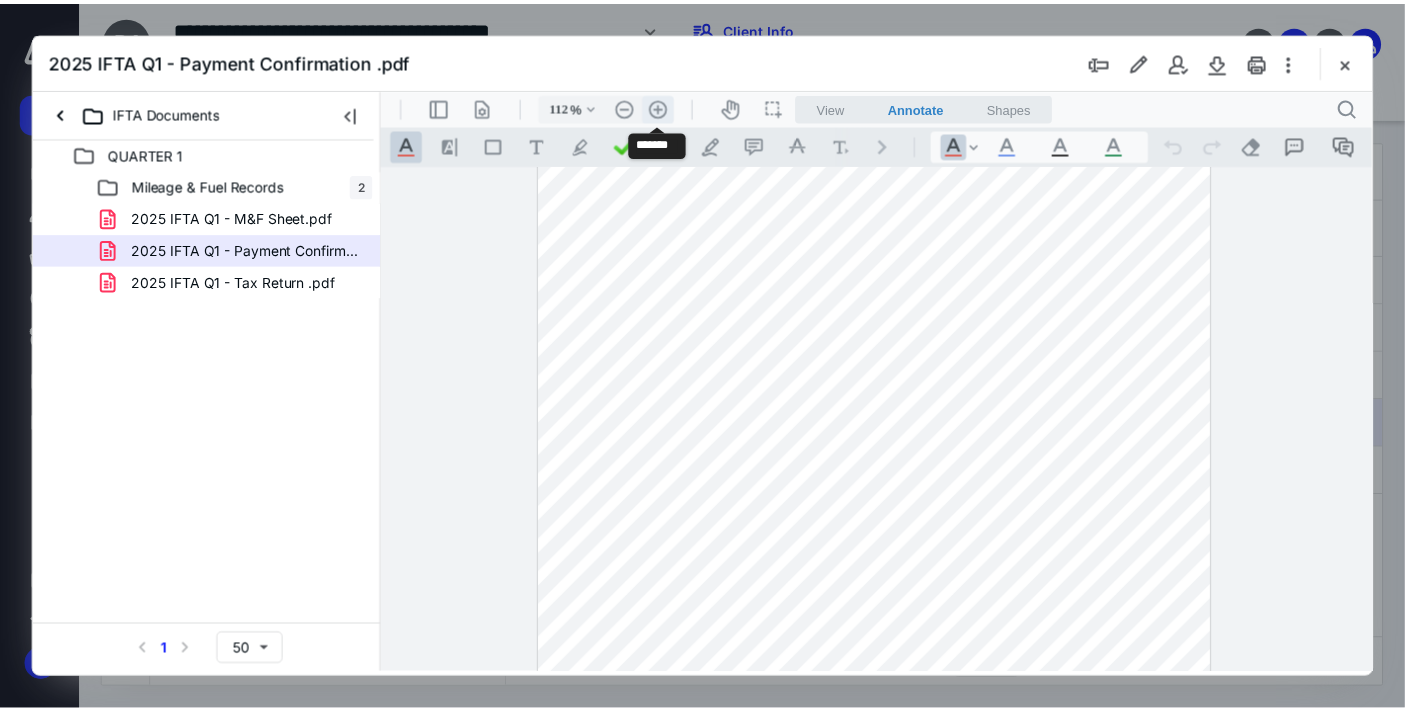 scroll, scrollTop: 161, scrollLeft: 0, axis: vertical 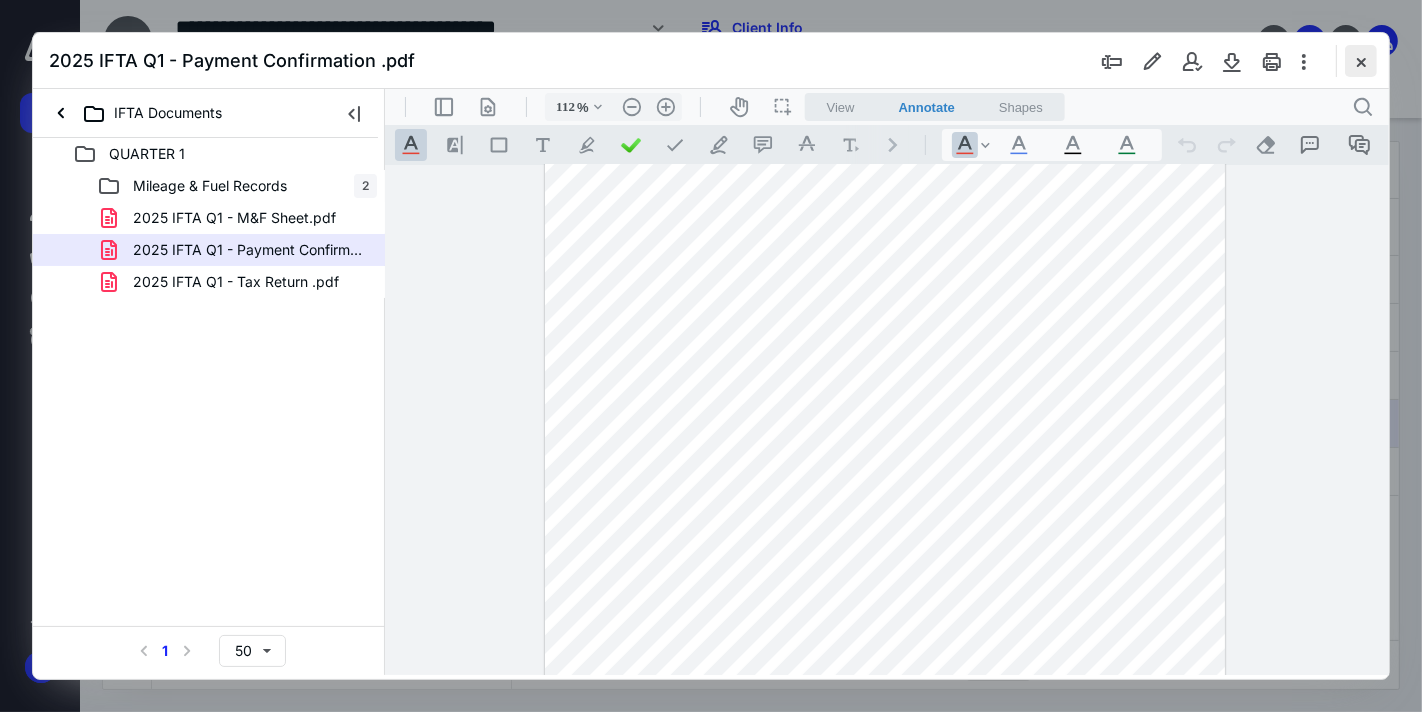 click at bounding box center [1361, 61] 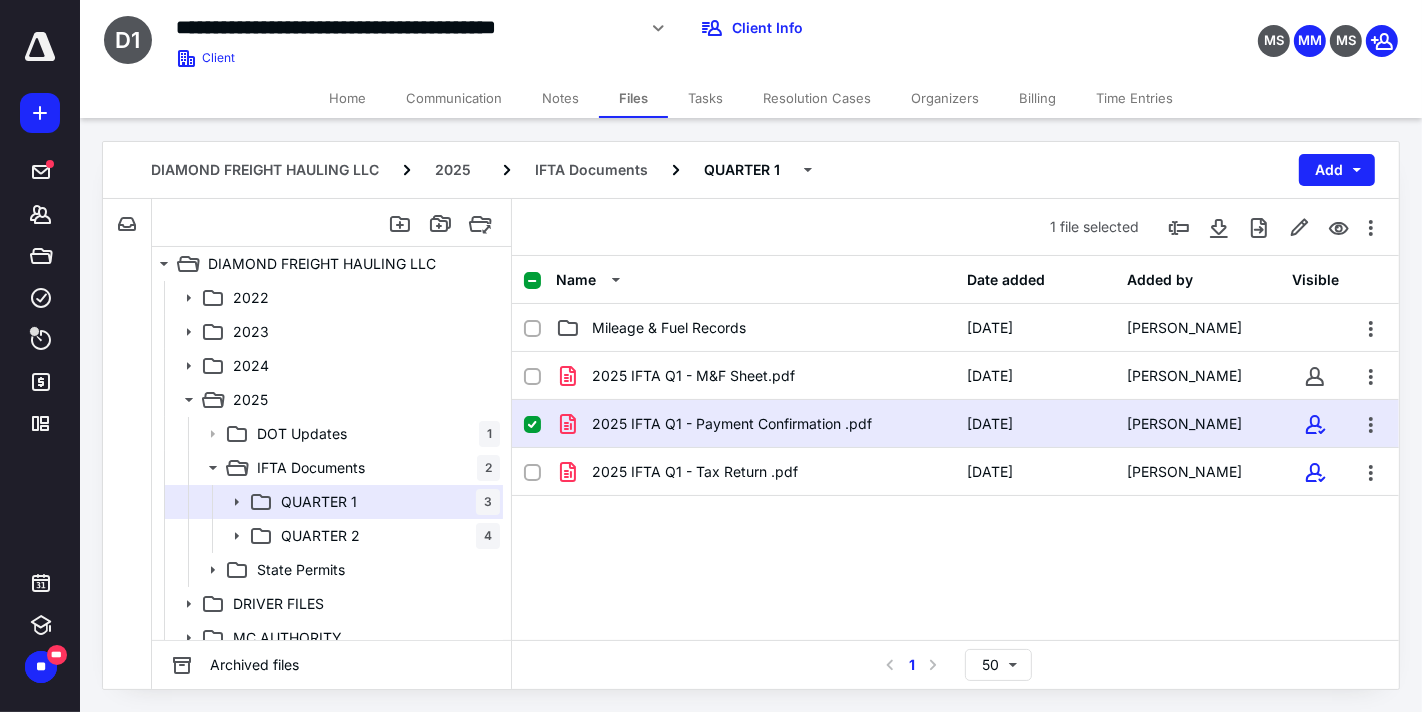 click on "Home" at bounding box center (347, 98) 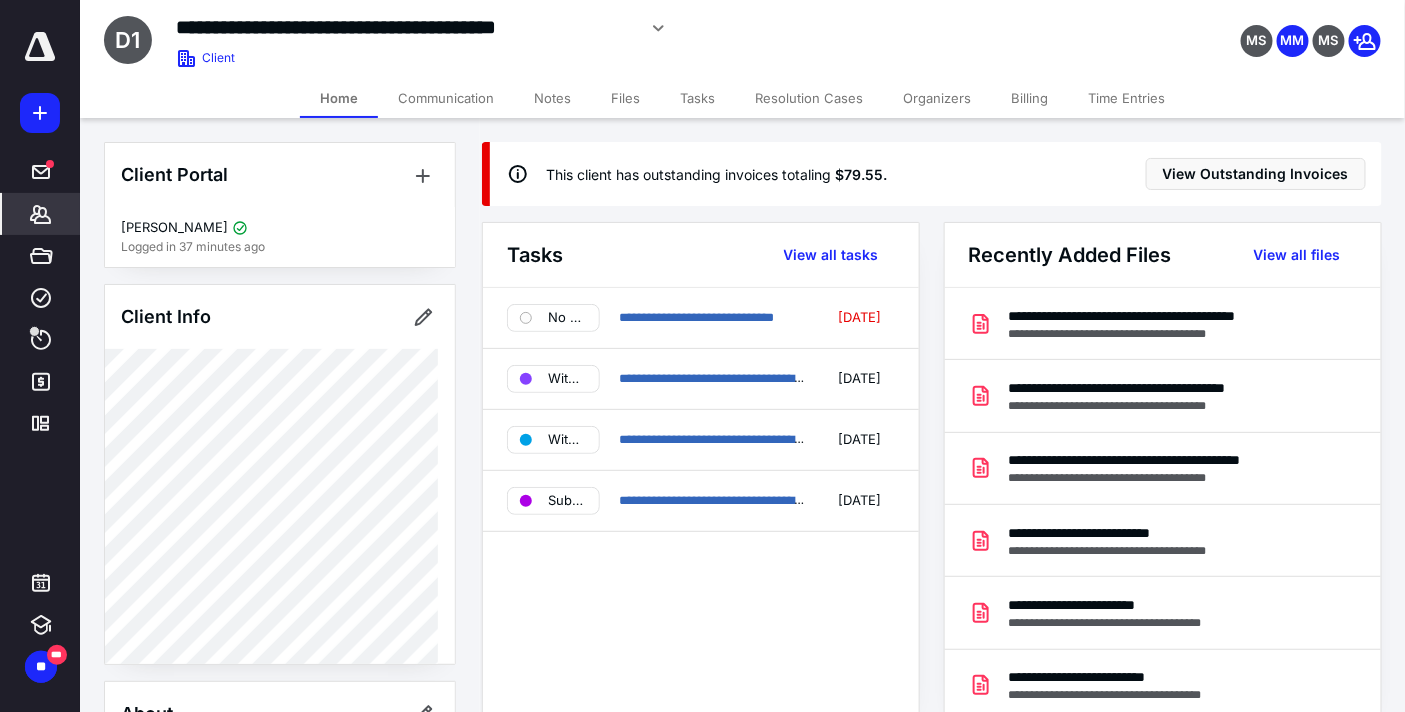 click on "Billing" at bounding box center [1029, 98] 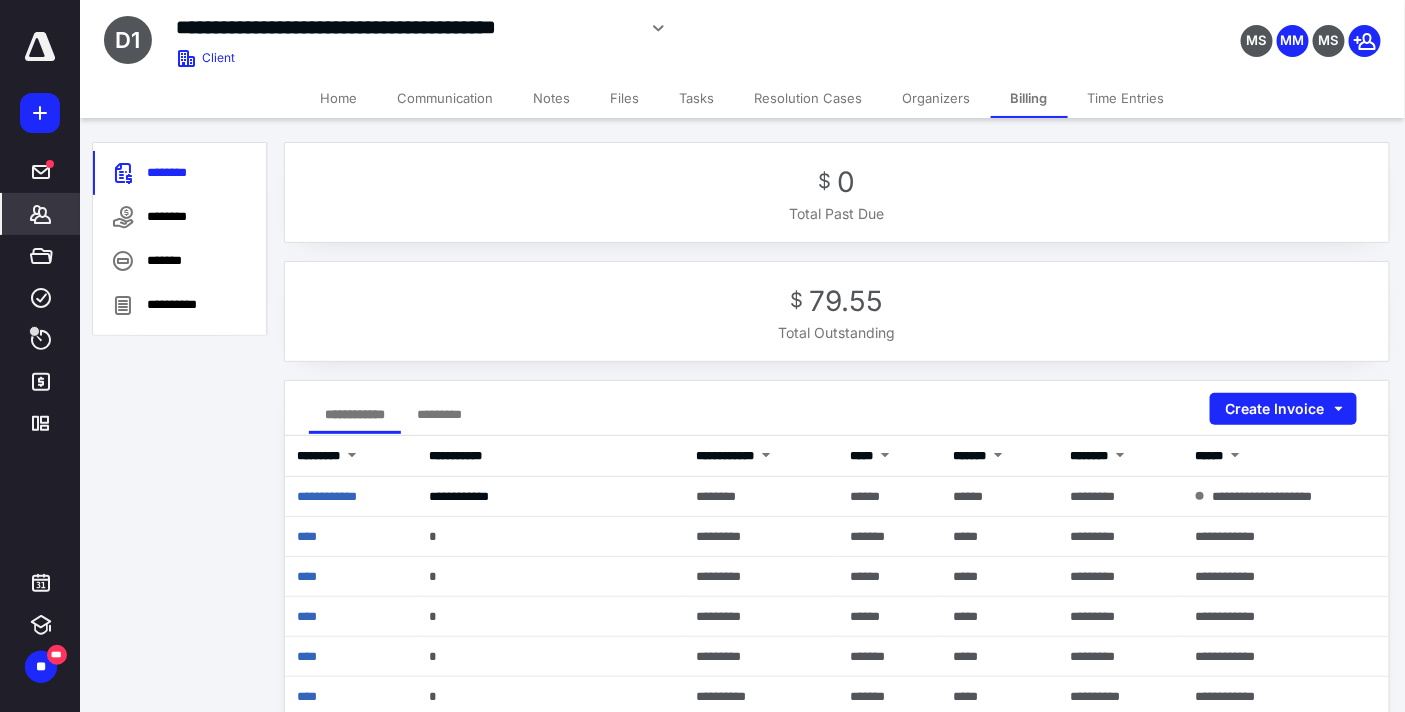 click on "Files" at bounding box center [625, 98] 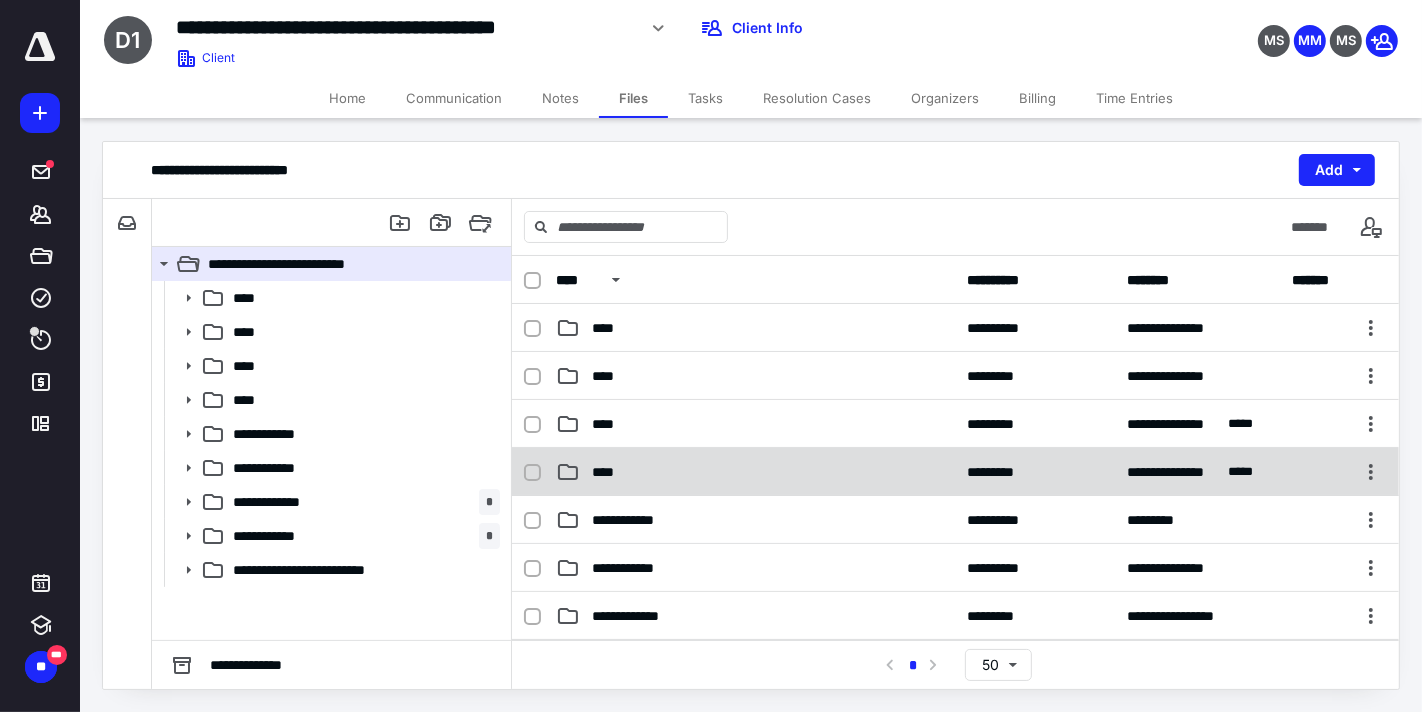 click on "****" at bounding box center (756, 472) 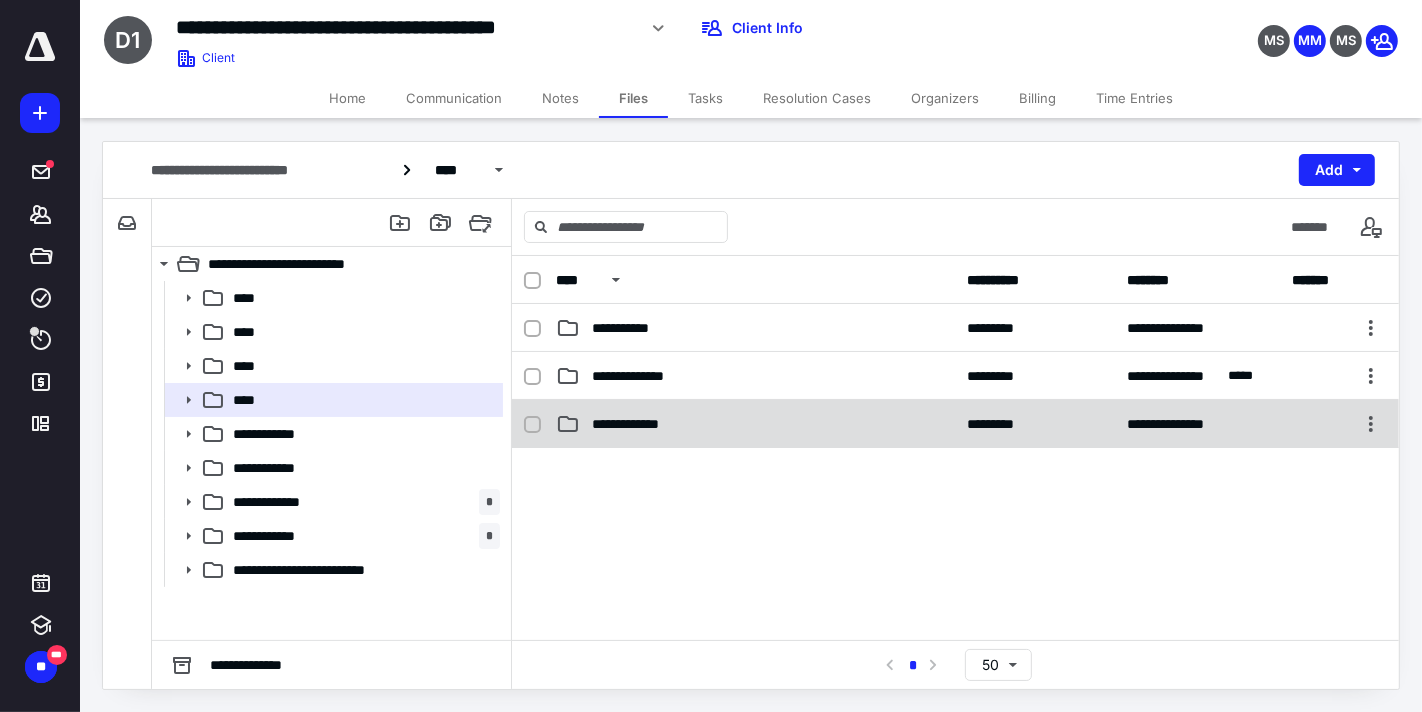 click on "**********" at bounding box center [756, 424] 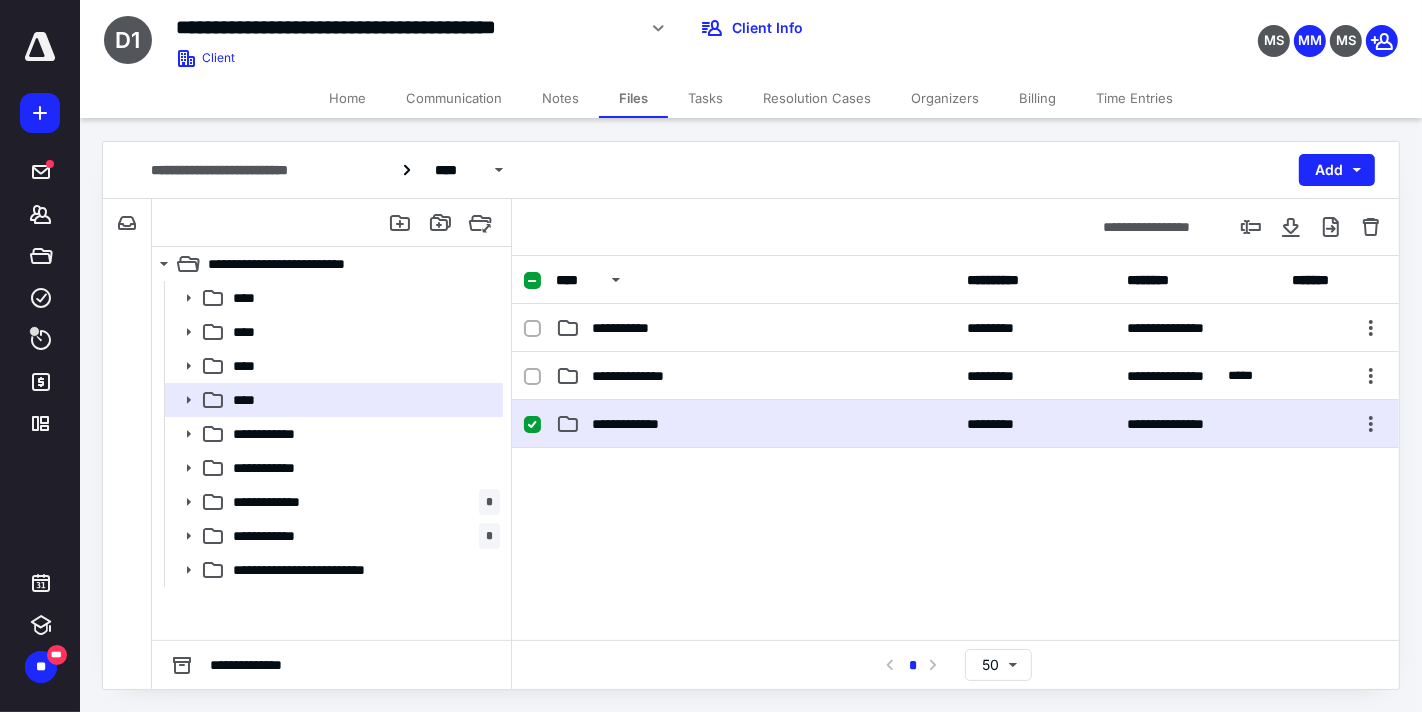 click on "**********" at bounding box center (756, 424) 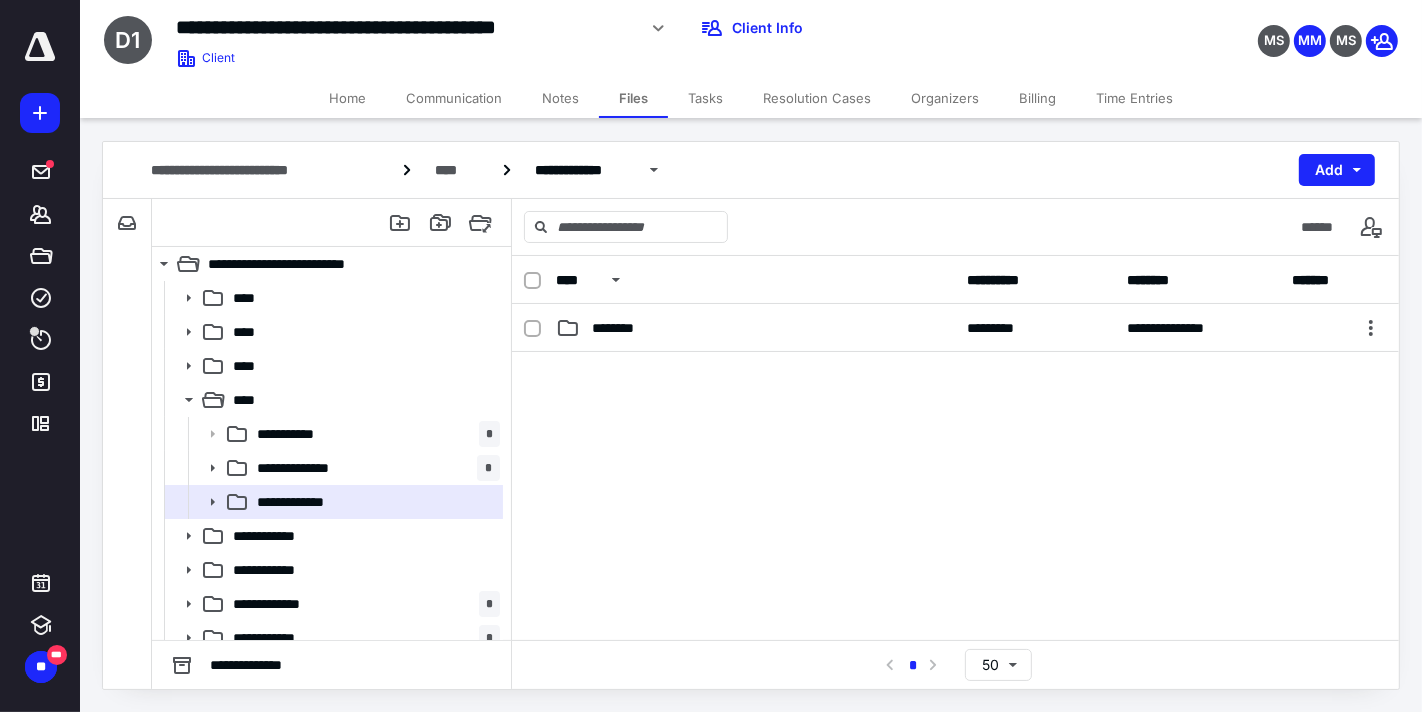 click on "Billing" at bounding box center (1037, 98) 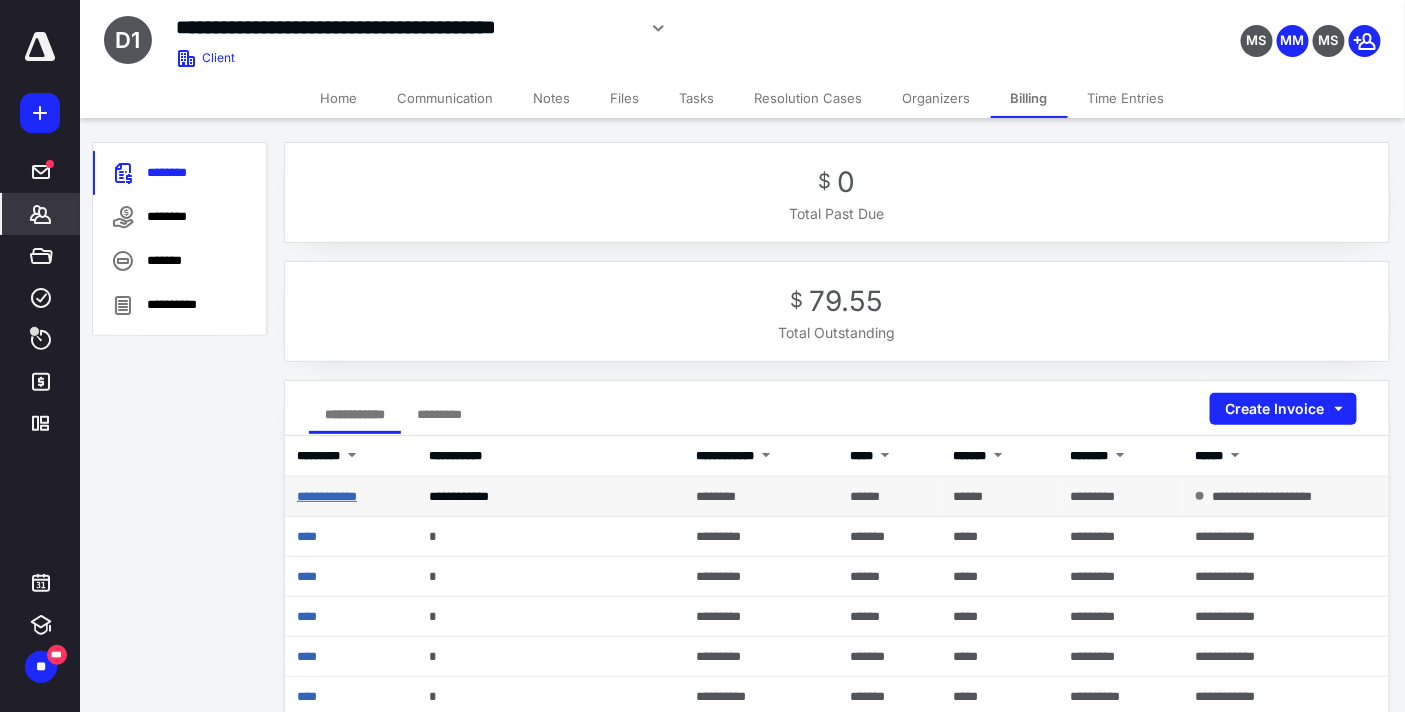 click on "**********" at bounding box center [327, 496] 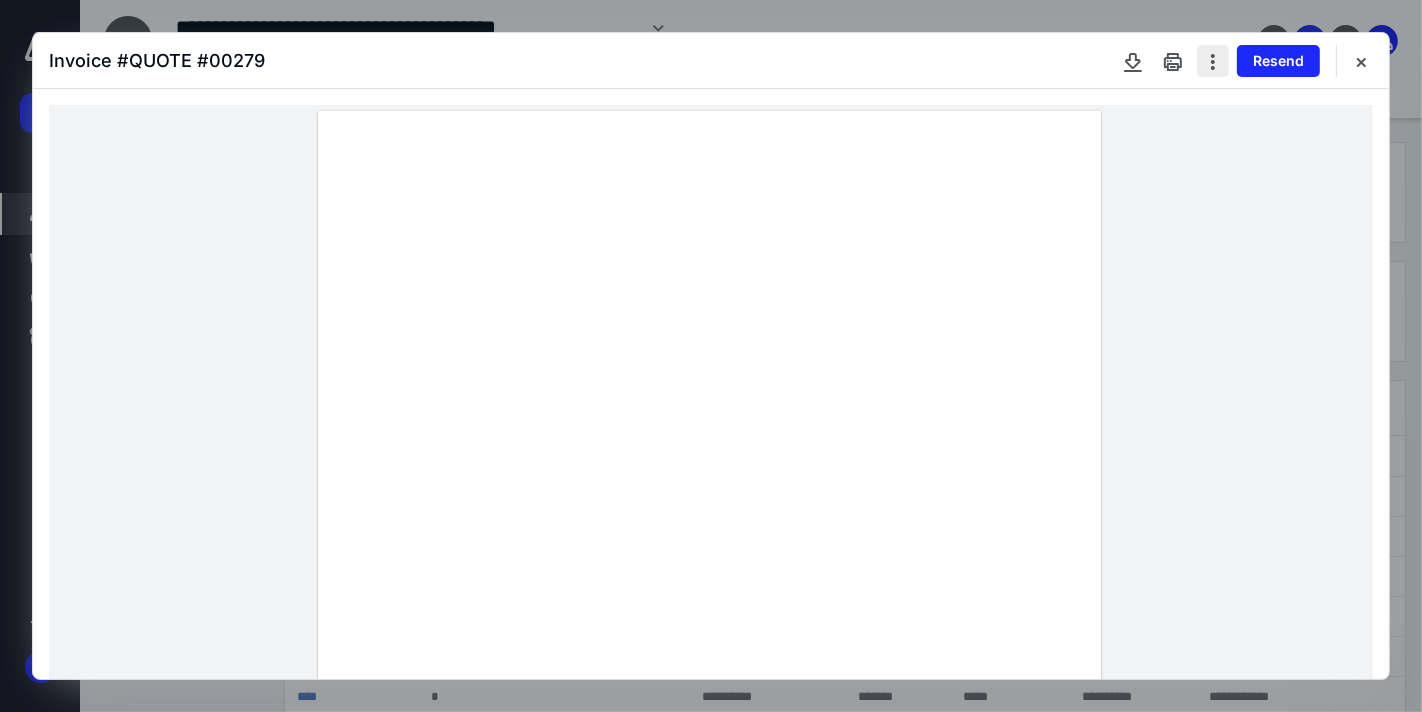 click at bounding box center (1213, 61) 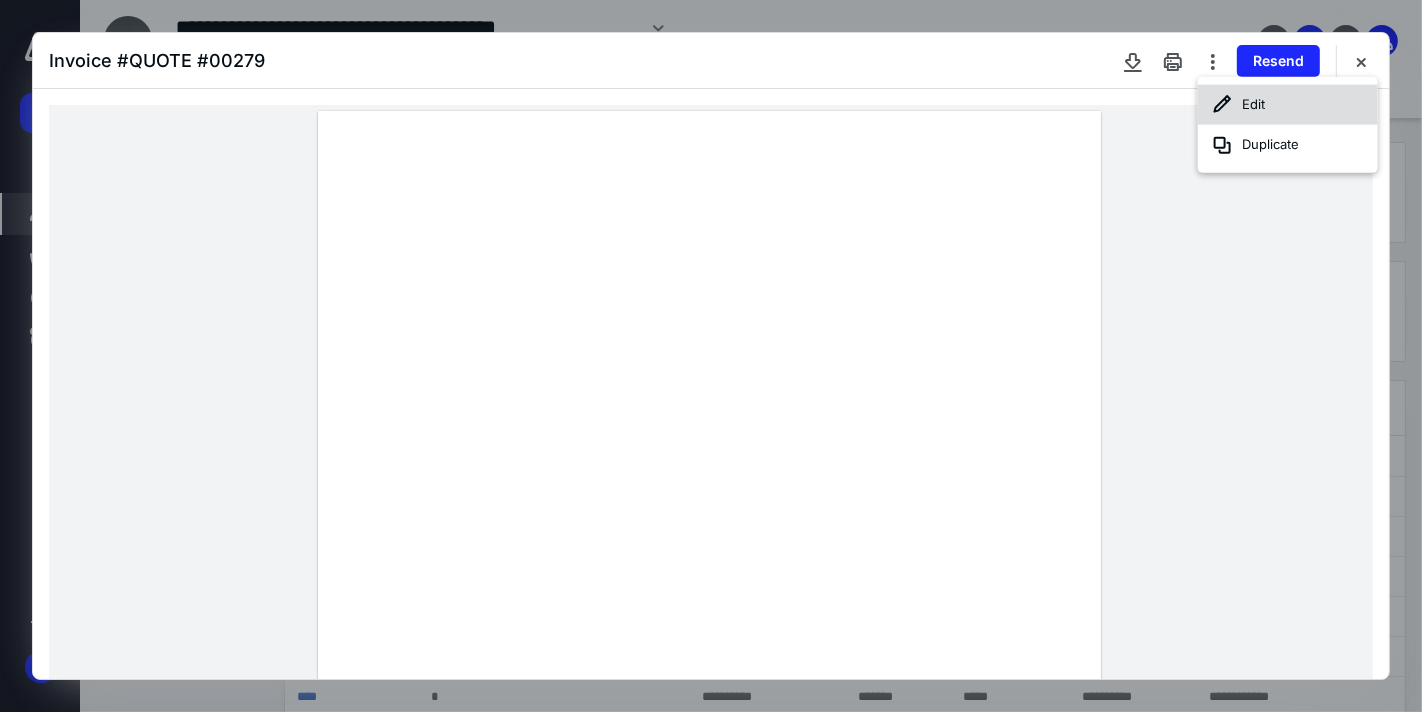 click on "Edit" at bounding box center (1288, 105) 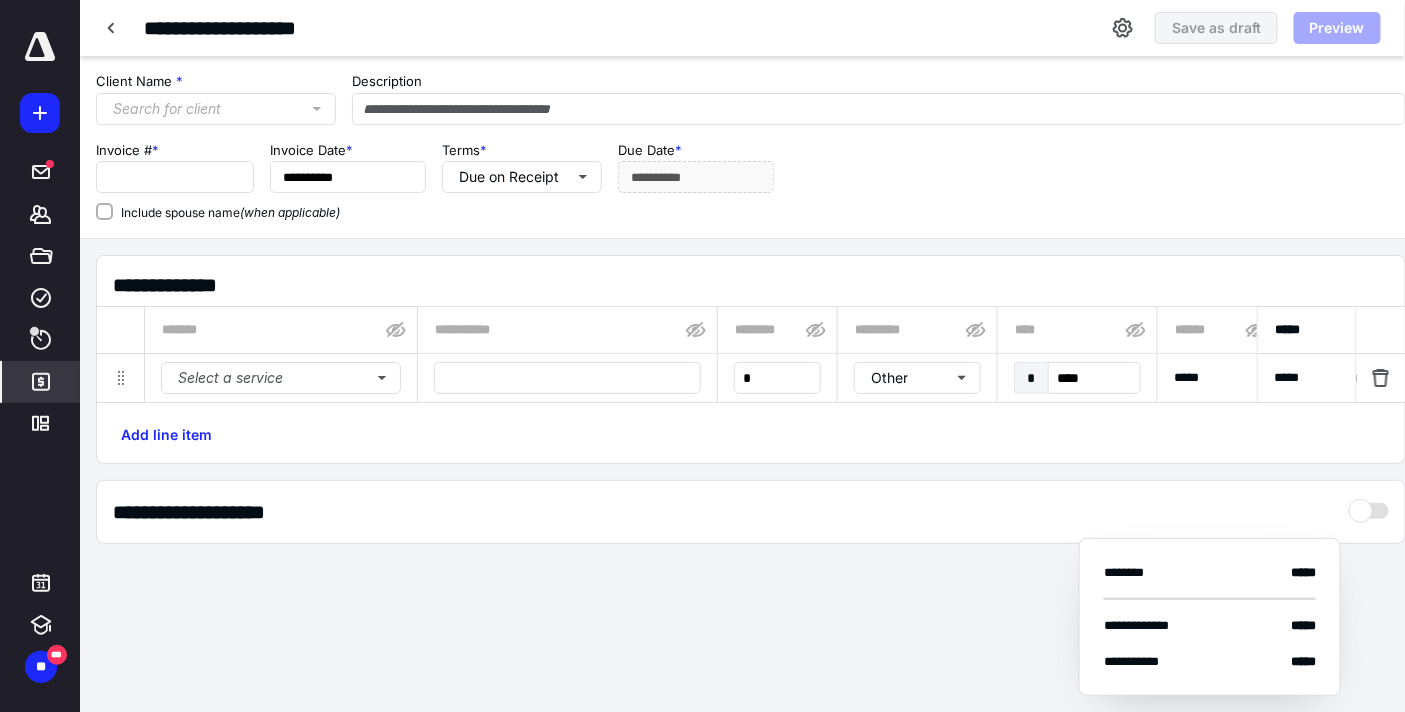 type on "**********" 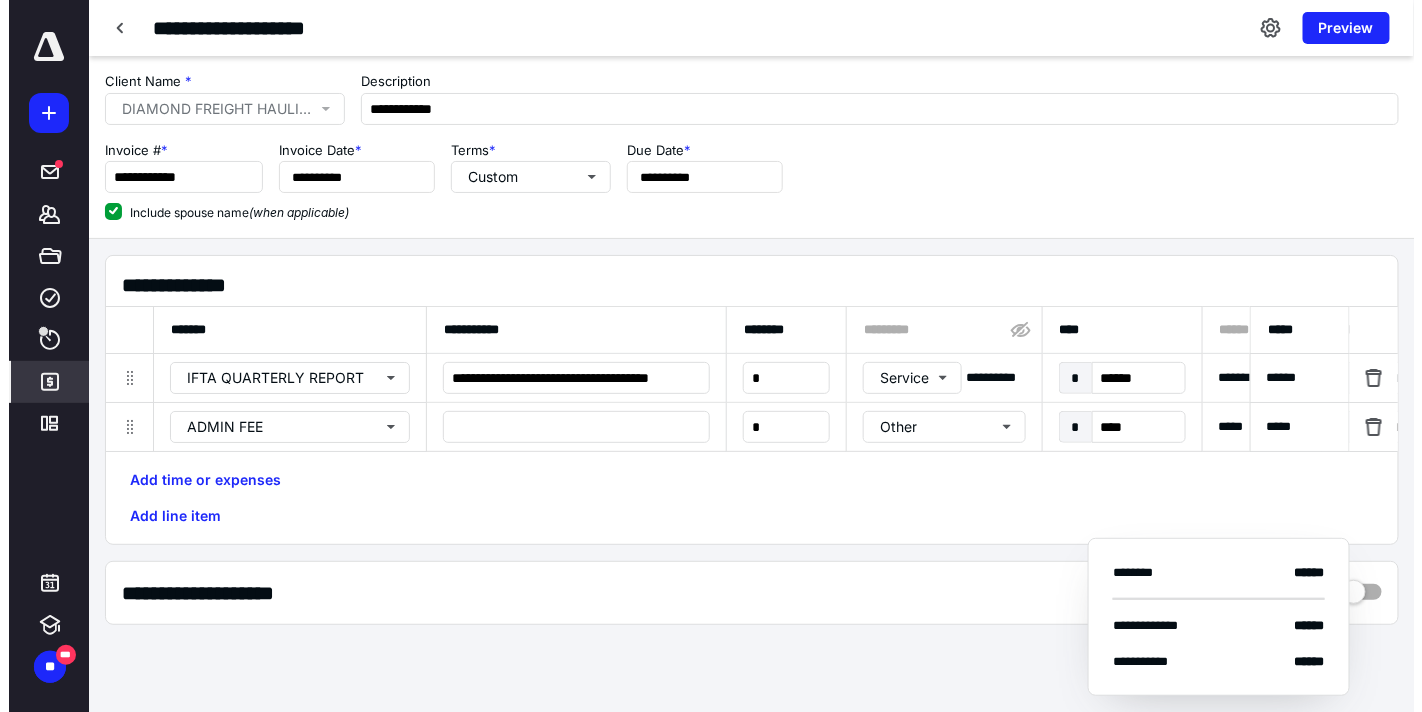 scroll, scrollTop: 111, scrollLeft: 0, axis: vertical 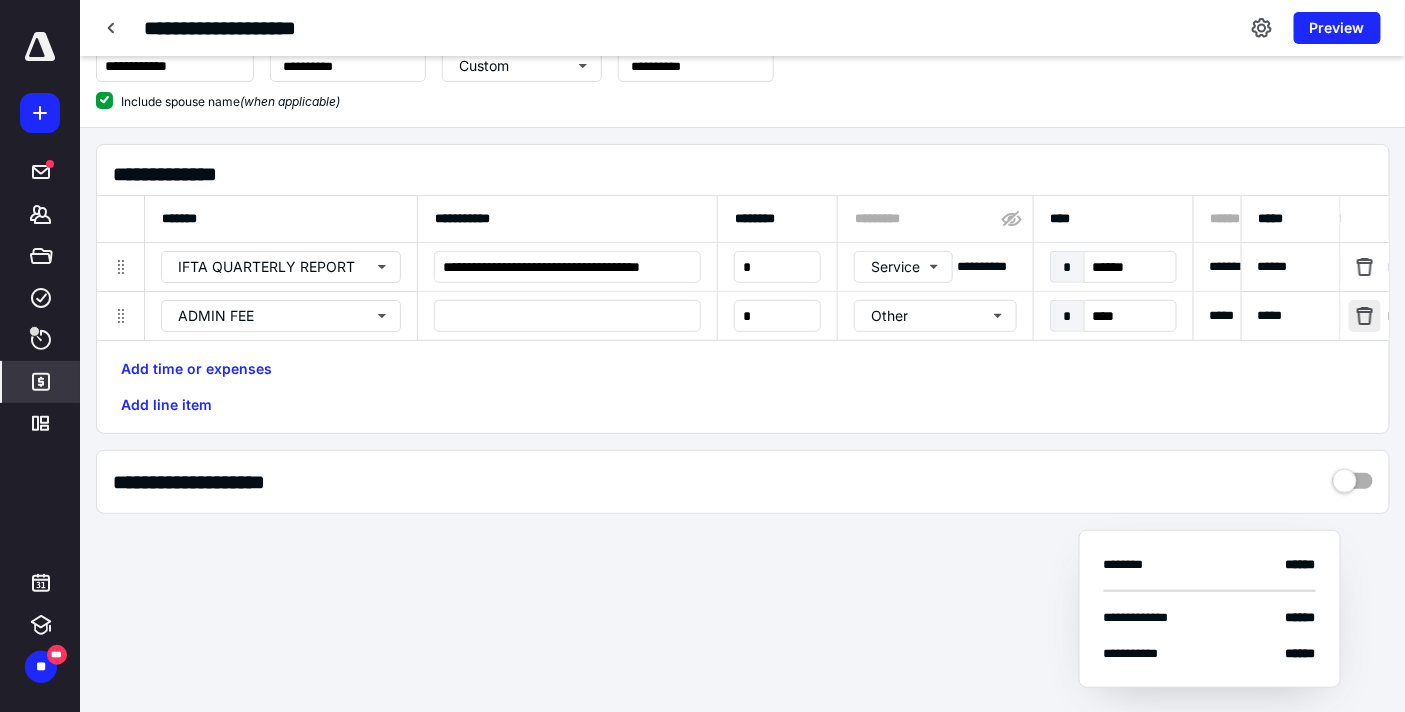 click at bounding box center [1365, 316] 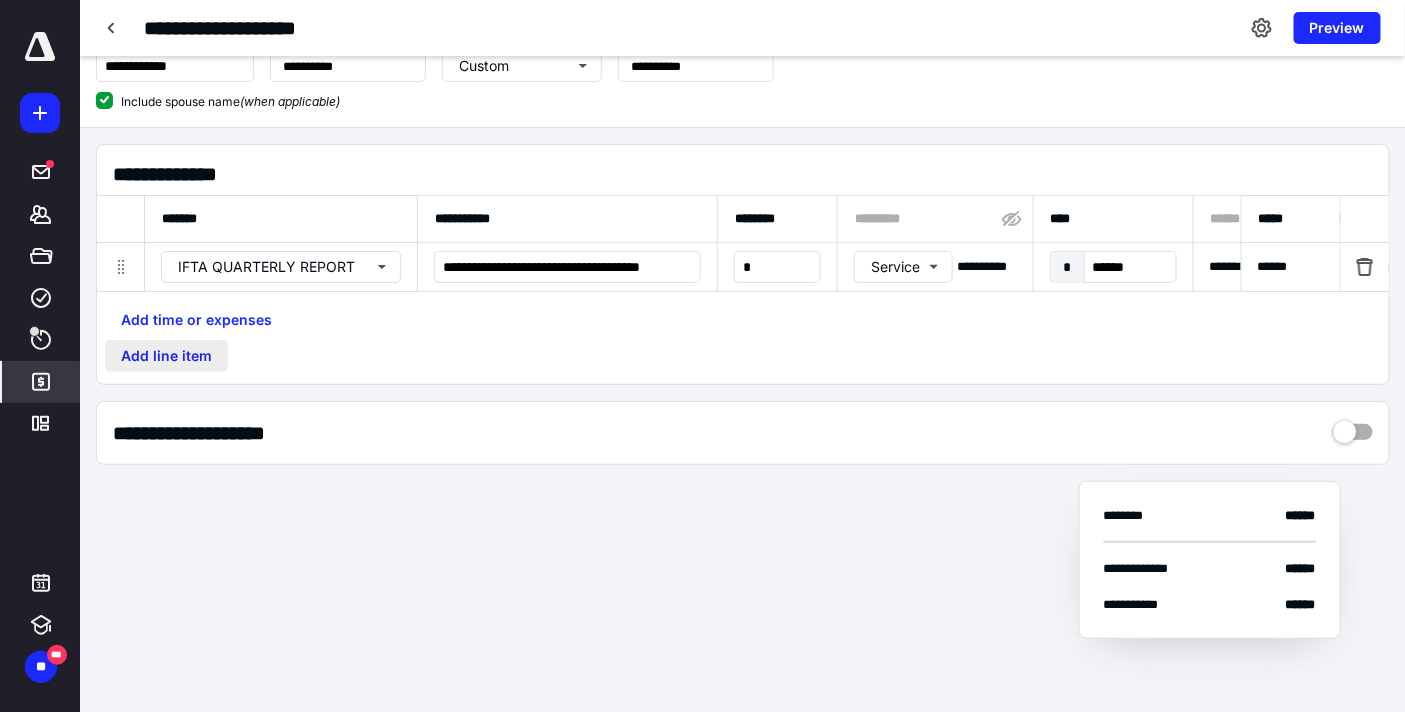 click on "Add line item" at bounding box center [166, 356] 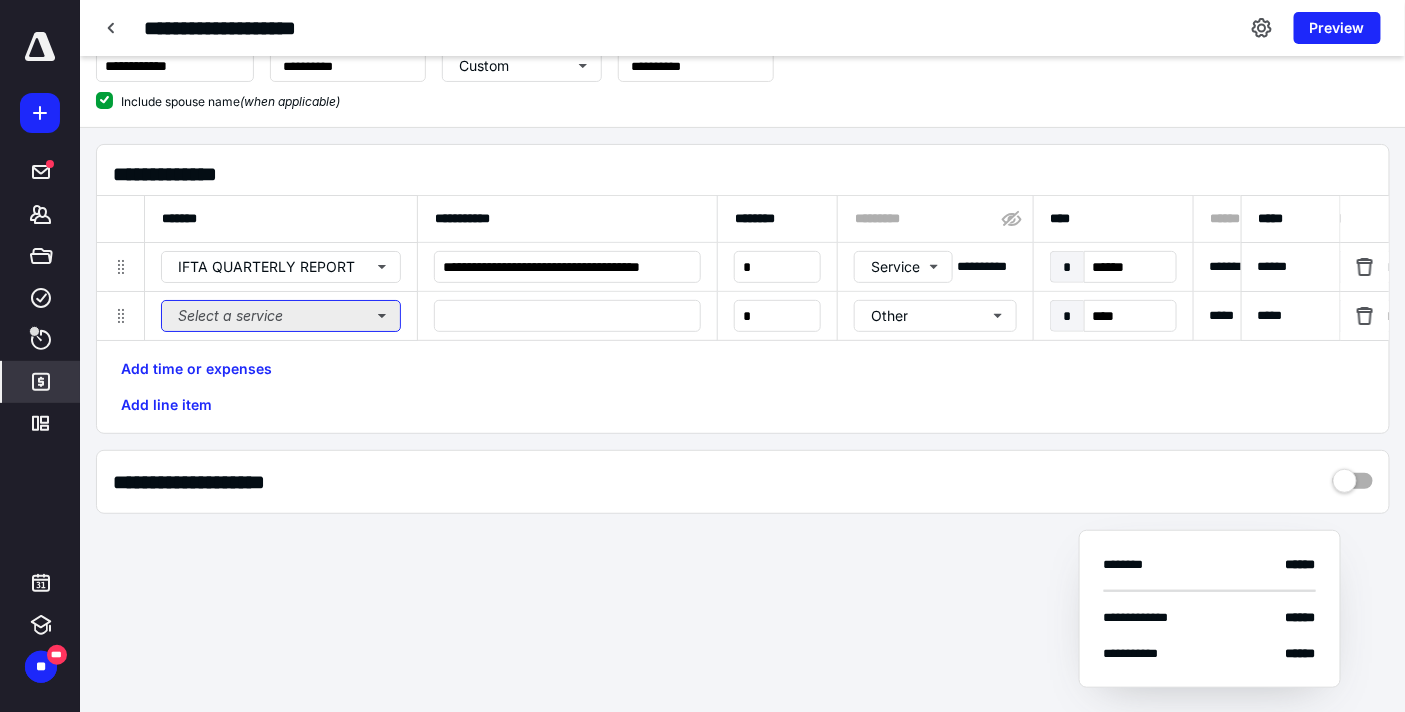click on "Select a service" at bounding box center [281, 316] 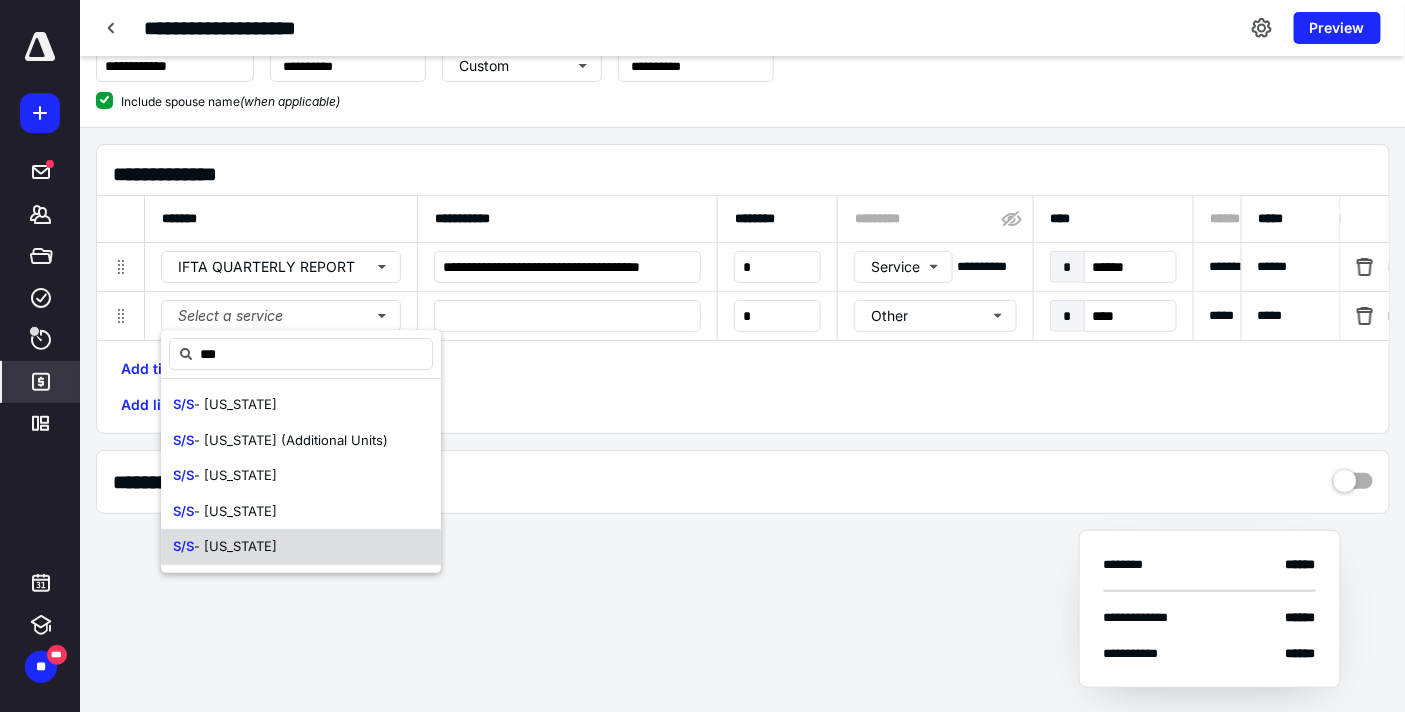 click on "- New York" at bounding box center (235, 546) 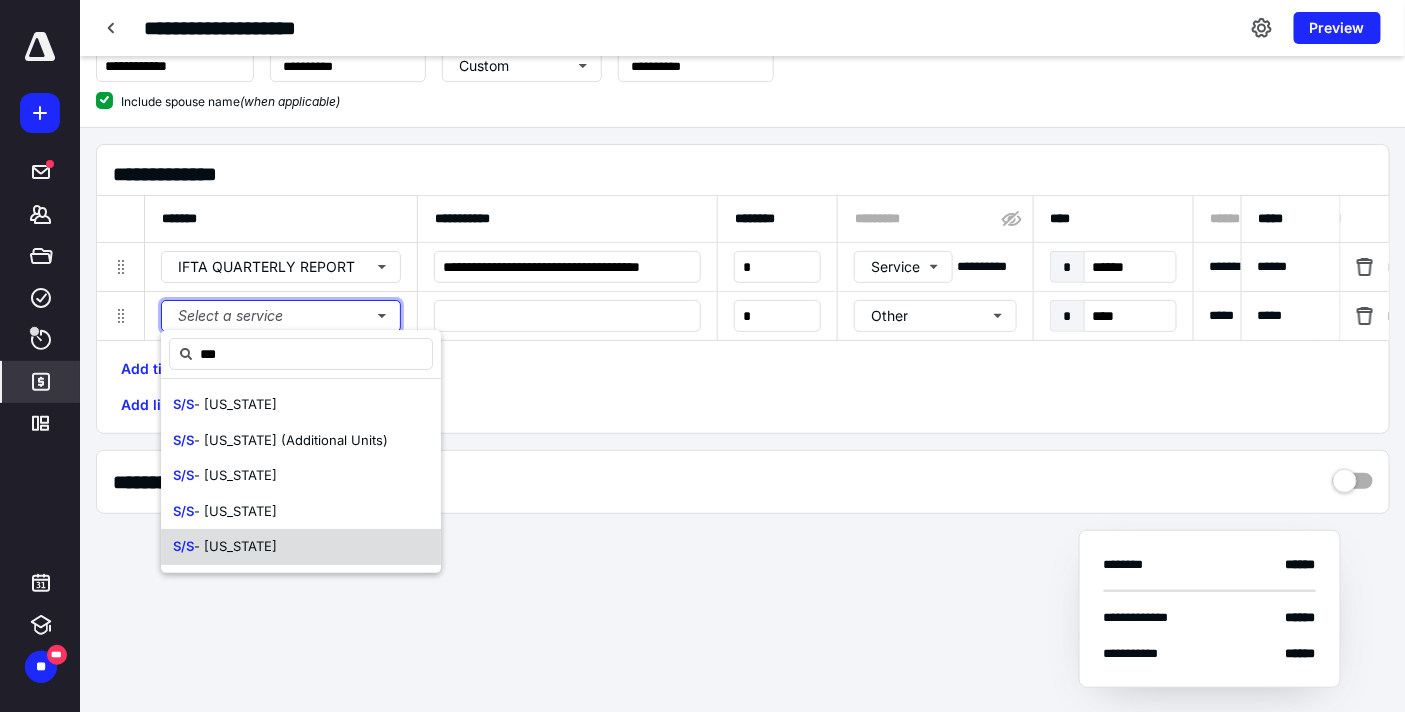 type 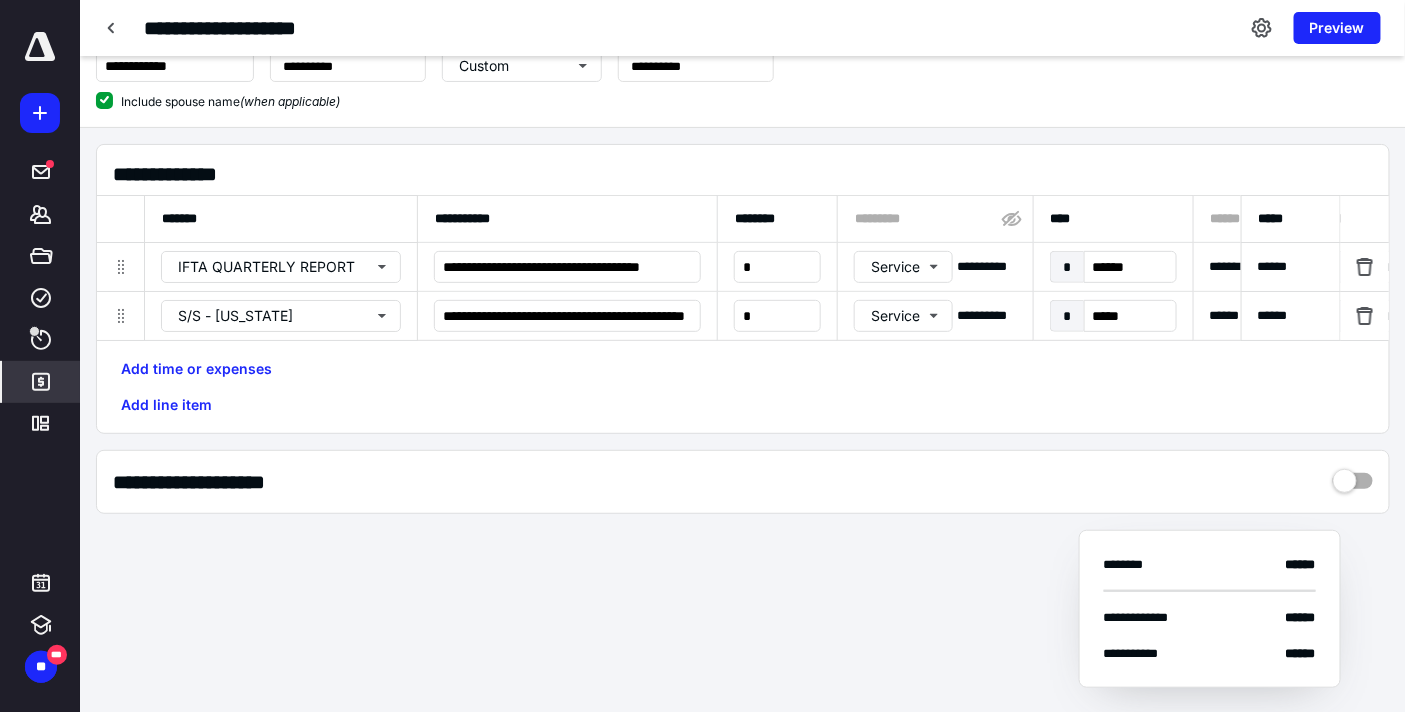 click on "Add line item" at bounding box center [166, 405] 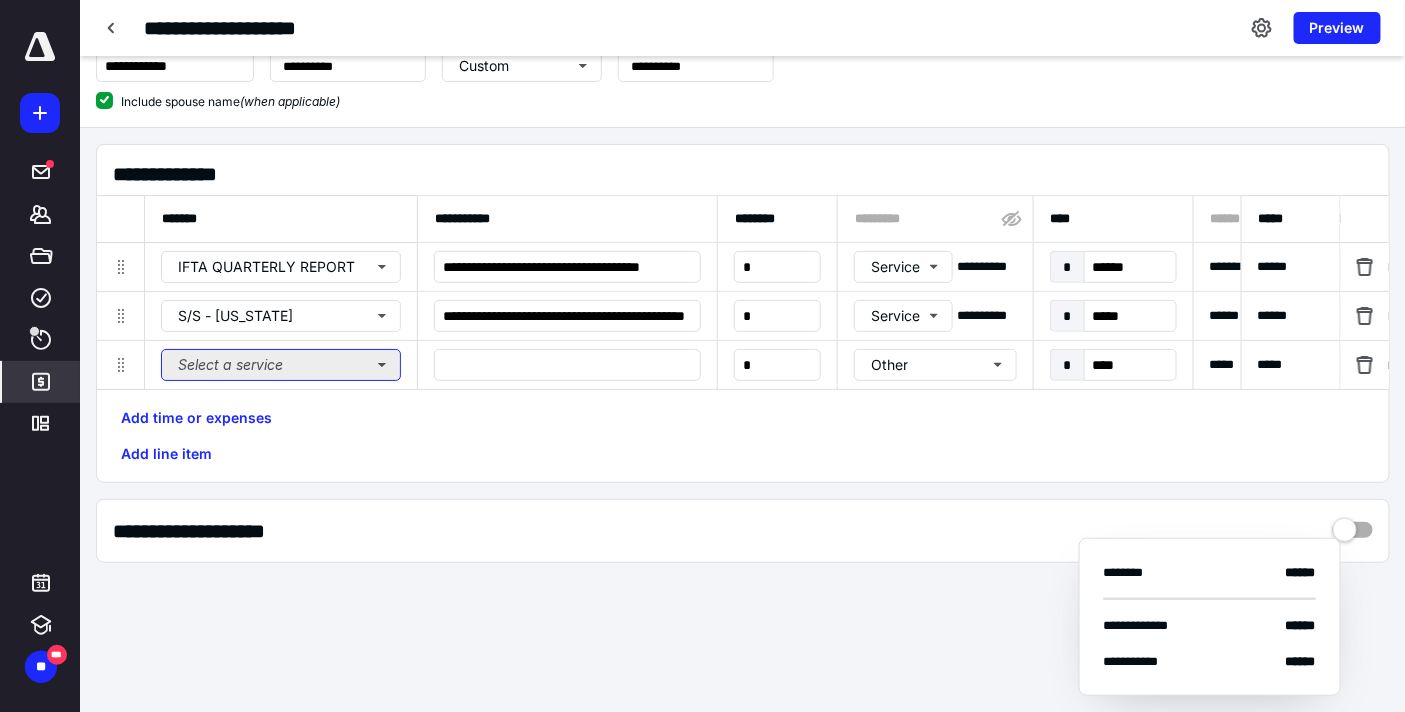 click on "Select a service" at bounding box center [281, 365] 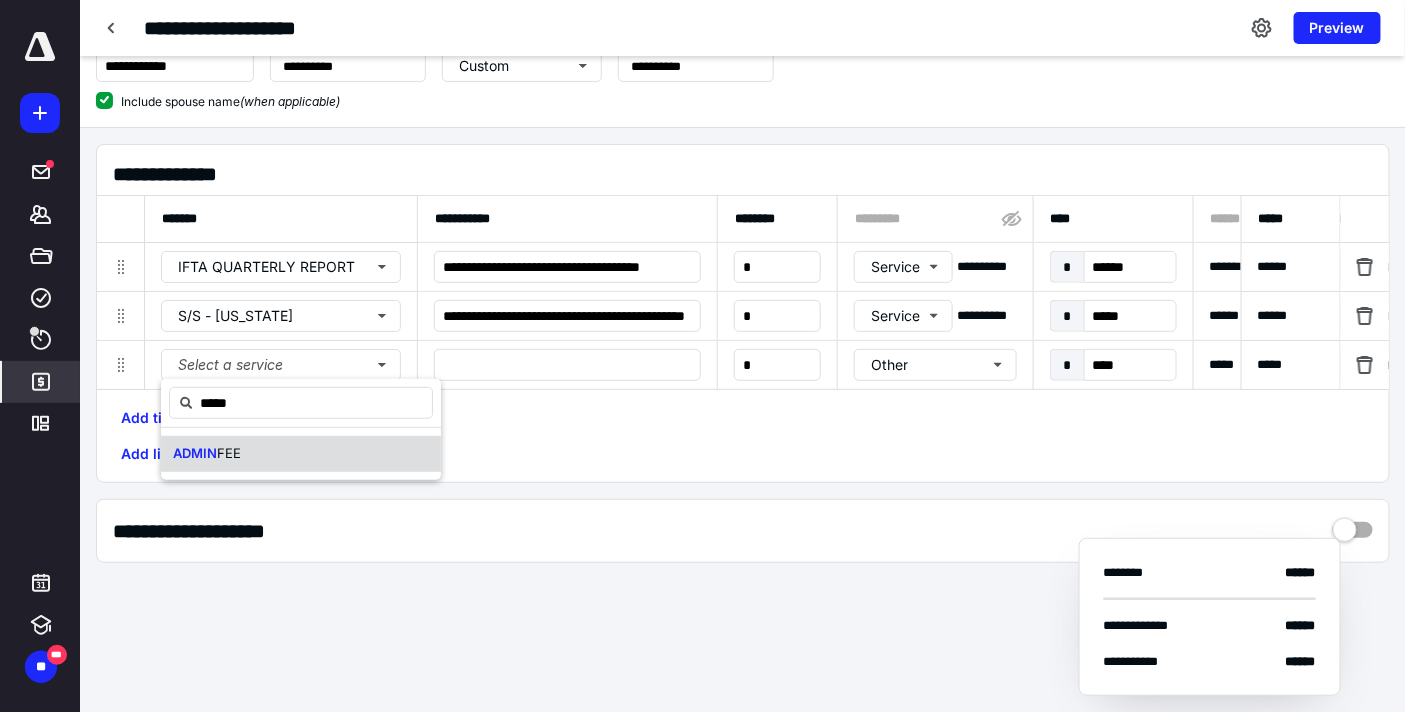 click on "FEE" at bounding box center (229, 453) 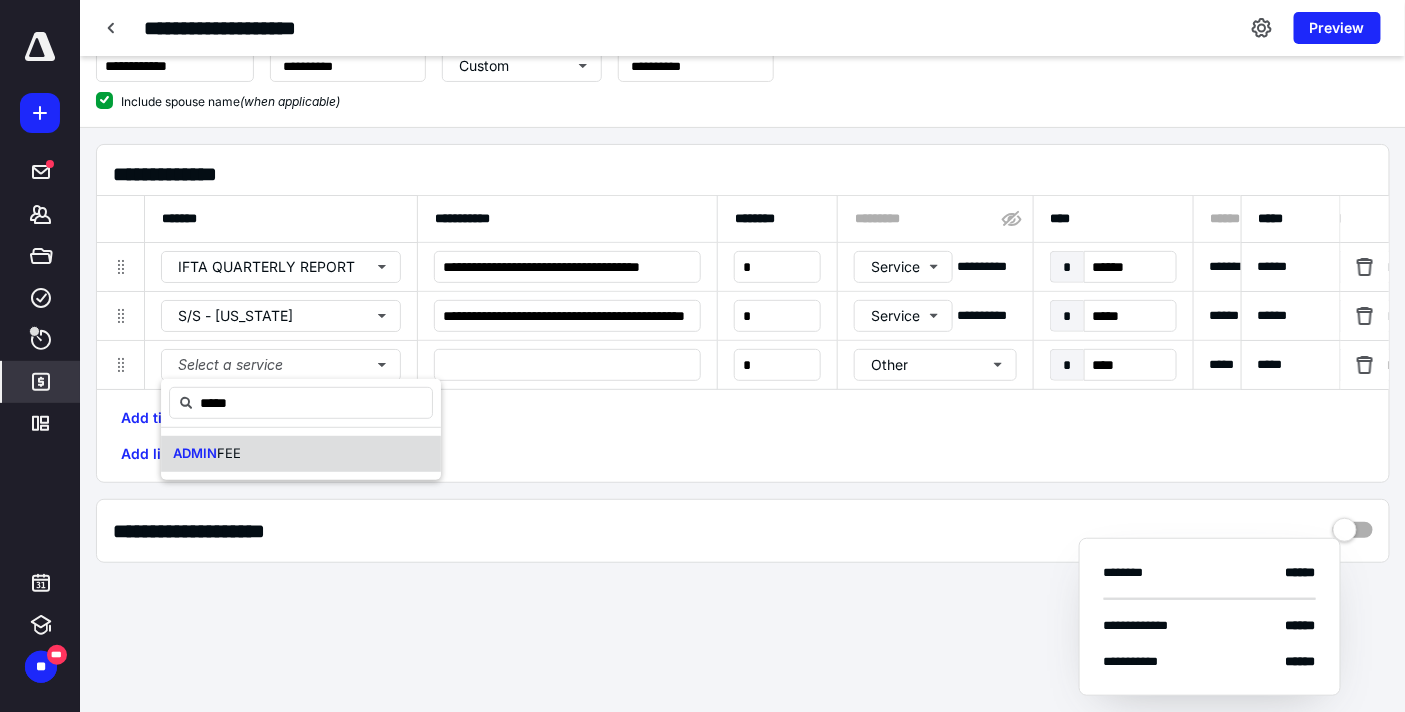 type on "*****" 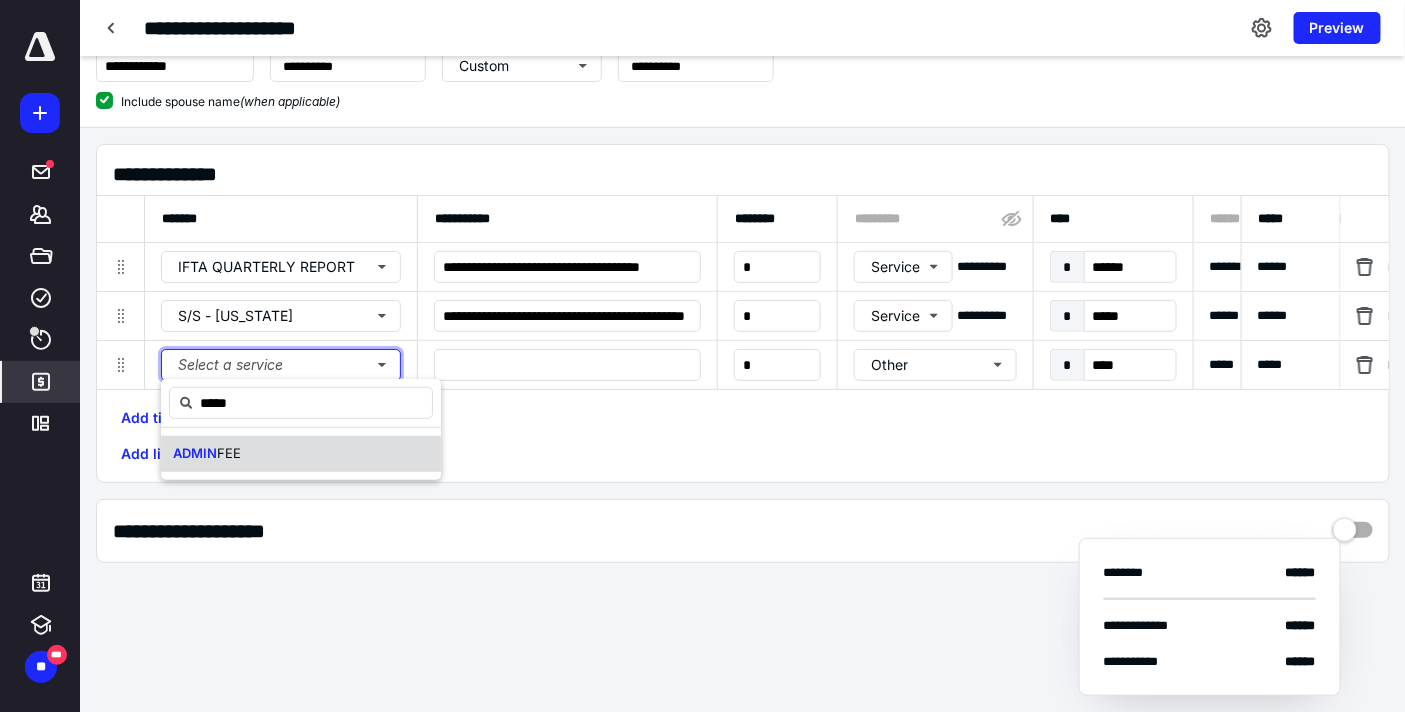 type 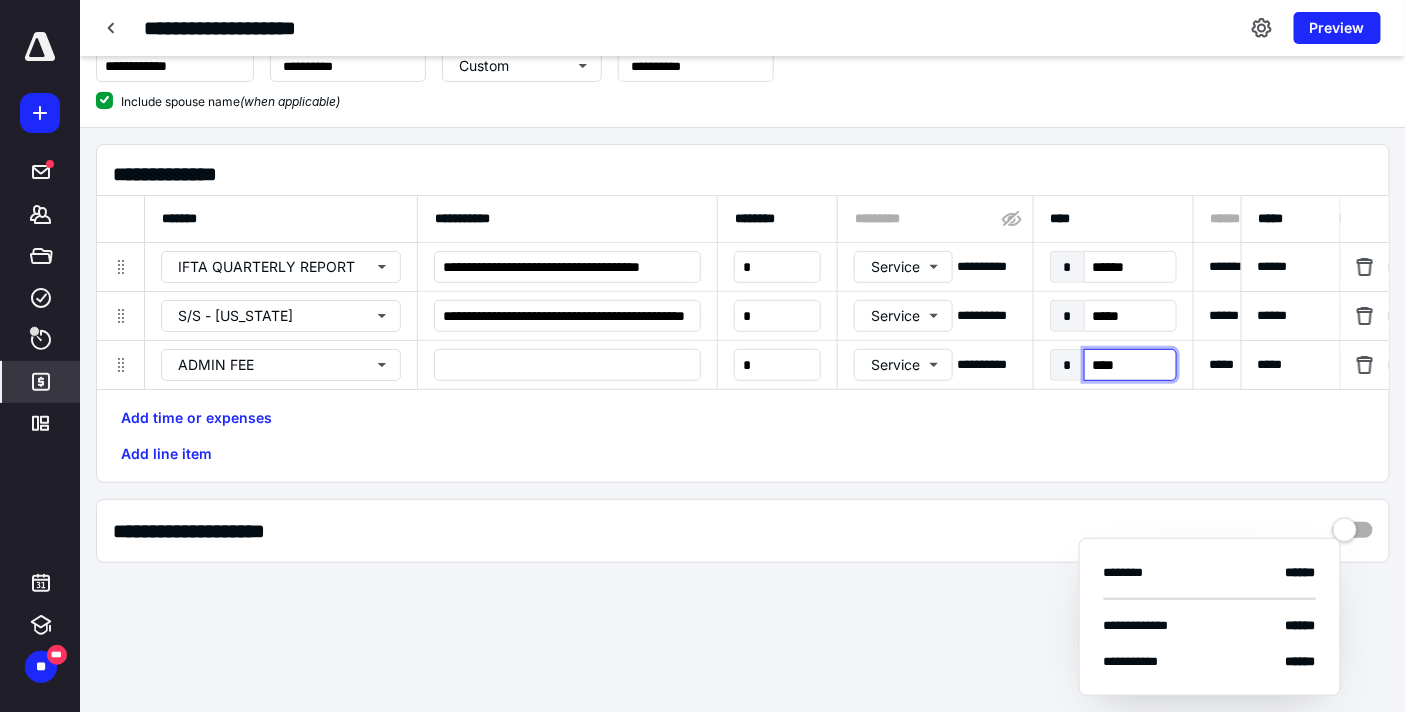 click on "****" at bounding box center [1130, 365] 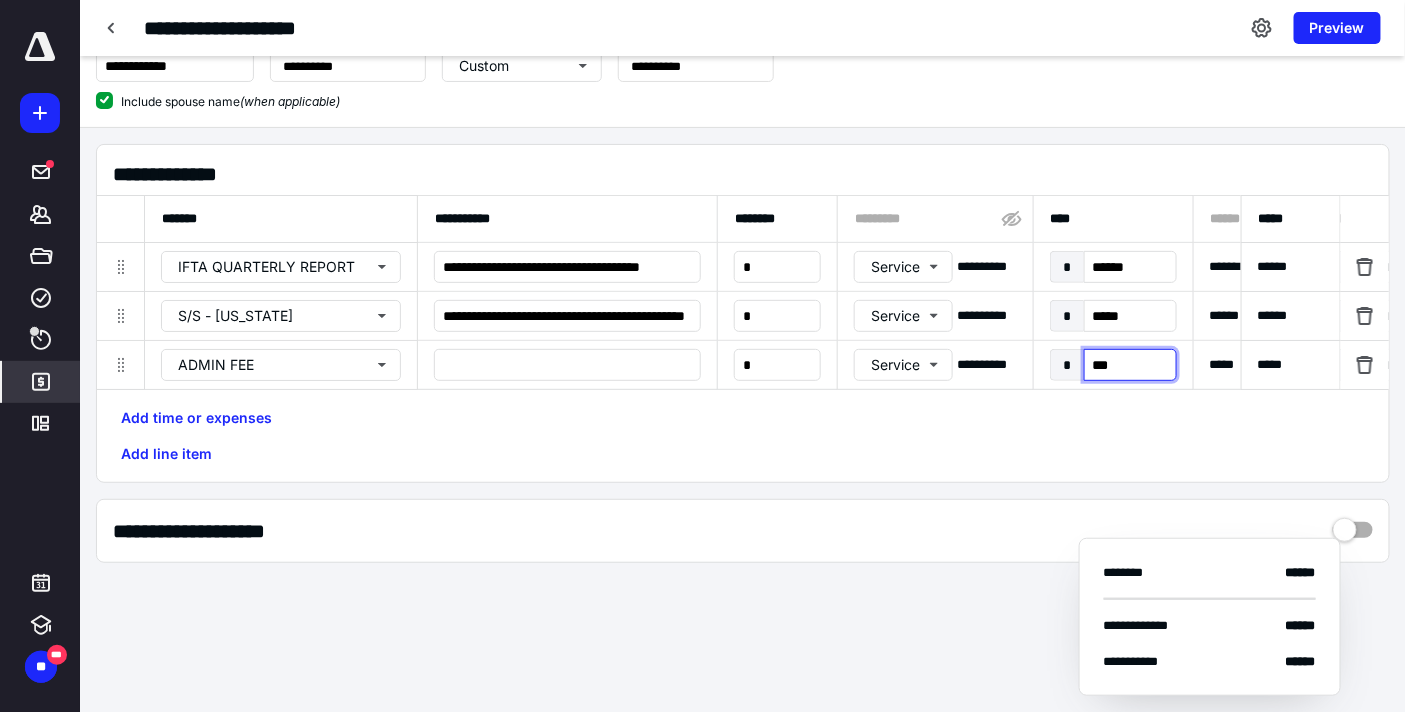 type on "****" 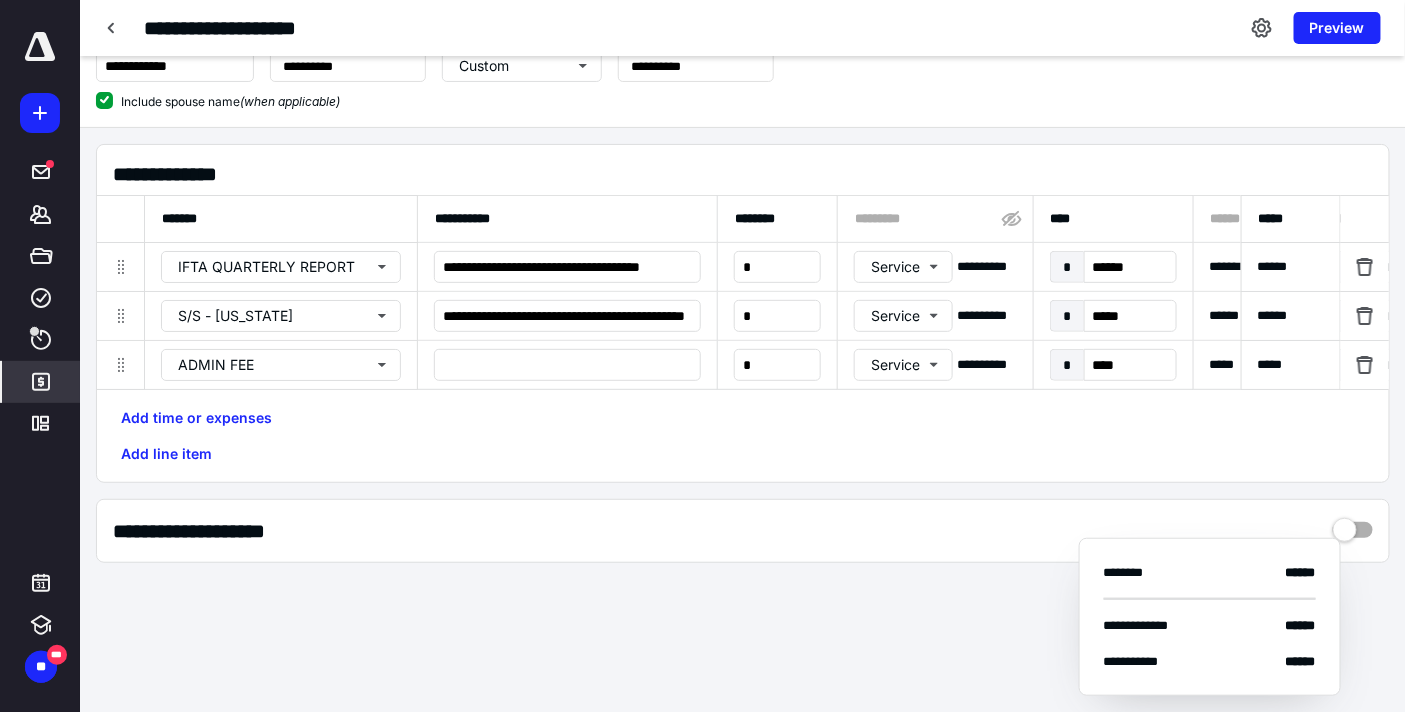 click on "Add time or expenses Add line item" at bounding box center (743, 436) 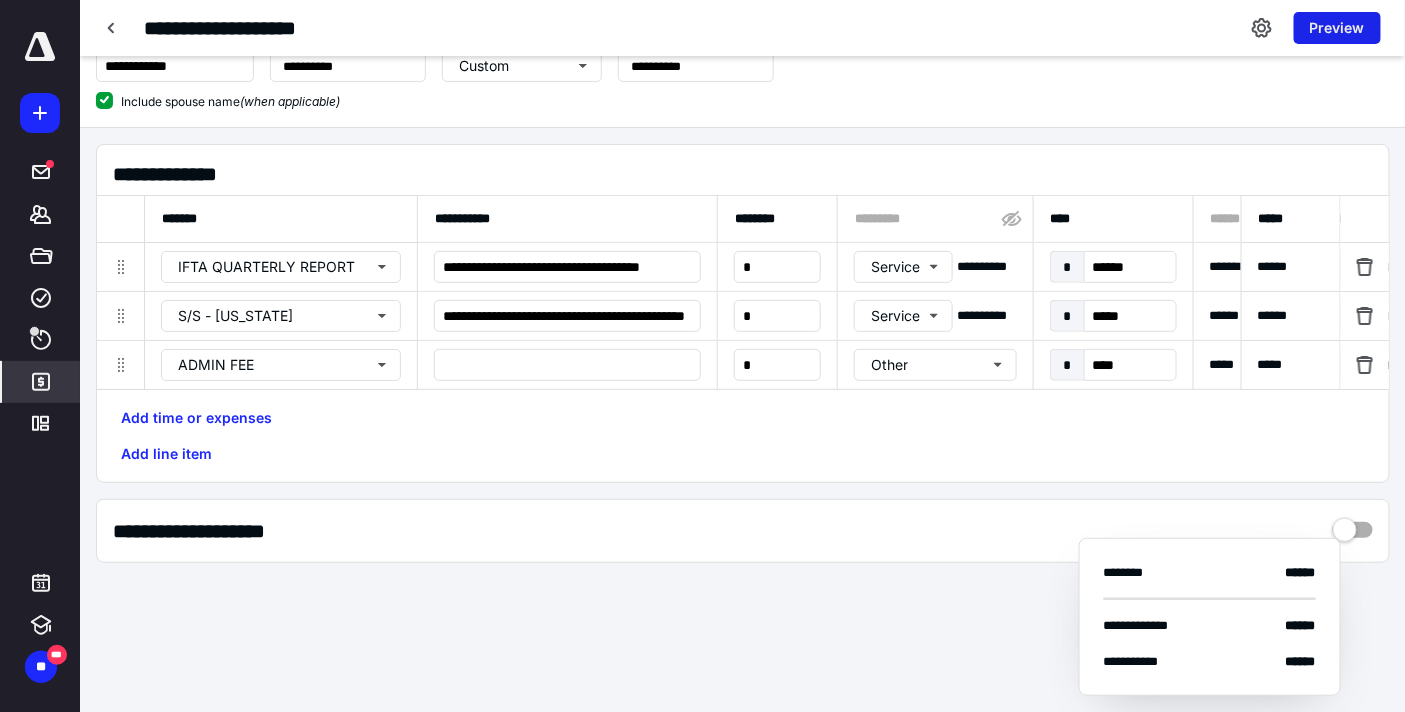 click on "Preview" at bounding box center [1337, 28] 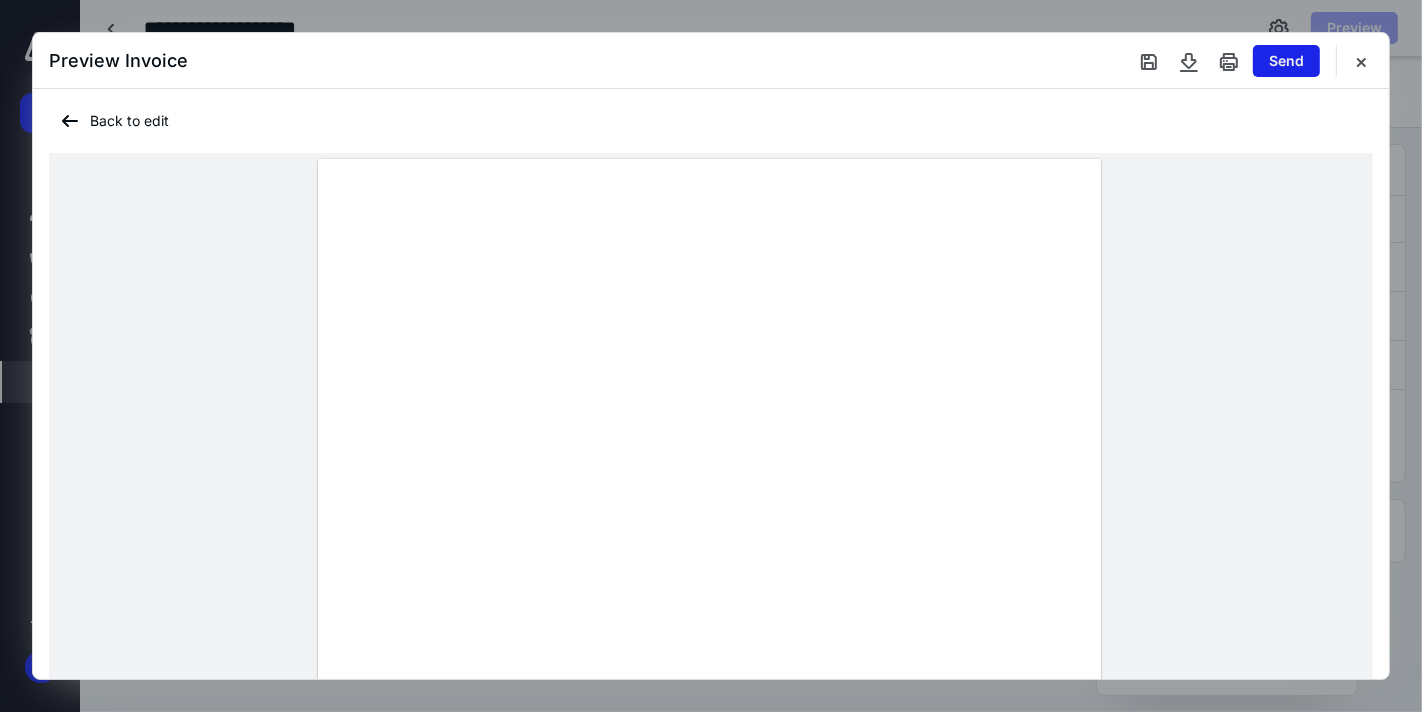 click on "Send" at bounding box center [1286, 61] 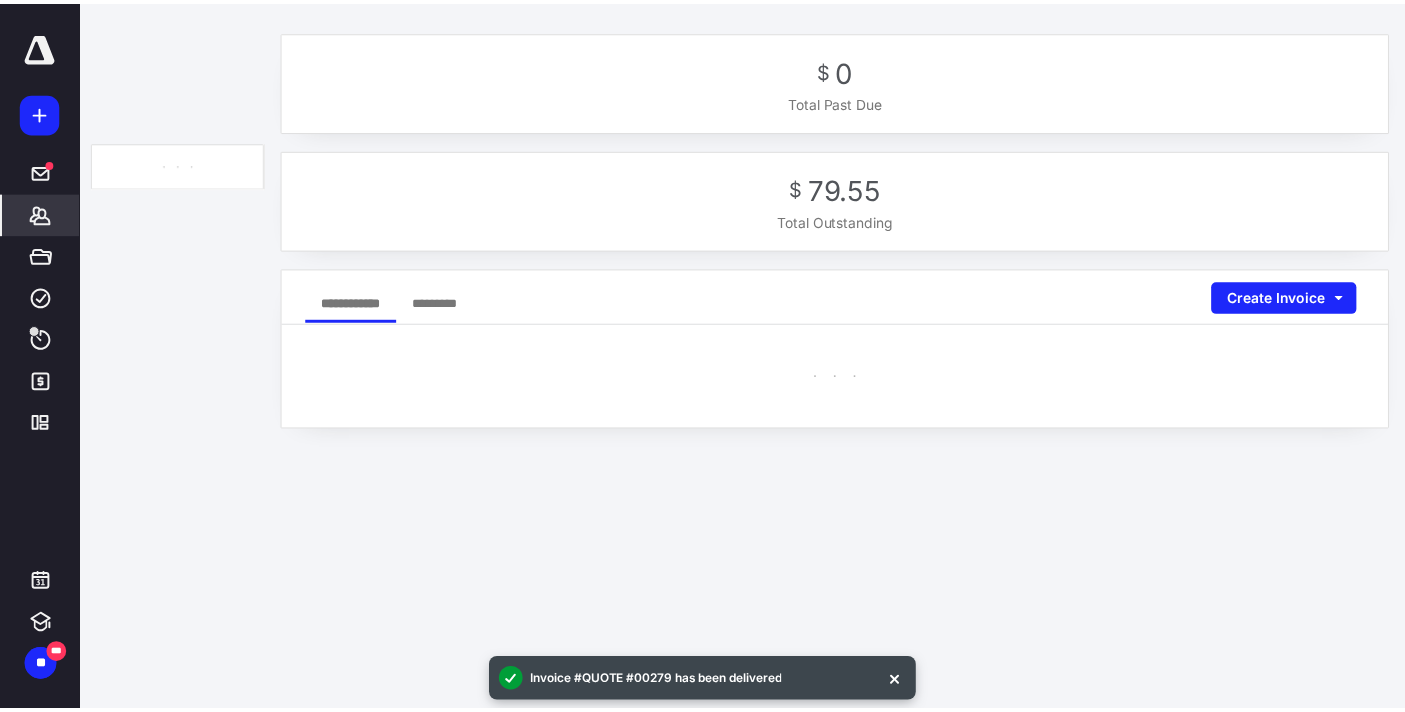 scroll, scrollTop: 0, scrollLeft: 0, axis: both 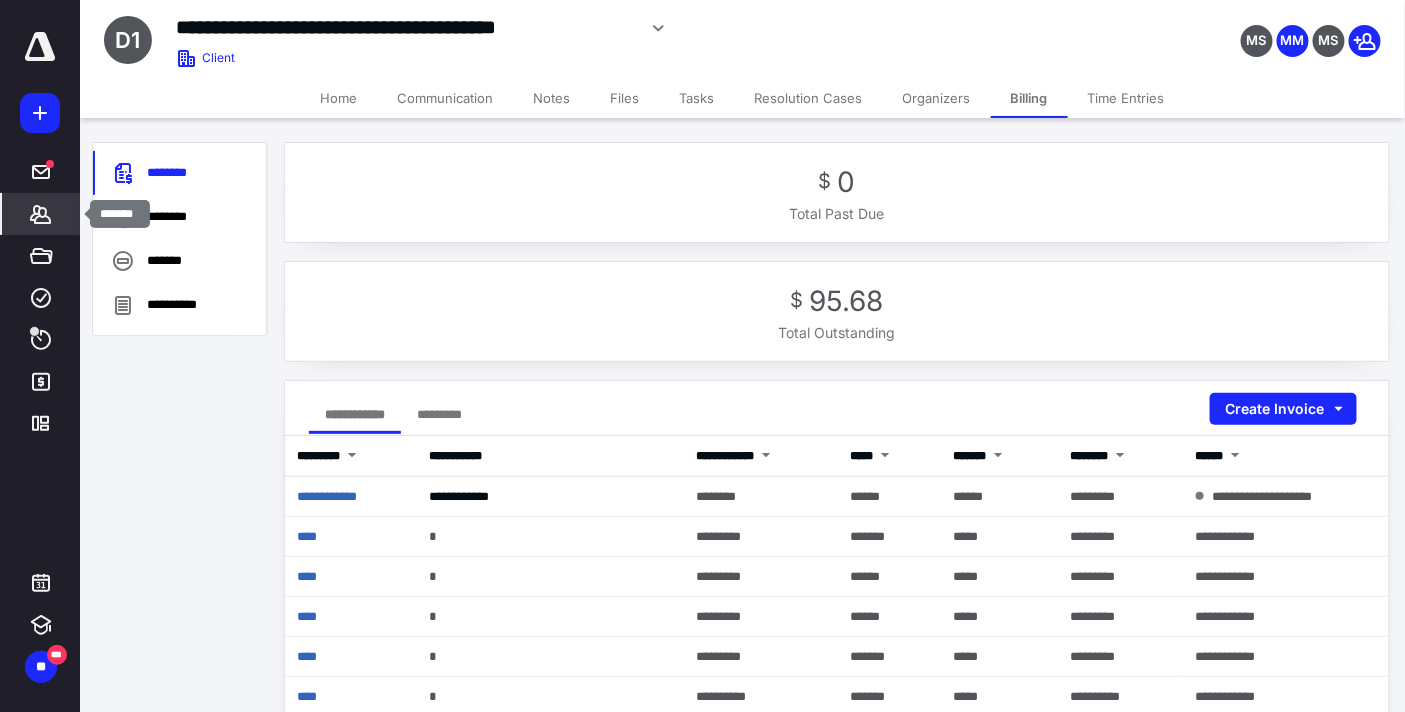 click 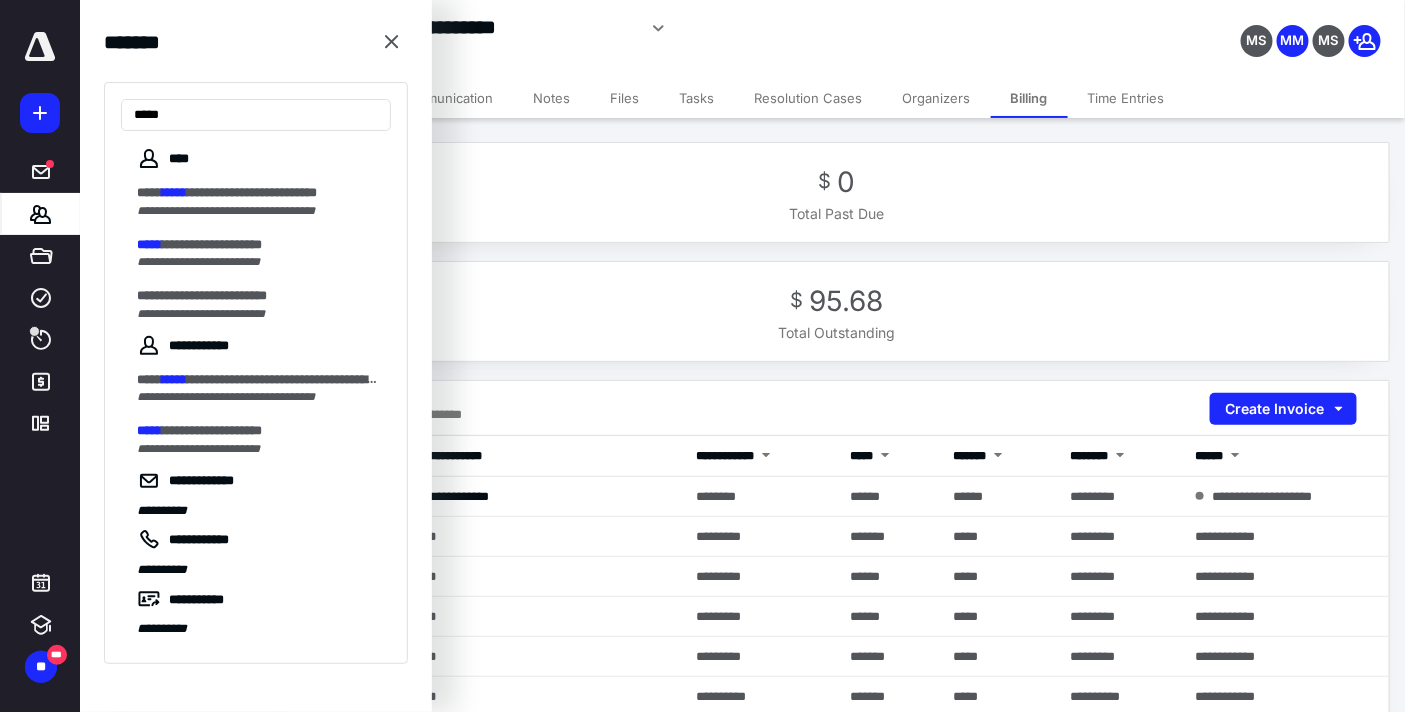 type on "*****" 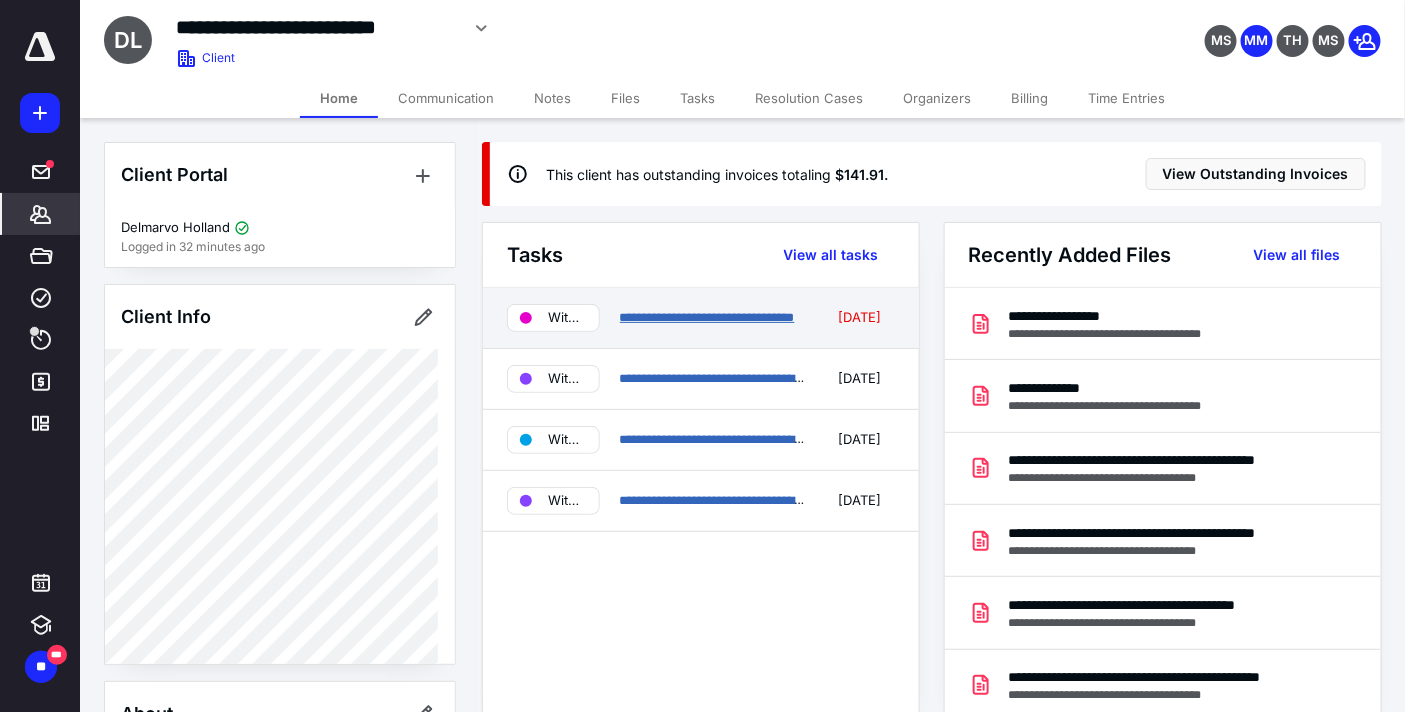 click on "**********" at bounding box center [707, 317] 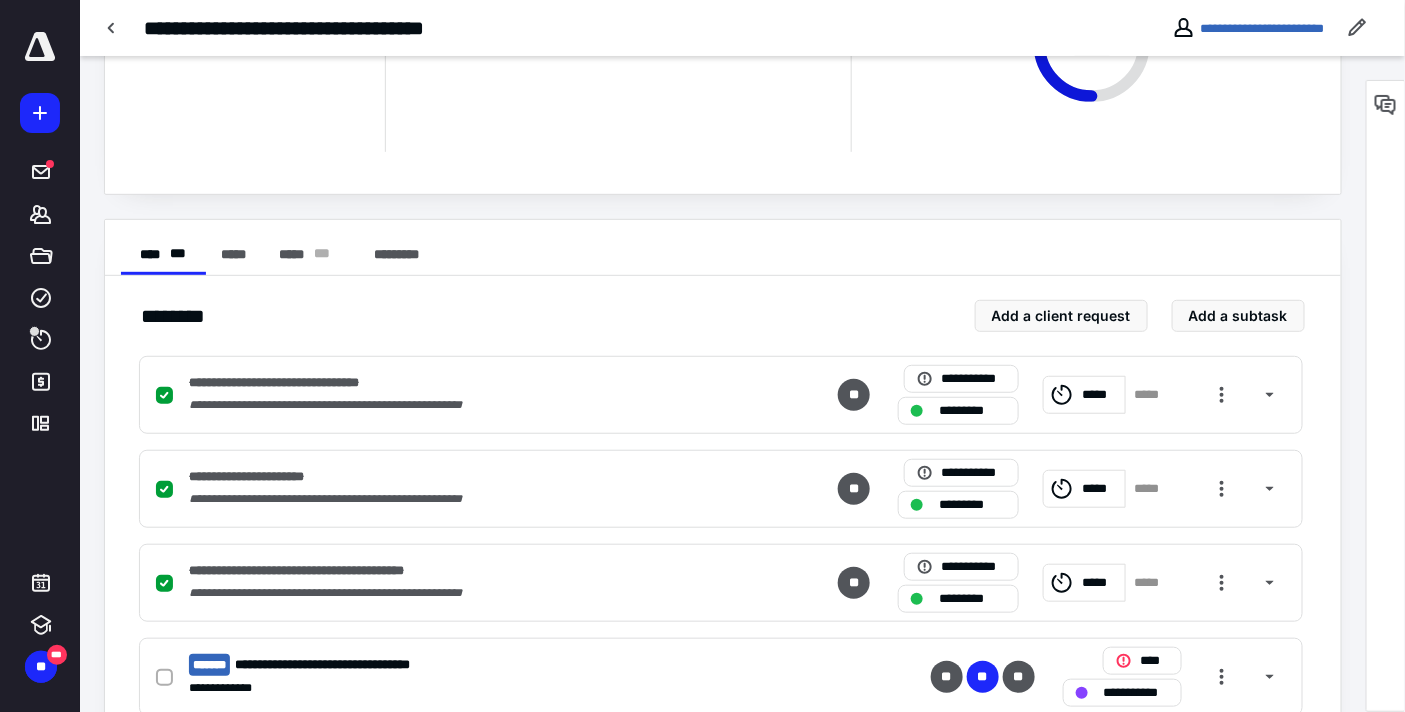 scroll, scrollTop: 444, scrollLeft: 0, axis: vertical 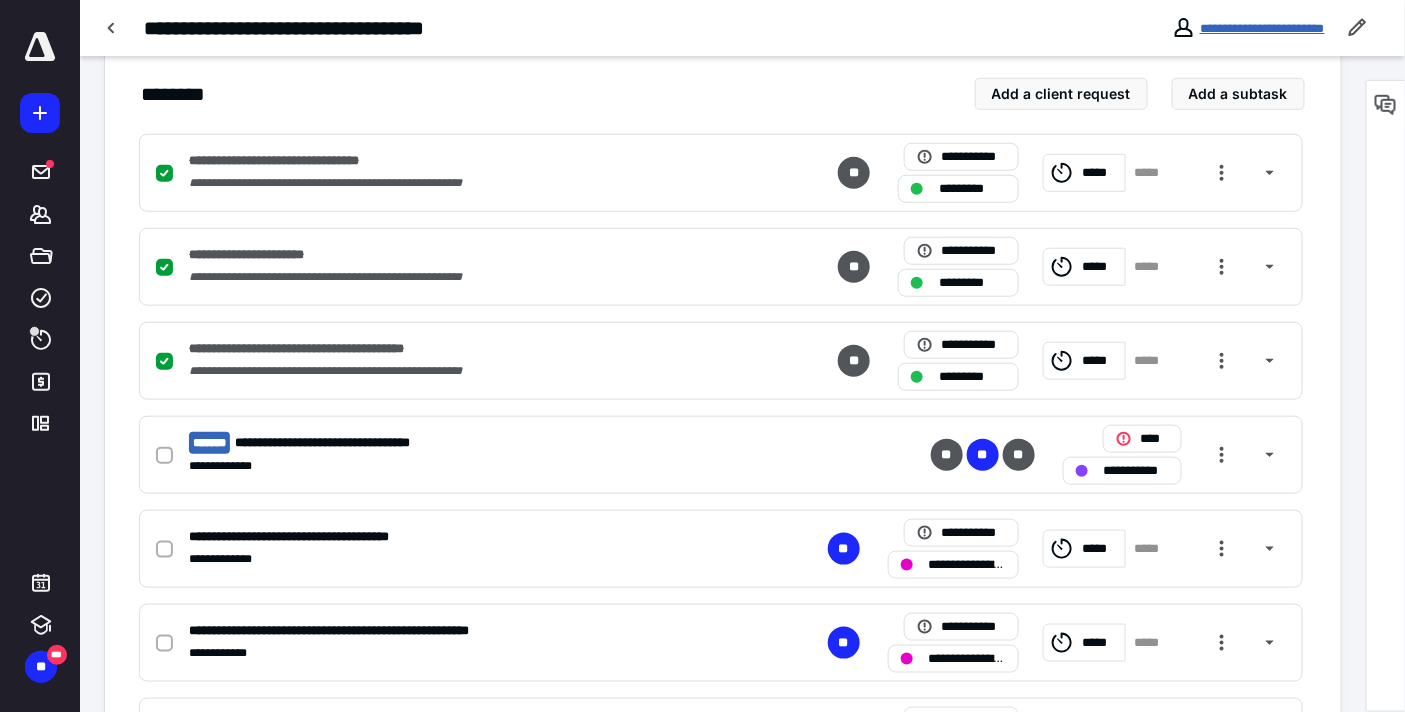 click on "**********" at bounding box center (1262, 28) 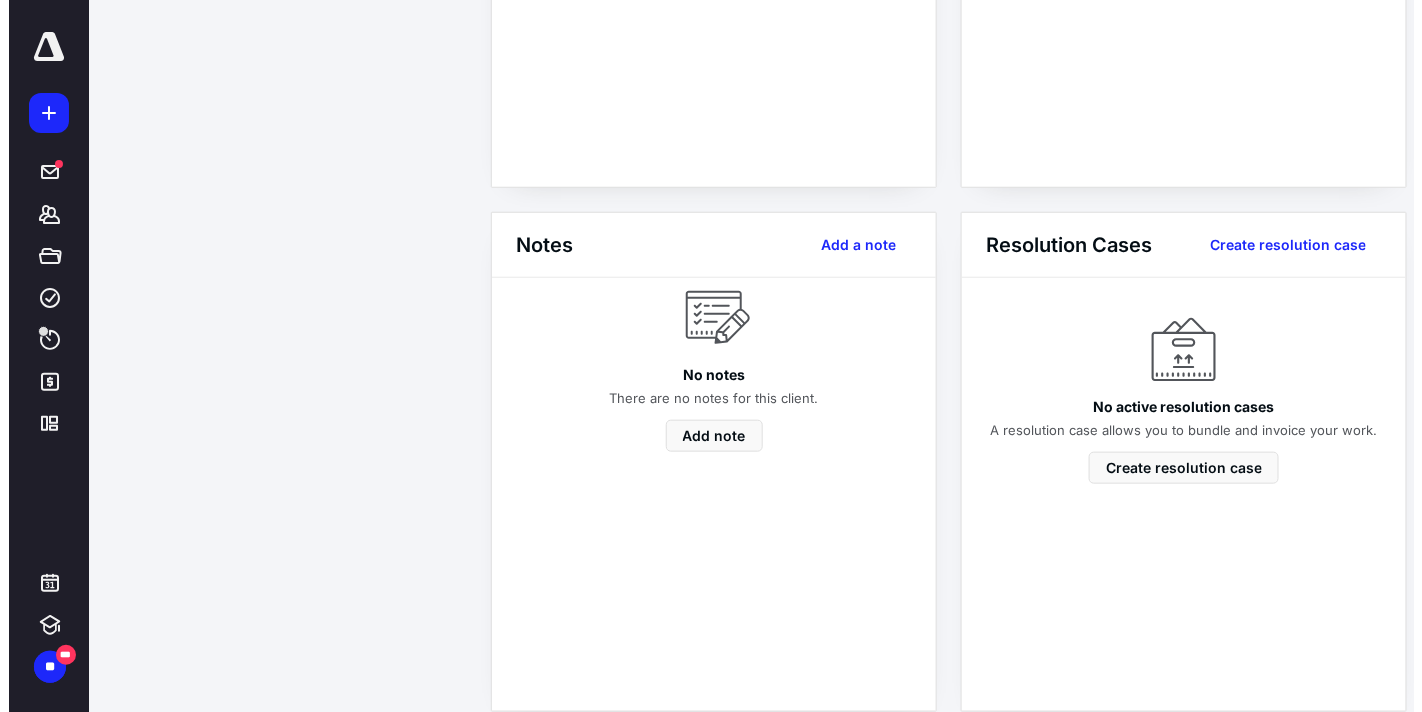 scroll, scrollTop: 0, scrollLeft: 0, axis: both 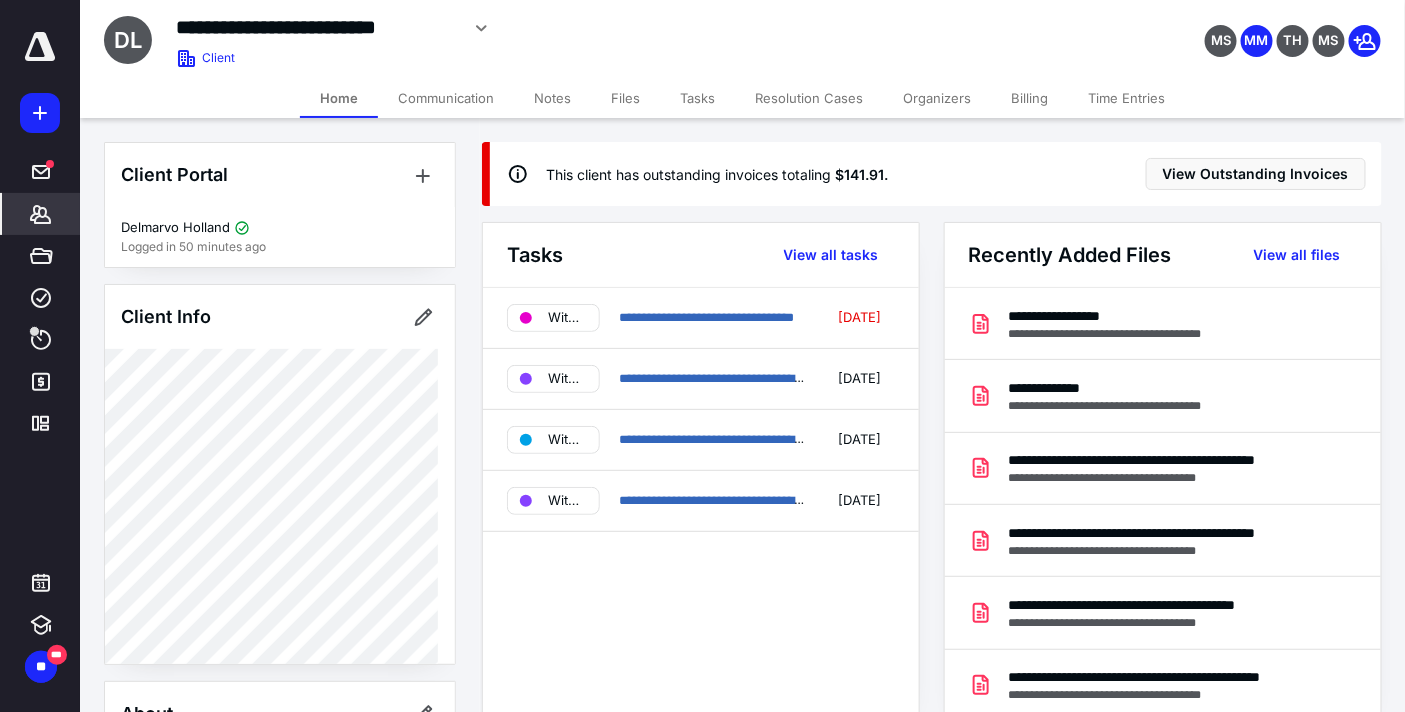 click on "Files" at bounding box center [625, 98] 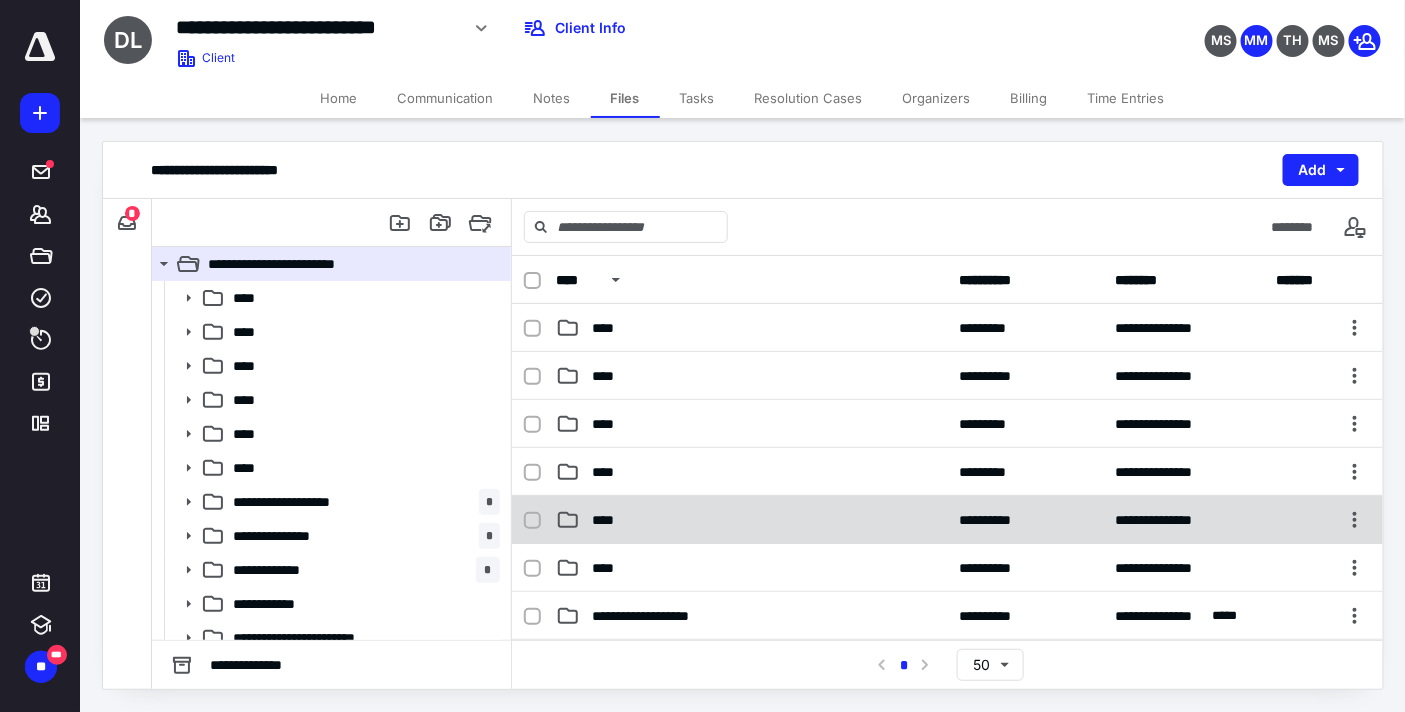 click on "****" at bounding box center (751, 520) 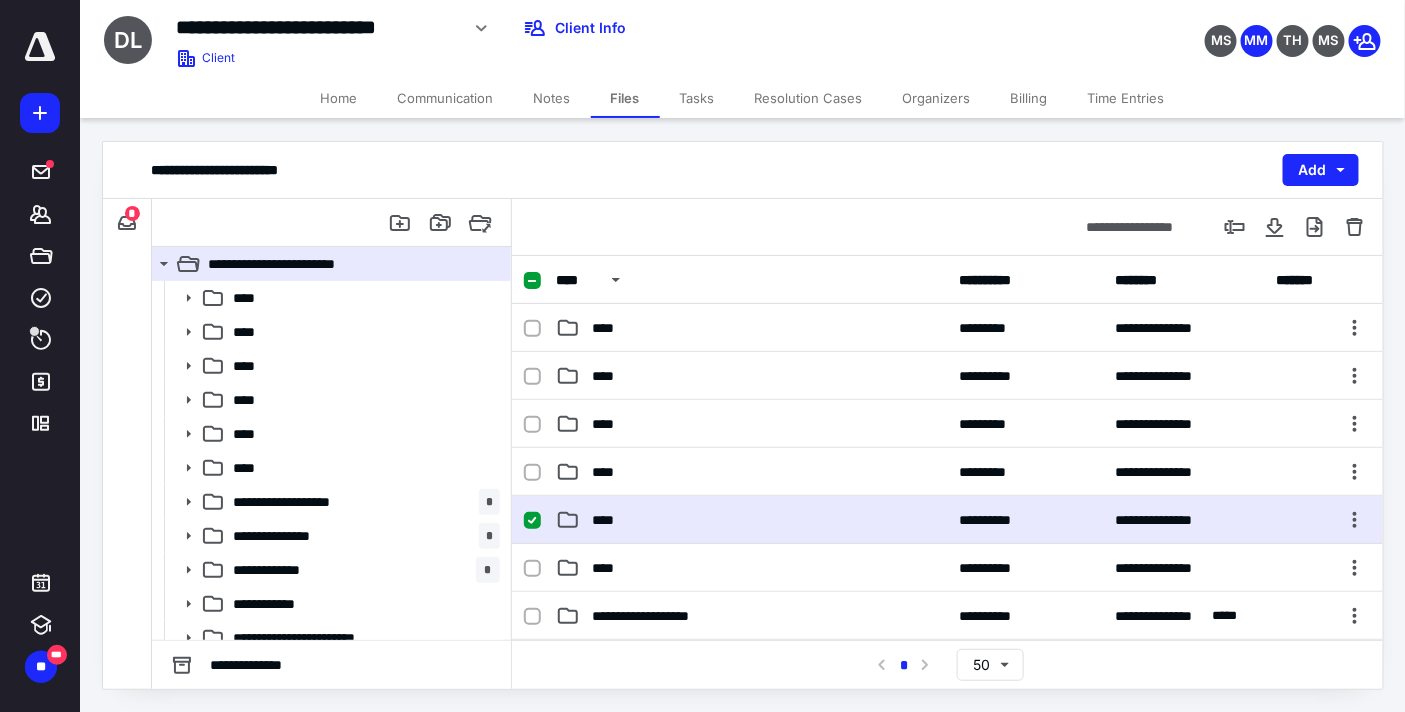 click on "****" at bounding box center (751, 520) 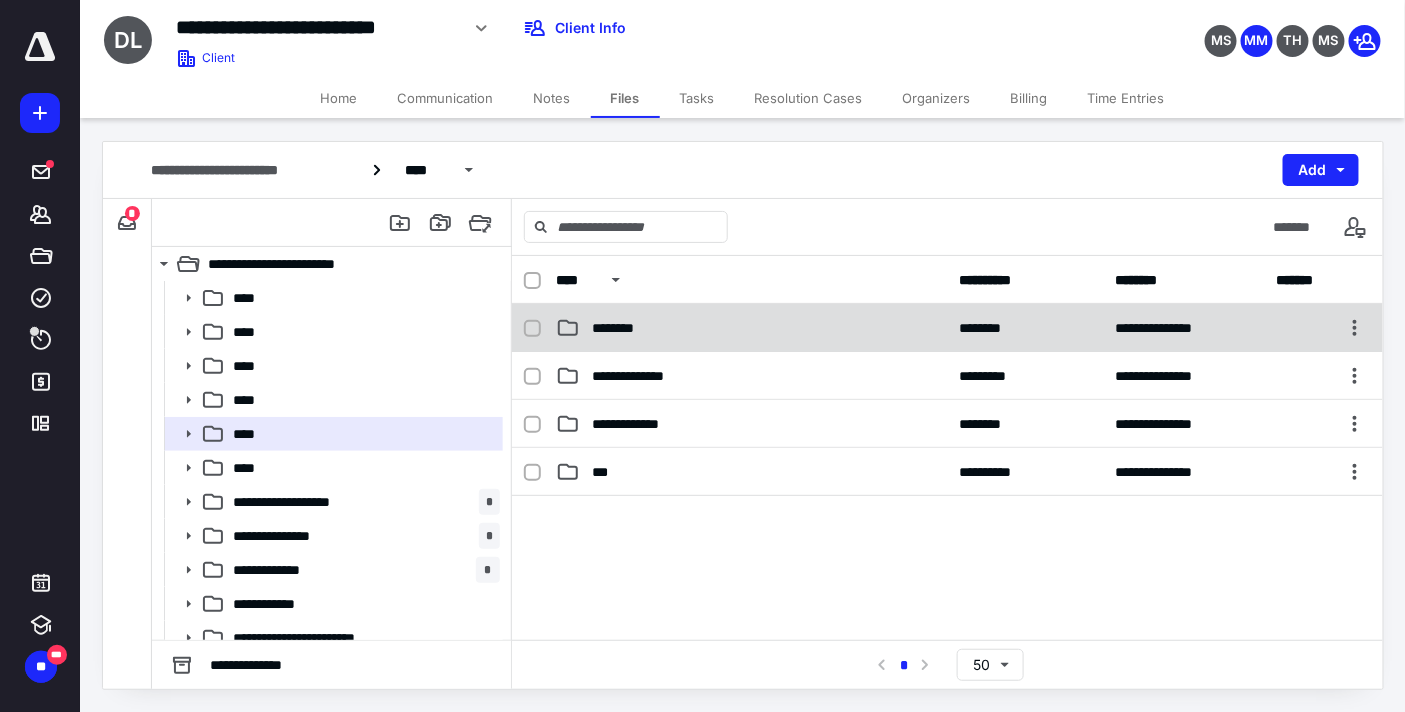 click on "********" at bounding box center (751, 328) 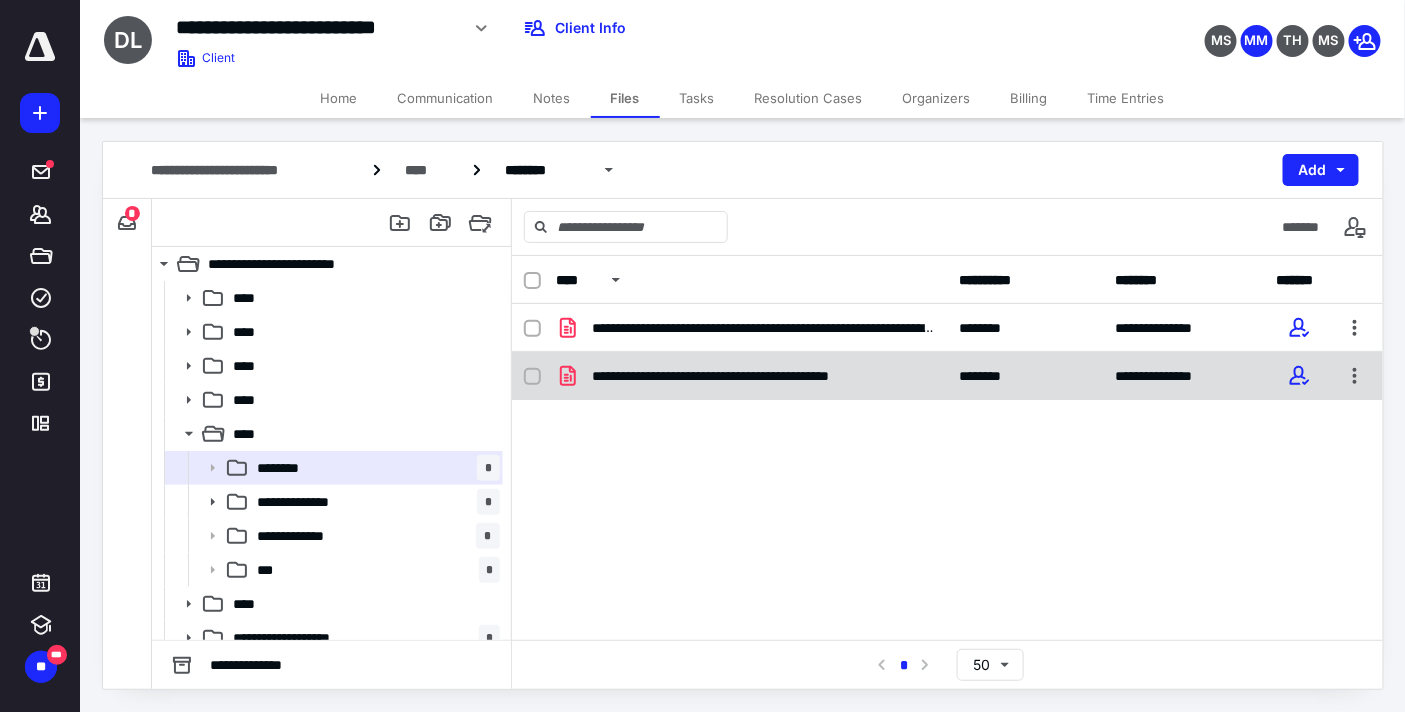 checkbox on "true" 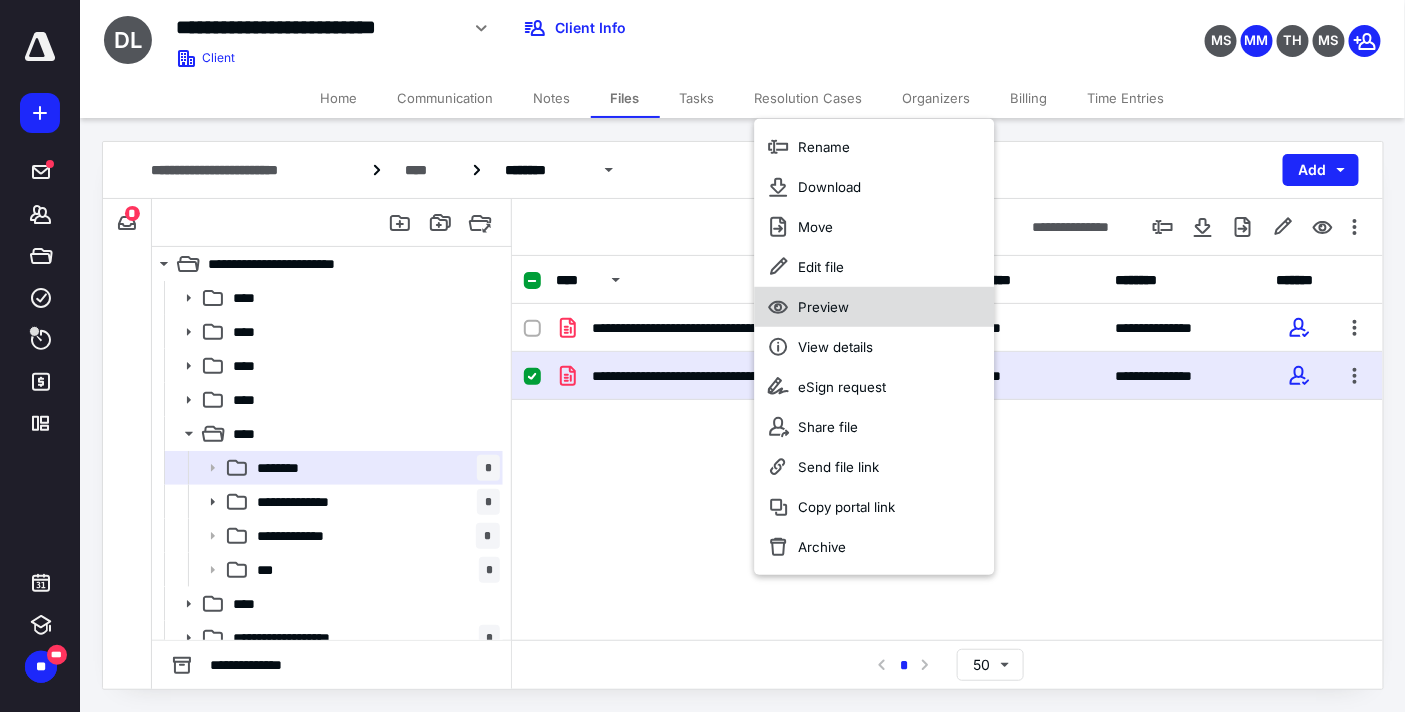 click on "Preview" at bounding box center (823, 307) 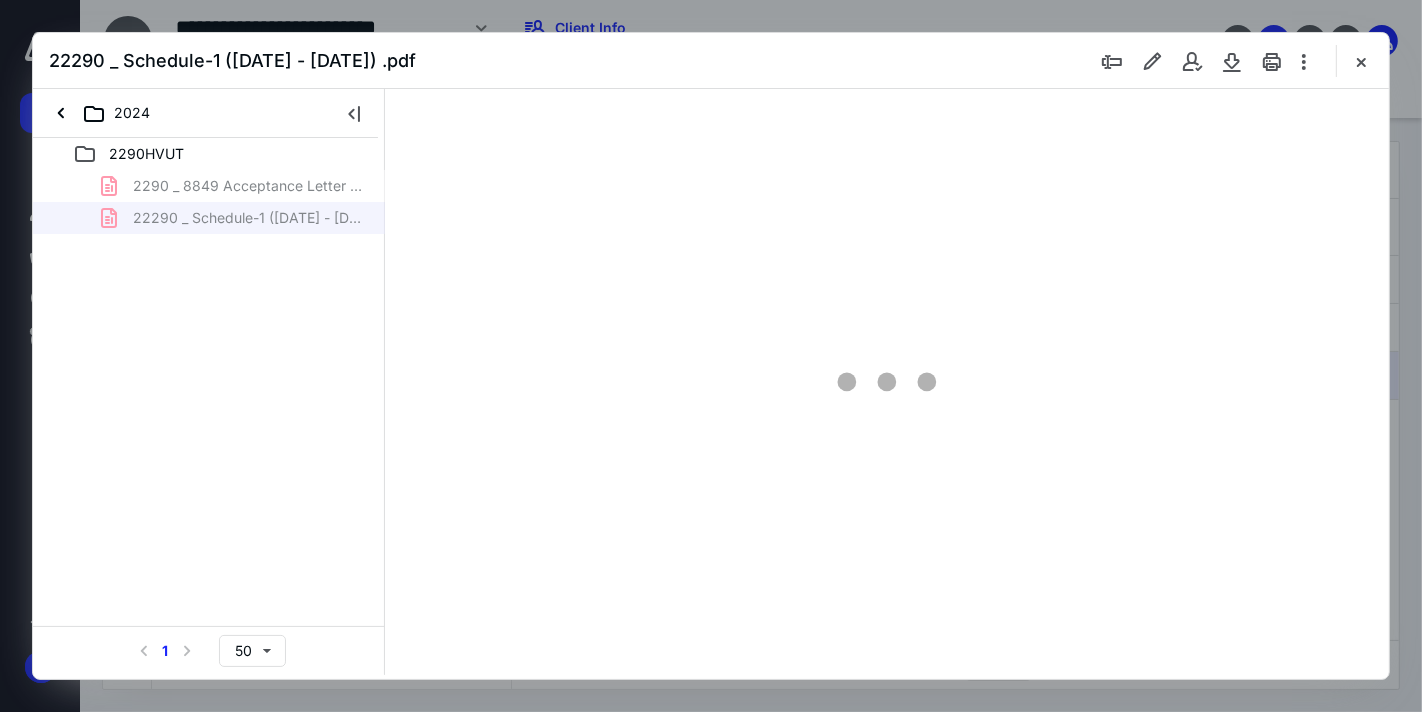 scroll, scrollTop: 0, scrollLeft: 0, axis: both 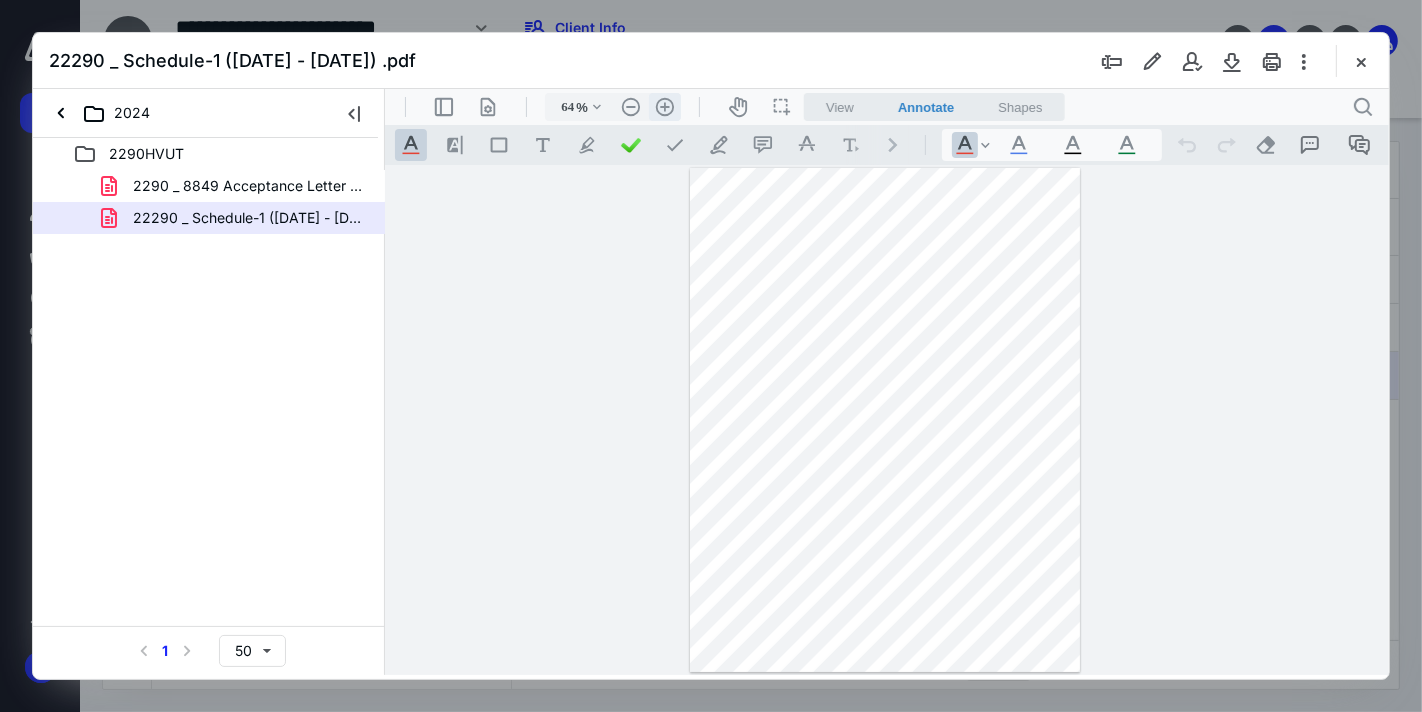 click on ".cls-1{fill:#abb0c4;} icon - header - zoom - in - line" at bounding box center (664, 106) 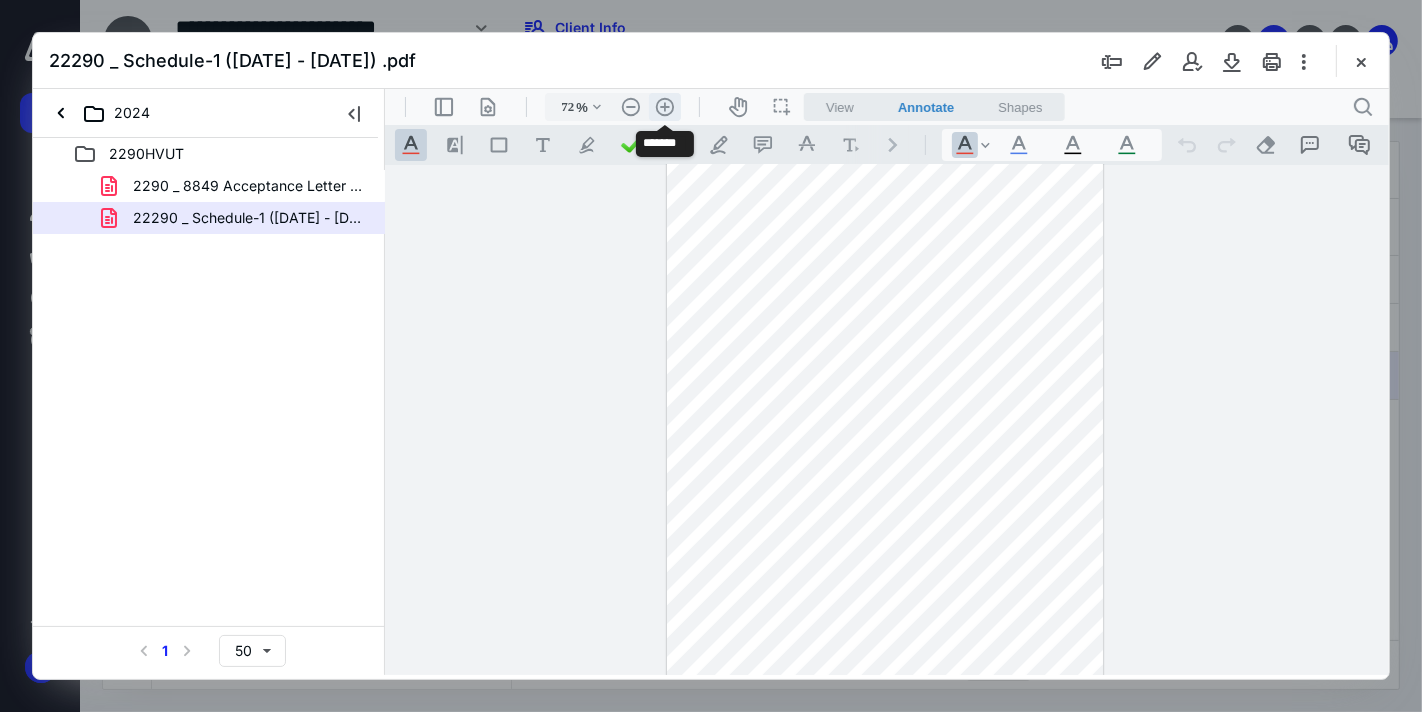 click on ".cls-1{fill:#abb0c4;} icon - header - zoom - in - line" at bounding box center (664, 106) 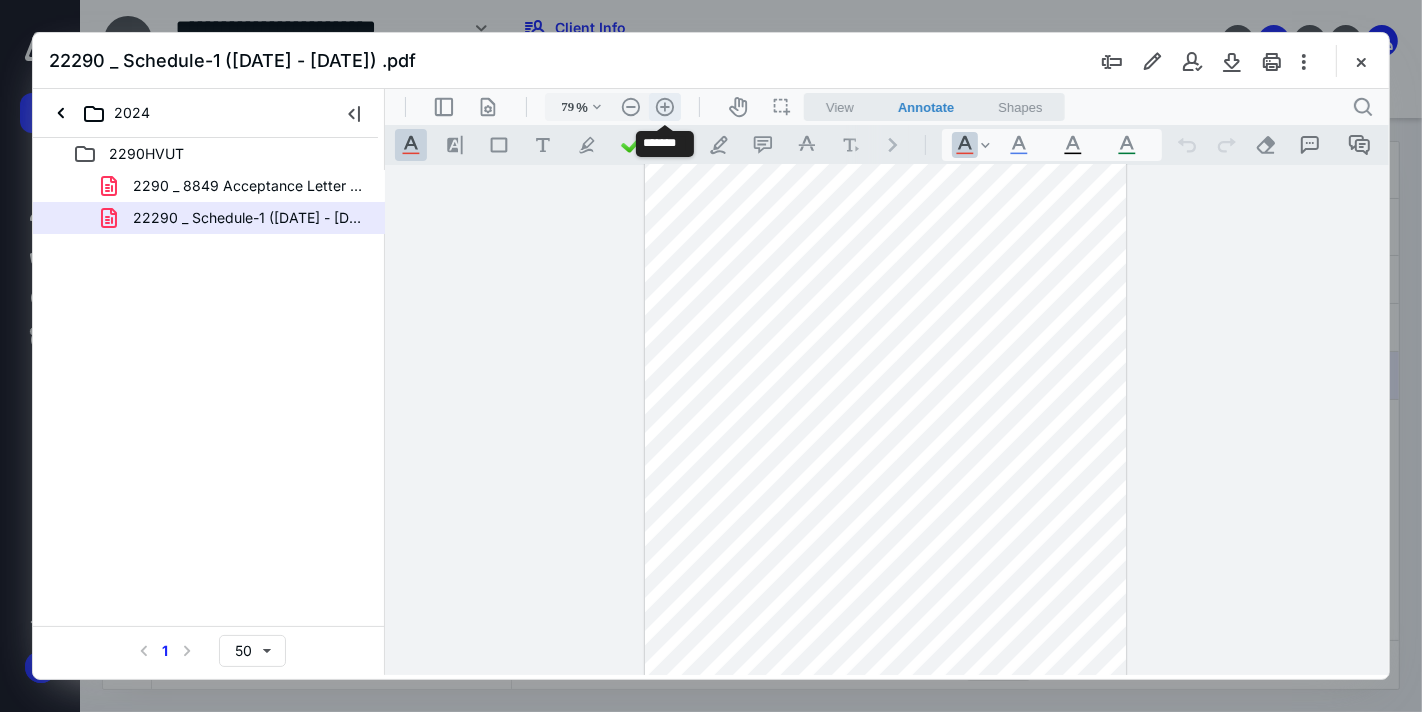 click on ".cls-1{fill:#abb0c4;} icon - header - zoom - in - line" at bounding box center (664, 106) 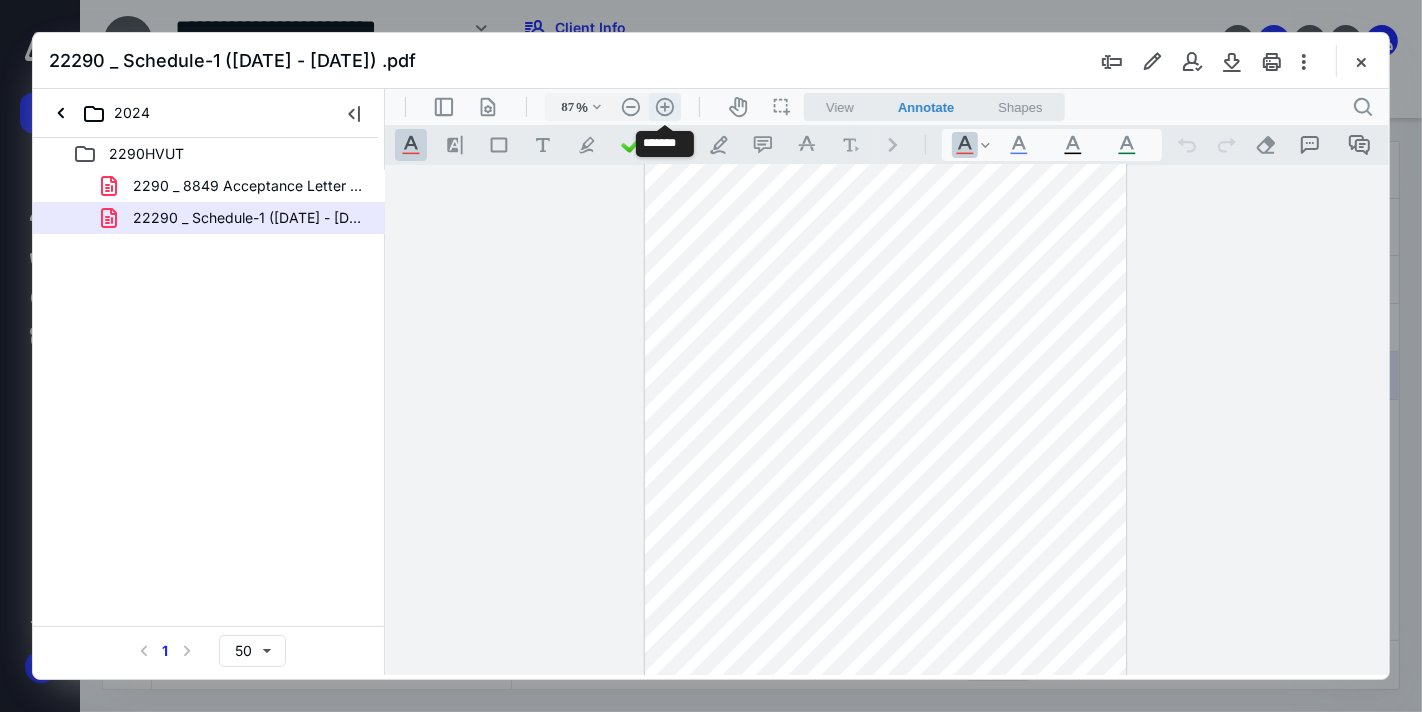 click on ".cls-1{fill:#abb0c4;} icon - header - zoom - in - line" at bounding box center [664, 106] 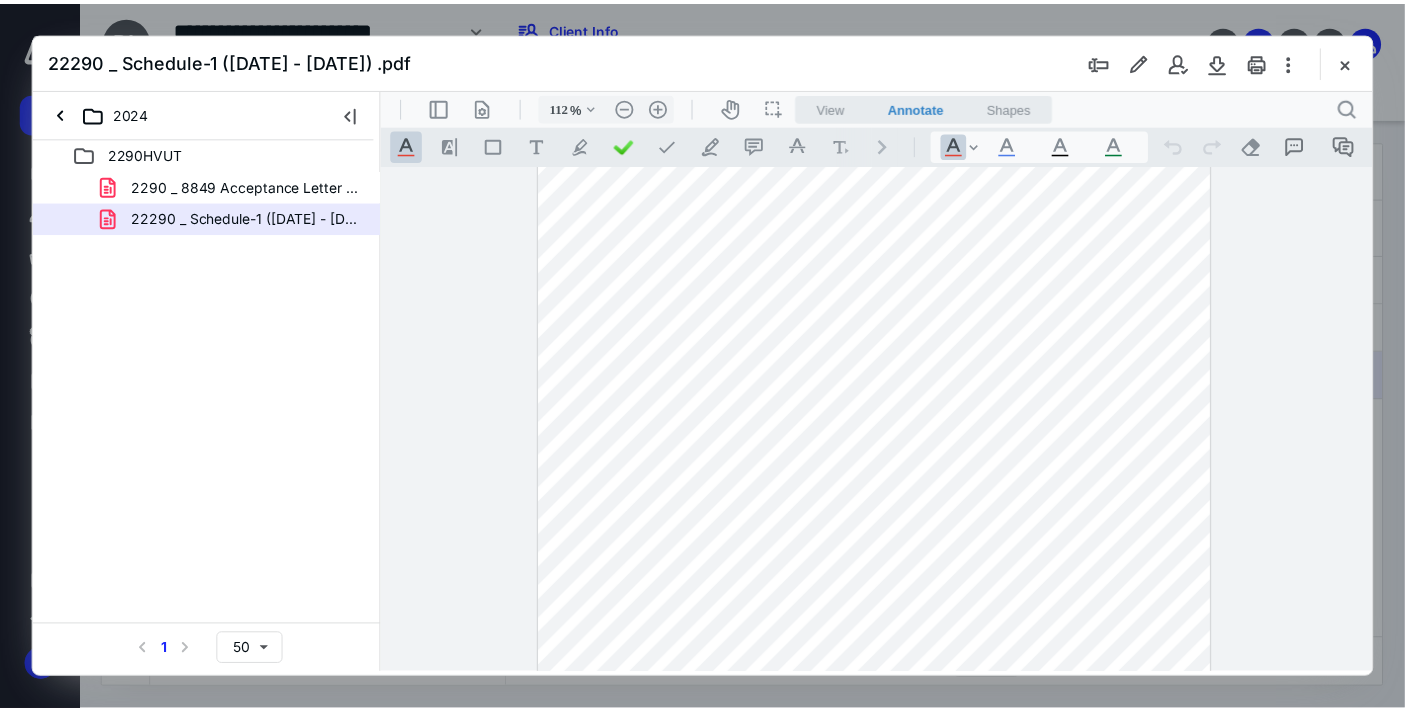 scroll, scrollTop: 50, scrollLeft: 0, axis: vertical 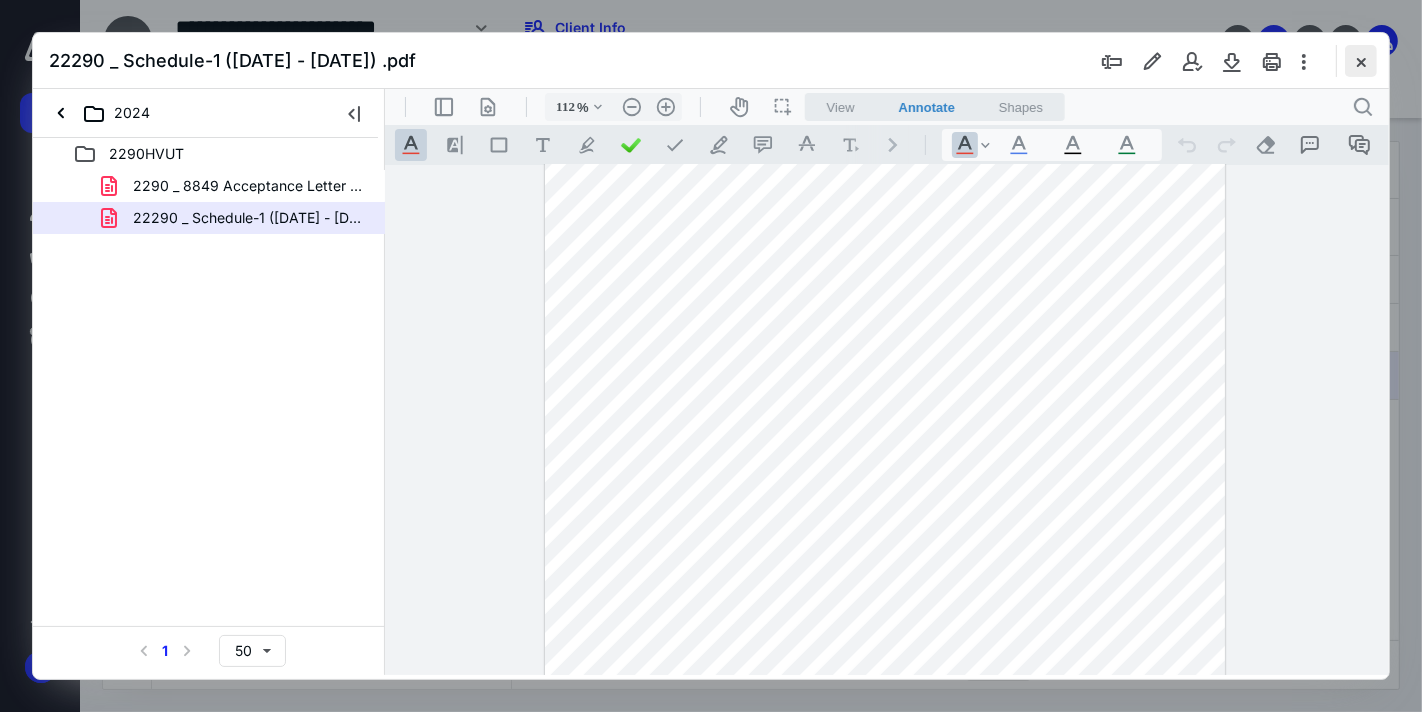 click at bounding box center (1361, 61) 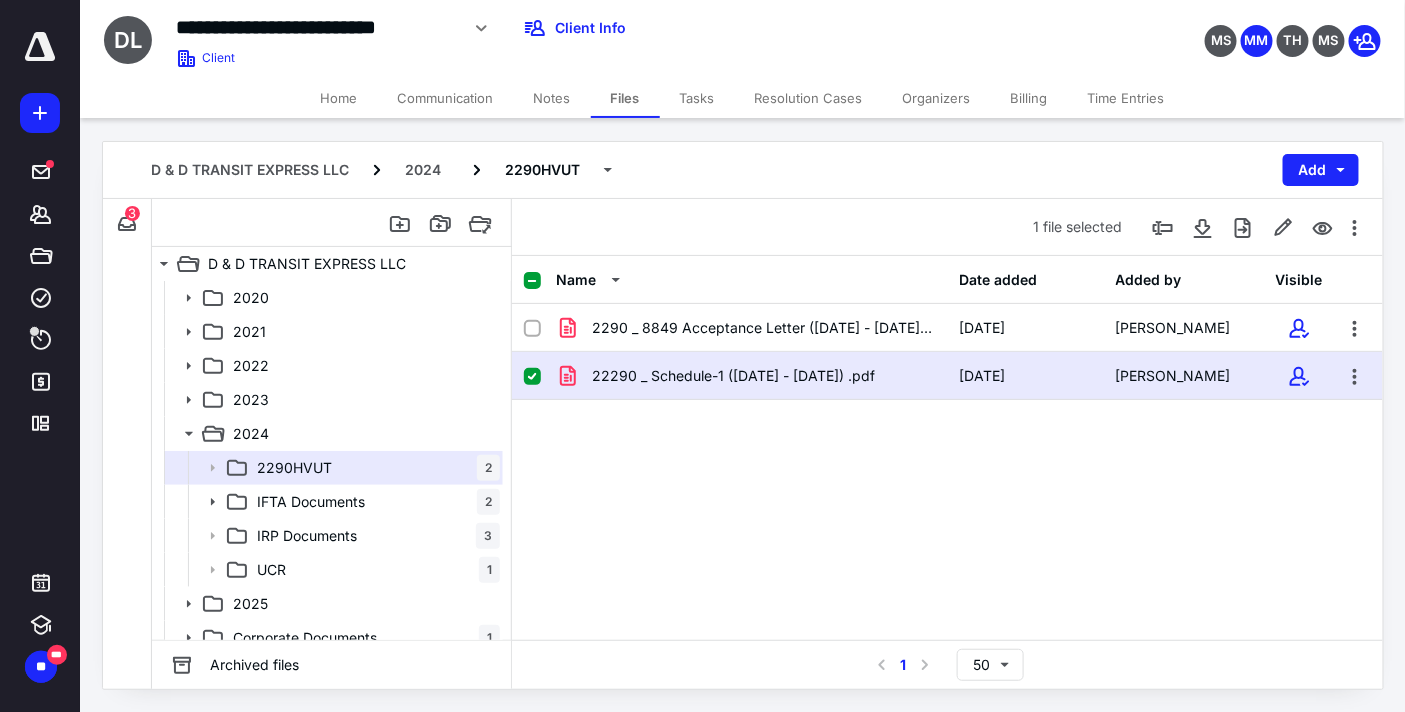 click on "Billing" at bounding box center [1029, 98] 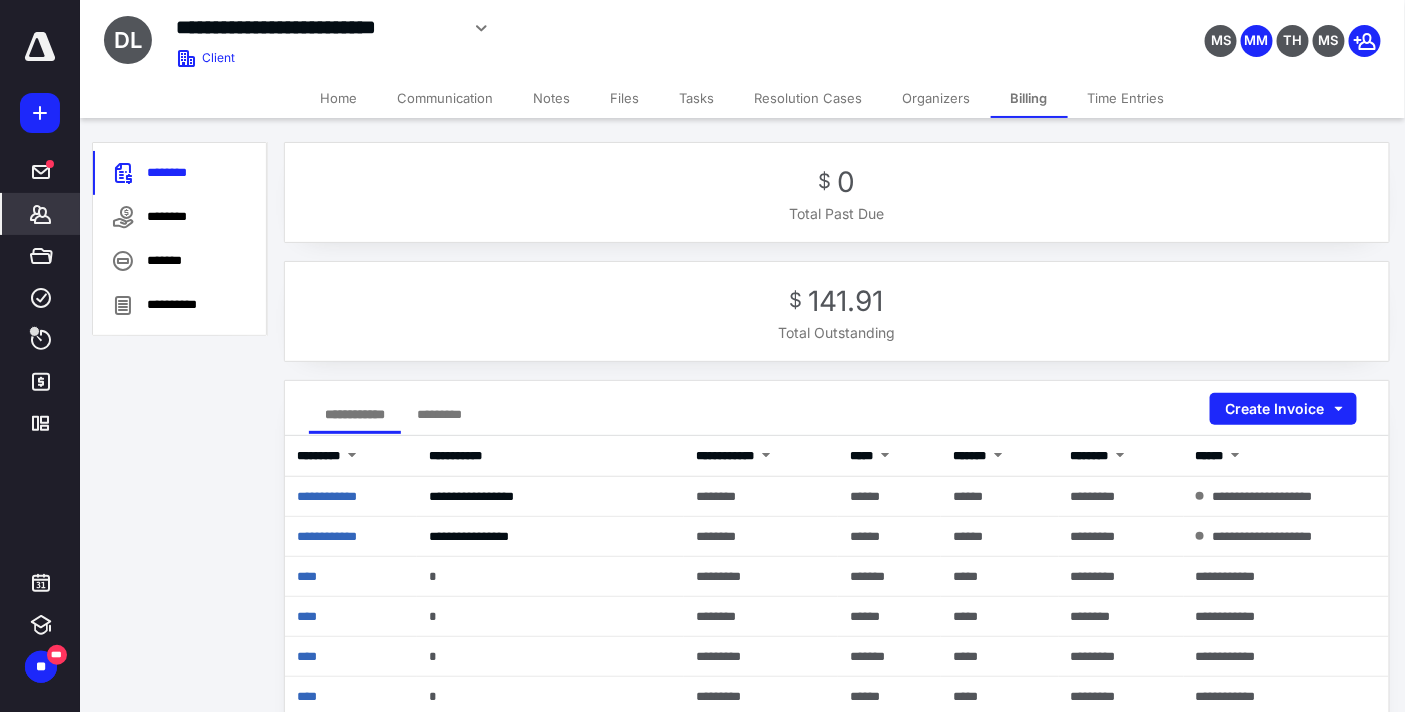 click on "Files" at bounding box center [625, 98] 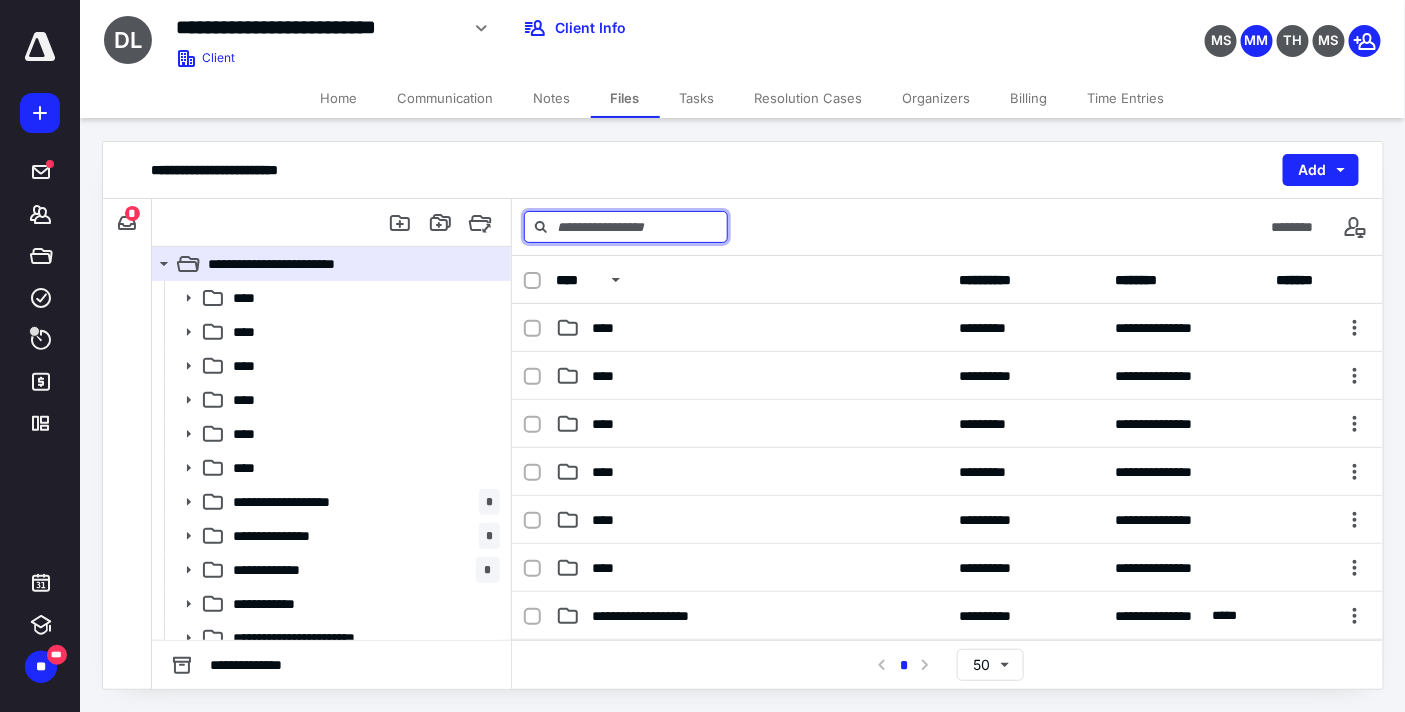 click at bounding box center (626, 227) 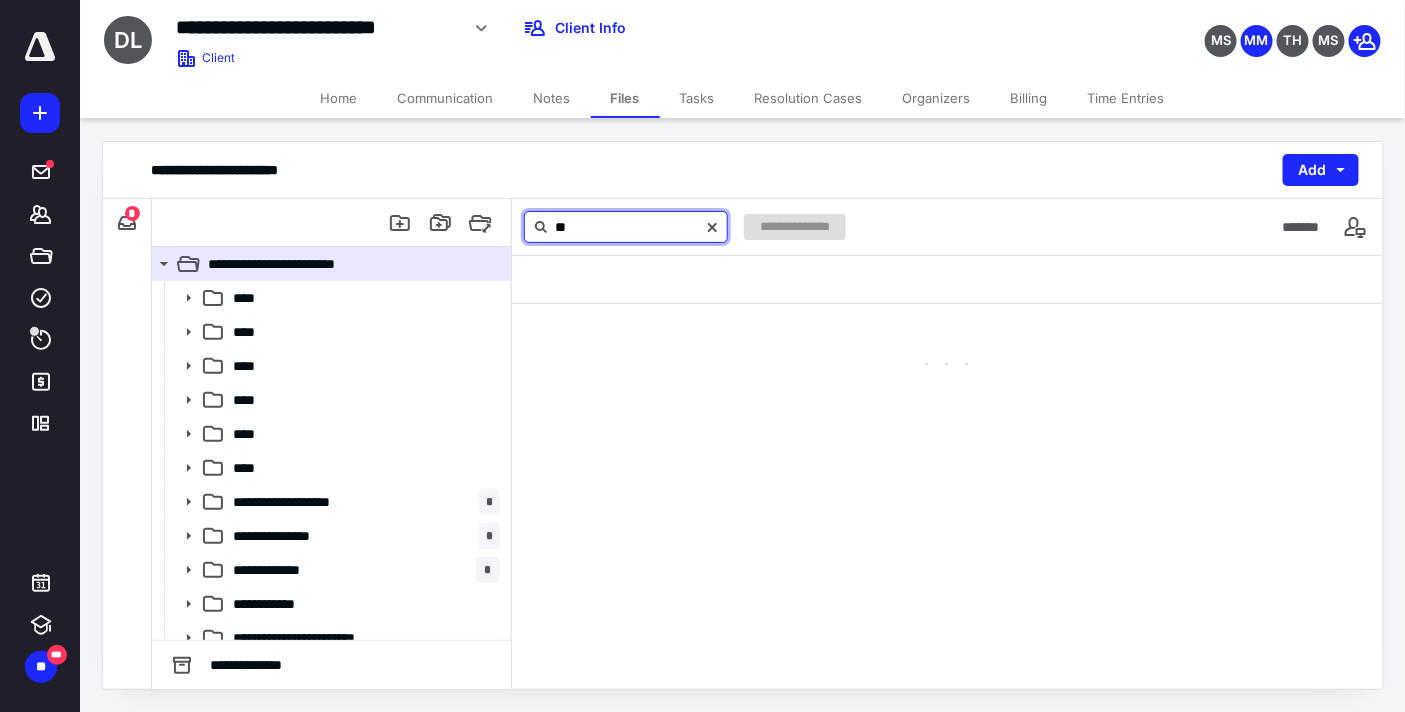 type on "*" 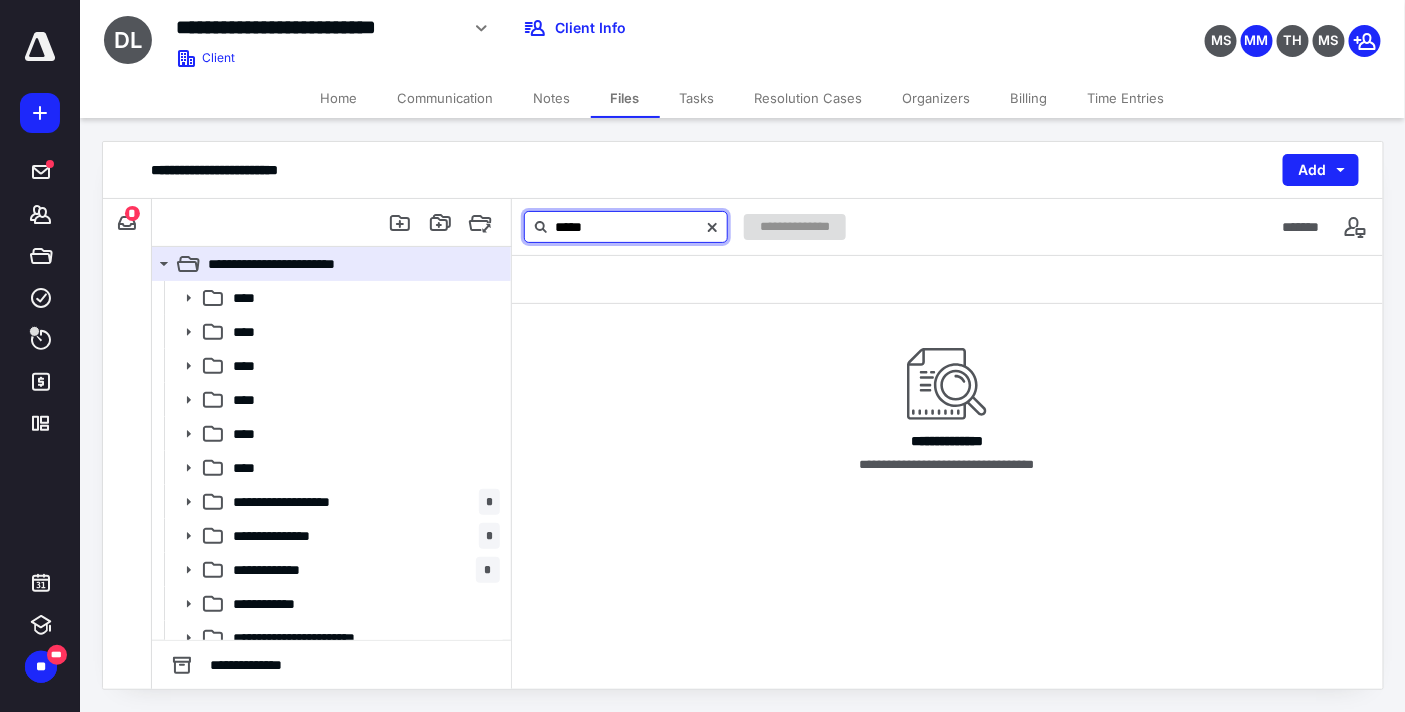 type on "****" 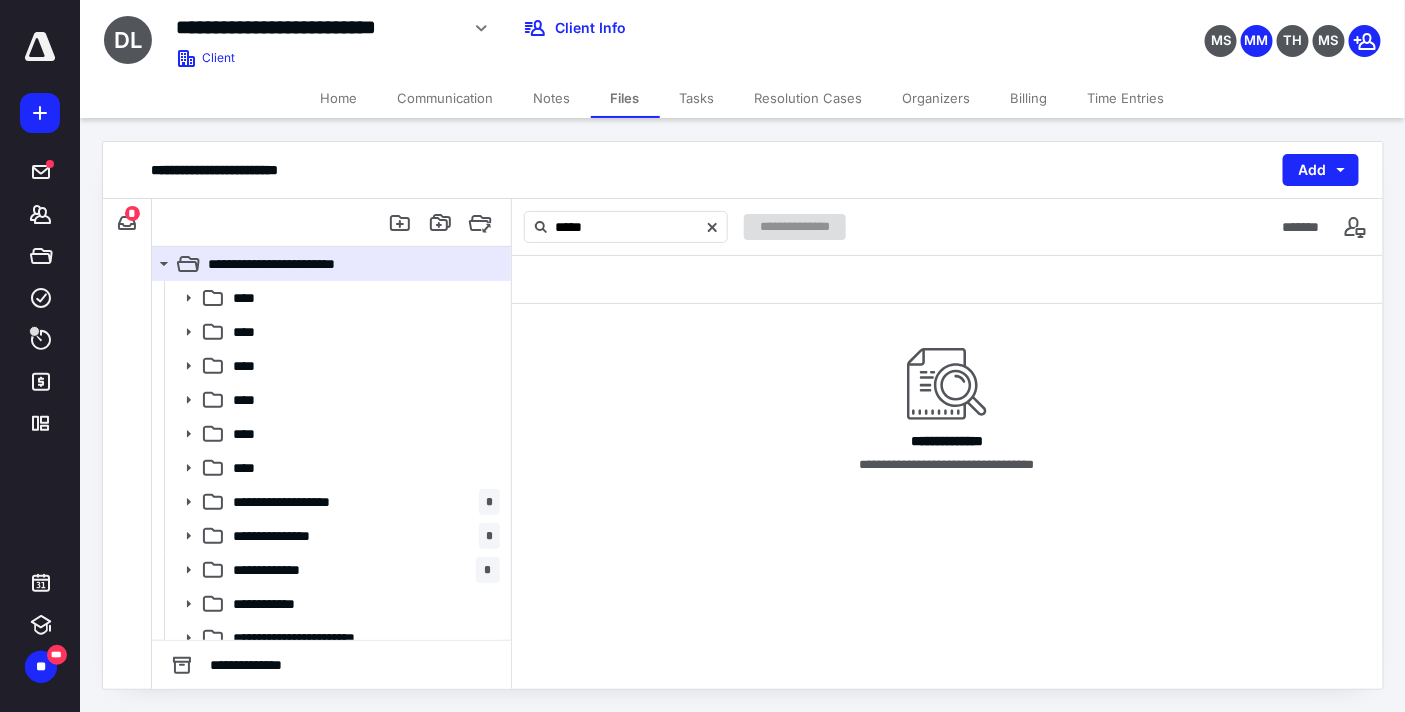 click on "Notes" at bounding box center [552, 98] 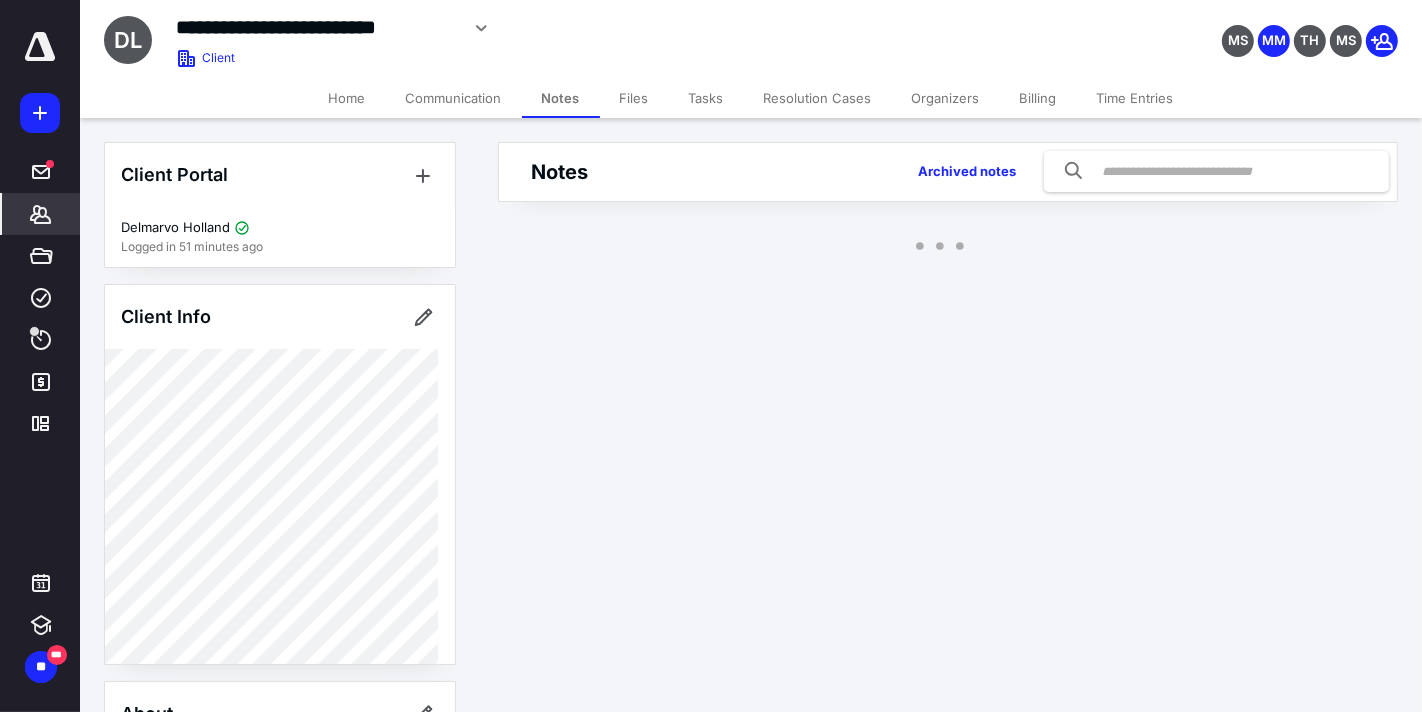 click at bounding box center [1216, 171] 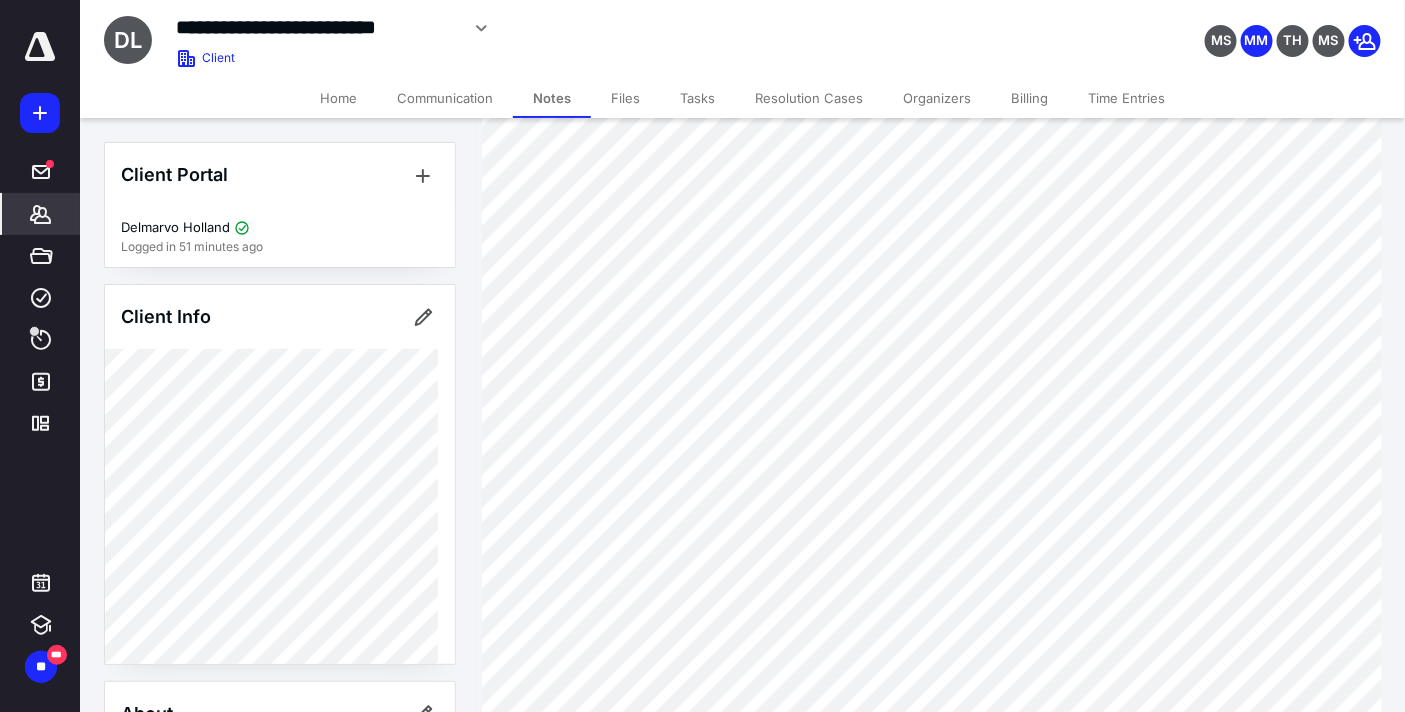 scroll, scrollTop: 3882, scrollLeft: 0, axis: vertical 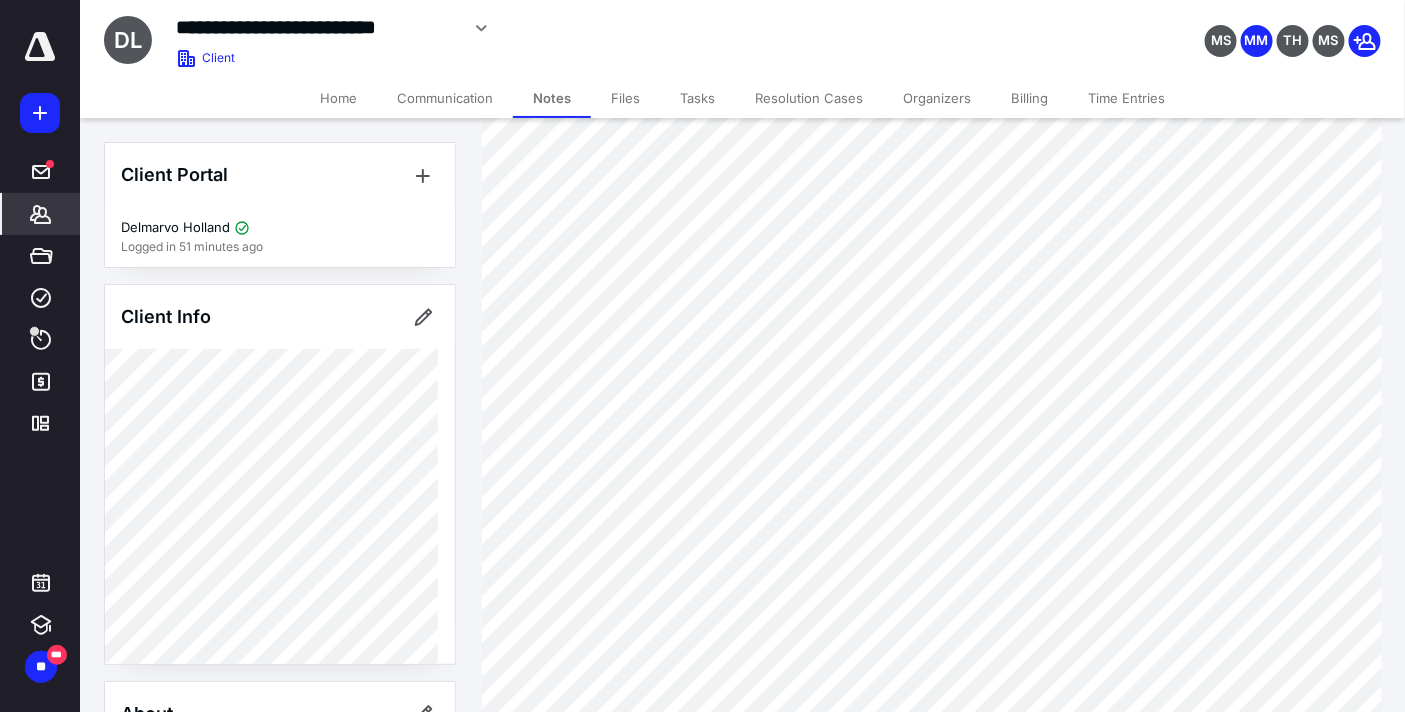 type on "****" 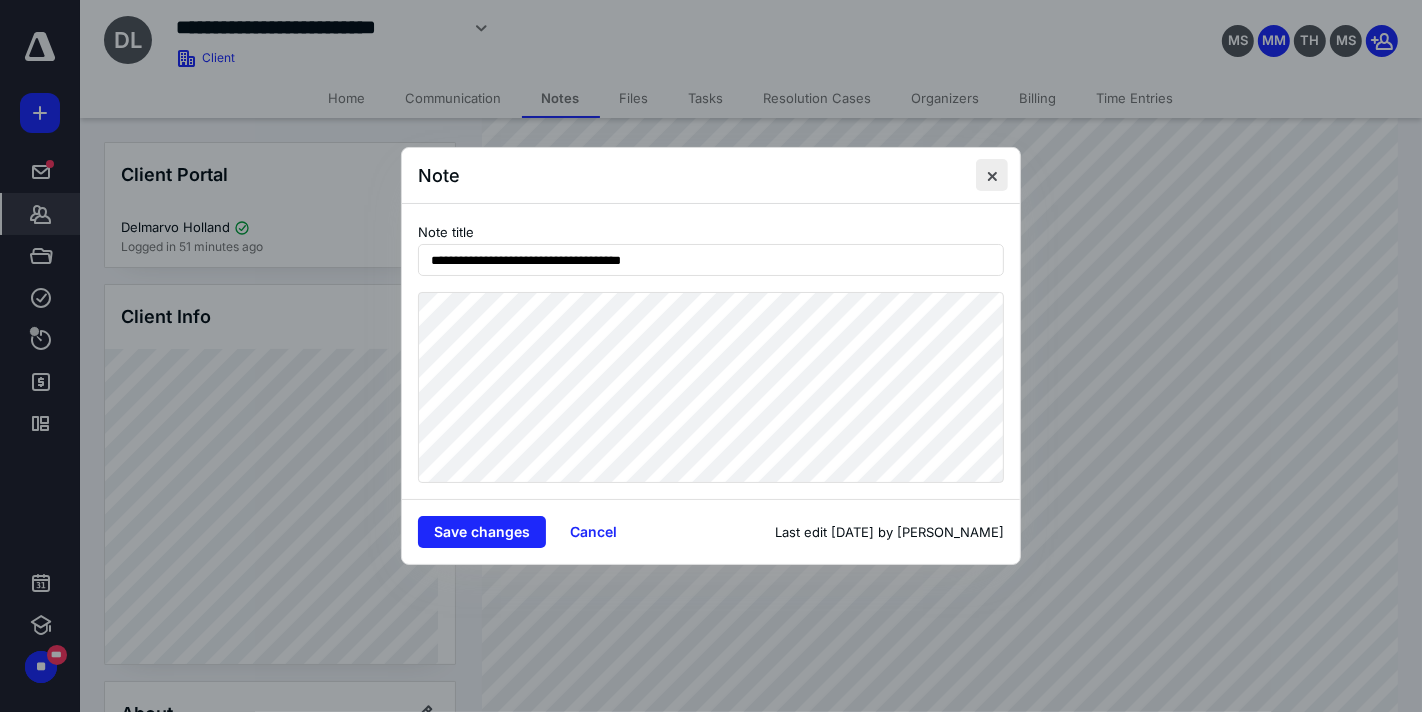 click at bounding box center [992, 175] 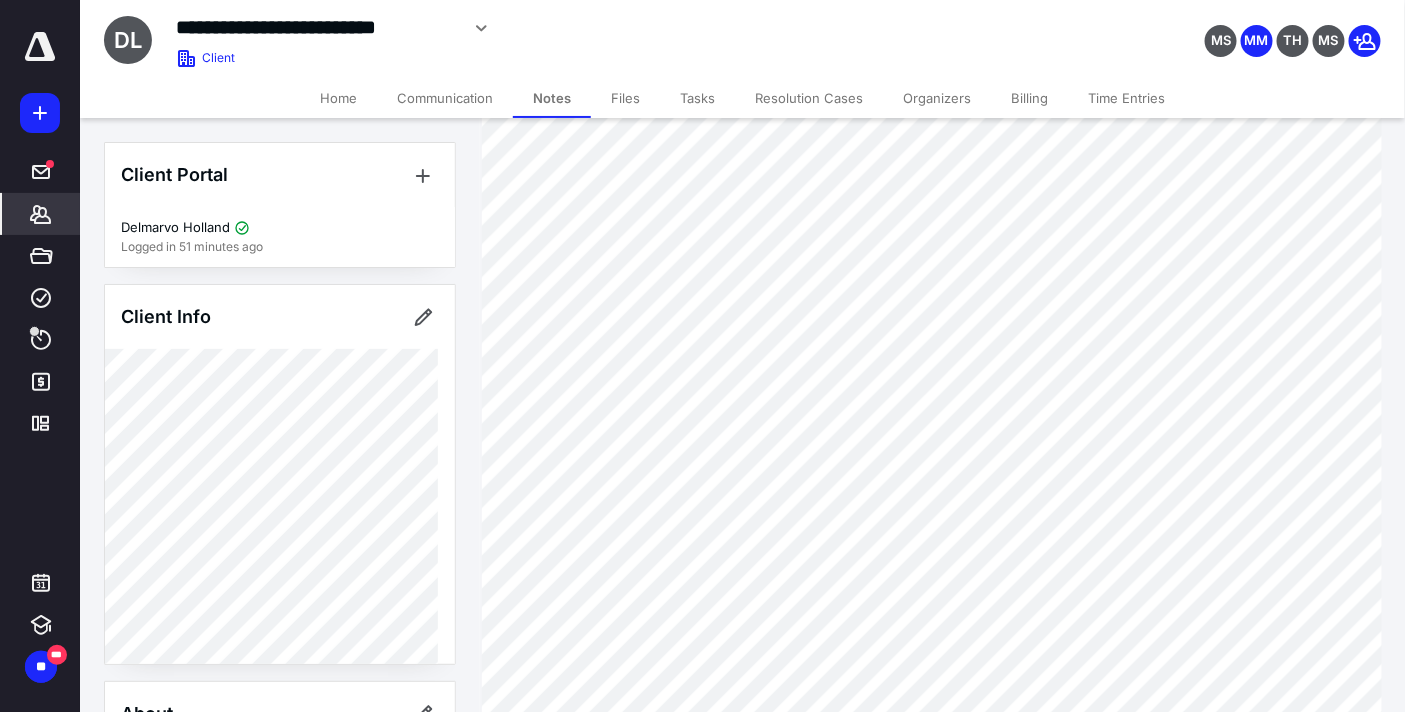 scroll, scrollTop: 1548, scrollLeft: 0, axis: vertical 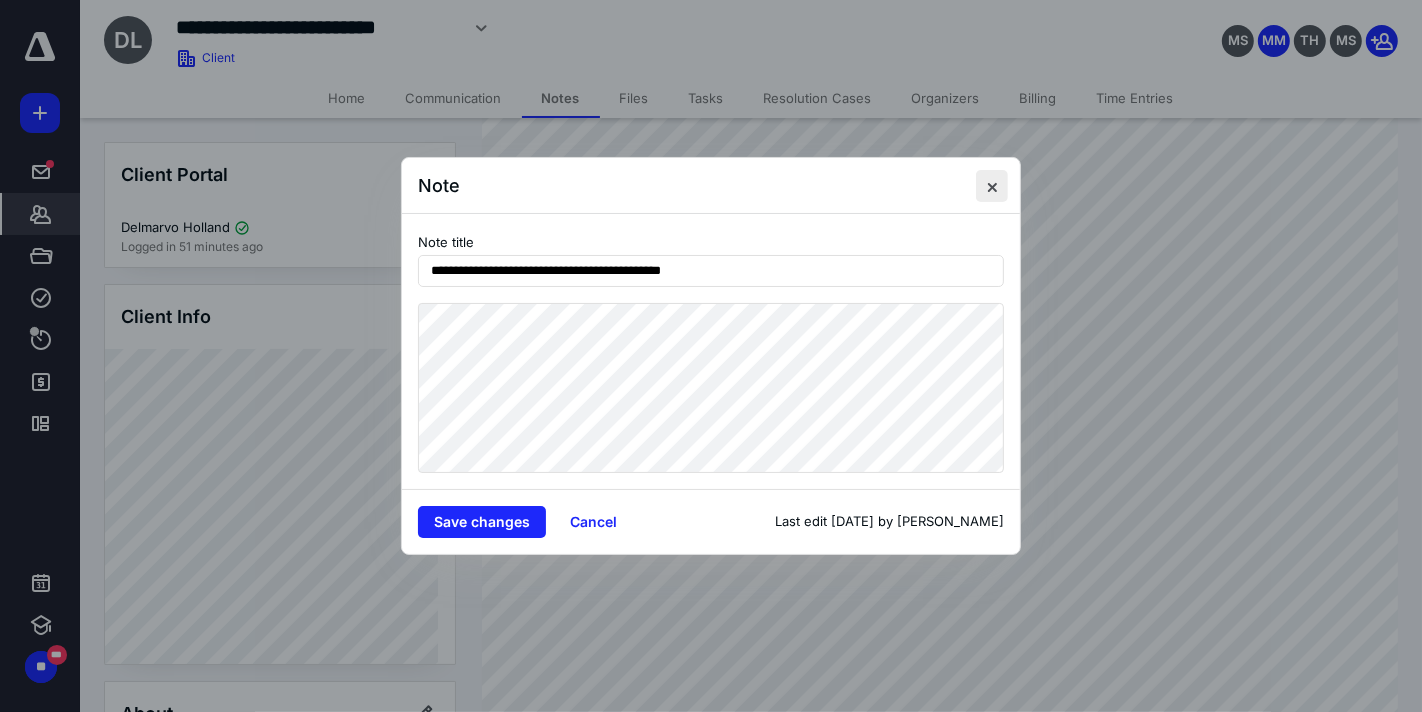 click at bounding box center [992, 186] 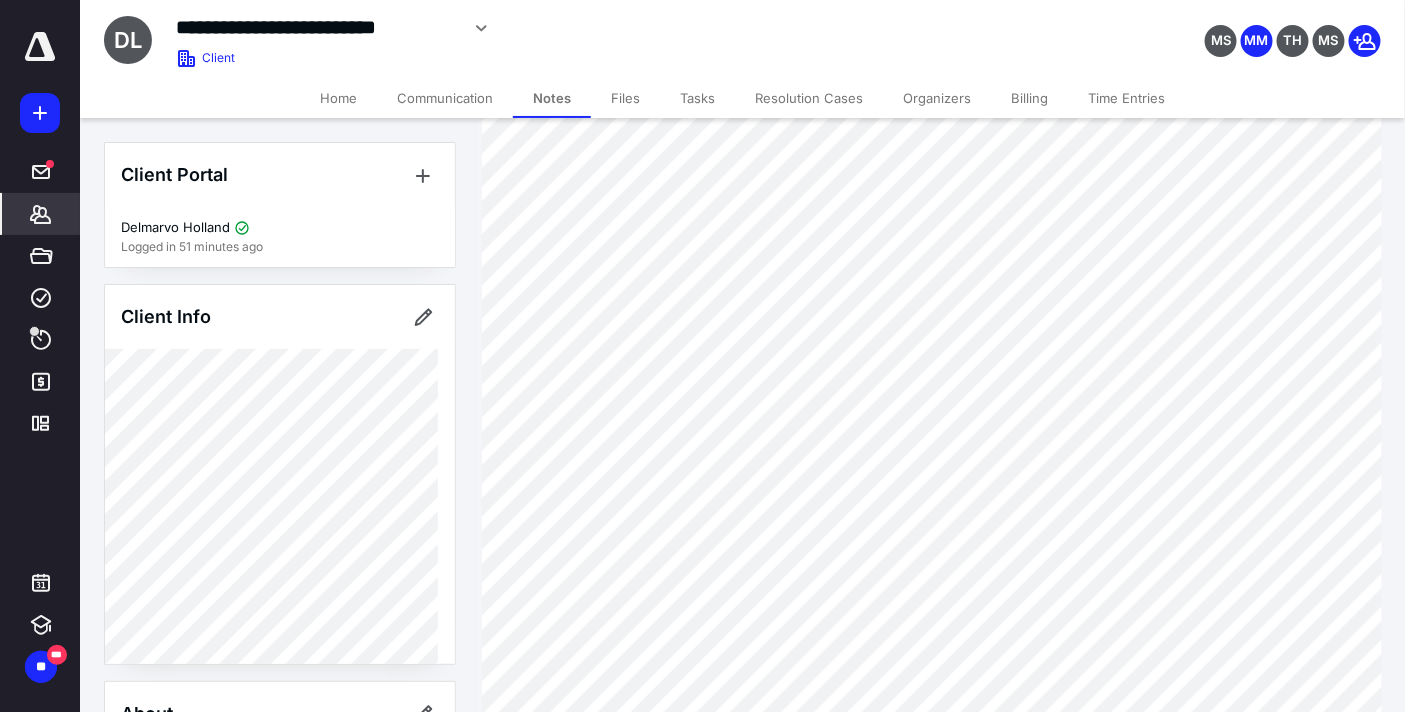 scroll, scrollTop: 215, scrollLeft: 0, axis: vertical 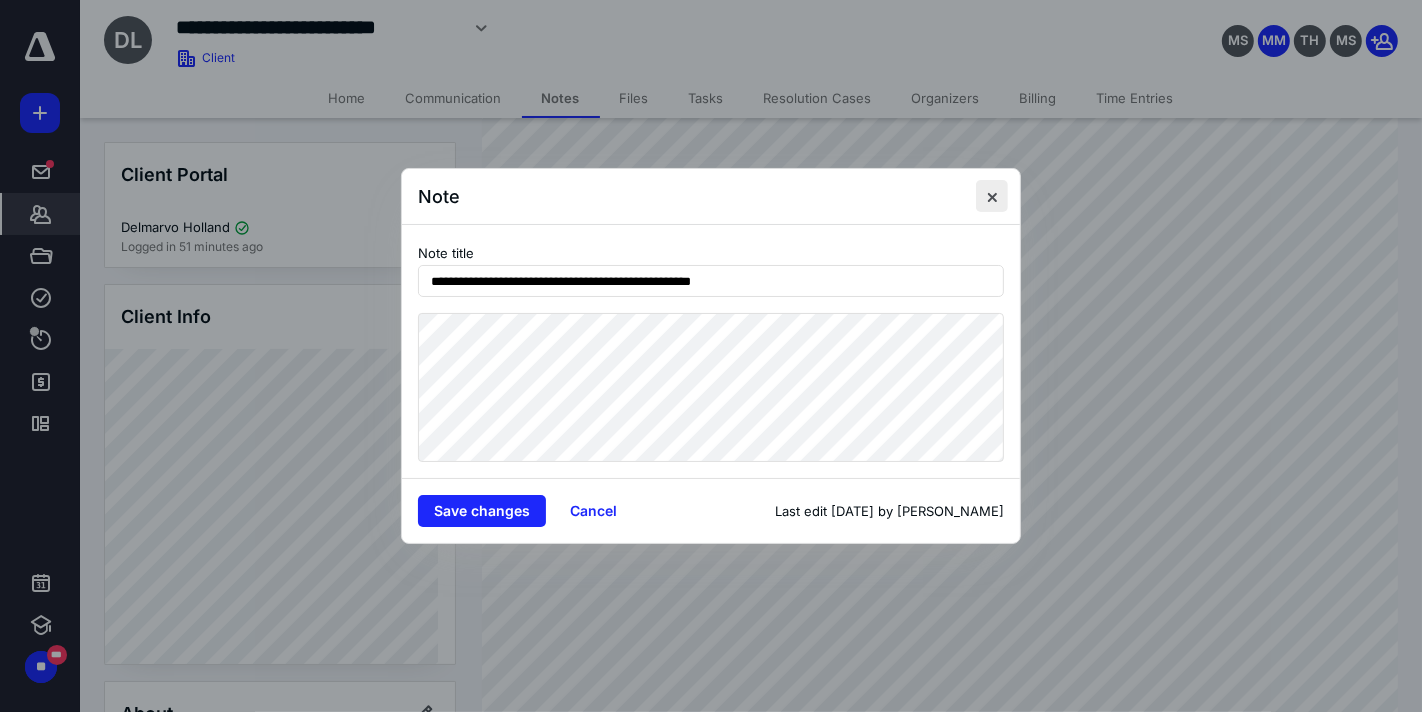 click at bounding box center [992, 196] 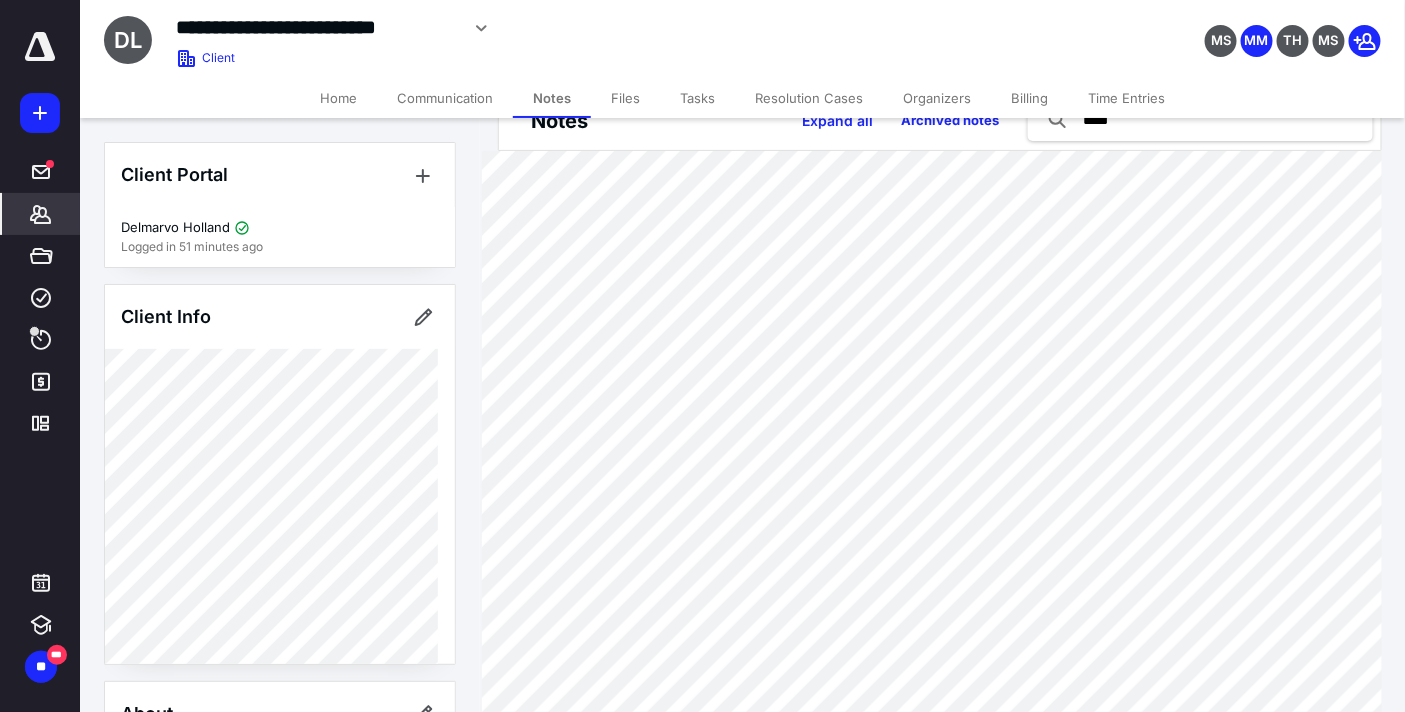 scroll, scrollTop: 0, scrollLeft: 0, axis: both 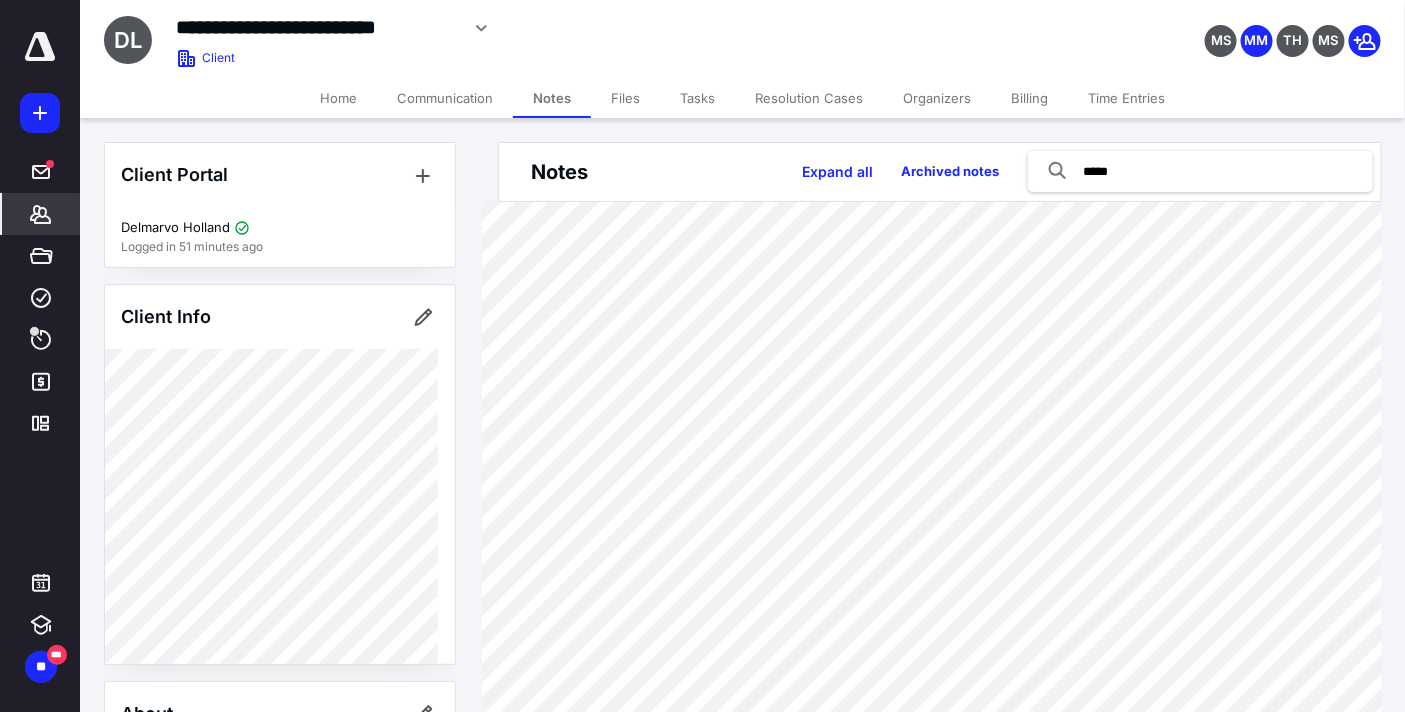 click on "Tasks" at bounding box center (697, 98) 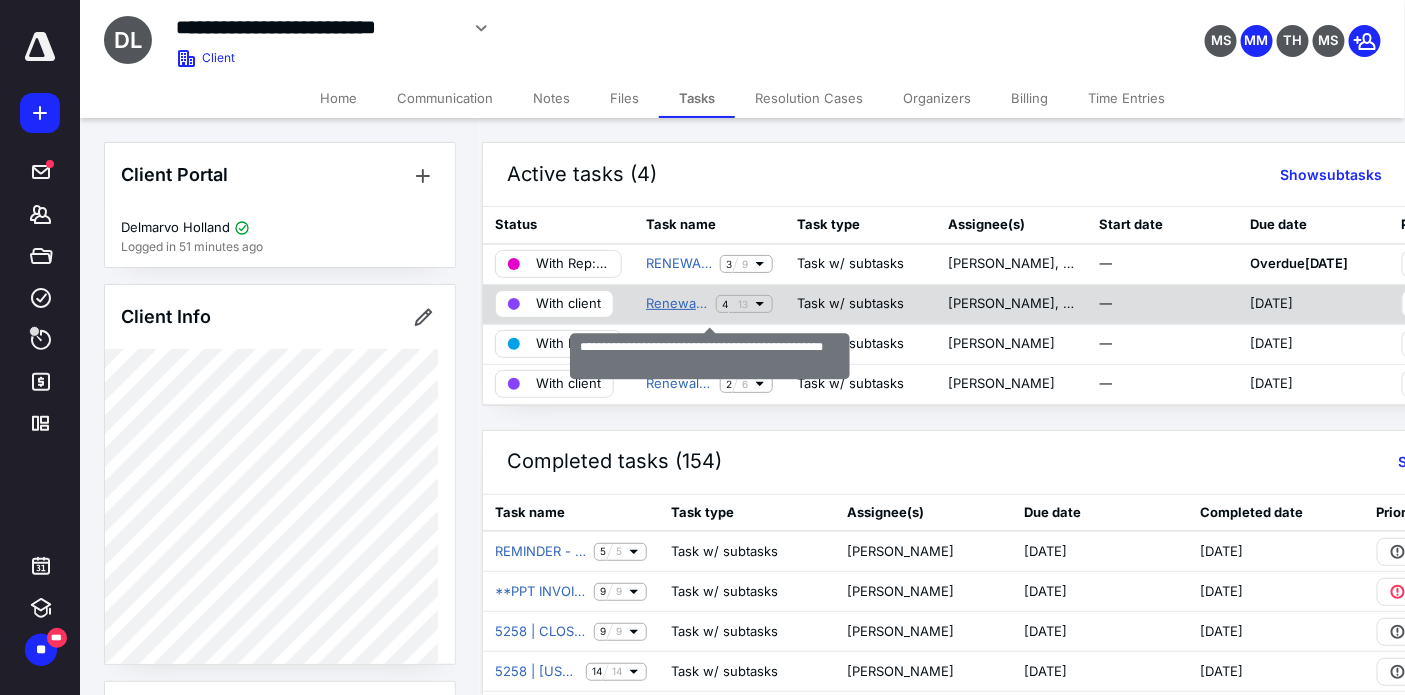 click on "Renewal Reminder: IFTA Quarterly Report (2025 Q2)" at bounding box center [677, 304] 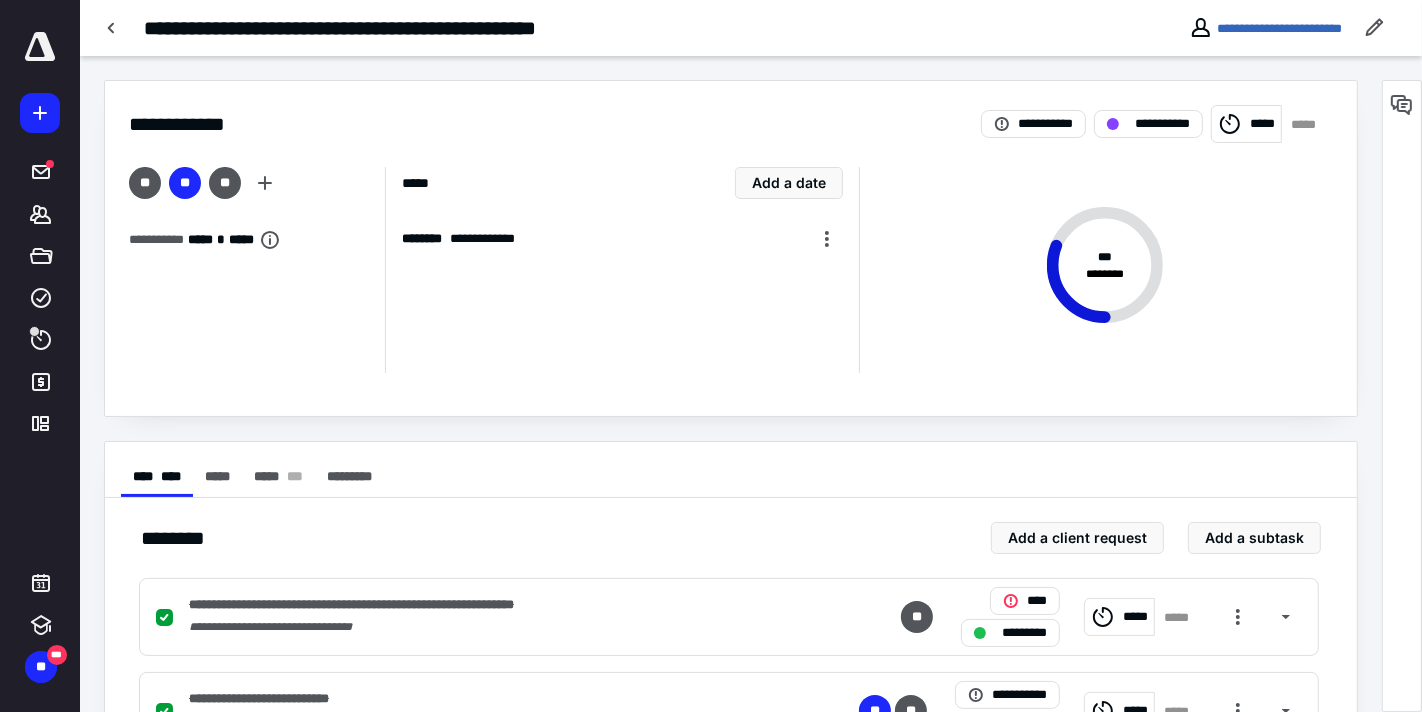 click on "**********" at bounding box center (731, 944) 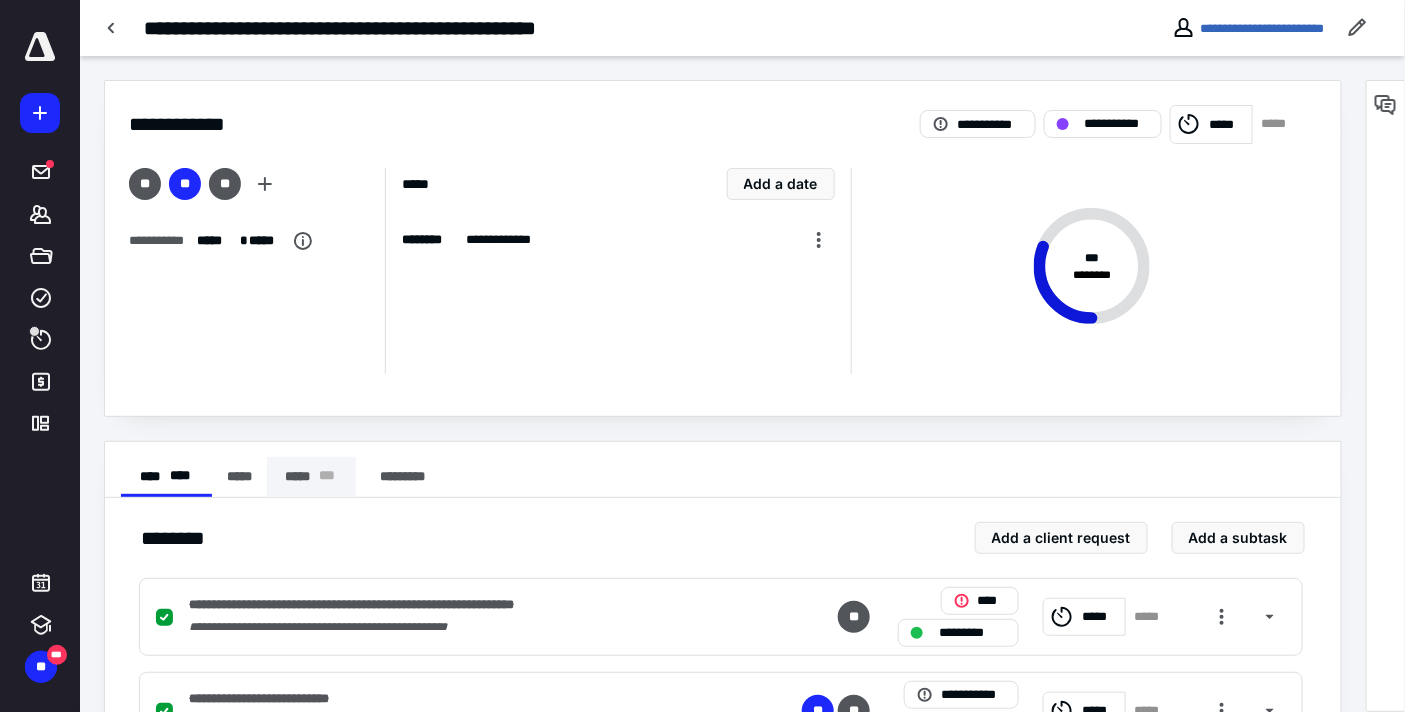 click on "***** * * *" at bounding box center (311, 477) 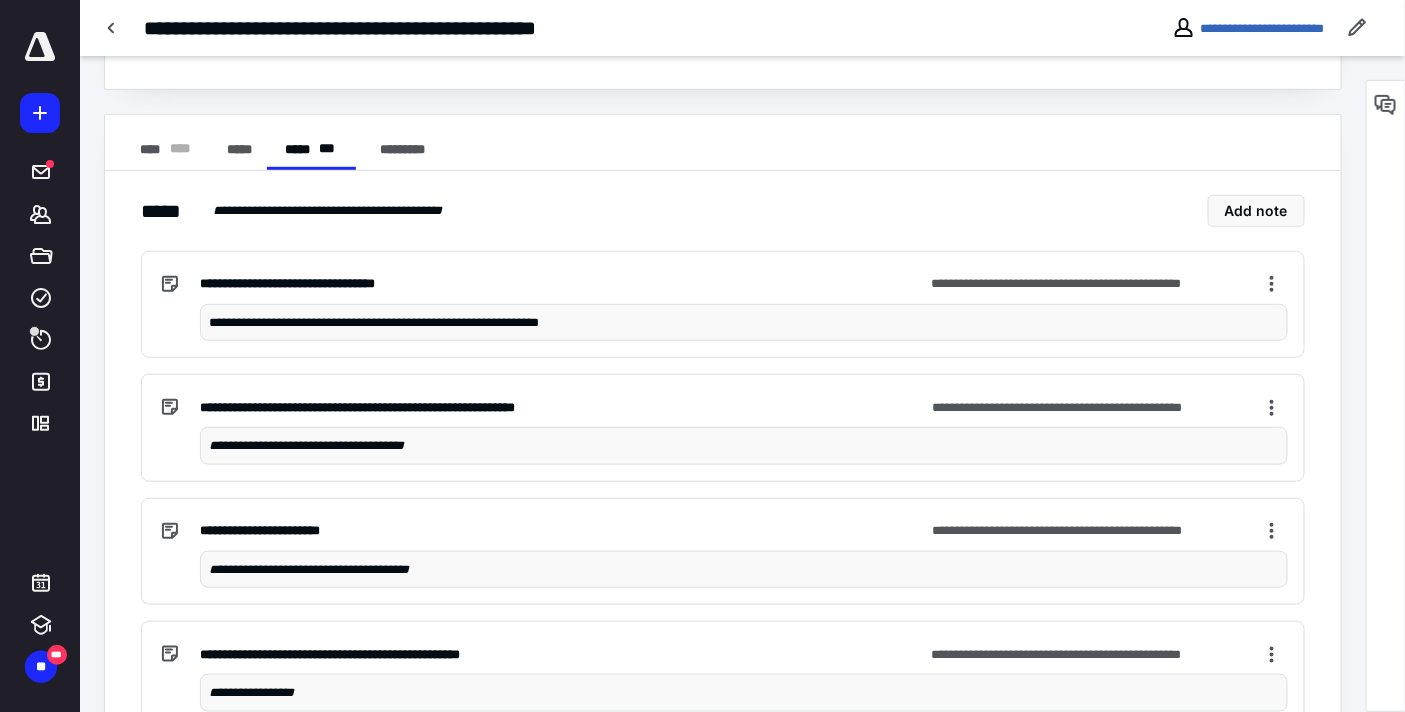 scroll, scrollTop: 333, scrollLeft: 0, axis: vertical 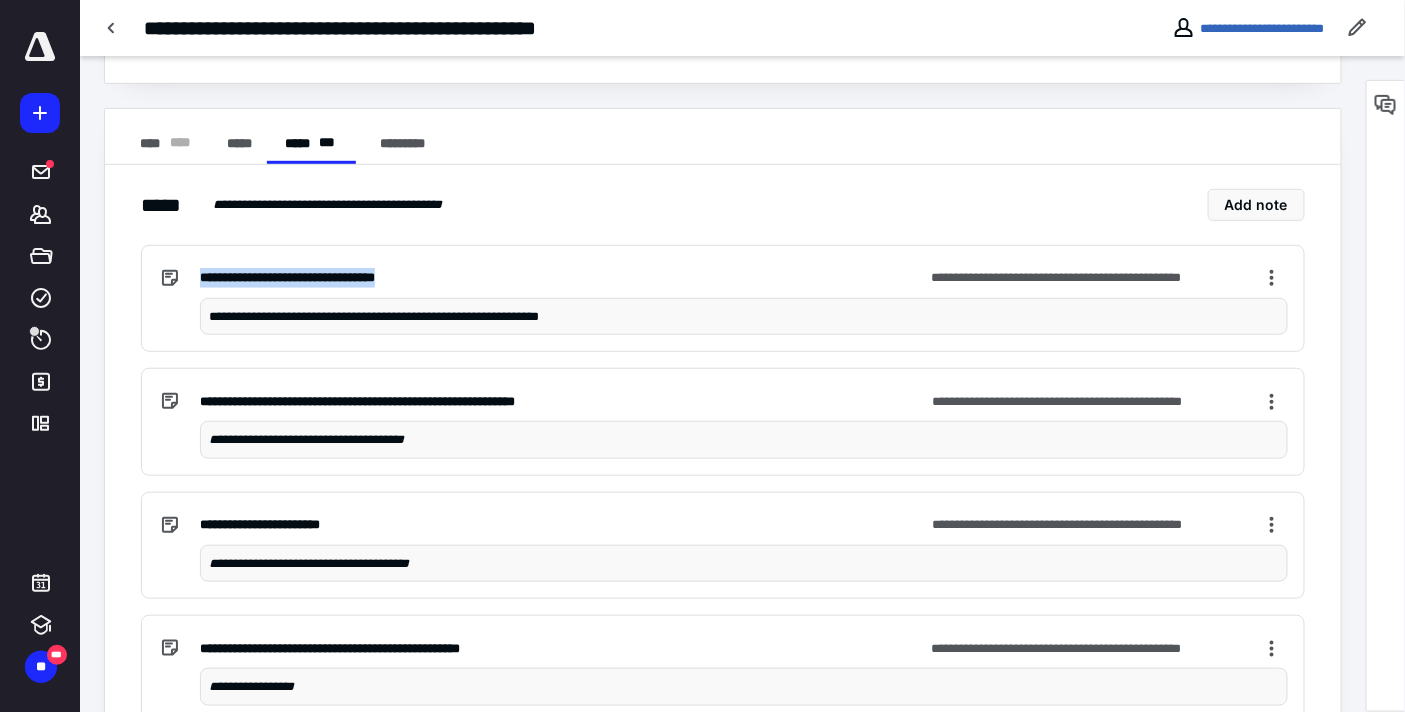 drag, startPoint x: 456, startPoint y: 275, endPoint x: 193, endPoint y: 263, distance: 263.27362 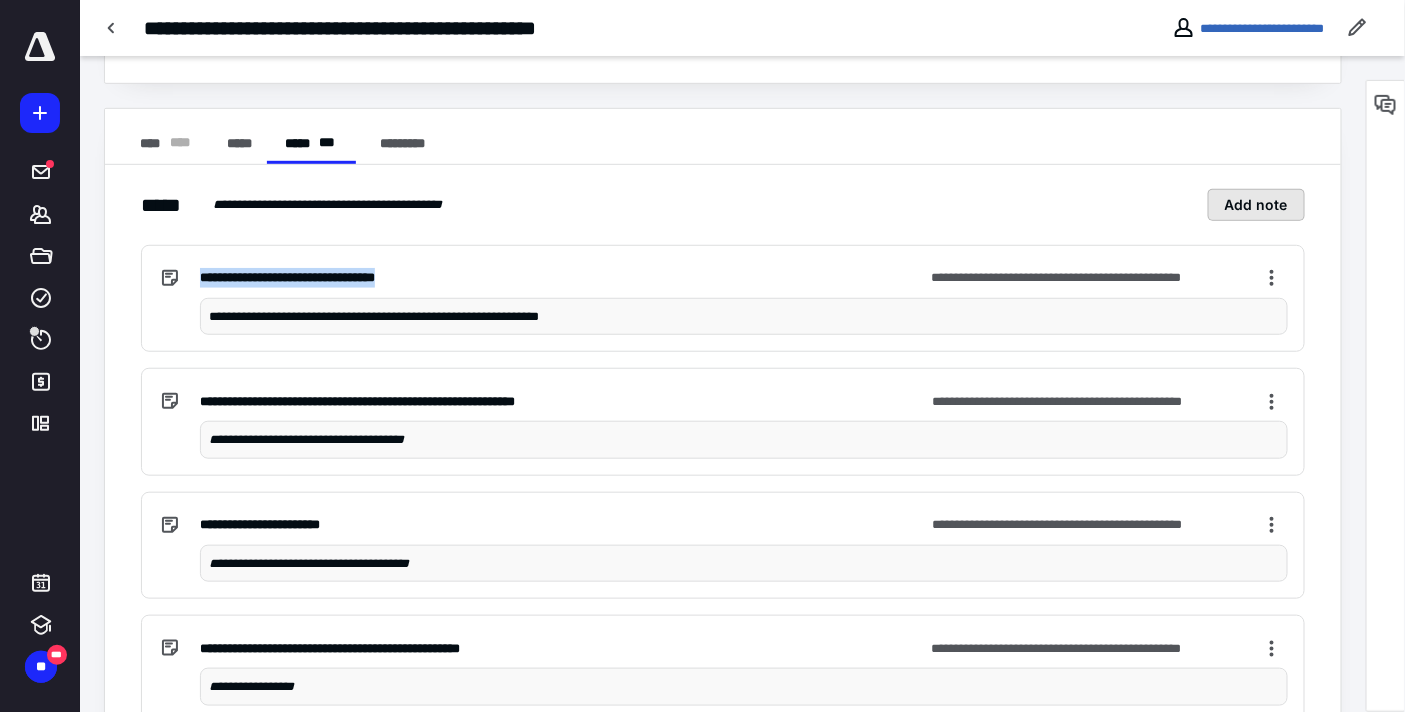 click on "Add note" at bounding box center (1256, 205) 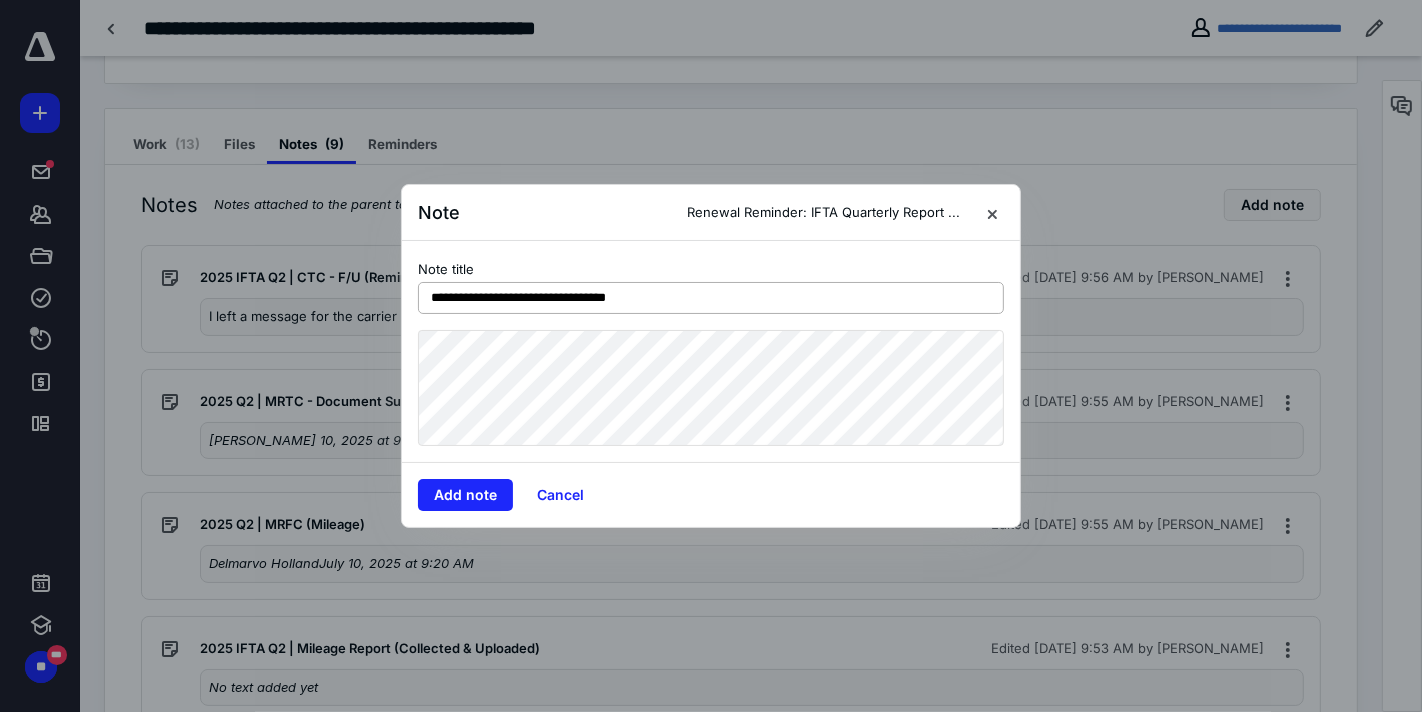 click on "**********" at bounding box center [711, 298] 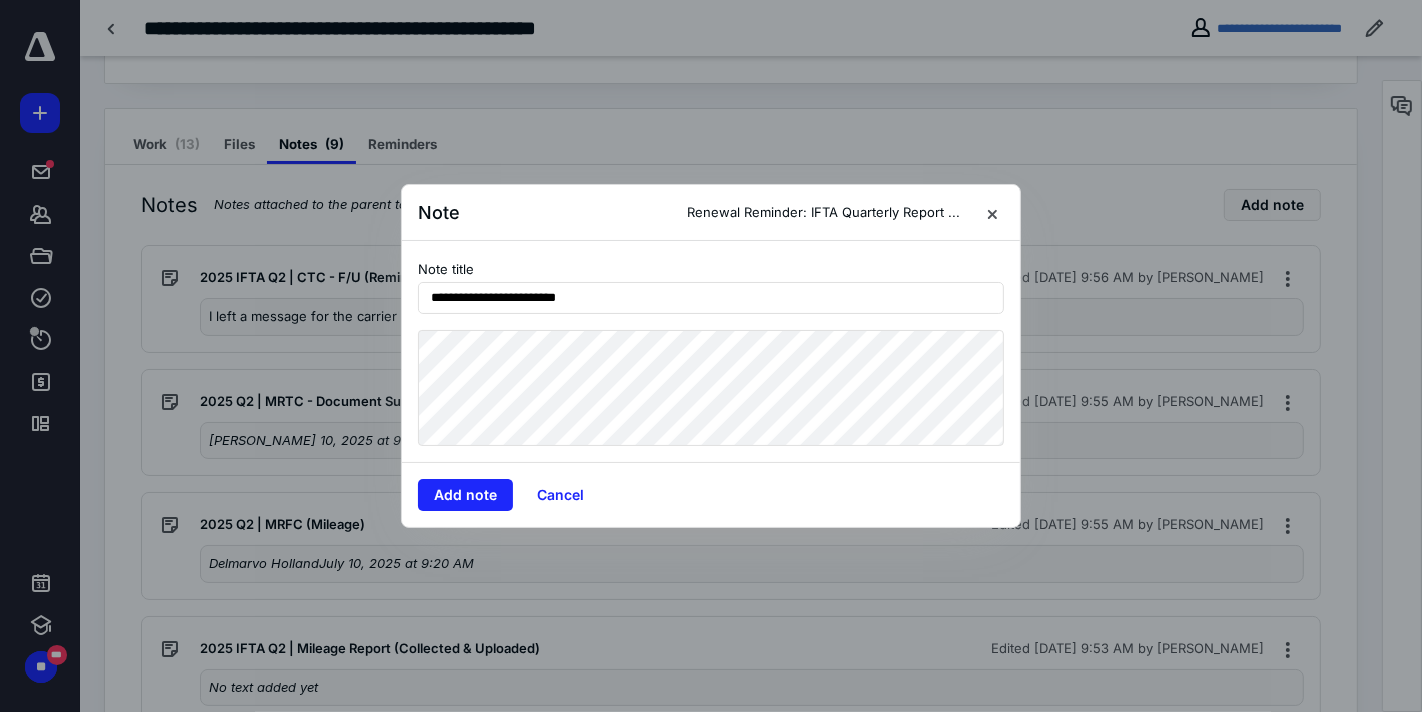type on "**********" 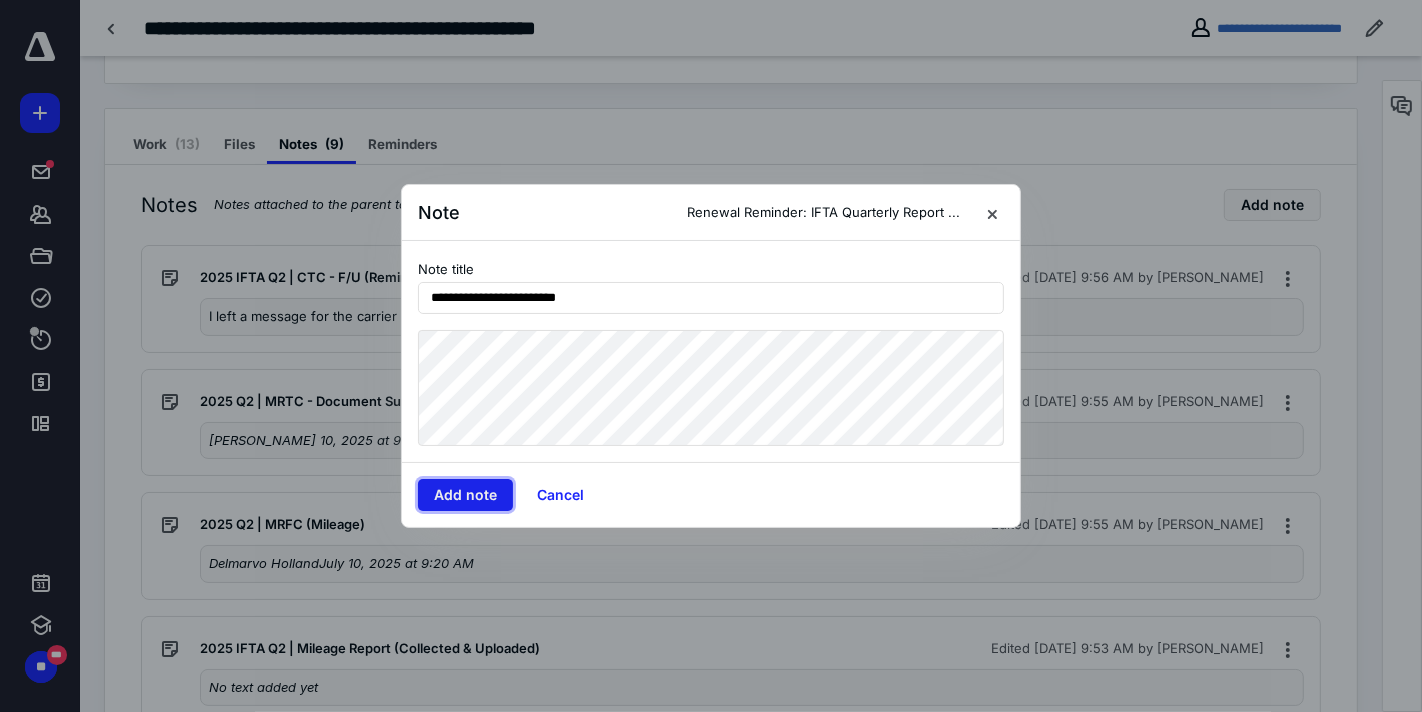 click on "Add note" at bounding box center [465, 495] 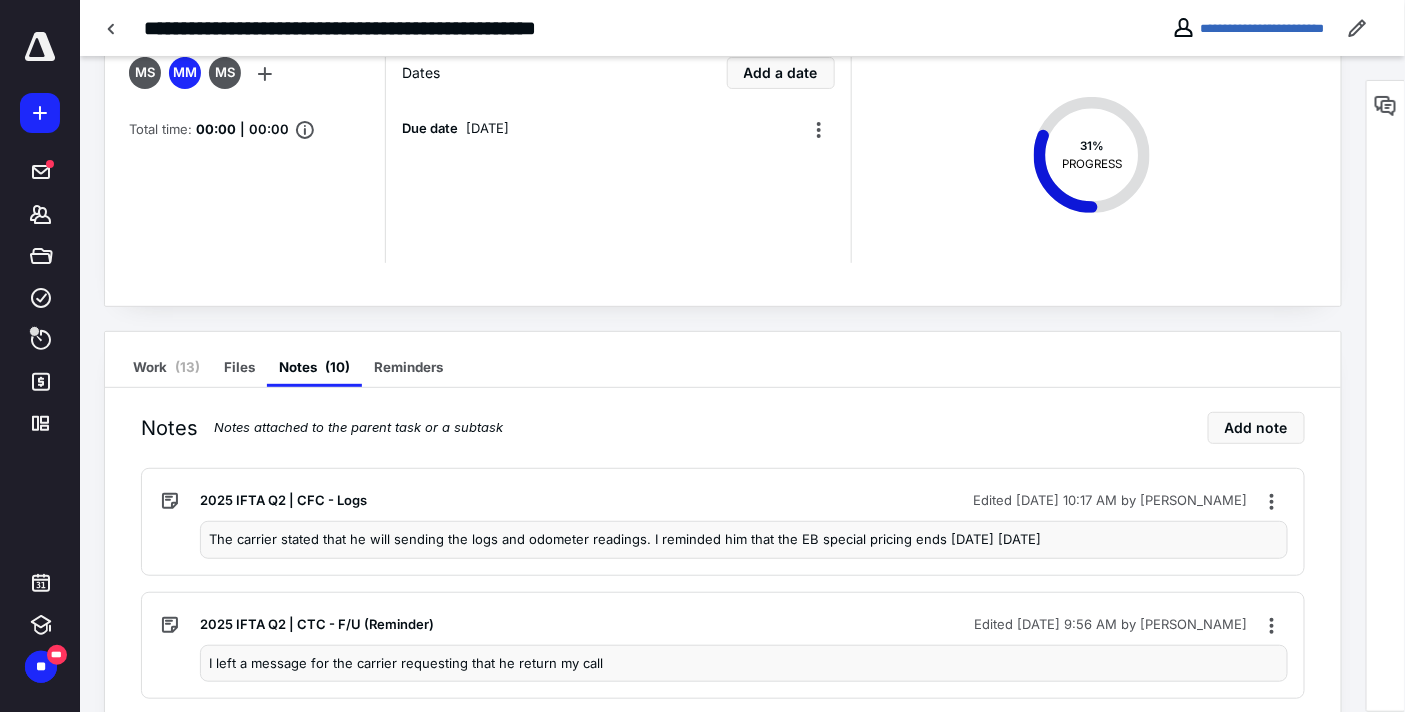 scroll, scrollTop: 0, scrollLeft: 0, axis: both 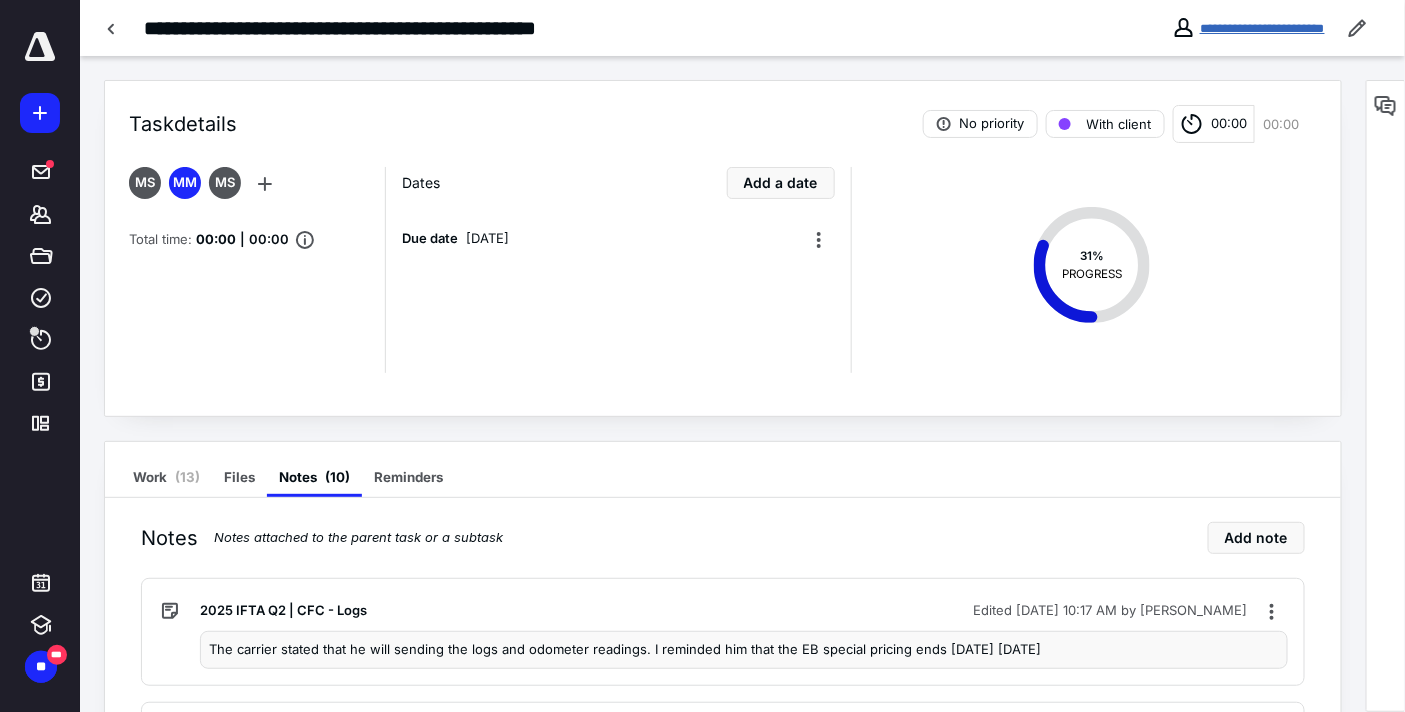 click on "**********" at bounding box center [1262, 28] 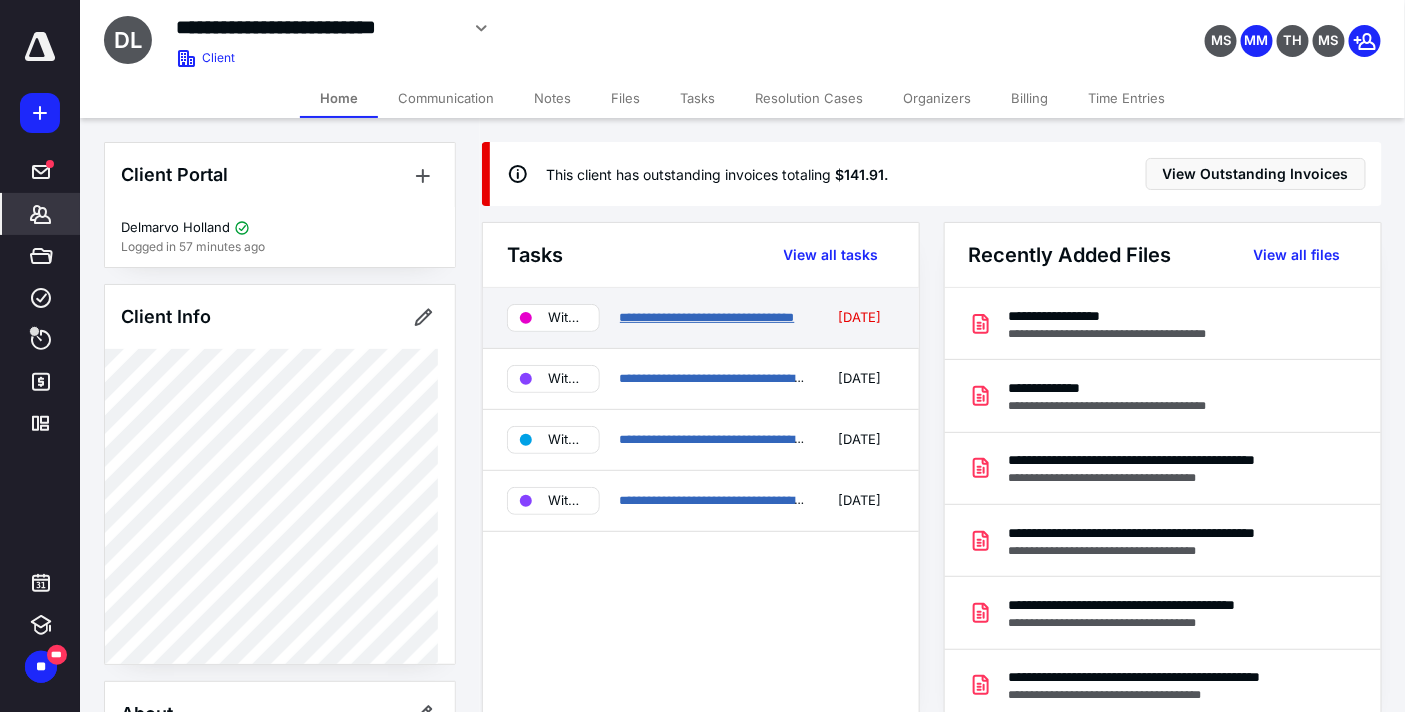 click on "**********" at bounding box center (707, 317) 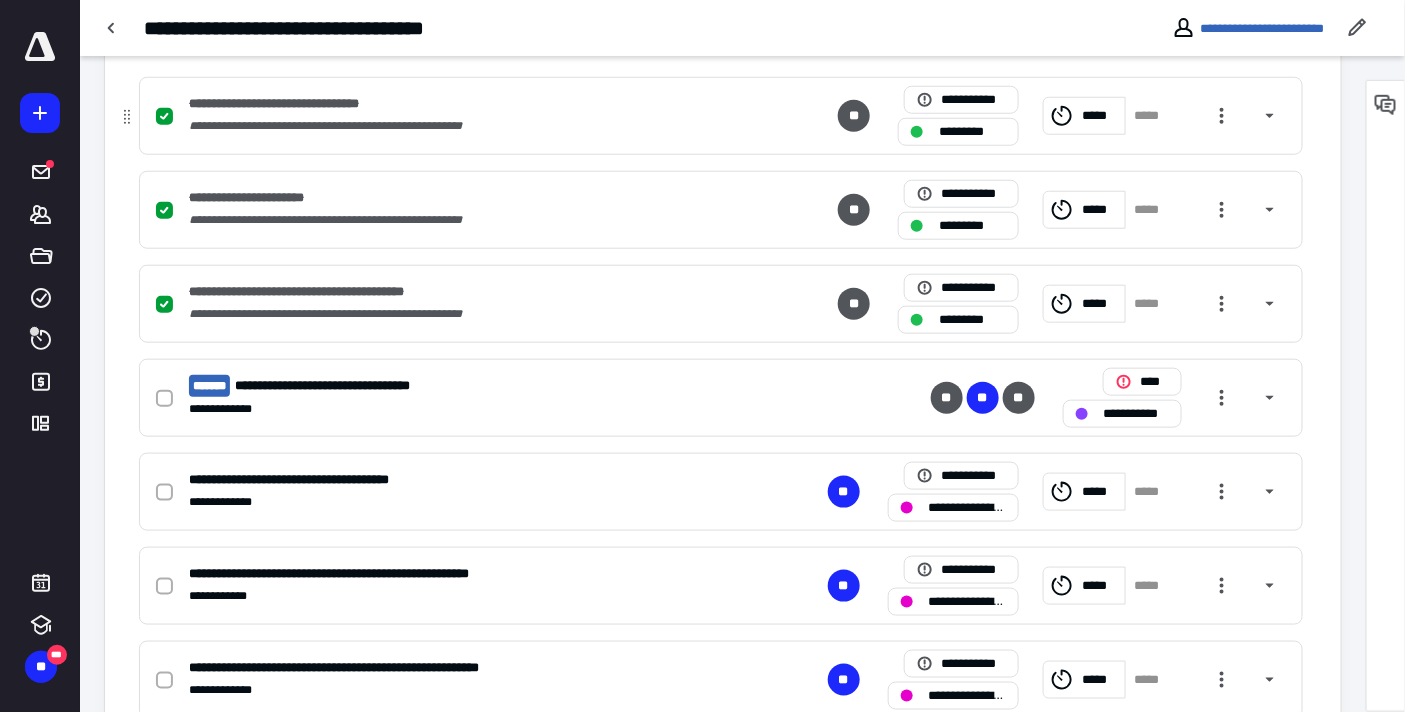 scroll, scrollTop: 666, scrollLeft: 0, axis: vertical 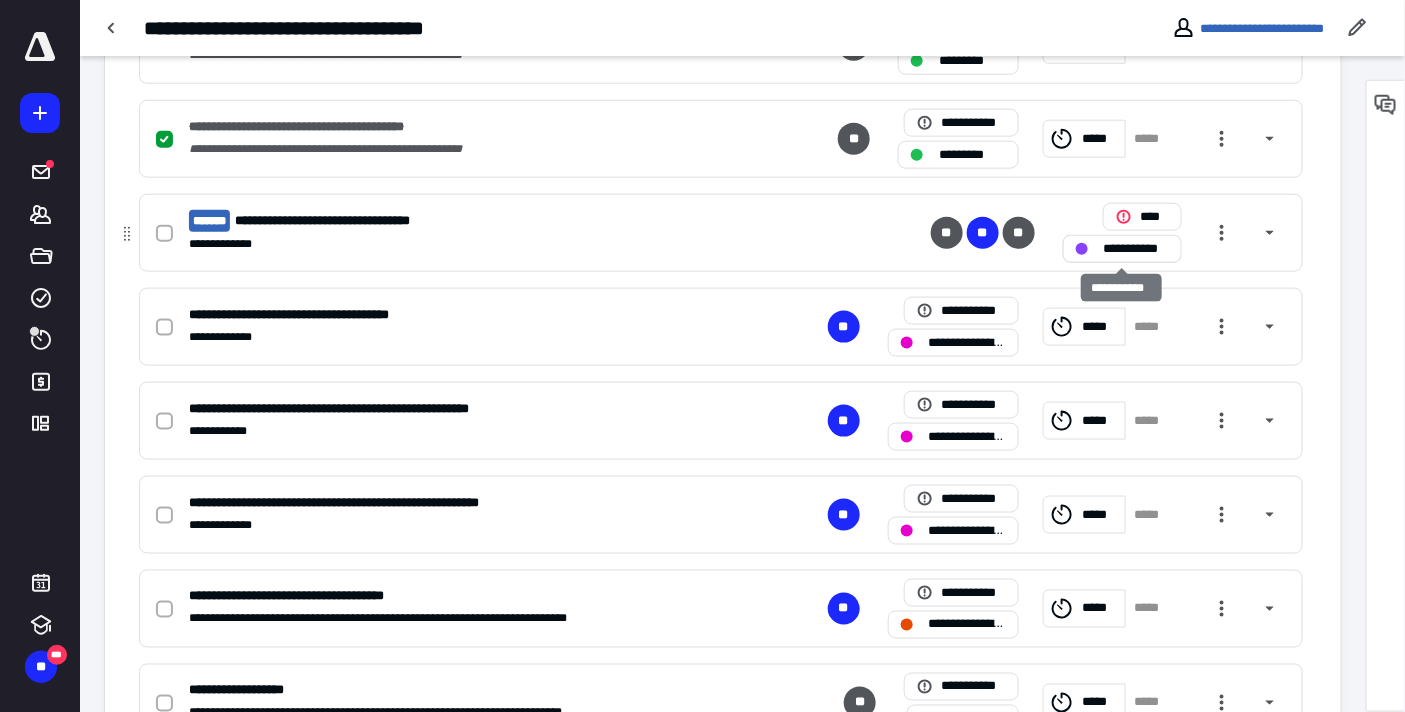 click on "**********" at bounding box center (1136, 248) 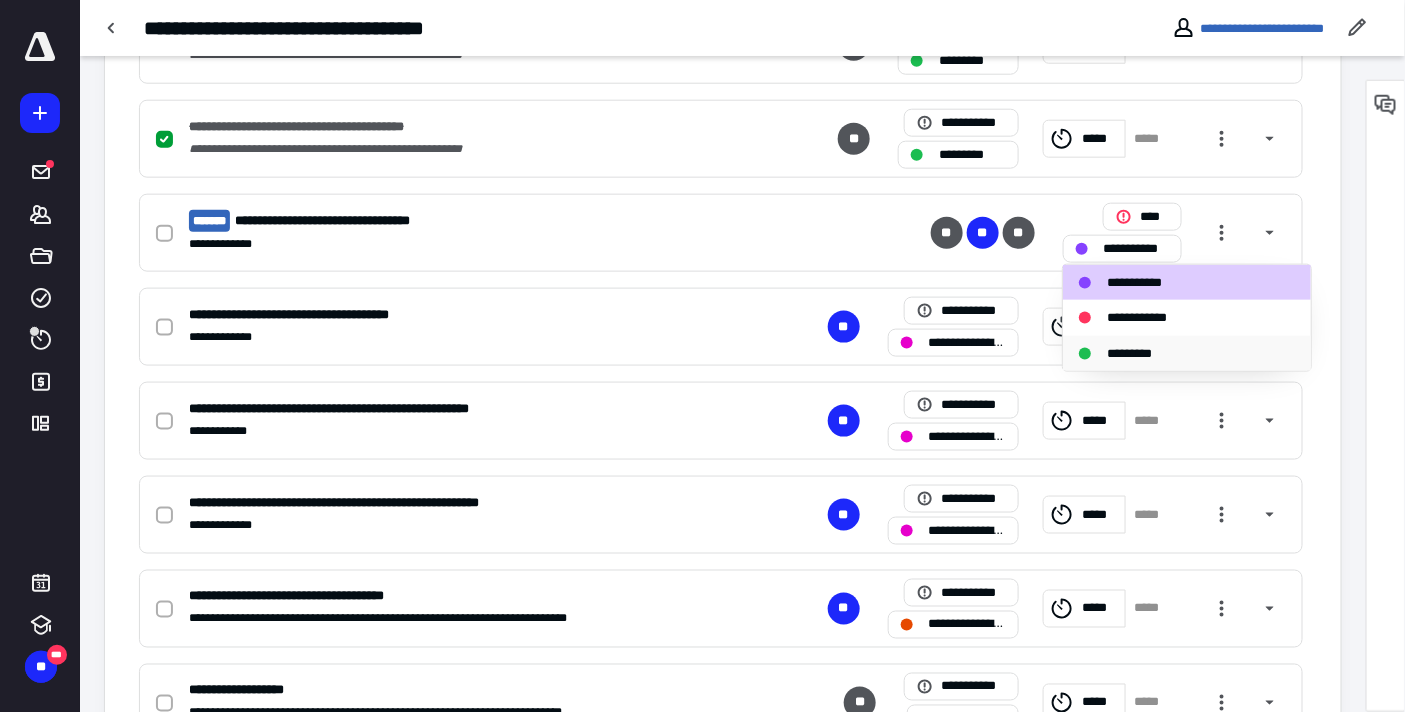 click on "*********" at bounding box center [1140, 353] 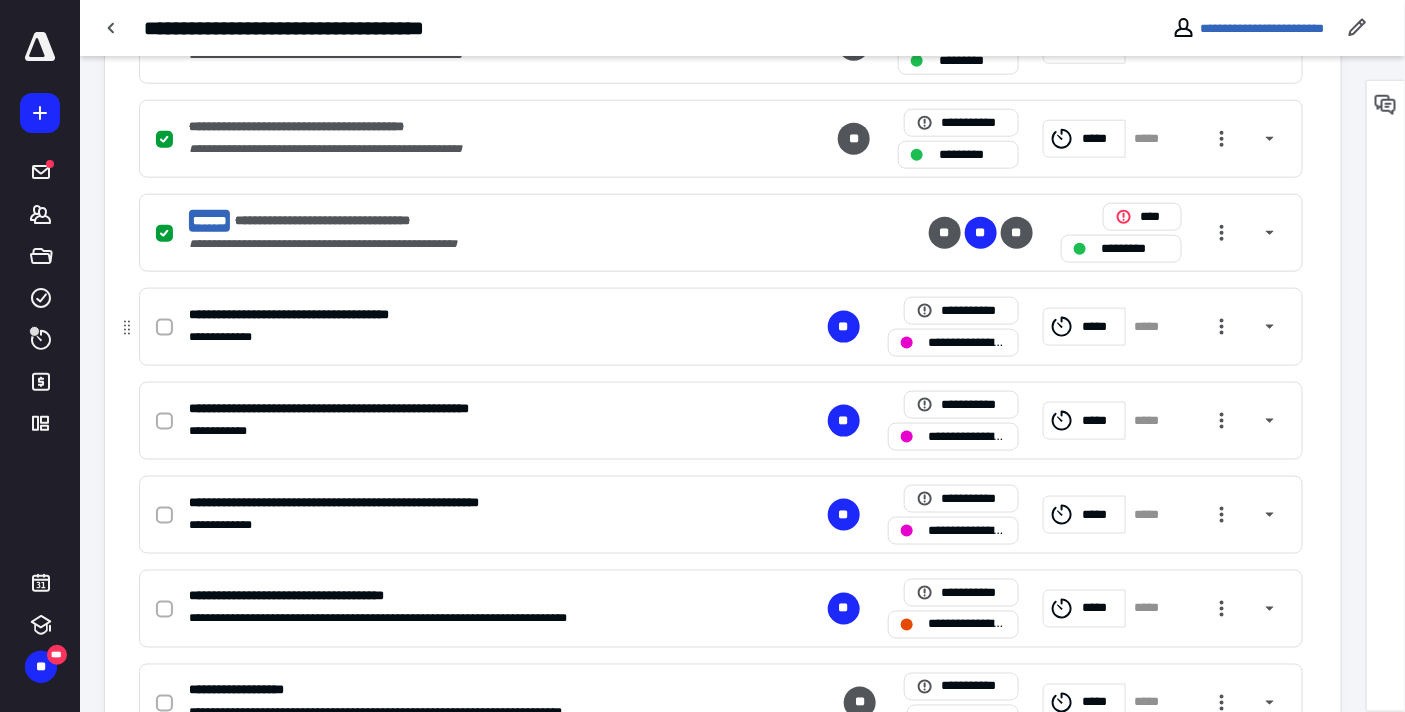 click on "**********" at bounding box center [968, 342] 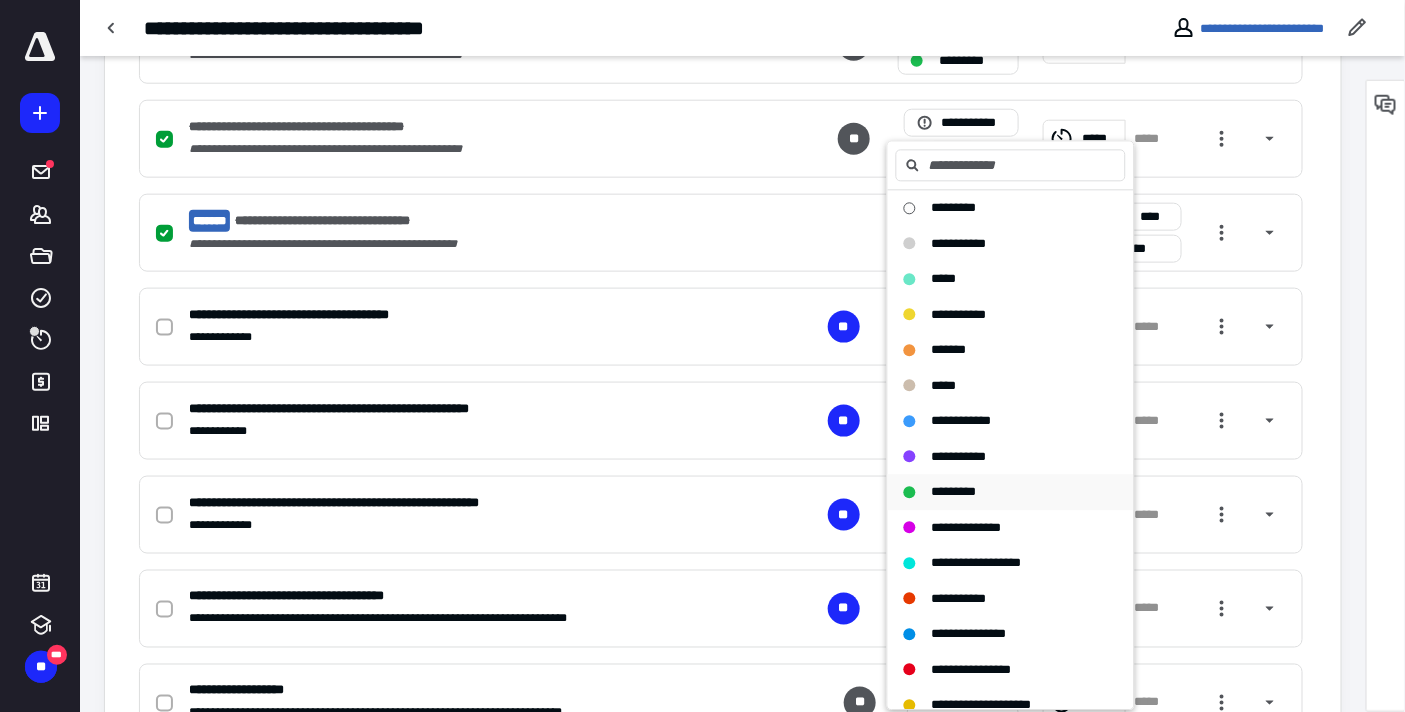 click on "*********" at bounding box center [954, 492] 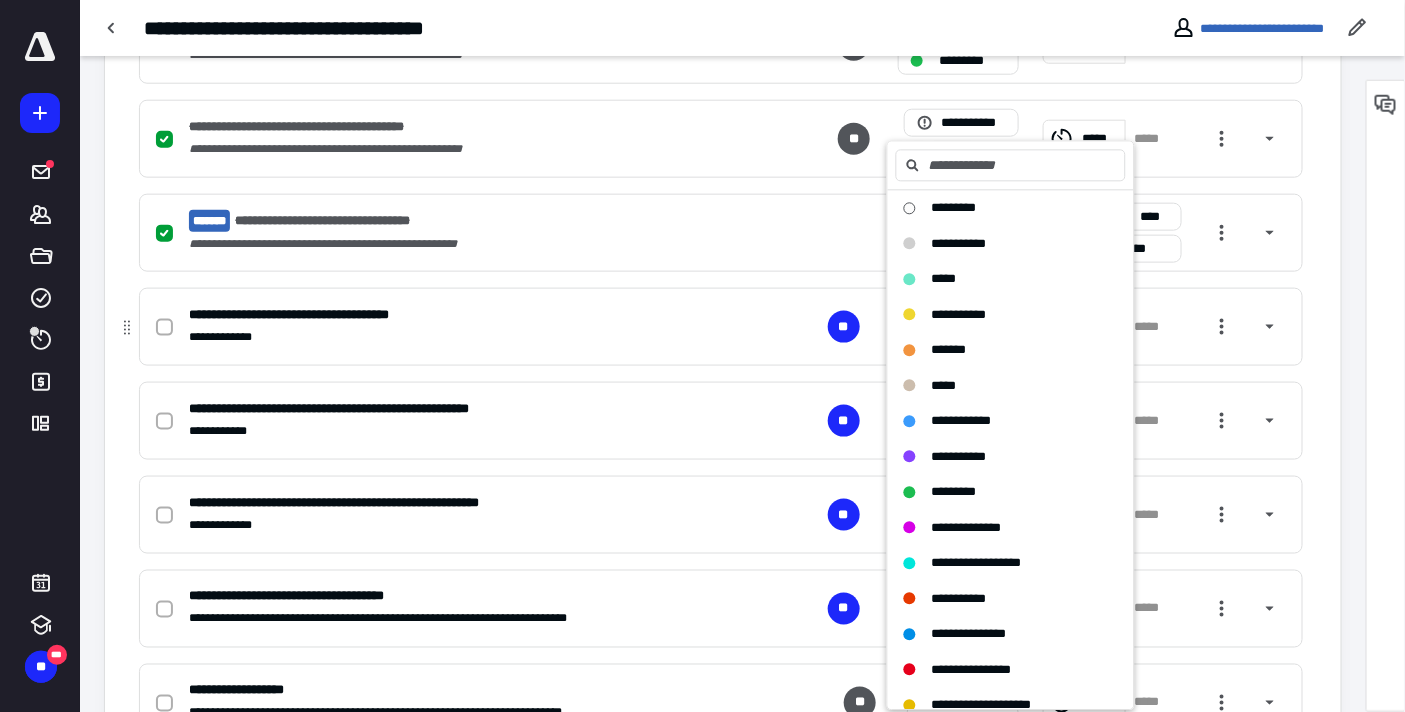 checkbox on "true" 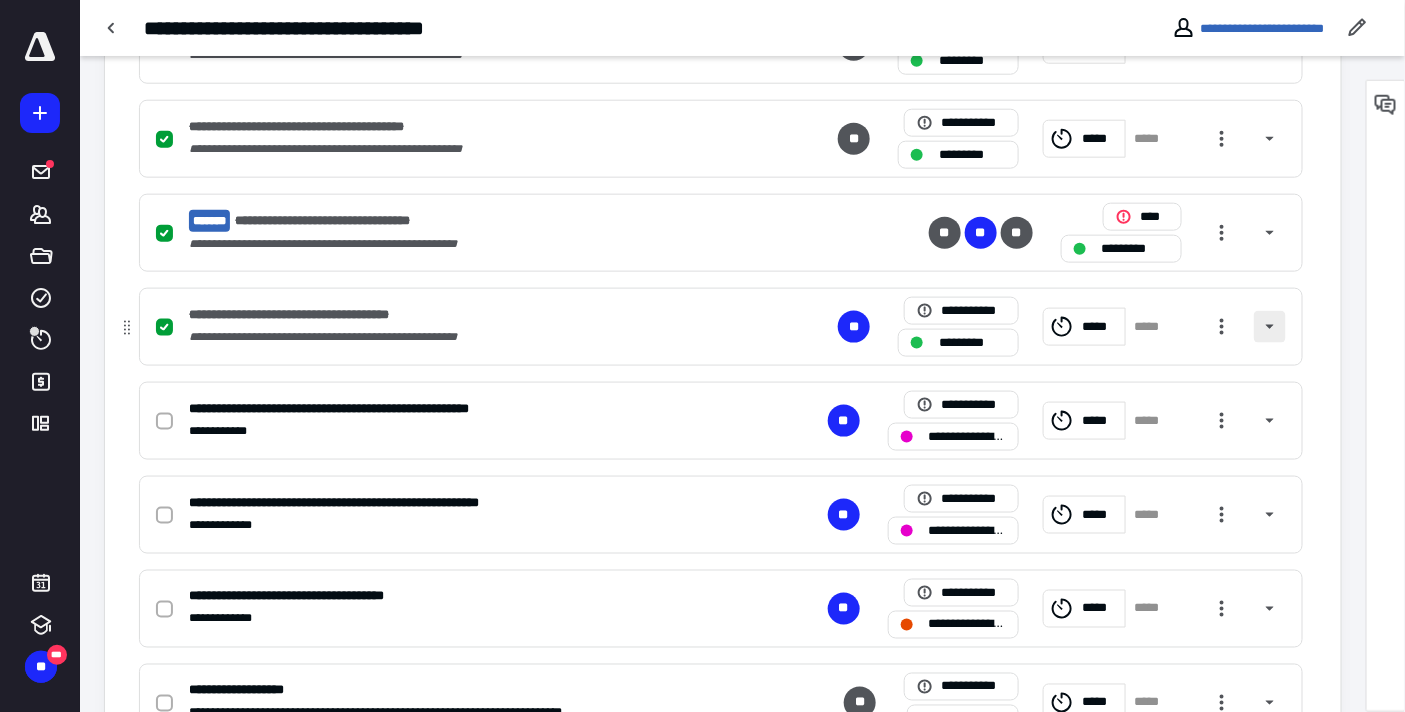 click at bounding box center (1270, 327) 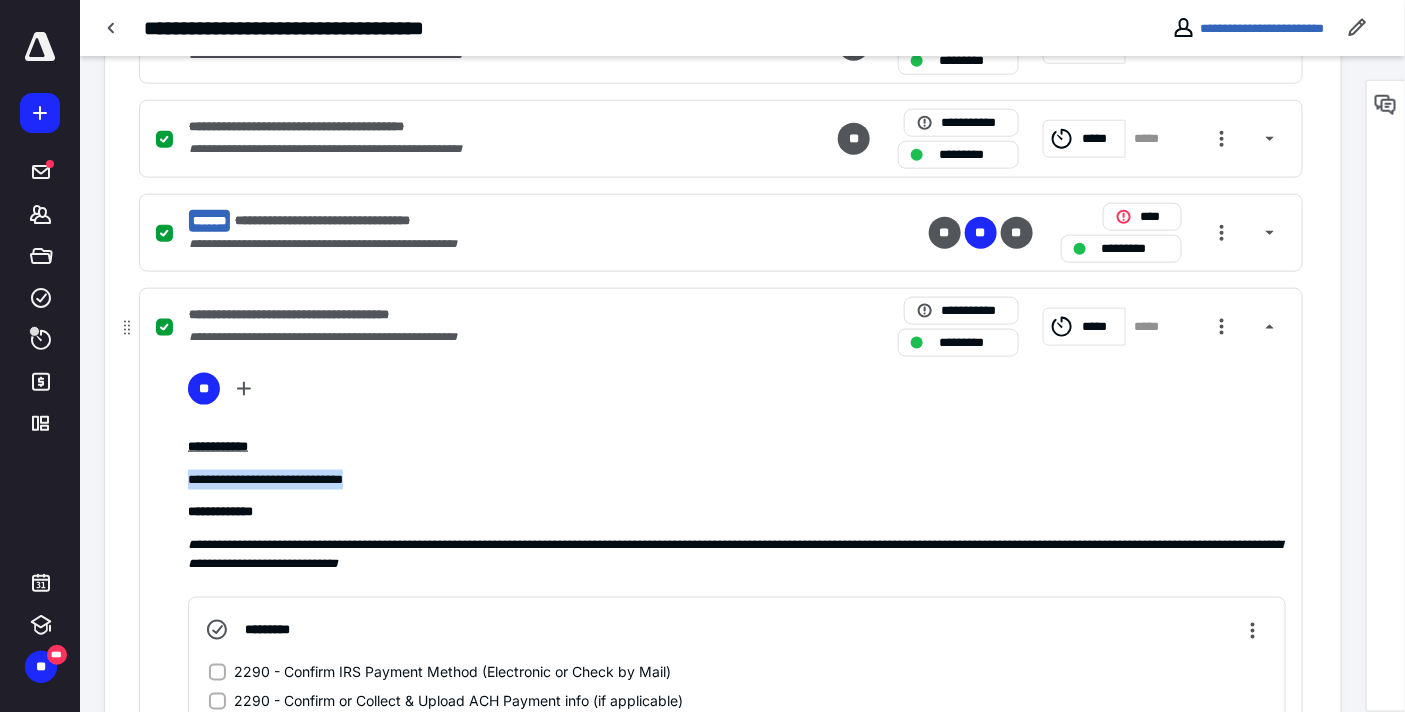 drag, startPoint x: 417, startPoint y: 472, endPoint x: 190, endPoint y: 475, distance: 227.01982 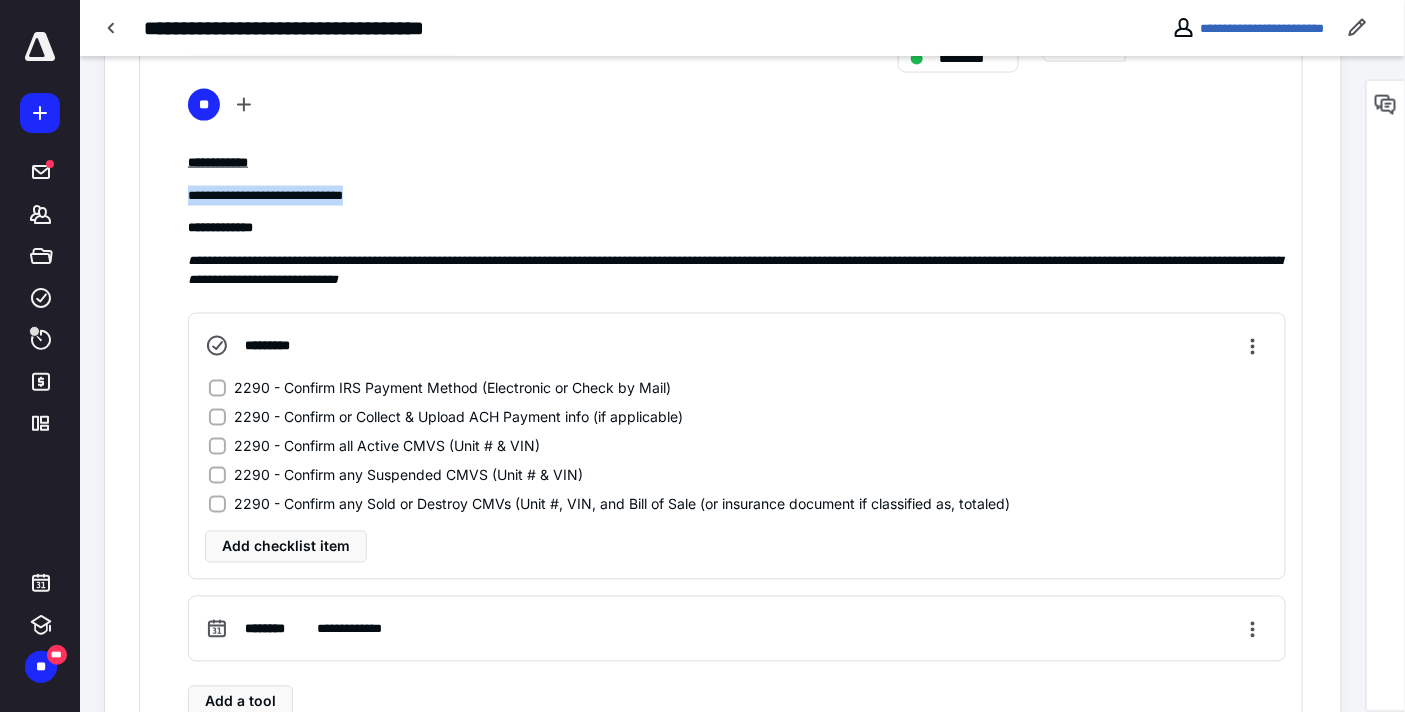 scroll, scrollTop: 1000, scrollLeft: 0, axis: vertical 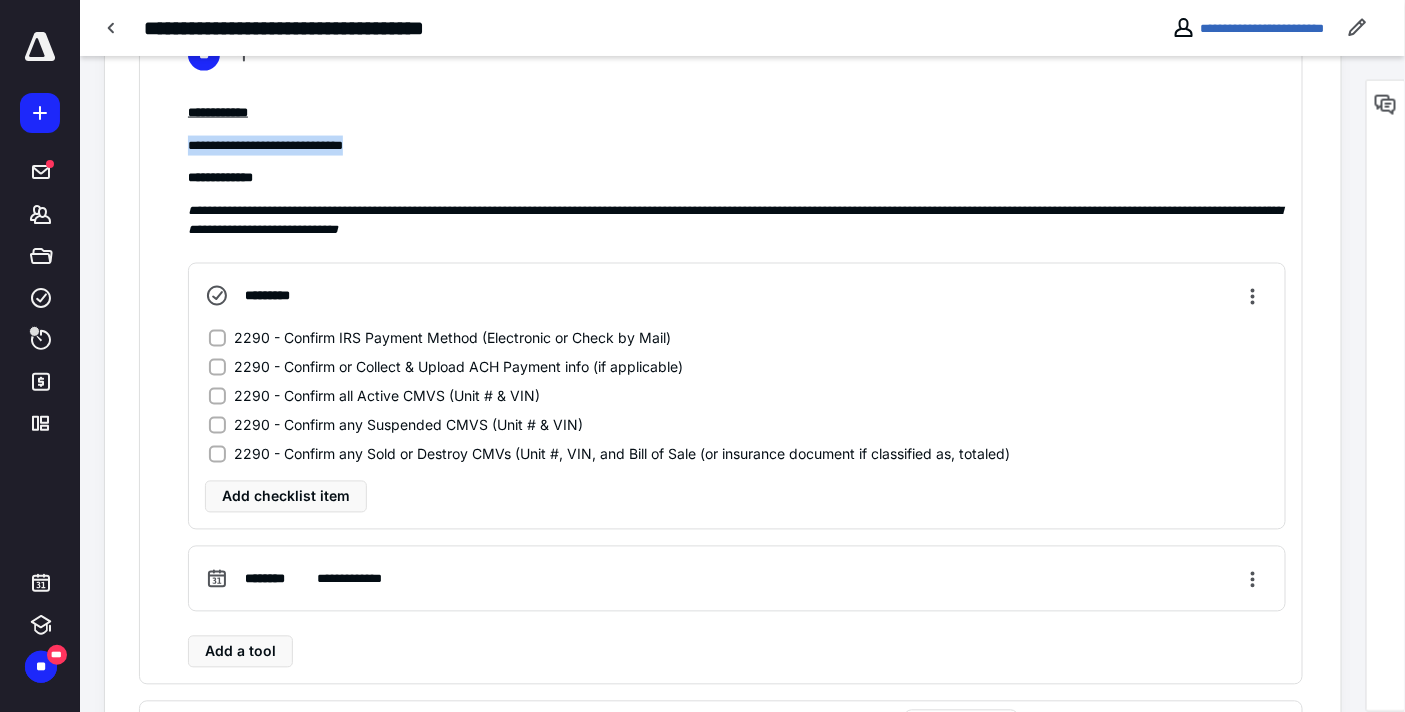click 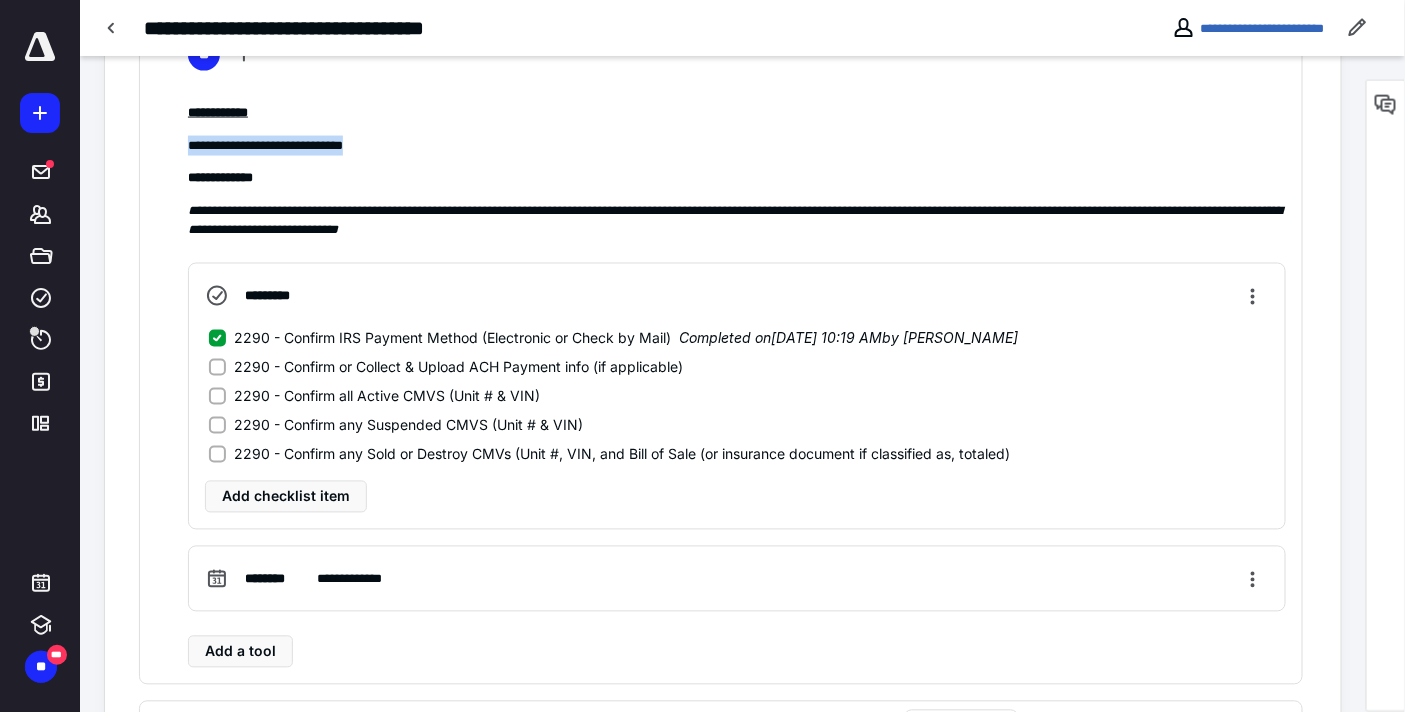 click on "2290 - Confirm all Active CMVS (Unit # & VIN)" at bounding box center [217, 396] 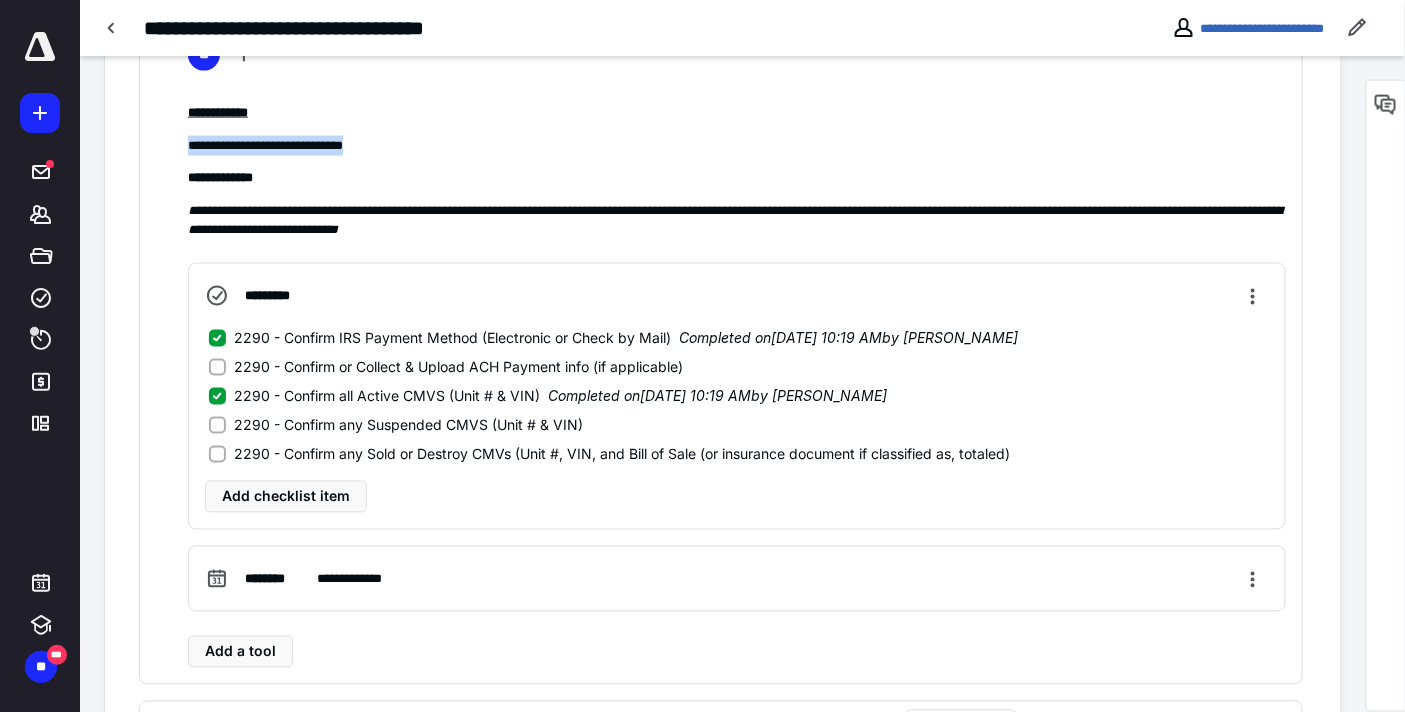 click 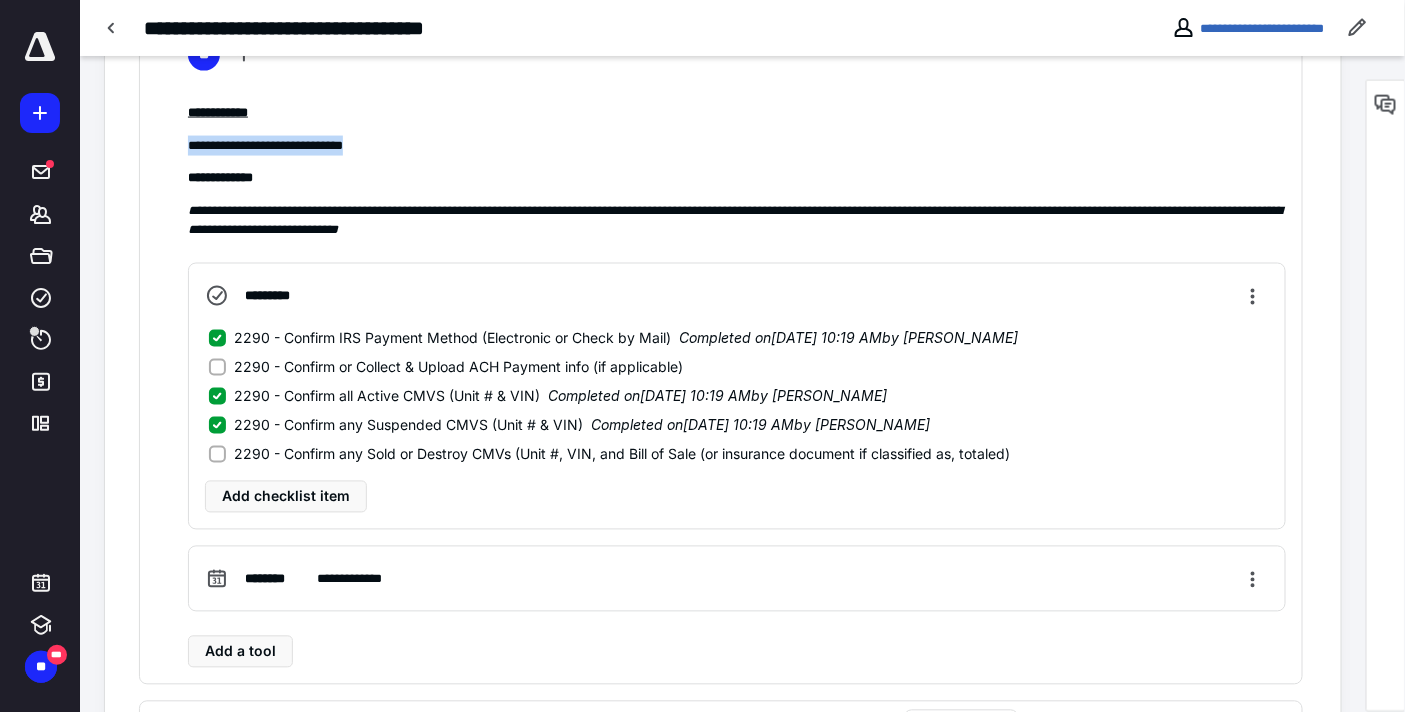 click 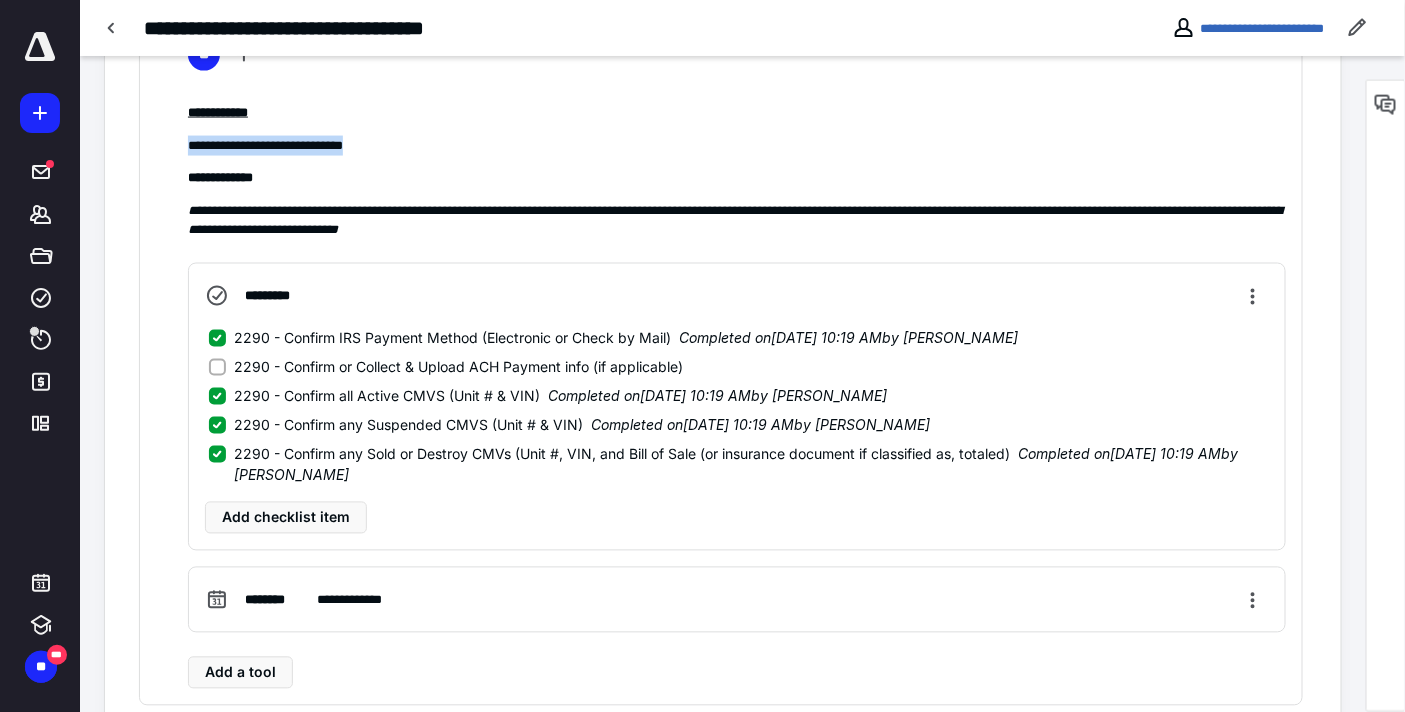scroll, scrollTop: 1333, scrollLeft: 0, axis: vertical 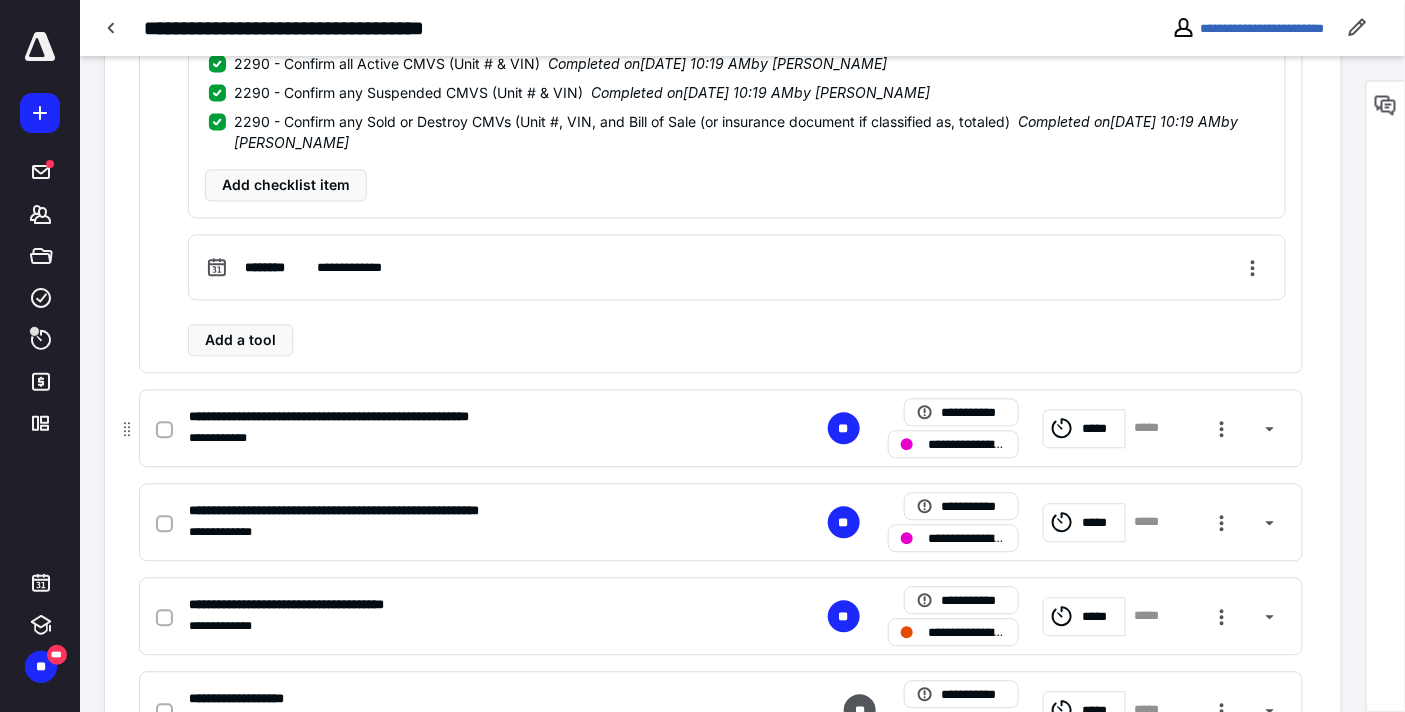 click on "**********" at bounding box center (968, 444) 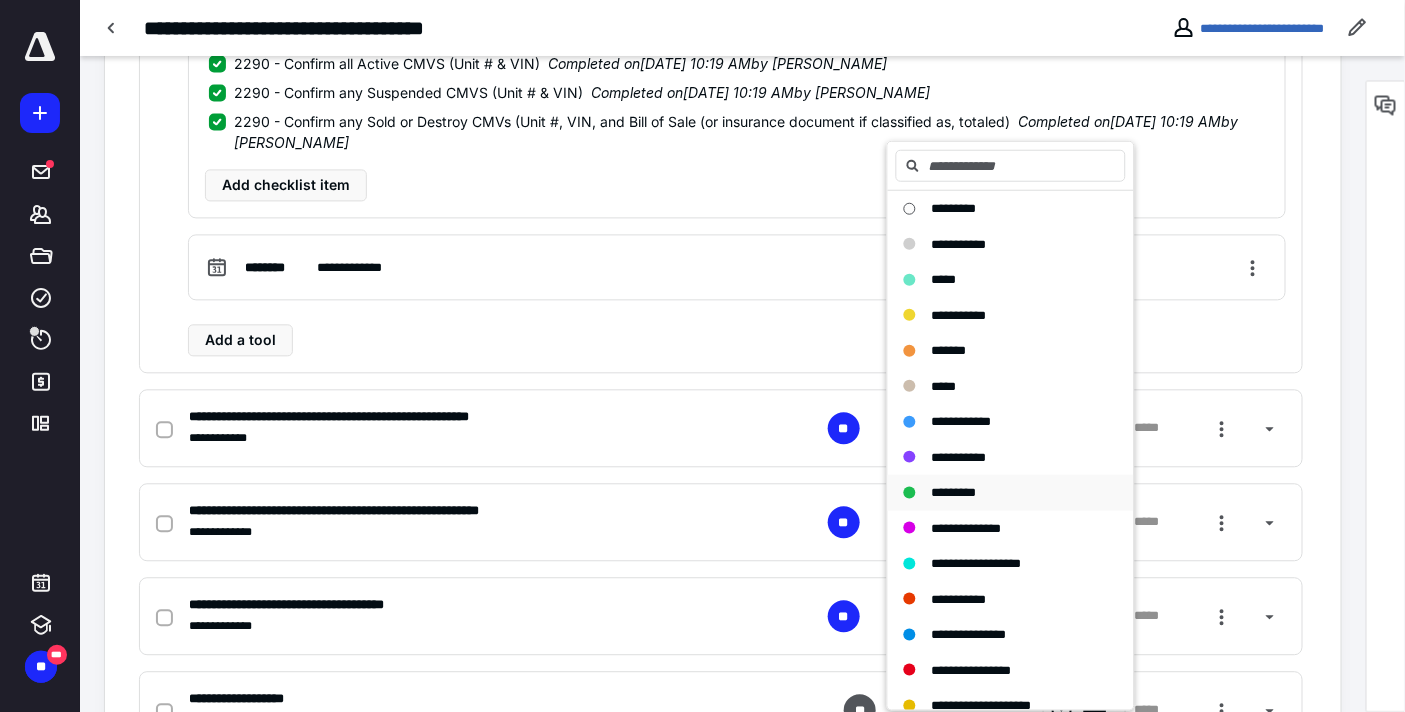 click on "*********" at bounding box center [954, 491] 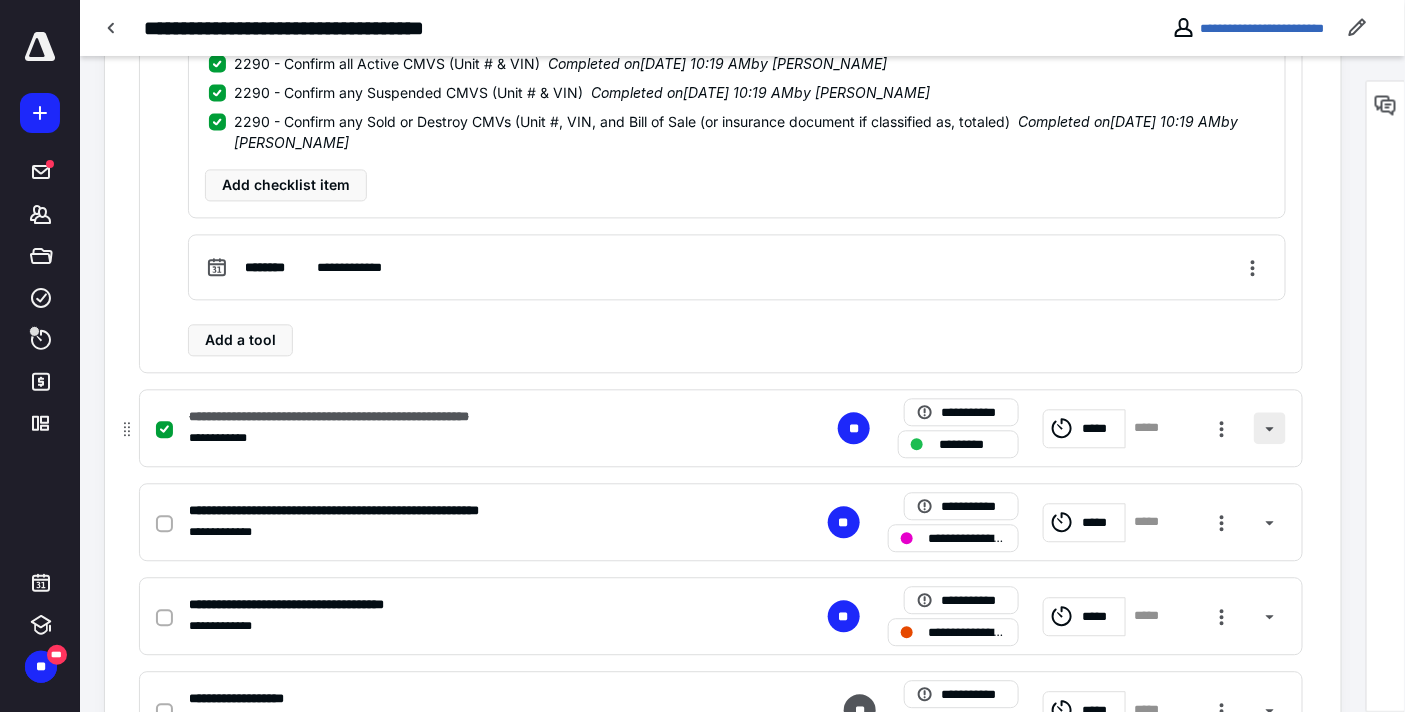 click at bounding box center (1270, 428) 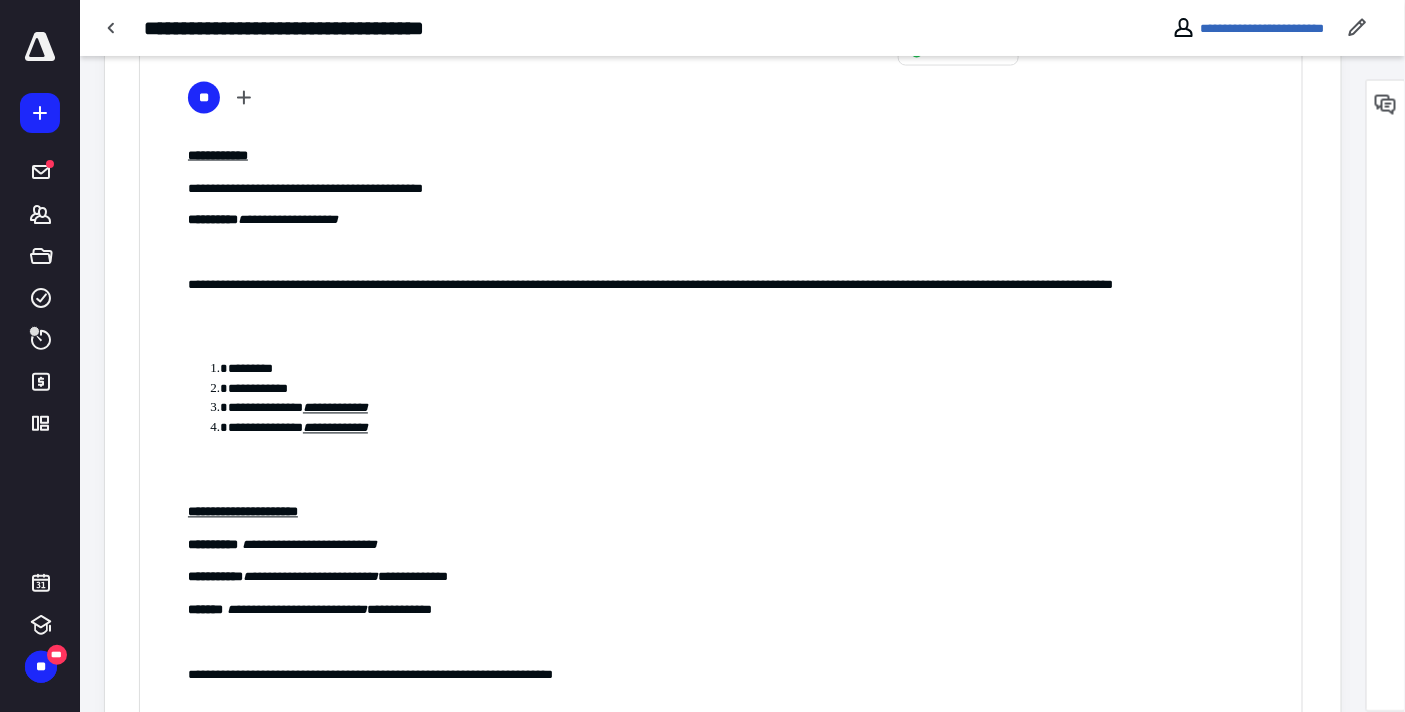 scroll, scrollTop: 1000, scrollLeft: 0, axis: vertical 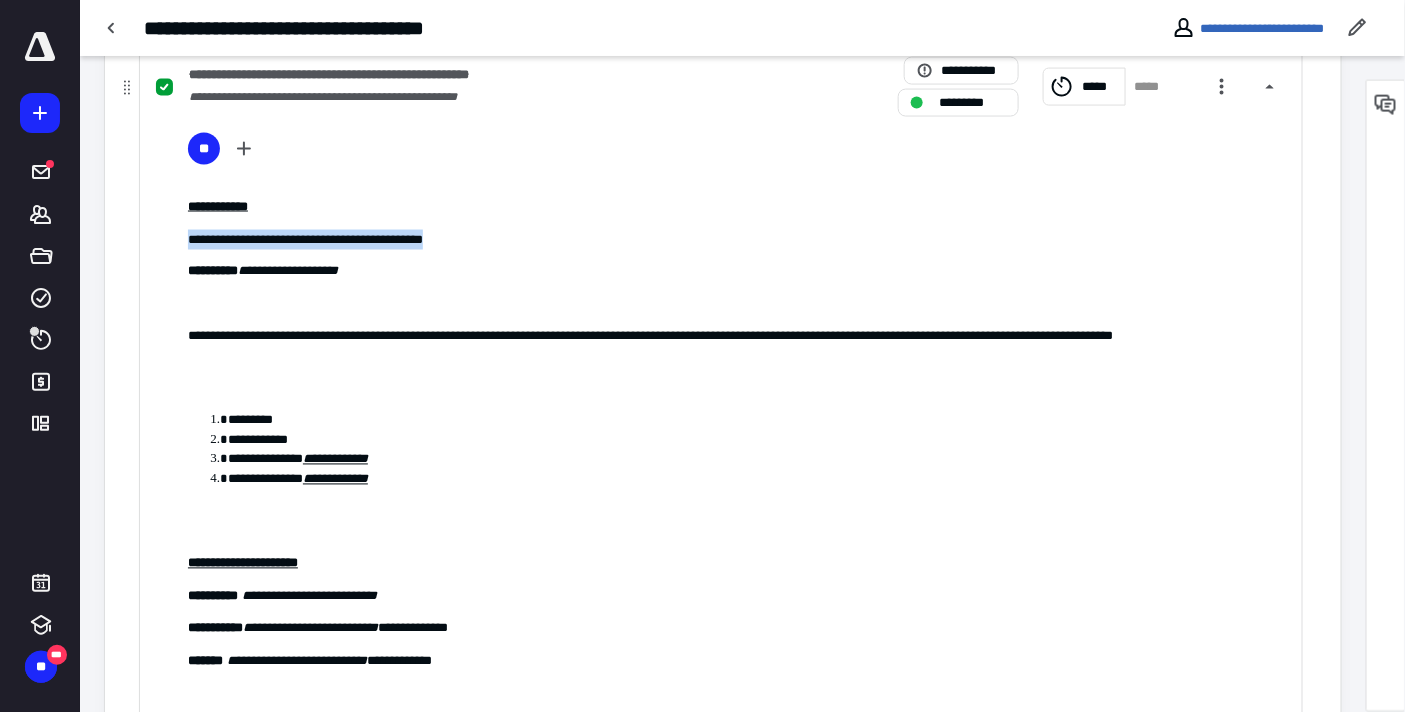 drag, startPoint x: 515, startPoint y: 233, endPoint x: 165, endPoint y: 232, distance: 350.00143 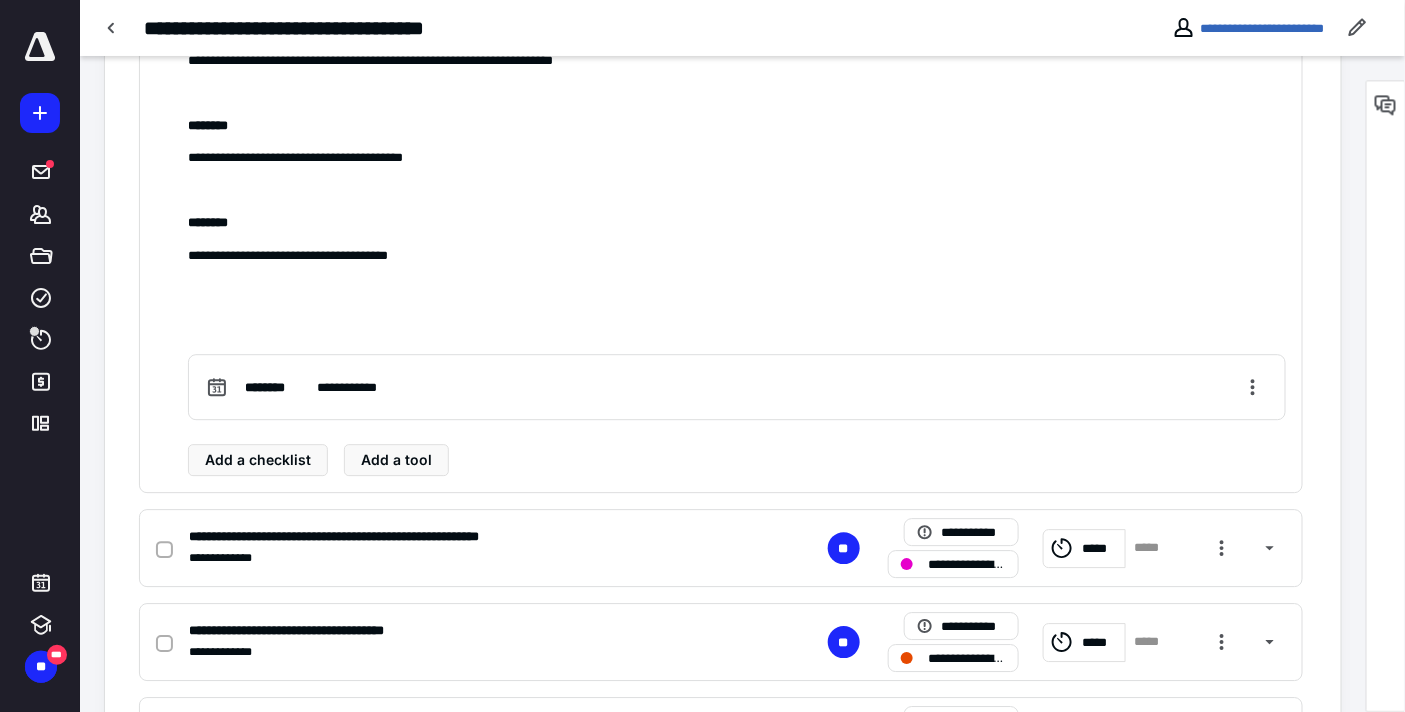 scroll, scrollTop: 1777, scrollLeft: 0, axis: vertical 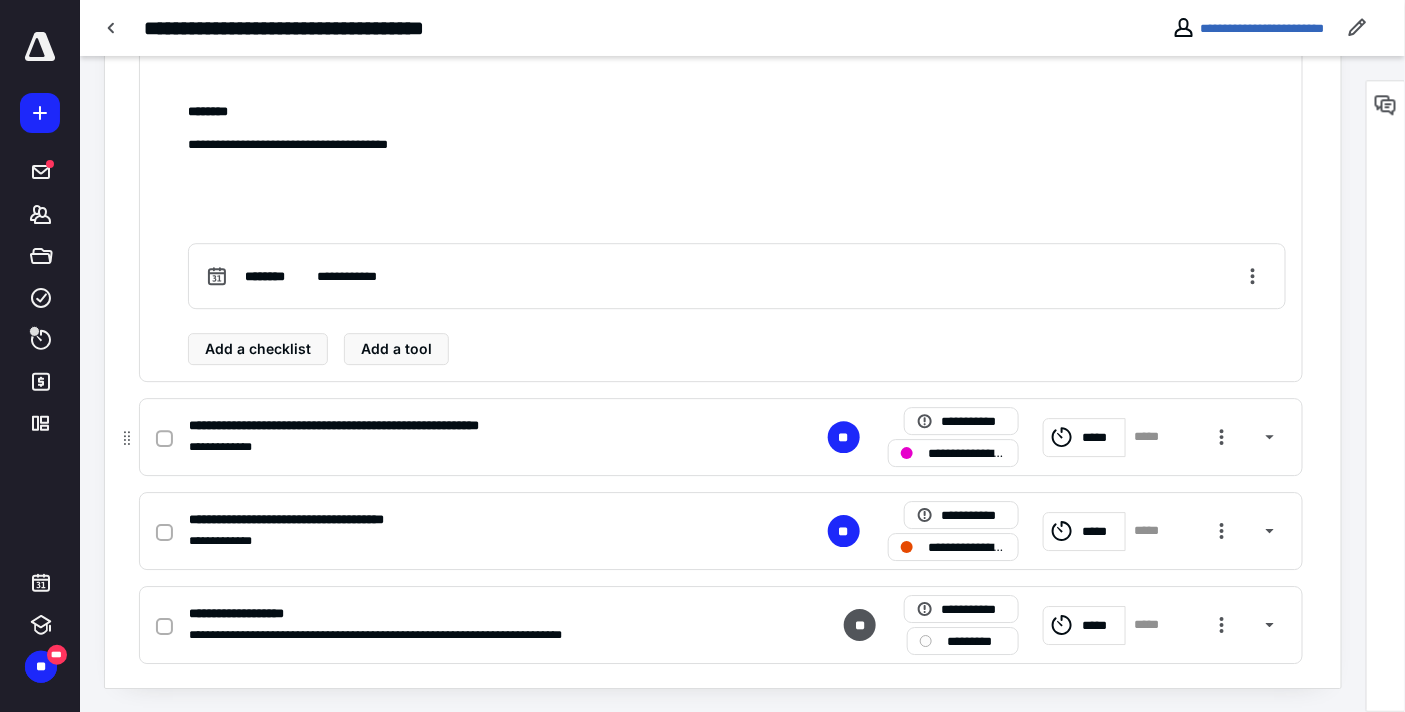 click on "**********" at bounding box center (968, 453) 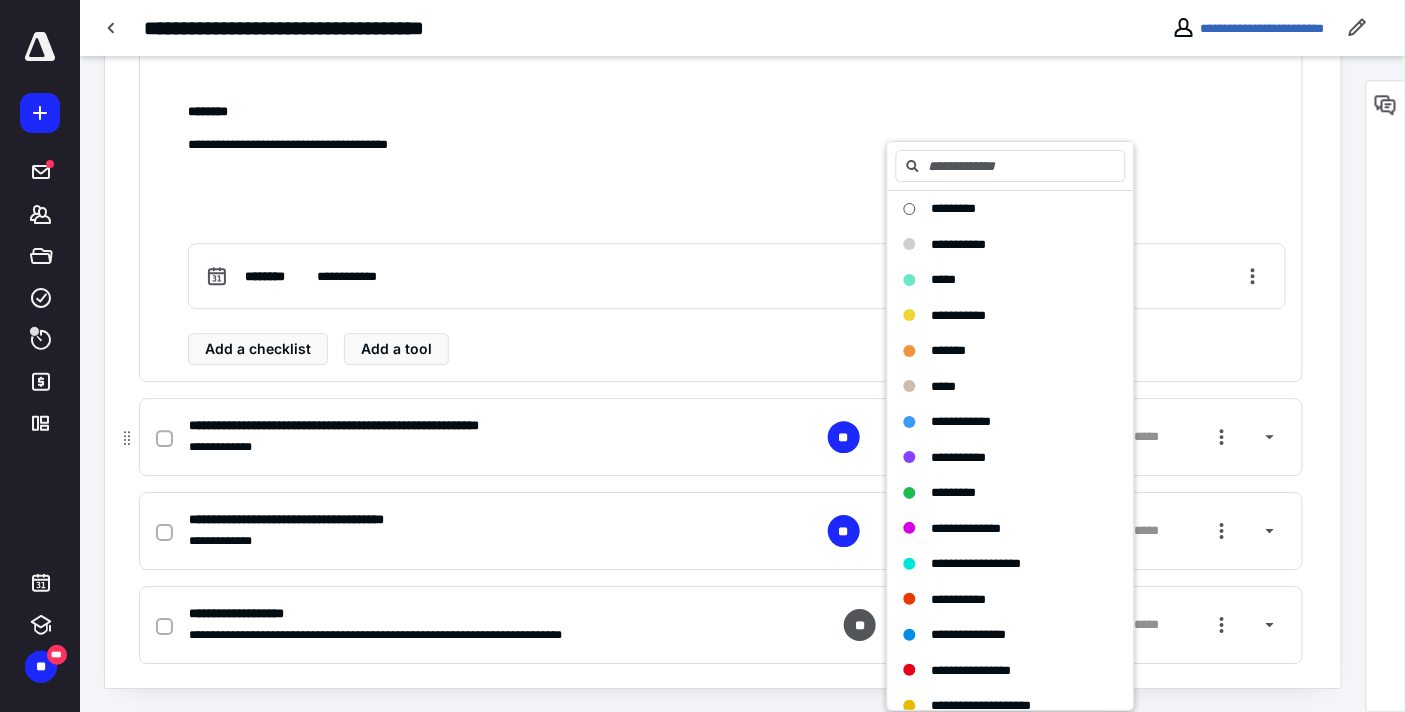 click on "*********" at bounding box center [954, 492] 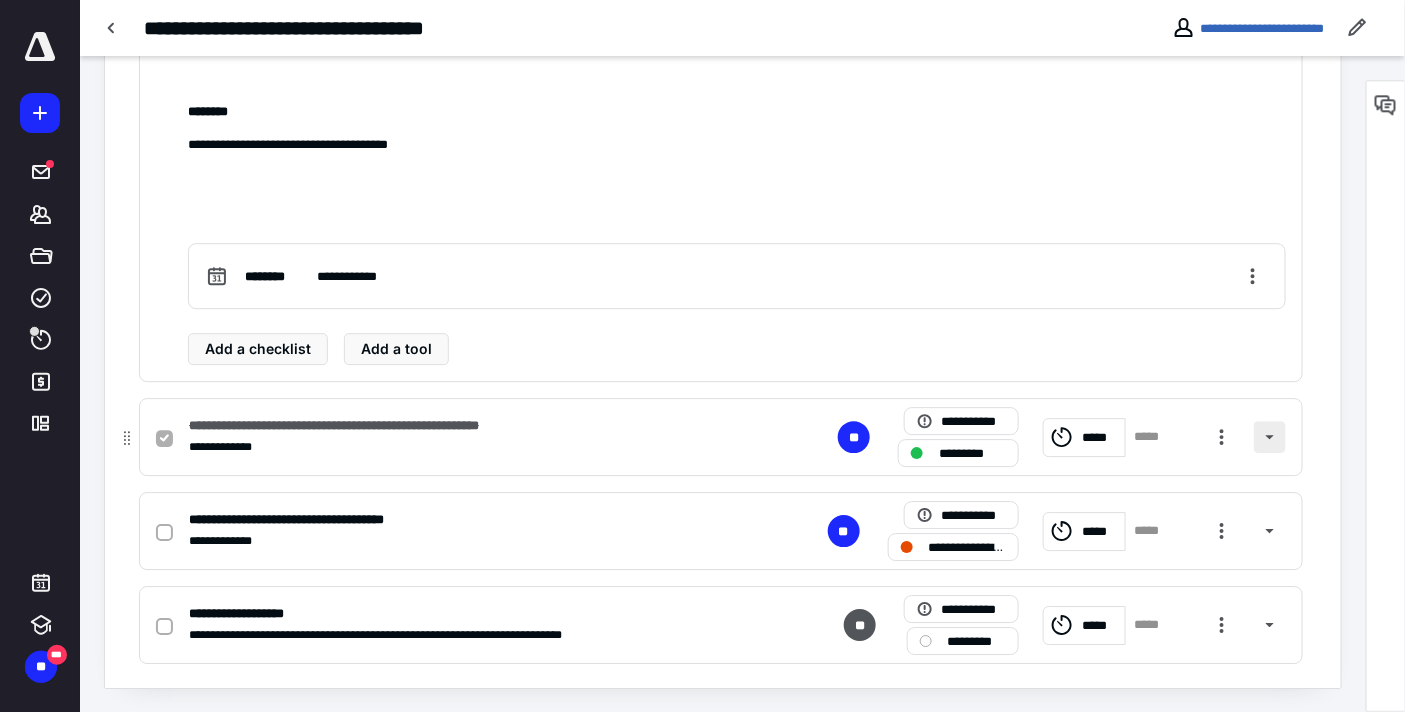 click at bounding box center (1270, 437) 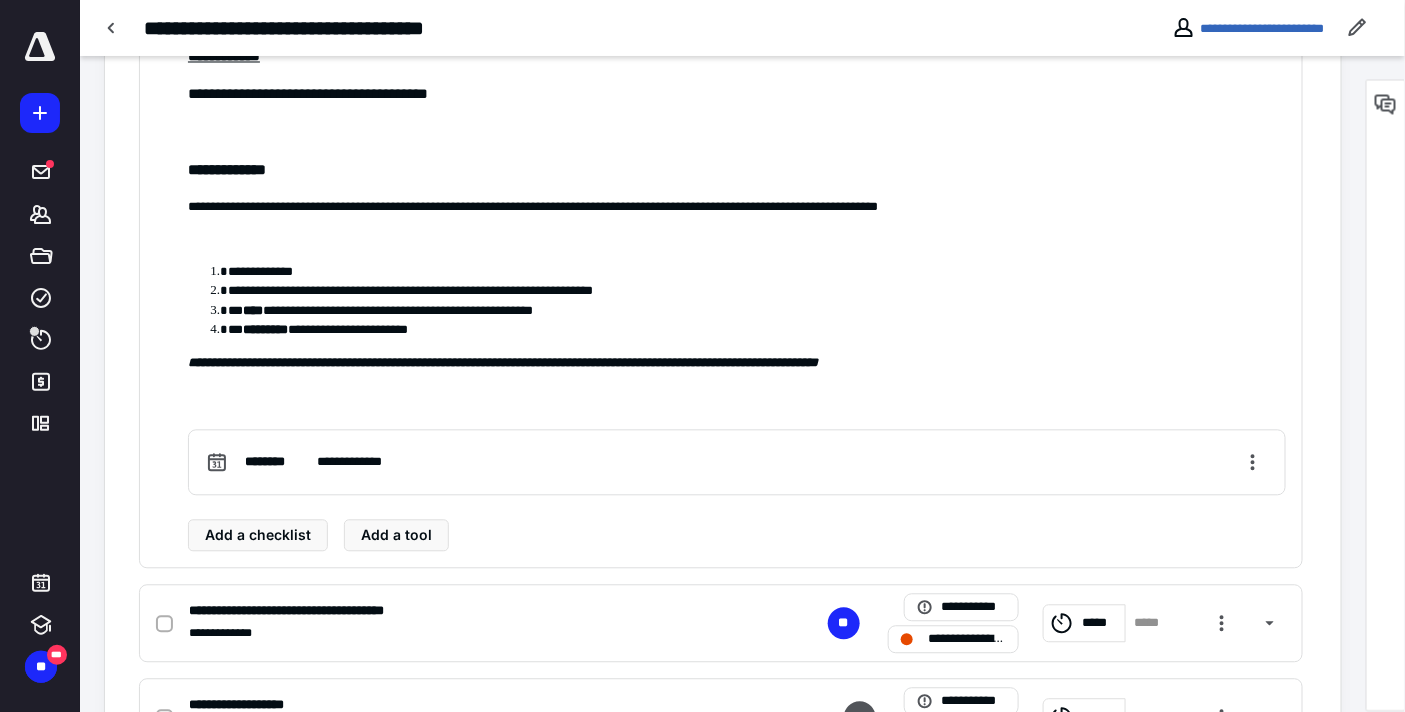 scroll, scrollTop: 1137, scrollLeft: 0, axis: vertical 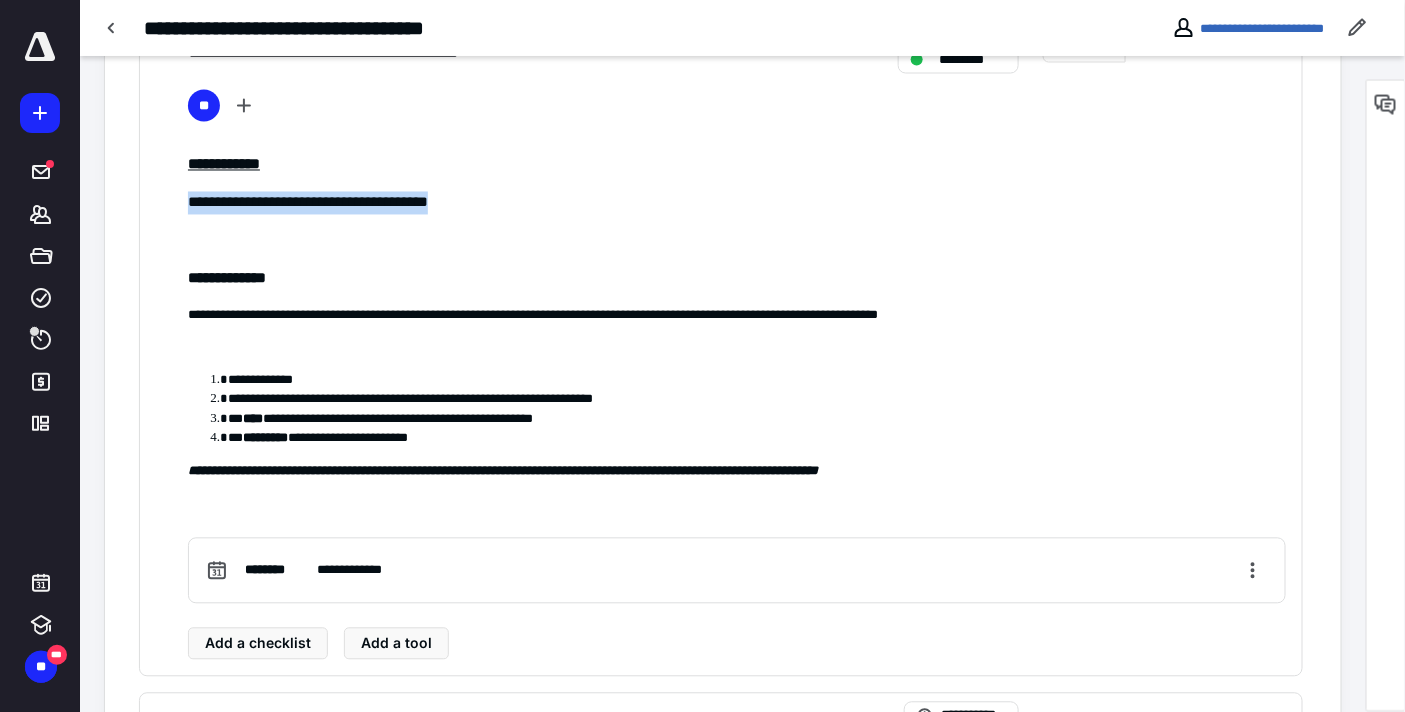 drag, startPoint x: 512, startPoint y: 197, endPoint x: 185, endPoint y: 200, distance: 327.01376 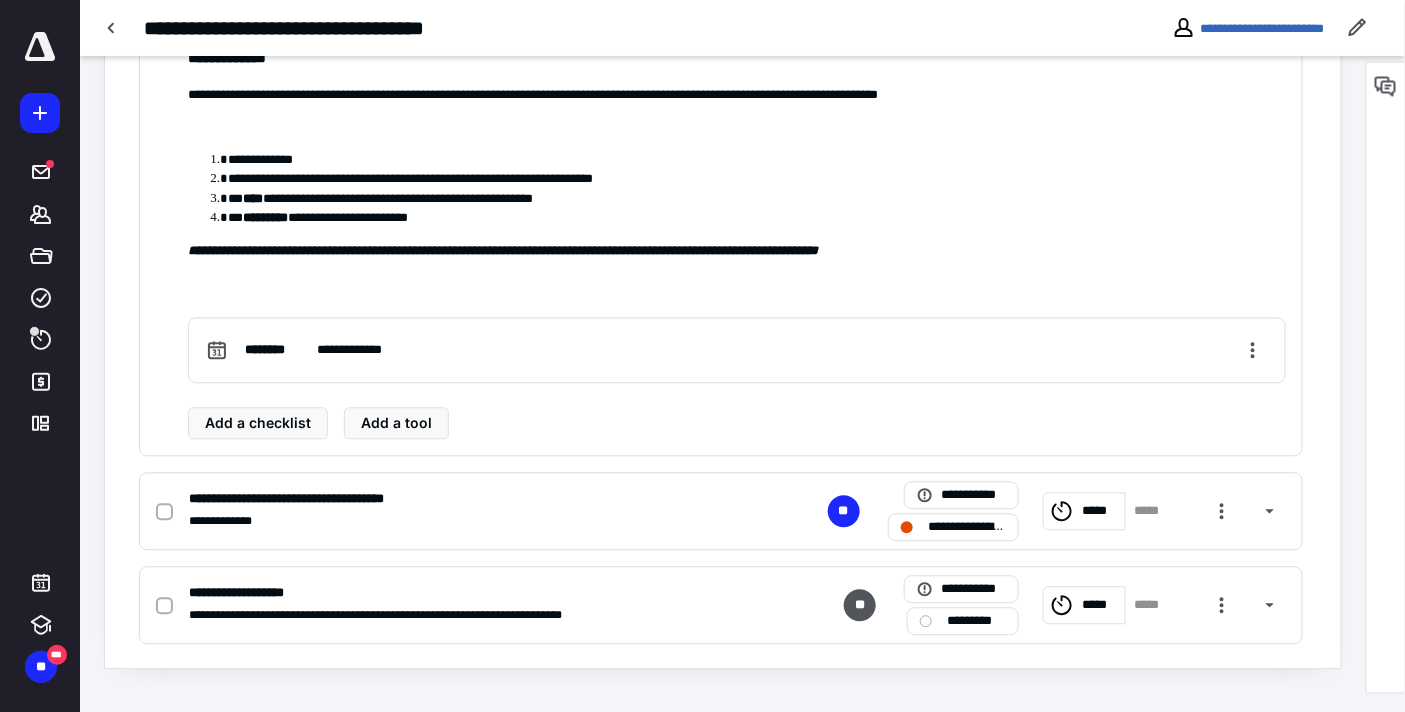 scroll, scrollTop: 1360, scrollLeft: 0, axis: vertical 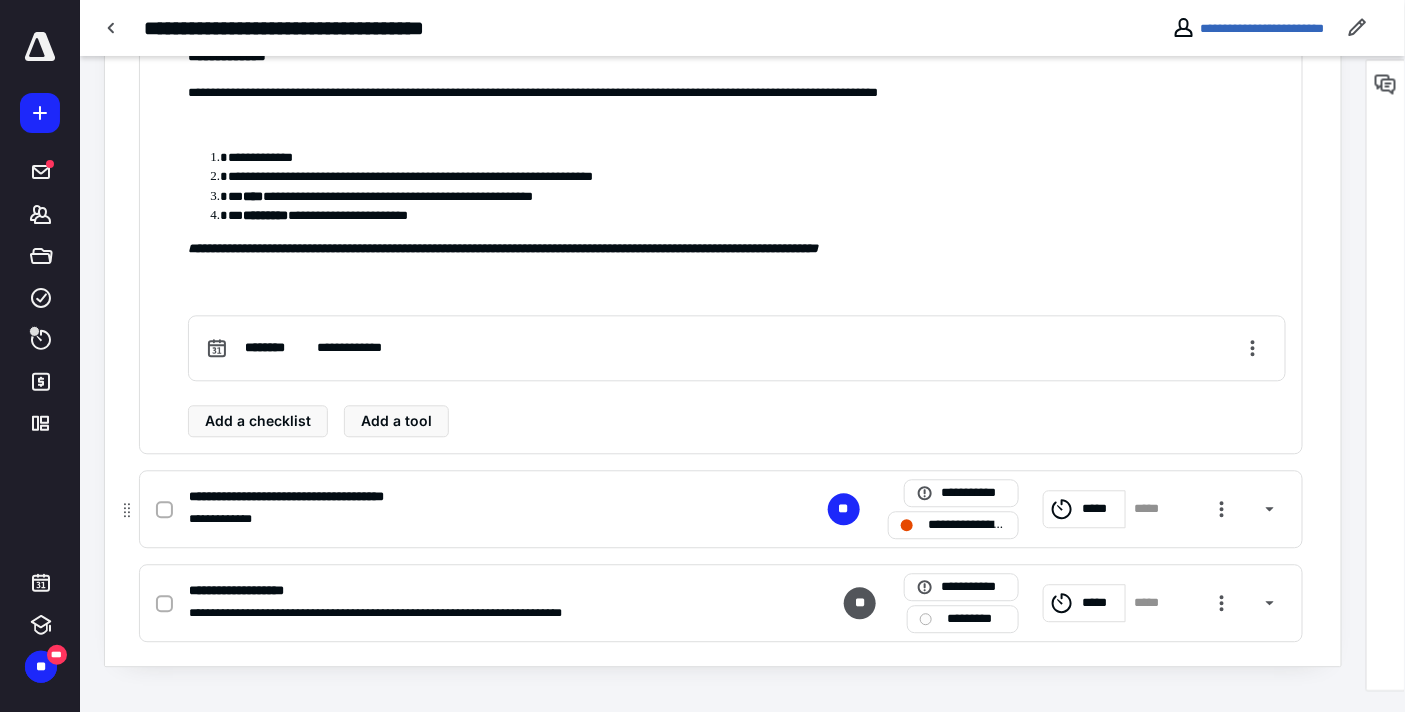 click on "**********" at bounding box center (968, 524) 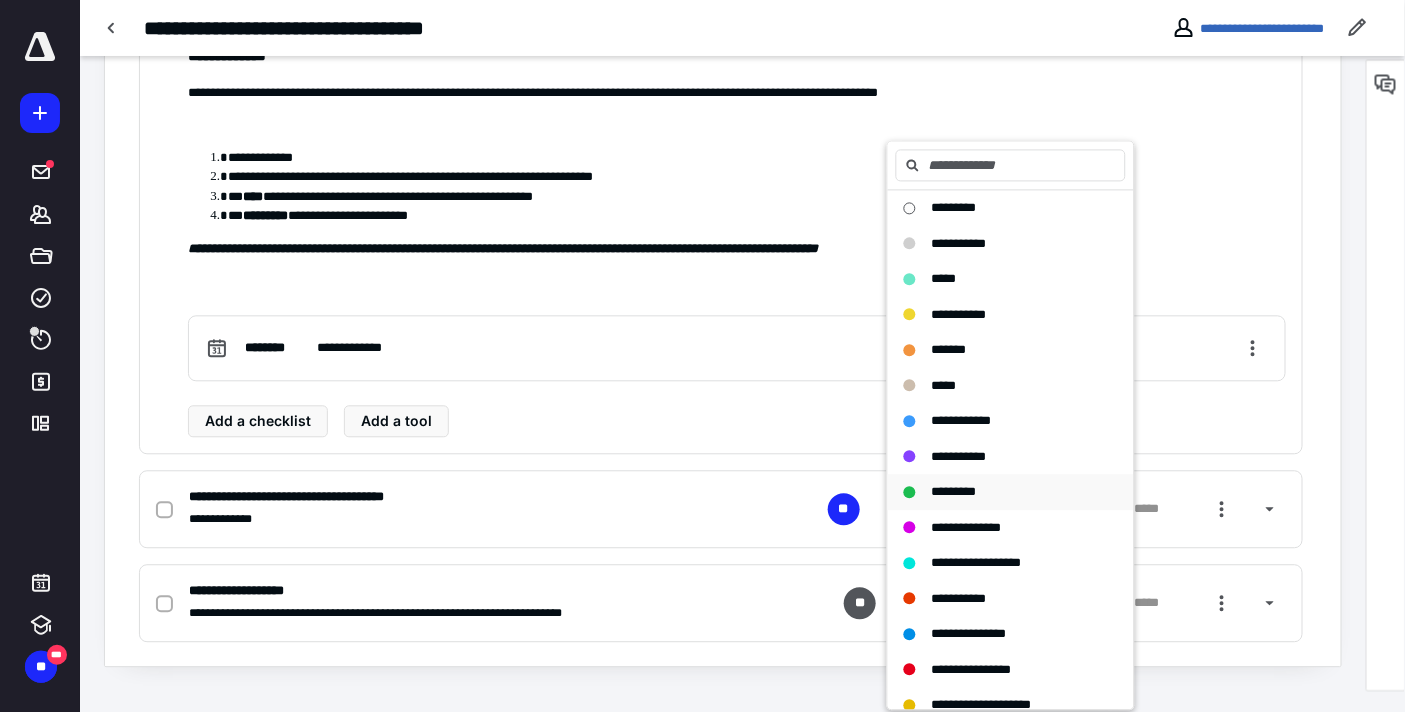 click on "*********" at bounding box center [954, 491] 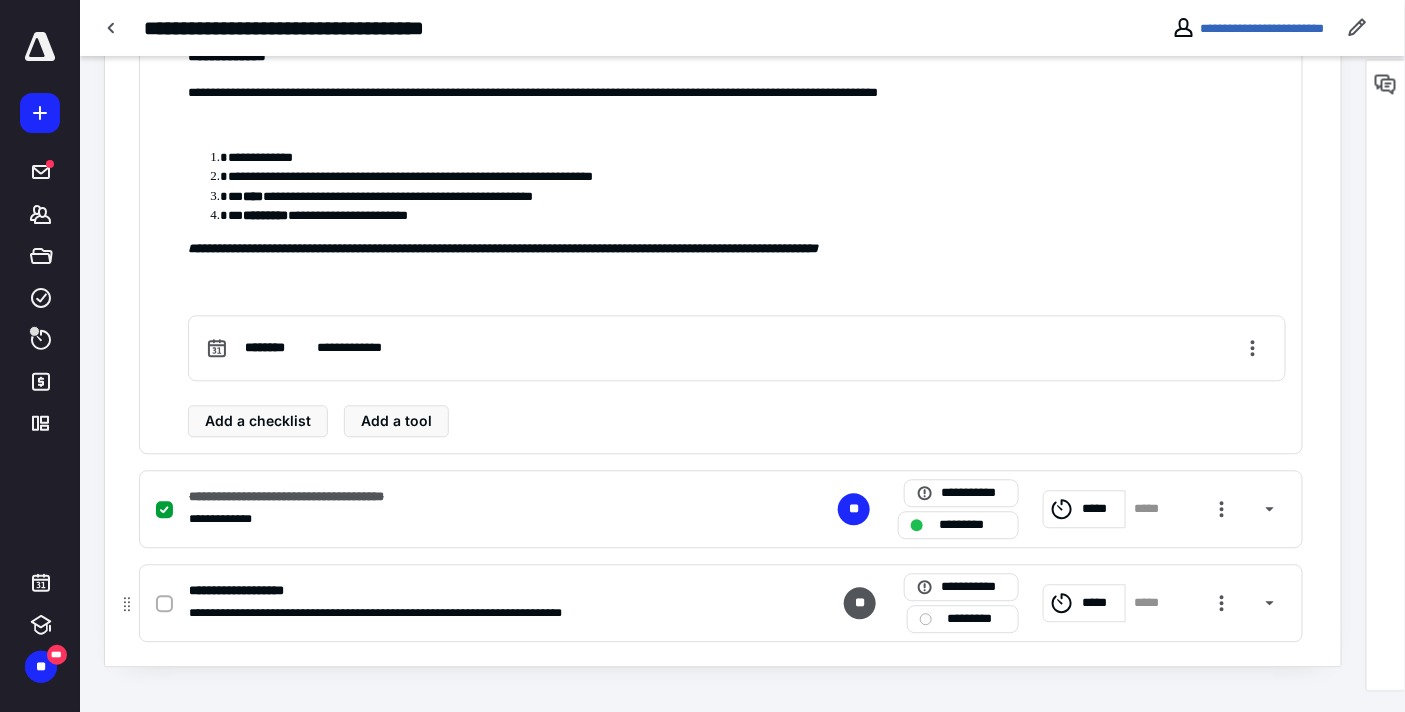 click on "*********" at bounding box center [977, 618] 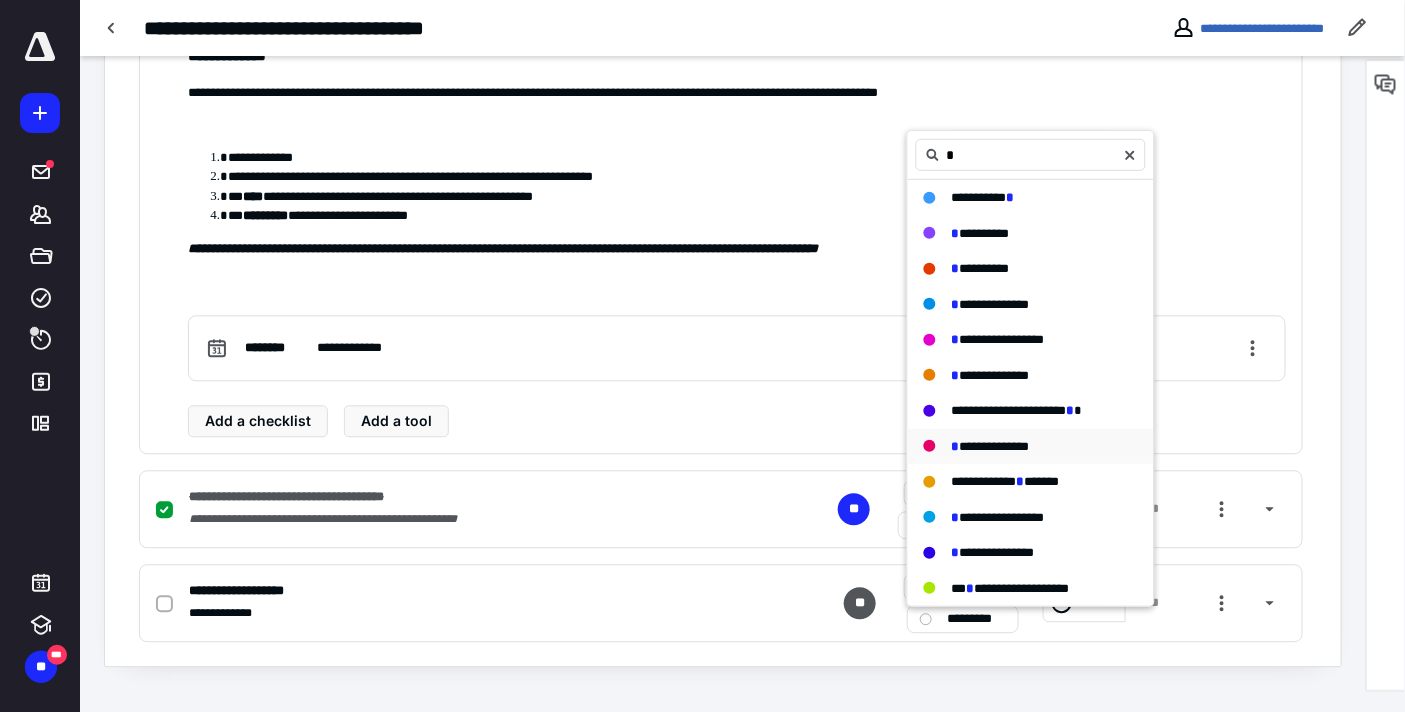 type on "*" 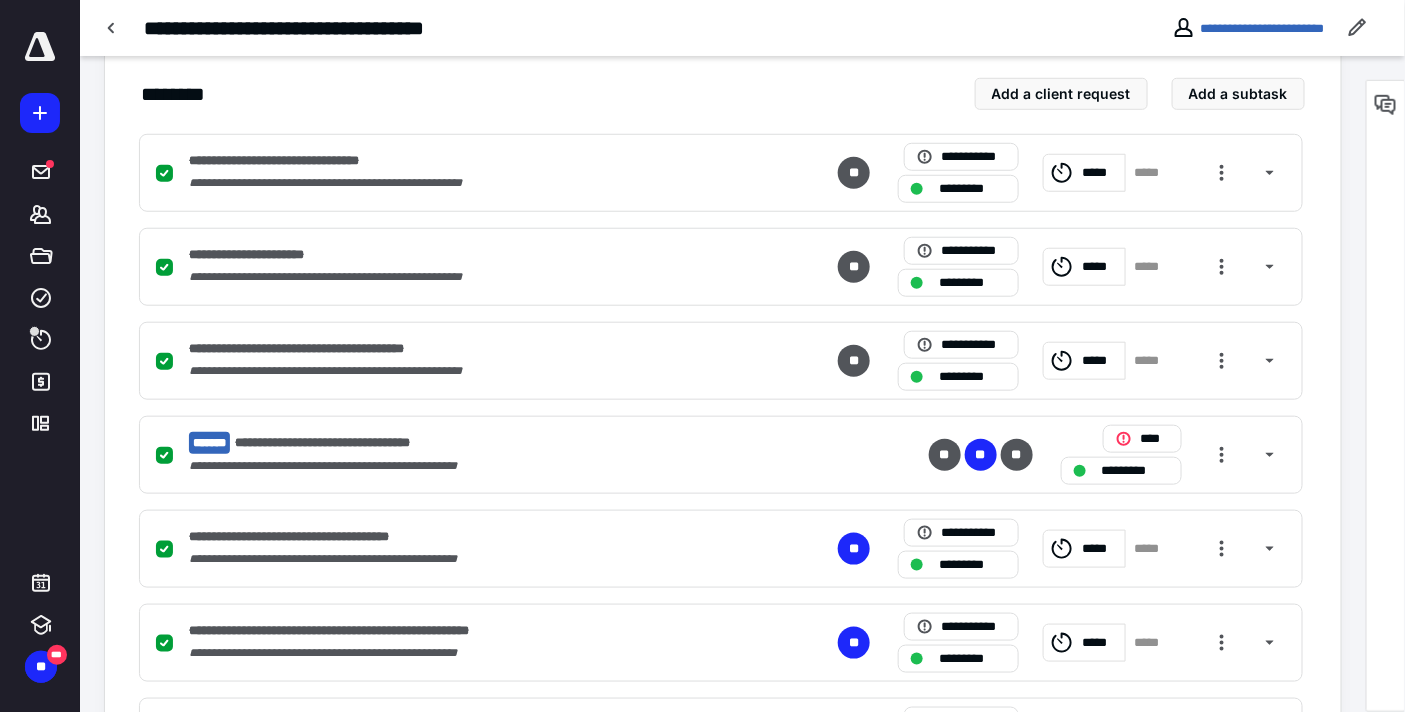 scroll, scrollTop: 111, scrollLeft: 0, axis: vertical 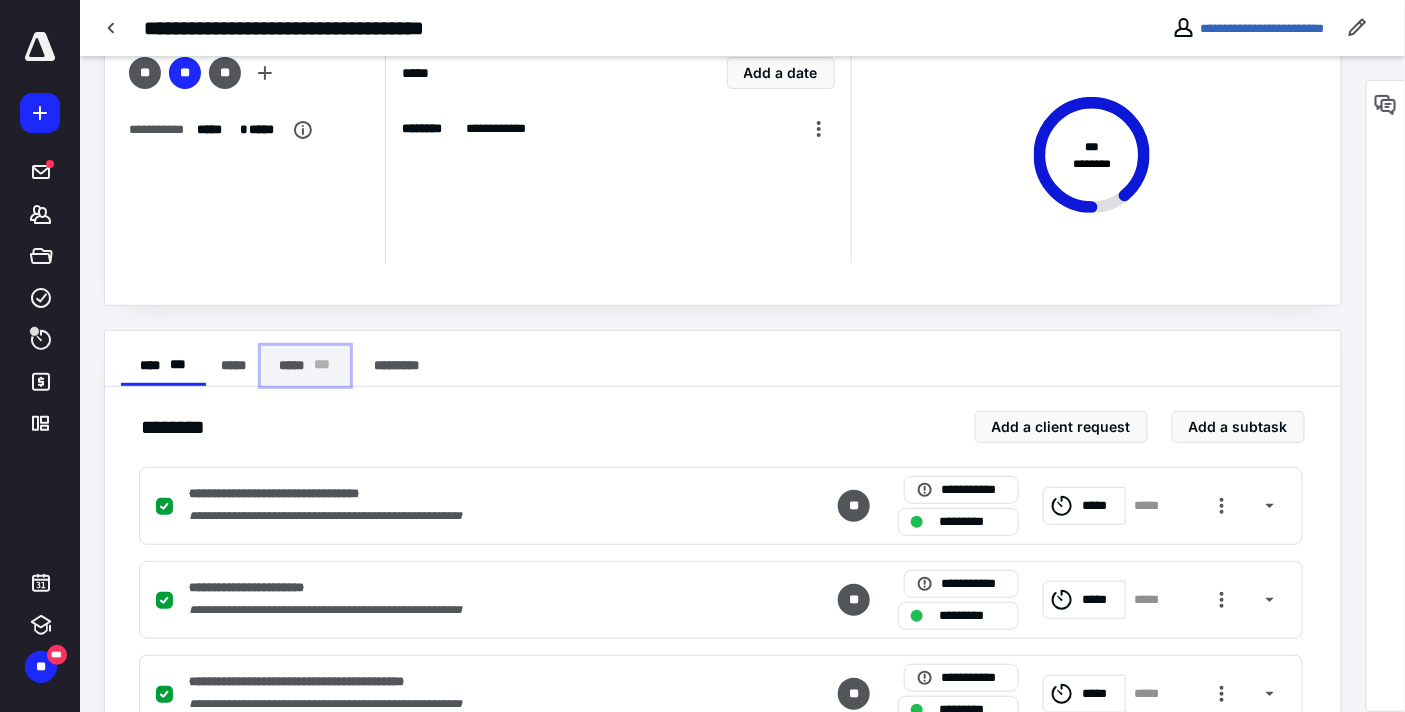 click on "***** * * *" at bounding box center [305, 366] 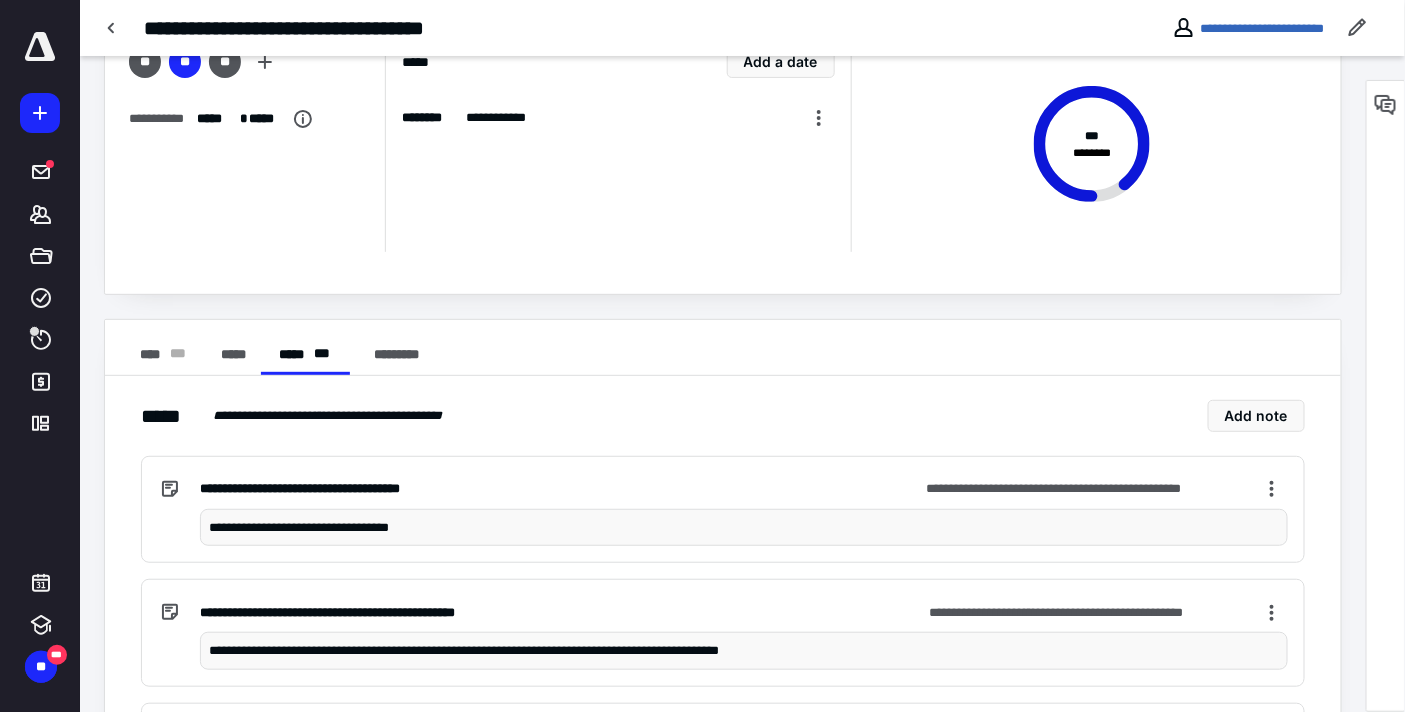 scroll, scrollTop: 0, scrollLeft: 0, axis: both 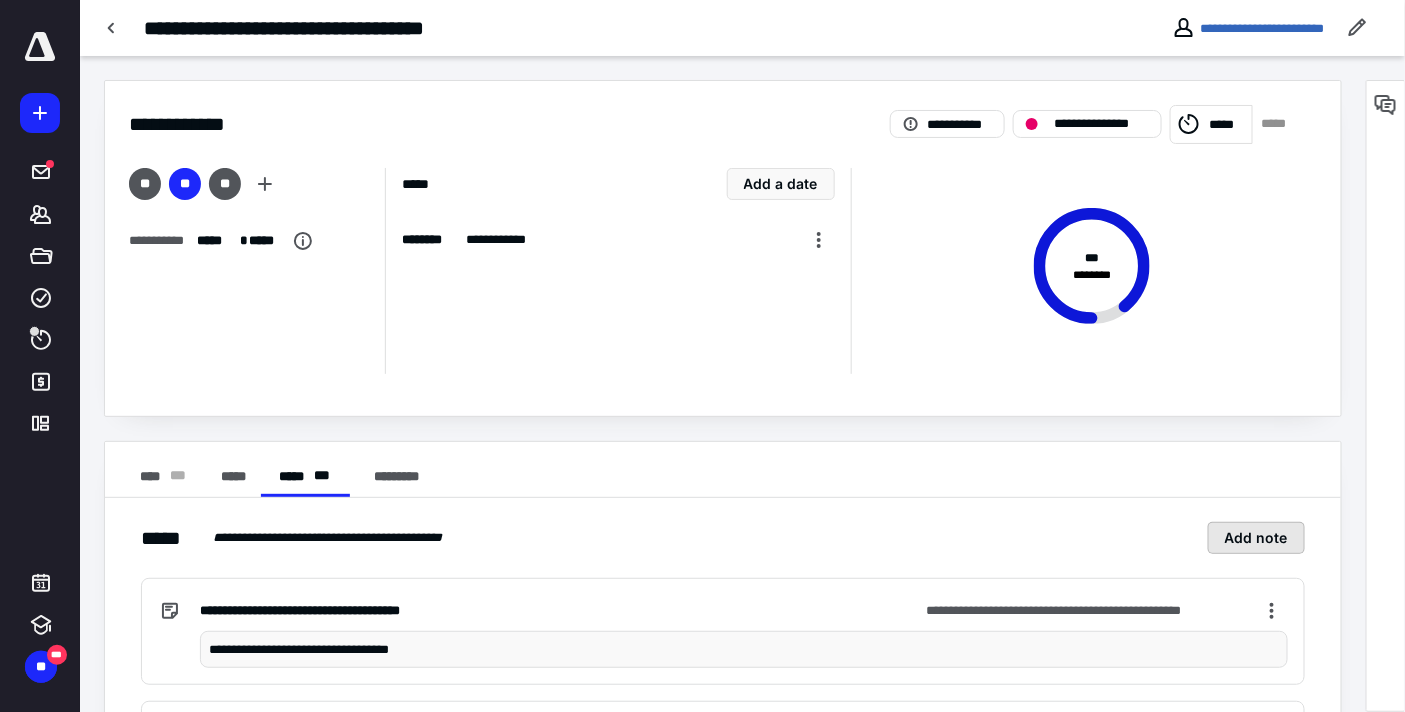 click on "Add note" at bounding box center (1256, 538) 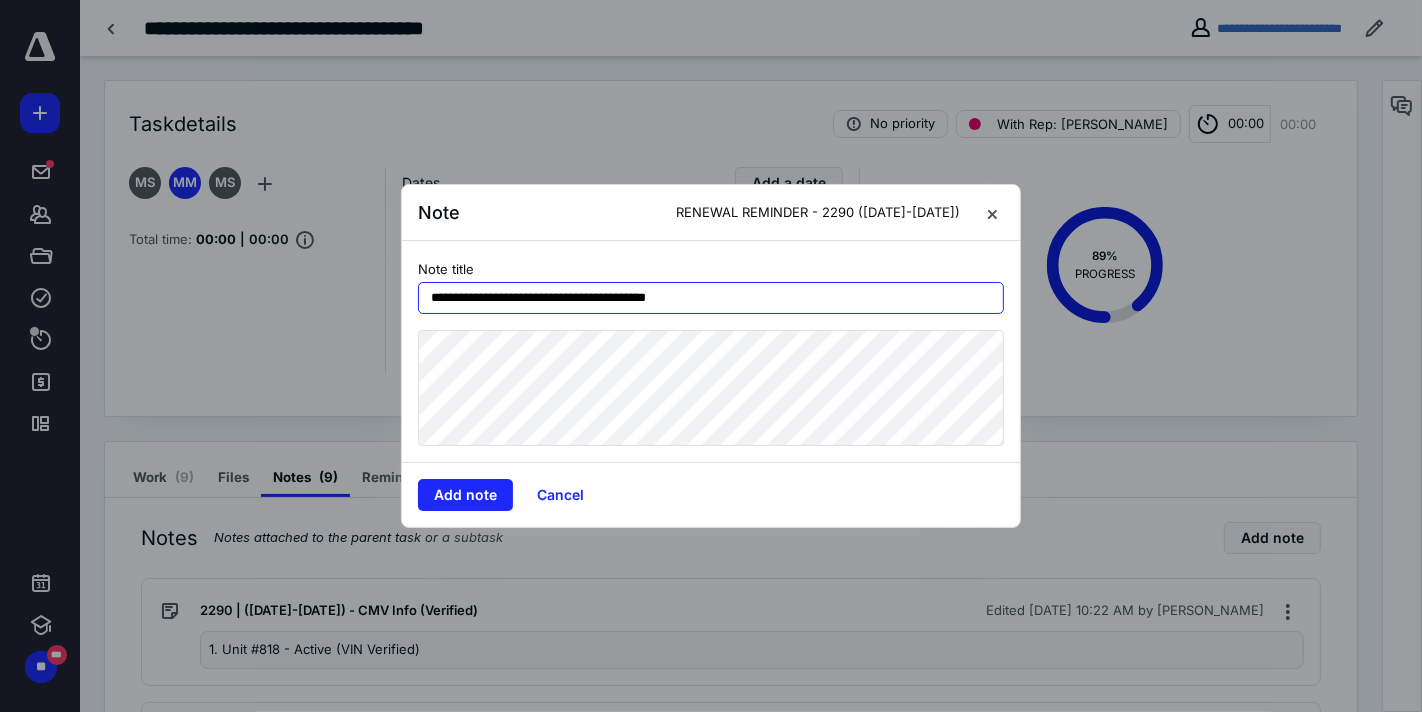 click on "**********" at bounding box center [711, 298] 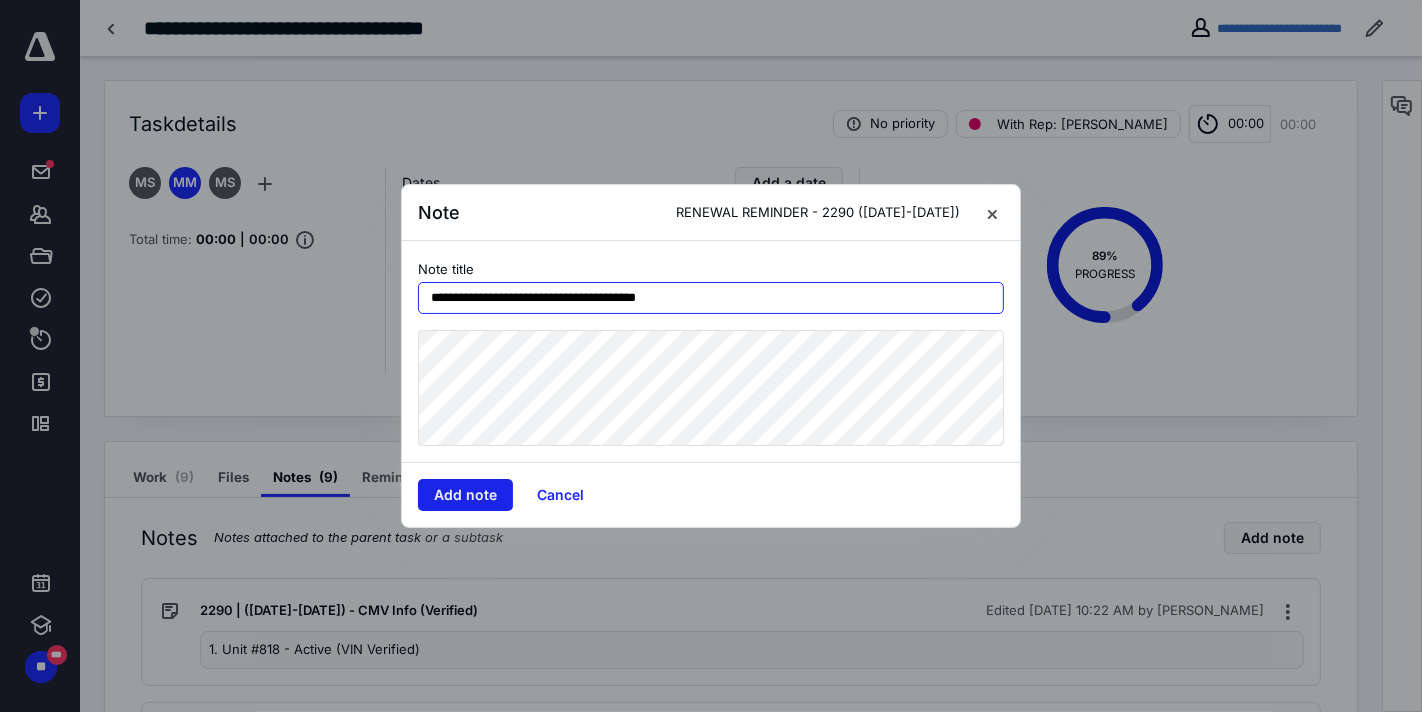 type on "**********" 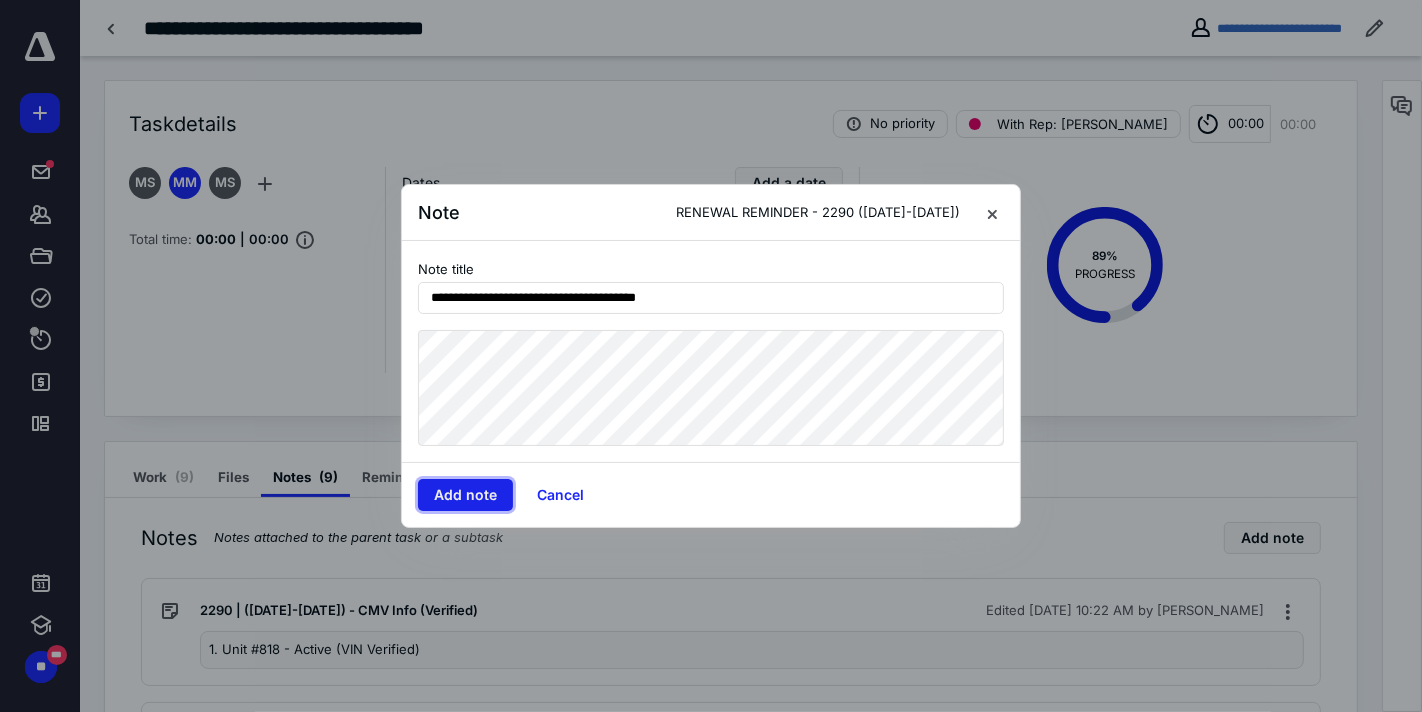 click on "Add note" at bounding box center (465, 495) 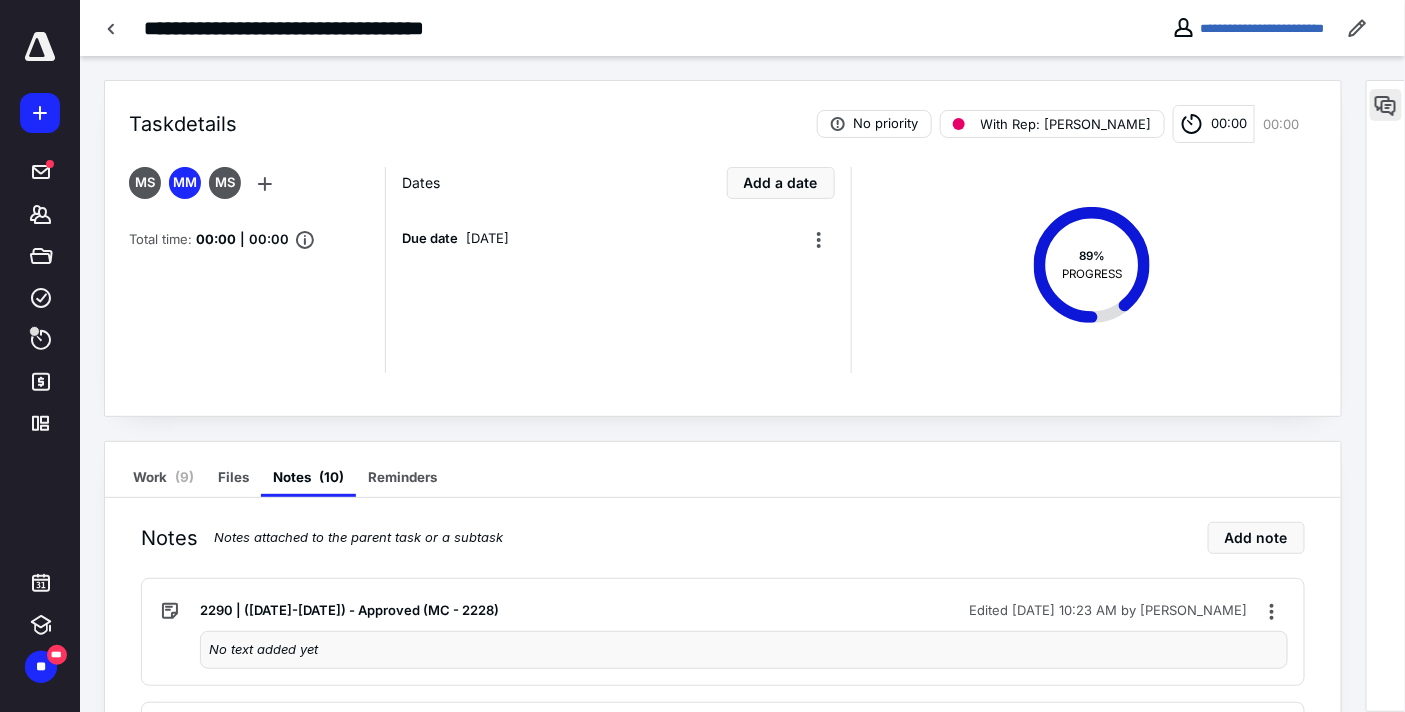 click at bounding box center (1386, 105) 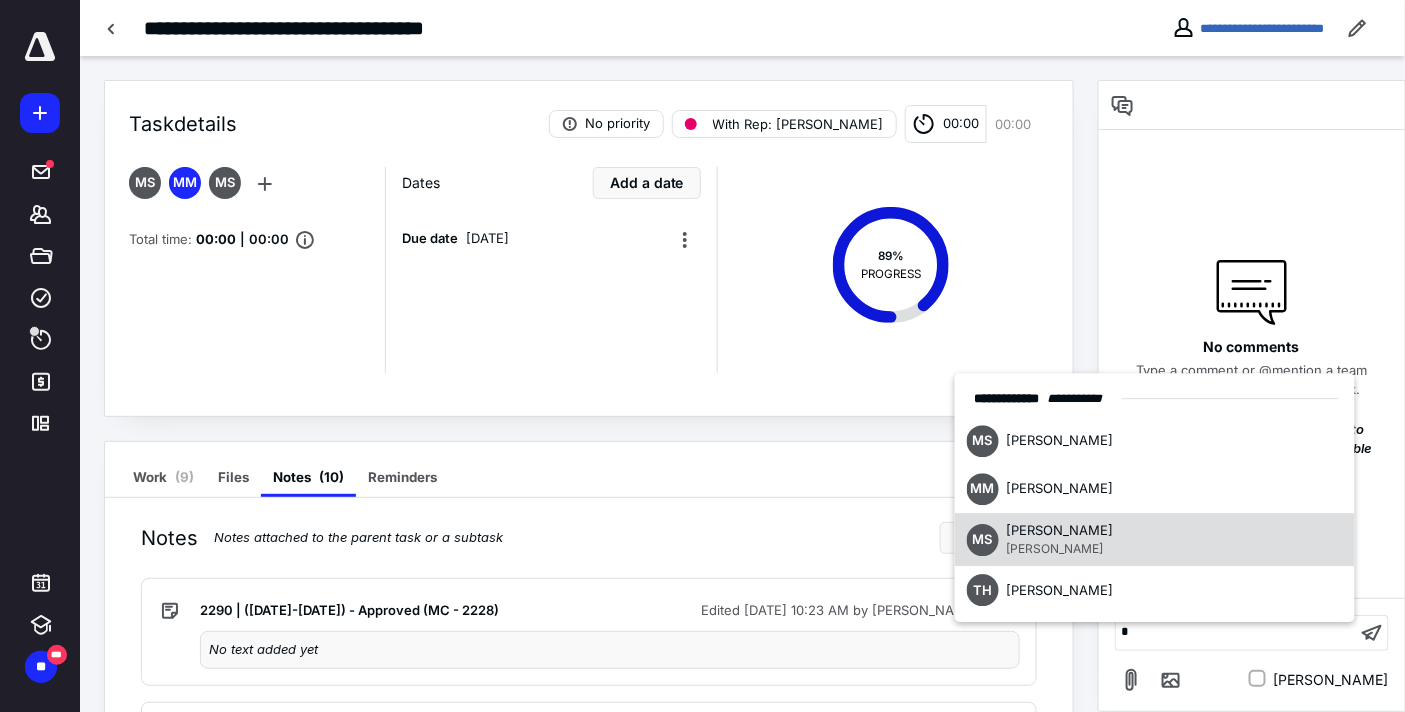 click on "[PERSON_NAME]" at bounding box center [1054, 549] 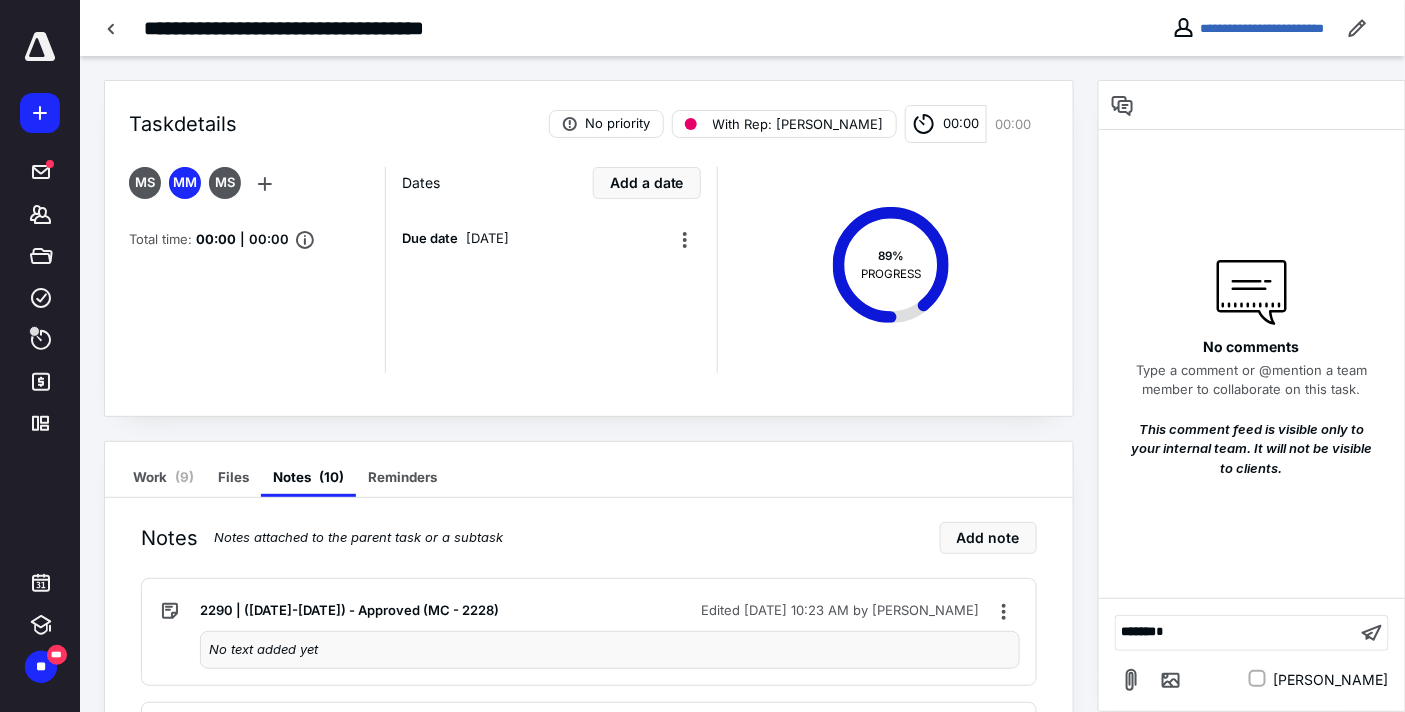 type 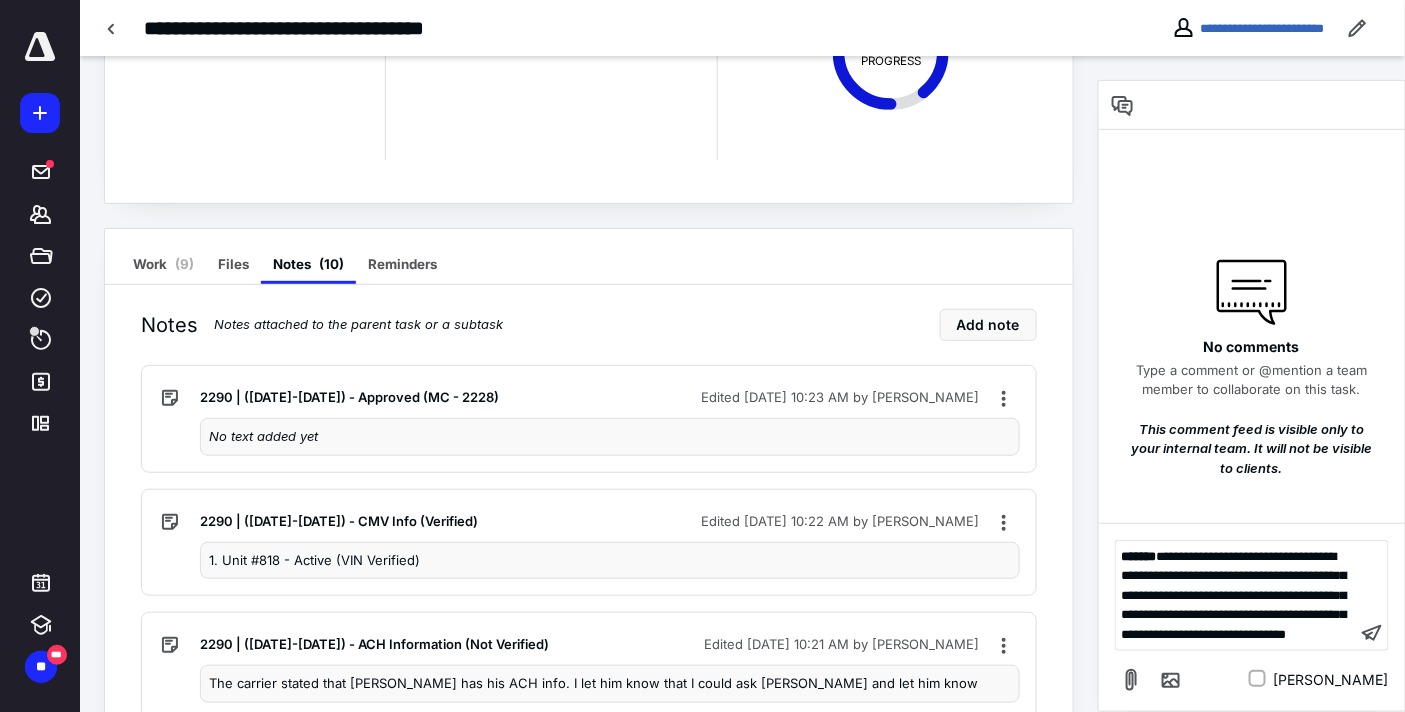 scroll, scrollTop: 222, scrollLeft: 0, axis: vertical 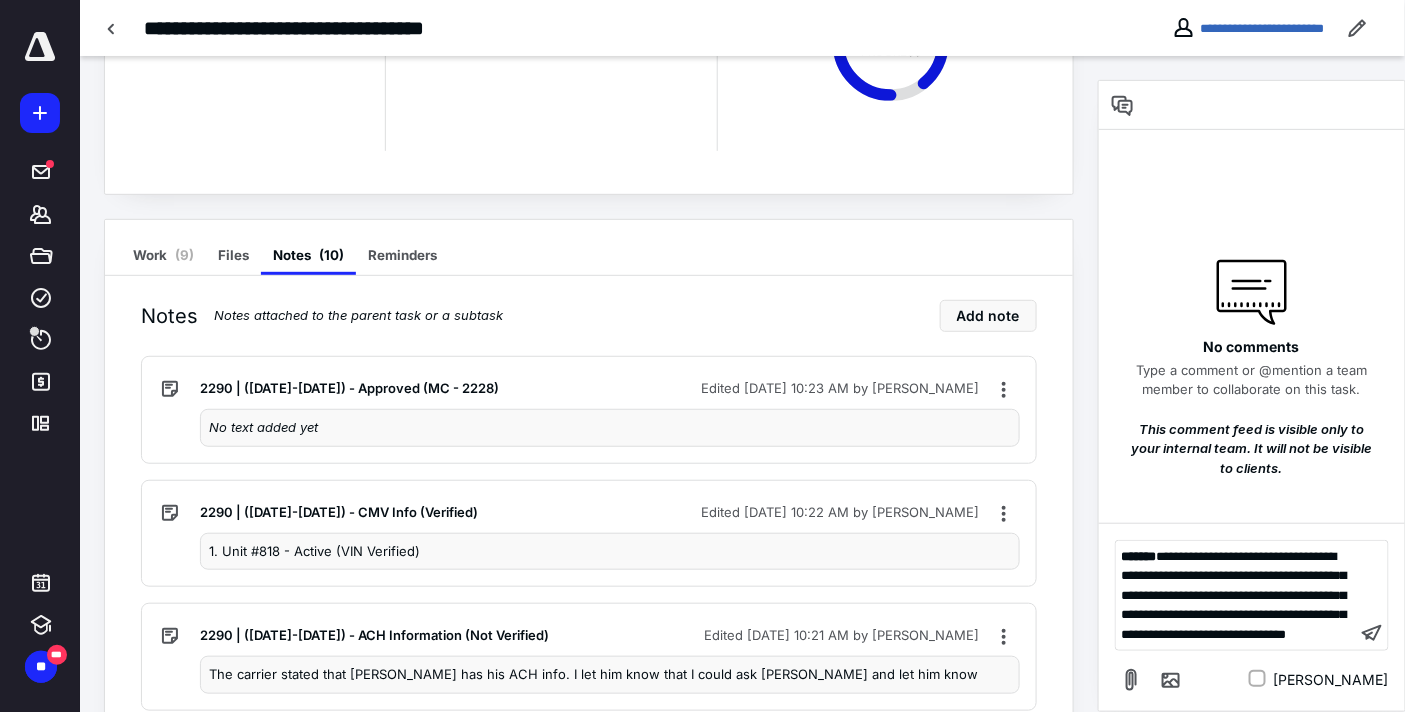 click 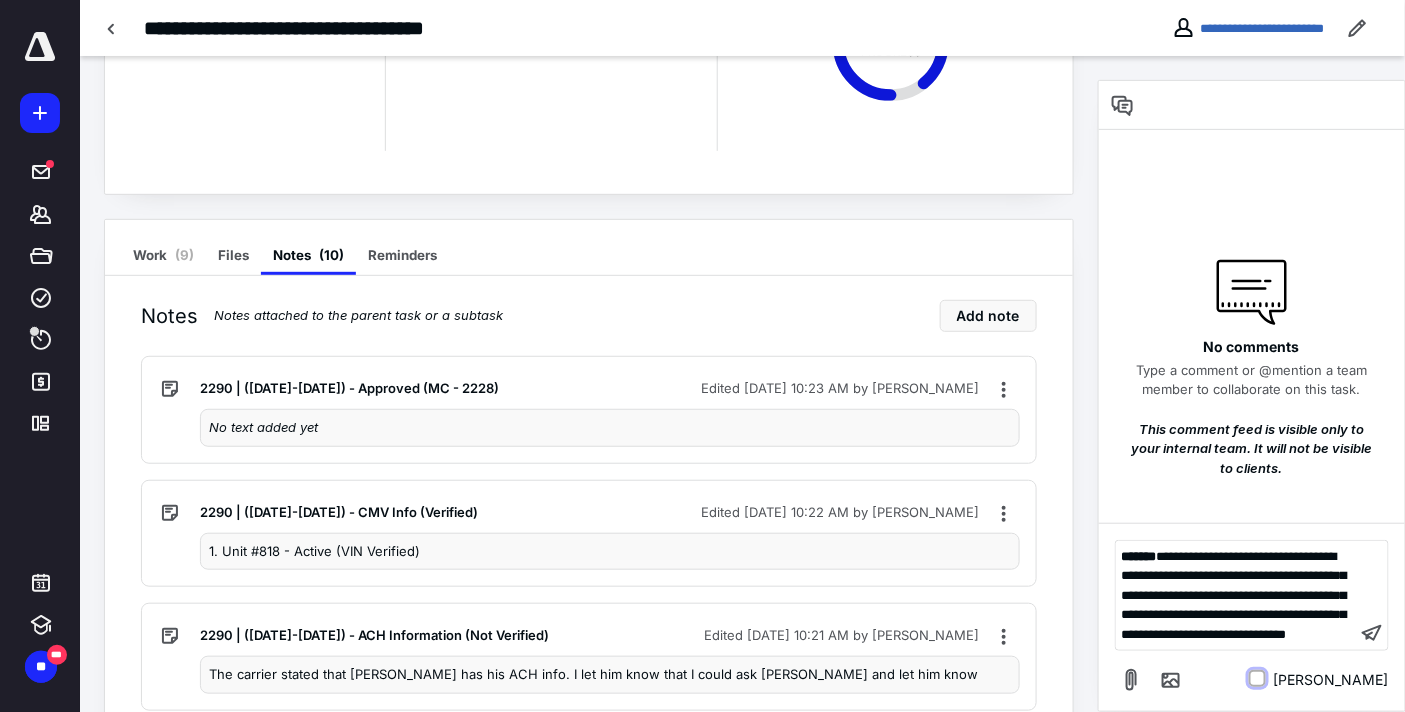 click on "Mark urgent" at bounding box center [1257, 679] 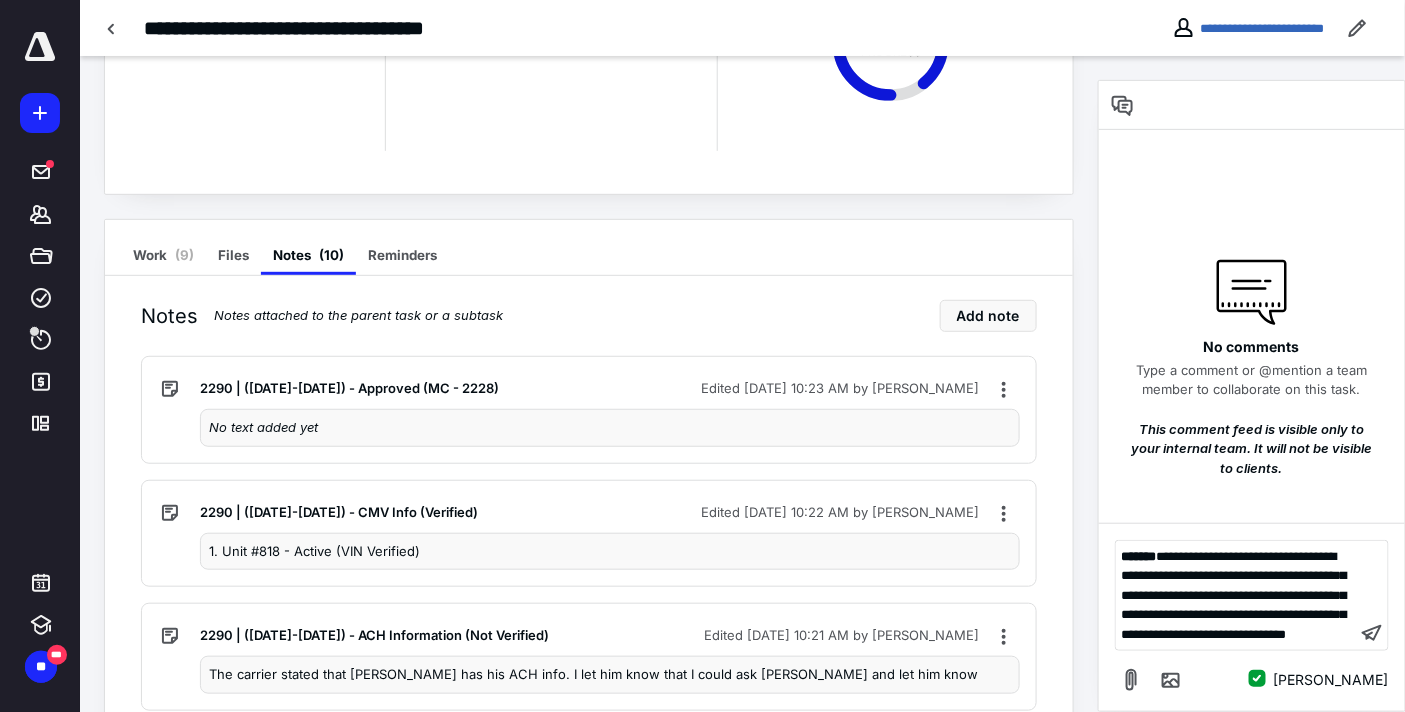 scroll, scrollTop: 225, scrollLeft: 0, axis: vertical 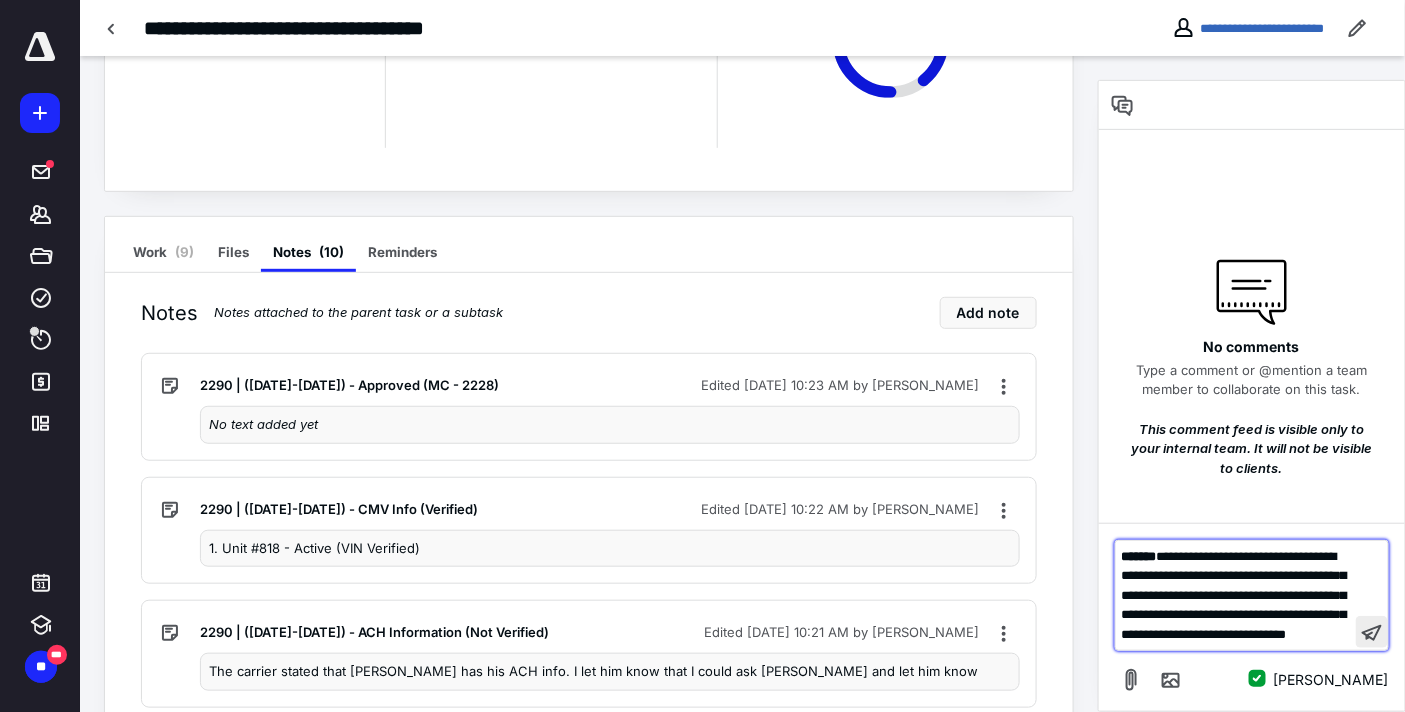 click at bounding box center [1372, 632] 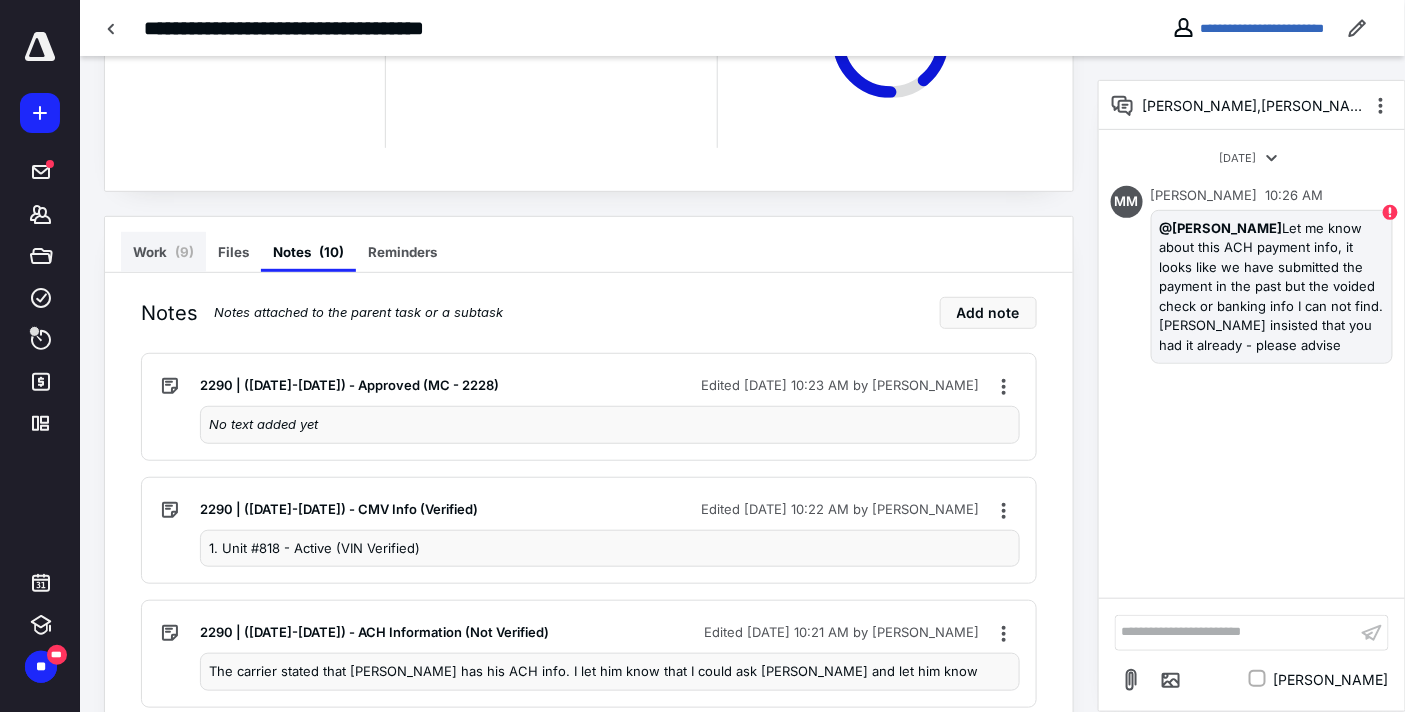 click on "Work ( 9 )" at bounding box center (163, 252) 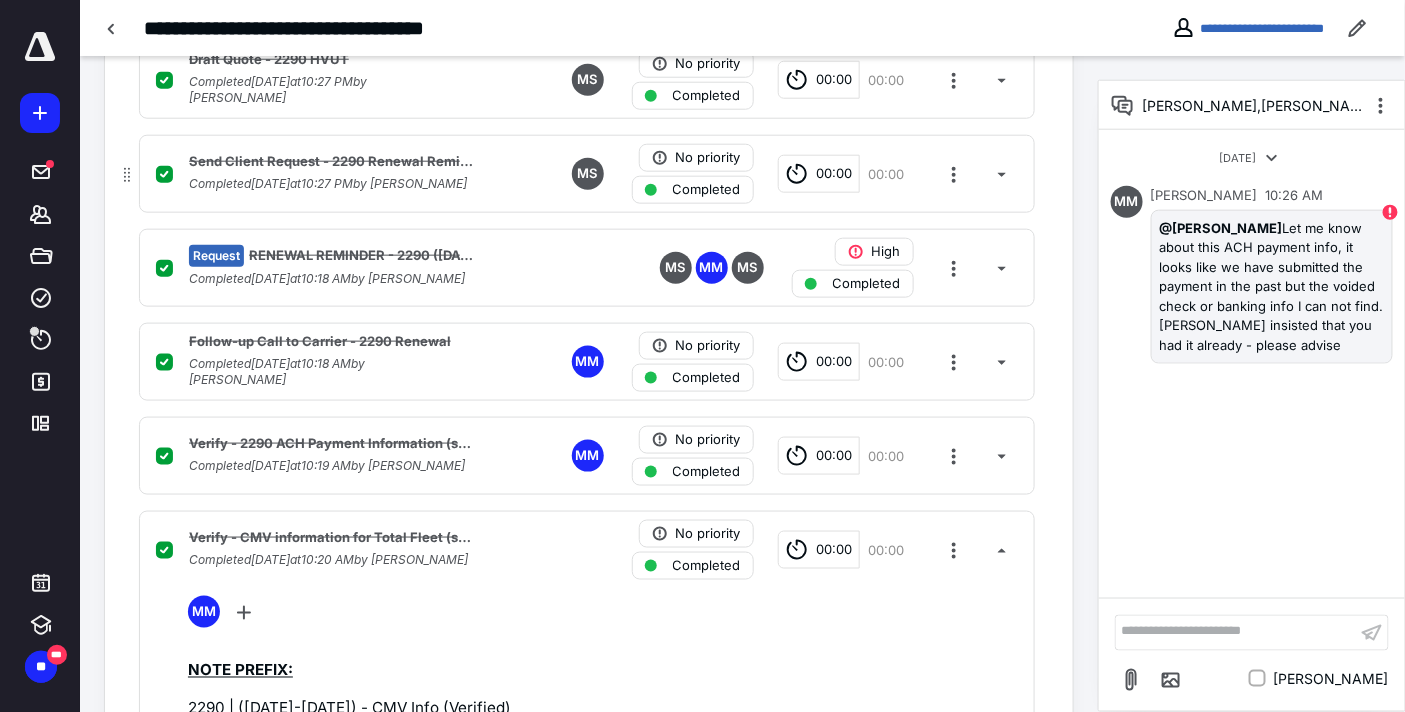 scroll, scrollTop: 670, scrollLeft: 0, axis: vertical 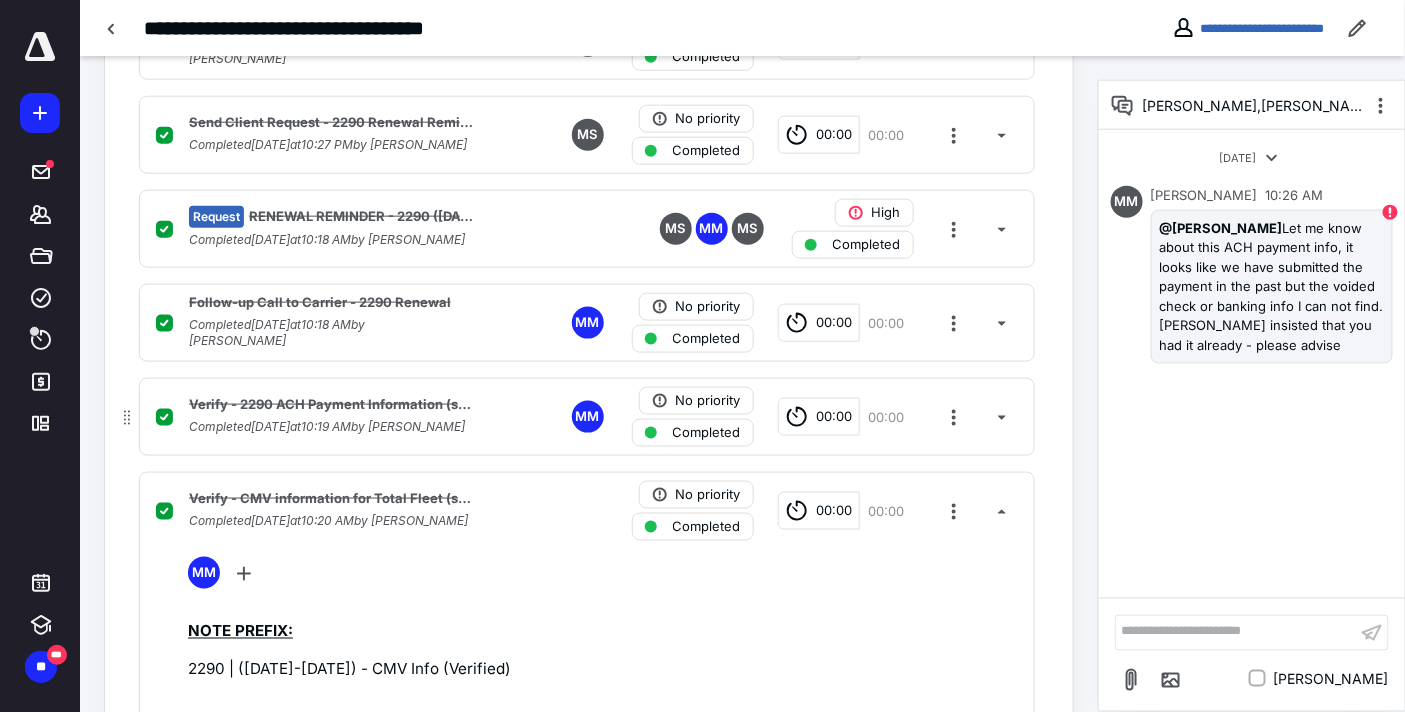 click on "Completed" at bounding box center [707, 433] 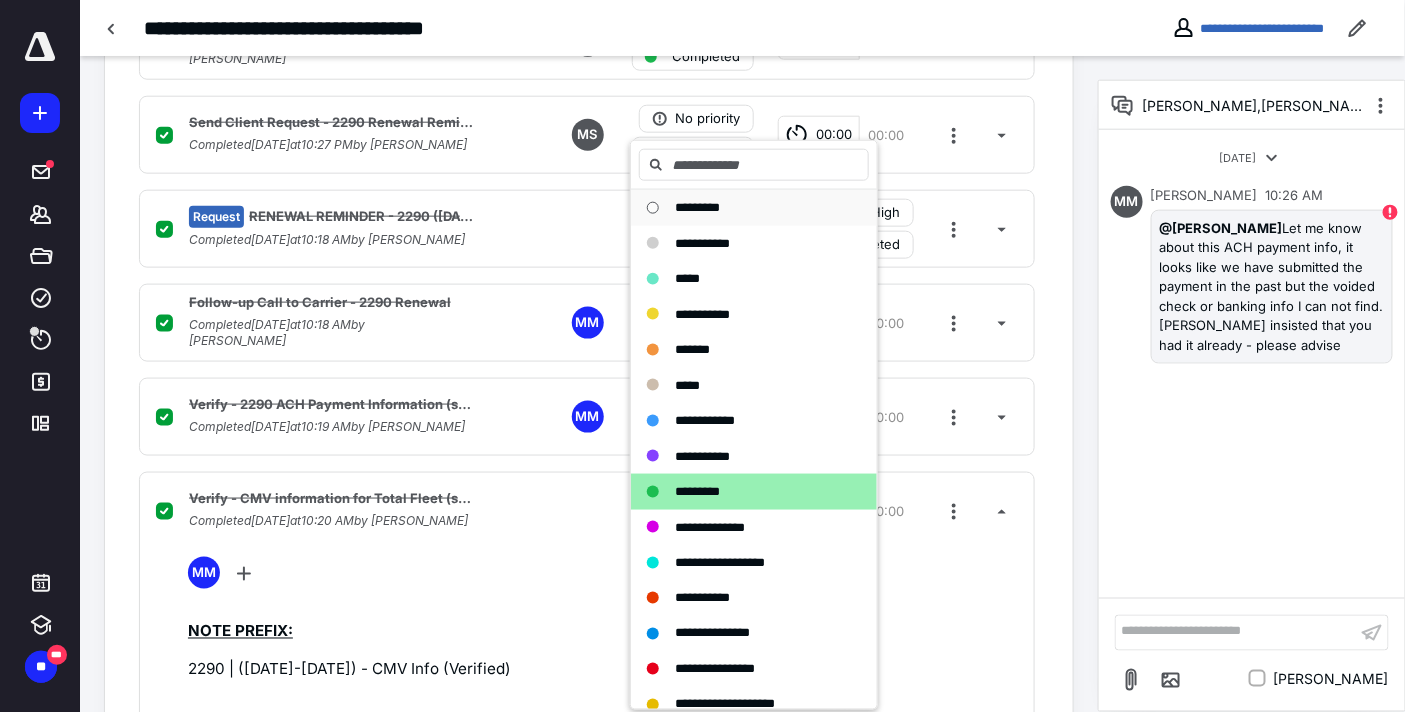 click on "*********" at bounding box center [697, 207] 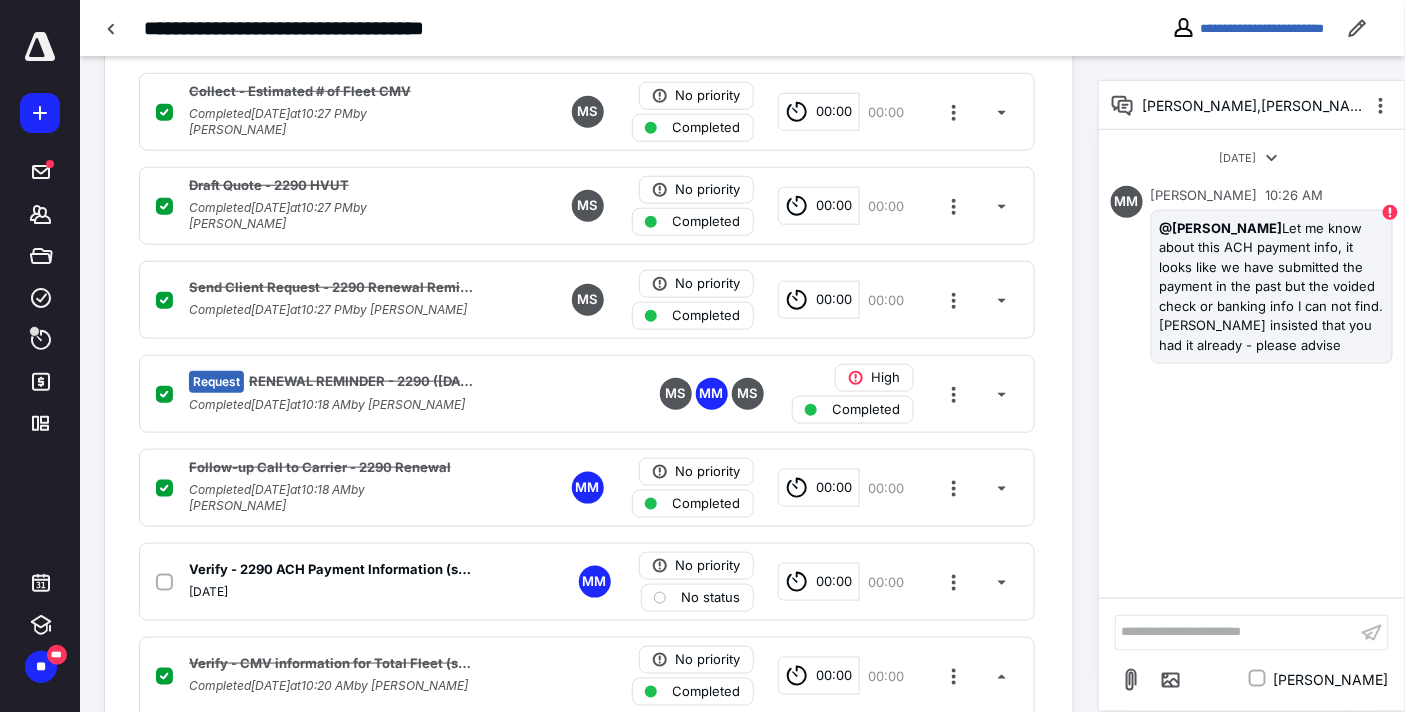 scroll, scrollTop: 492, scrollLeft: 0, axis: vertical 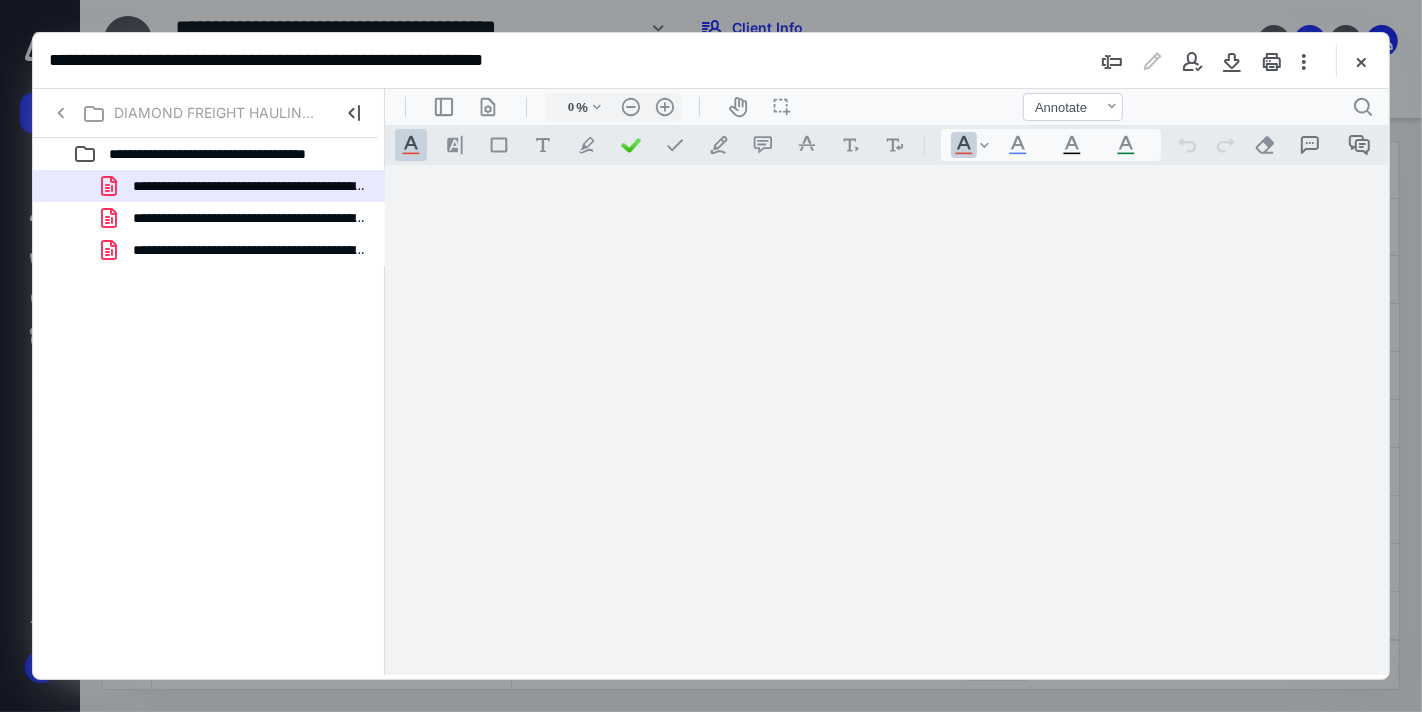 type on "83" 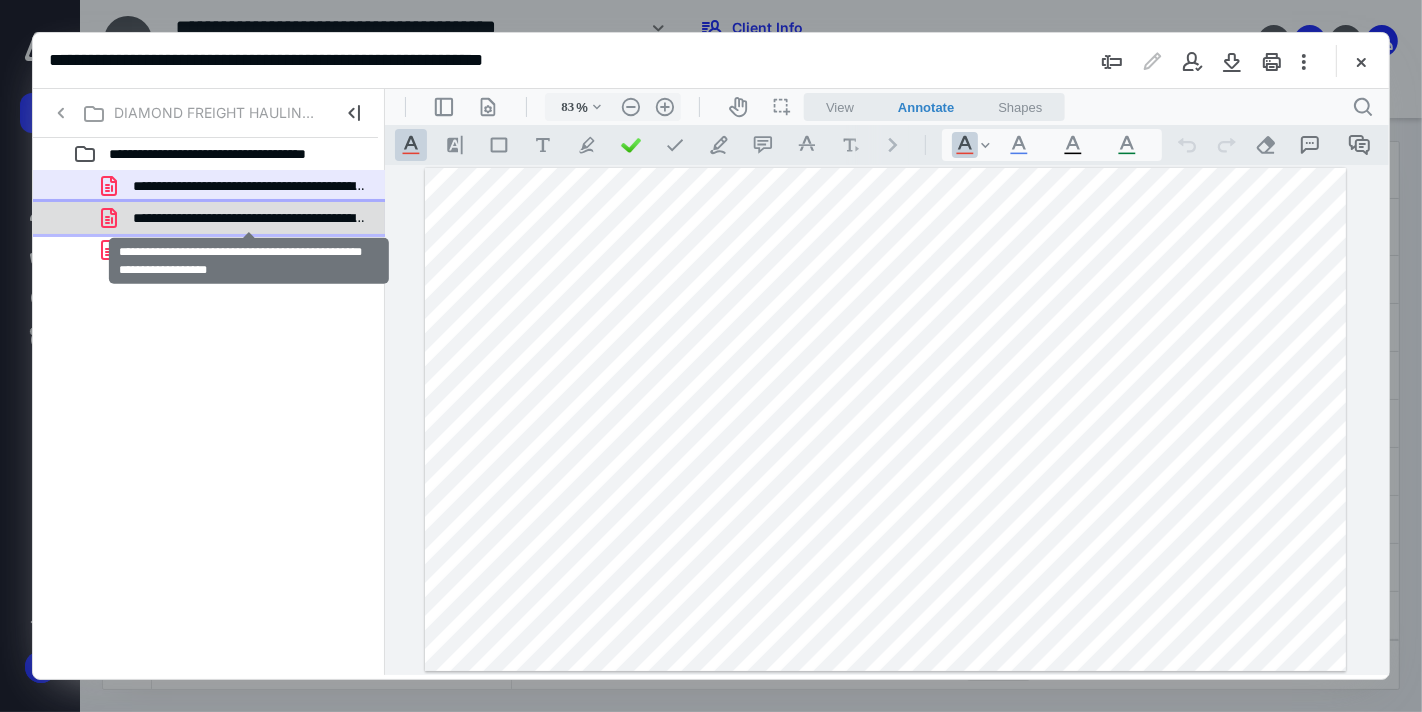 click on "**********" at bounding box center (249, 218) 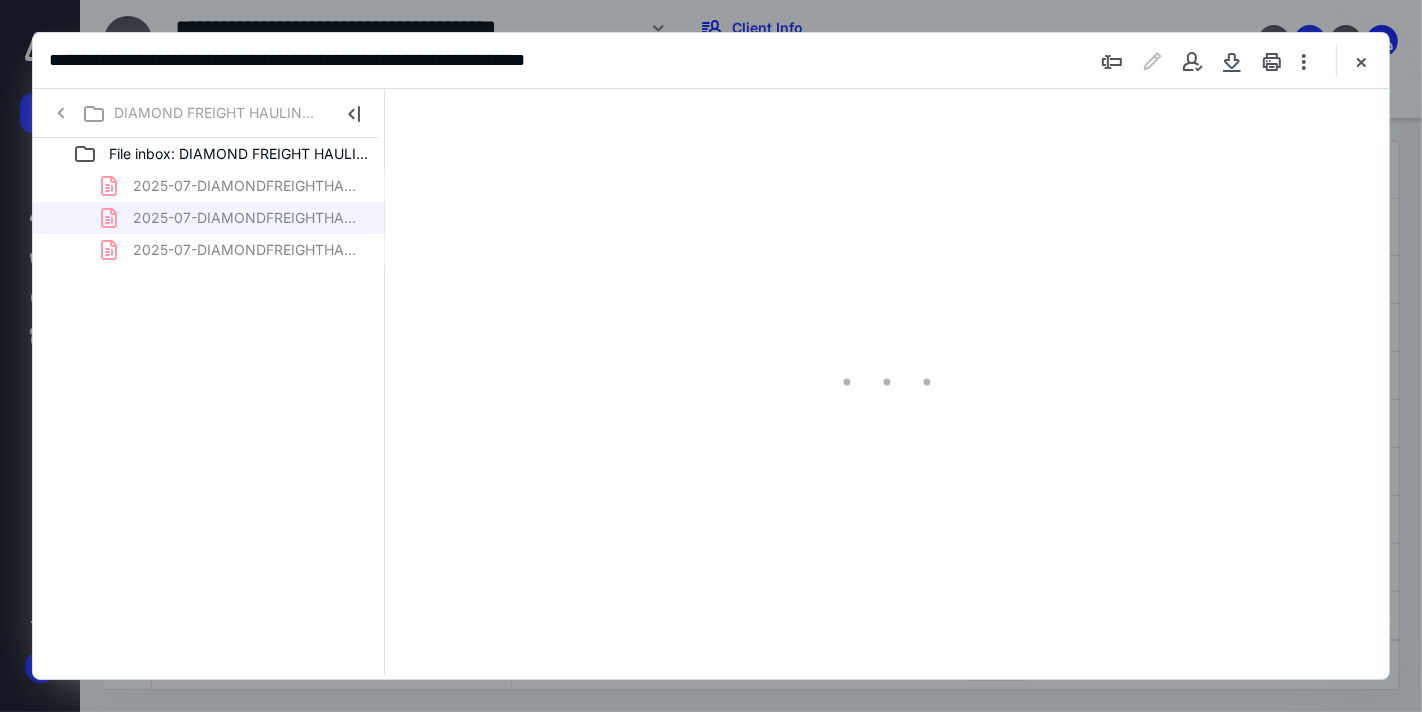scroll, scrollTop: 0, scrollLeft: 0, axis: both 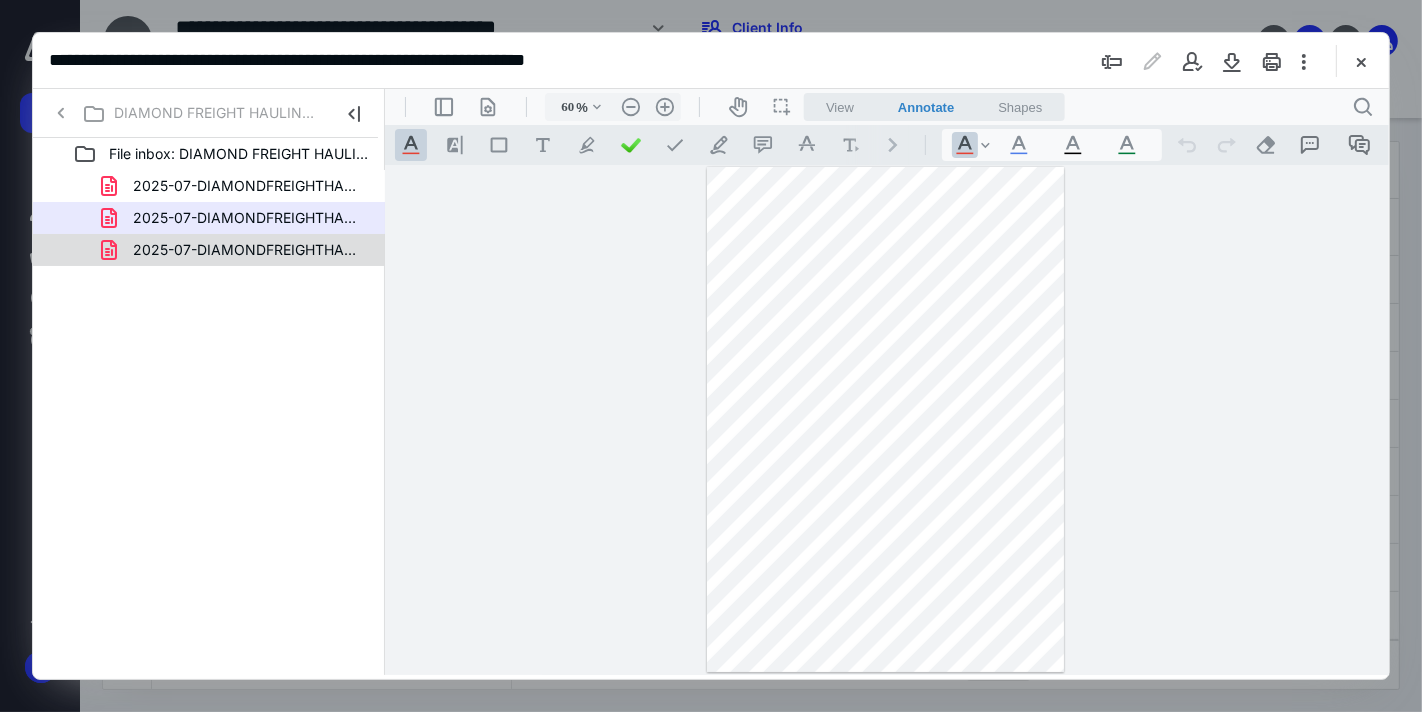 click on "2025-07-DIAMONDFREIGHTHAULINGLLC-Receipt Q2 Fuel Receipts.pdf" at bounding box center (249, 250) 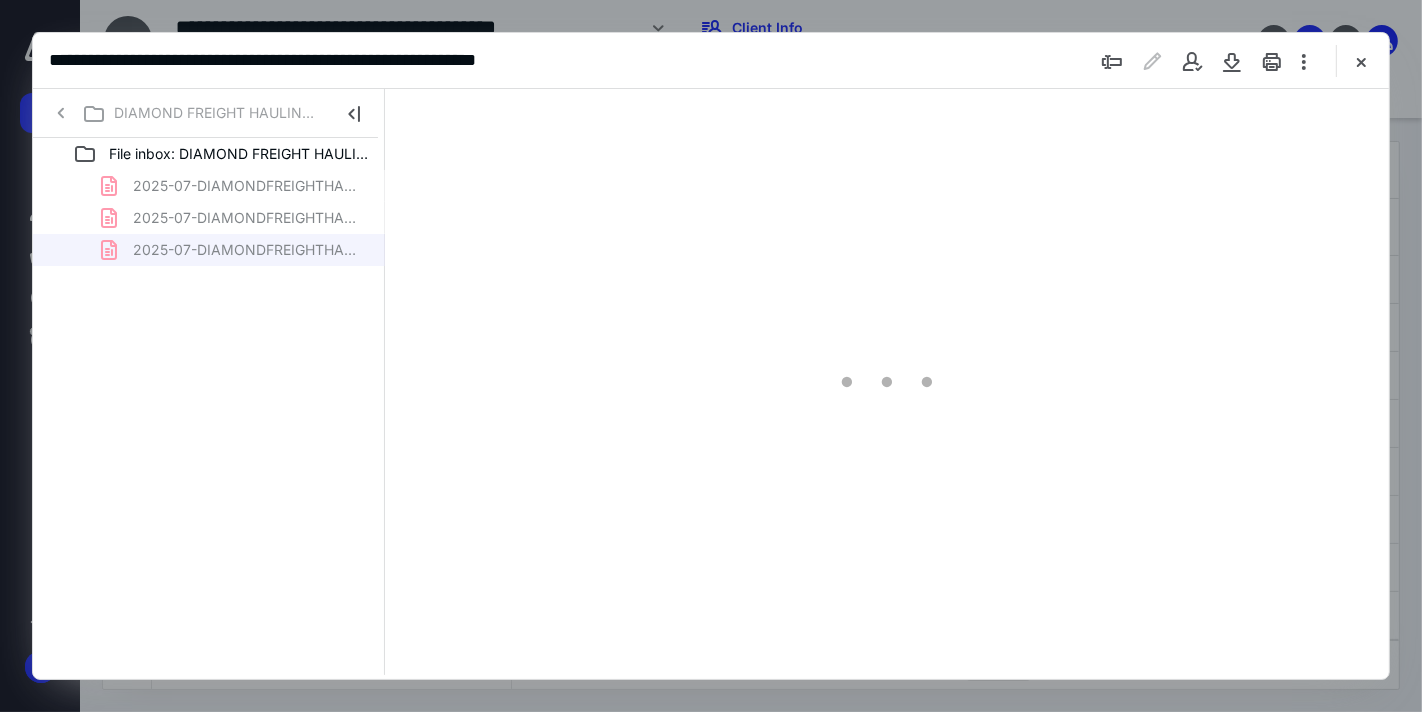 type on "47" 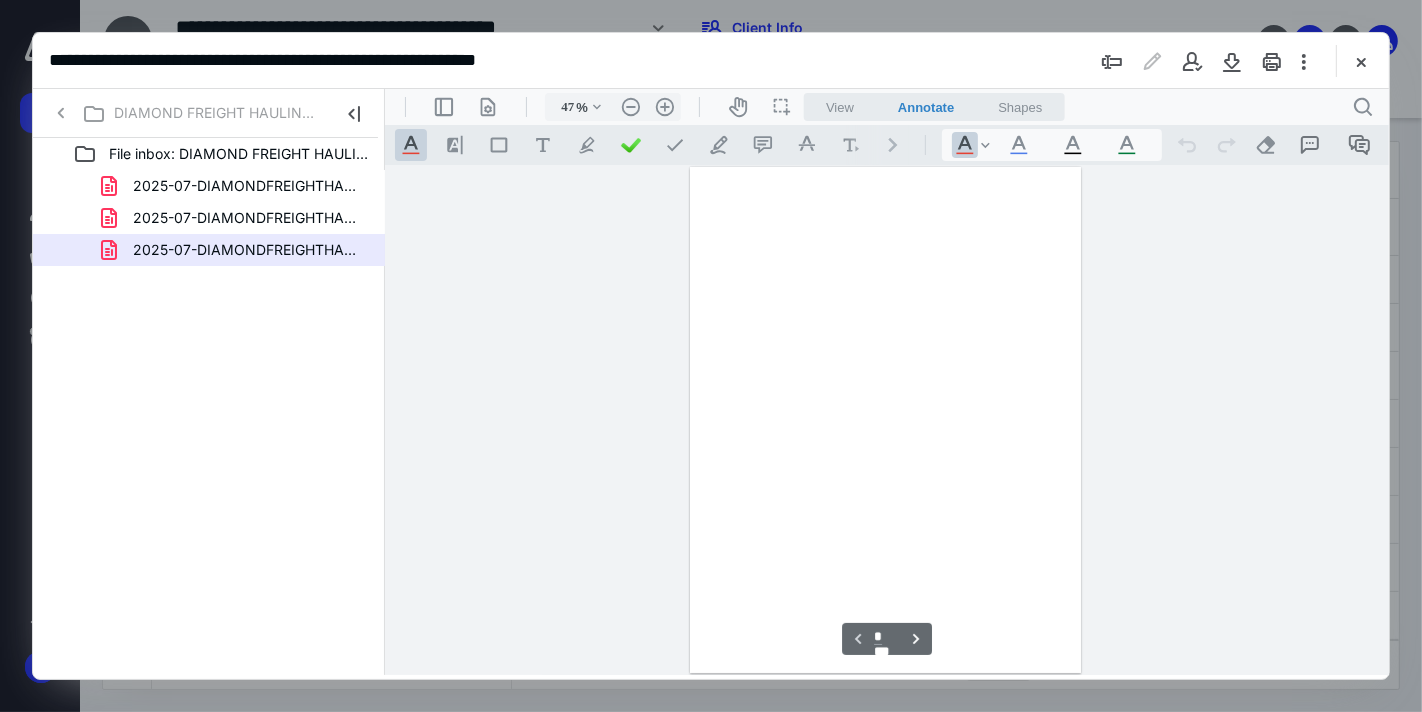 scroll, scrollTop: 77, scrollLeft: 0, axis: vertical 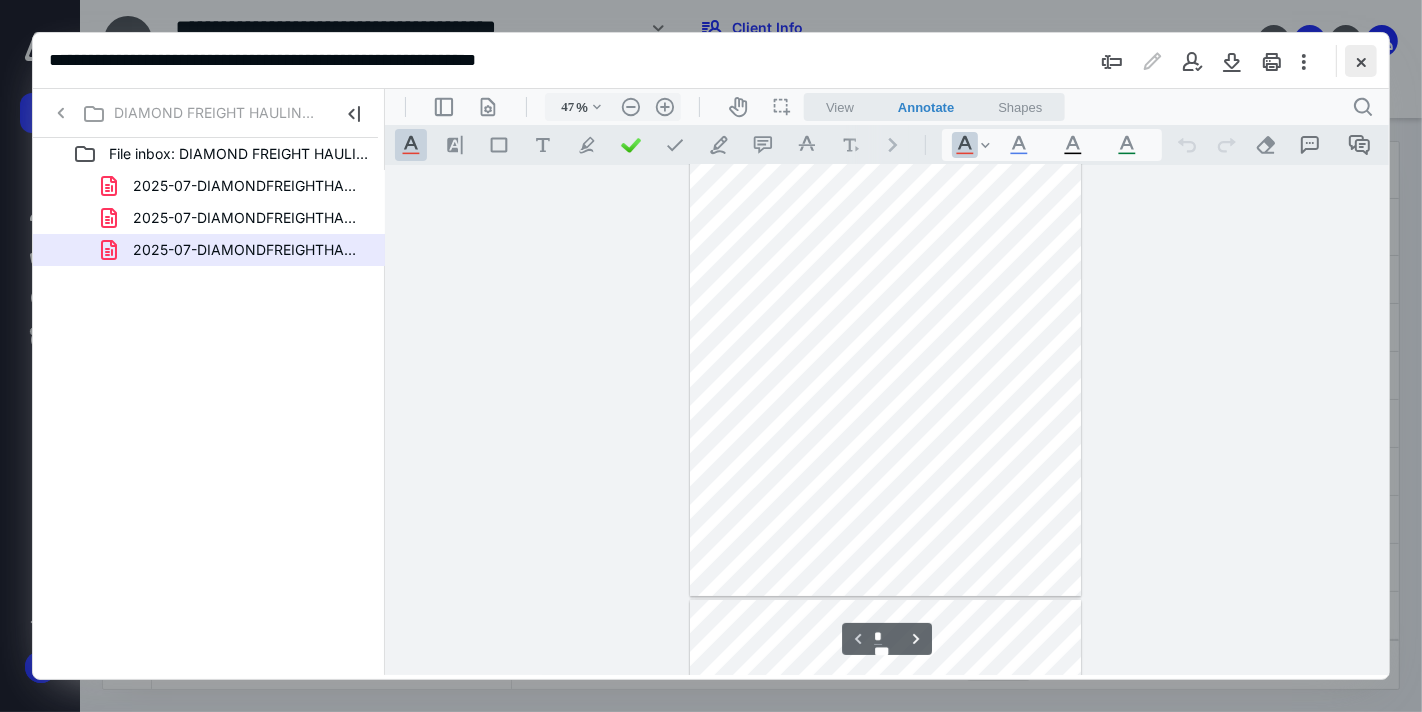 click at bounding box center (1361, 61) 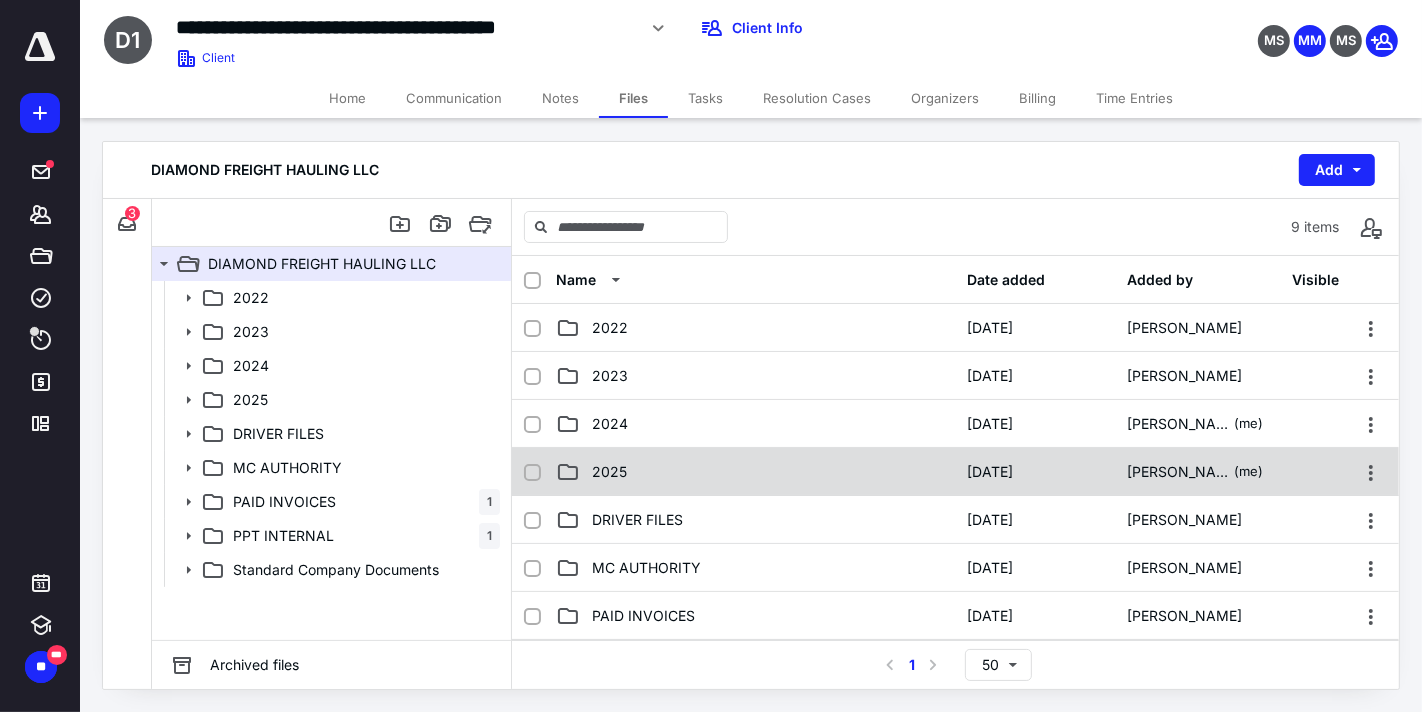 click on "2025" at bounding box center (756, 472) 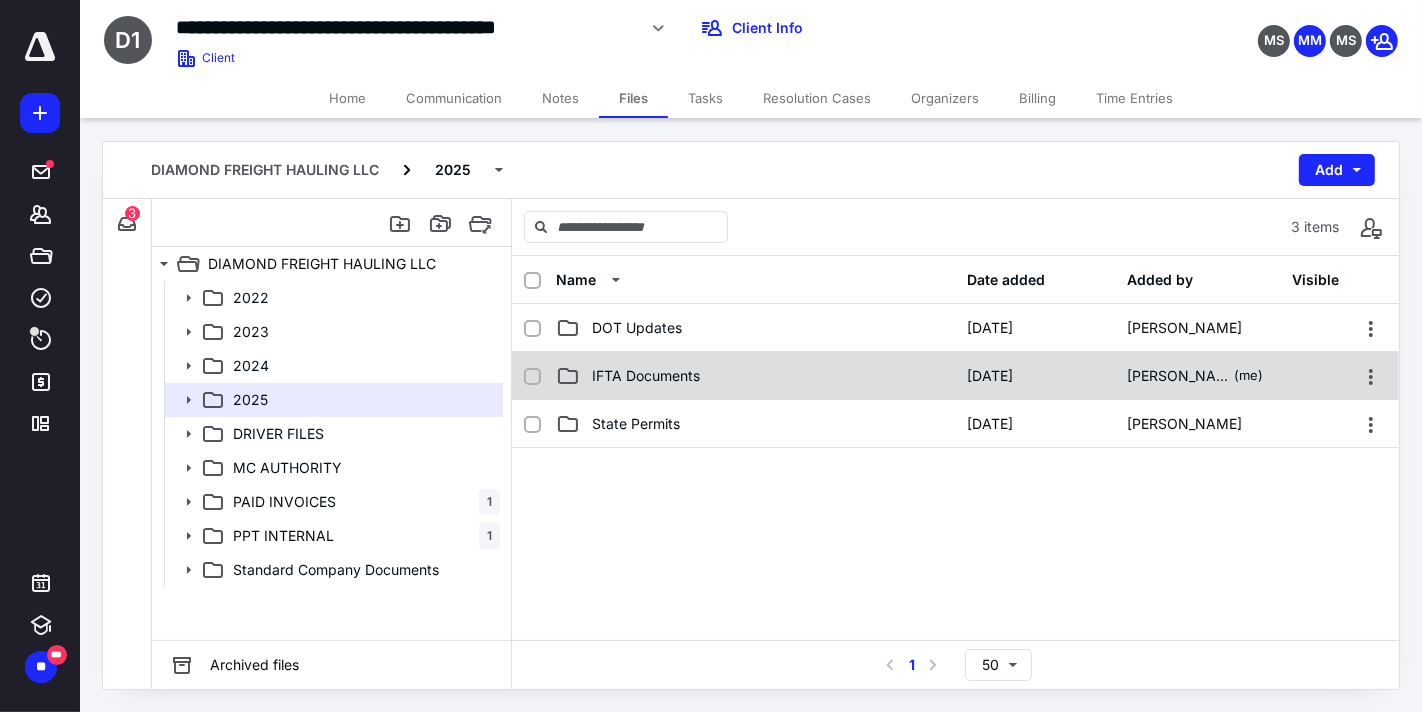 click on "IFTA Documents" at bounding box center (756, 376) 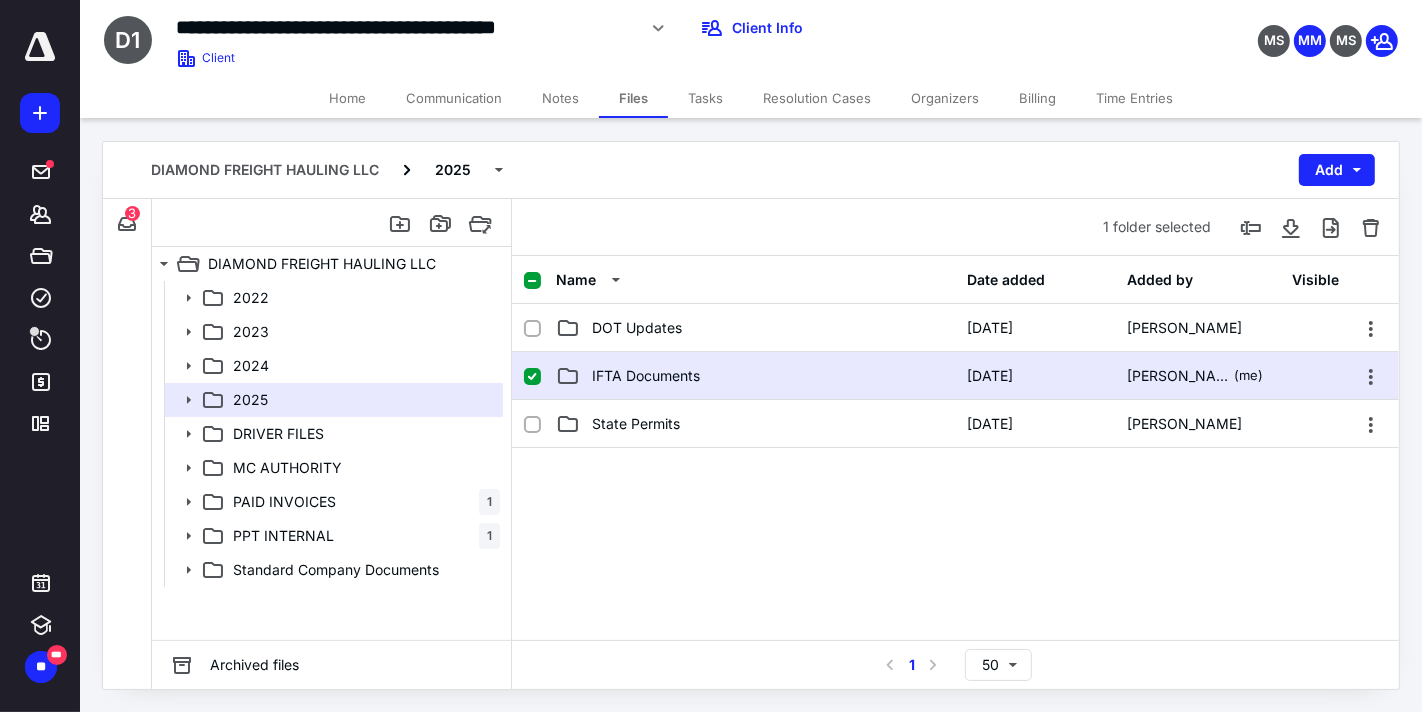 click on "IFTA Documents" at bounding box center (756, 376) 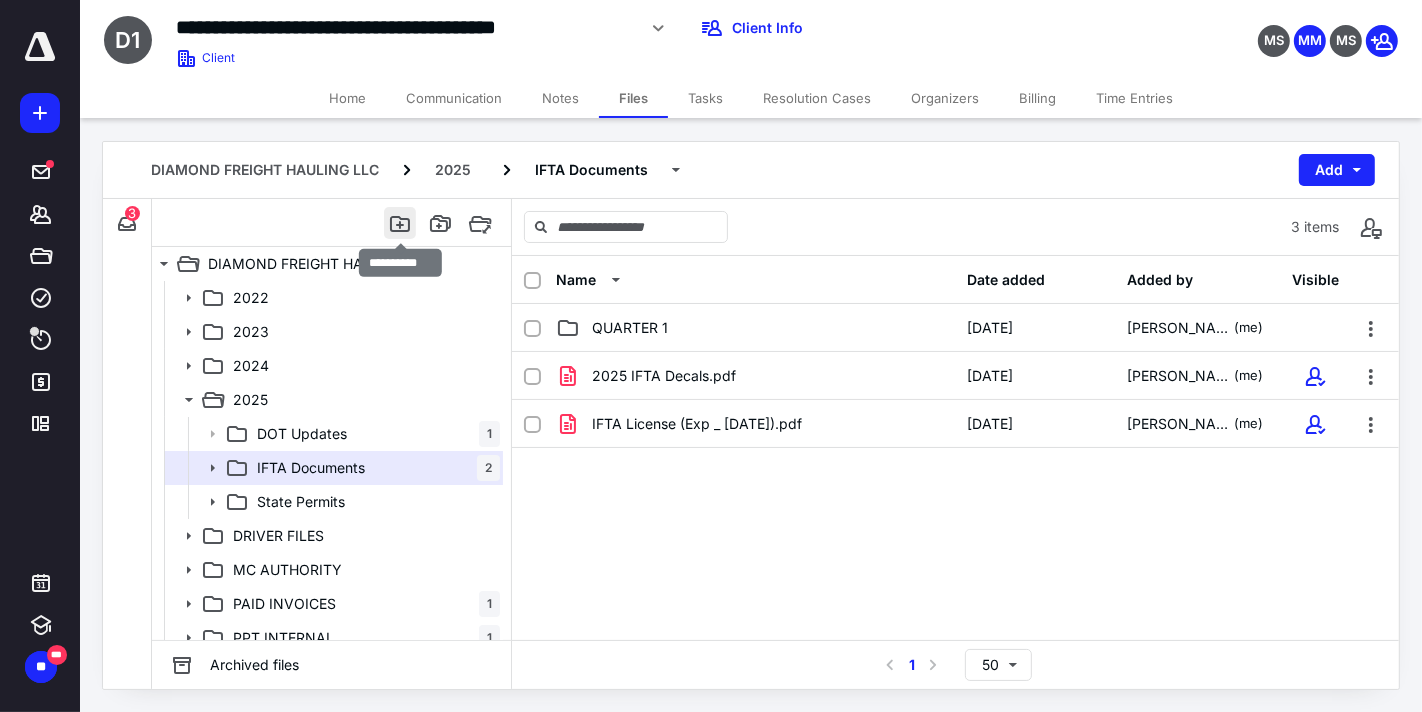 click at bounding box center (400, 223) 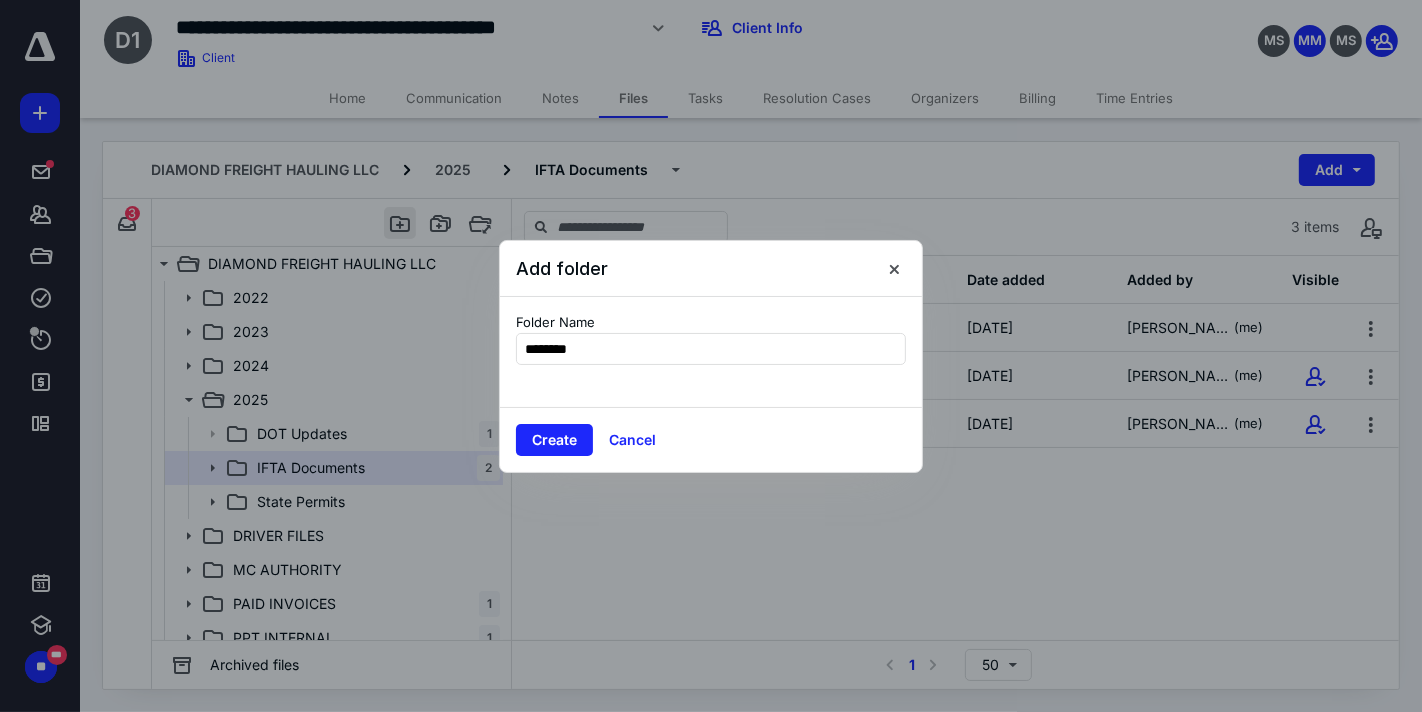 type on "*********" 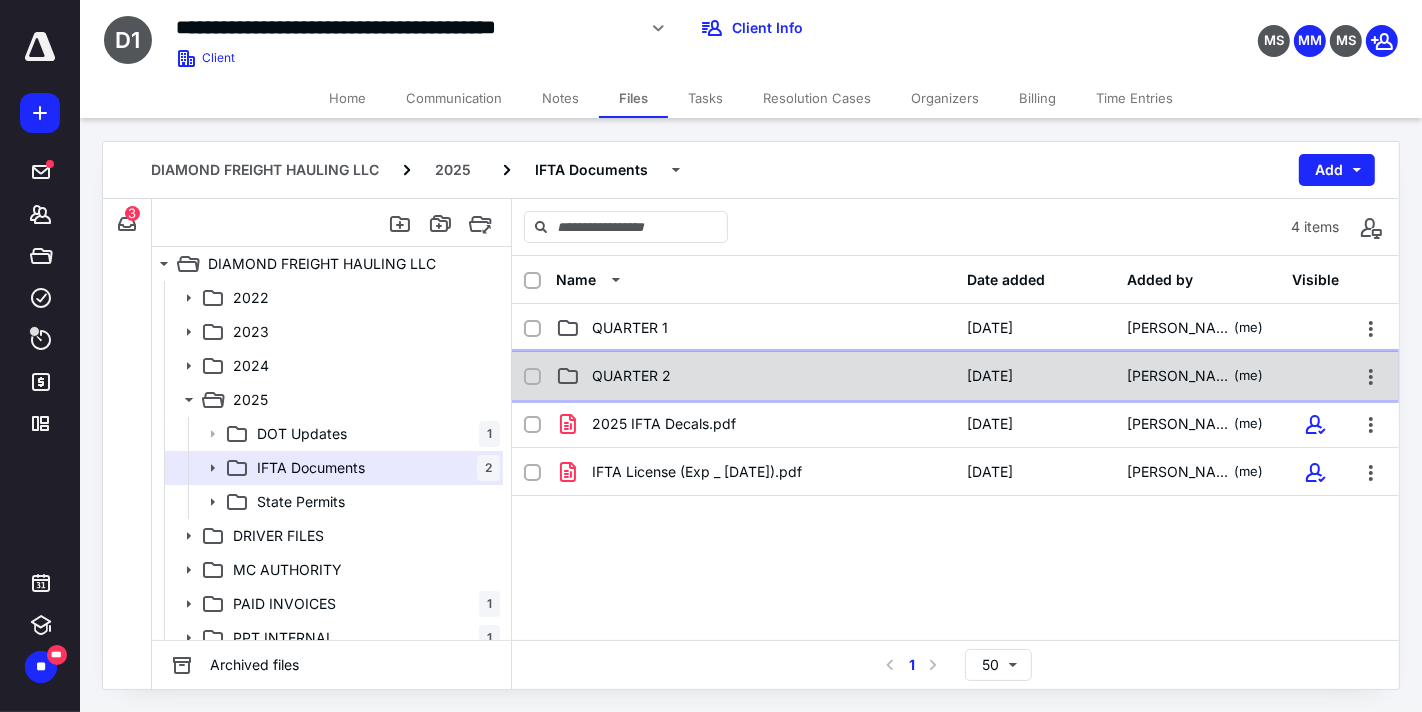 click on "QUARTER 2" at bounding box center (631, 376) 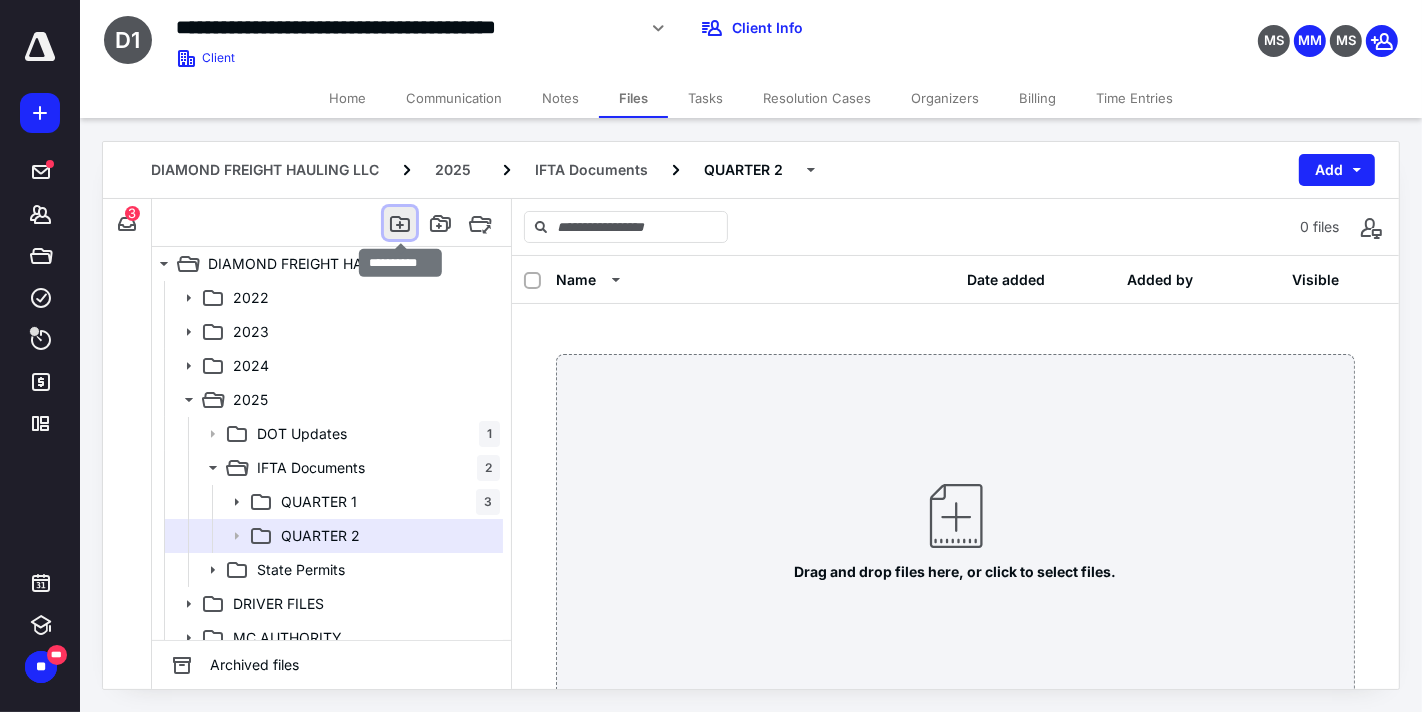 click at bounding box center [400, 223] 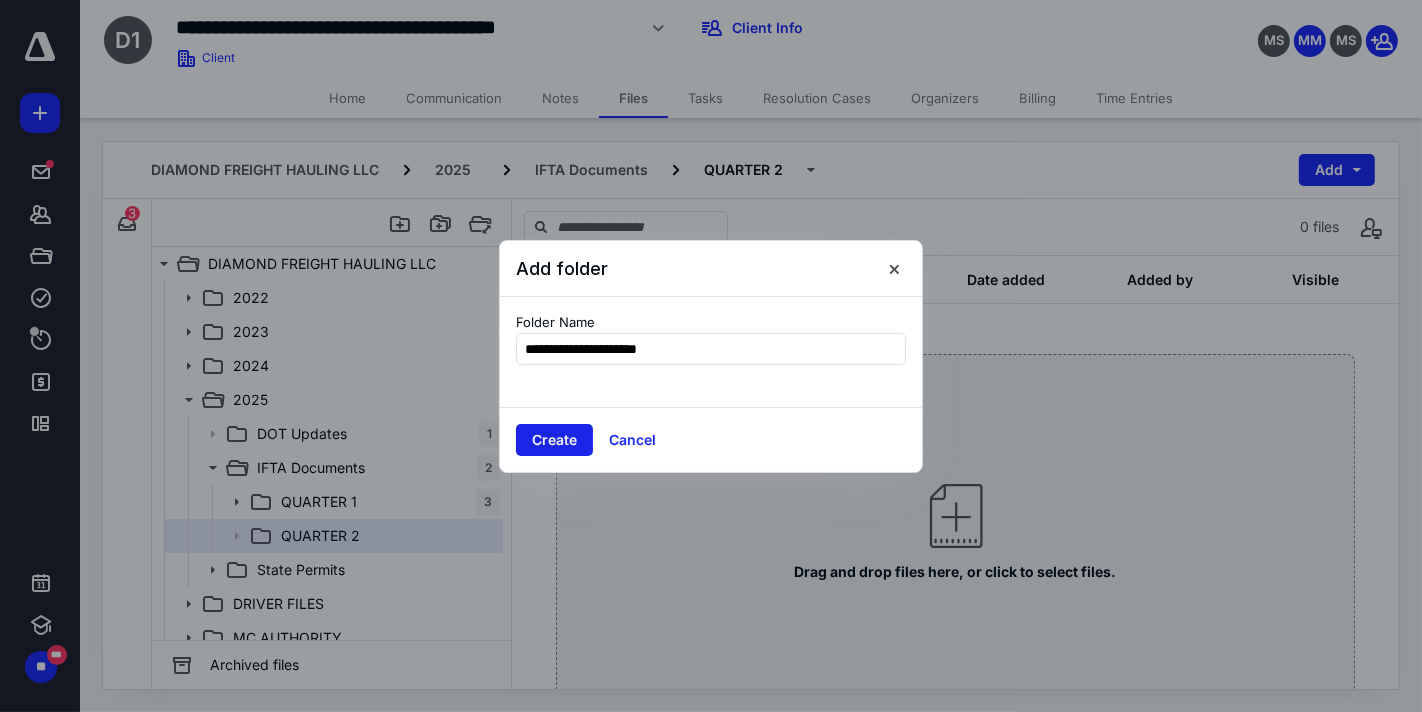 type on "**********" 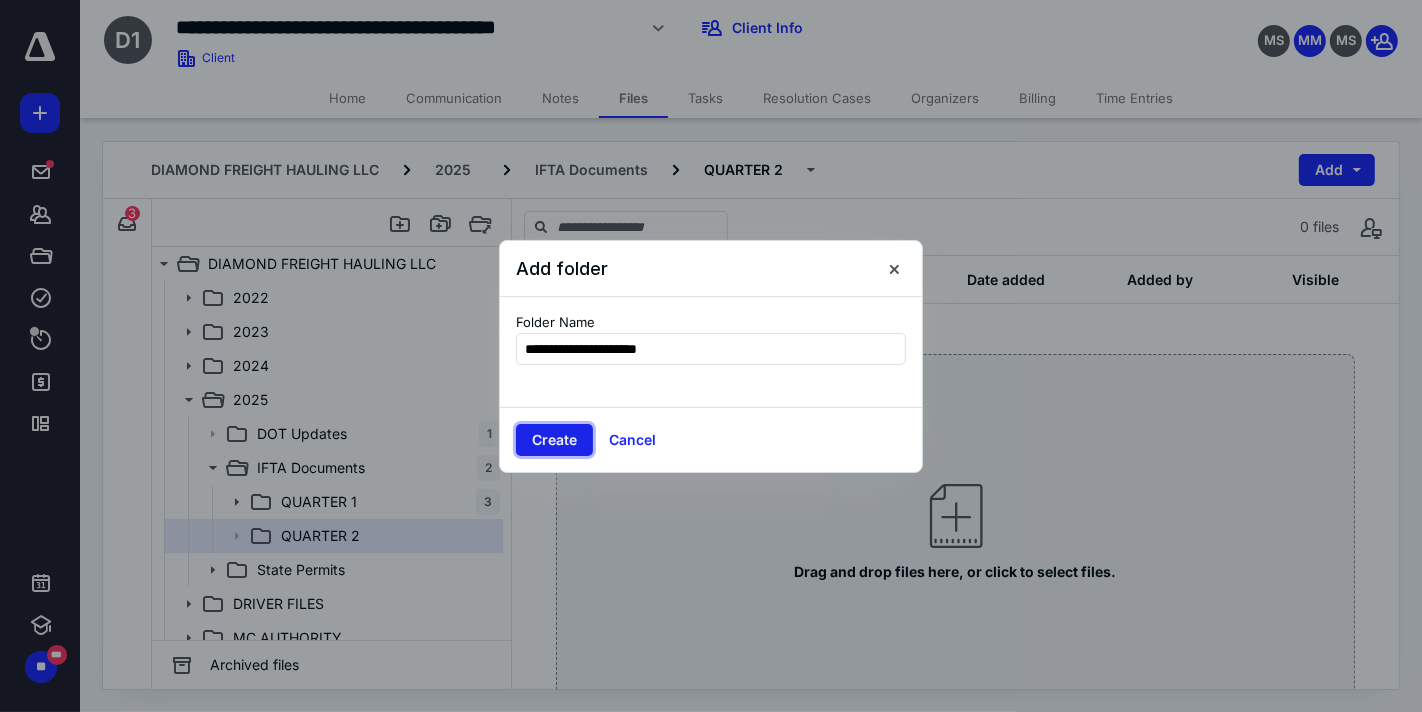 click on "Create" at bounding box center (554, 440) 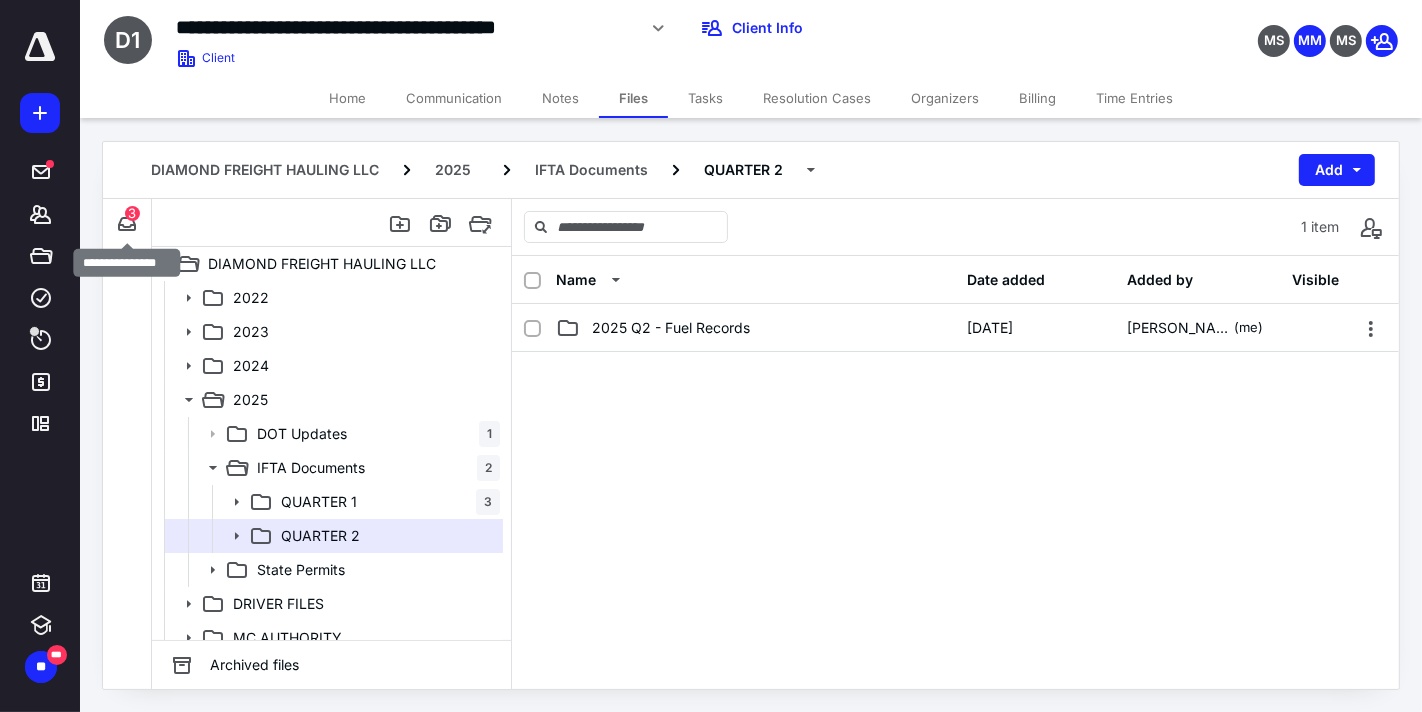 click on "3" at bounding box center (132, 213) 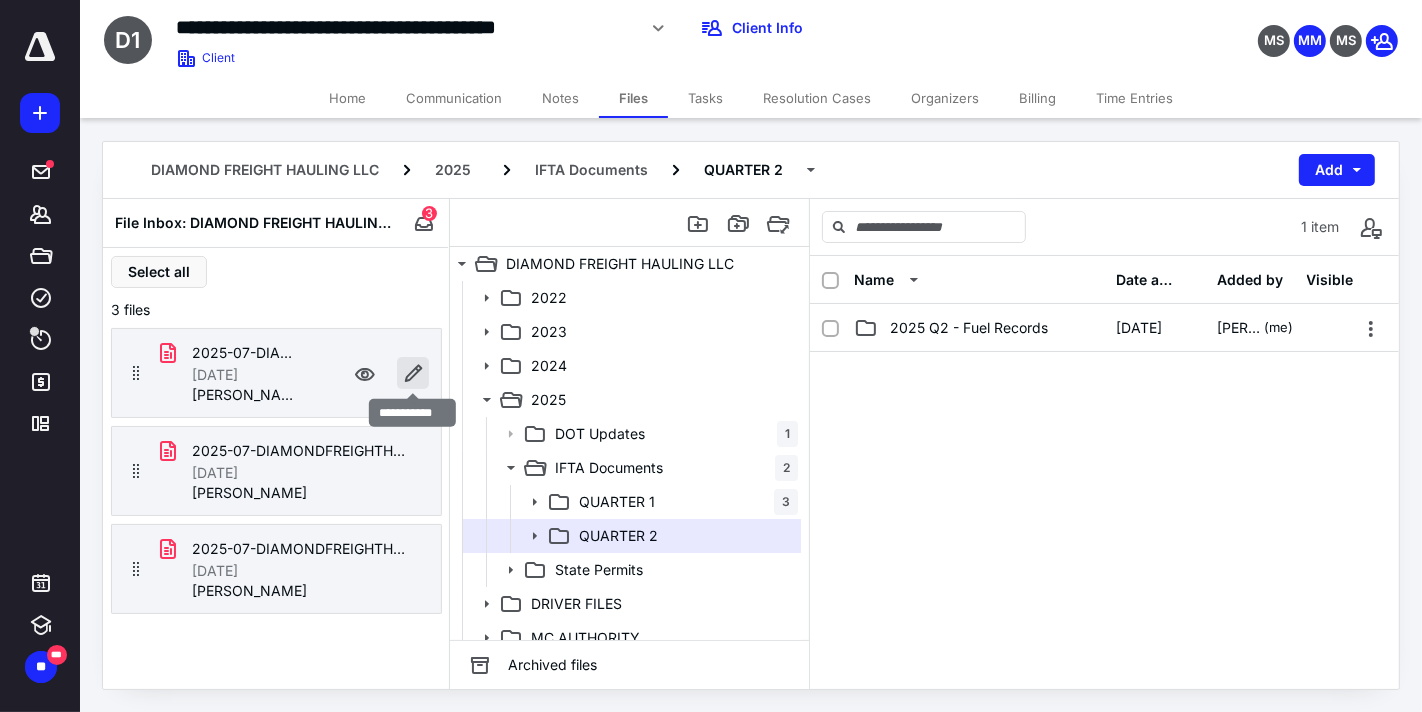 click at bounding box center [413, 373] 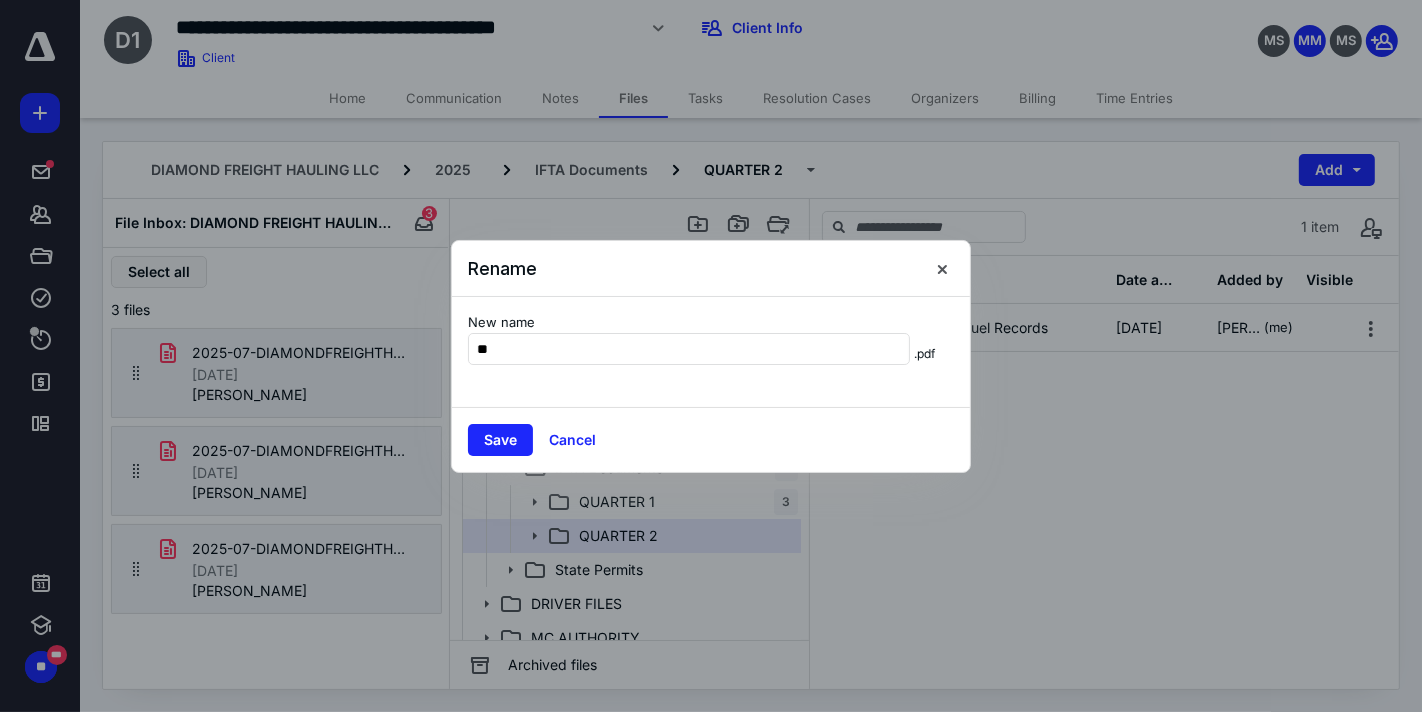 scroll, scrollTop: 0, scrollLeft: 0, axis: both 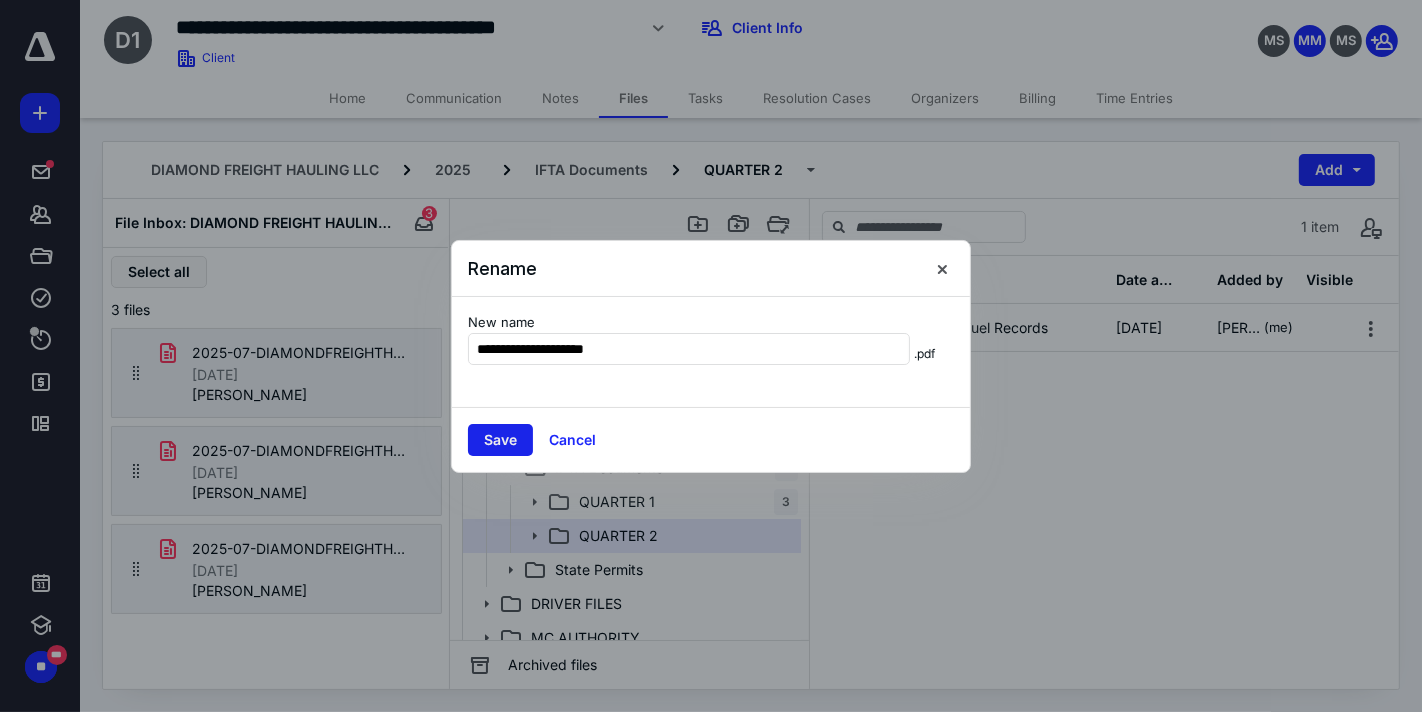 type on "**********" 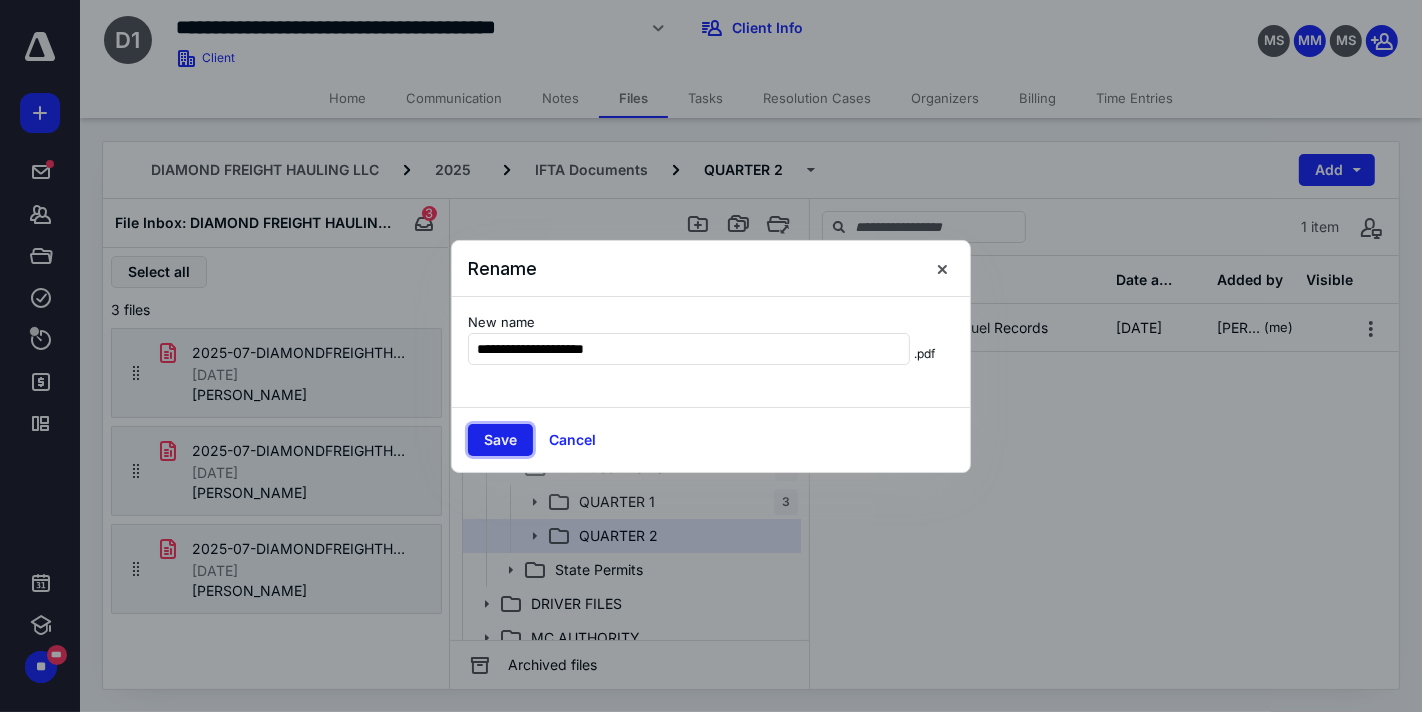 click on "Save" at bounding box center (500, 440) 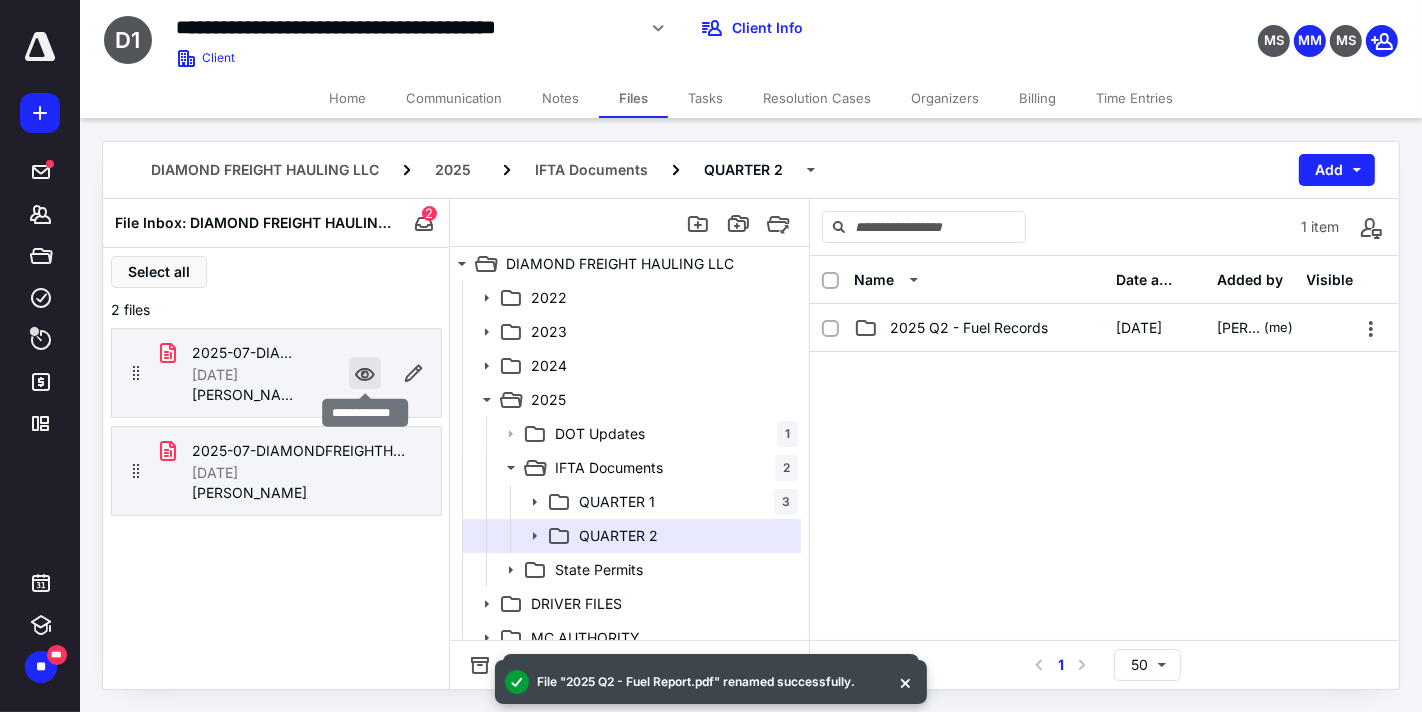 click at bounding box center (365, 373) 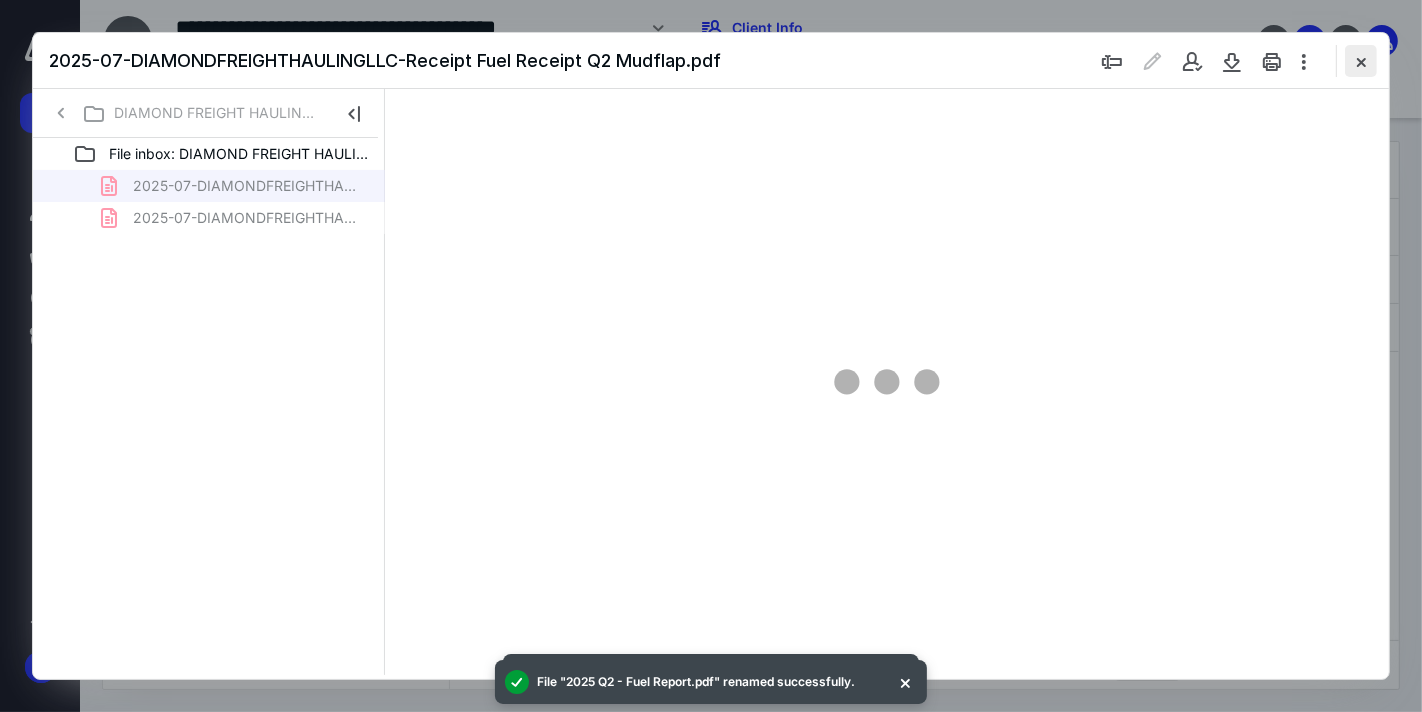click at bounding box center (1361, 61) 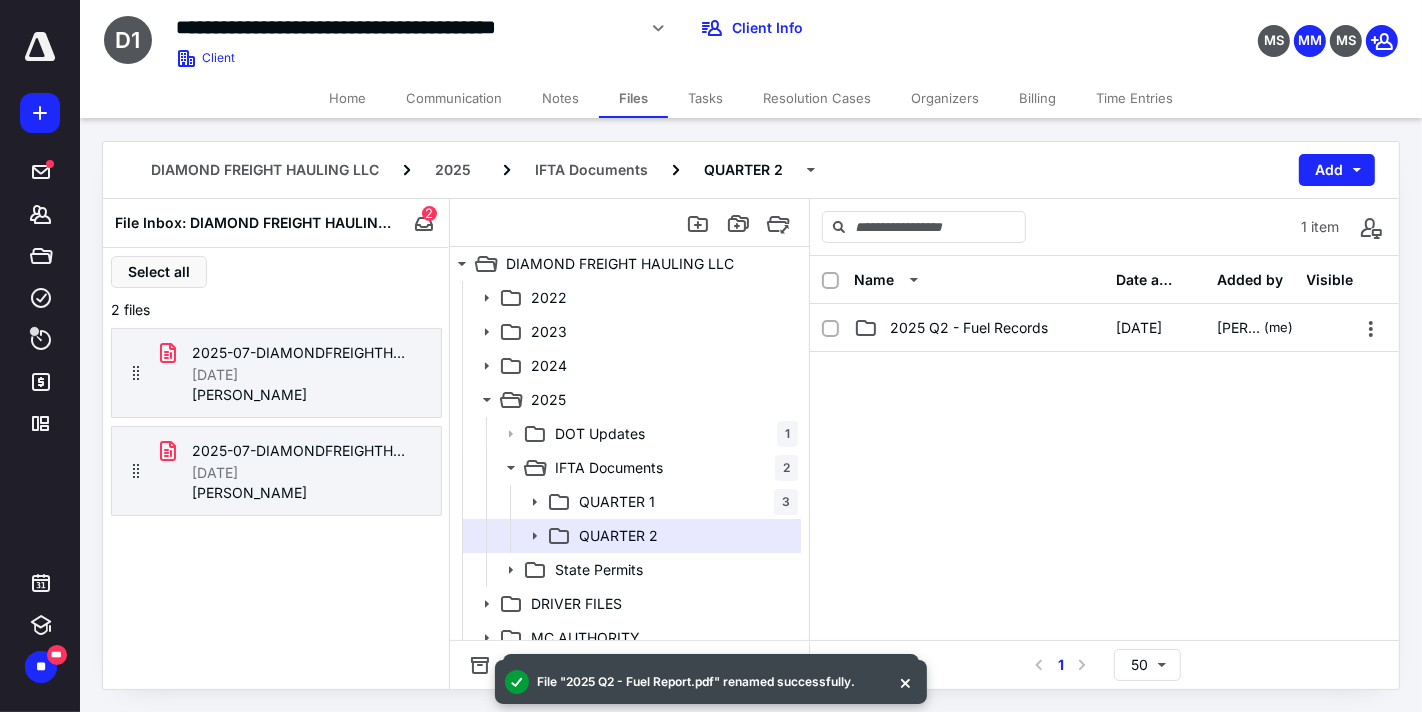 checkbox on "false" 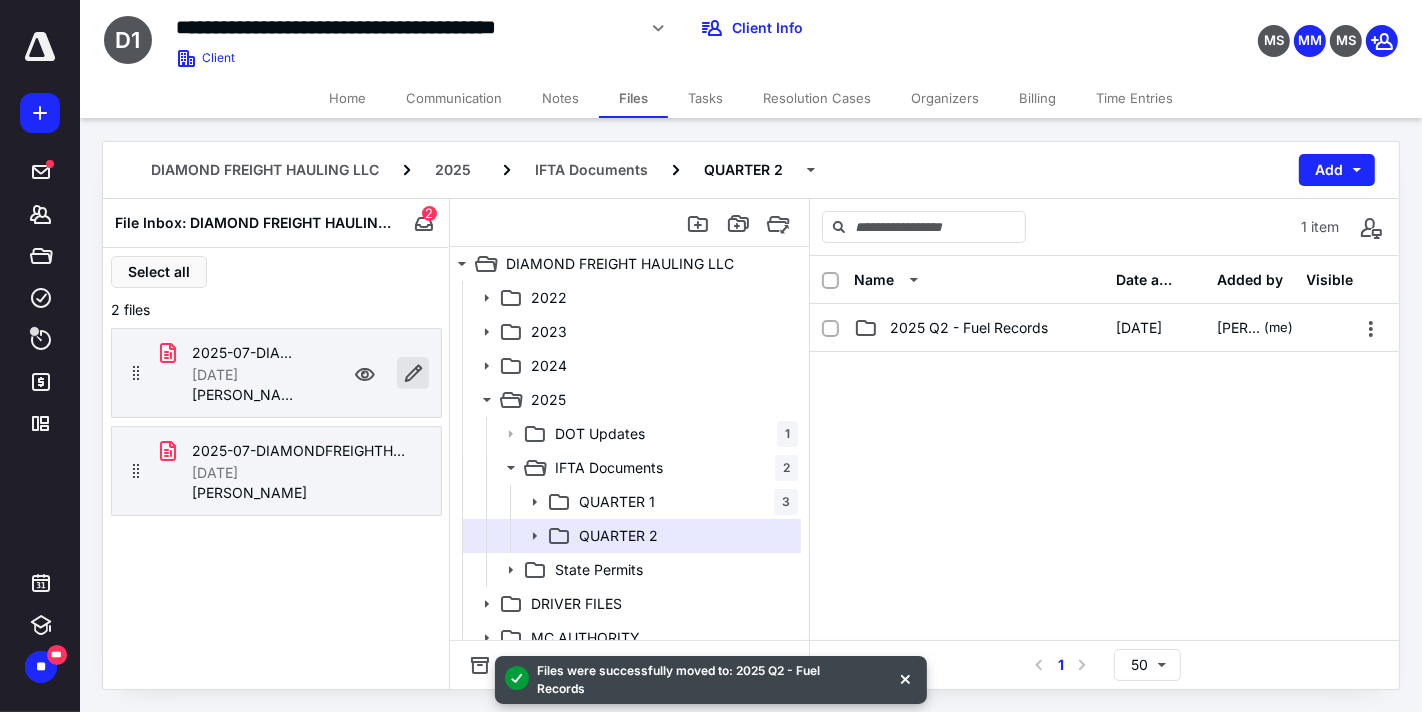 click at bounding box center (413, 373) 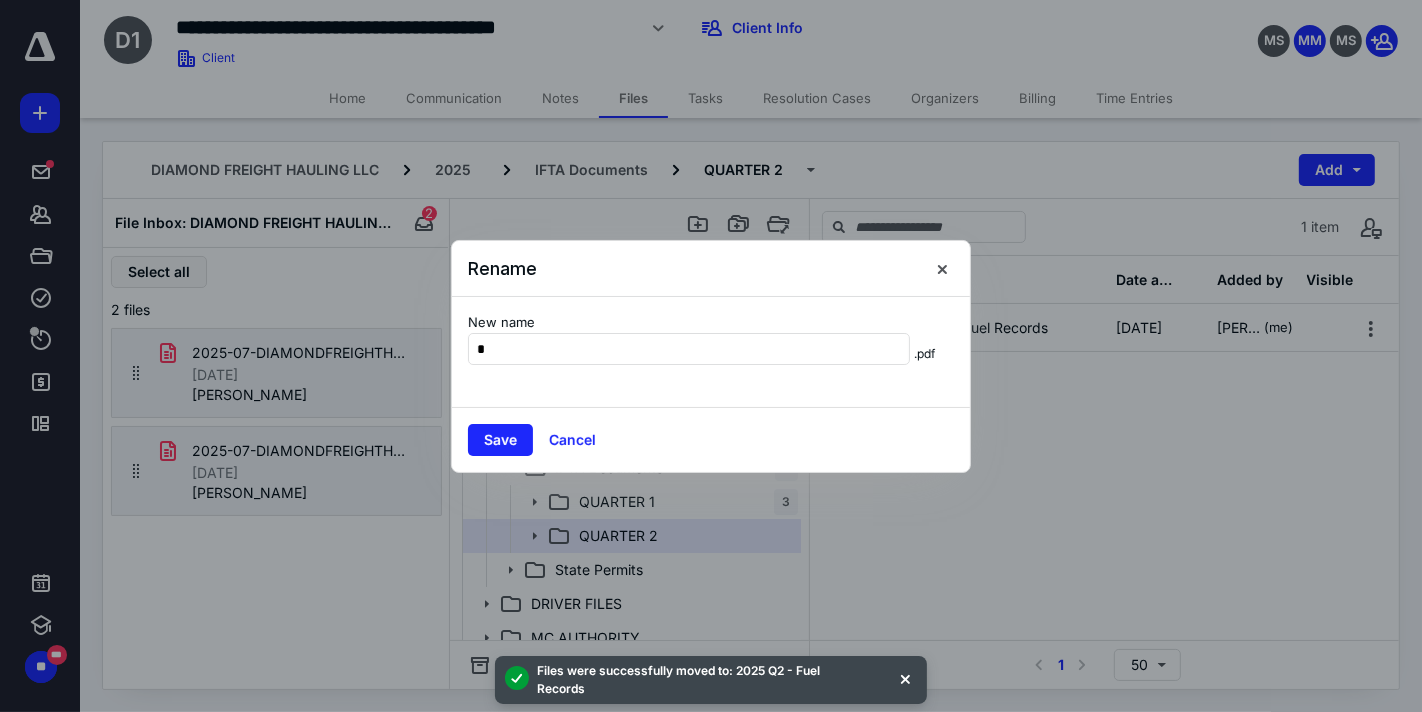 scroll, scrollTop: 0, scrollLeft: 0, axis: both 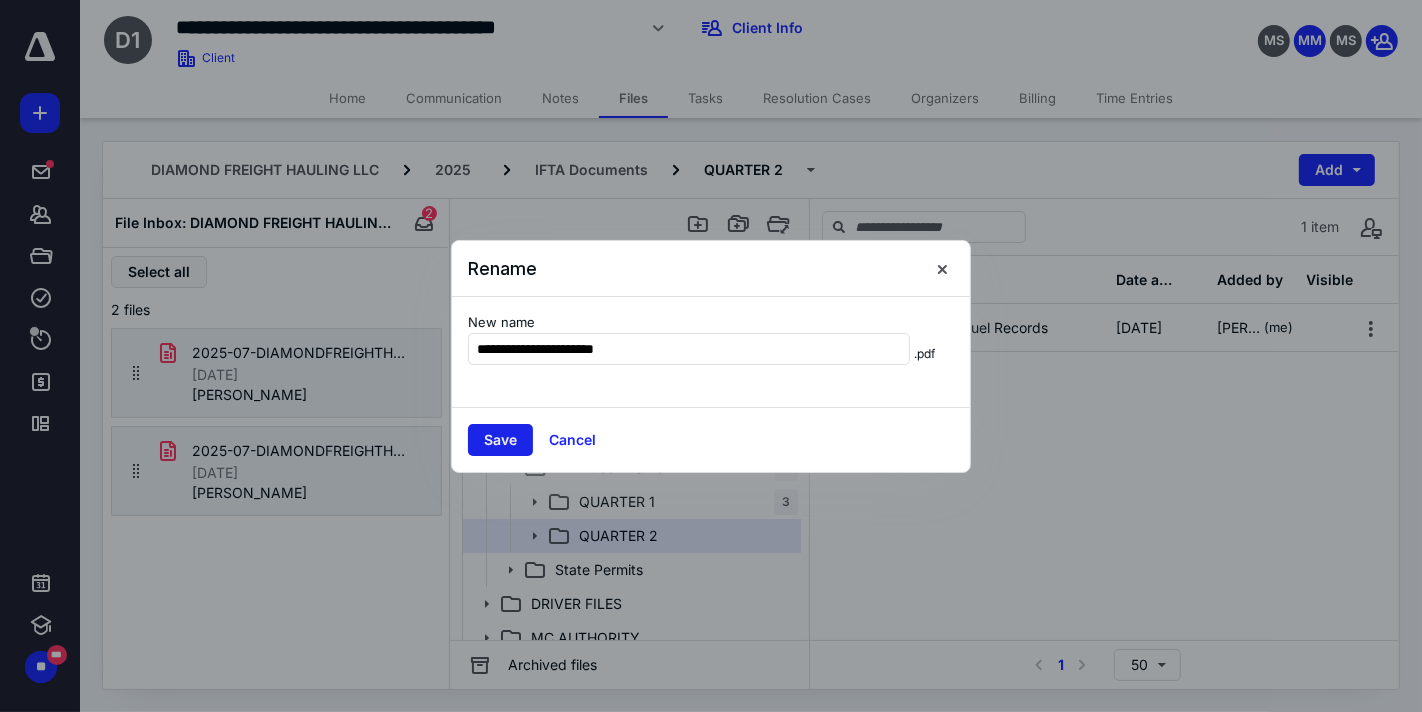 type on "**********" 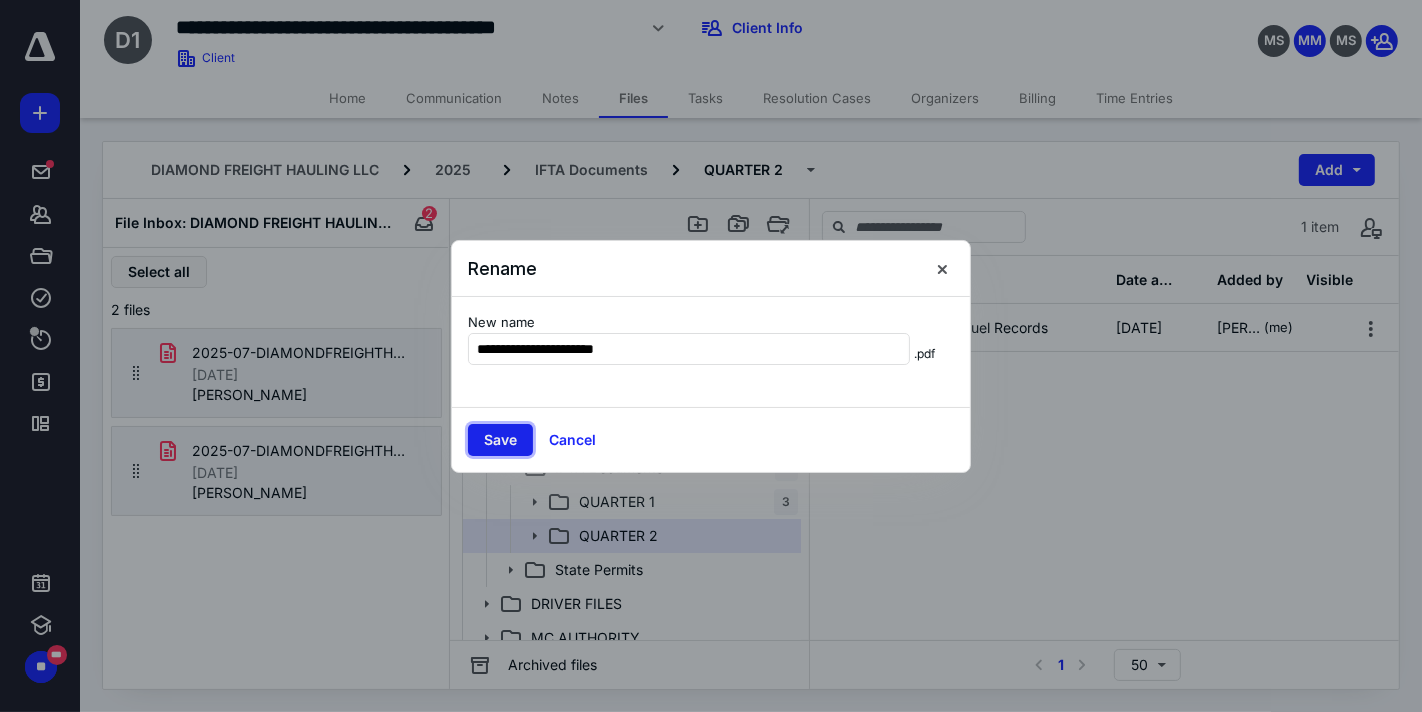 click on "Save" at bounding box center [500, 440] 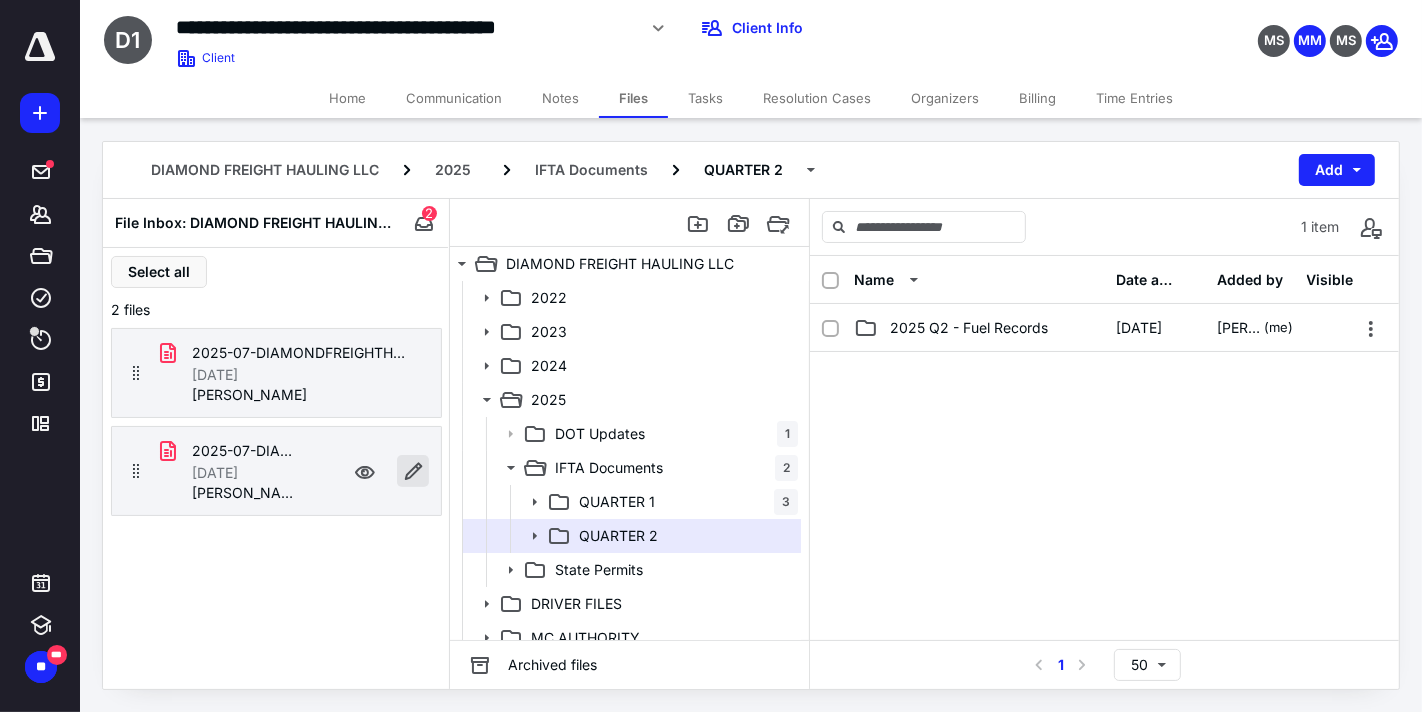 click at bounding box center (413, 471) 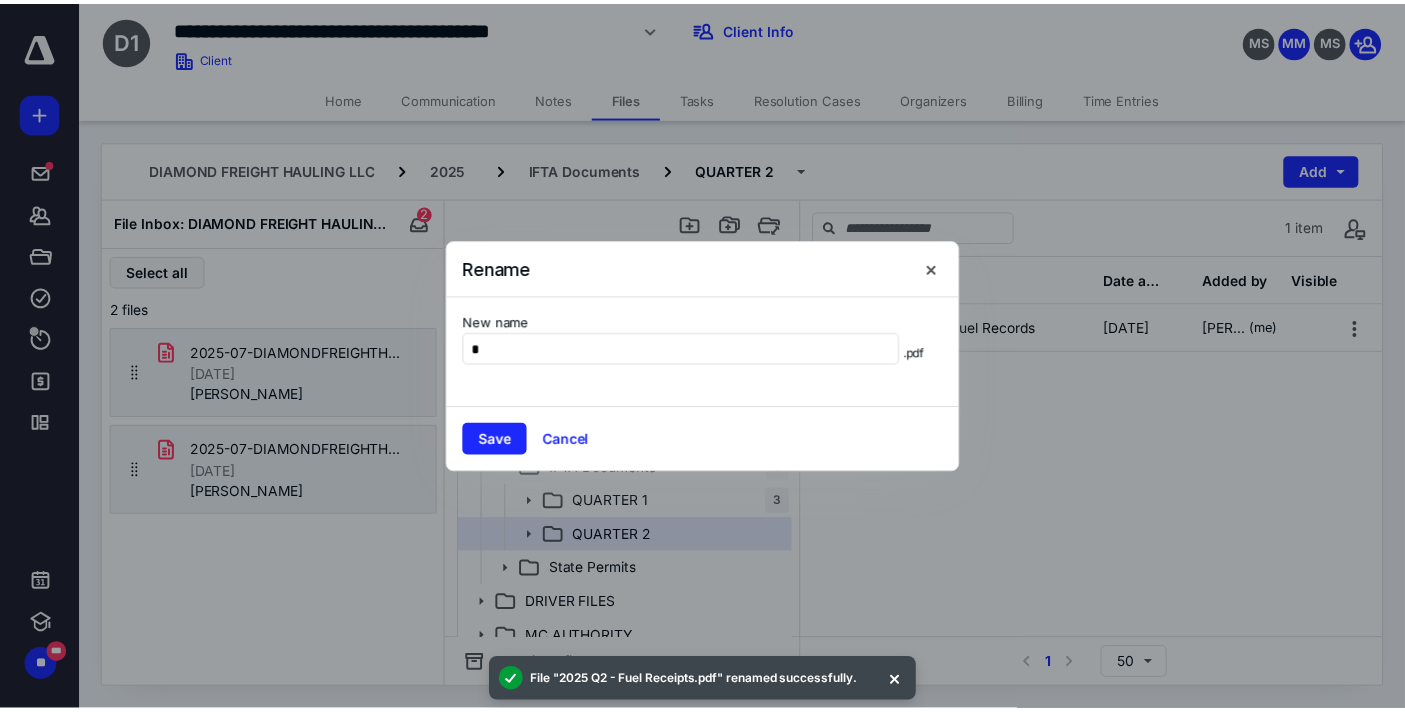 scroll, scrollTop: 0, scrollLeft: 0, axis: both 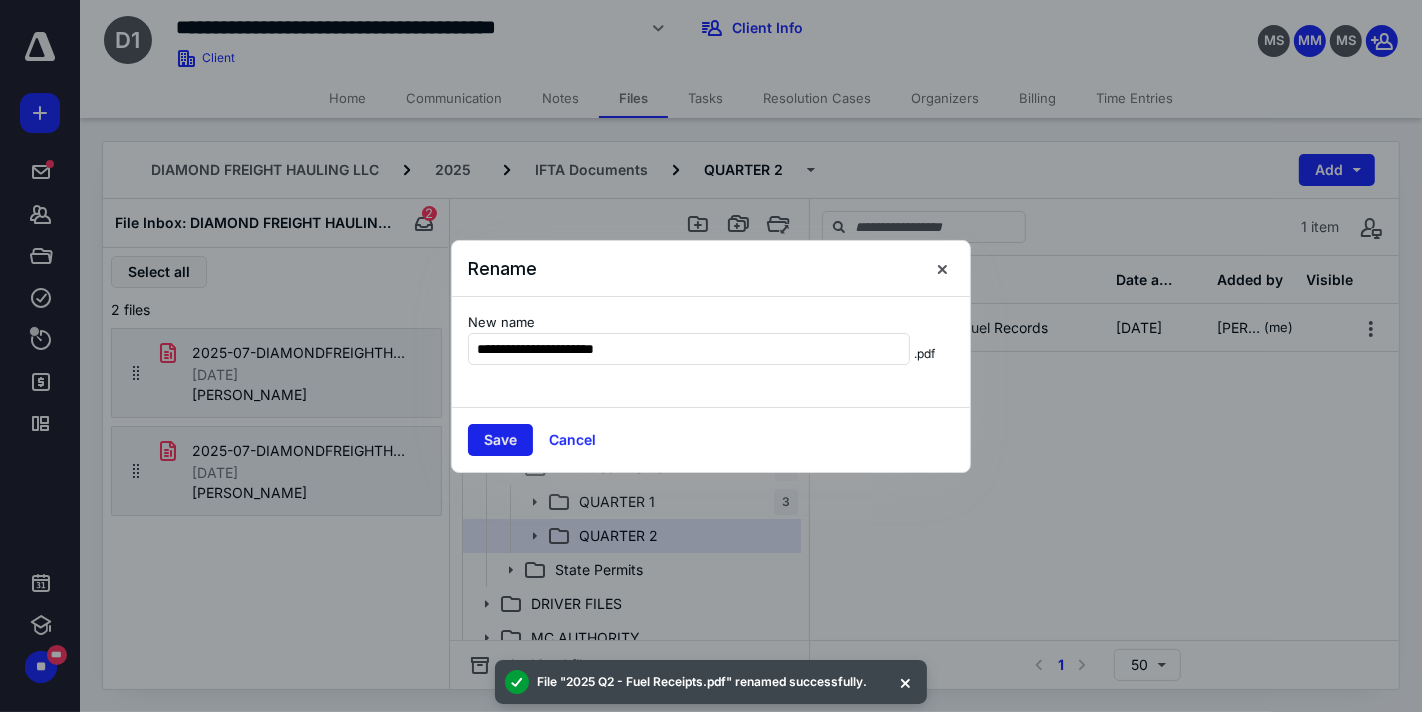 type on "**********" 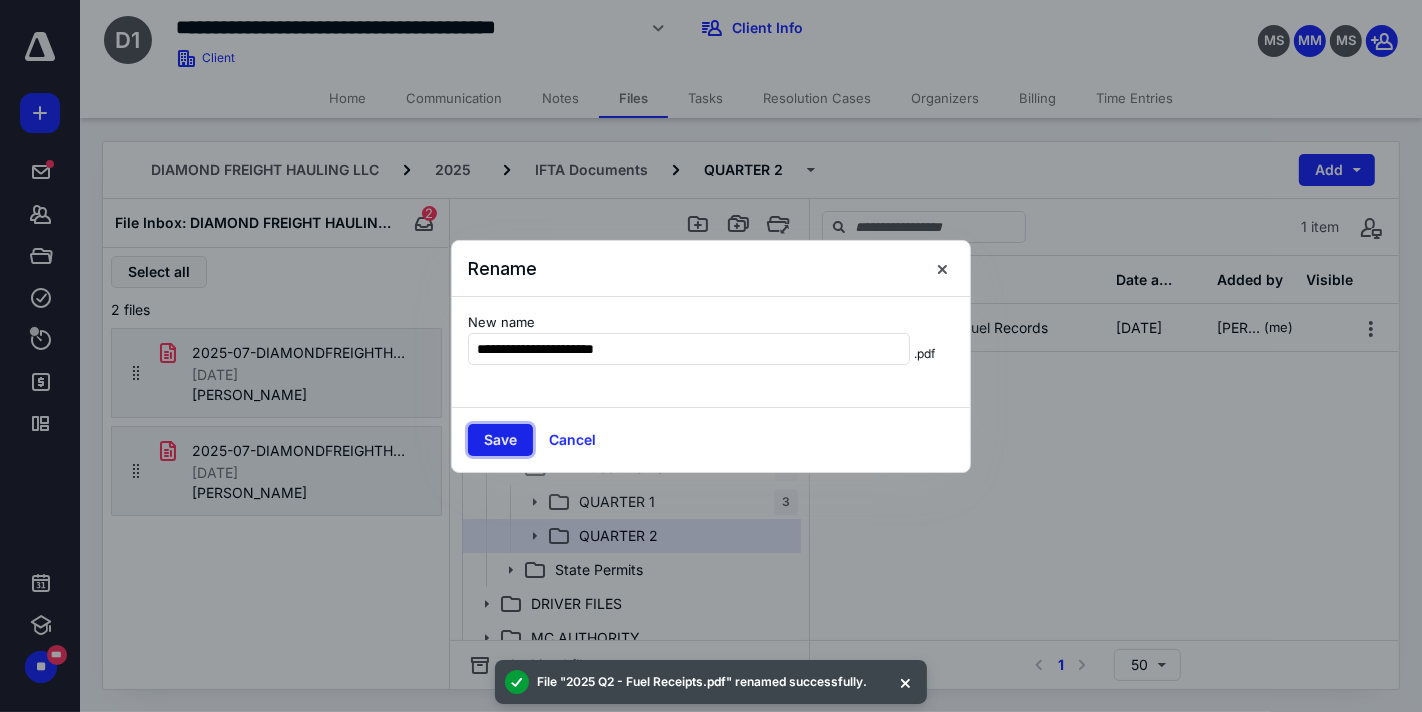 click on "Save" at bounding box center (500, 440) 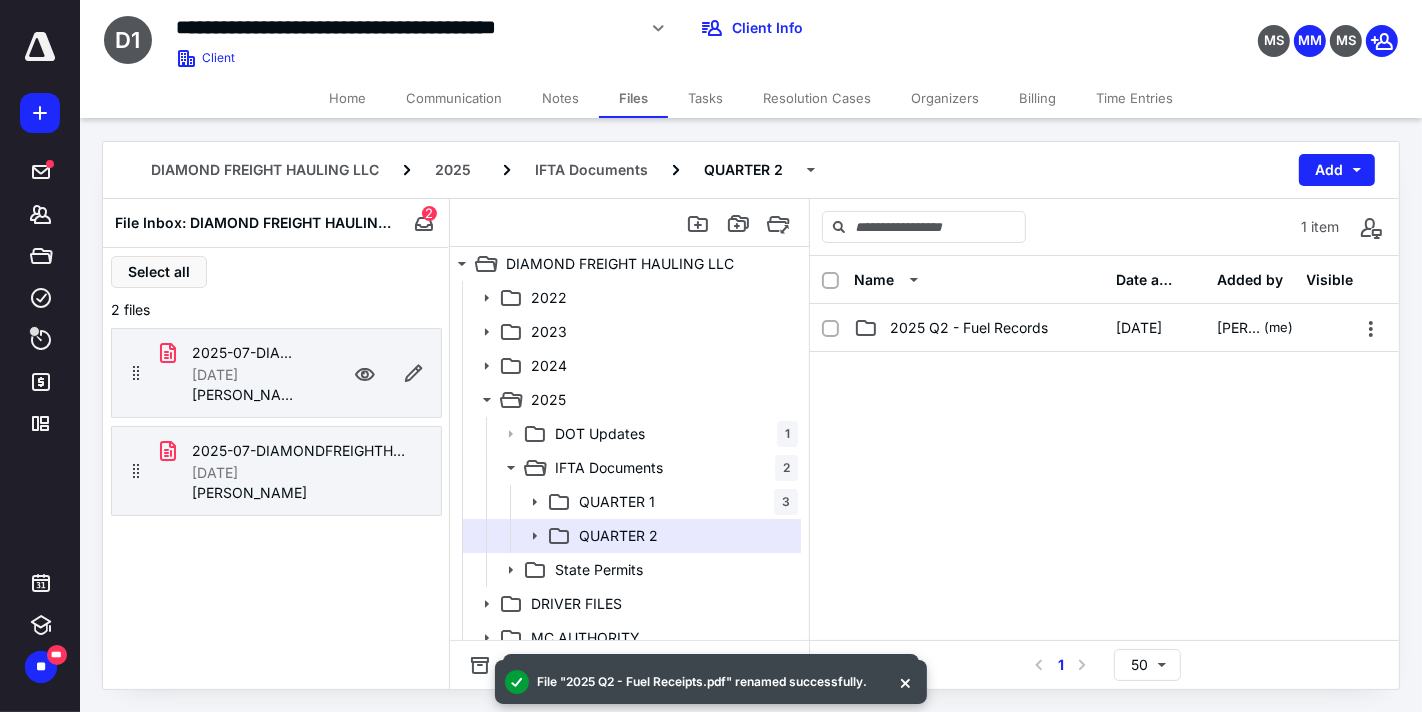 click on "2025-07-DIAMONDFREIGHTHAULINGLLC-Receipt Fuel Receipt Q2 Mudflap.pdf 7/10/2025 Manuel Arvizu" at bounding box center [276, 373] 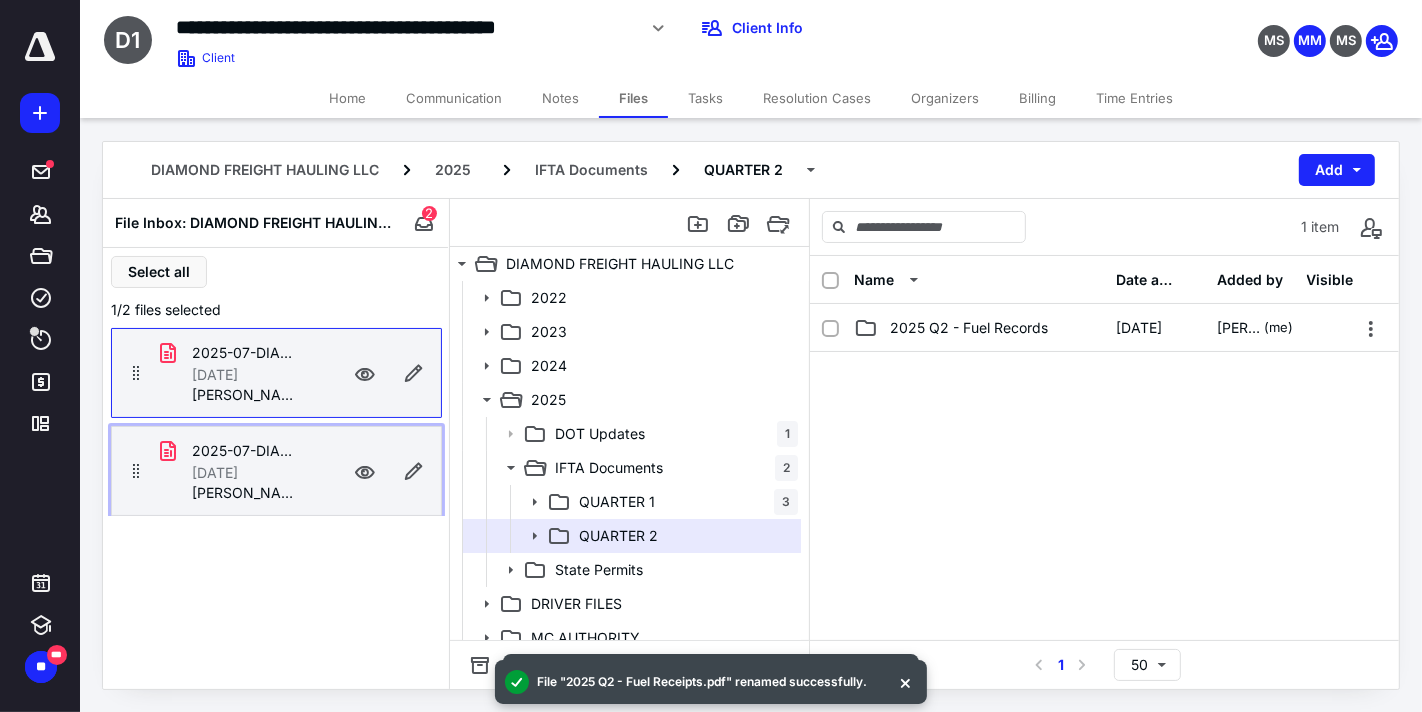 click on "2025-07-DIAMONDFREIGHTHAULINGLLC-Receipt Q2 Fuel Receipts.pdf 7/10/2025 Manuel Arvizu" at bounding box center [276, 471] 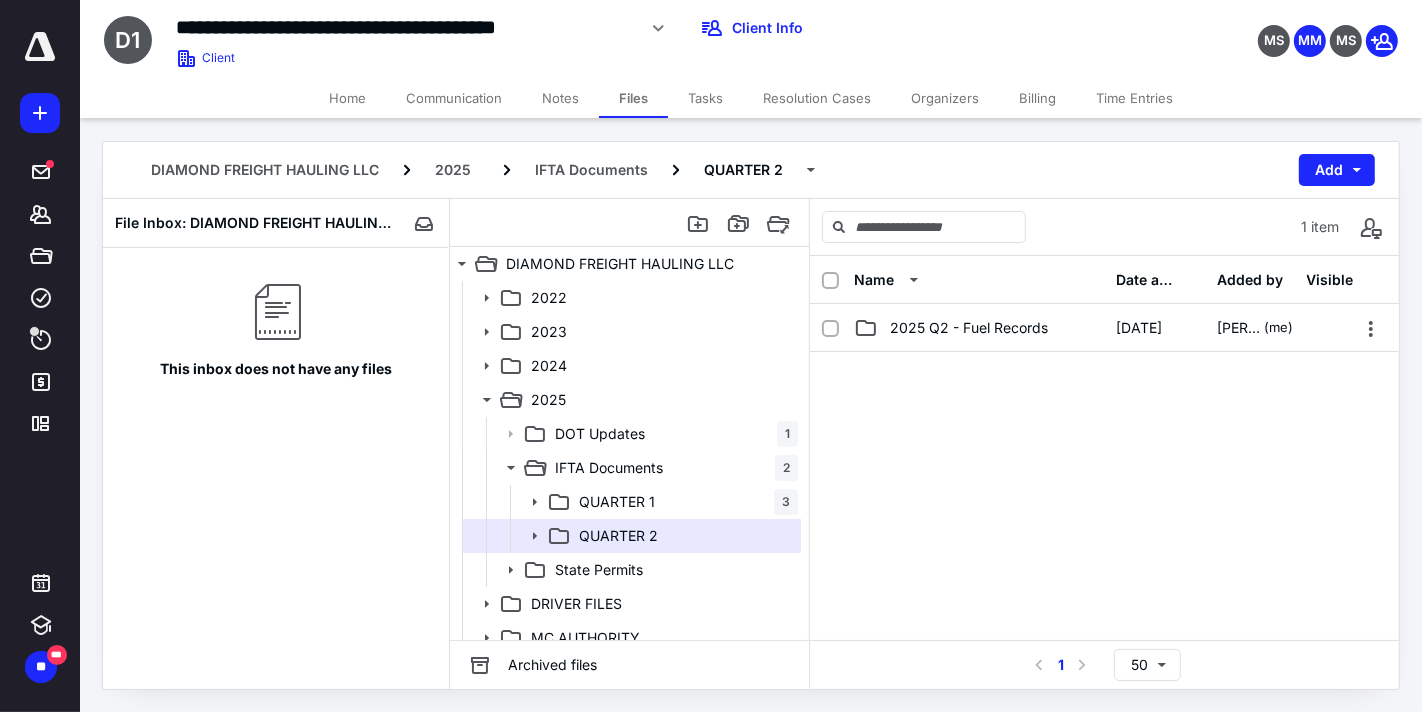 click on "Tasks" at bounding box center (705, 98) 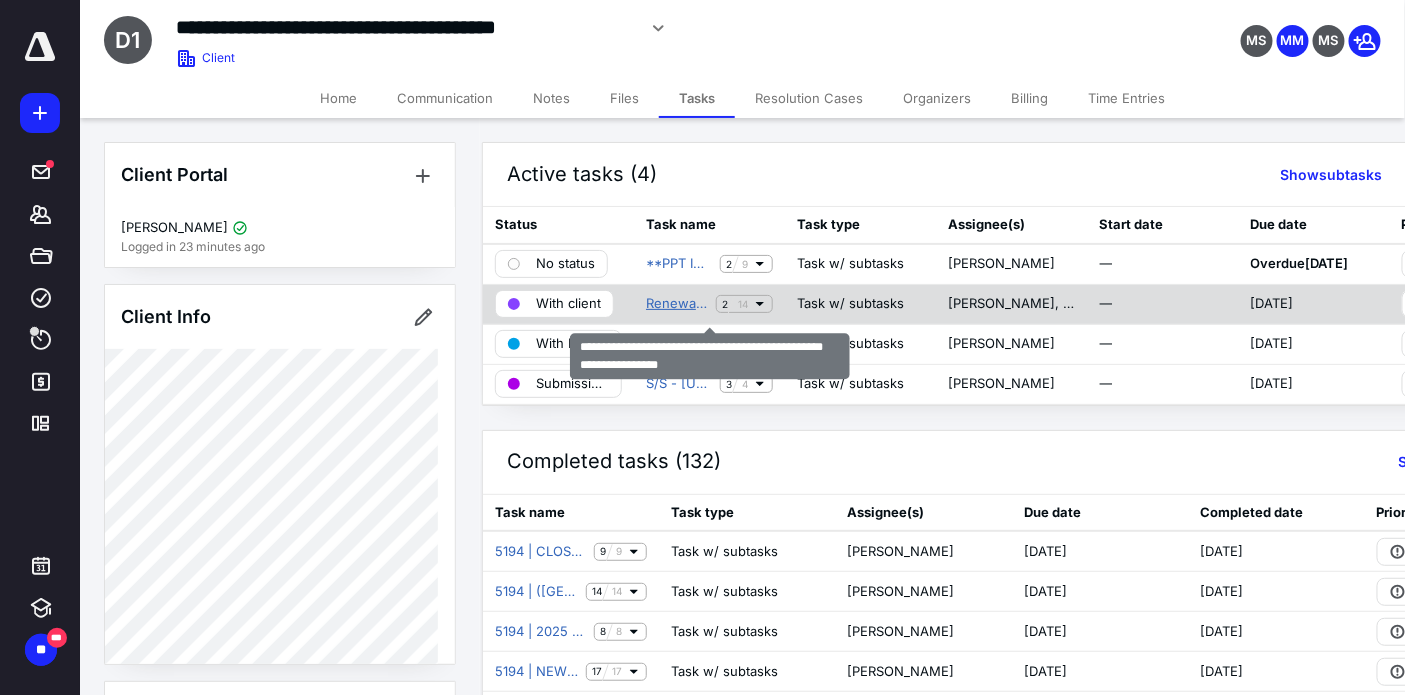 click on "Renewal Reminder: IFTA Quarterly Report (2025 Q2) ([US_STATE])" at bounding box center [677, 304] 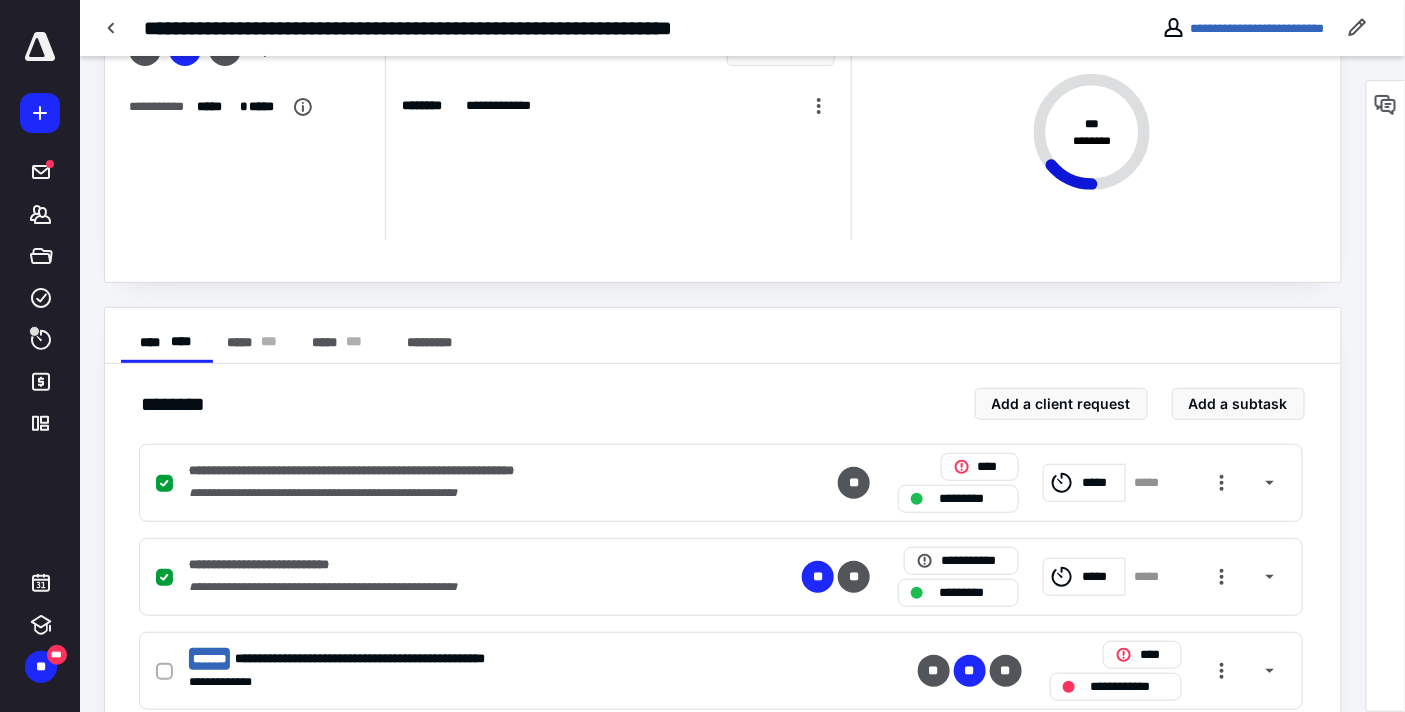 scroll, scrollTop: 333, scrollLeft: 0, axis: vertical 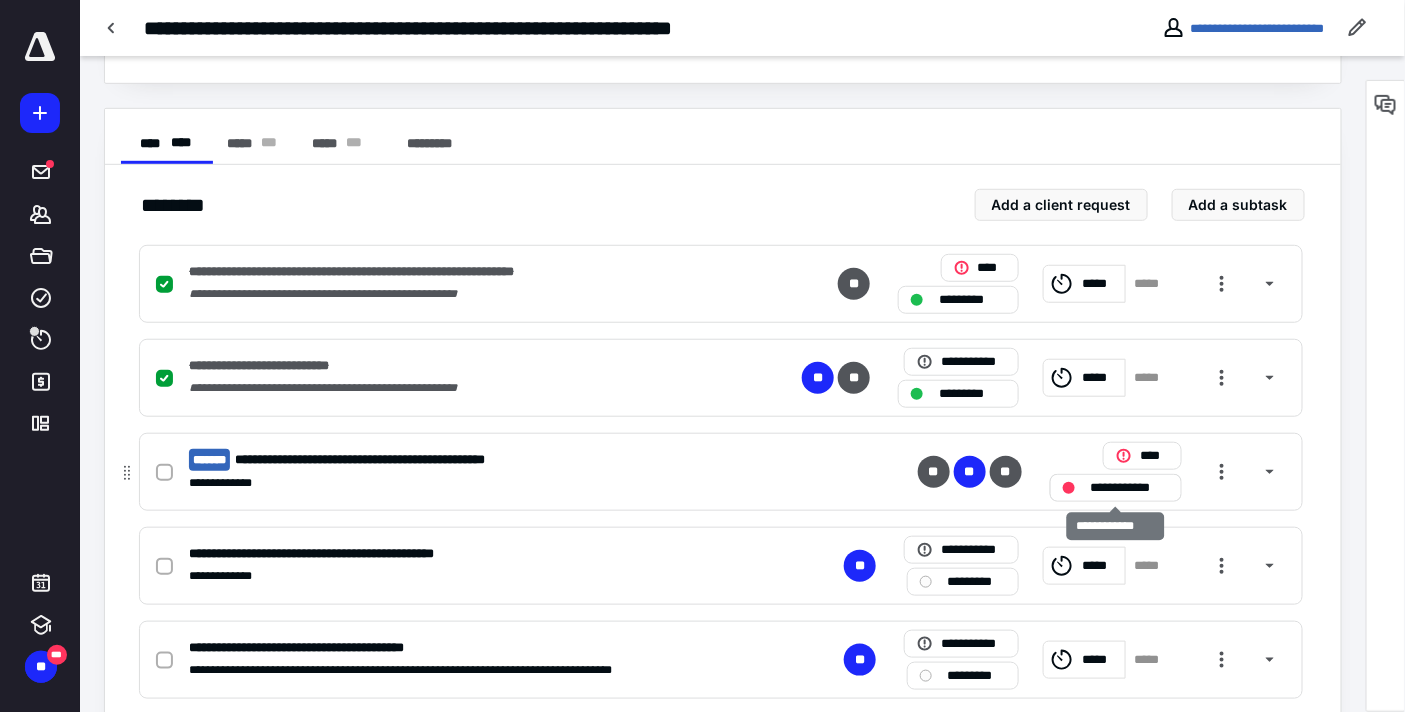 click on "**********" at bounding box center [1130, 487] 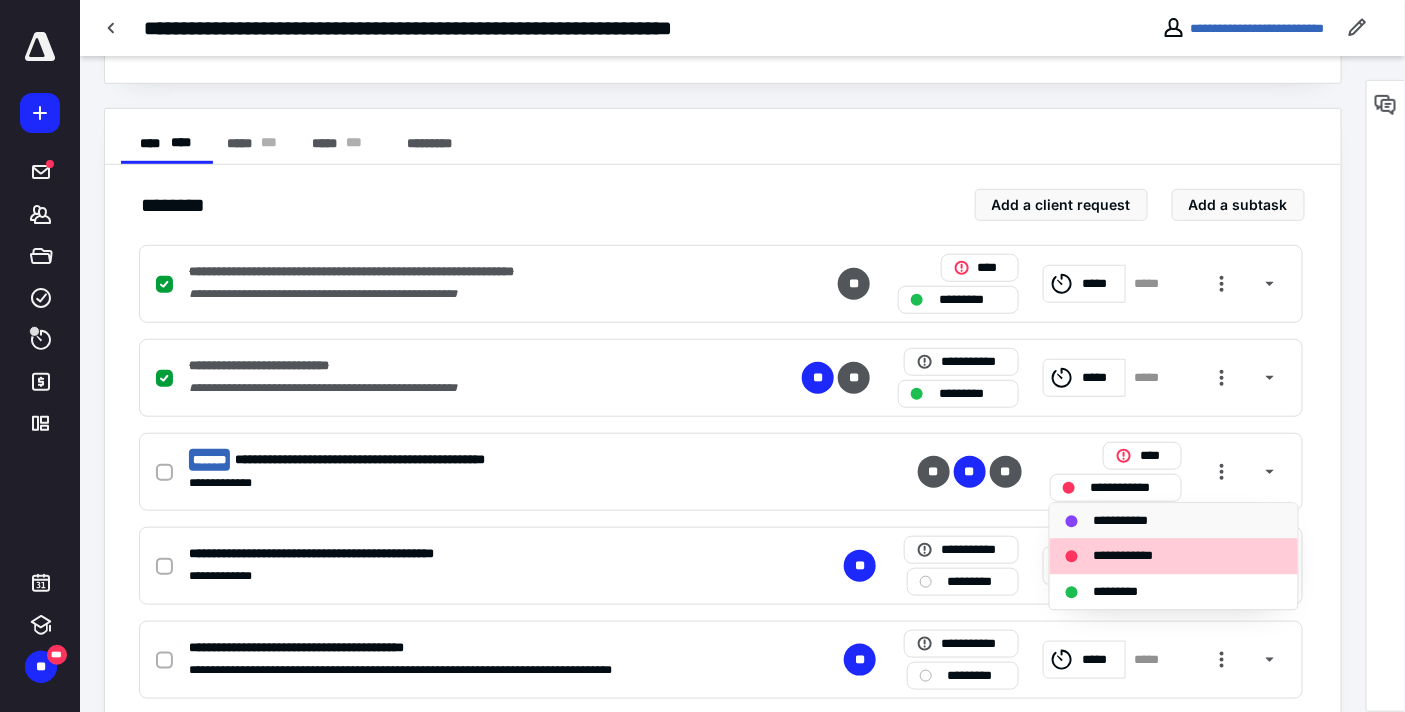 click on "**********" at bounding box center [1126, 521] 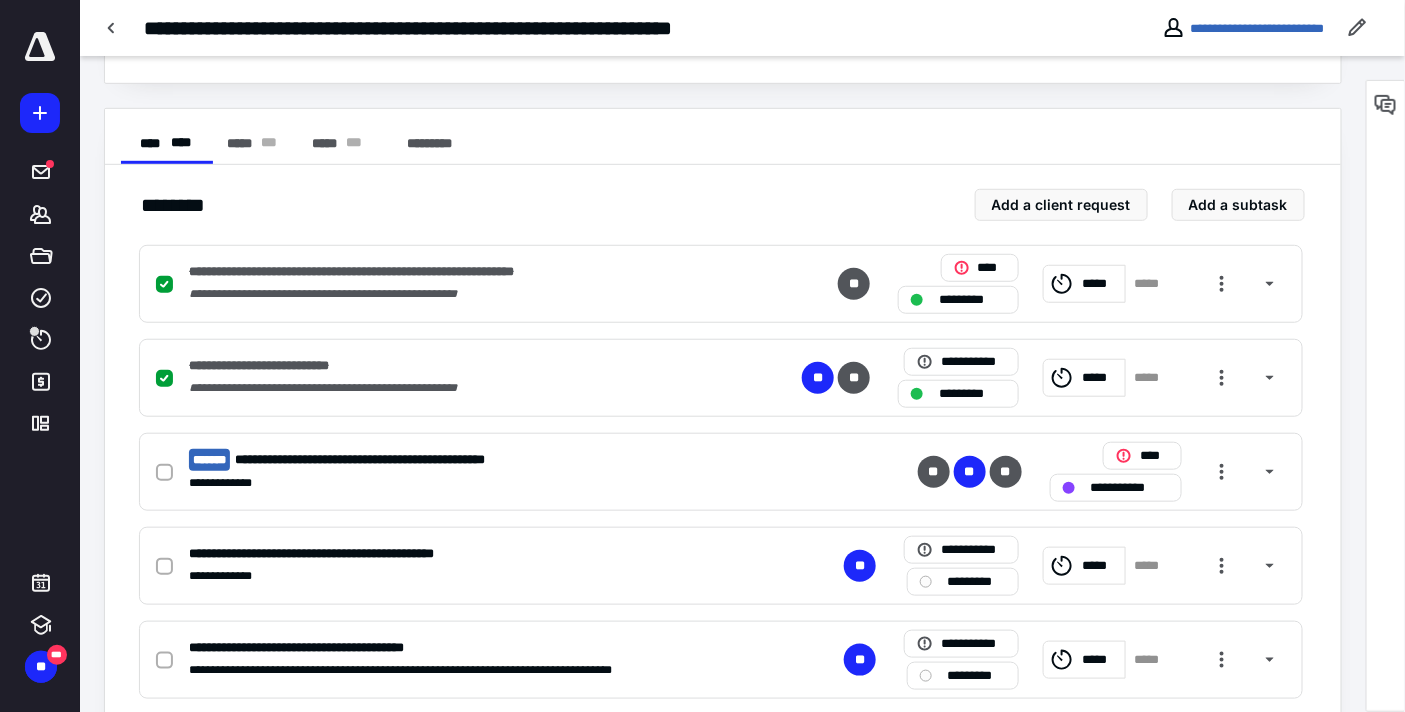 click at bounding box center (1270, 472) 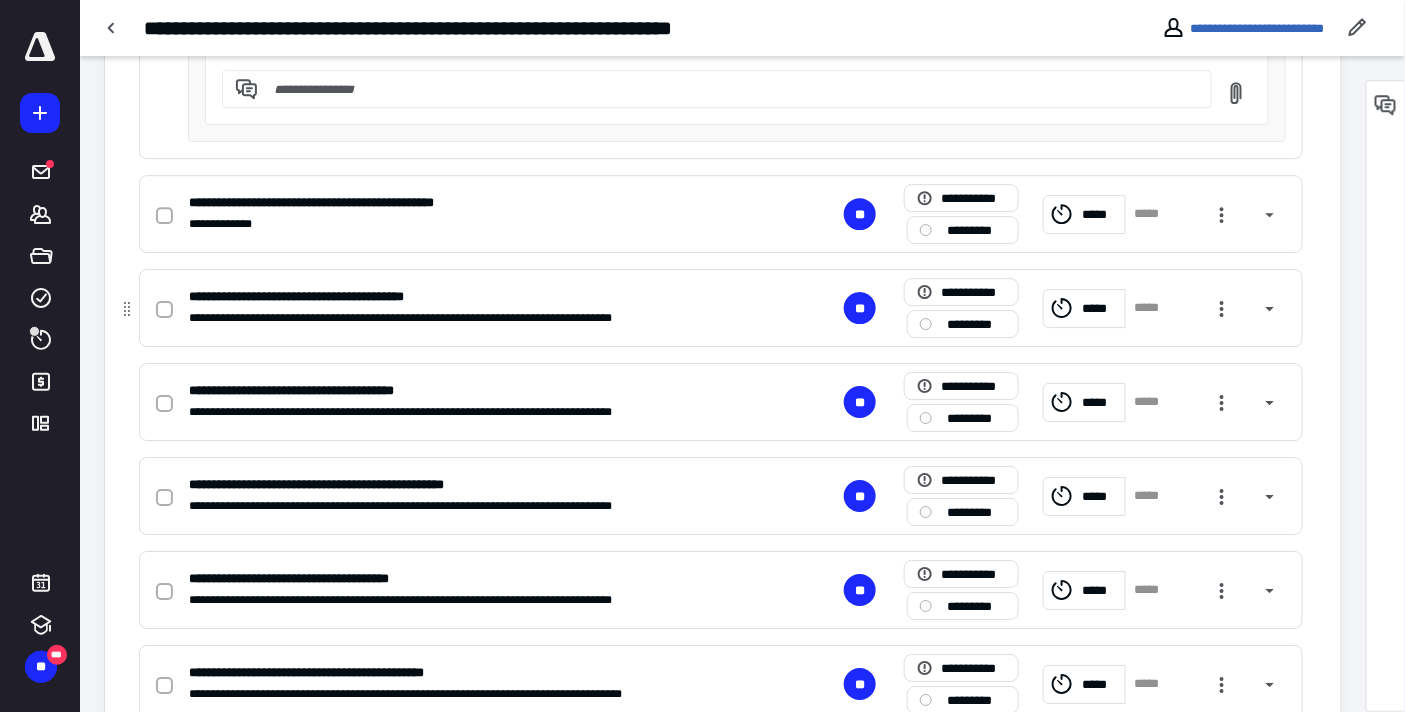 scroll, scrollTop: 2000, scrollLeft: 0, axis: vertical 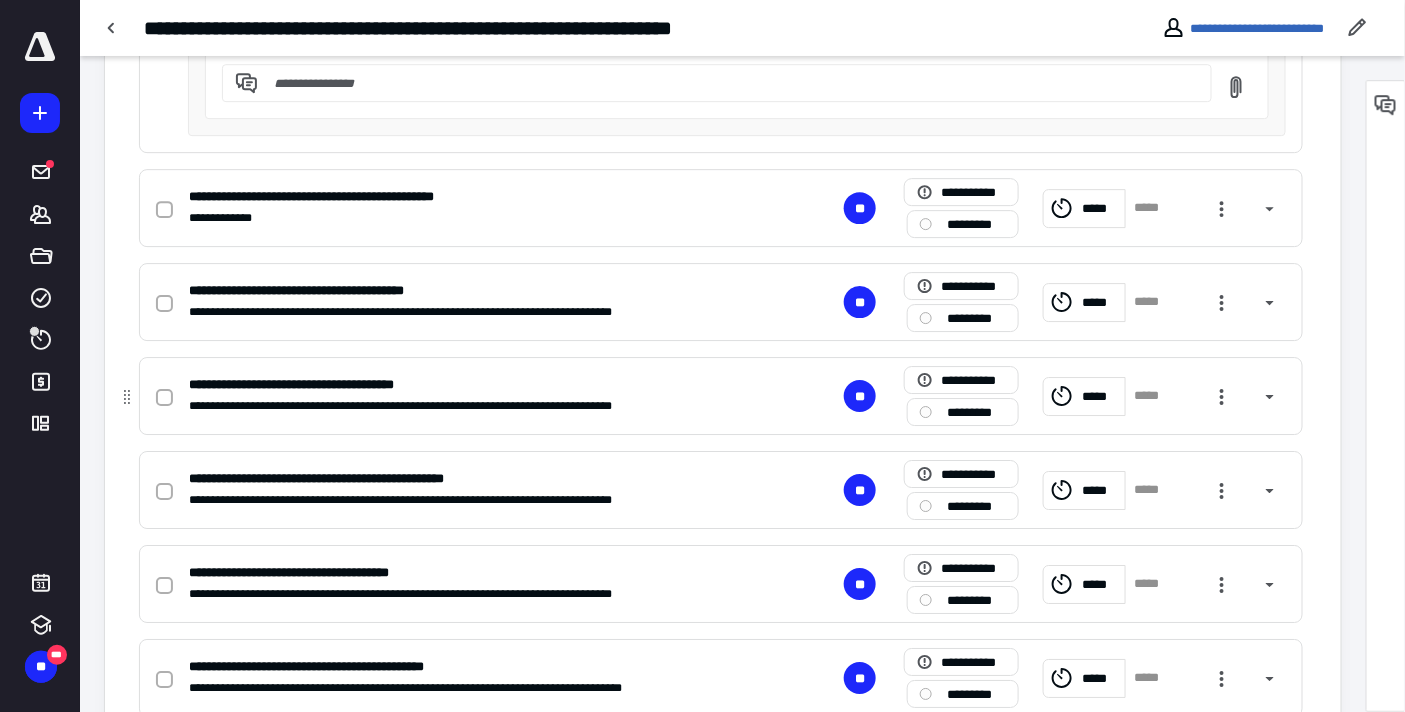 click on "*********" at bounding box center (977, 412) 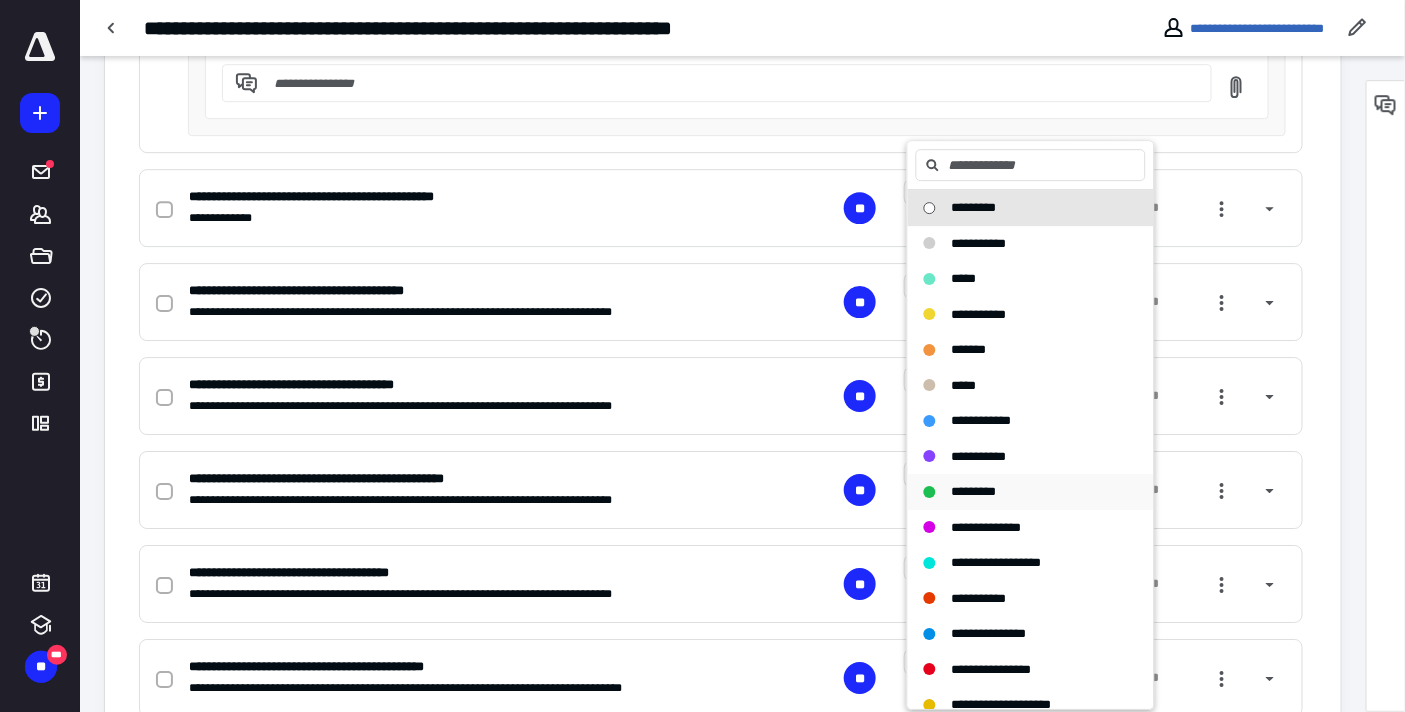 click on "*********" at bounding box center (974, 491) 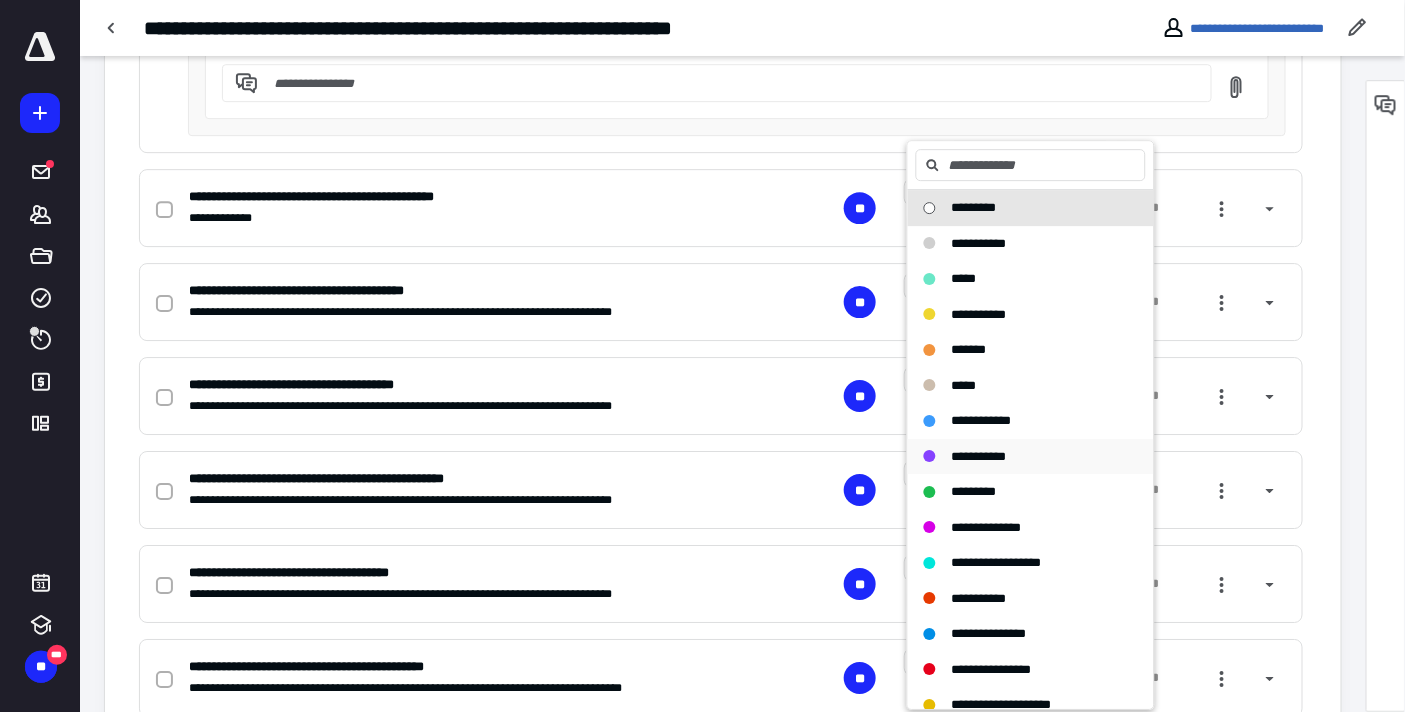 checkbox on "true" 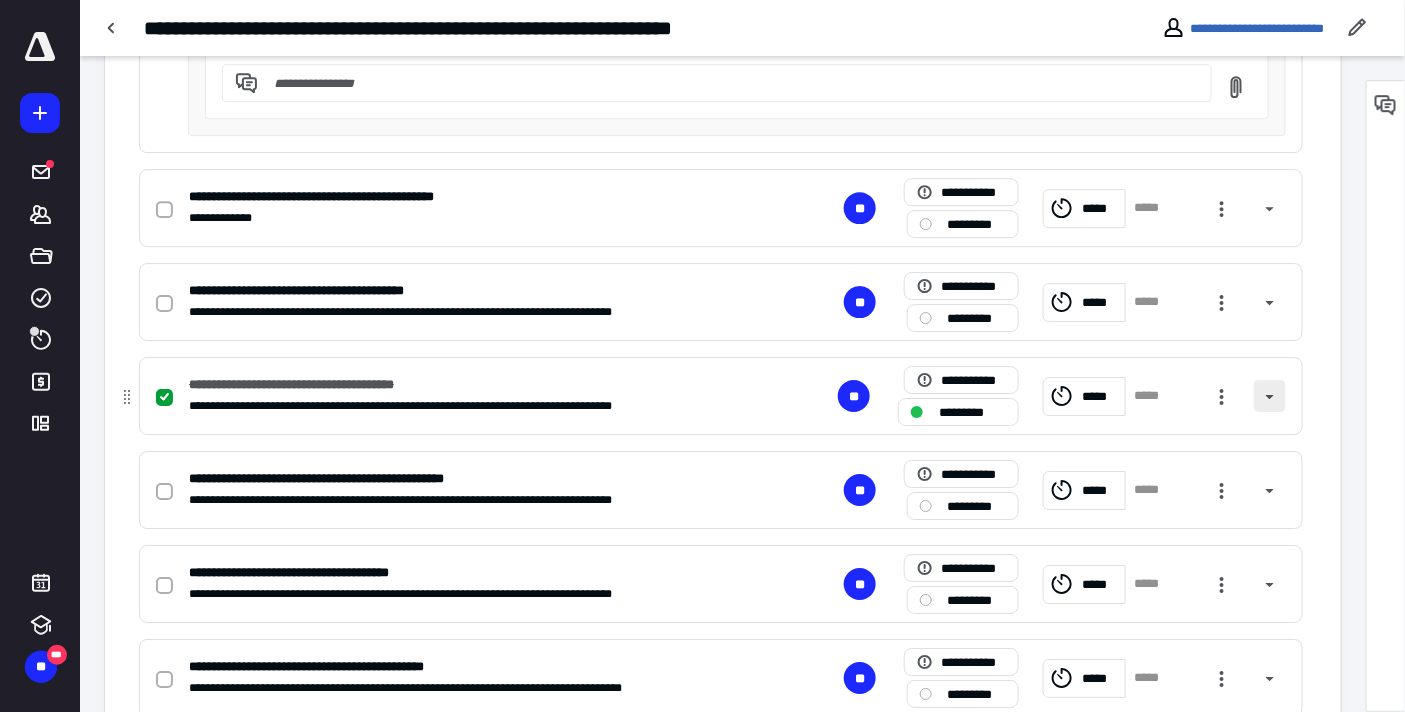 click at bounding box center (1270, 396) 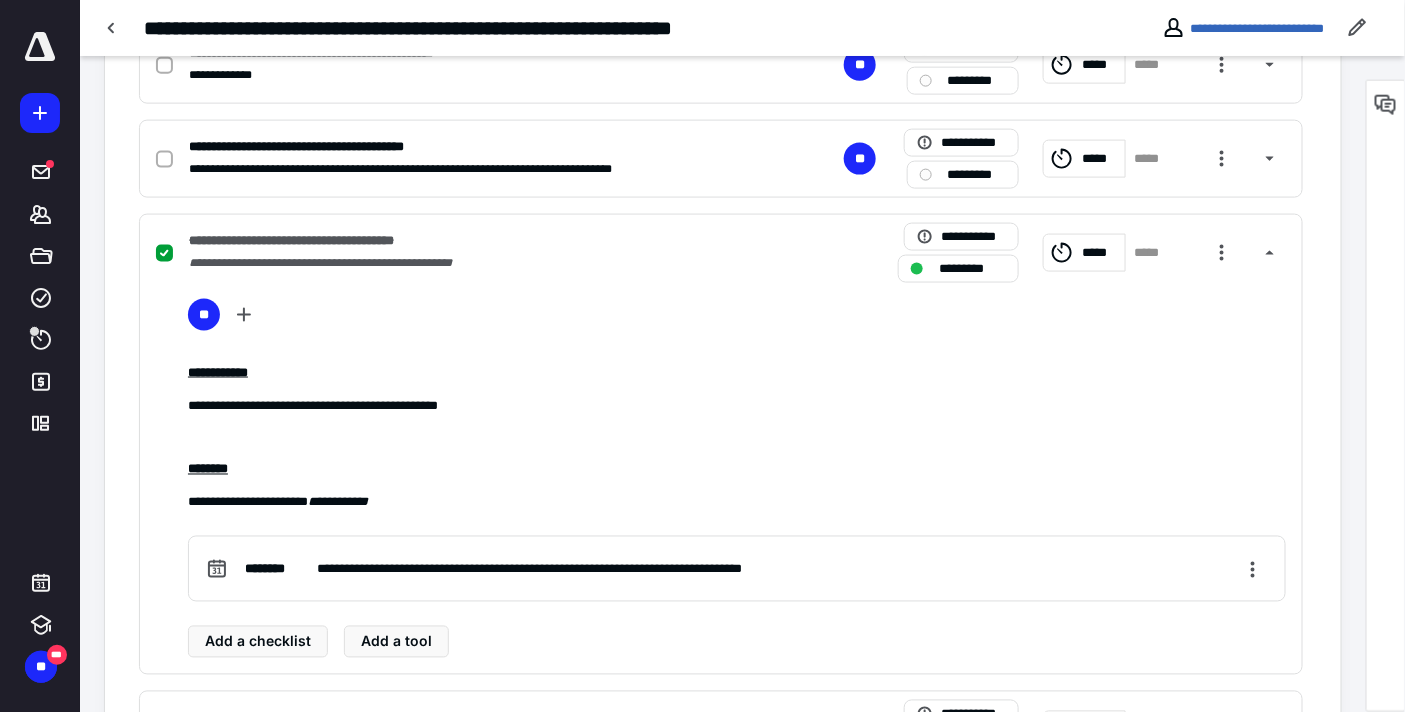 scroll, scrollTop: 822, scrollLeft: 0, axis: vertical 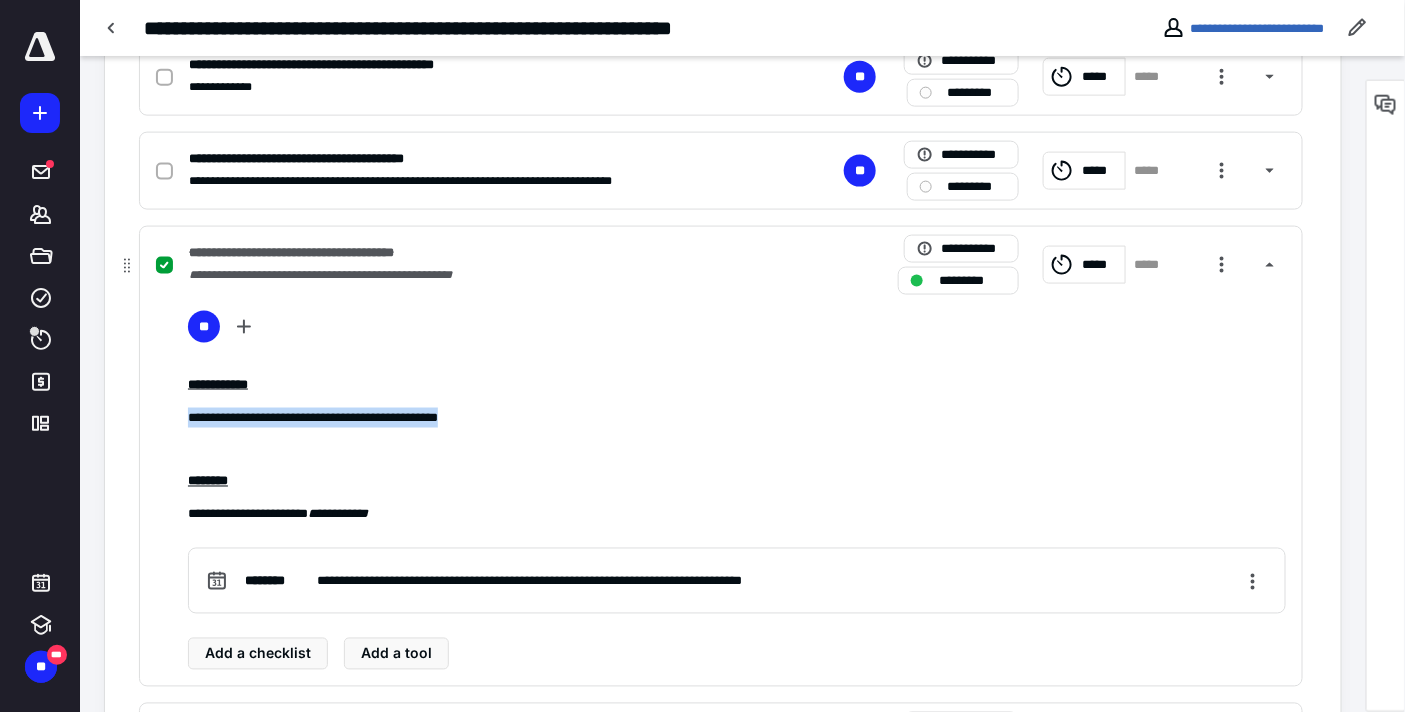 drag, startPoint x: 524, startPoint y: 413, endPoint x: 183, endPoint y: 416, distance: 341.01318 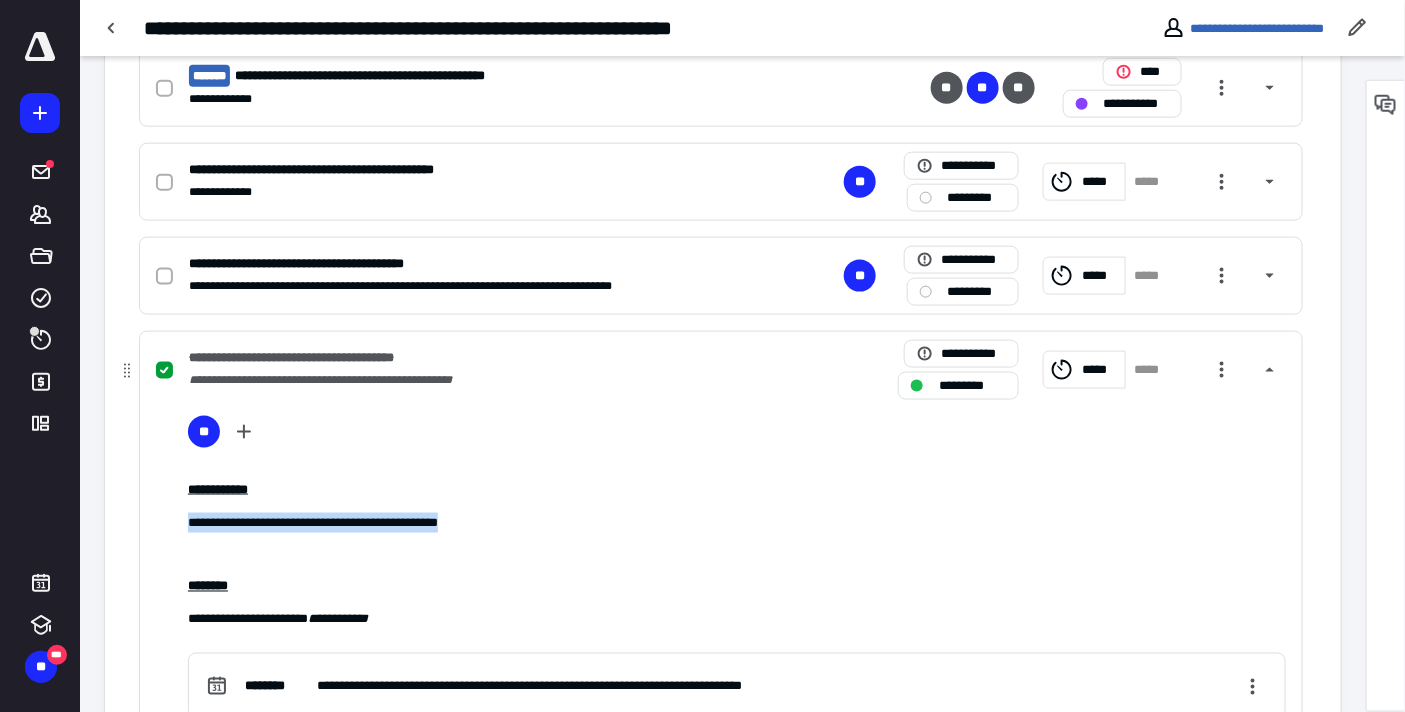 scroll, scrollTop: 600, scrollLeft: 0, axis: vertical 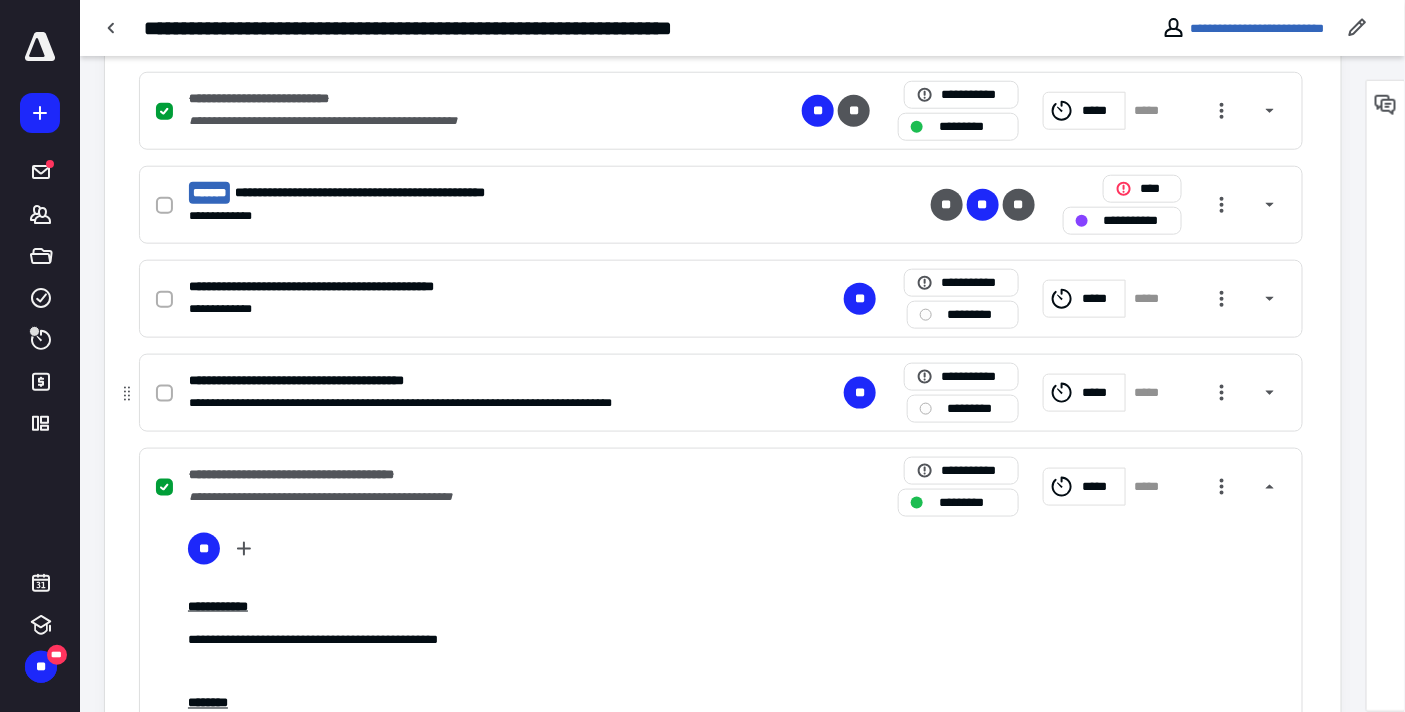 click on "*********" at bounding box center [977, 408] 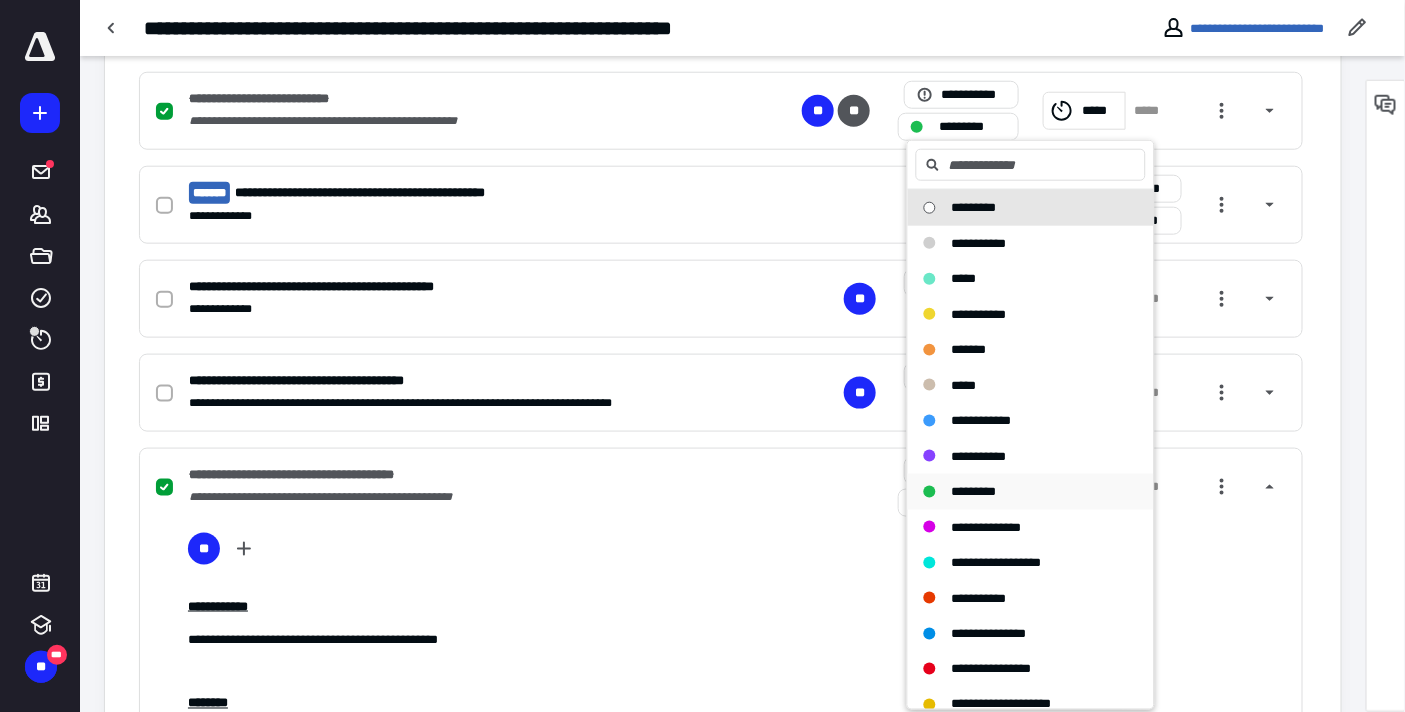 click on "*********" at bounding box center (974, 491) 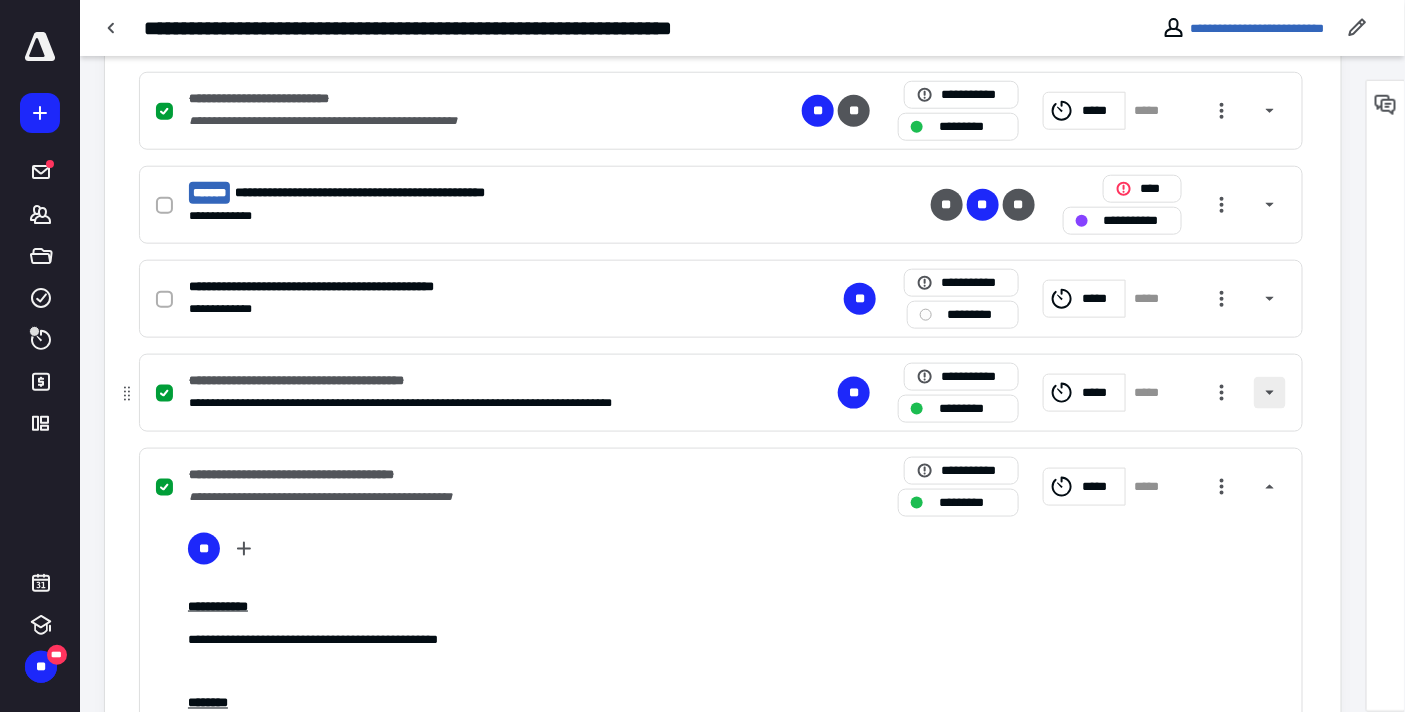 click at bounding box center (1270, 393) 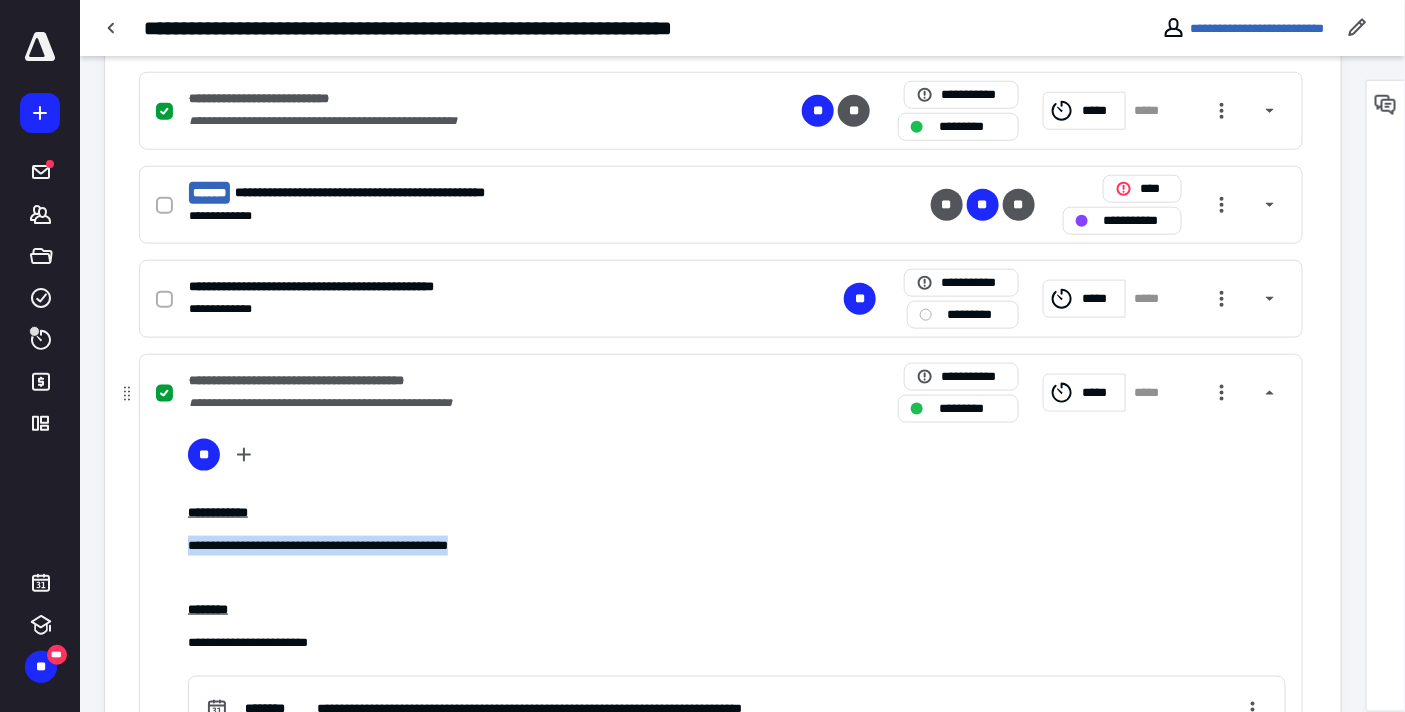 drag, startPoint x: 550, startPoint y: 537, endPoint x: 166, endPoint y: 540, distance: 384.01172 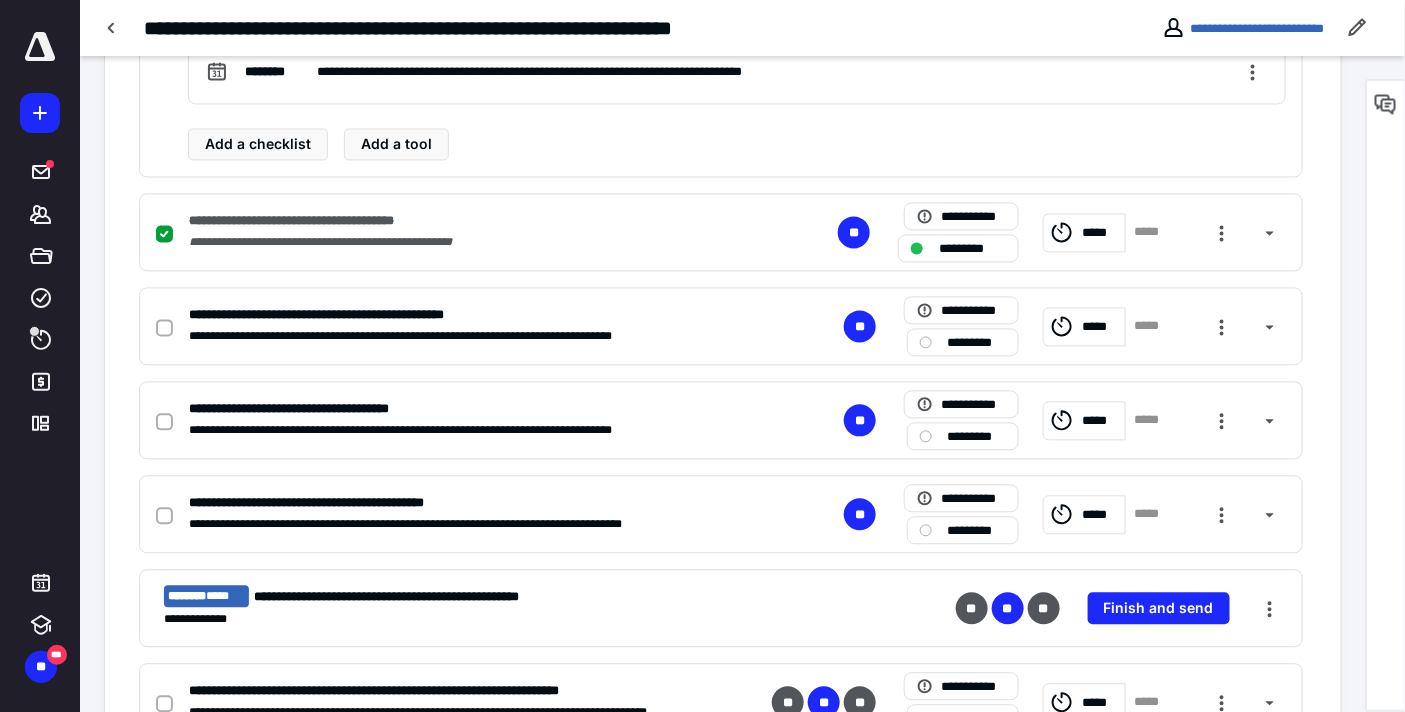 scroll, scrollTop: 1266, scrollLeft: 0, axis: vertical 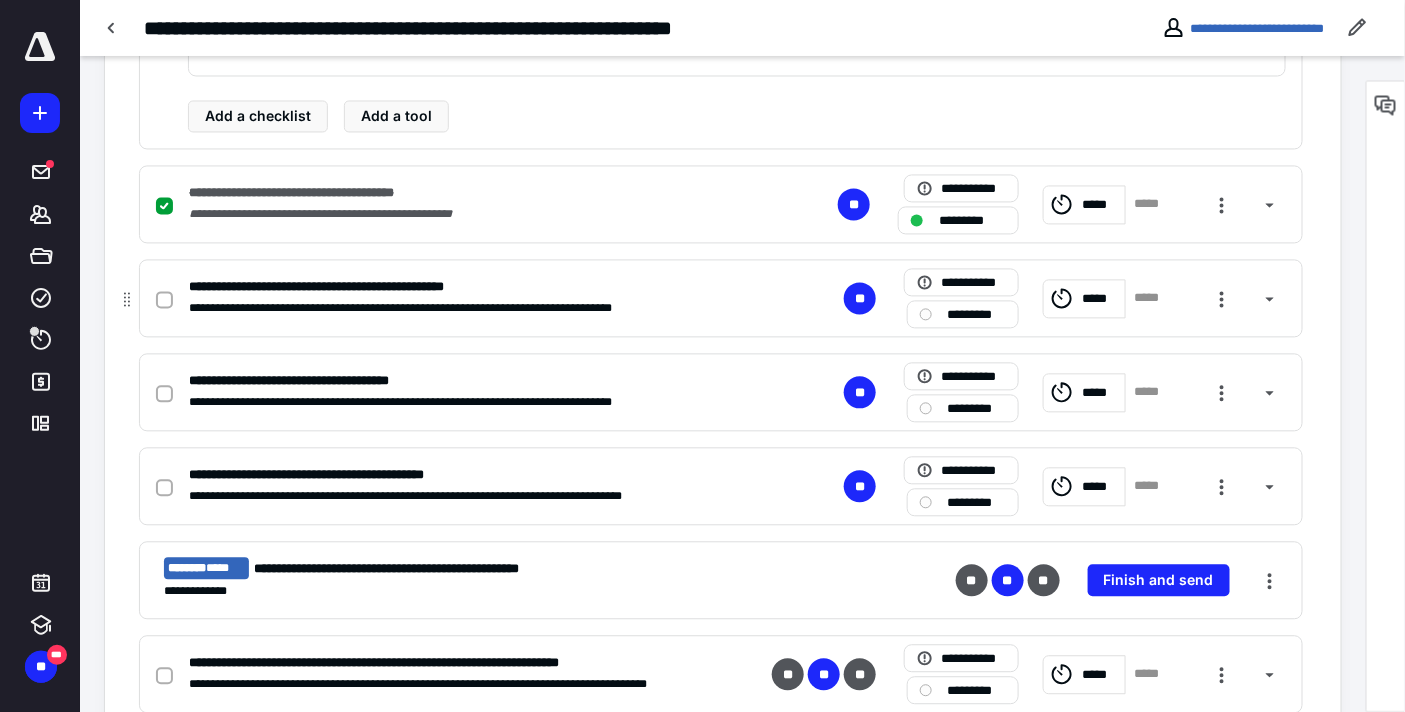 click on "*********" at bounding box center [977, 314] 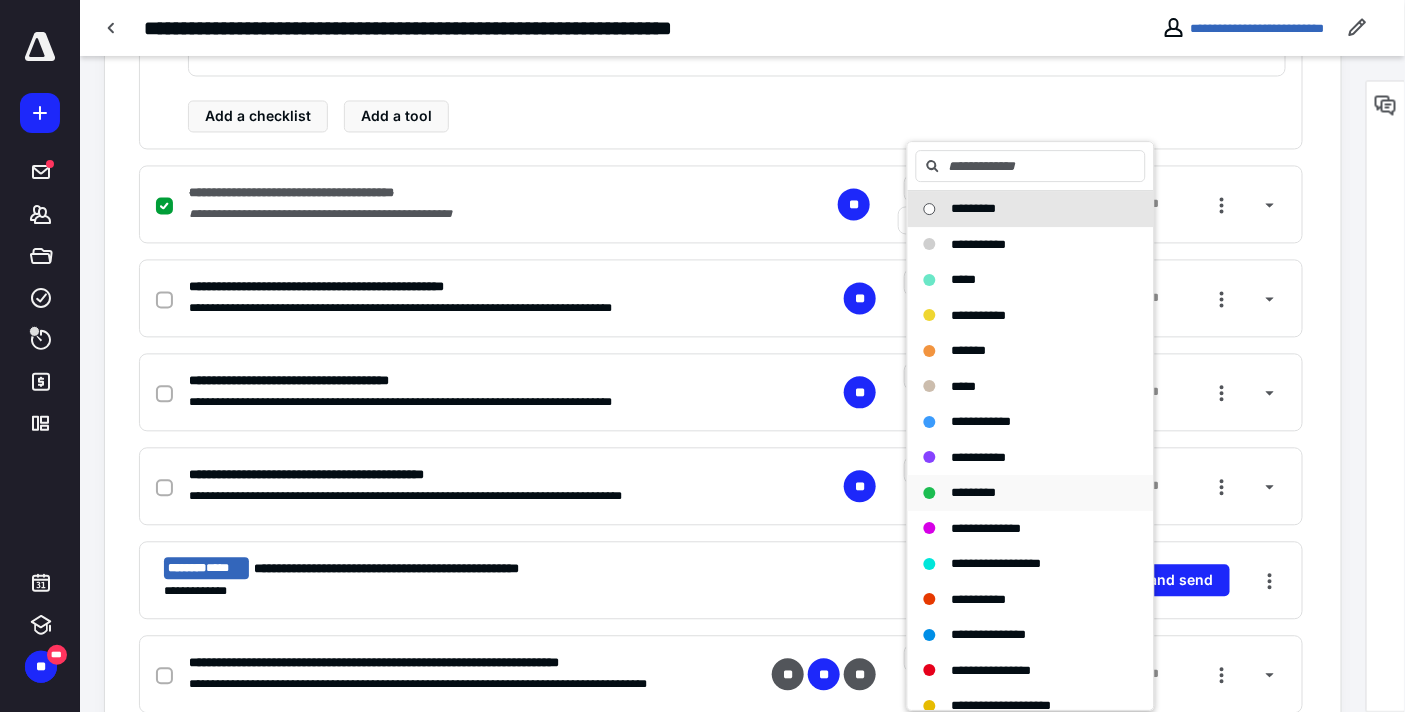 click on "*********" at bounding box center (974, 492) 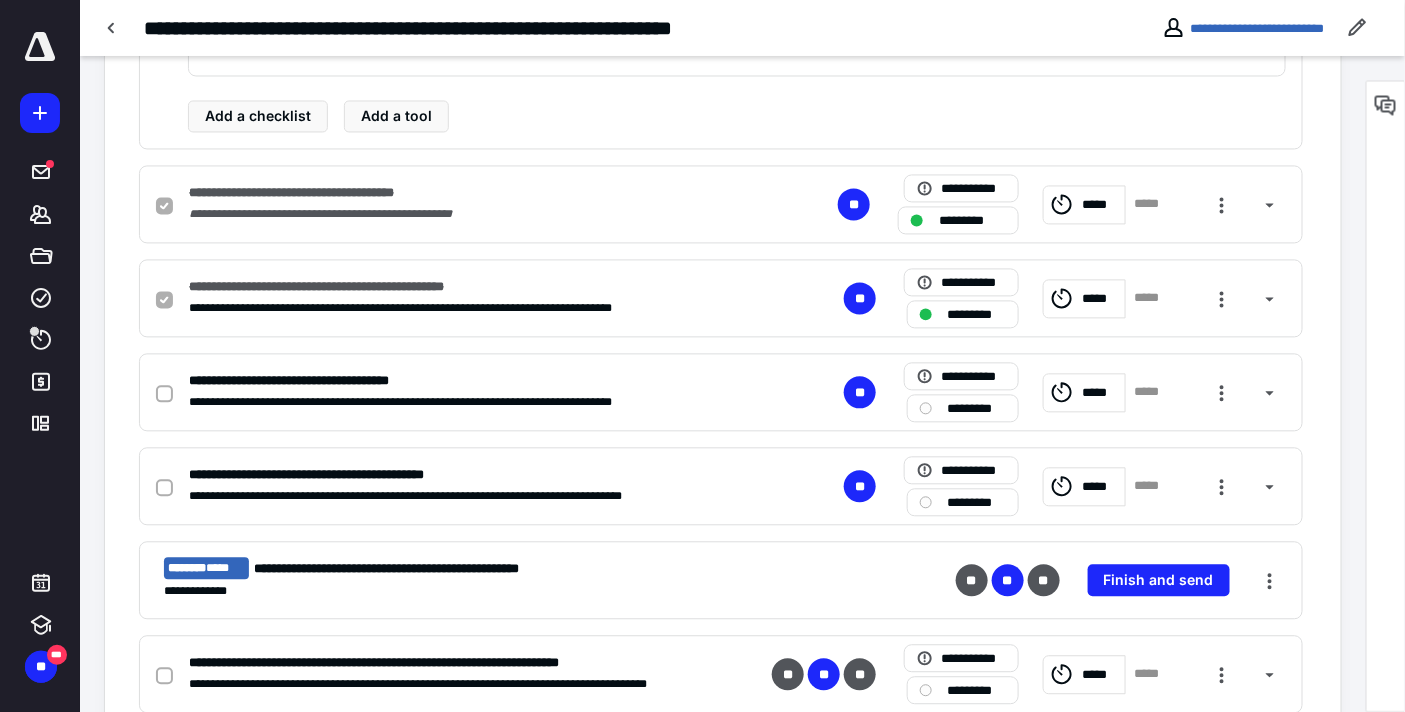 checkbox on "true" 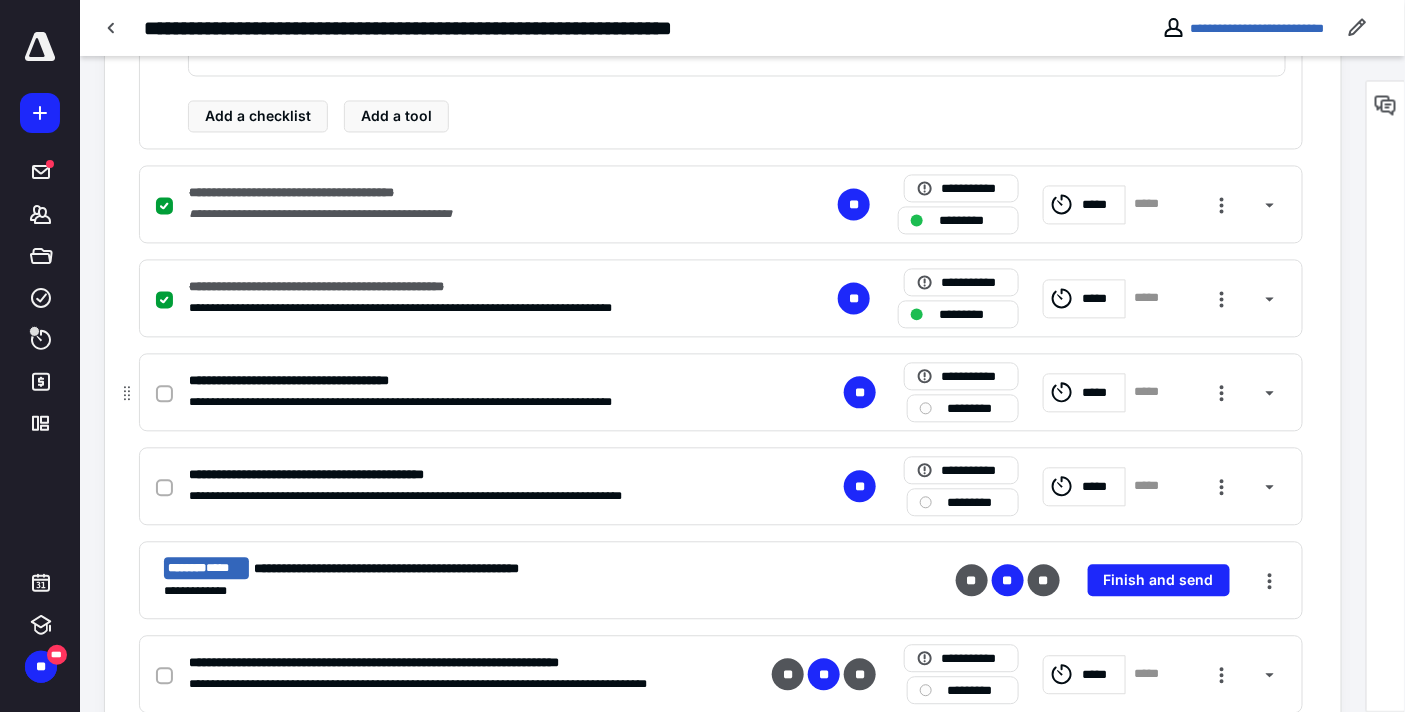 click on "*********" at bounding box center [977, 408] 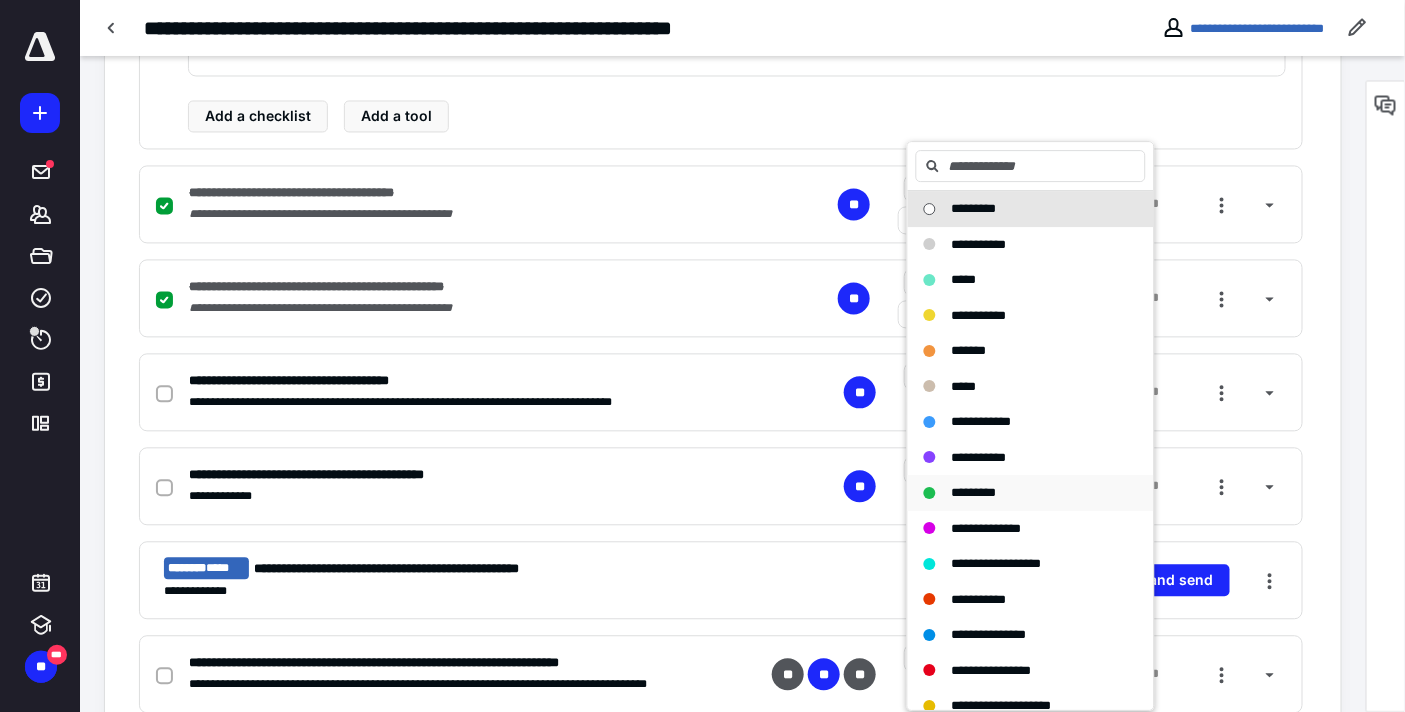 click on "*********" at bounding box center [974, 492] 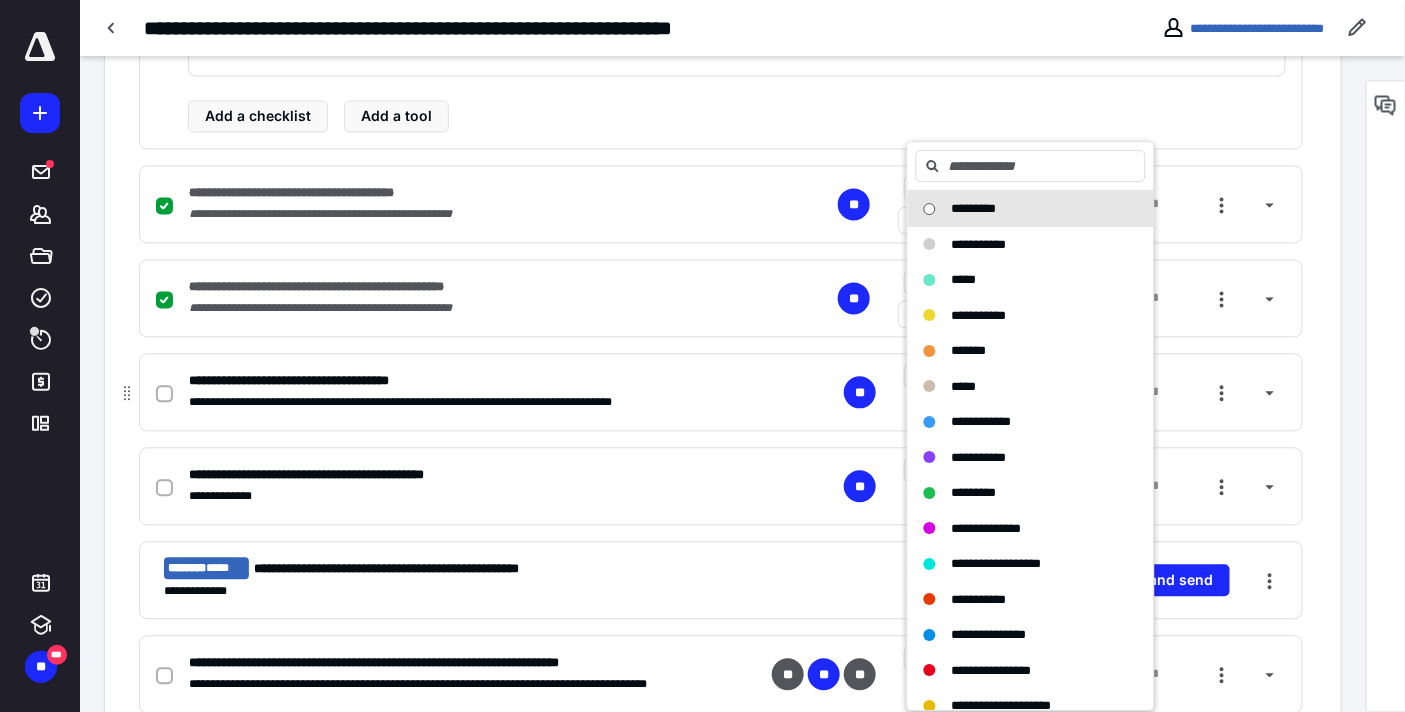 checkbox on "true" 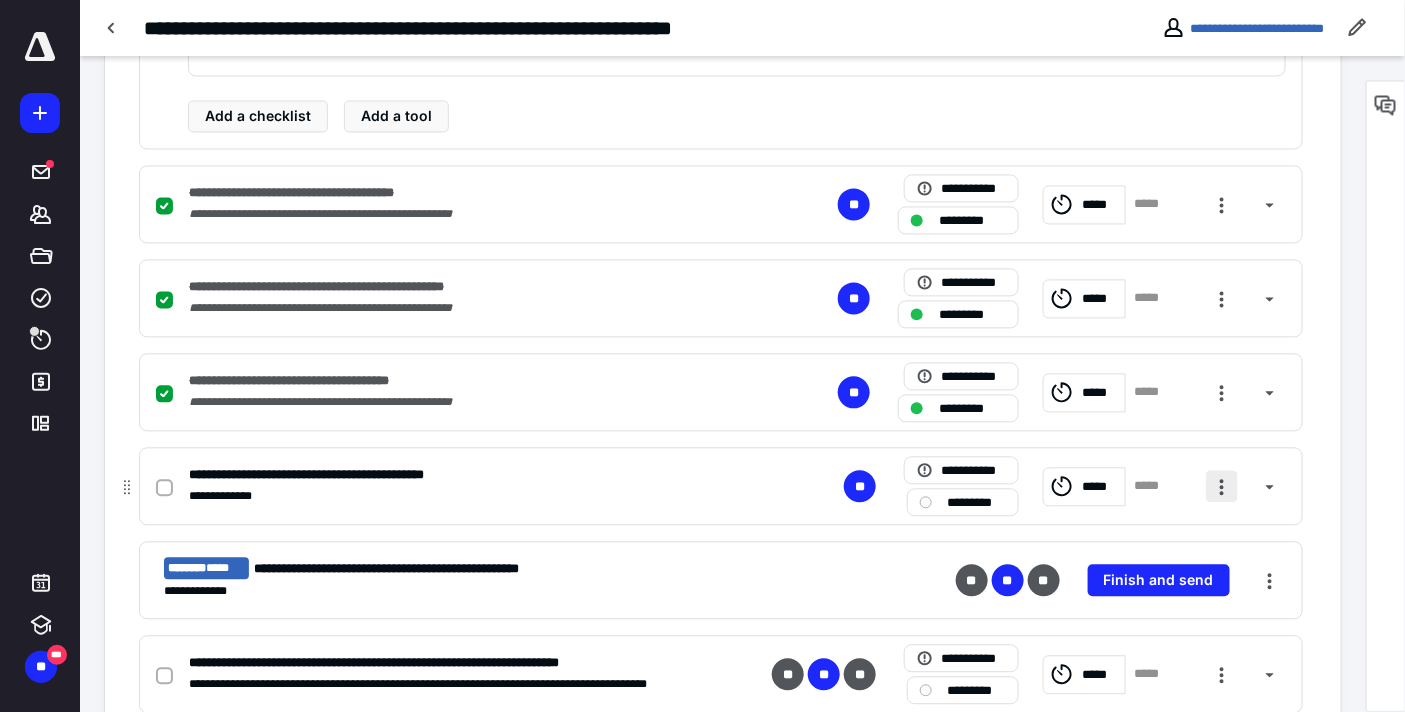 click at bounding box center [1222, 486] 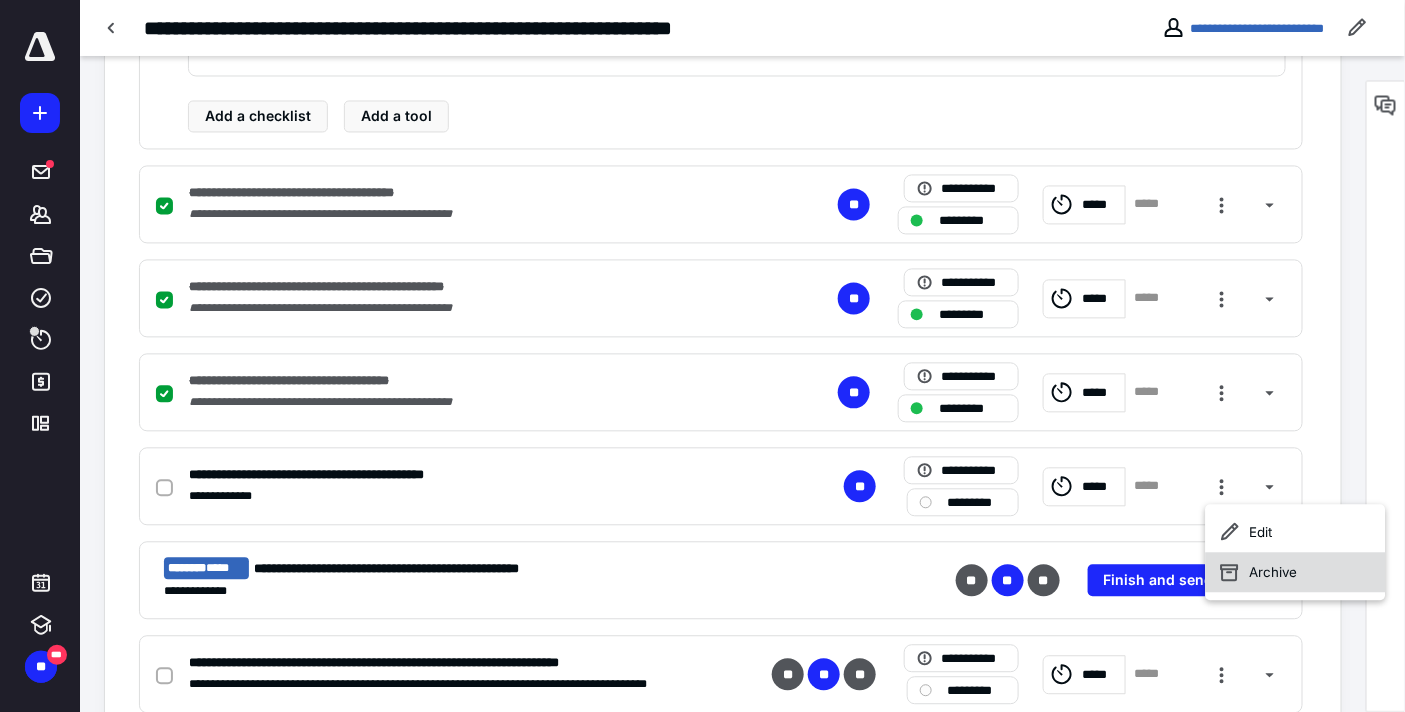 click on "Archive" at bounding box center [1296, 572] 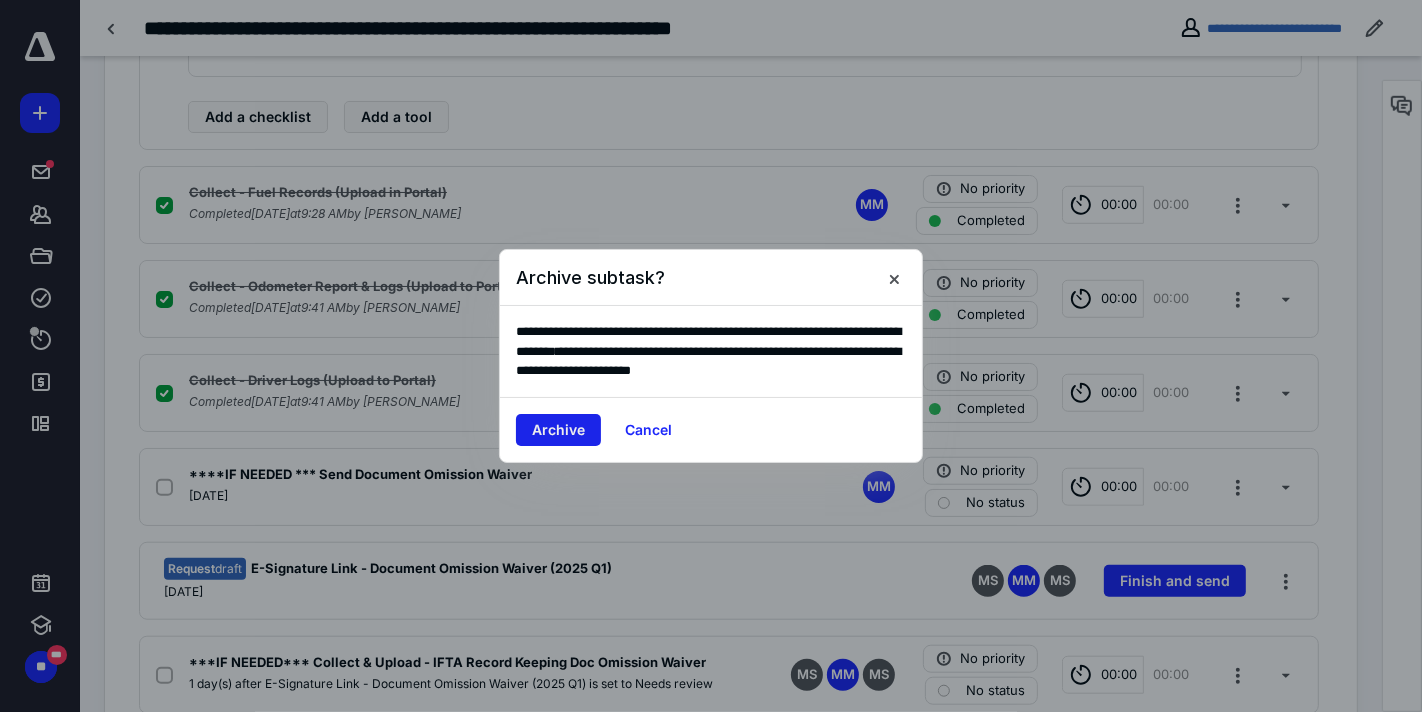 click on "Archive" at bounding box center (558, 430) 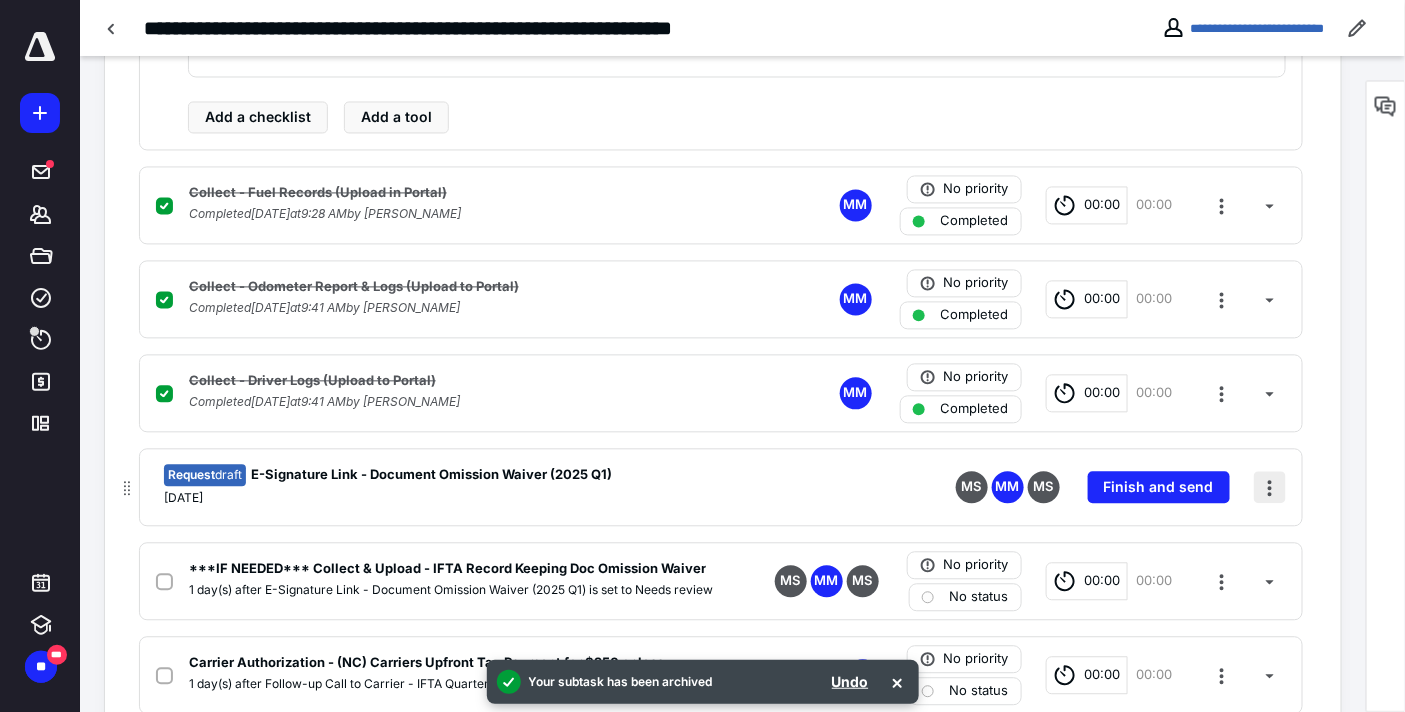 click at bounding box center [1270, 487] 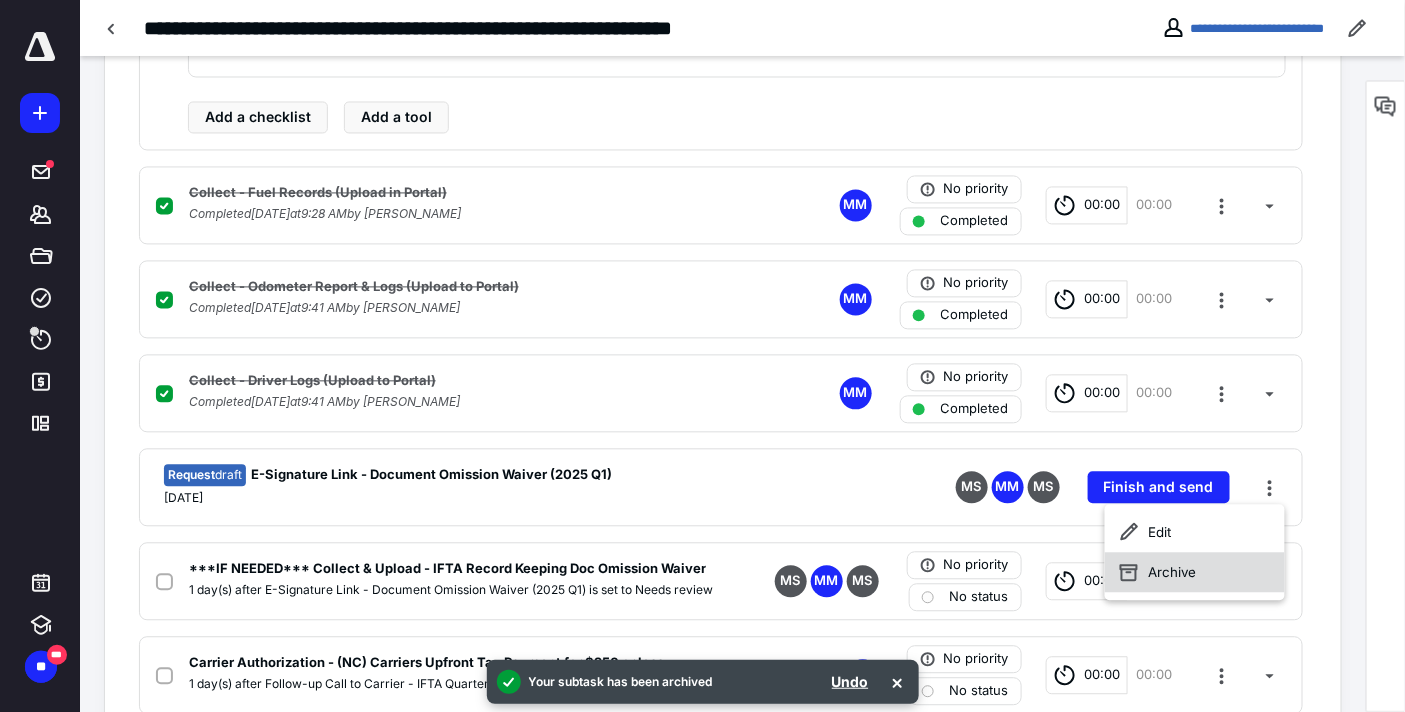 click on "Archive" at bounding box center [1194, 572] 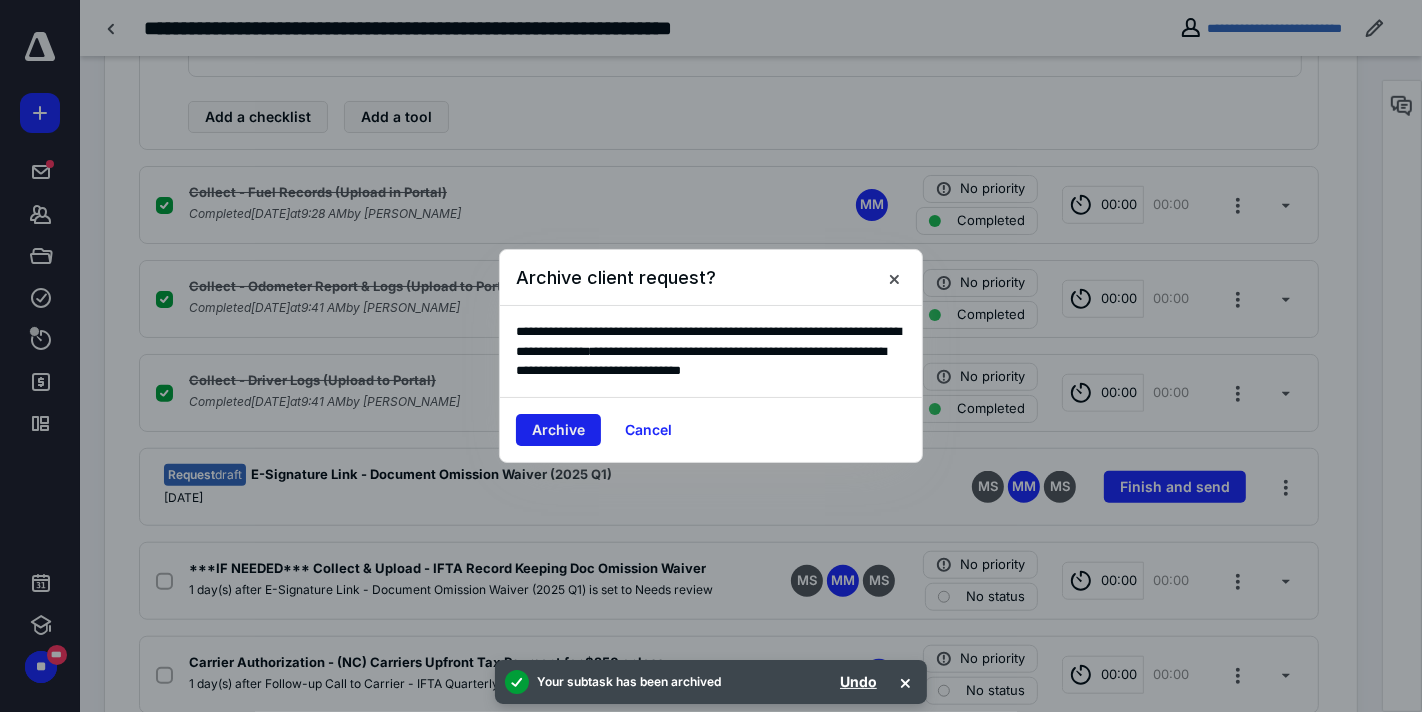 click on "Archive" at bounding box center [558, 430] 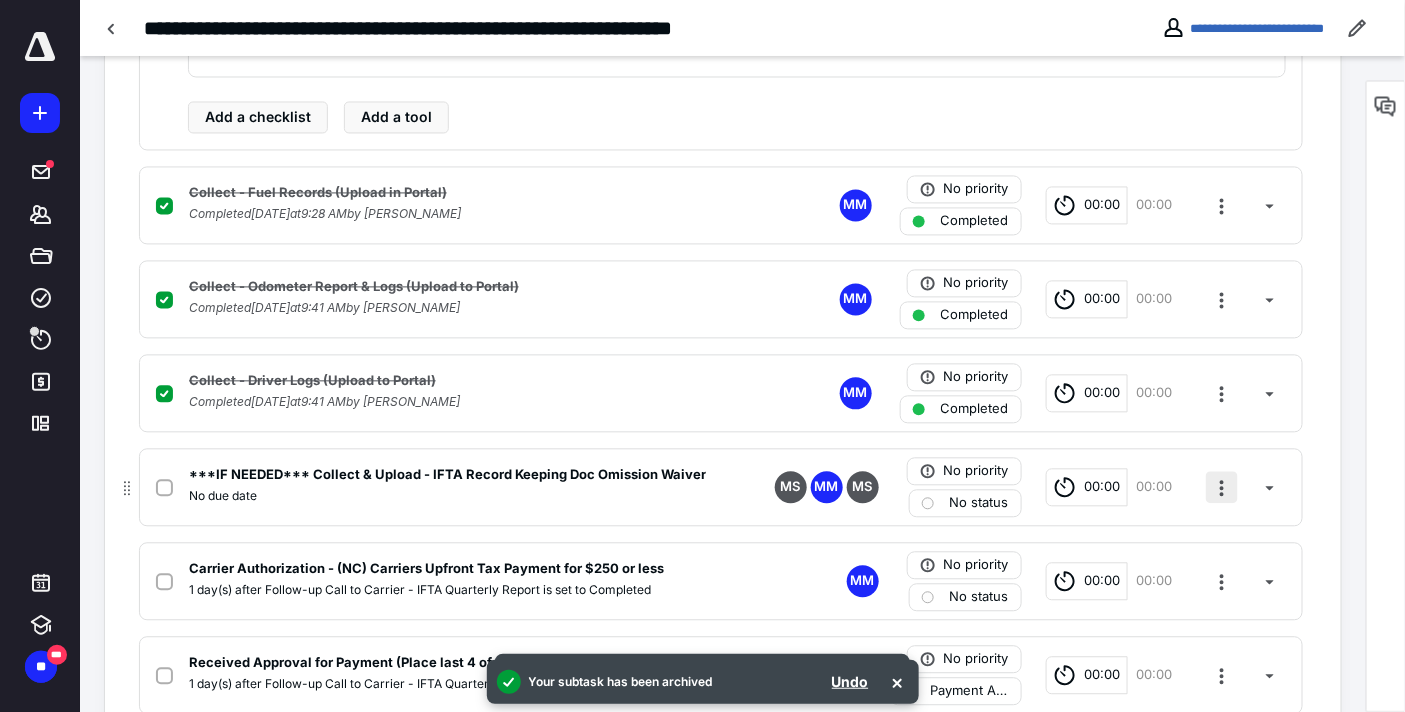 click at bounding box center (1222, 487) 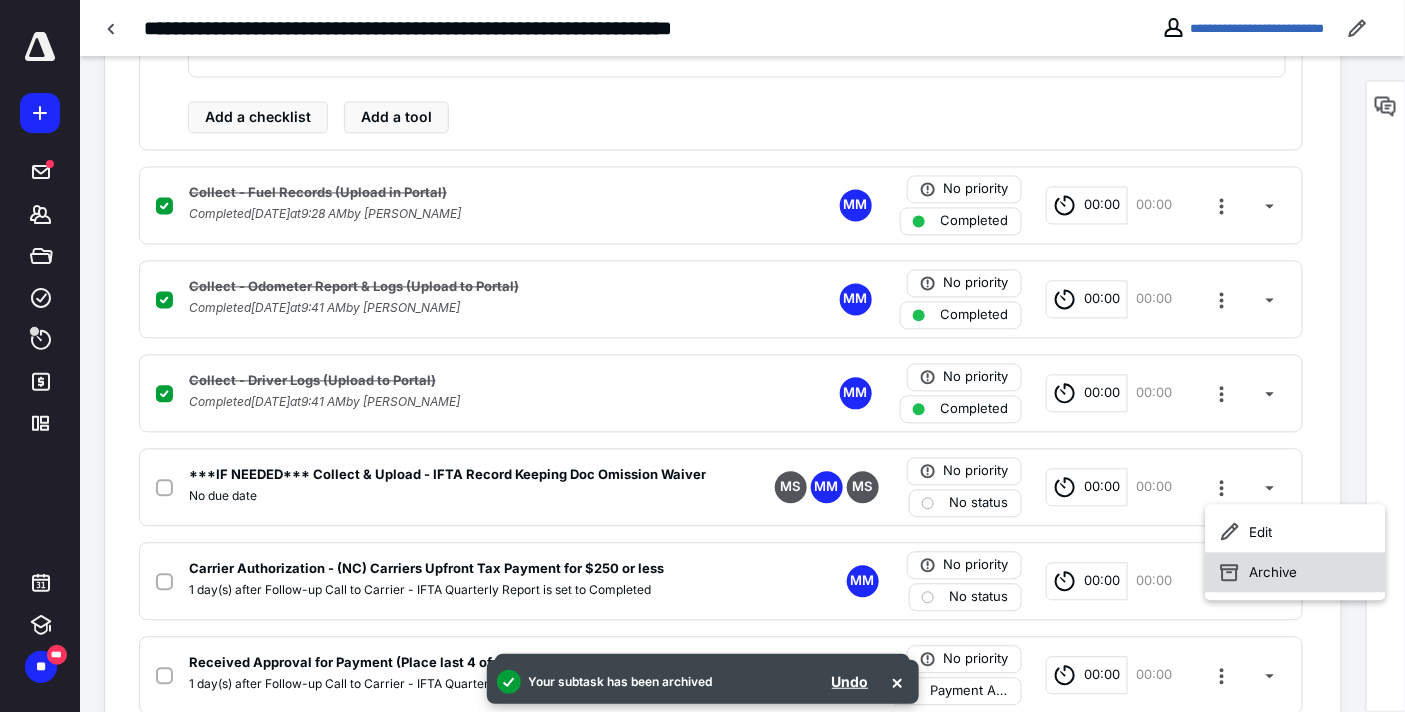 click on "Archive" at bounding box center [1296, 572] 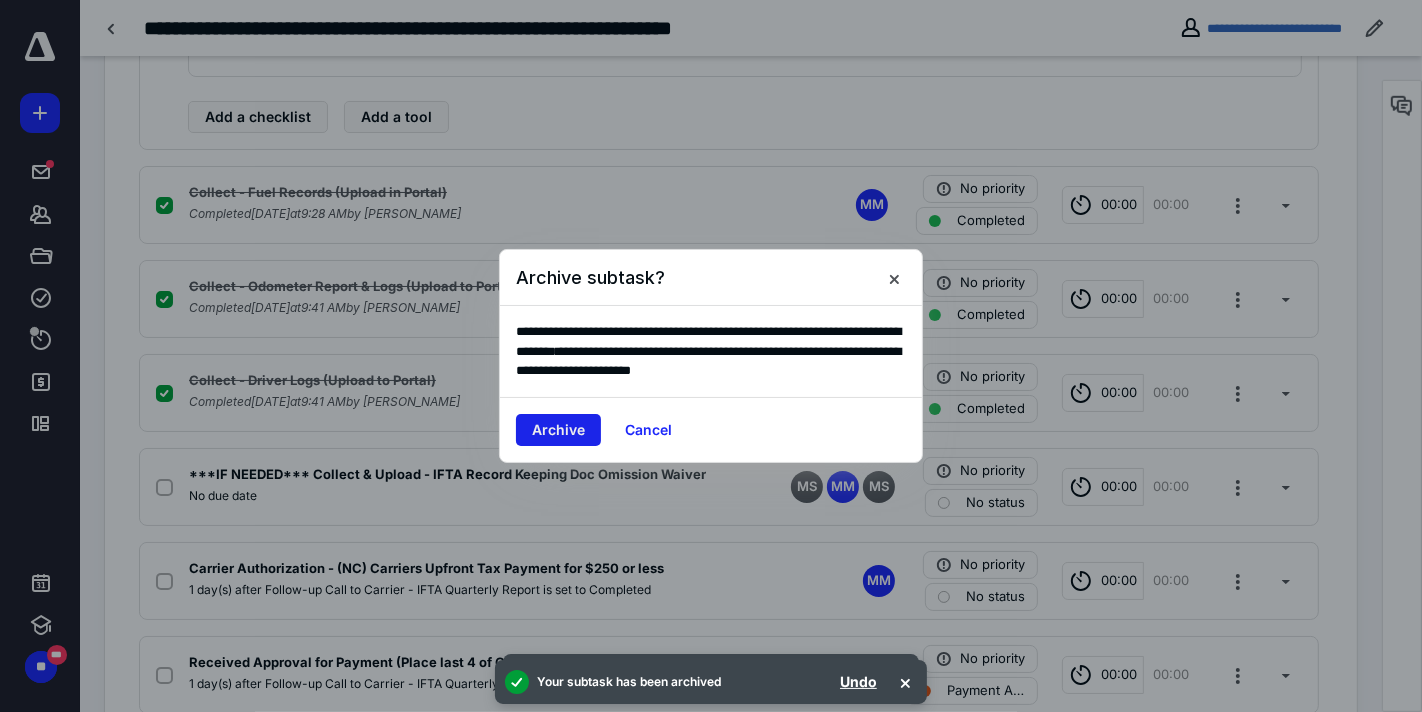click on "Archive" at bounding box center [558, 430] 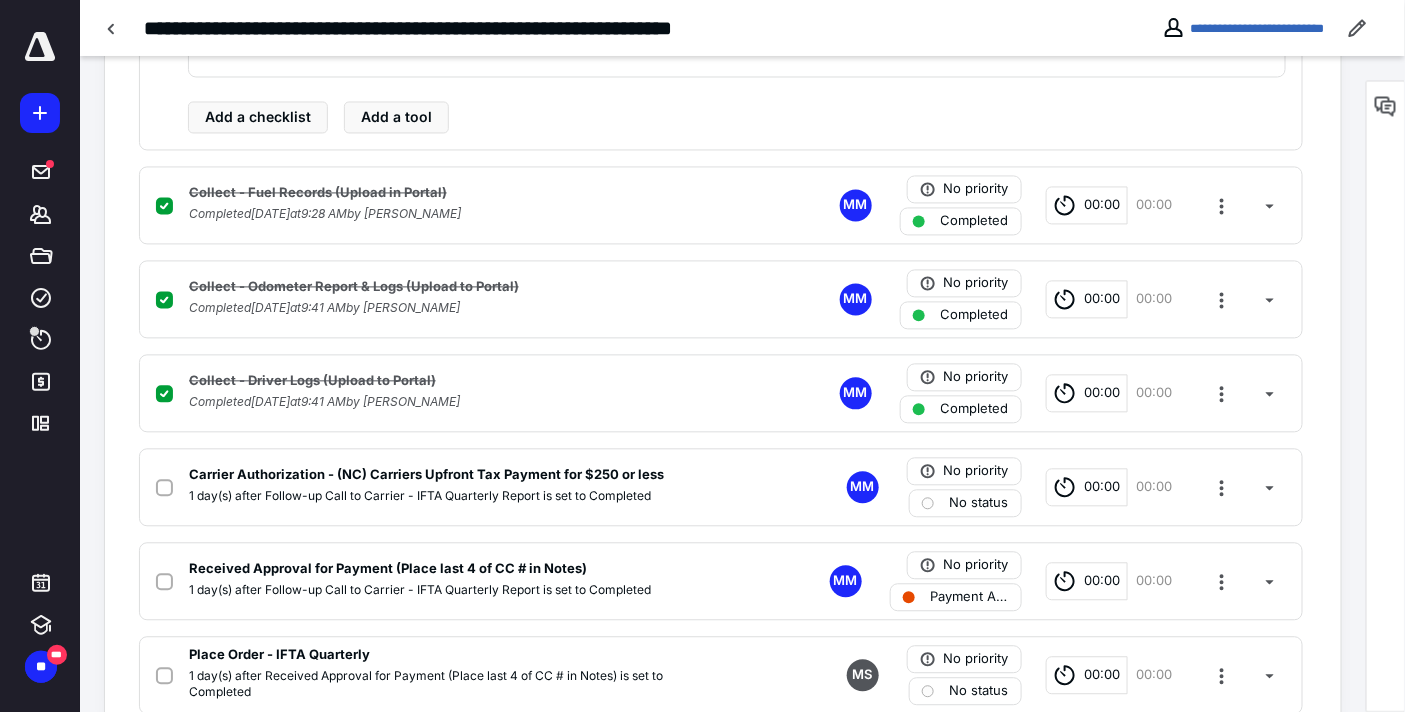 scroll, scrollTop: 1317, scrollLeft: 0, axis: vertical 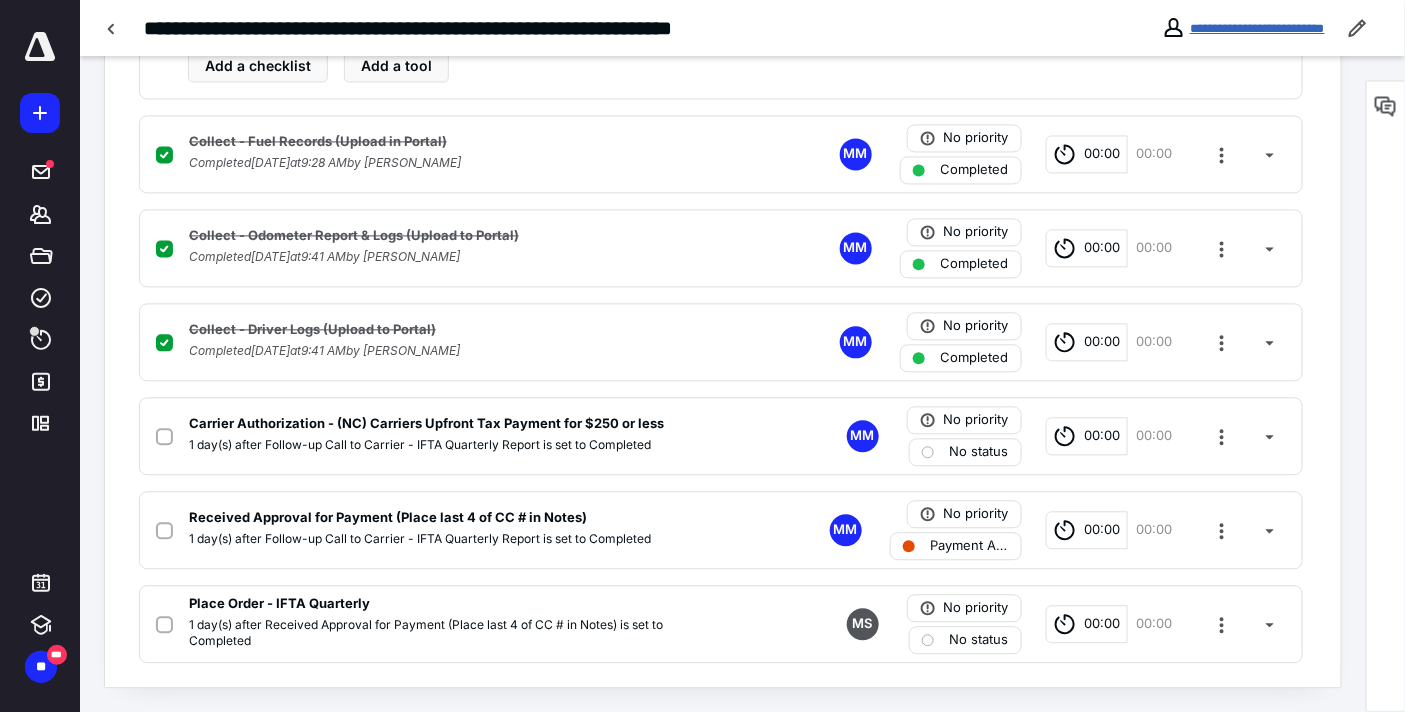 click on "**********" at bounding box center (1257, 28) 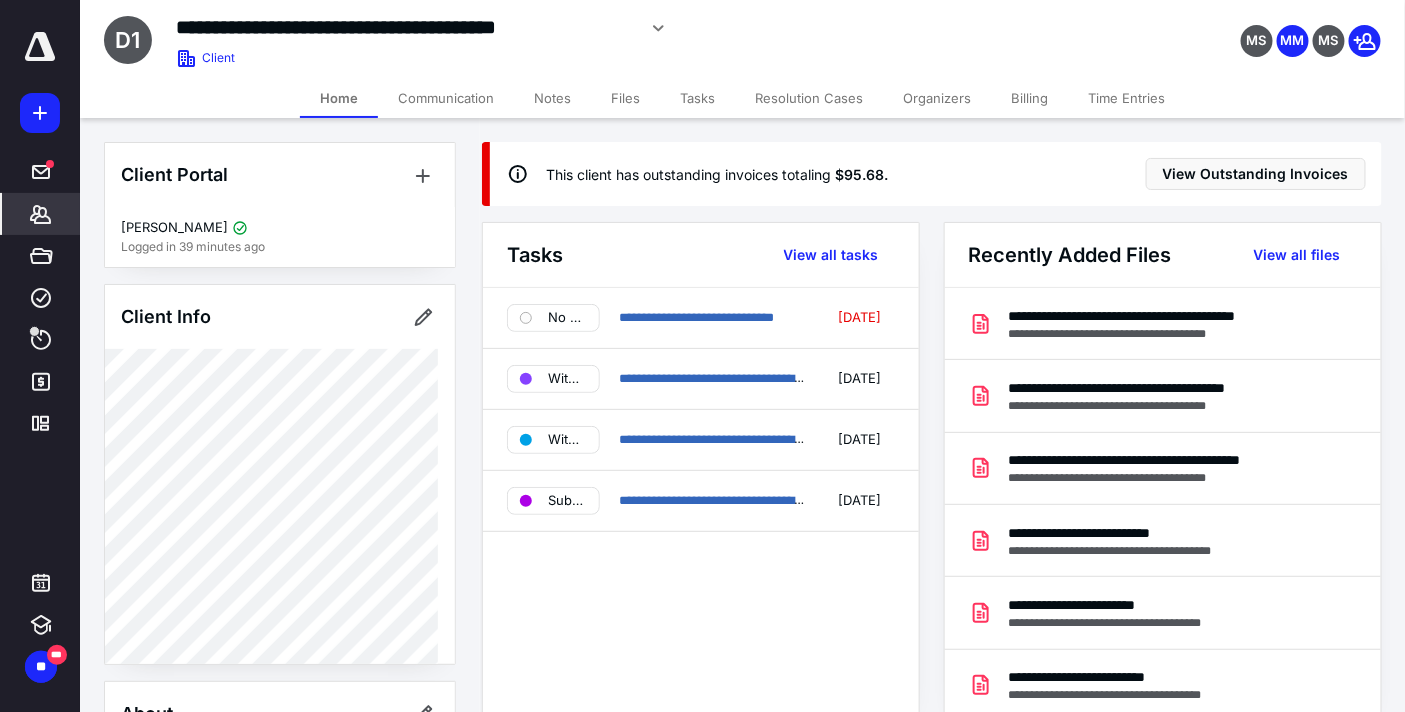 click on "Files" at bounding box center [625, 98] 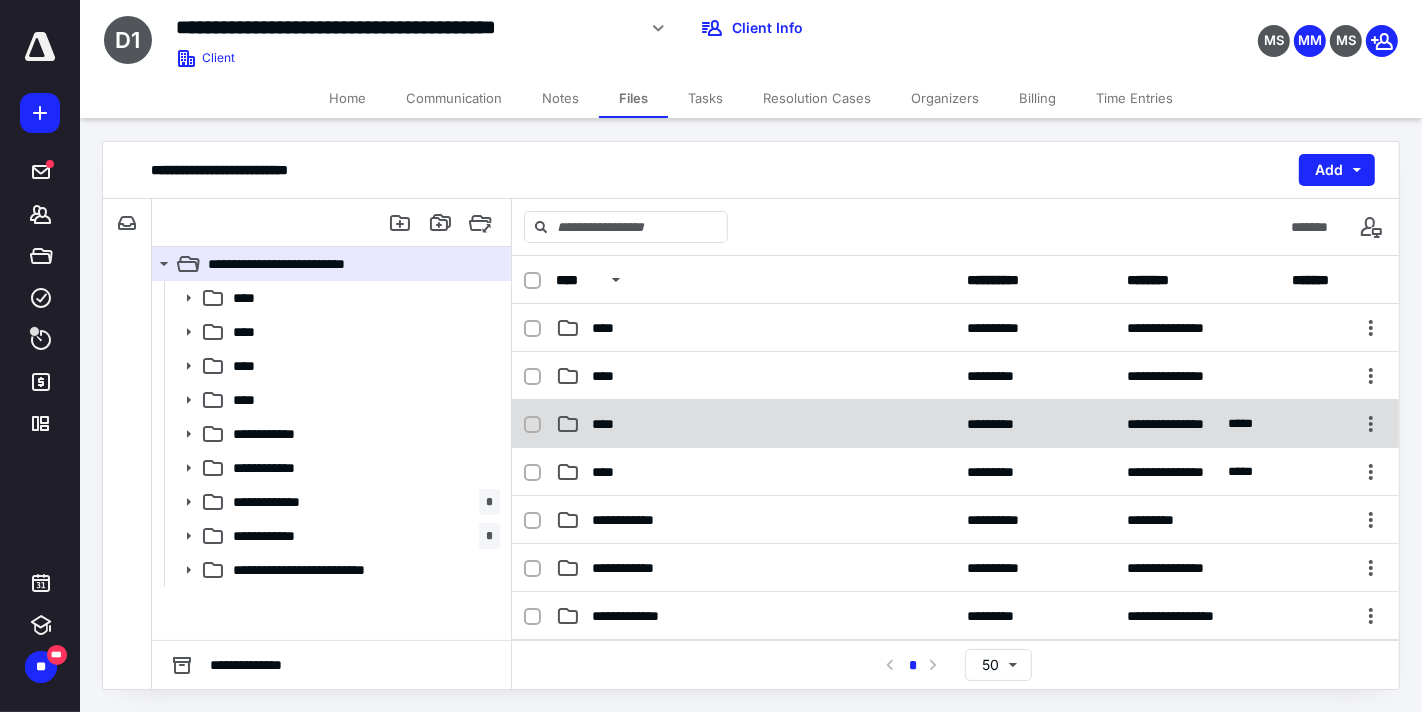 click on "****" at bounding box center (756, 424) 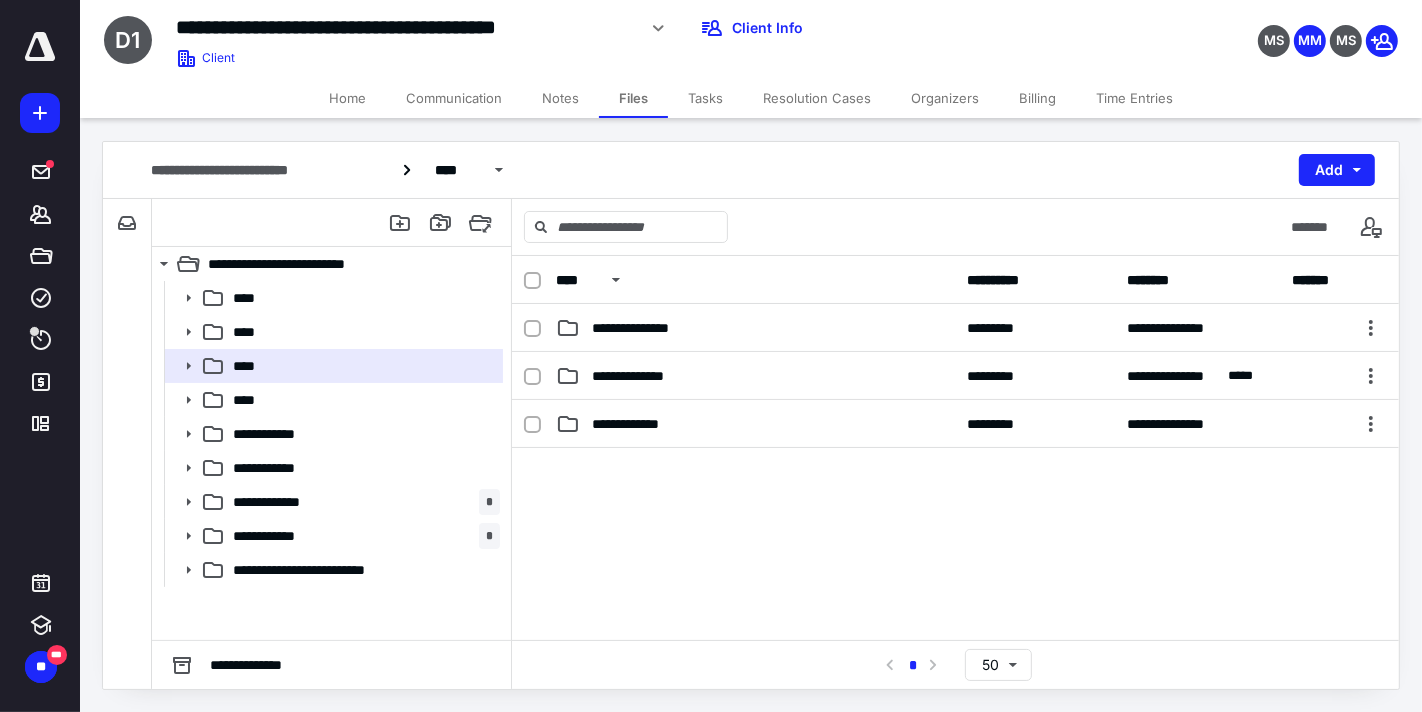 click on "Tasks" at bounding box center (705, 98) 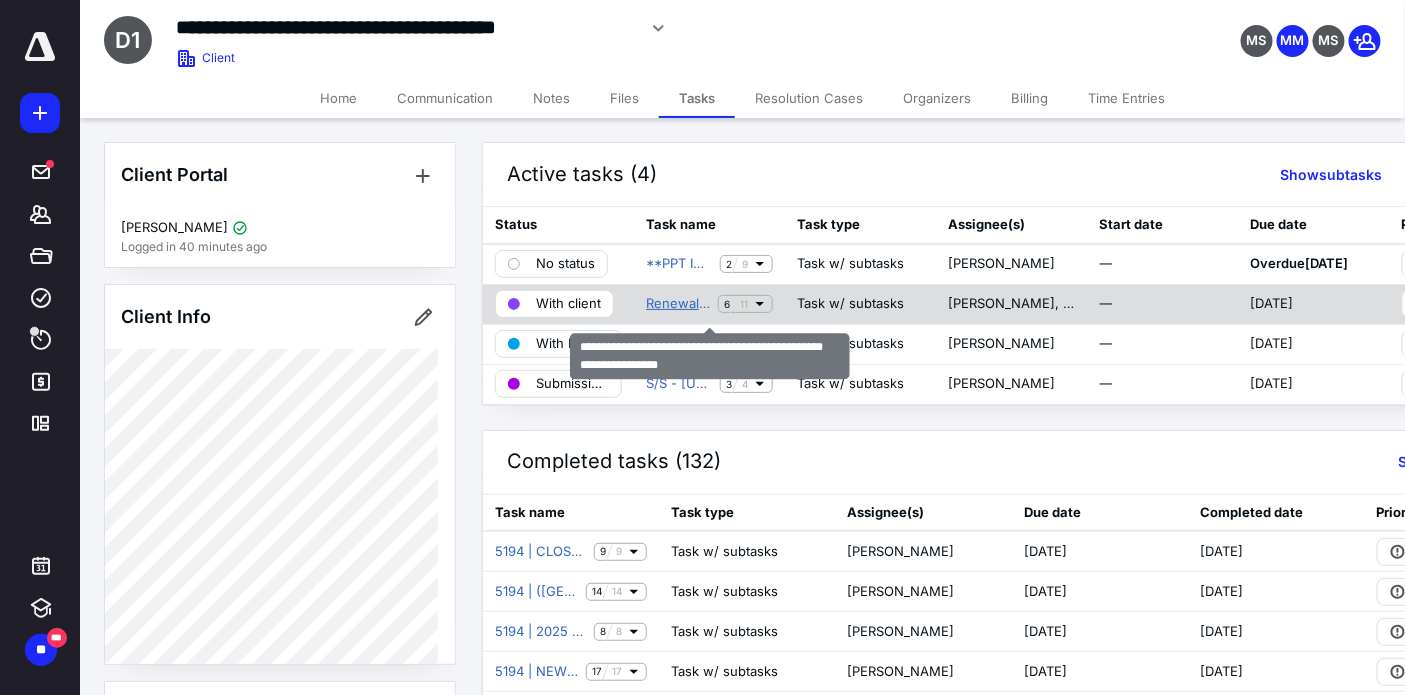 click on "Renewal Reminder: IFTA Quarterly Report (2025 Q2) ([US_STATE])" at bounding box center [678, 304] 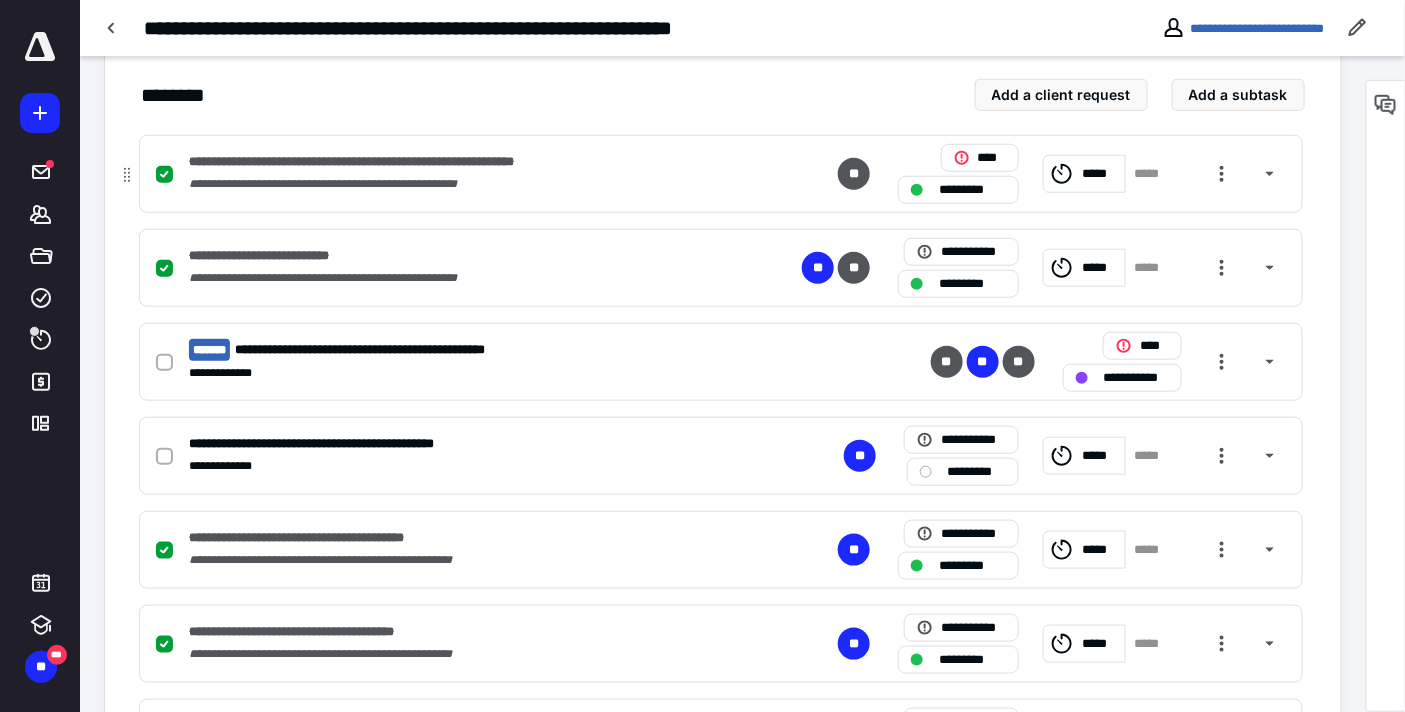 scroll, scrollTop: 444, scrollLeft: 0, axis: vertical 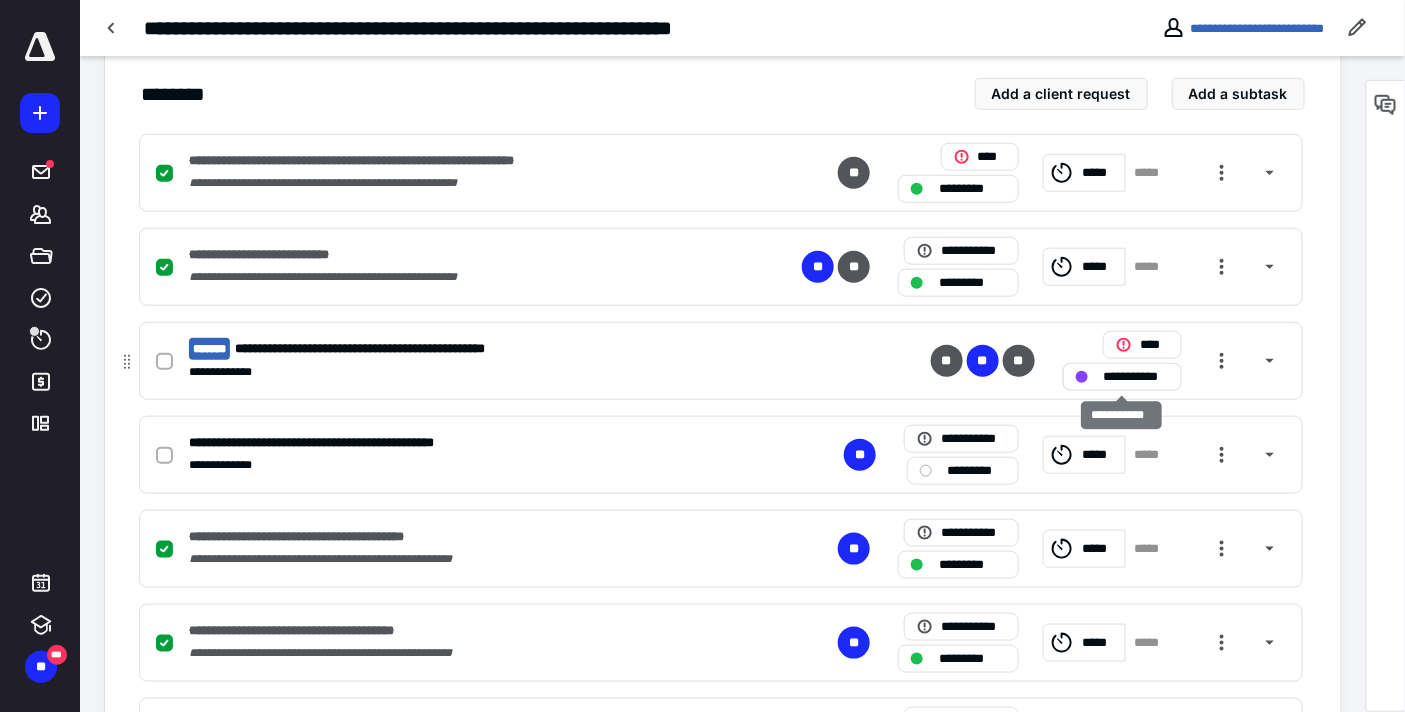 click on "**********" at bounding box center [1136, 376] 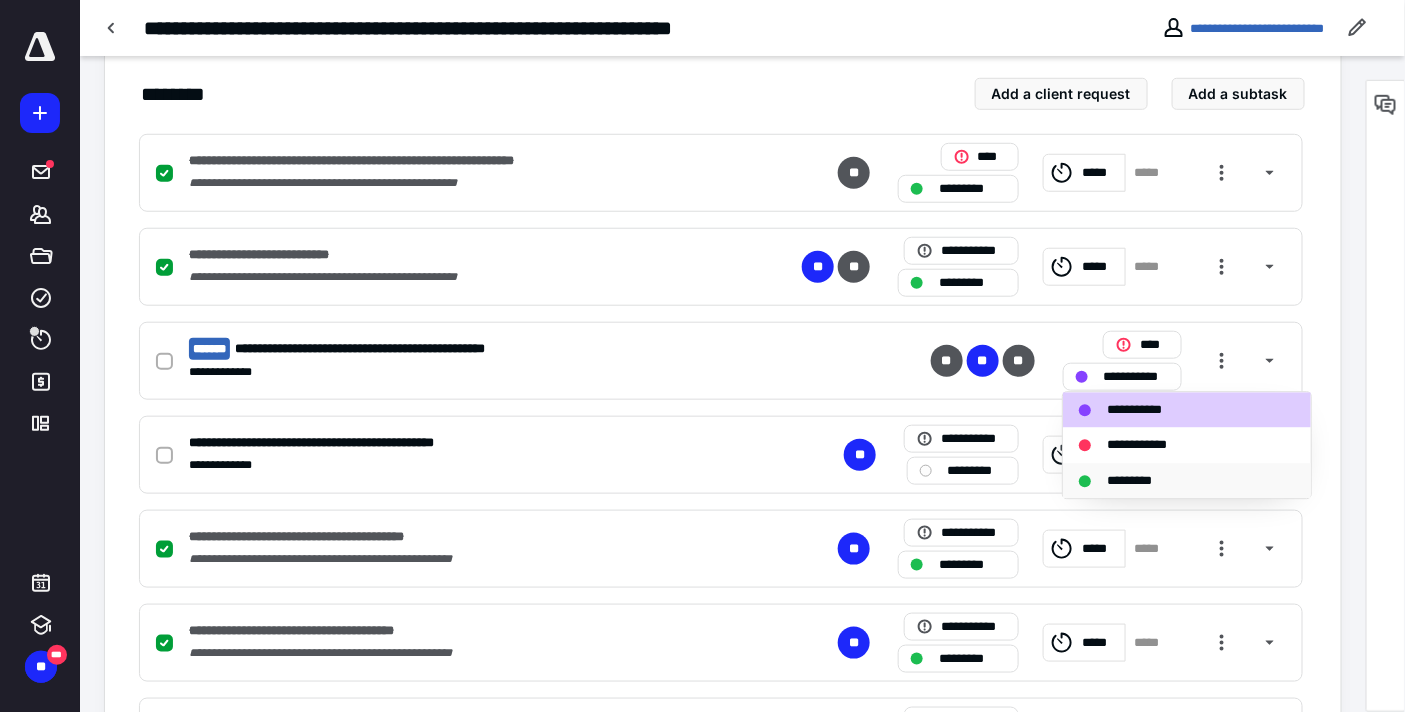 click on "*********" at bounding box center [1140, 481] 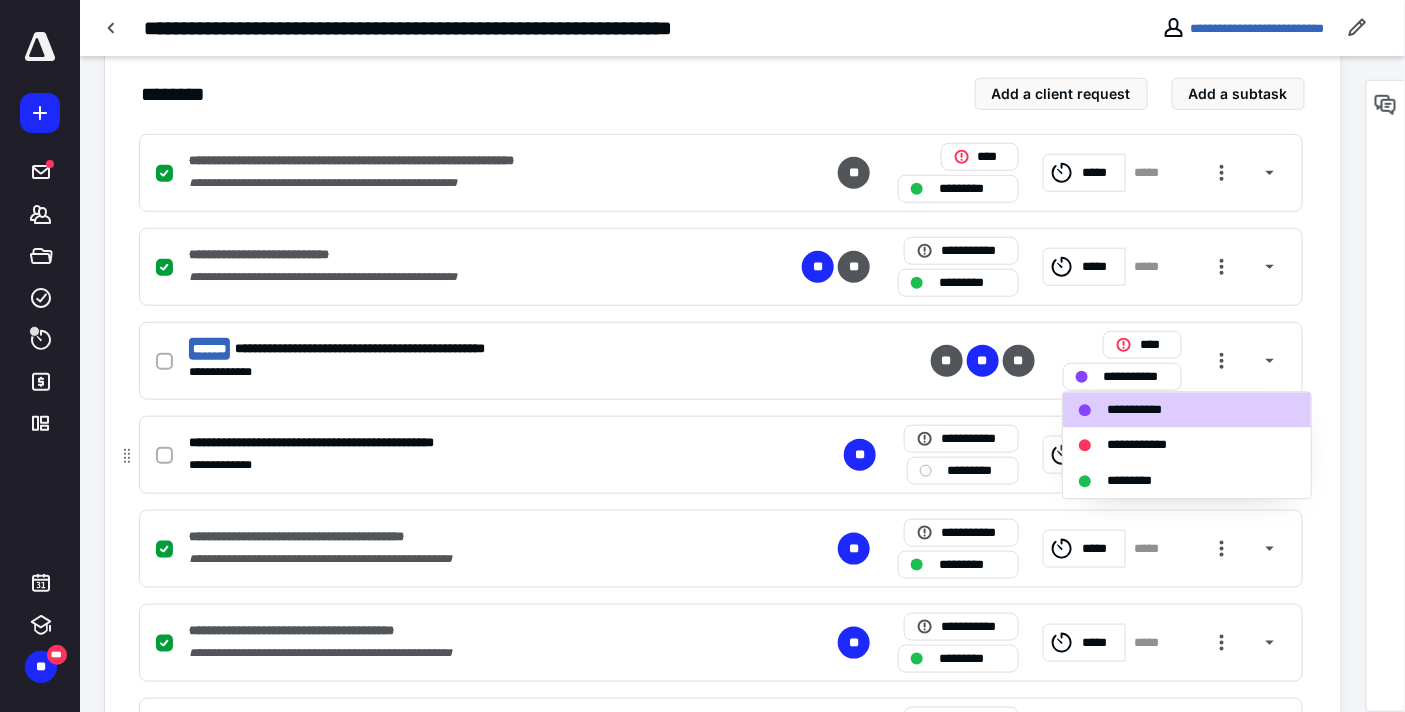 checkbox on "true" 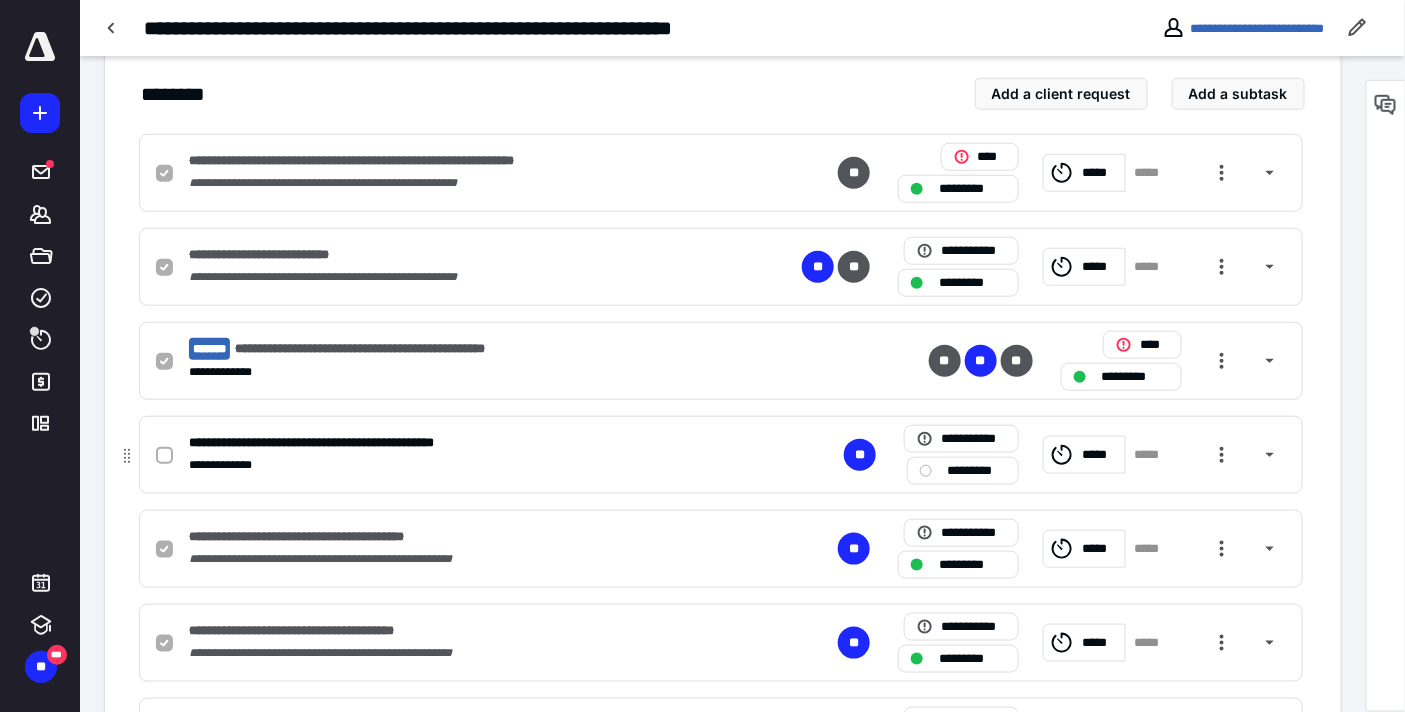 click on "*********" at bounding box center (977, 470) 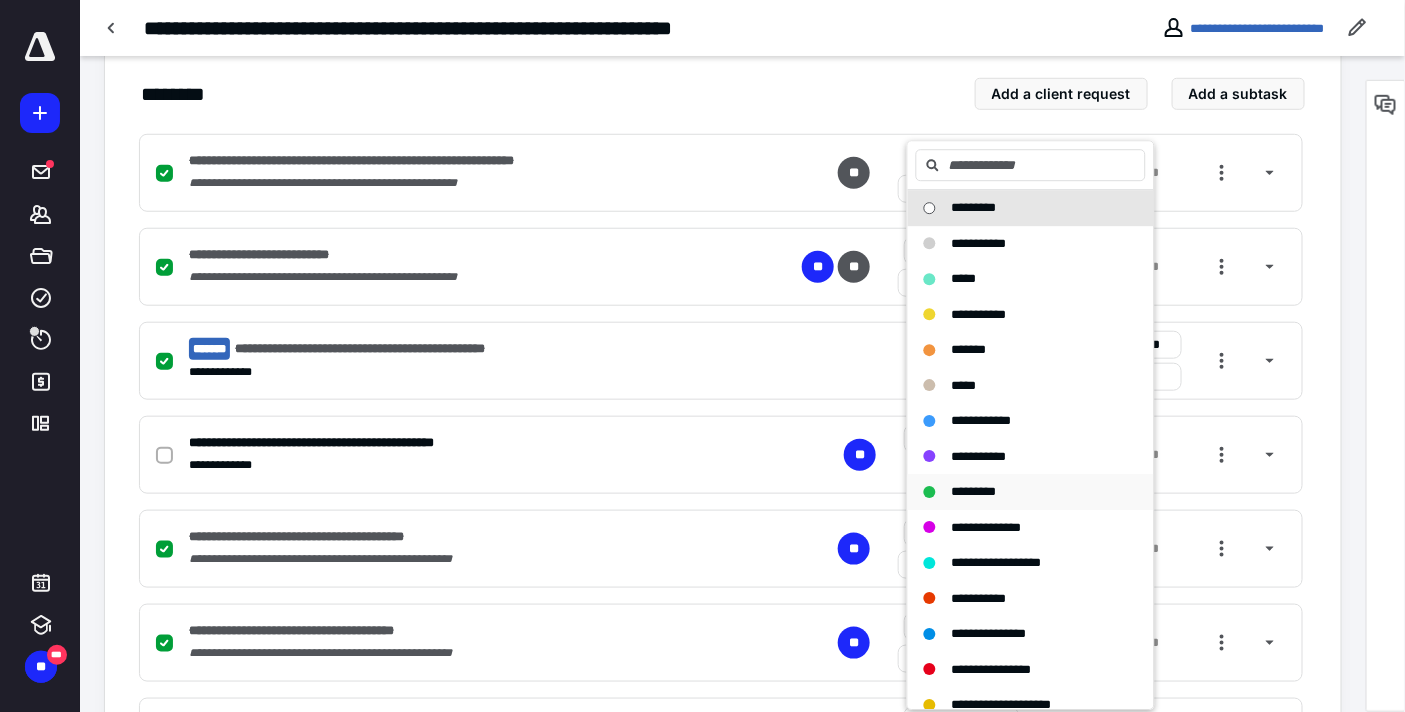 click on "*********" at bounding box center [974, 491] 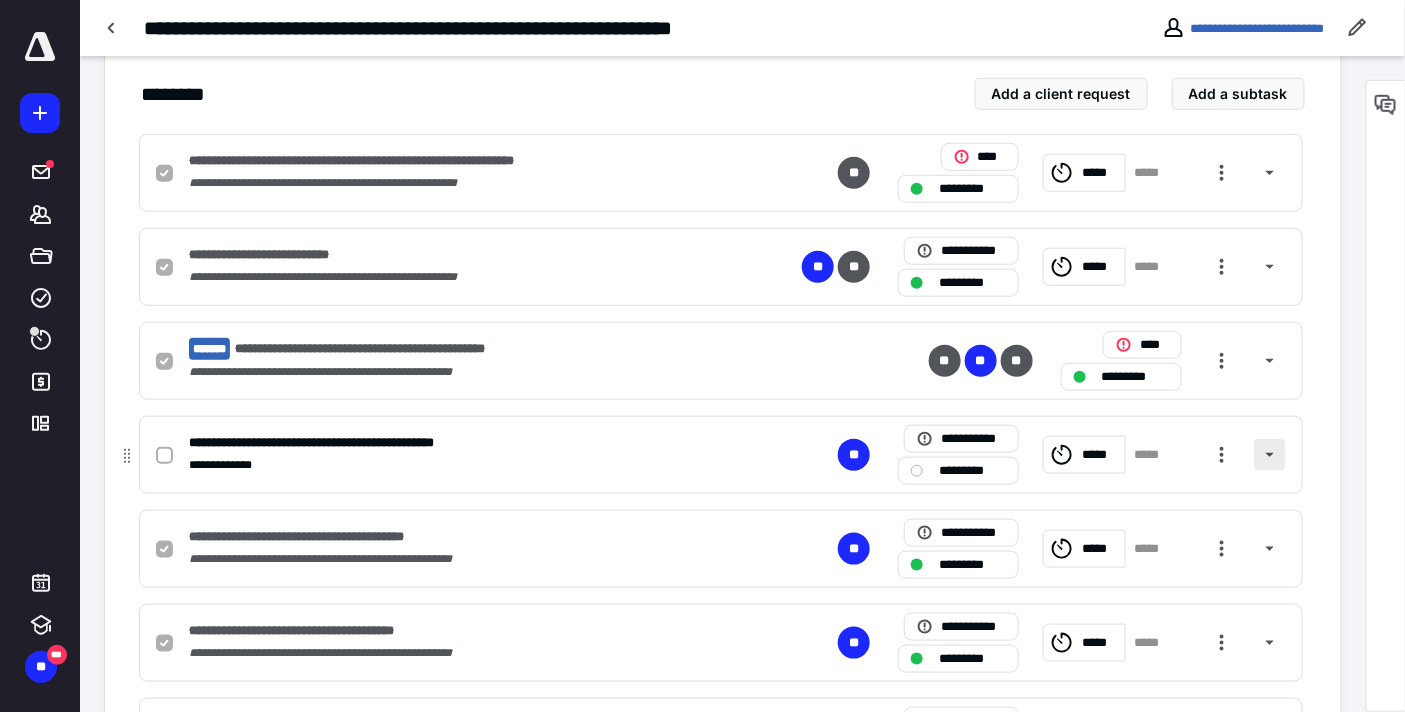 checkbox on "true" 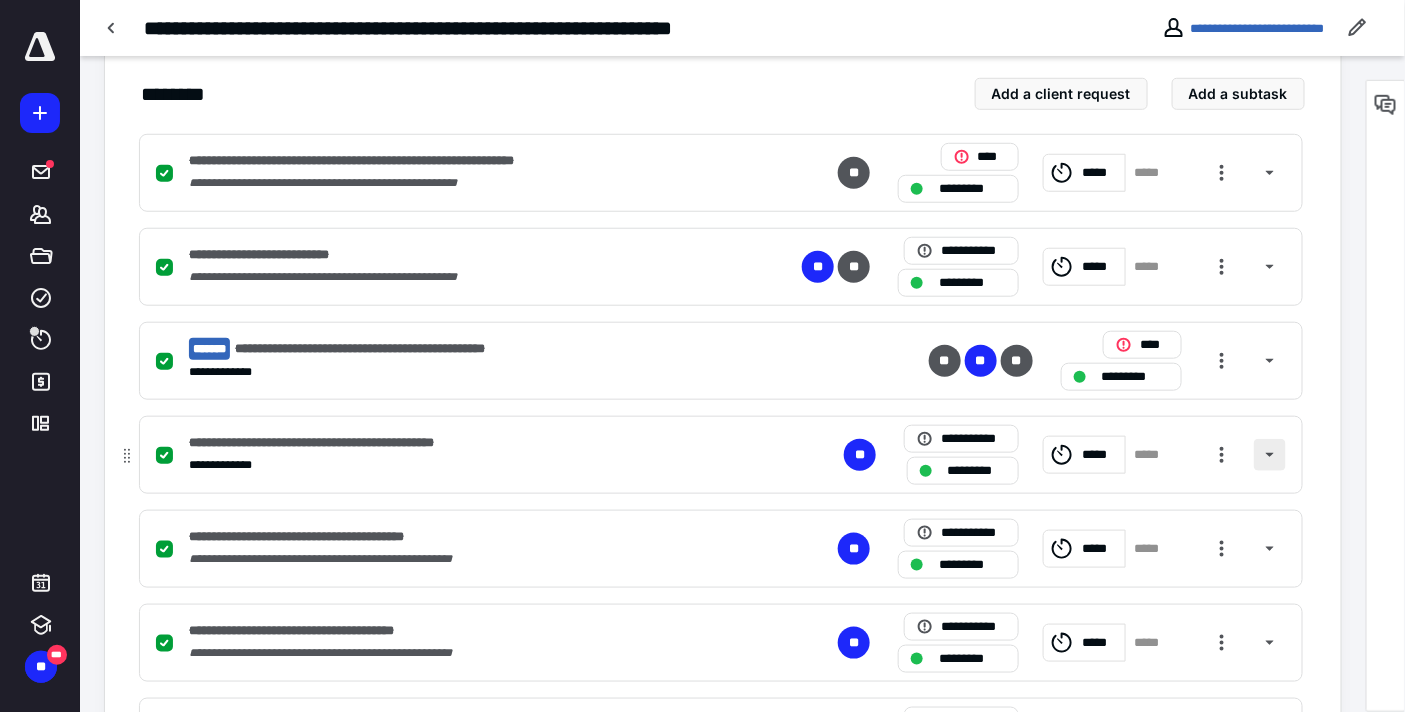 click at bounding box center [1270, 455] 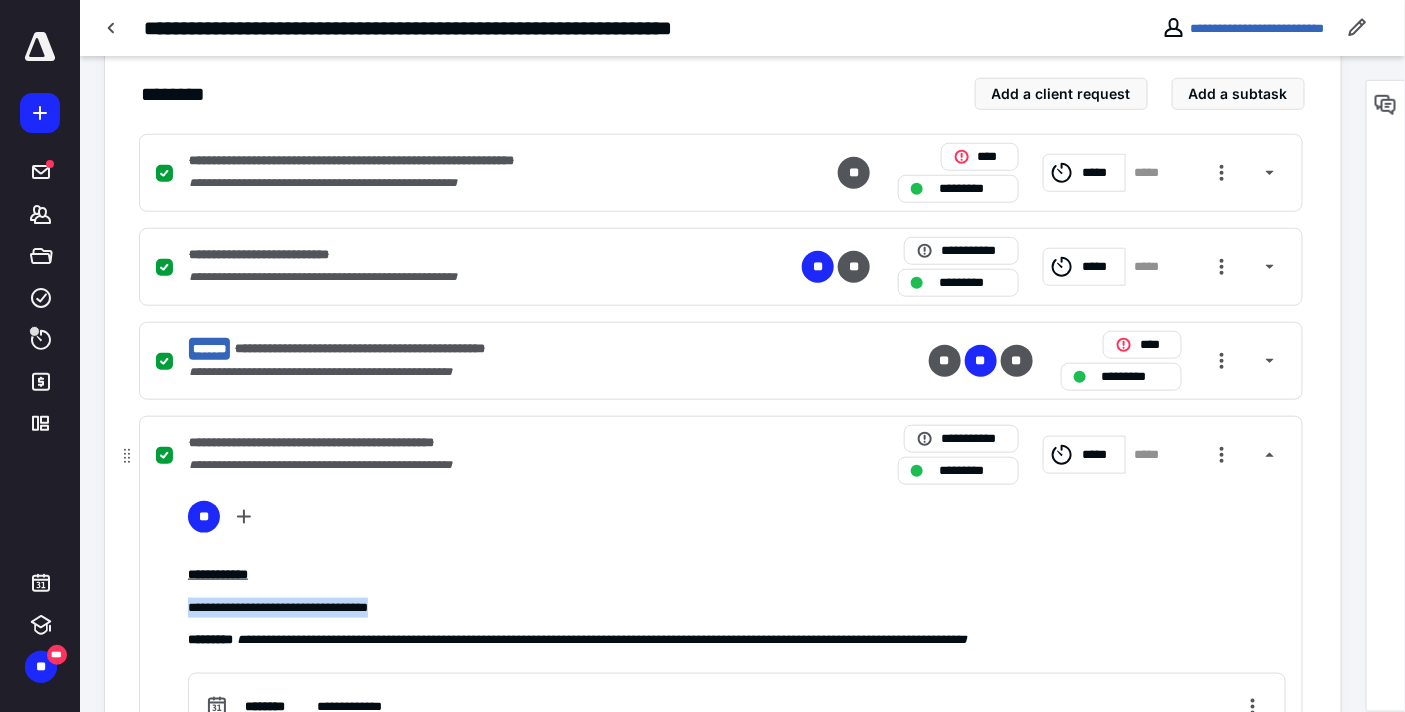 drag, startPoint x: 421, startPoint y: 600, endPoint x: 190, endPoint y: 600, distance: 231 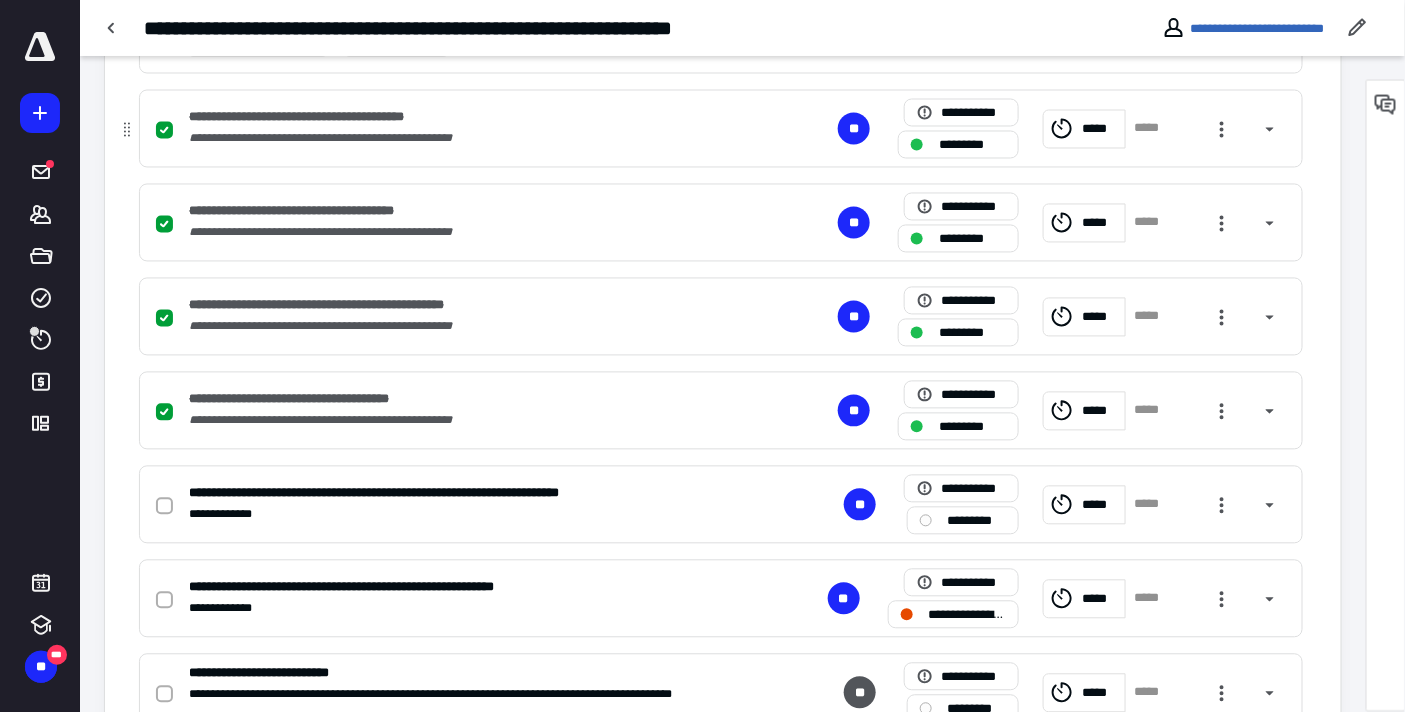 scroll, scrollTop: 1253, scrollLeft: 0, axis: vertical 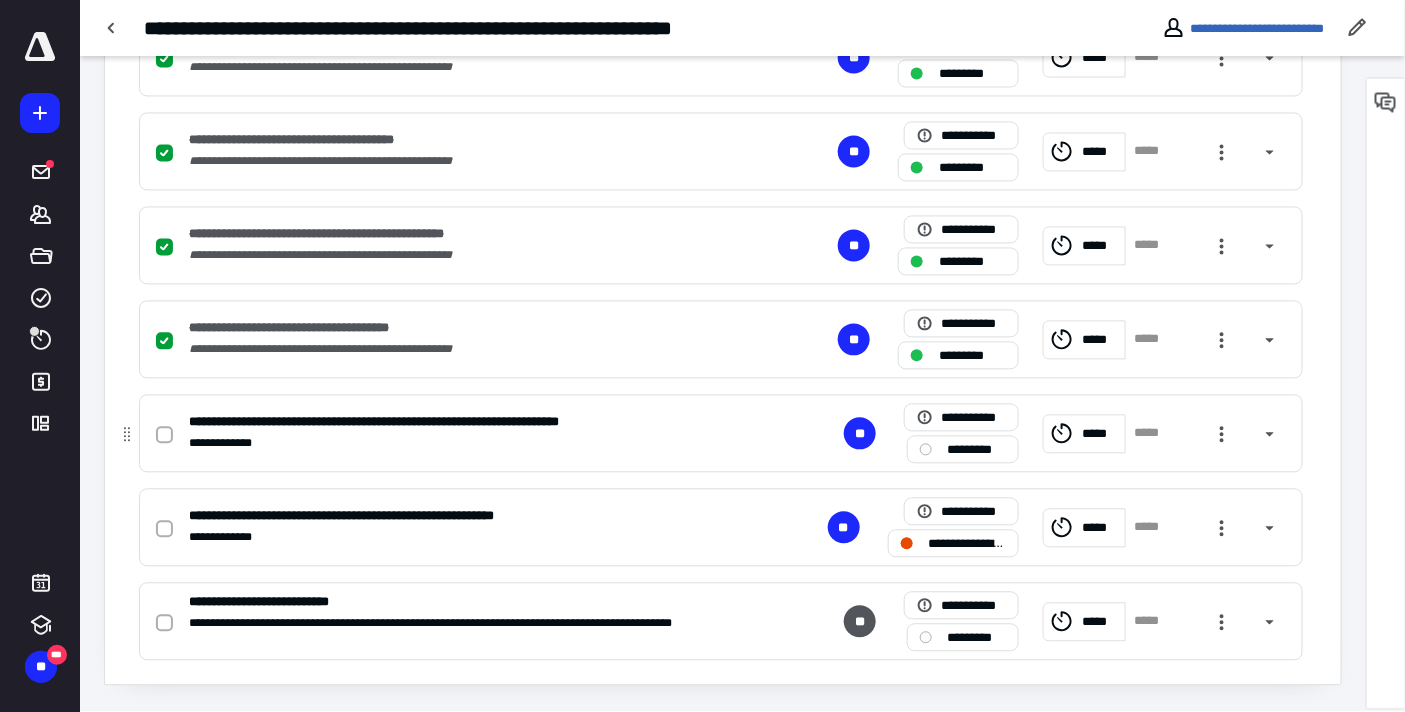 click on "*********" at bounding box center (977, 450) 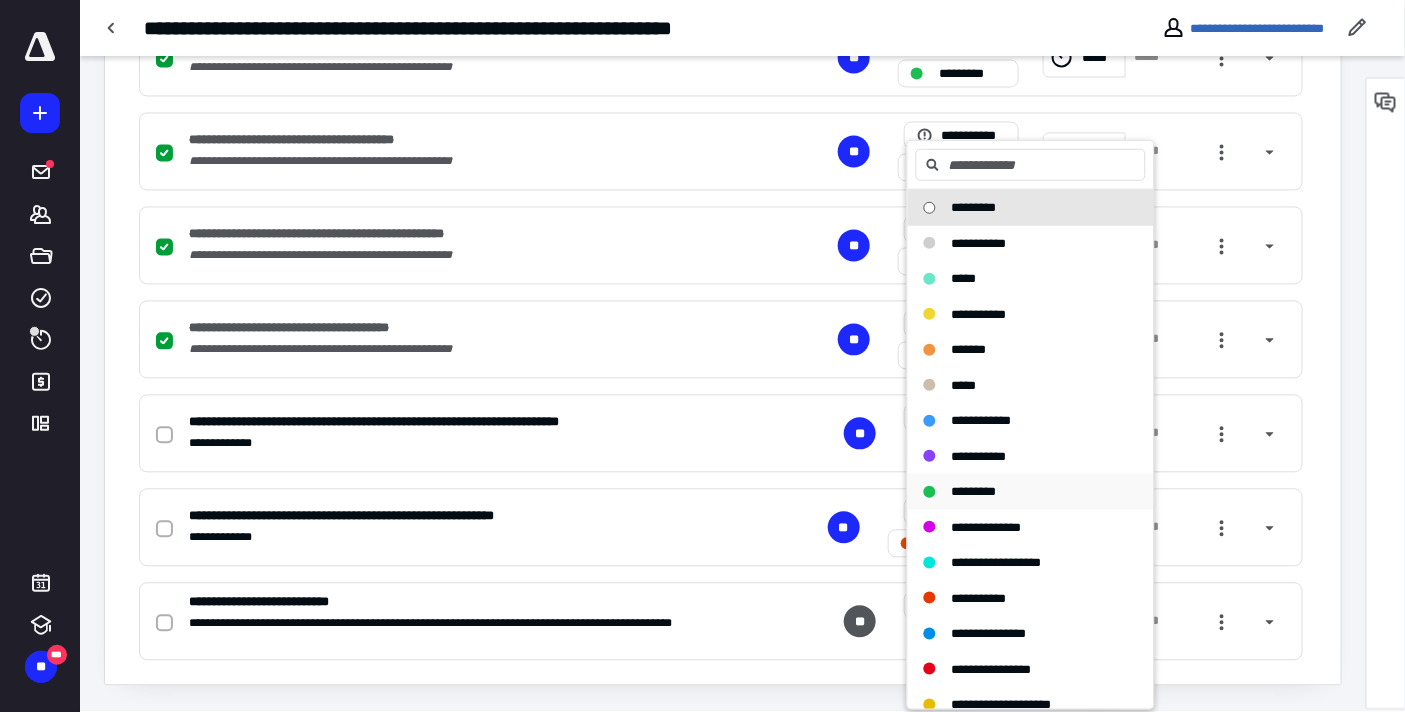 click on "*********" at bounding box center (974, 491) 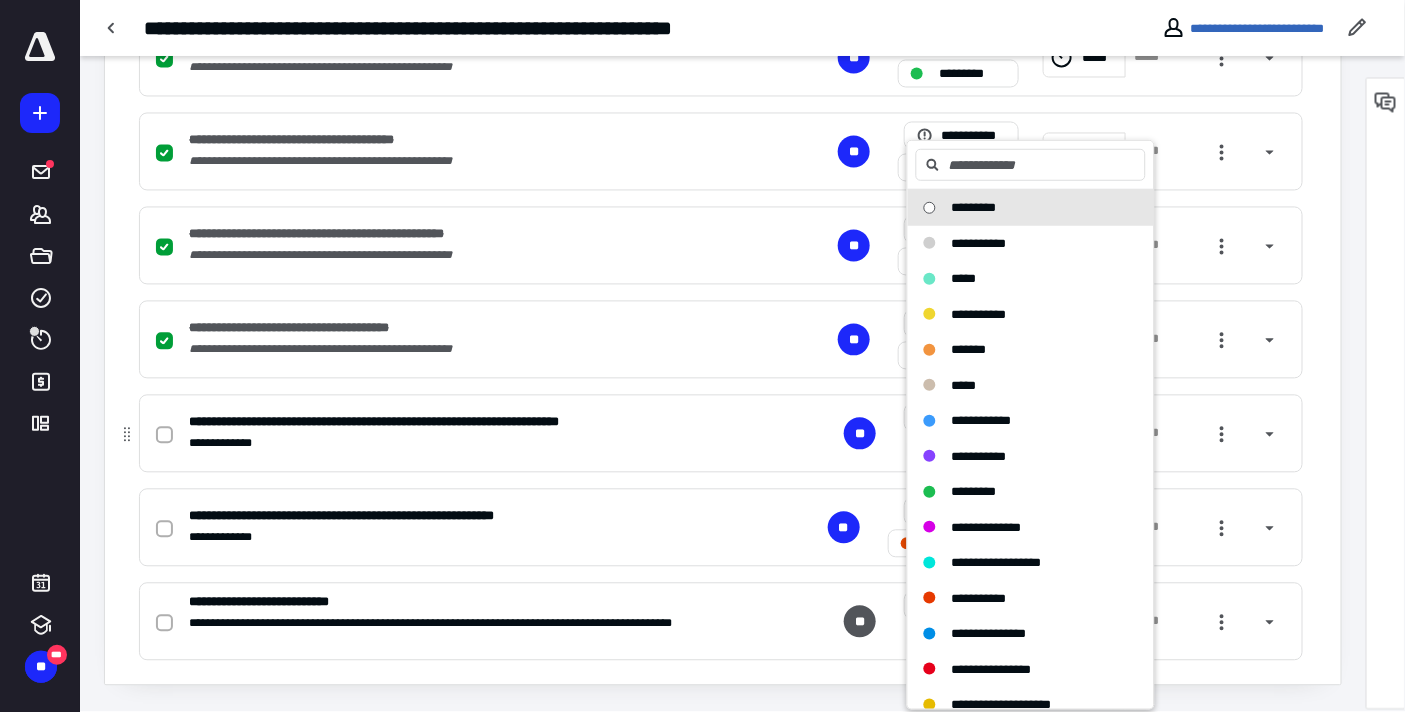 checkbox on "true" 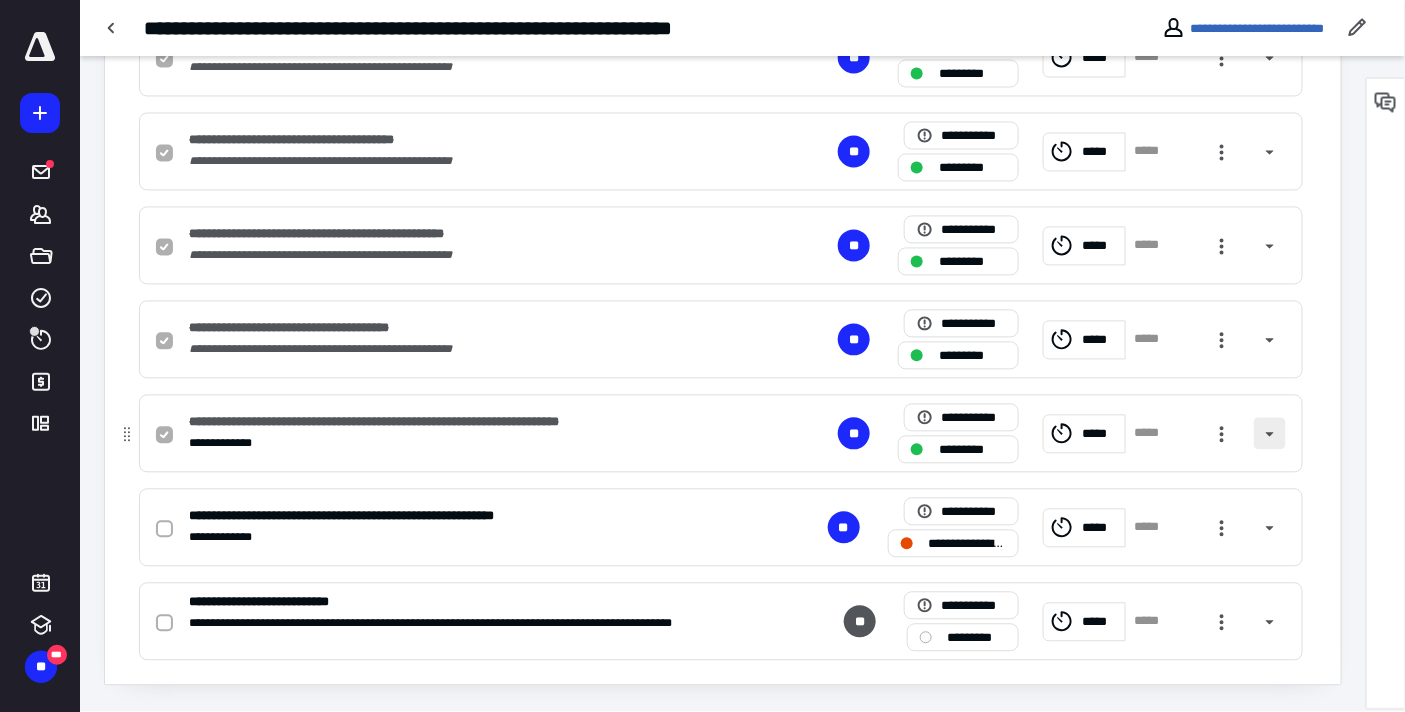 click at bounding box center (1270, 434) 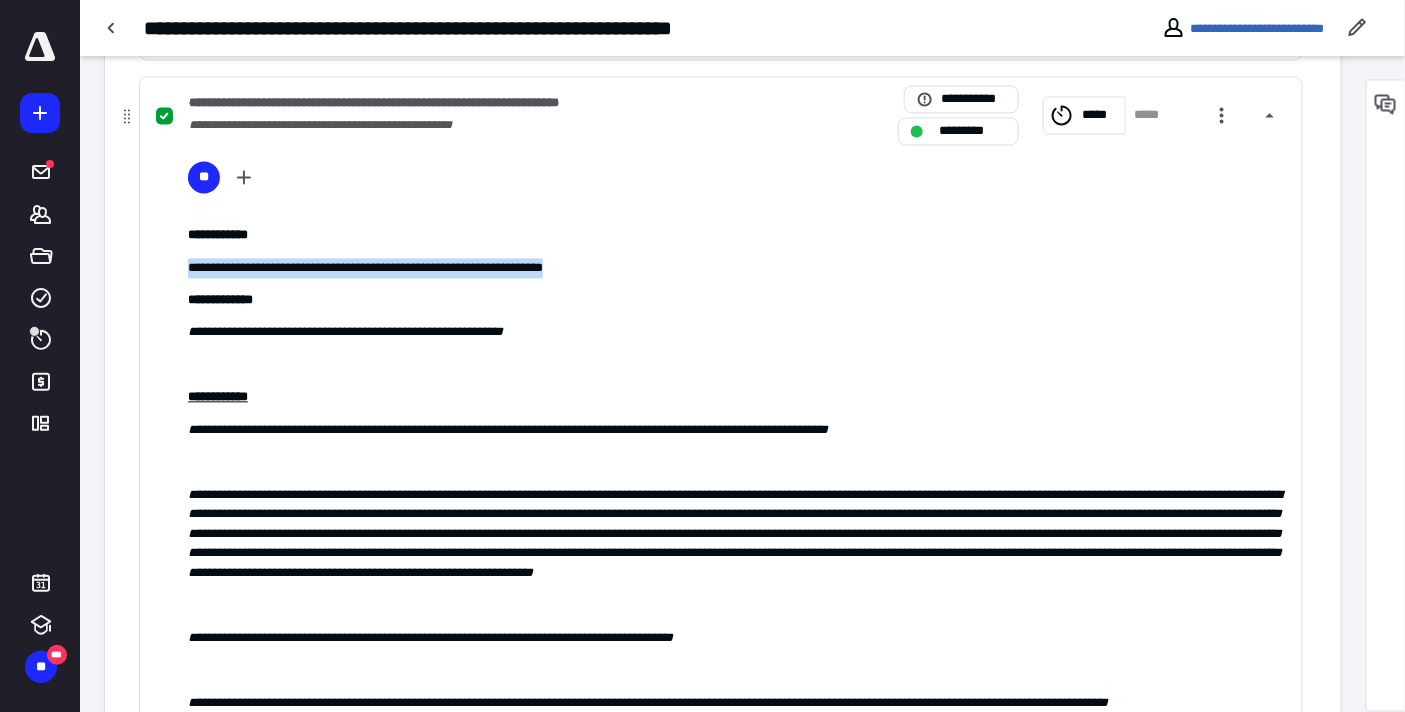 drag, startPoint x: 604, startPoint y: 273, endPoint x: 186, endPoint y: 273, distance: 418 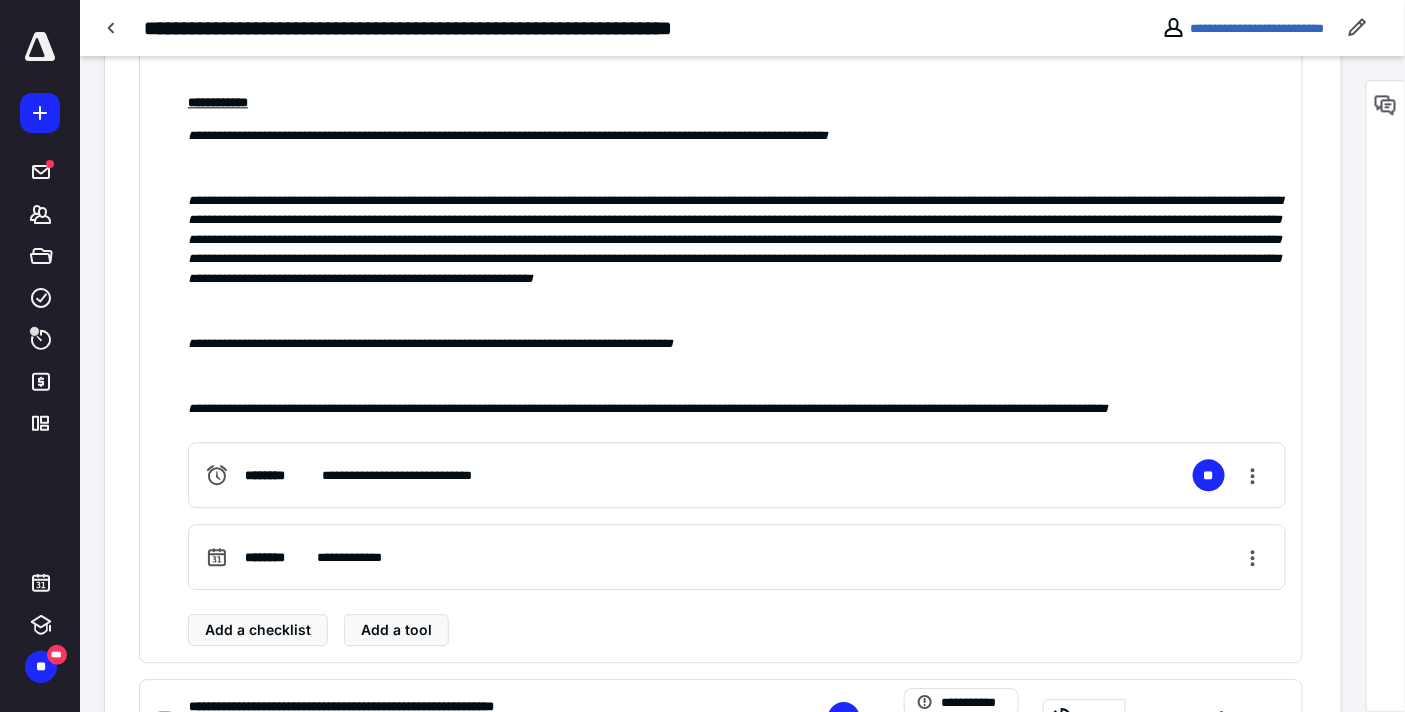 scroll, scrollTop: 1776, scrollLeft: 0, axis: vertical 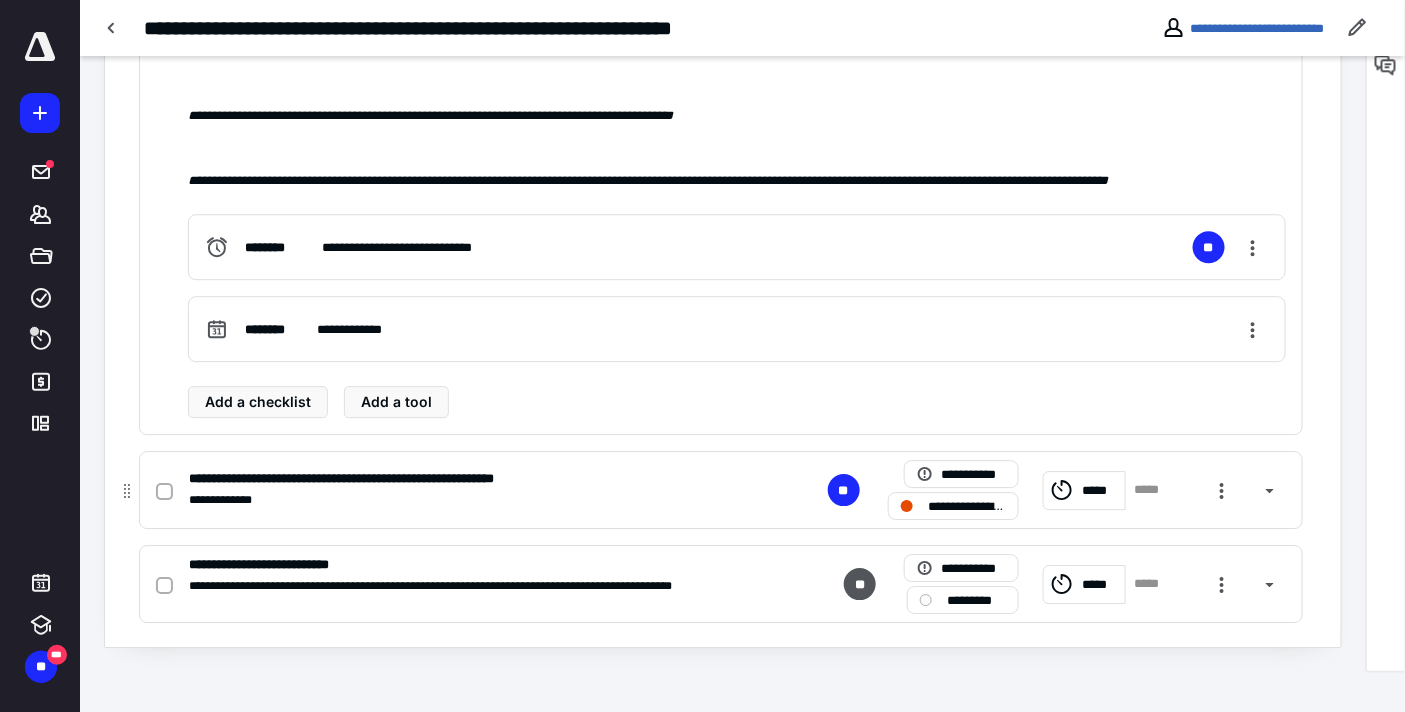click on "**********" at bounding box center [968, 506] 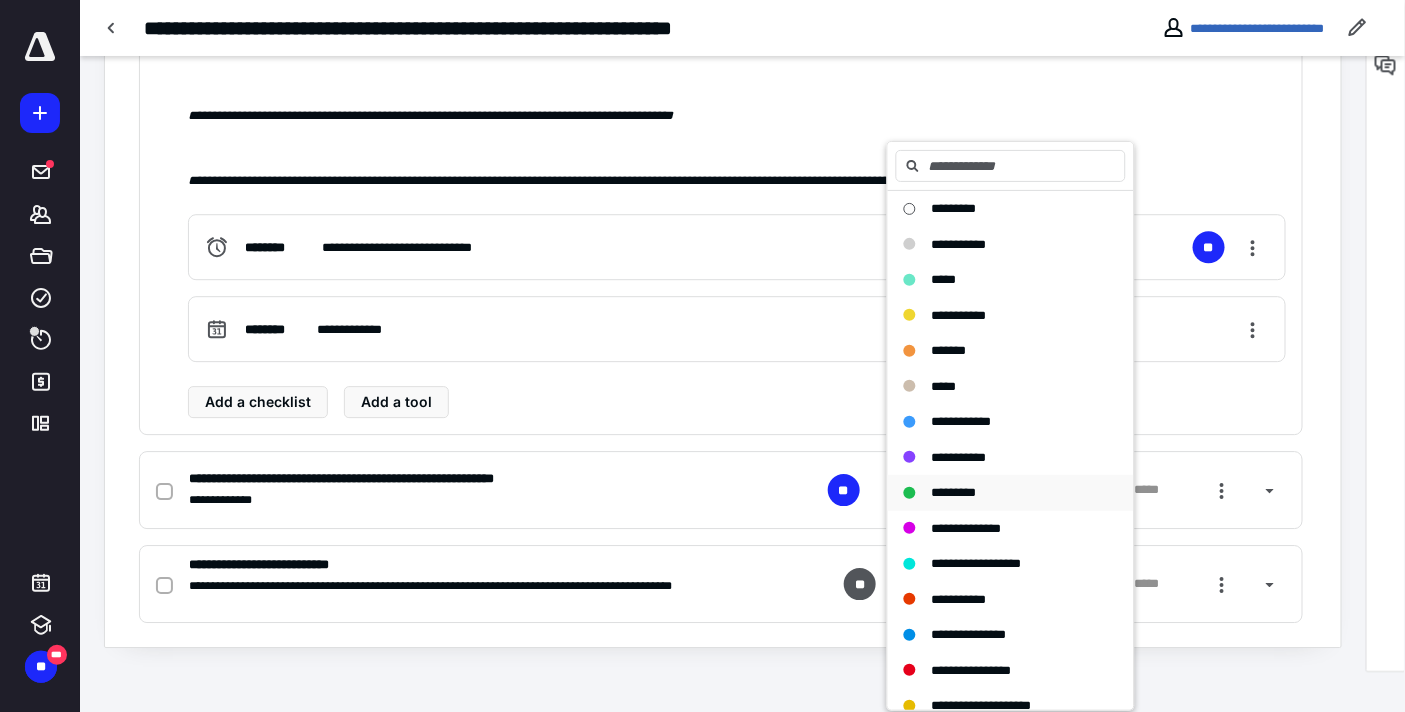 click on "*********" at bounding box center [954, 492] 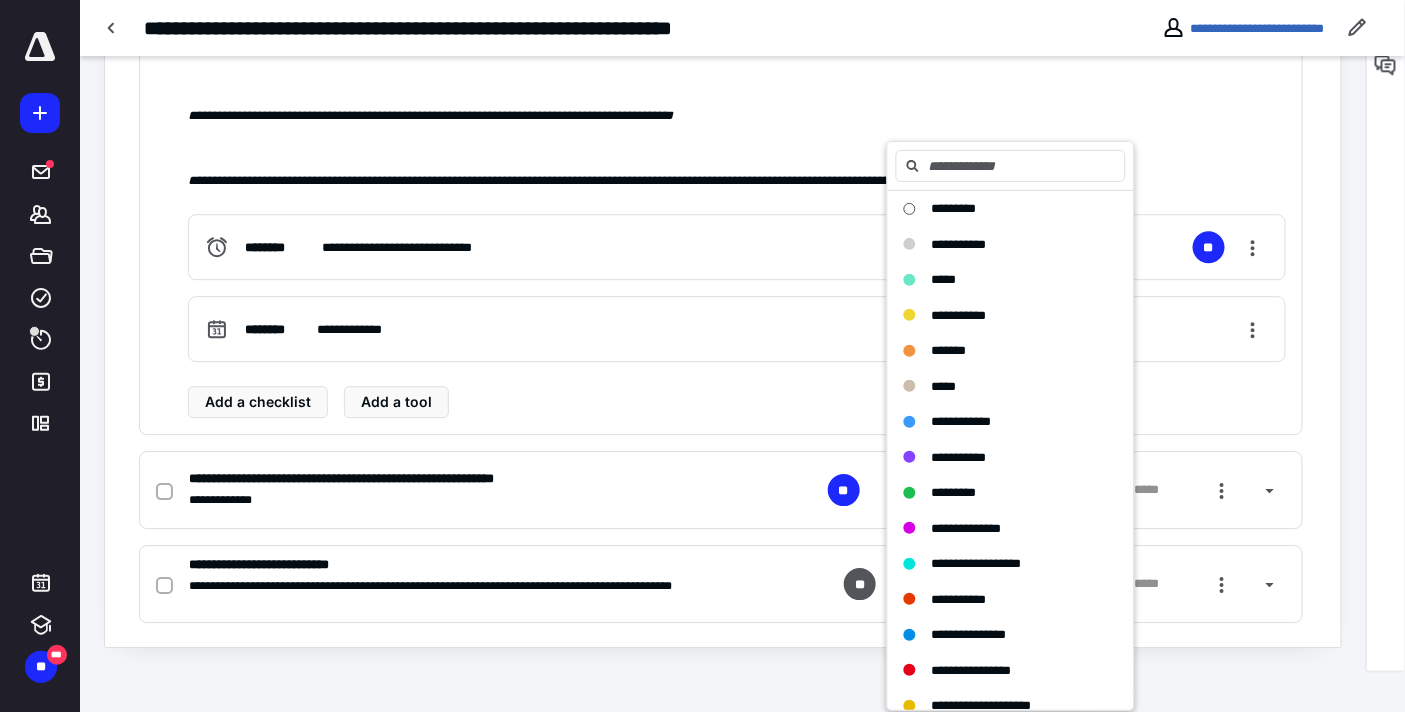 checkbox on "true" 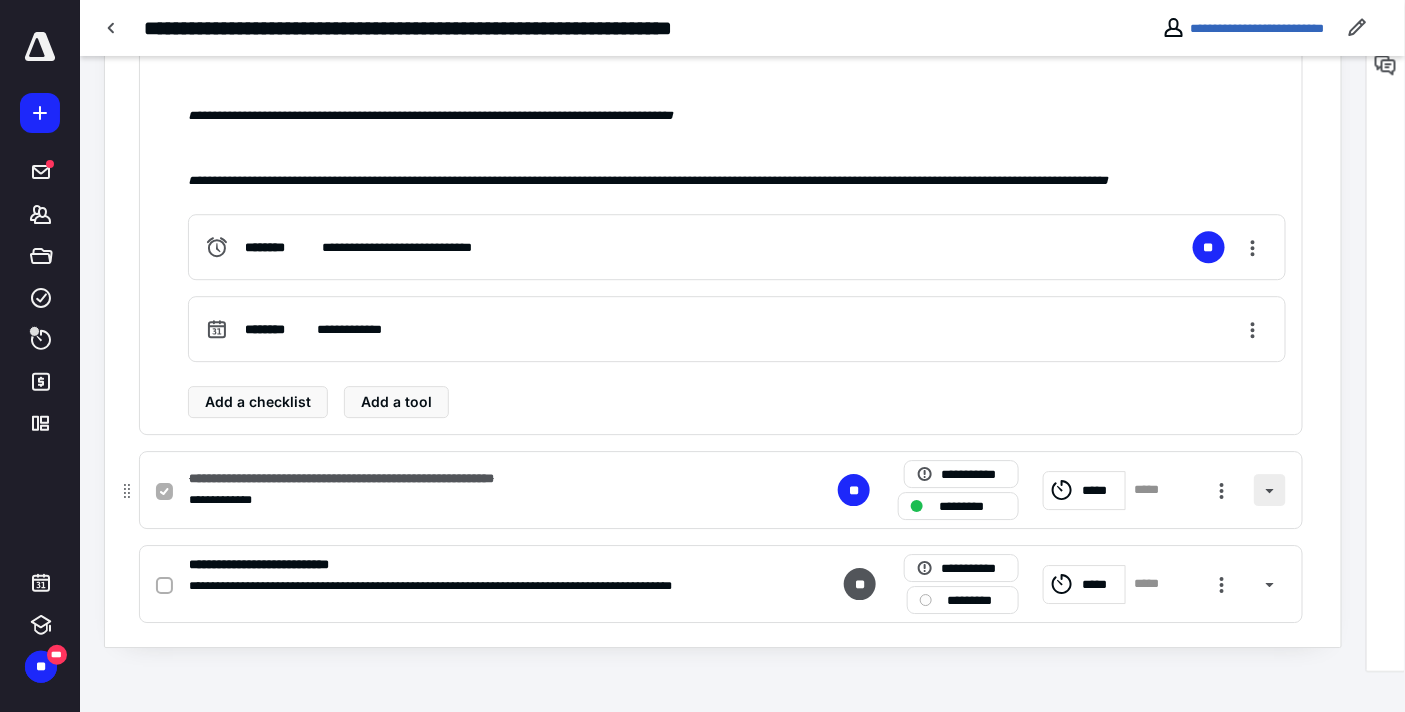 click at bounding box center [1270, 490] 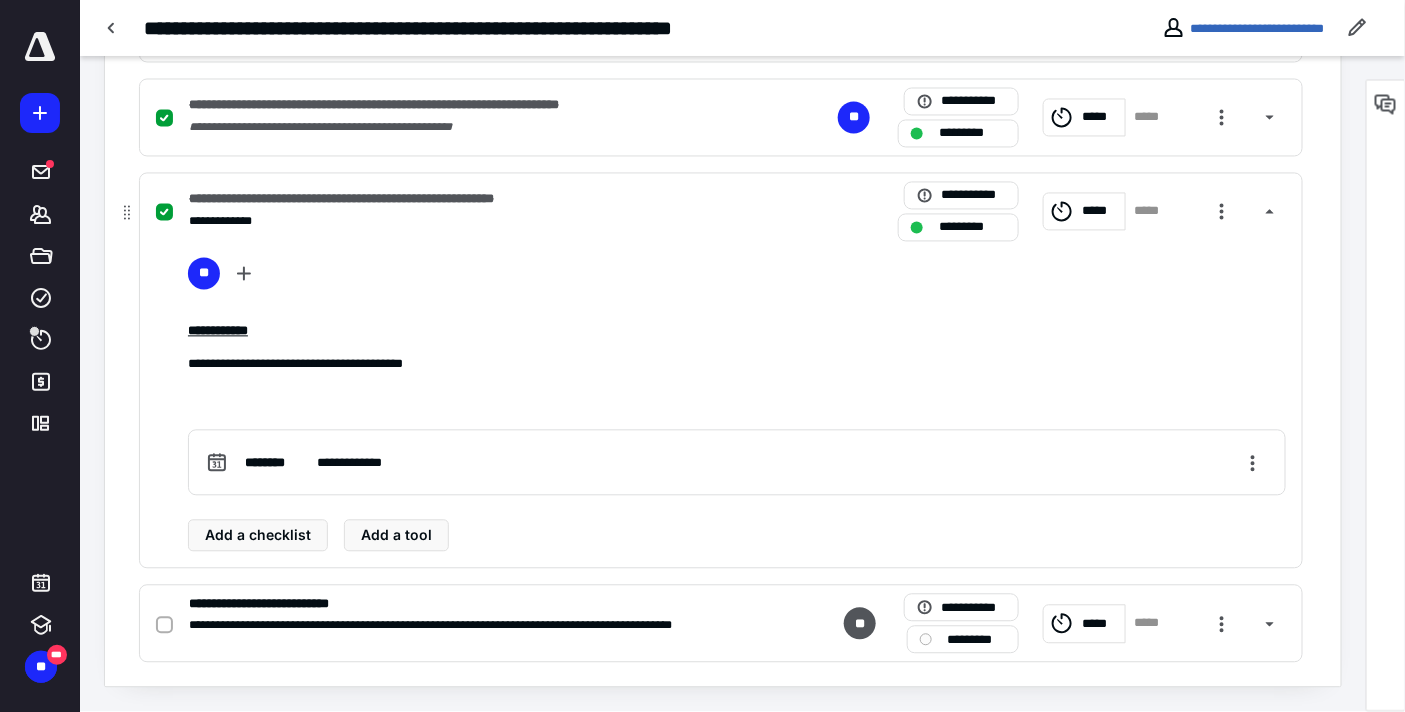 scroll, scrollTop: 1253, scrollLeft: 0, axis: vertical 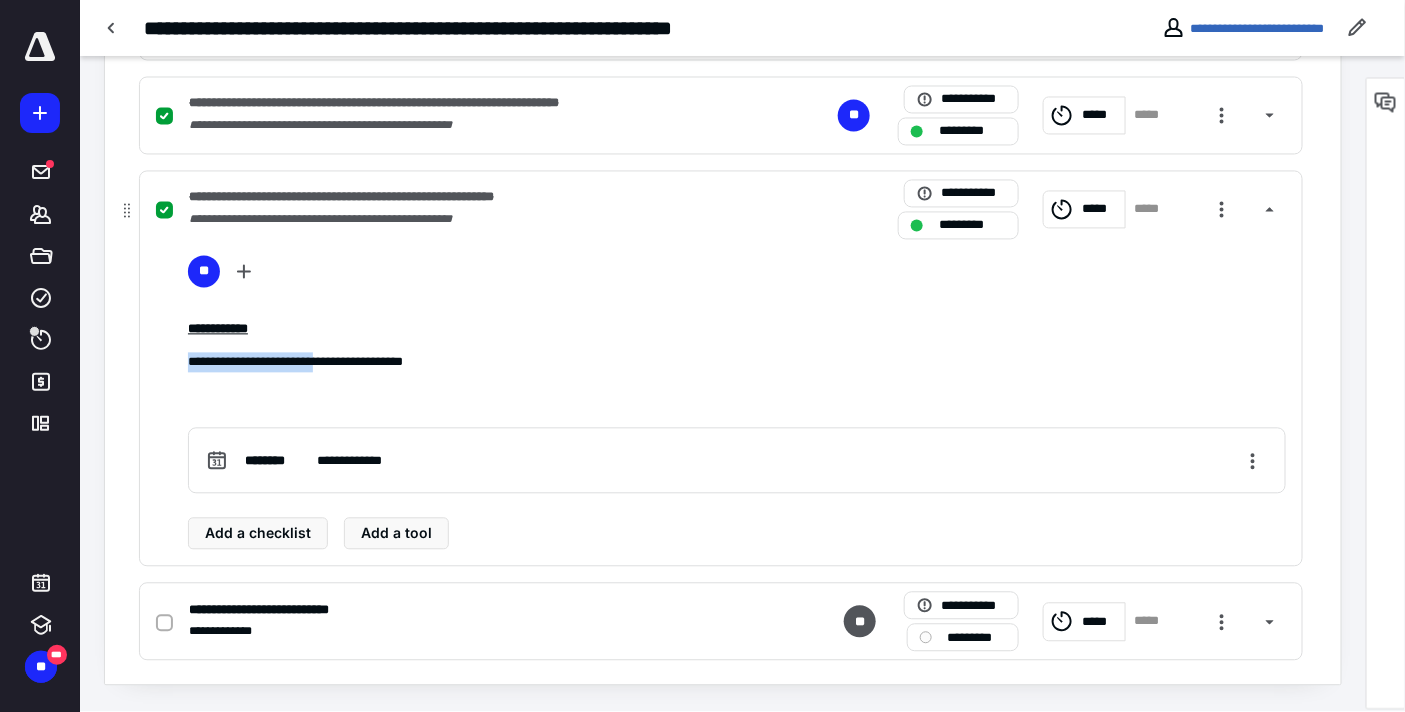 drag, startPoint x: 351, startPoint y: 362, endPoint x: 188, endPoint y: 361, distance: 163.00307 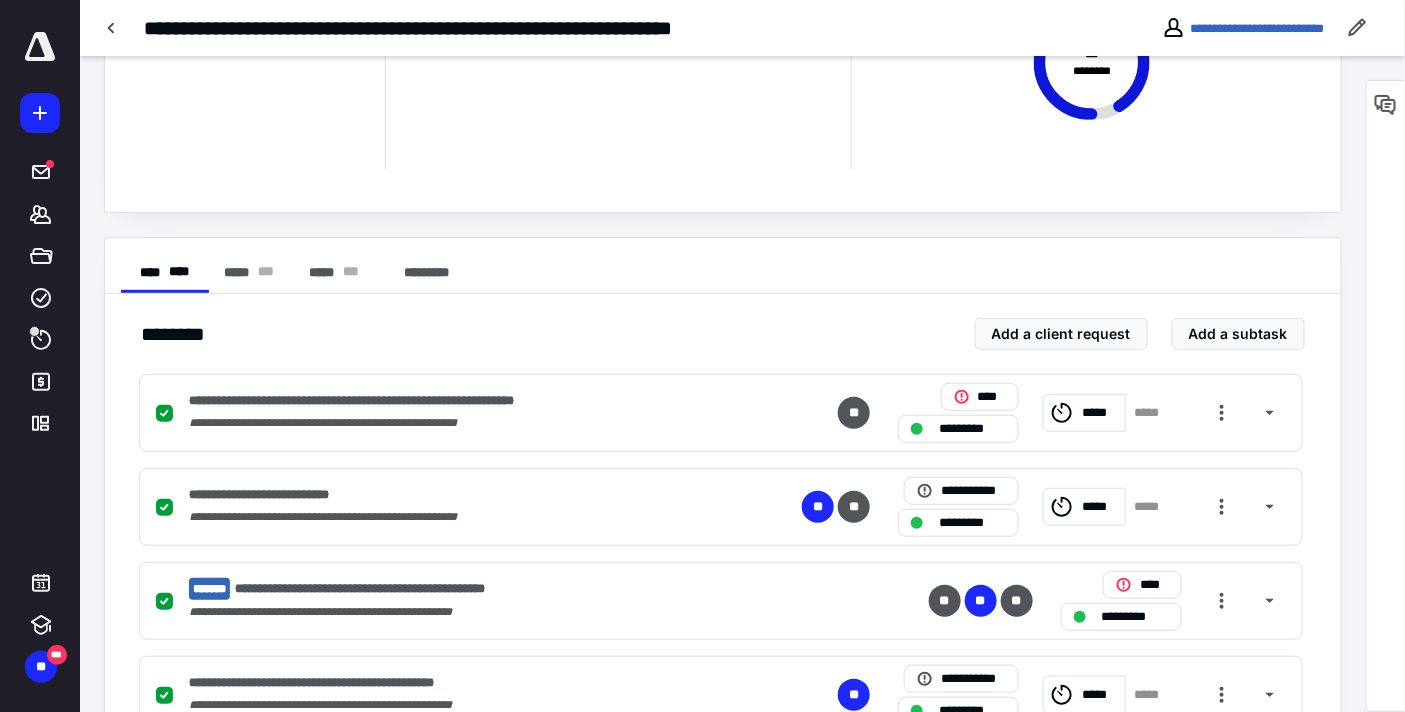 scroll, scrollTop: 0, scrollLeft: 0, axis: both 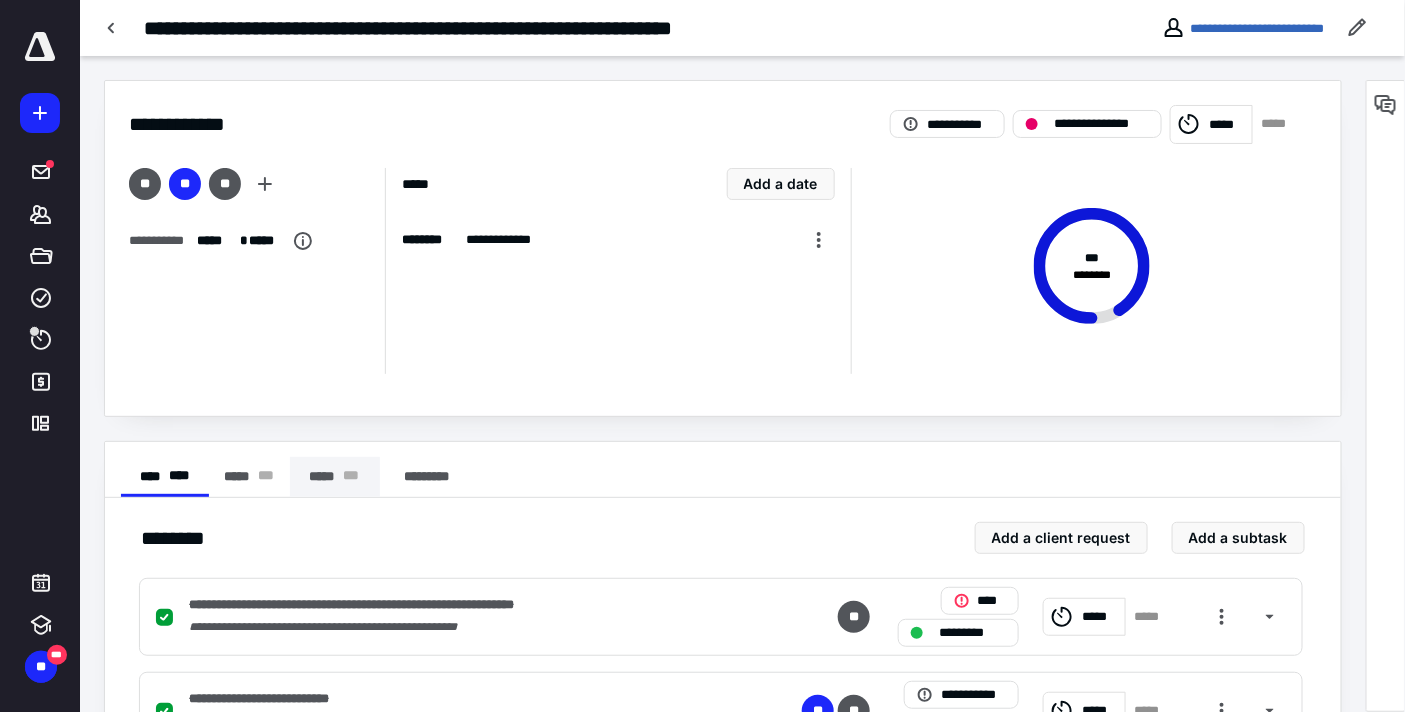click on "***** * * *" at bounding box center [334, 477] 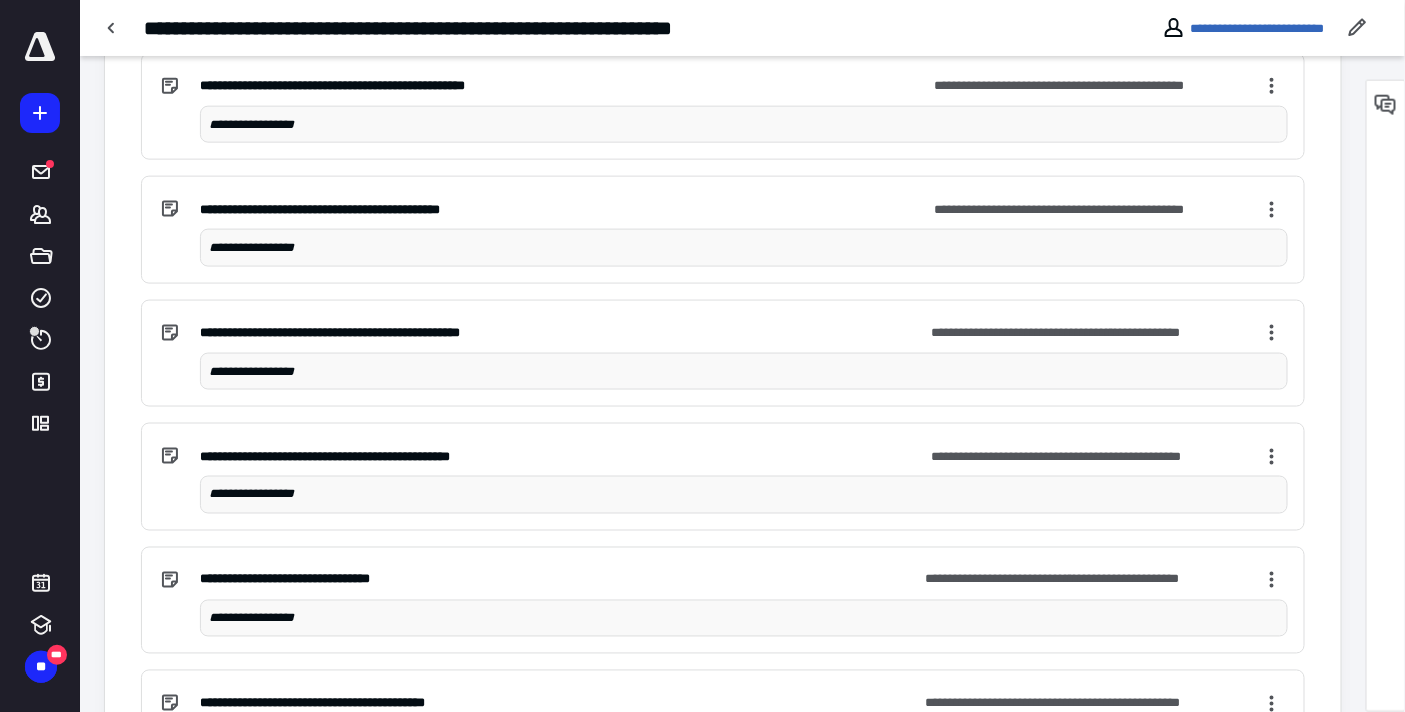 scroll, scrollTop: 777, scrollLeft: 0, axis: vertical 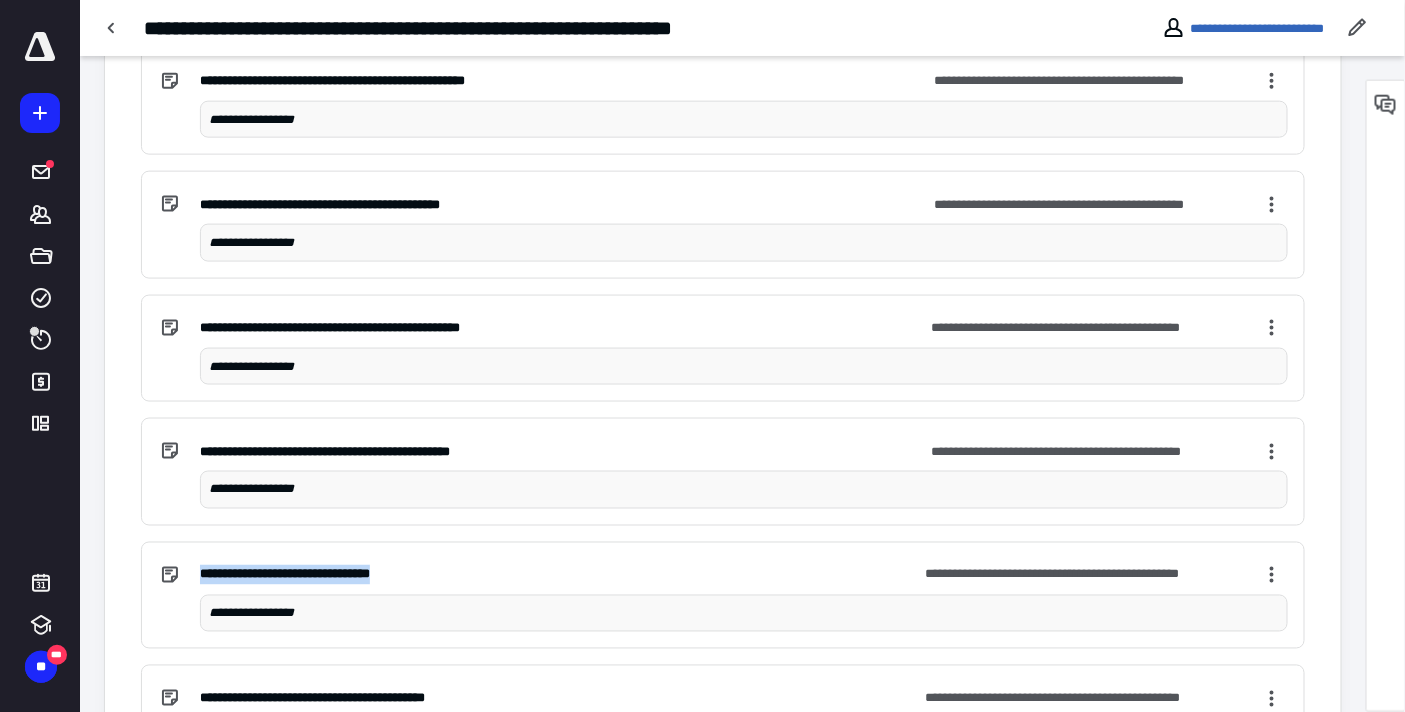 drag, startPoint x: 450, startPoint y: 580, endPoint x: 194, endPoint y: 581, distance: 256.00195 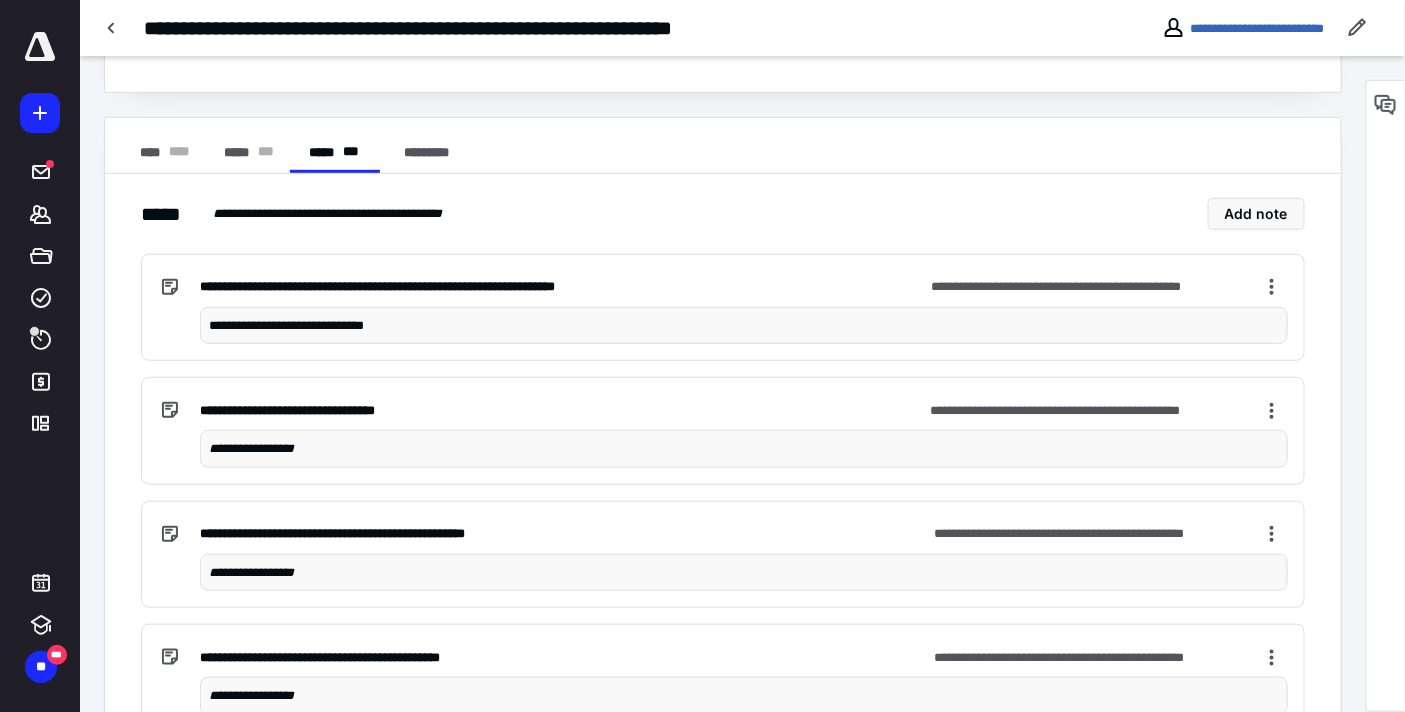 scroll, scrollTop: 111, scrollLeft: 0, axis: vertical 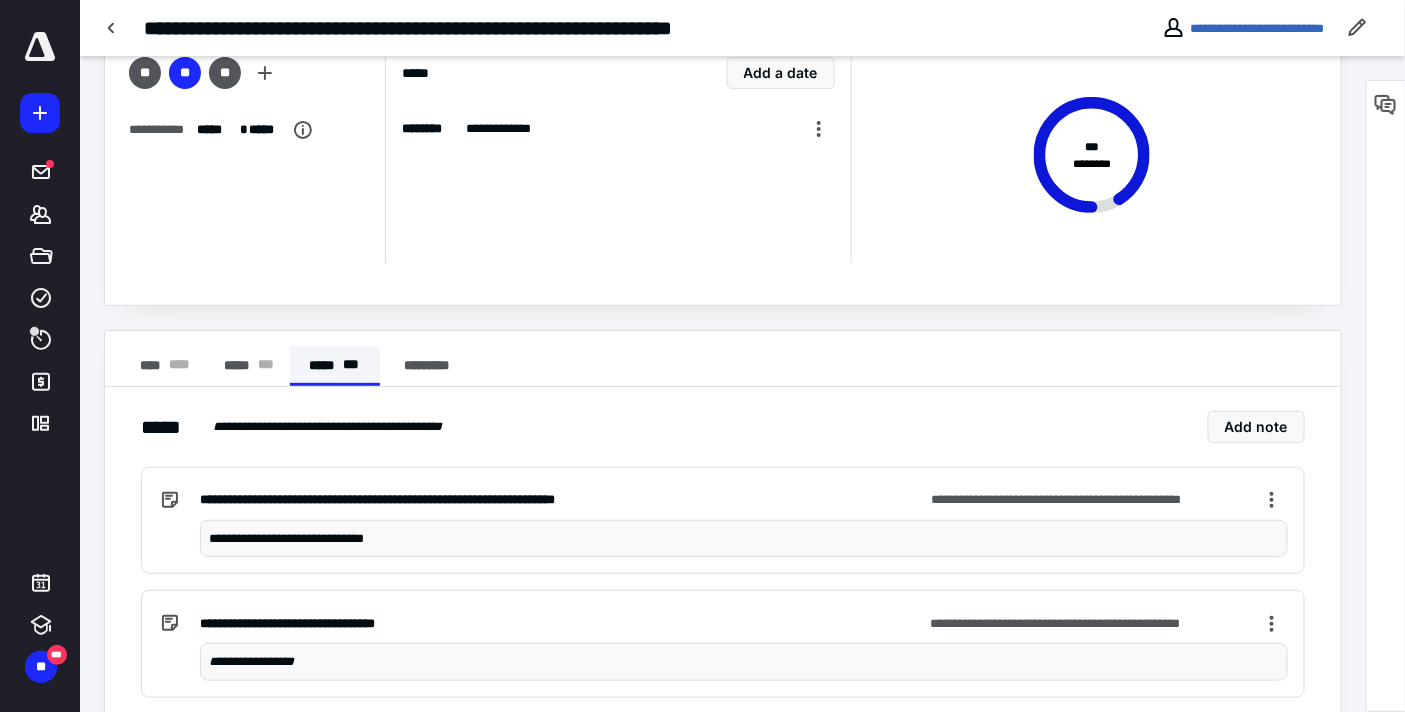 click on "***** * * *" at bounding box center (334, 366) 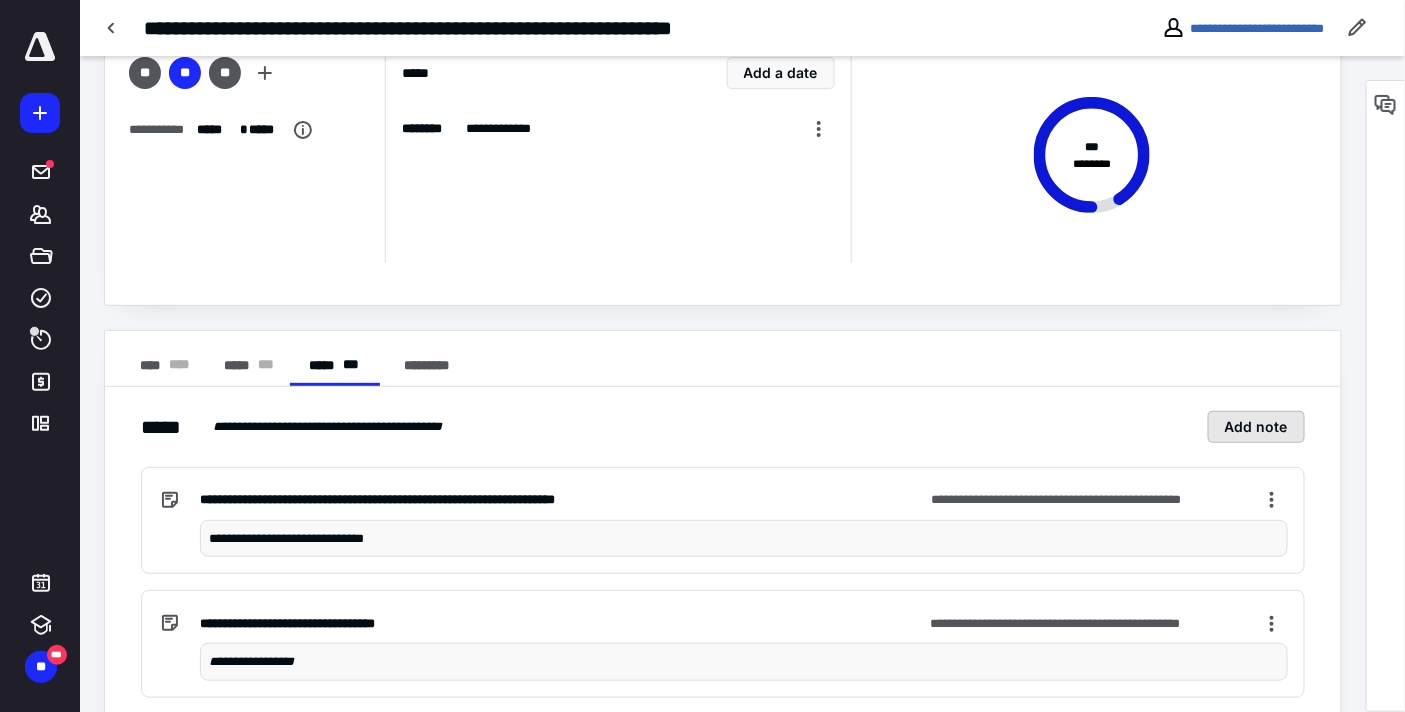 click on "Add note" at bounding box center (1256, 427) 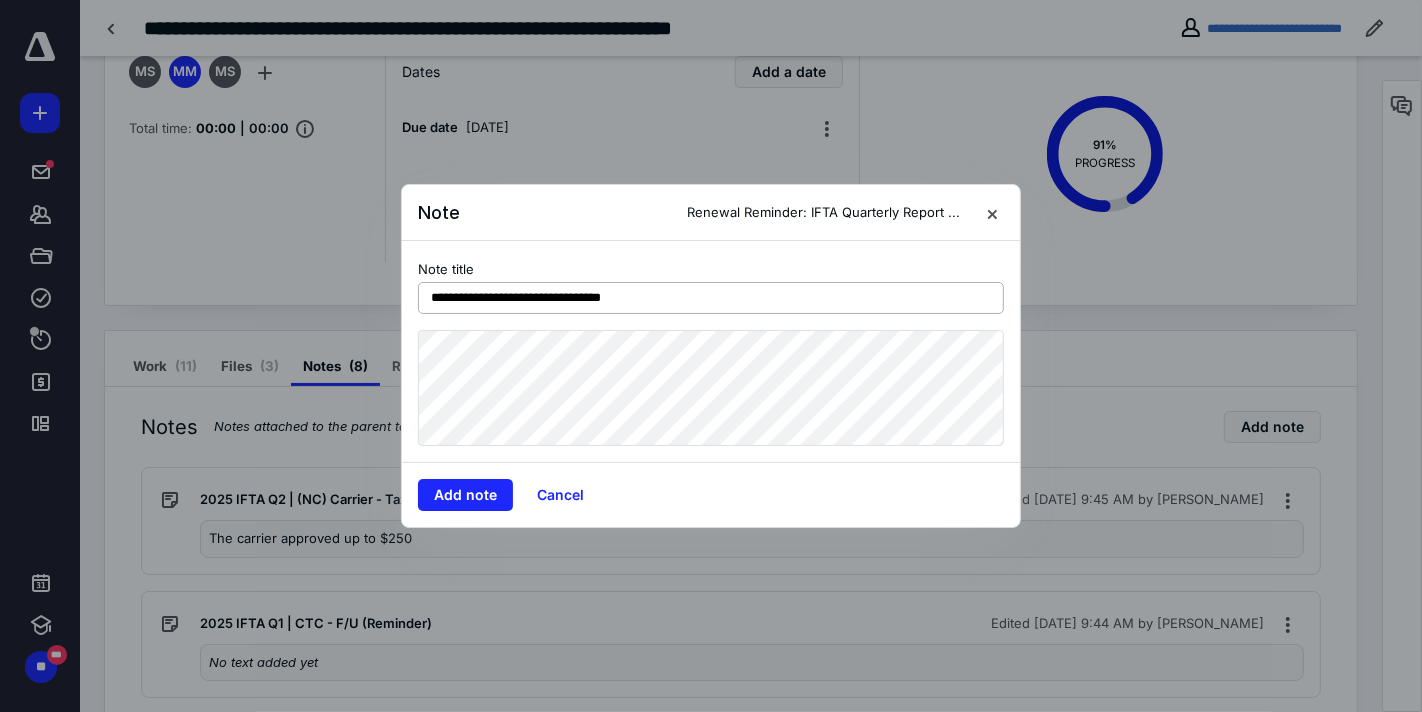 click on "**********" at bounding box center [711, 298] 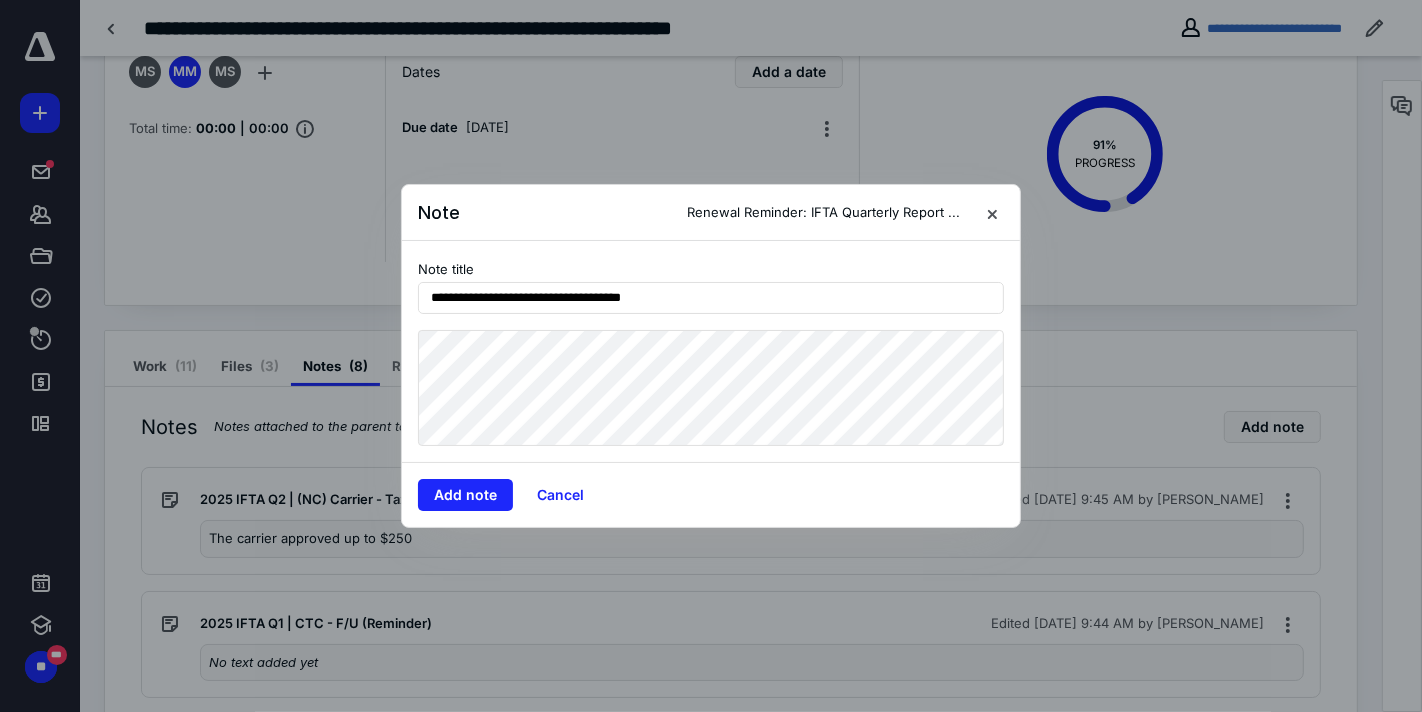 type on "**********" 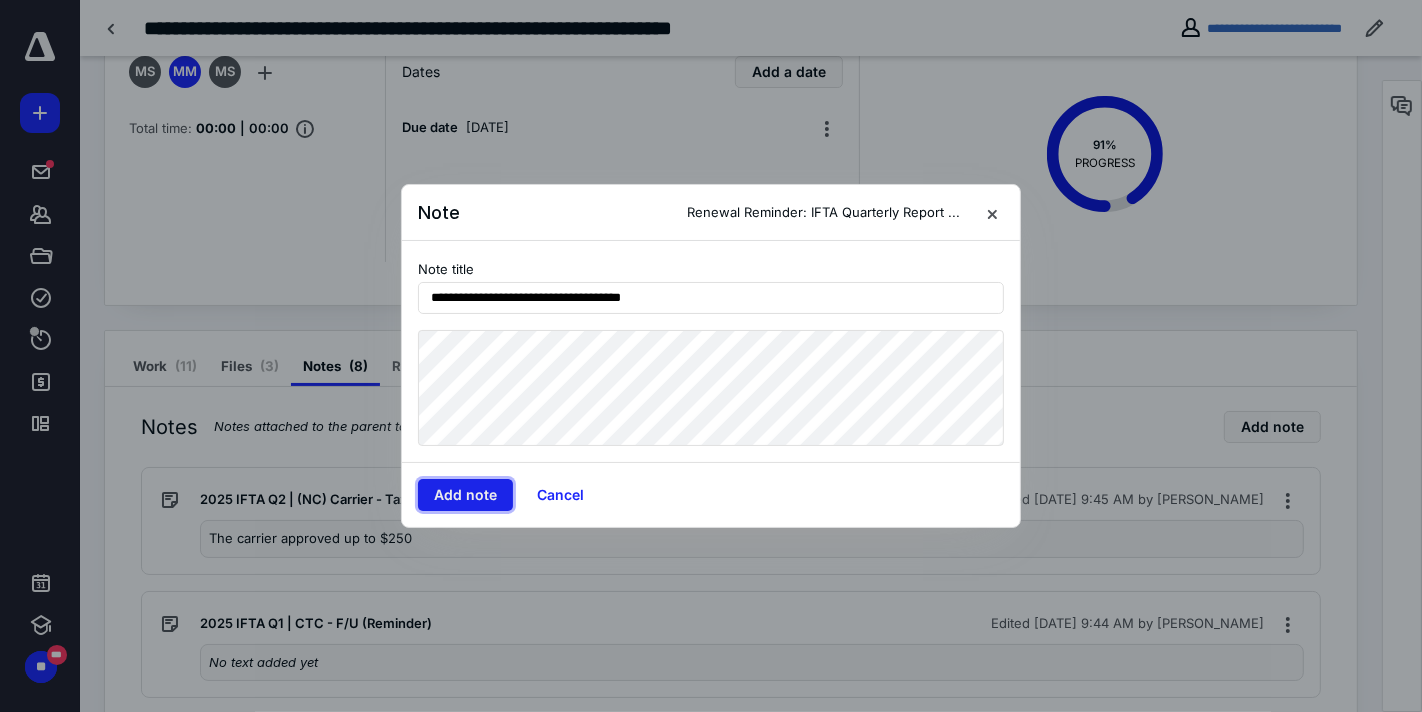click on "Add note" at bounding box center [465, 495] 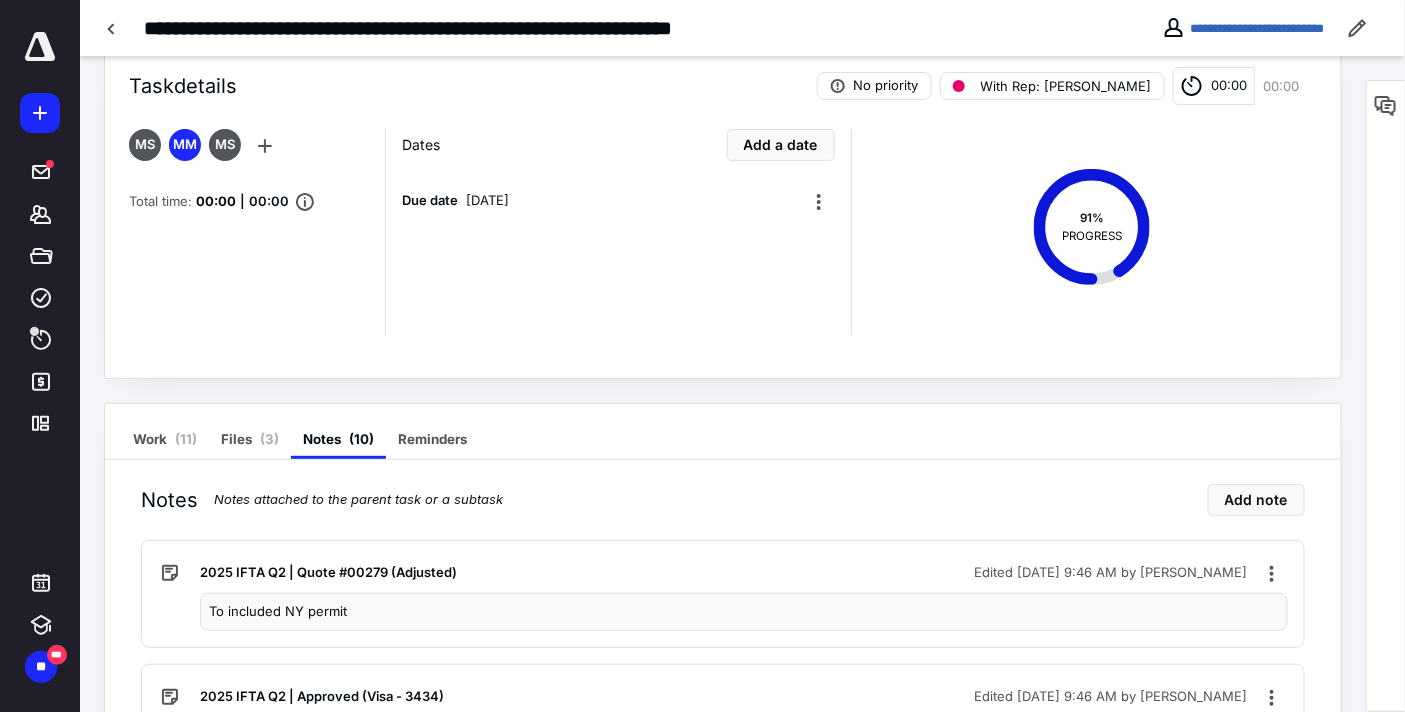 scroll, scrollTop: 0, scrollLeft: 0, axis: both 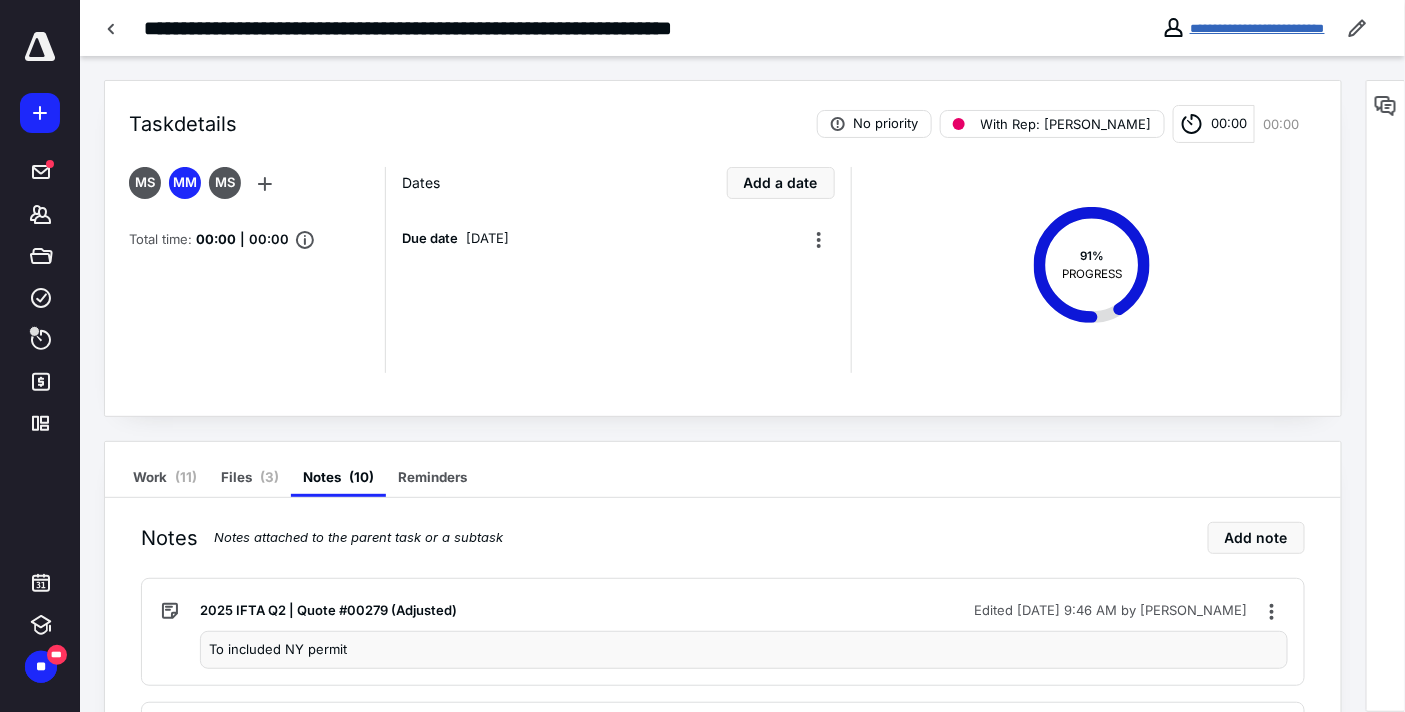 click on "**********" at bounding box center (1257, 28) 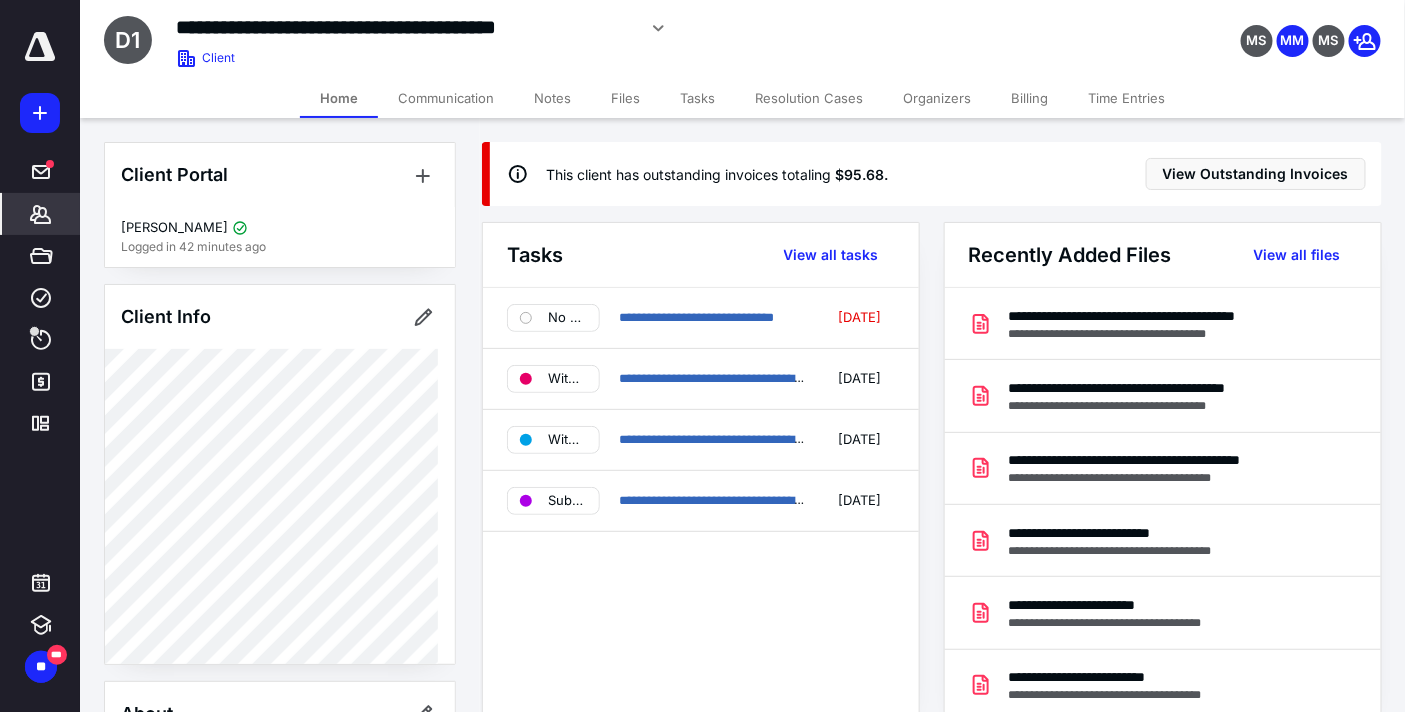 click on "Files" at bounding box center [625, 98] 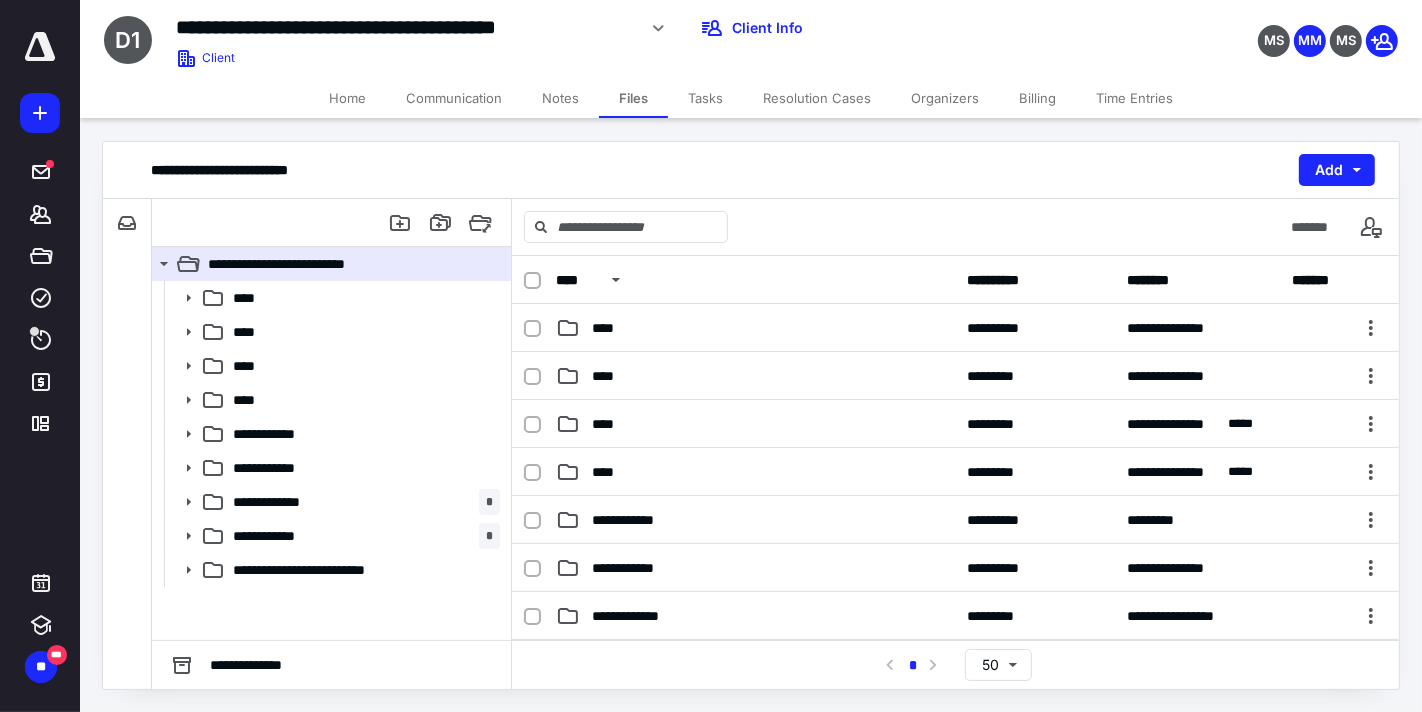 click on "Notes" at bounding box center [560, 98] 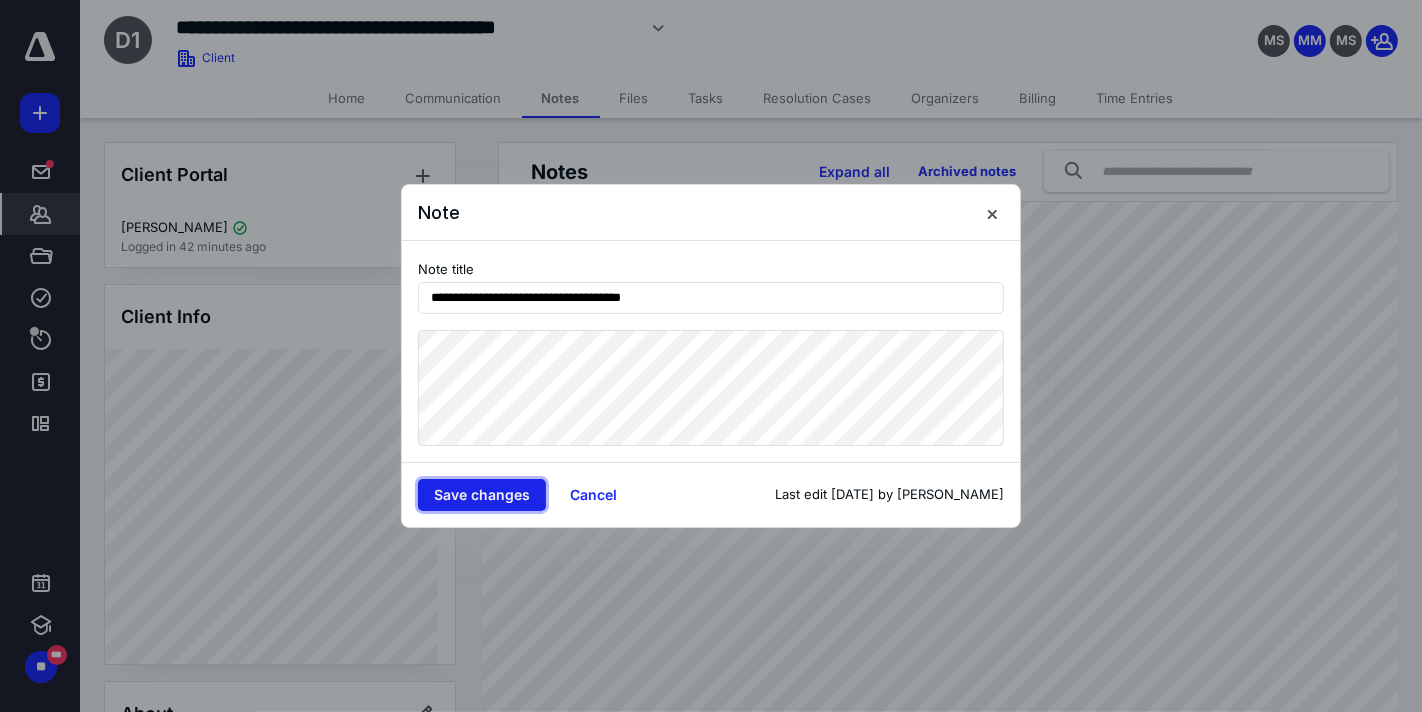 click on "Save changes" at bounding box center [482, 495] 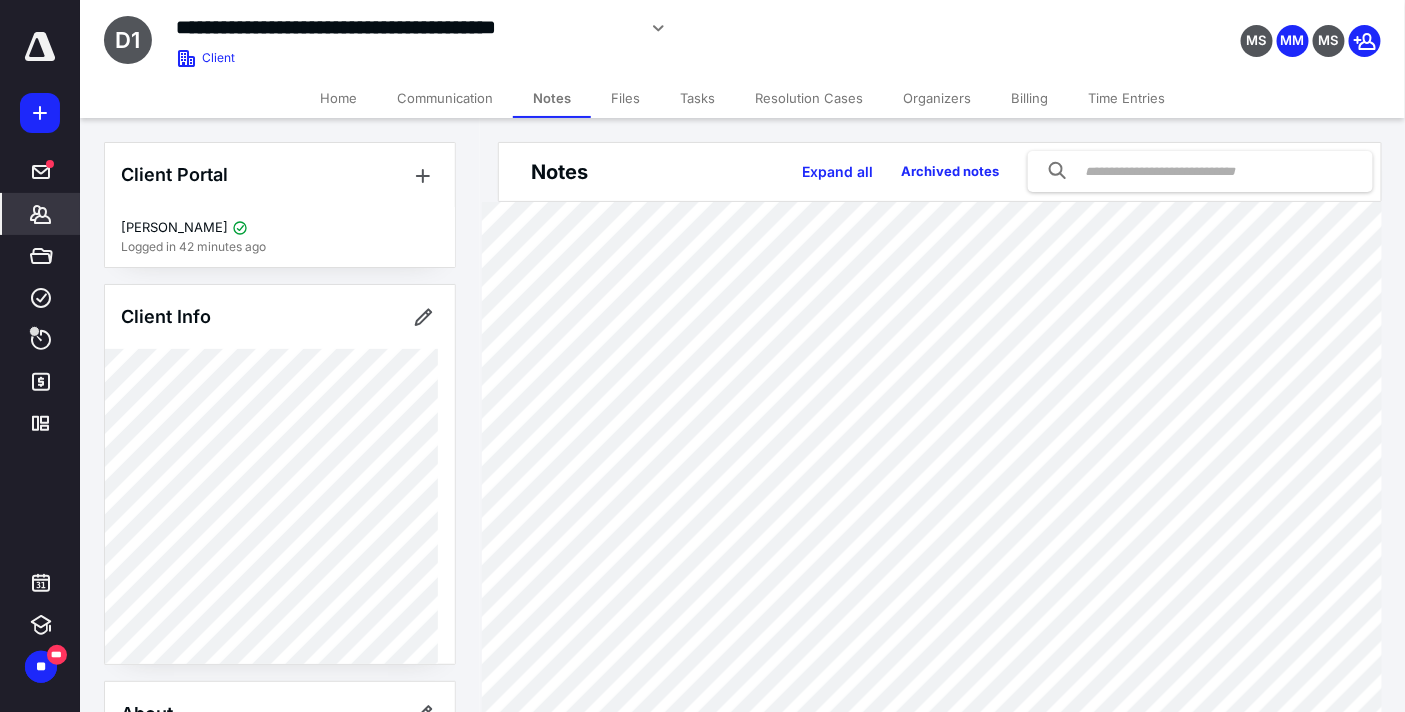 click on "Tasks" at bounding box center (697, 98) 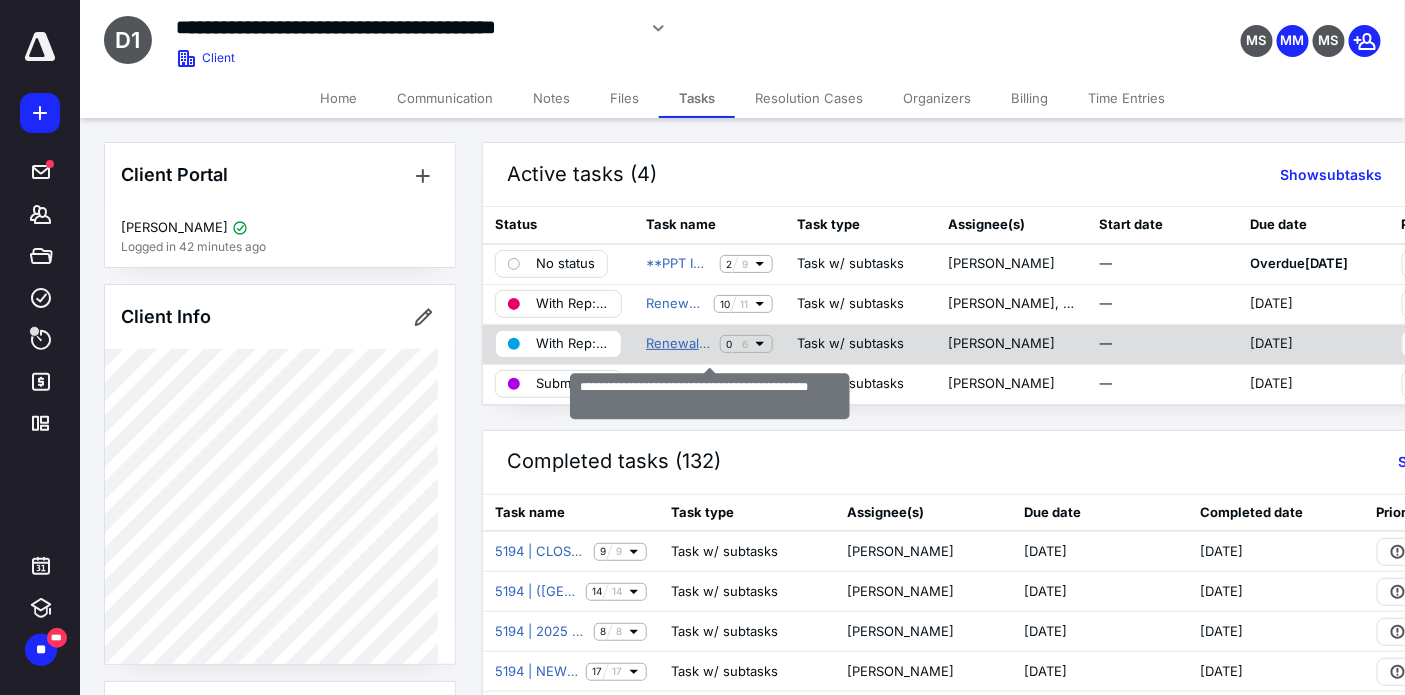 click on "Renewal Reminder: New York Quarterly (2025 Q2)" at bounding box center [679, 344] 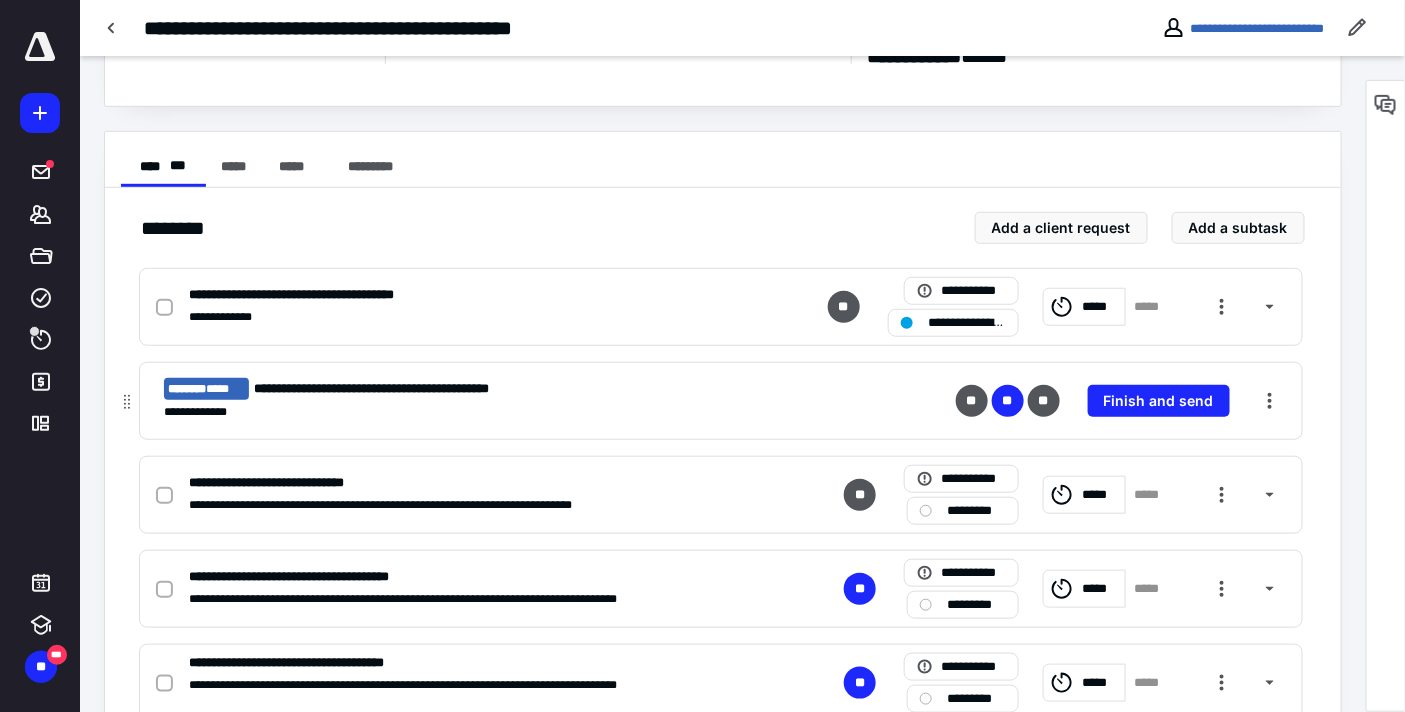 scroll, scrollTop: 444, scrollLeft: 0, axis: vertical 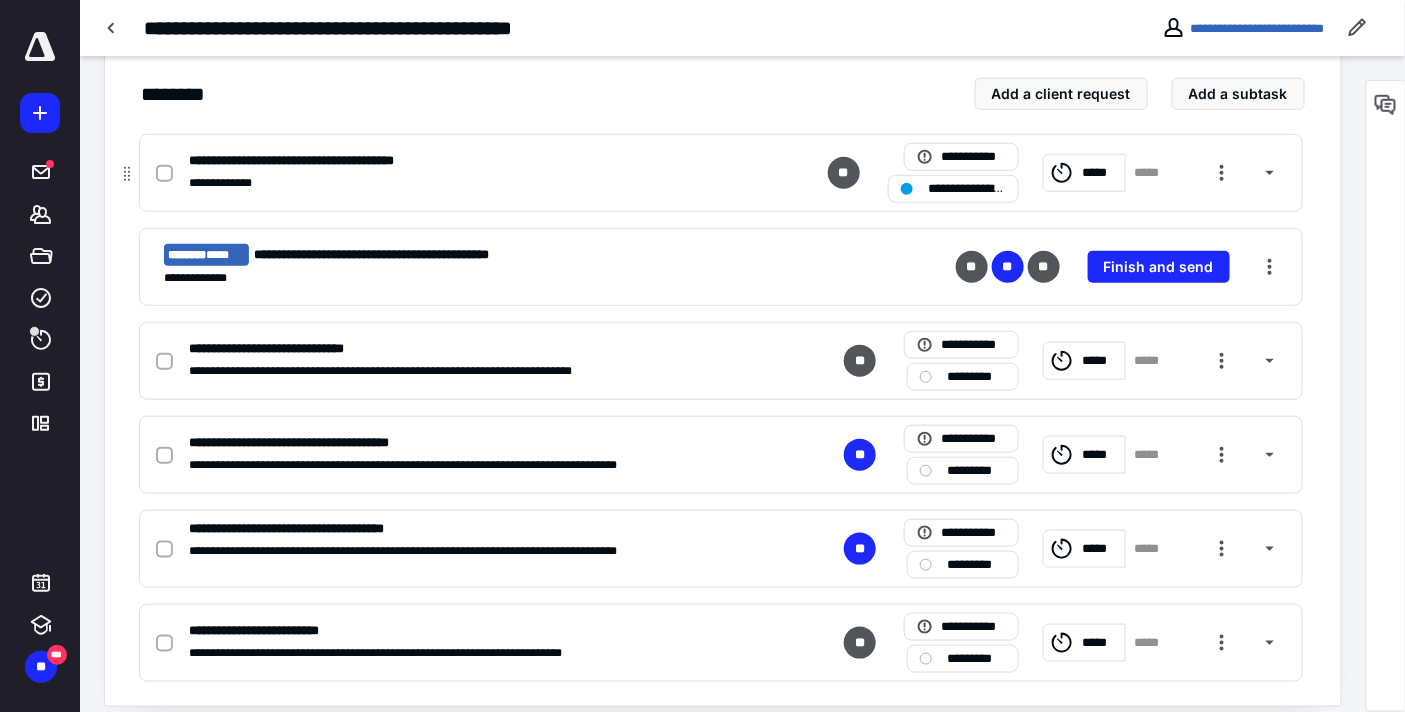 click on "**********" at bounding box center (968, 188) 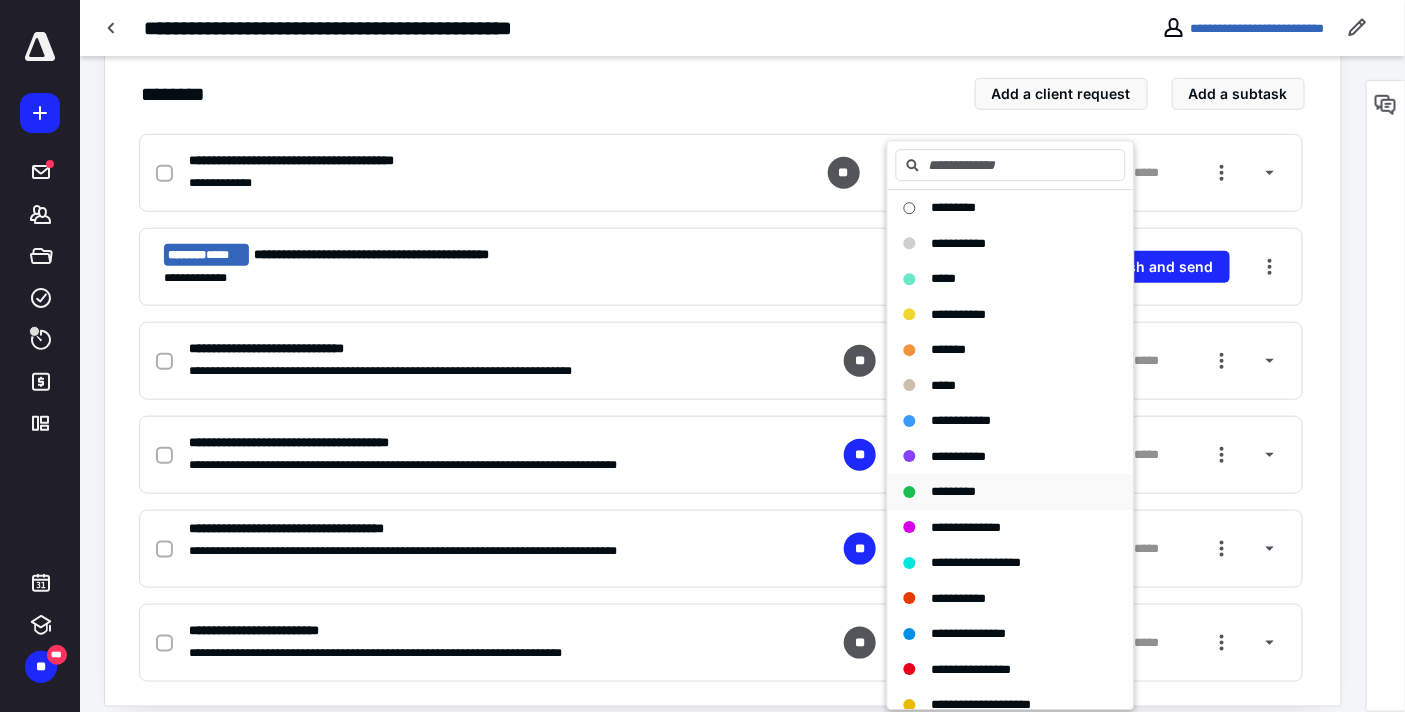 click on "*********" at bounding box center [954, 491] 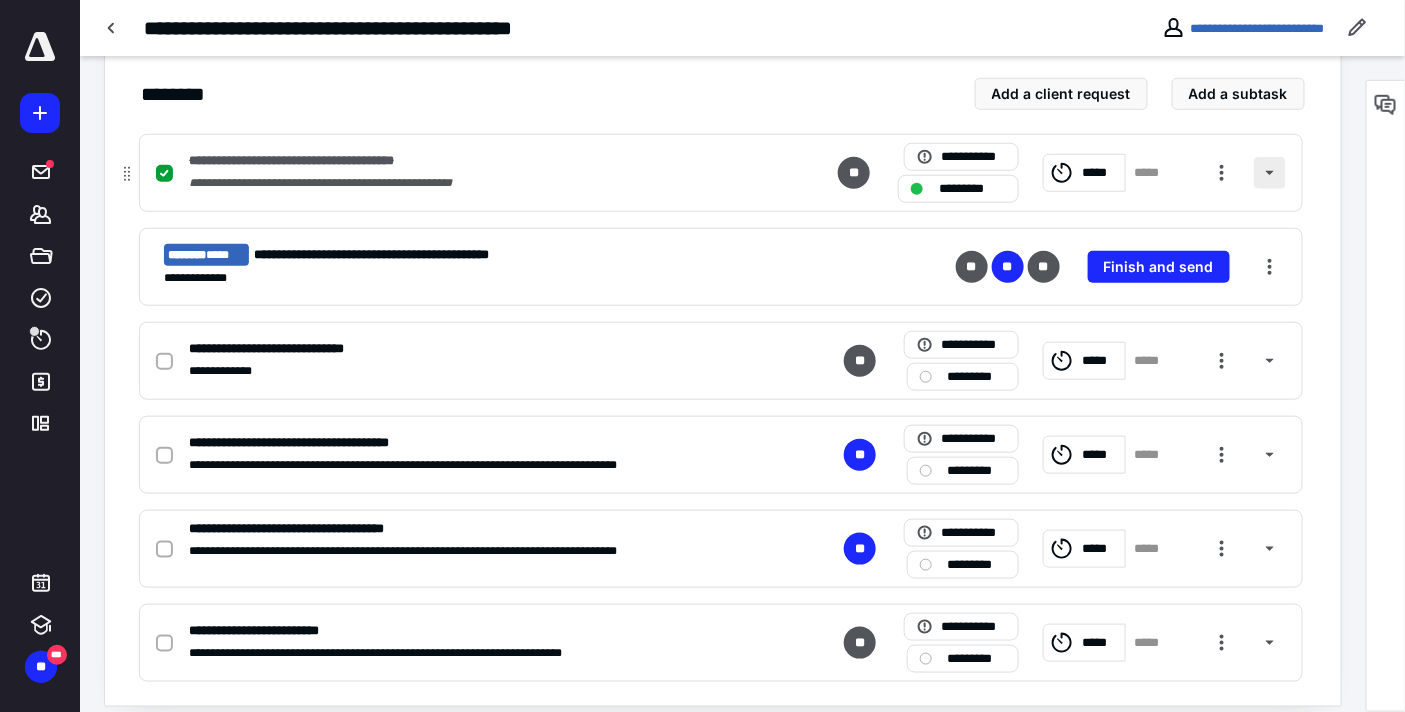 click at bounding box center [1270, 173] 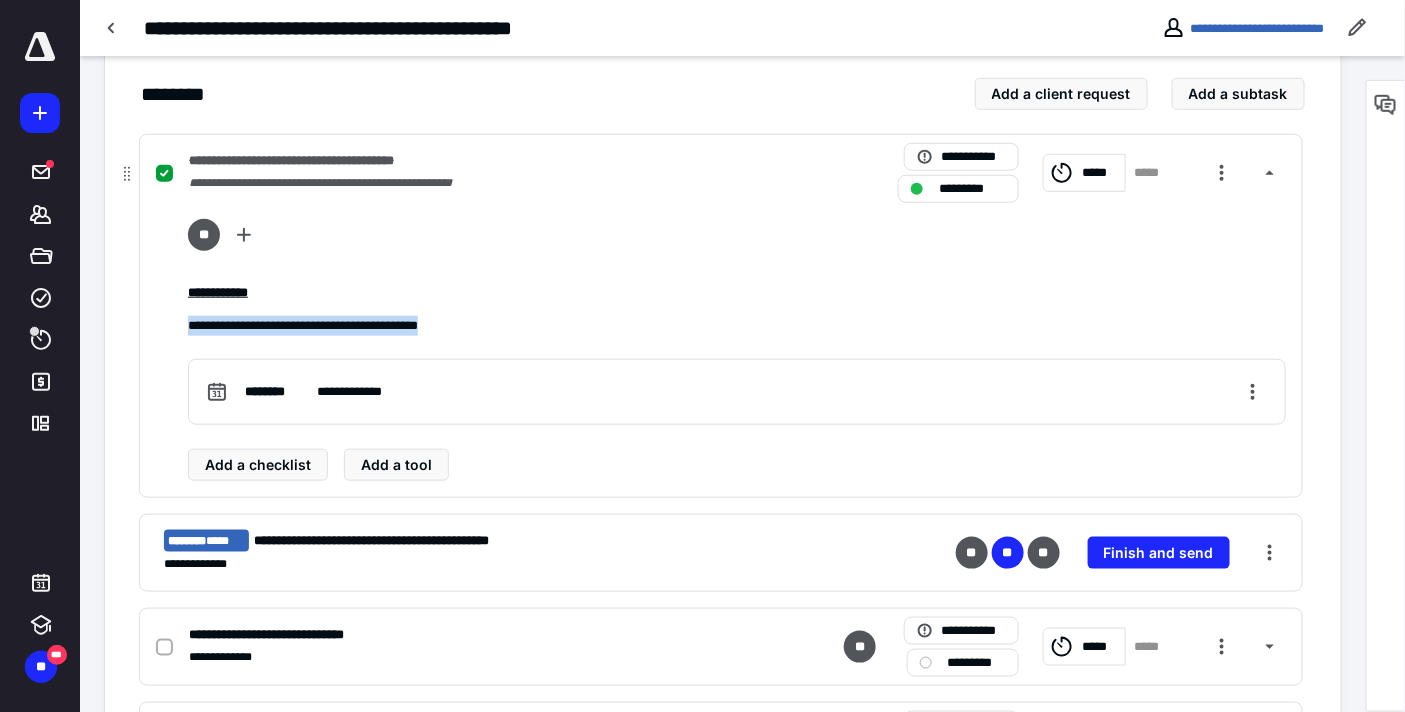 drag, startPoint x: 507, startPoint y: 321, endPoint x: 182, endPoint y: 324, distance: 325.01385 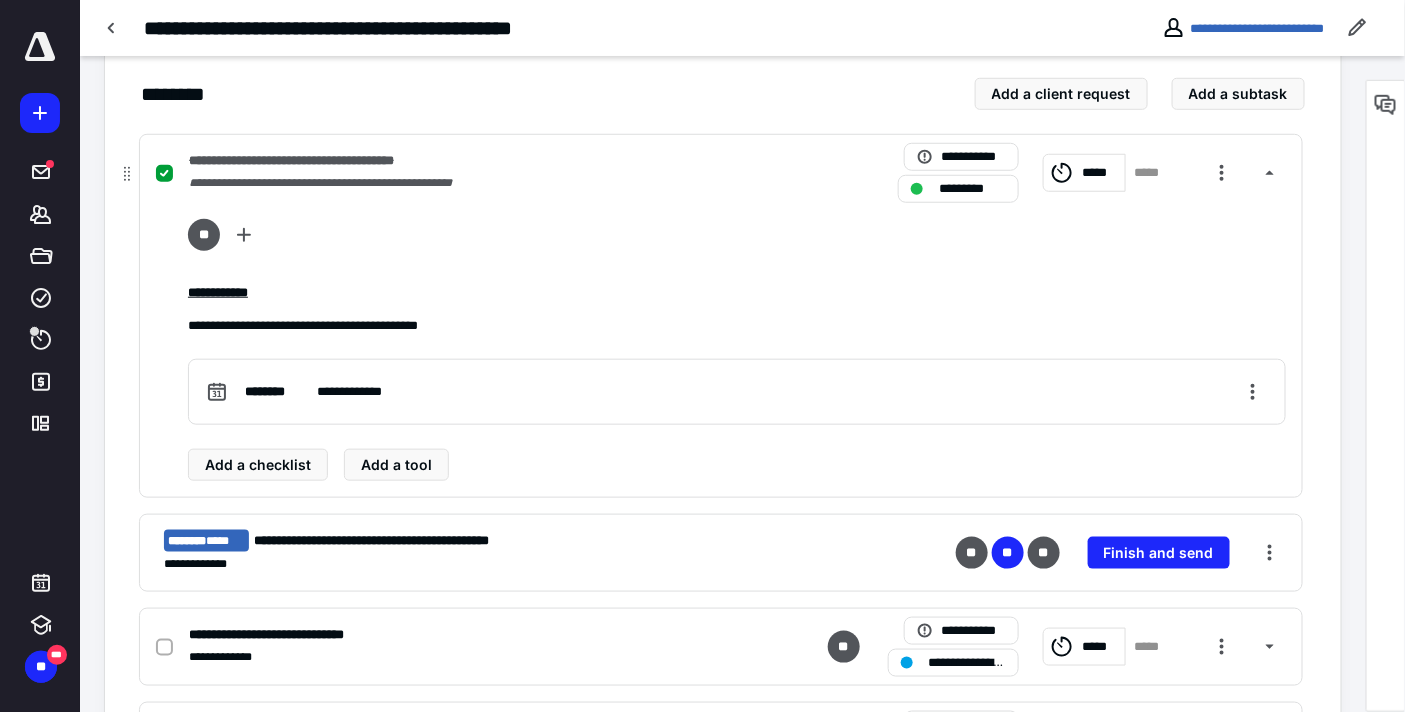 drag, startPoint x: 193, startPoint y: 324, endPoint x: 763, endPoint y: 237, distance: 576.60126 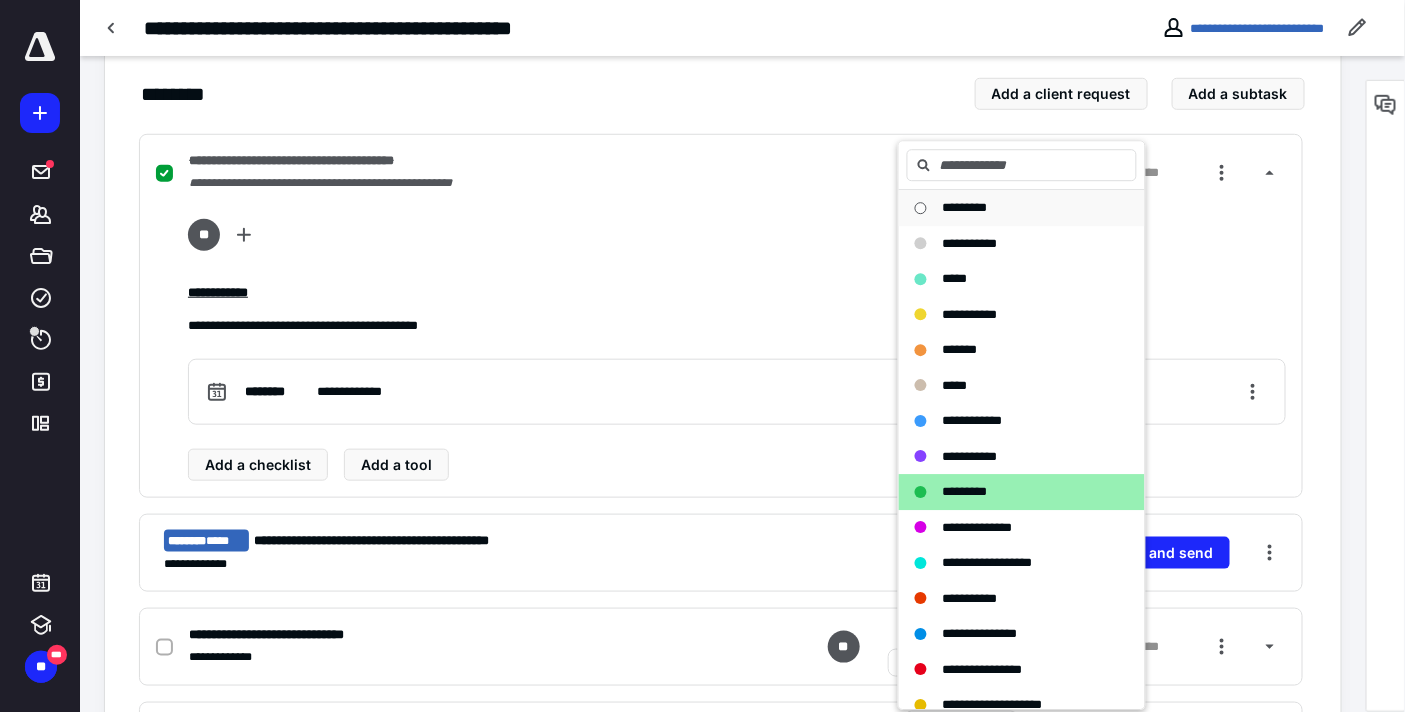 click on "*********" at bounding box center (965, 207) 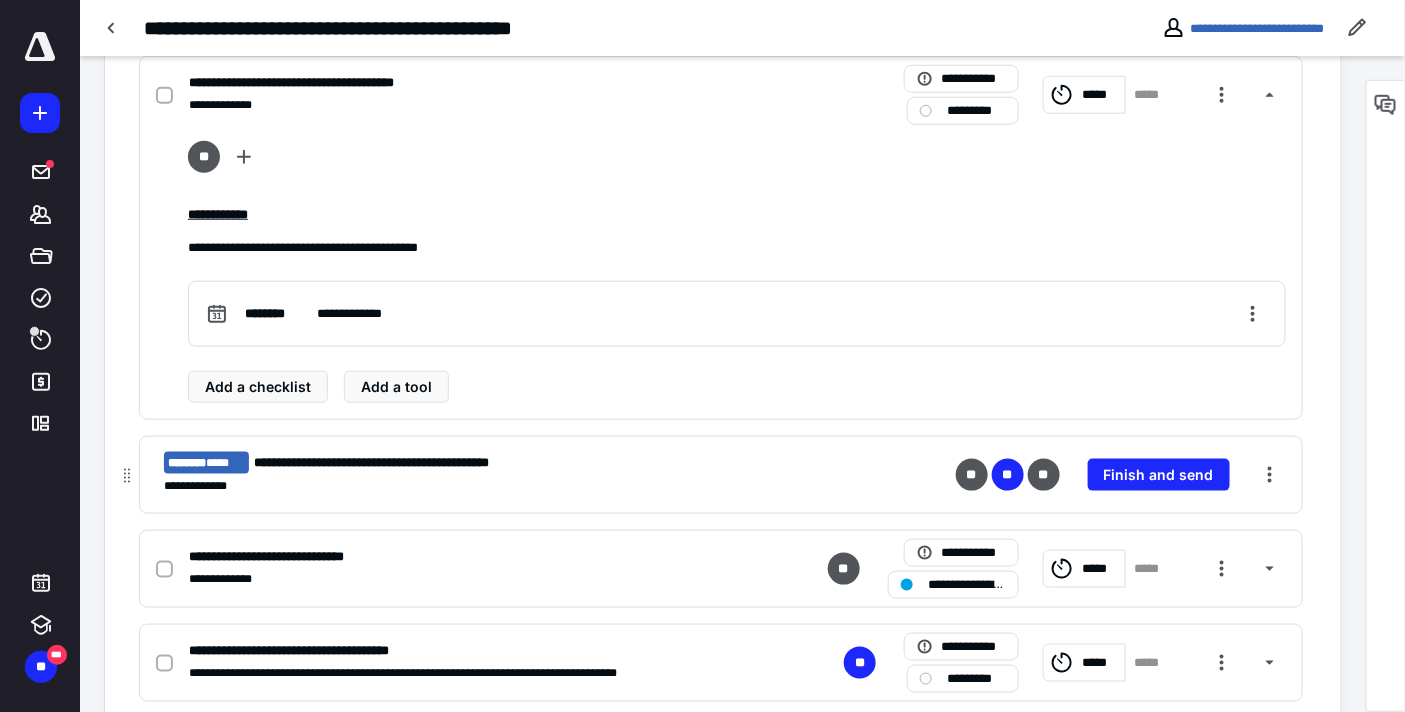 scroll, scrollTop: 666, scrollLeft: 0, axis: vertical 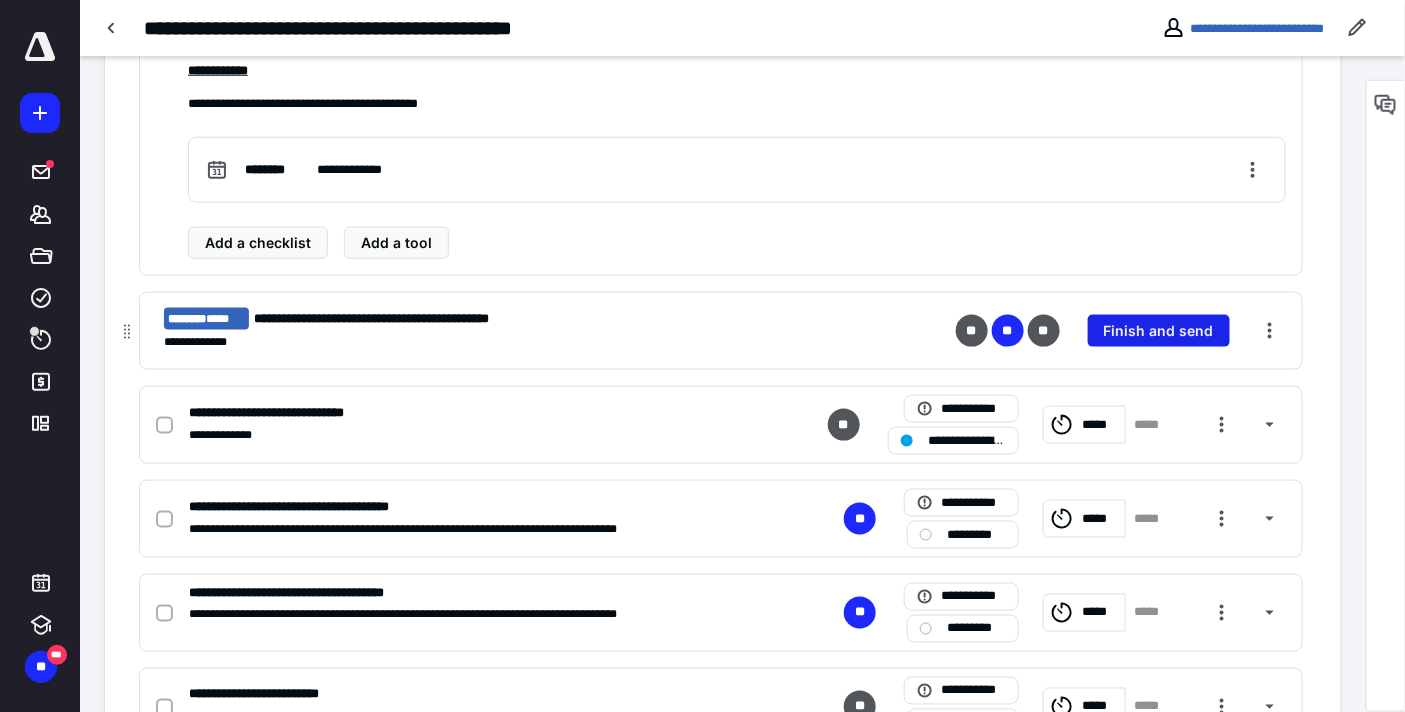 click on "Finish and send" at bounding box center (1159, 331) 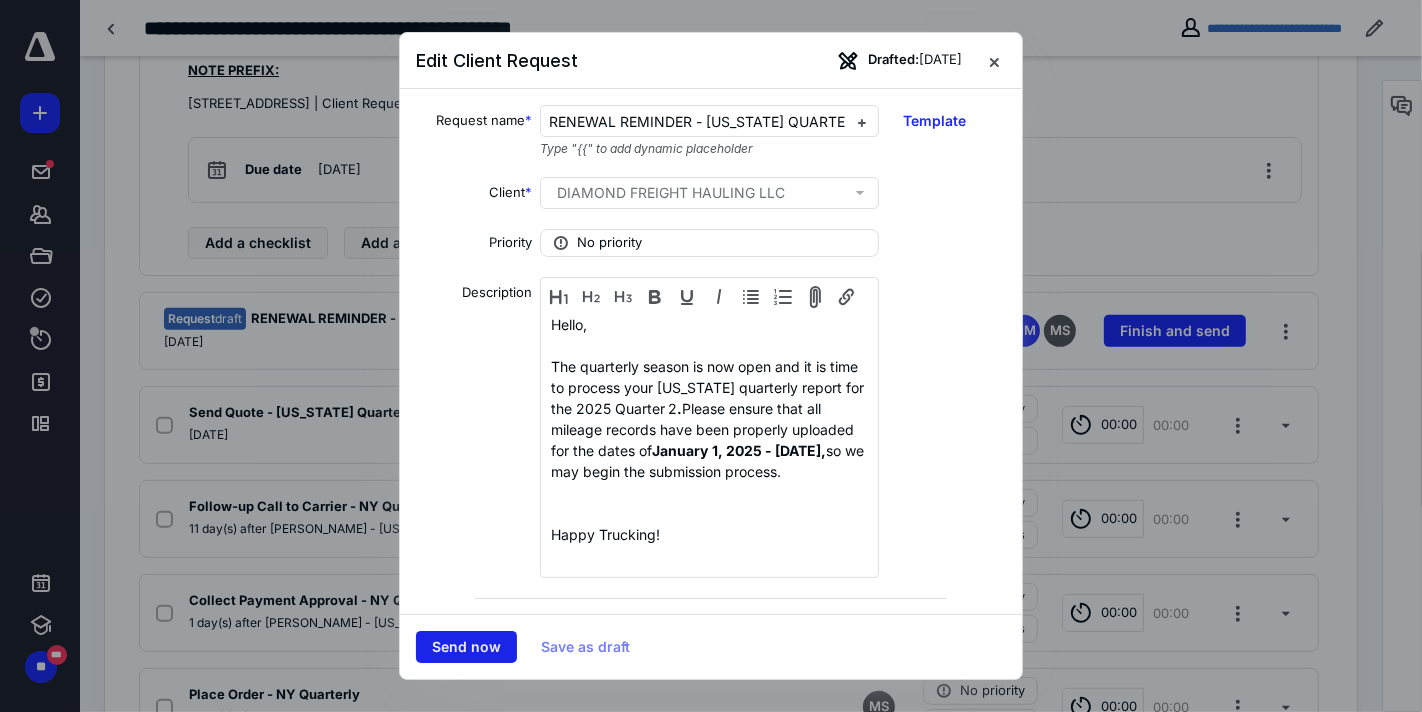 click on "Send now" at bounding box center (466, 647) 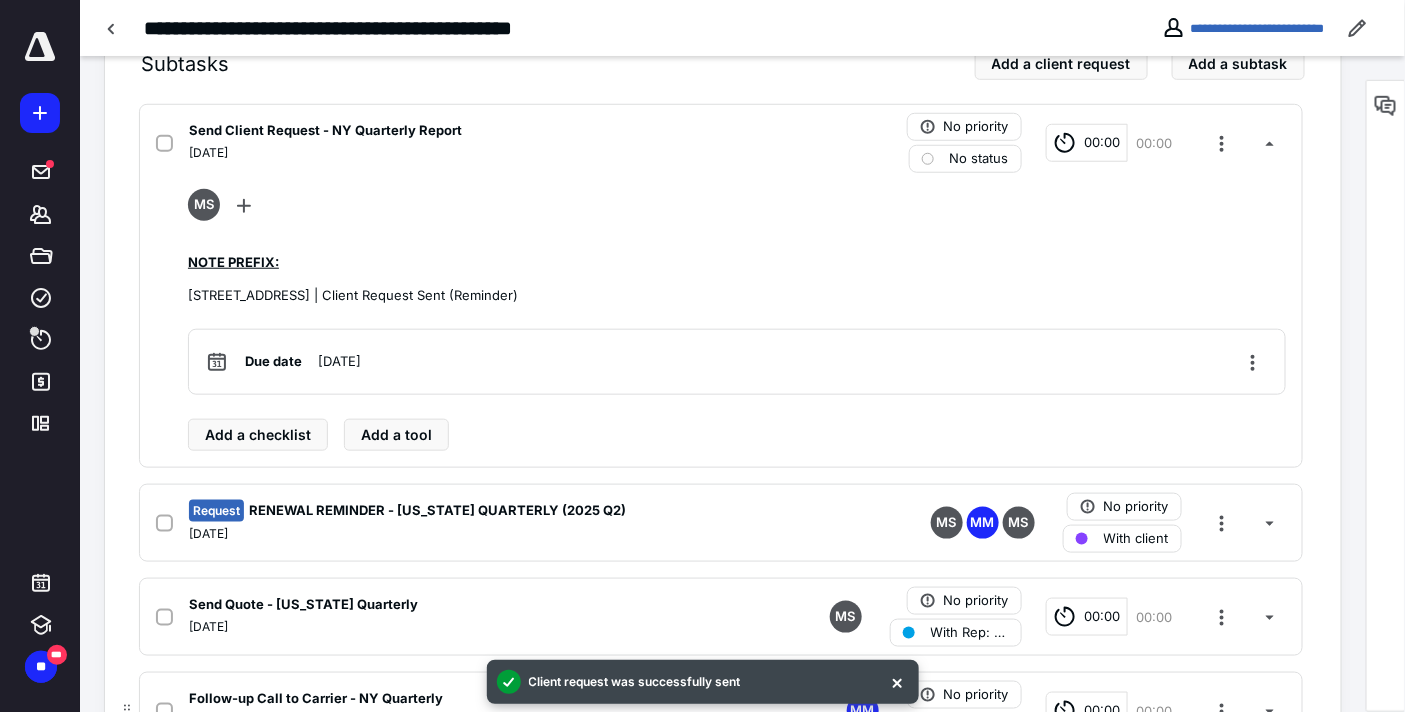 scroll, scrollTop: 333, scrollLeft: 0, axis: vertical 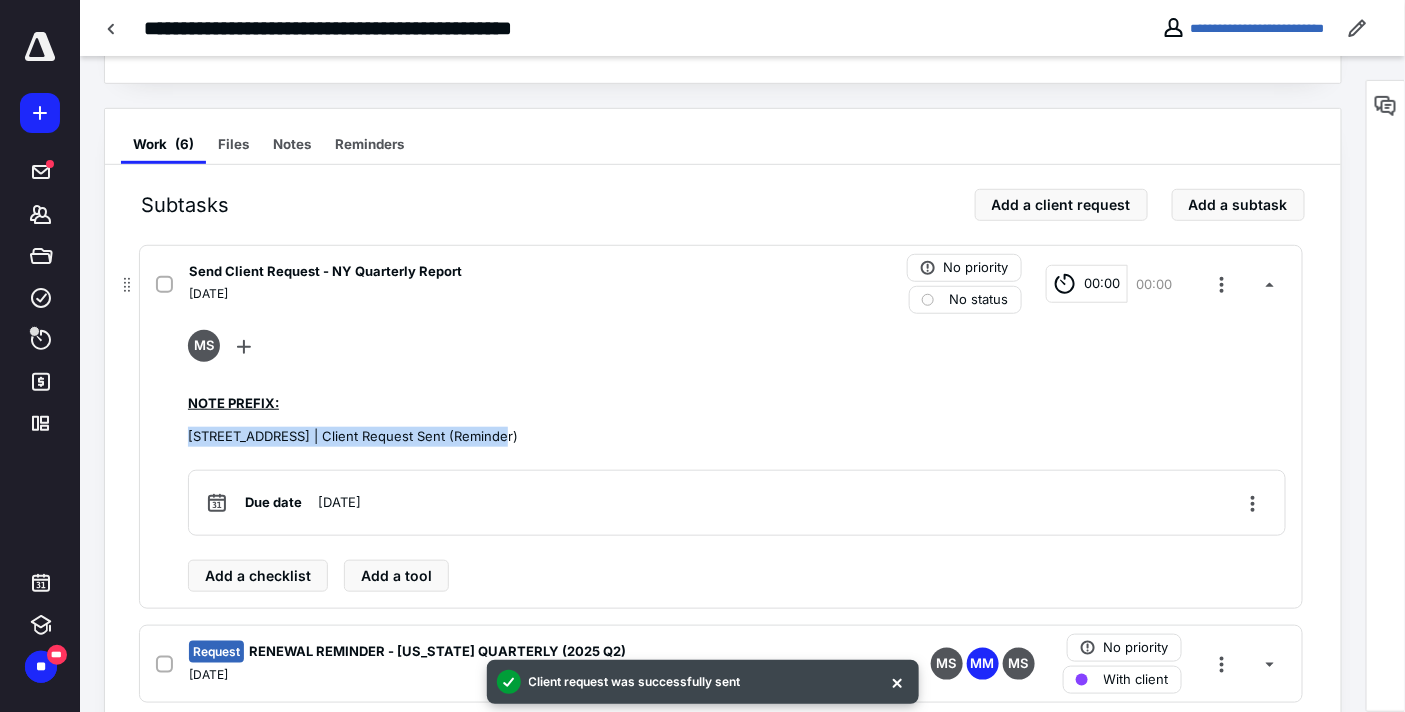 drag, startPoint x: 502, startPoint y: 430, endPoint x: 185, endPoint y: 431, distance: 317.0016 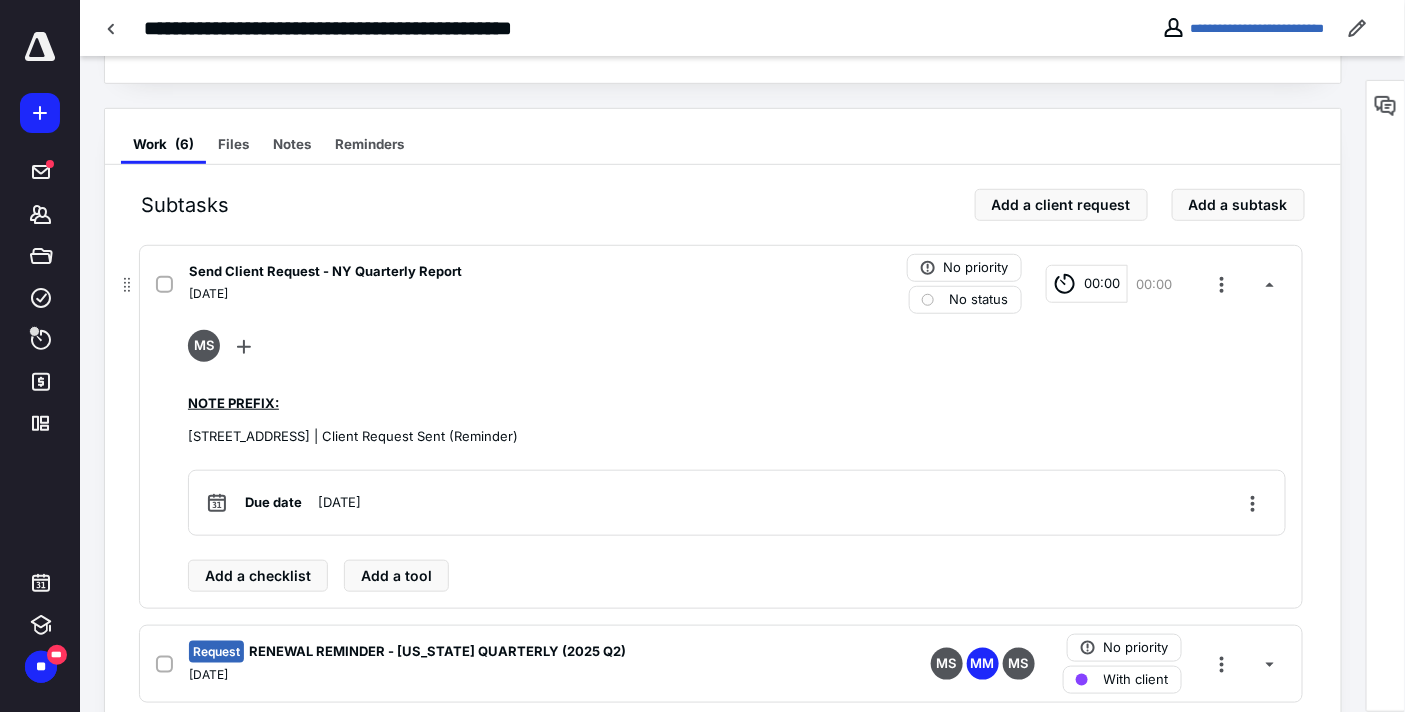 click on "No status" at bounding box center (965, 300) 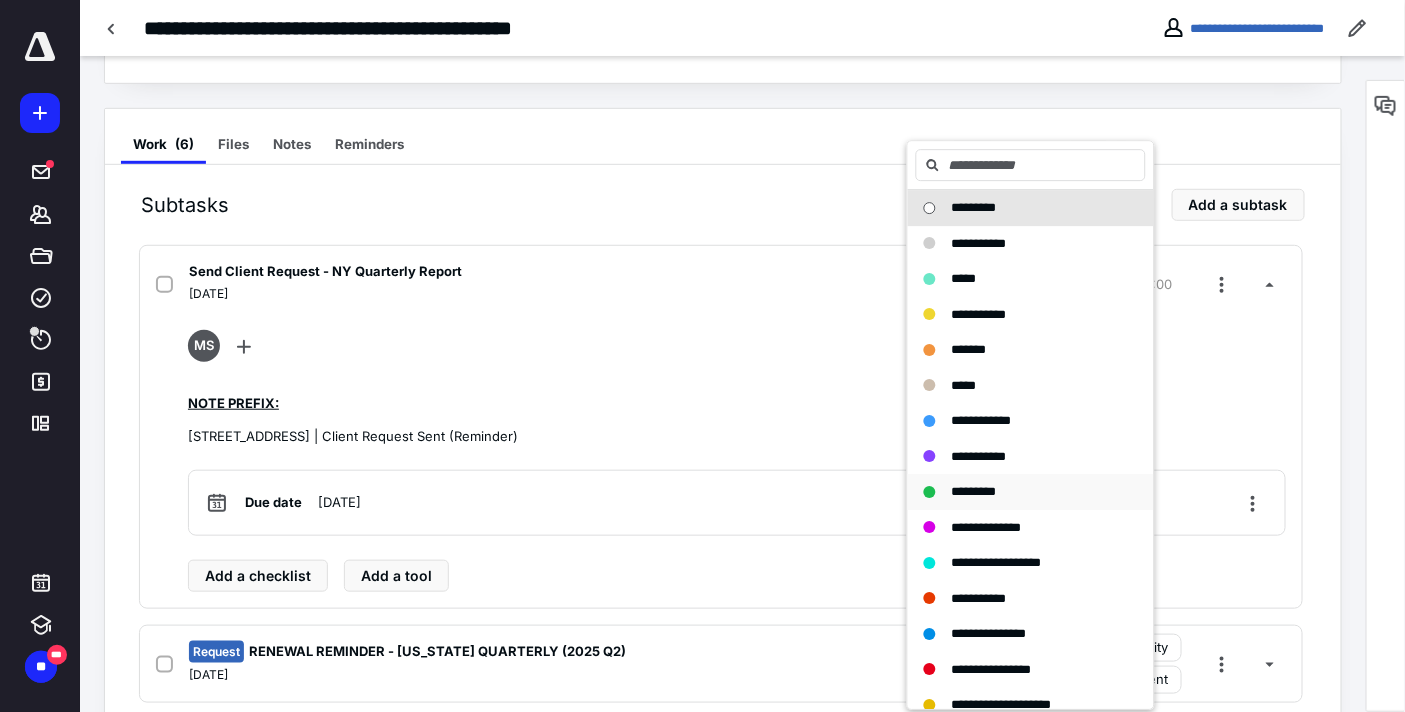 click on "*********" at bounding box center [974, 491] 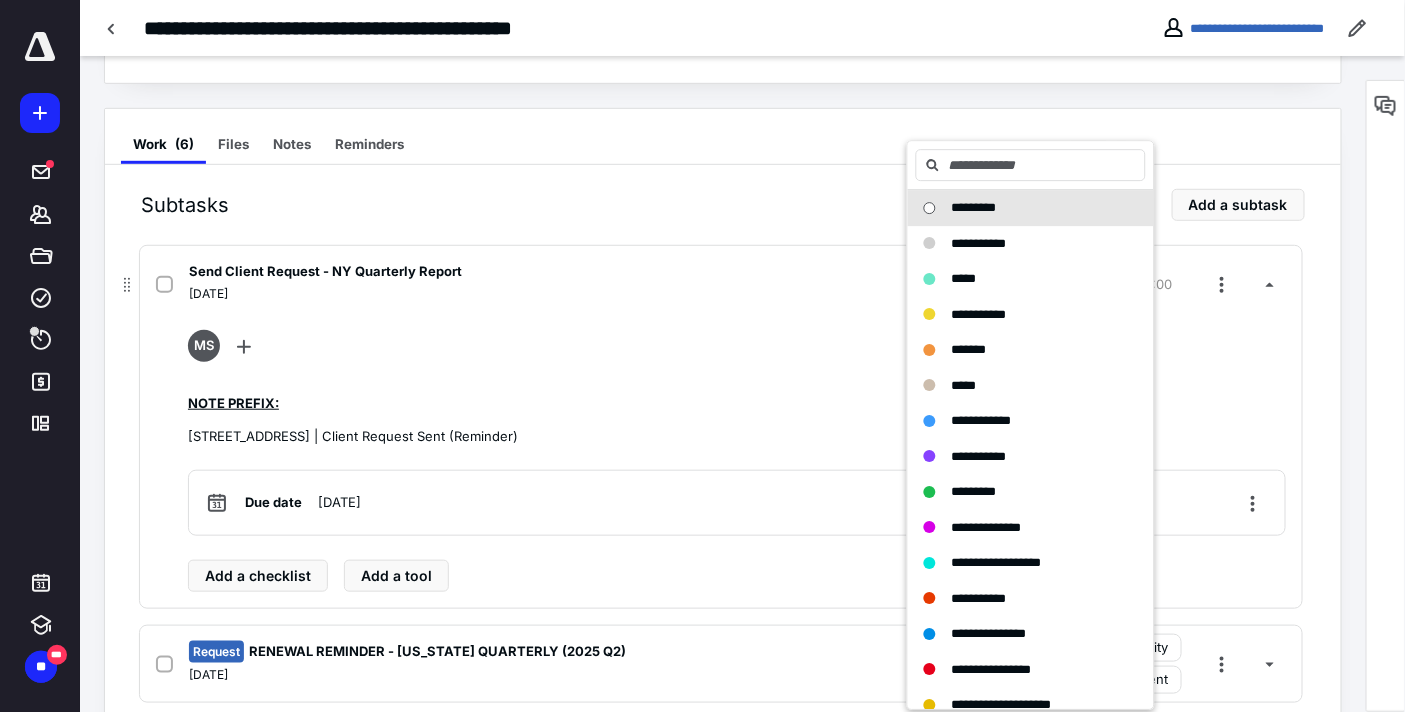 checkbox on "true" 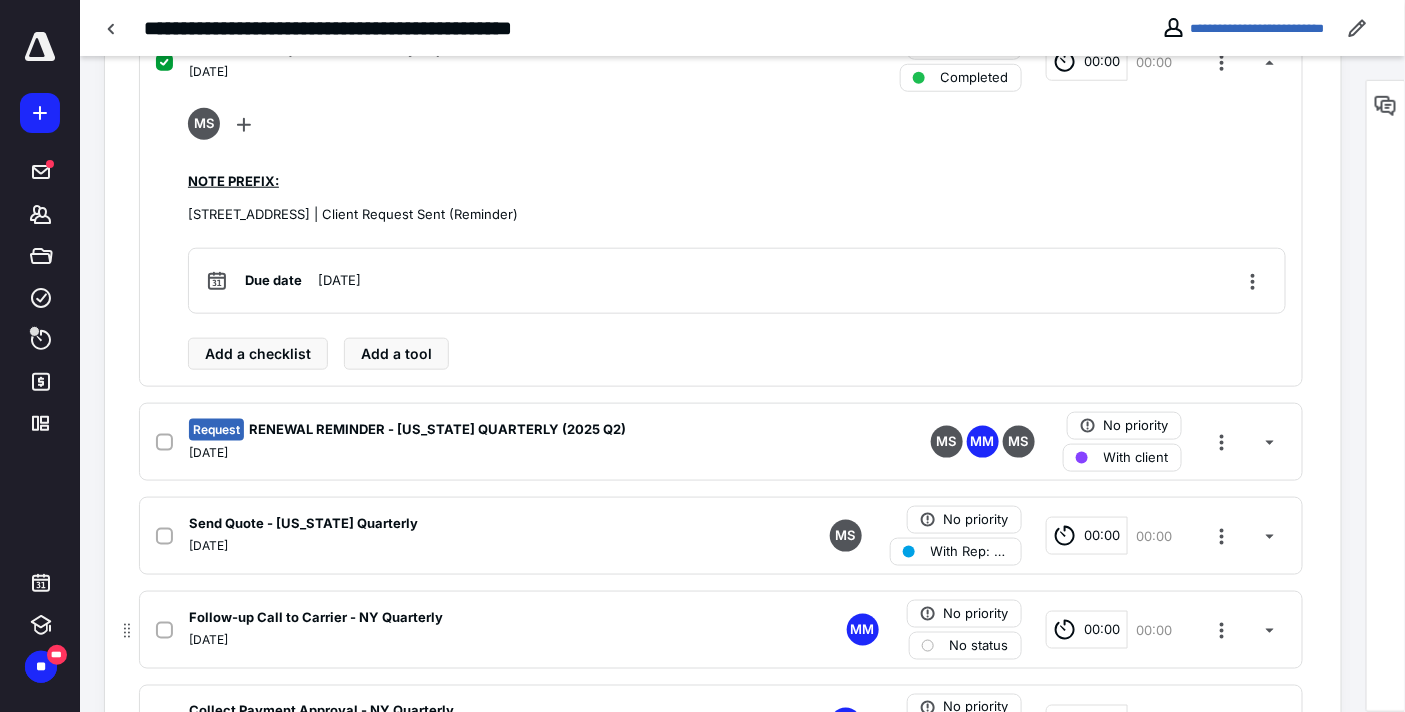 scroll, scrollTop: 750, scrollLeft: 0, axis: vertical 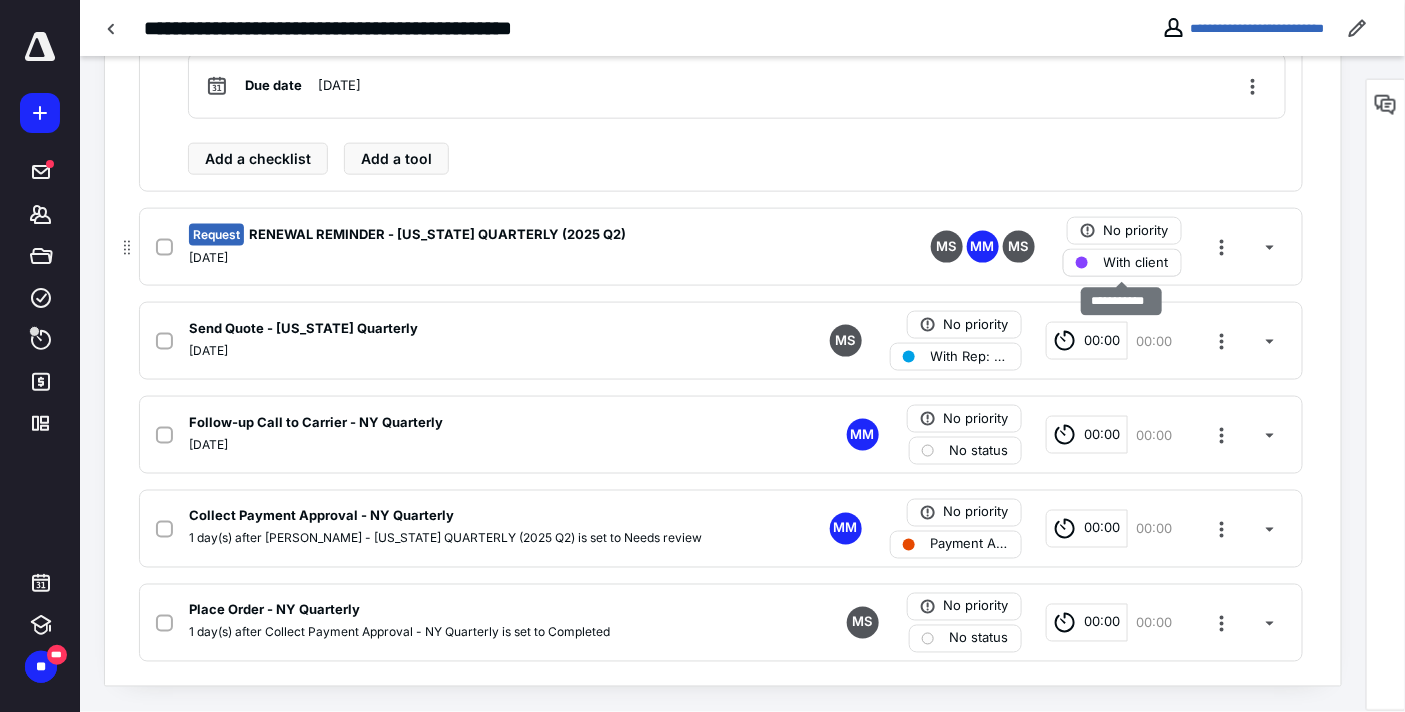 click on "With client" at bounding box center (1136, 263) 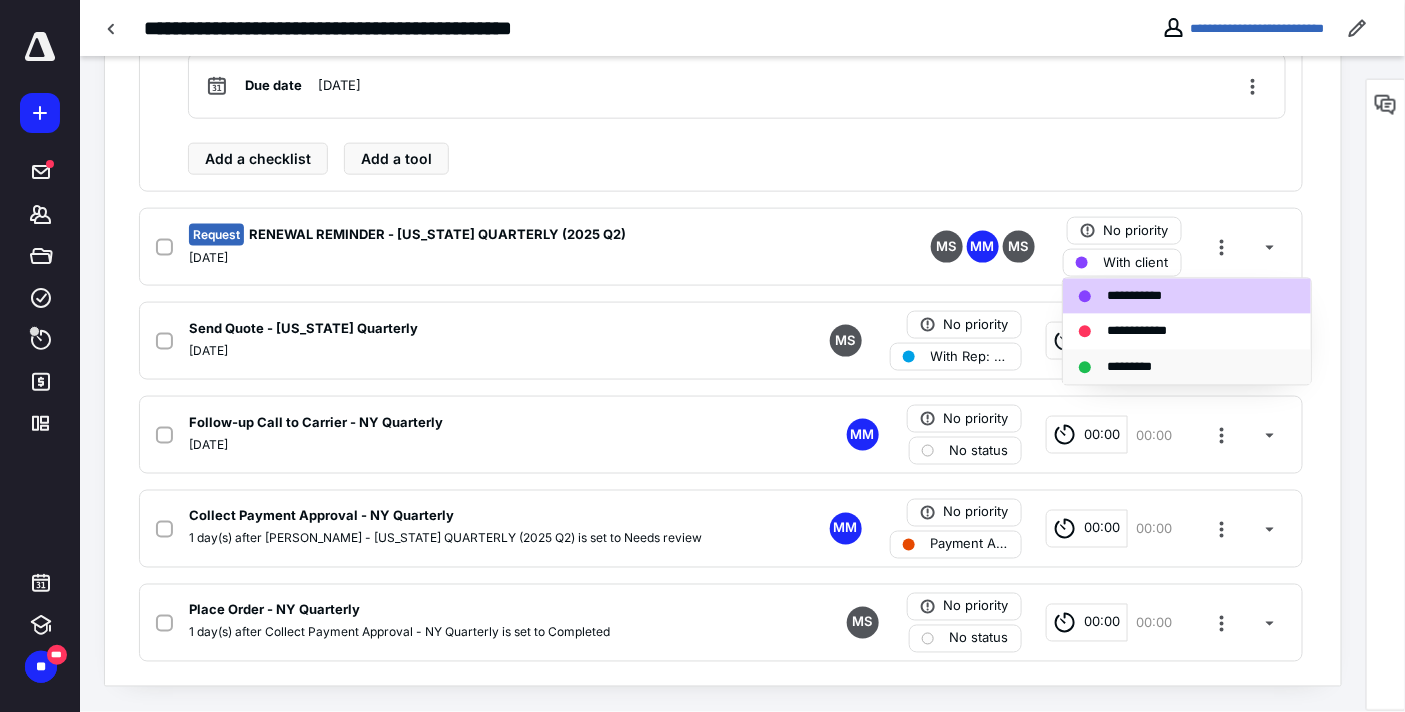 click on "*********" at bounding box center (1140, 367) 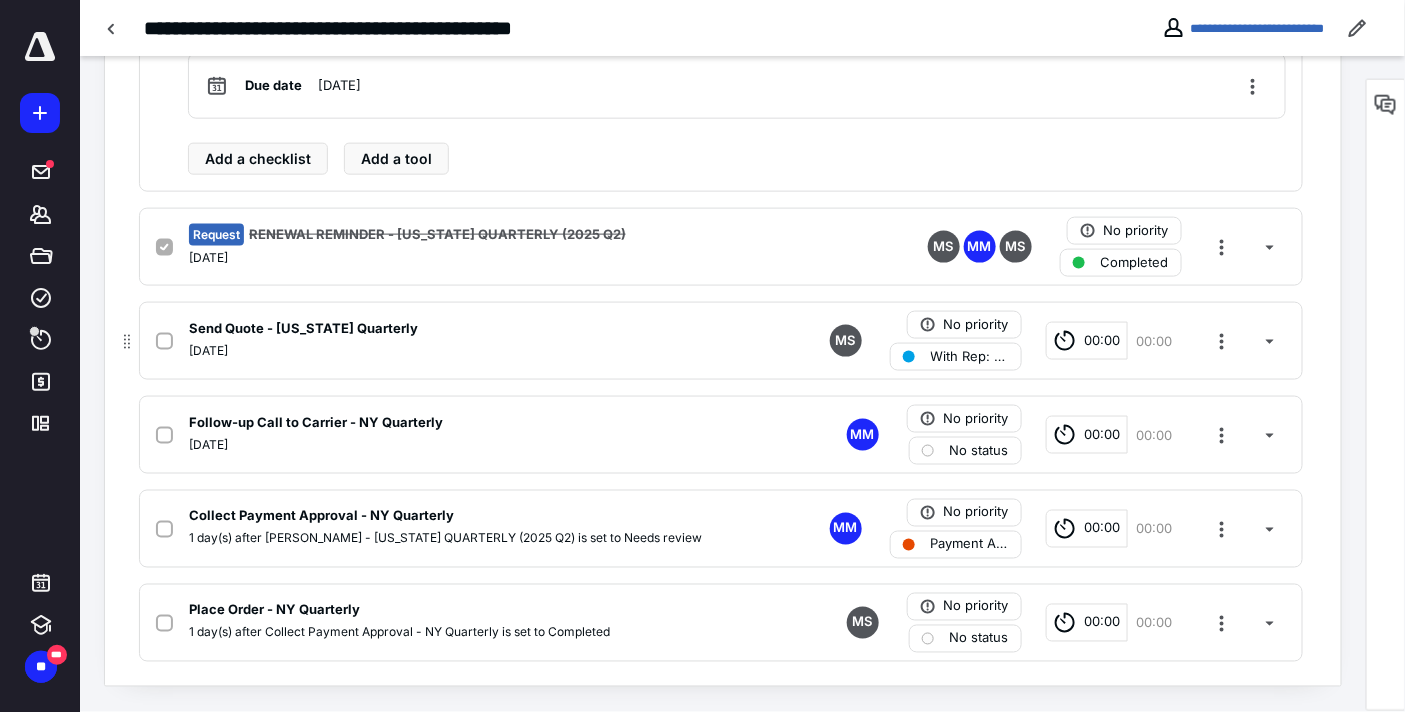 click on "With Rep: Markisha" at bounding box center [970, 357] 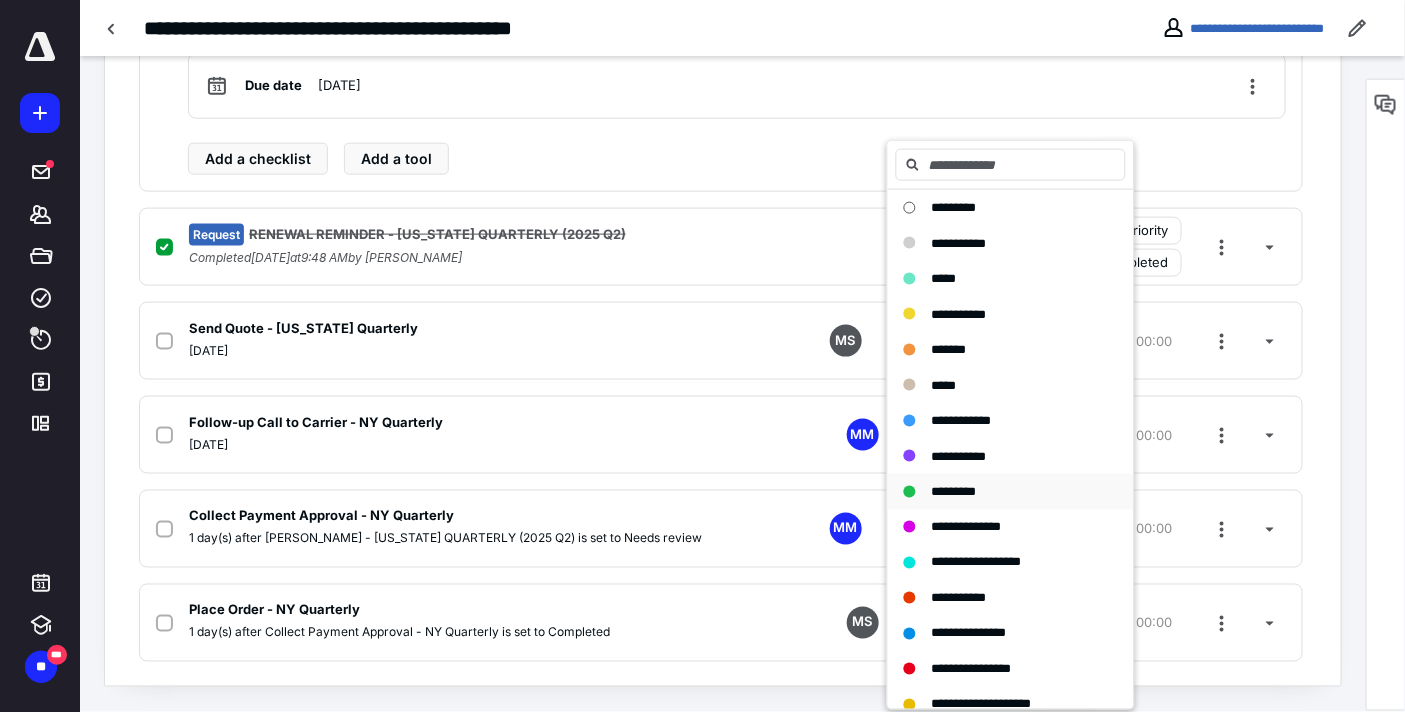 click on "*********" at bounding box center (954, 491) 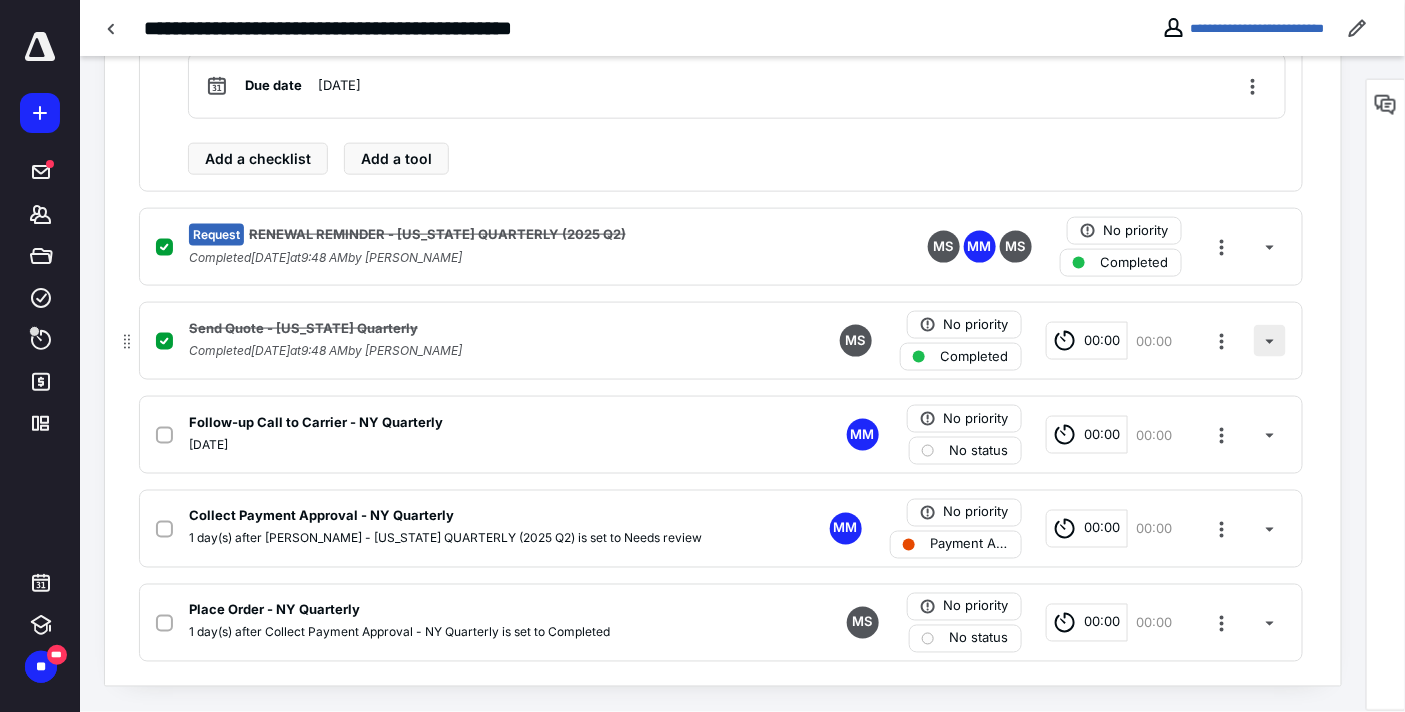 click at bounding box center [1270, 341] 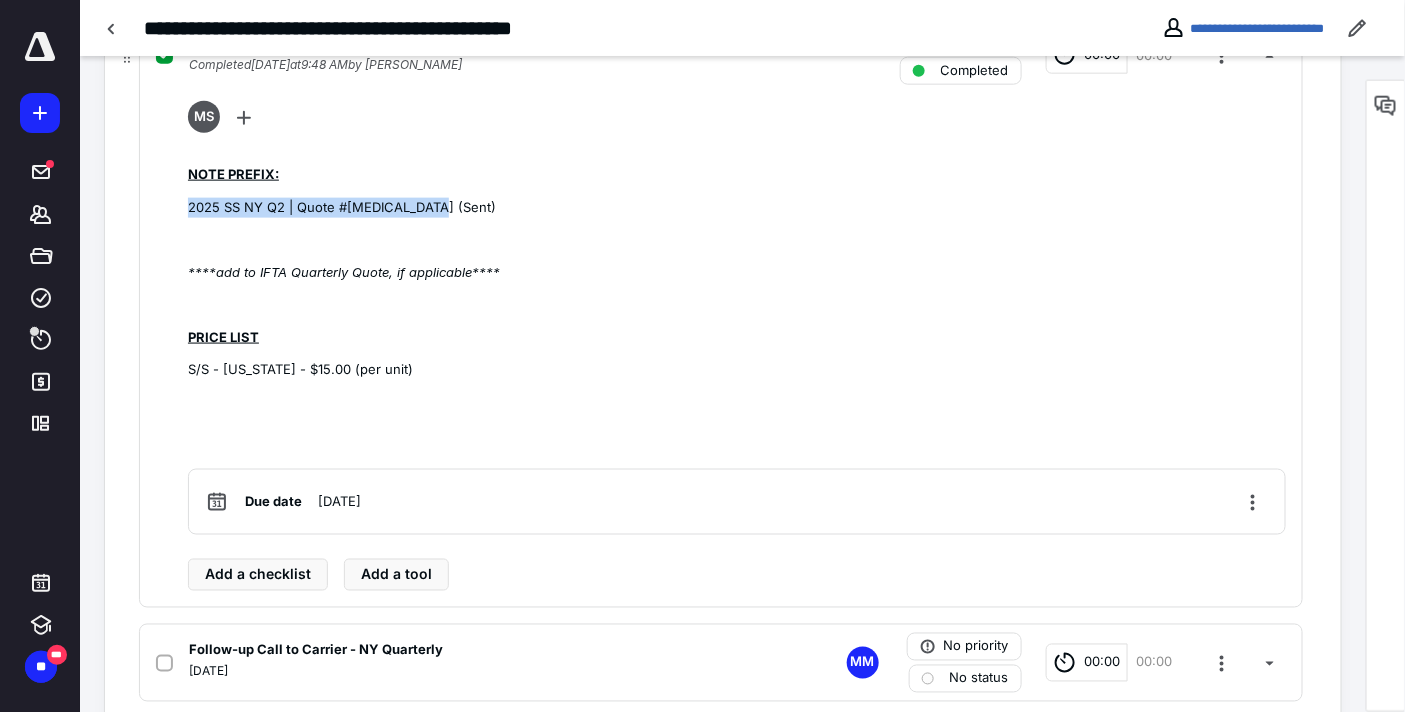 drag, startPoint x: 457, startPoint y: 206, endPoint x: 181, endPoint y: 208, distance: 276.00723 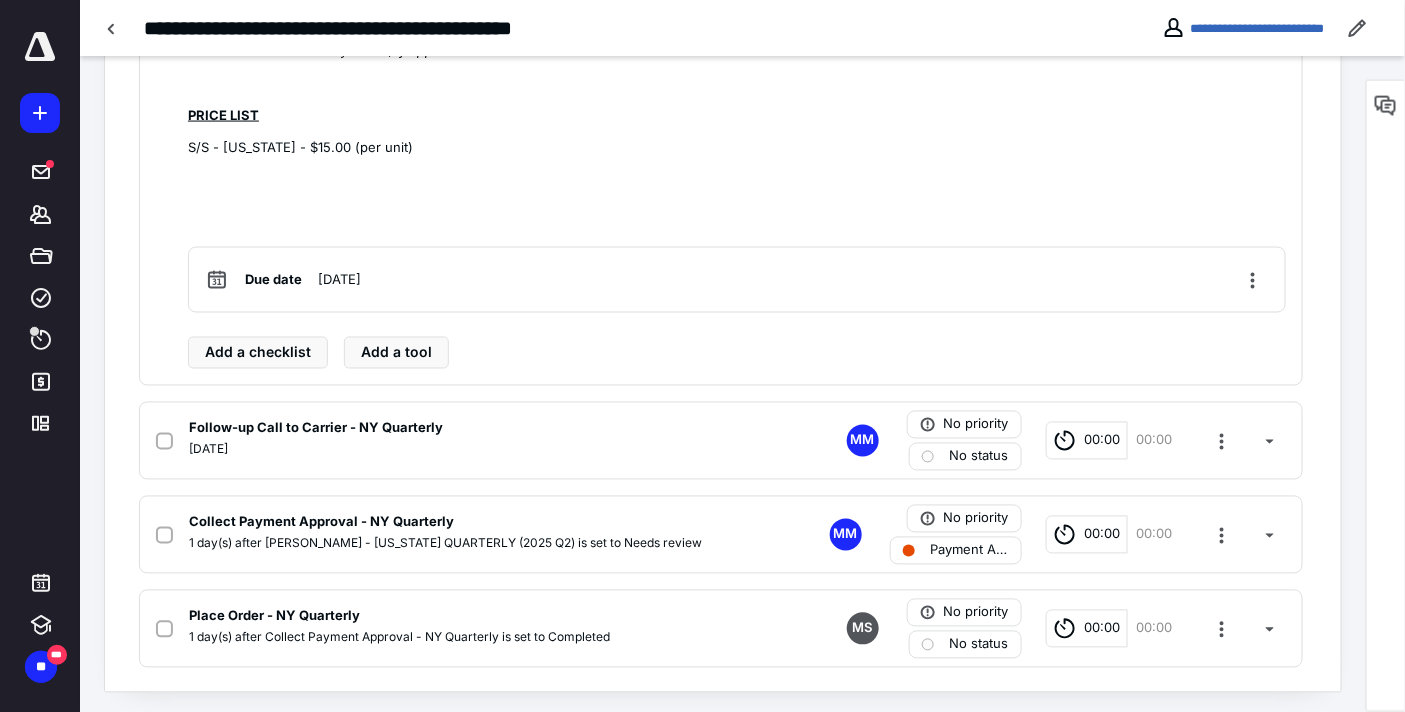 scroll, scrollTop: 977, scrollLeft: 0, axis: vertical 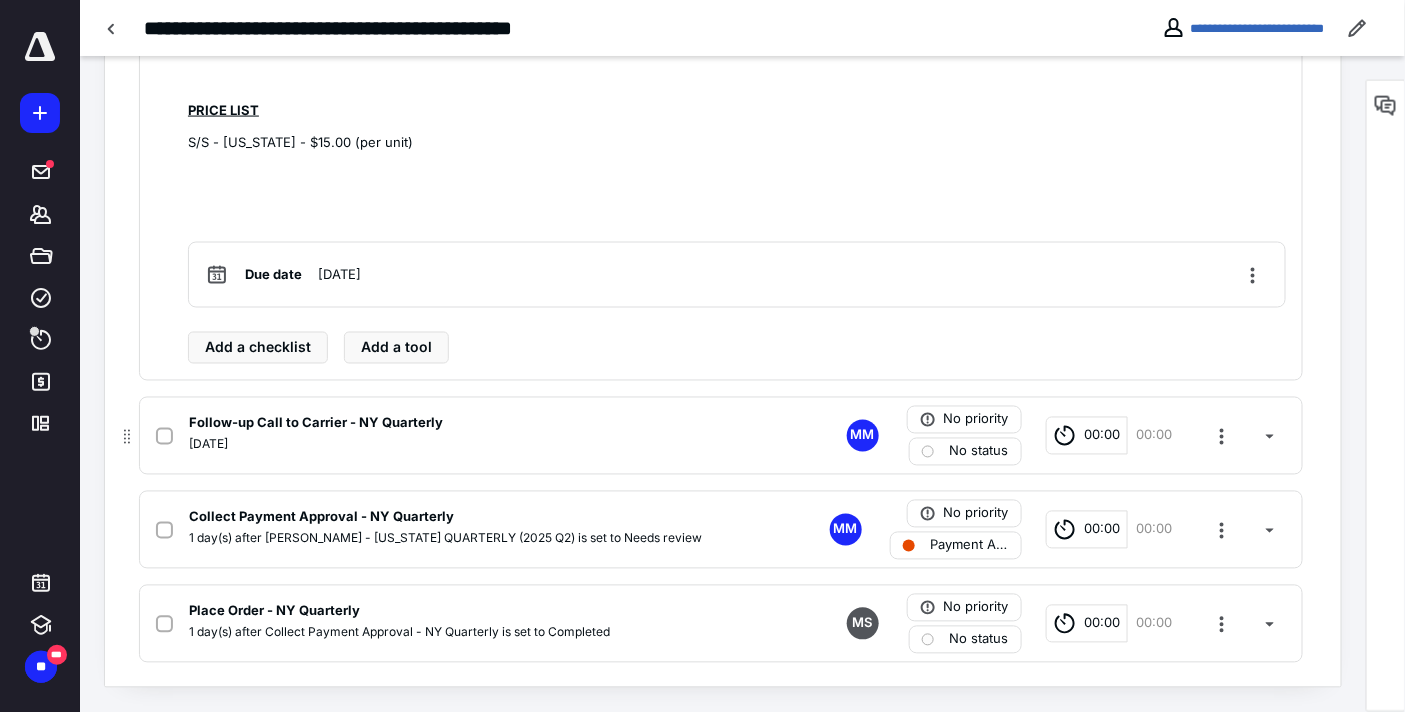 click on "No status" at bounding box center [979, 452] 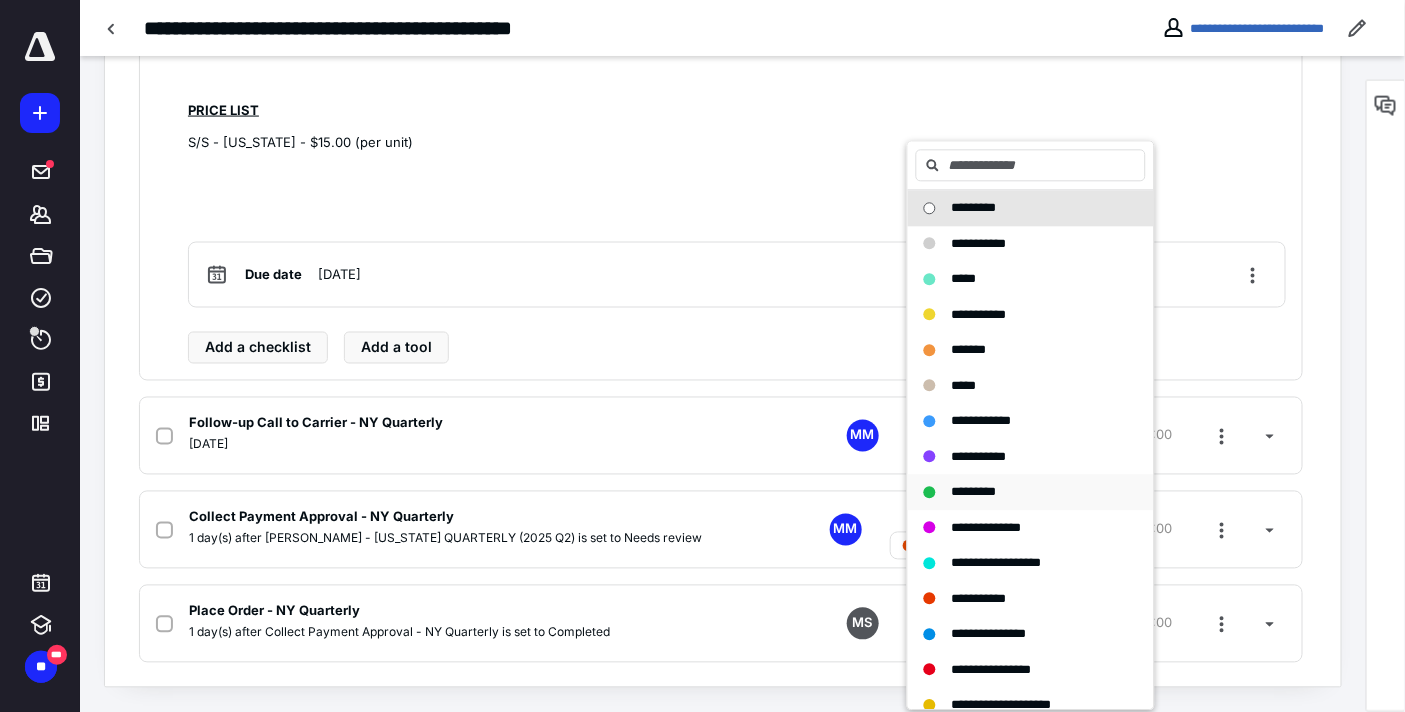 click on "*********" at bounding box center [974, 492] 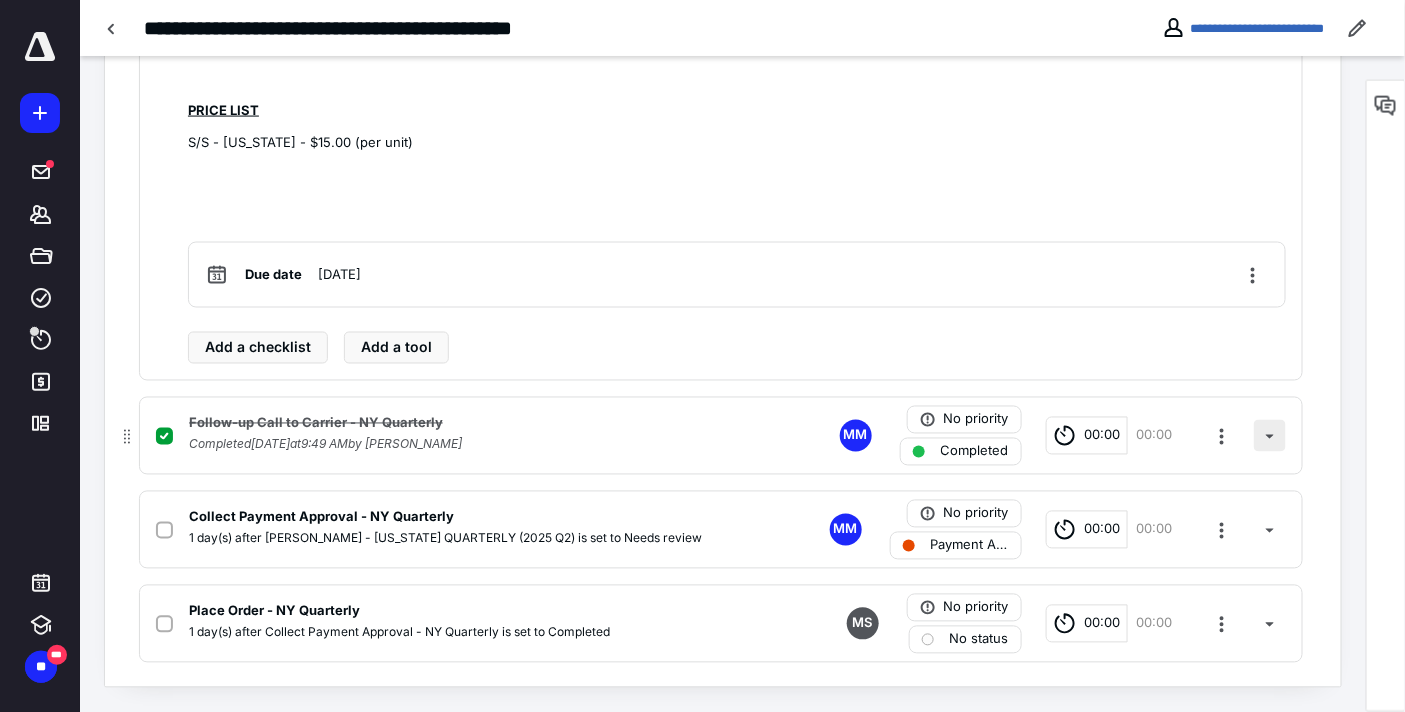click at bounding box center [1270, 436] 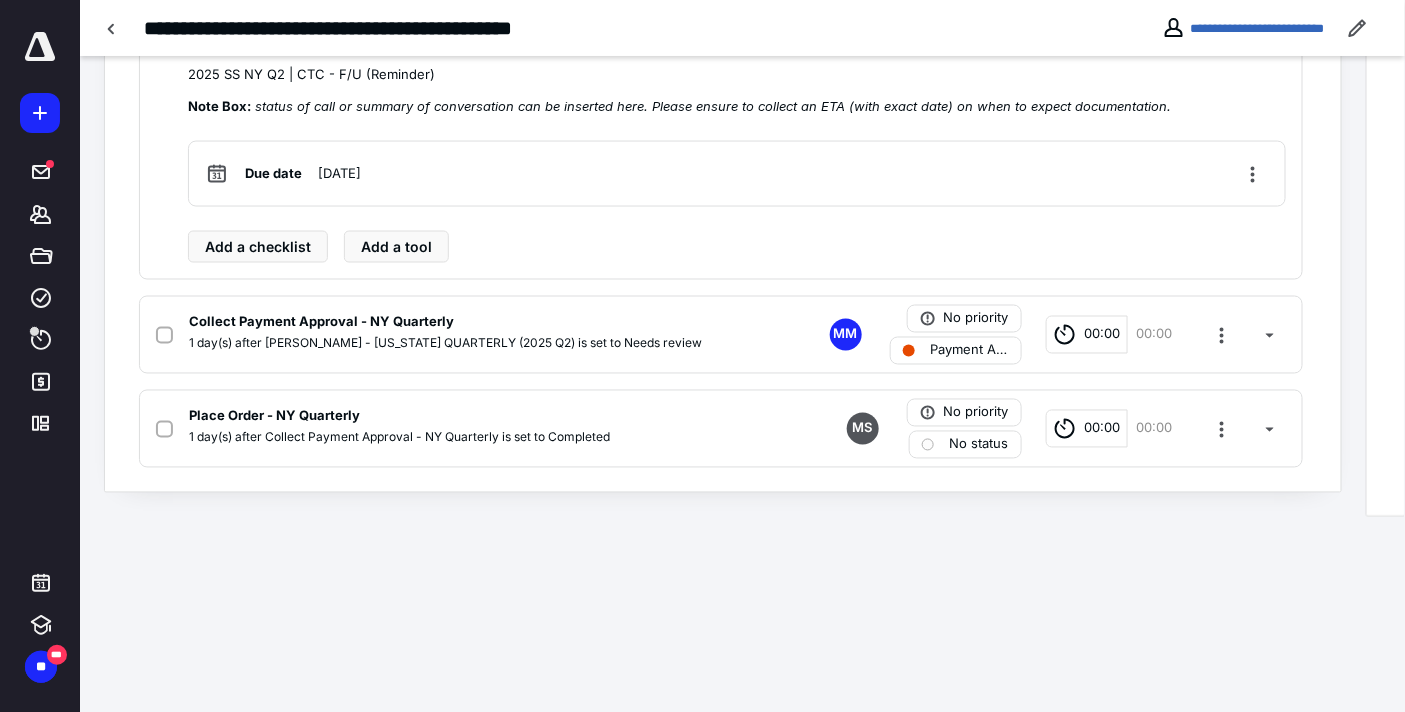 scroll, scrollTop: 782, scrollLeft: 0, axis: vertical 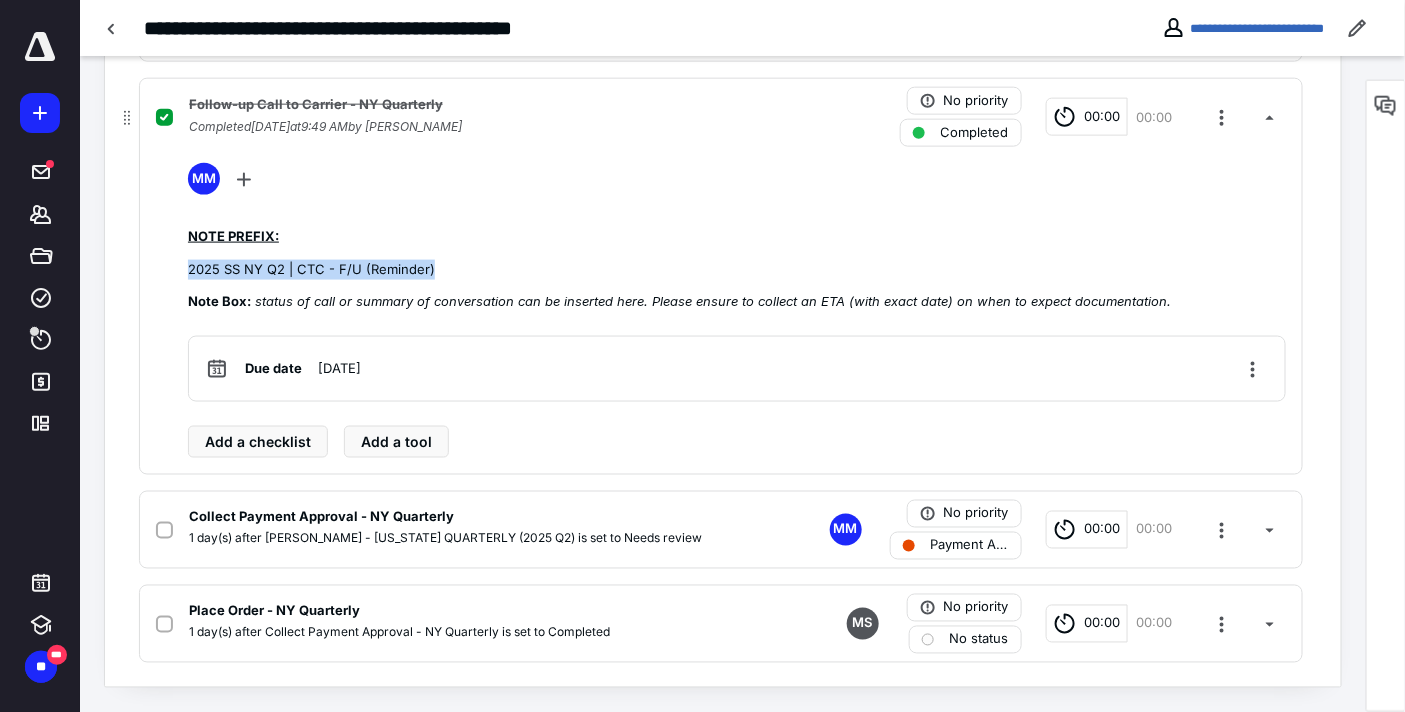 drag, startPoint x: 467, startPoint y: 268, endPoint x: 185, endPoint y: 267, distance: 282.00177 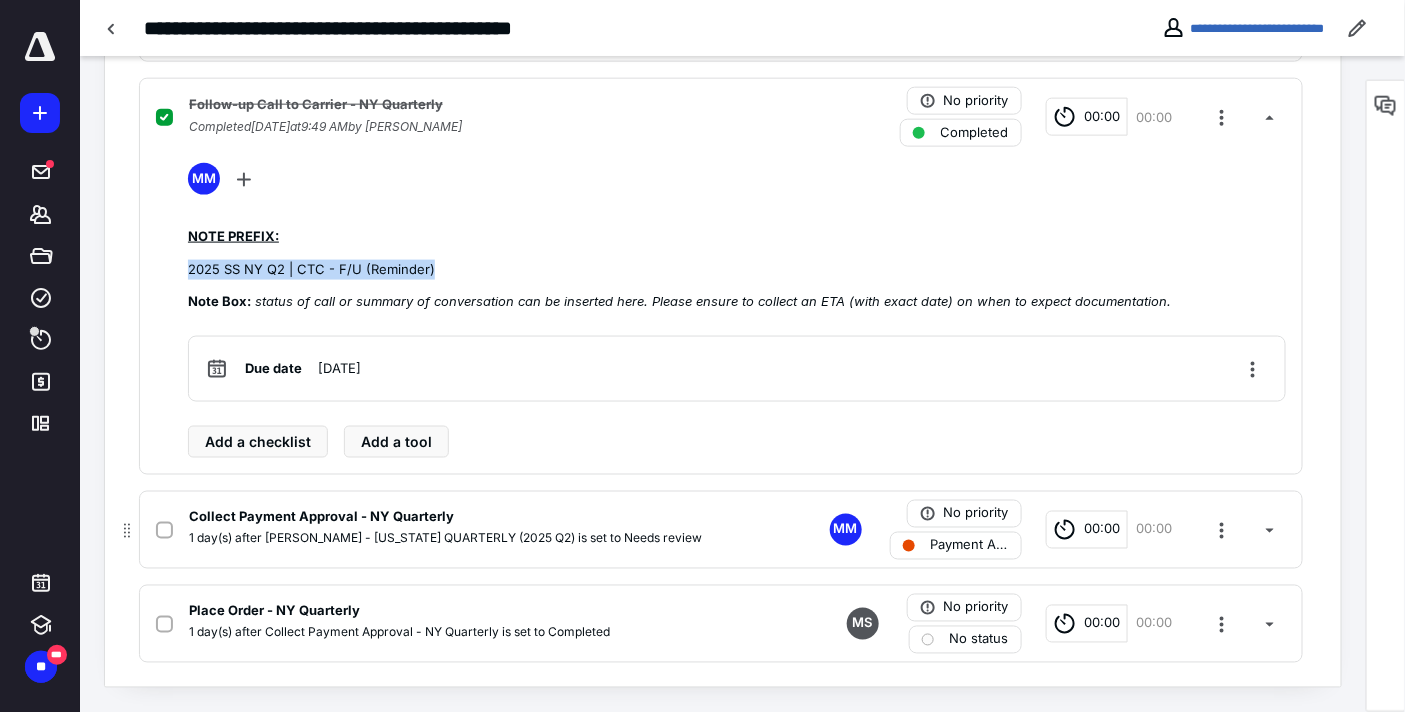 click on "Payment Approval Pending" at bounding box center (970, 546) 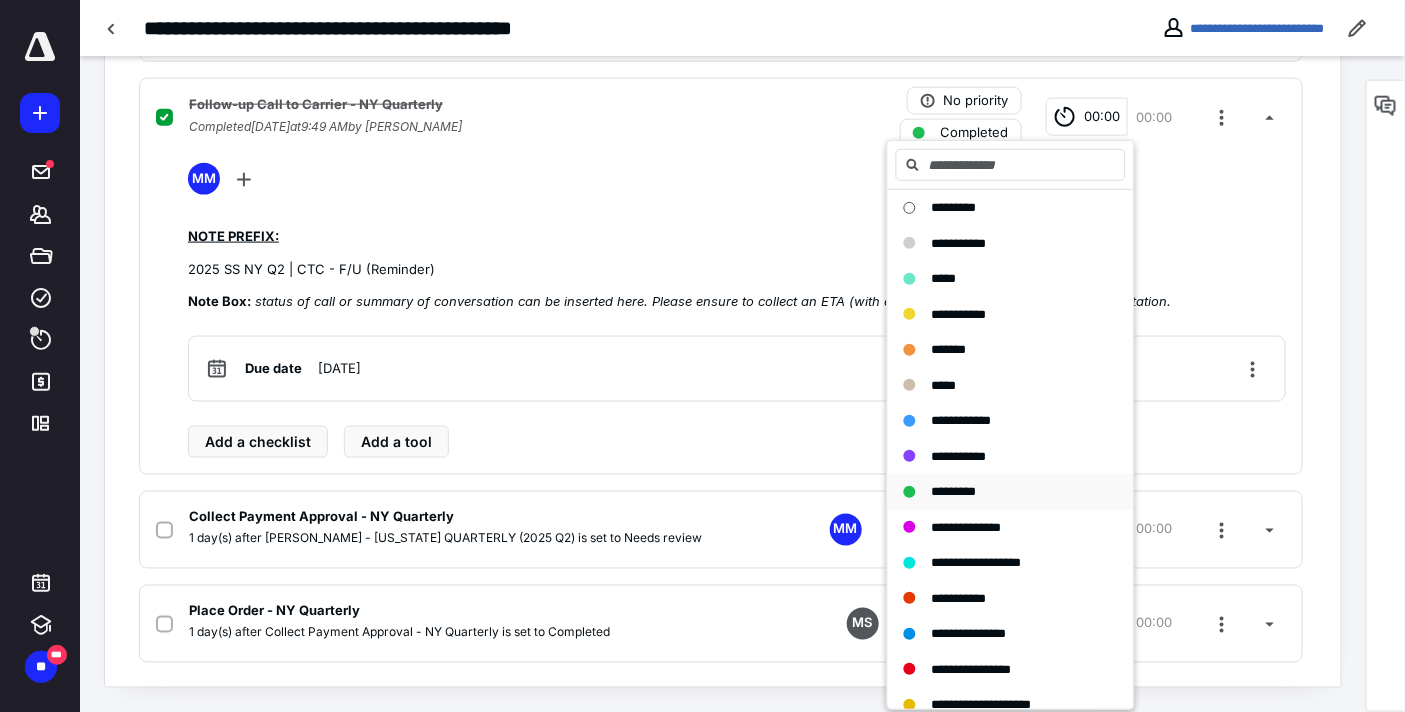 click on "*********" at bounding box center [954, 491] 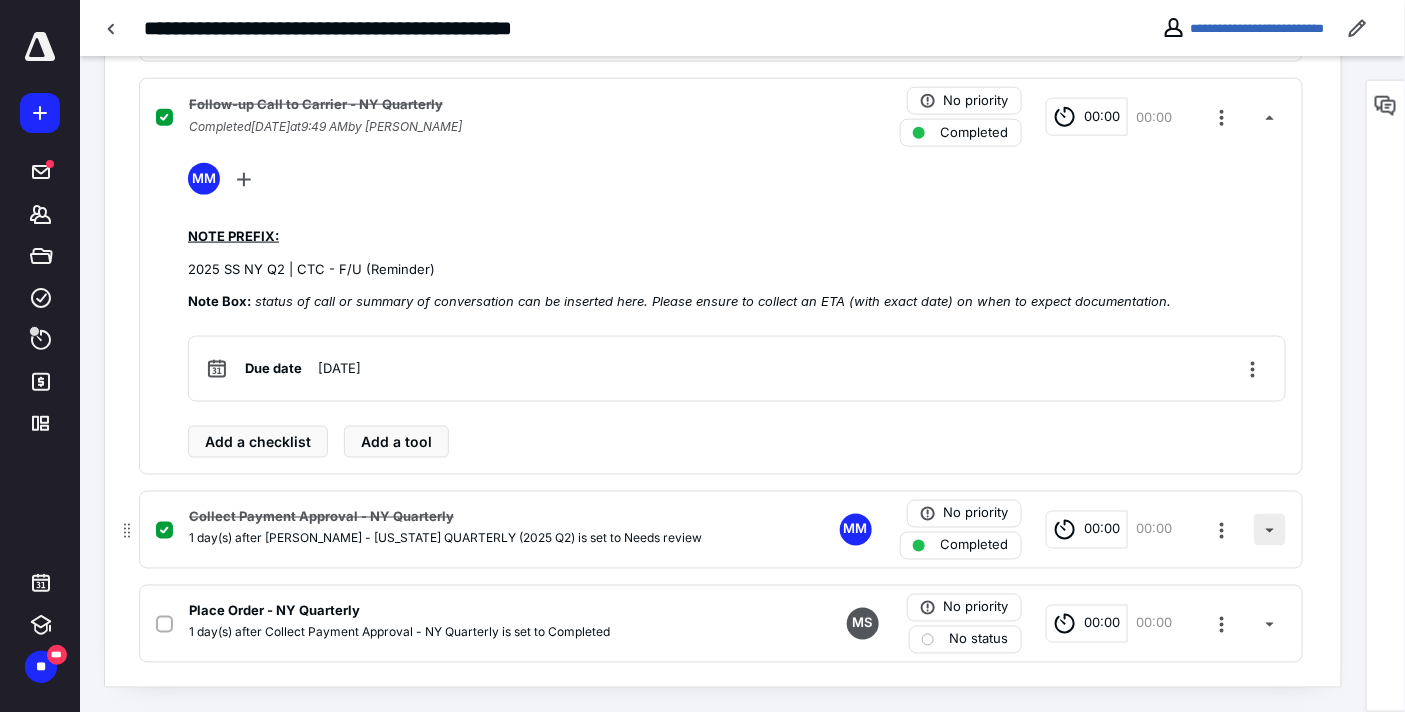 click at bounding box center (1270, 530) 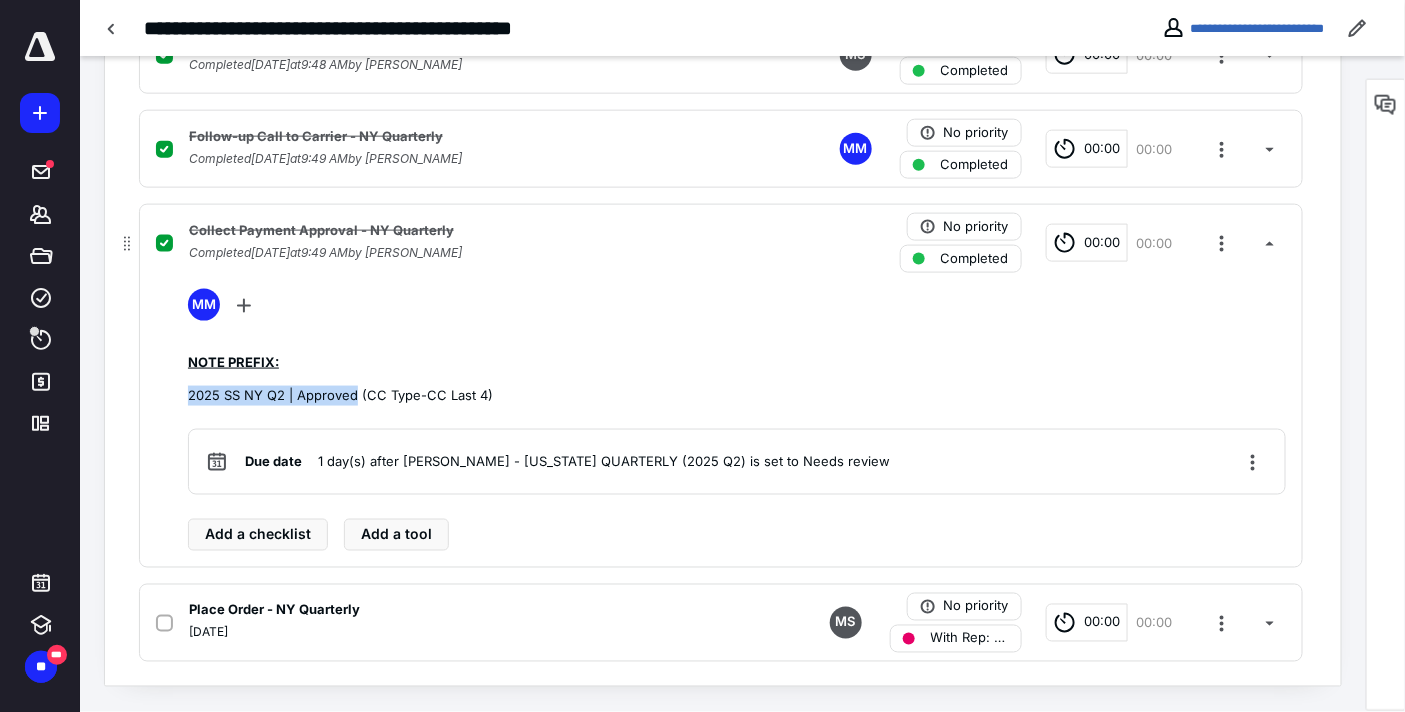 drag, startPoint x: 356, startPoint y: 400, endPoint x: 176, endPoint y: 401, distance: 180.00278 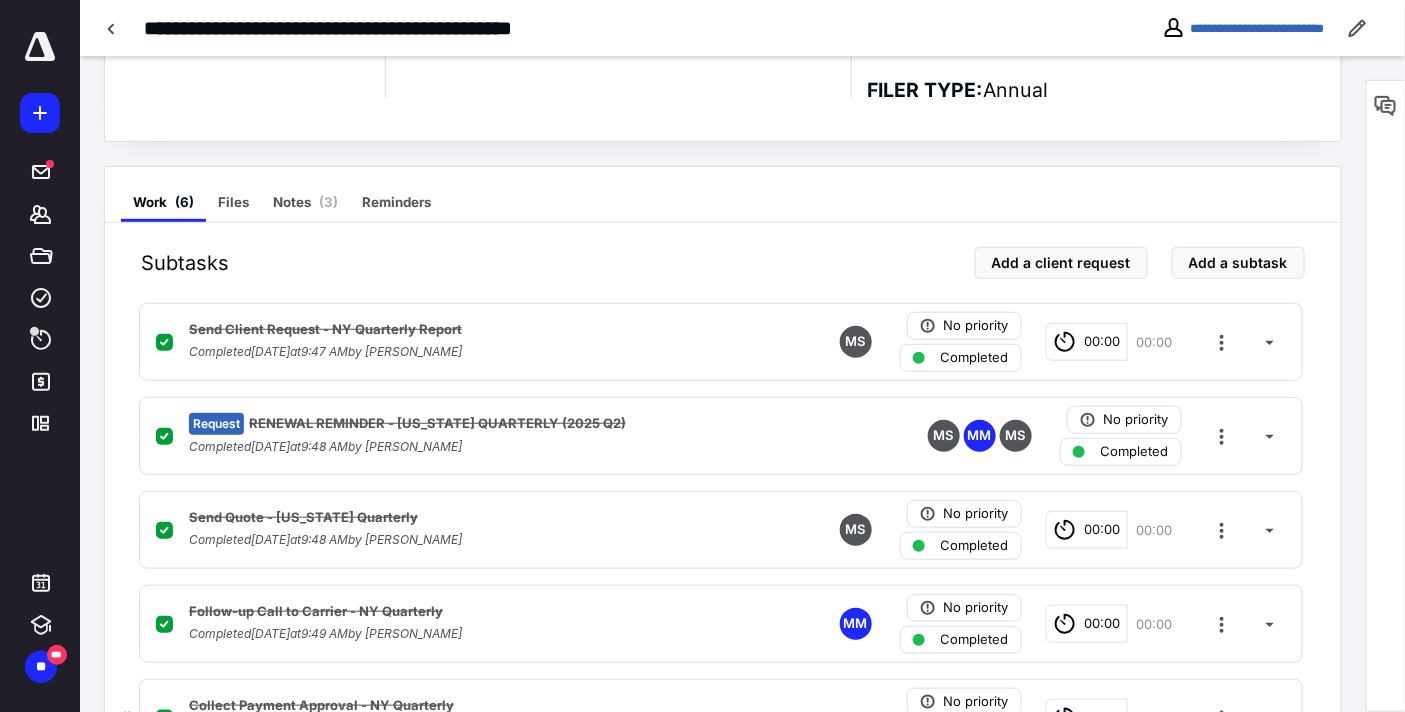 scroll, scrollTop: 0, scrollLeft: 0, axis: both 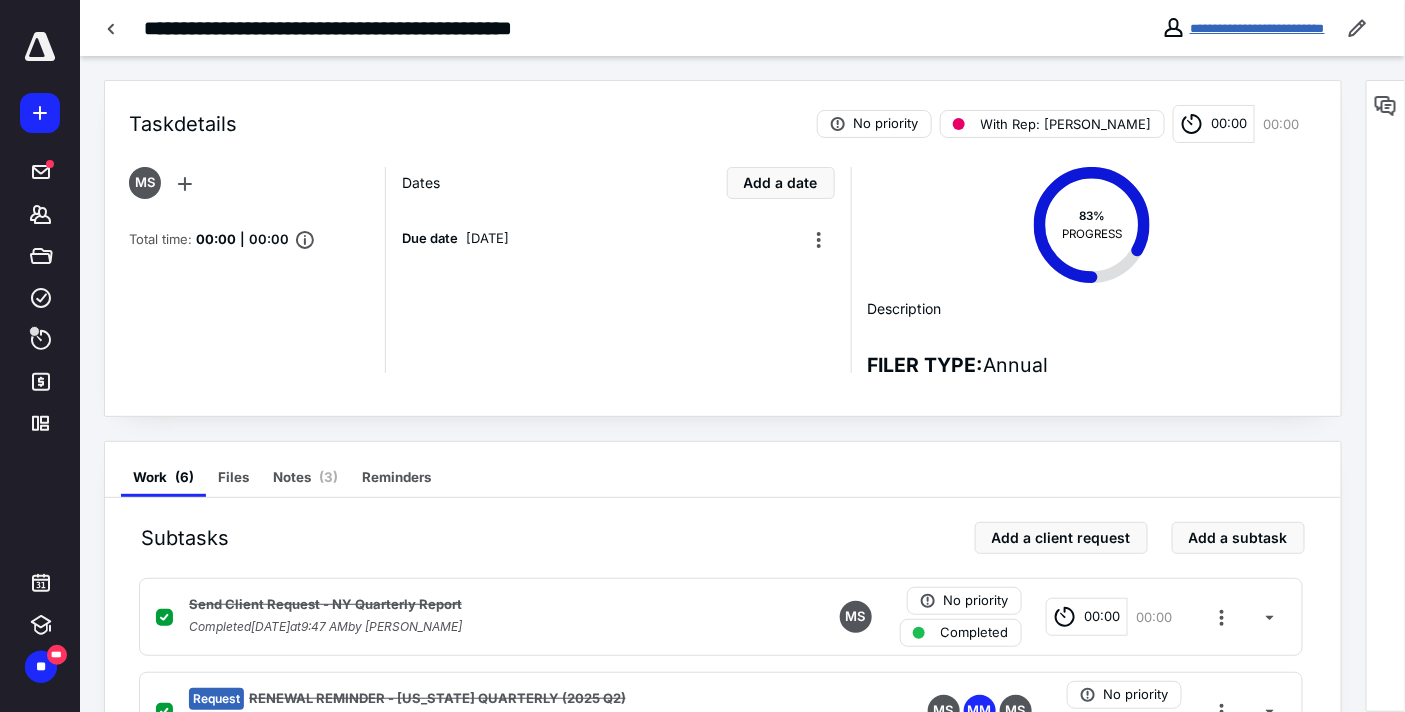 click on "**********" at bounding box center [1257, 28] 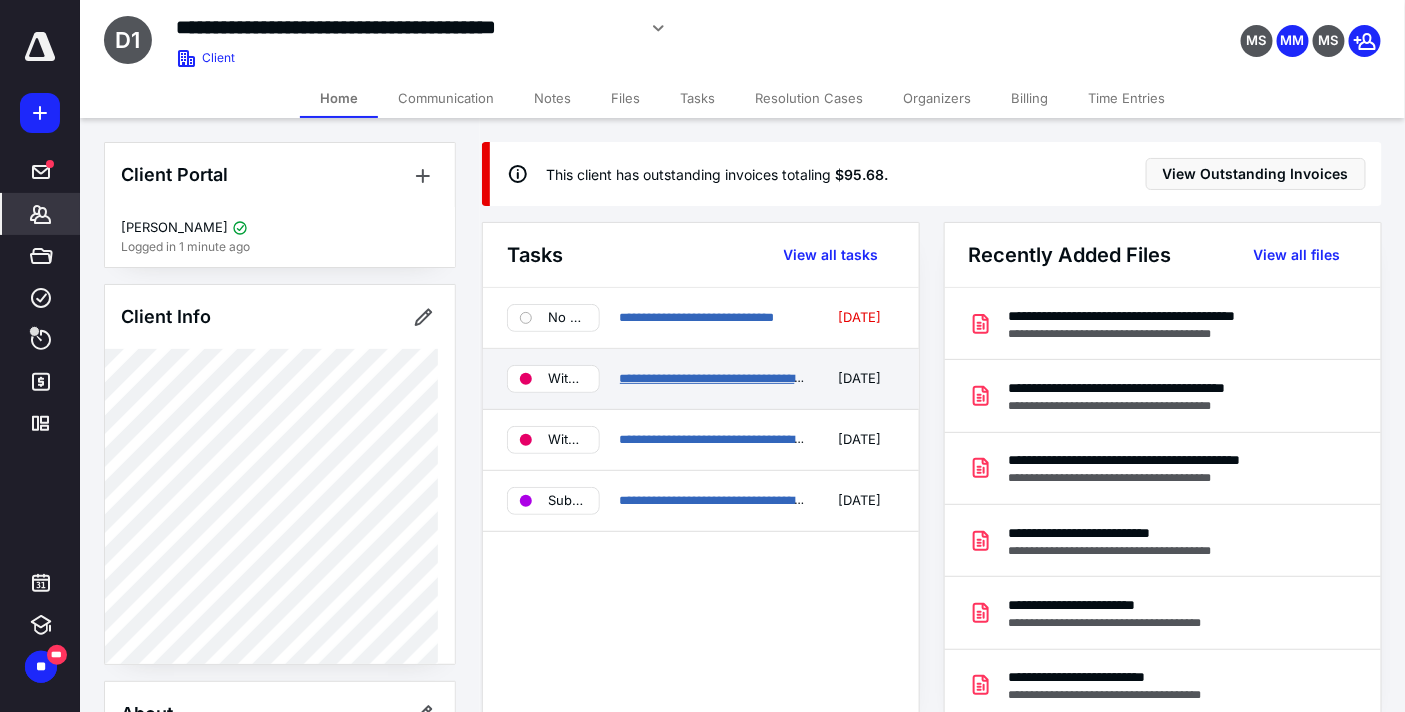 click on "**********" at bounding box center (785, 378) 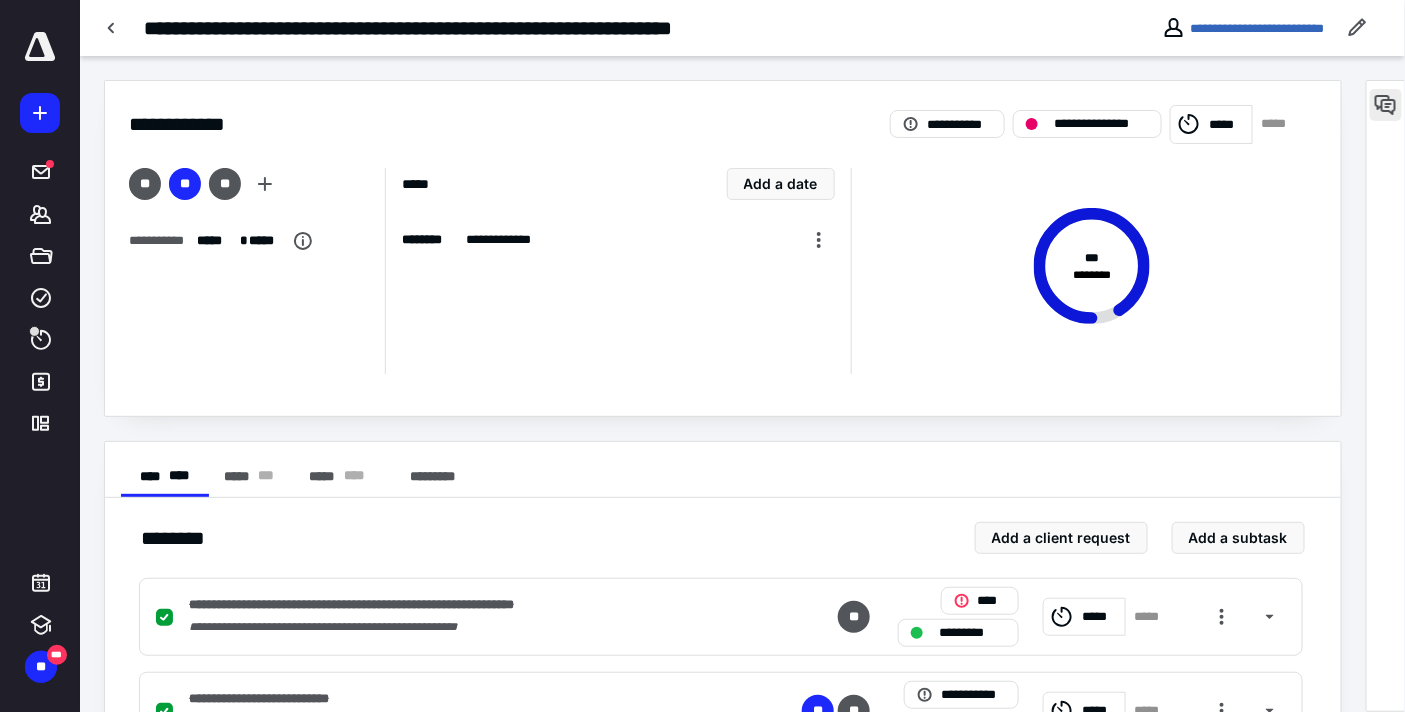 click at bounding box center (1386, 105) 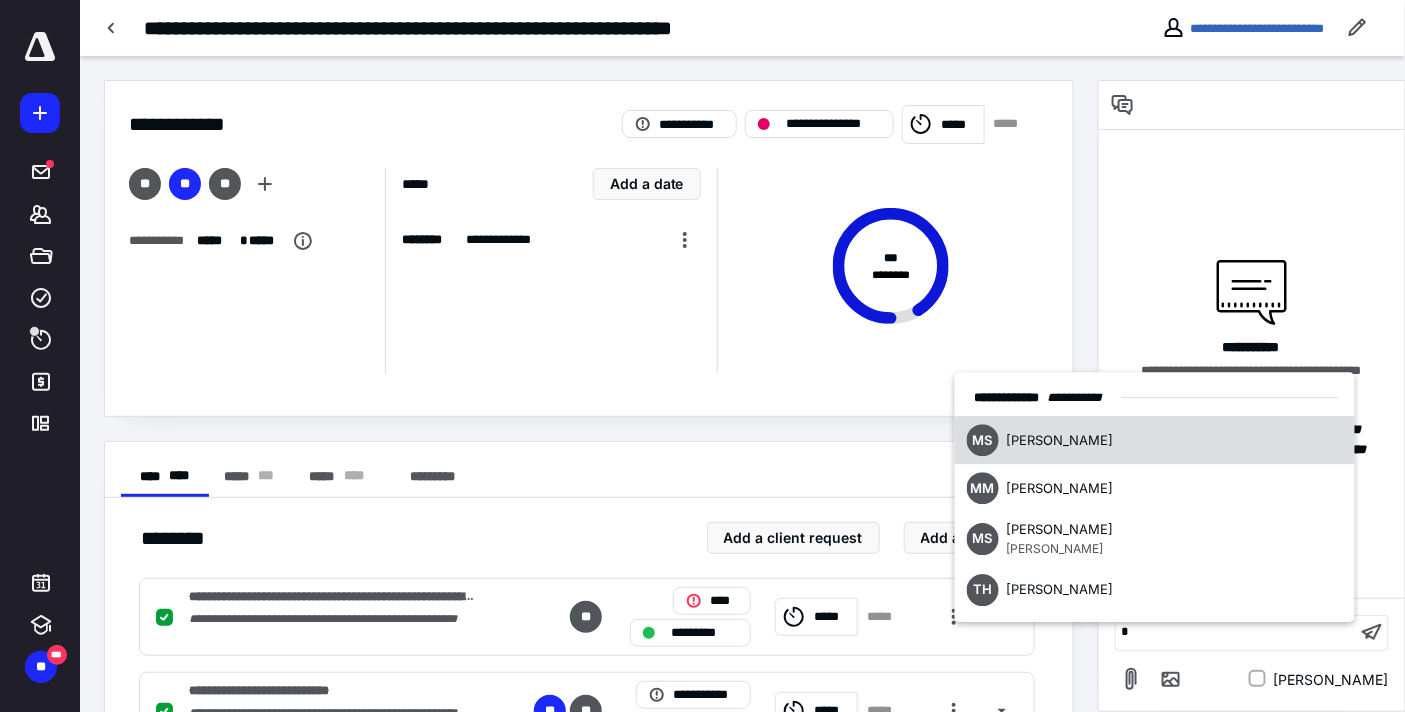 click on "[PERSON_NAME]" at bounding box center [1059, 440] 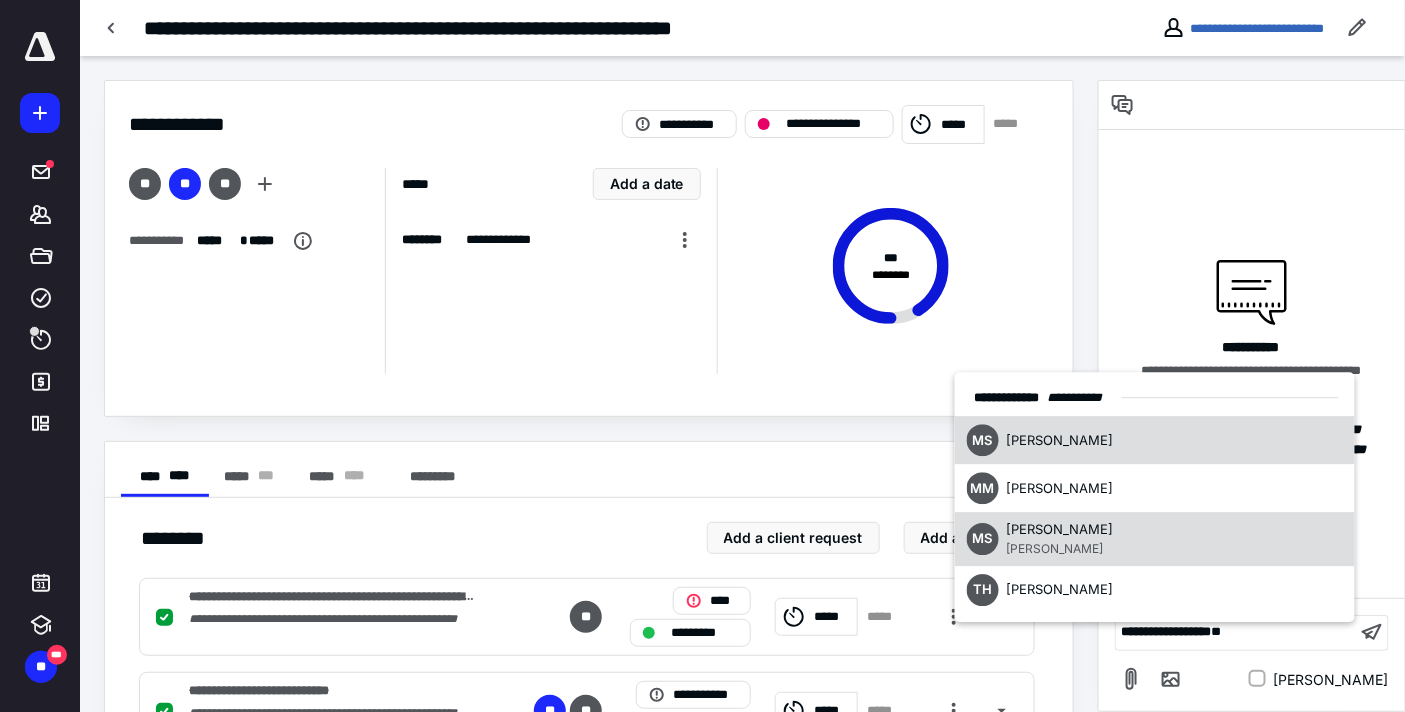 click on "[PERSON_NAME]" at bounding box center [1054, 548] 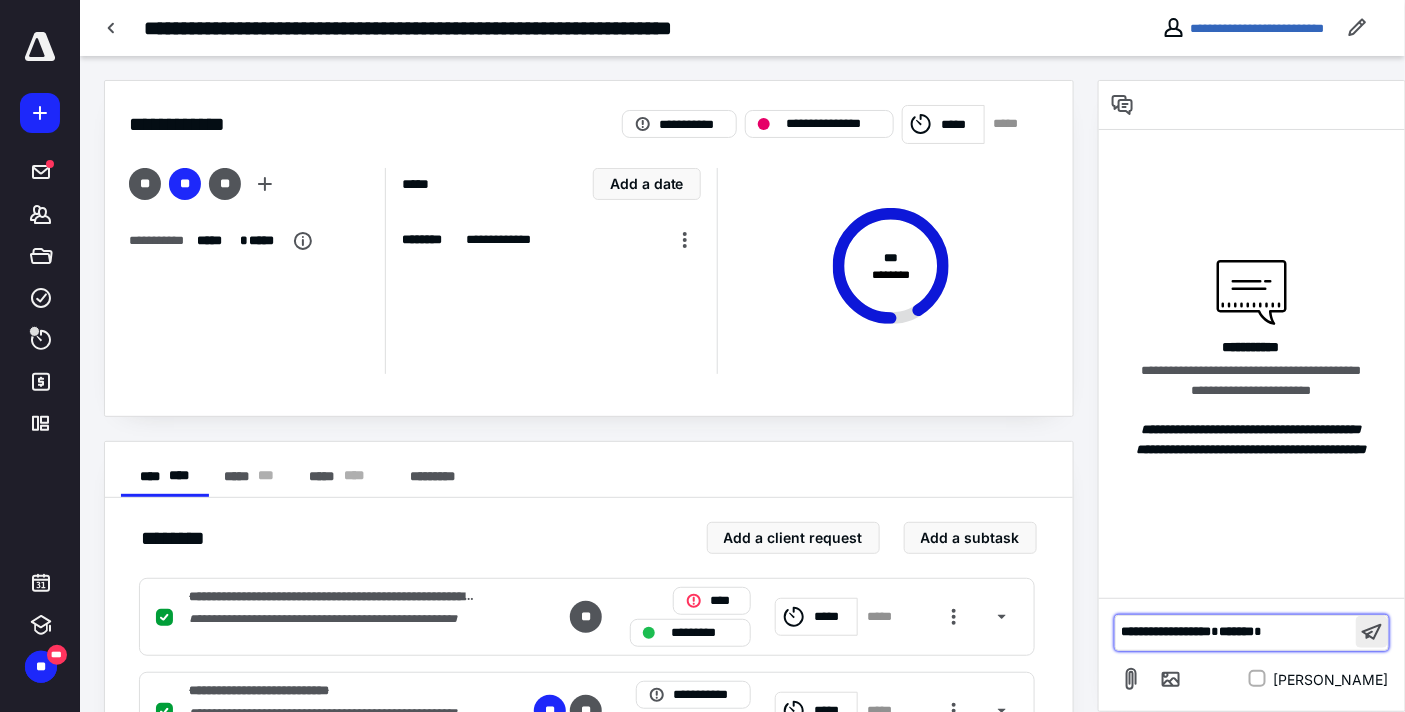 click at bounding box center (1372, 632) 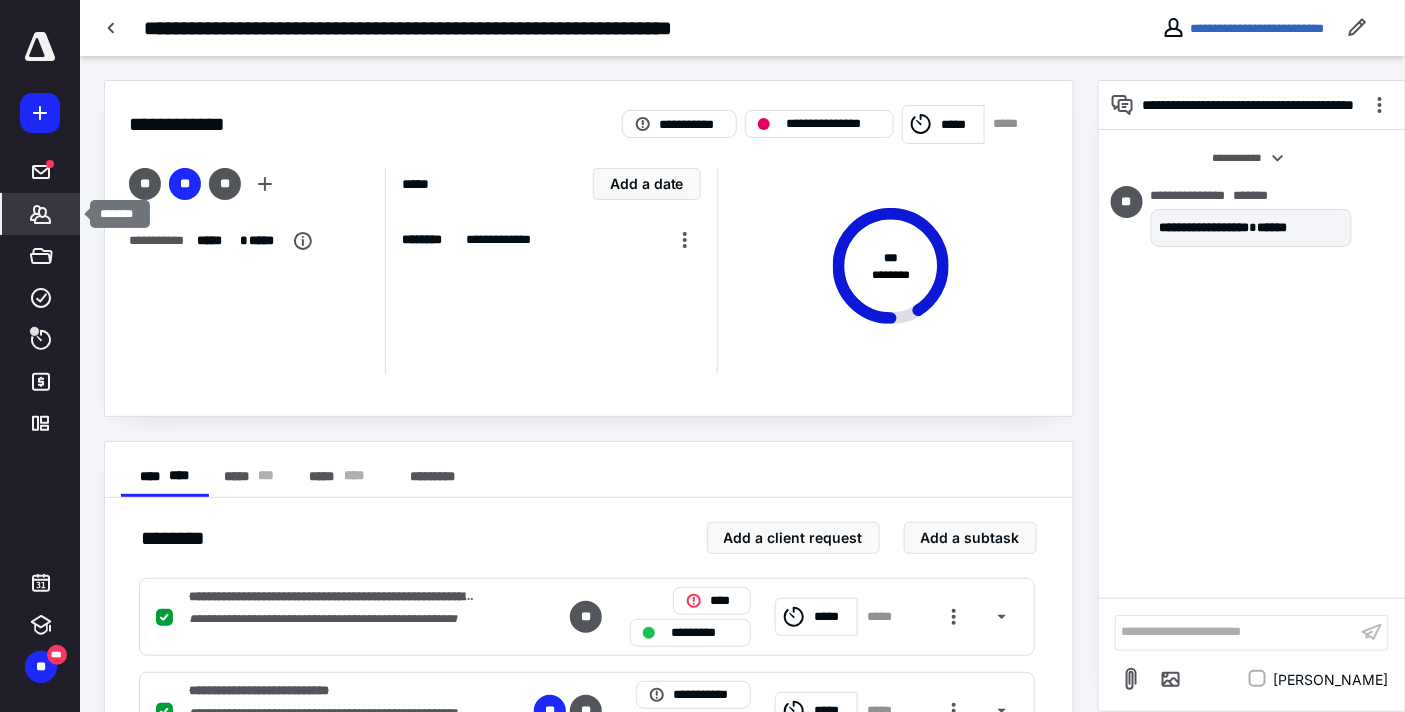 click 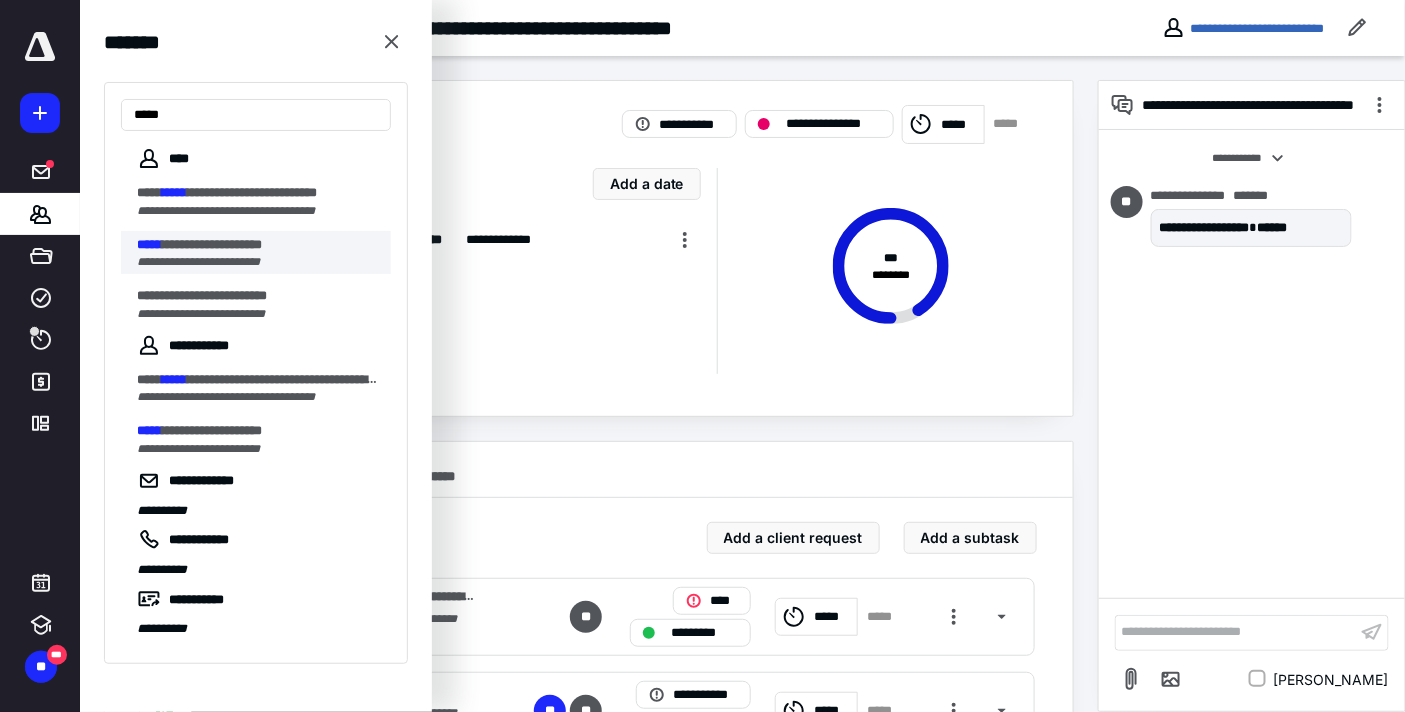 type on "*****" 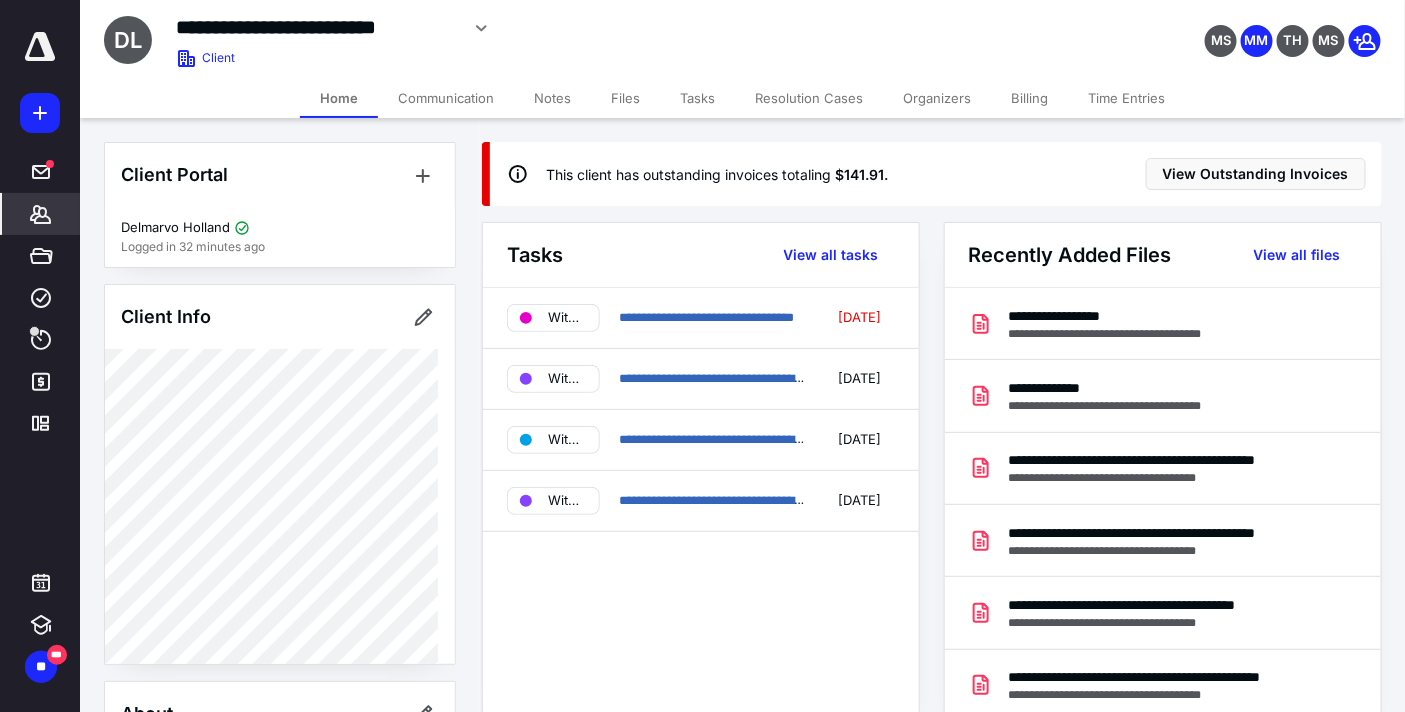 click on "Files" at bounding box center (625, 98) 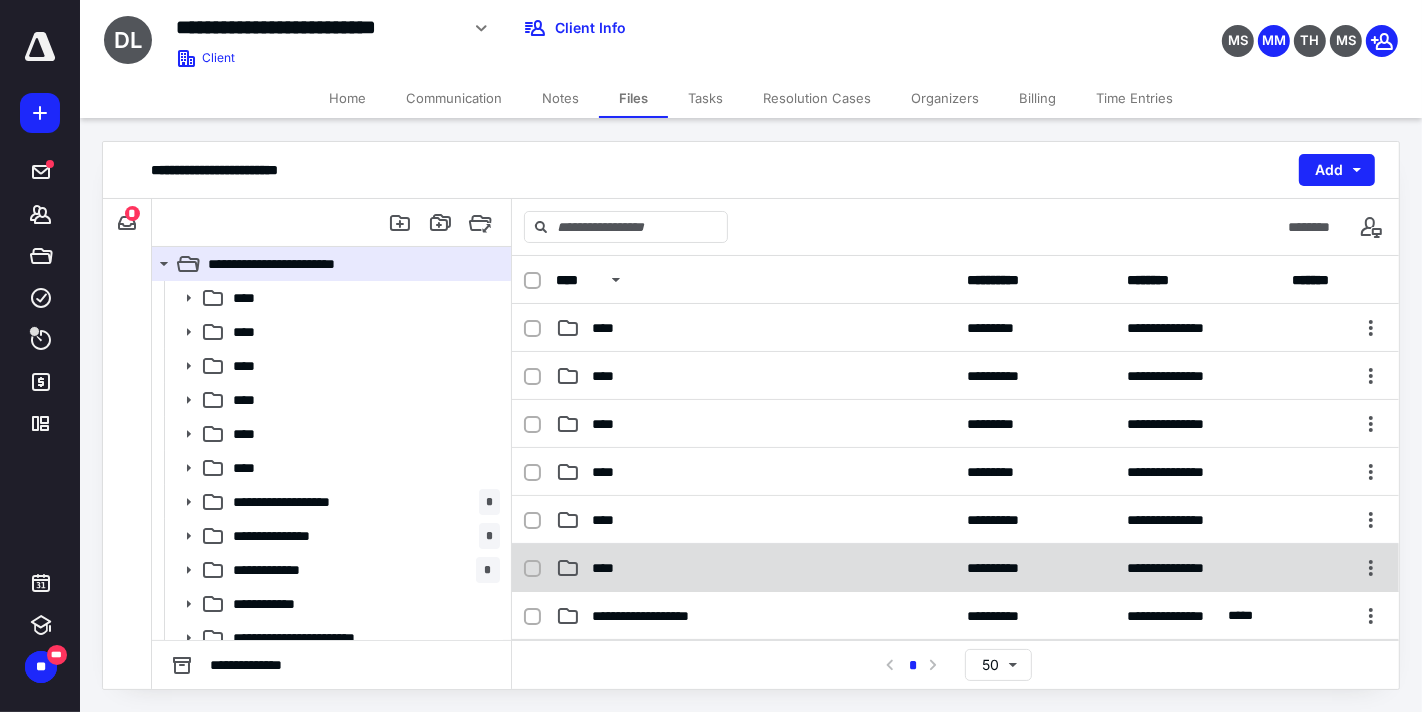 click on "****" at bounding box center (756, 568) 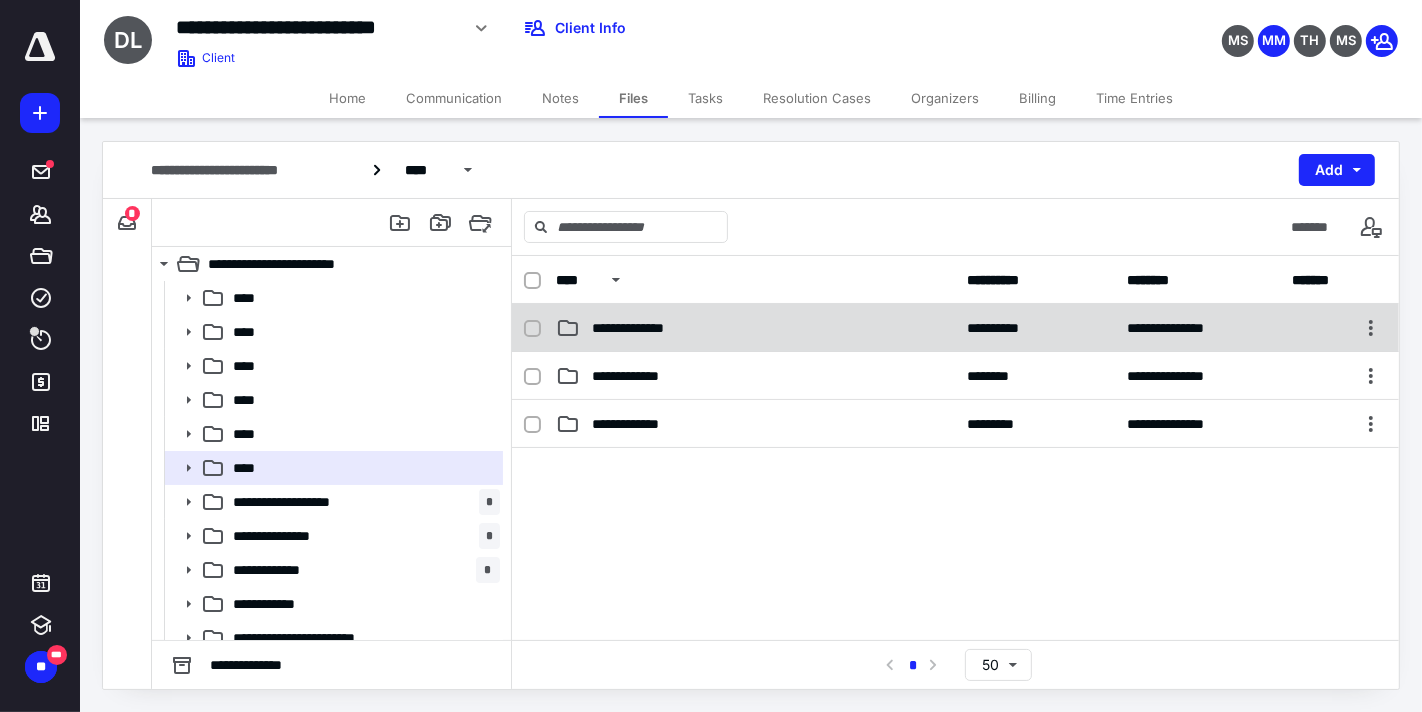 click on "**********" at bounding box center [756, 328] 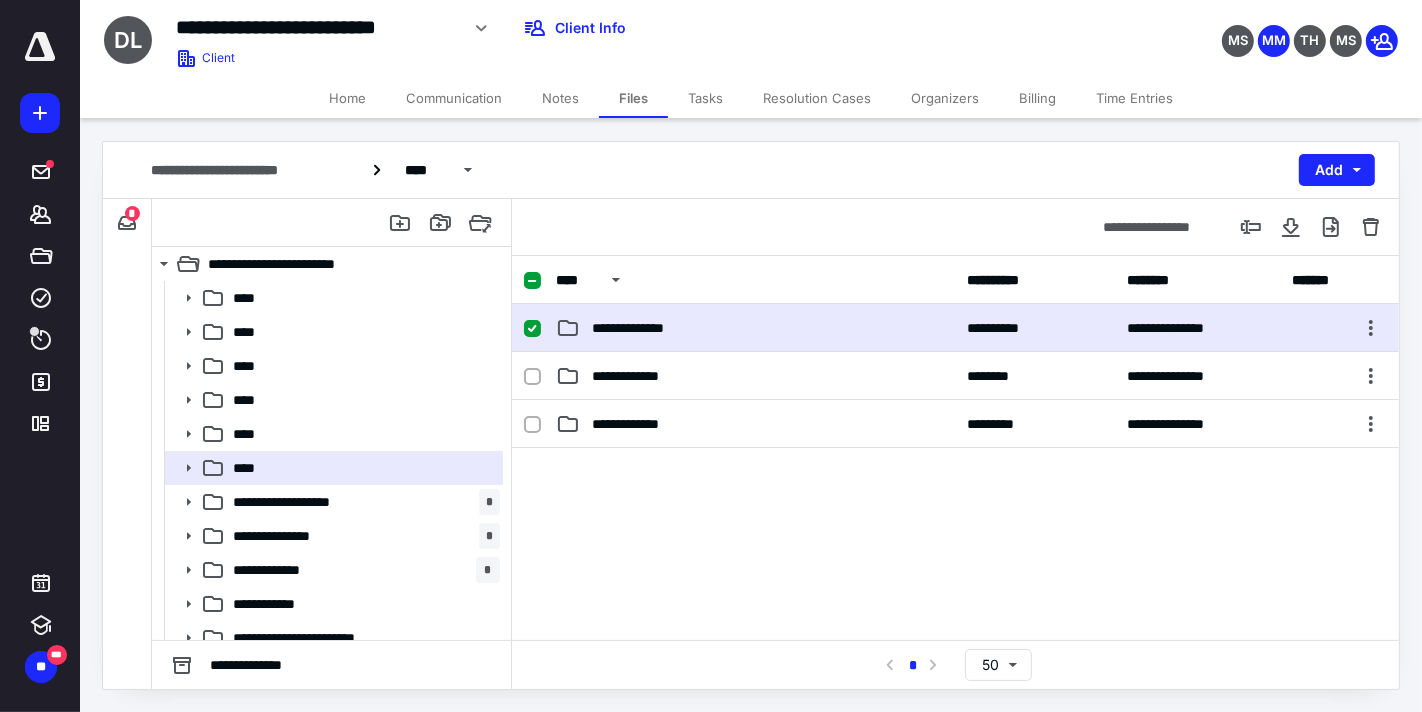 click on "**********" at bounding box center [756, 328] 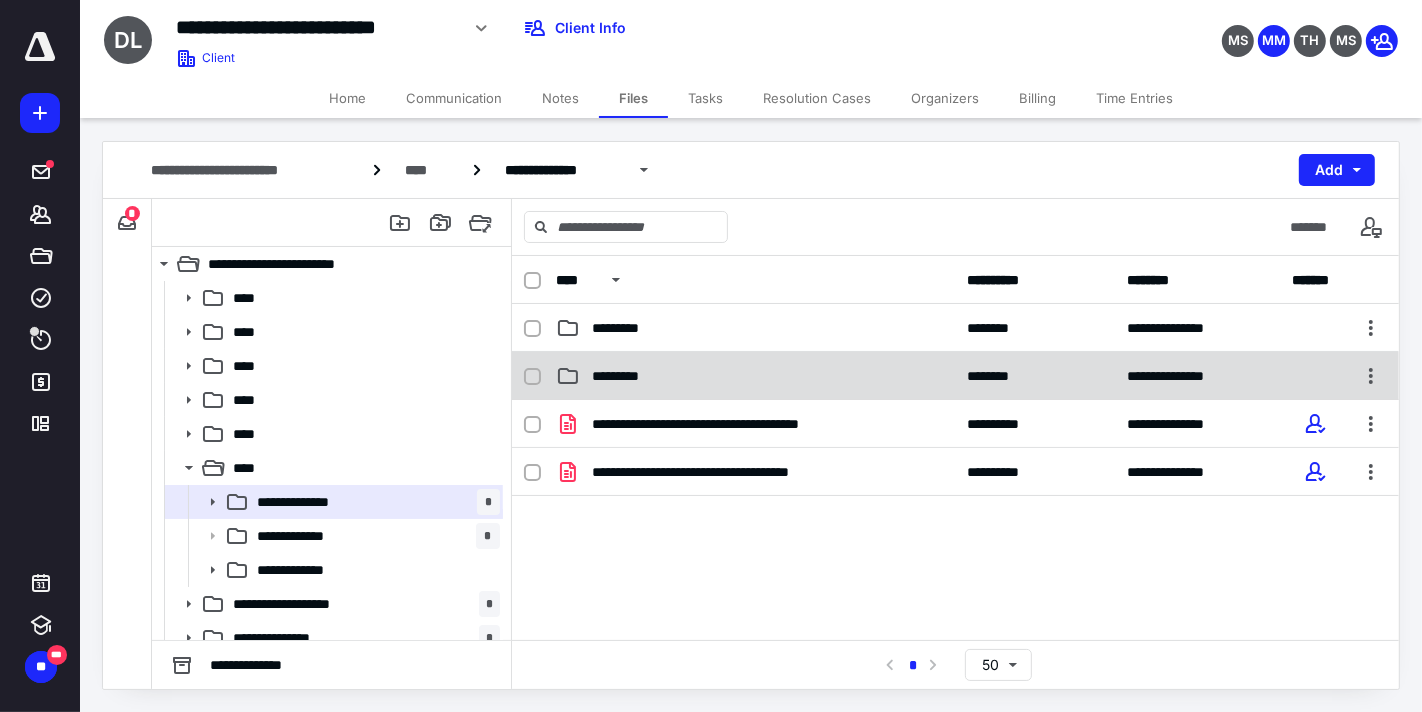 click on "*********" at bounding box center [756, 376] 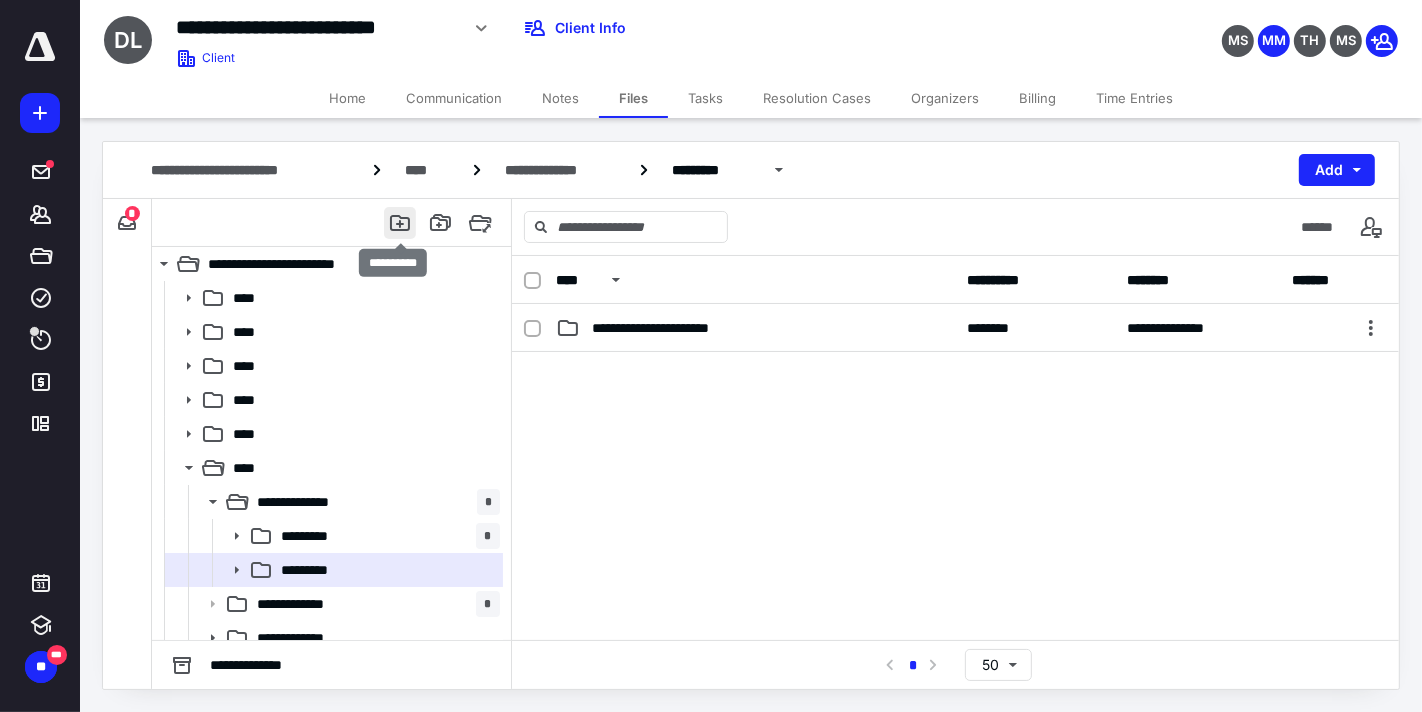 click at bounding box center (400, 223) 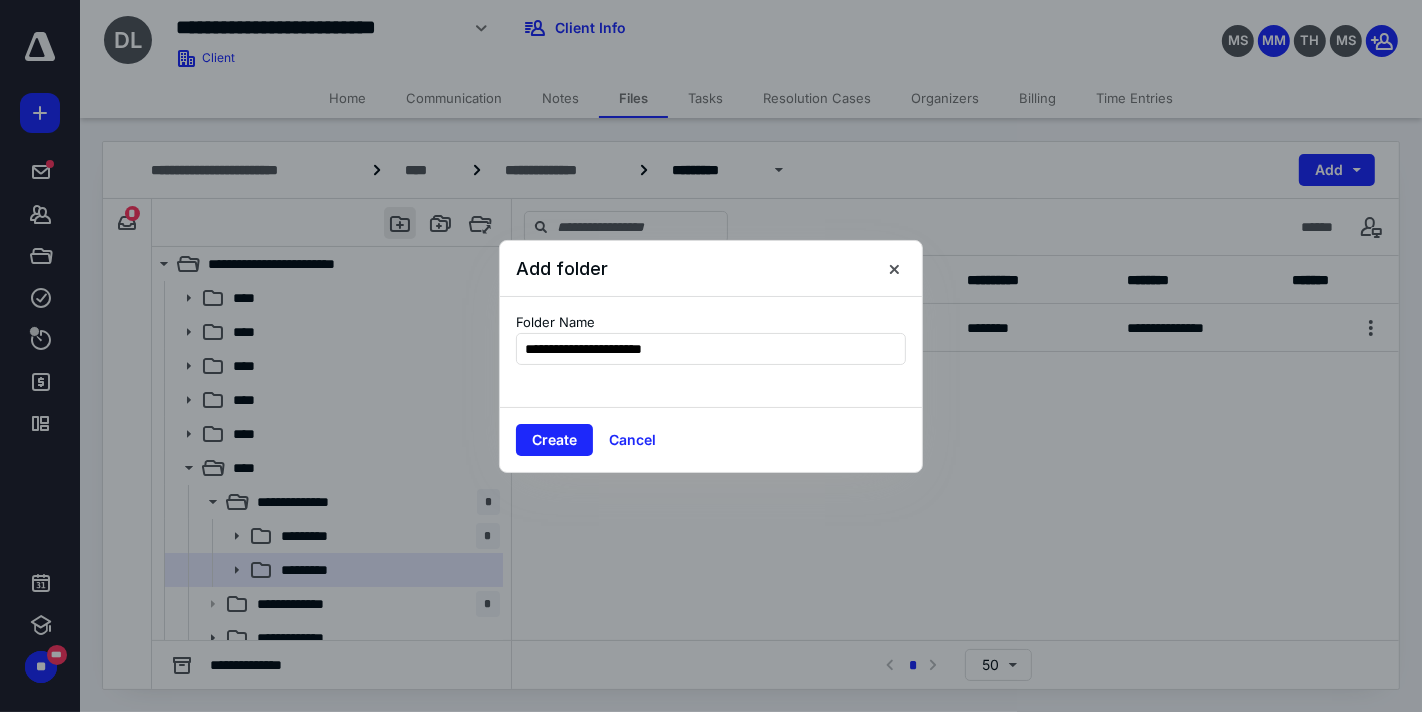 type on "**********" 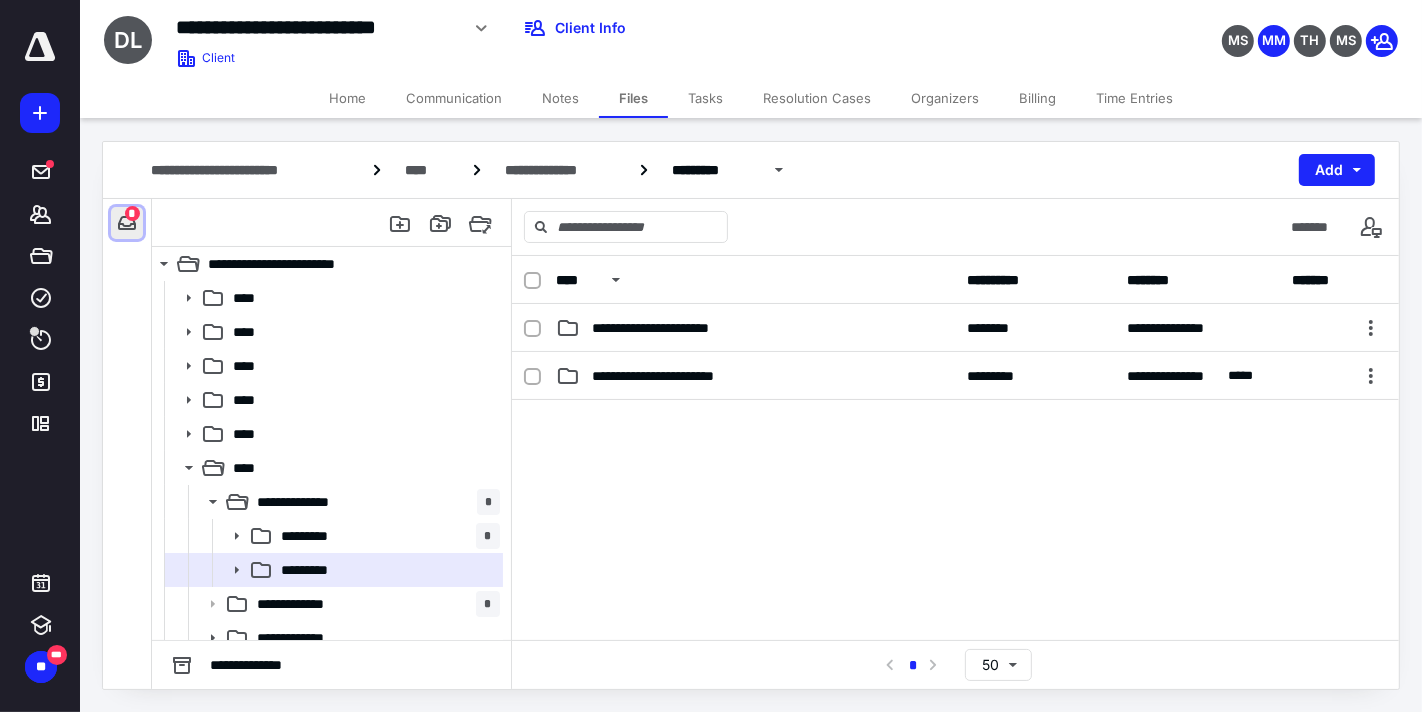 click at bounding box center (127, 223) 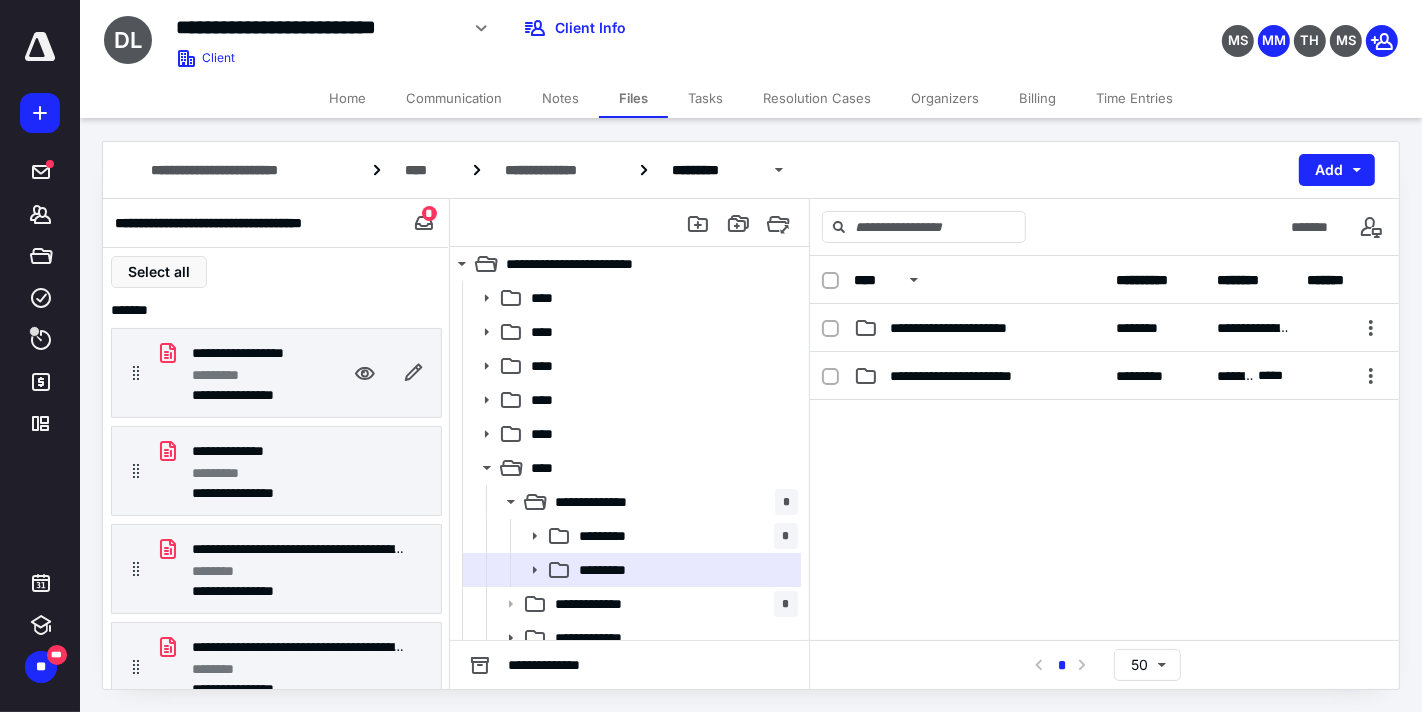 click on "*********" at bounding box center (225, 375) 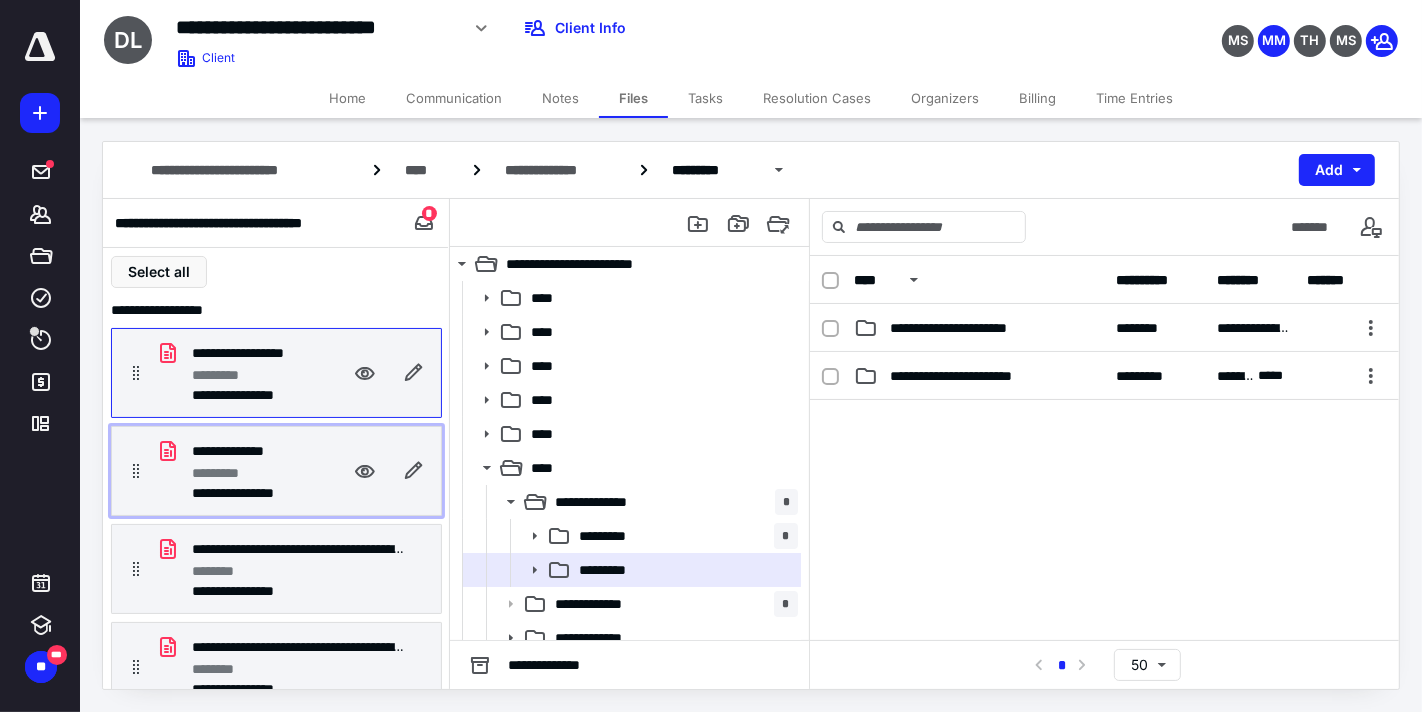click on "**********" at bounding box center [248, 493] 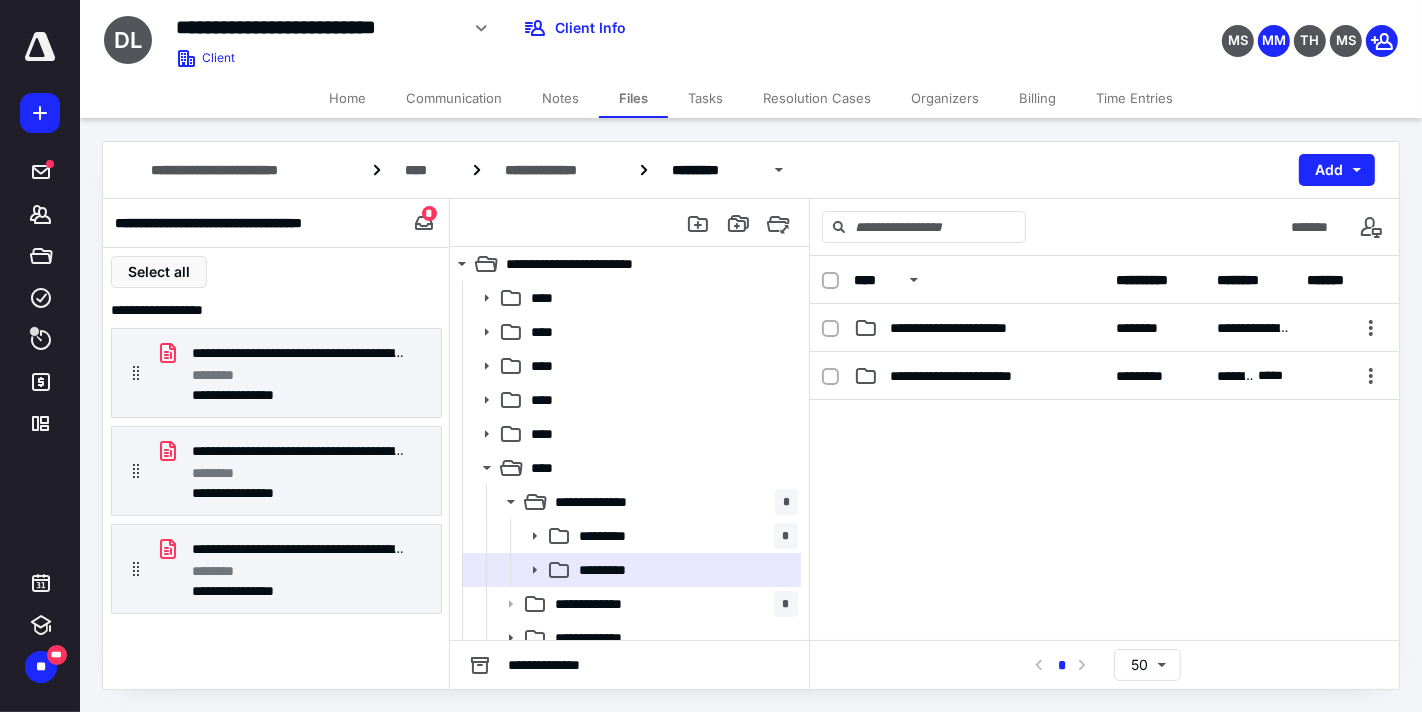 click on "Tasks" at bounding box center [705, 98] 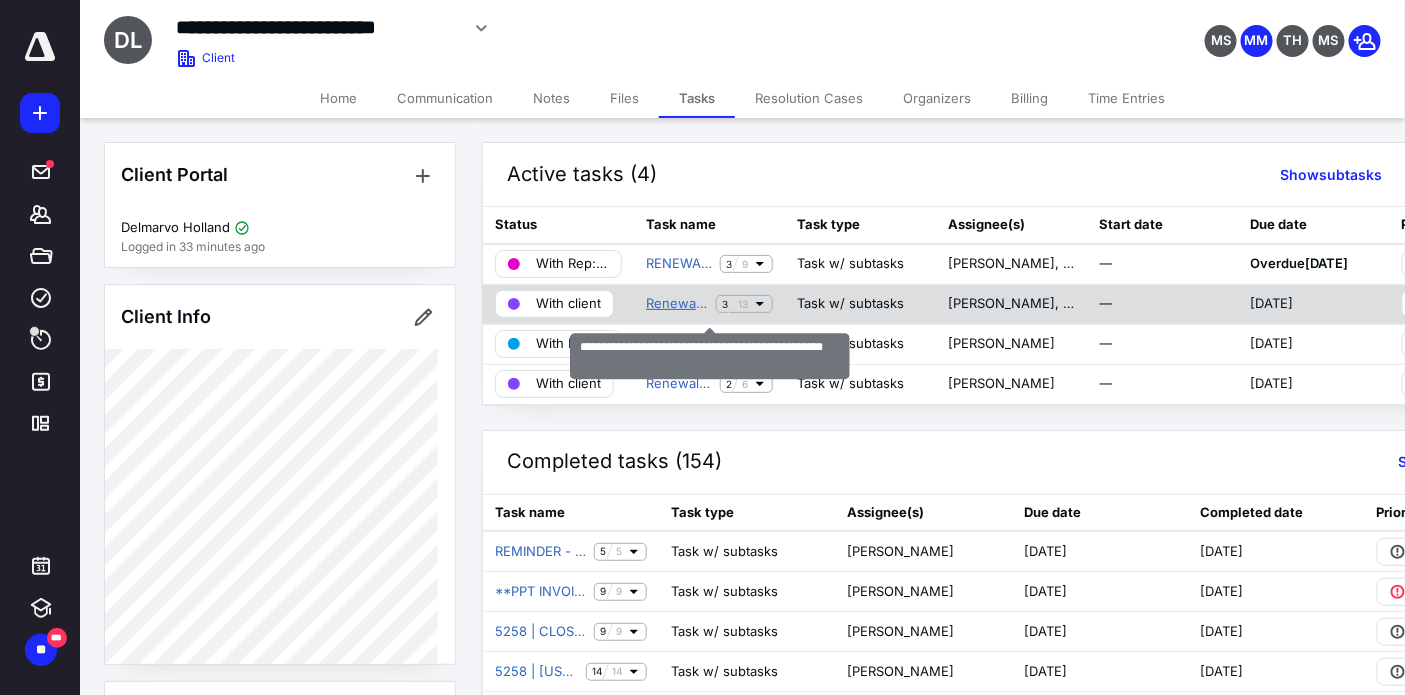 click on "Renewal Reminder: IFTA Quarterly Report (2025 Q2)" at bounding box center [677, 304] 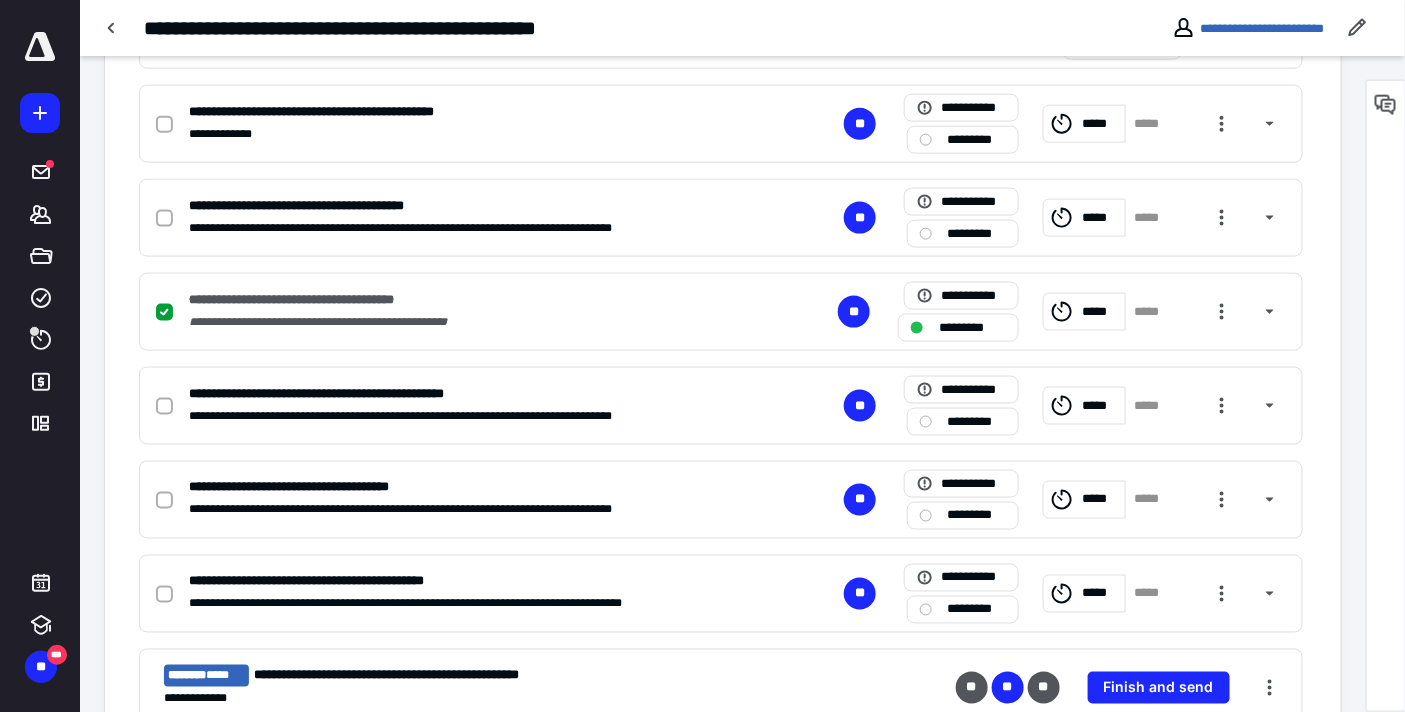 scroll, scrollTop: 777, scrollLeft: 0, axis: vertical 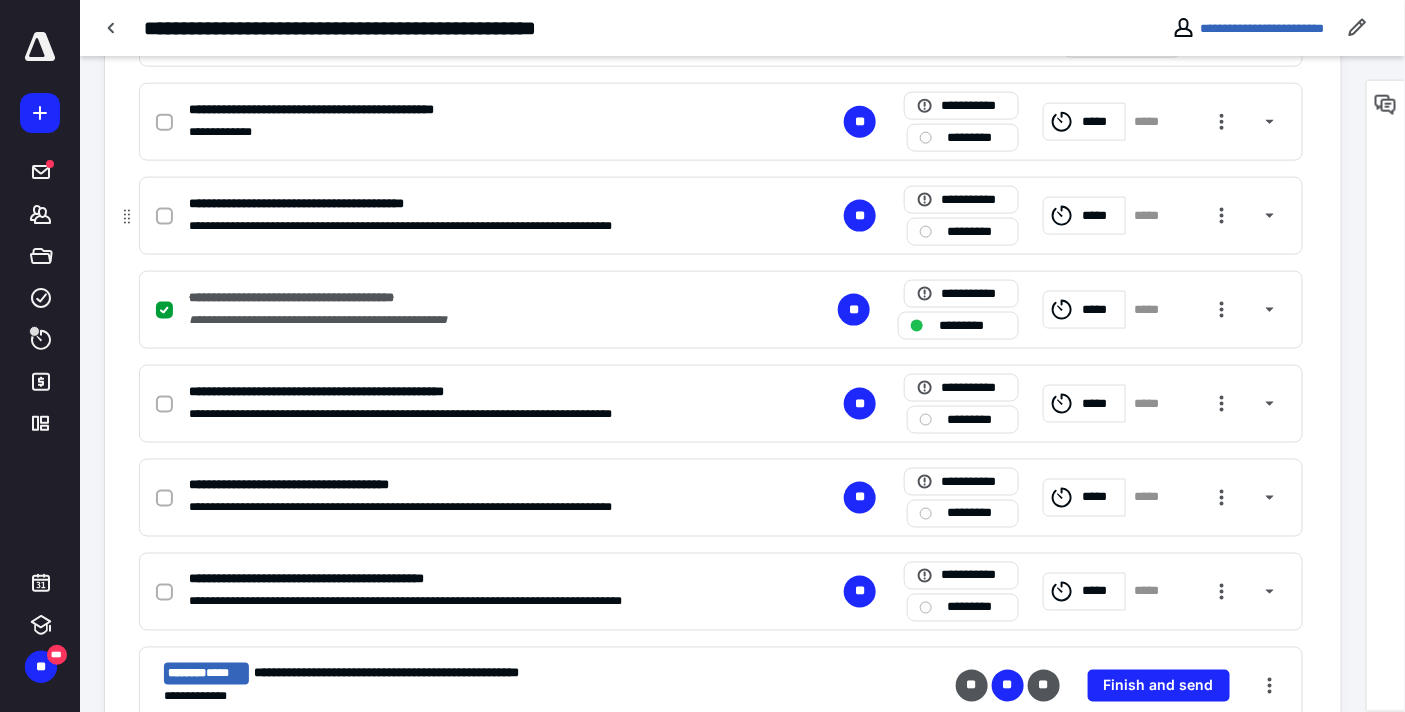 click on "*********" at bounding box center [977, 231] 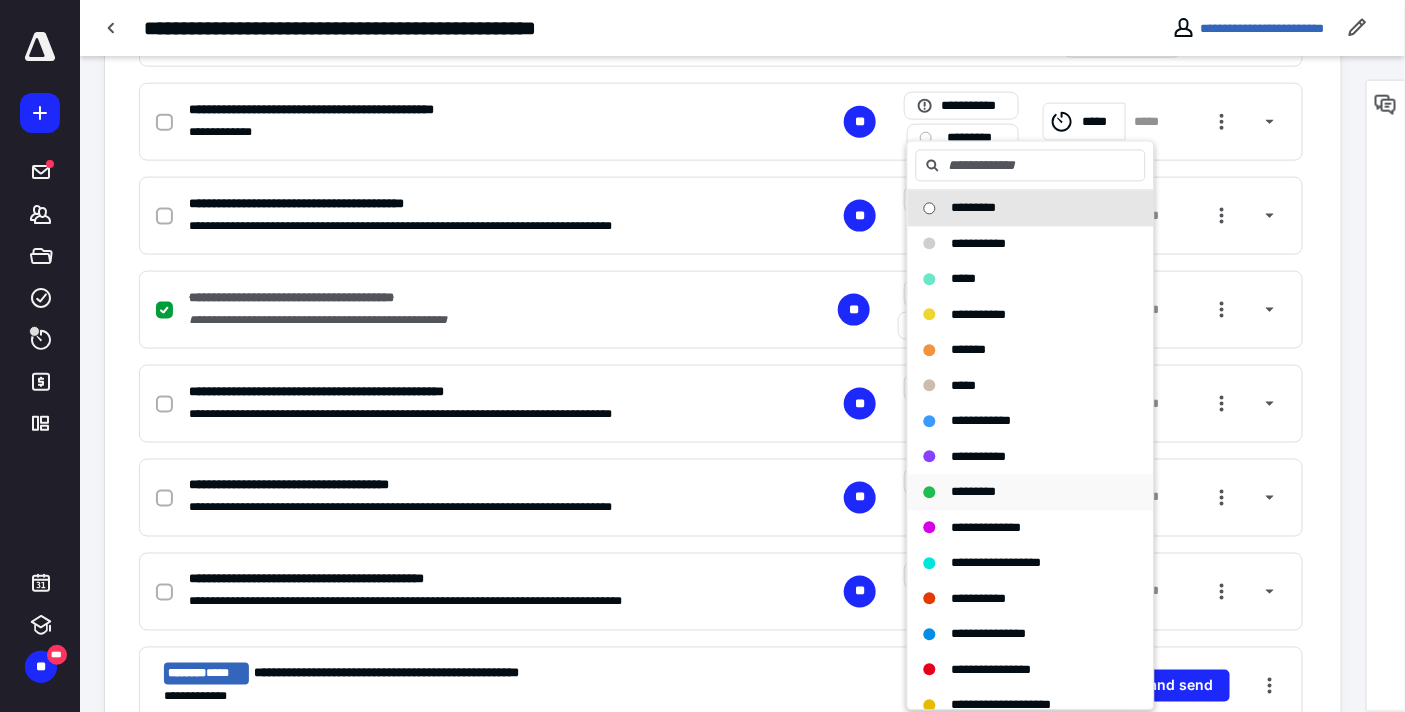 click on "*********" at bounding box center [974, 492] 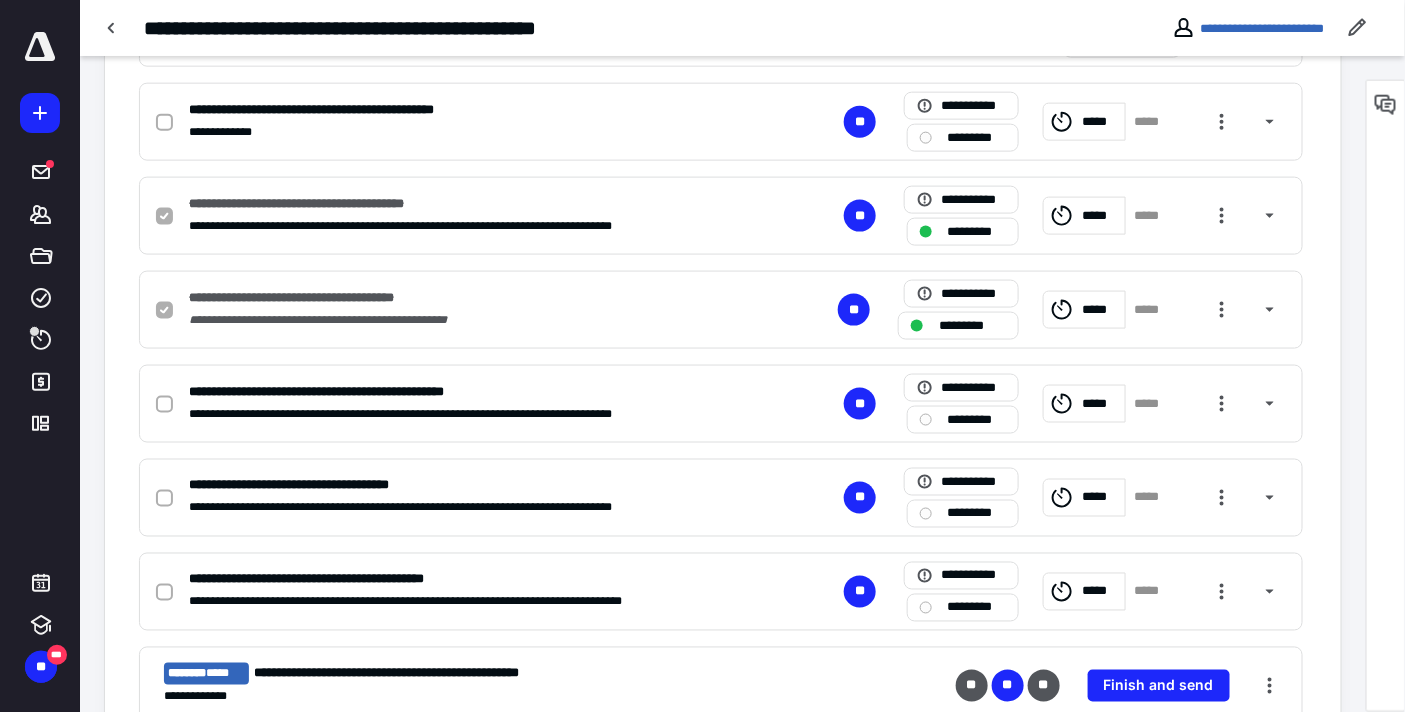 checkbox on "true" 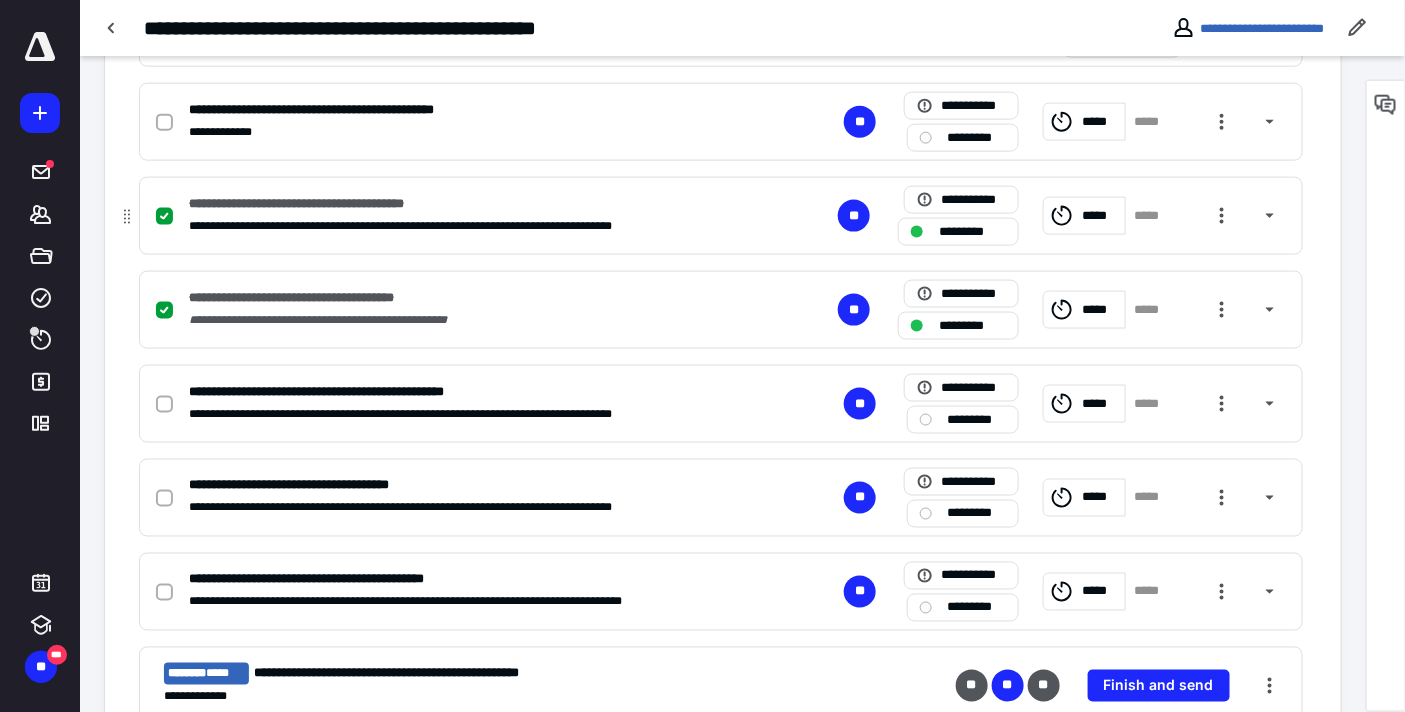 drag, startPoint x: 1275, startPoint y: 216, endPoint x: 515, endPoint y: 254, distance: 760.9494 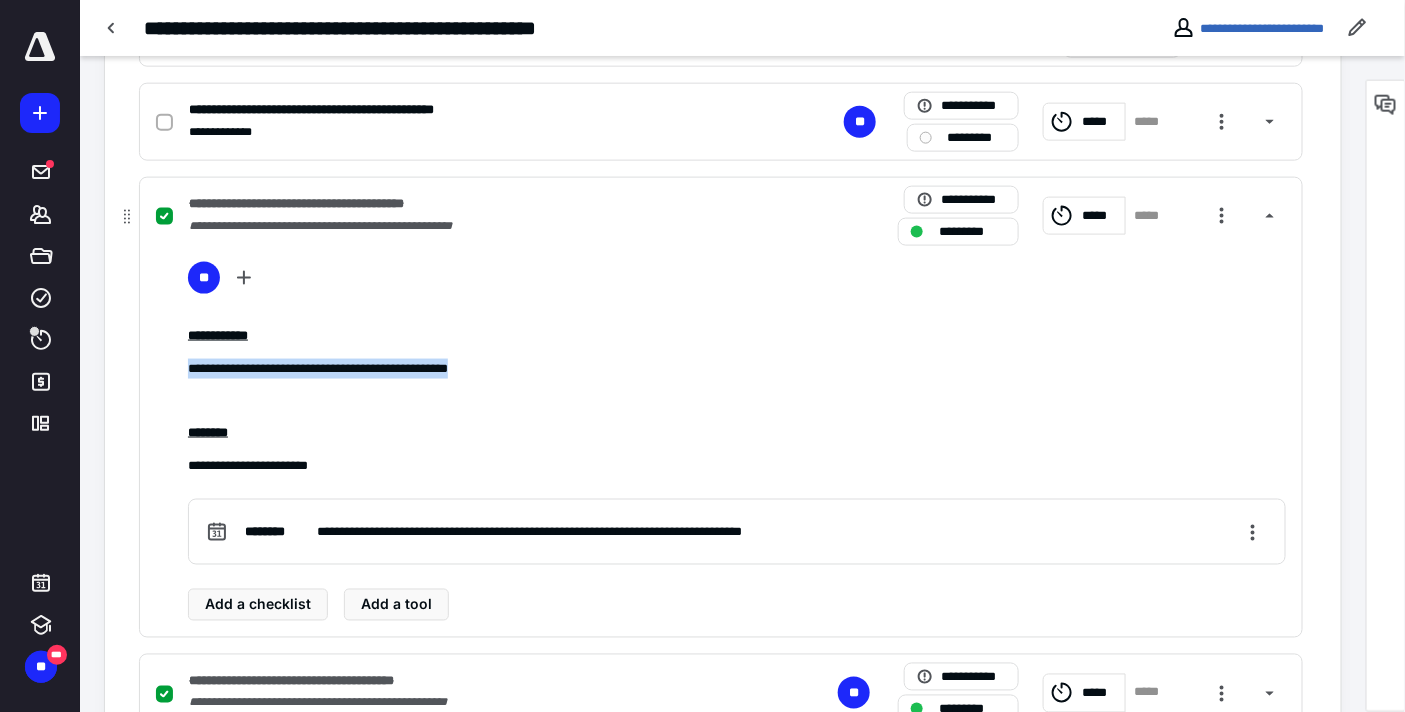 drag, startPoint x: 543, startPoint y: 365, endPoint x: 185, endPoint y: 368, distance: 358.01257 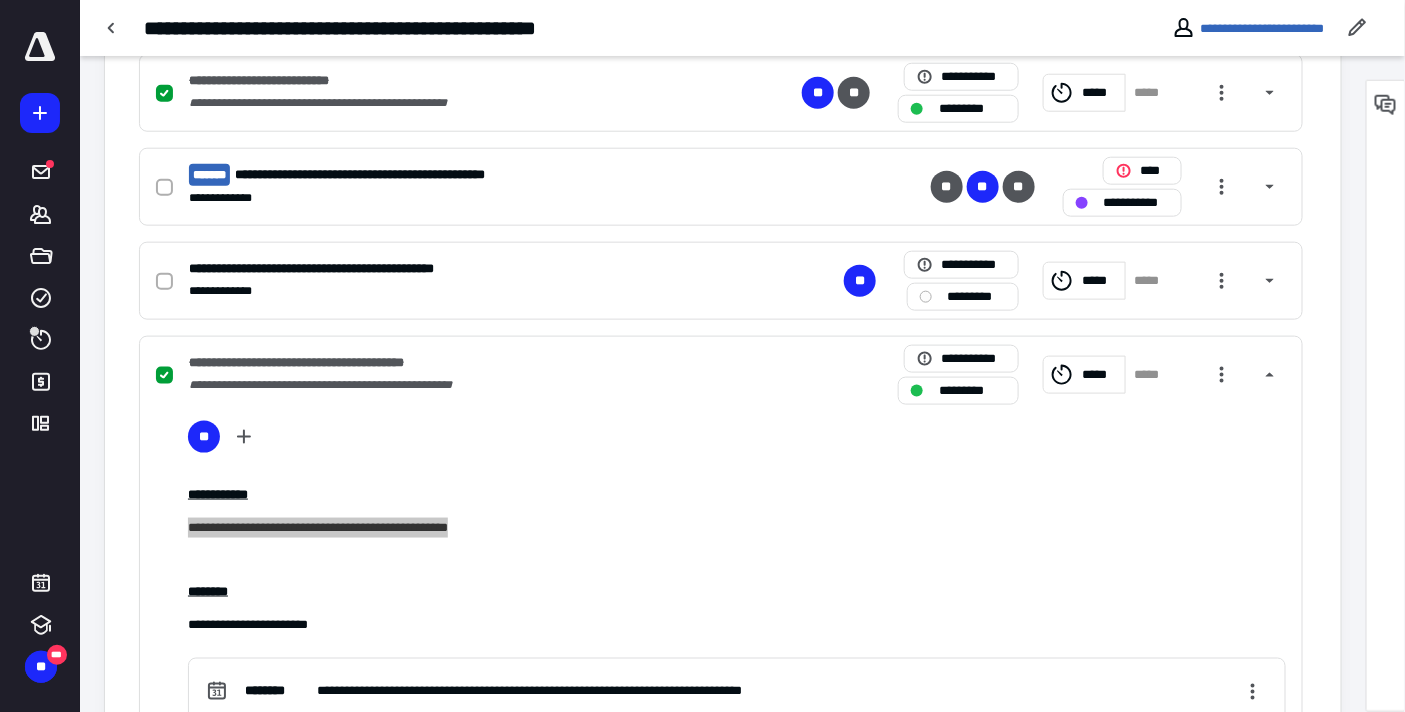 scroll, scrollTop: 617, scrollLeft: 0, axis: vertical 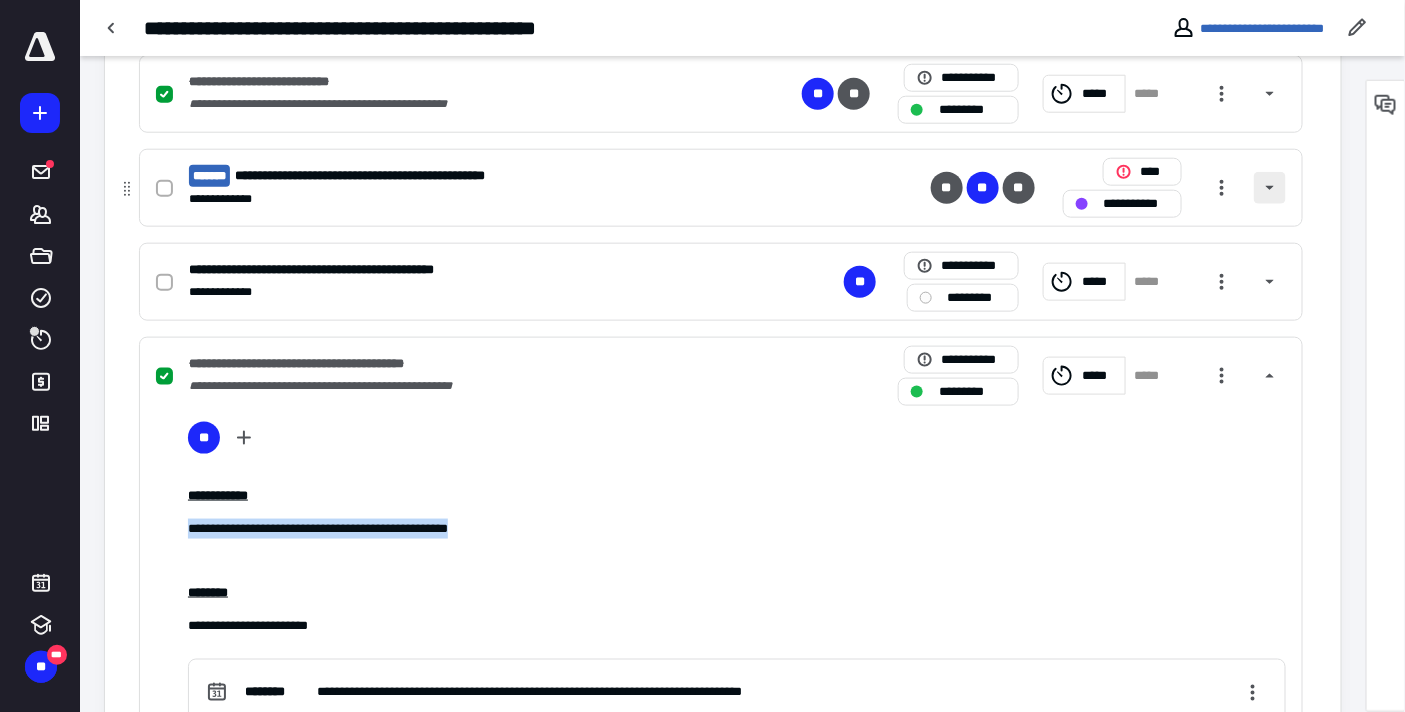 click at bounding box center [1270, 188] 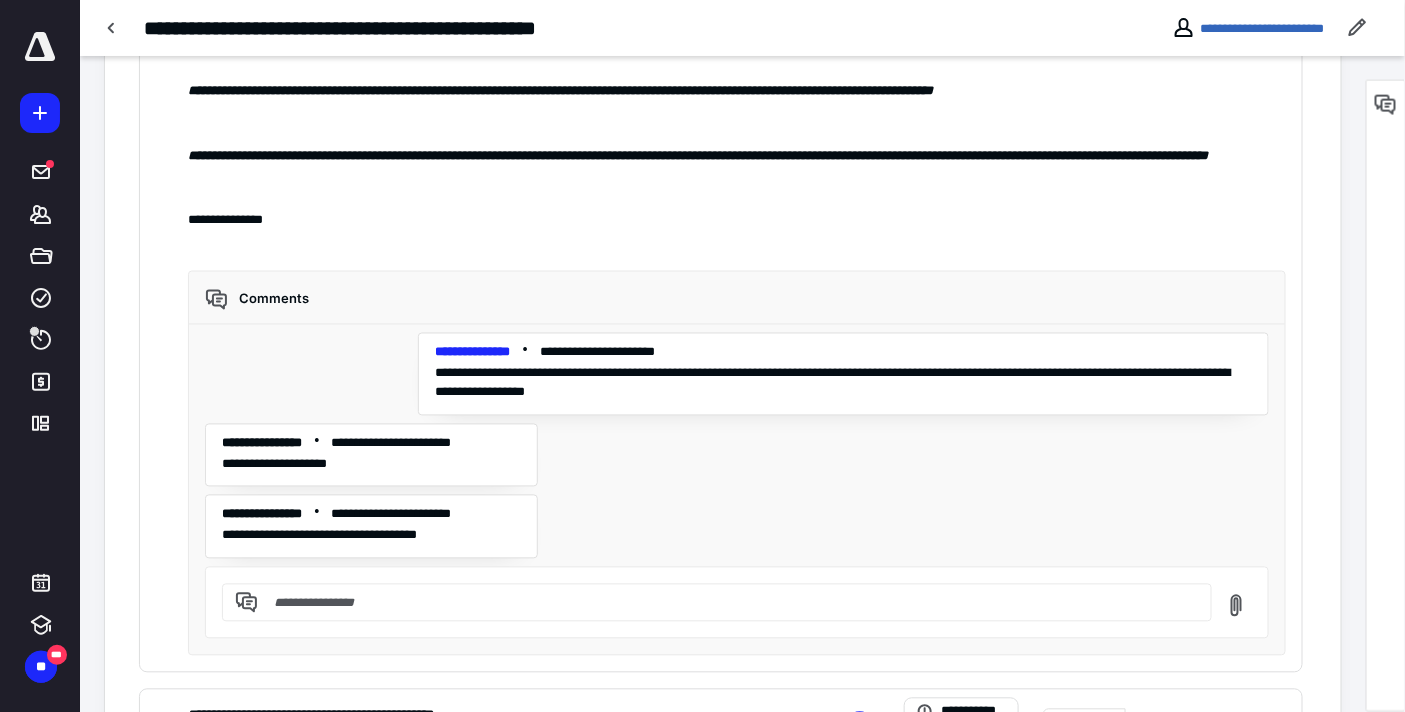 scroll, scrollTop: 1173, scrollLeft: 0, axis: vertical 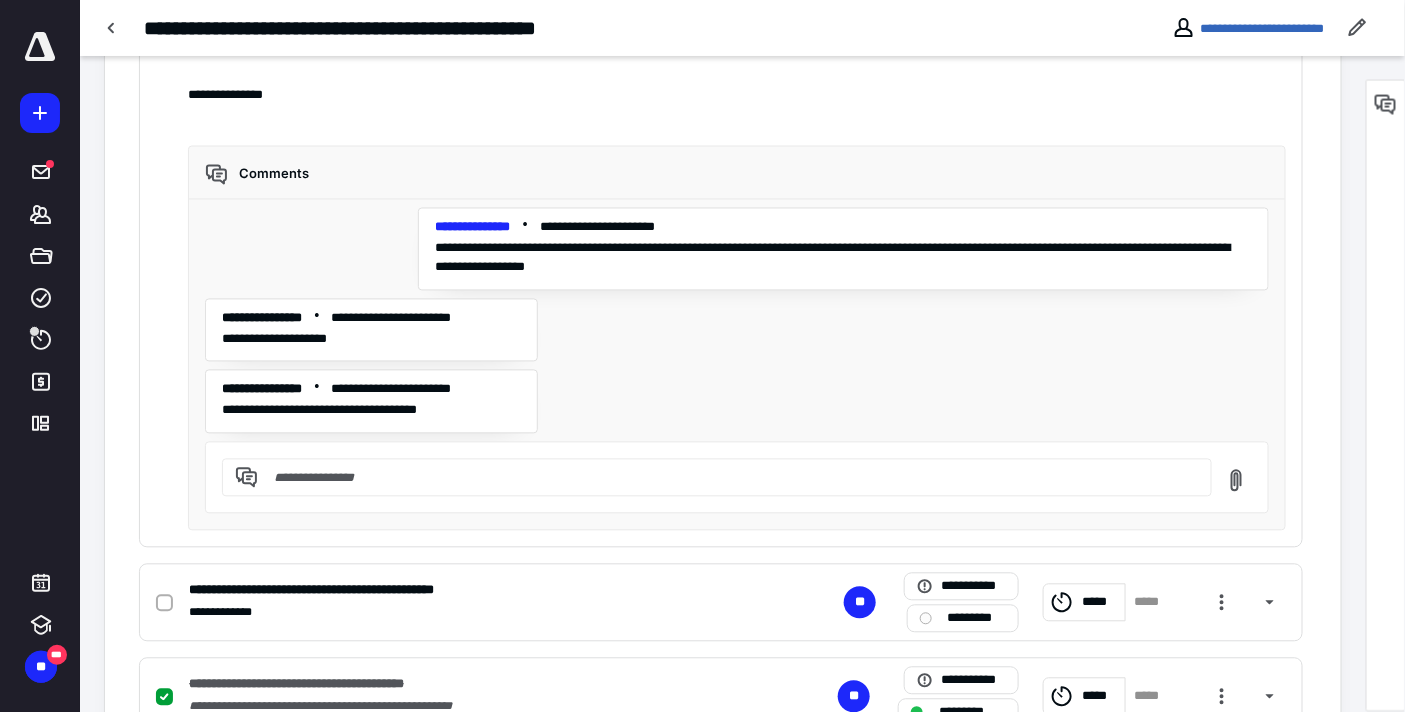 click at bounding box center (729, 478) 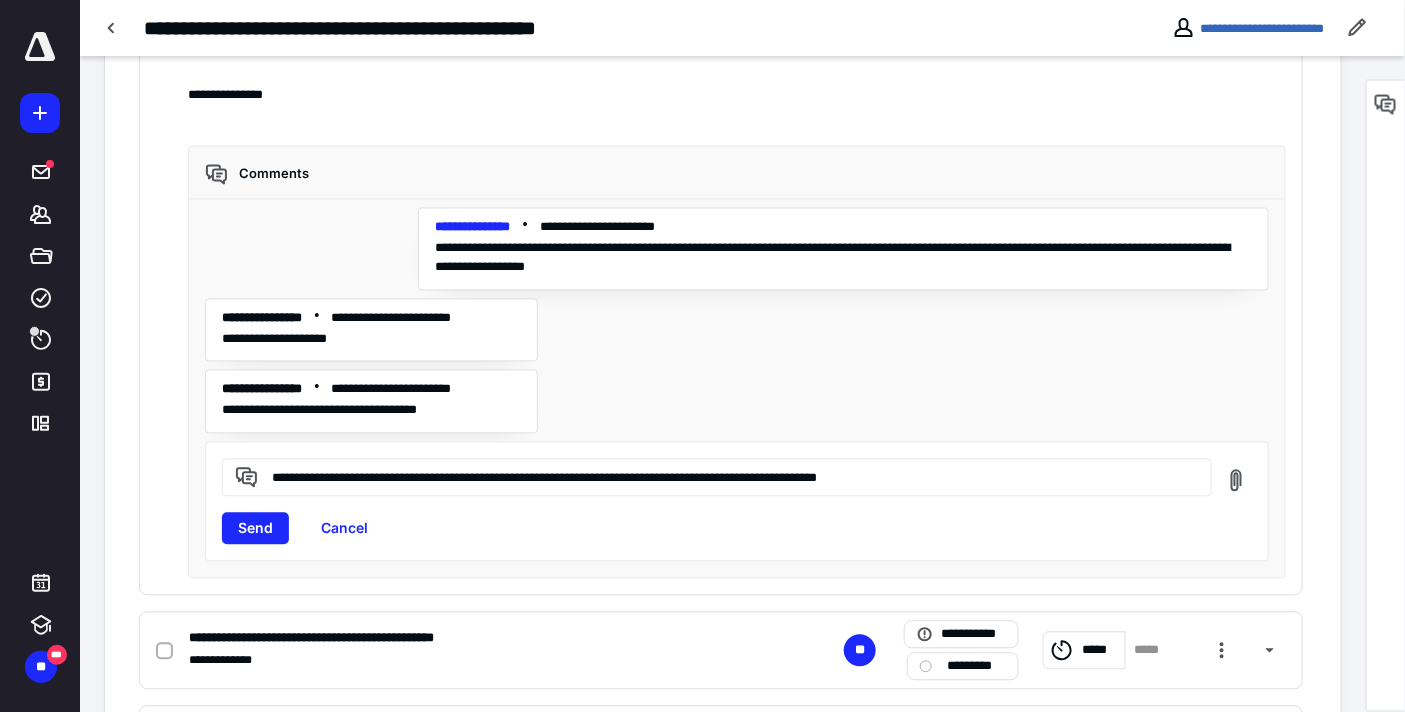 click on "**********" at bounding box center [728, 477] 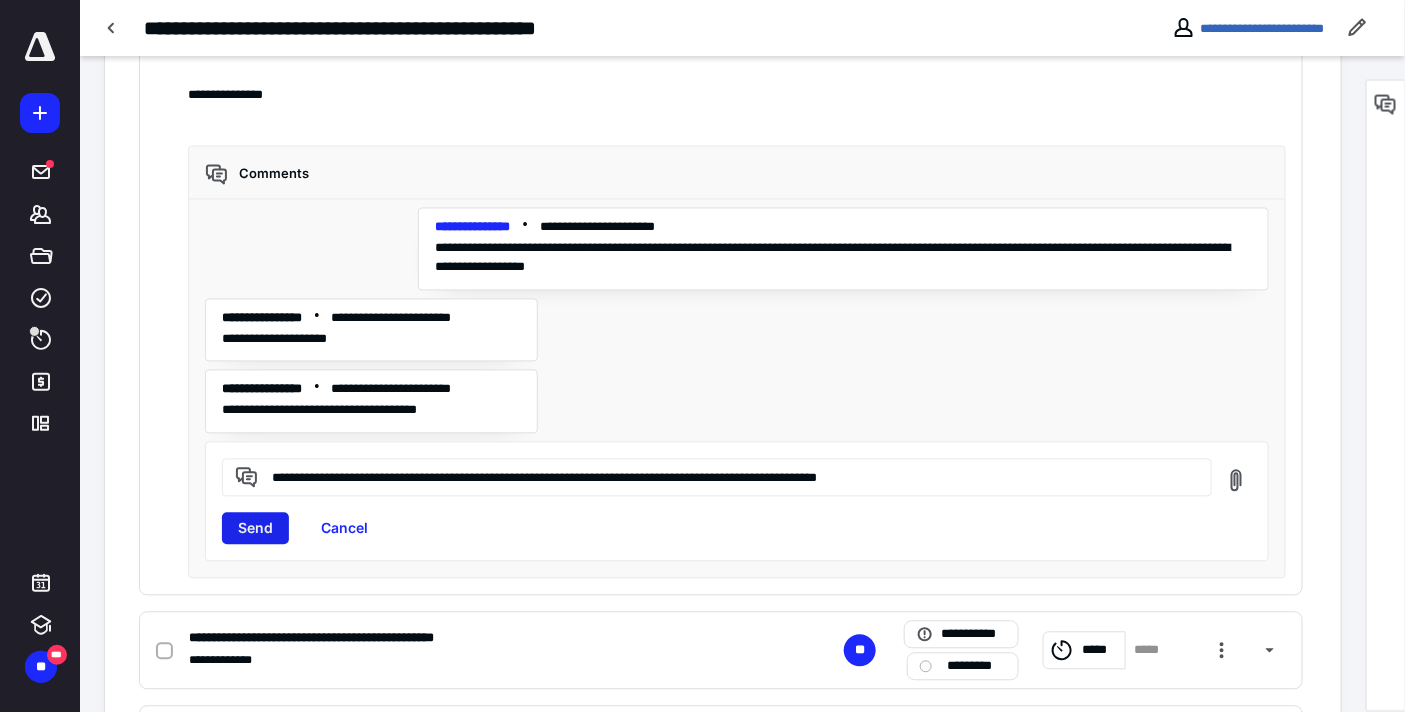type on "**********" 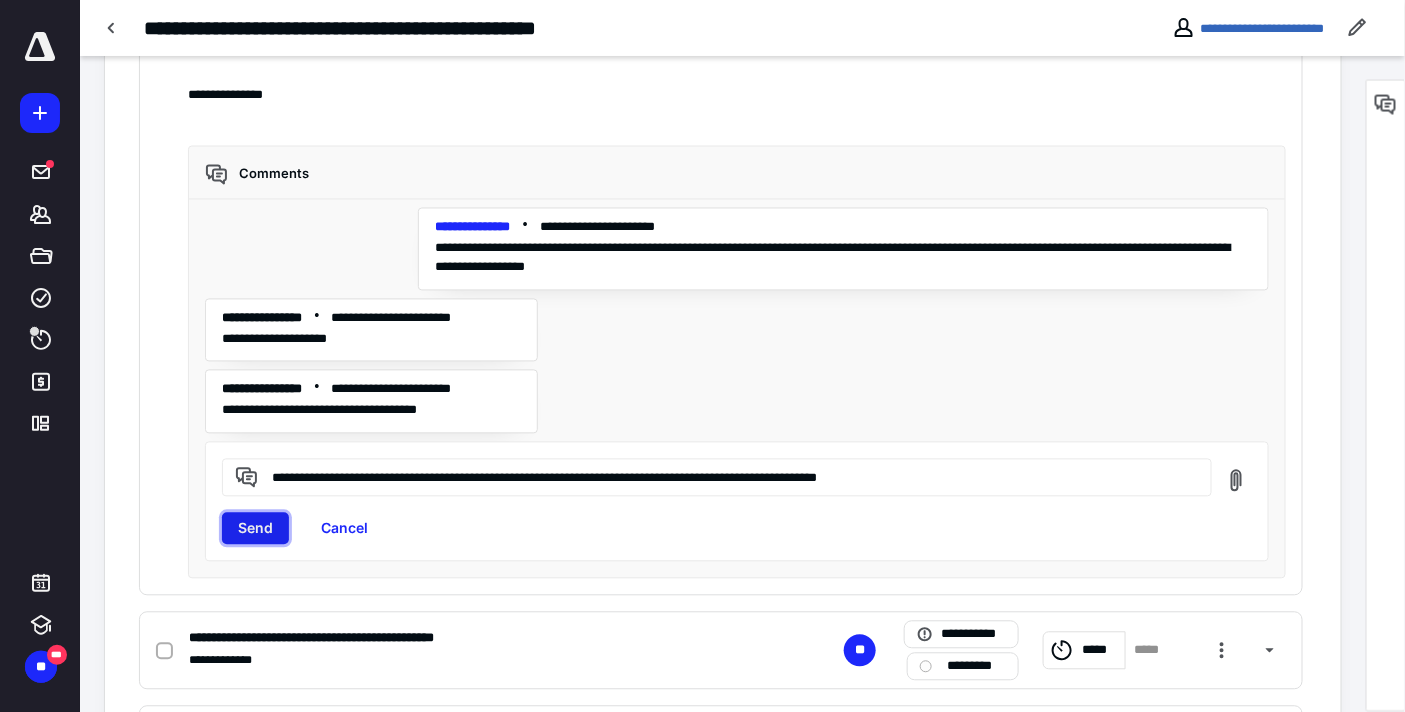 click on "Send" at bounding box center (255, 529) 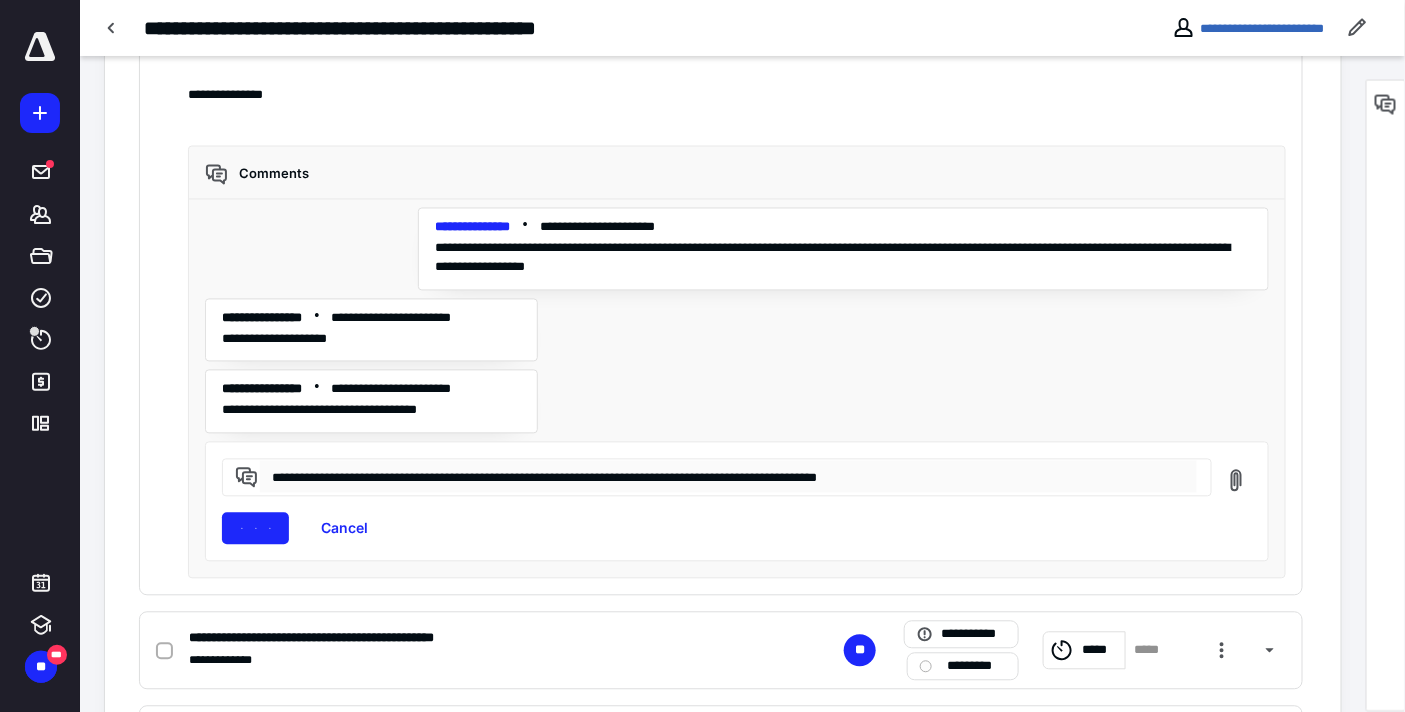 type 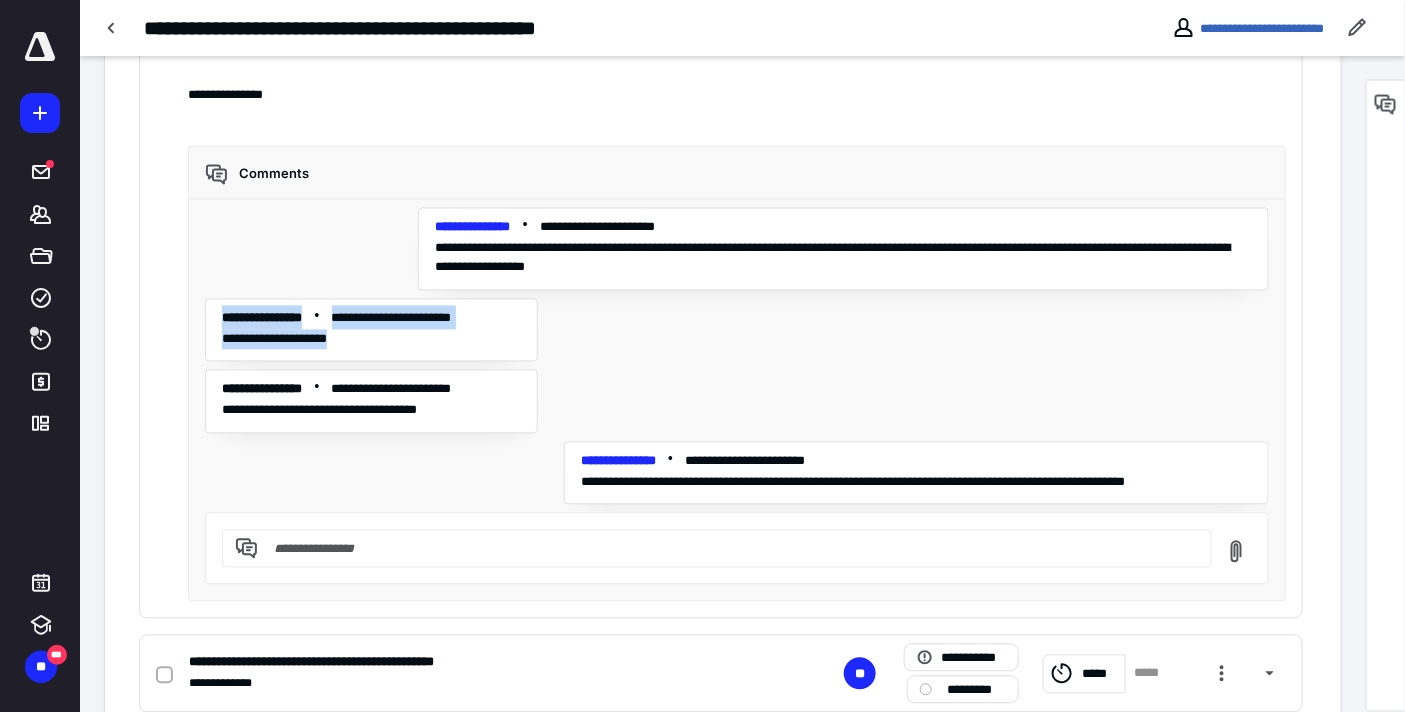 drag, startPoint x: 215, startPoint y: 328, endPoint x: 528, endPoint y: 361, distance: 314.7348 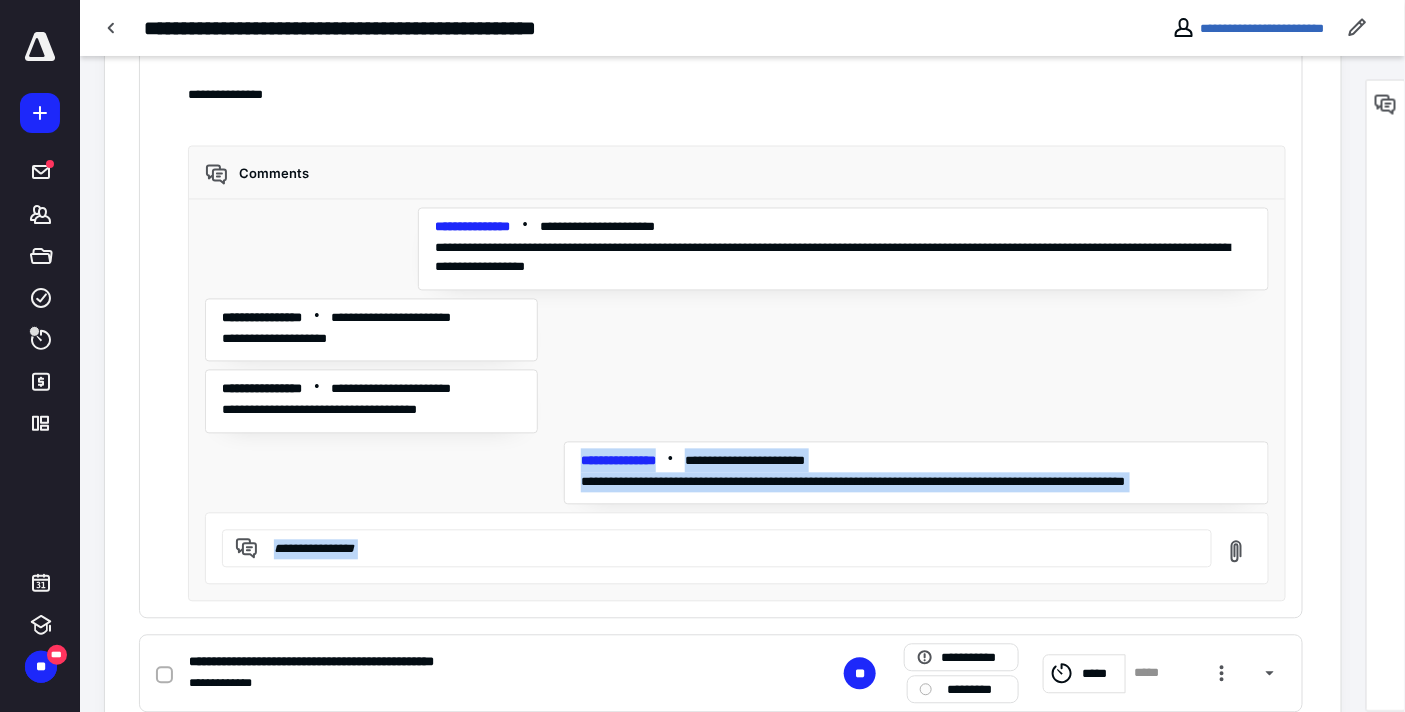 drag, startPoint x: 575, startPoint y: 480, endPoint x: 1284, endPoint y: 547, distance: 712.1587 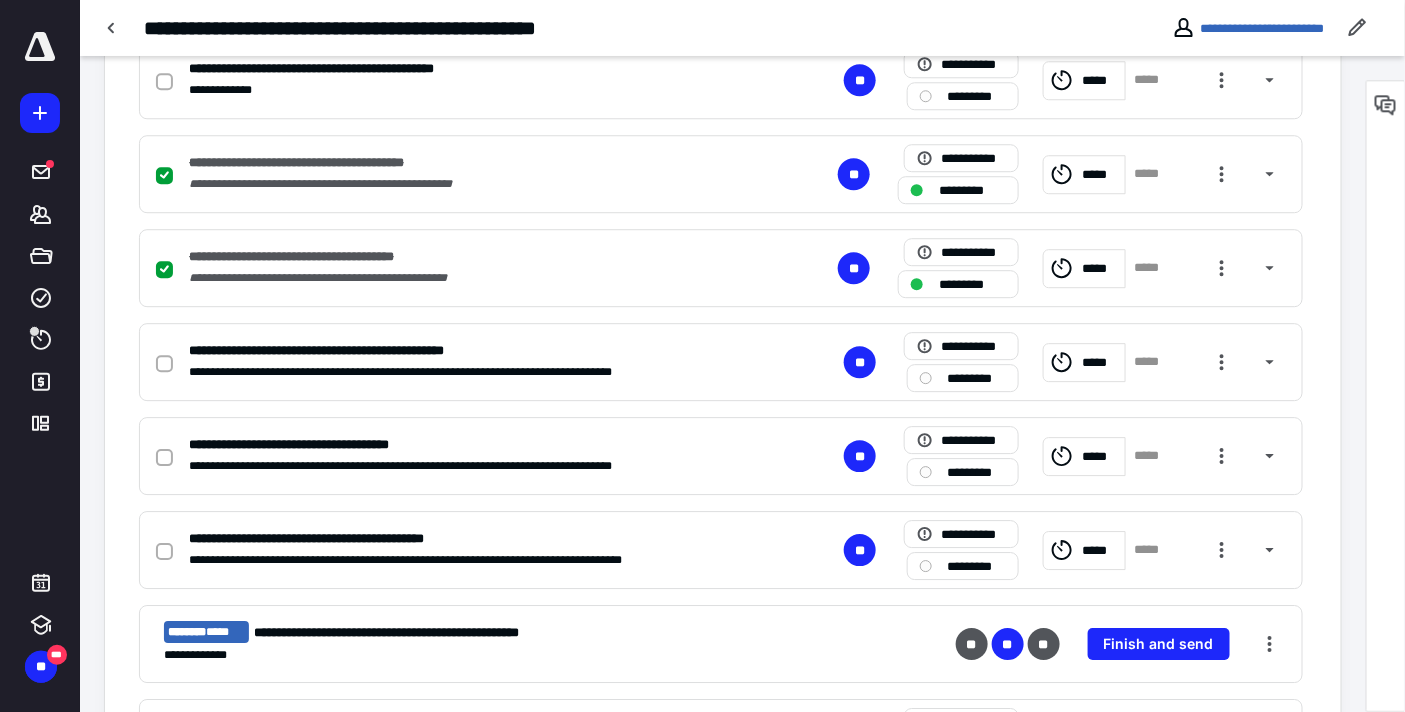 scroll, scrollTop: 1728, scrollLeft: 0, axis: vertical 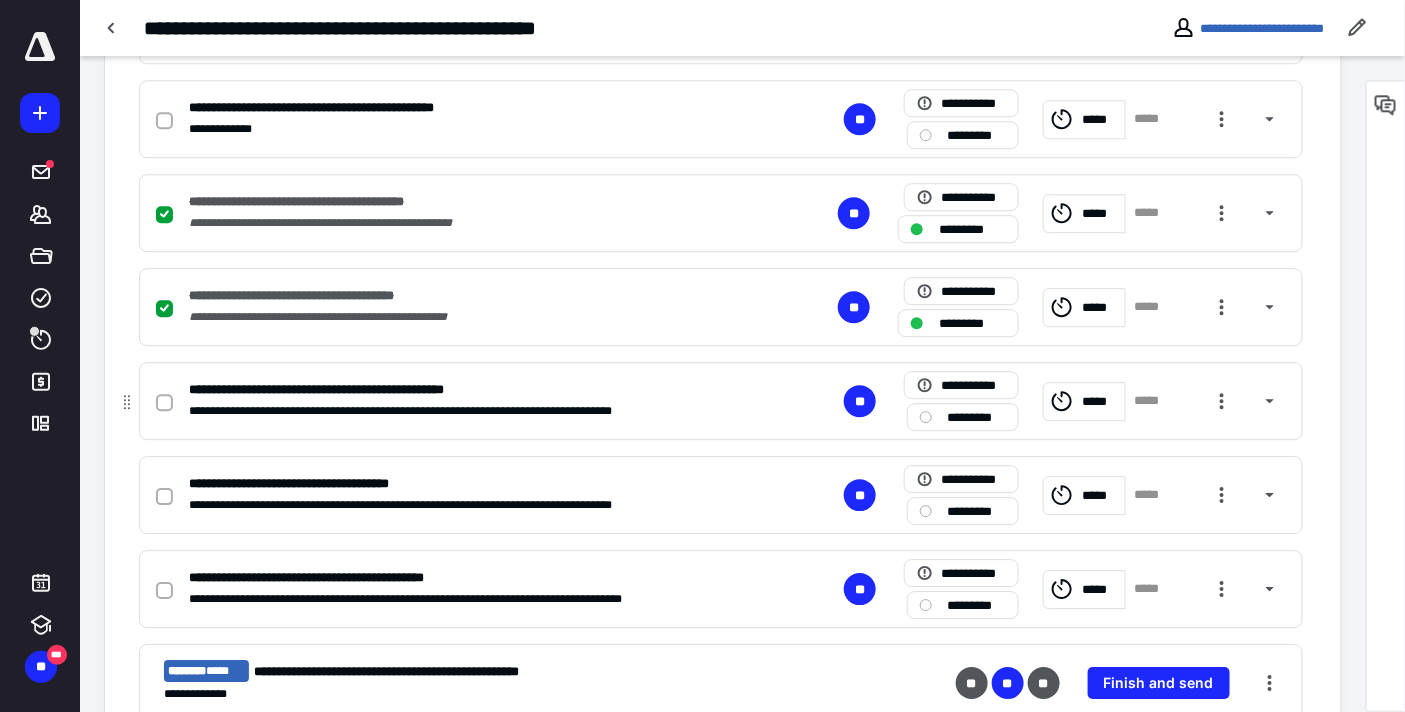 click on "*********" at bounding box center (977, 417) 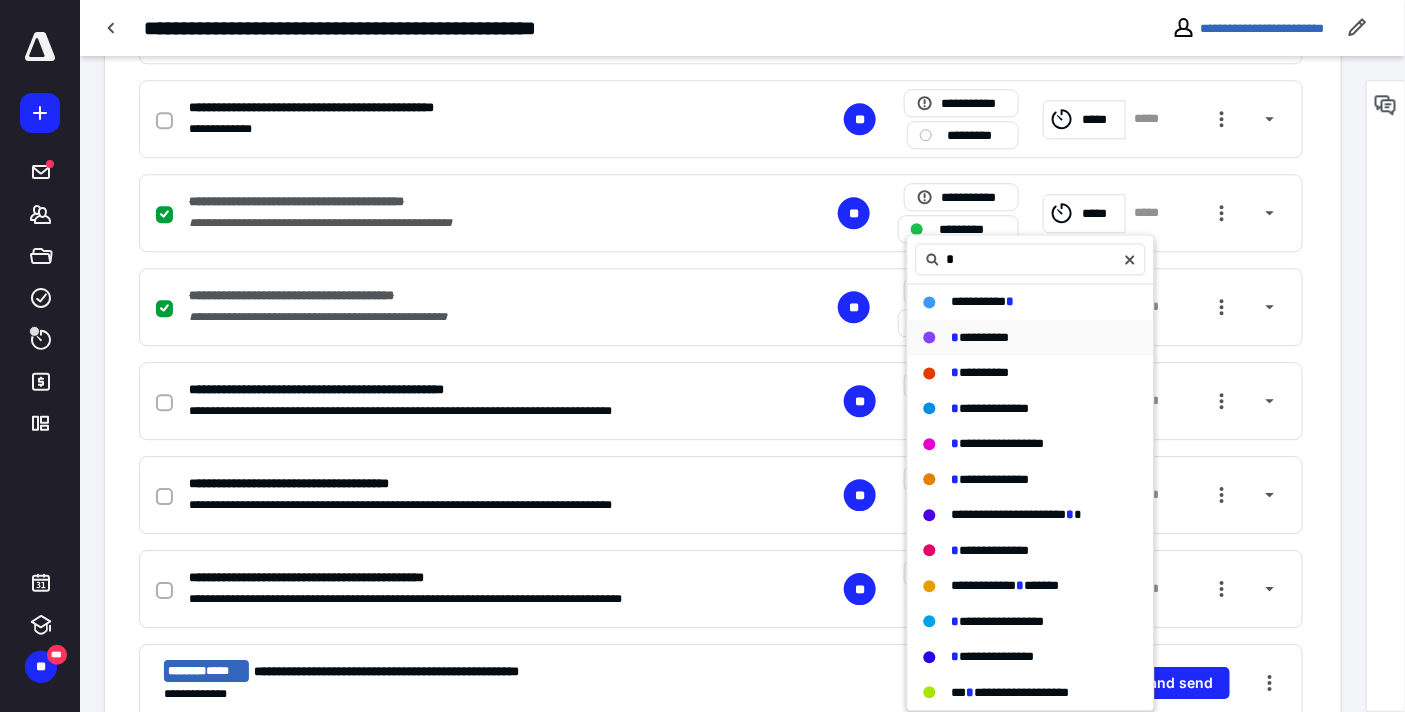 type on "*" 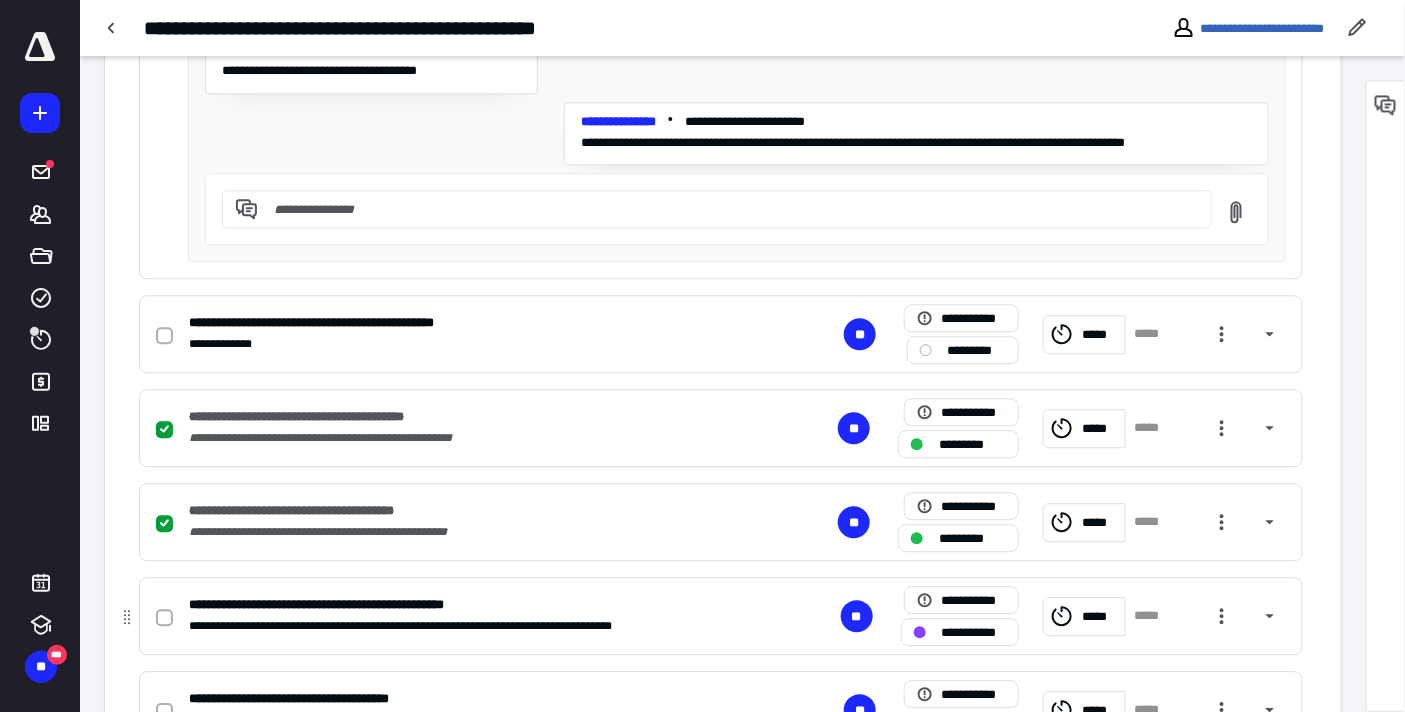 scroll, scrollTop: 1284, scrollLeft: 0, axis: vertical 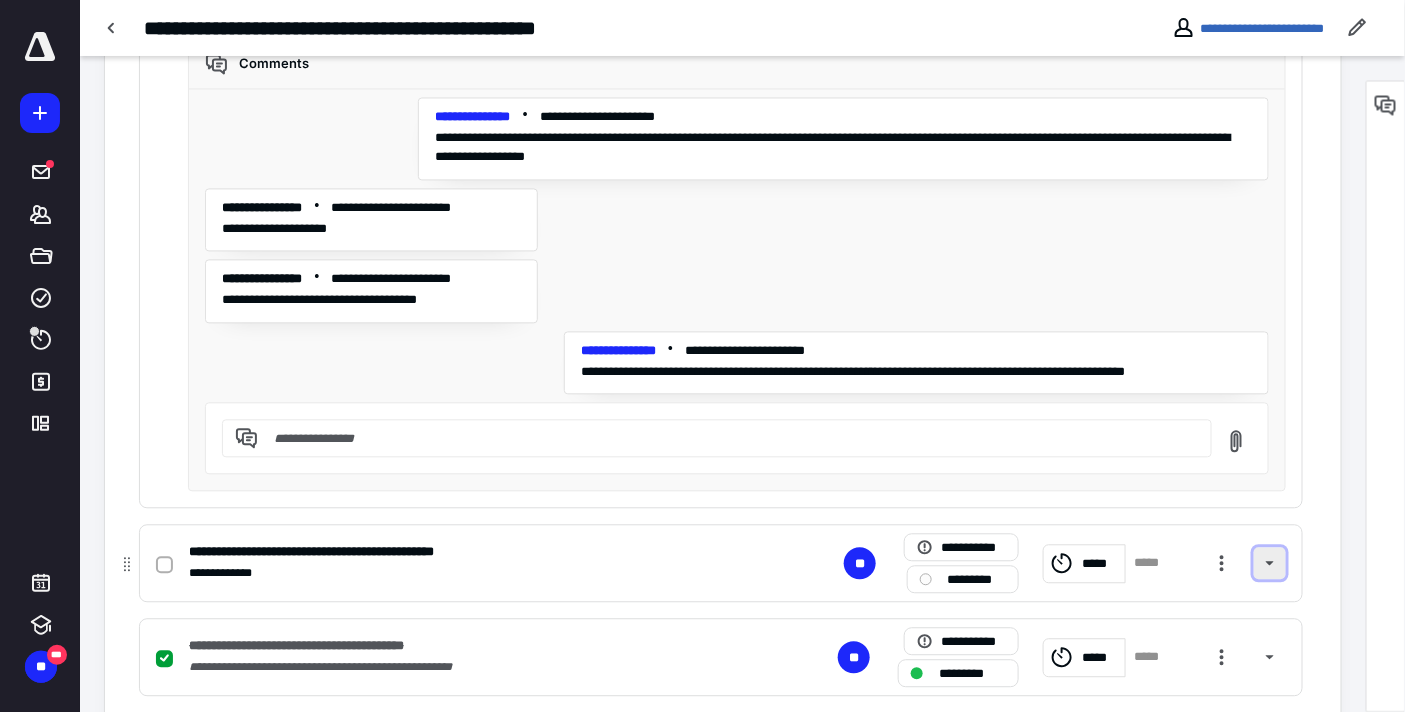 click at bounding box center [1270, 563] 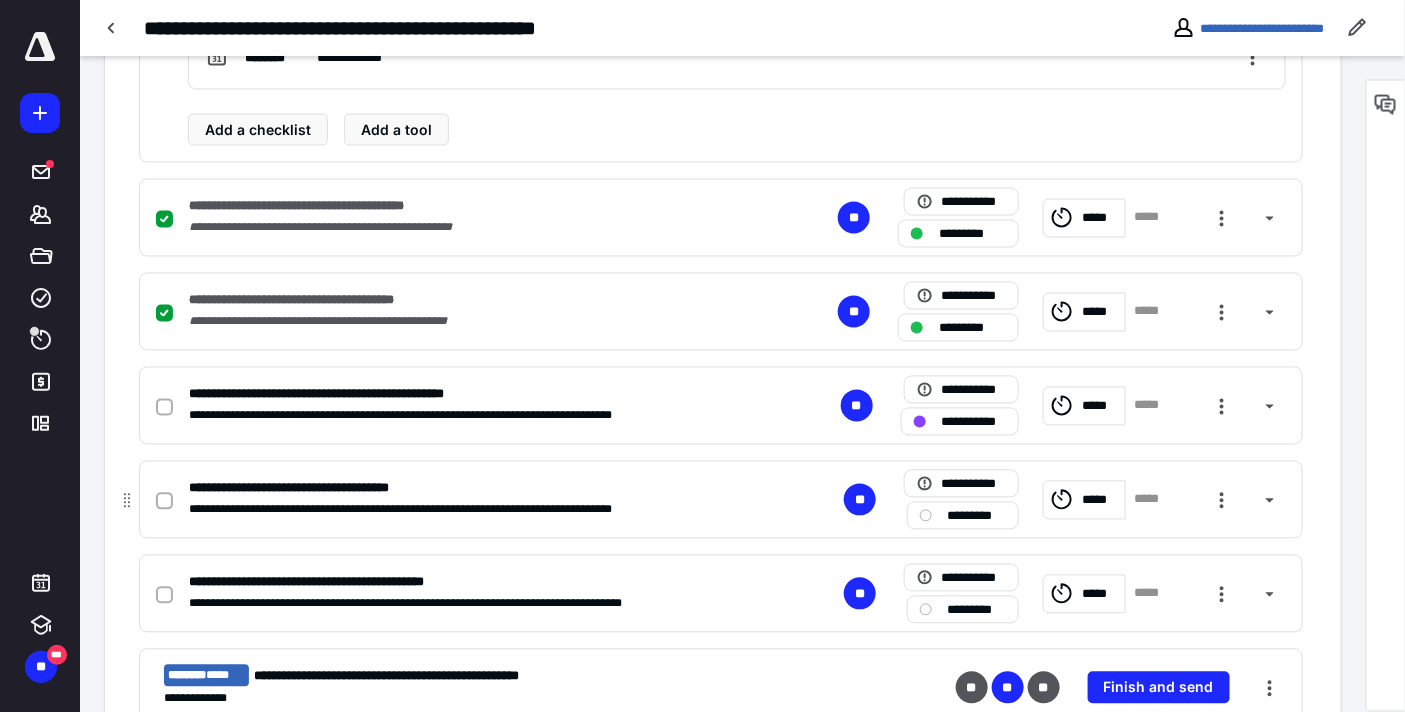 scroll, scrollTop: 840, scrollLeft: 0, axis: vertical 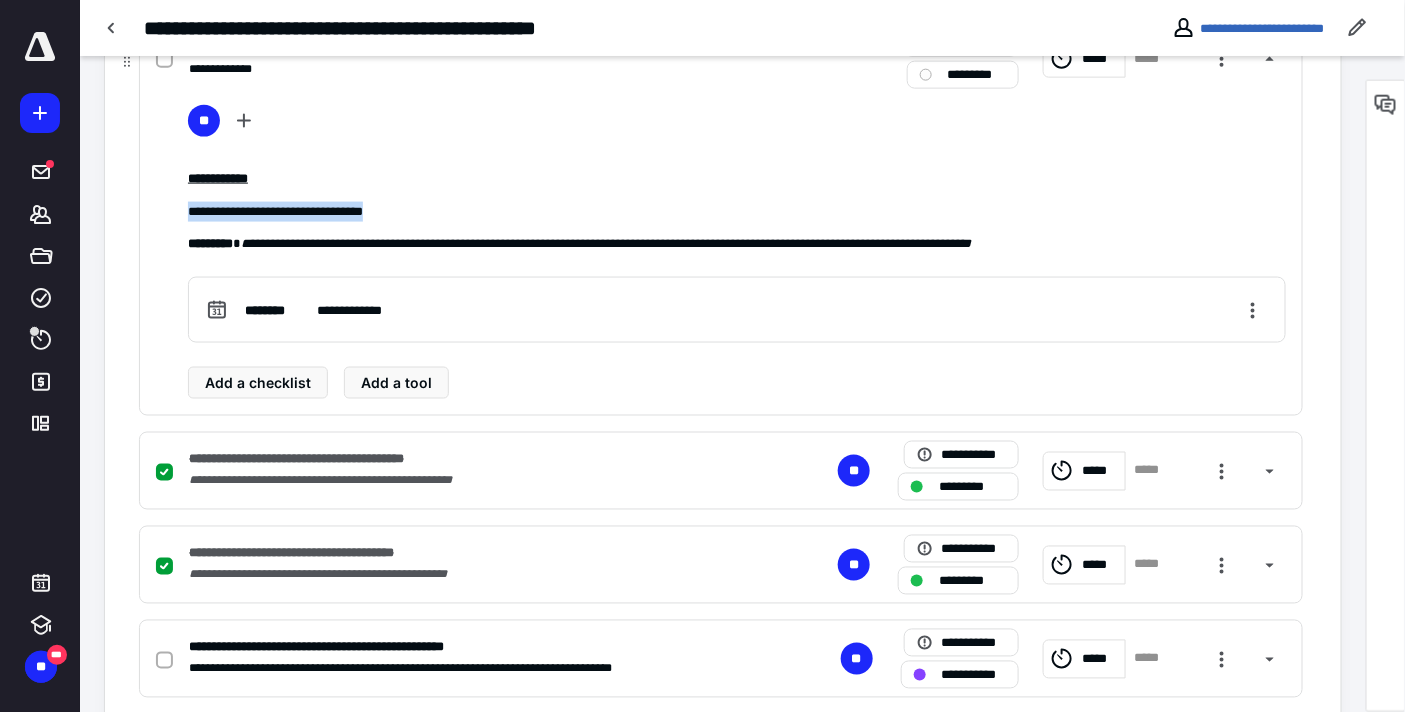 drag, startPoint x: 442, startPoint y: 202, endPoint x: 184, endPoint y: 213, distance: 258.23438 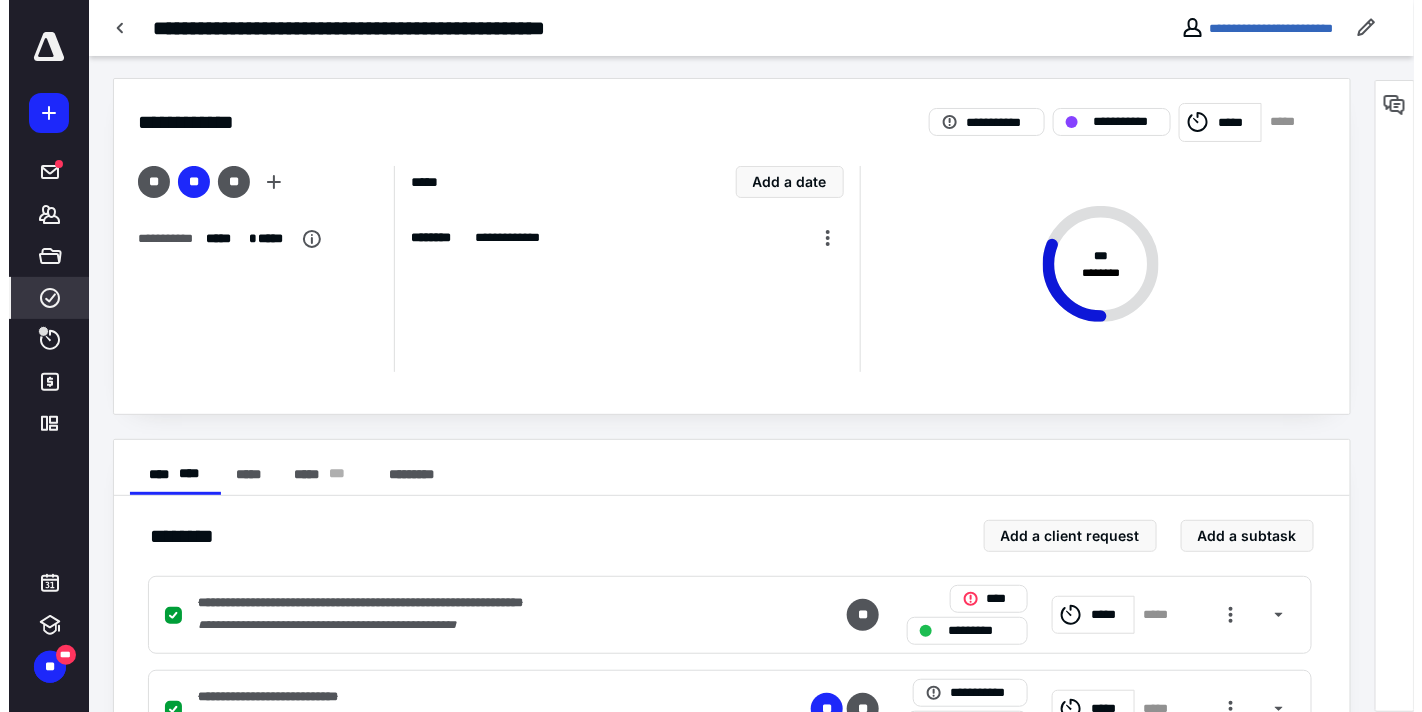scroll, scrollTop: 0, scrollLeft: 0, axis: both 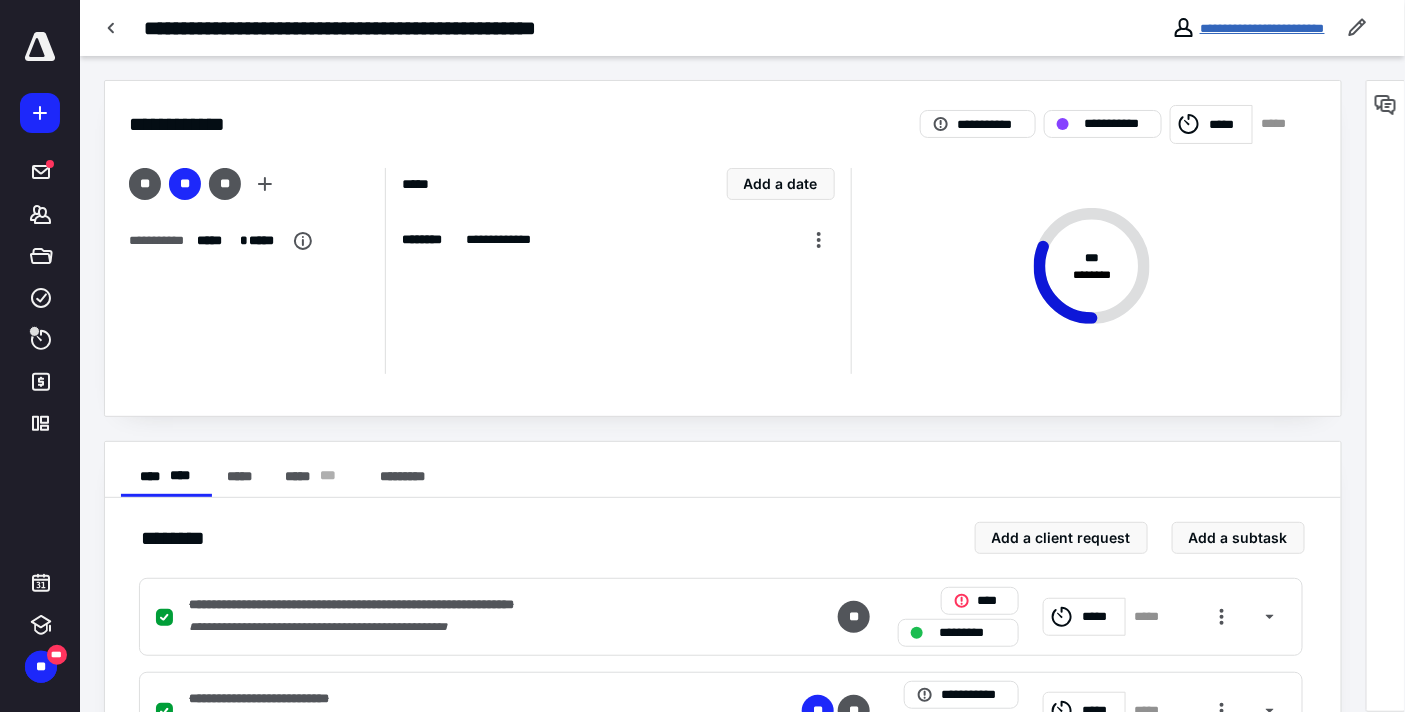 click on "**********" at bounding box center (1262, 28) 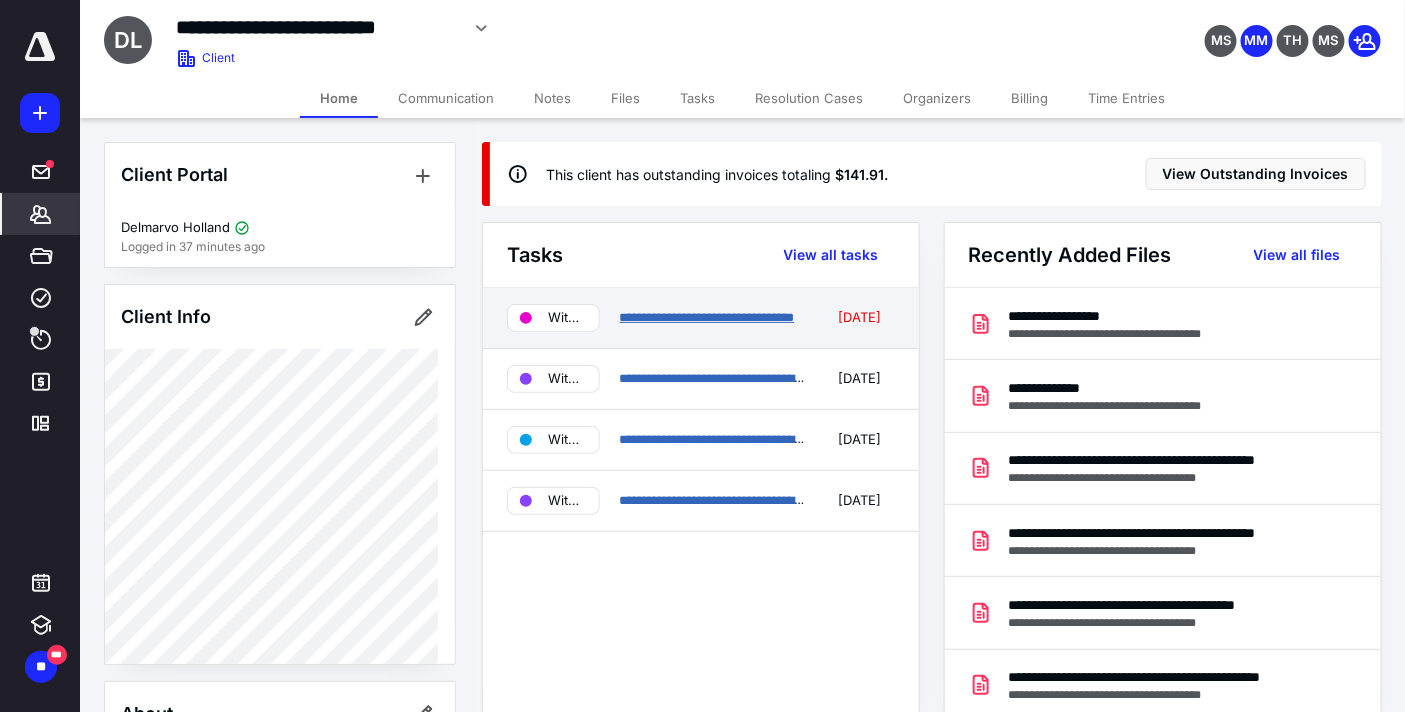 click on "**********" at bounding box center (707, 317) 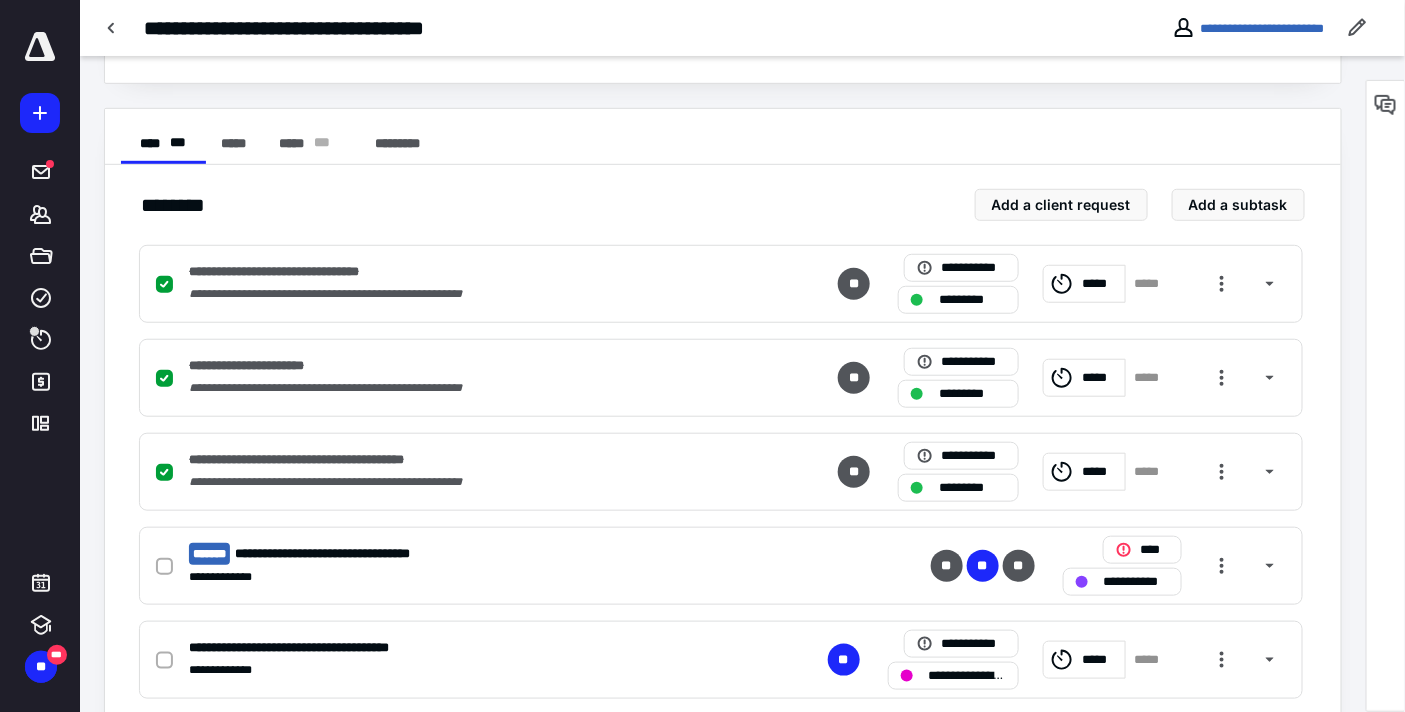 scroll, scrollTop: 555, scrollLeft: 0, axis: vertical 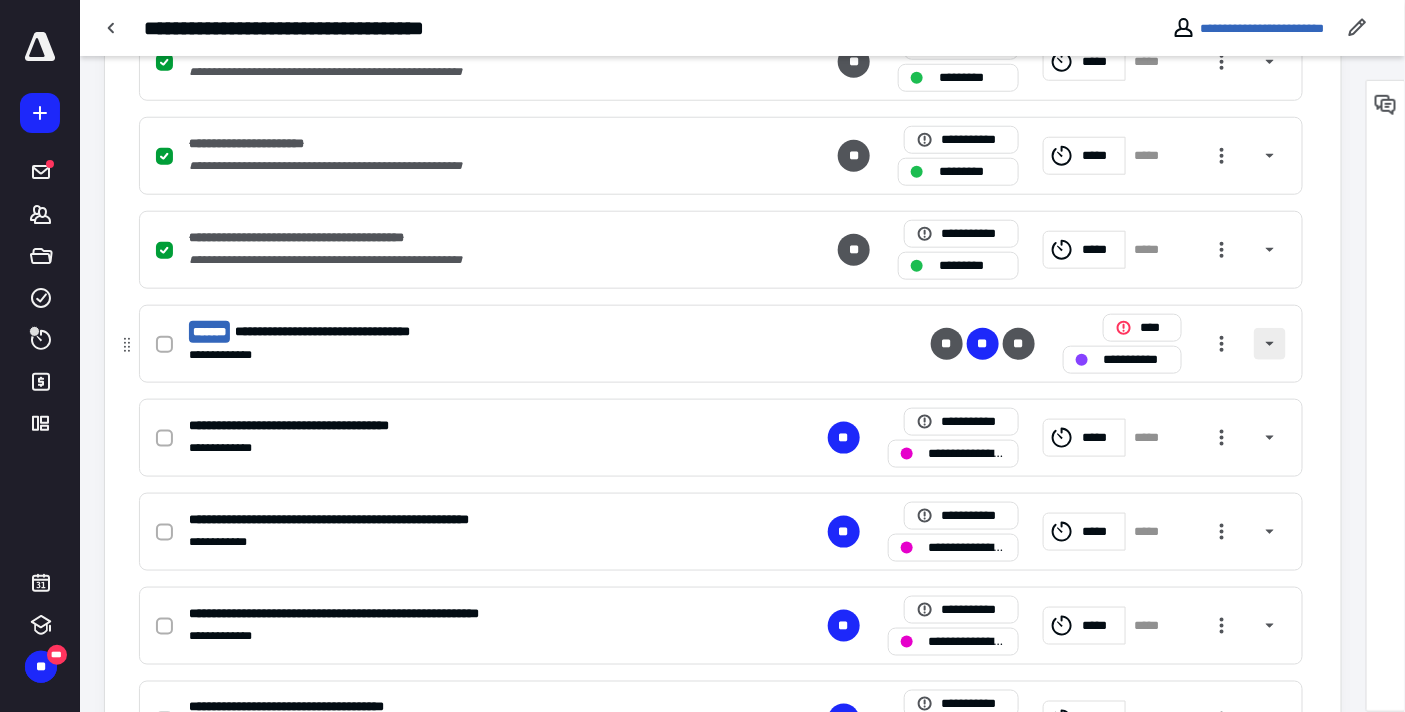 click at bounding box center (1270, 344) 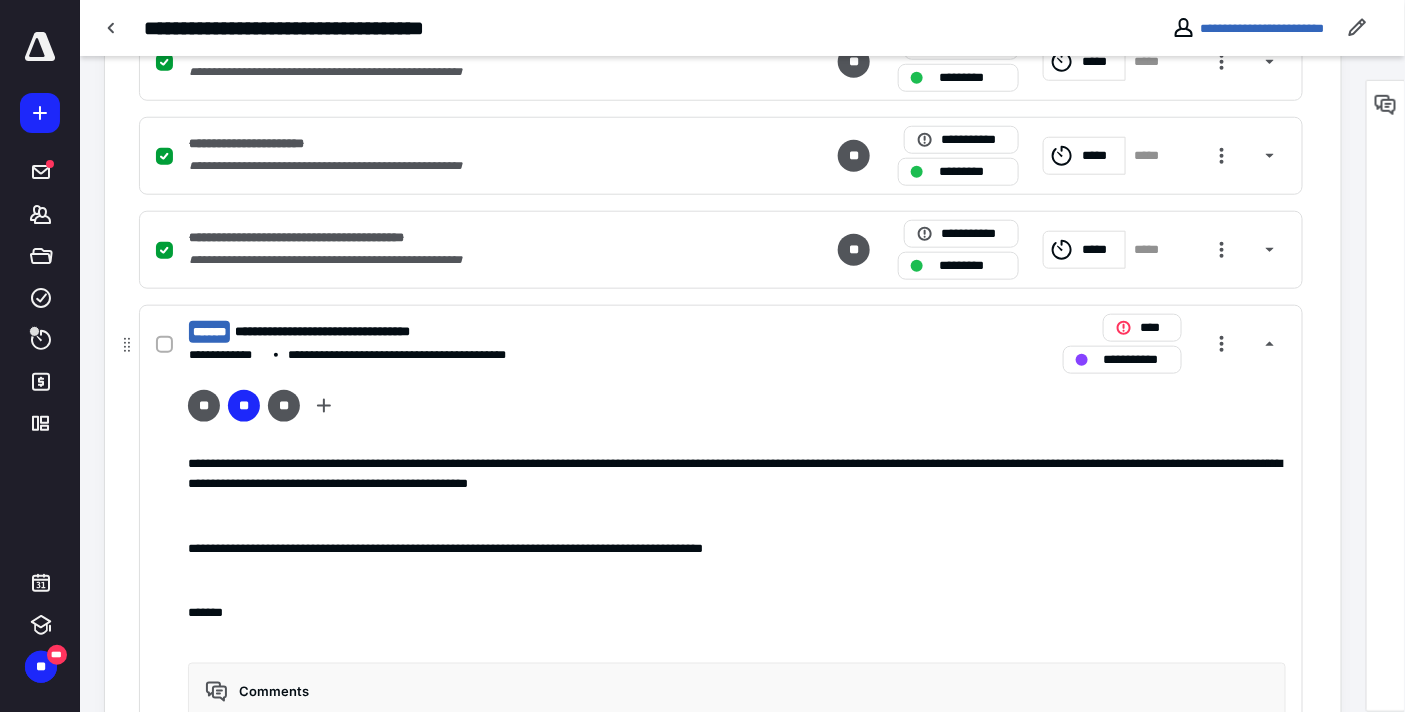 scroll, scrollTop: 777, scrollLeft: 0, axis: vertical 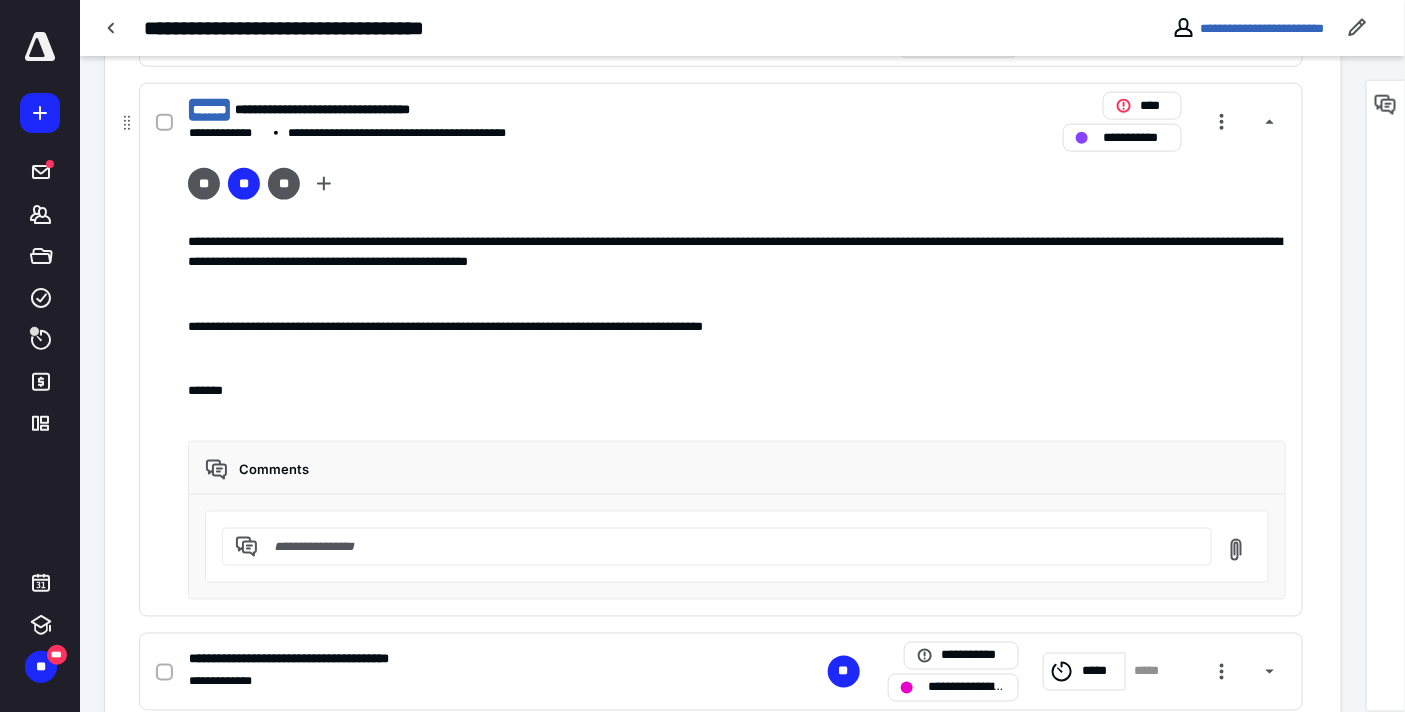 click at bounding box center [729, 547] 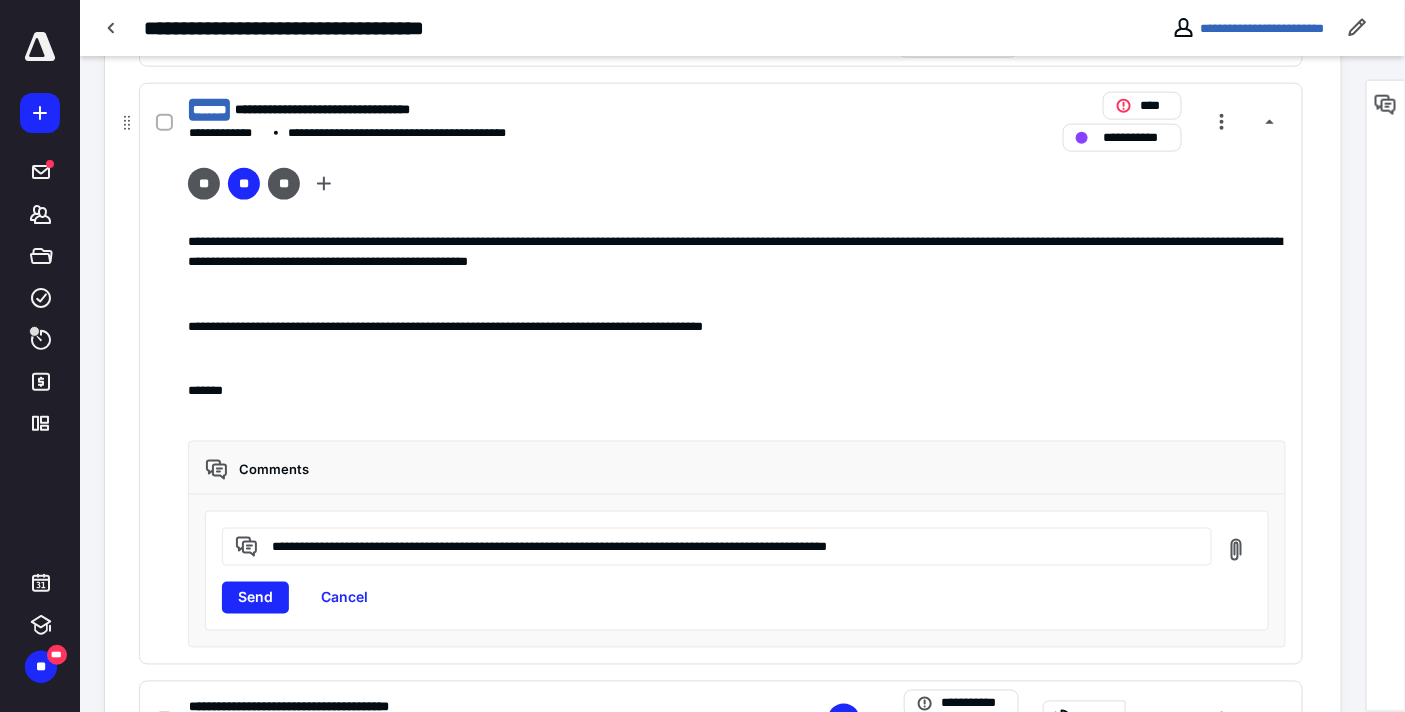 click on "**********" at bounding box center [728, 546] 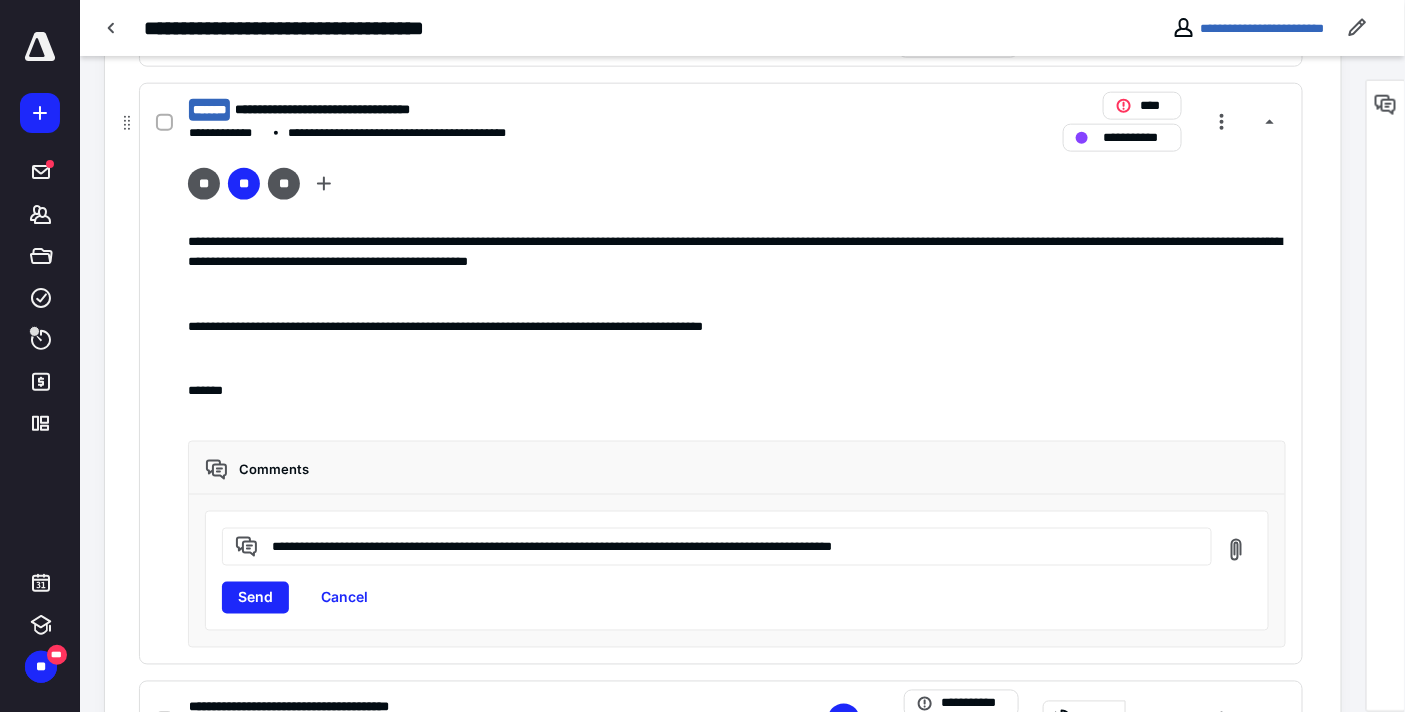 drag, startPoint x: 961, startPoint y: 548, endPoint x: 252, endPoint y: 541, distance: 709.03455 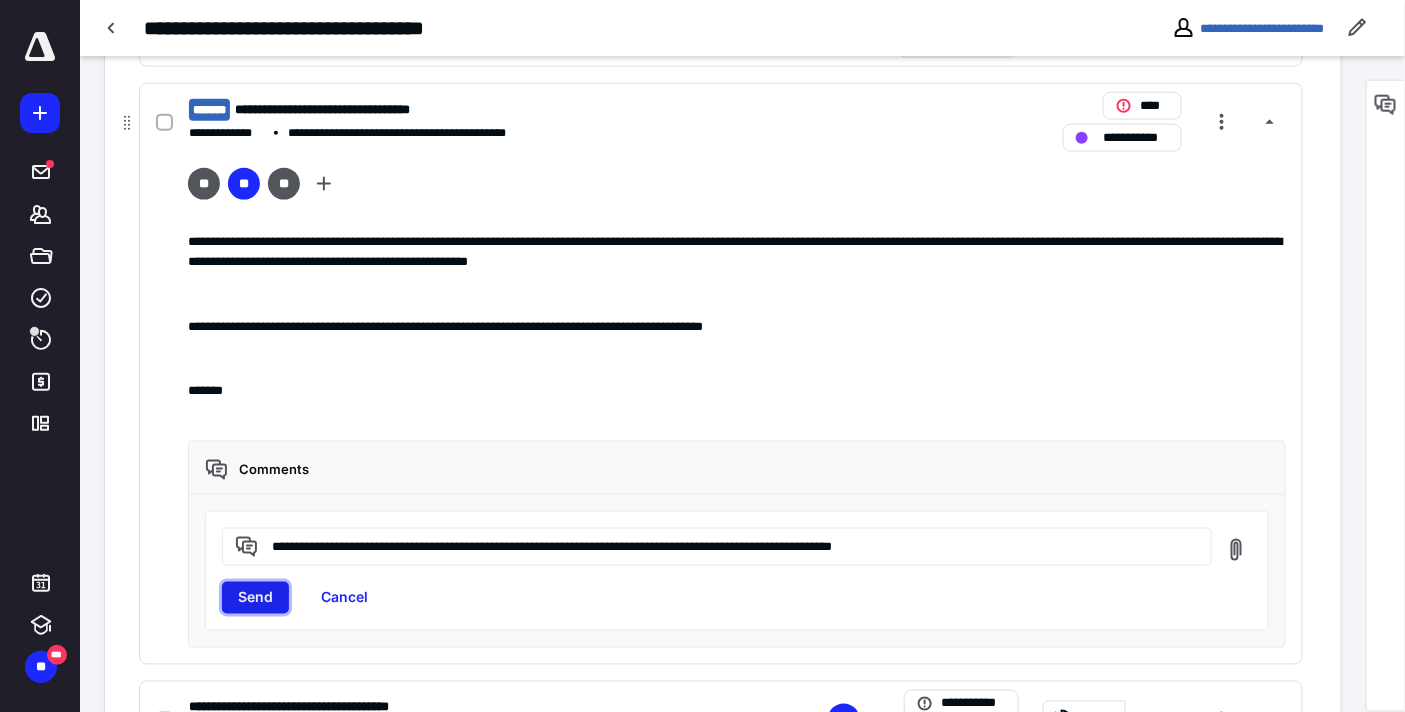 click on "Send" at bounding box center (255, 598) 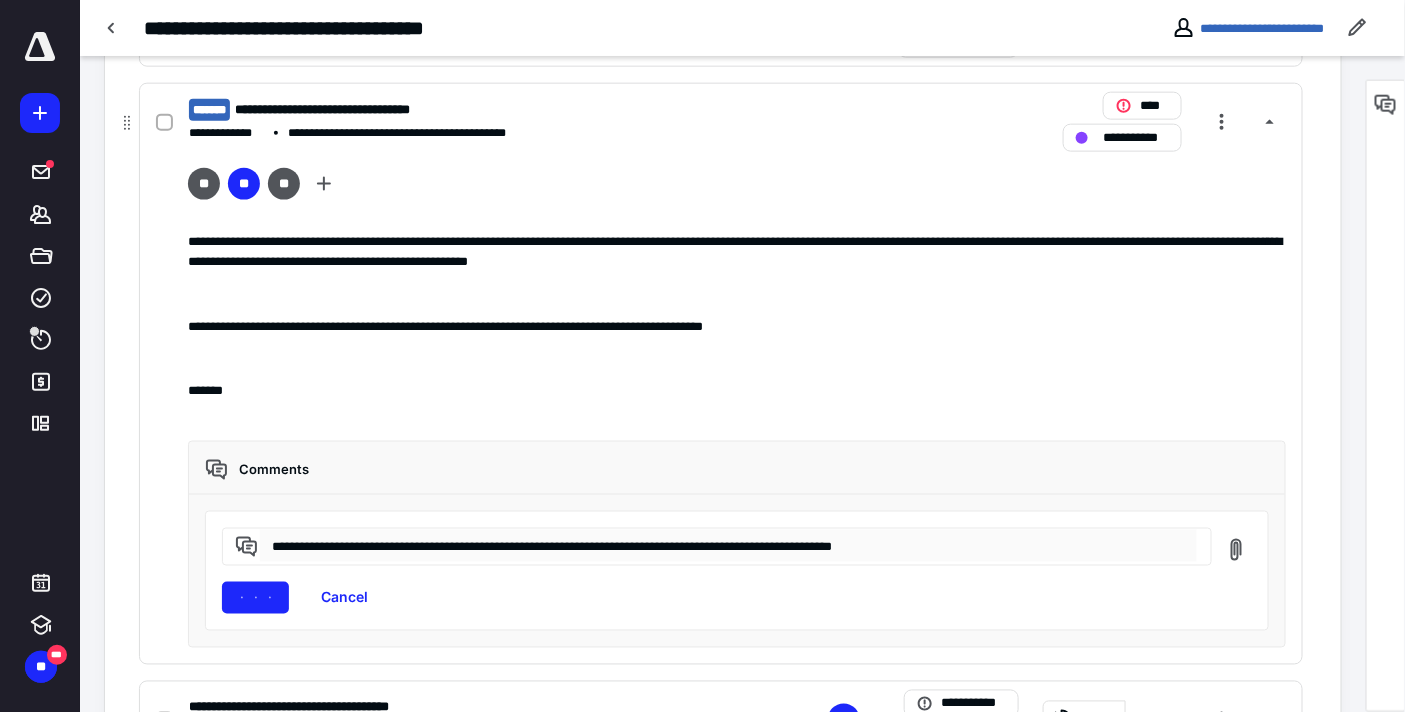 type 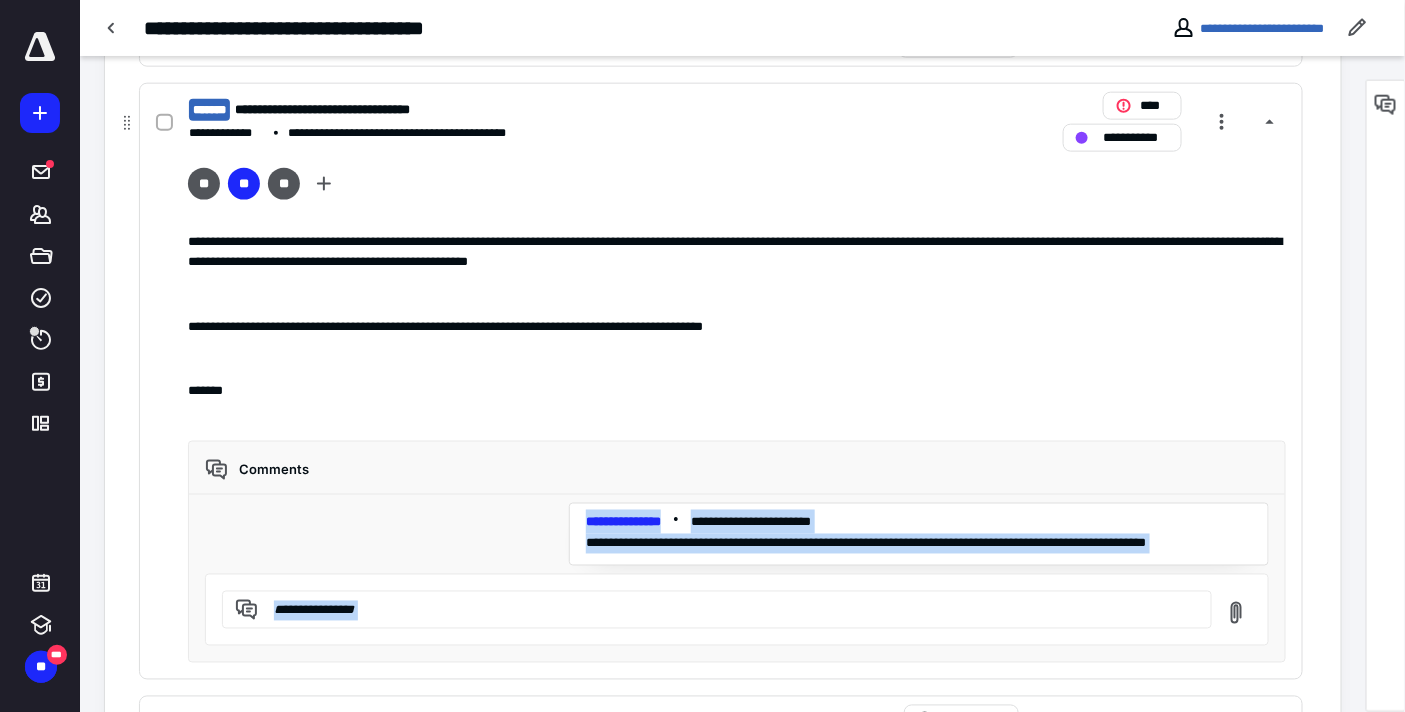 drag, startPoint x: 581, startPoint y: 518, endPoint x: 1280, endPoint y: 580, distance: 701.74426 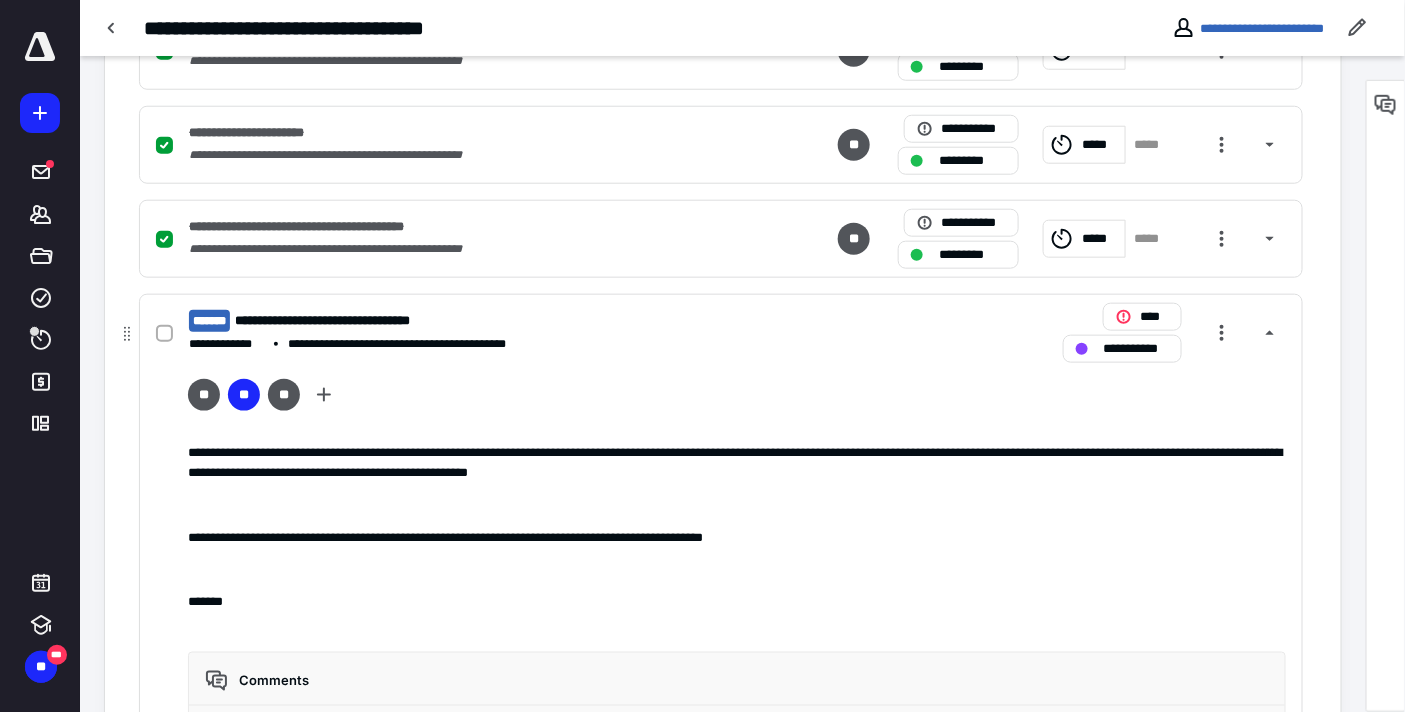 scroll, scrollTop: 222, scrollLeft: 0, axis: vertical 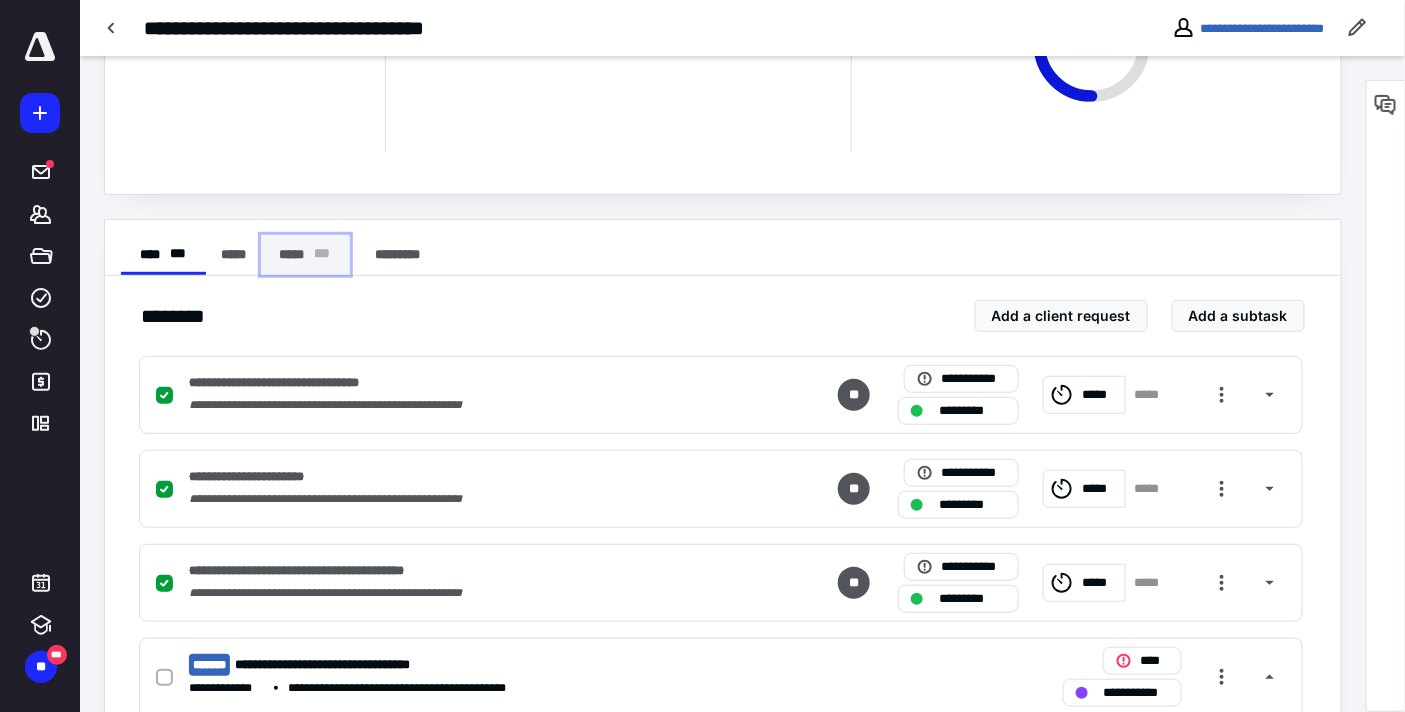 click on "***** * * *" at bounding box center [306, 255] 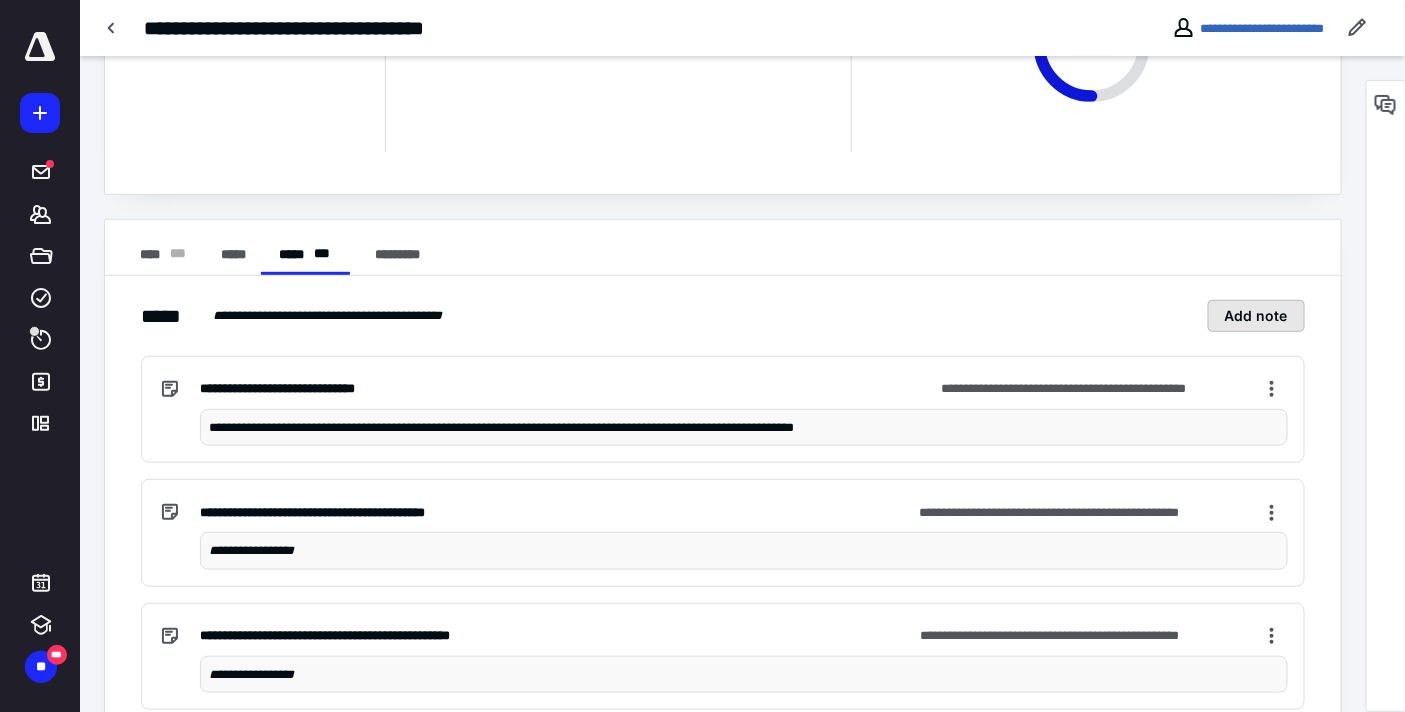 click on "Add note" at bounding box center [1256, 316] 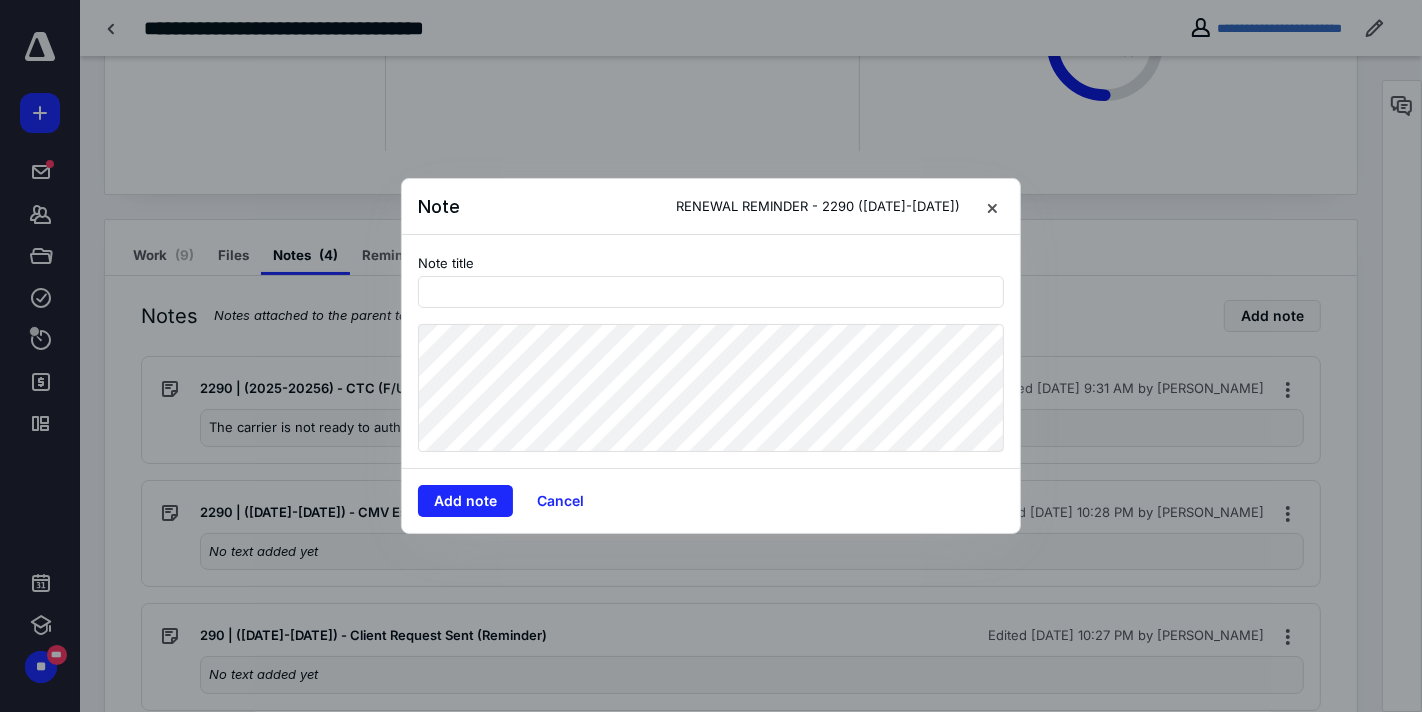 click on "Note RENEWAL REMINDER - 2290 (2025-2026) Note title Add note Cancel" at bounding box center [711, 356] 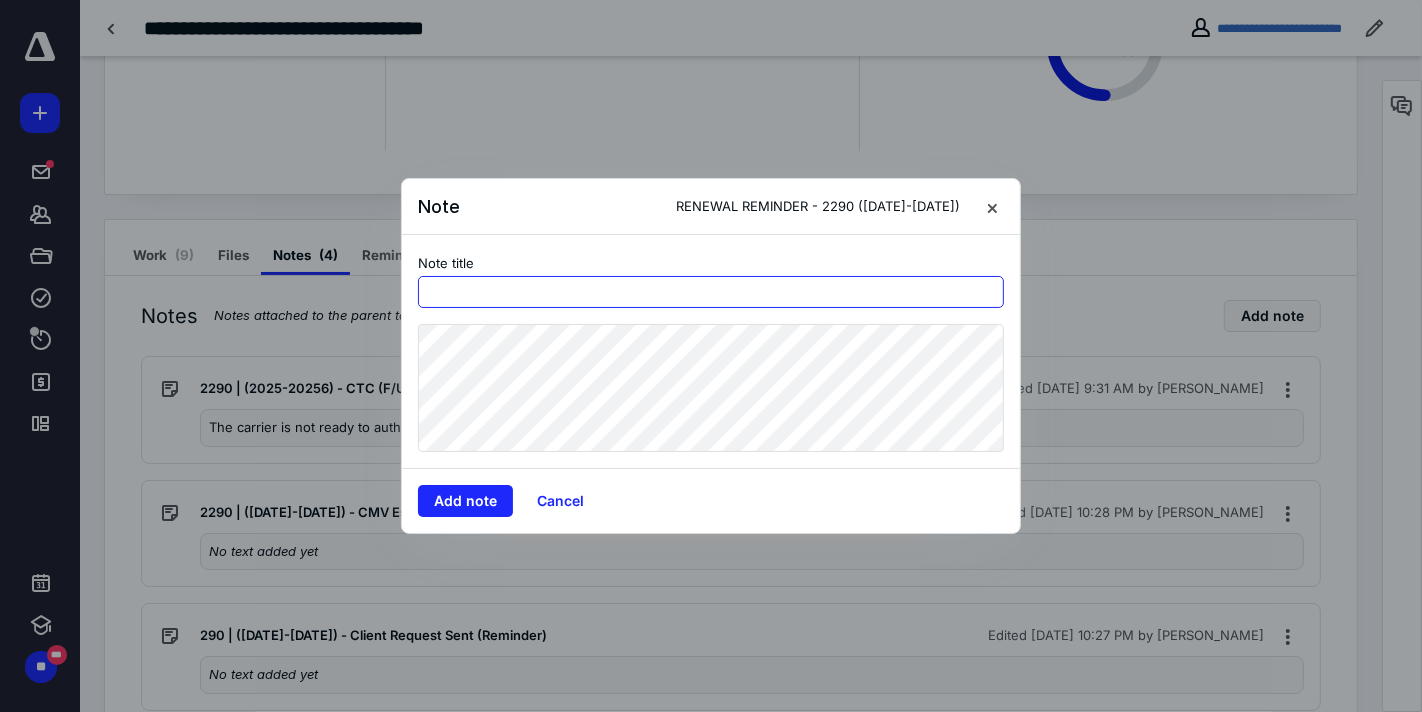 click at bounding box center [711, 292] 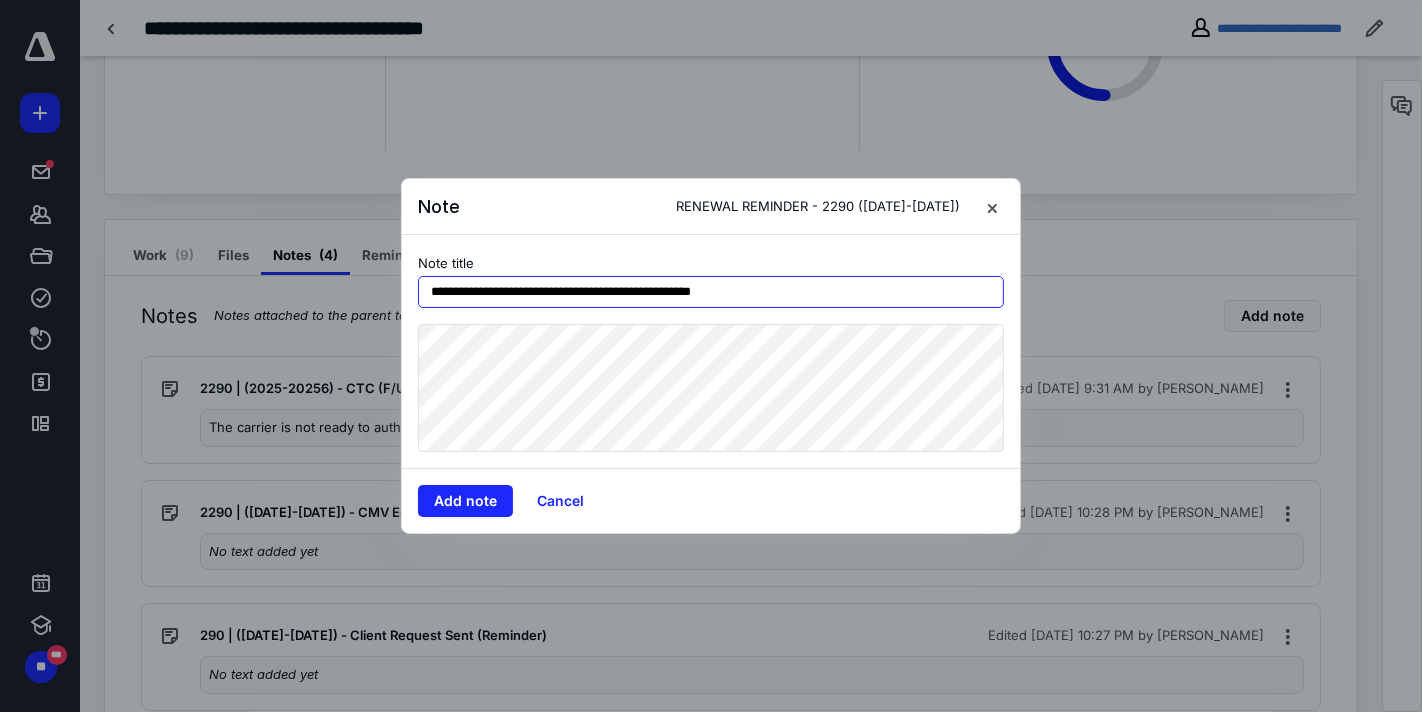 type on "**********" 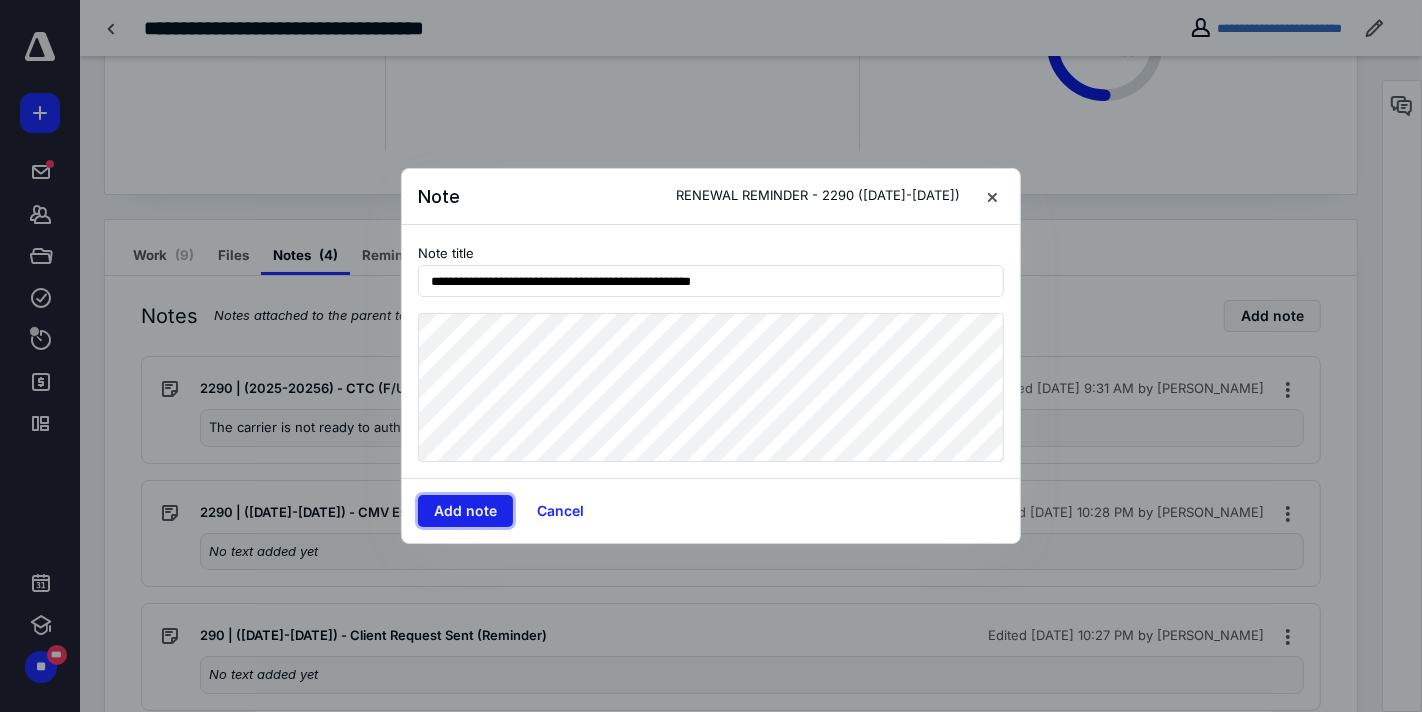 click on "Add note" at bounding box center (465, 511) 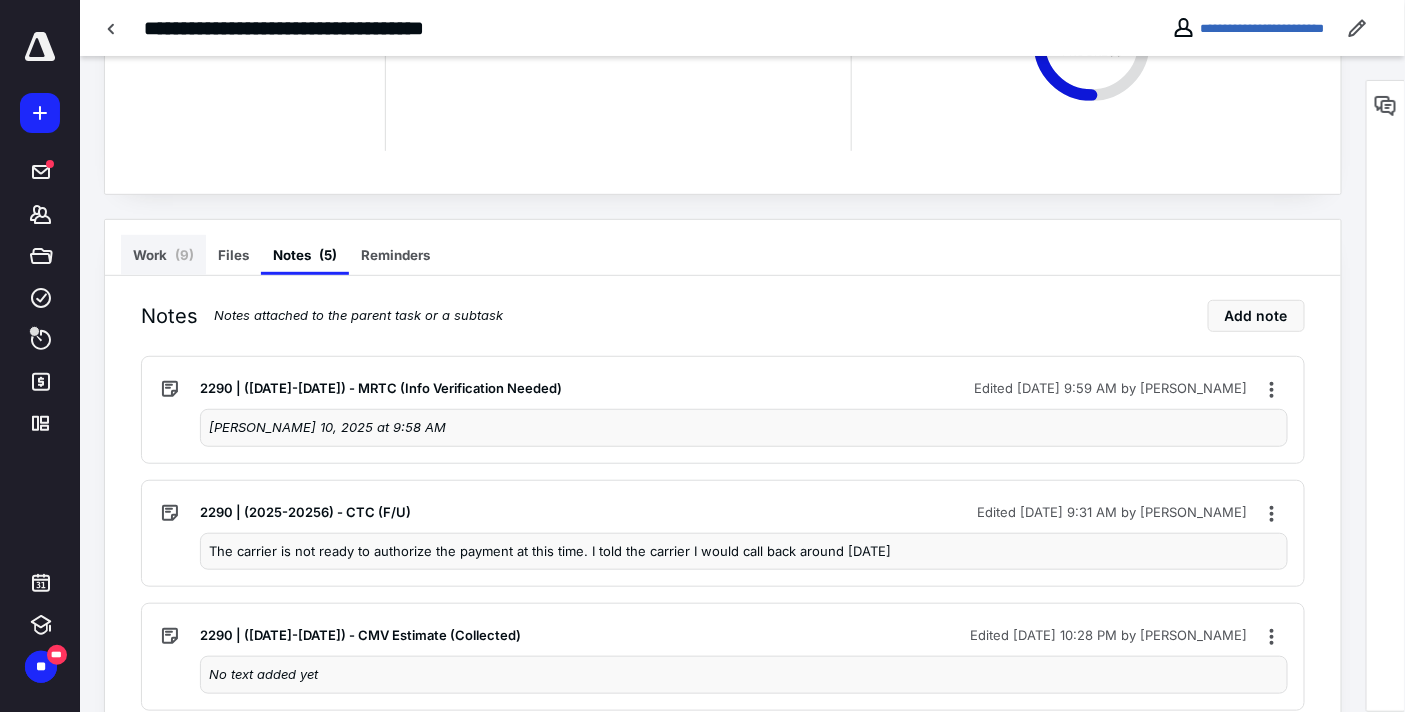 click on "Work ( 9 )" at bounding box center (163, 255) 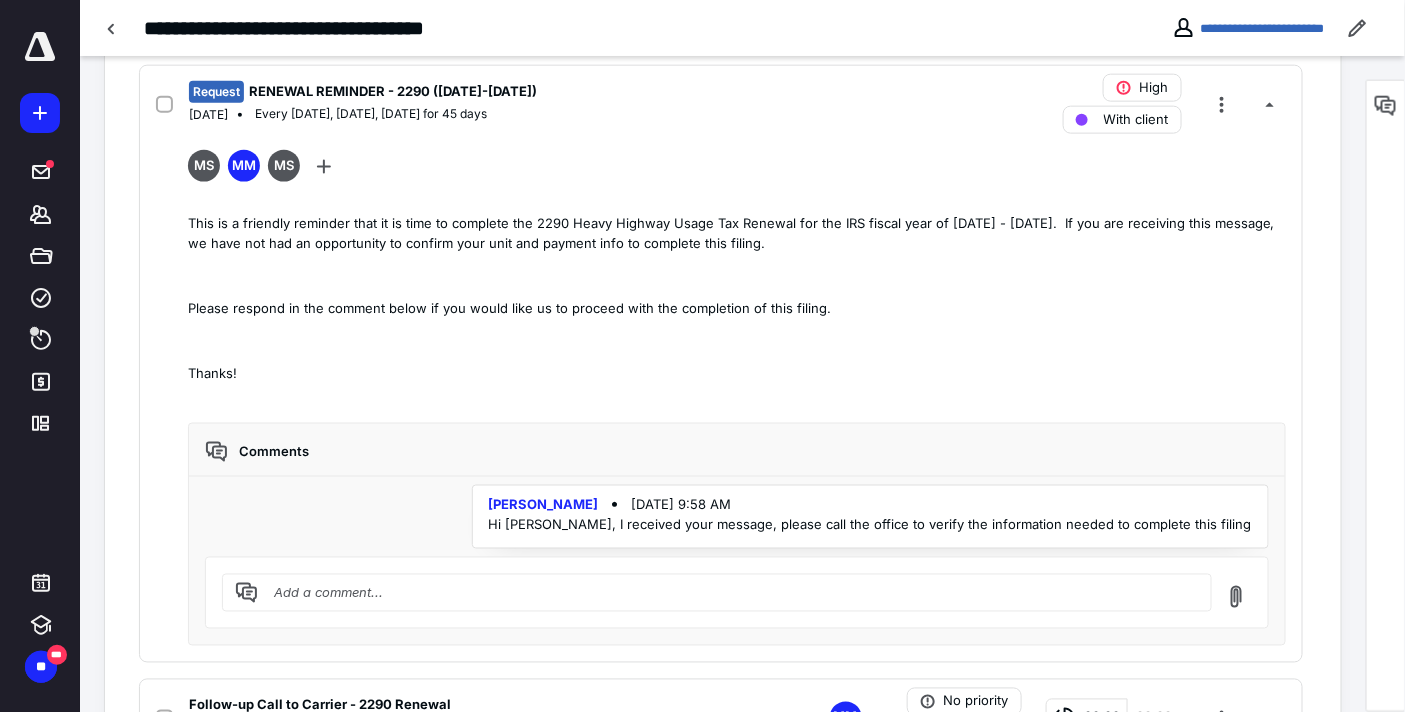 scroll, scrollTop: 1000, scrollLeft: 0, axis: vertical 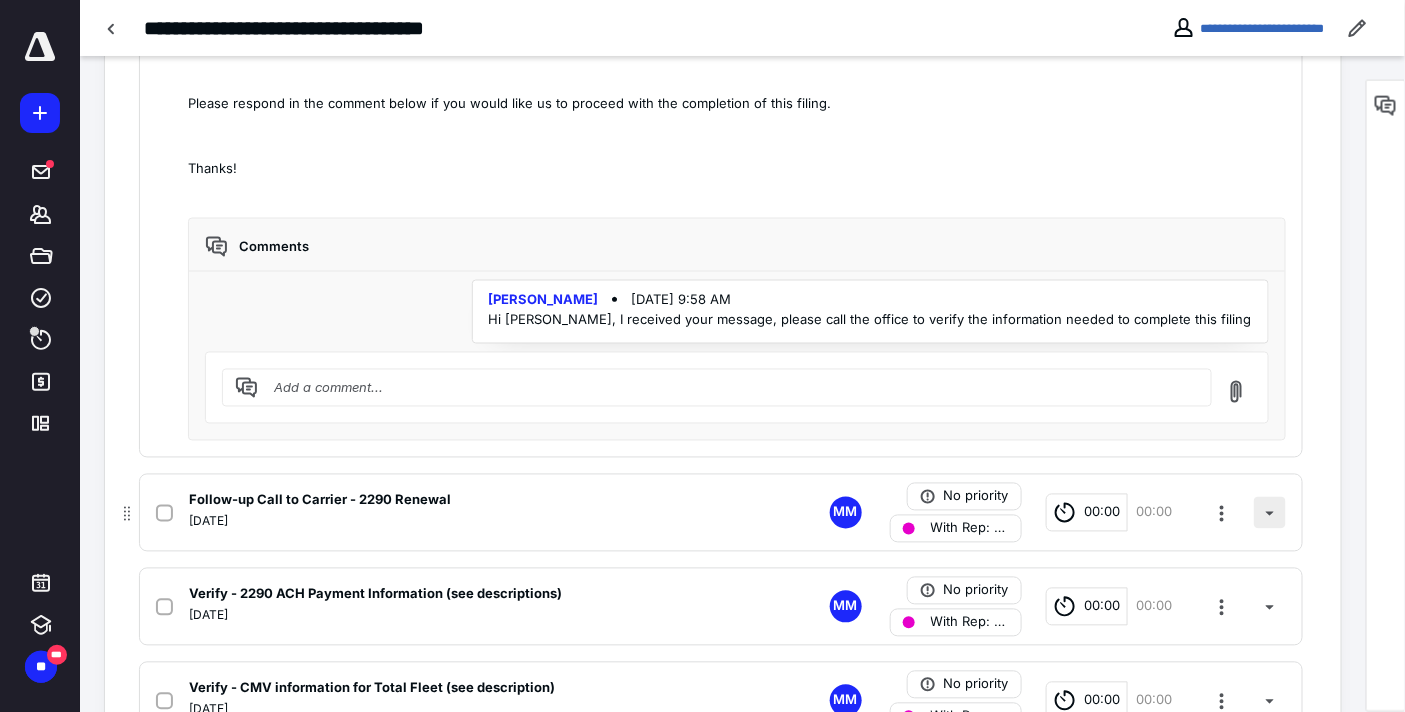 click at bounding box center [1270, 513] 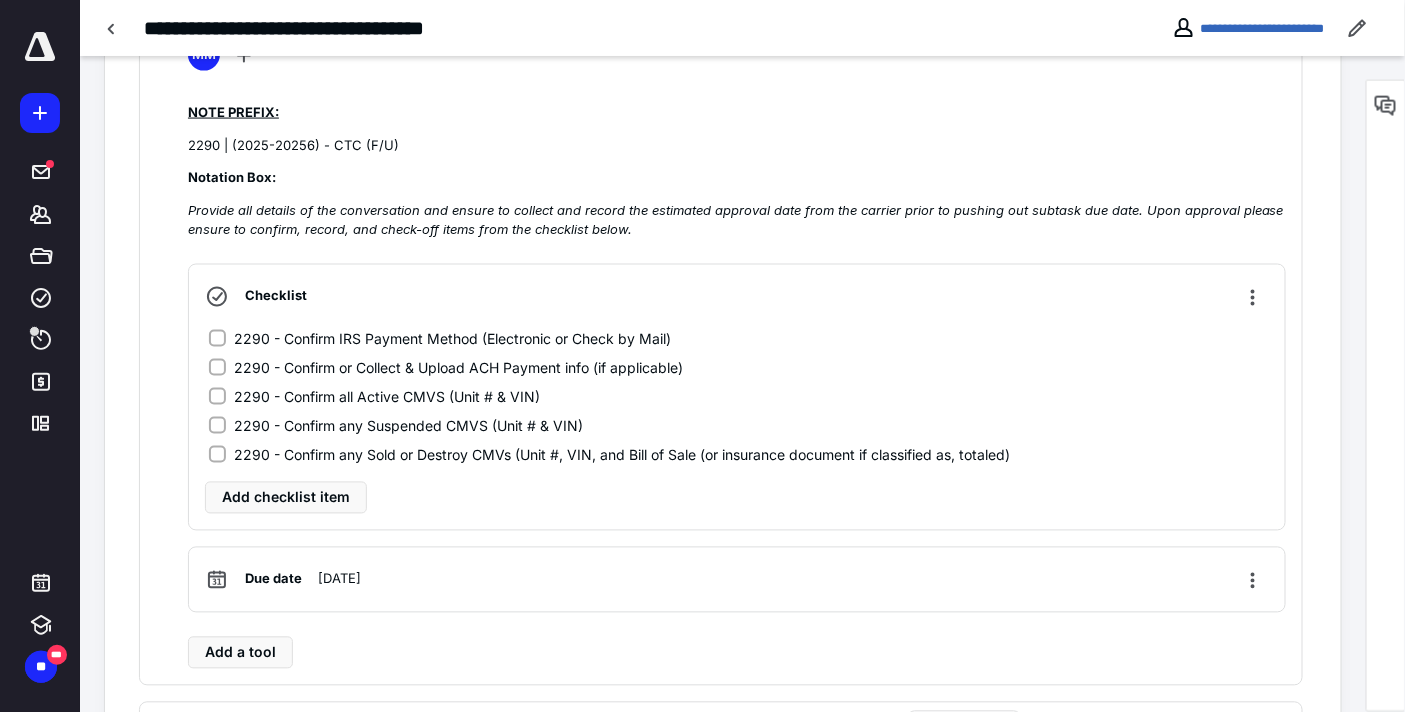 drag, startPoint x: 420, startPoint y: 144, endPoint x: 178, endPoint y: 146, distance: 242.00827 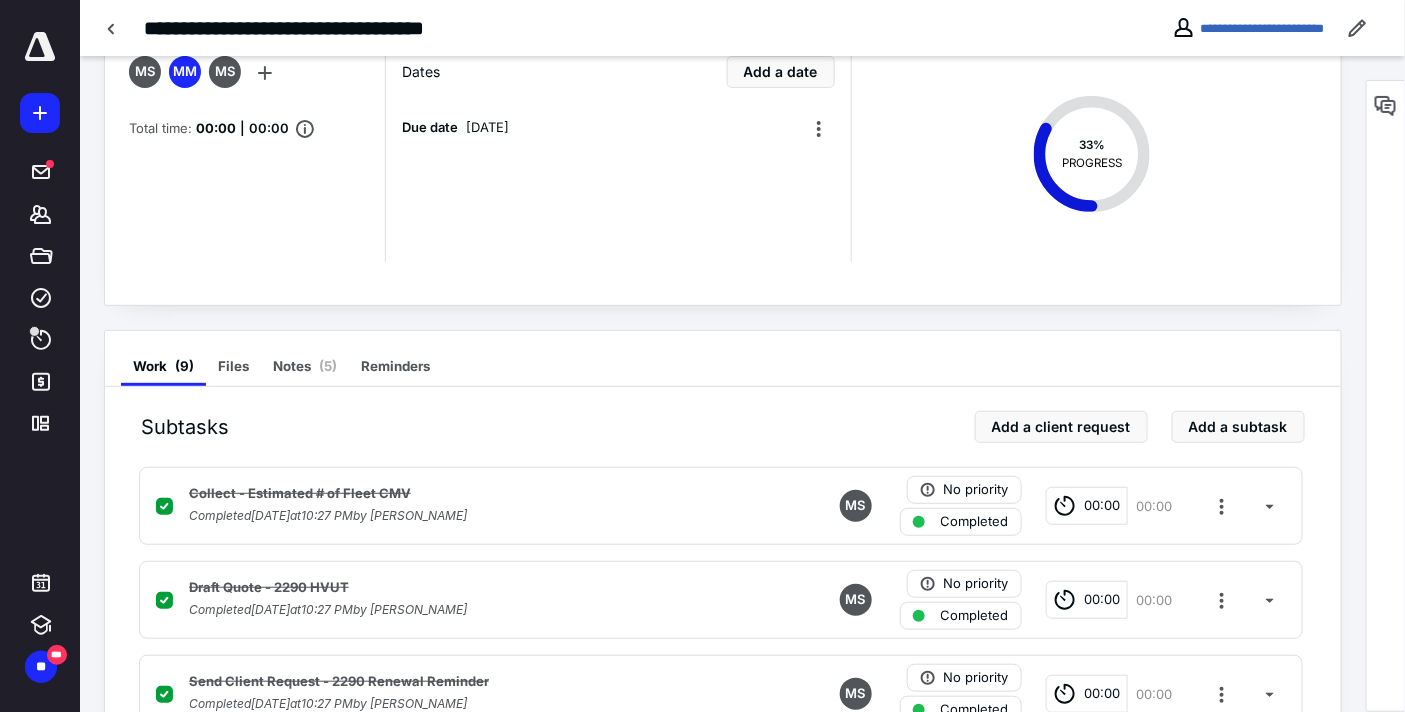 scroll, scrollTop: 0, scrollLeft: 0, axis: both 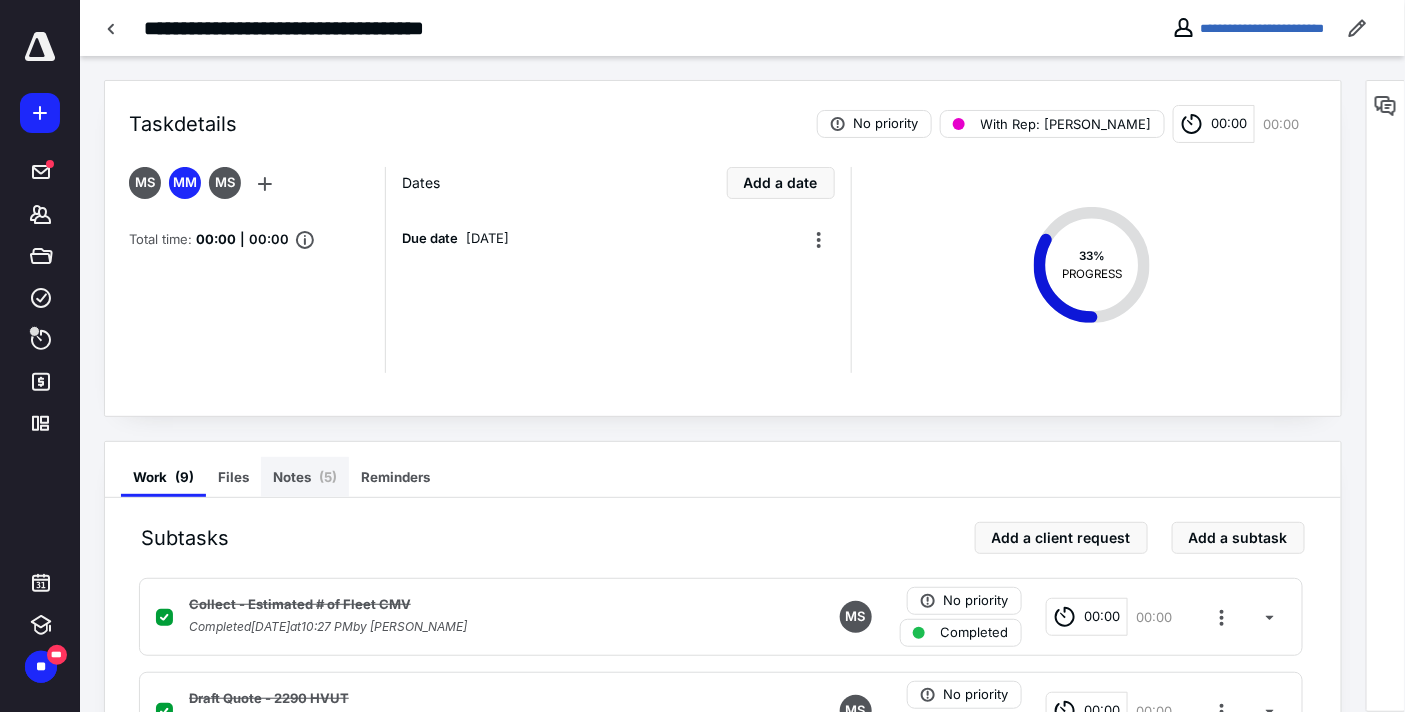 click on "Notes ( 5 )" at bounding box center (305, 477) 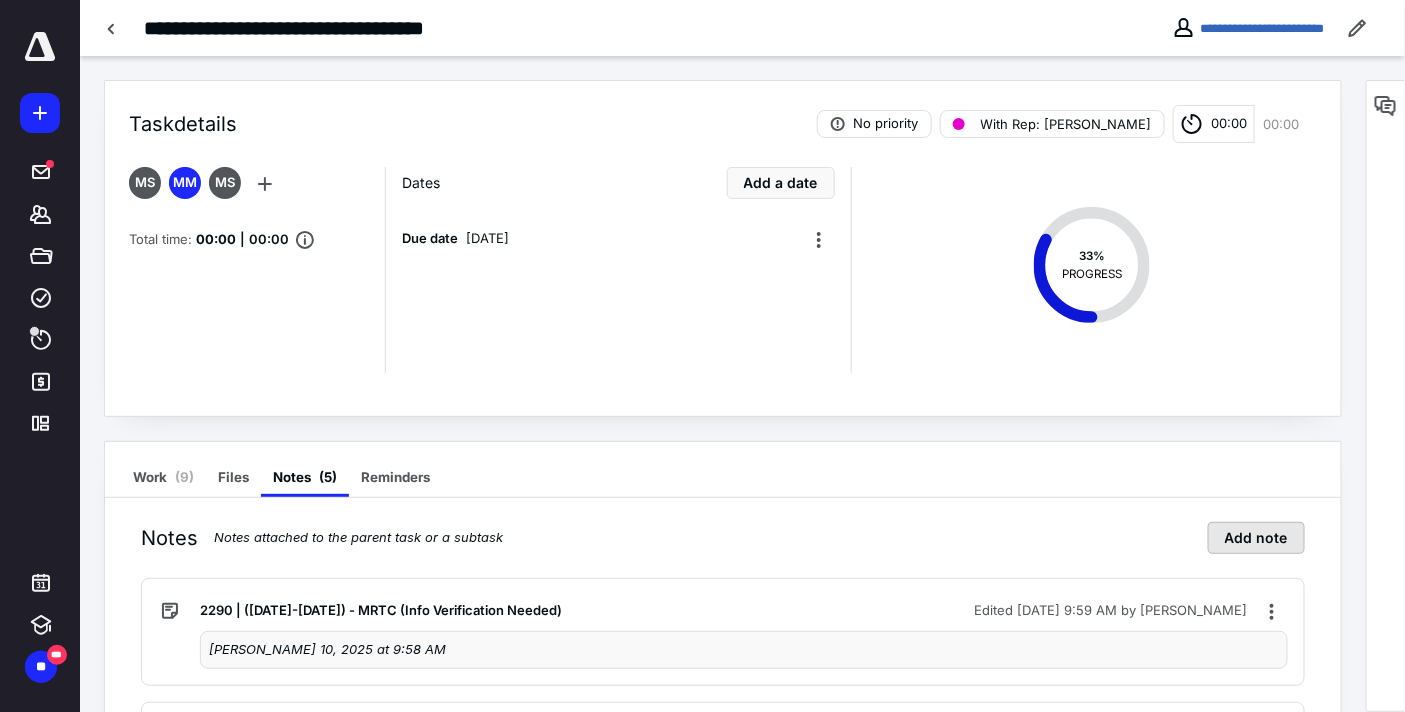 click on "Add note" at bounding box center (1256, 538) 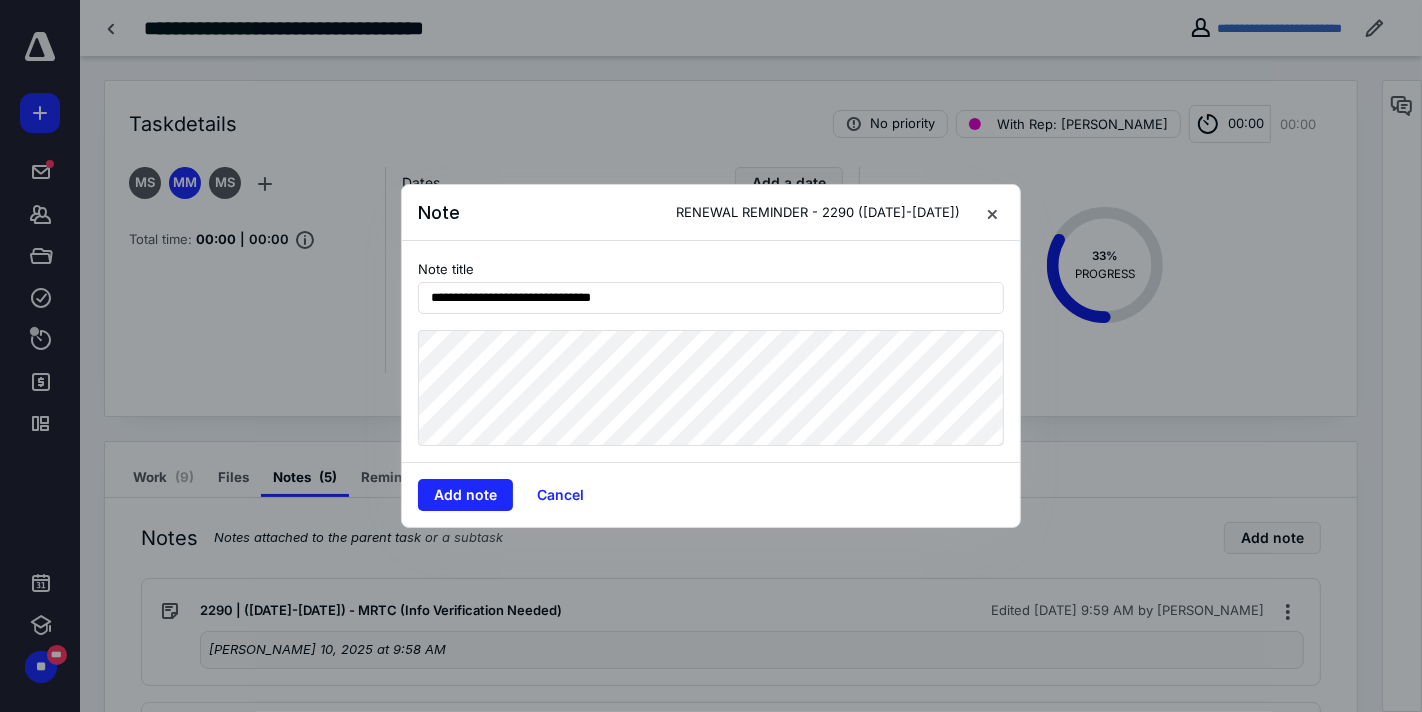 type on "**********" 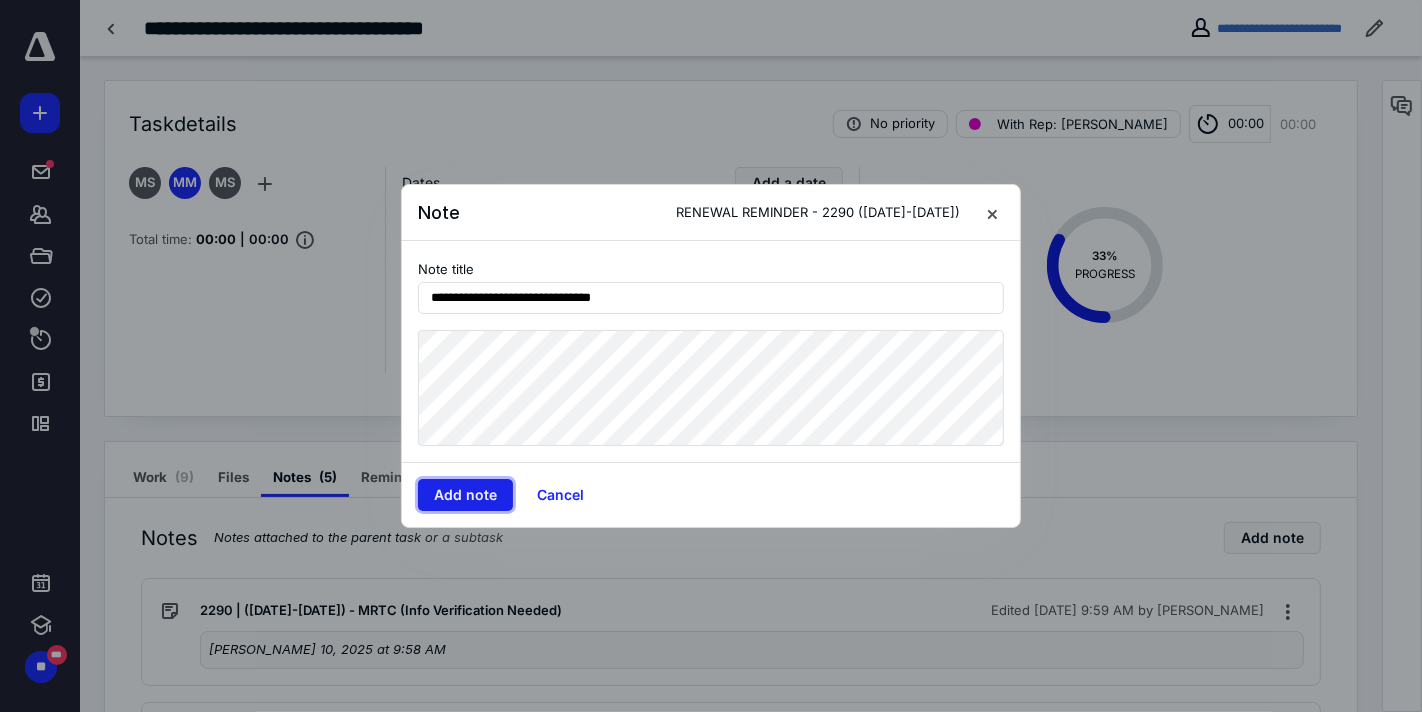 click on "Add note" at bounding box center (465, 495) 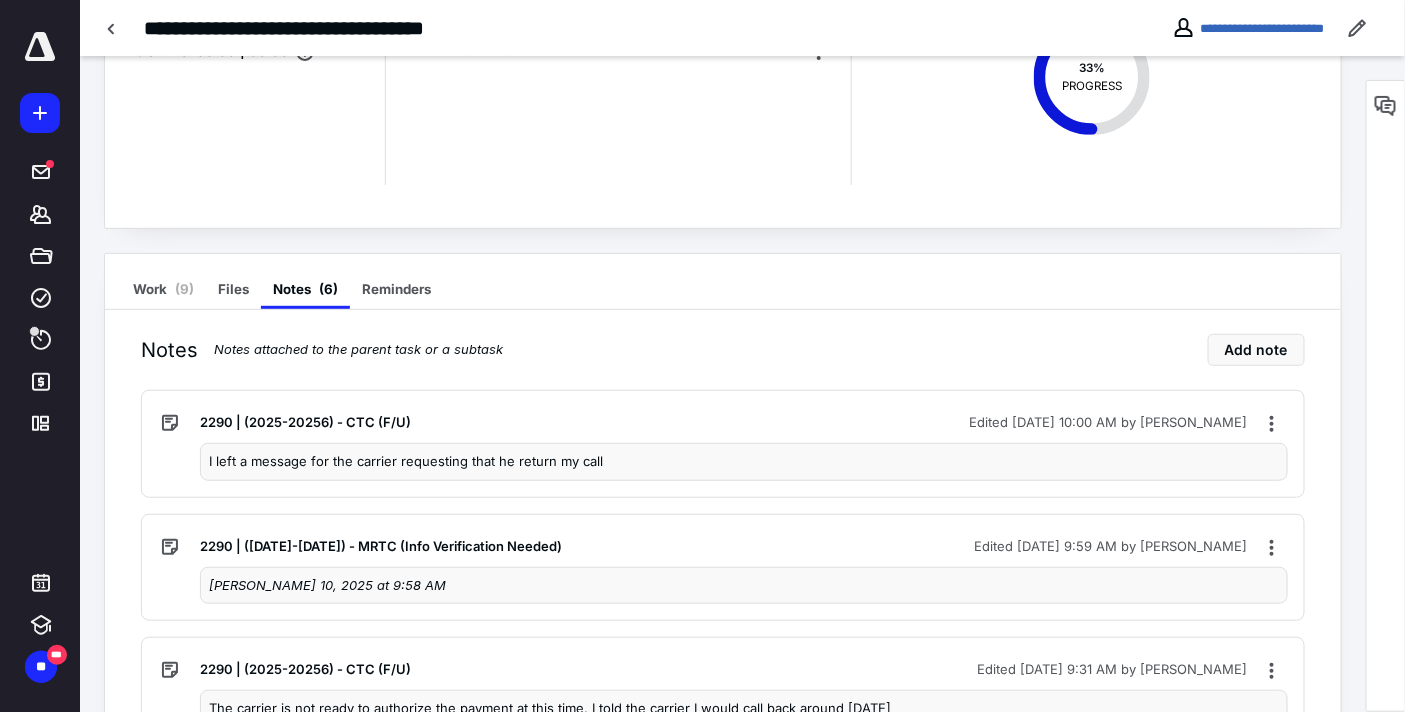 scroll, scrollTop: 0, scrollLeft: 0, axis: both 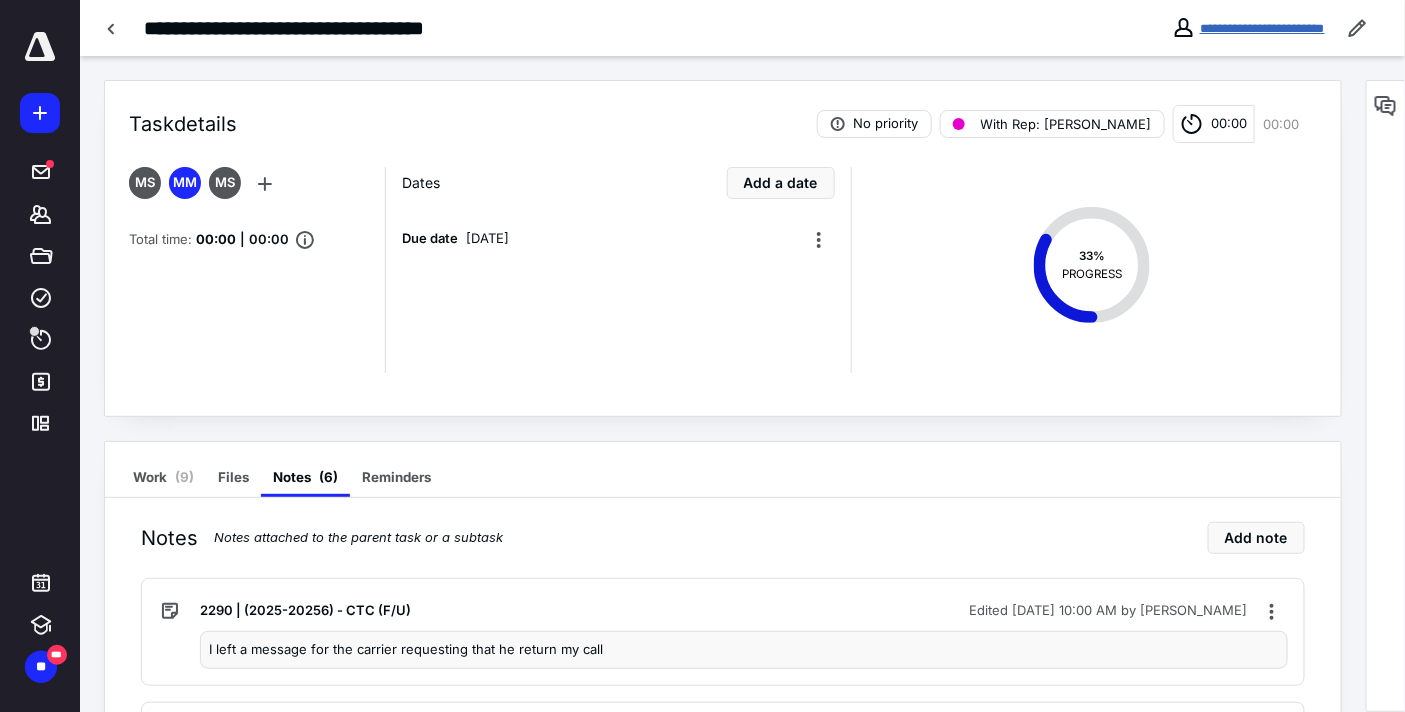 click on "**********" at bounding box center [1262, 28] 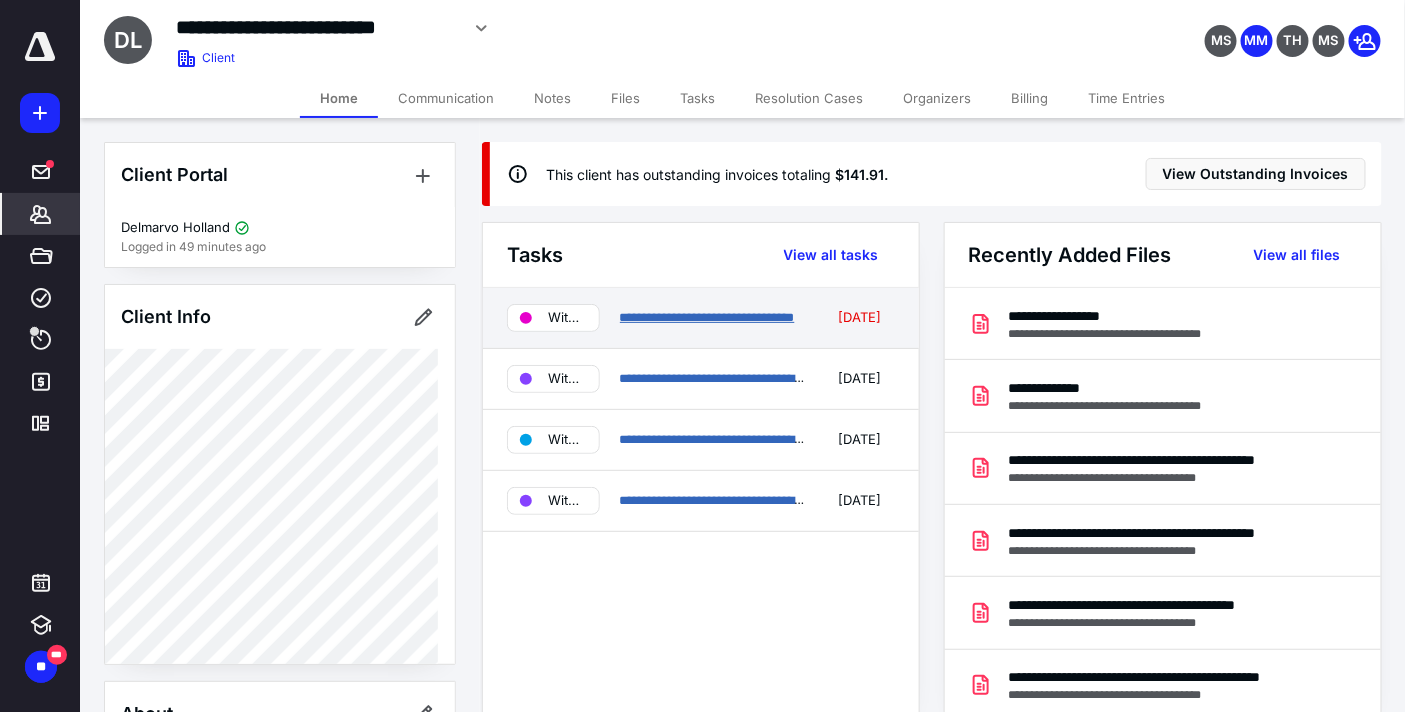 click on "**********" at bounding box center (707, 317) 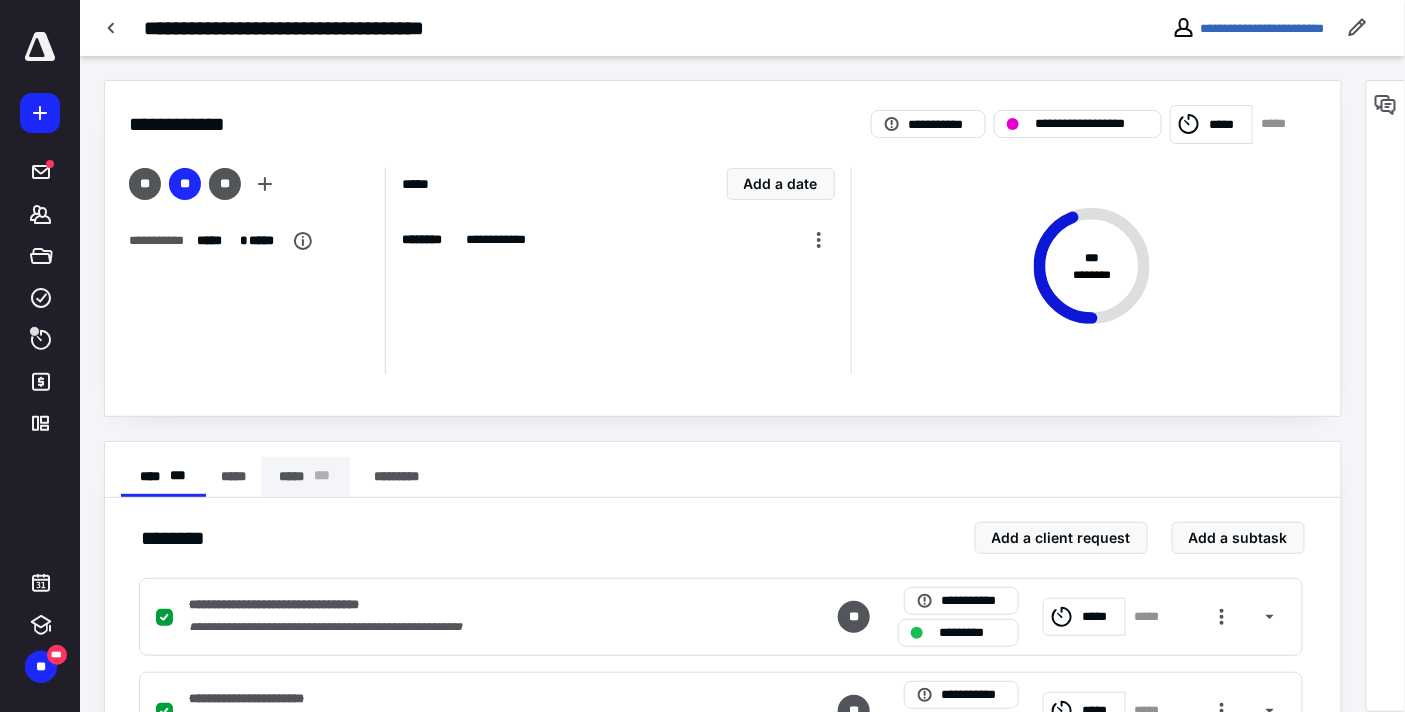 click on "***** * * *" at bounding box center [305, 477] 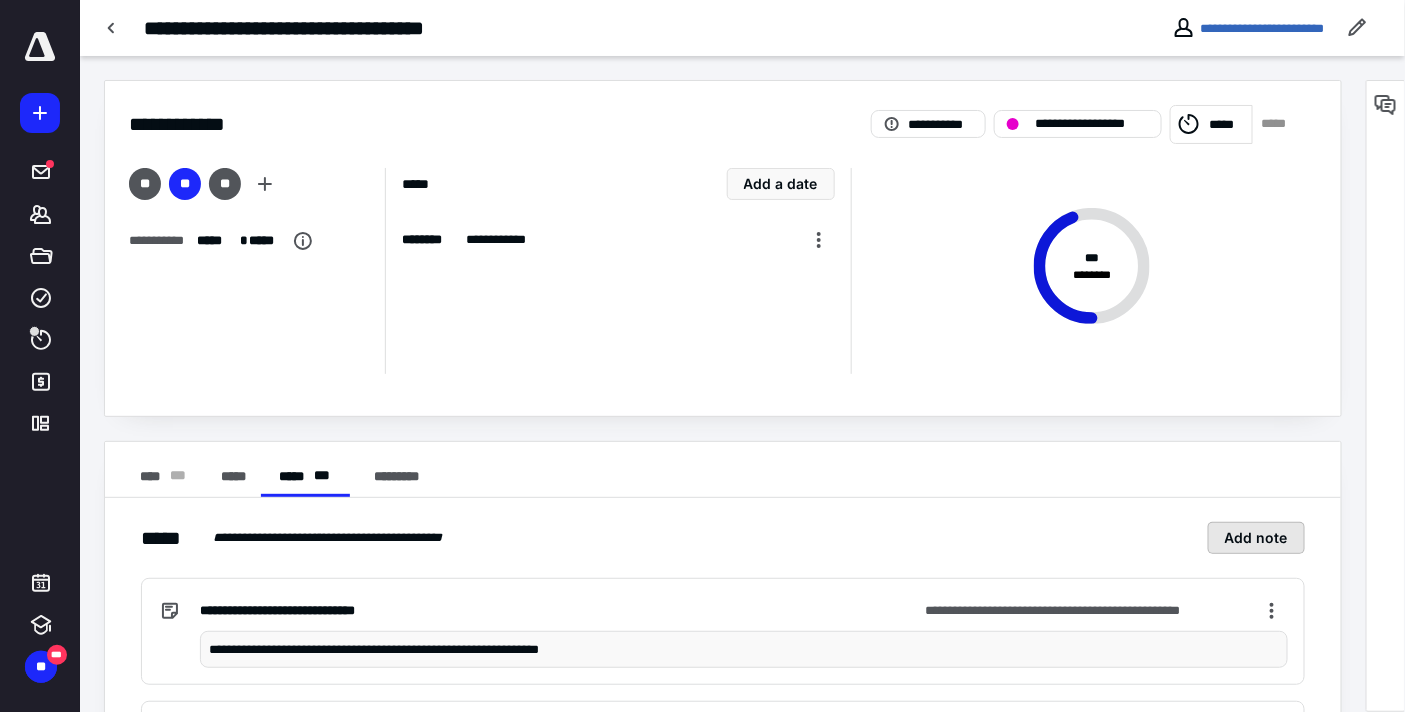 click on "Add note" at bounding box center [1256, 538] 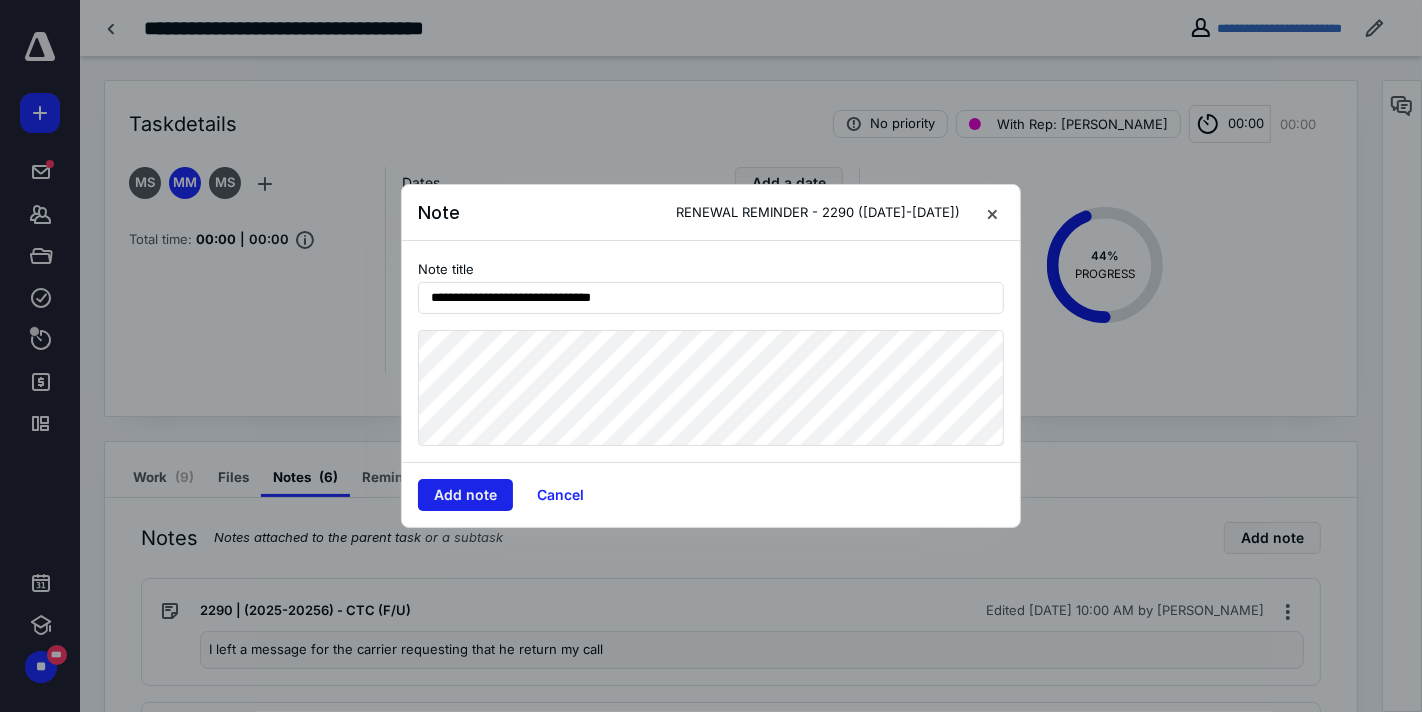 type on "**********" 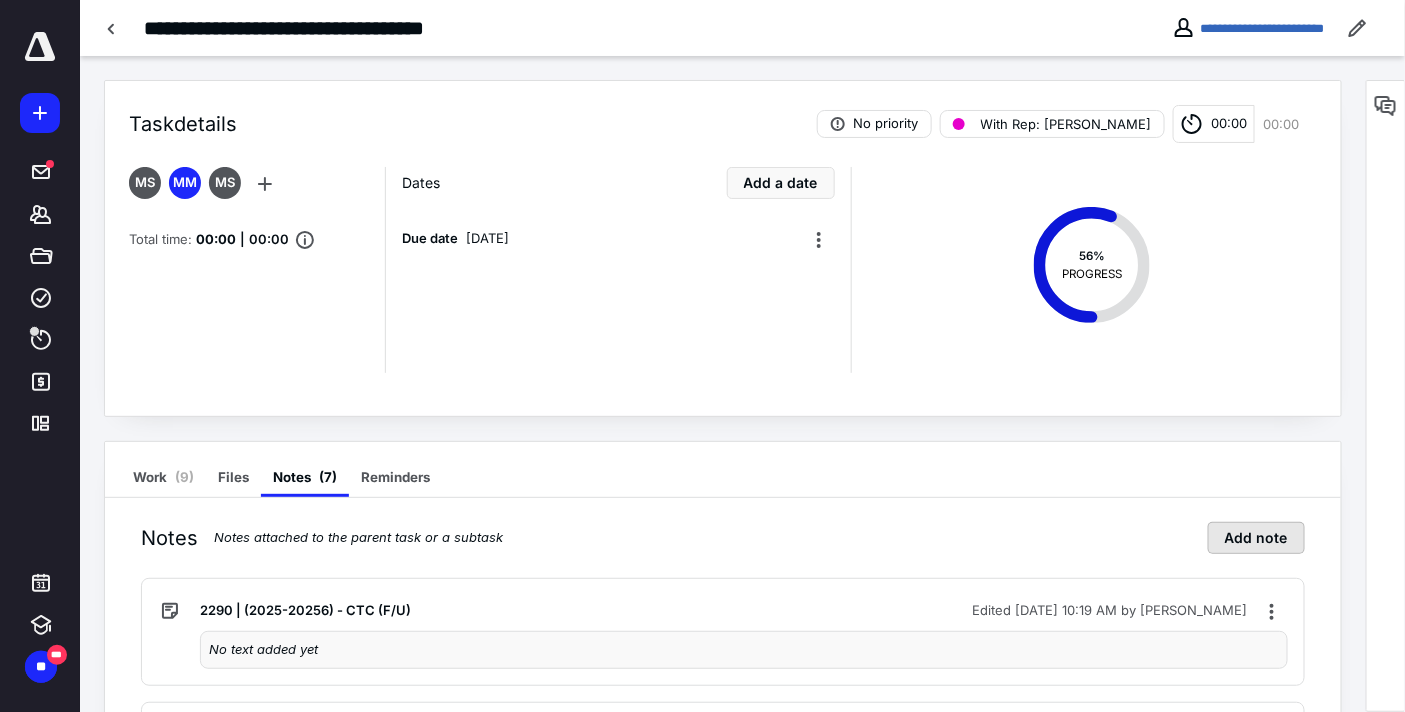 click on "Add note" at bounding box center [1256, 538] 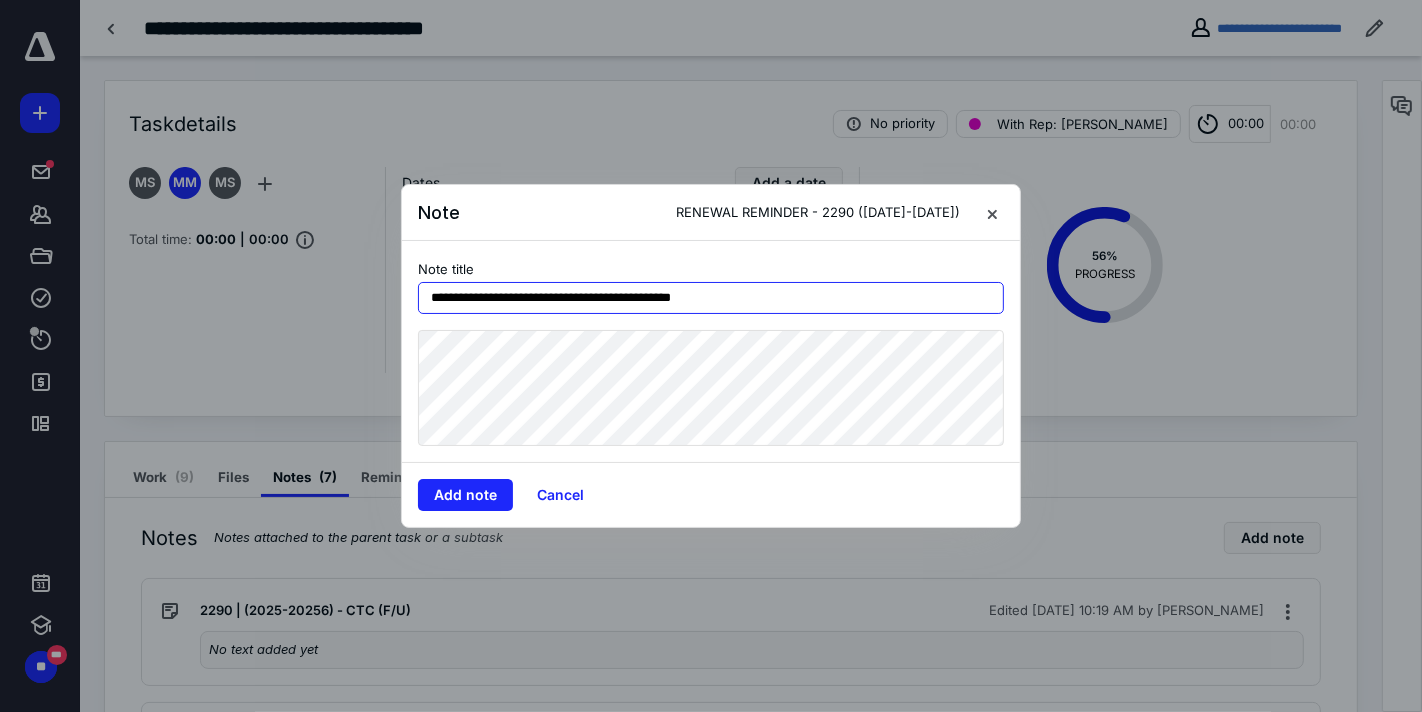 drag, startPoint x: 724, startPoint y: 295, endPoint x: 678, endPoint y: 297, distance: 46.043457 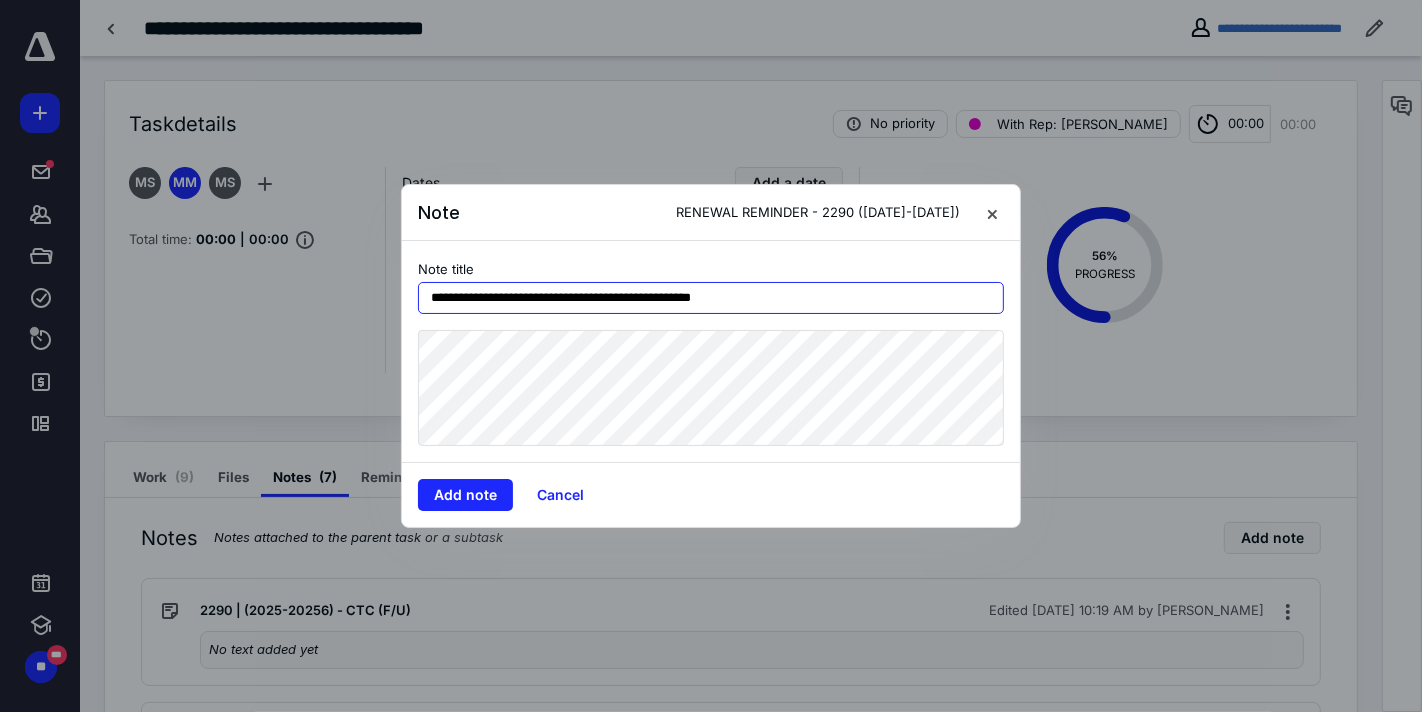 type on "**********" 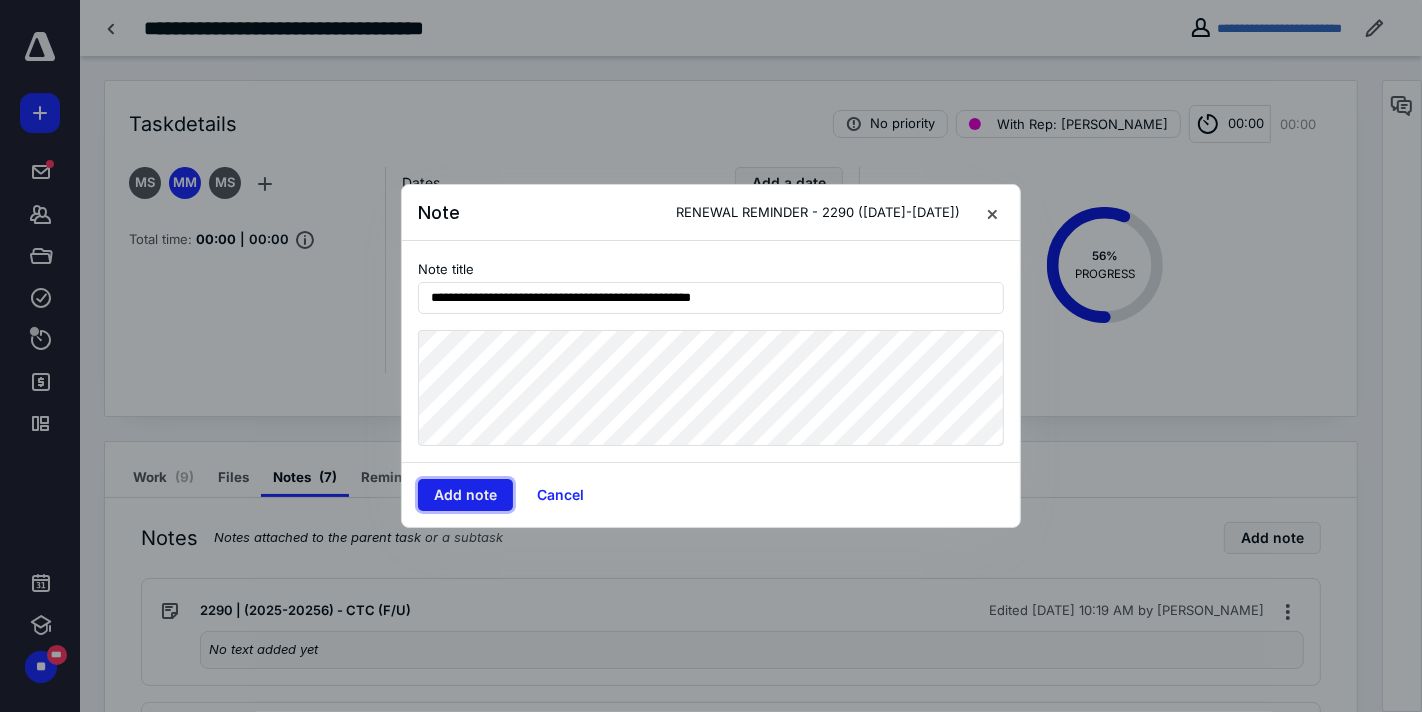 click on "Add note" at bounding box center (465, 495) 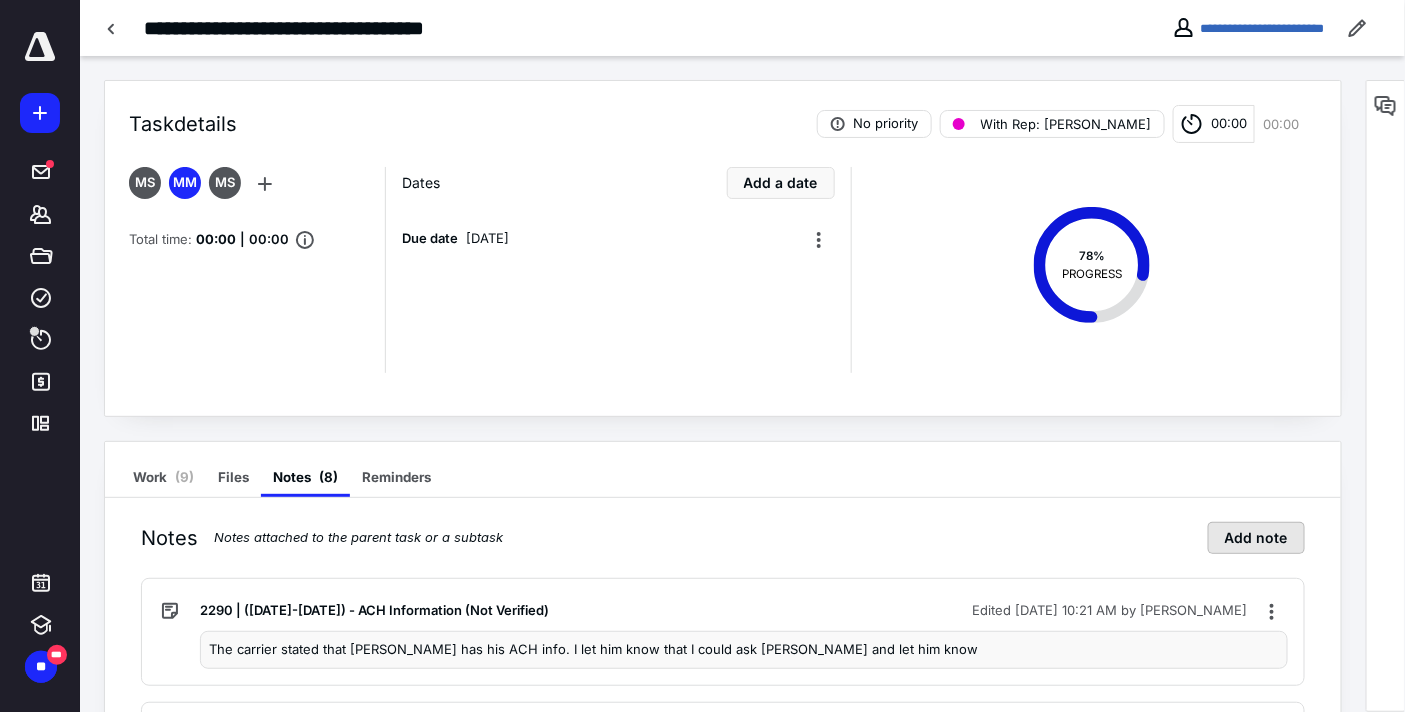 click on "Add note" at bounding box center [1256, 538] 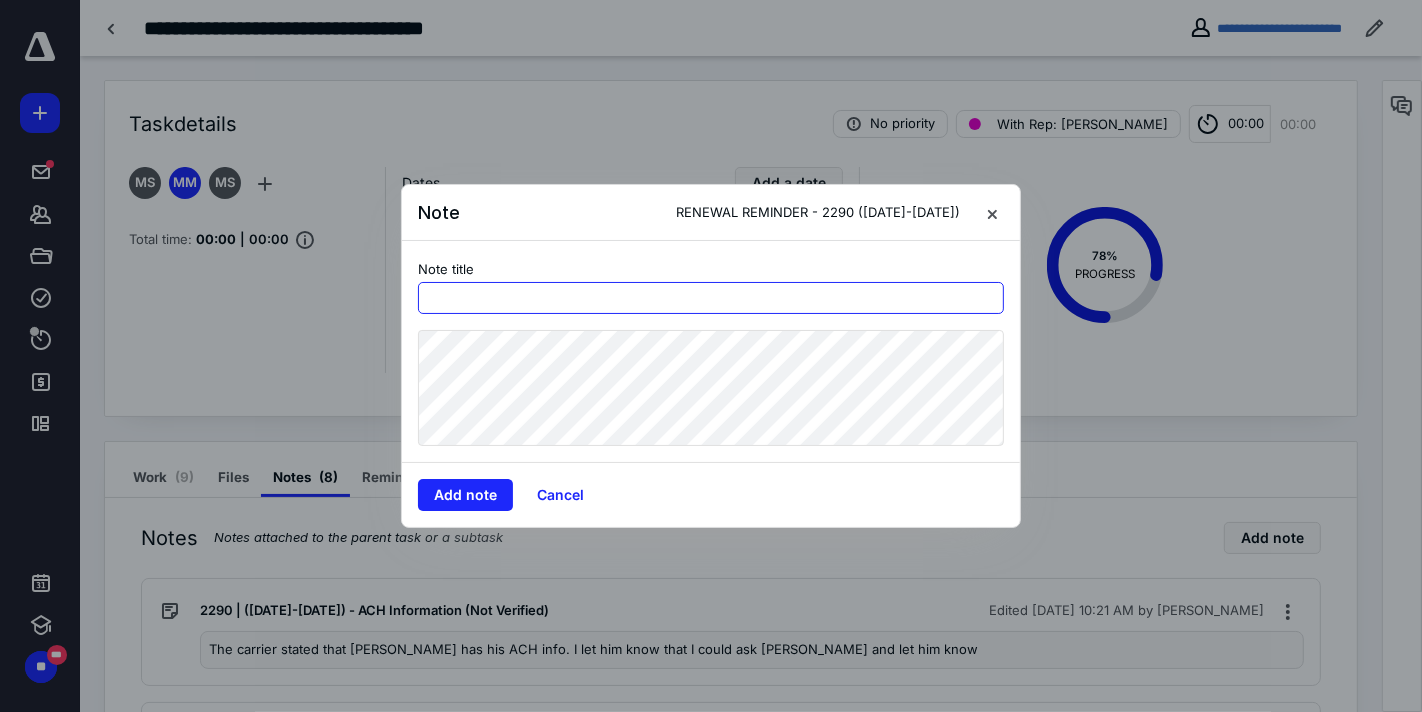 drag, startPoint x: 642, startPoint y: 465, endPoint x: 432, endPoint y: 294, distance: 270.81543 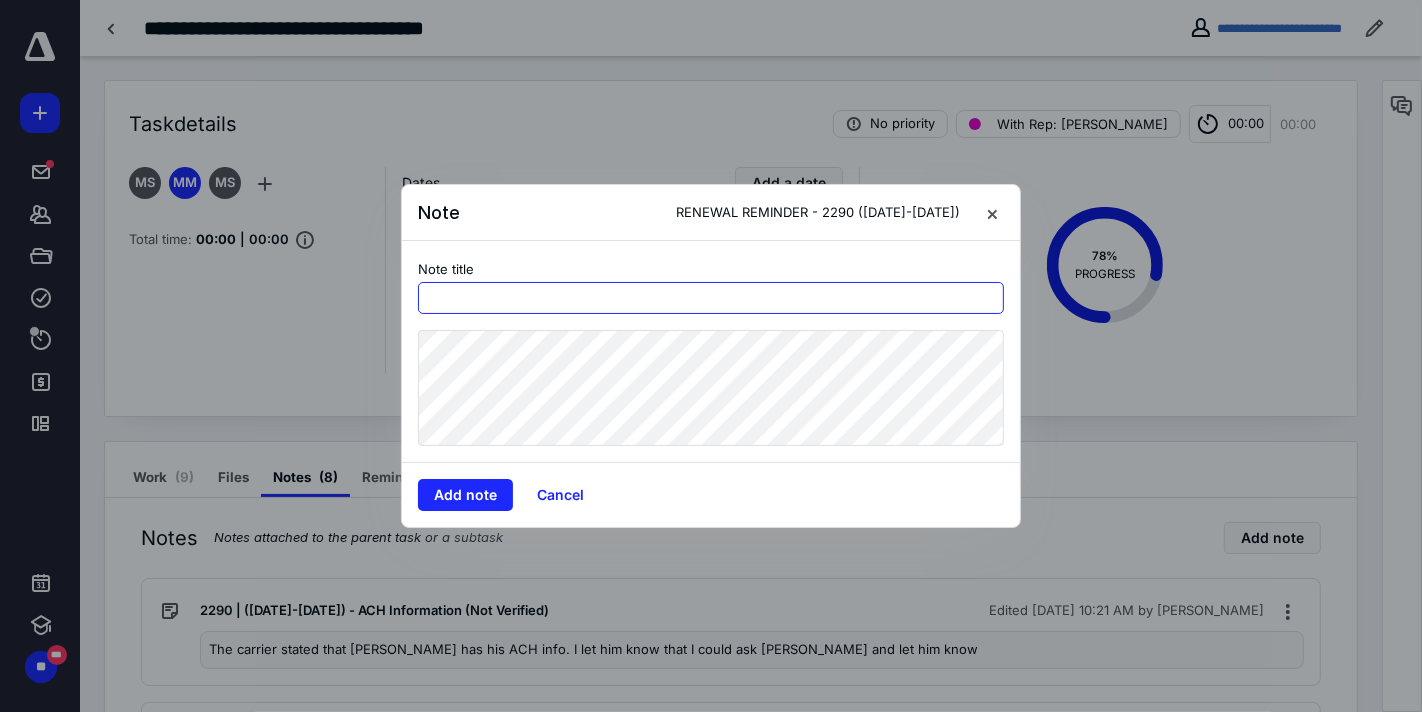 paste on "**********" 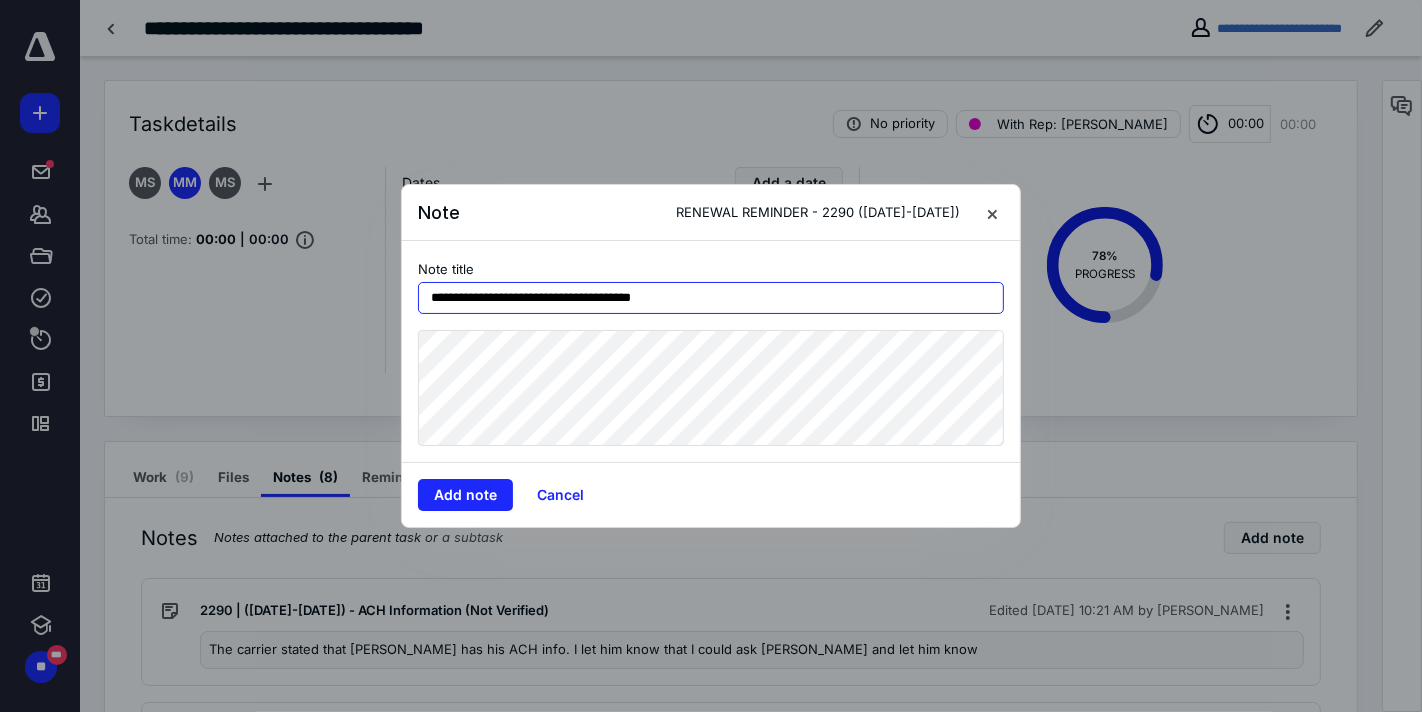 type on "**********" 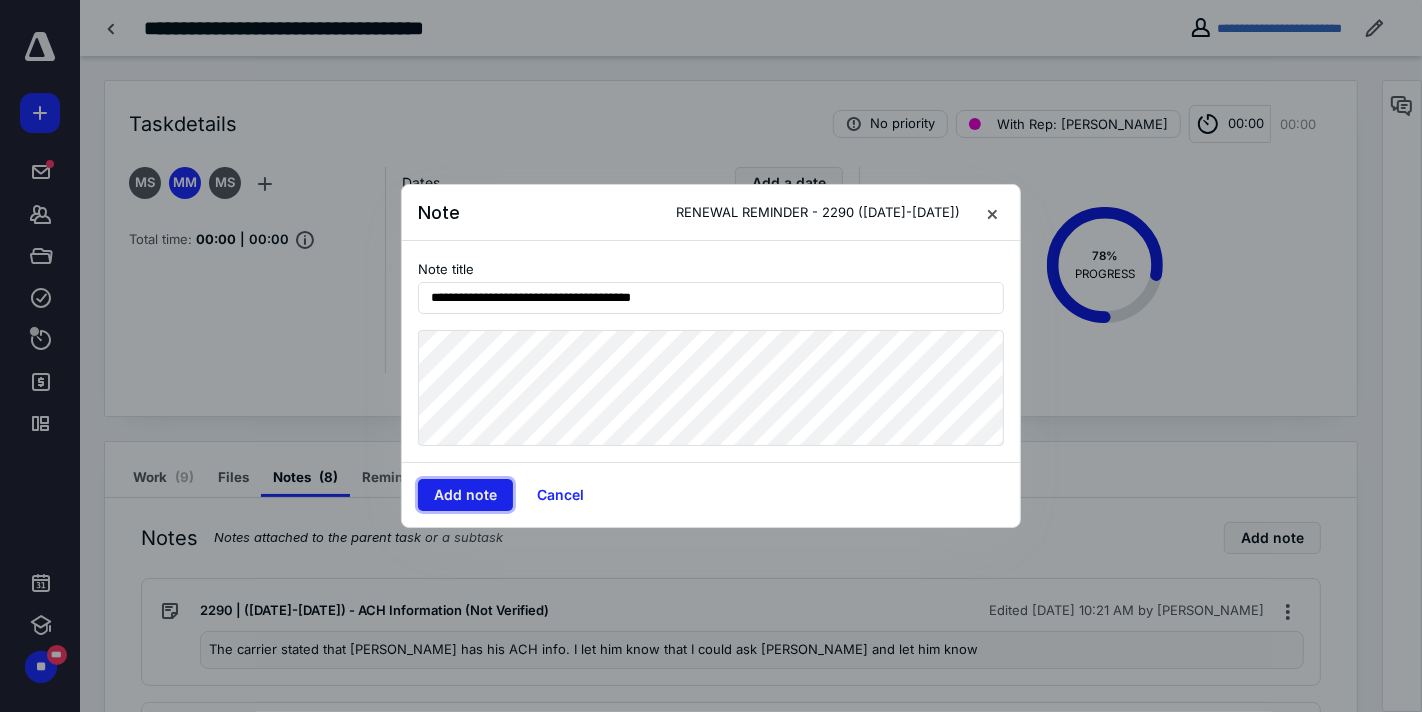 click on "Add note" at bounding box center (465, 495) 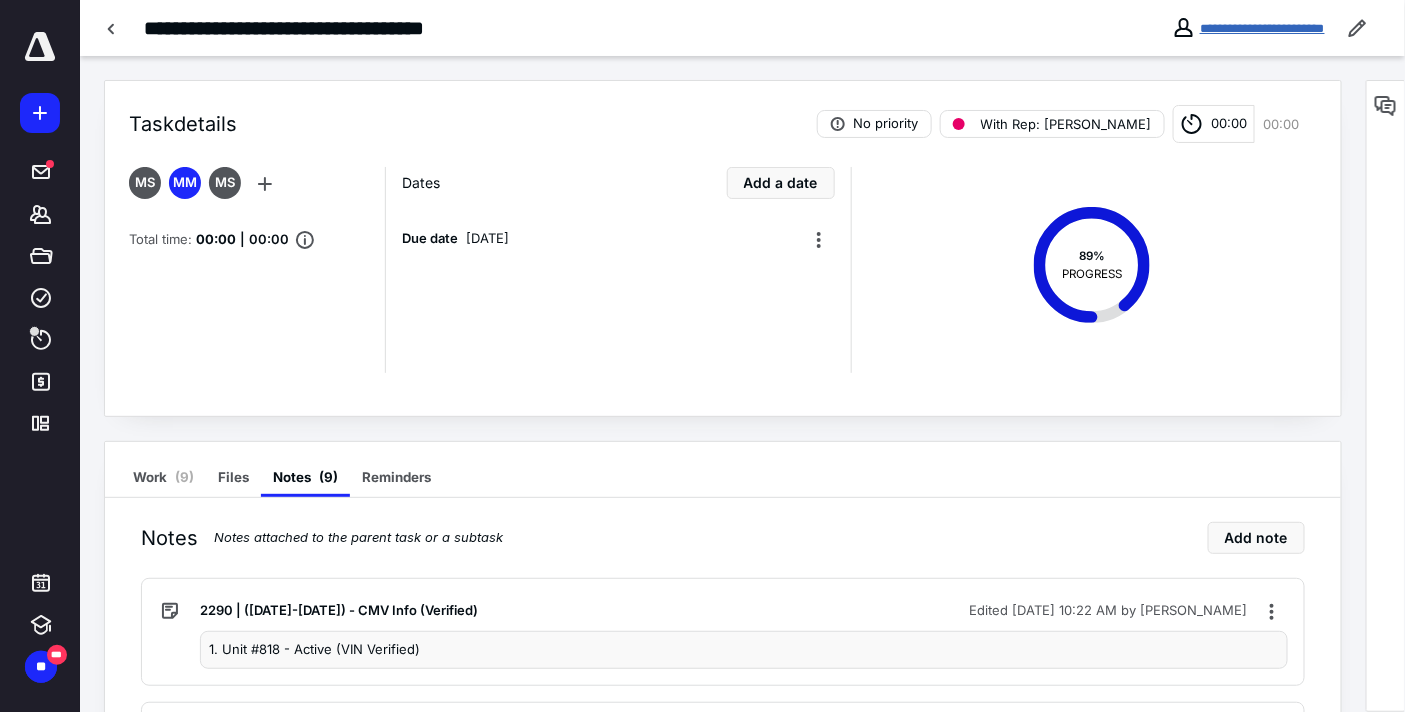 click on "**********" at bounding box center [1262, 28] 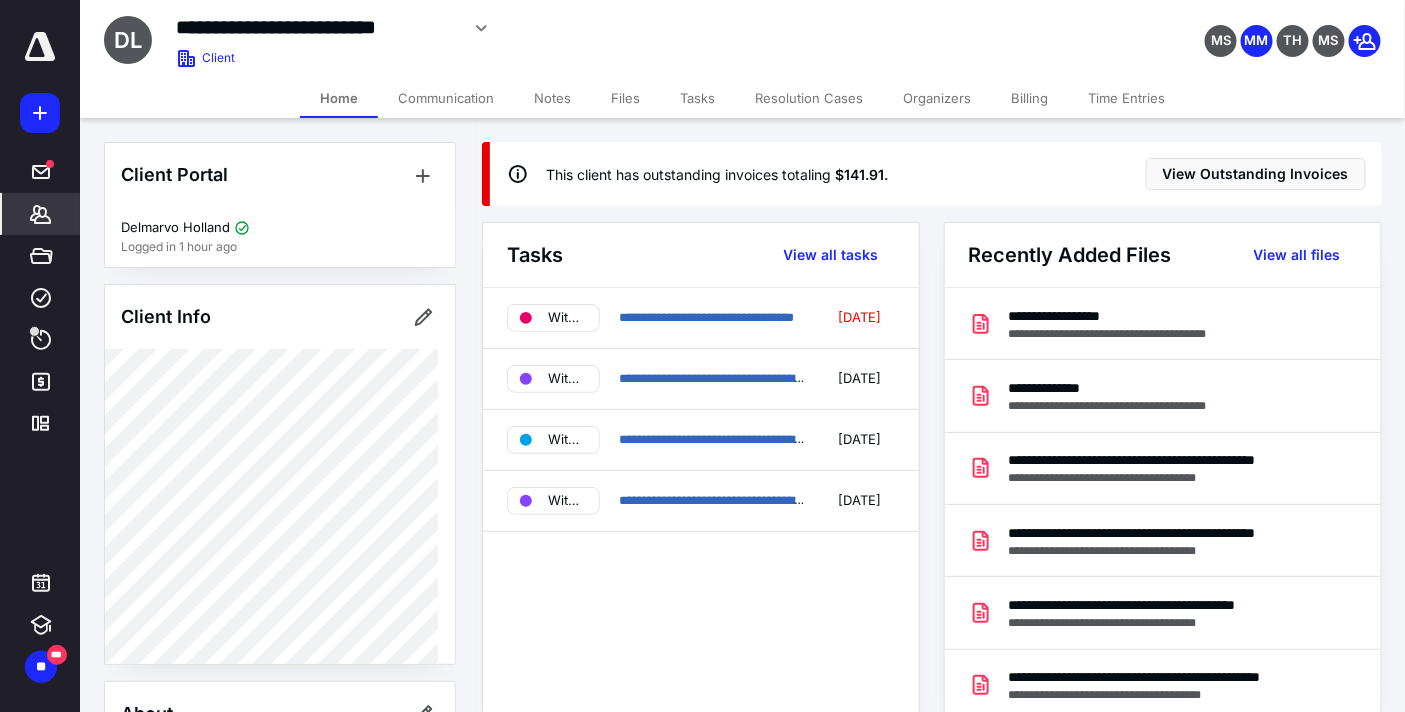 click on "Notes" at bounding box center (552, 98) 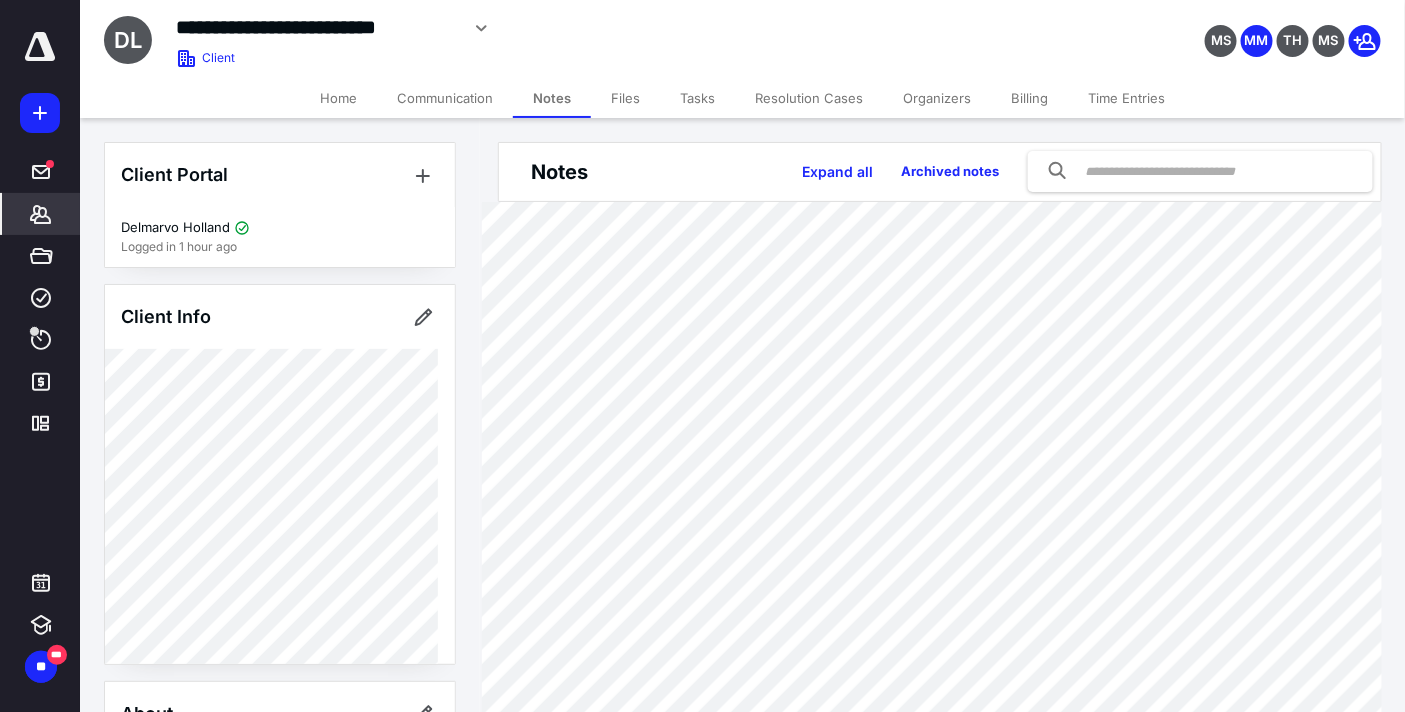 click at bounding box center [1200, 171] 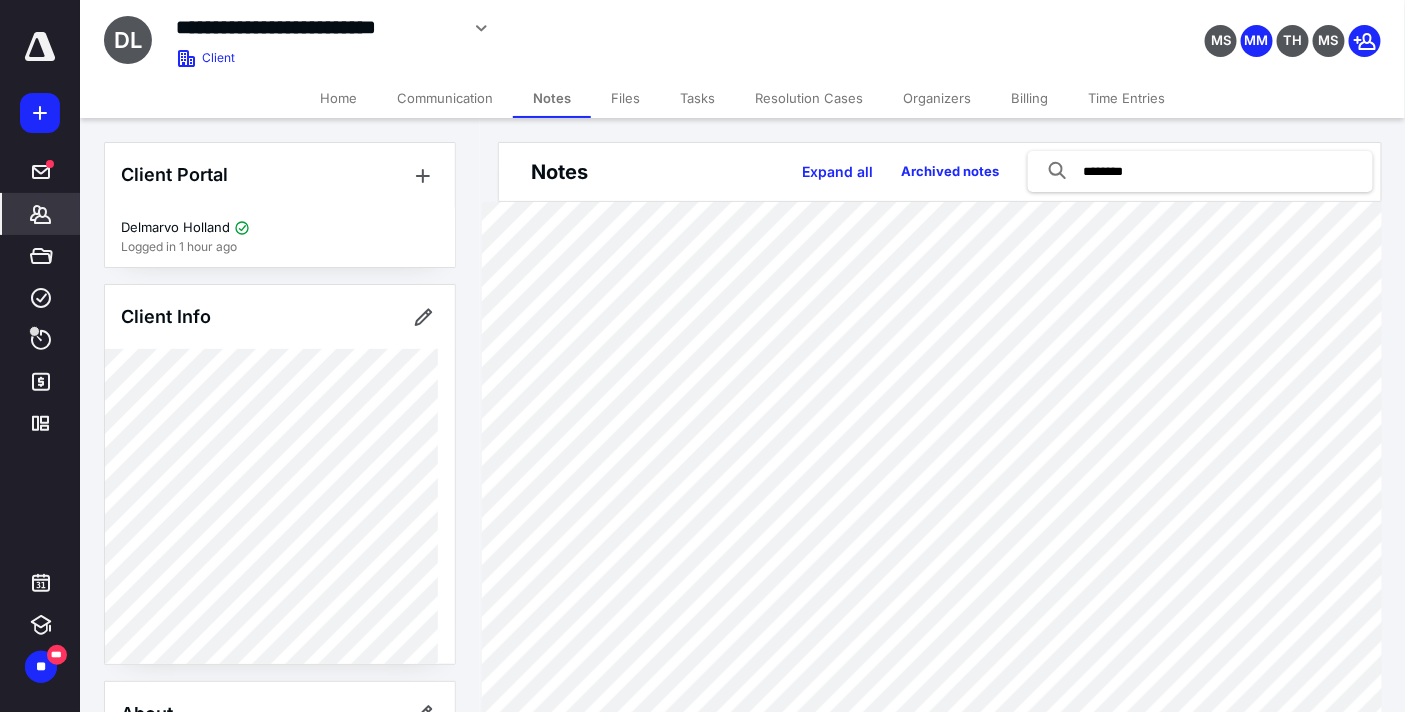 drag, startPoint x: 1183, startPoint y: 168, endPoint x: 1074, endPoint y: 170, distance: 109.01835 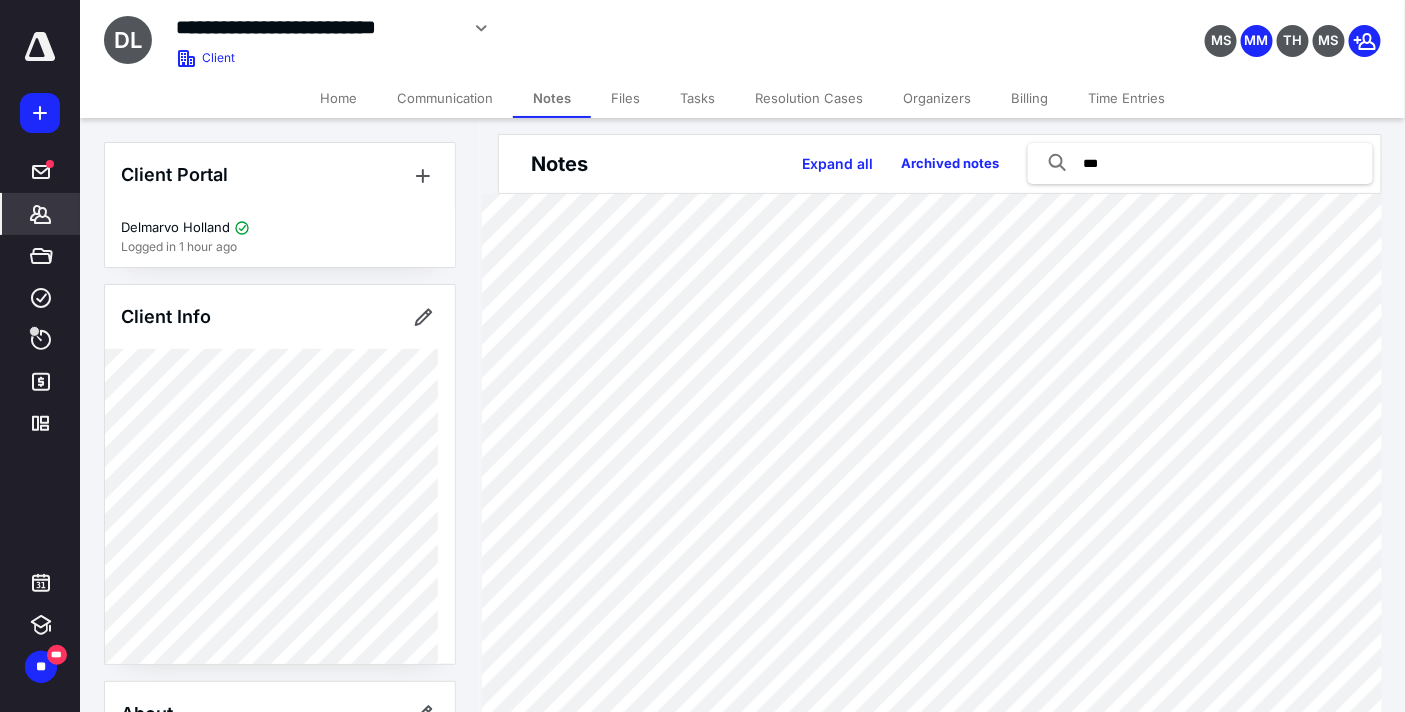 scroll, scrollTop: 0, scrollLeft: 0, axis: both 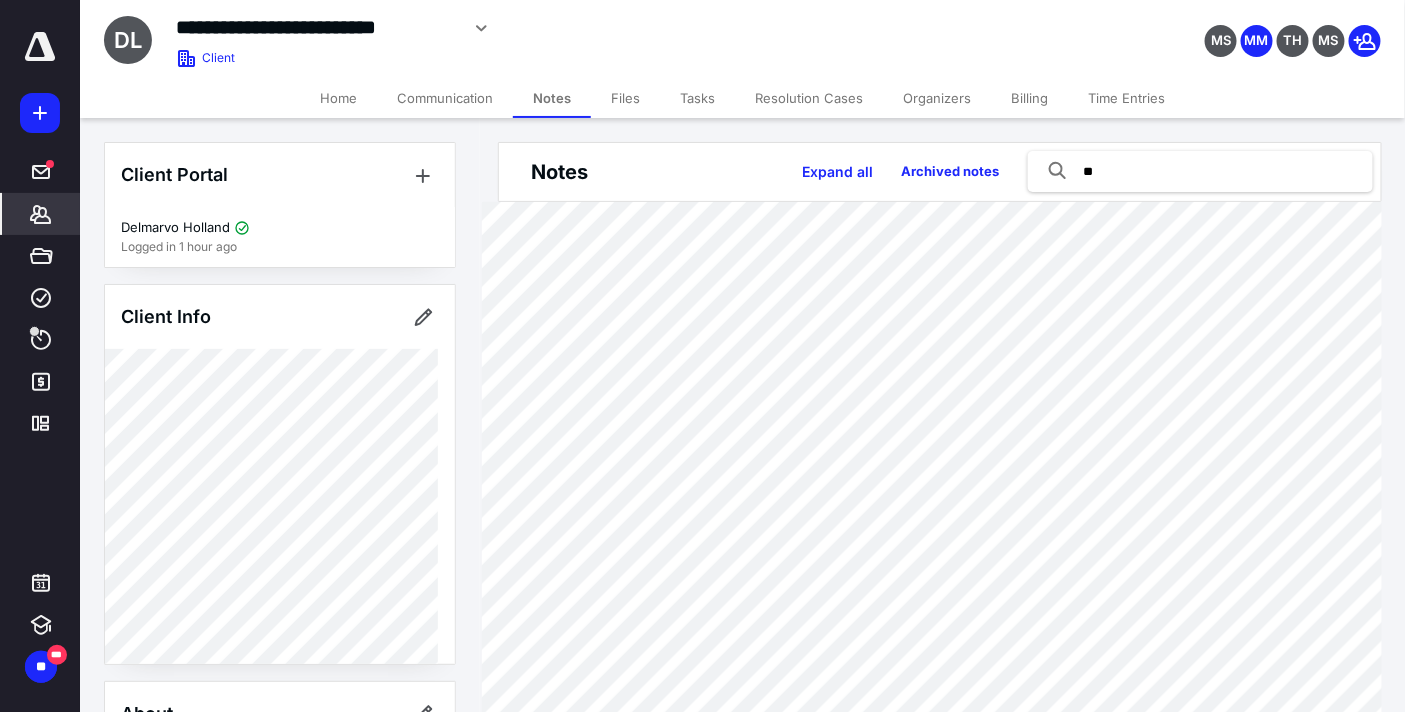 type on "*" 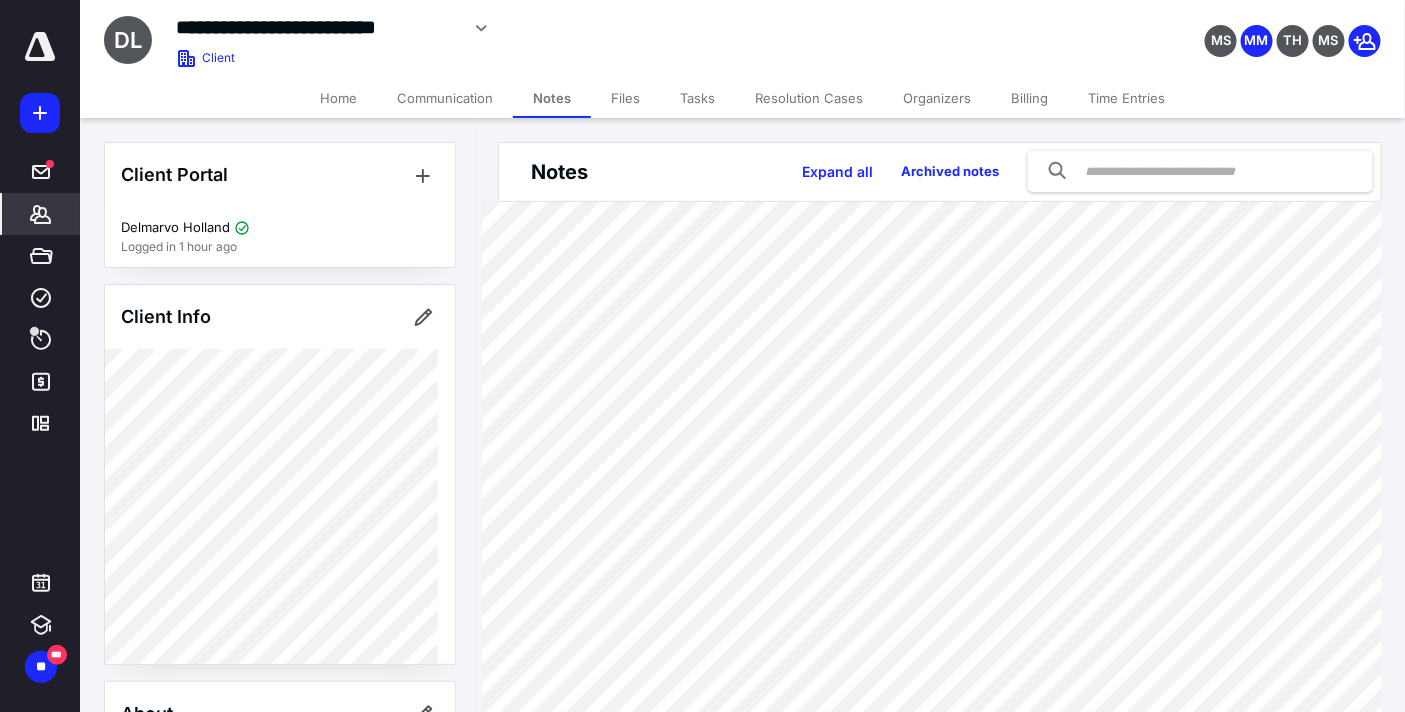 click at bounding box center (1200, 171) 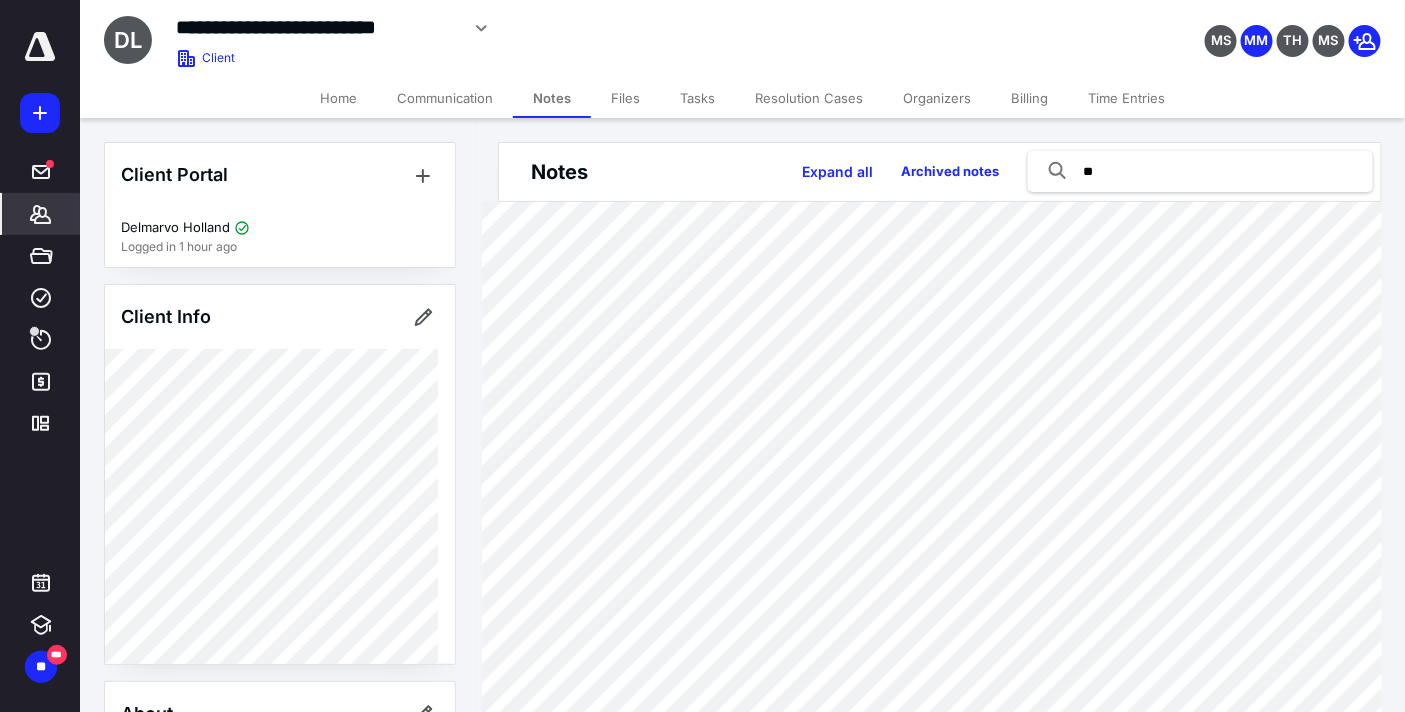 type on "*" 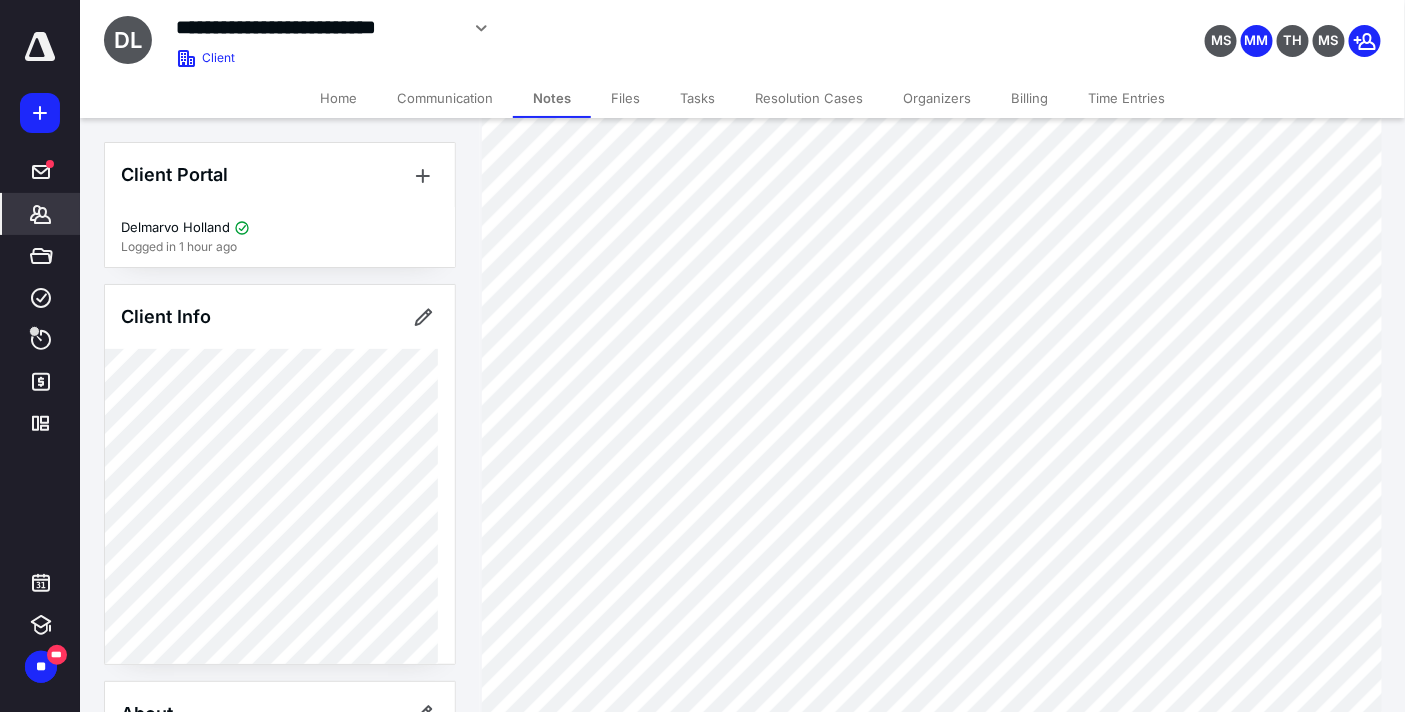 scroll, scrollTop: 1888, scrollLeft: 0, axis: vertical 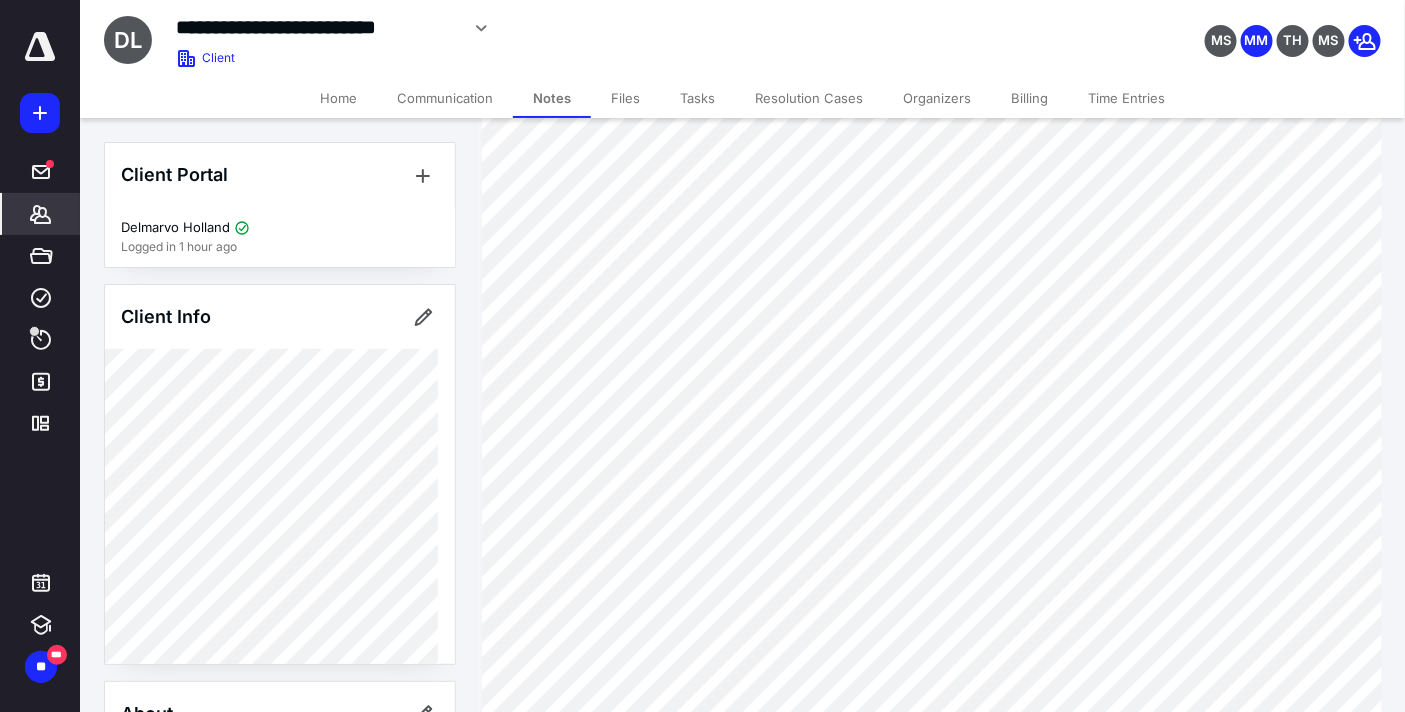 type on "****" 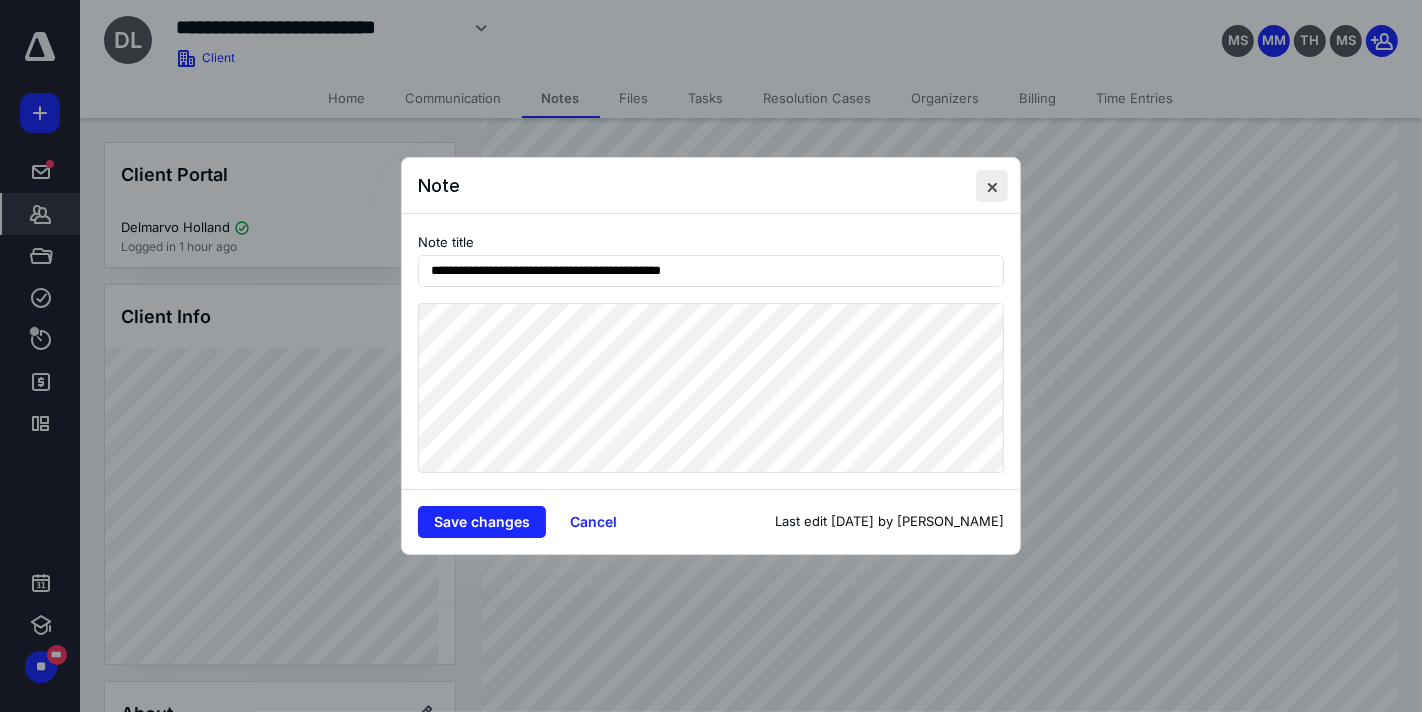 click at bounding box center [992, 186] 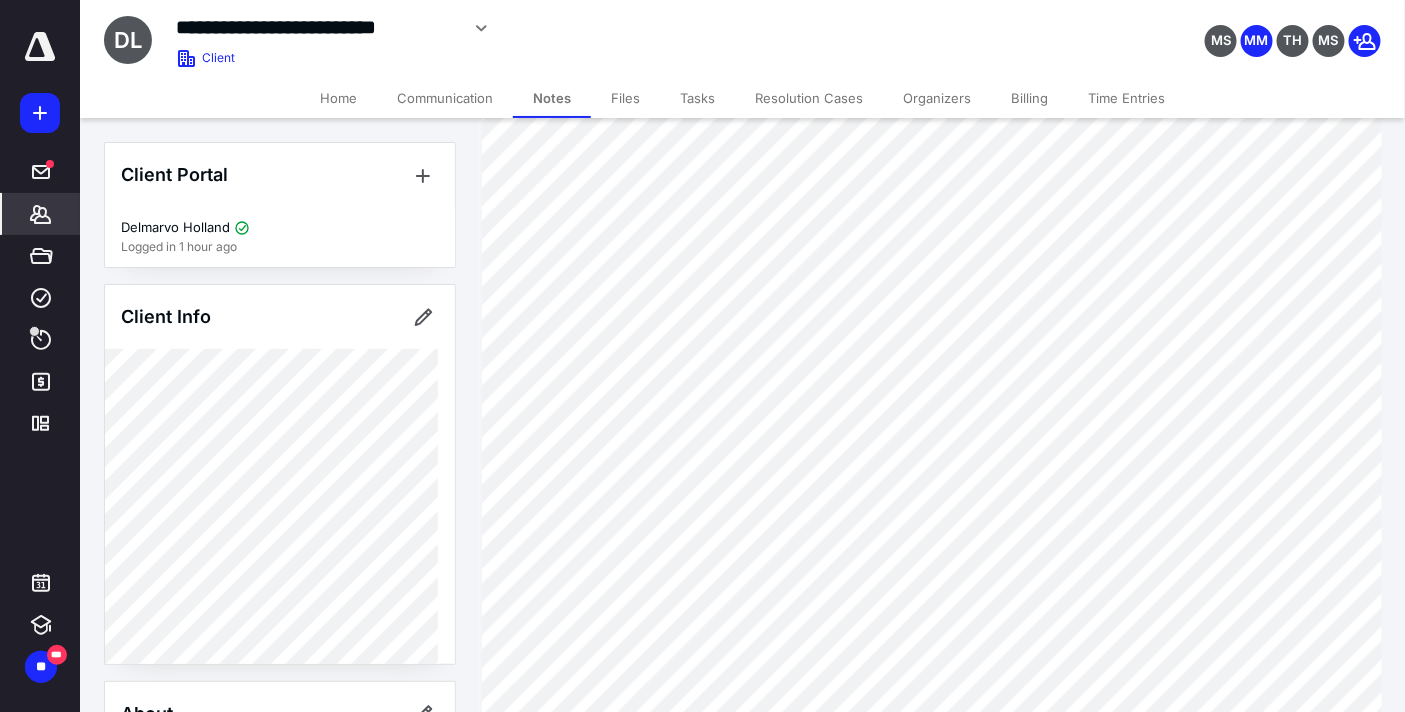 scroll, scrollTop: 3888, scrollLeft: 0, axis: vertical 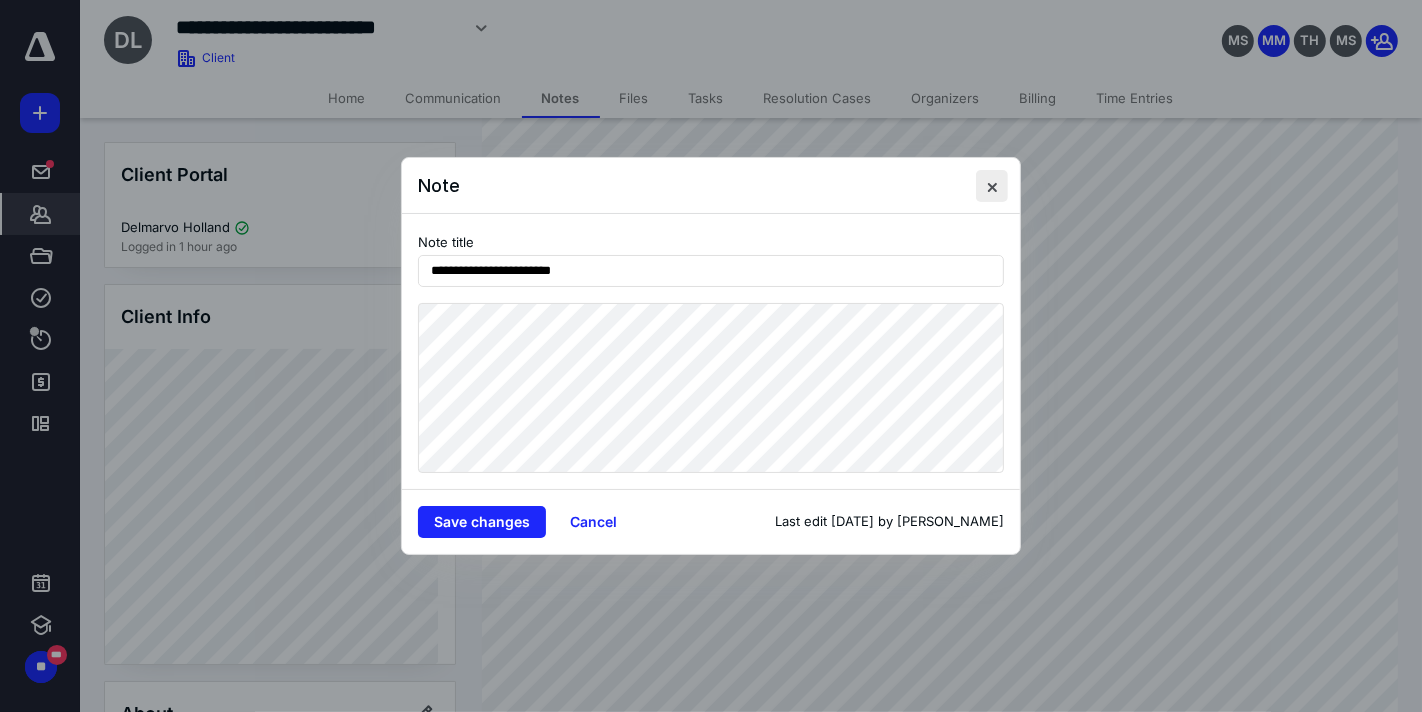 click at bounding box center [992, 186] 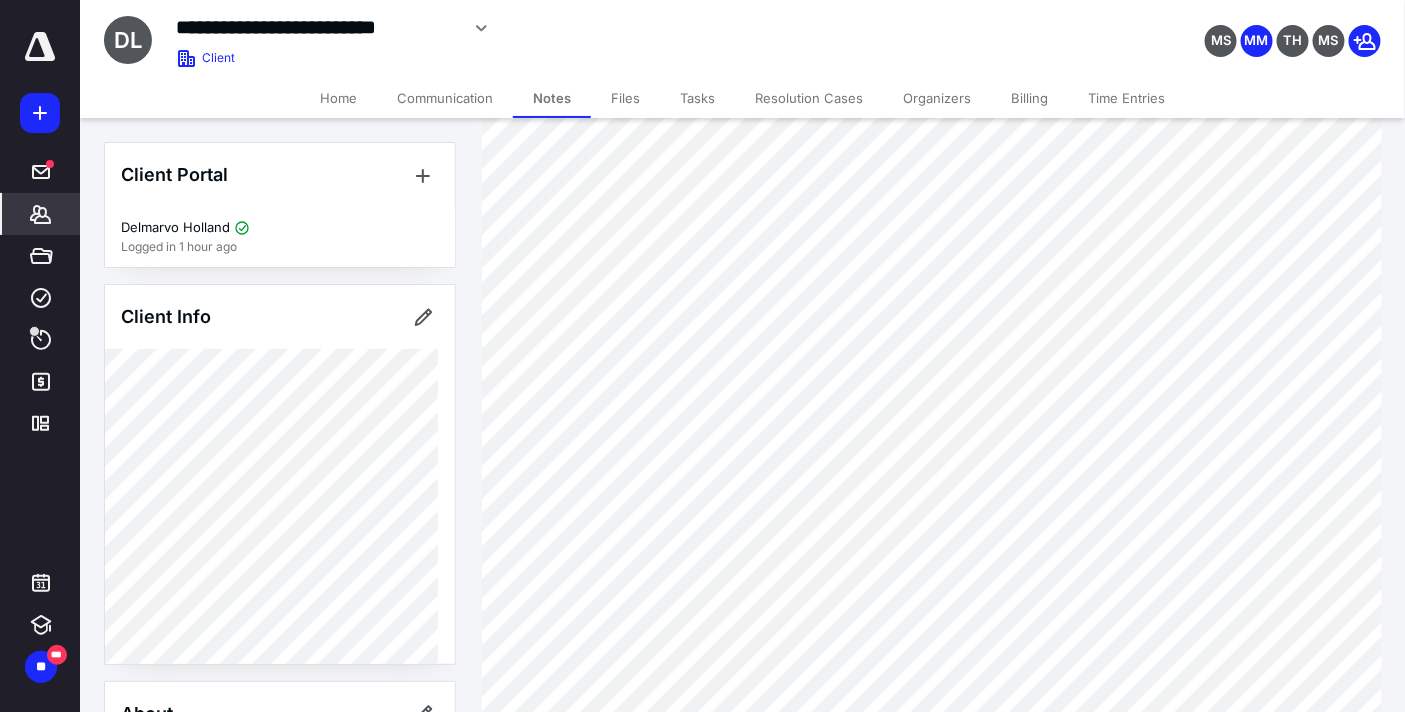 scroll, scrollTop: 4222, scrollLeft: 0, axis: vertical 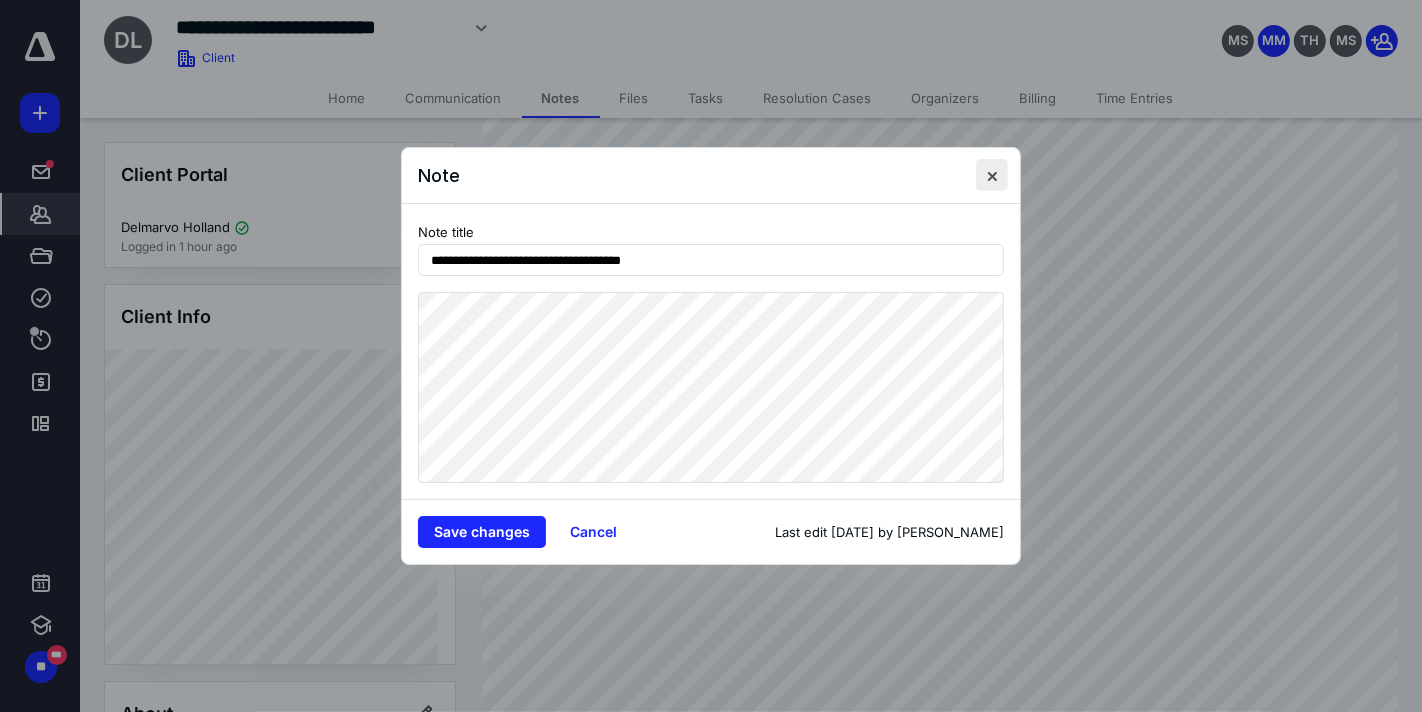 click at bounding box center (992, 175) 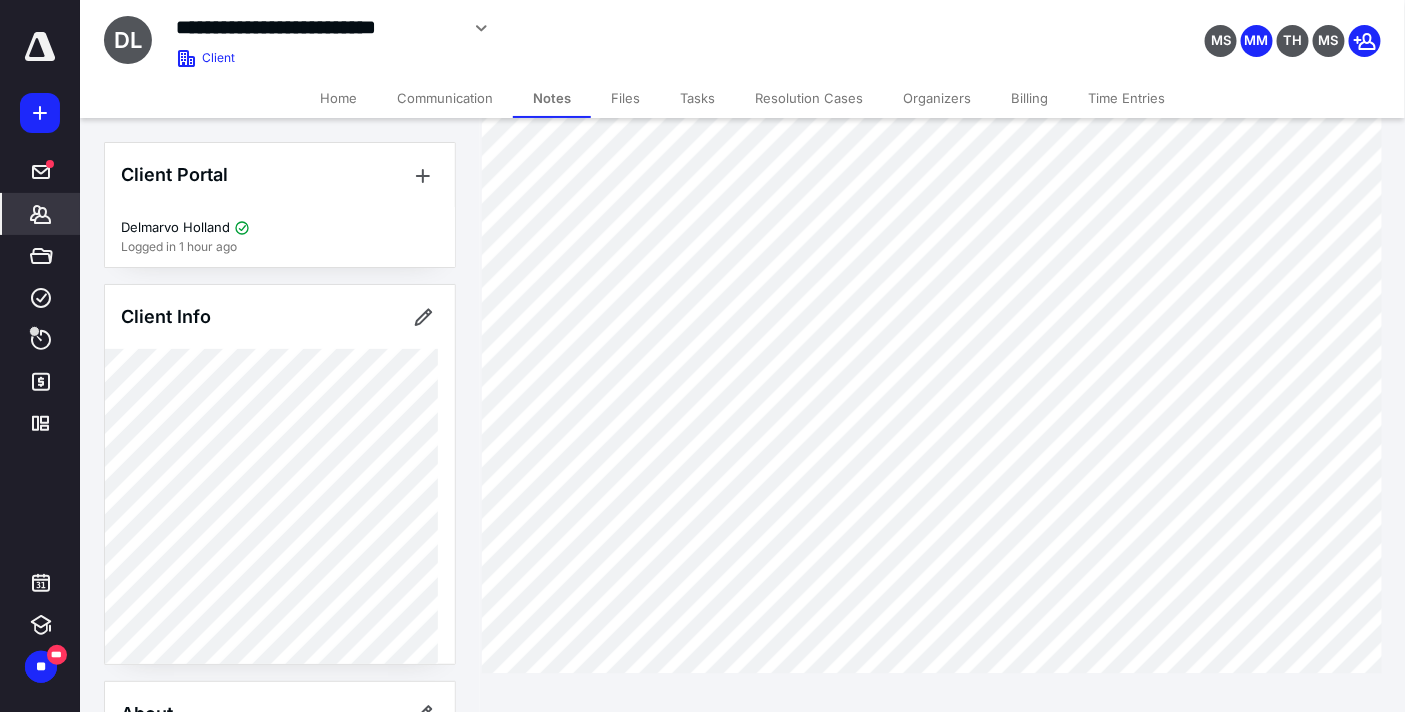 scroll, scrollTop: 6831, scrollLeft: 0, axis: vertical 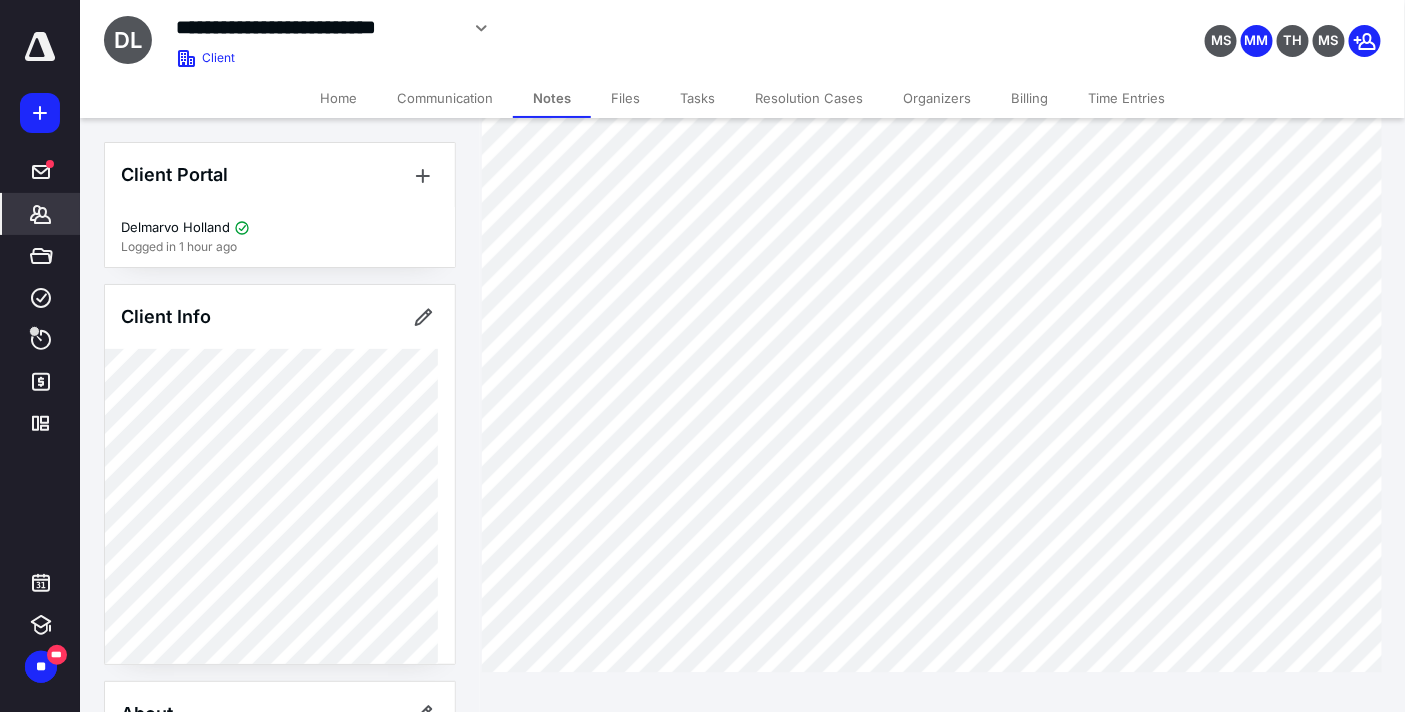 click on "Files" at bounding box center [625, 98] 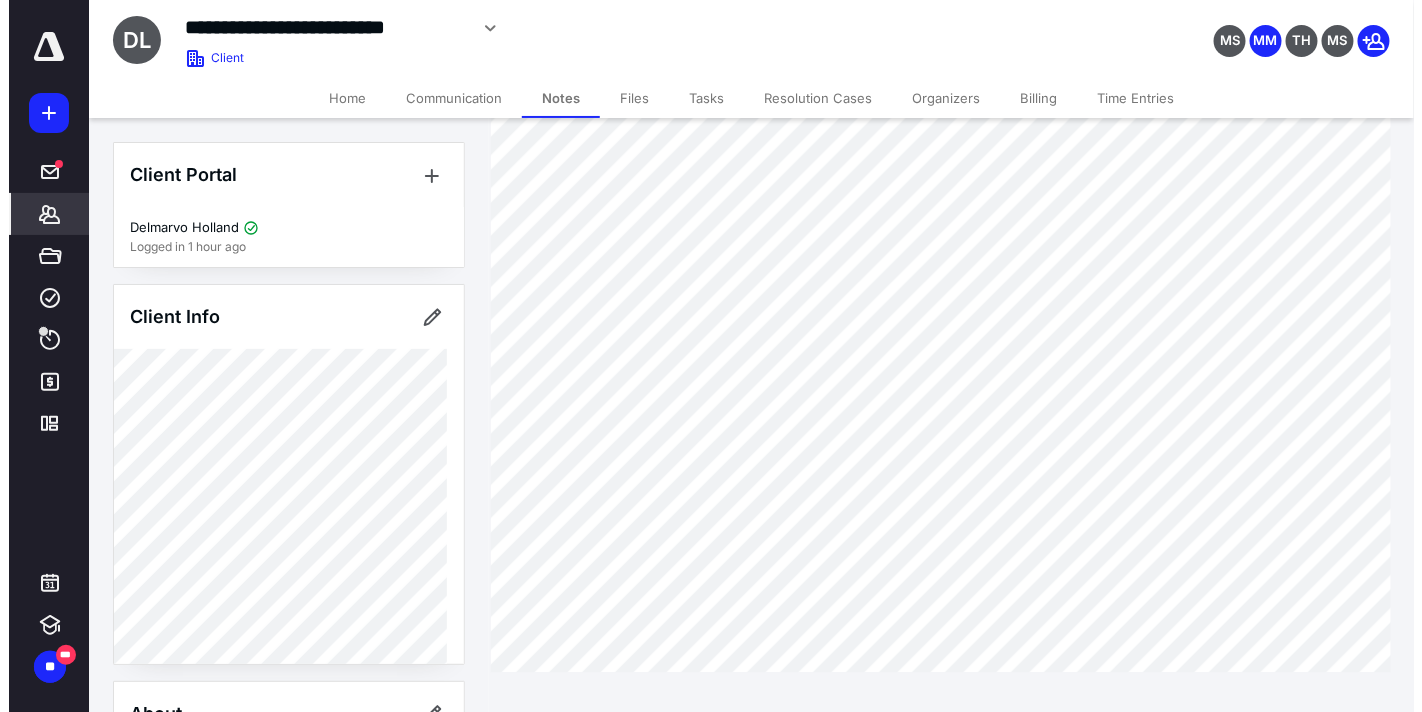 scroll, scrollTop: 0, scrollLeft: 0, axis: both 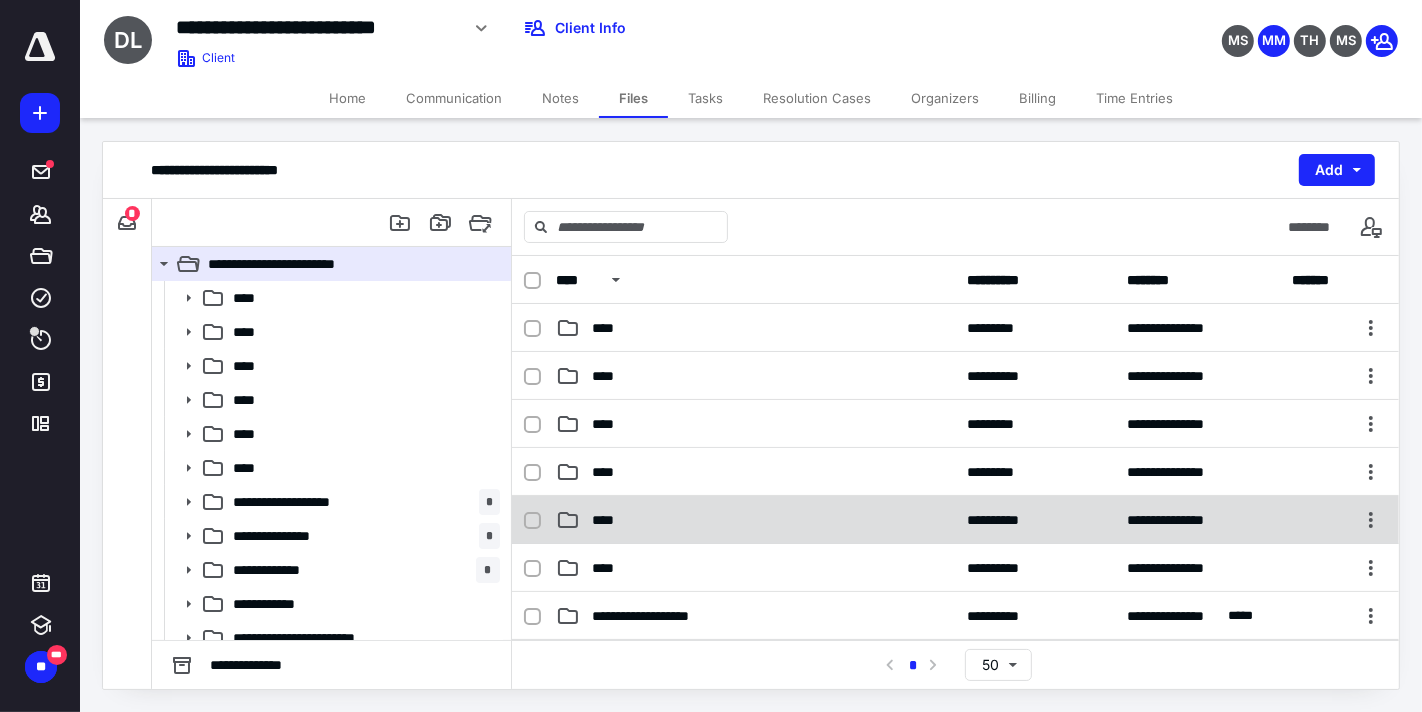 click on "****" at bounding box center [756, 520] 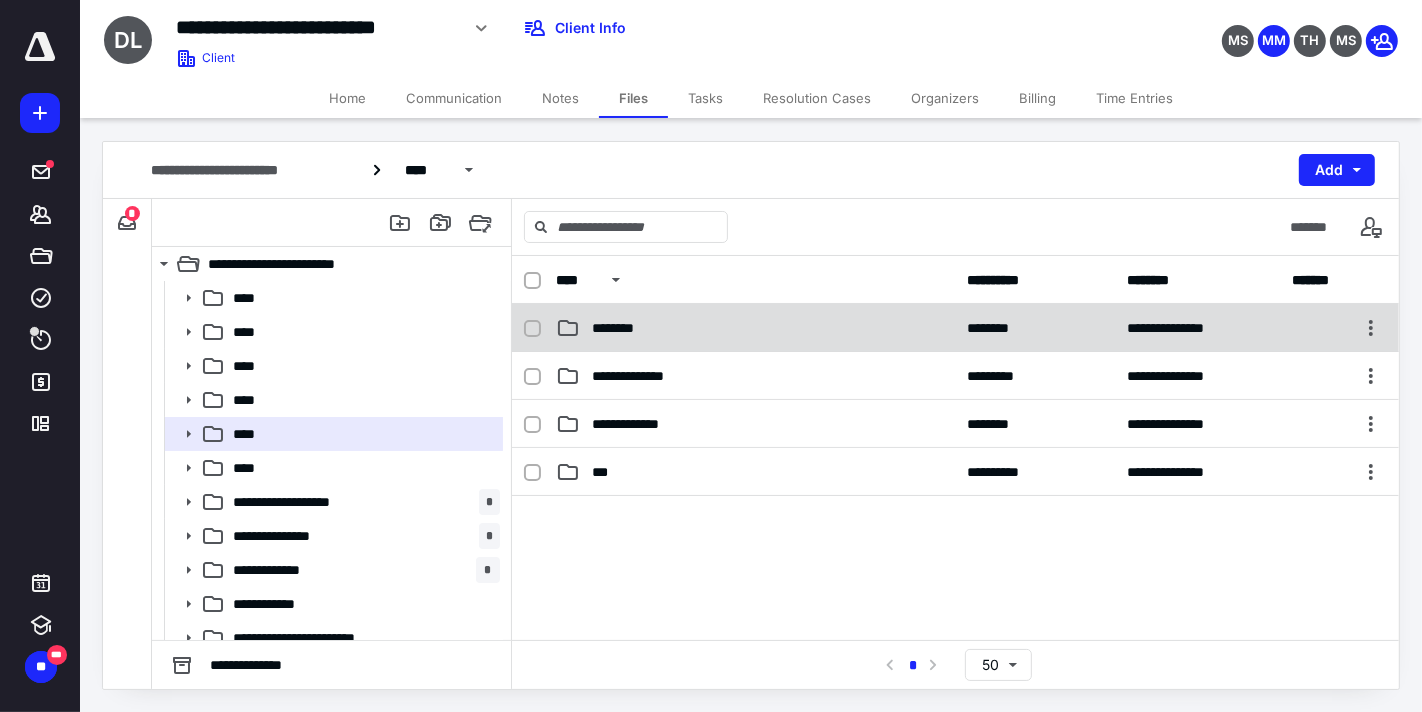 click on "********" at bounding box center (756, 328) 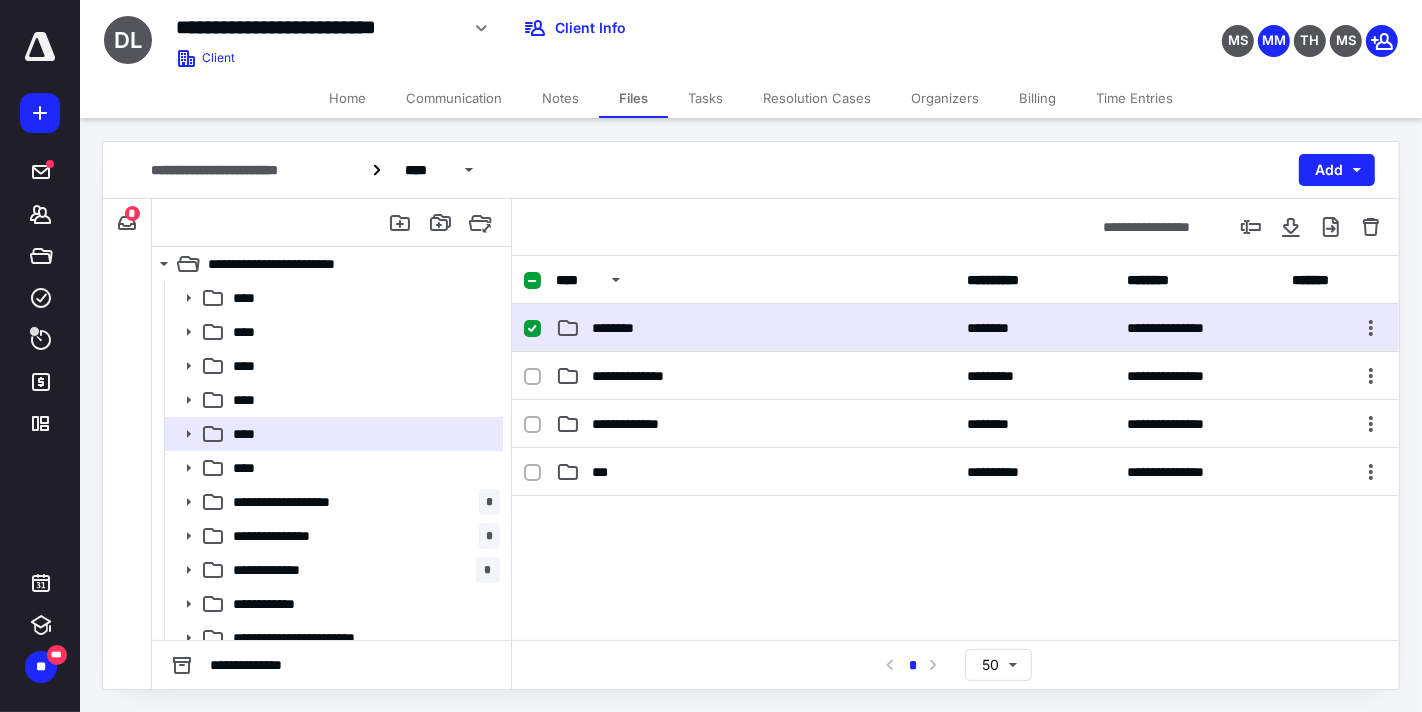 click on "********" at bounding box center (756, 328) 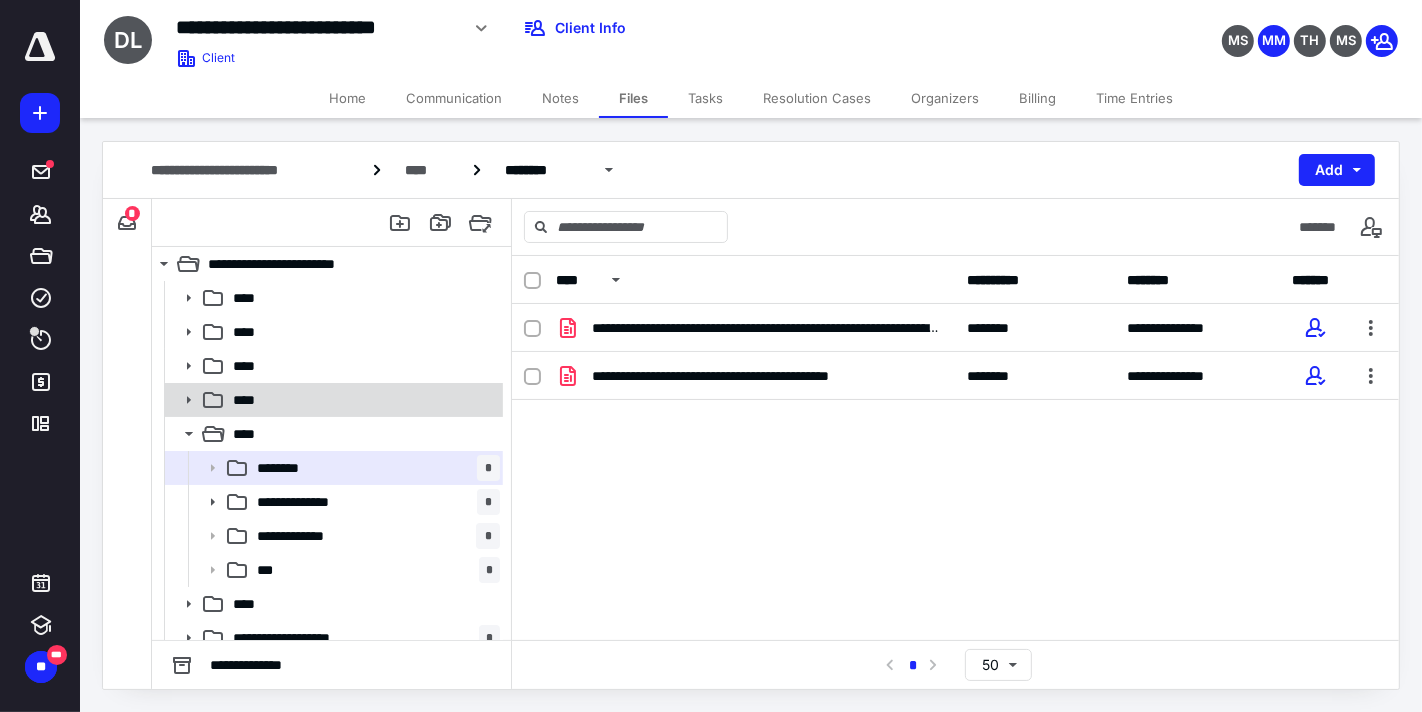 click on "****" at bounding box center (362, 400) 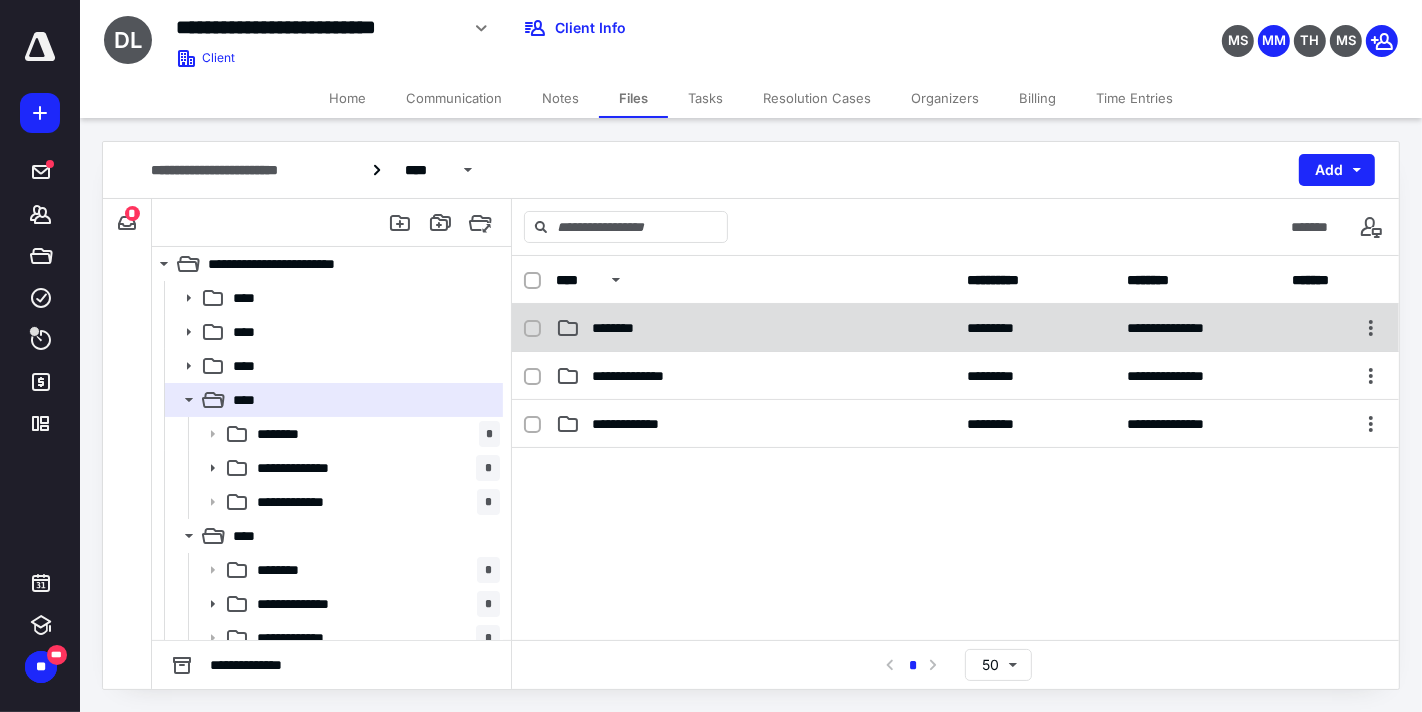 click on "********" at bounding box center (756, 328) 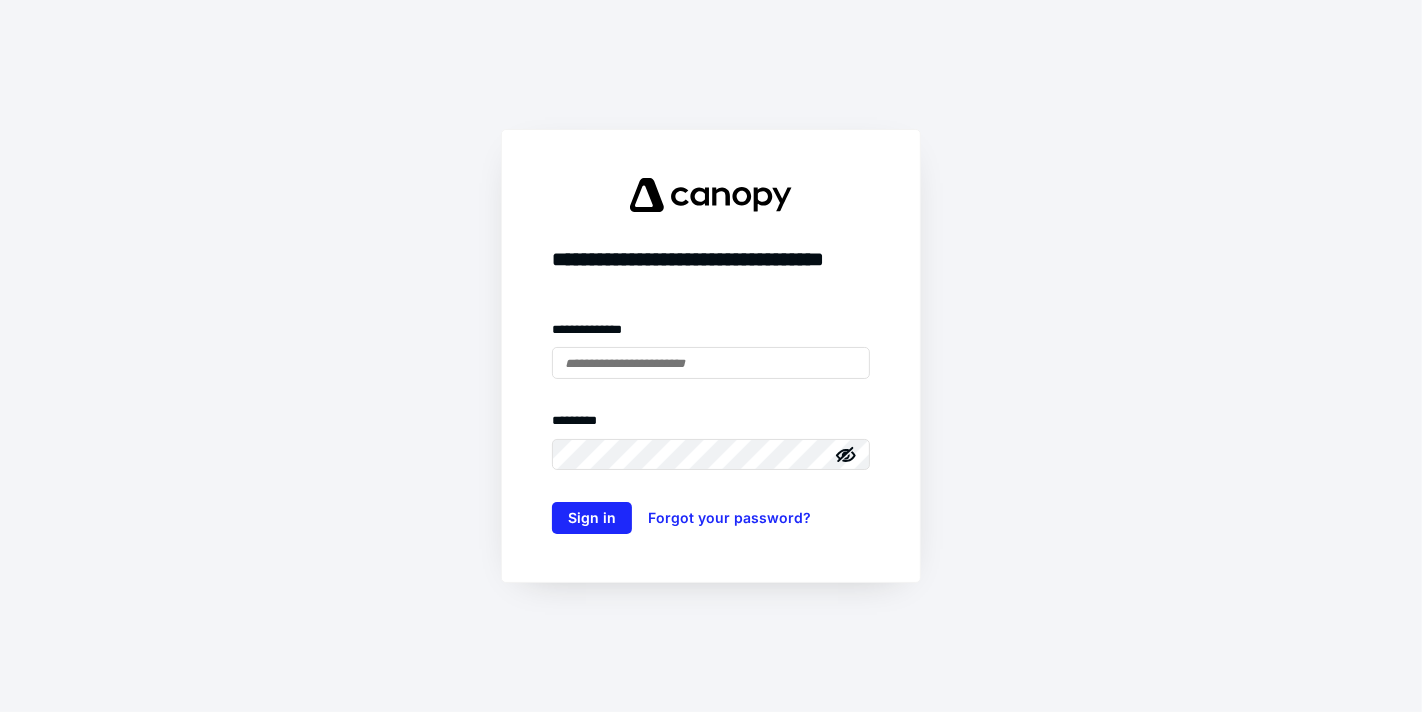 scroll, scrollTop: 0, scrollLeft: 0, axis: both 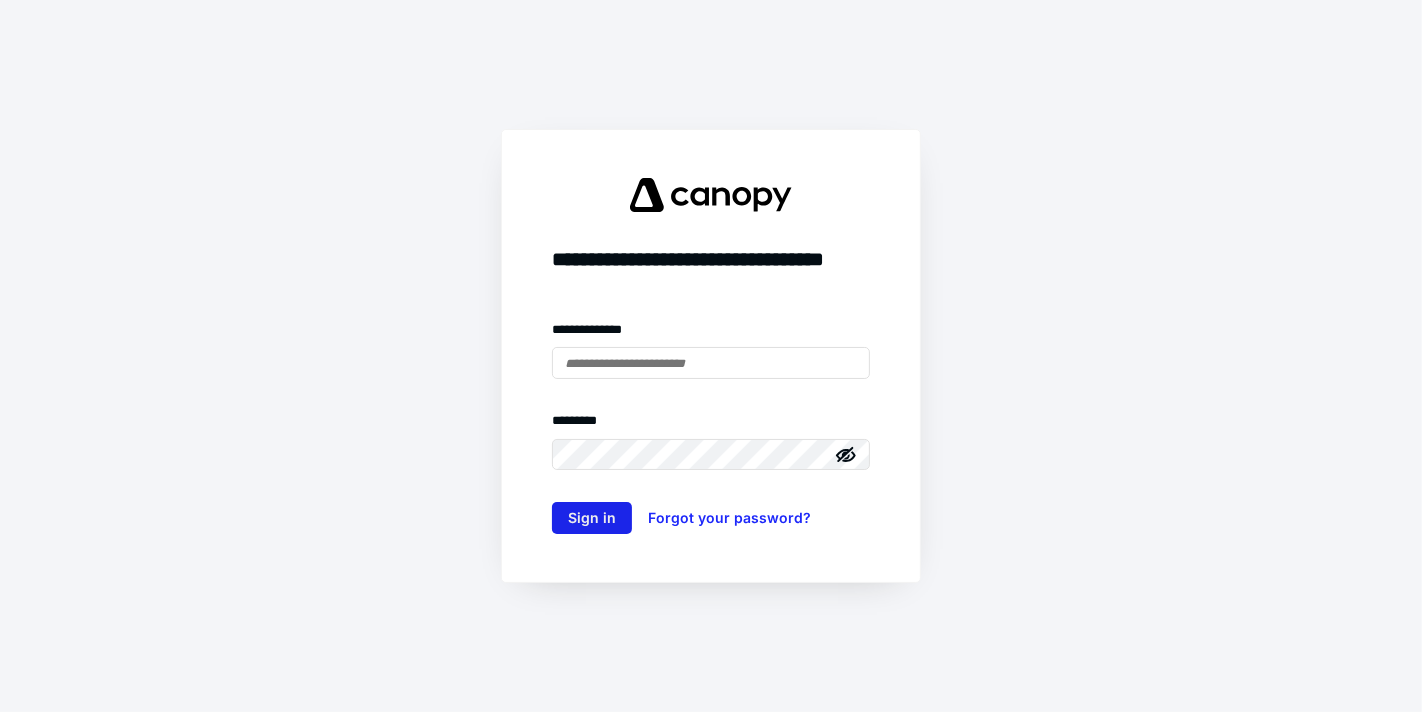 type on "**********" 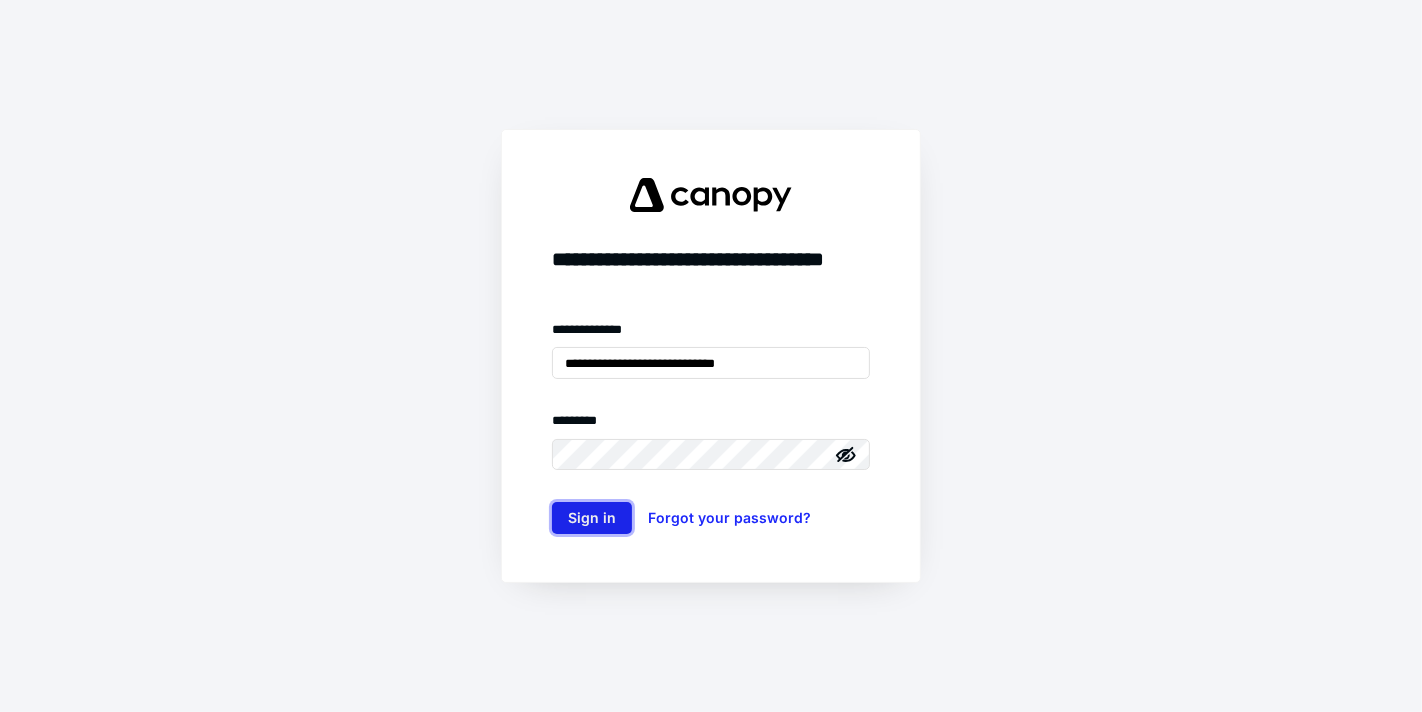 click on "Sign in" at bounding box center [592, 518] 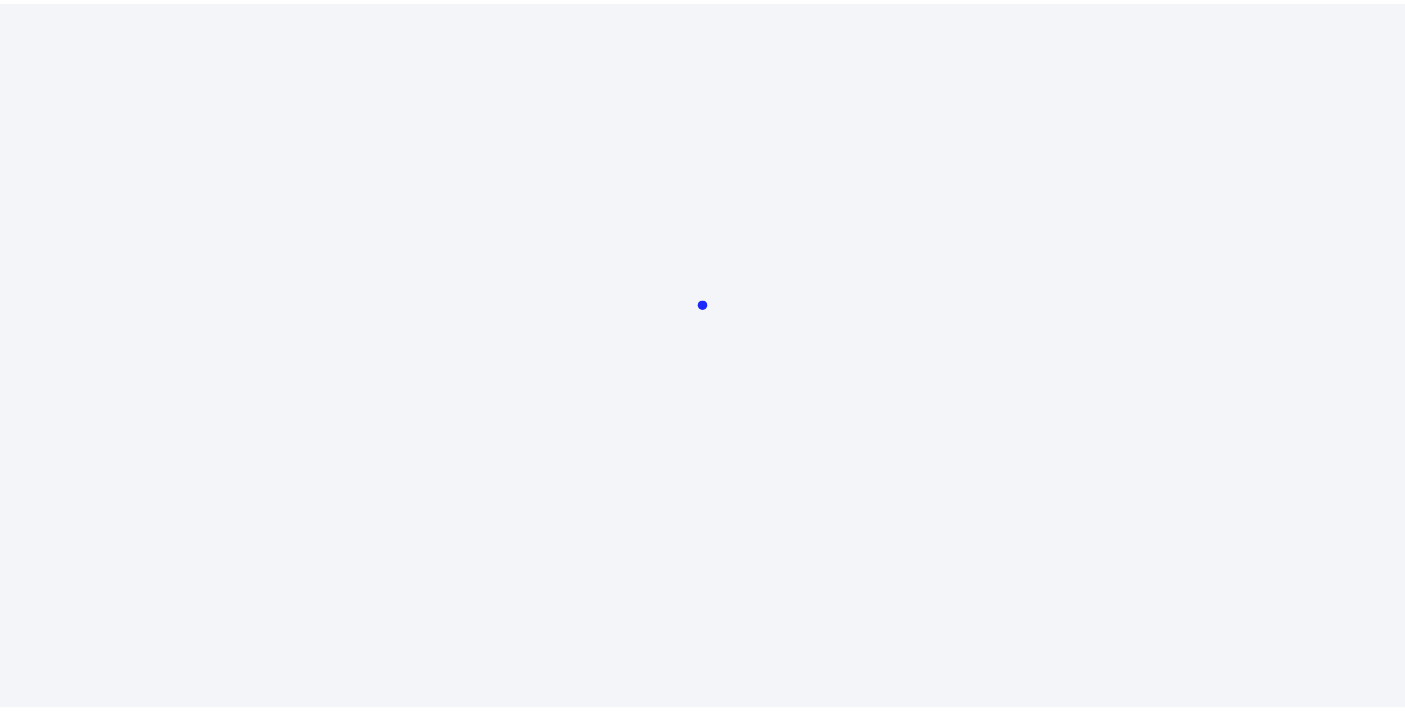 scroll, scrollTop: 0, scrollLeft: 0, axis: both 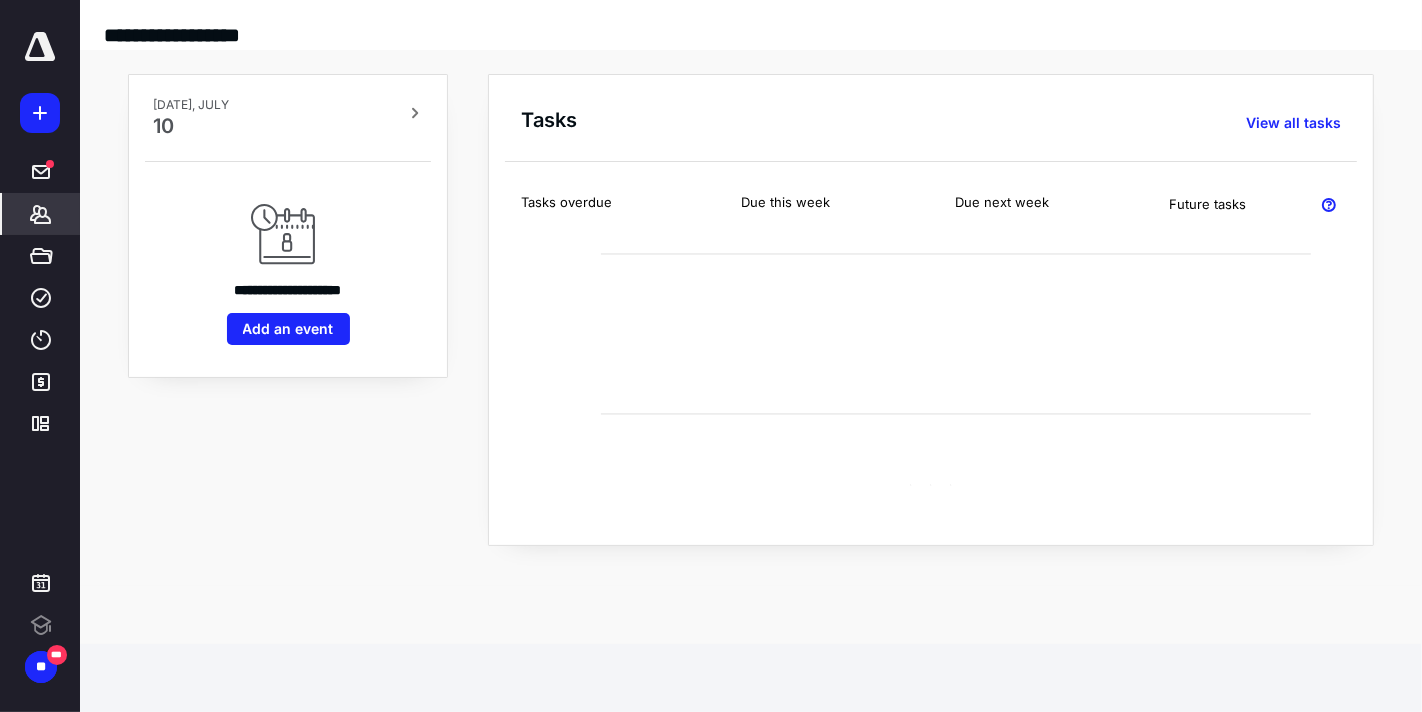 click 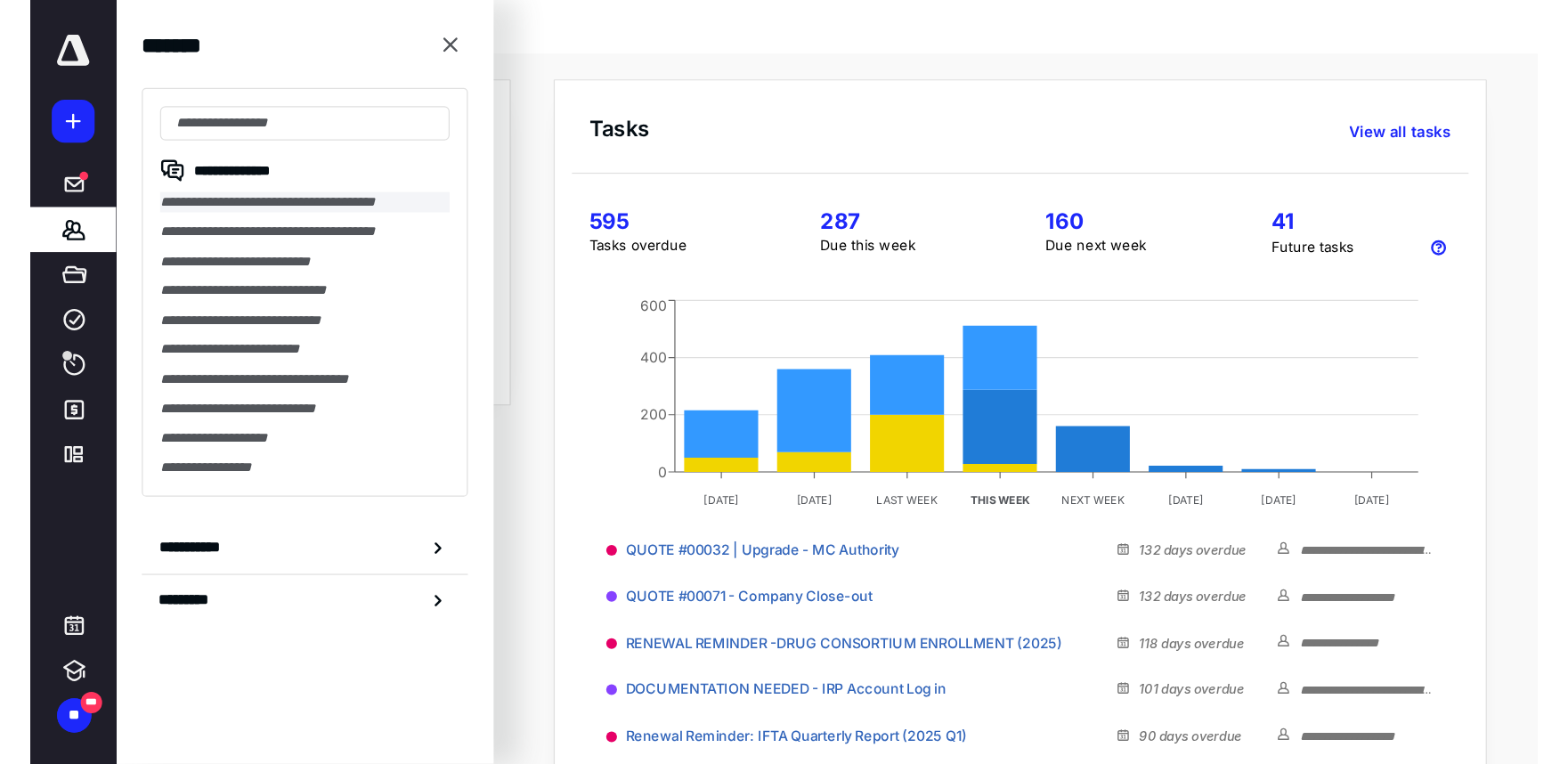 scroll, scrollTop: 0, scrollLeft: 0, axis: both 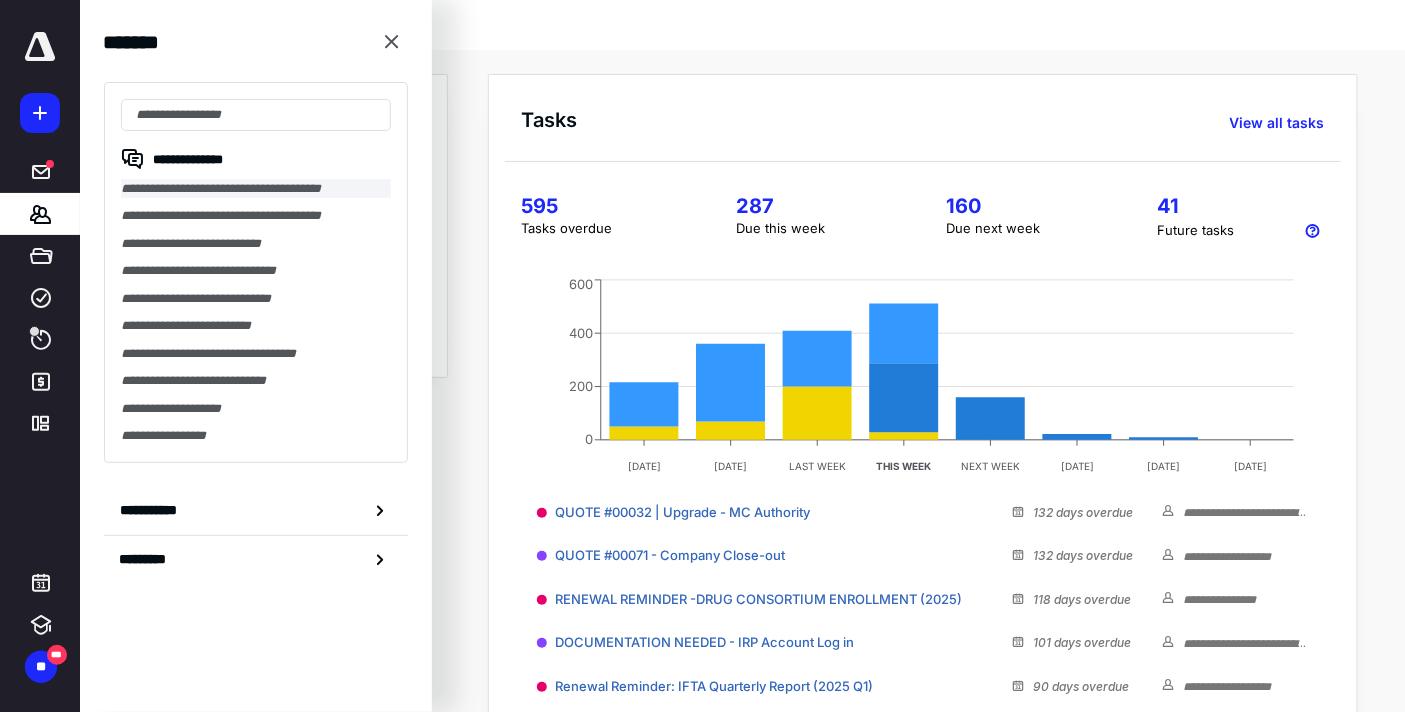 click on "**********" at bounding box center (256, 188) 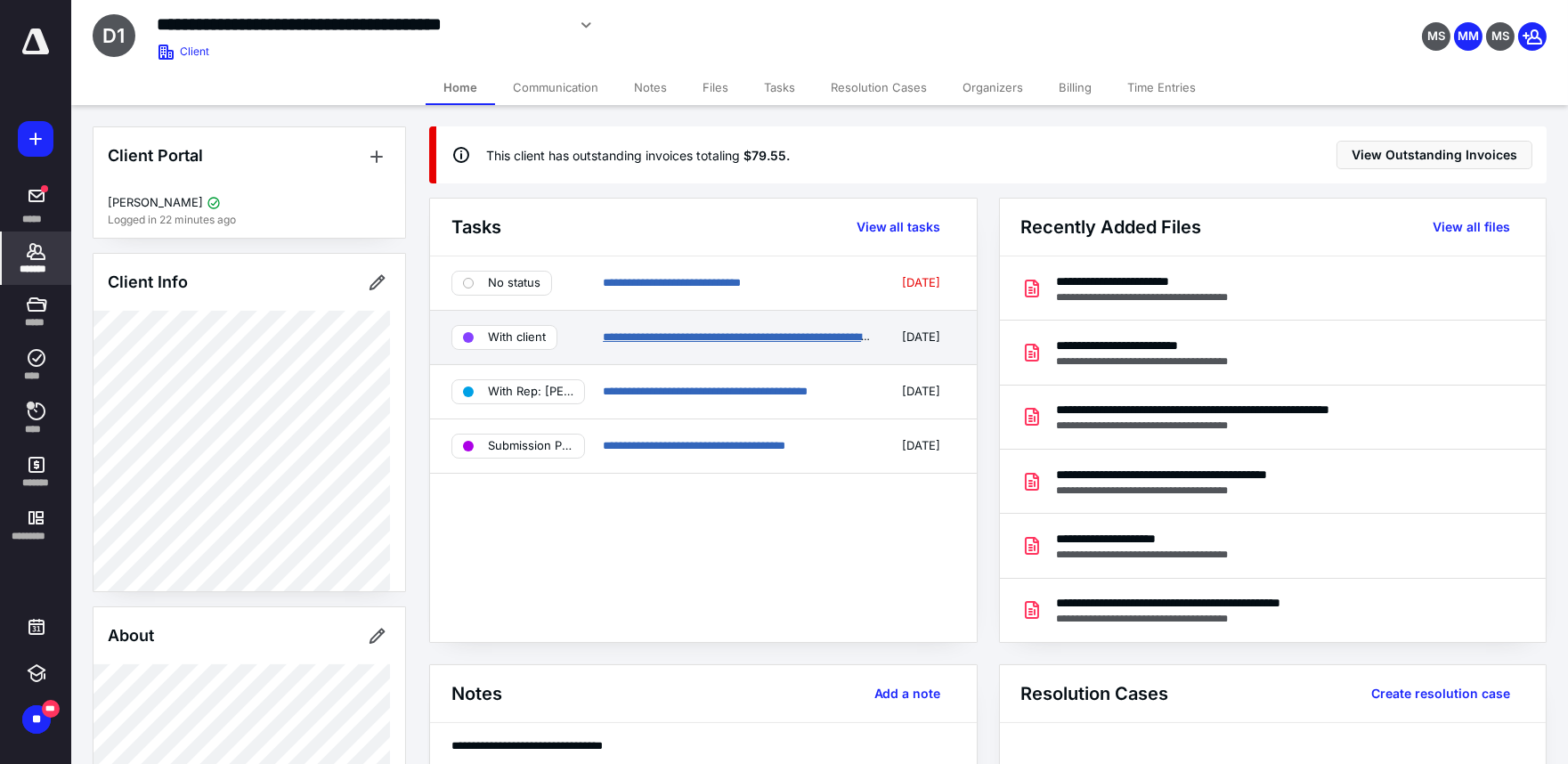 click on "**********" at bounding box center (750, 337) 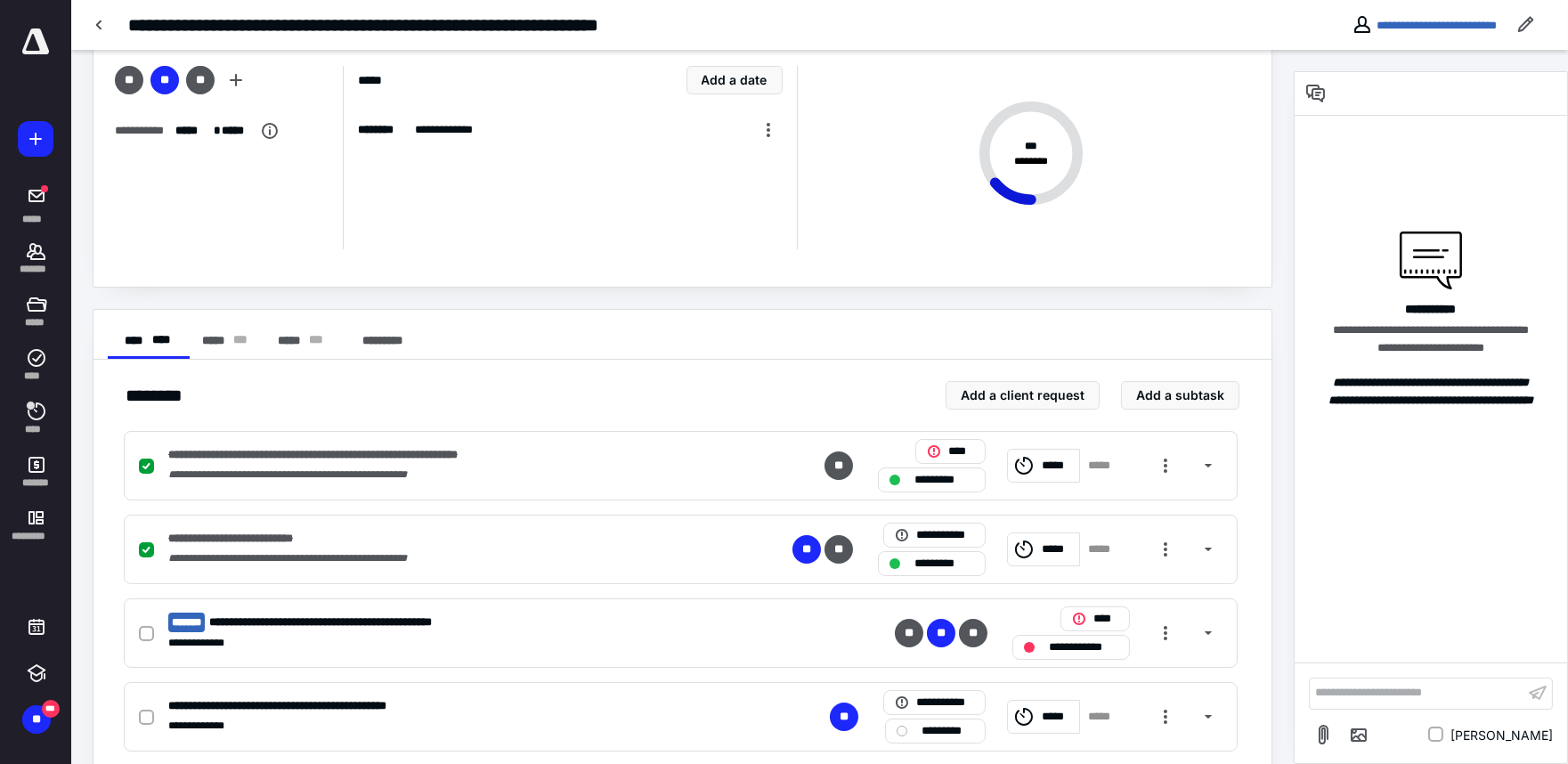 scroll, scrollTop: 198, scrollLeft: 0, axis: vertical 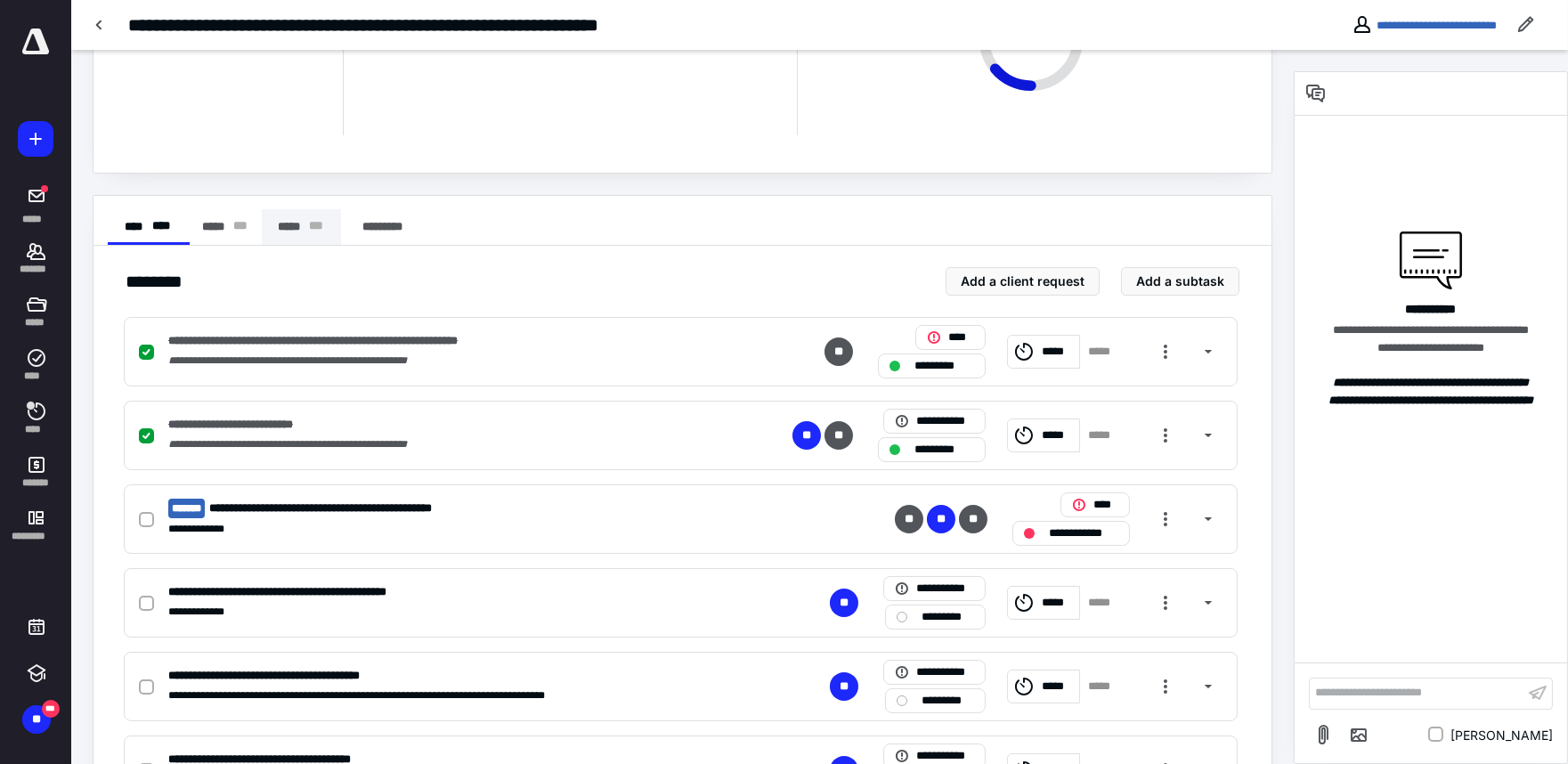 click on "***** * * *" at bounding box center [301, 227] 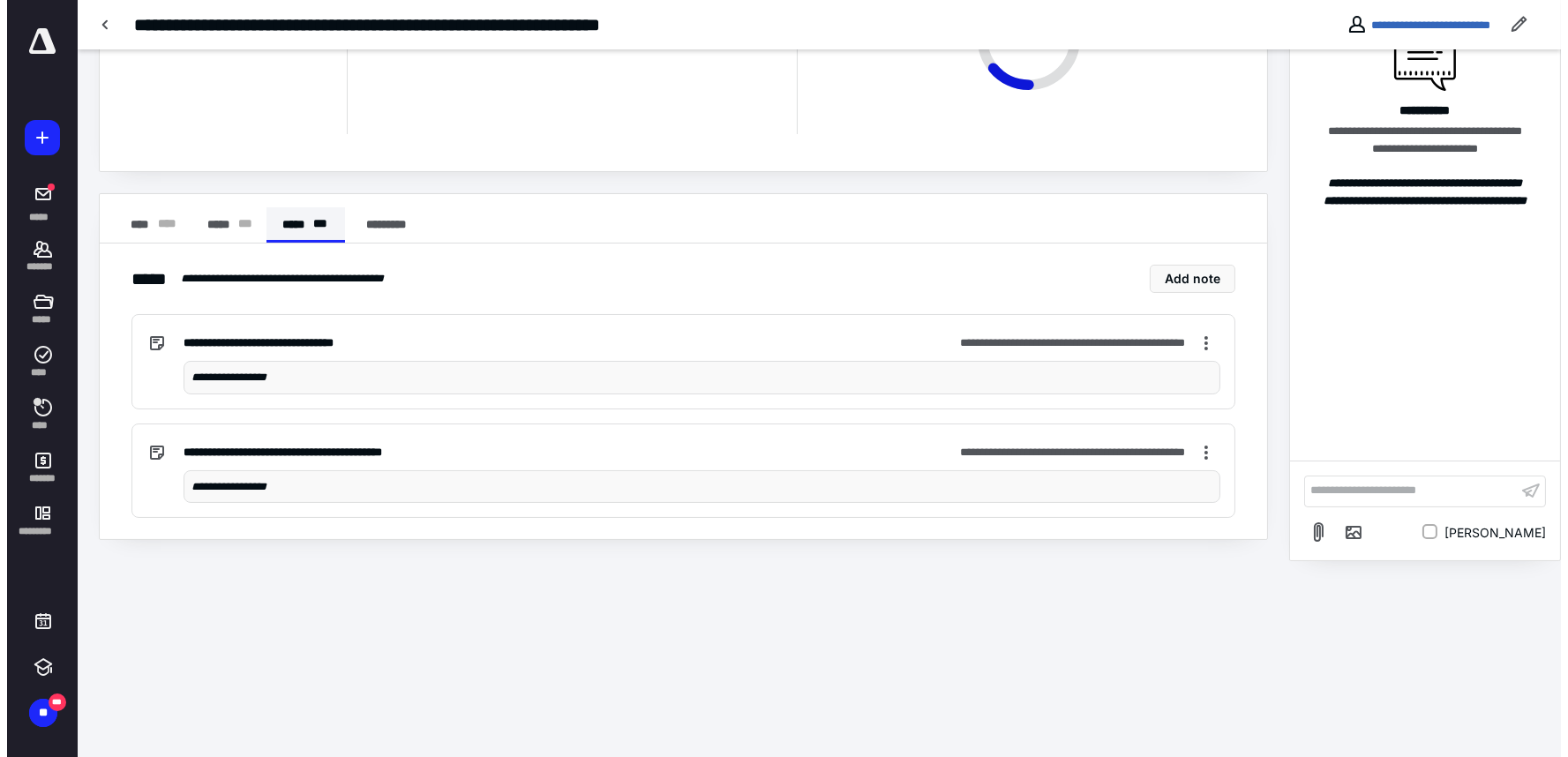 scroll, scrollTop: 0, scrollLeft: 0, axis: both 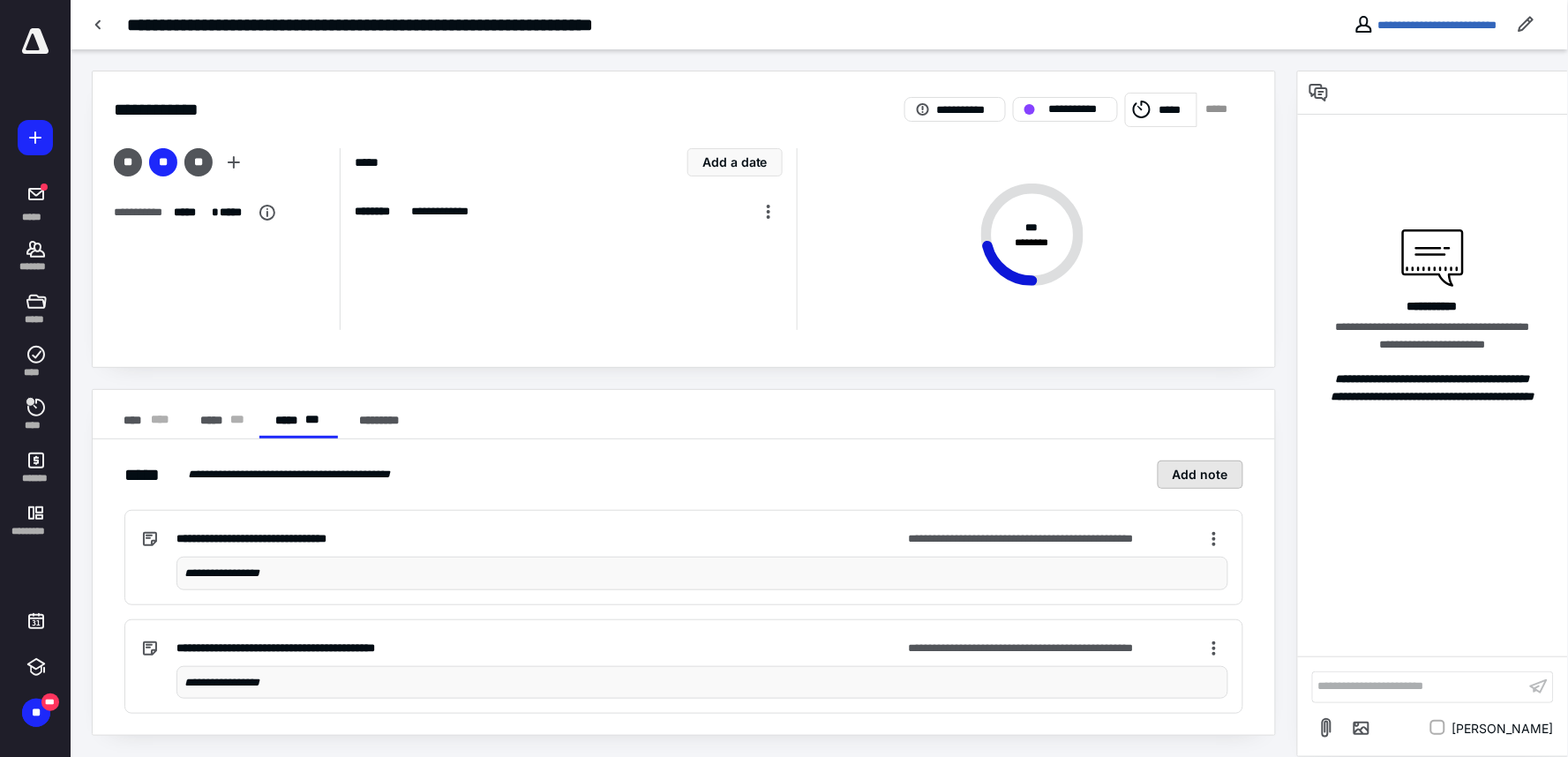 click on "Add note" at bounding box center (1200, 475) 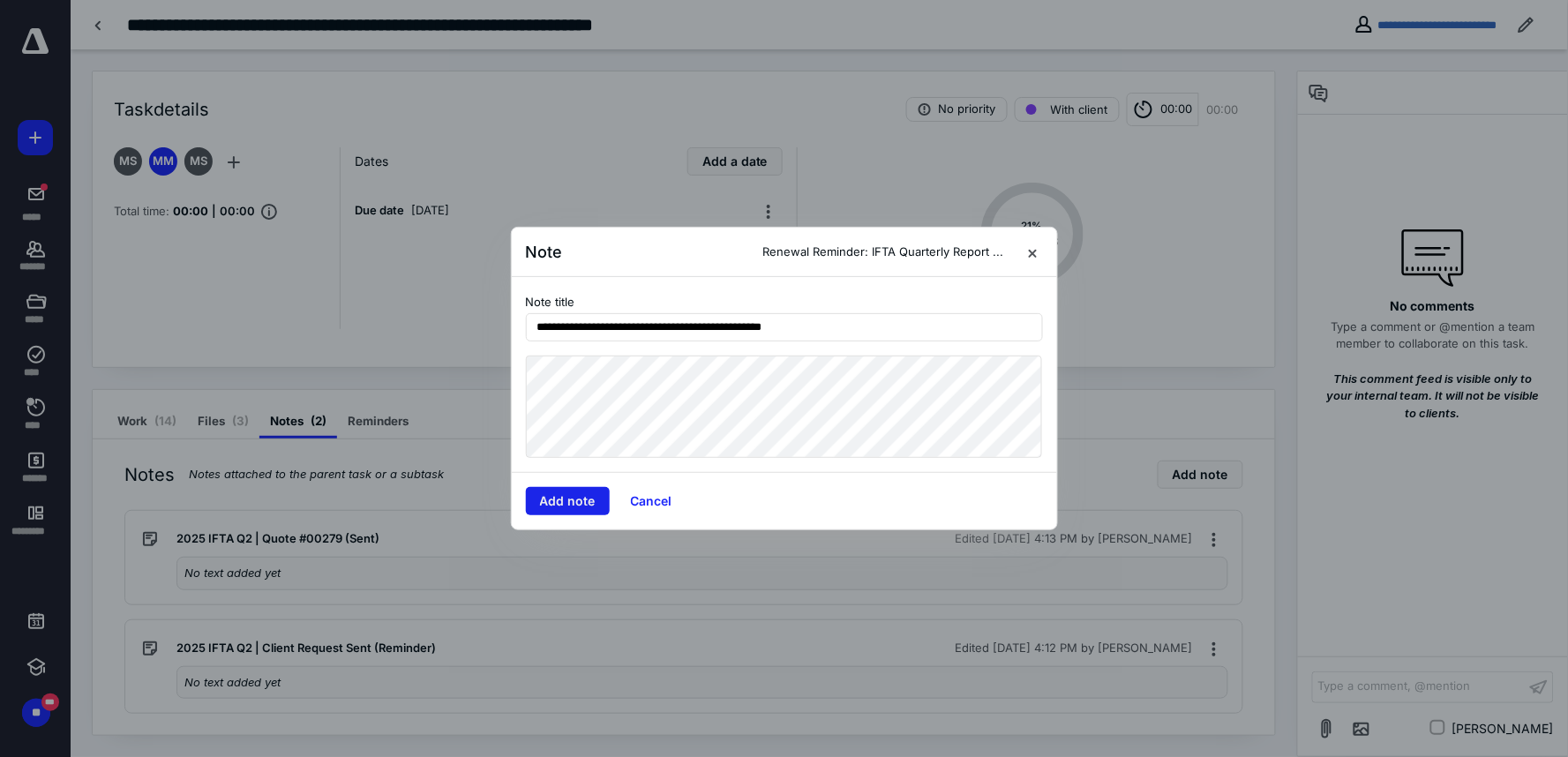 type on "**********" 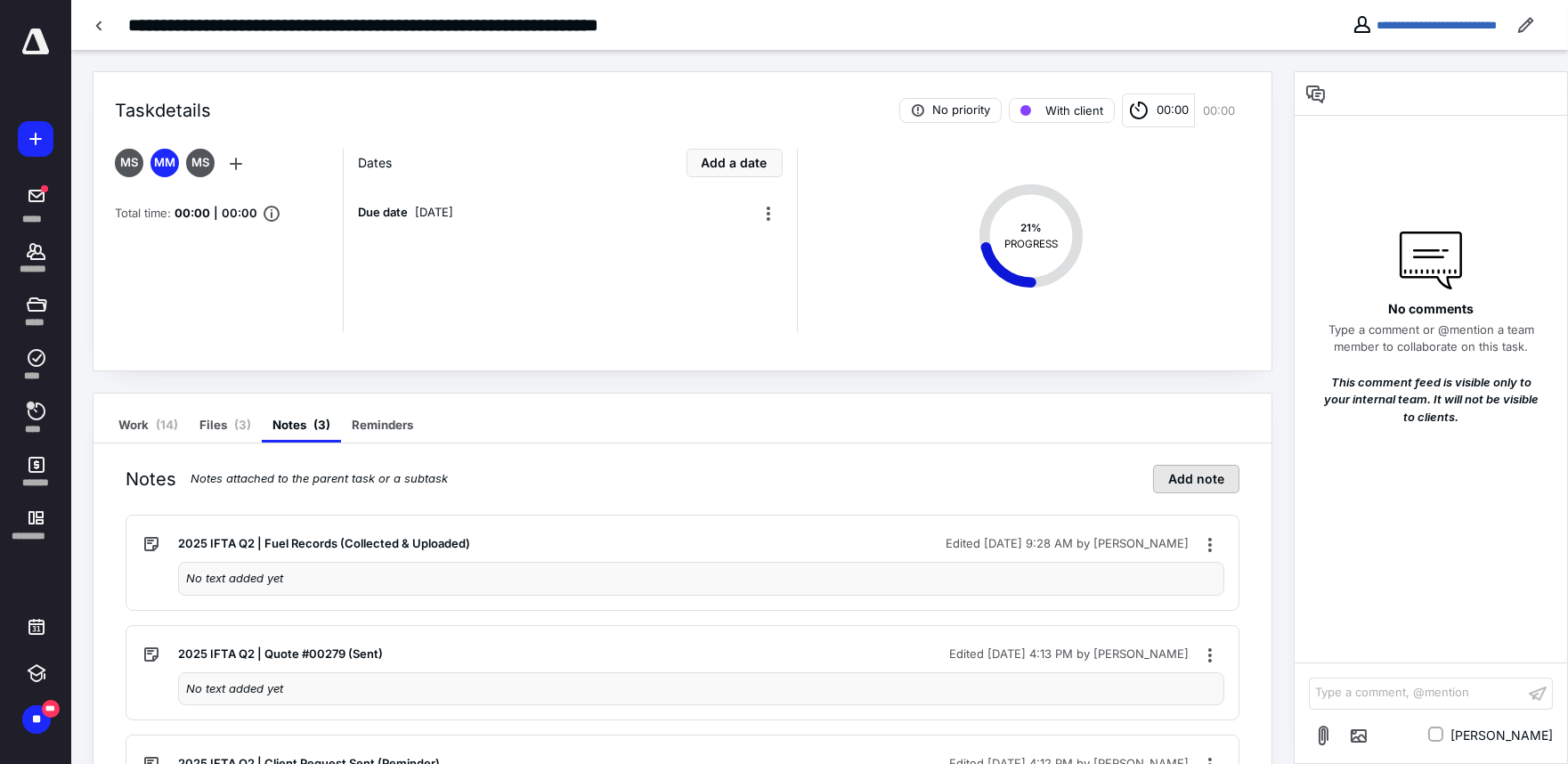 click on "Add note" at bounding box center [1196, 479] 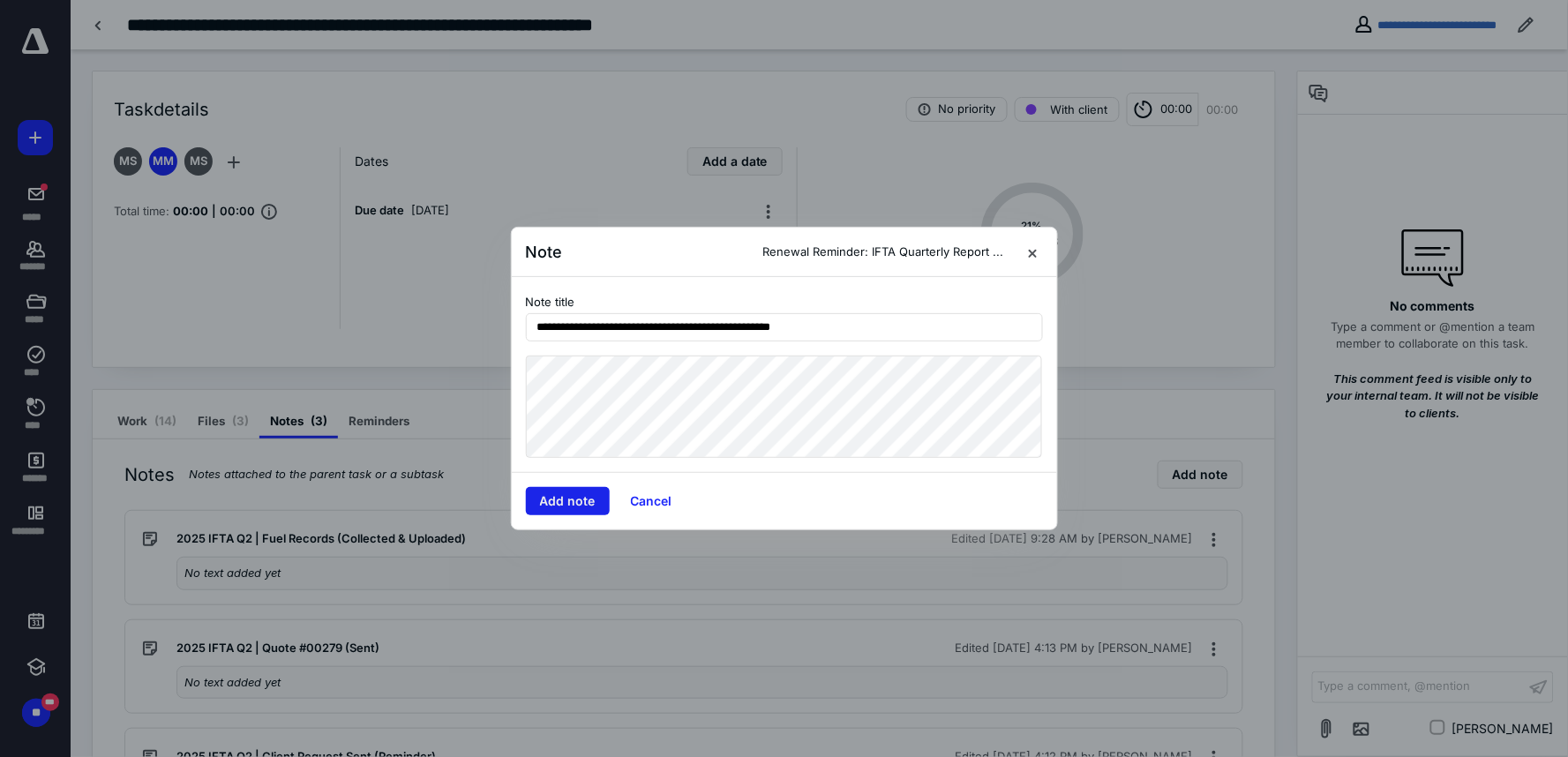 type on "**********" 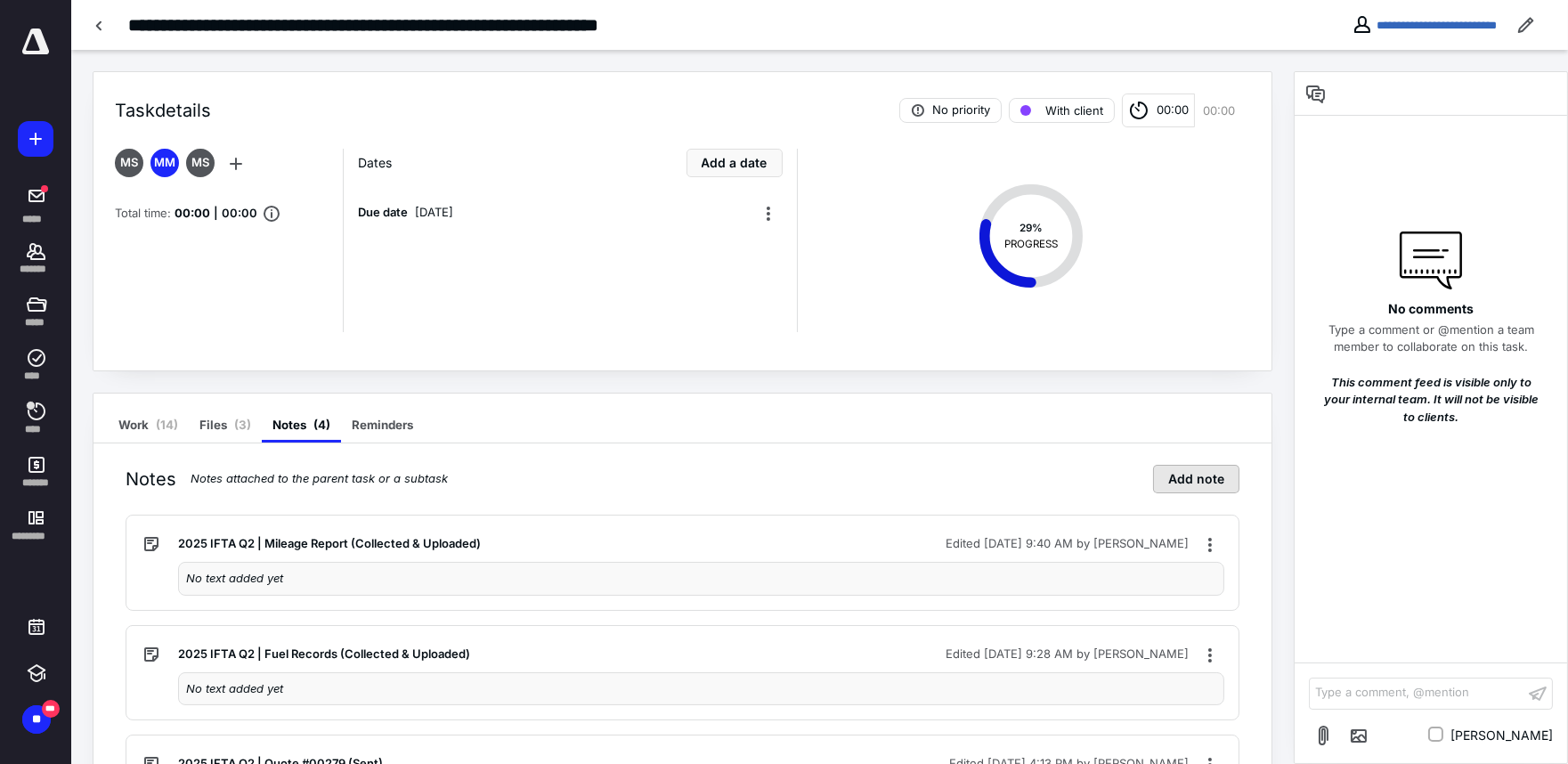 click on "Add note" at bounding box center (1196, 479) 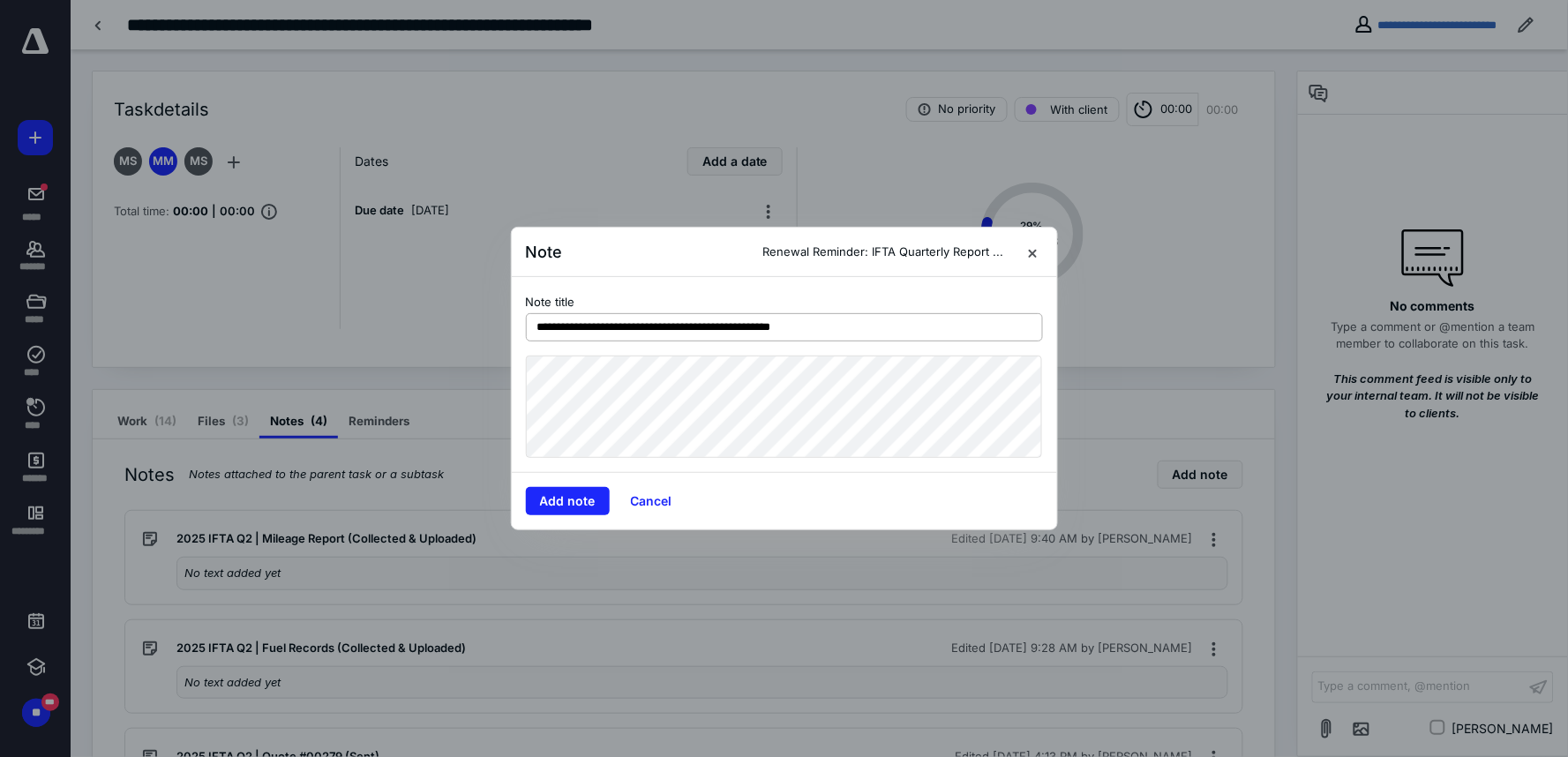 click on "**********" at bounding box center [784, 327] 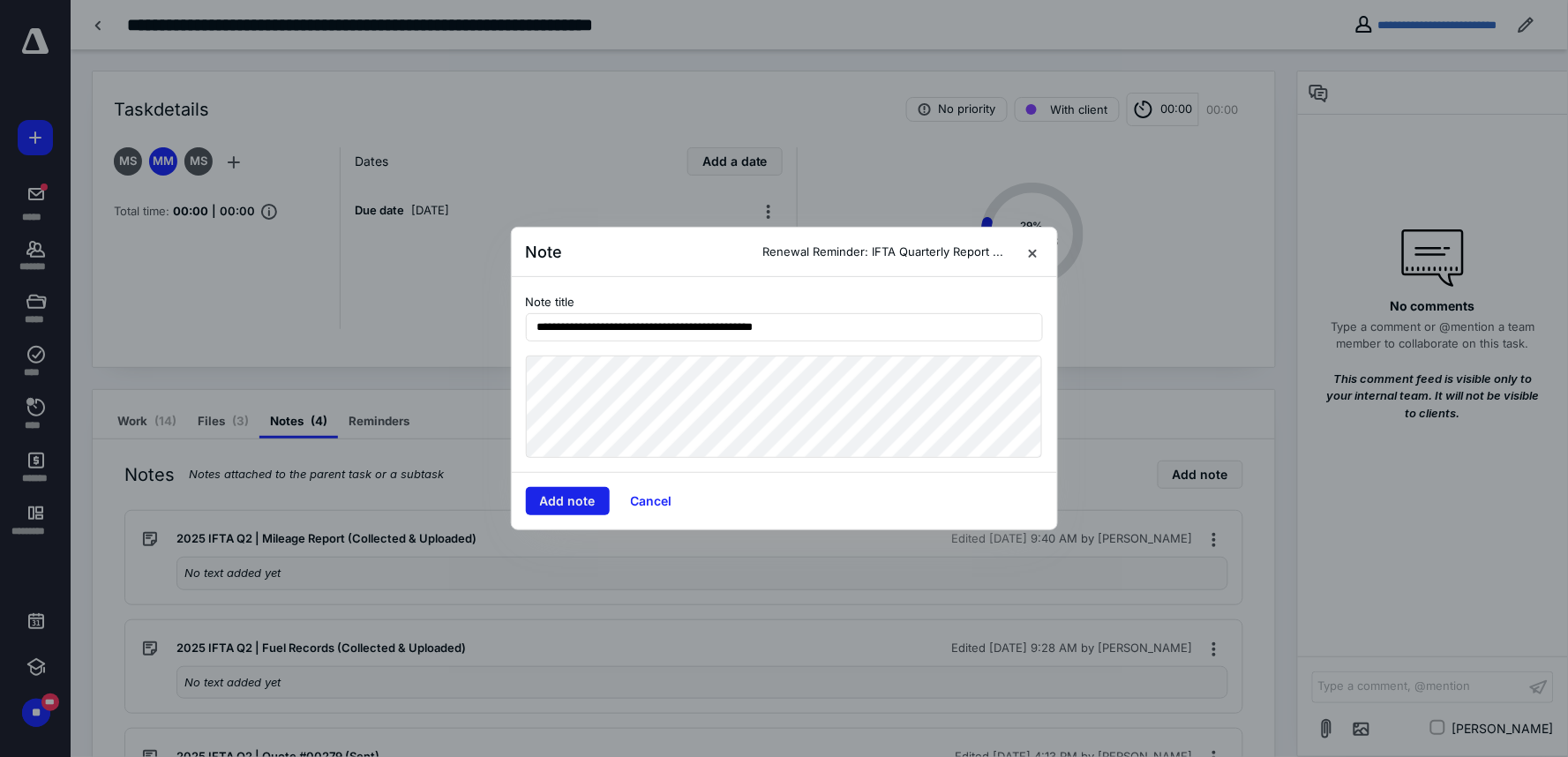 type on "**********" 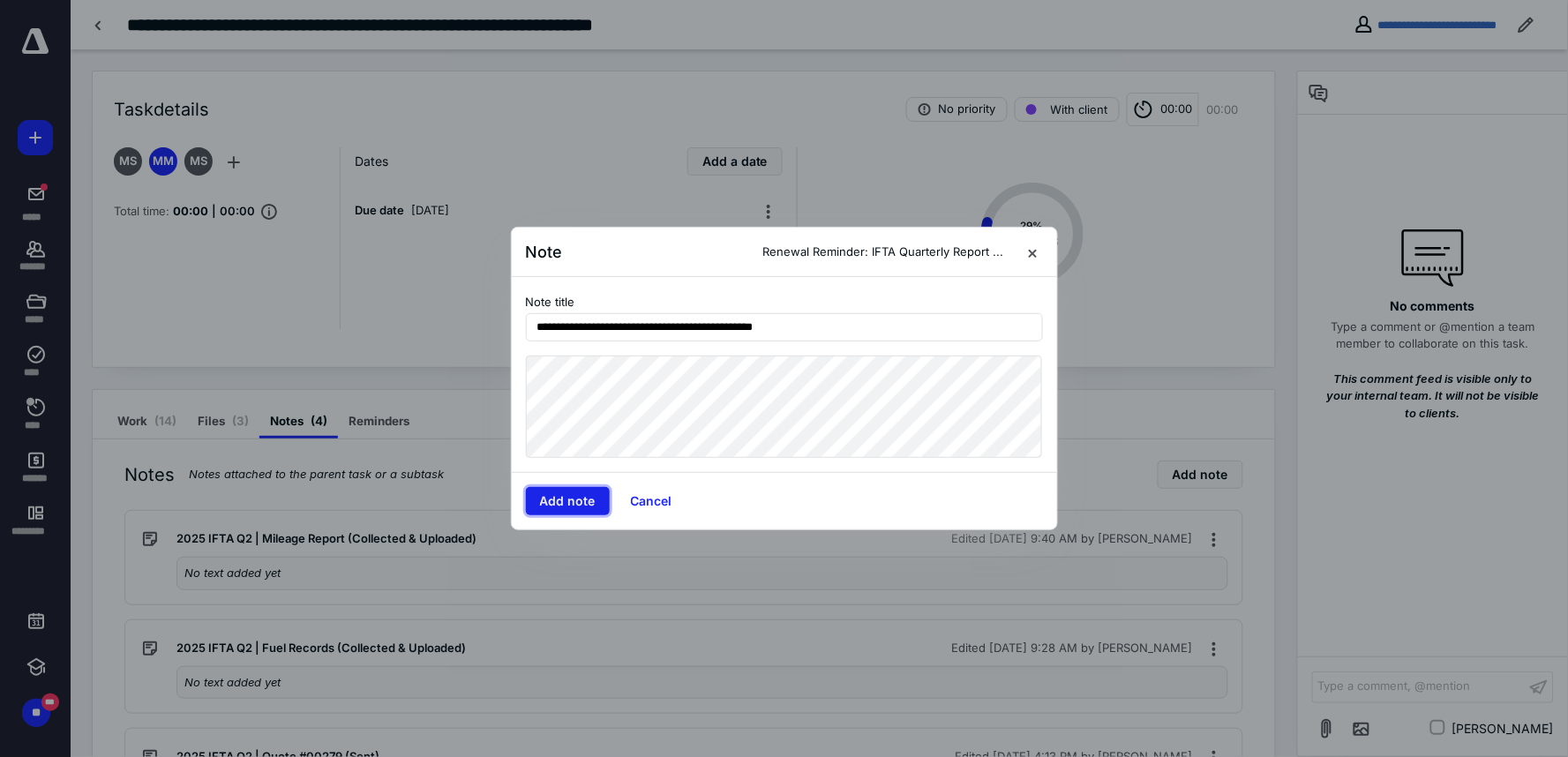click on "Add note" at bounding box center (567, 501) 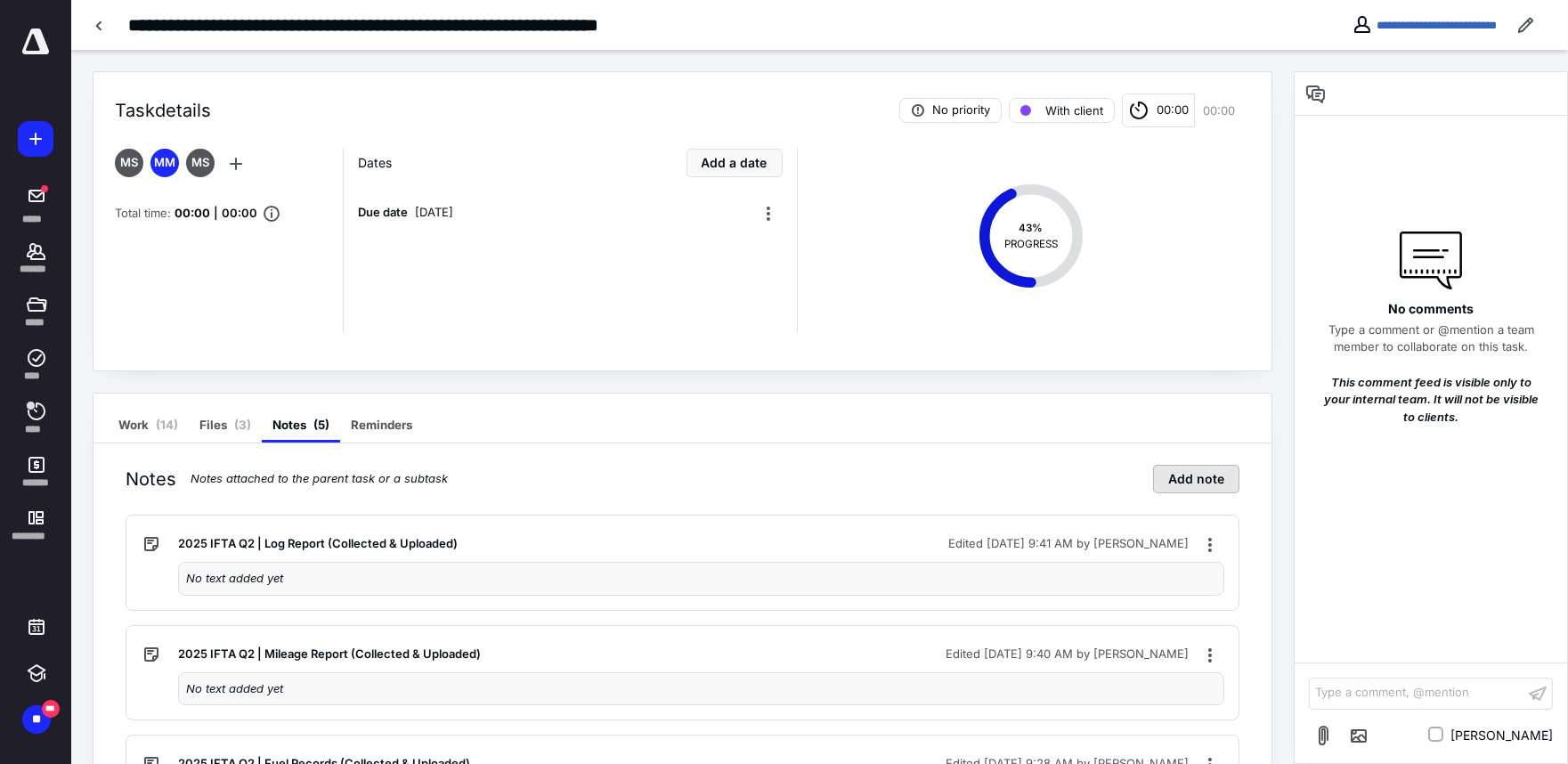 click on "Add note" at bounding box center (1196, 479) 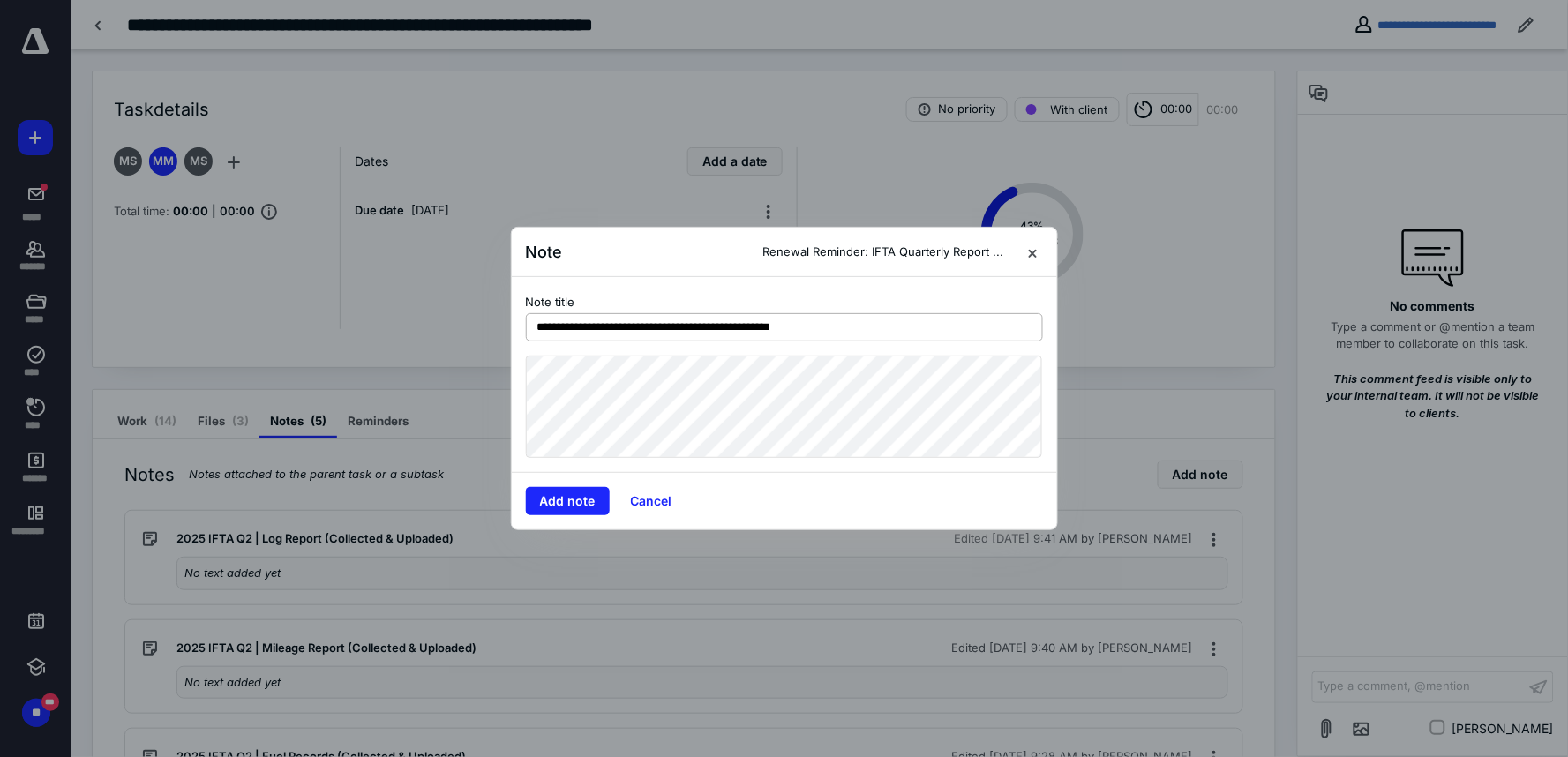 click on "**********" at bounding box center [784, 327] 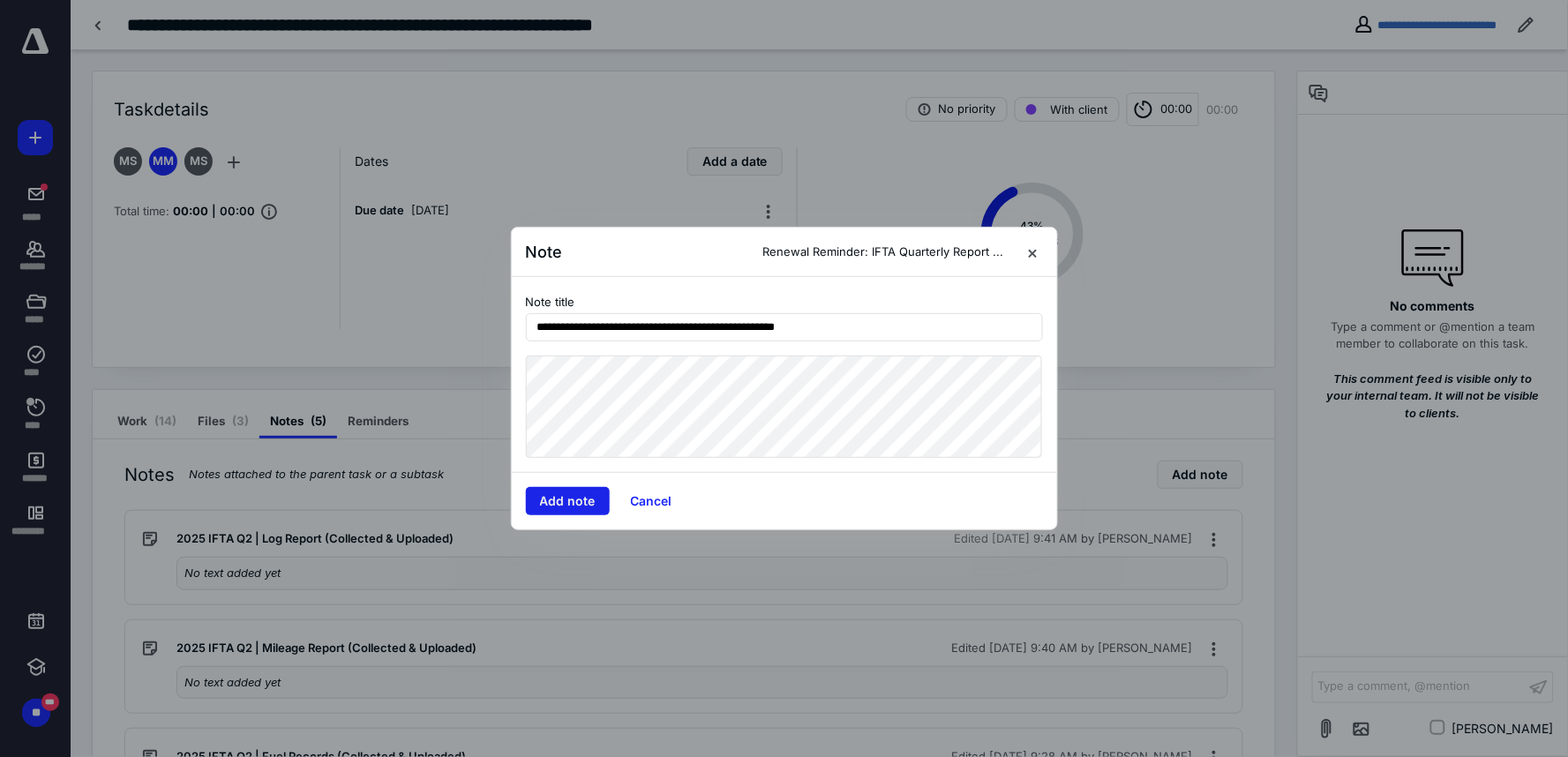 type on "**********" 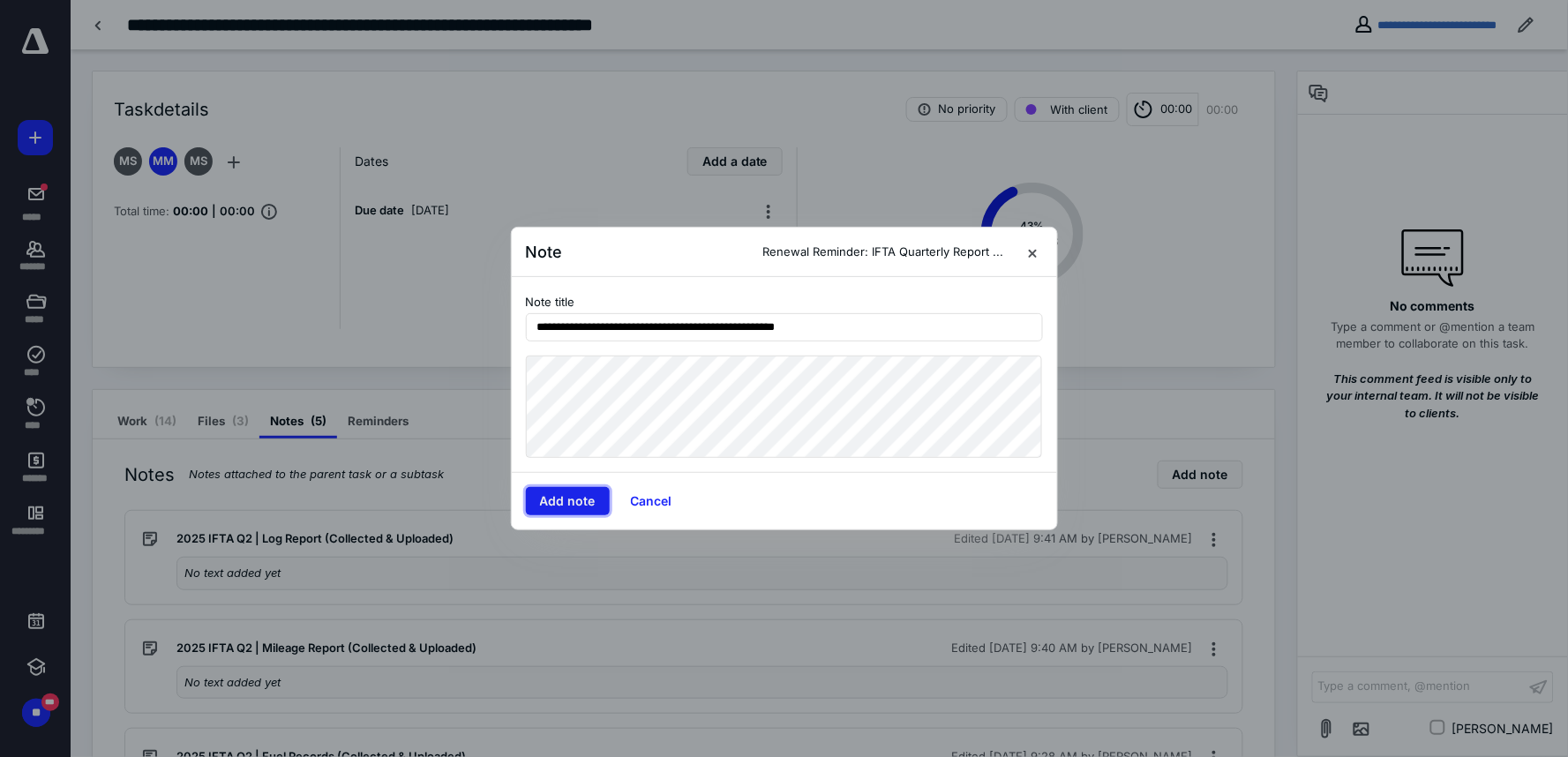 click on "Add note" at bounding box center [567, 501] 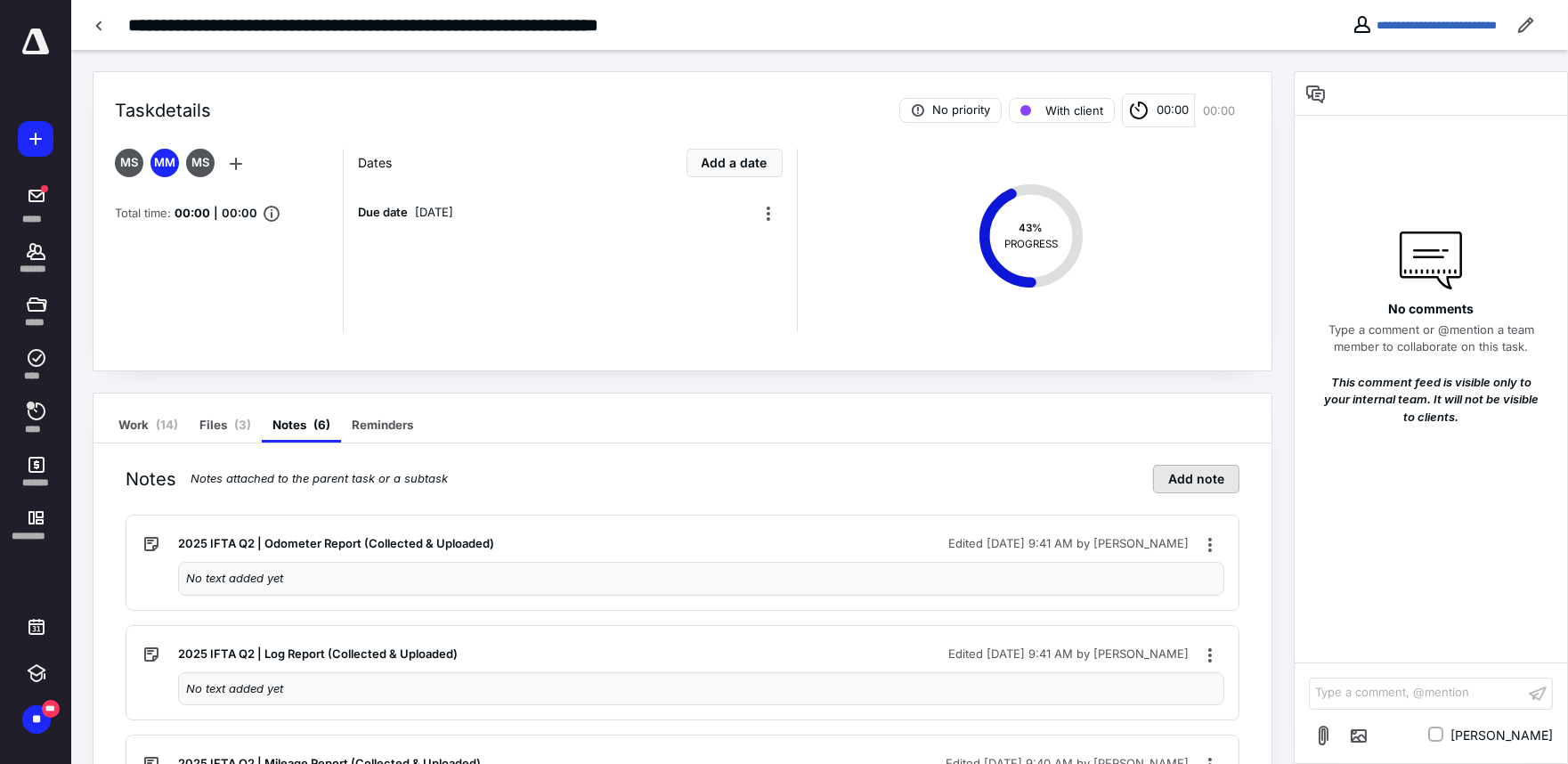 click on "Add note" at bounding box center (1196, 479) 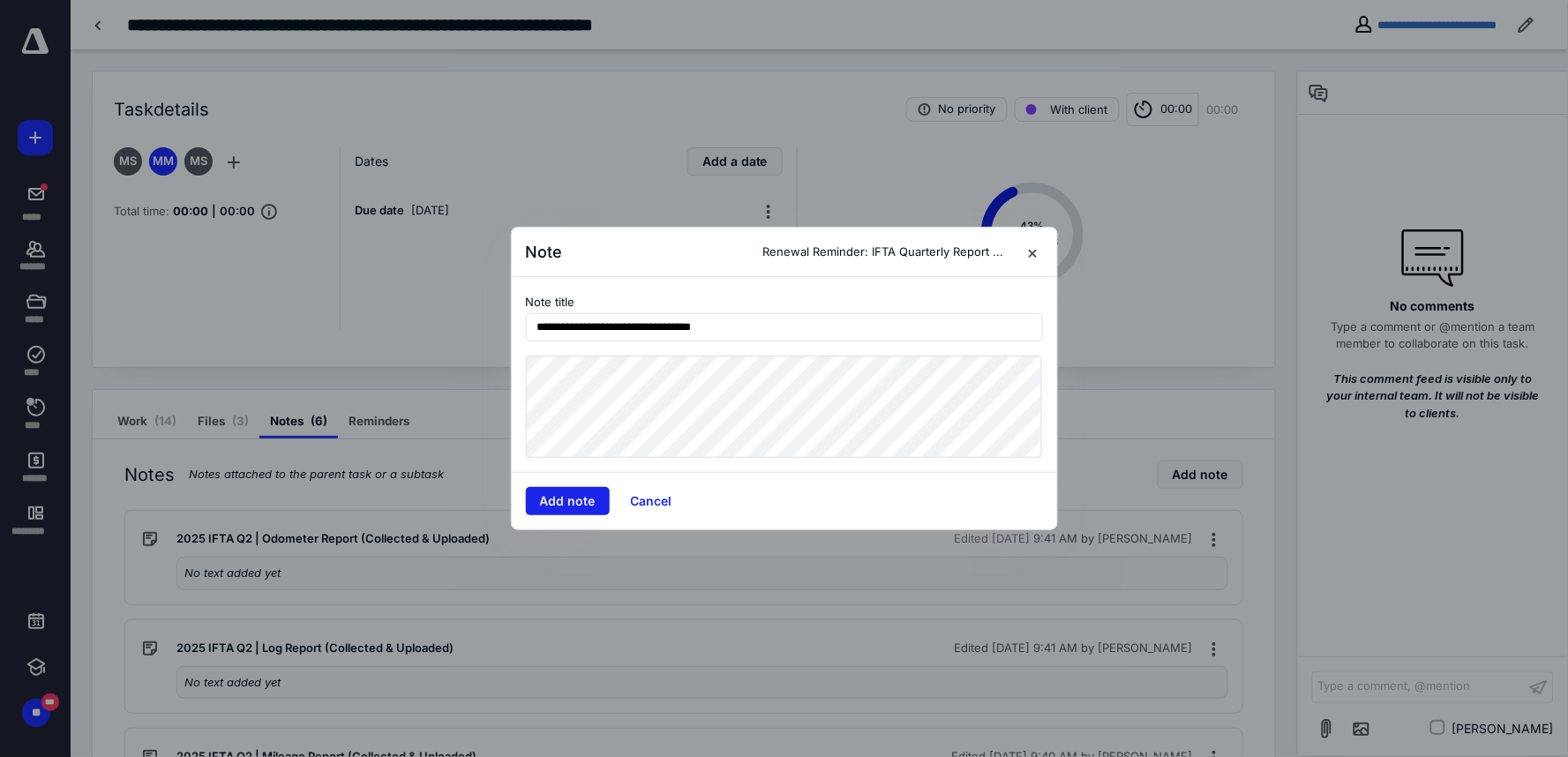type on "**********" 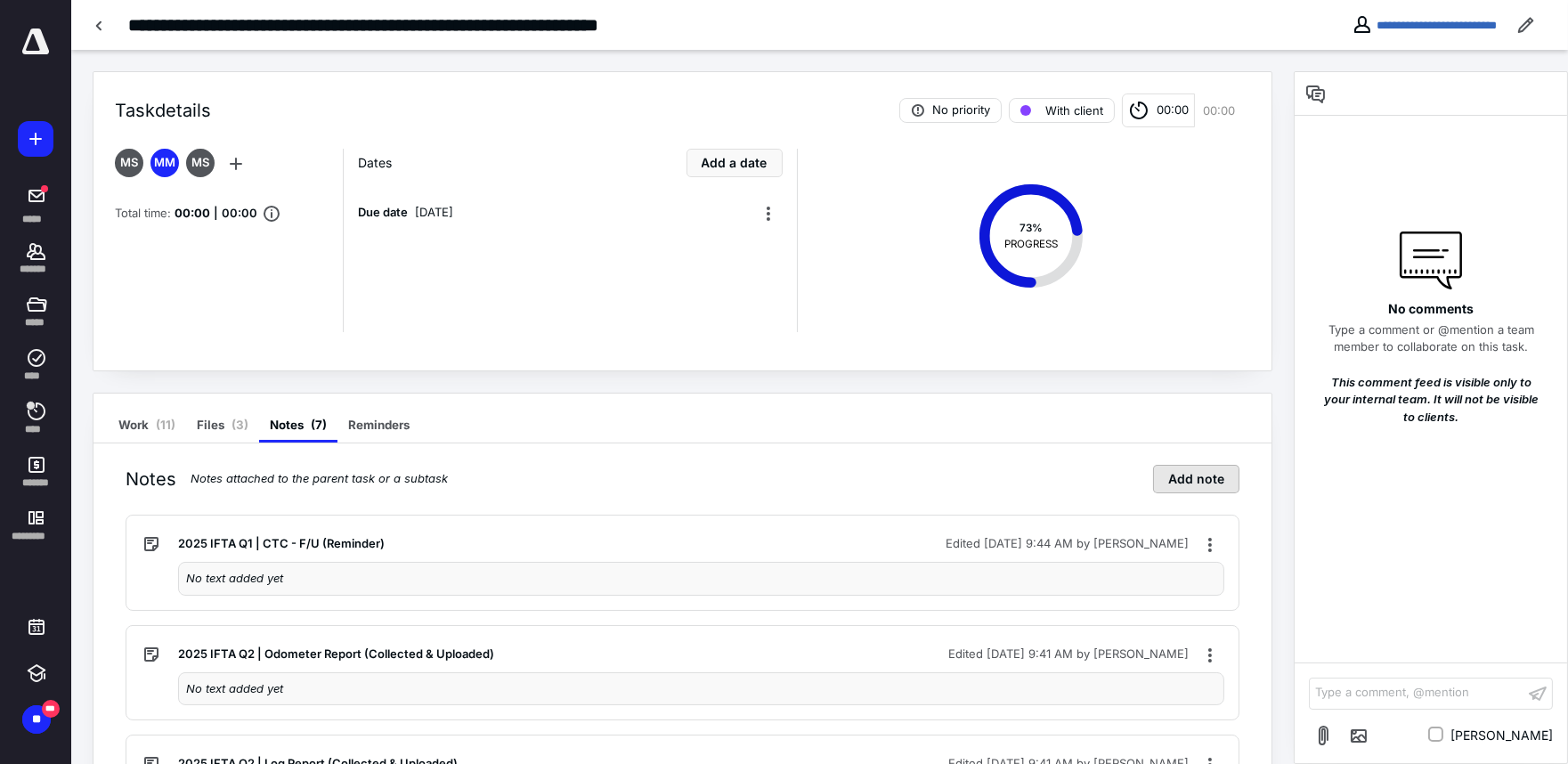 click on "Add note" at bounding box center [1196, 479] 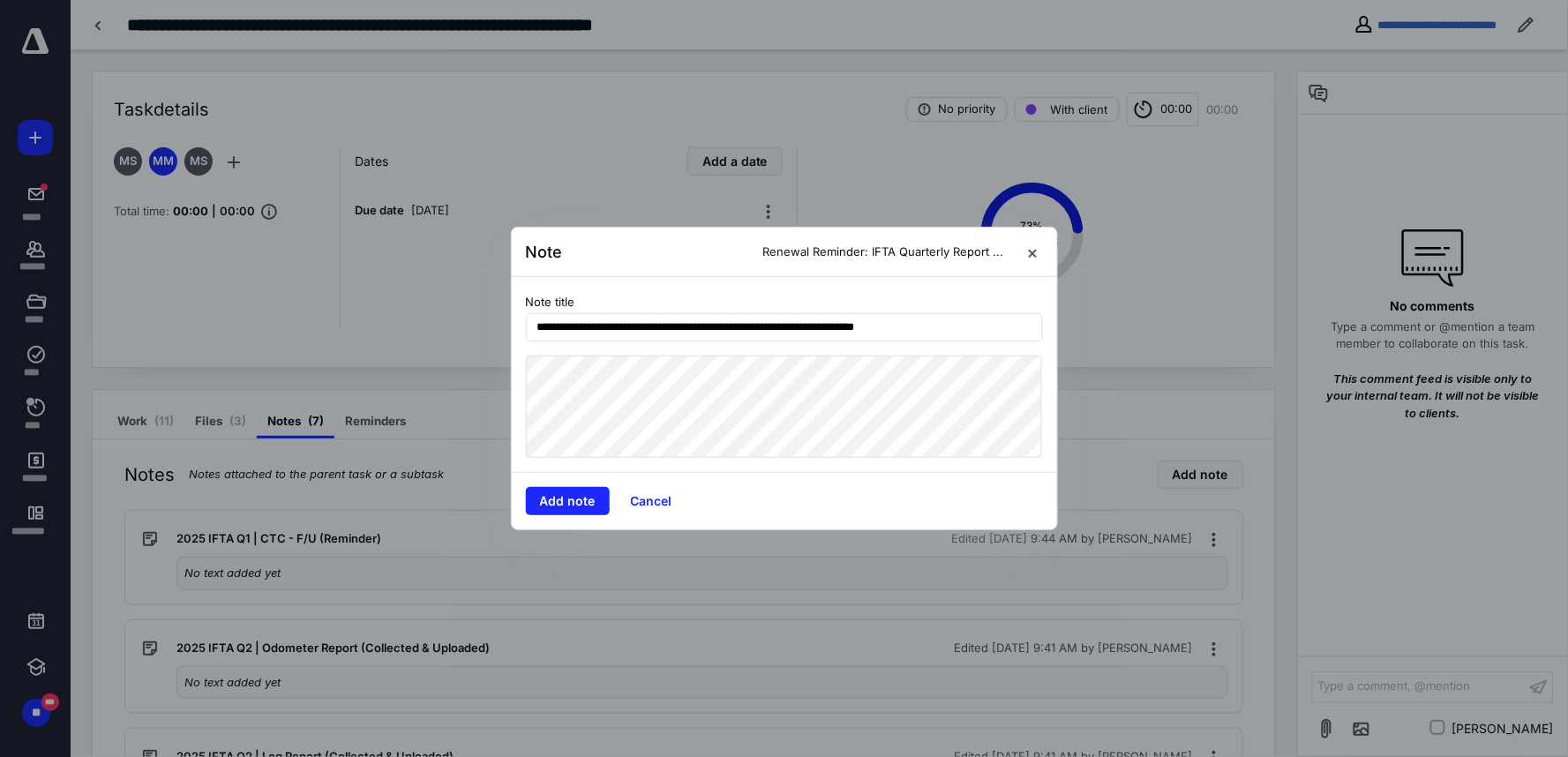 type on "**********" 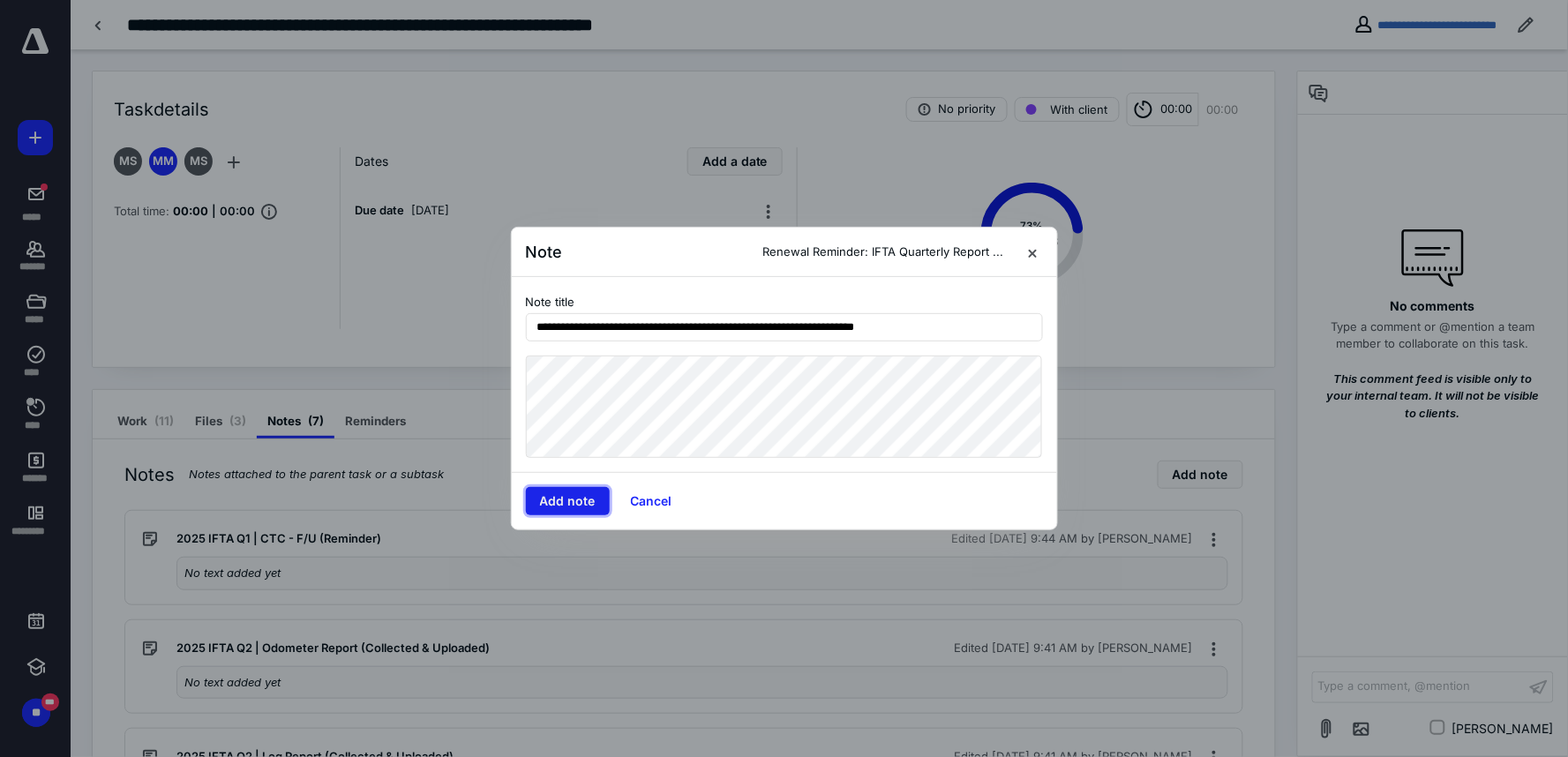 click on "Add note" at bounding box center (567, 501) 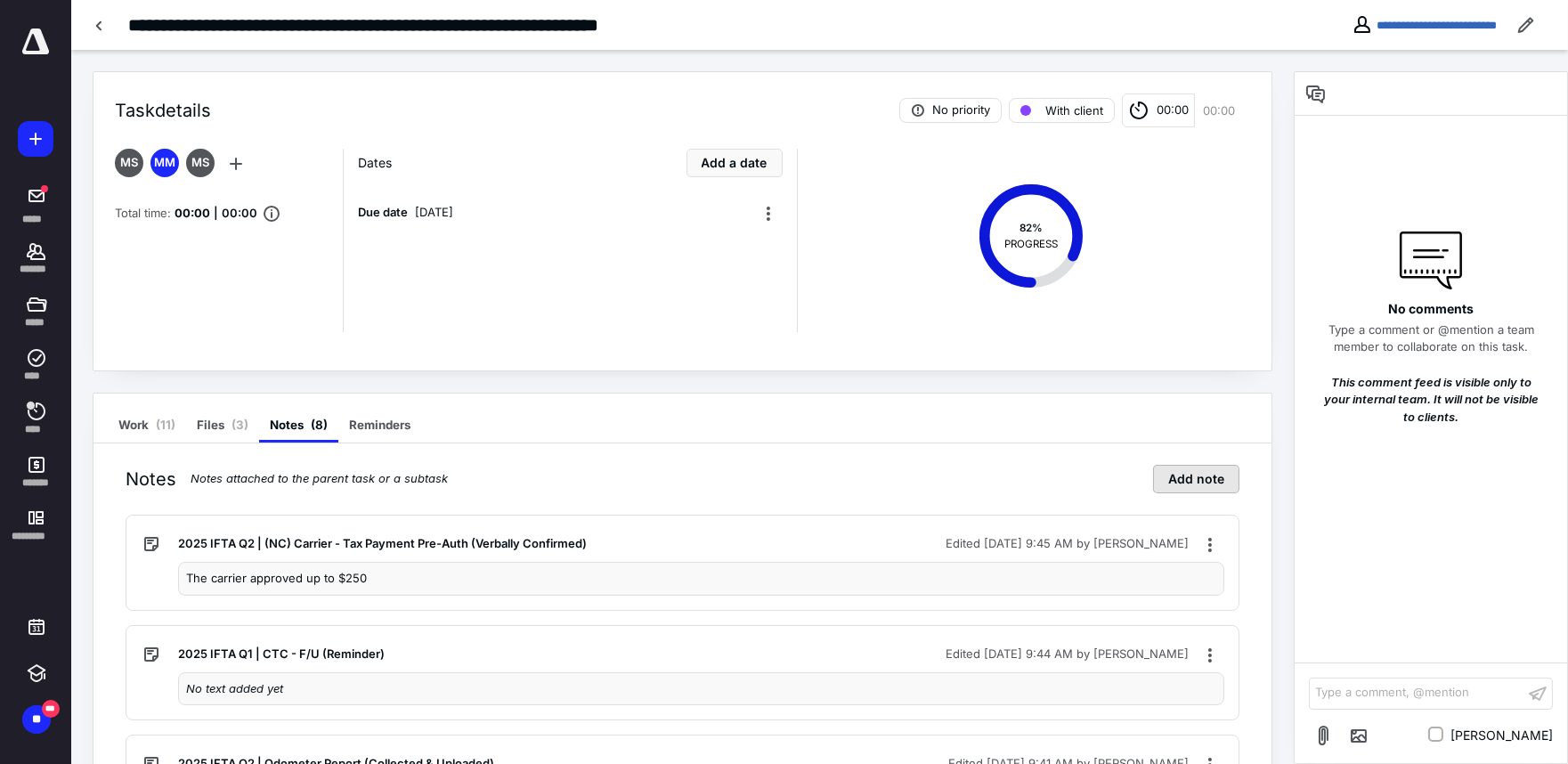 click on "Add note" at bounding box center (1196, 479) 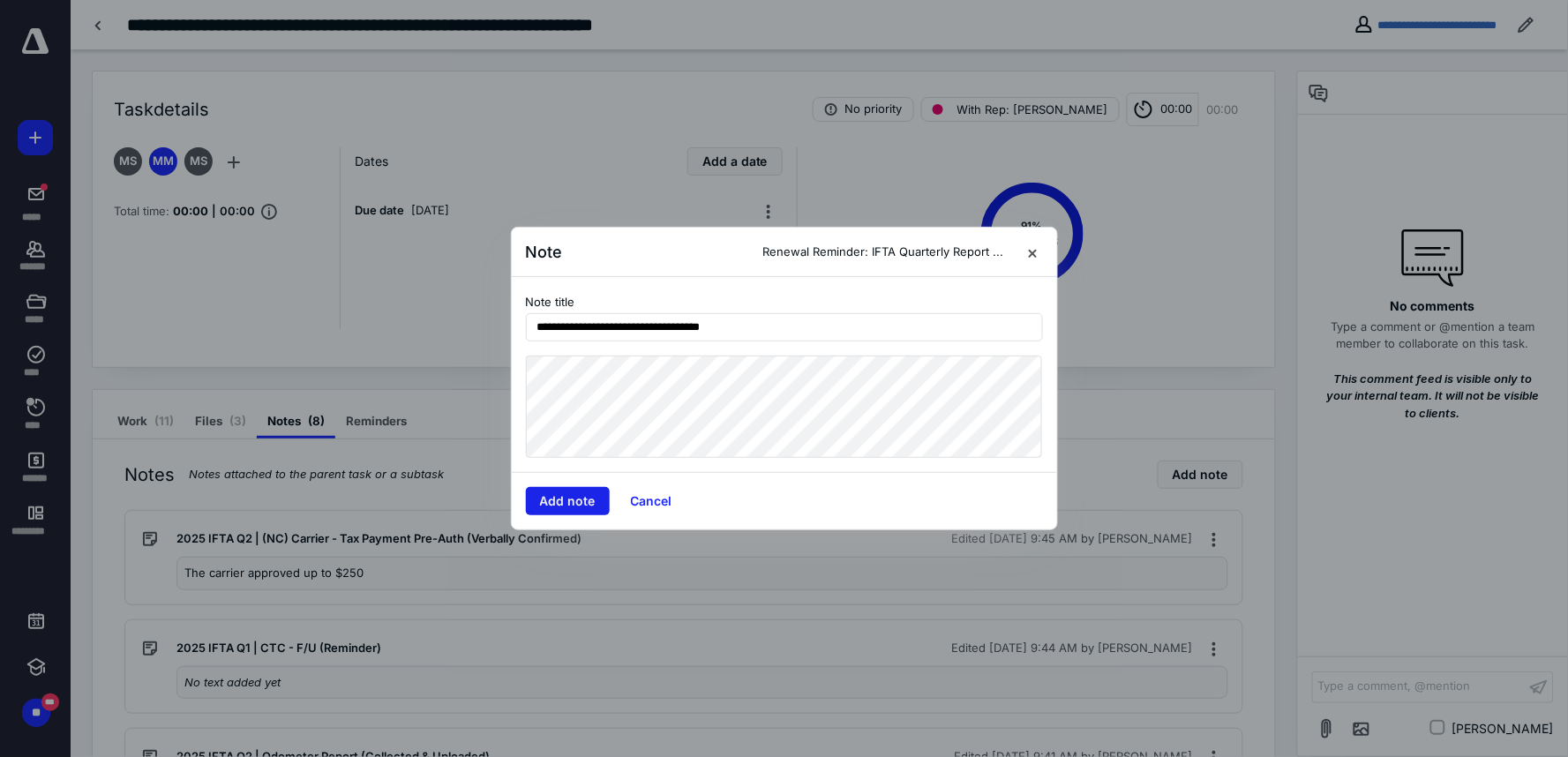 type on "**********" 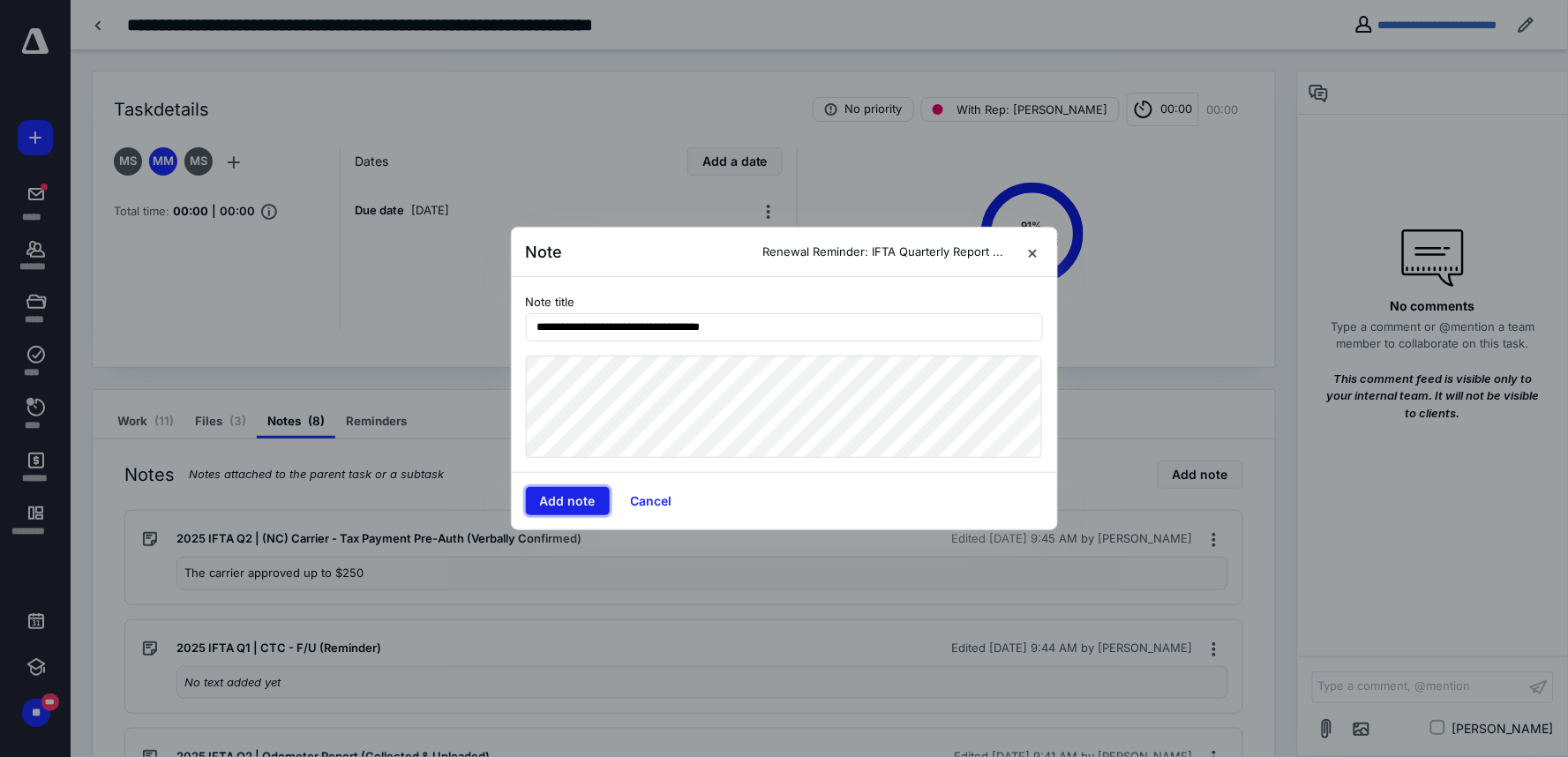 click on "Add note" at bounding box center [567, 501] 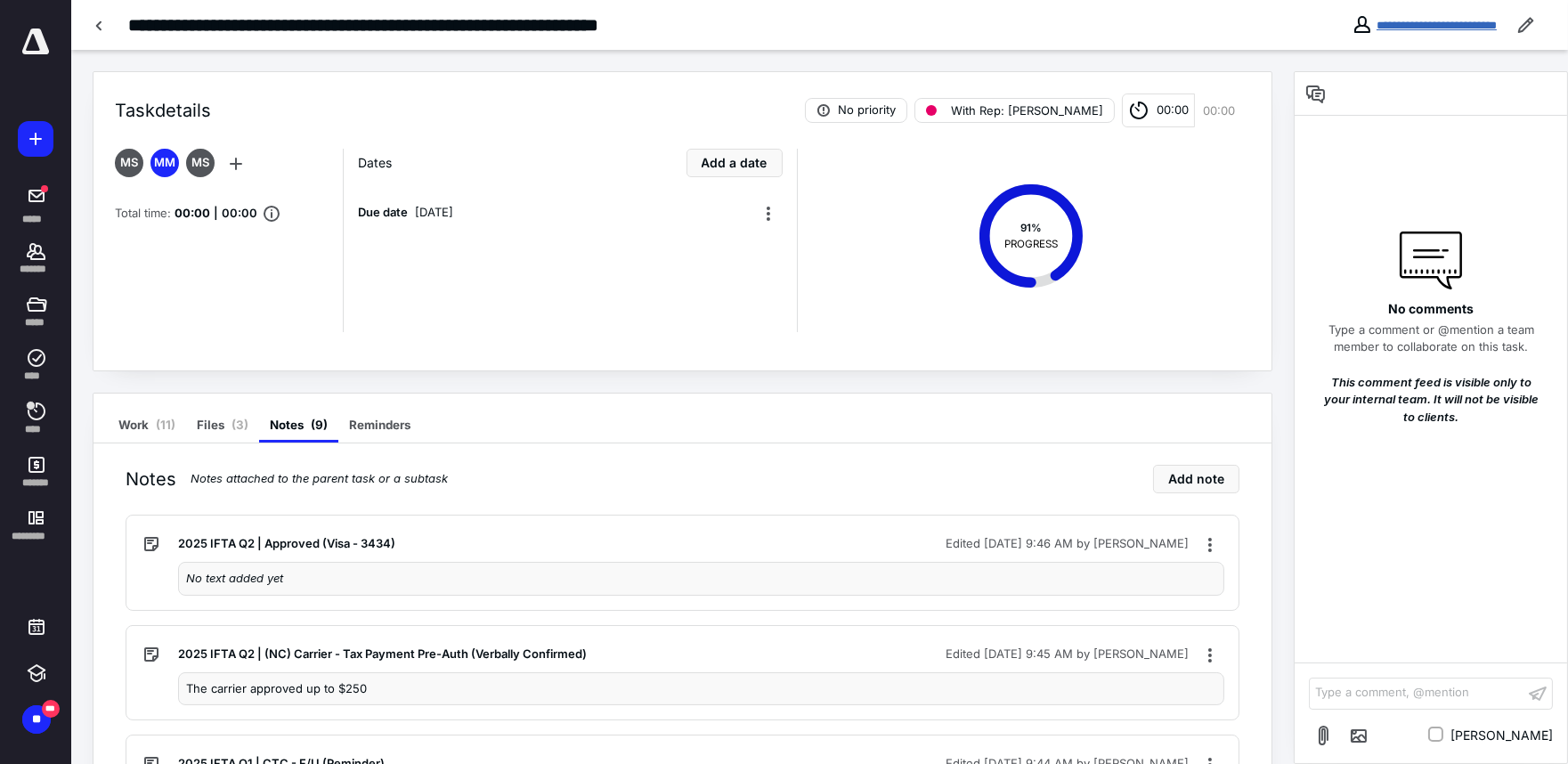 click on "**********" at bounding box center [1436, 25] 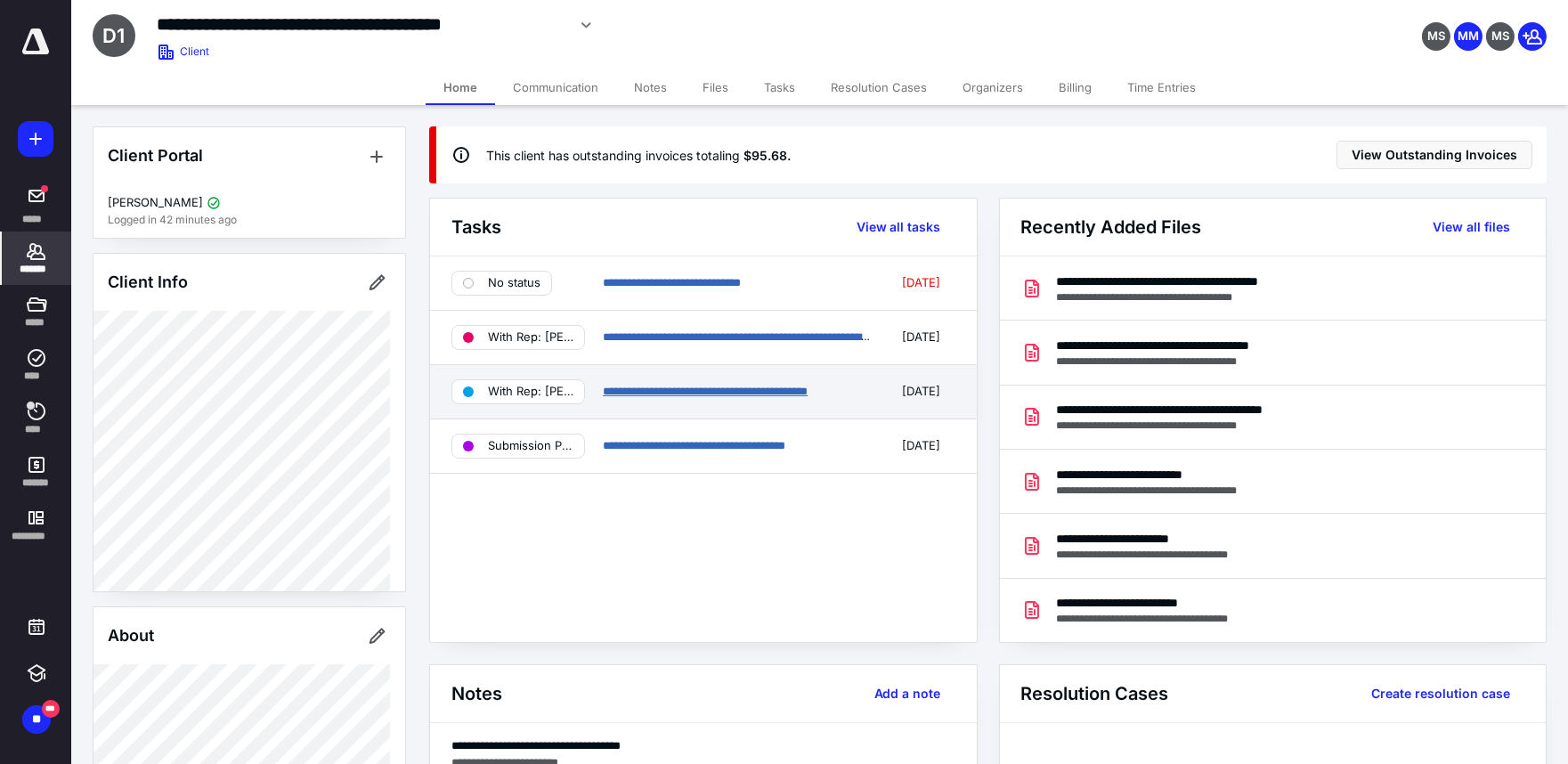 click on "**********" at bounding box center (705, 391) 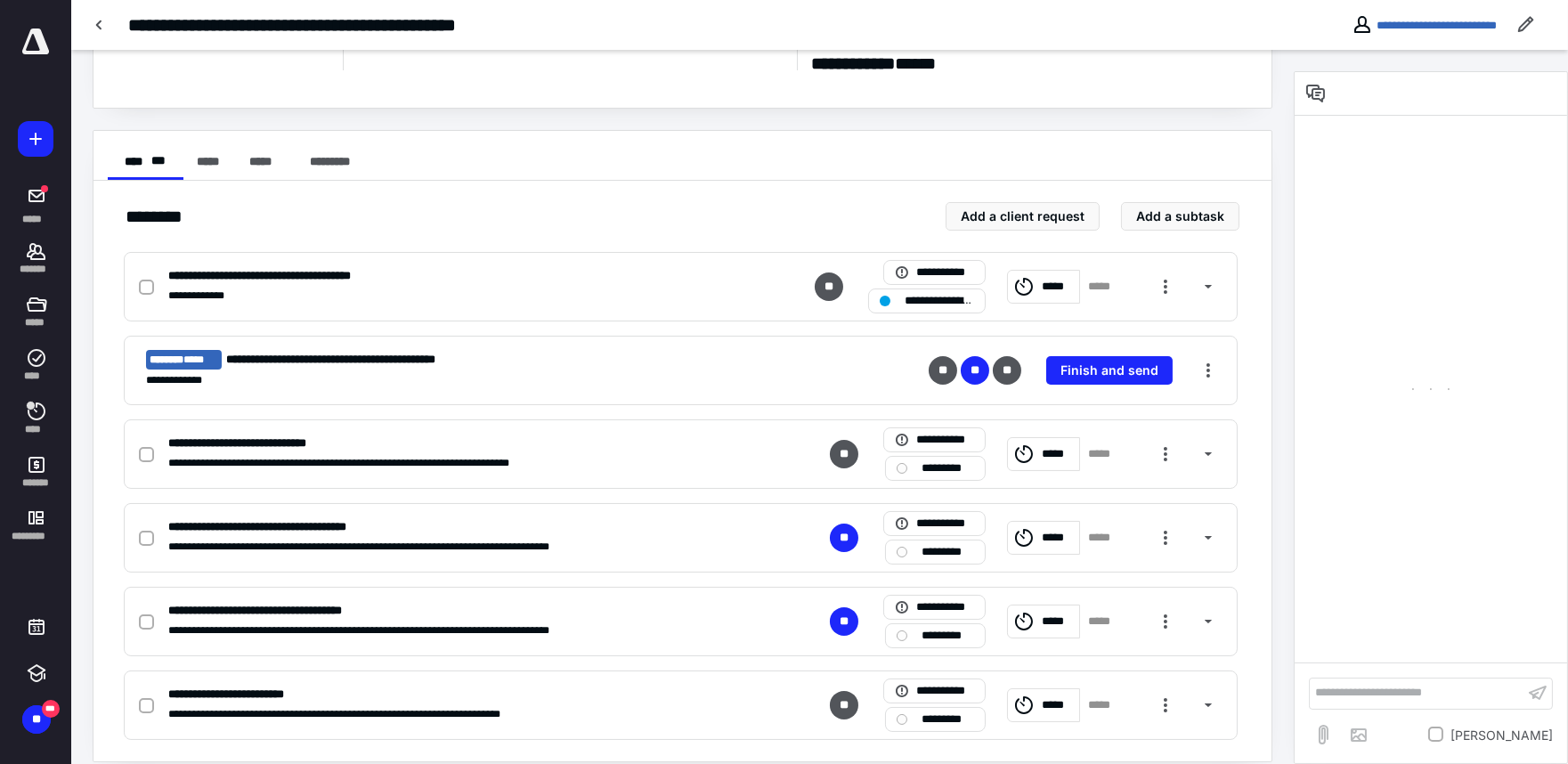 scroll, scrollTop: 281, scrollLeft: 0, axis: vertical 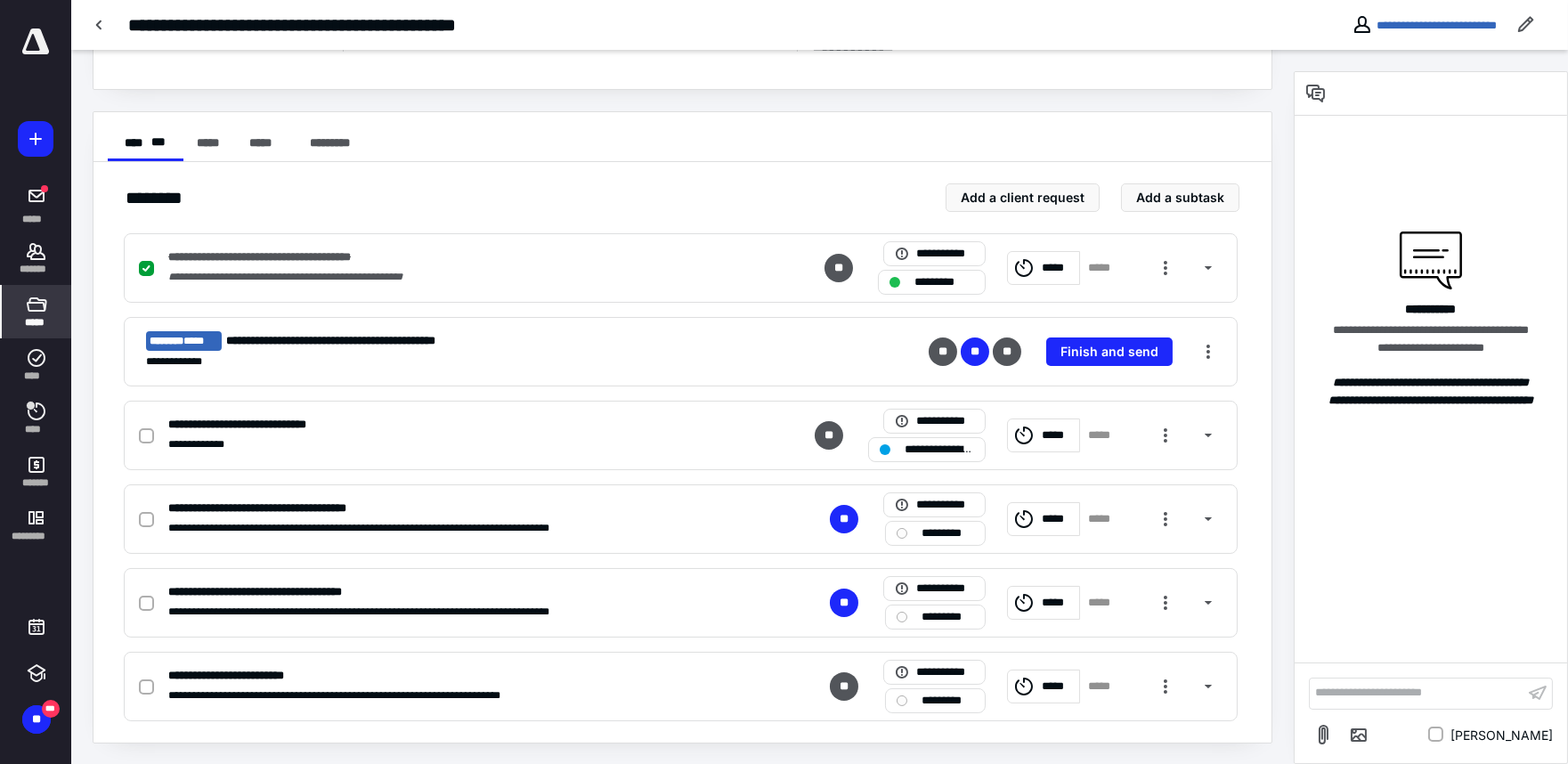 checkbox on "false" 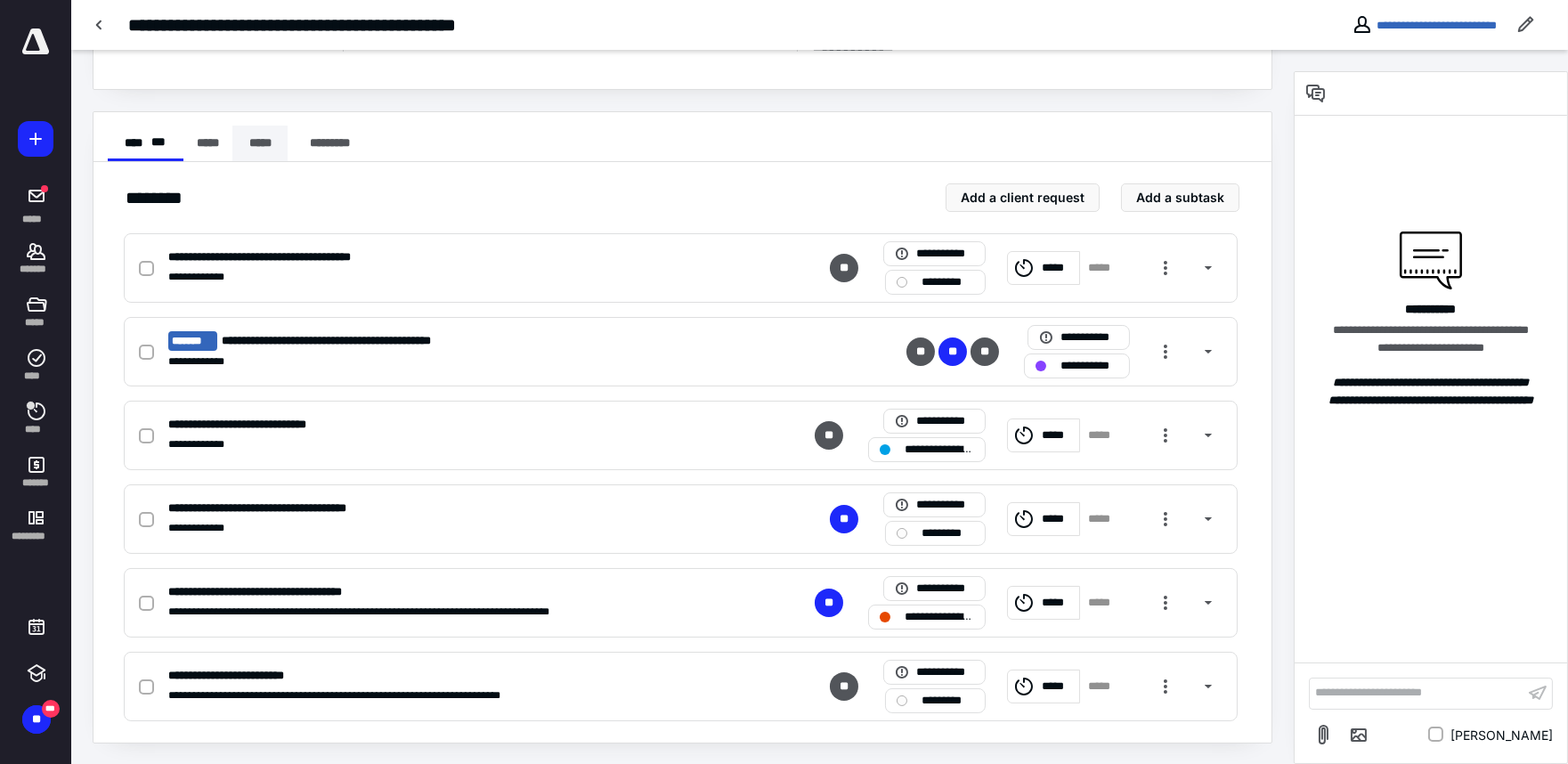 click on "*****" at bounding box center (260, 143) 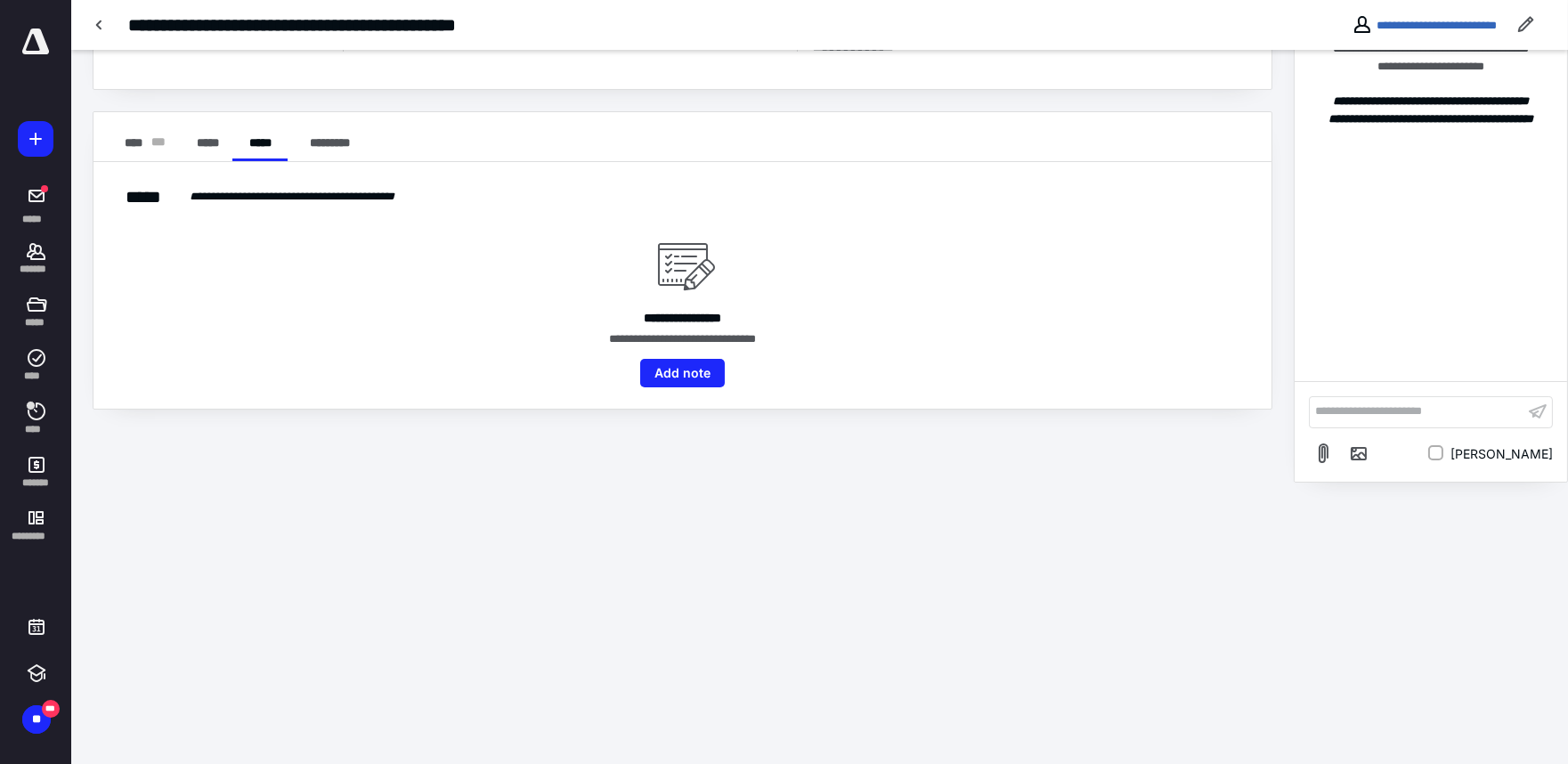 scroll, scrollTop: 0, scrollLeft: 0, axis: both 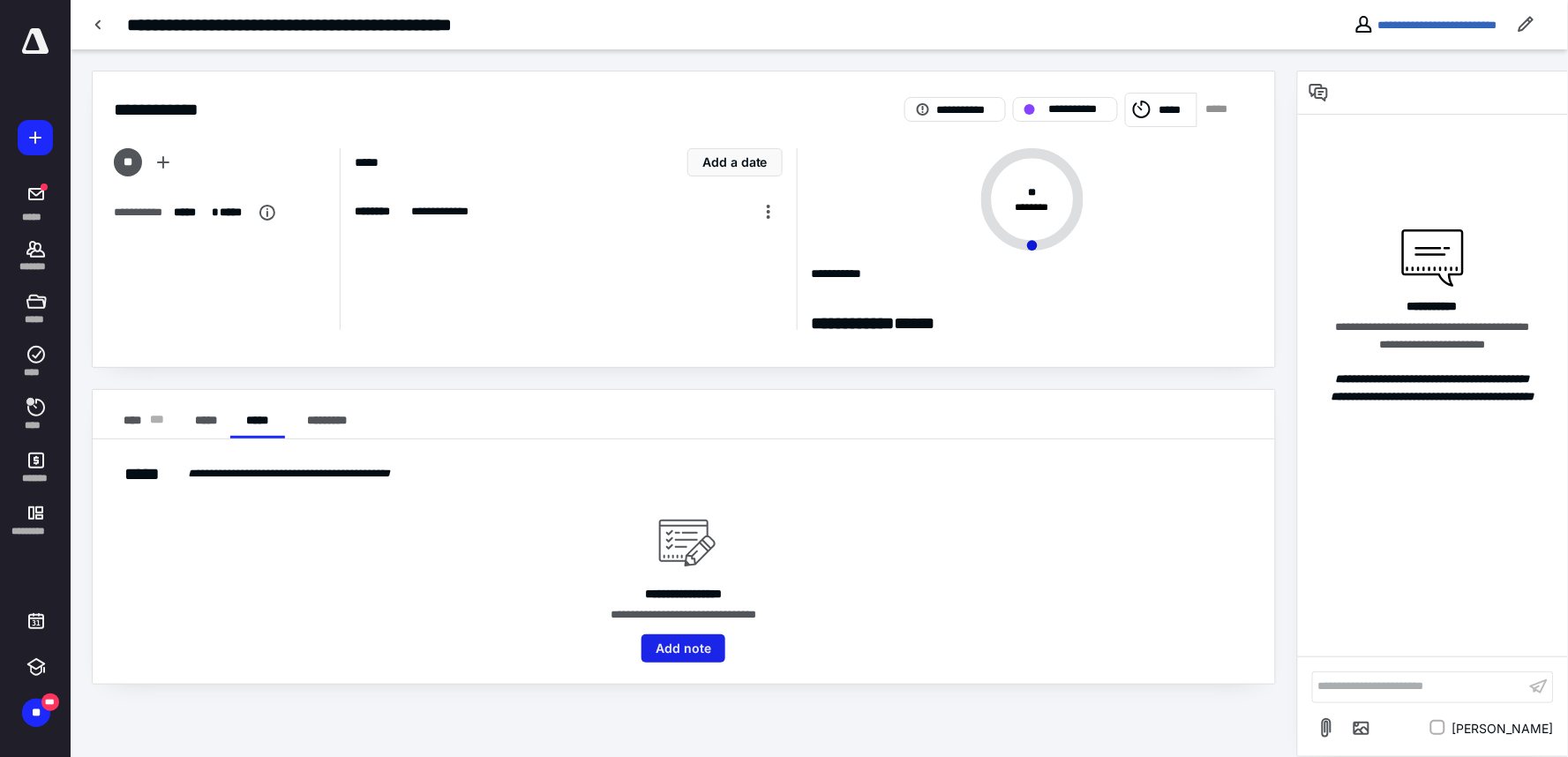 click on "Add note" at bounding box center (683, 648) 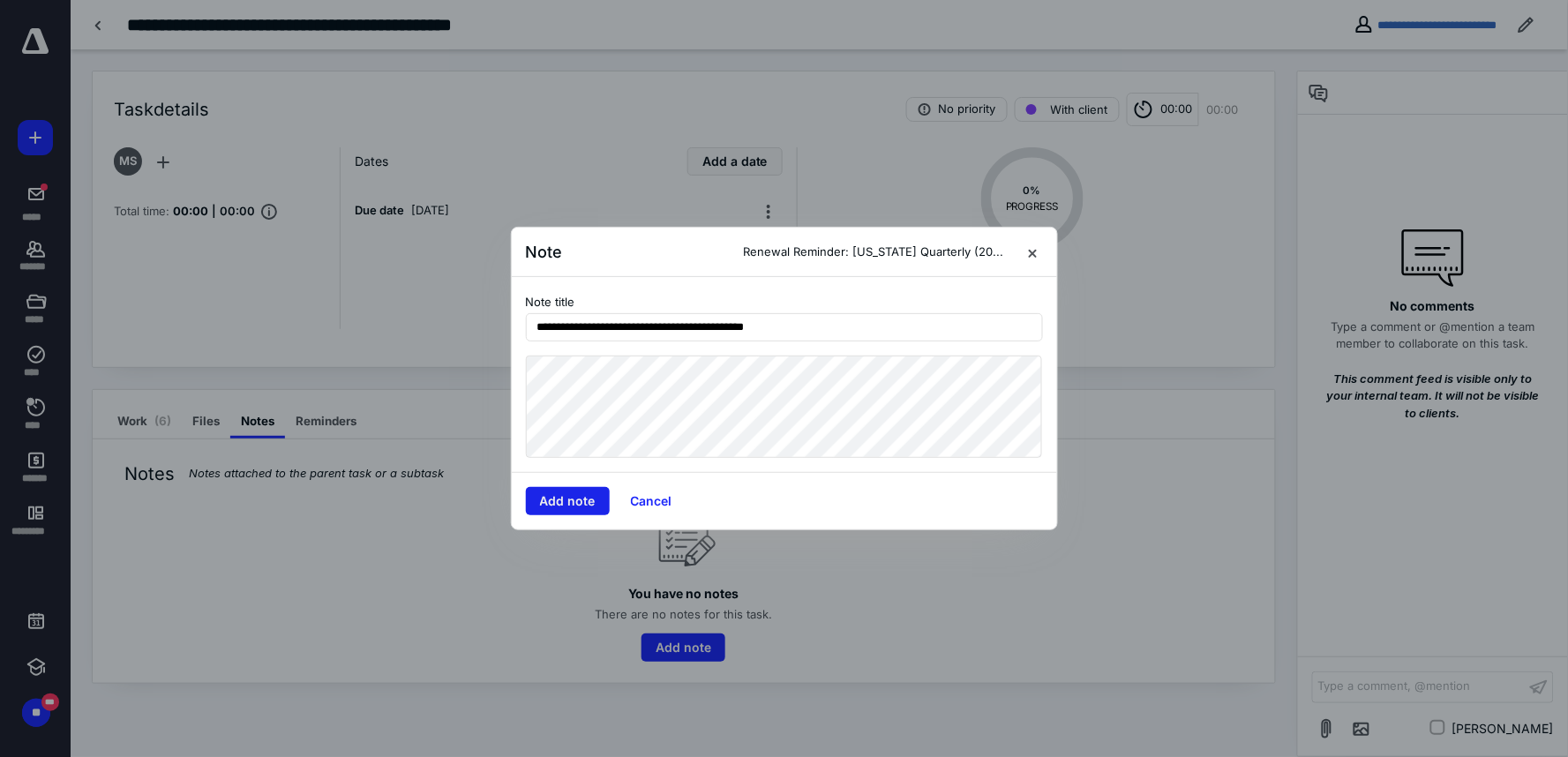 type on "**********" 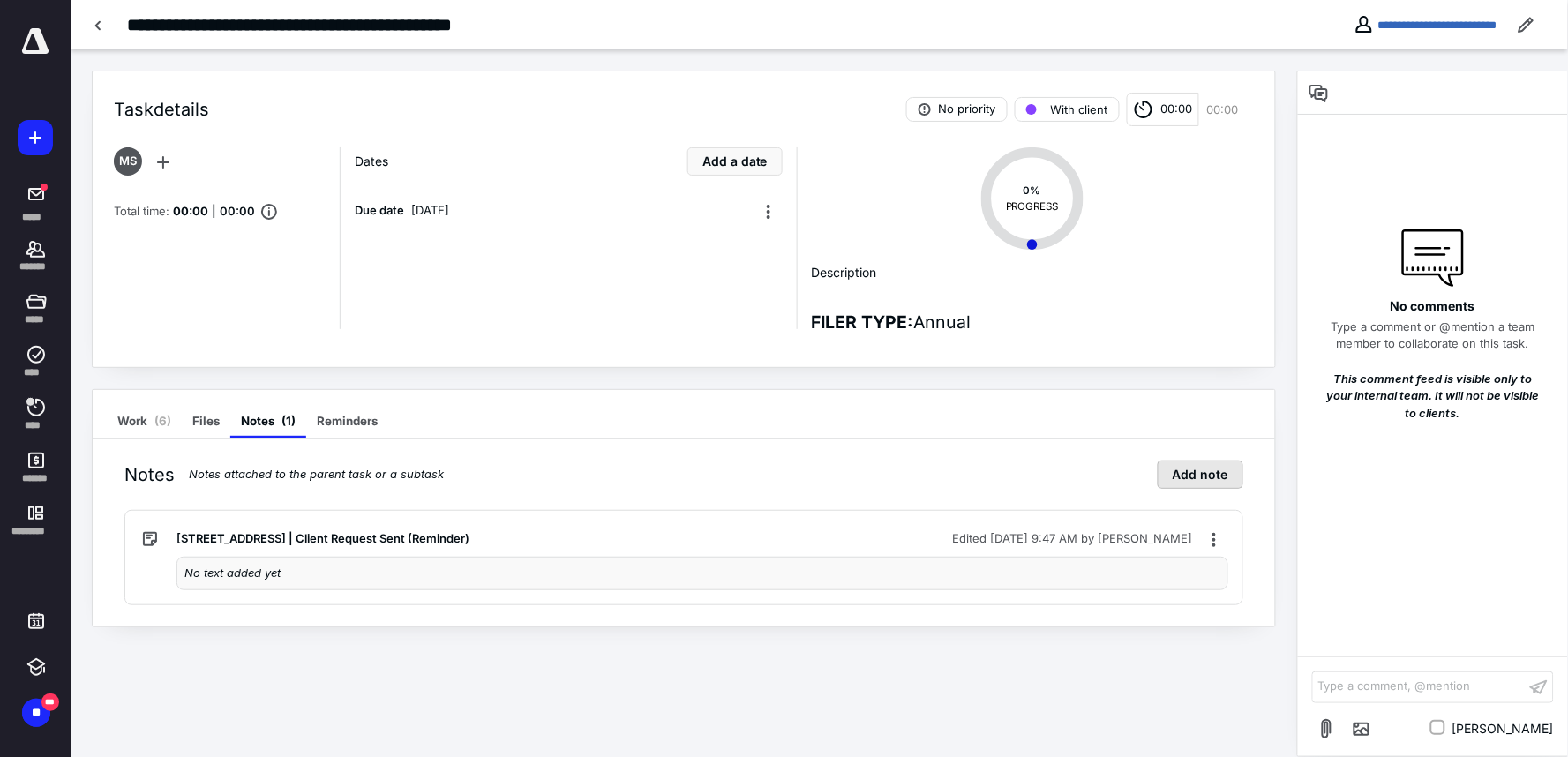 click on "Add note" at bounding box center (1200, 475) 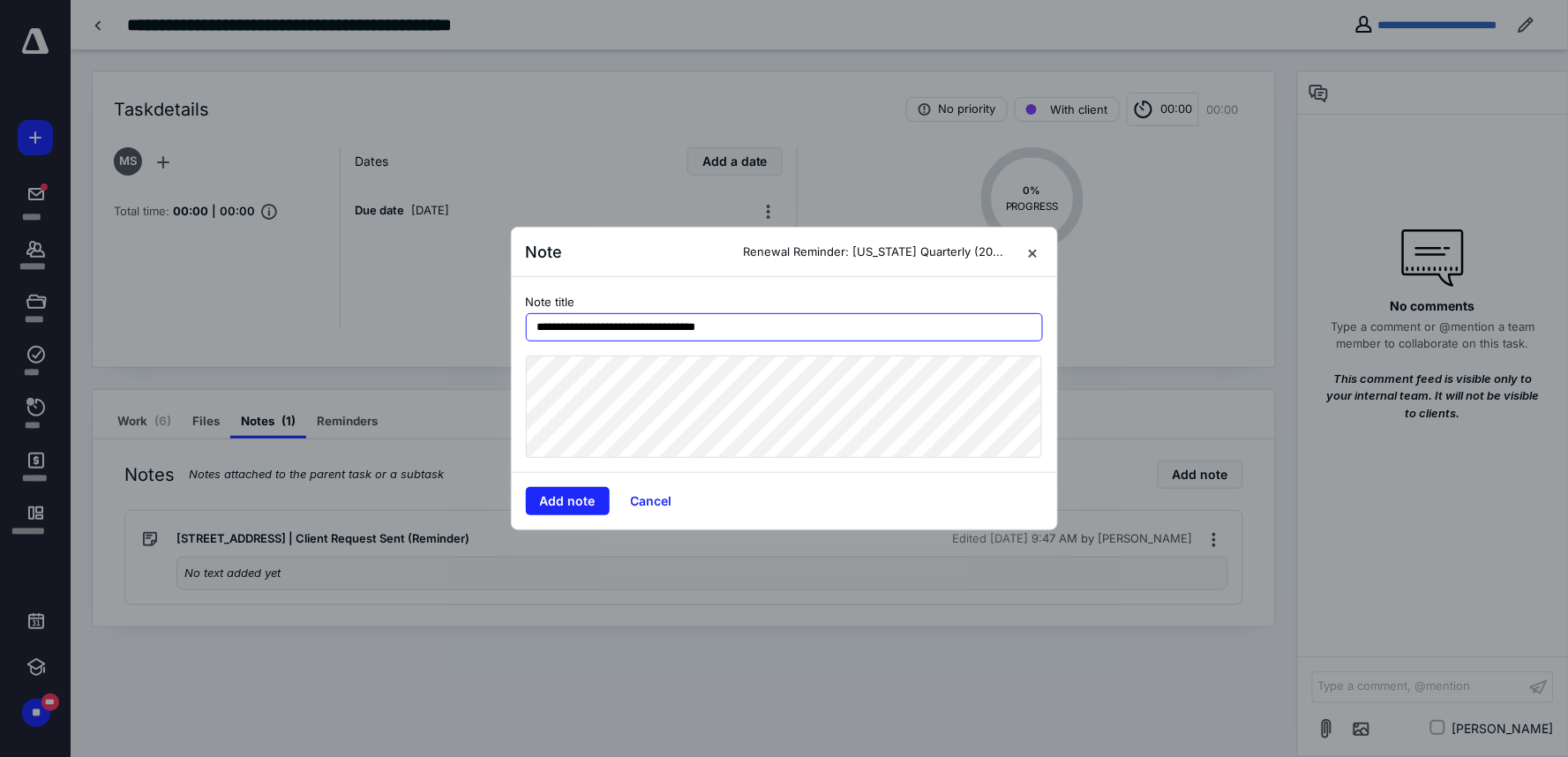 click on "**********" at bounding box center (784, 327) 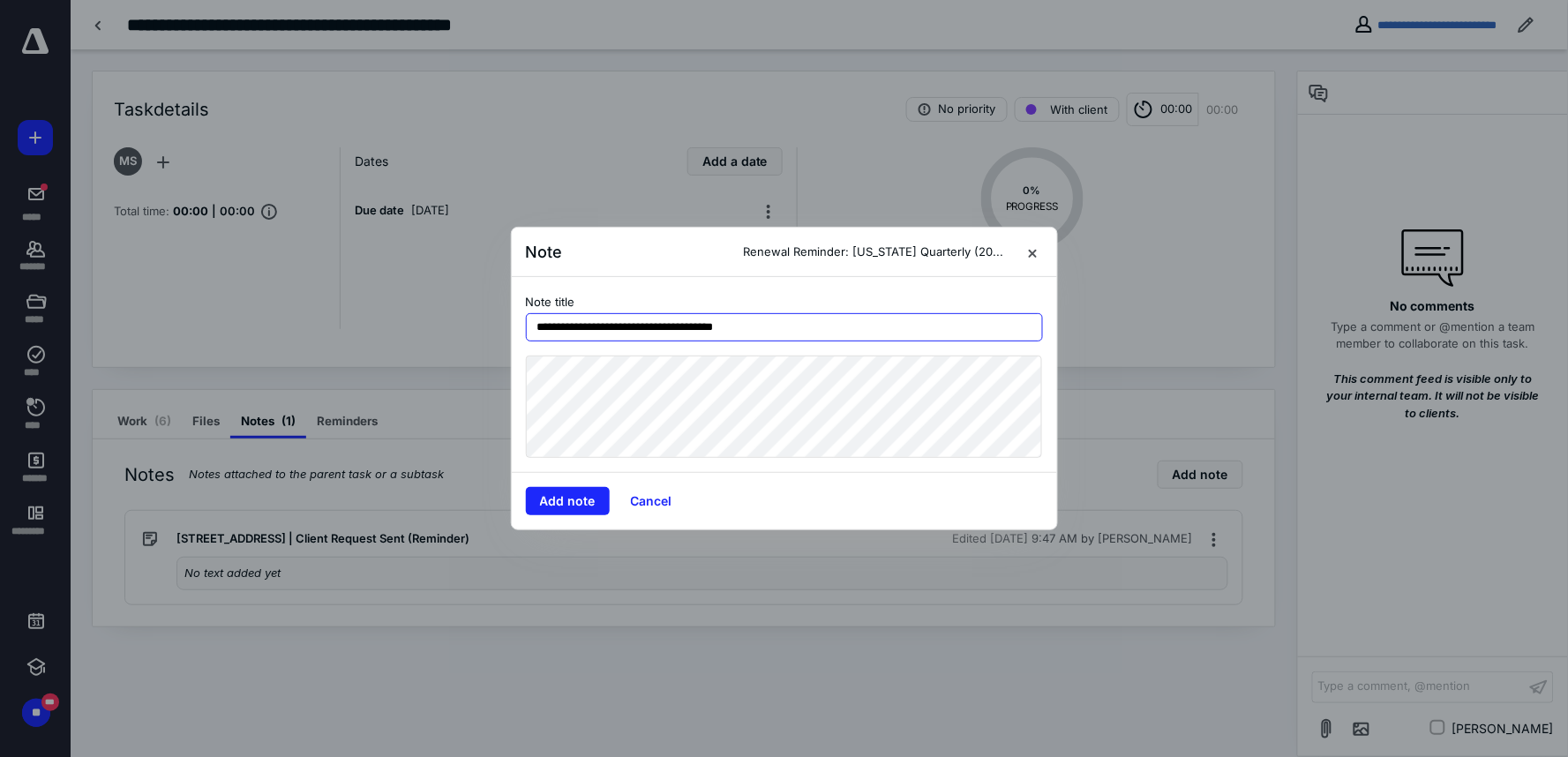 type on "**********" 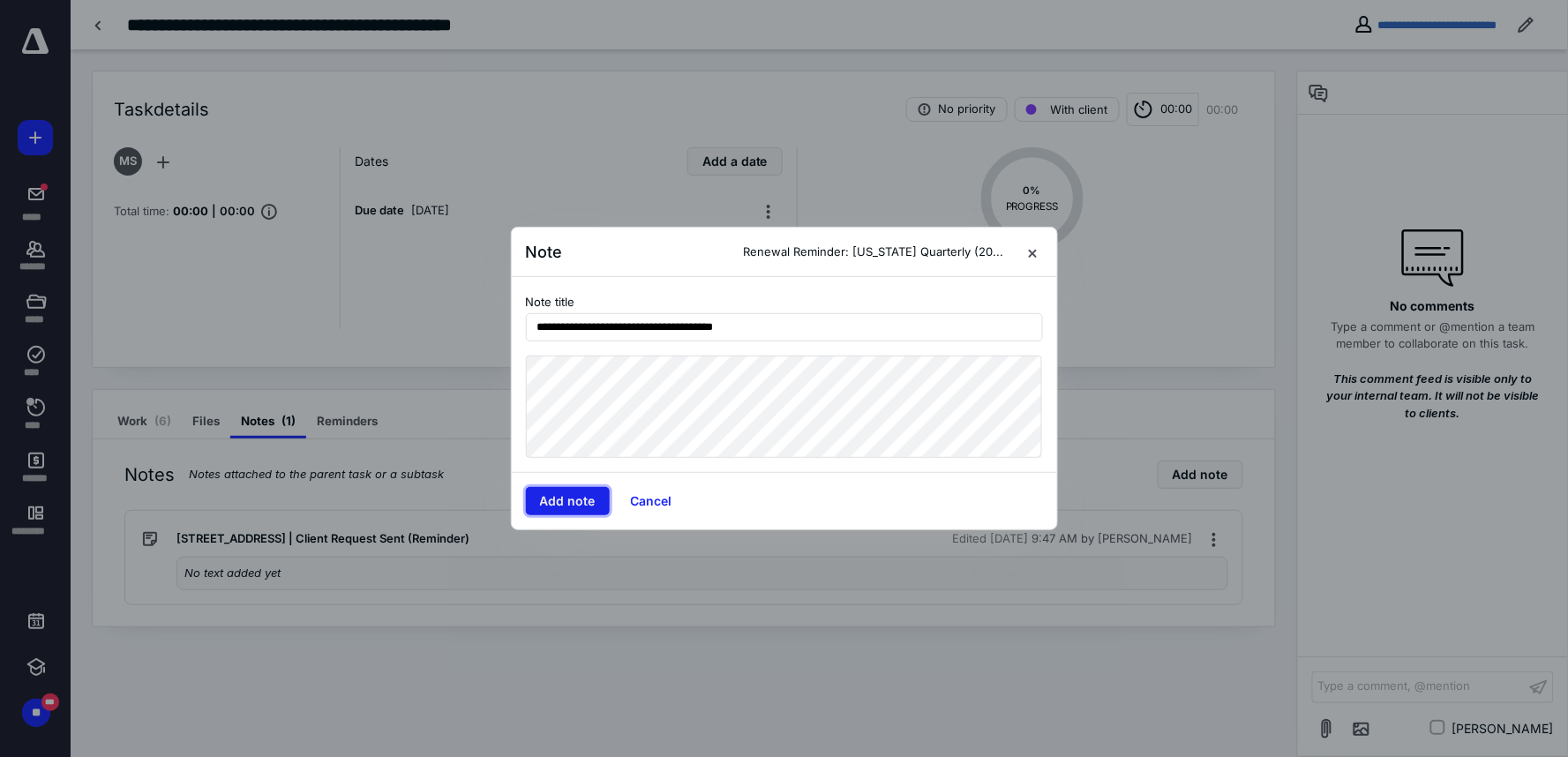 click on "Add note" at bounding box center [567, 501] 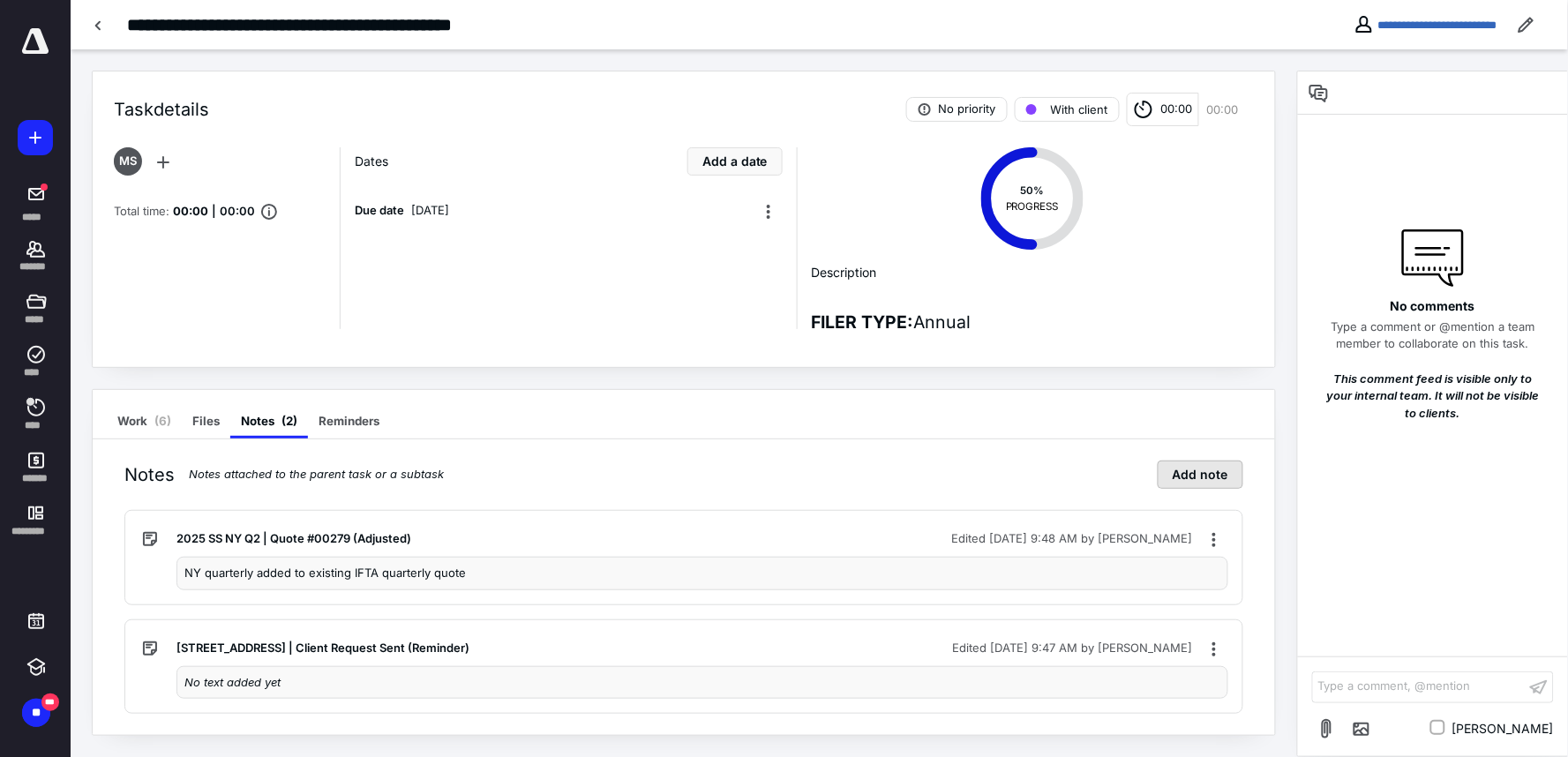 click on "Add note" at bounding box center (1200, 475) 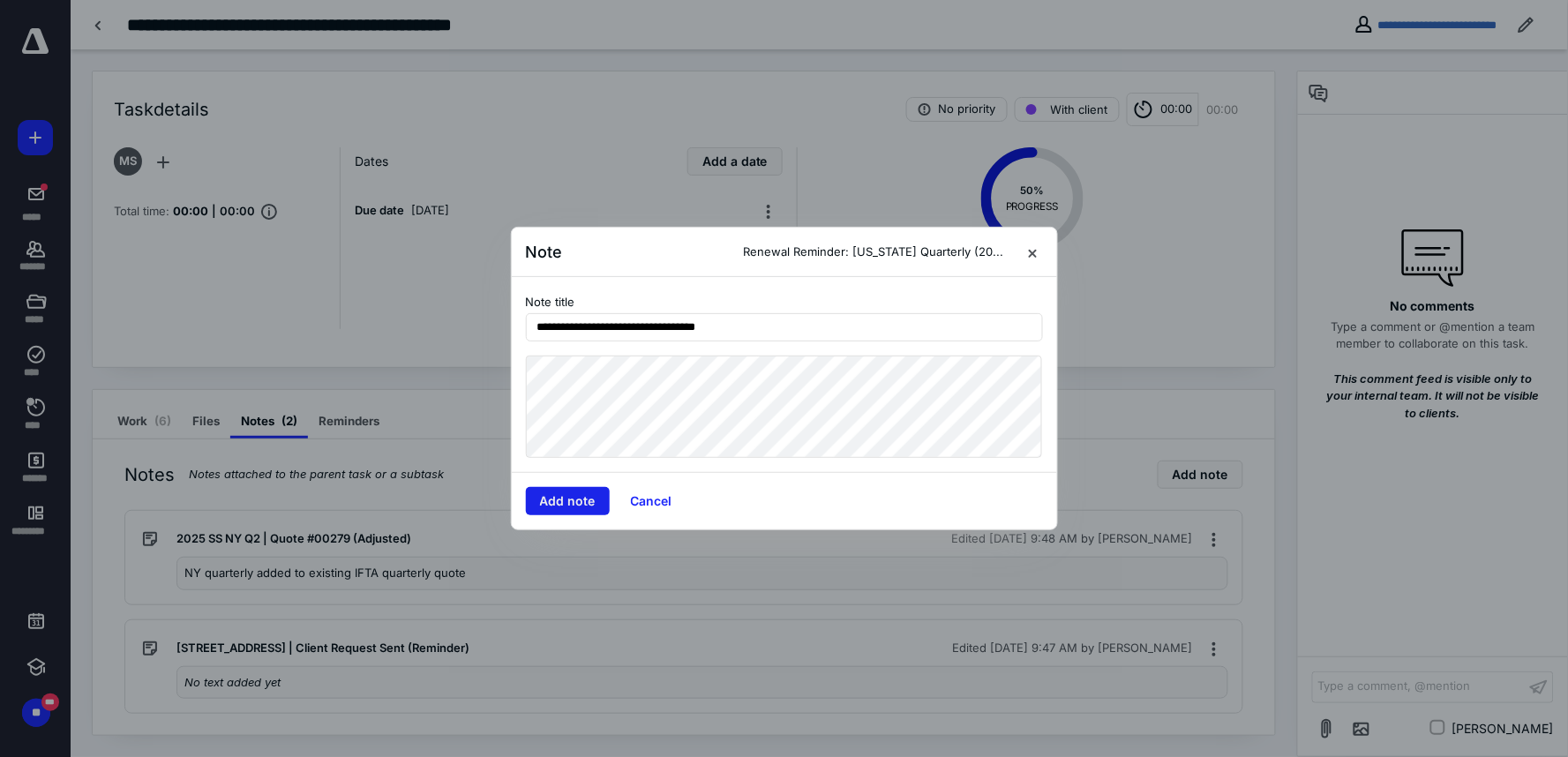 type on "**********" 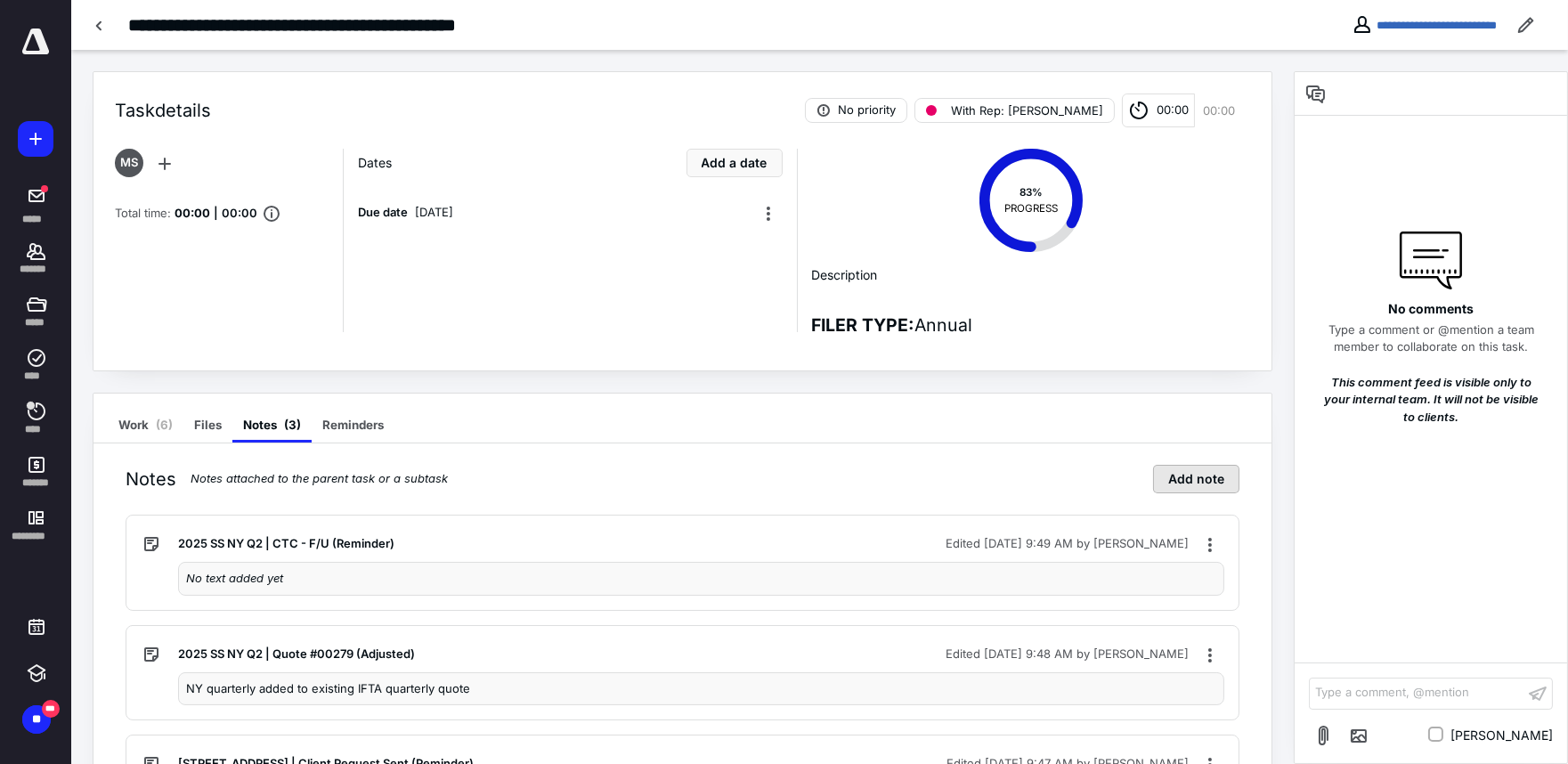 click on "Add note" at bounding box center [1196, 479] 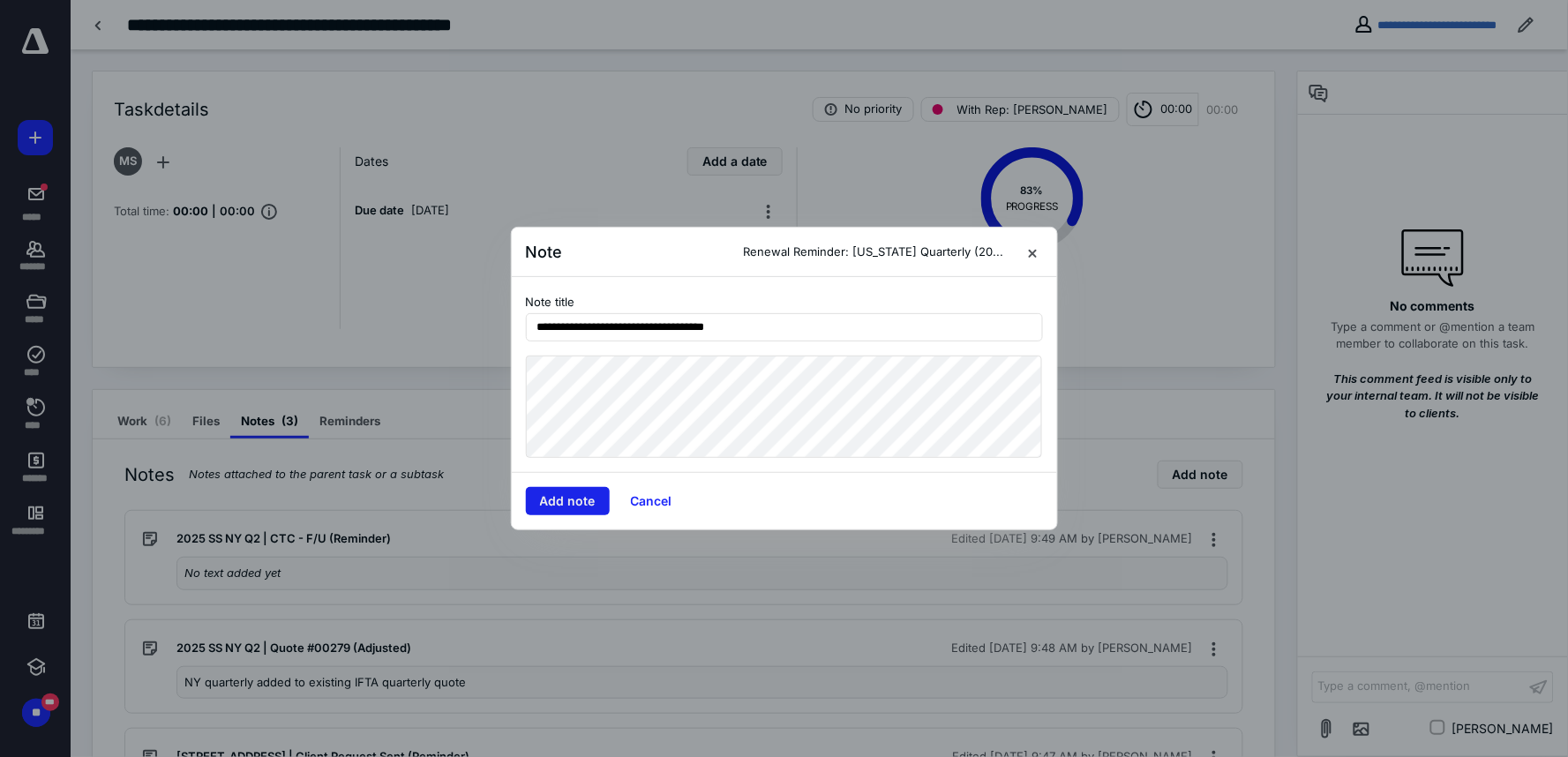 type on "**********" 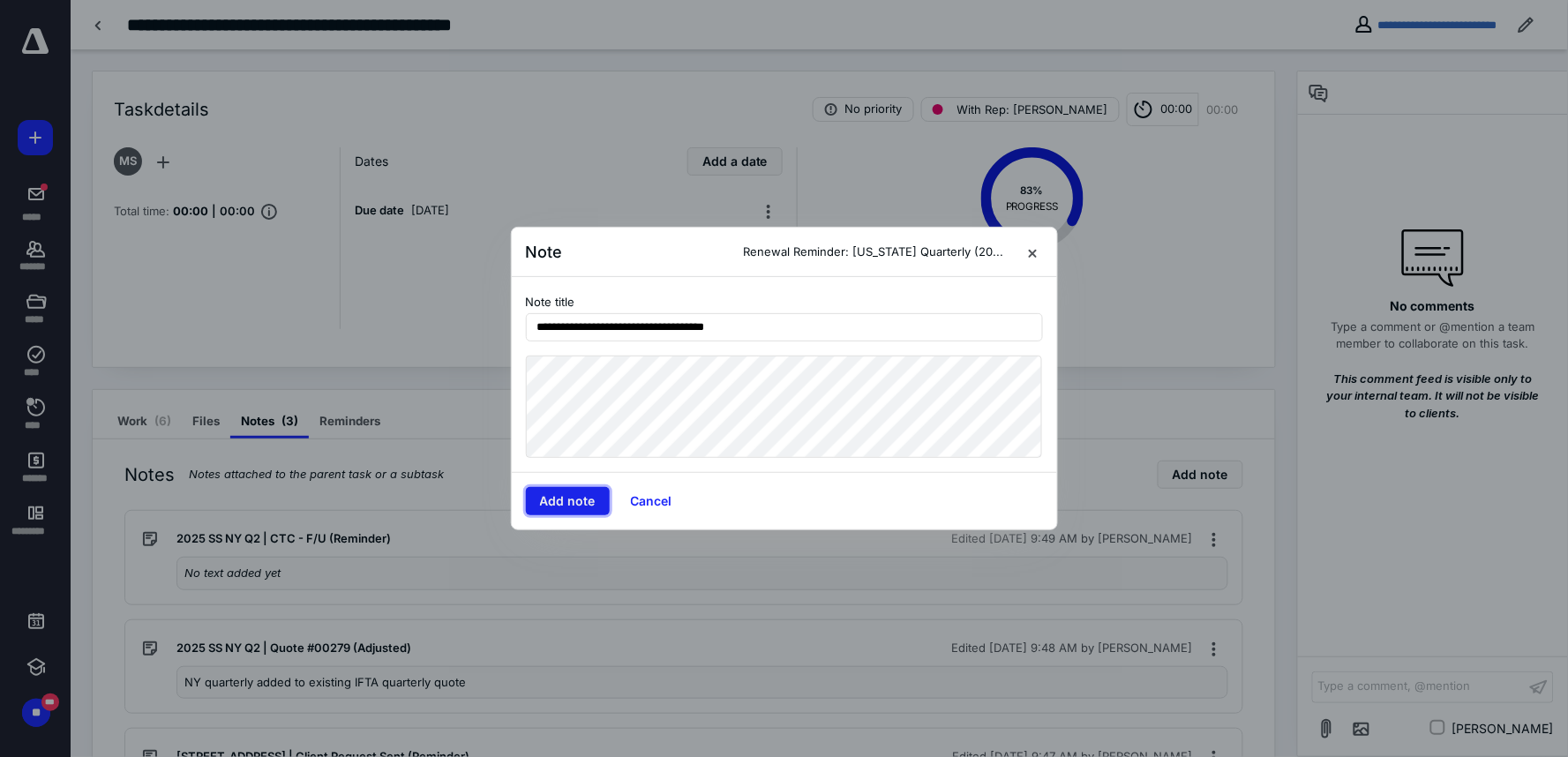 click on "Add note" at bounding box center [567, 501] 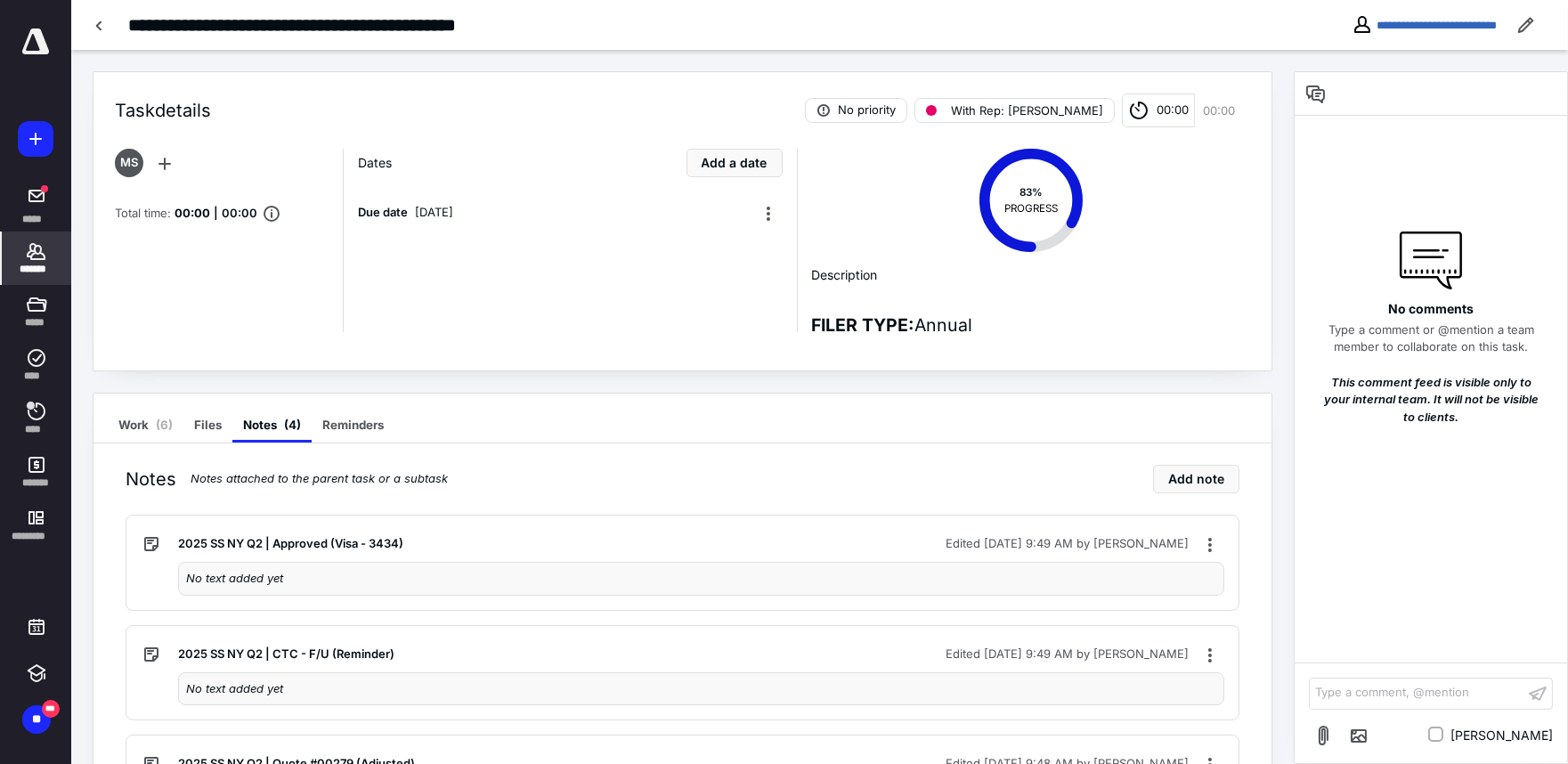 click 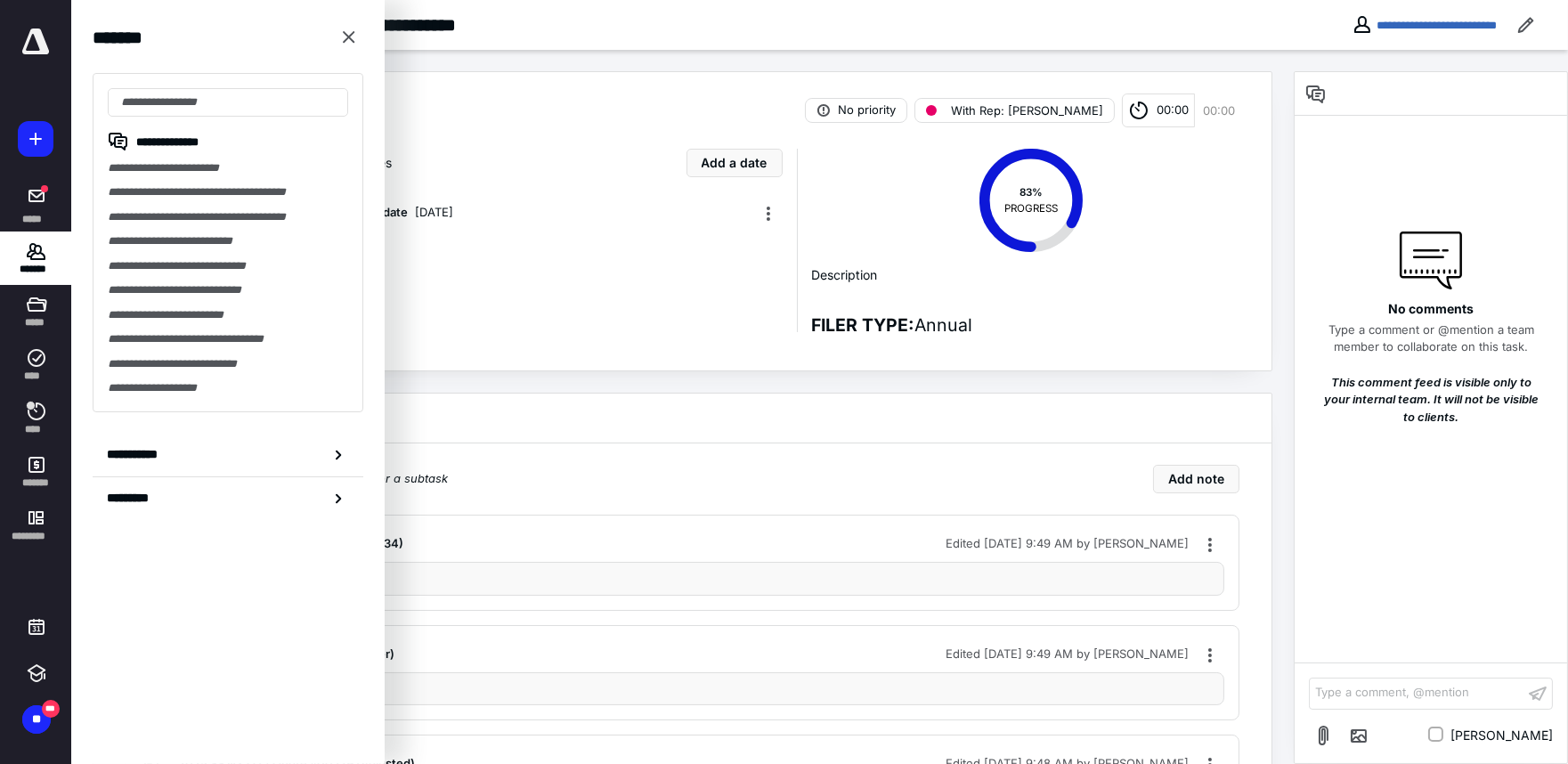 click on "**********" at bounding box center [228, 167] 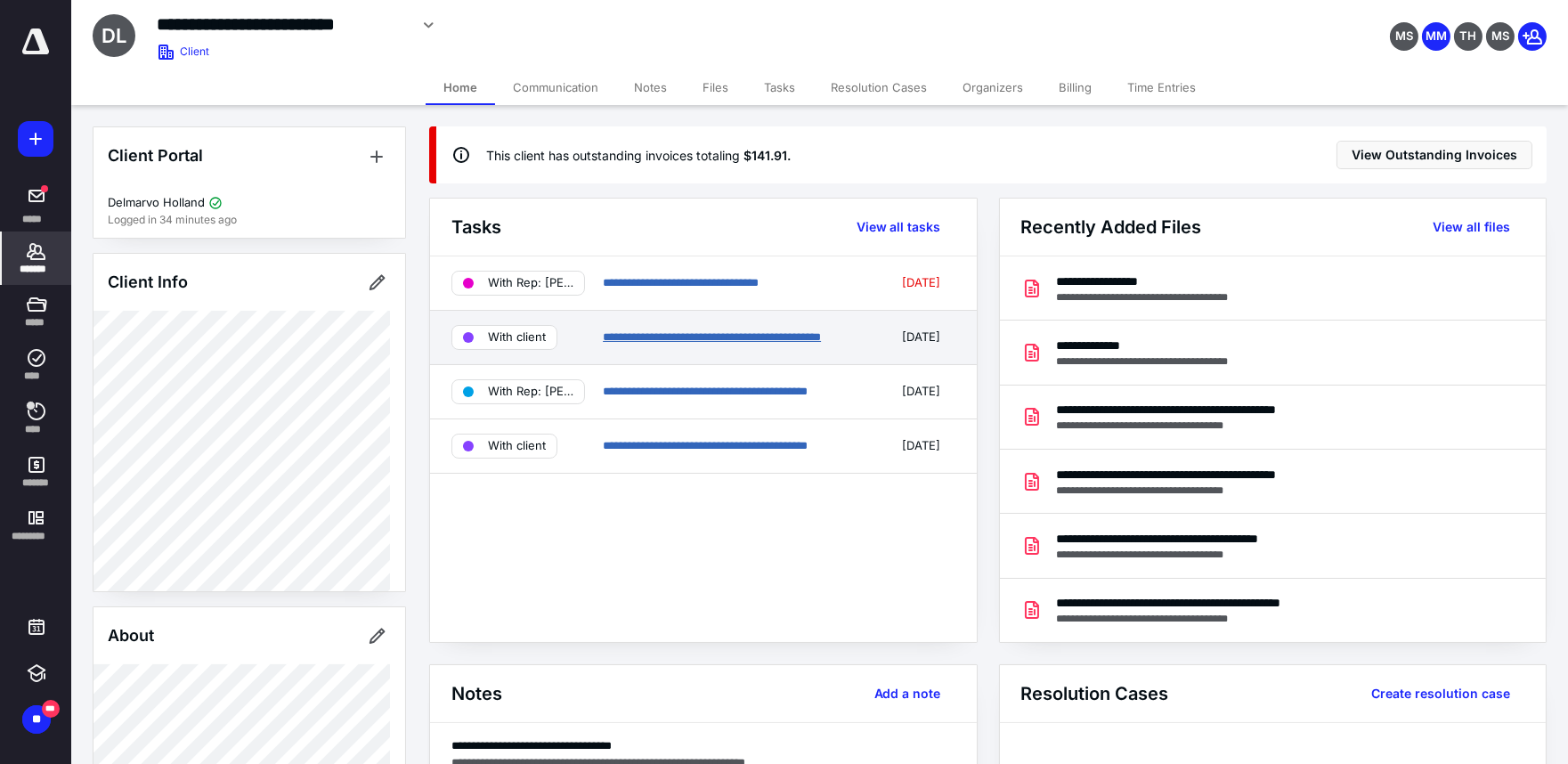 click on "**********" at bounding box center (711, 337) 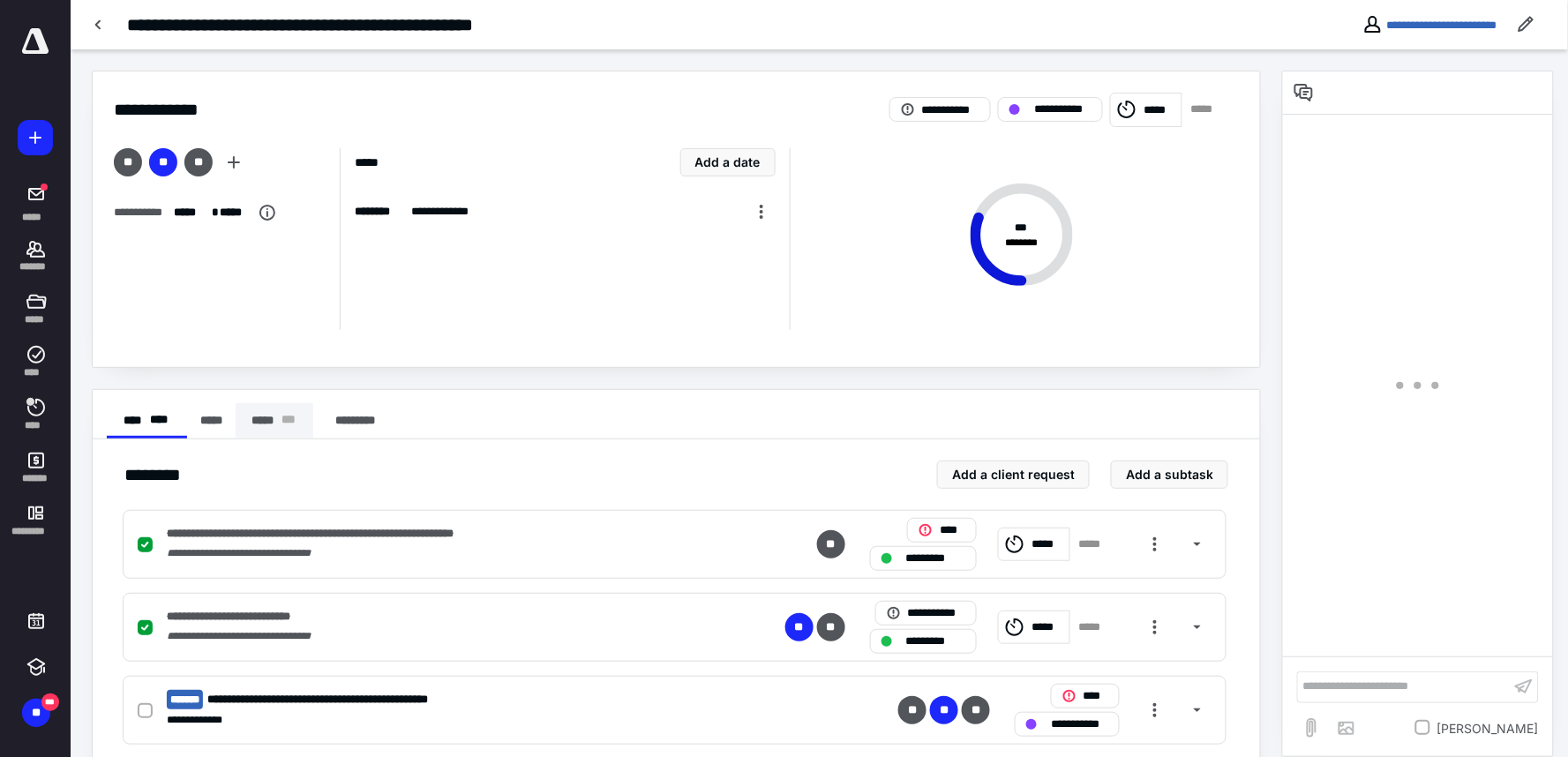 click on "***** * * *" at bounding box center [274, 421] 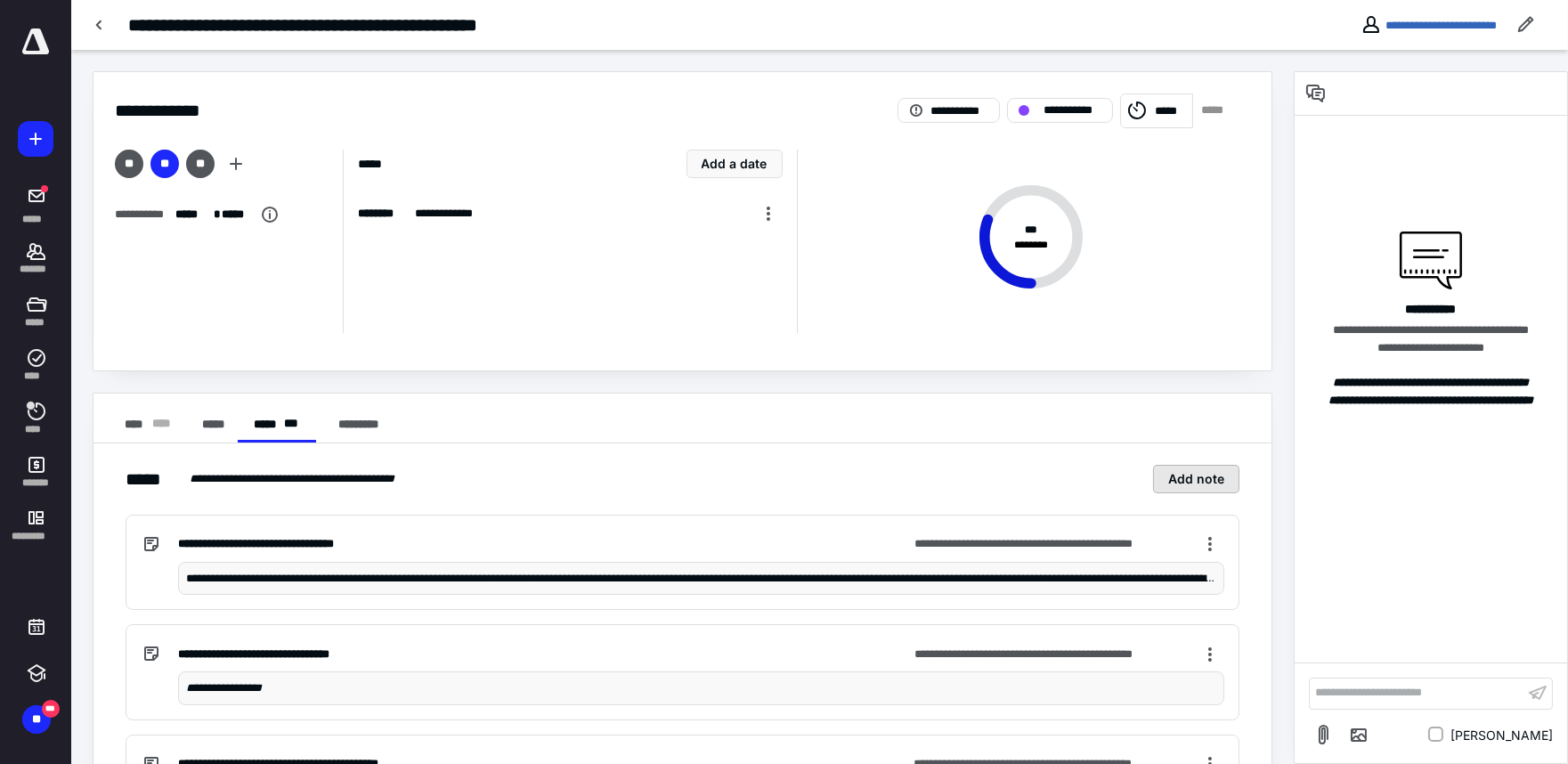 click on "Add note" at bounding box center [1196, 479] 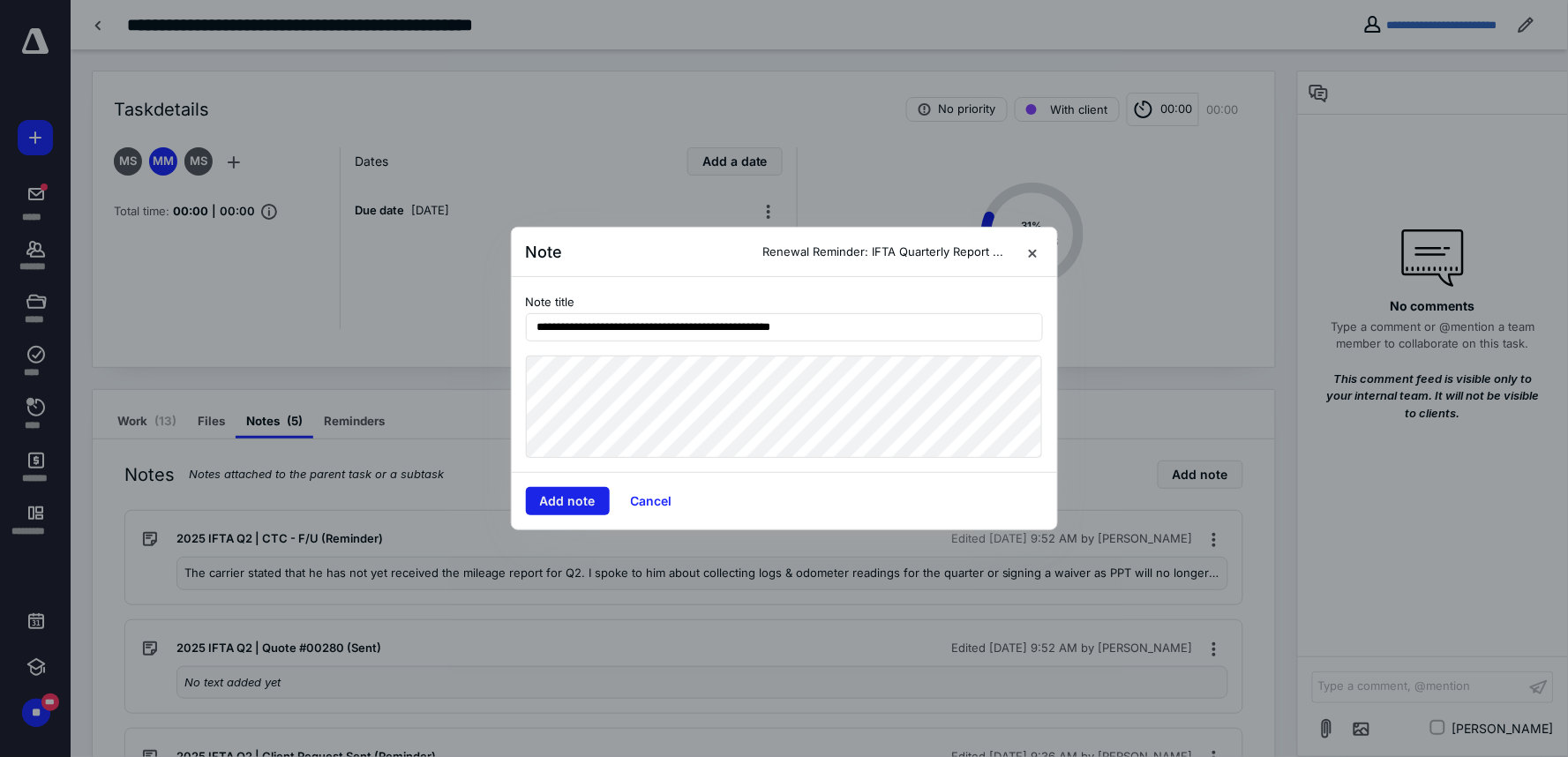 type on "**********" 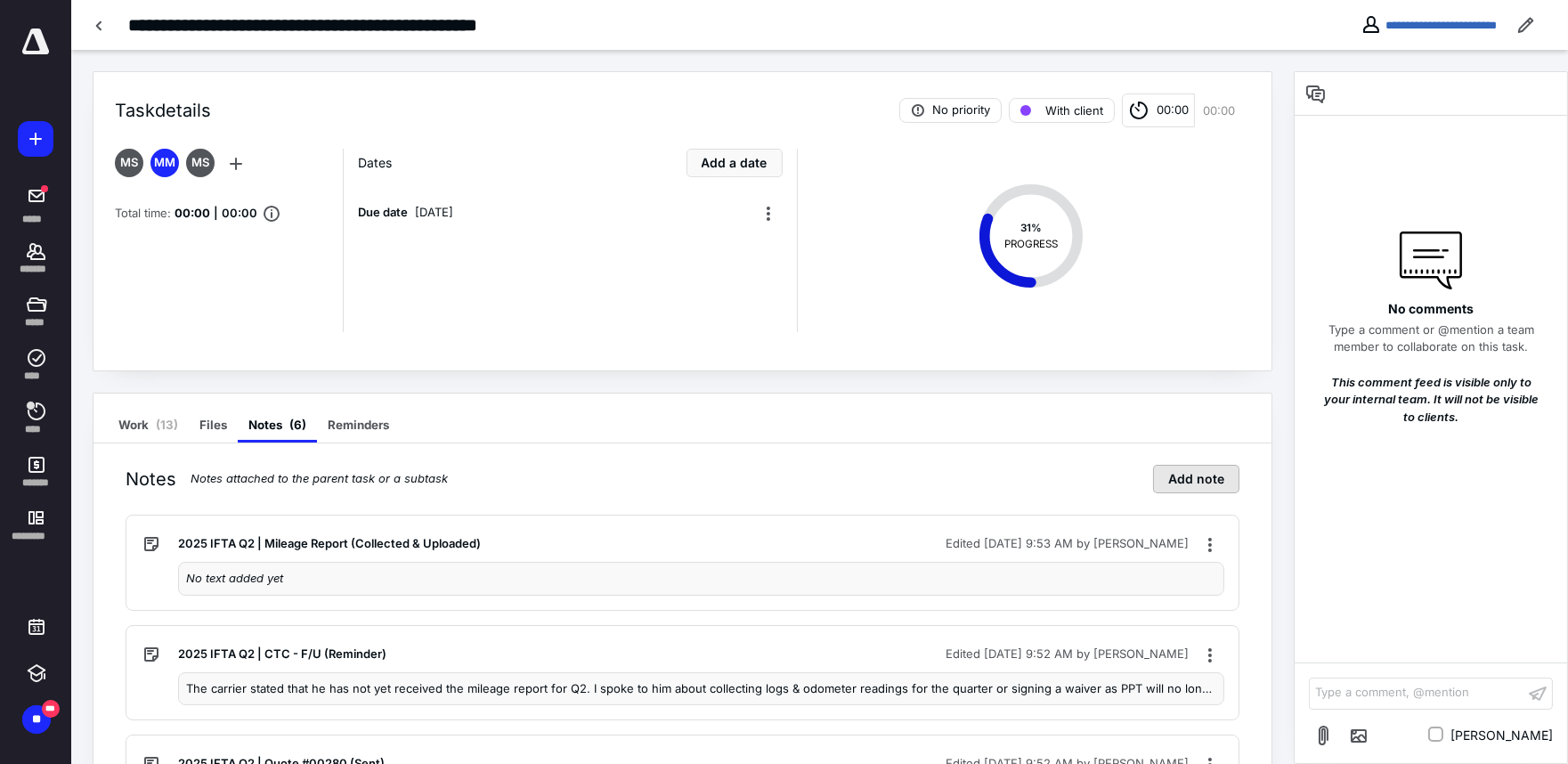 click on "Add note" at bounding box center [1196, 479] 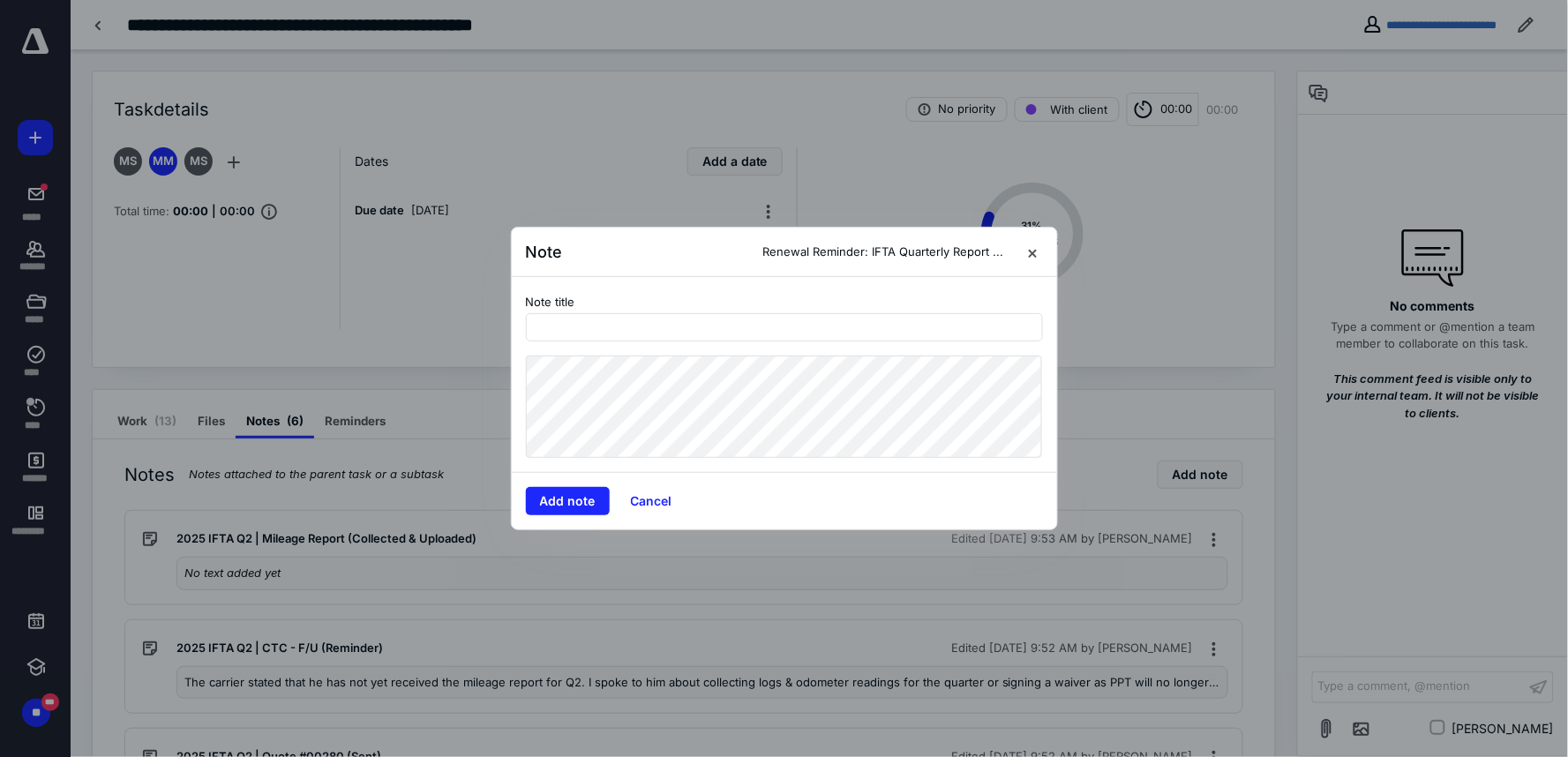 click on "Note Renewal Reminder: IFTA Quarterly Report ... Note title Add note Cancel" at bounding box center [784, 378] 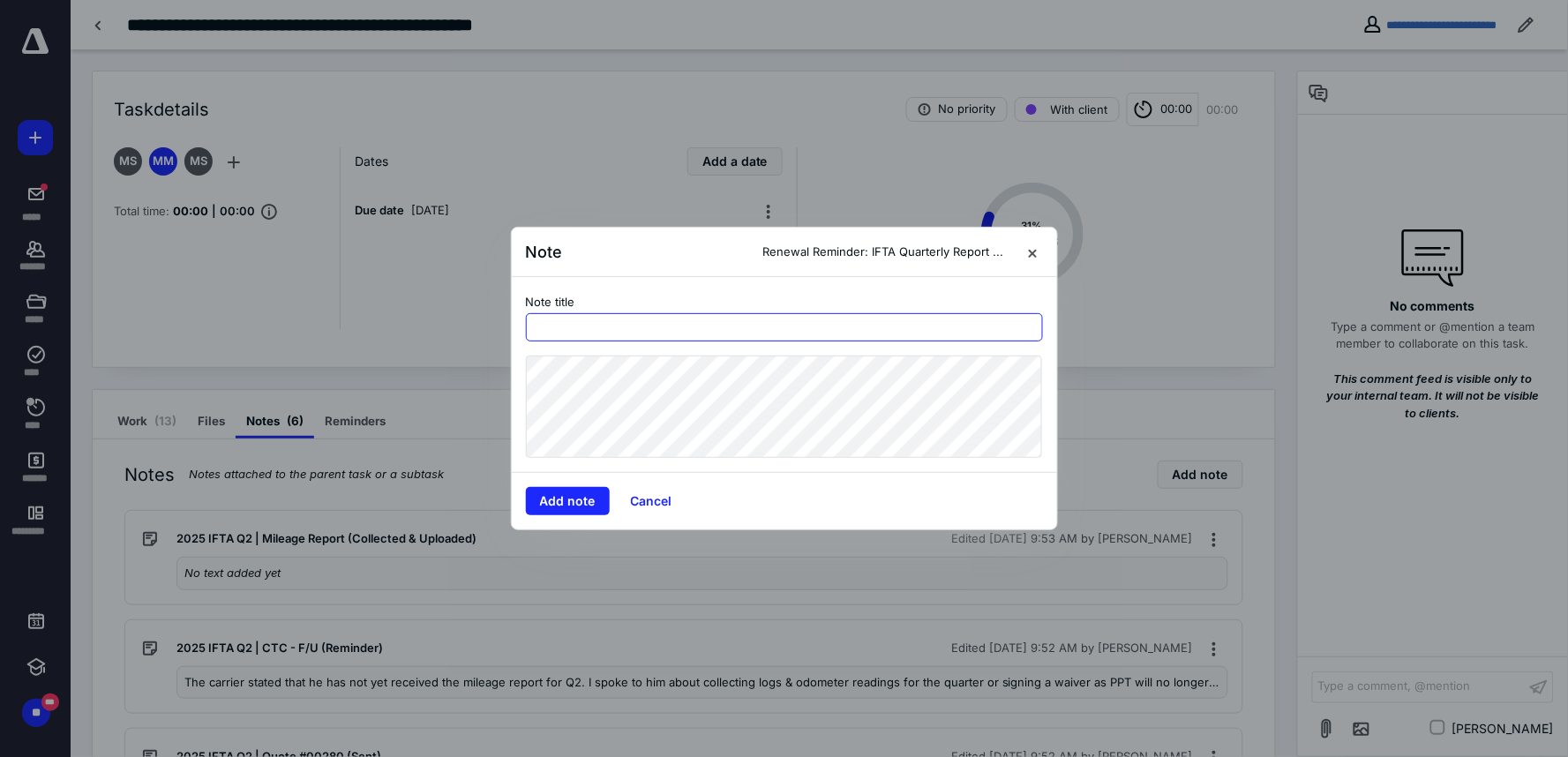 click at bounding box center [784, 327] 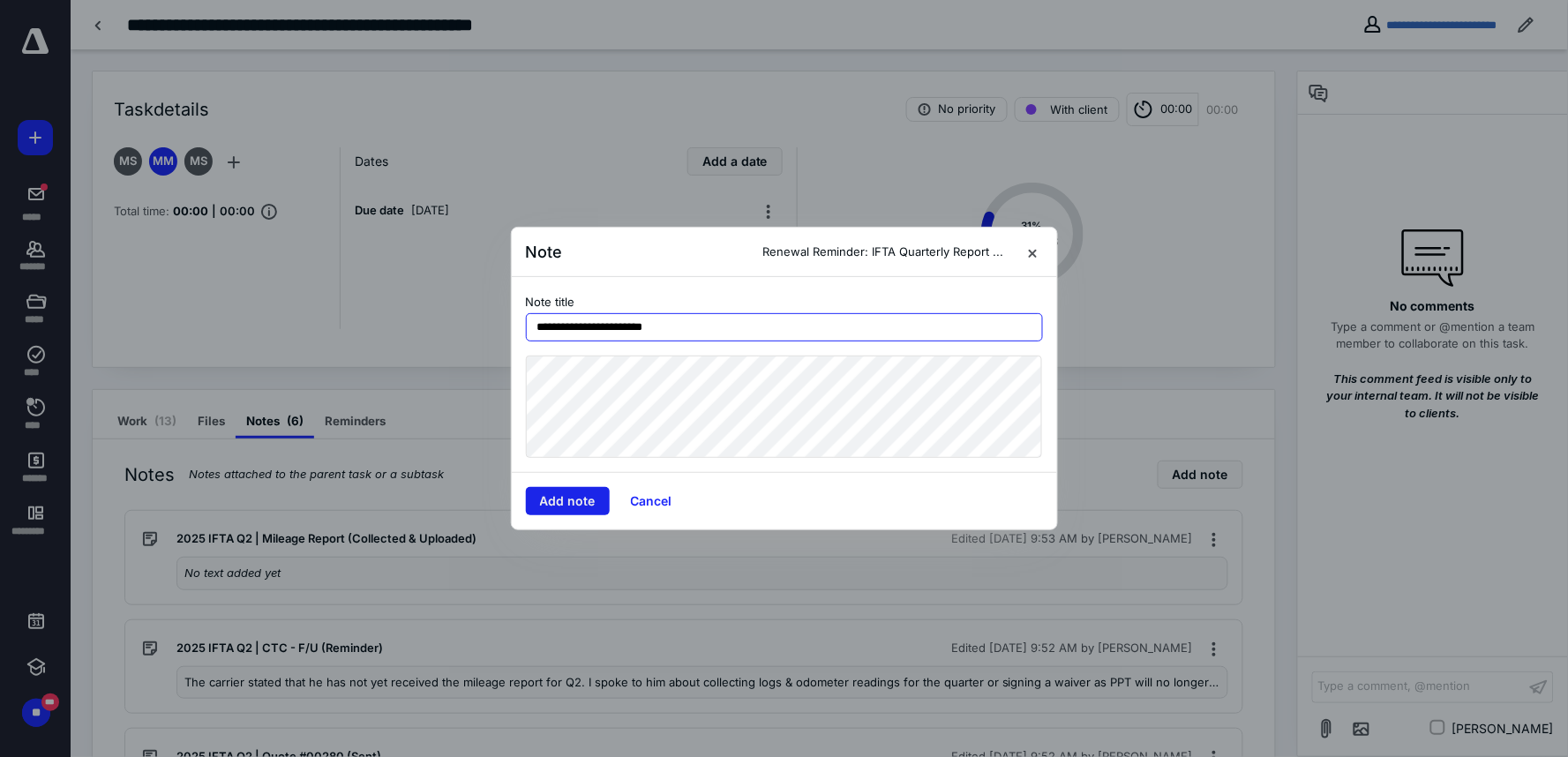type on "**********" 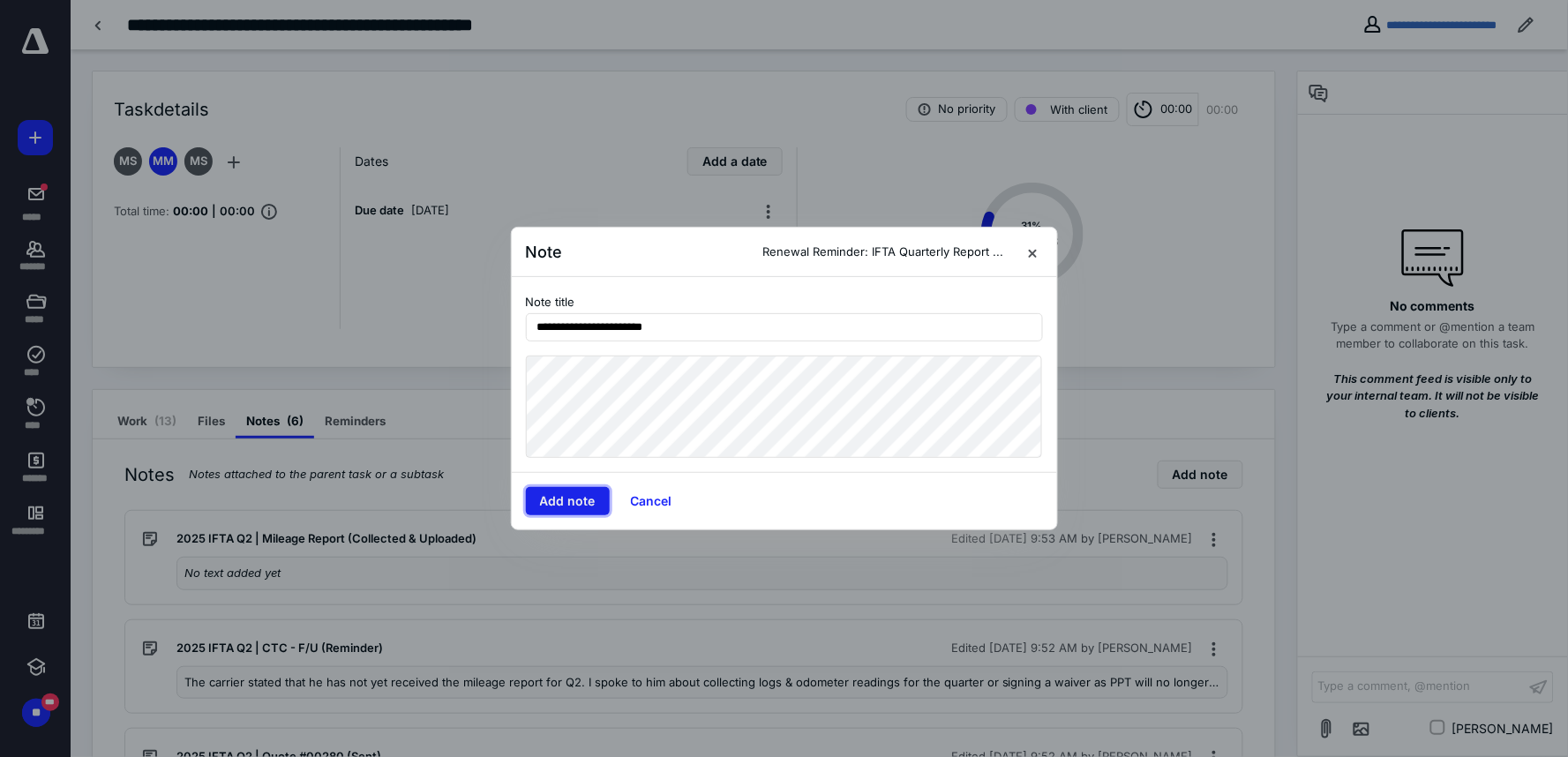 click on "Add note" at bounding box center (567, 501) 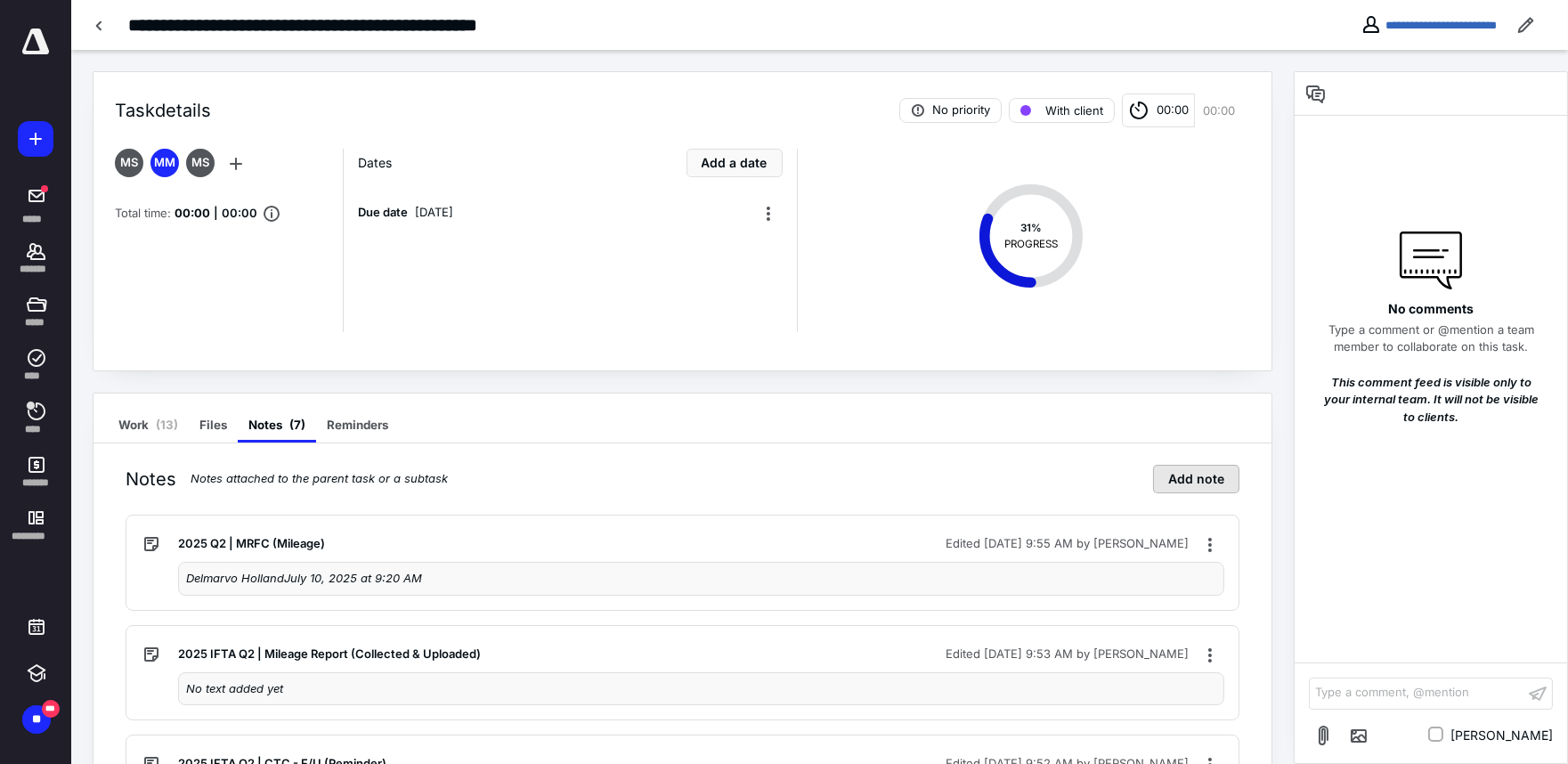 click on "Add note" at bounding box center [1196, 479] 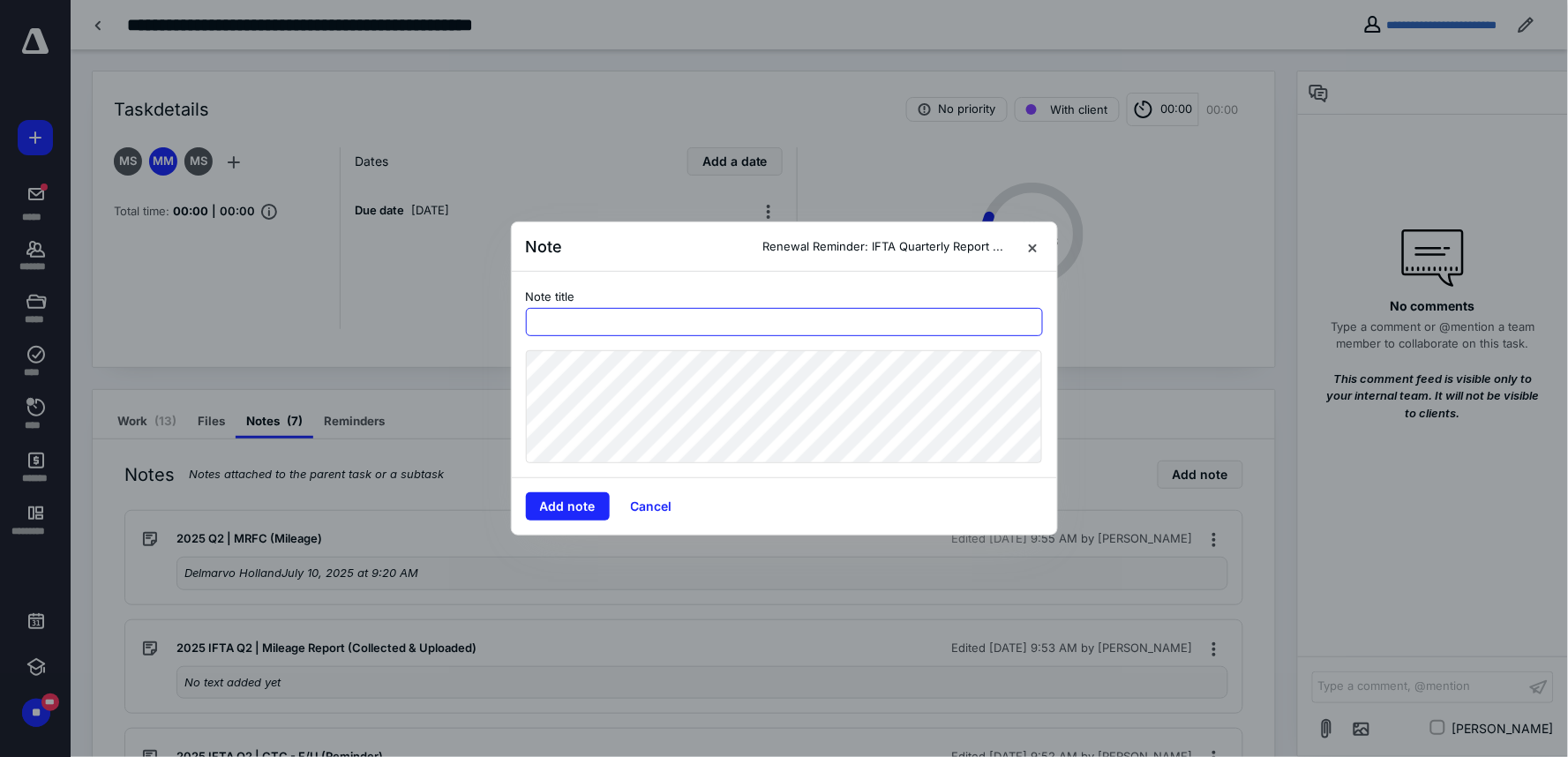 click at bounding box center (784, 322) 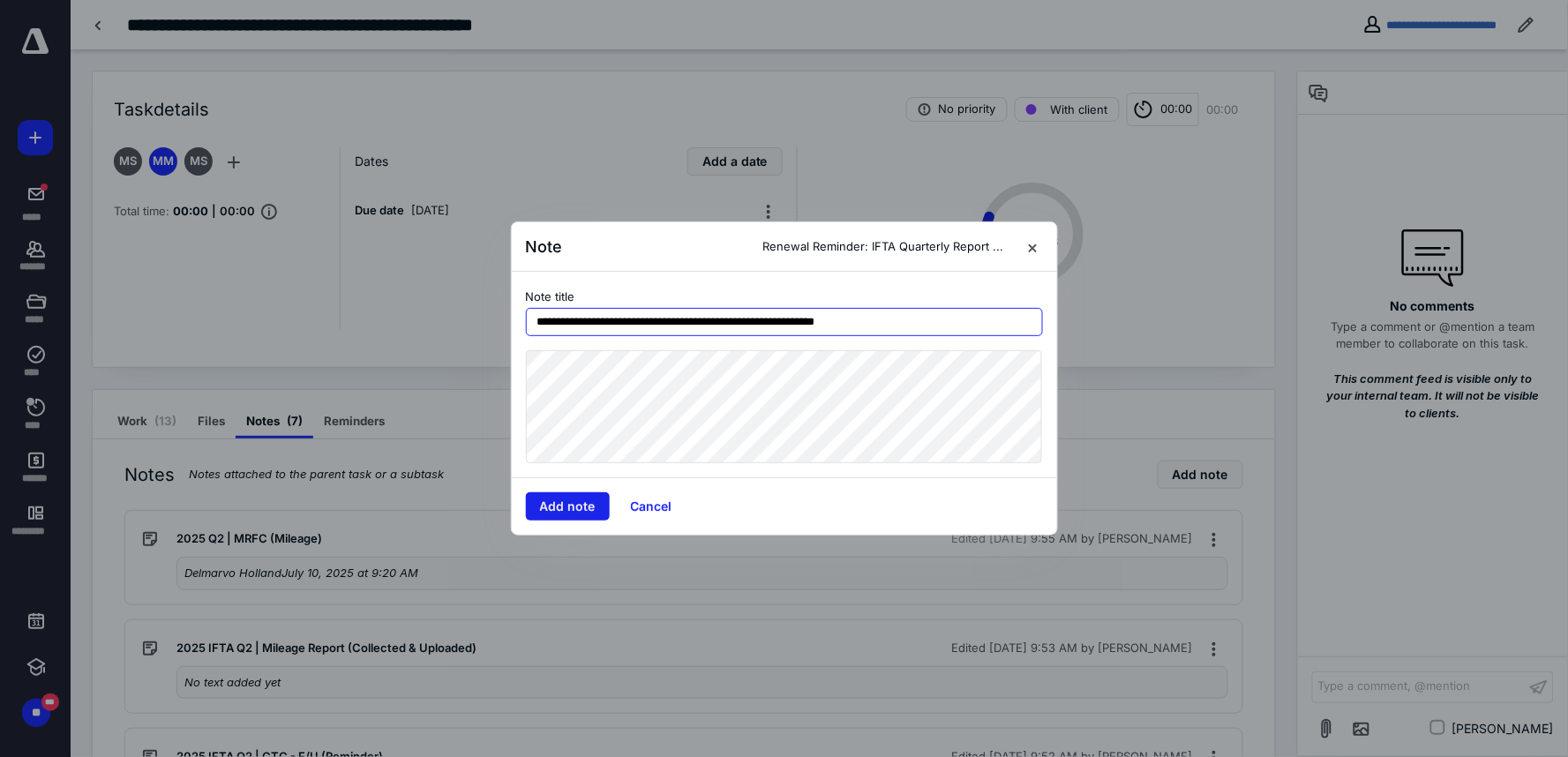 type on "**********" 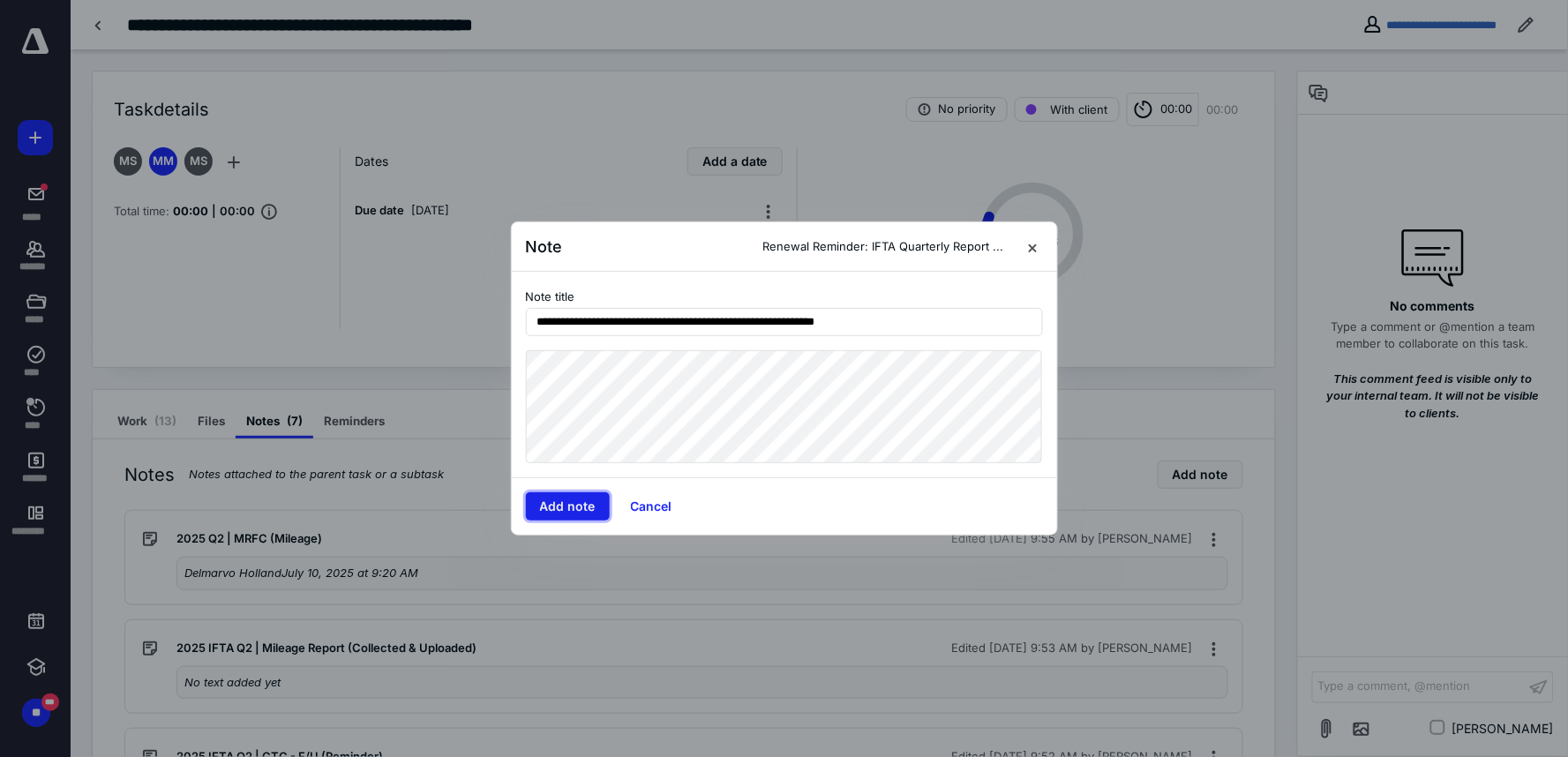 click on "Add note" at bounding box center [567, 506] 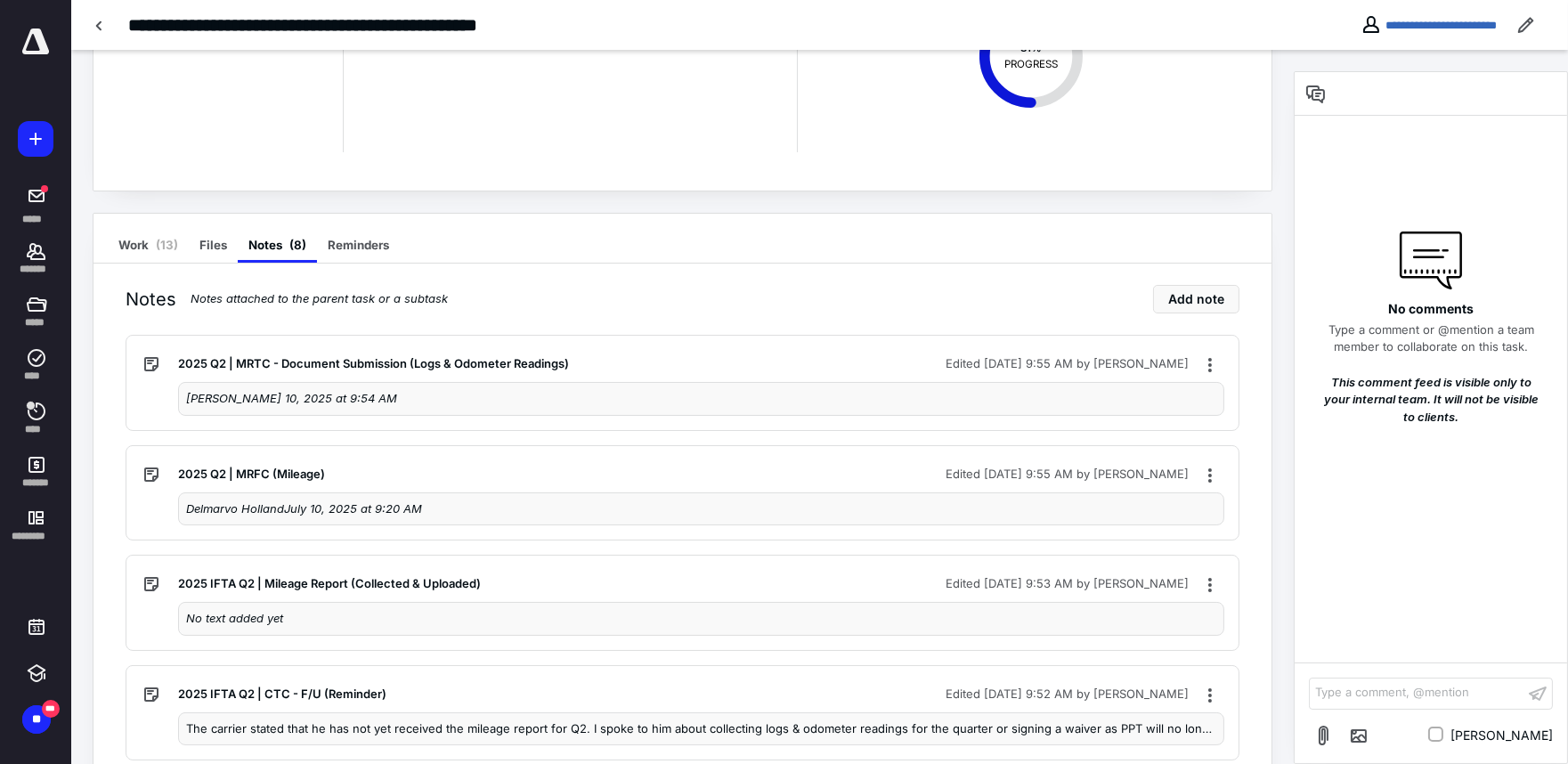 scroll, scrollTop: 198, scrollLeft: 0, axis: vertical 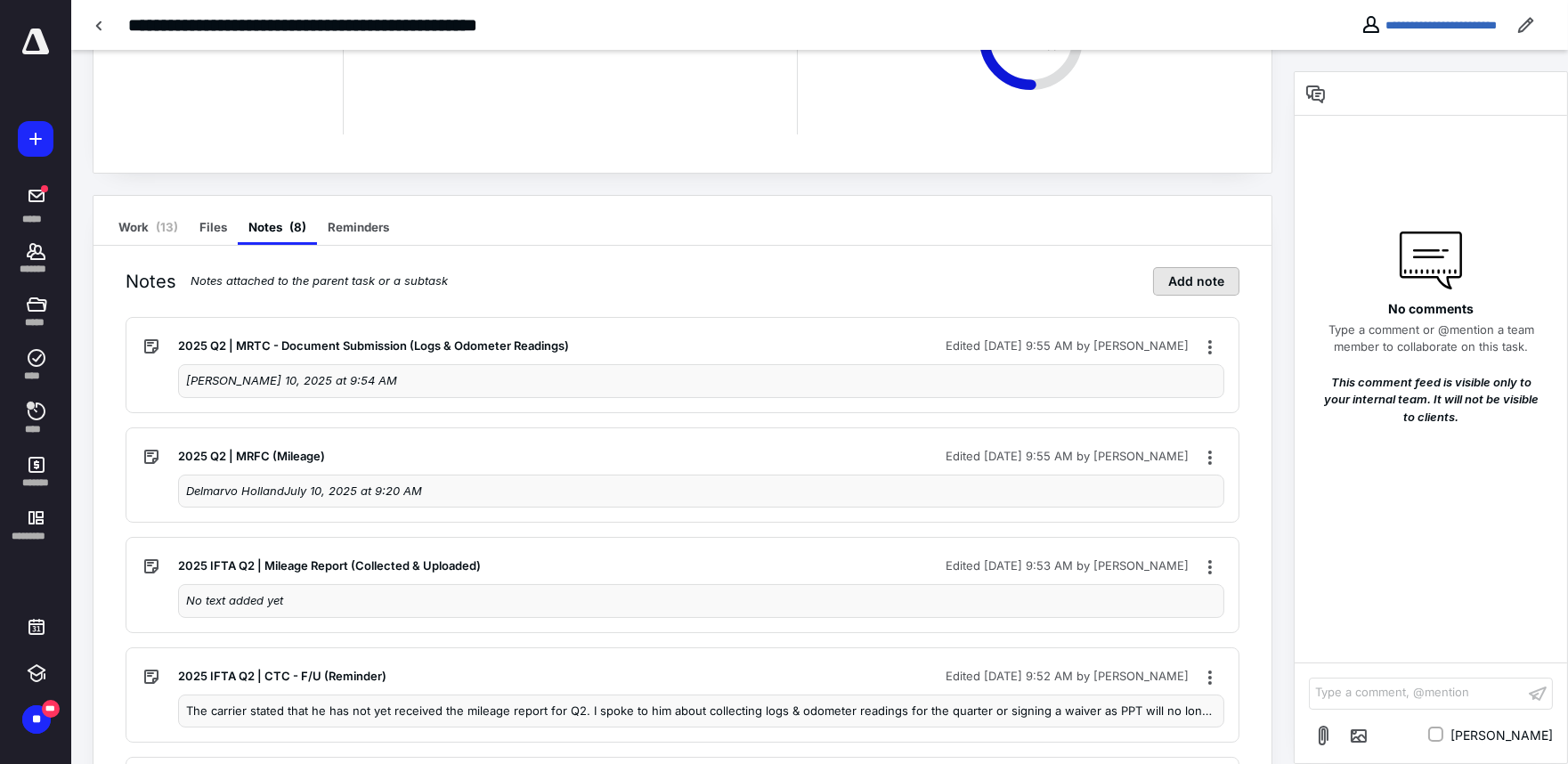 click on "Add note" at bounding box center (1196, 281) 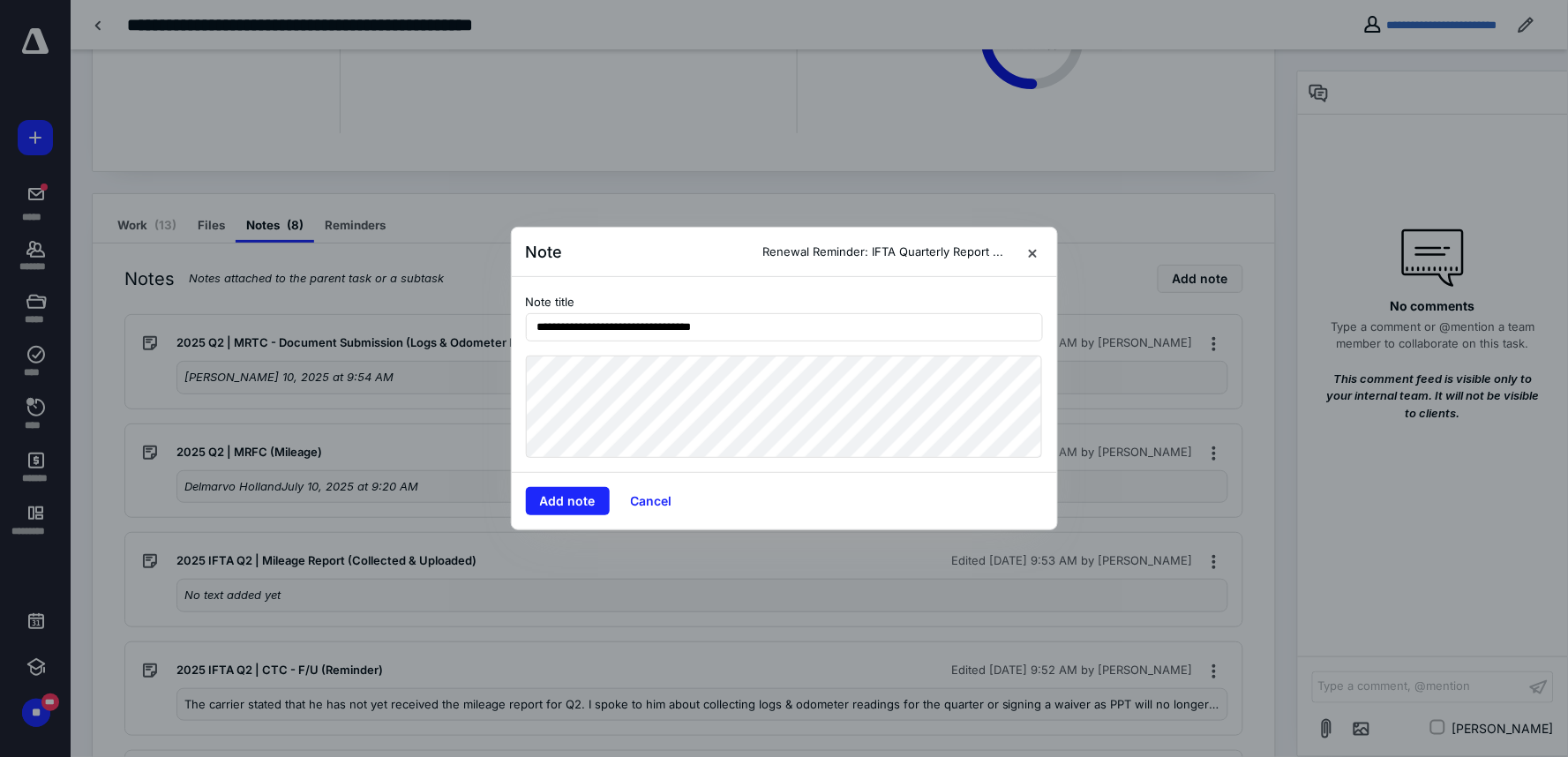 type on "**********" 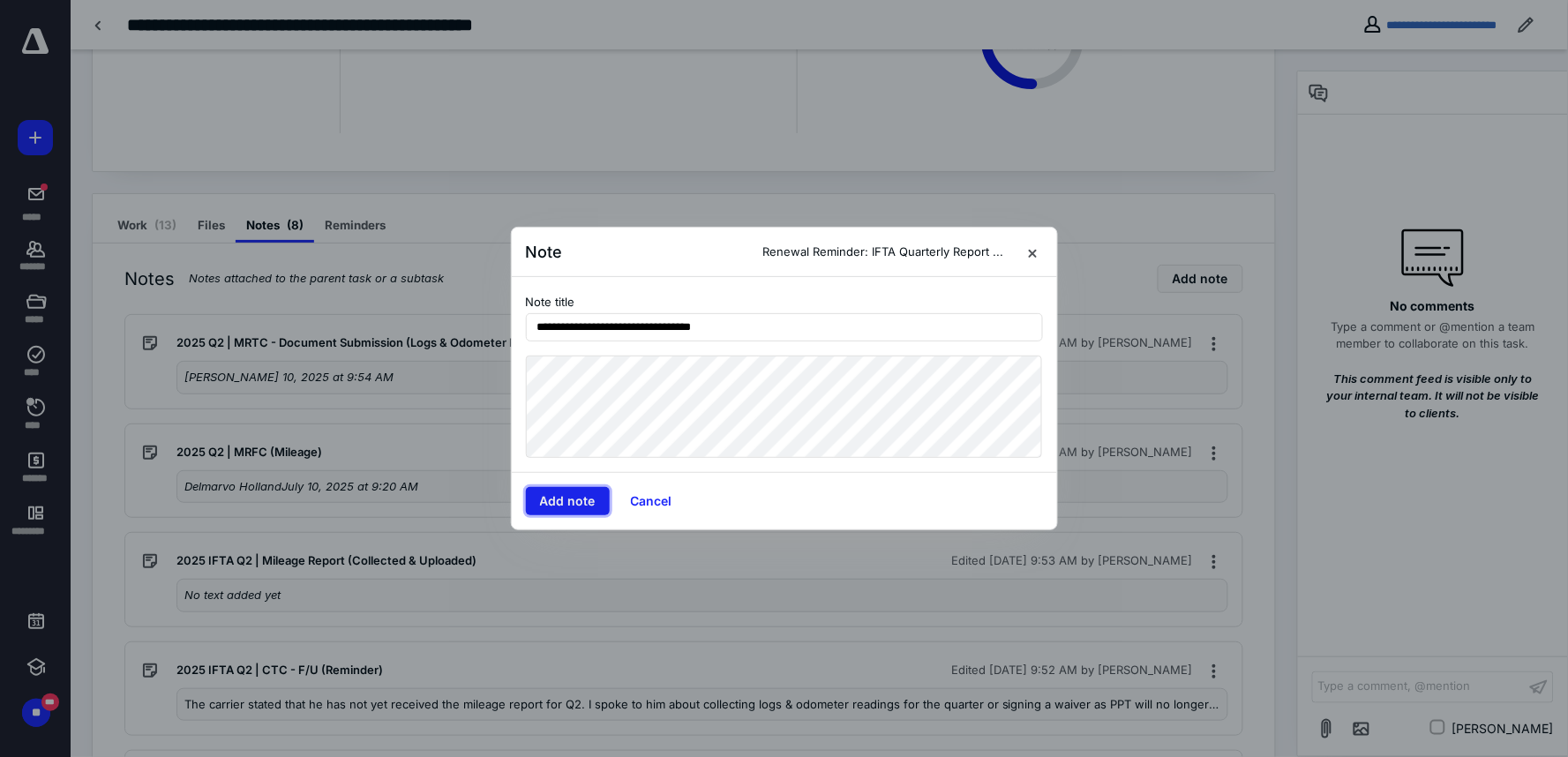 click on "Add note" at bounding box center [567, 501] 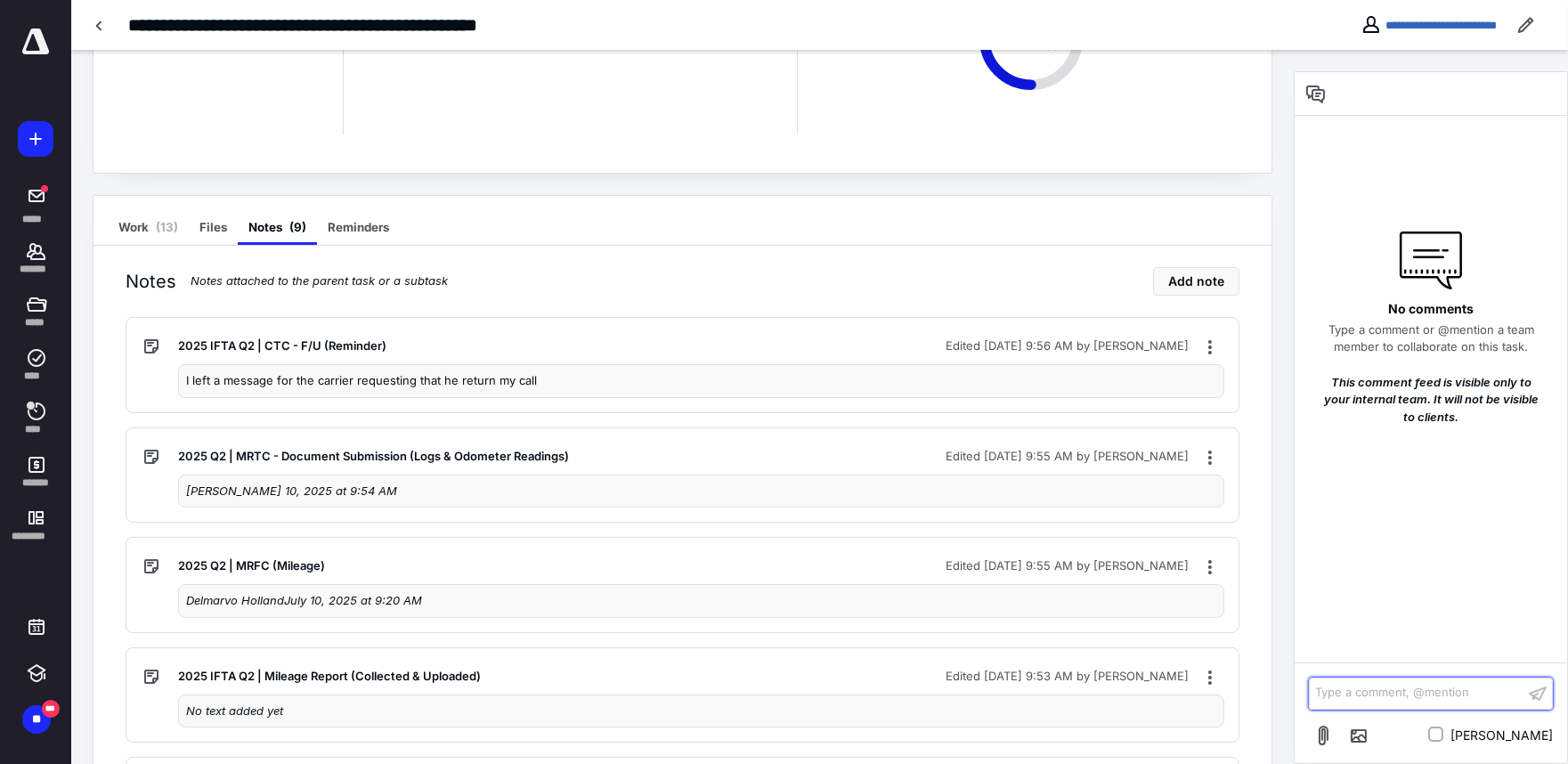 click on "Type a comment, @mention ﻿" at bounding box center (1417, 693) 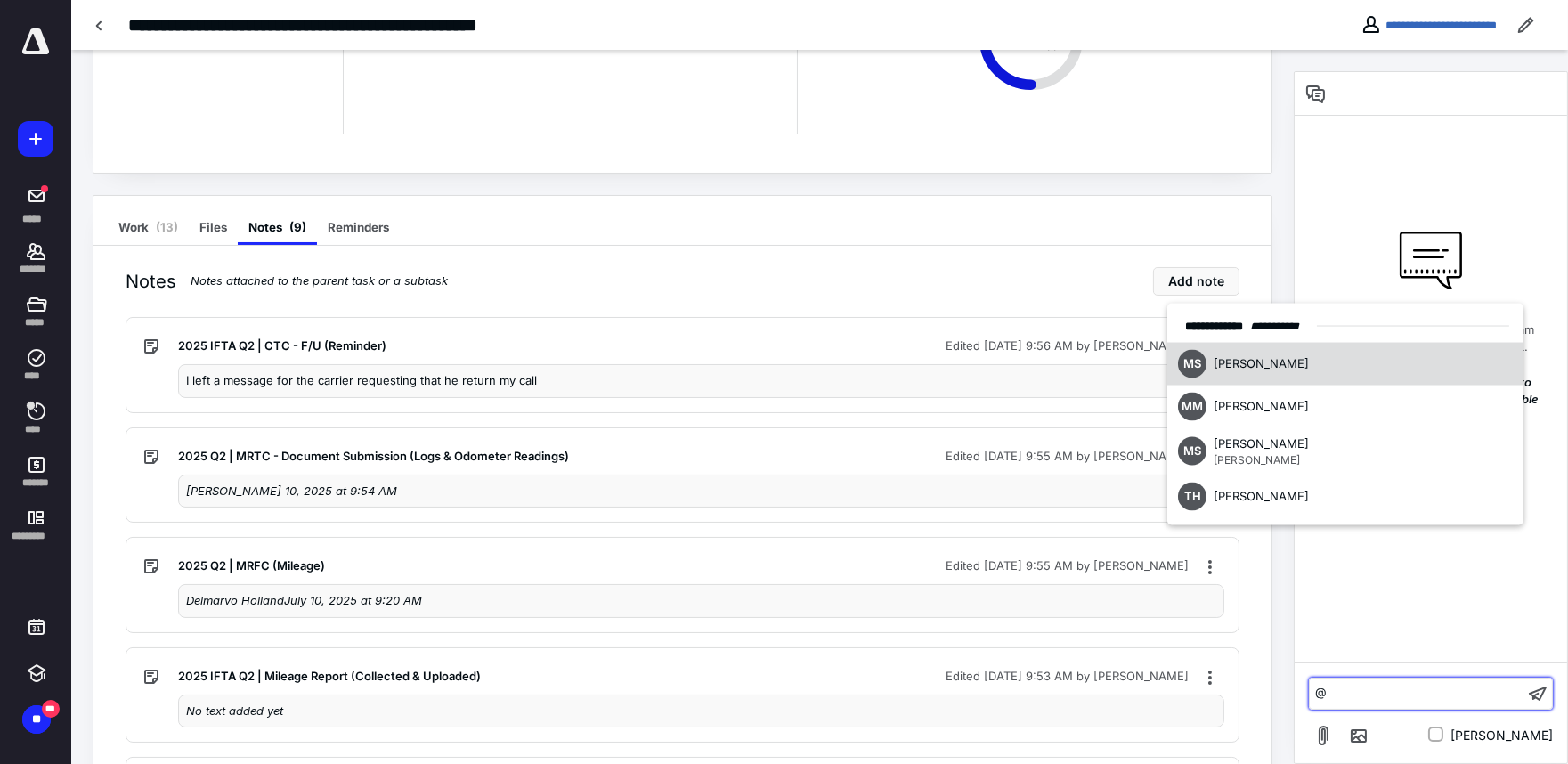 scroll, scrollTop: 38, scrollLeft: 0, axis: vertical 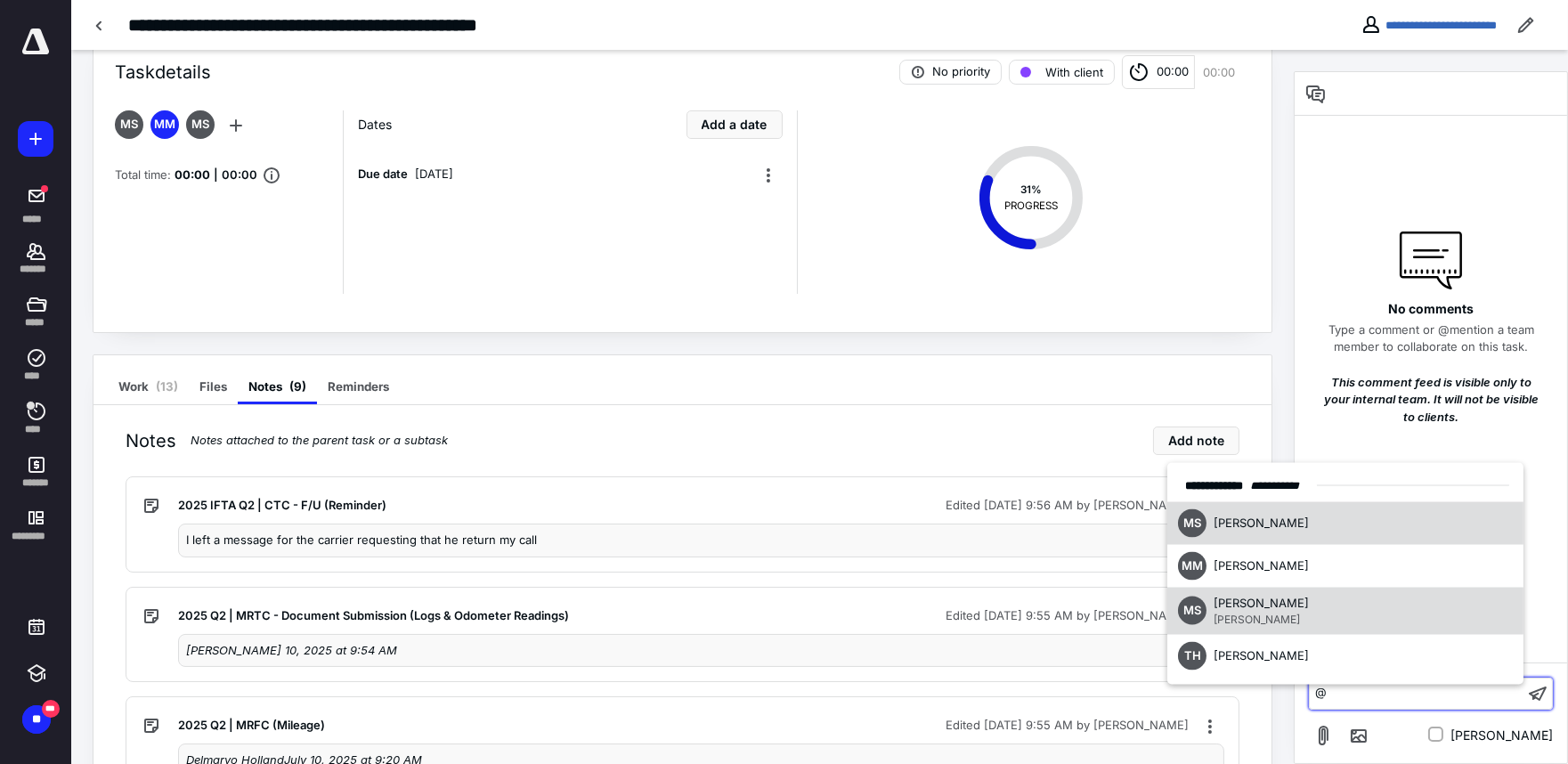 click on "[PERSON_NAME]" at bounding box center (1256, 619) 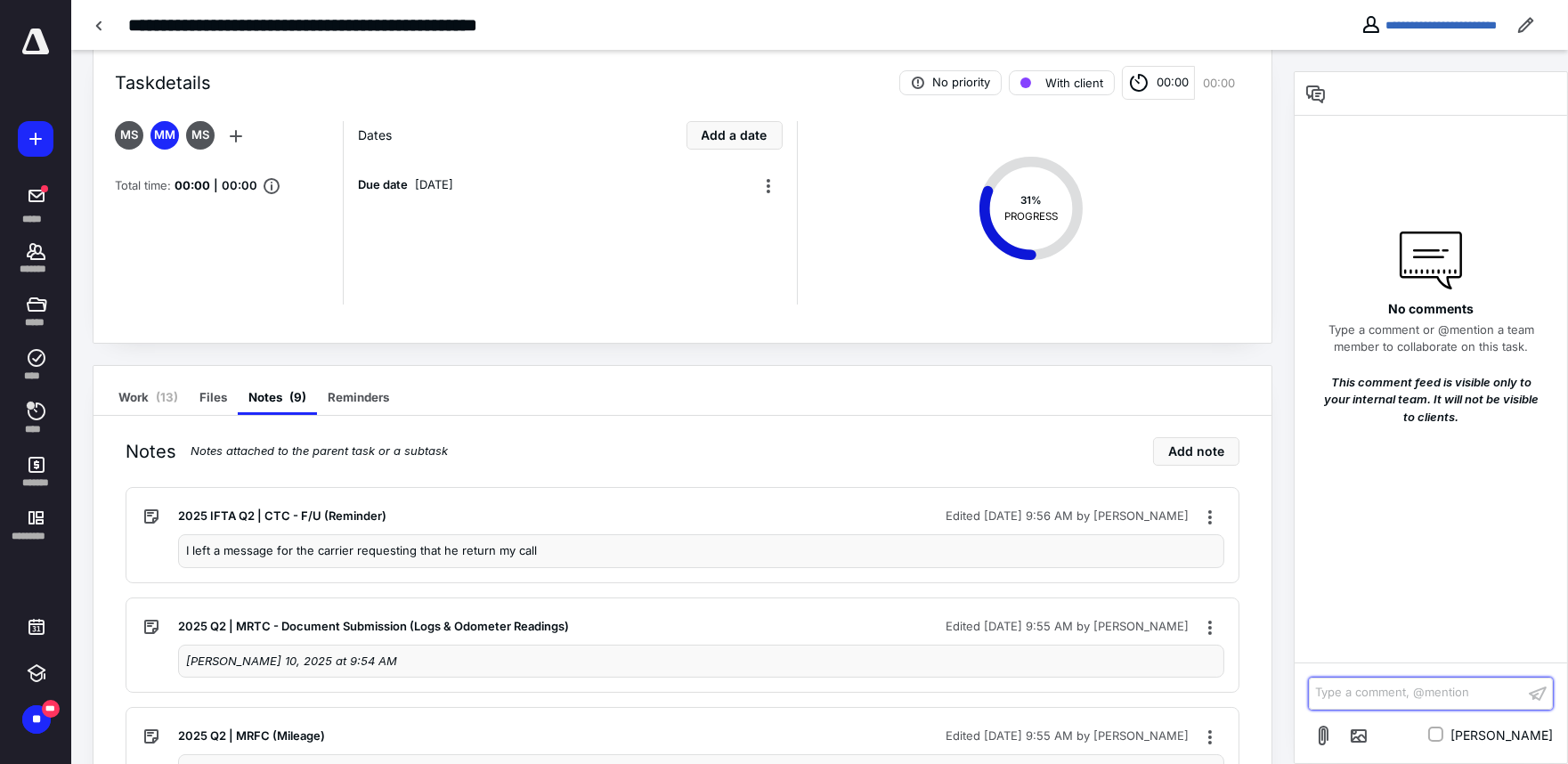 scroll, scrollTop: 0, scrollLeft: 0, axis: both 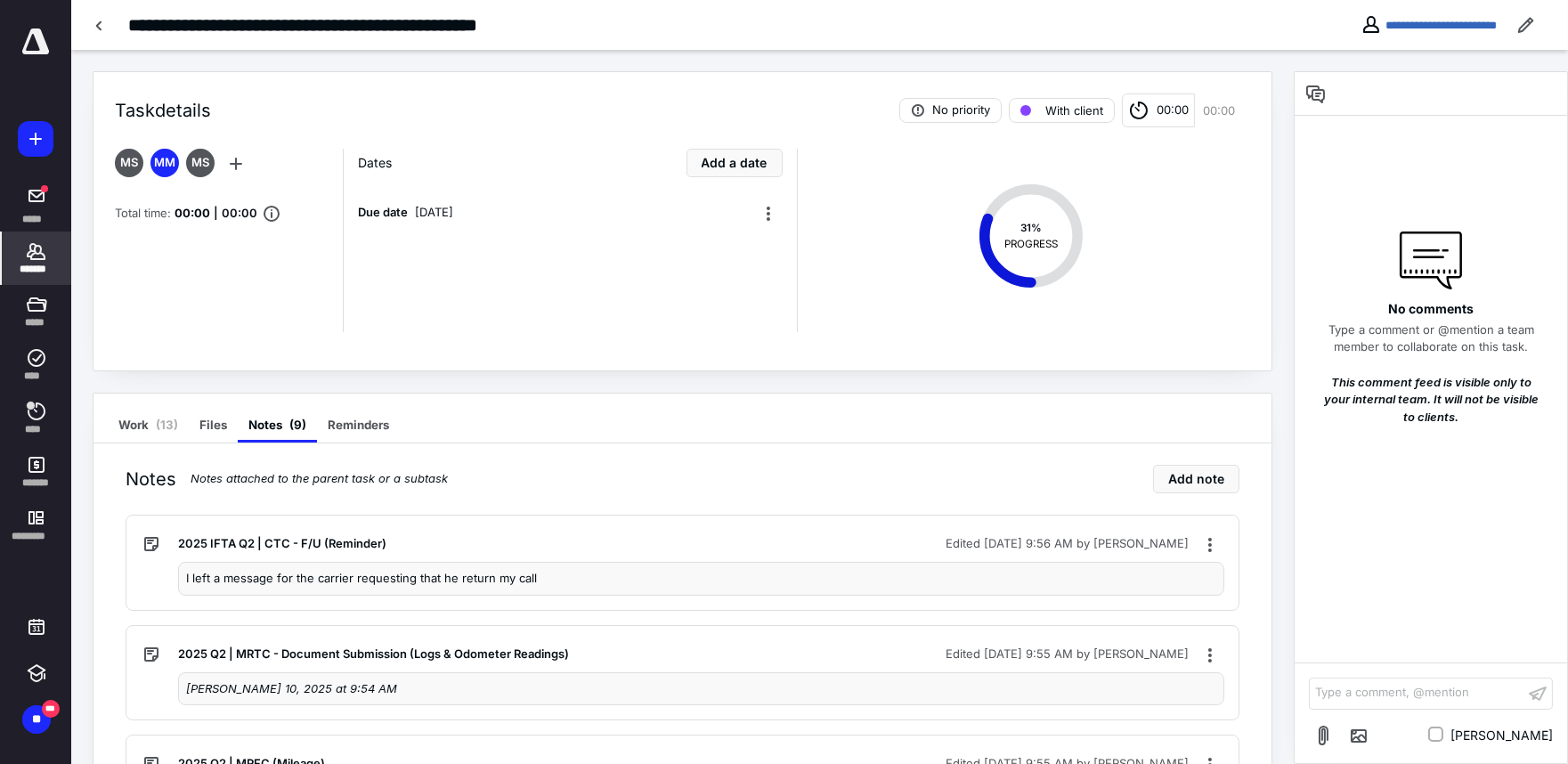 click 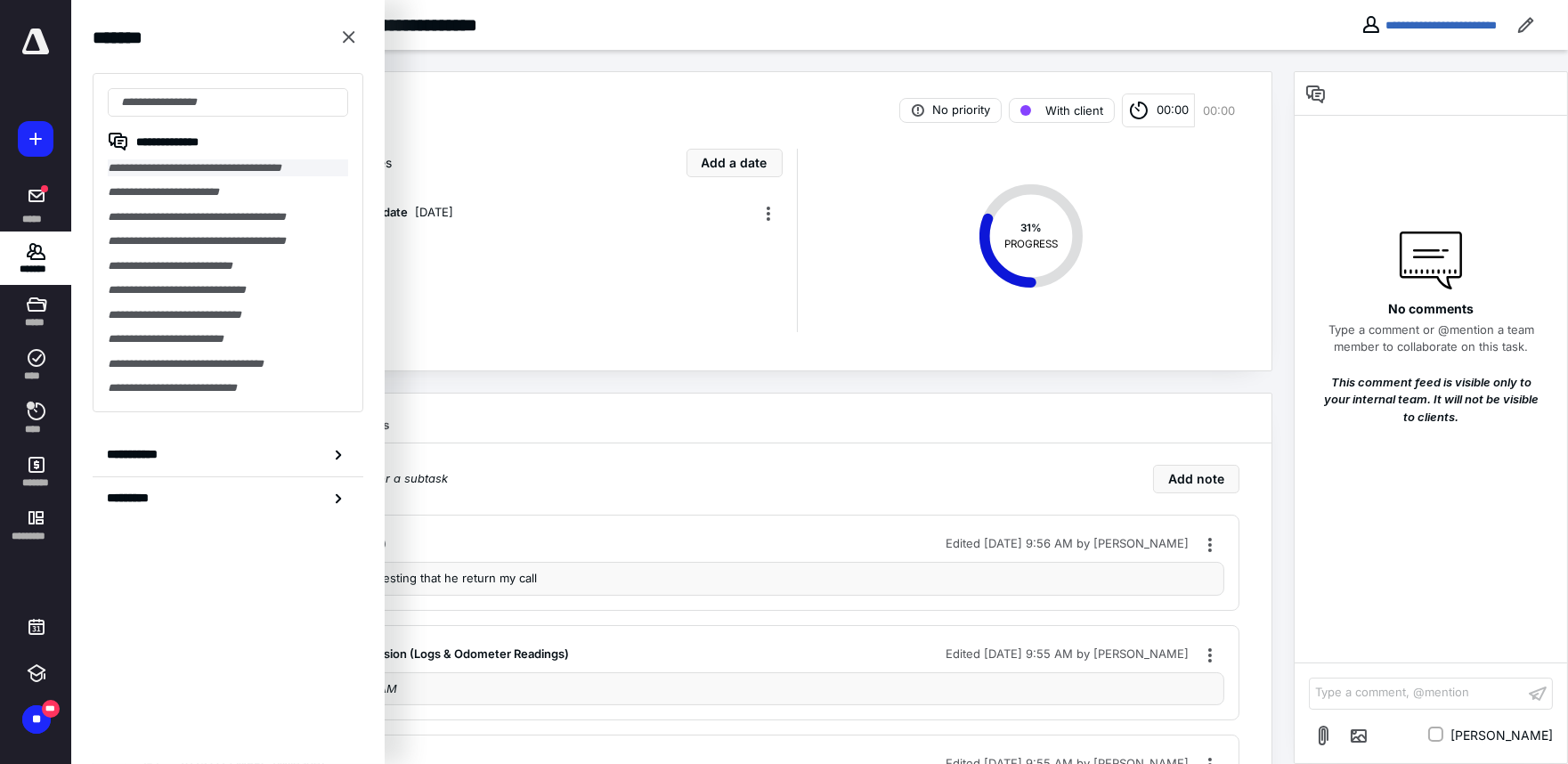 click on "**********" at bounding box center [228, 167] 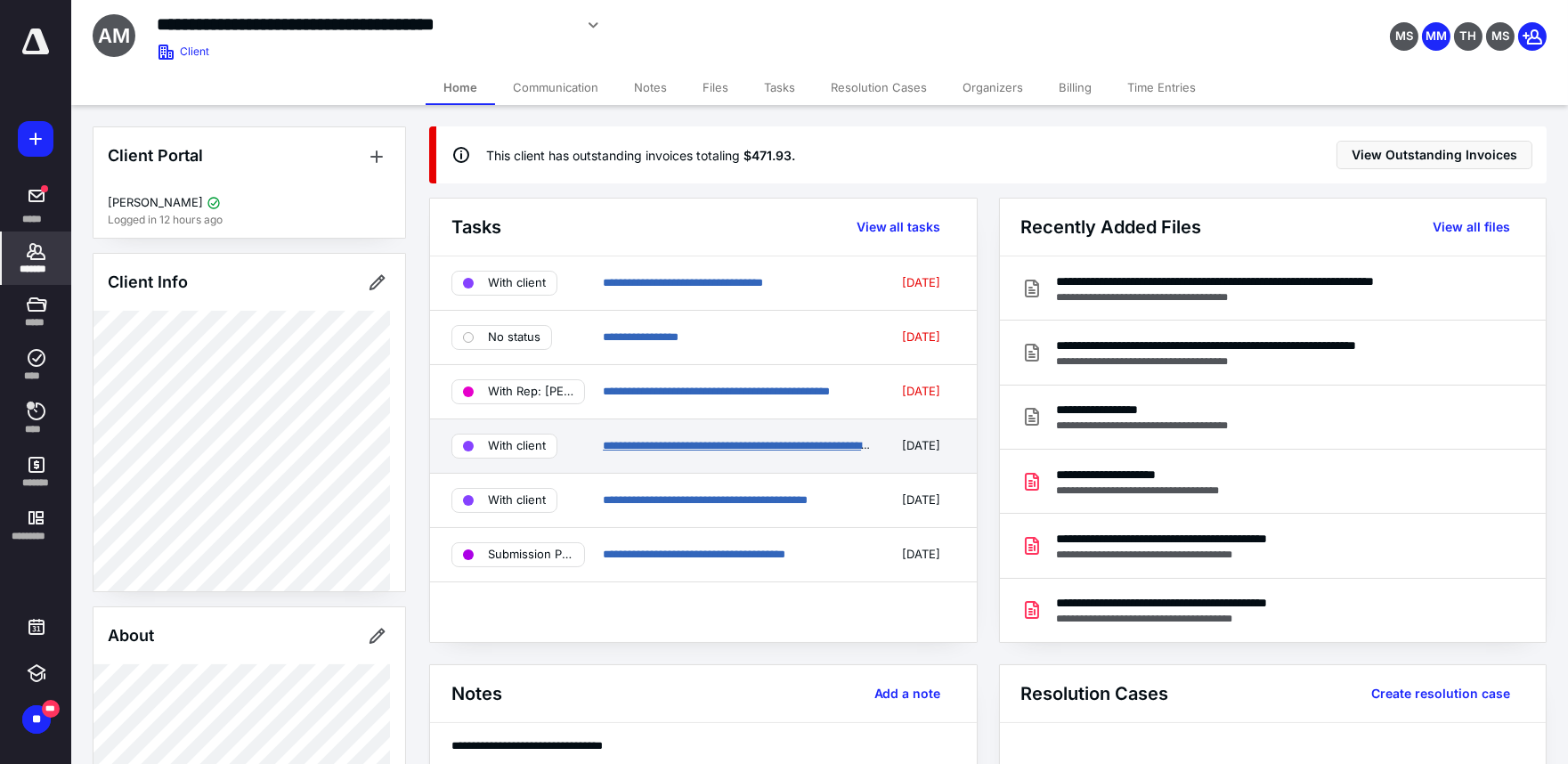 click on "**********" at bounding box center [750, 445] 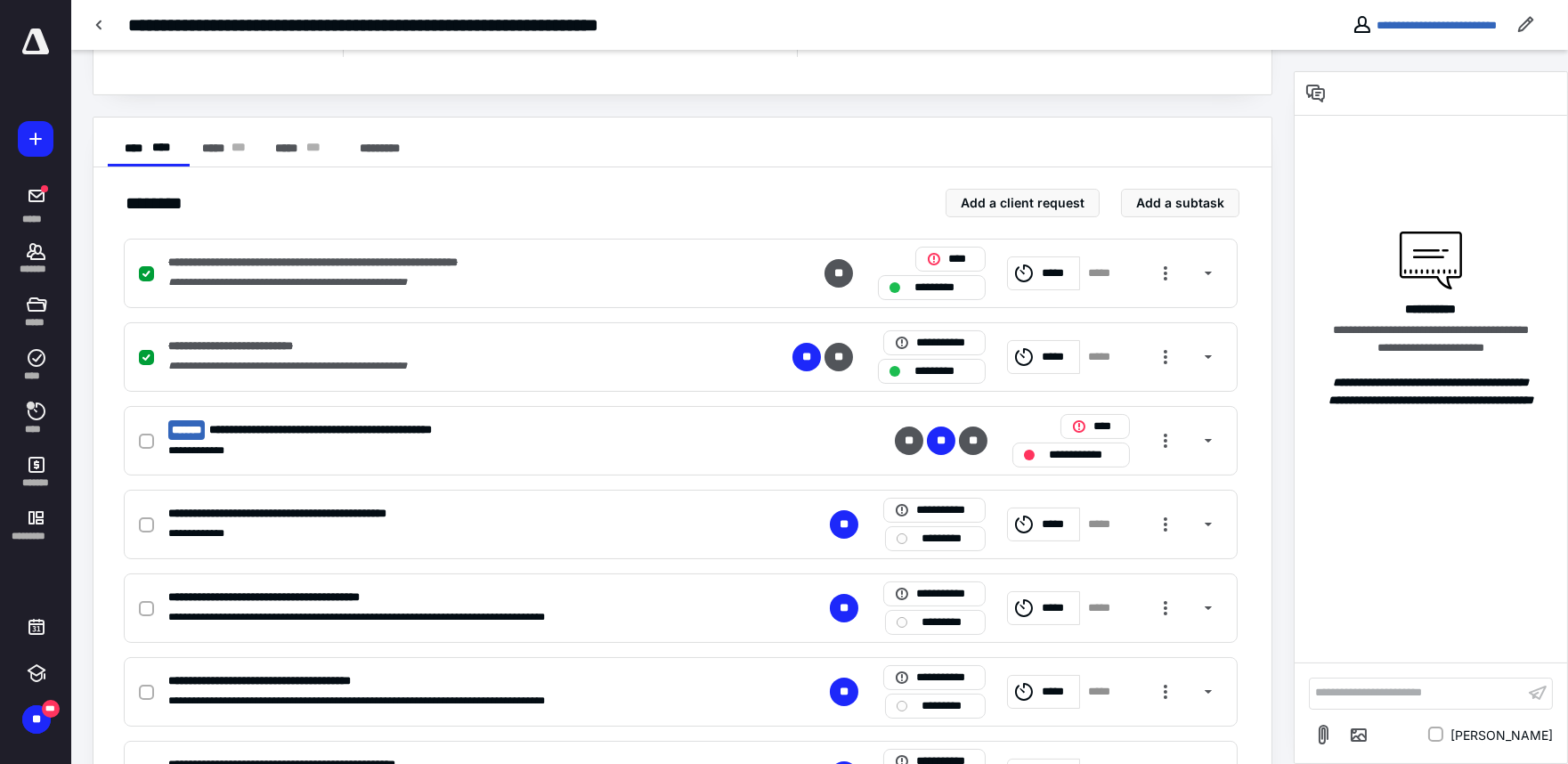 scroll, scrollTop: 297, scrollLeft: 0, axis: vertical 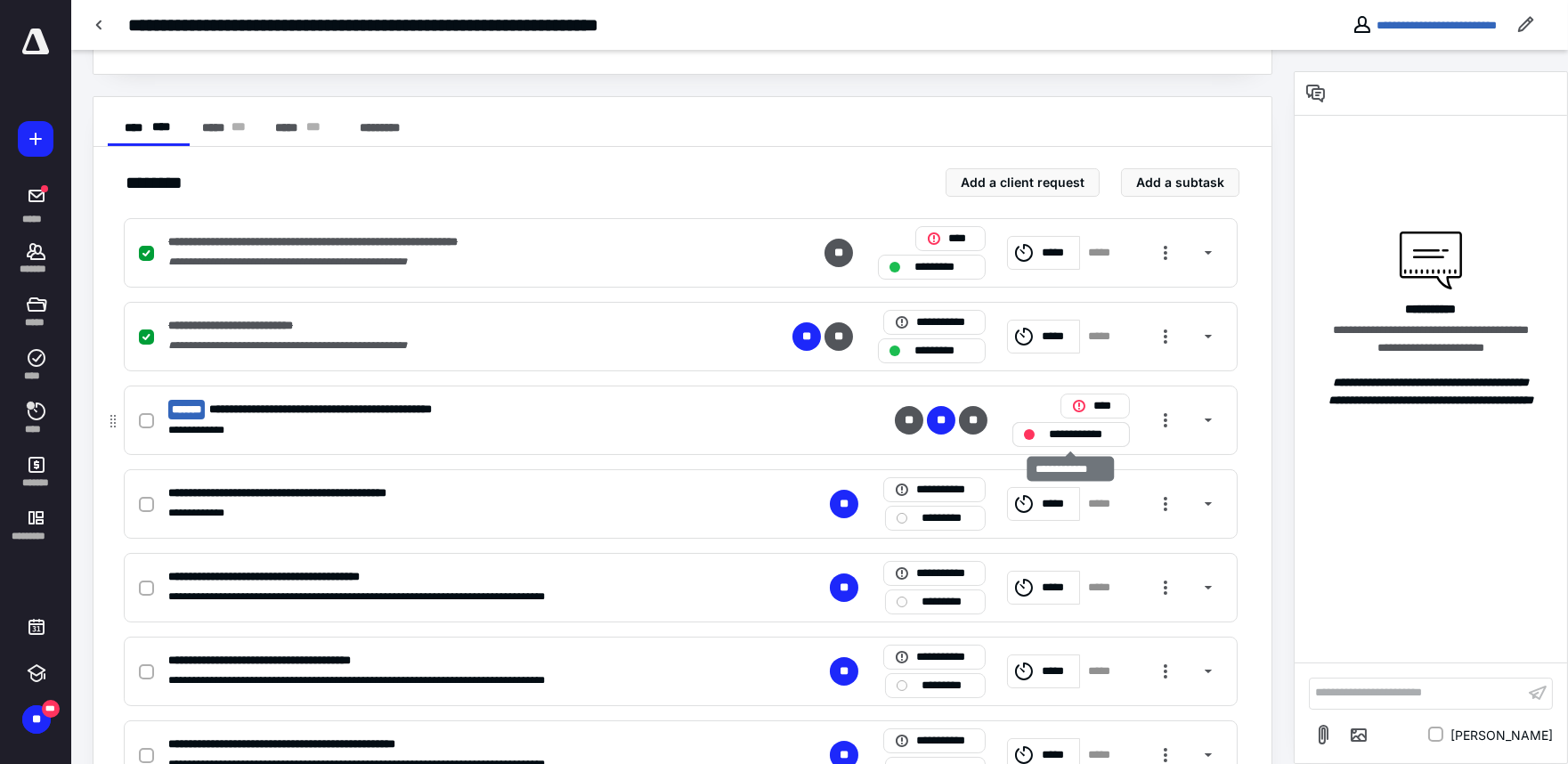 click on "**********" at bounding box center [1084, 434] 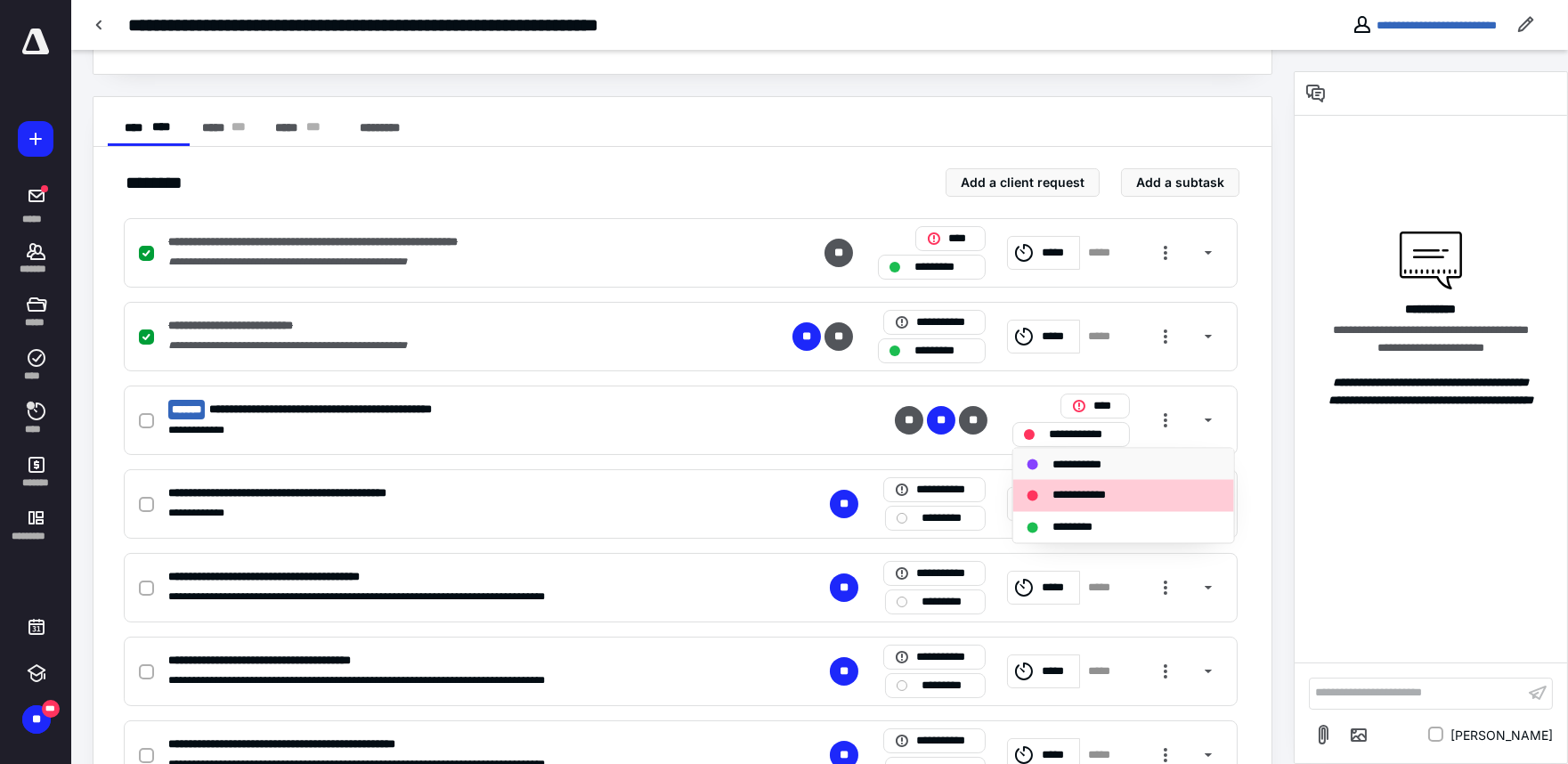 click on "**********" at bounding box center (1081, 464) 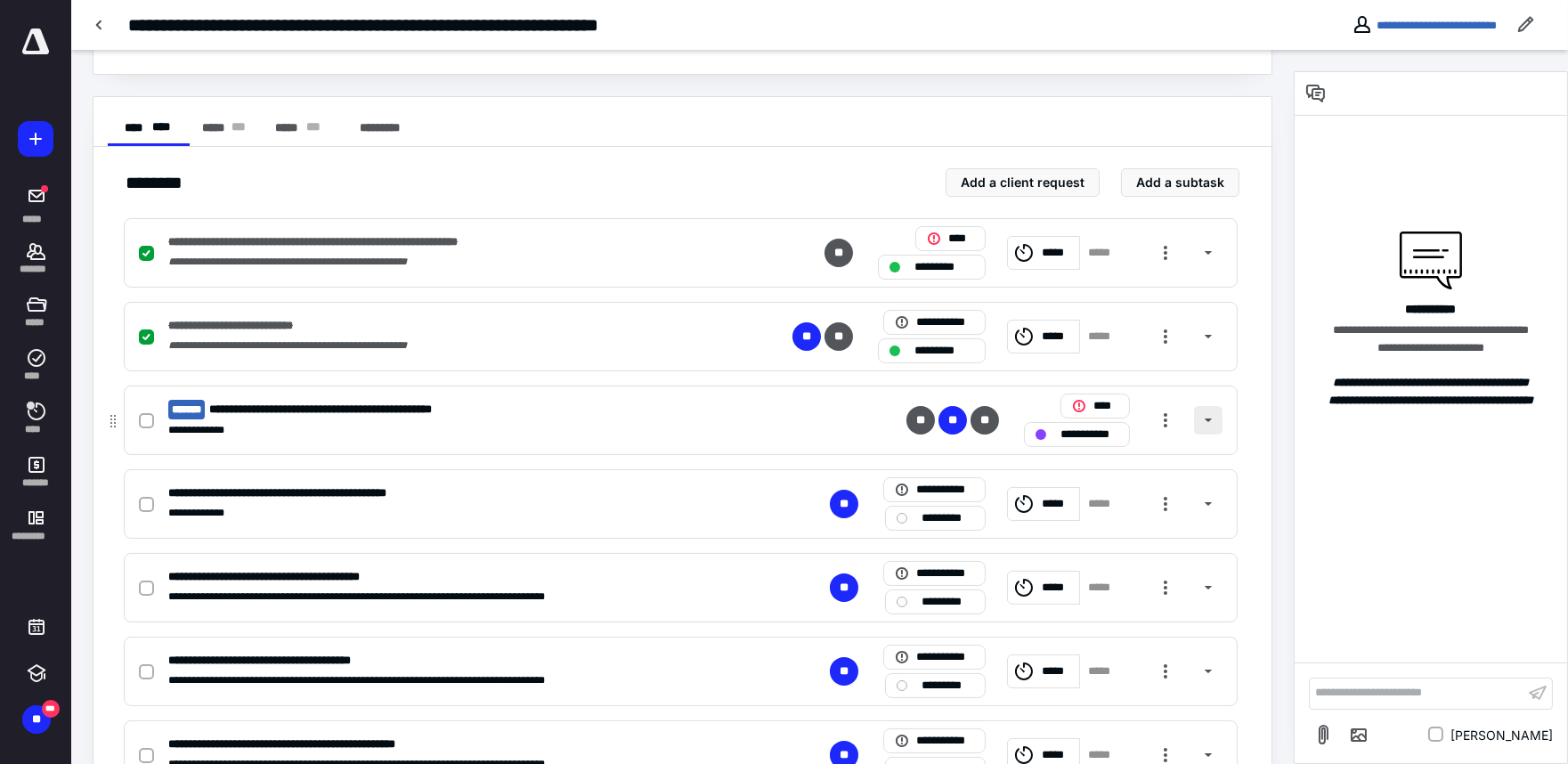 click at bounding box center [1208, 420] 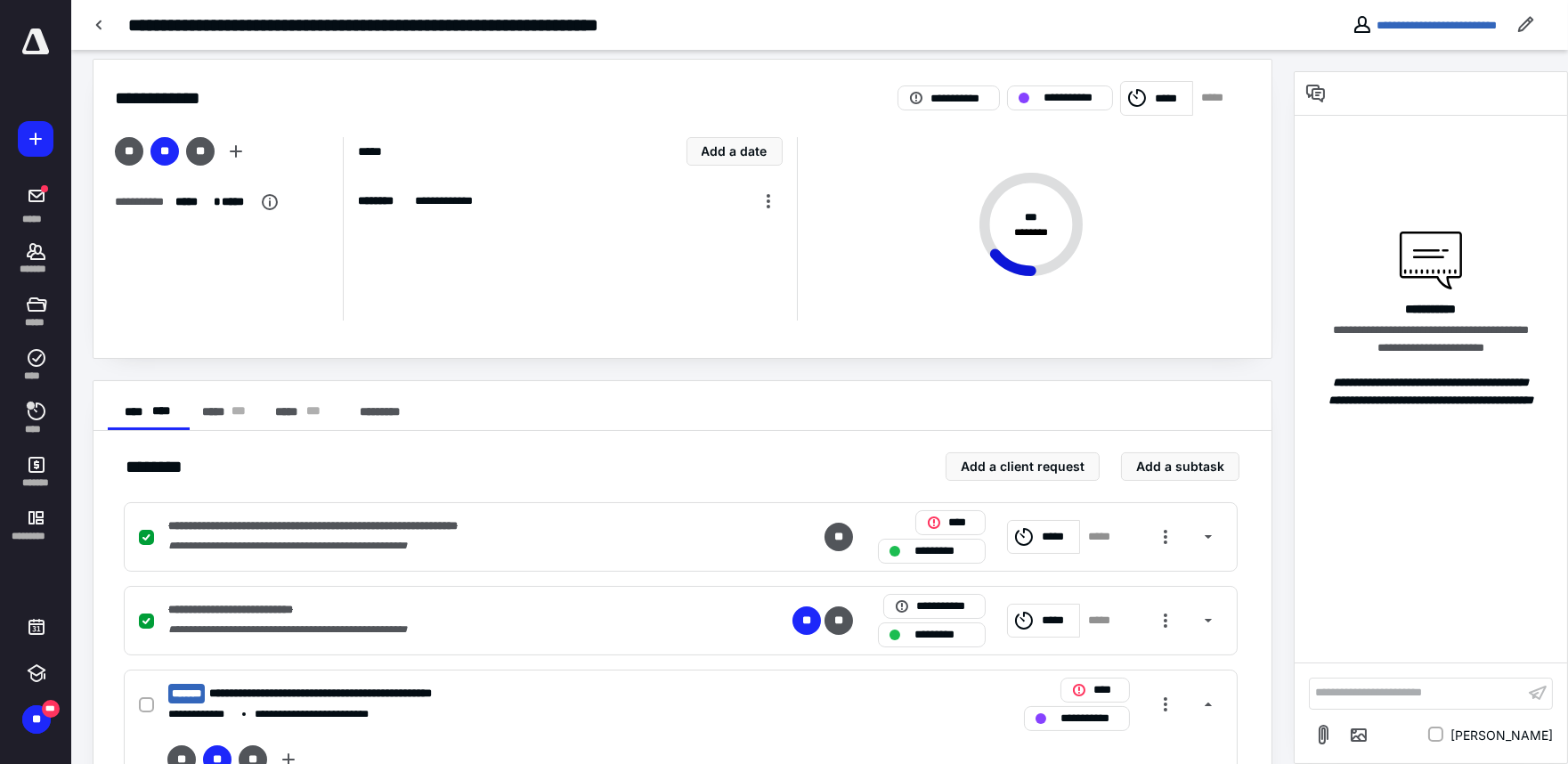 scroll, scrollTop: 0, scrollLeft: 0, axis: both 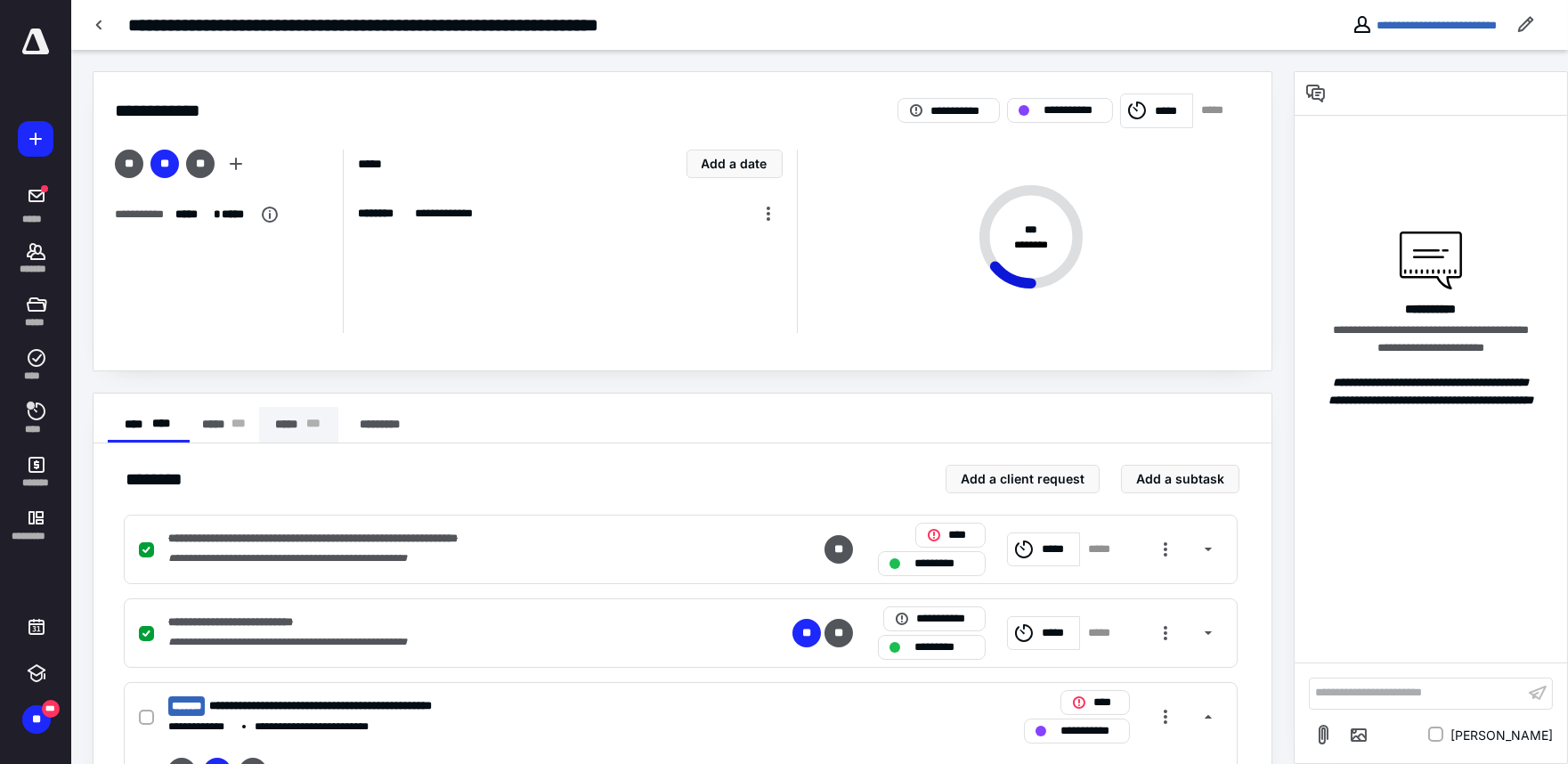 drag, startPoint x: 291, startPoint y: 422, endPoint x: 305, endPoint y: 425, distance: 14.31782 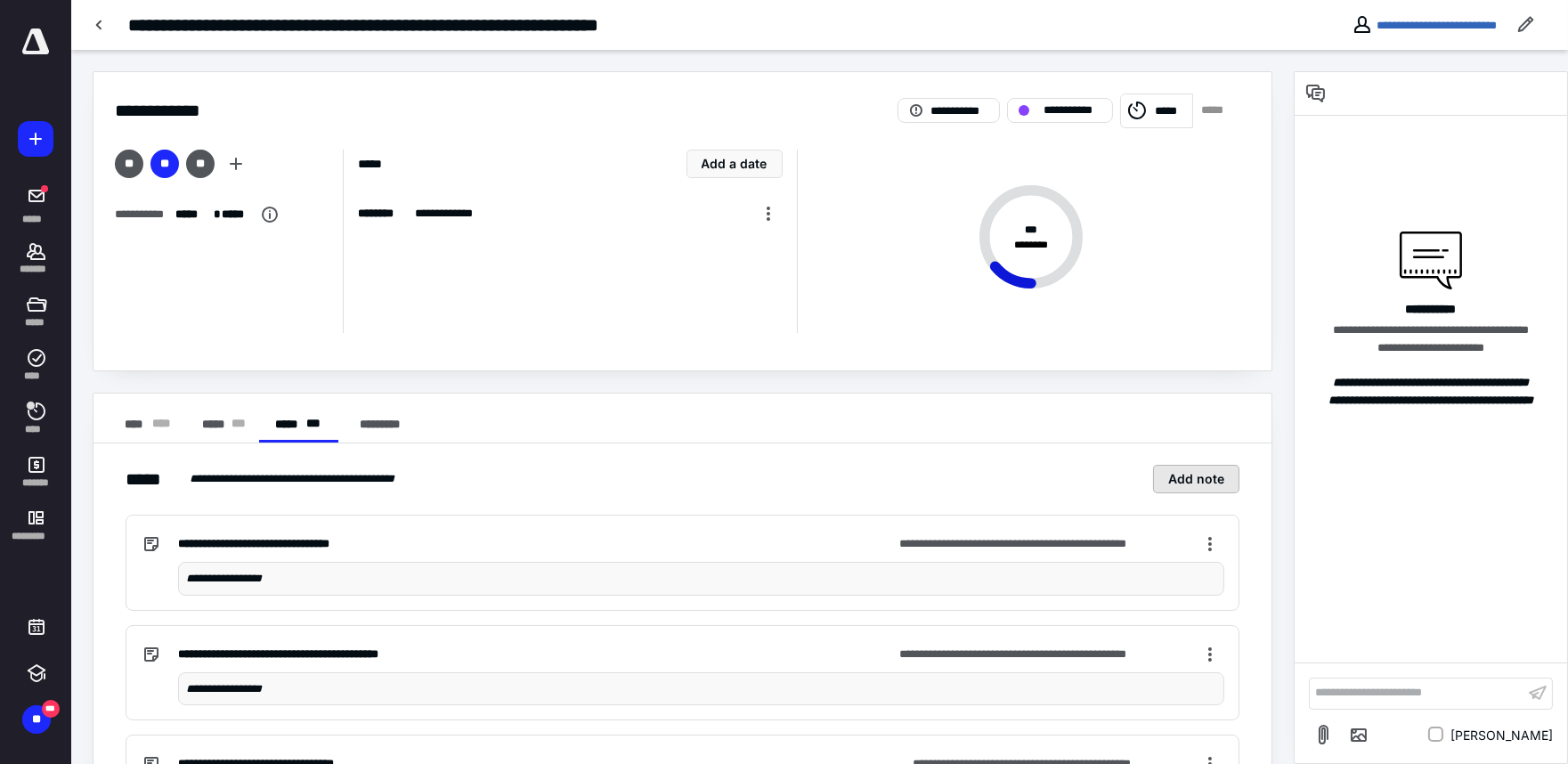 click on "Add note" at bounding box center [1196, 479] 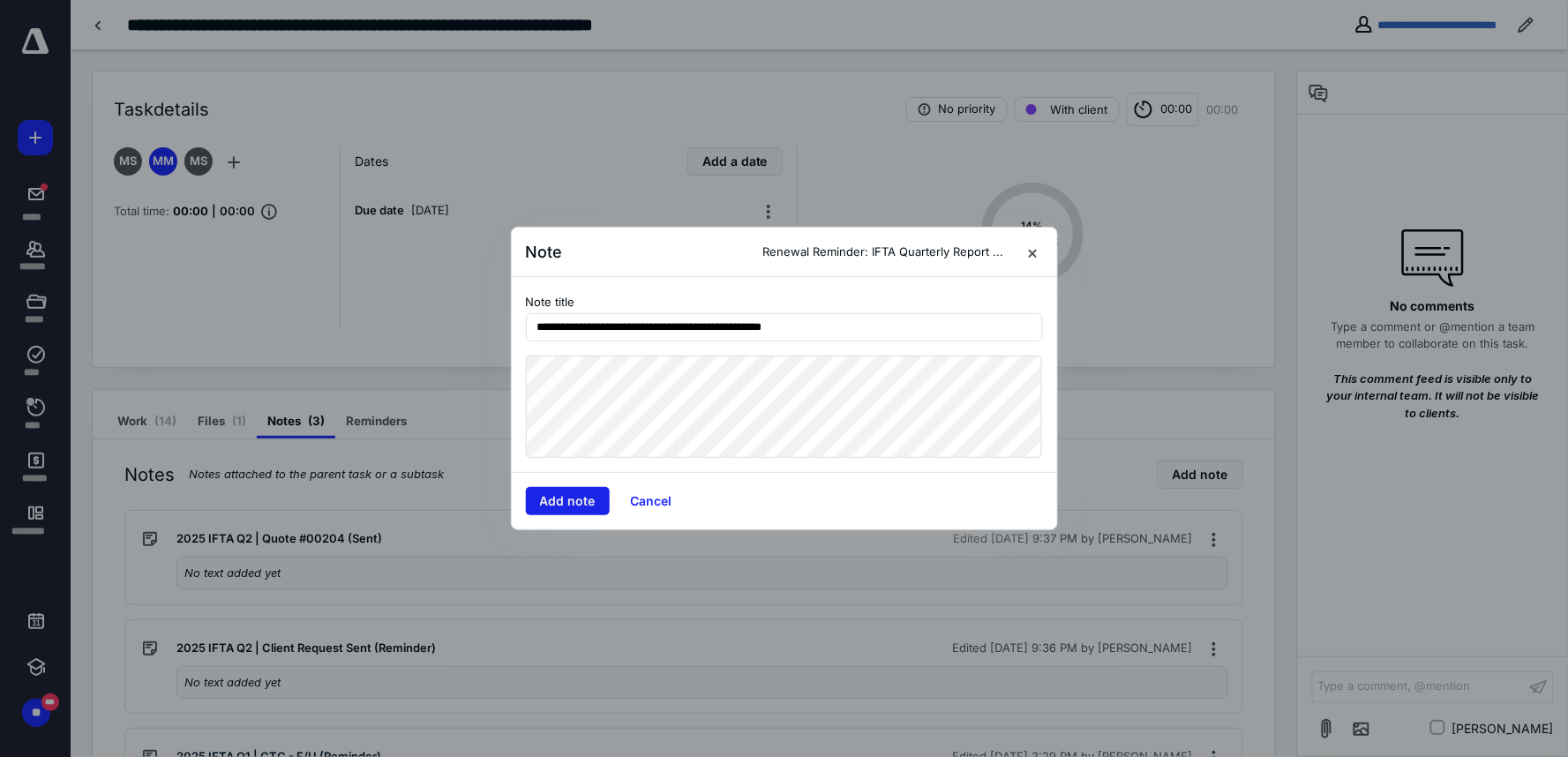 type on "**********" 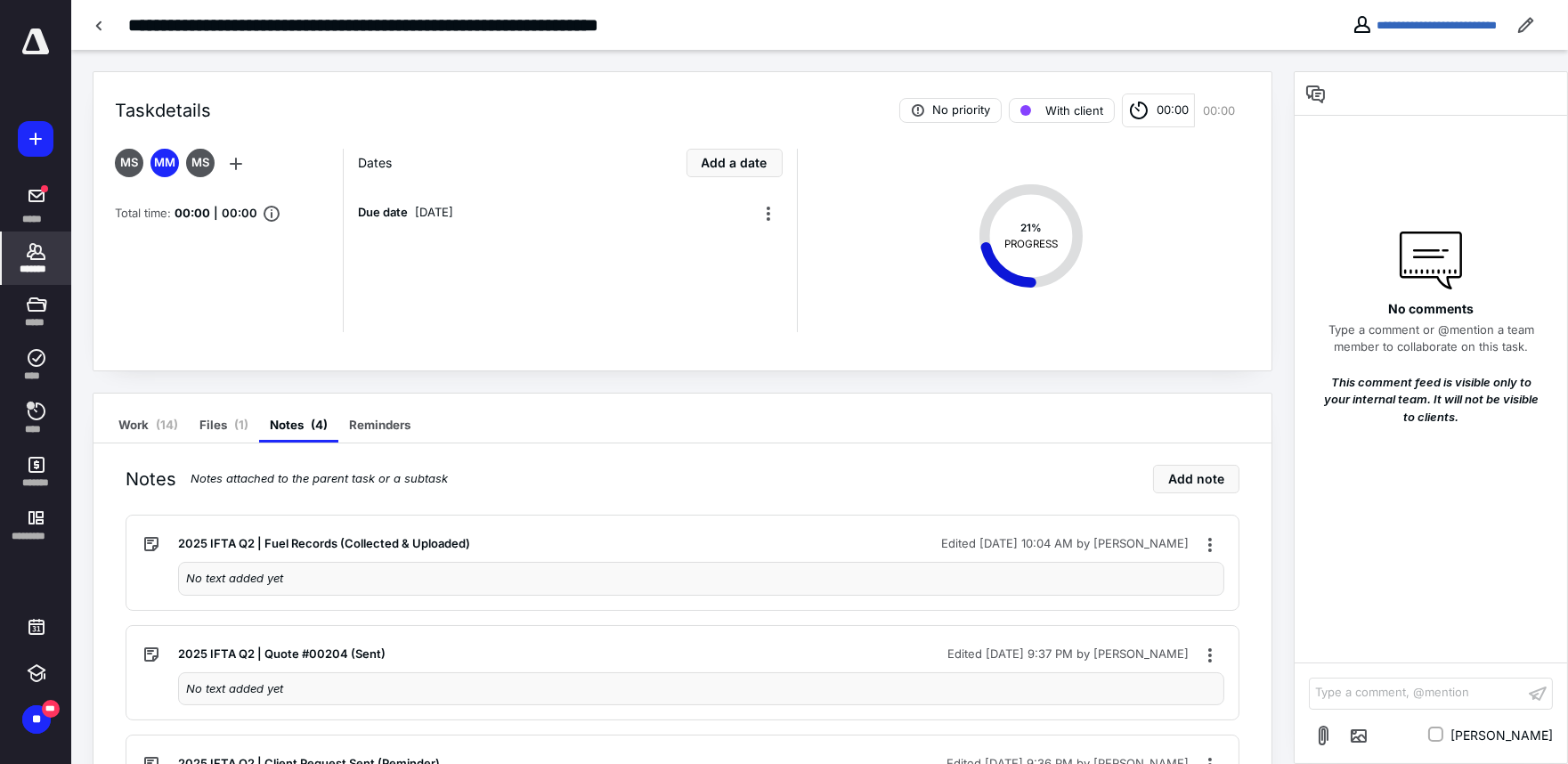 click on "*******" at bounding box center [37, 269] 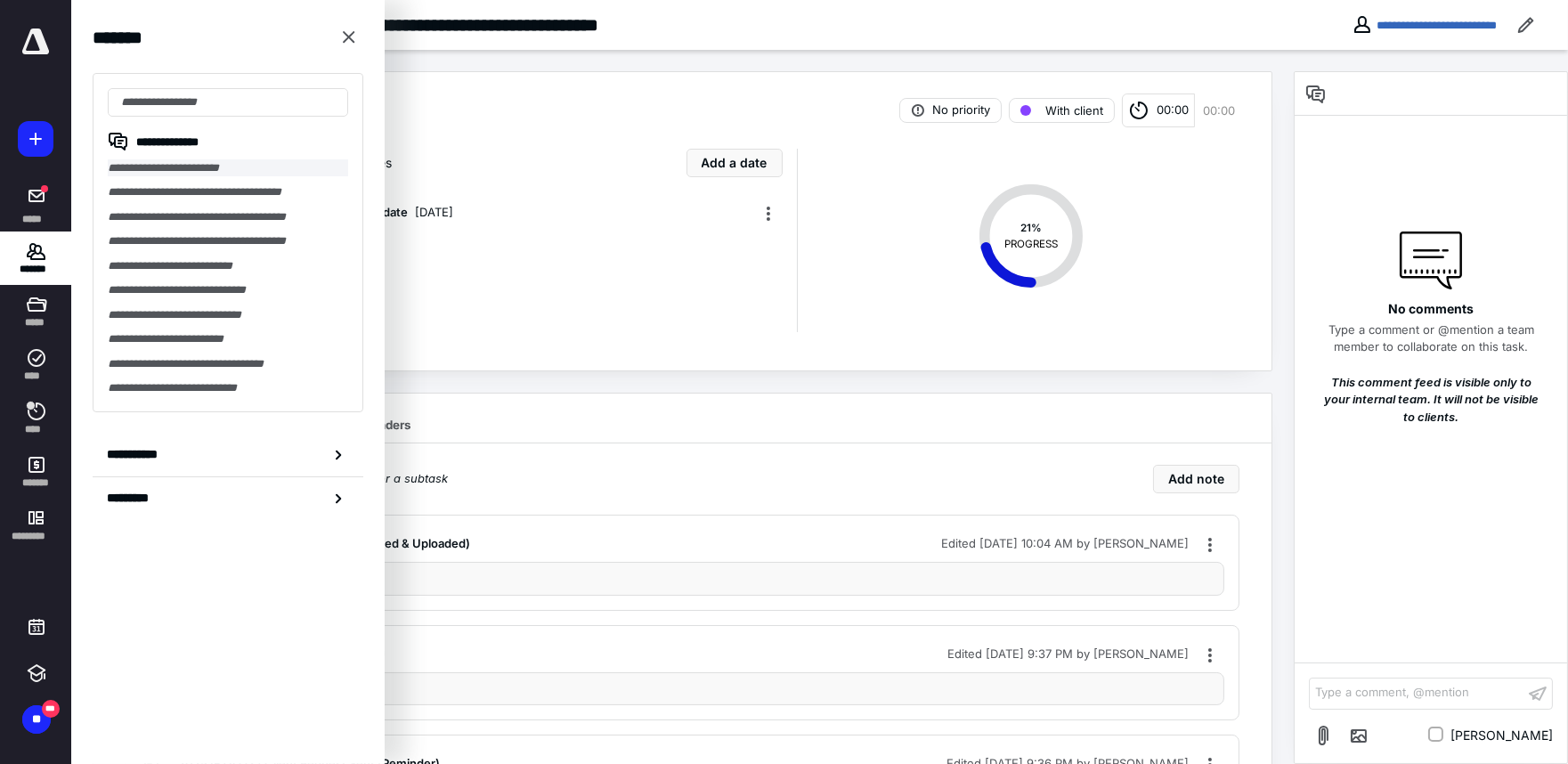click on "**********" at bounding box center (228, 167) 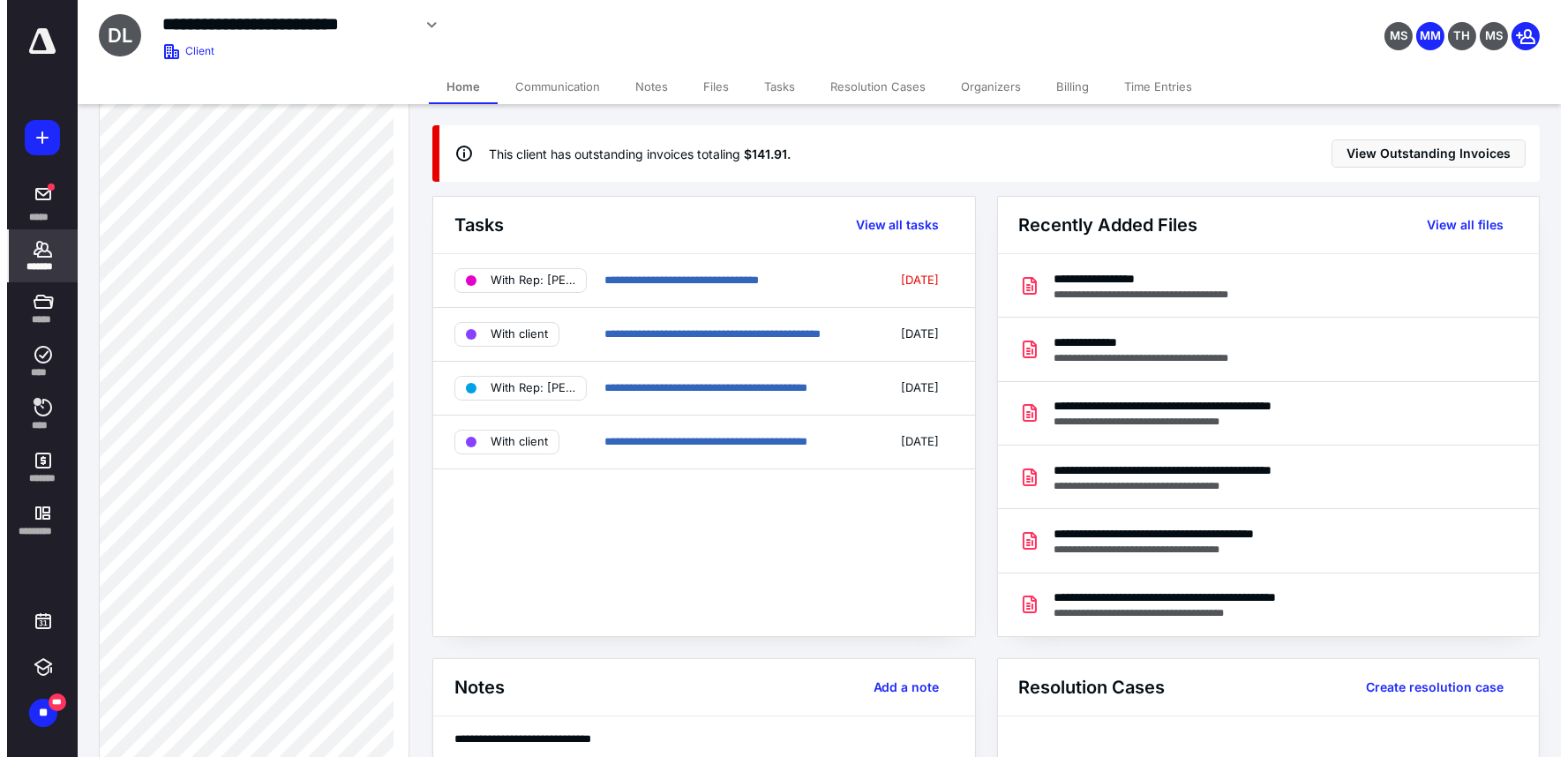 scroll, scrollTop: 3529, scrollLeft: 0, axis: vertical 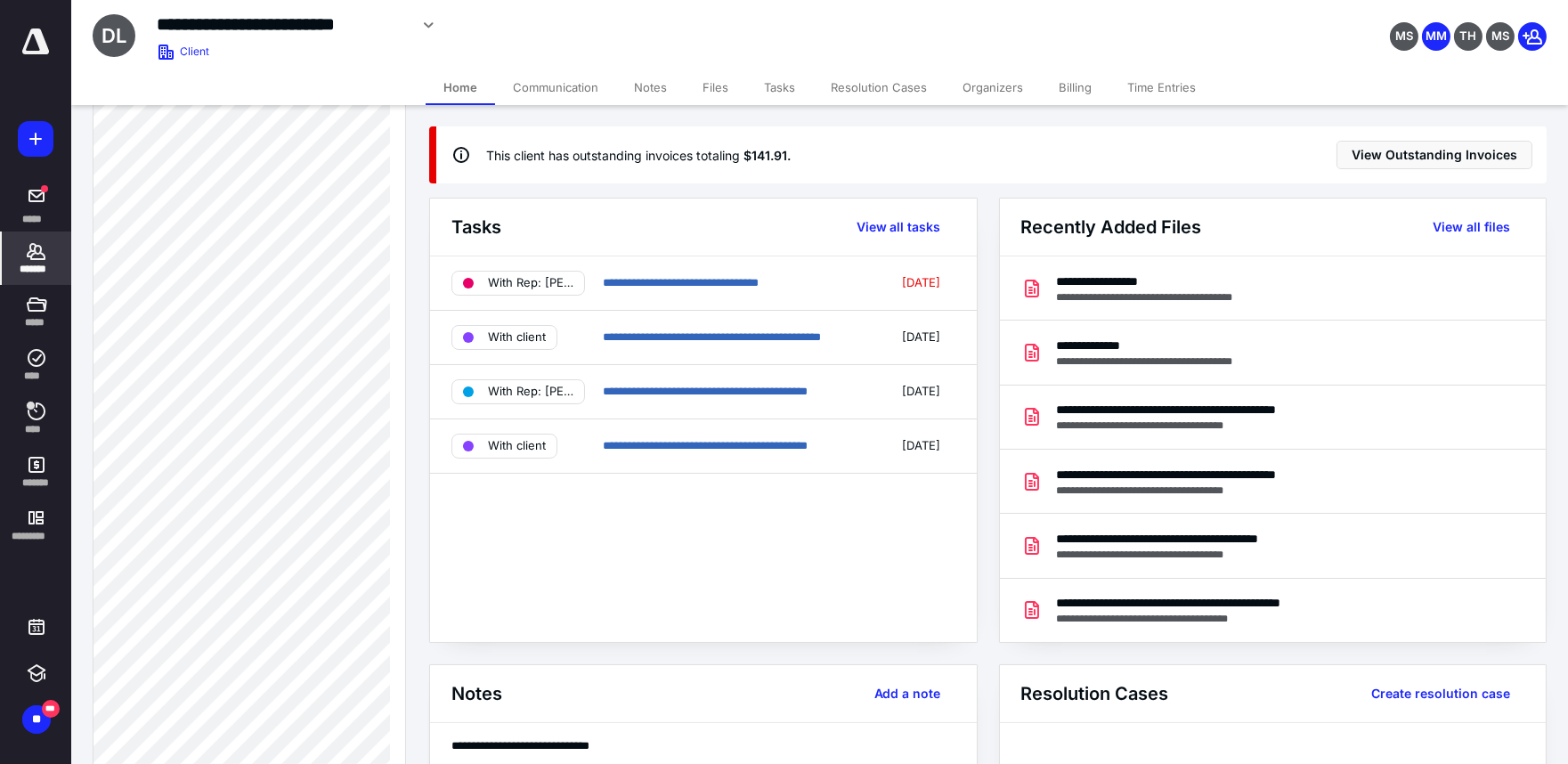 click 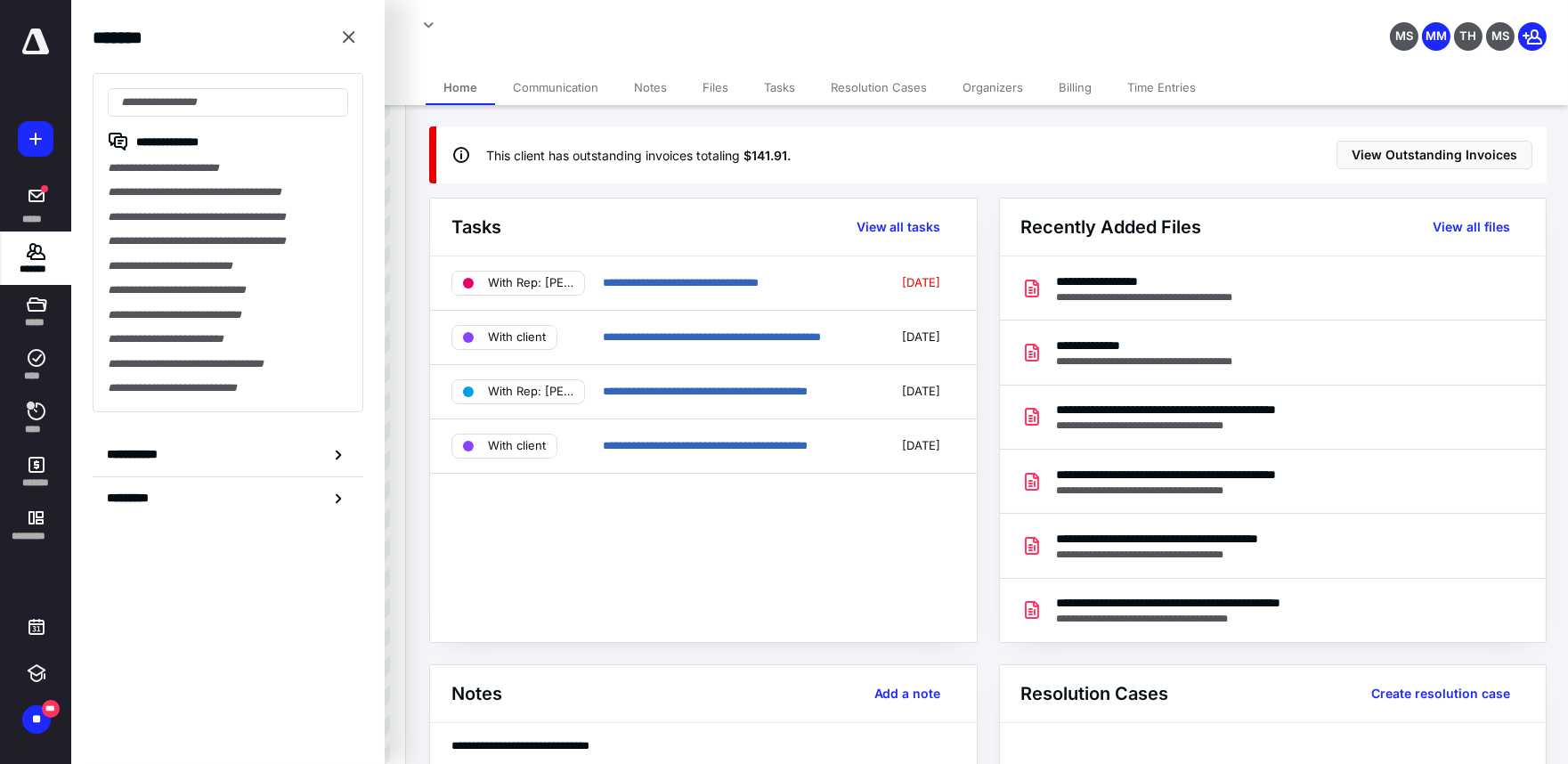 drag, startPoint x: 167, startPoint y: 196, endPoint x: 750, endPoint y: 18, distance: 609.568 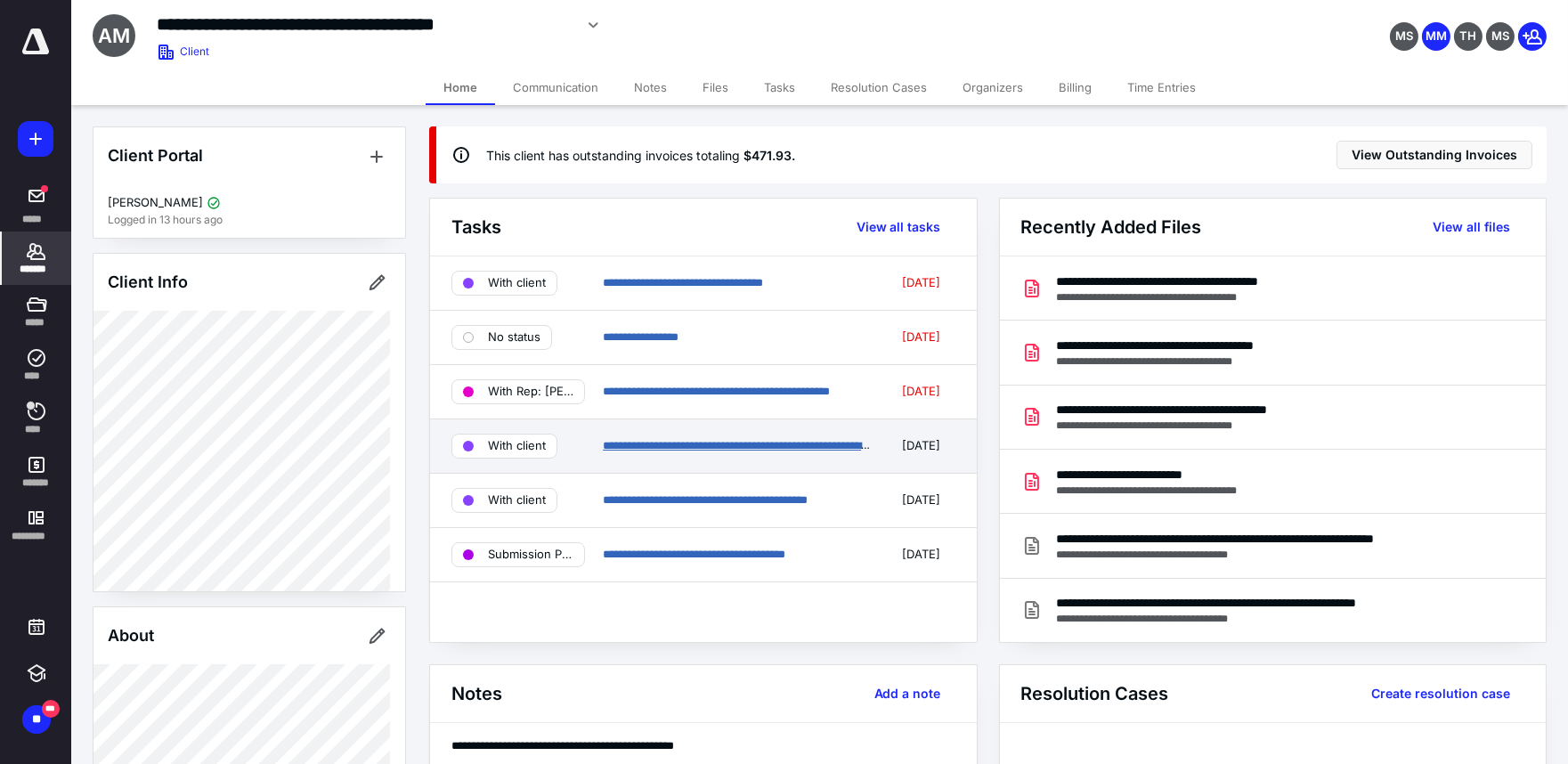 click on "**********" at bounding box center (750, 445) 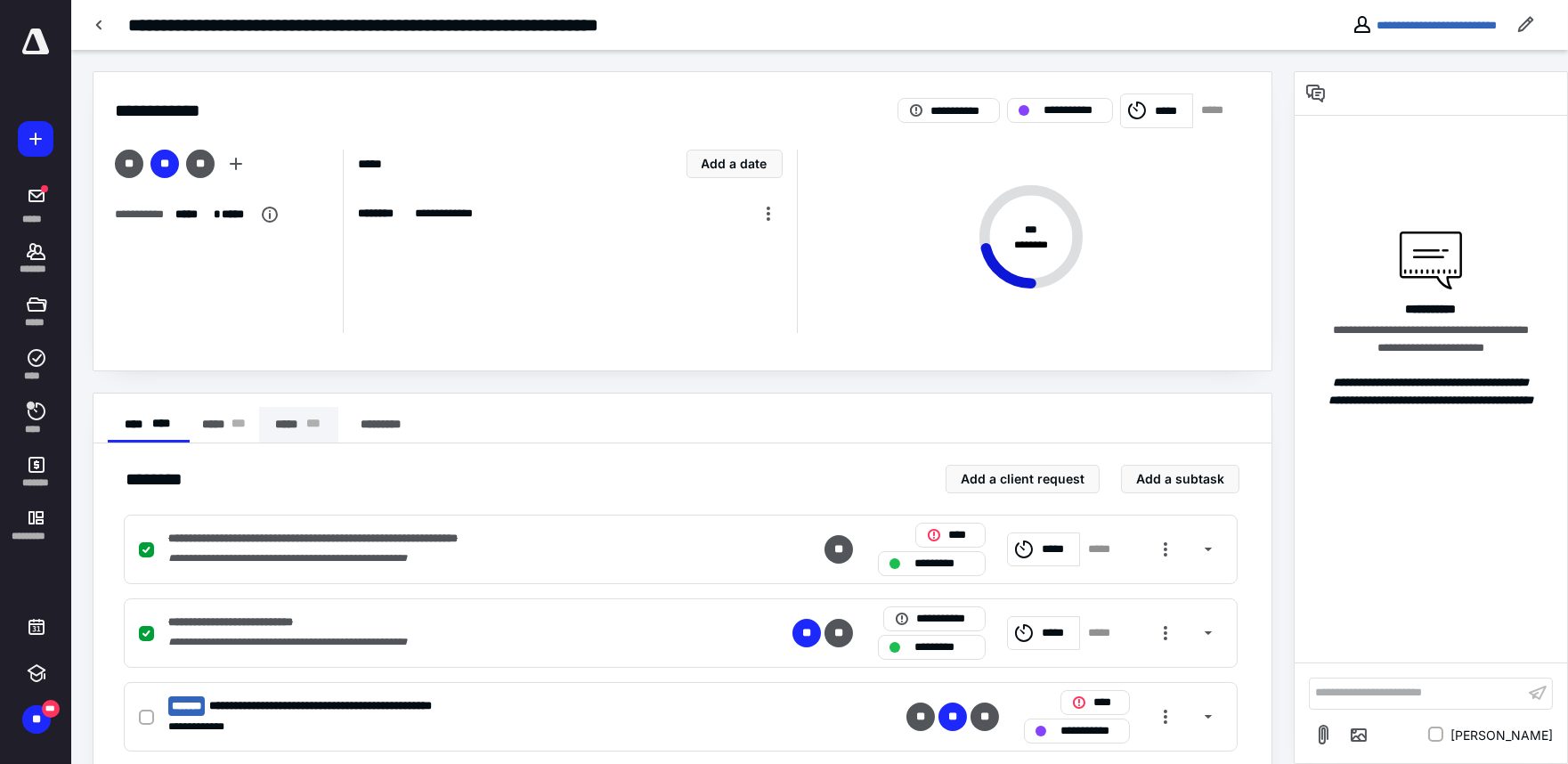 click on "***** * * *" at bounding box center (299, 425) 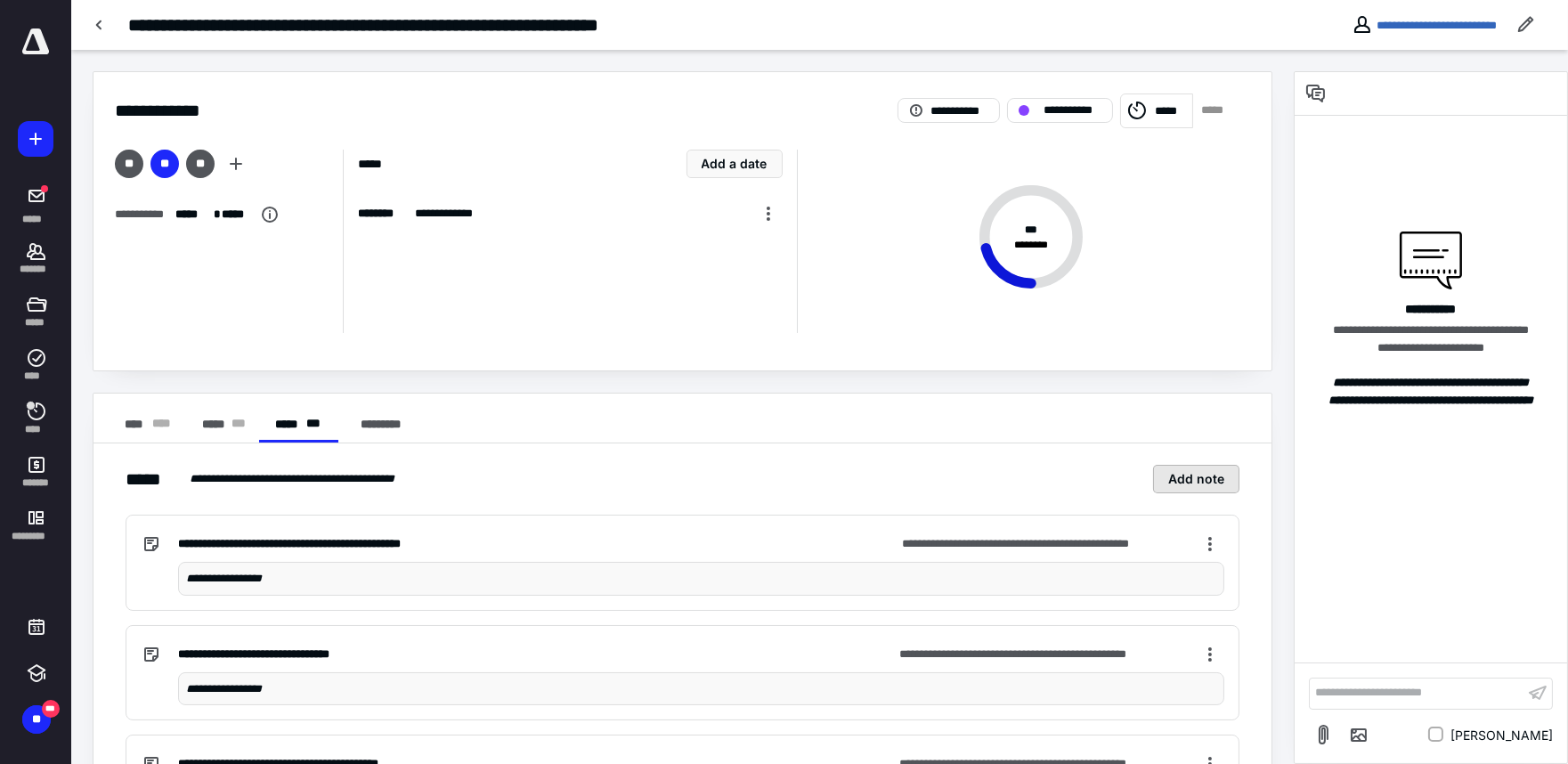 click on "Add note" at bounding box center [1196, 479] 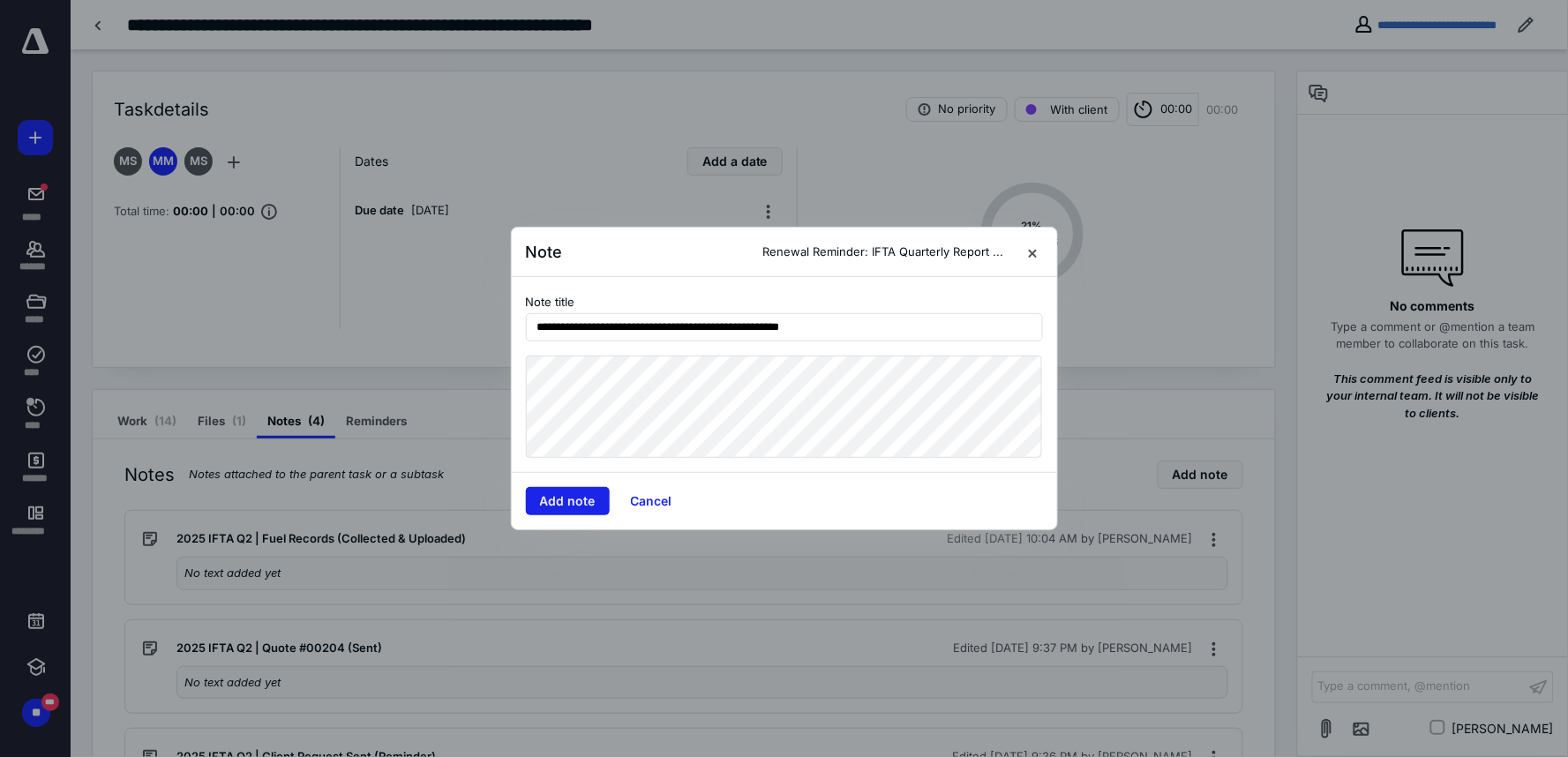 type on "**********" 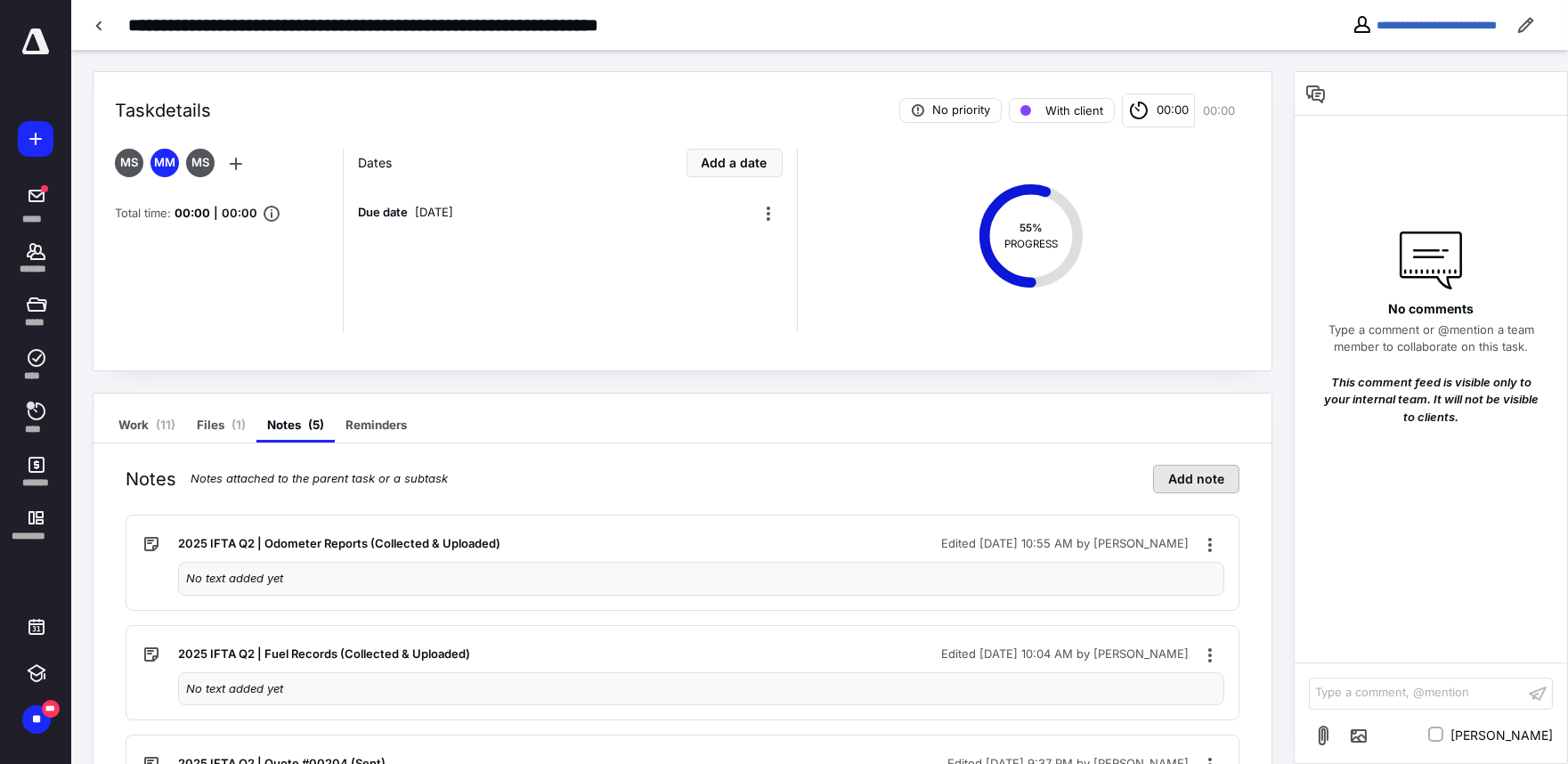 click on "Add note" at bounding box center (1196, 479) 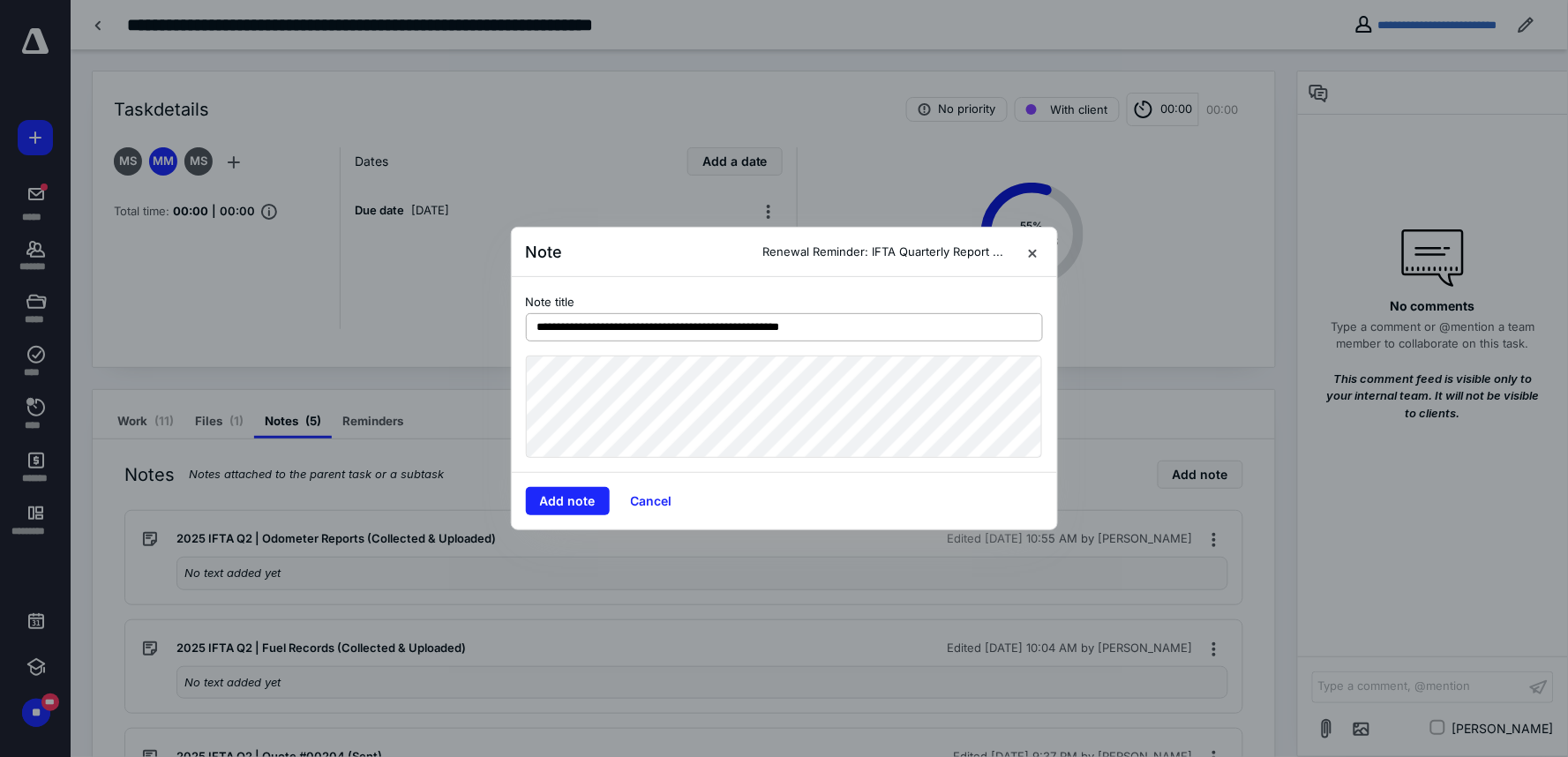 click on "**********" at bounding box center [784, 327] 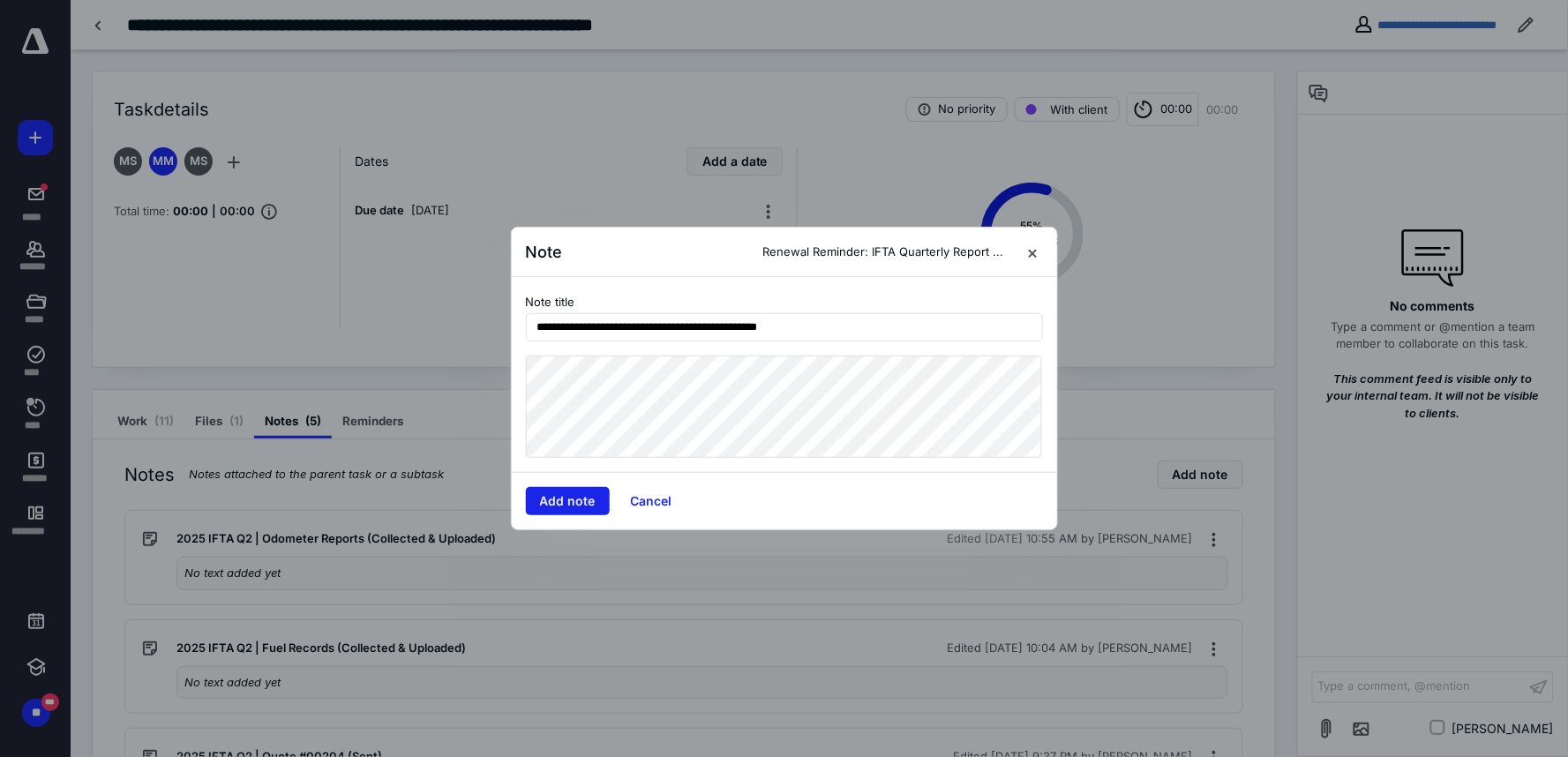 type on "**********" 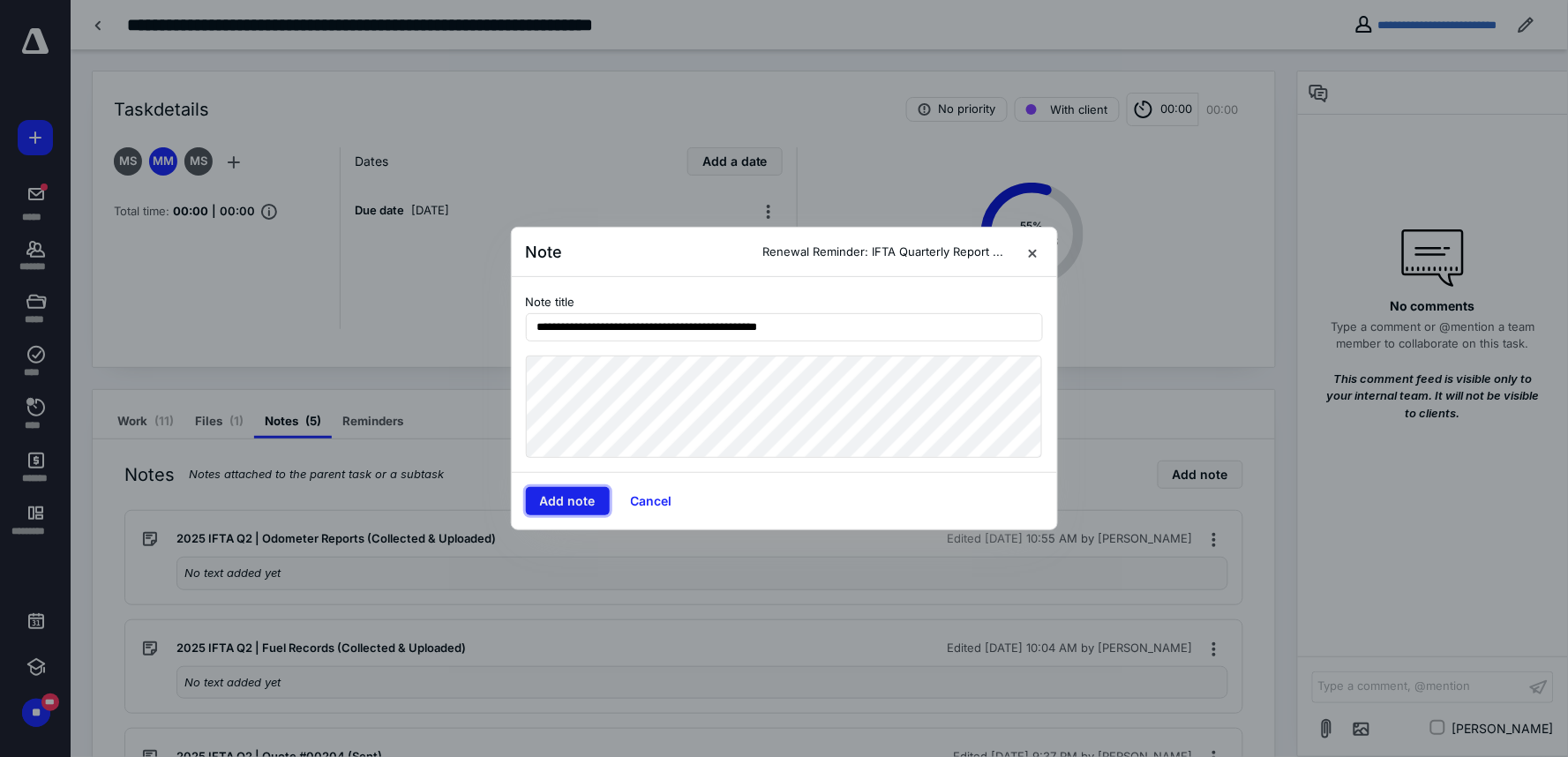click on "Add note" at bounding box center [567, 501] 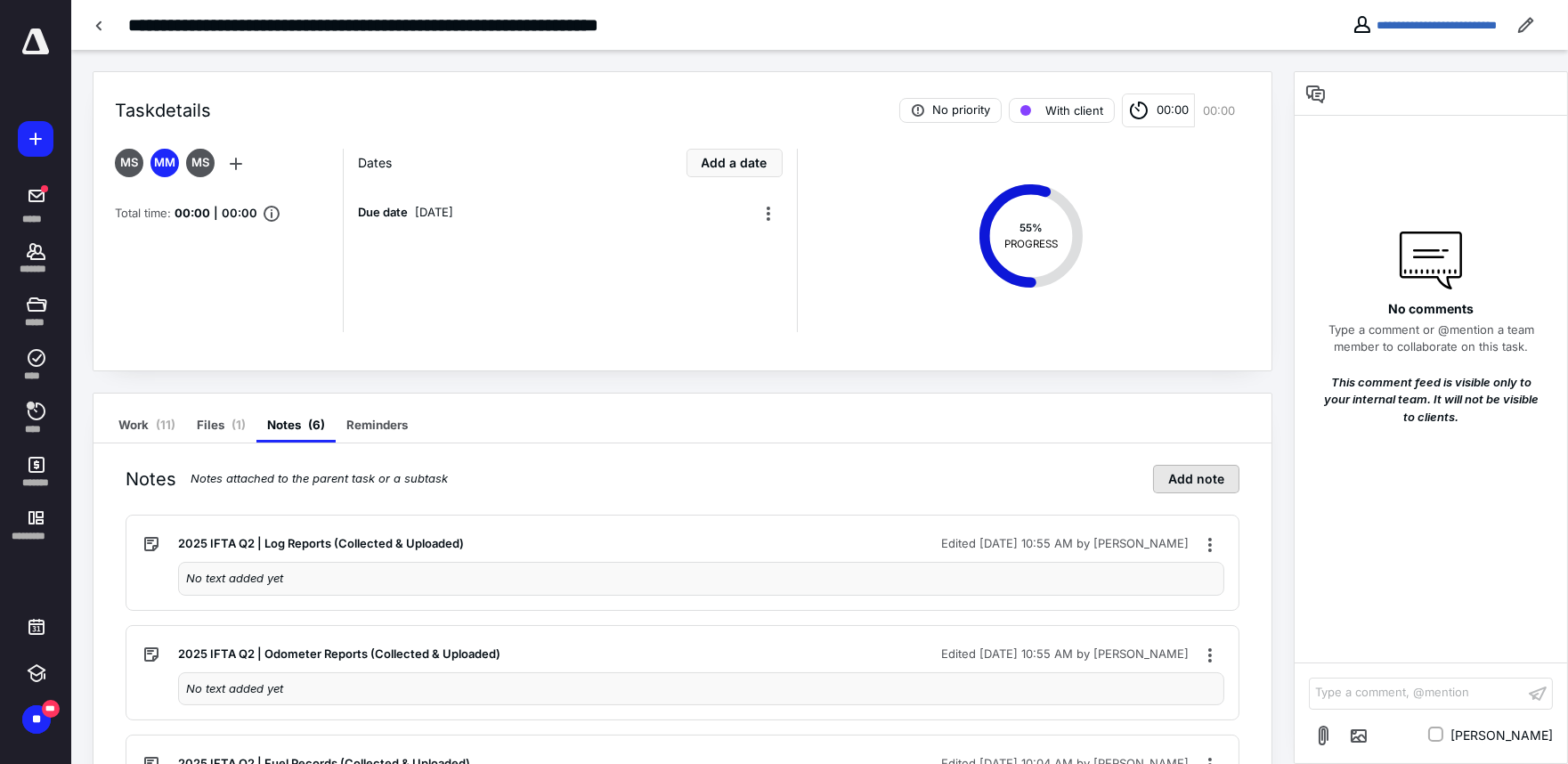 click on "Add note" at bounding box center [1196, 479] 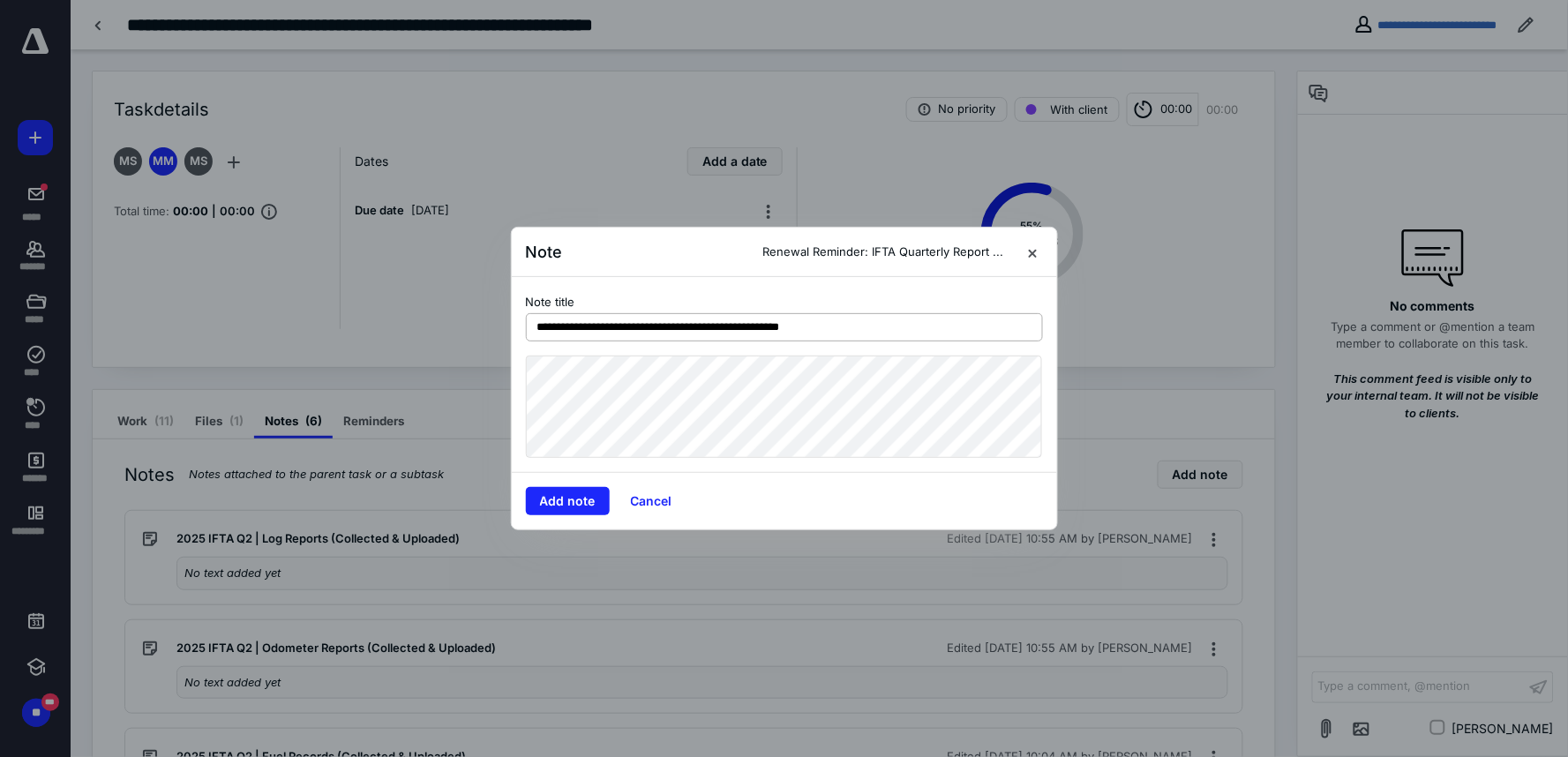 click on "**********" at bounding box center (784, 327) 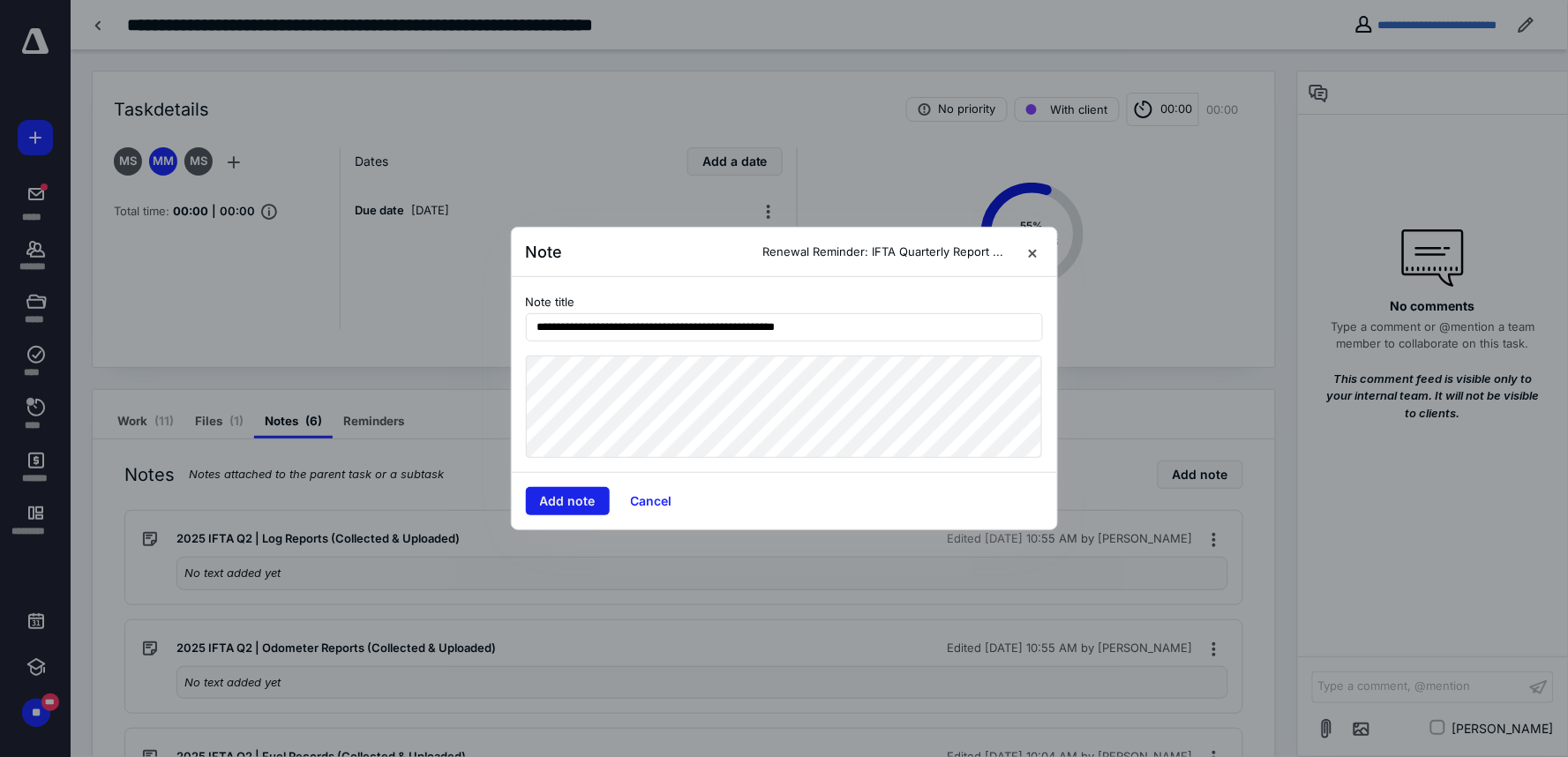type on "**********" 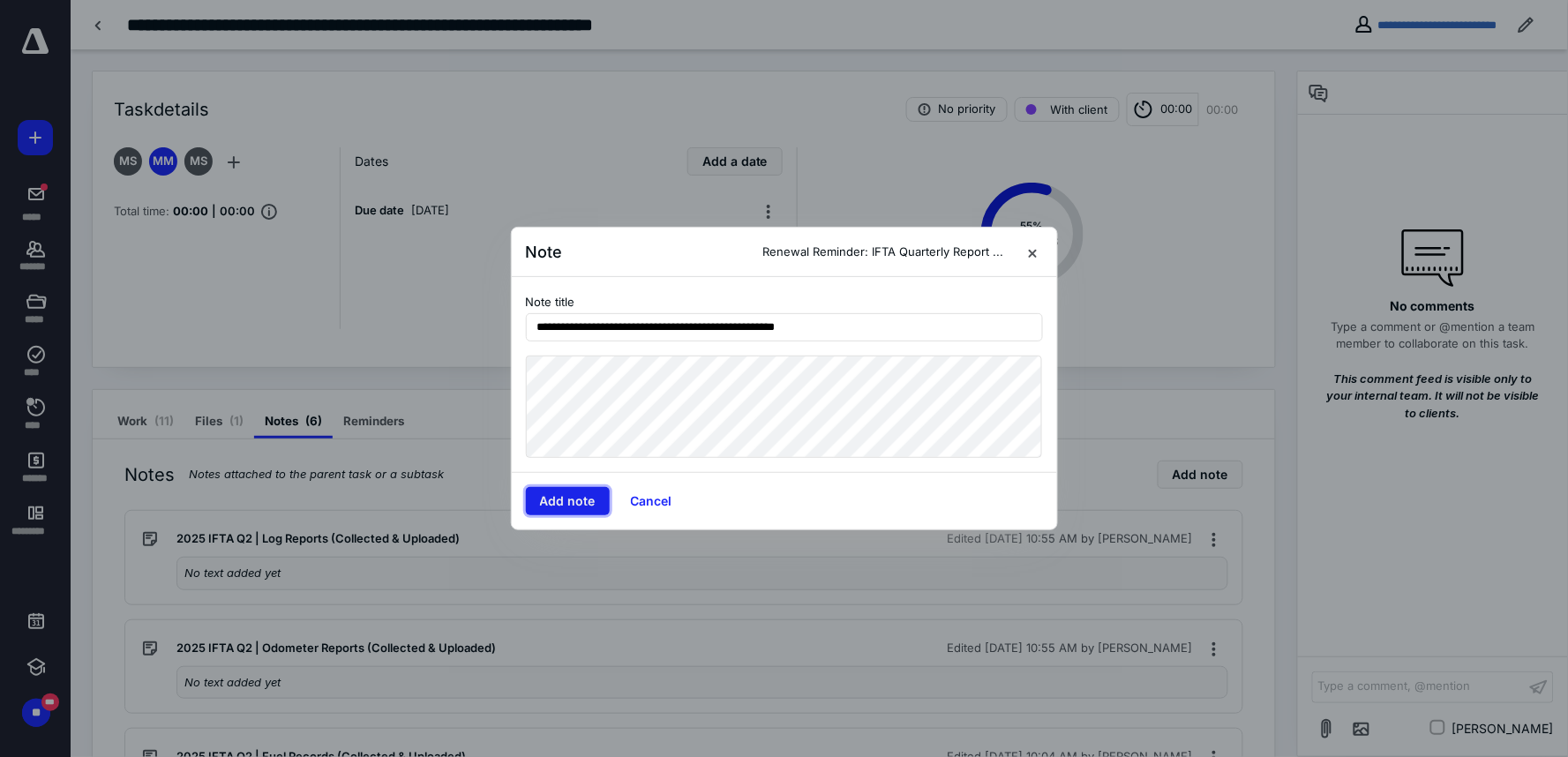 click on "Add note" at bounding box center [567, 501] 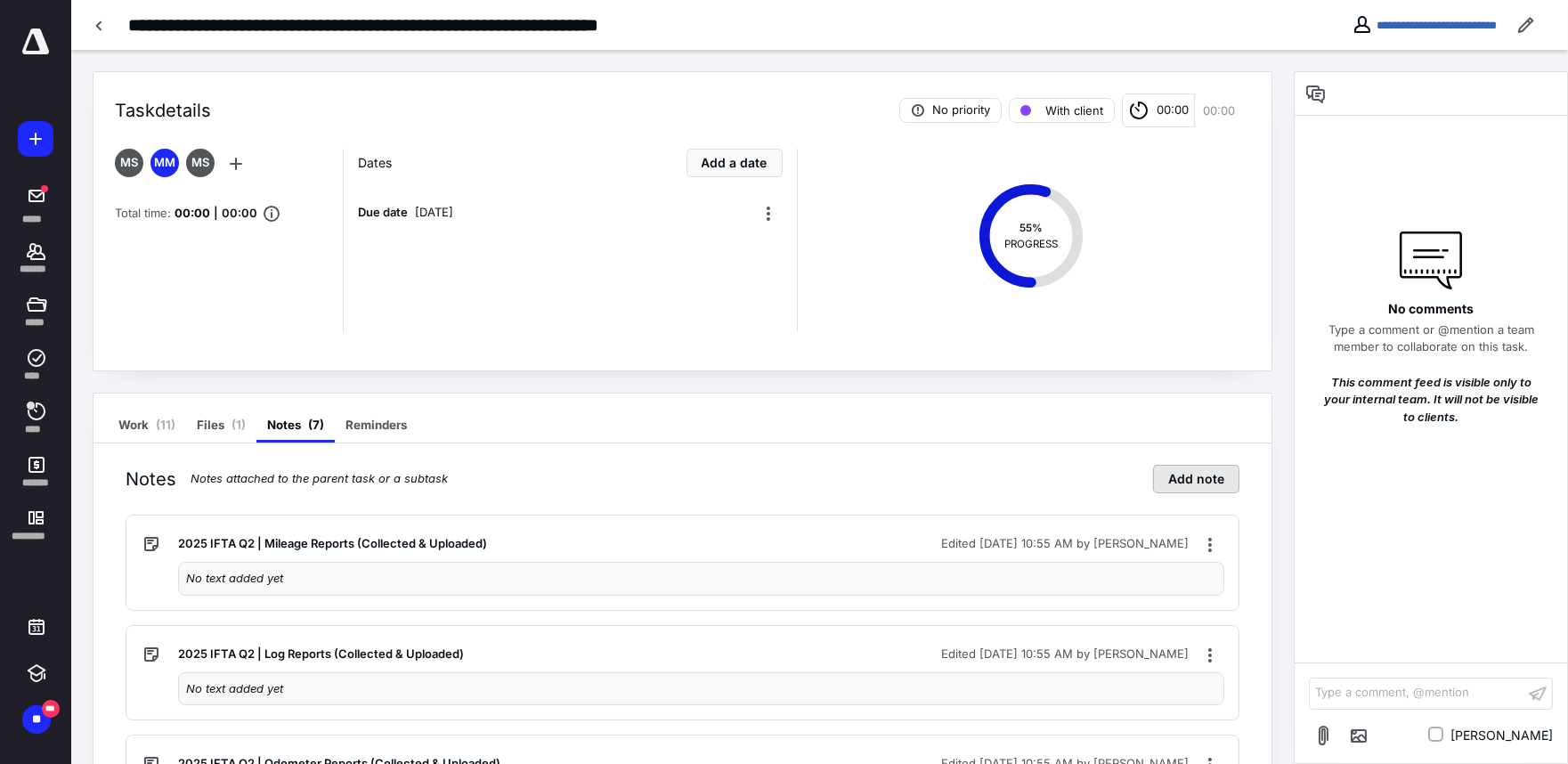 click on "Add note" at bounding box center [1196, 479] 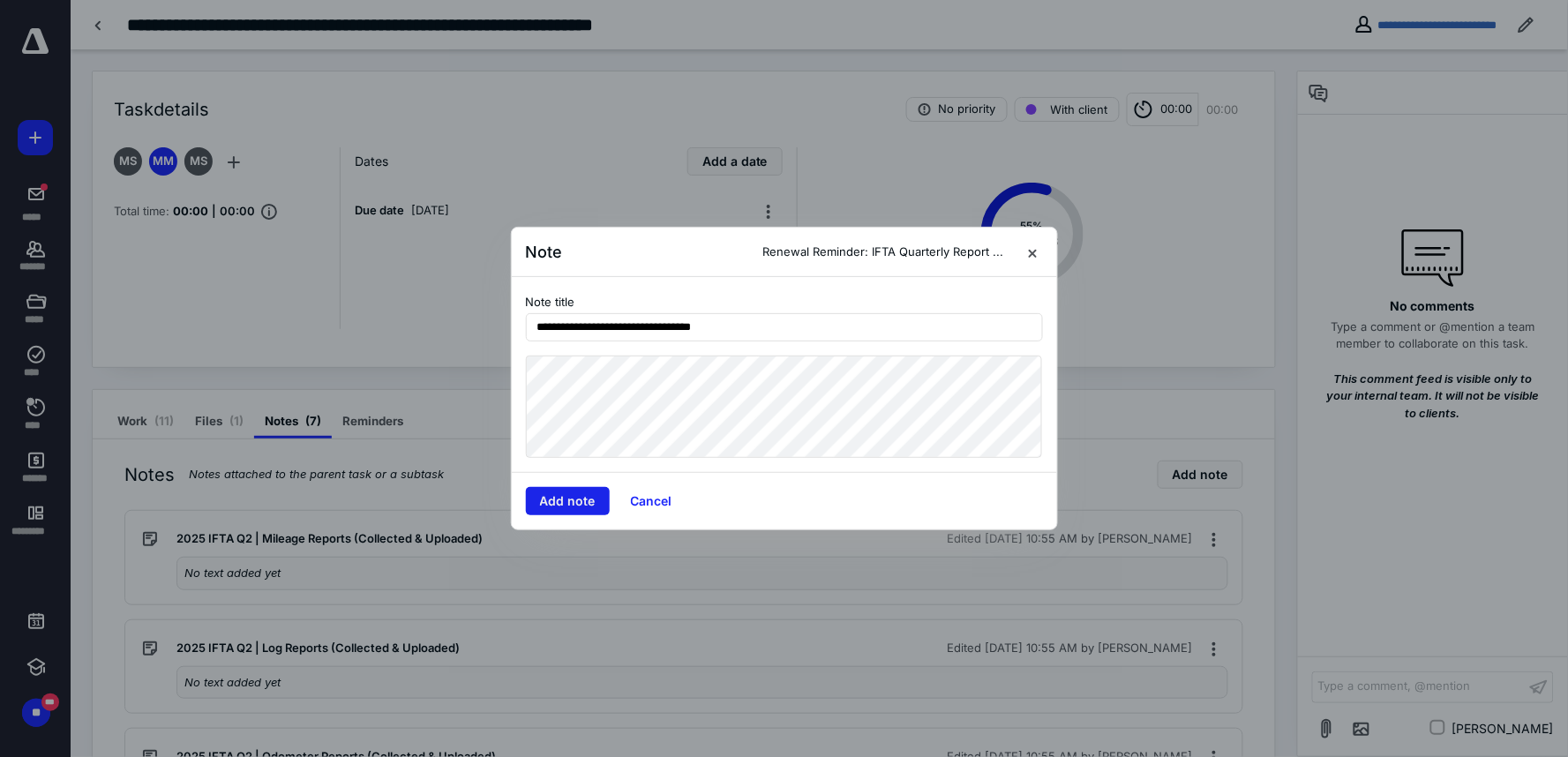 type on "**********" 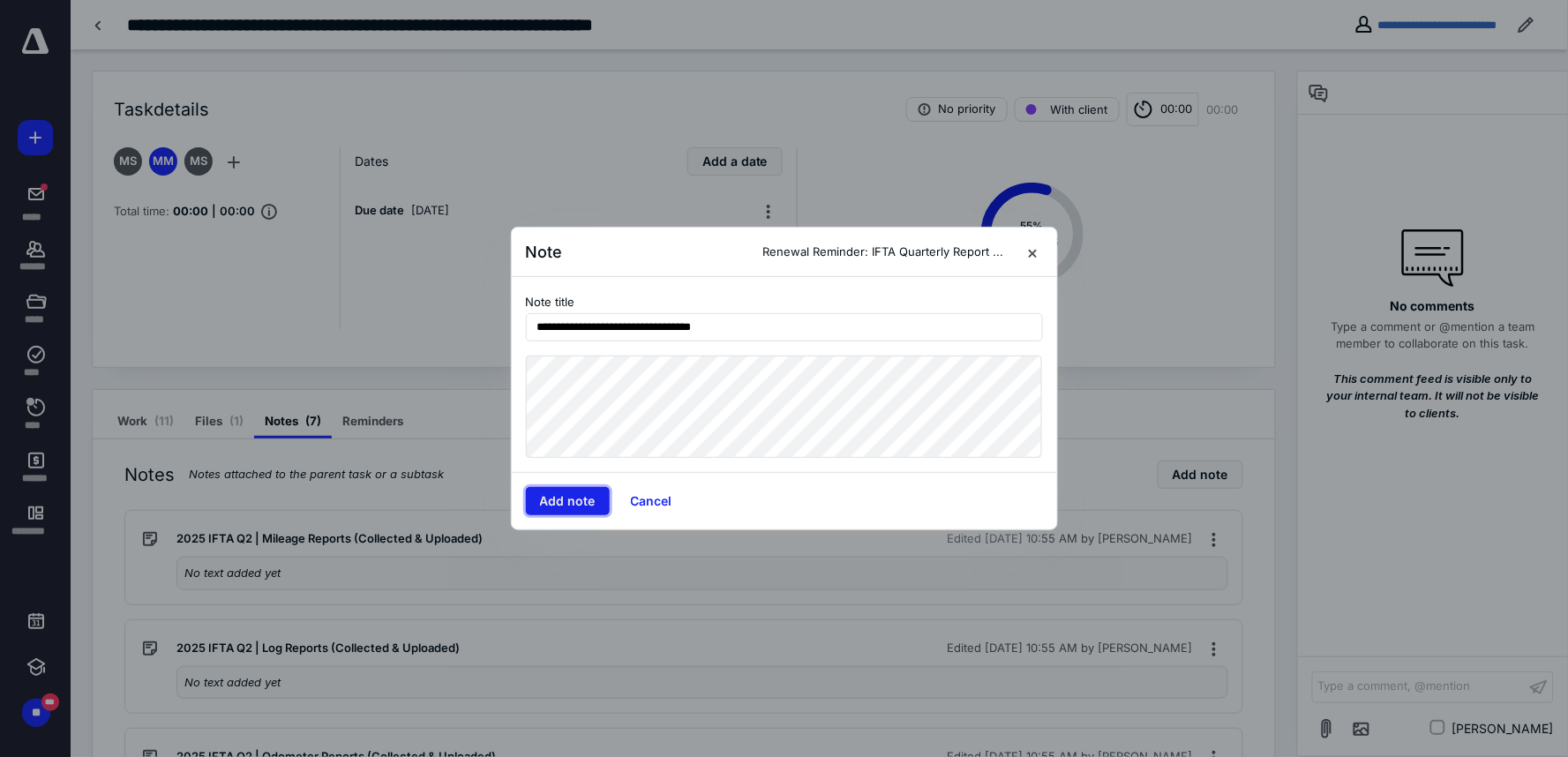 click on "Add note" at bounding box center (567, 501) 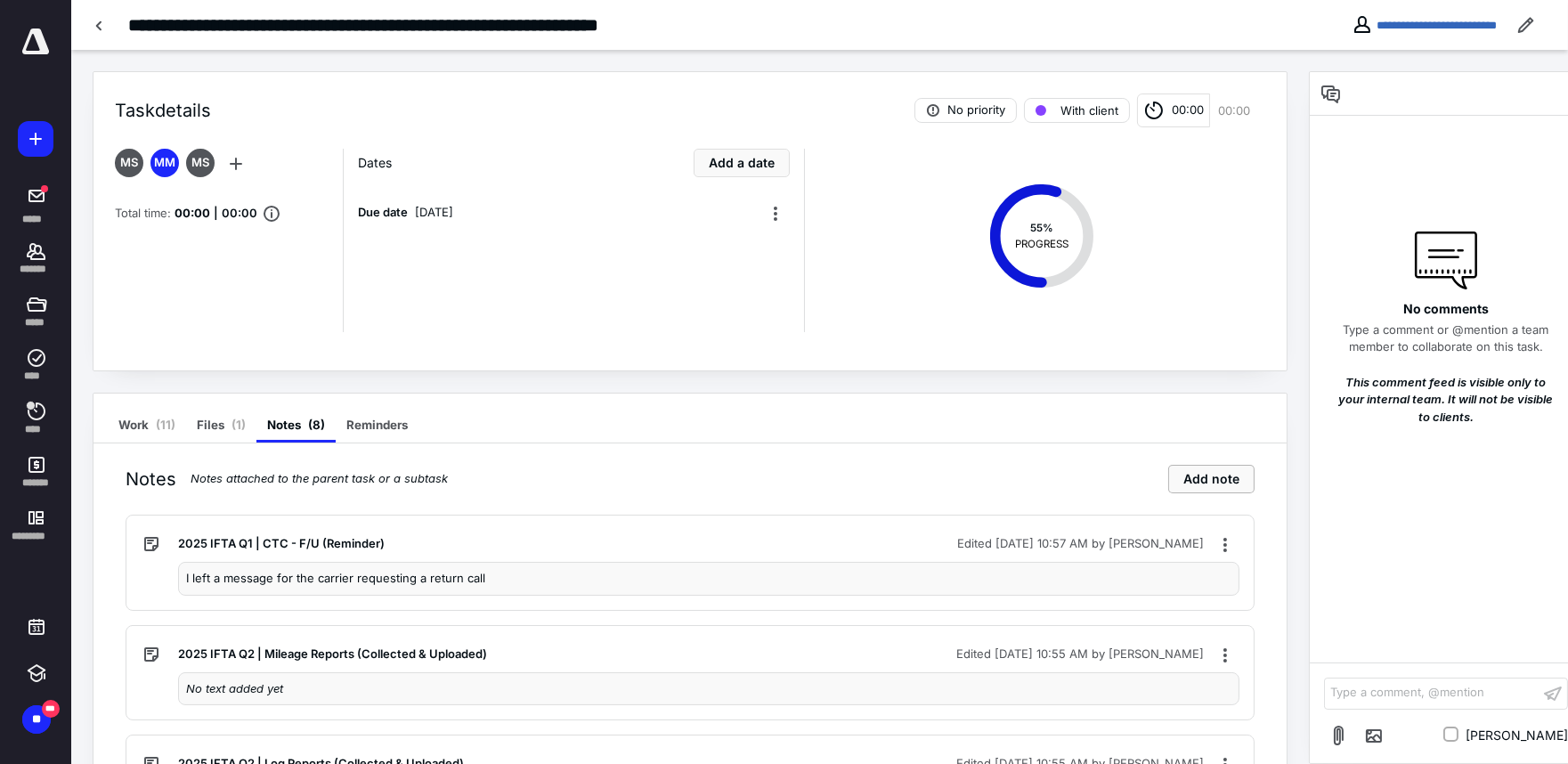 click on "Add note" at bounding box center [1211, 479] 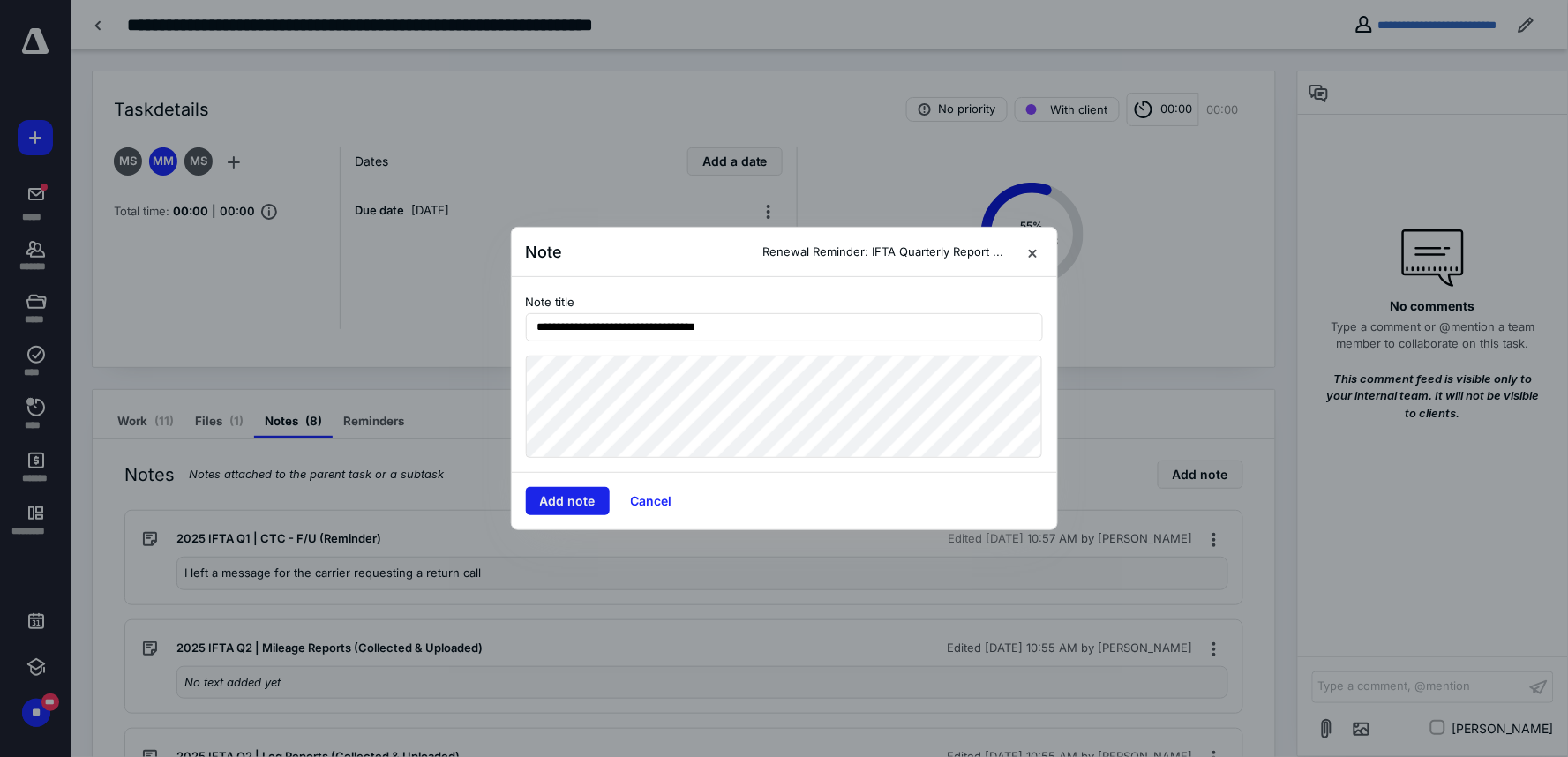 type on "**********" 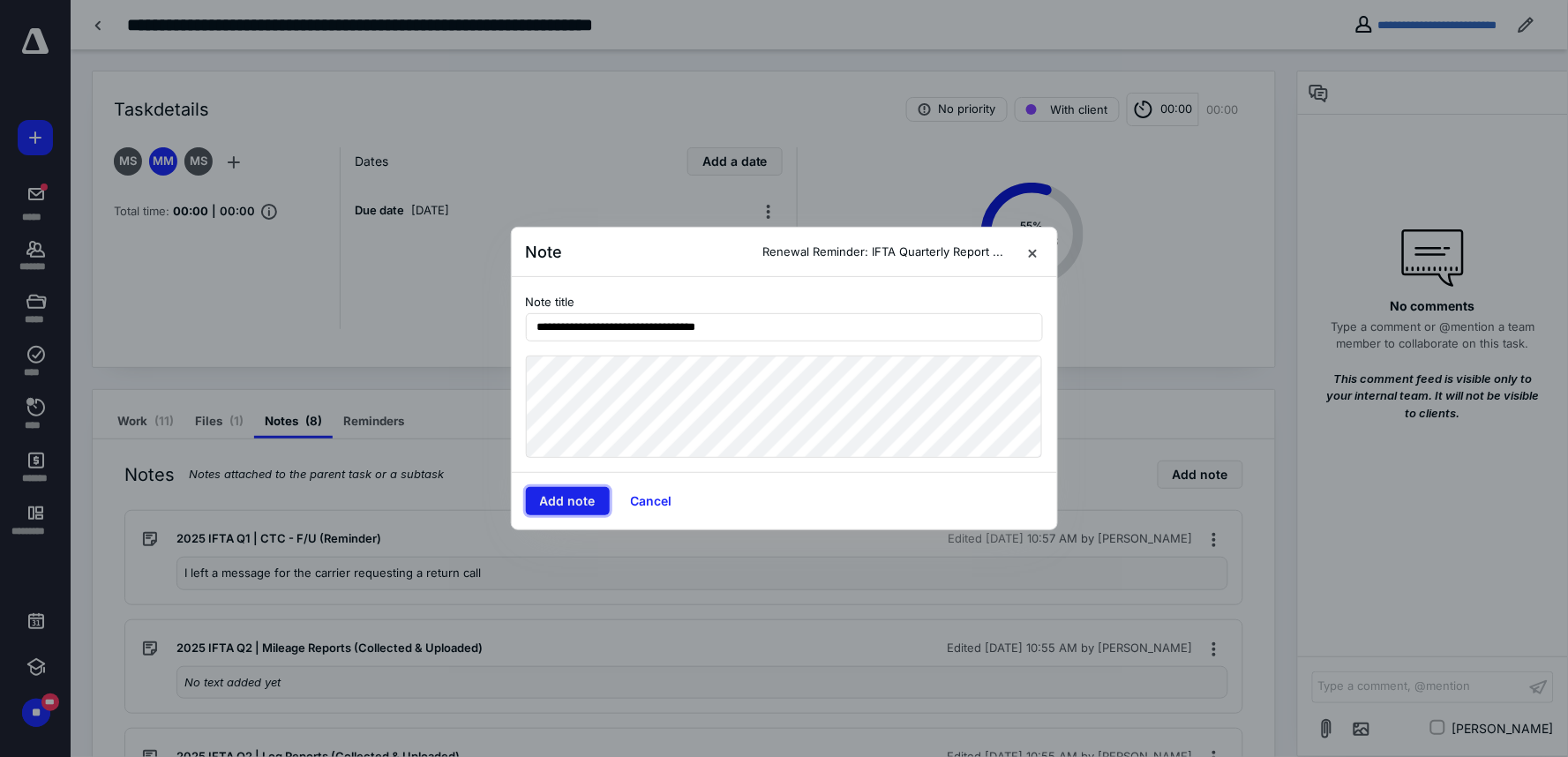 click on "Add note" at bounding box center [567, 501] 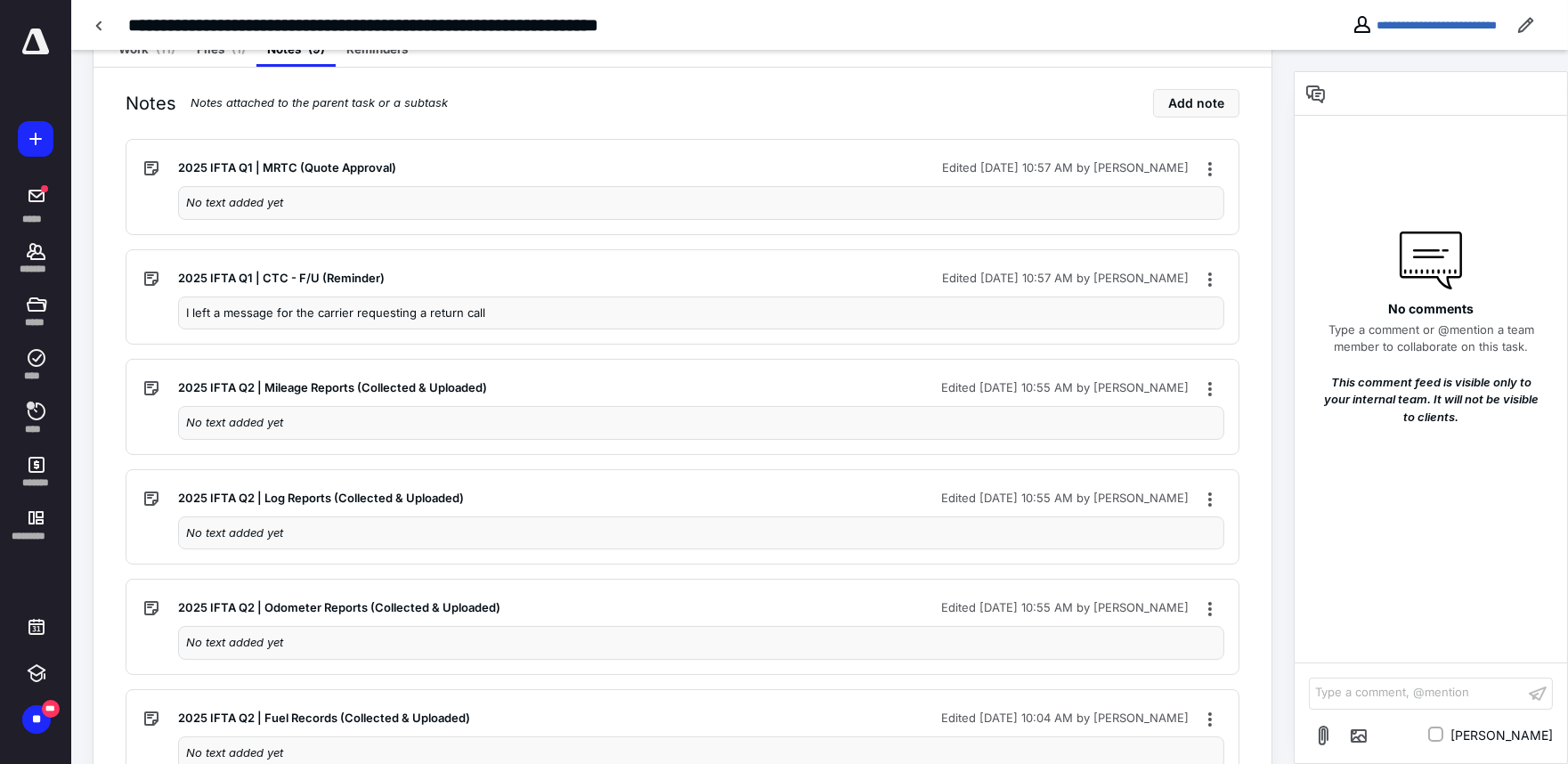 scroll, scrollTop: 78, scrollLeft: 0, axis: vertical 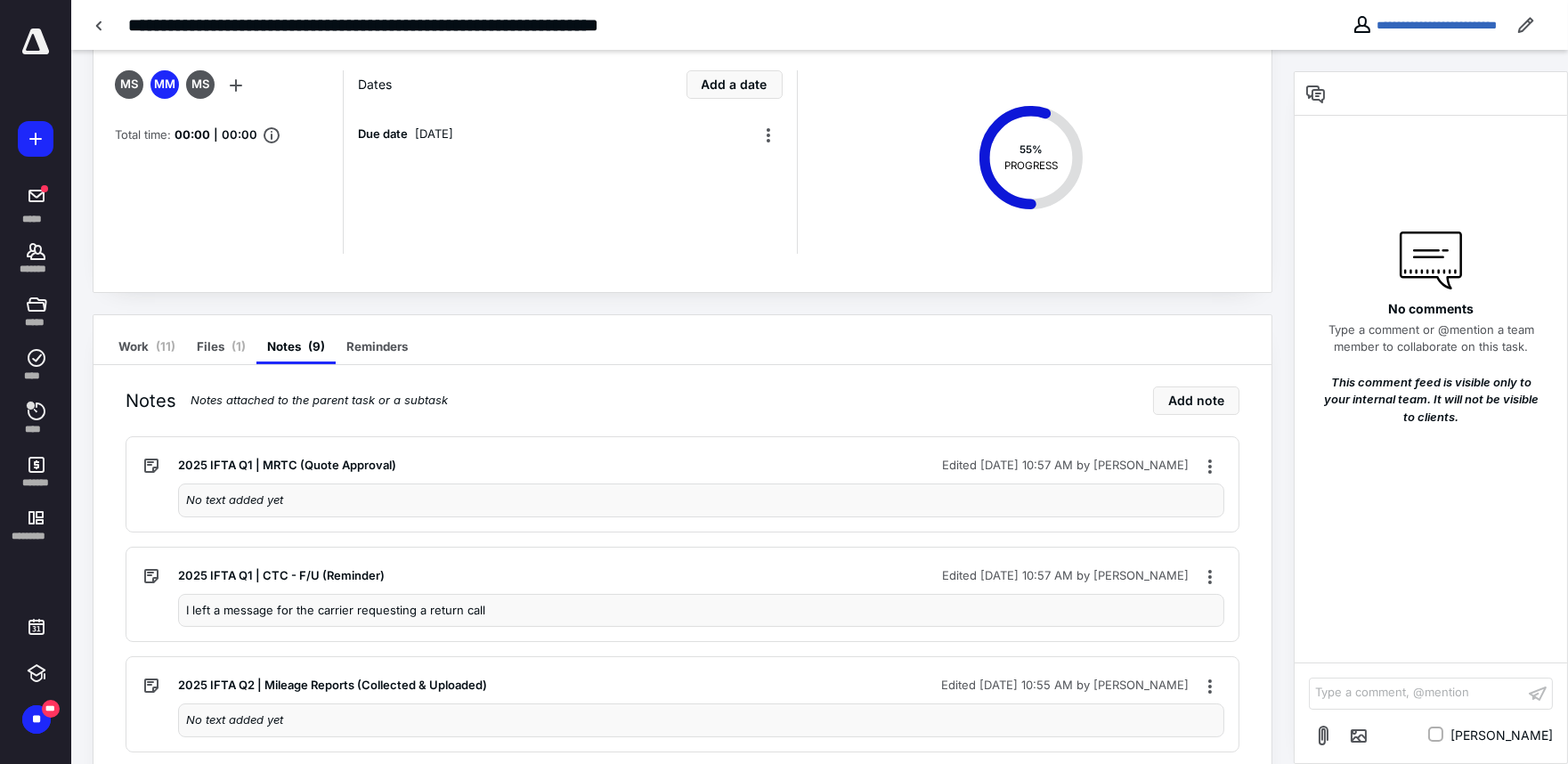 click on "No text added yet" at bounding box center [701, 500] 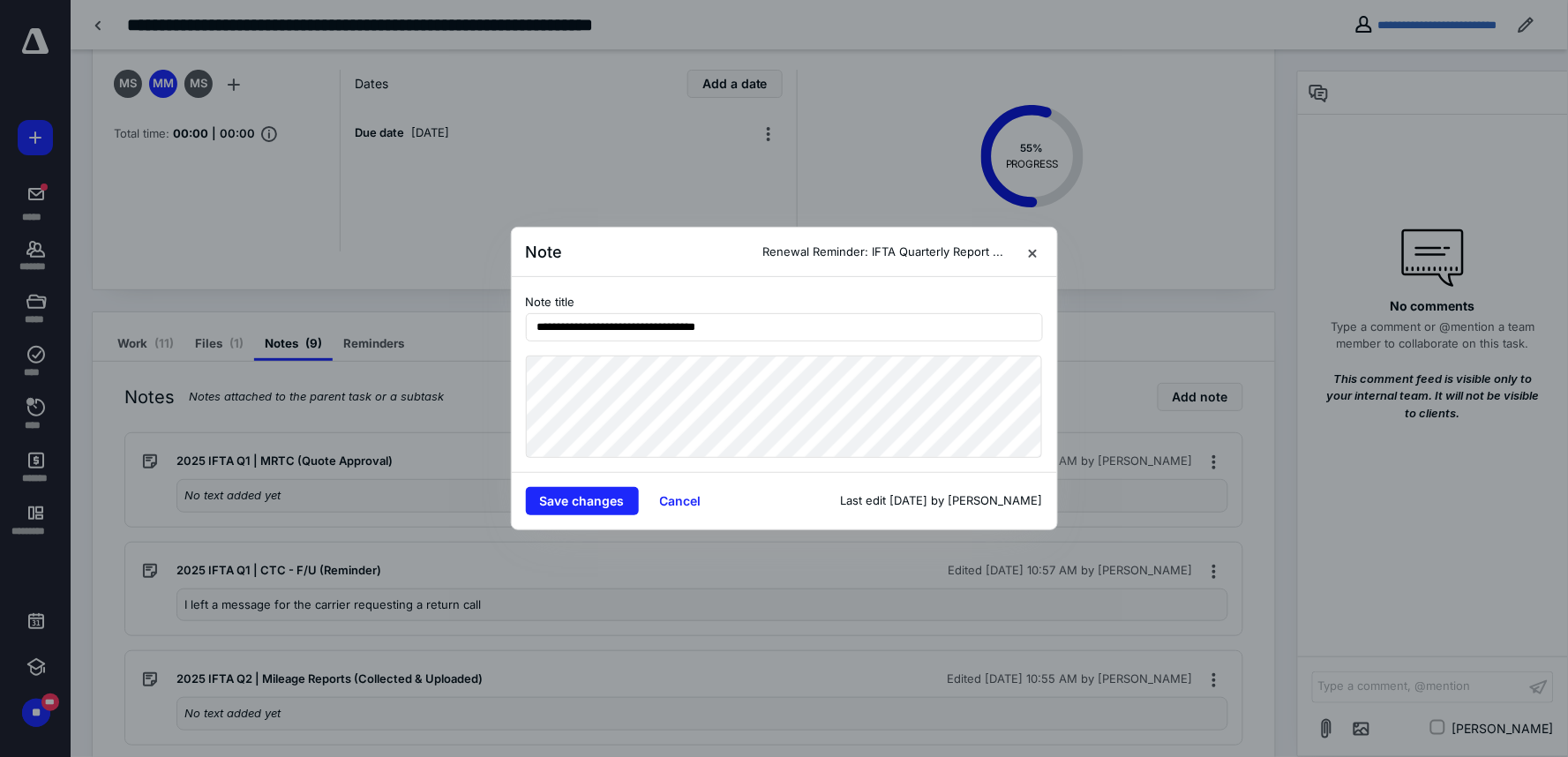 click on "**********" at bounding box center (784, 374) 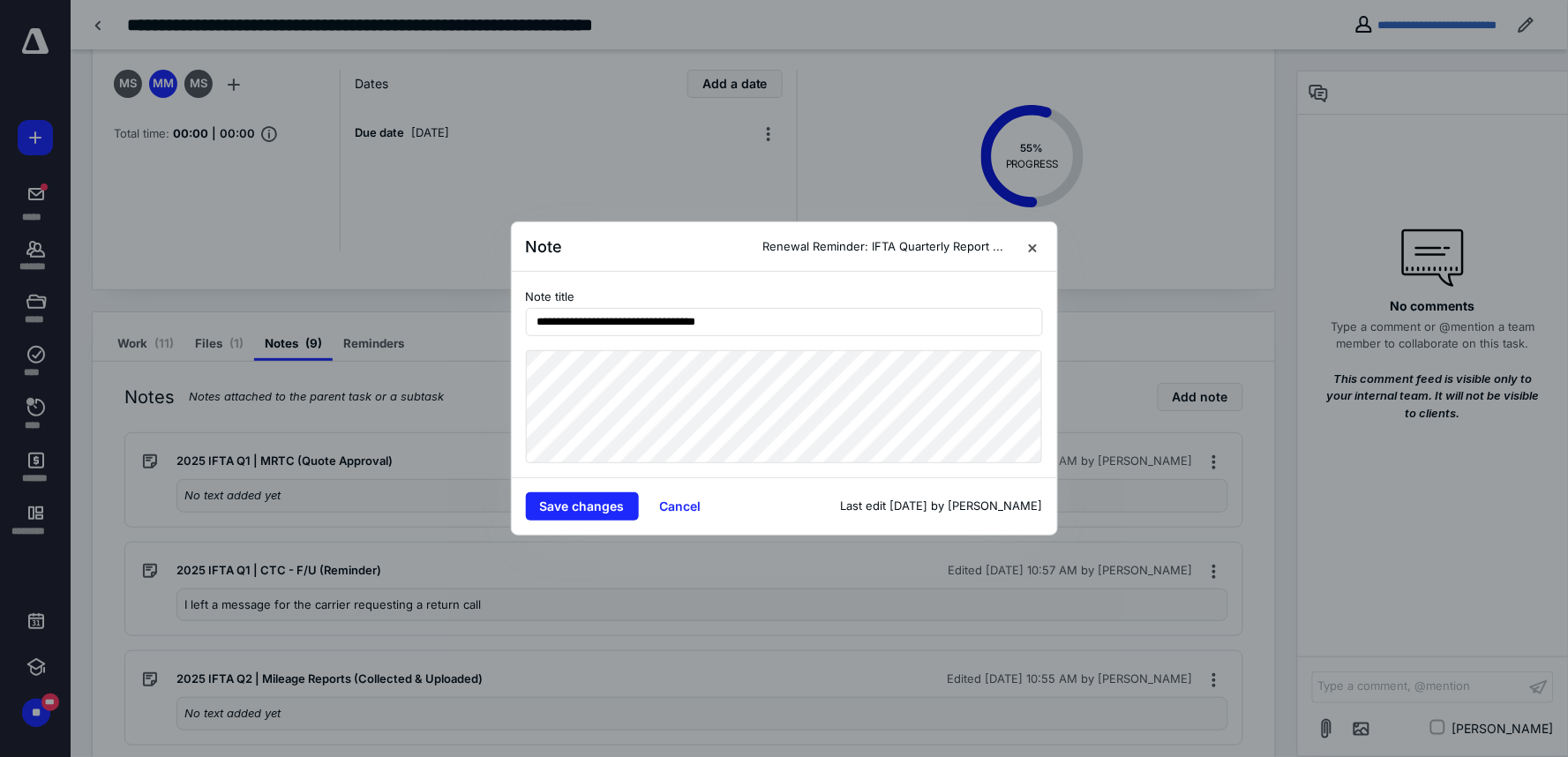 click on "**********" at bounding box center [784, 378] 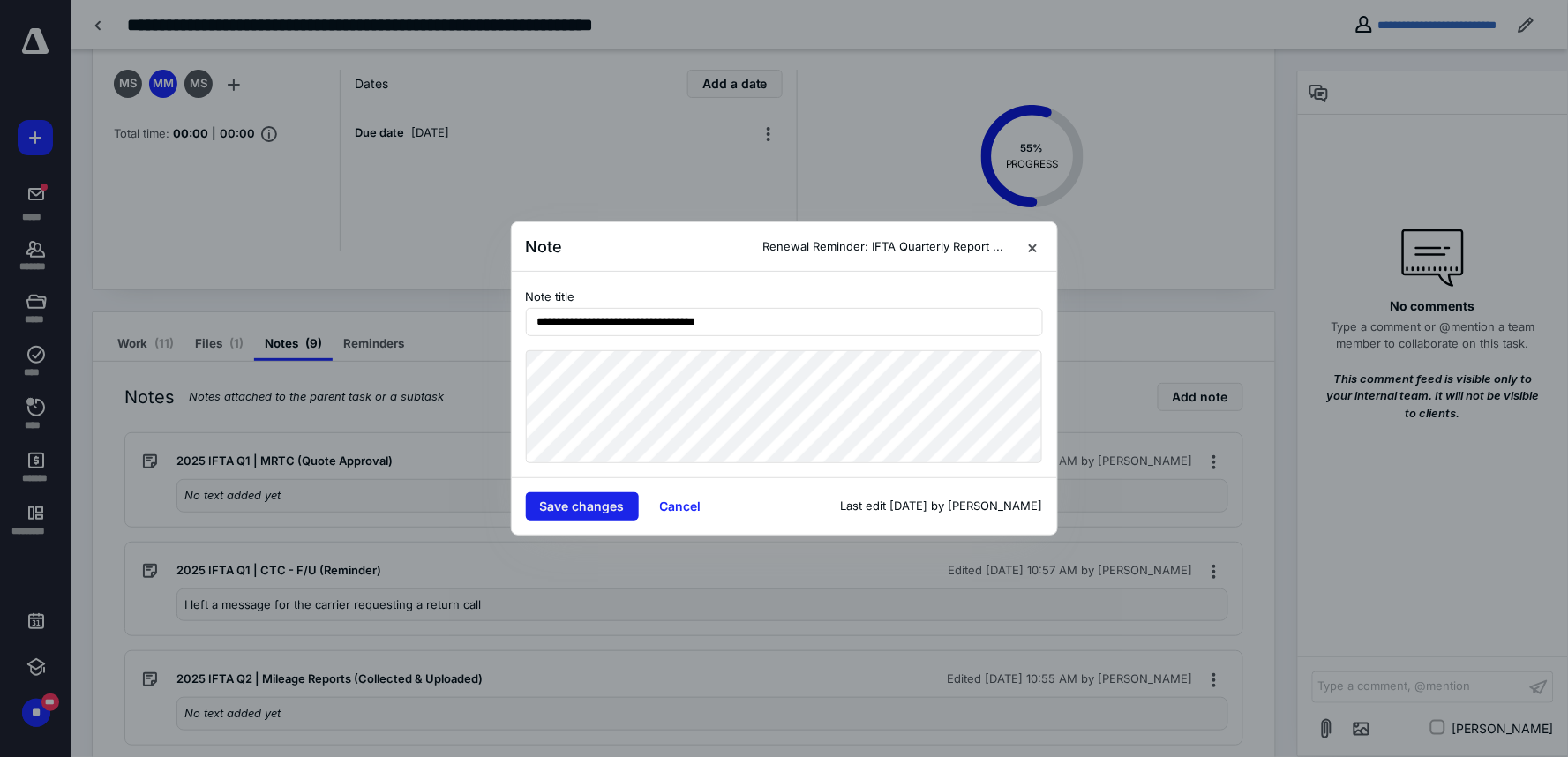 click on "Save changes" at bounding box center [582, 506] 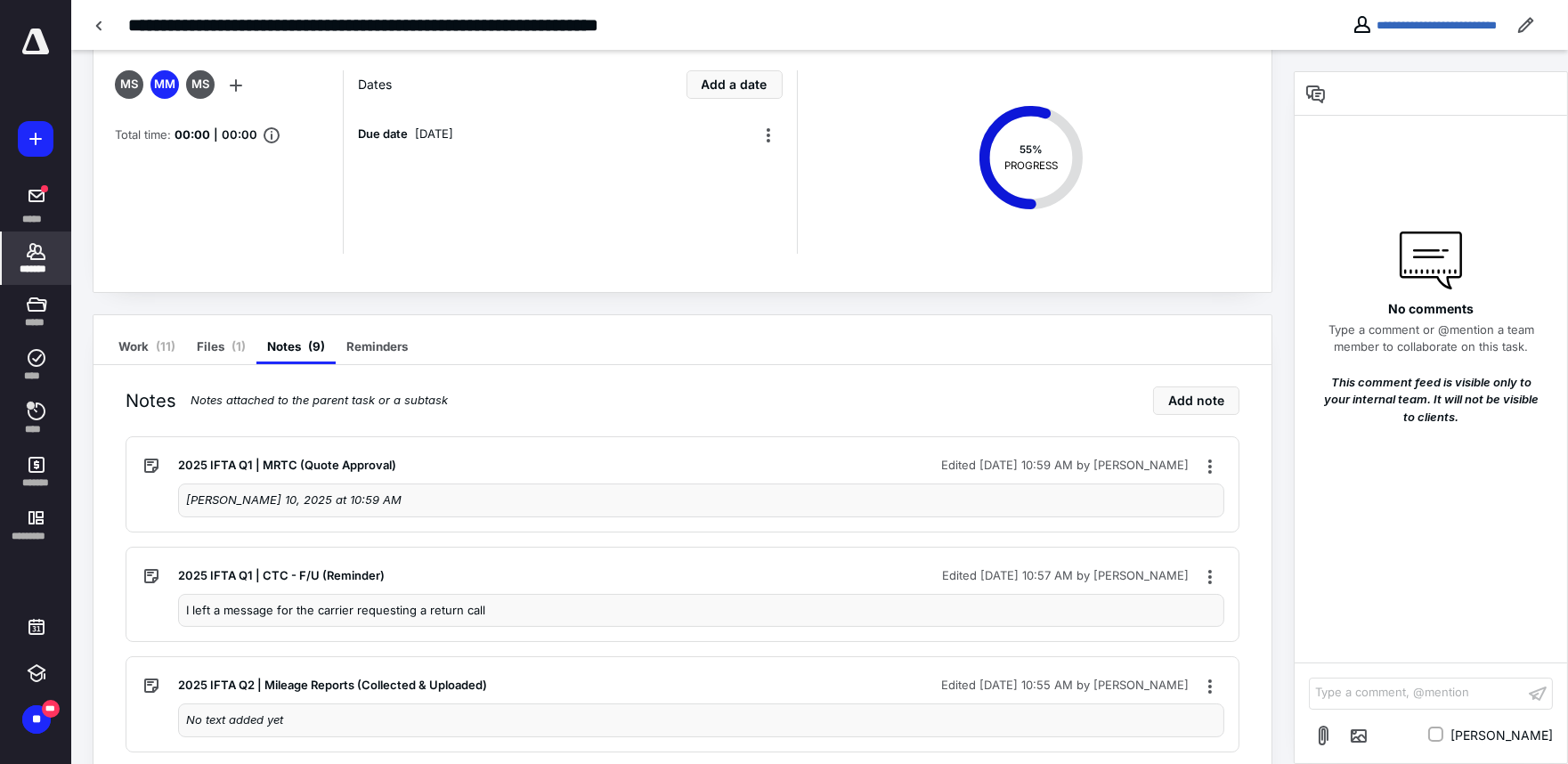 click 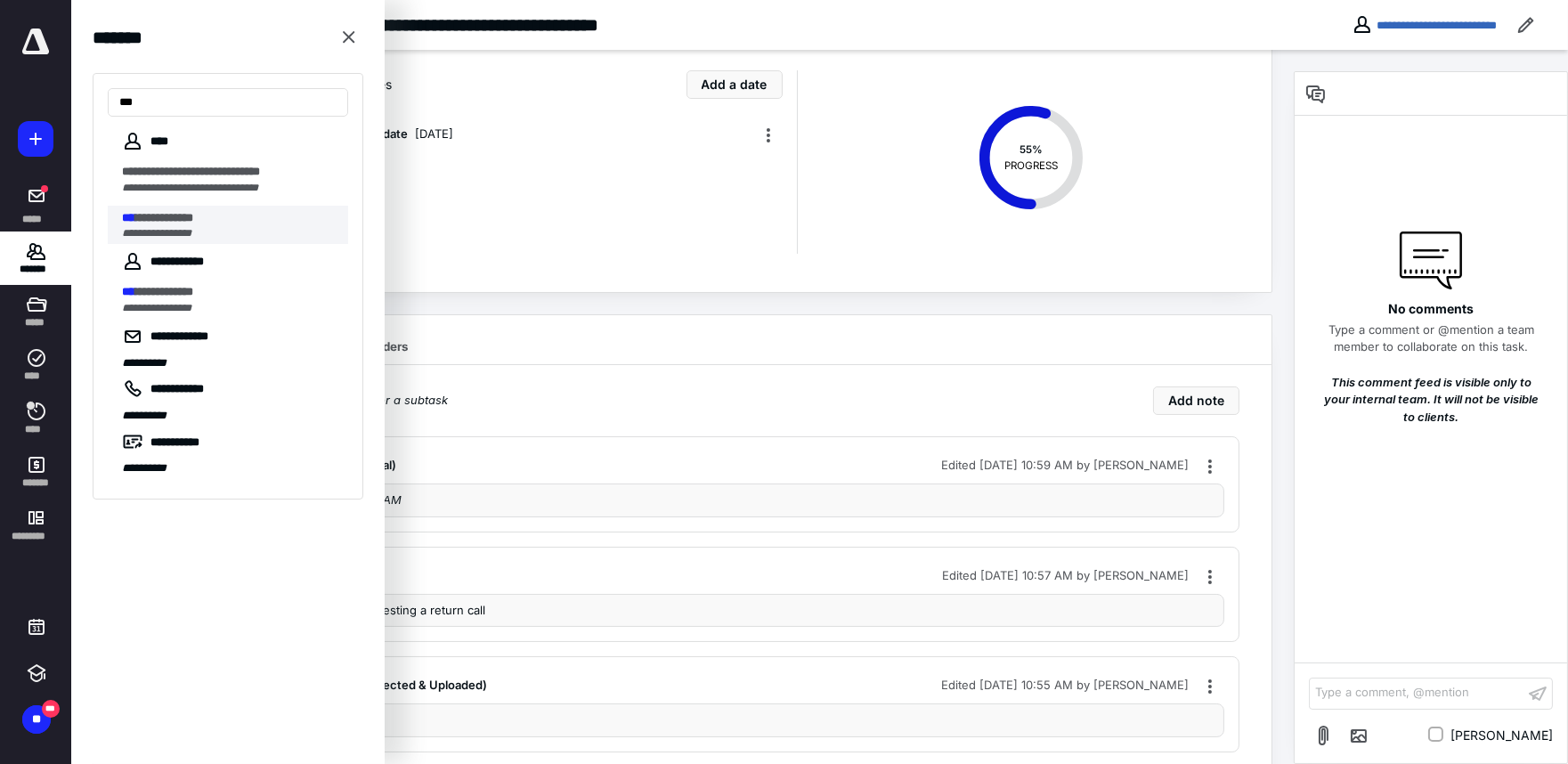 type on "***" 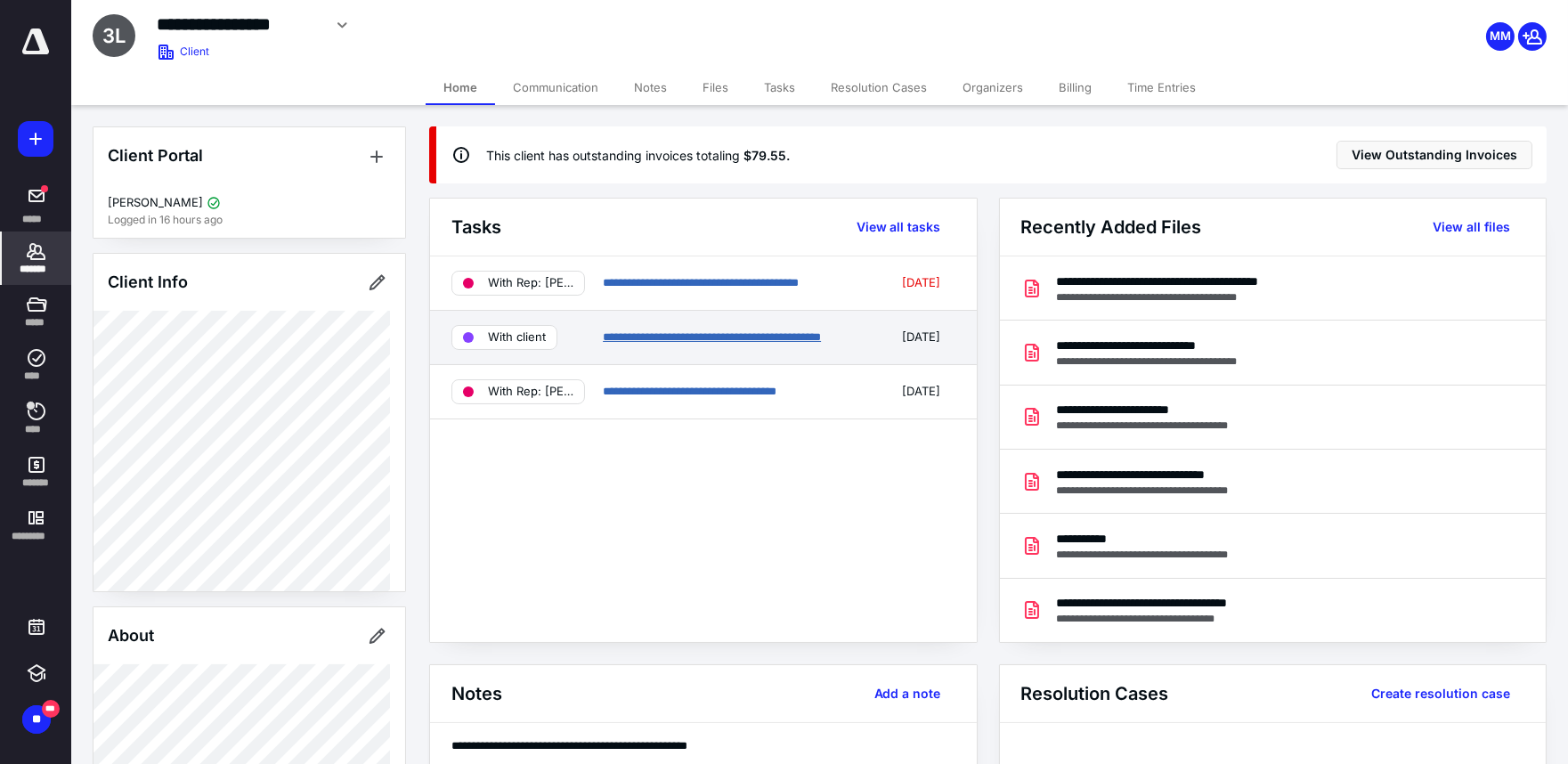 click on "**********" at bounding box center (711, 337) 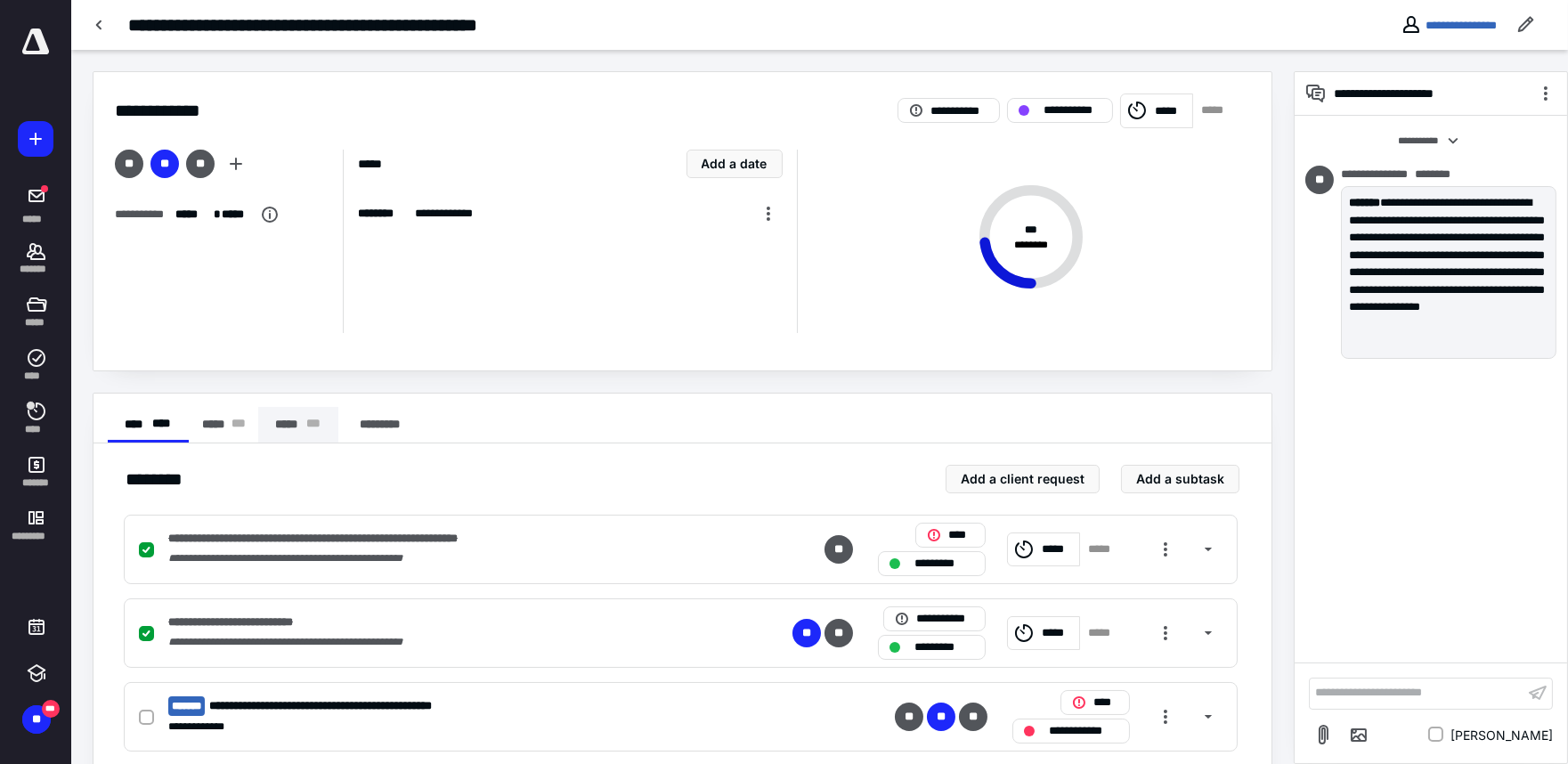 click on "***** * * *" at bounding box center (298, 425) 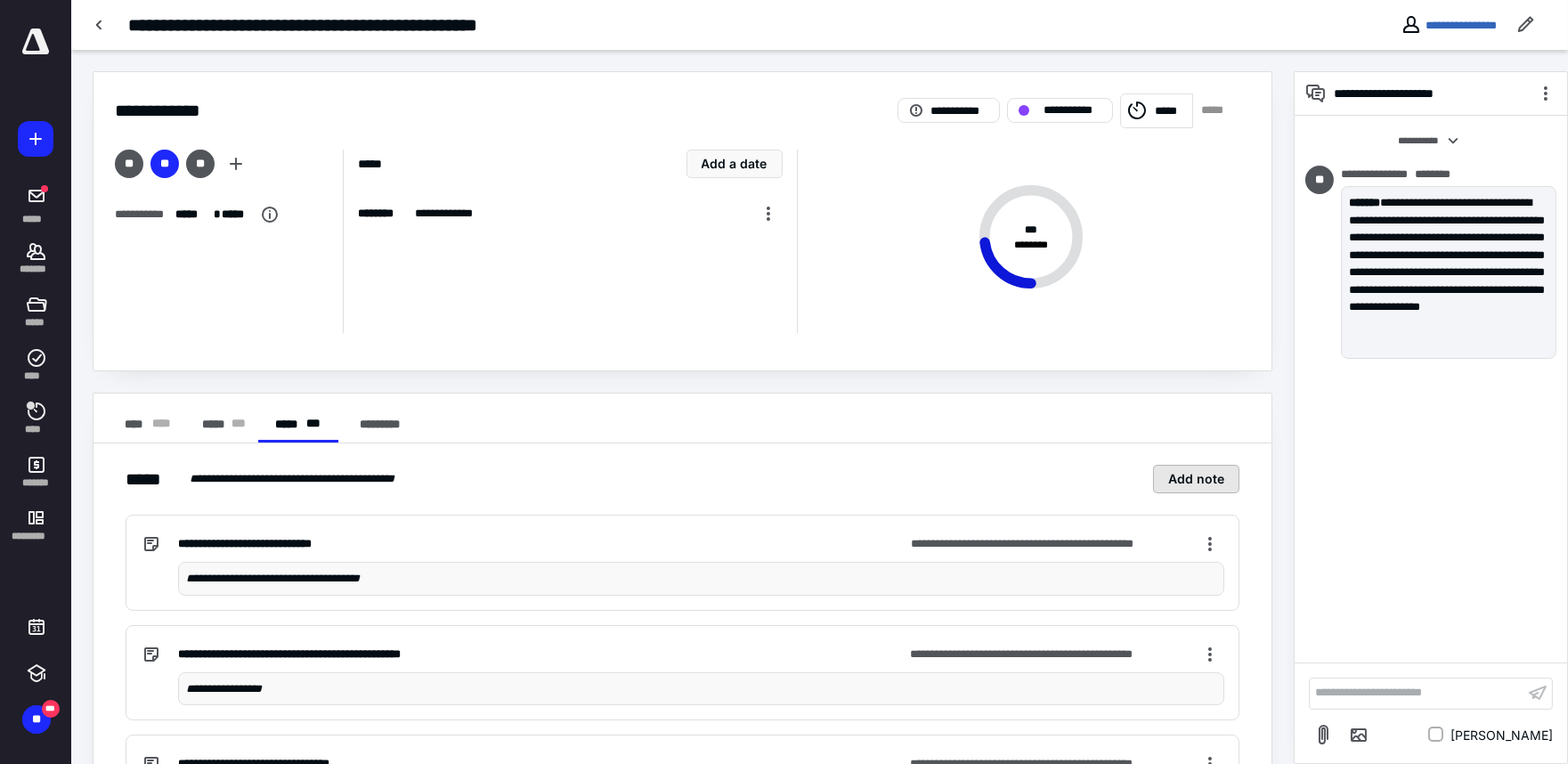 click on "Add note" at bounding box center [1196, 479] 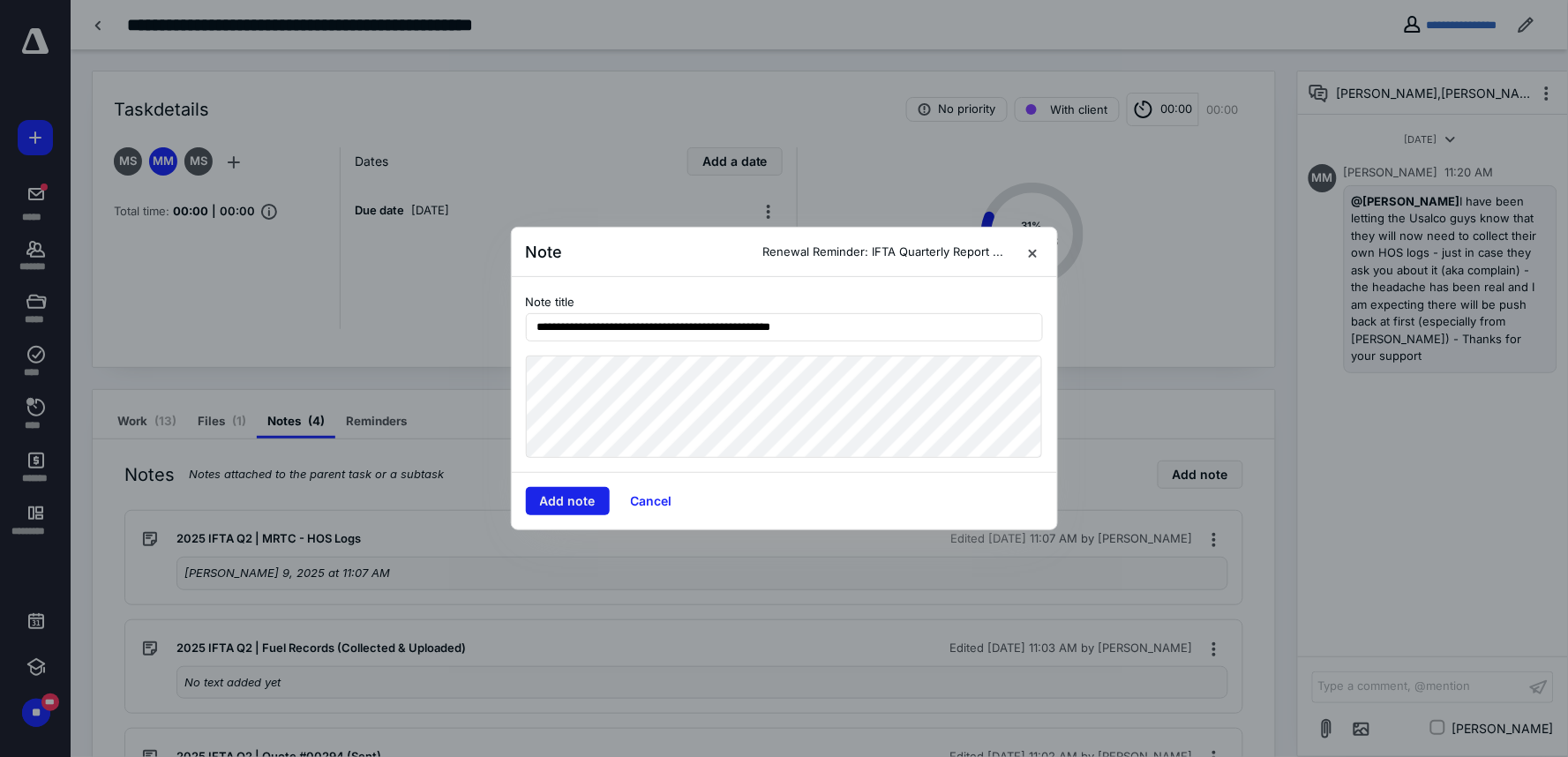type on "**********" 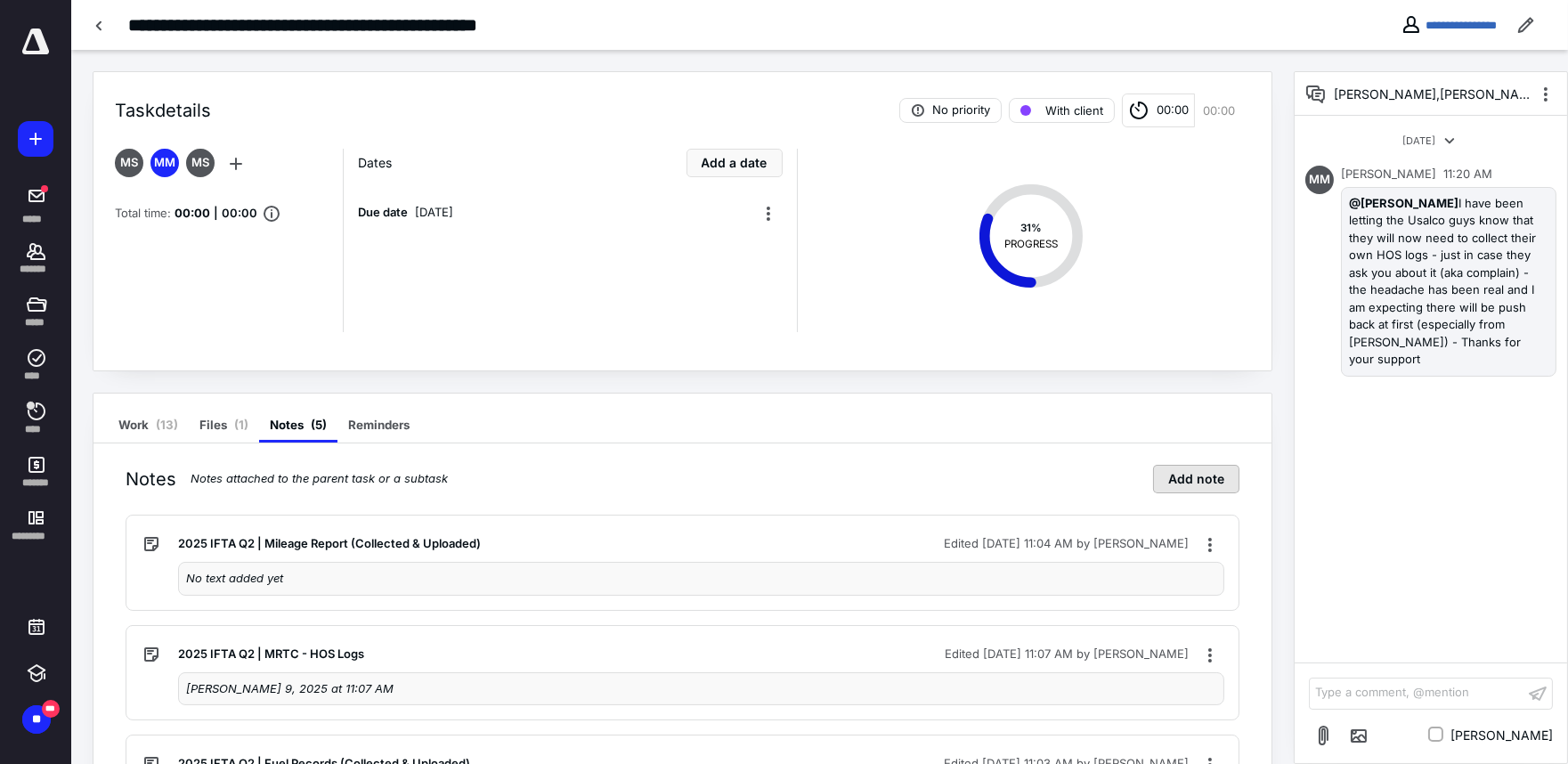 click on "Add note" at bounding box center [1196, 479] 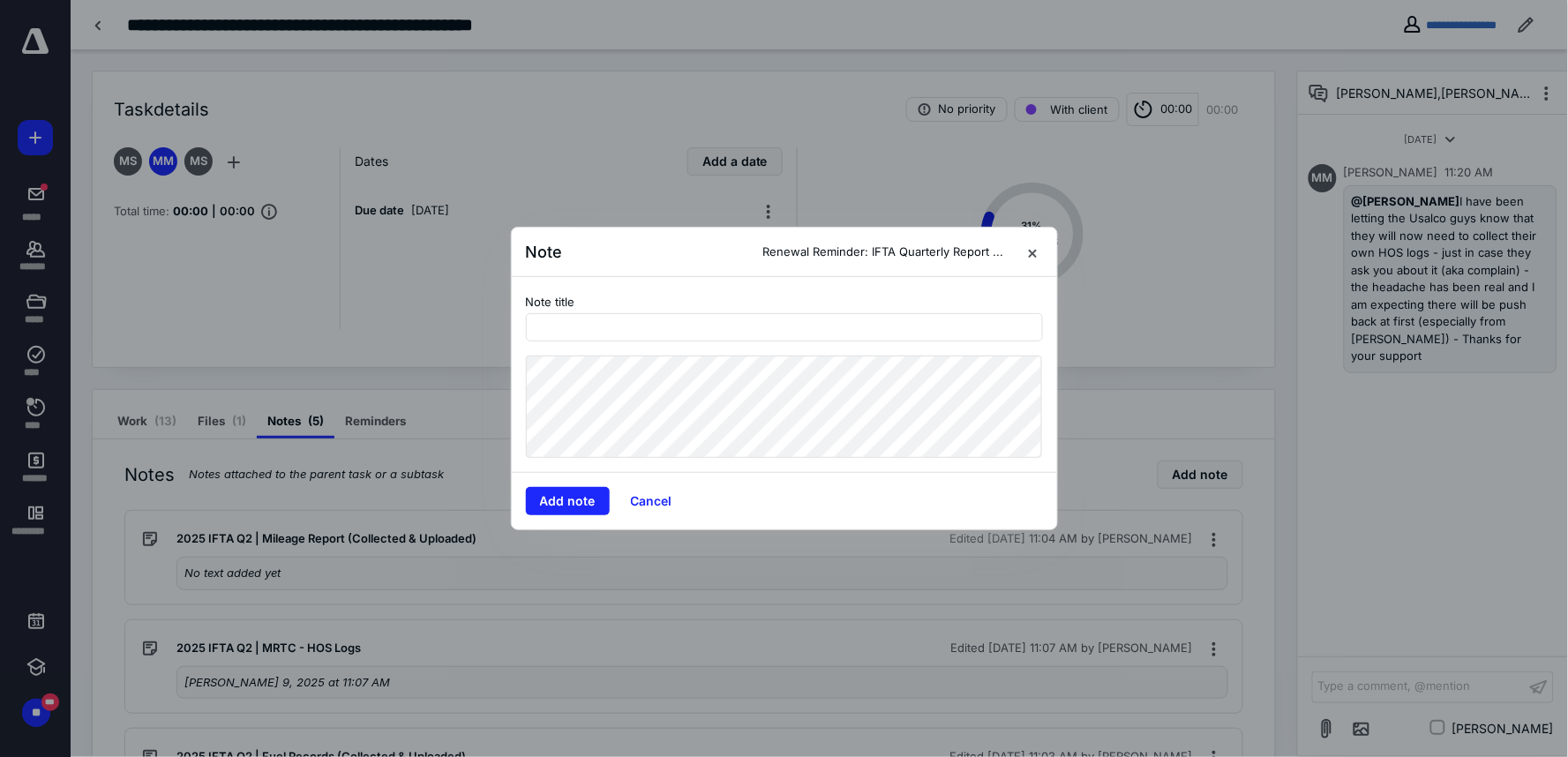 click on "Note title" at bounding box center [784, 374] 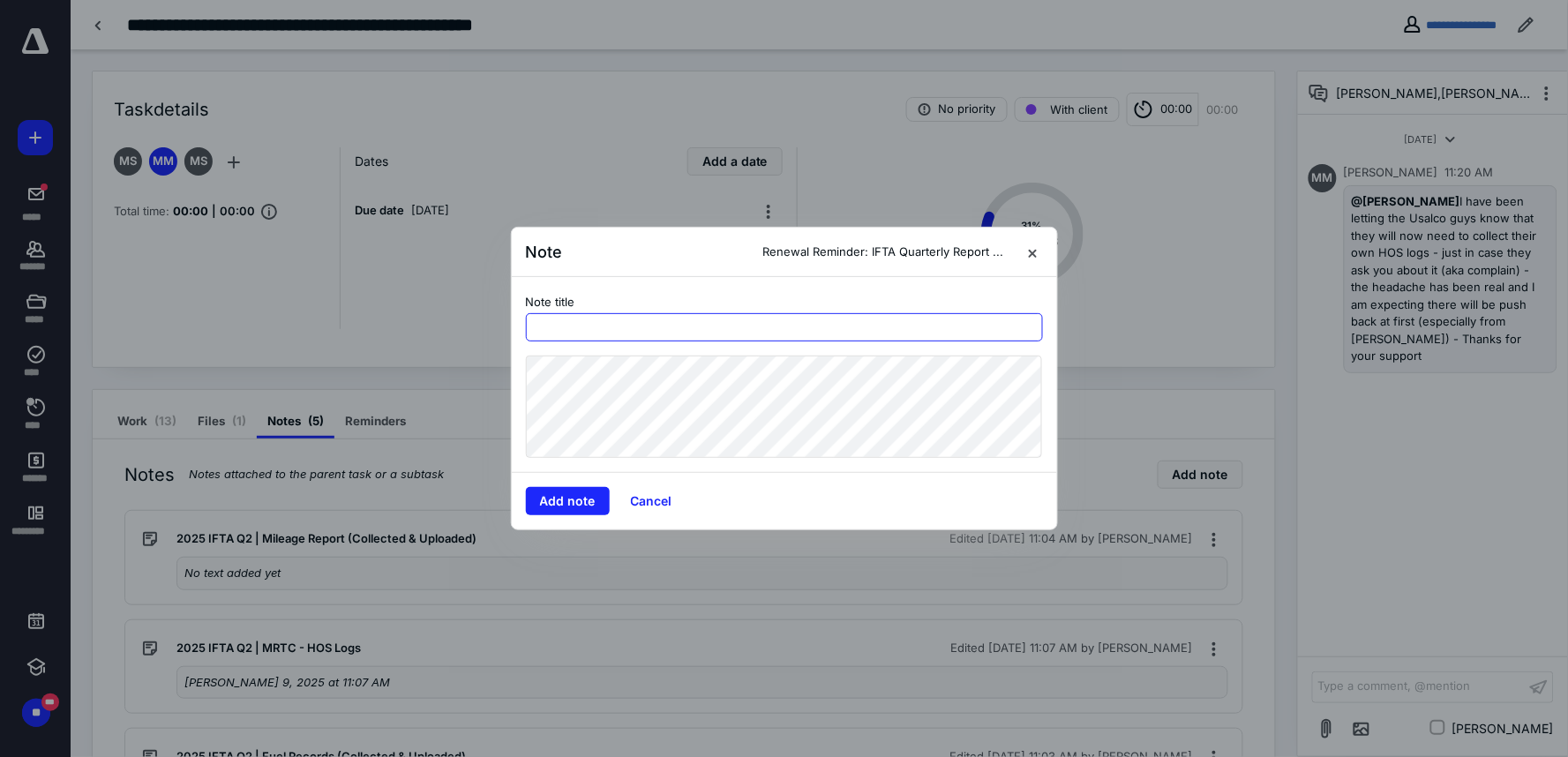 click at bounding box center (784, 327) 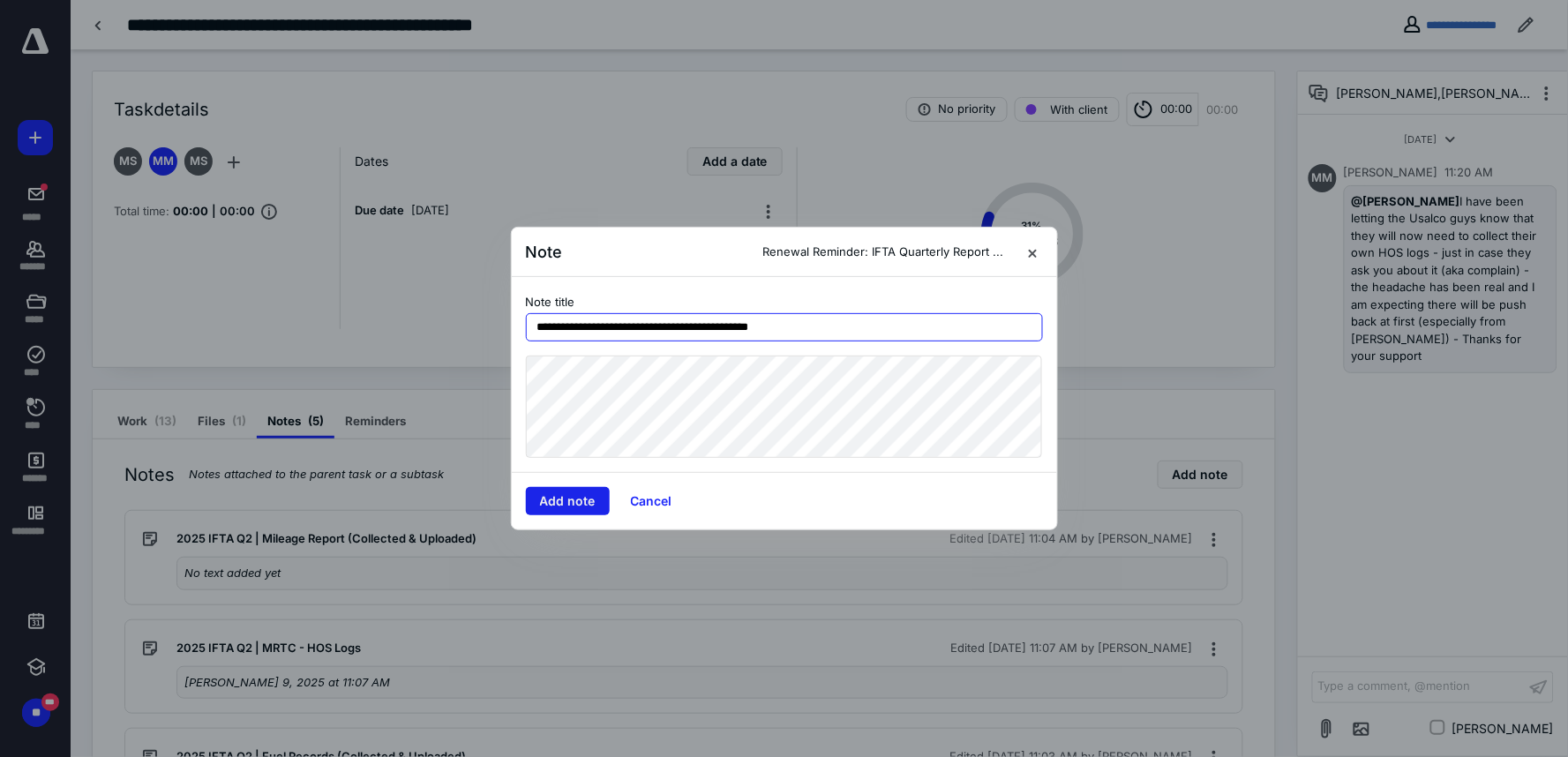 type on "**********" 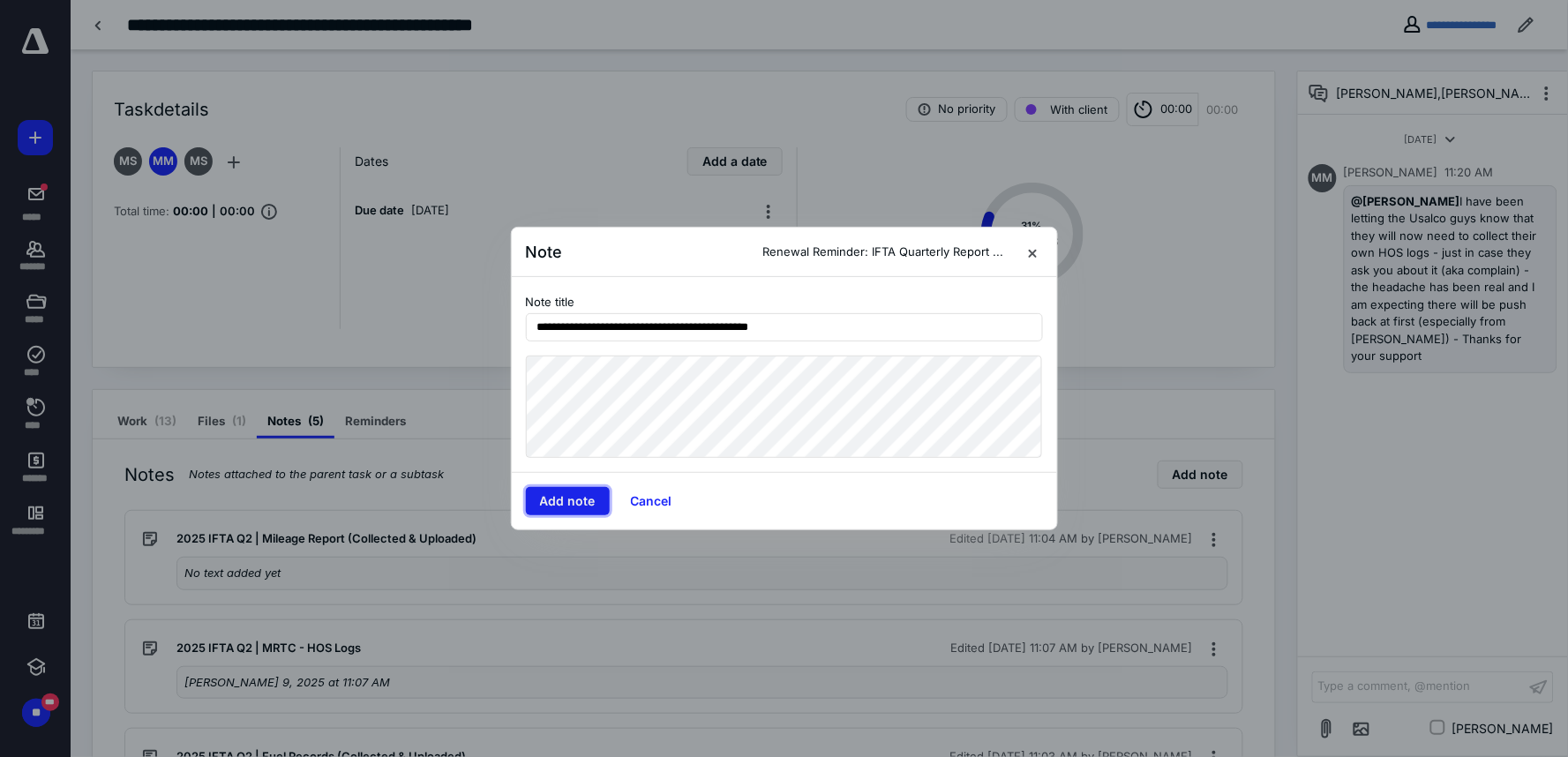 click on "Add note" at bounding box center (567, 501) 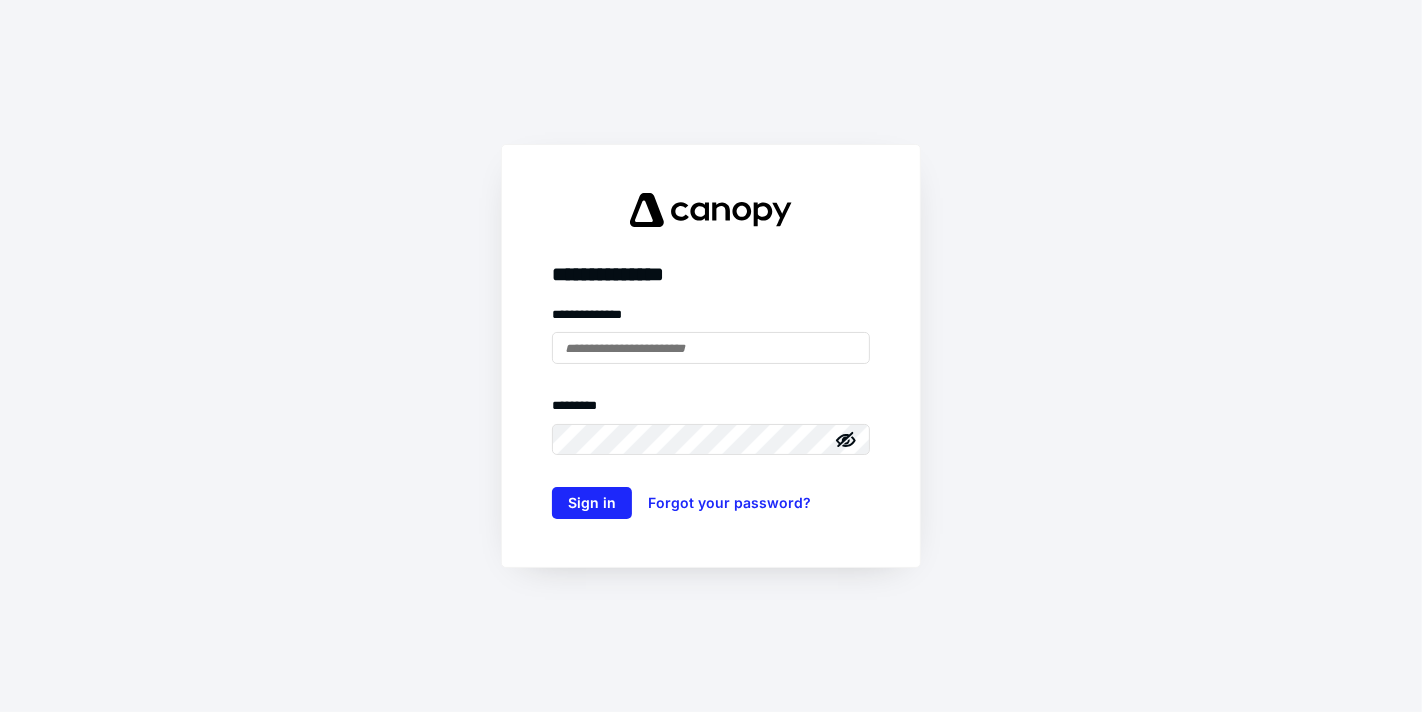 scroll, scrollTop: 0, scrollLeft: 0, axis: both 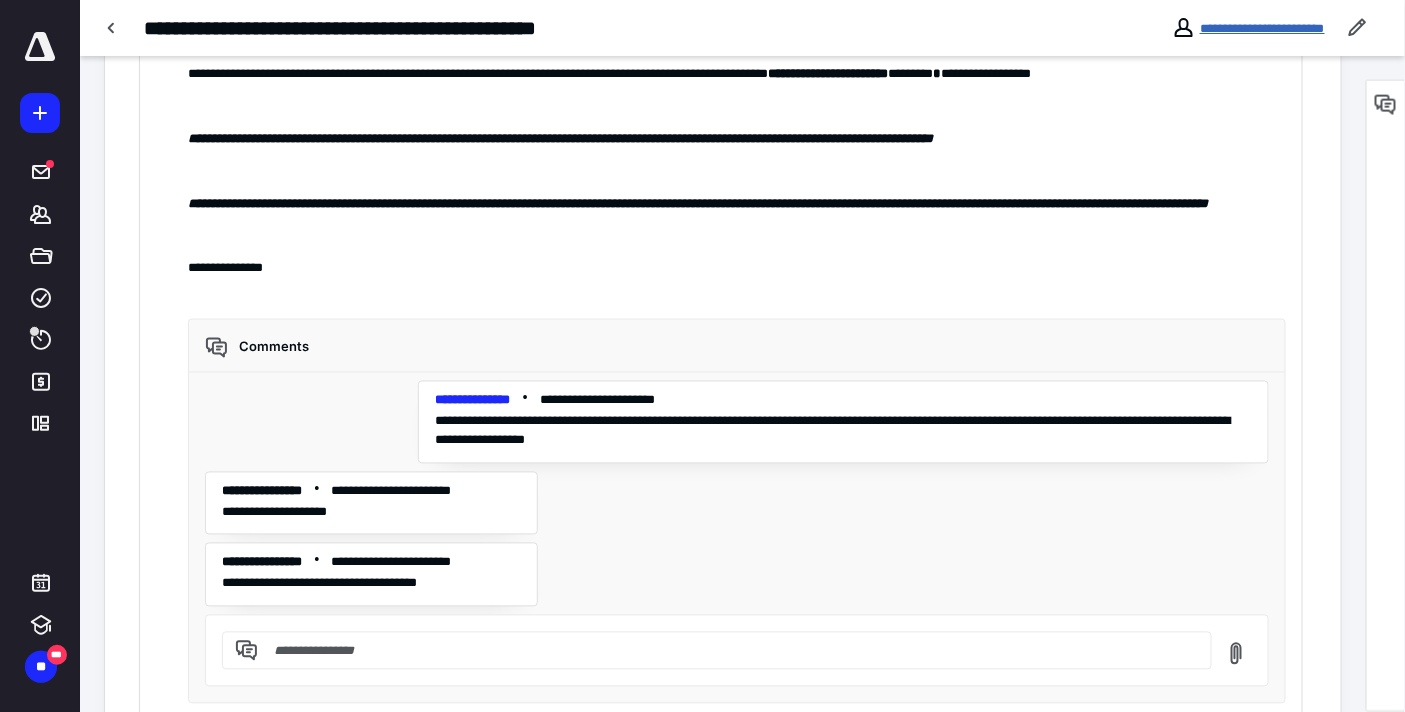 click on "**********" at bounding box center (1262, 28) 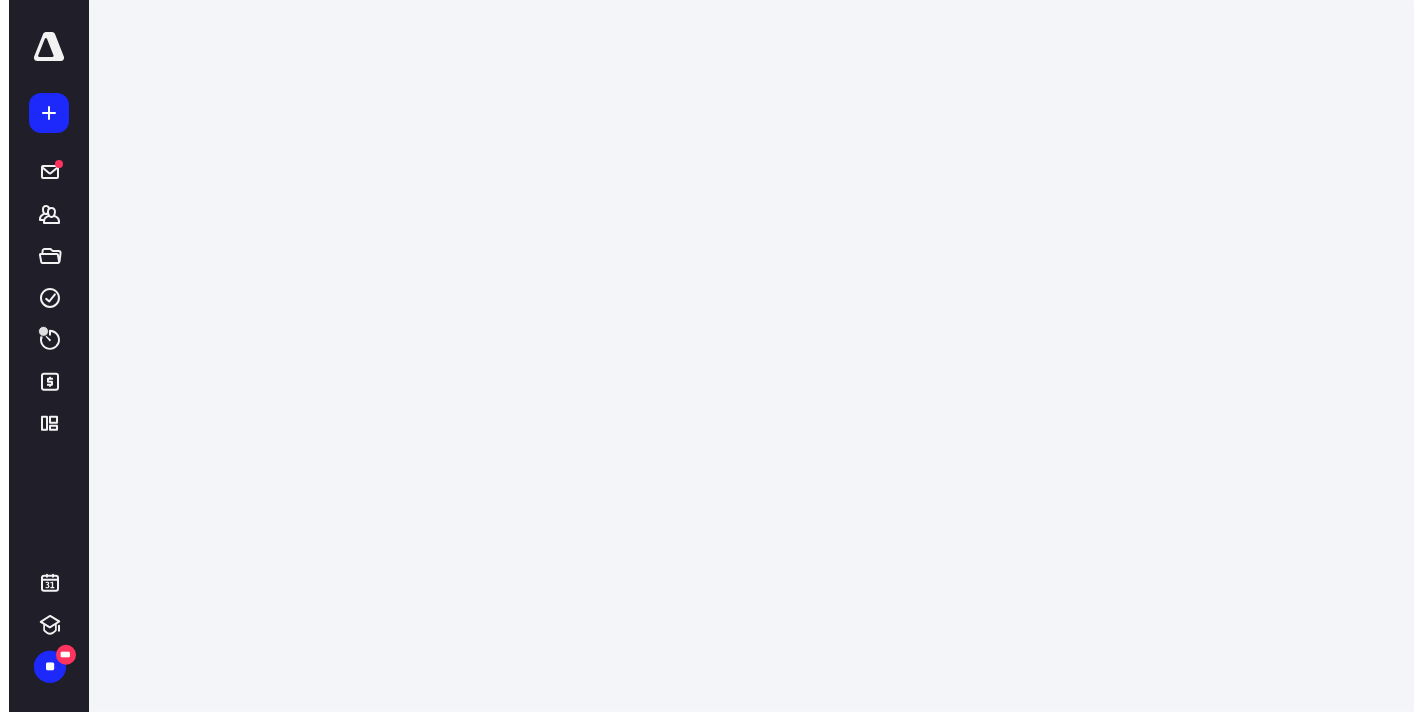 scroll, scrollTop: 0, scrollLeft: 0, axis: both 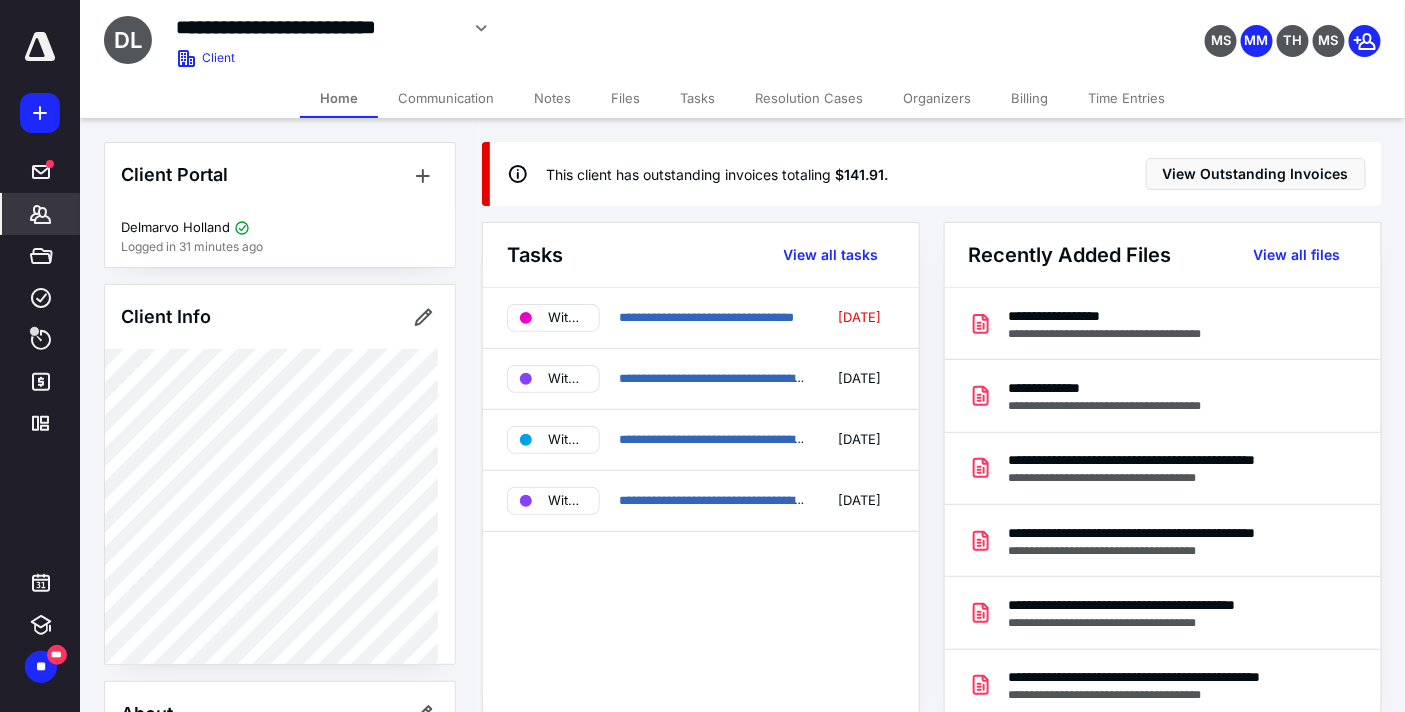click on "Files" at bounding box center [625, 98] 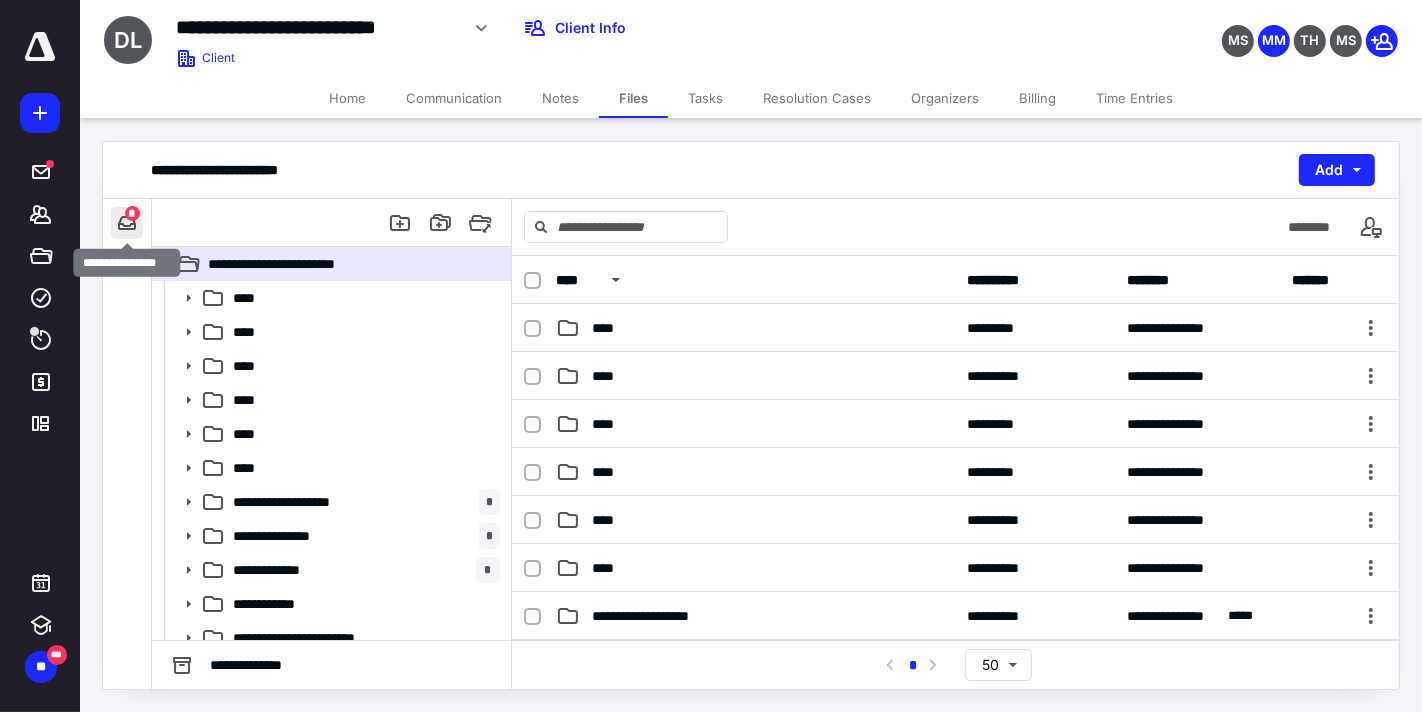 click at bounding box center (127, 223) 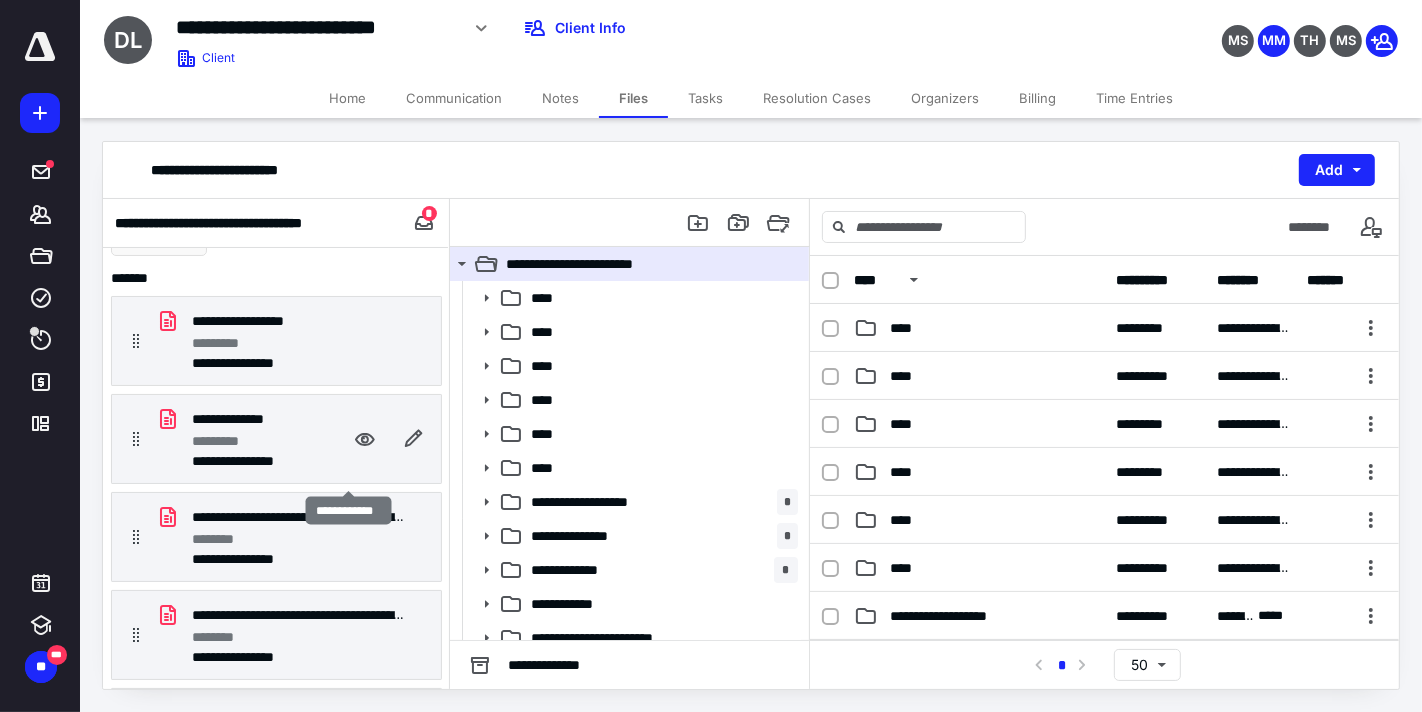scroll, scrollTop: 0, scrollLeft: 0, axis: both 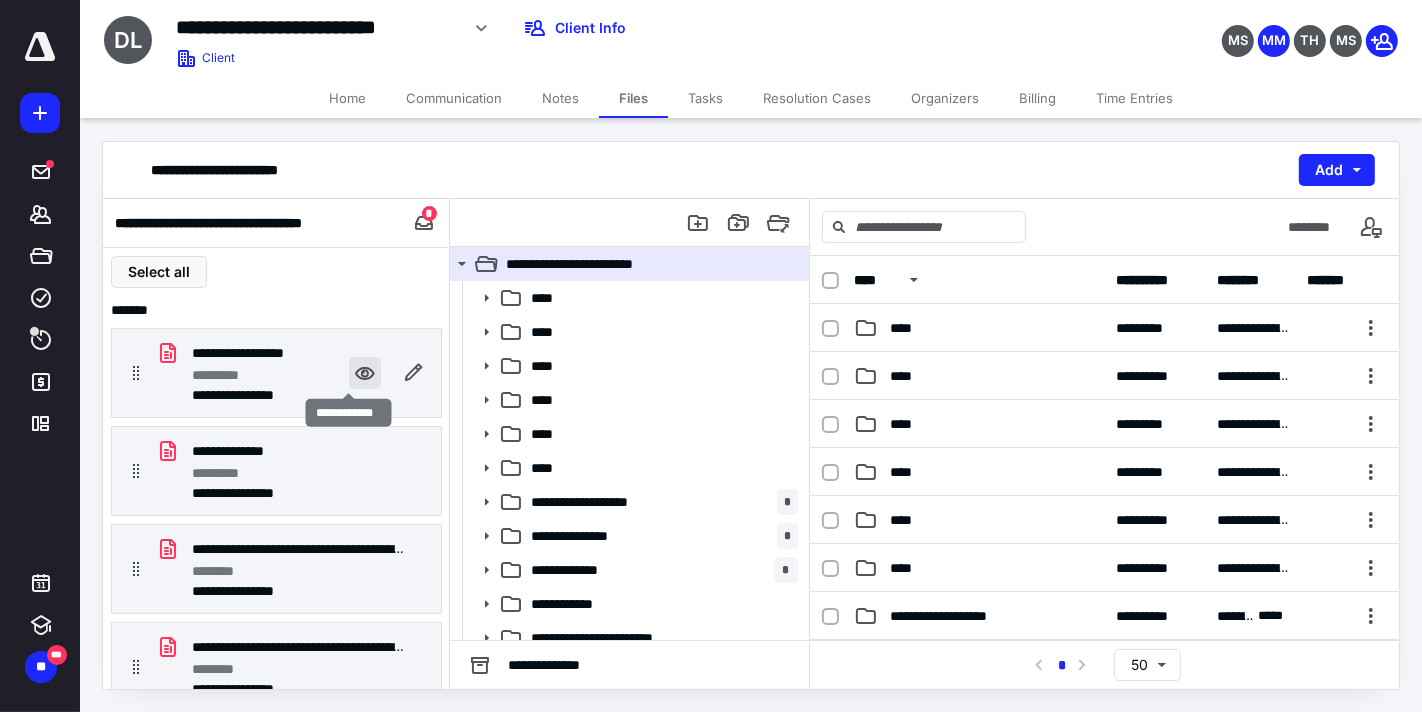 click at bounding box center (365, 373) 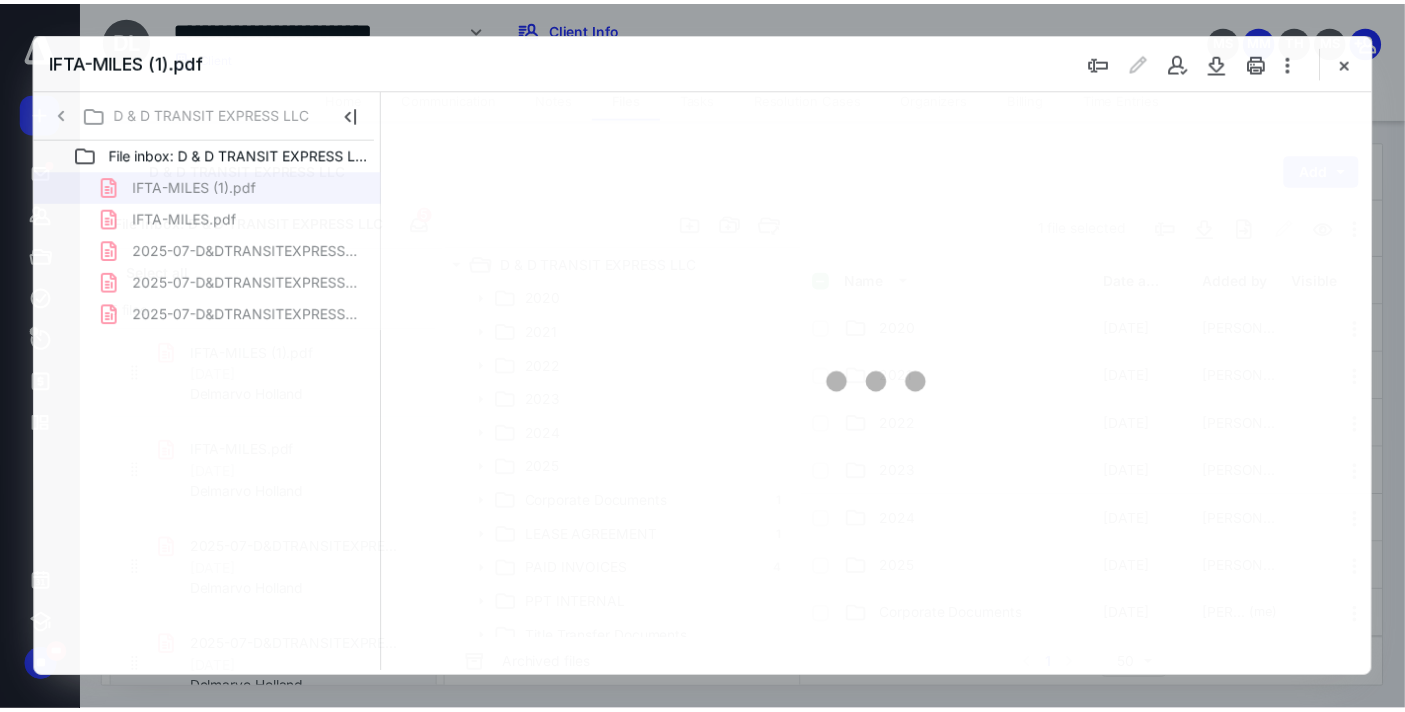 scroll, scrollTop: 0, scrollLeft: 0, axis: both 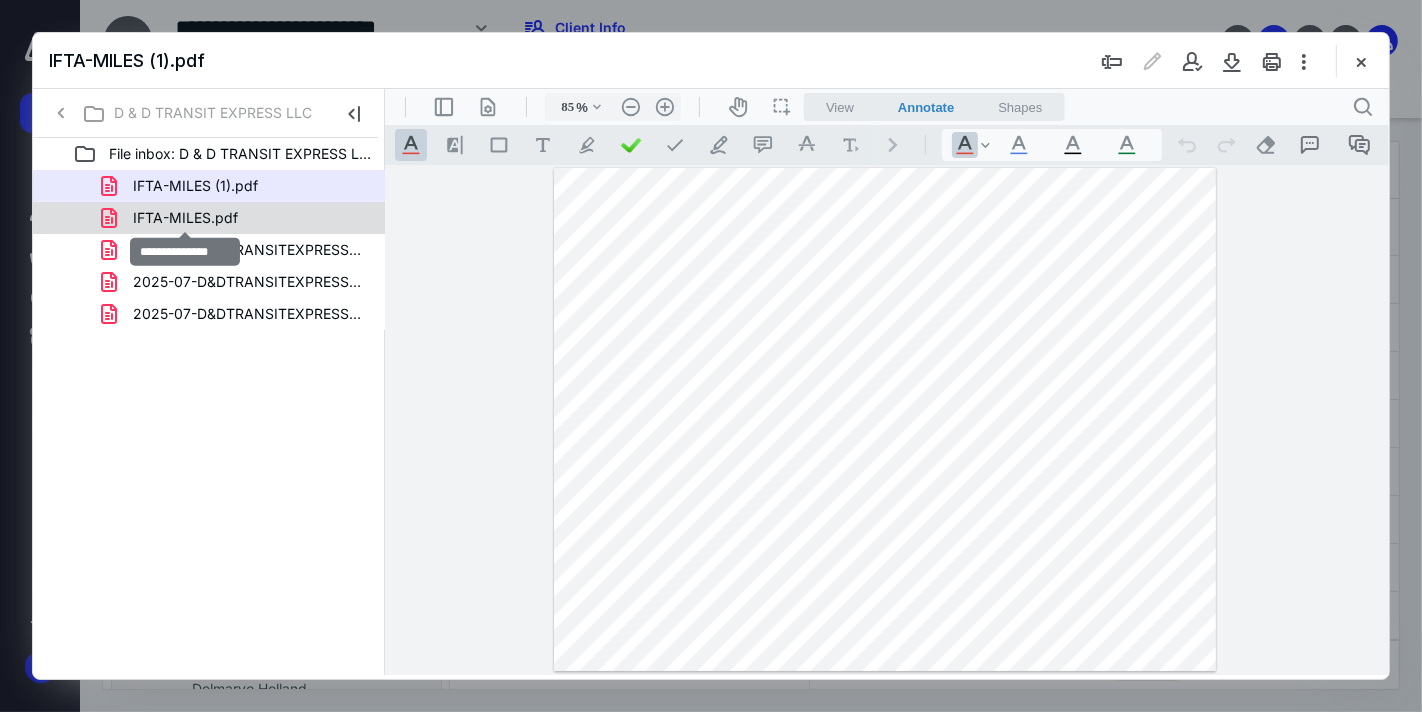 click on "IFTA-MILES.pdf" at bounding box center [185, 218] 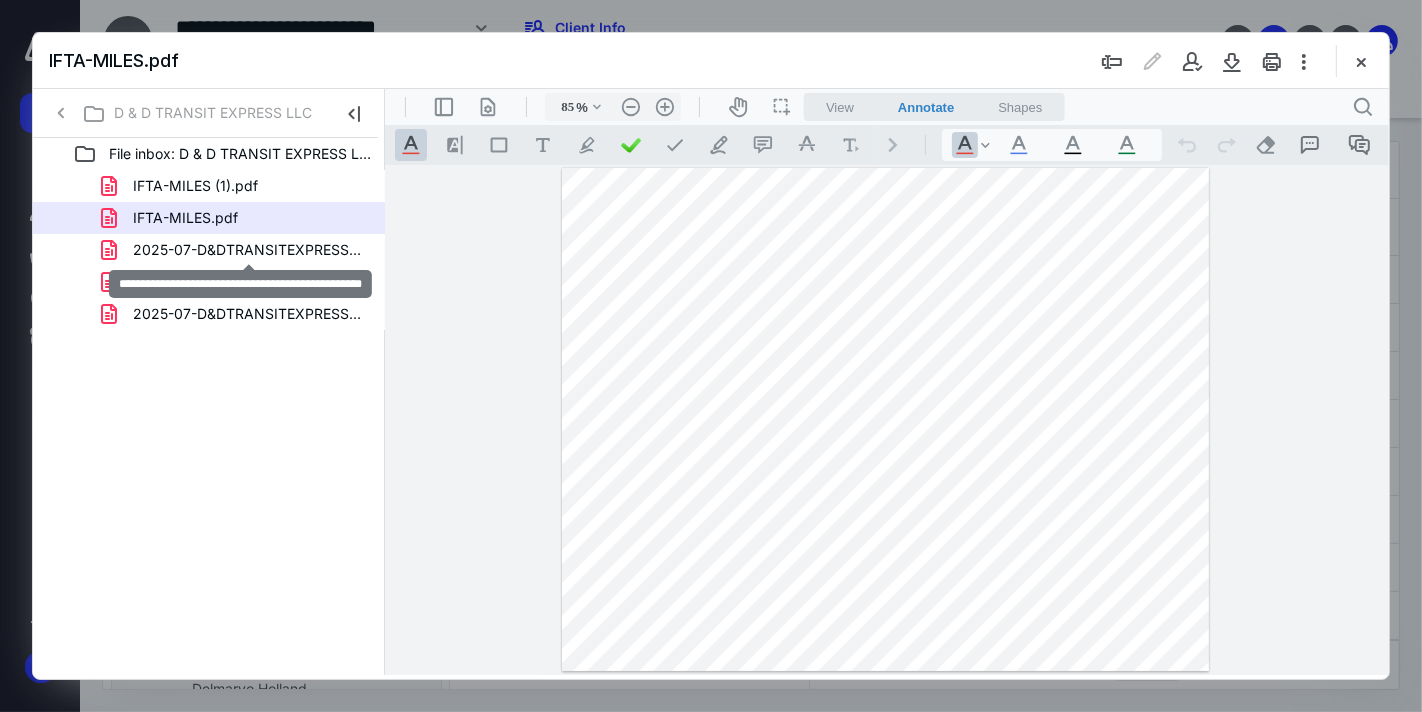 click on "2025-07-D&DTRANSITEXPRESSLLC-receipt-Fuel (2).pdf" at bounding box center [249, 250] 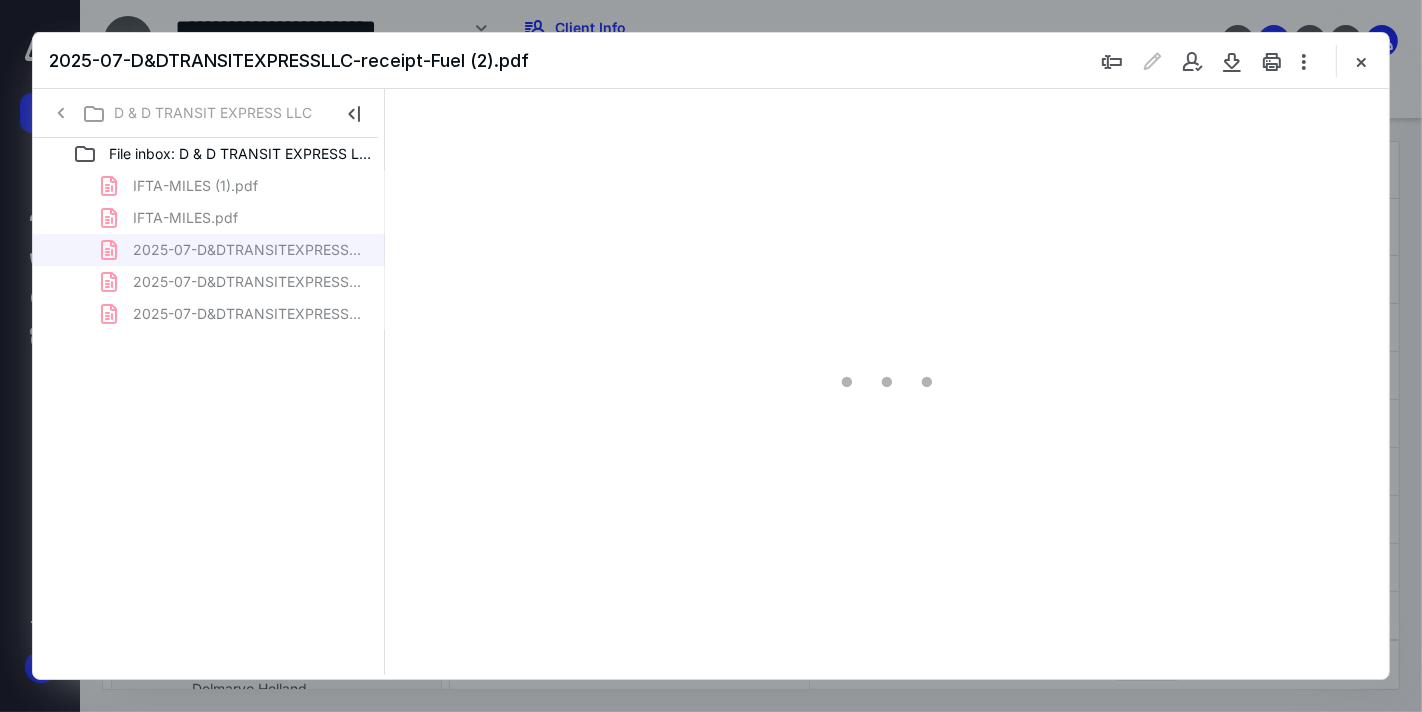 type on "85" 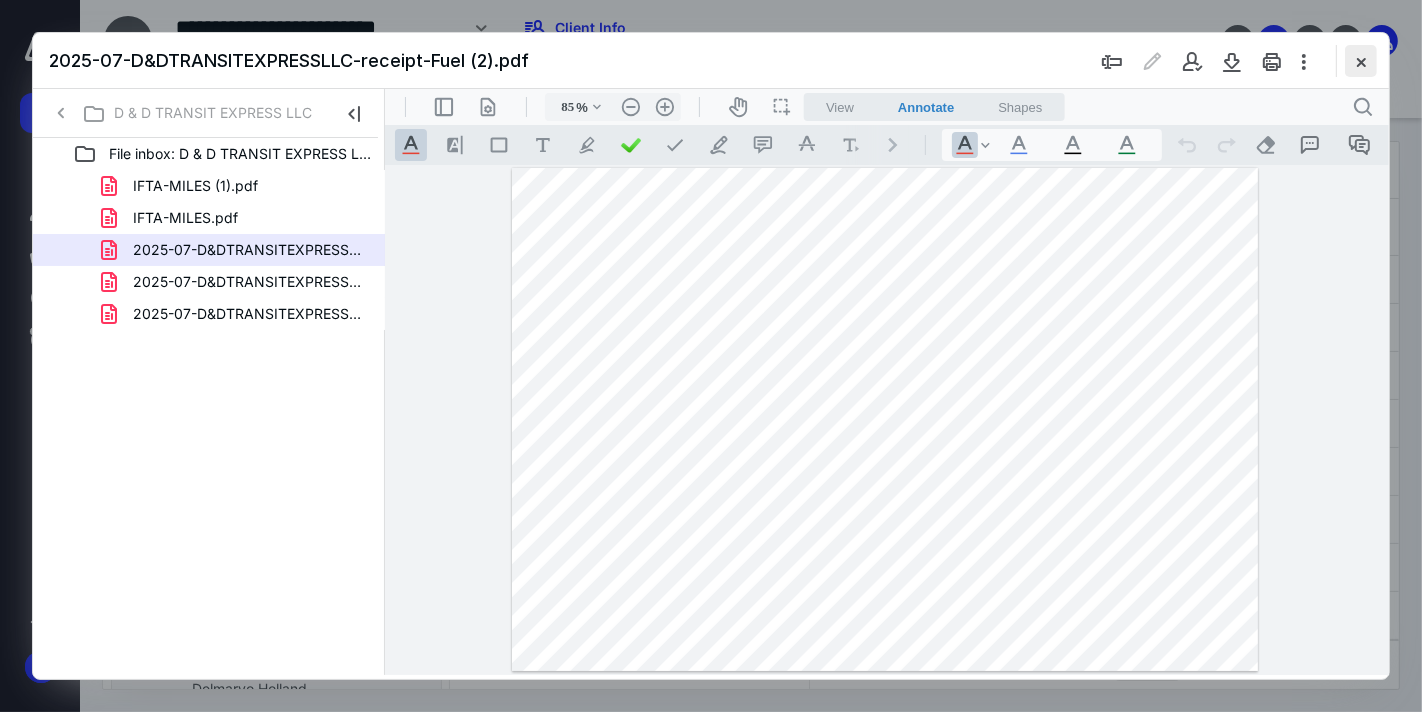 click at bounding box center (1361, 61) 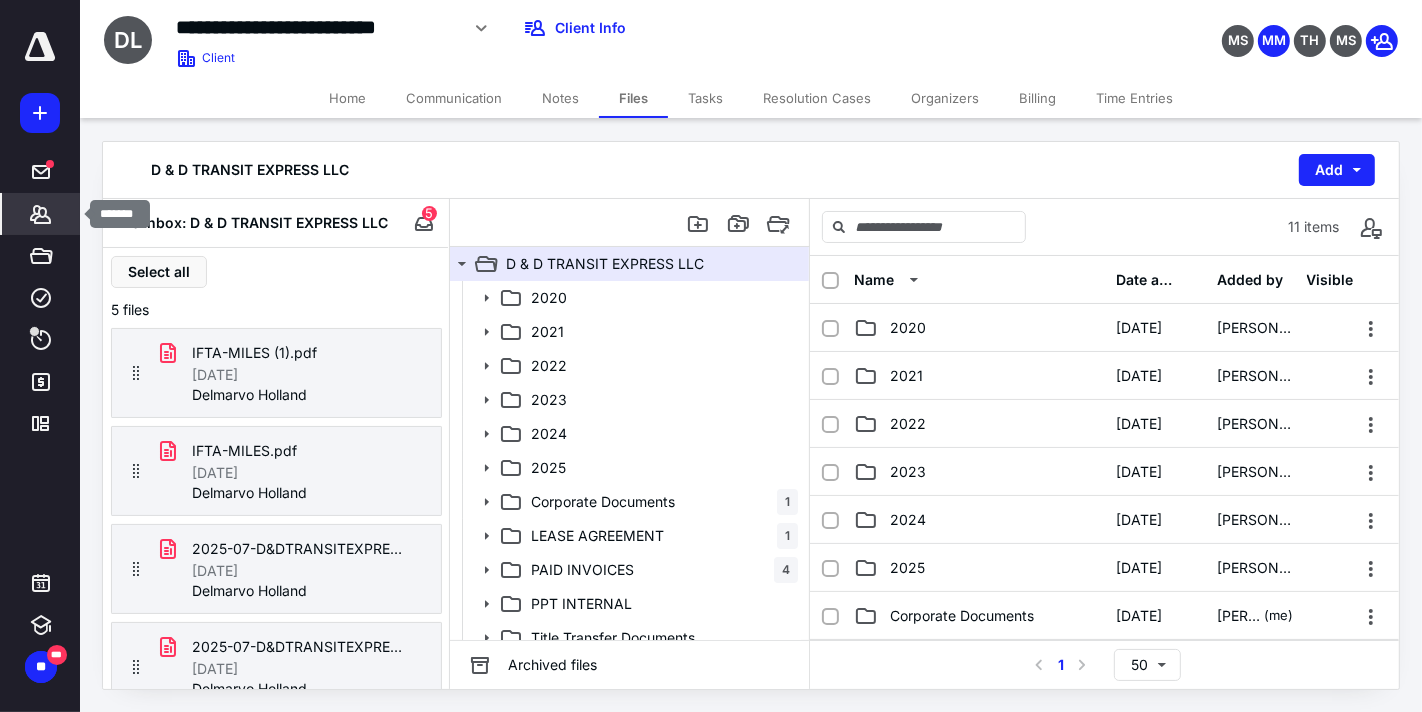 click 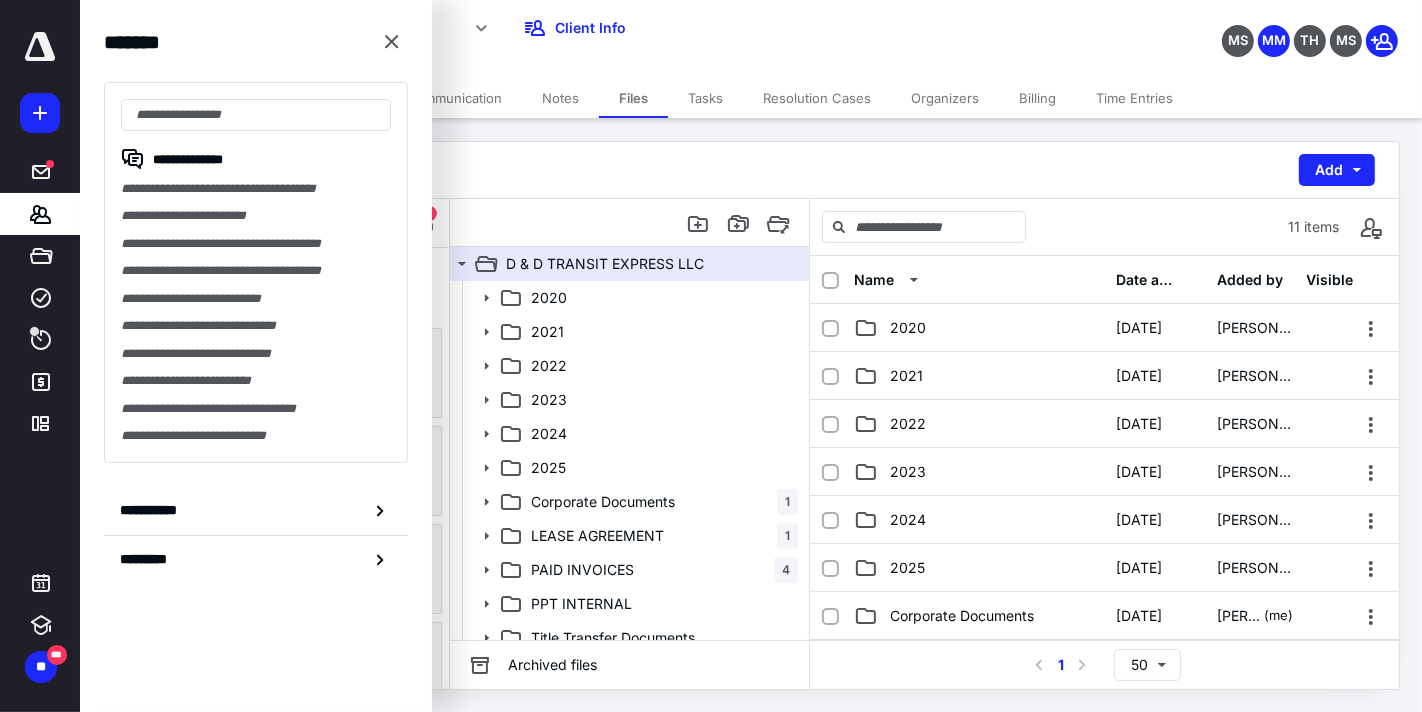 click on "**********" at bounding box center [256, 188] 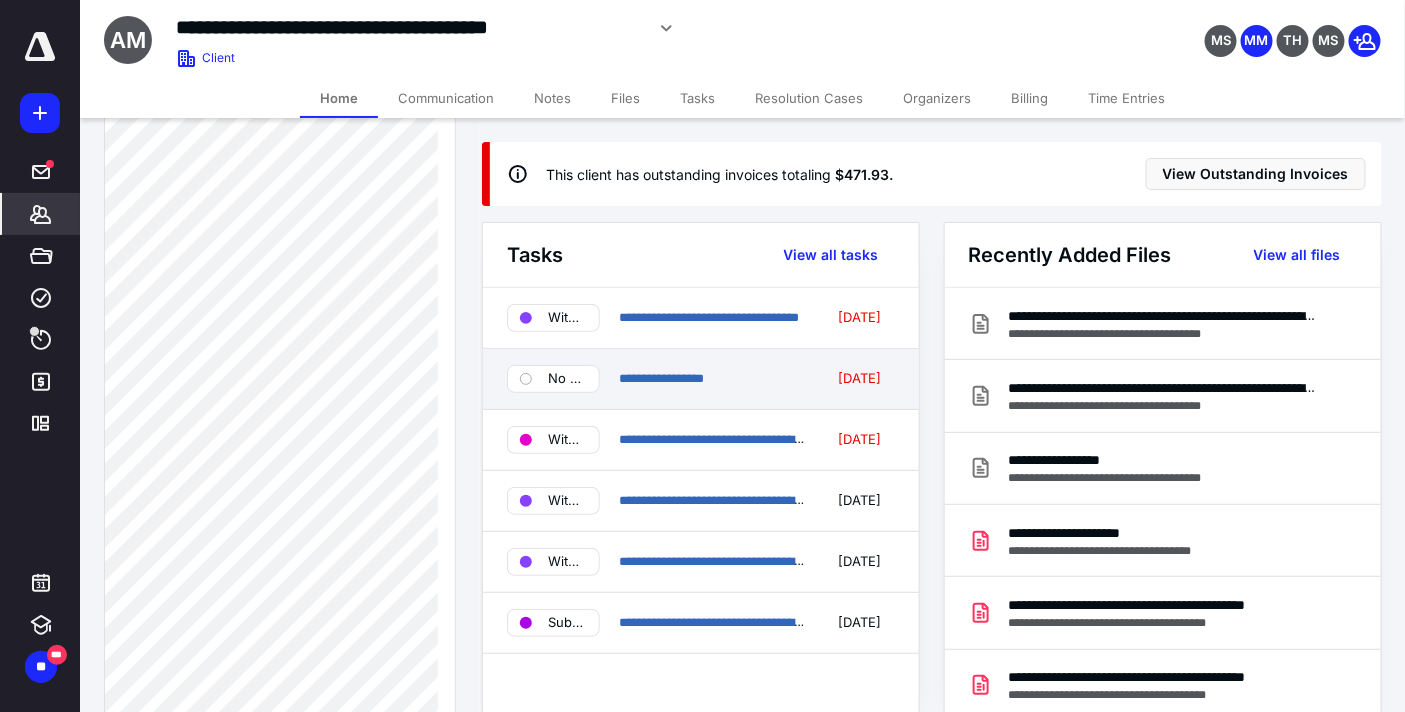 scroll, scrollTop: 2333, scrollLeft: 0, axis: vertical 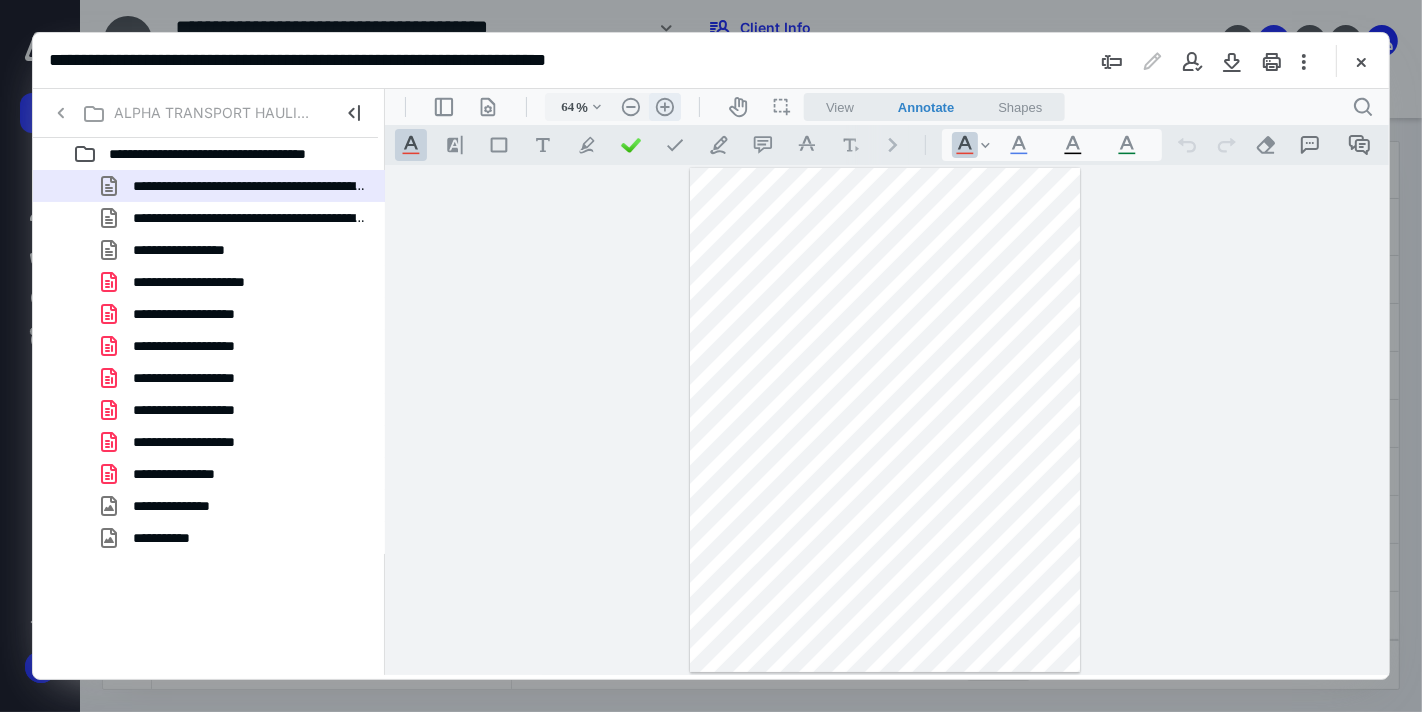 click on ".cls-1{fill:#abb0c4;} icon - header - zoom - in - line" at bounding box center (664, 106) 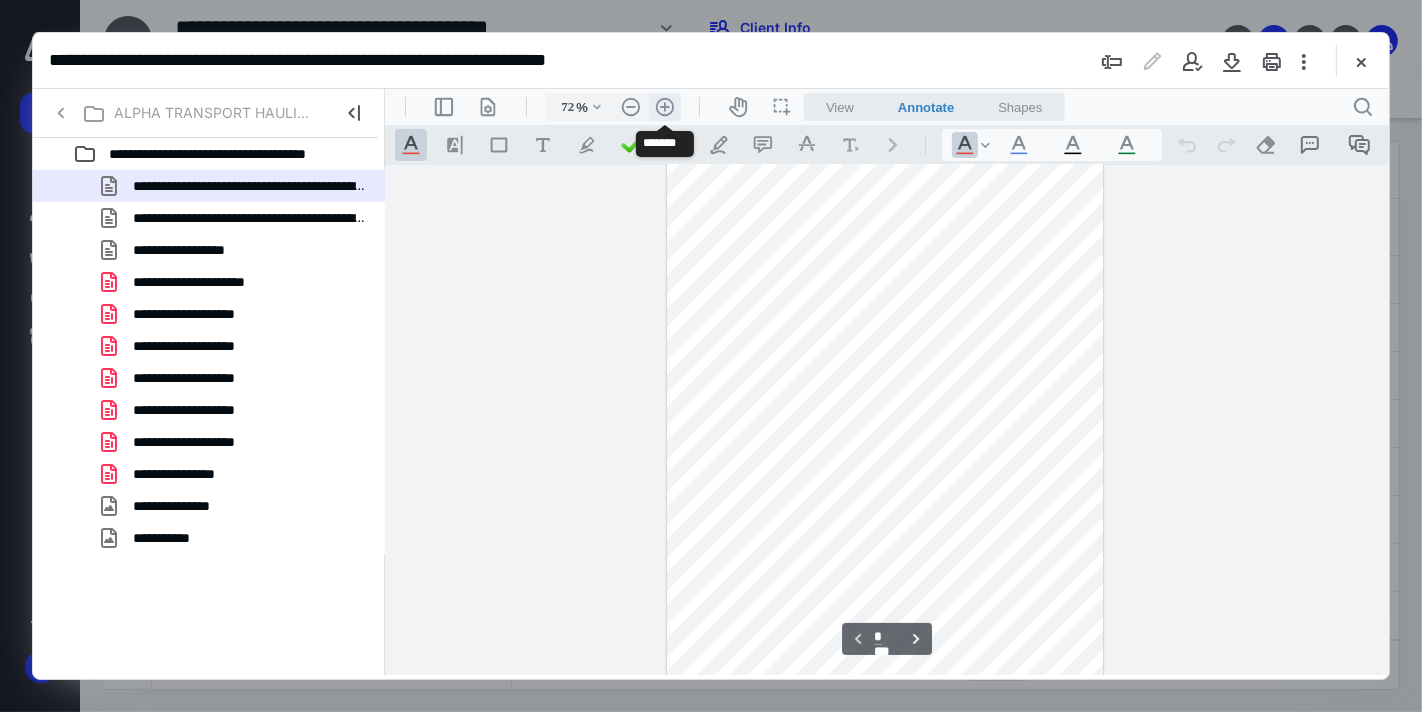 click on ".cls-1{fill:#abb0c4;} icon - header - zoom - in - line" at bounding box center [664, 106] 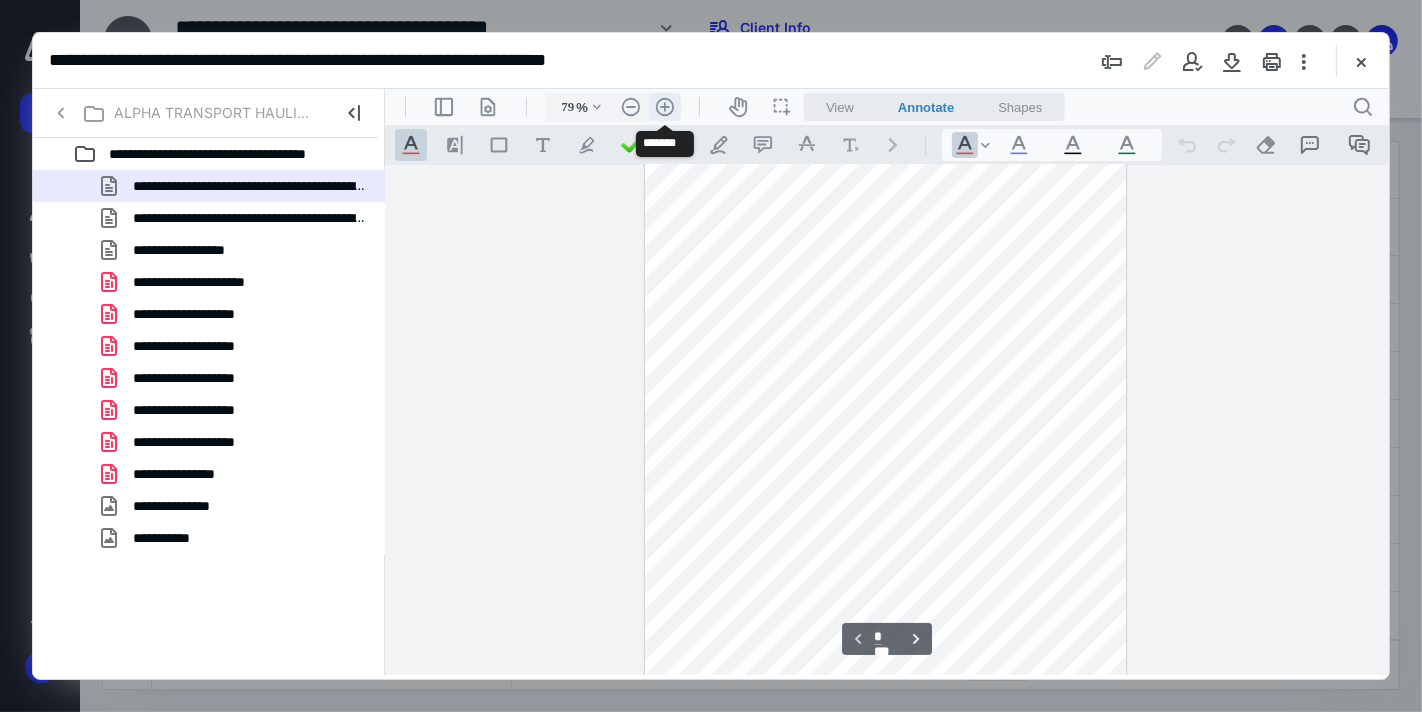 click on ".cls-1{fill:#abb0c4;} icon - header - zoom - in - line" at bounding box center (664, 106) 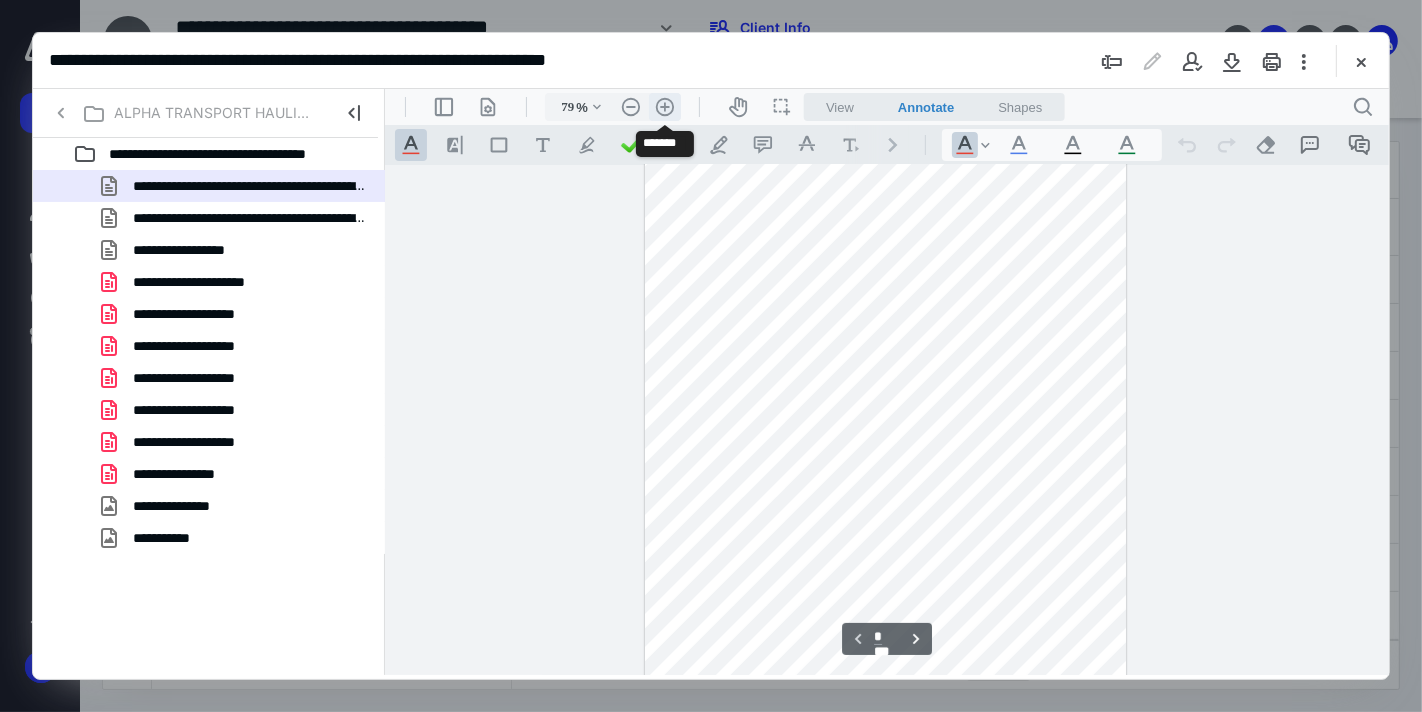 type on "87" 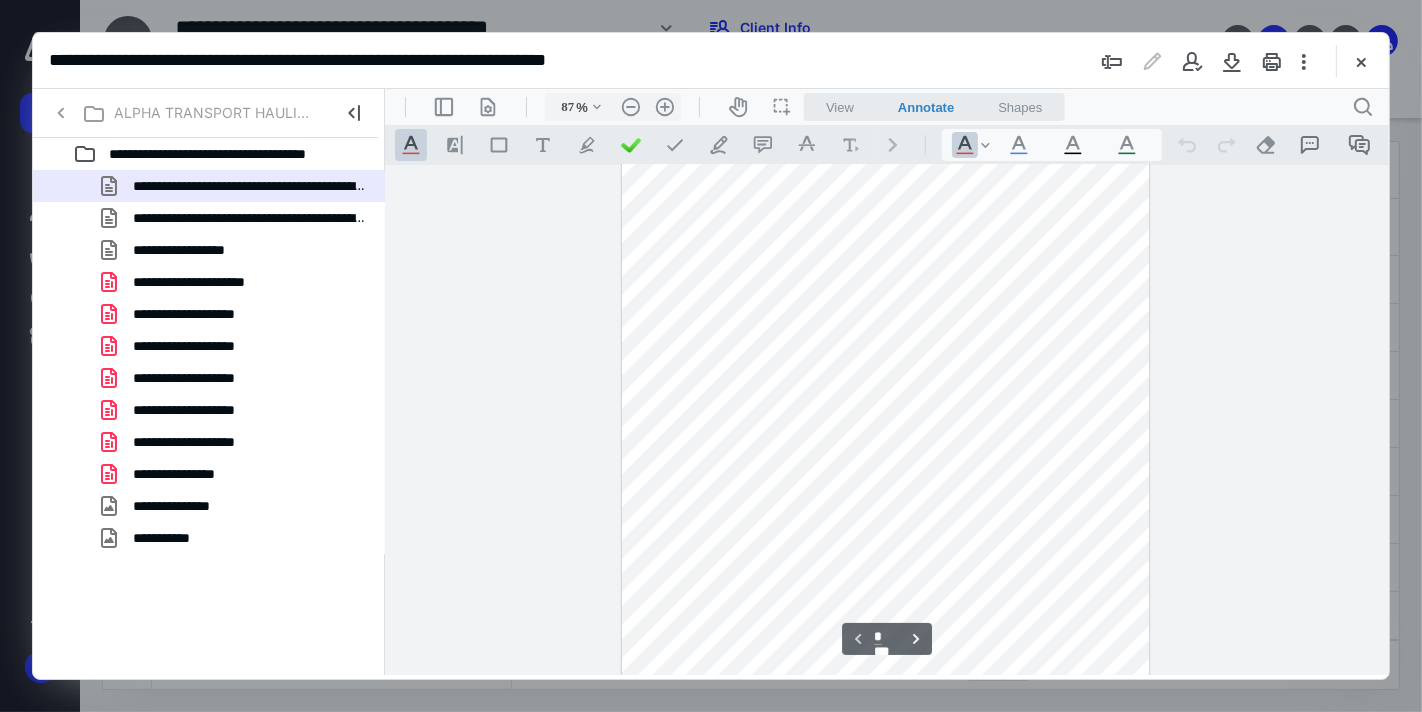 scroll, scrollTop: 0, scrollLeft: 0, axis: both 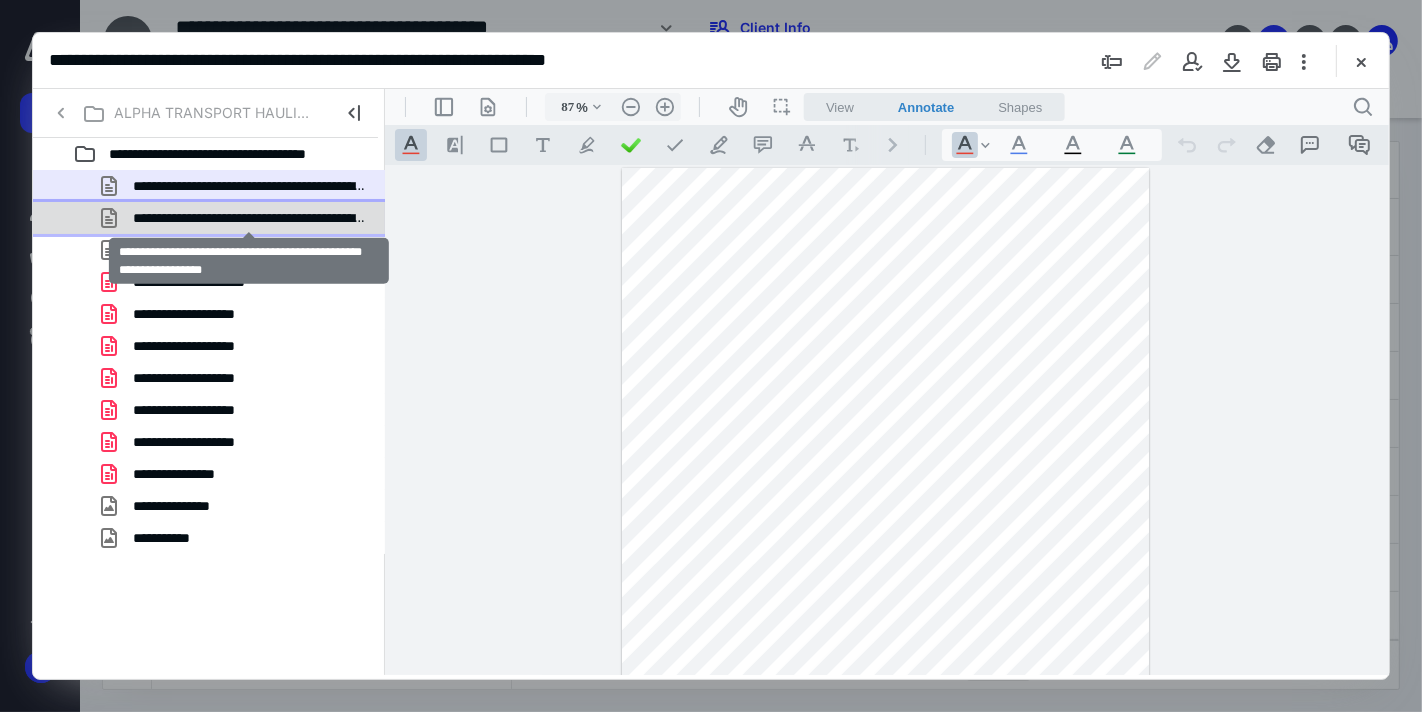 click on "**********" at bounding box center (249, 218) 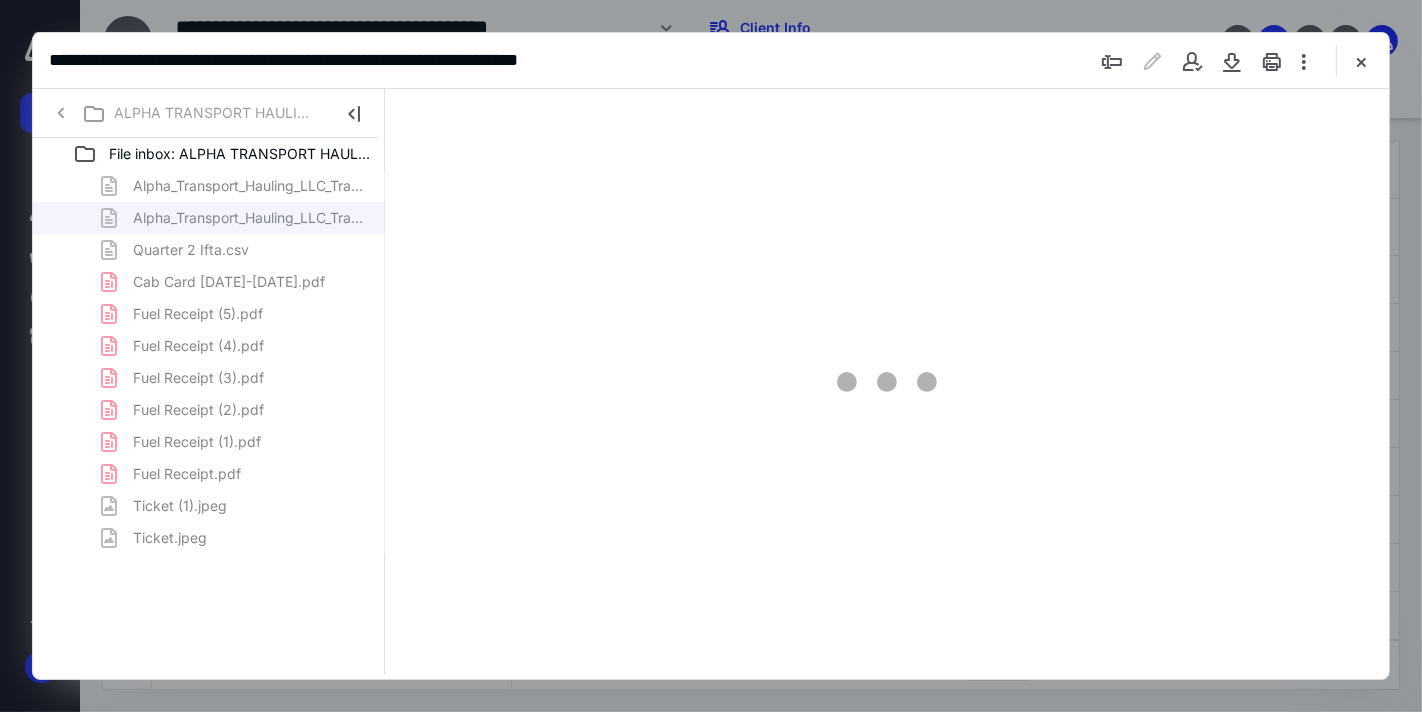 scroll, scrollTop: 0, scrollLeft: 0, axis: both 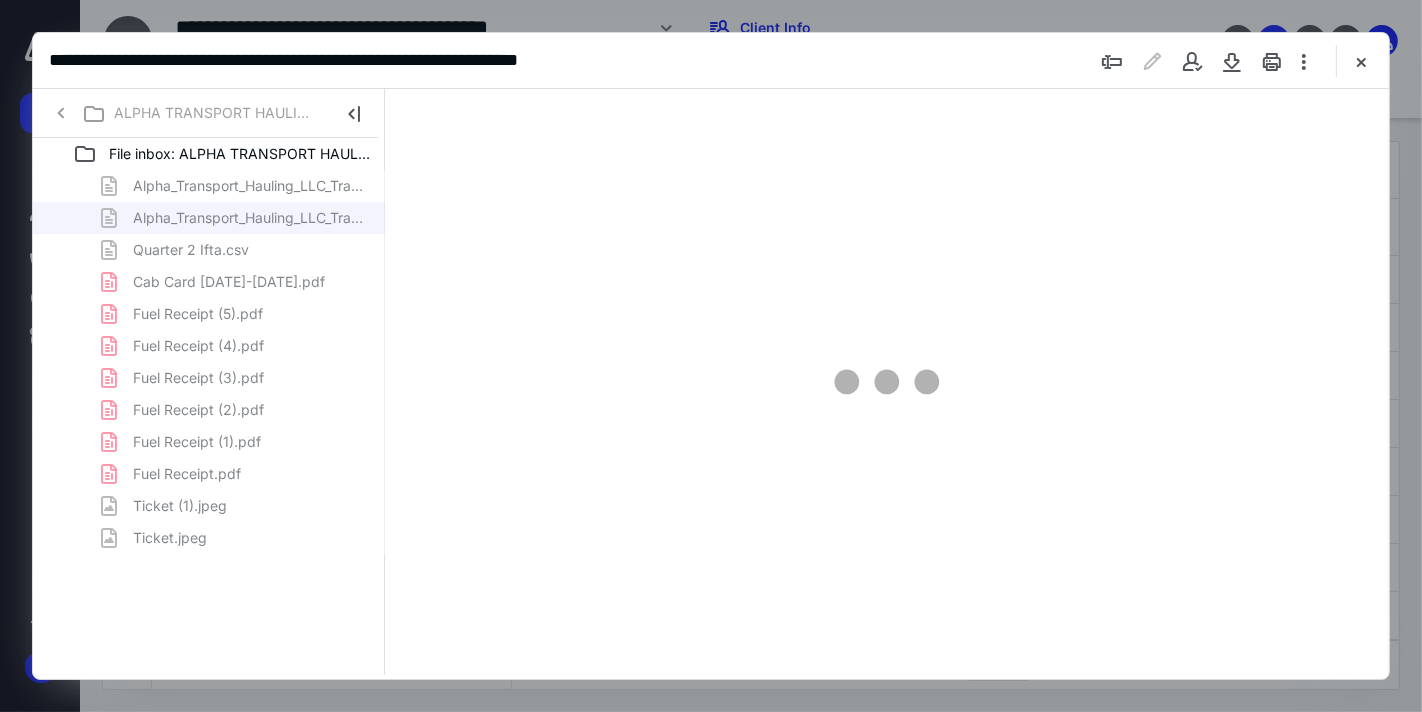 type on "64" 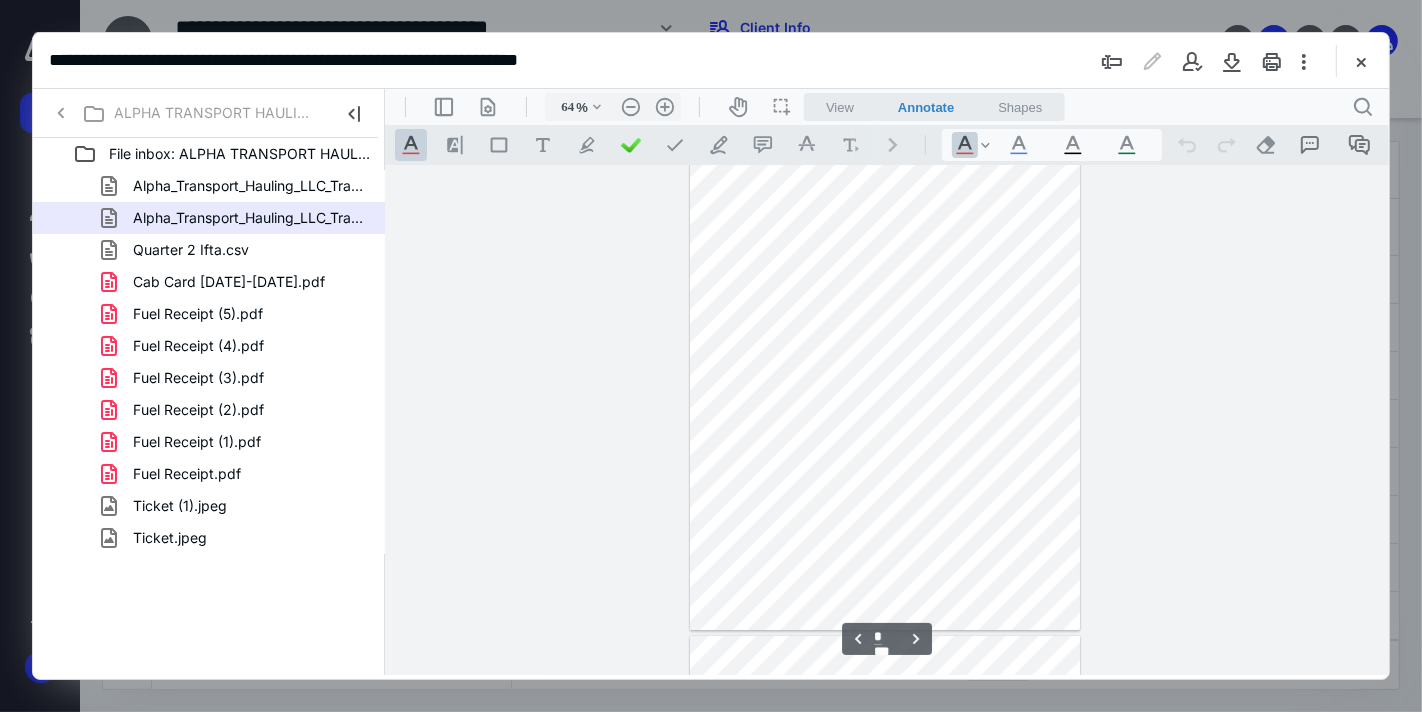 scroll, scrollTop: 555, scrollLeft: 0, axis: vertical 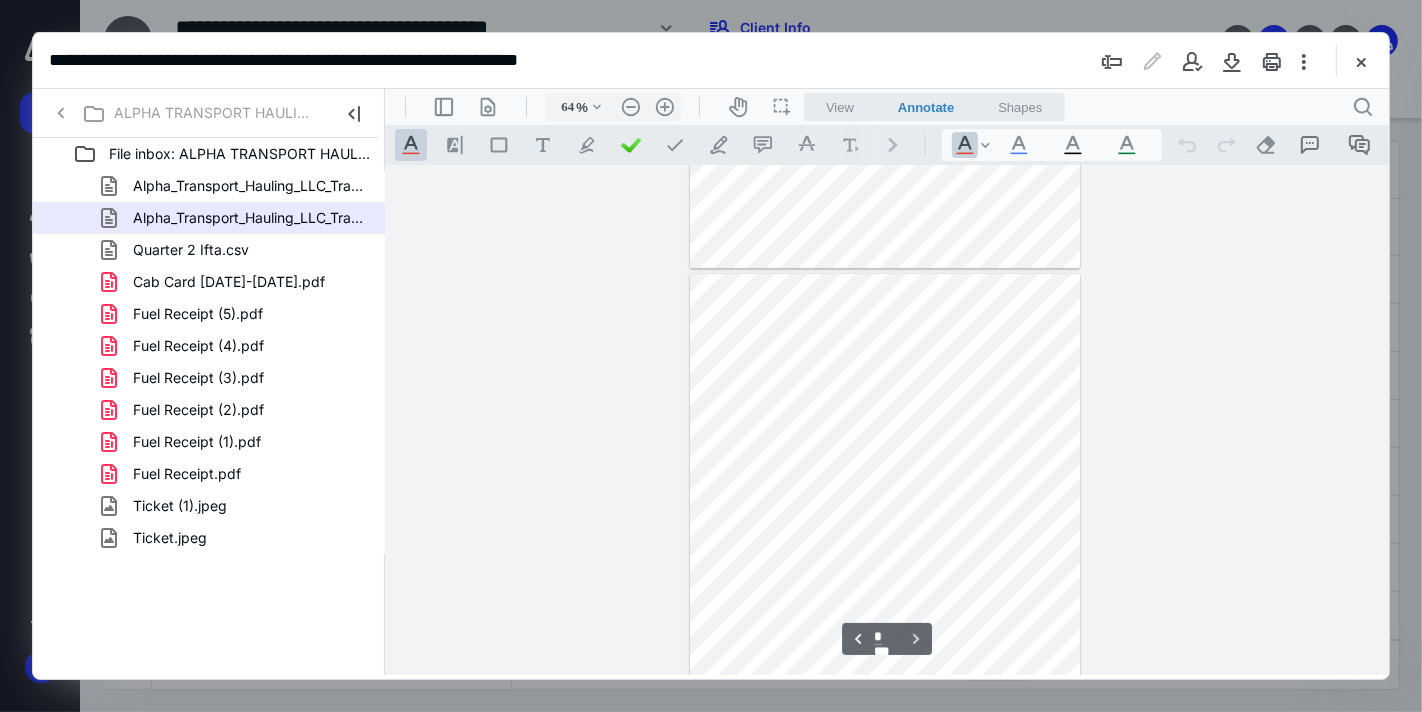 type on "*" 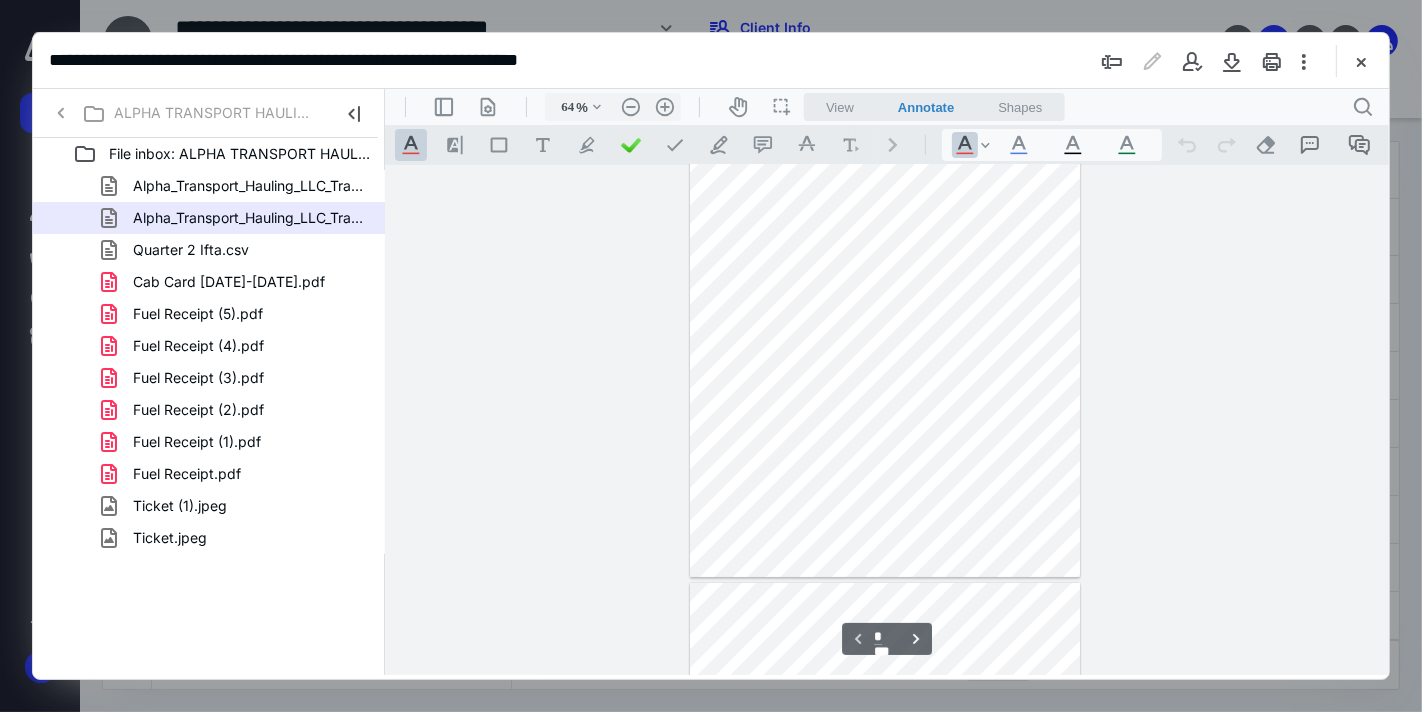 scroll, scrollTop: 0, scrollLeft: 0, axis: both 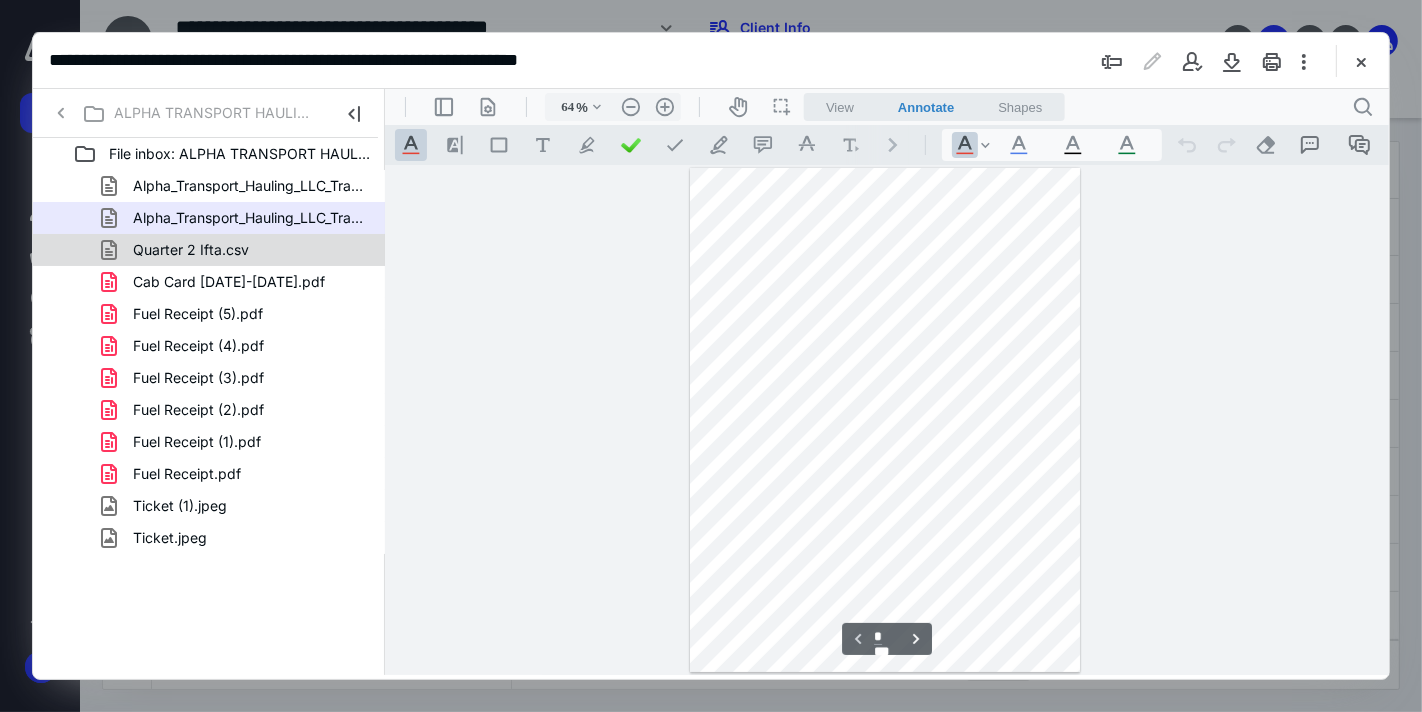 click on "Quarter 2 Ifta.csv" at bounding box center (237, 250) 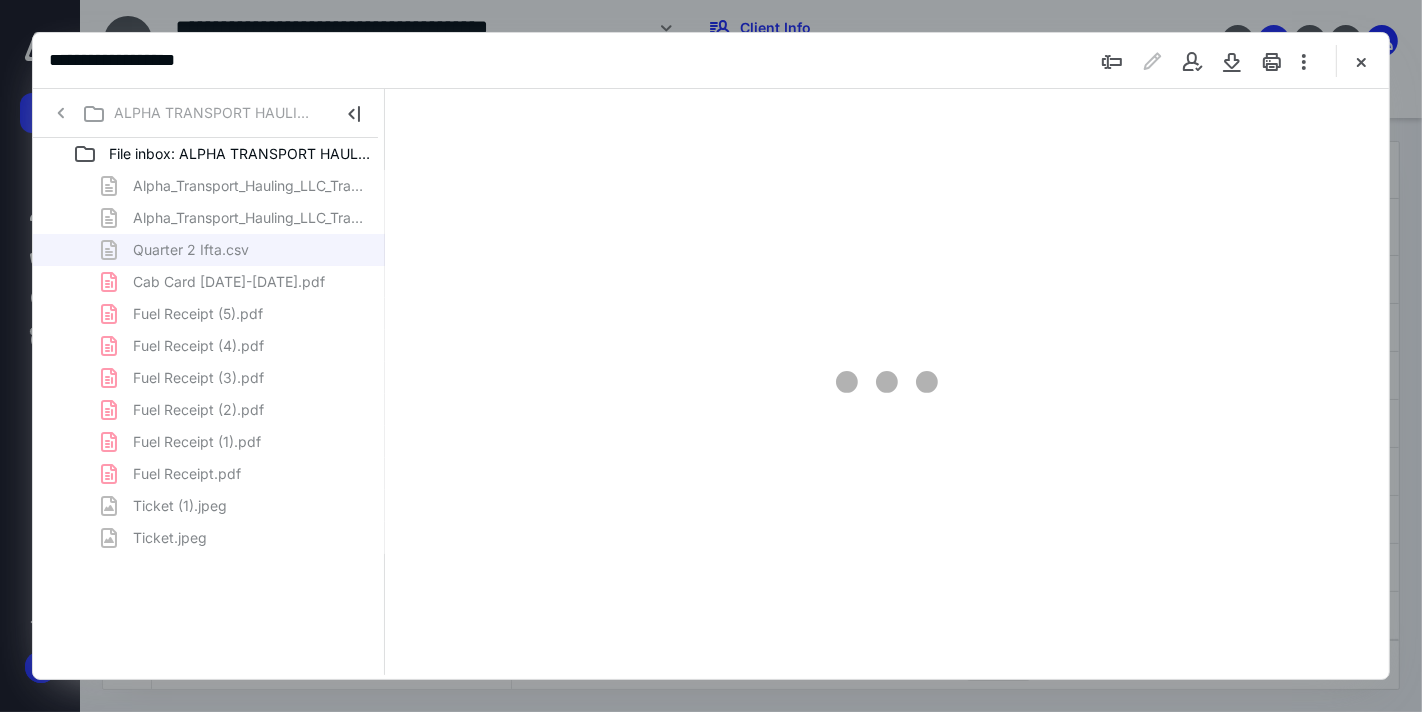 type on "64" 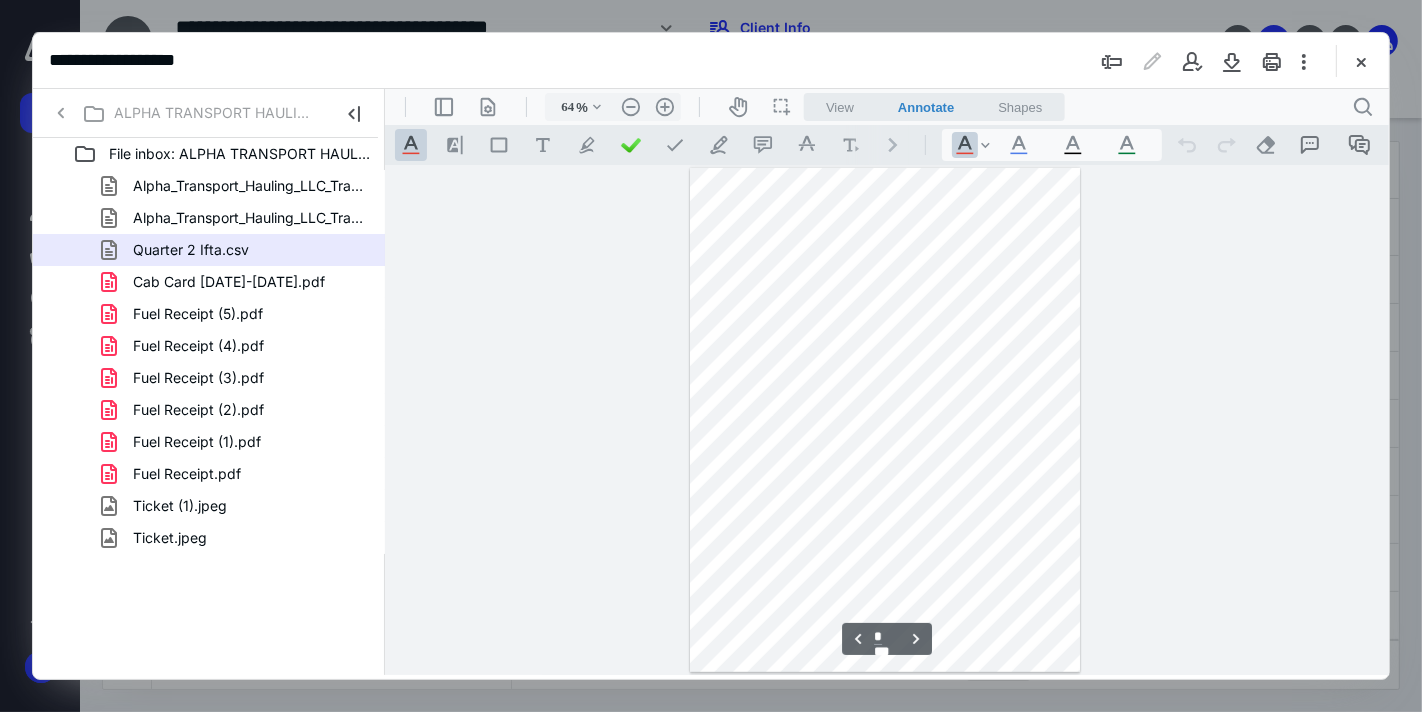scroll, scrollTop: 242, scrollLeft: 0, axis: vertical 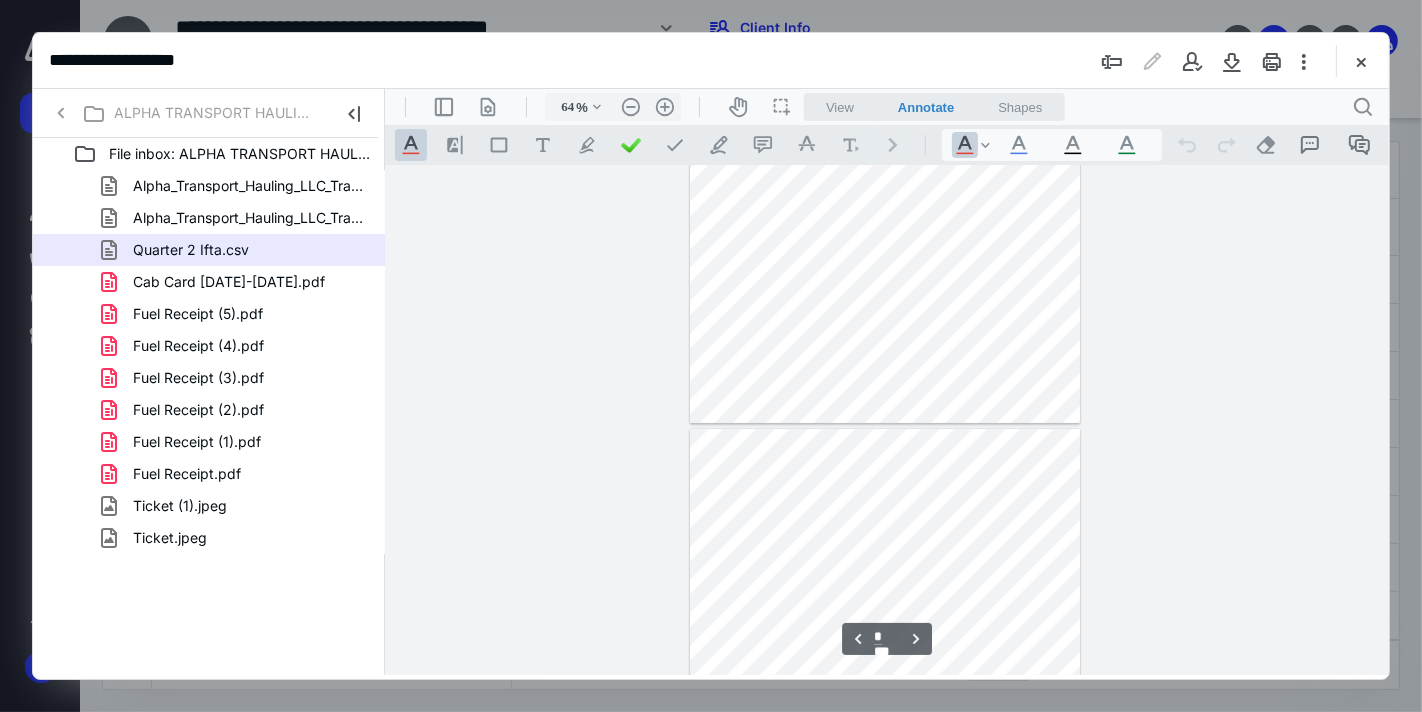 type on "*" 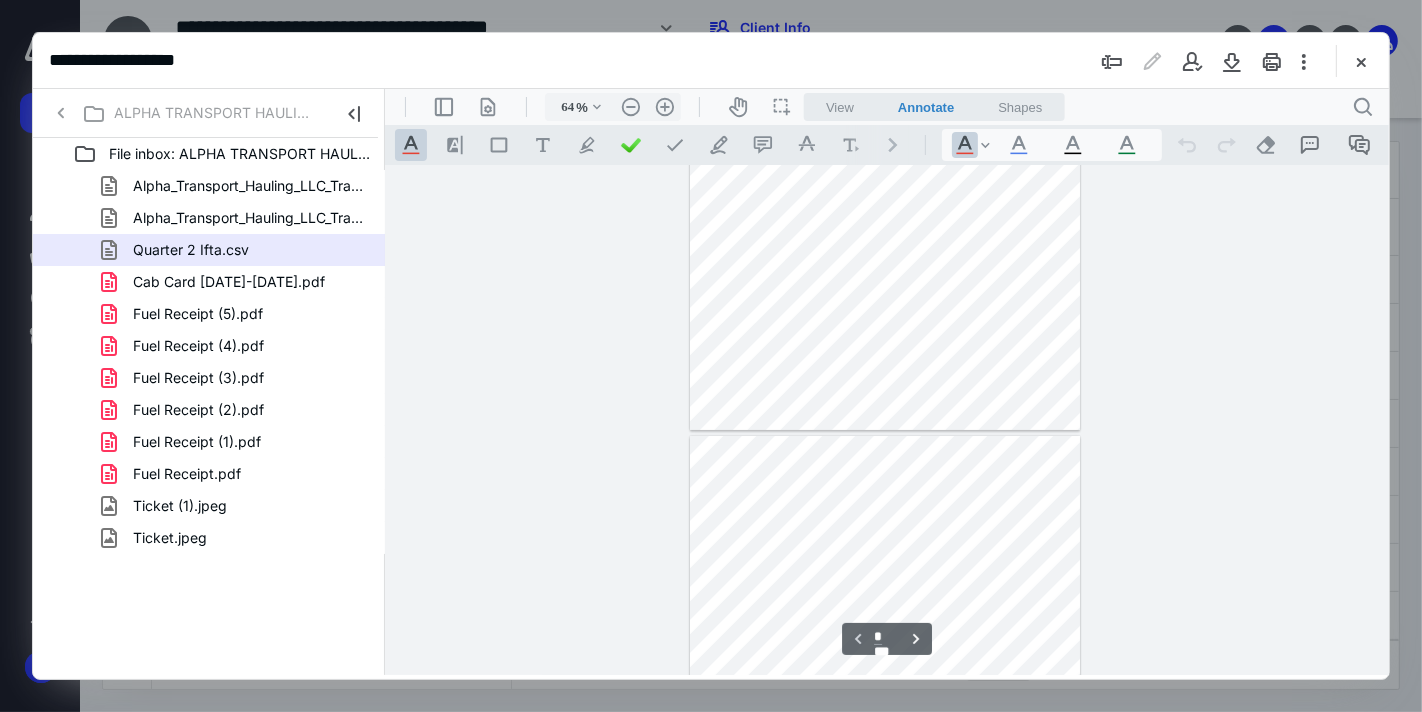 scroll, scrollTop: 0, scrollLeft: 0, axis: both 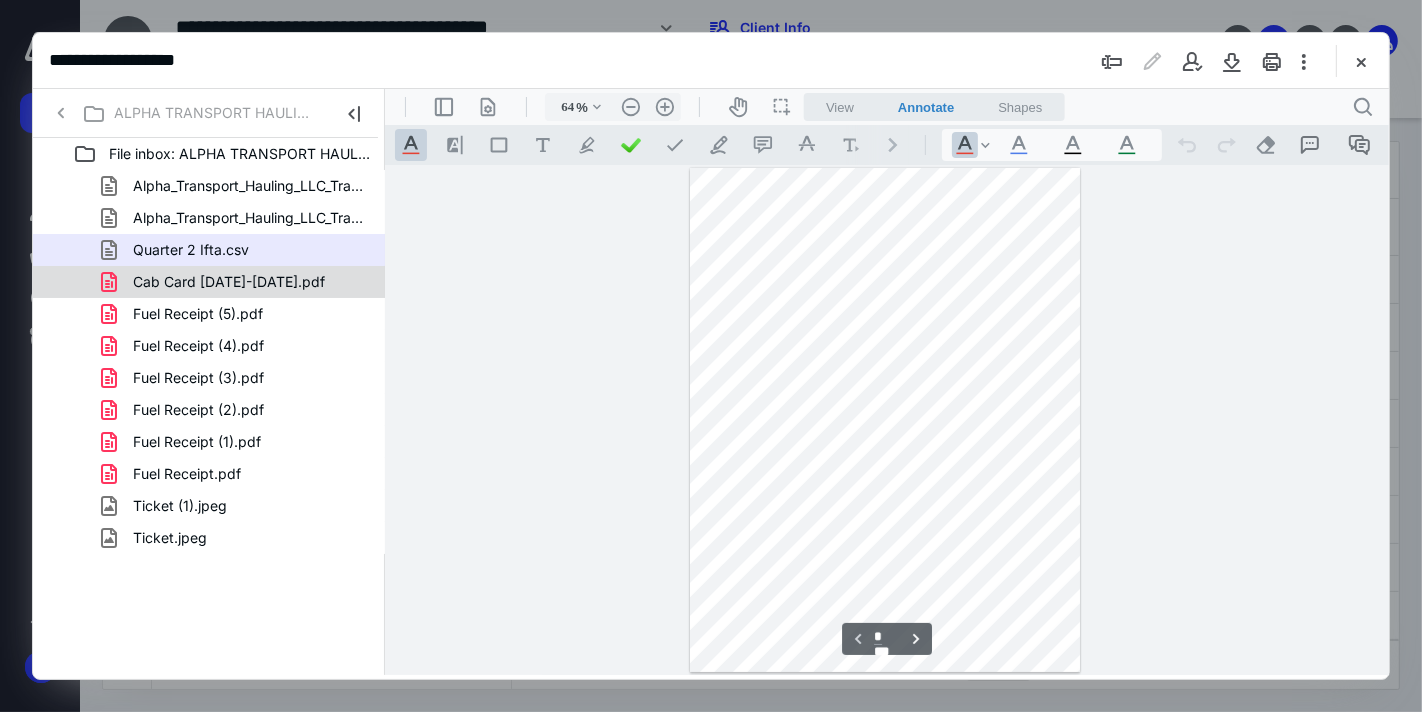 click on "Cab Card 2025-2026.pdf" at bounding box center (229, 282) 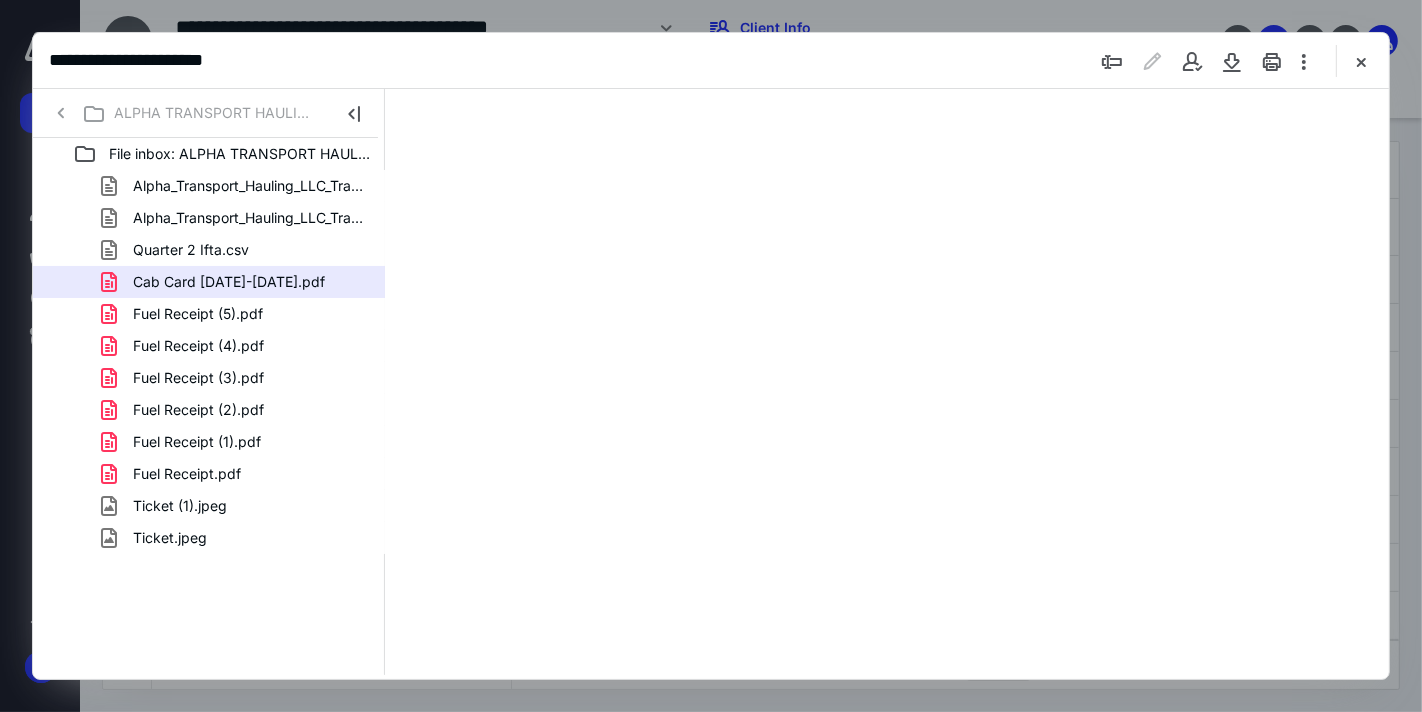 type on "47" 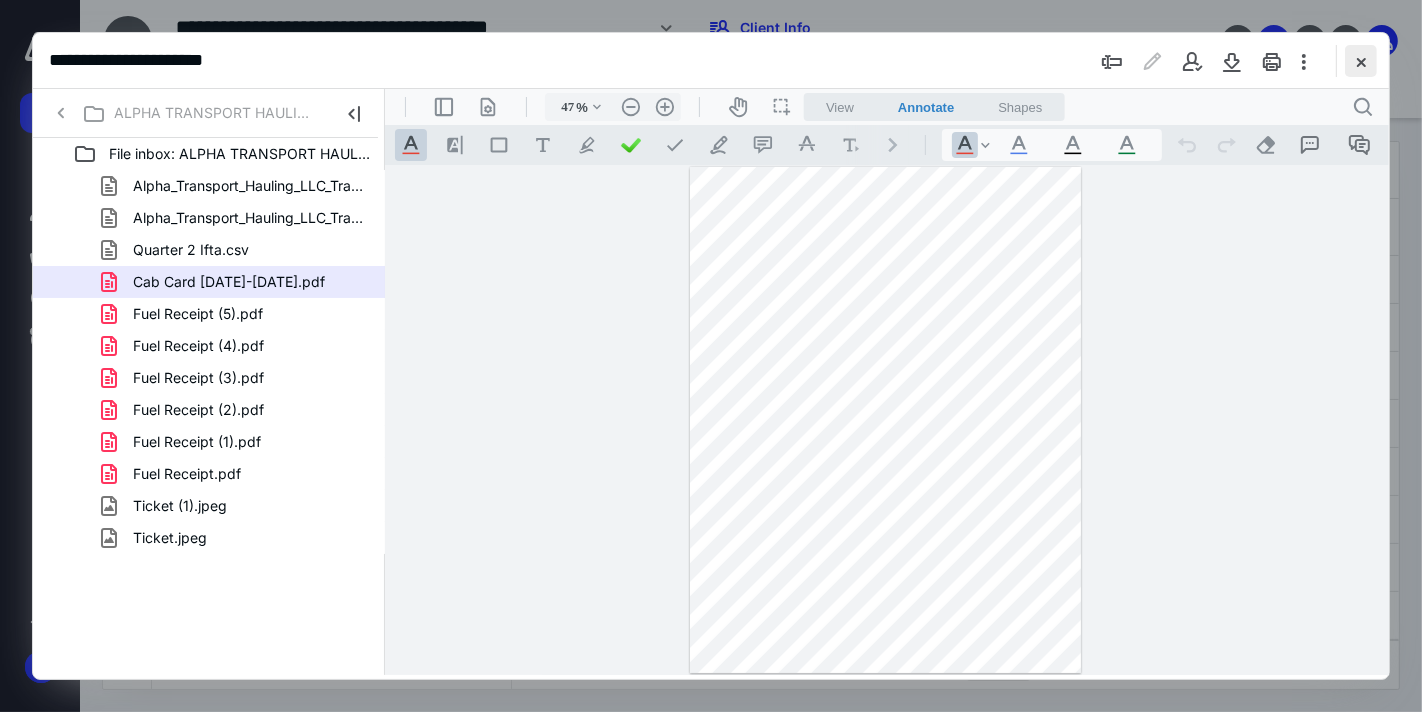 click at bounding box center (1361, 61) 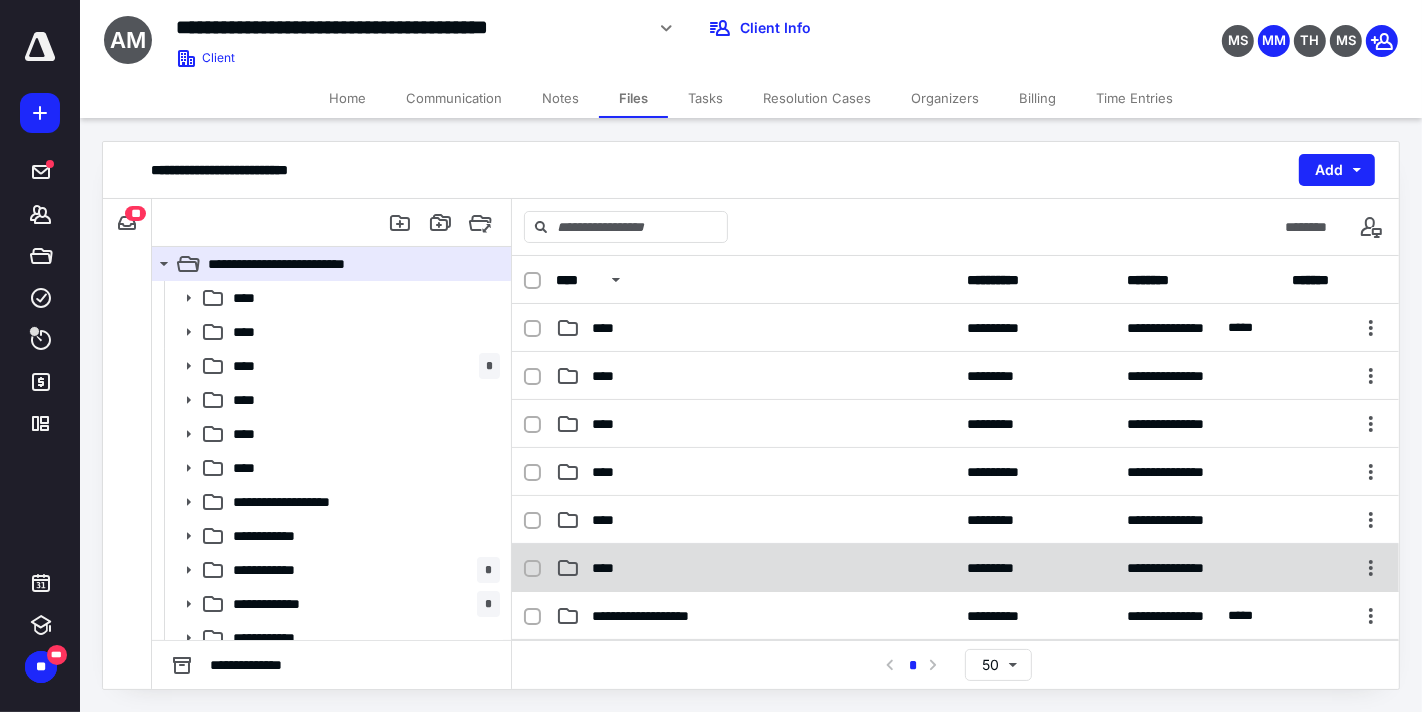 click on "****" at bounding box center (756, 568) 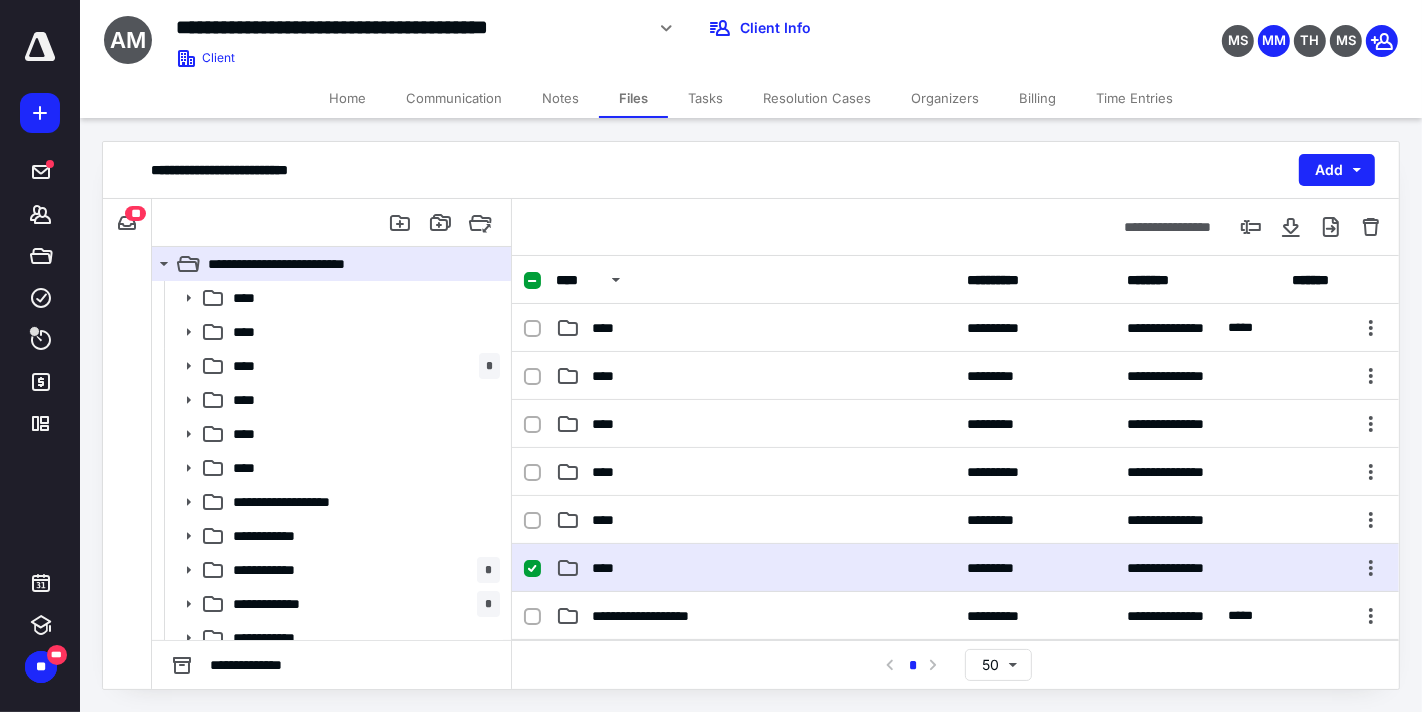 click on "****" at bounding box center (756, 568) 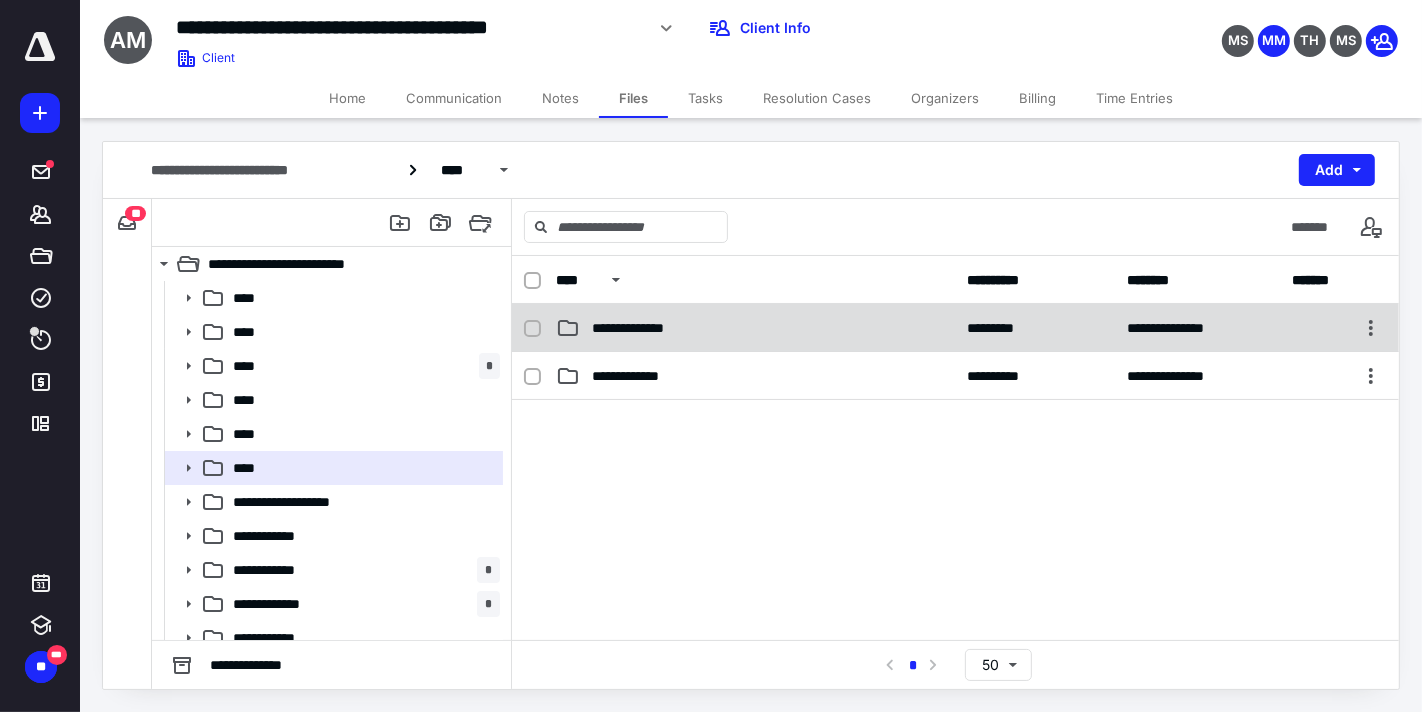 click on "**********" at bounding box center (756, 328) 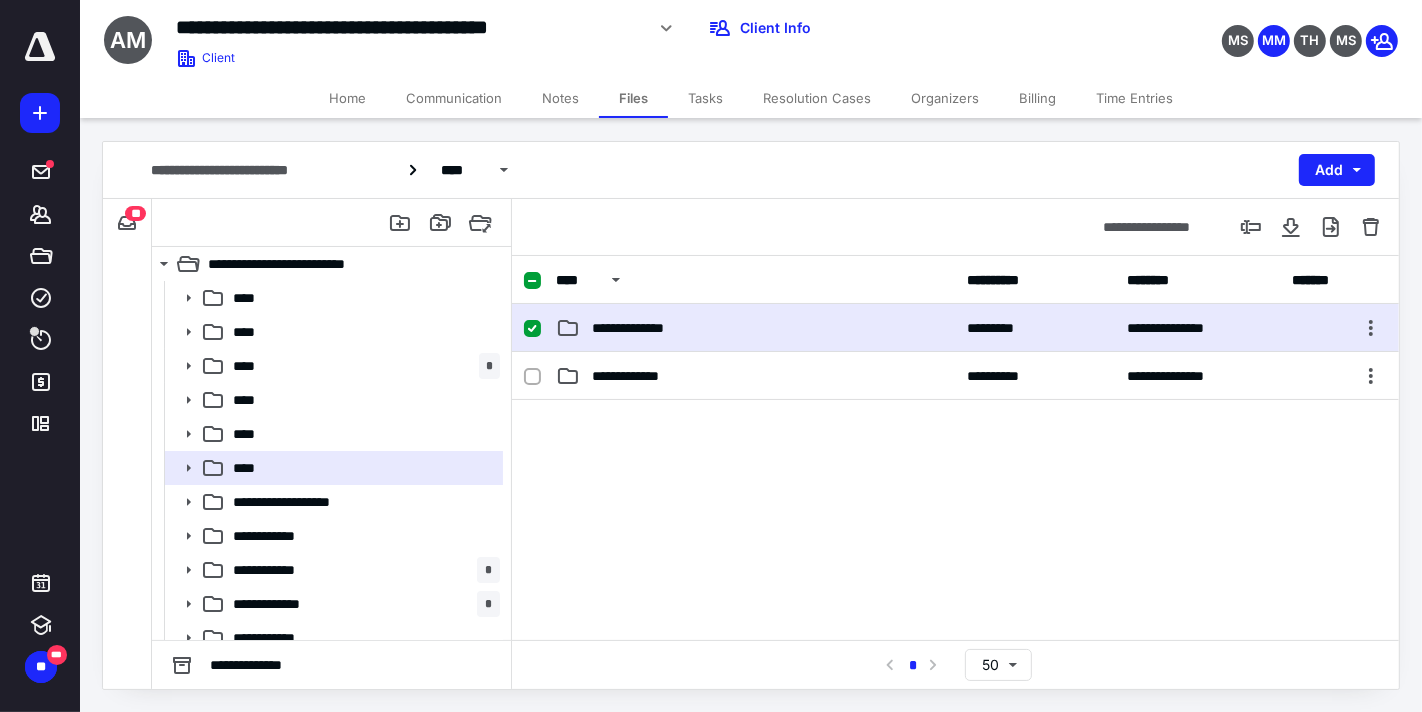click on "**********" at bounding box center (756, 328) 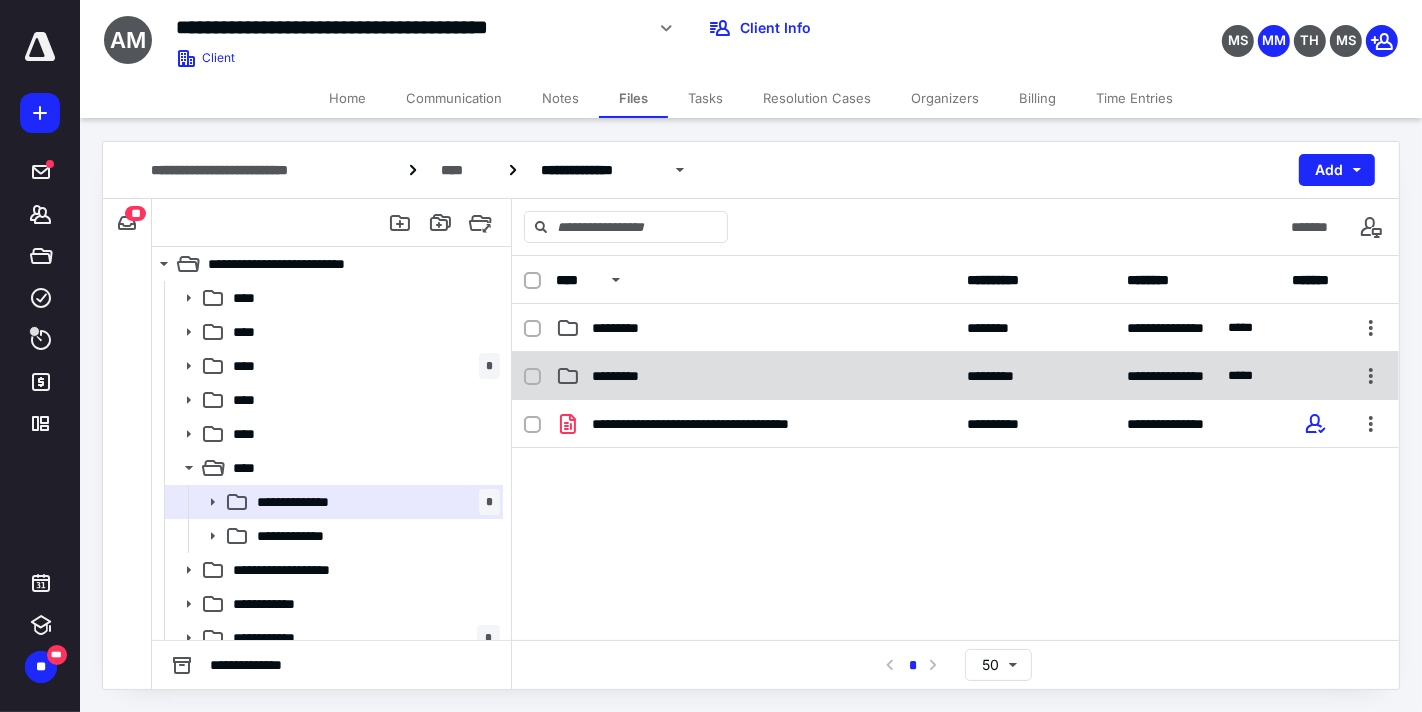 click on "*********" at bounding box center (756, 376) 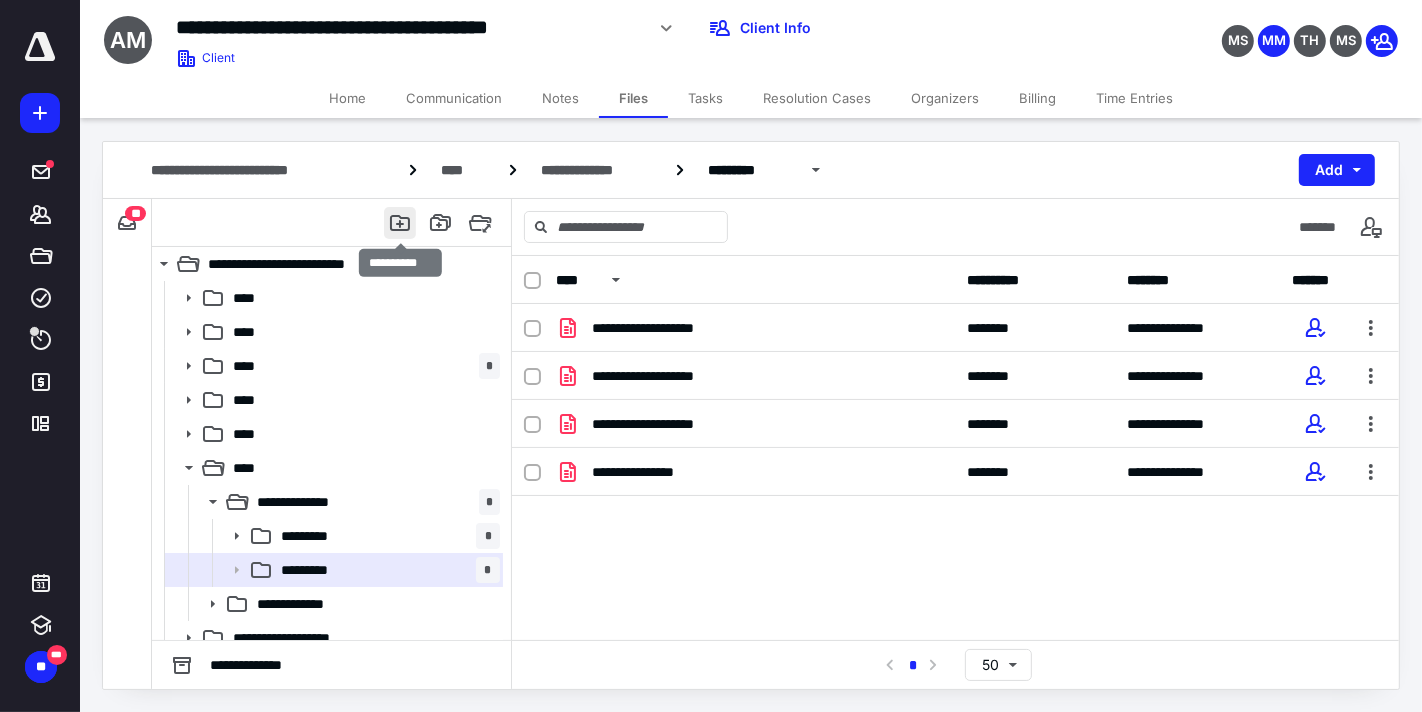 click at bounding box center [400, 223] 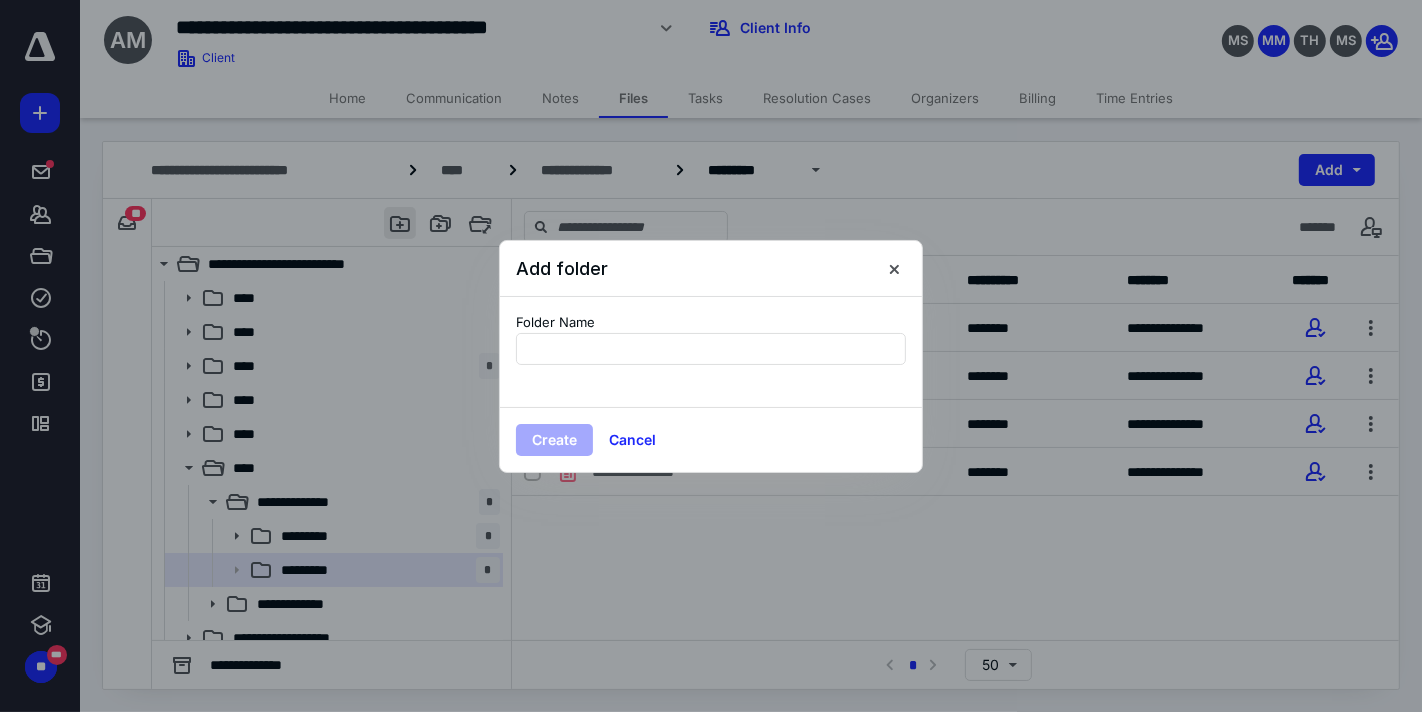 type on "*" 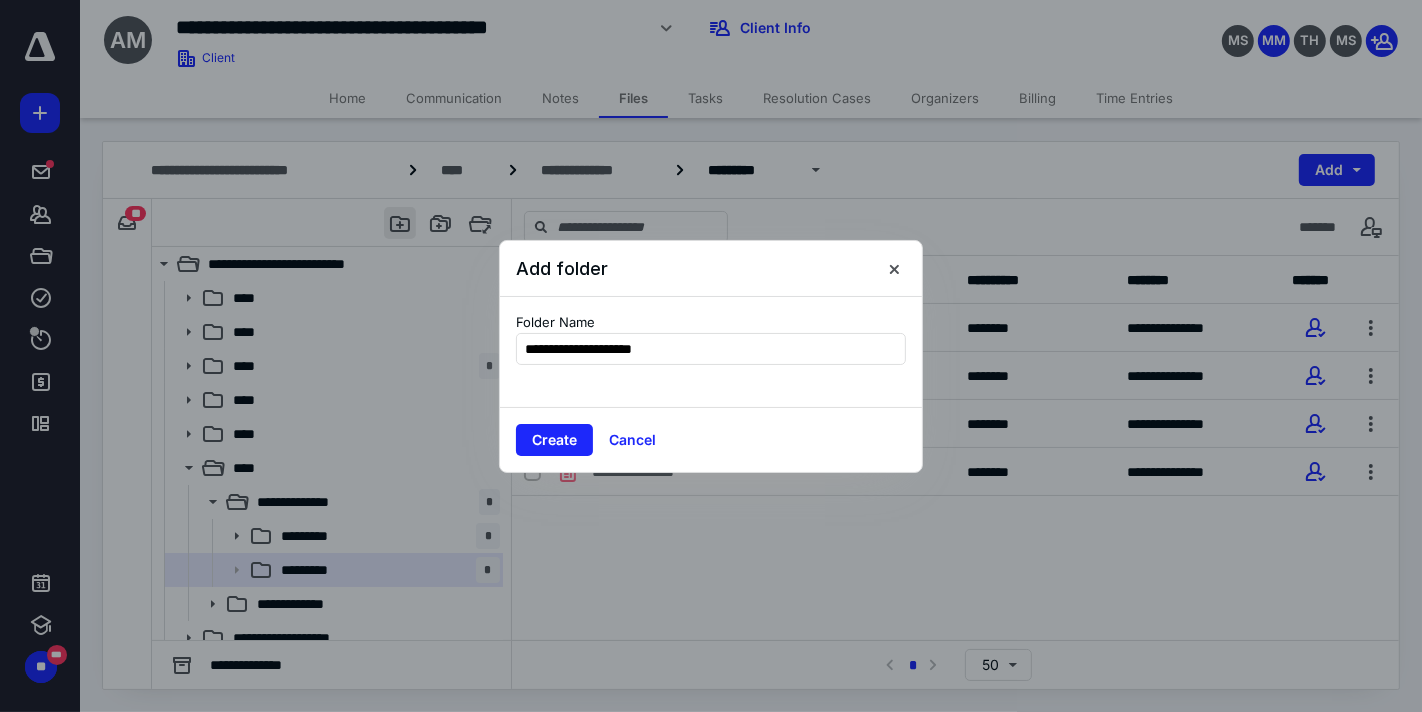 type on "**********" 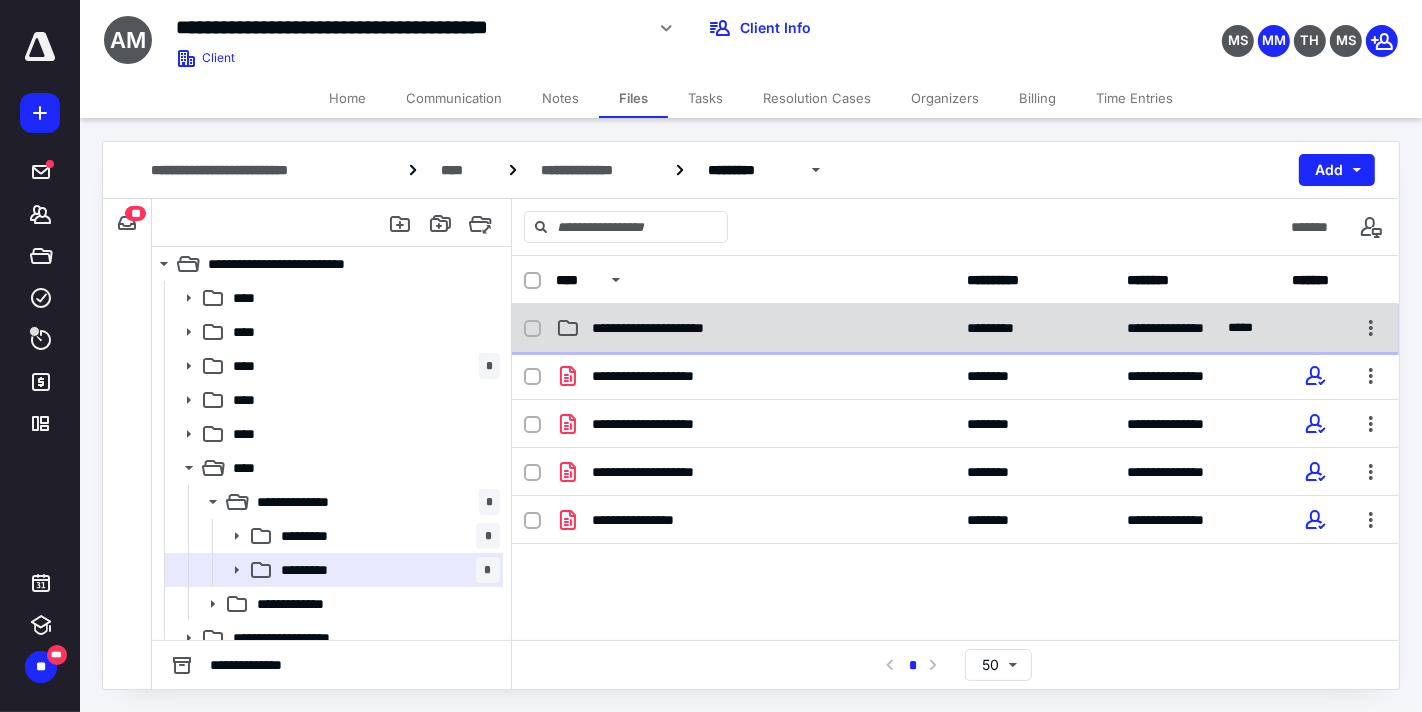 click on "**********" at bounding box center [671, 328] 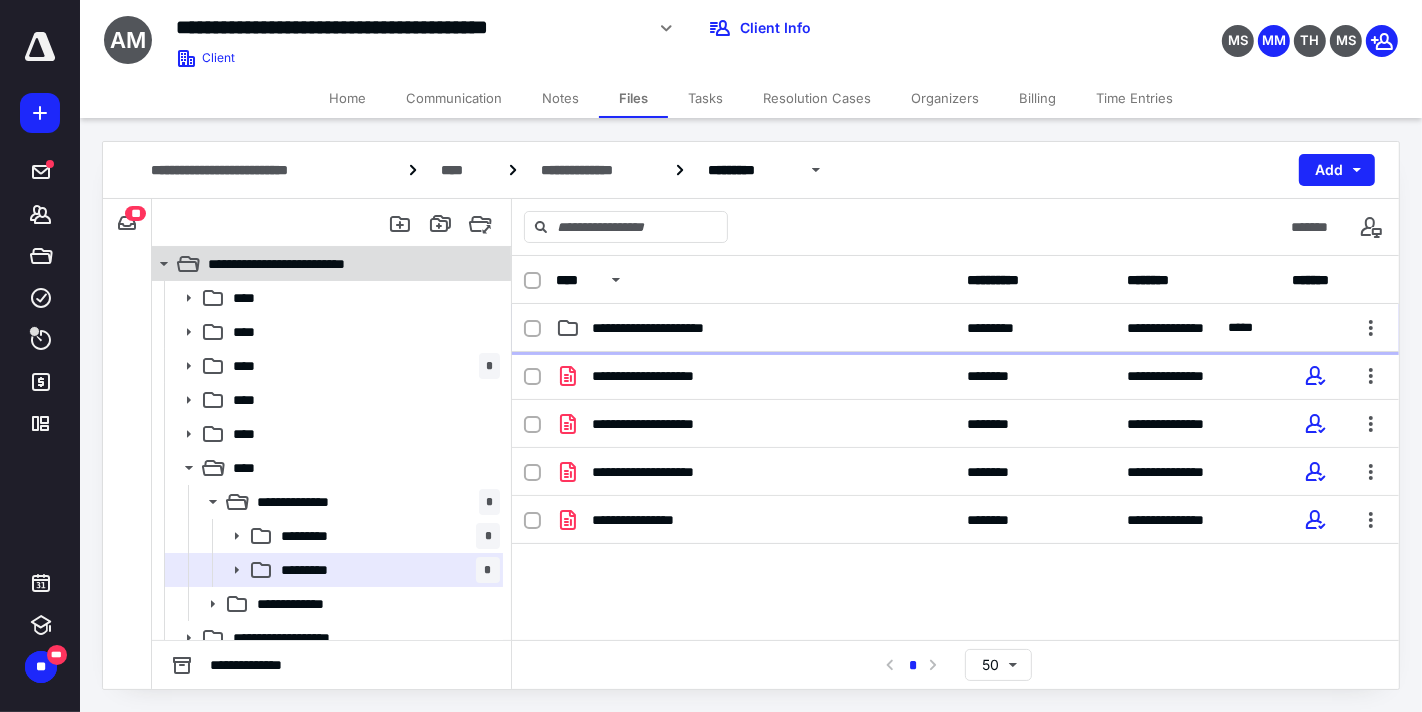 checkbox on "true" 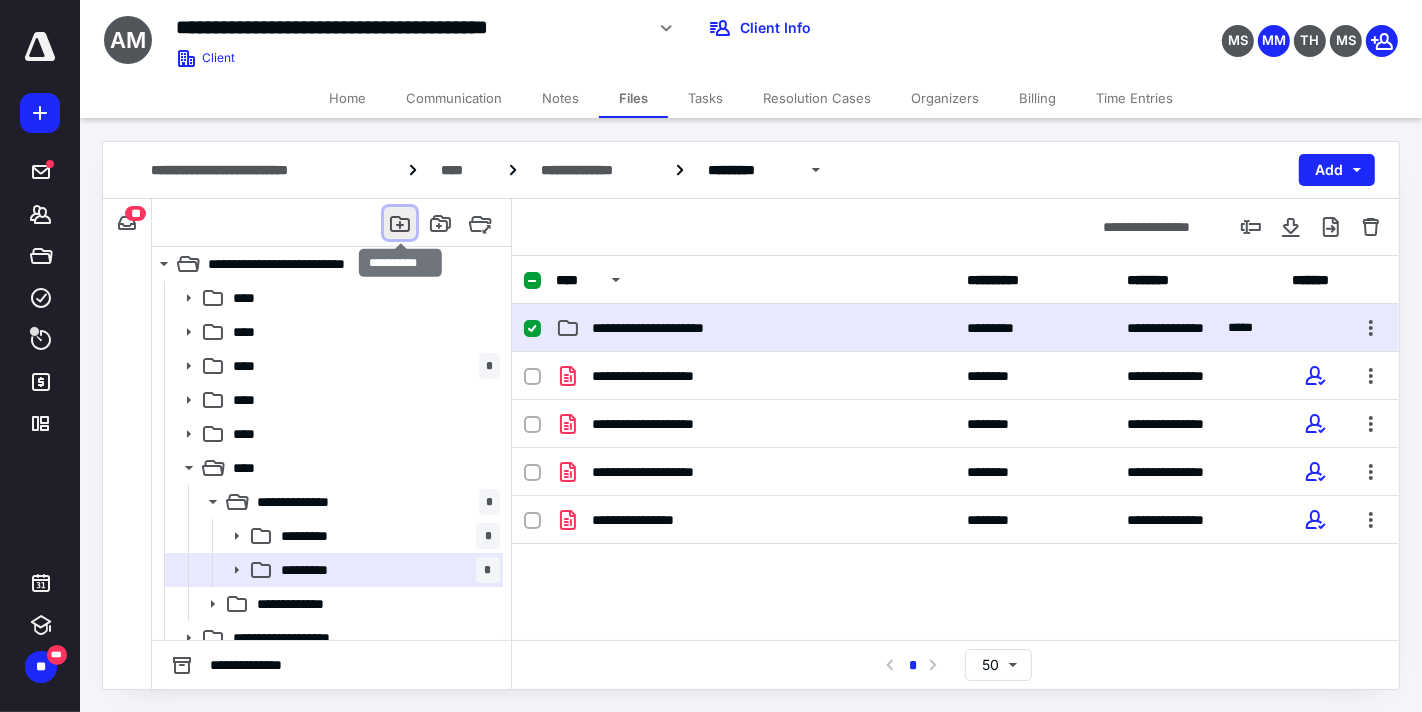 click 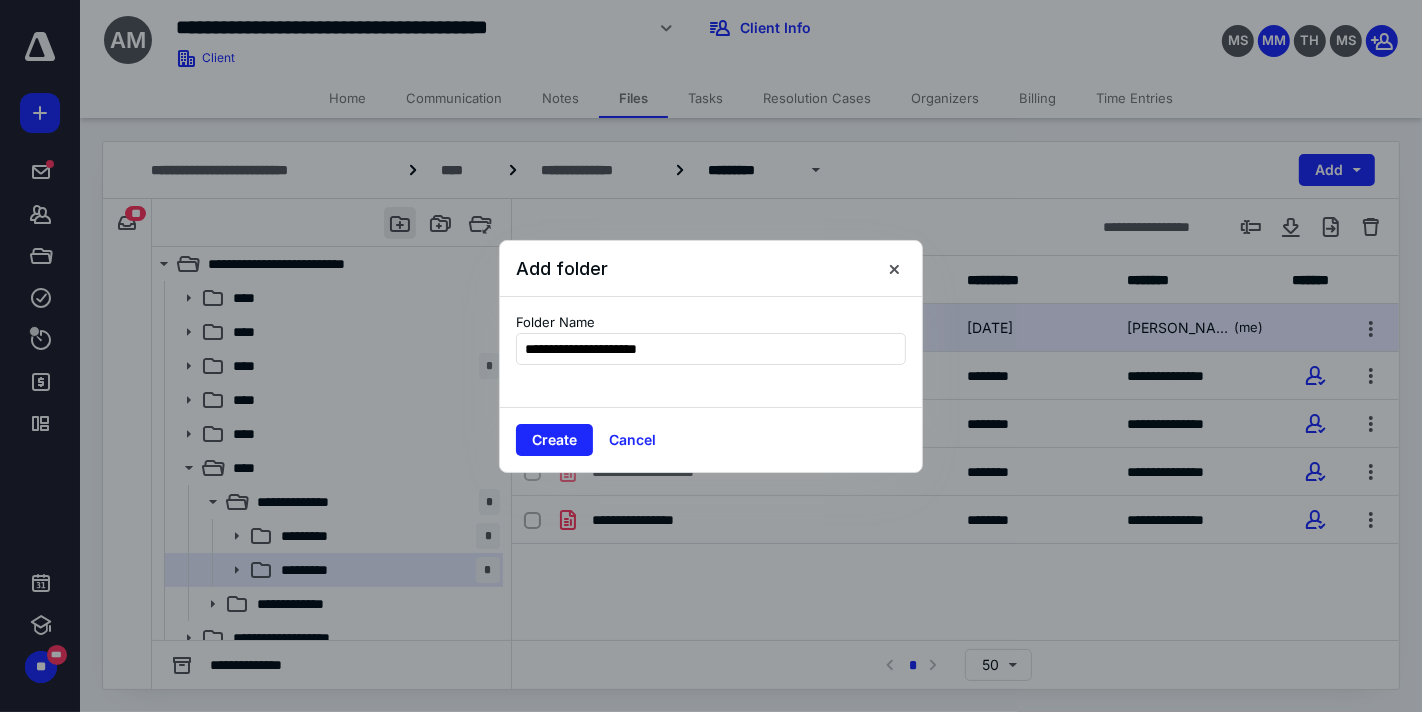 type on "**********" 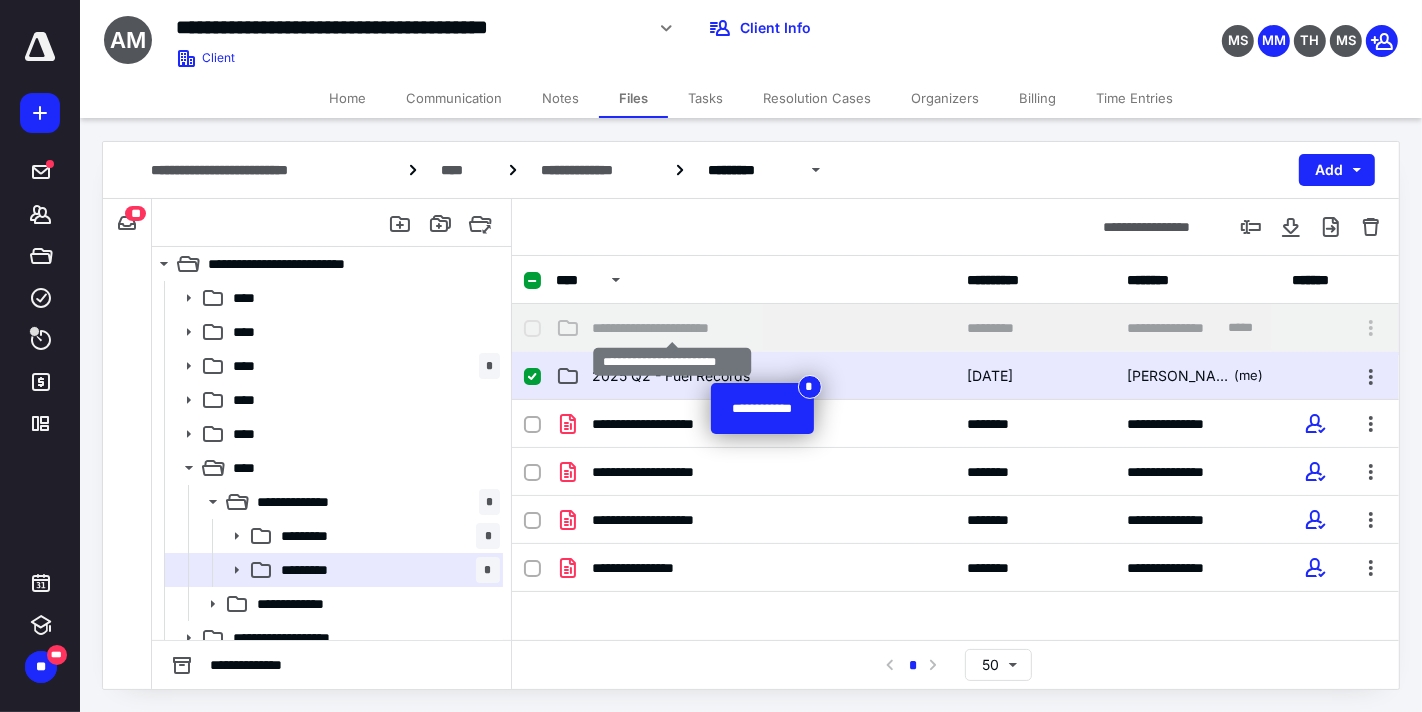 checkbox on "false" 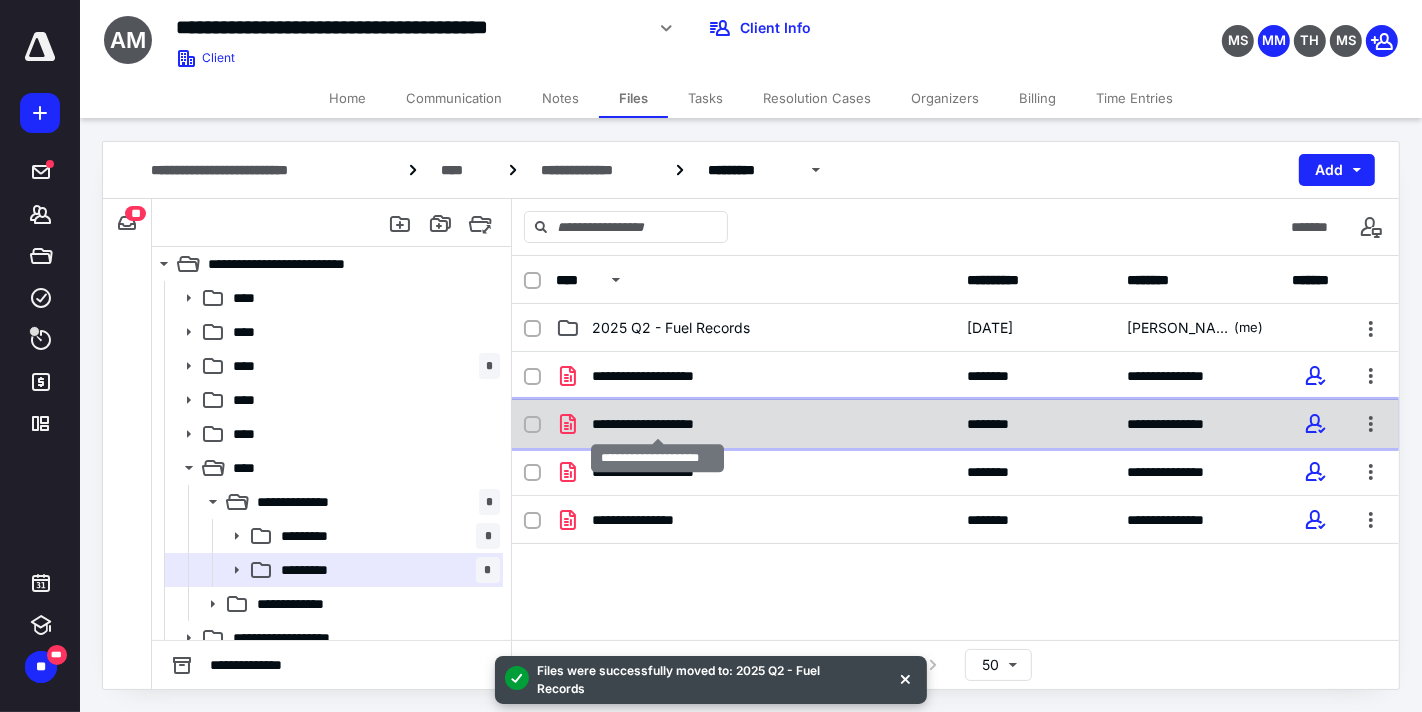 click on "**********" 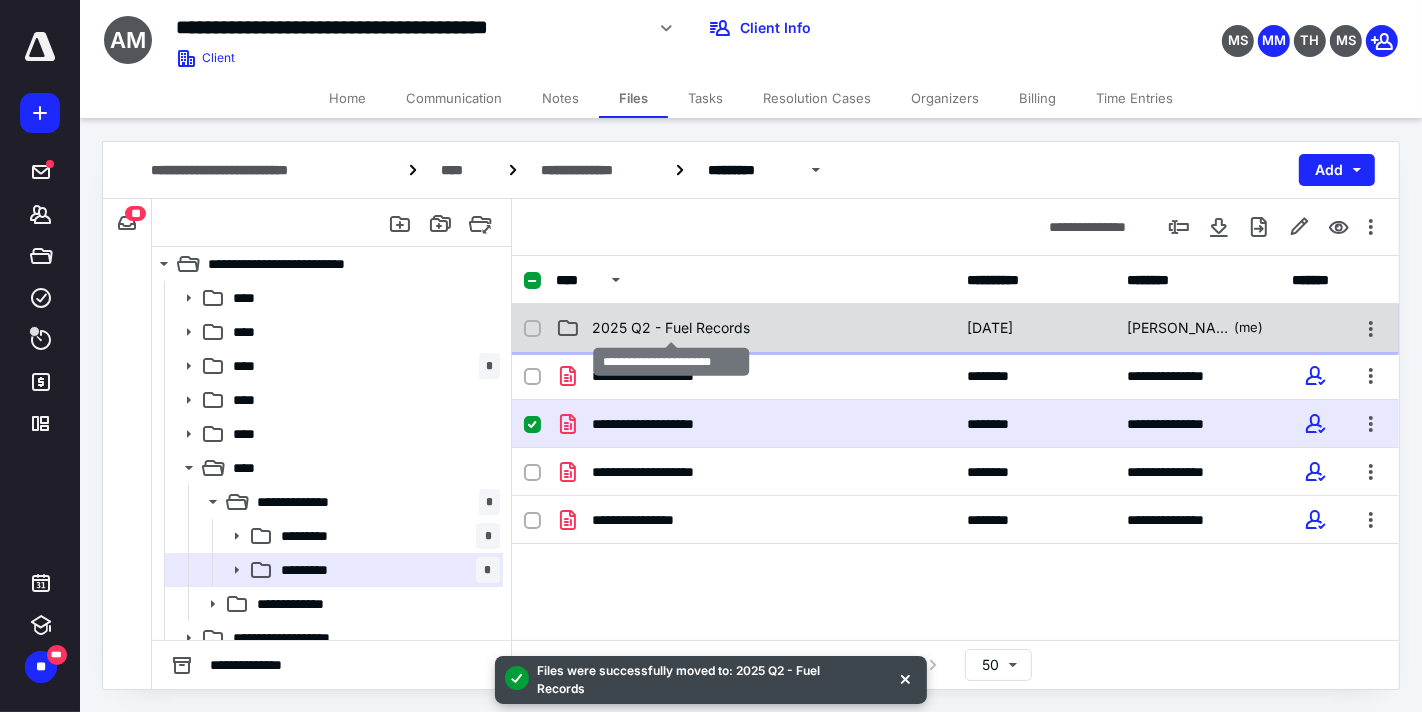 click on "2025 Q2 - Fuel Records" 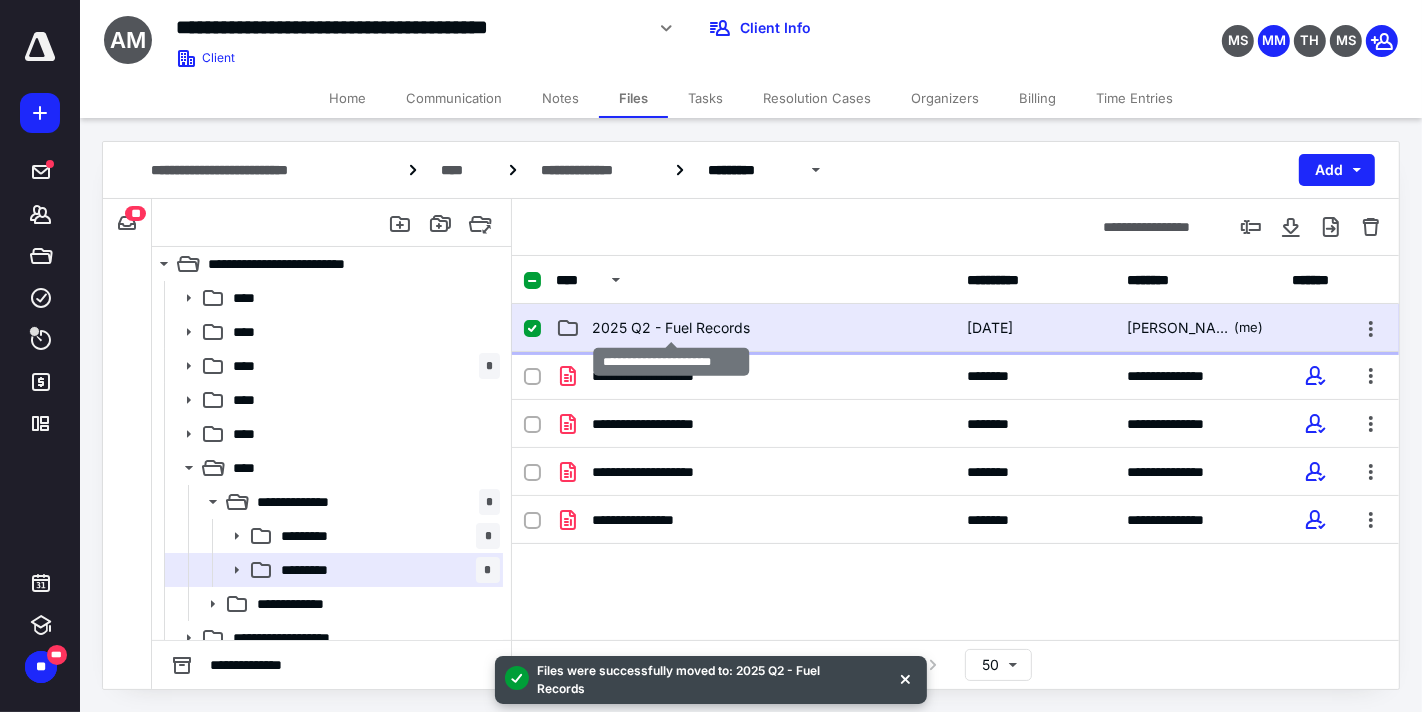 click on "2025 Q2 - Fuel Records" 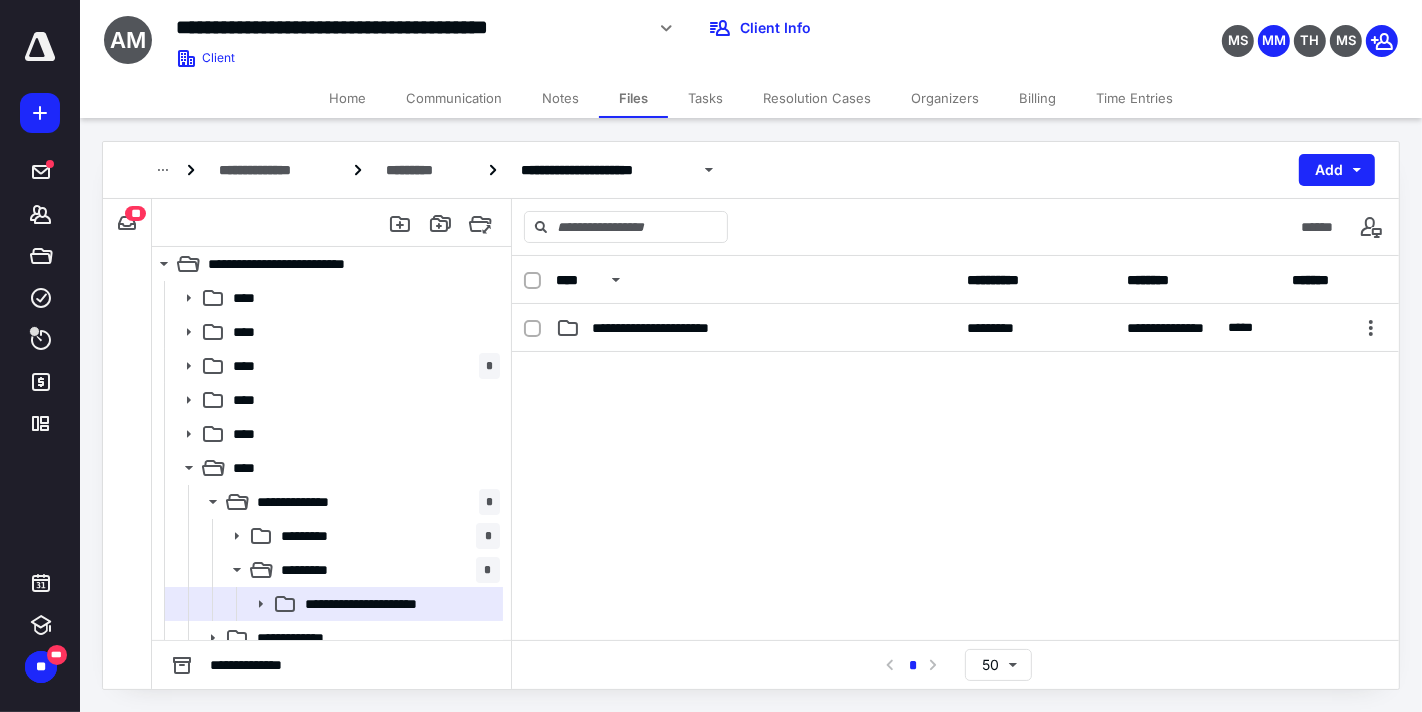 scroll, scrollTop: 111, scrollLeft: 0, axis: vertical 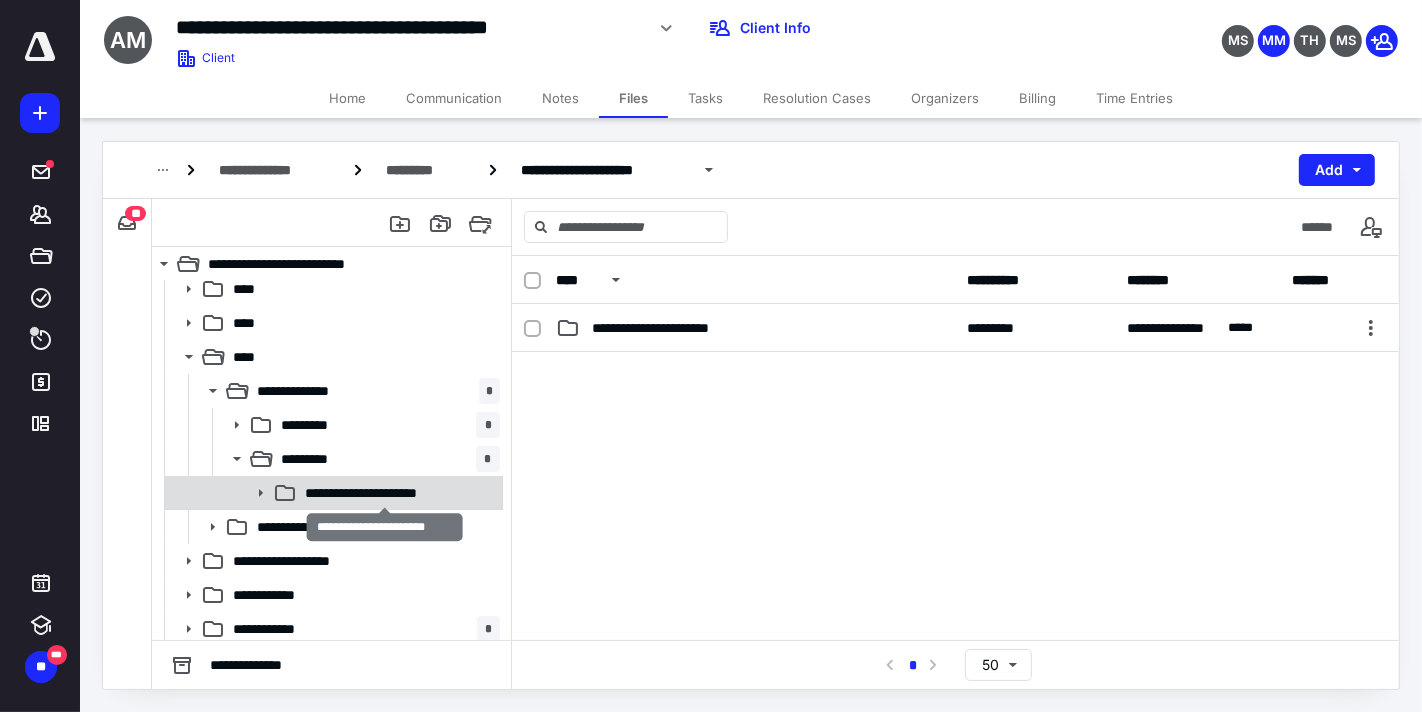 click on "**********" 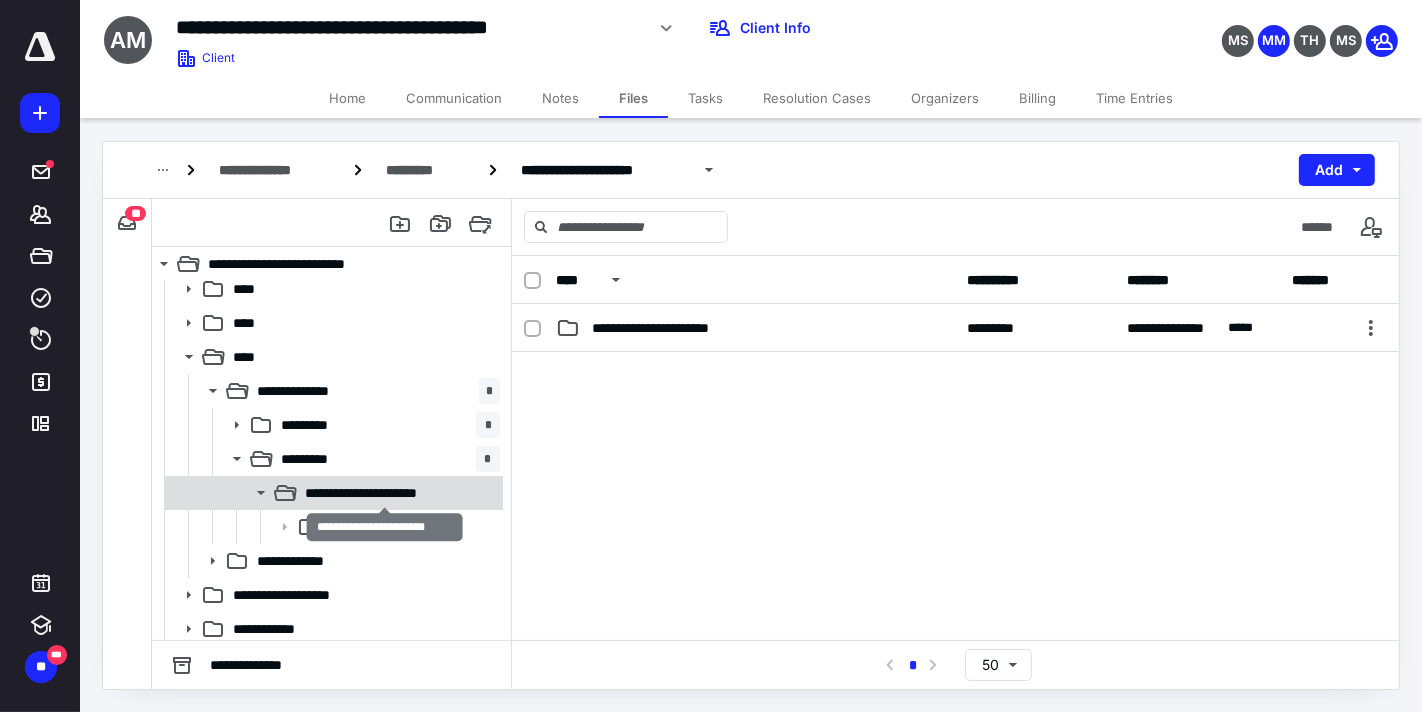 click on "**********" 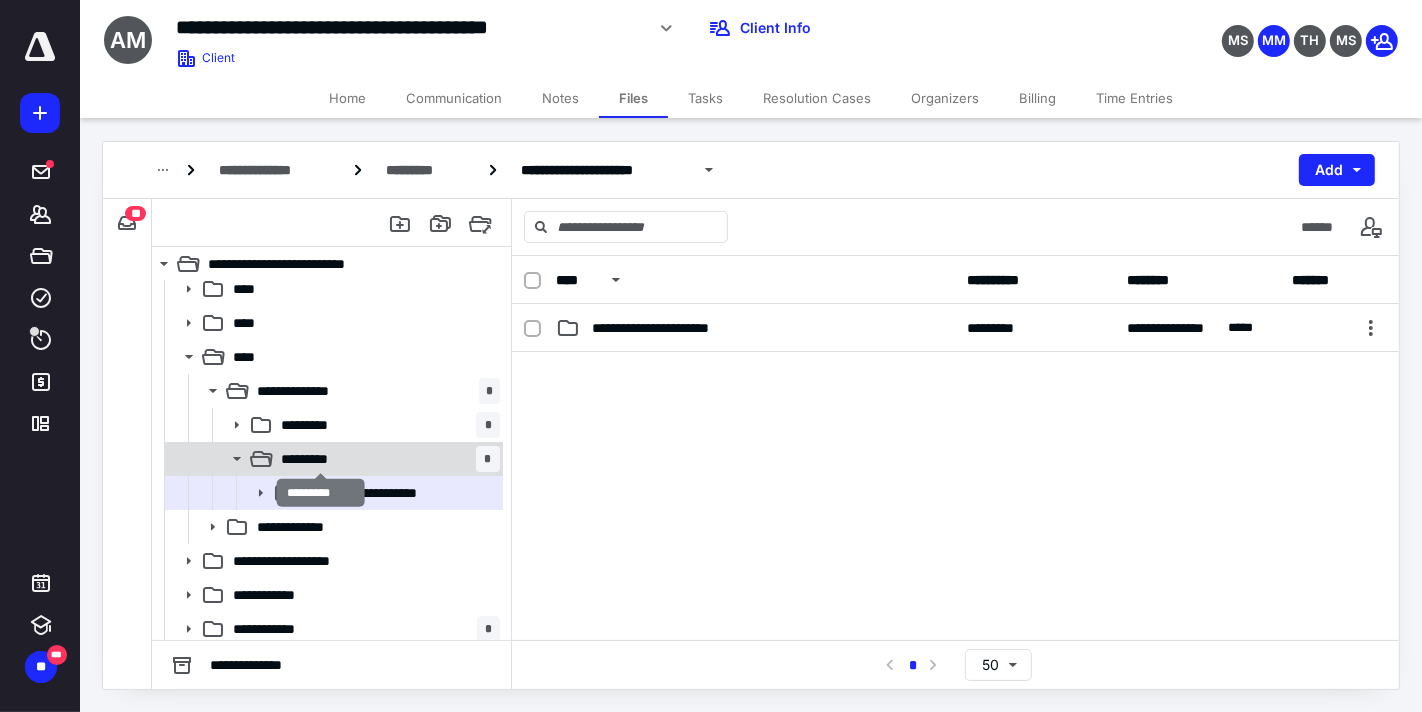 click on "*********" 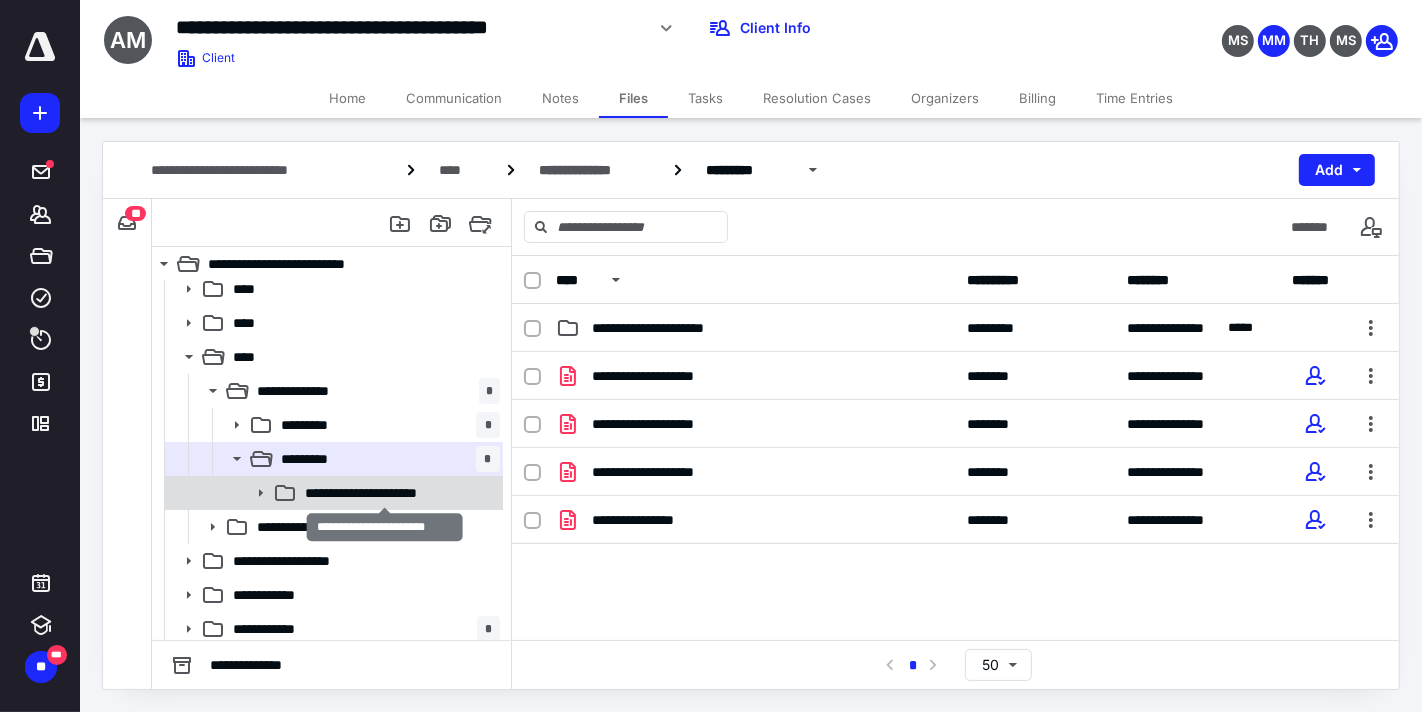 click on "**********" 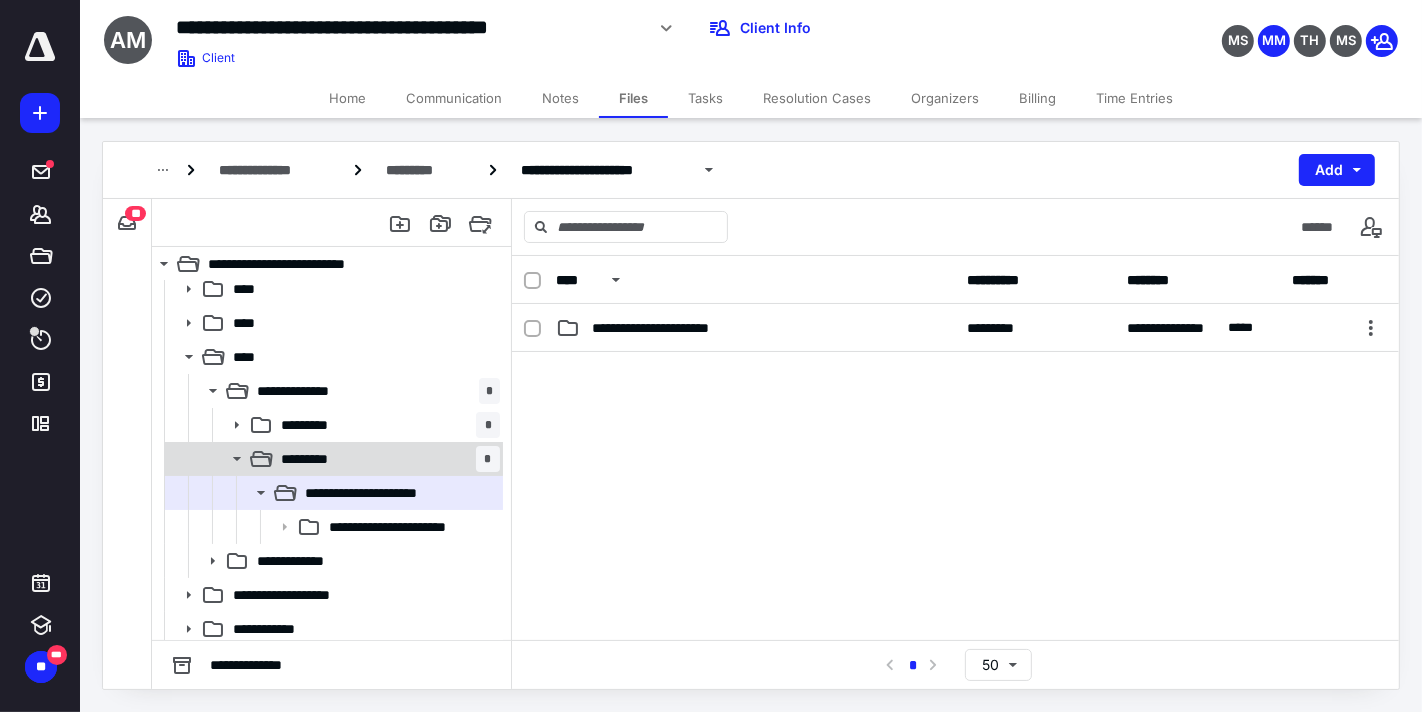 click on "*********" 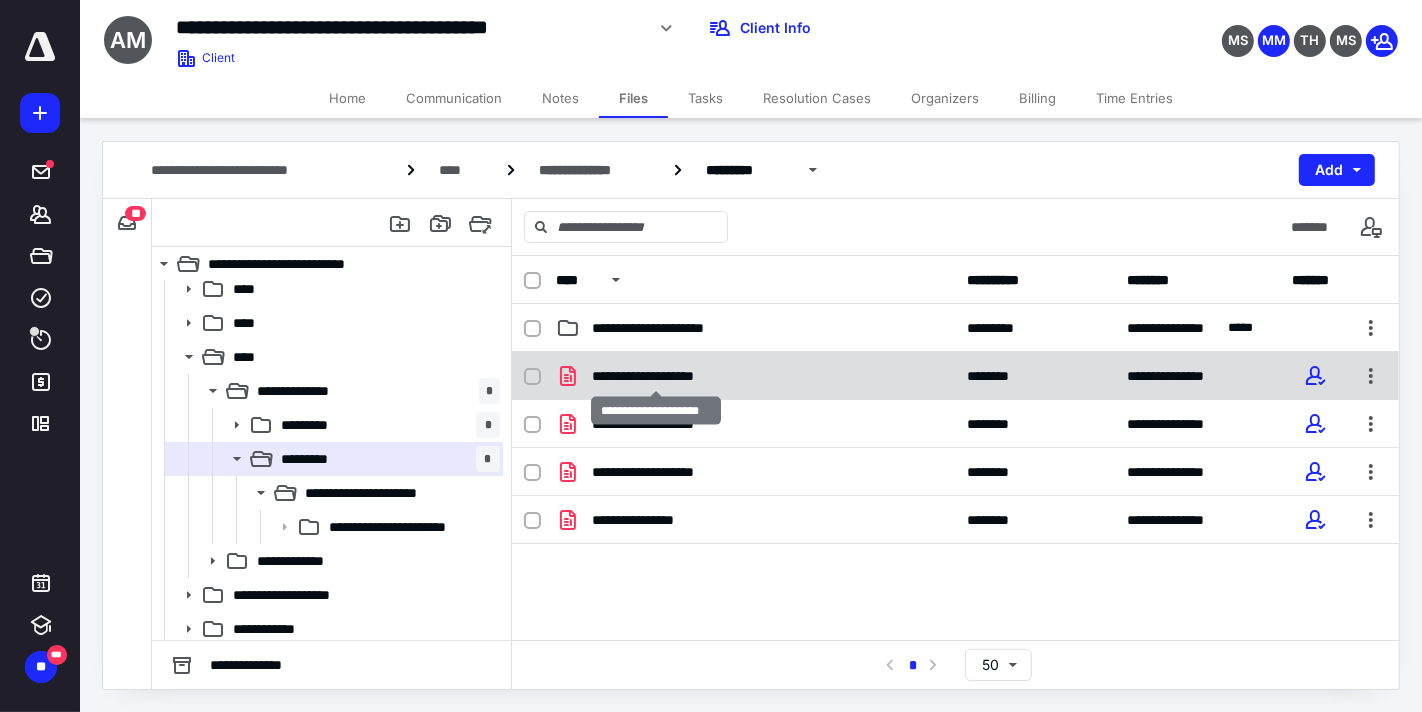 click on "**********" 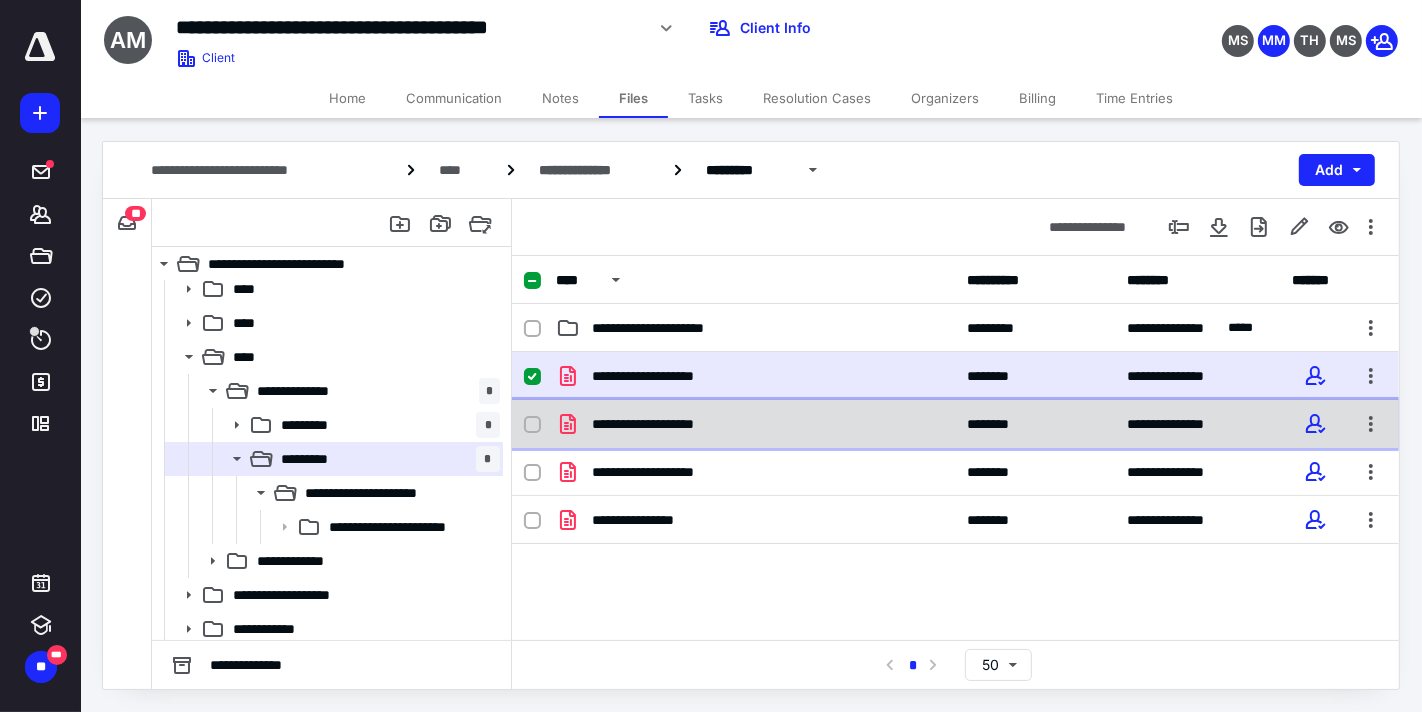 click on "**********" 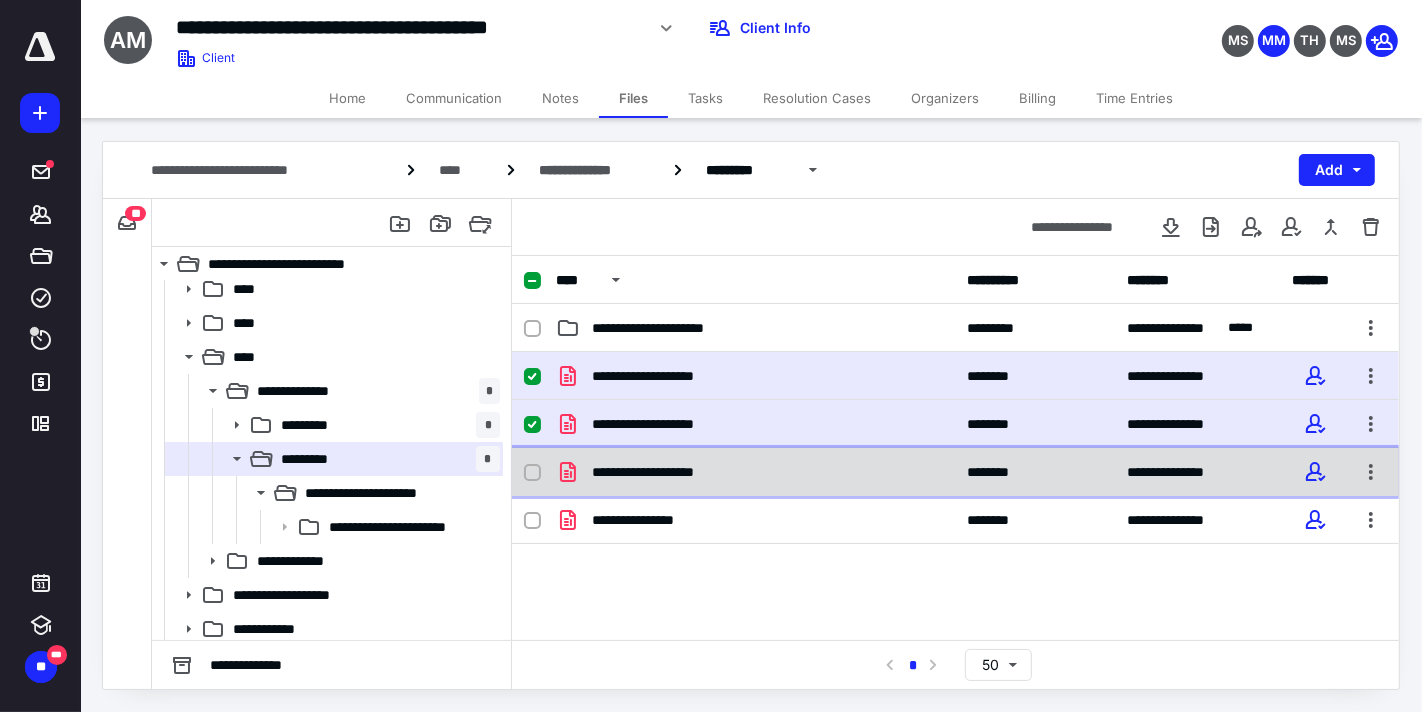 click on "**********" 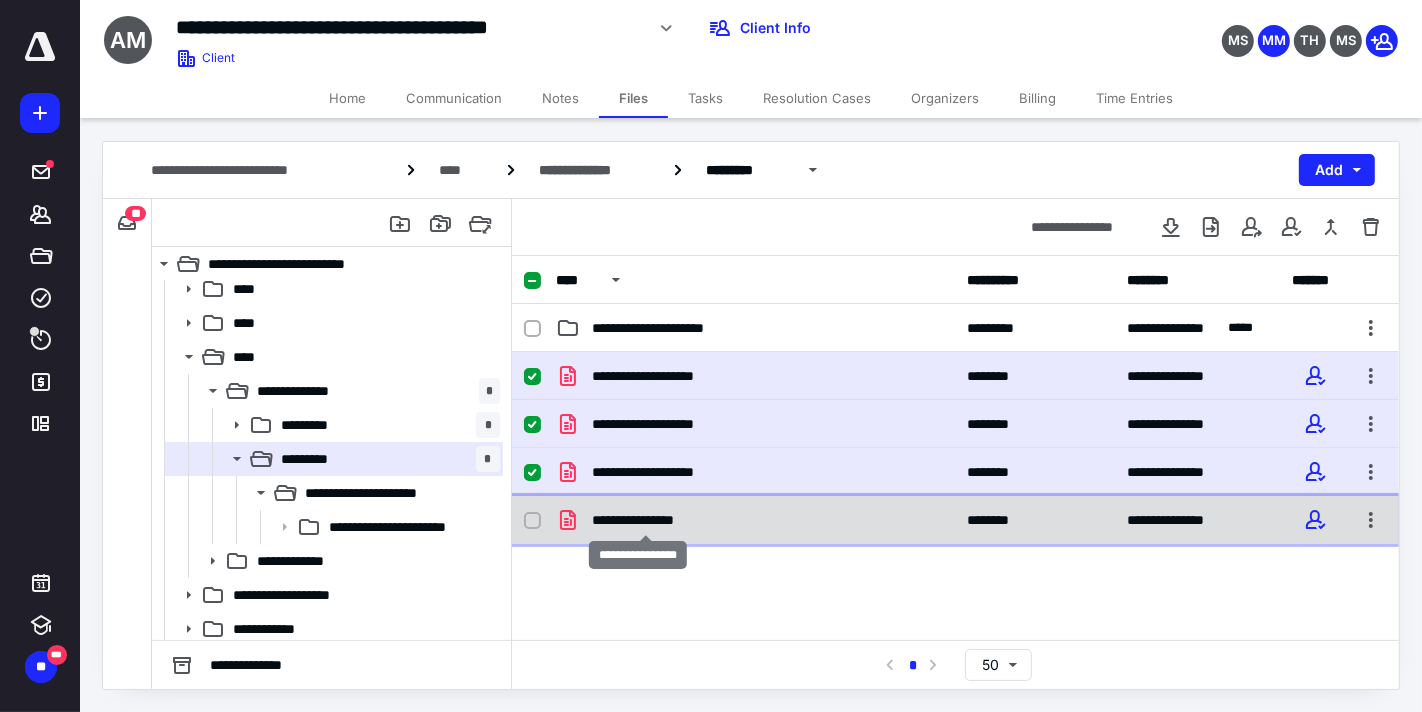click on "**********" 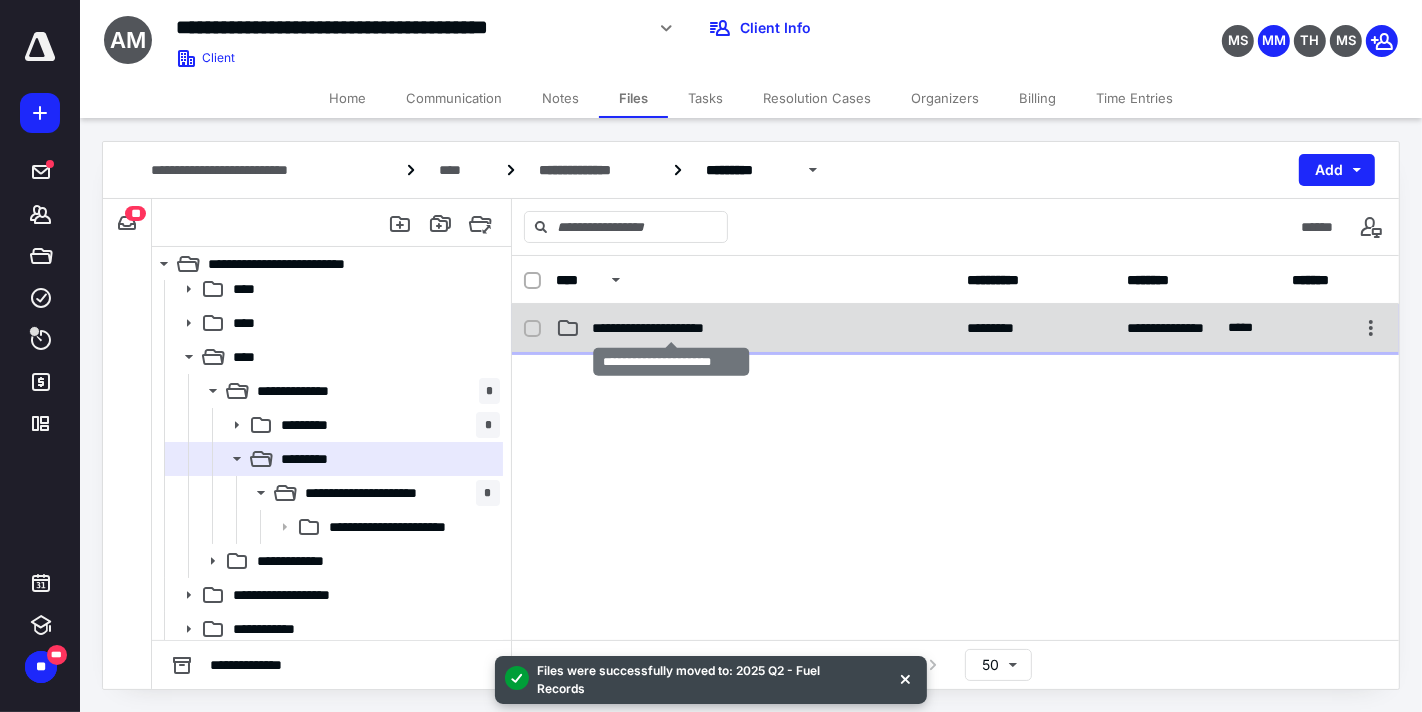 click on "**********" 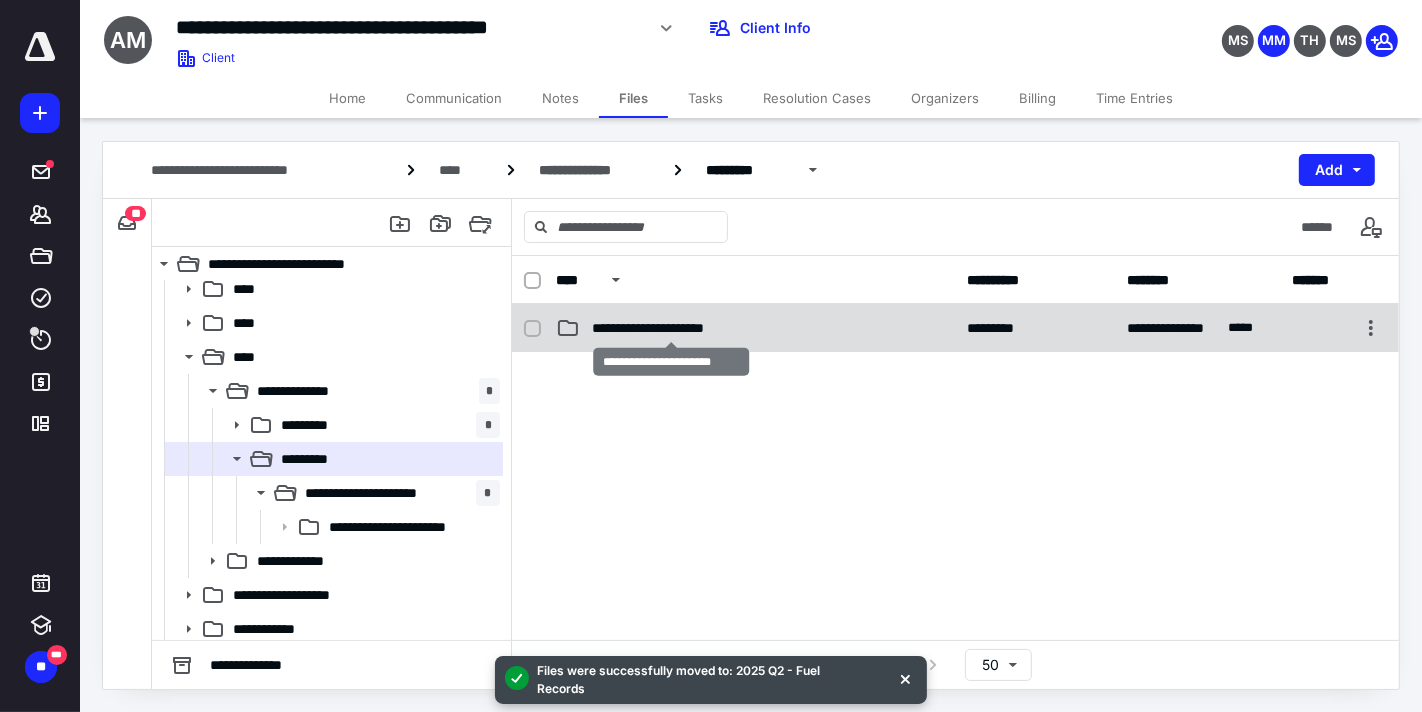 checkbox on "false" 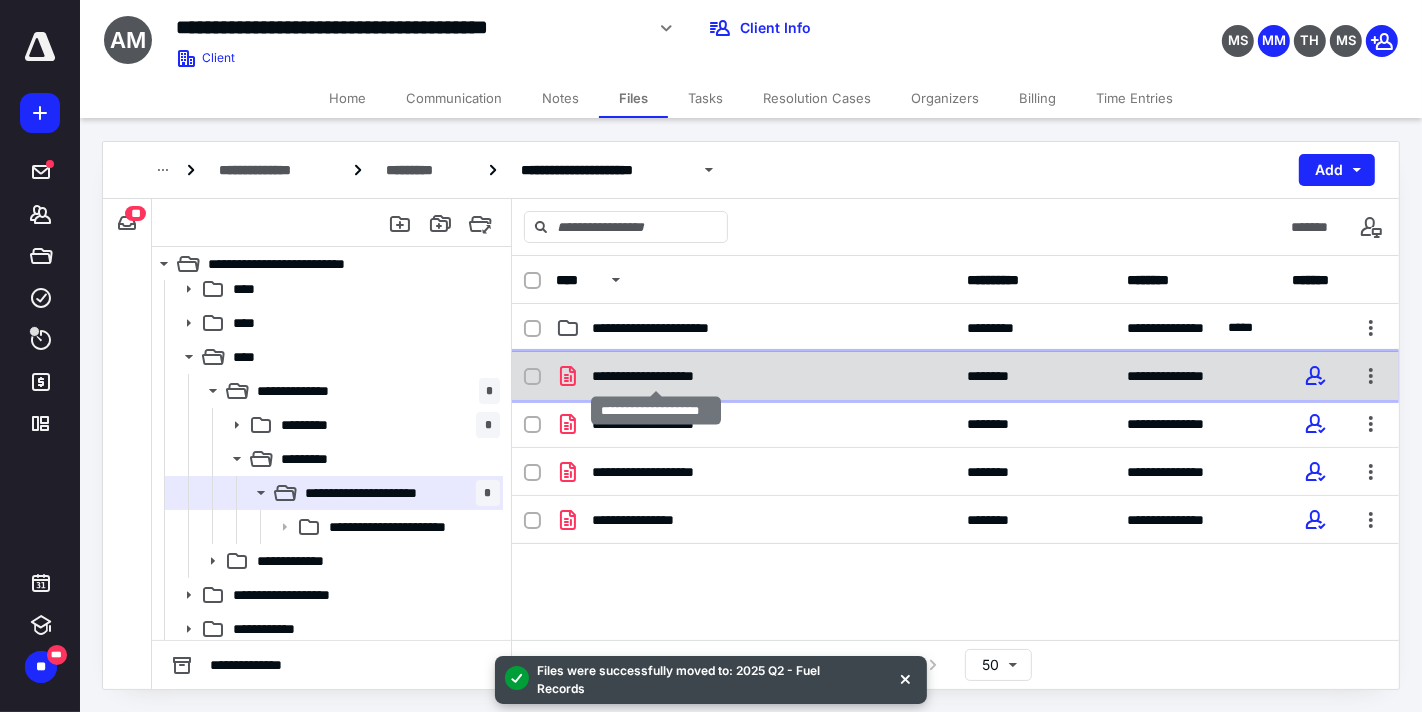 click on "**********" 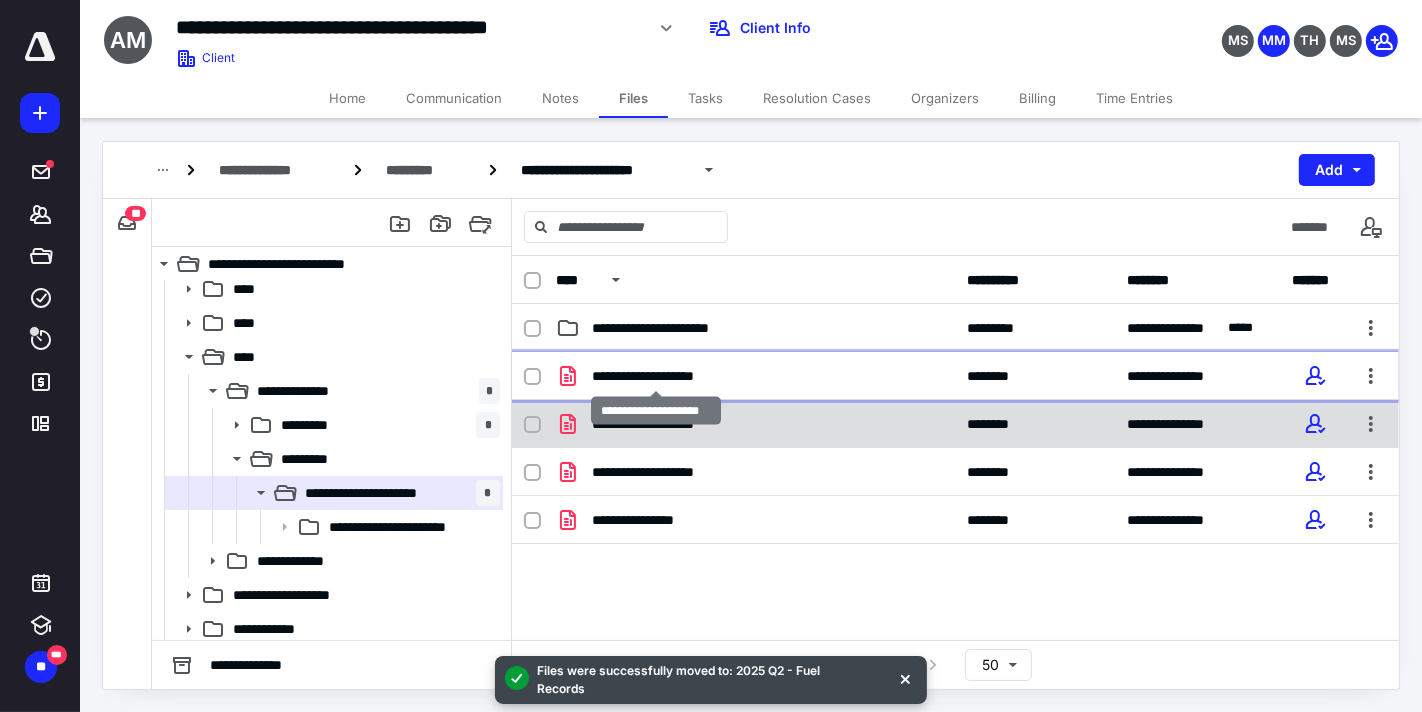 checkbox on "true" 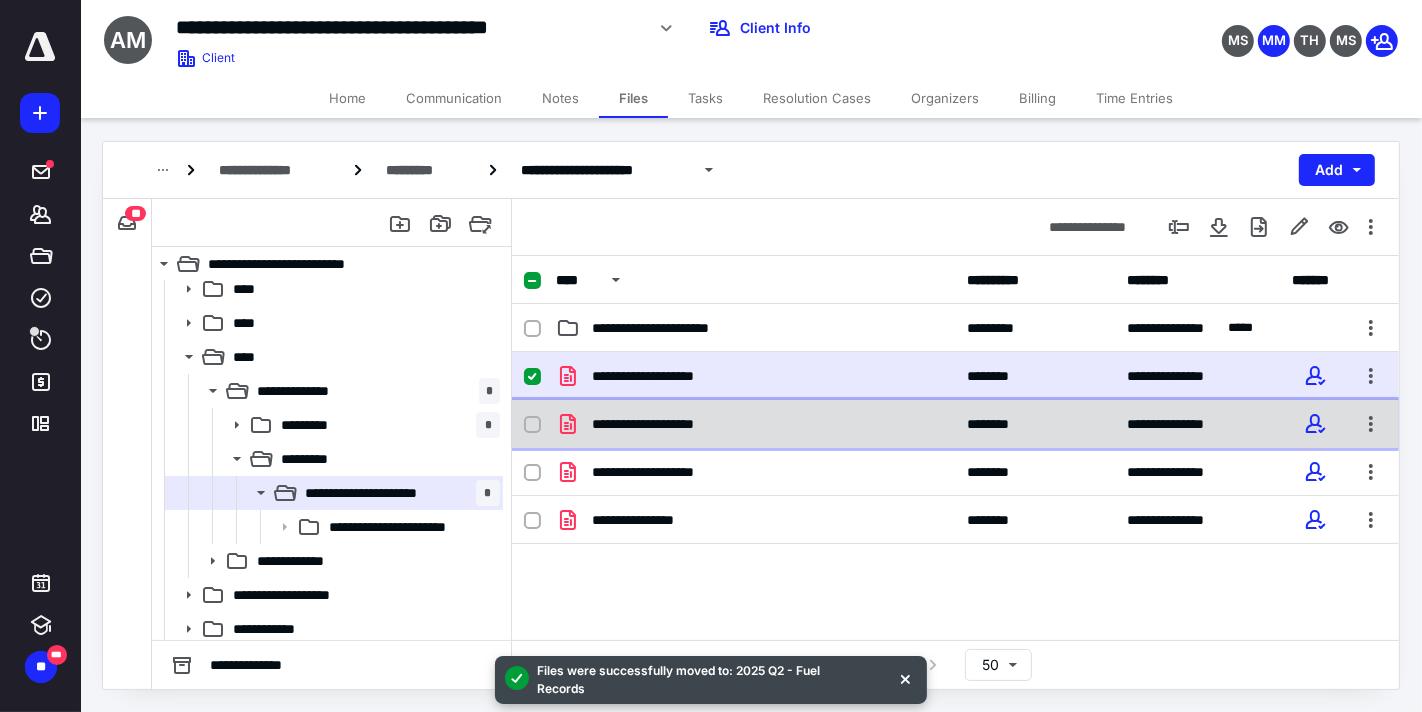 click on "**********" 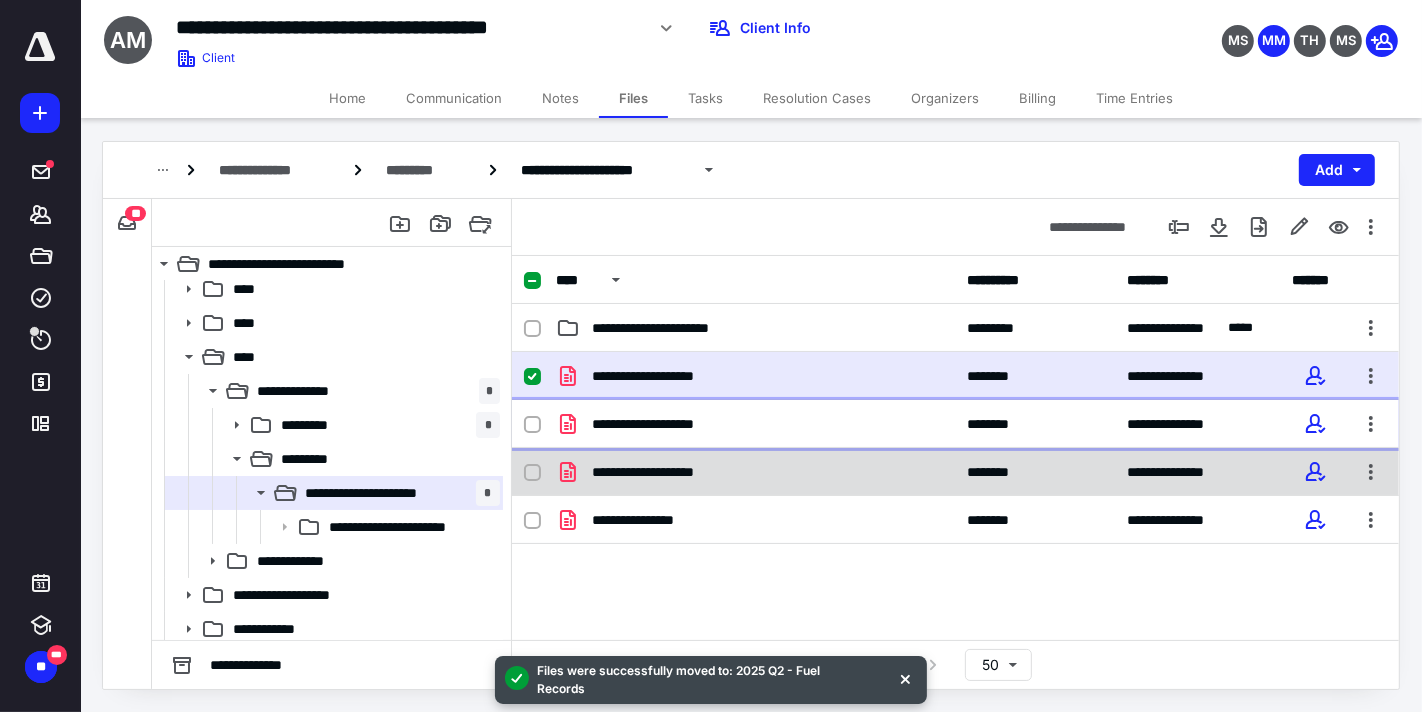 checkbox on "true" 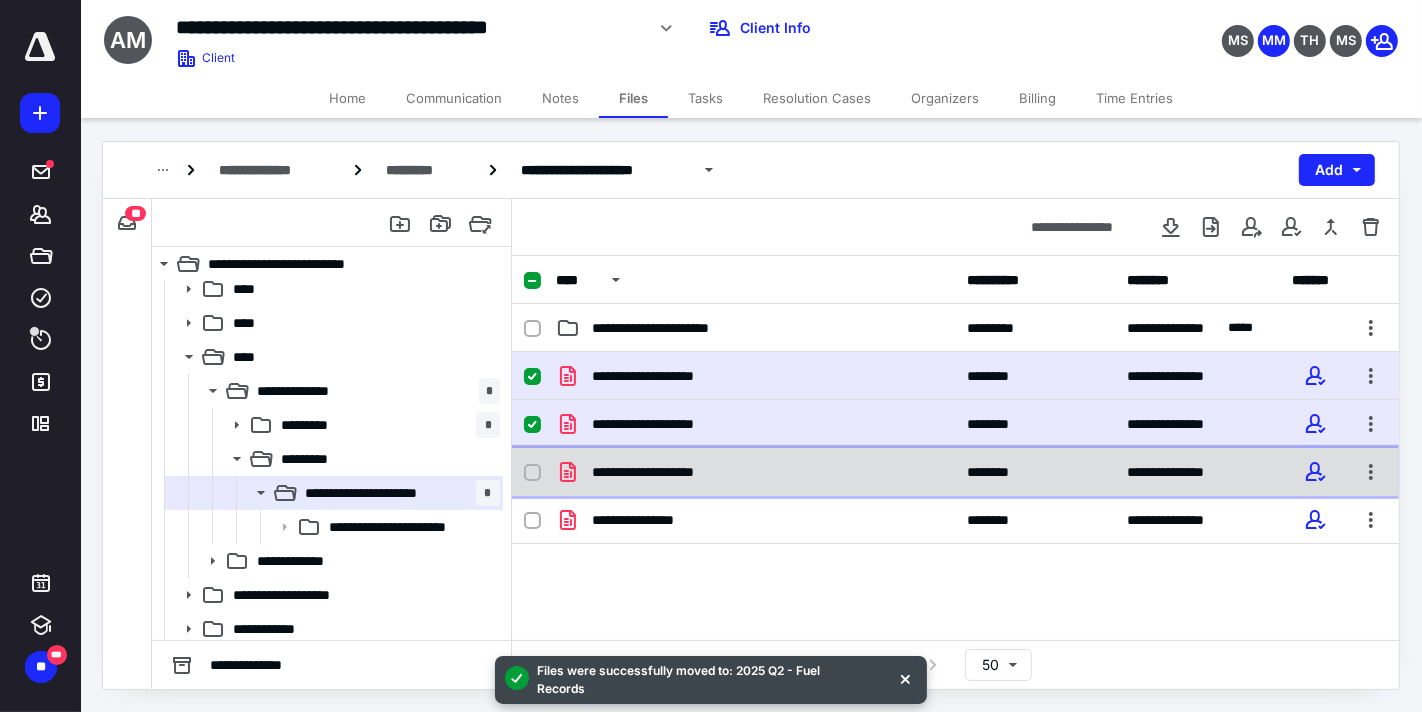 click on "**********" 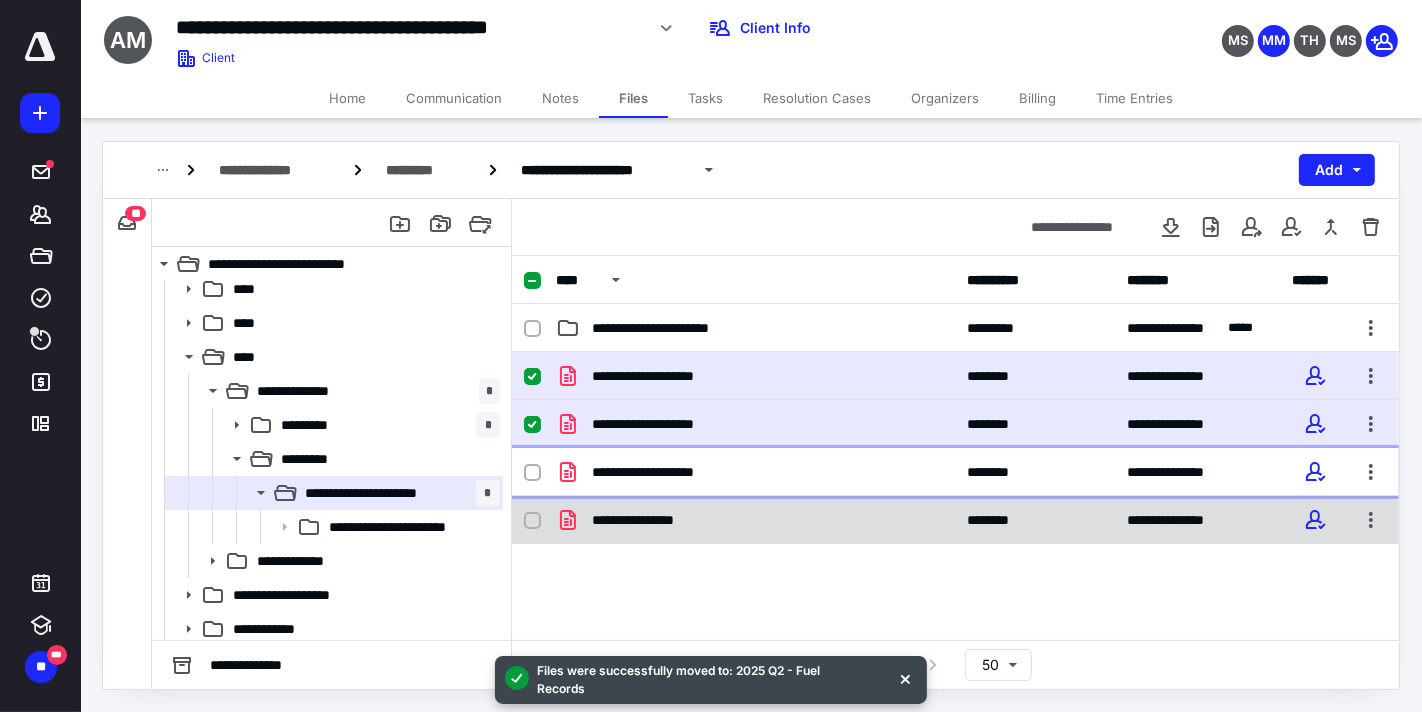 checkbox on "true" 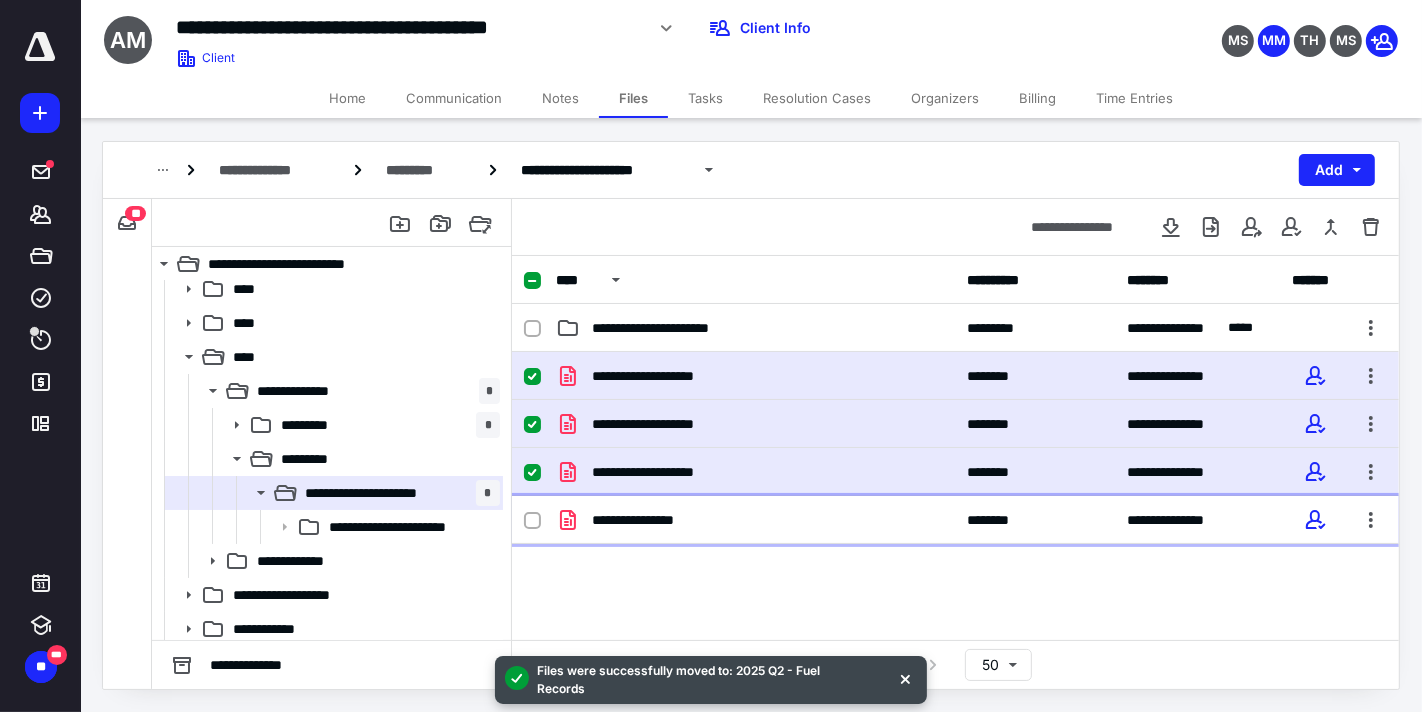 click on "**********" 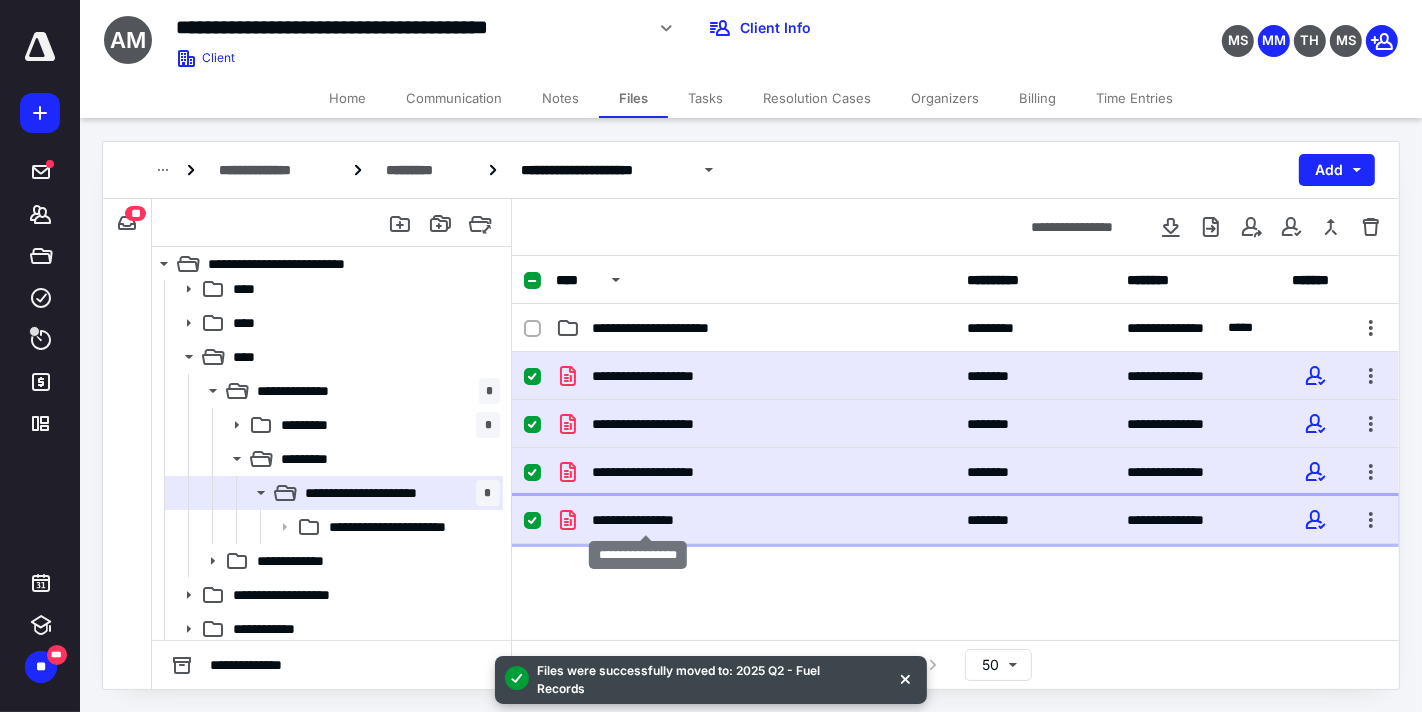 checkbox on "true" 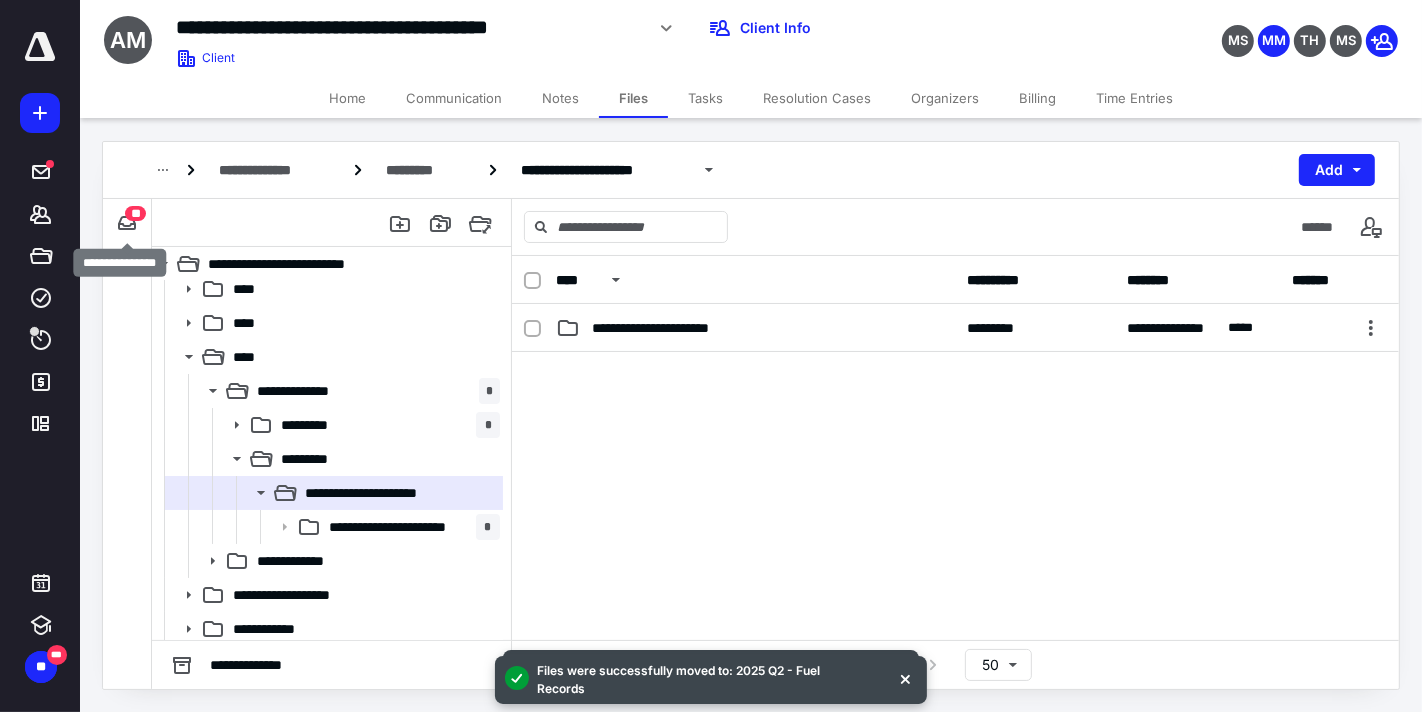 click on "**" 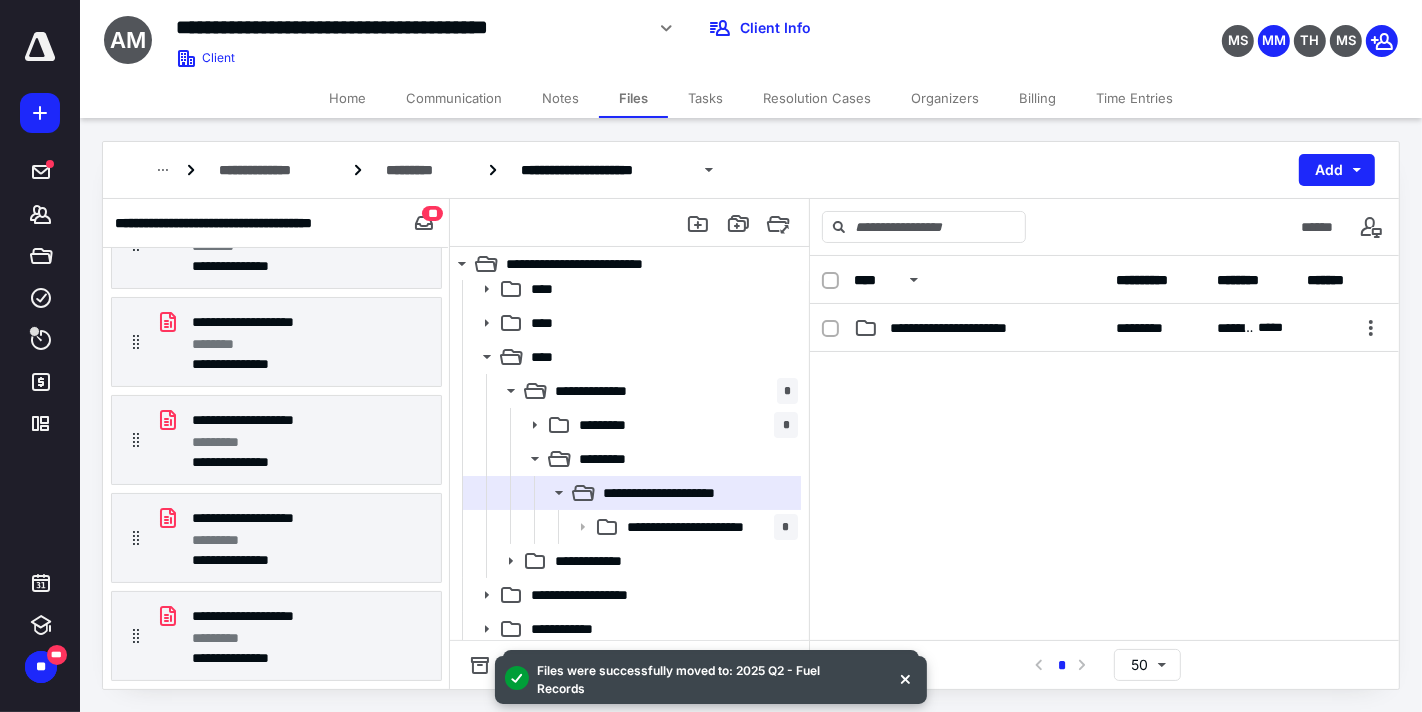scroll, scrollTop: 444, scrollLeft: 0, axis: vertical 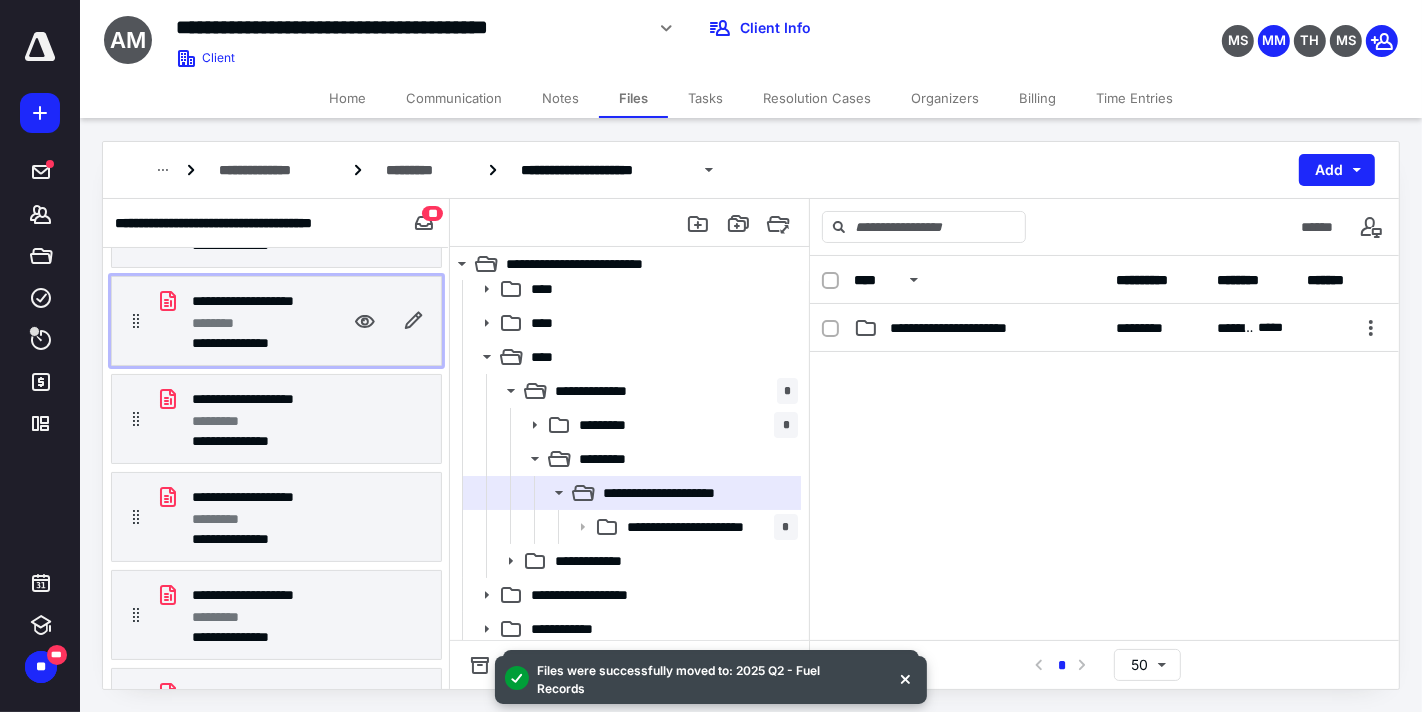 click on "********" 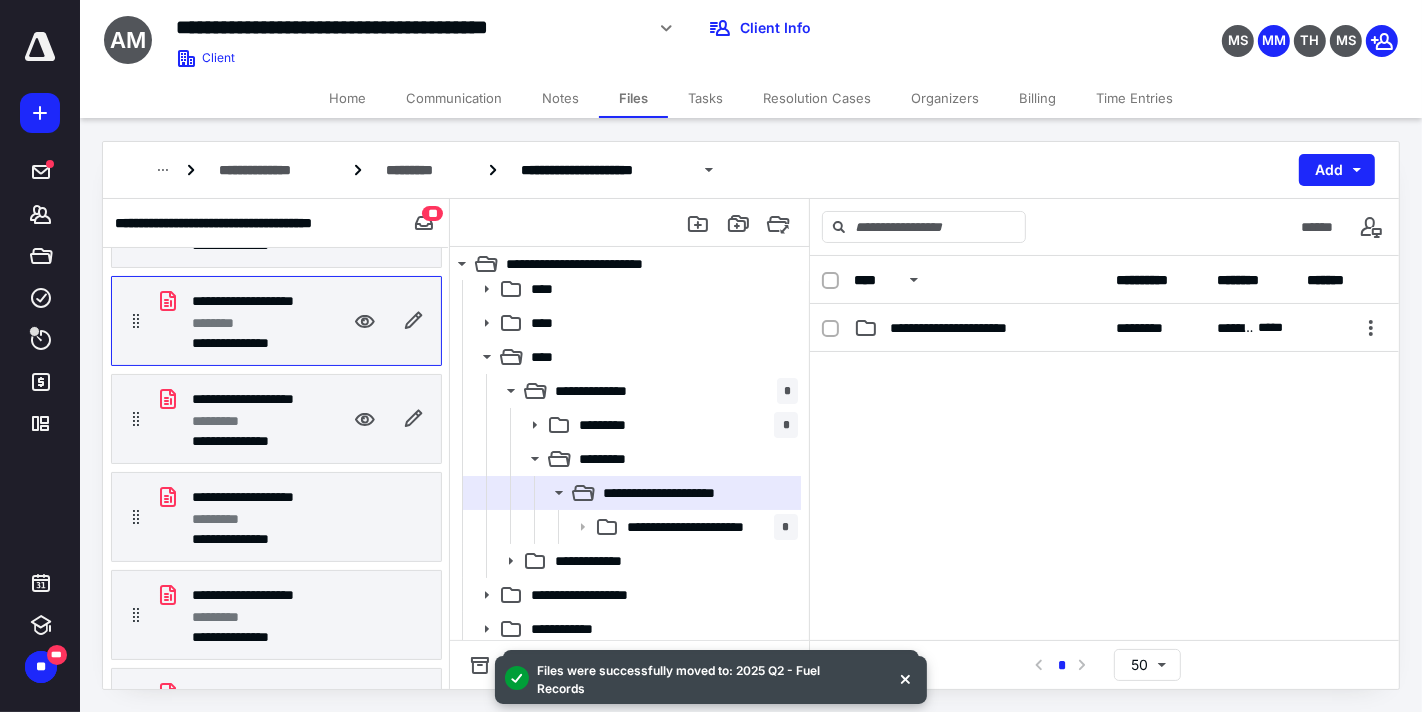 click on "*********" 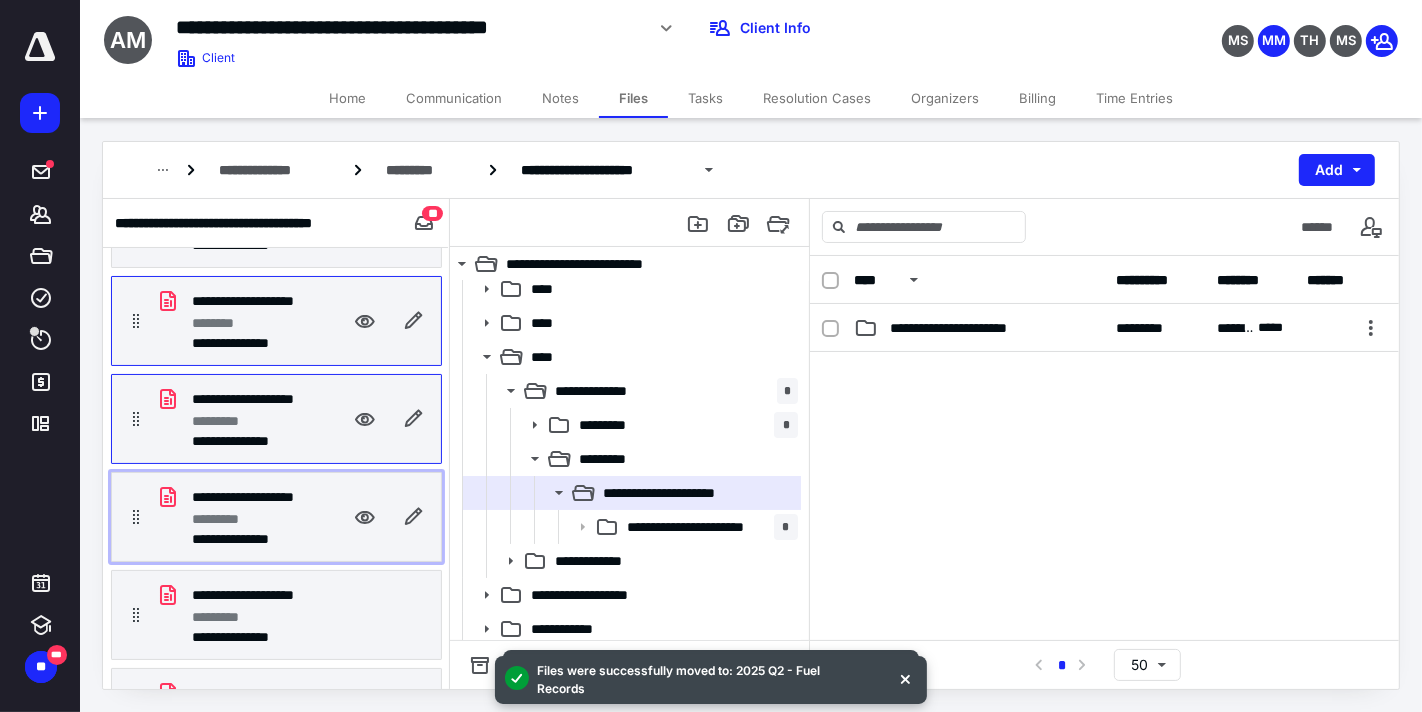 click on "*********" 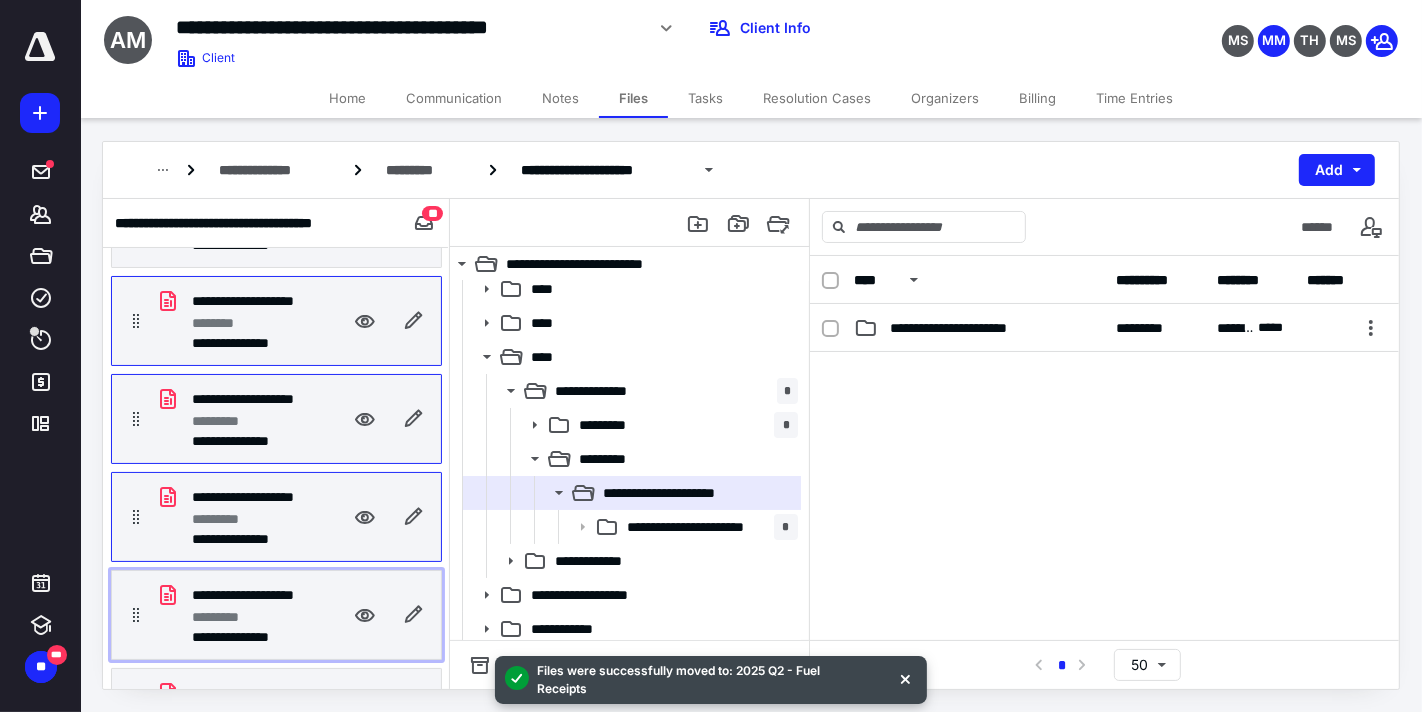 click on "*********" 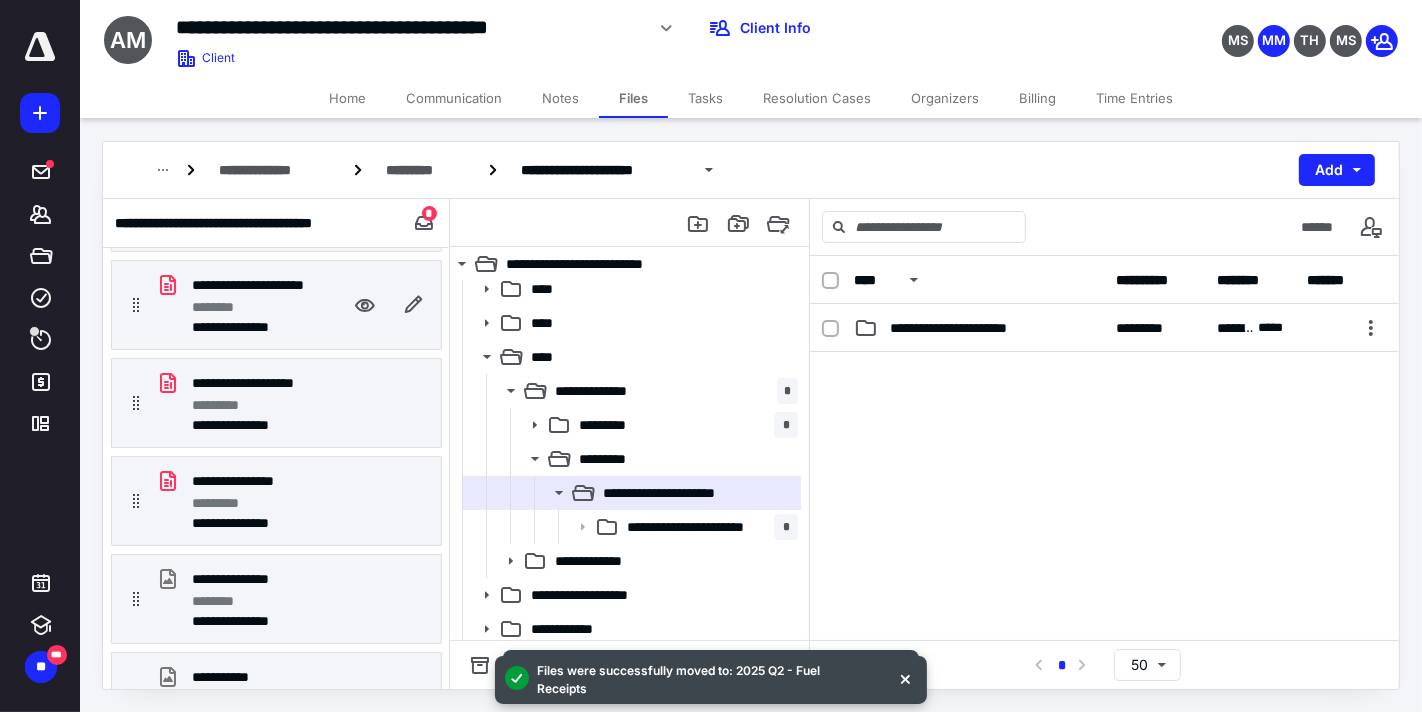 scroll, scrollTop: 416, scrollLeft: 0, axis: vertical 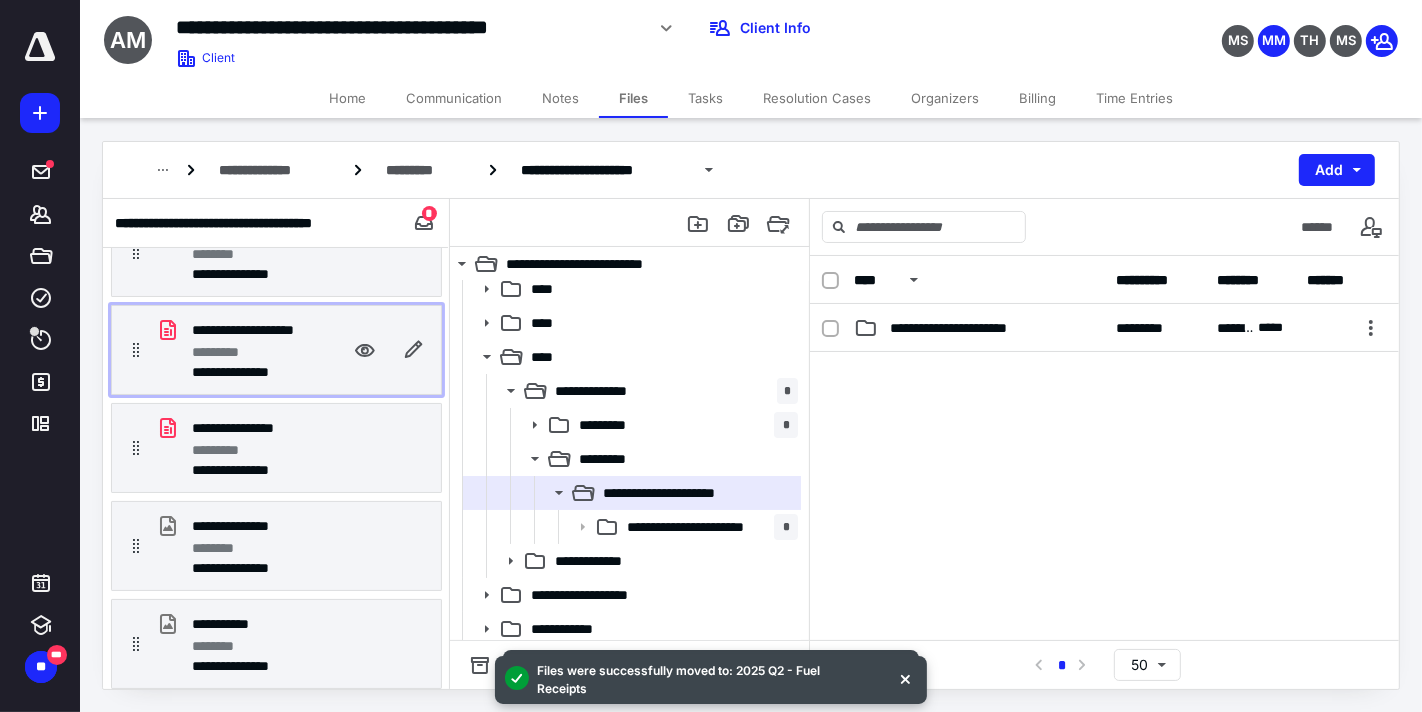 click on "**********" 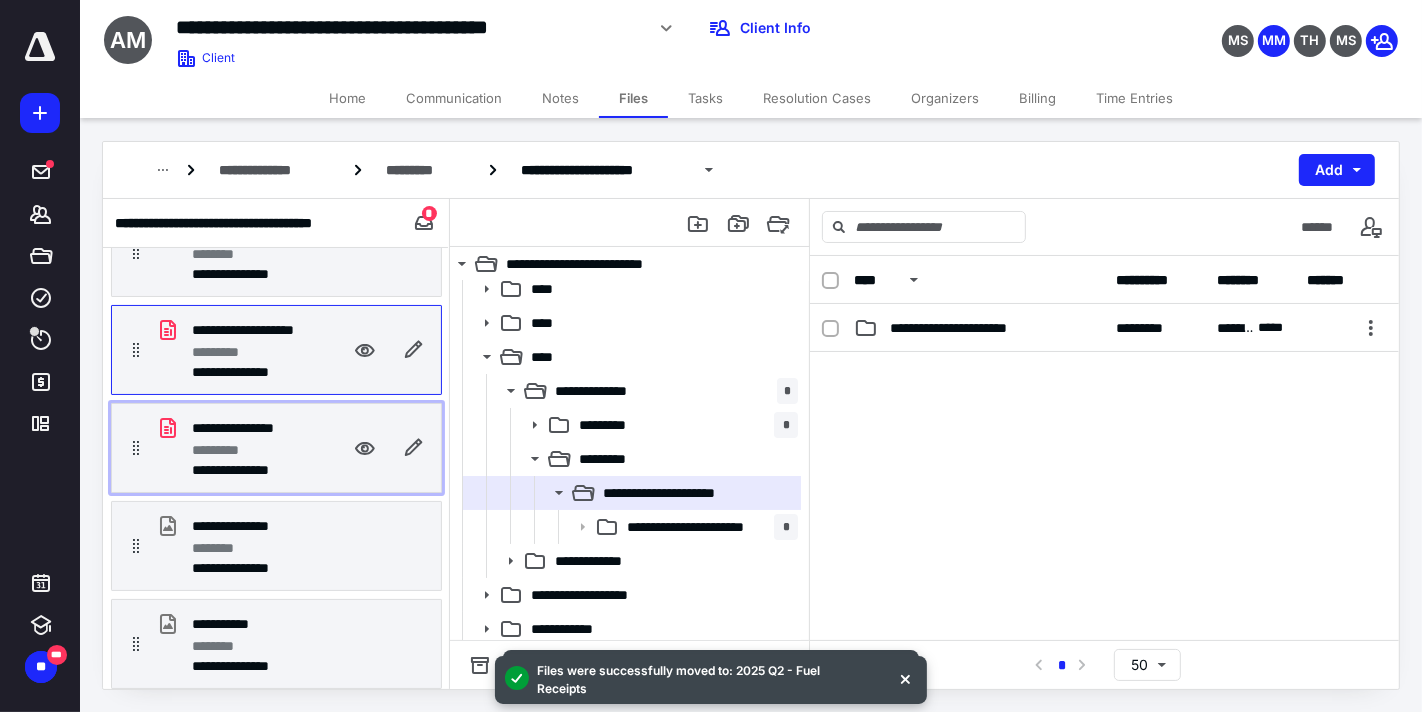 click on "*********" 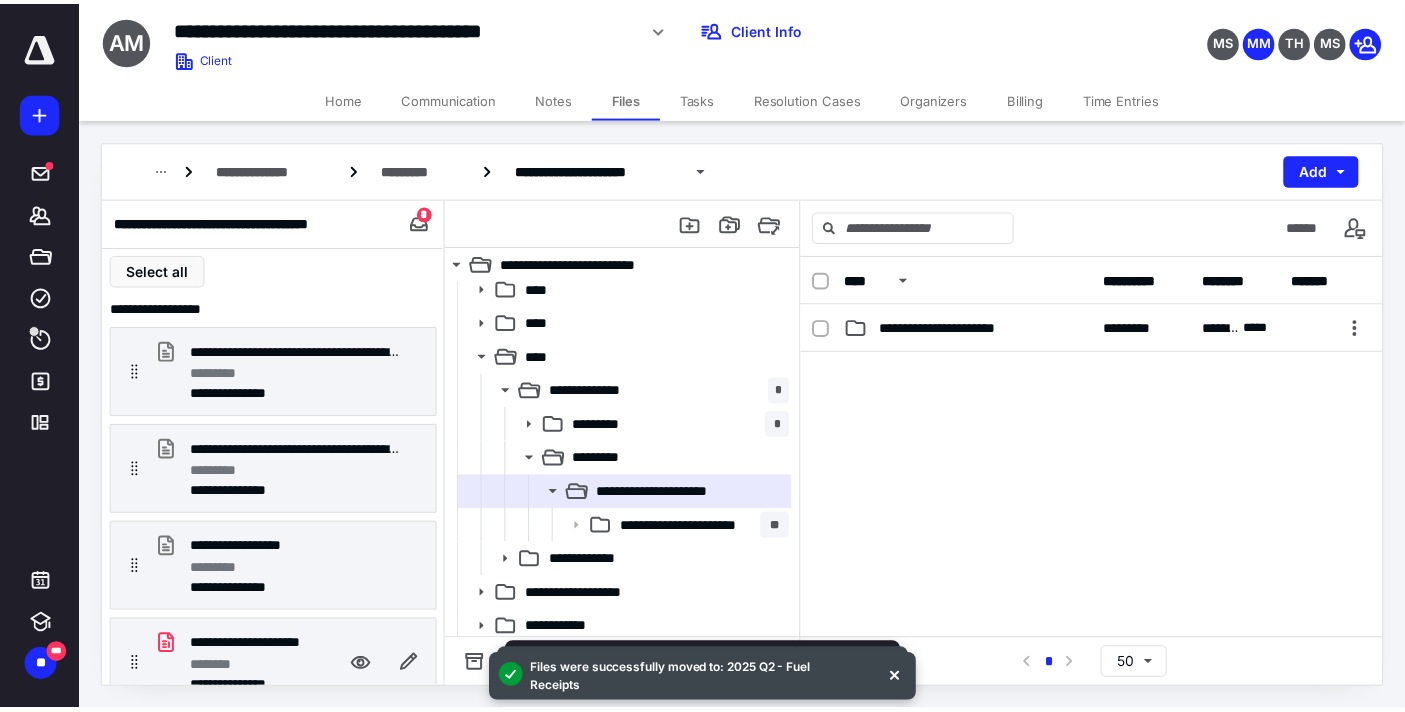 scroll, scrollTop: 0, scrollLeft: 0, axis: both 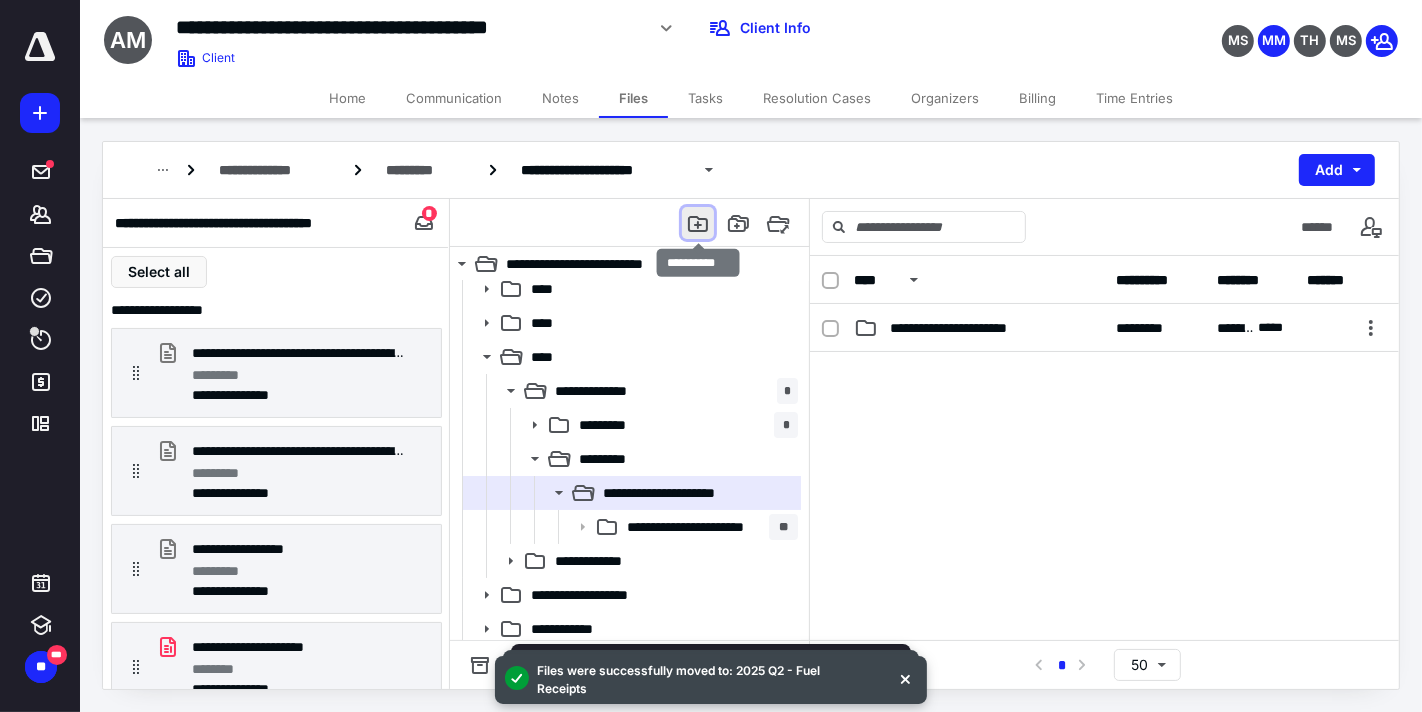 click 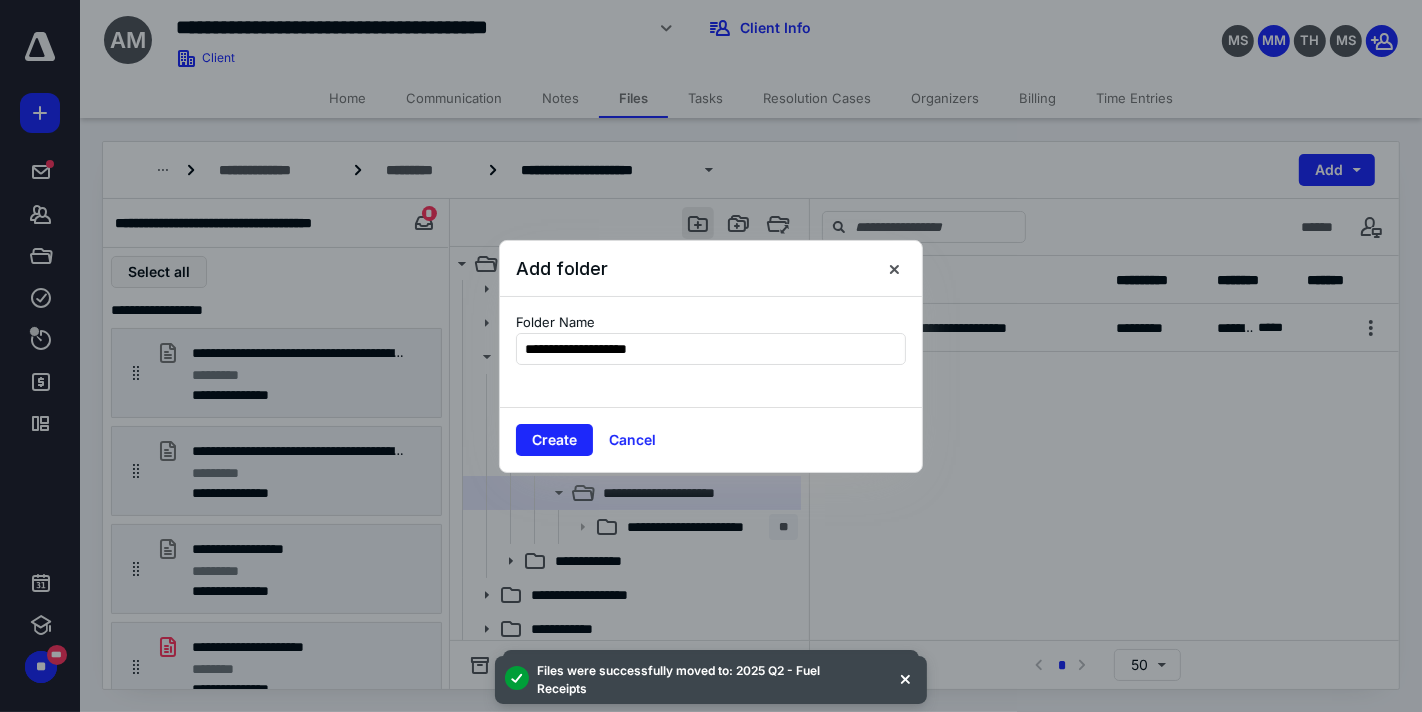 type on "**********" 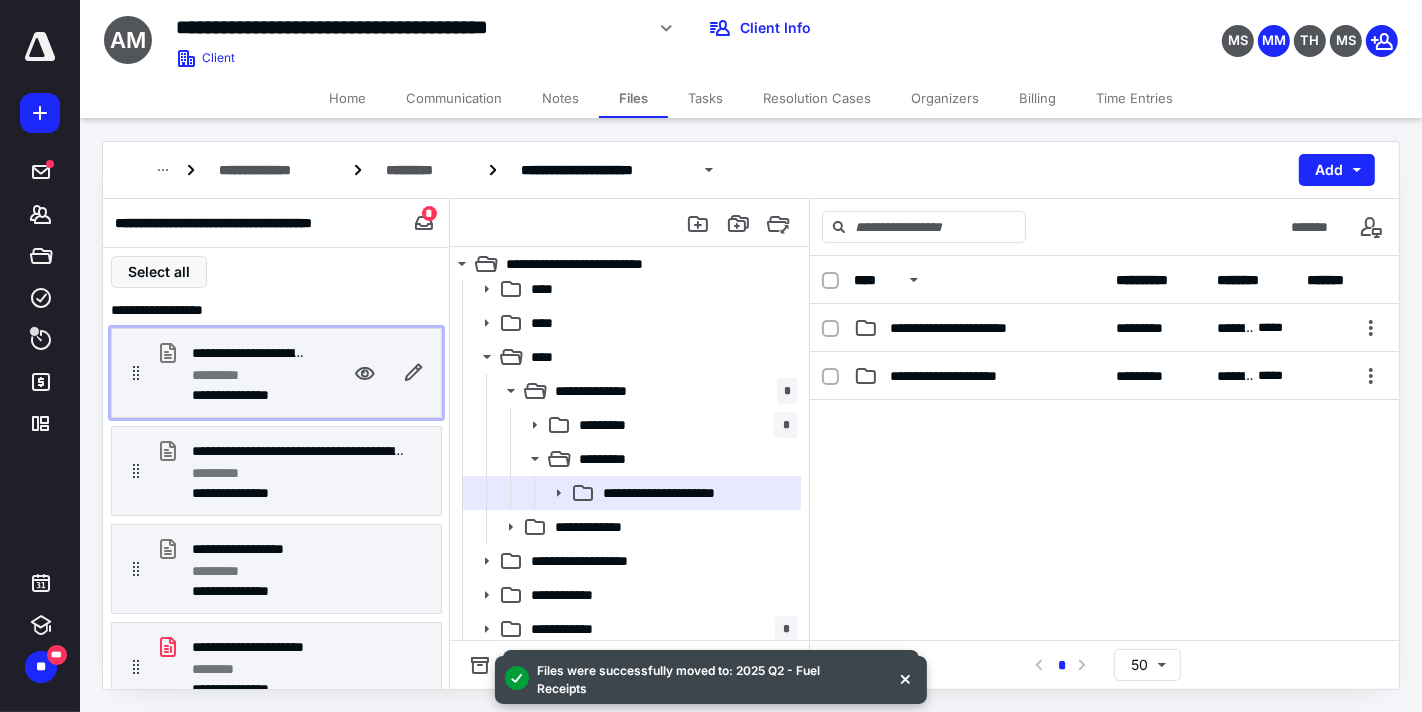 click on "*********" 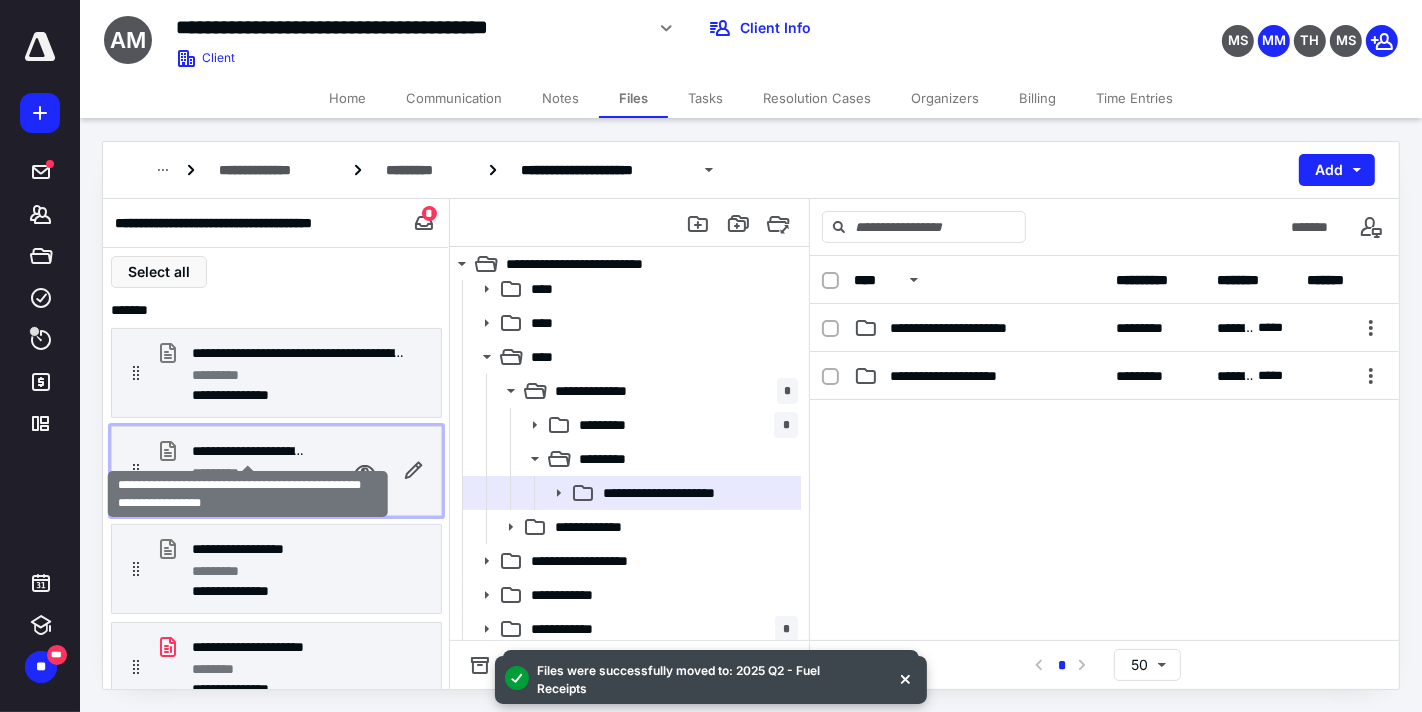 click on "**********" 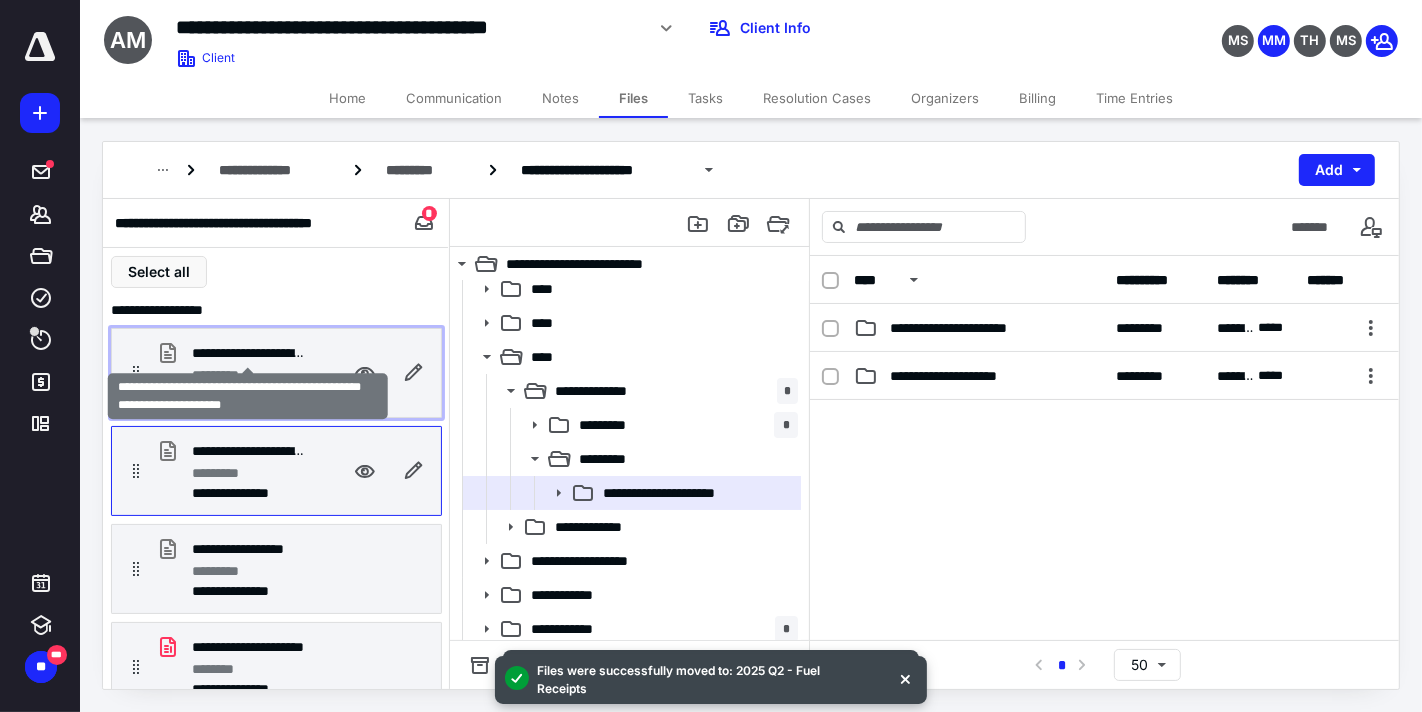 click on "**********" 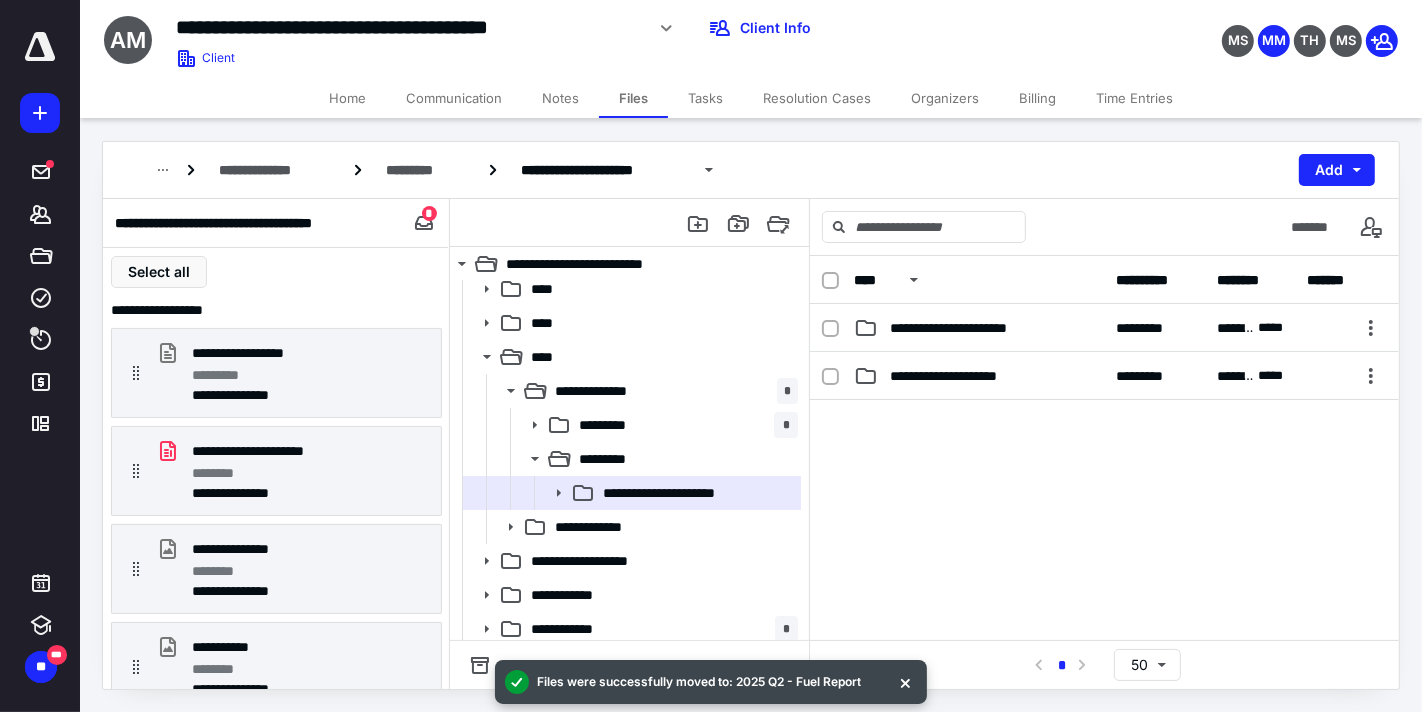 click on "Tasks" 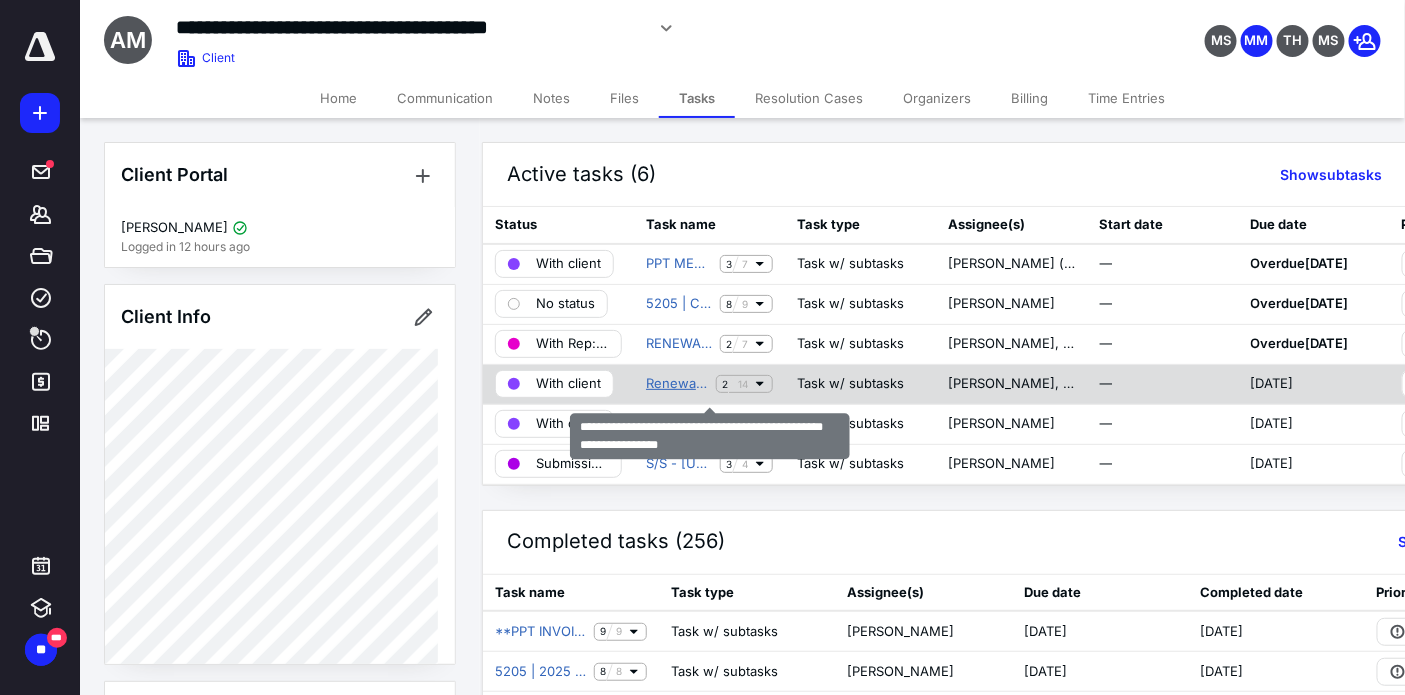 click on "Renewal Reminder: IFTA Quarterly Report (2025 Q2) ([US_STATE])" 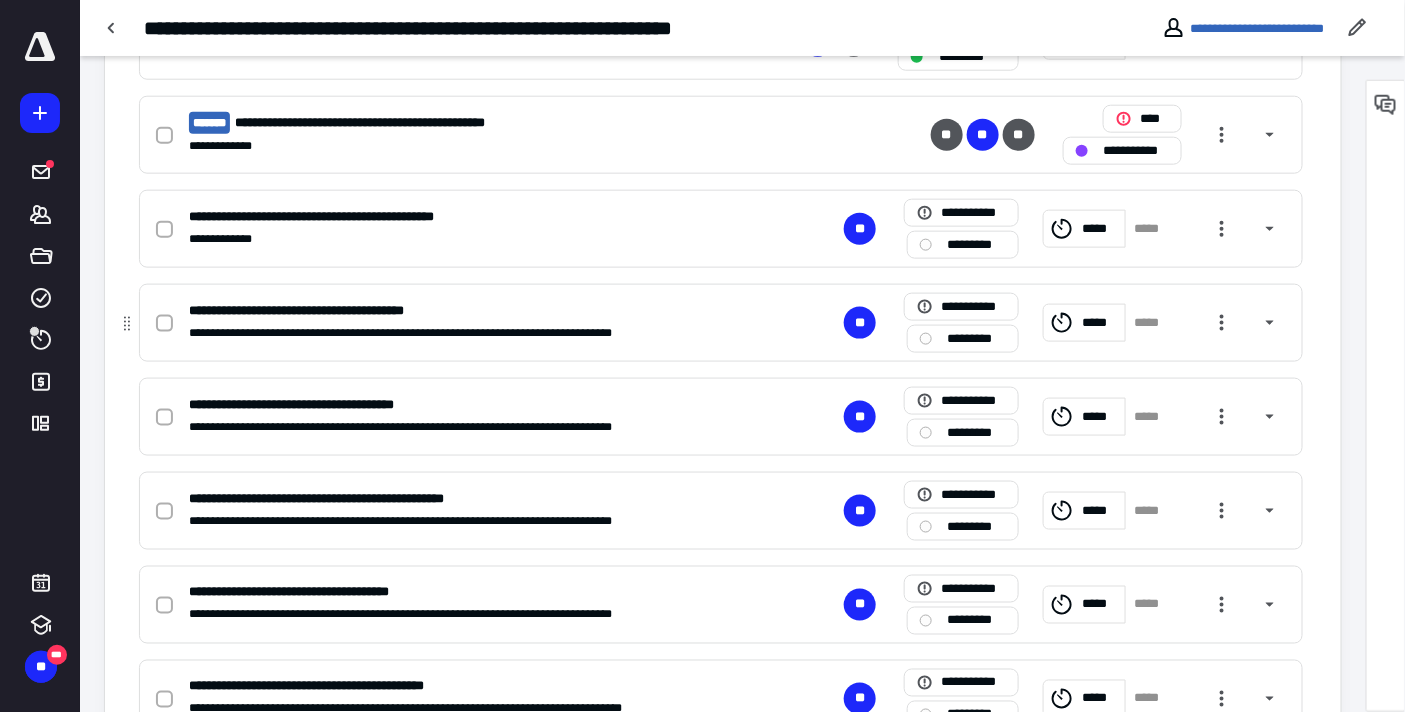 scroll, scrollTop: 777, scrollLeft: 0, axis: vertical 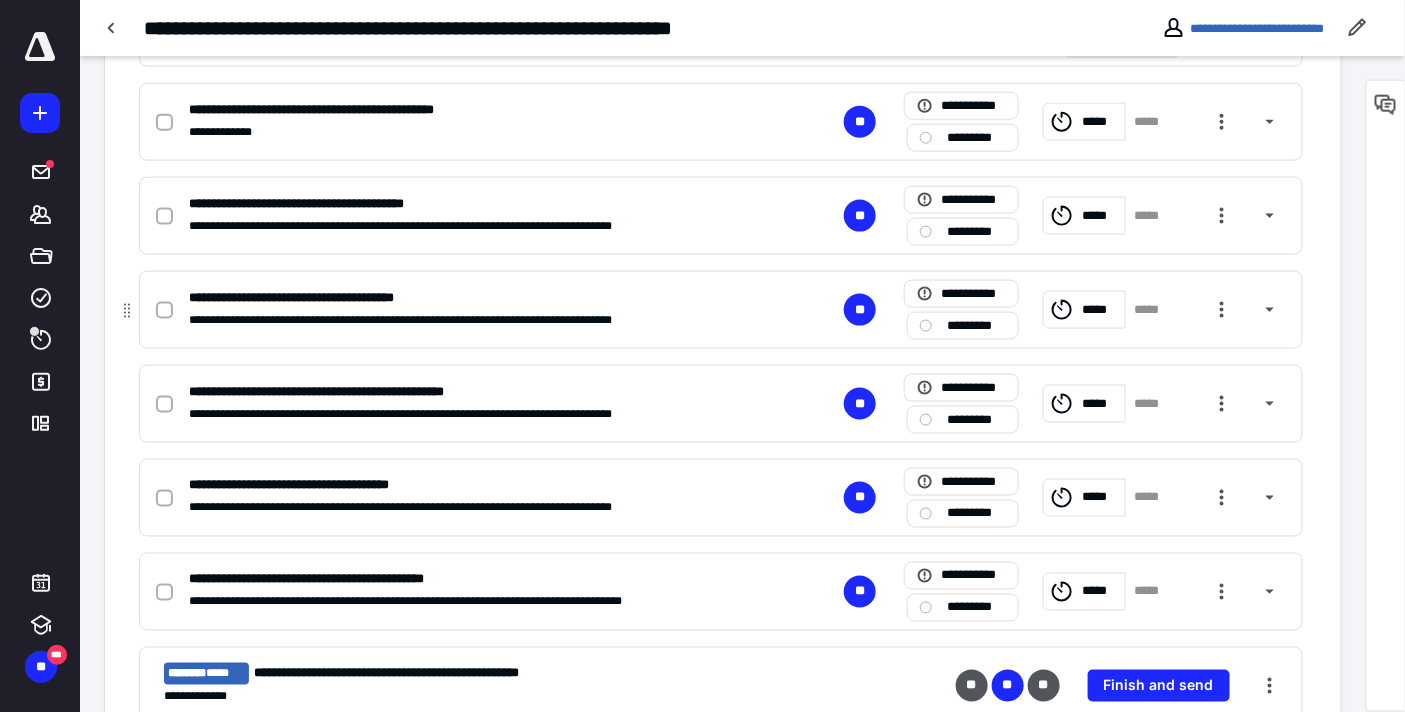 click on "*********" 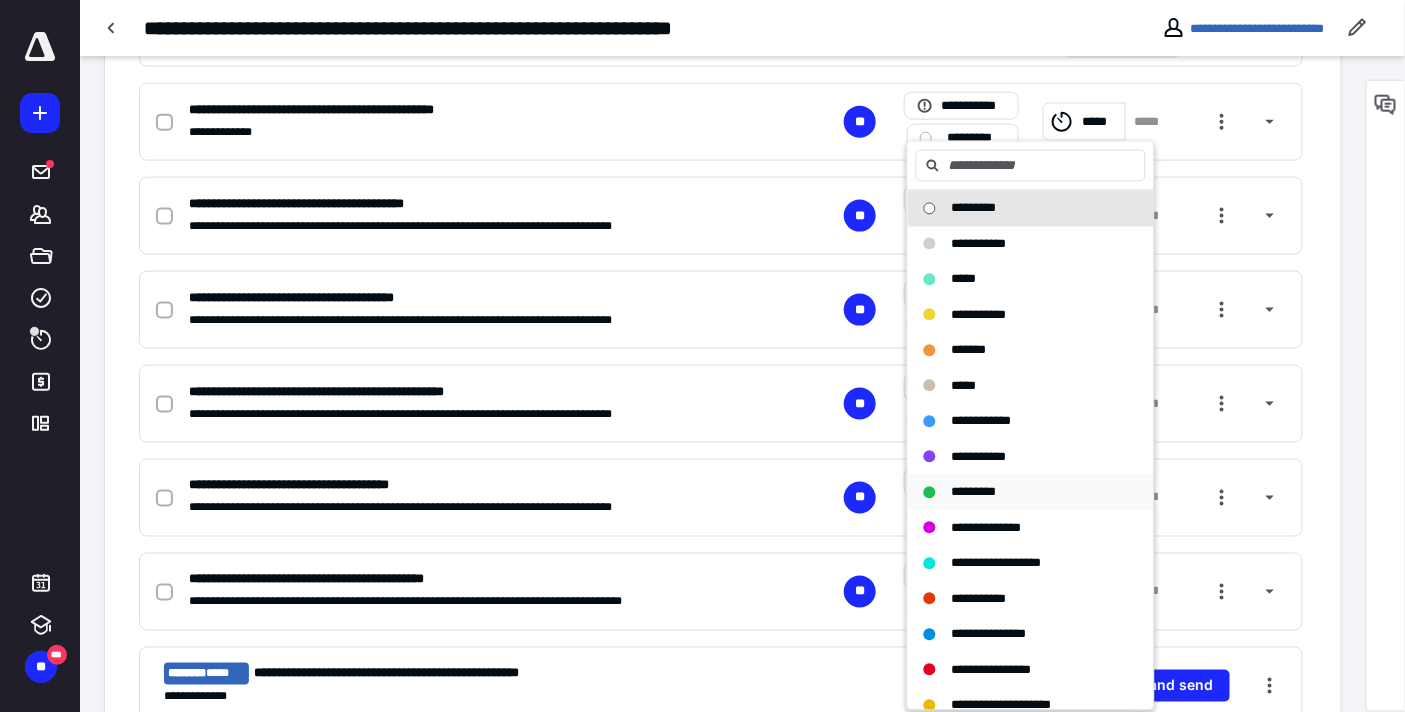 click on "*********" 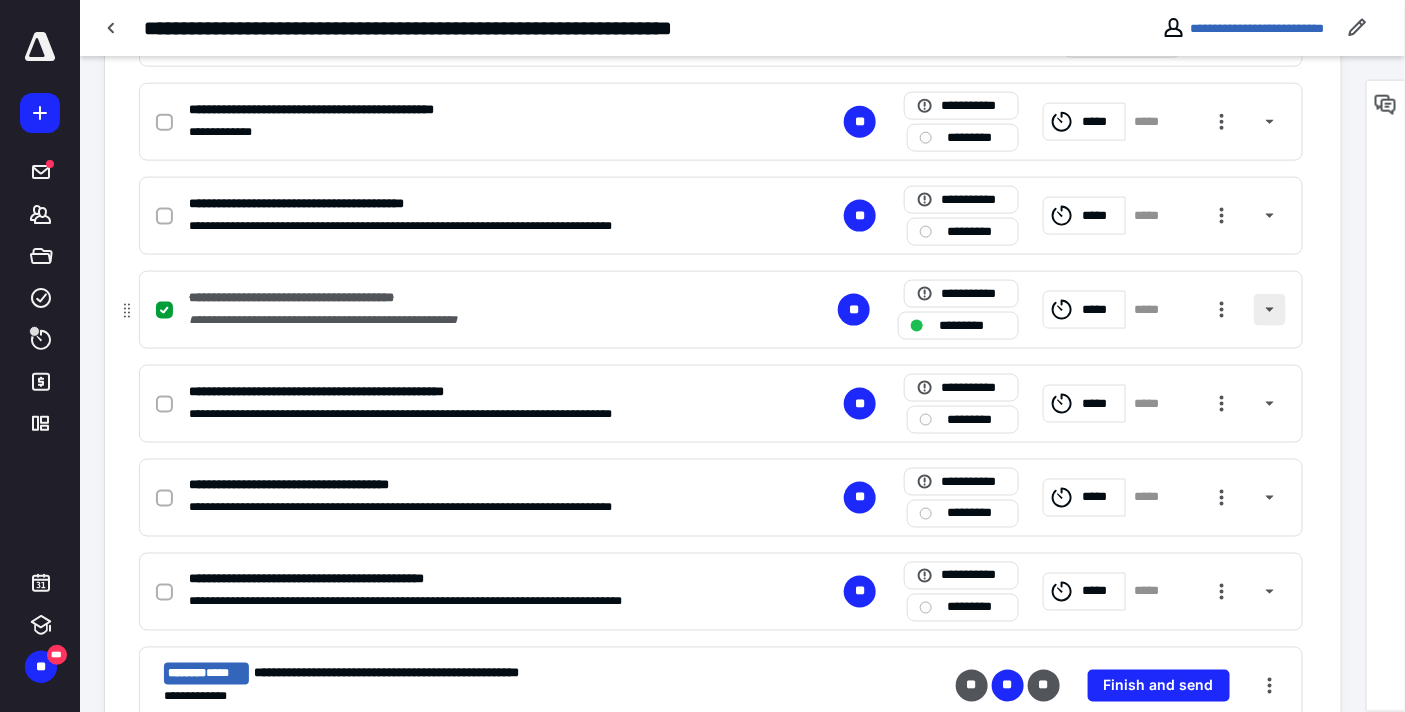 click 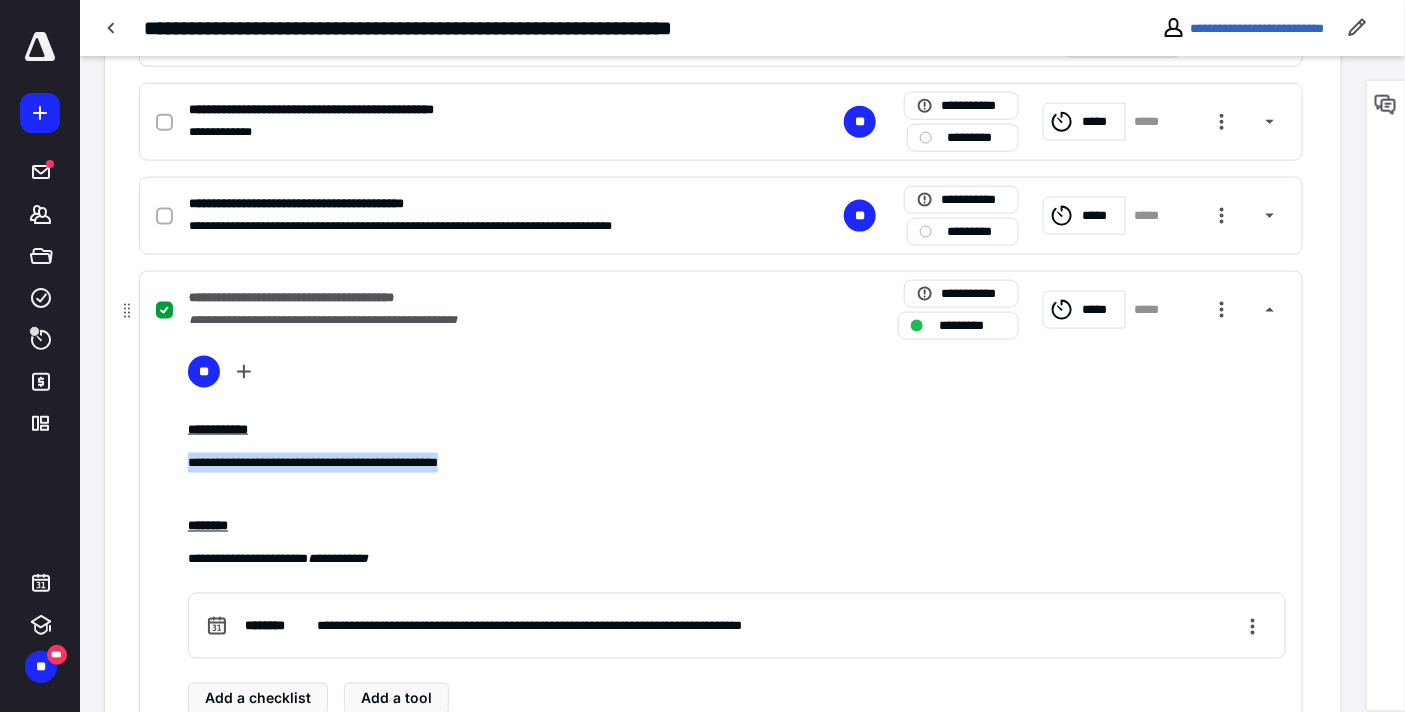 drag, startPoint x: 468, startPoint y: 465, endPoint x: 191, endPoint y: 458, distance: 277.08844 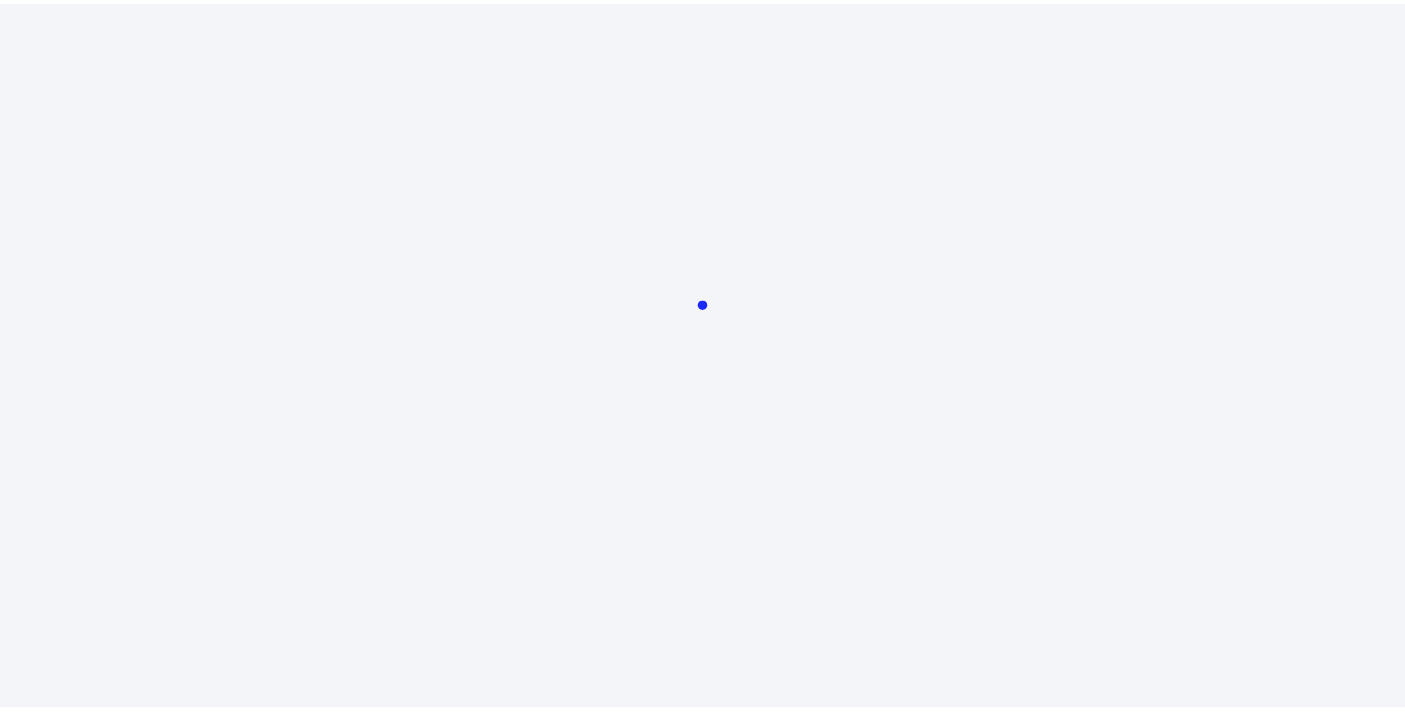 scroll, scrollTop: 0, scrollLeft: 0, axis: both 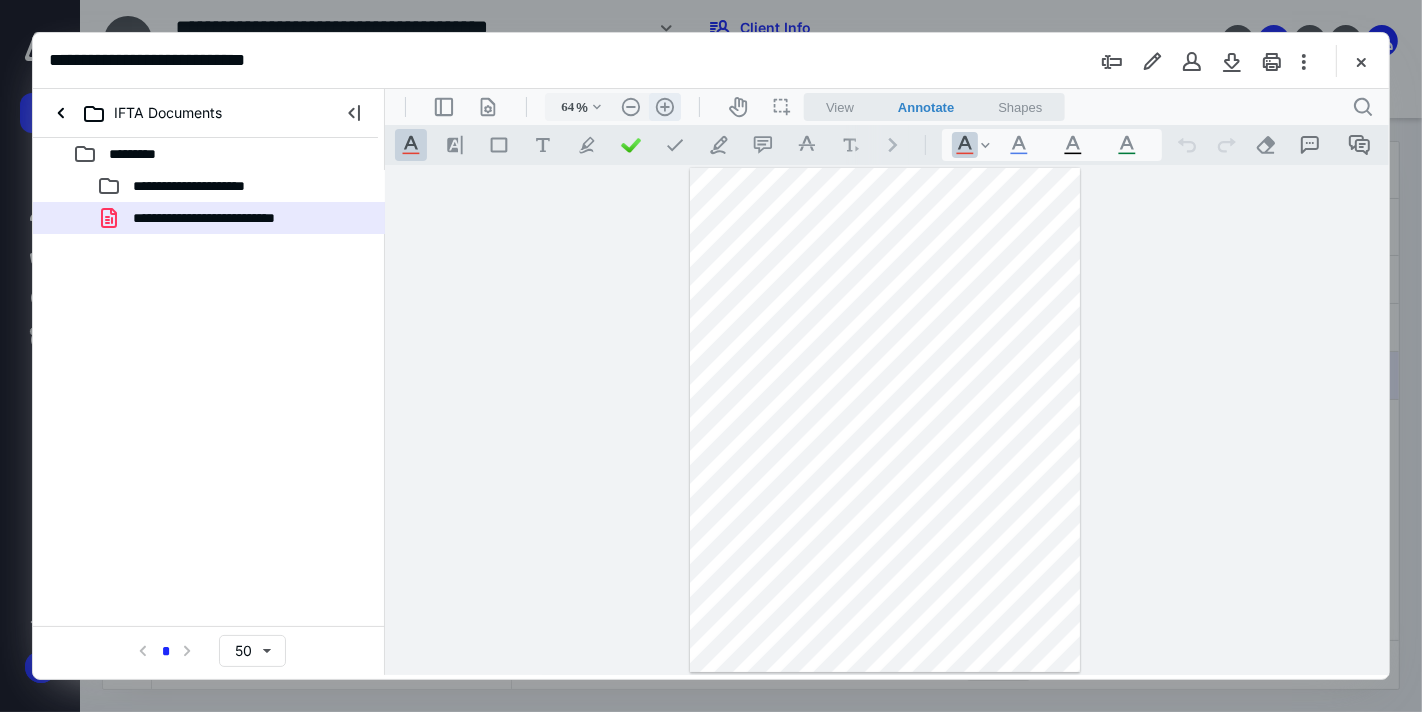 click on ".cls-1{fill:#abb0c4;} icon - header - zoom - in - line" at bounding box center [664, 106] 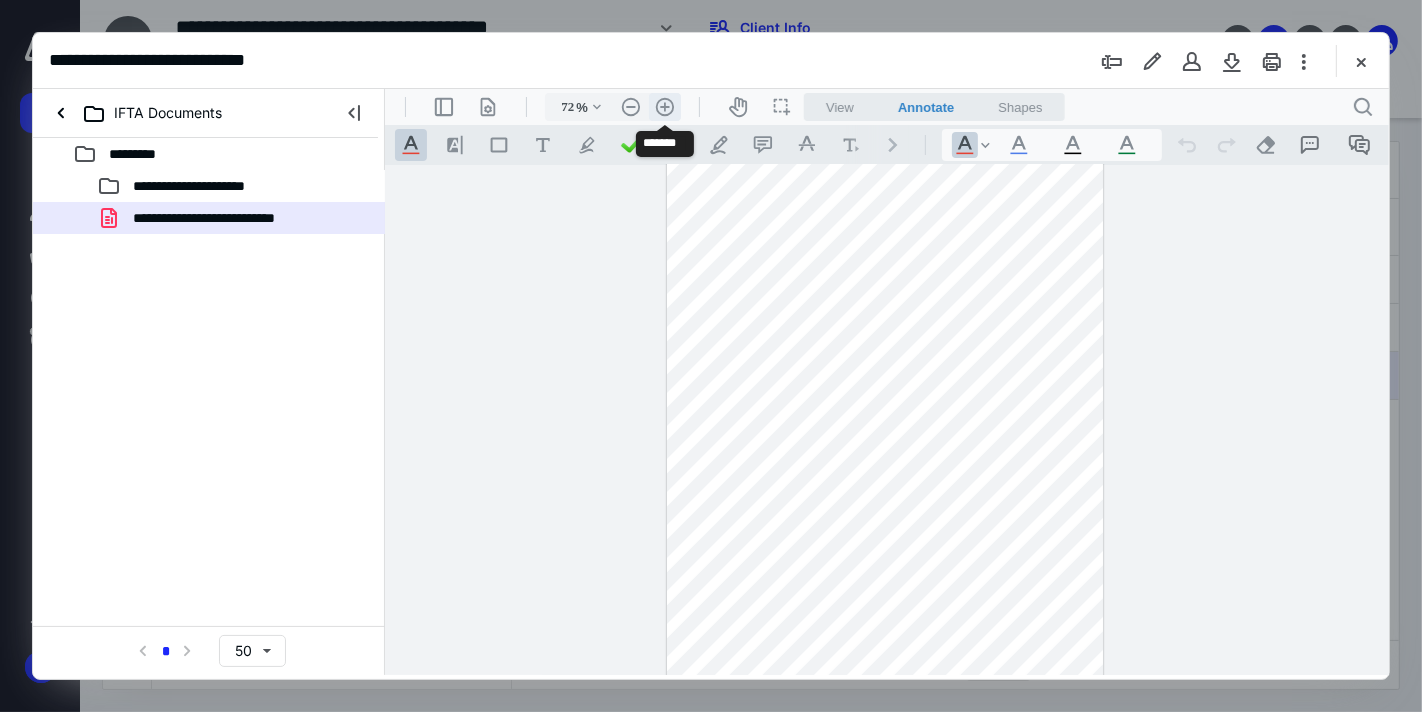 click on ".cls-1{fill:#abb0c4;} icon - header - zoom - in - line" at bounding box center (664, 106) 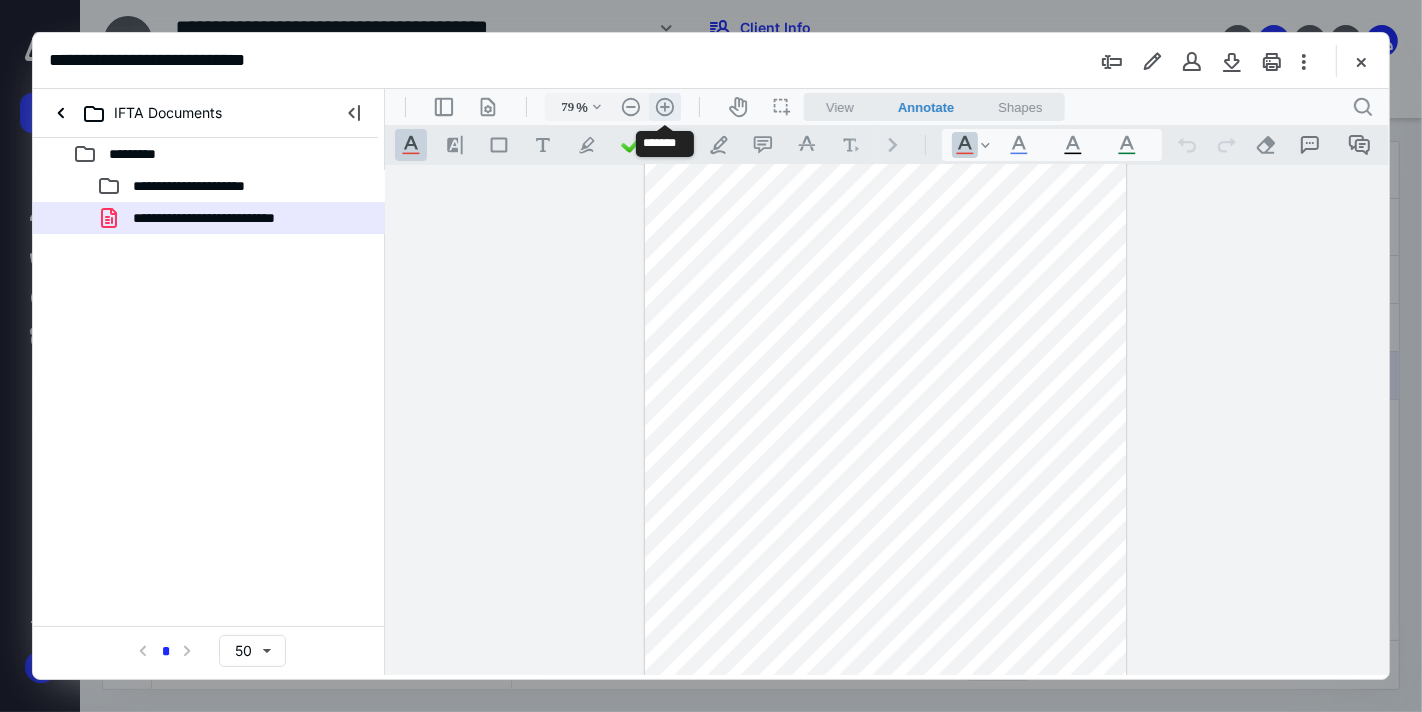 scroll, scrollTop: 76, scrollLeft: 0, axis: vertical 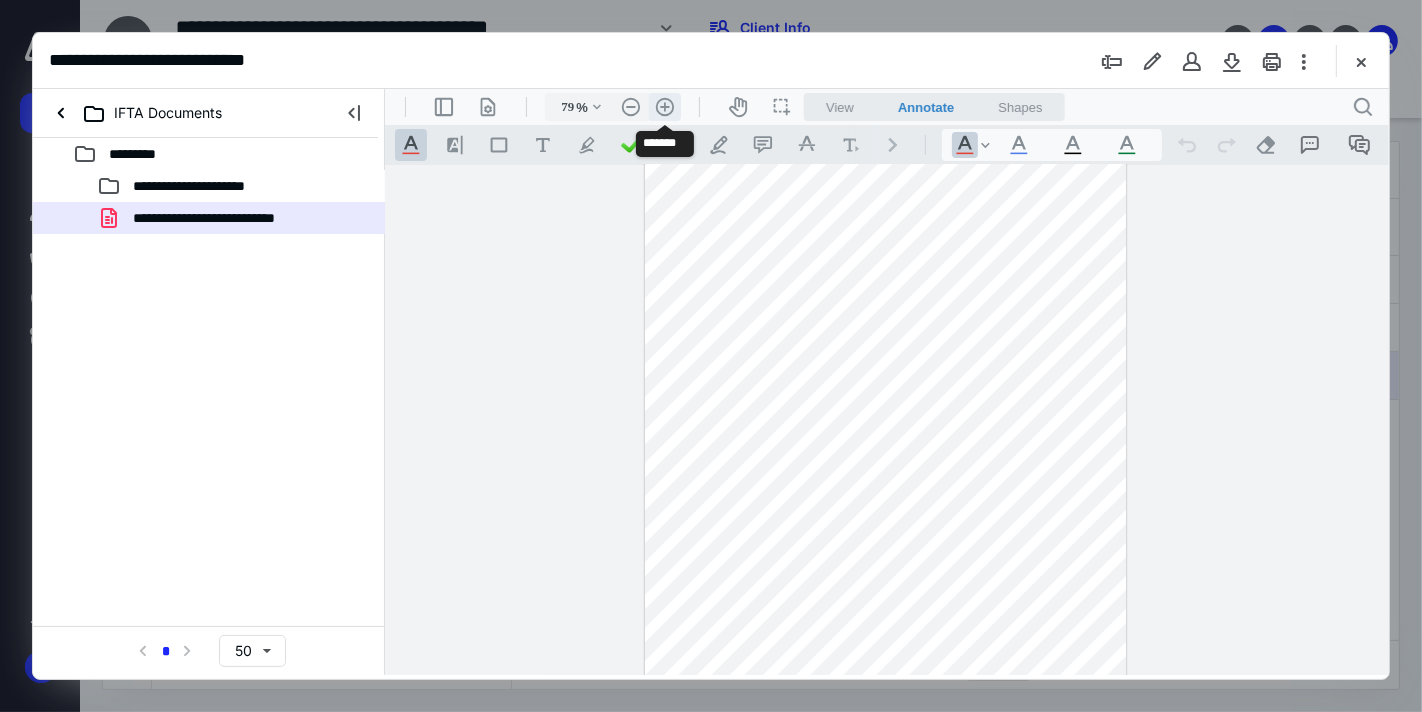 click on ".cls-1{fill:#abb0c4;} icon - header - zoom - in - line" at bounding box center (664, 106) 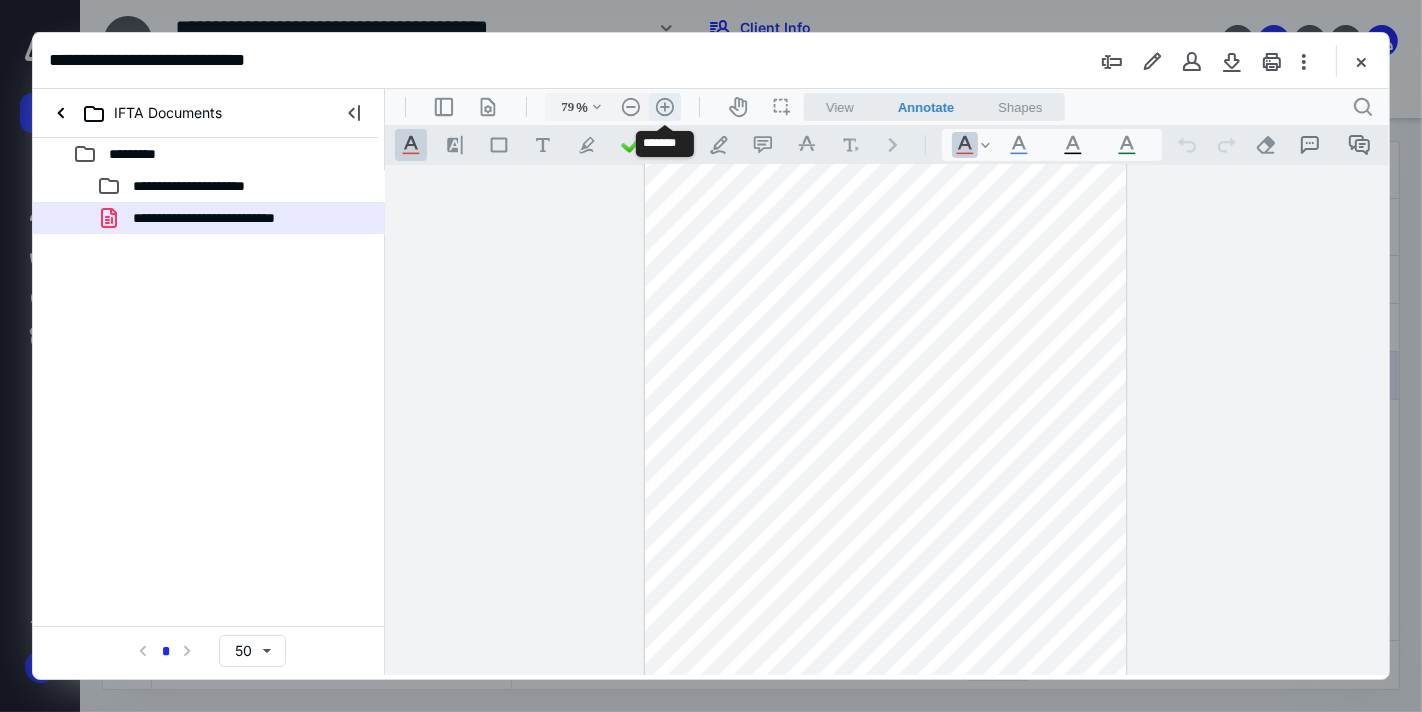 type on "87" 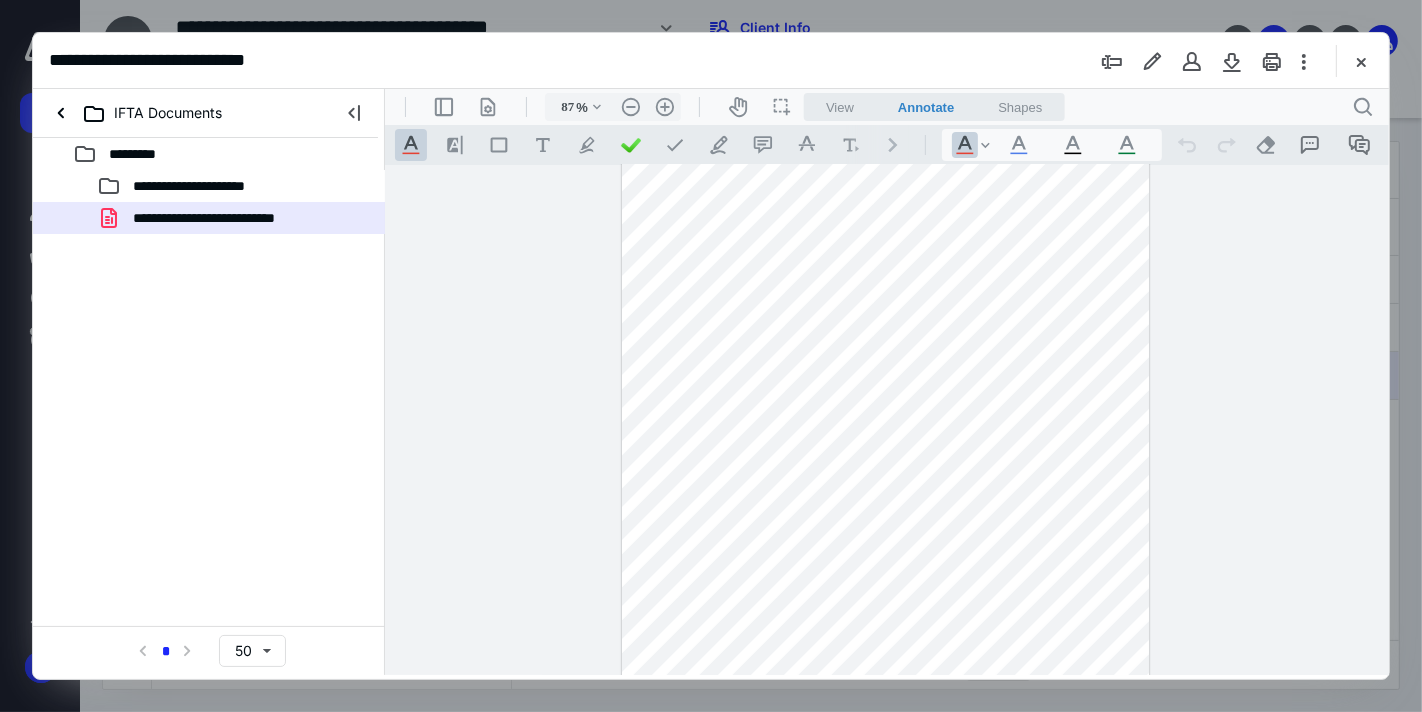 scroll, scrollTop: 0, scrollLeft: 0, axis: both 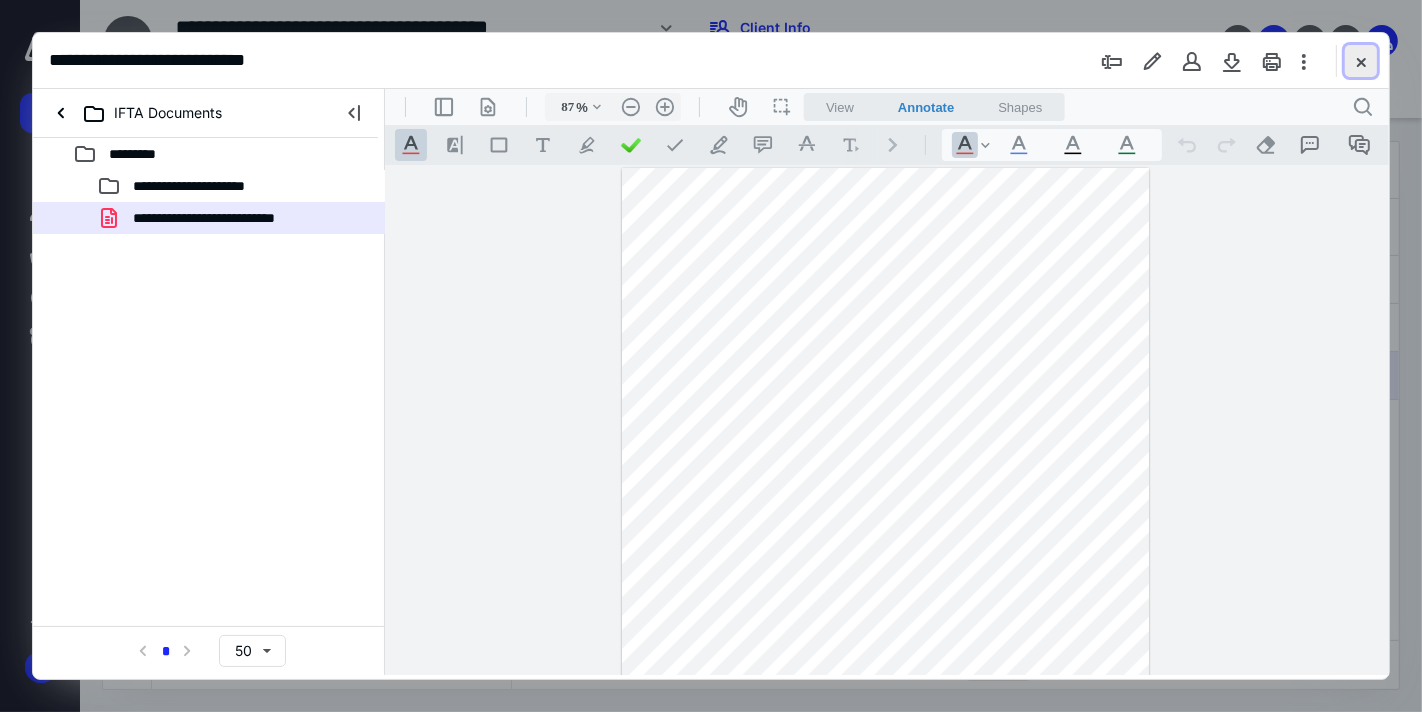 click at bounding box center [1361, 61] 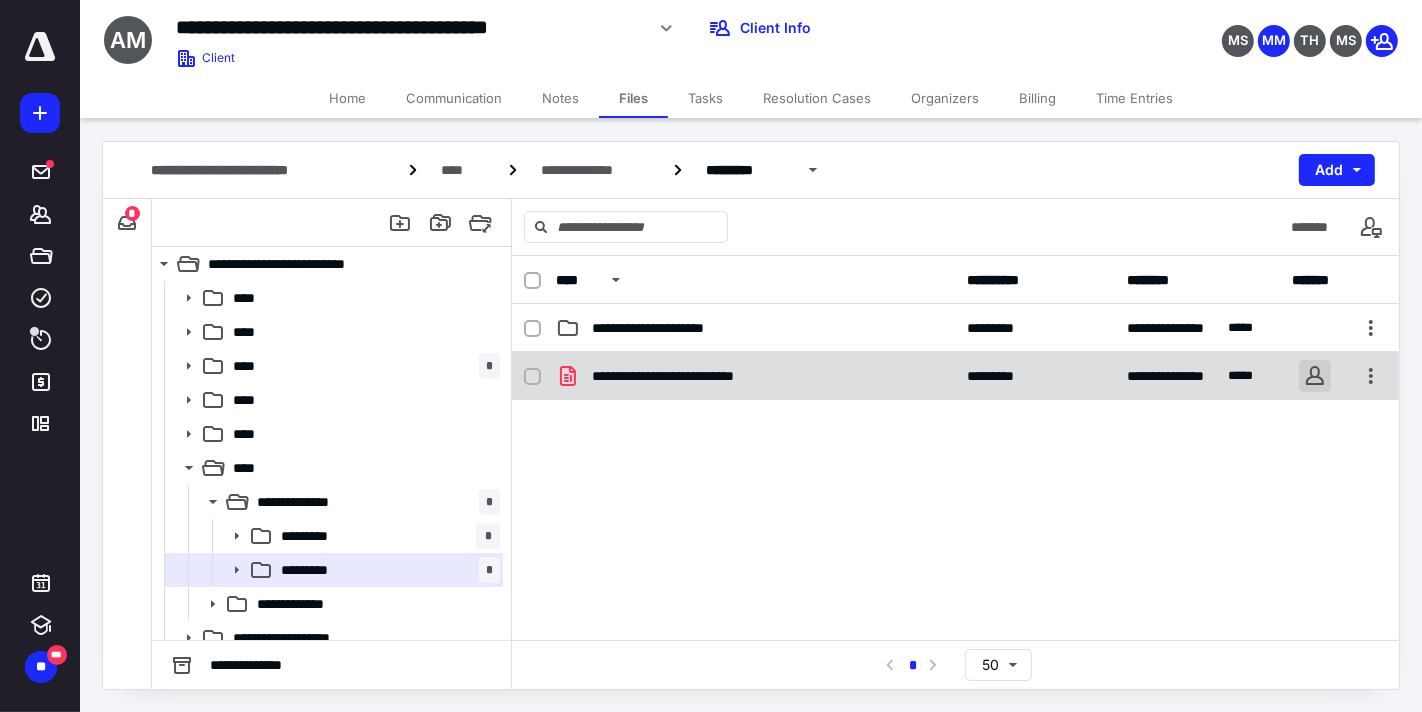 click at bounding box center (1315, 376) 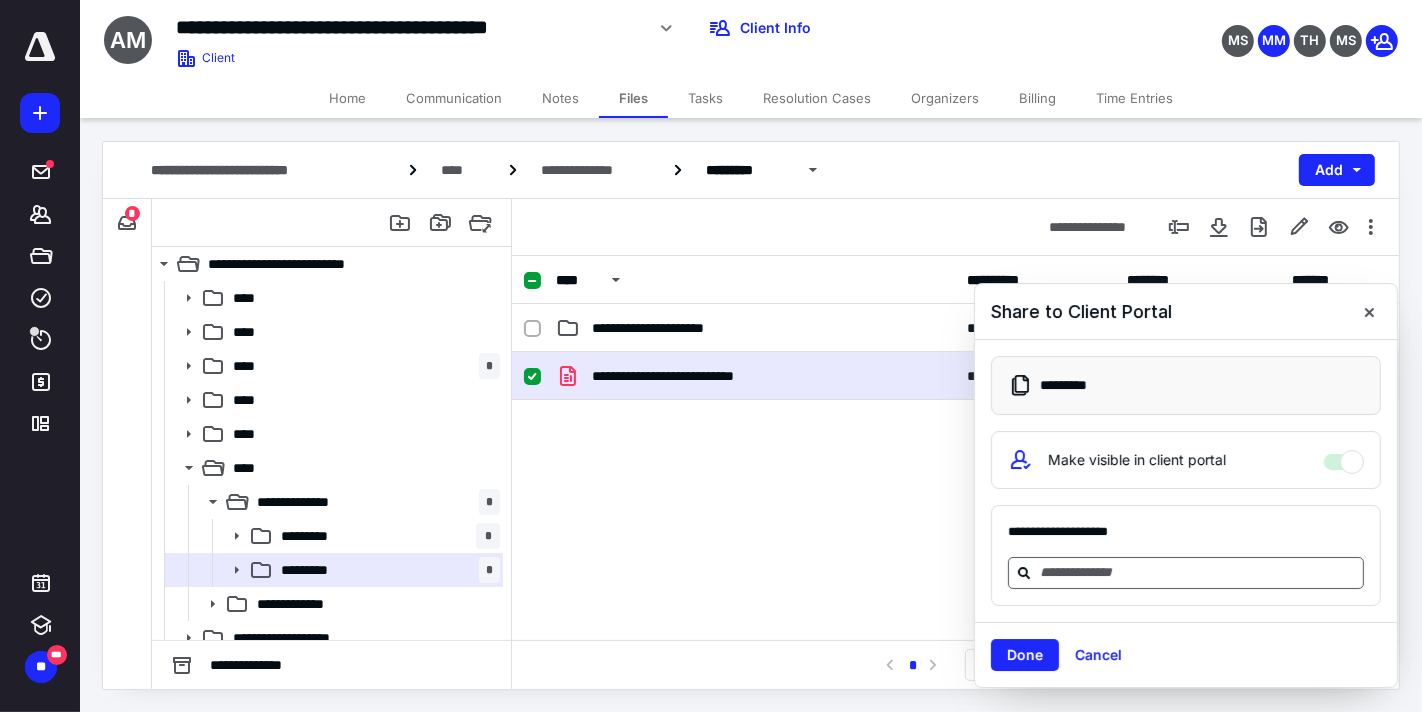 click at bounding box center [1198, 572] 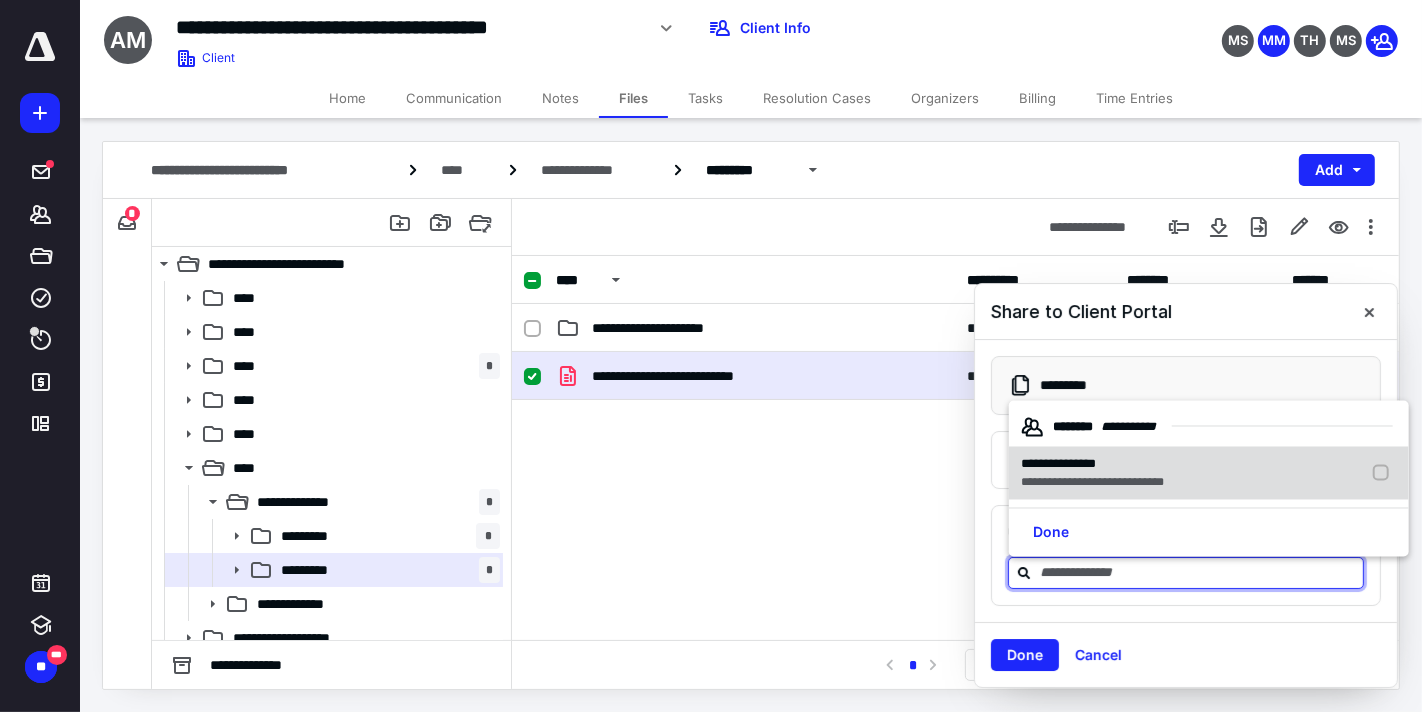 click on "**********" at bounding box center [1058, 463] 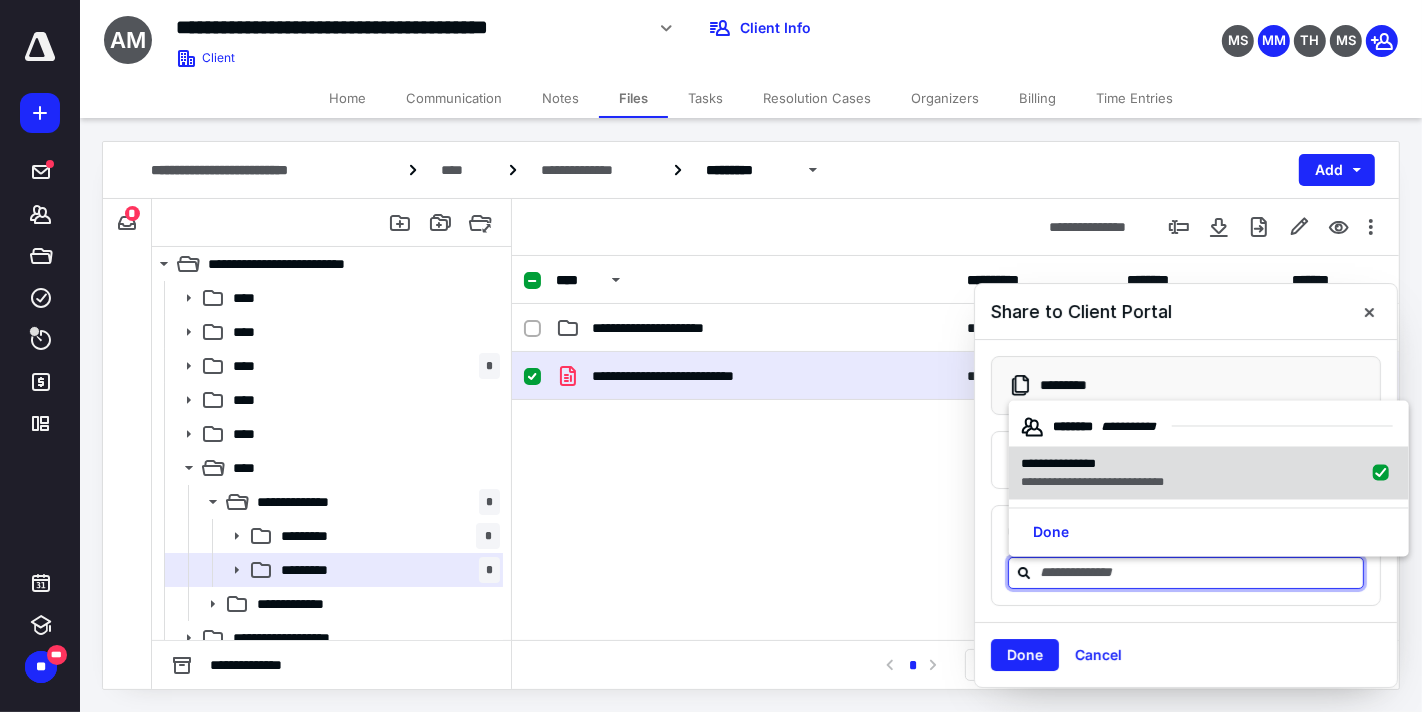 checkbox on "true" 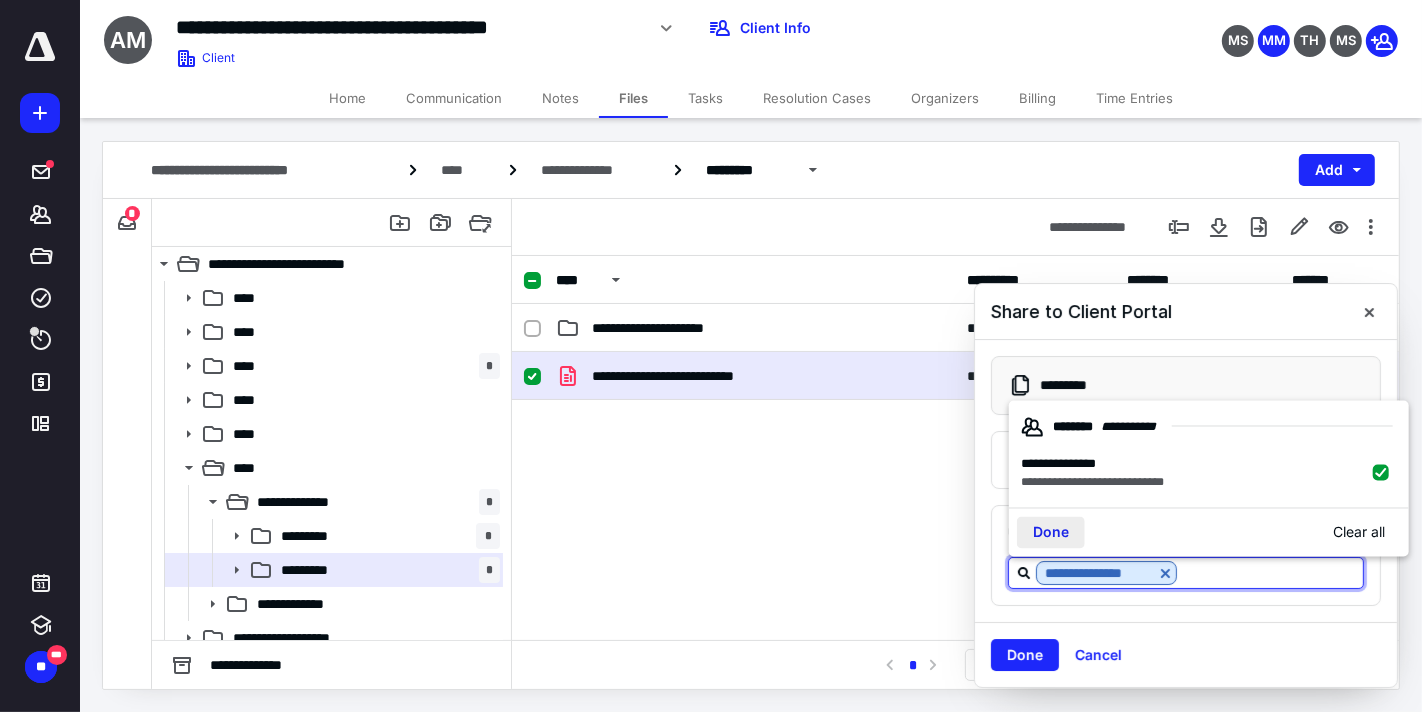 click on "Done" at bounding box center (1051, 533) 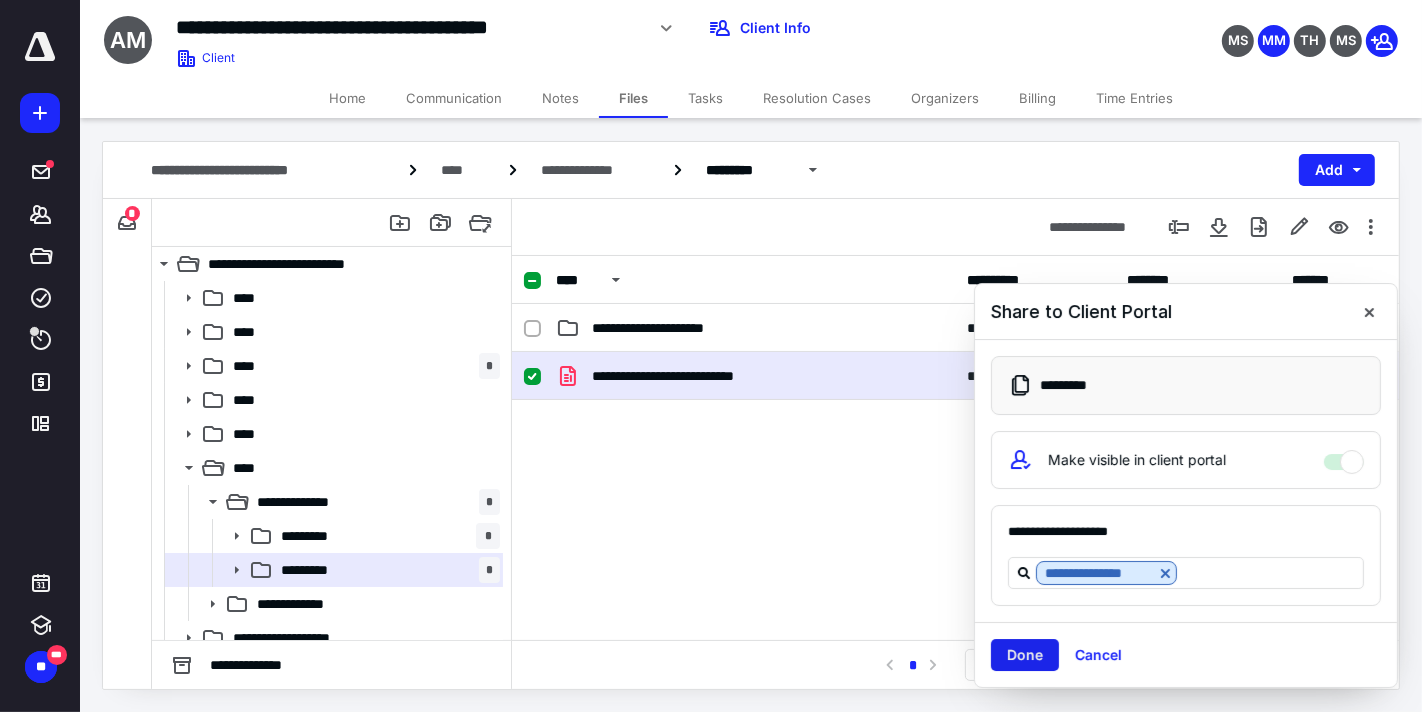 click on "Done" at bounding box center [1025, 655] 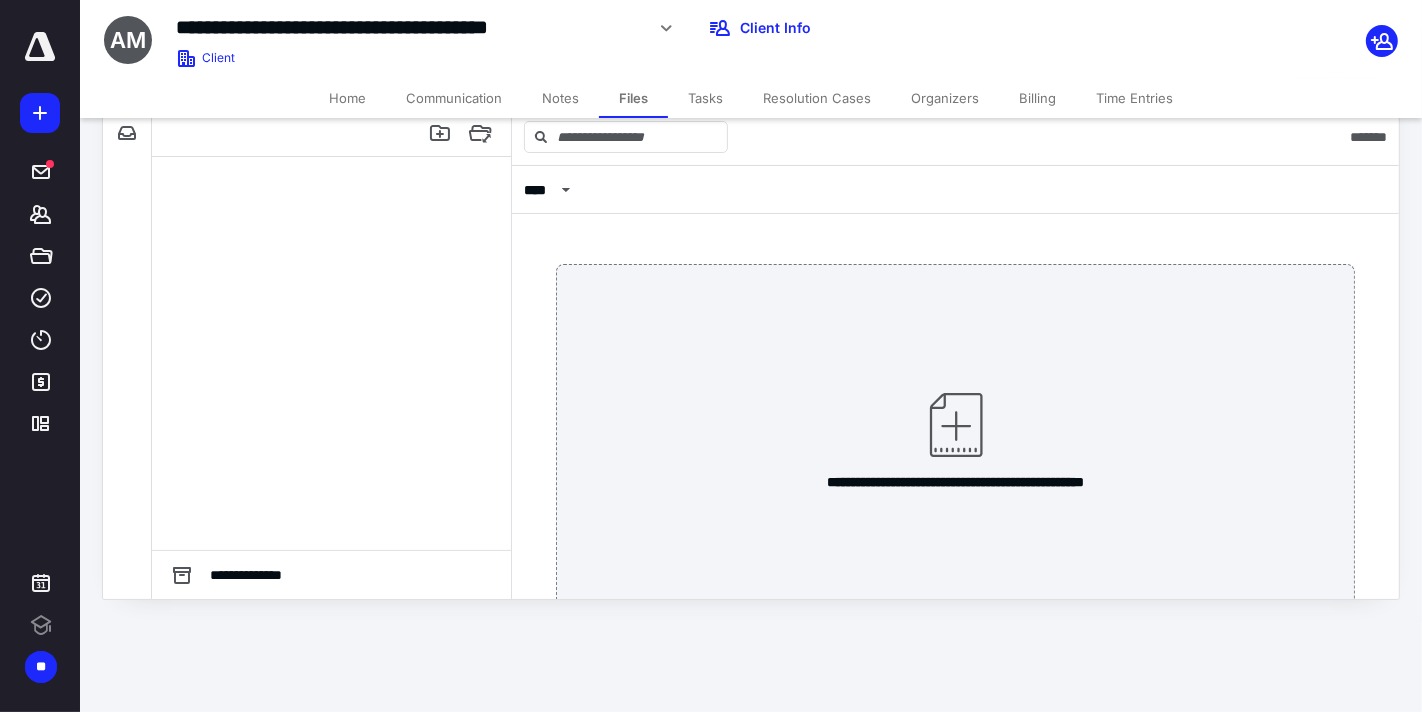 scroll, scrollTop: 0, scrollLeft: 0, axis: both 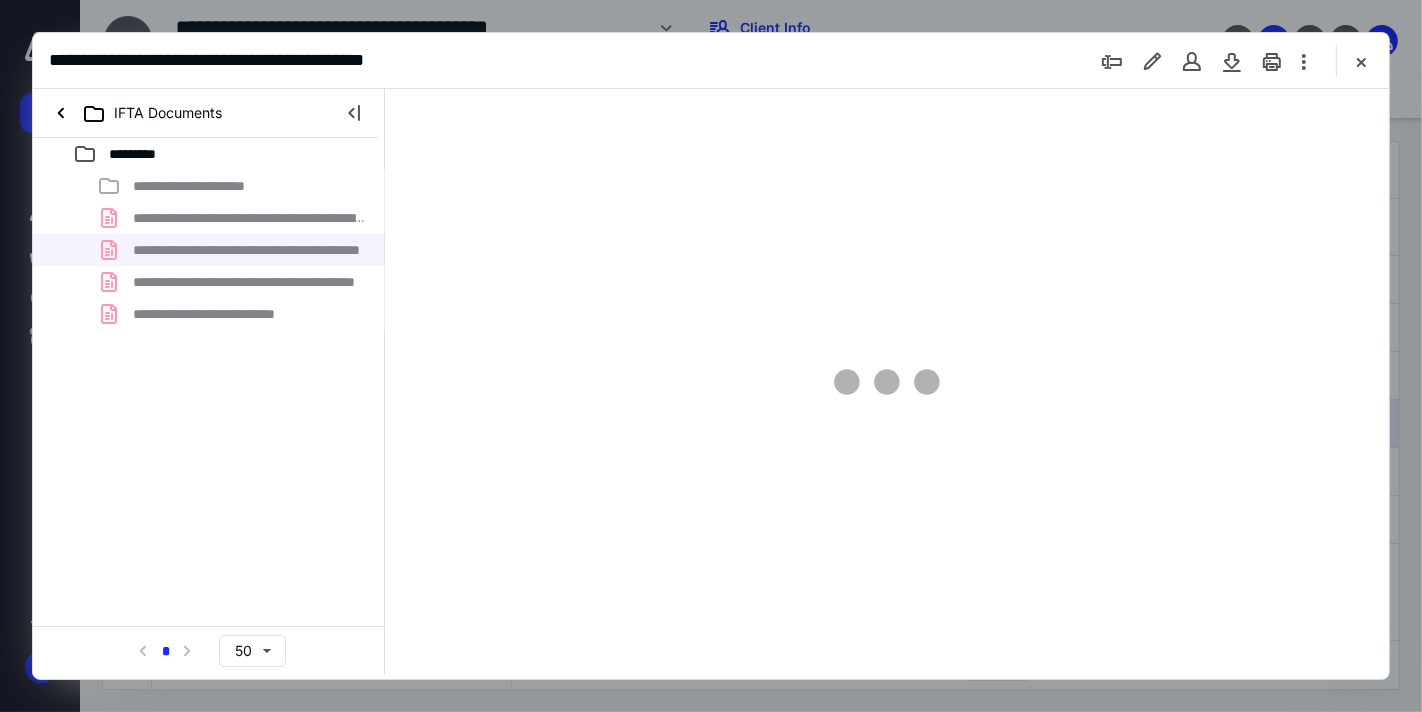 type on "64" 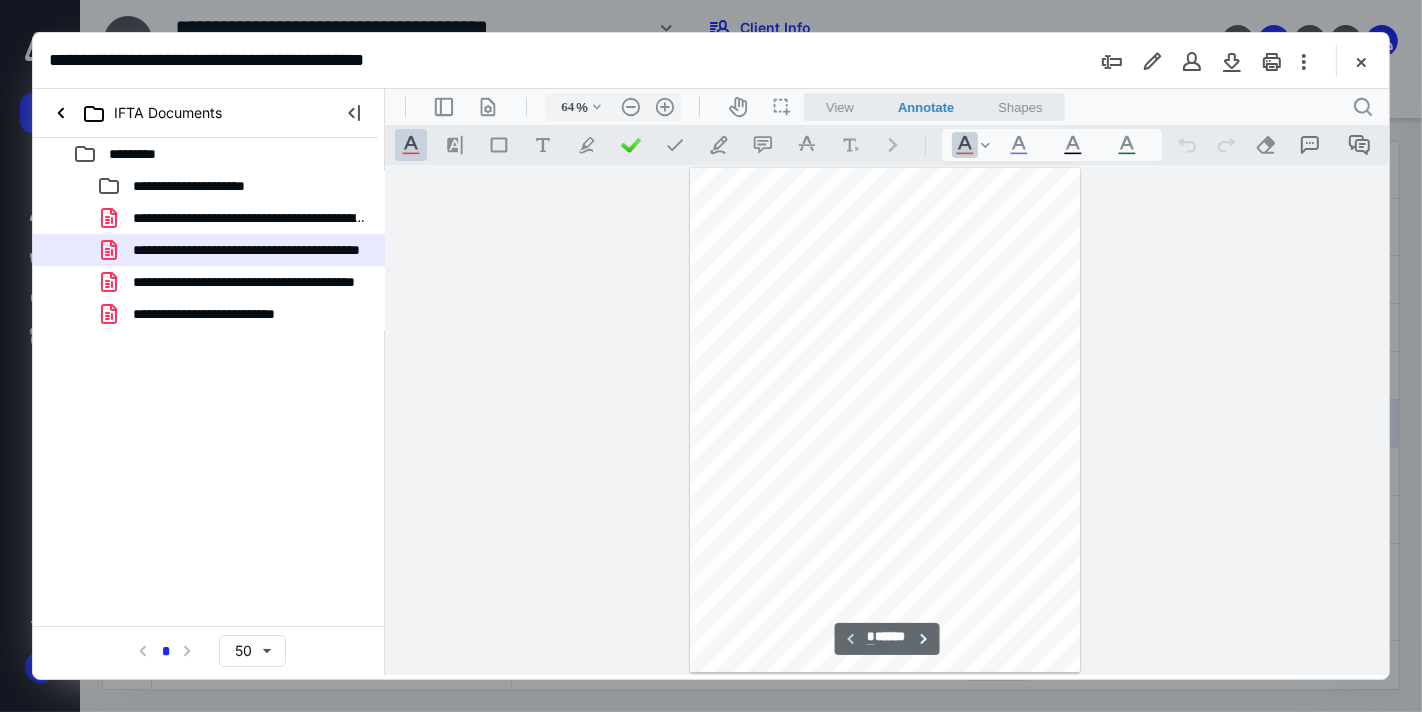 scroll, scrollTop: 78, scrollLeft: 0, axis: vertical 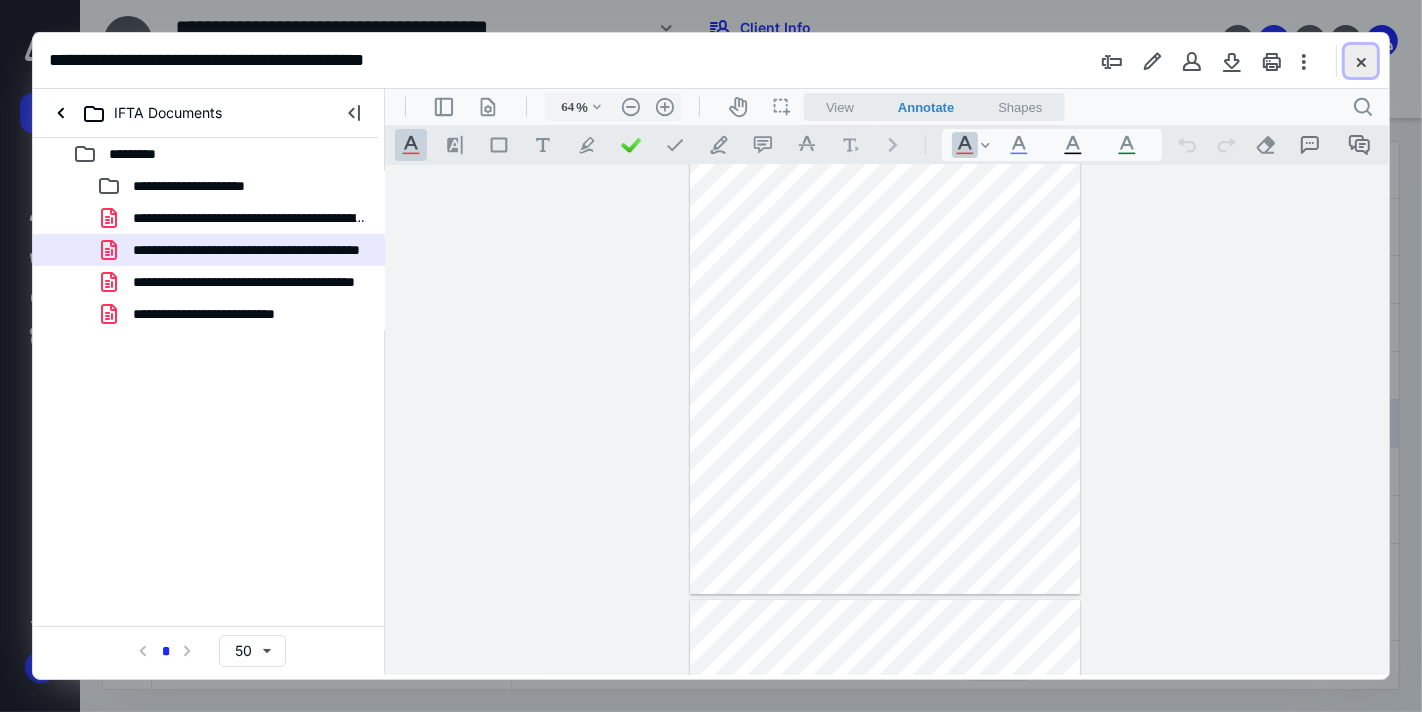 click at bounding box center [1361, 61] 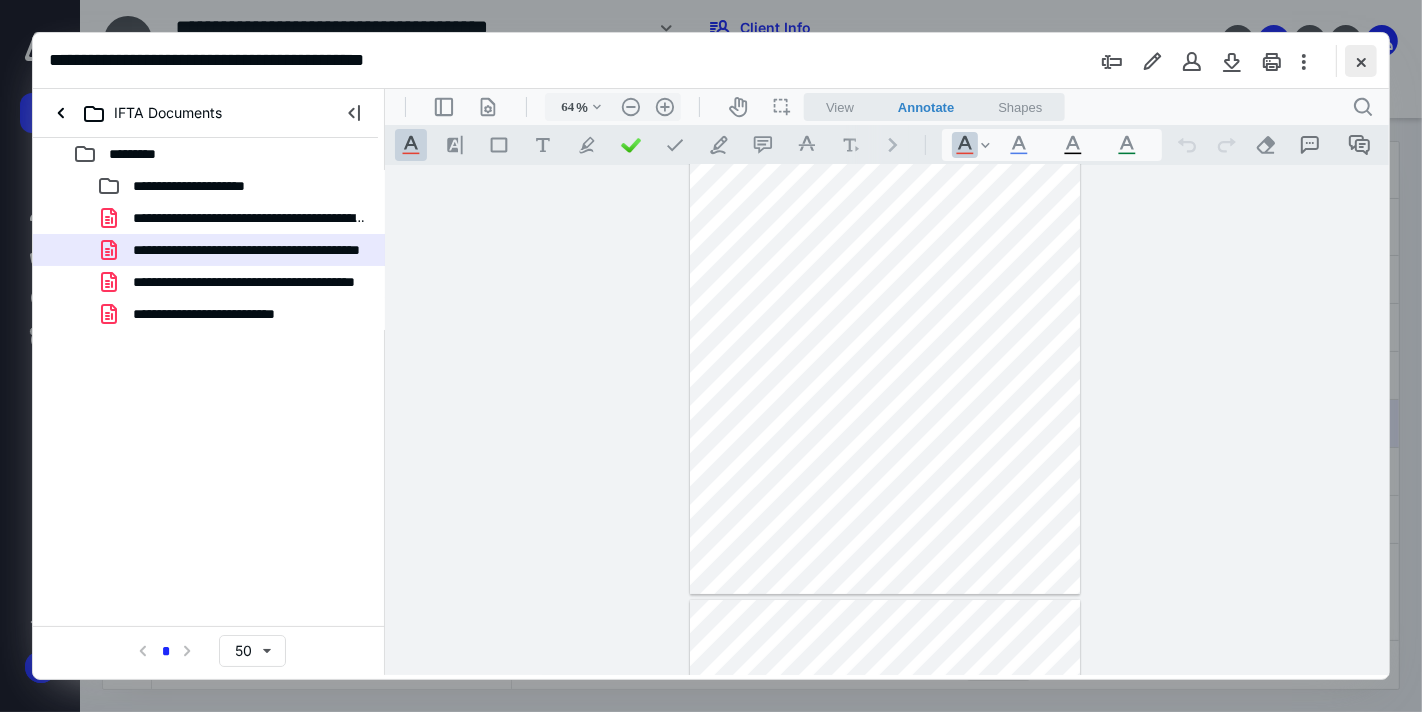 checkbox on "false" 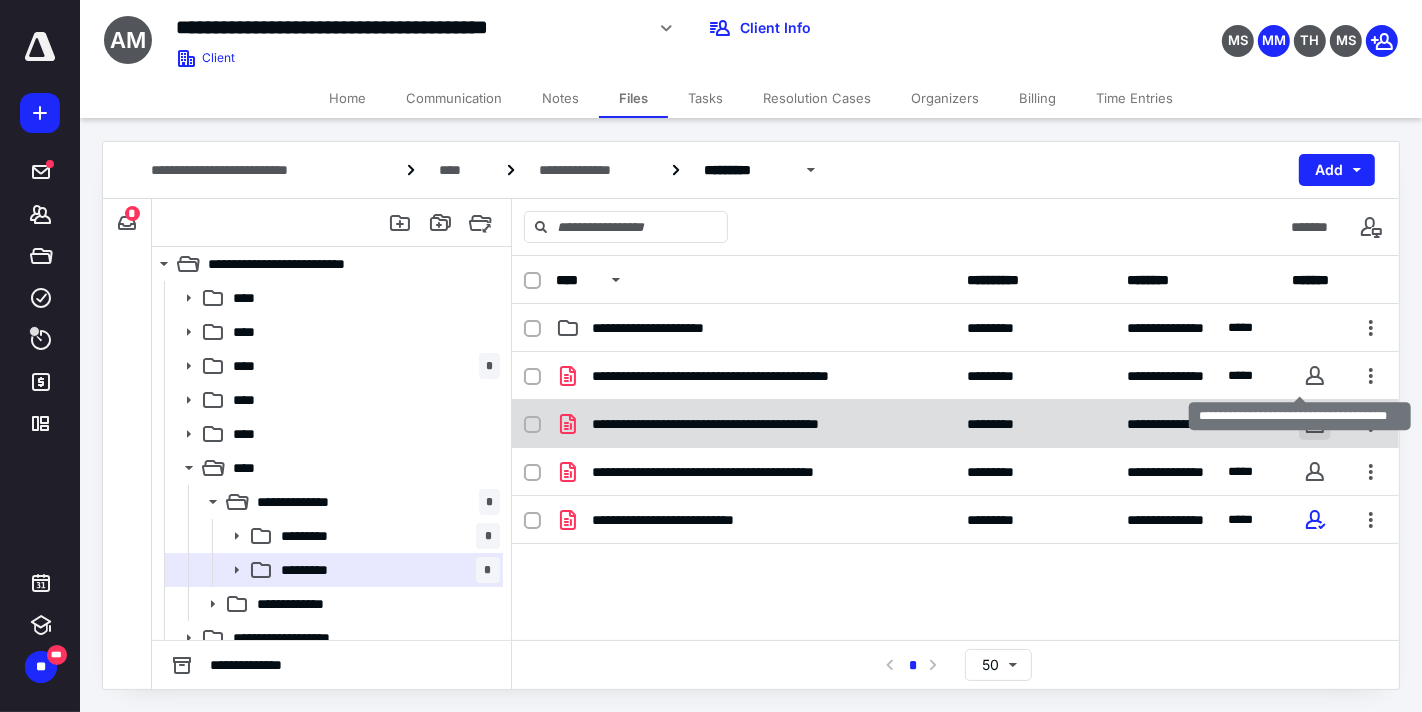 click at bounding box center [1315, 376] 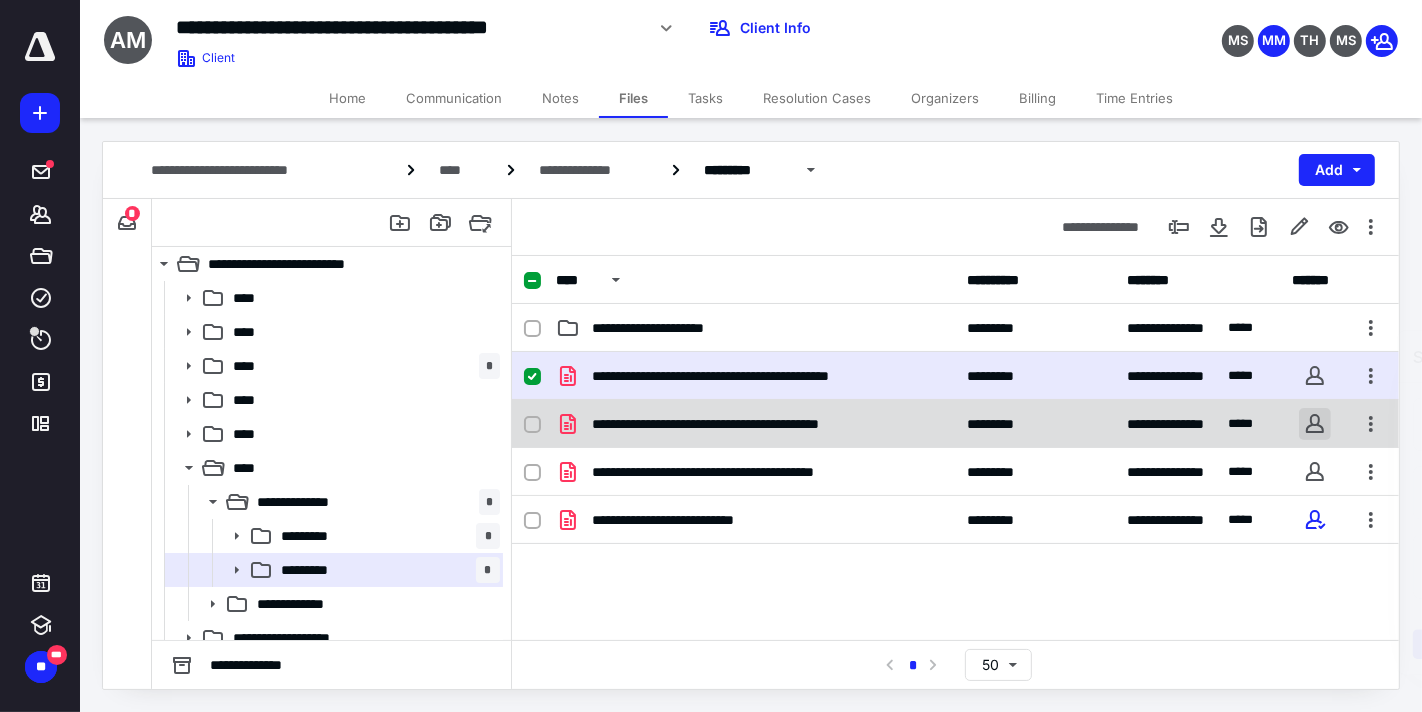 click on "**********" at bounding box center [711, 355] 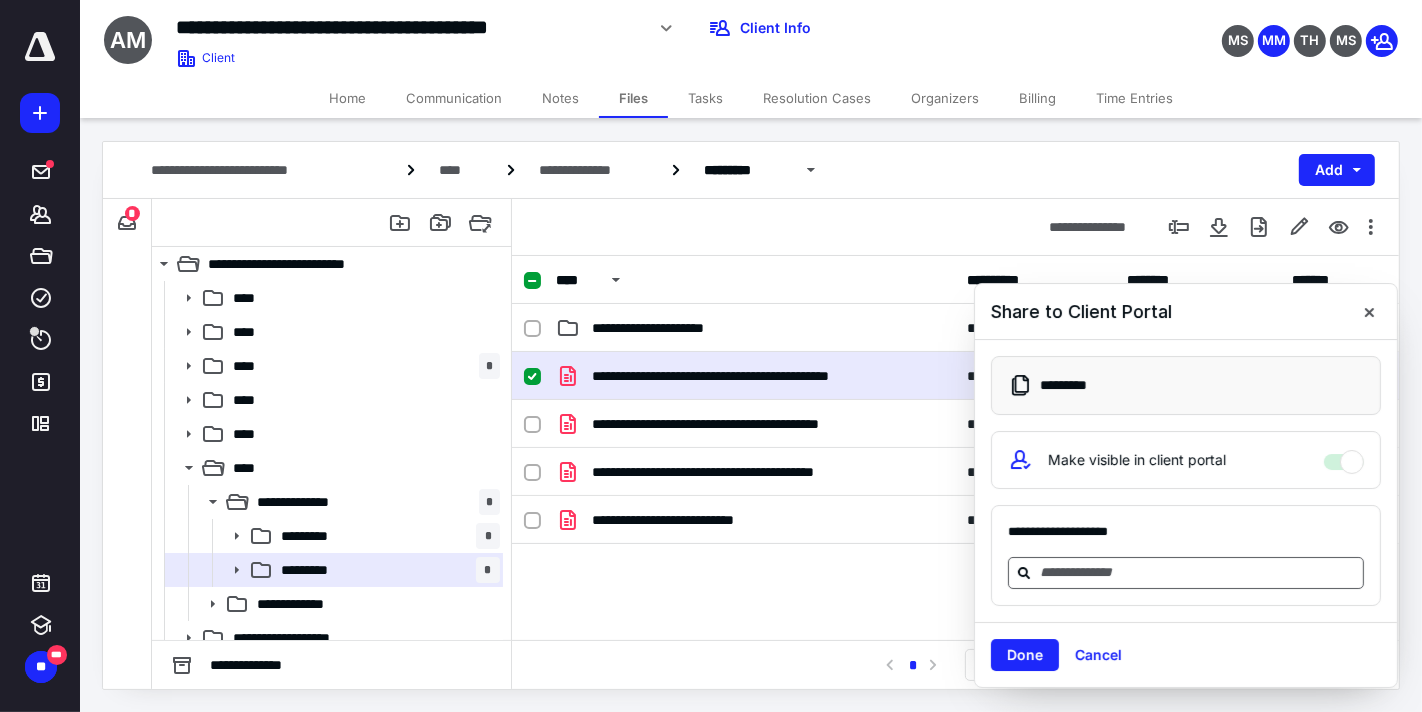 click at bounding box center [1198, 572] 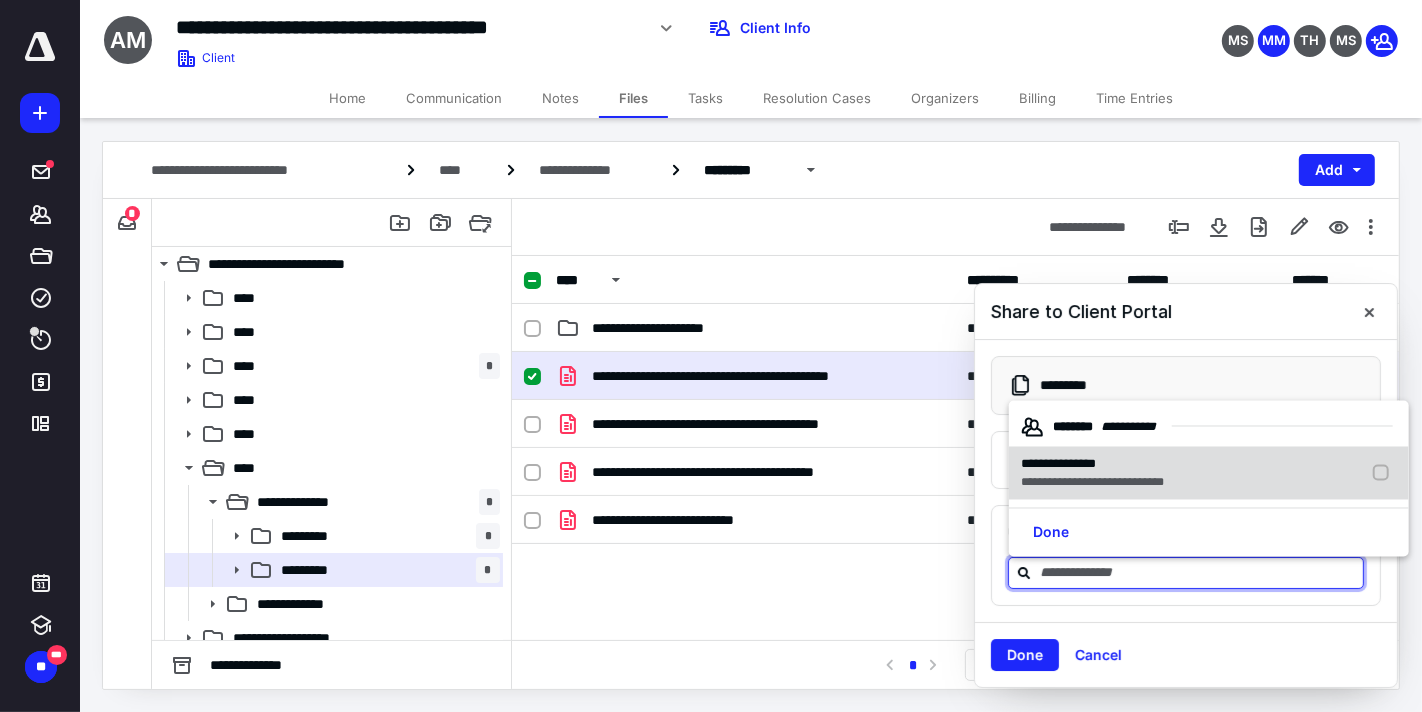 click on "**********" at bounding box center [1092, 483] 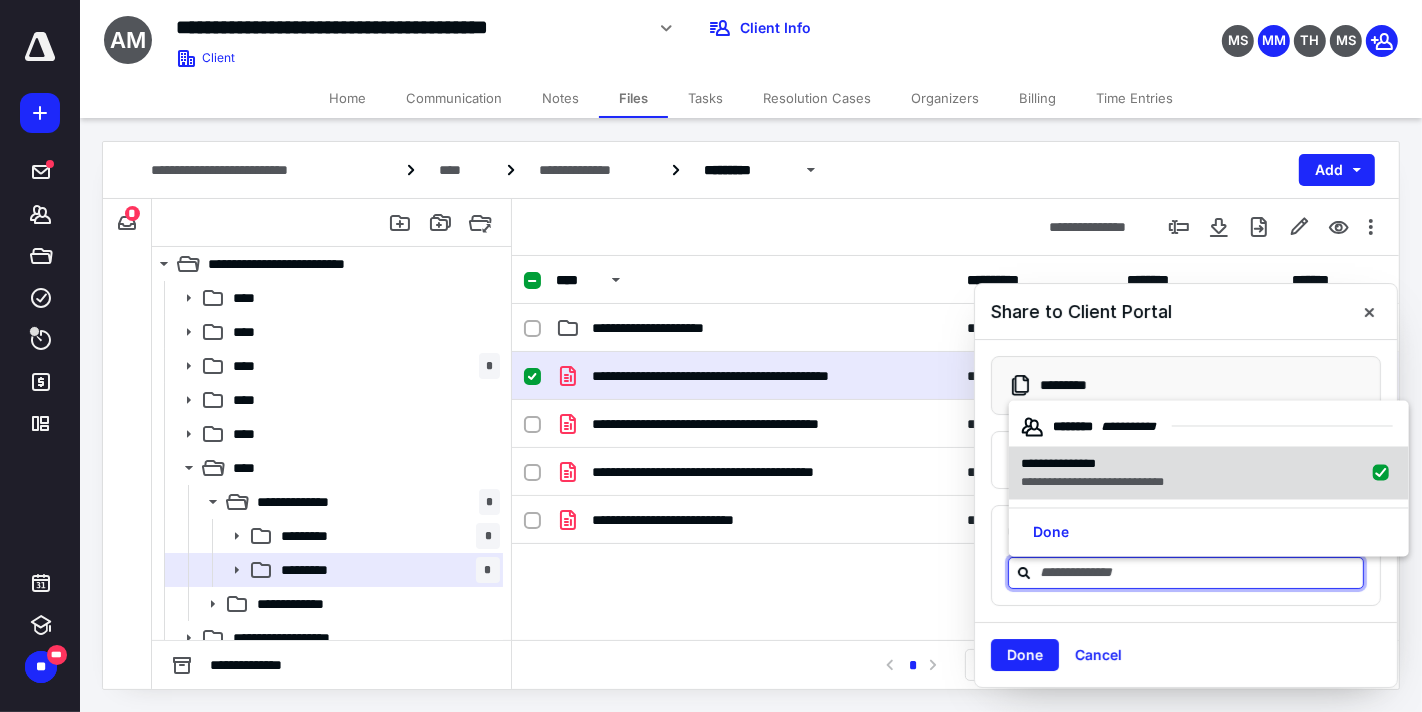 checkbox on "true" 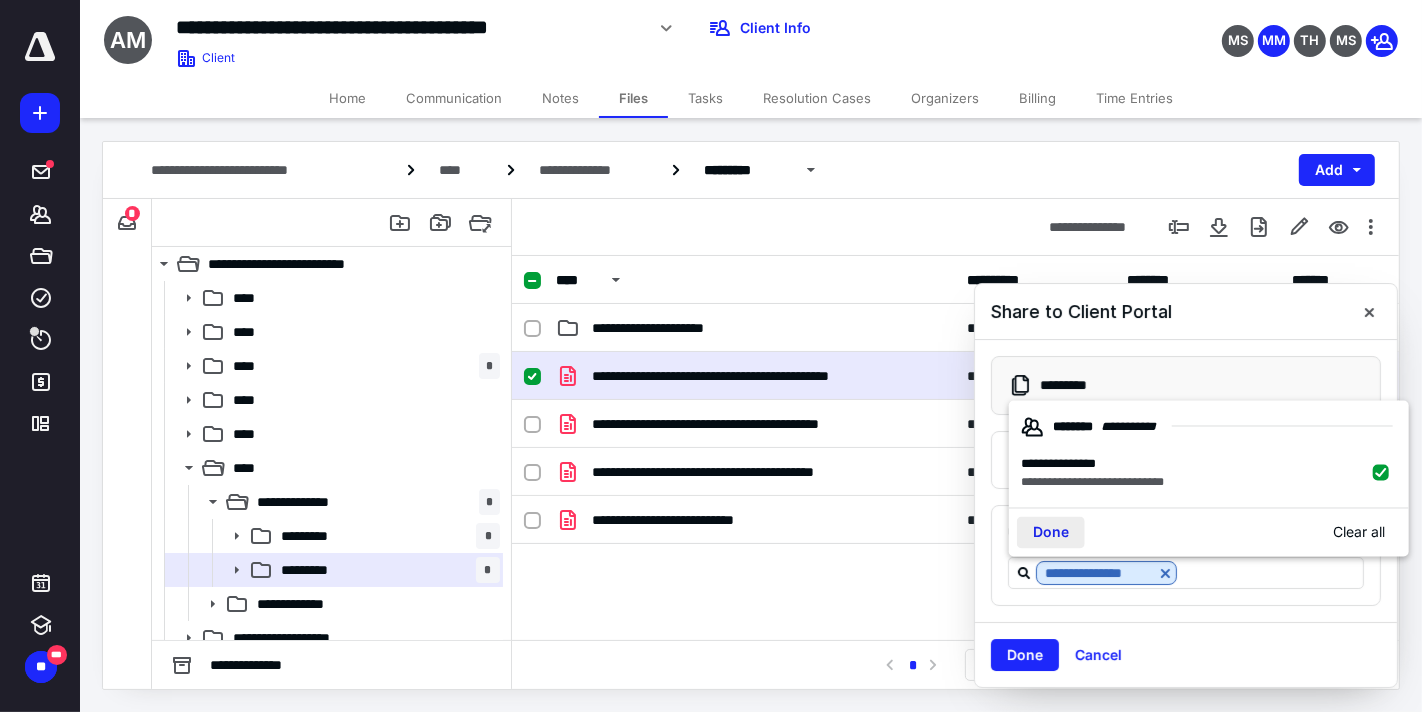 click on "Done" at bounding box center (1051, 533) 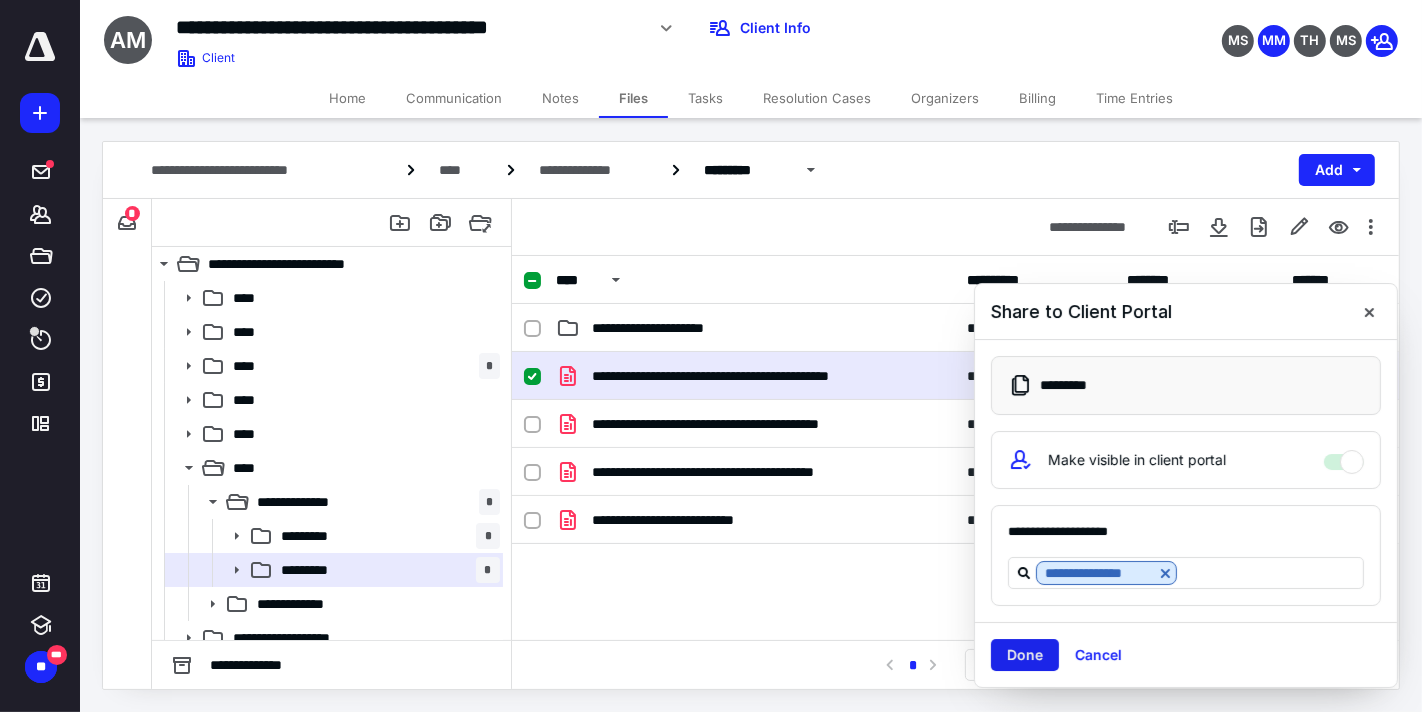 click on "Done" at bounding box center (1025, 655) 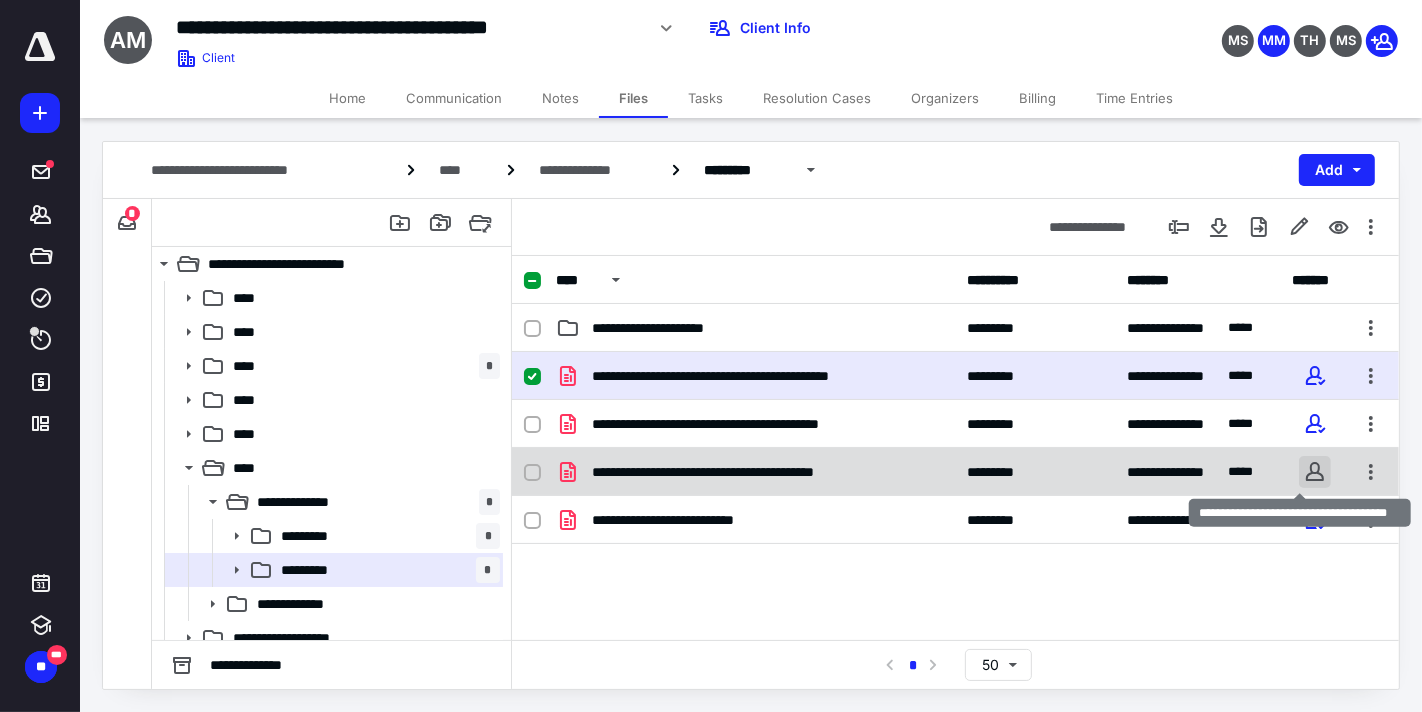 click at bounding box center [1315, 472] 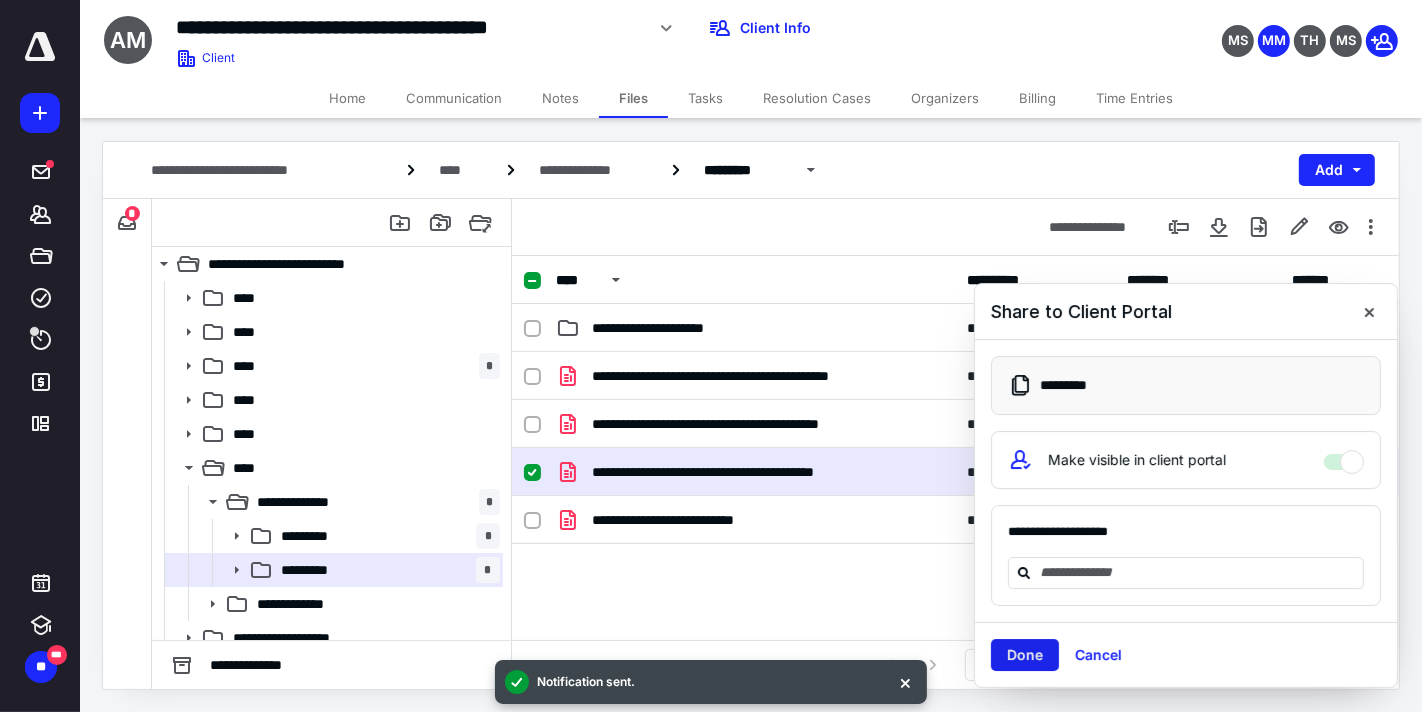 click on "Done" at bounding box center (1025, 655) 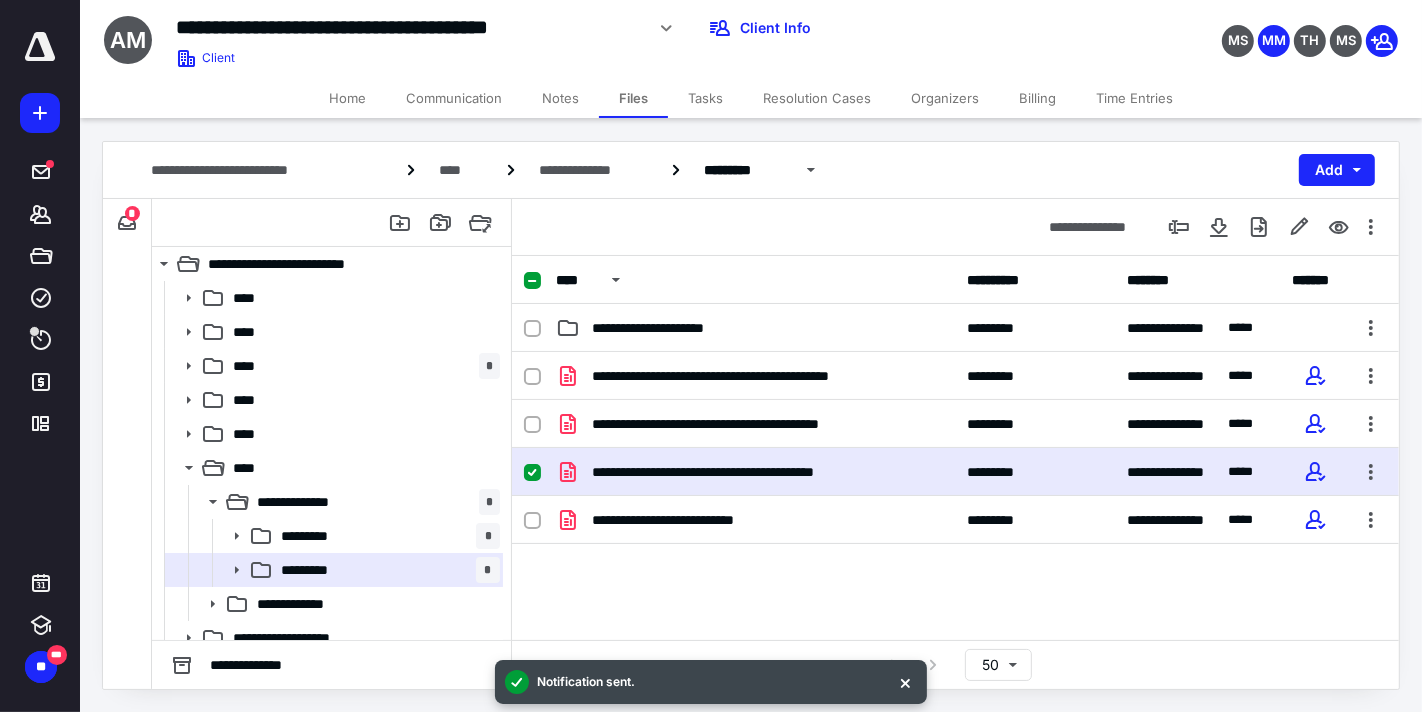 click on "Tasks" at bounding box center [705, 98] 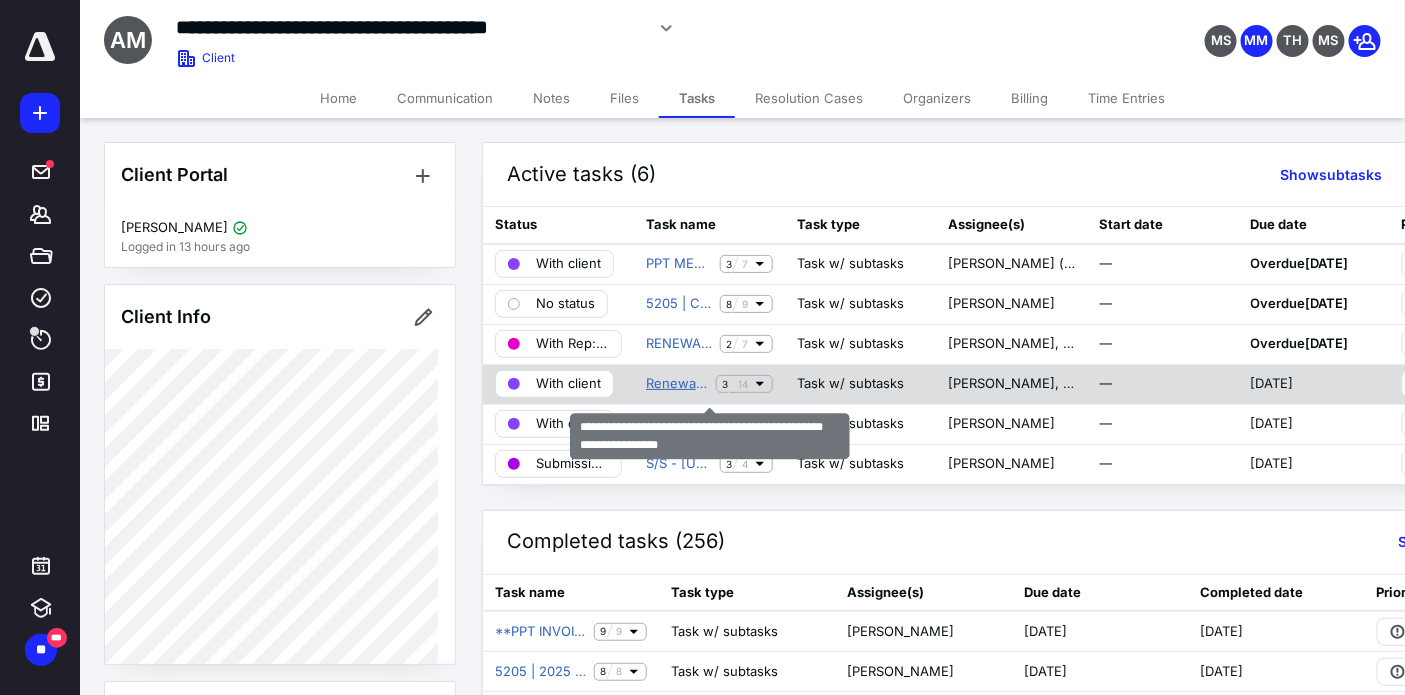 click on "Renewal Reminder: IFTA Quarterly Report (2025 Q2) ([US_STATE])" at bounding box center [677, 384] 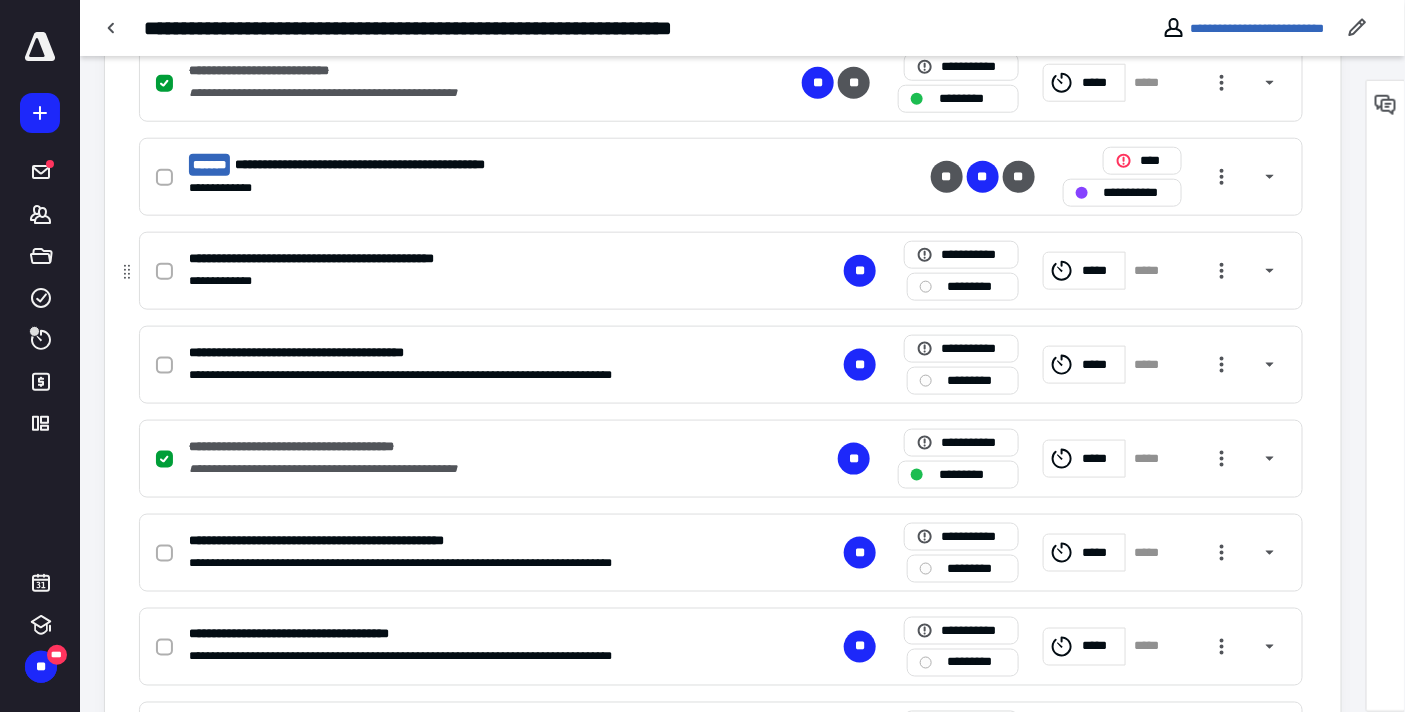 scroll, scrollTop: 666, scrollLeft: 0, axis: vertical 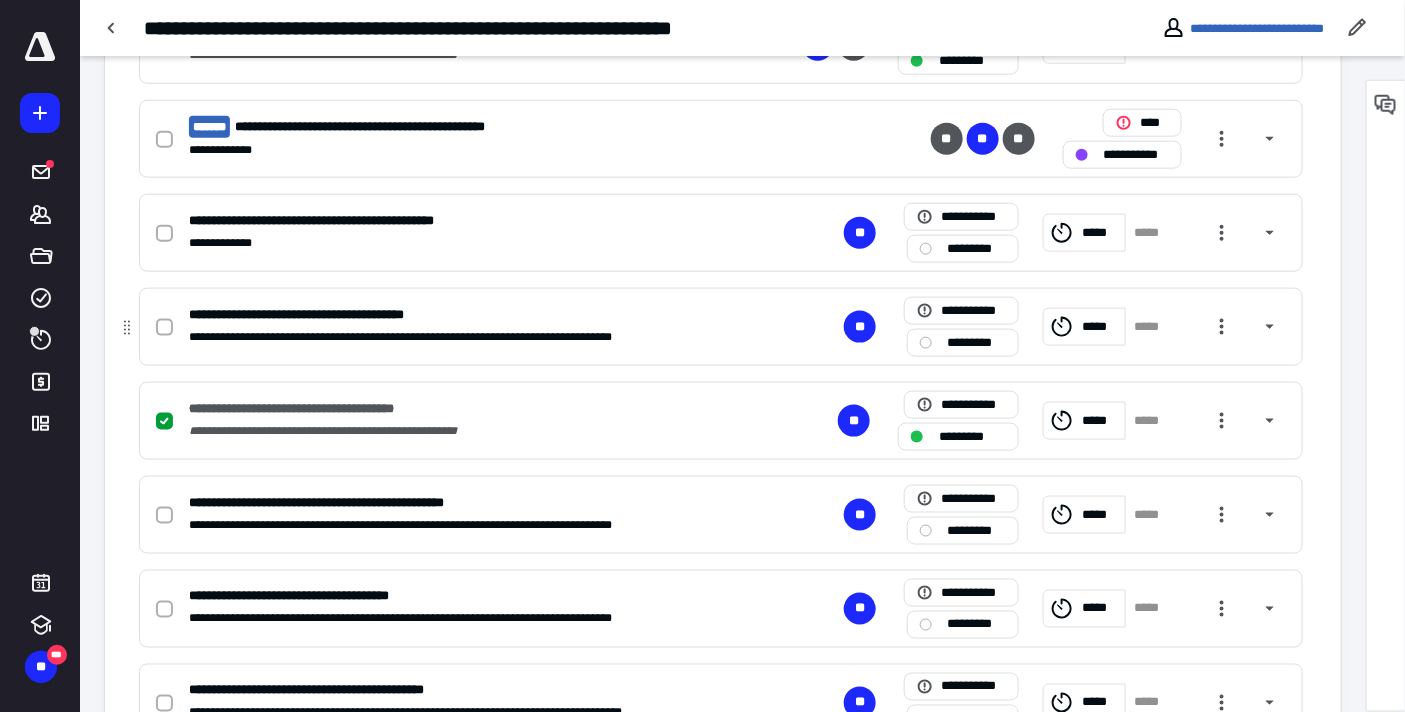 click on "*********" at bounding box center (977, 342) 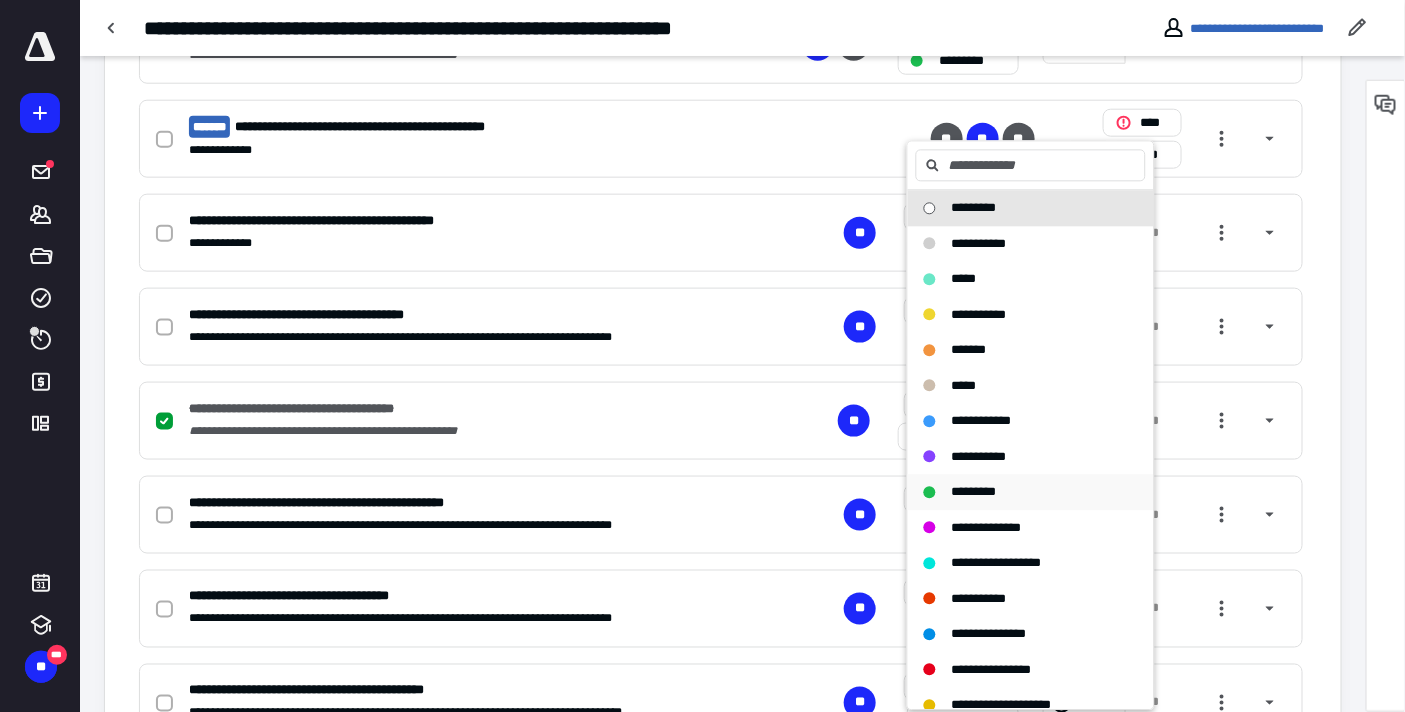 click on "*********" at bounding box center (974, 492) 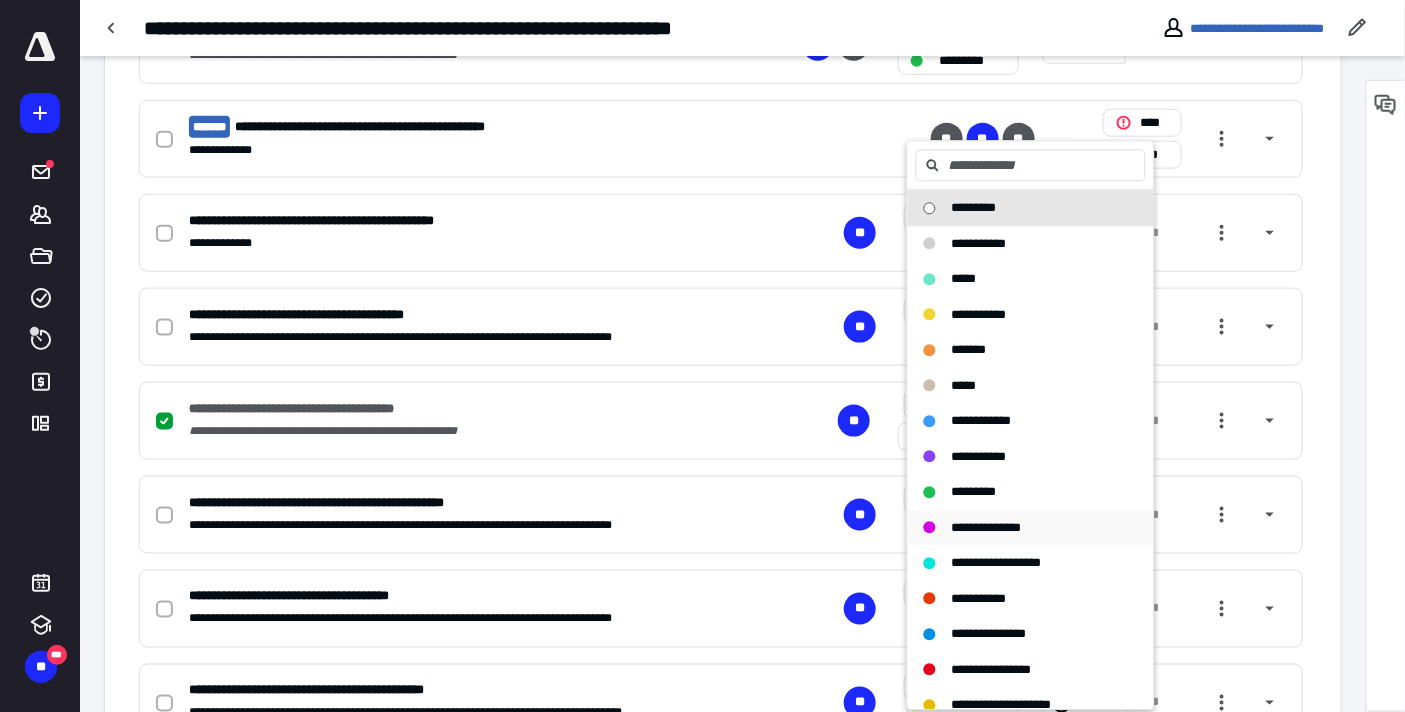 checkbox on "true" 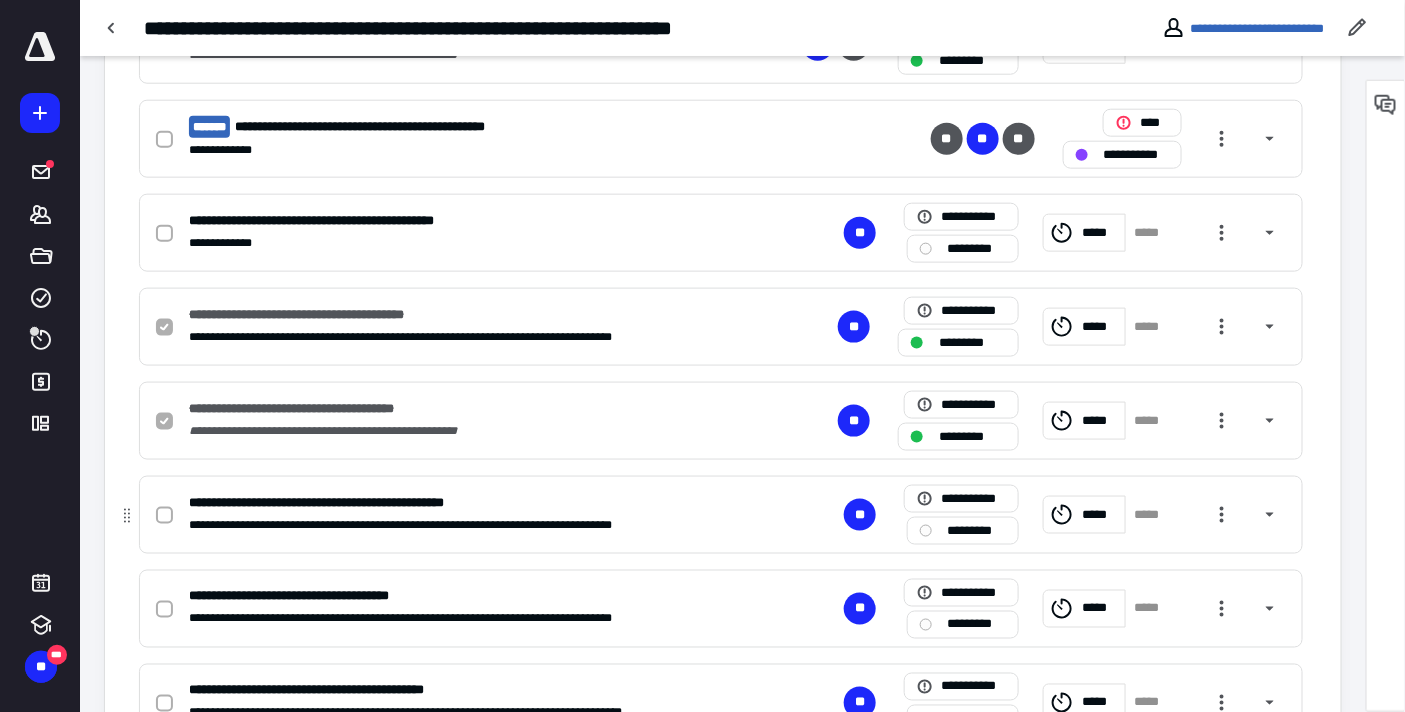 click on "*********" at bounding box center (977, 530) 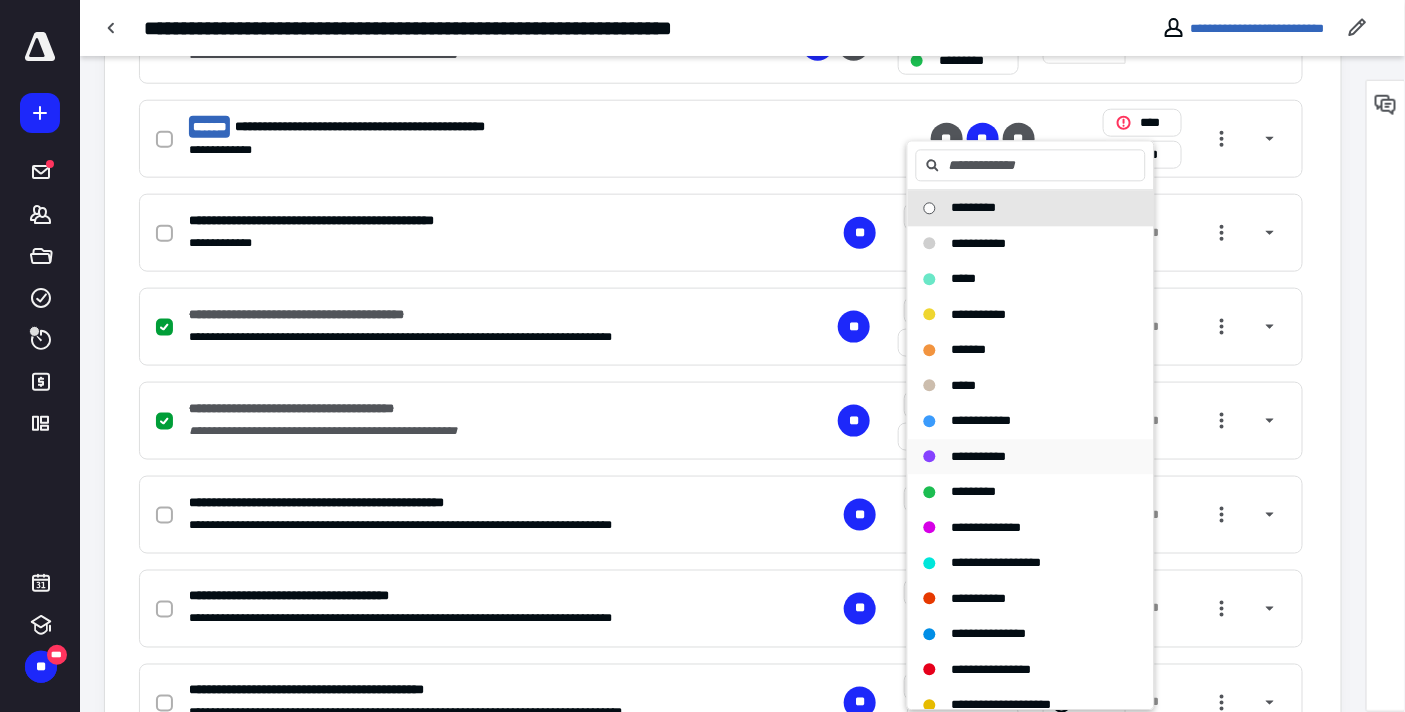 click on "*********" at bounding box center (974, 492) 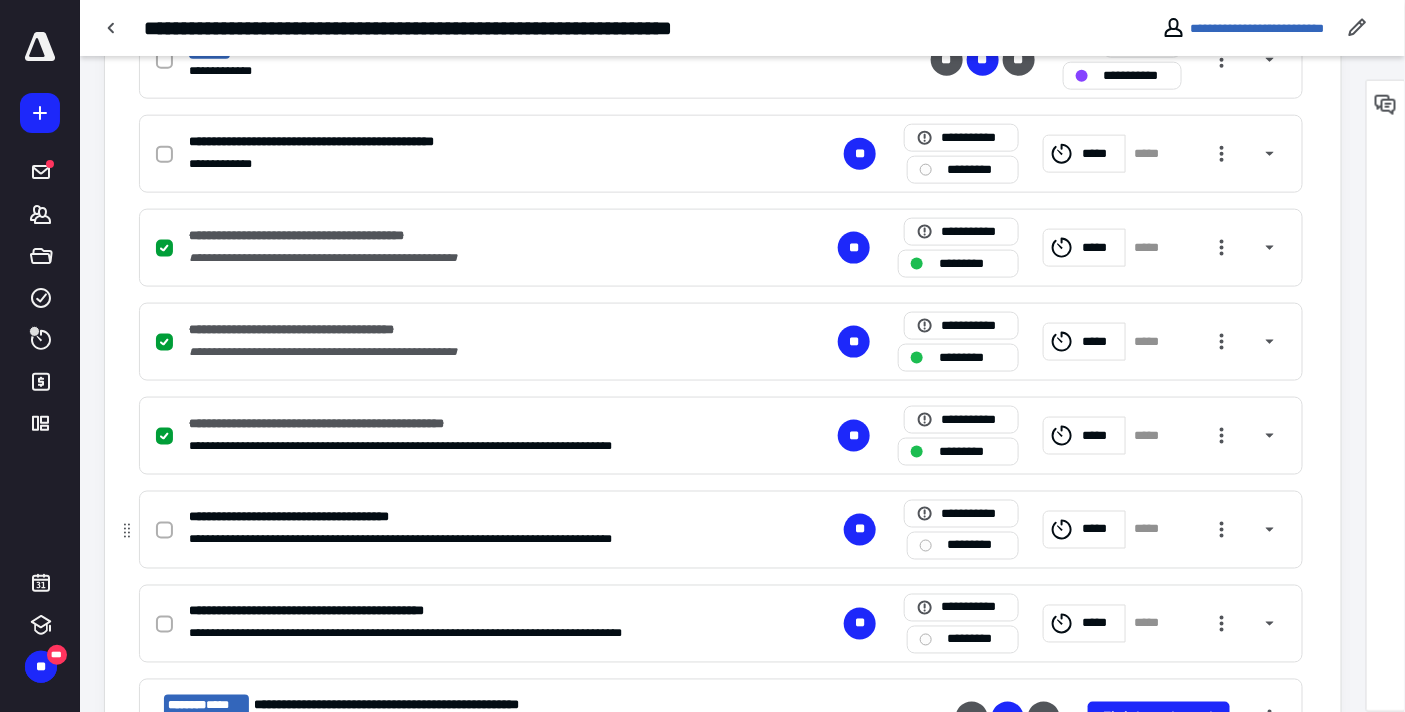 scroll, scrollTop: 888, scrollLeft: 0, axis: vertical 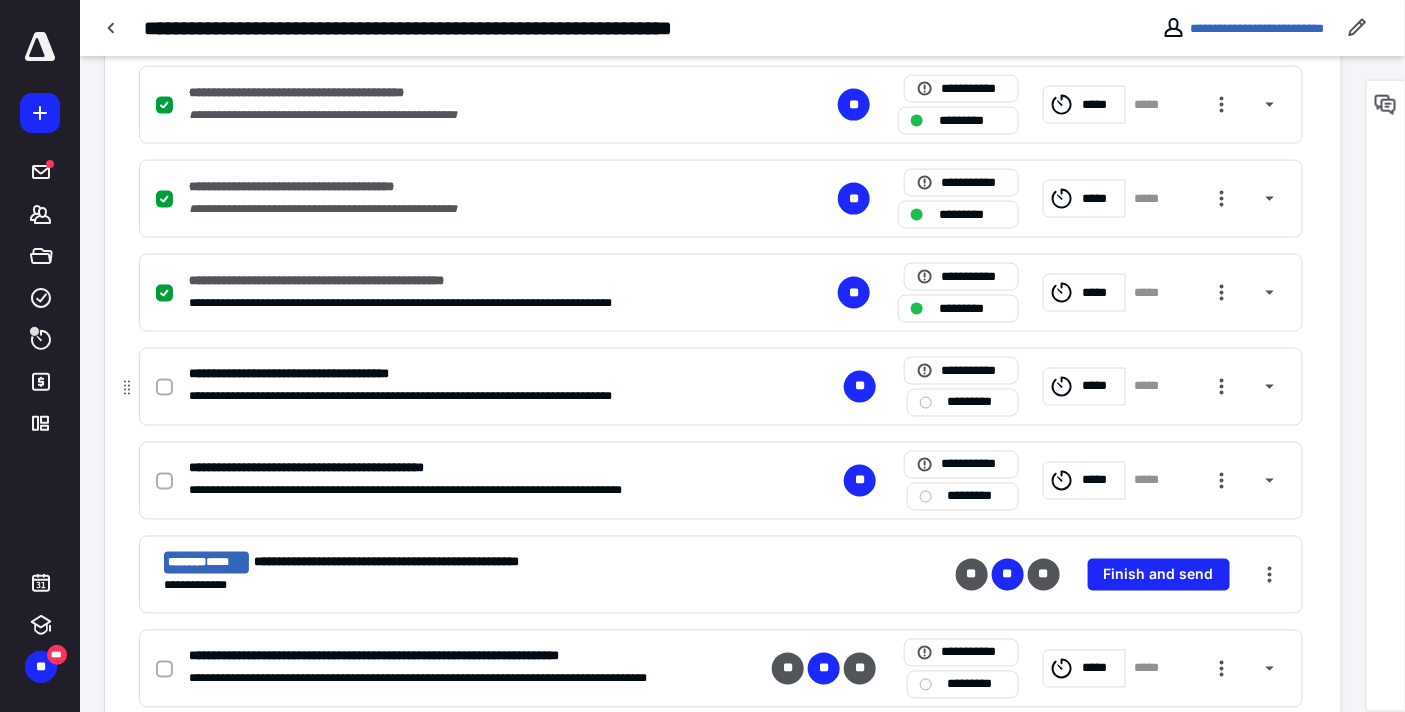 click on "*********" at bounding box center (977, 402) 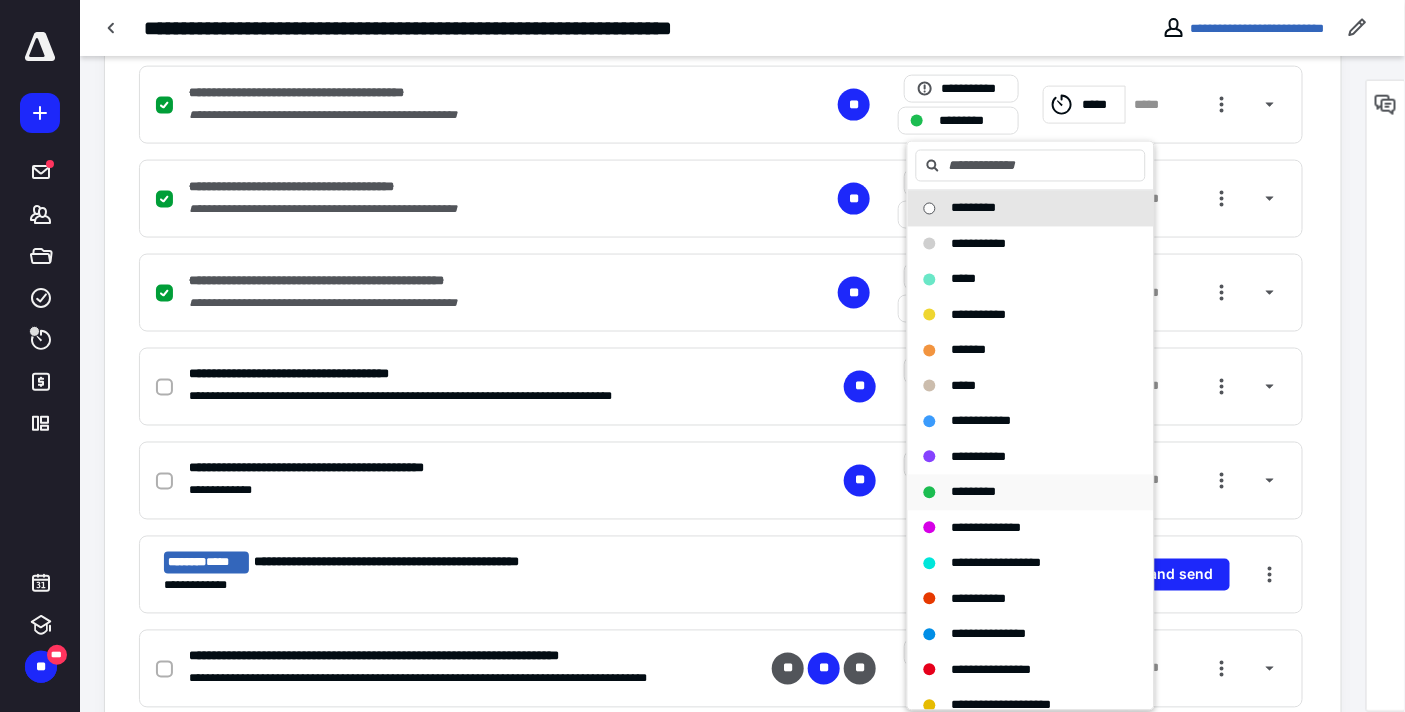 click on "*********" at bounding box center [974, 492] 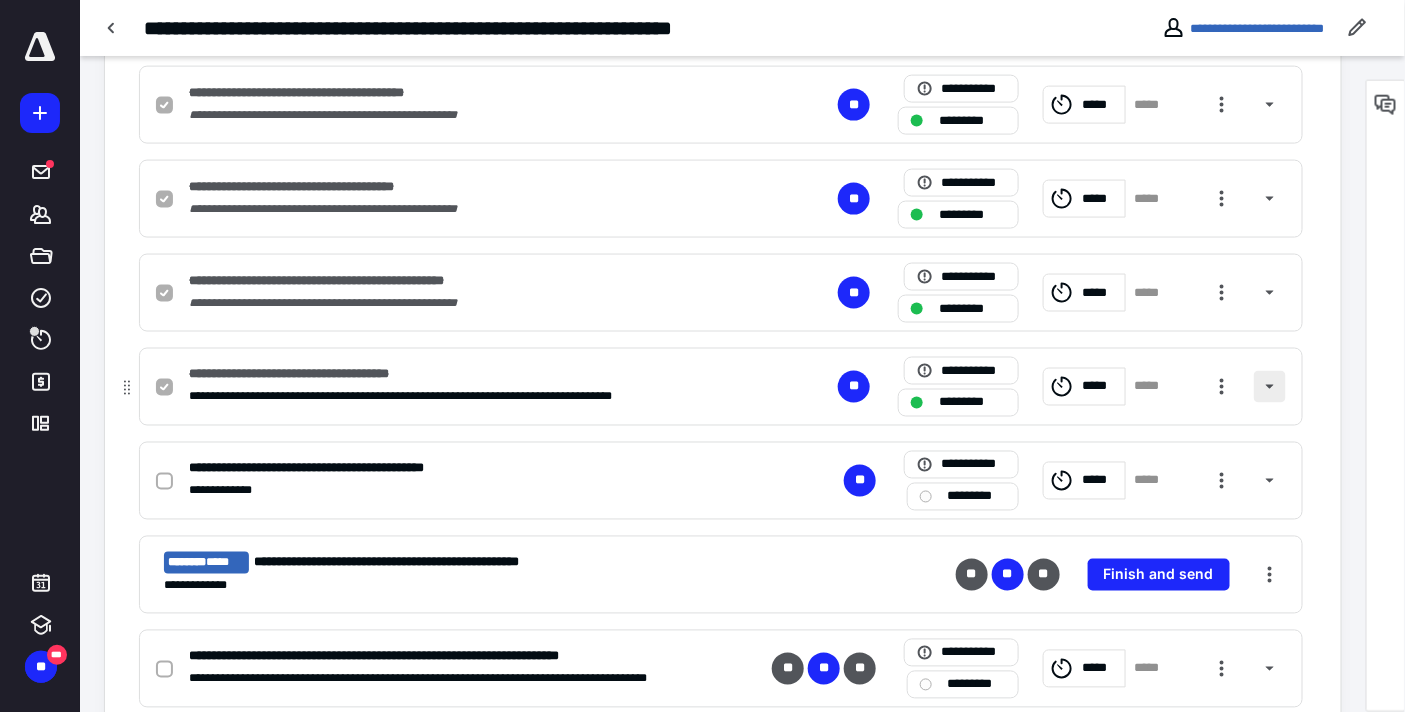 click at bounding box center [1270, 387] 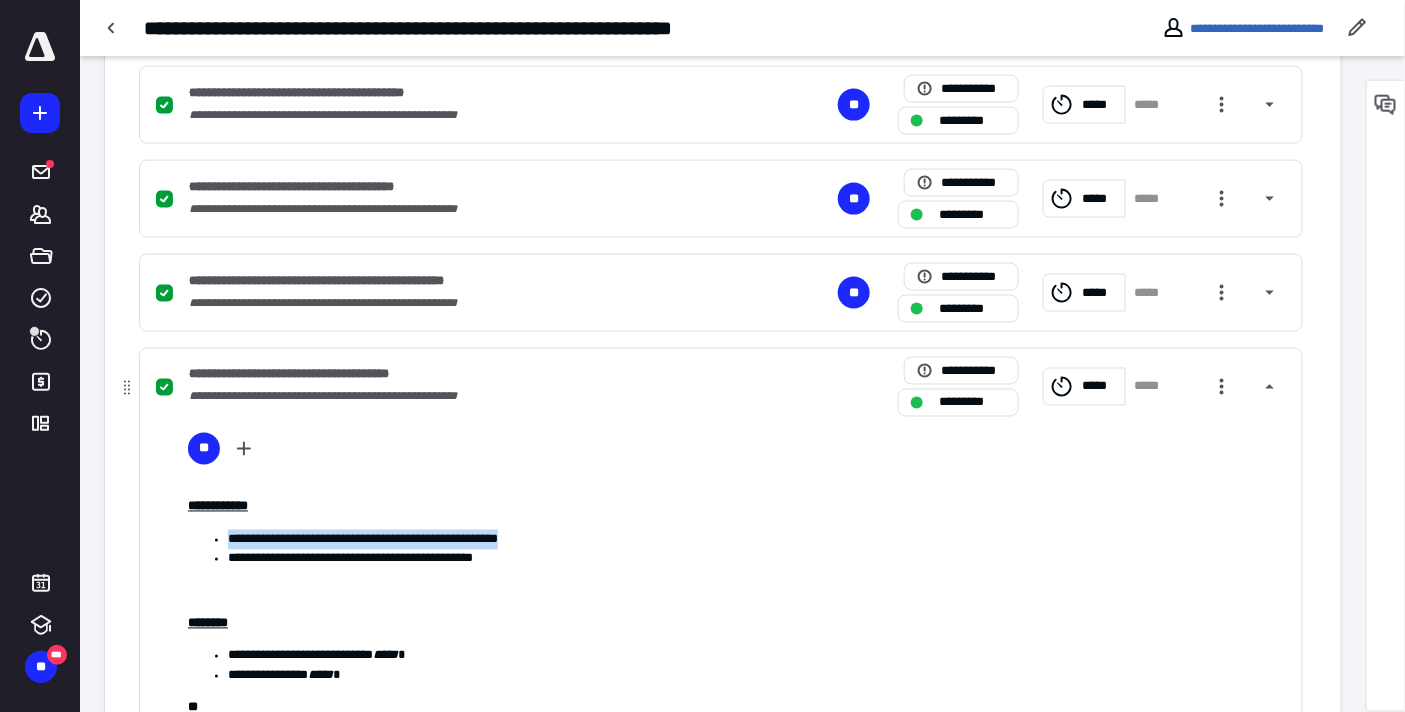 drag, startPoint x: 593, startPoint y: 532, endPoint x: 226, endPoint y: 536, distance: 367.0218 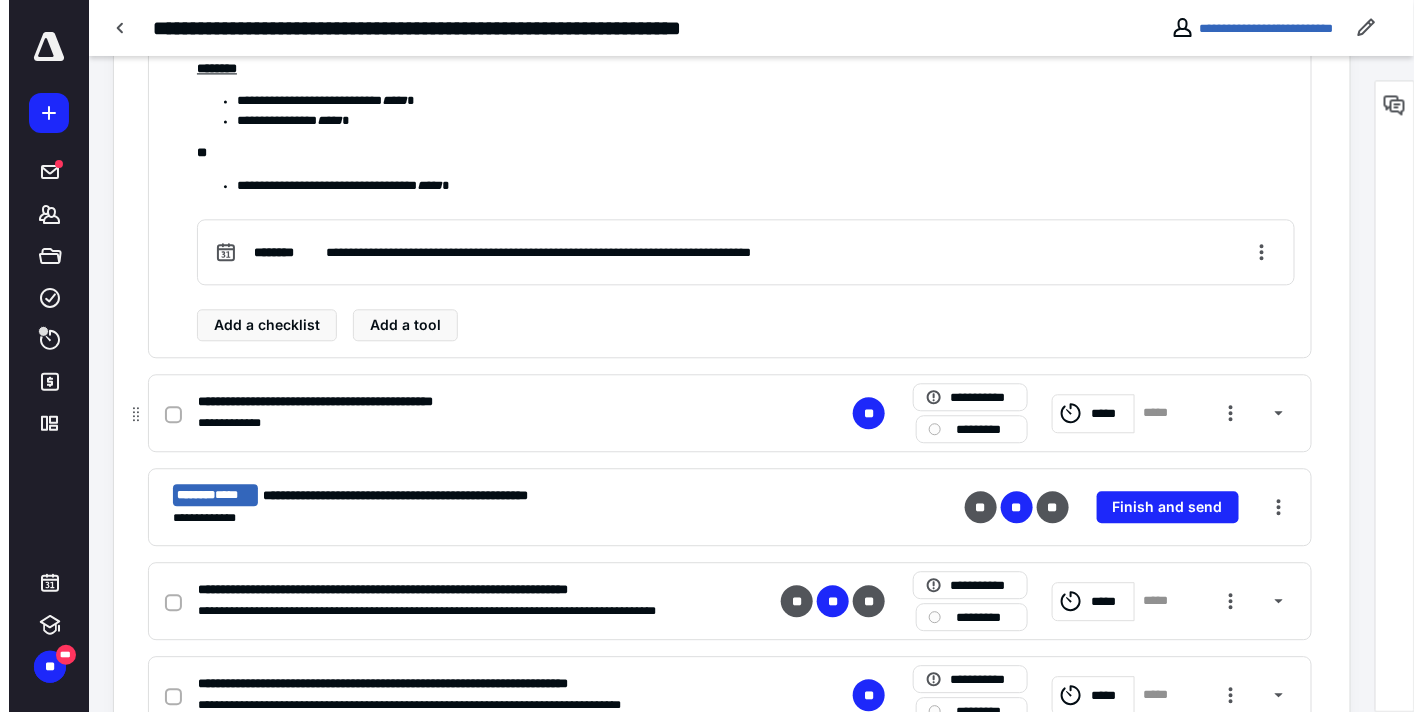 scroll, scrollTop: 1444, scrollLeft: 0, axis: vertical 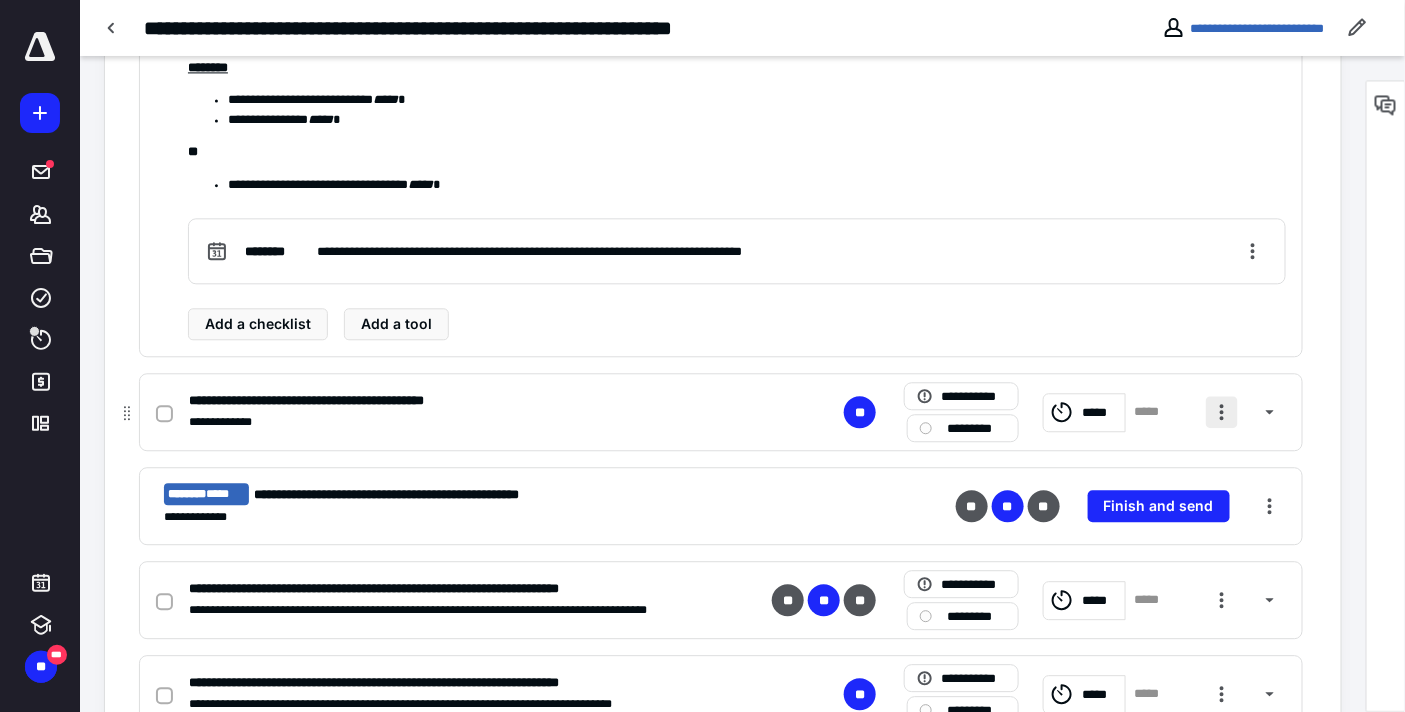 click at bounding box center [1222, 412] 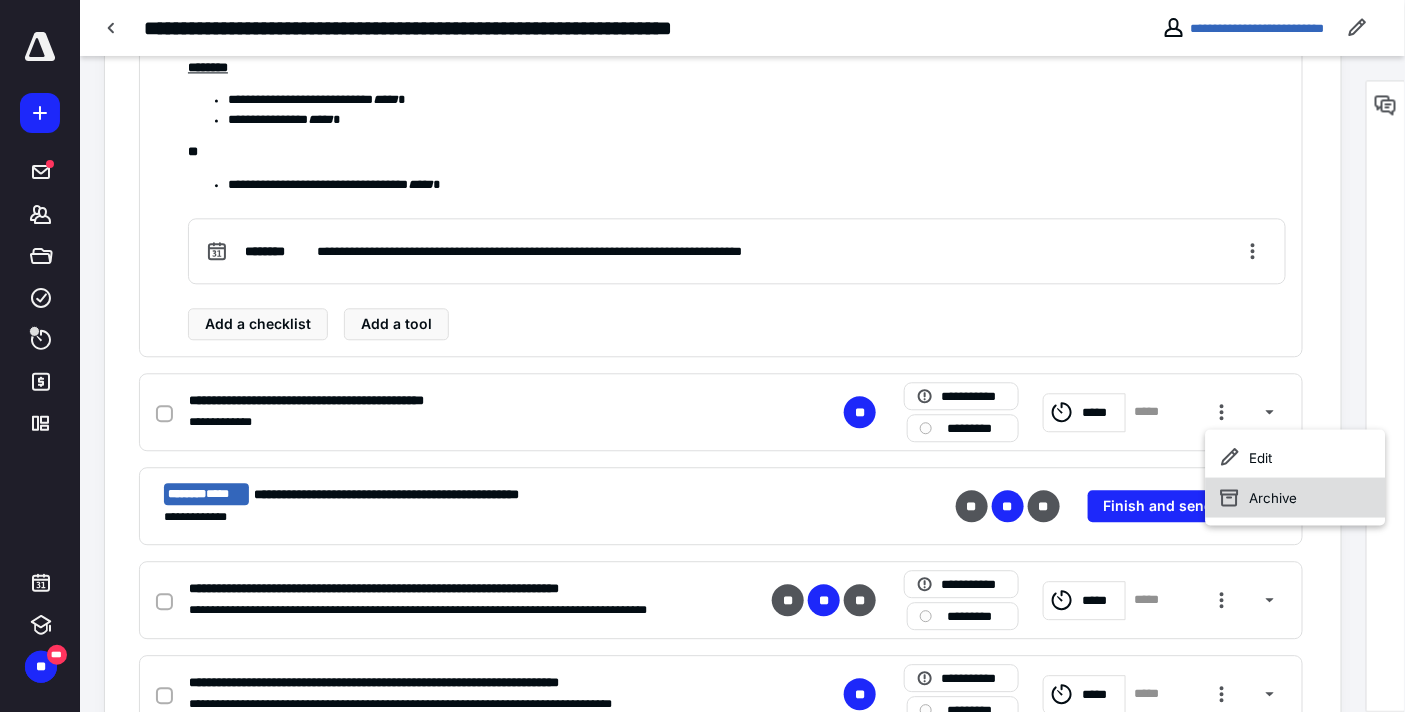 click on "Archive" at bounding box center (1296, 497) 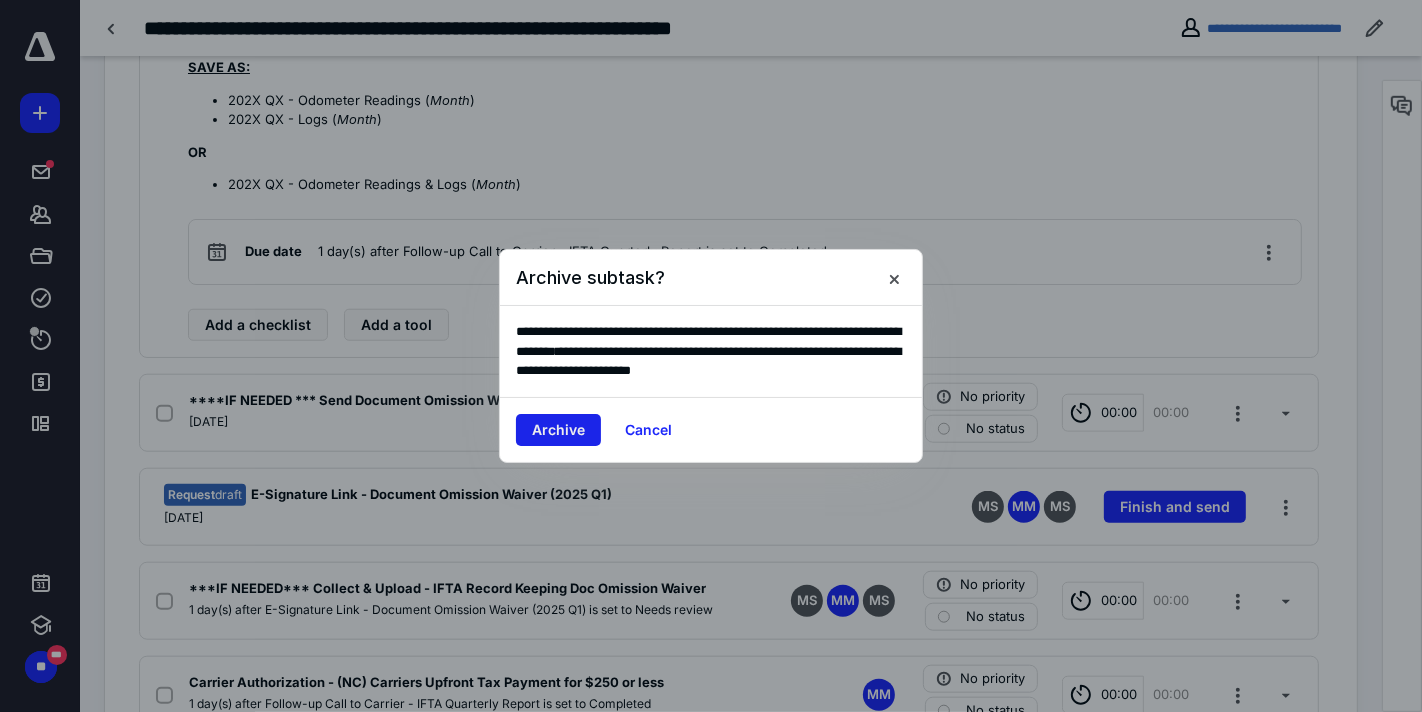 click on "Archive" at bounding box center (558, 430) 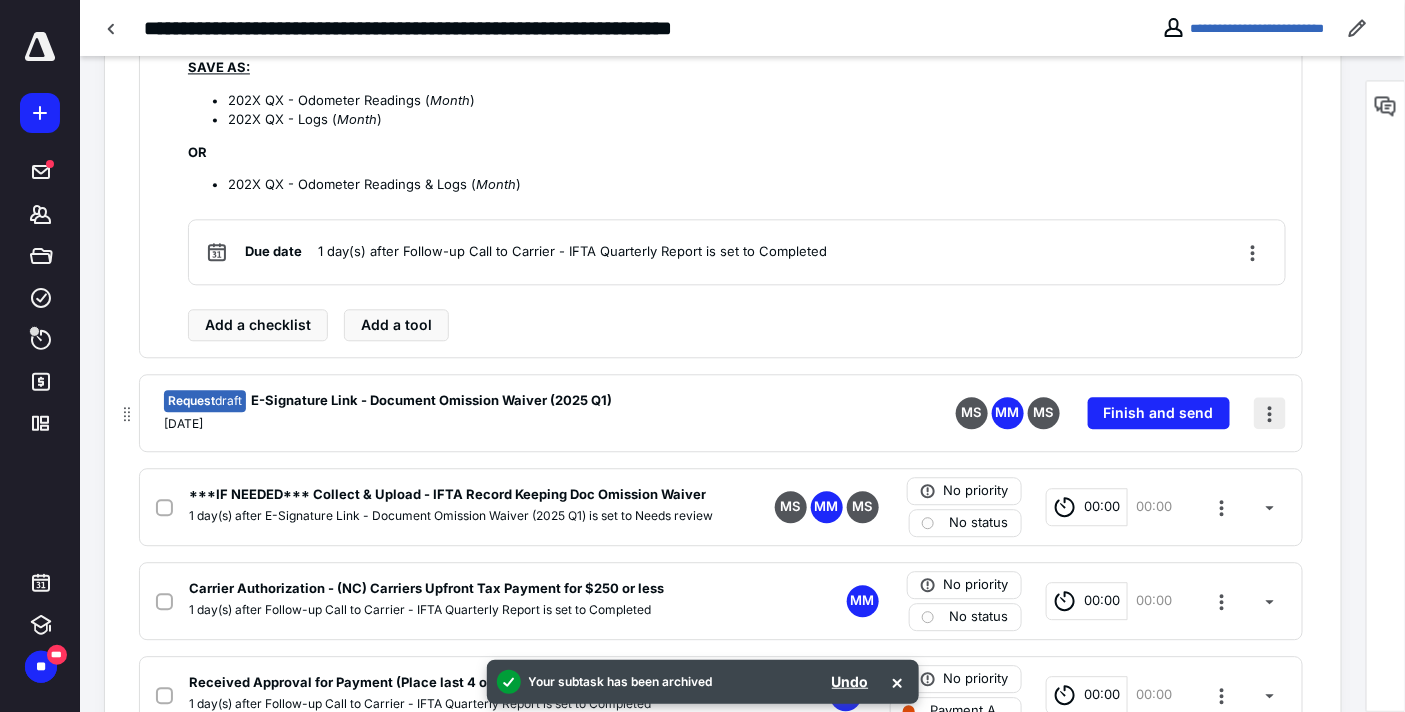 click at bounding box center [1270, 413] 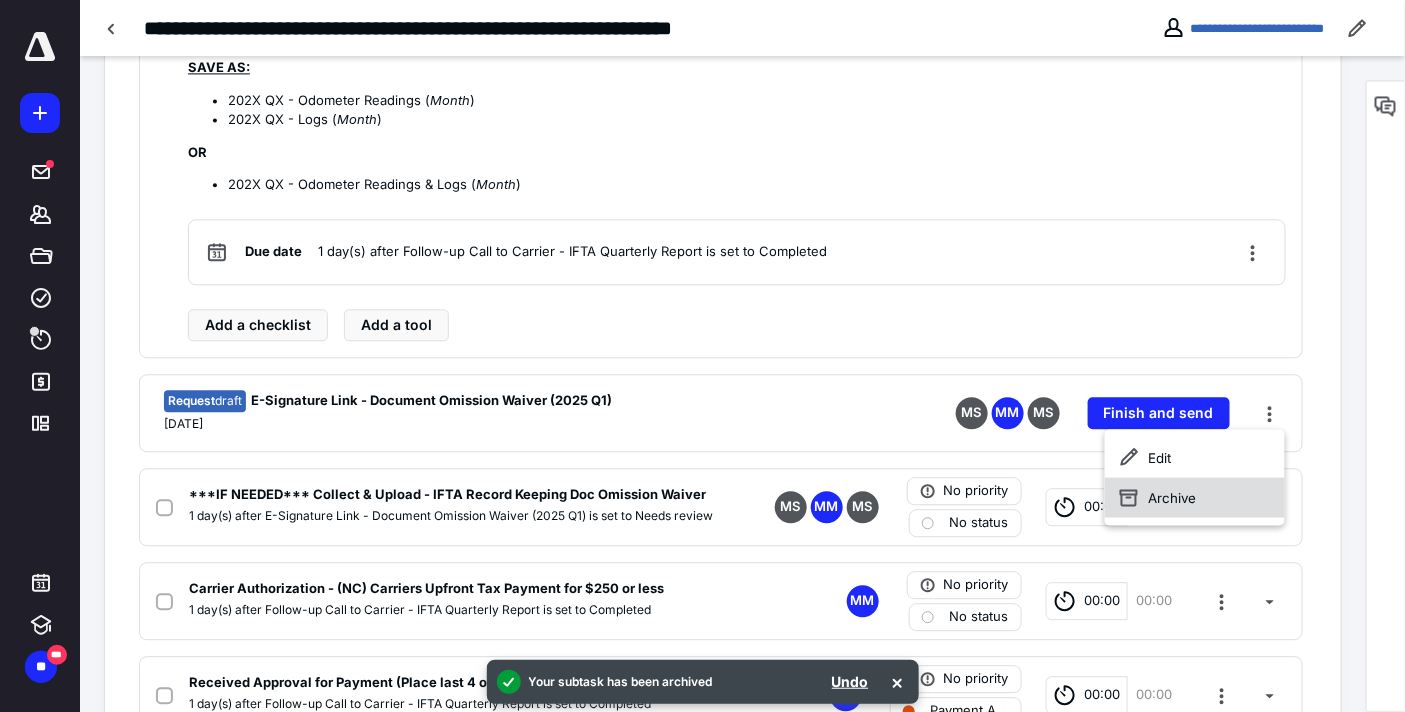 click on "Archive" at bounding box center [1194, 497] 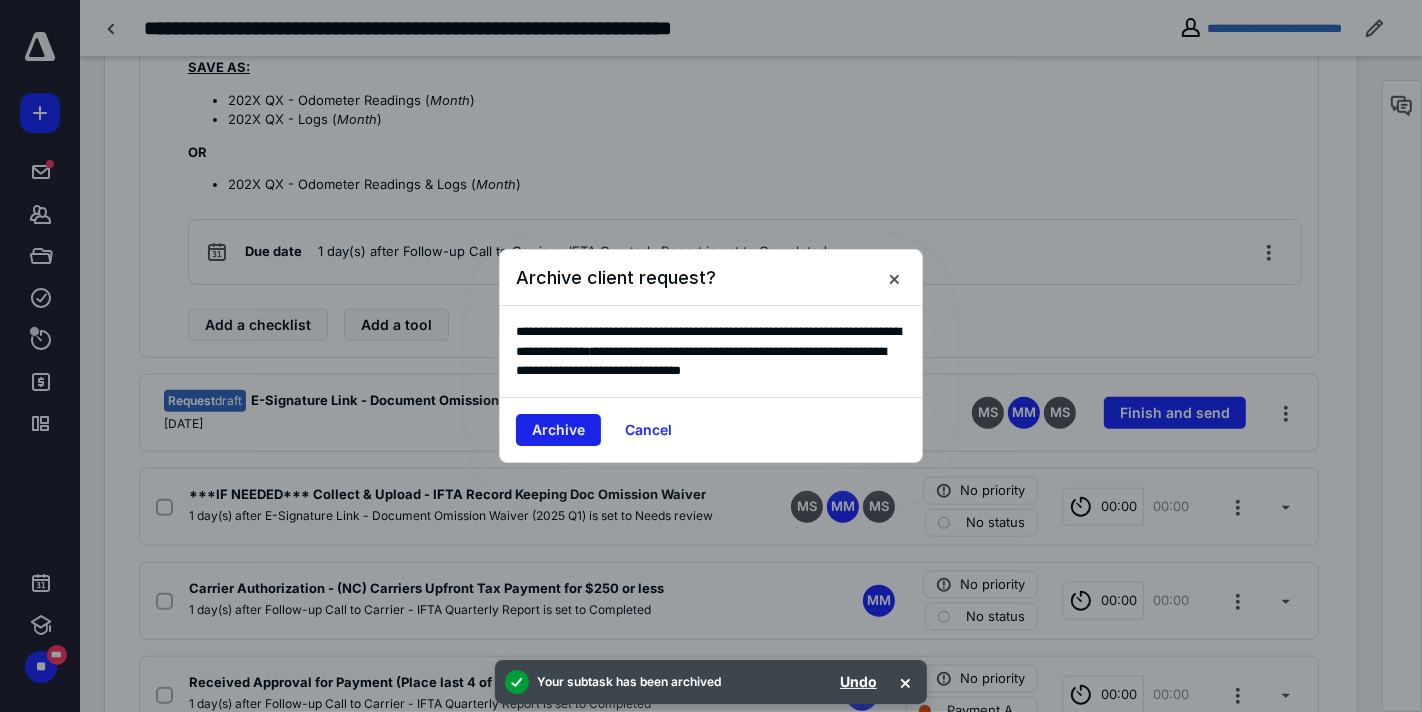 click on "Archive" at bounding box center [558, 430] 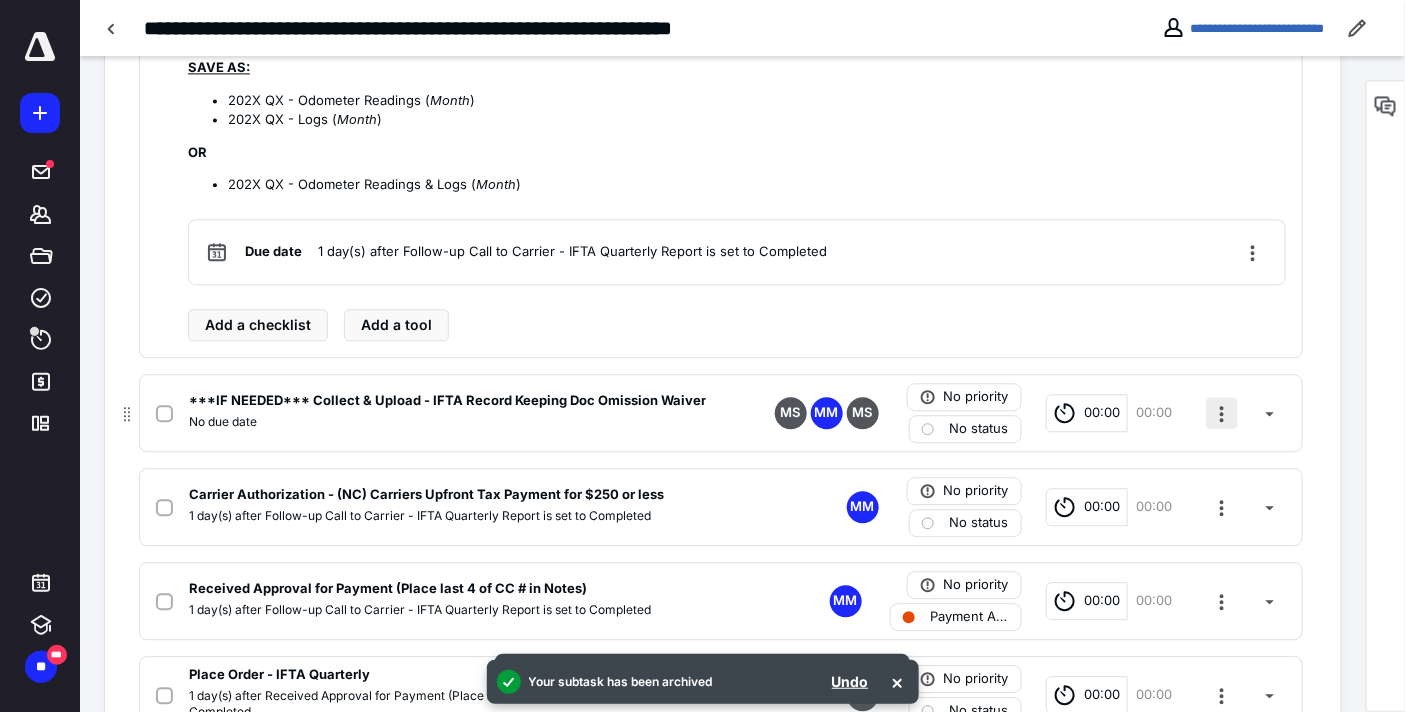 click at bounding box center (1222, 413) 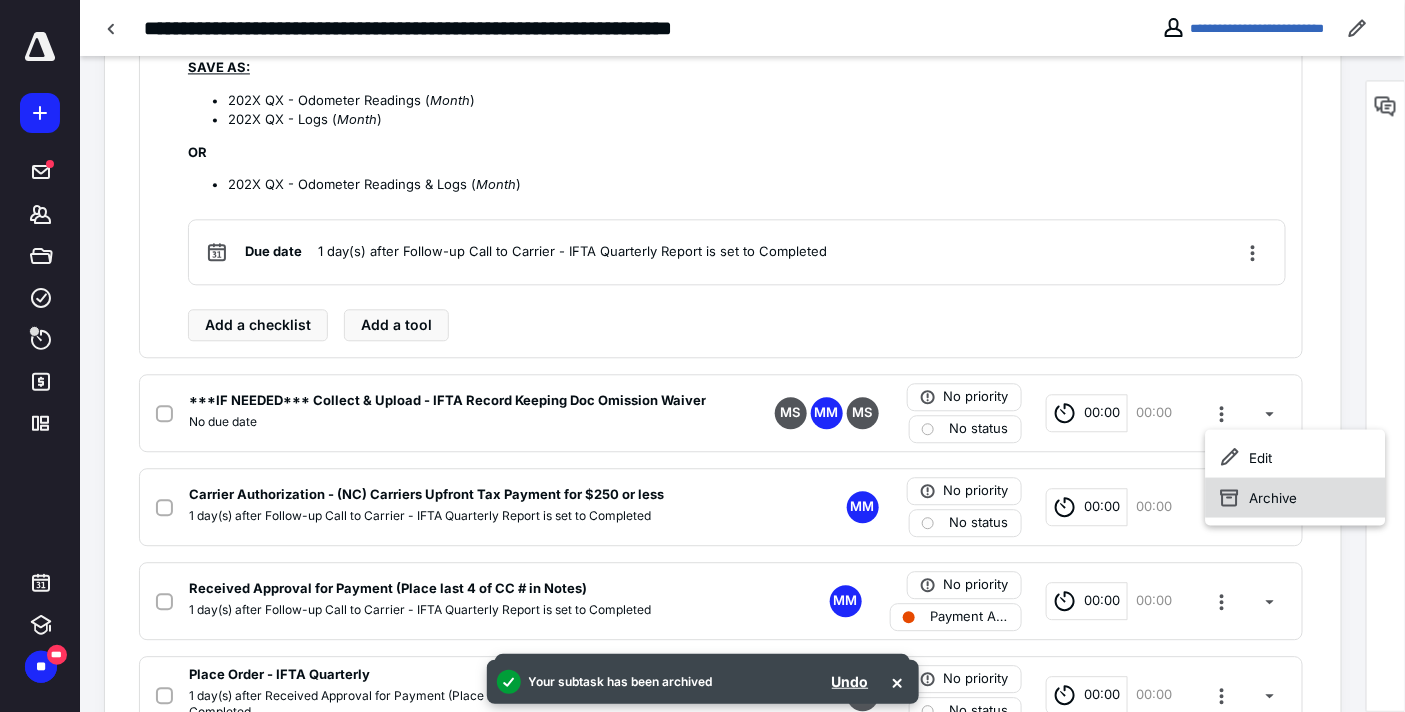 click on "Archive" at bounding box center [1296, 497] 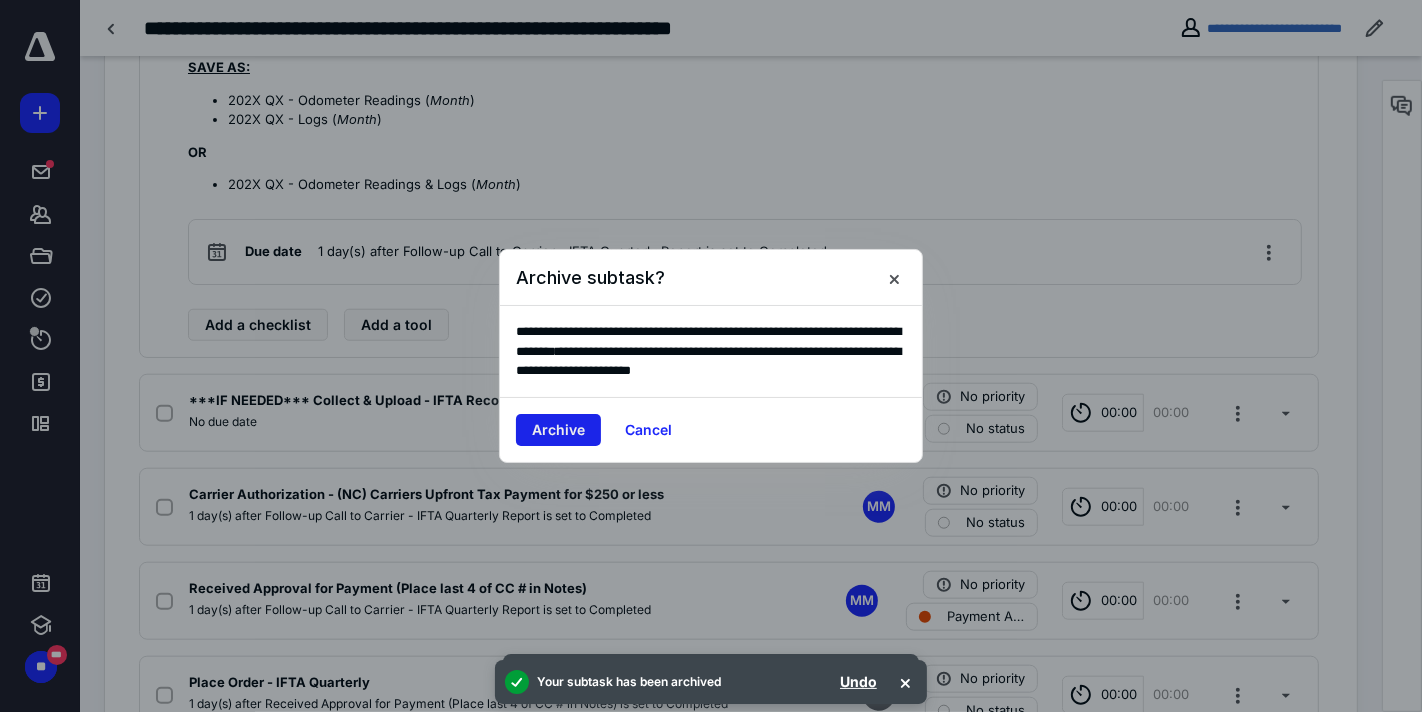 click on "Archive" at bounding box center (558, 430) 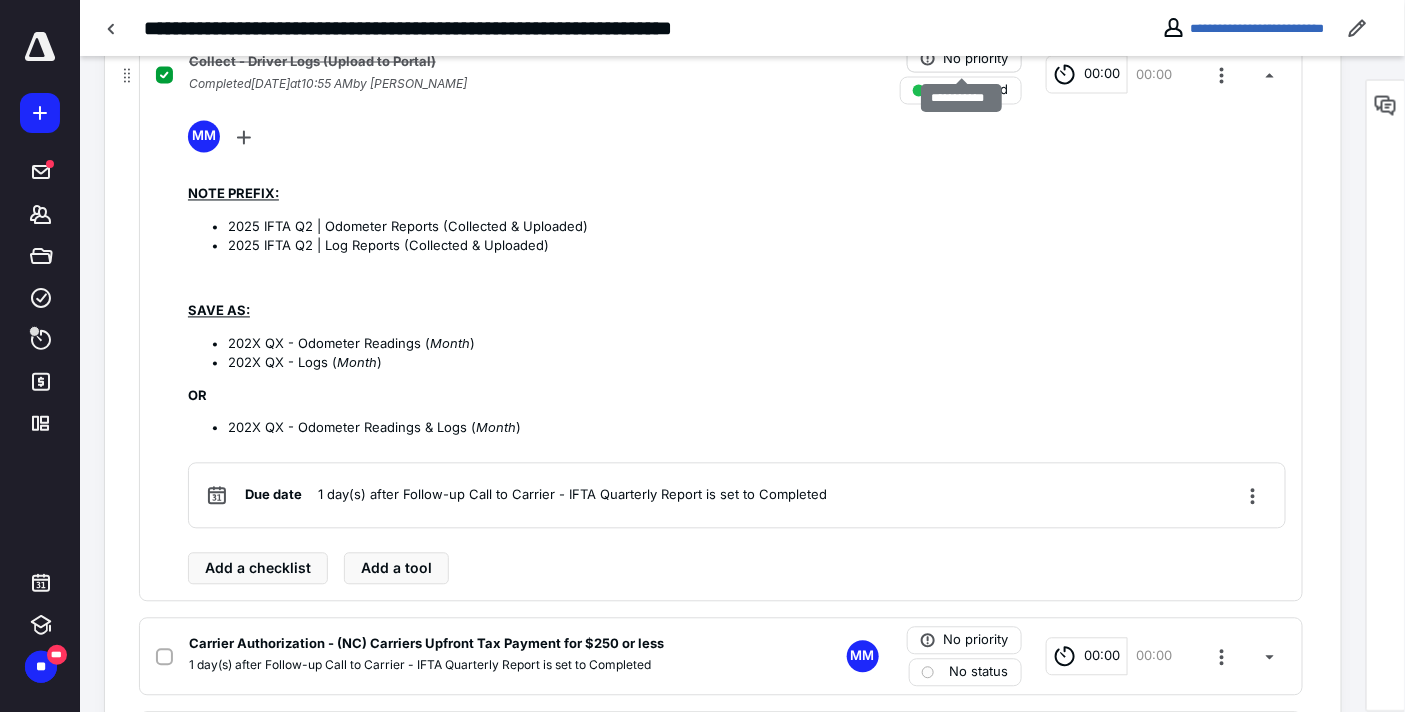 scroll, scrollTop: 1422, scrollLeft: 0, axis: vertical 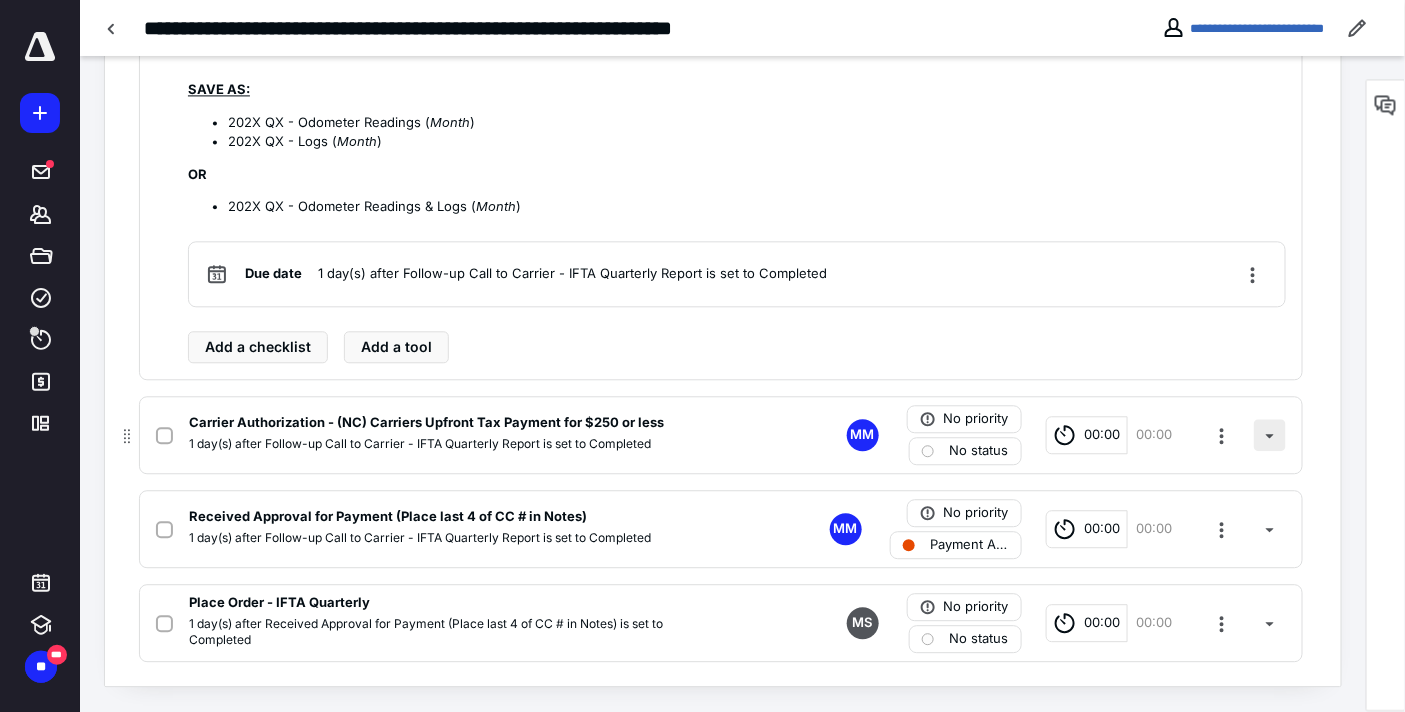 click at bounding box center (1270, 435) 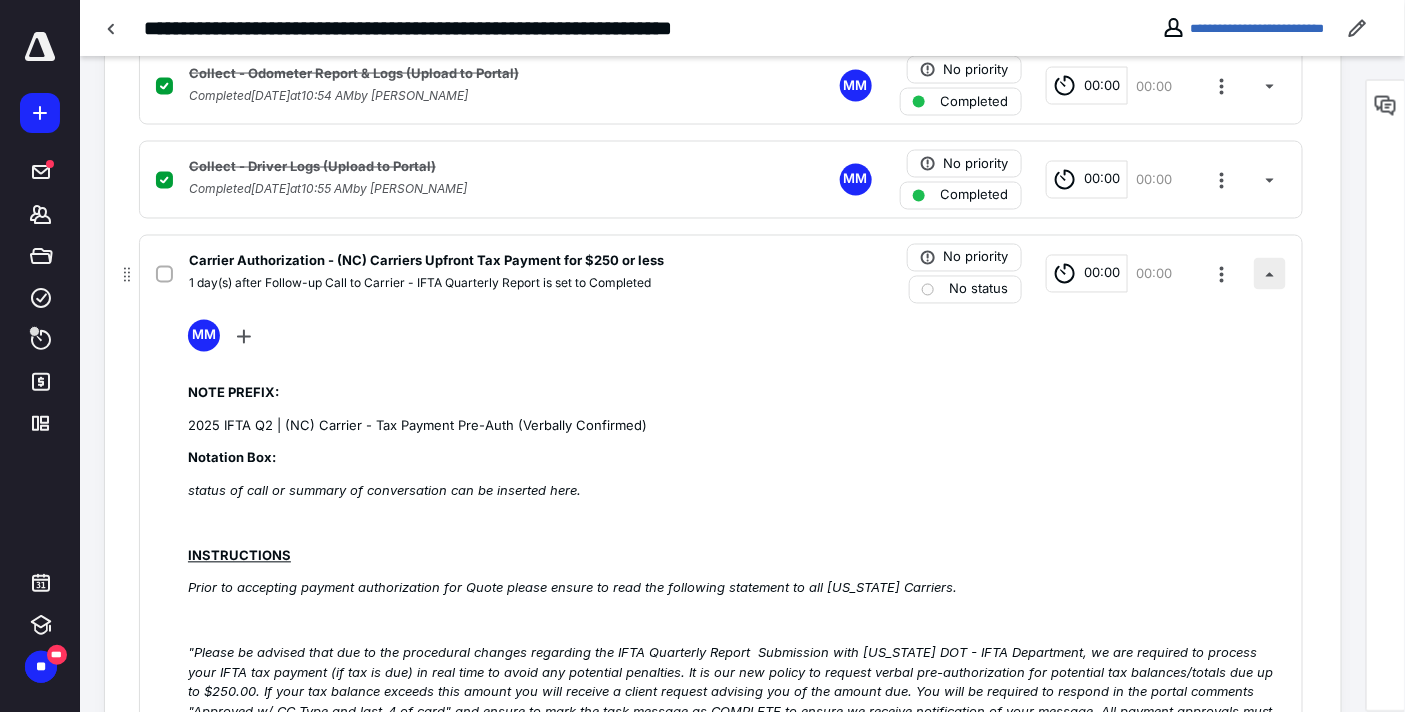 scroll, scrollTop: 1088, scrollLeft: 0, axis: vertical 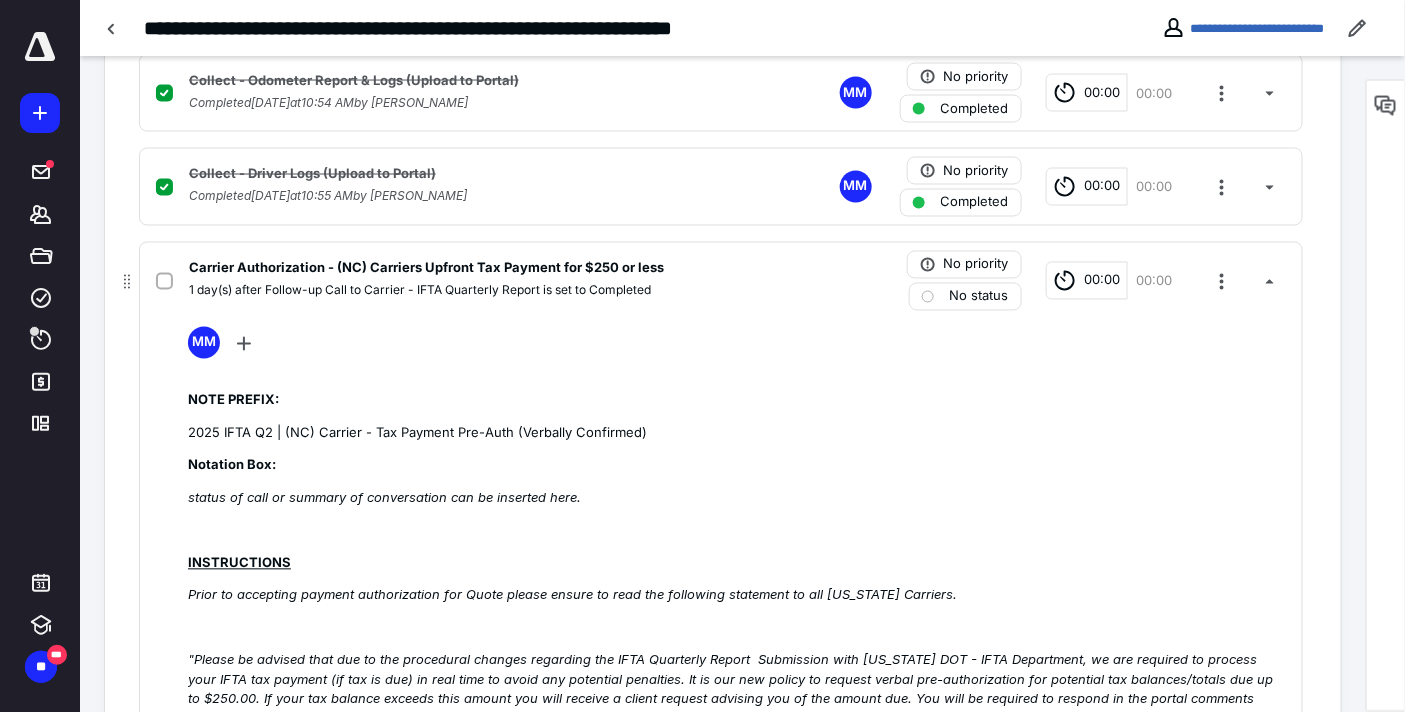 drag, startPoint x: 648, startPoint y: 432, endPoint x: 494, endPoint y: 430, distance: 154.01299 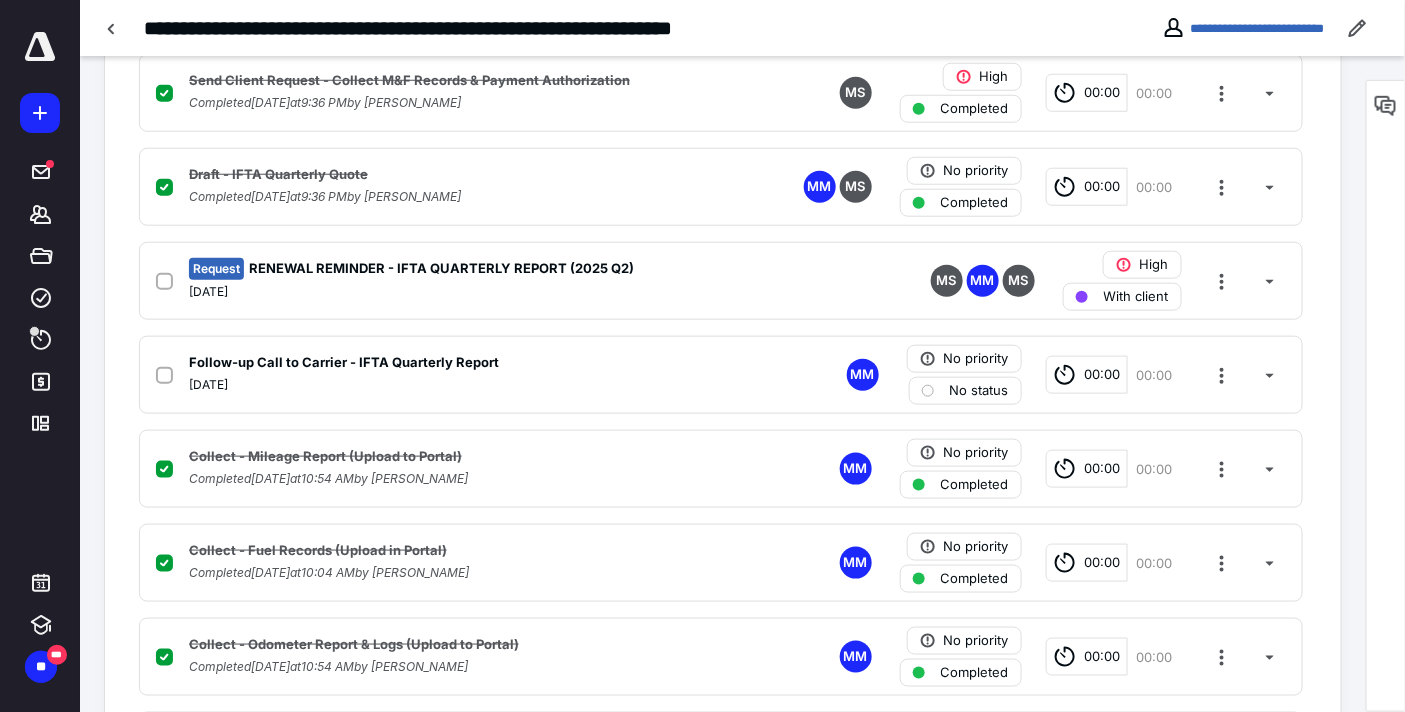 scroll, scrollTop: 533, scrollLeft: 0, axis: vertical 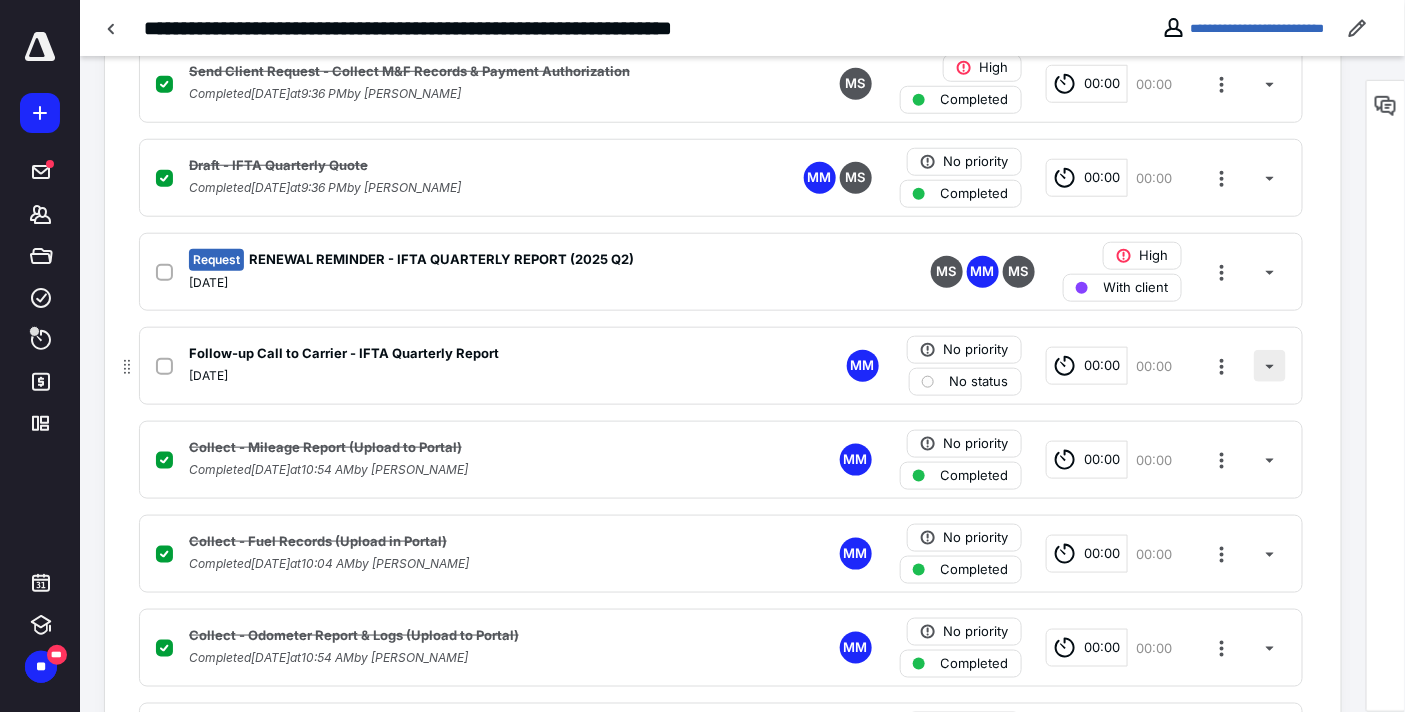 click at bounding box center [1270, 366] 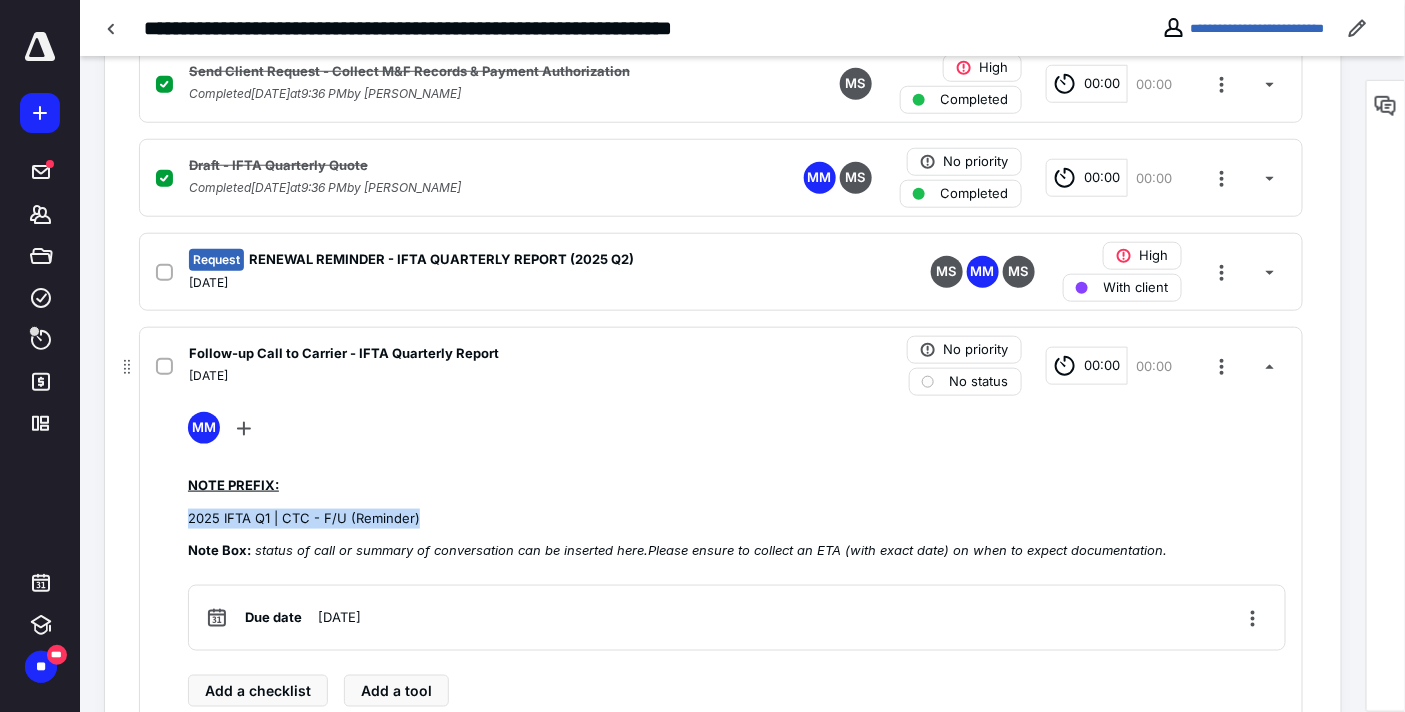 drag, startPoint x: 435, startPoint y: 517, endPoint x: 185, endPoint y: 521, distance: 250.032 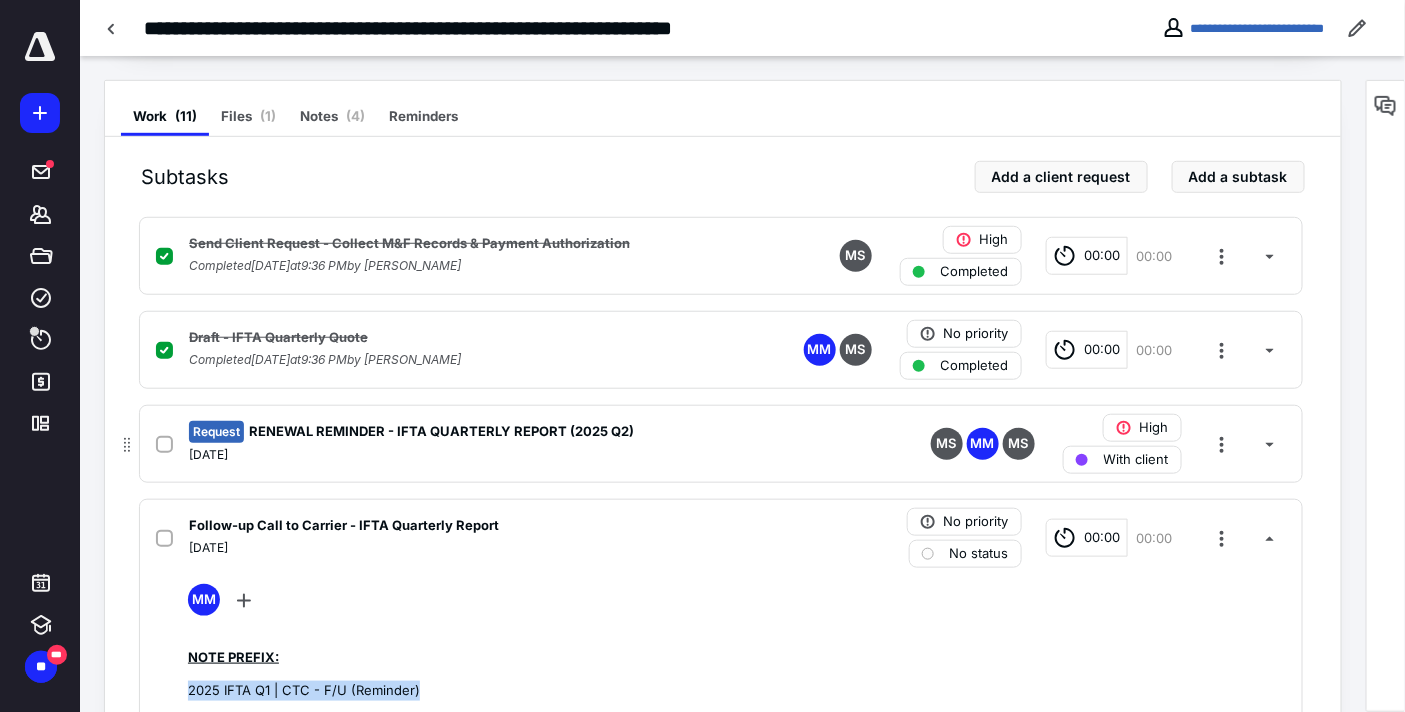 scroll, scrollTop: 200, scrollLeft: 0, axis: vertical 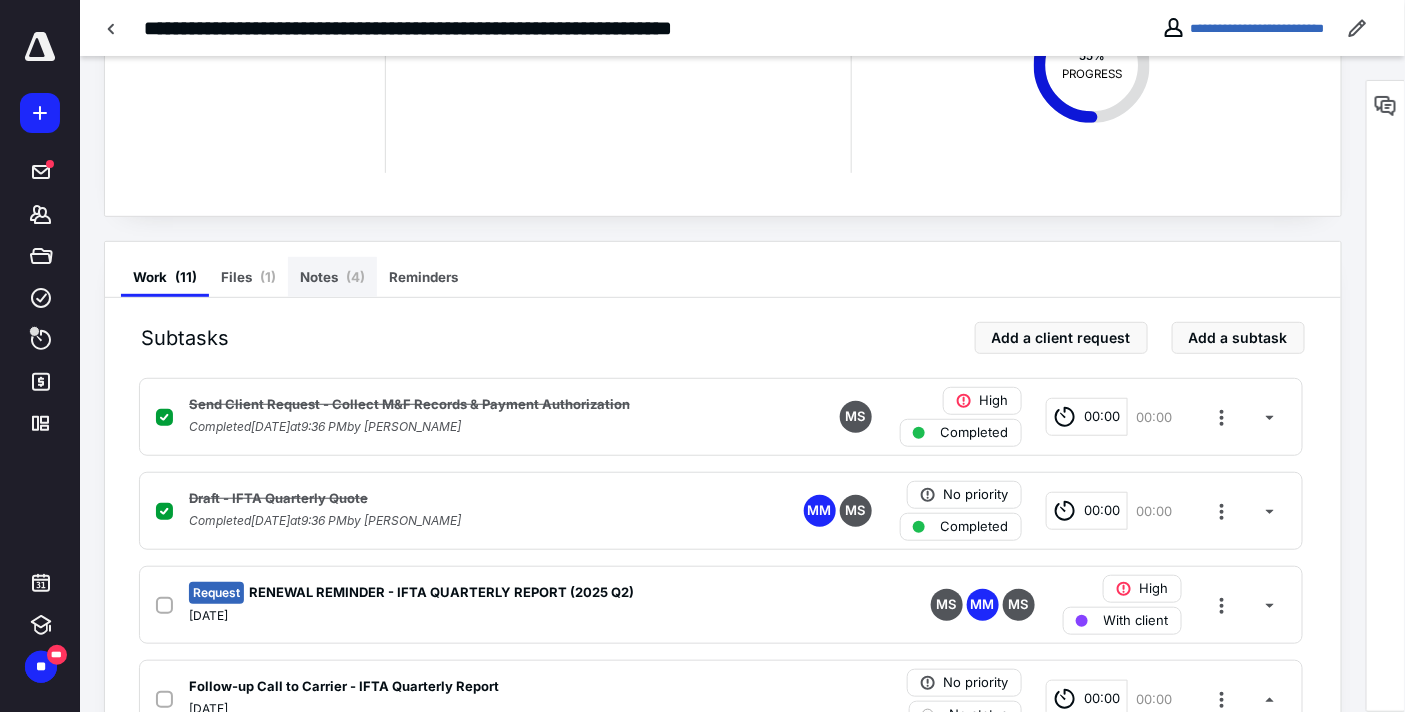 click on "Notes ( 4 )" at bounding box center (332, 277) 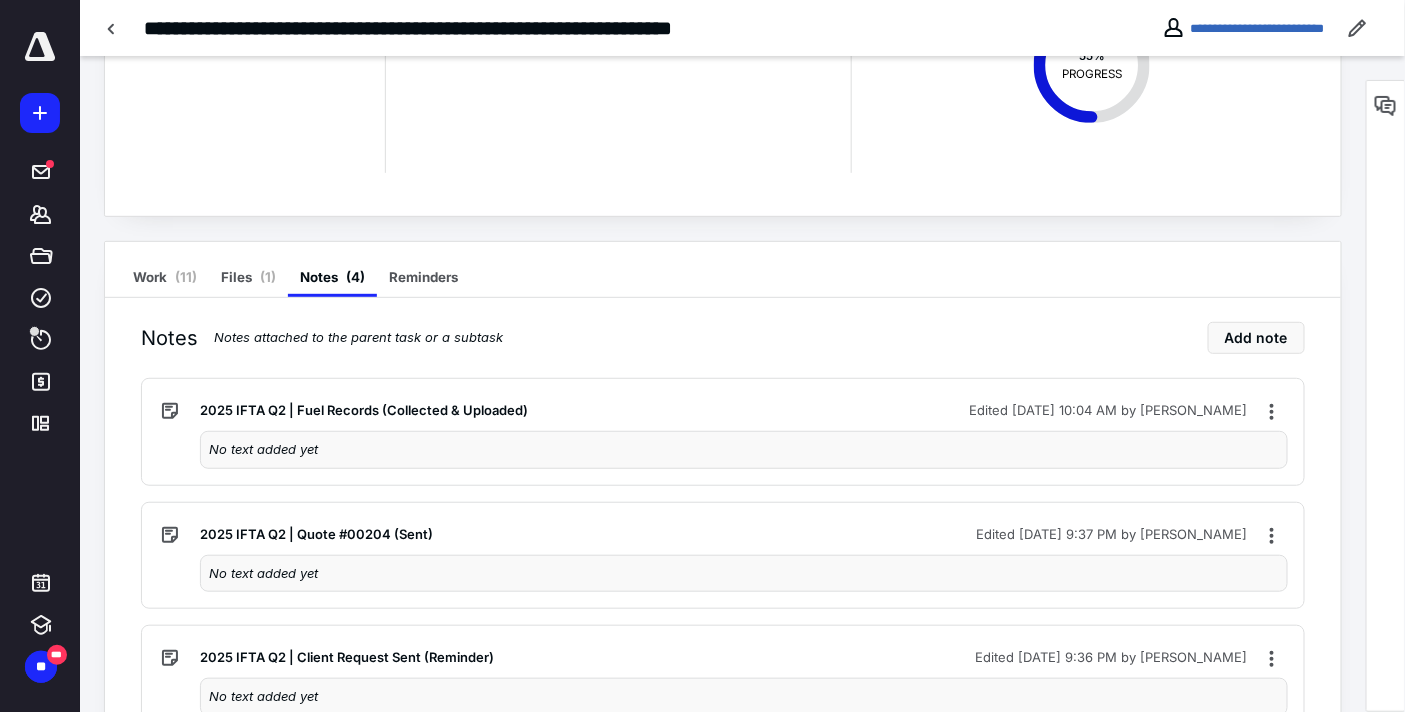 drag, startPoint x: 165, startPoint y: 271, endPoint x: 1094, endPoint y: 303, distance: 929.55096 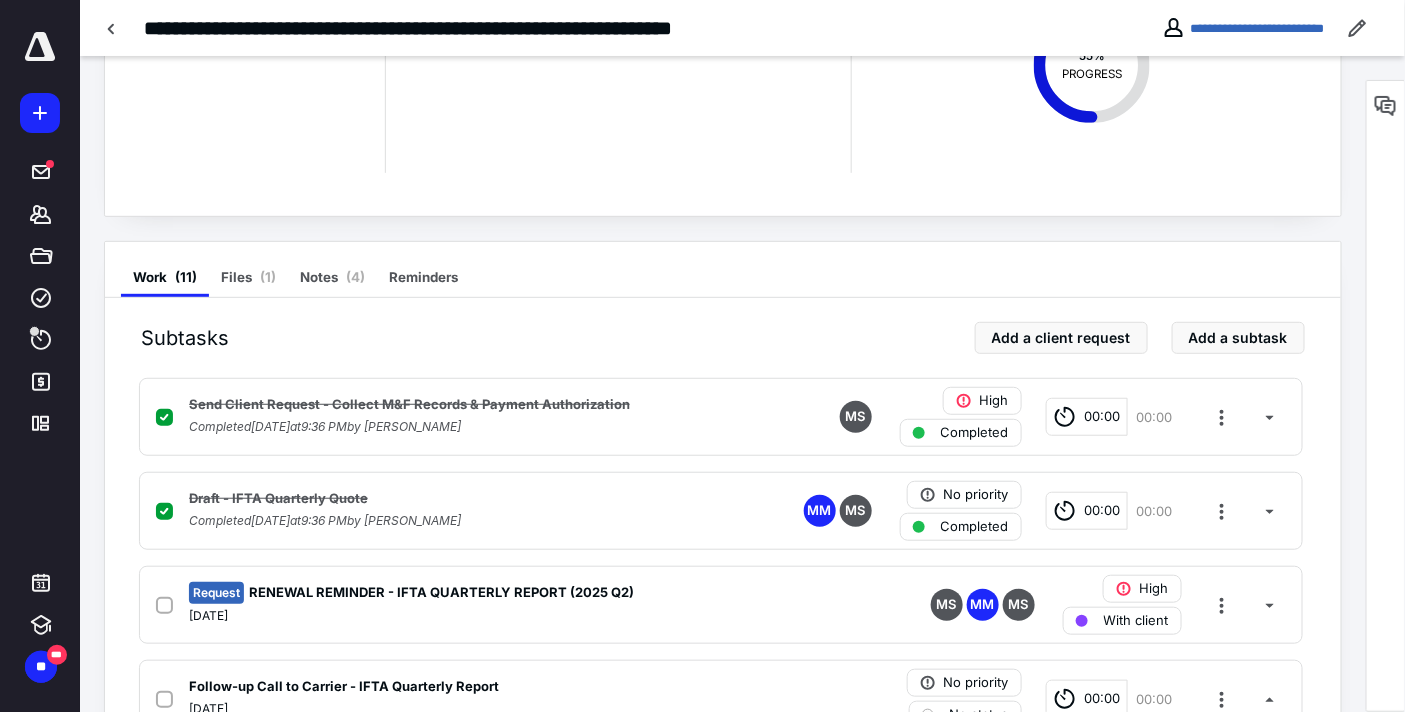 scroll, scrollTop: 533, scrollLeft: 0, axis: vertical 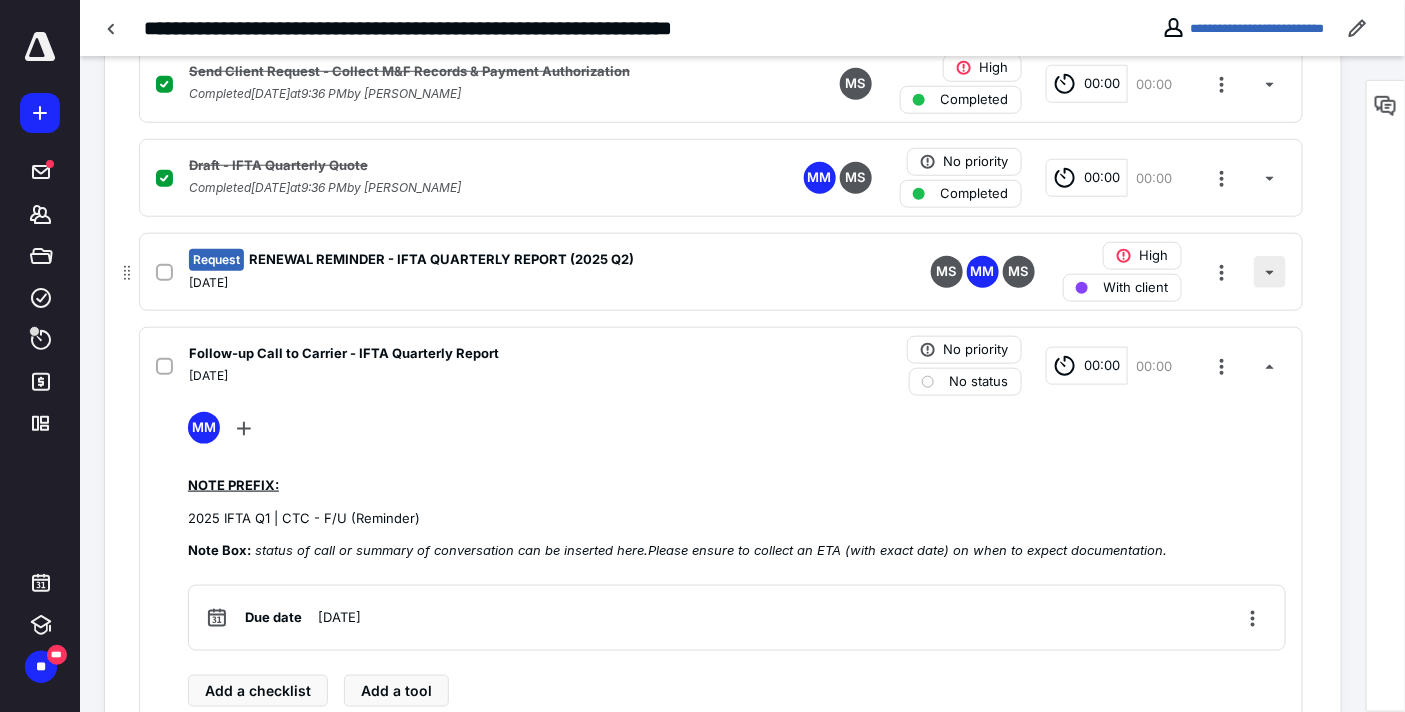 click at bounding box center (1270, 272) 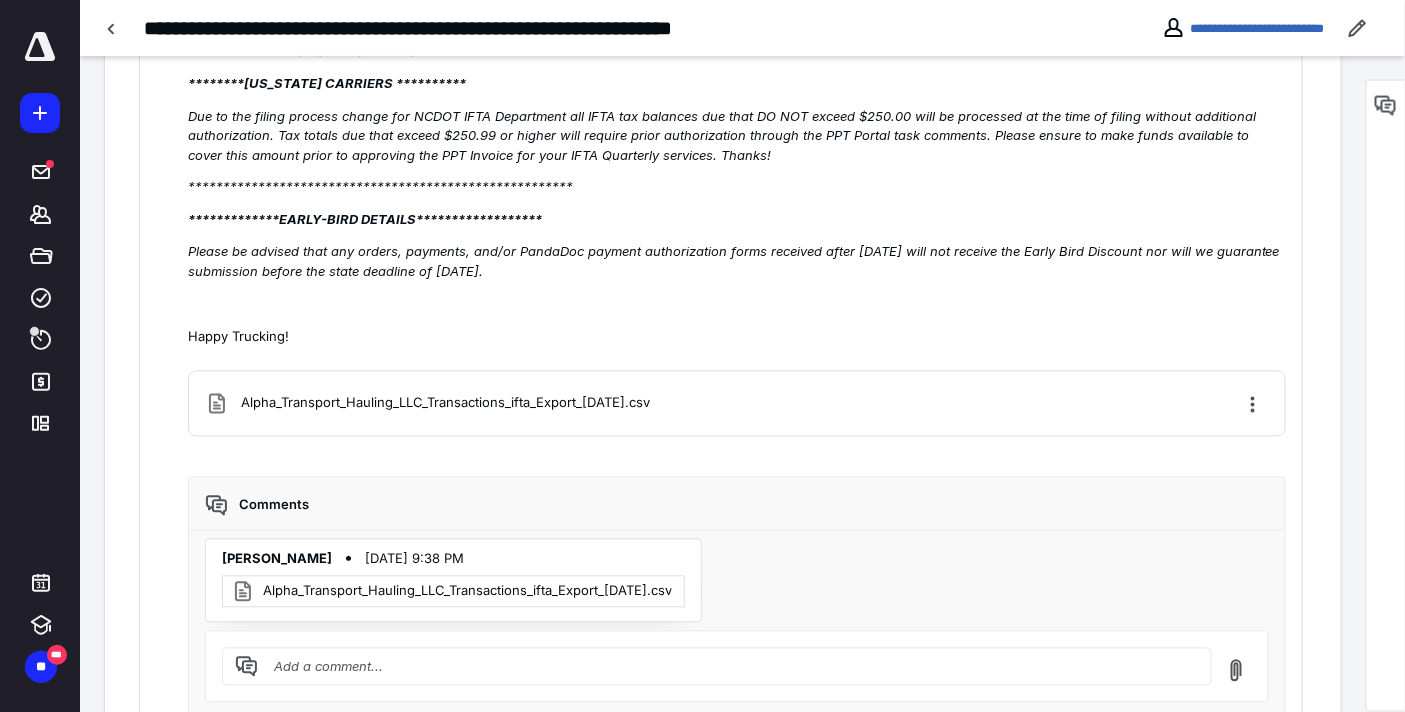 scroll, scrollTop: 1311, scrollLeft: 0, axis: vertical 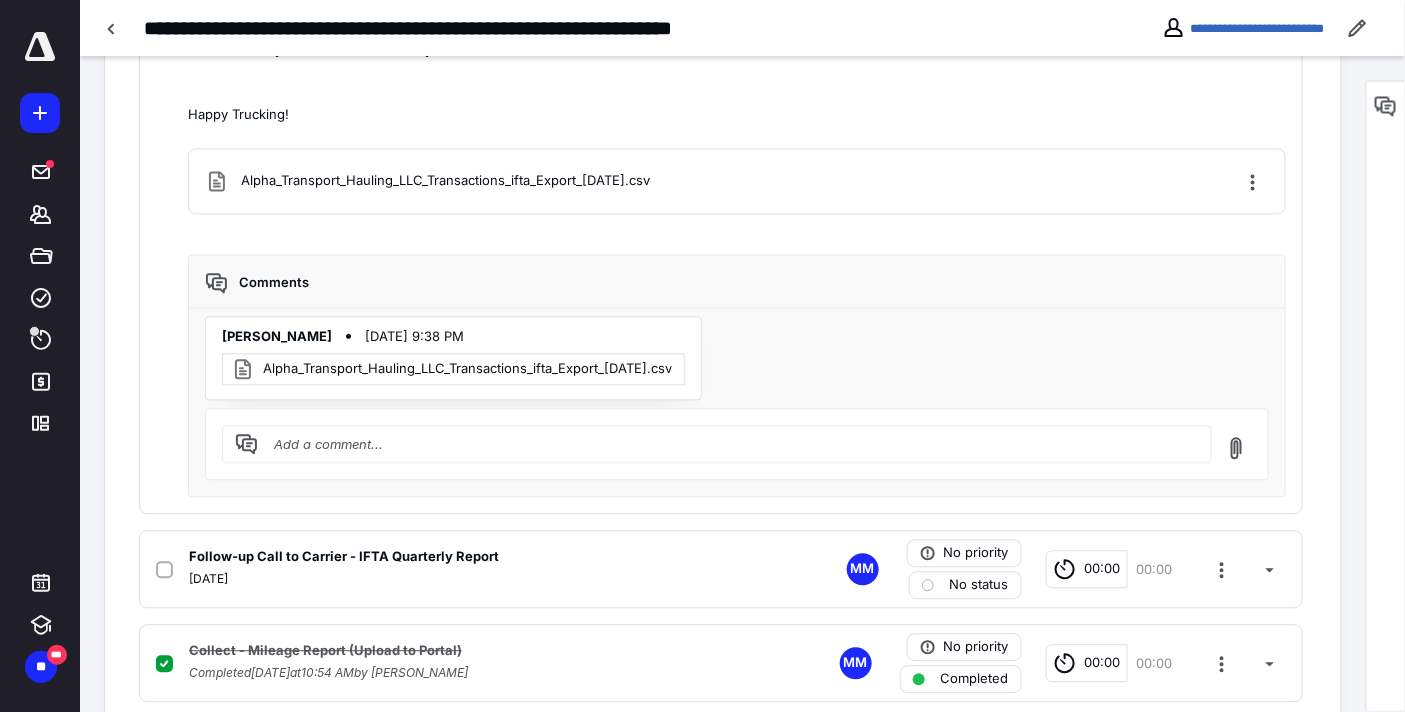 click at bounding box center (729, 444) 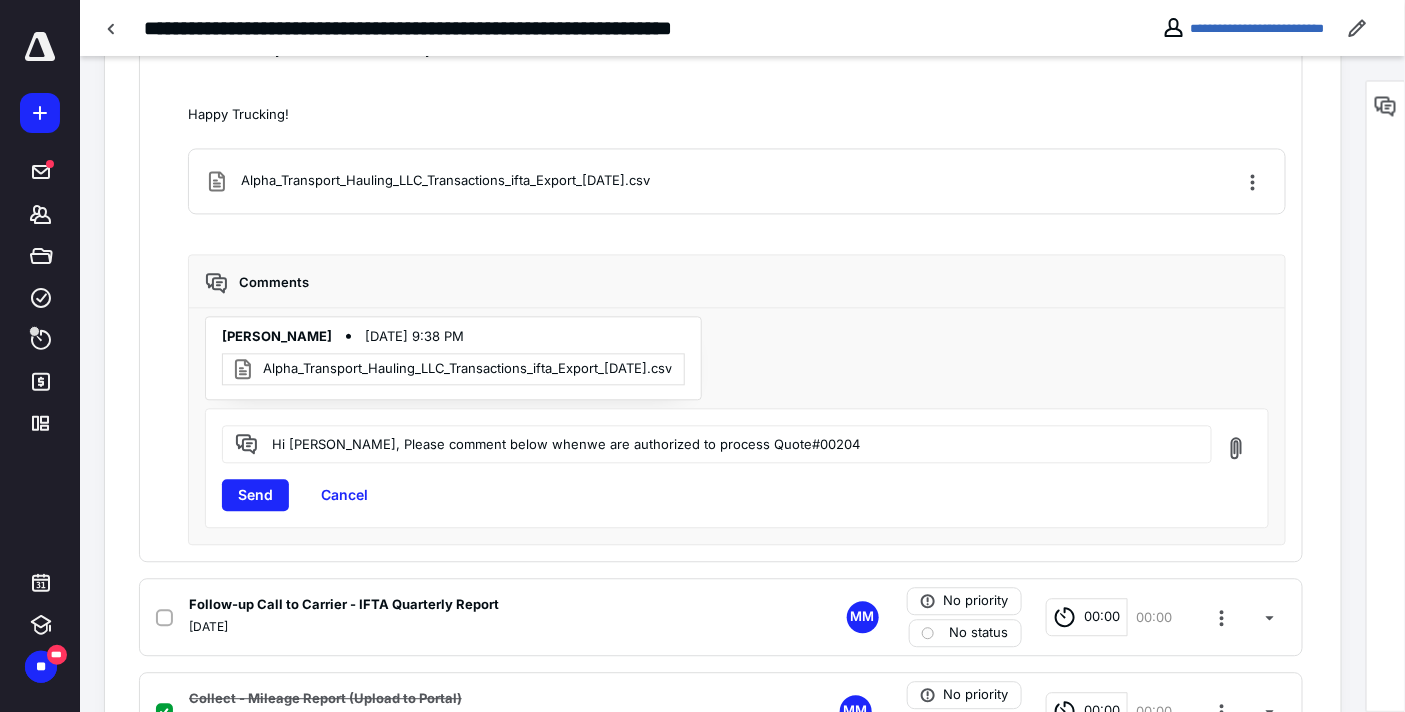 click on "Hi Cesar, Please comment below whenwe are authorized to process Quote#00204" at bounding box center [729, 443] 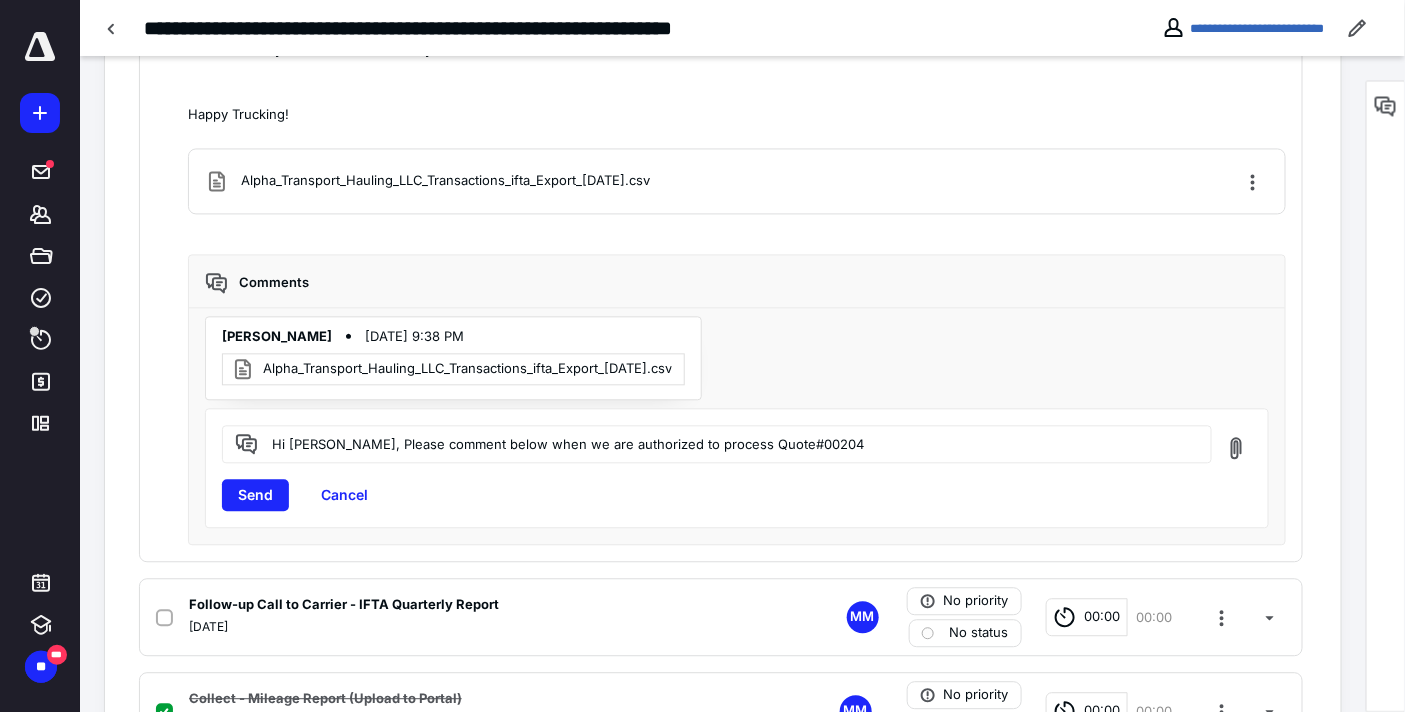 click on "Hi Cesar, Please comment below when we are authorized to process Quote#00204" at bounding box center [729, 443] 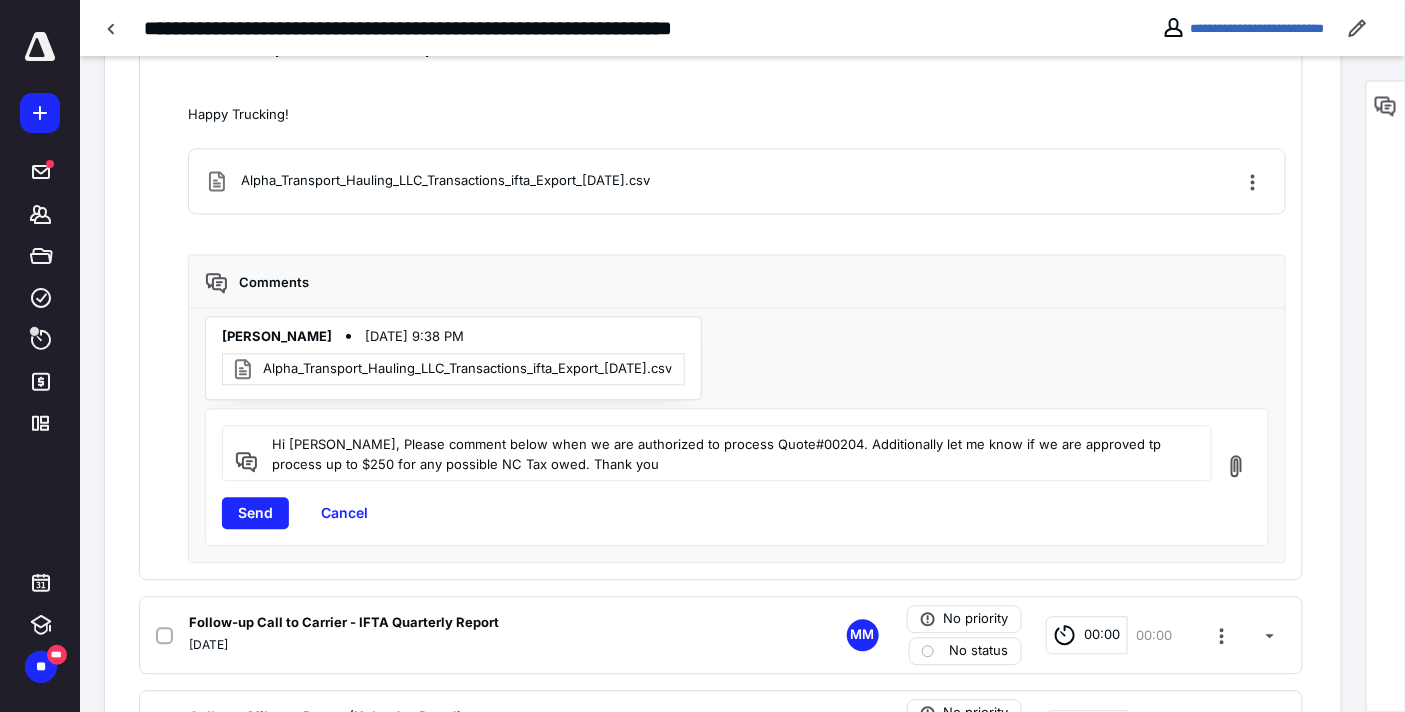 click on "Hi Cesar, Please comment below when we are authorized to process Quote#00204. Additionally let me know if we are approved tp process up to $250 for any possible NC Tax owed. Thank you" at bounding box center [729, 453] 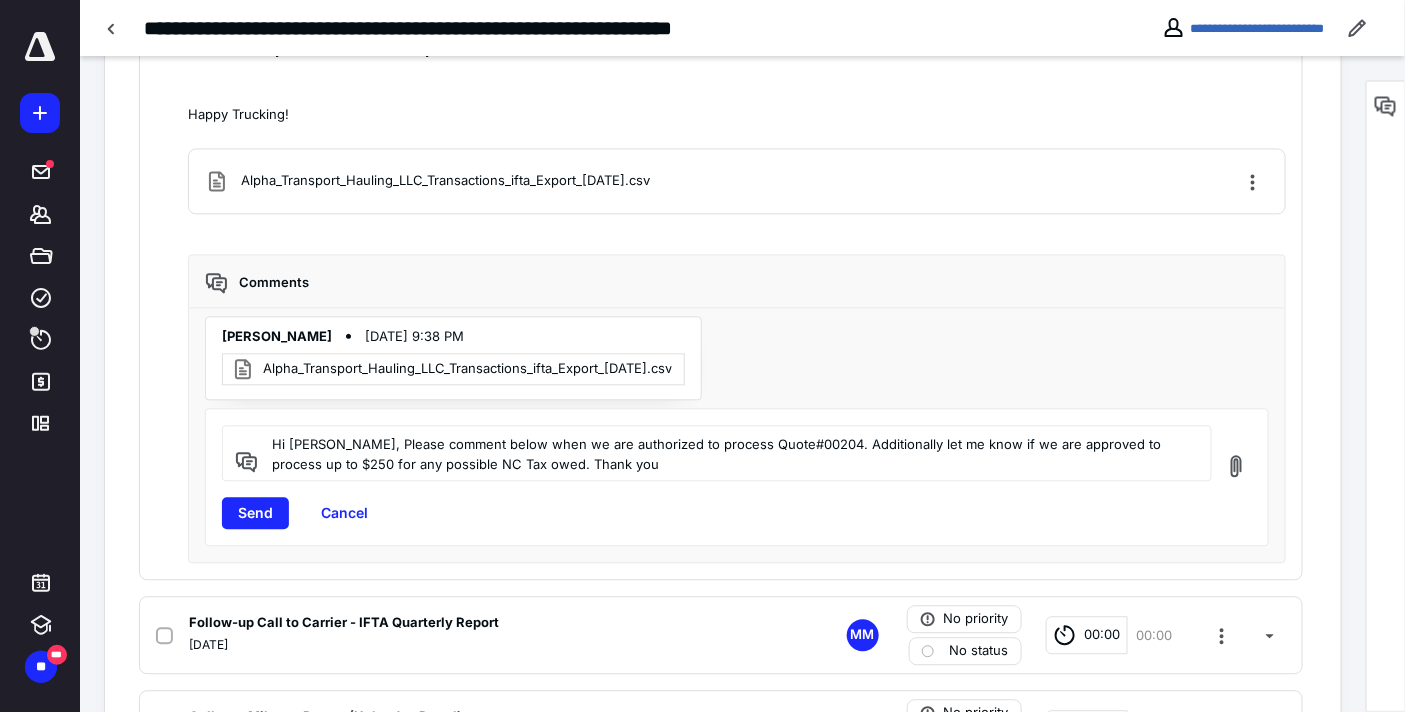 drag, startPoint x: 575, startPoint y: 467, endPoint x: 253, endPoint y: 448, distance: 322.56006 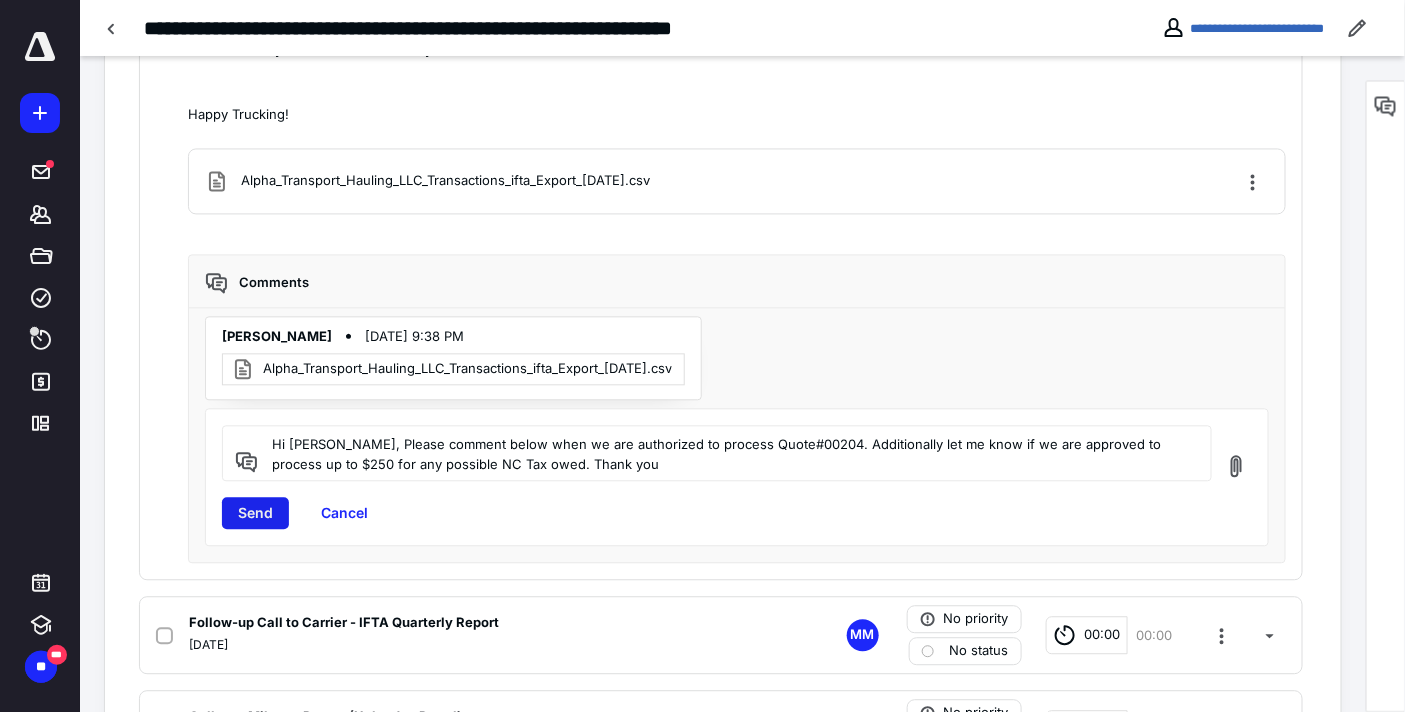 type on "Hi Cesar, Please comment below when we are authorized to process Quote#00204. Additionally let me know if we are approved to process up to $250 for any possible NC Tax owed. Thank you" 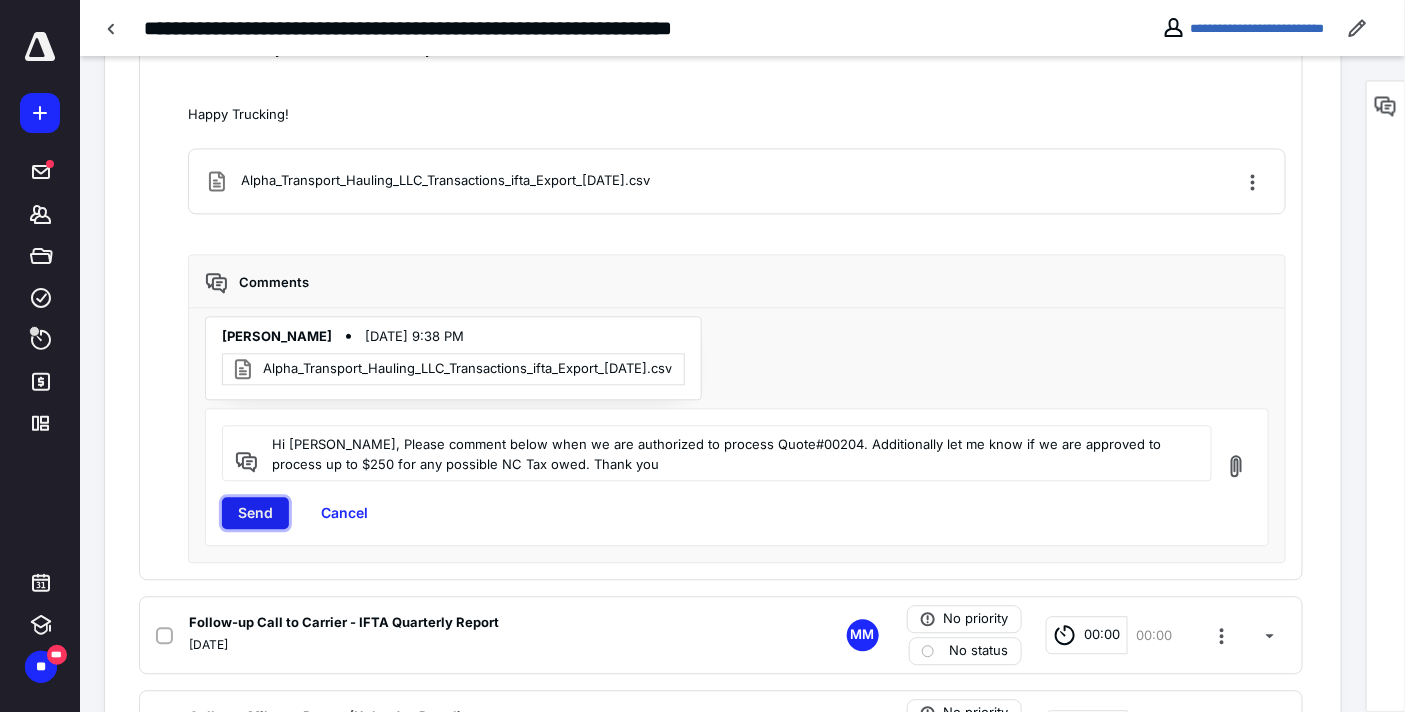 click on "Send" at bounding box center (255, 513) 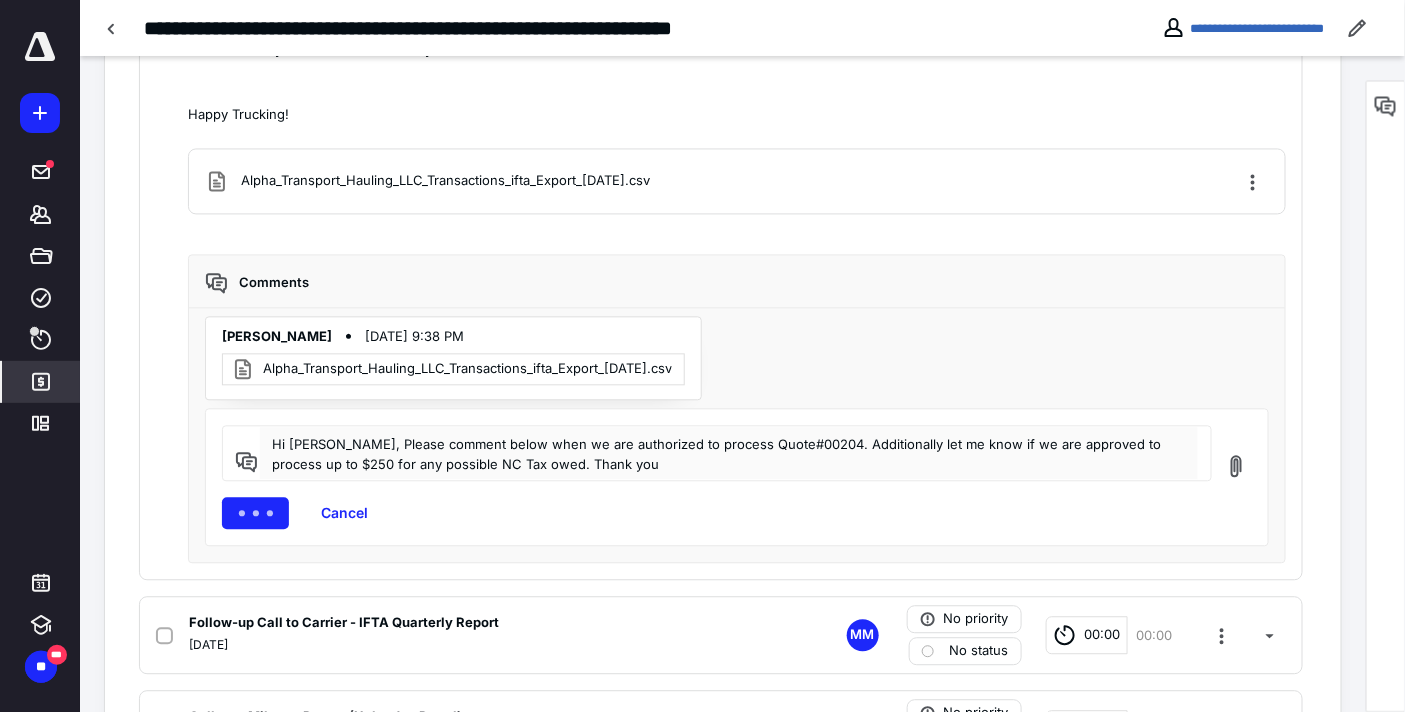 type 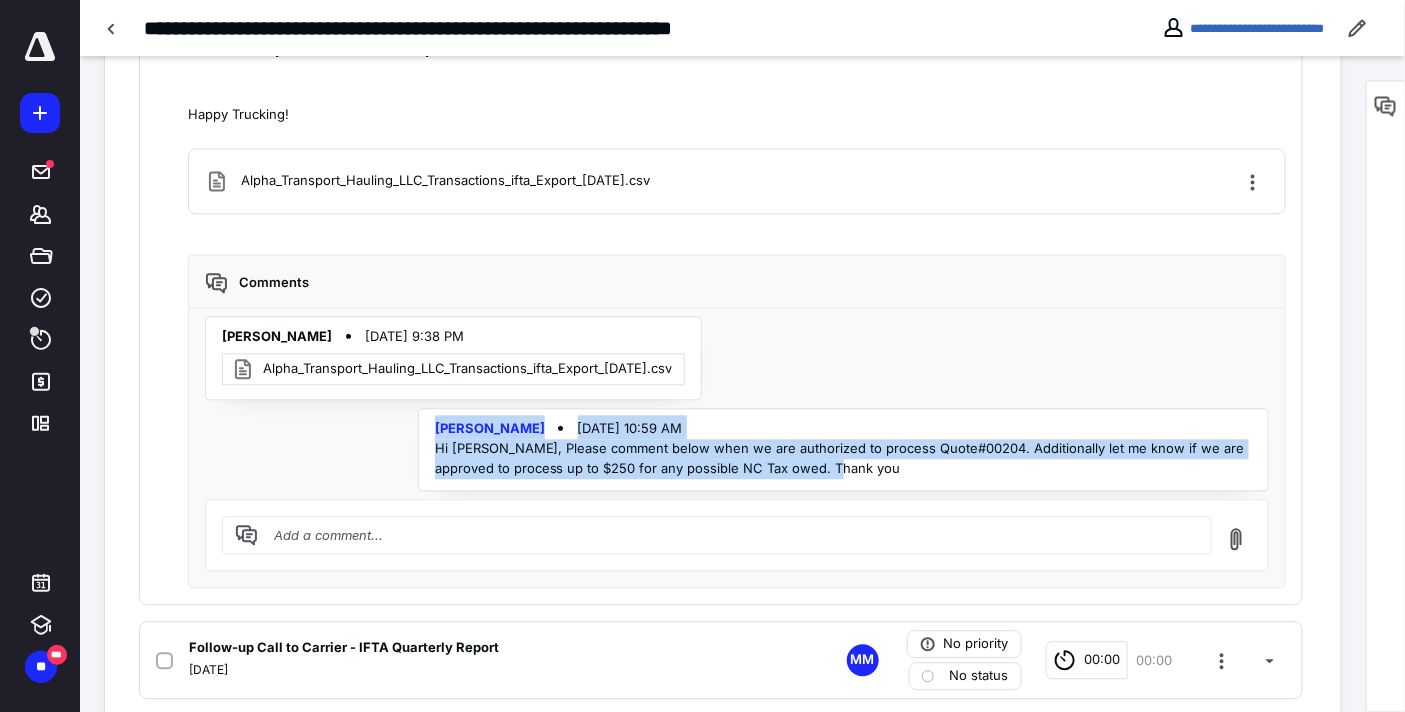 drag, startPoint x: 431, startPoint y: 424, endPoint x: 835, endPoint y: 494, distance: 410.0195 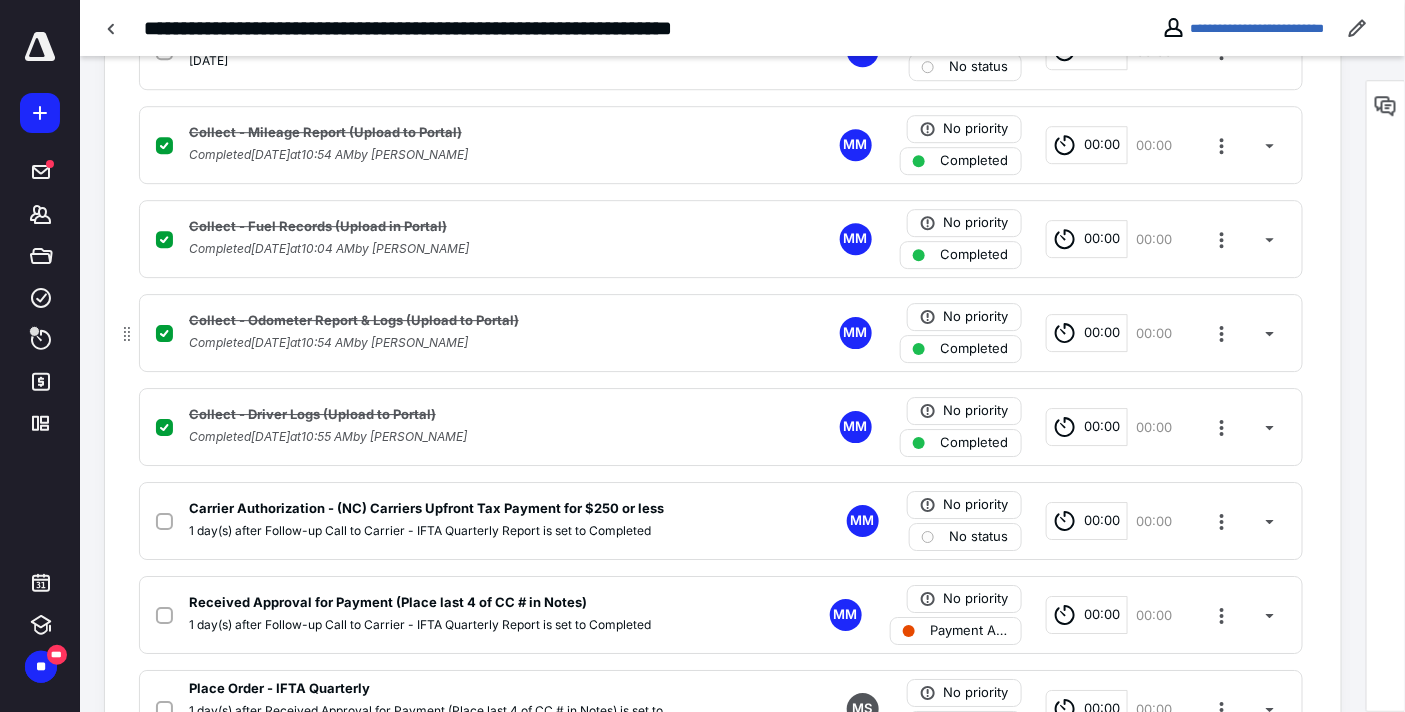 scroll, scrollTop: 2007, scrollLeft: 0, axis: vertical 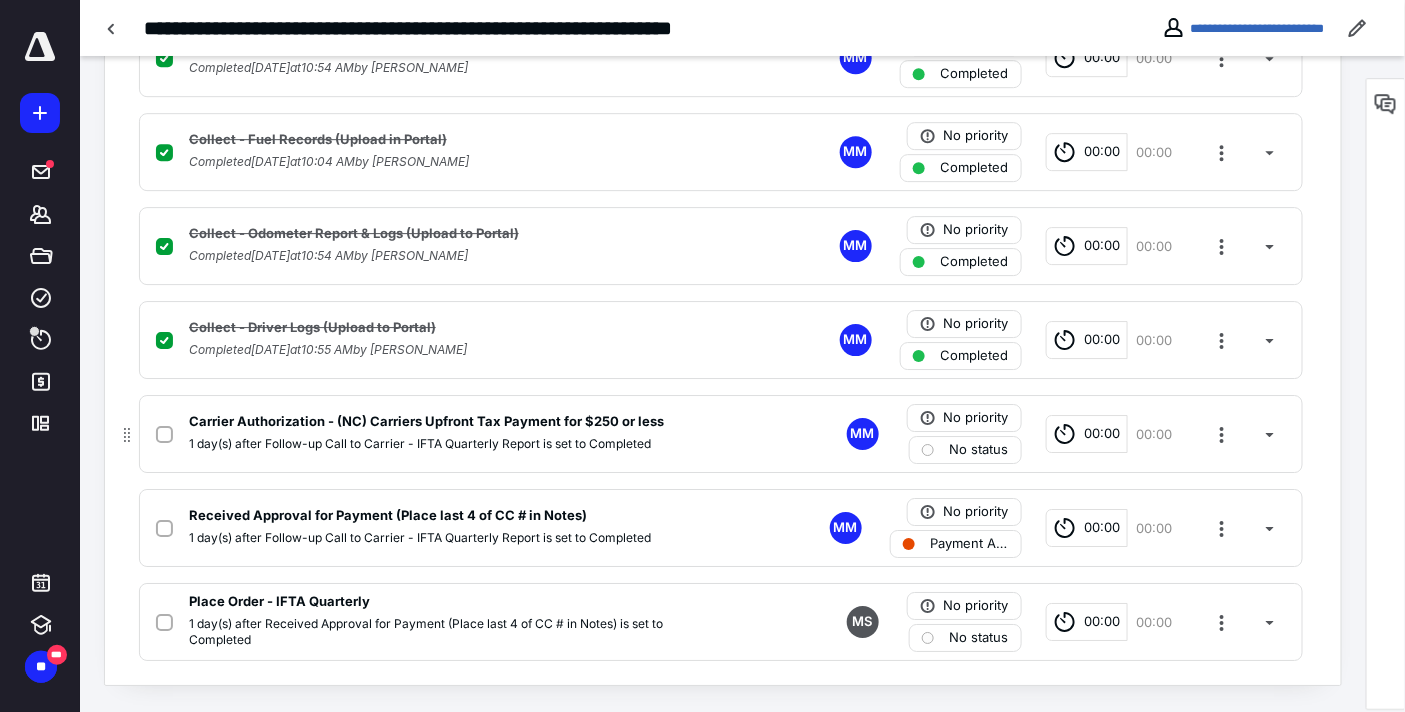 click on "No status" at bounding box center (979, 450) 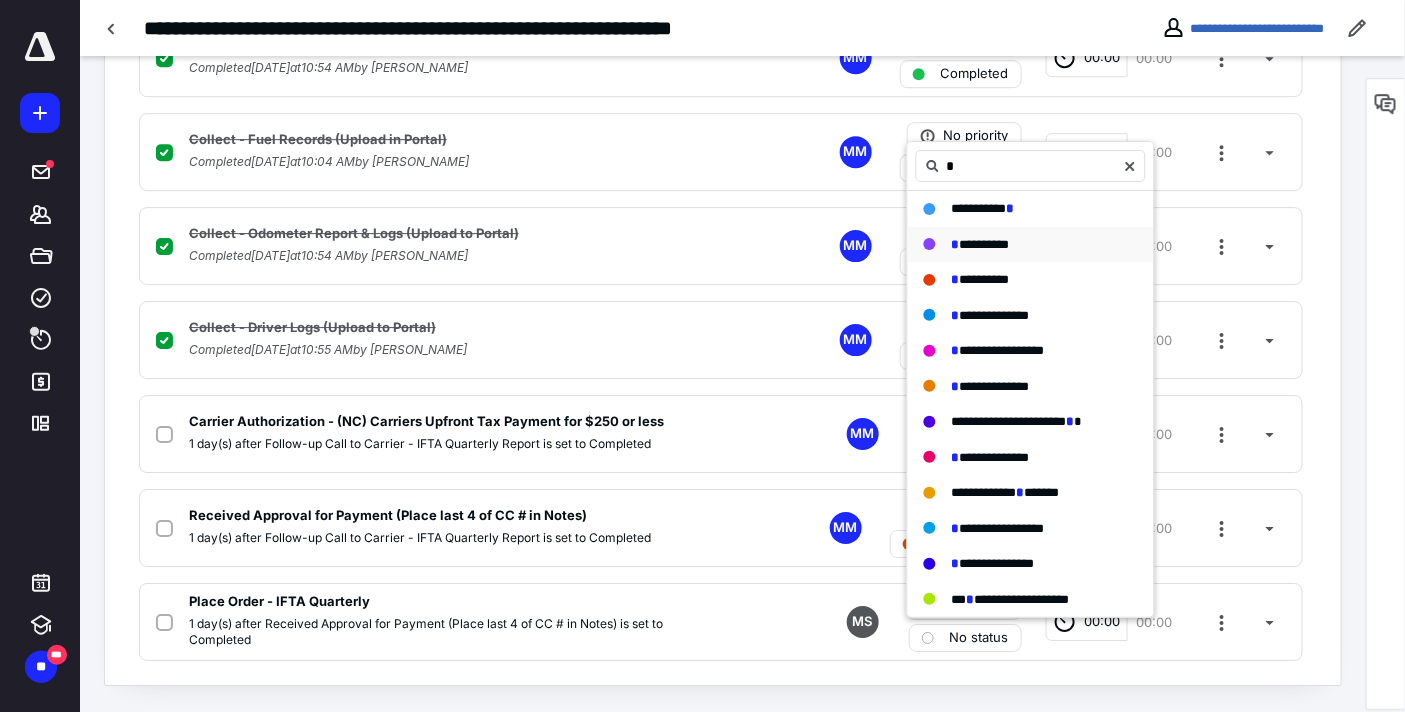 type on "*" 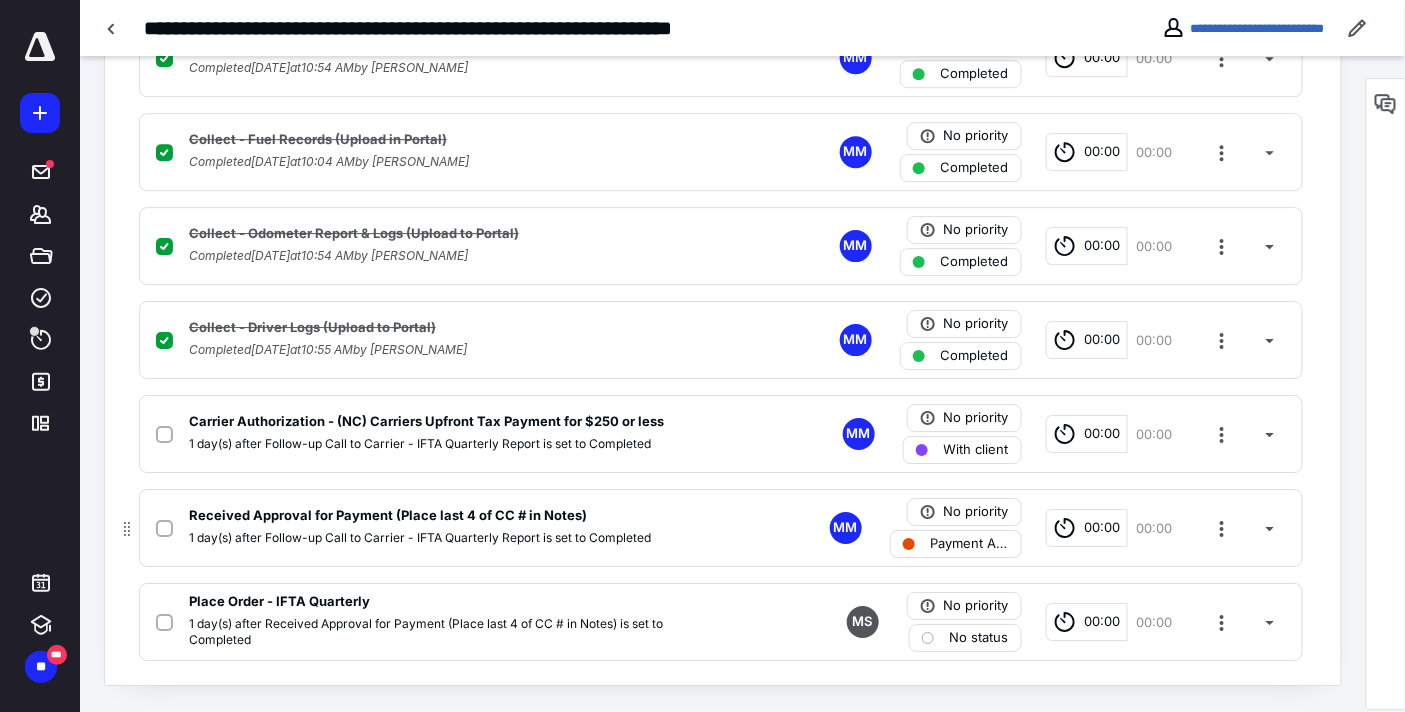 click on "Payment Approval Pending" at bounding box center (970, 544) 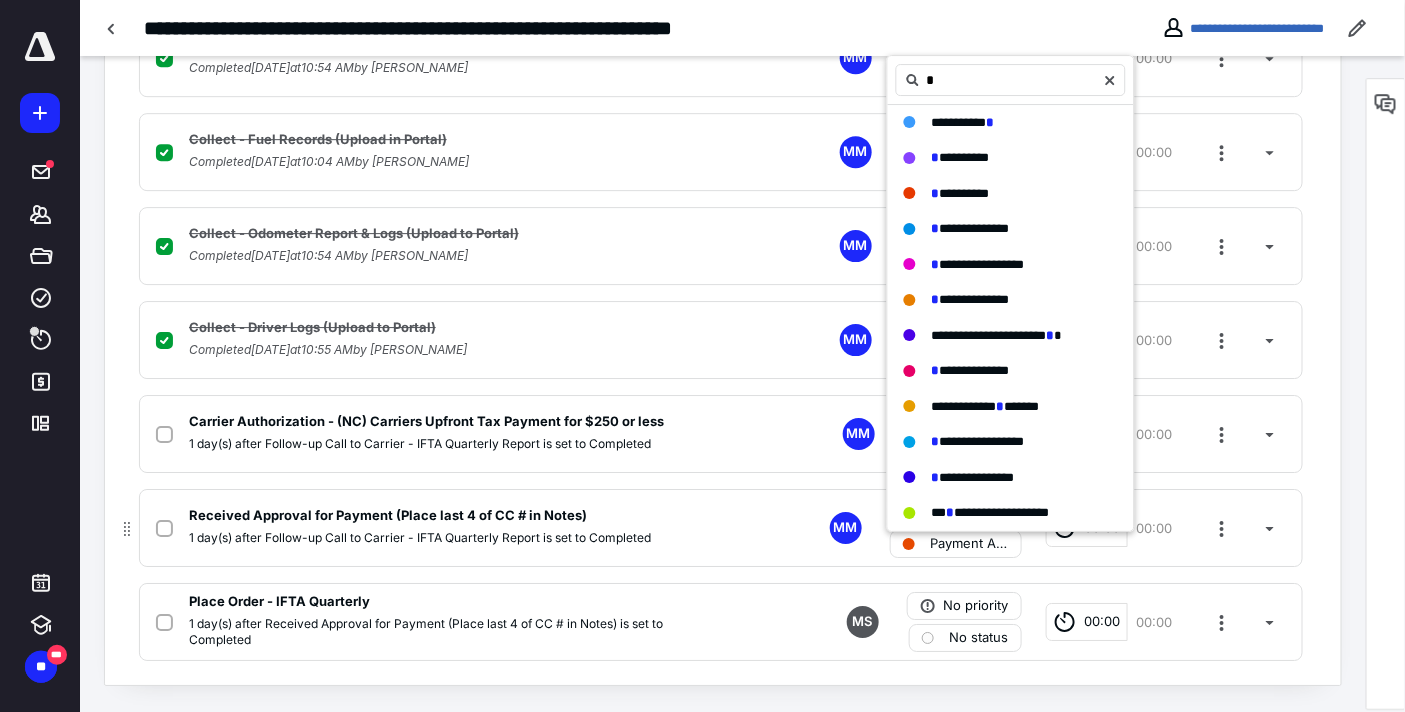 type on "*" 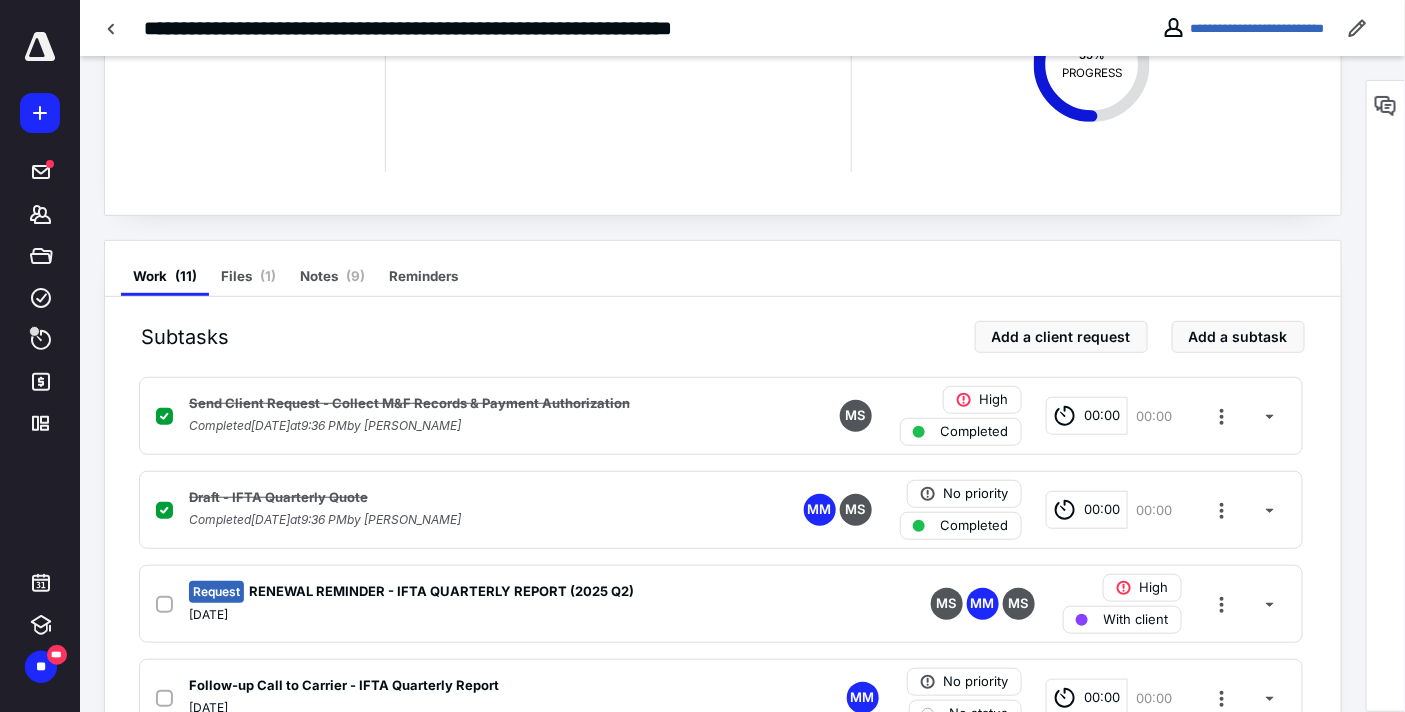 scroll, scrollTop: 0, scrollLeft: 0, axis: both 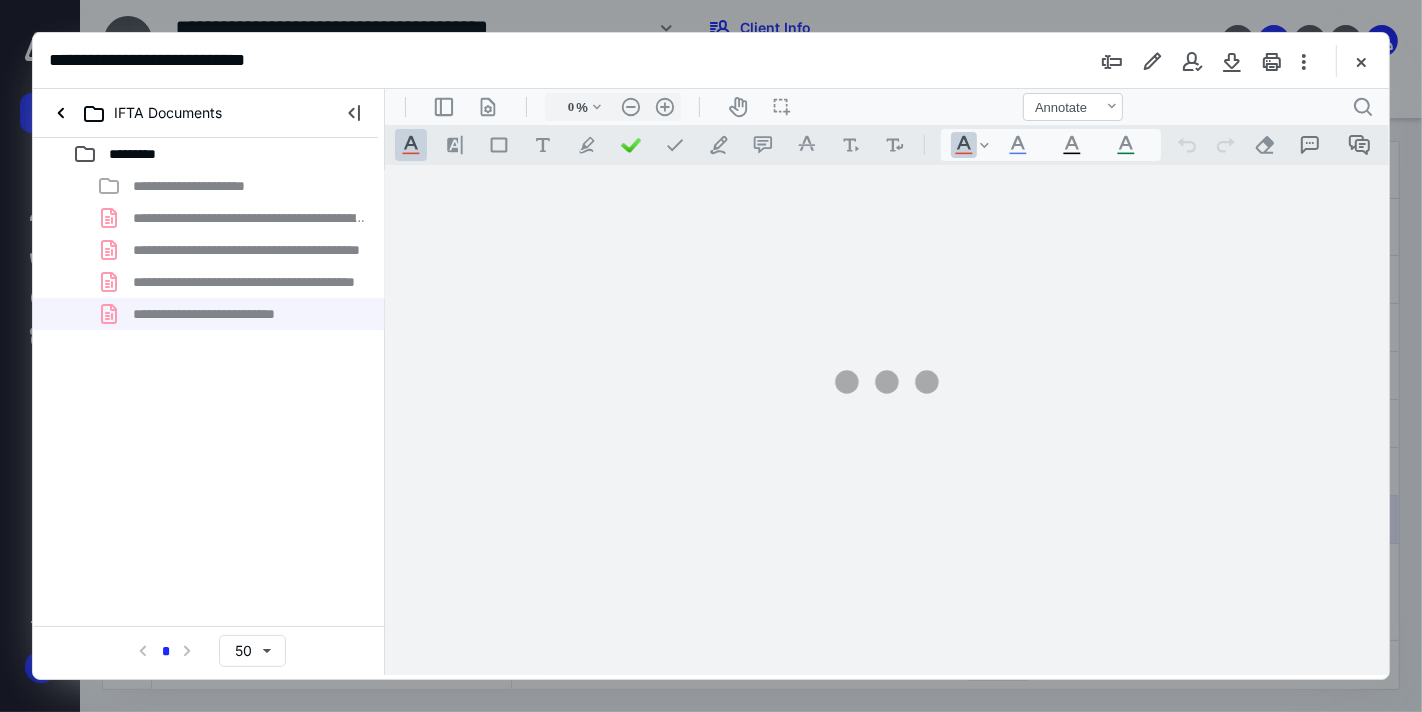 type on "64" 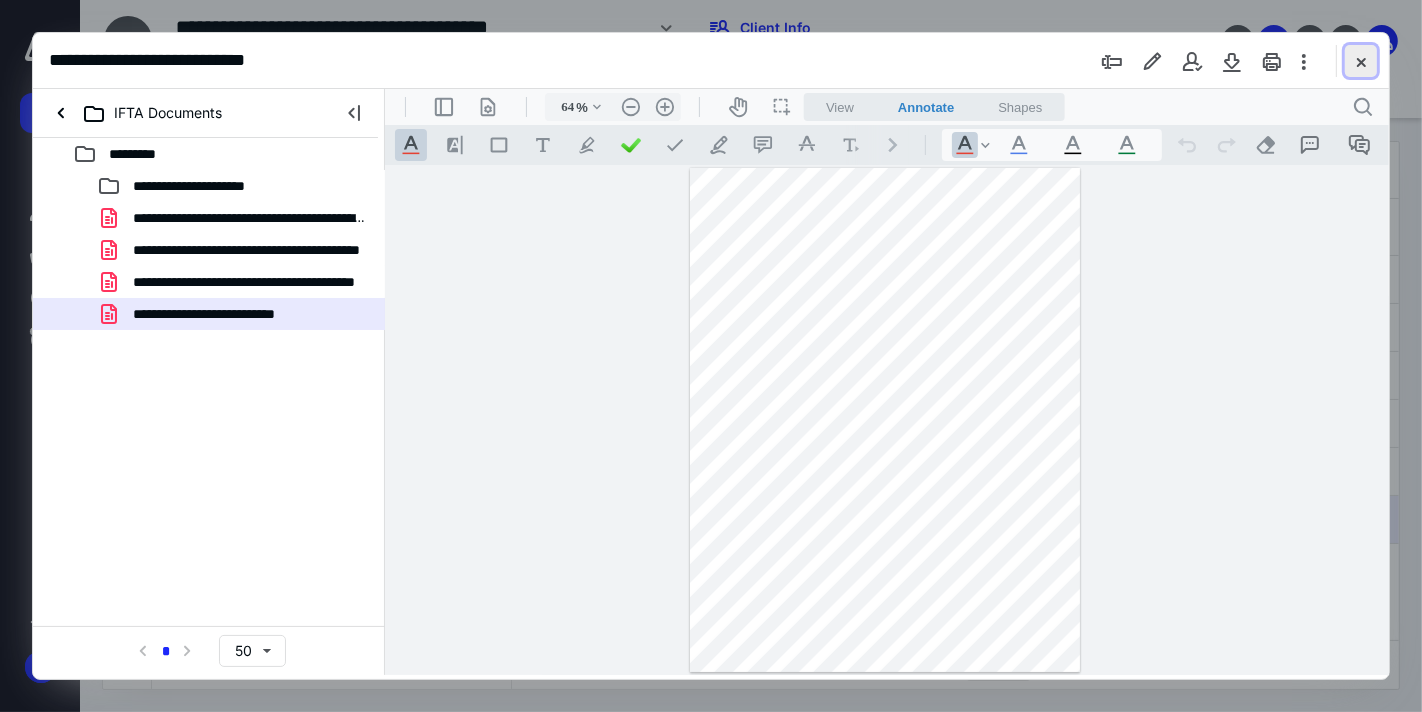 click at bounding box center (1361, 61) 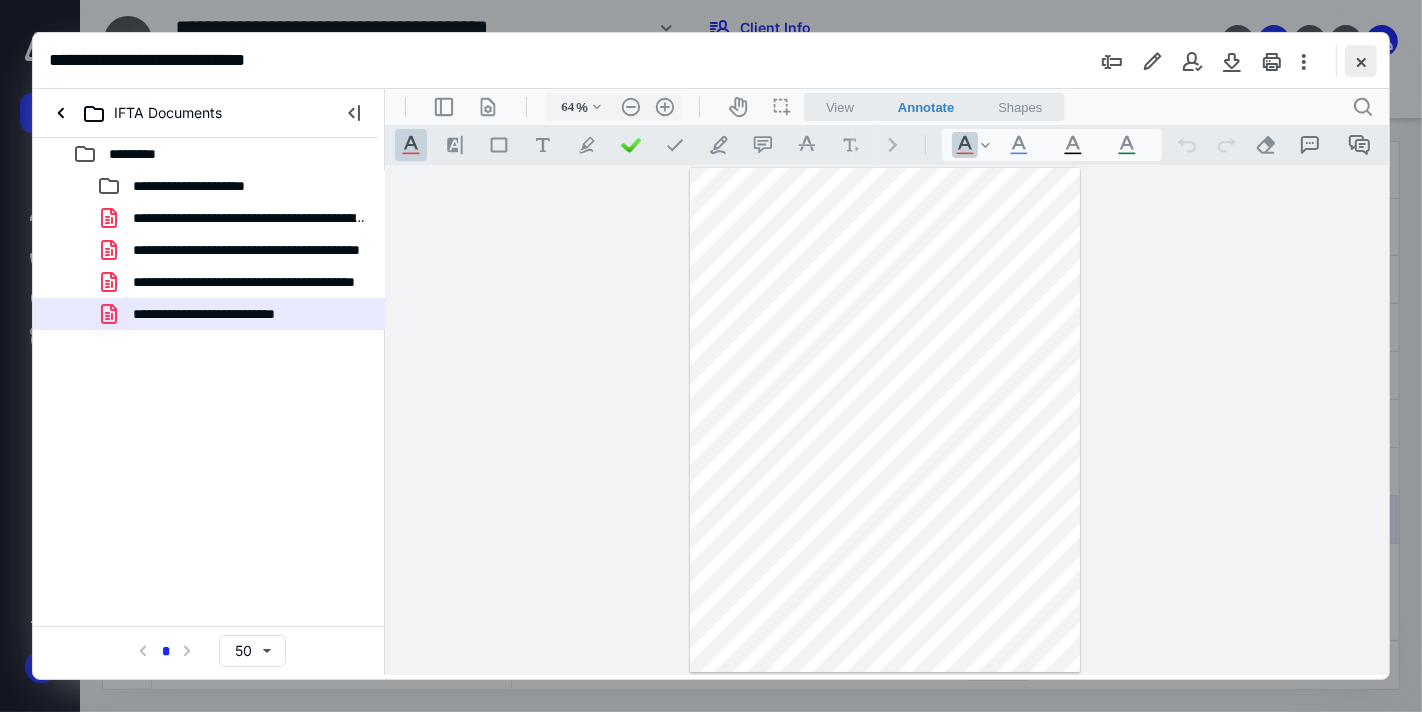 checkbox on "false" 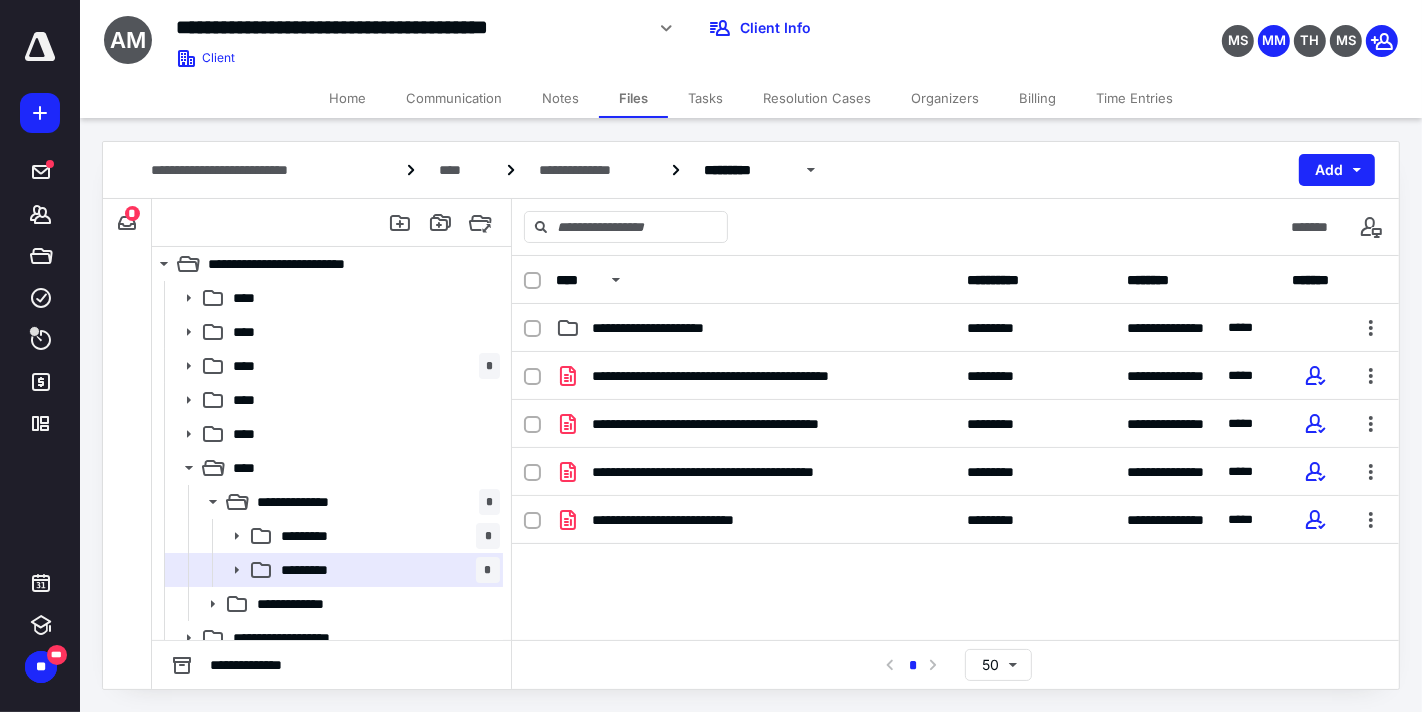 click on "Home" at bounding box center (347, 98) 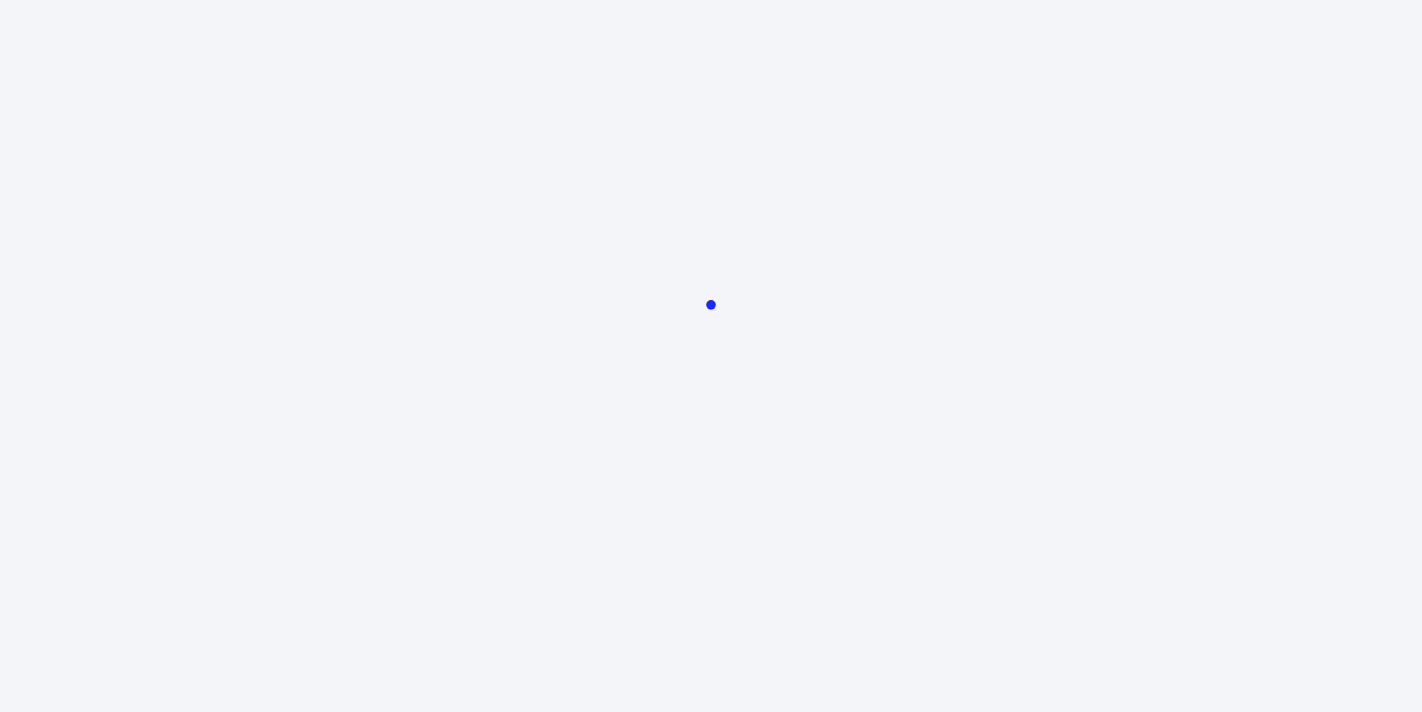 scroll, scrollTop: 0, scrollLeft: 0, axis: both 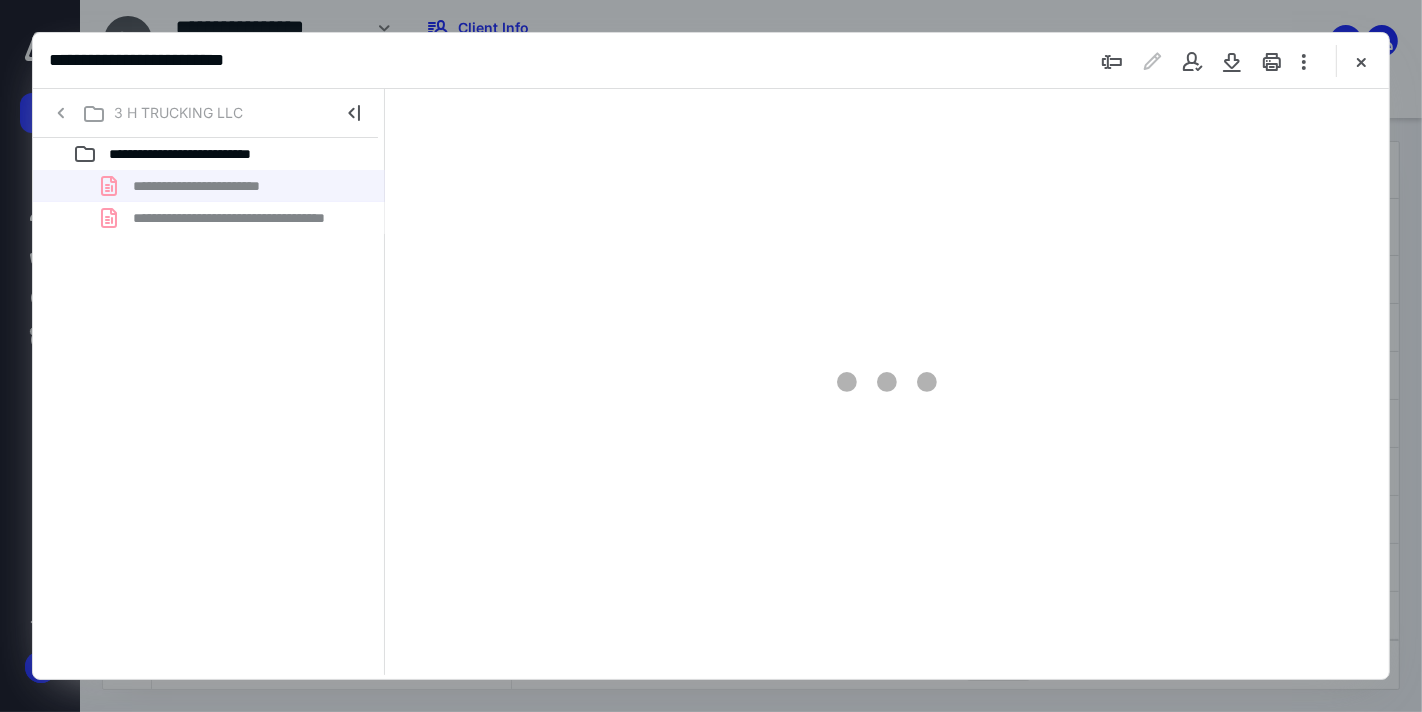 type on "47" 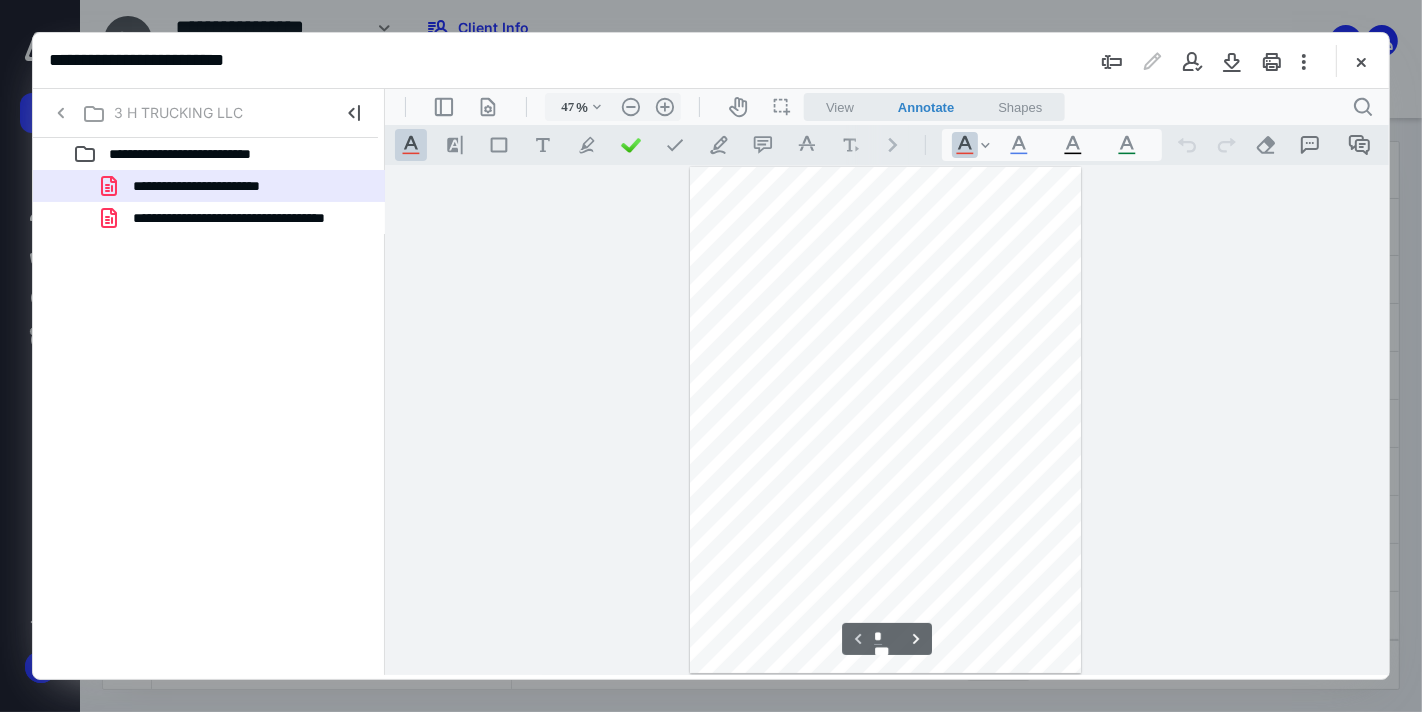 scroll, scrollTop: 77, scrollLeft: 0, axis: vertical 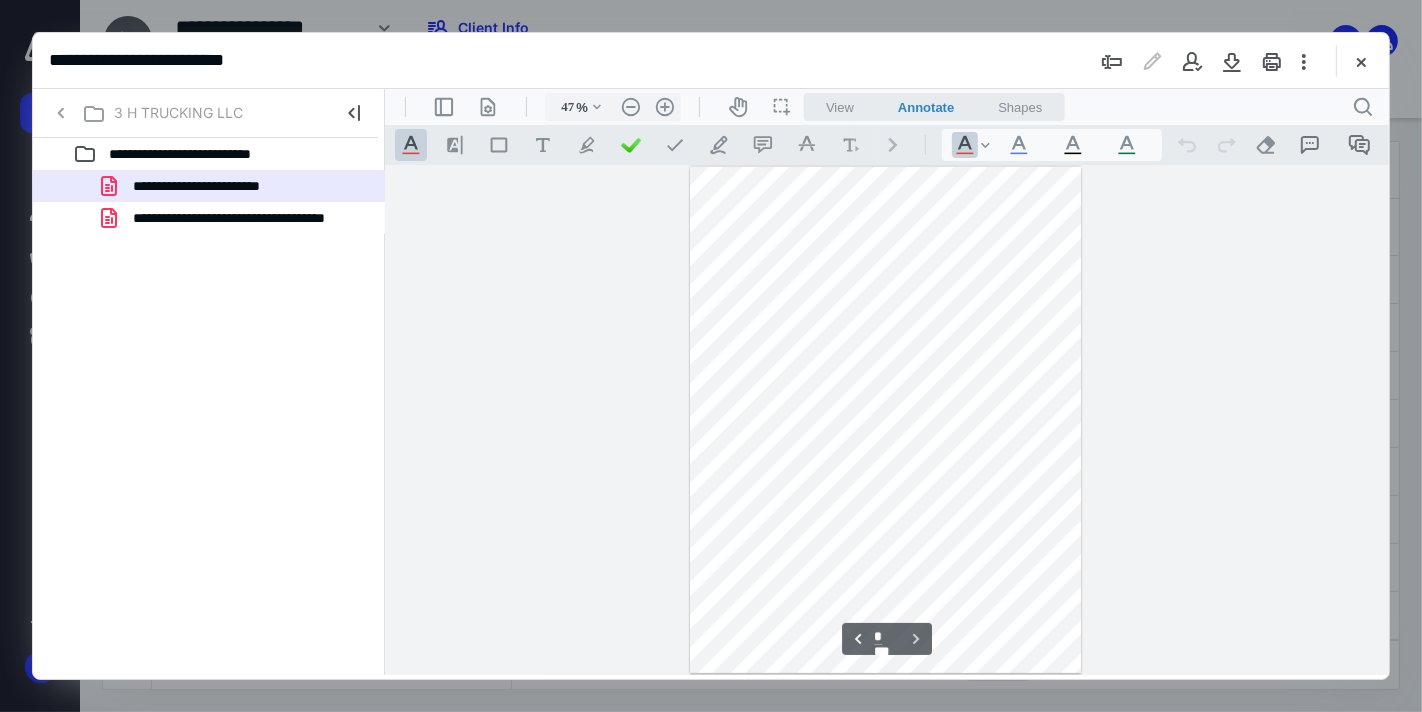 type on "*" 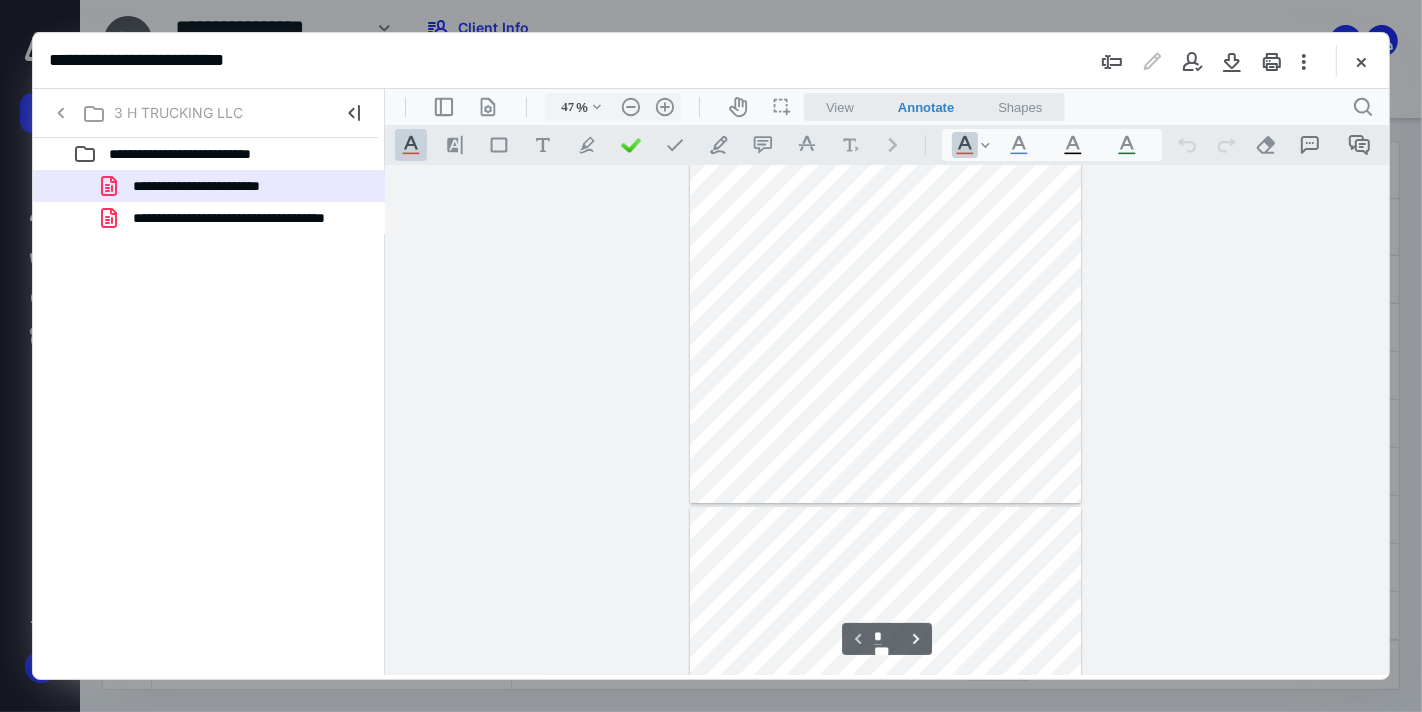 scroll, scrollTop: 0, scrollLeft: 0, axis: both 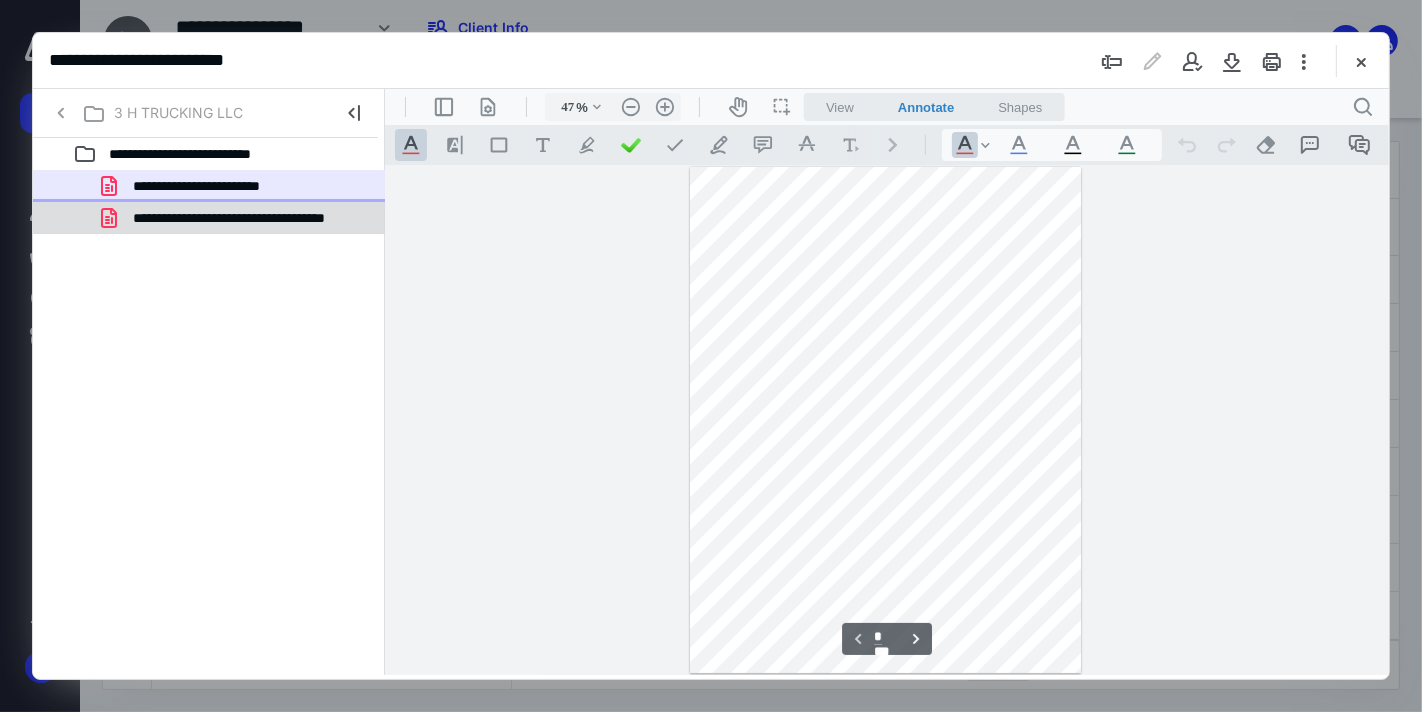 click on "**********" at bounding box center (249, 218) 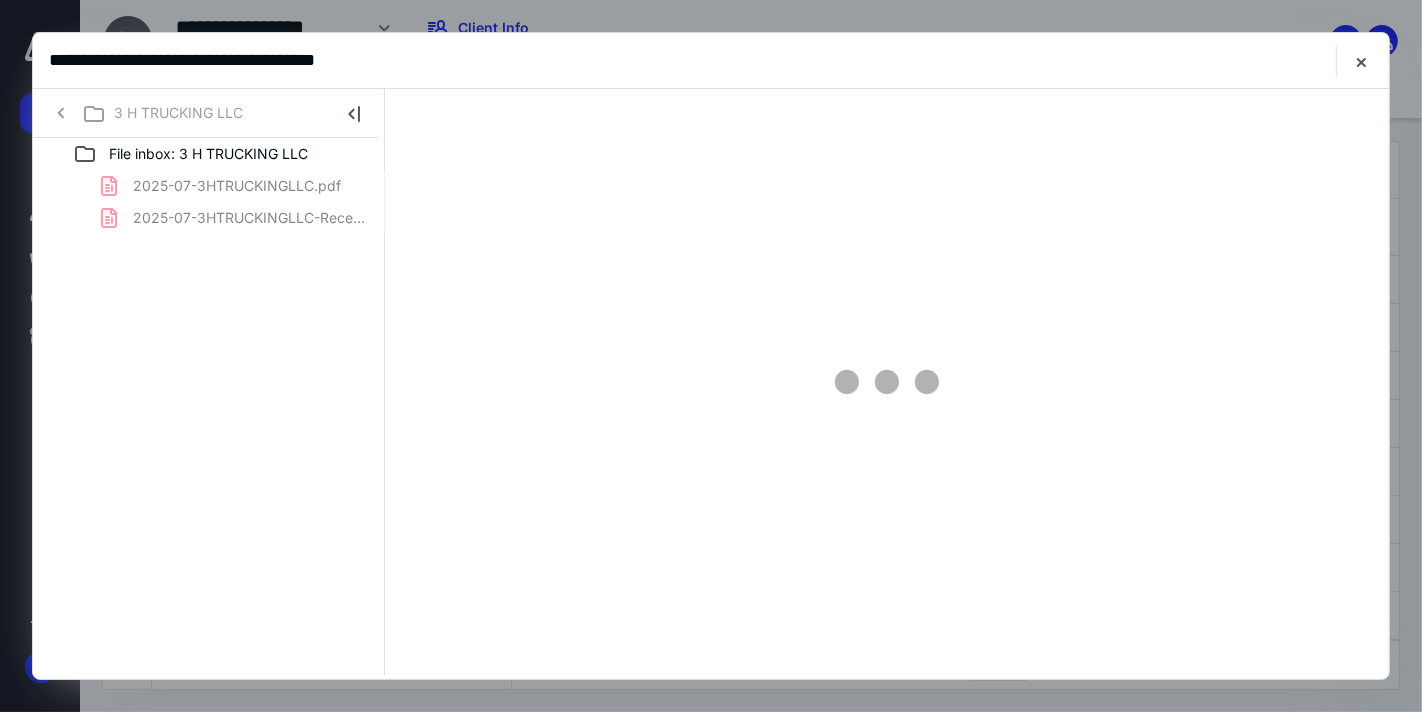 scroll, scrollTop: 0, scrollLeft: 0, axis: both 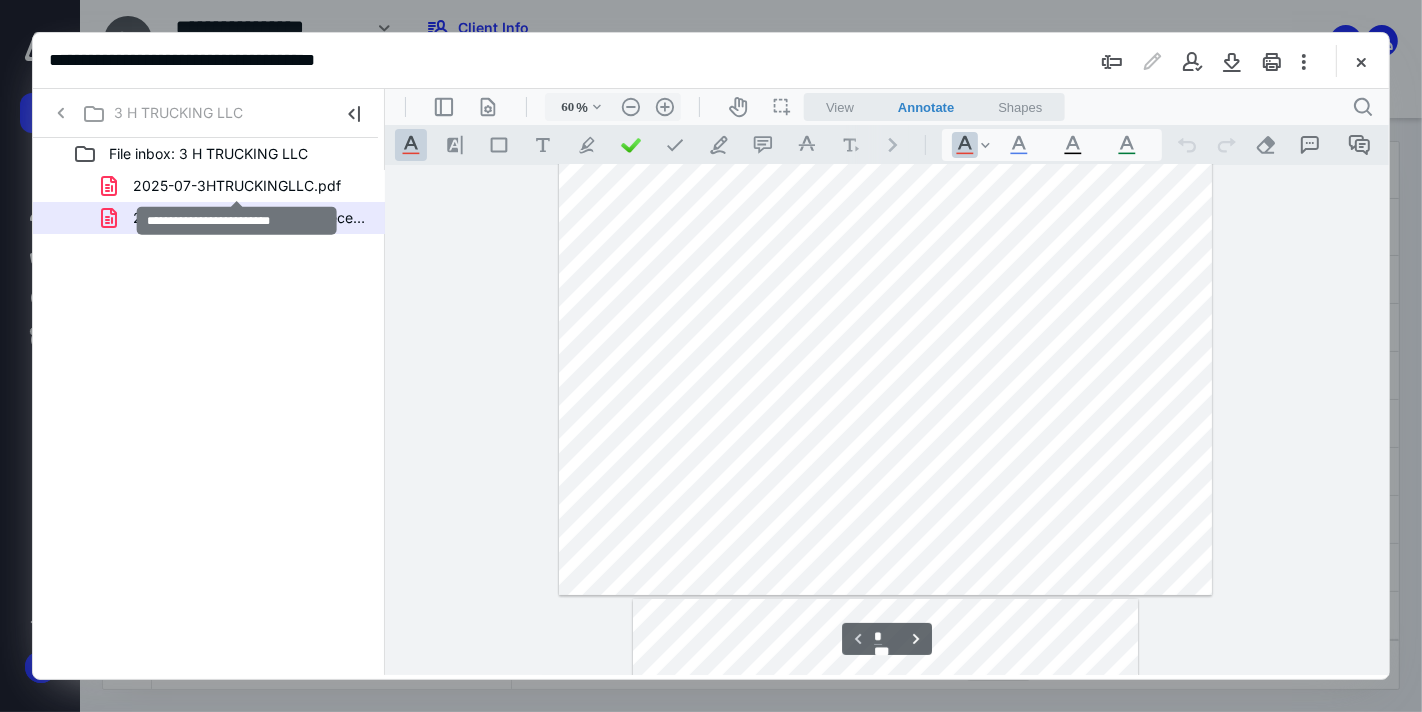 click on "2025-07-3HTRUCKINGLLC.pdf" at bounding box center (237, 186) 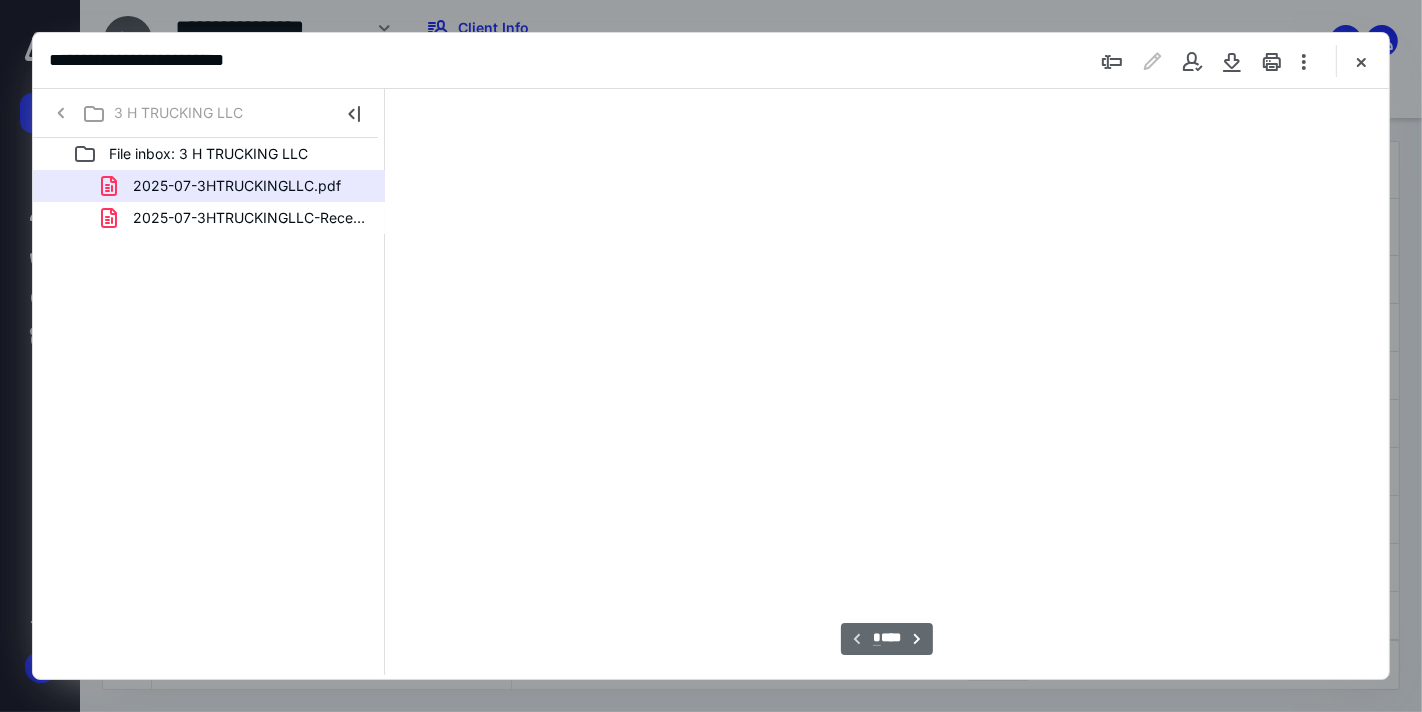type on "47" 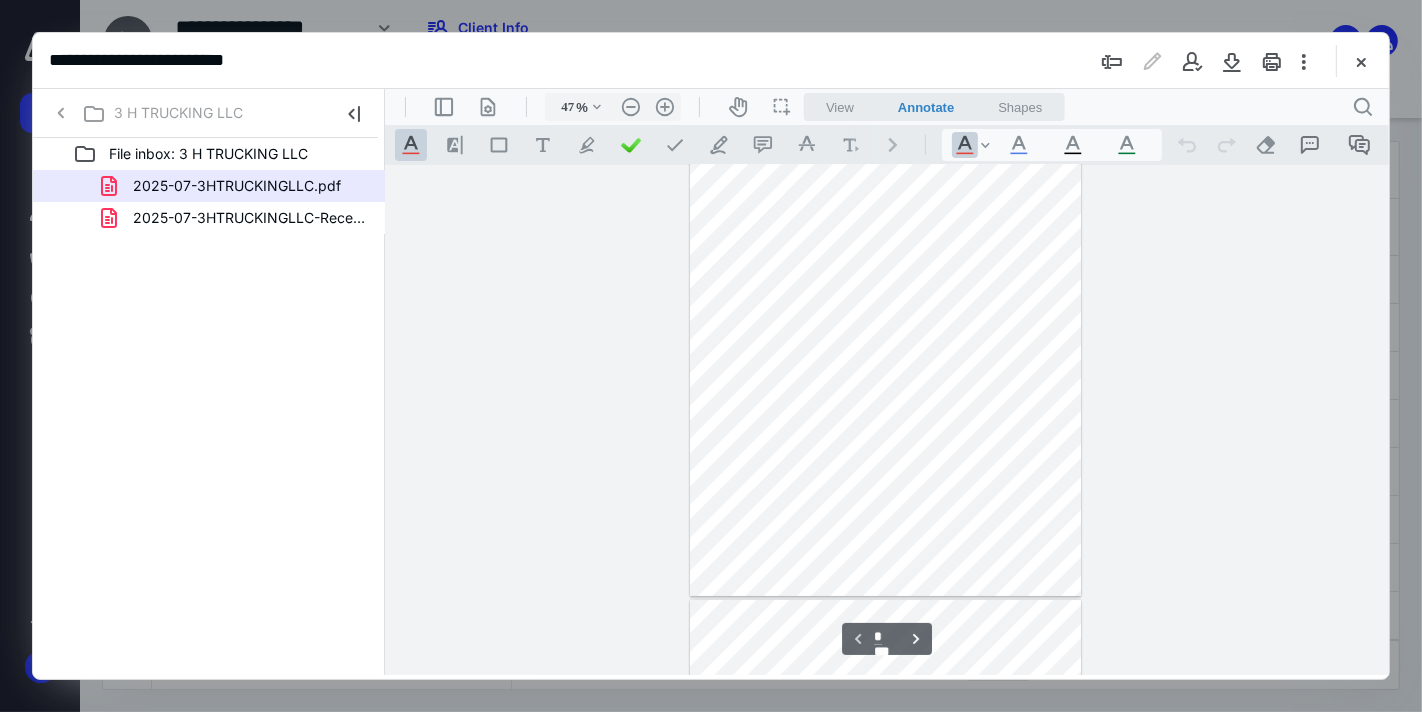 type on "*" 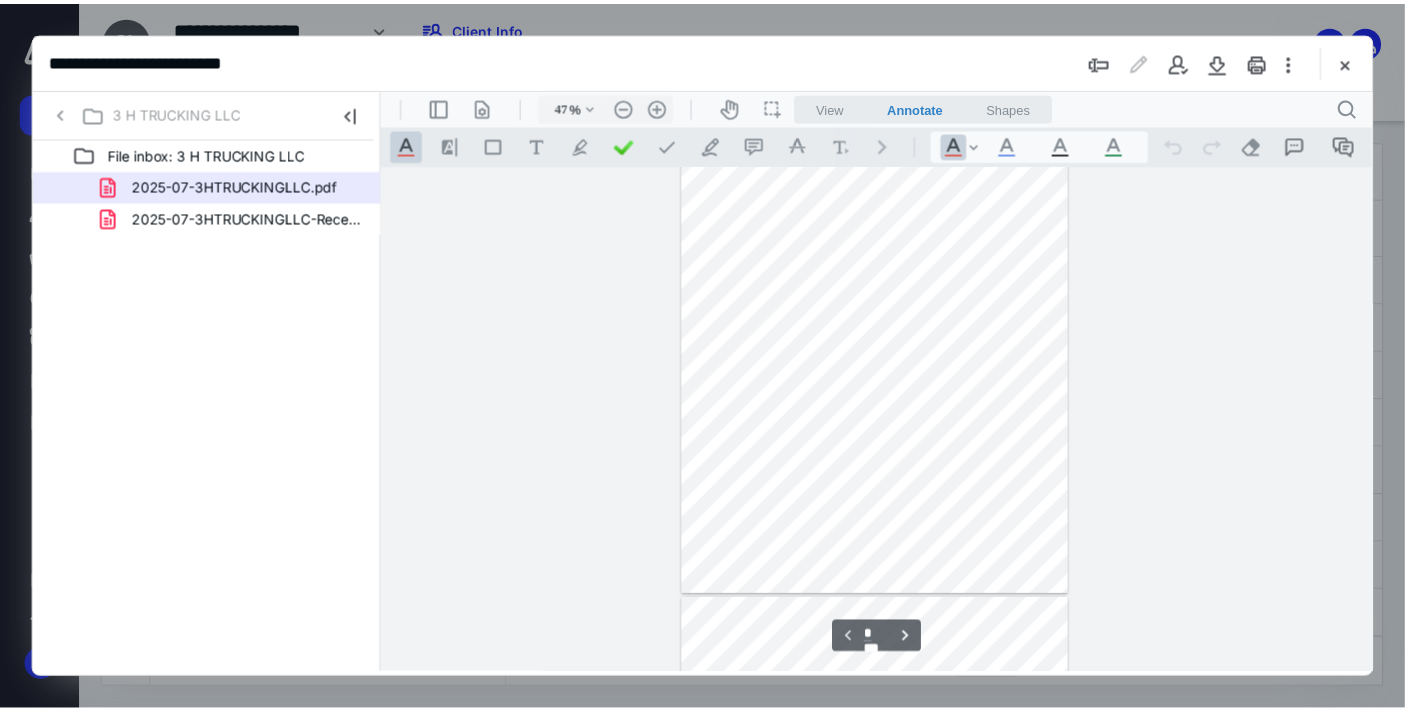 scroll, scrollTop: 510, scrollLeft: 0, axis: vertical 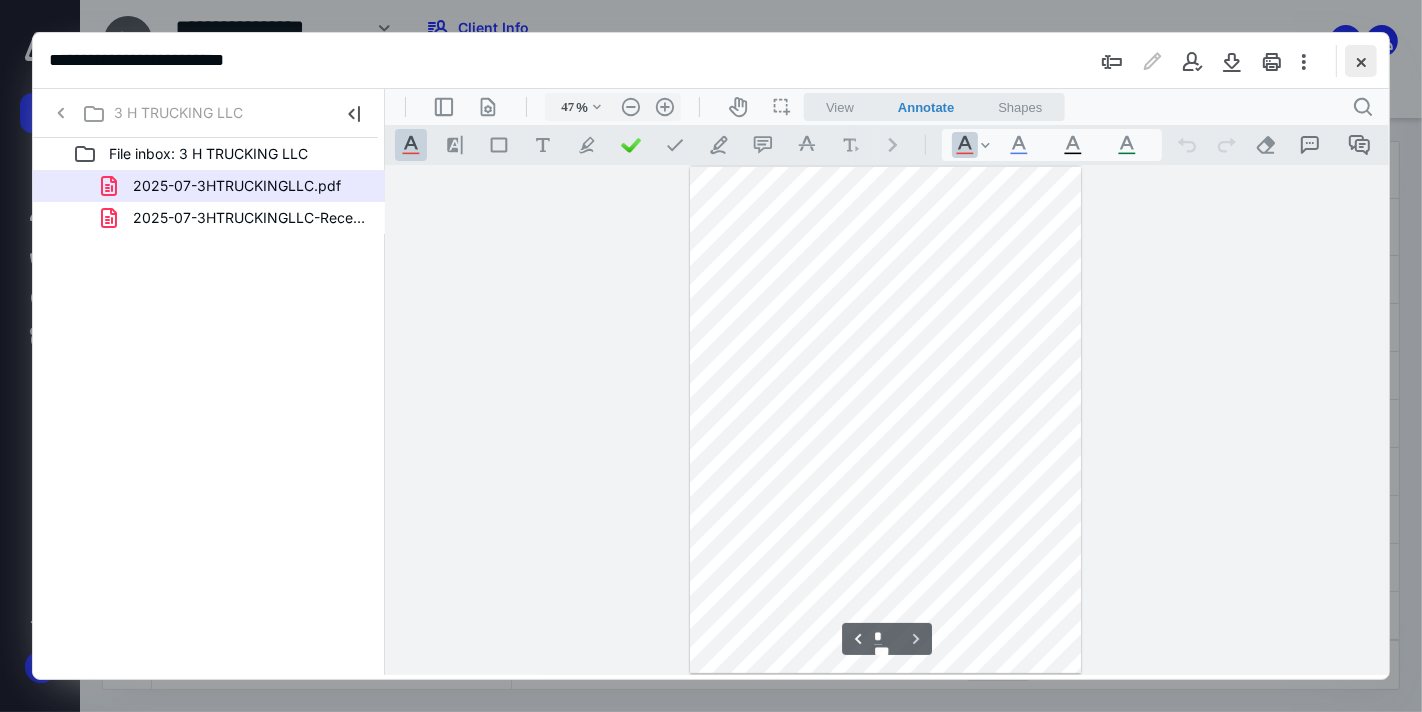 click at bounding box center [1361, 61] 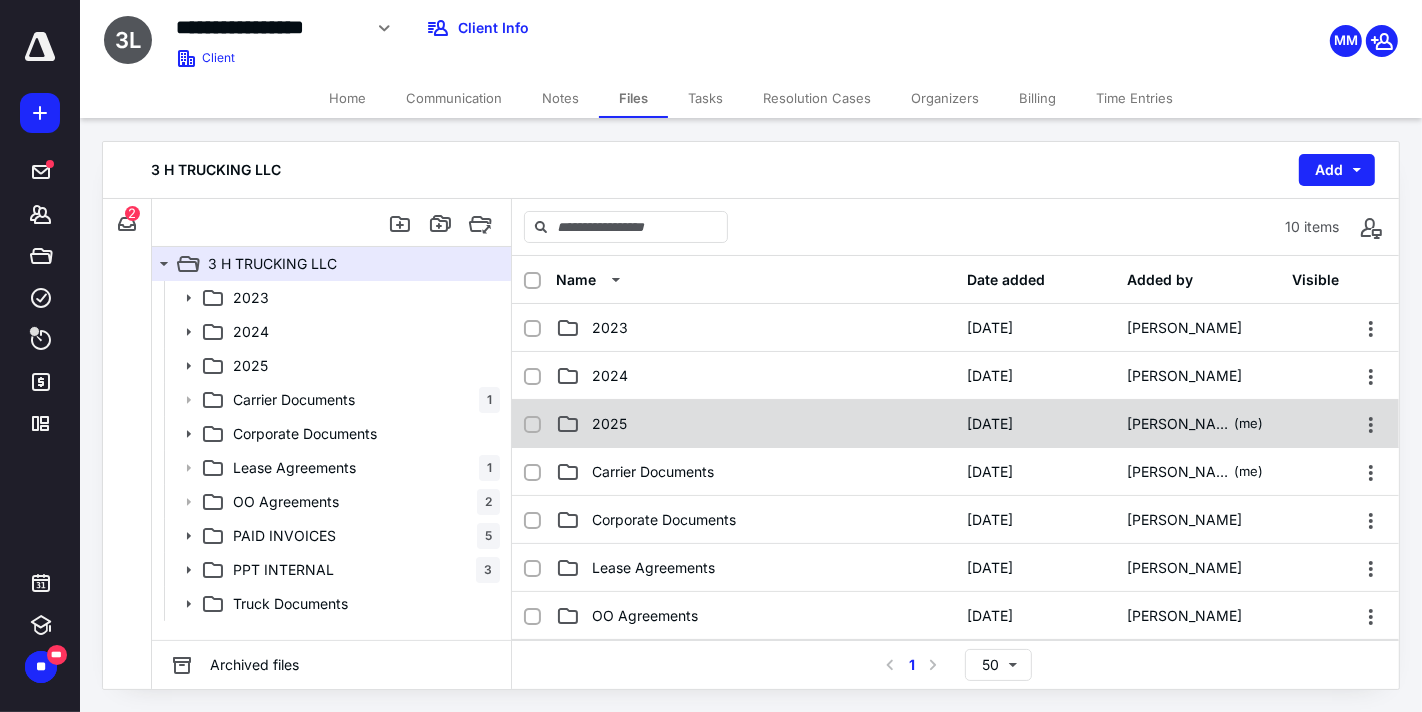 click on "2025" at bounding box center (756, 424) 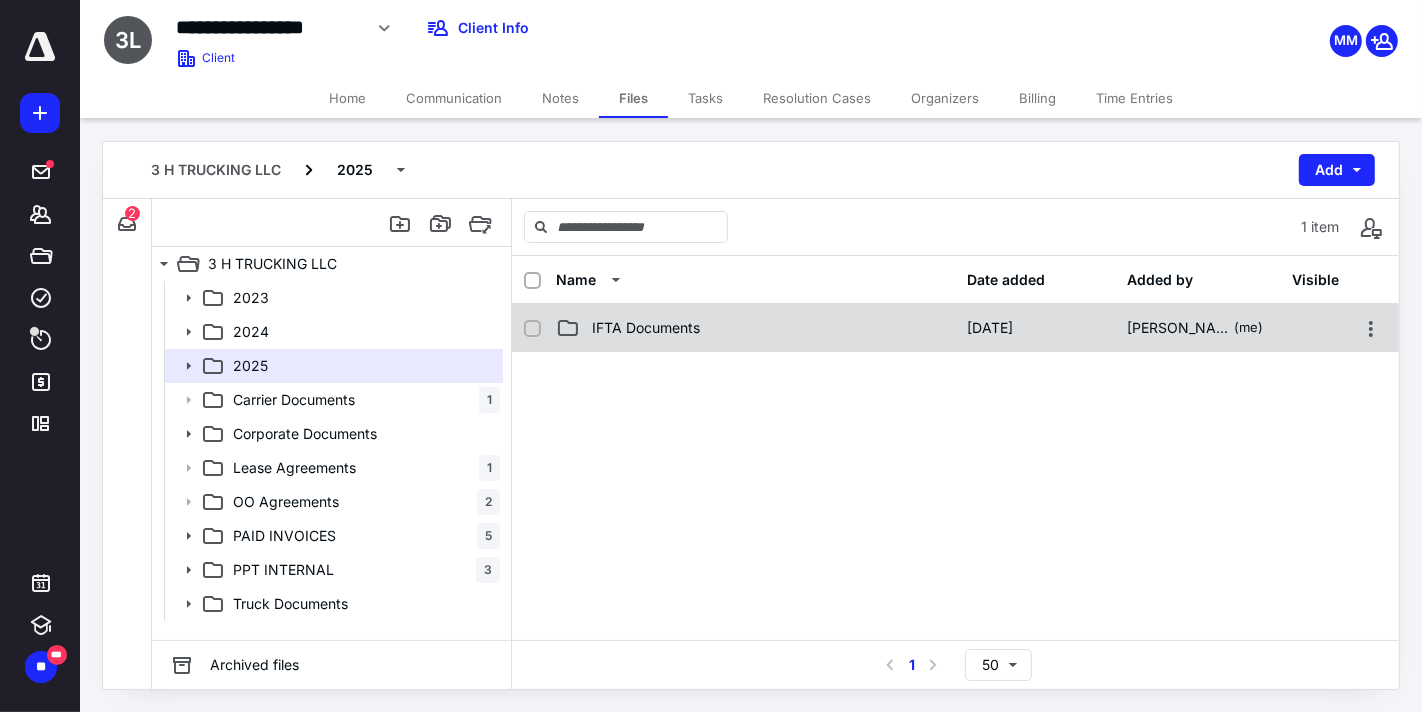 click on "IFTA Documents" at bounding box center (756, 328) 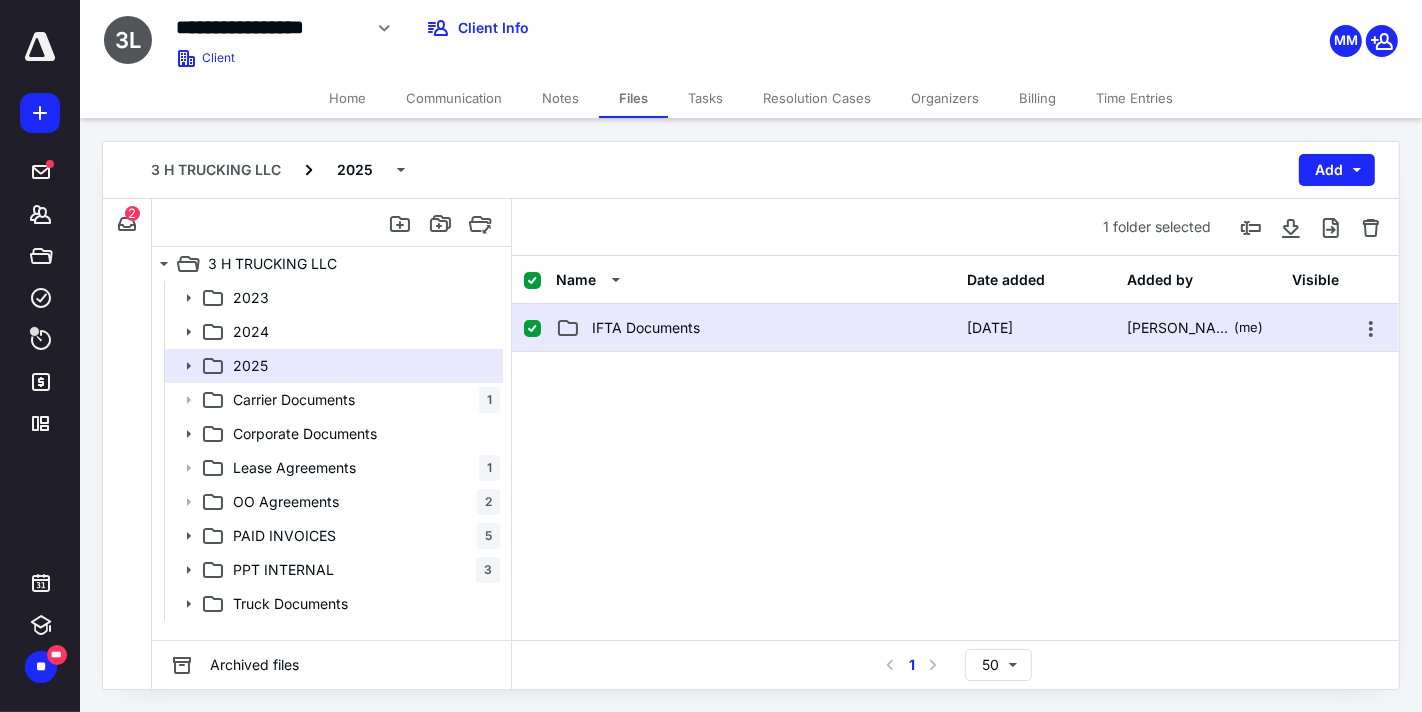 click on "IFTA Documents" at bounding box center (756, 328) 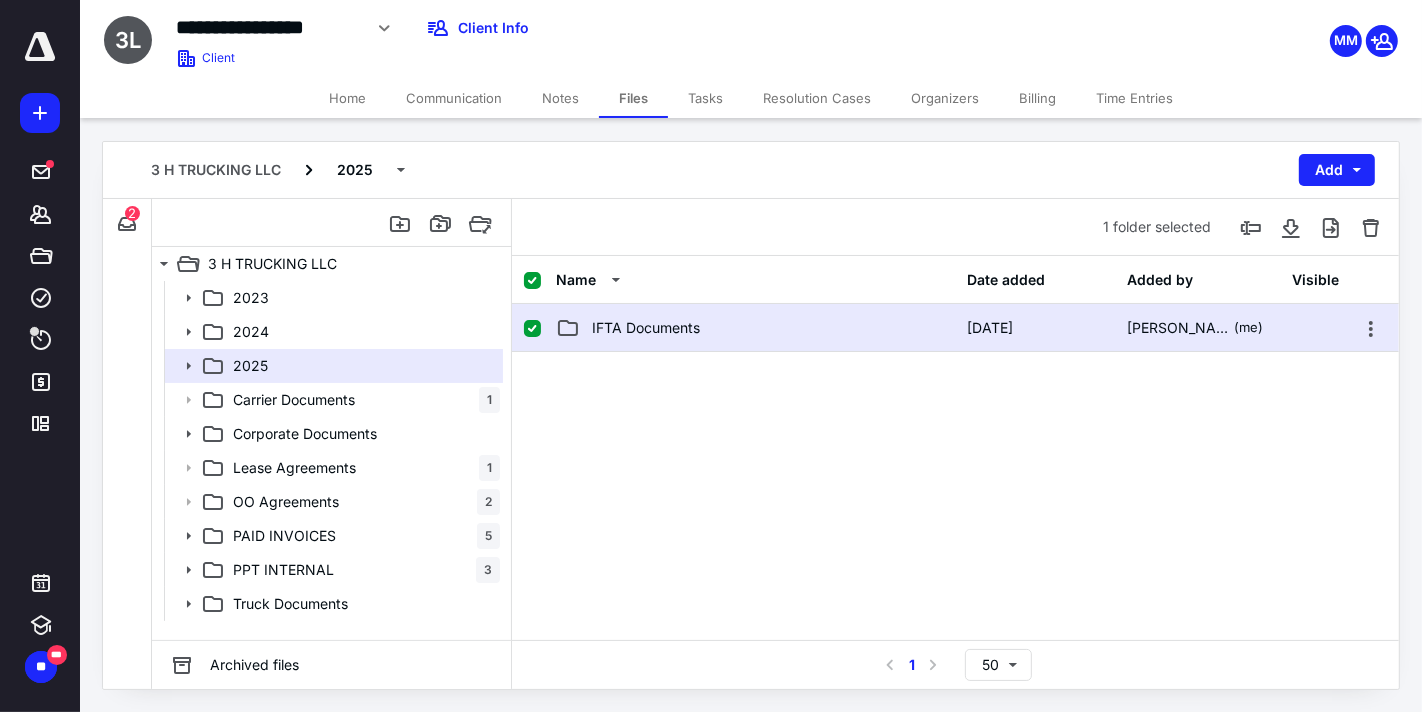 checkbox on "false" 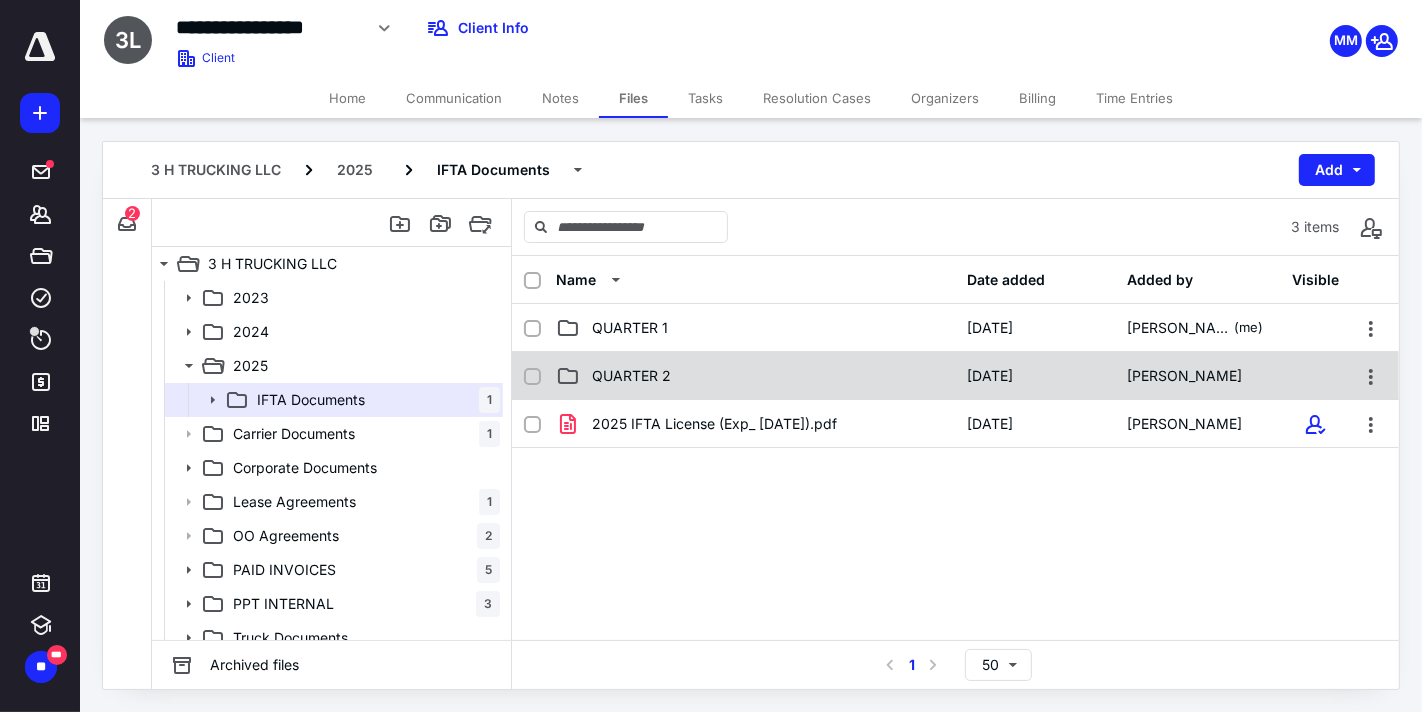 click on "QUARTER 2" at bounding box center [756, 376] 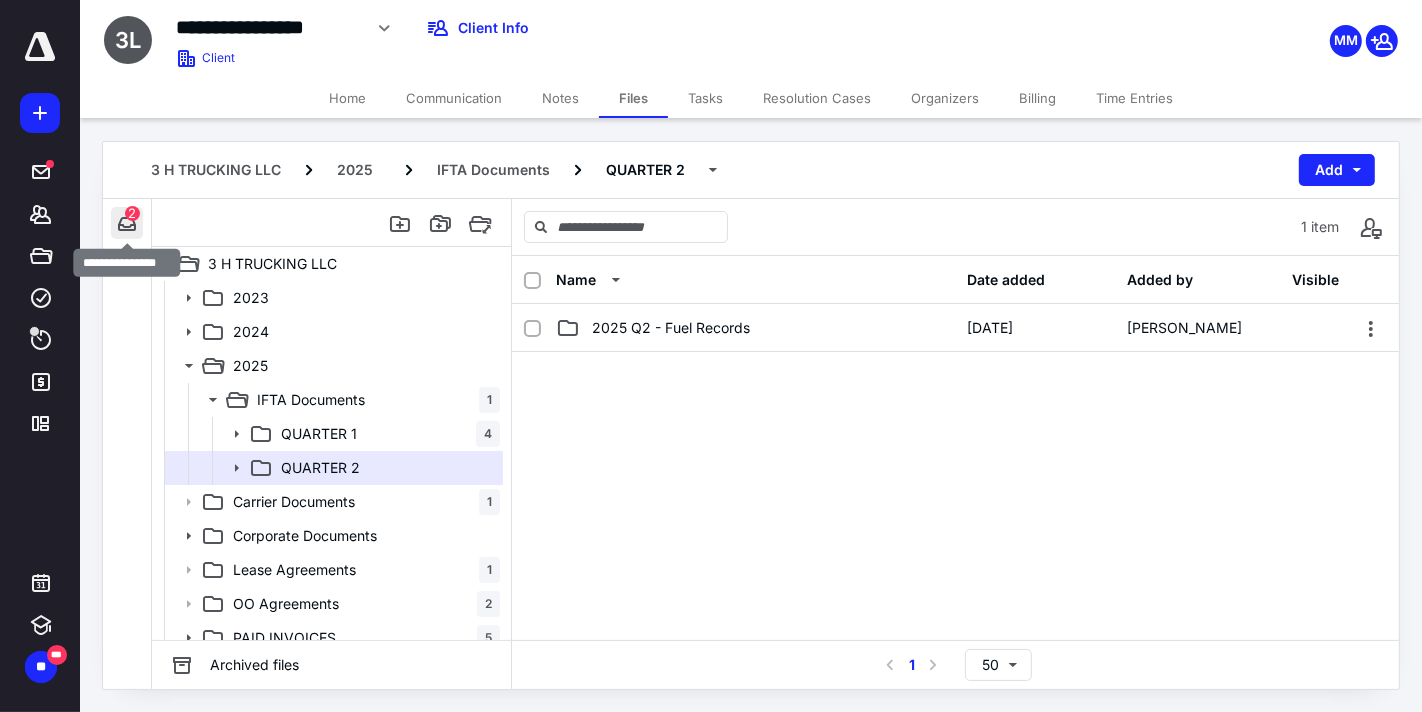 click at bounding box center (127, 223) 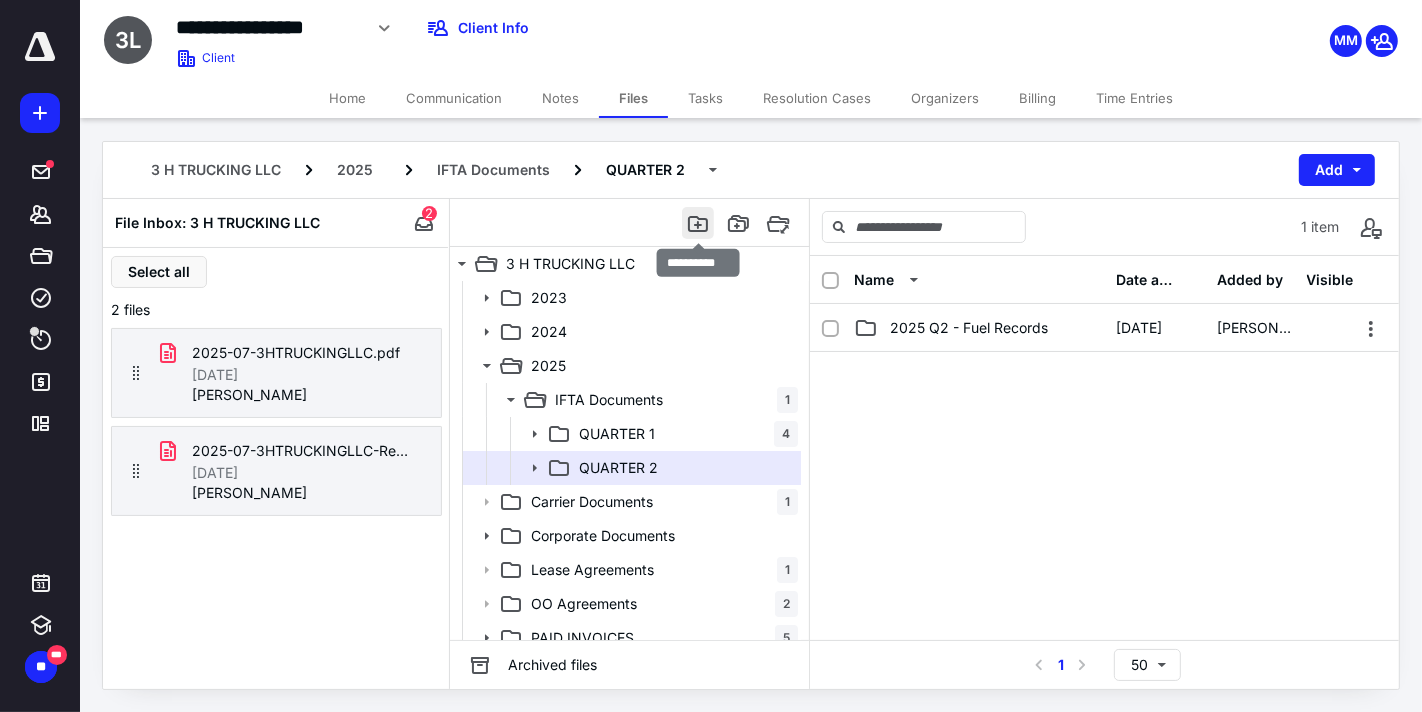 click at bounding box center (698, 223) 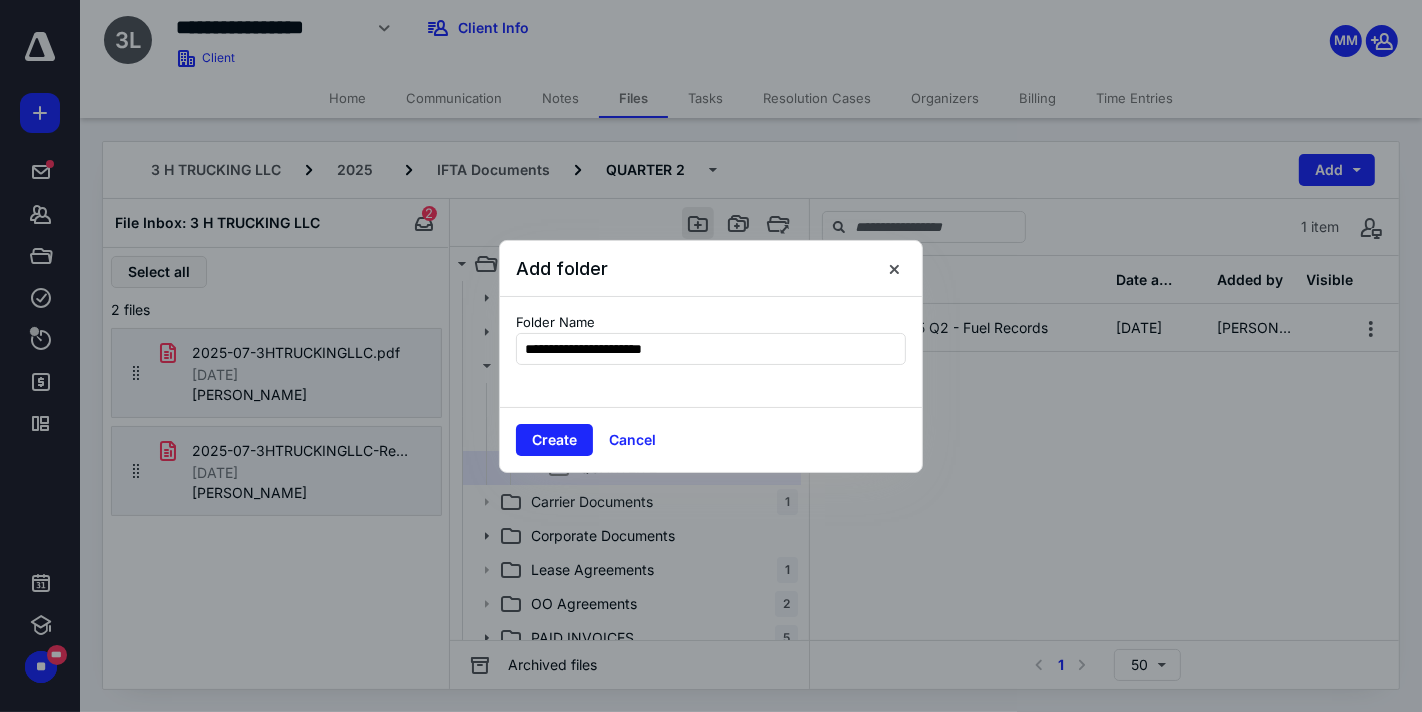 type on "**********" 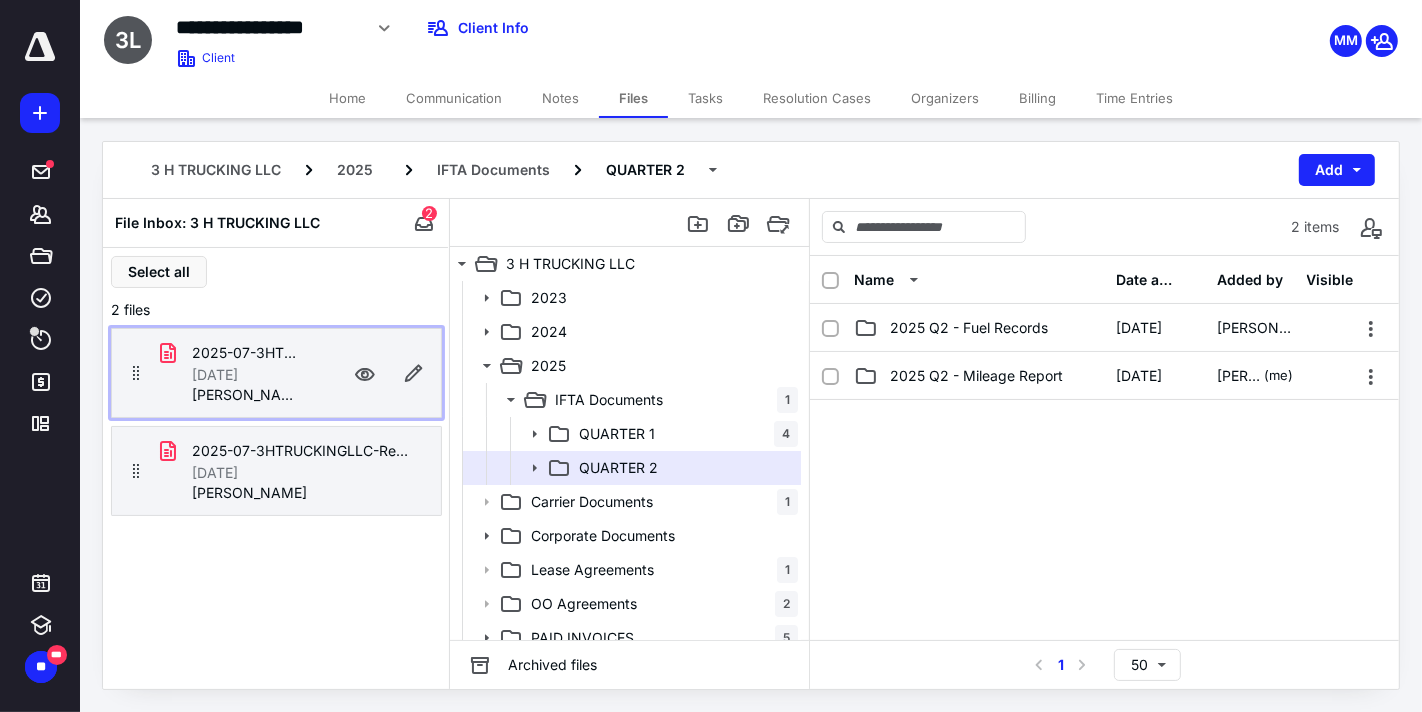 click on "2025-07-3HTRUCKINGLLC.pdf 7/9/2025 William Holland" at bounding box center [276, 373] 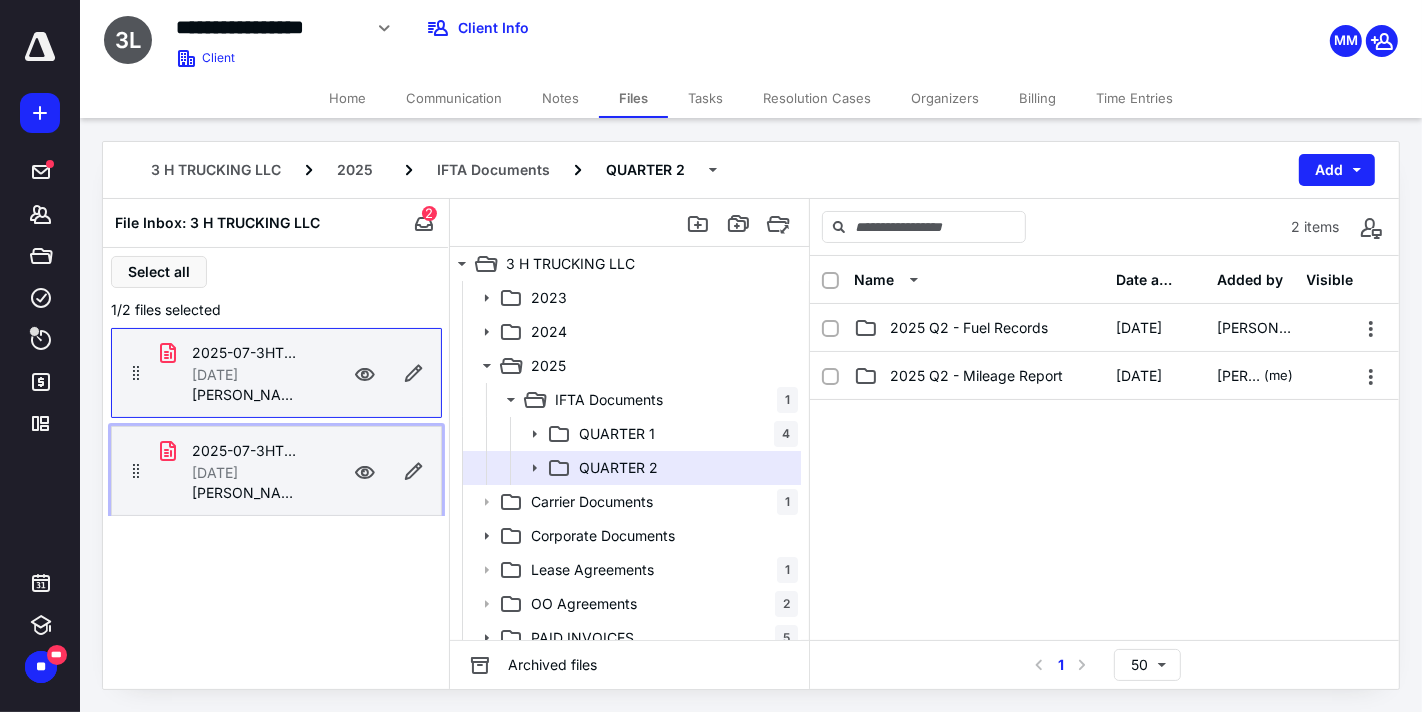 click on "7/9/2025 William Holland" at bounding box center (248, 483) 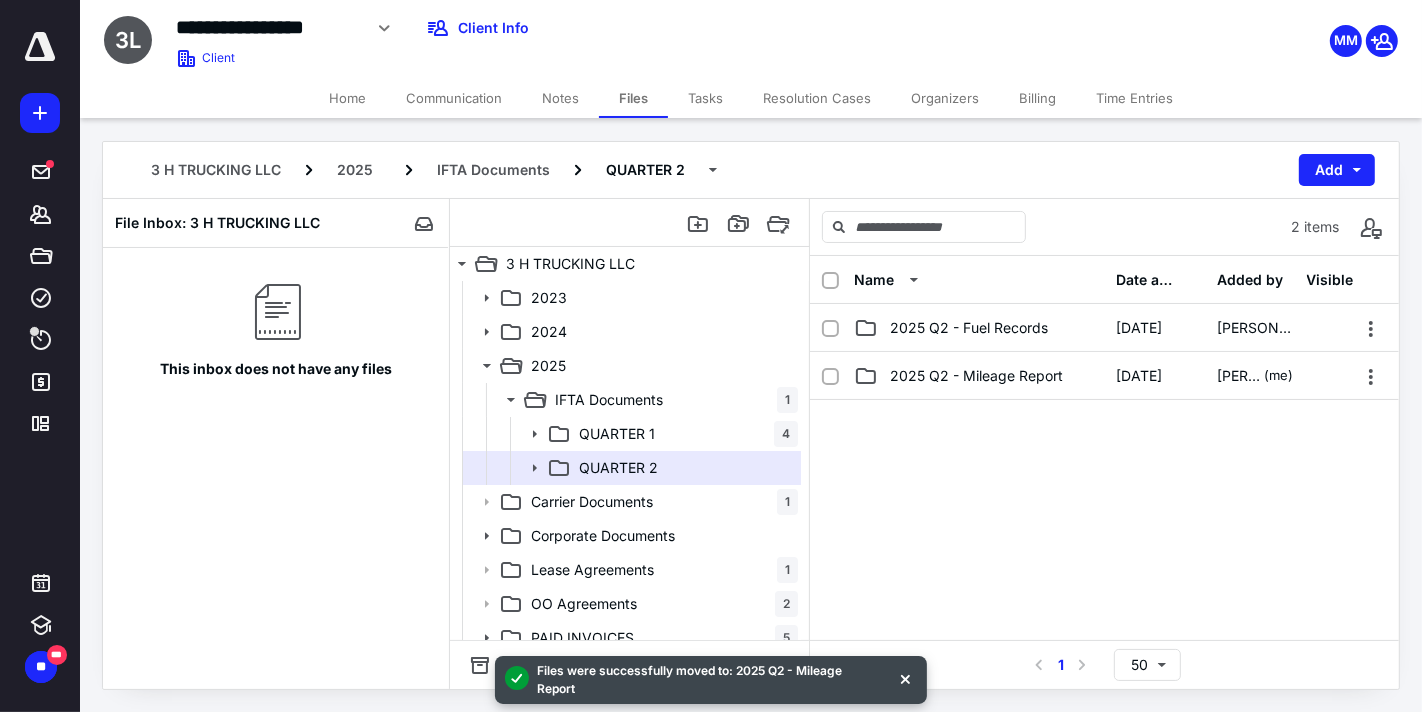 click on "Tasks" at bounding box center (705, 98) 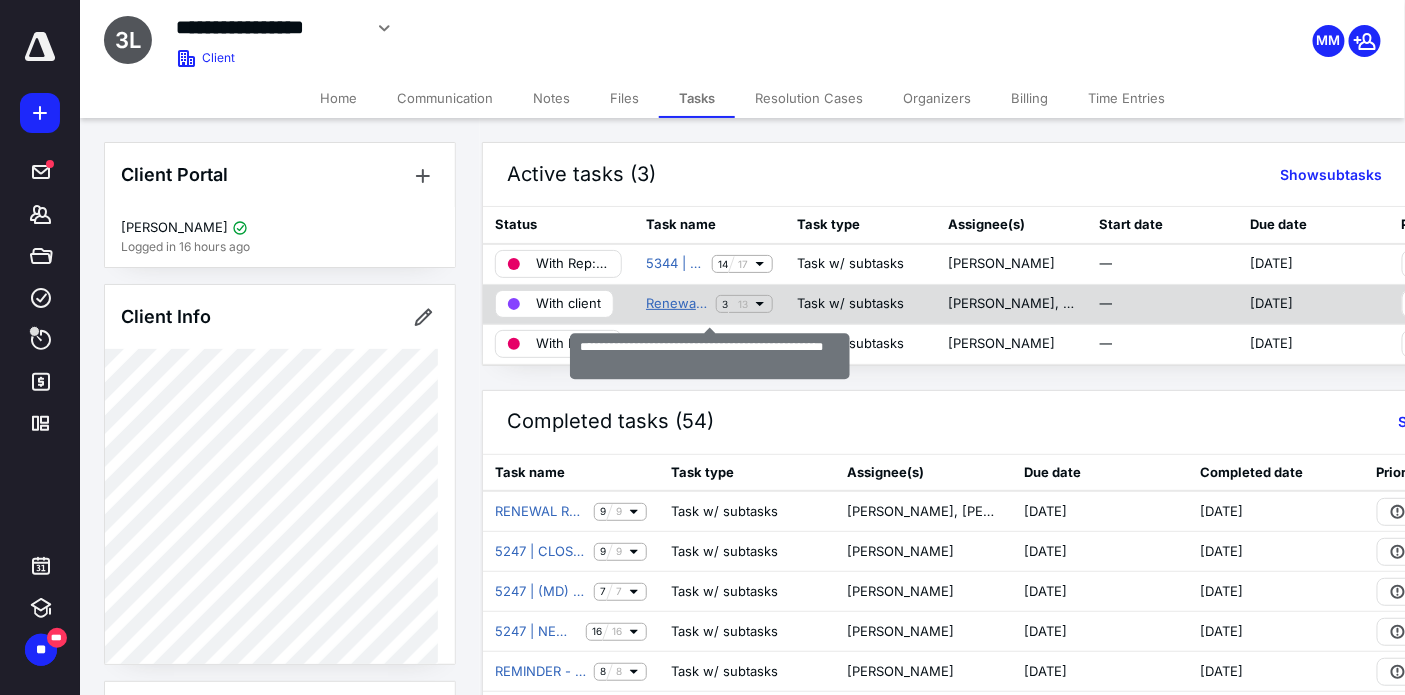 click on "Renewal Reminder: IFTA Quarterly Report (2025 Q2)" at bounding box center (677, 304) 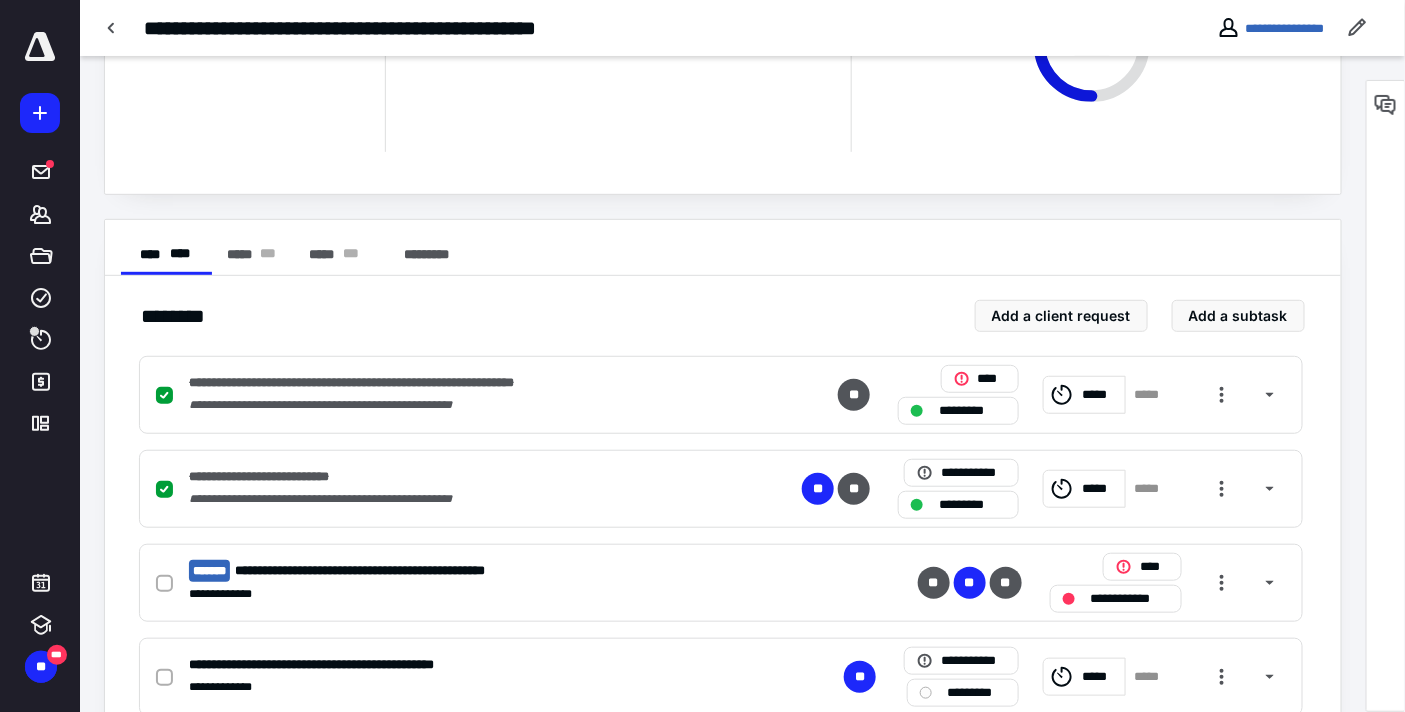 scroll, scrollTop: 555, scrollLeft: 0, axis: vertical 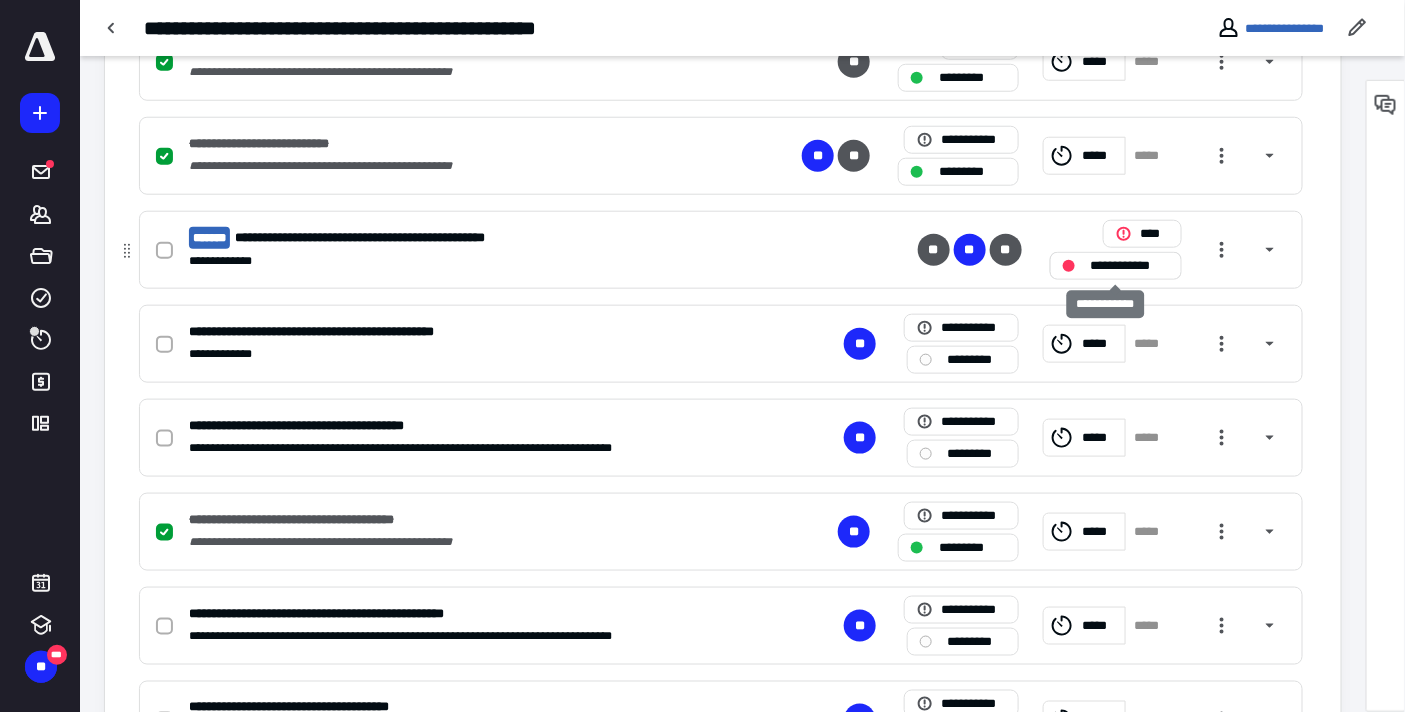 click on "**********" at bounding box center [1130, 265] 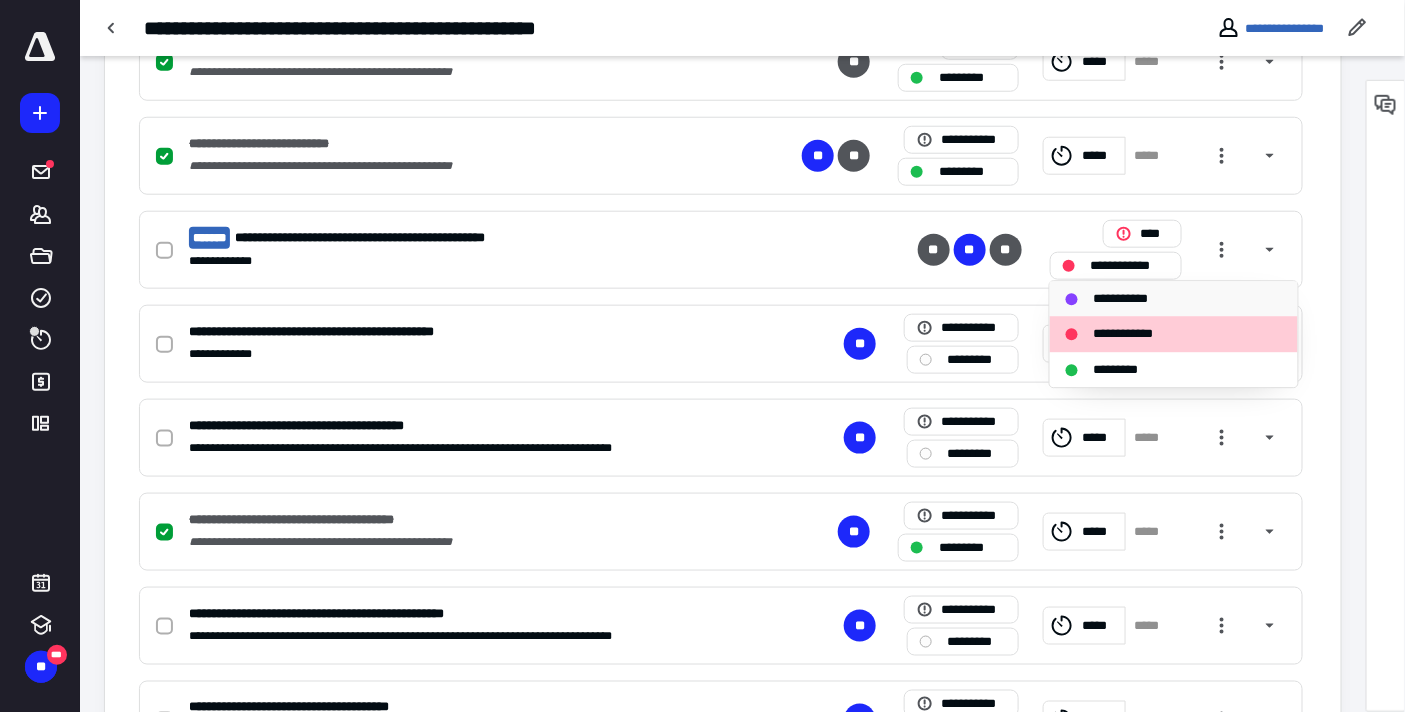 click on "**********" at bounding box center (1126, 299) 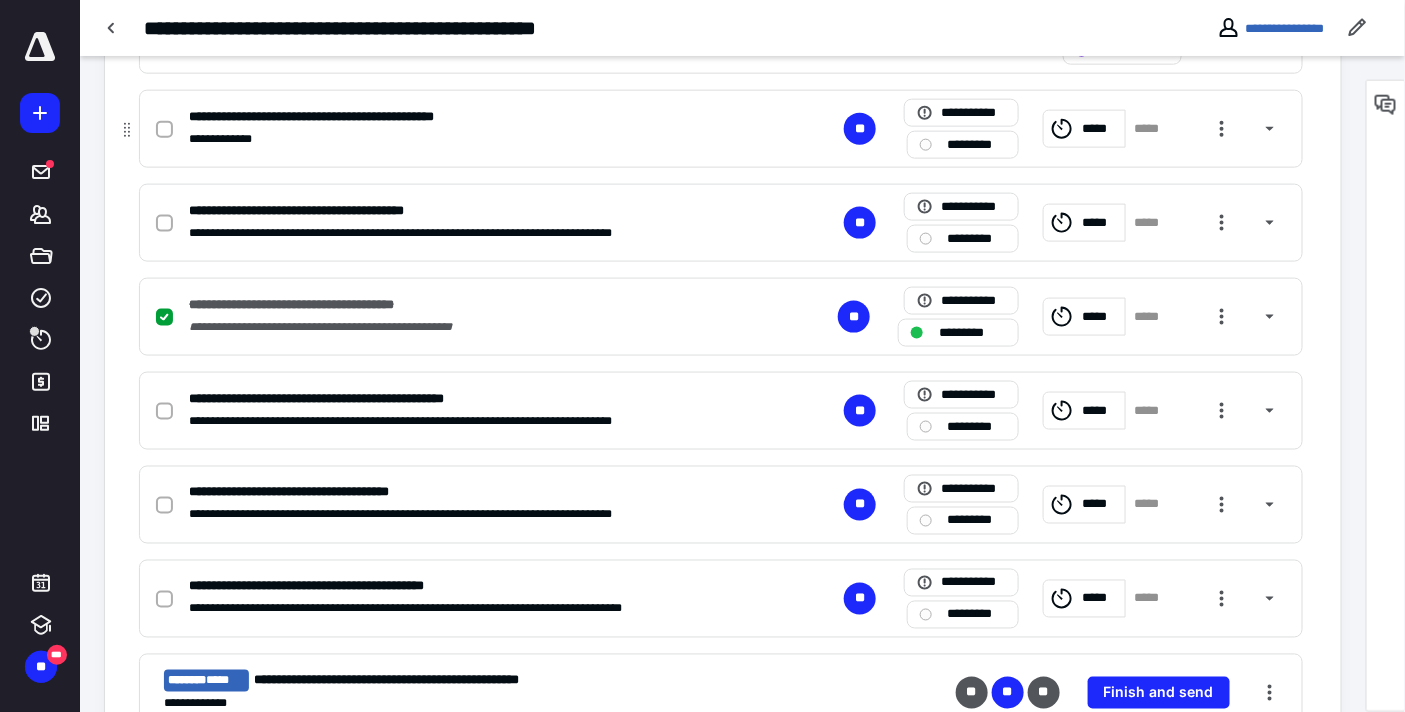 scroll, scrollTop: 777, scrollLeft: 0, axis: vertical 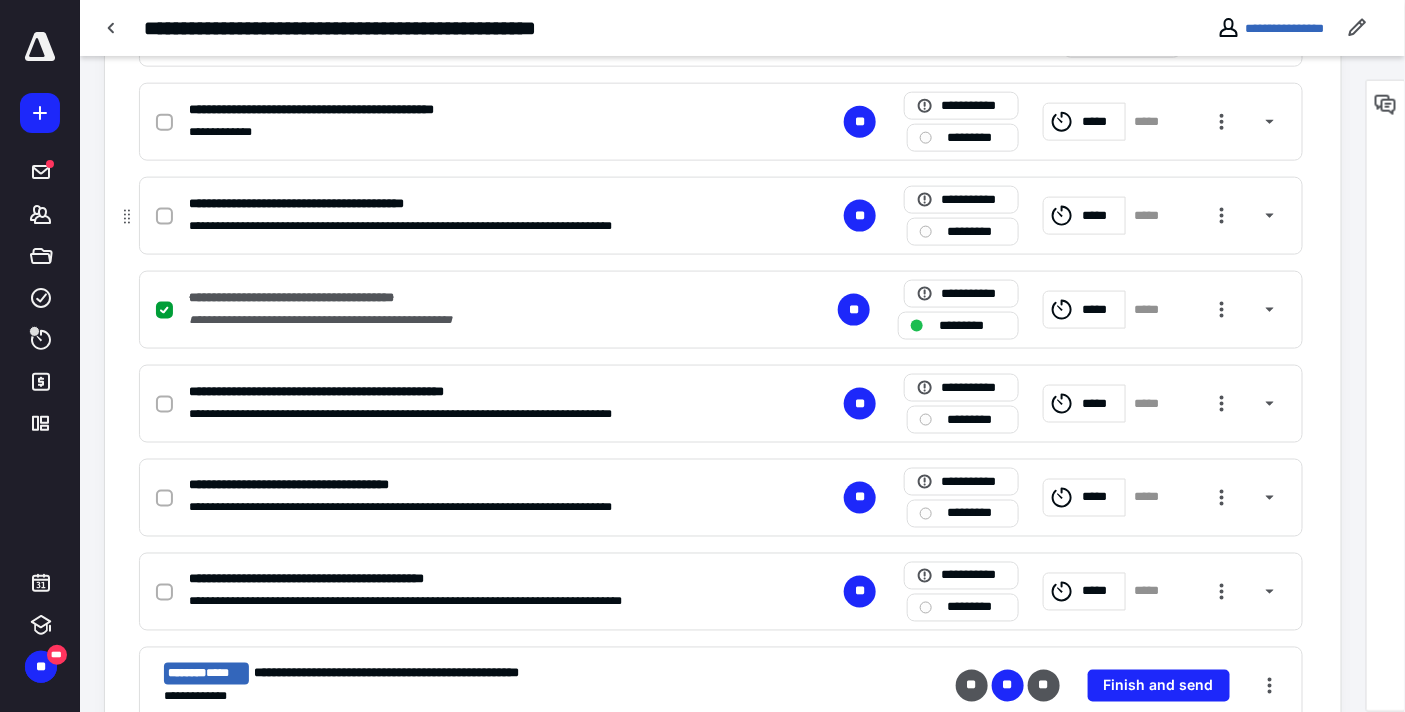click on "*********" at bounding box center [977, 231] 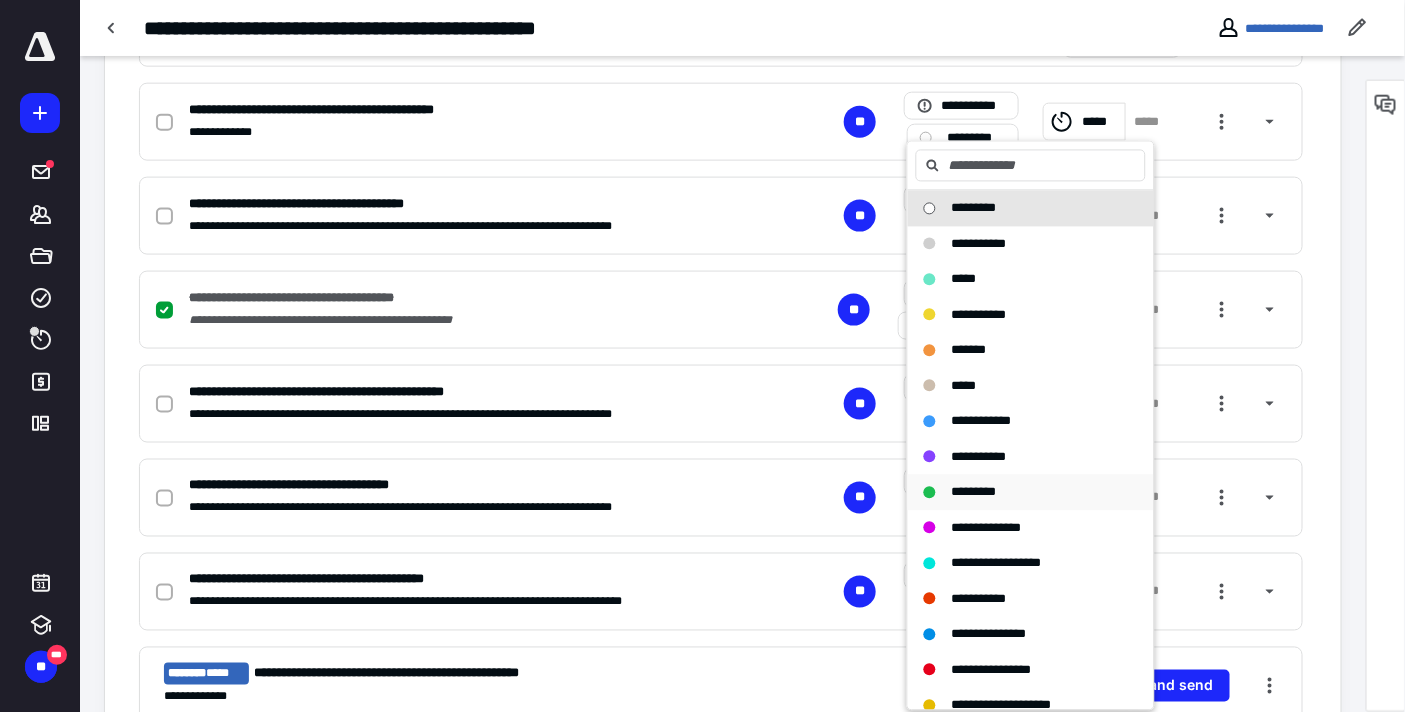 click on "*********" at bounding box center (974, 492) 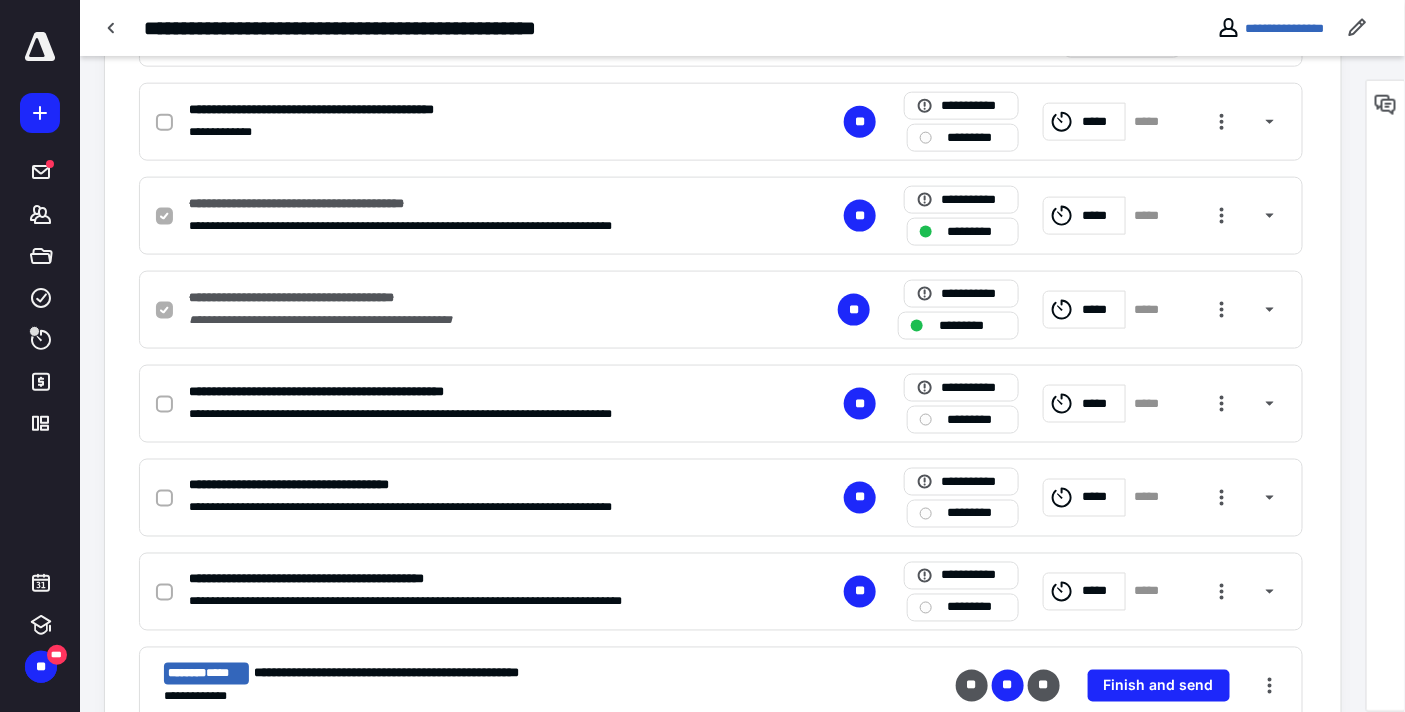 checkbox on "true" 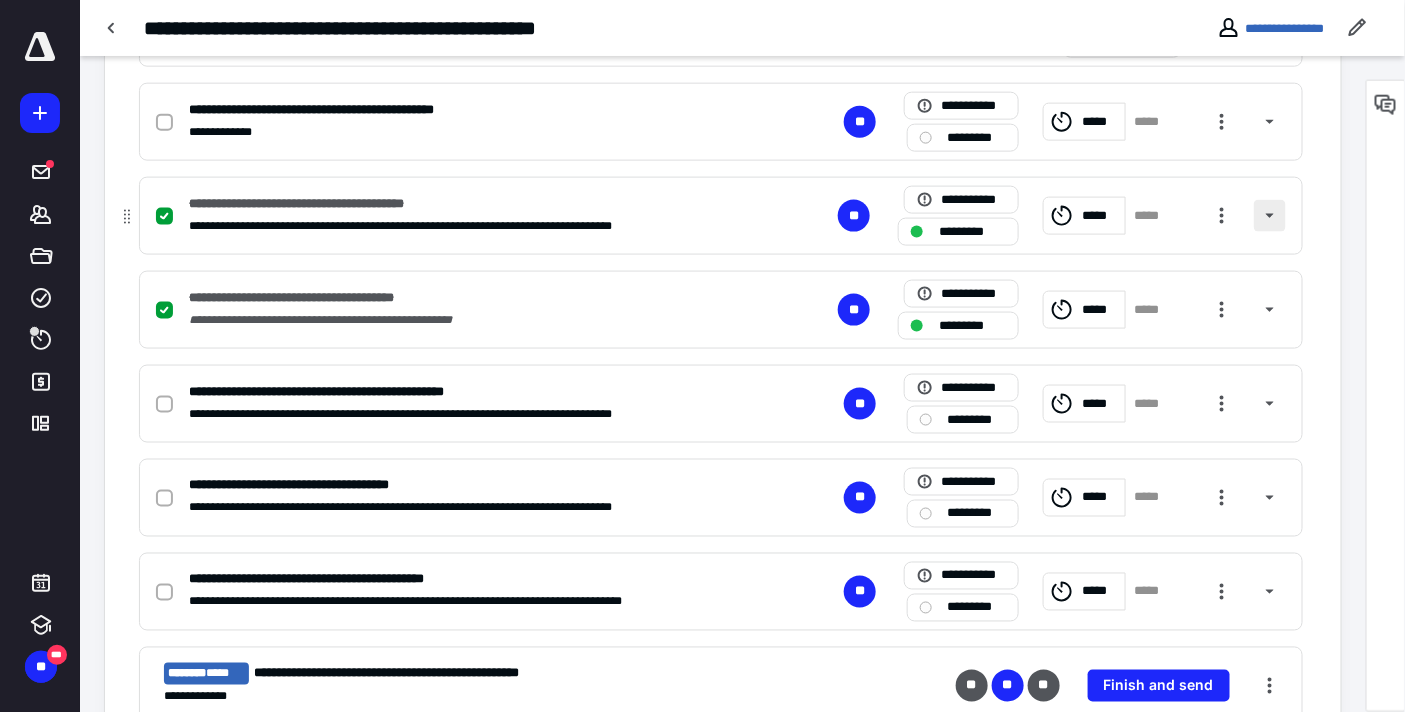 click at bounding box center [1270, 216] 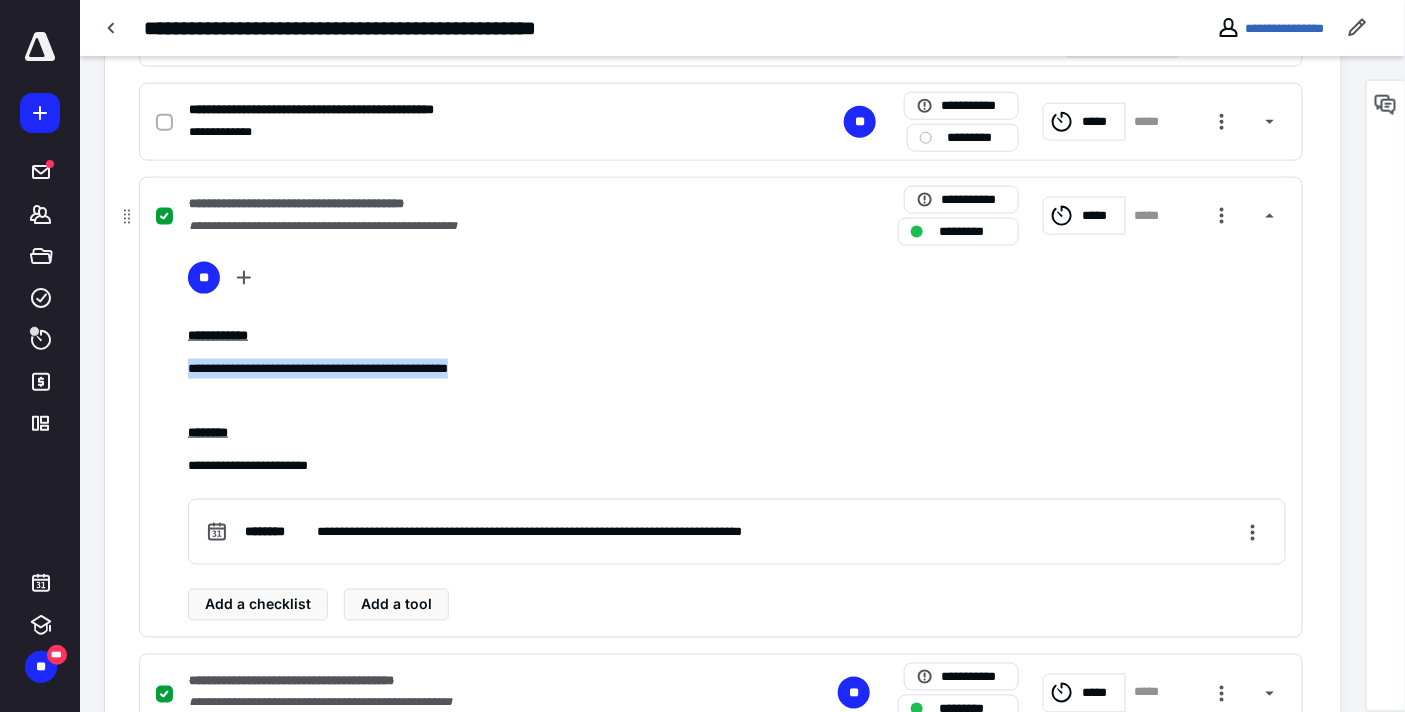 drag, startPoint x: 533, startPoint y: 360, endPoint x: 186, endPoint y: 364, distance: 347.02304 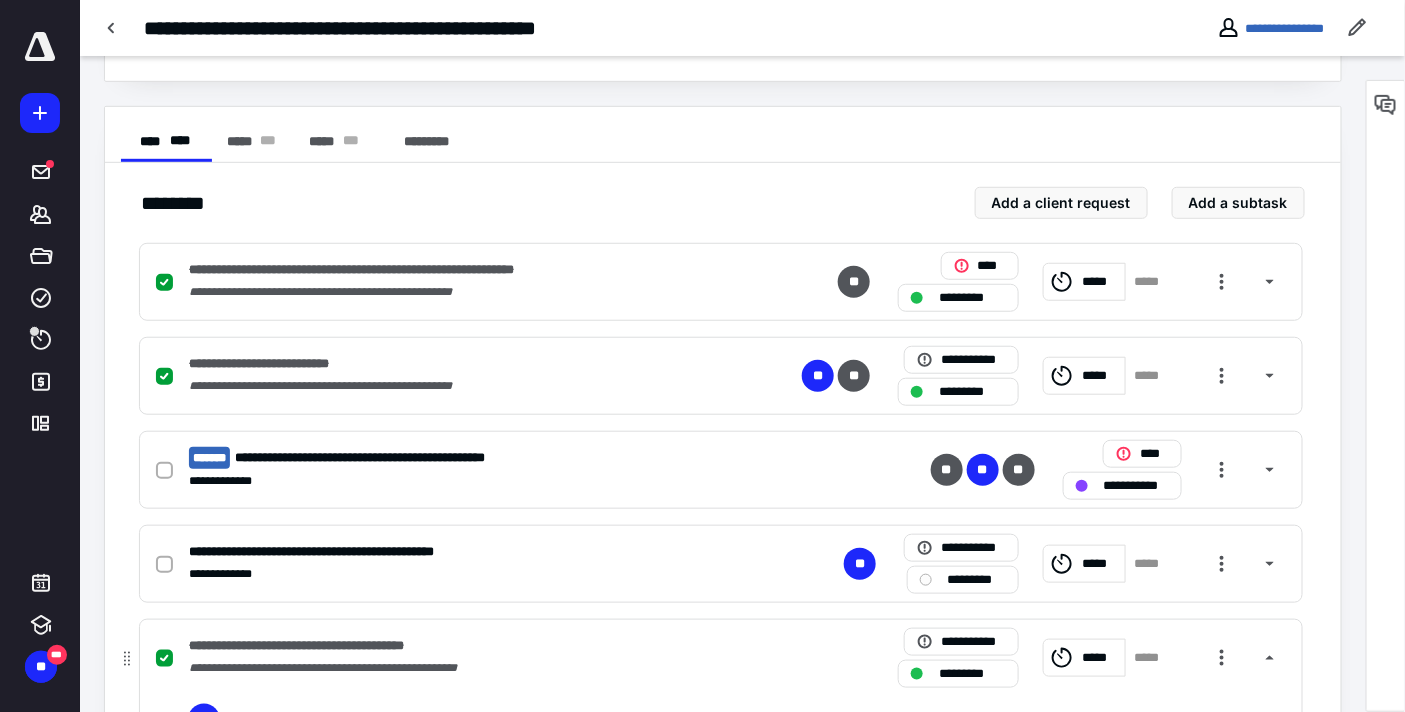 scroll, scrollTop: 333, scrollLeft: 0, axis: vertical 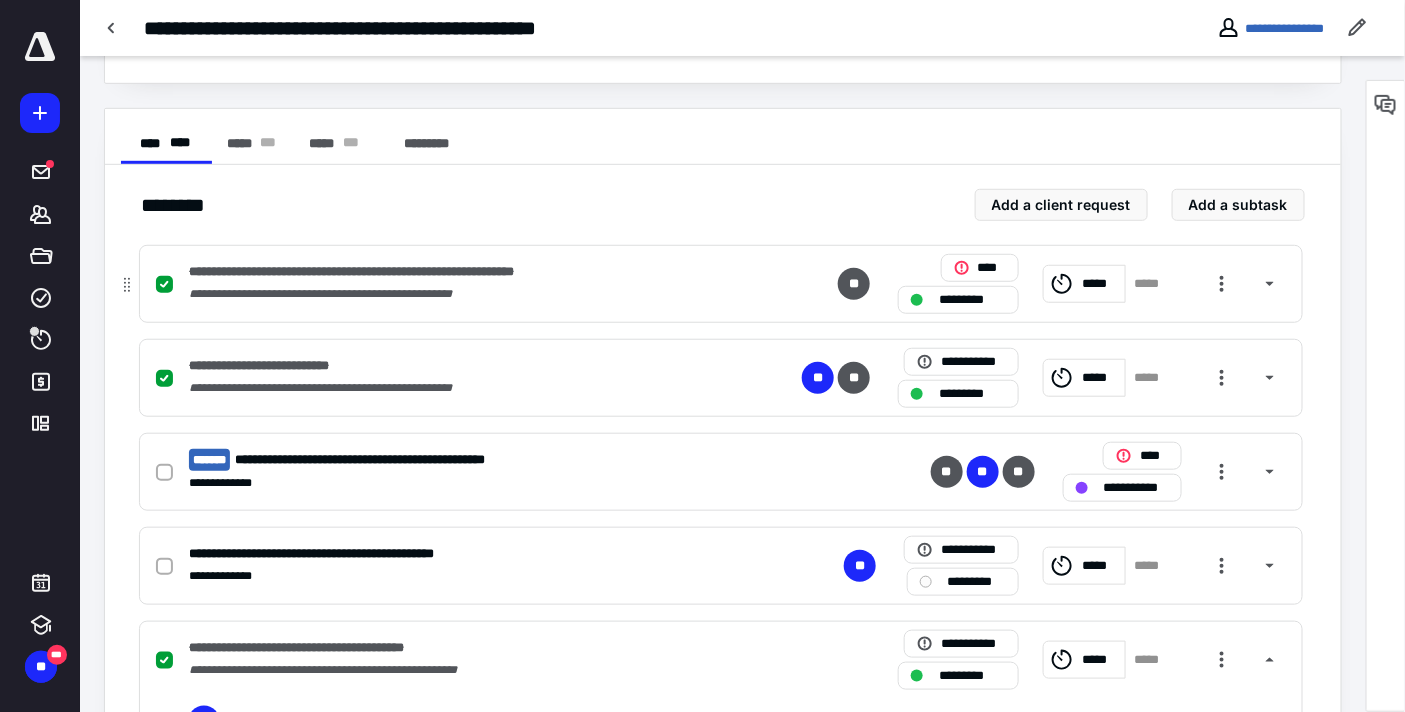 click at bounding box center [1270, 472] 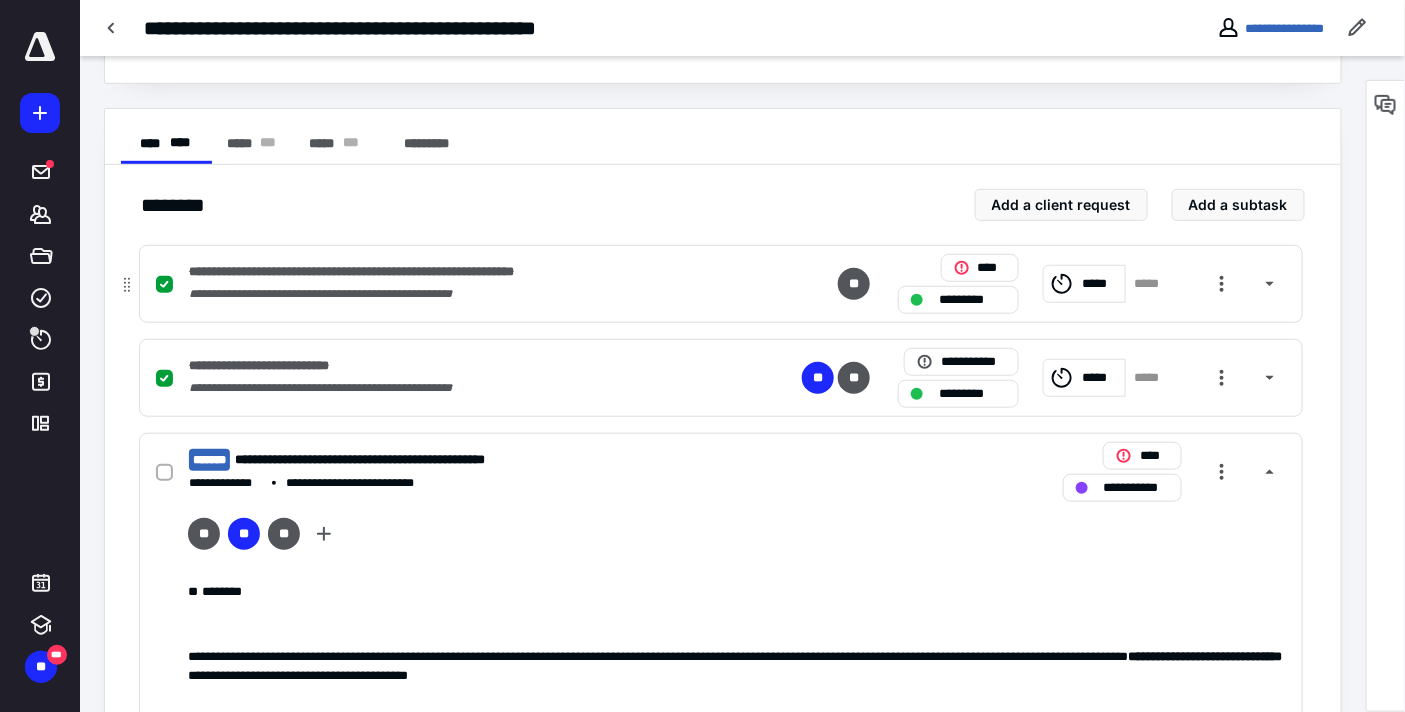 scroll, scrollTop: 523, scrollLeft: 0, axis: vertical 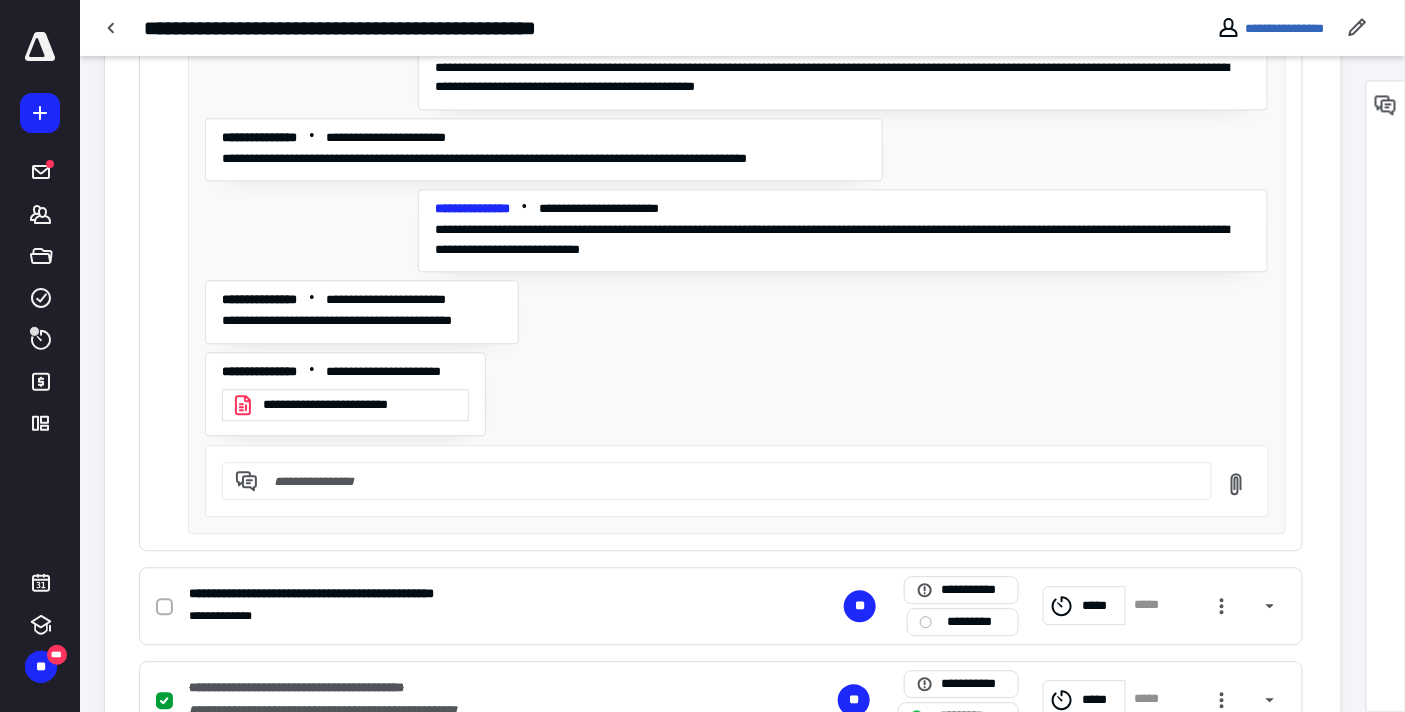 click on "**********" at bounding box center [359, 404] 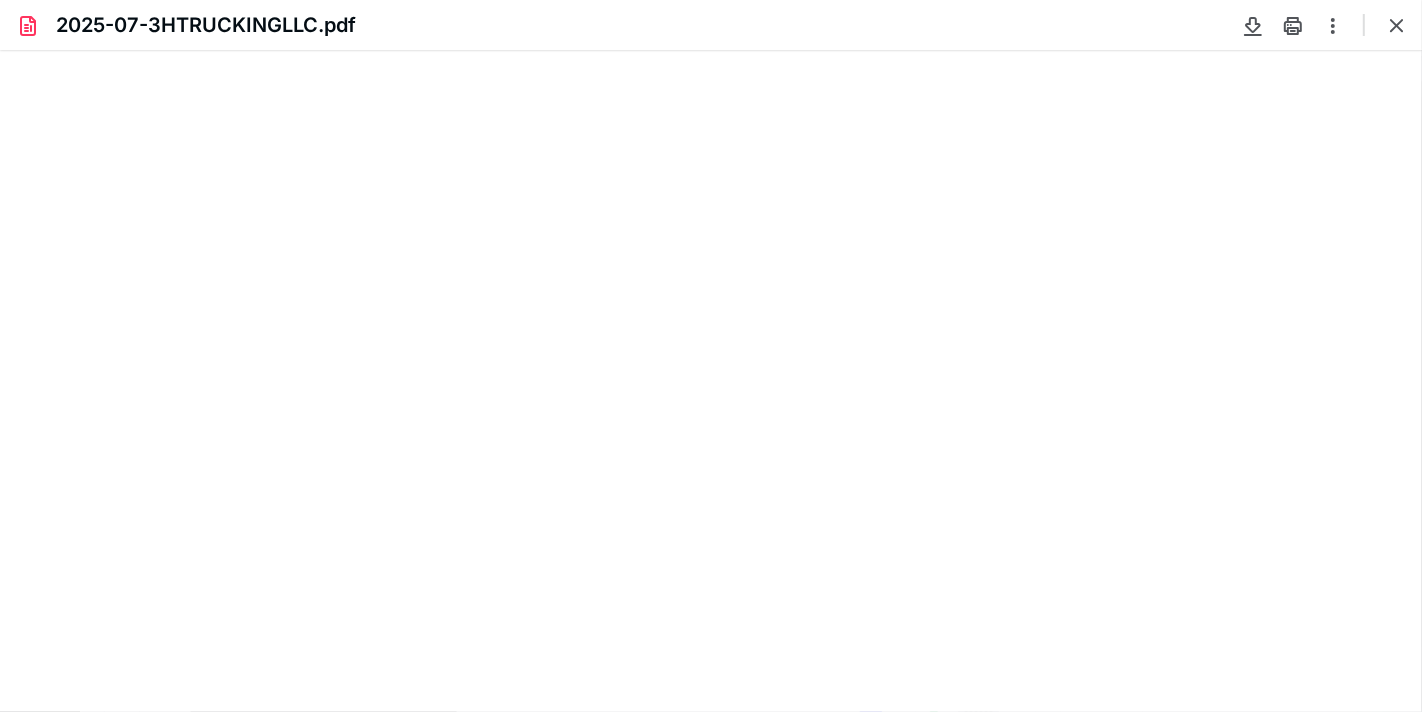 scroll, scrollTop: 0, scrollLeft: 0, axis: both 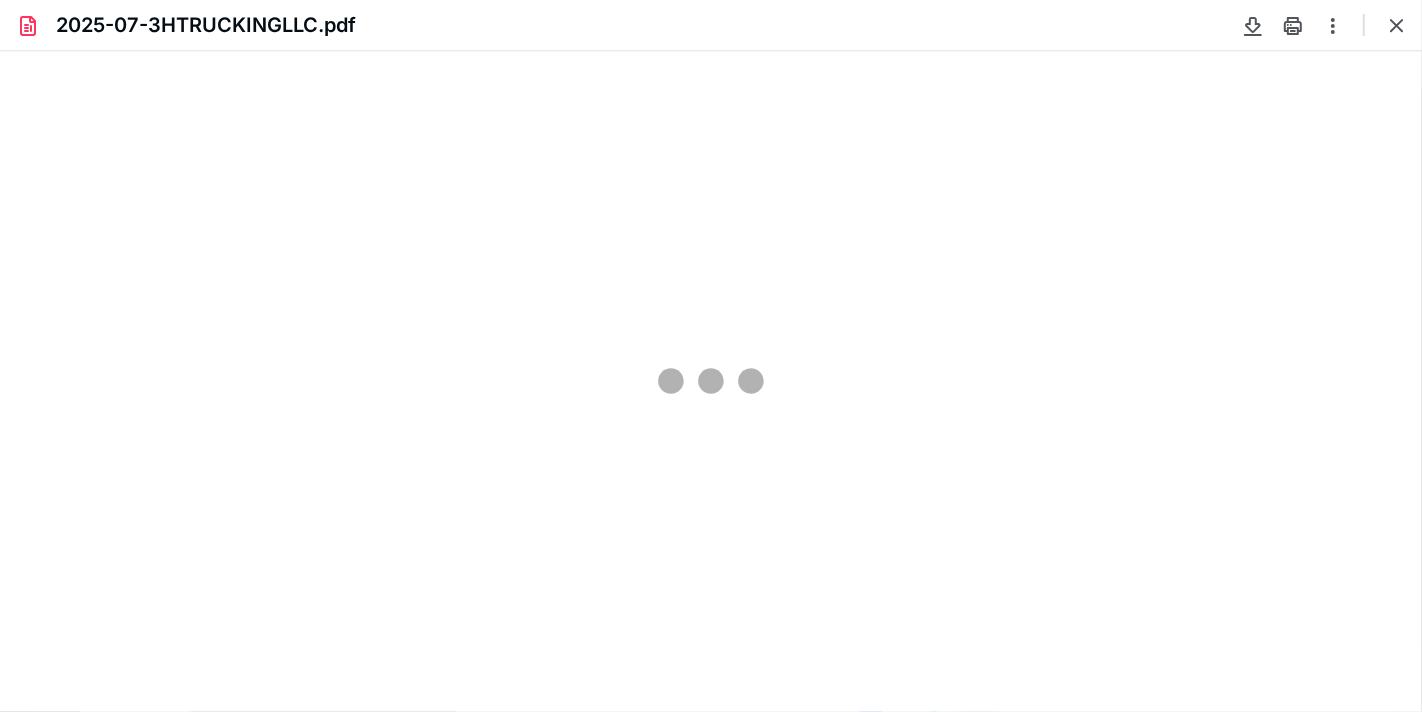 type on "53" 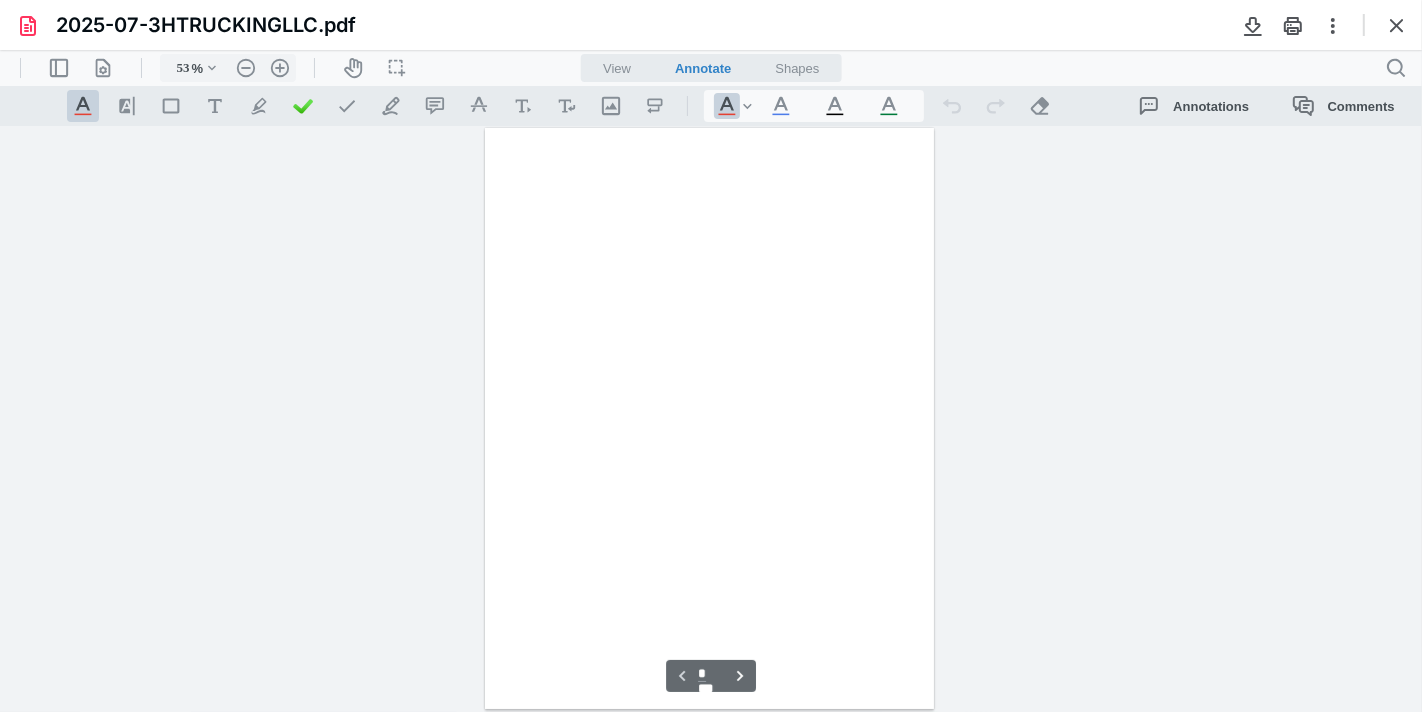 scroll, scrollTop: 77, scrollLeft: 0, axis: vertical 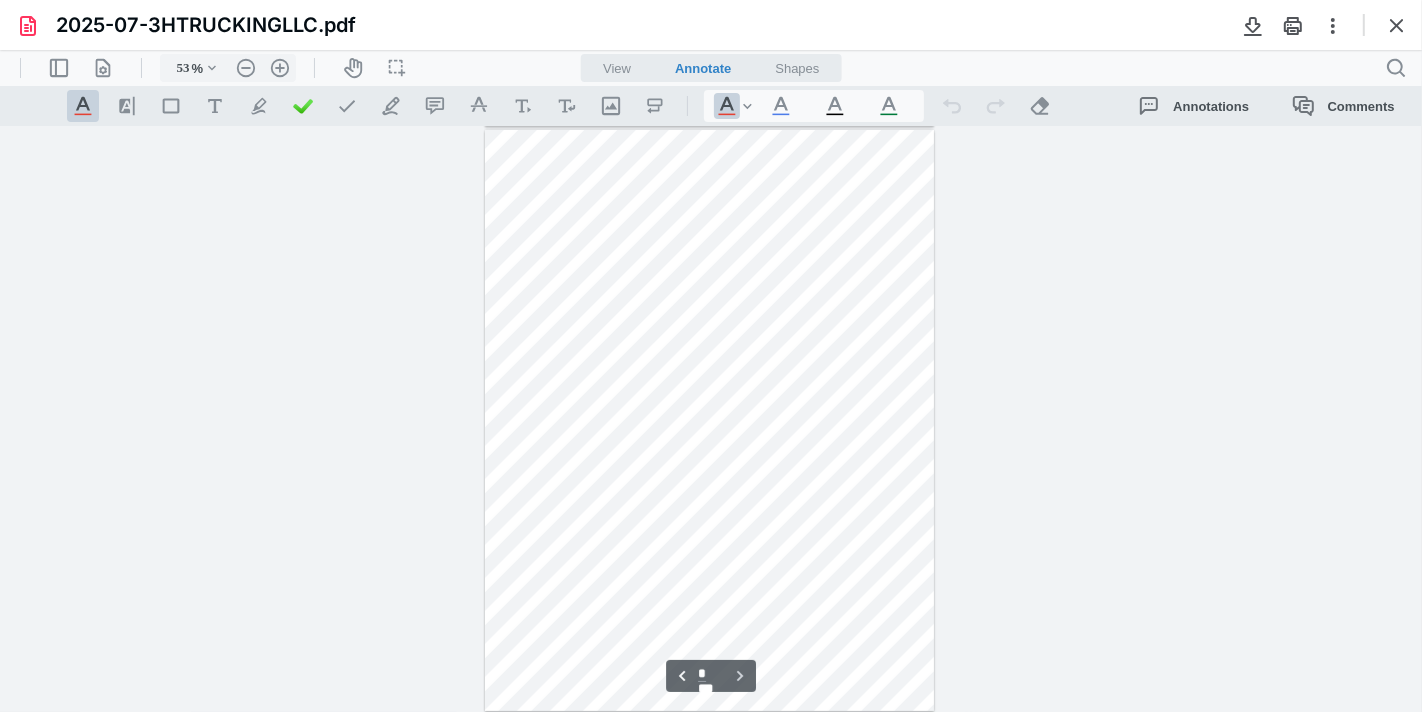 type on "*" 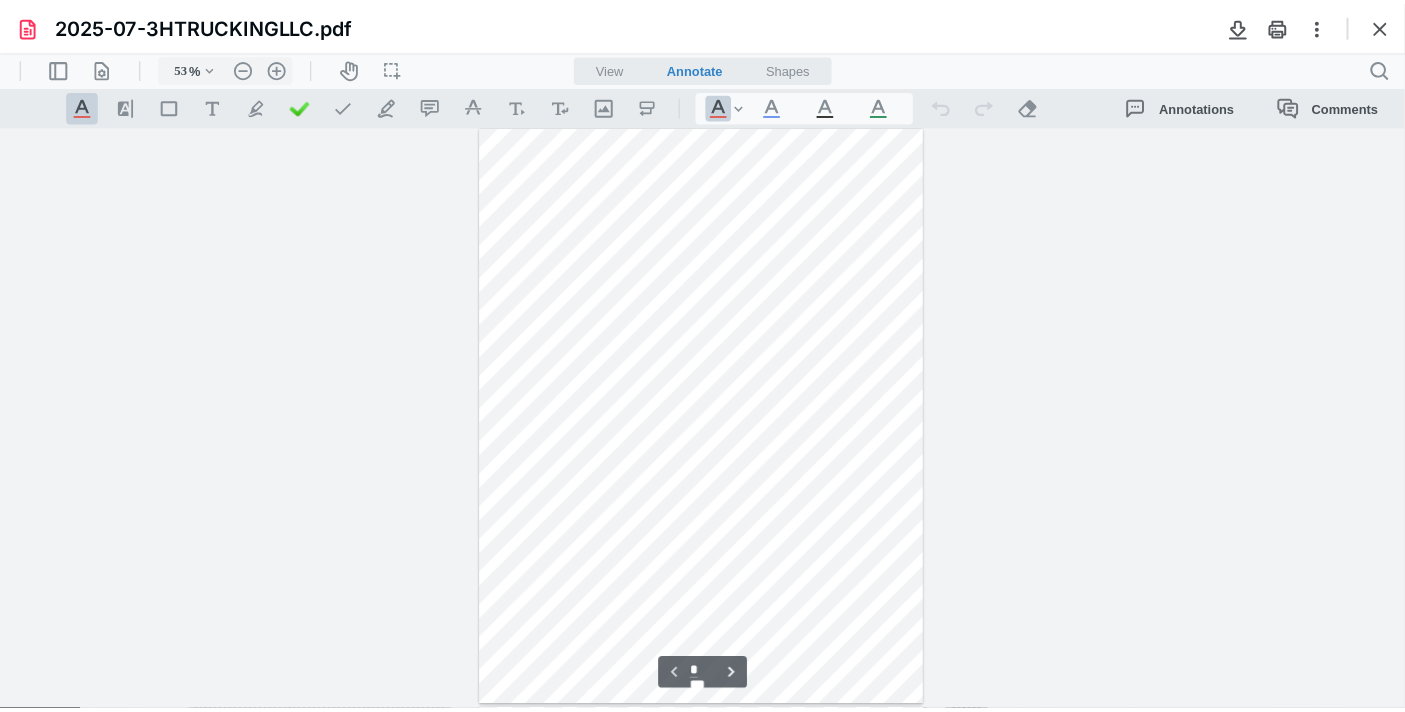 scroll, scrollTop: 0, scrollLeft: 0, axis: both 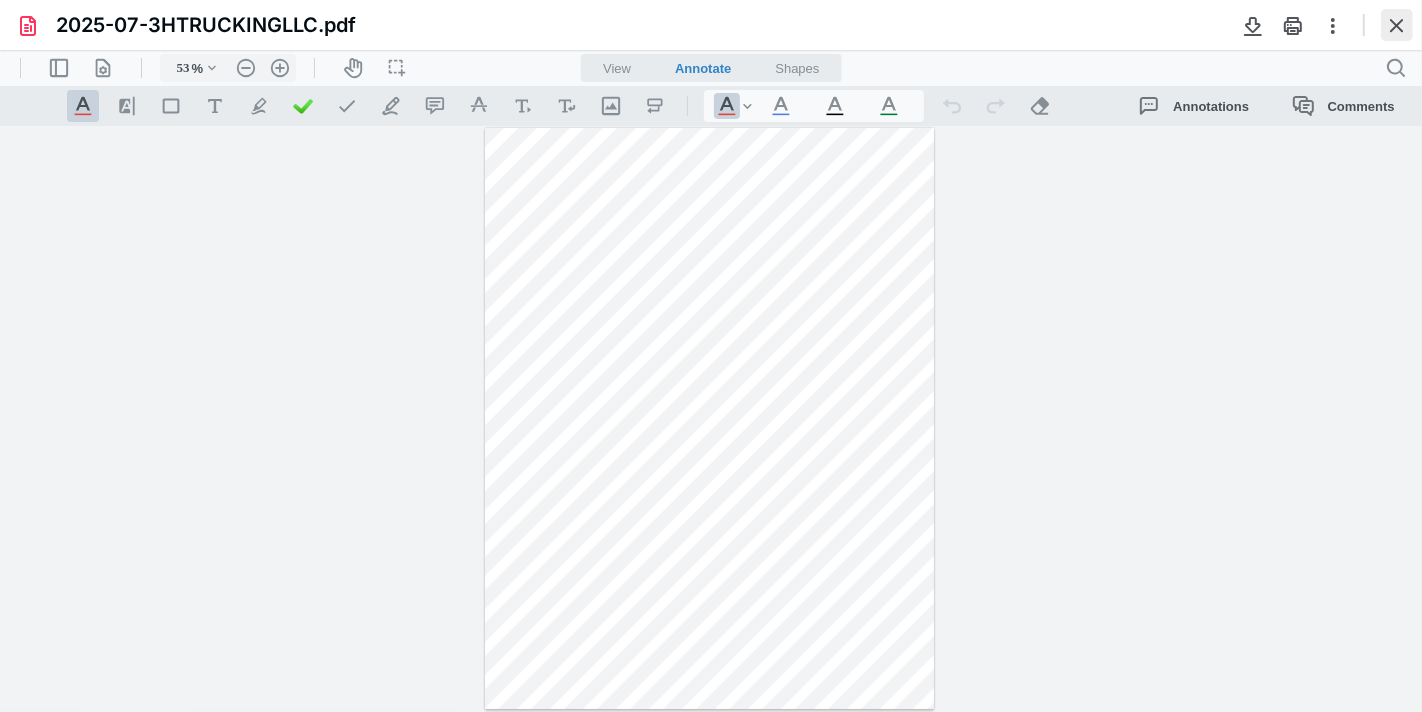 click at bounding box center [1397, 25] 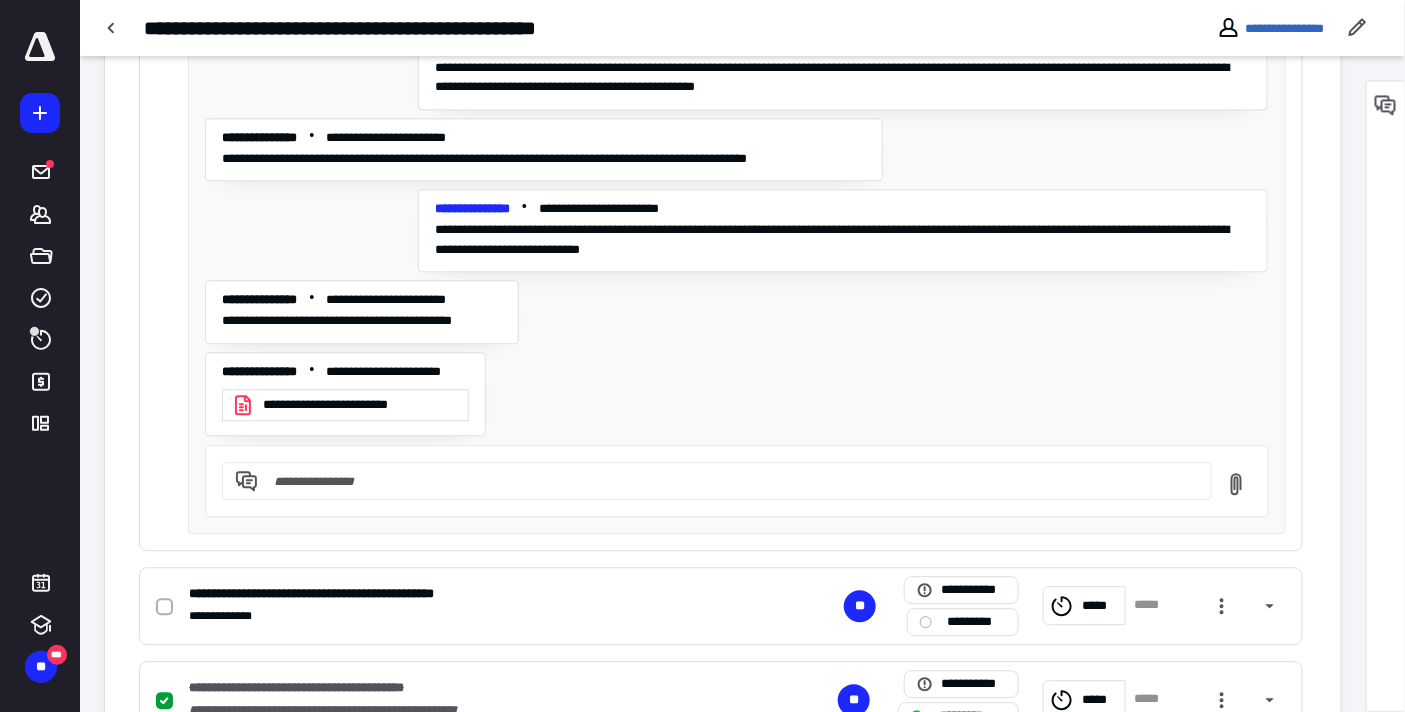 click at bounding box center [729, 481] 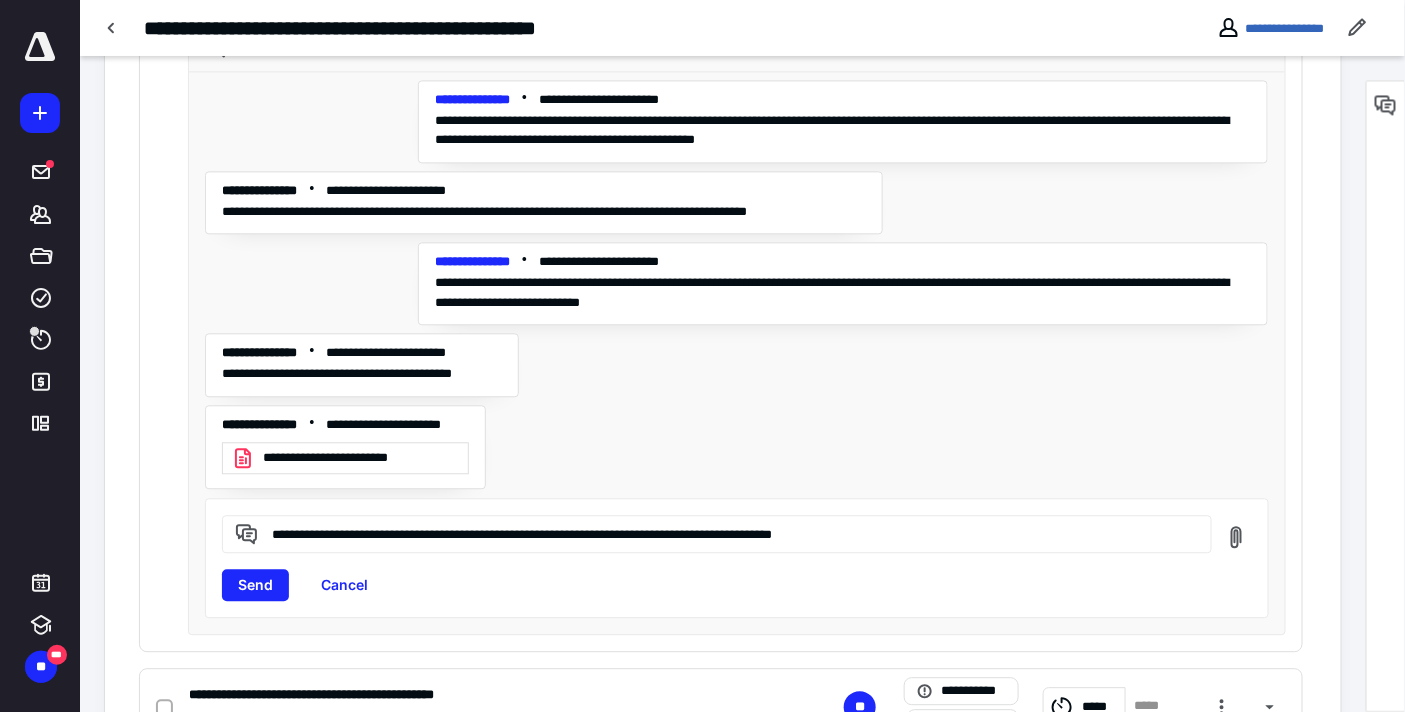 scroll, scrollTop: 1555, scrollLeft: 0, axis: vertical 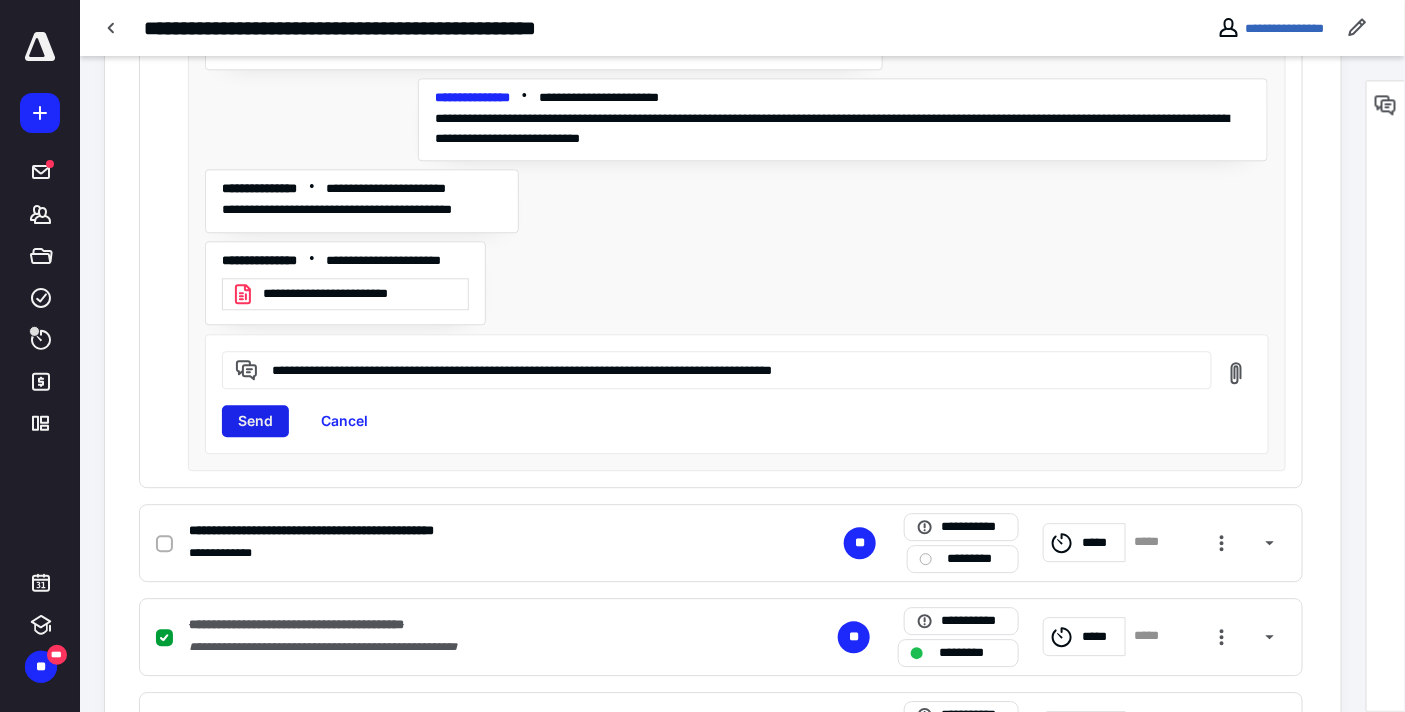 type on "**********" 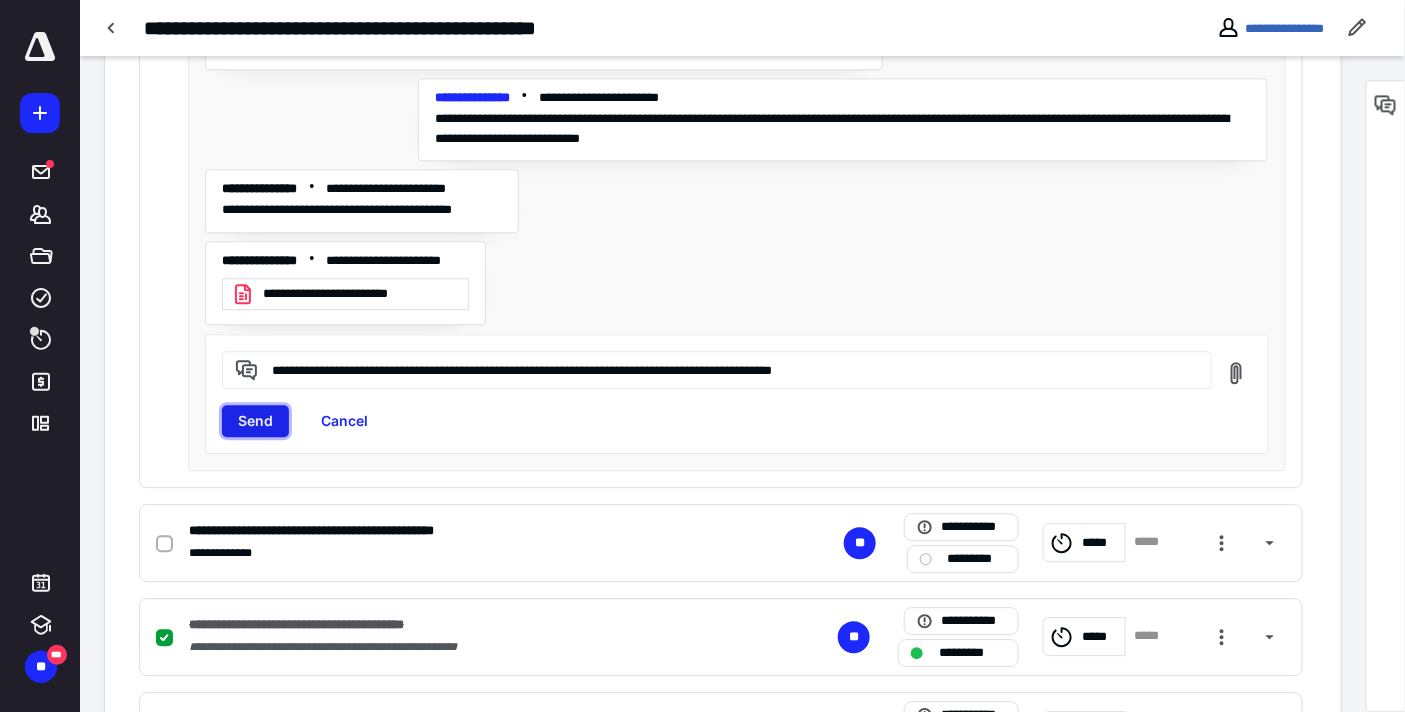 click on "Send" at bounding box center [255, 421] 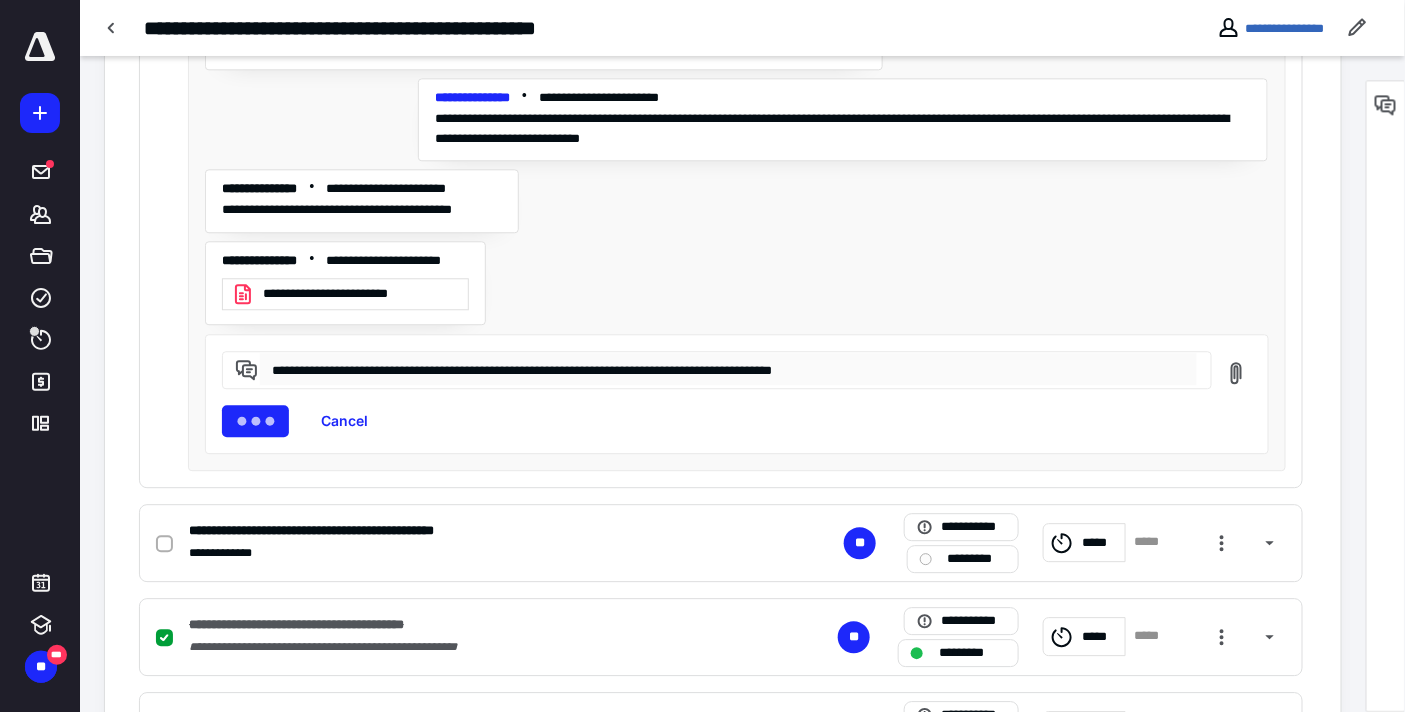 type 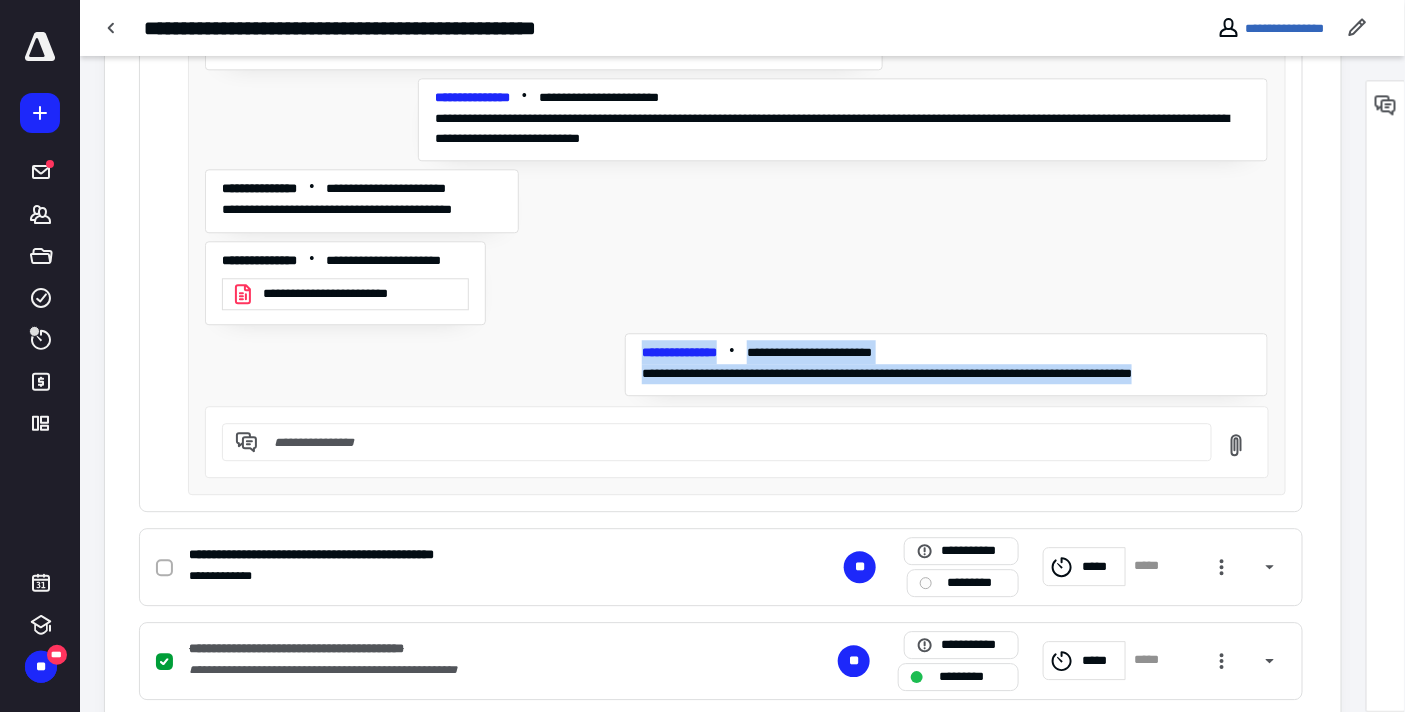 drag, startPoint x: 630, startPoint y: 361, endPoint x: 1257, endPoint y: 398, distance: 628.09076 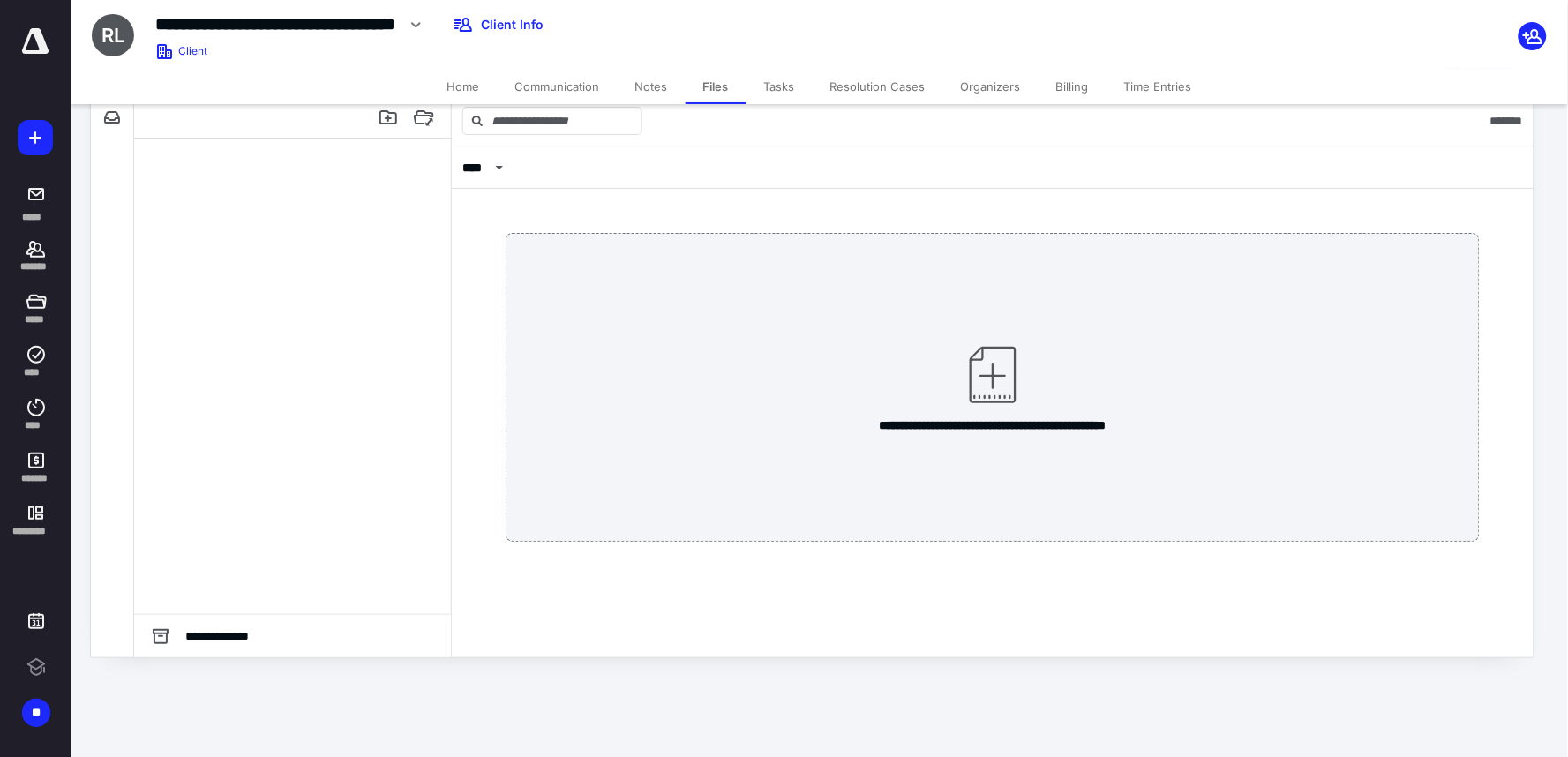 scroll, scrollTop: 0, scrollLeft: 0, axis: both 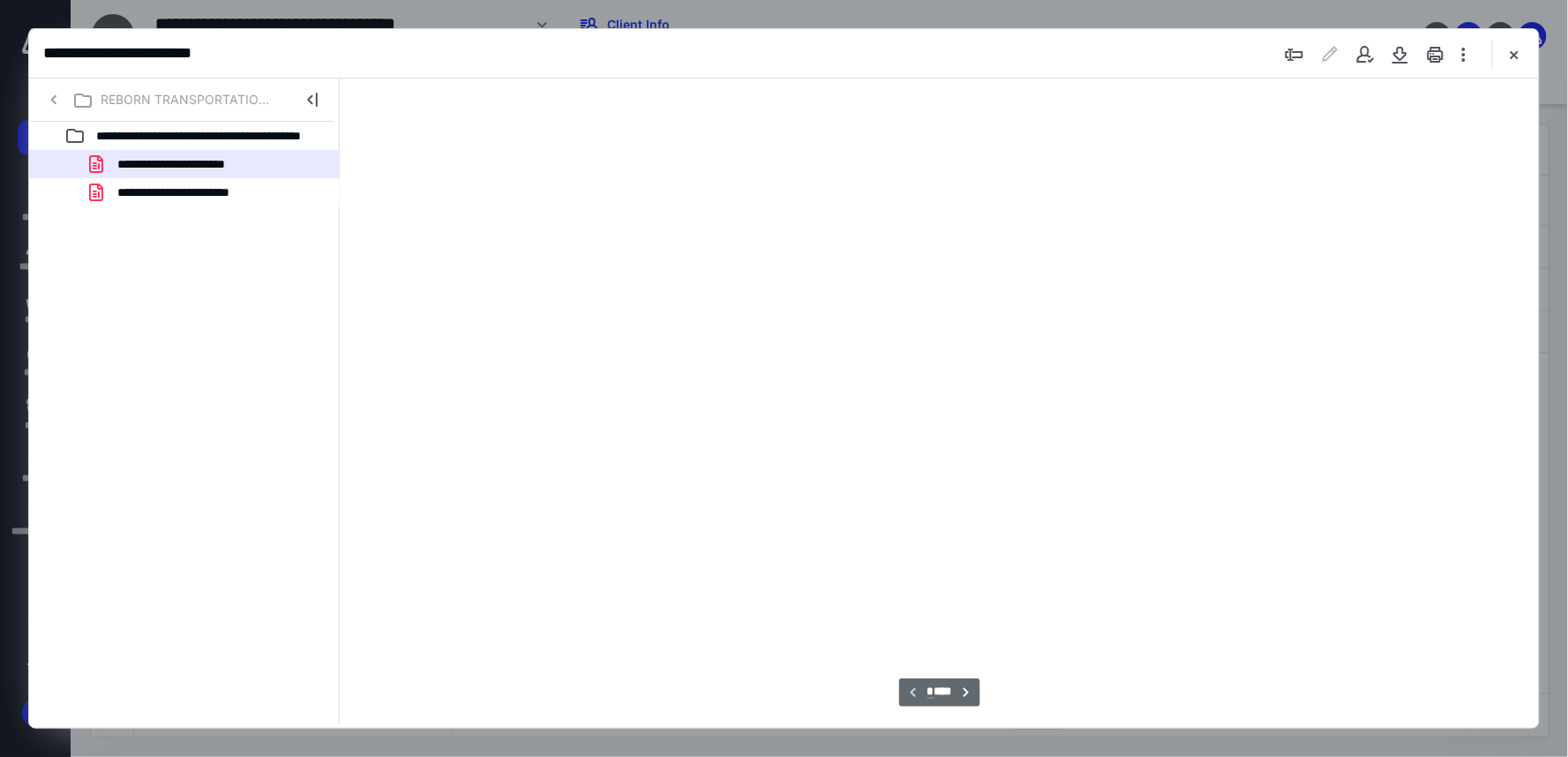 type on "83" 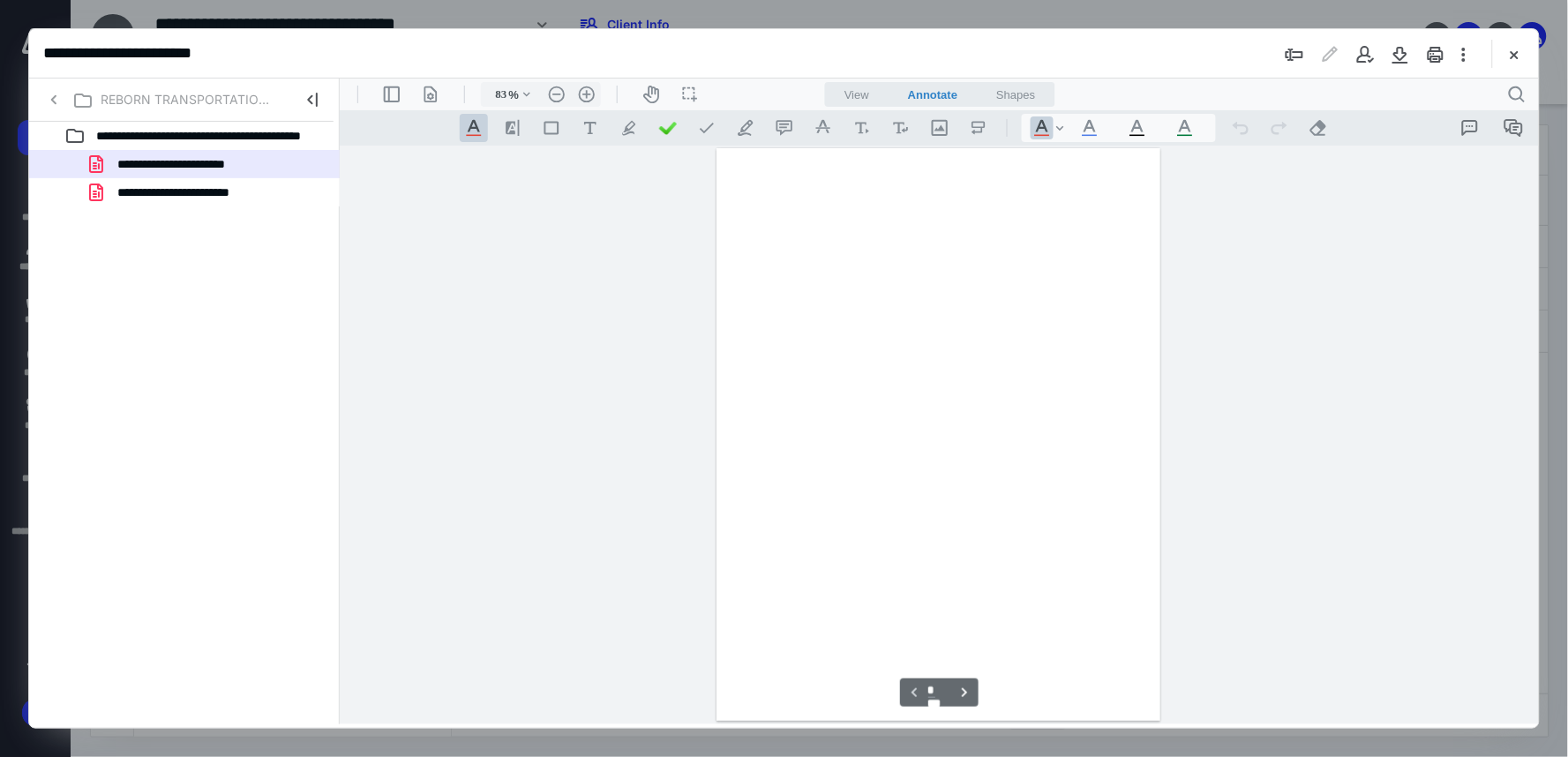 scroll, scrollTop: 69, scrollLeft: 0, axis: vertical 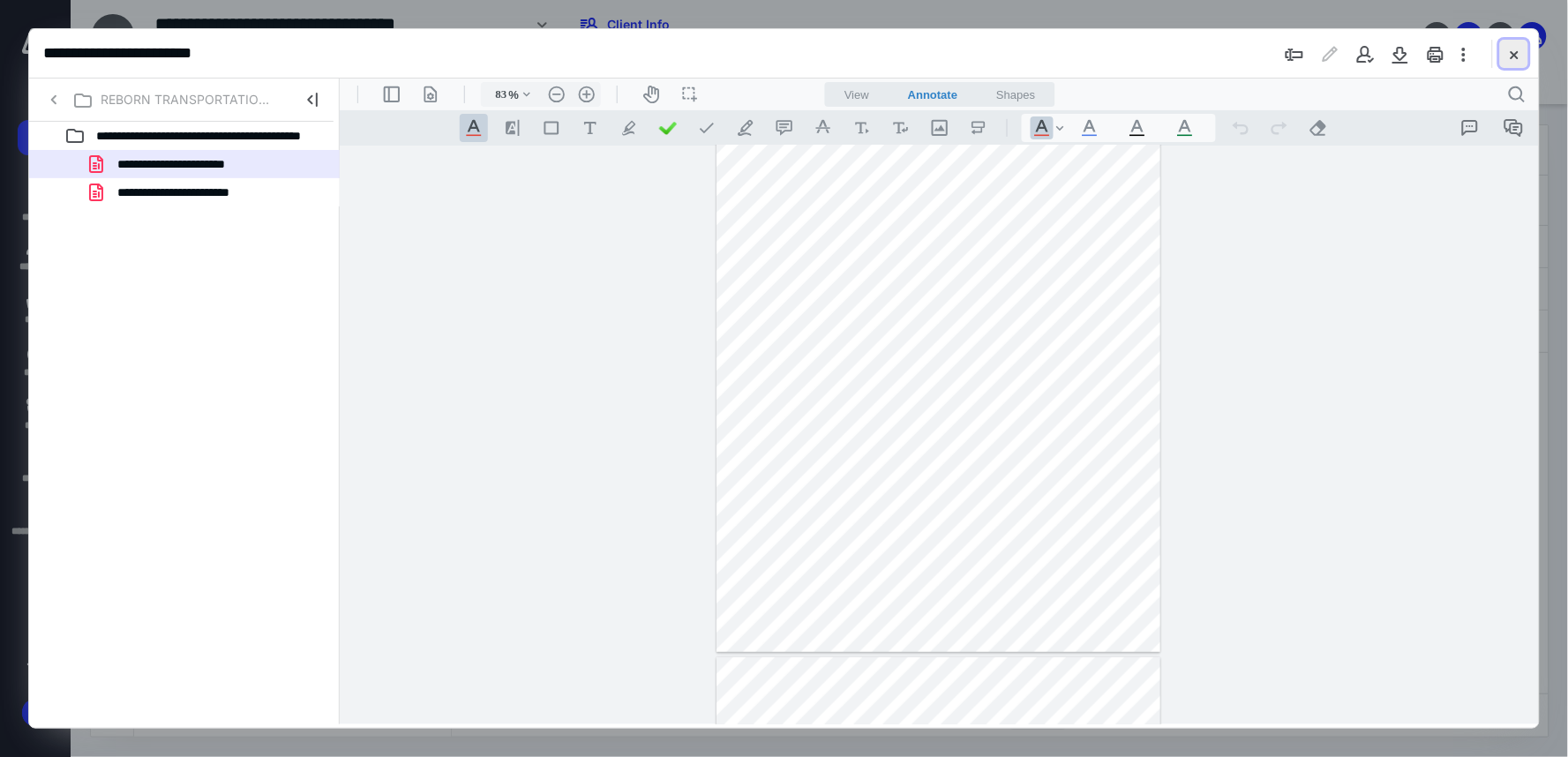 click at bounding box center [1514, 54] 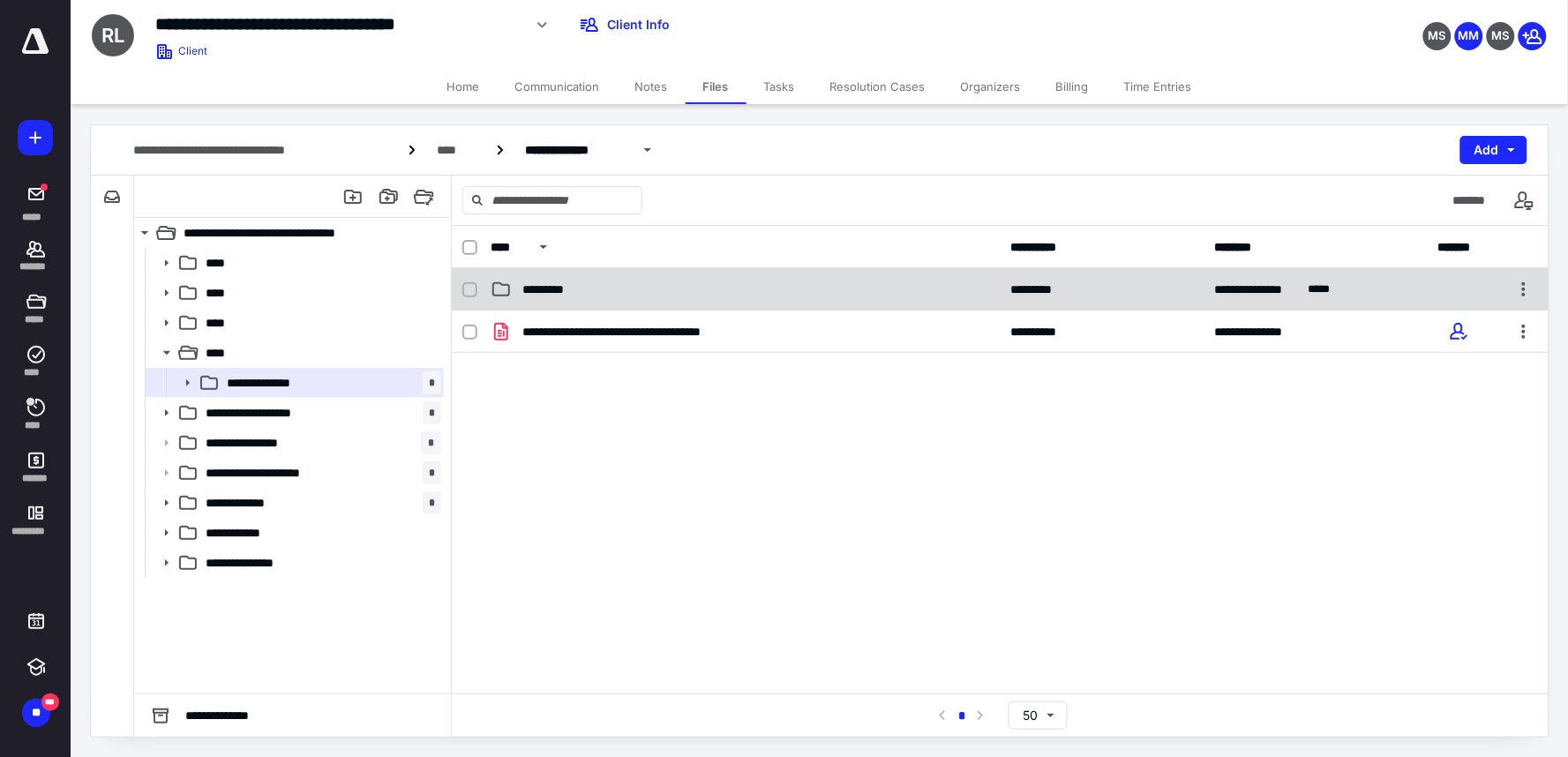 click on "**********" at bounding box center [1000, 289] 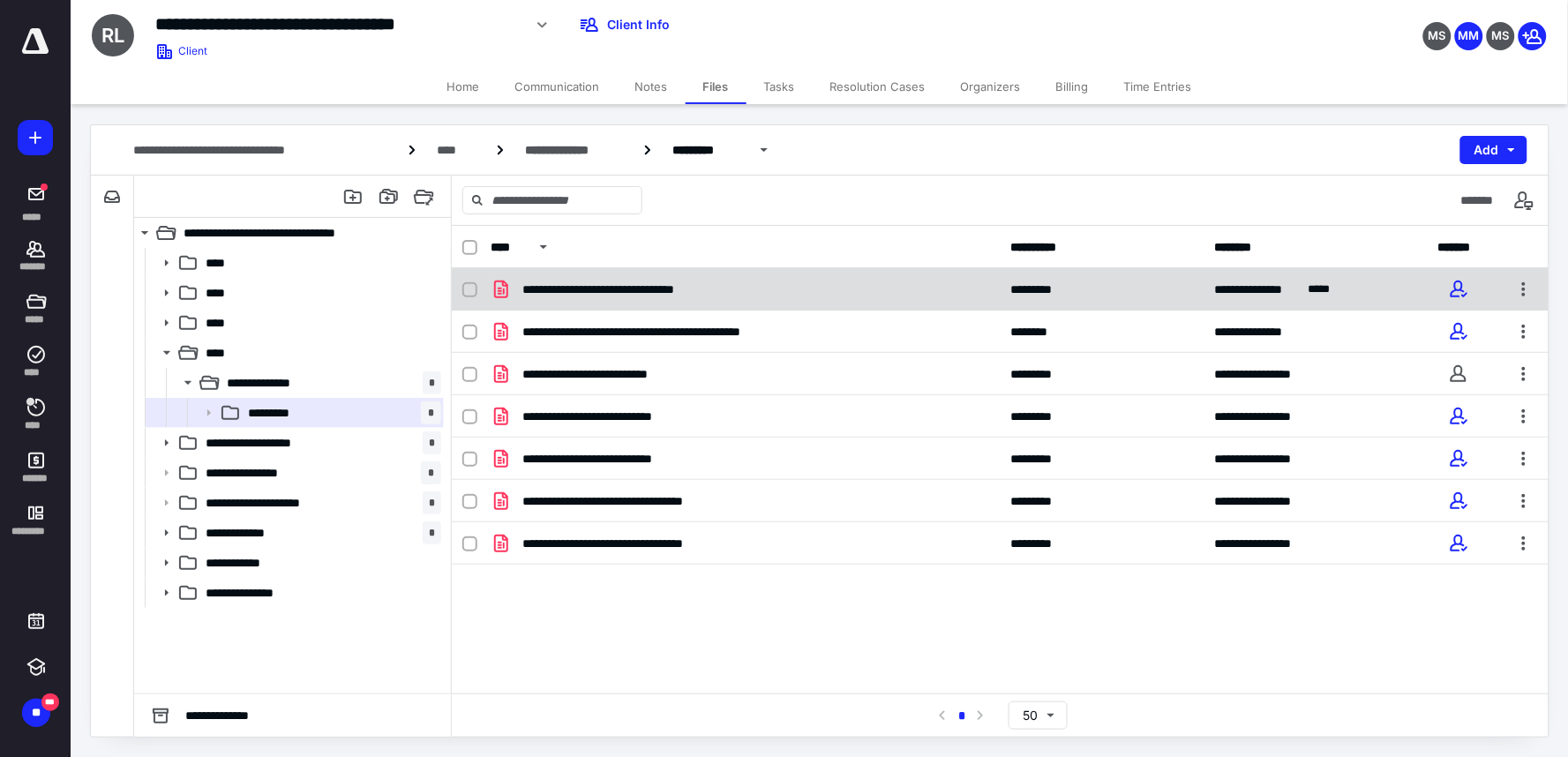 checkbox on "true" 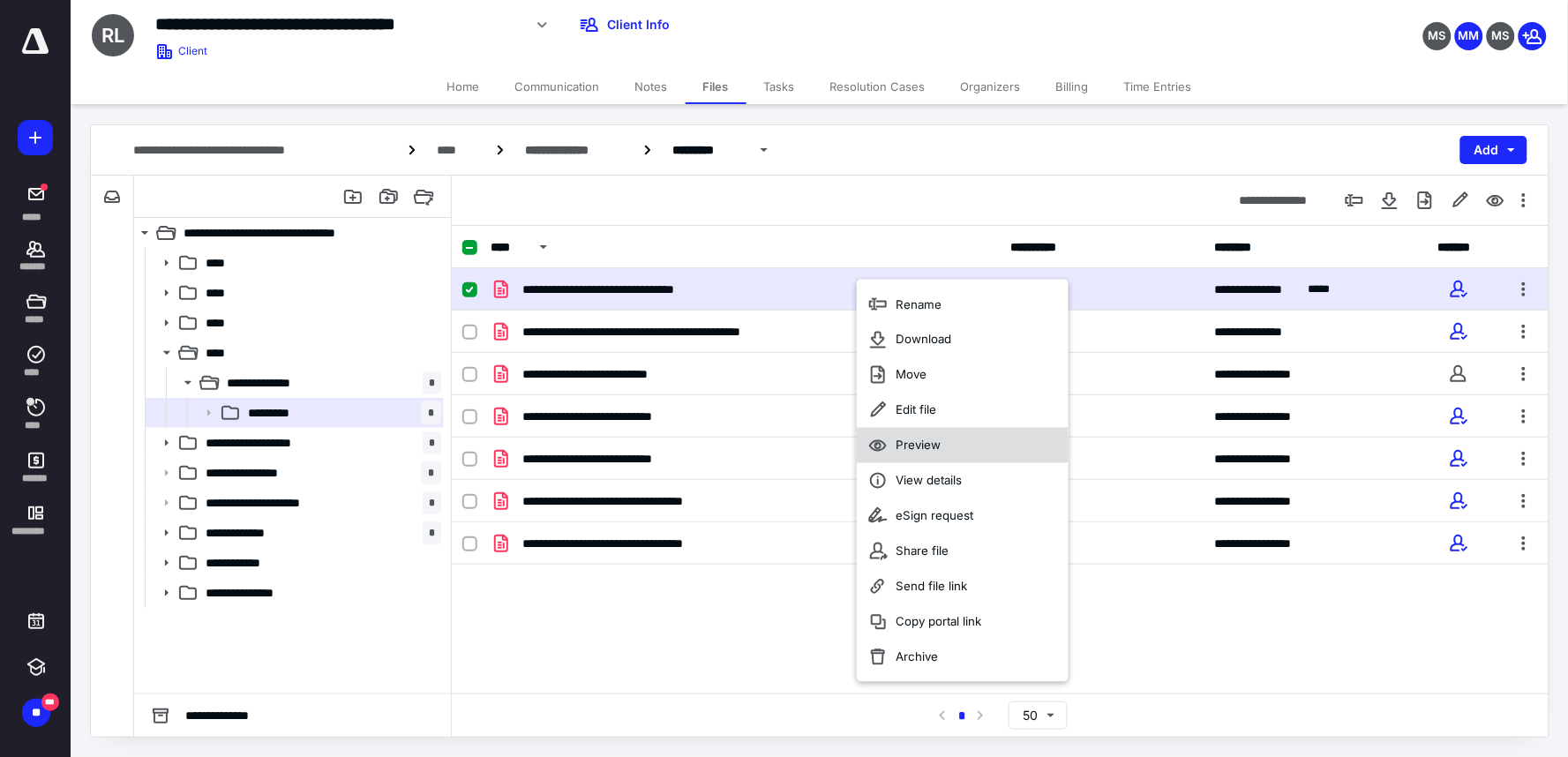 click on "Preview" at bounding box center [918, 446] 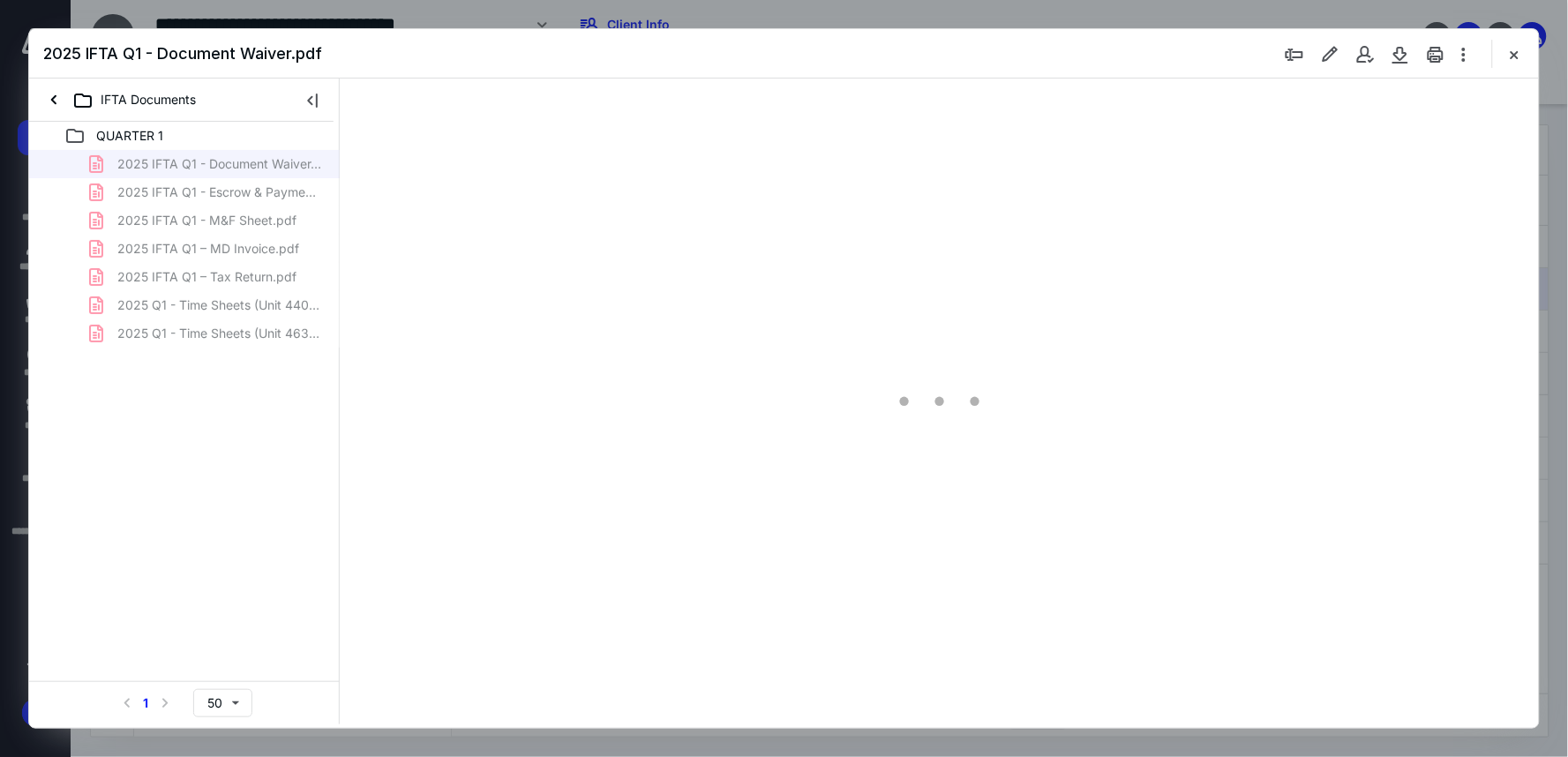 scroll, scrollTop: 0, scrollLeft: 0, axis: both 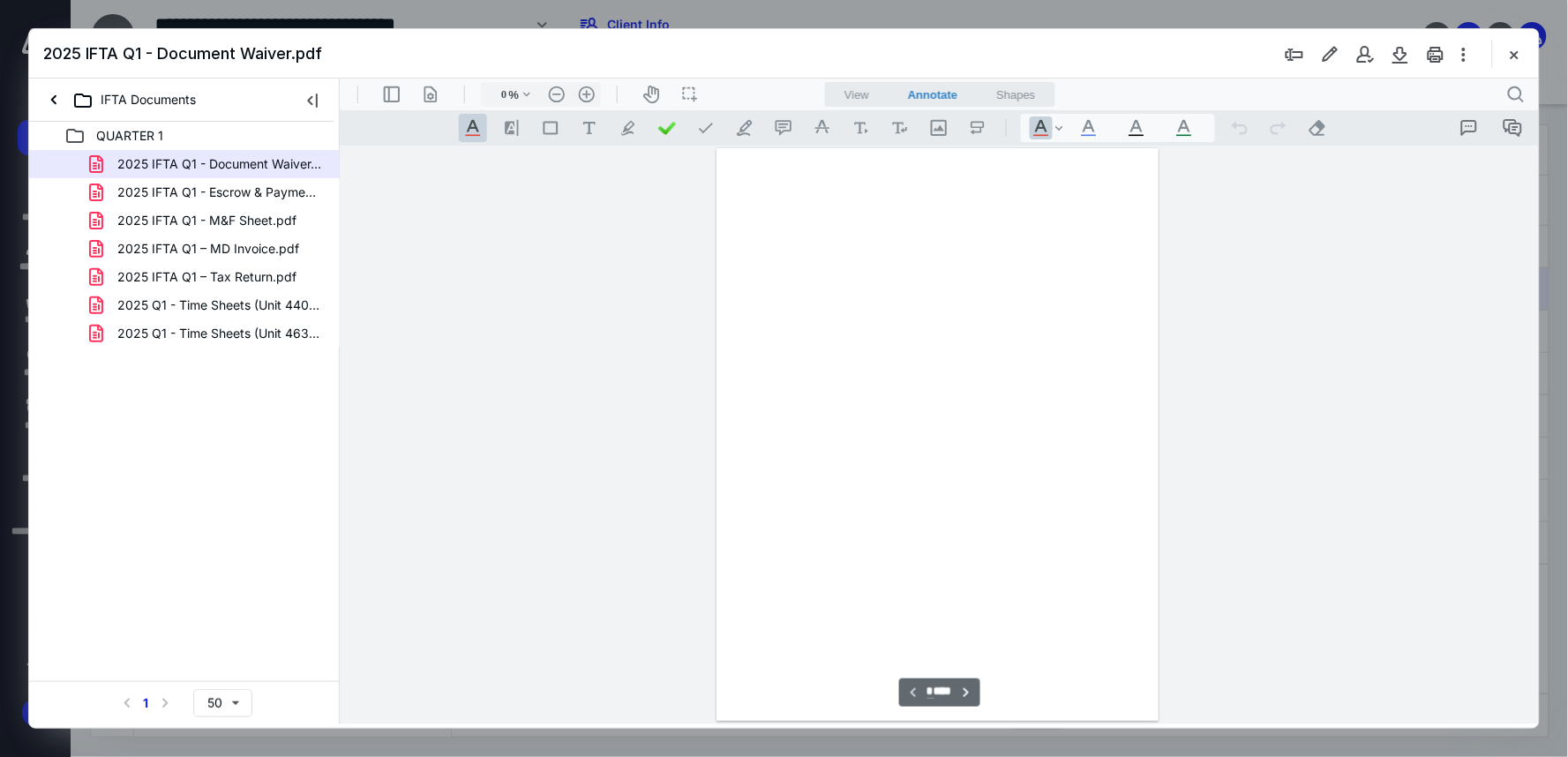 type on "82" 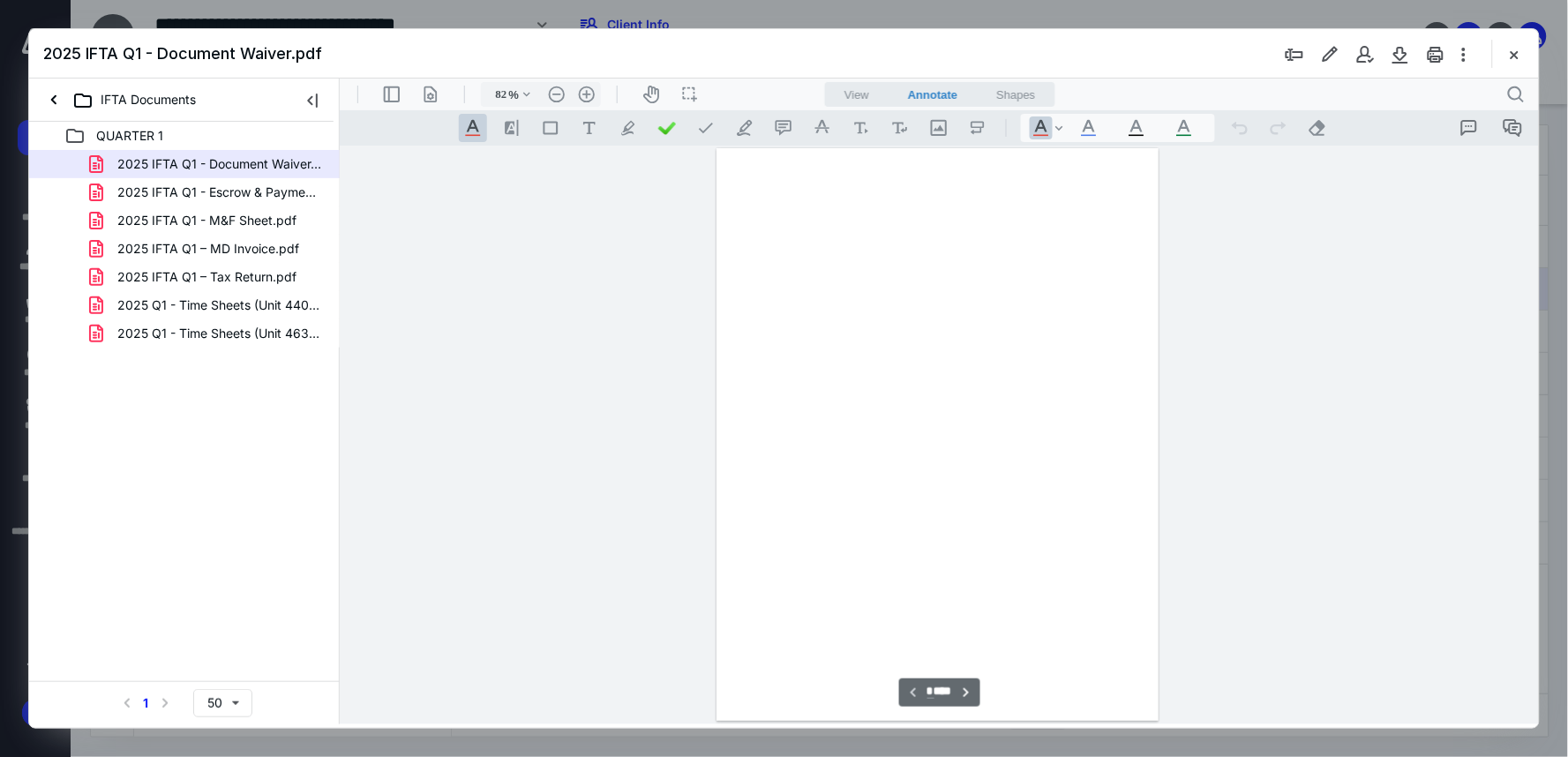 scroll, scrollTop: 69, scrollLeft: 0, axis: vertical 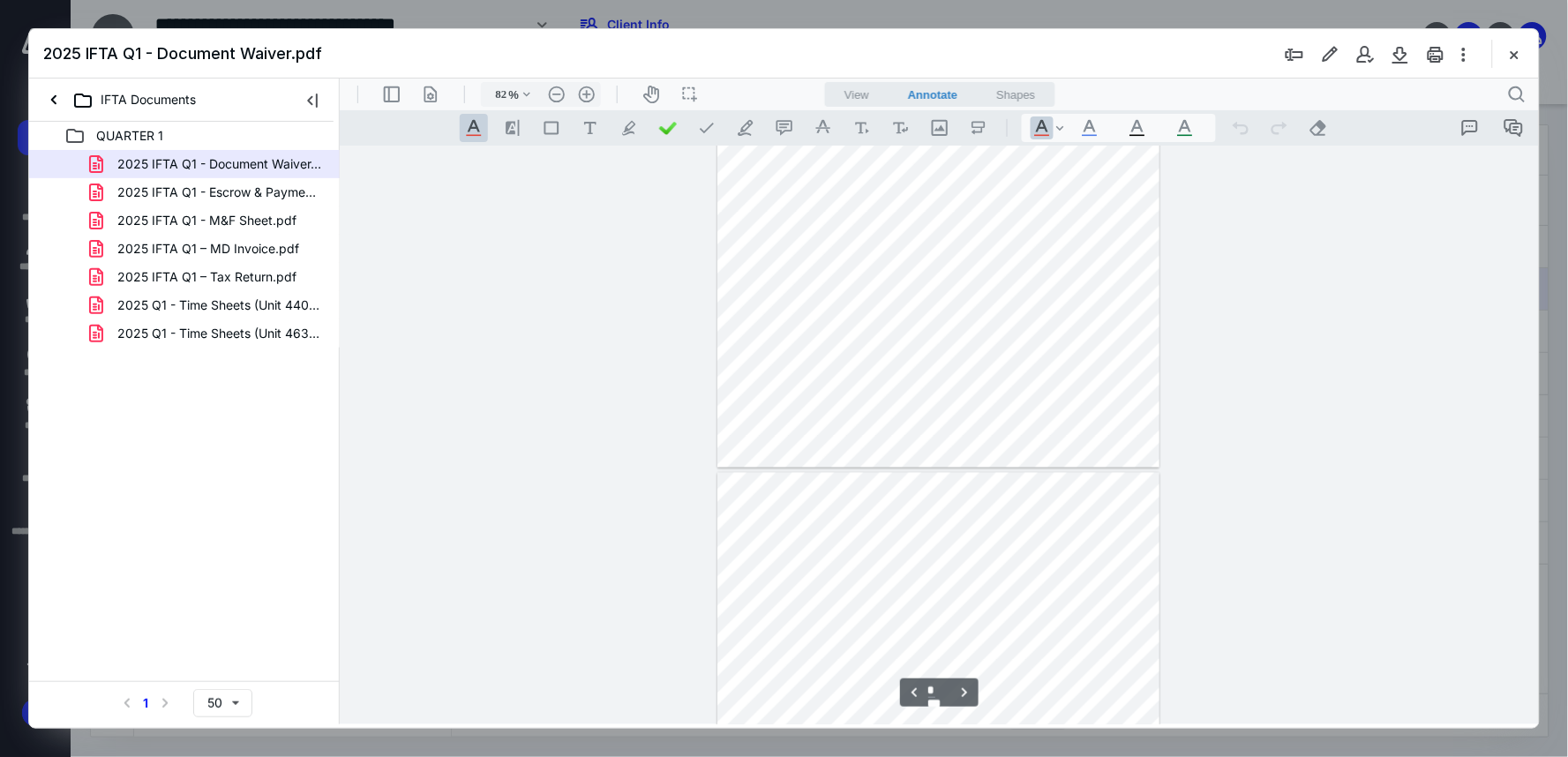 type on "*" 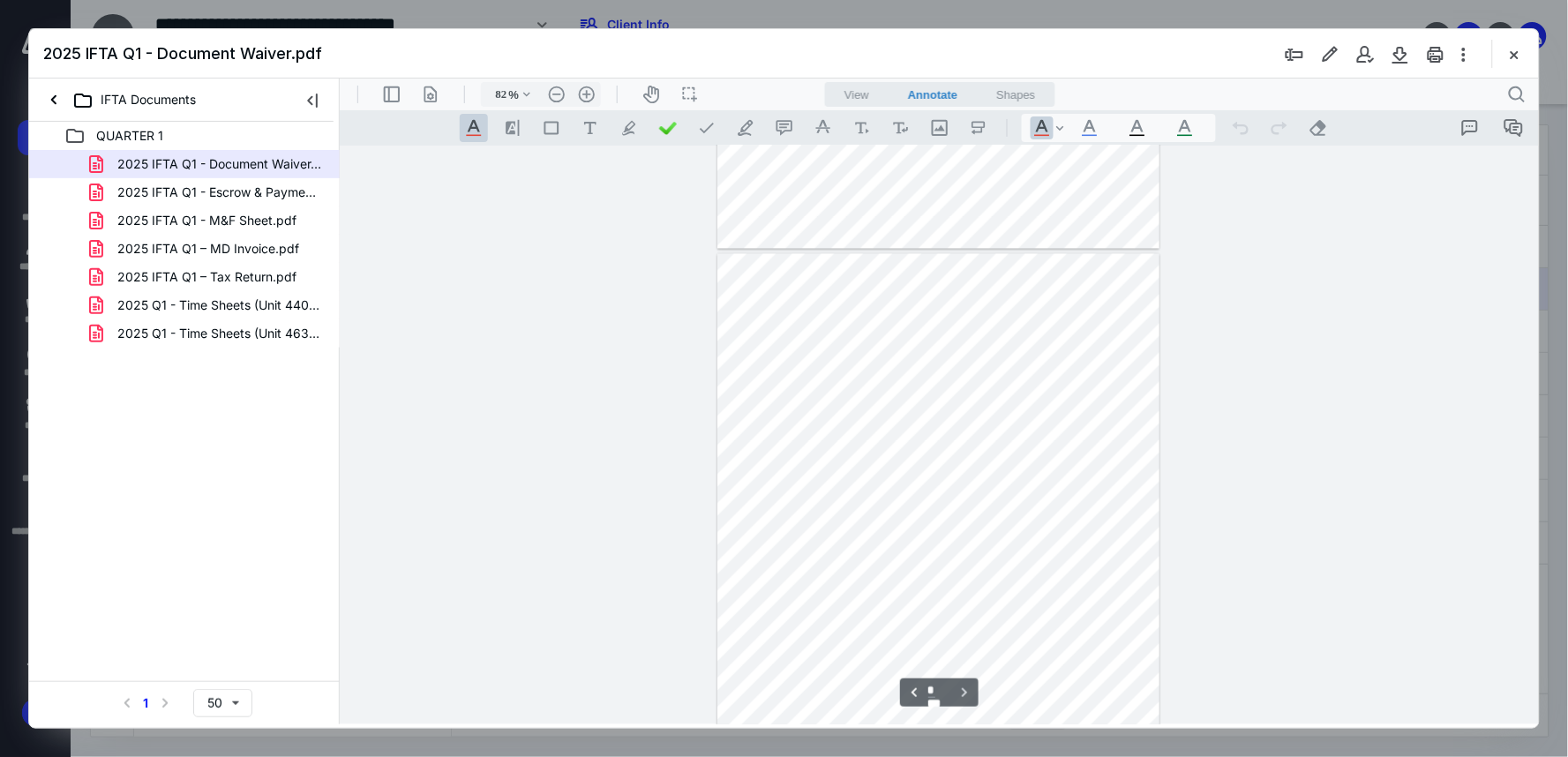 scroll, scrollTop: 1154, scrollLeft: 0, axis: vertical 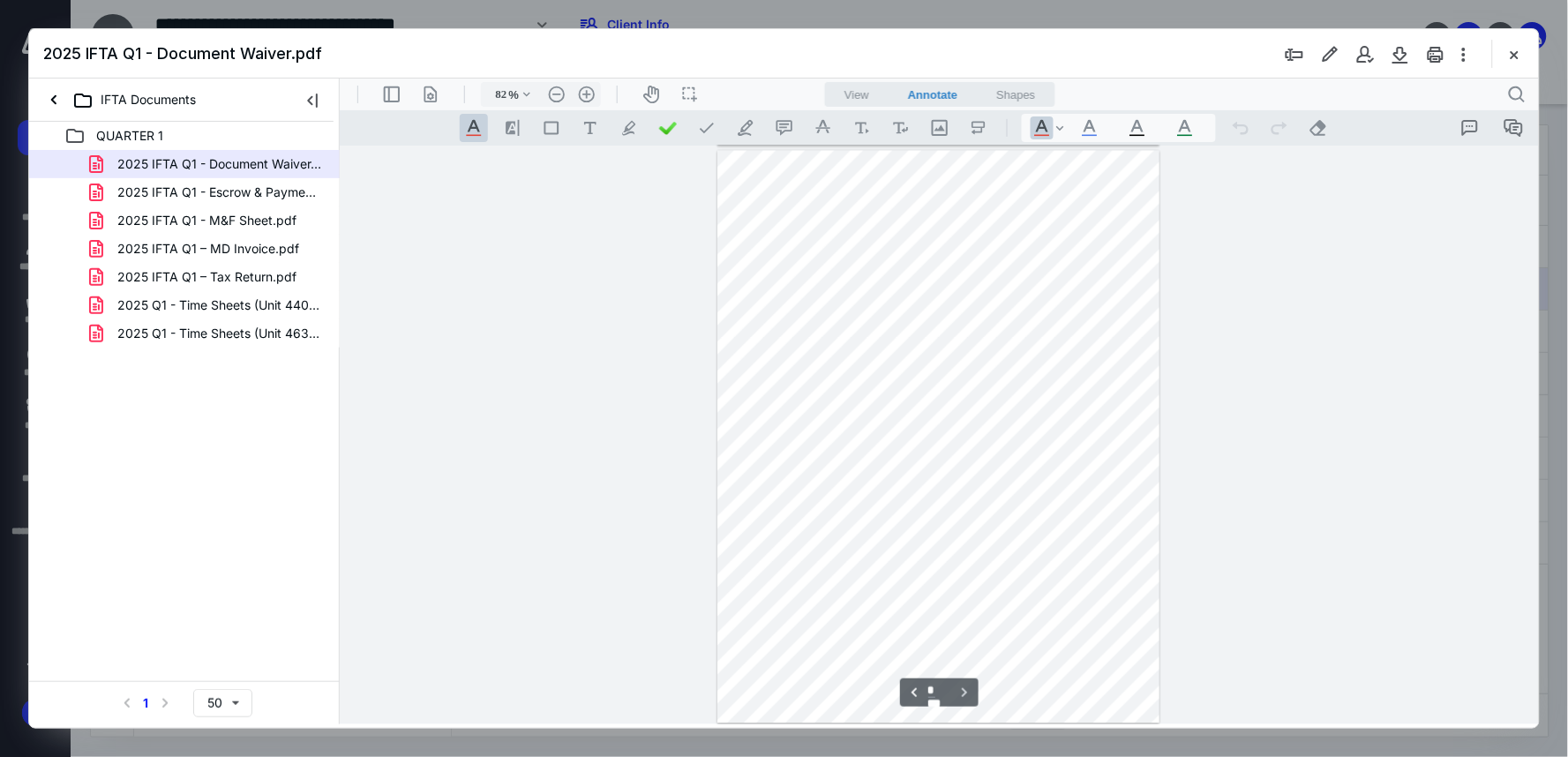 click on "2025 Q1 - Time Sheets (Unit 463).pdf" at bounding box center (220, 334) 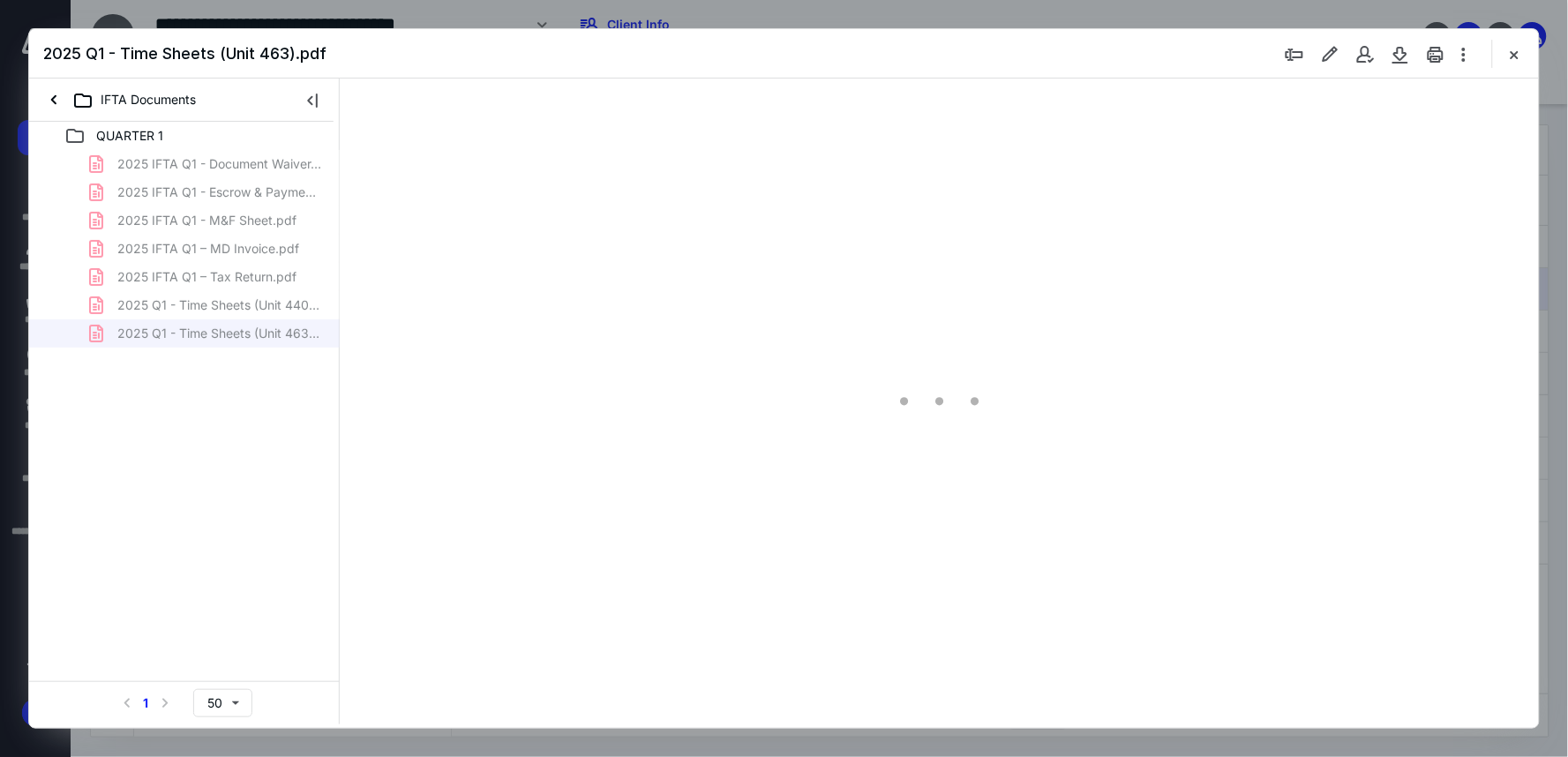 type on "106" 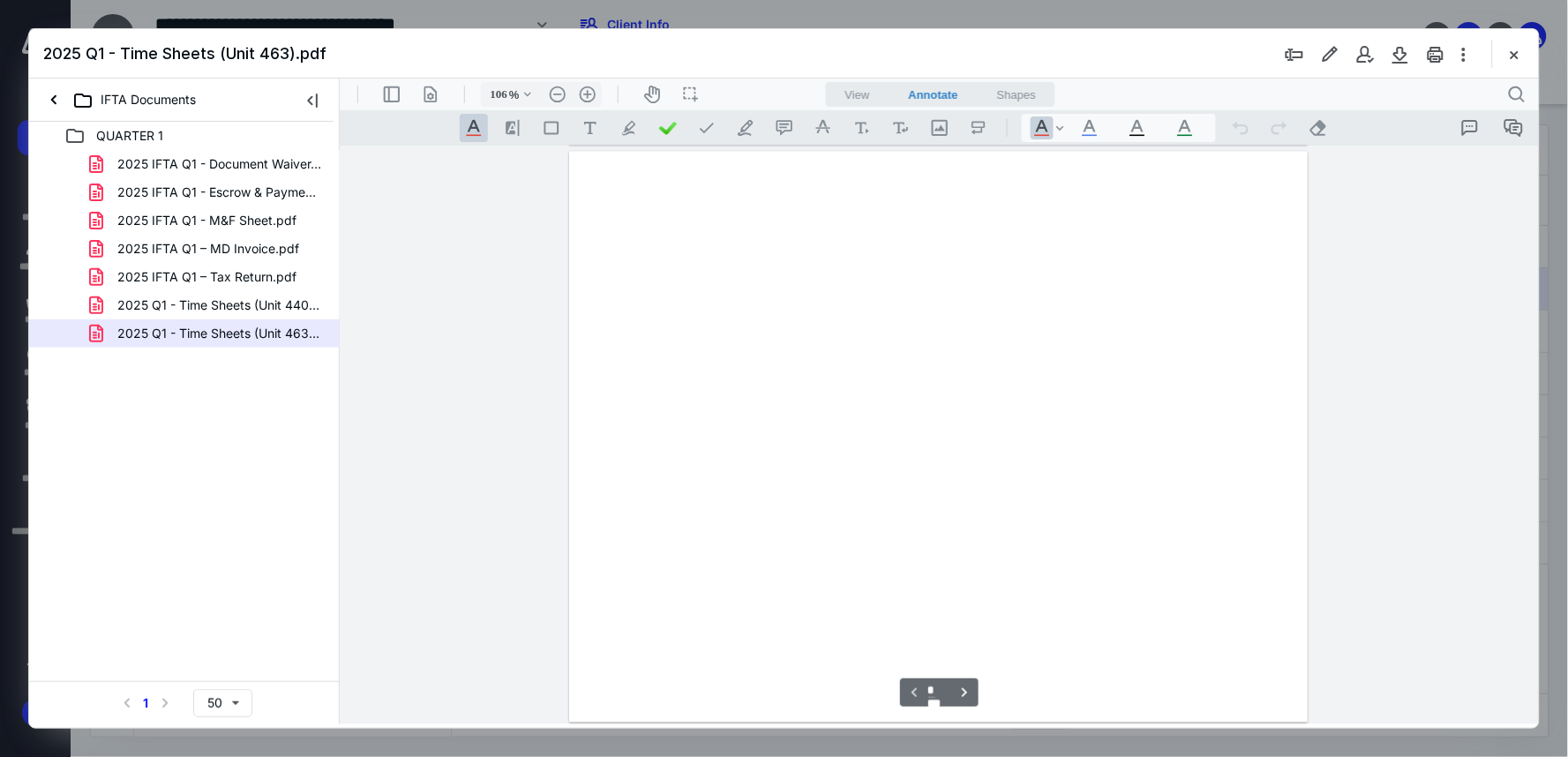 scroll, scrollTop: 0, scrollLeft: 0, axis: both 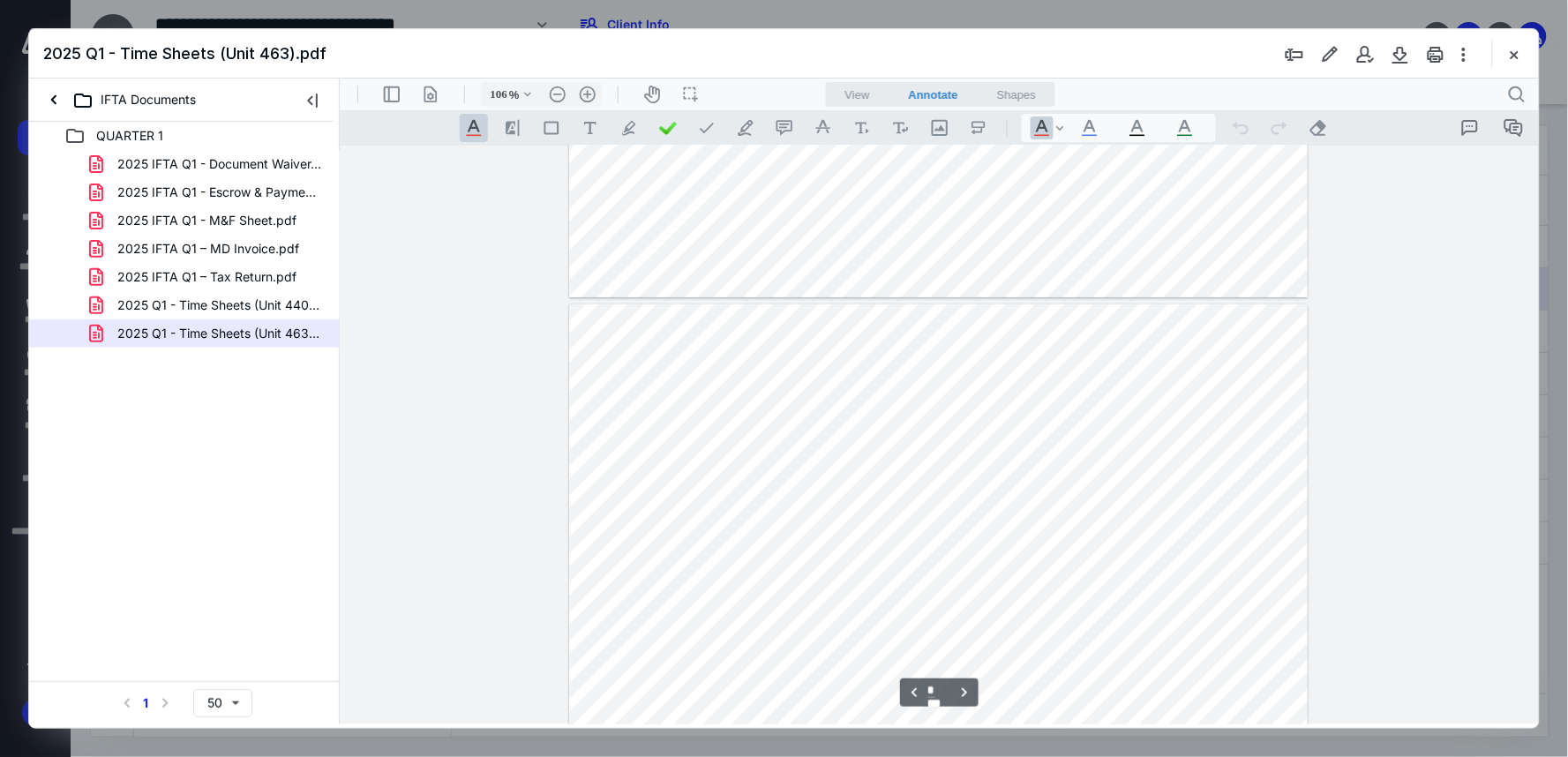 type on "*" 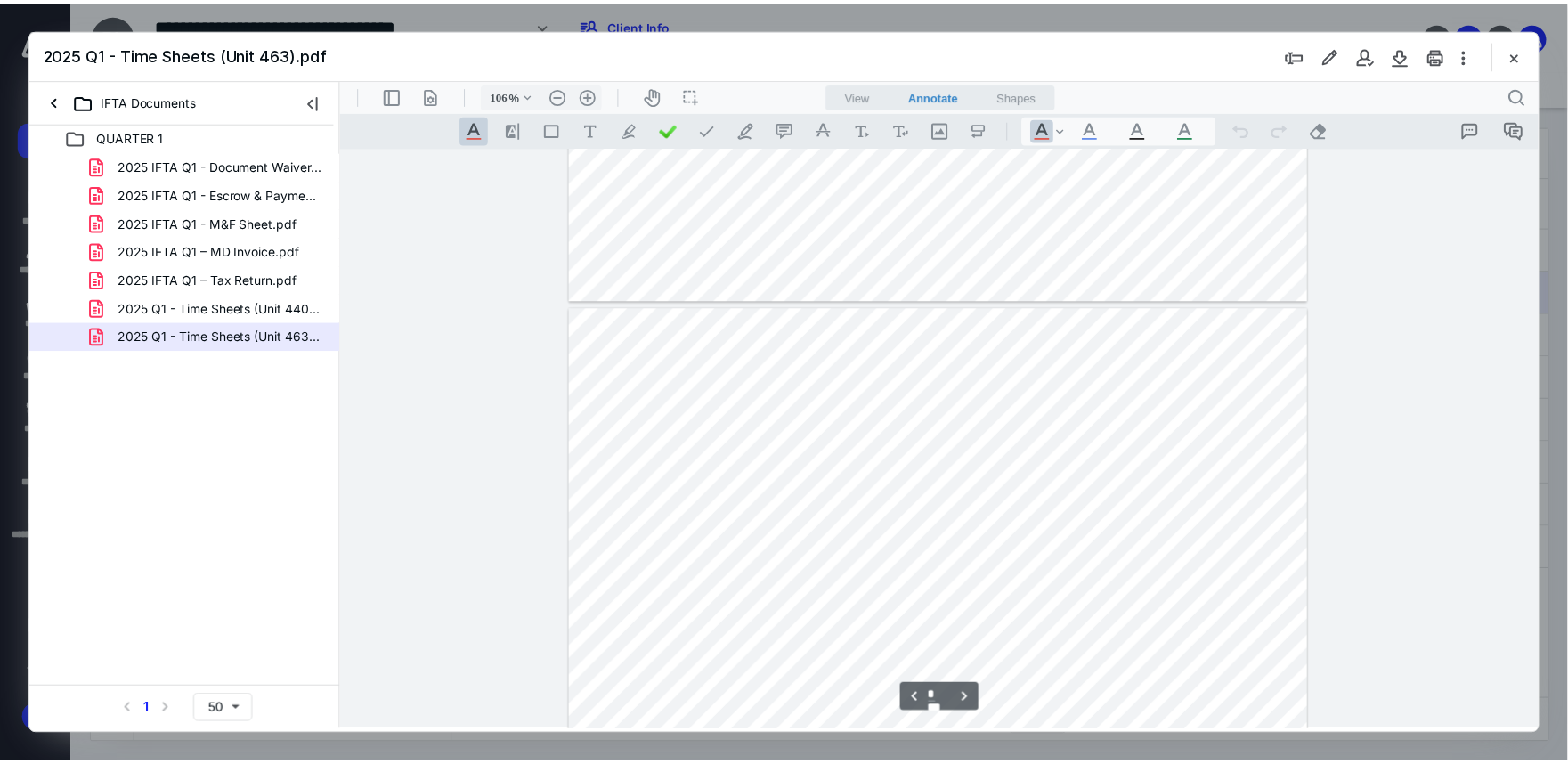 scroll, scrollTop: 1681, scrollLeft: 0, axis: vertical 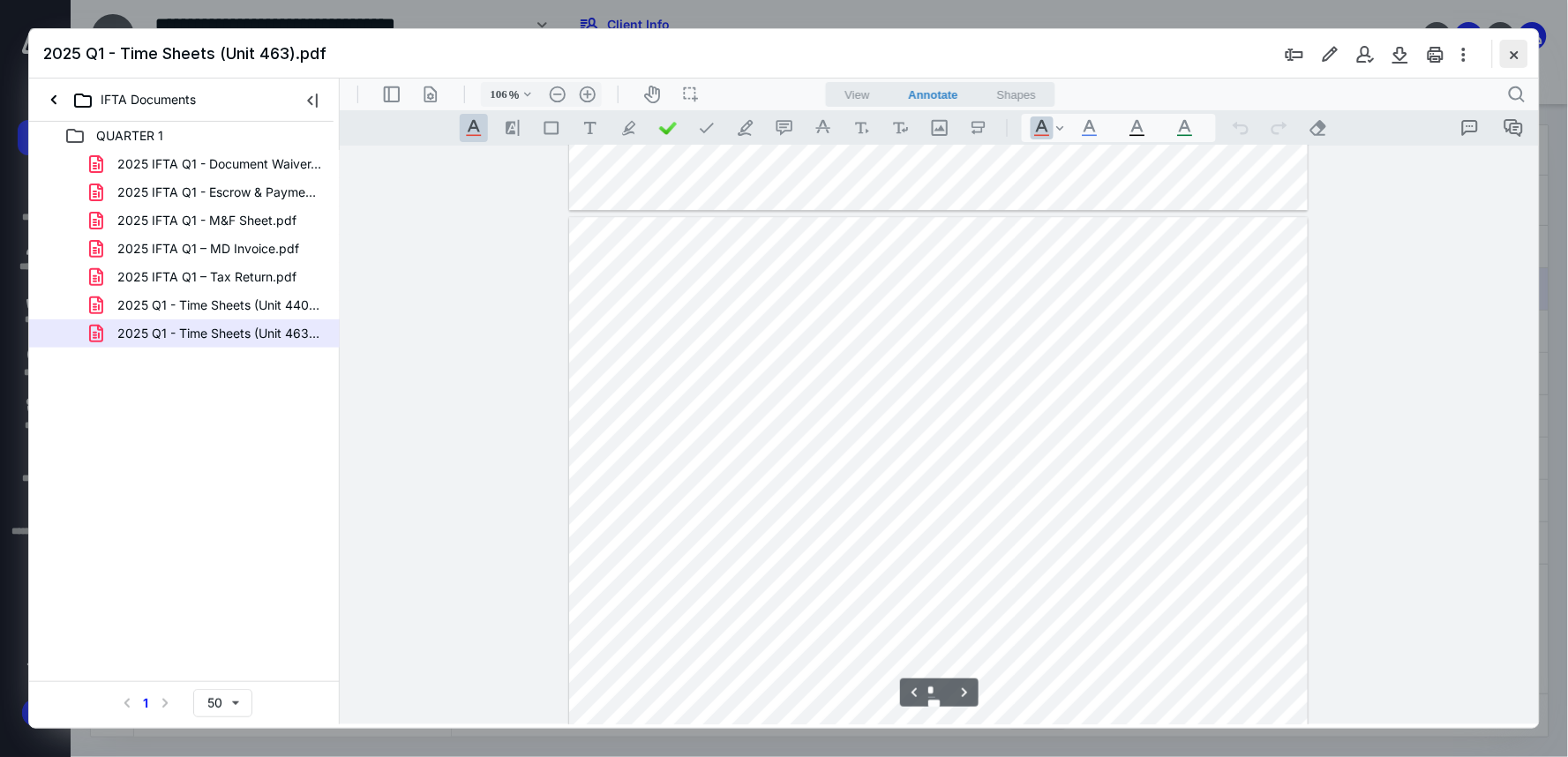 click at bounding box center (1514, 54) 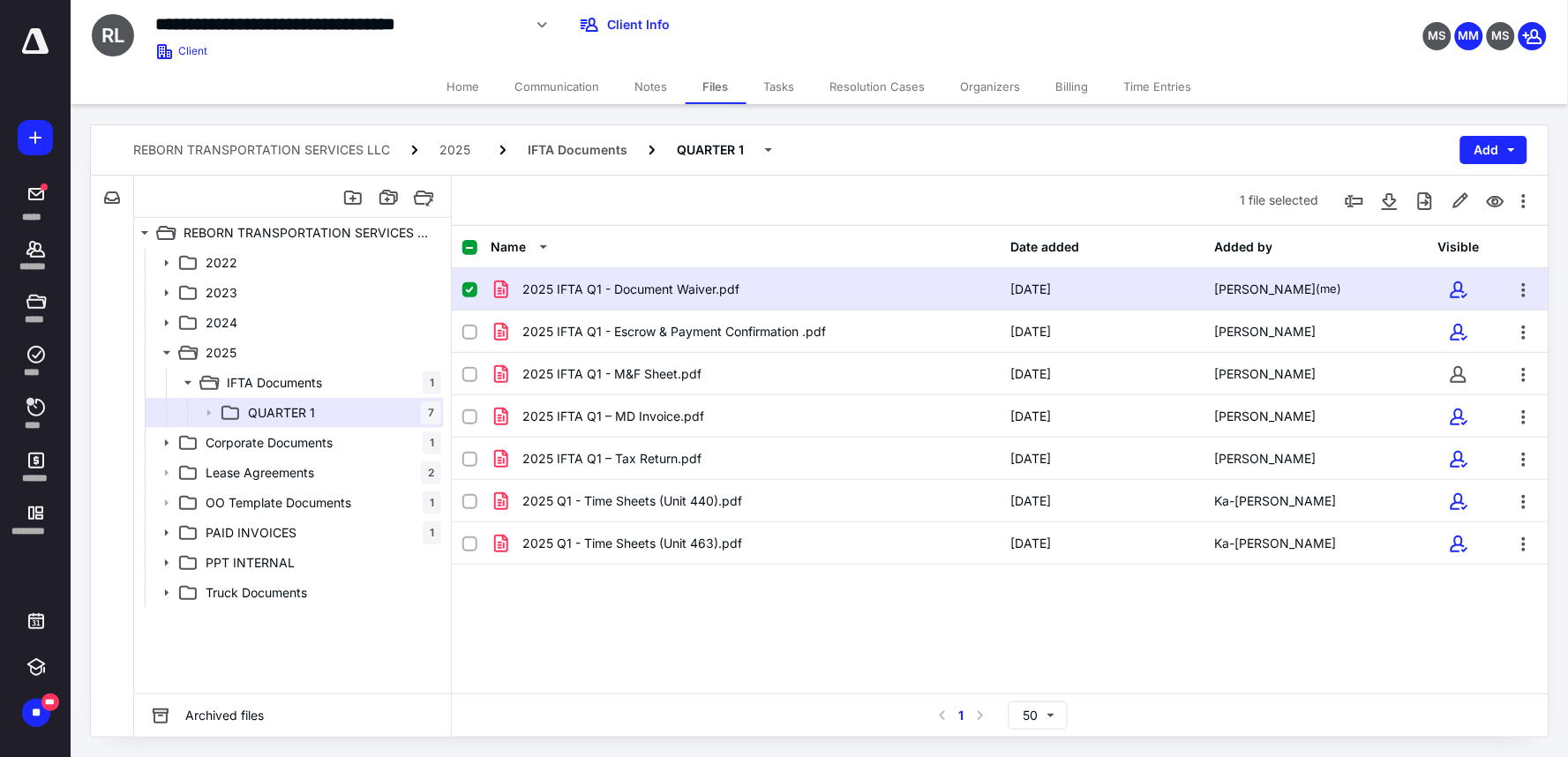 click on "Billing" at bounding box center (1072, 86) 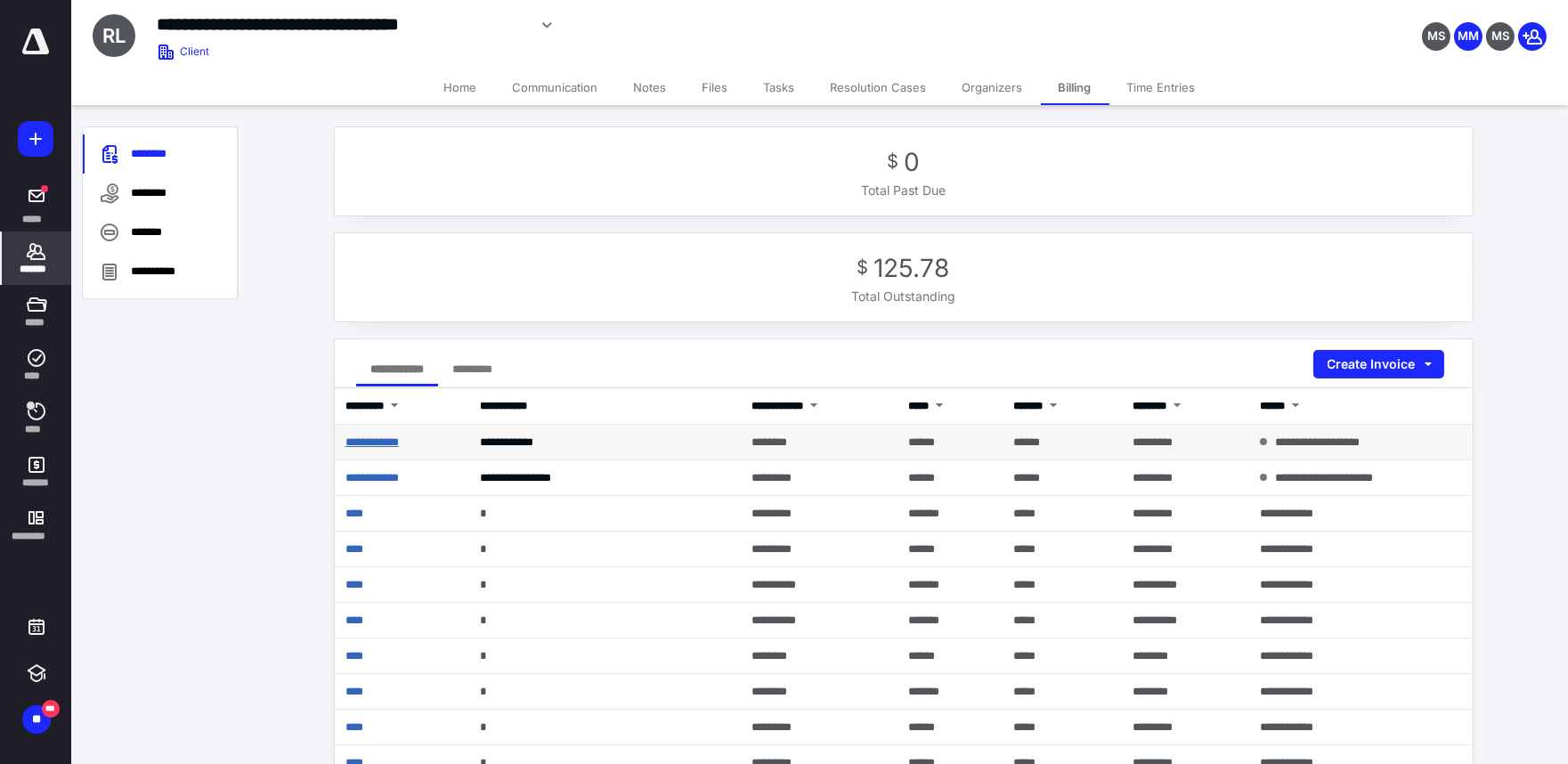 click on "**********" at bounding box center [372, 442] 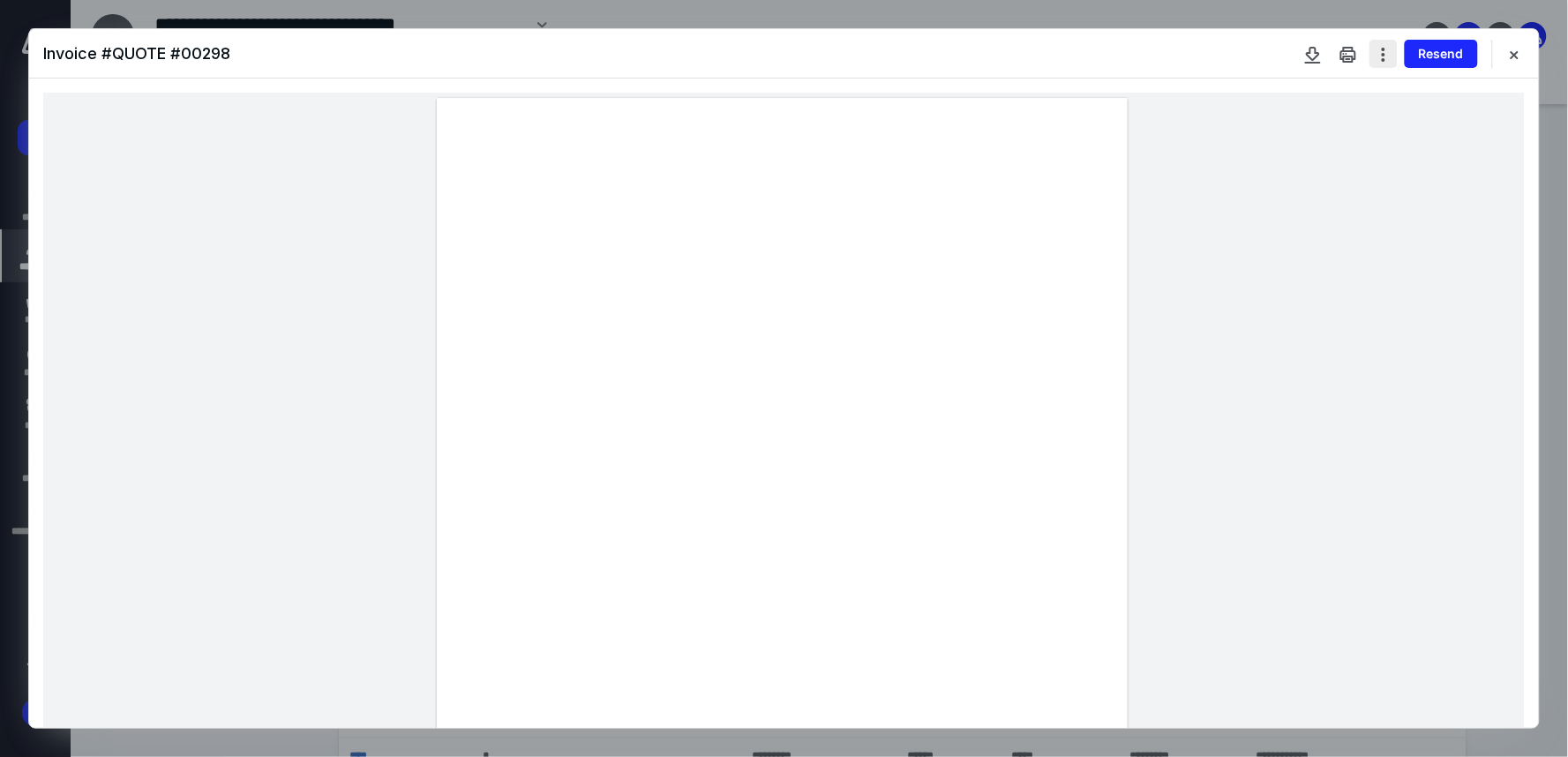 click at bounding box center (1384, 54) 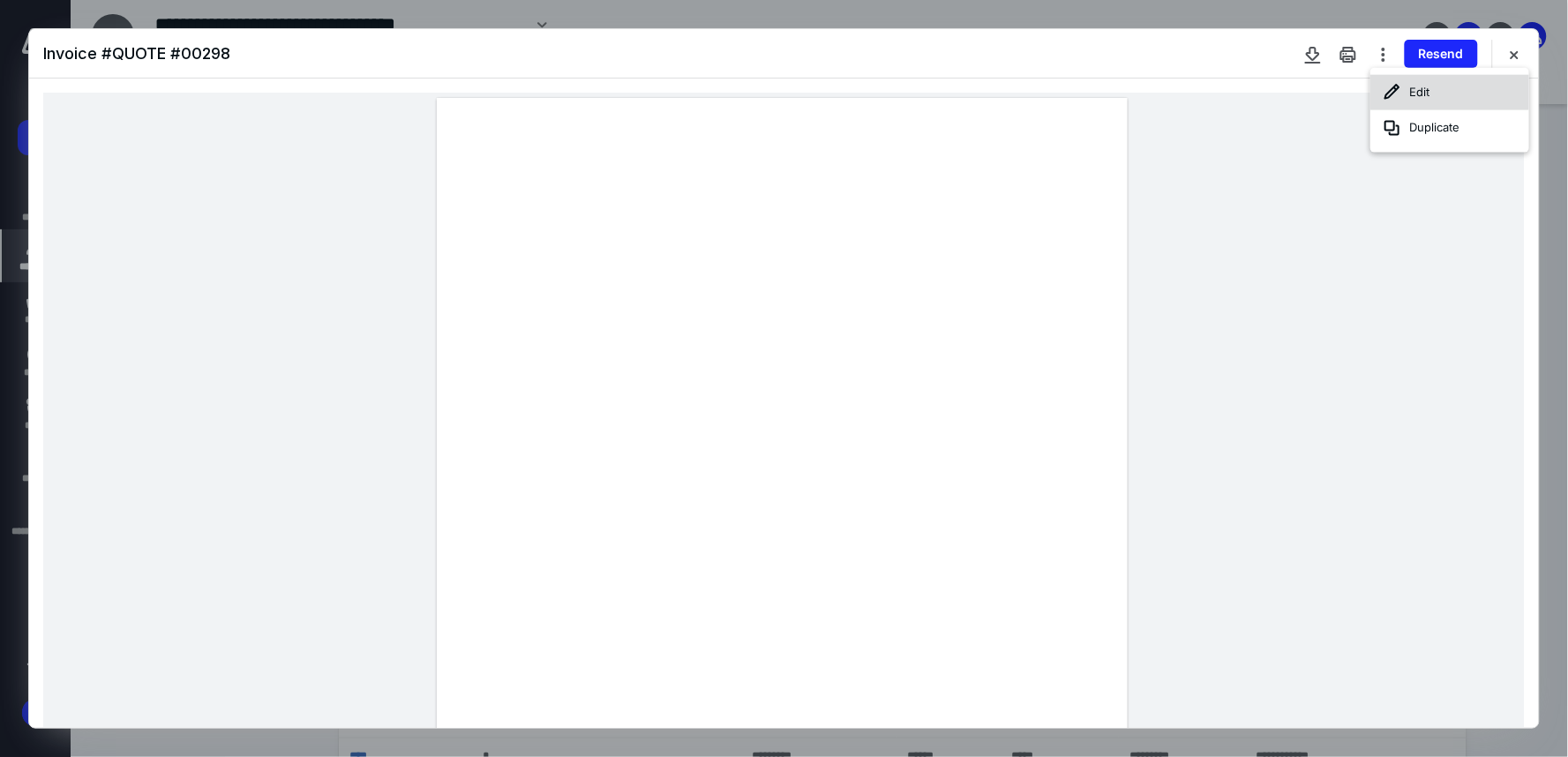click on "Edit" at bounding box center (1450, 93) 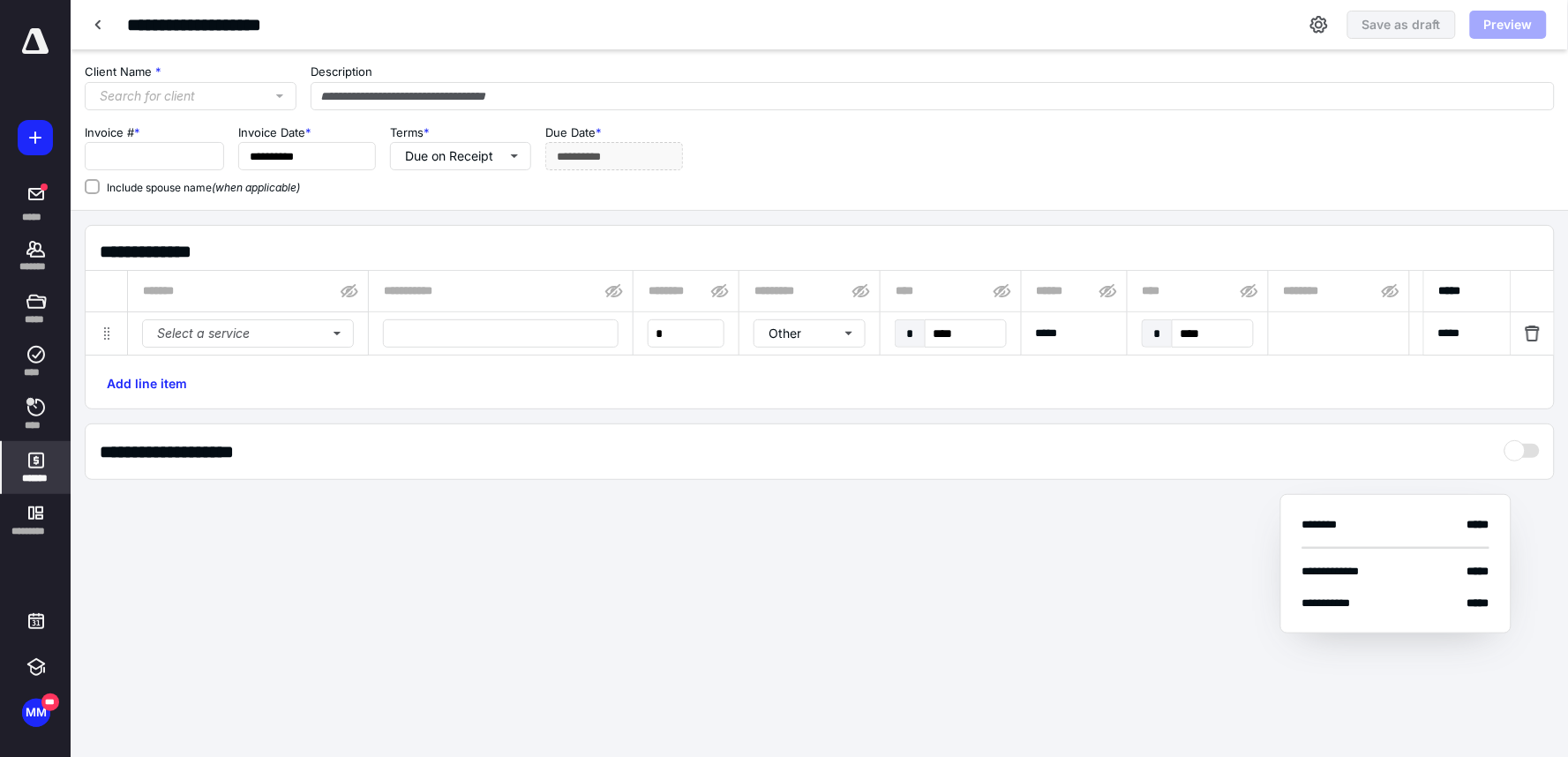 type on "**********" 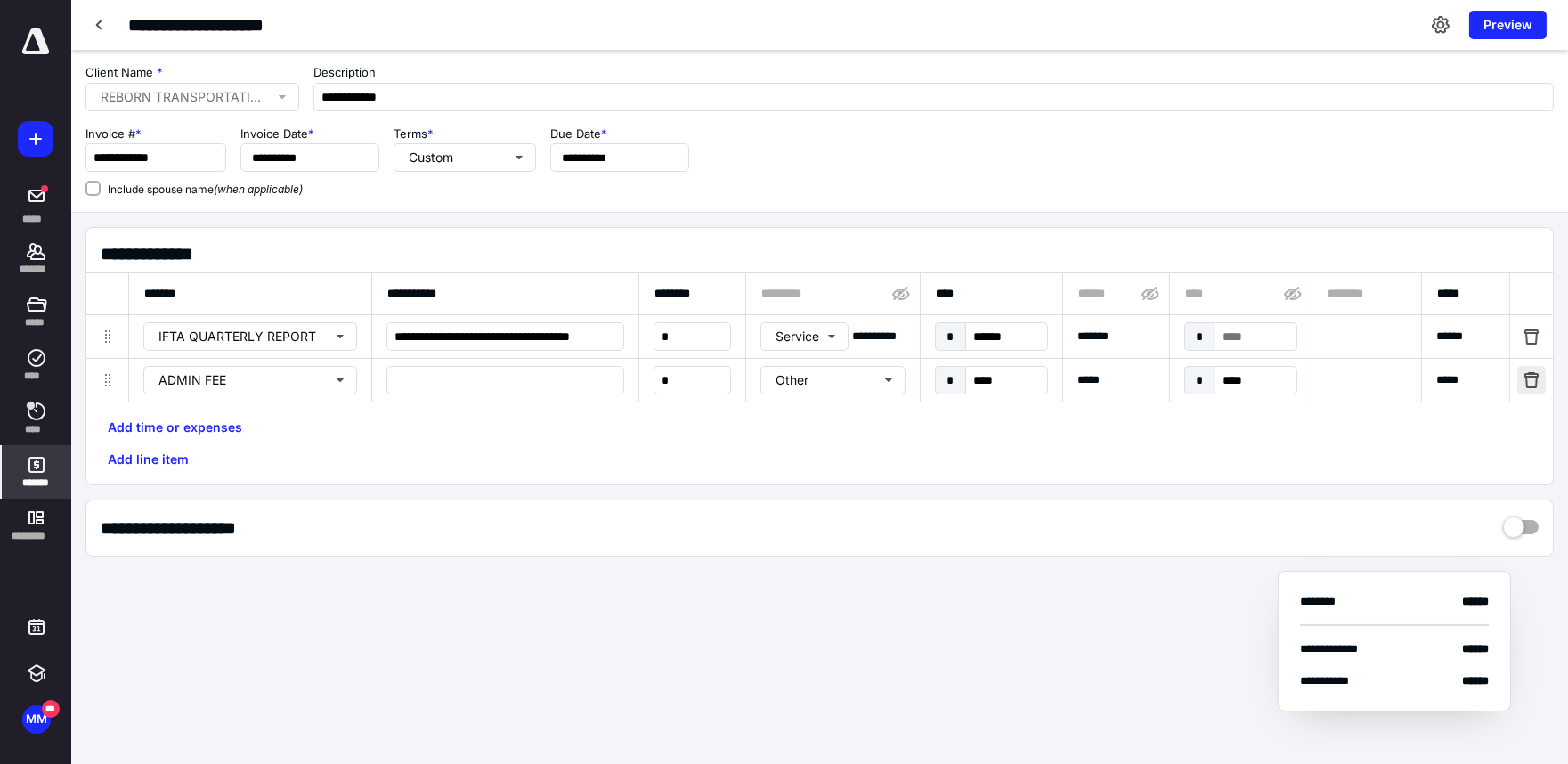click at bounding box center (1531, 380) 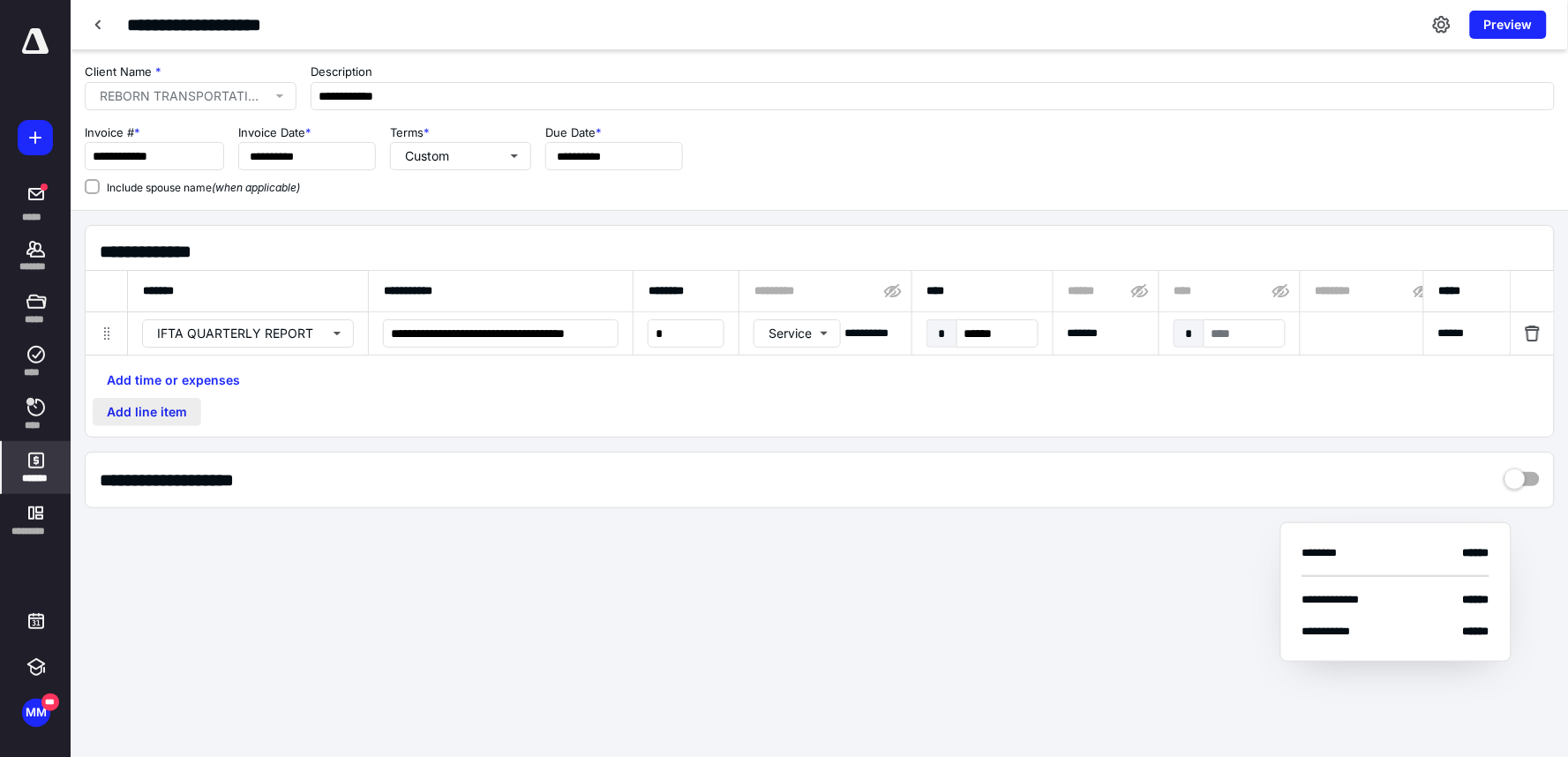 click on "Add line item" at bounding box center (146, 412) 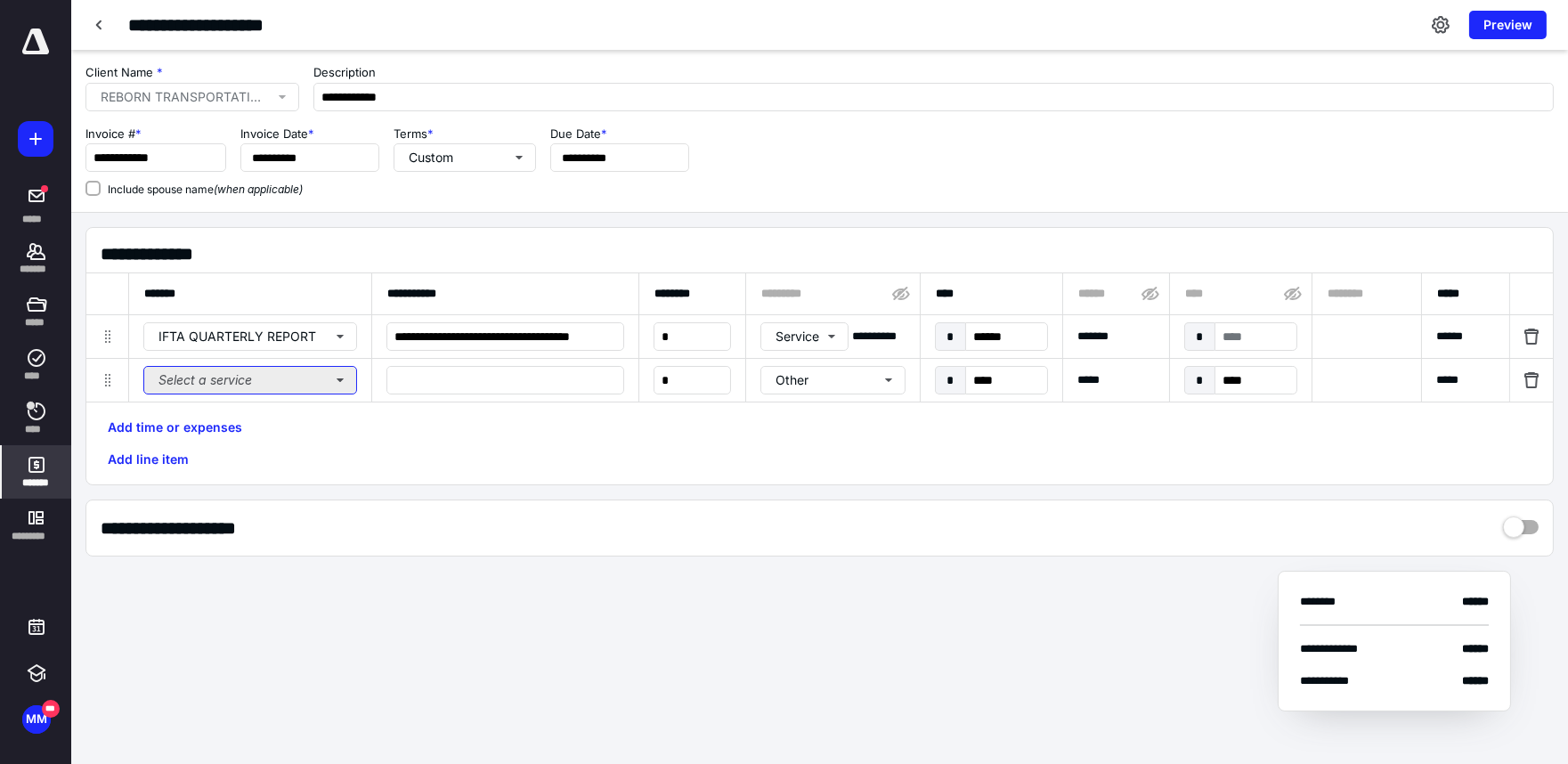 click on "Select a service" at bounding box center (250, 380) 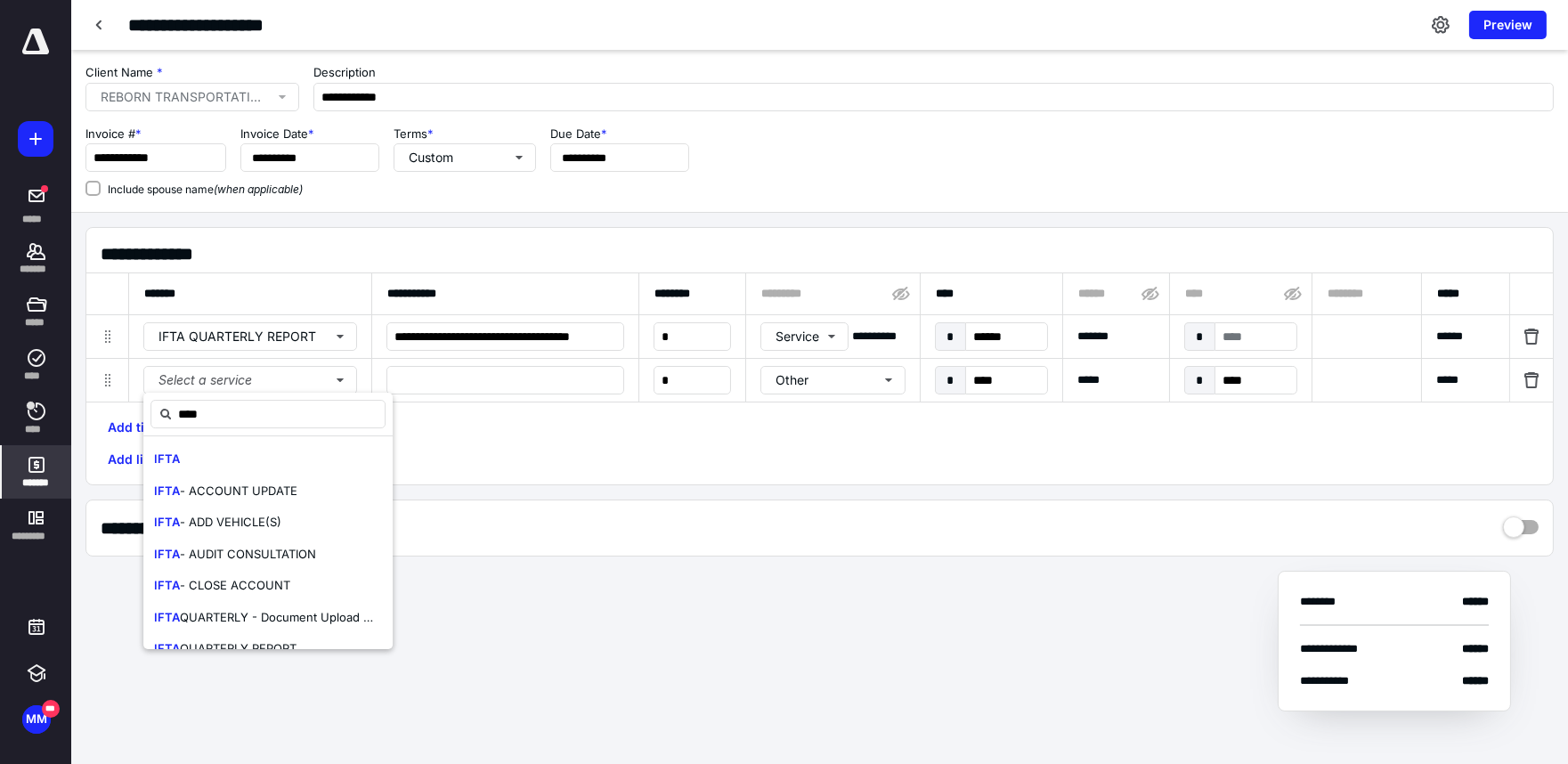 type on "****" 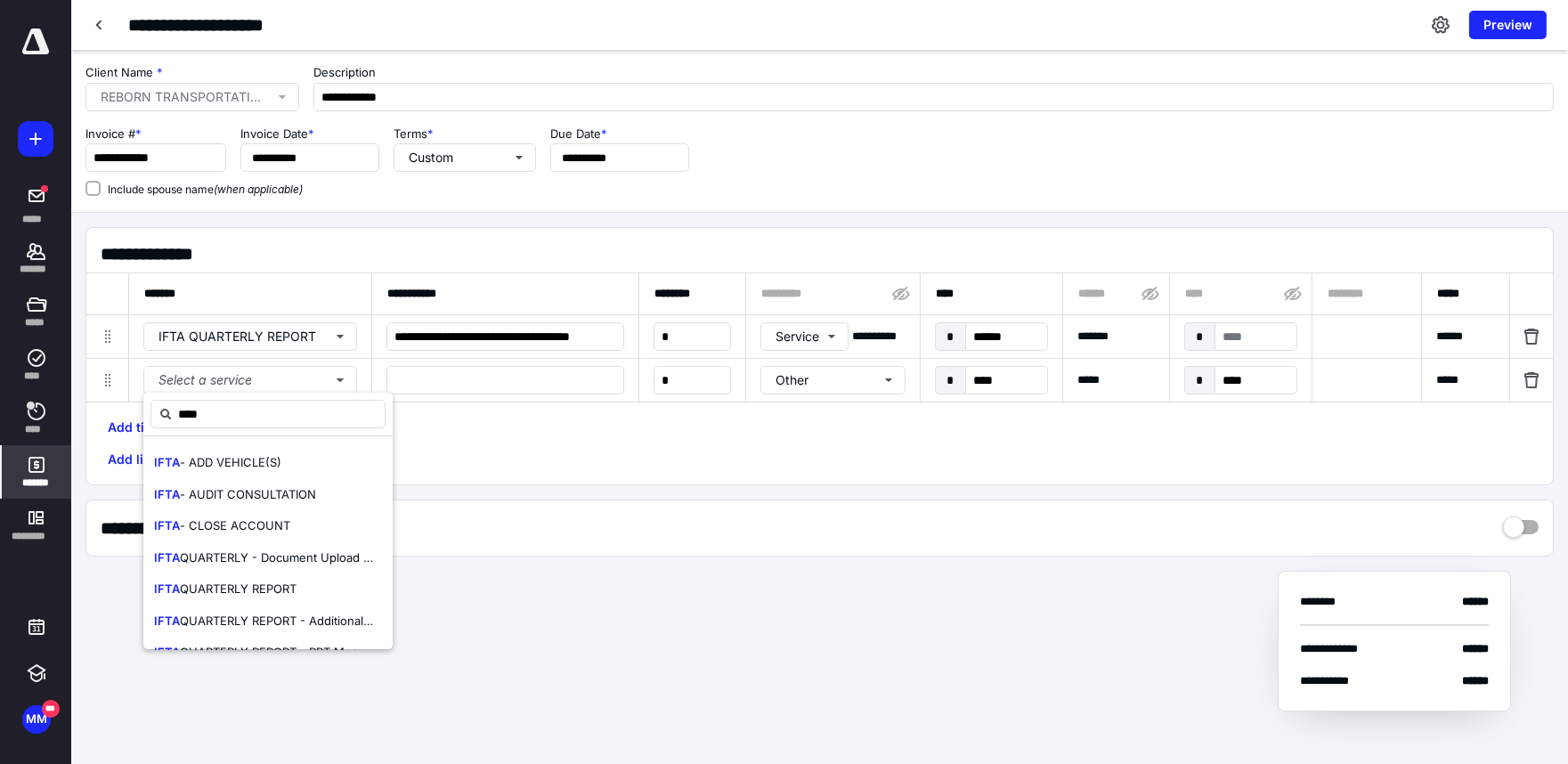 scroll, scrollTop: 78, scrollLeft: 0, axis: vertical 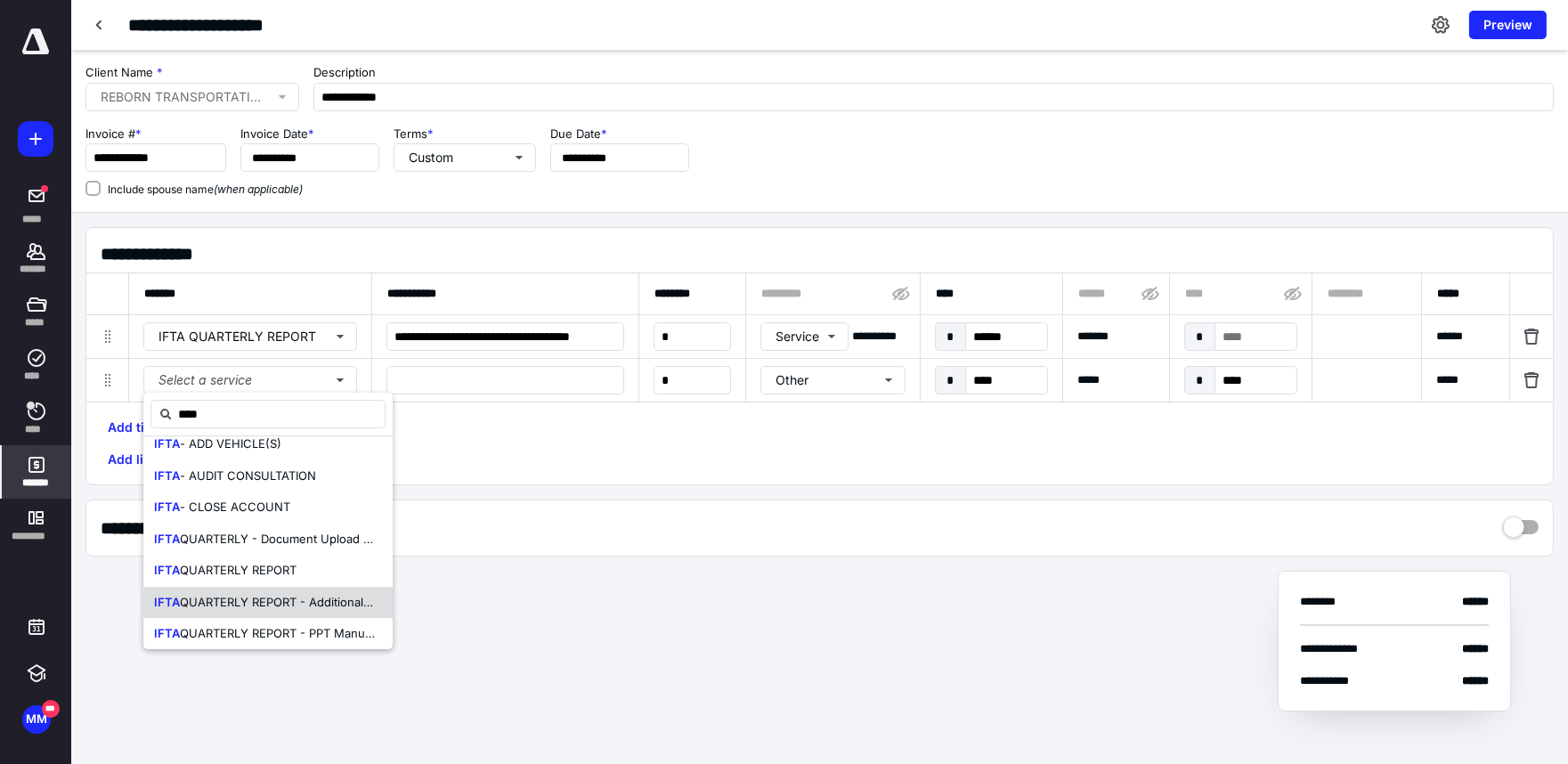 click on "IFTA  QUARTERLY REPORT - Additional Units" at bounding box center [264, 603] 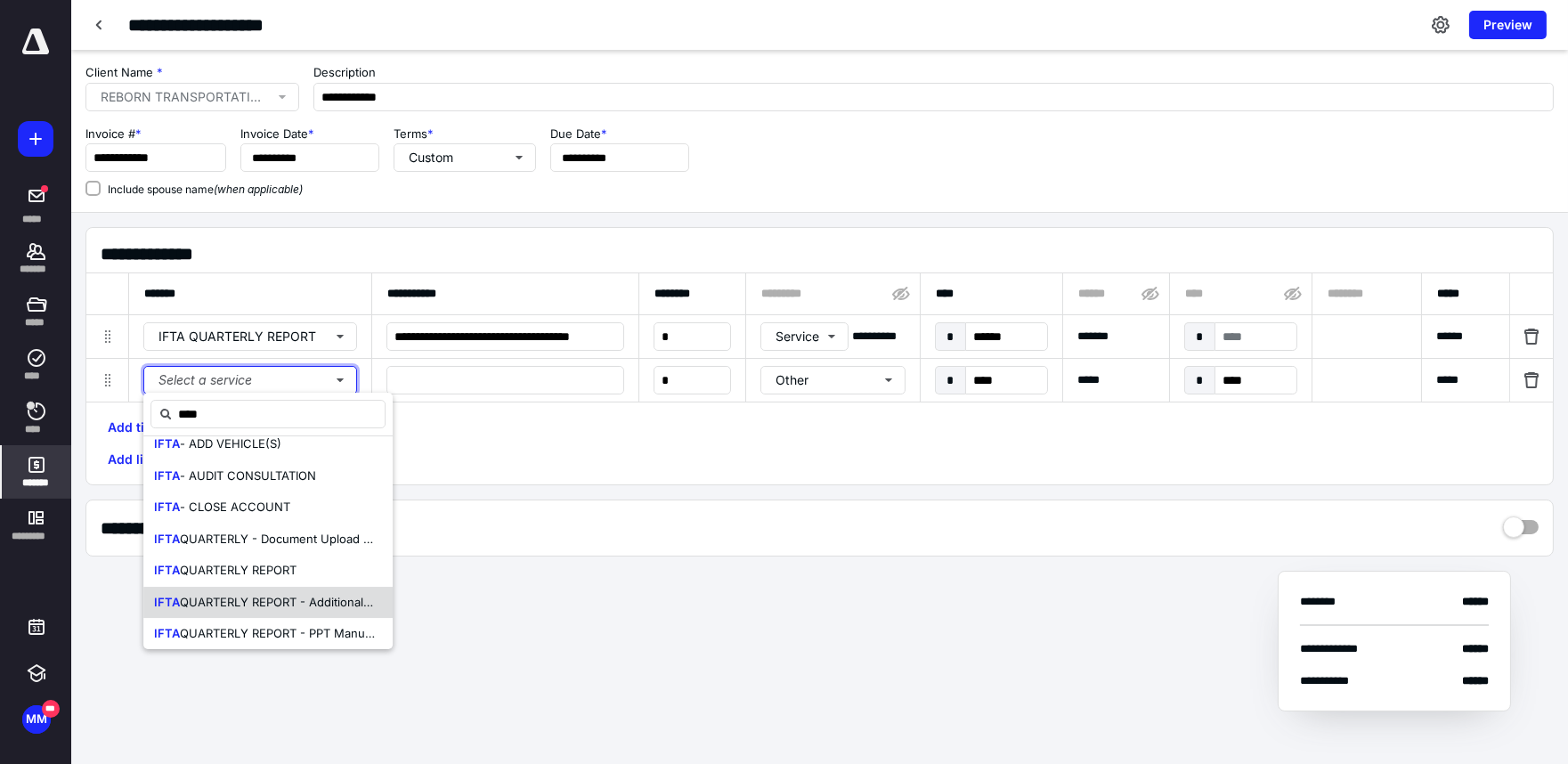 type 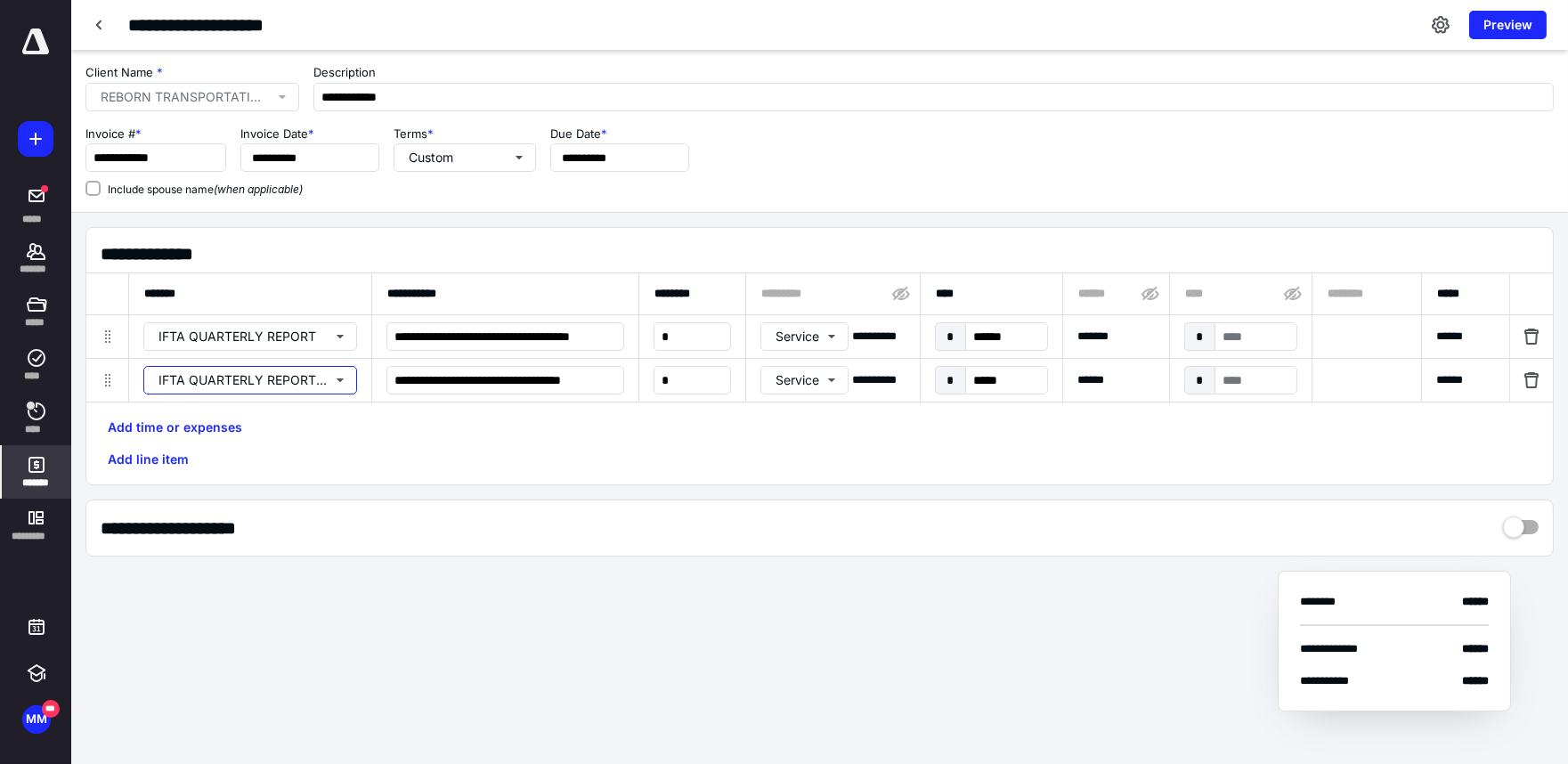 scroll, scrollTop: 0, scrollLeft: 0, axis: both 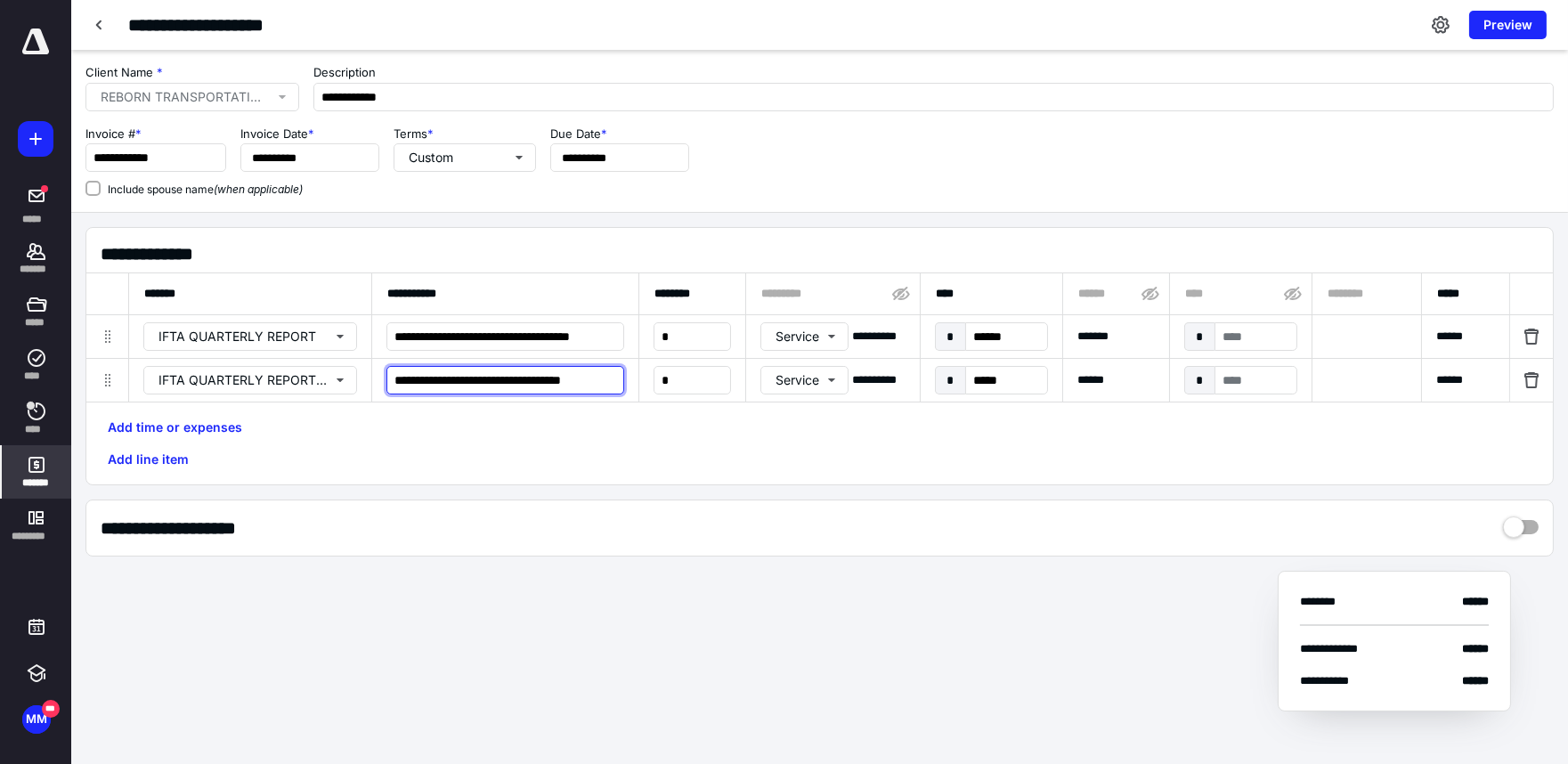 click on "**********" at bounding box center (505, 380) 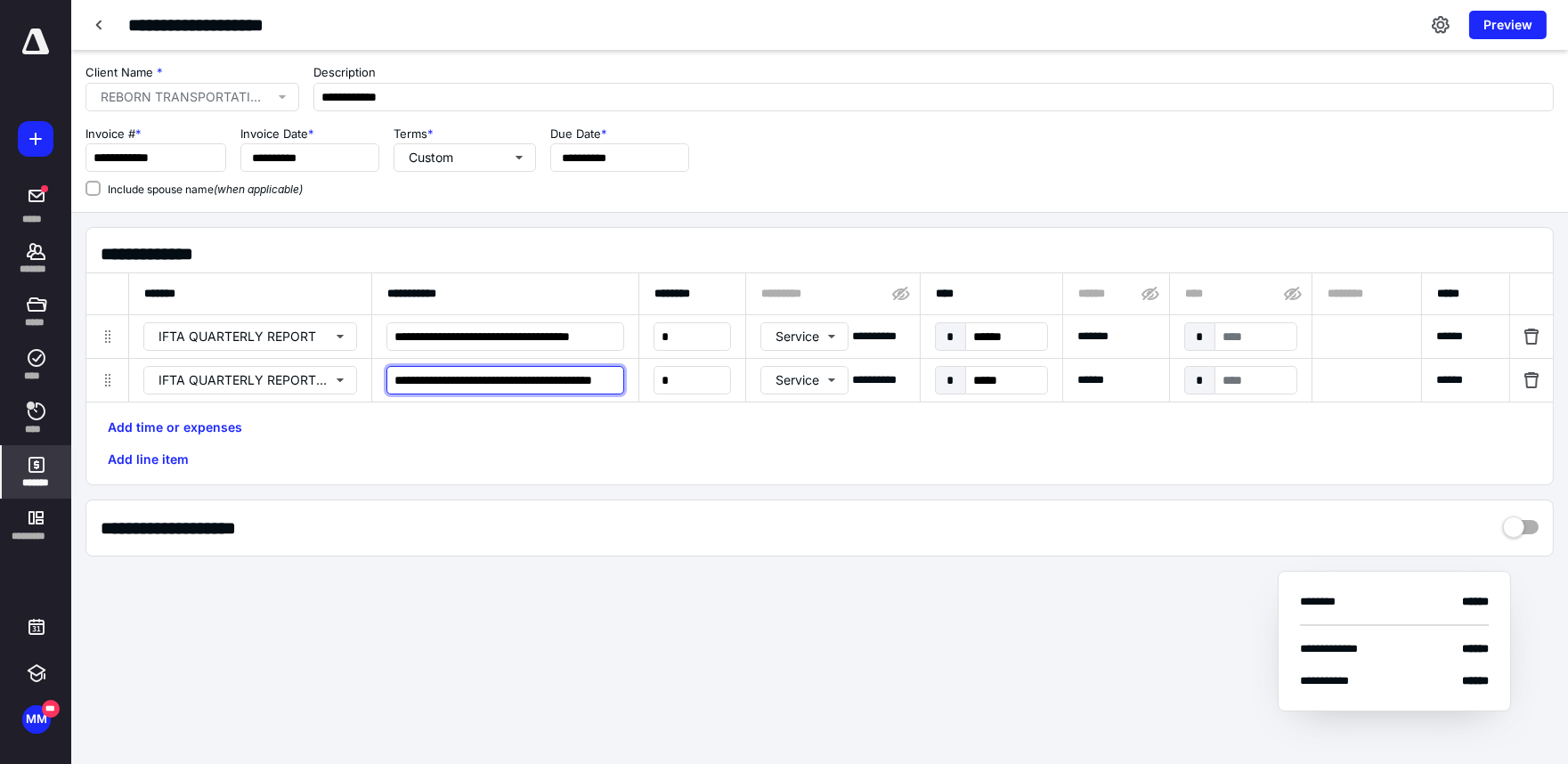 scroll, scrollTop: 0, scrollLeft: 59, axis: horizontal 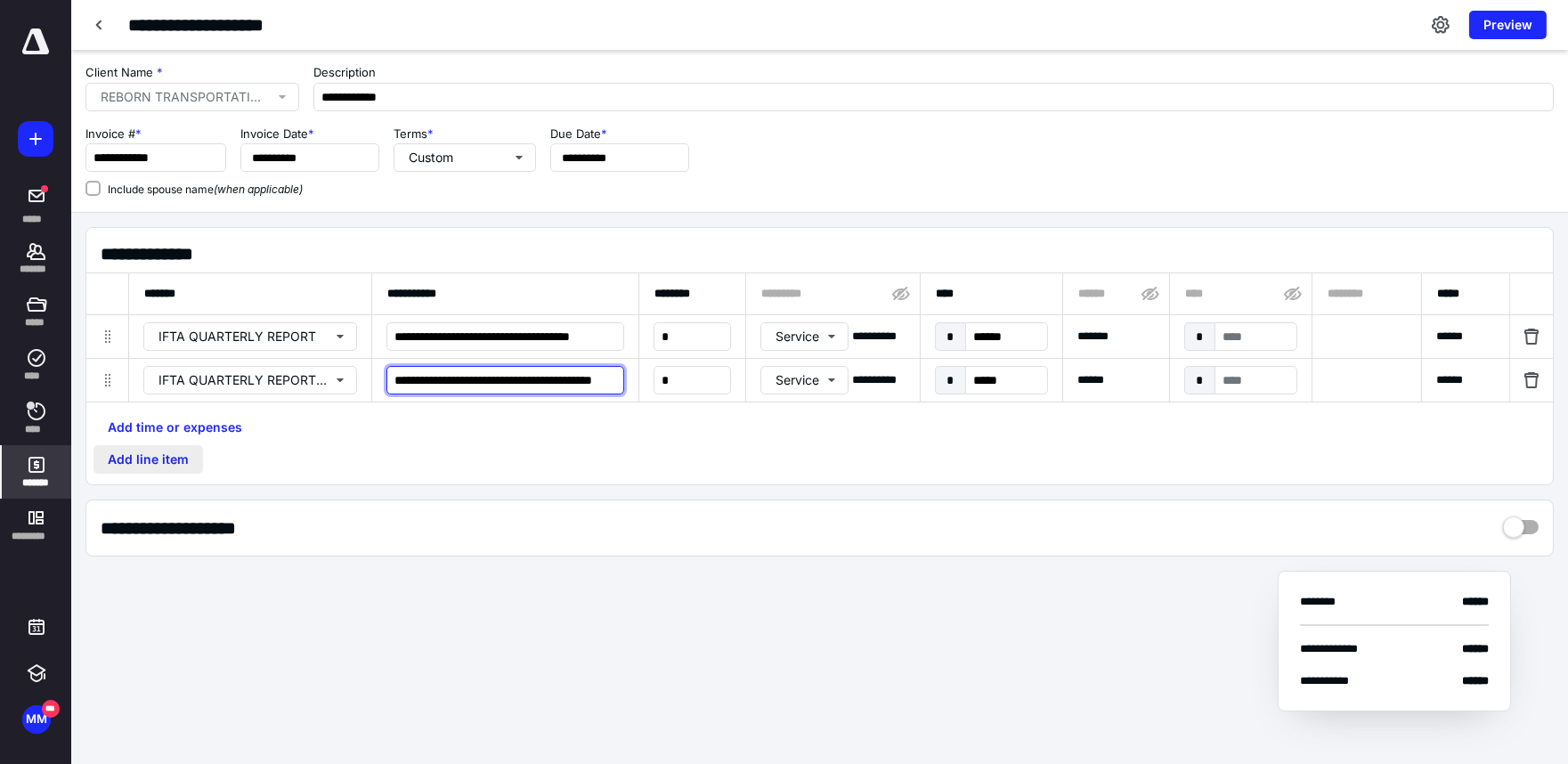 type on "**********" 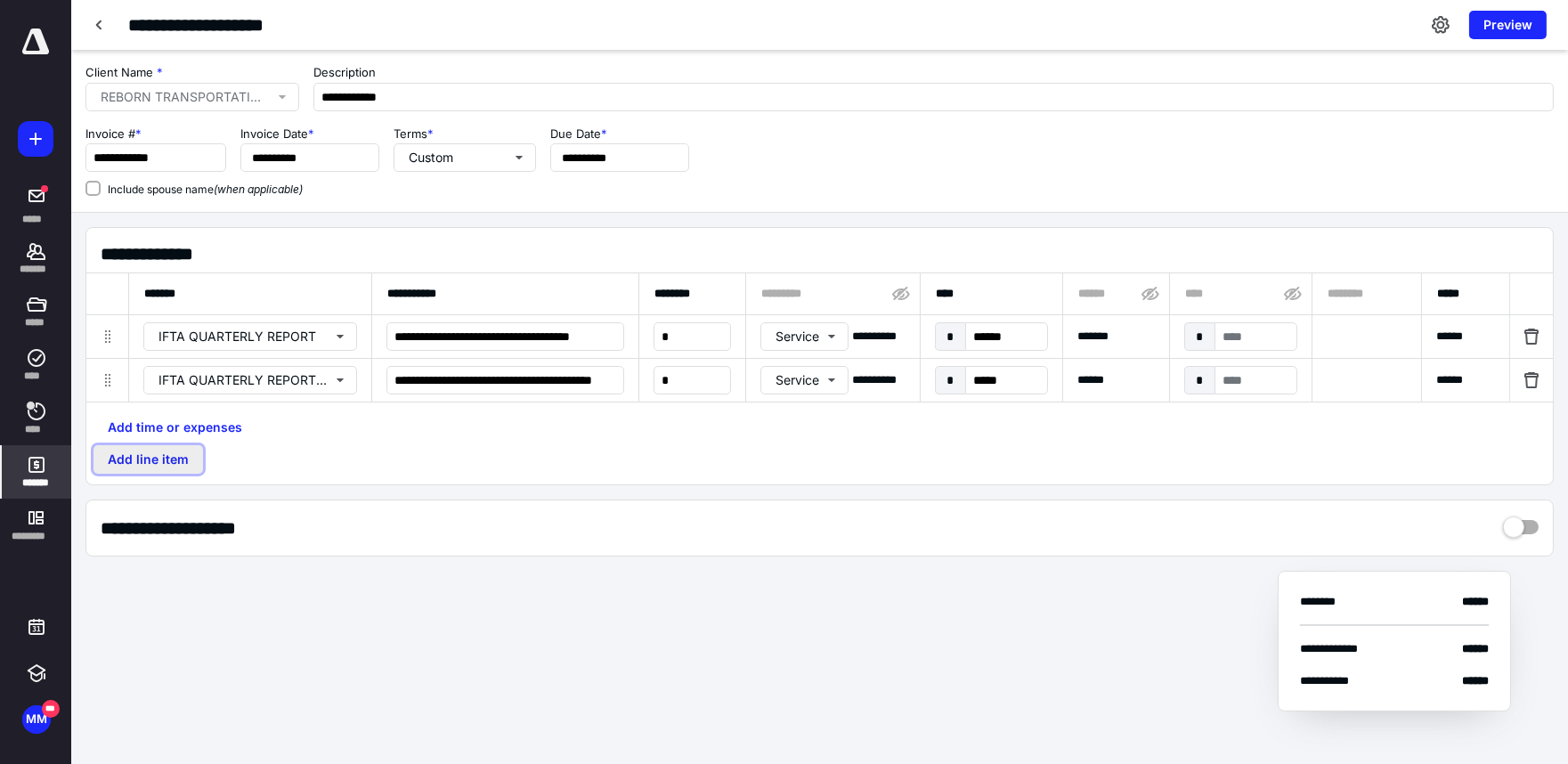 click on "Add line item" at bounding box center (148, 459) 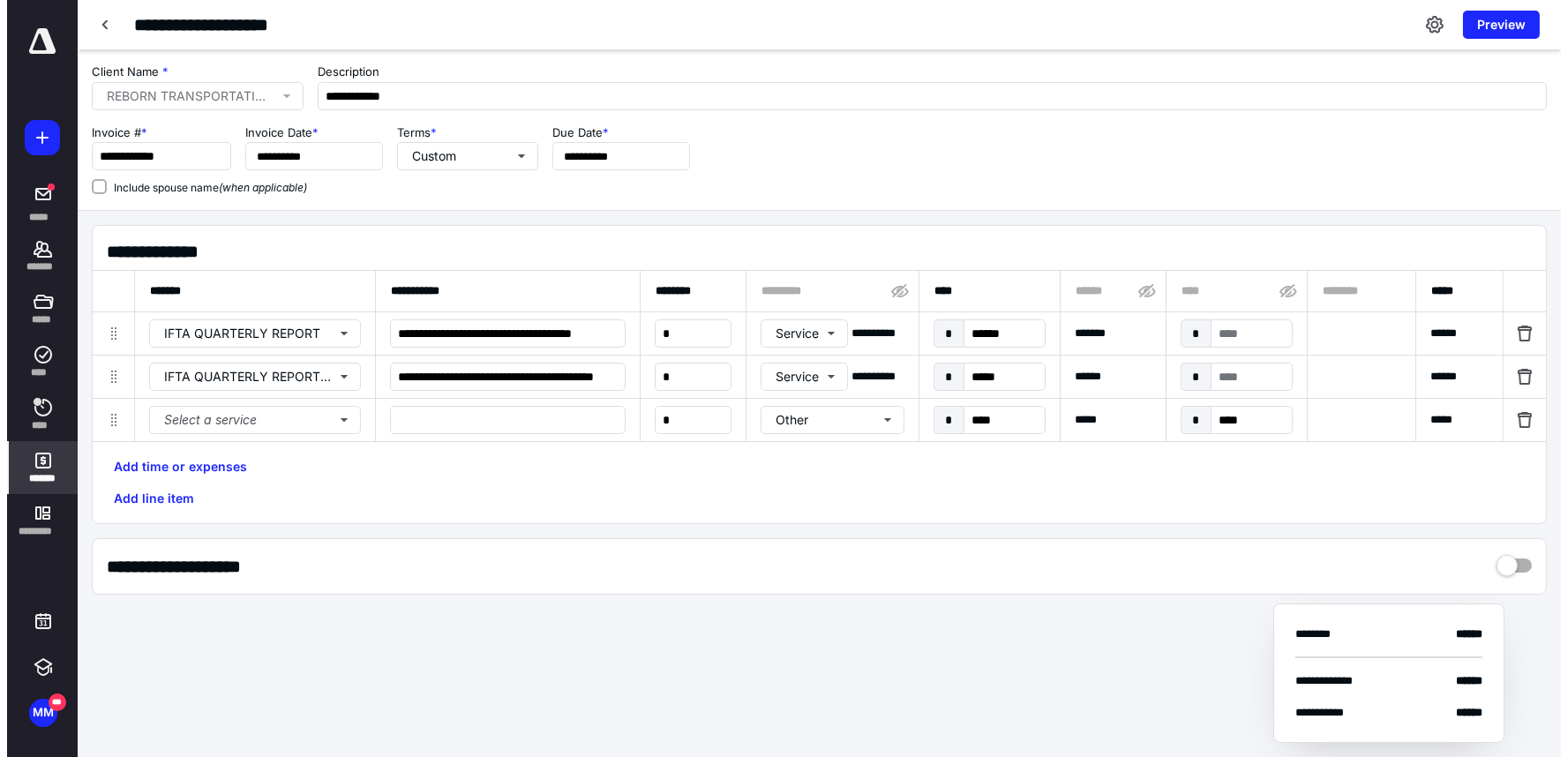 scroll, scrollTop: 0, scrollLeft: 0, axis: both 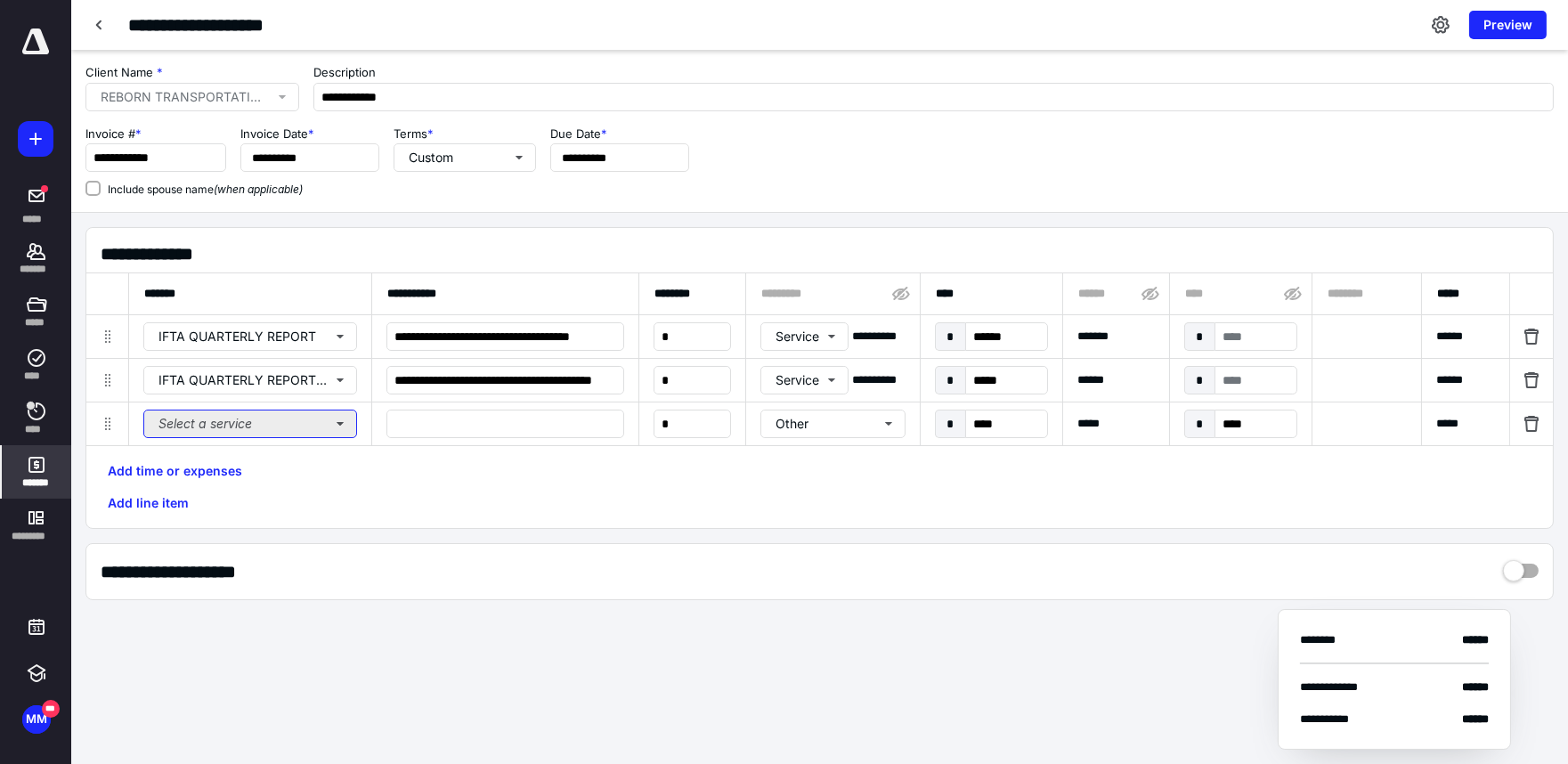 click on "Select a service" at bounding box center (250, 424) 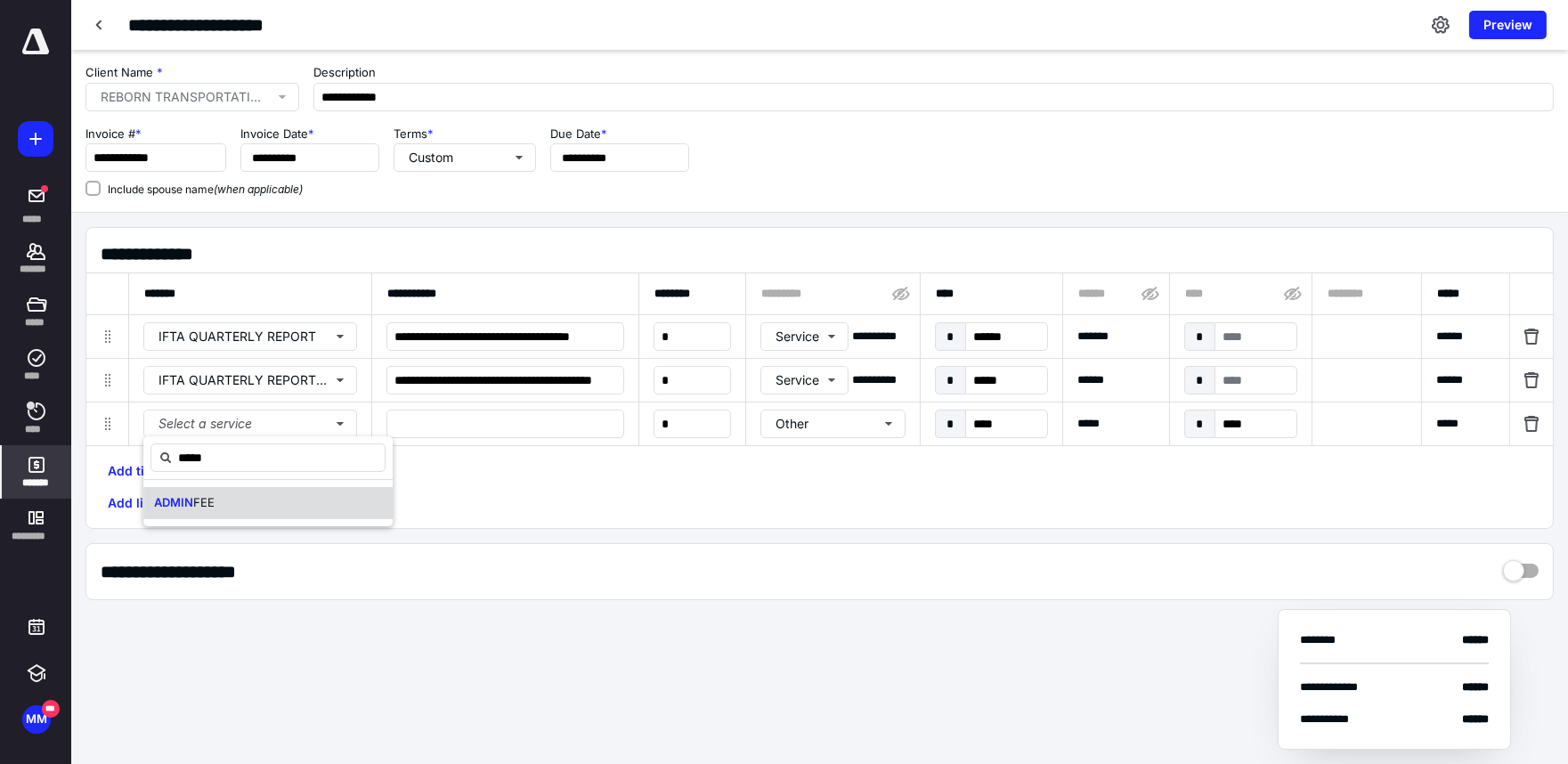 click on "FEE" at bounding box center (204, 502) 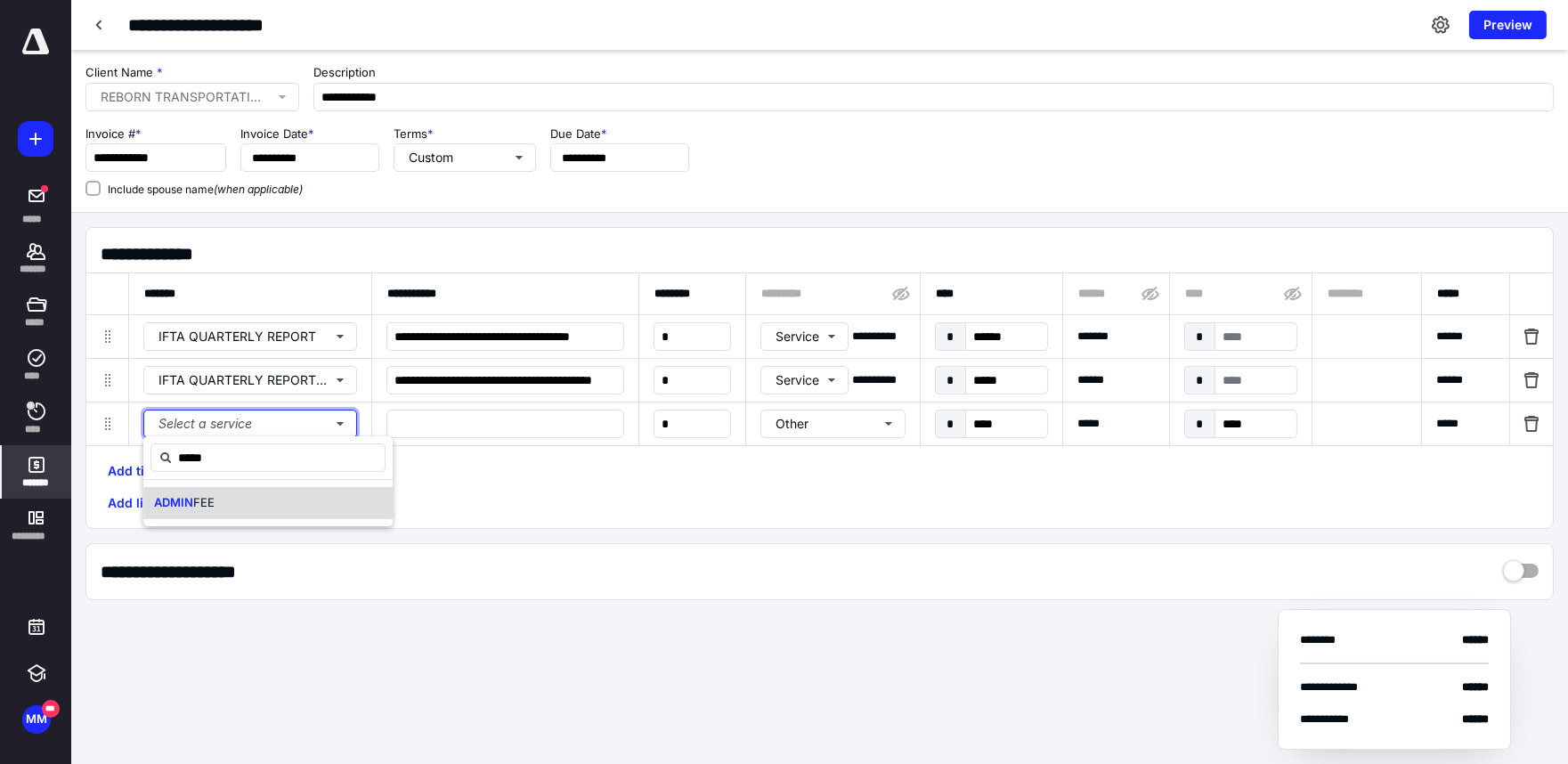 type 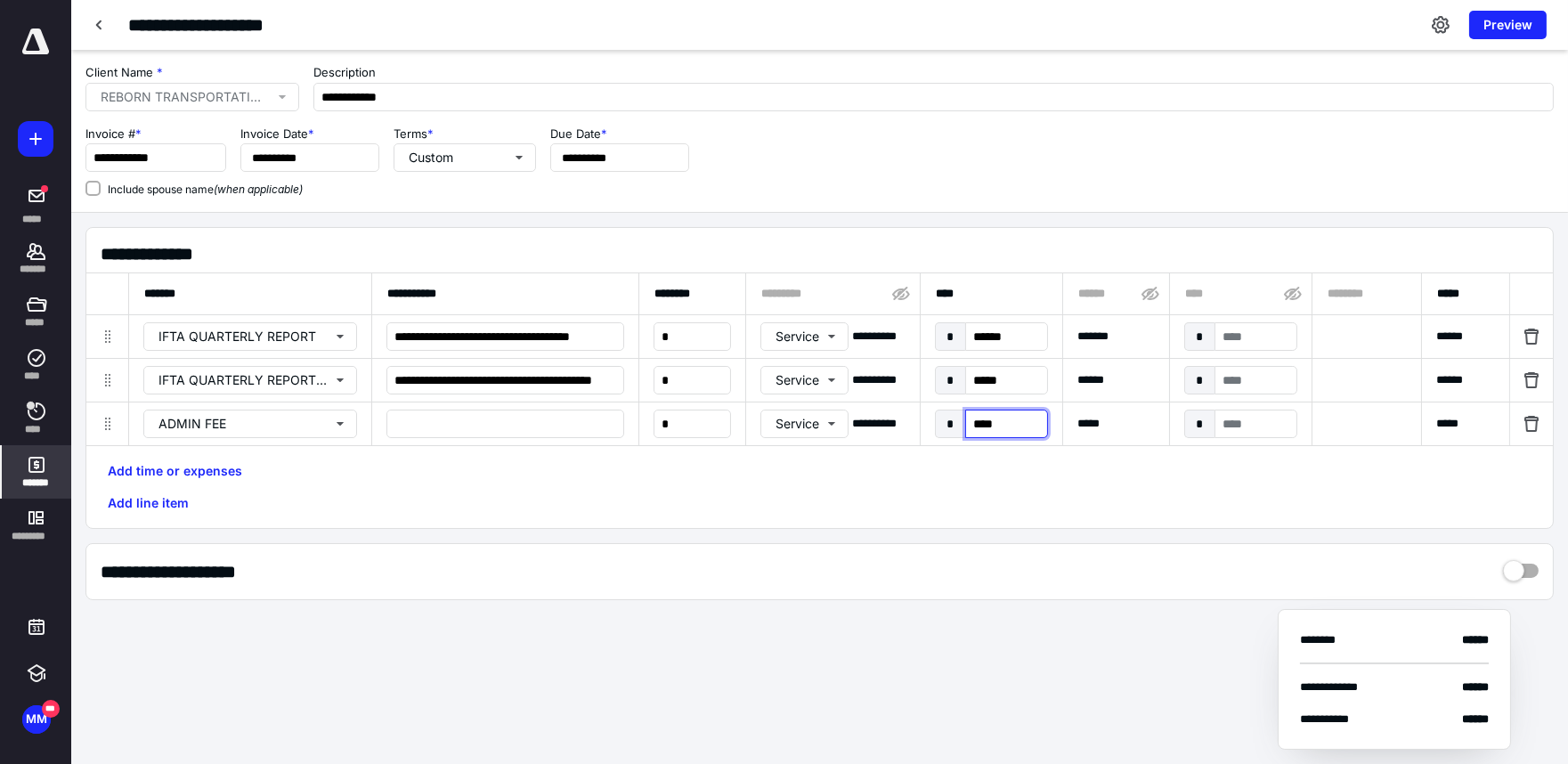 click on "****" at bounding box center [1006, 424] 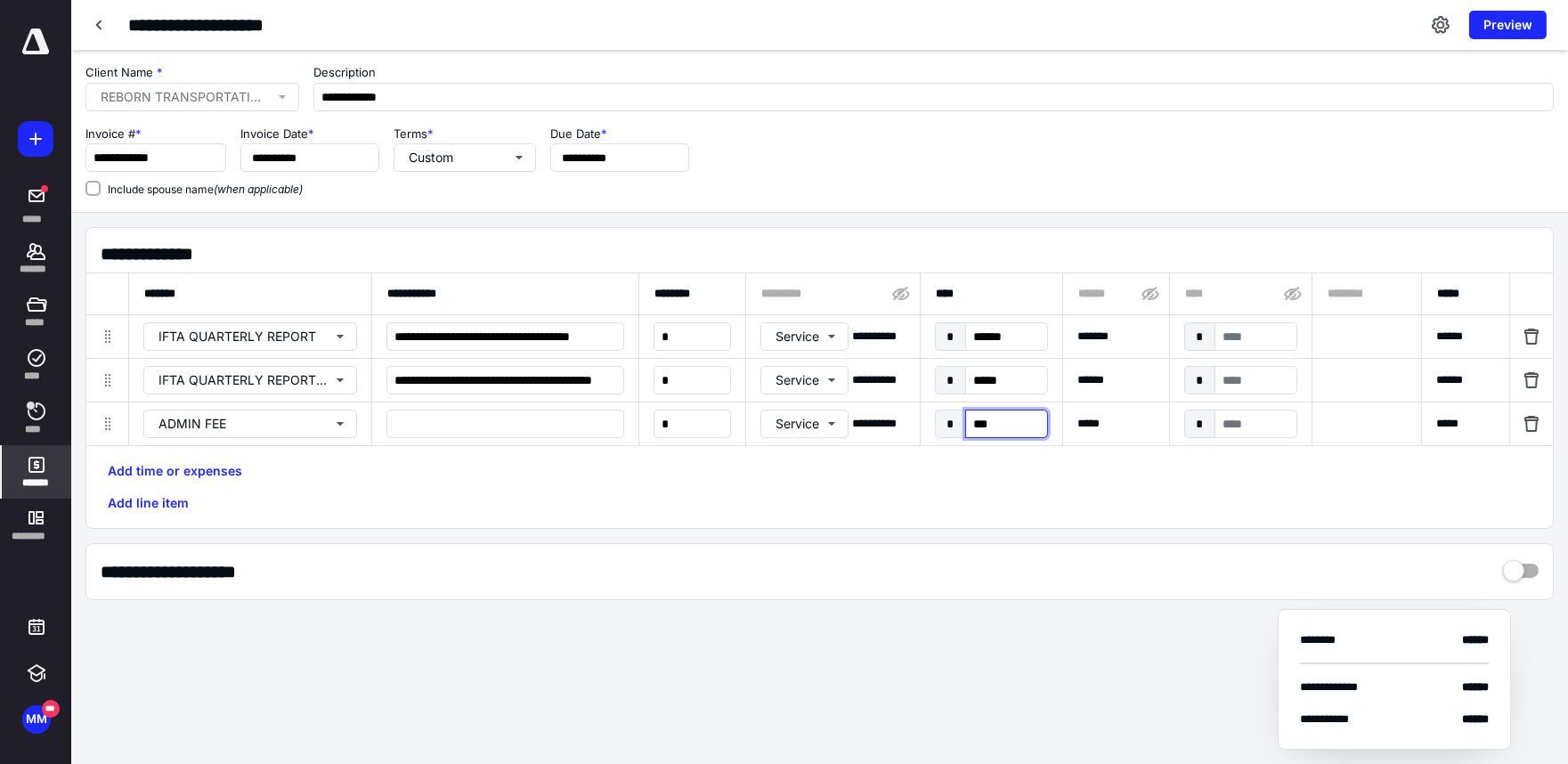 type on "****" 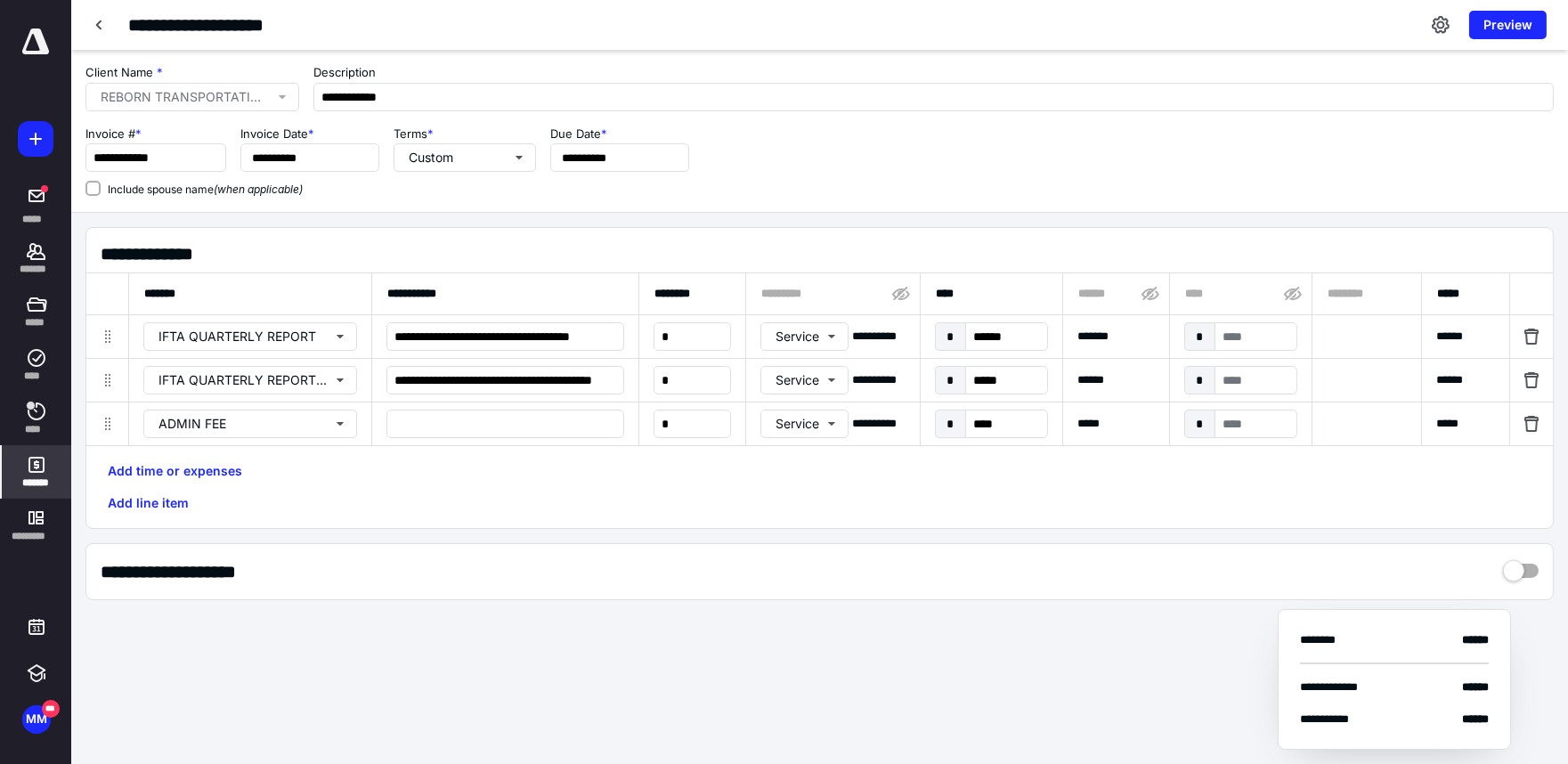 click on "Add time or expenses Add line item" at bounding box center [819, 487] 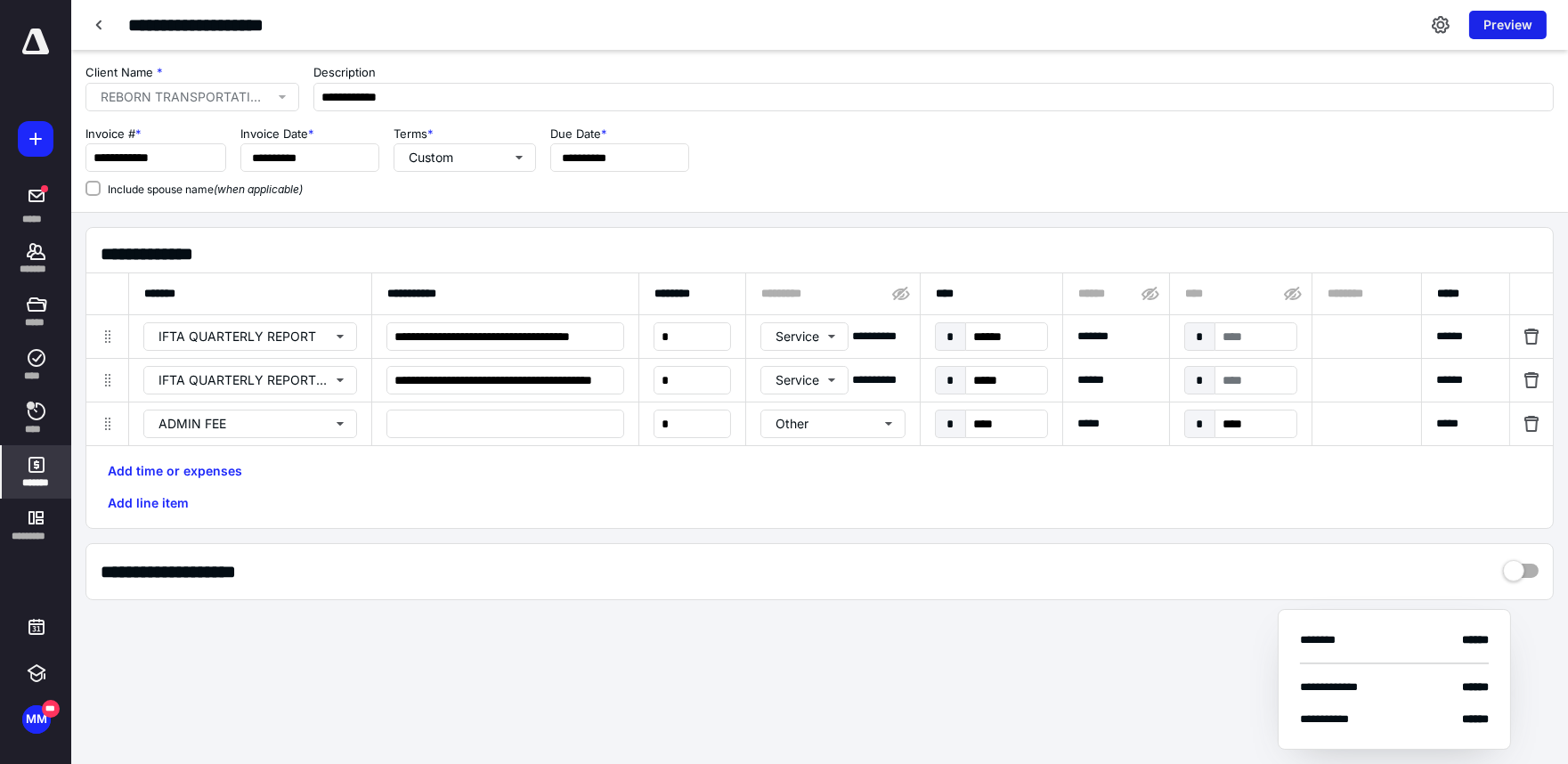 click on "Preview" at bounding box center [1507, 25] 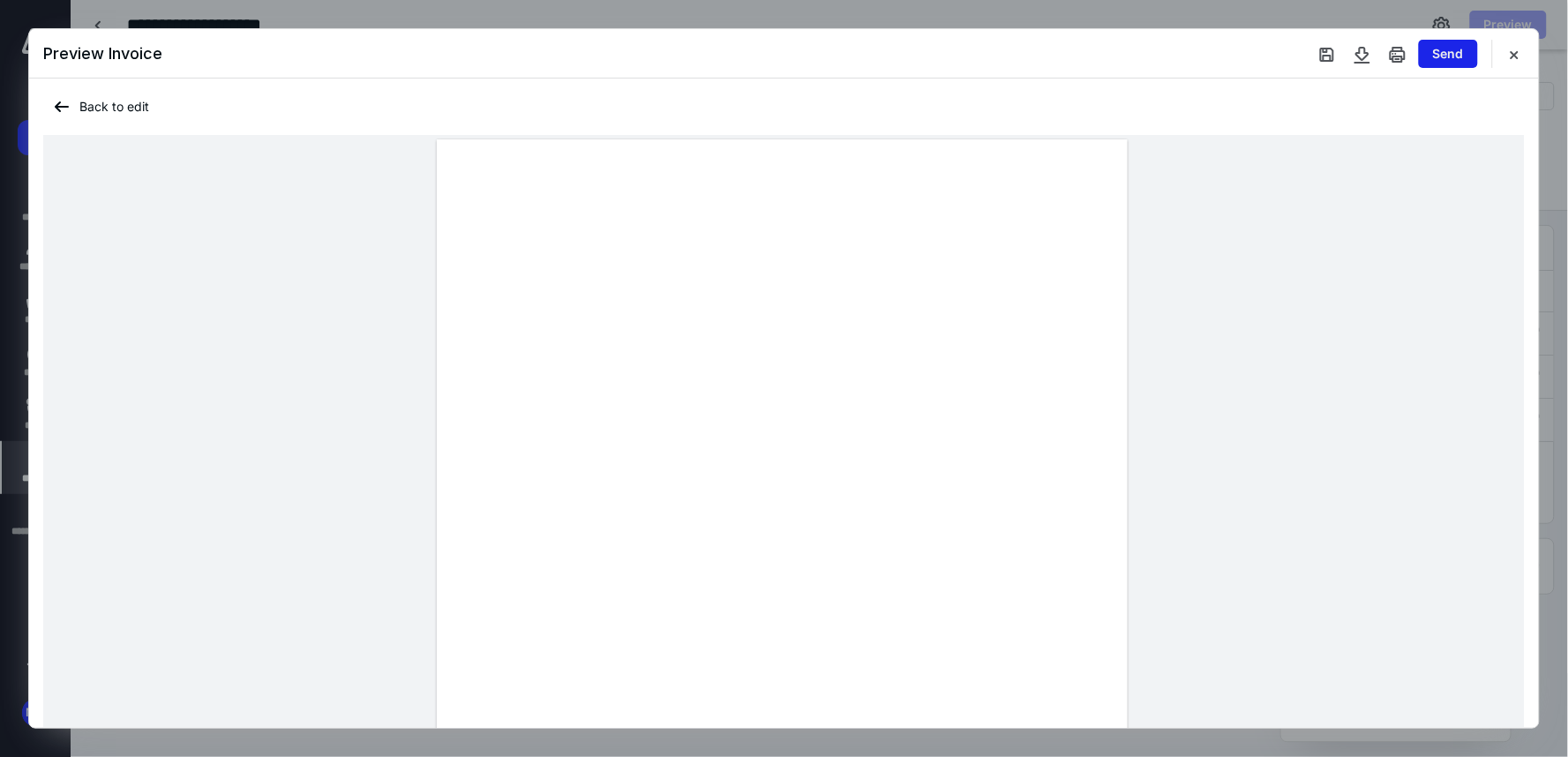 click on "Send" at bounding box center [1448, 54] 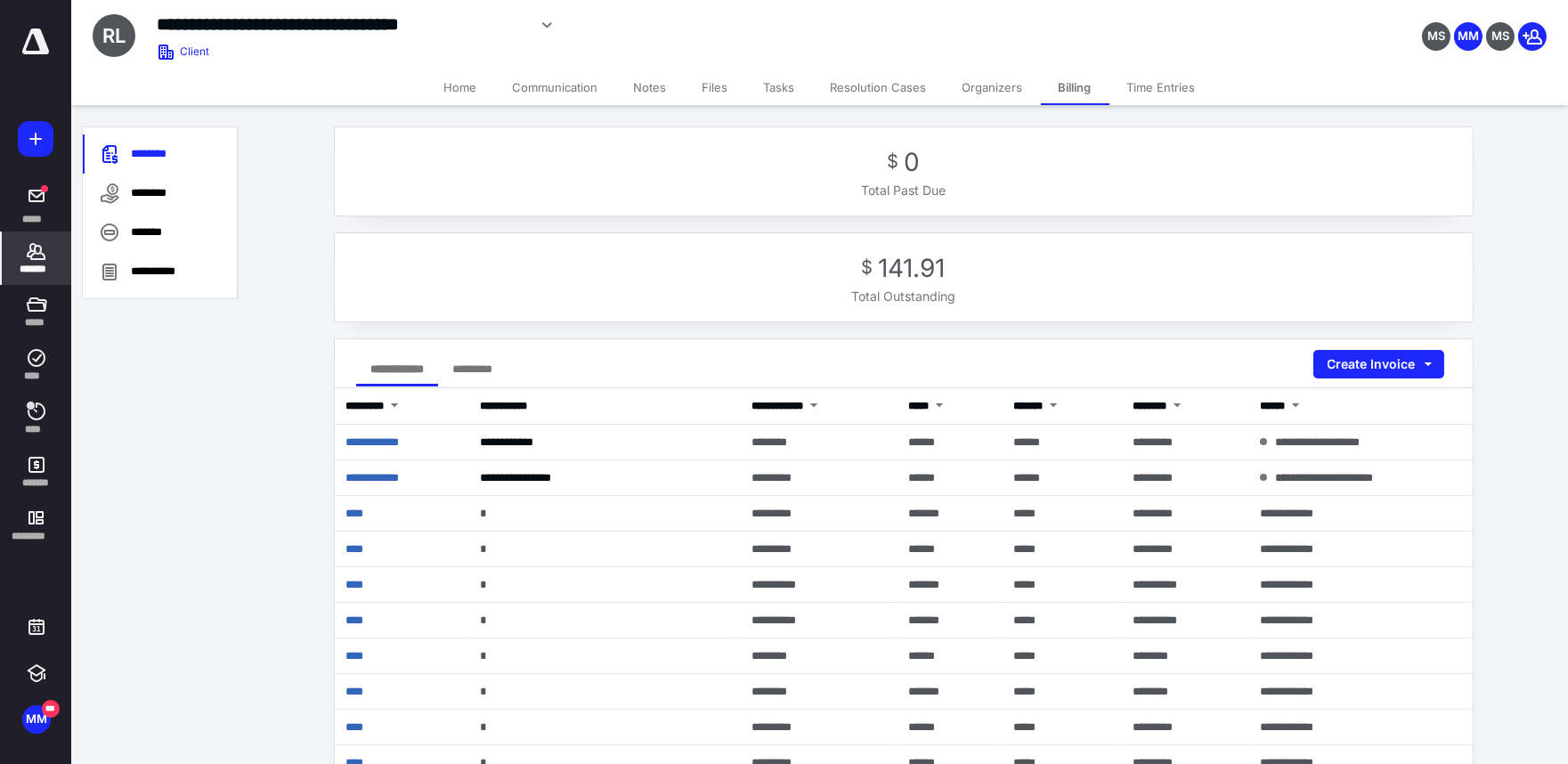 click on "Files" at bounding box center (715, 87) 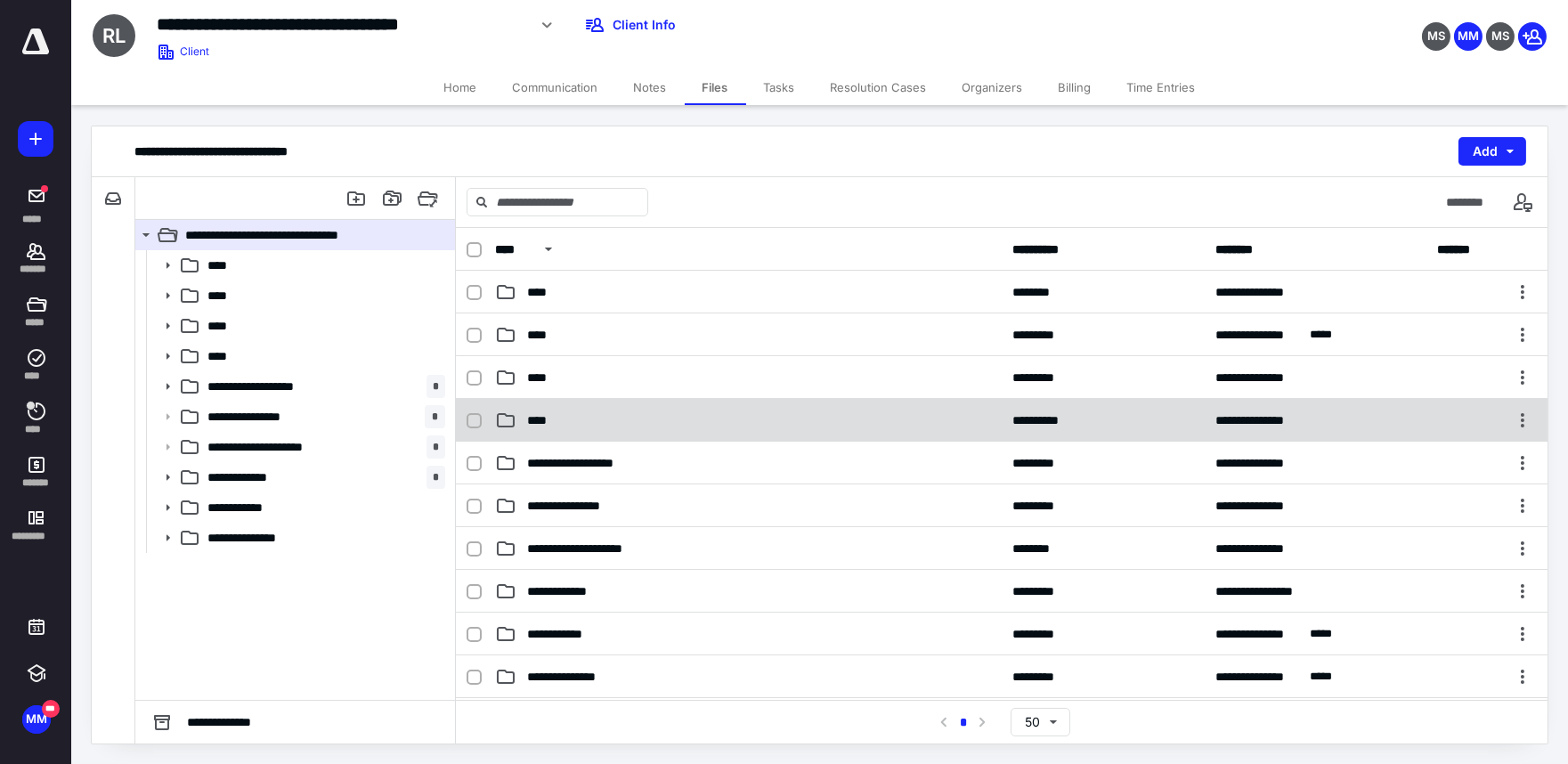 click on "****" at bounding box center [748, 420] 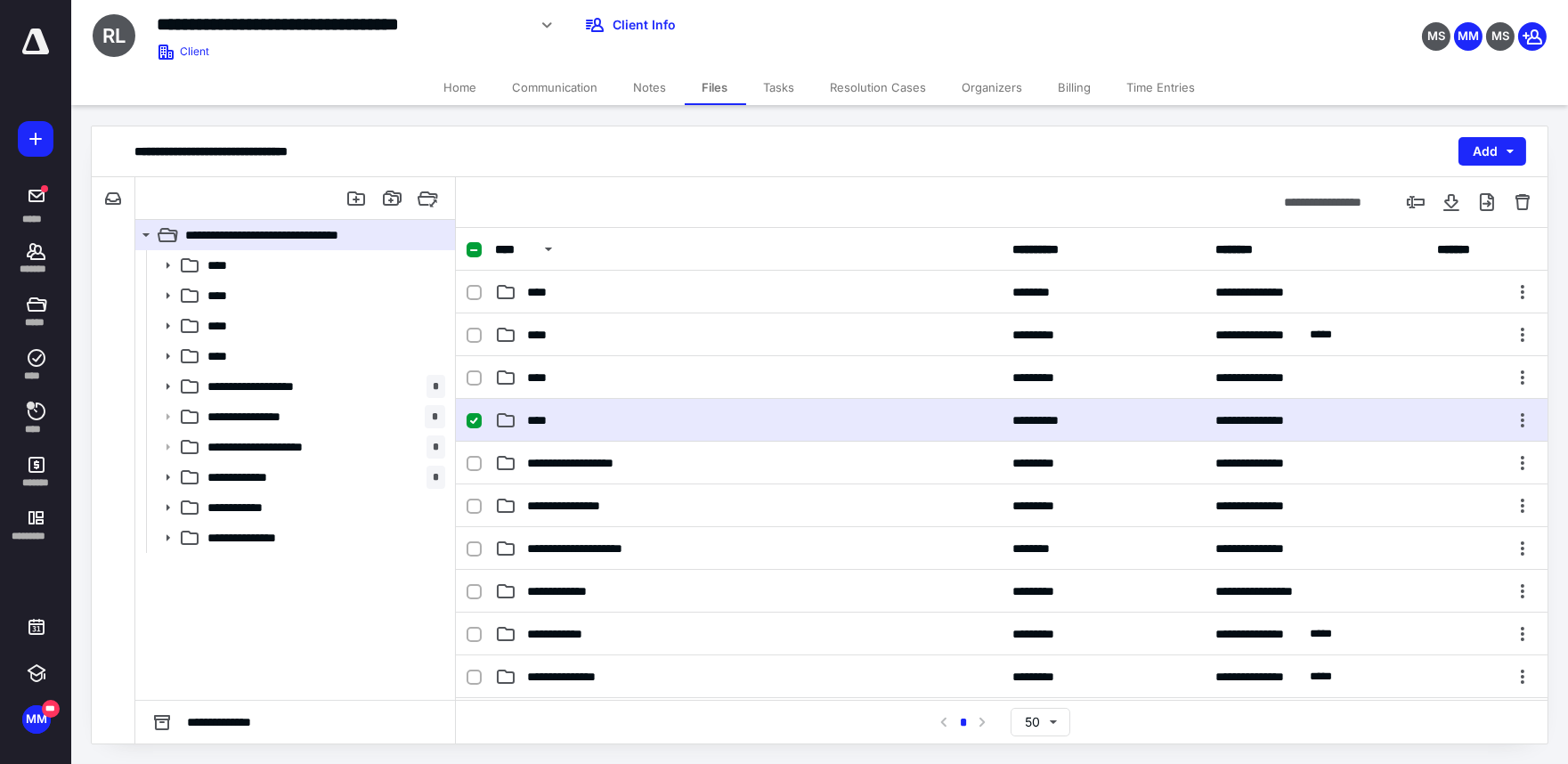 click on "****" at bounding box center (748, 420) 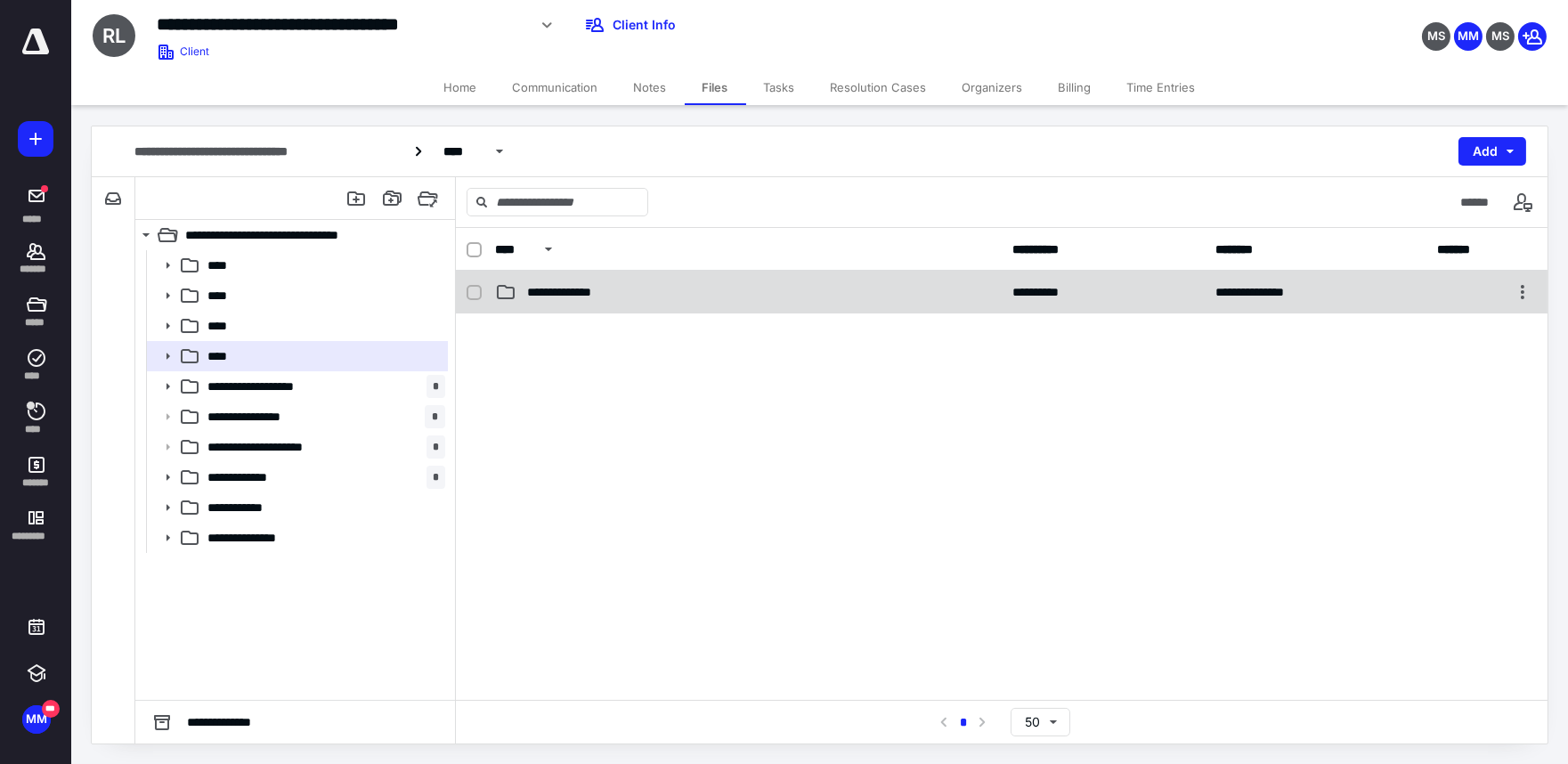 click on "**********" at bounding box center (748, 292) 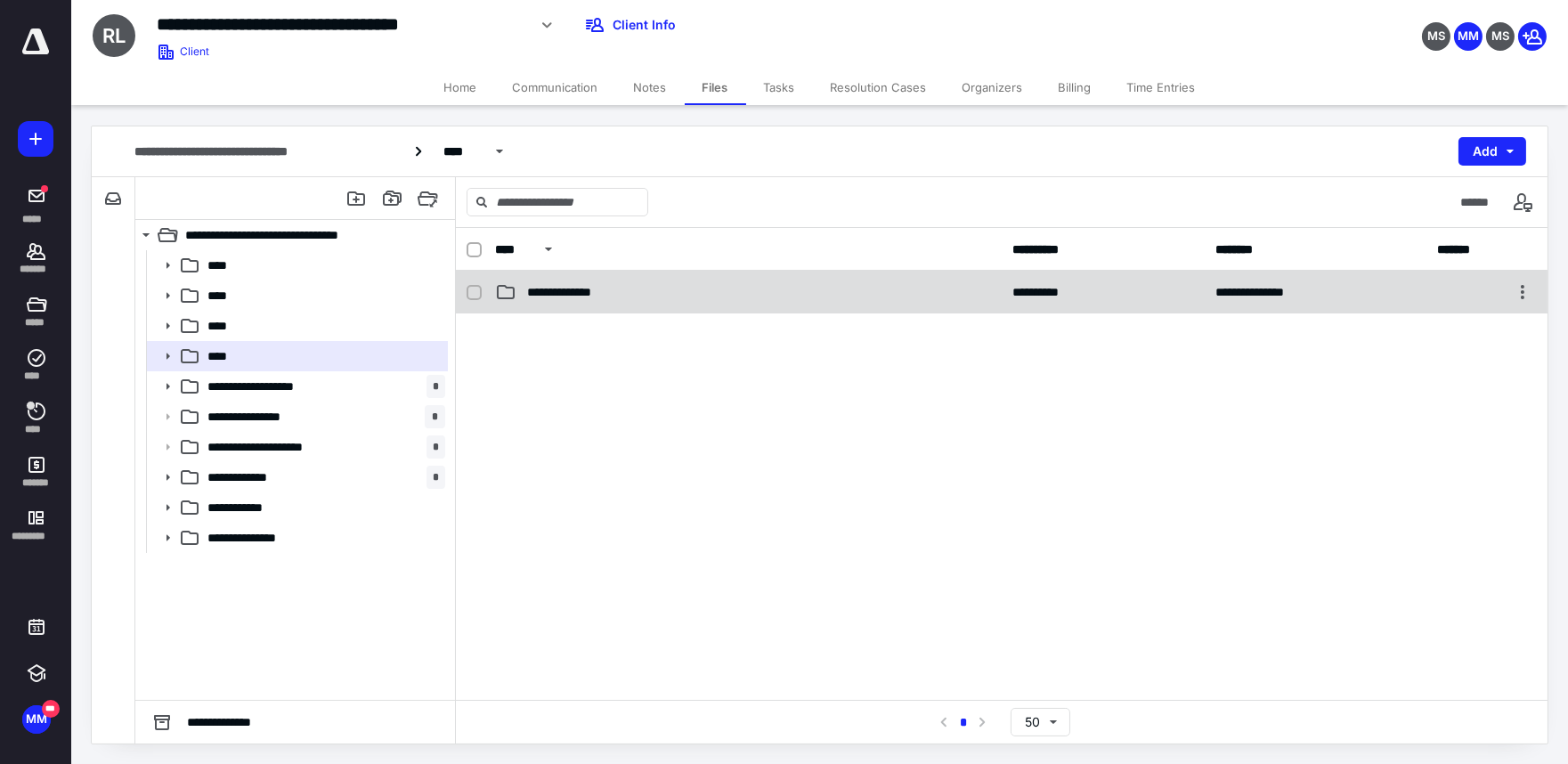 checkbox on "false" 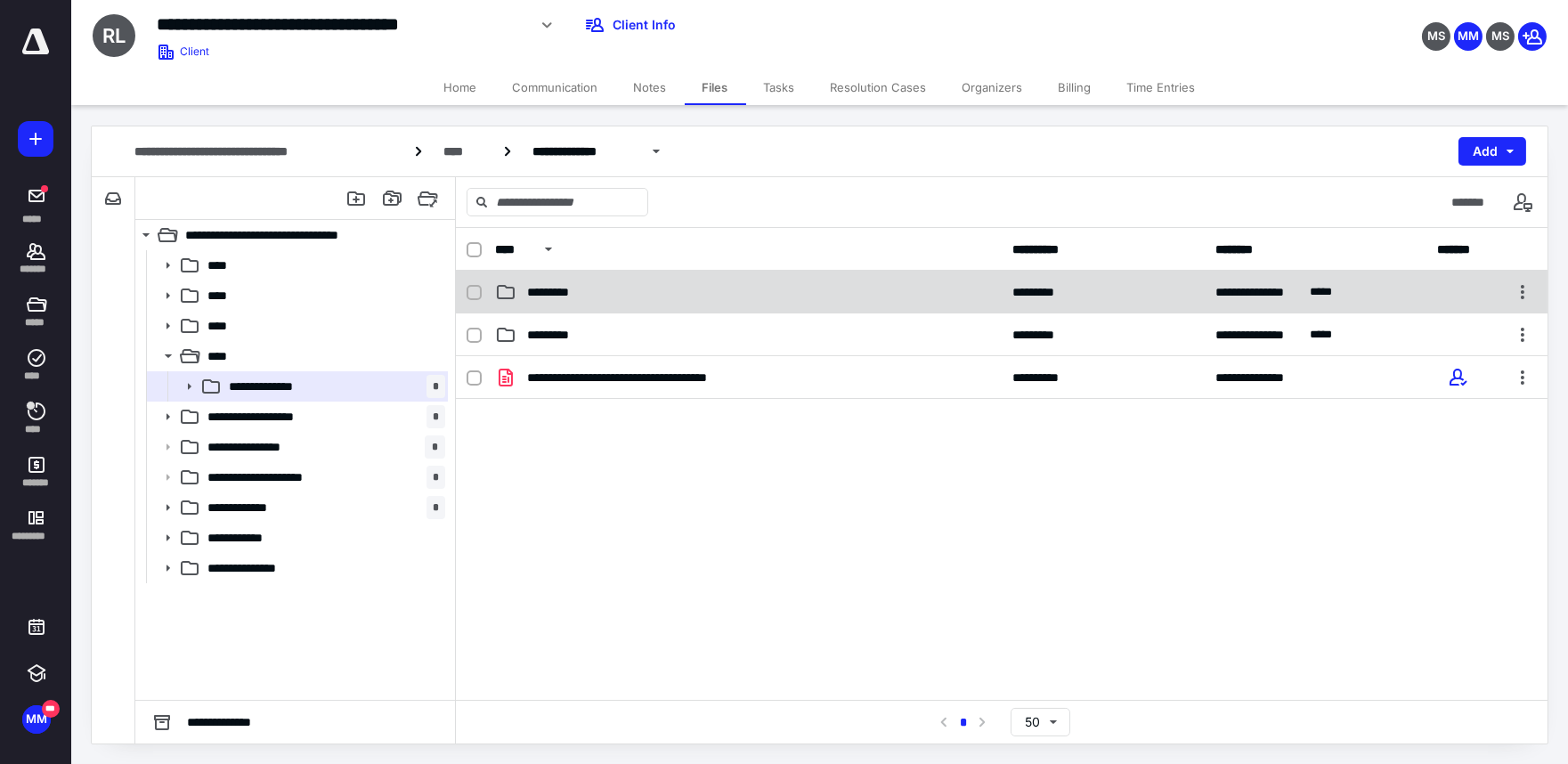 click on "*********" at bounding box center (748, 292) 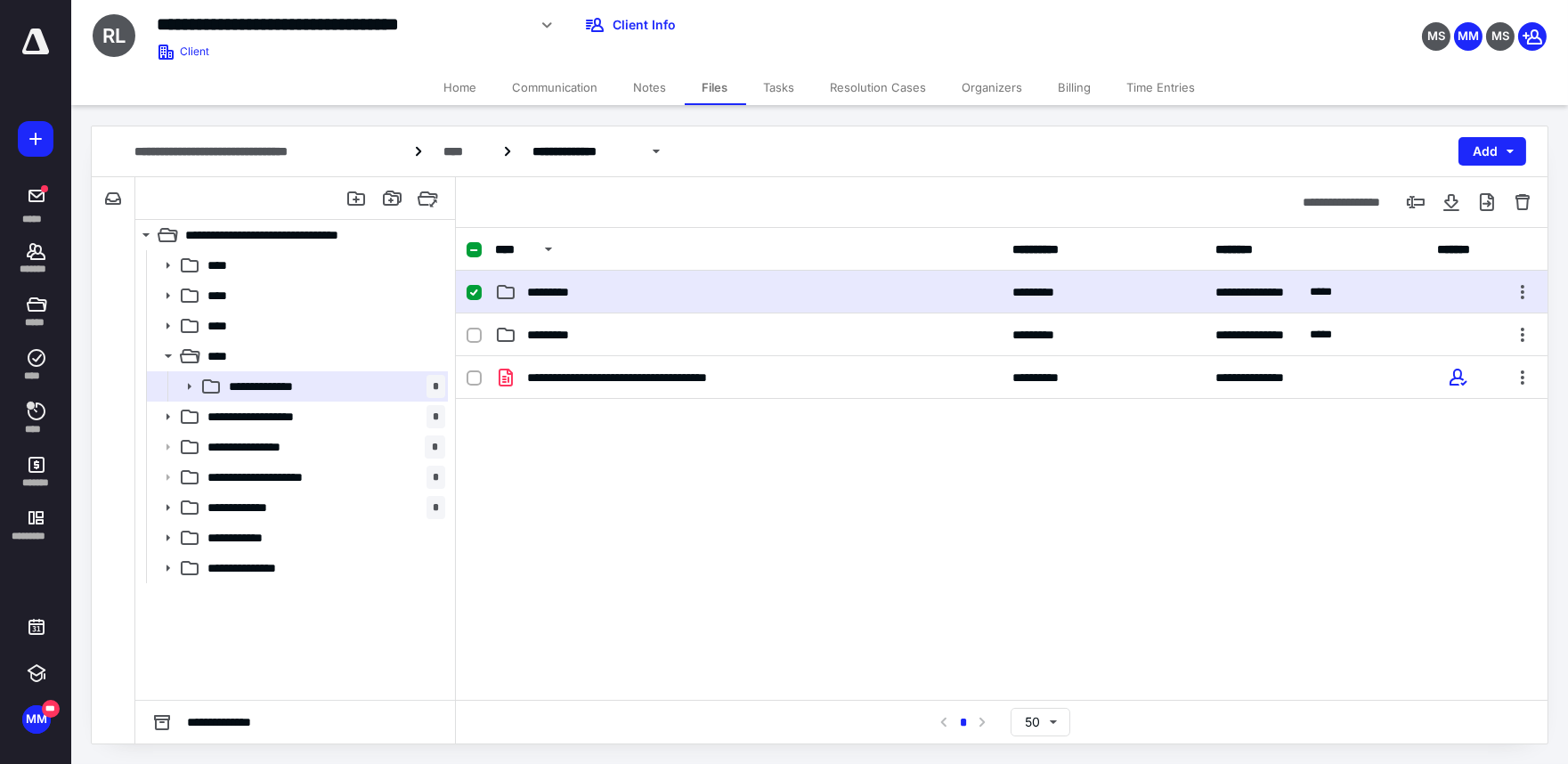 click on "*********" at bounding box center (748, 292) 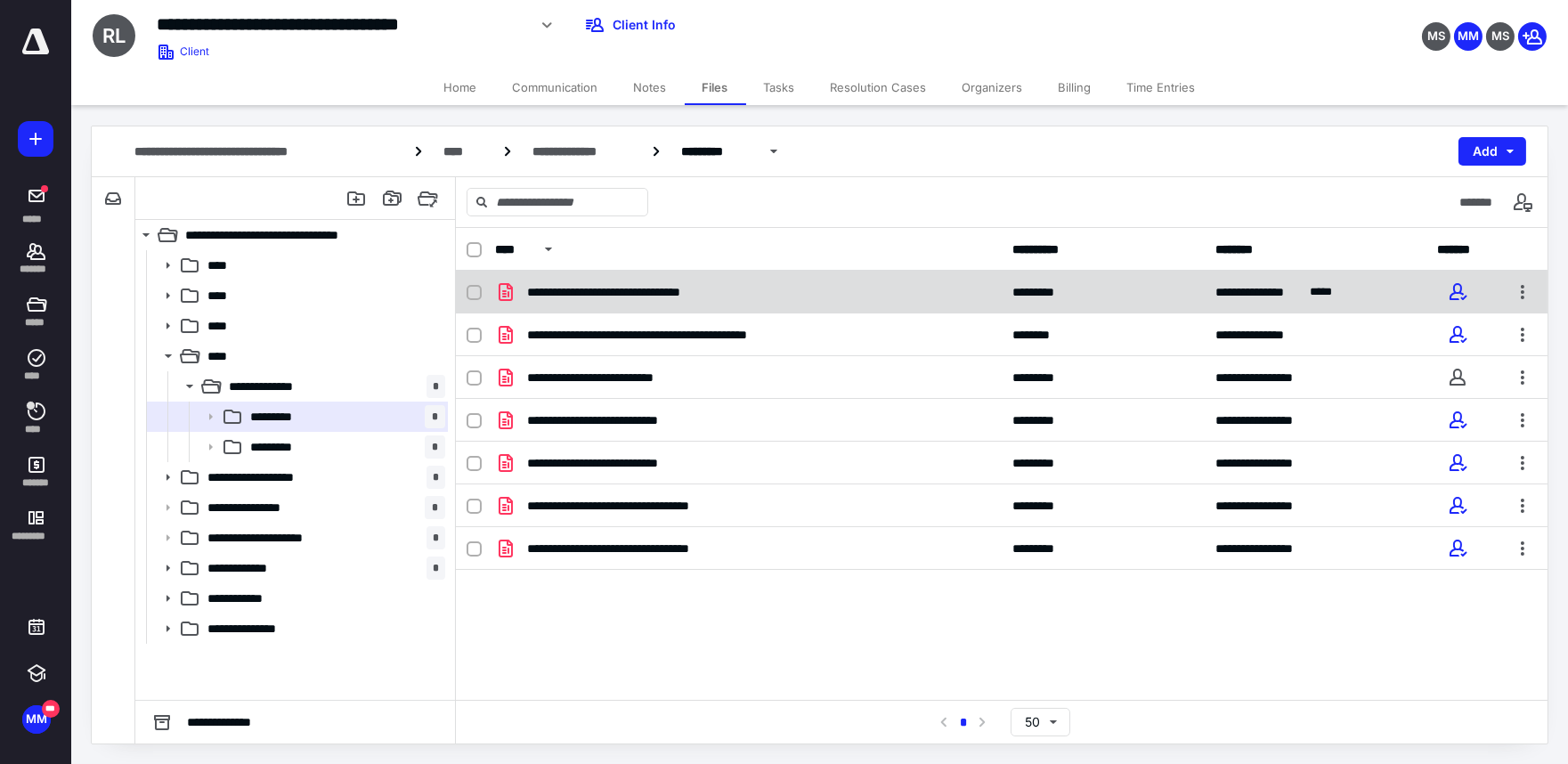 checkbox on "true" 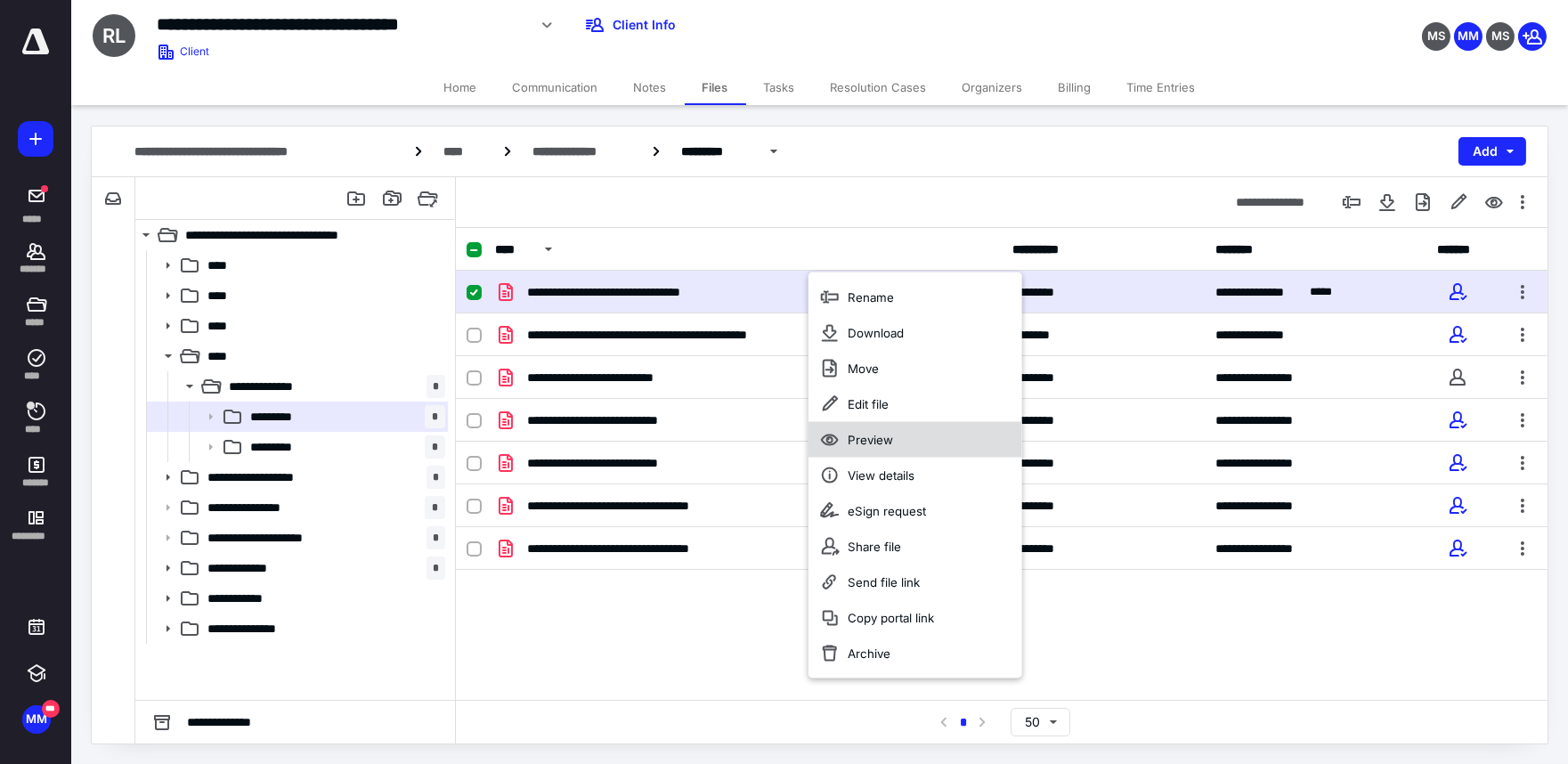 click on "Preview" at bounding box center (870, 440) 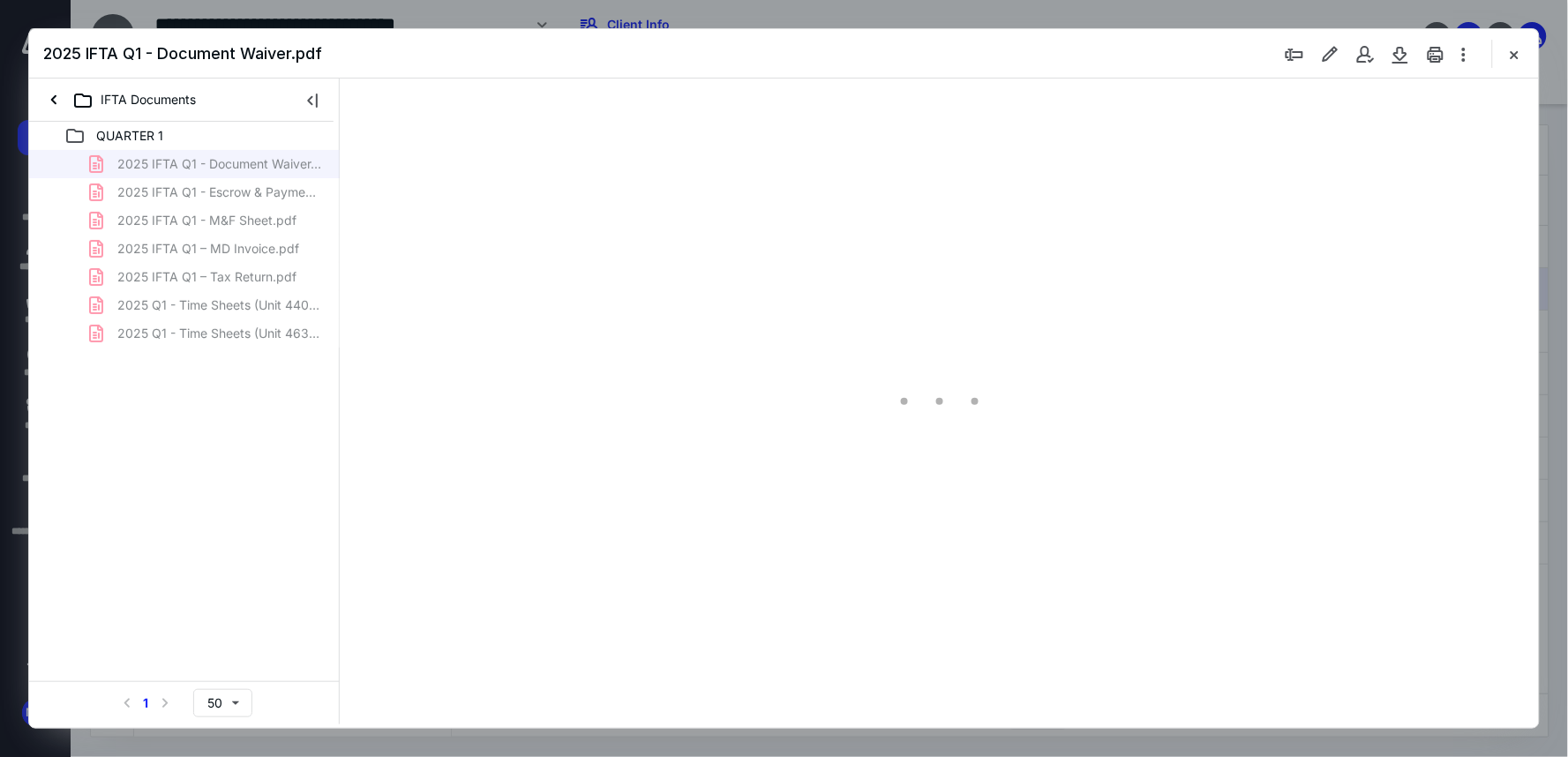 scroll, scrollTop: 0, scrollLeft: 0, axis: both 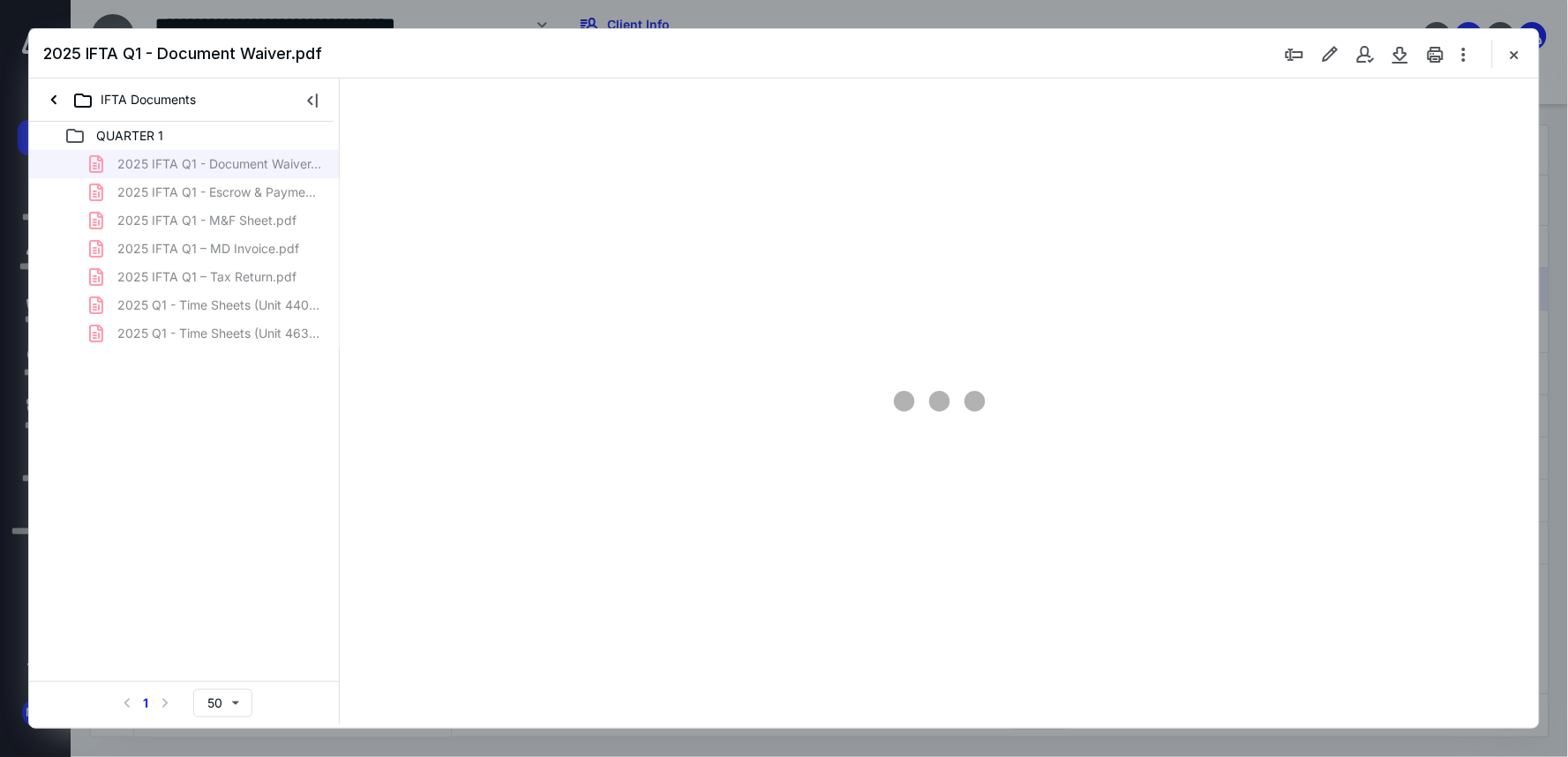 type on "82" 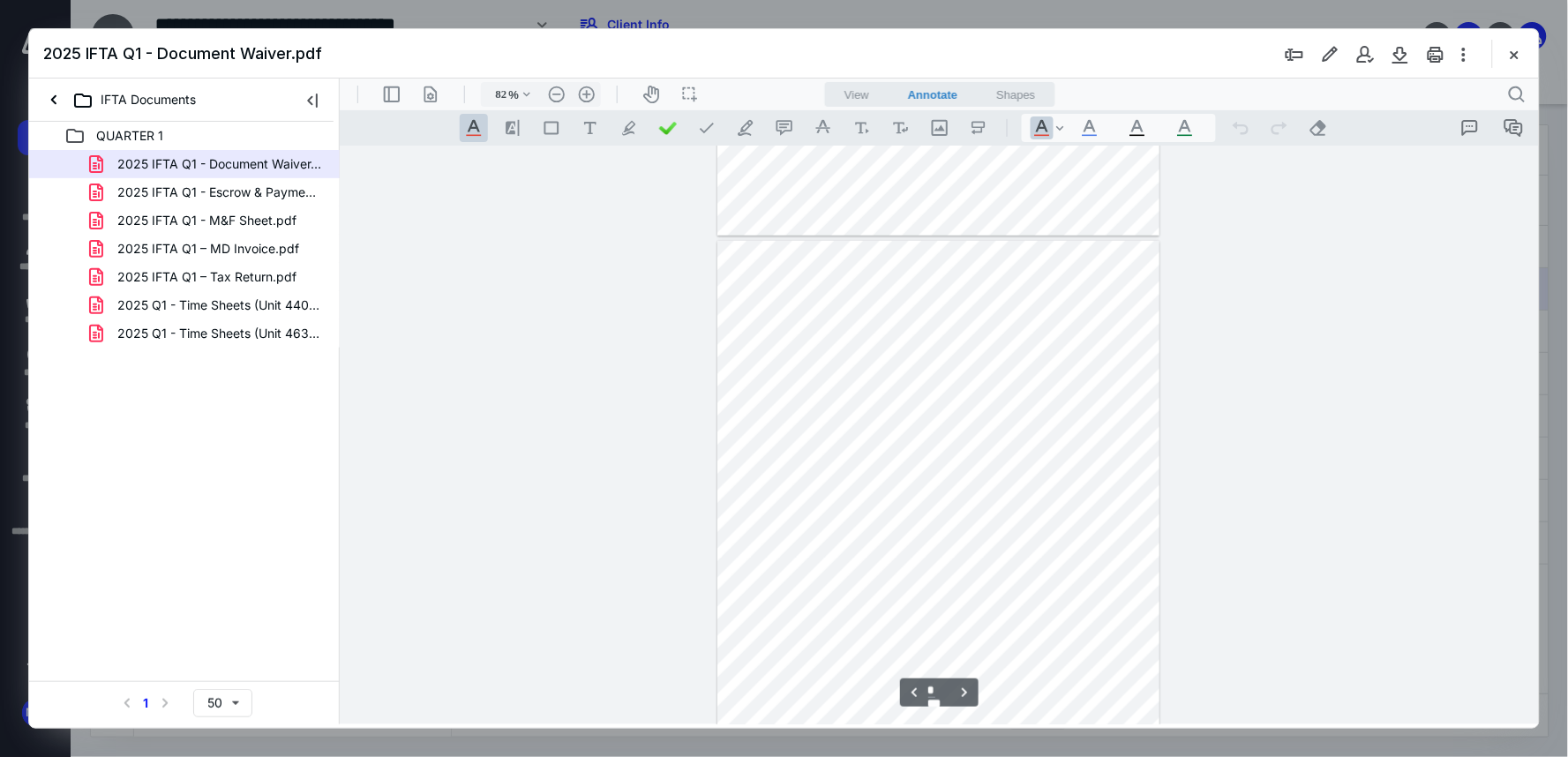 scroll, scrollTop: 559, scrollLeft: 0, axis: vertical 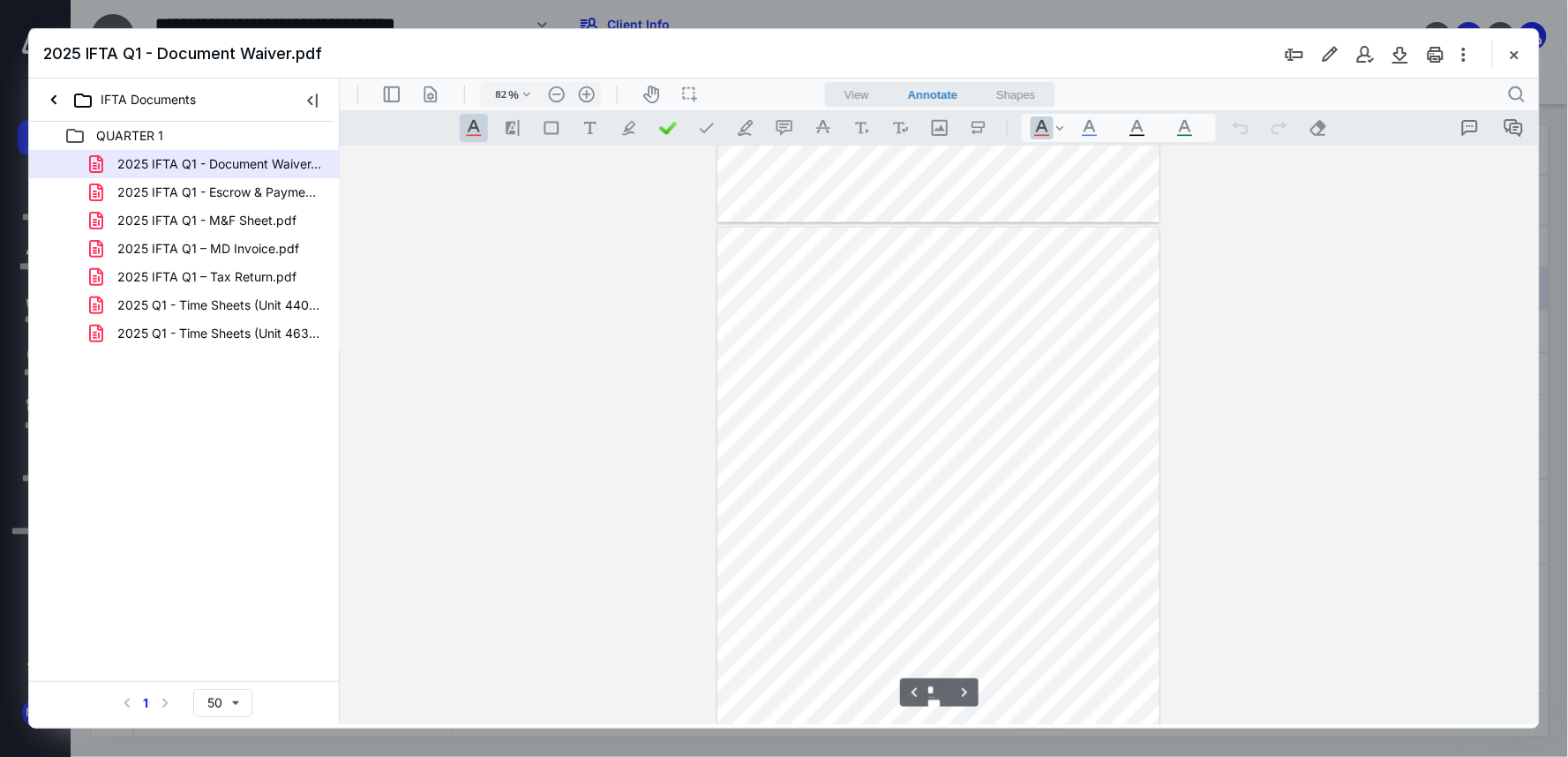 type on "*" 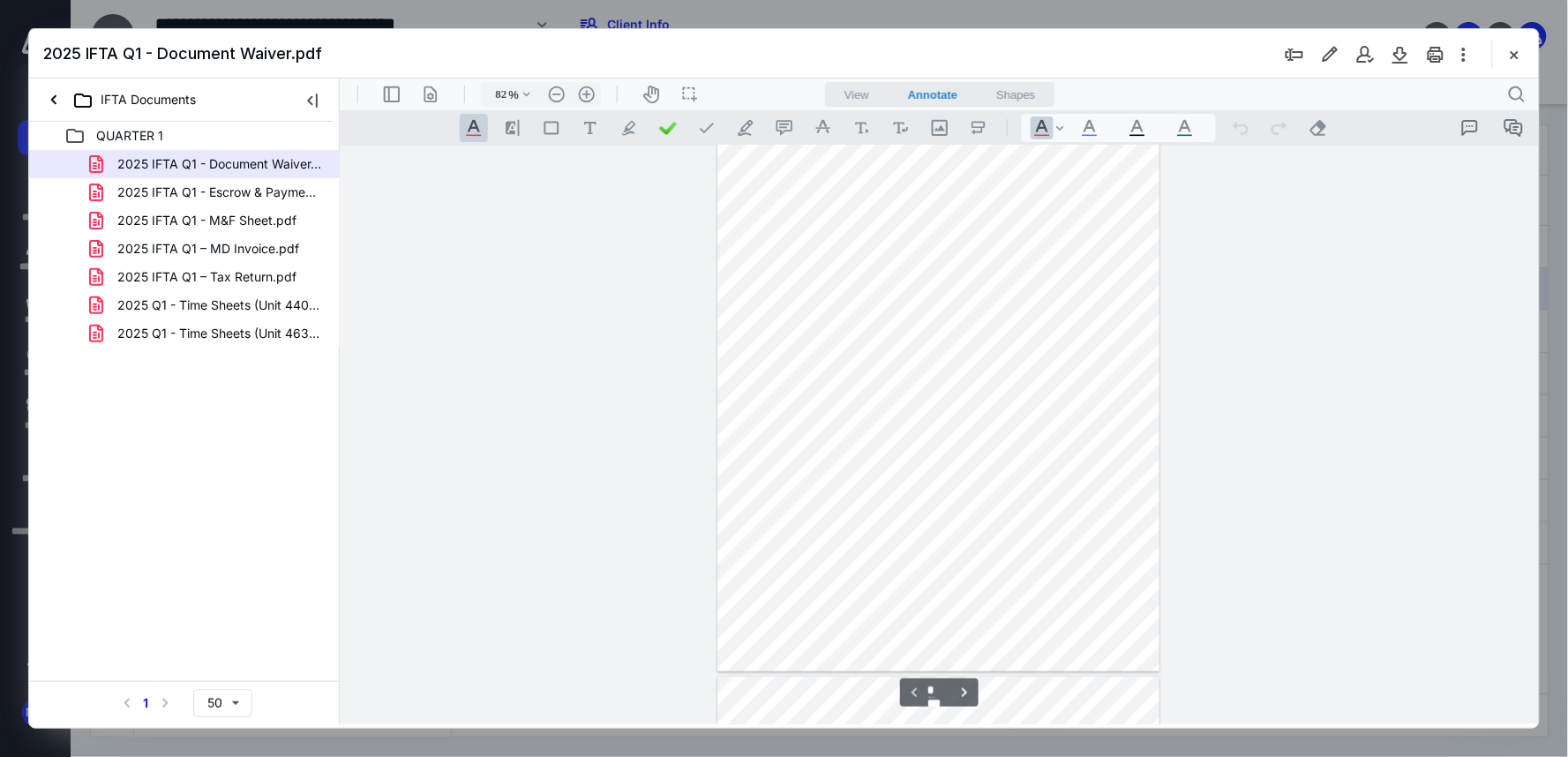 scroll, scrollTop: 0, scrollLeft: 0, axis: both 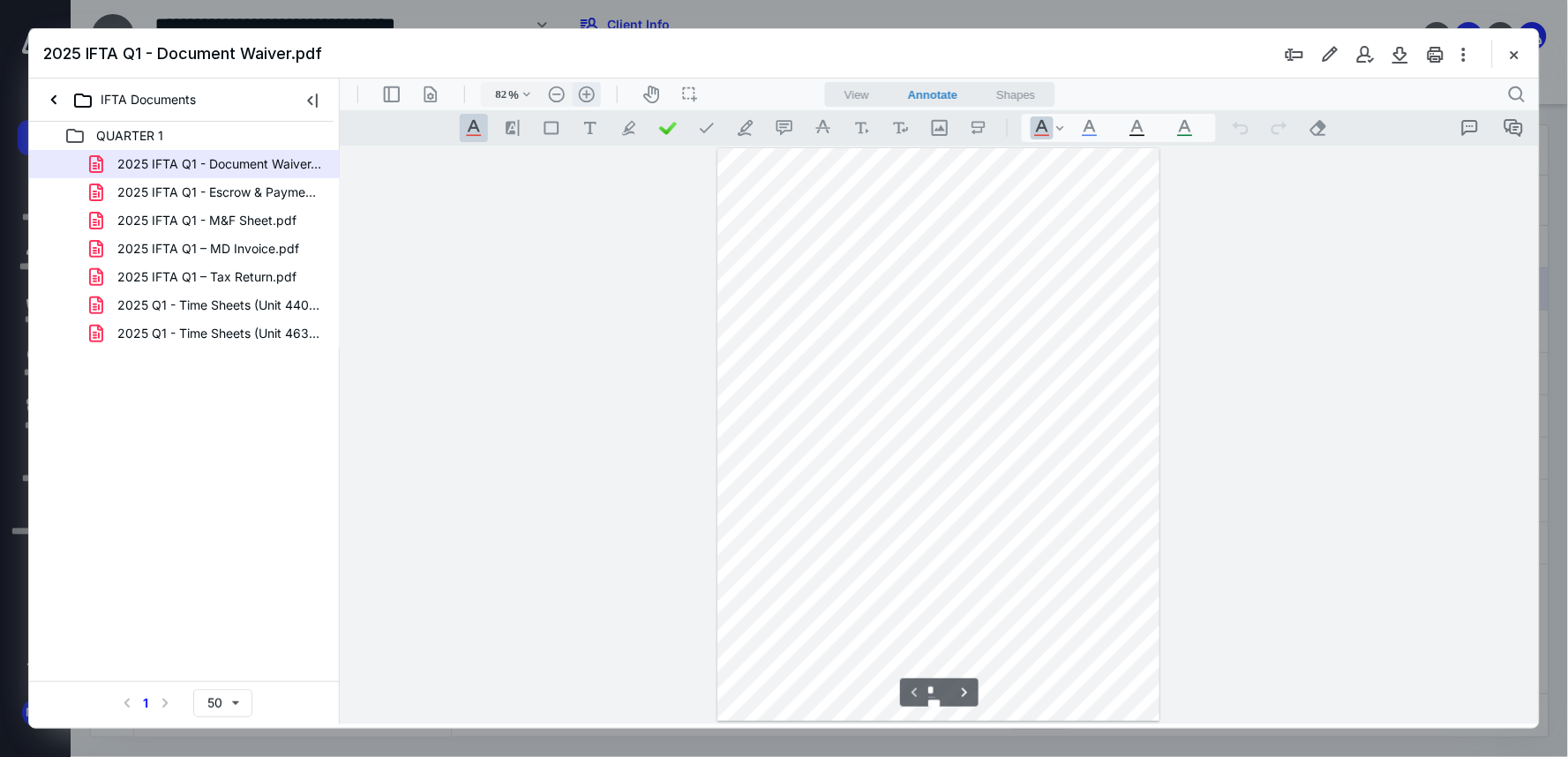 click on ".cls-1{fill:#abb0c4;} icon - header - zoom - in - line" at bounding box center [586, 94] 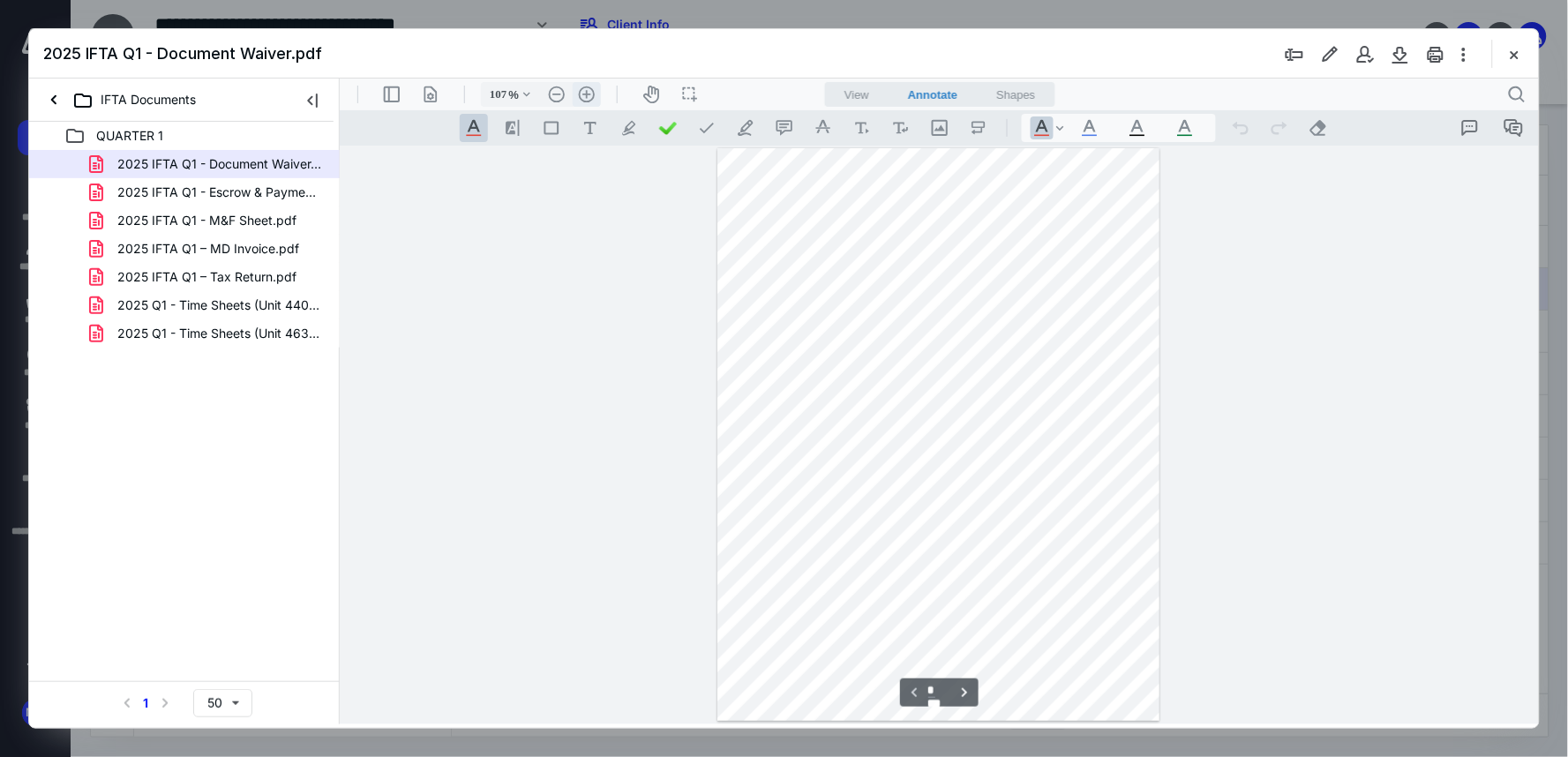 click on ".cls-1{fill:#abb0c4;} icon - header - zoom - in - line" at bounding box center [586, 94] 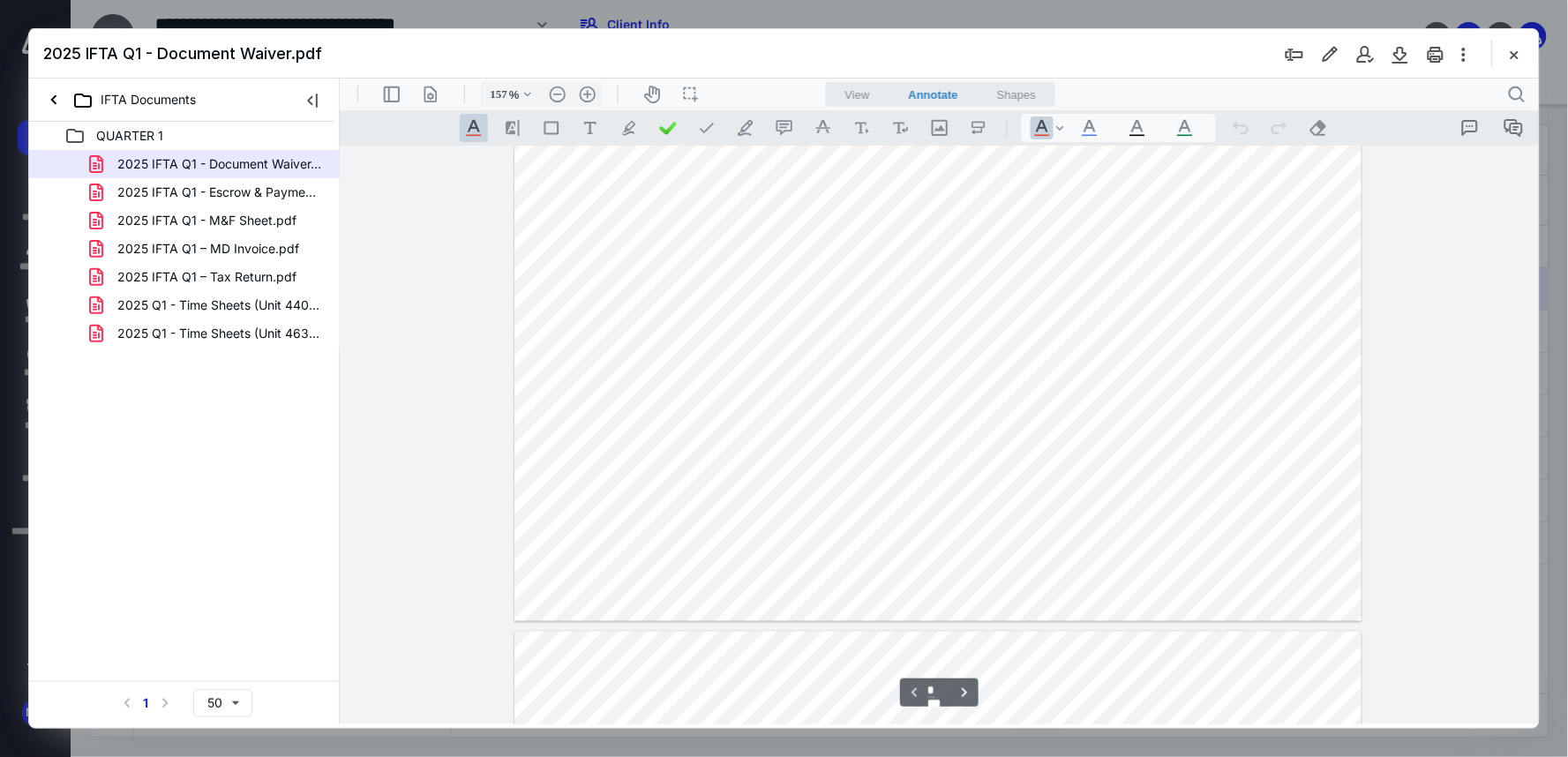 scroll, scrollTop: 627, scrollLeft: 0, axis: vertical 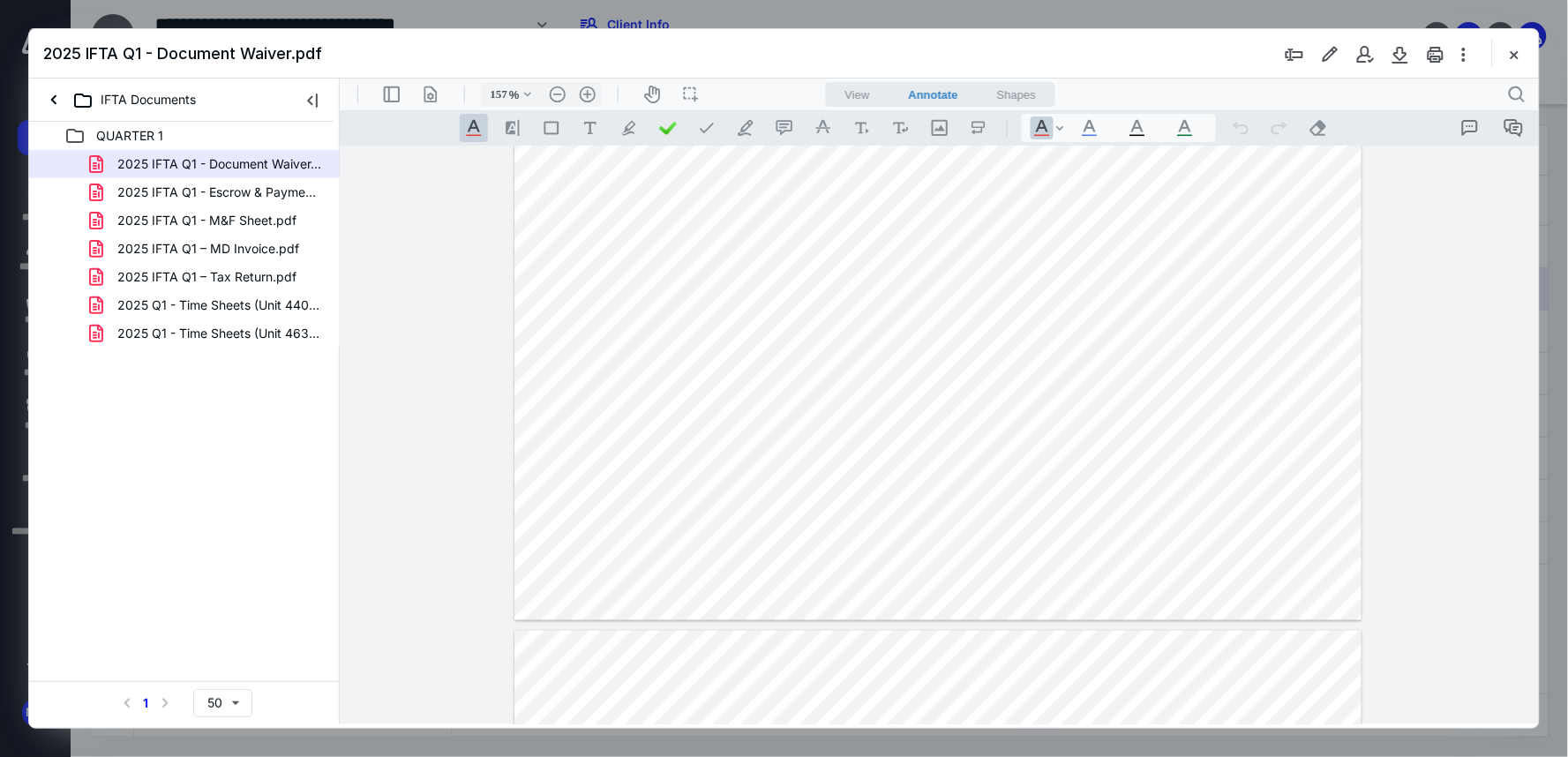 drag, startPoint x: 1506, startPoint y: 55, endPoint x: 1498, endPoint y: 69, distance: 16.12452 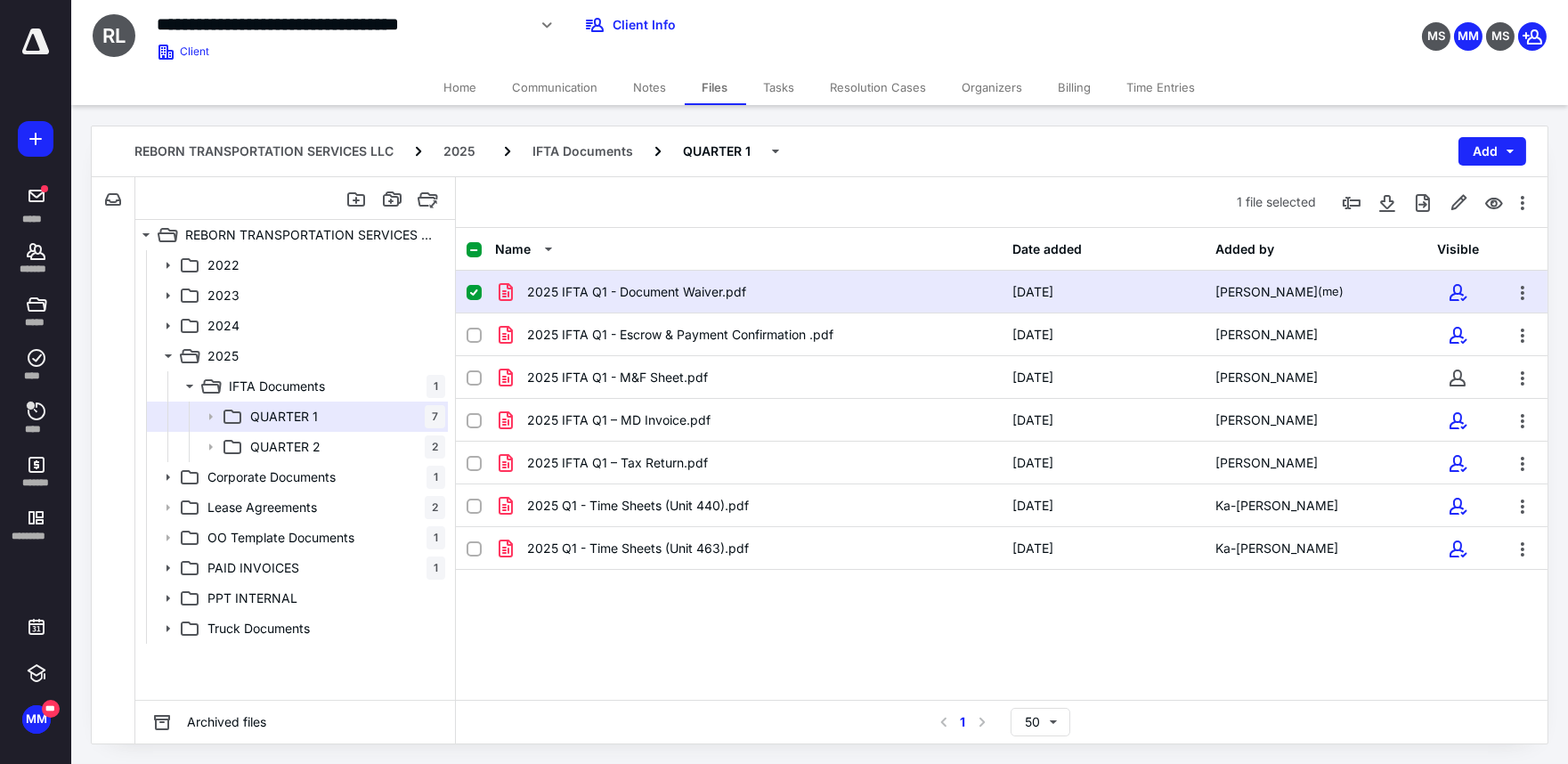 click on "Tasks" at bounding box center [779, 87] 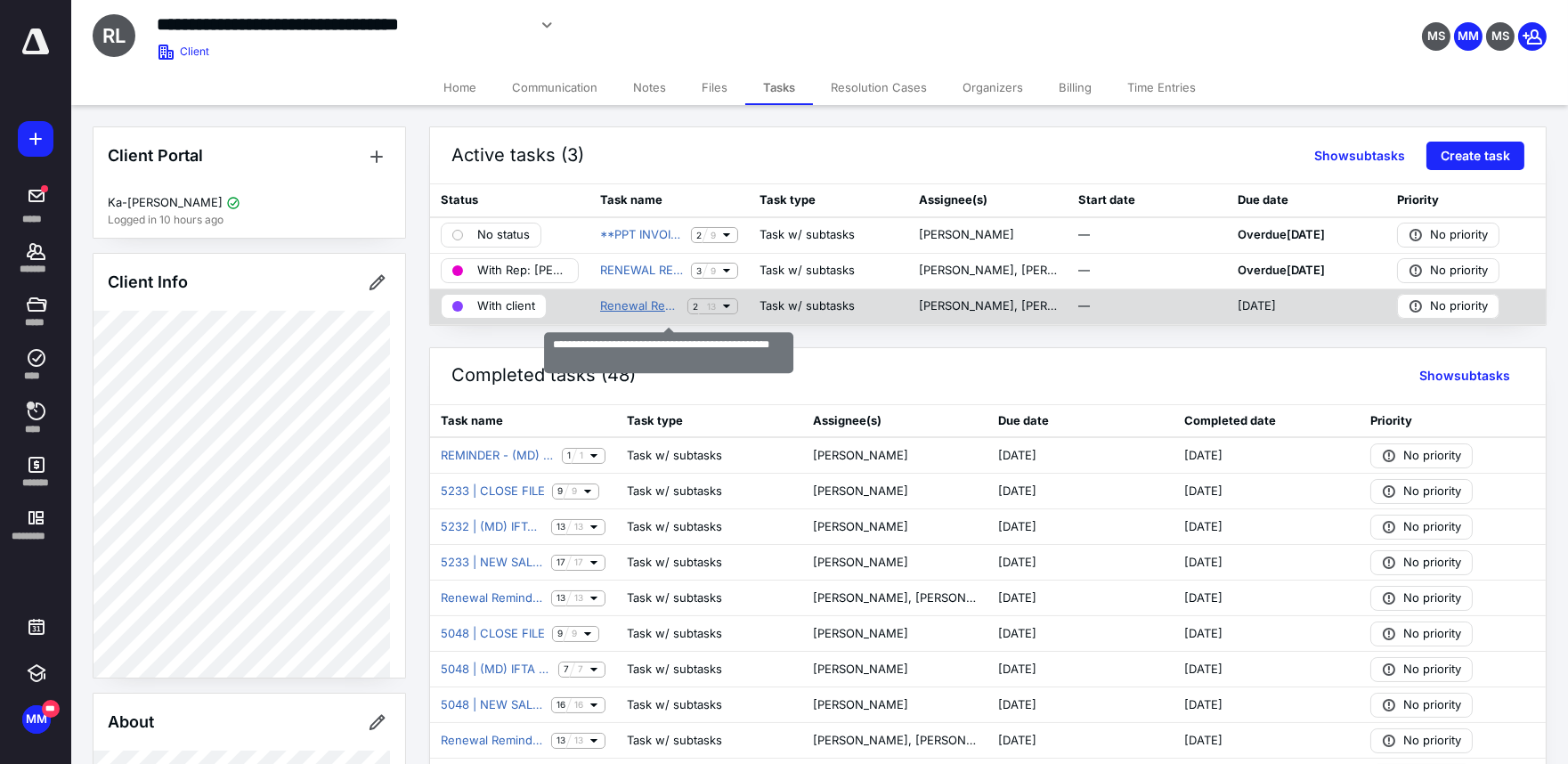 click on "Renewal Reminder: IFTA Quarterly Report (2025 Q2)" at bounding box center (640, 306) 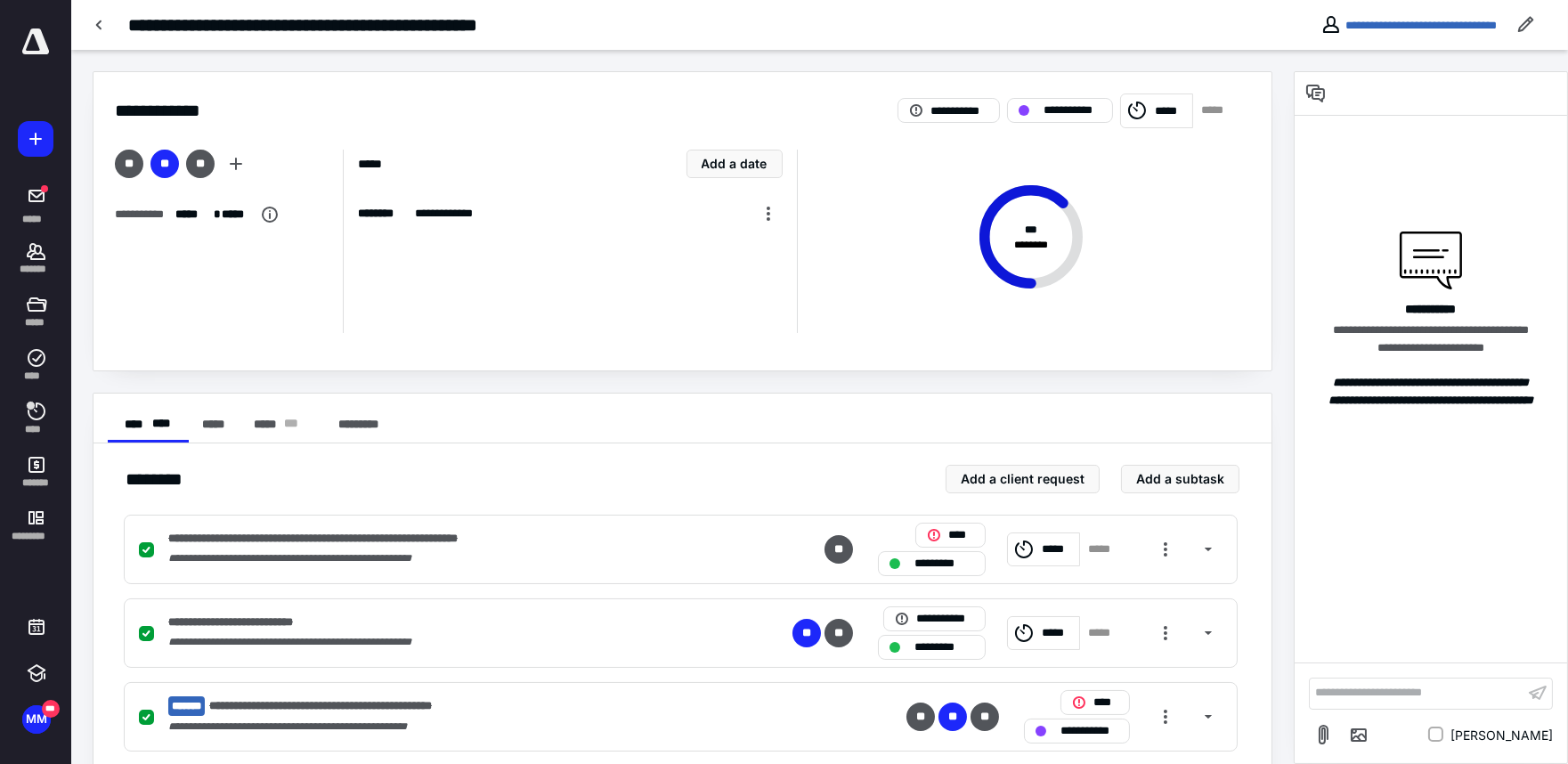 checkbox on "true" 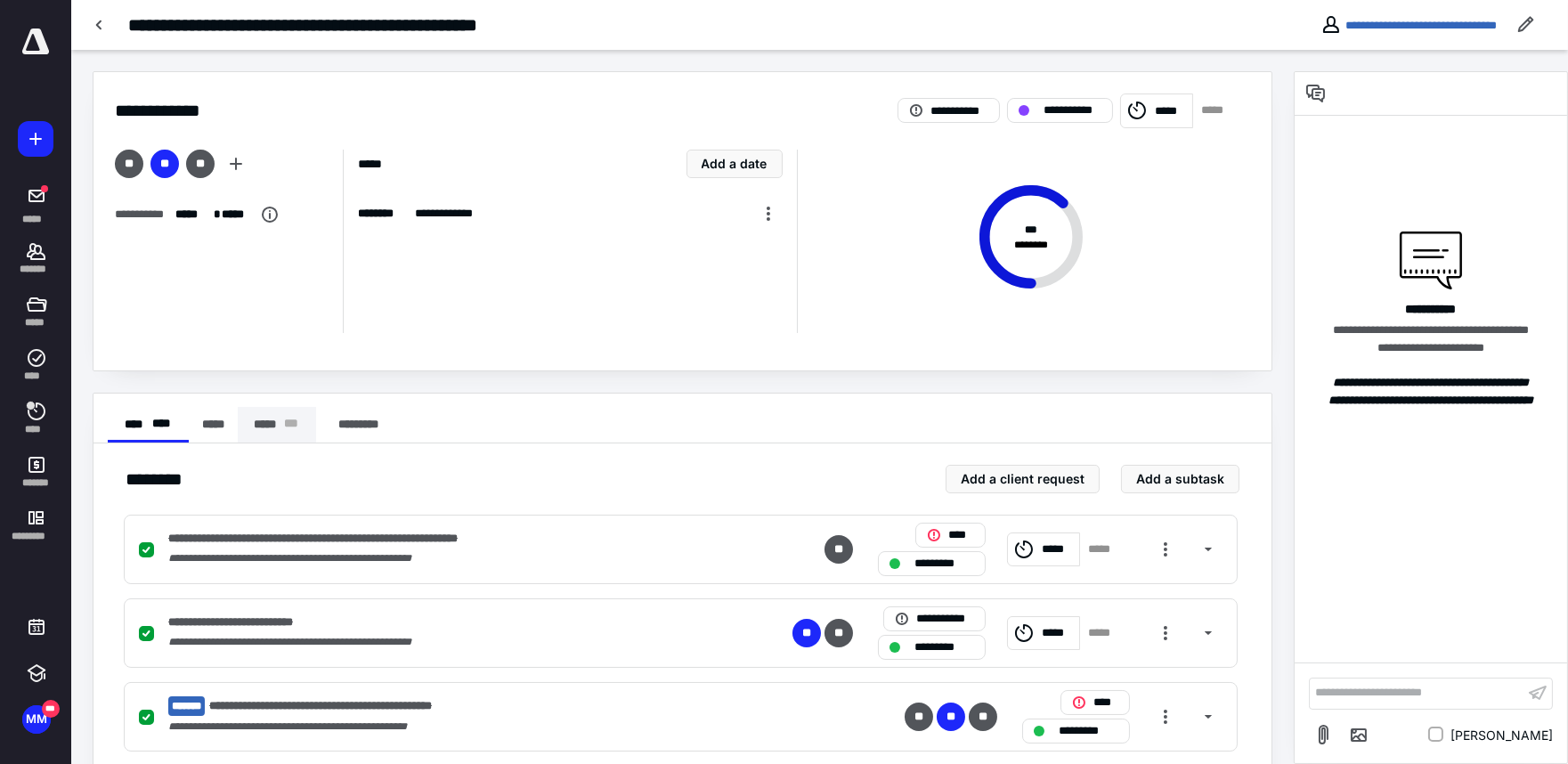 click on "***** * * *" at bounding box center [277, 425] 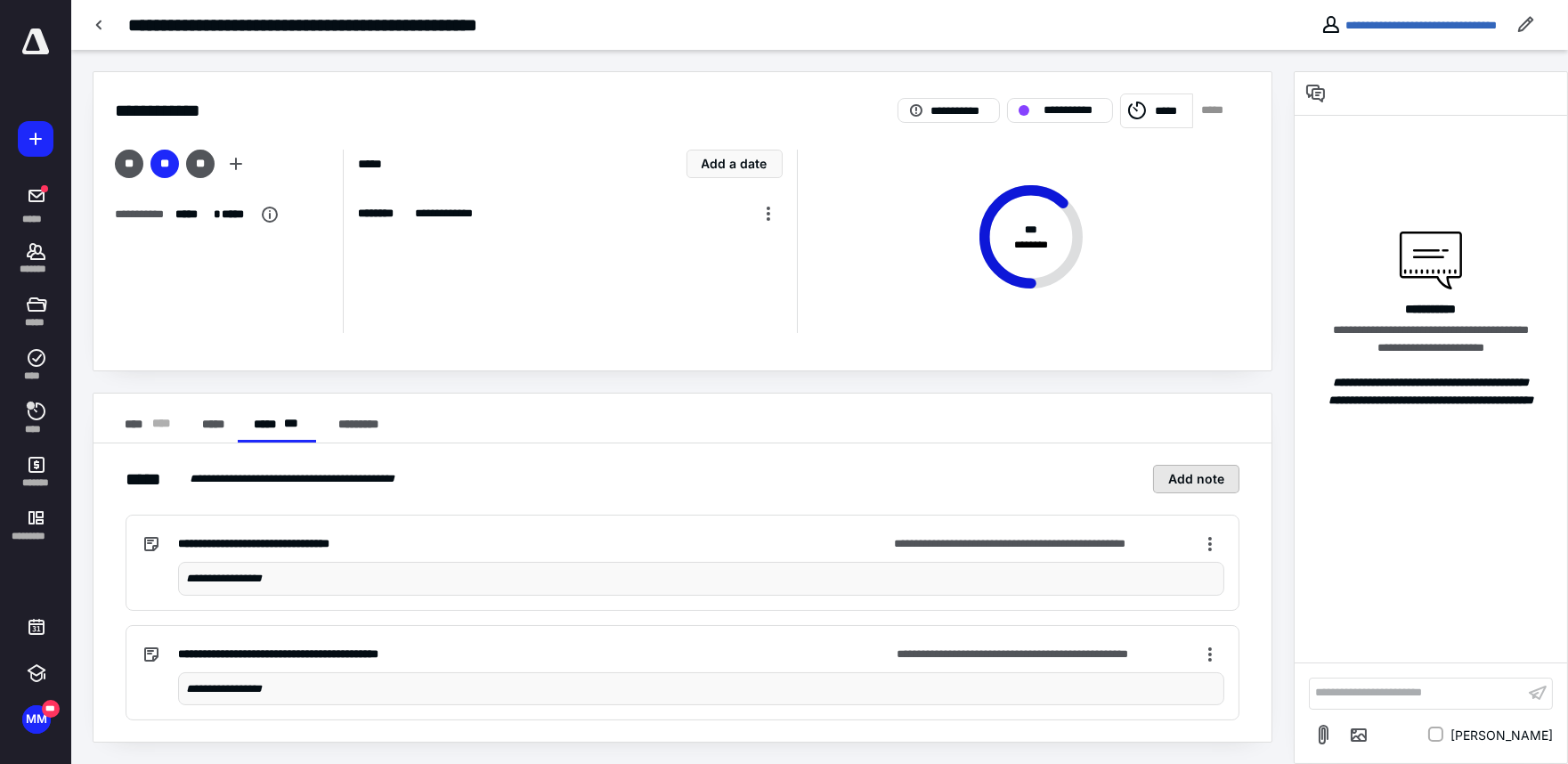 click on "Add note" at bounding box center [1196, 479] 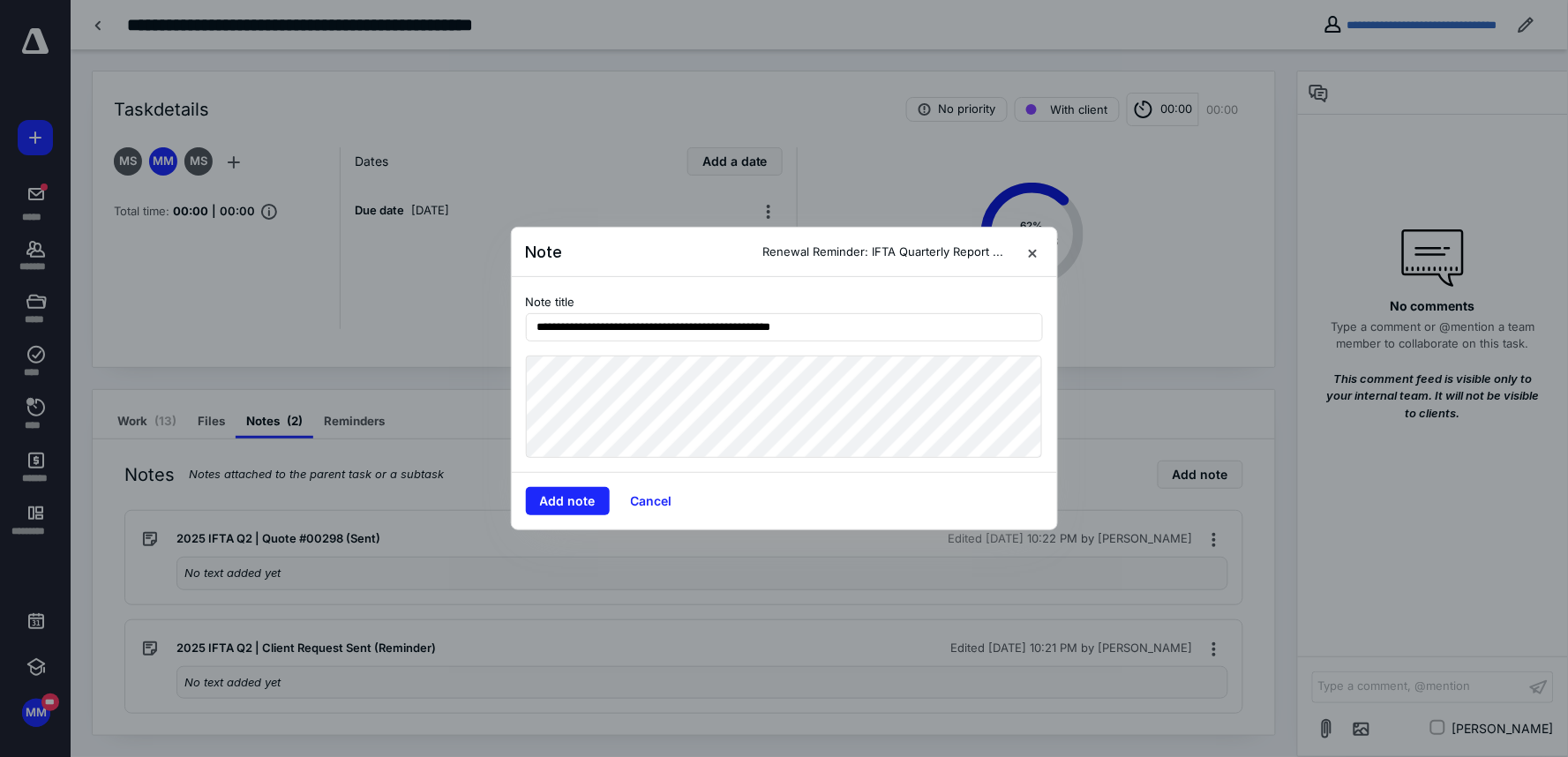 type on "**********" 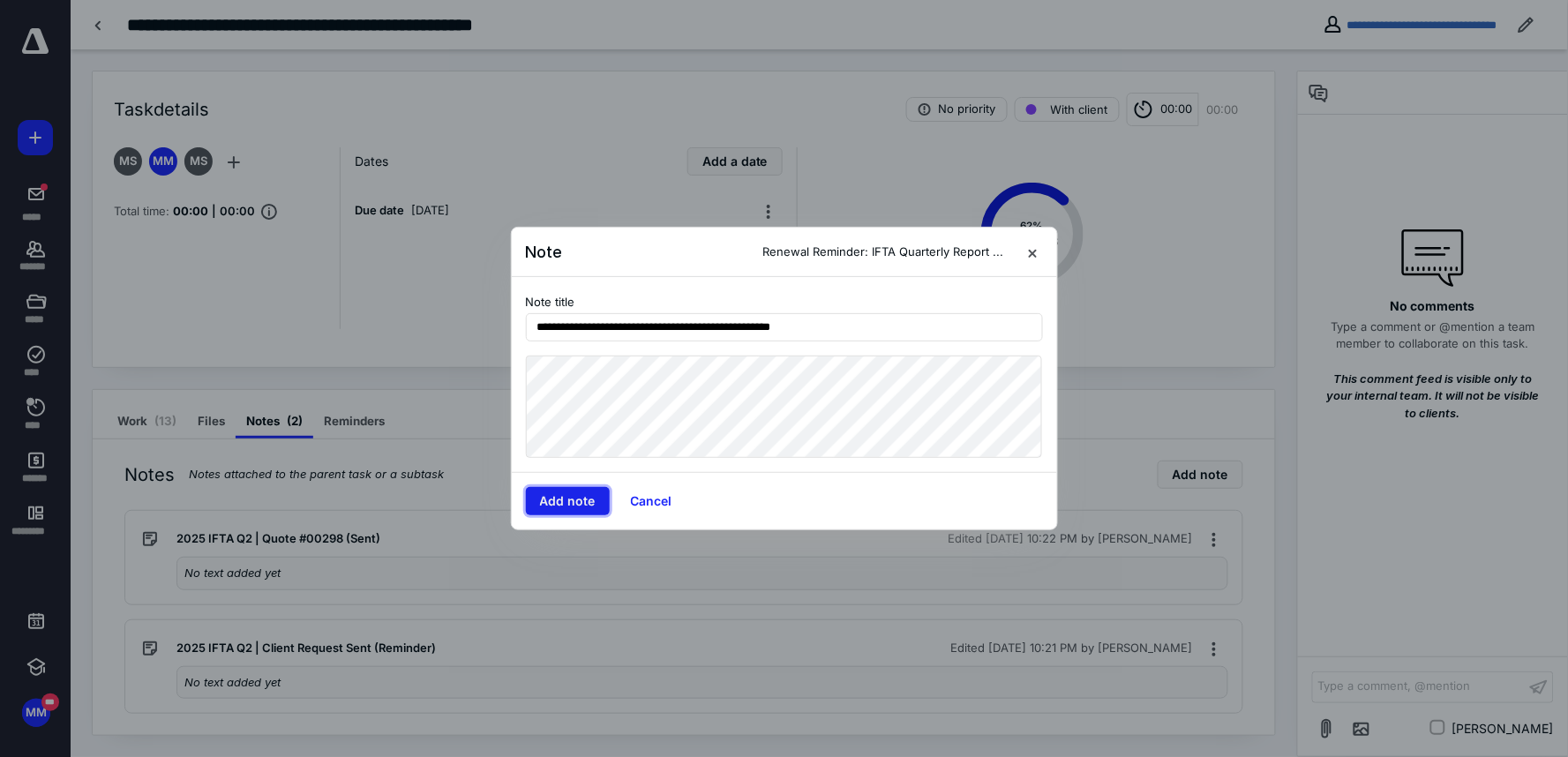 click on "Add note" at bounding box center [567, 501] 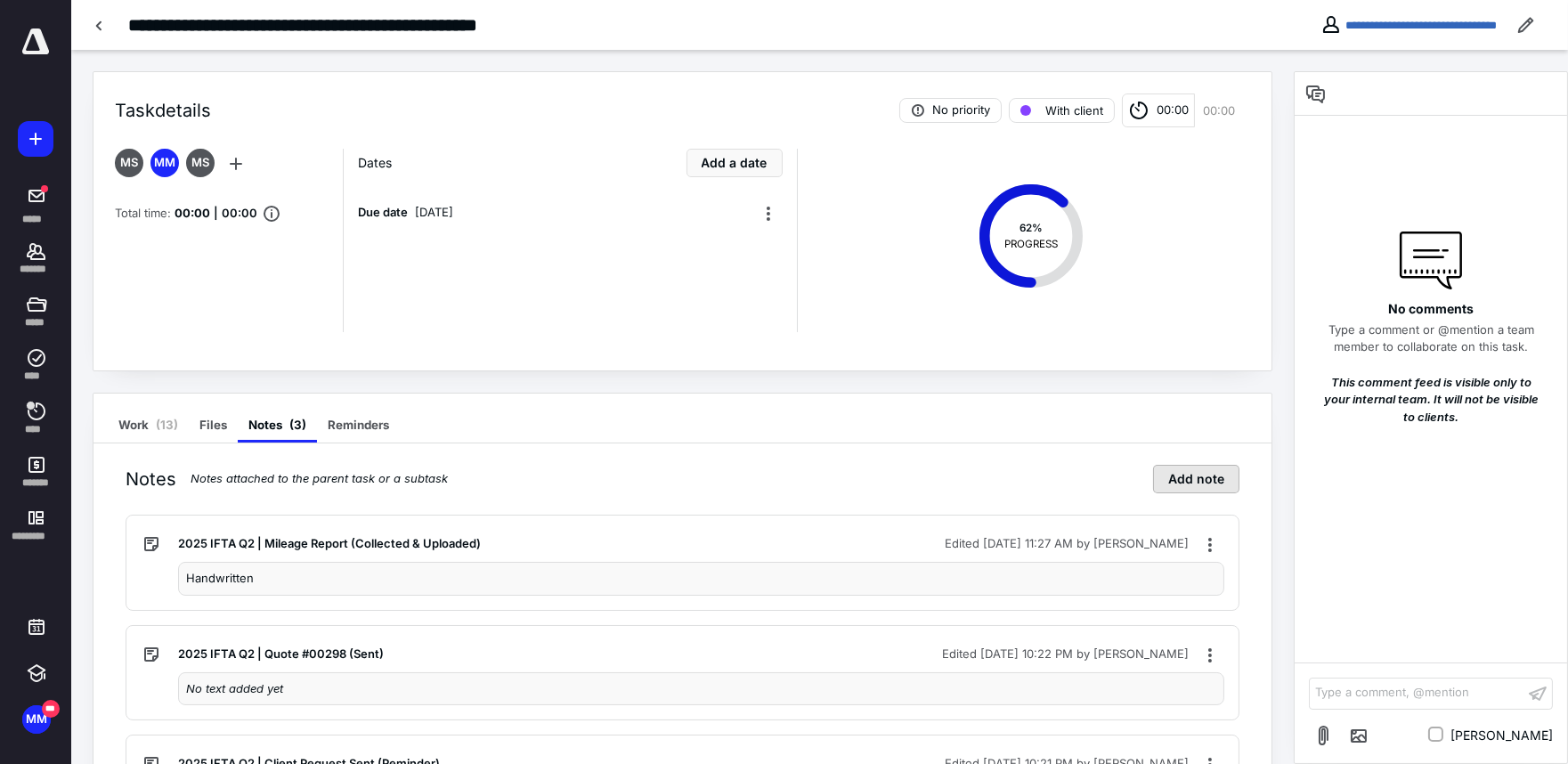 click on "Add note" at bounding box center (1196, 479) 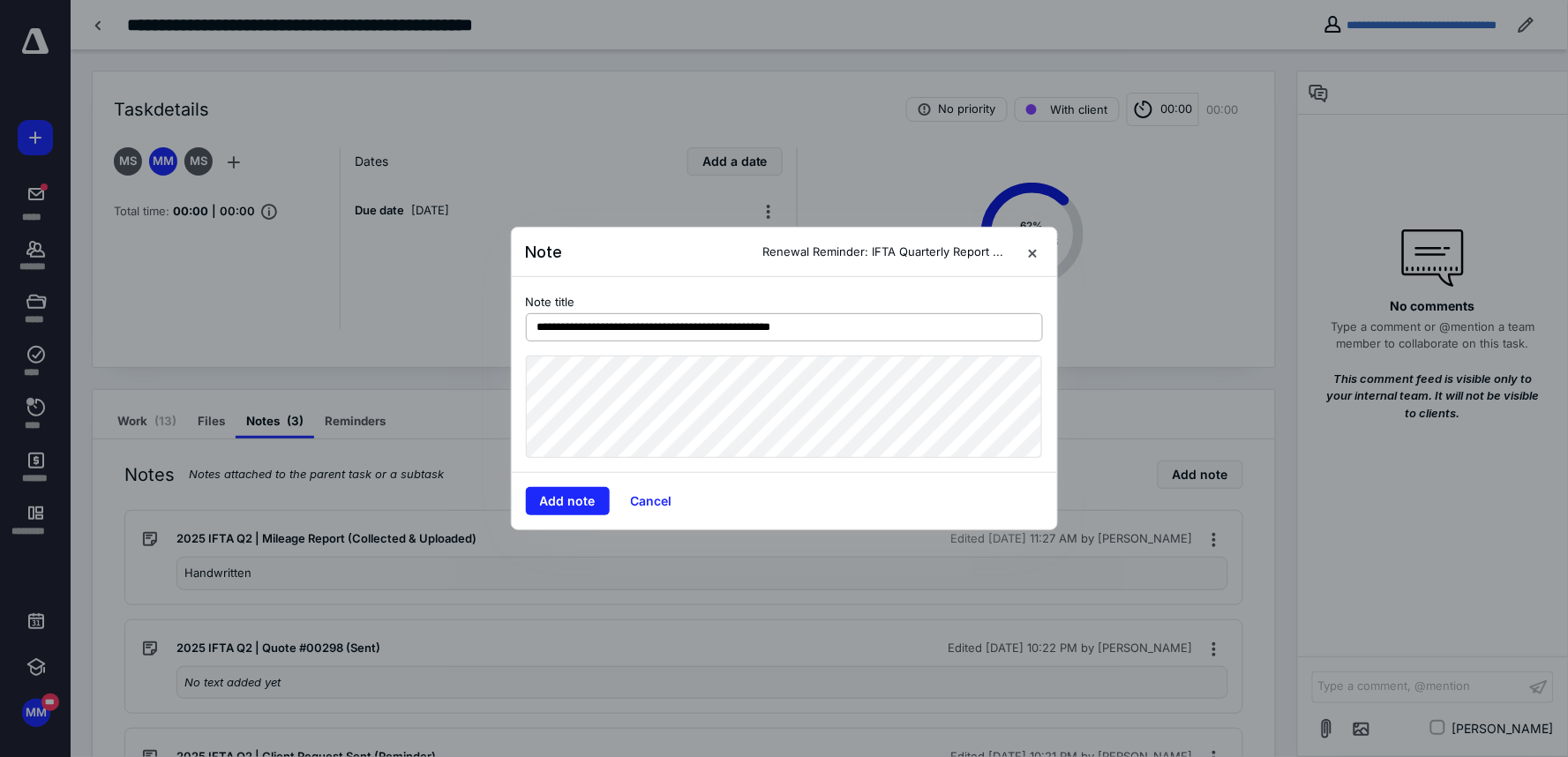 click on "**********" at bounding box center (784, 327) 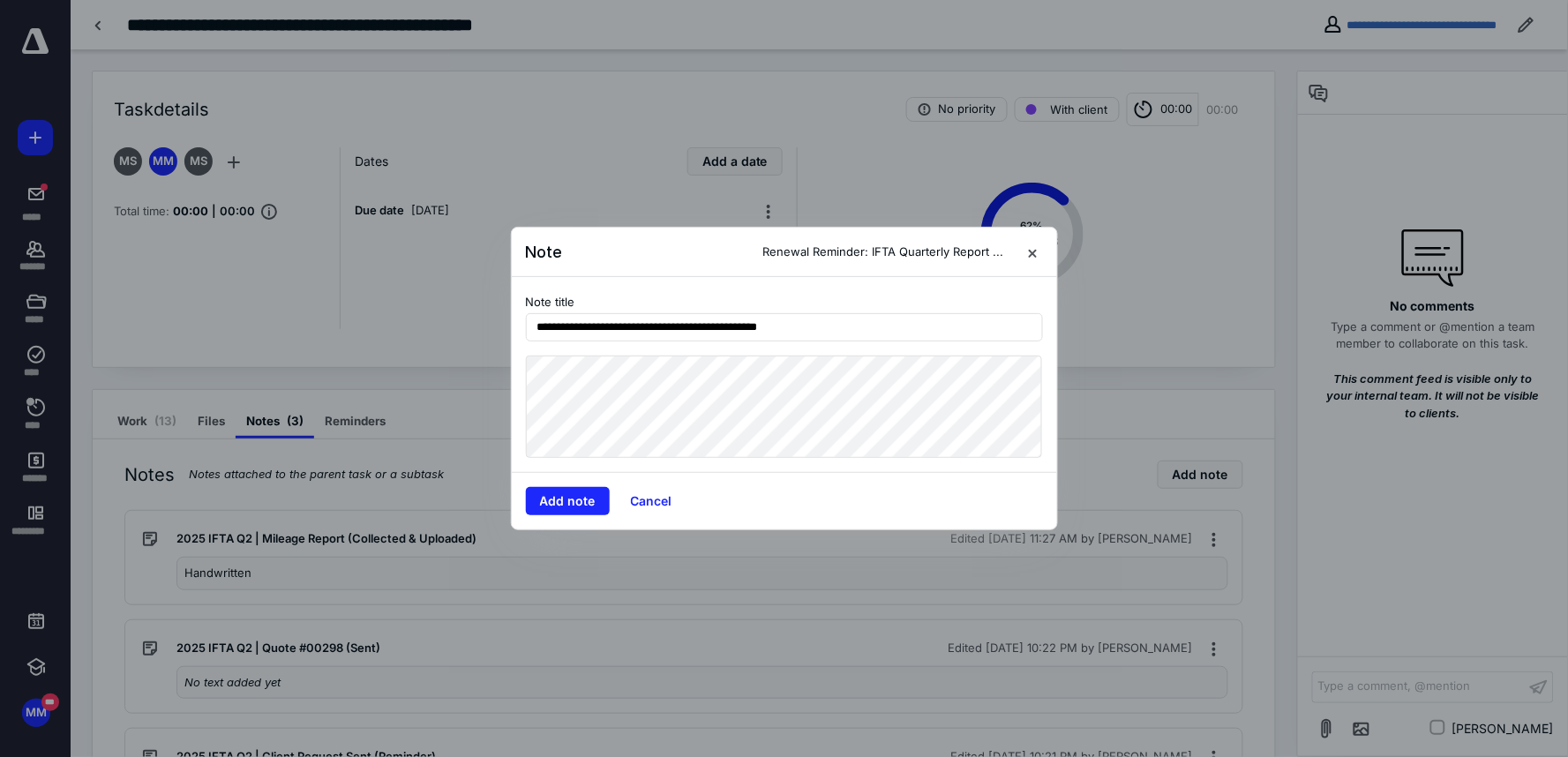 type on "**********" 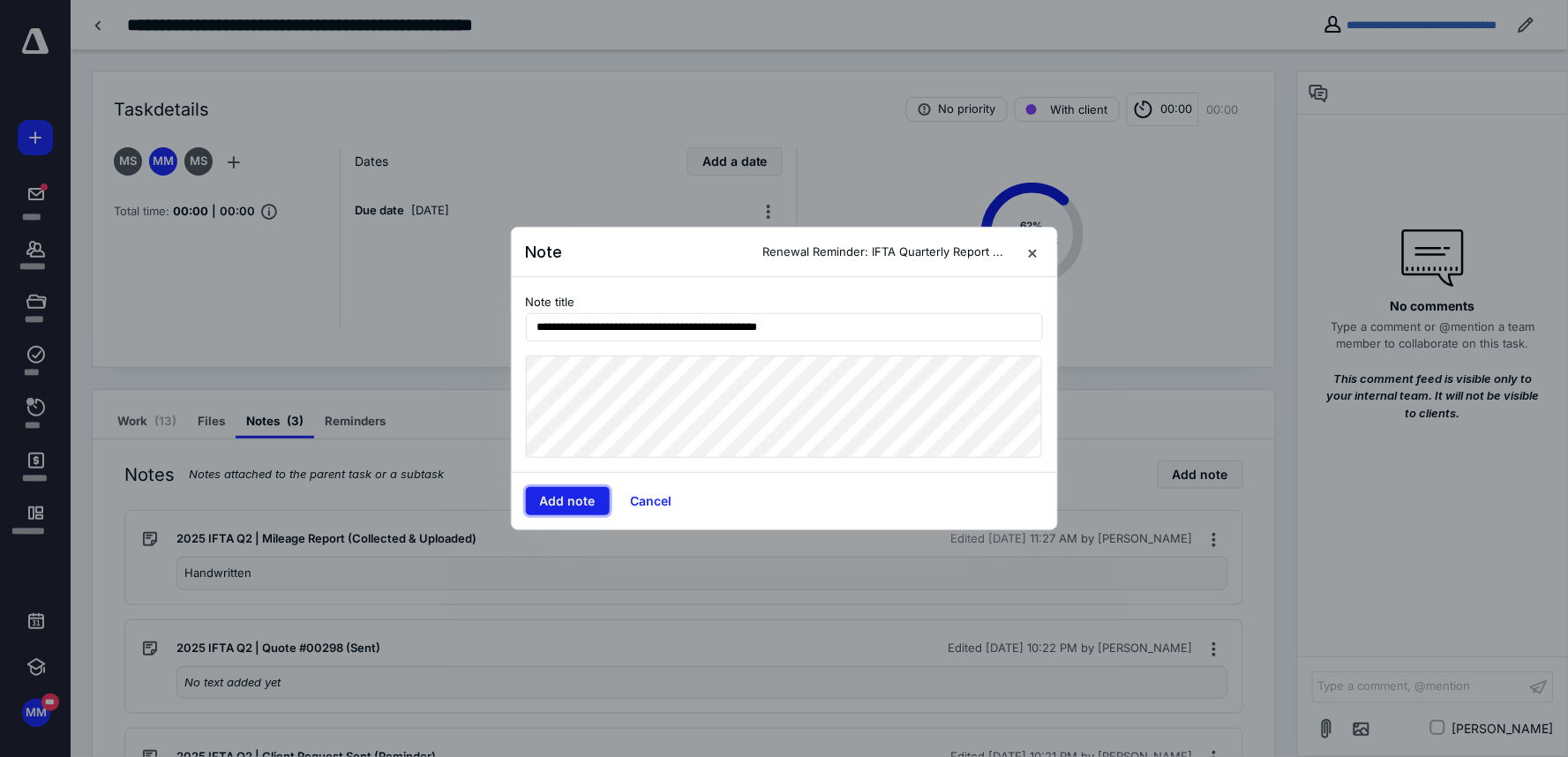 click on "Add note" at bounding box center [567, 501] 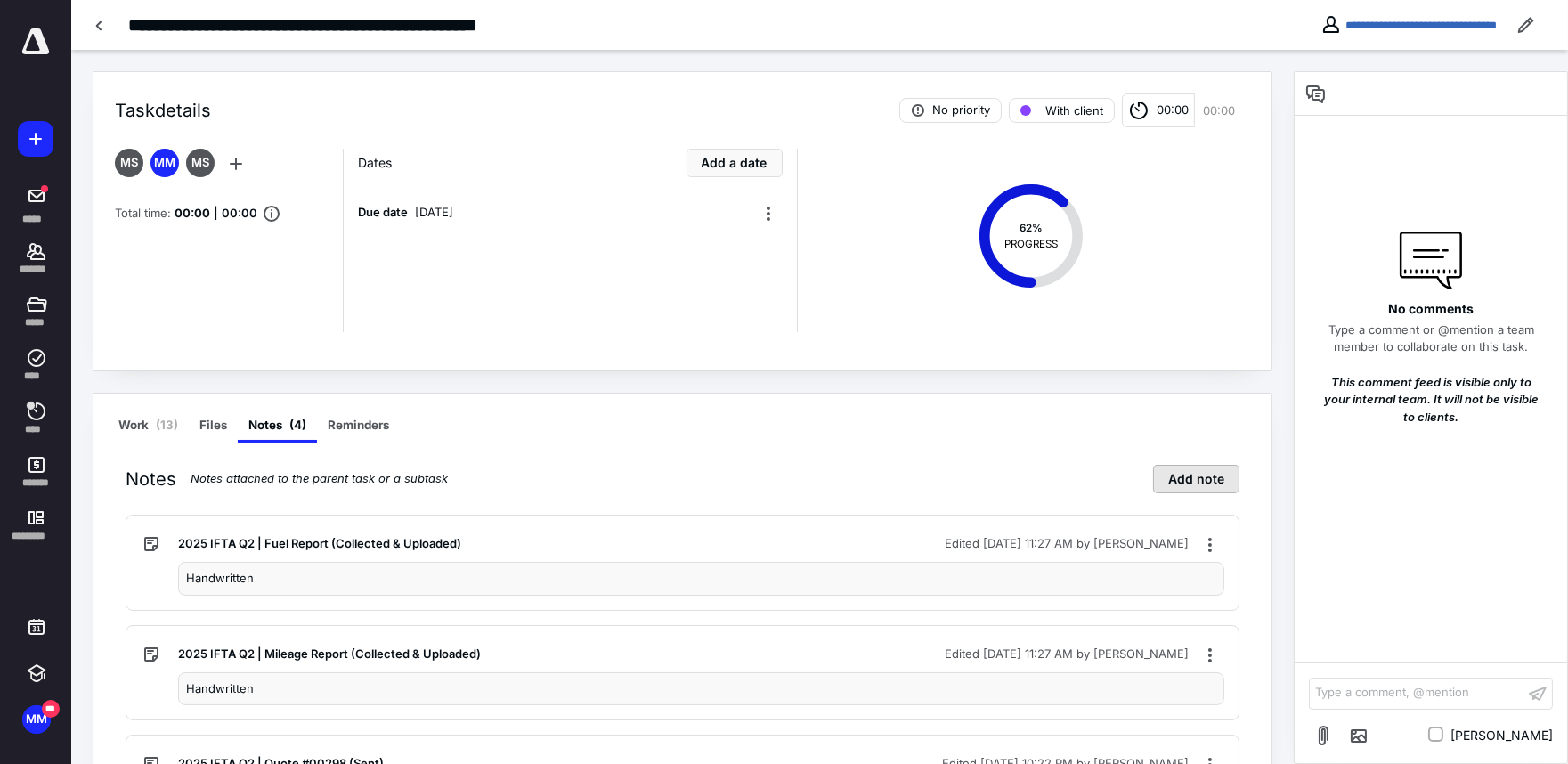 click on "Add note" at bounding box center (1196, 479) 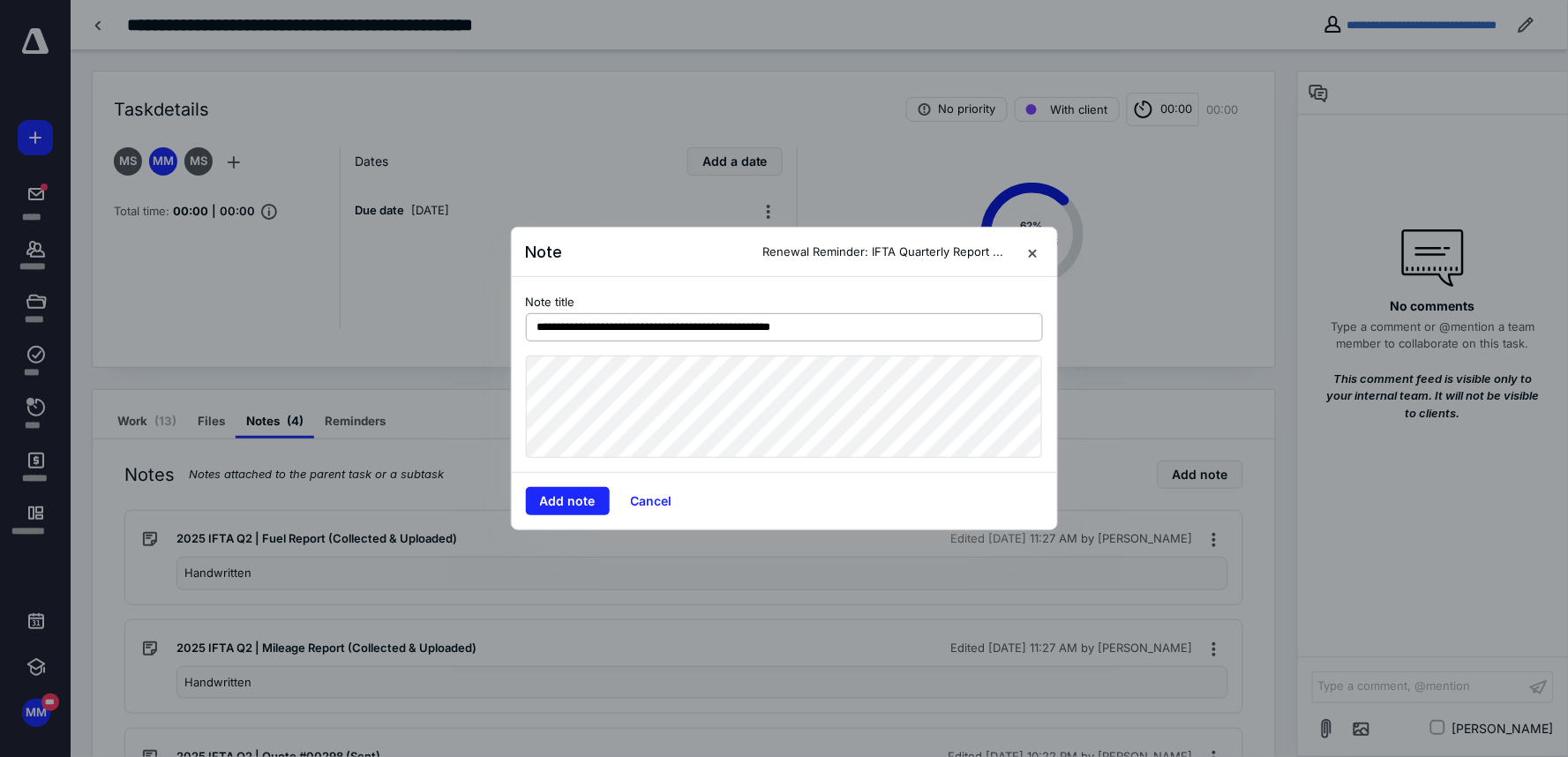 click on "**********" at bounding box center (784, 327) 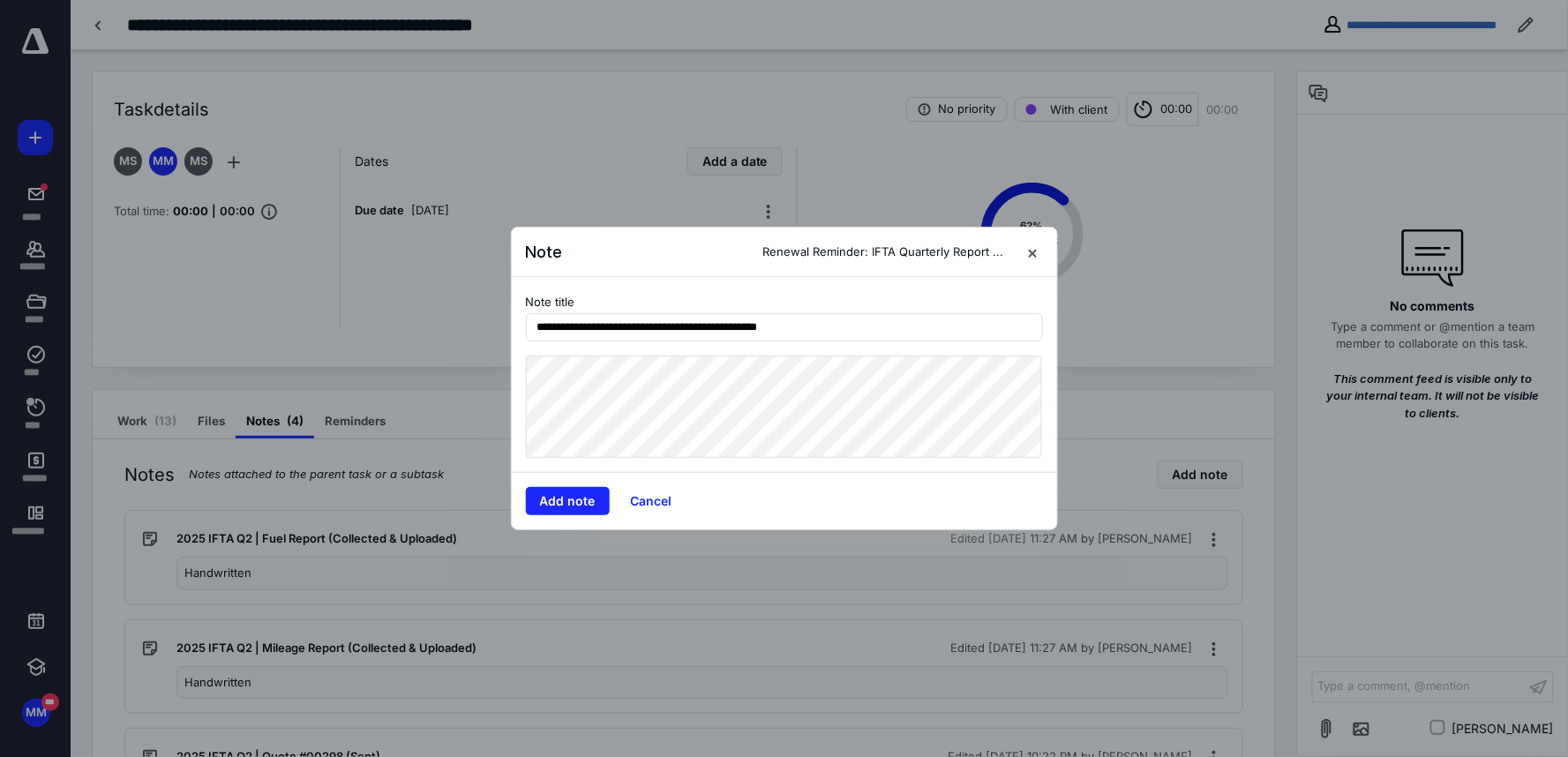 type on "**********" 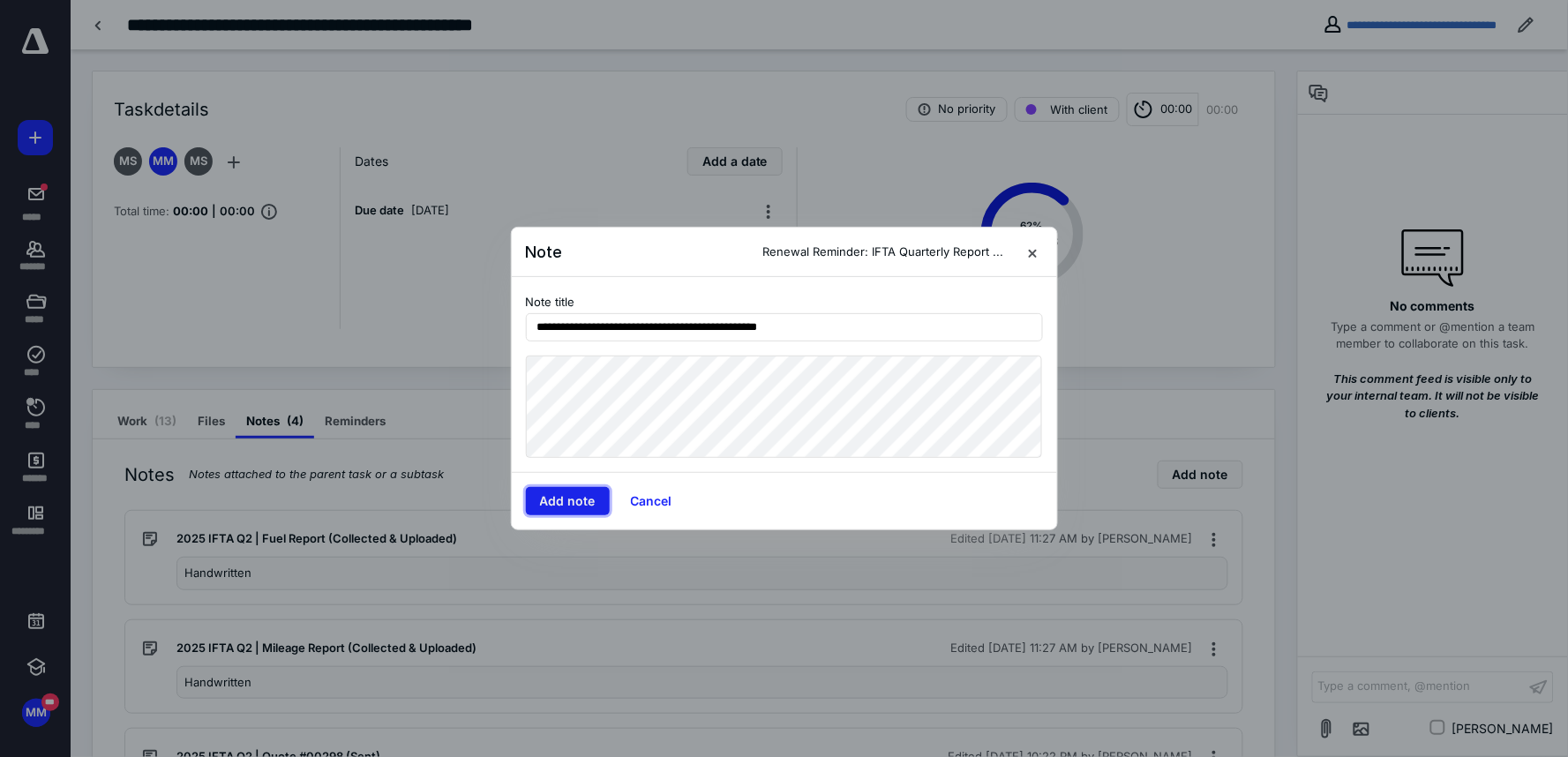 click on "Add note" at bounding box center [567, 501] 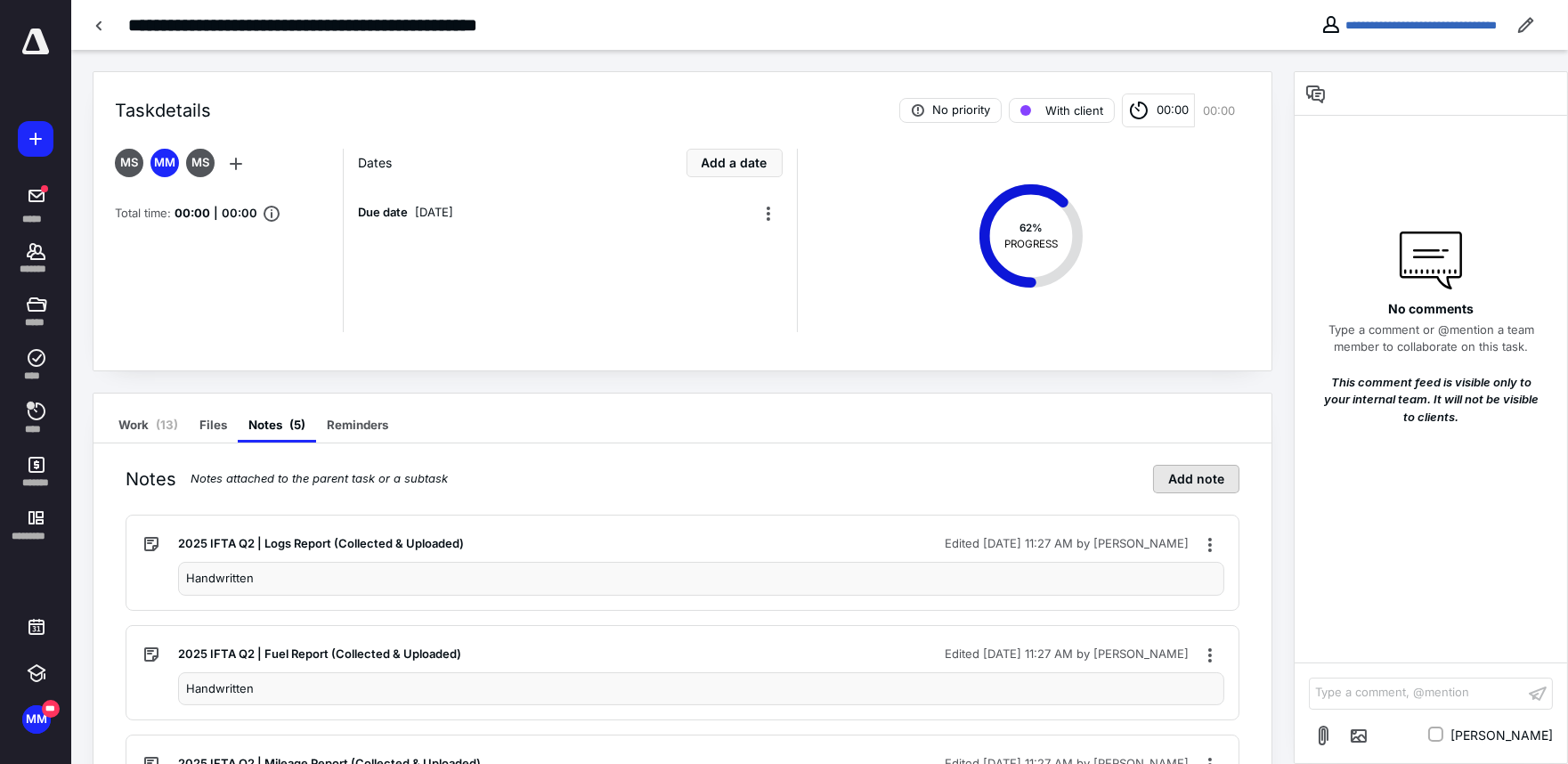 click on "Add note" at bounding box center (1196, 479) 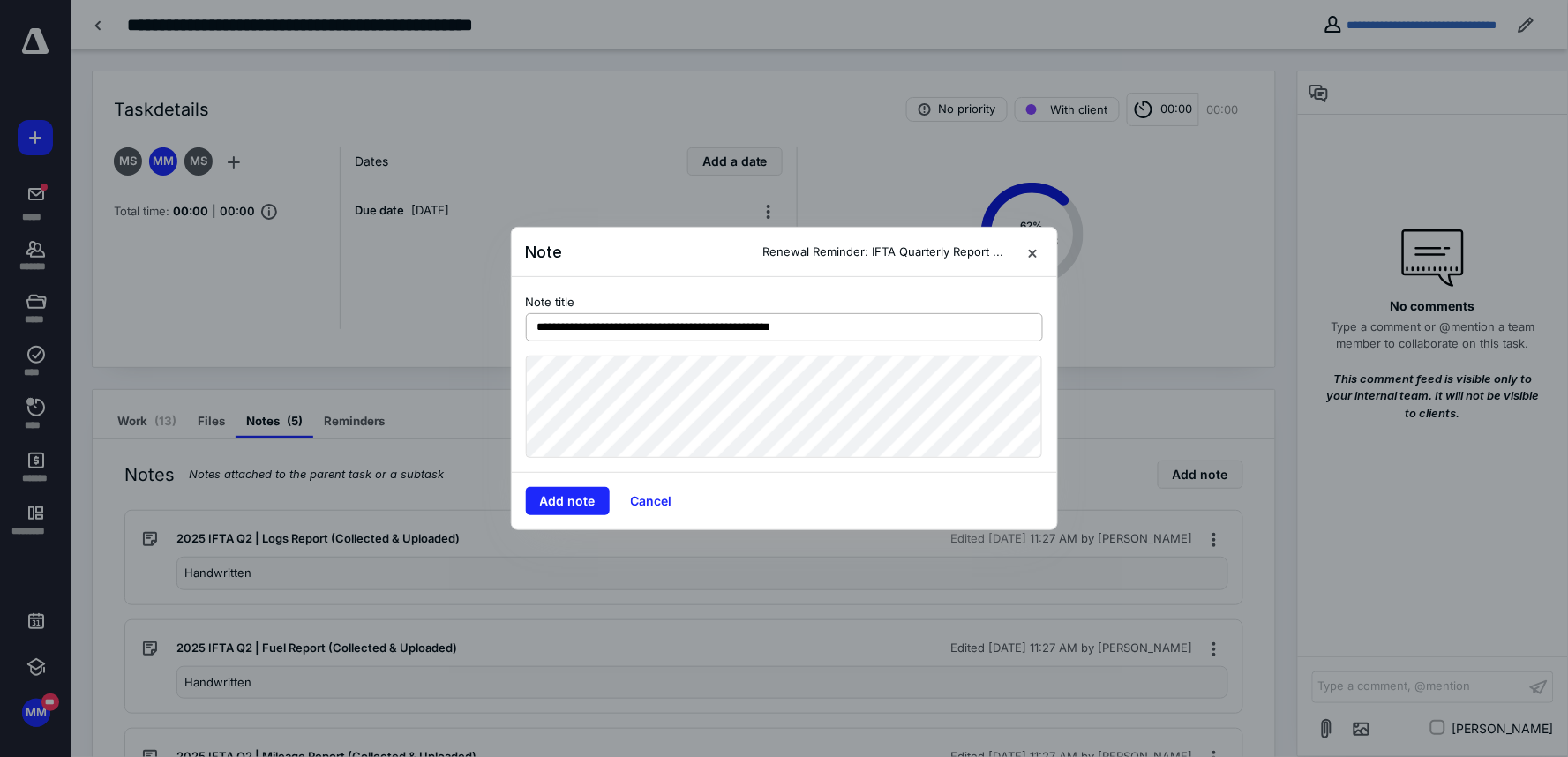 click on "**********" at bounding box center [784, 327] 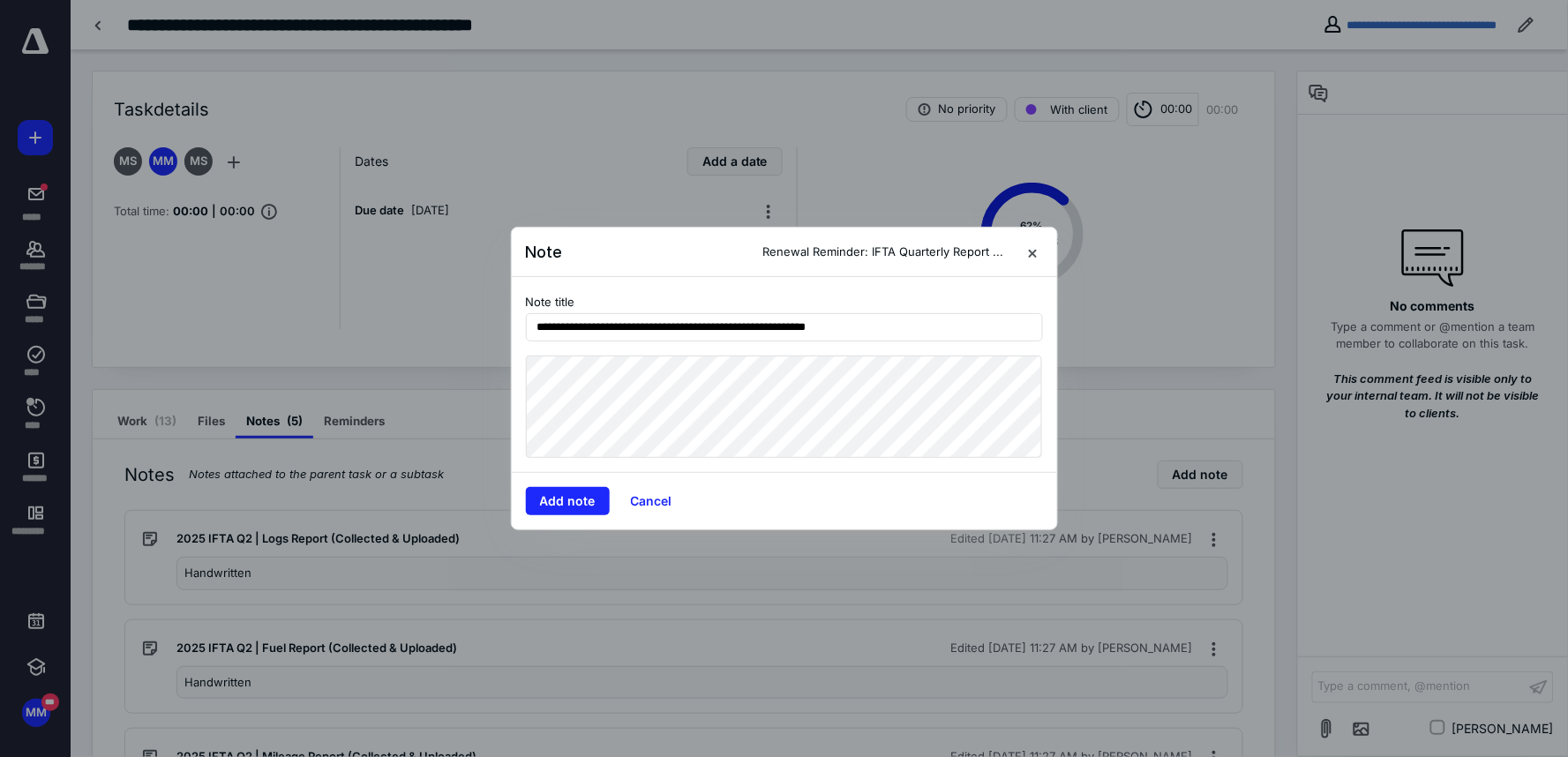 type on "**********" 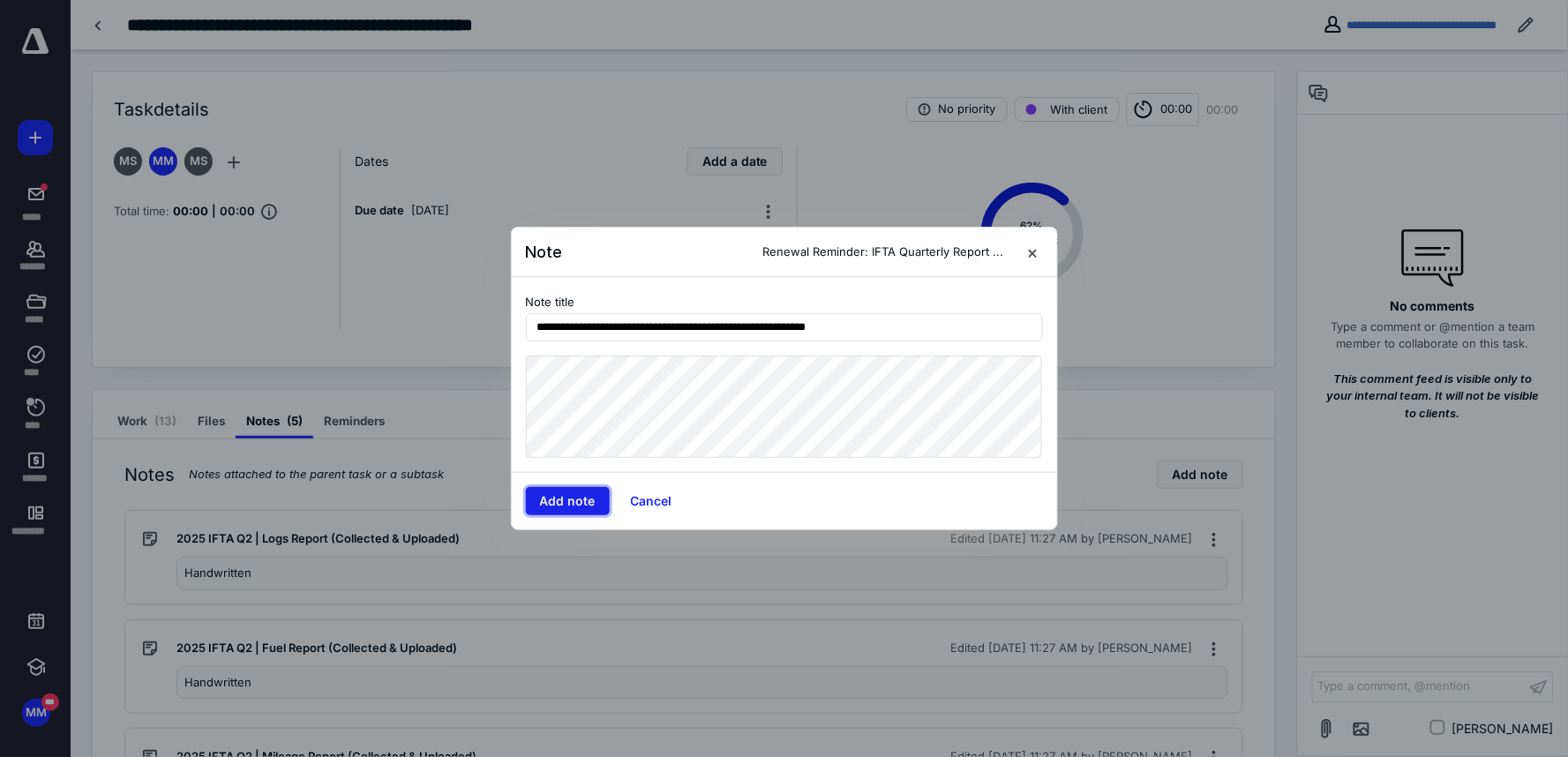 click on "Add note" at bounding box center (567, 501) 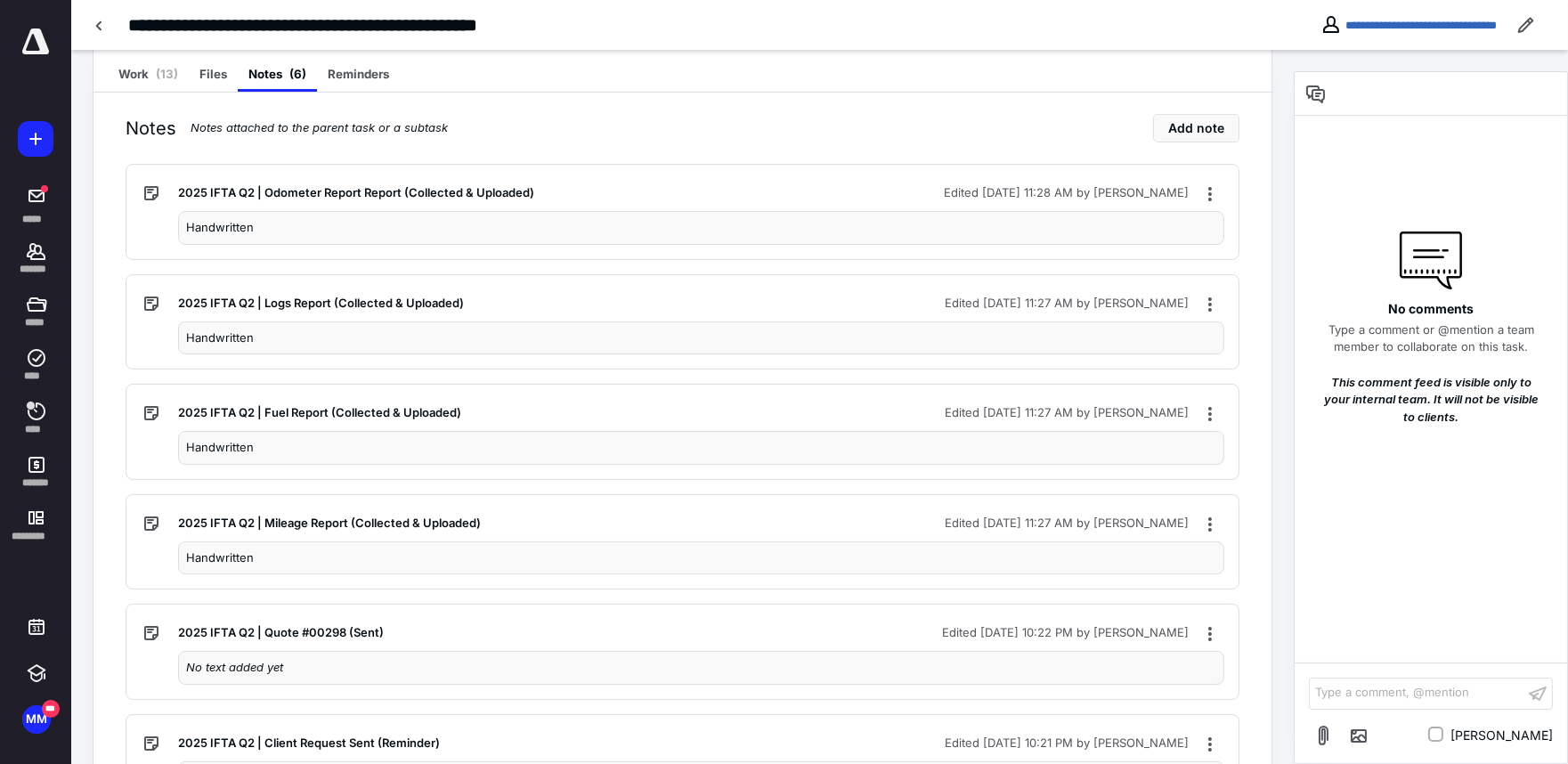 scroll, scrollTop: 395, scrollLeft: 0, axis: vertical 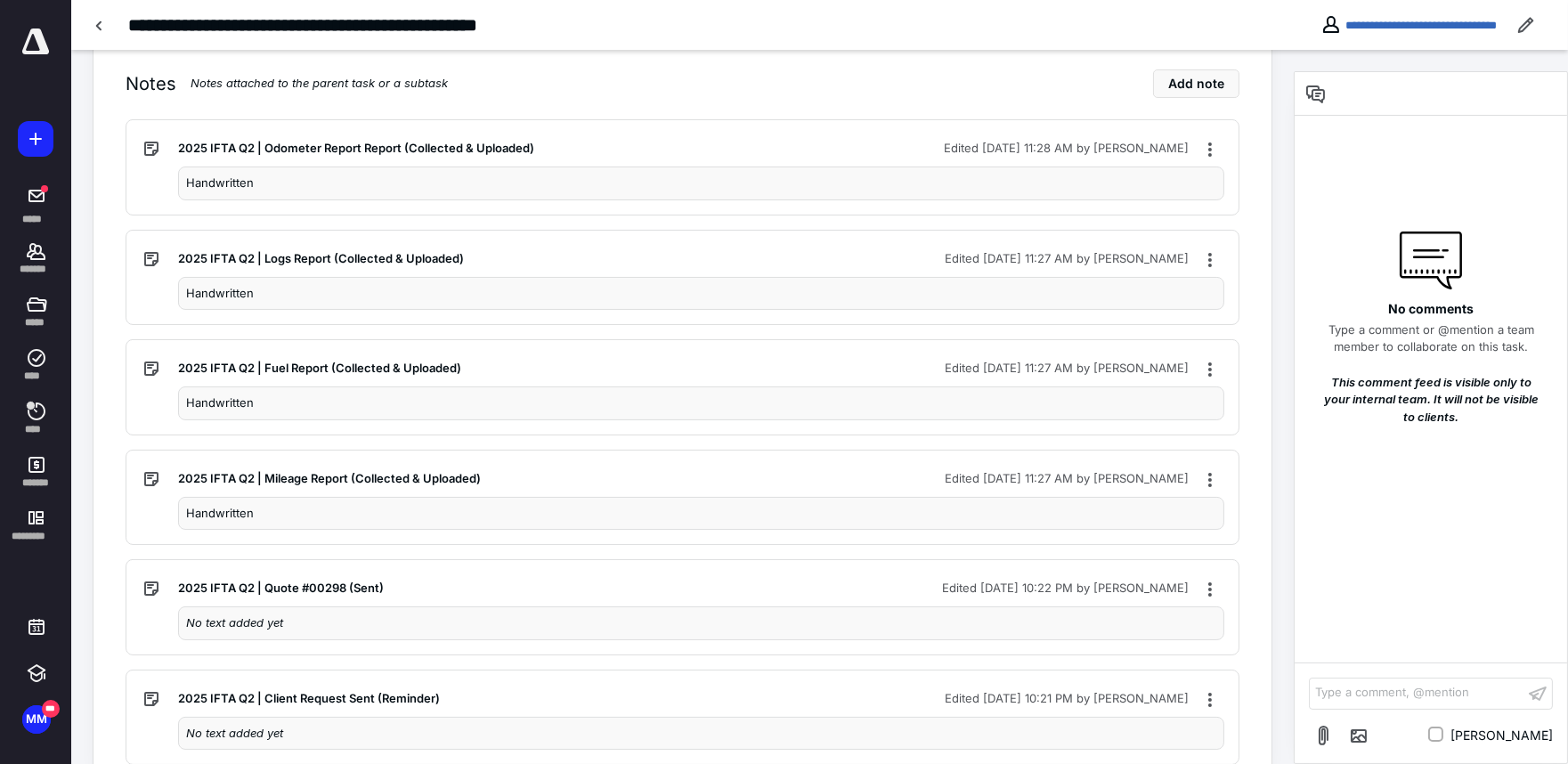 click on "Handwritten" at bounding box center [701, 514] 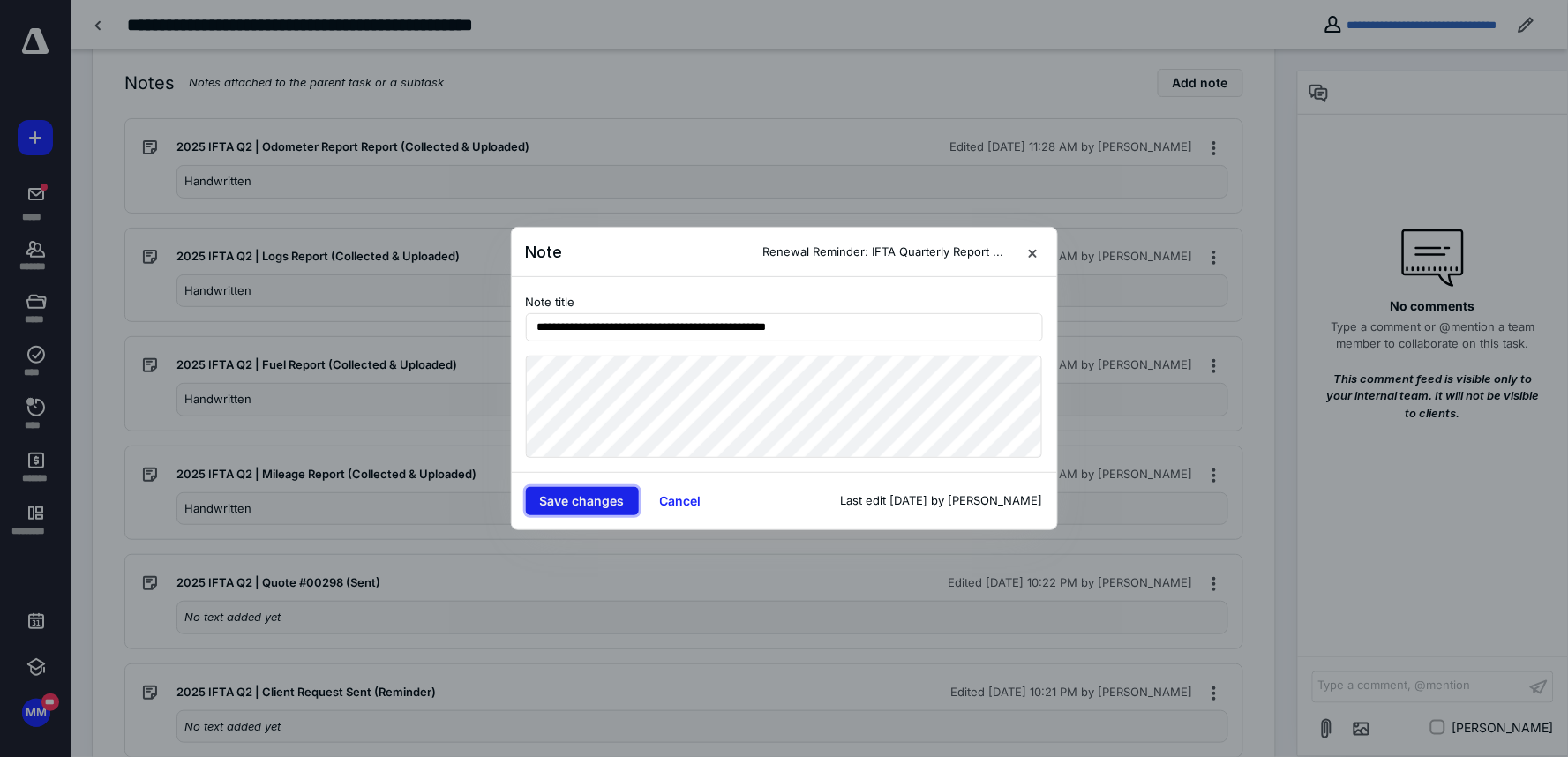 click on "Save changes" at bounding box center [582, 501] 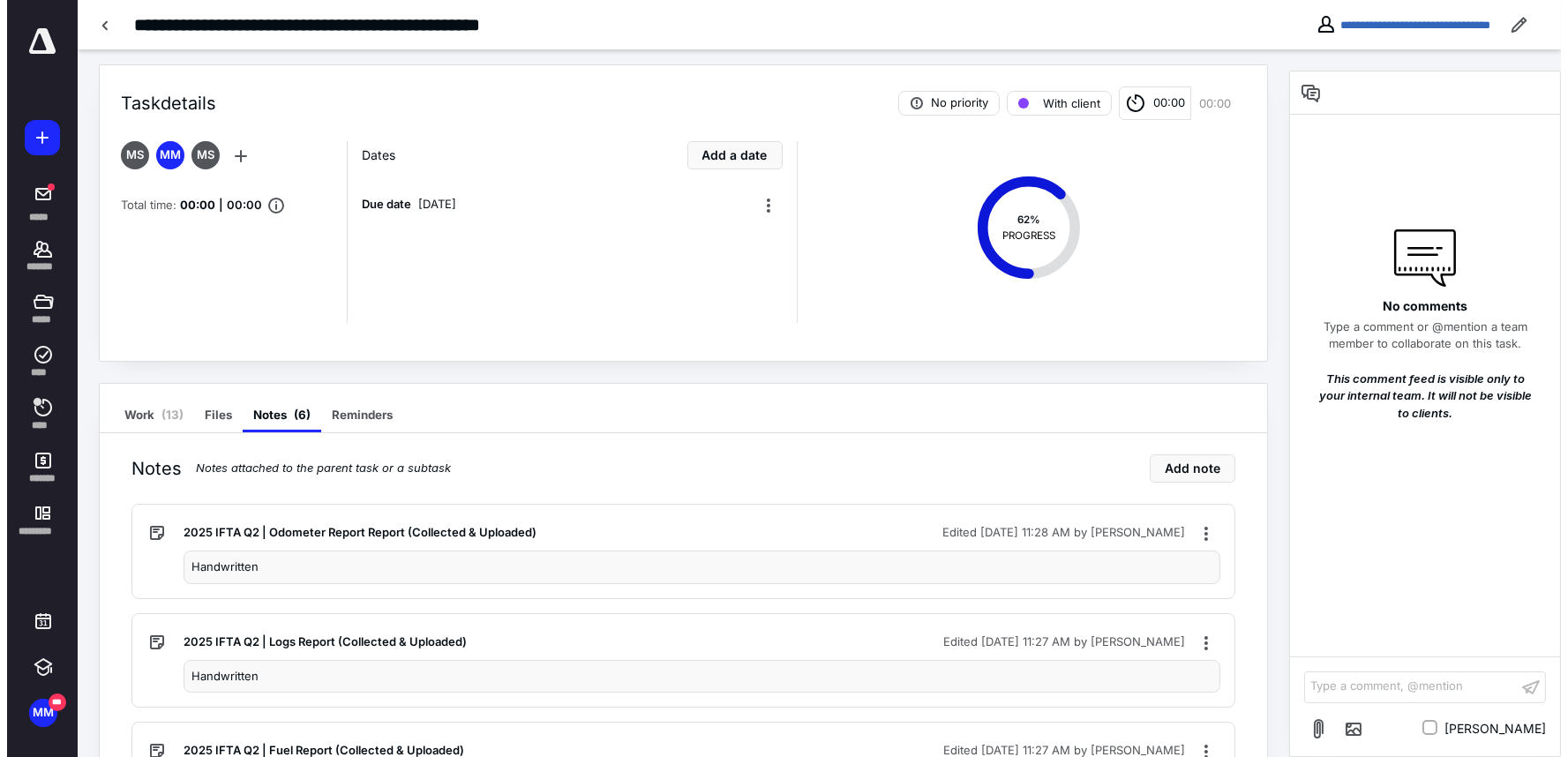 scroll, scrollTop: 0, scrollLeft: 0, axis: both 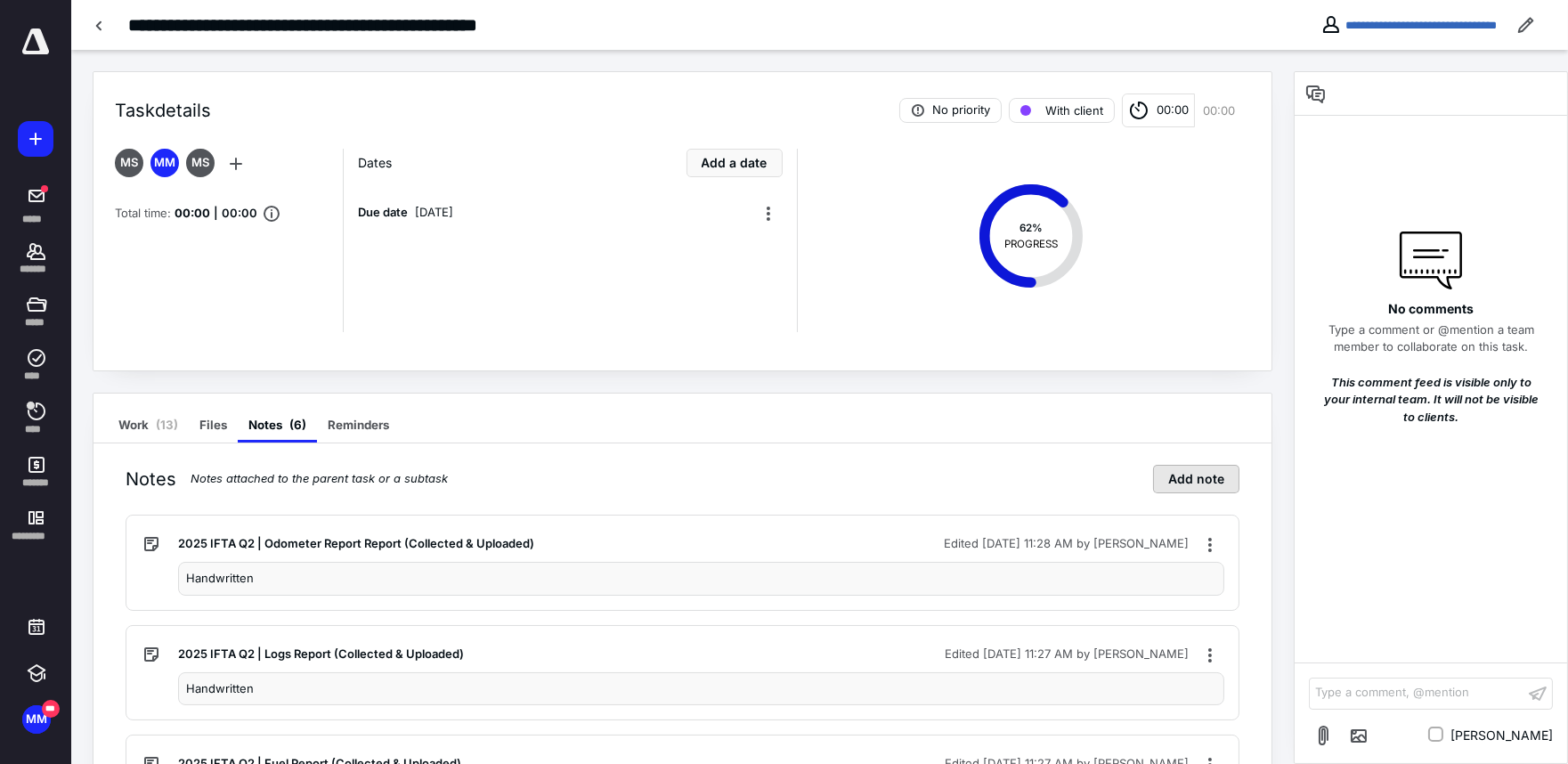 click on "Add note" at bounding box center [1196, 479] 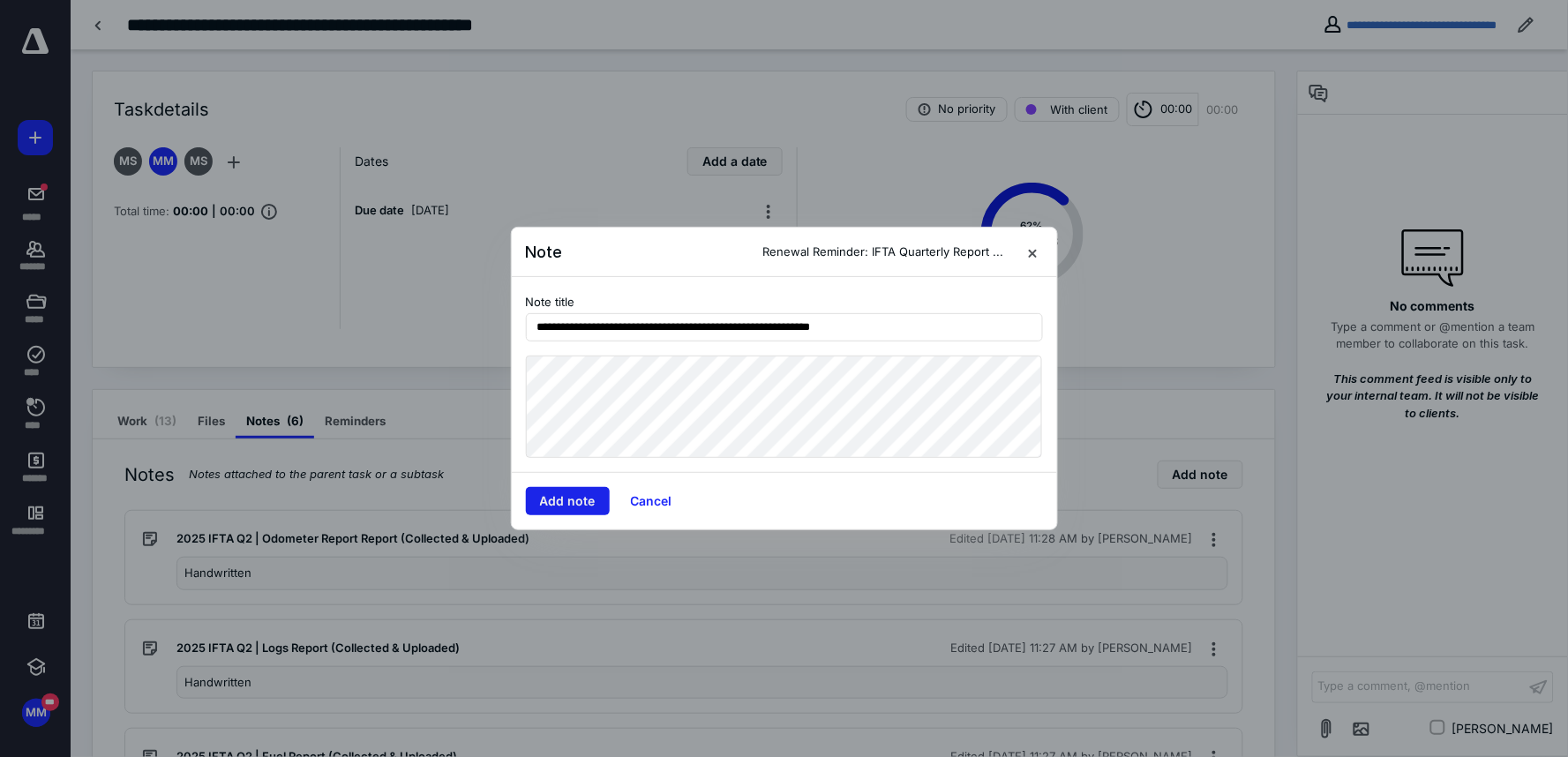 type on "**********" 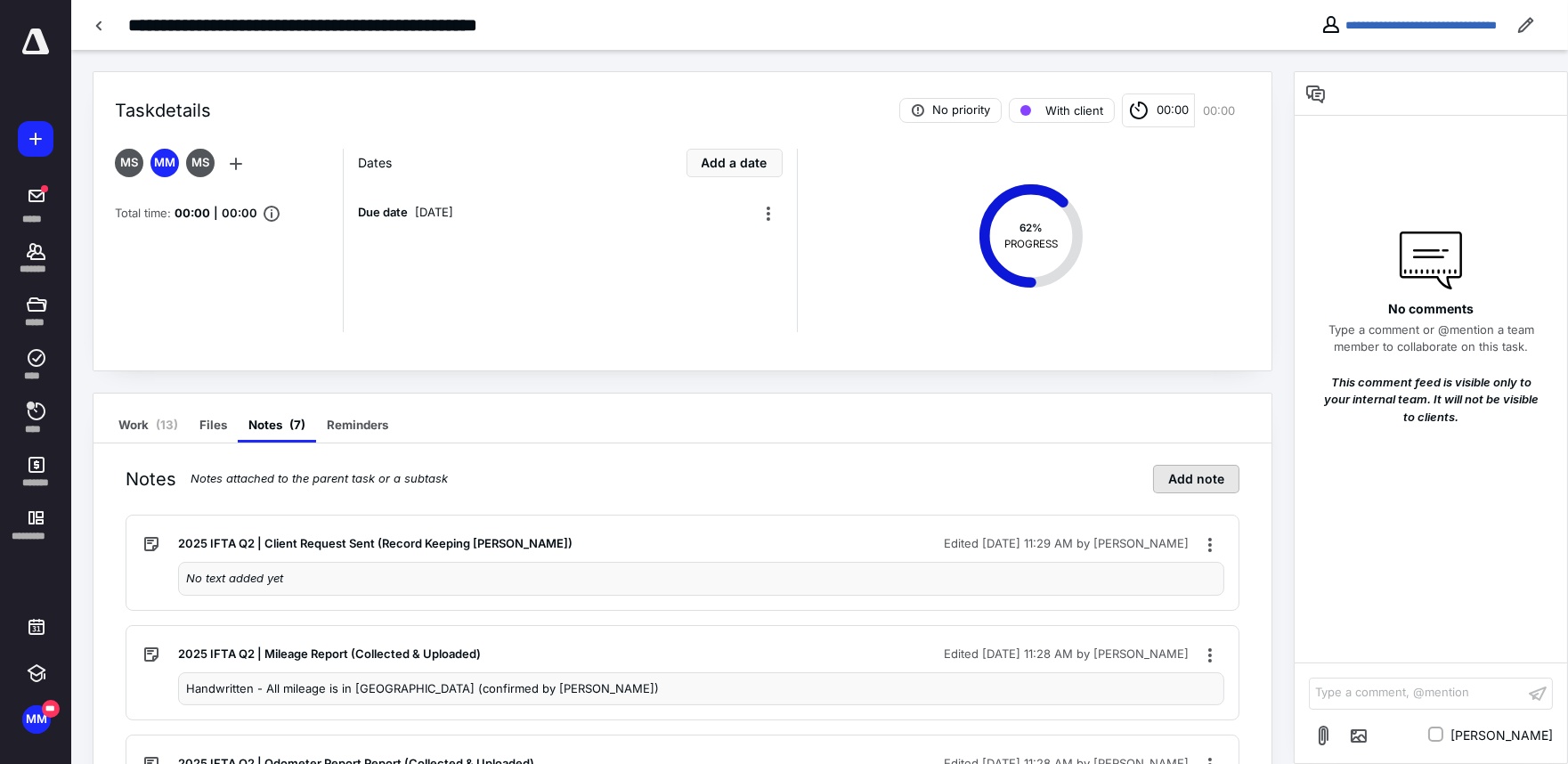 click on "Add note" at bounding box center [1196, 479] 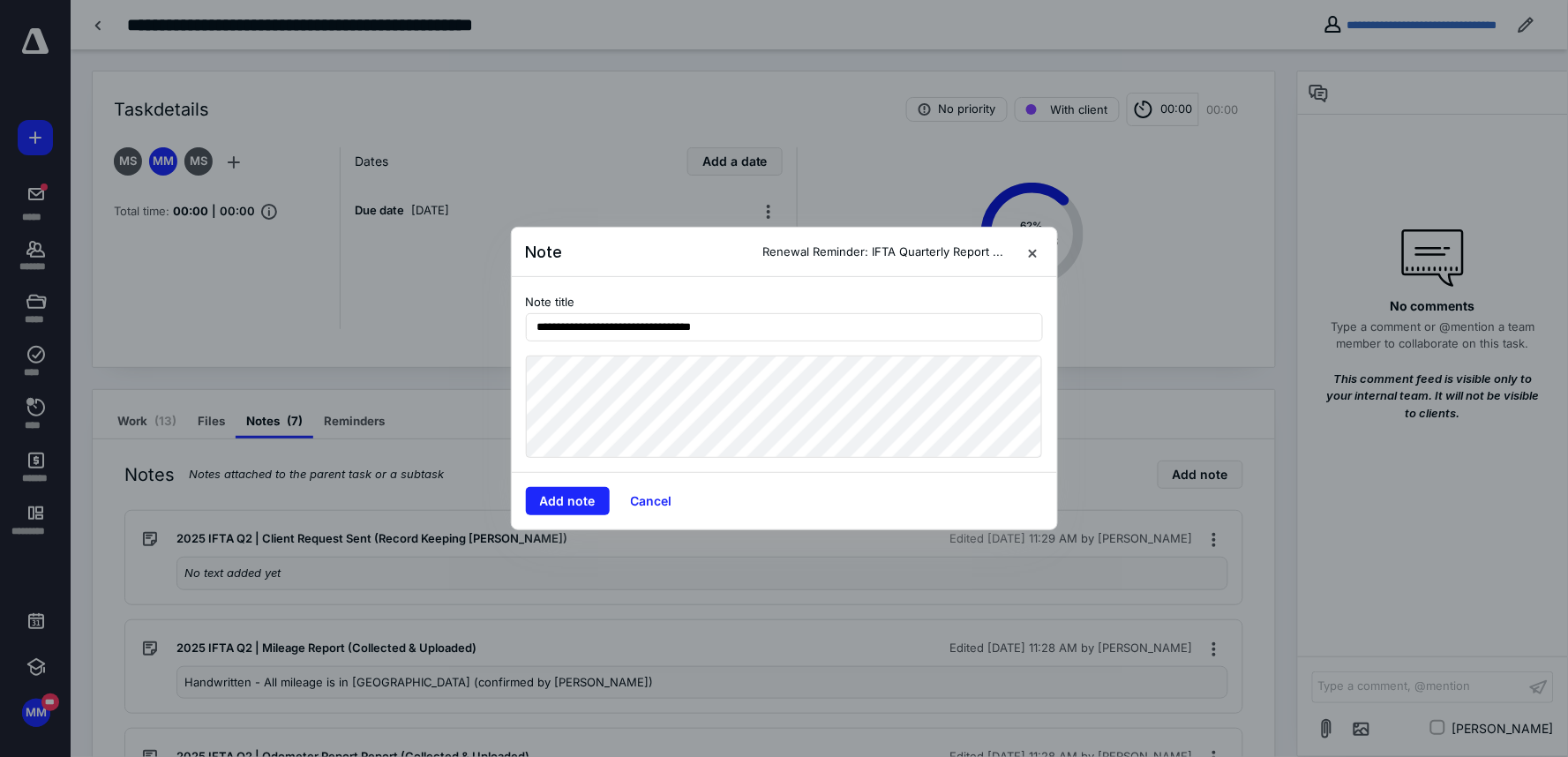 type on "**********" 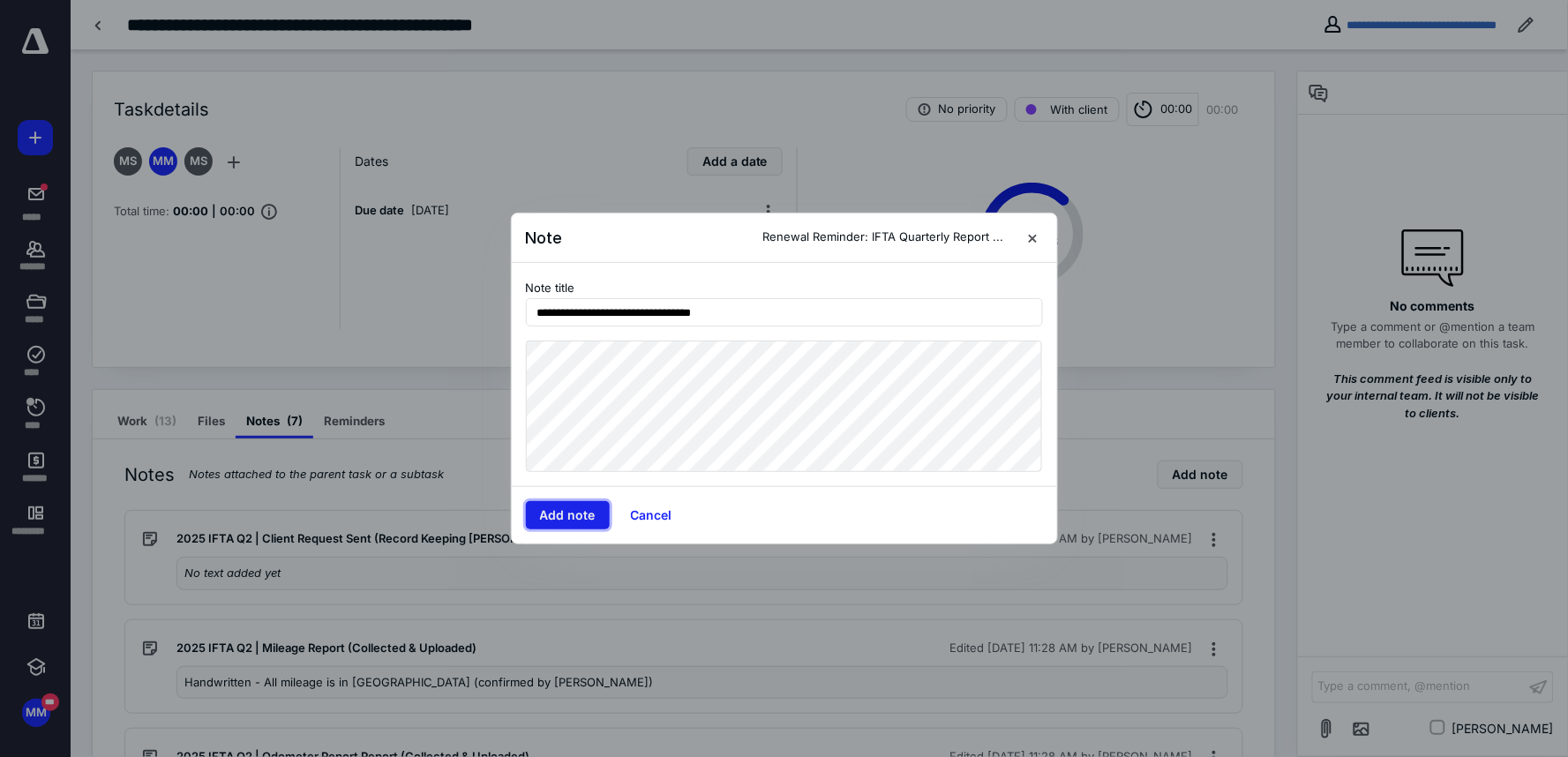 click on "Add note" at bounding box center (567, 515) 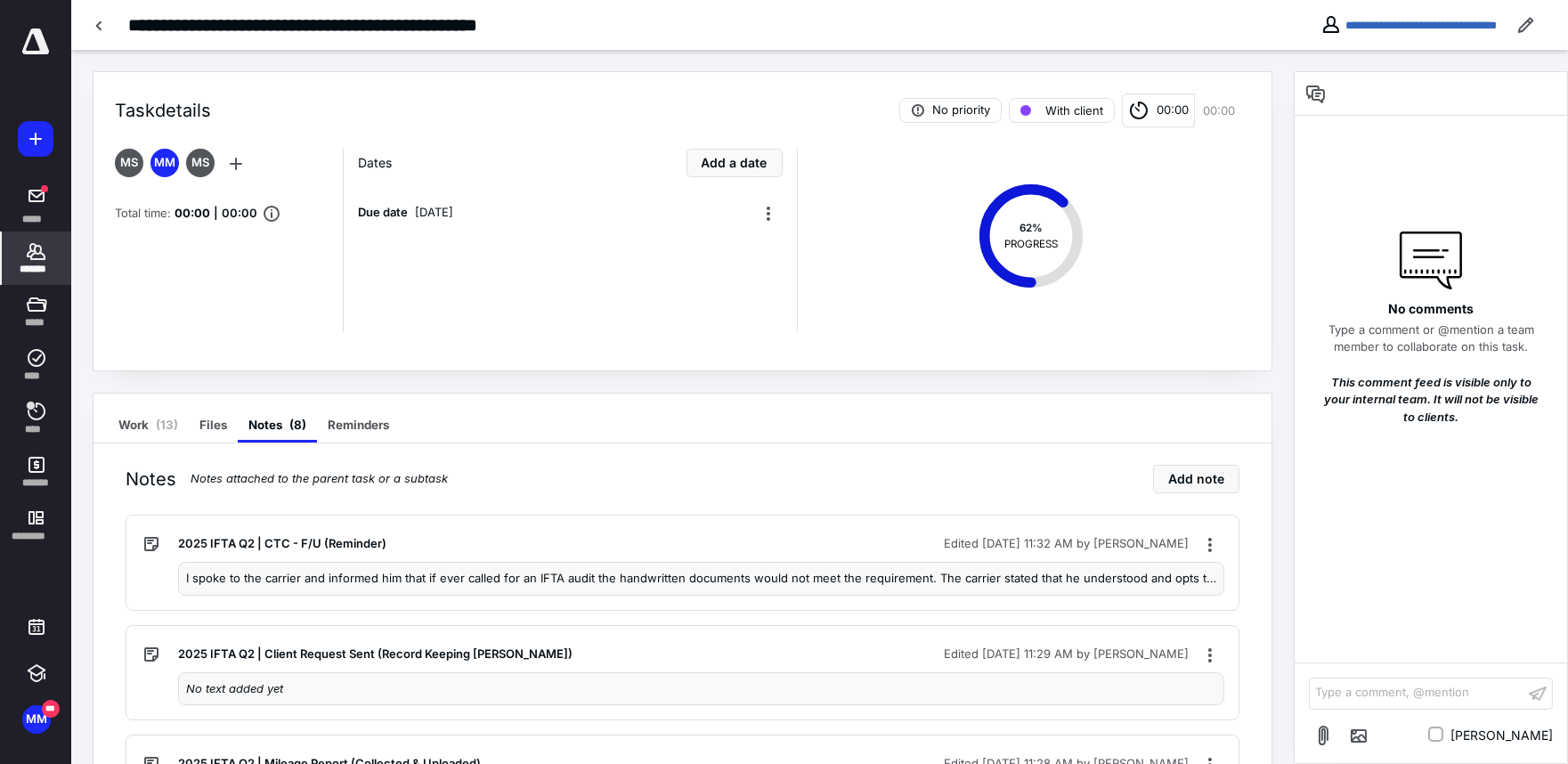 click 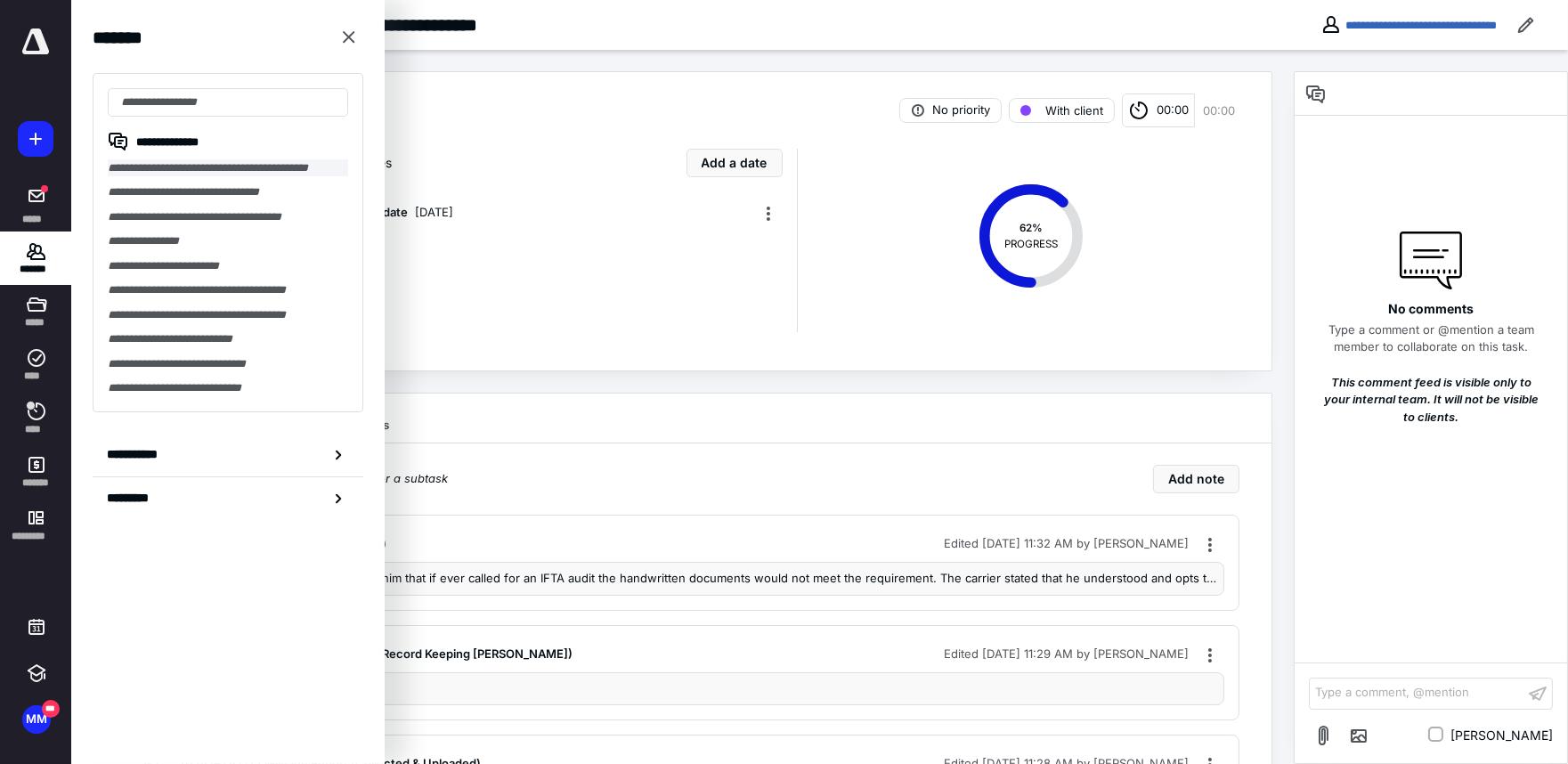 click on "**********" at bounding box center (228, 167) 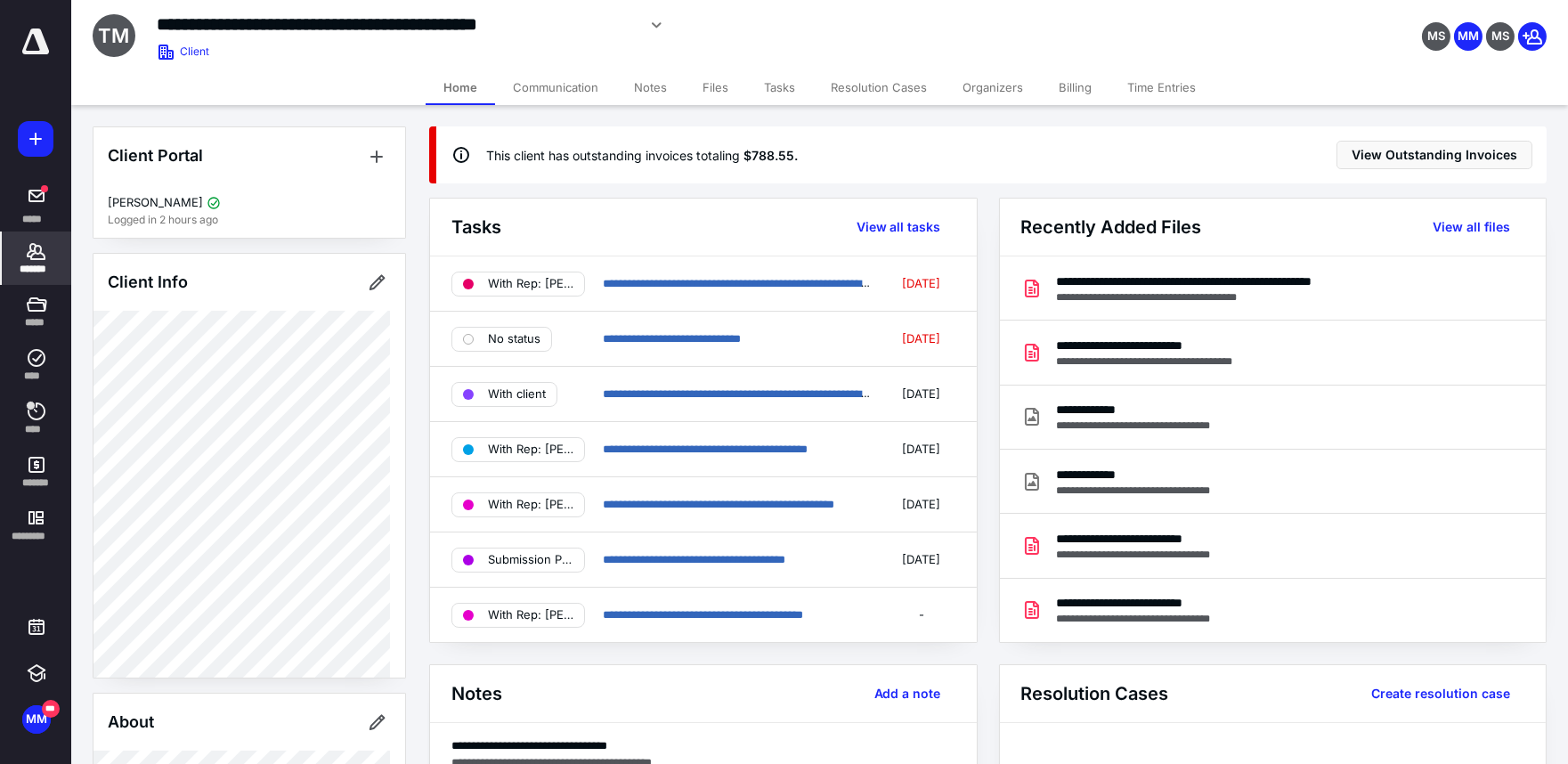 click on "Files" at bounding box center (715, 87) 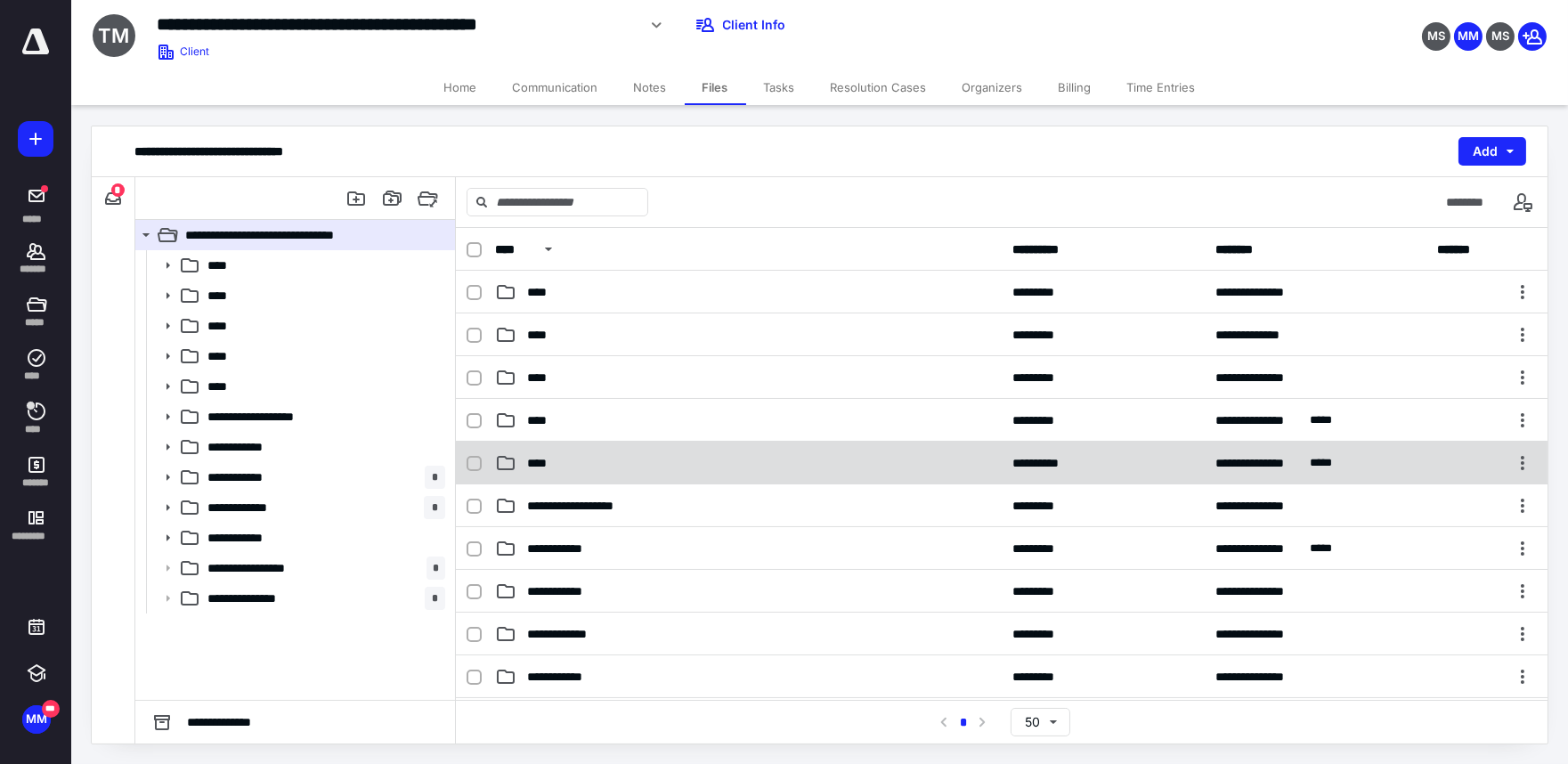 click on "****" at bounding box center [748, 463] 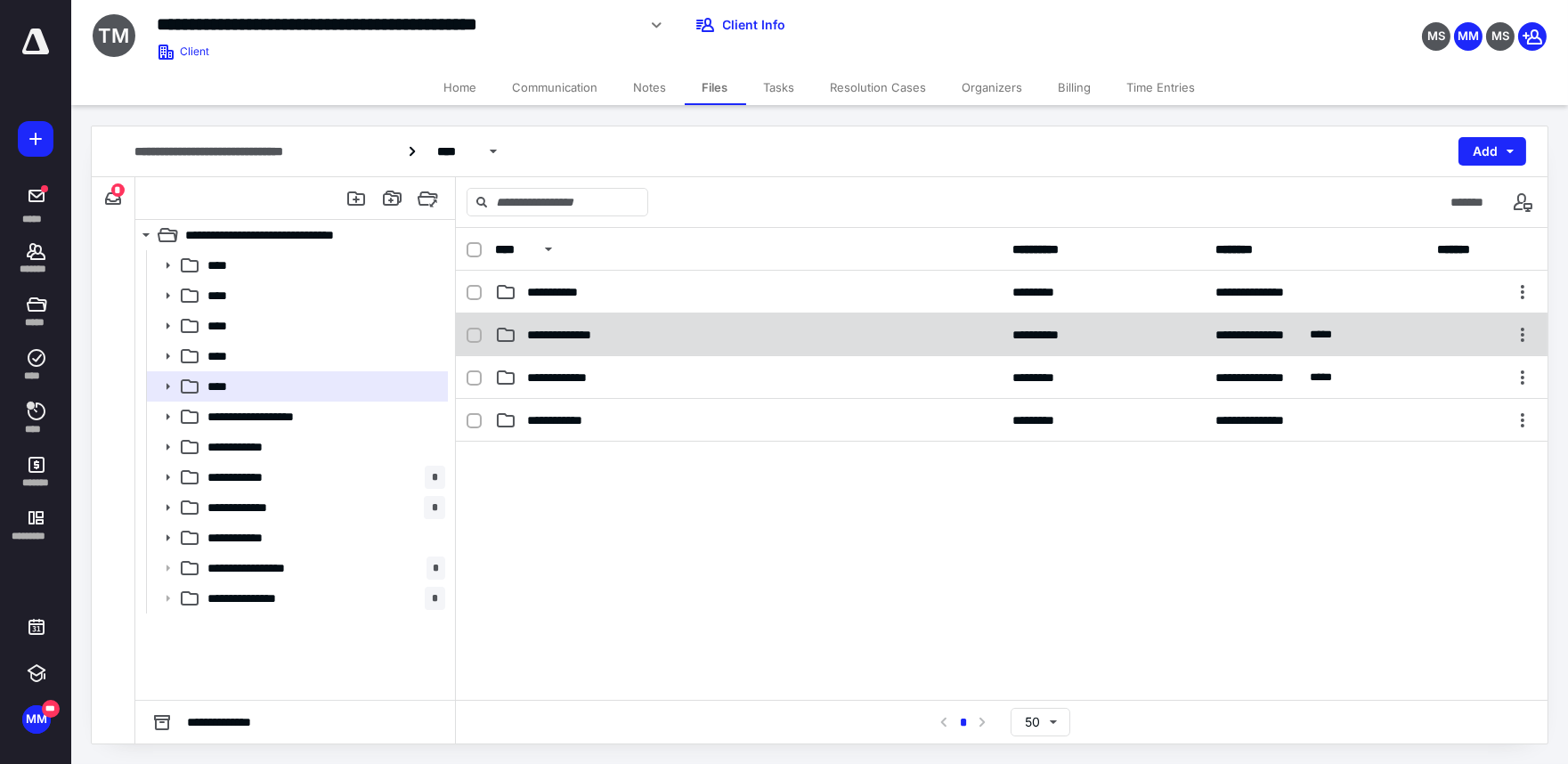 click on "**********" at bounding box center (748, 335) 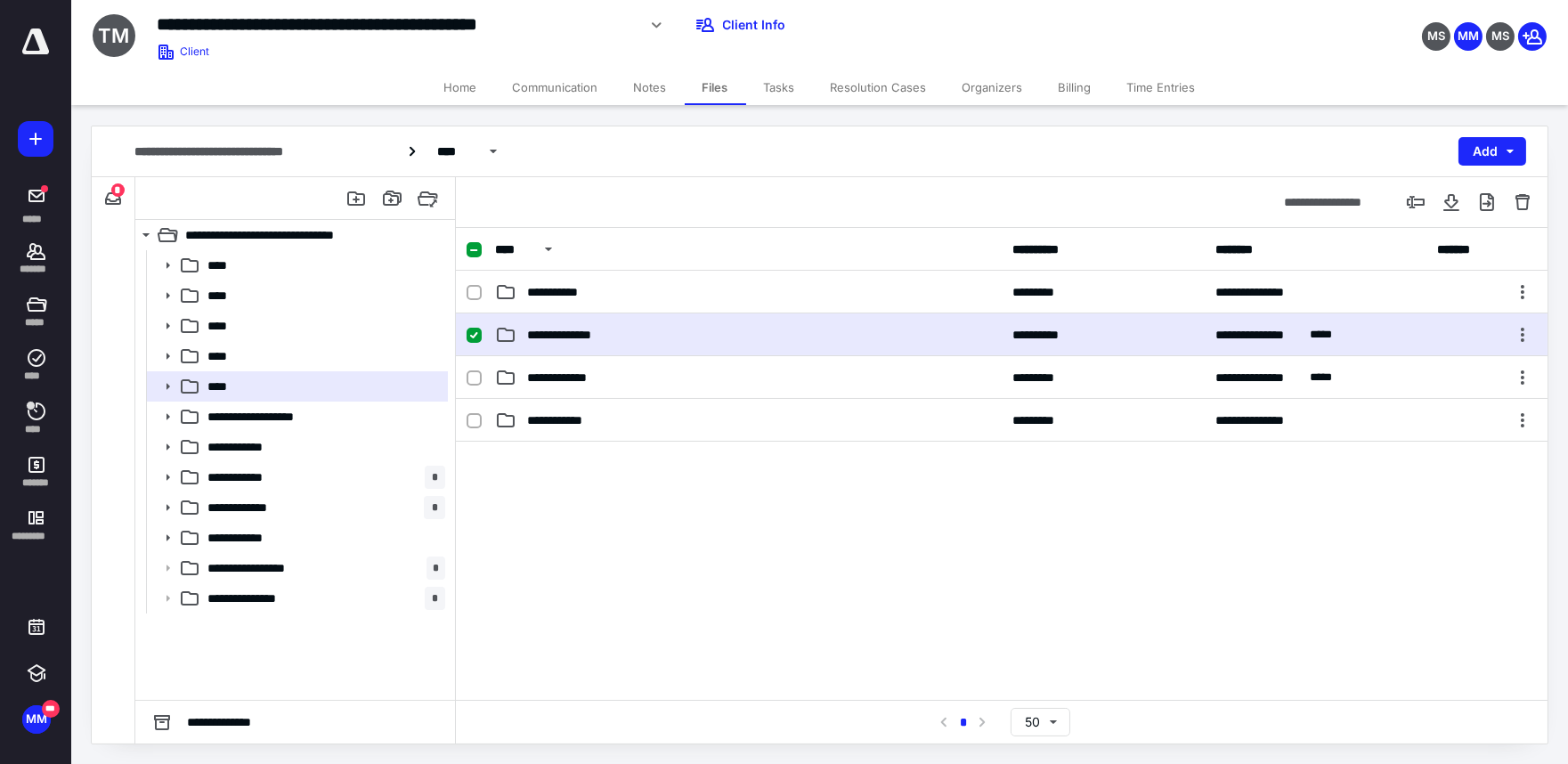 click on "**********" at bounding box center (748, 335) 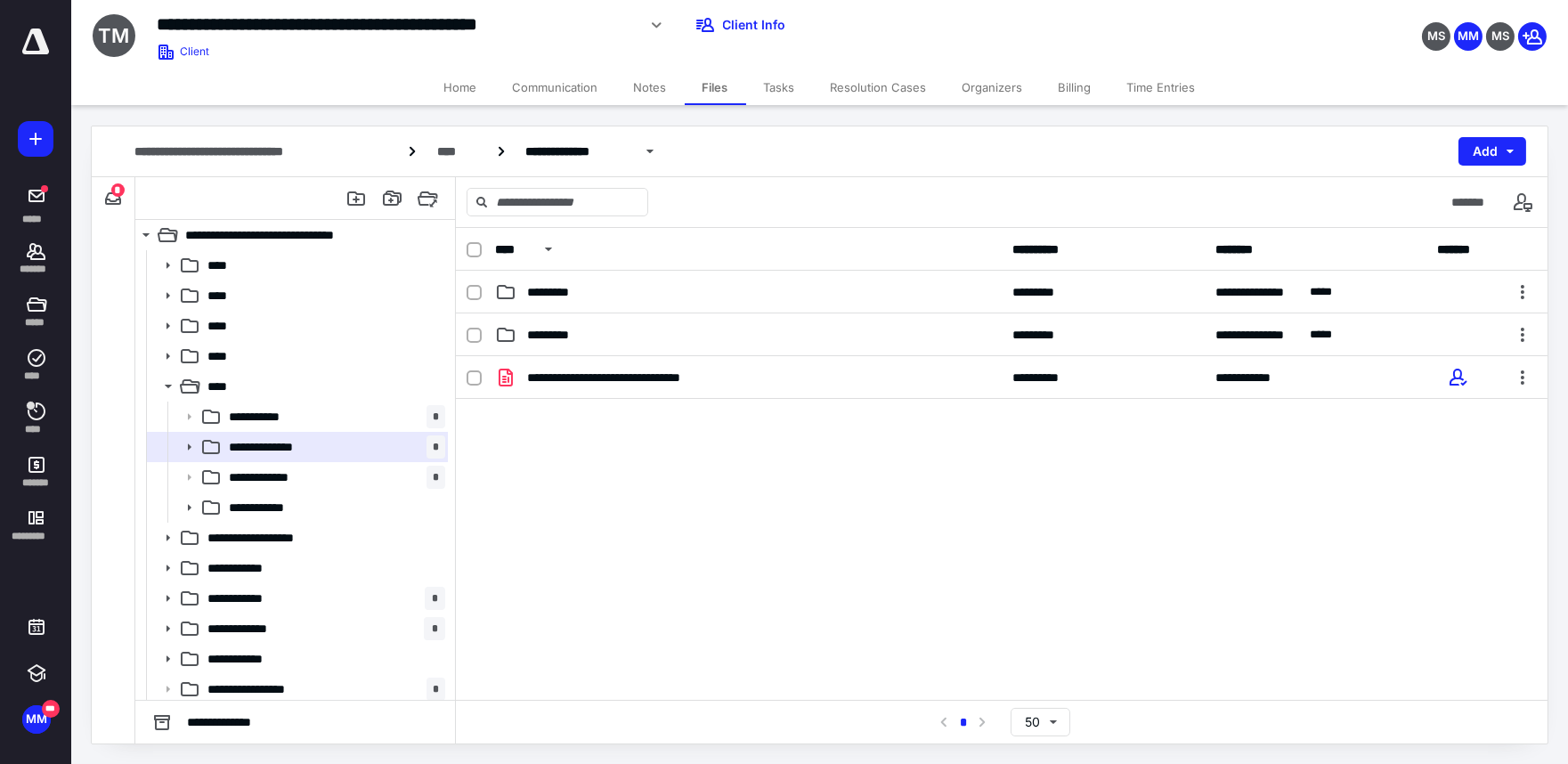 click on "*********" at bounding box center (748, 335) 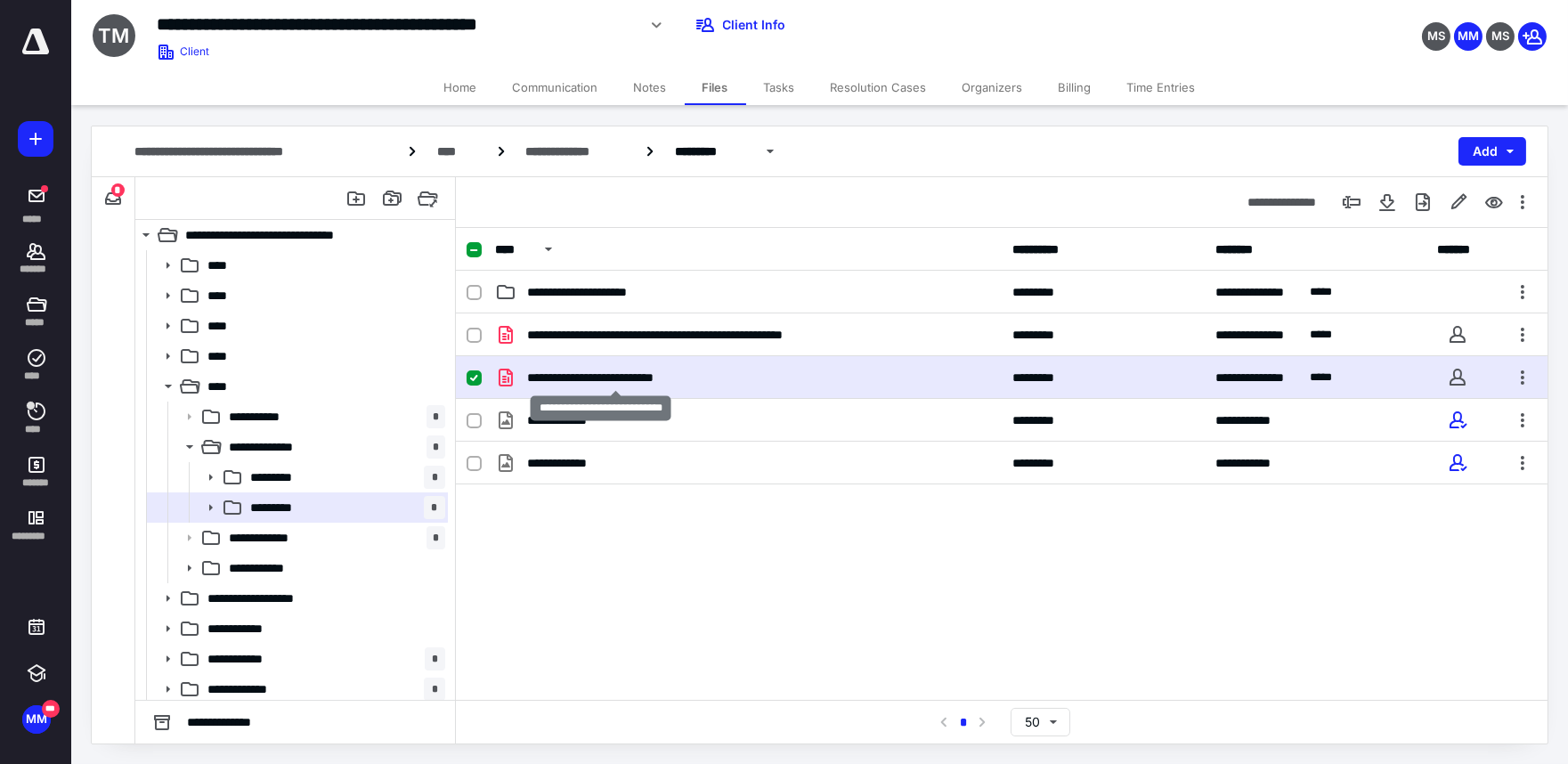 checkbox on "true" 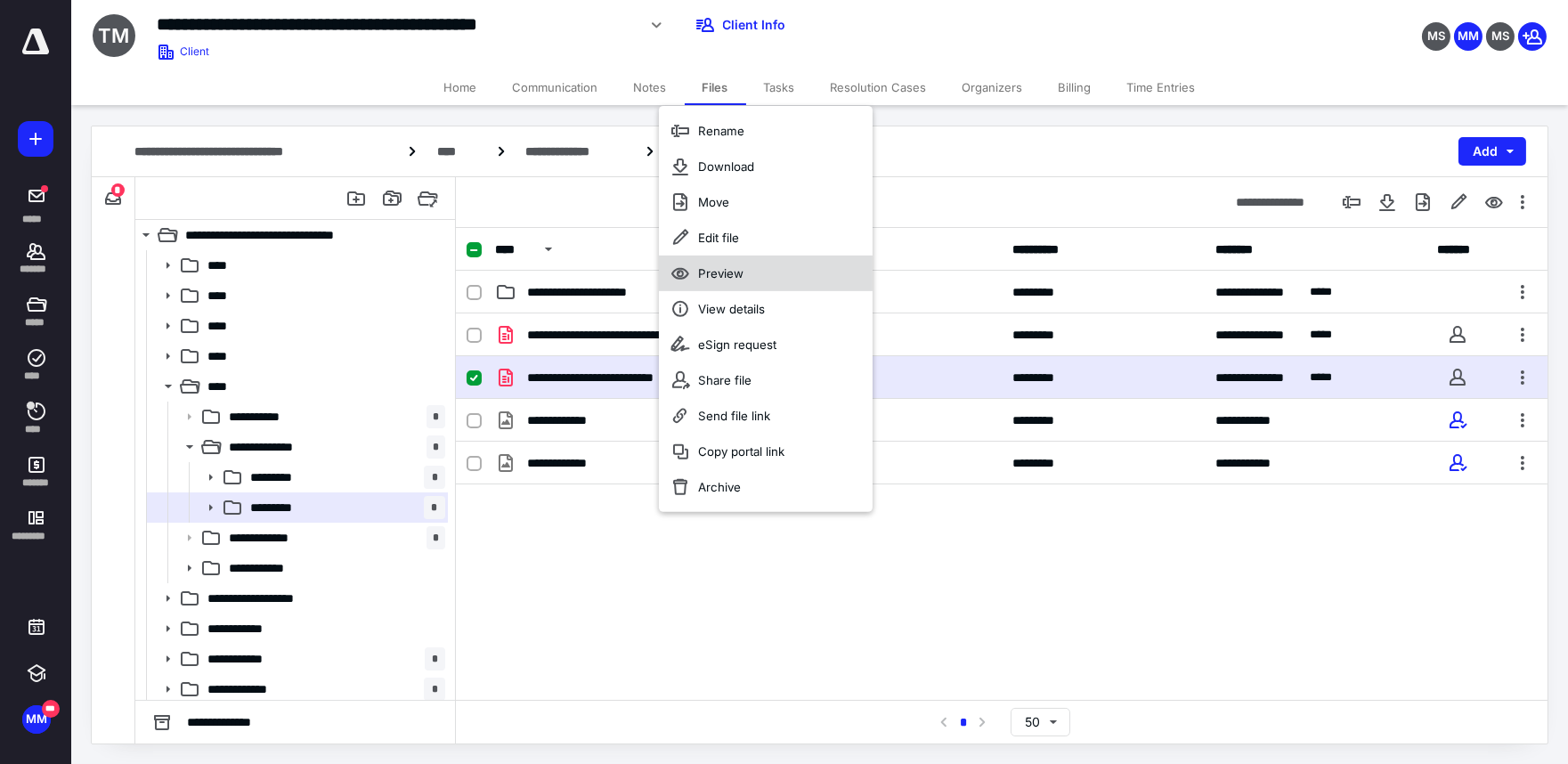 click on "Preview" at bounding box center (766, 273) 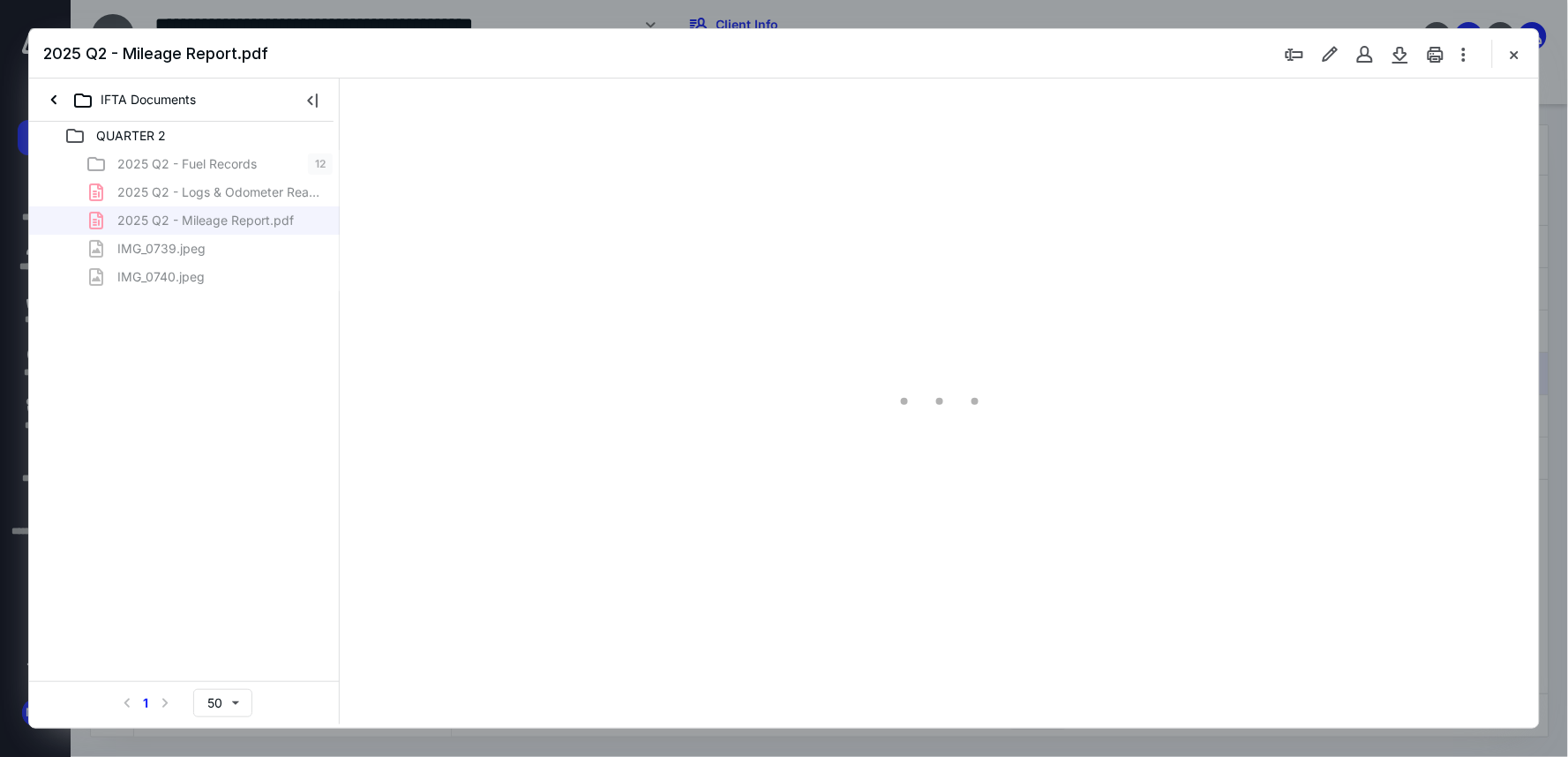 scroll, scrollTop: 0, scrollLeft: 0, axis: both 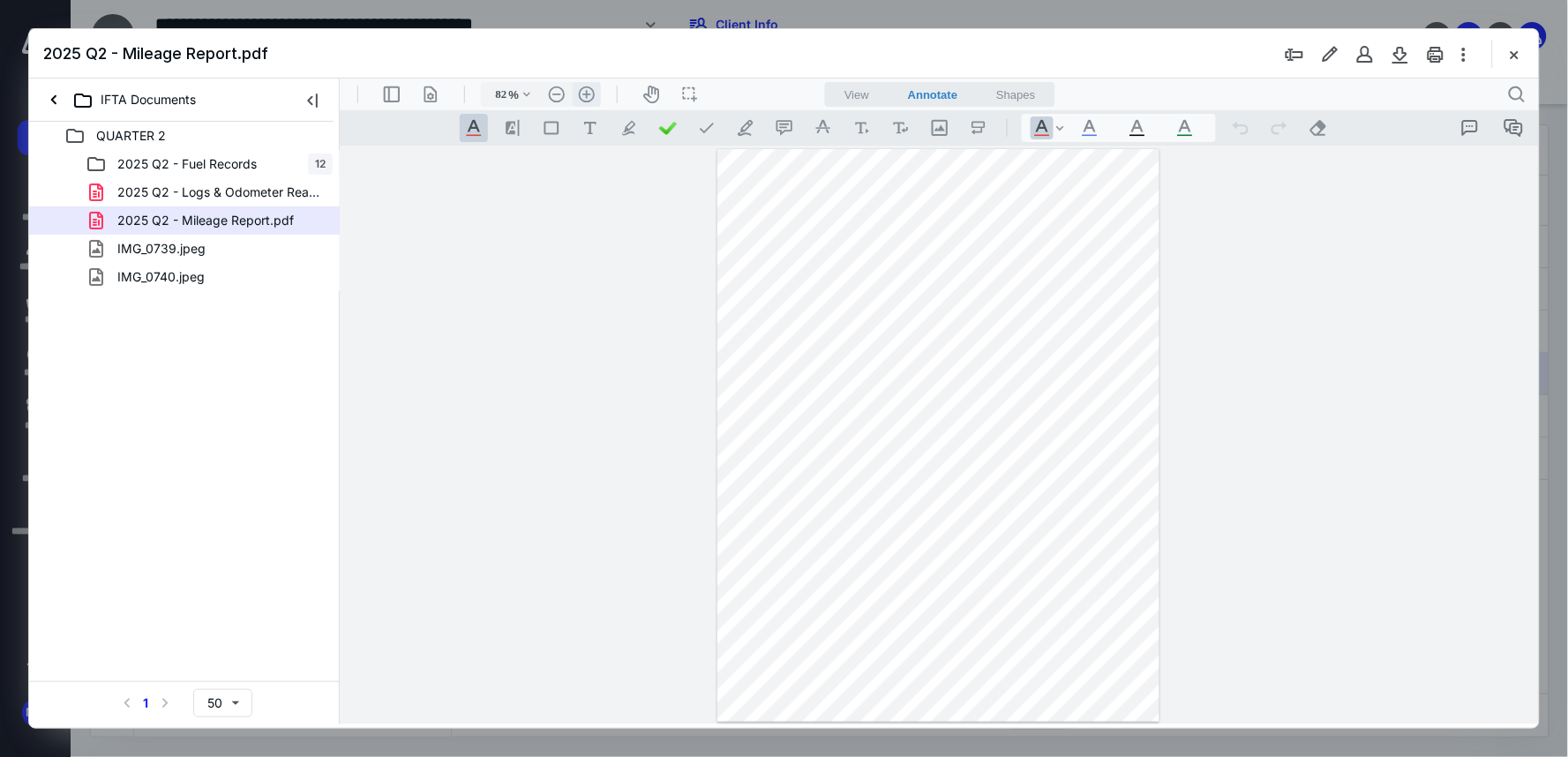 click on ".cls-1{fill:#abb0c4;} icon - header - zoom - in - line" at bounding box center (586, 94) 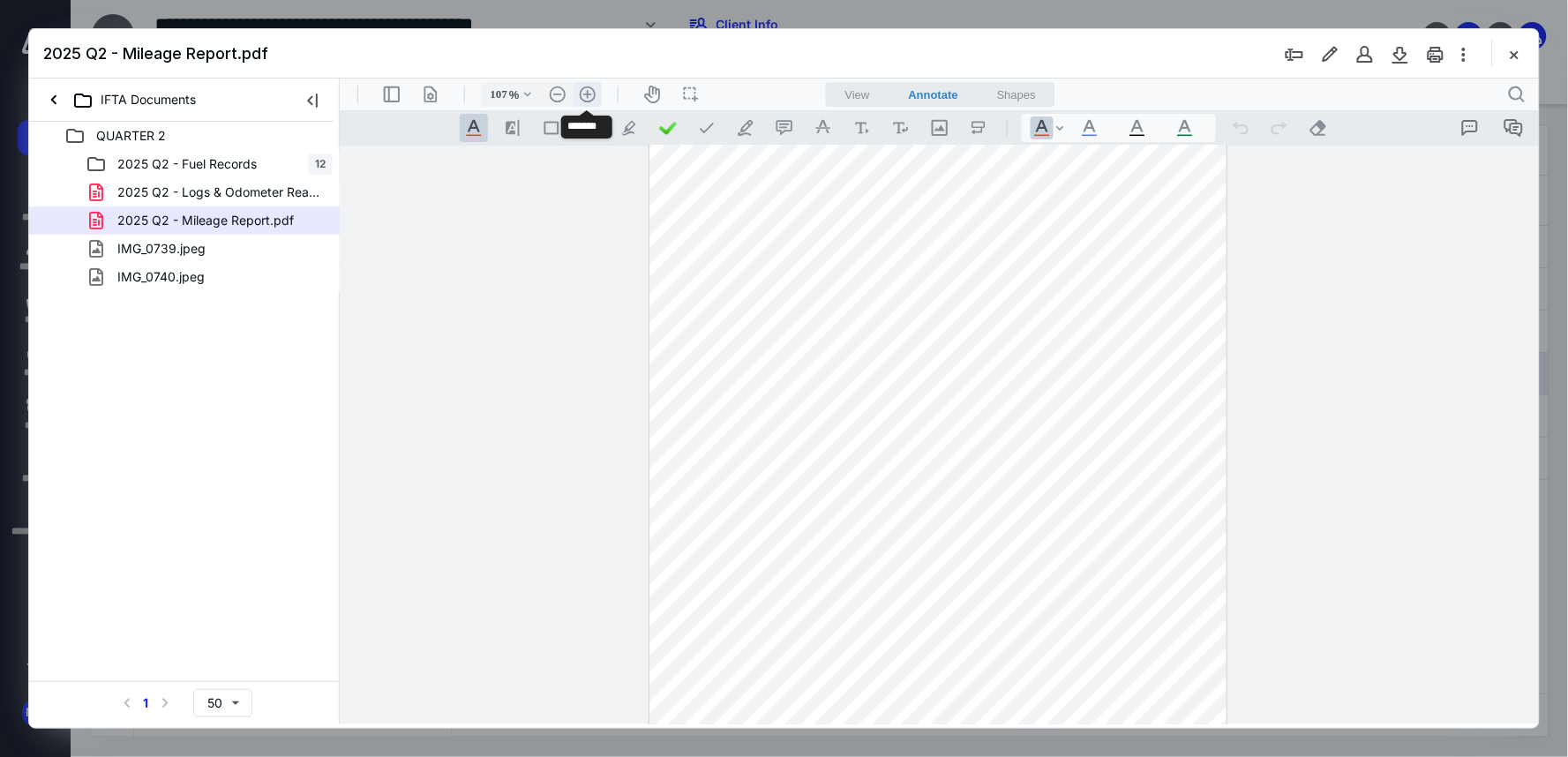 click on ".cls-1{fill:#abb0c4;} icon - header - zoom - in - line" at bounding box center [587, 94] 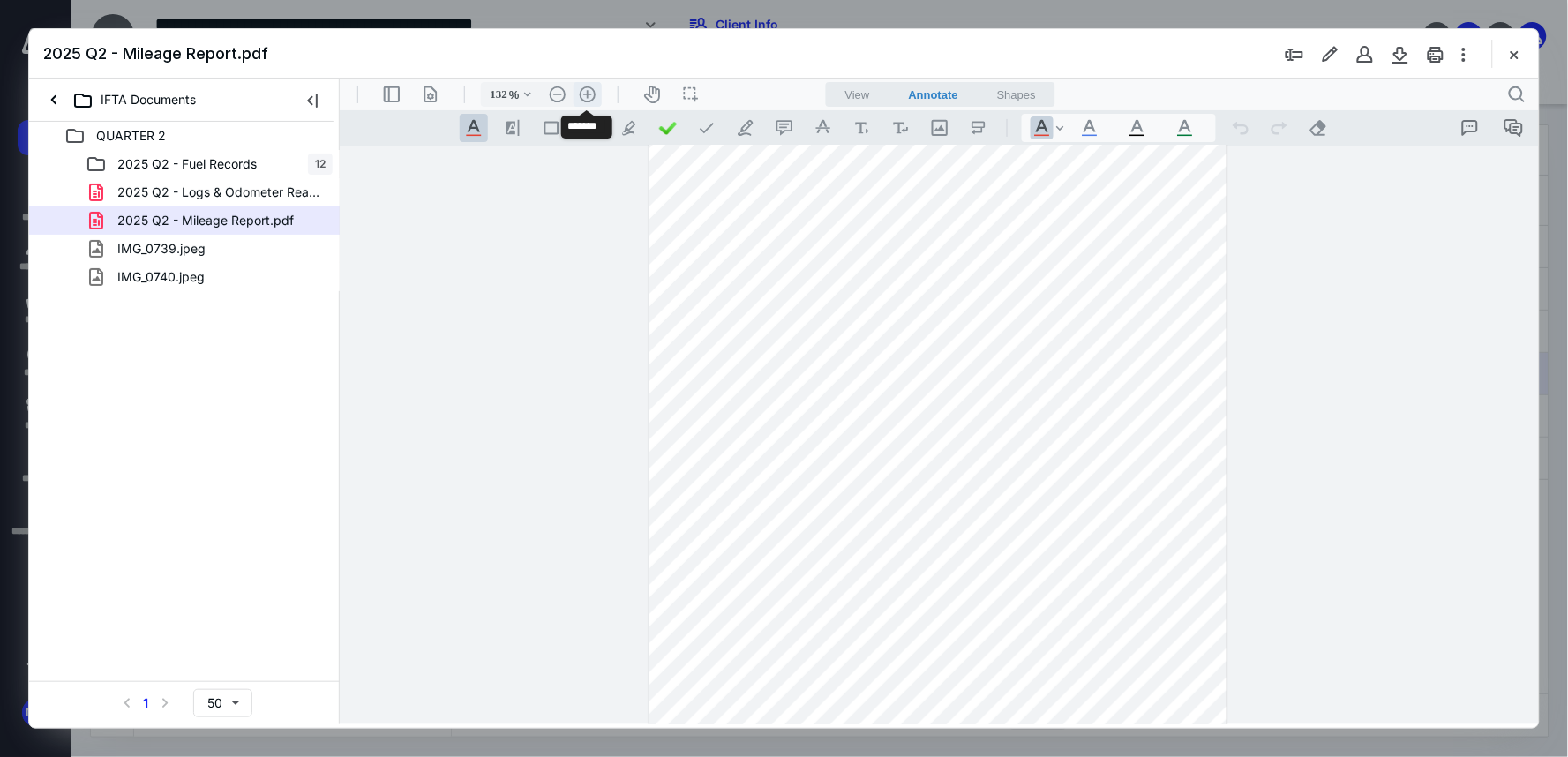 click on ".cls-1{fill:#abb0c4;} icon - header - zoom - in - line" at bounding box center (587, 94) 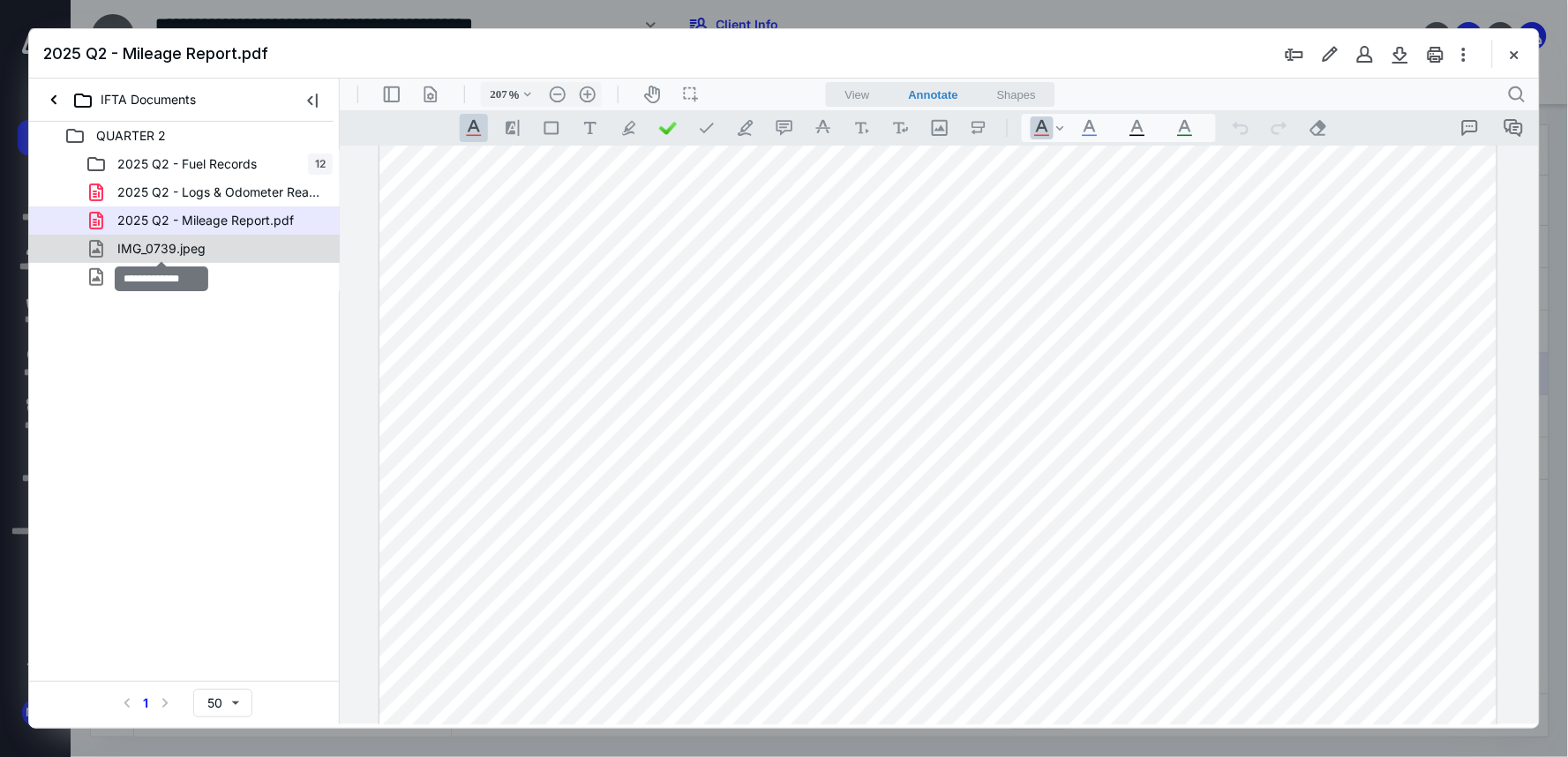 click on "IMG_0739.jpeg" at bounding box center [161, 249] 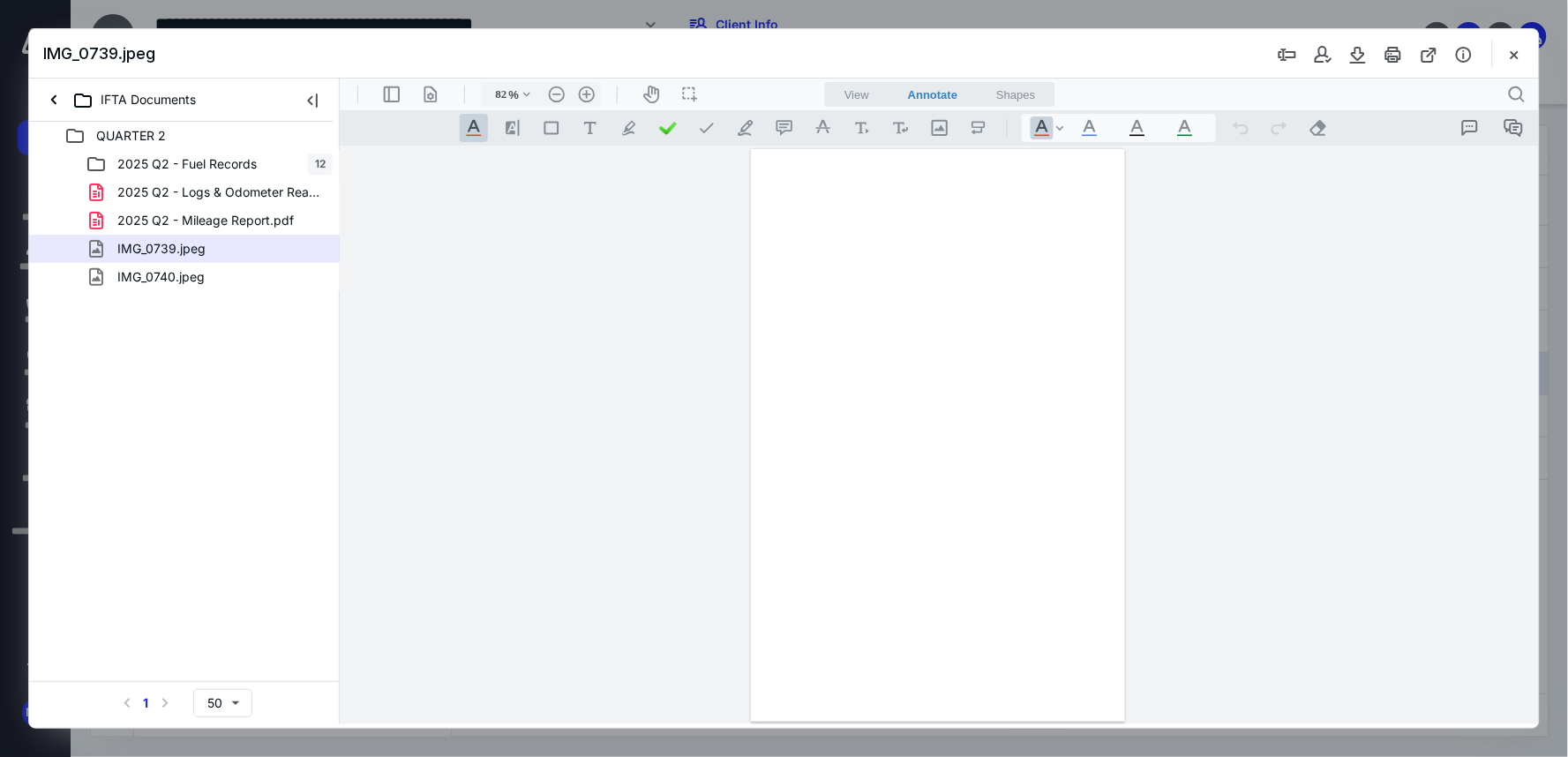 scroll, scrollTop: 0, scrollLeft: 0, axis: both 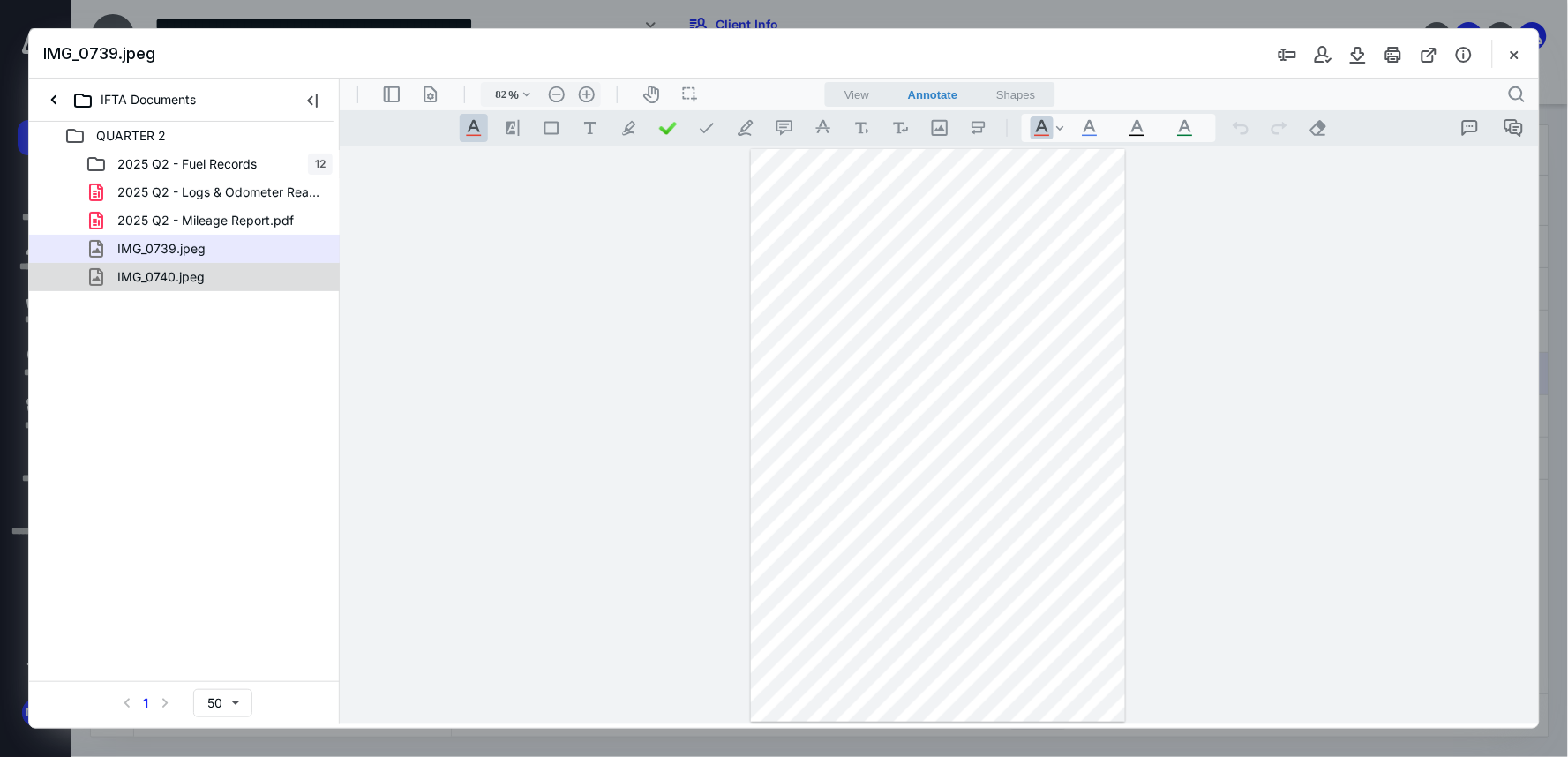 click on "IMG_0740.jpeg" at bounding box center [161, 277] 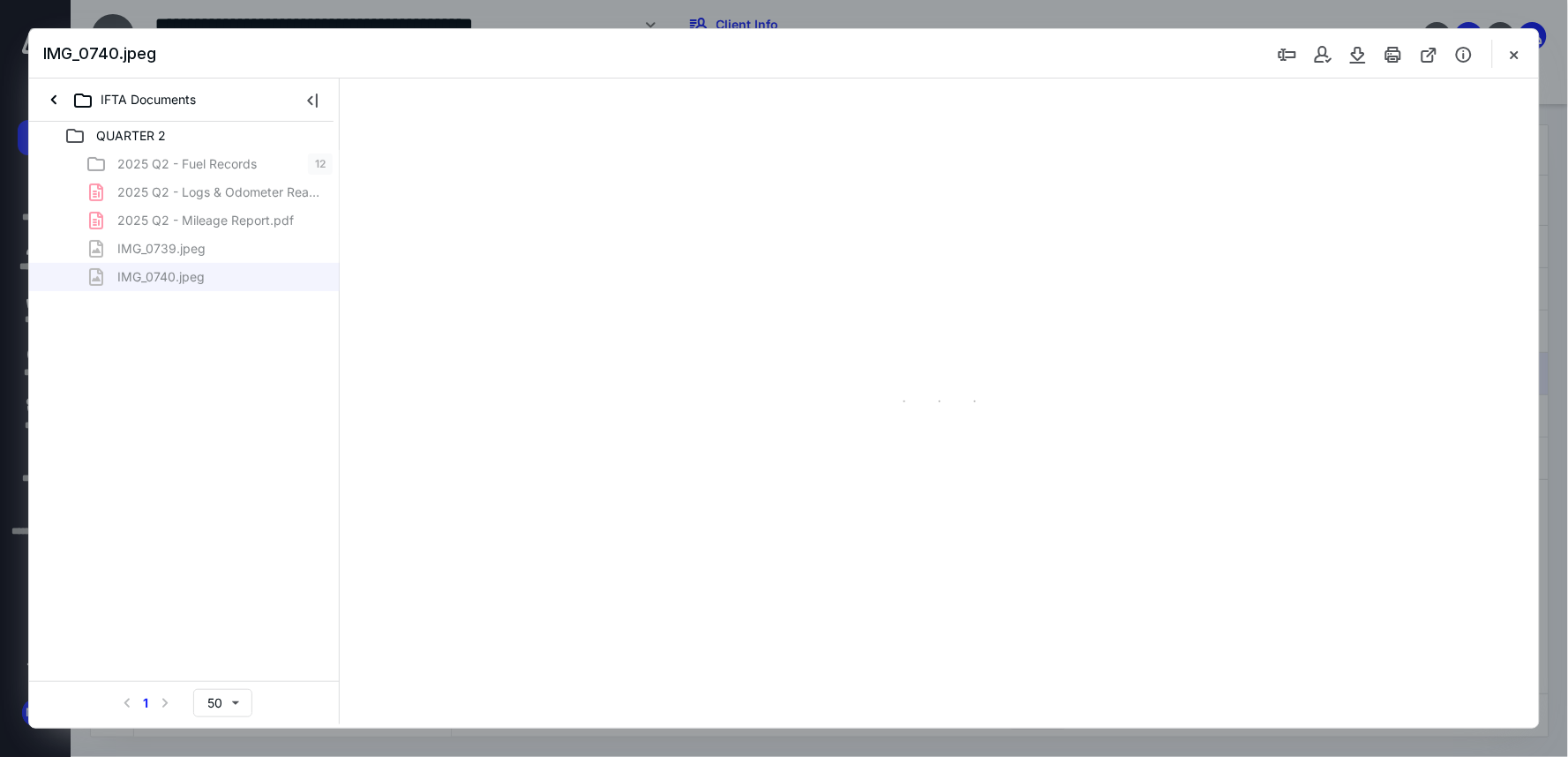 type on "82" 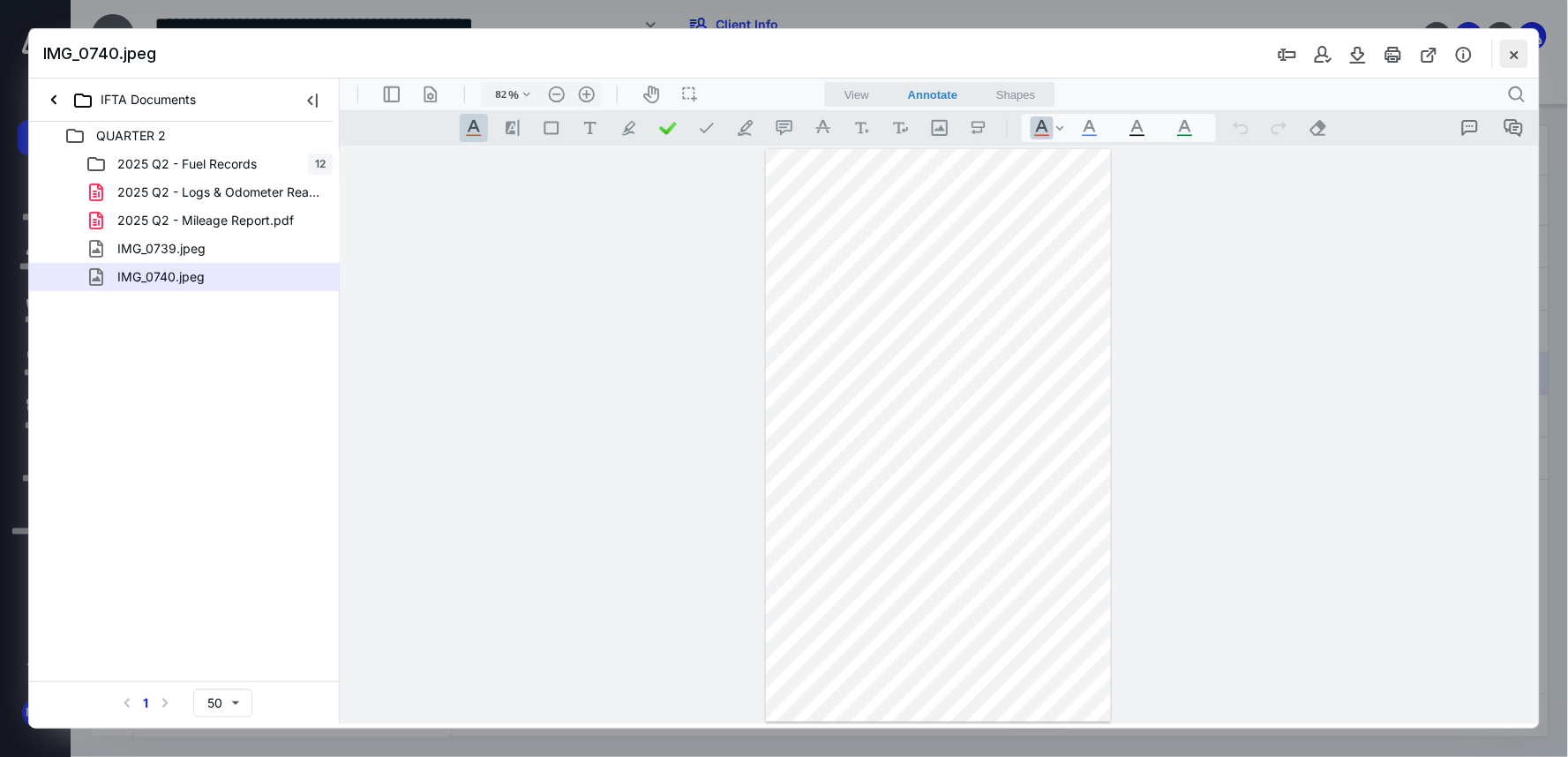 click at bounding box center [1514, 54] 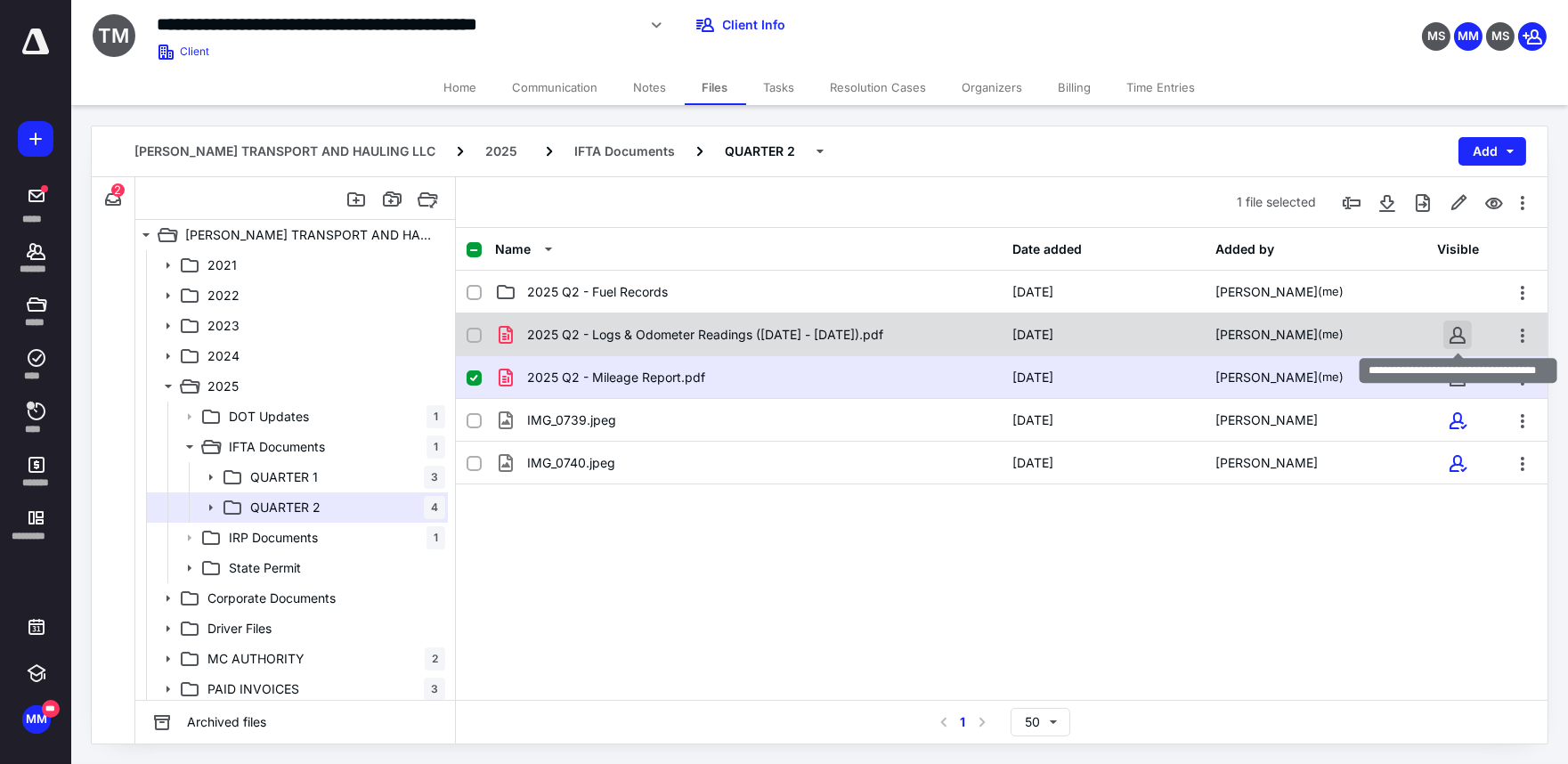 click at bounding box center (1458, 335) 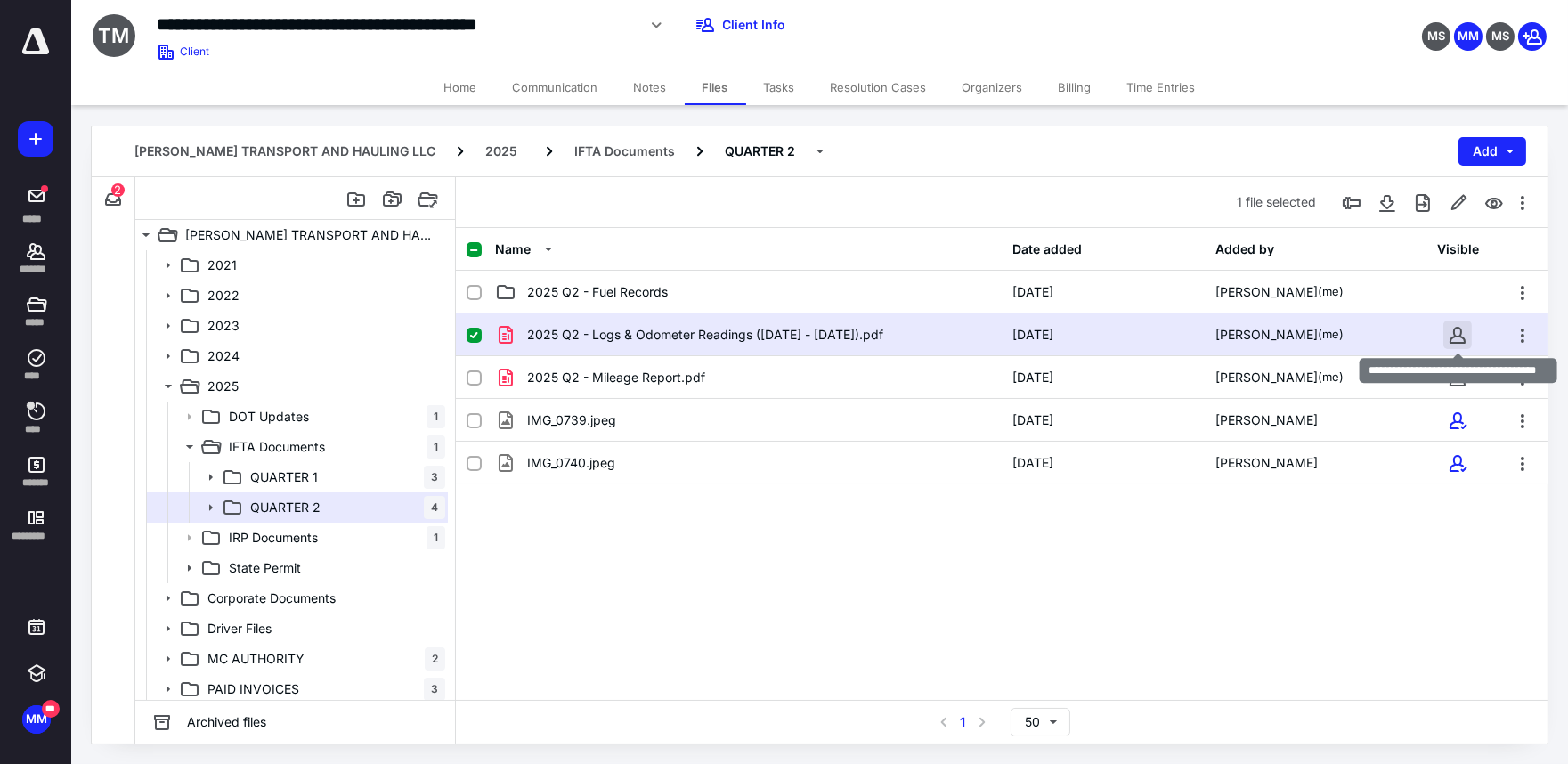 checkbox on "true" 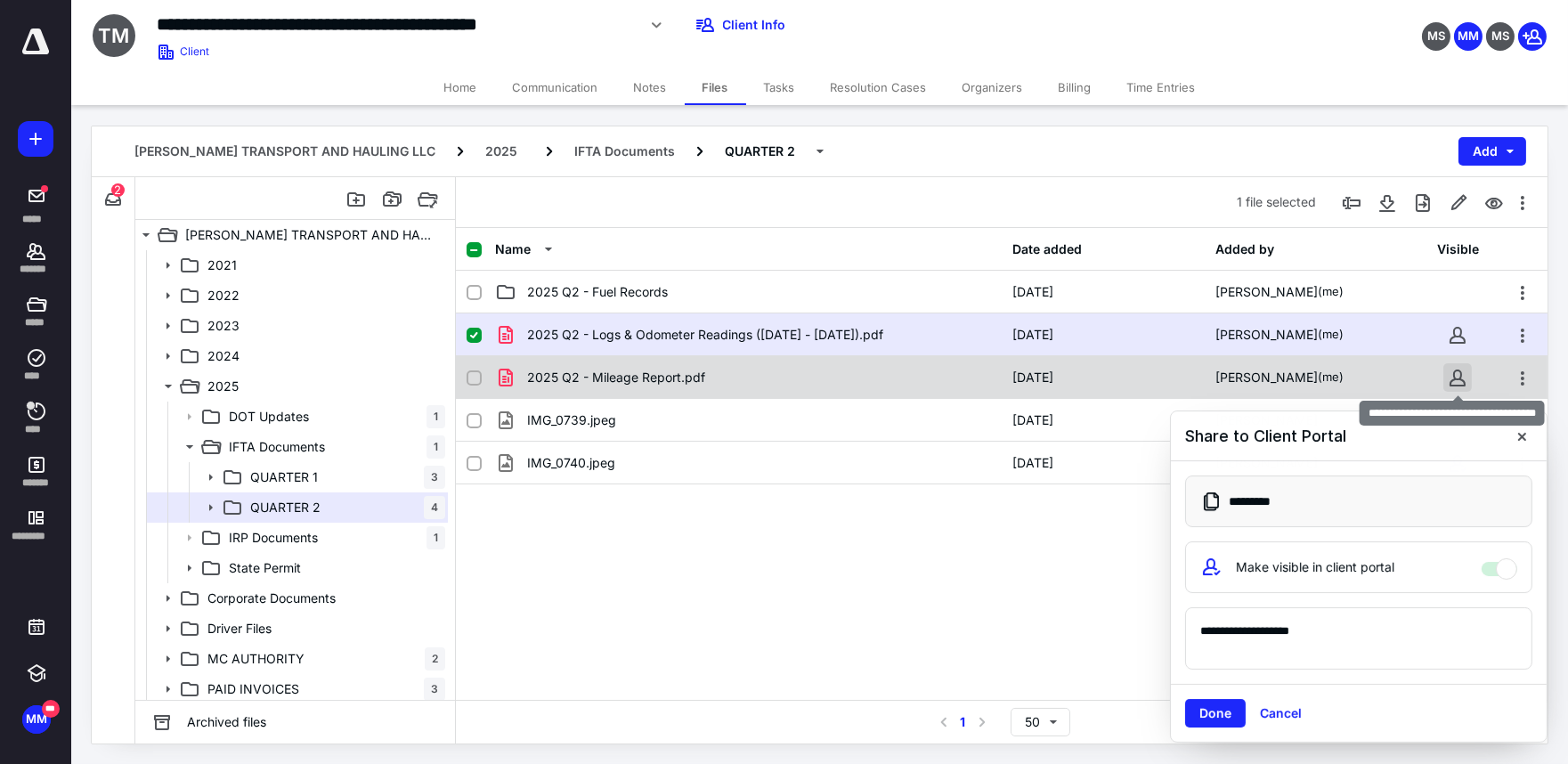 click at bounding box center [1458, 378] 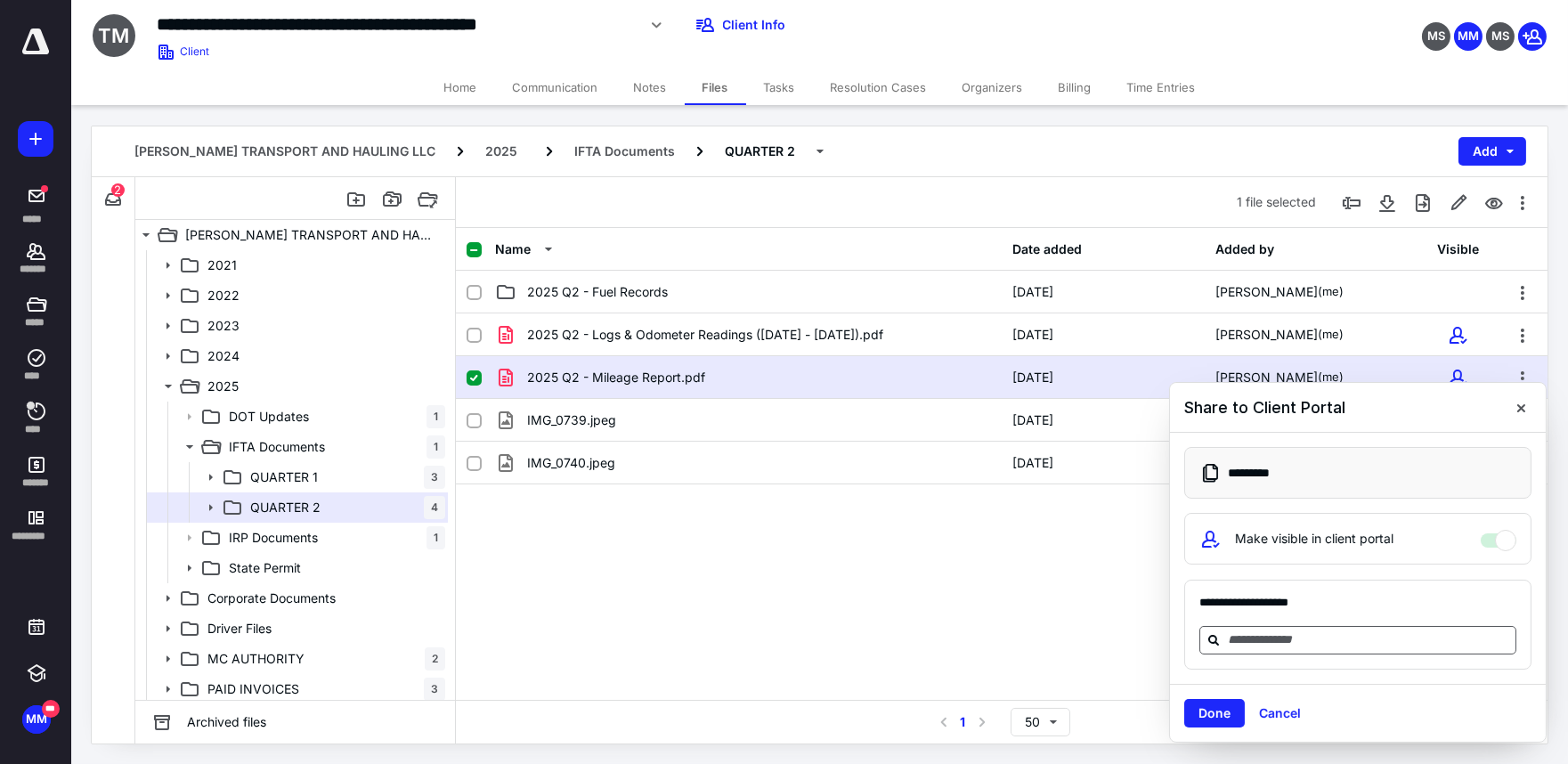 click at bounding box center [1369, 639] 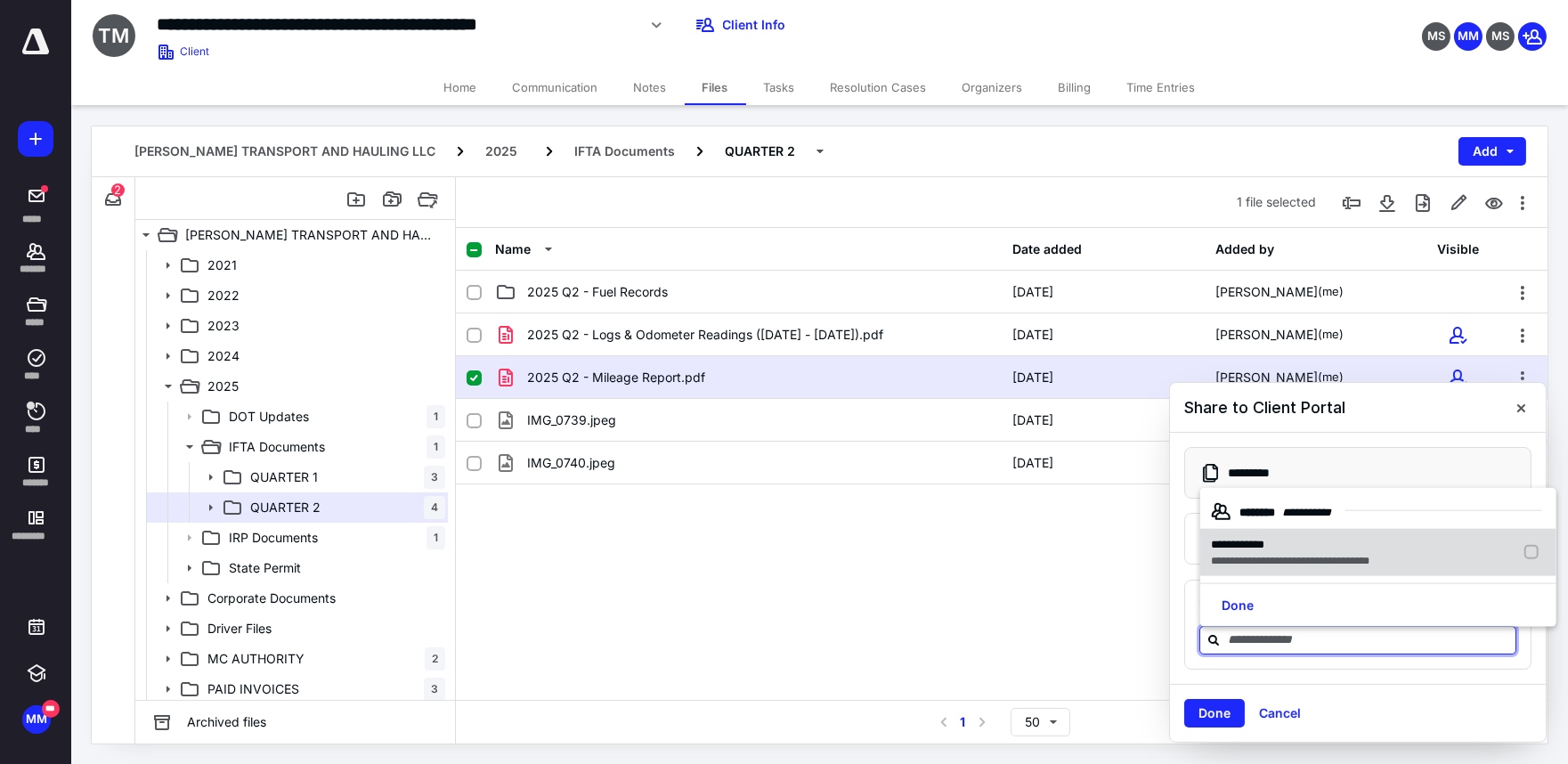 click on "**********" at bounding box center [1290, 561] 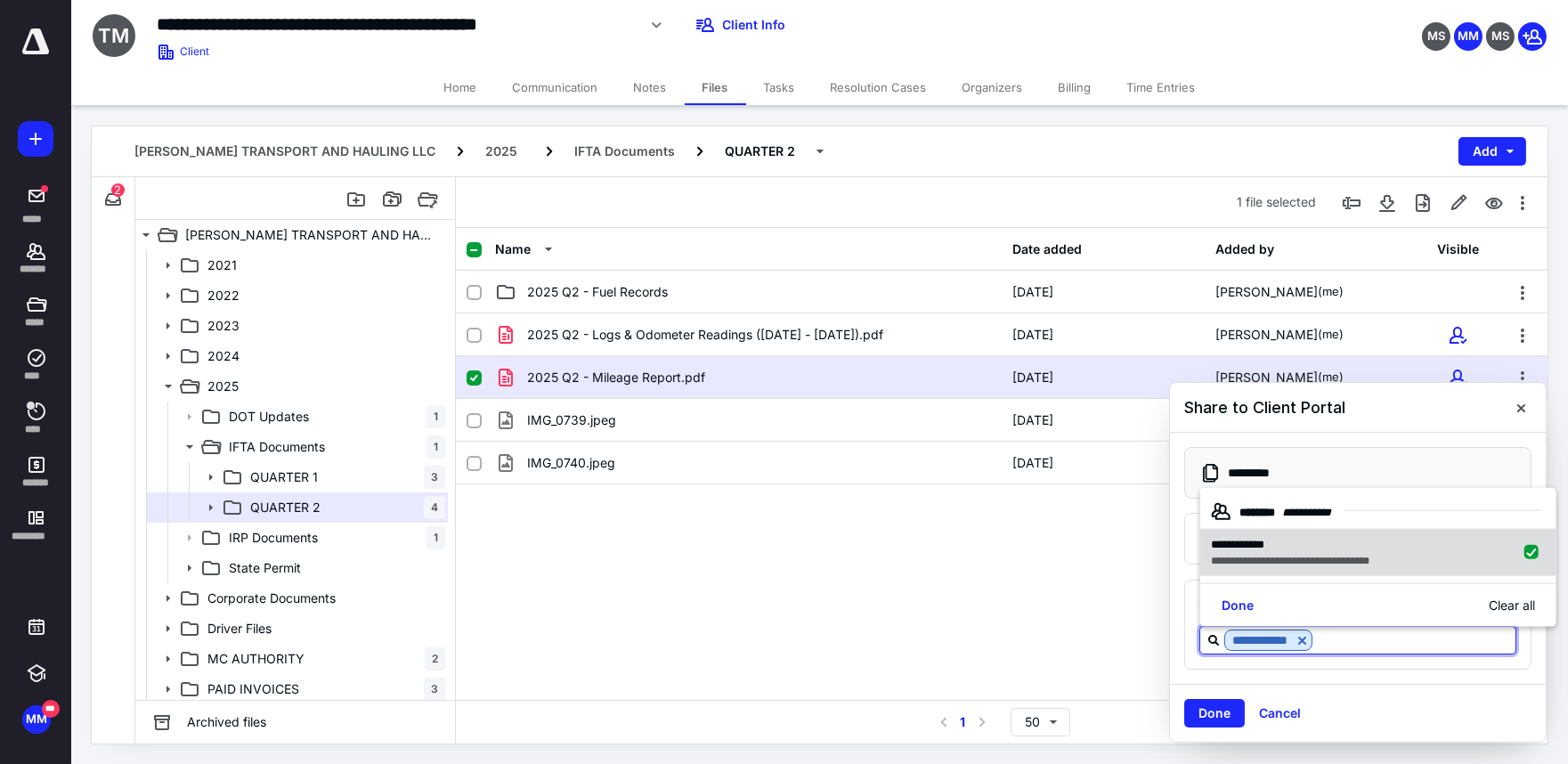 checkbox on "true" 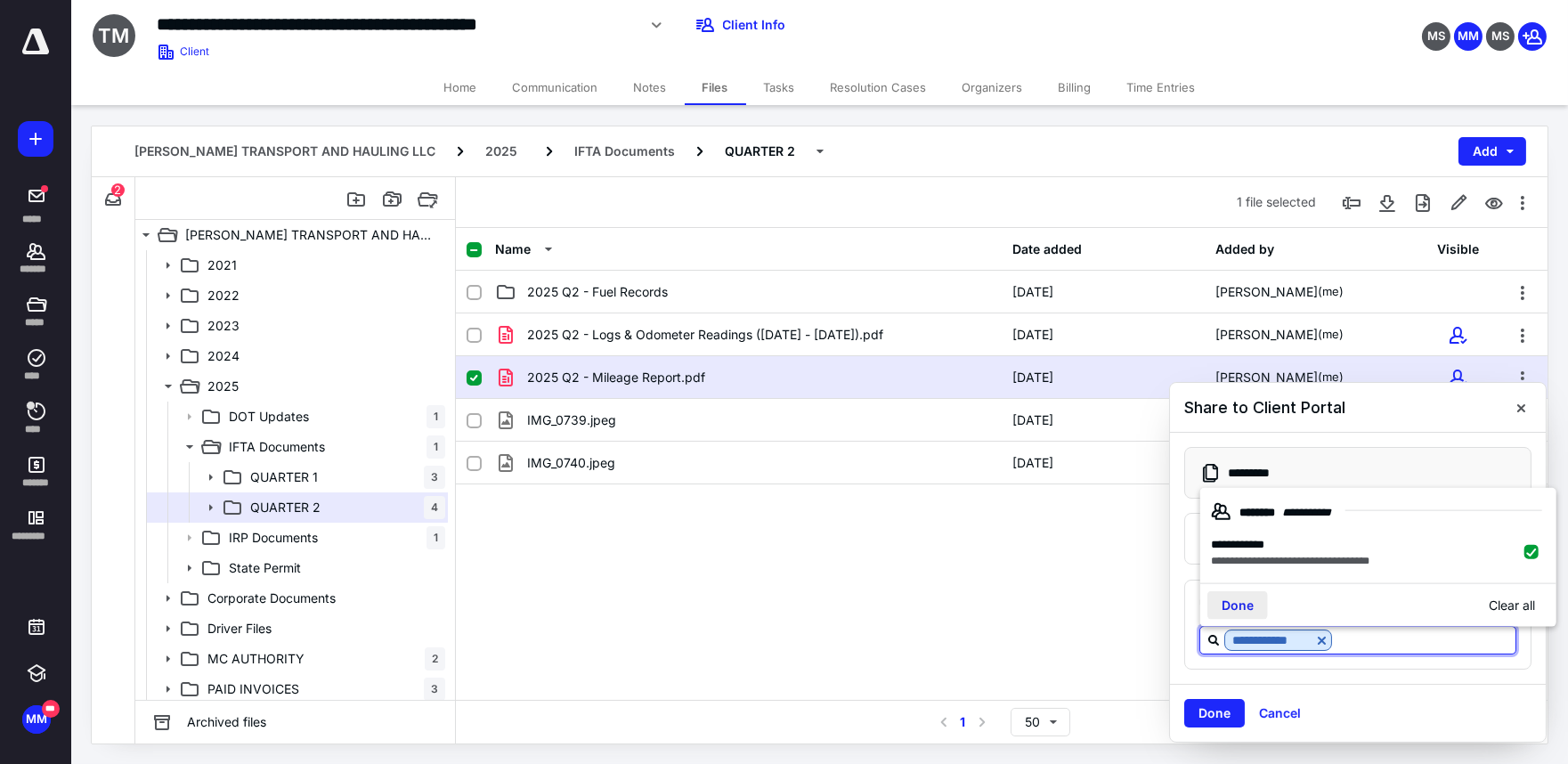 click on "Done" at bounding box center [1238, 606] 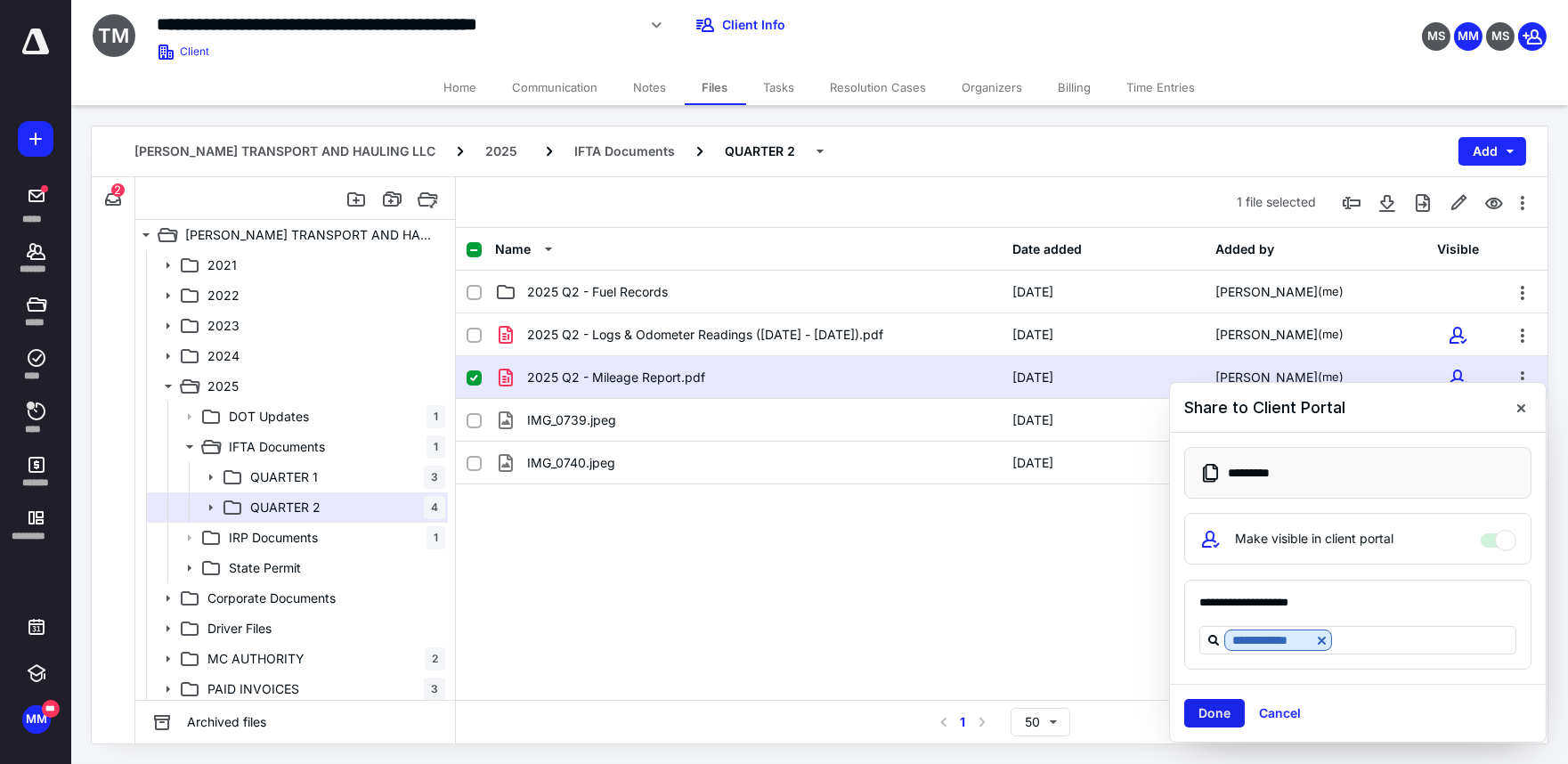 click on "Done" at bounding box center (1215, 713) 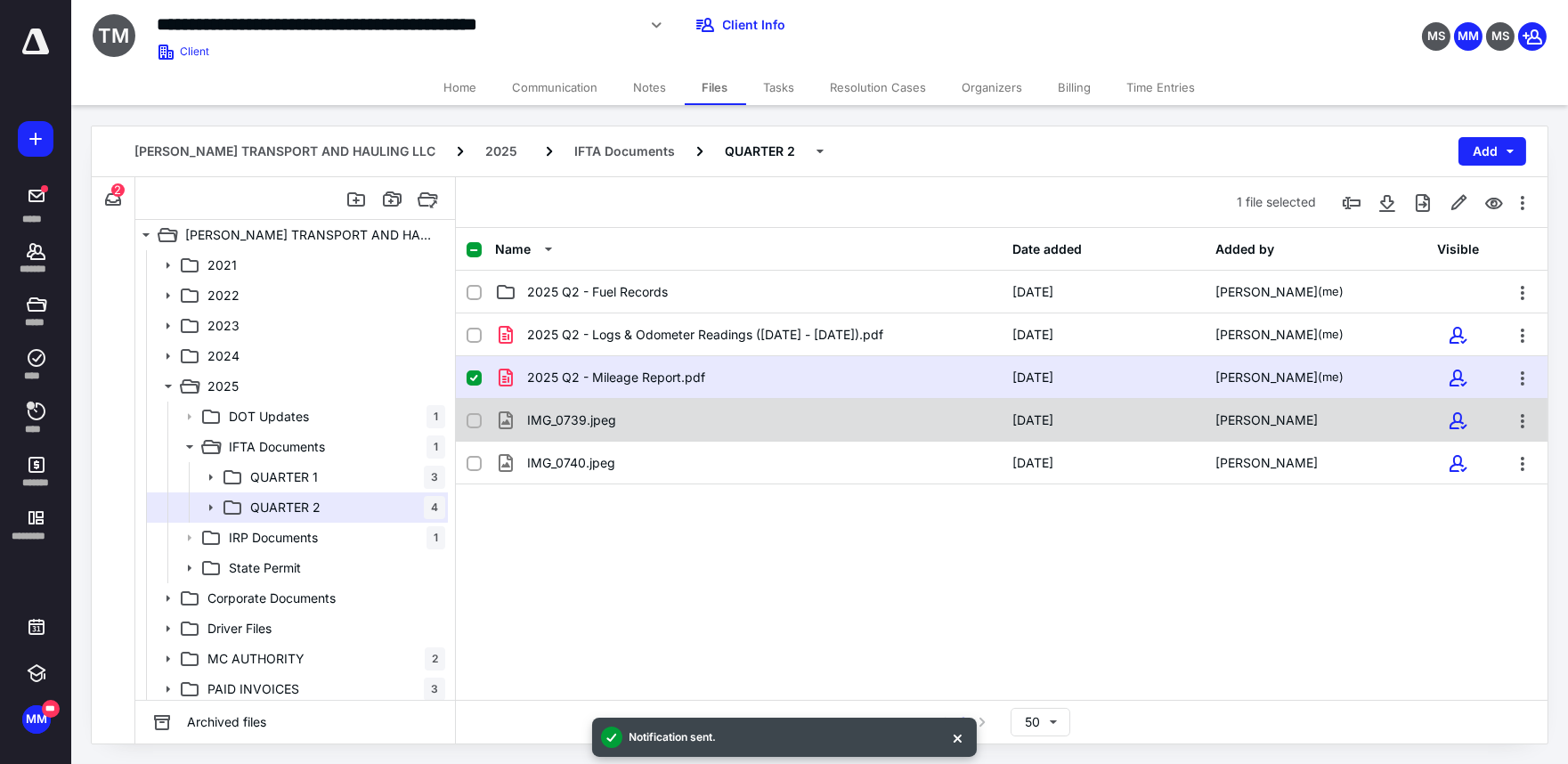 checkbox on "false" 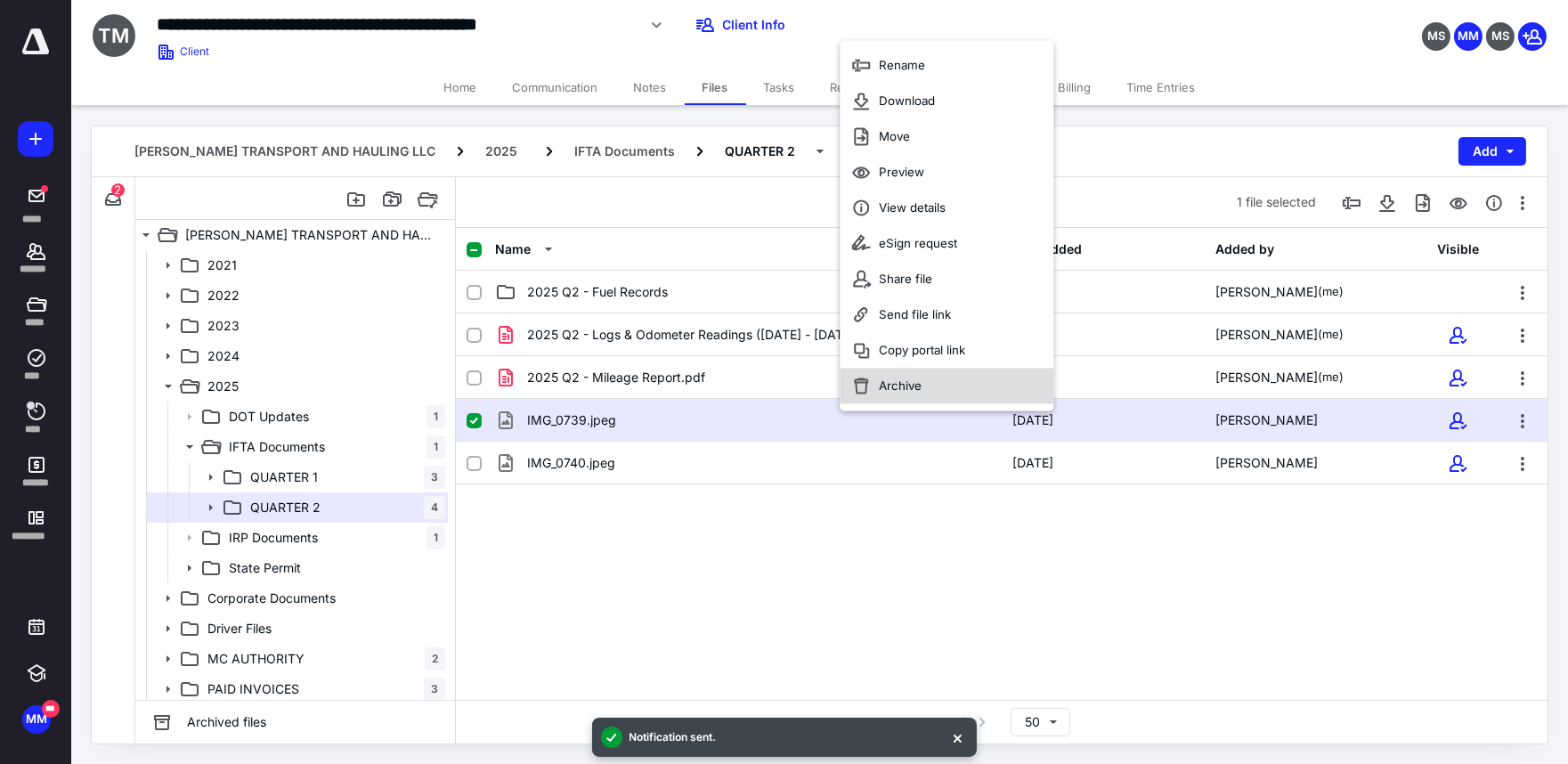 click on "Archive" at bounding box center (900, 386) 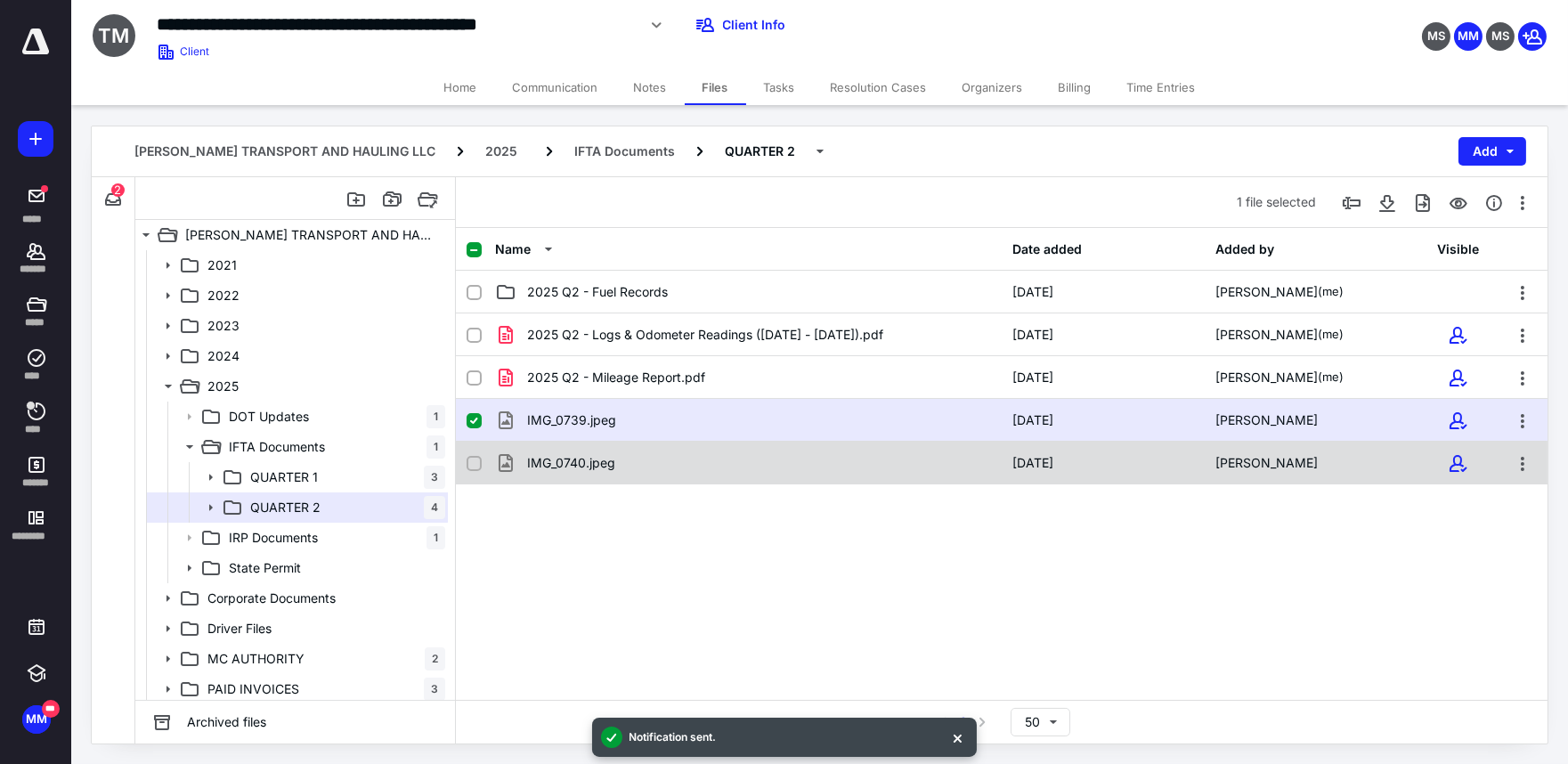 checkbox on "false" 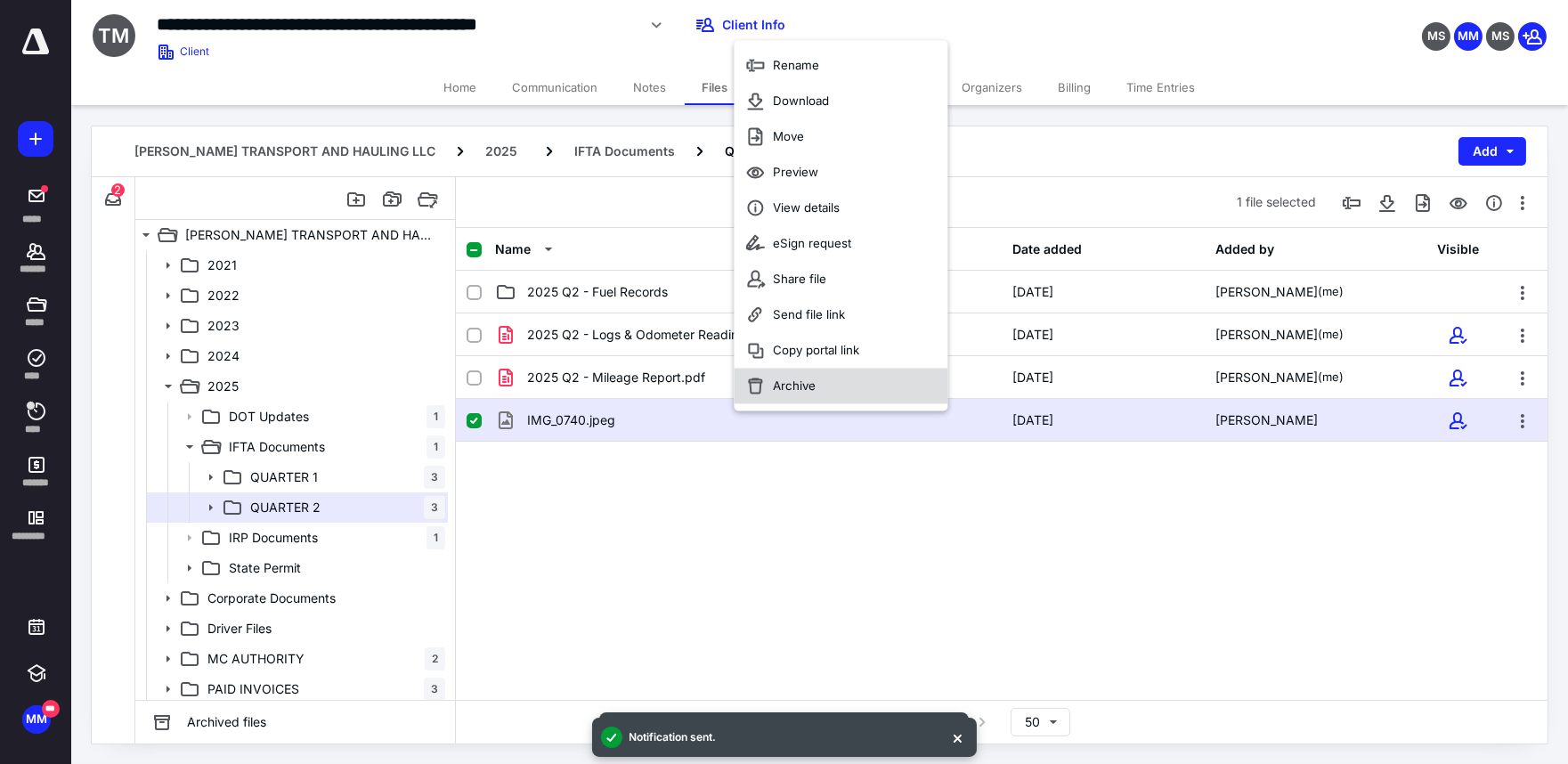 click on "Archive" at bounding box center (794, 386) 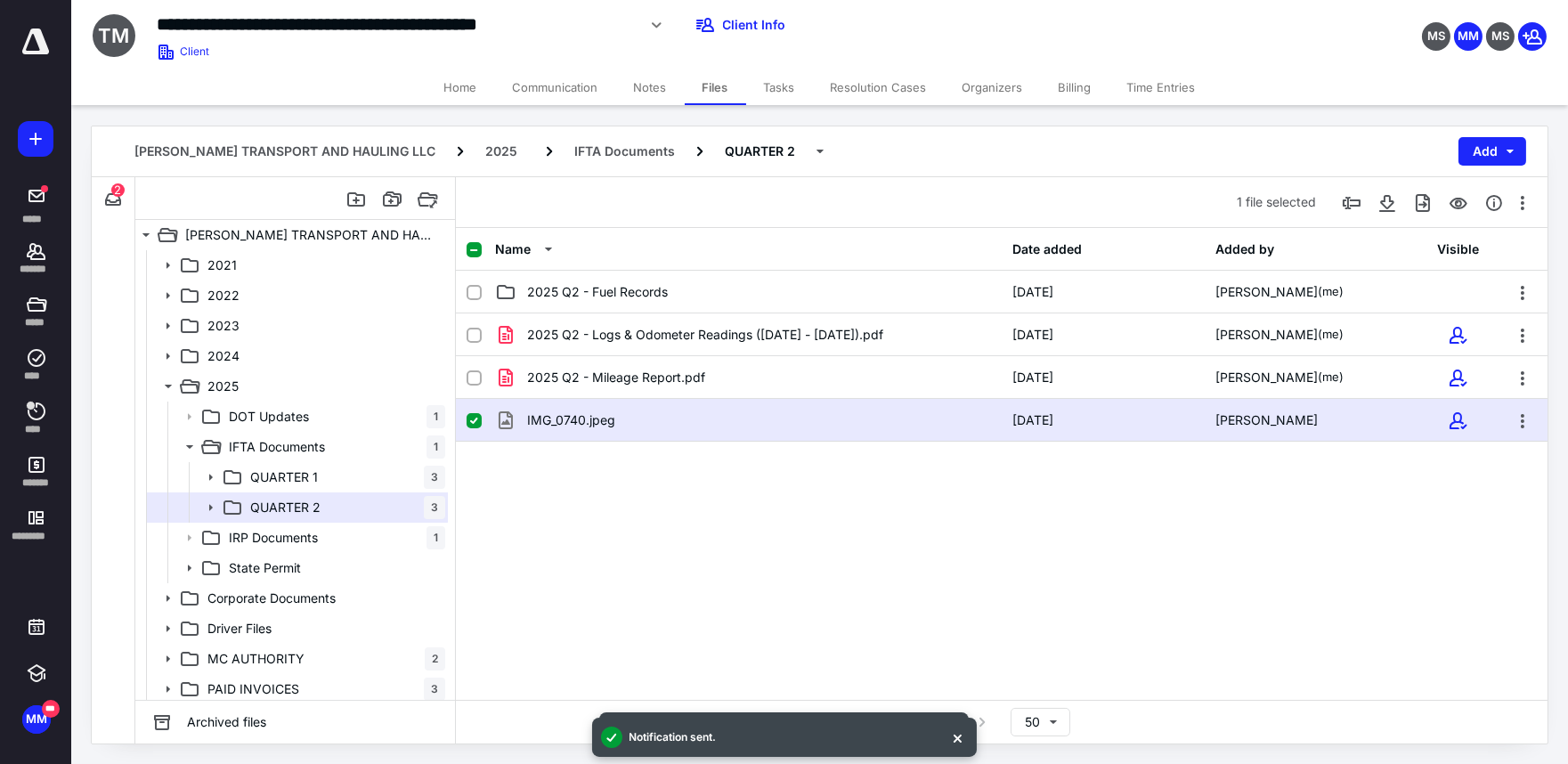 checkbox on "false" 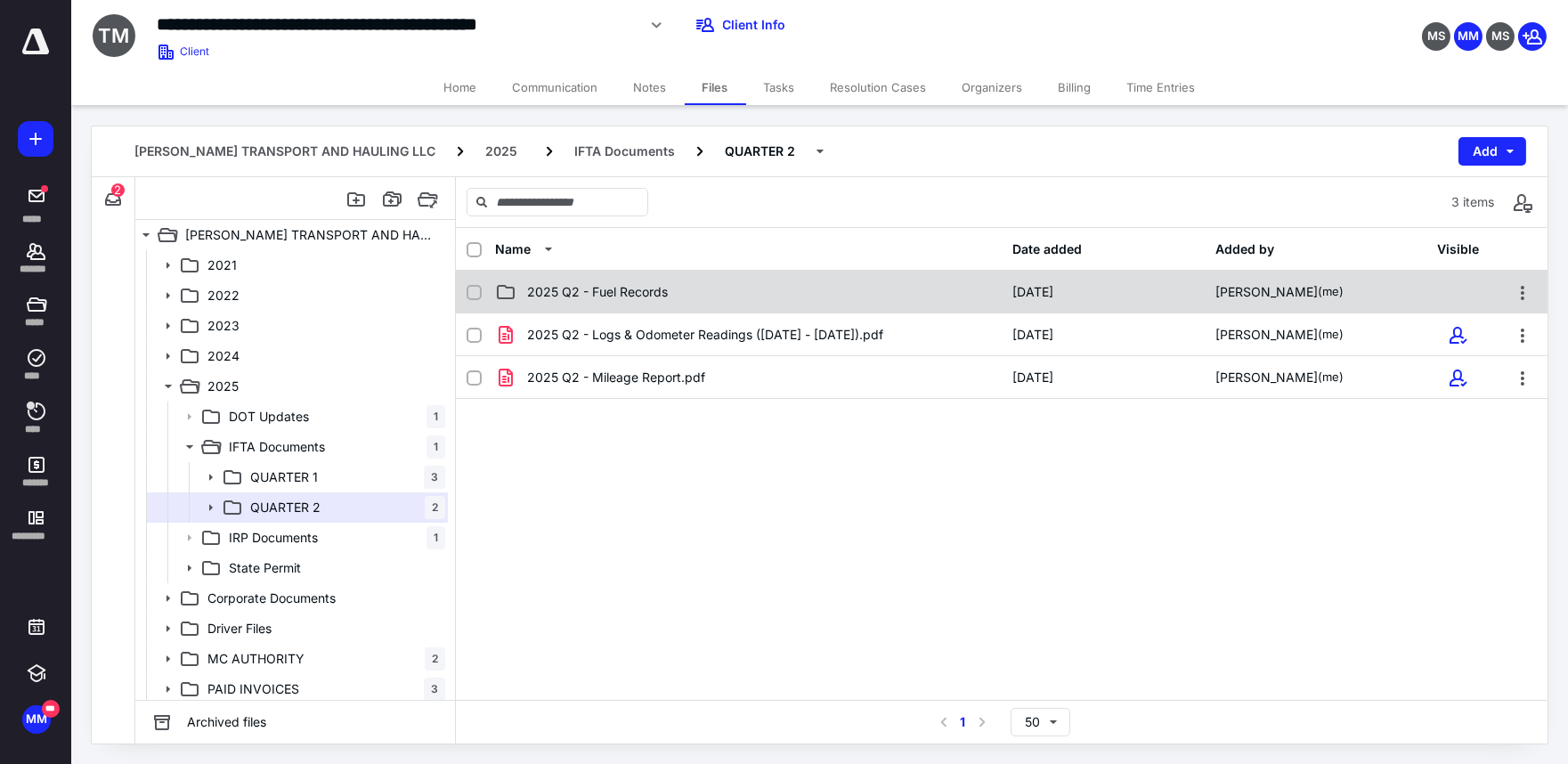 checkbox on "true" 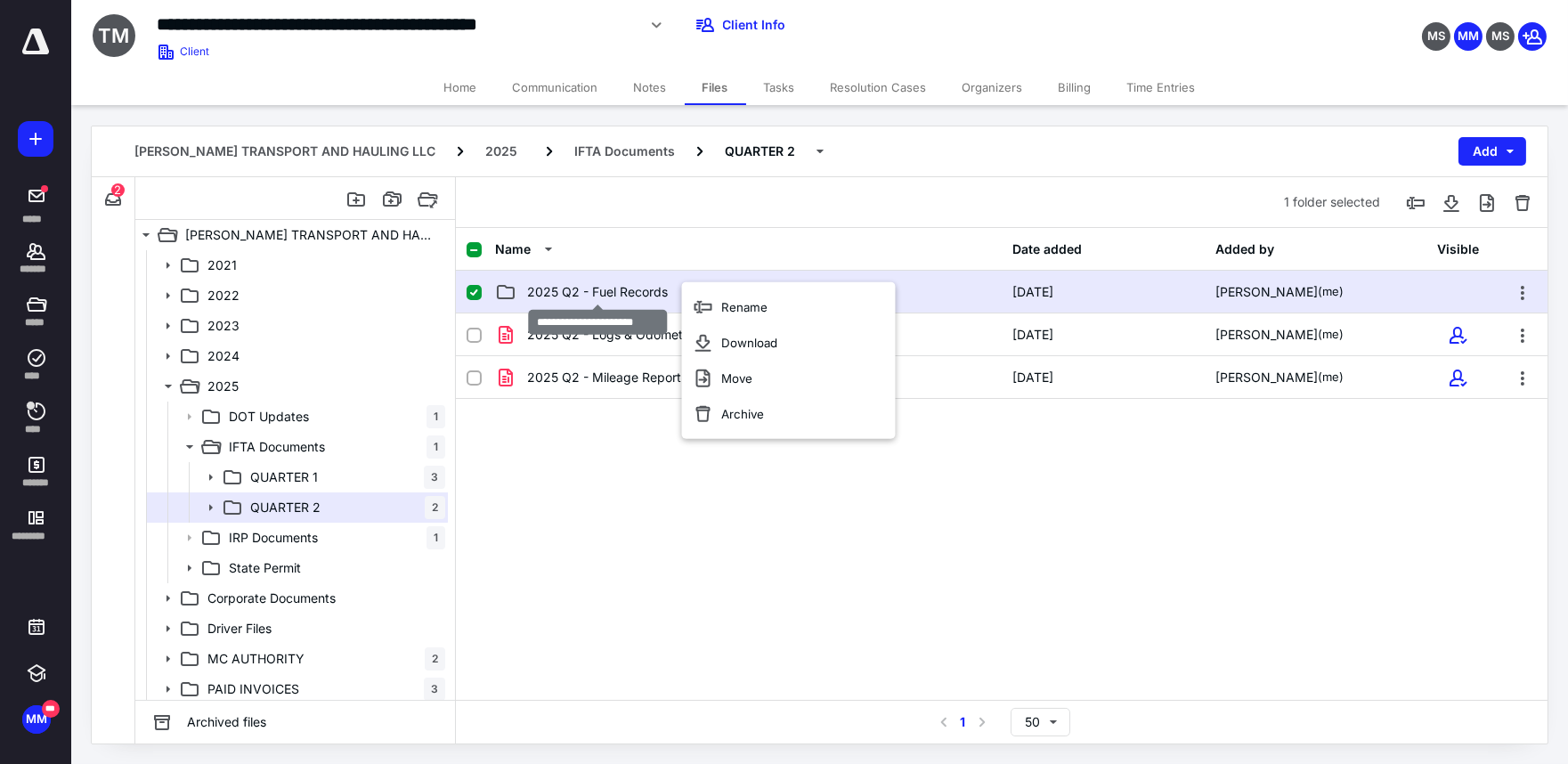 click on "2025 Q2 - Fuel Records" at bounding box center [597, 292] 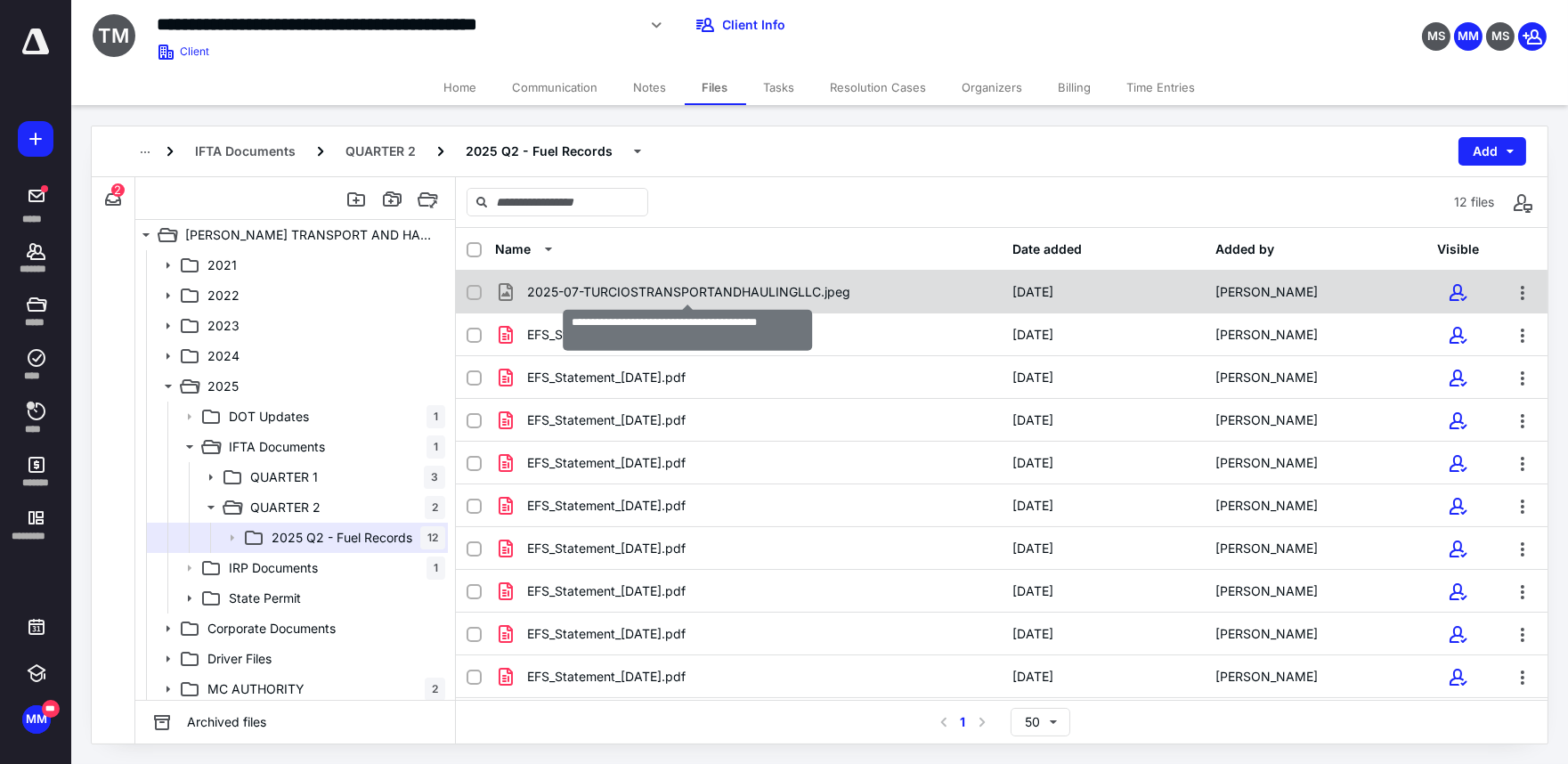 checkbox on "true" 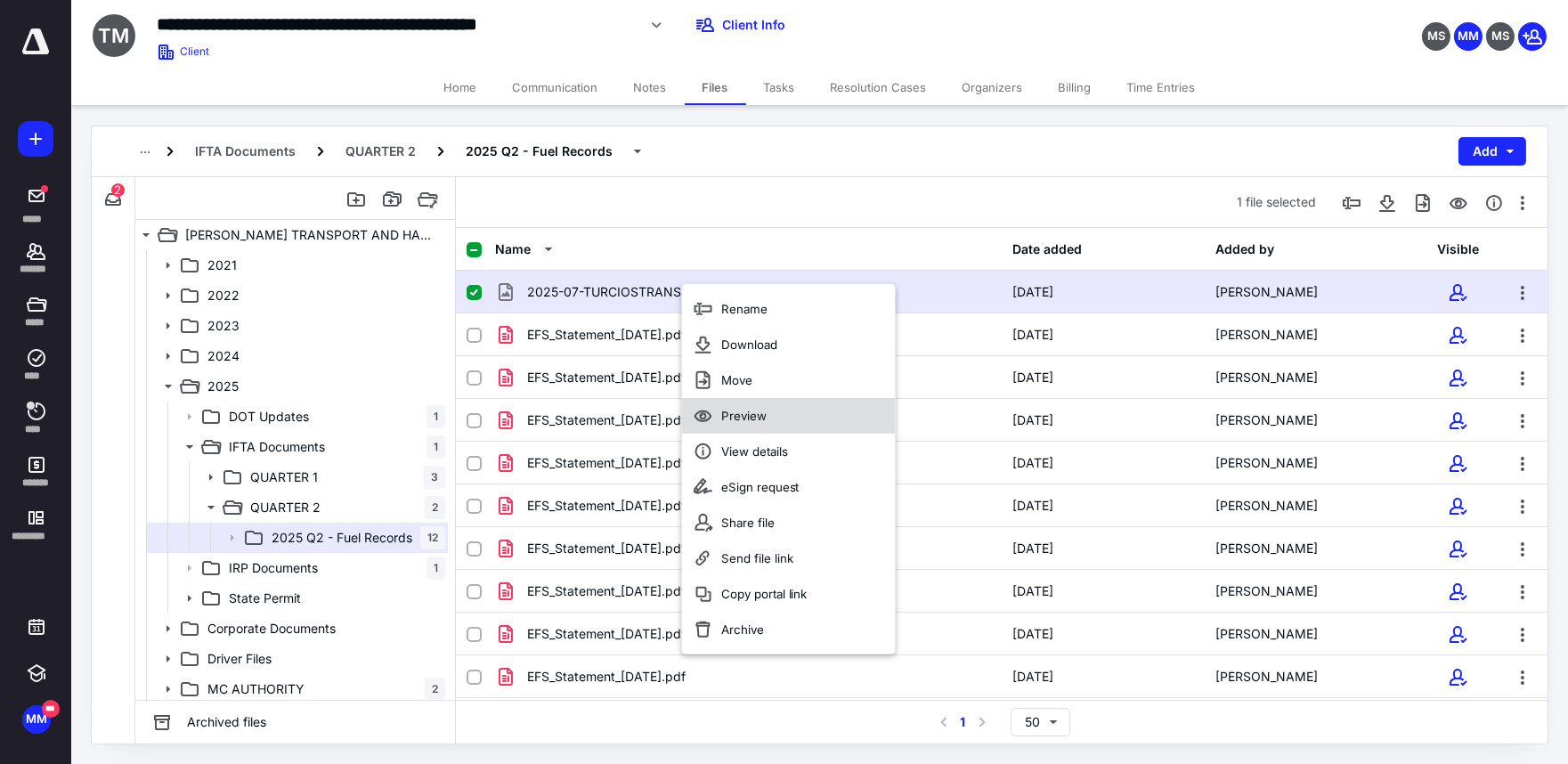 click on "Preview" at bounding box center [789, 416] 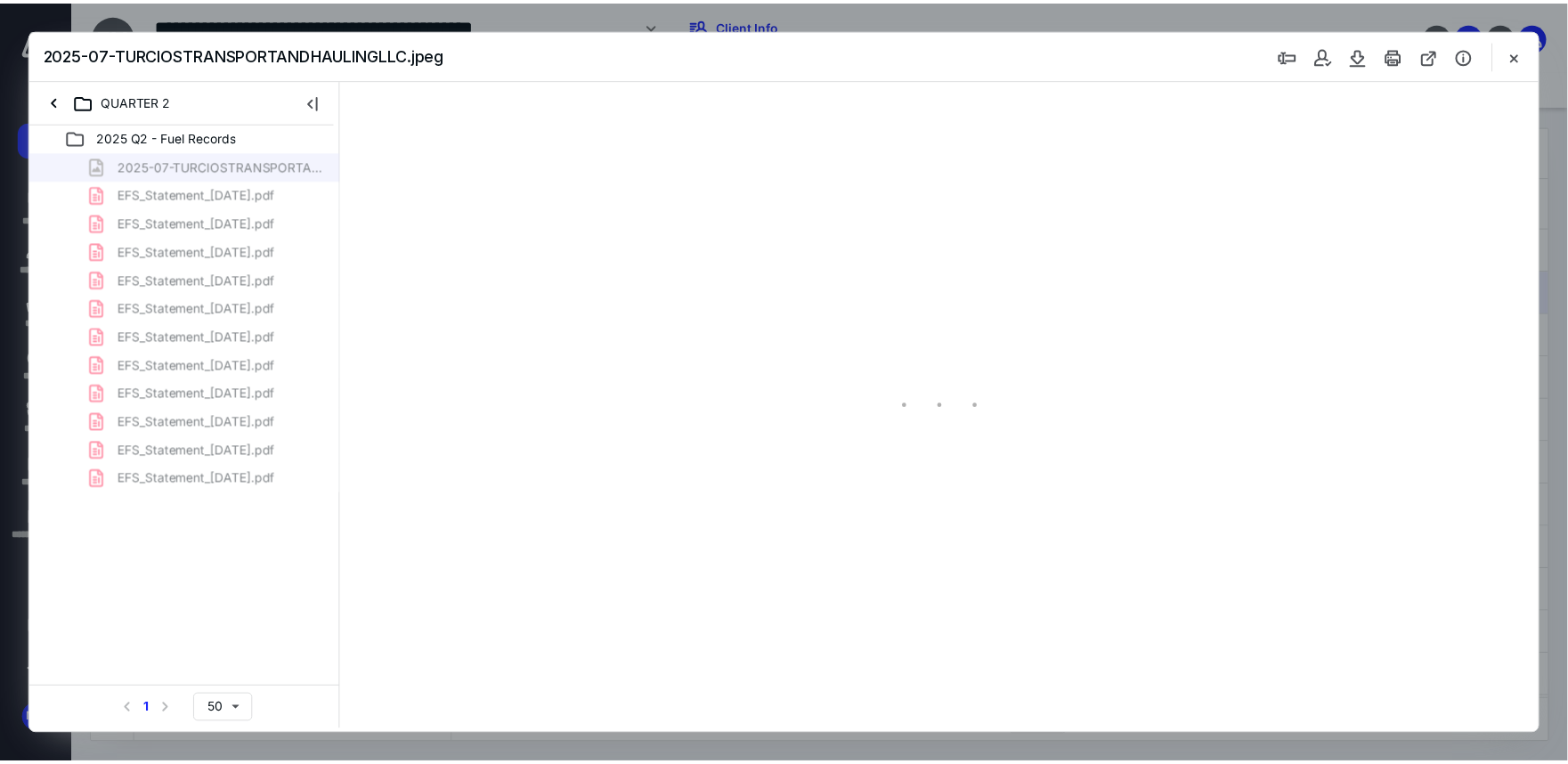 scroll, scrollTop: 0, scrollLeft: 0, axis: both 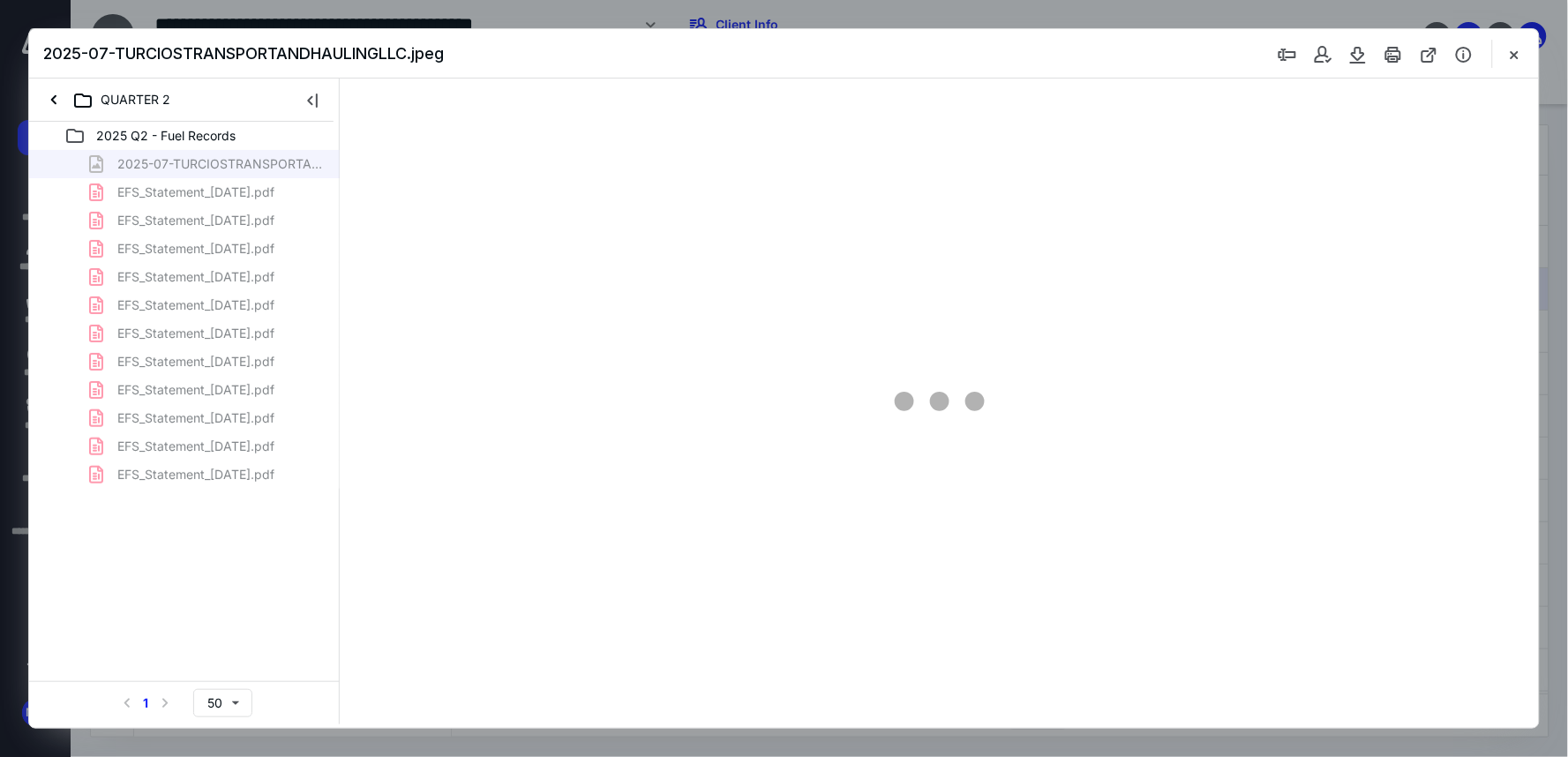 type on "140" 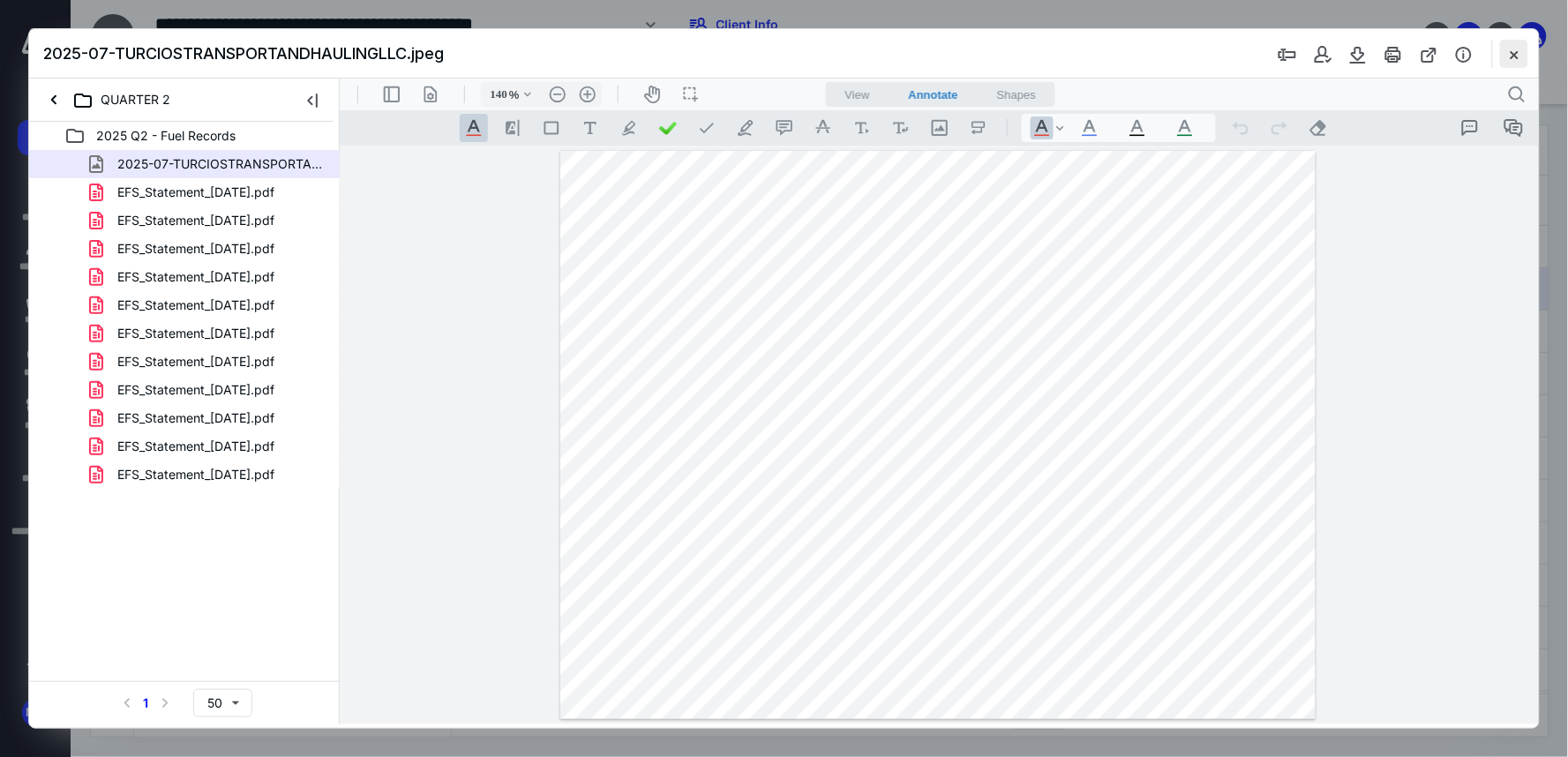 click at bounding box center (1514, 54) 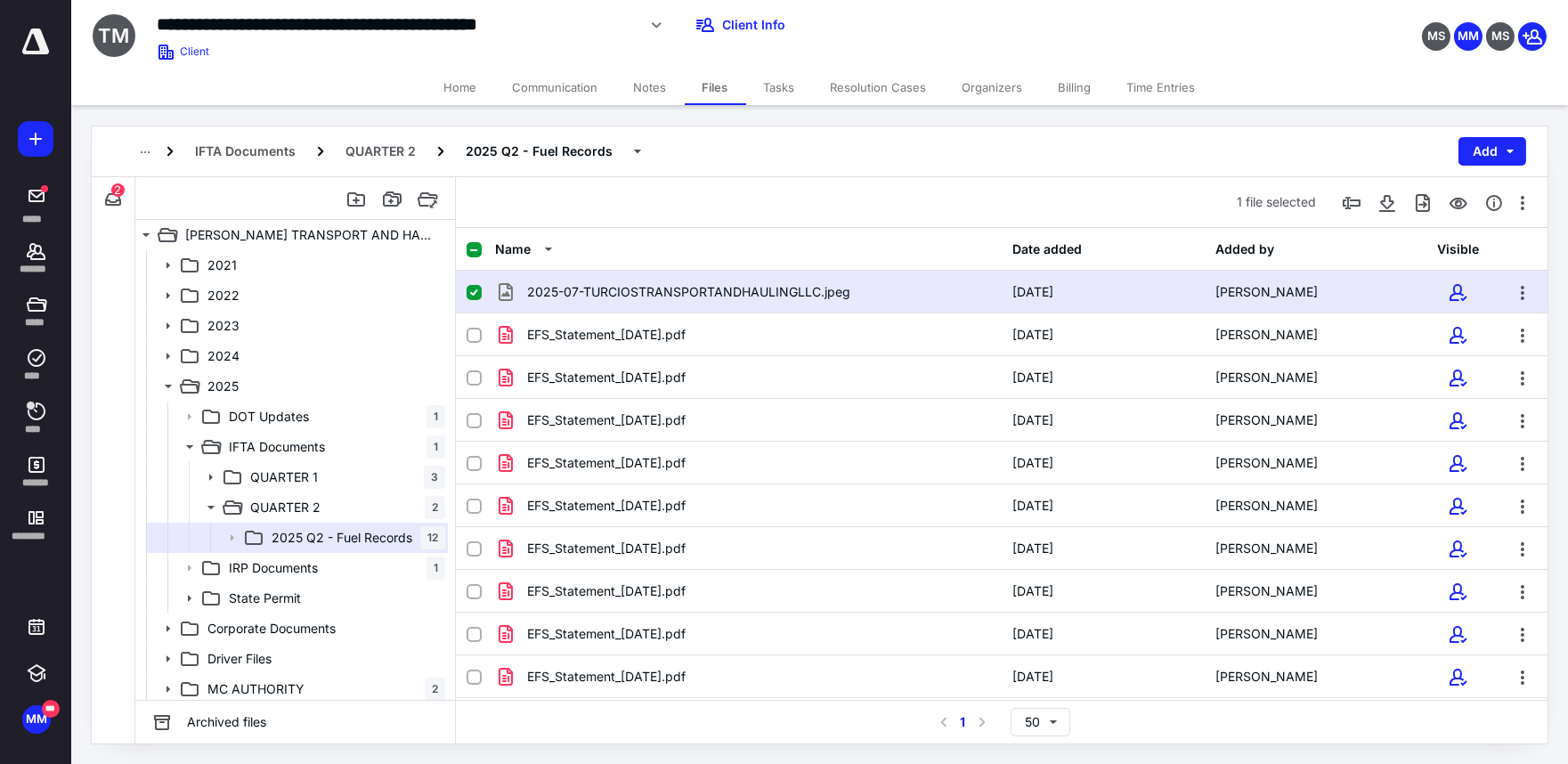 click on "Tasks" at bounding box center [779, 87] 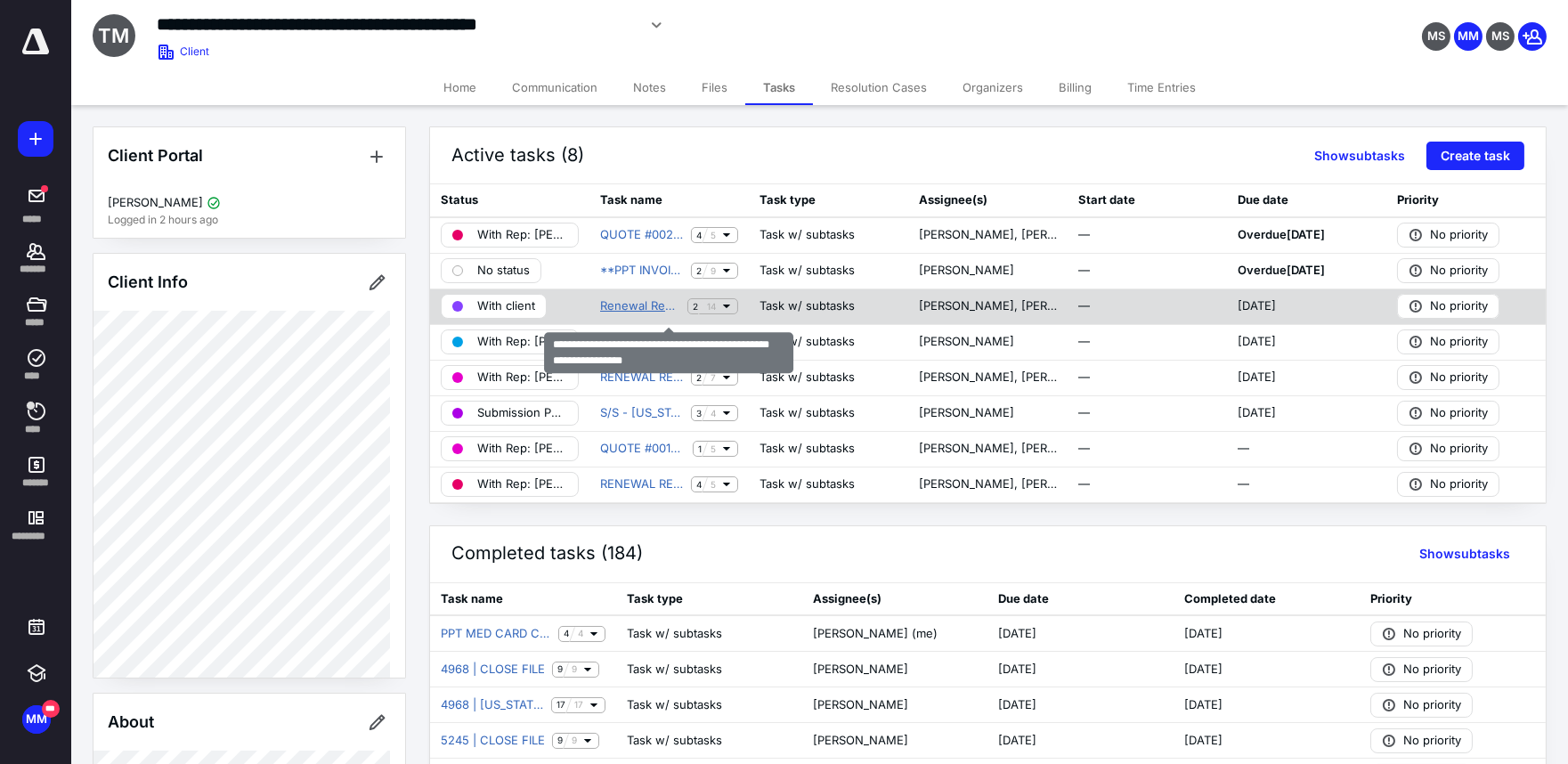 click on "Renewal Reminder: IFTA Quarterly Report (2025 Q2) (NORTH CAROLINA)" at bounding box center [640, 306] 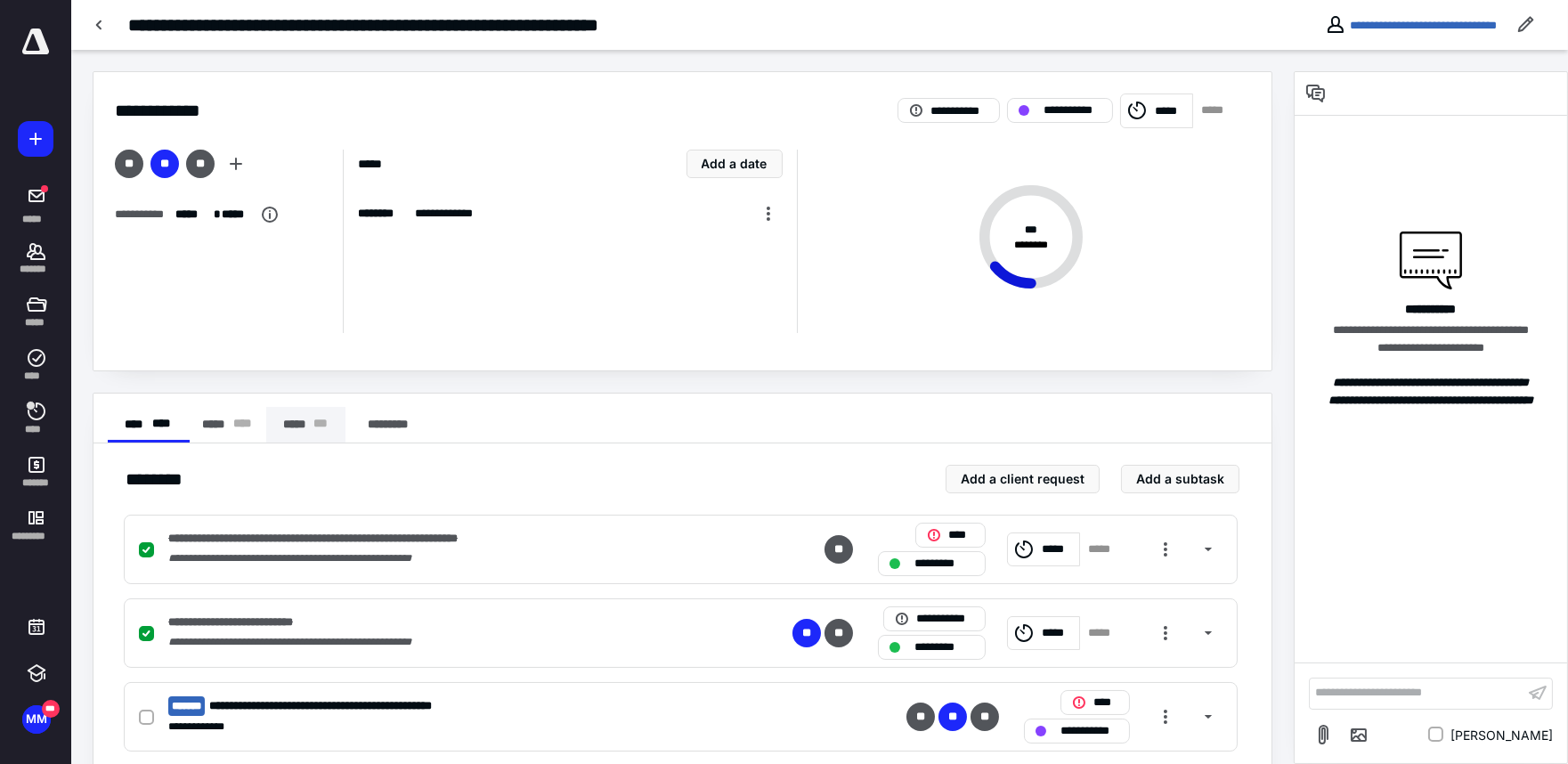 click on "***** * * *" at bounding box center [305, 425] 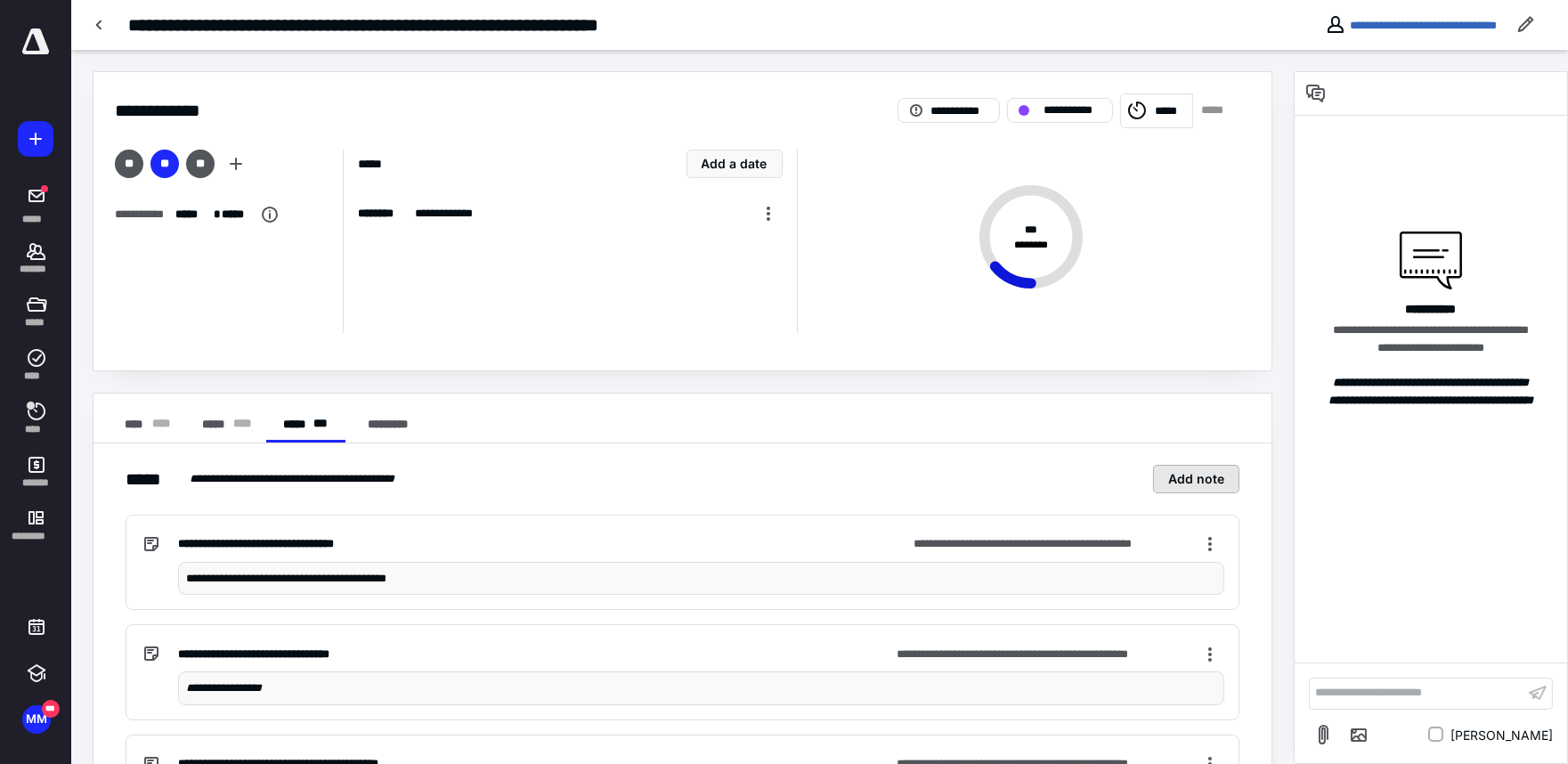 click on "Add note" at bounding box center (1196, 479) 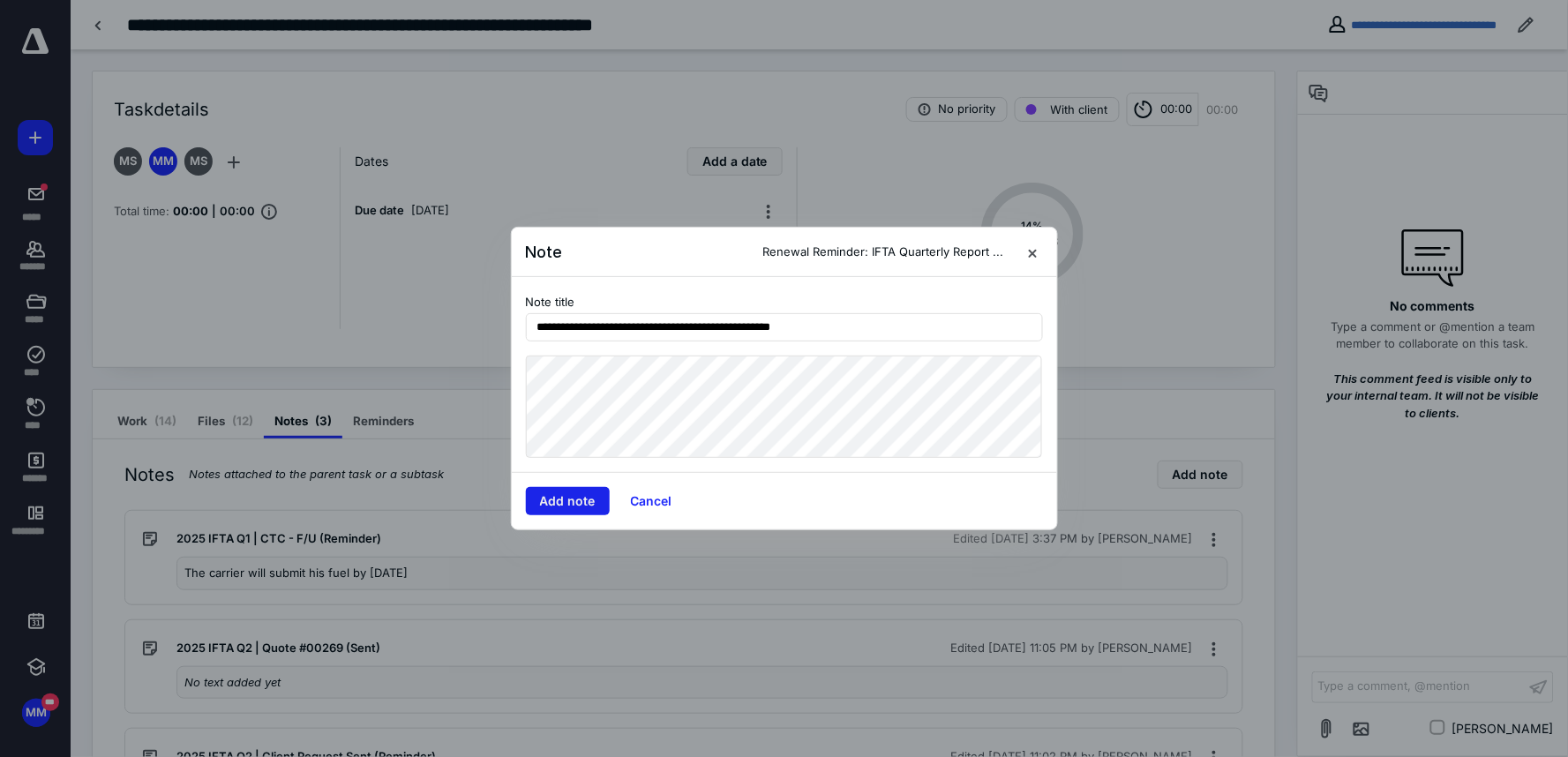 type on "**********" 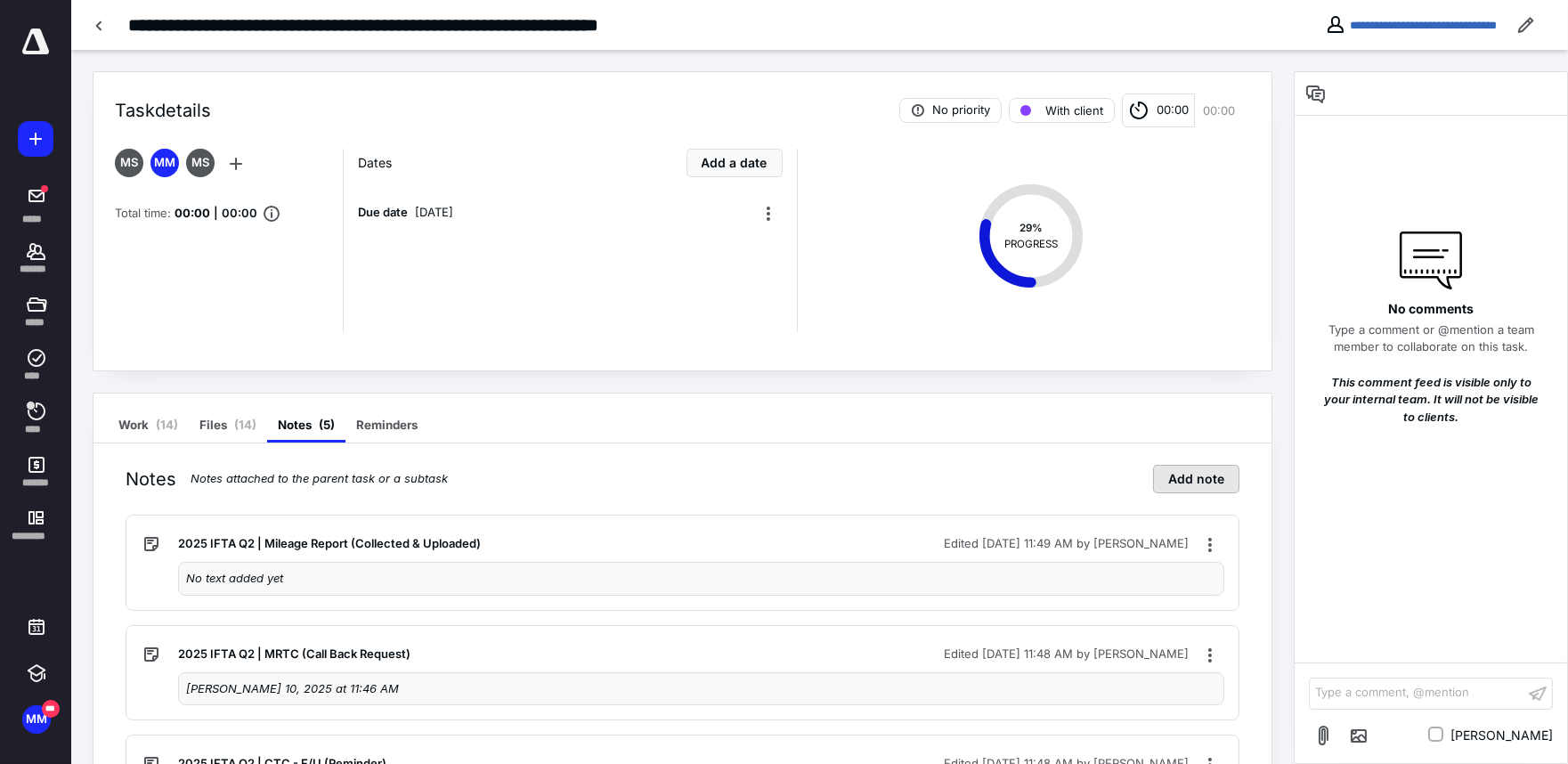 click on "Add note" at bounding box center (1196, 479) 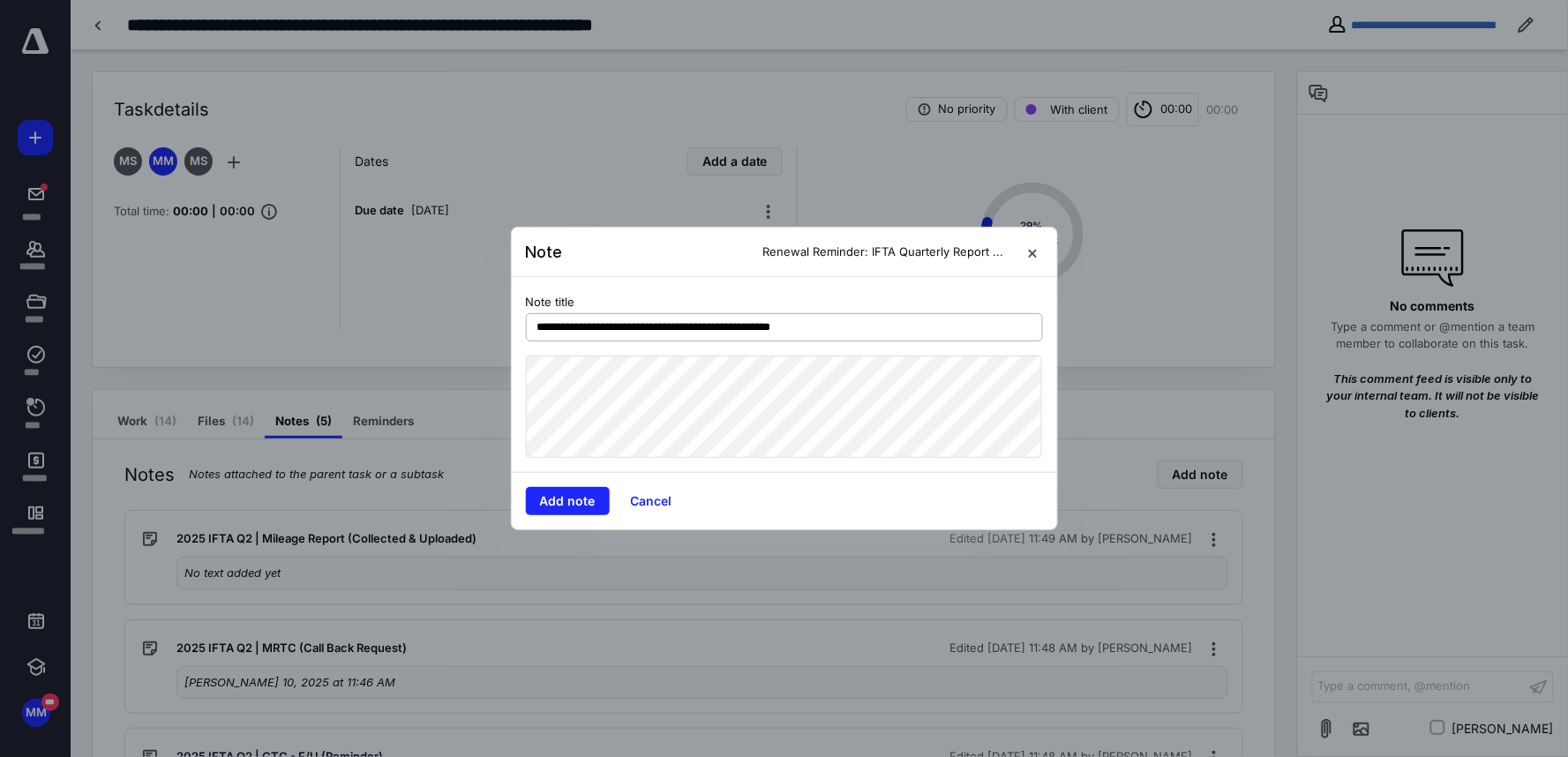click on "**********" at bounding box center (784, 327) 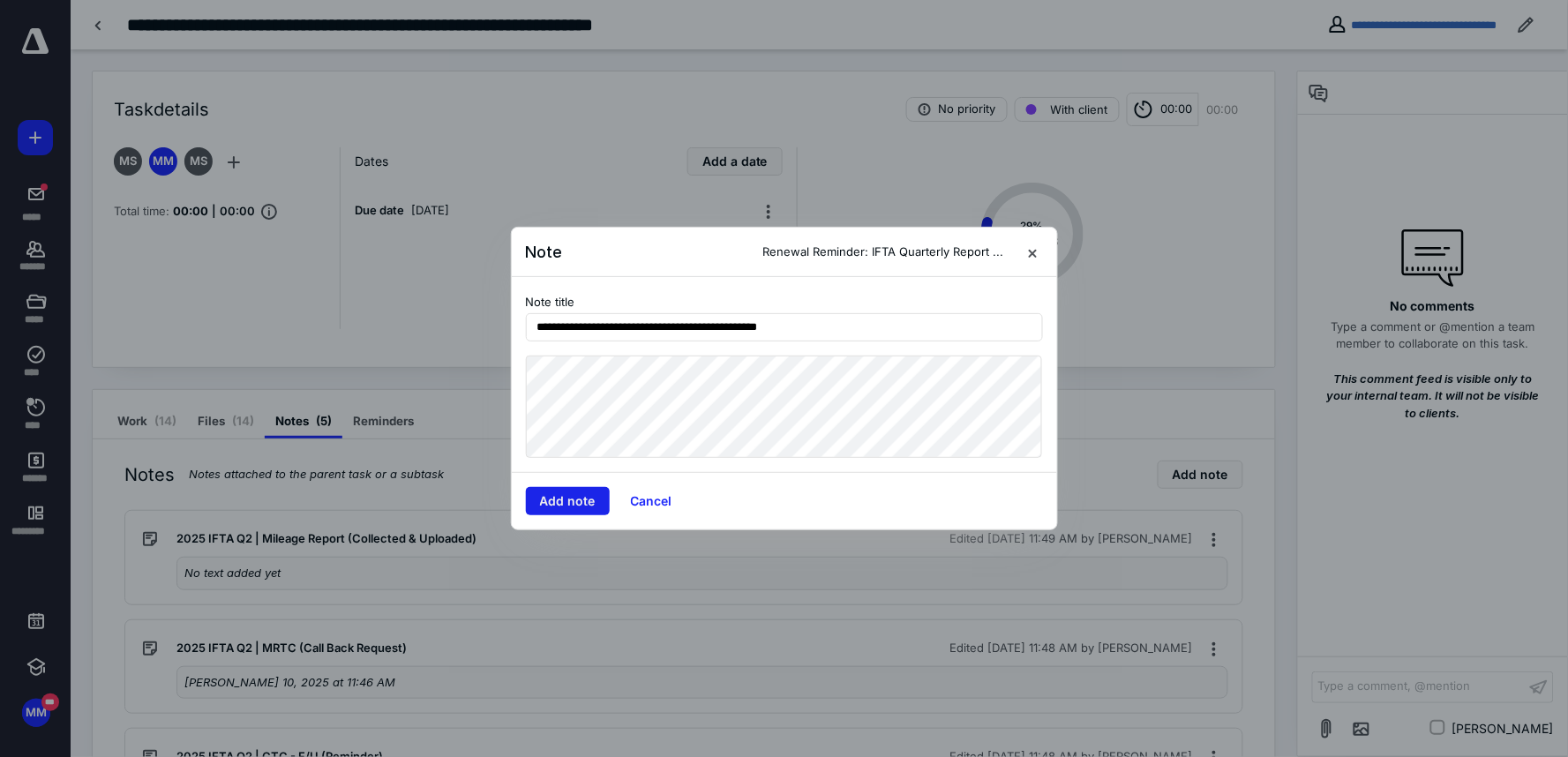 type on "**********" 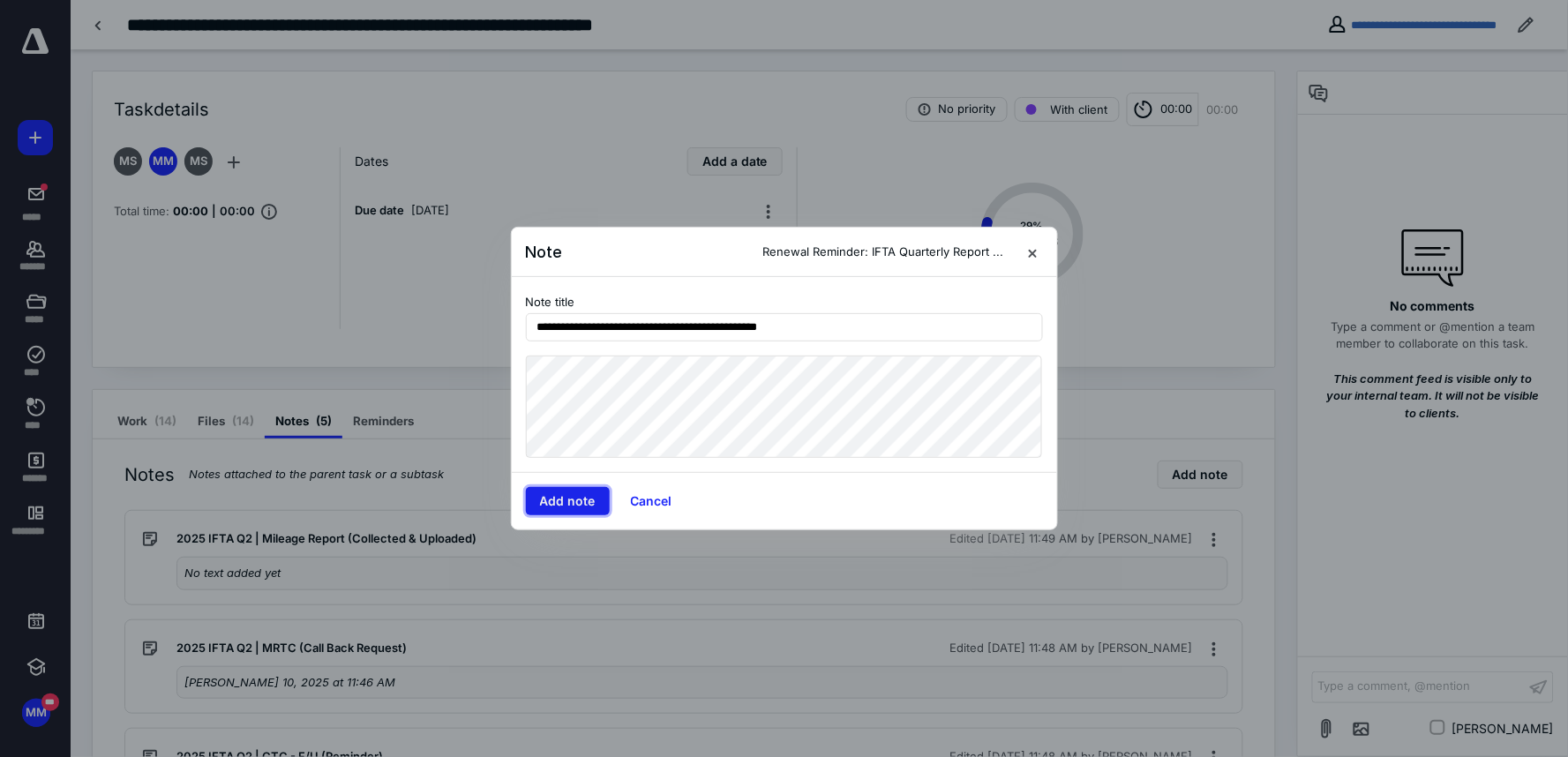 click on "Add note" at bounding box center (567, 501) 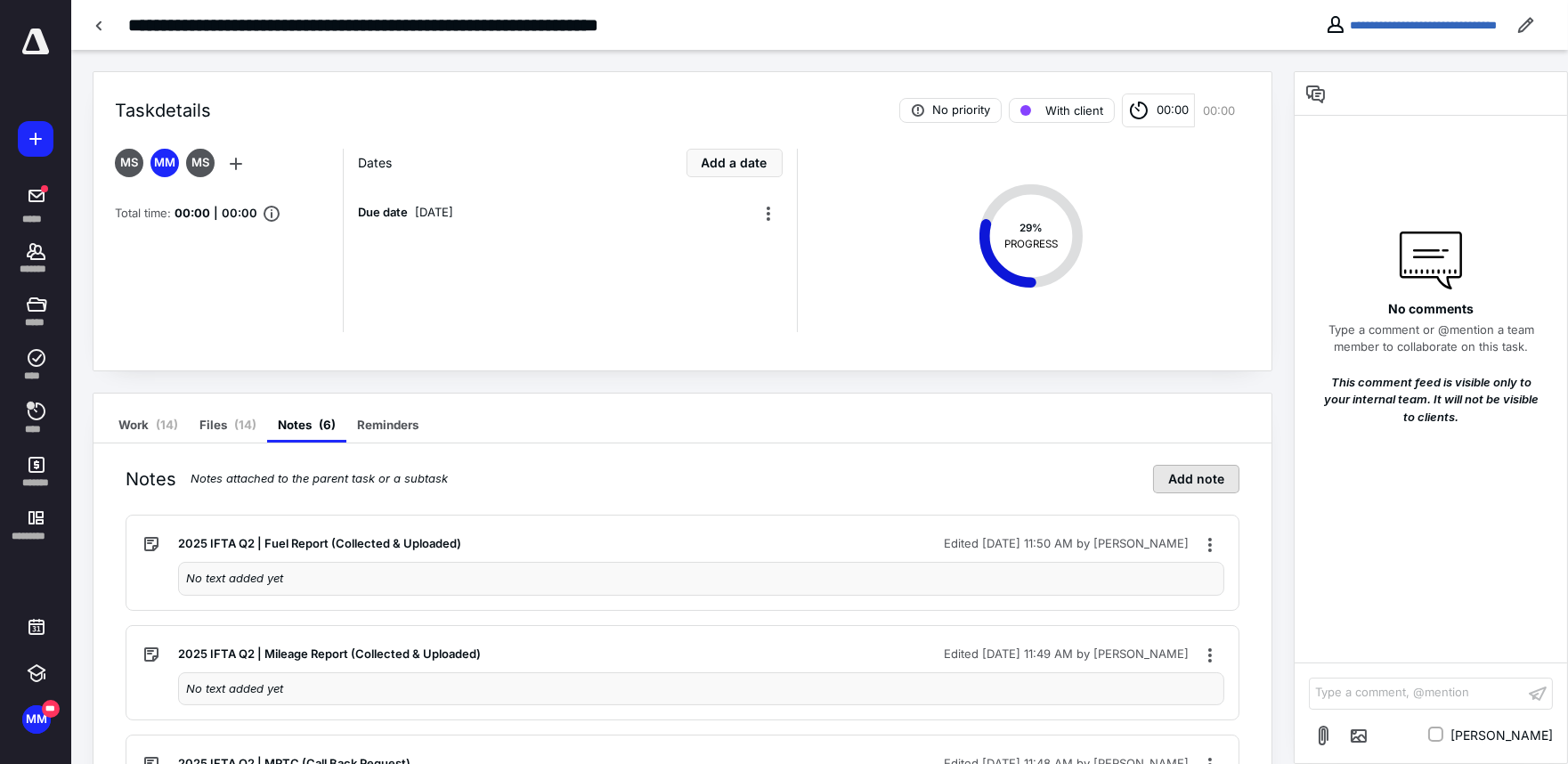 click on "Add note" at bounding box center (1196, 479) 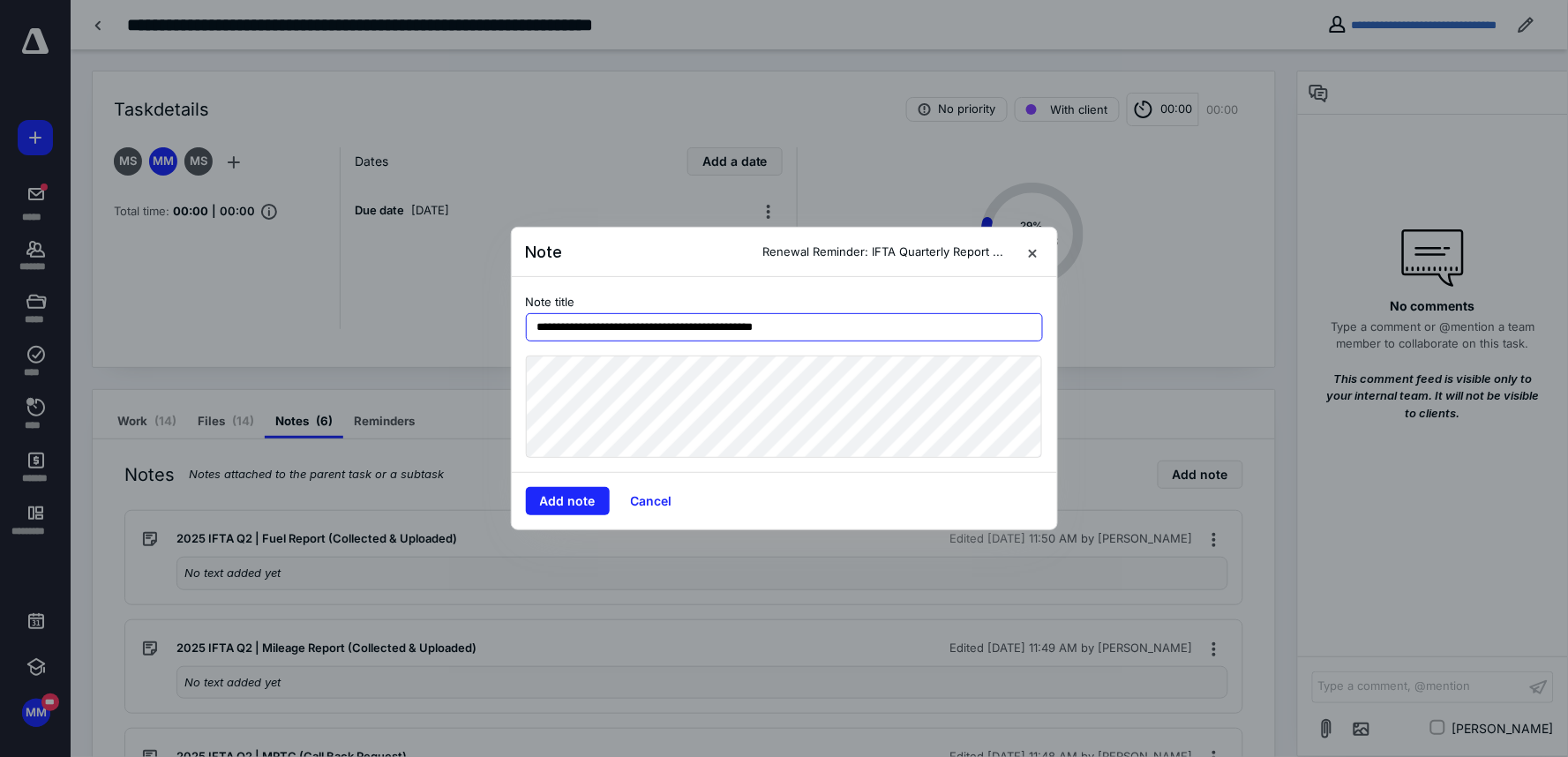 drag, startPoint x: 807, startPoint y: 327, endPoint x: 692, endPoint y: 327, distance: 115 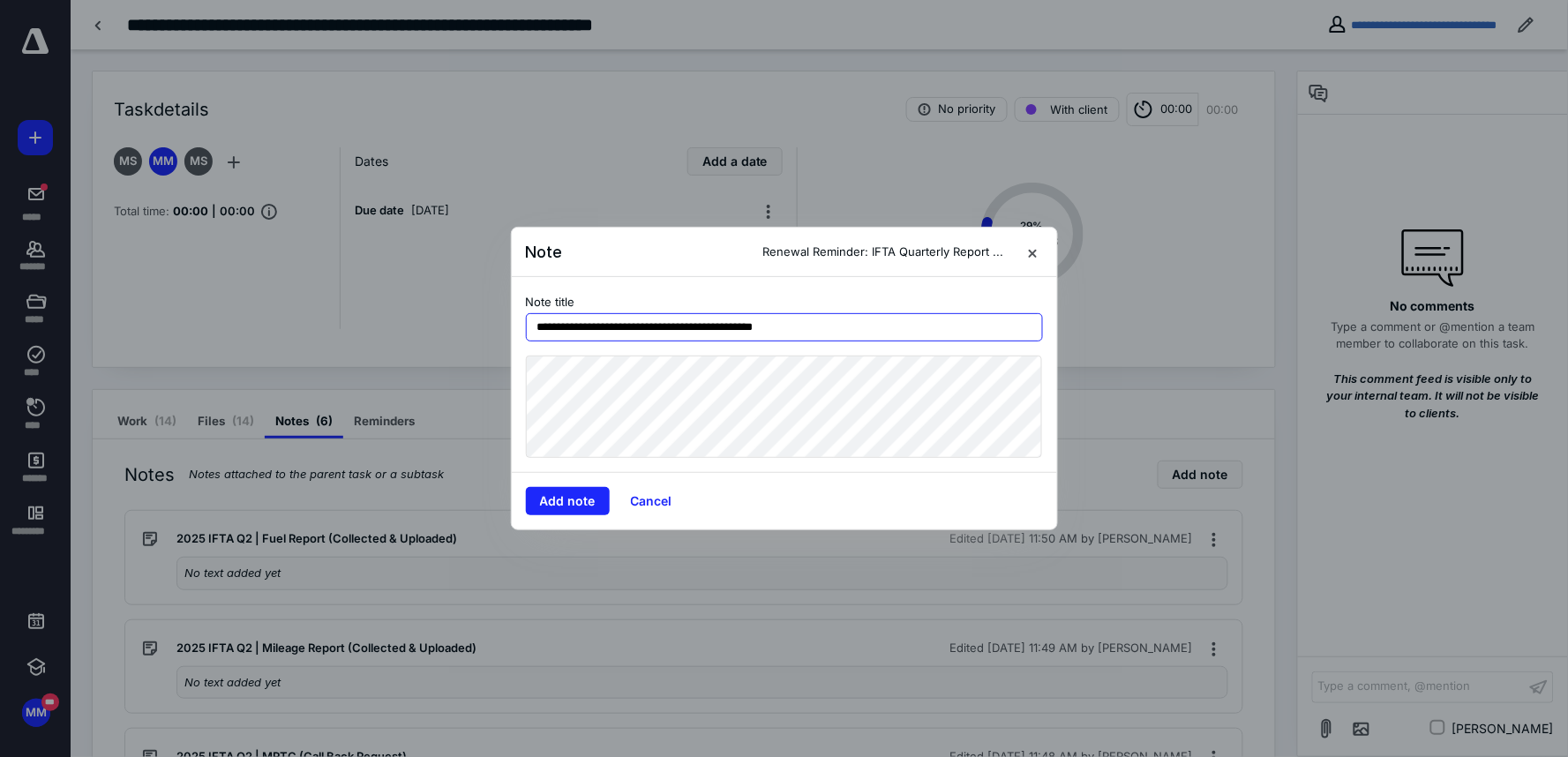 click on "**********" at bounding box center (784, 327) 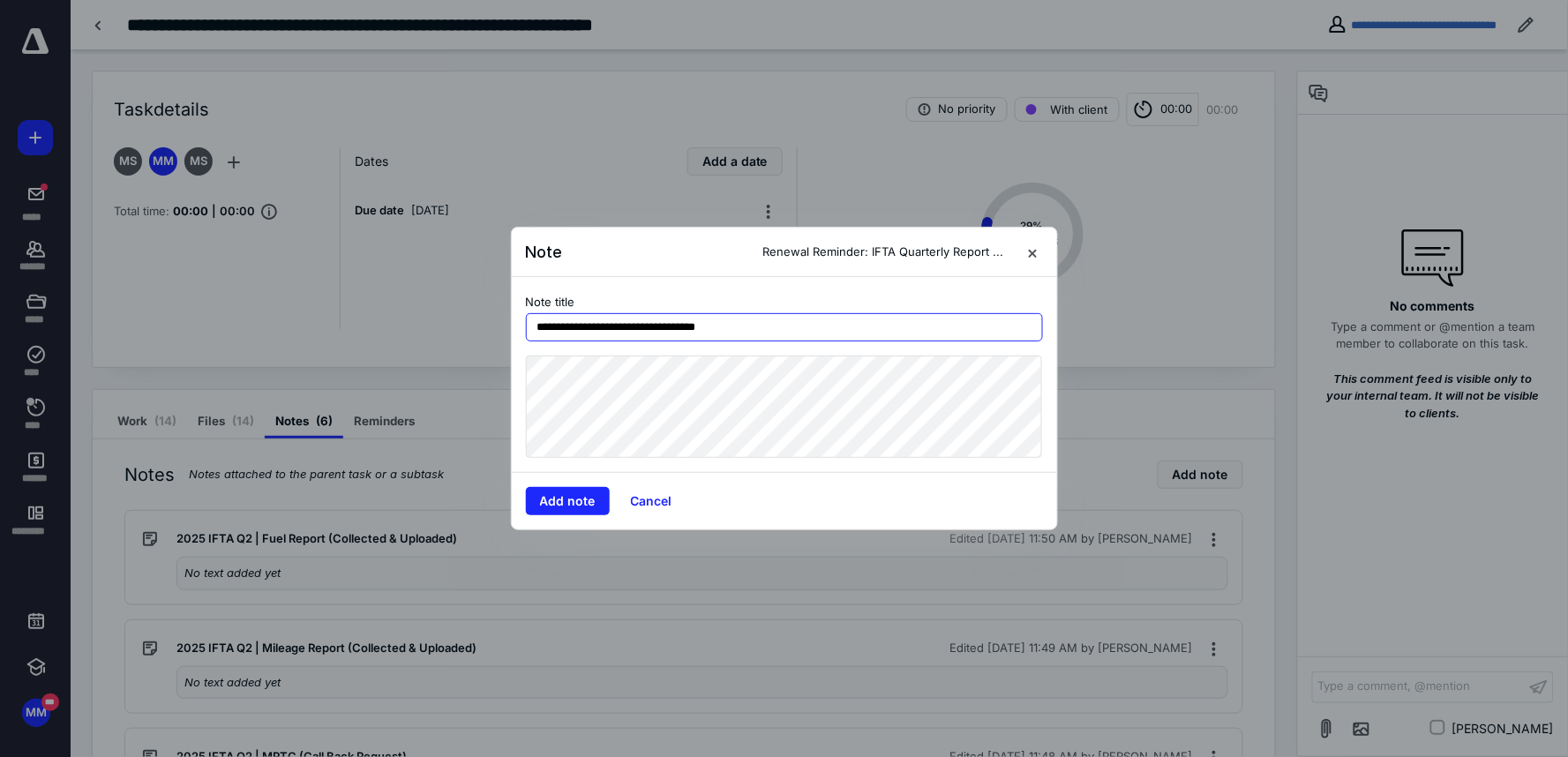 type on "**********" 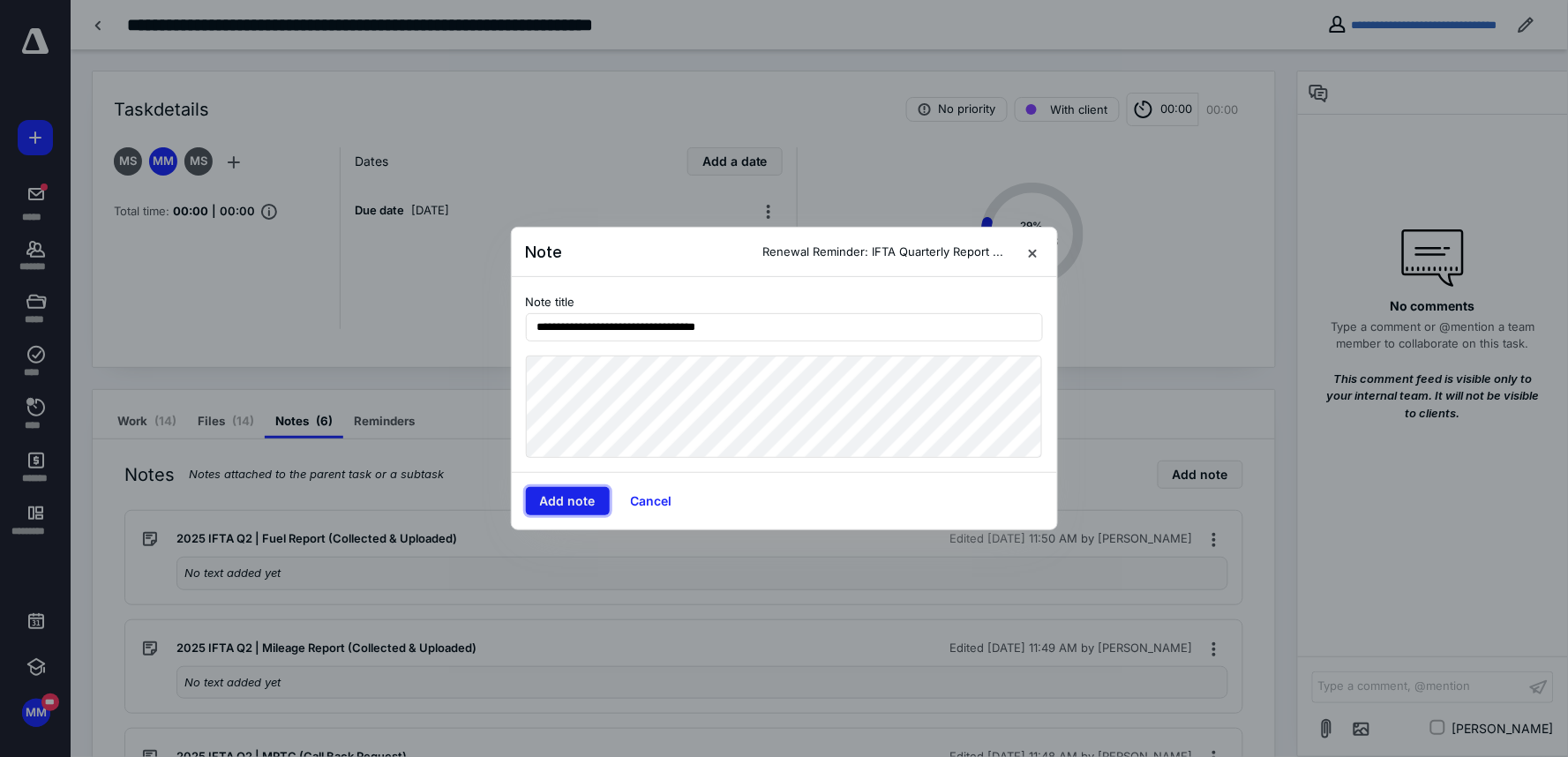click on "Add note" at bounding box center [567, 501] 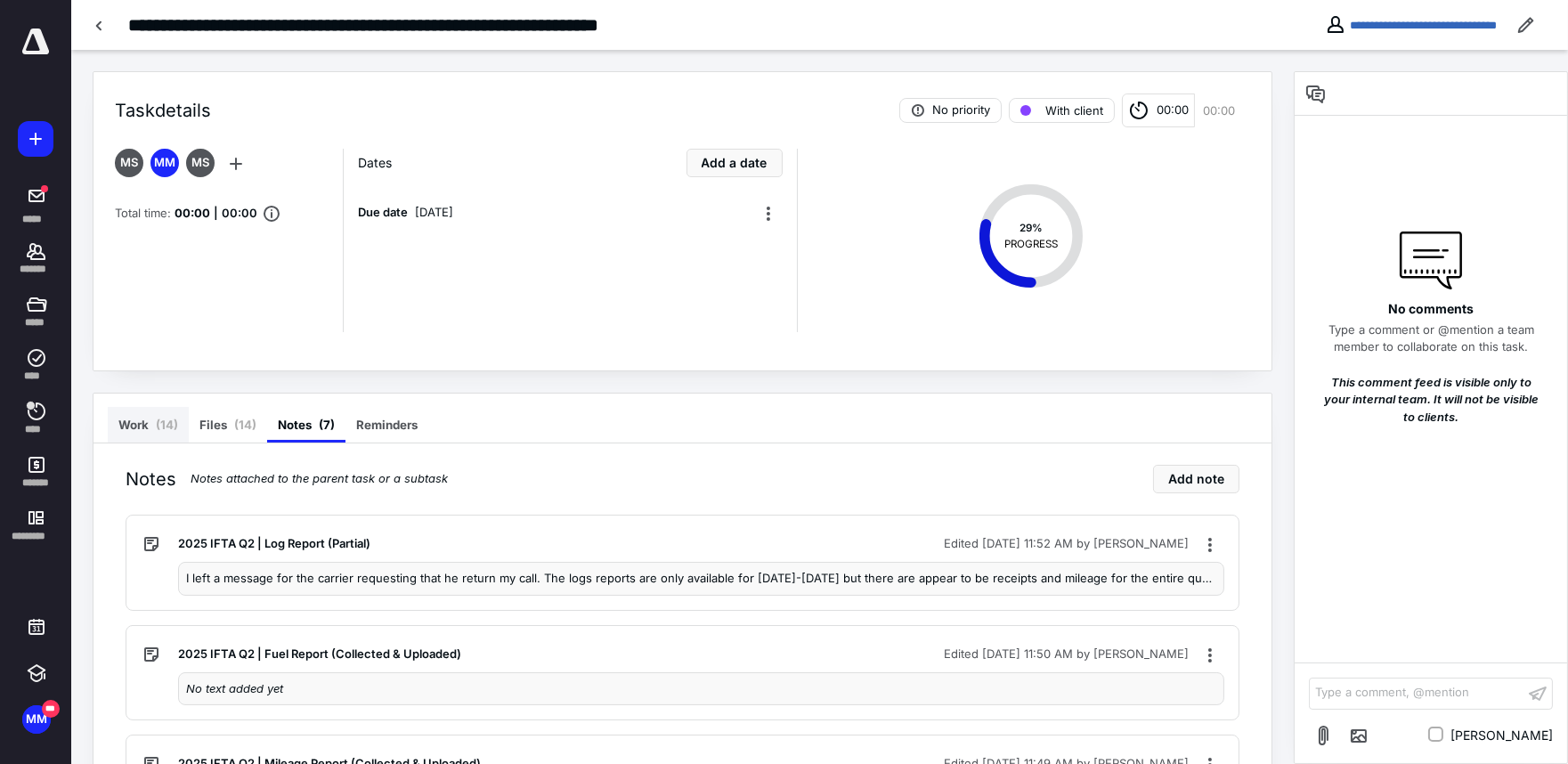 click on "Work ( 14 )" at bounding box center (148, 425) 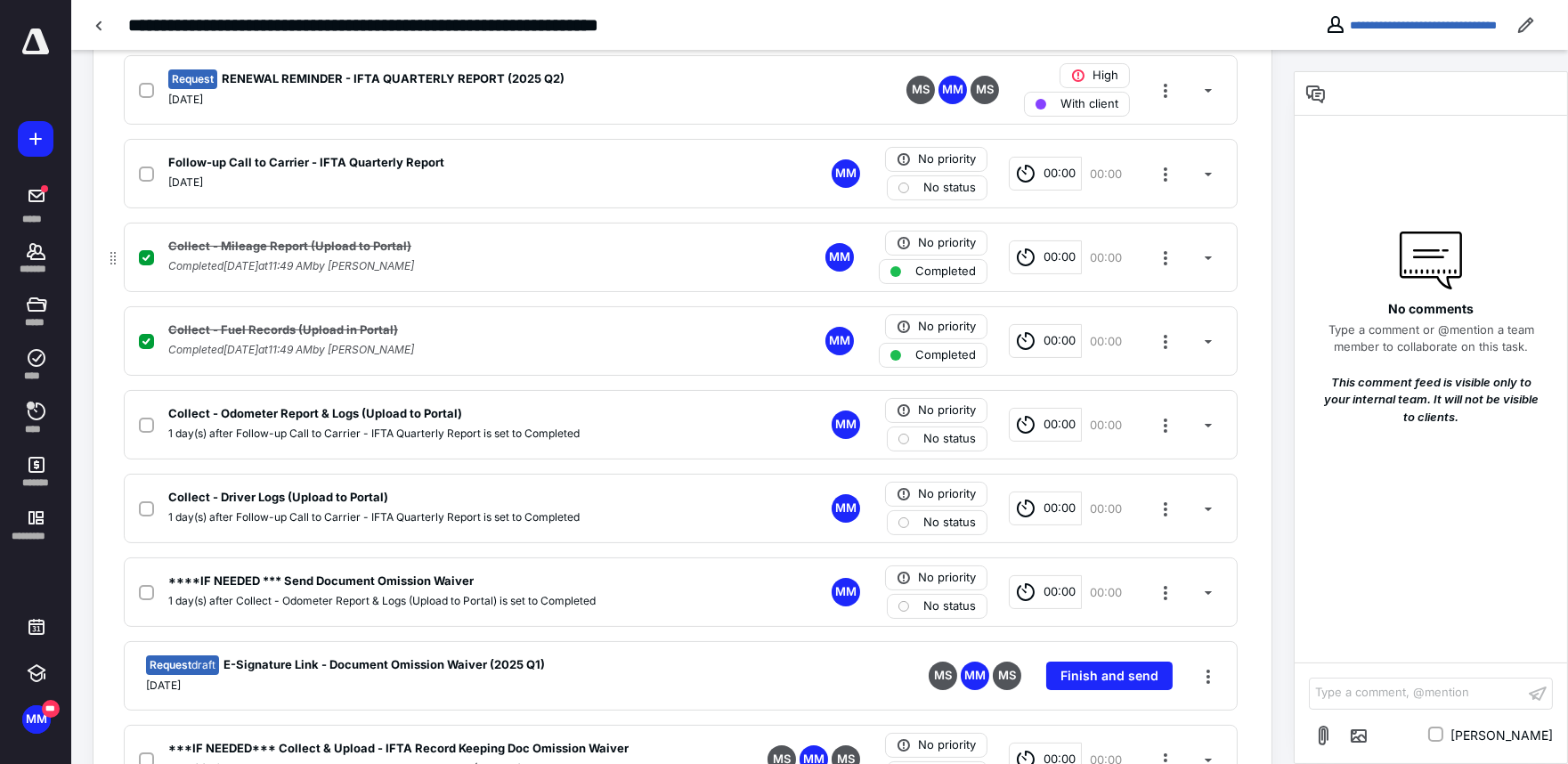 scroll, scrollTop: 395, scrollLeft: 0, axis: vertical 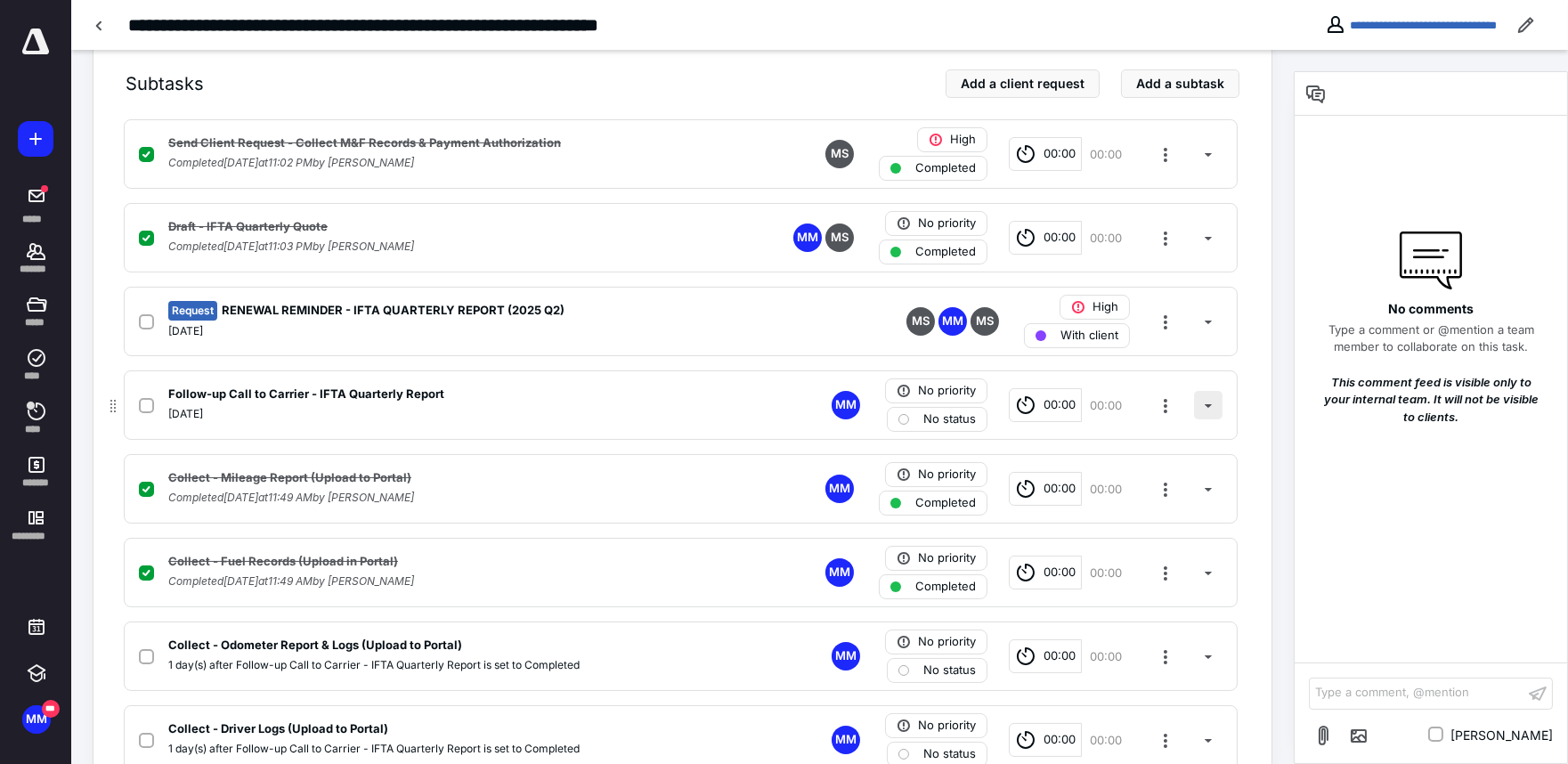 click at bounding box center [1208, 405] 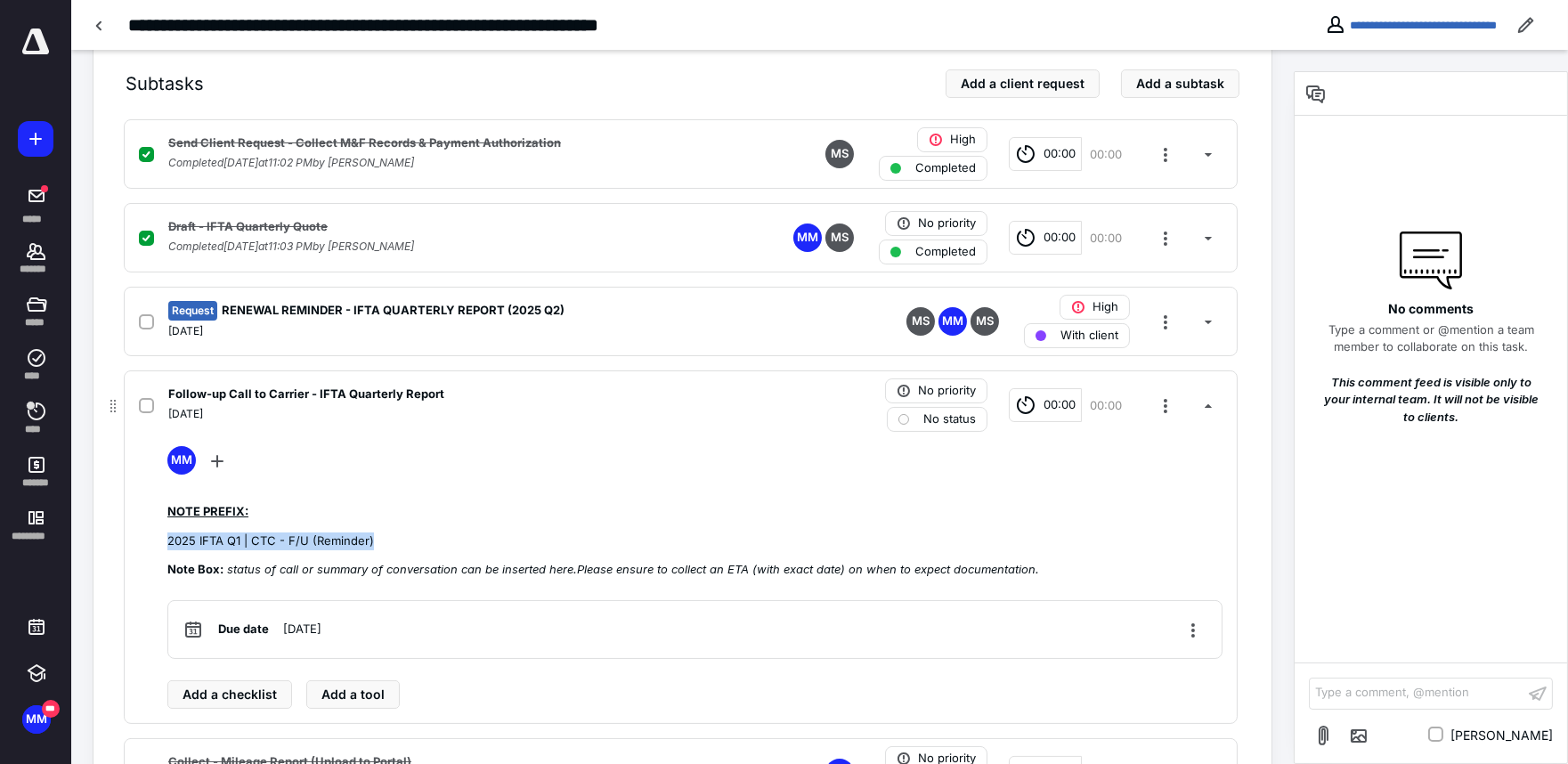 drag, startPoint x: 389, startPoint y: 538, endPoint x: 169, endPoint y: 534, distance: 220.03636 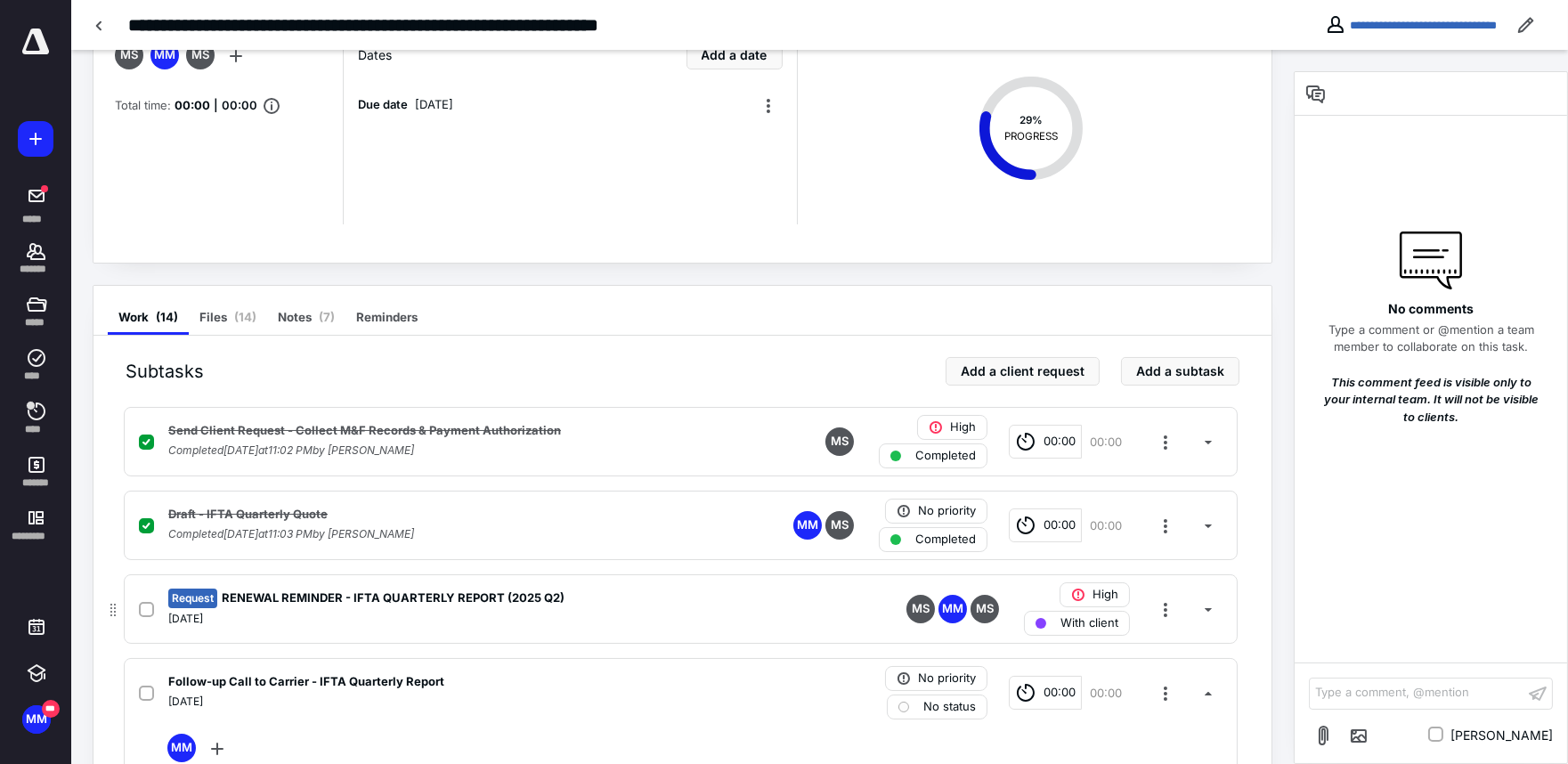 scroll, scrollTop: 99, scrollLeft: 0, axis: vertical 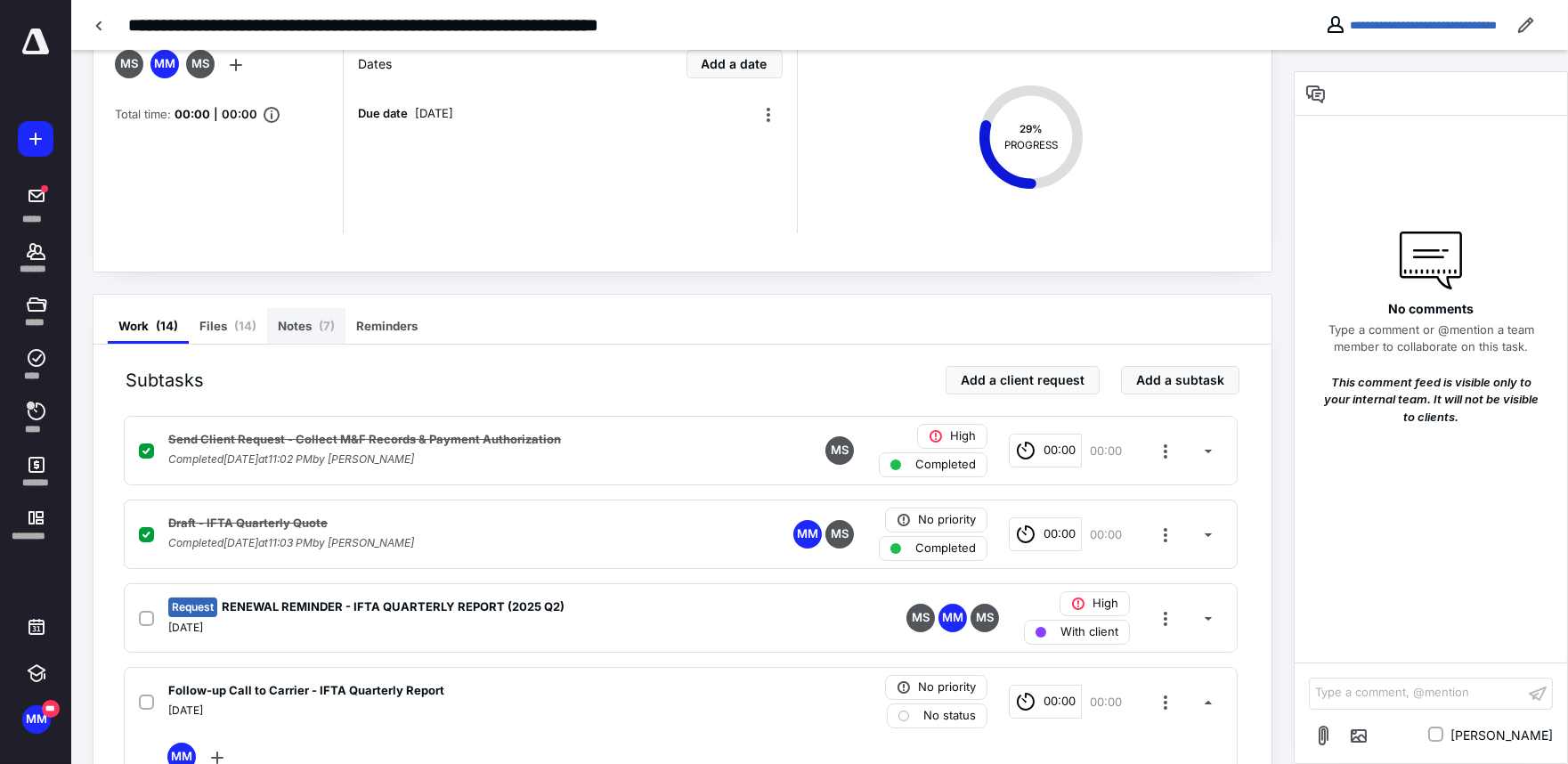 click on "Notes ( 7 )" at bounding box center [306, 326] 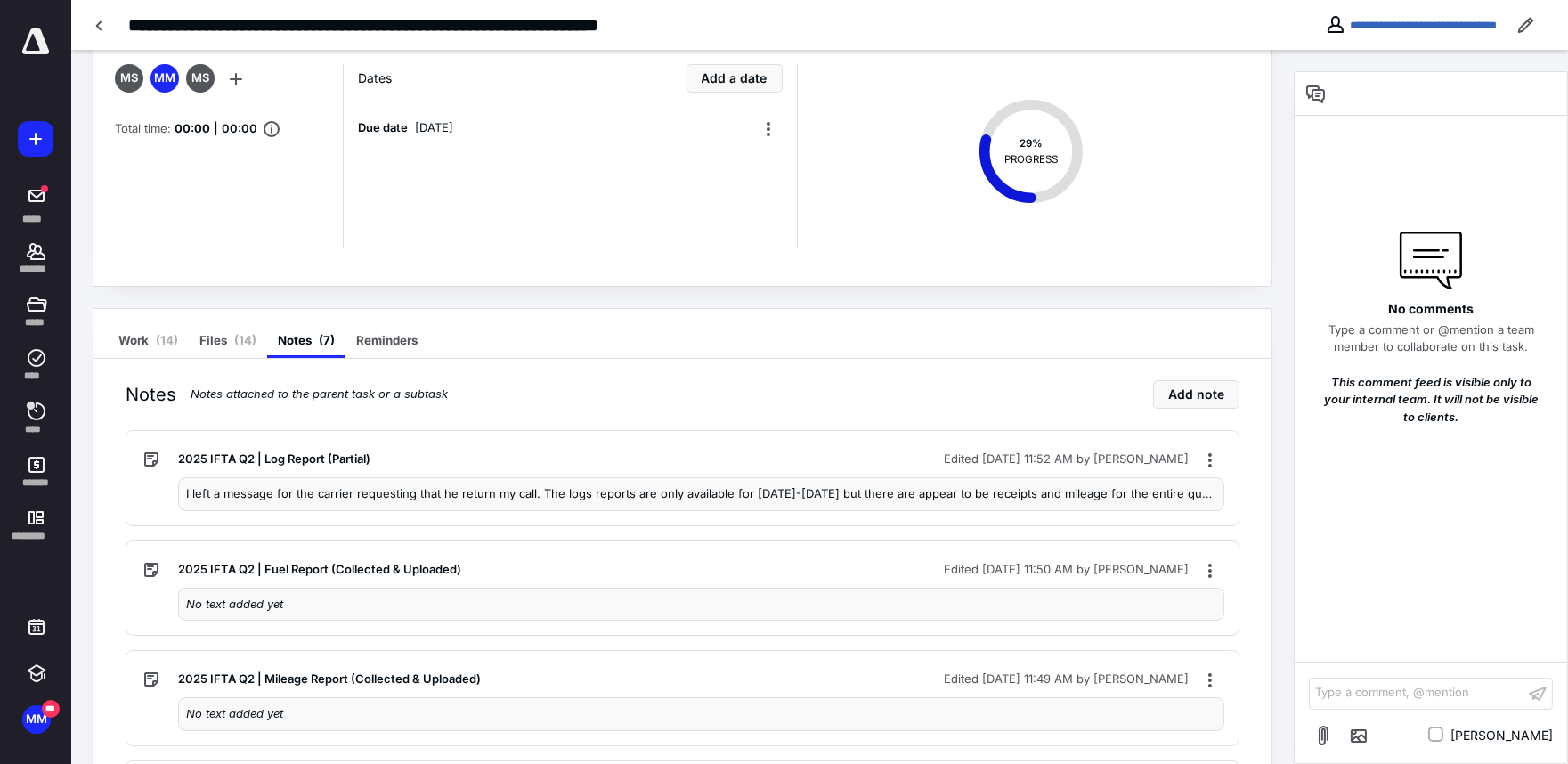 scroll, scrollTop: 74, scrollLeft: 0, axis: vertical 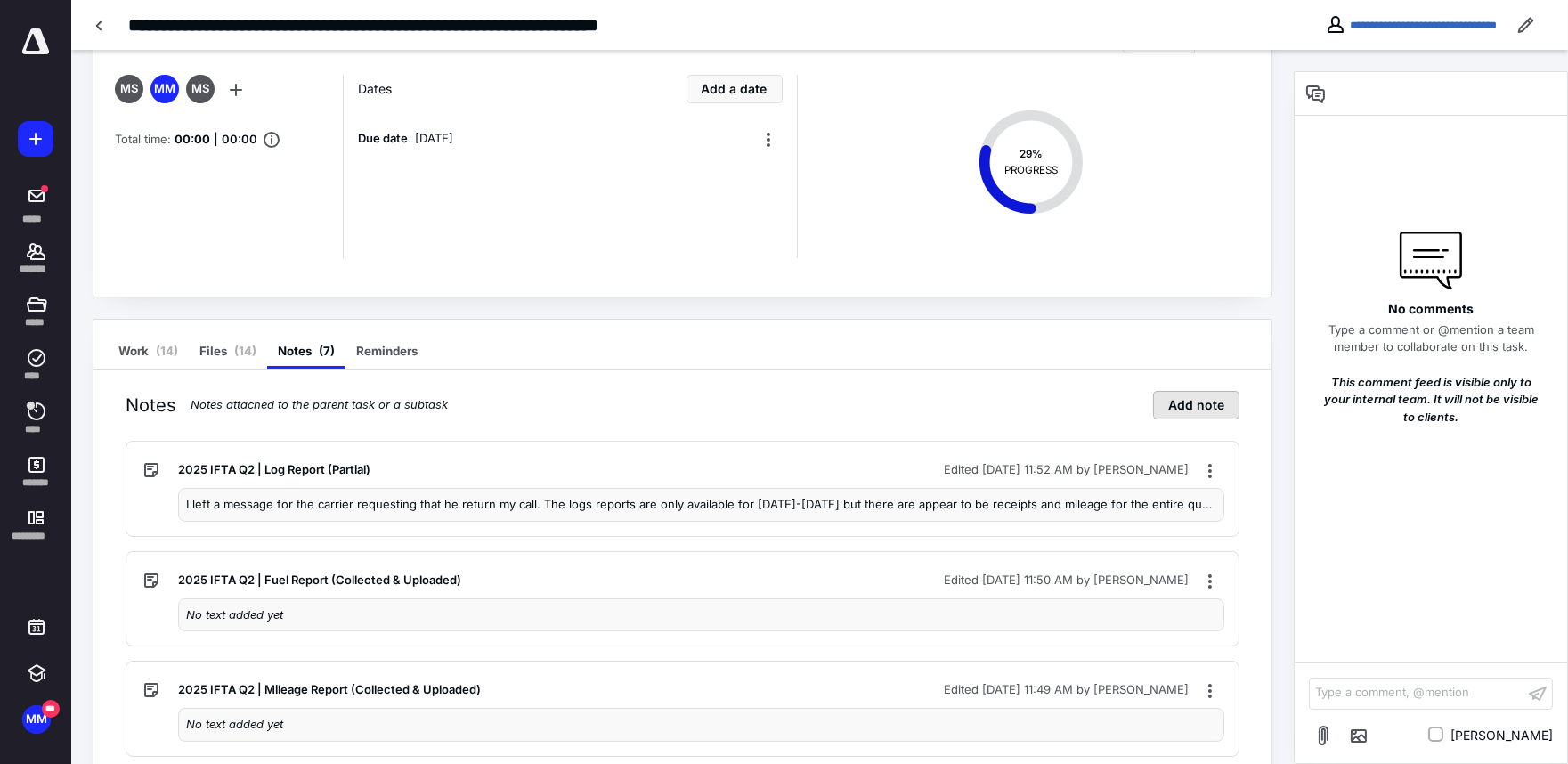 click on "Add note" at bounding box center [1196, 405] 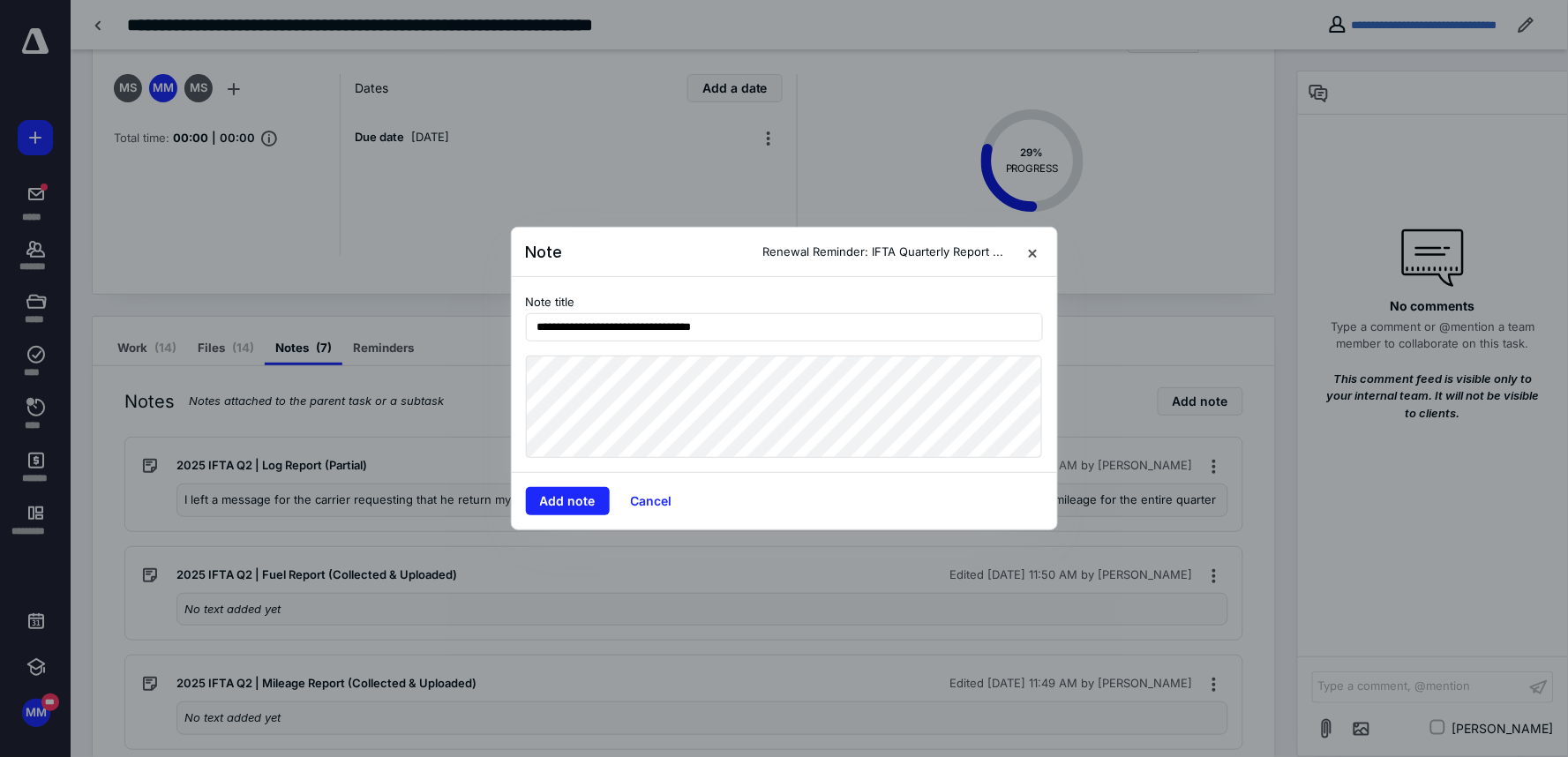 type on "**********" 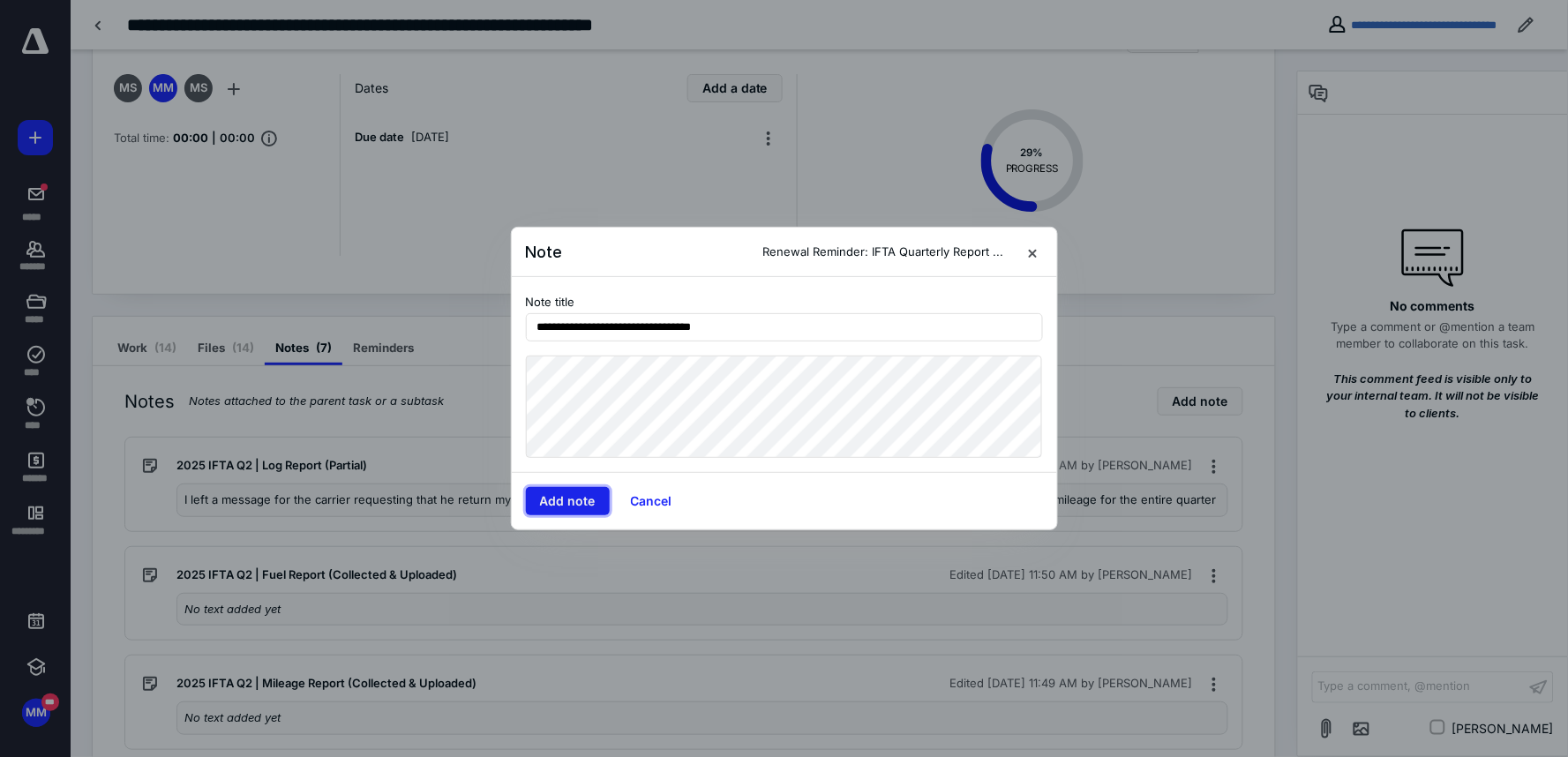 click on "Add note" at bounding box center [567, 501] 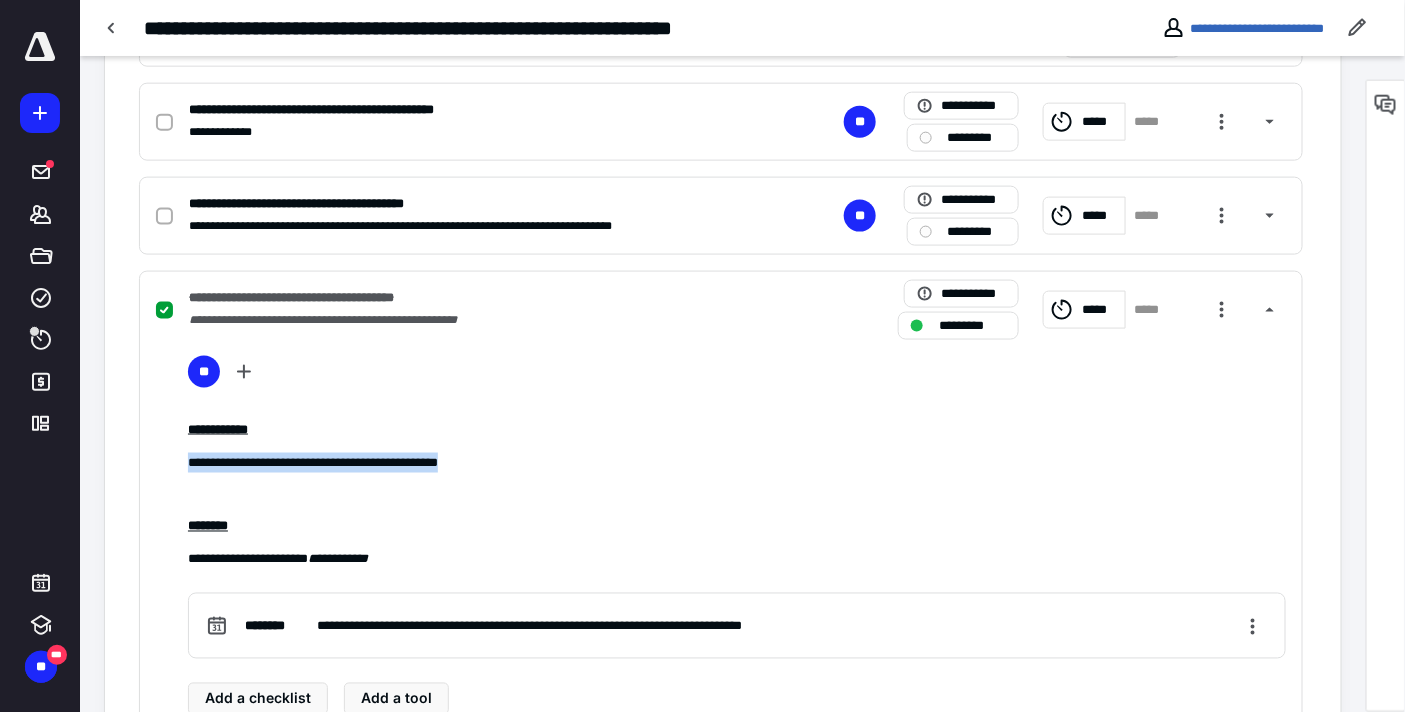 scroll, scrollTop: 0, scrollLeft: 0, axis: both 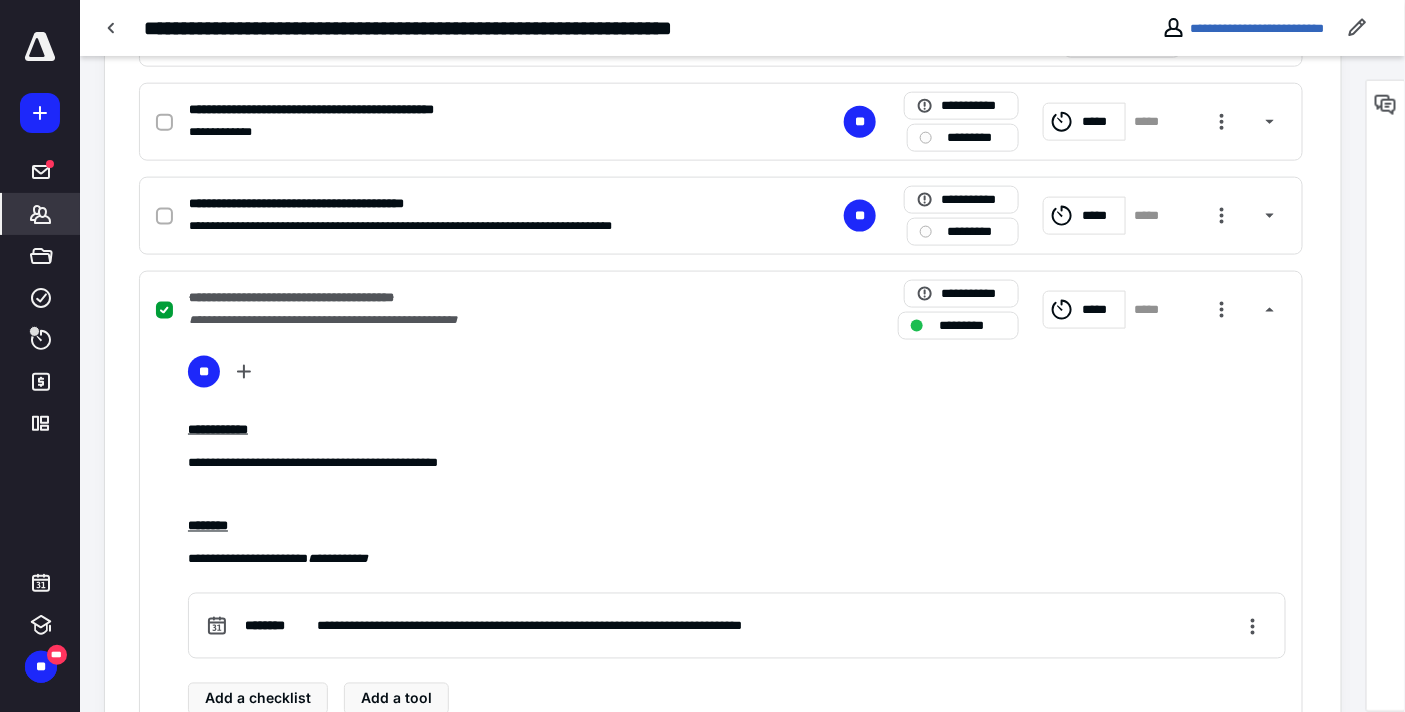 click 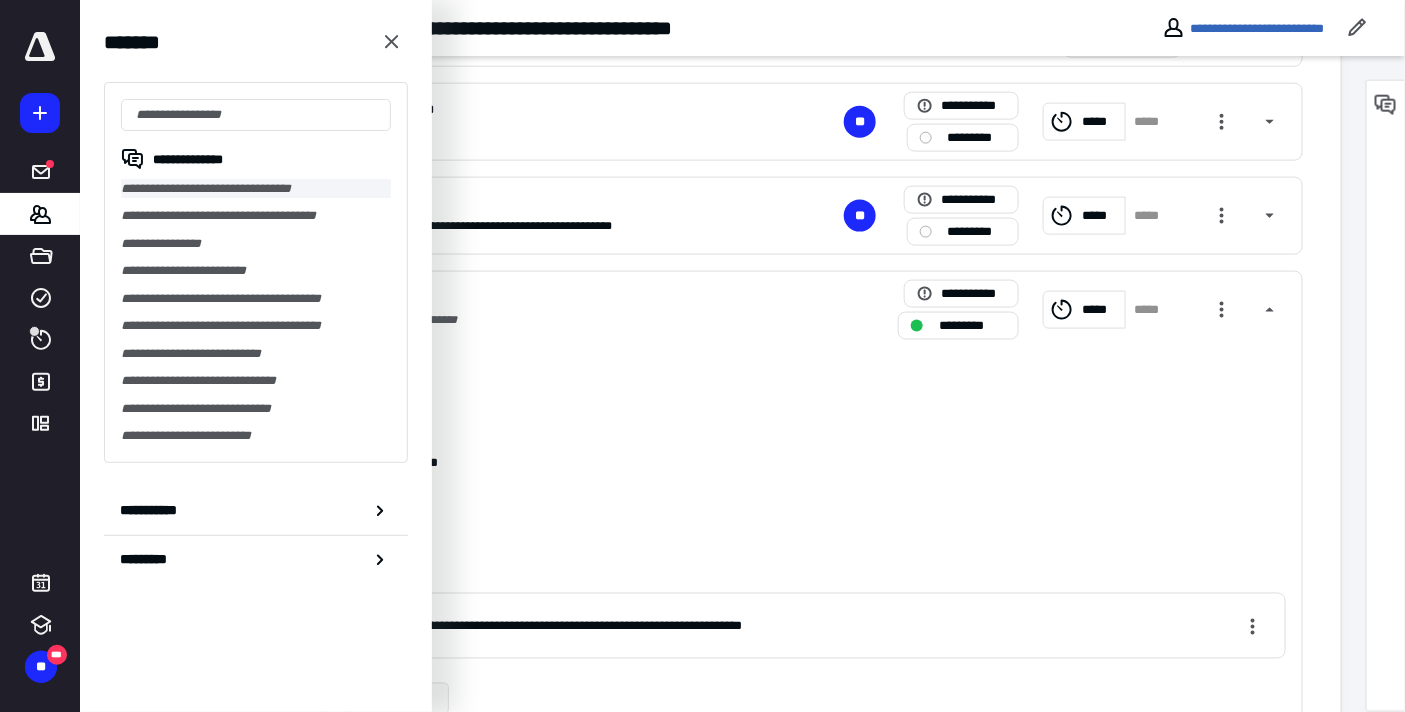 click on "**********" at bounding box center [256, 188] 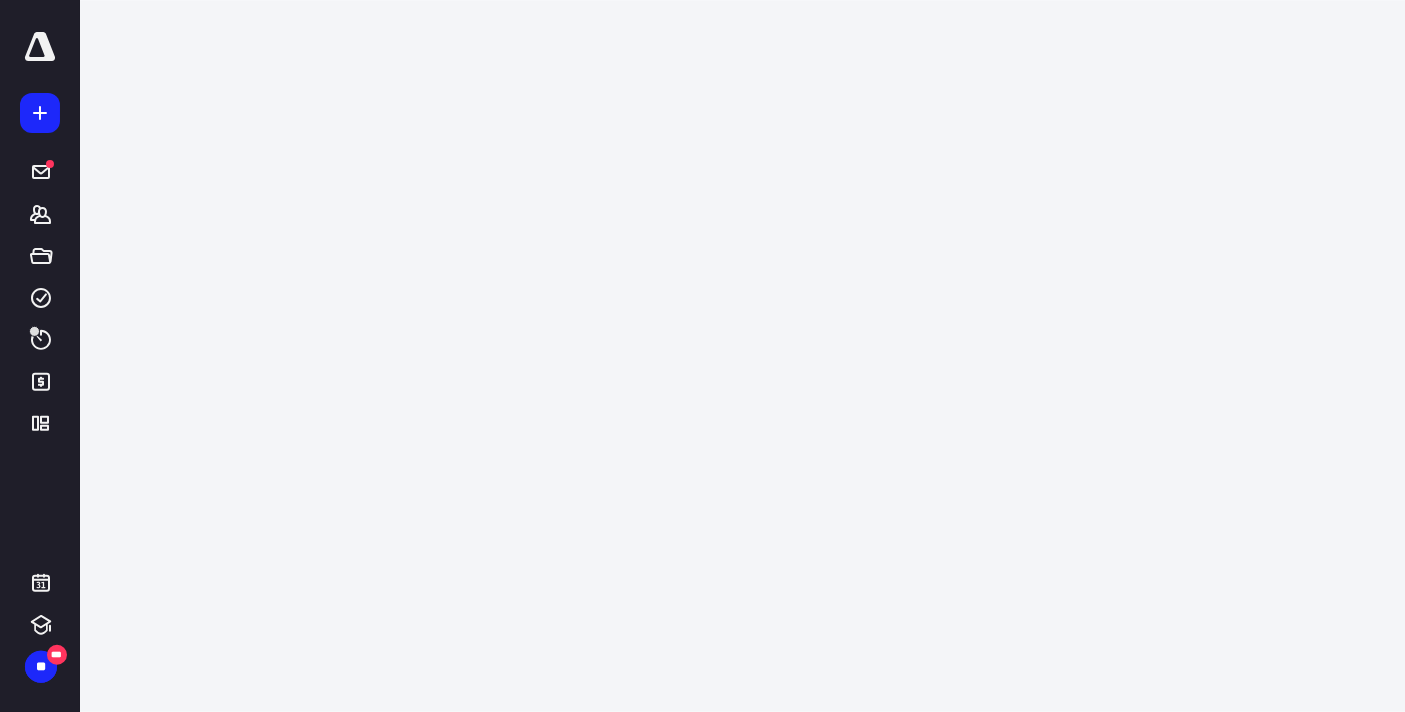 scroll, scrollTop: 0, scrollLeft: 0, axis: both 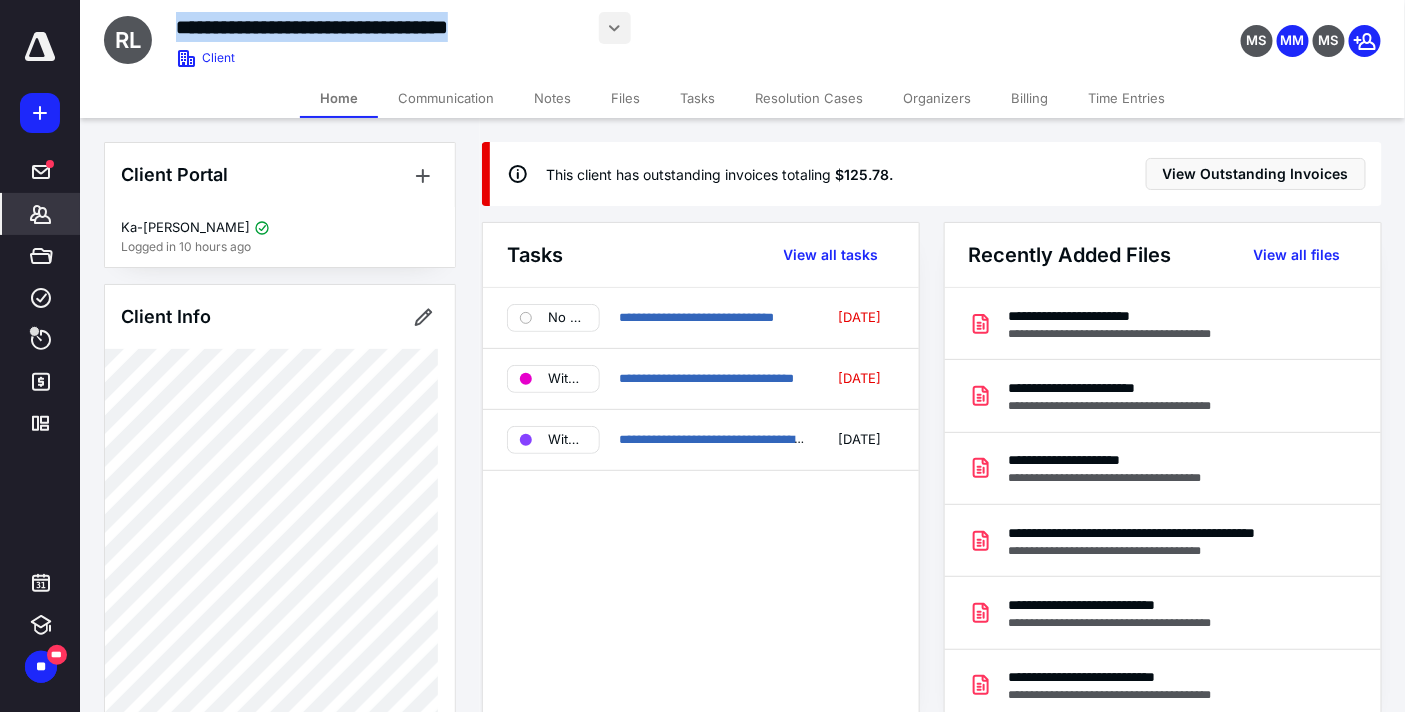 click on "**********" at bounding box center [562, 28] 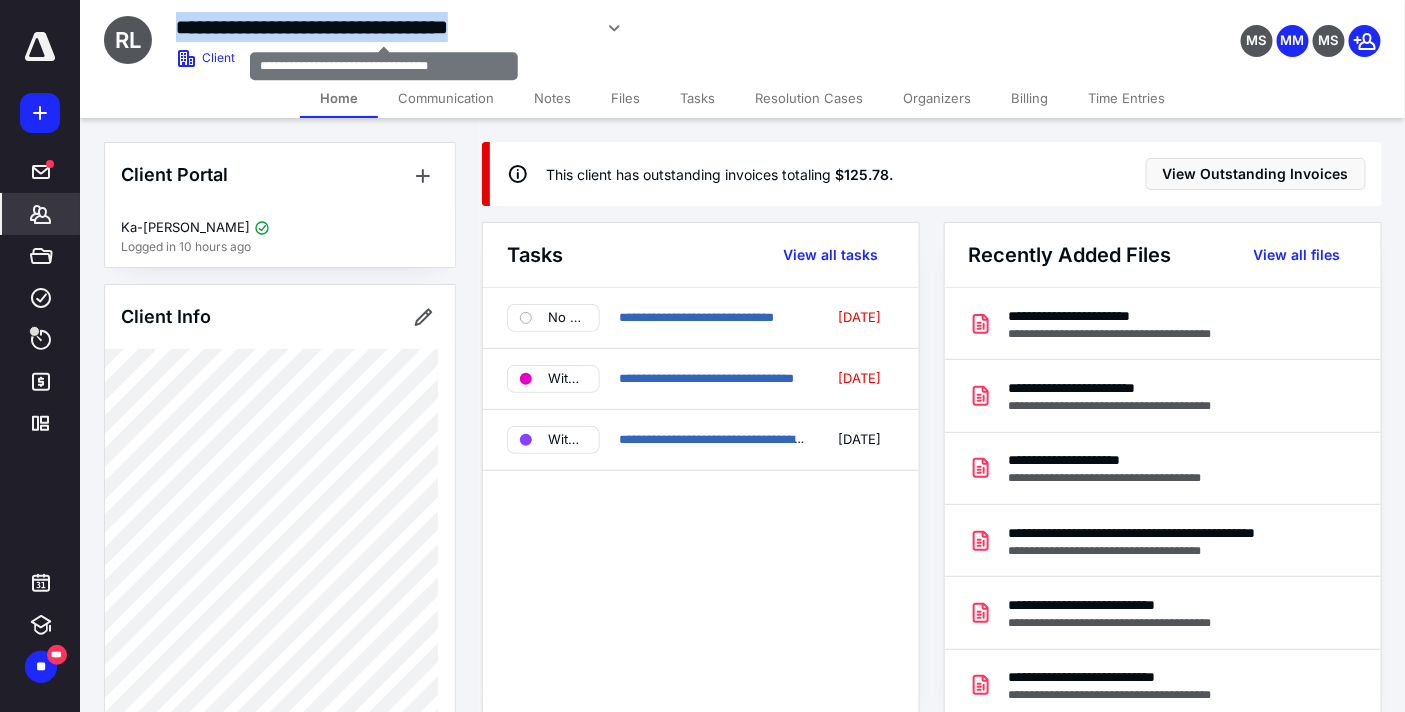 copy on "**********" 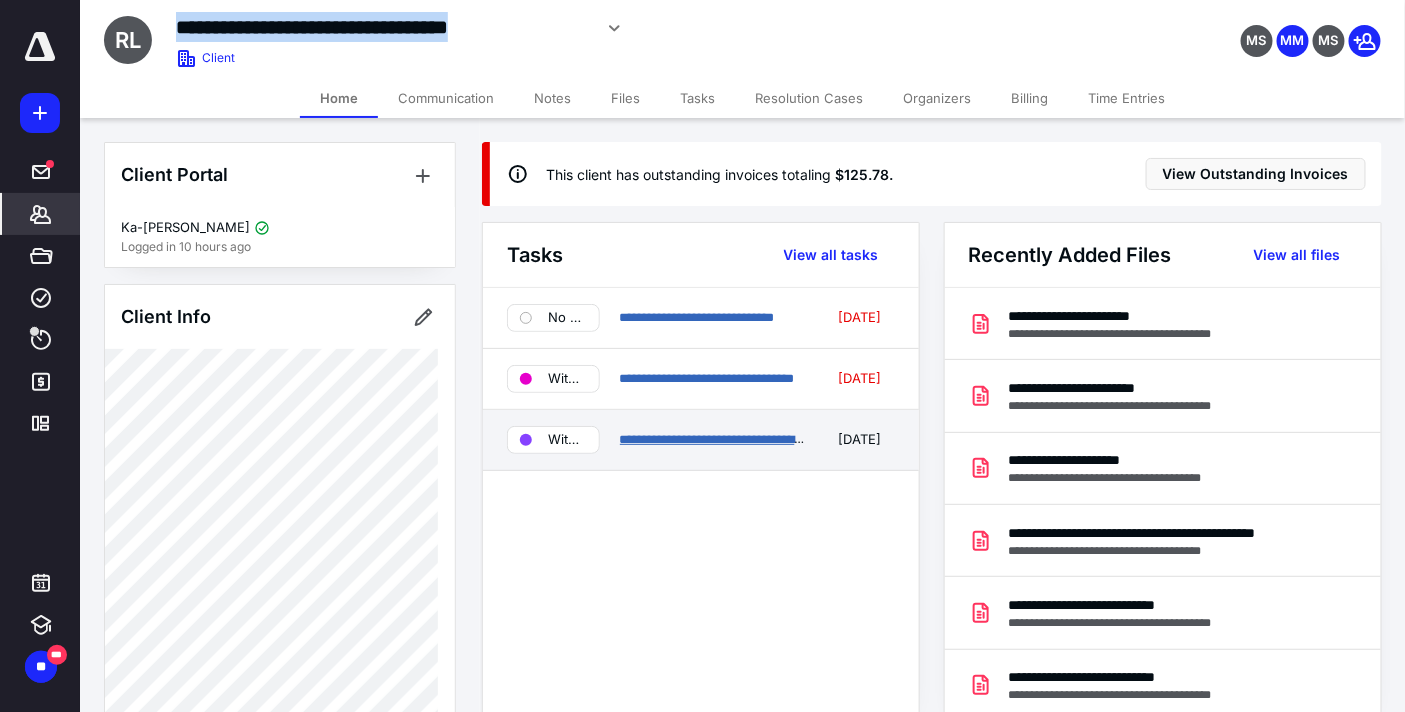 click on "**********" at bounding box center (742, 439) 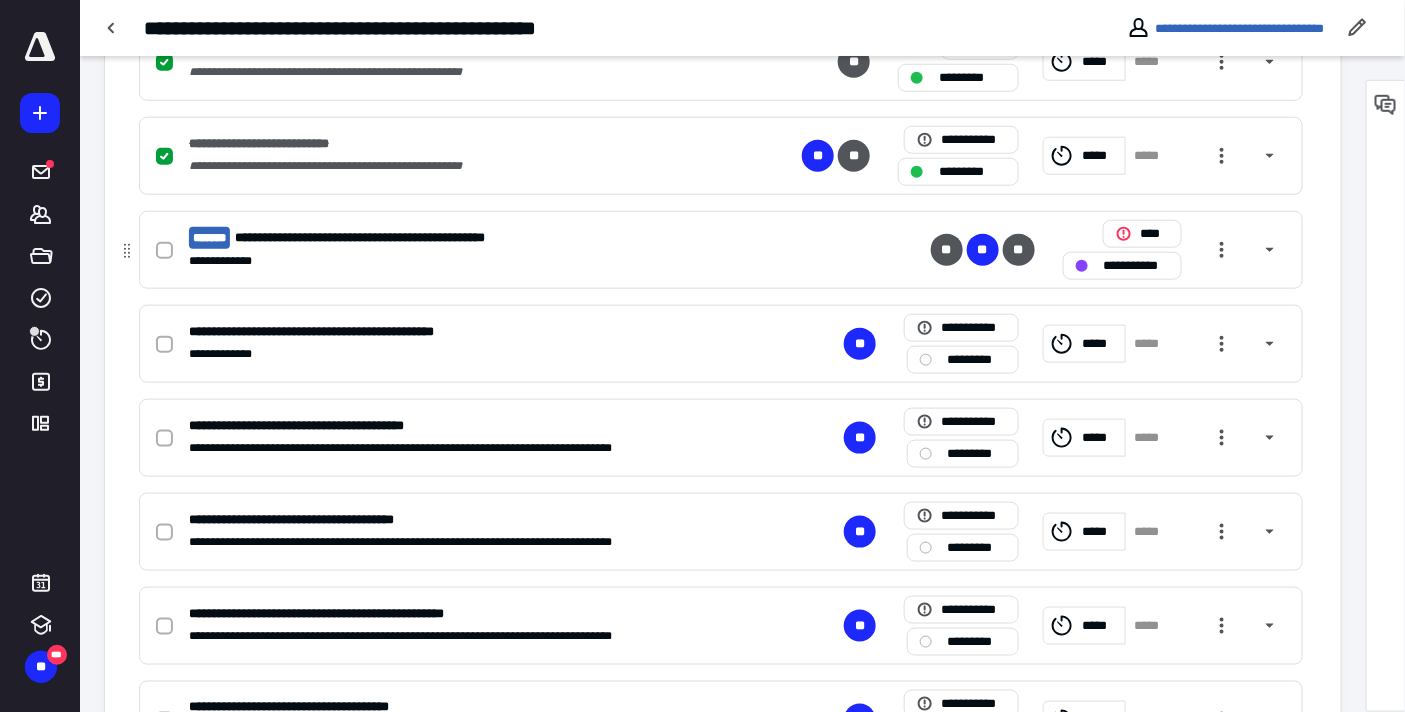 scroll, scrollTop: 666, scrollLeft: 0, axis: vertical 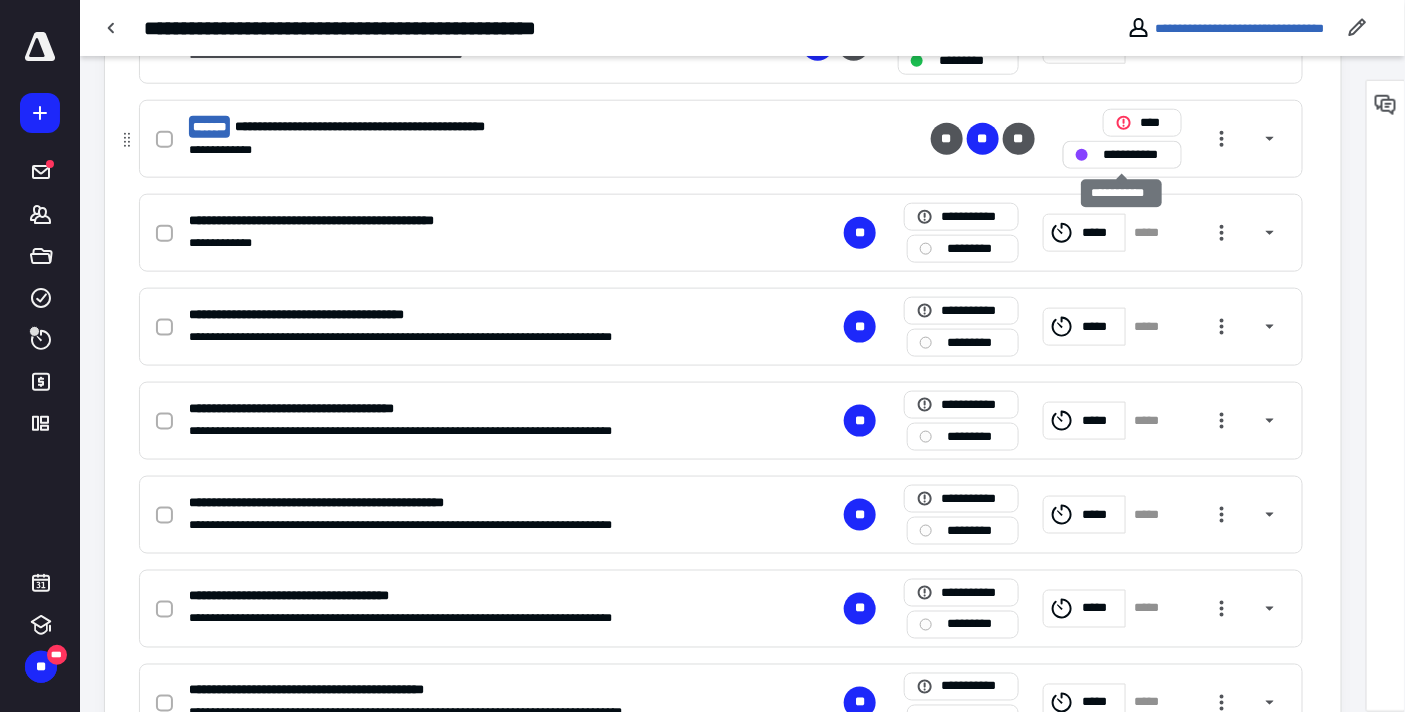 click on "**********" at bounding box center [1136, 154] 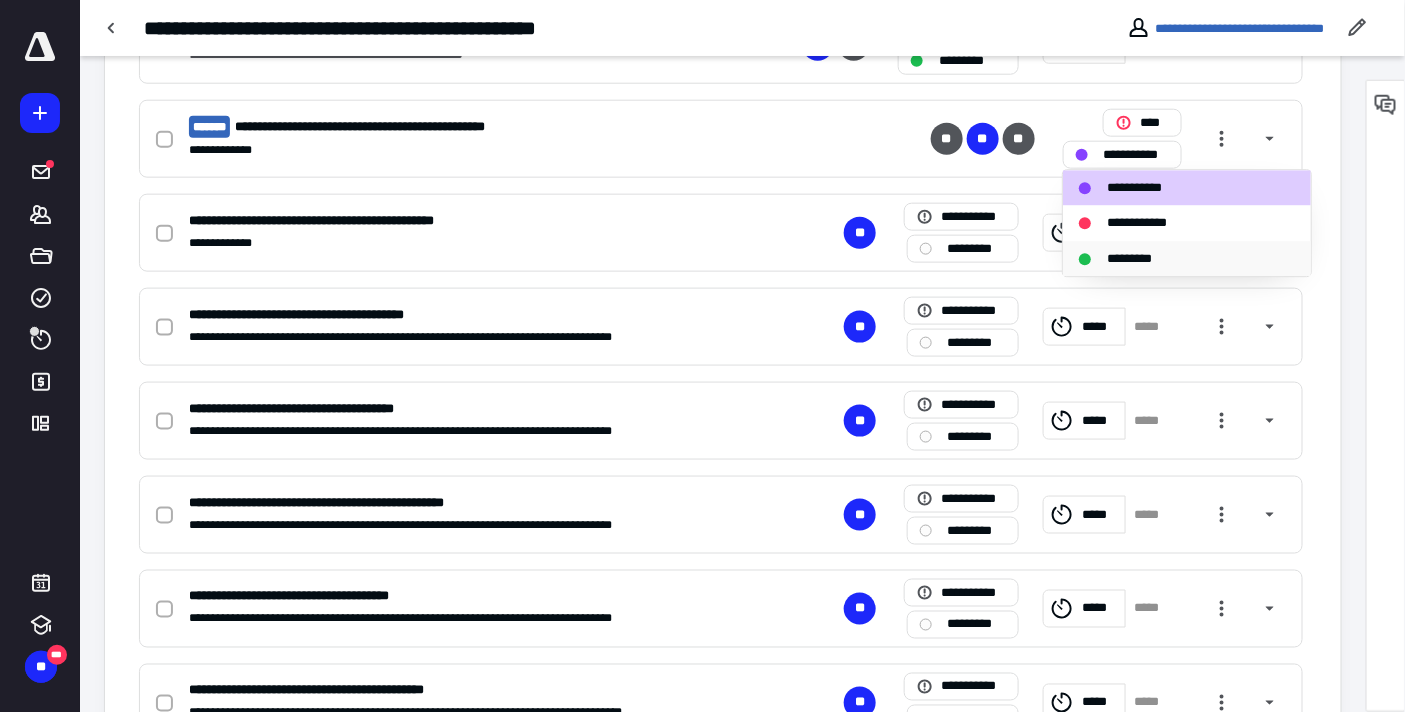 click on "*********" at bounding box center (1140, 259) 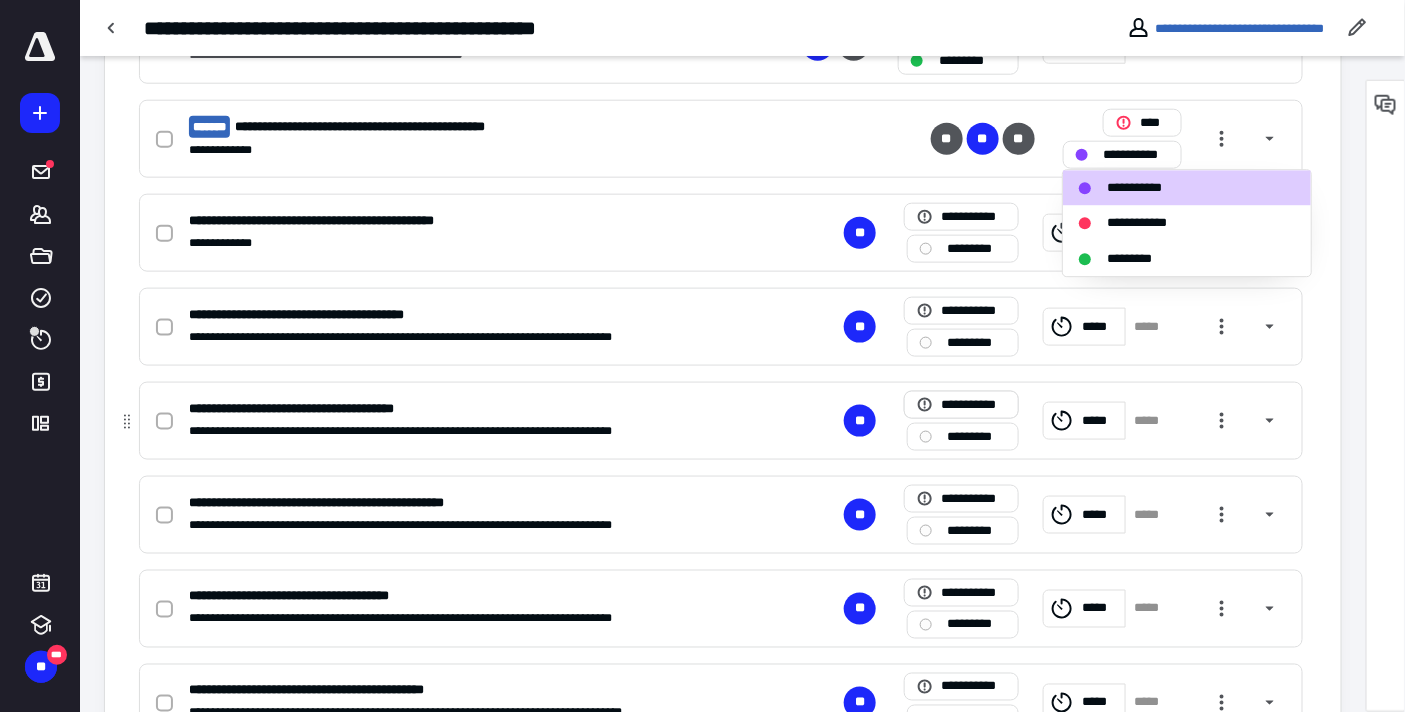 checkbox on "true" 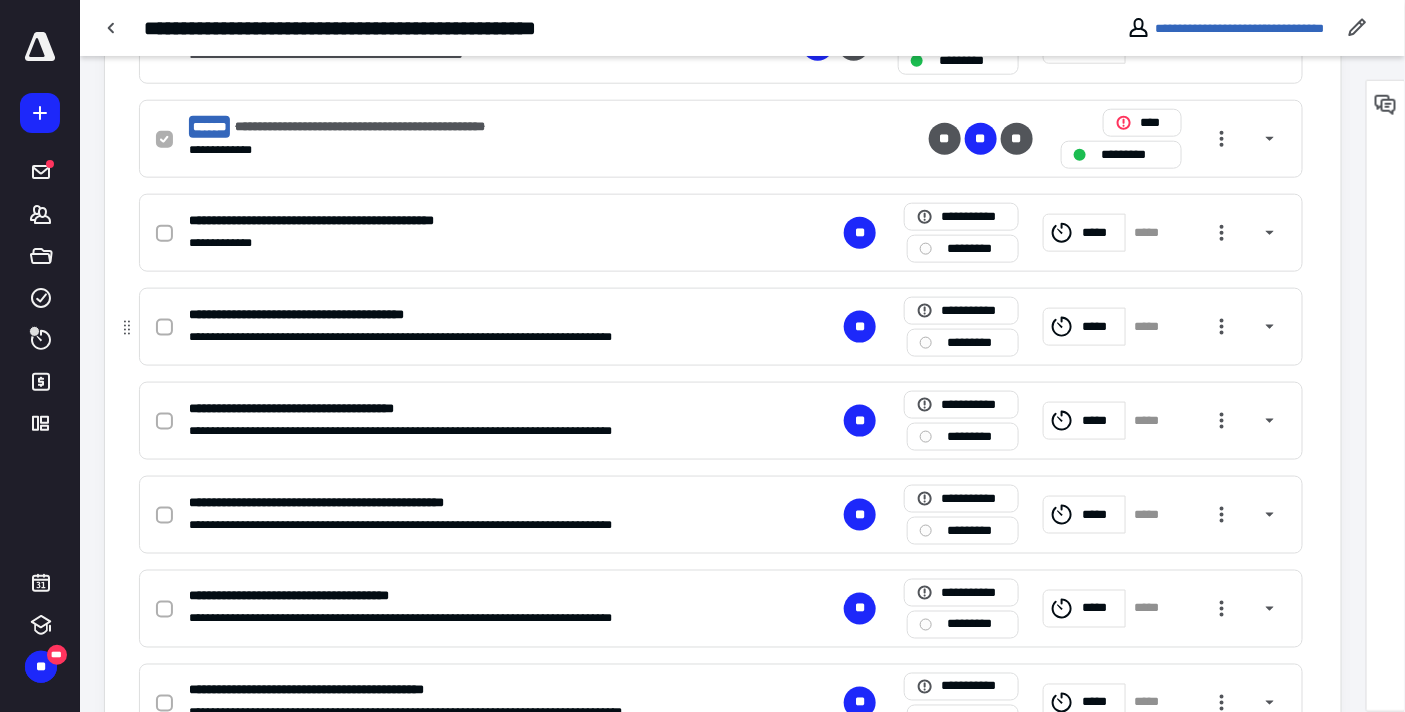 click on "*********" at bounding box center [977, 342] 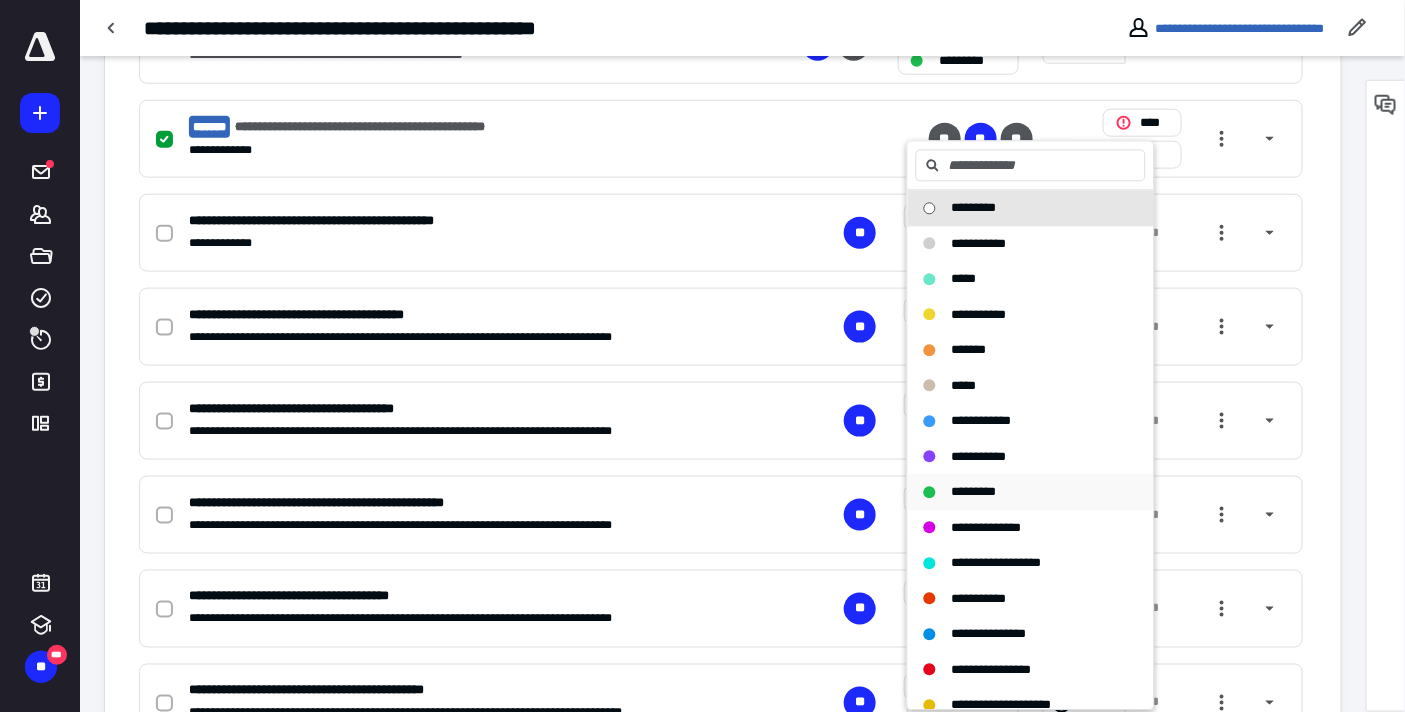 click on "*********" at bounding box center [974, 492] 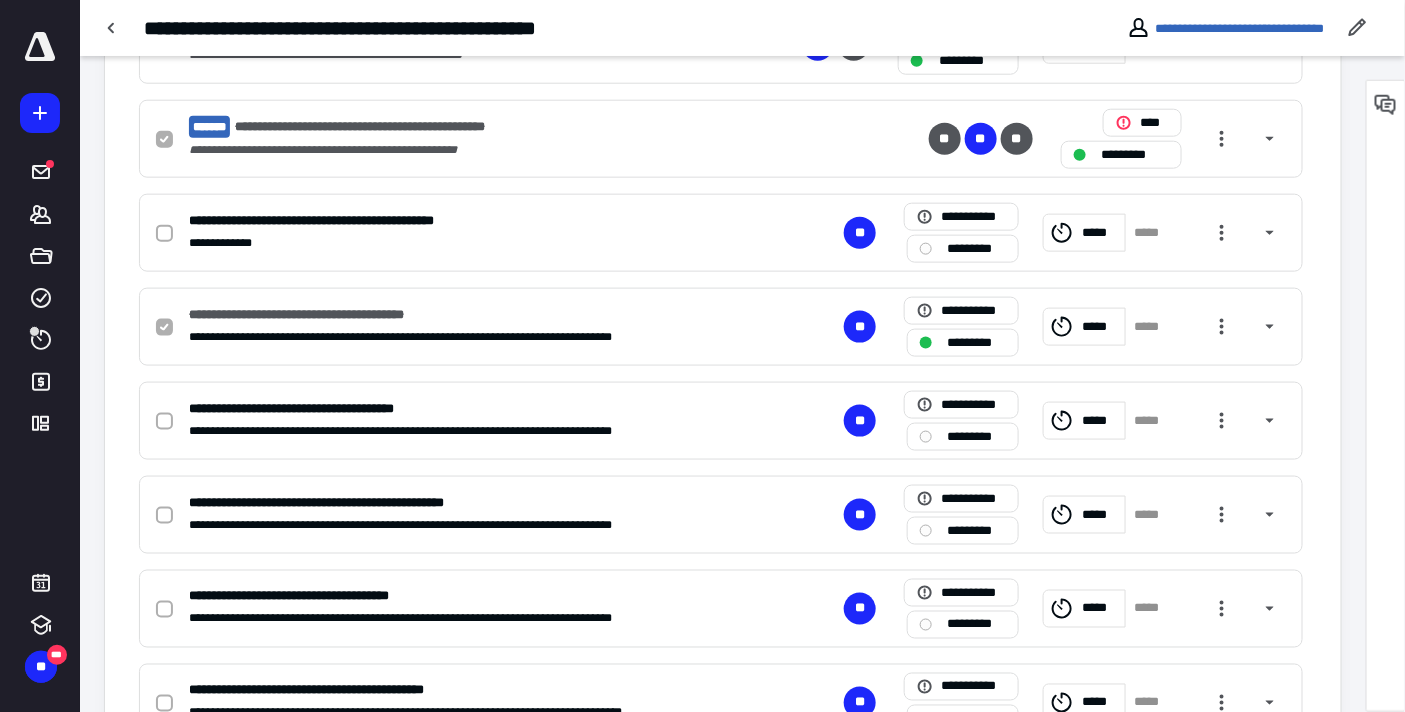 checkbox on "true" 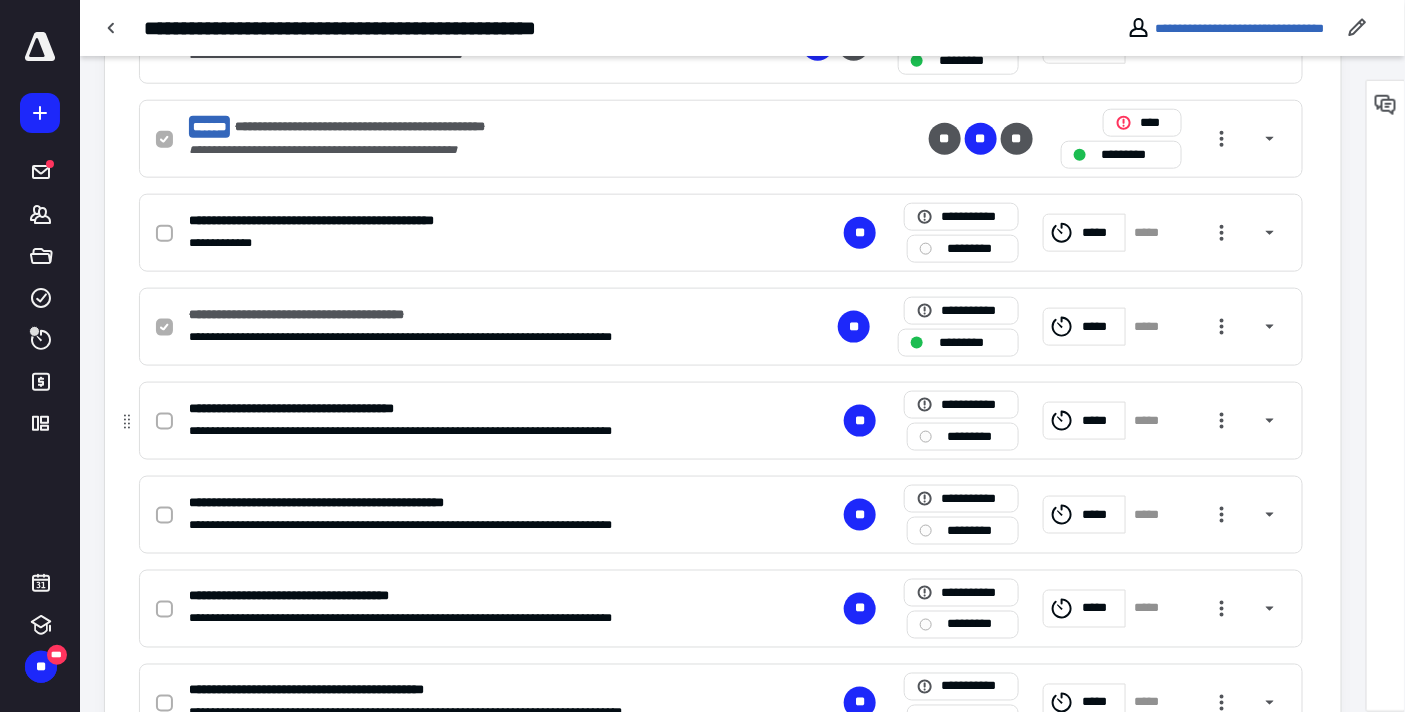 click on "*********" at bounding box center [977, 436] 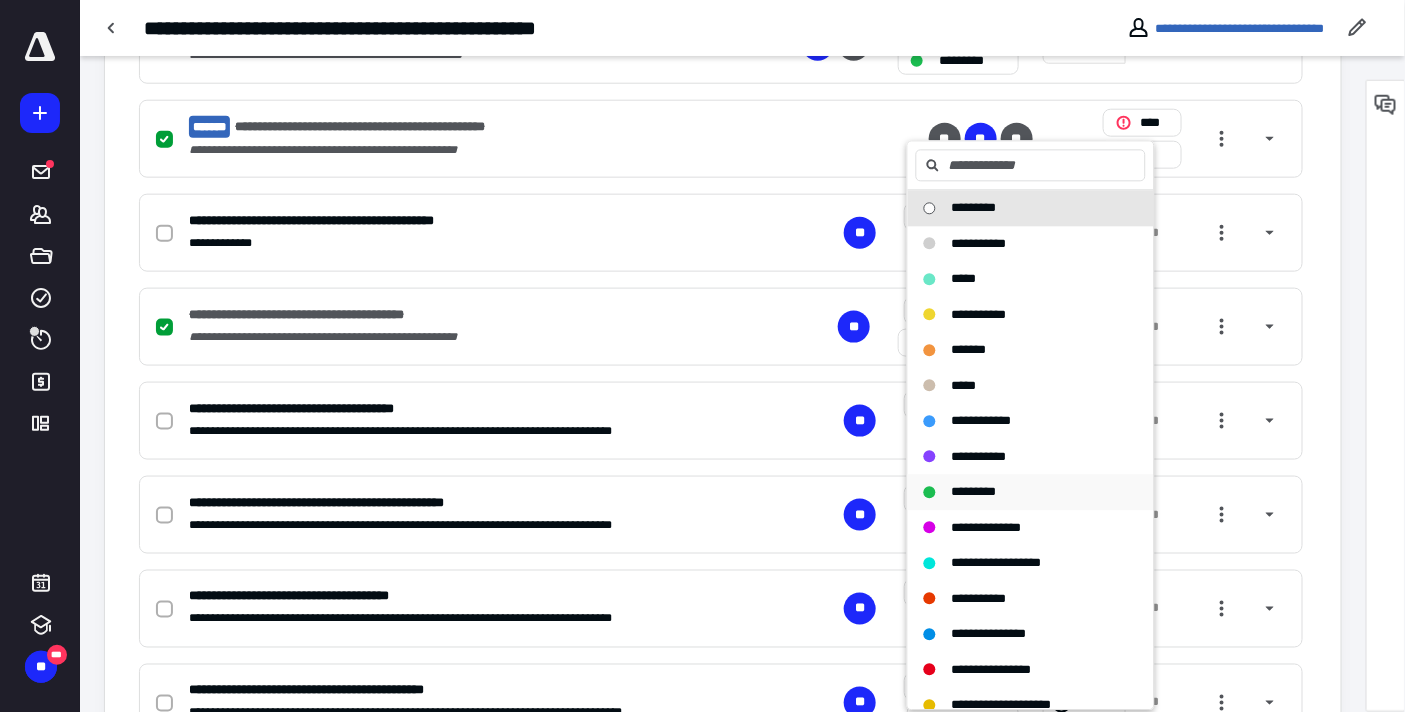 click on "*********" at bounding box center (974, 492) 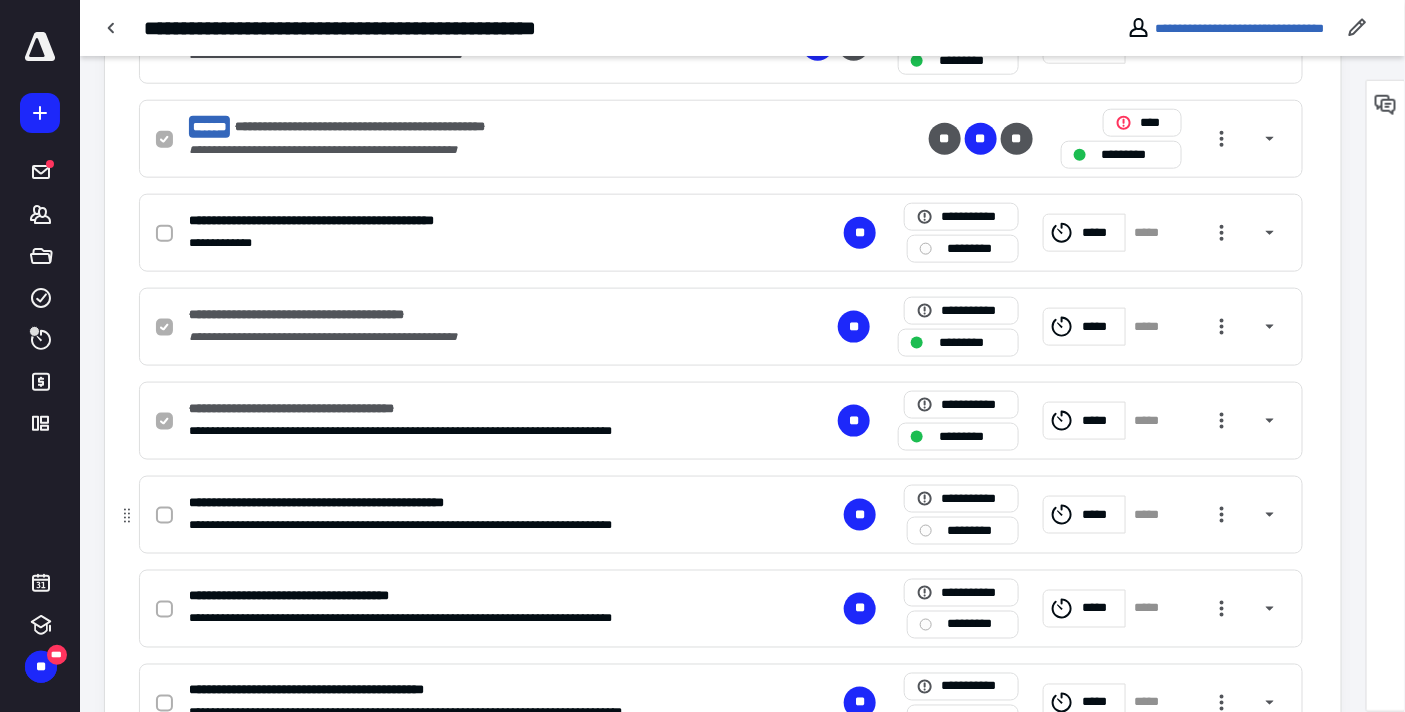 click on "*********" at bounding box center [977, 530] 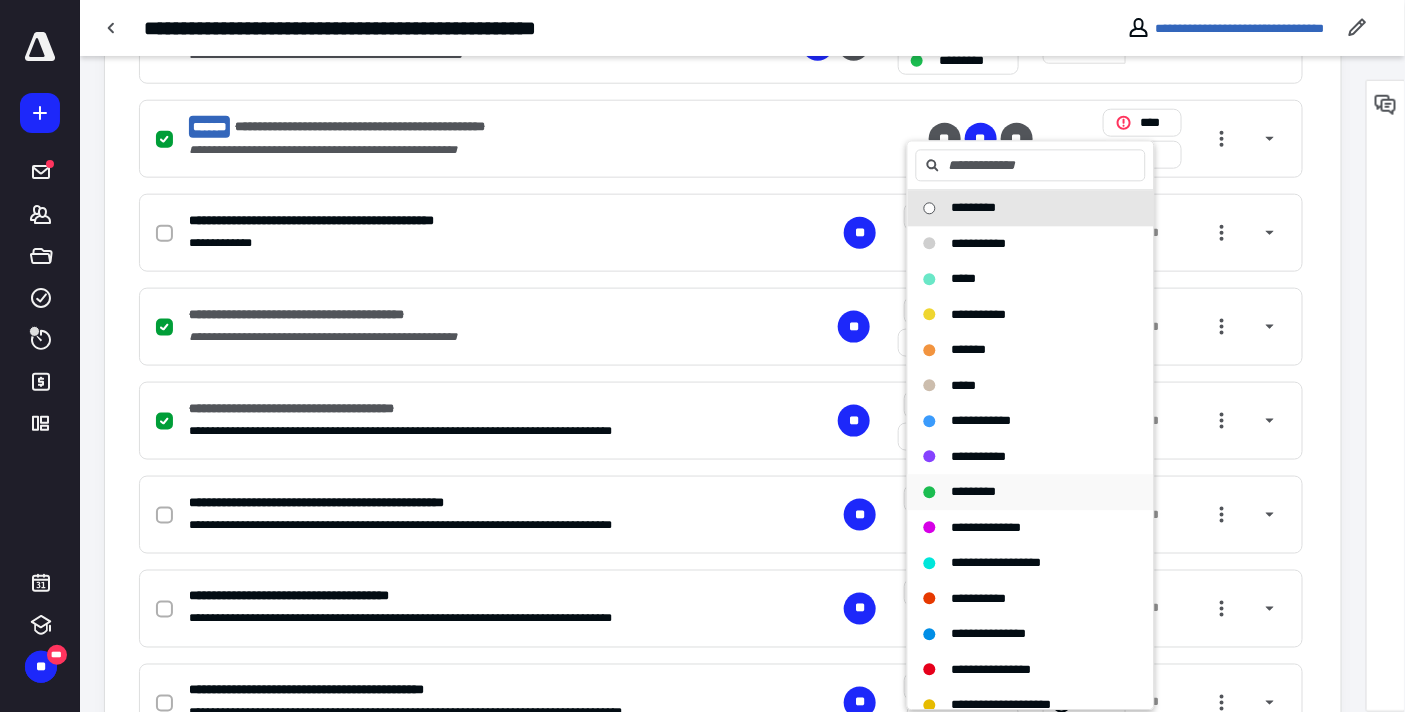 click on "*********" at bounding box center (974, 492) 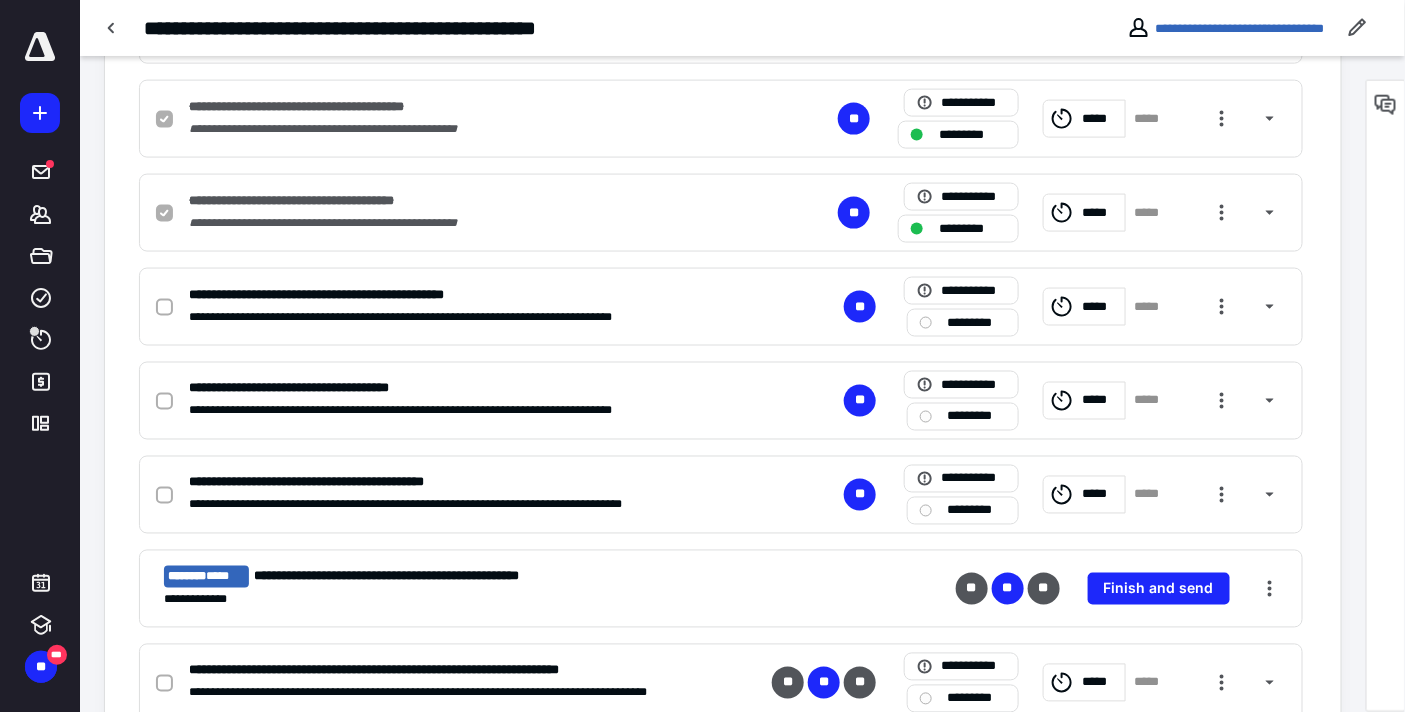 checkbox on "true" 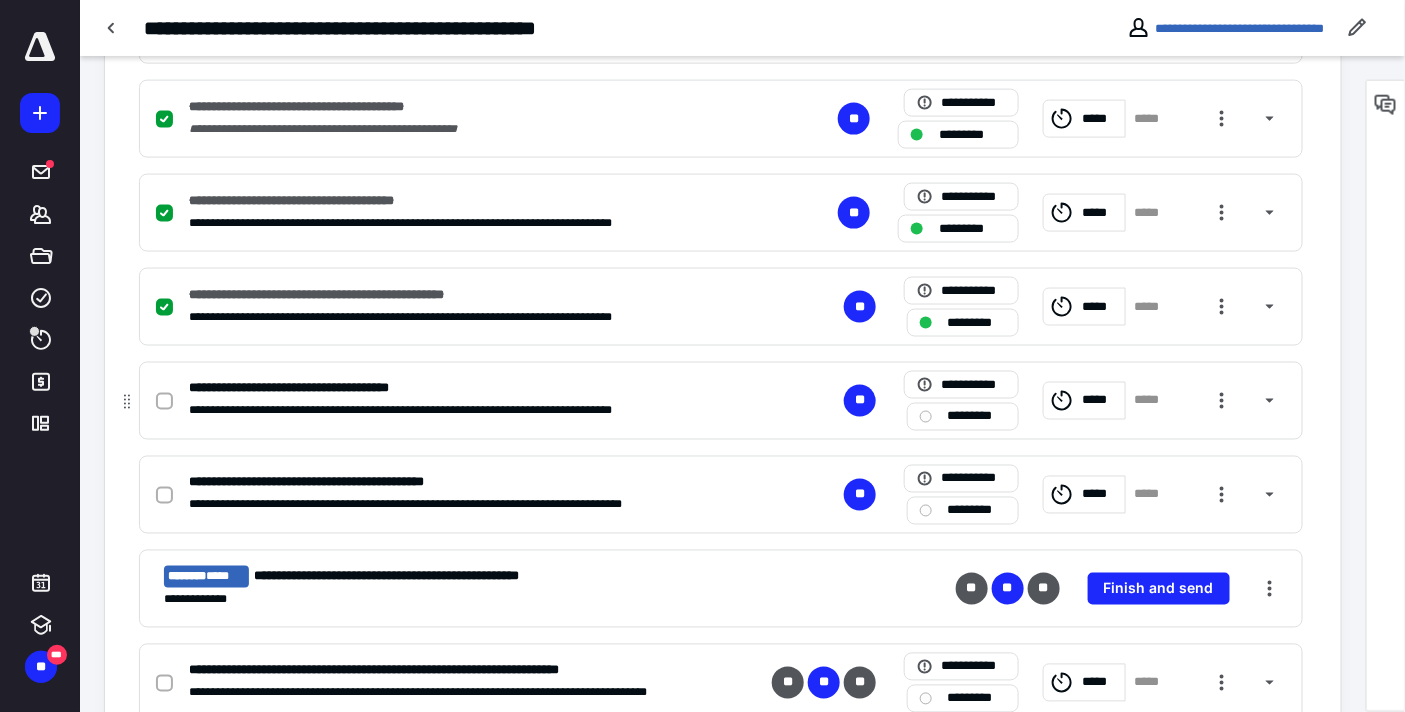 scroll, scrollTop: 888, scrollLeft: 0, axis: vertical 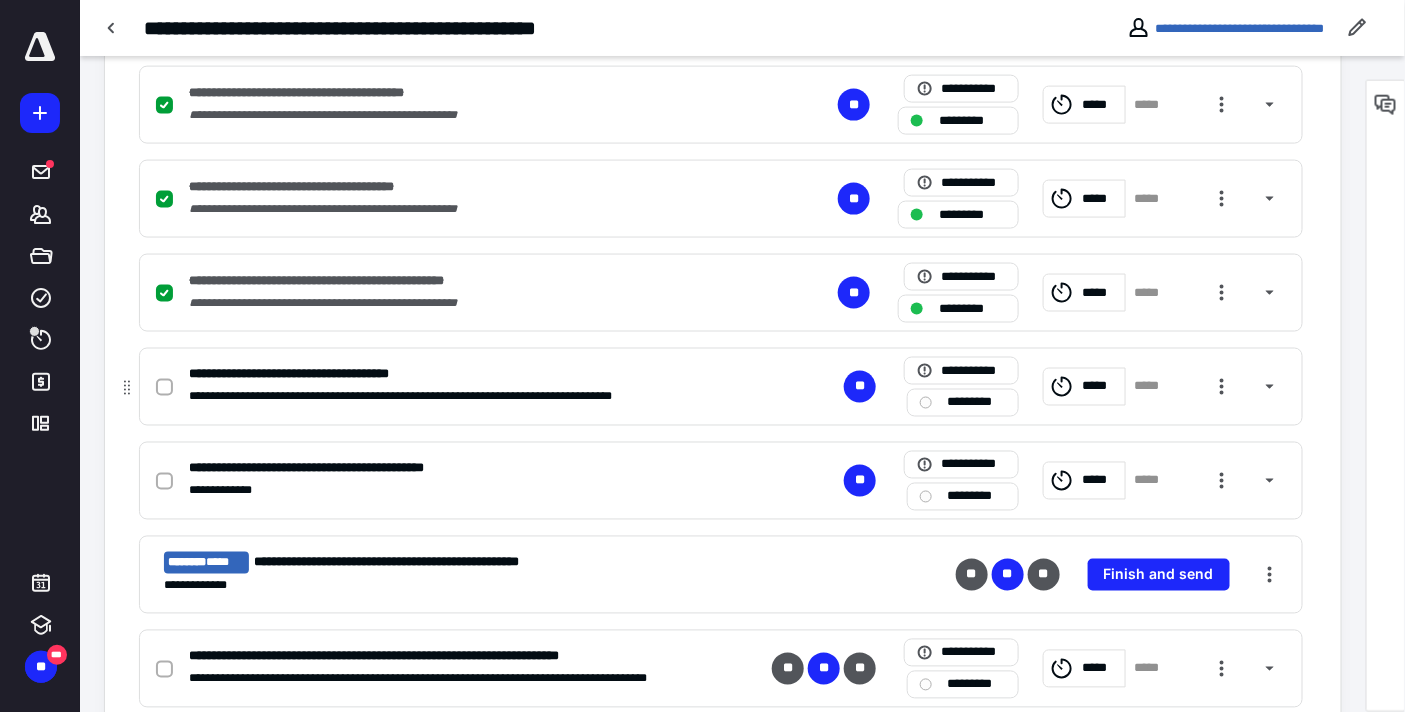 click on "*********" at bounding box center (977, 402) 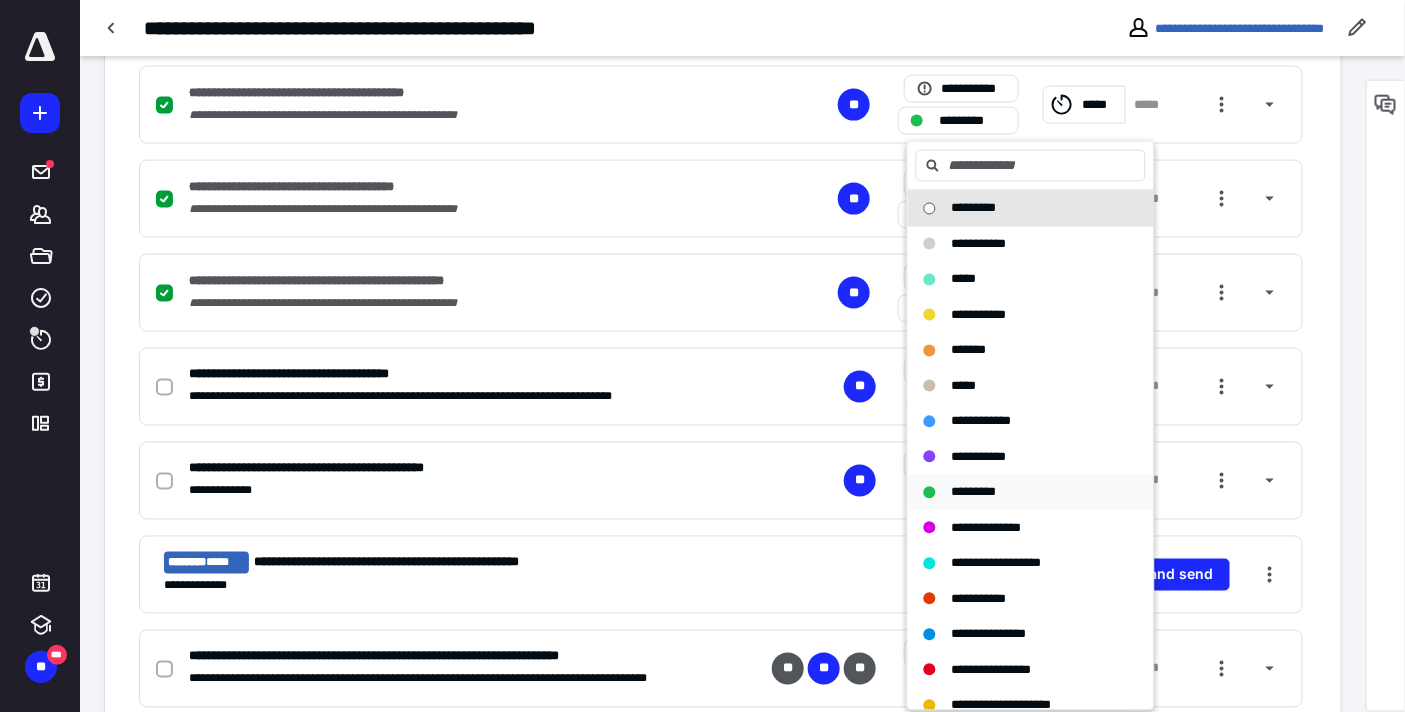 click on "*********" at bounding box center (974, 492) 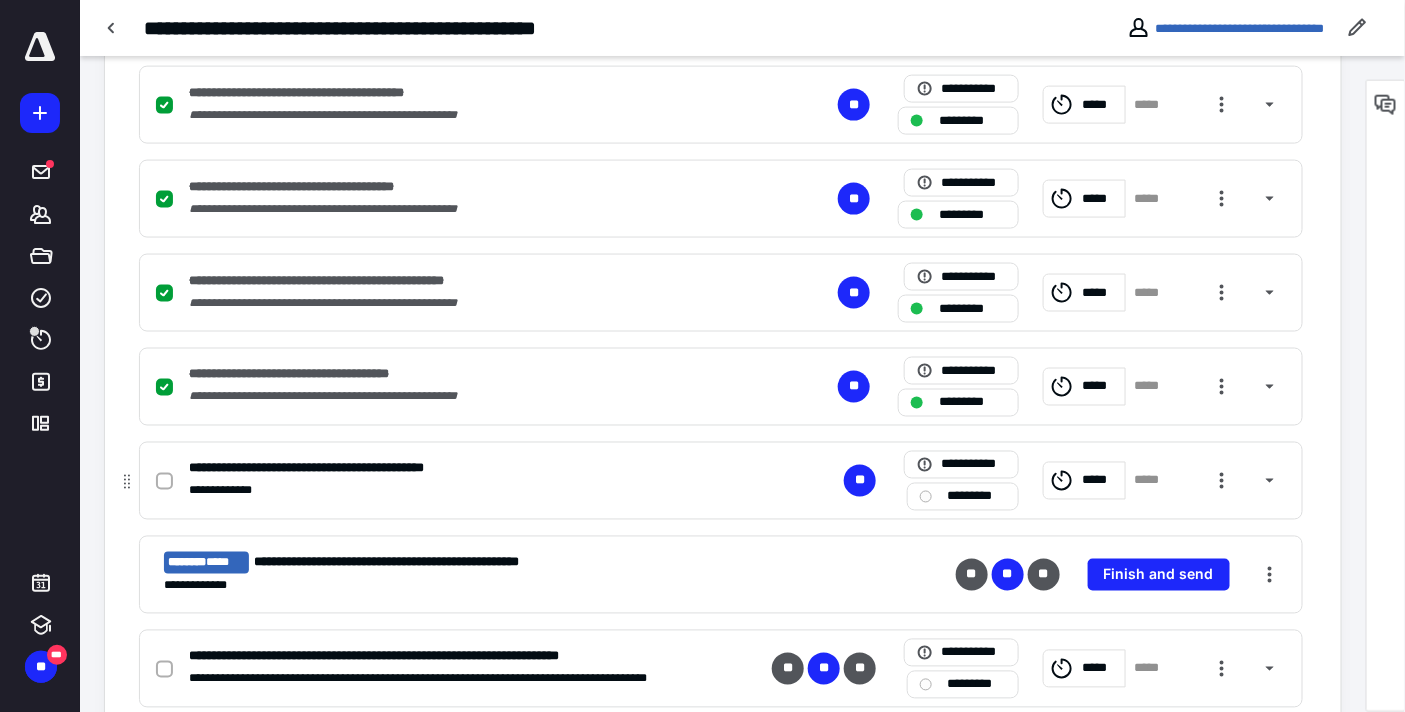 click on "*********" at bounding box center (977, 496) 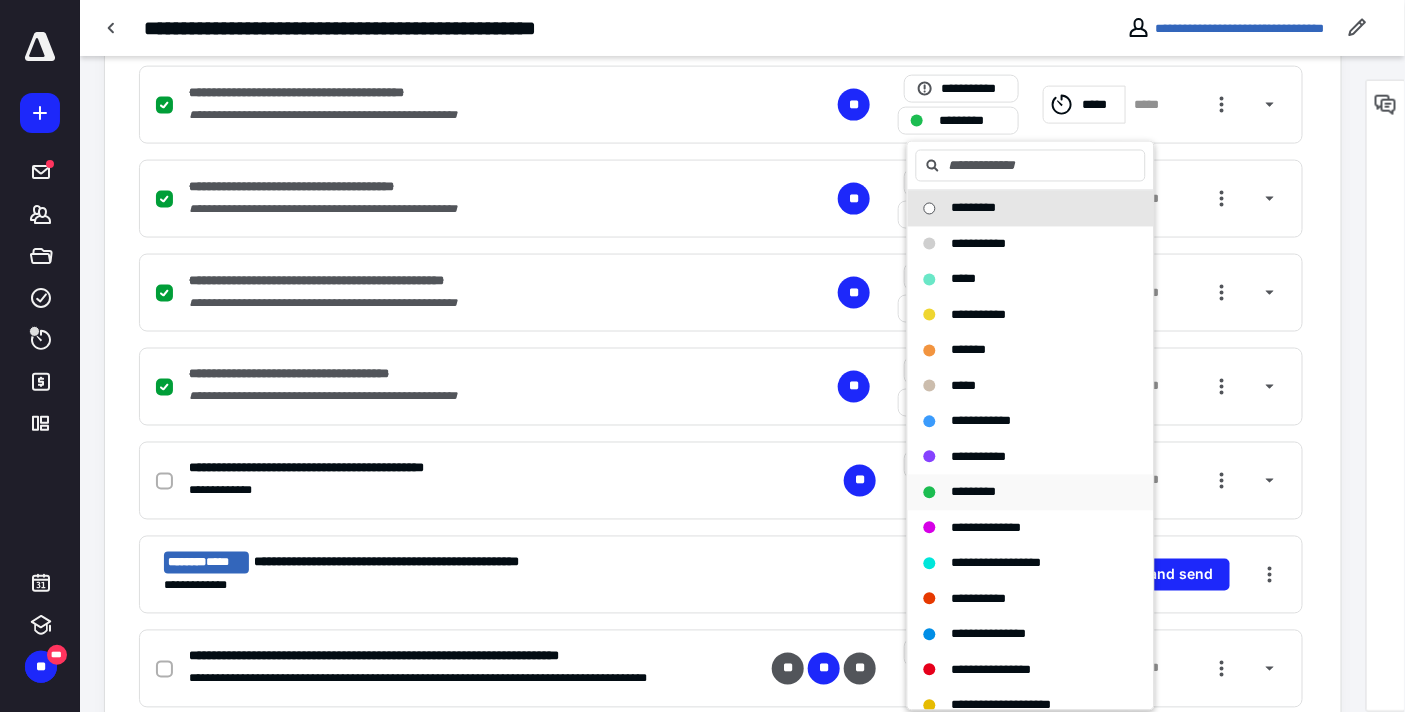 click on "*********" at bounding box center (974, 492) 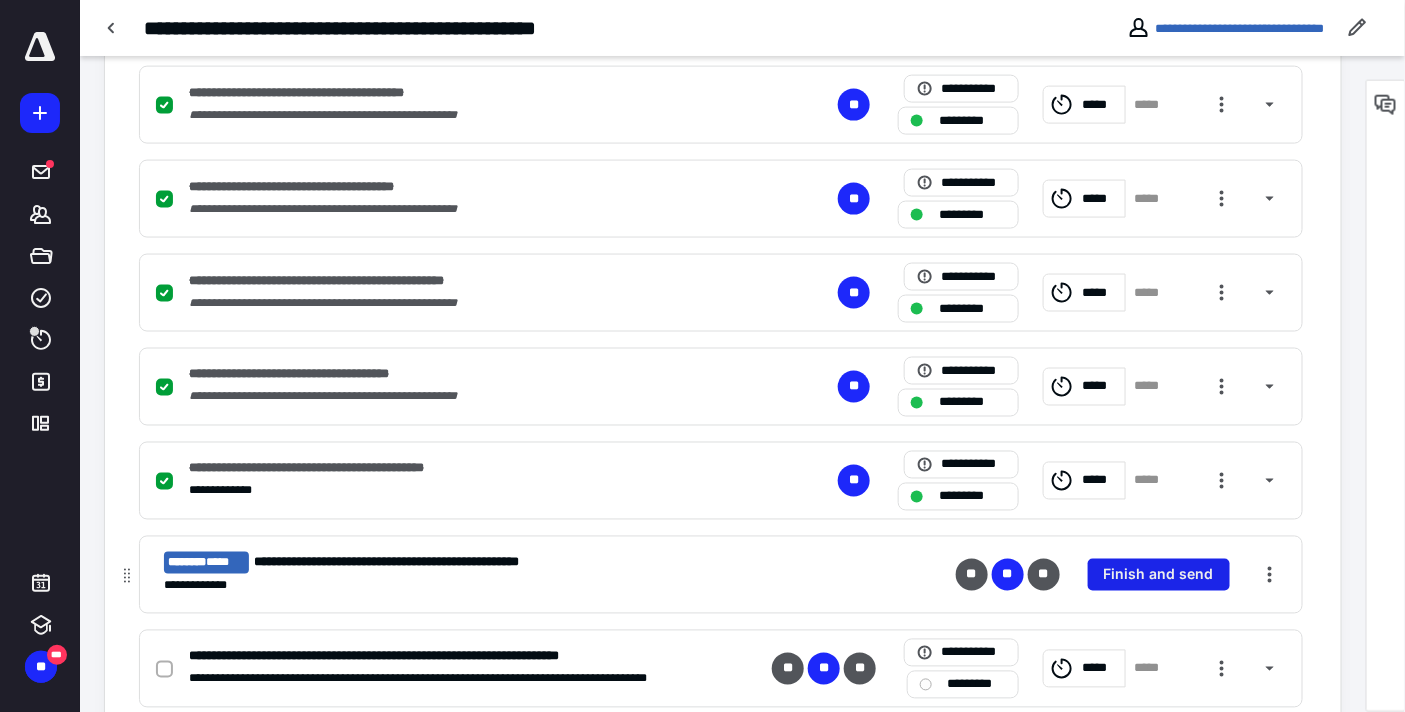 click on "Finish and send" at bounding box center [1159, 575] 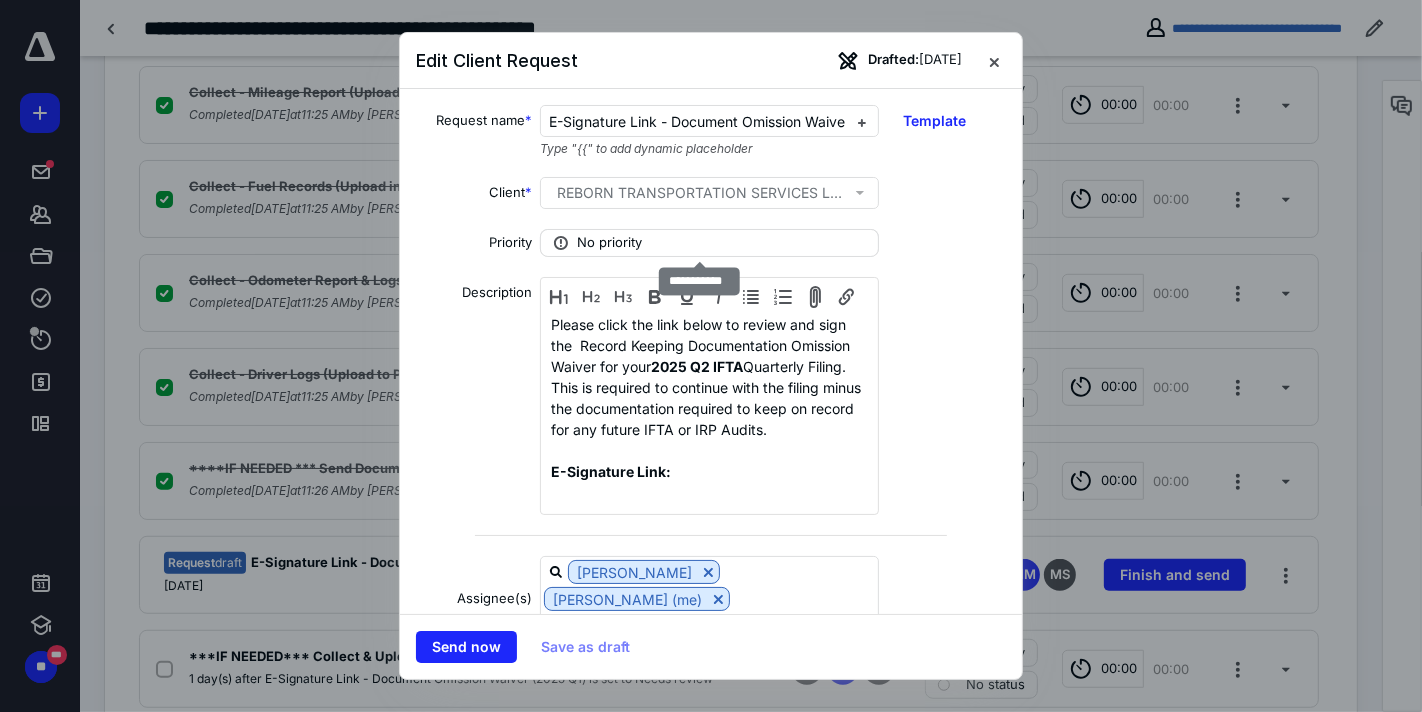 click on "No priority" at bounding box center [709, 243] 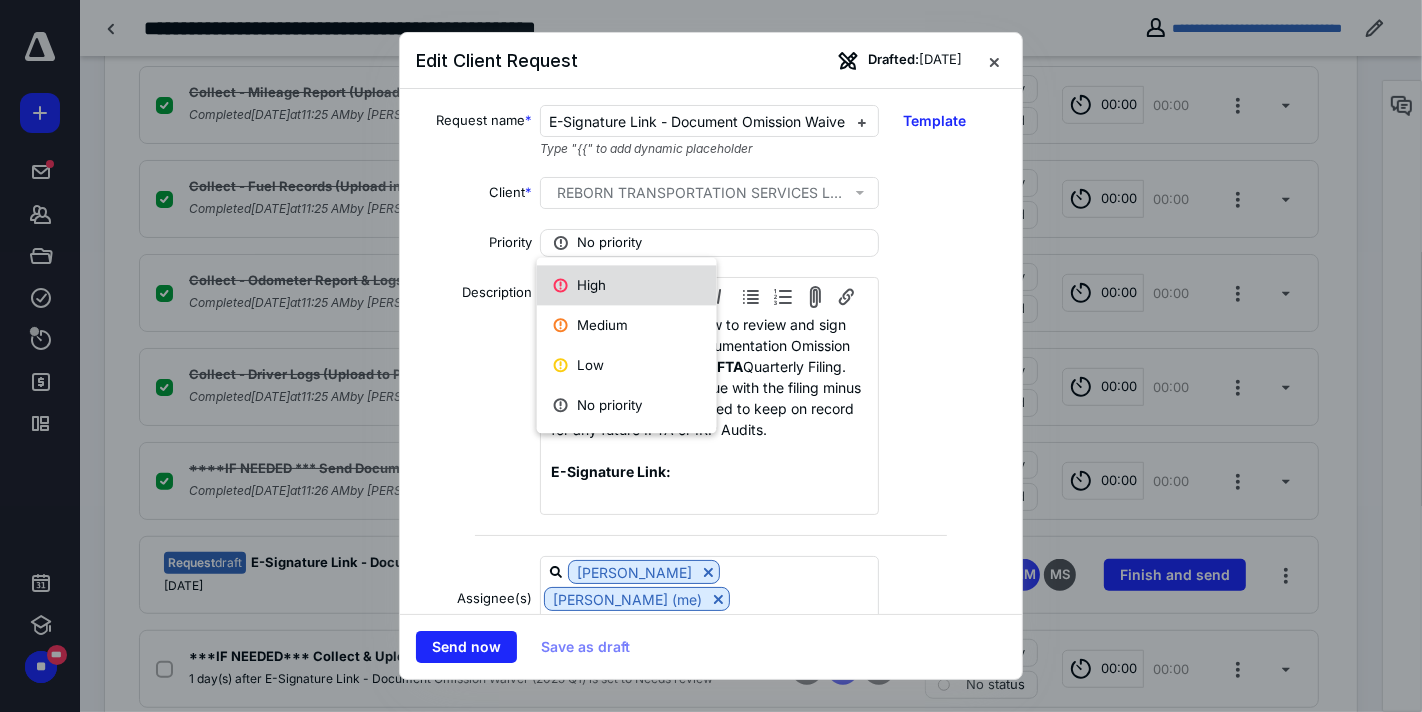 click on "High" at bounding box center [627, 286] 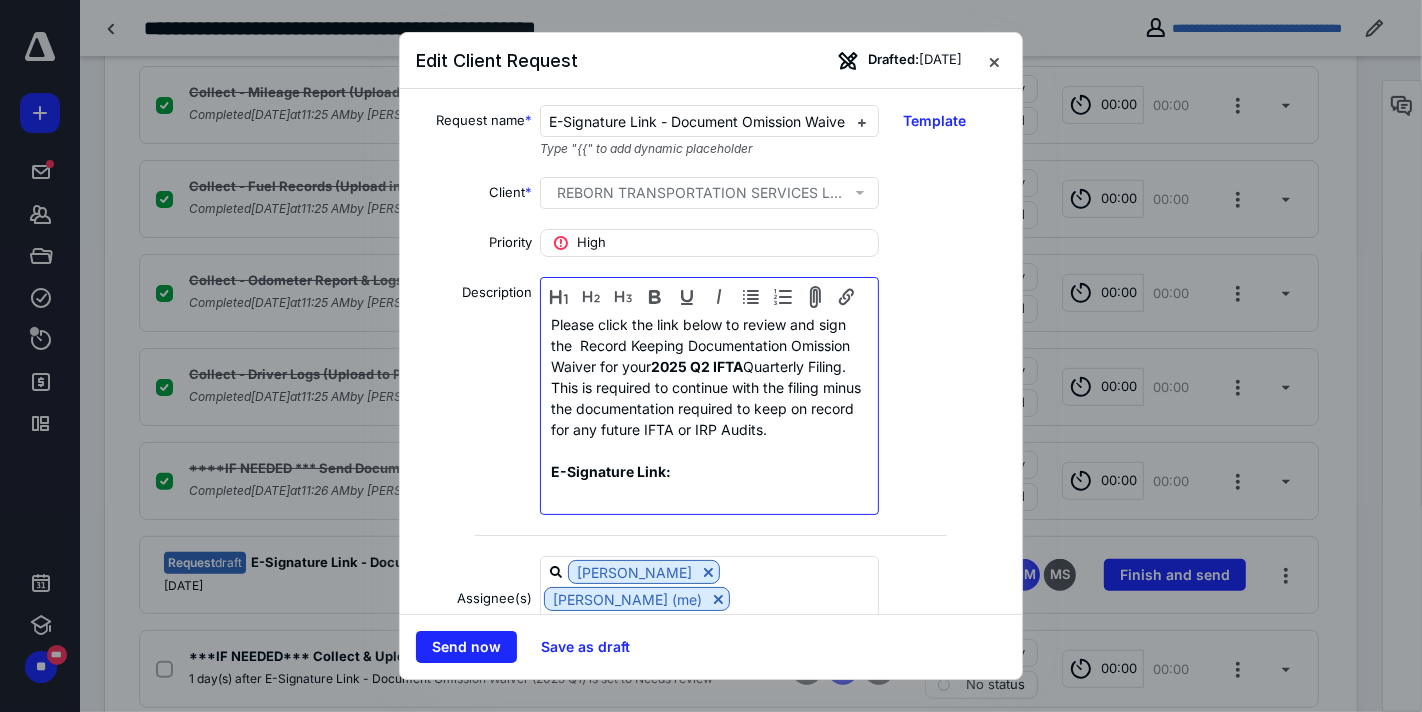 click on "E-Signature Link:" at bounding box center (709, 471) 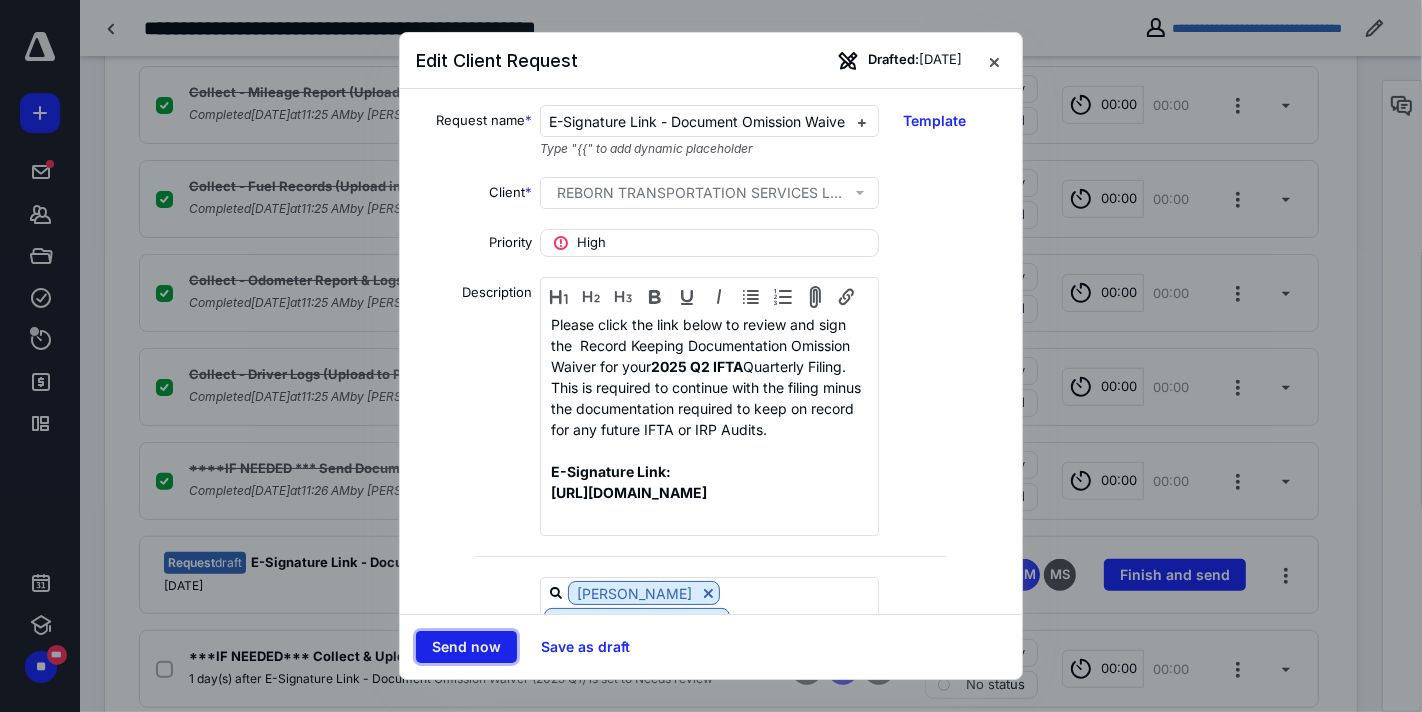 click on "Send now" at bounding box center (466, 647) 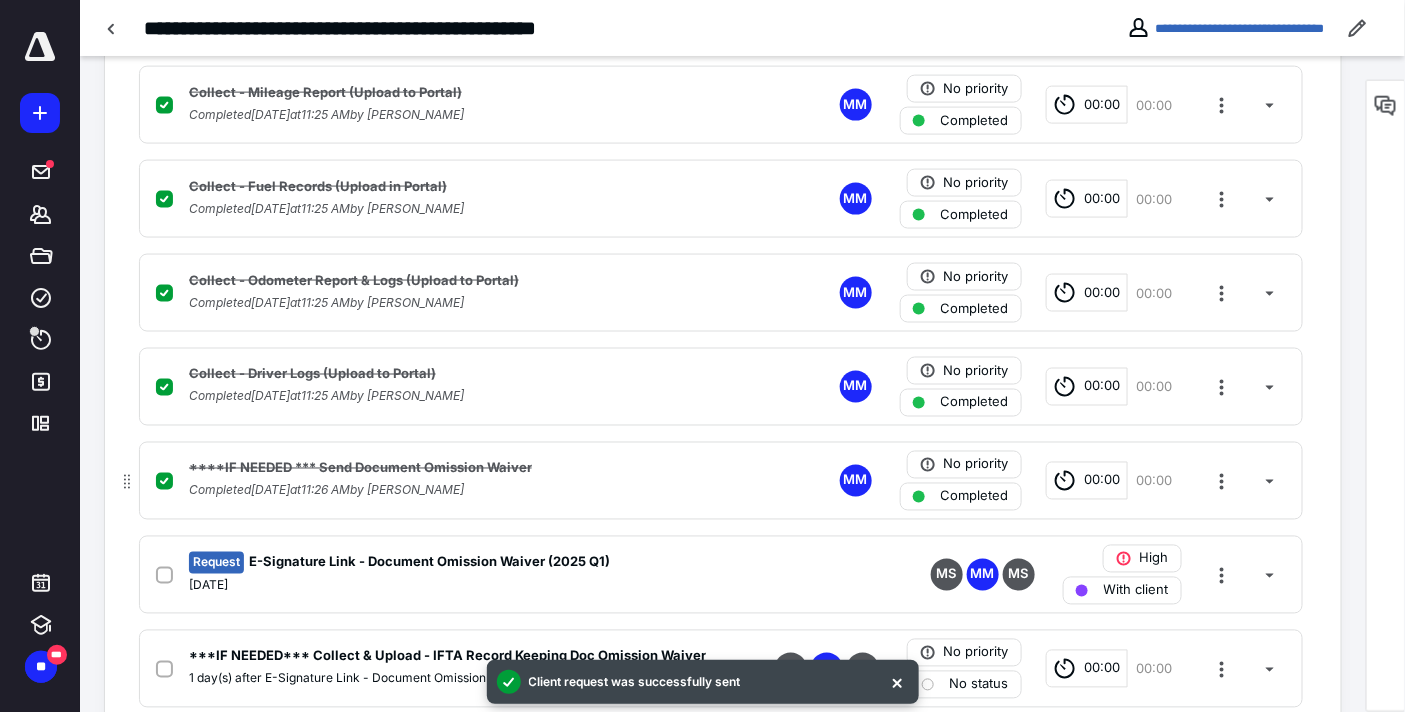 scroll, scrollTop: 1000, scrollLeft: 0, axis: vertical 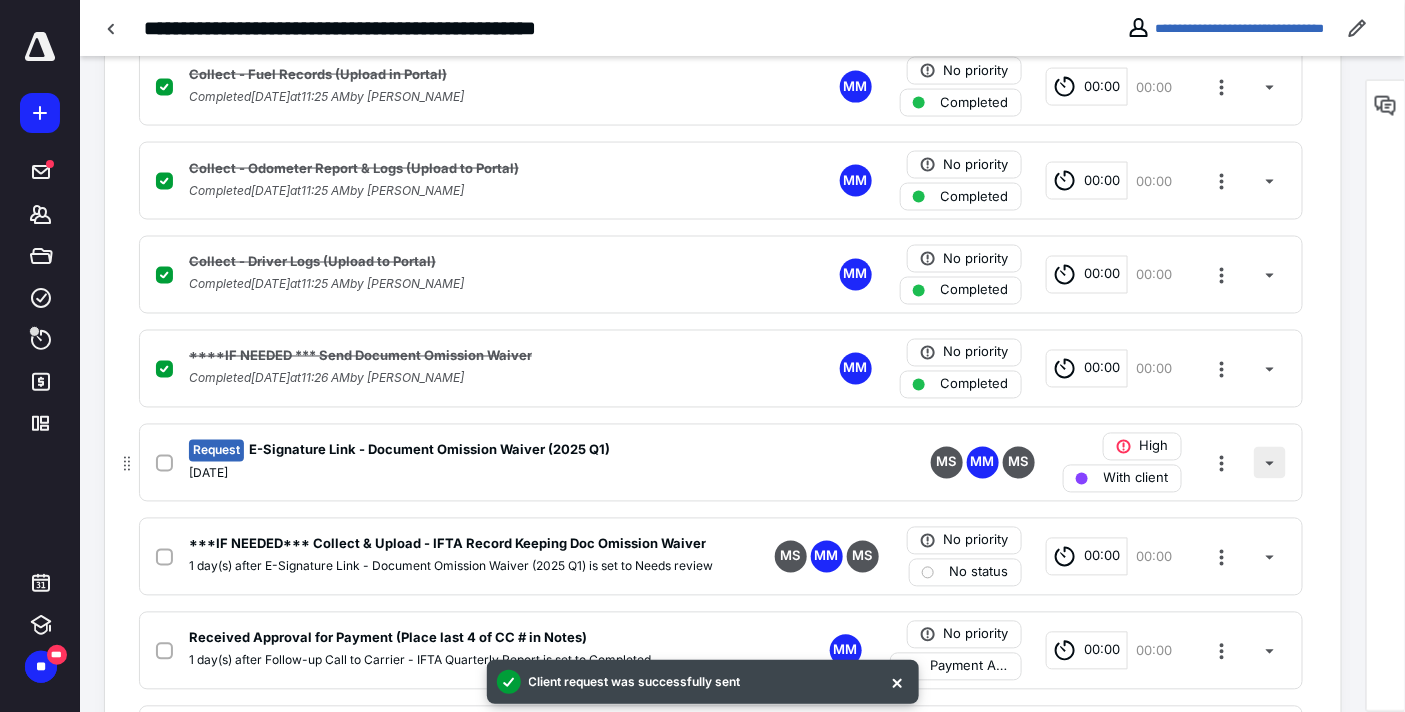 click at bounding box center (1270, 463) 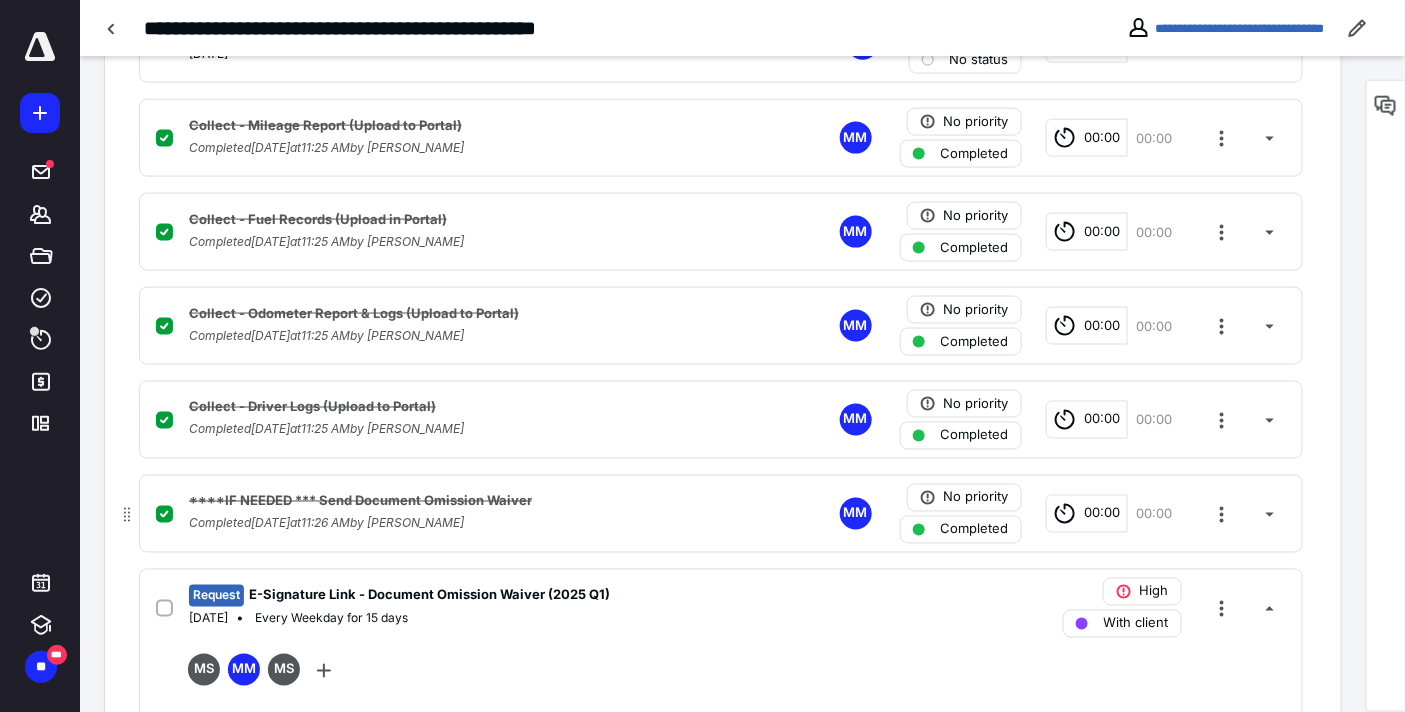 scroll, scrollTop: 657, scrollLeft: 0, axis: vertical 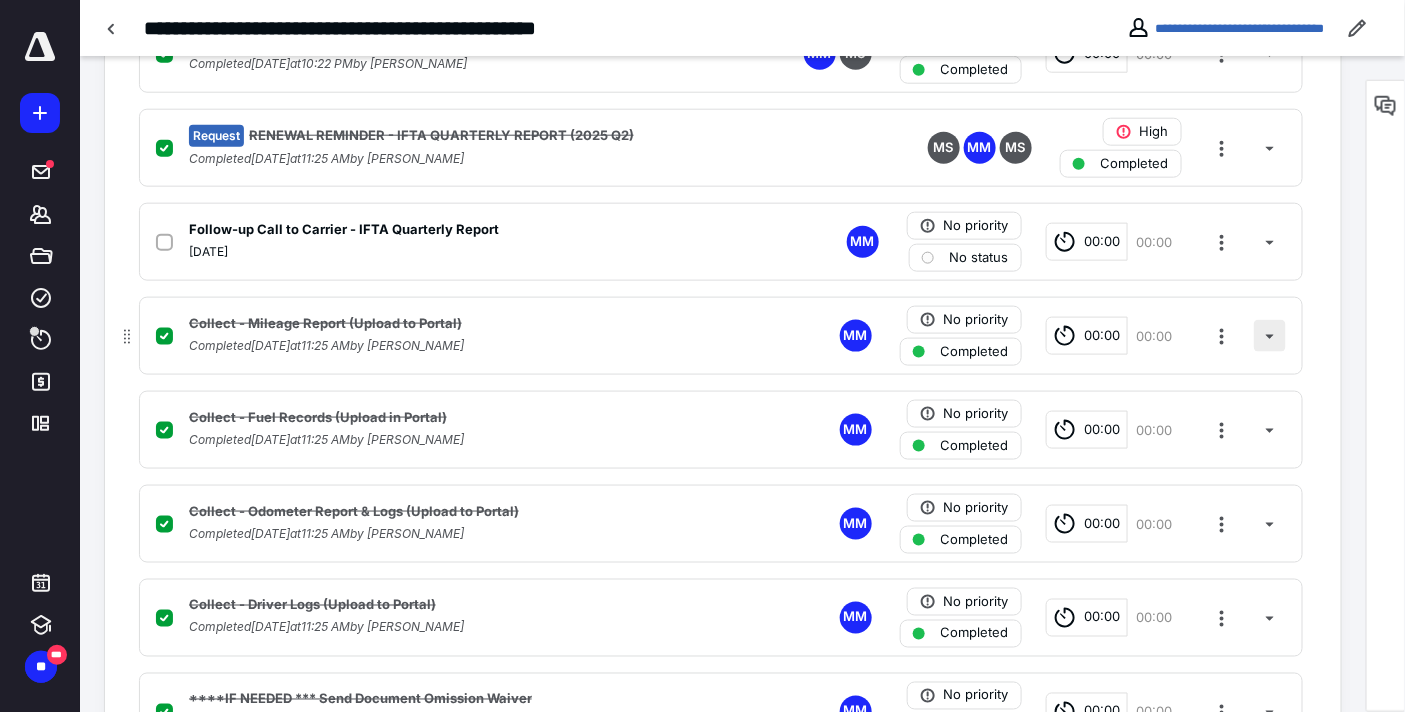 click at bounding box center [1270, 336] 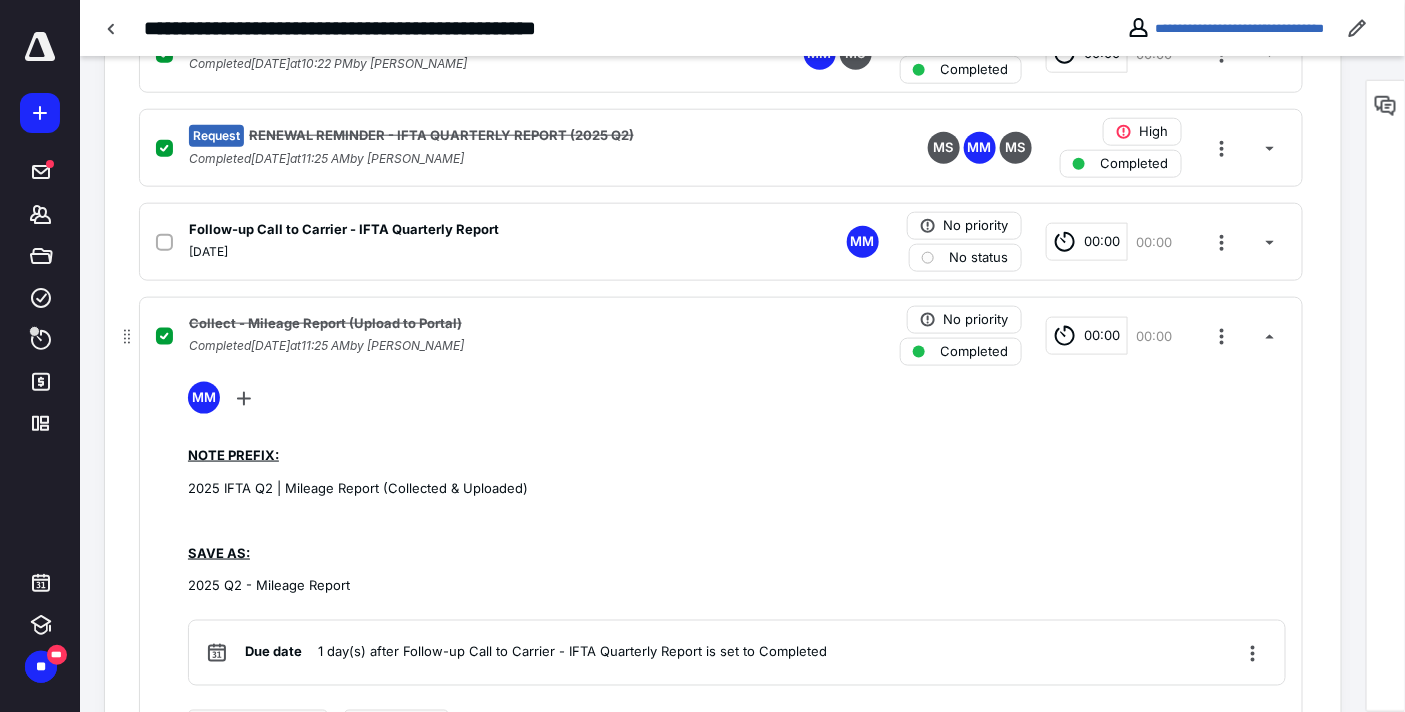 drag, startPoint x: 538, startPoint y: 487, endPoint x: 184, endPoint y: 485, distance: 354.00565 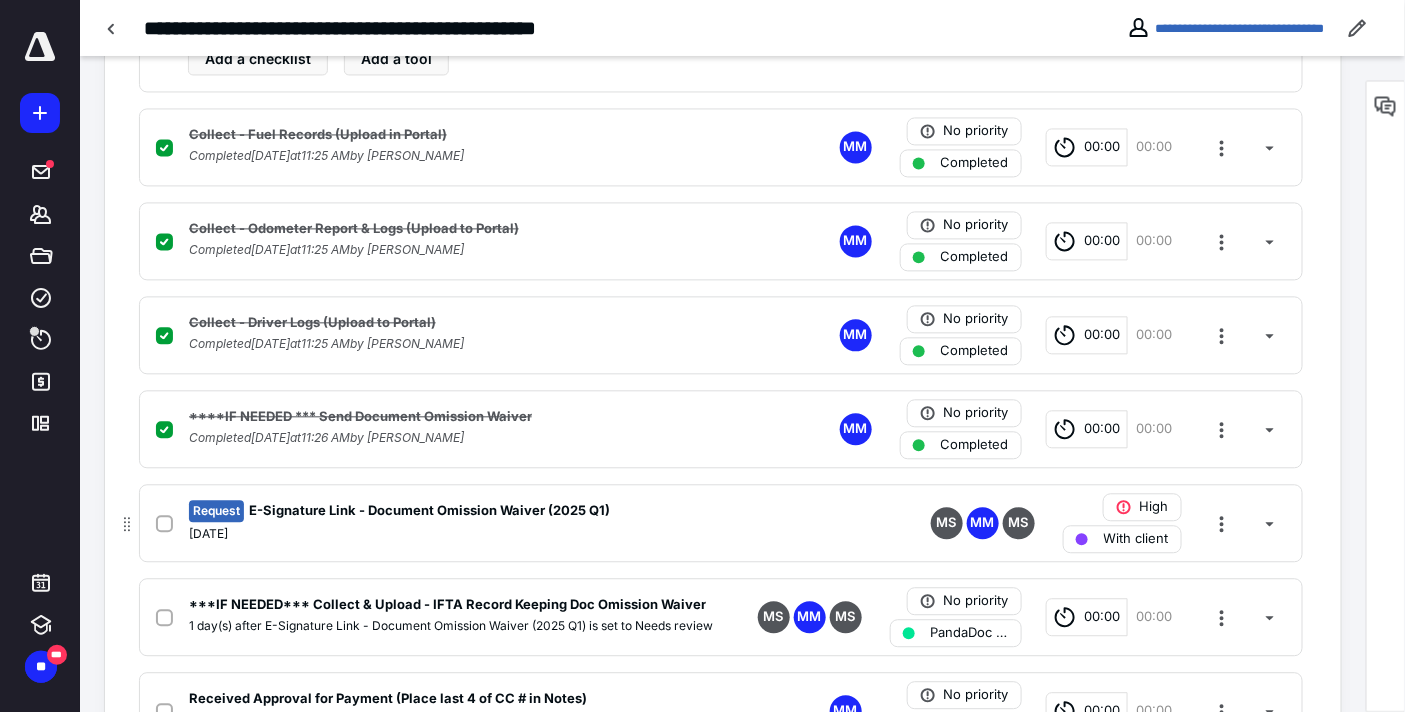 scroll, scrollTop: 1506, scrollLeft: 0, axis: vertical 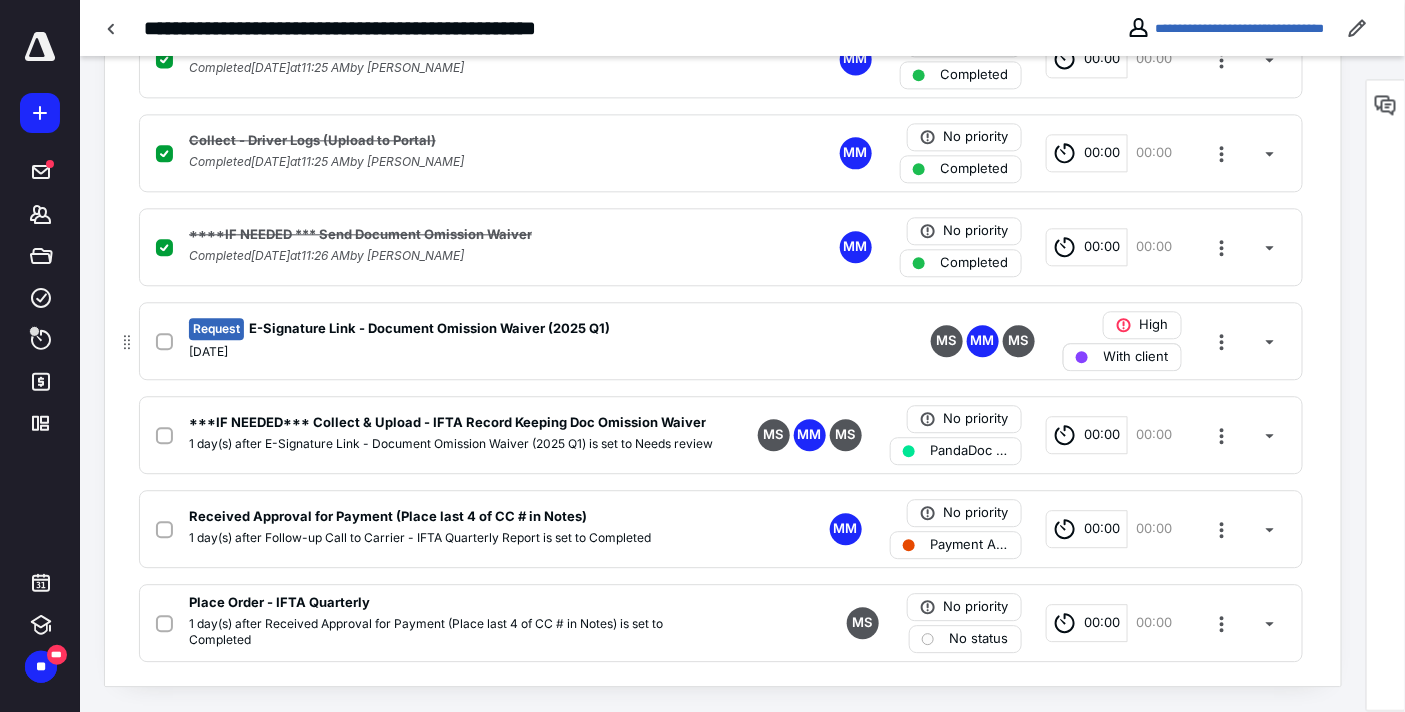 click on "With client" at bounding box center [1136, 357] 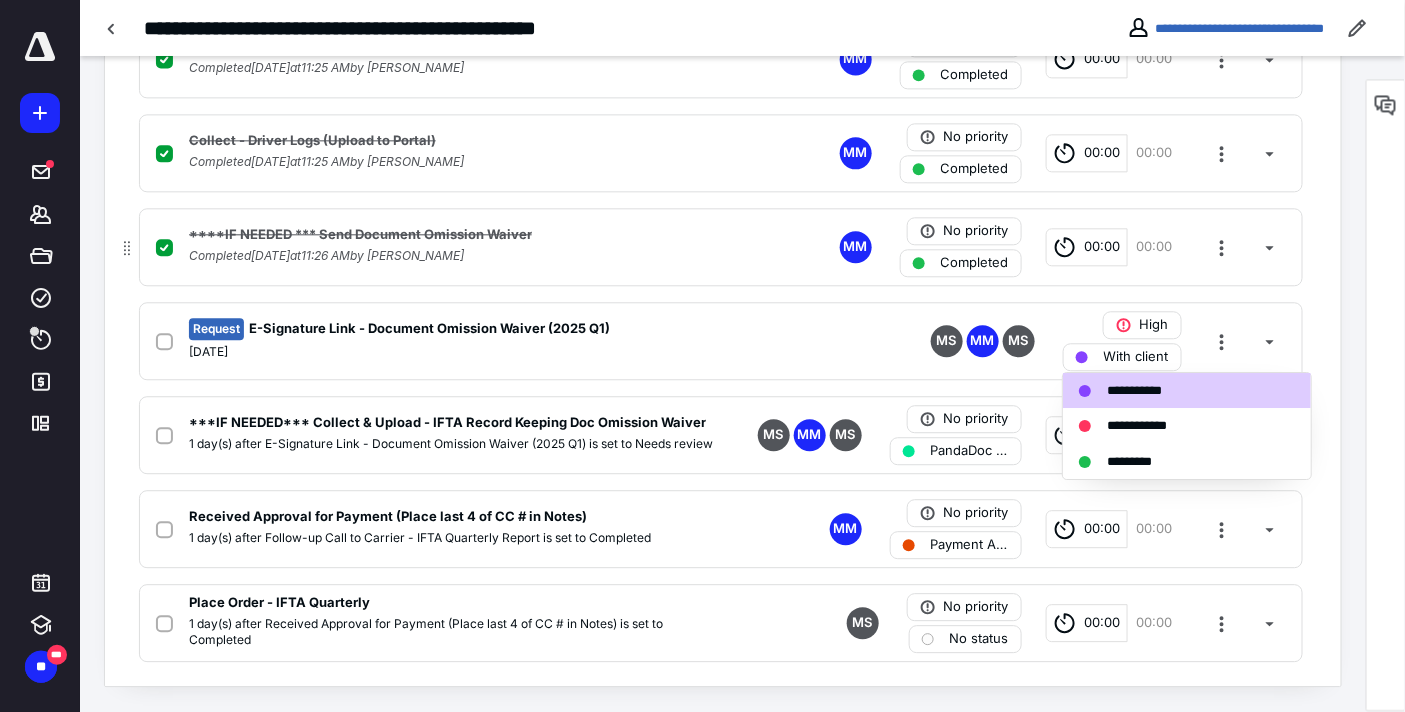 click on "Completed  [DATE]  11:26 AM  by [PERSON_NAME]" at bounding box center [458, 256] 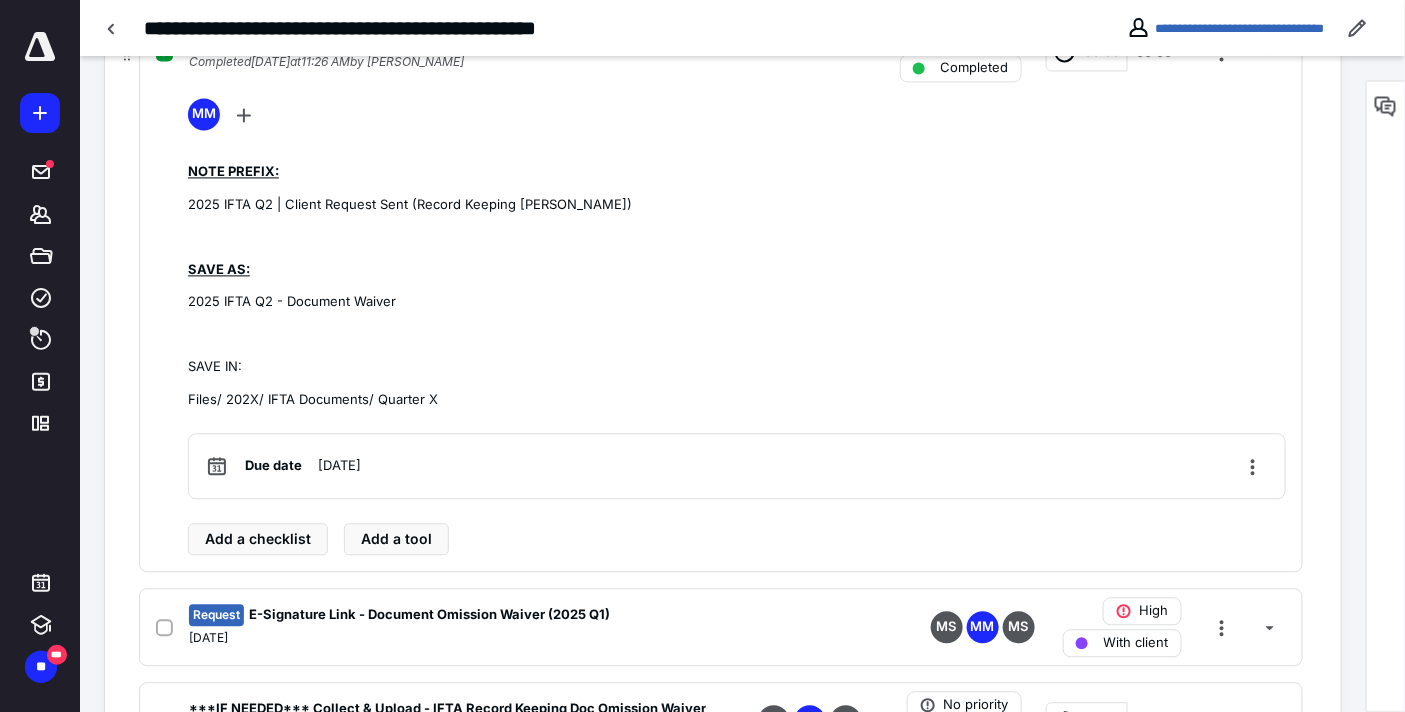 scroll, scrollTop: 1284, scrollLeft: 0, axis: vertical 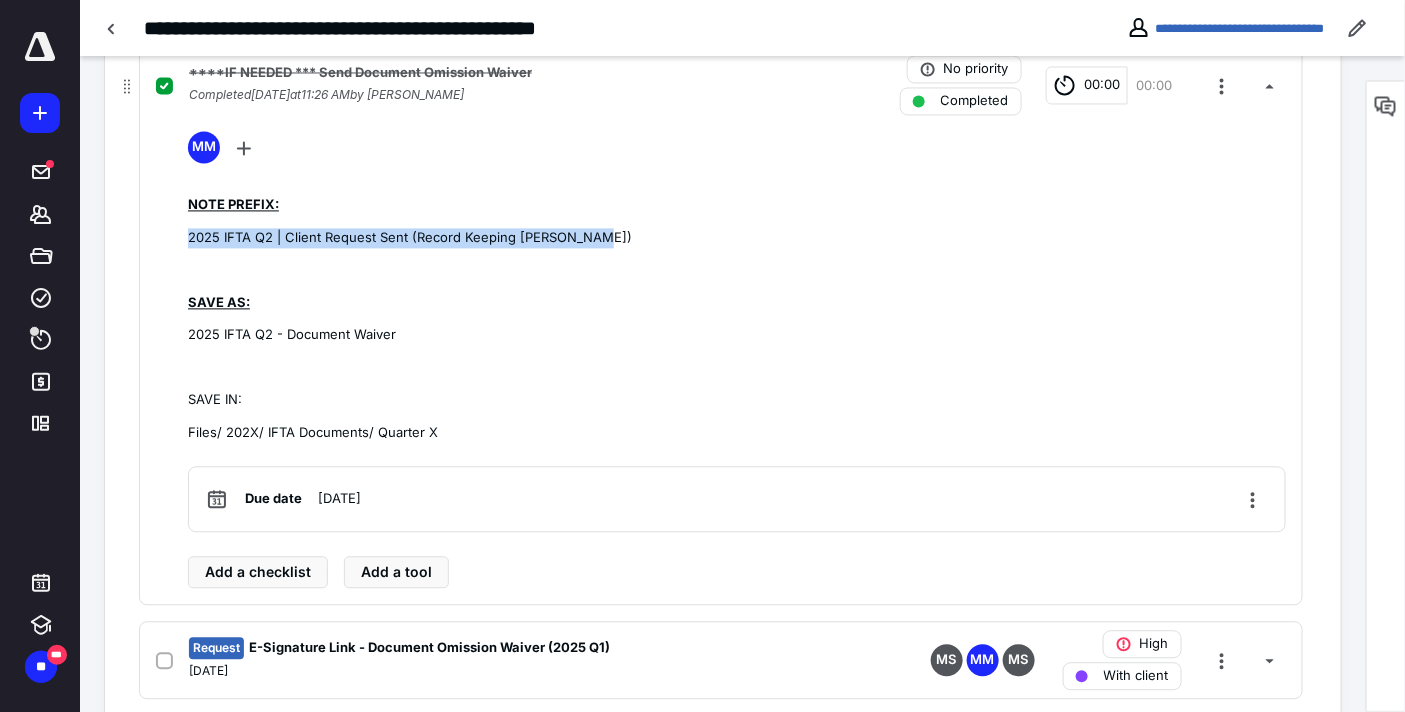 drag, startPoint x: 614, startPoint y: 236, endPoint x: 231, endPoint y: 235, distance: 383.0013 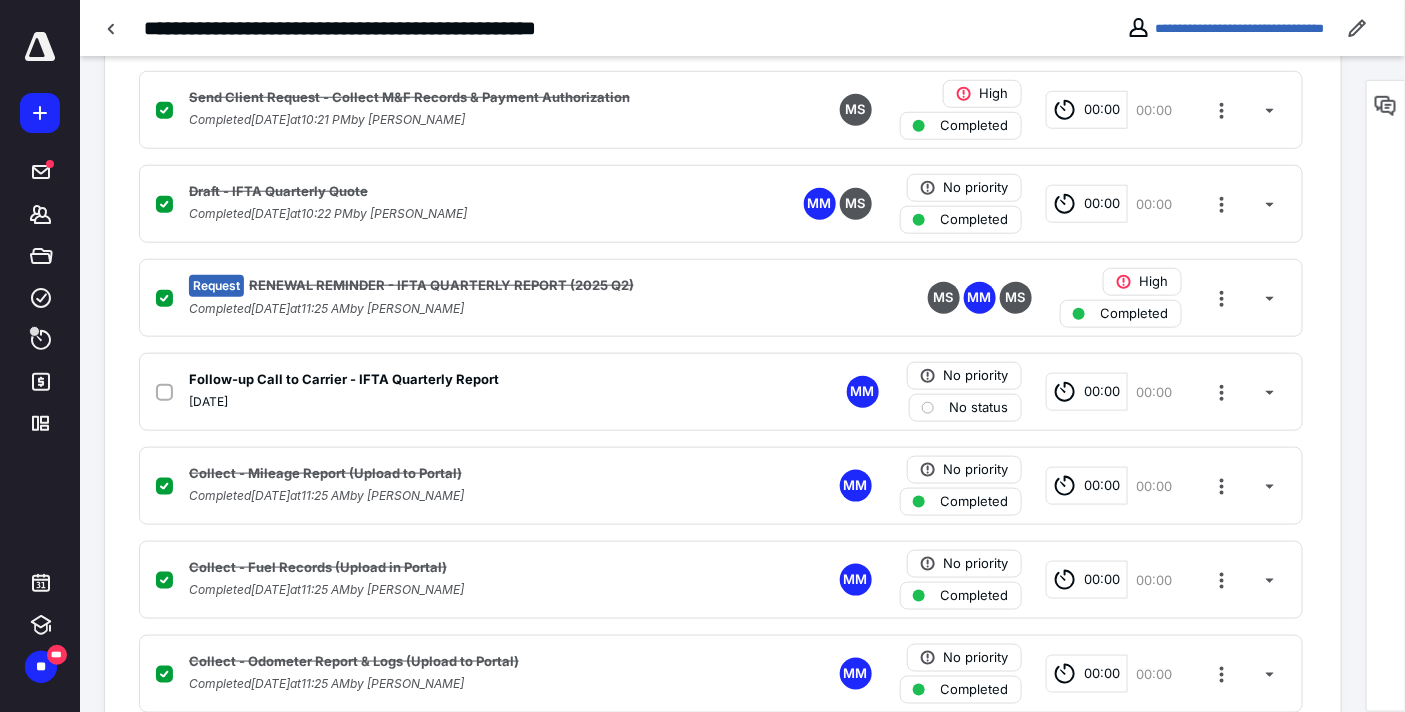 scroll, scrollTop: 506, scrollLeft: 0, axis: vertical 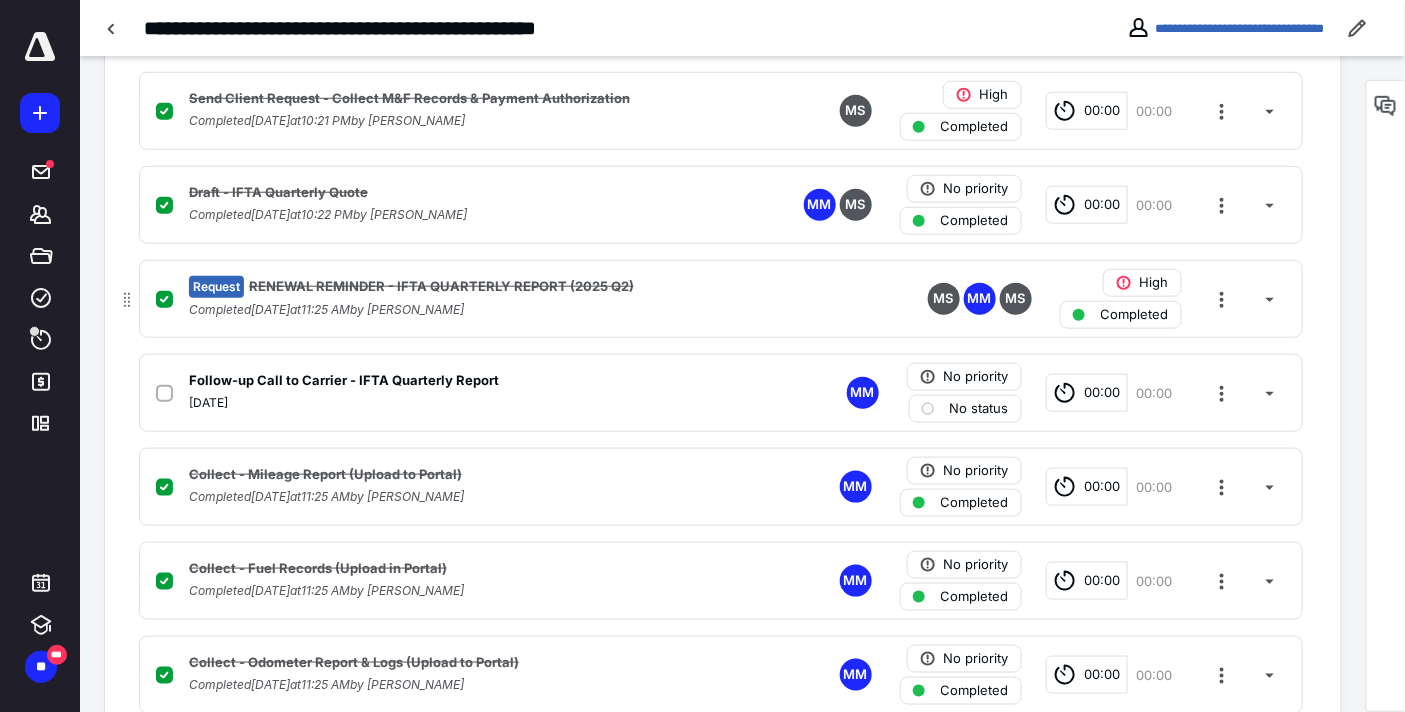 click at bounding box center (1270, 393) 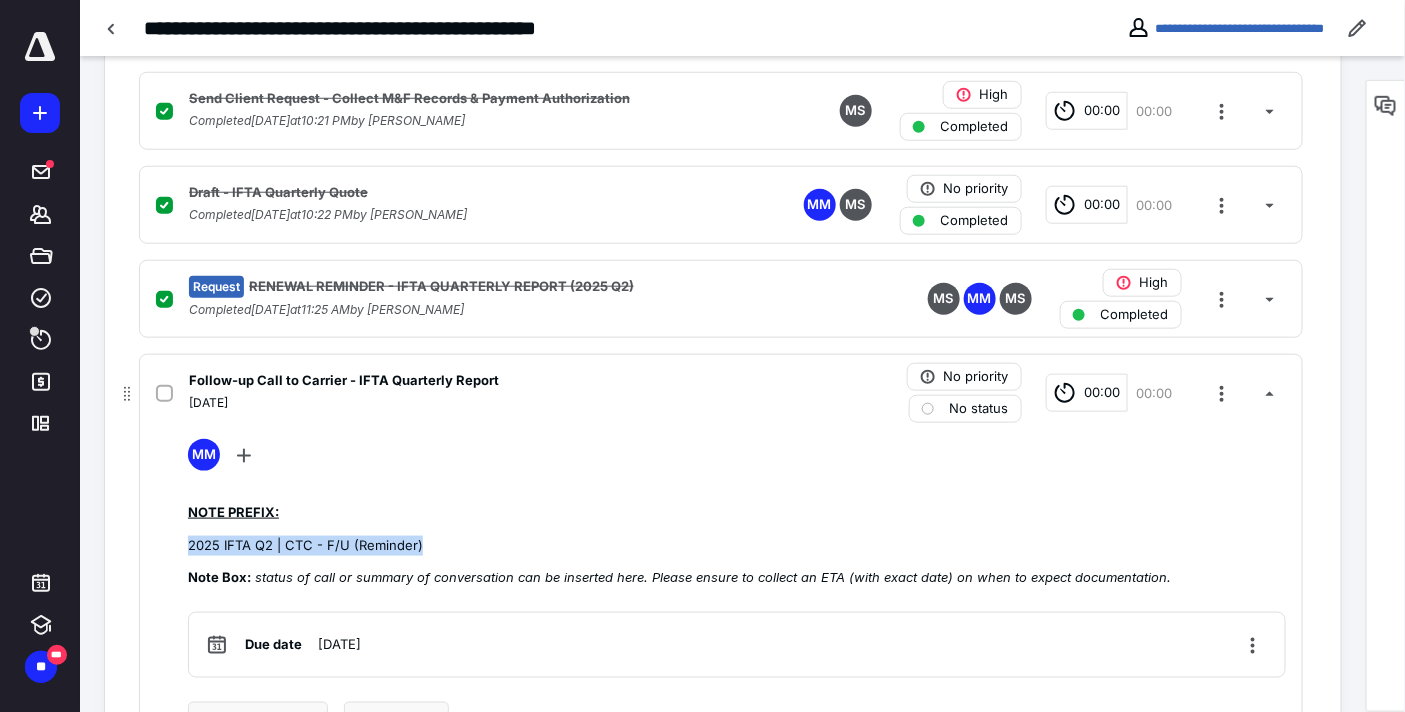 drag, startPoint x: 430, startPoint y: 541, endPoint x: 182, endPoint y: 544, distance: 248.01814 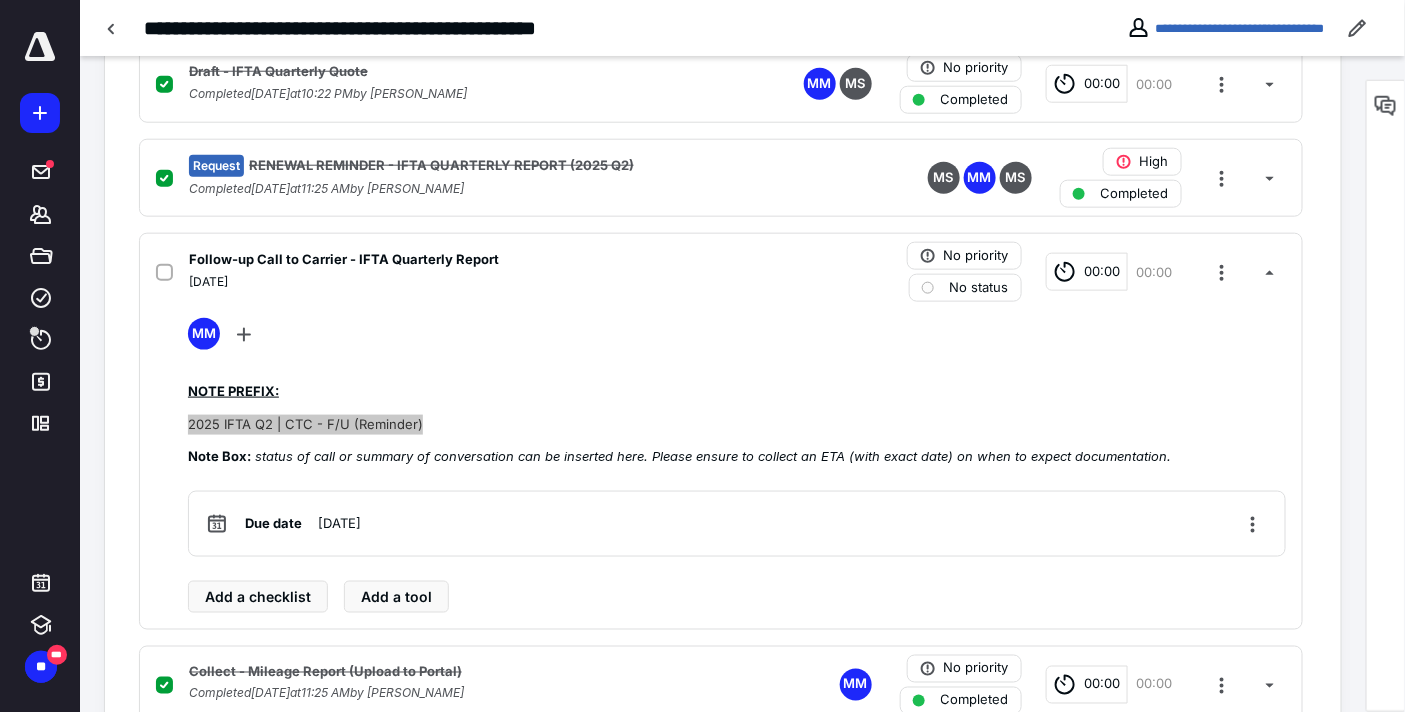 scroll, scrollTop: 617, scrollLeft: 0, axis: vertical 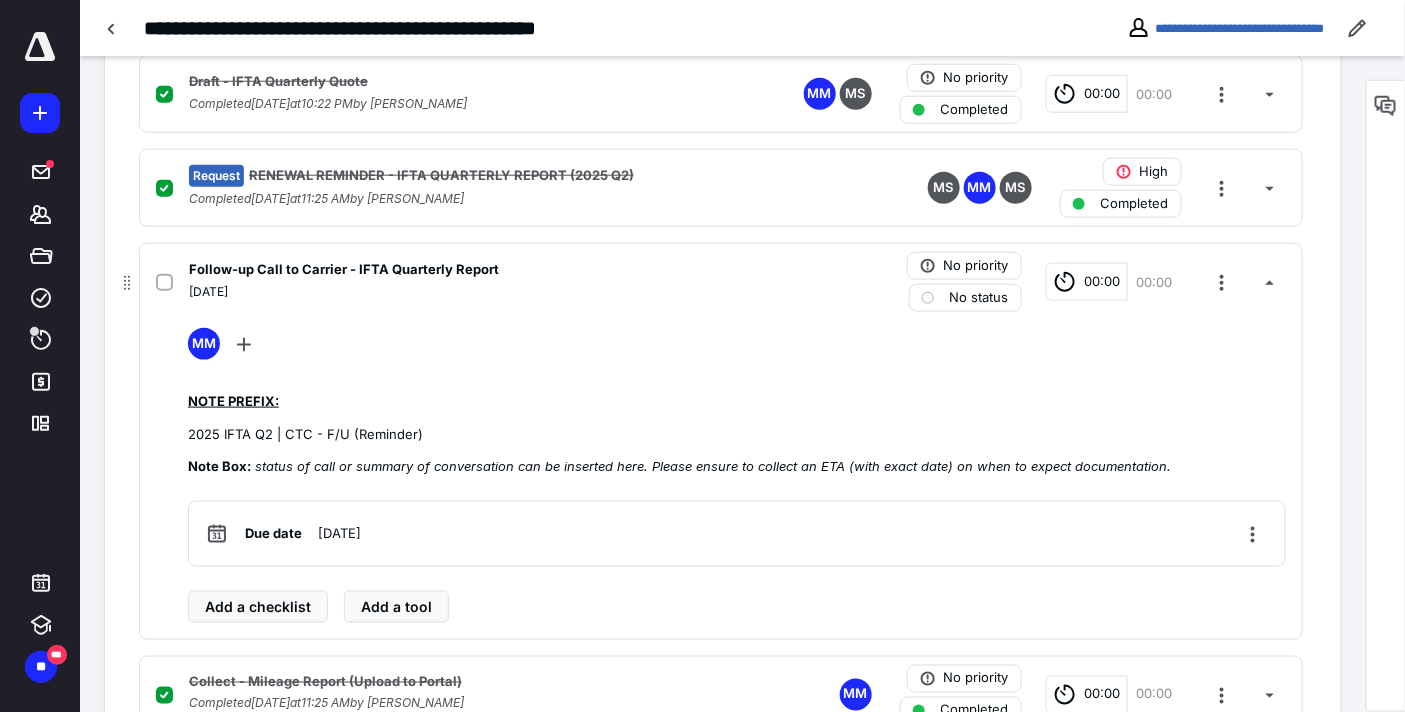 click on "No status" at bounding box center [979, 298] 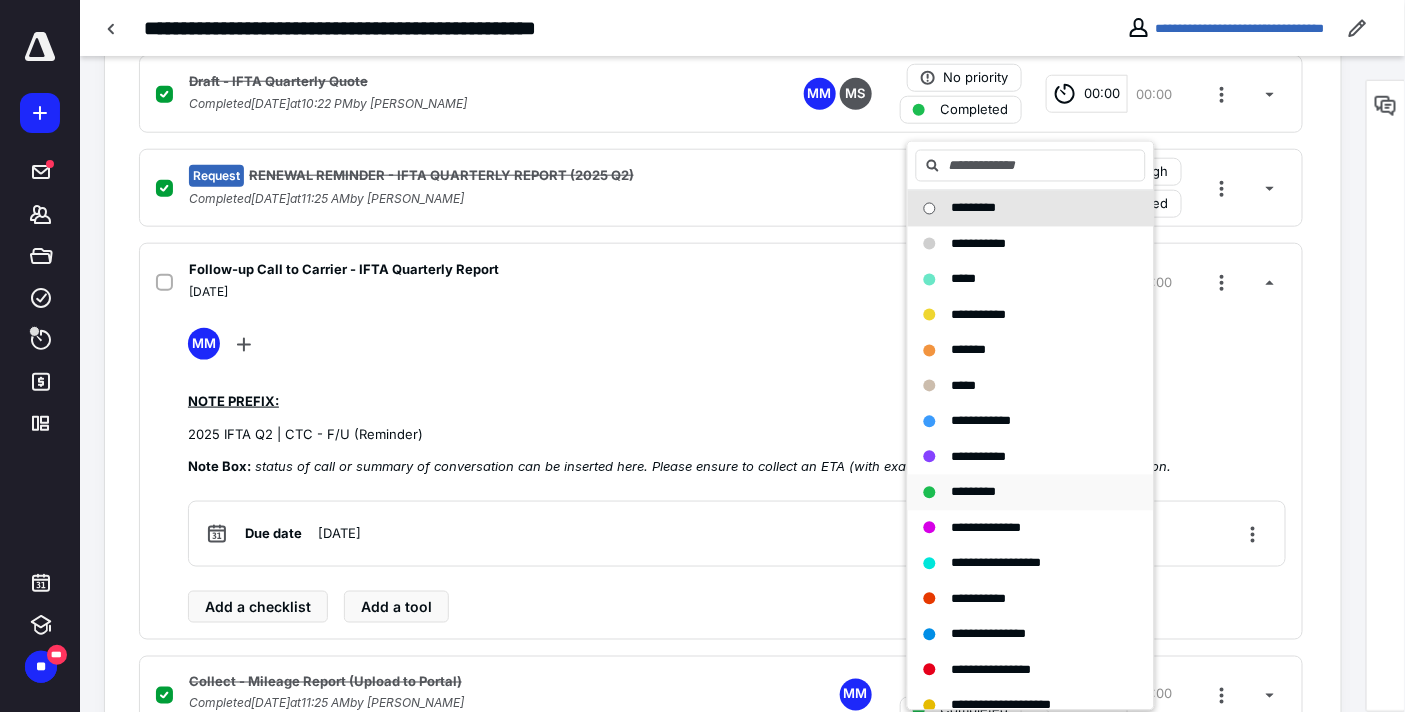 click on "*********" at bounding box center (974, 492) 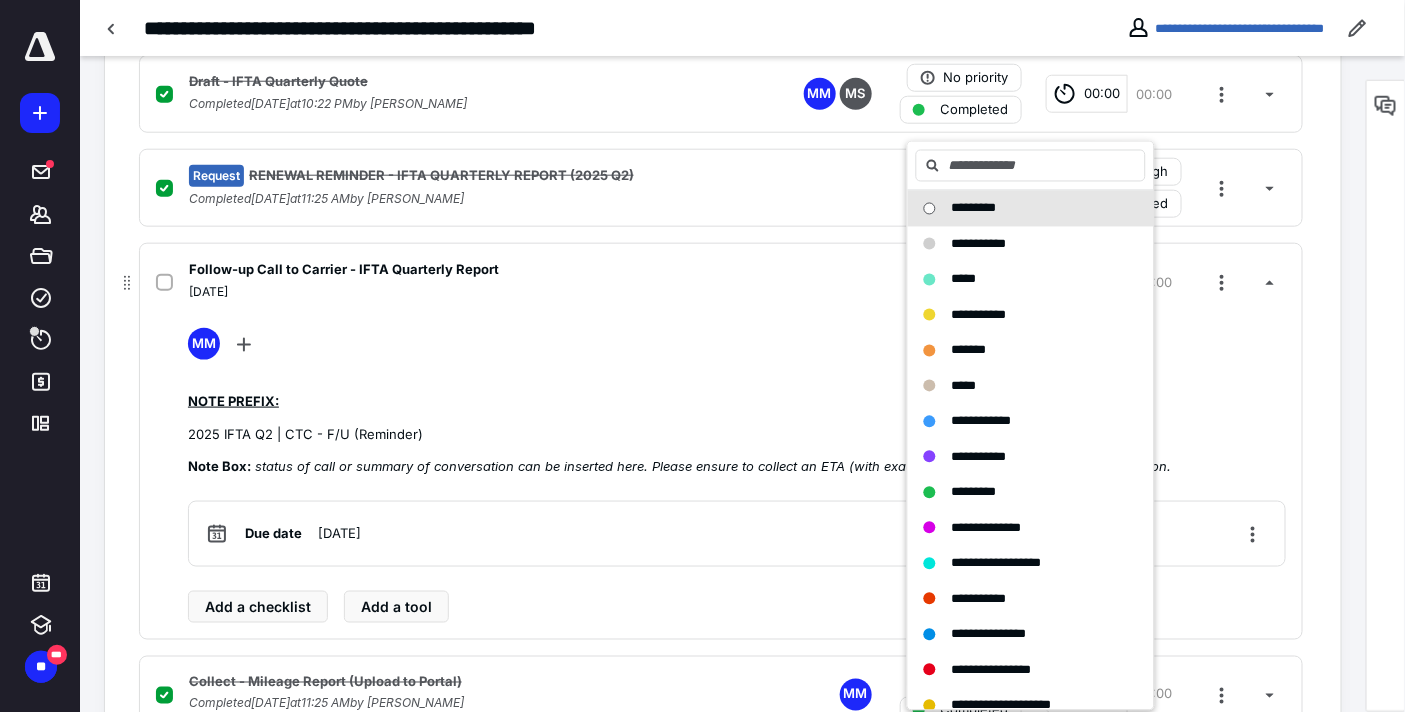 checkbox on "true" 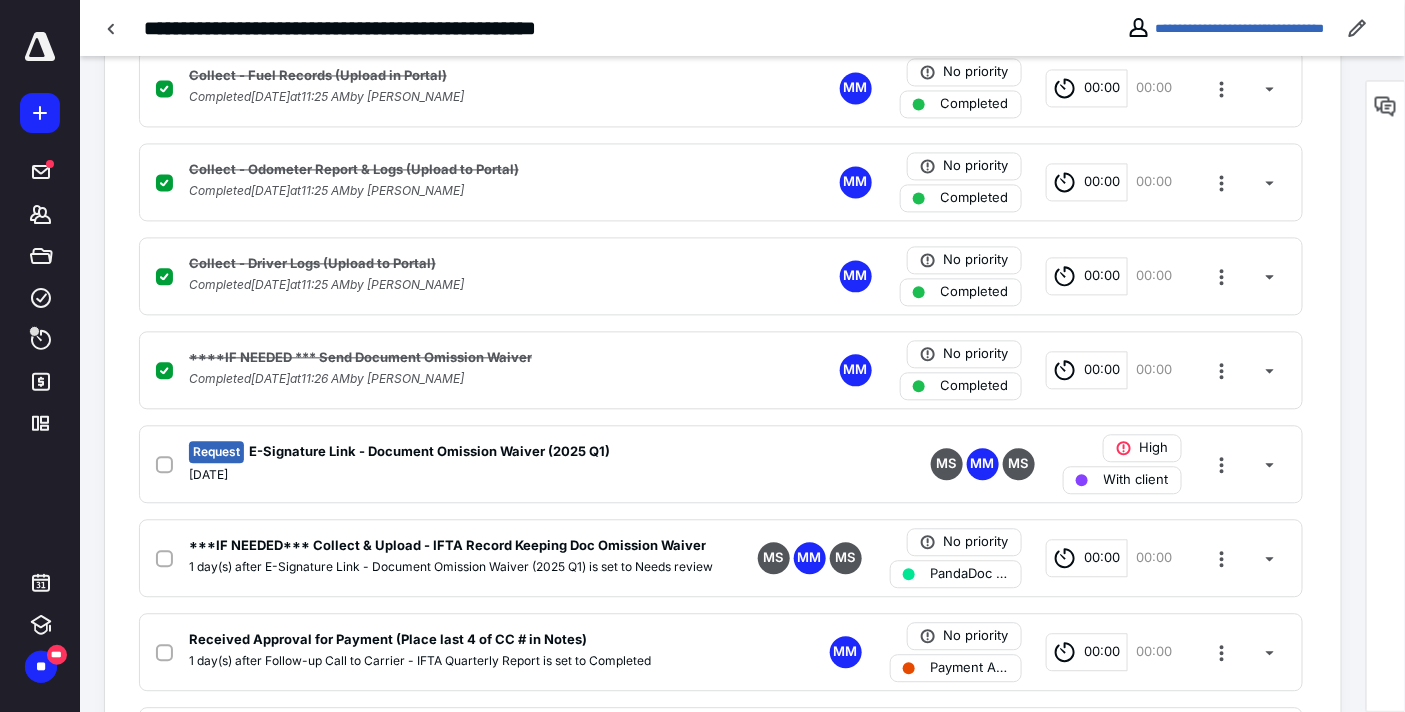scroll, scrollTop: 1441, scrollLeft: 0, axis: vertical 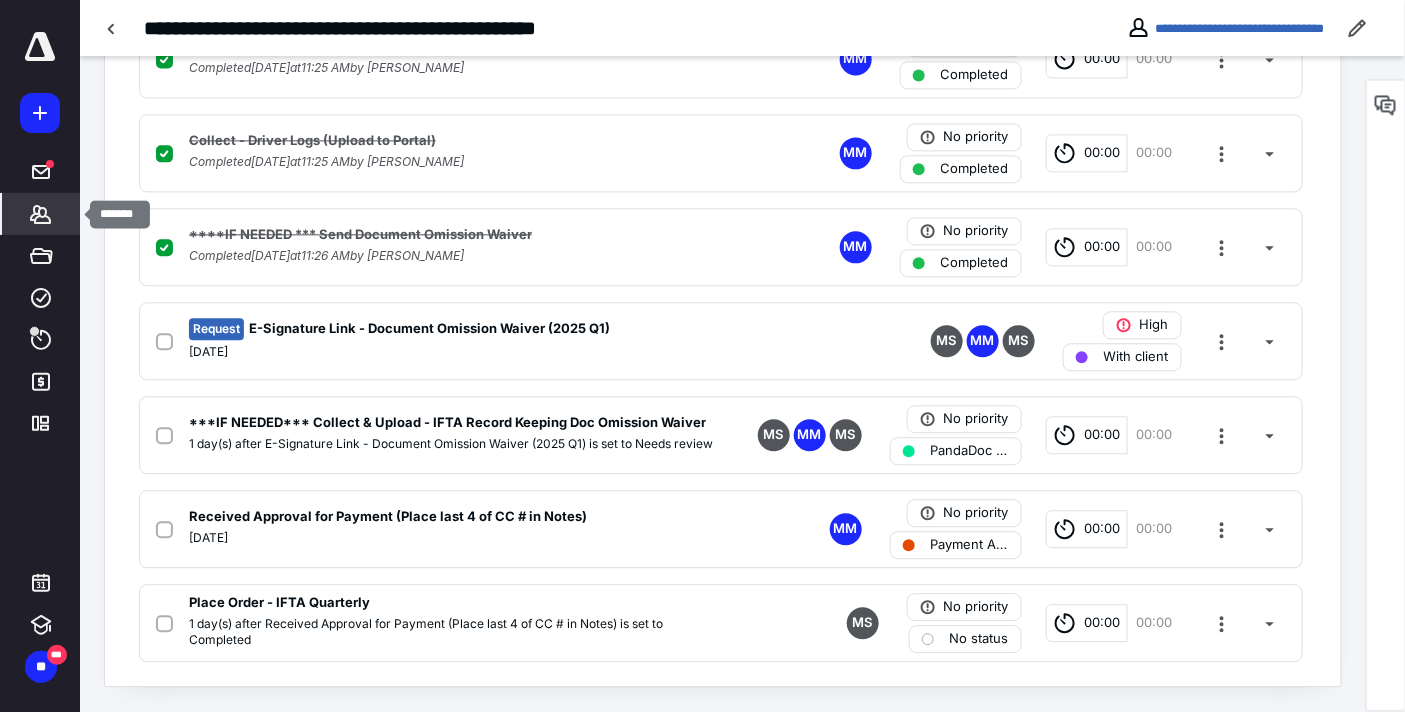 click 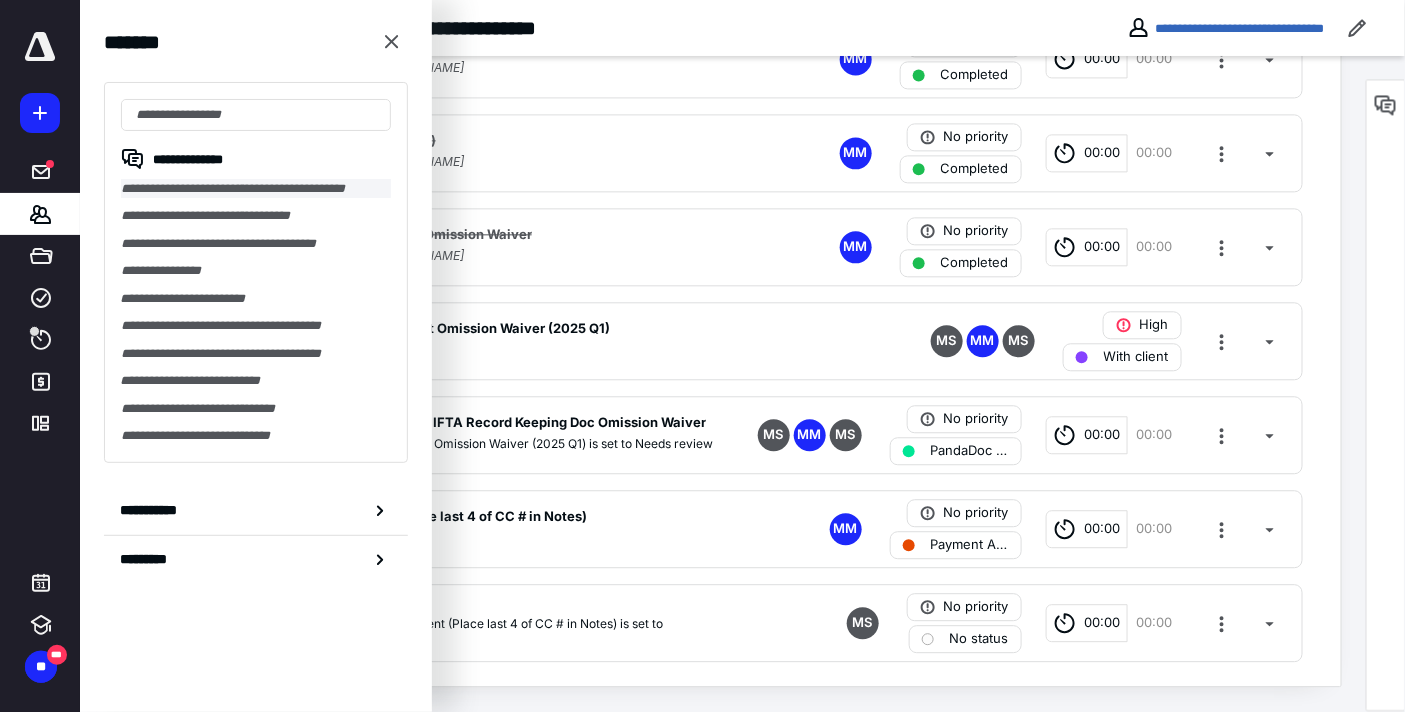 click on "**********" at bounding box center [256, 188] 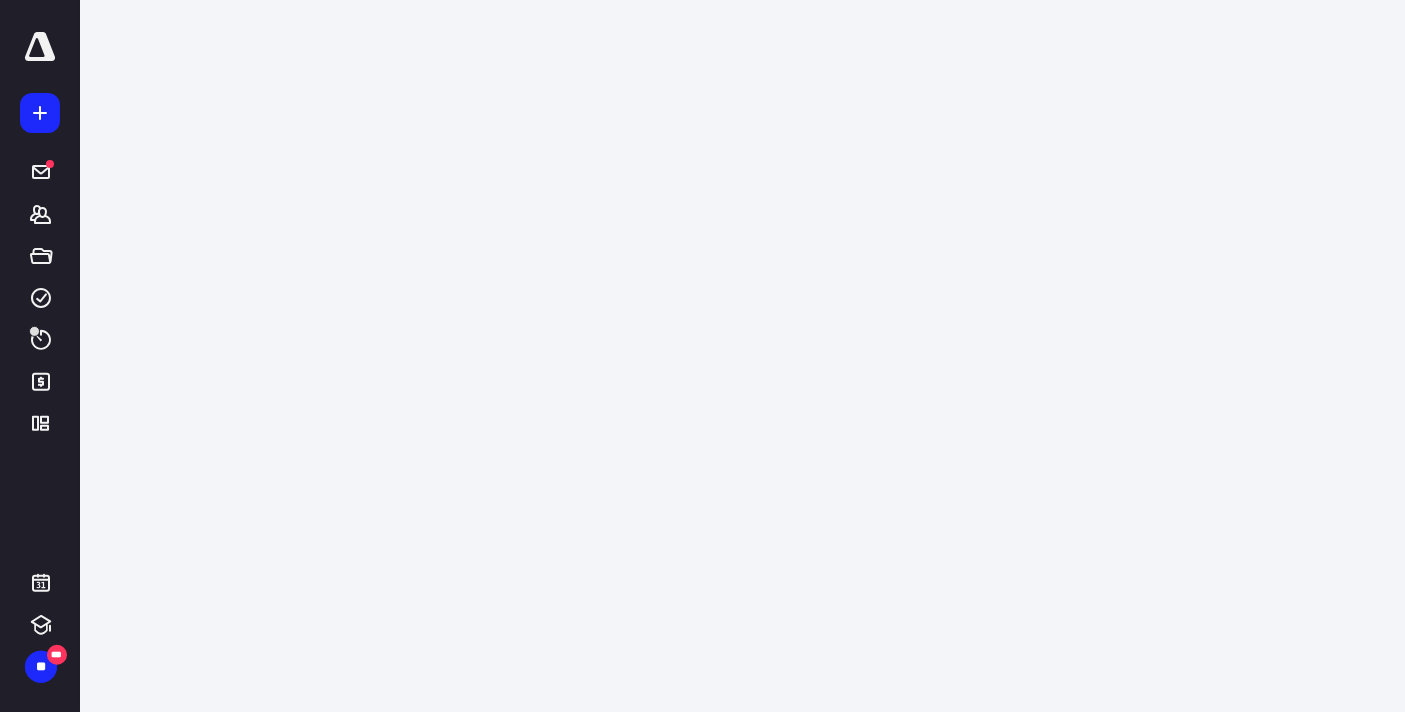 scroll, scrollTop: 0, scrollLeft: 0, axis: both 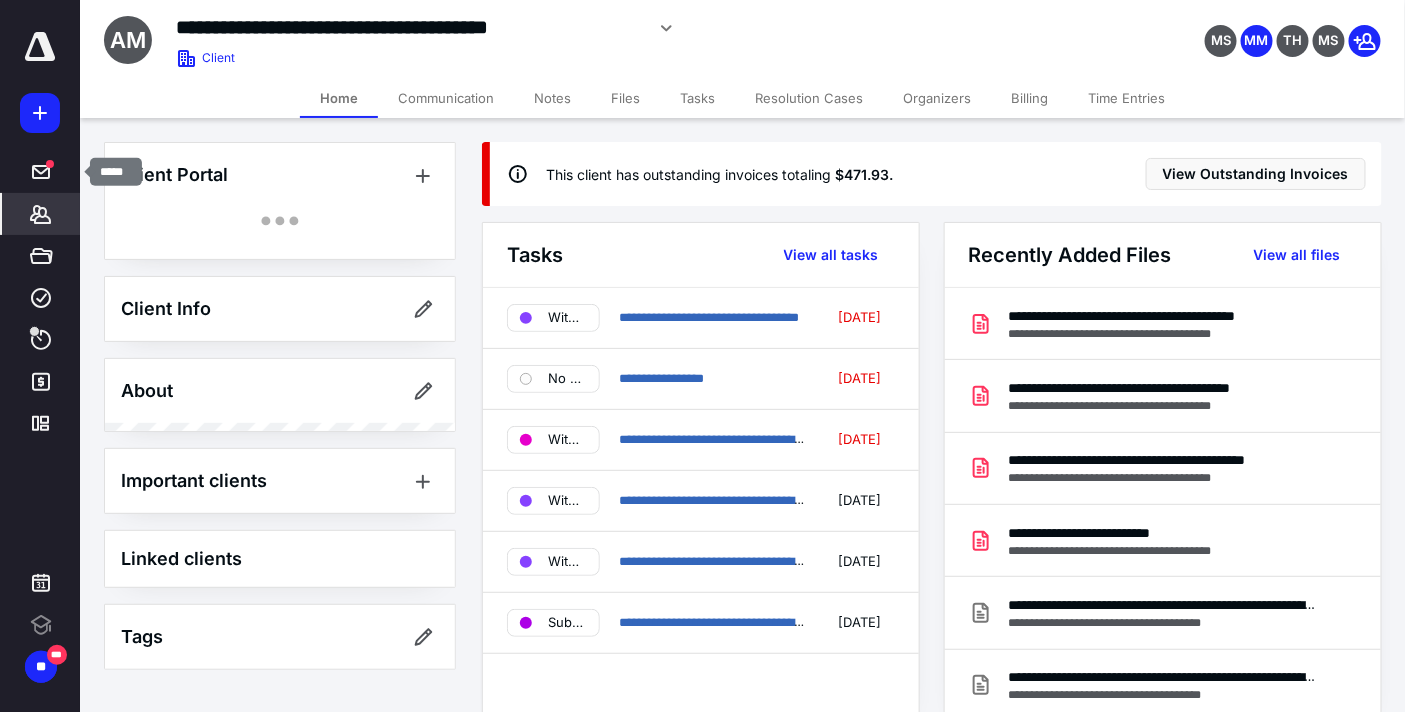 click 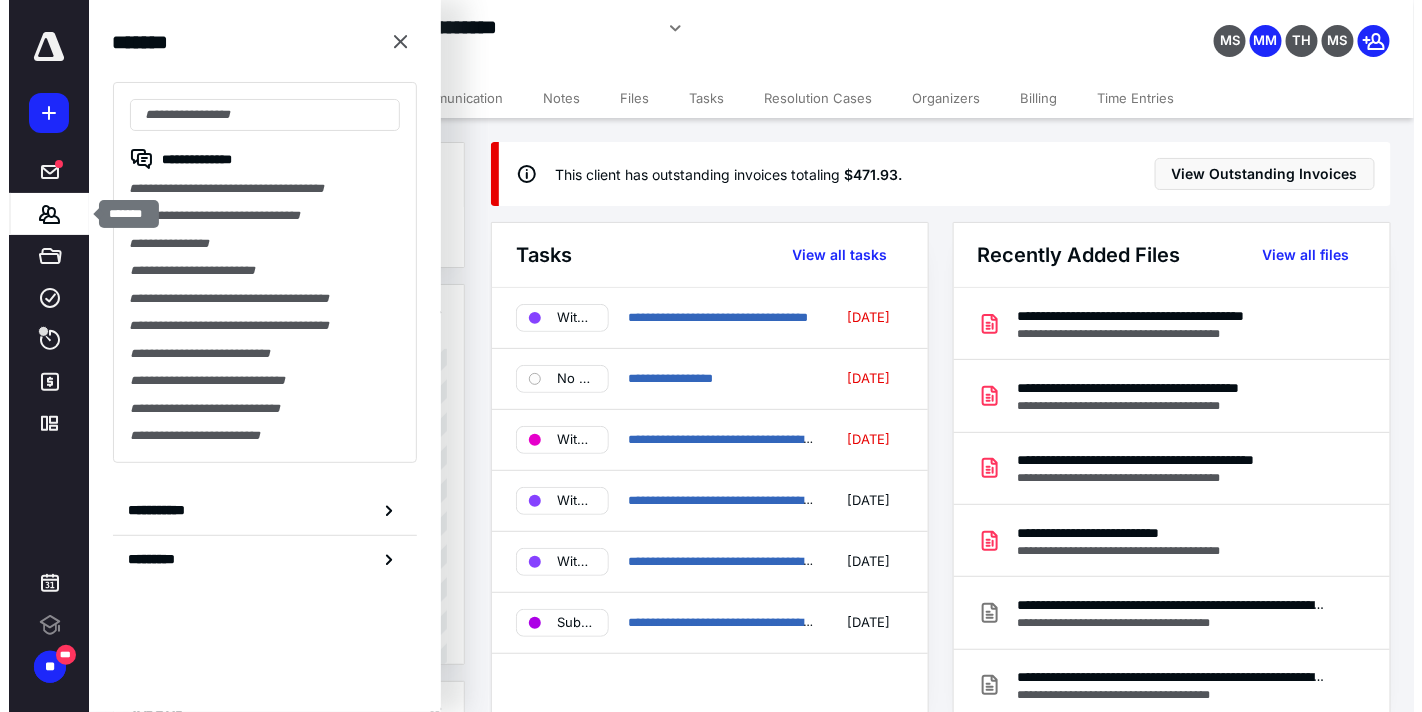 scroll, scrollTop: 0, scrollLeft: 0, axis: both 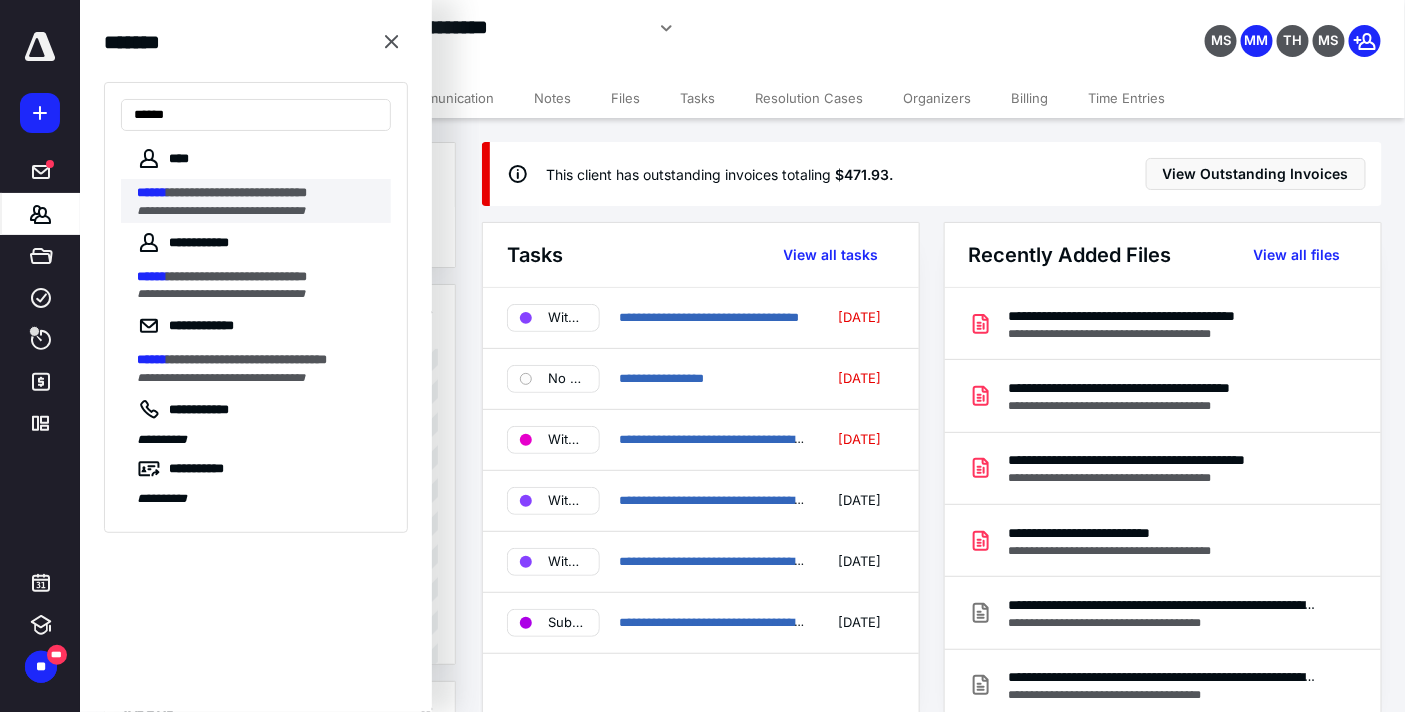 type on "******" 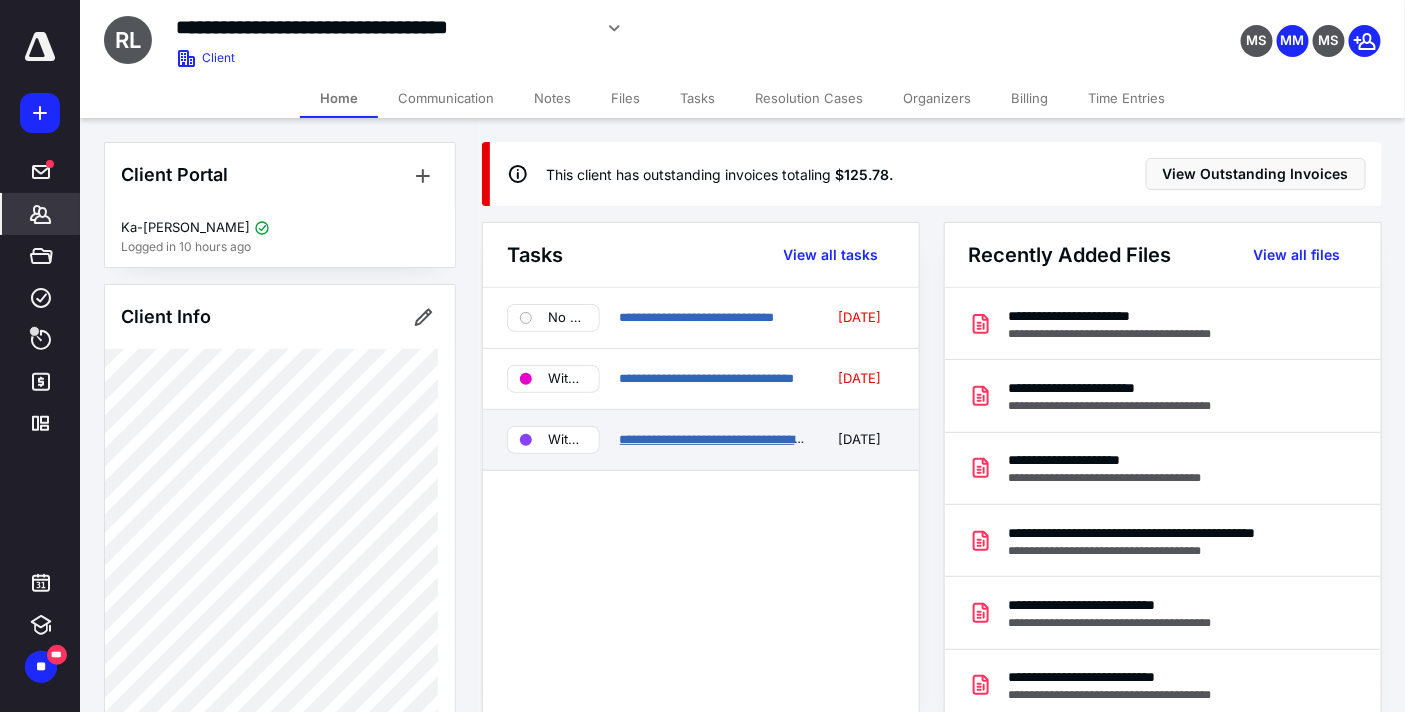 click on "**********" at bounding box center [742, 439] 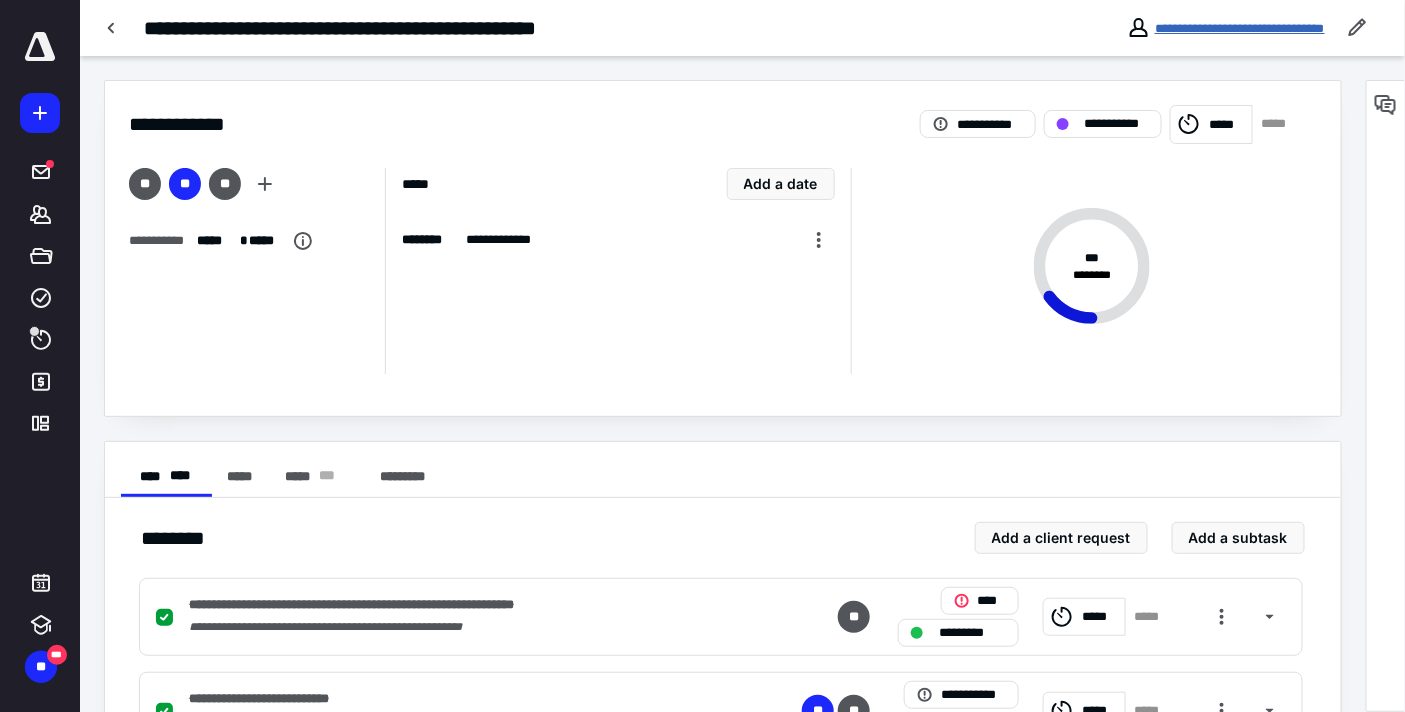 click on "**********" at bounding box center [1240, 28] 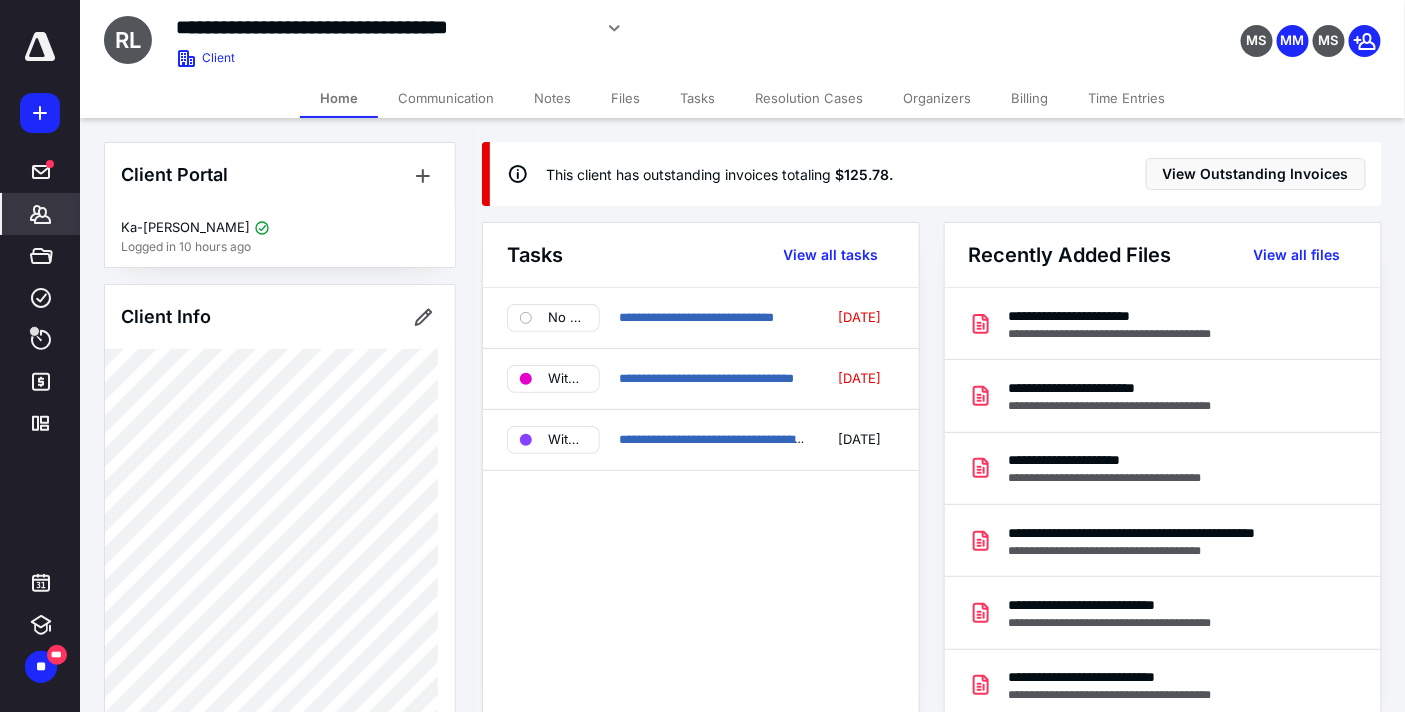 click on "Files" at bounding box center (625, 98) 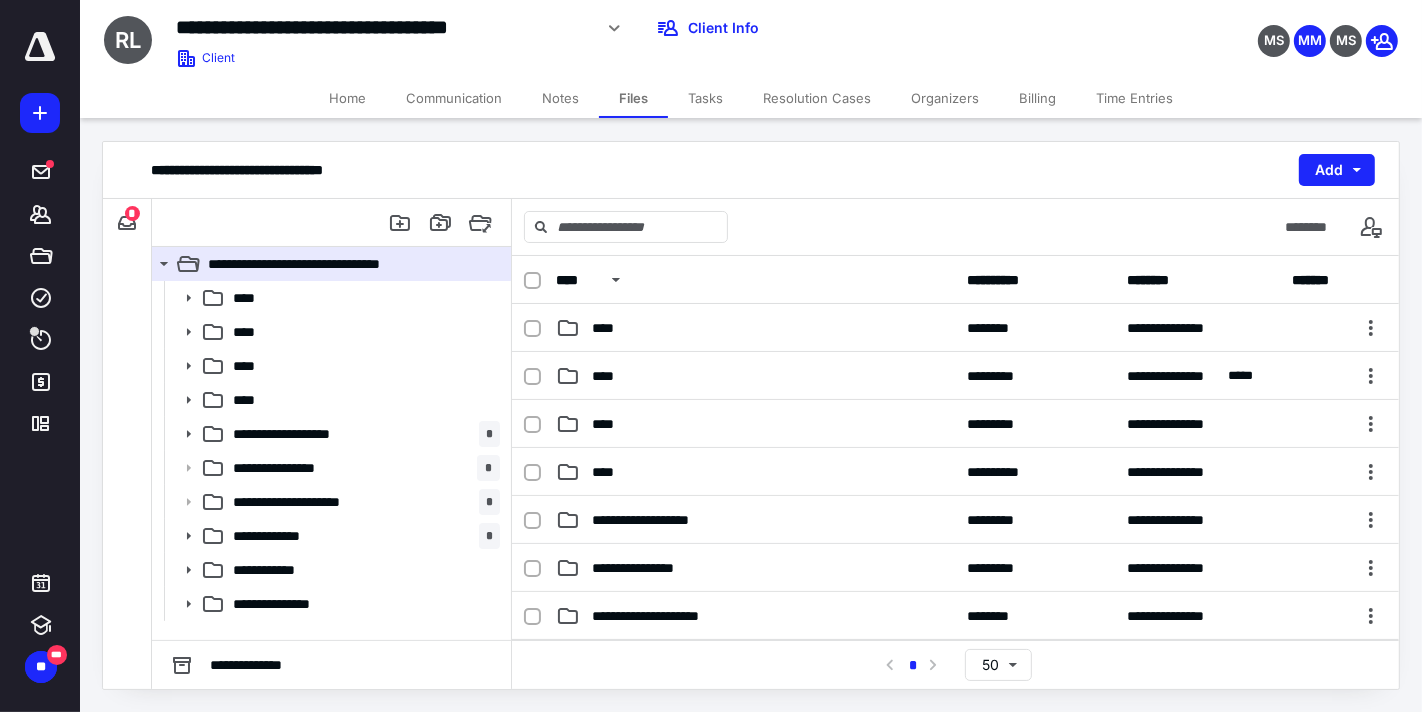 click on "*" at bounding box center (132, 213) 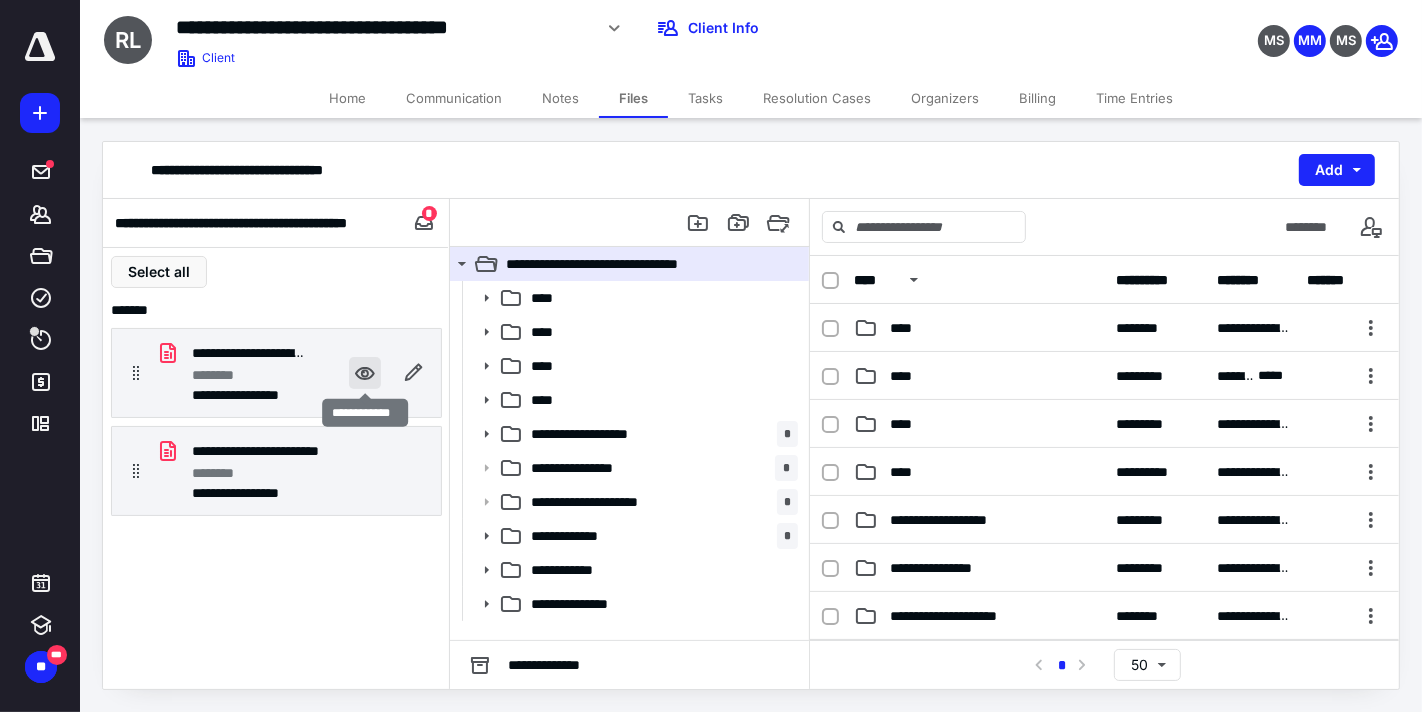 click at bounding box center (365, 373) 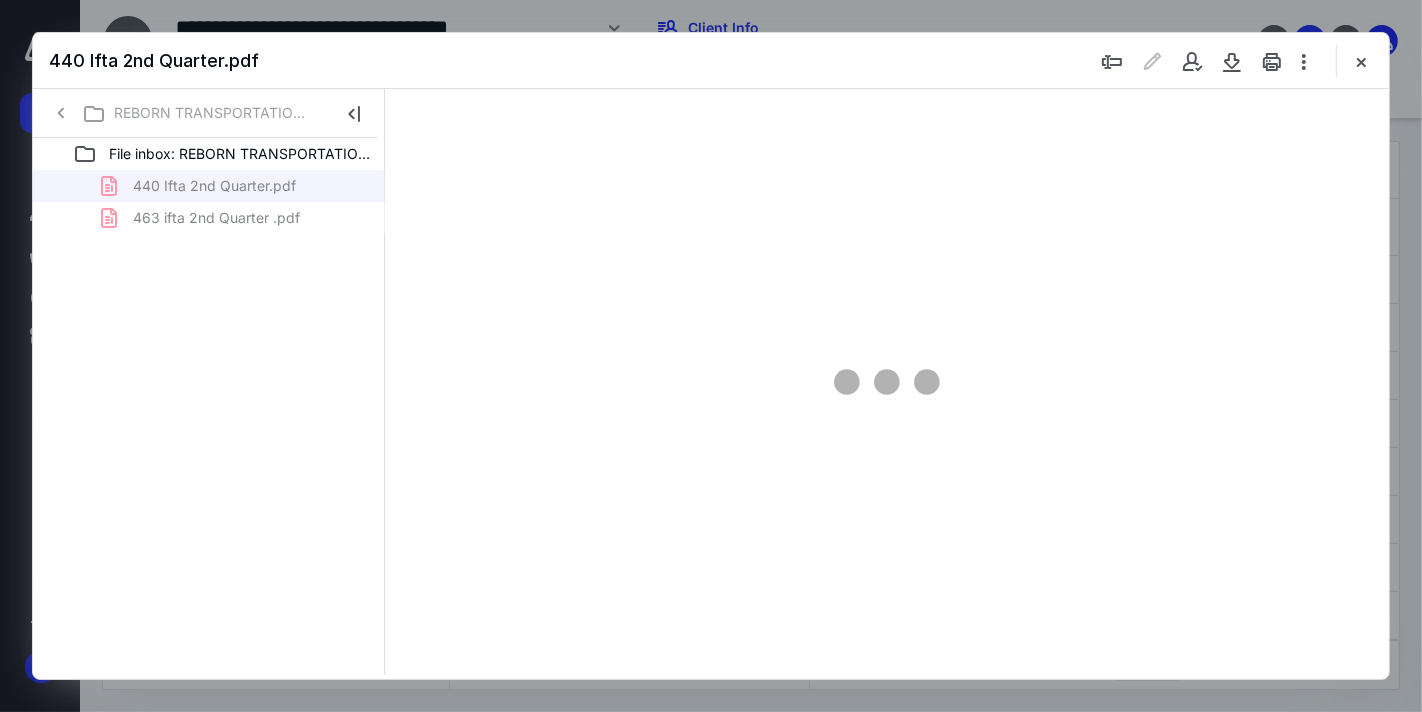 scroll, scrollTop: 0, scrollLeft: 0, axis: both 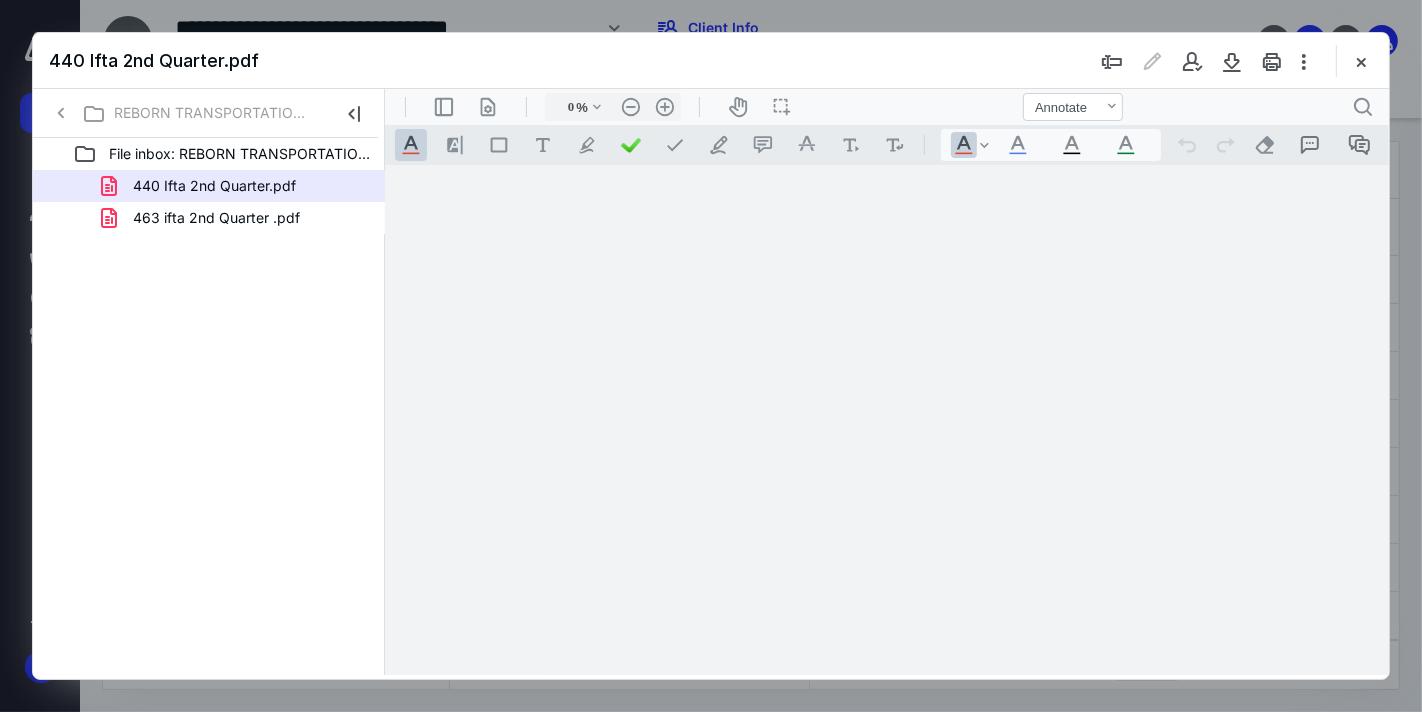 type on "64" 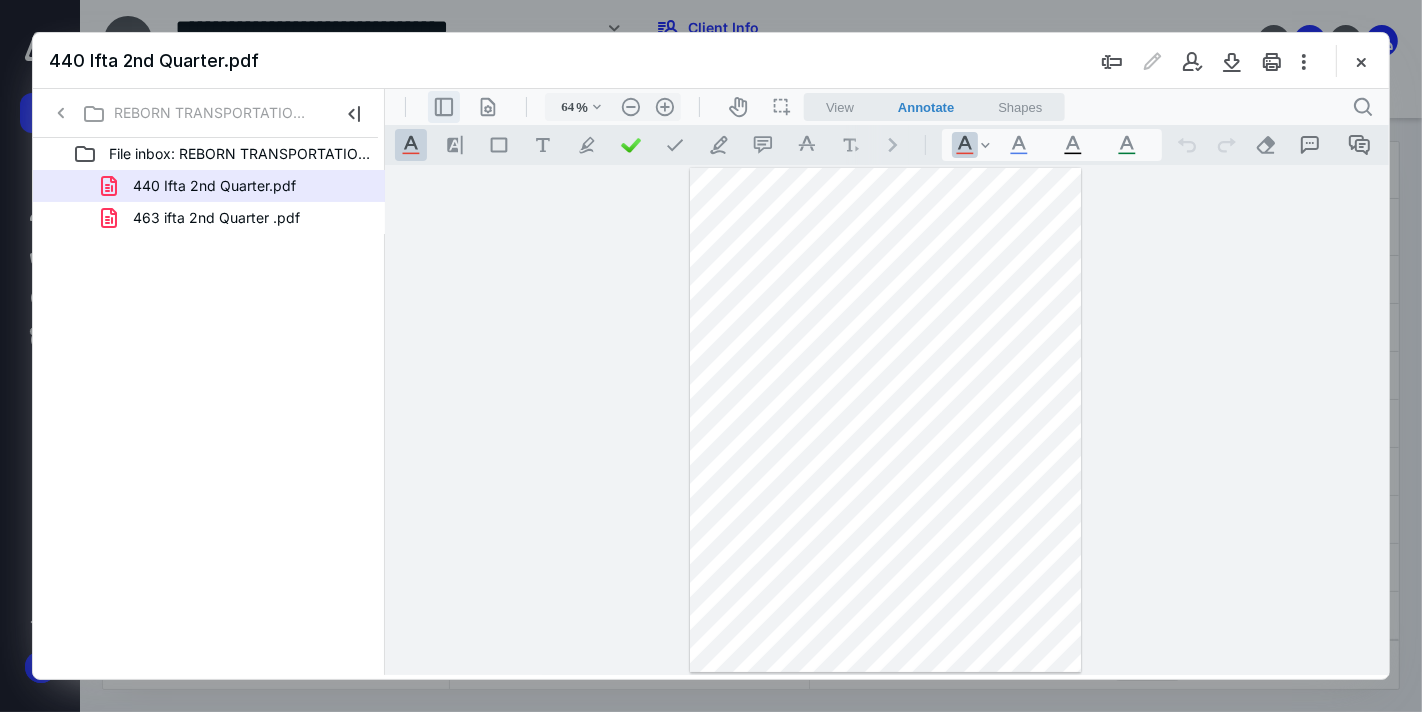 click on ".cls-1{fill:#abb0c4;} icon - header - sidebar - line" at bounding box center (443, 106) 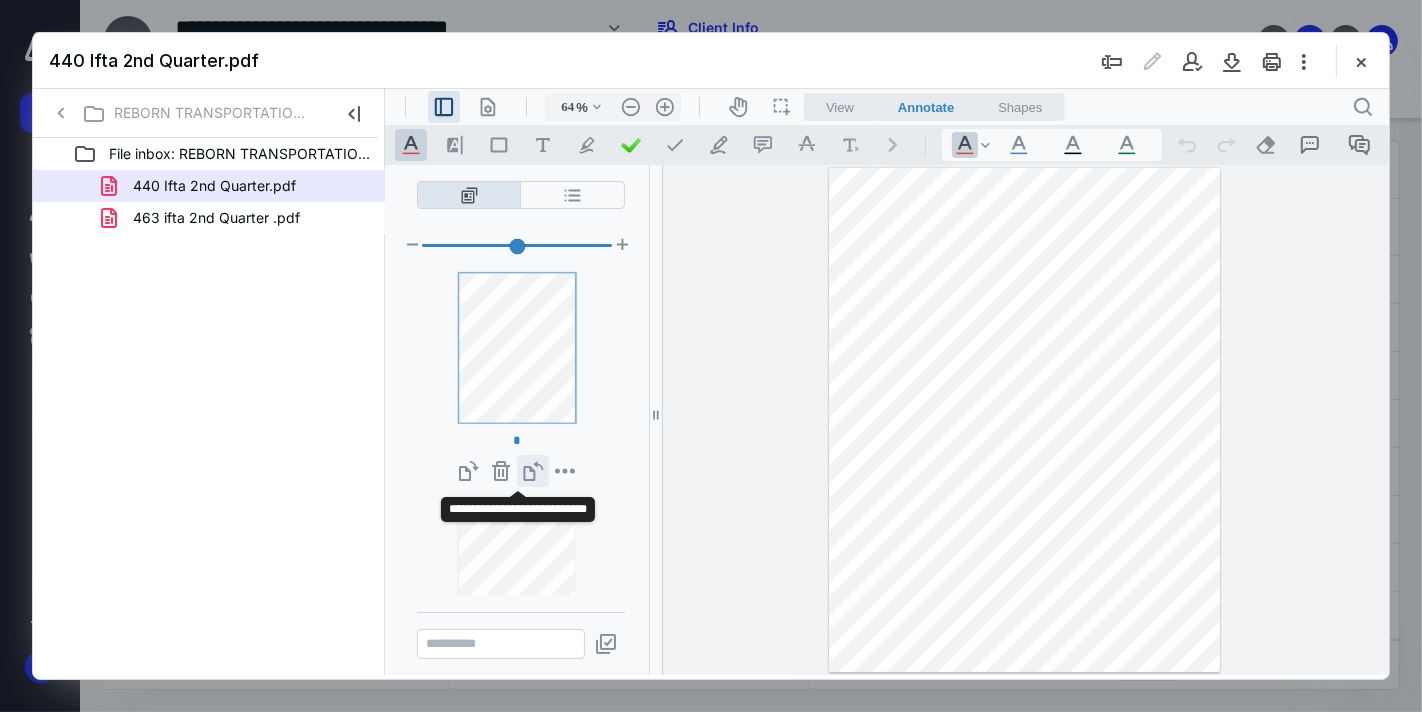 click on "**********" at bounding box center [532, 470] 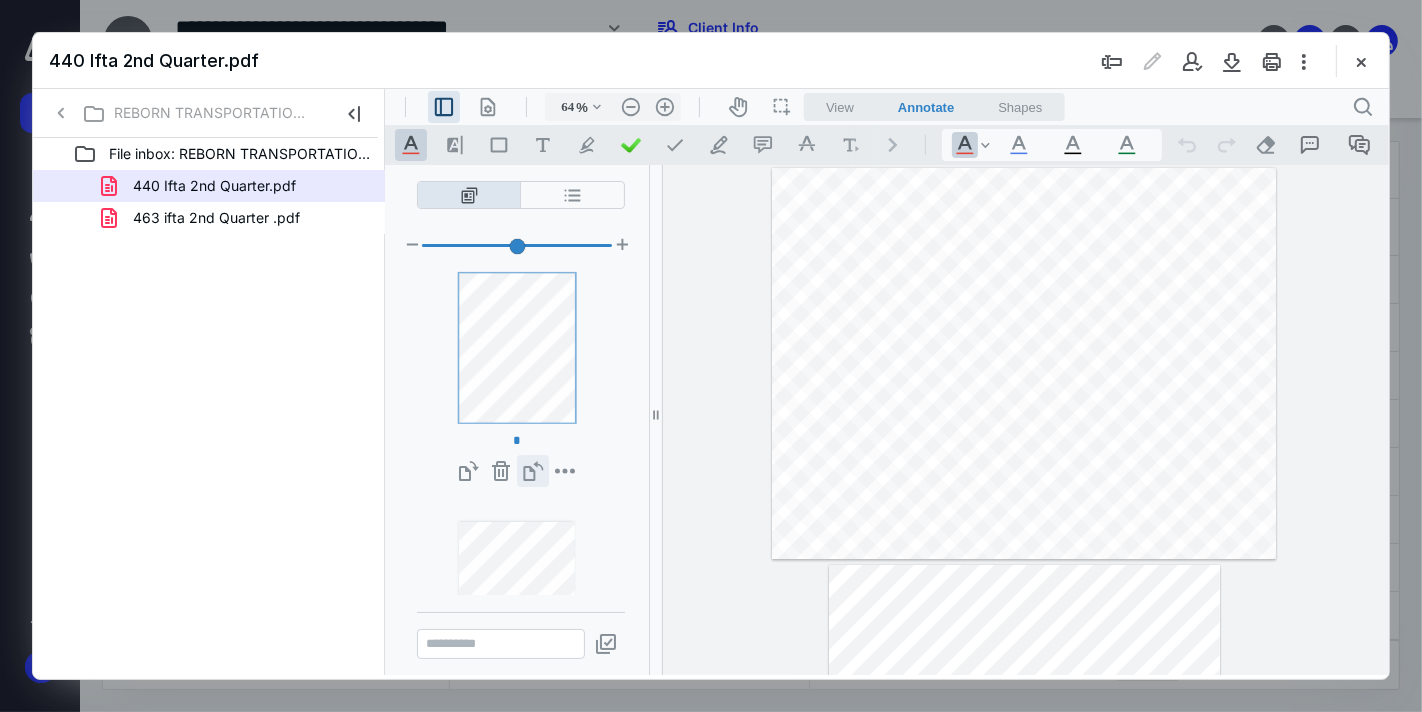 type on "*" 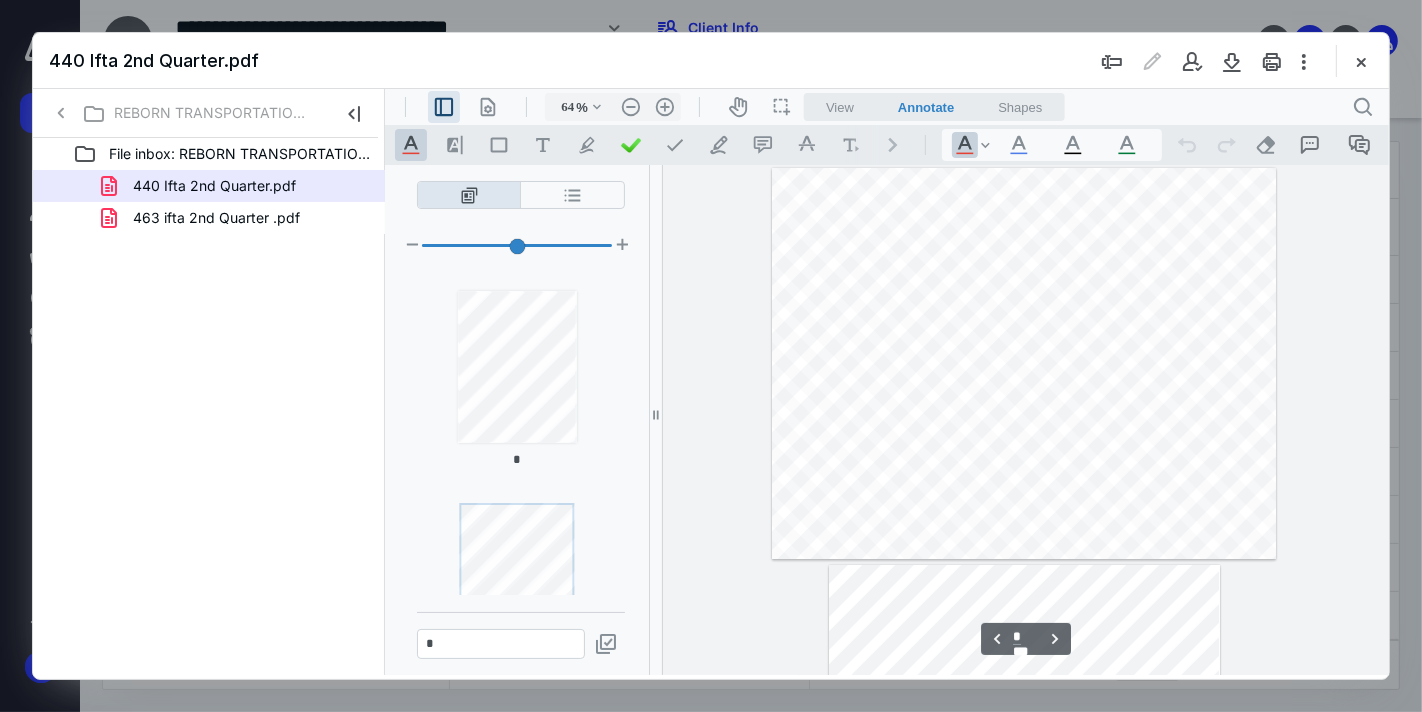 scroll, scrollTop: 130, scrollLeft: 0, axis: vertical 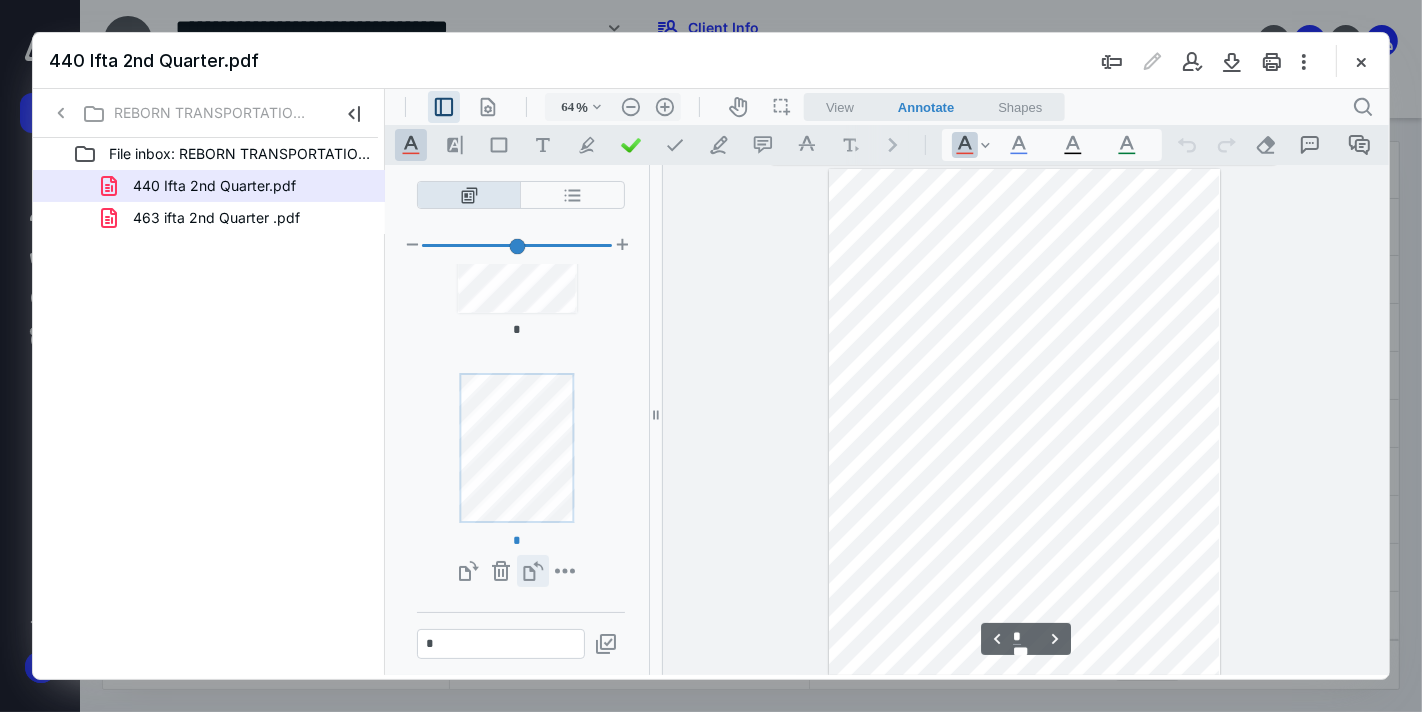 click on "**********" at bounding box center [532, 570] 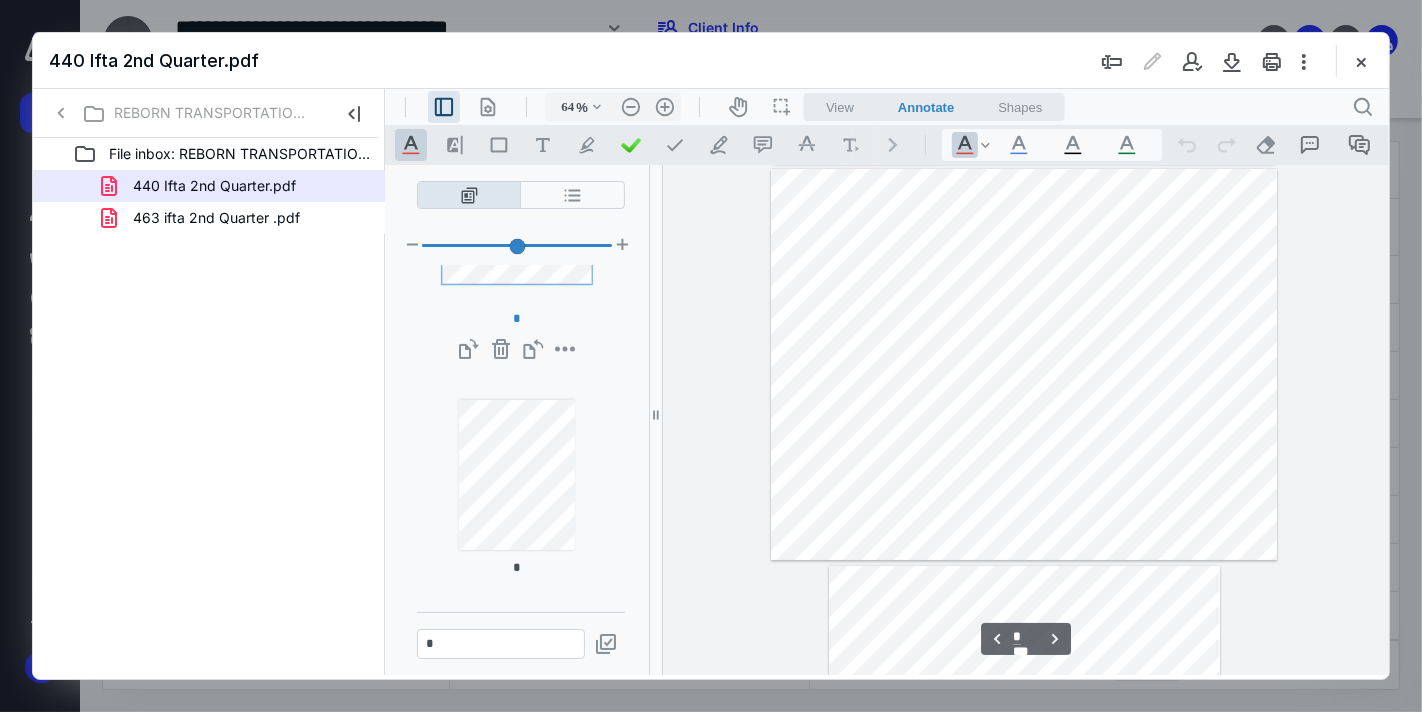 type on "*" 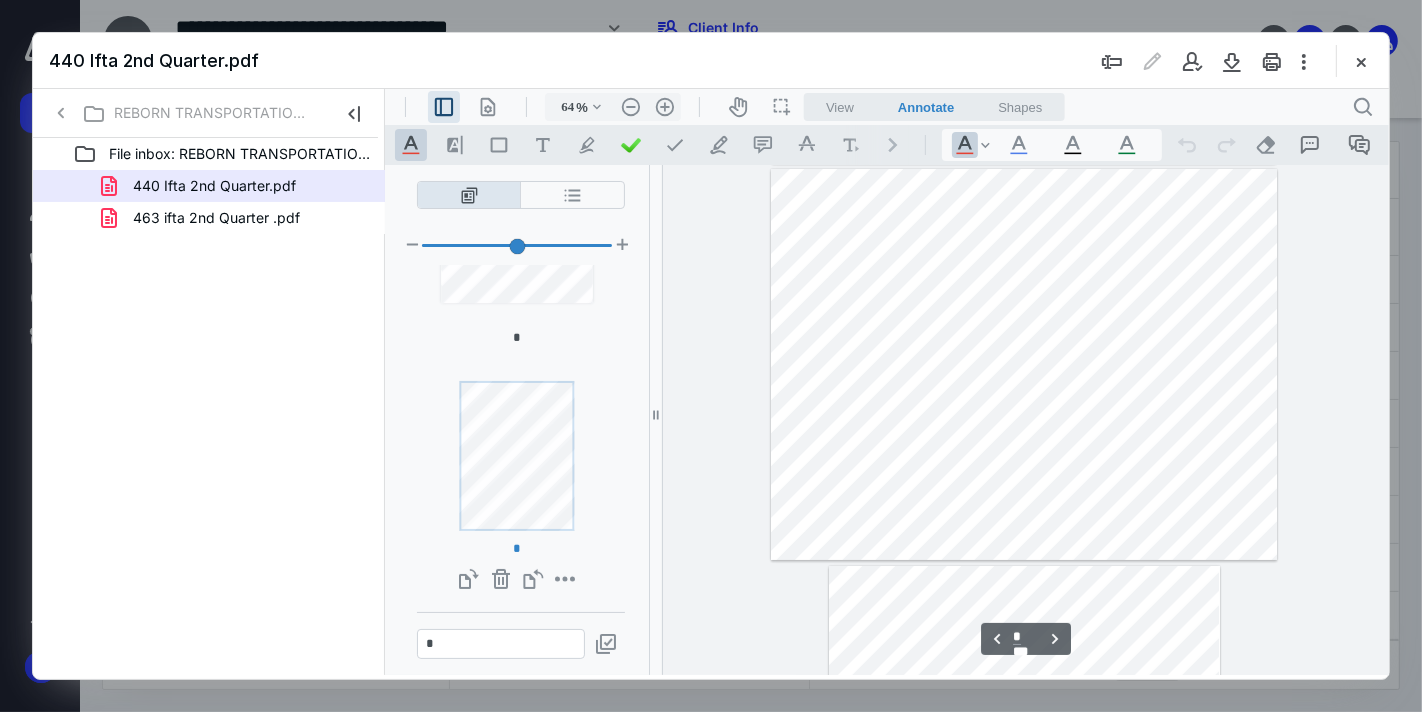 scroll, scrollTop: 360, scrollLeft: 0, axis: vertical 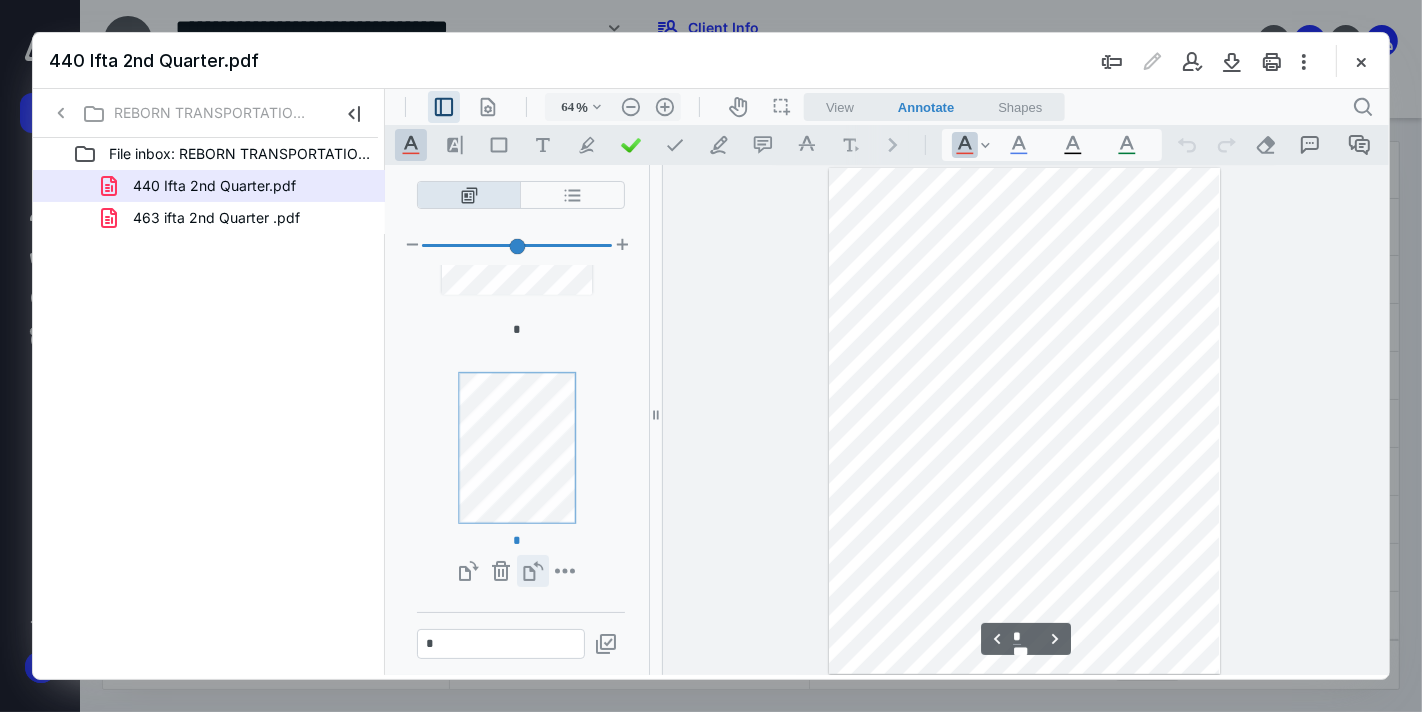 click on "**********" at bounding box center [532, 570] 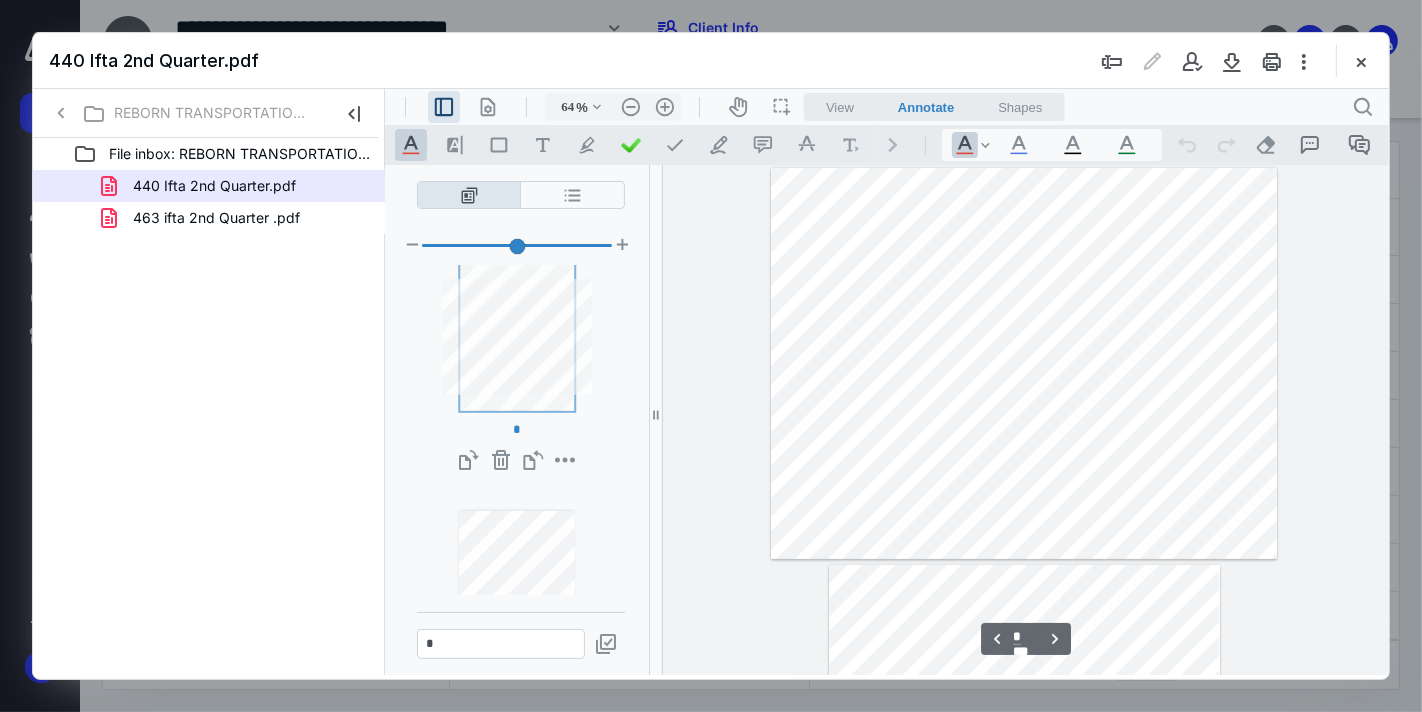 scroll, scrollTop: 582, scrollLeft: 0, axis: vertical 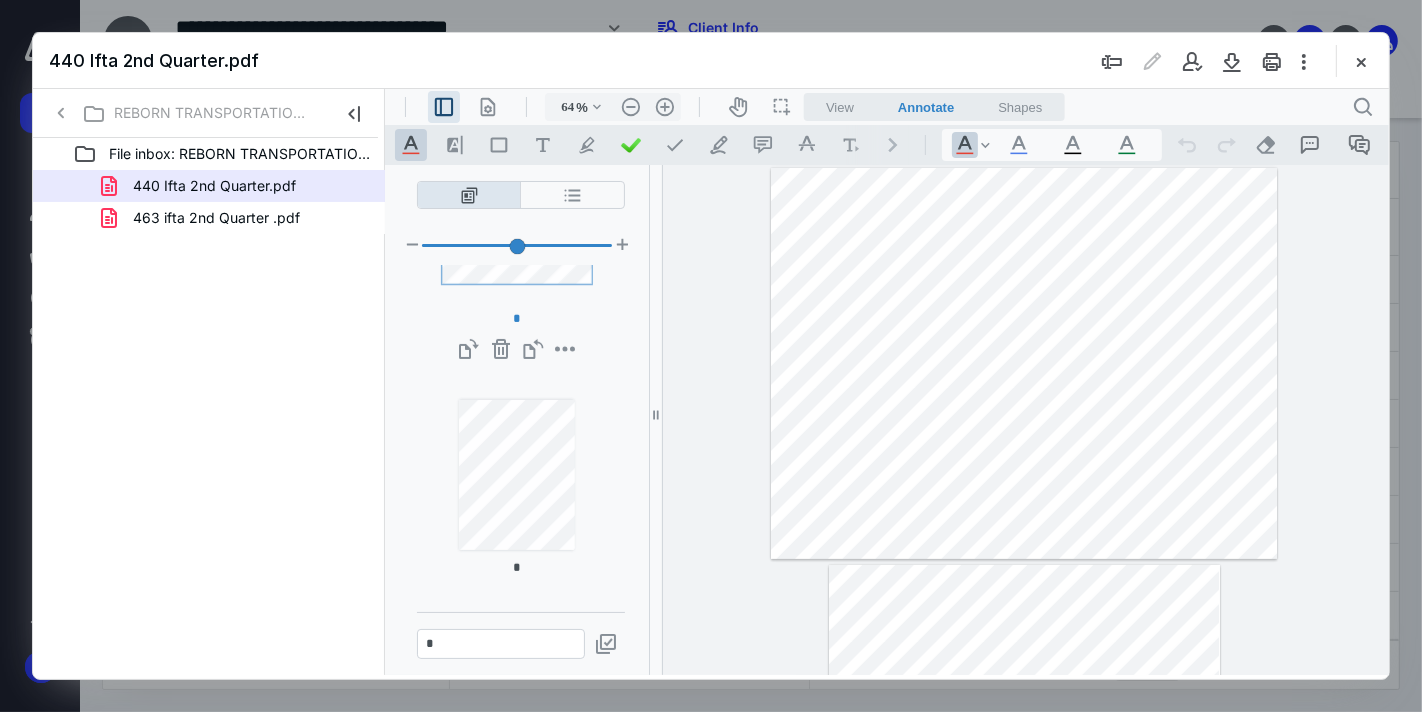 type on "*" 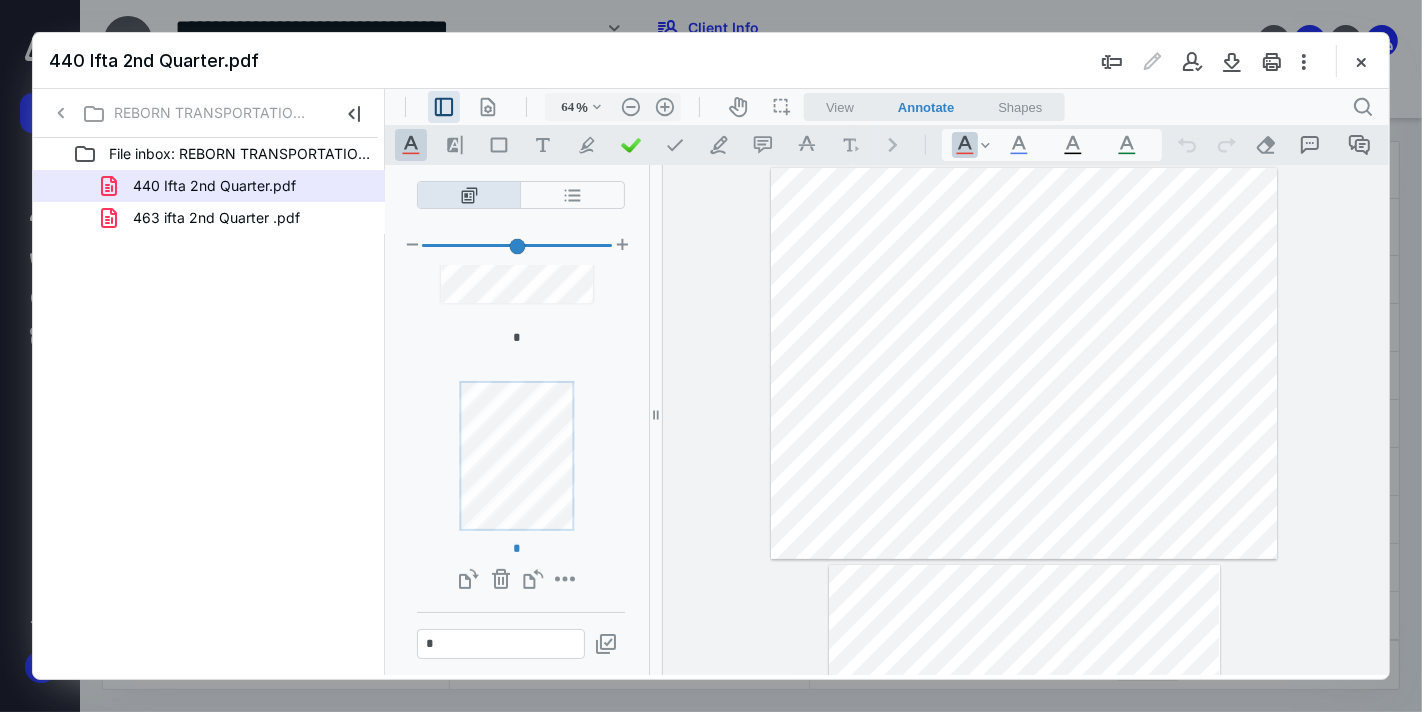 scroll, scrollTop: 590, scrollLeft: 0, axis: vertical 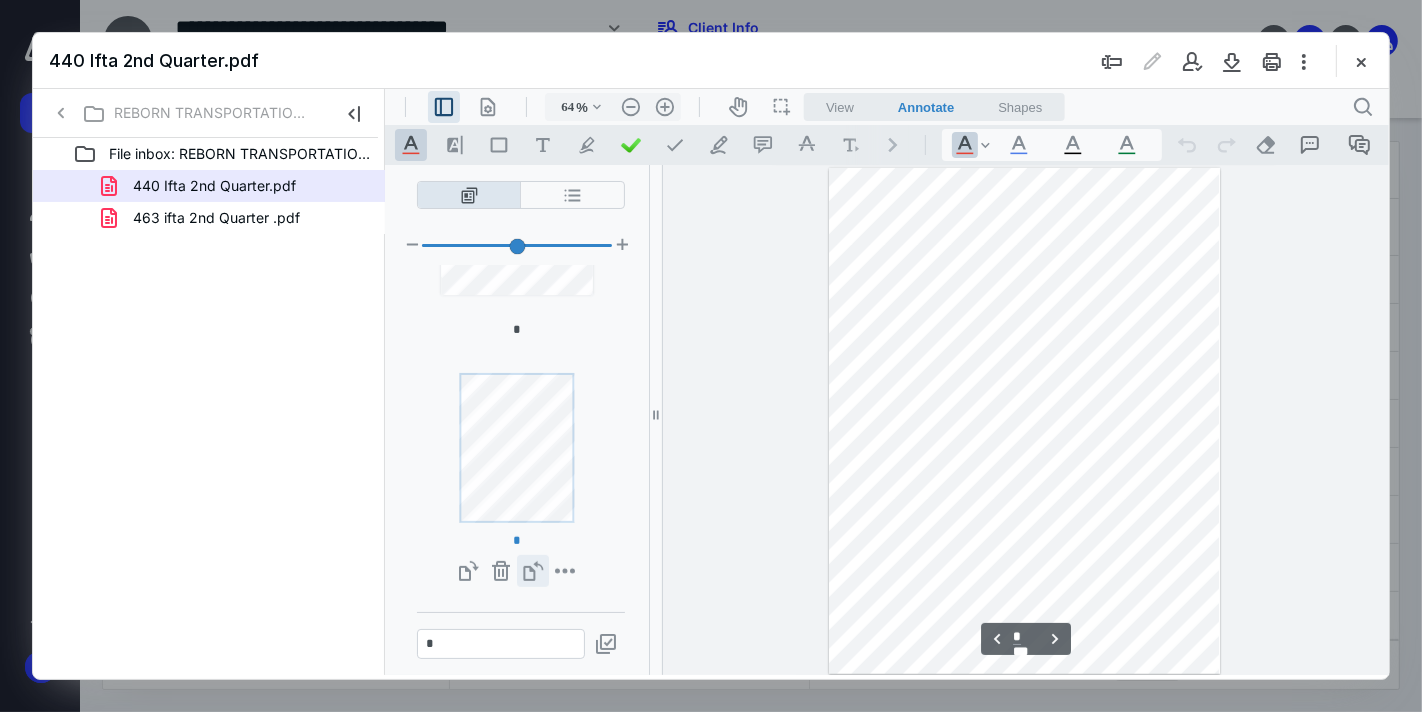 click on "**********" at bounding box center (532, 570) 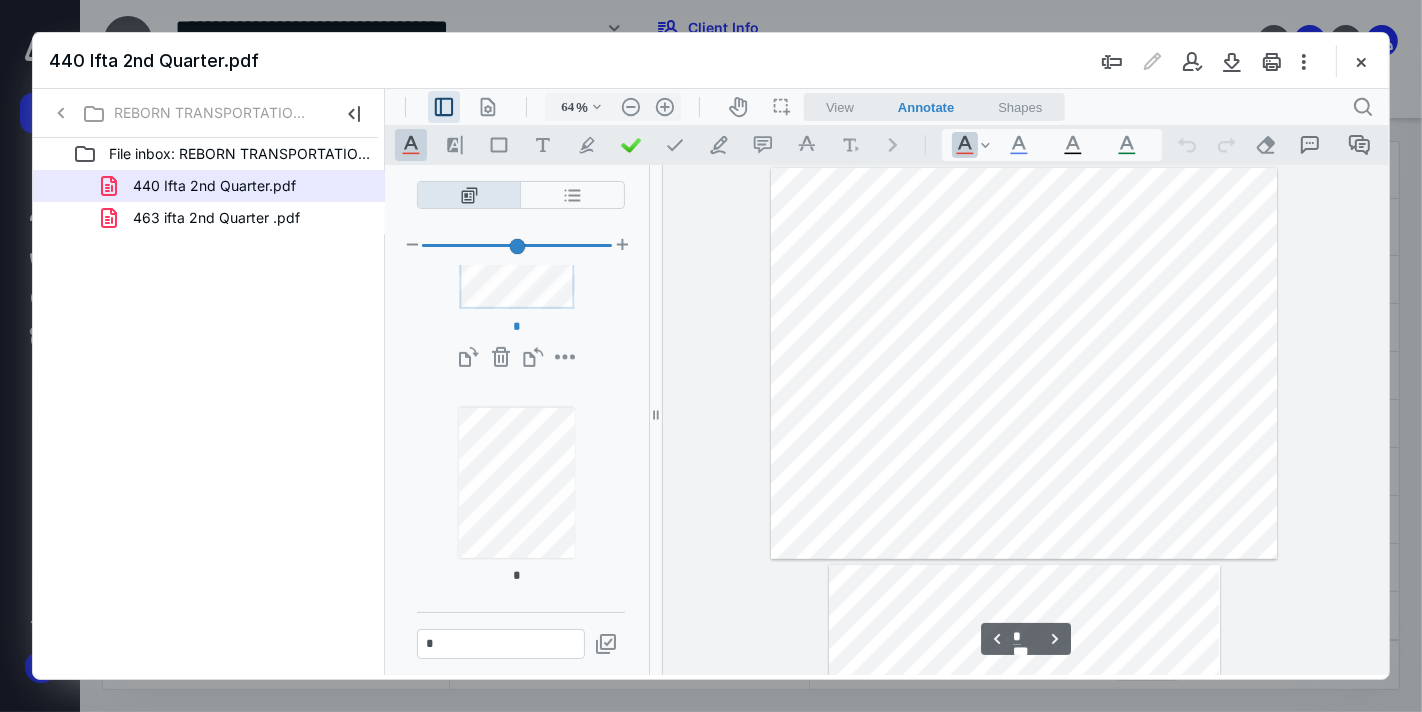 scroll, scrollTop: 812, scrollLeft: 0, axis: vertical 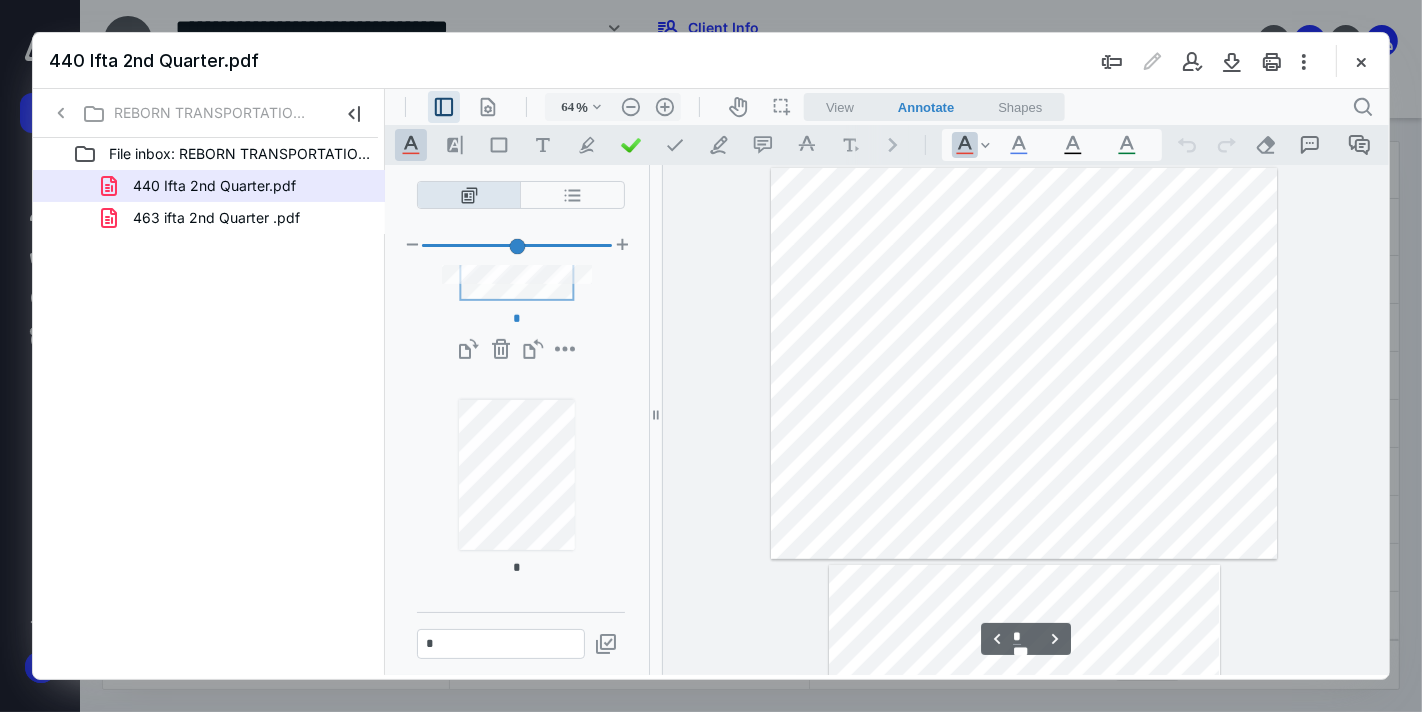 type on "*" 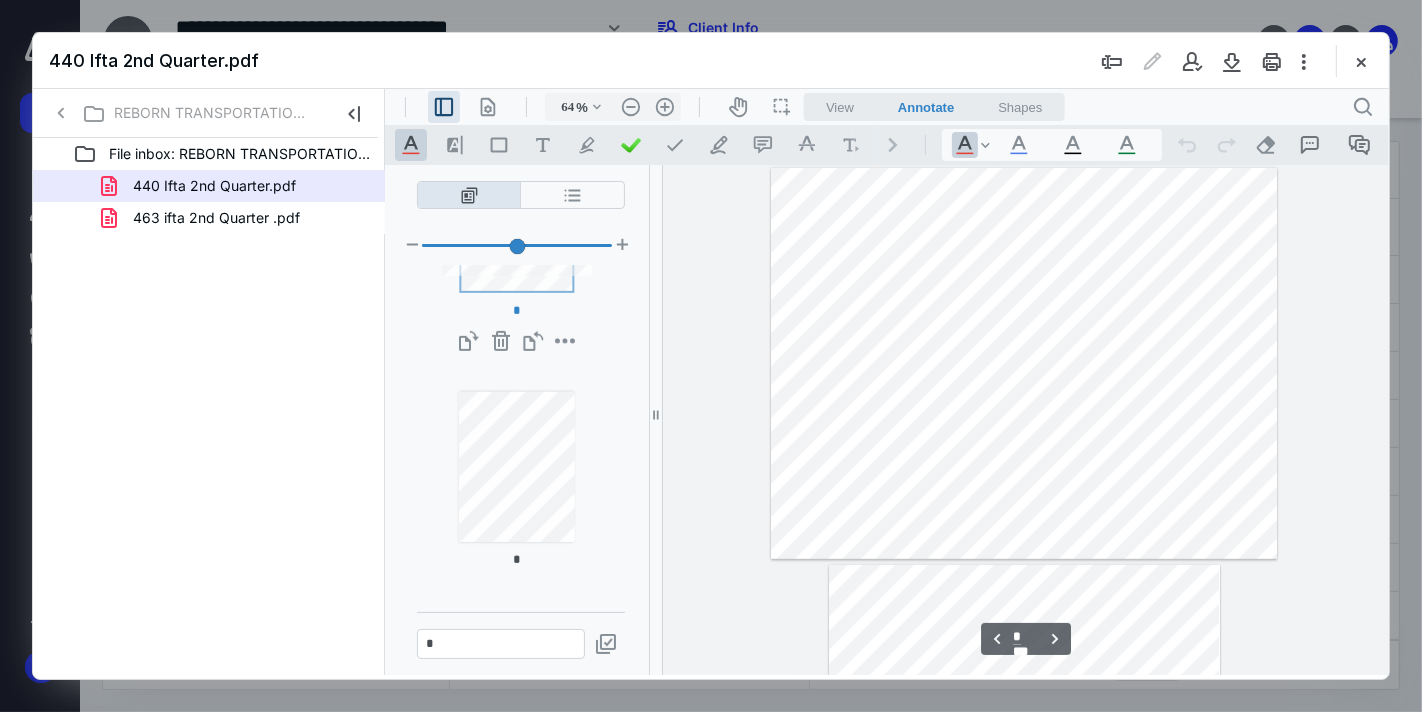 scroll, scrollTop: 1587, scrollLeft: 0, axis: vertical 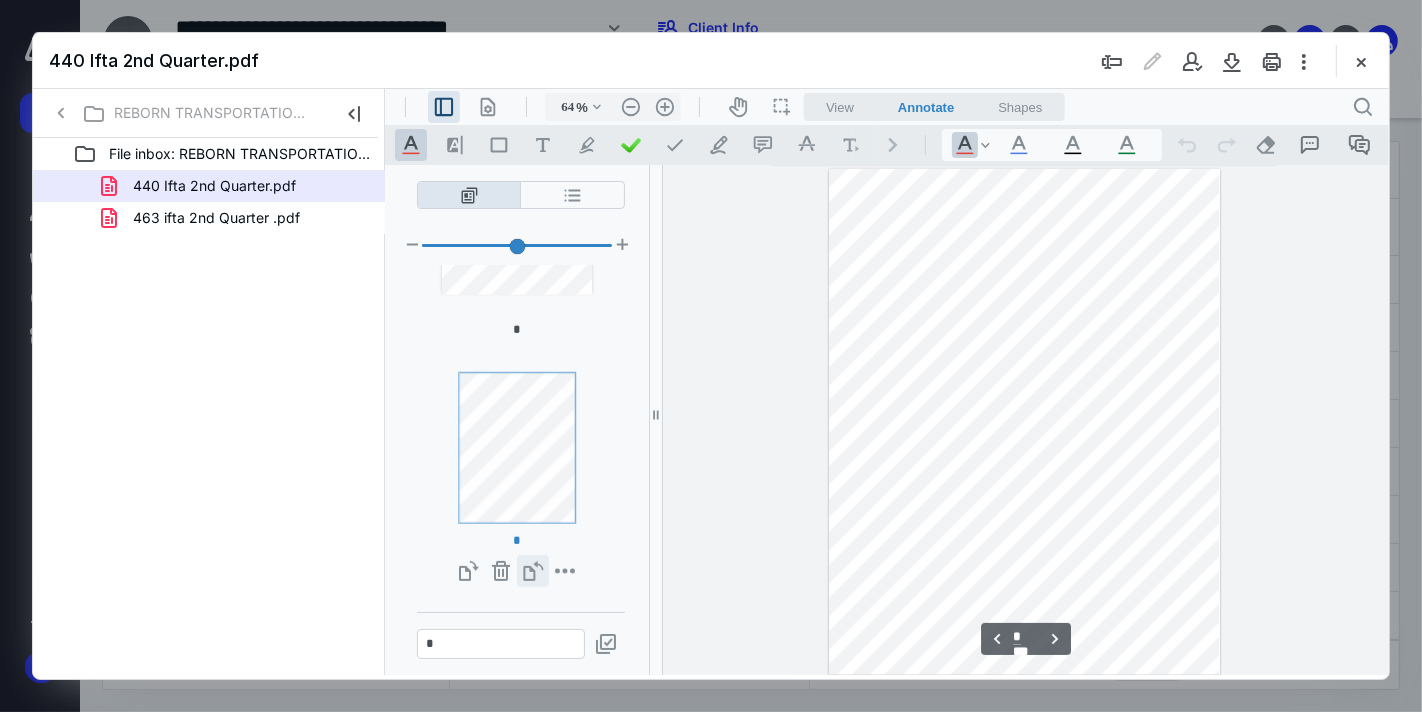click on "**********" at bounding box center (532, 570) 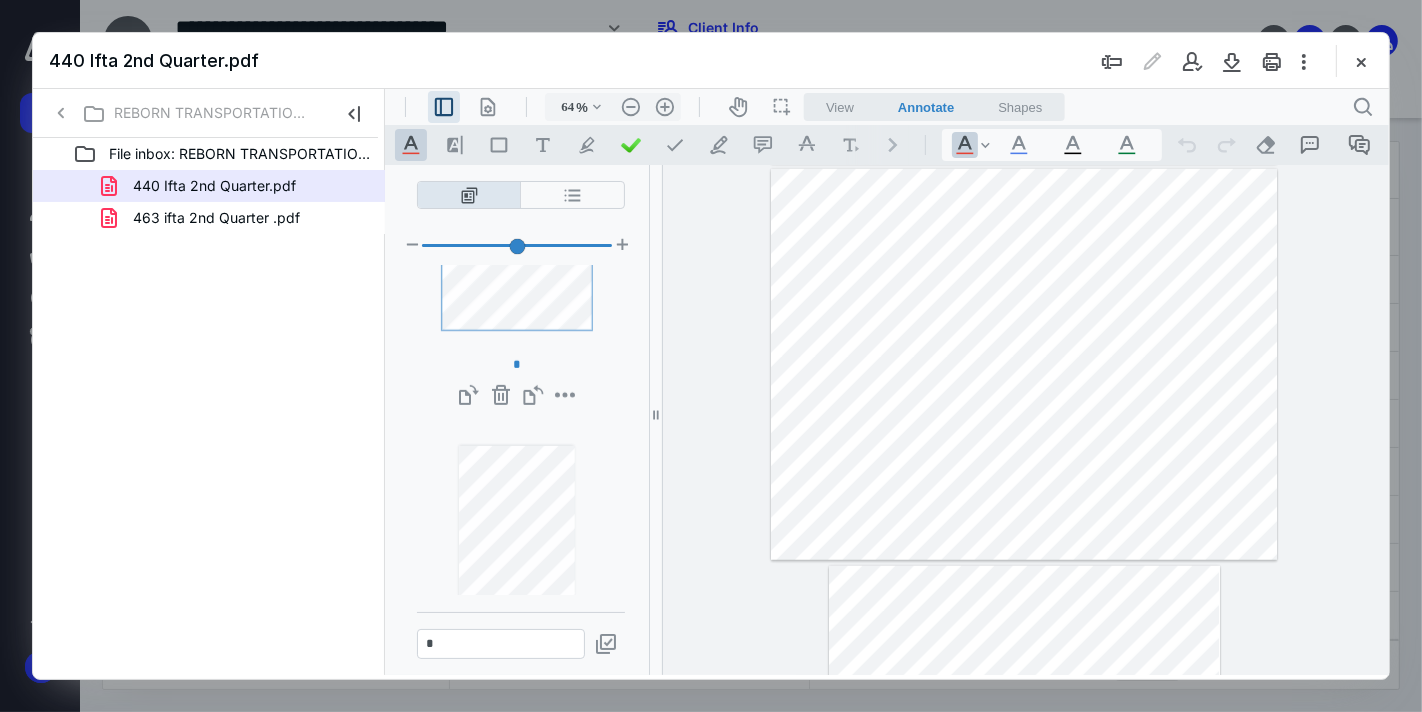 scroll, scrollTop: 1042, scrollLeft: 0, axis: vertical 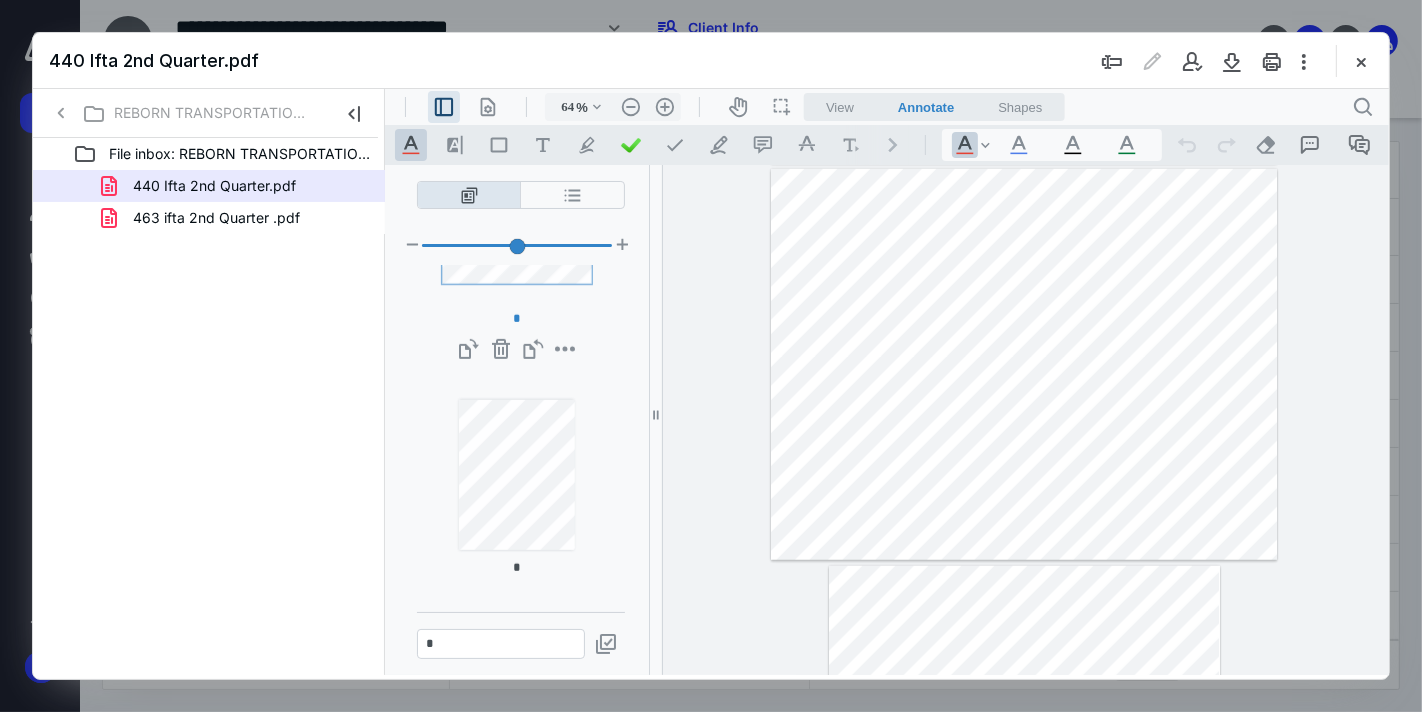 type on "*" 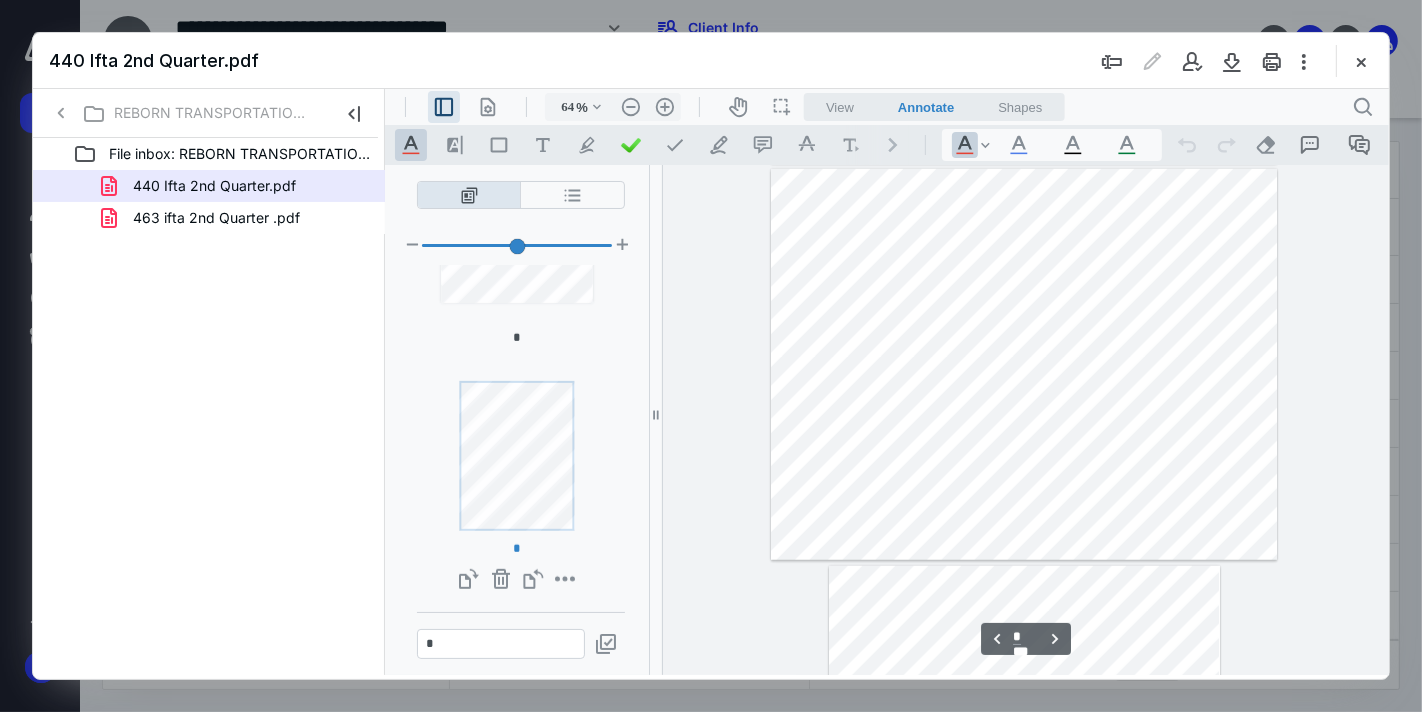 scroll, scrollTop: 1050, scrollLeft: 0, axis: vertical 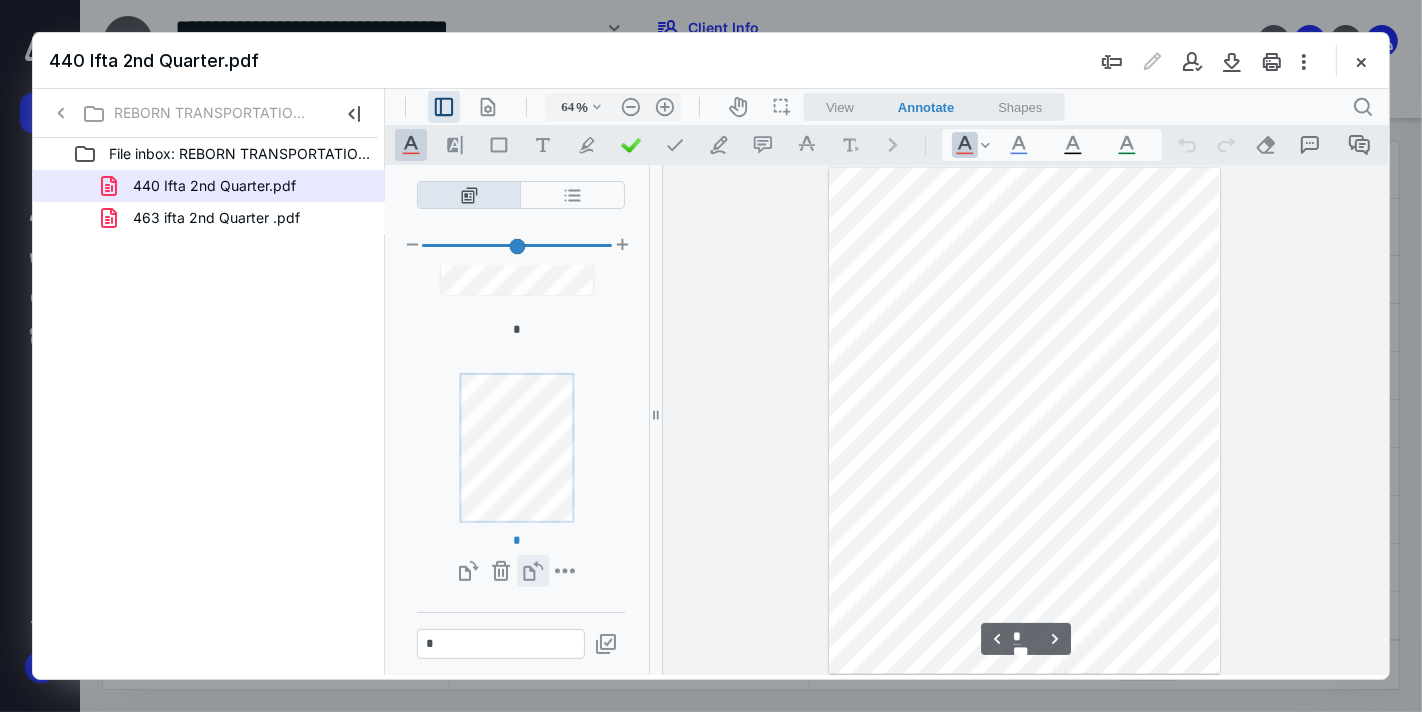 click on "**********" at bounding box center [532, 570] 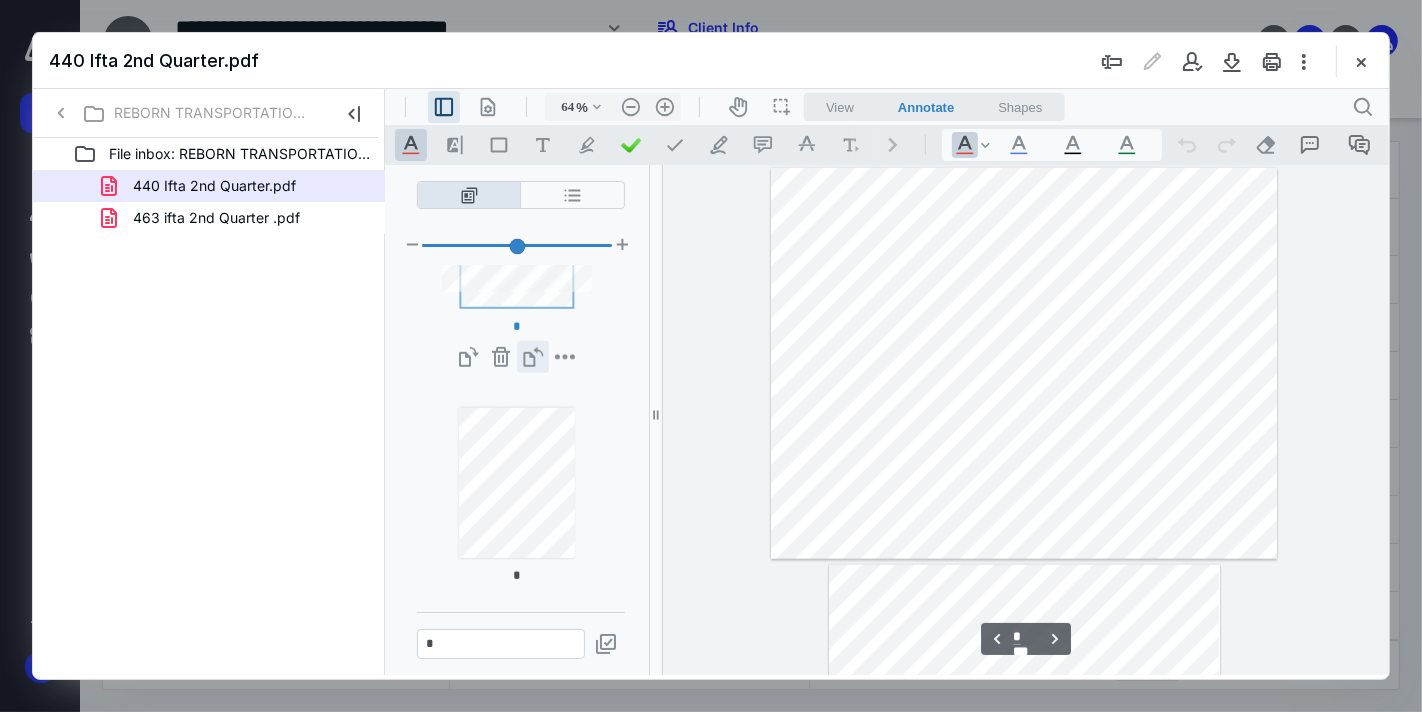 scroll, scrollTop: 1272, scrollLeft: 0, axis: vertical 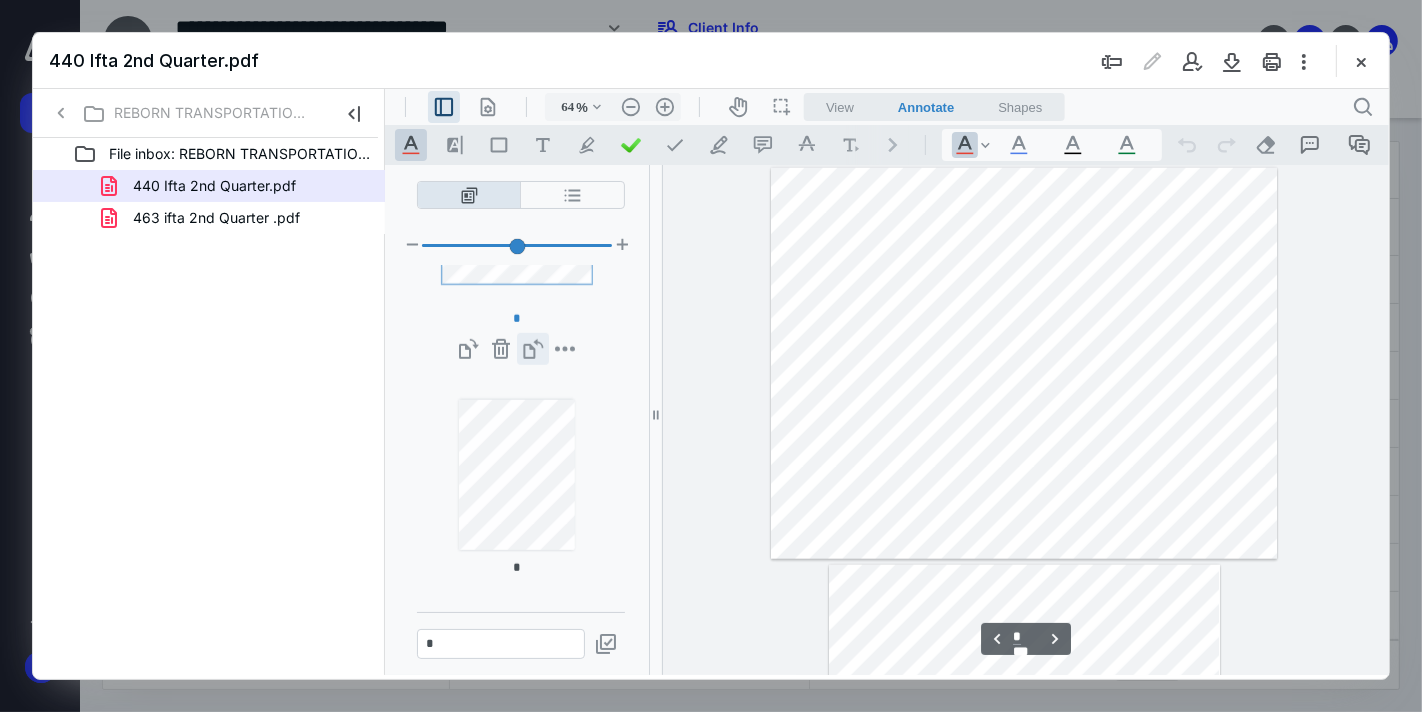 type on "*" 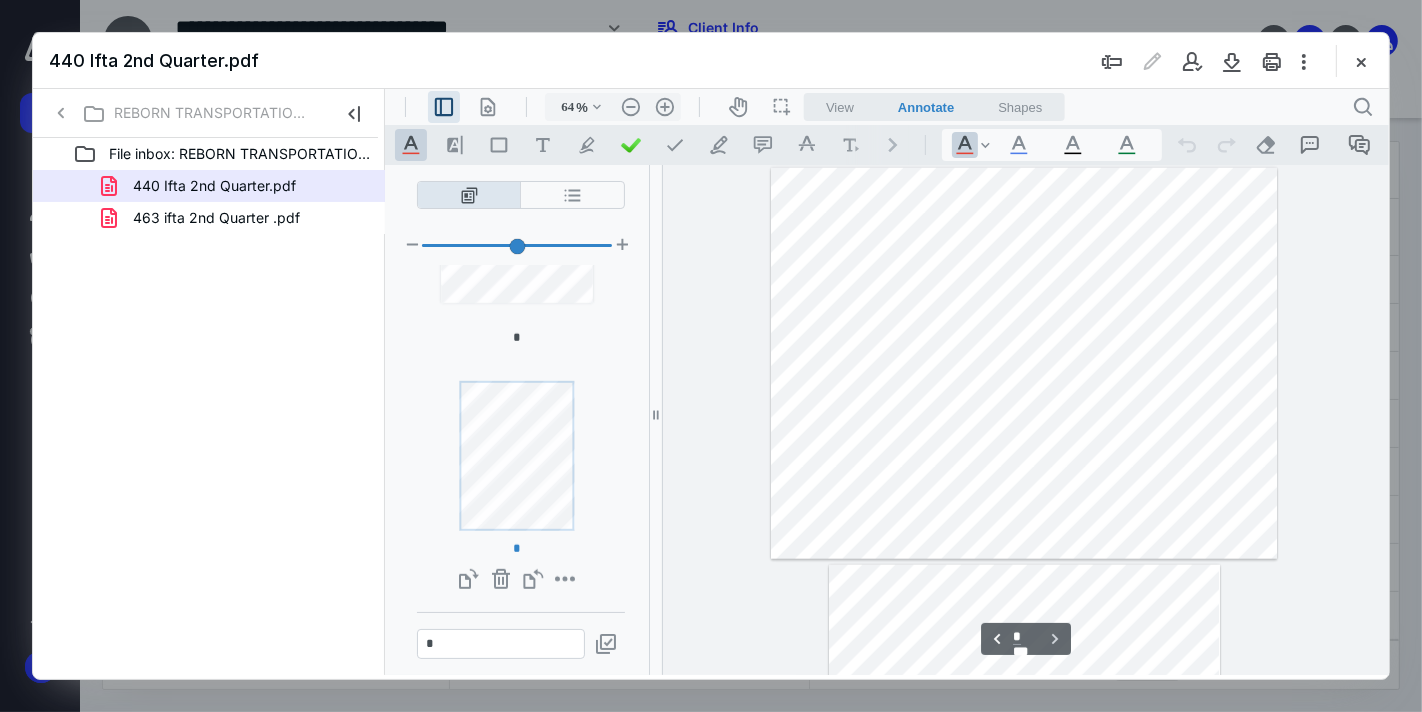 scroll, scrollTop: 2382, scrollLeft: 0, axis: vertical 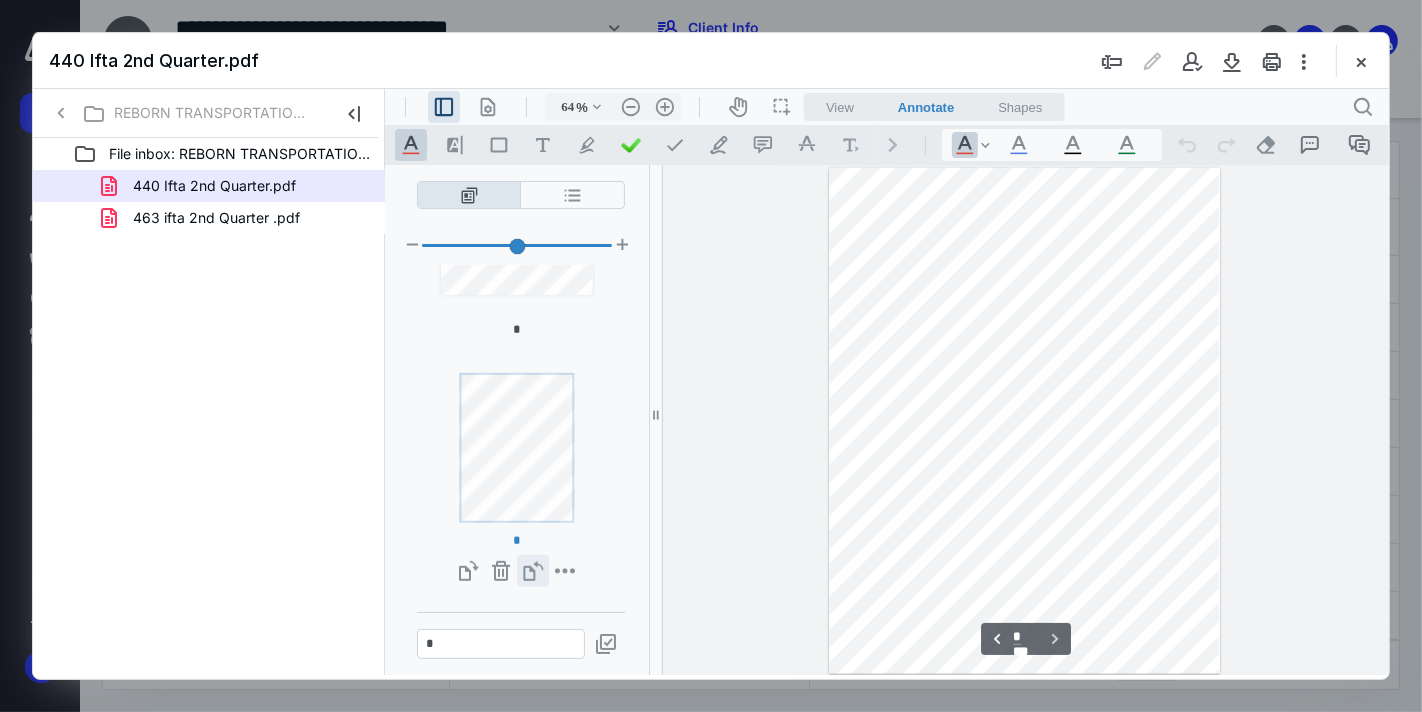 click on "**********" at bounding box center (532, 570) 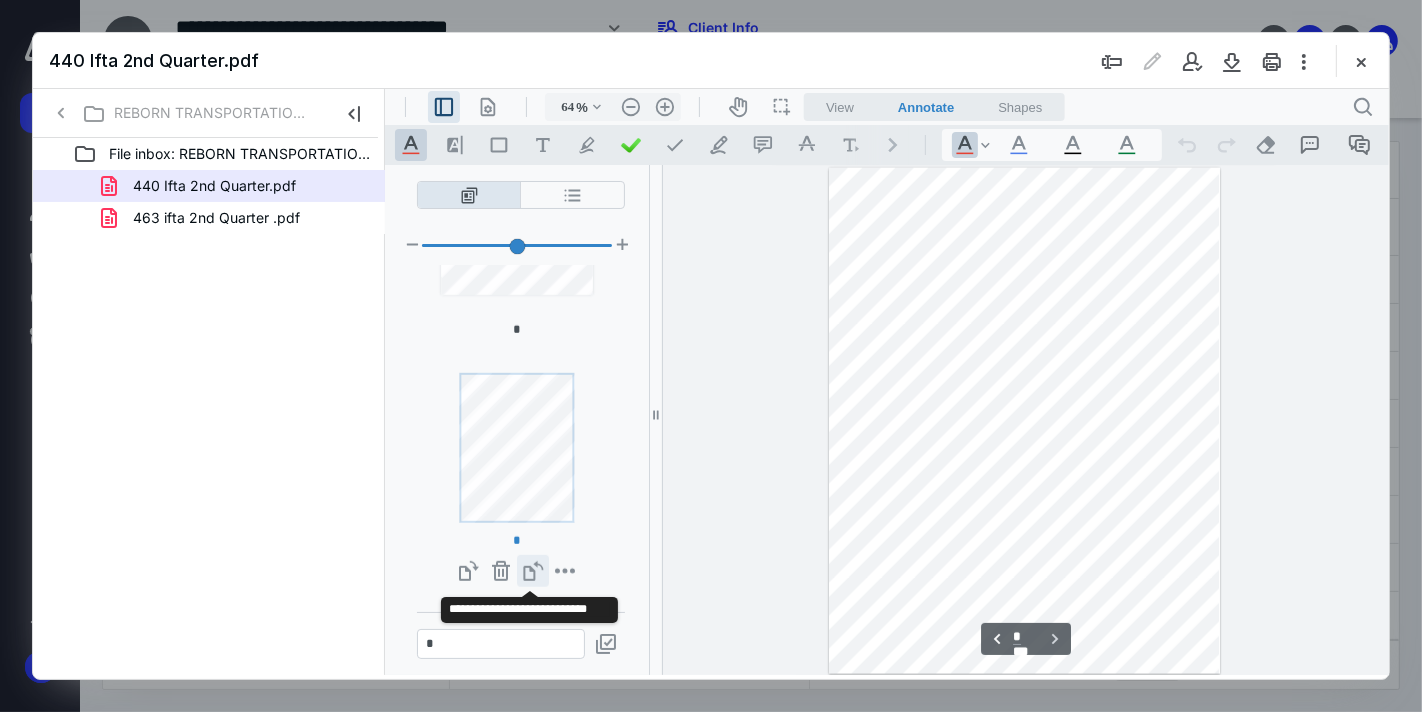 scroll, scrollTop: 2268, scrollLeft: 0, axis: vertical 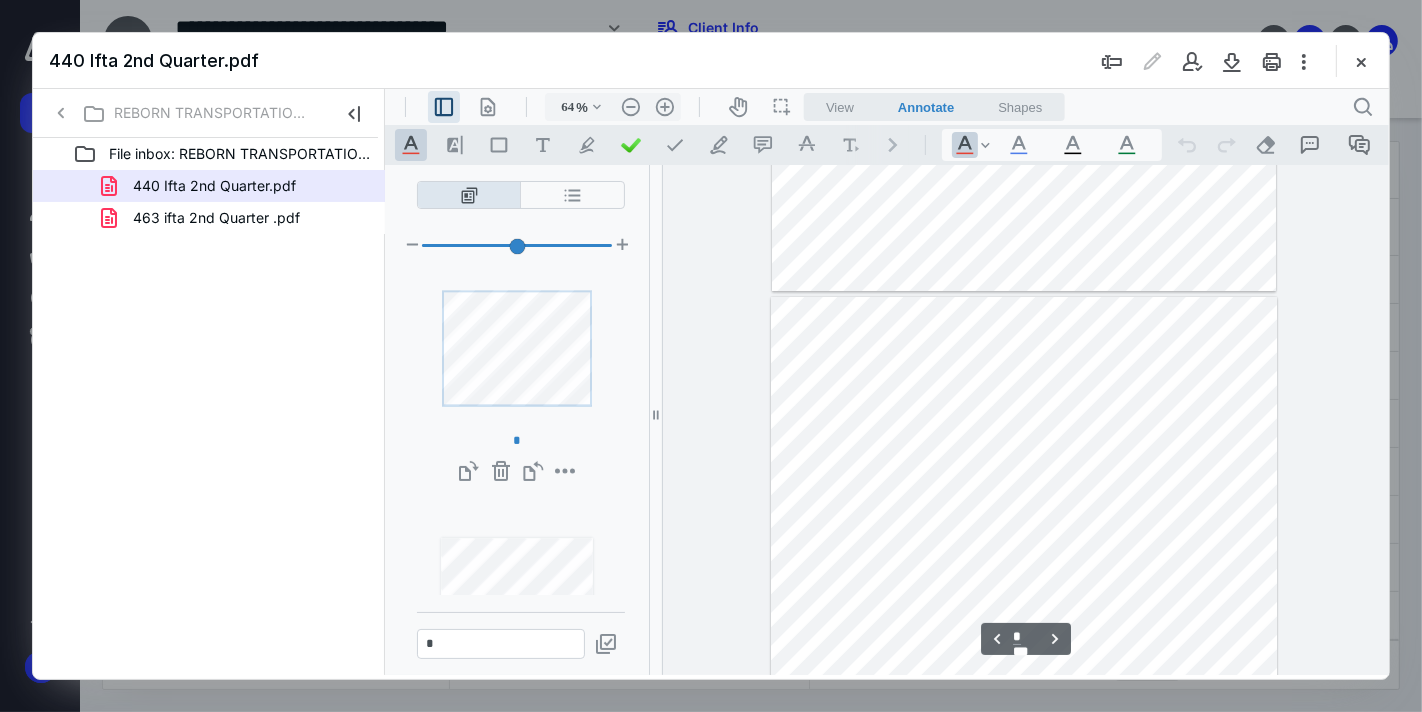 type on "*" 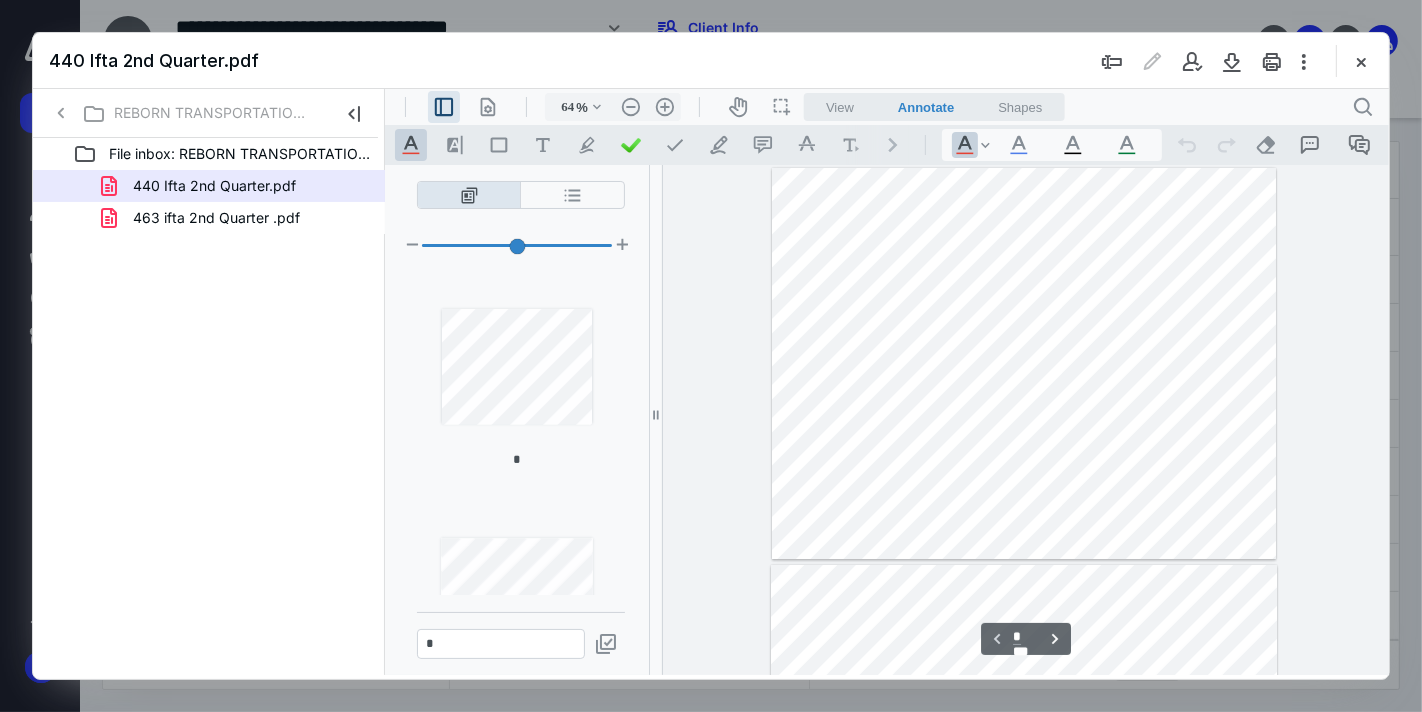 scroll 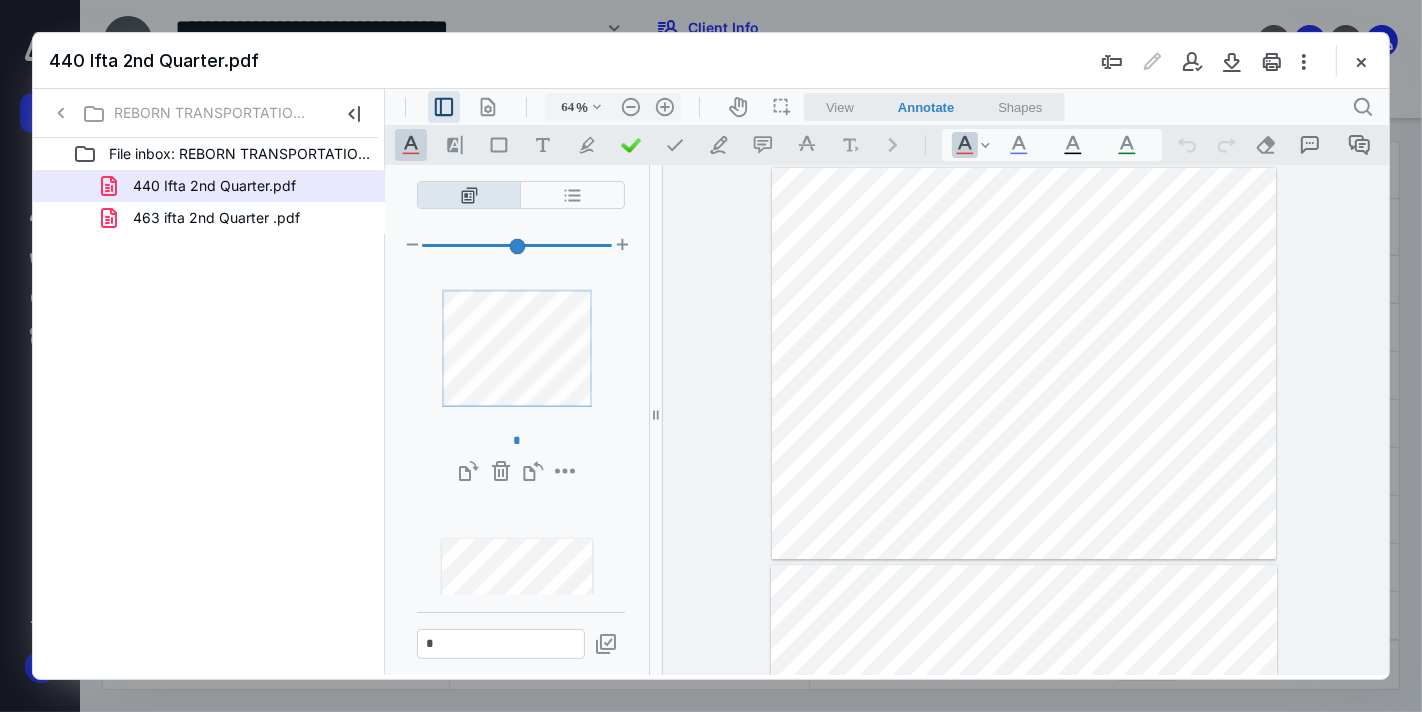 click on "440 Ifta 2nd Quarter.pdf" at bounding box center [237, 186] 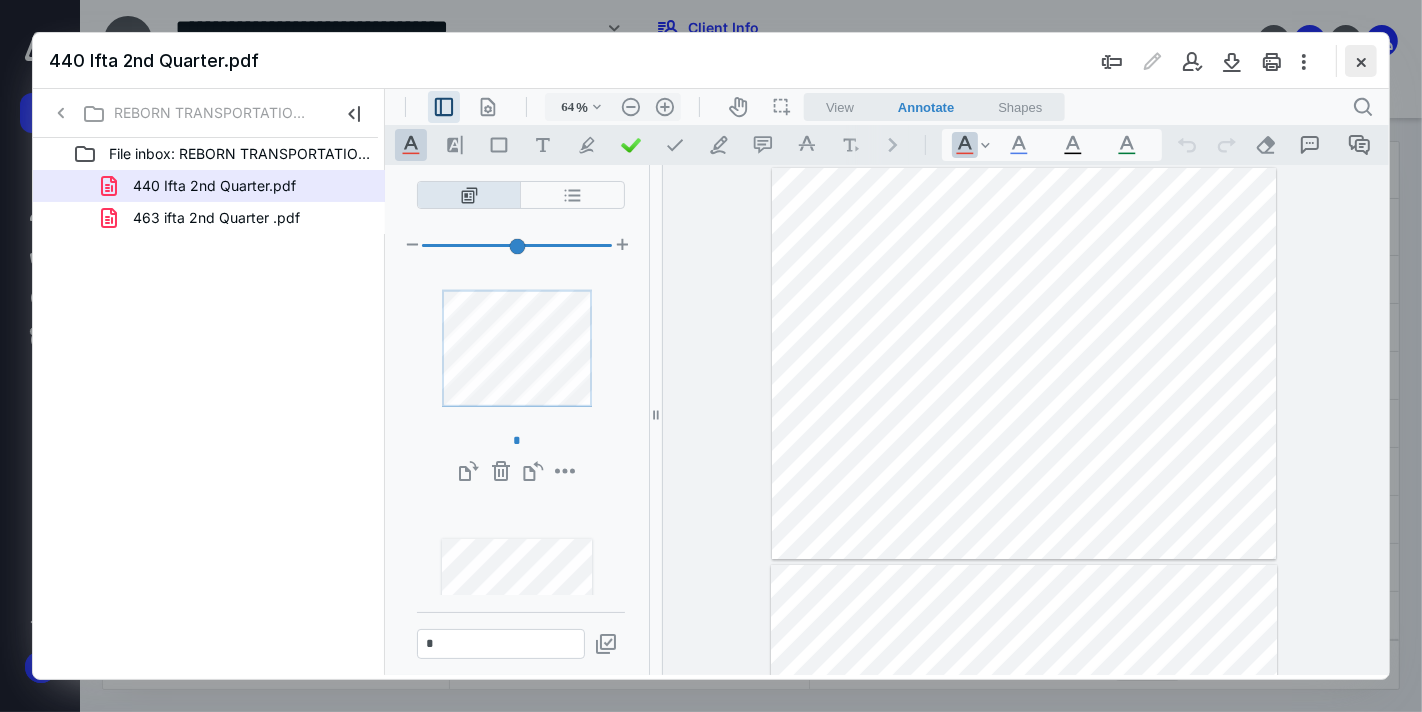 click at bounding box center [1361, 61] 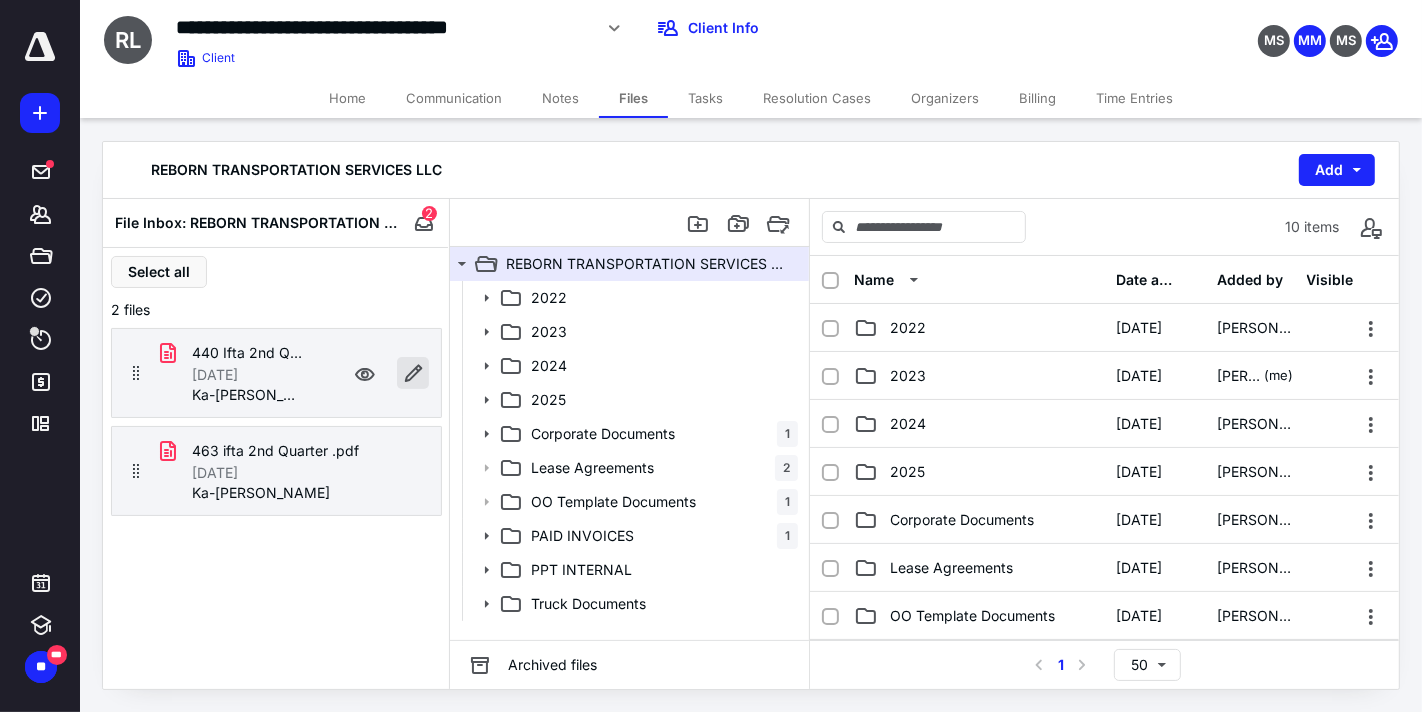 click at bounding box center [413, 373] 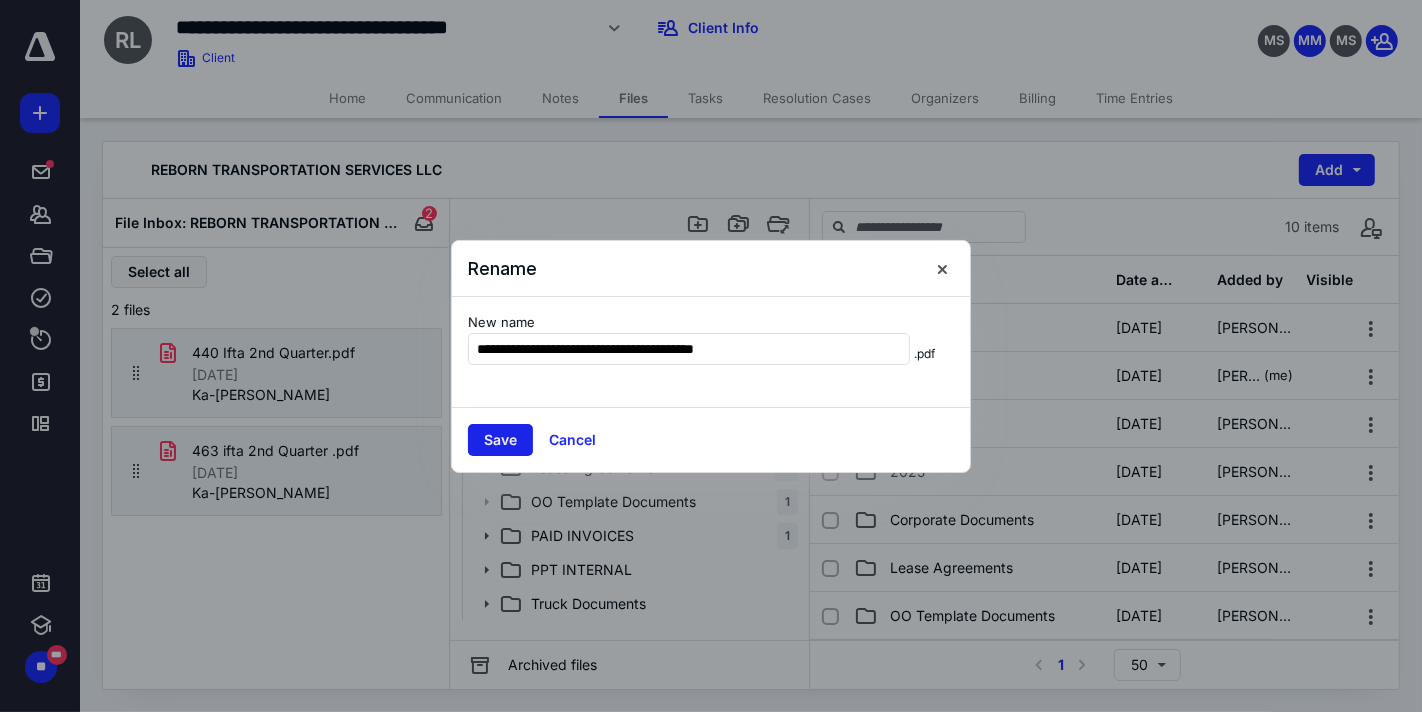 type on "**********" 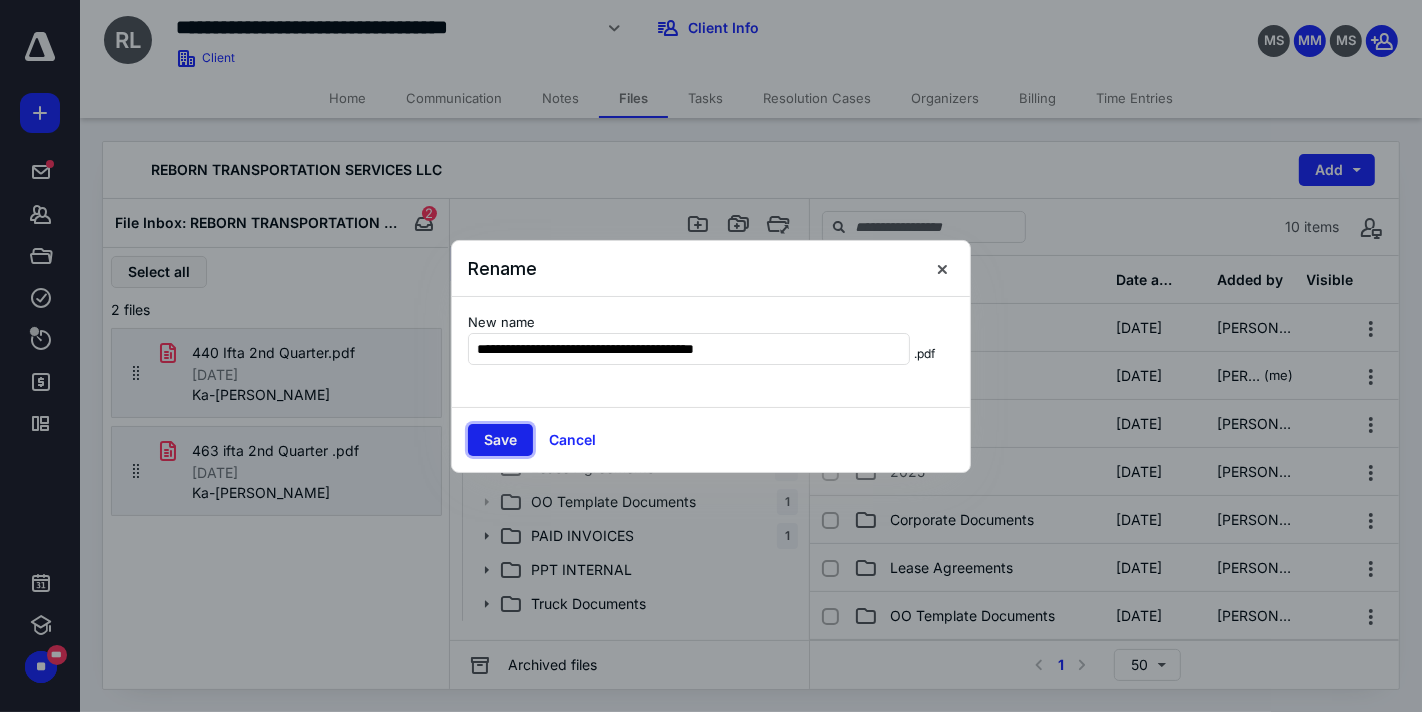 click on "Save" at bounding box center [500, 440] 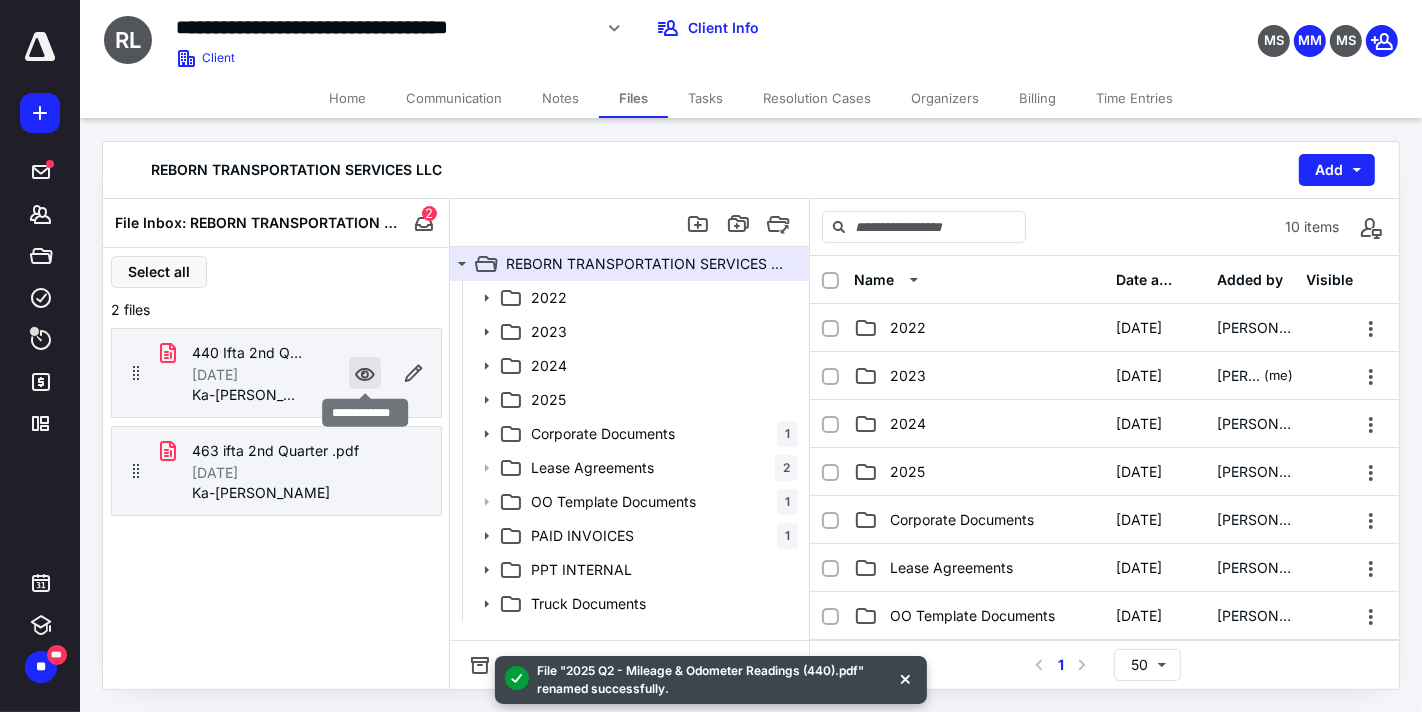 click at bounding box center [365, 373] 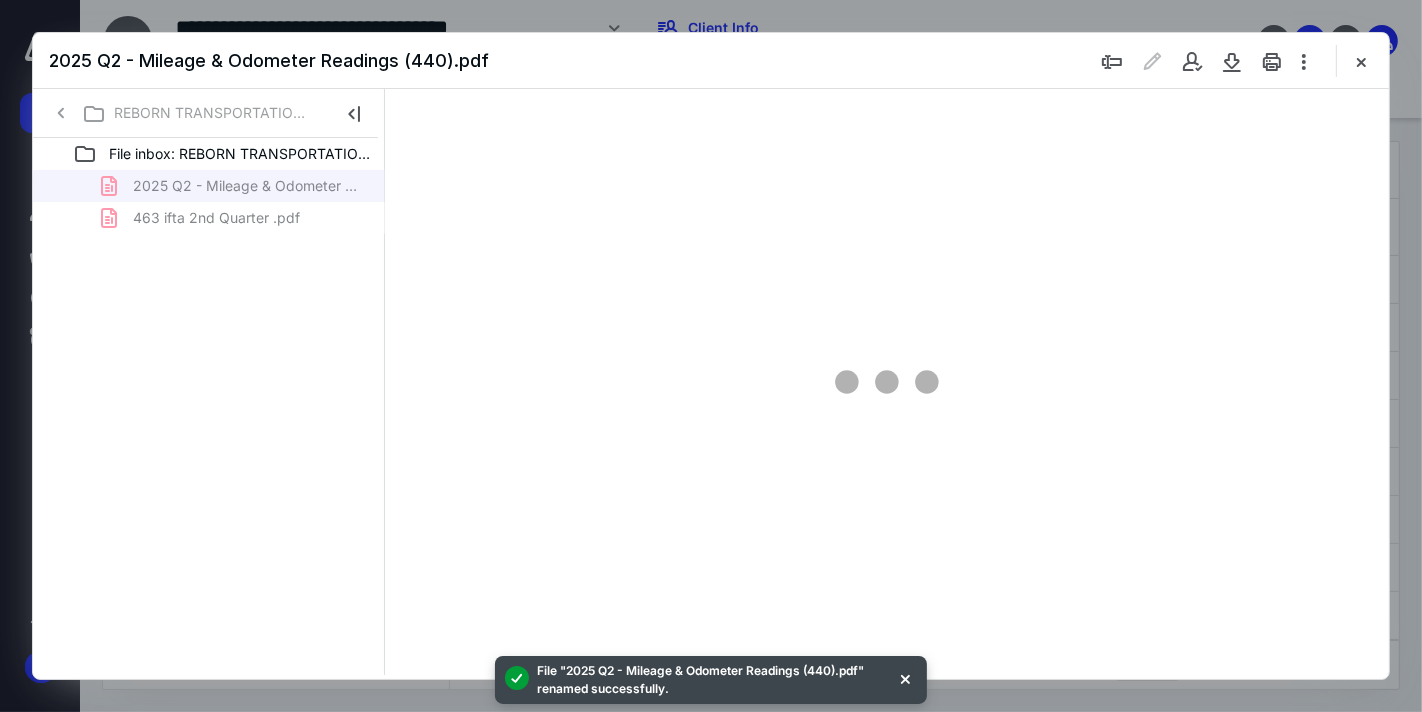scroll, scrollTop: 0, scrollLeft: 0, axis: both 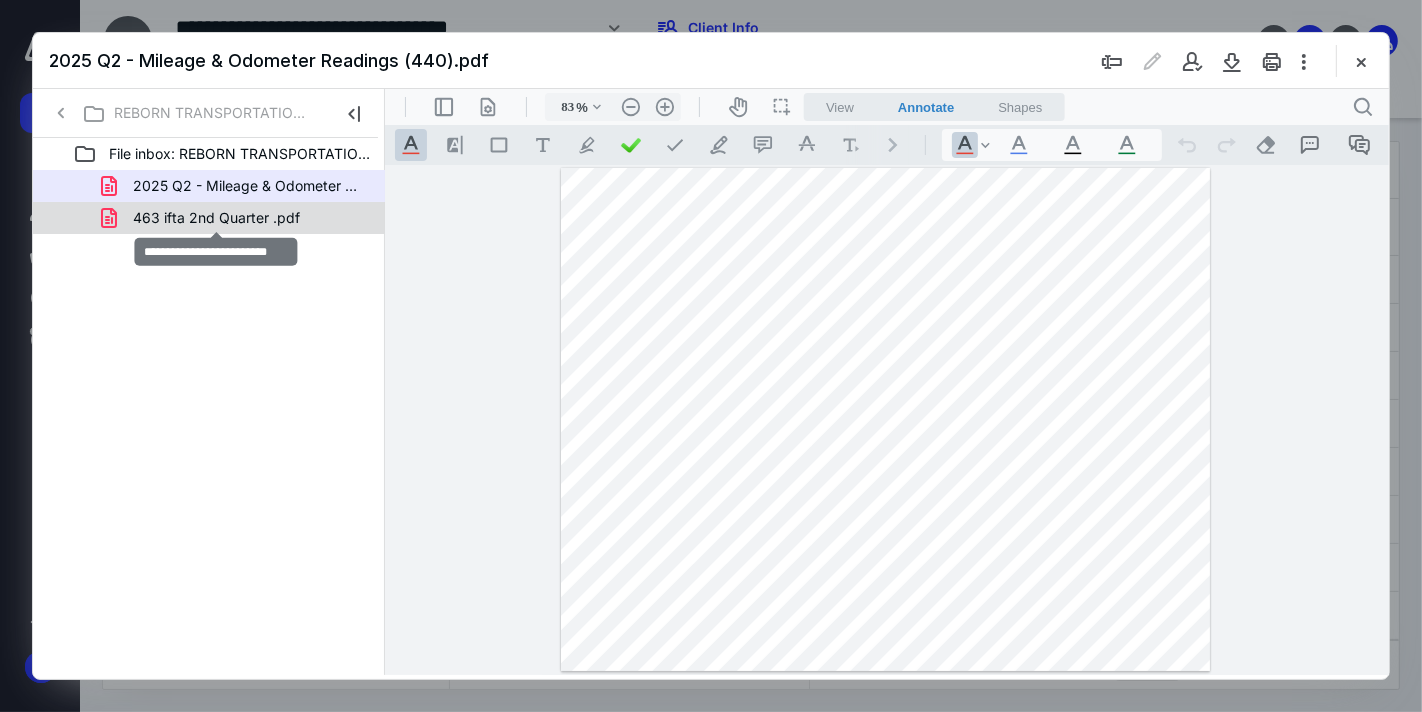 click on "463 ifta 2nd Quarter .pdf" at bounding box center (216, 218) 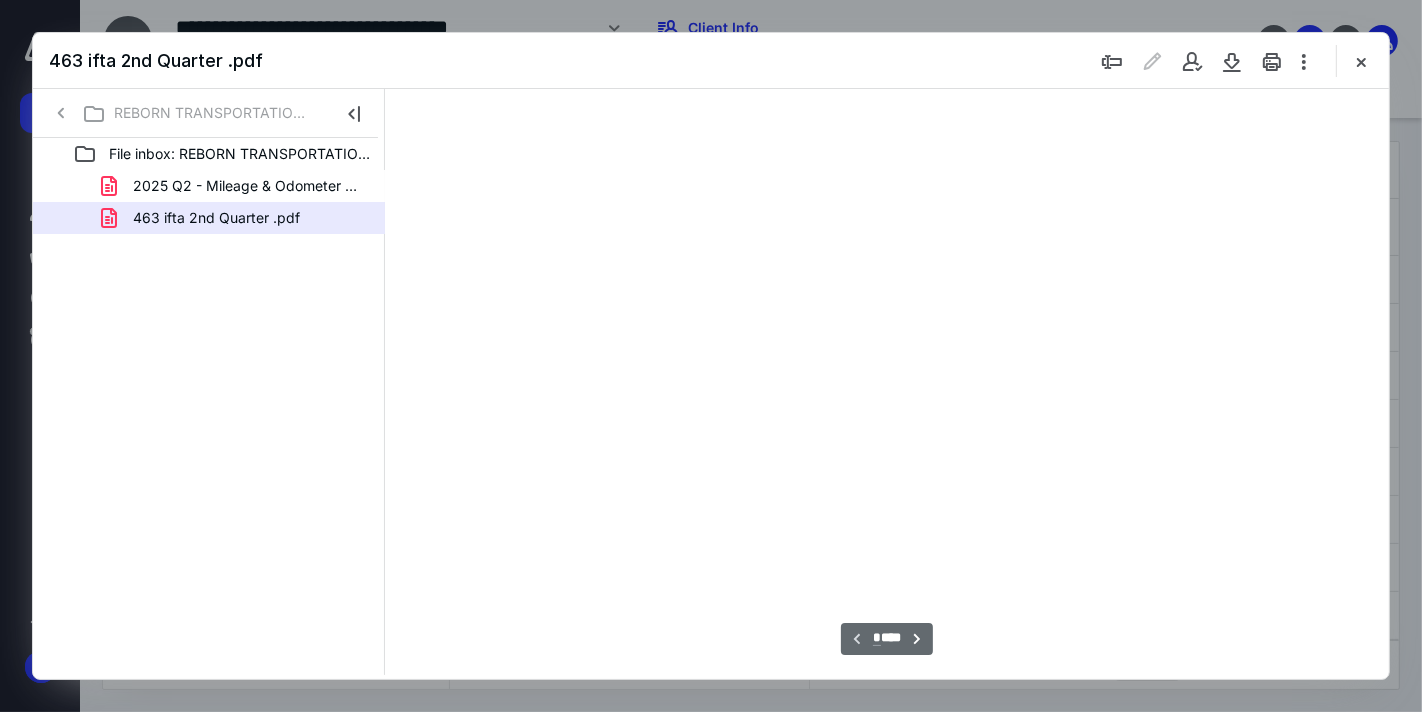 type on "64" 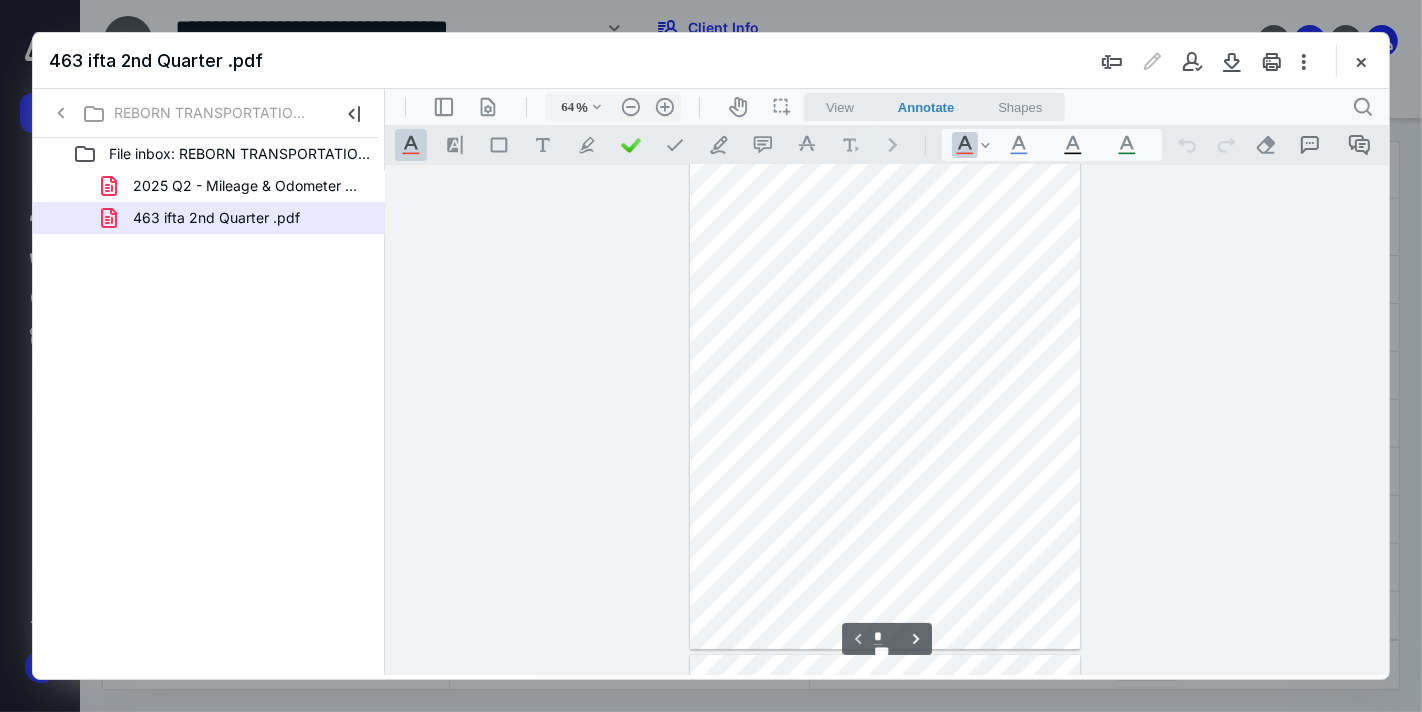 scroll, scrollTop: 0, scrollLeft: 0, axis: both 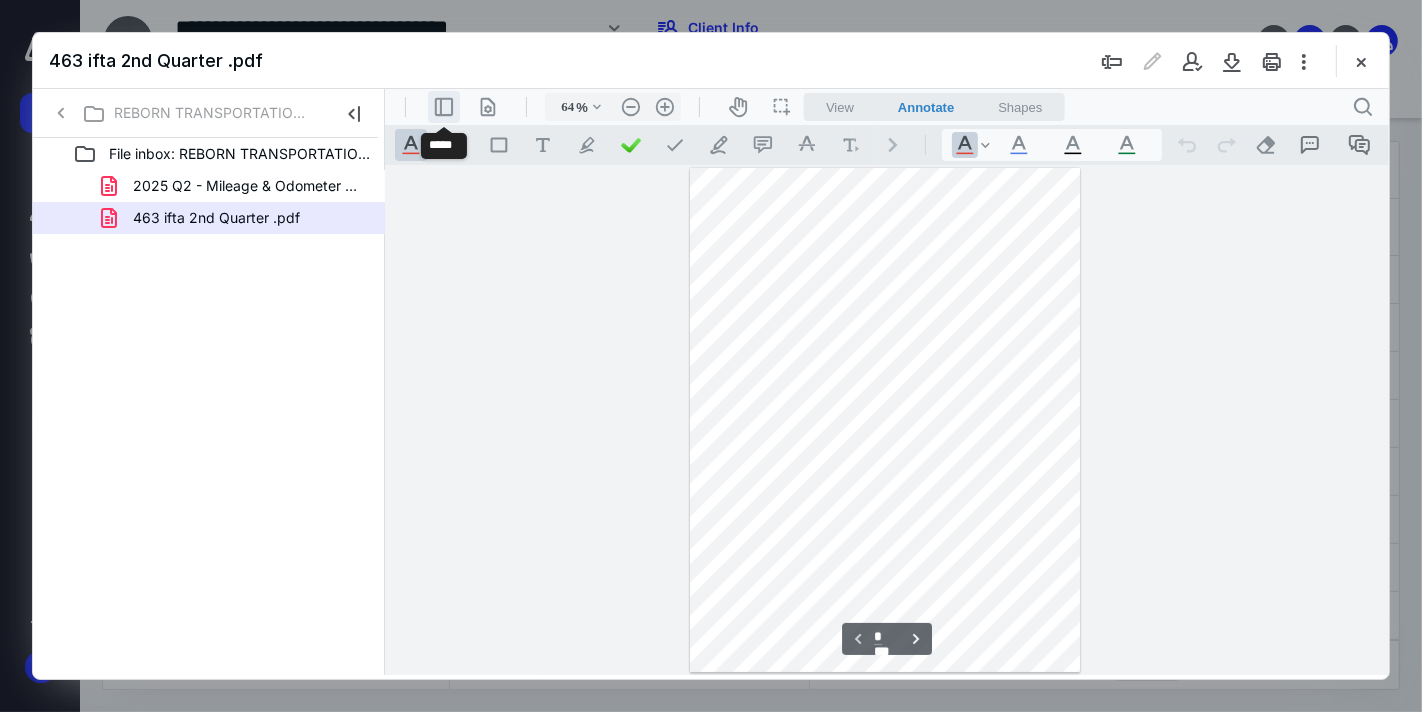 click on ".cls-1{fill:#abb0c4;} icon - header - sidebar - line" at bounding box center [443, 106] 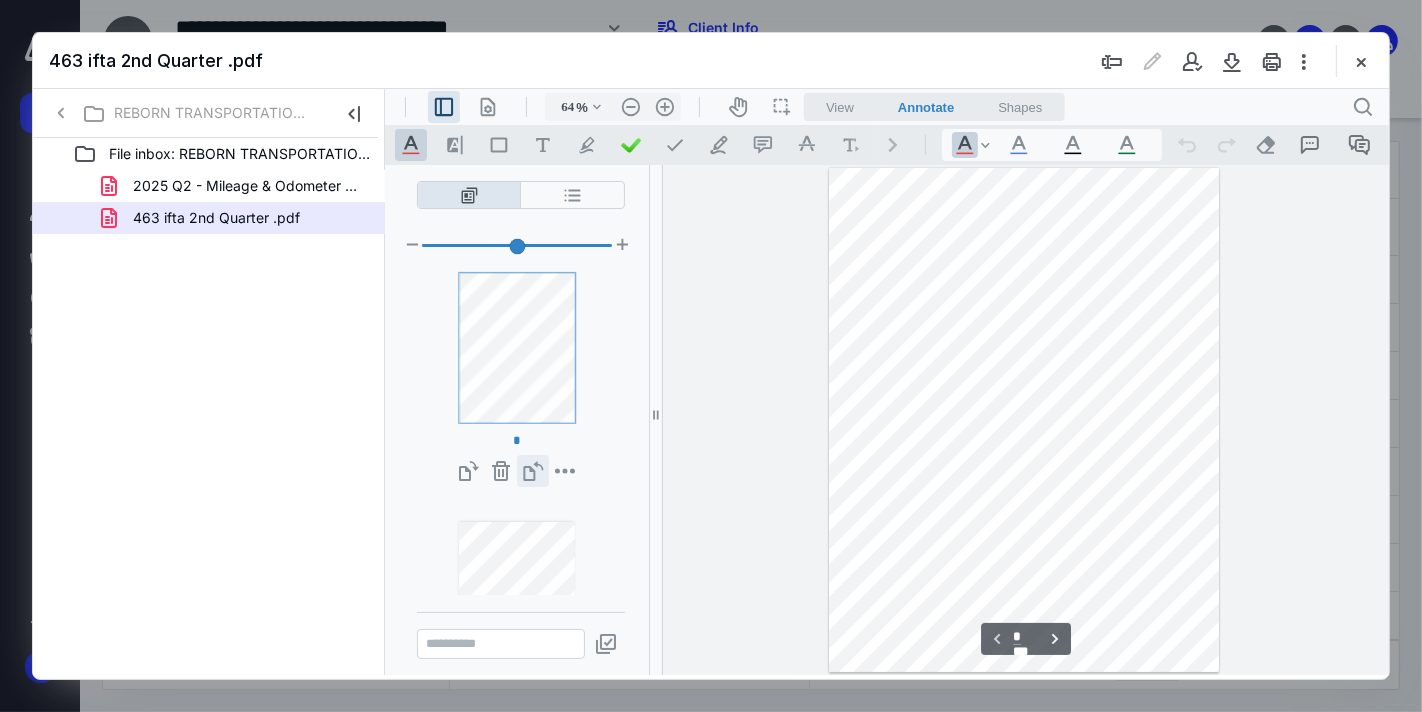 click on "**********" at bounding box center [532, 470] 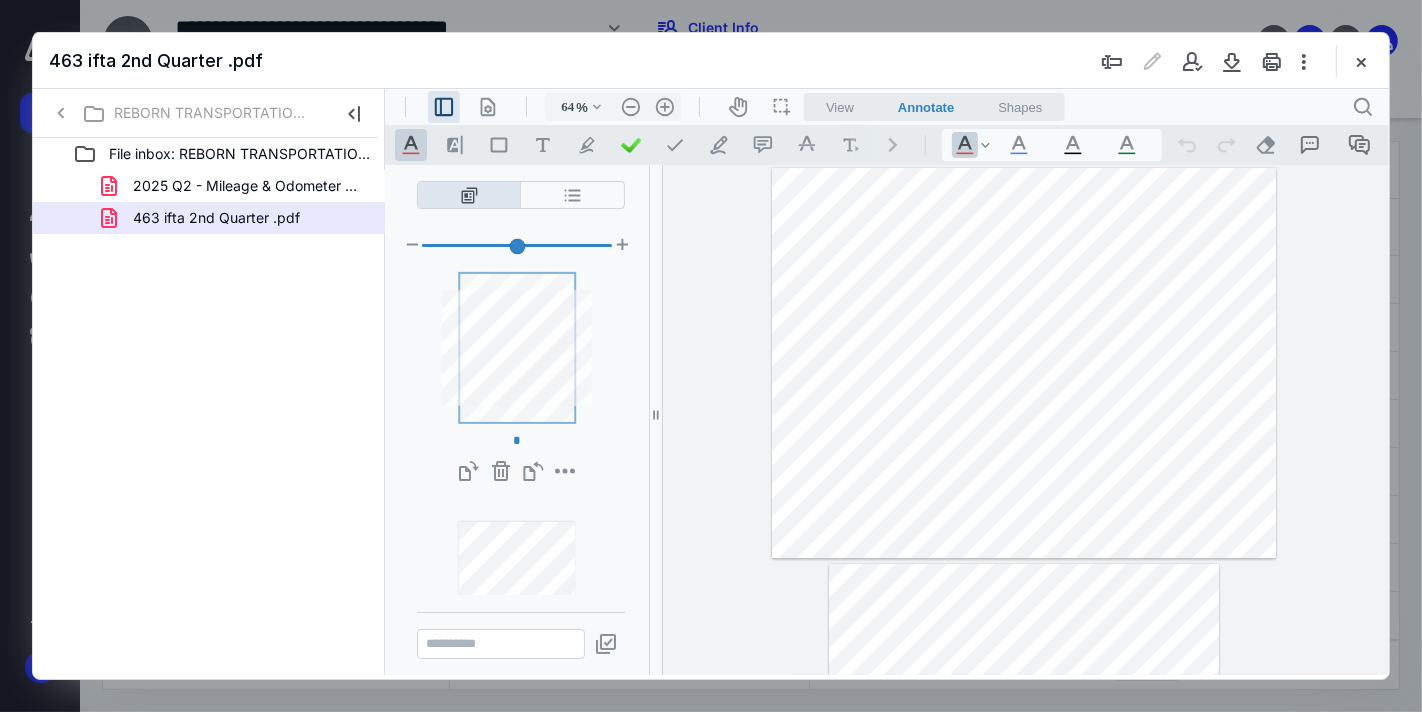 type on "*" 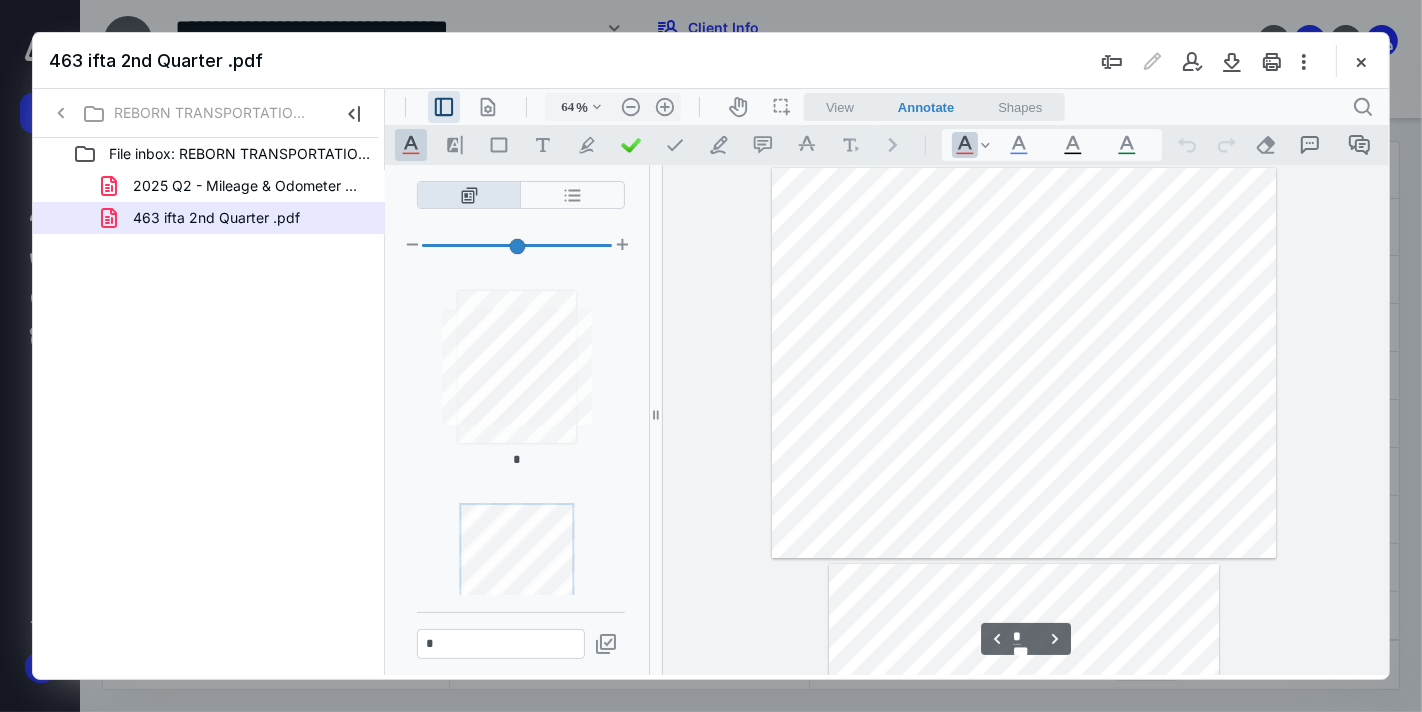 scroll, scrollTop: 130, scrollLeft: 0, axis: vertical 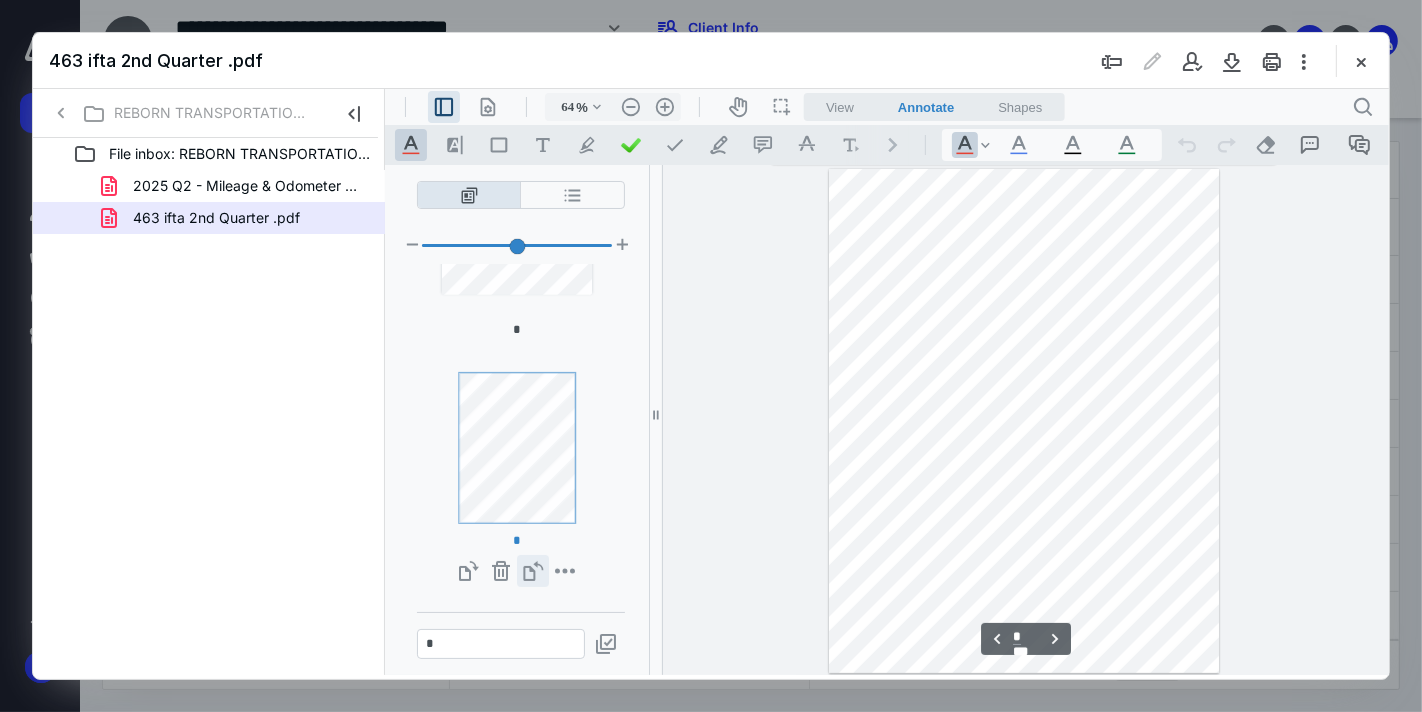 click on "**********" at bounding box center [532, 570] 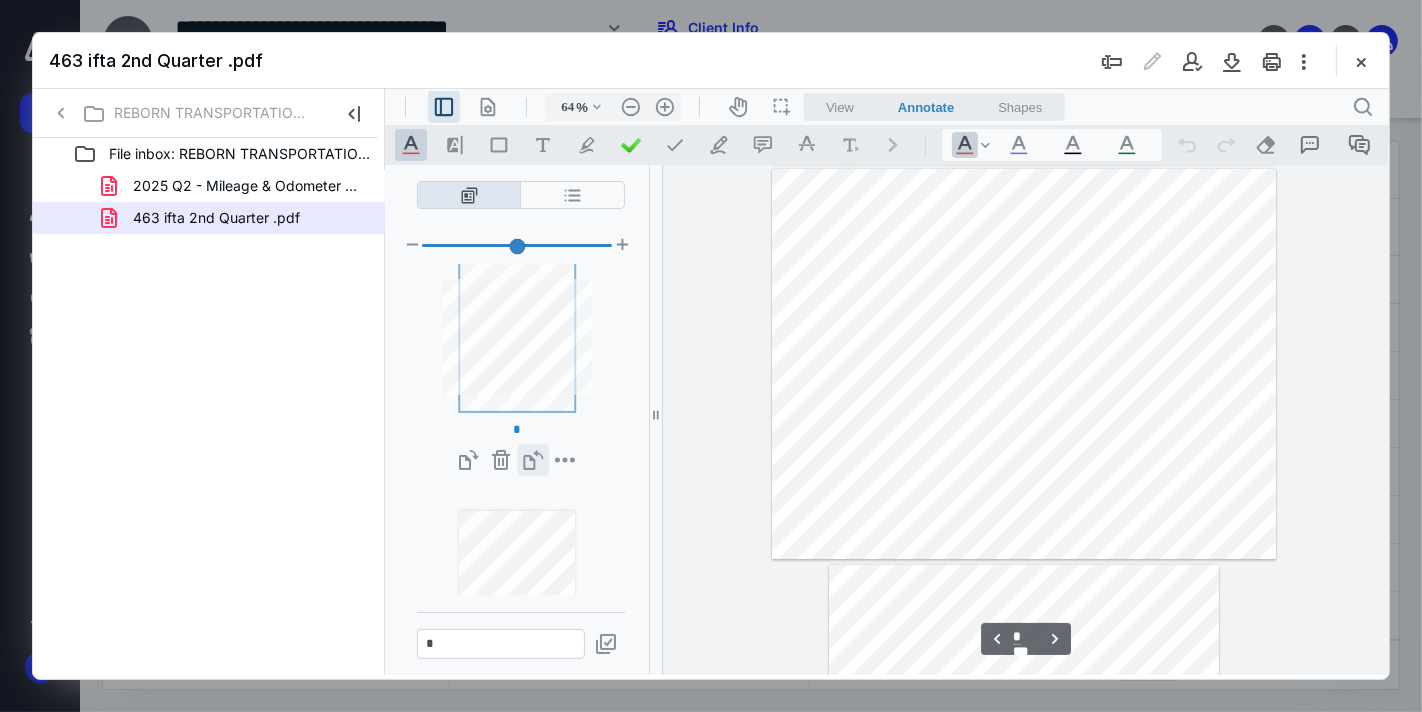 type on "*" 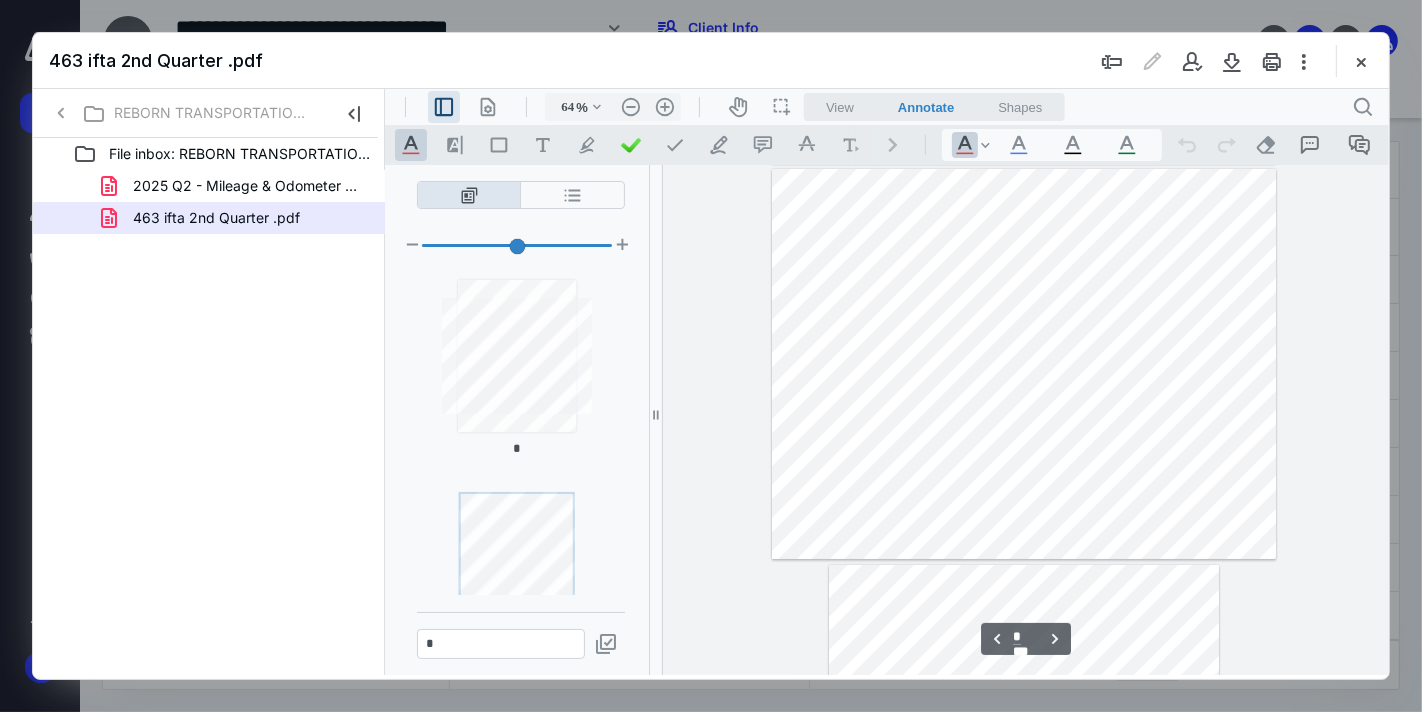 scroll, scrollTop: 360, scrollLeft: 0, axis: vertical 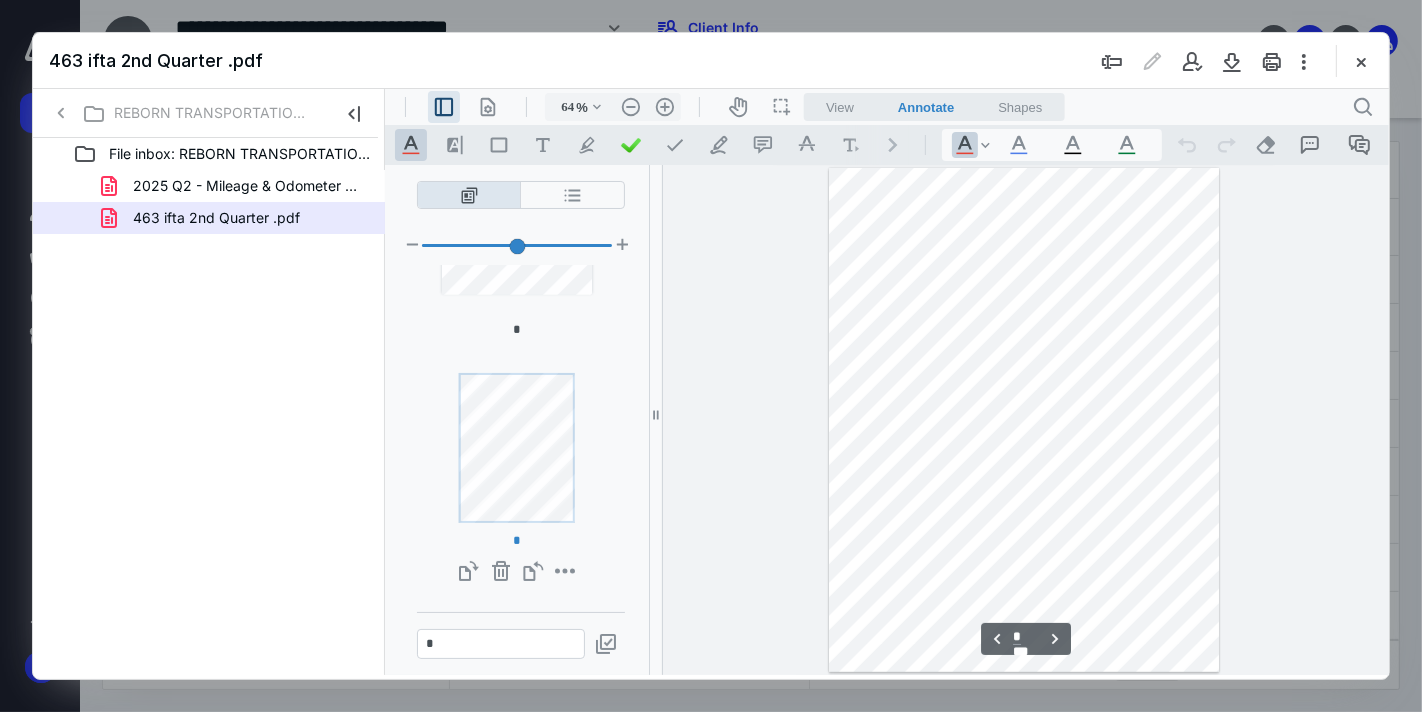 click on "**********" at bounding box center (532, 570) 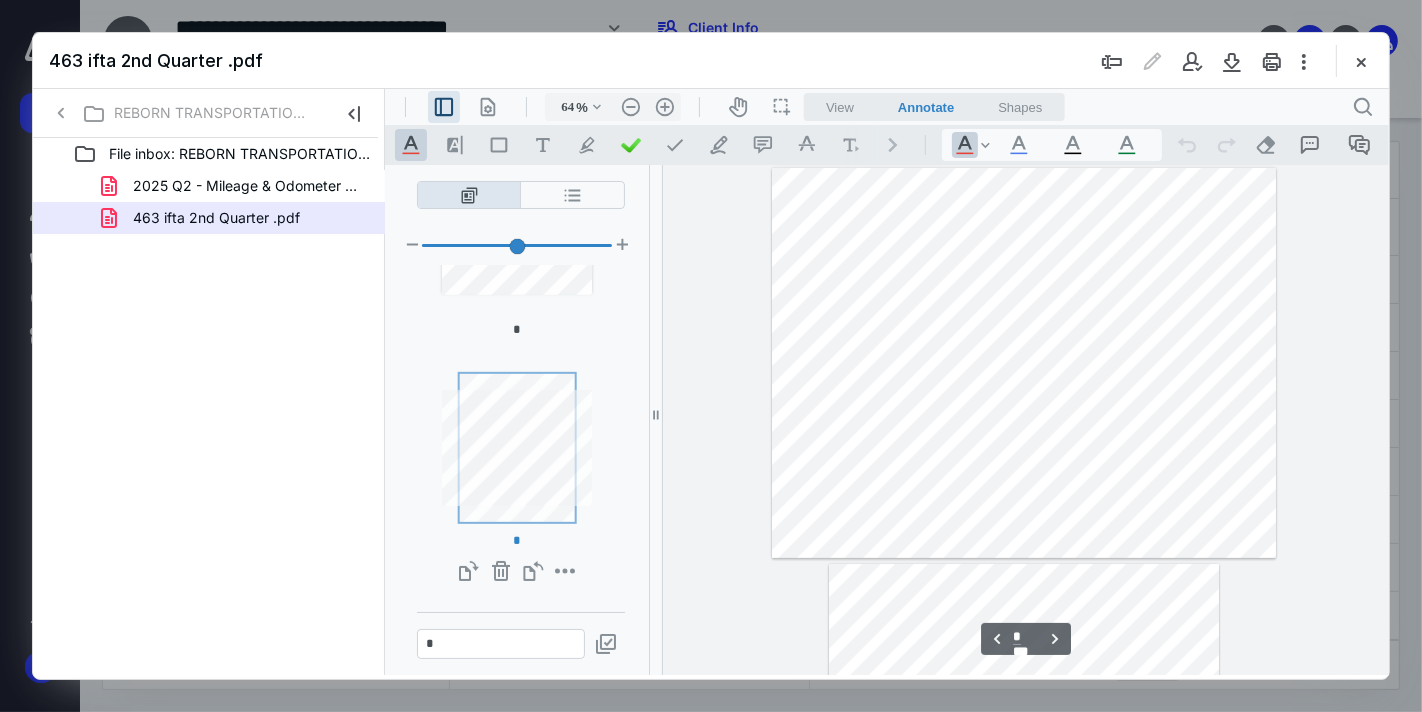 scroll, scrollTop: 973, scrollLeft: 0, axis: vertical 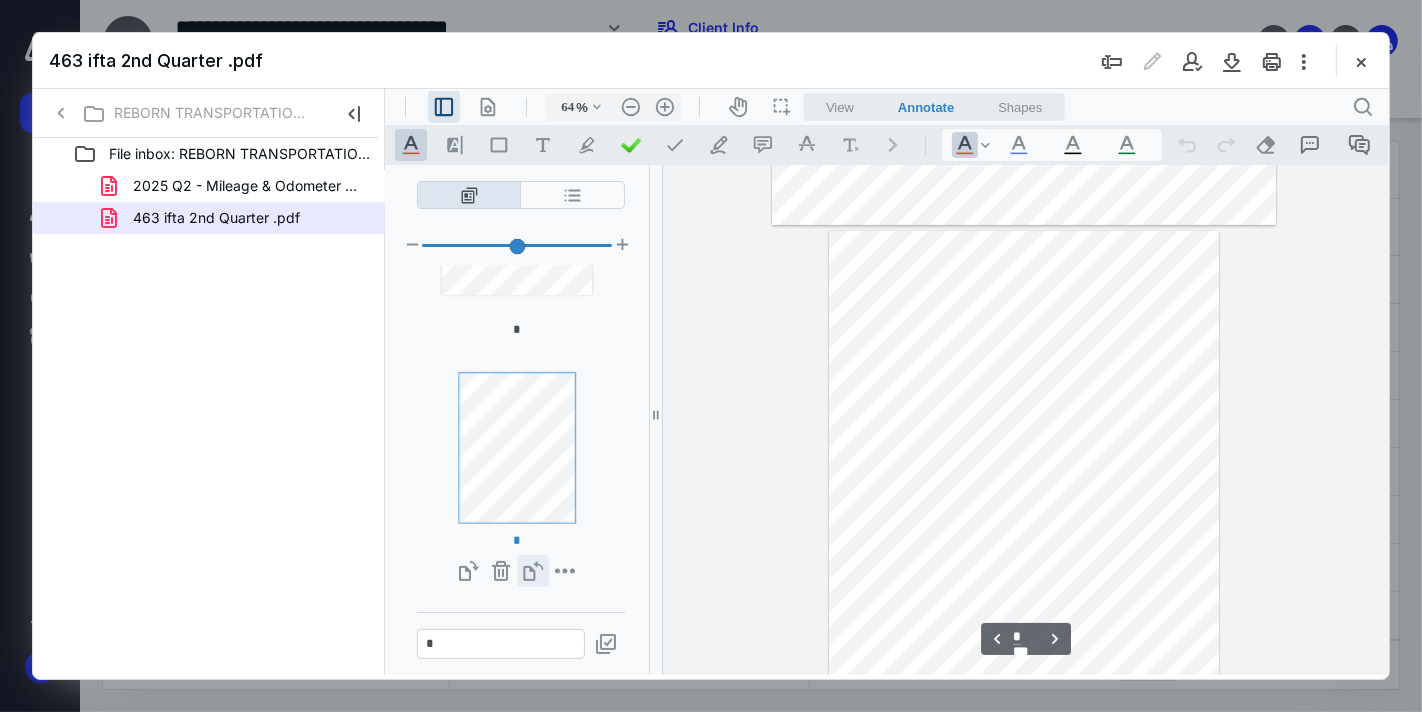 click on "**********" at bounding box center [532, 570] 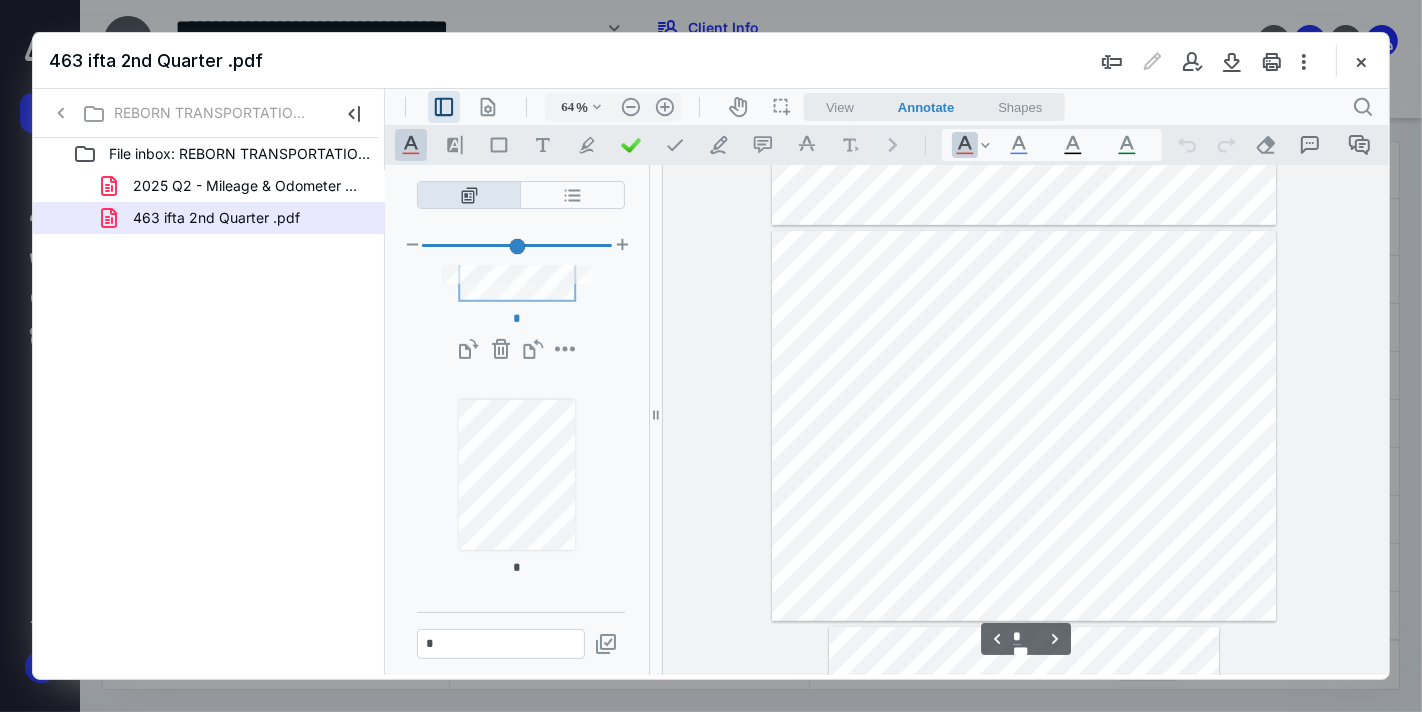 type on "*" 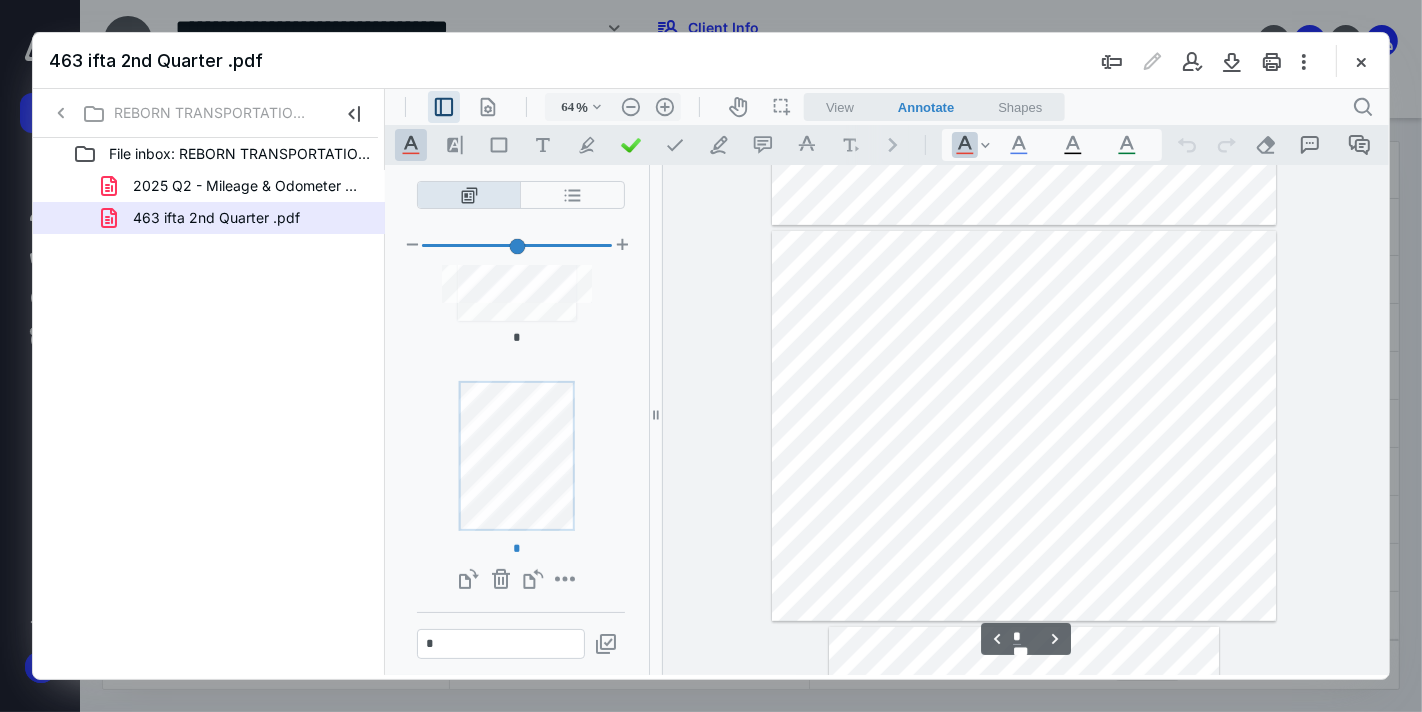 scroll, scrollTop: 820, scrollLeft: 0, axis: vertical 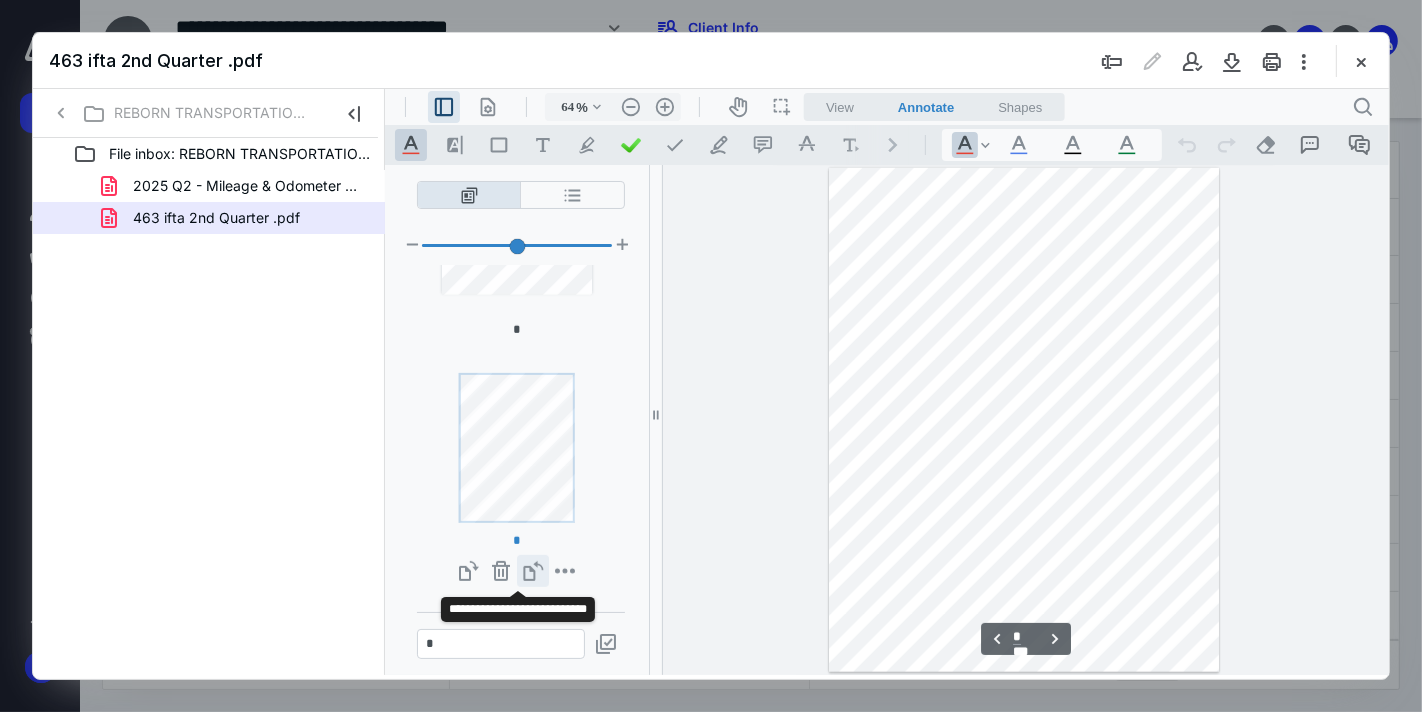 click on "**********" at bounding box center (532, 570) 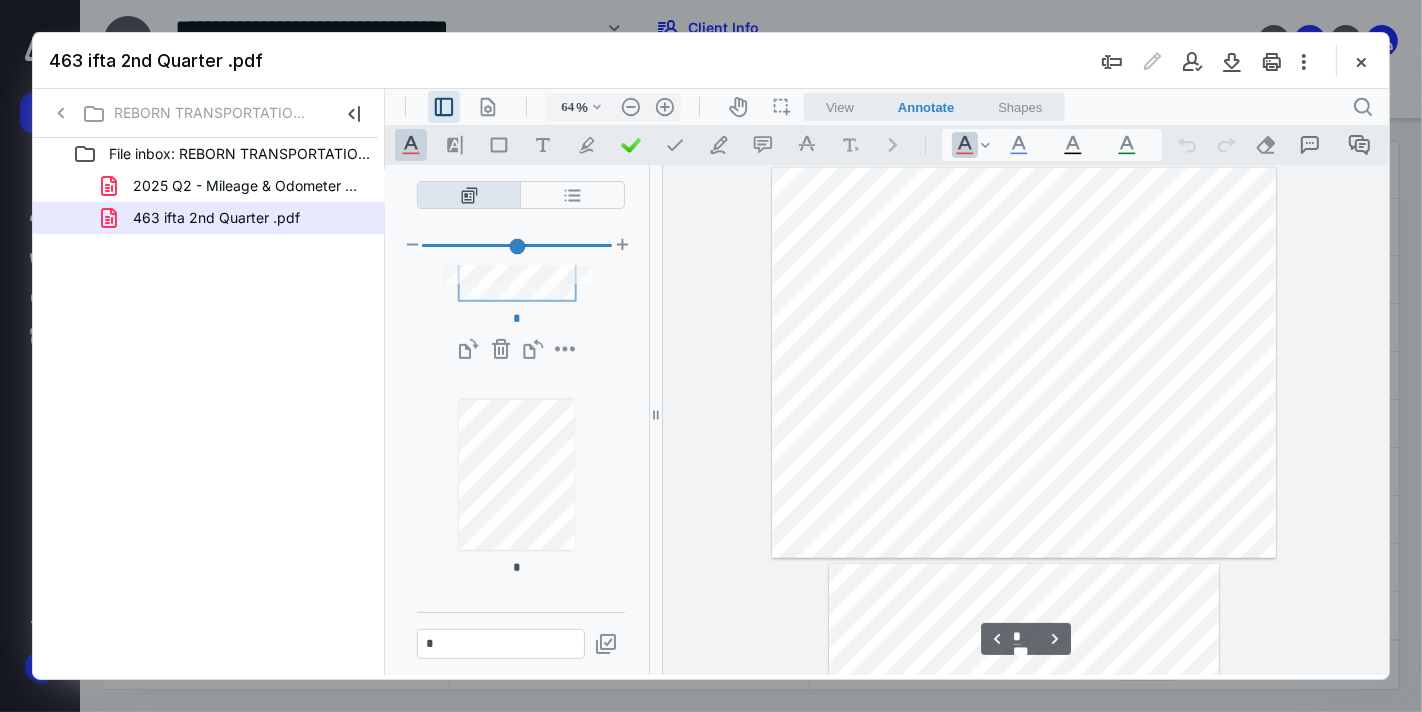 type on "*" 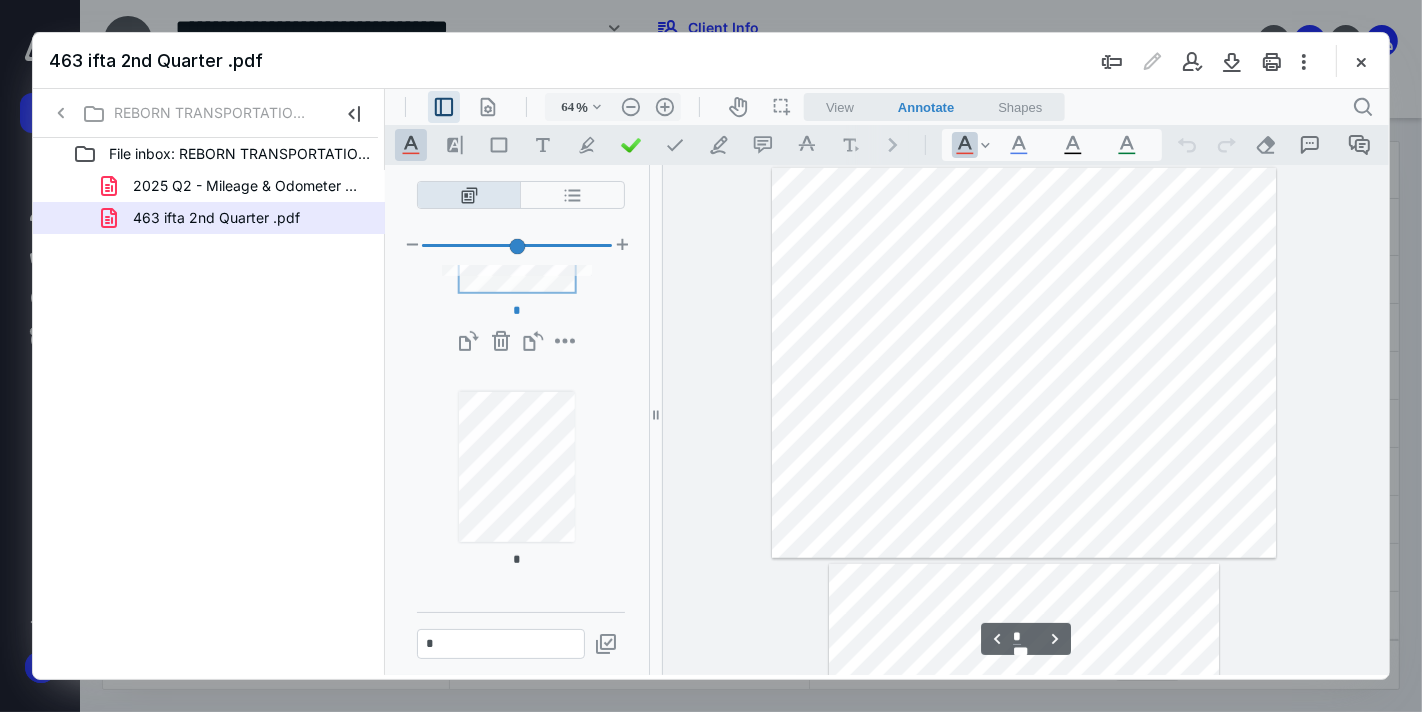 scroll, scrollTop: 1980, scrollLeft: 0, axis: vertical 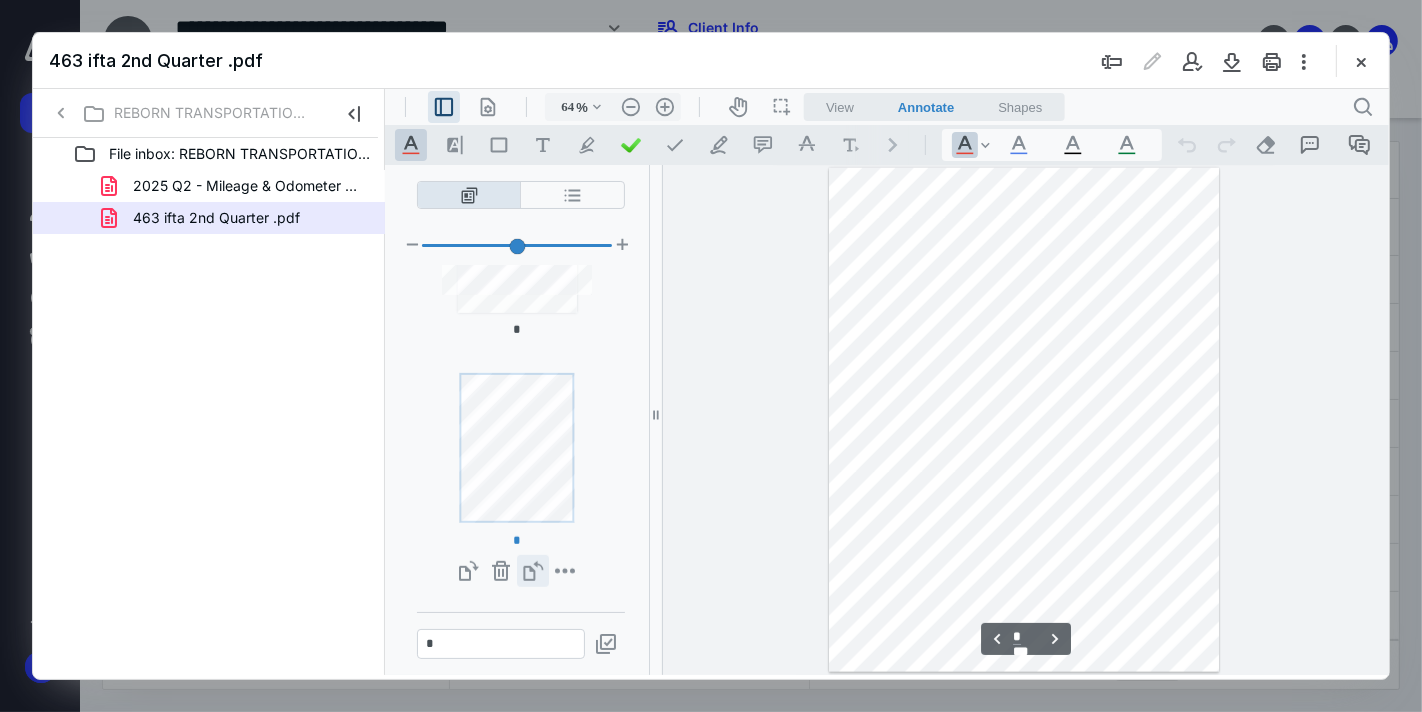 click on "**********" at bounding box center (532, 570) 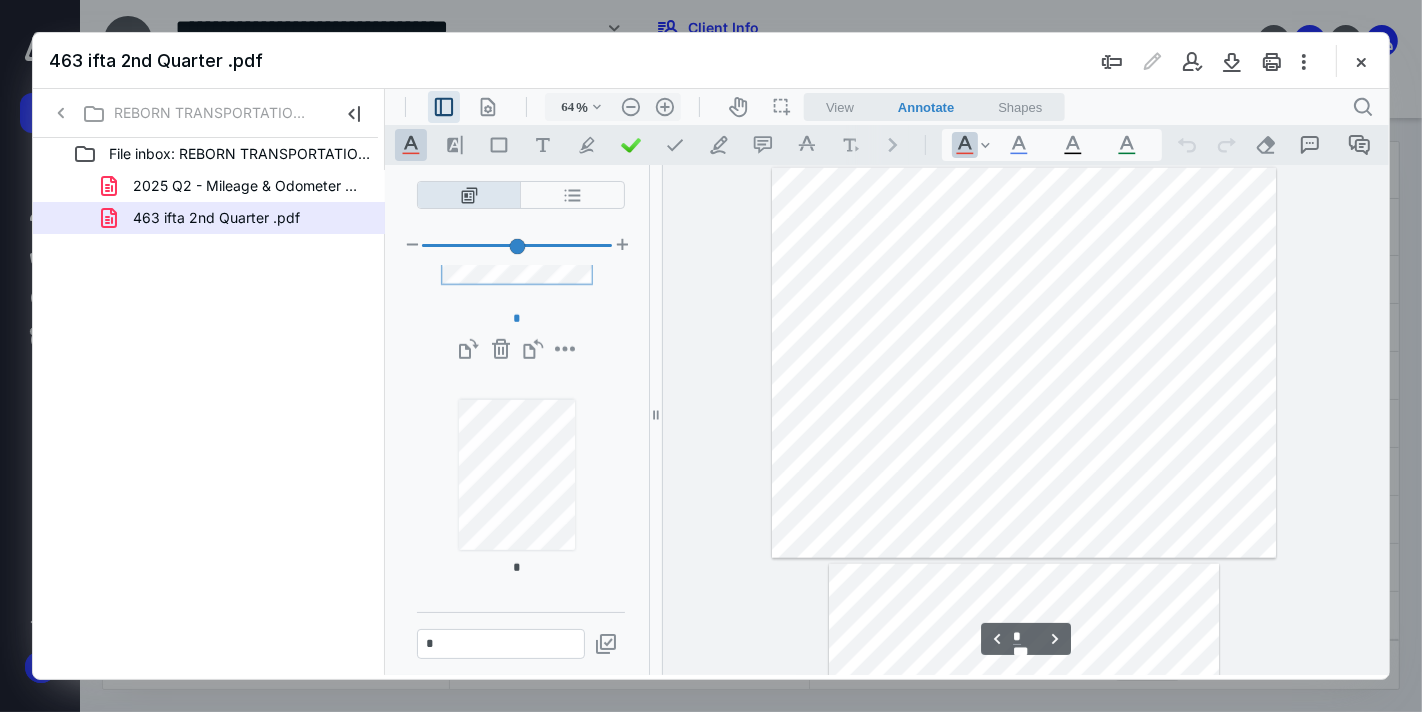 type on "*" 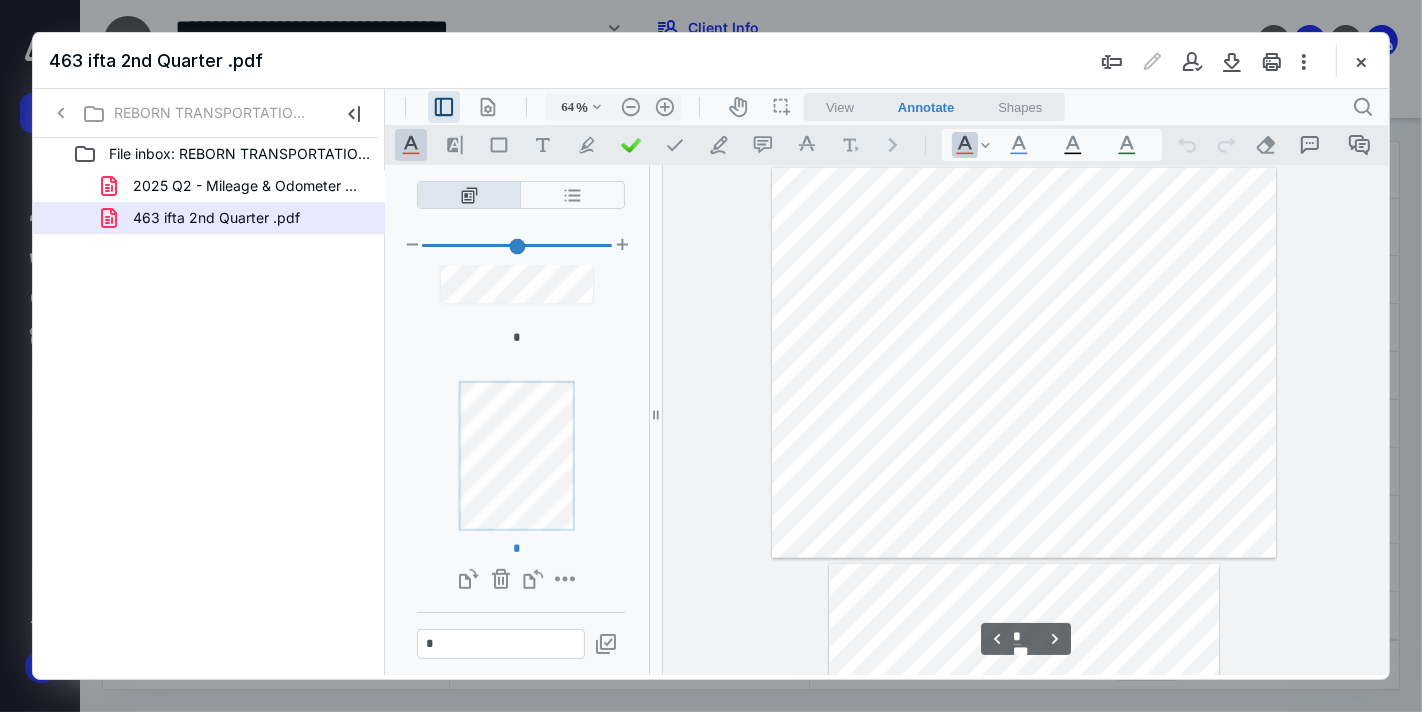 scroll, scrollTop: 1280, scrollLeft: 0, axis: vertical 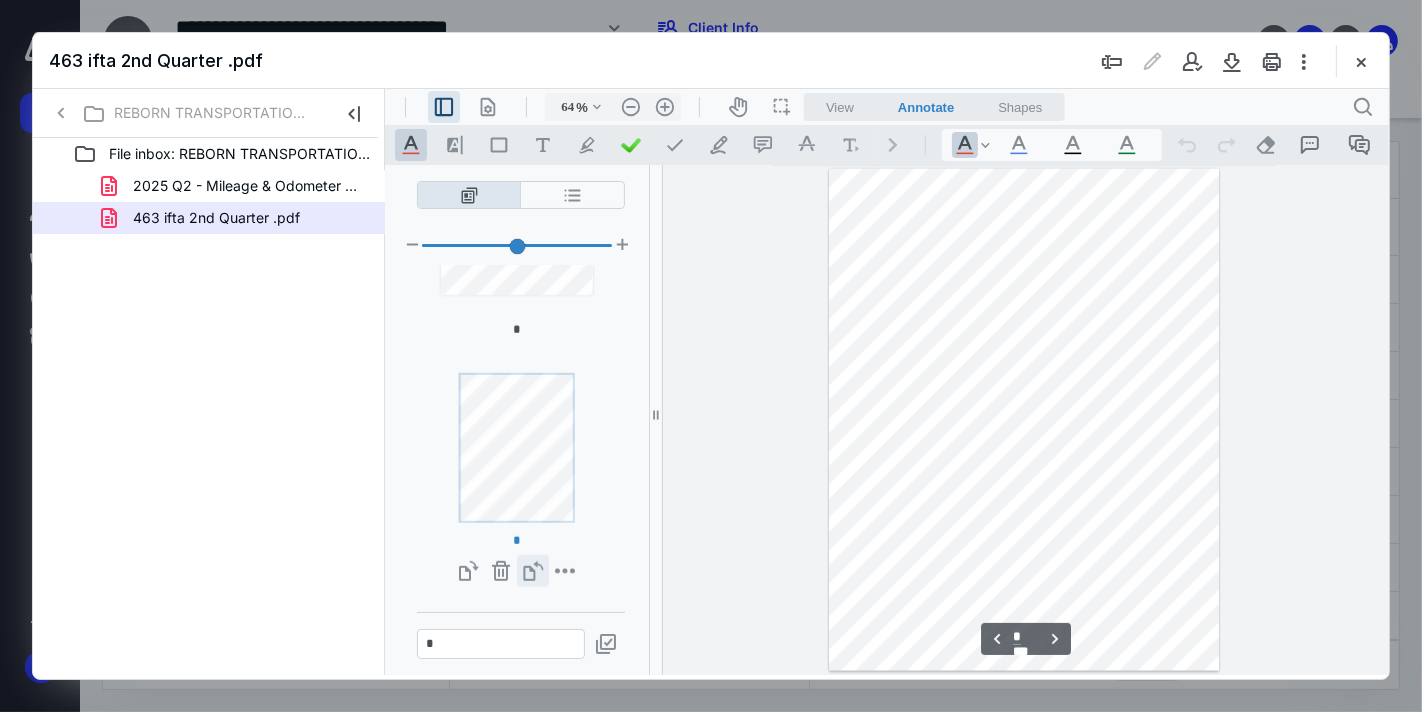 click on "**********" at bounding box center [532, 570] 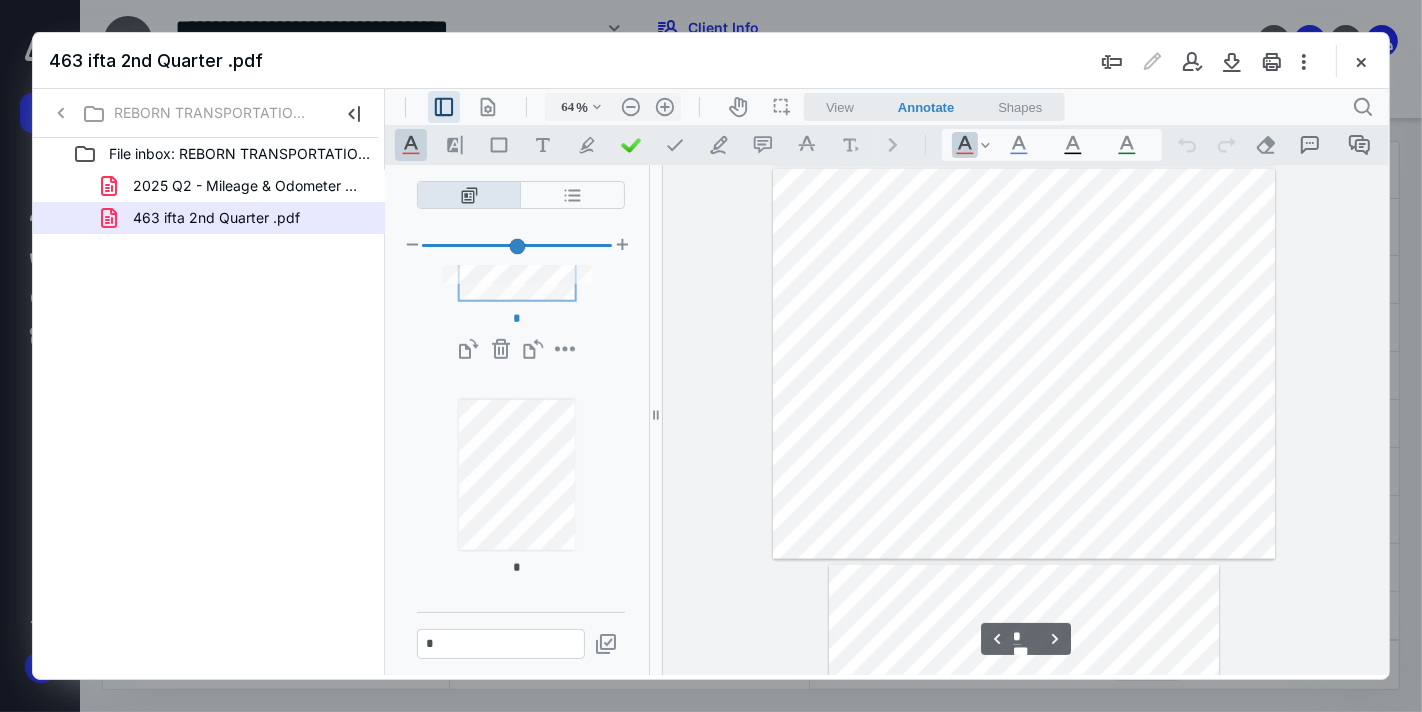 type on "*" 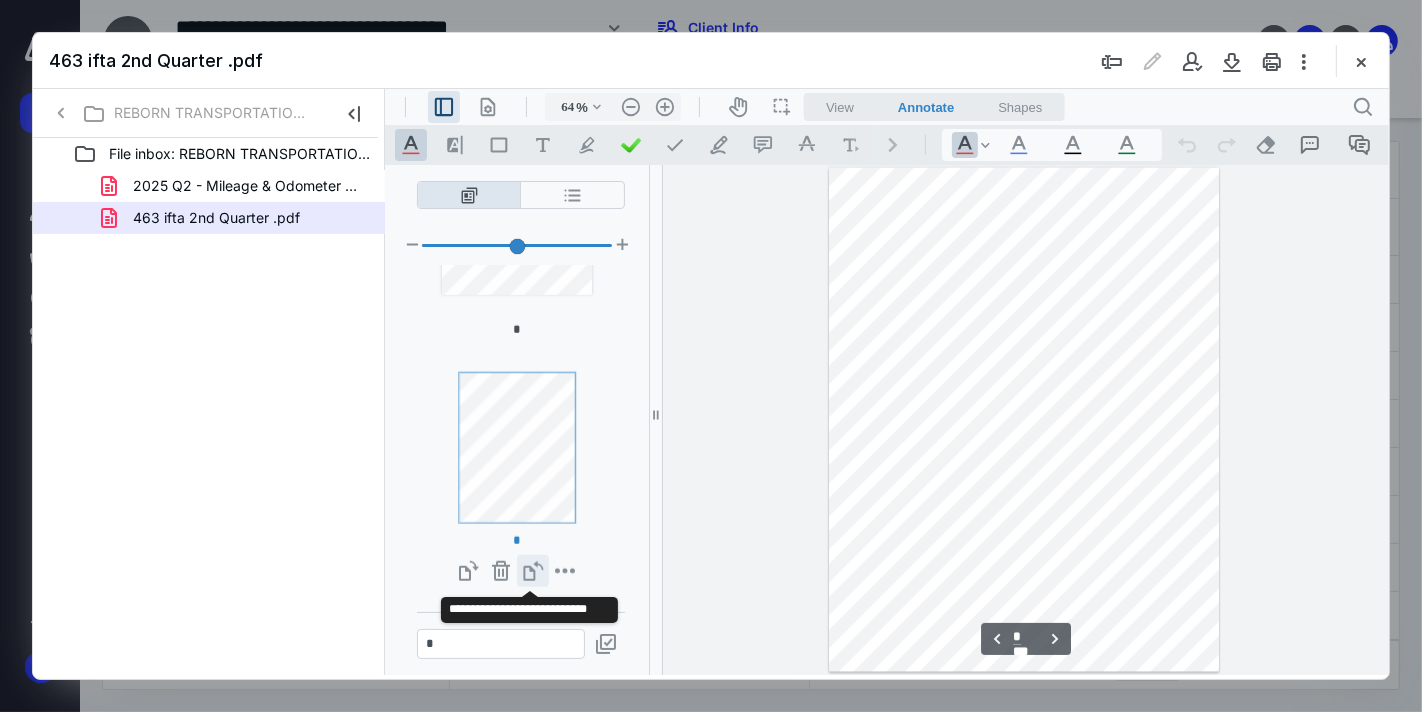 click on "**********" at bounding box center [532, 570] 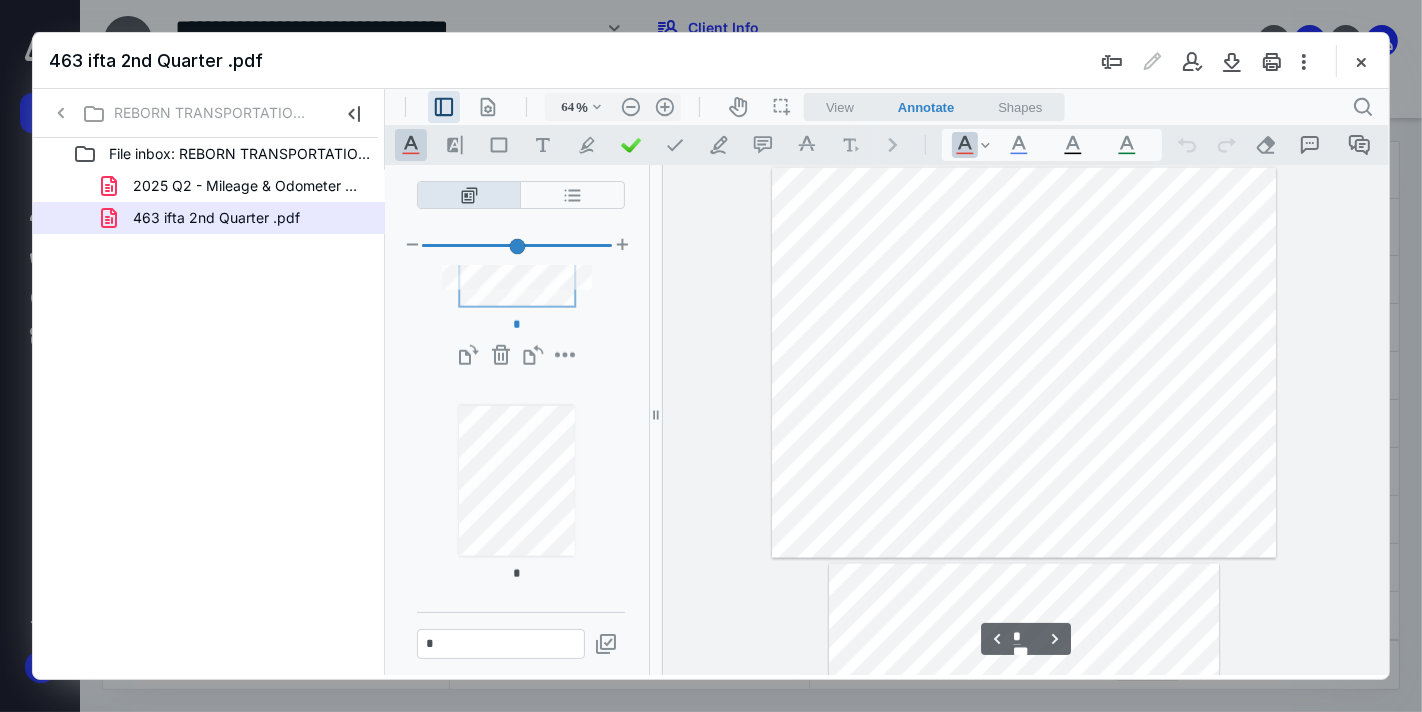 scroll, scrollTop: 1732, scrollLeft: 0, axis: vertical 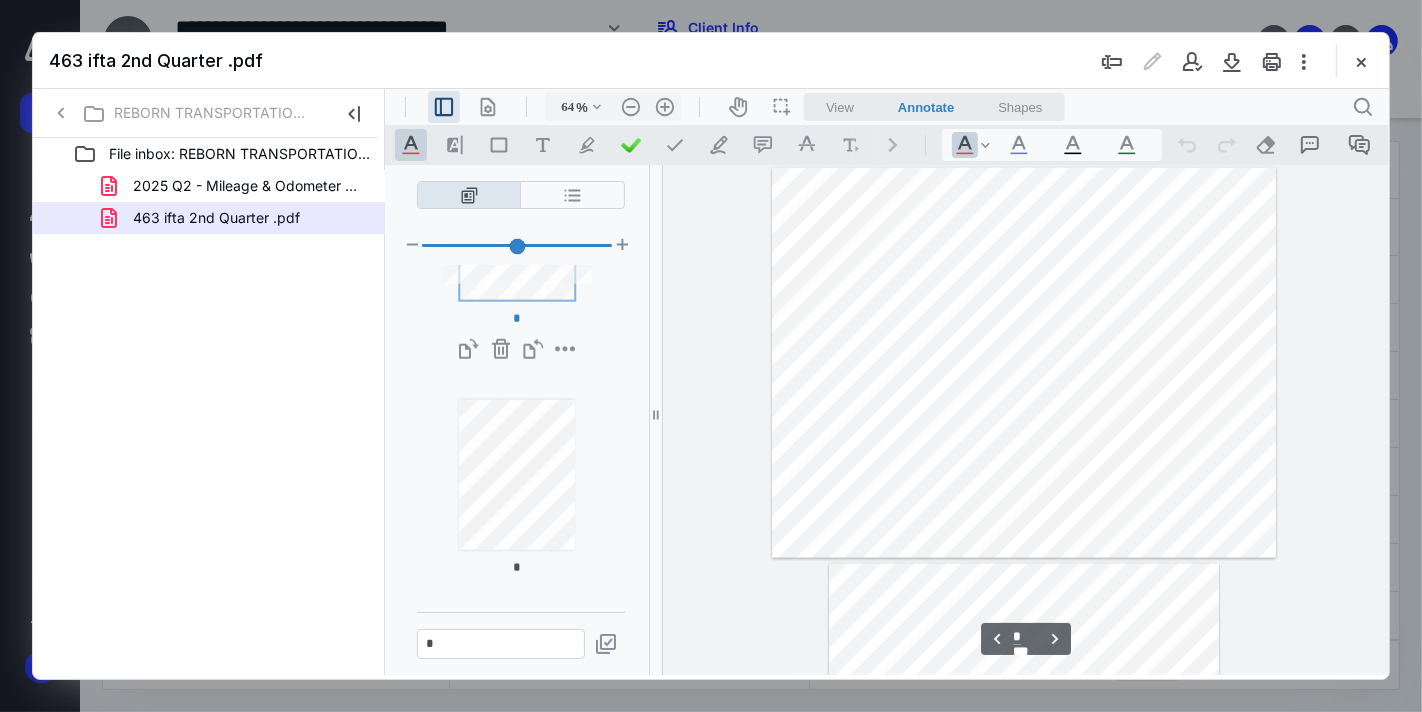 type on "*" 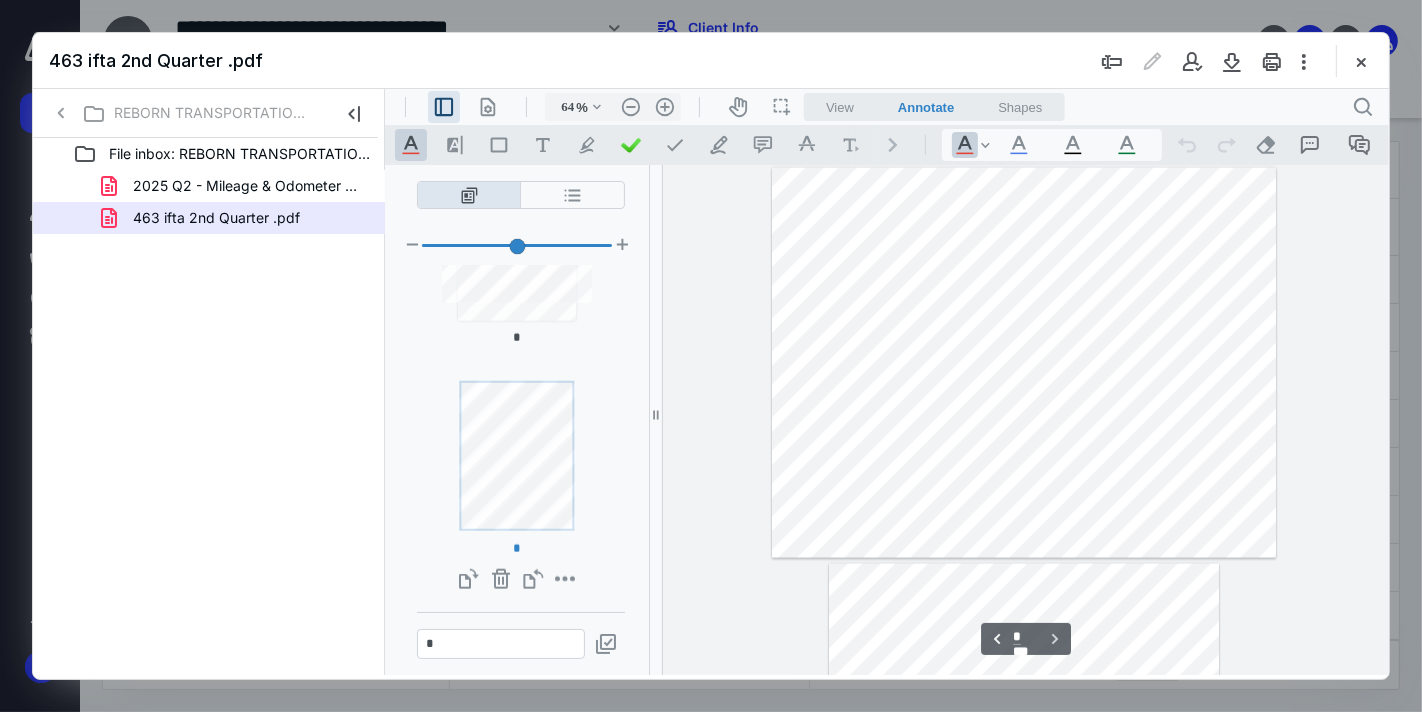 scroll, scrollTop: 3167, scrollLeft: 0, axis: vertical 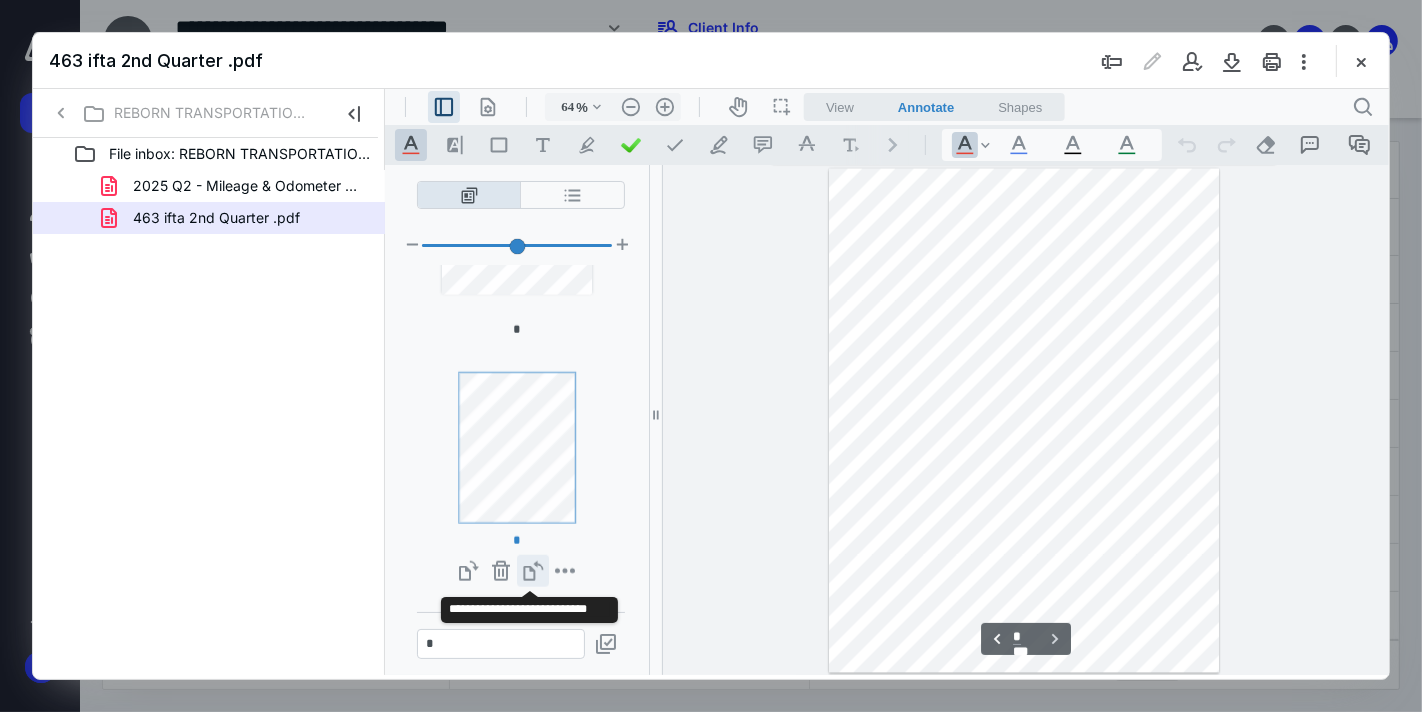 click on "**********" at bounding box center [532, 570] 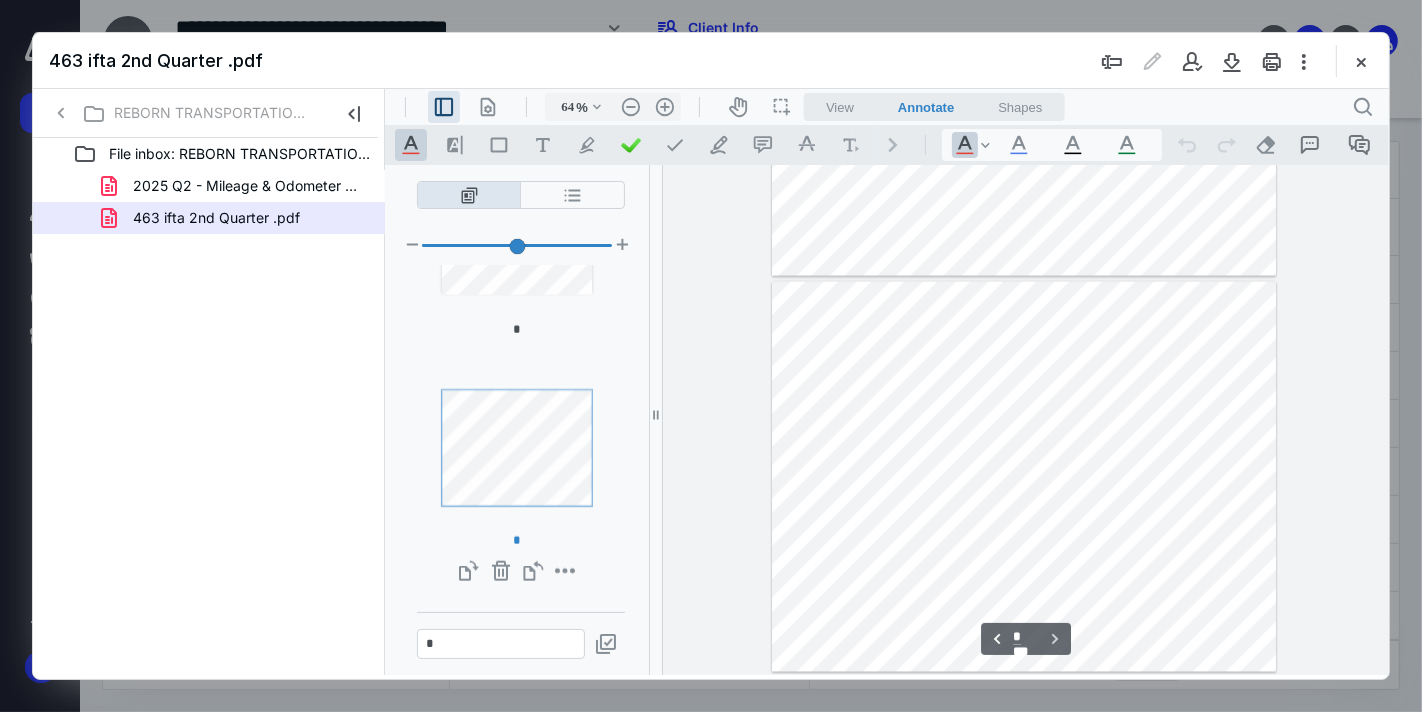 scroll, scrollTop: 2898, scrollLeft: 0, axis: vertical 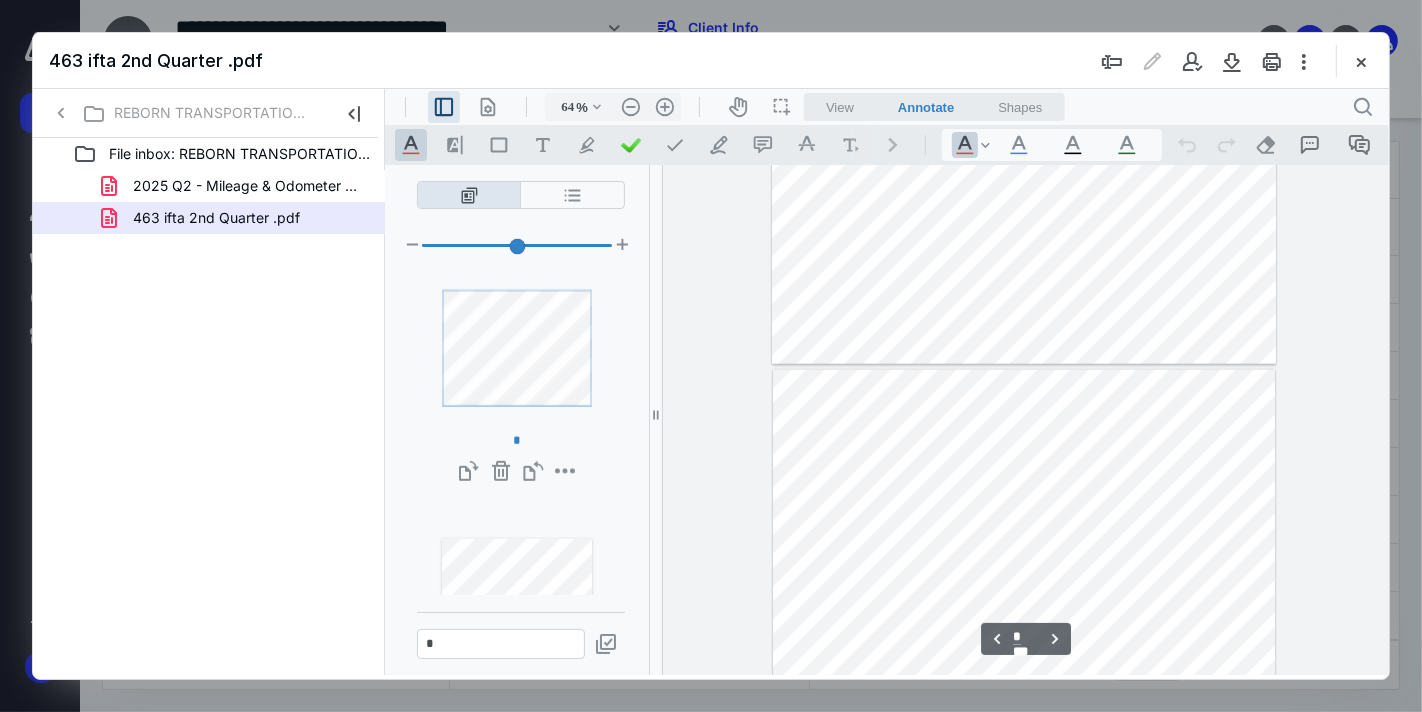 type on "*" 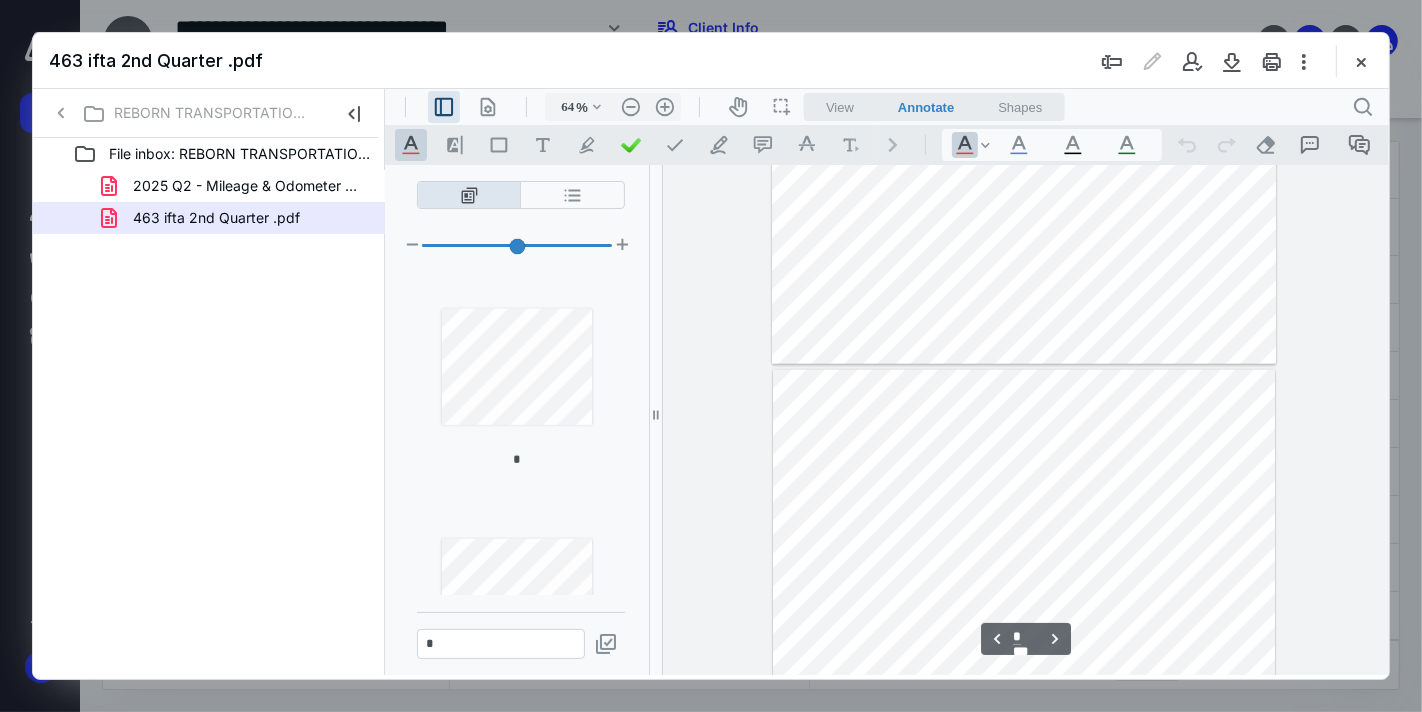 scroll, scrollTop: 2054, scrollLeft: 0, axis: vertical 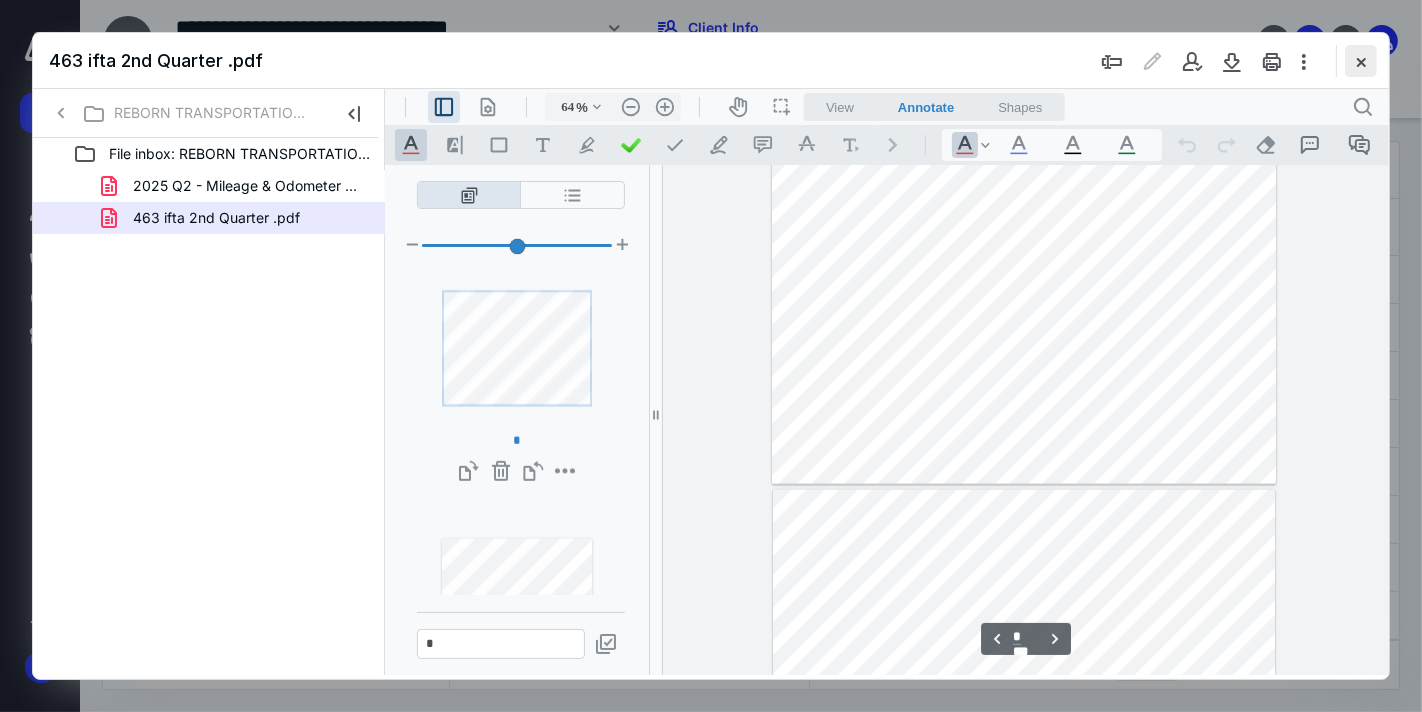 click at bounding box center [1361, 61] 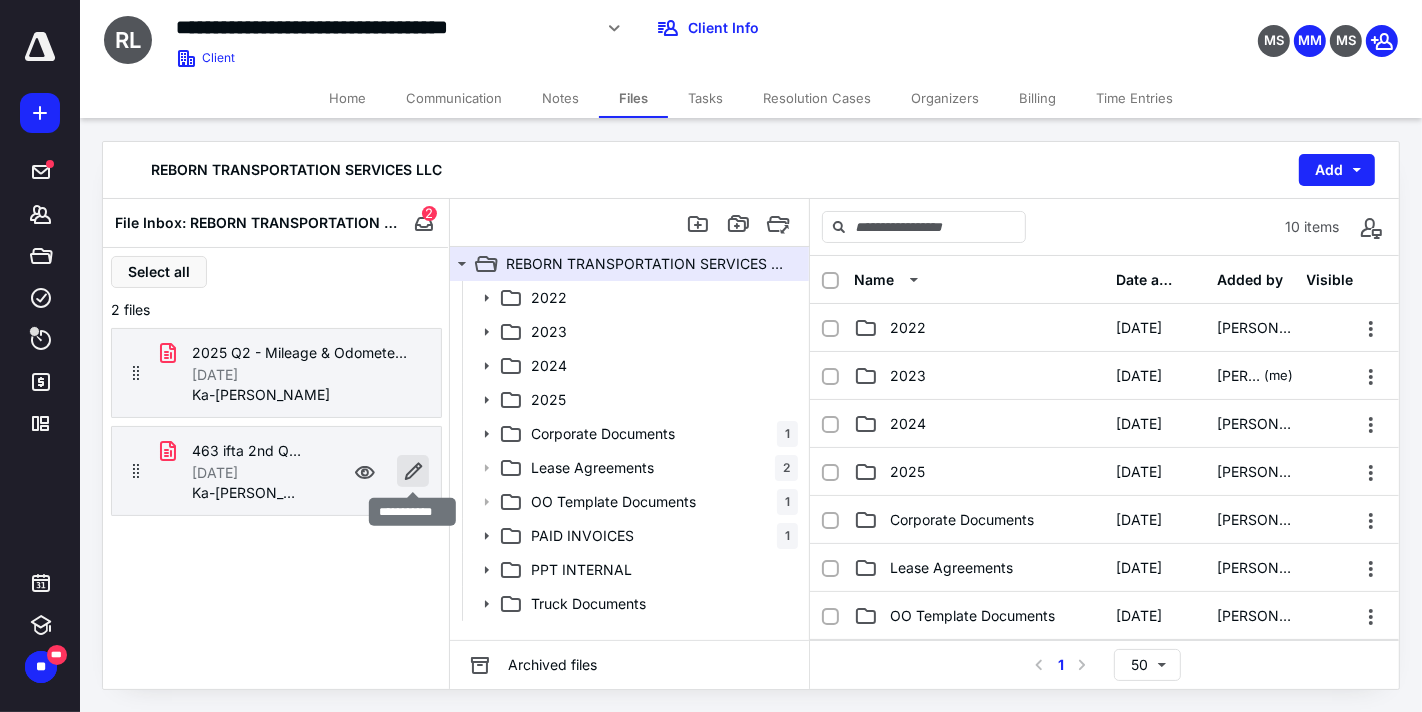 click at bounding box center (413, 471) 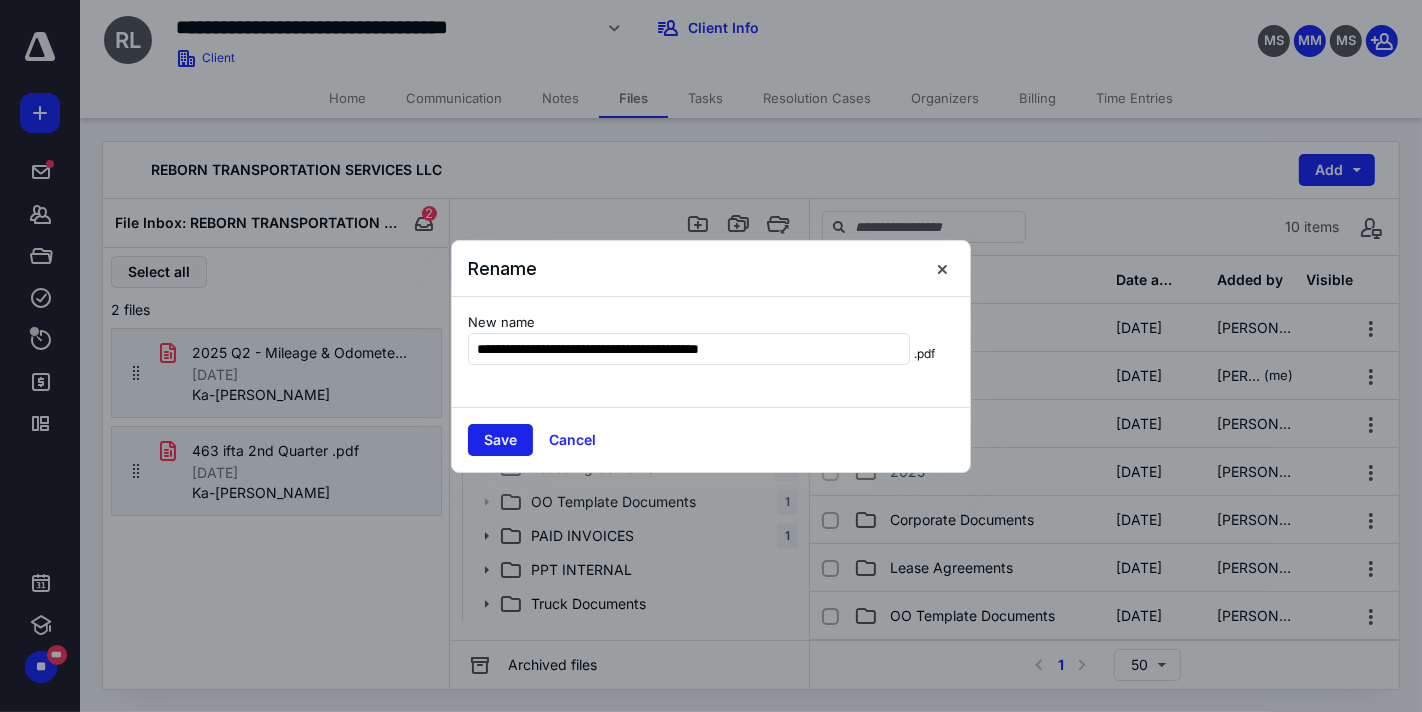 type on "**********" 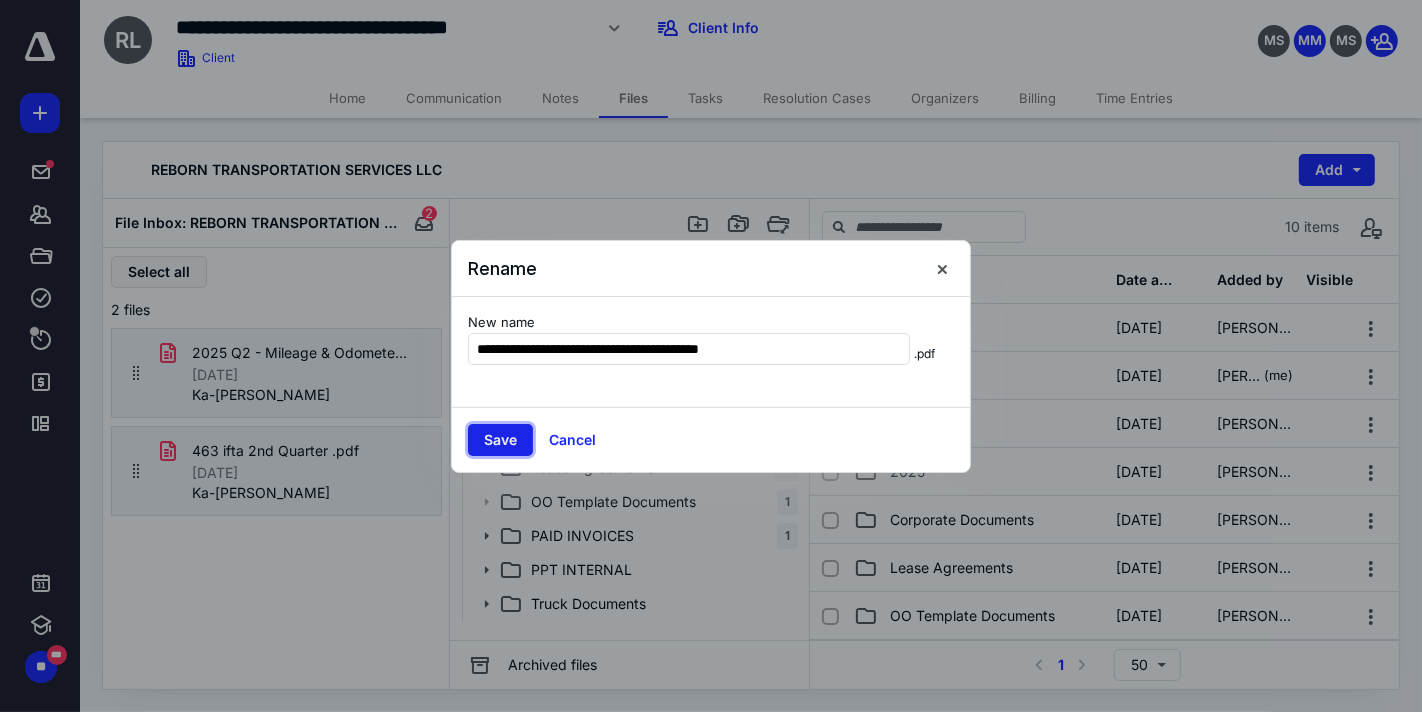 click on "Save" at bounding box center [500, 440] 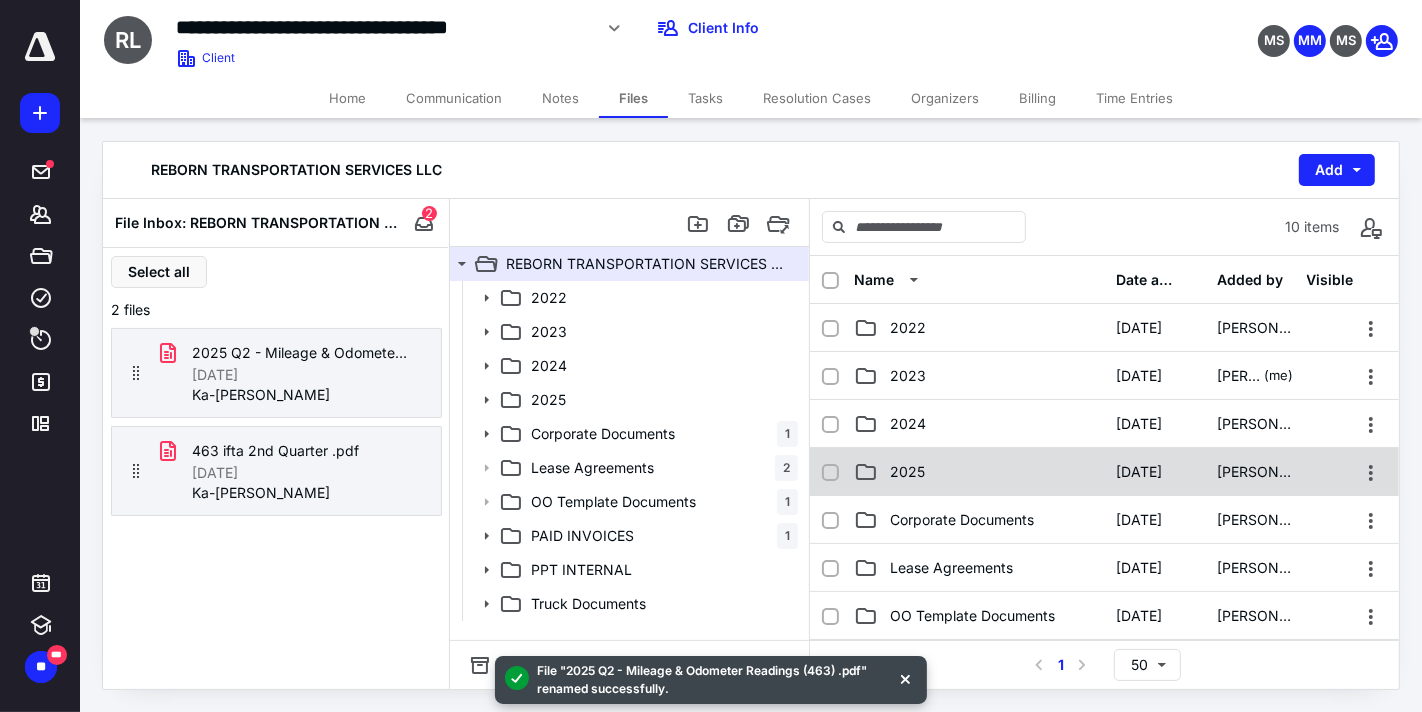 click on "2025" at bounding box center (979, 472) 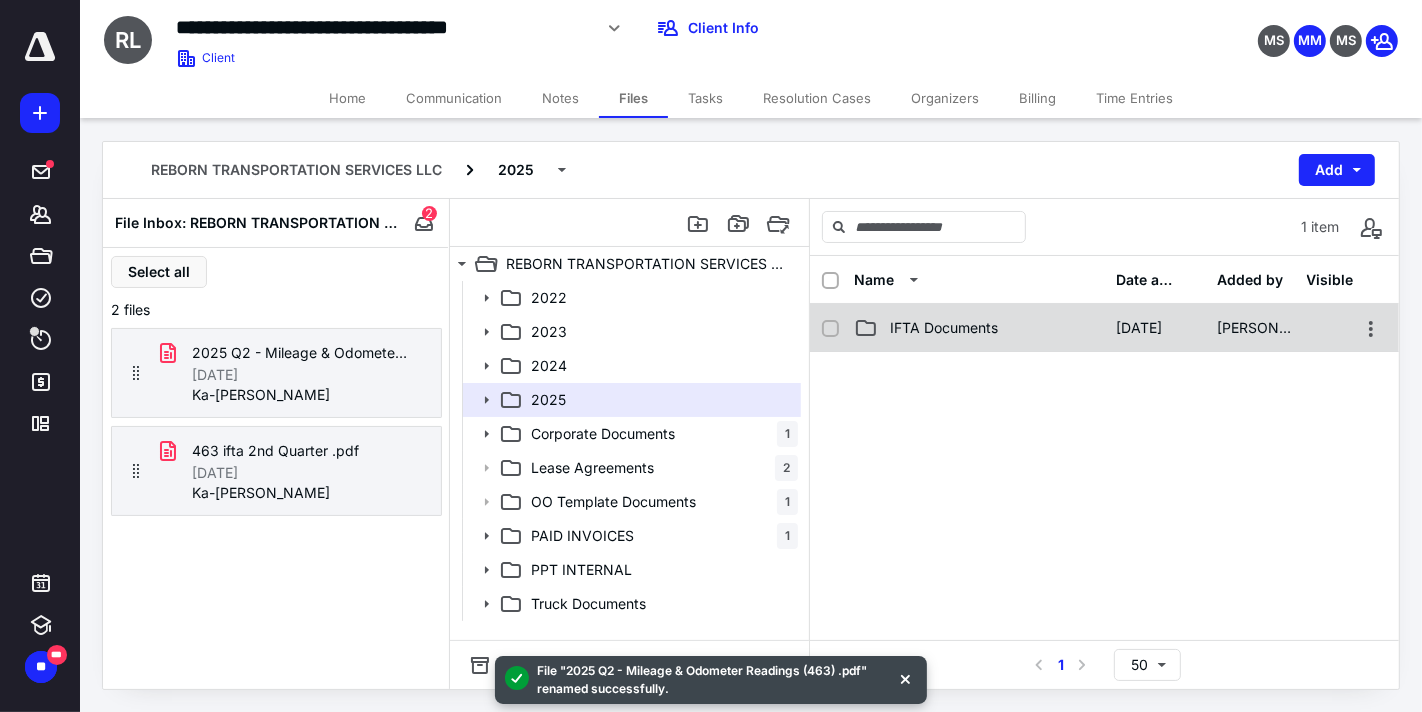 click on "IFTA Documents" at bounding box center [944, 328] 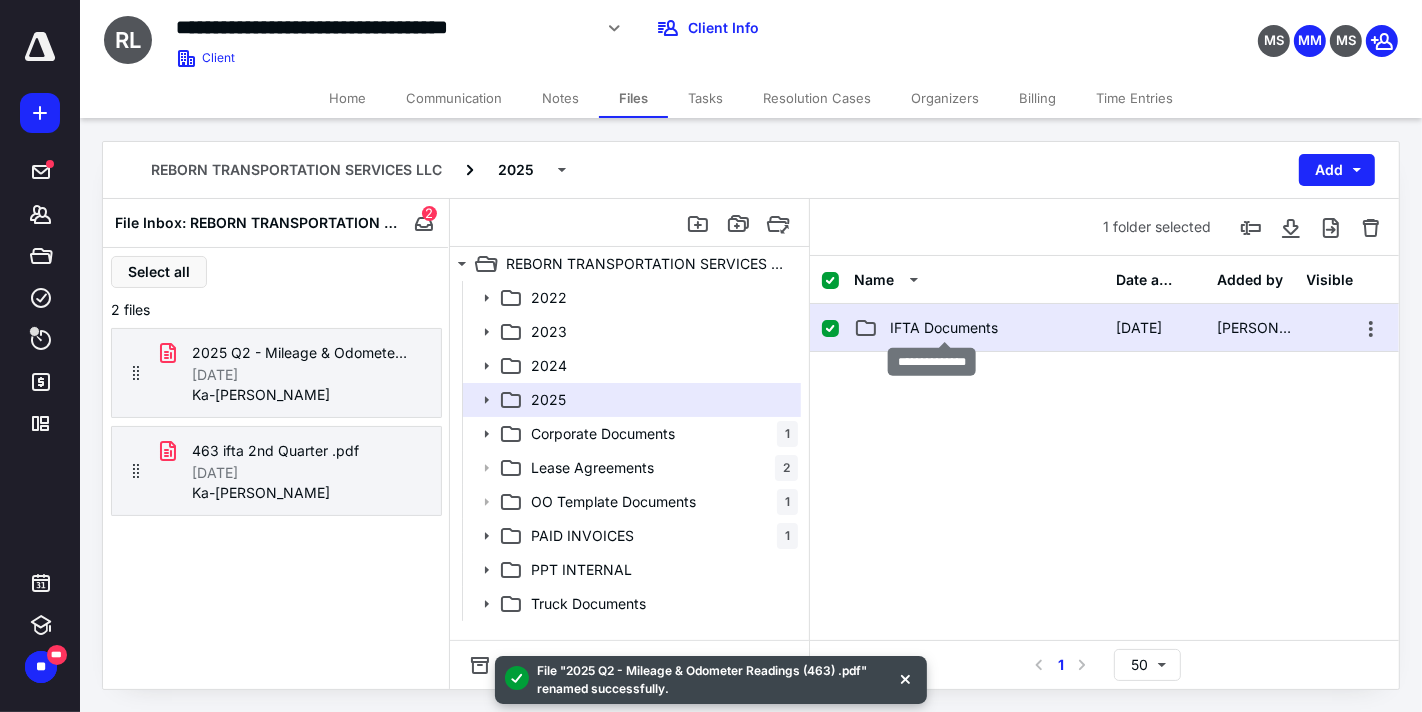 click on "IFTA Documents" at bounding box center [944, 328] 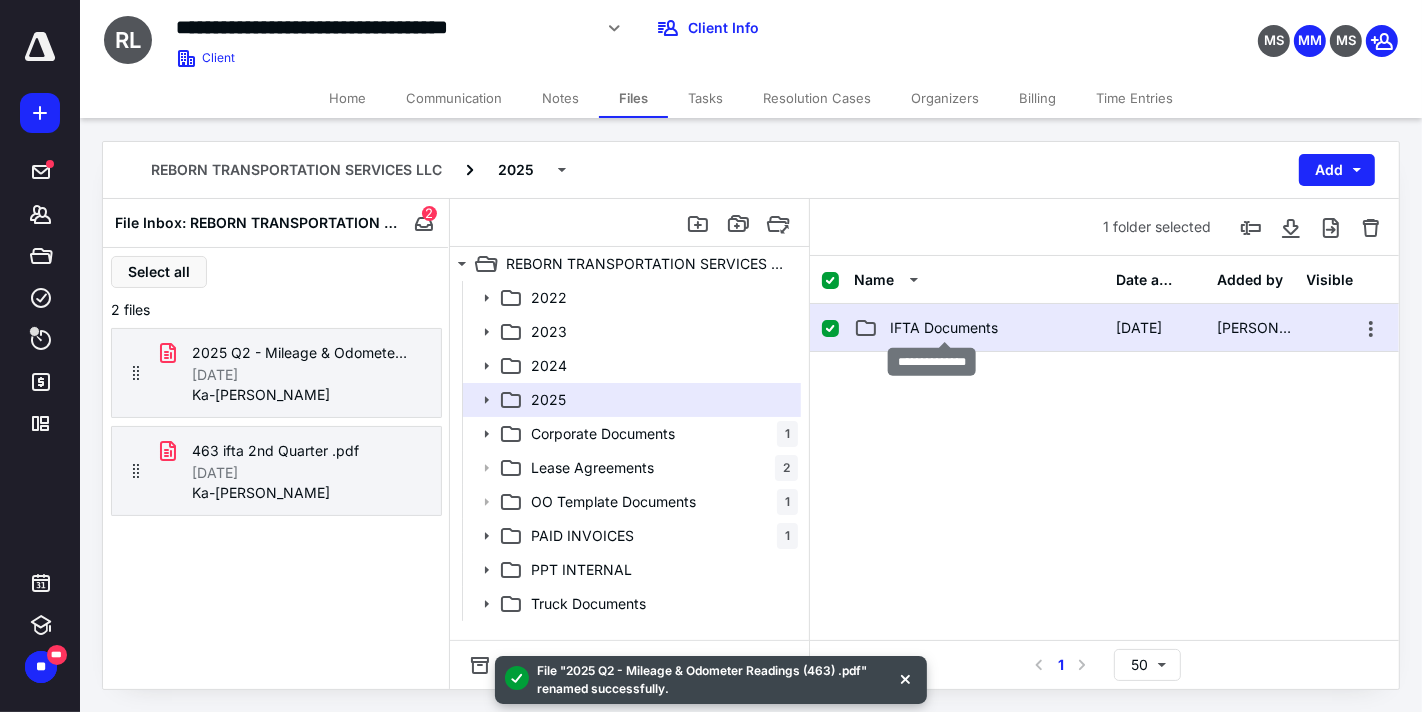 checkbox on "false" 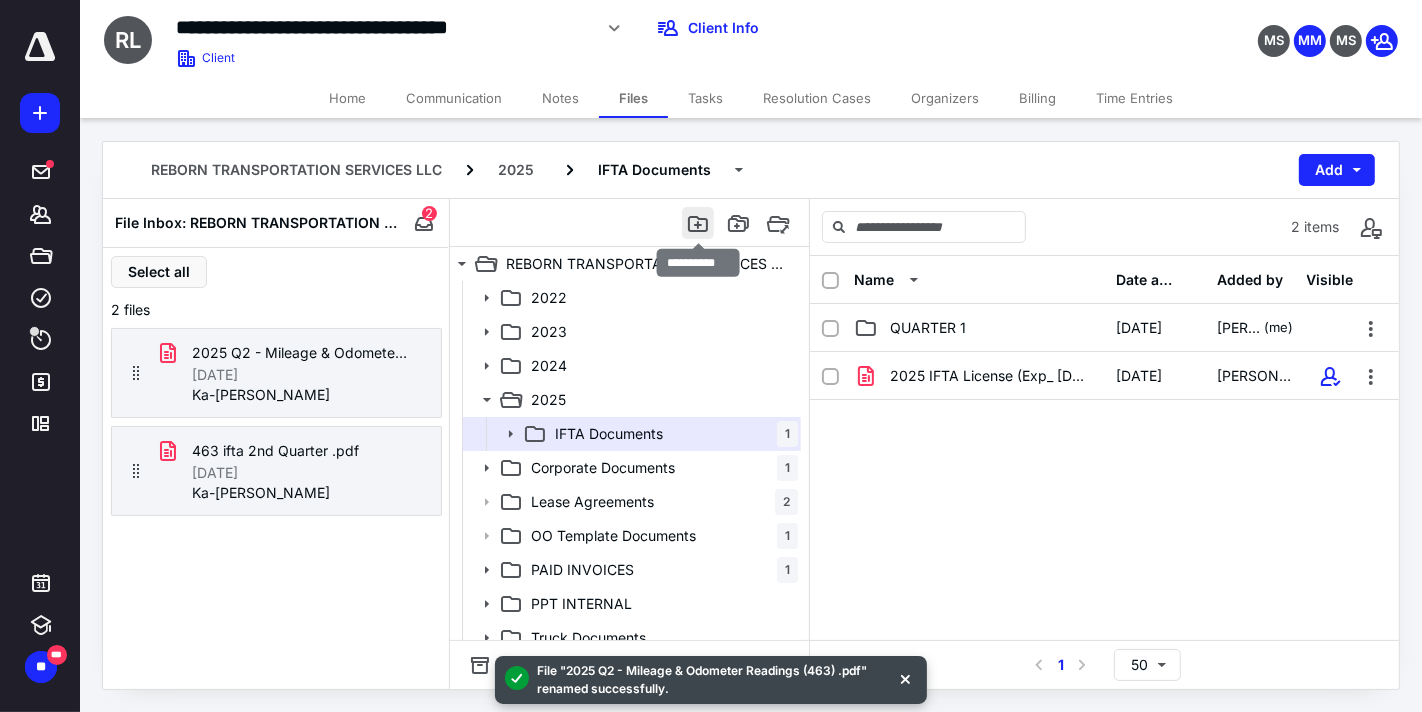 click at bounding box center (698, 223) 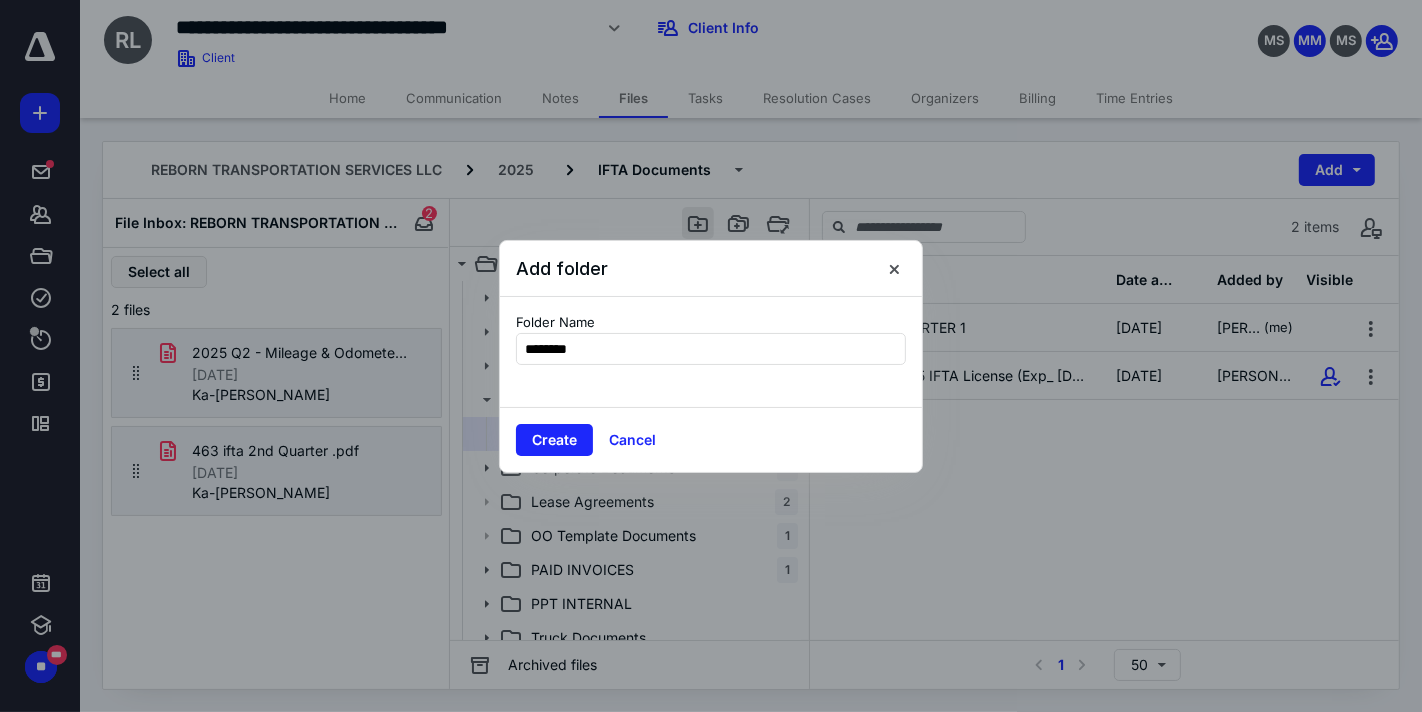 type on "*********" 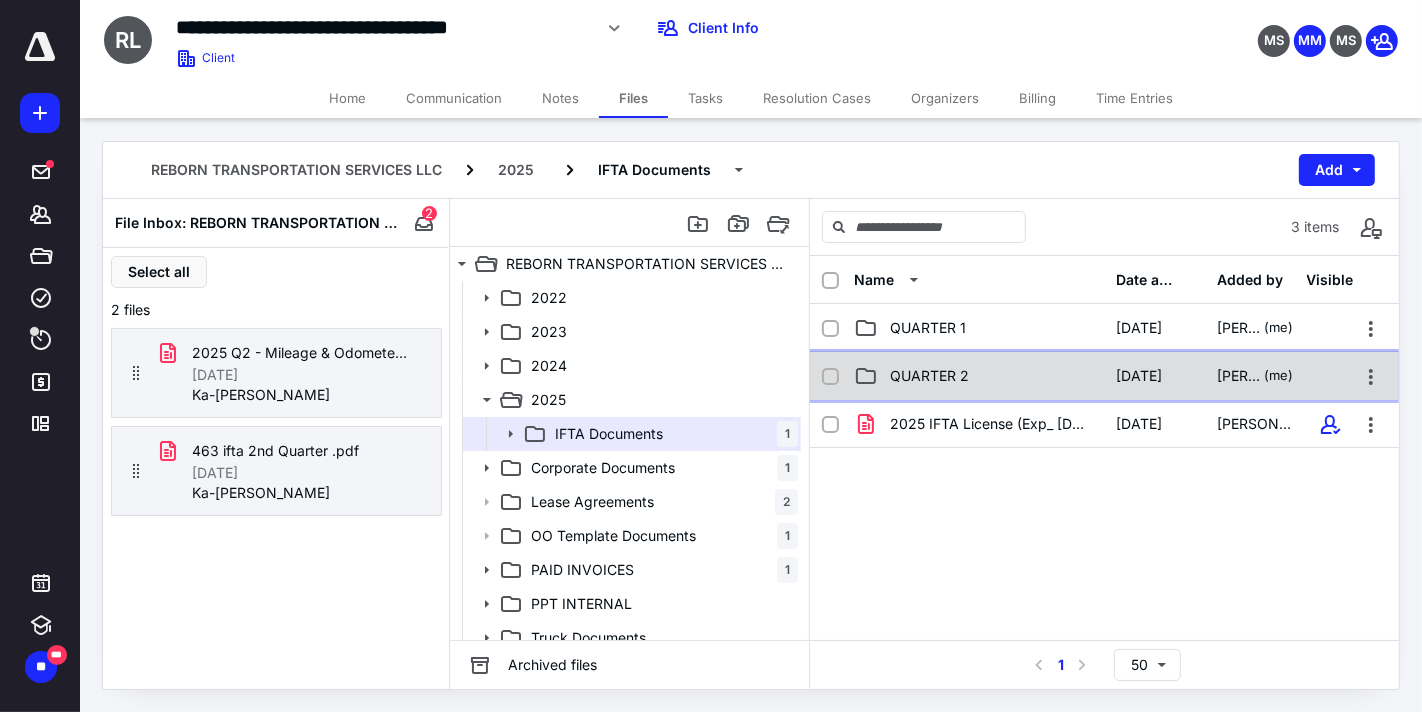 click on "QUARTER 2" at bounding box center [929, 376] 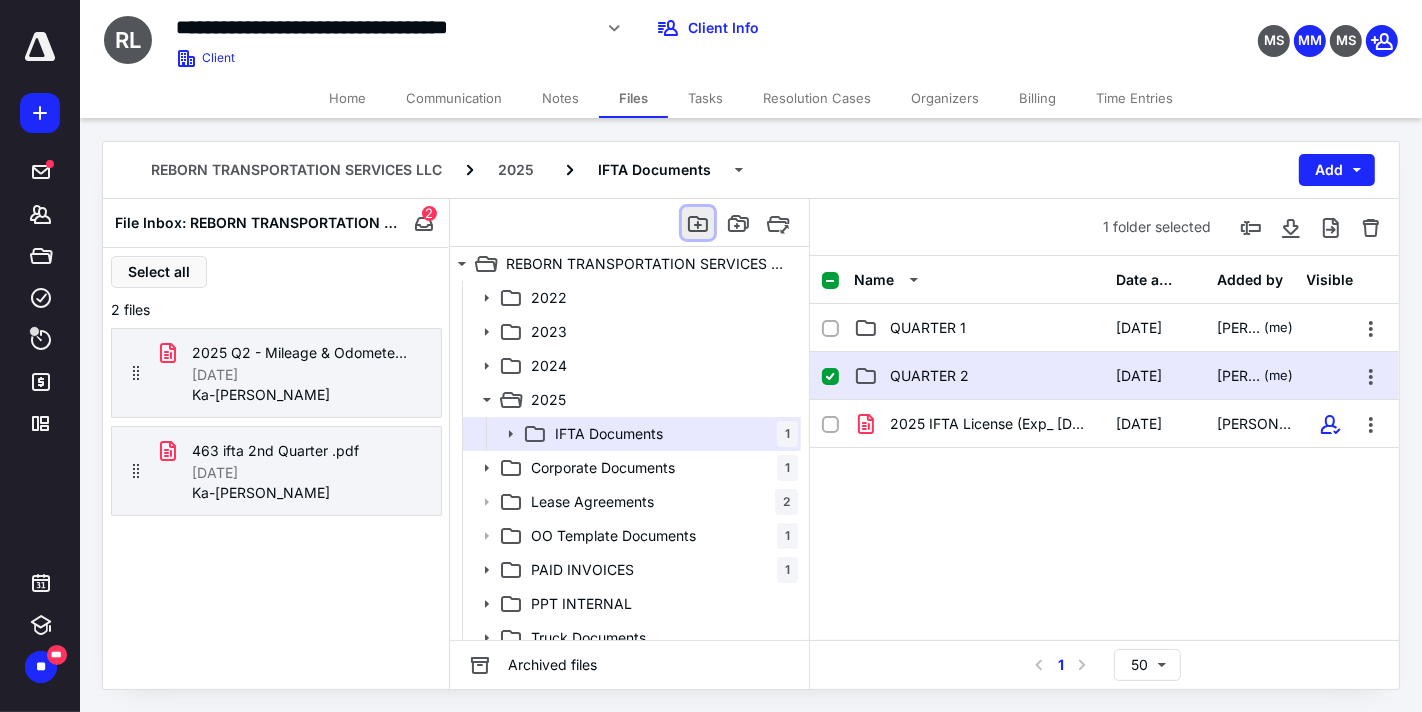 click at bounding box center [698, 223] 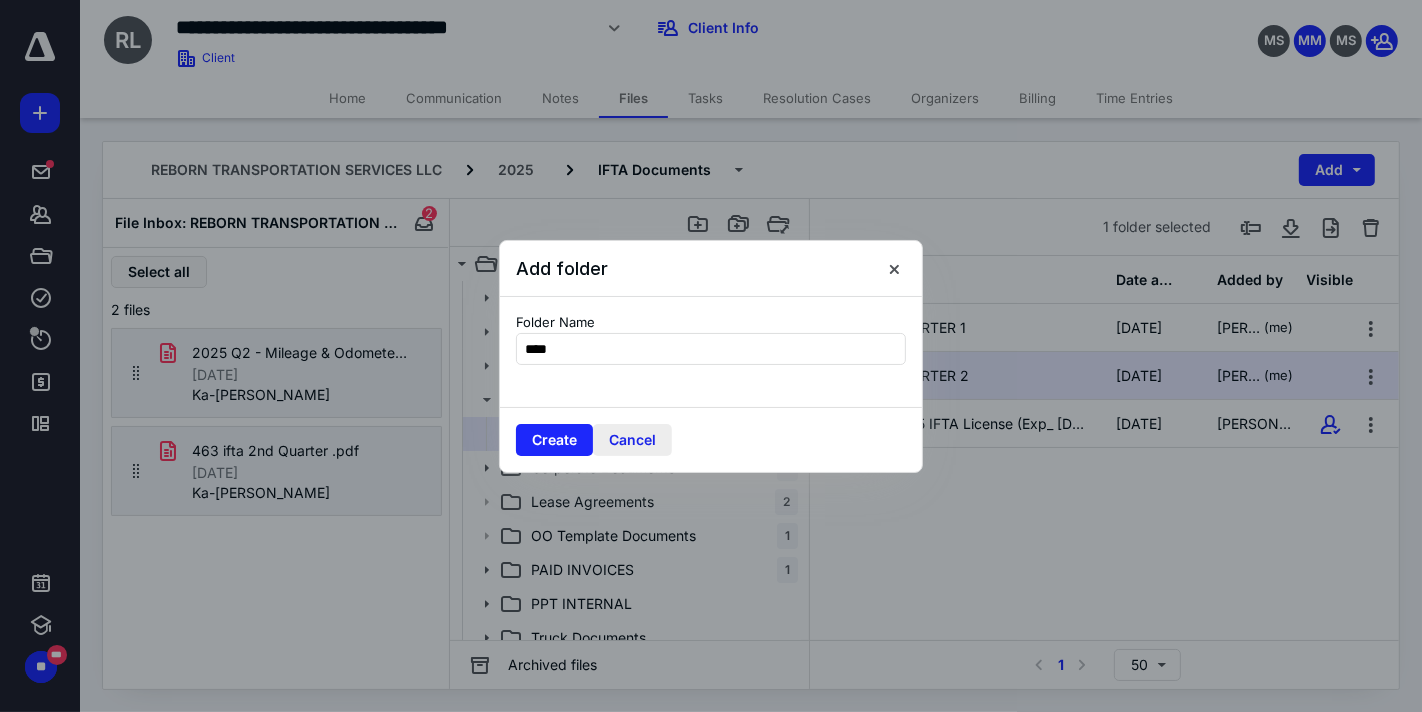 type on "****" 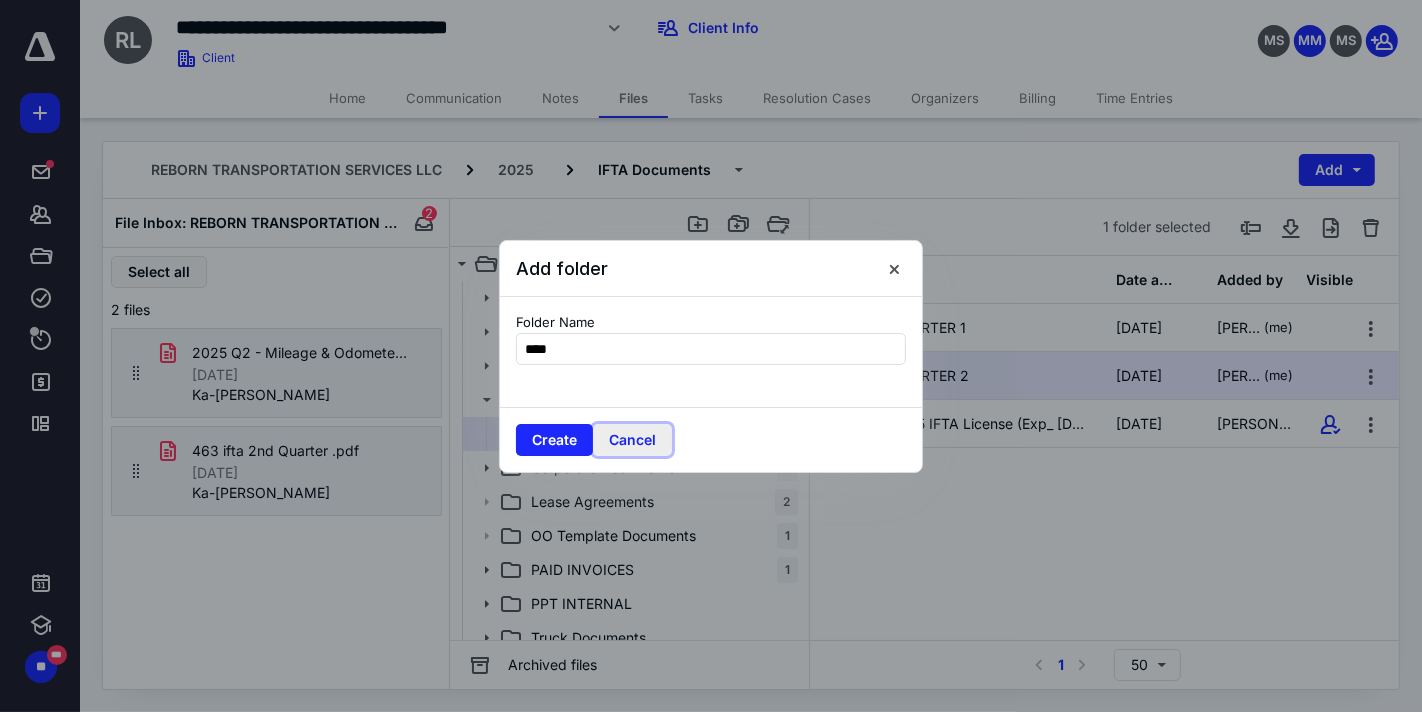 click on "Cancel" at bounding box center [632, 440] 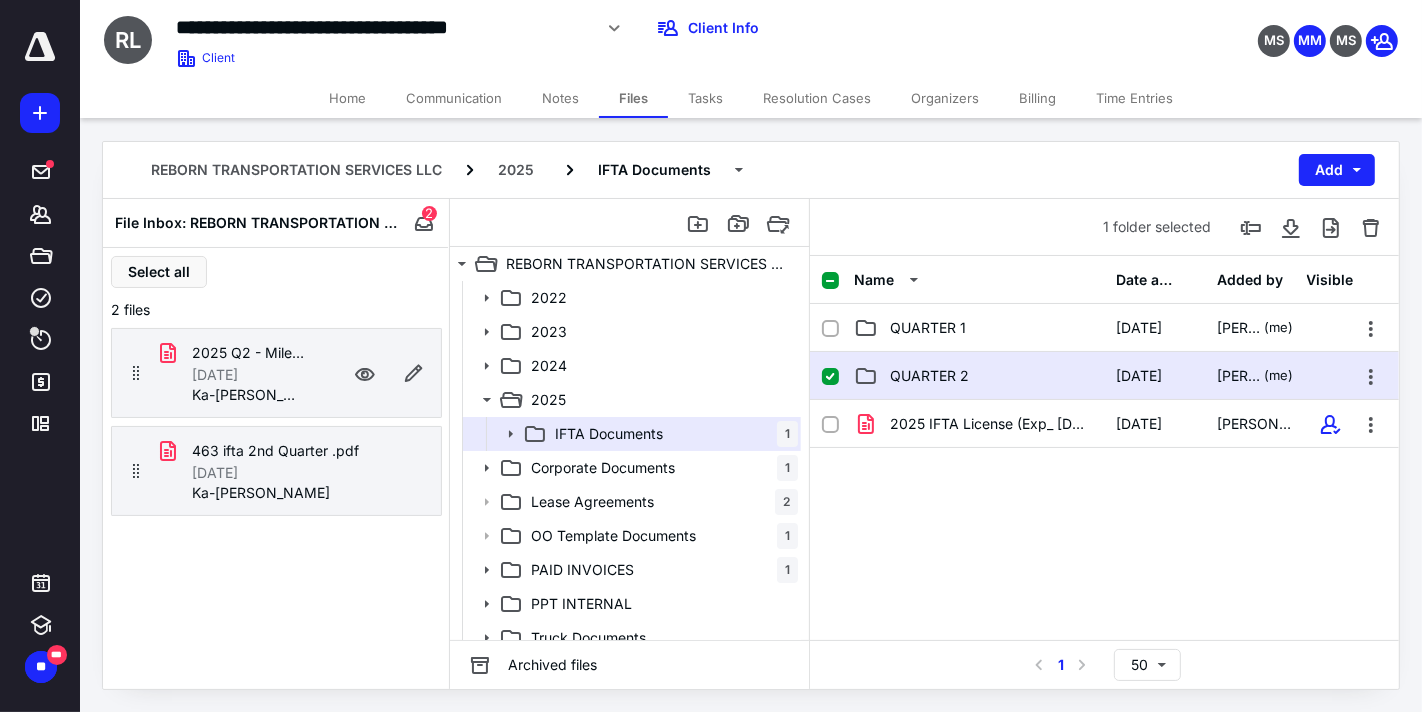 click on "7/9/2025" at bounding box center (248, 375) 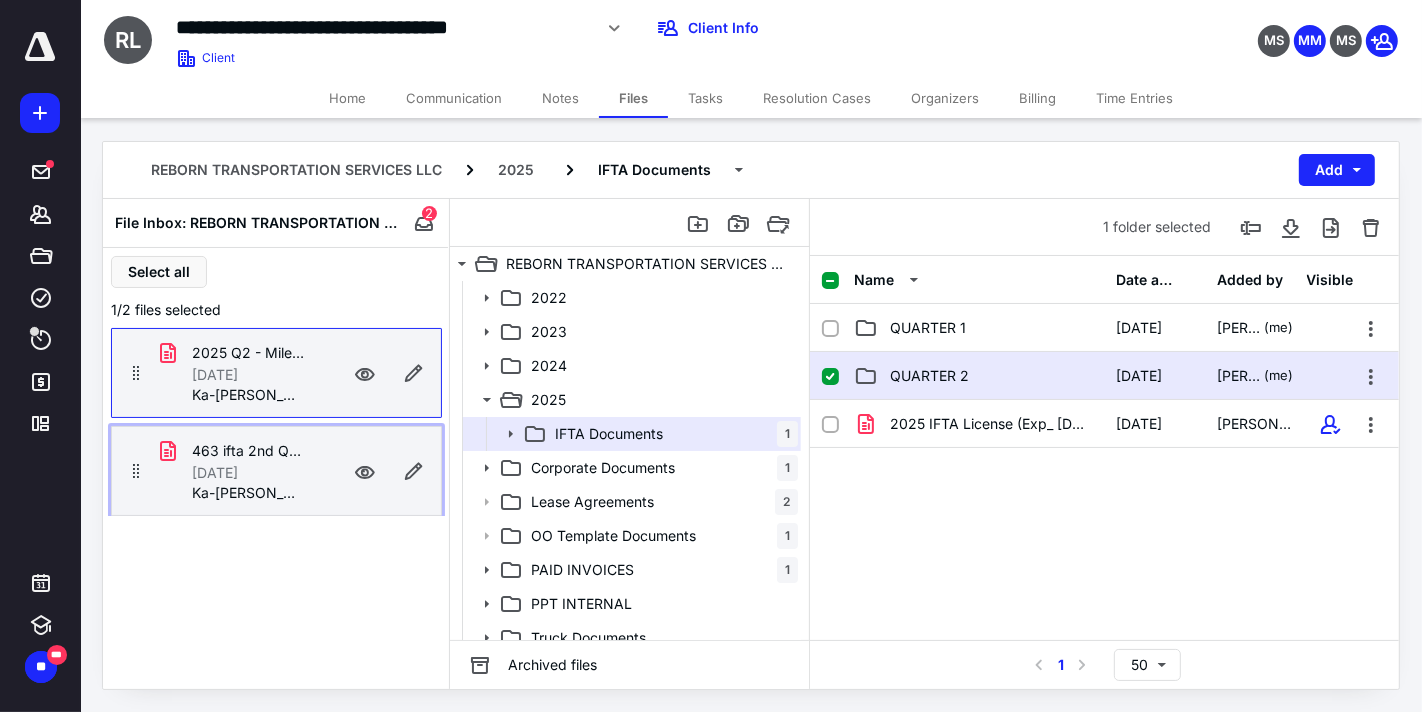 click on "Ka-ron Richardson" at bounding box center (248, 493) 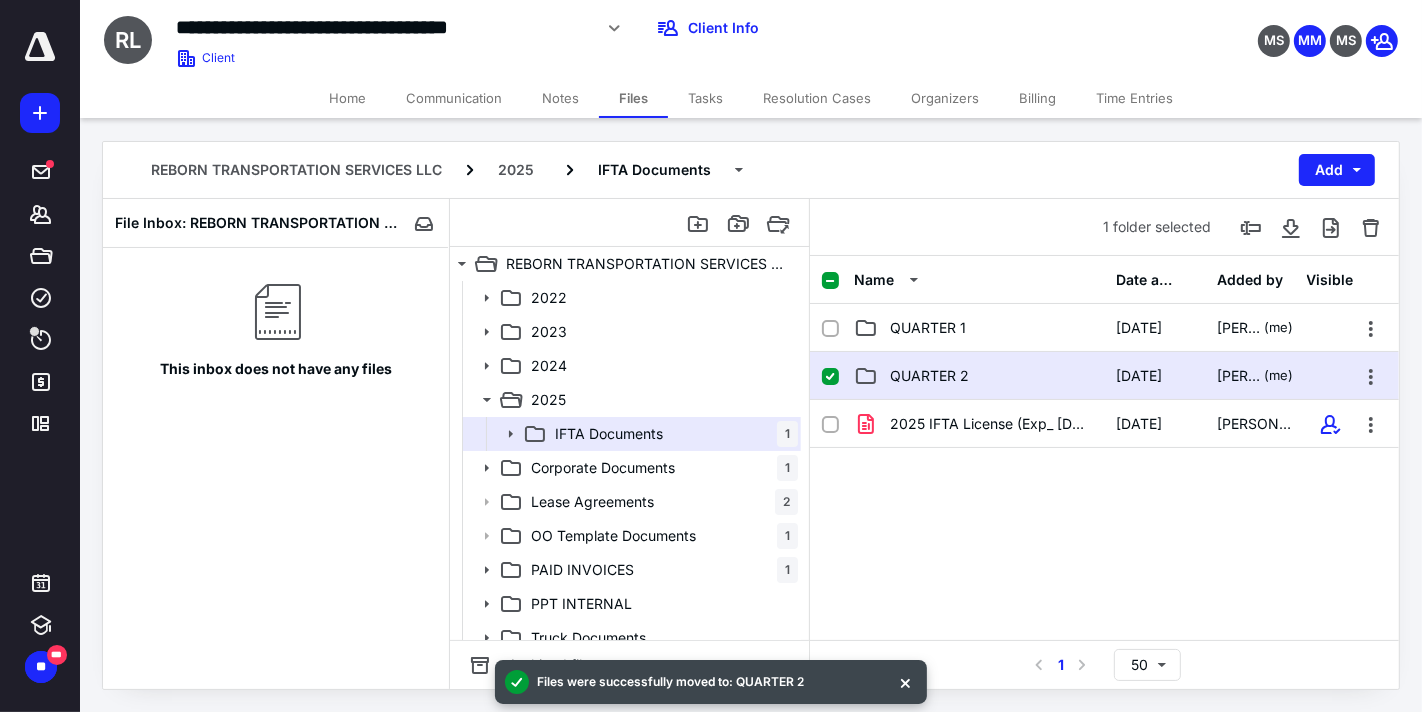 click on "Home" at bounding box center (347, 98) 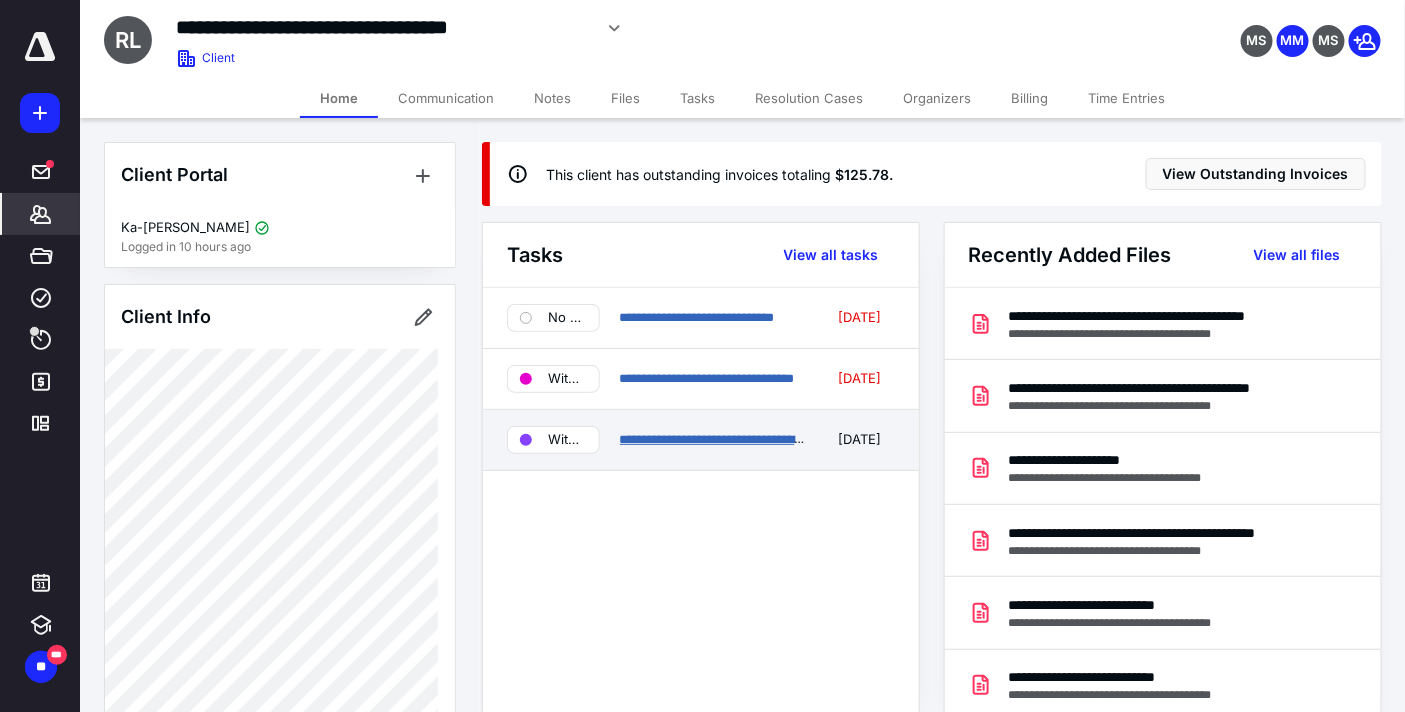 click on "**********" at bounding box center [742, 439] 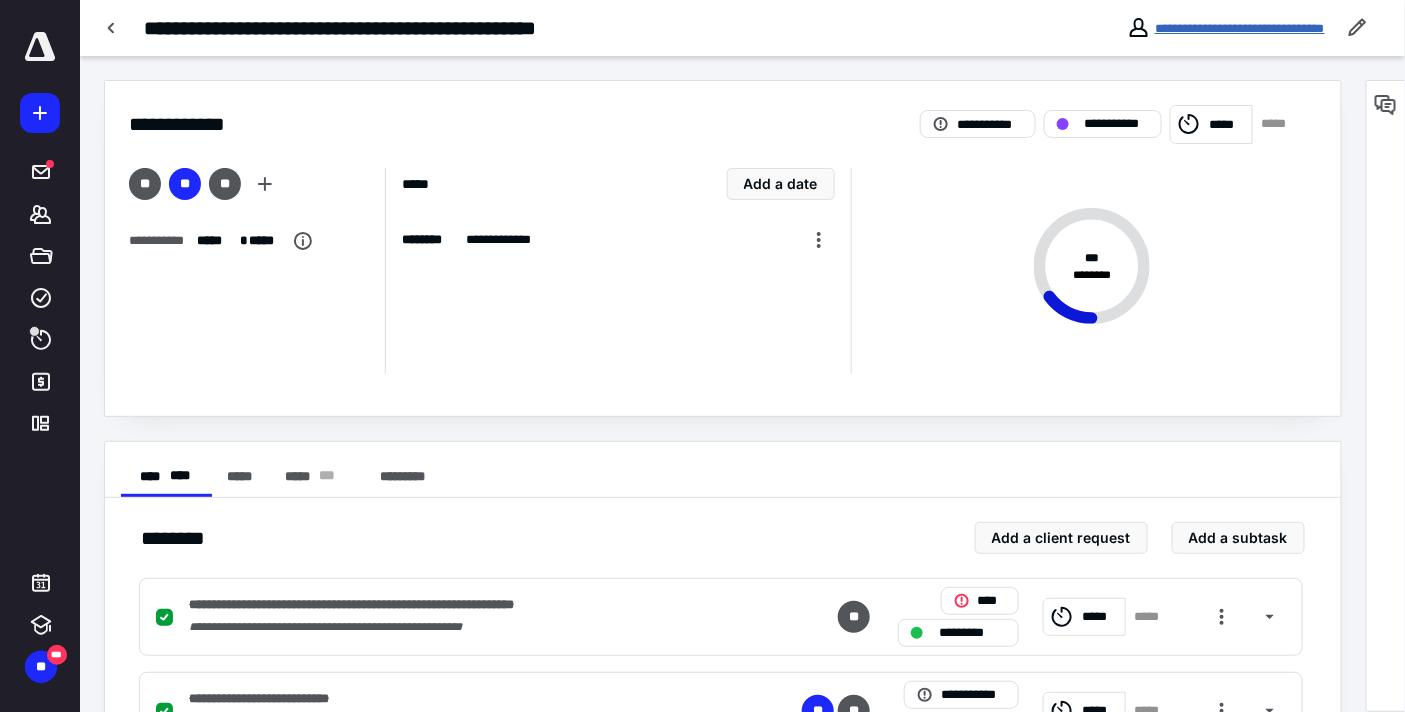 click on "**********" at bounding box center [1240, 28] 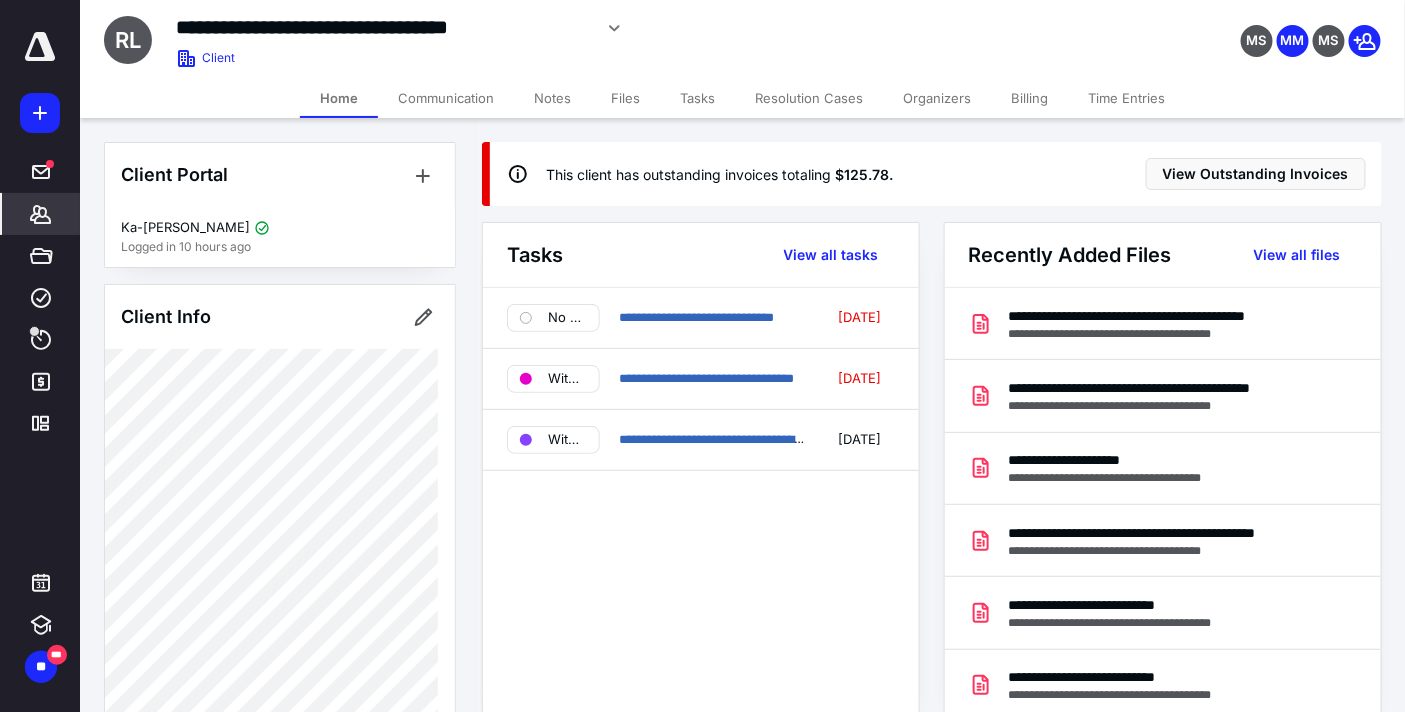 click on "Files" at bounding box center [625, 98] 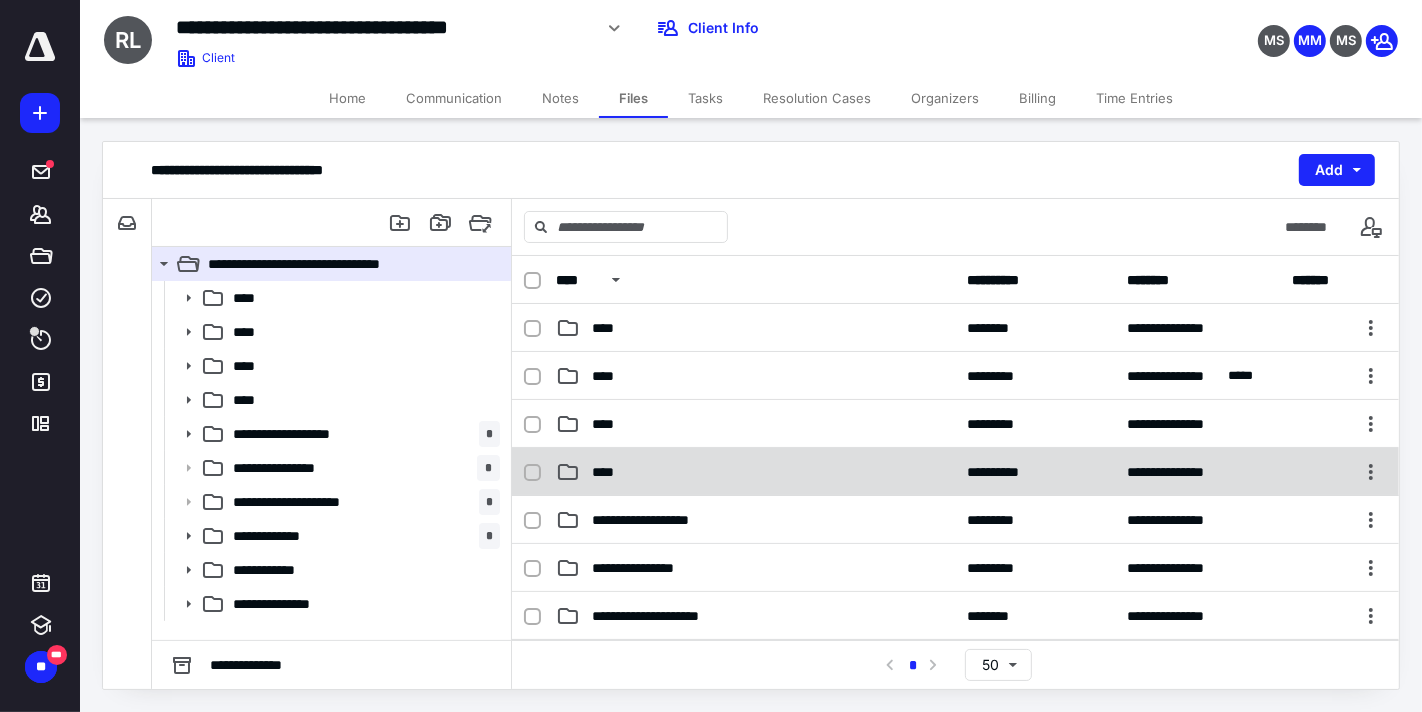 click on "****" at bounding box center [756, 472] 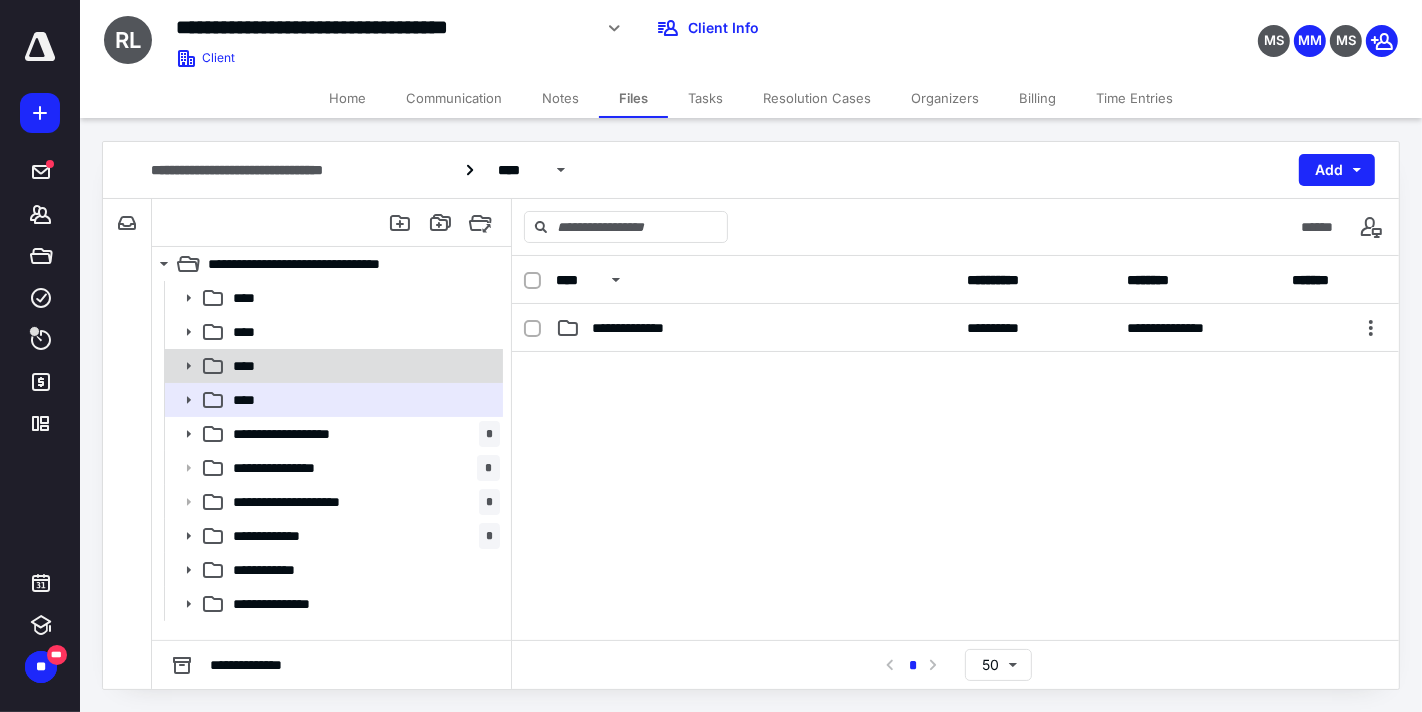 click on "****" at bounding box center (362, 366) 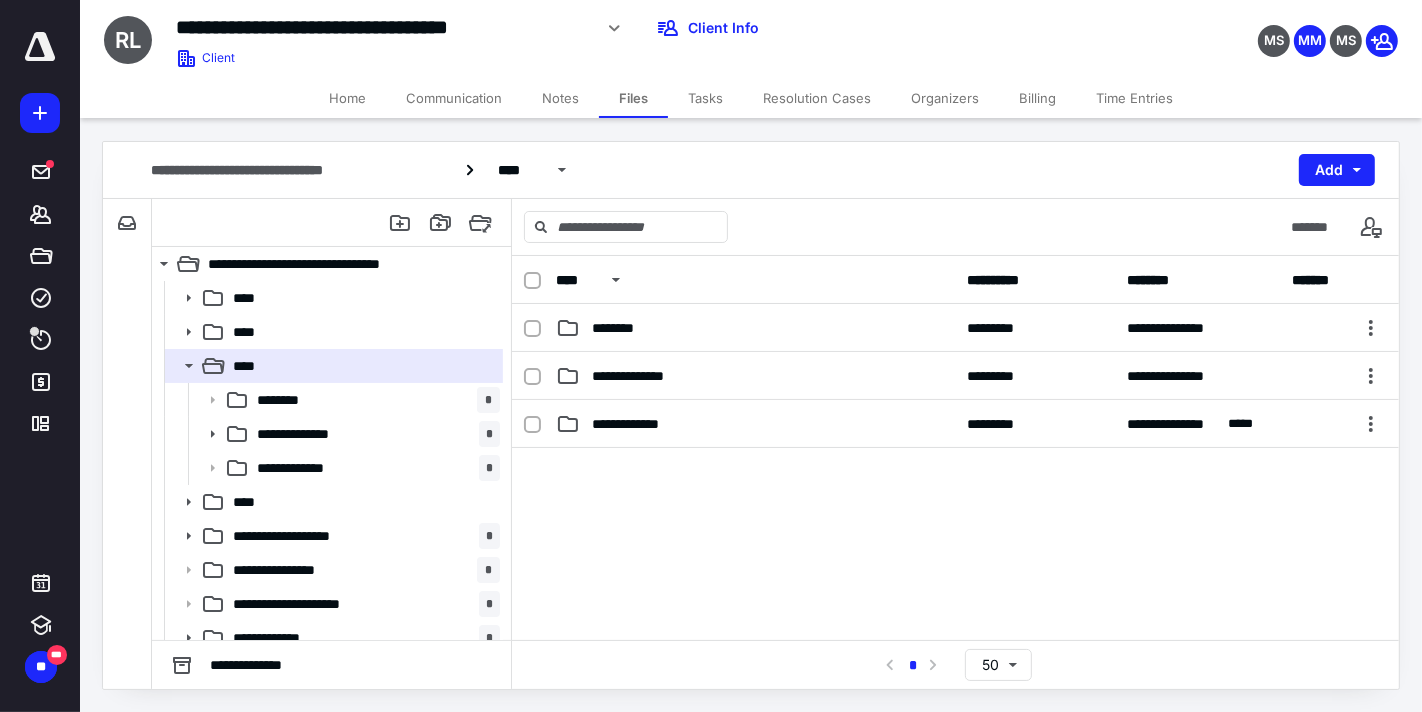 click on "Tasks" at bounding box center [705, 98] 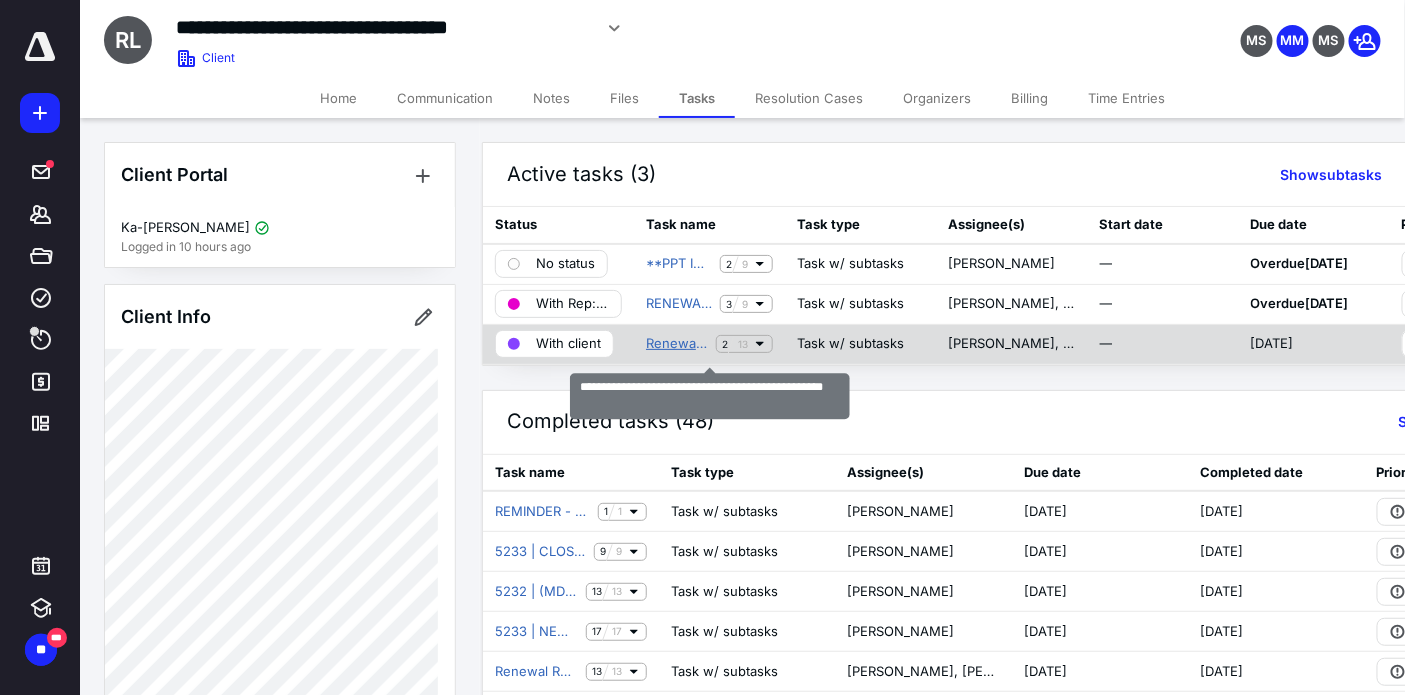 click on "Renewal Reminder: IFTA Quarterly Report (2025 Q2)" at bounding box center (677, 344) 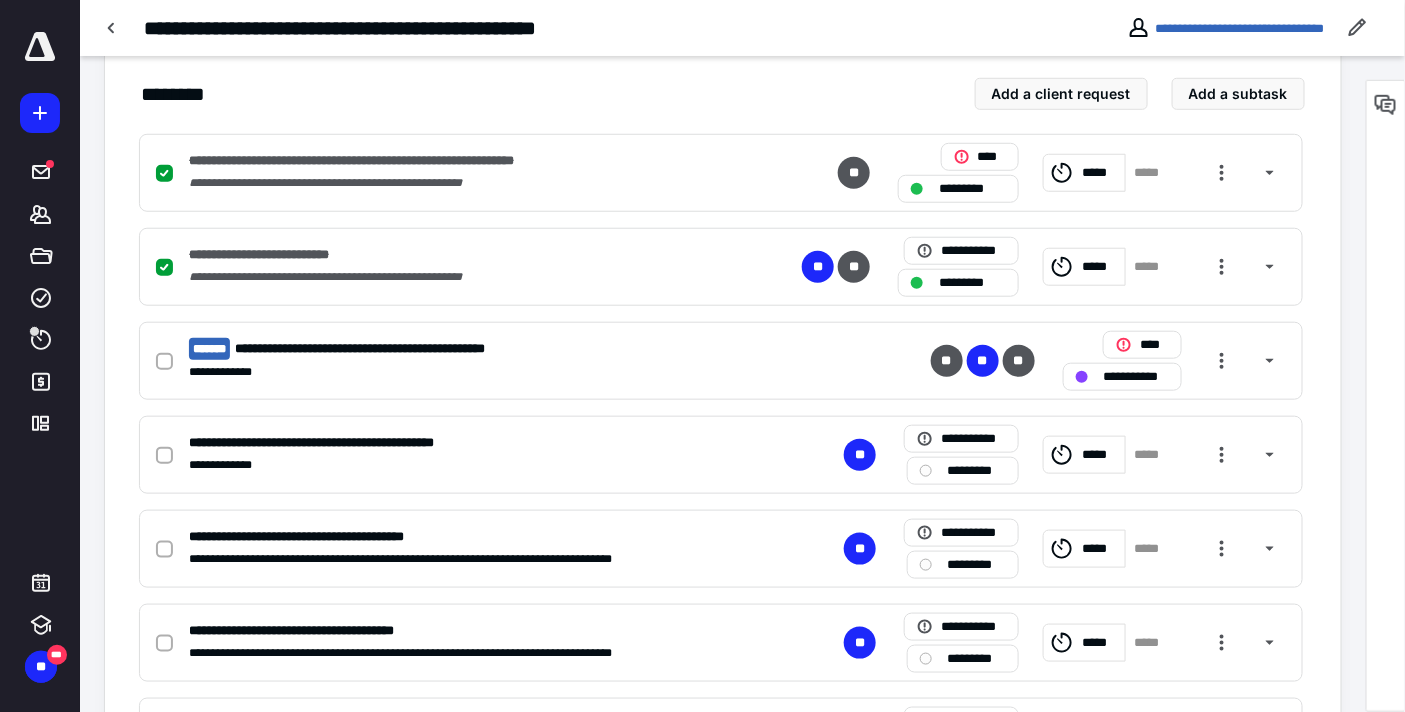scroll, scrollTop: 0, scrollLeft: 0, axis: both 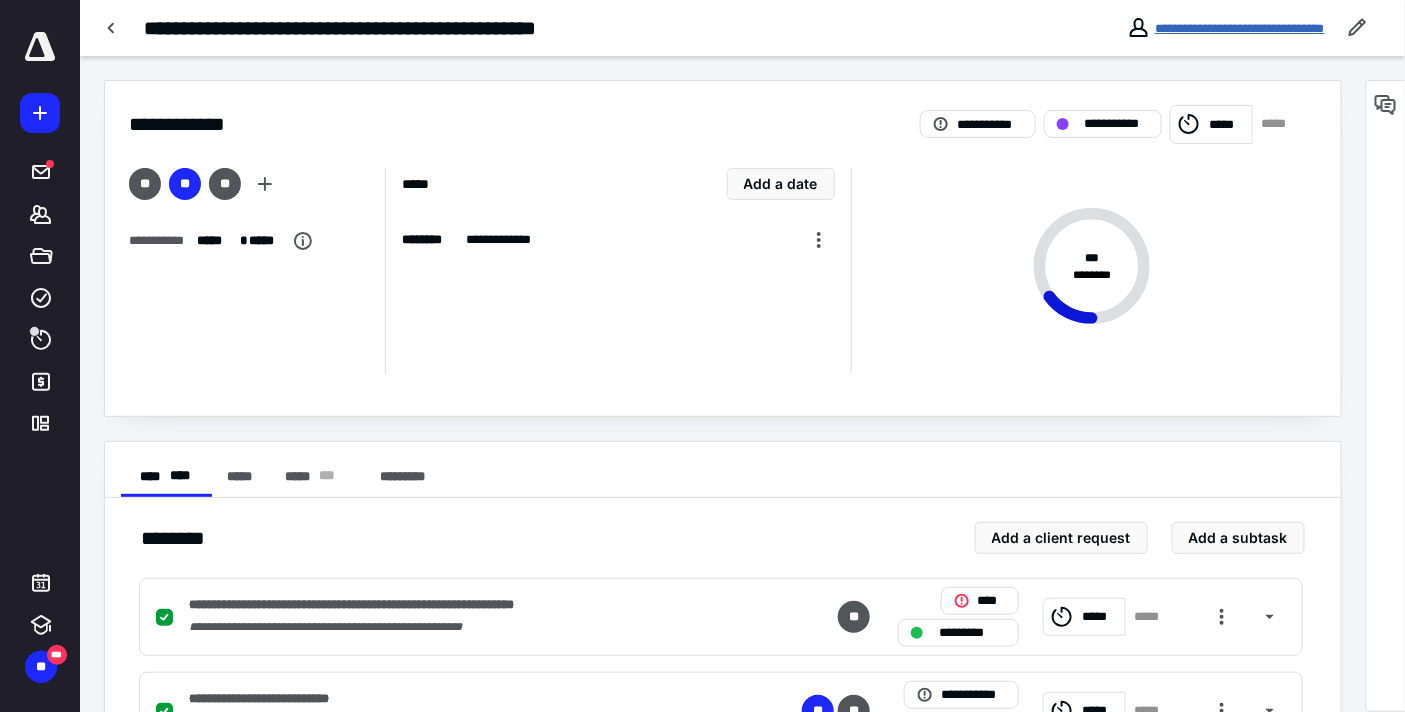 drag, startPoint x: 1068, startPoint y: 28, endPoint x: 1007, endPoint y: 114, distance: 105.43719 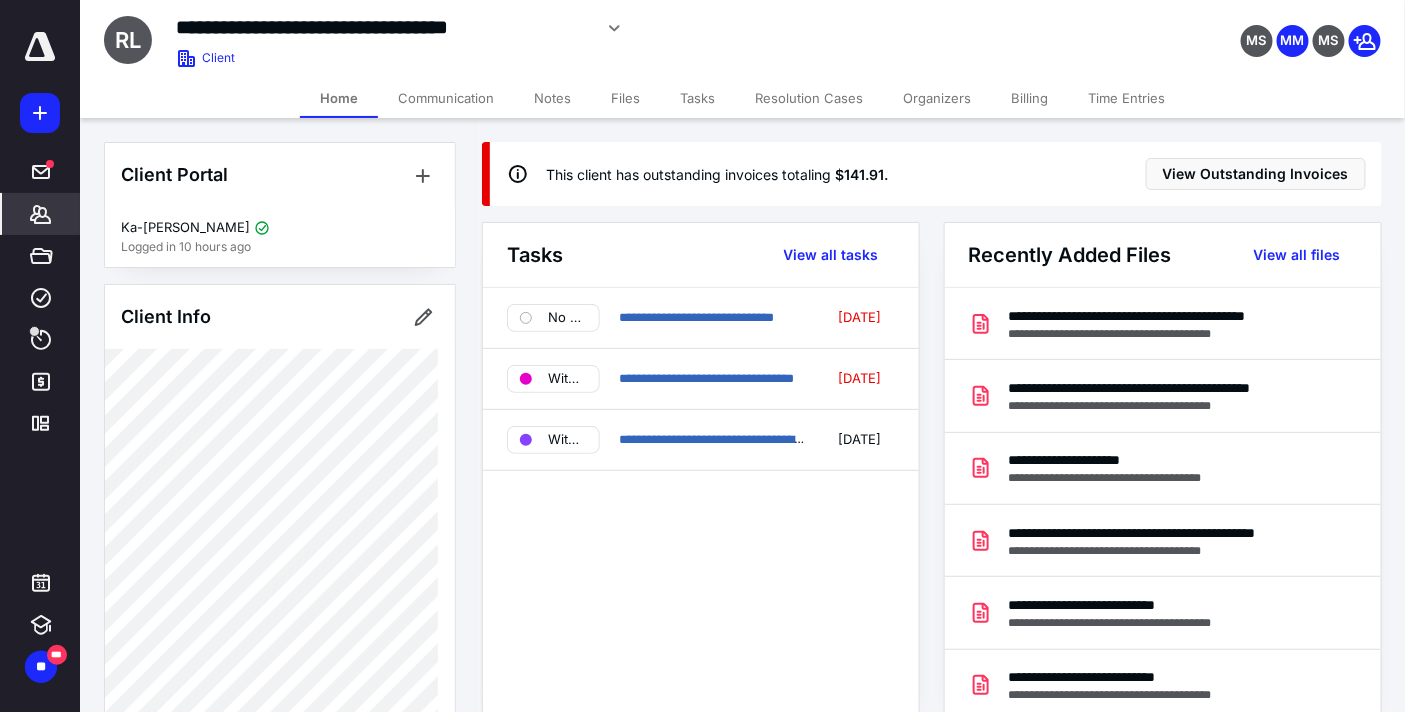 click on "Billing" at bounding box center (1029, 98) 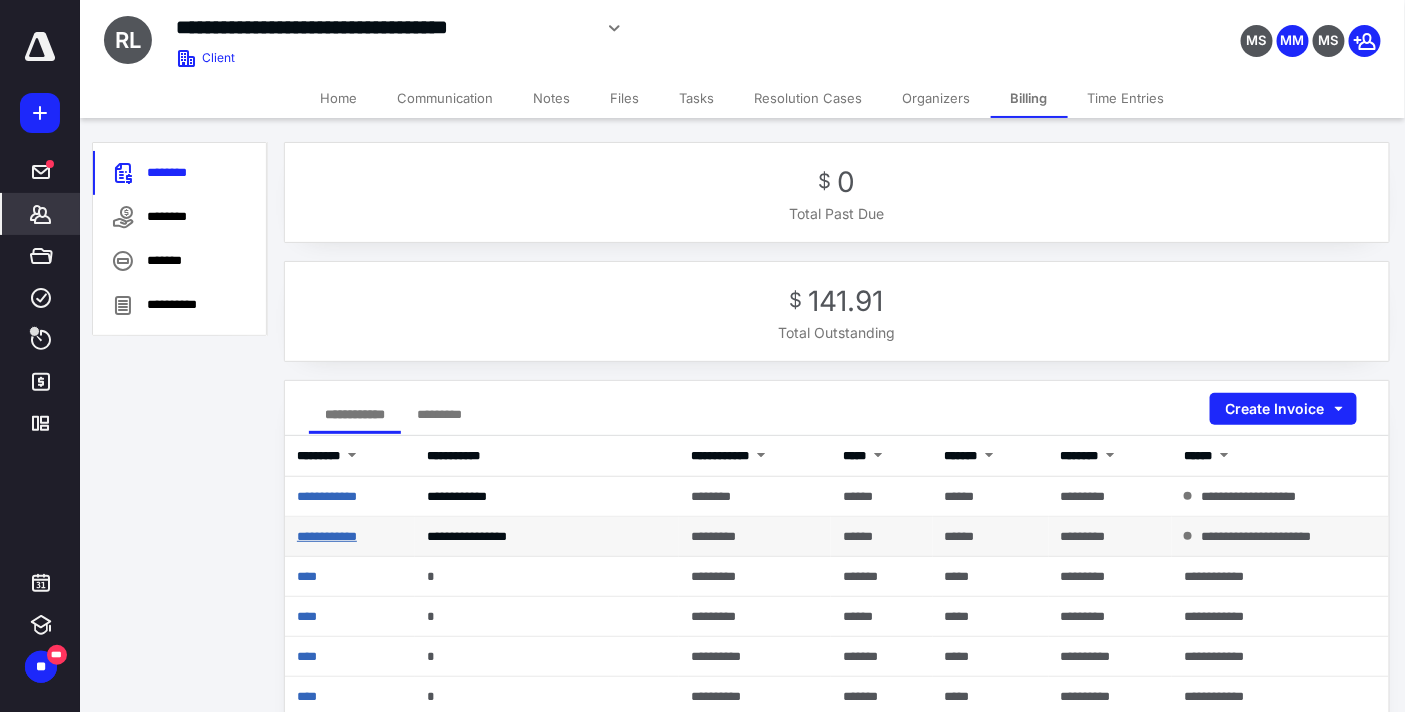 click on "**********" at bounding box center [327, 536] 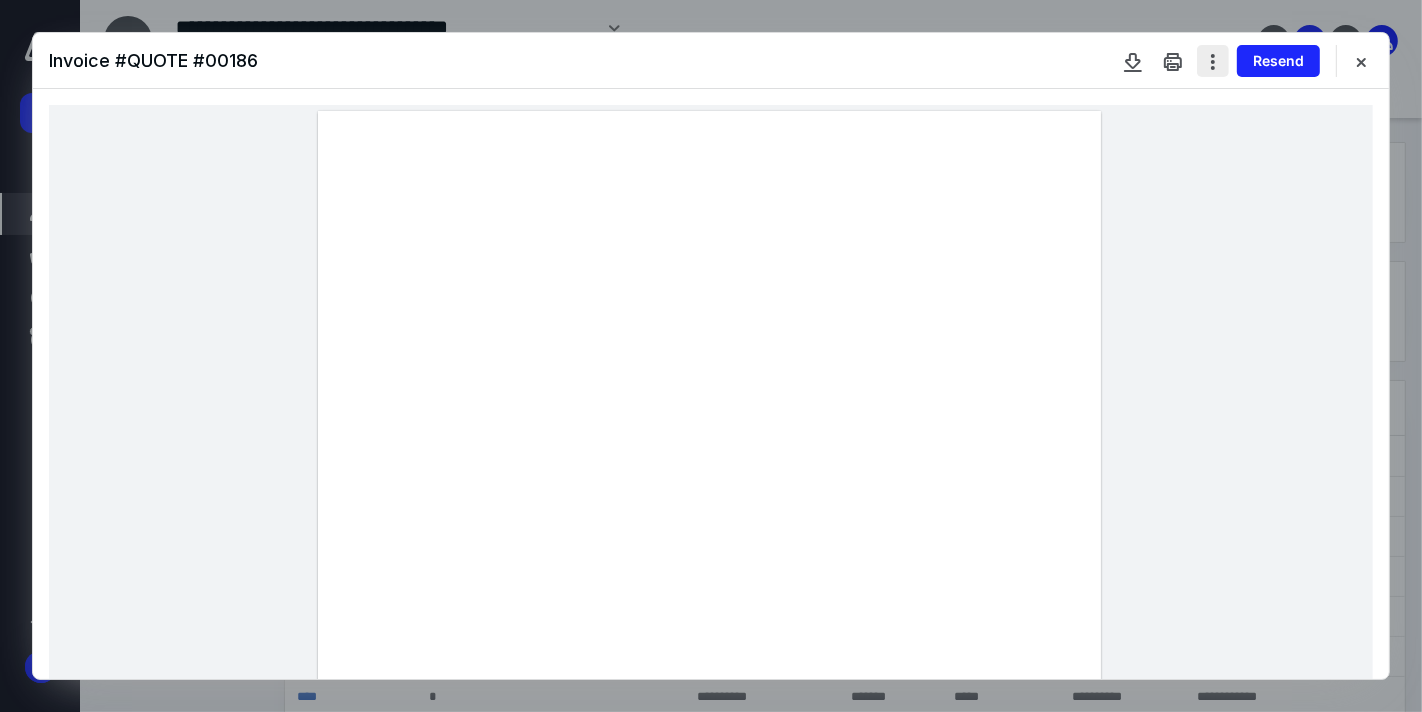 click at bounding box center (1213, 61) 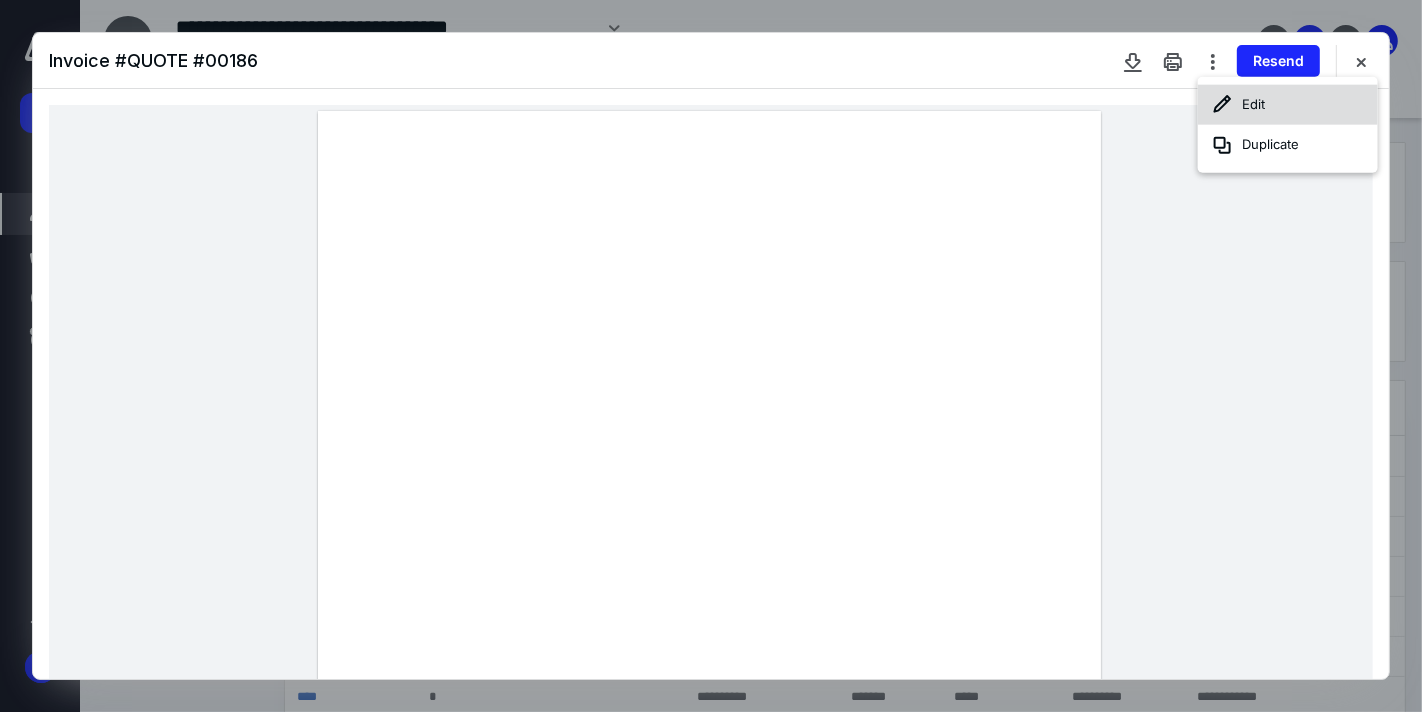 click on "Edit" at bounding box center [1288, 105] 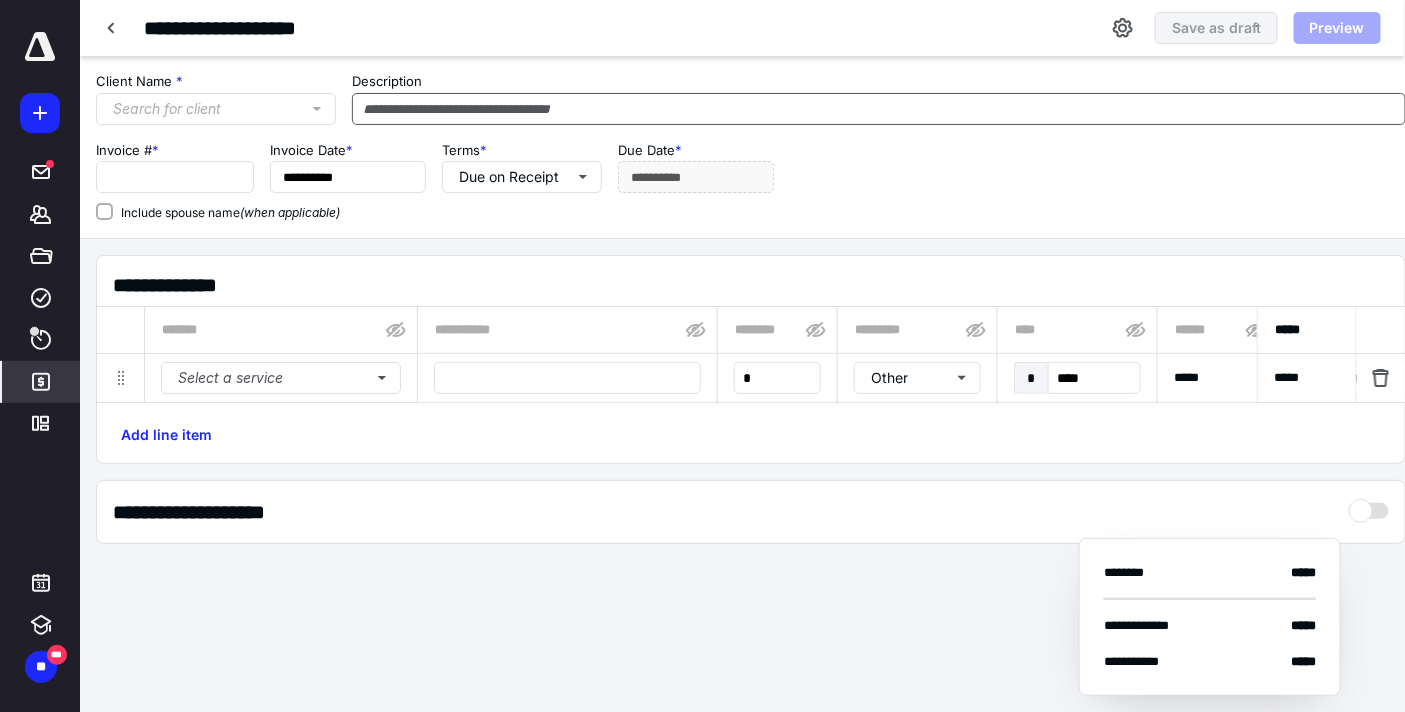 type on "**********" 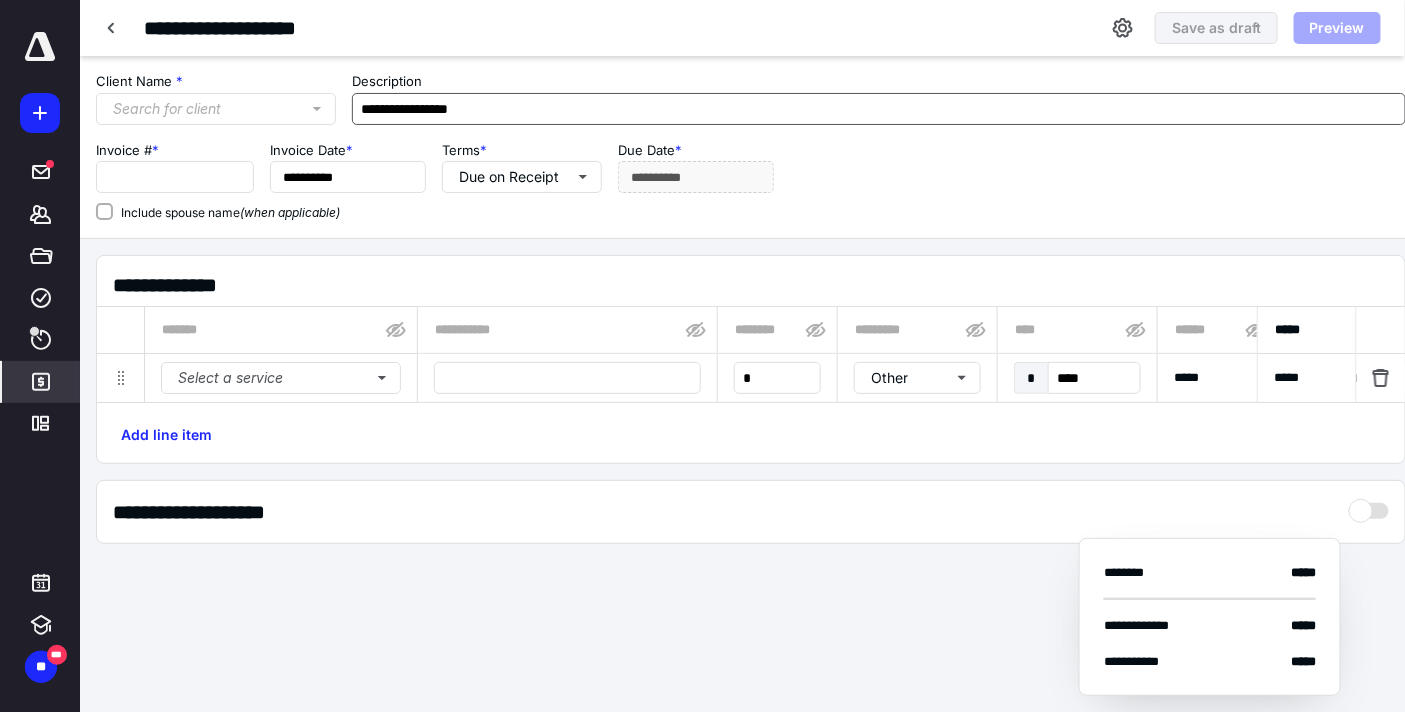 type on "**********" 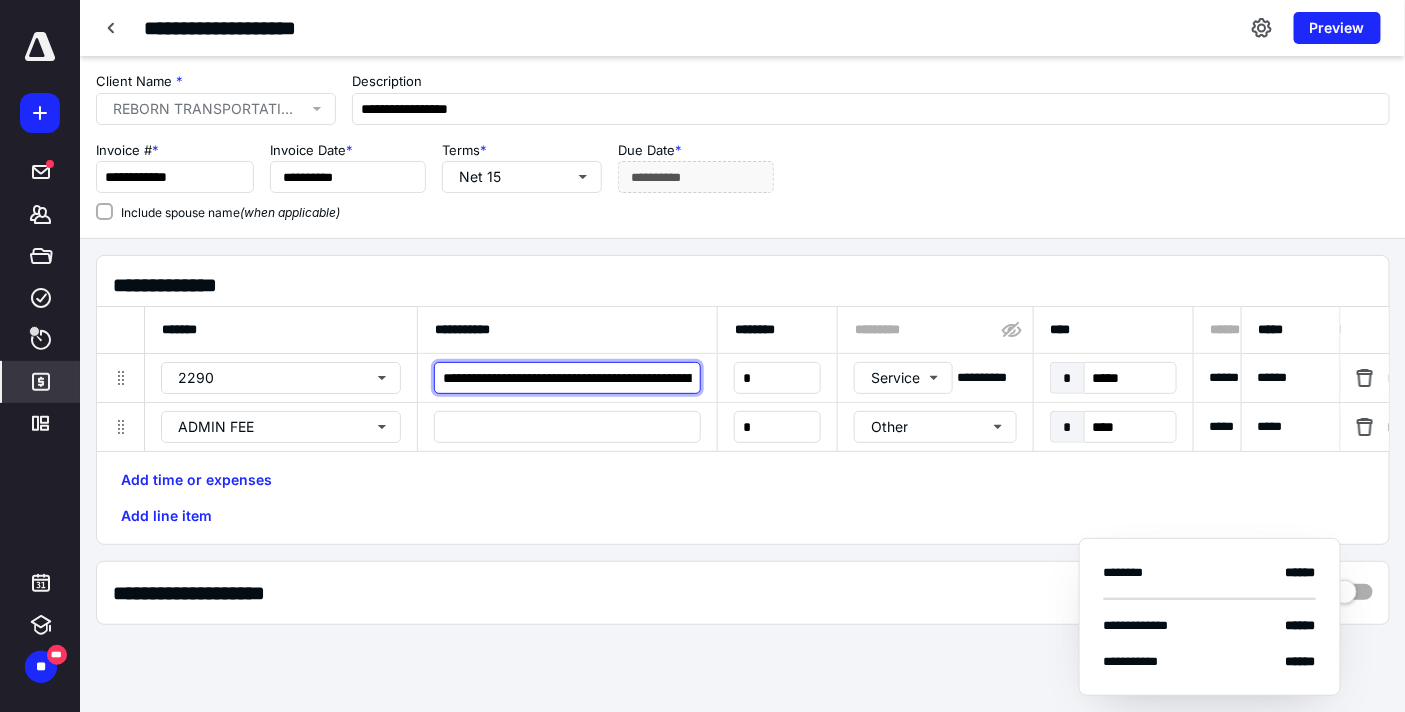 click on "**********" at bounding box center (567, 378) 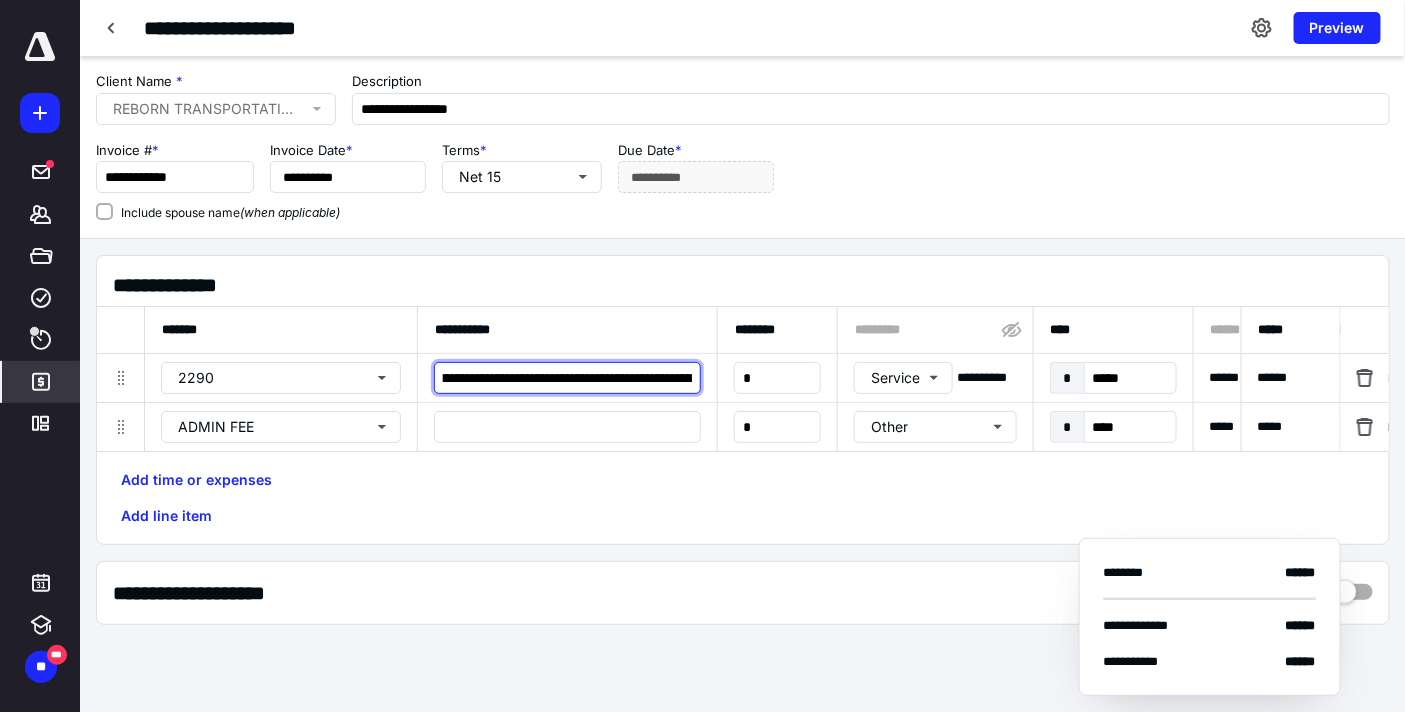 scroll, scrollTop: 0, scrollLeft: 113, axis: horizontal 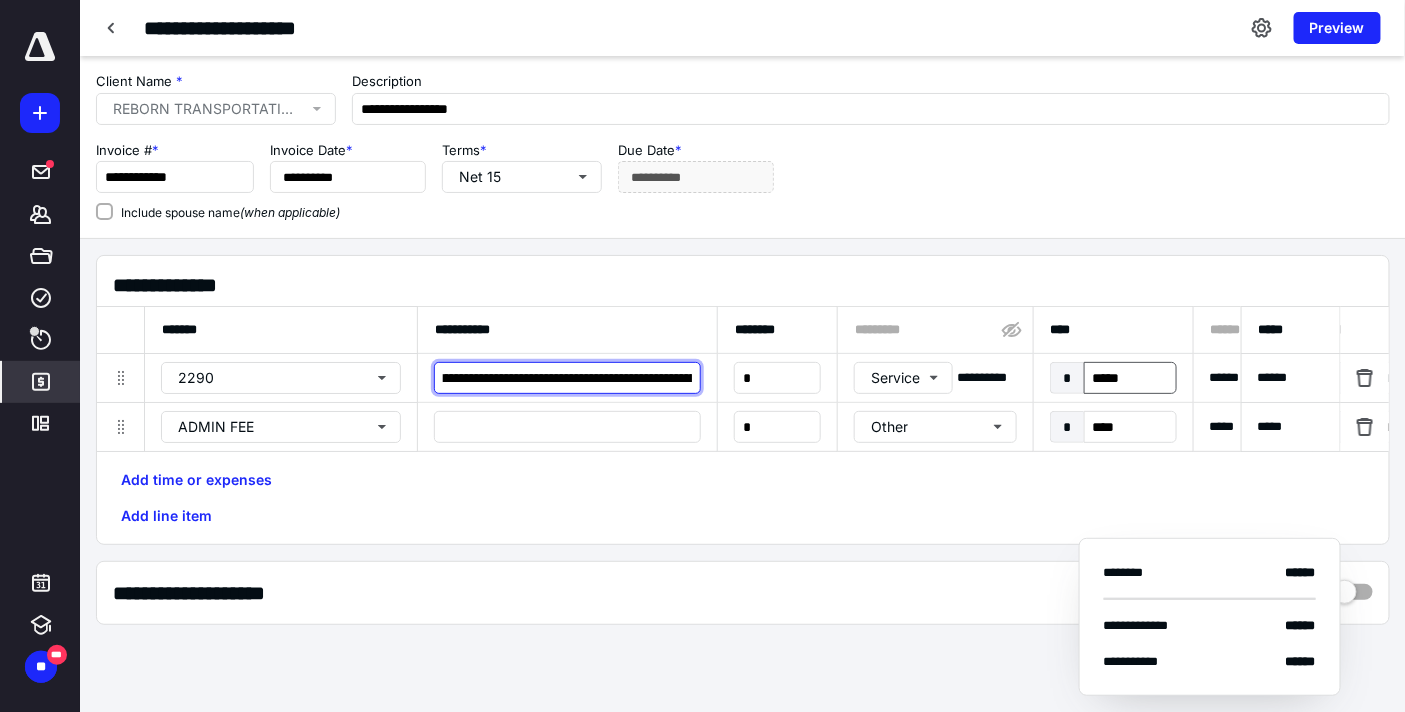 type on "**********" 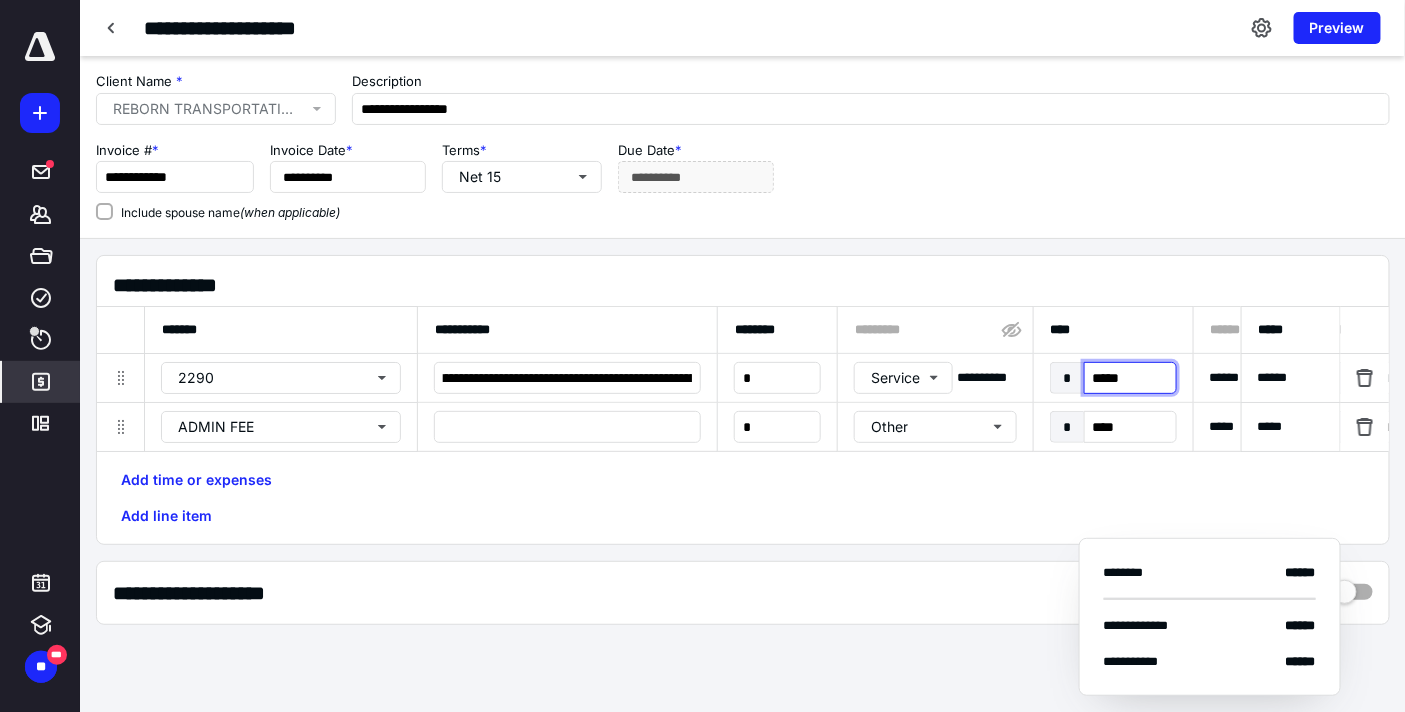 click on "*****" at bounding box center (1130, 378) 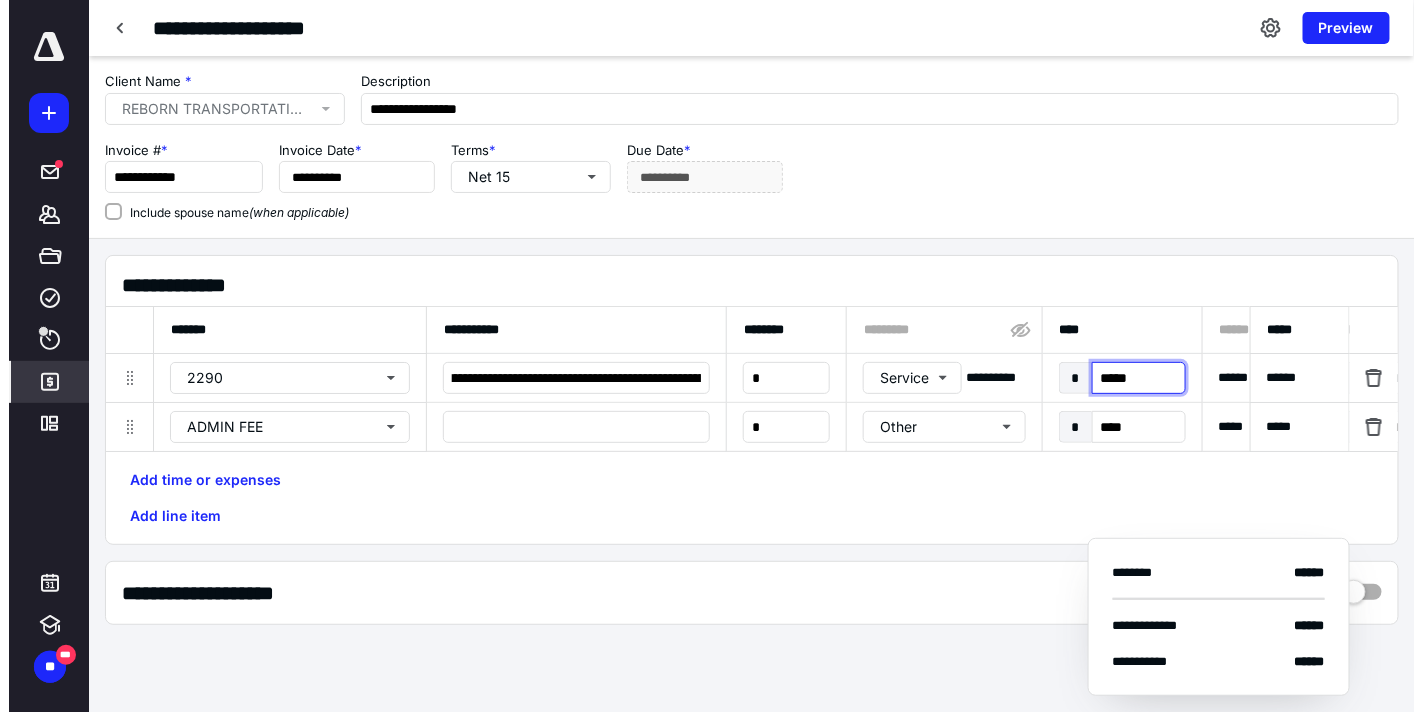 scroll, scrollTop: 0, scrollLeft: 0, axis: both 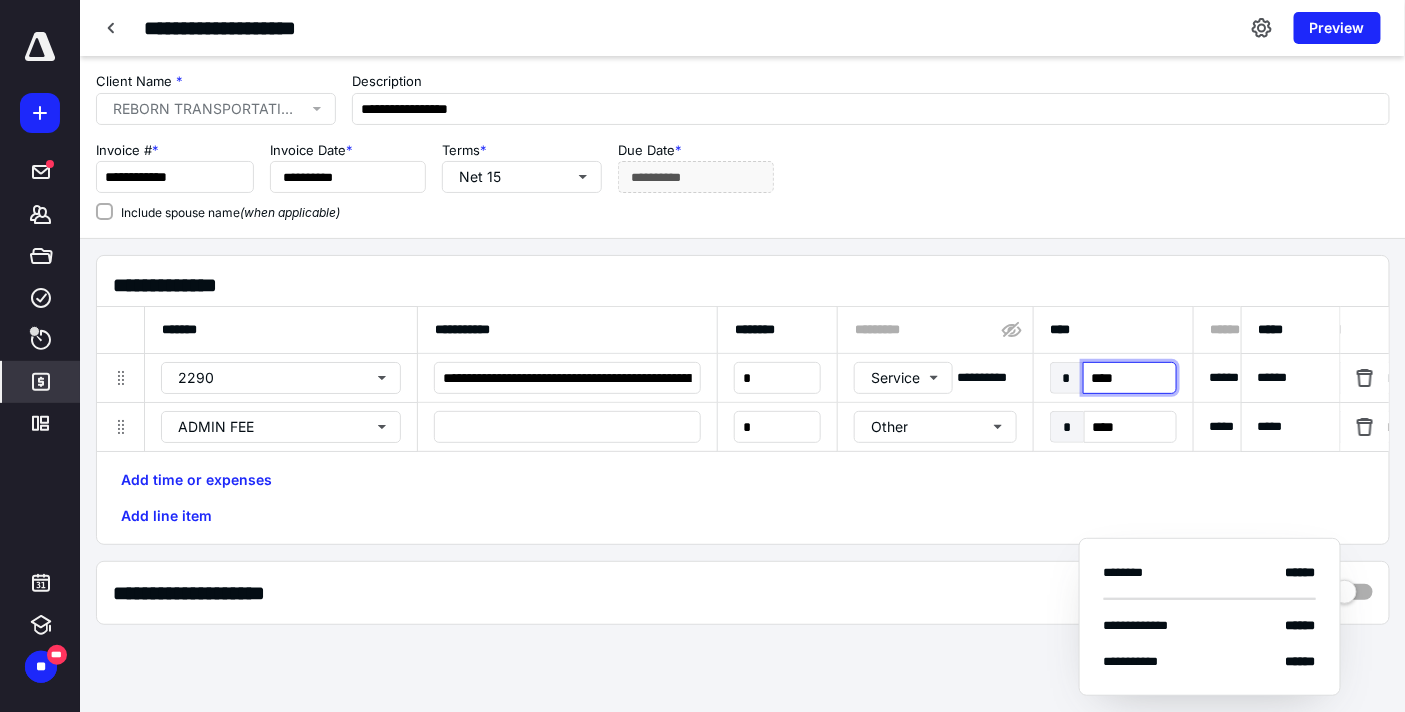 type on "*****" 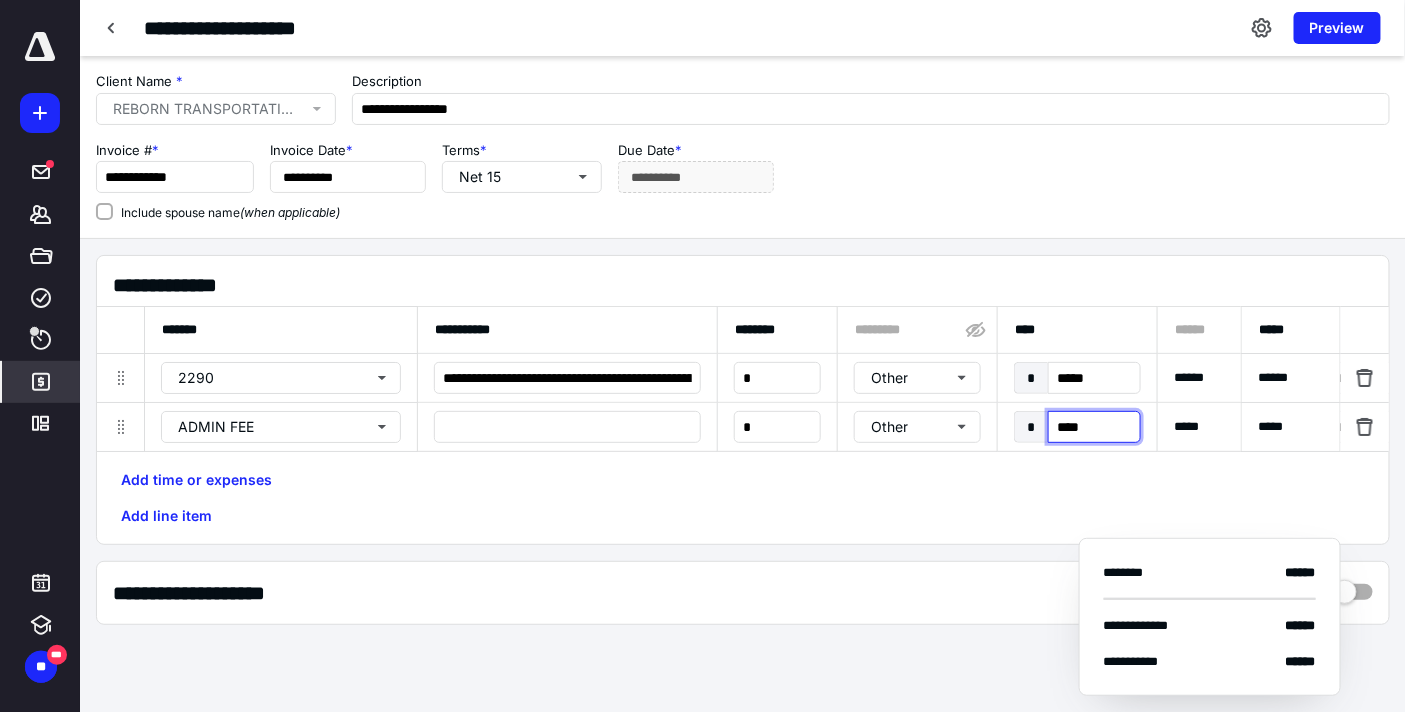 click on "****" at bounding box center (1094, 427) 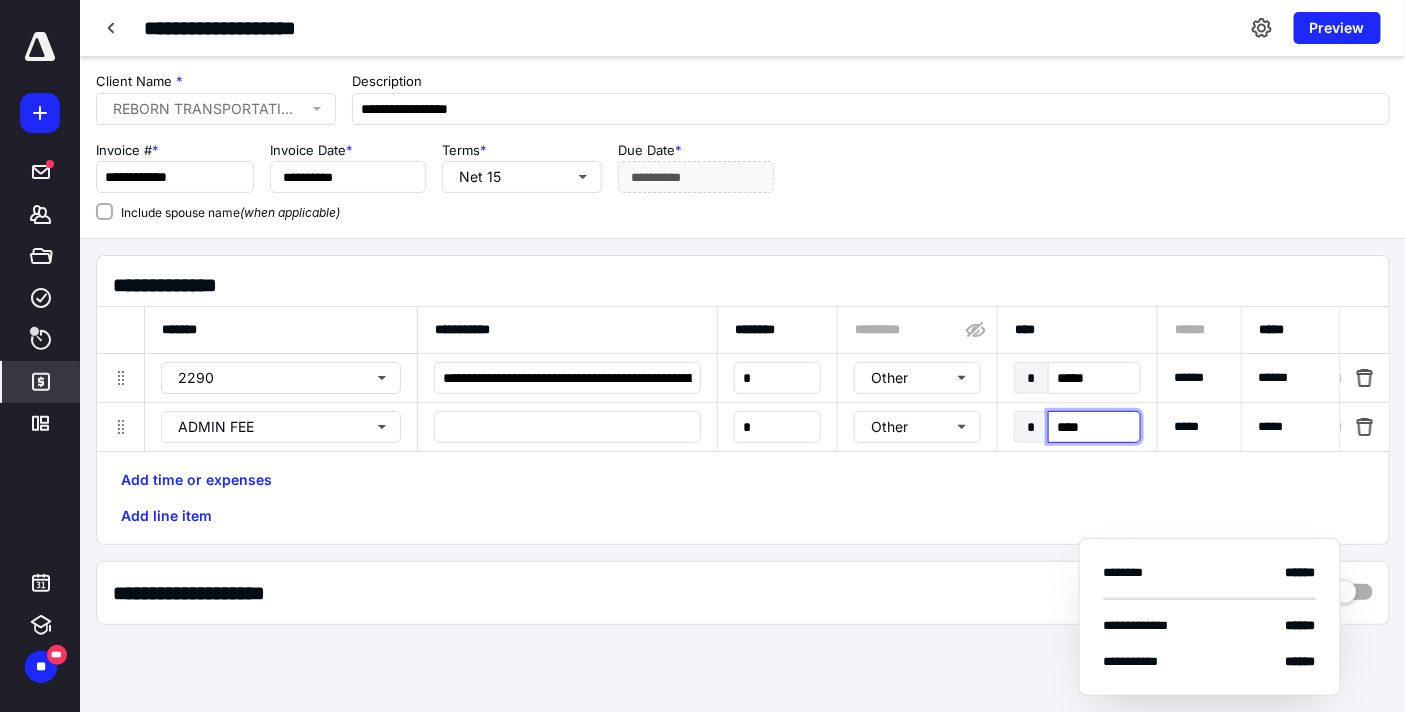 click on "****" at bounding box center [1094, 427] 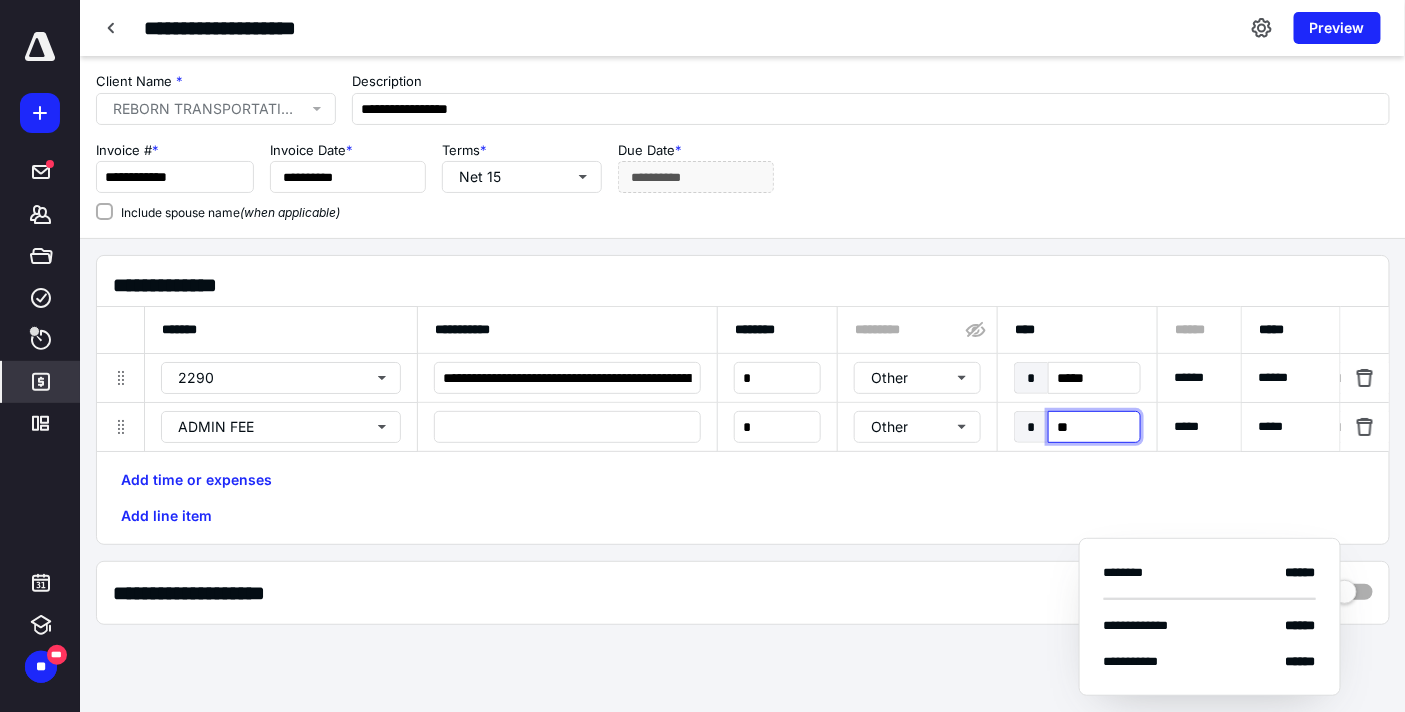 type on "*" 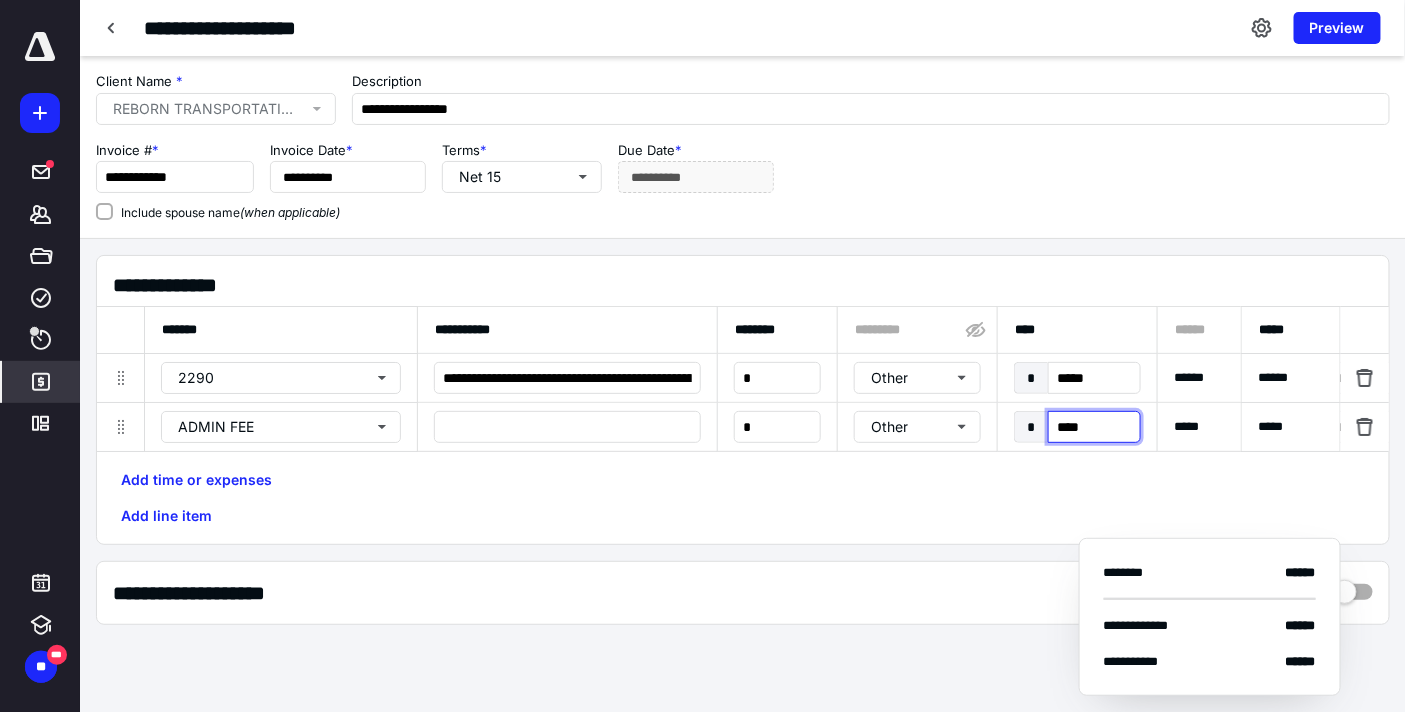 type on "****" 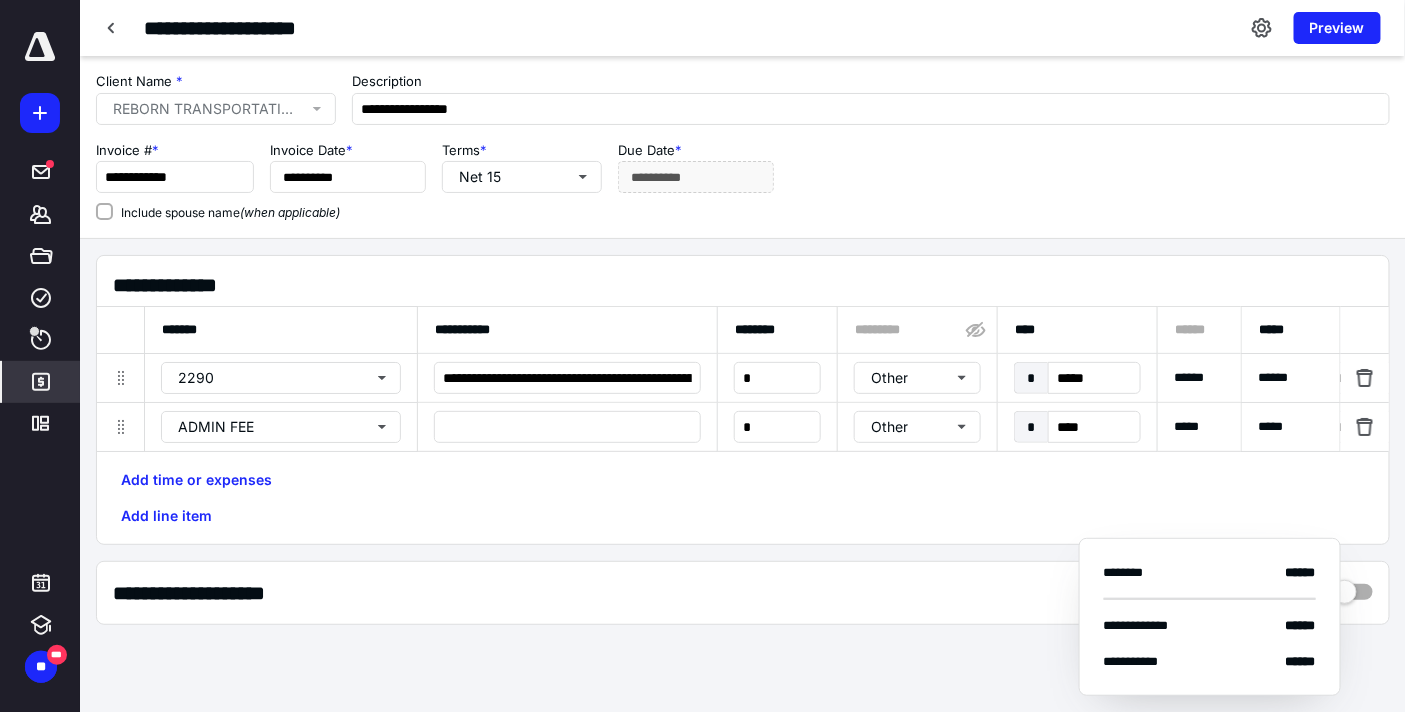 click on "Add time or expenses Add line item" at bounding box center (743, 498) 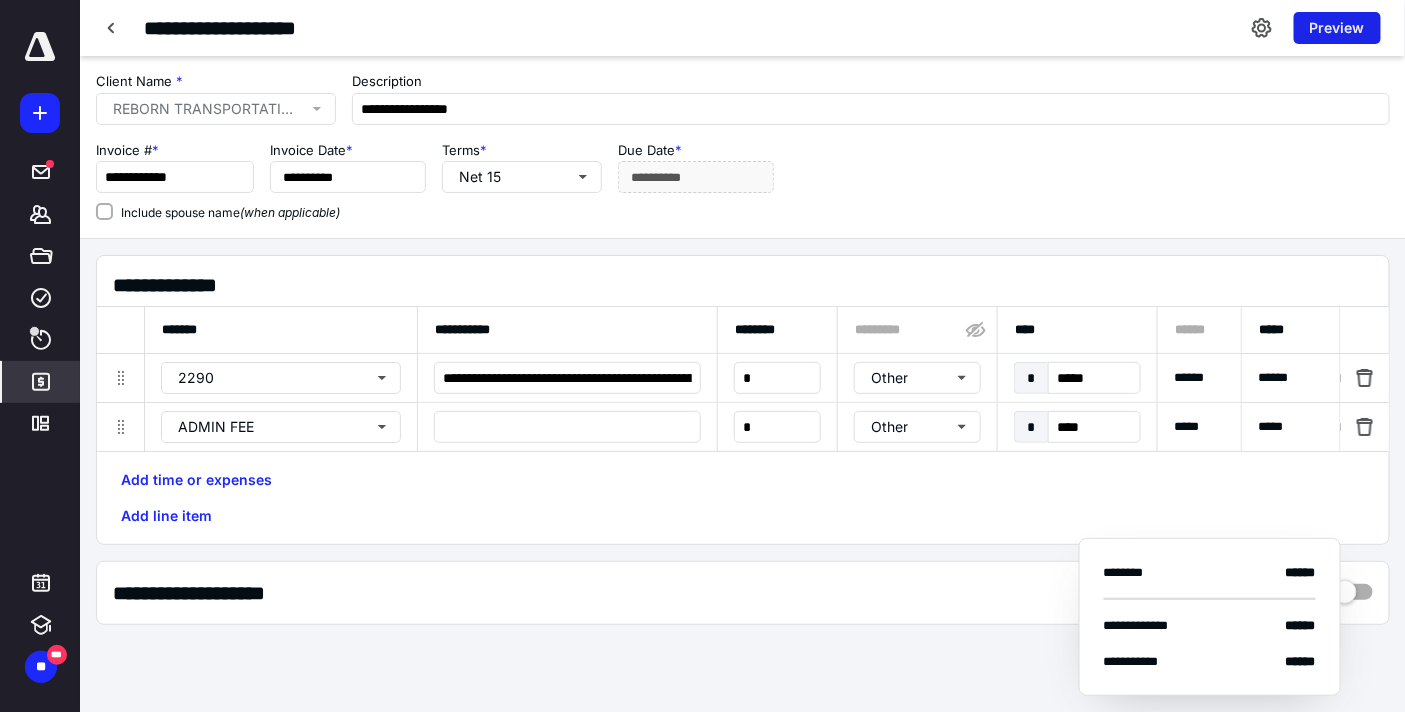 click on "Preview" at bounding box center (1337, 28) 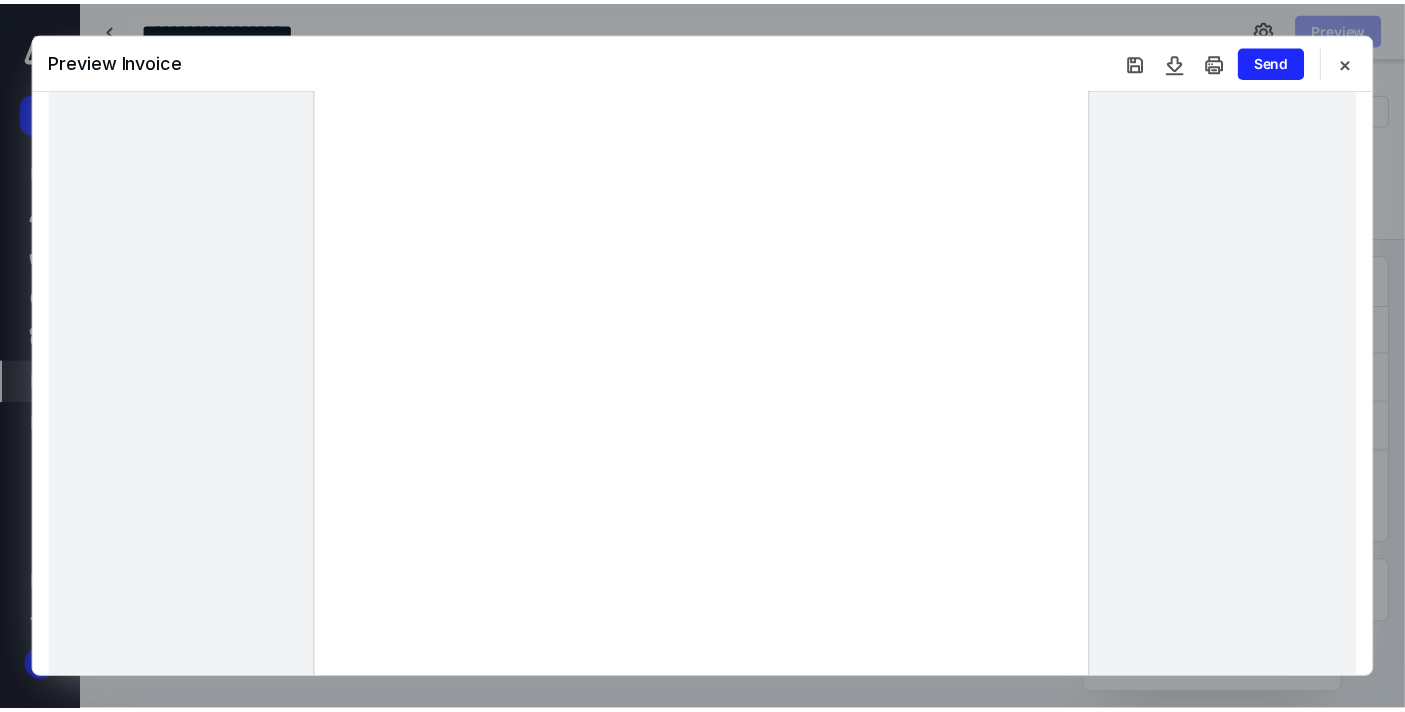 scroll, scrollTop: 111, scrollLeft: 0, axis: vertical 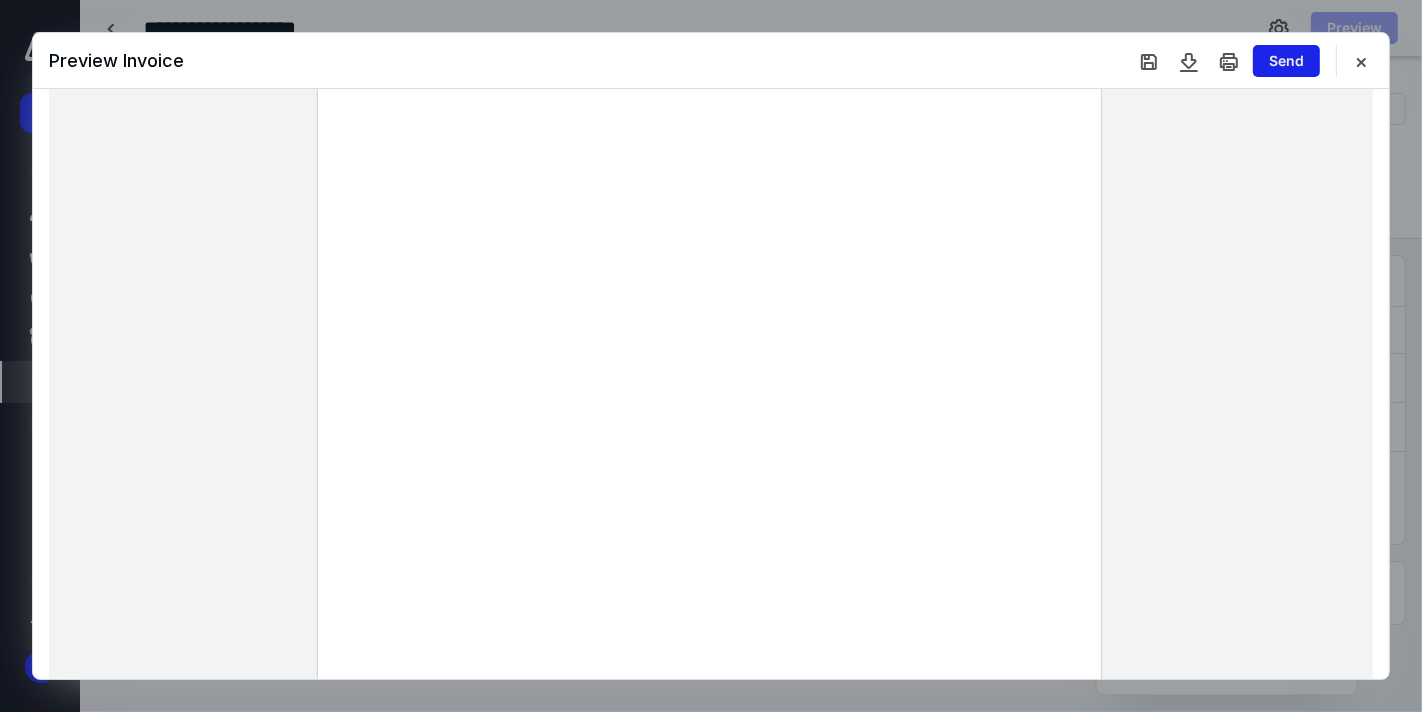 click on "Send" at bounding box center (1286, 61) 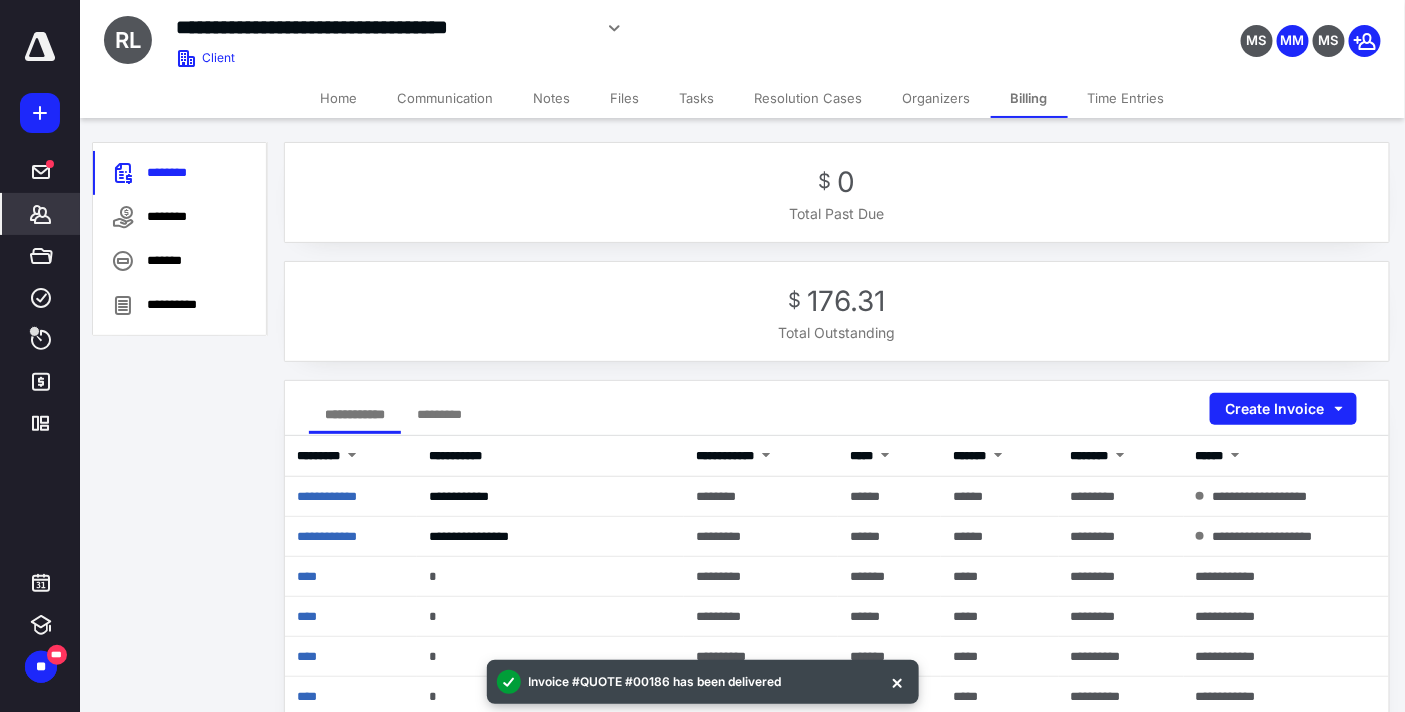 click on "Files" at bounding box center (625, 98) 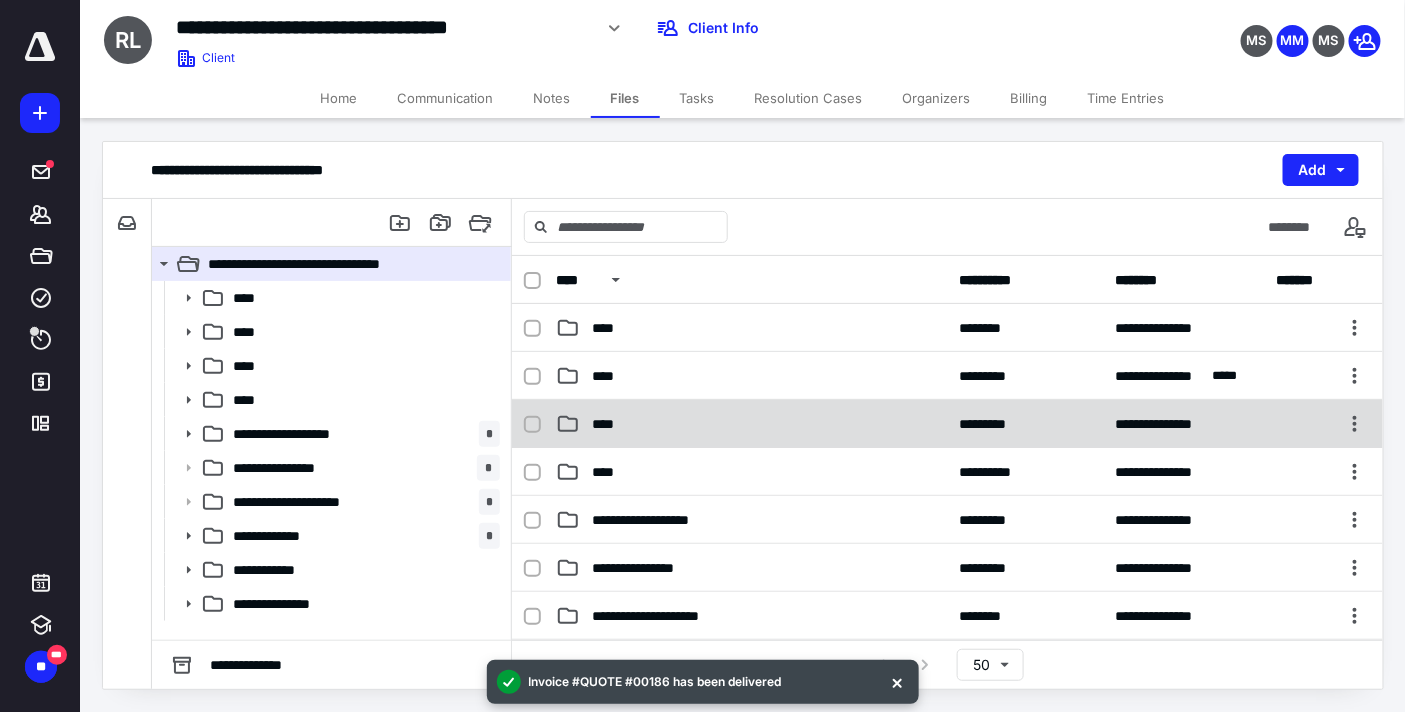 click on "****" at bounding box center [751, 424] 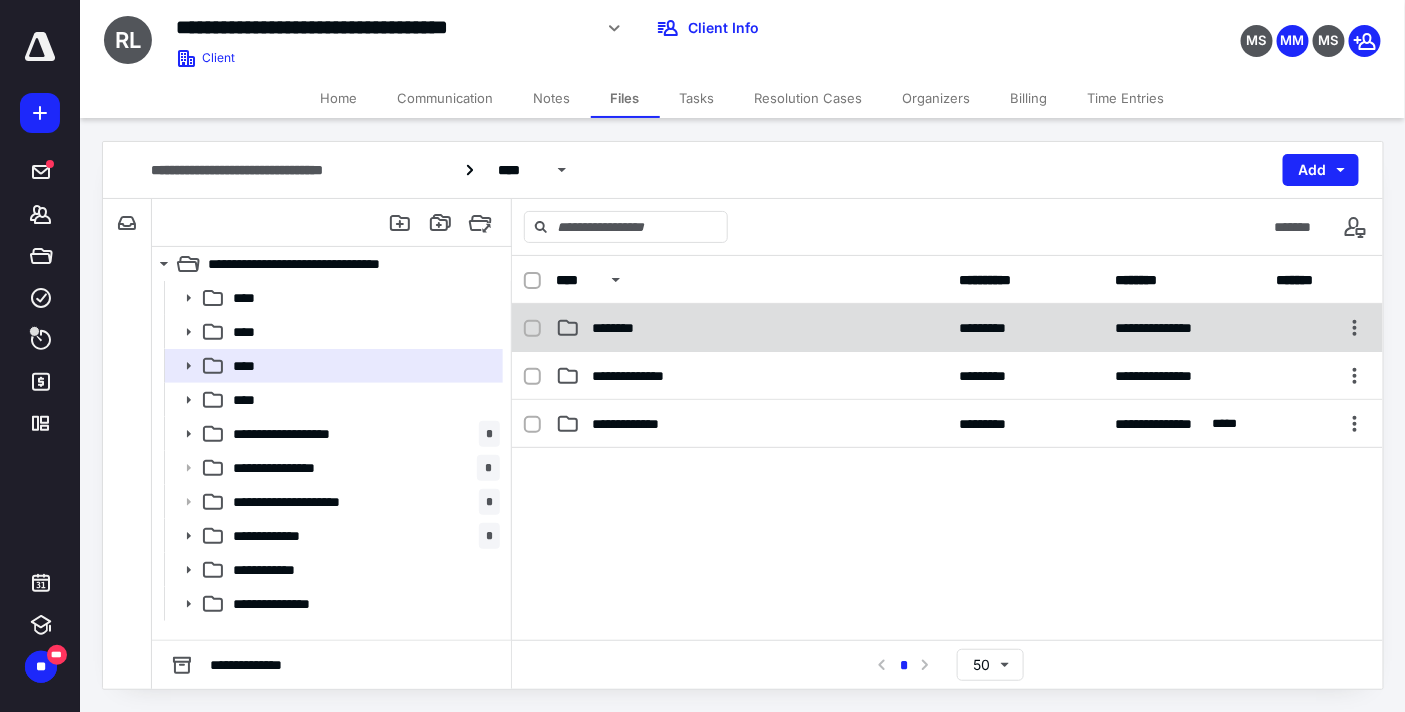 click on "**********" at bounding box center [947, 328] 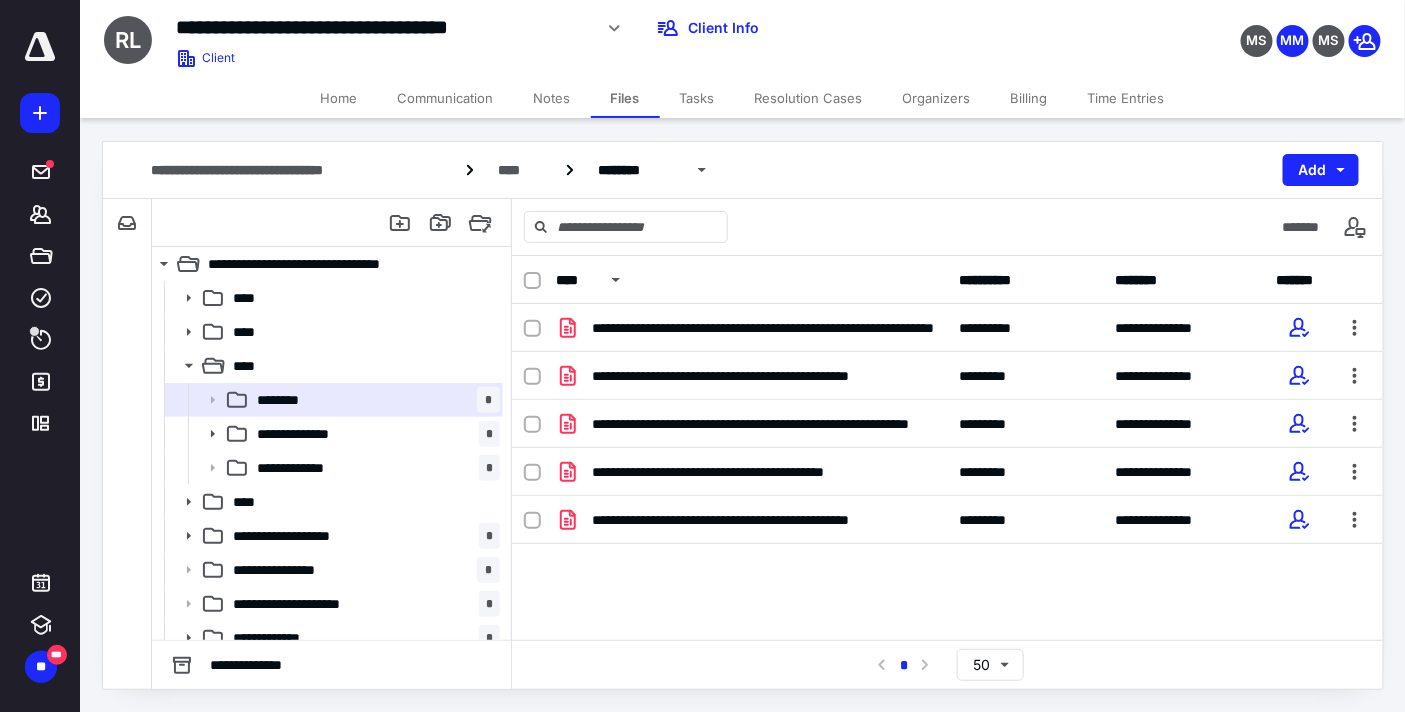 click on "Home" at bounding box center [339, 98] 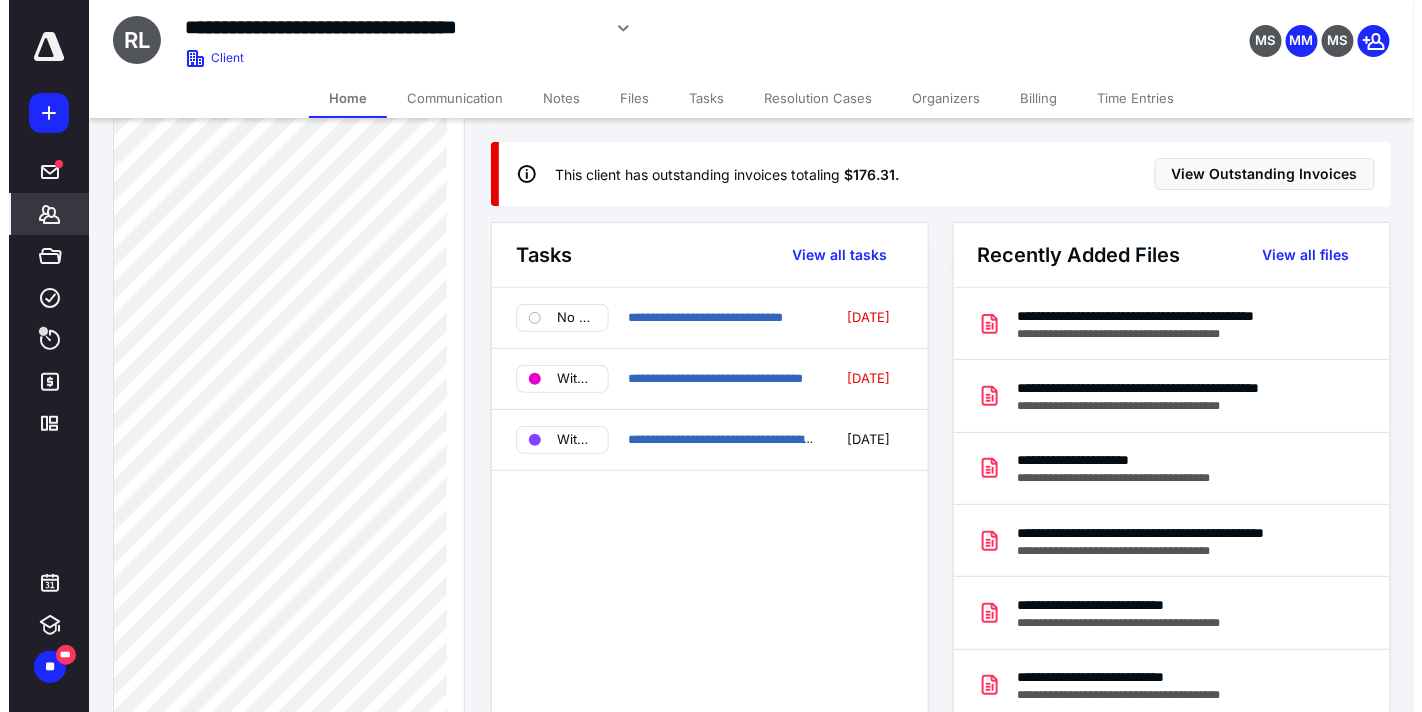 scroll, scrollTop: 3222, scrollLeft: 0, axis: vertical 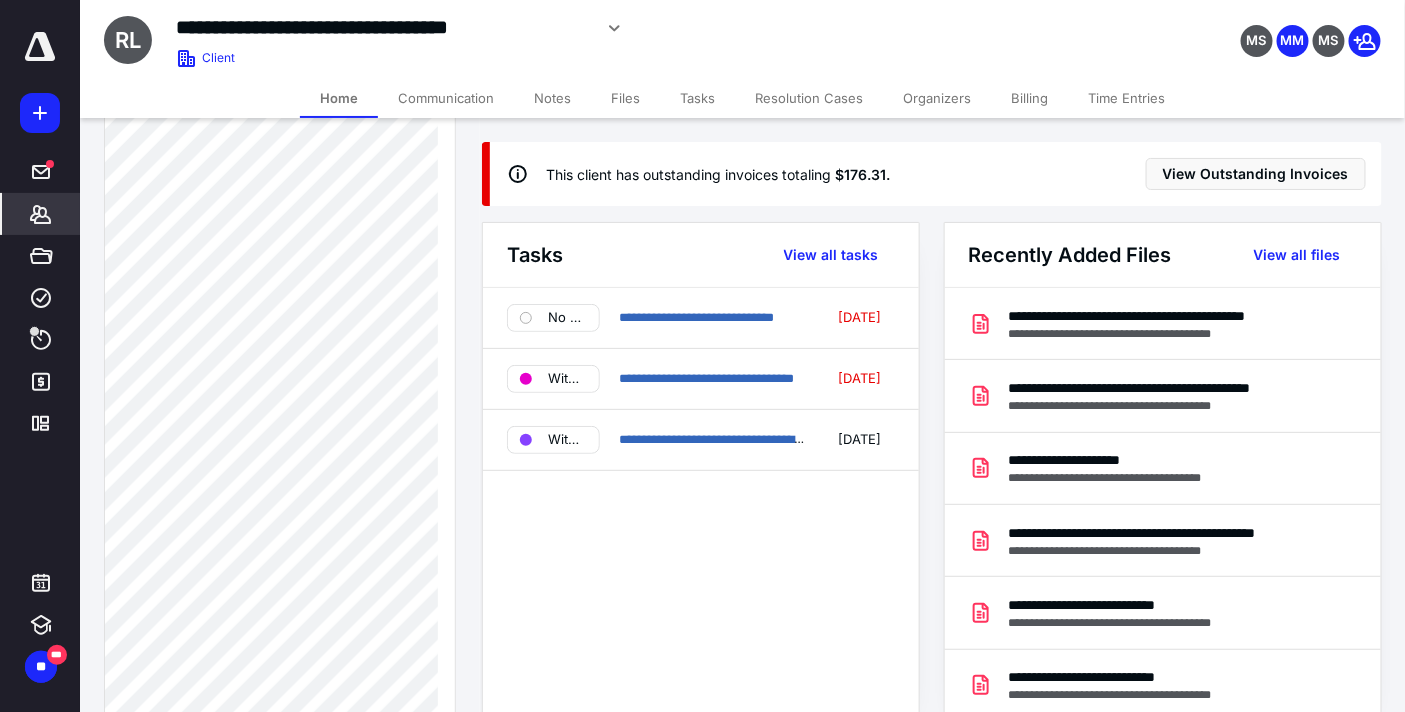 click on "Files" at bounding box center [625, 98] 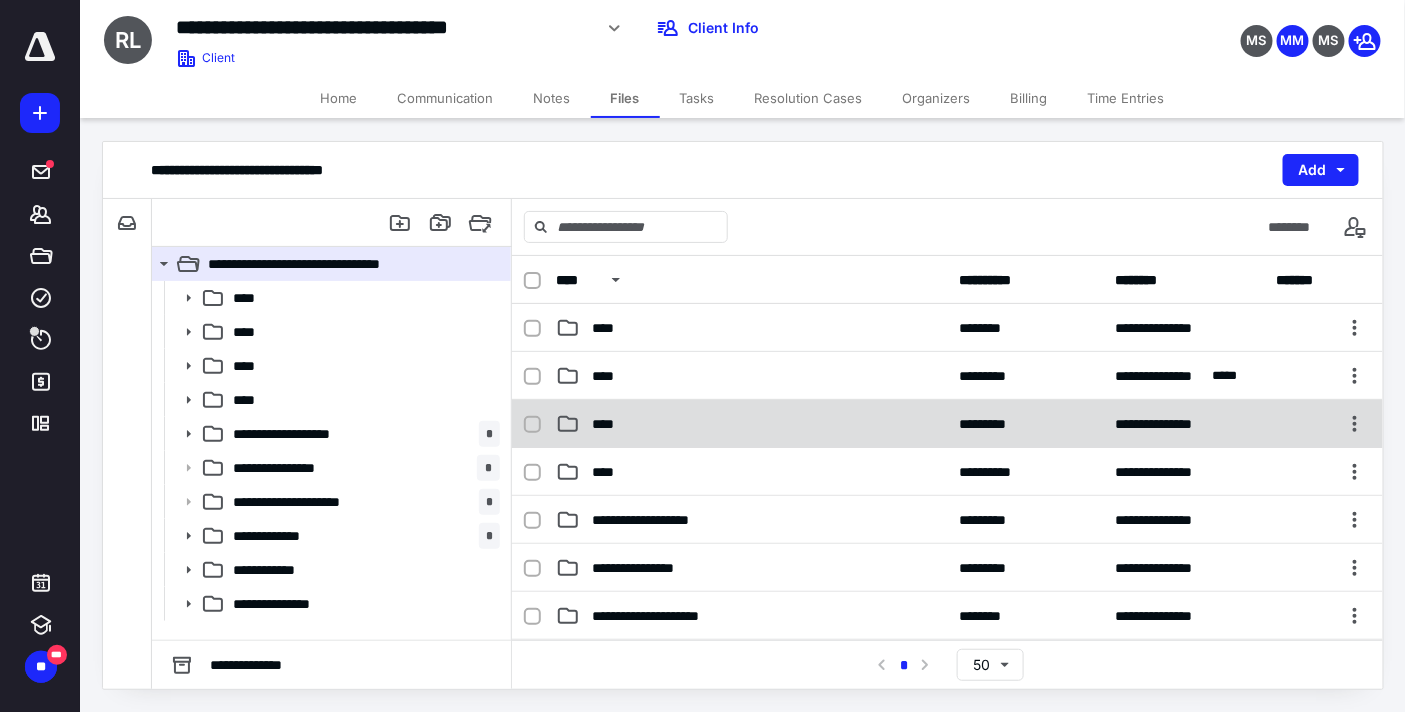 click on "**********" at bounding box center (947, 424) 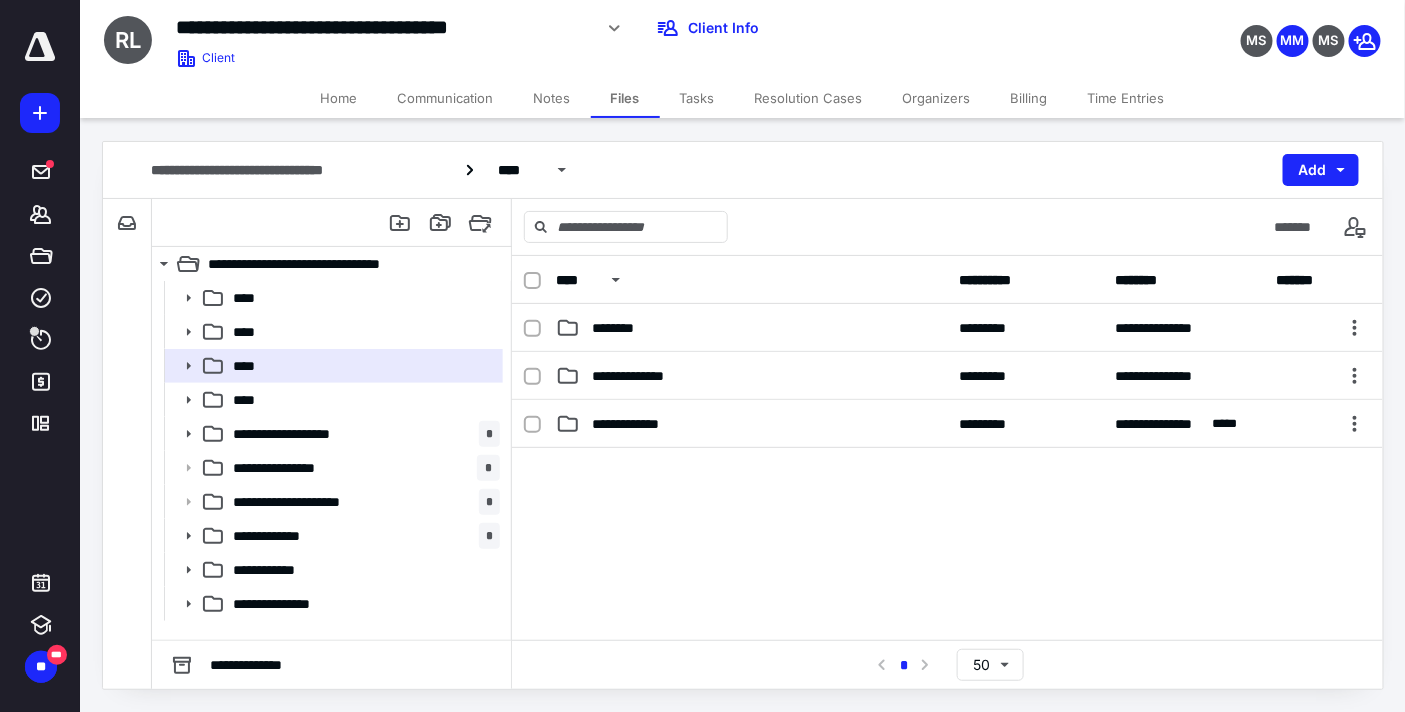 click on "**********" at bounding box center [947, 424] 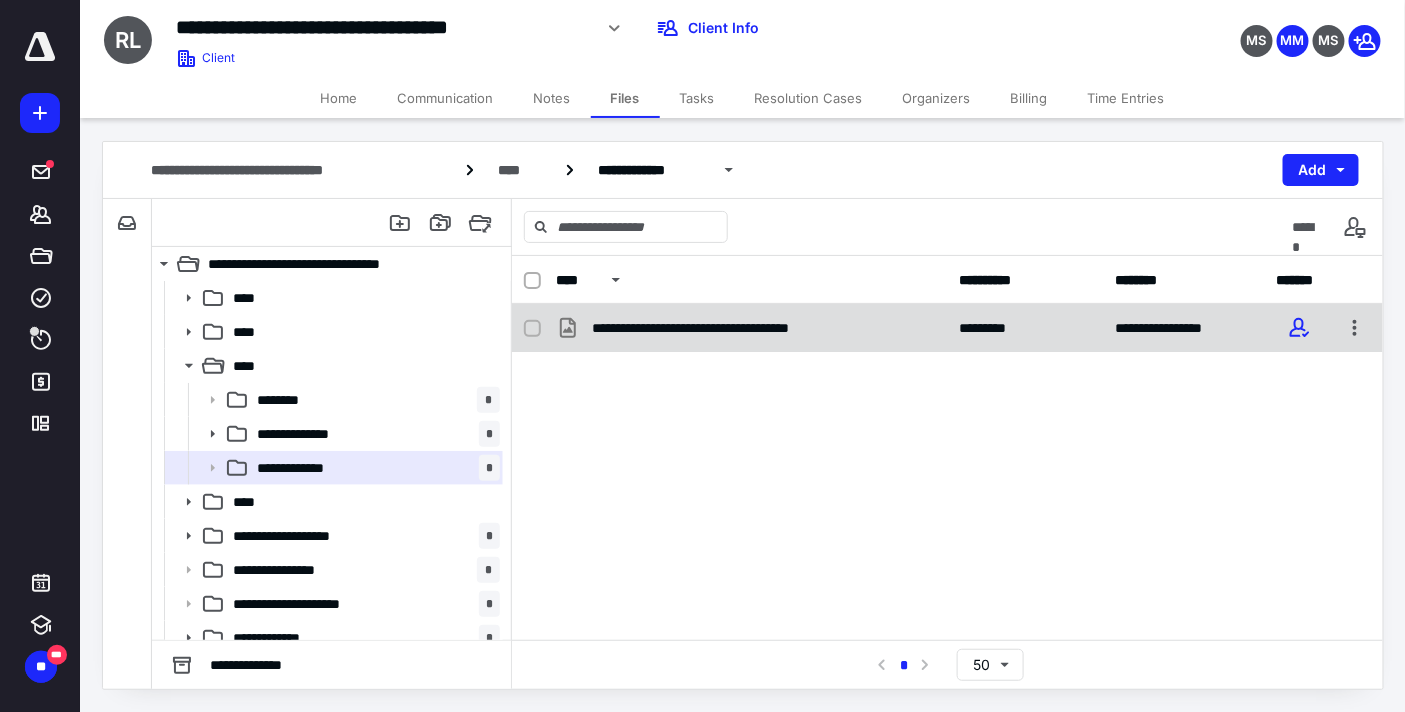 checkbox on "true" 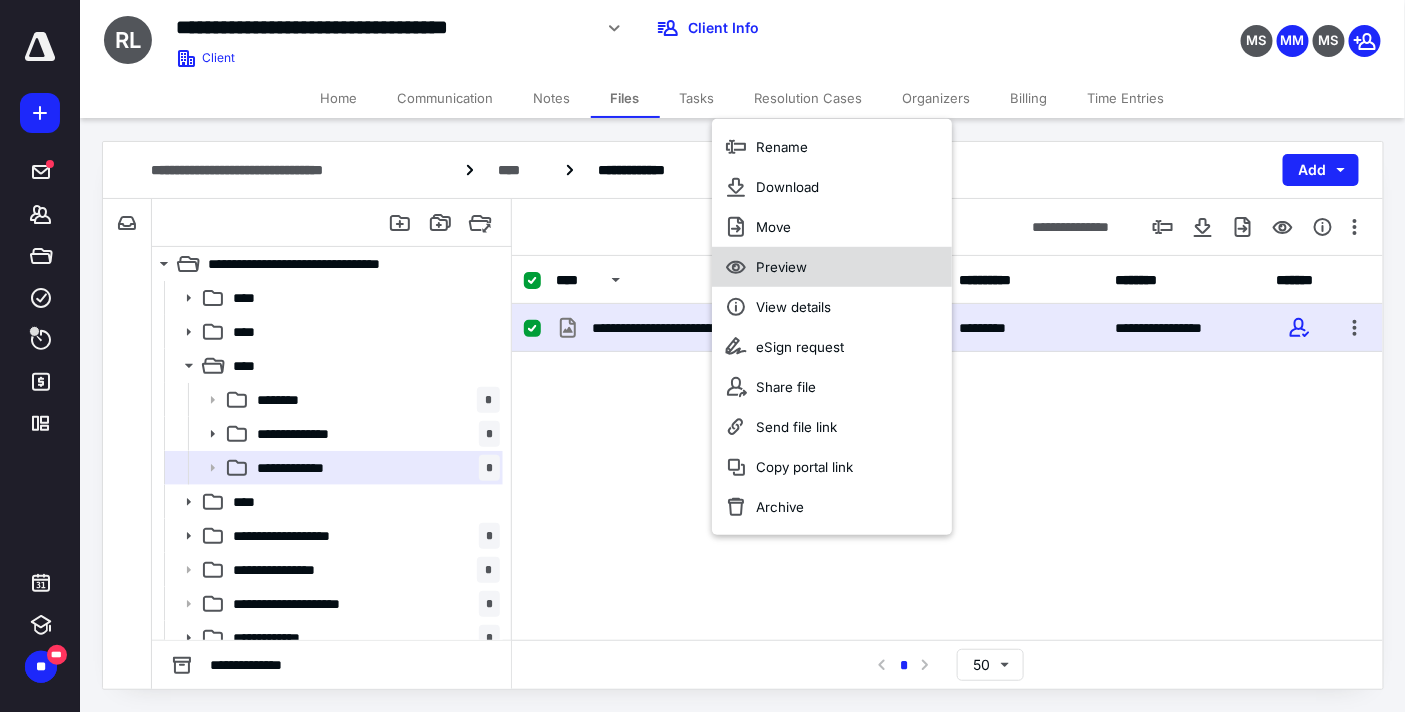 click on "Preview" at bounding box center [781, 267] 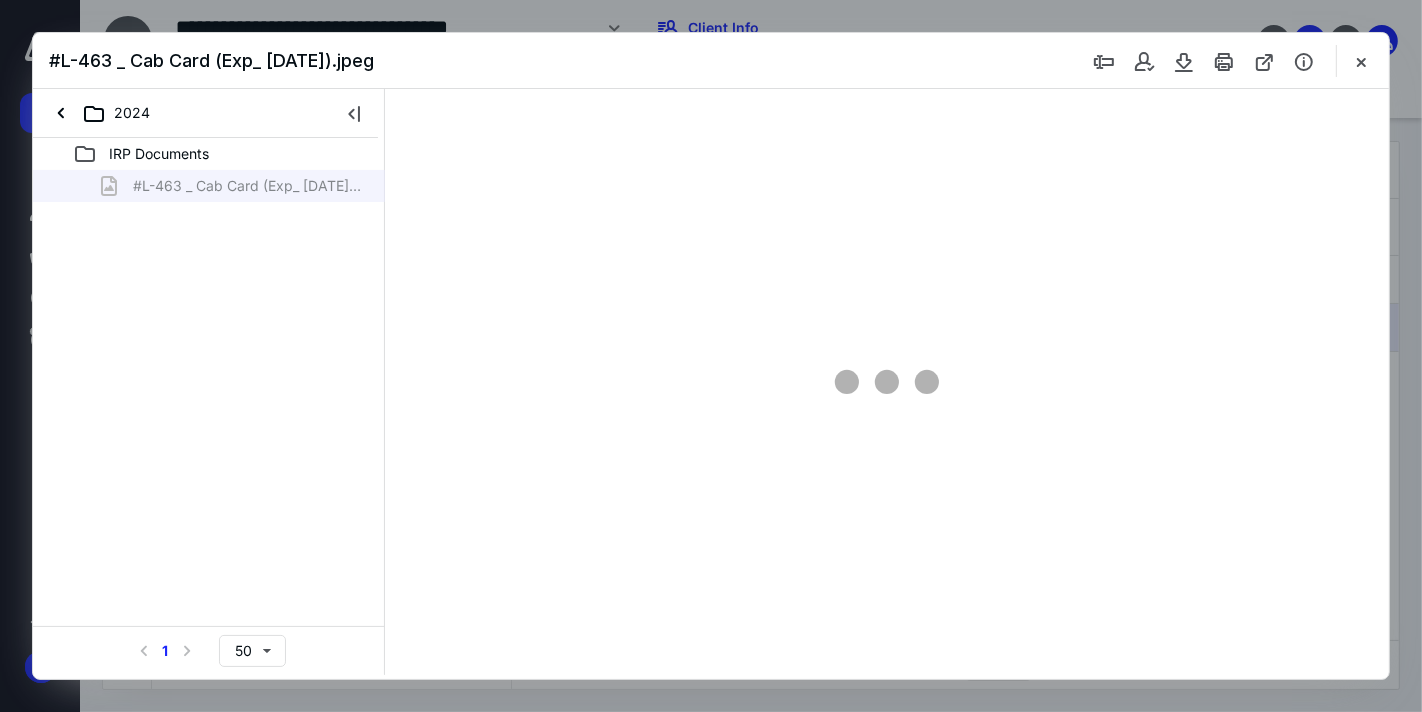 scroll, scrollTop: 0, scrollLeft: 0, axis: both 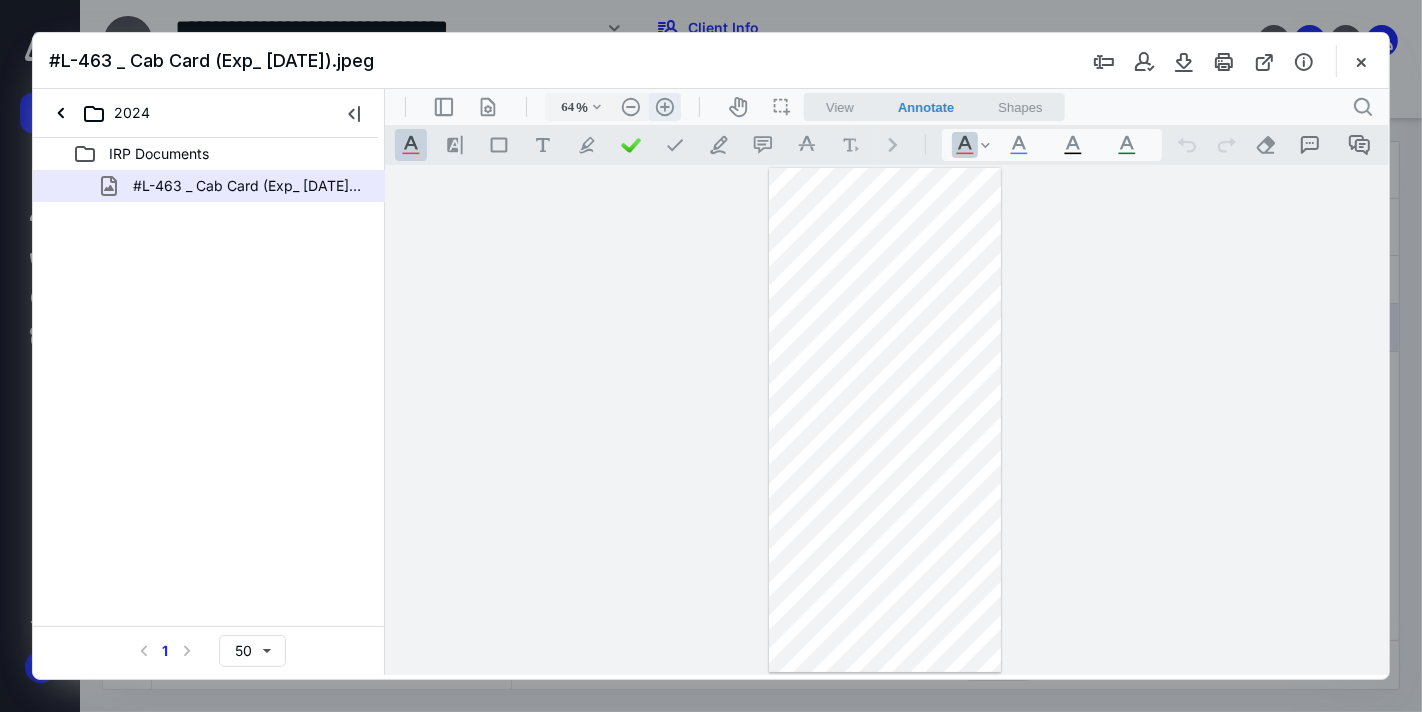 click on ".cls-1{fill:#abb0c4;} icon - header - zoom - in - line" at bounding box center [664, 106] 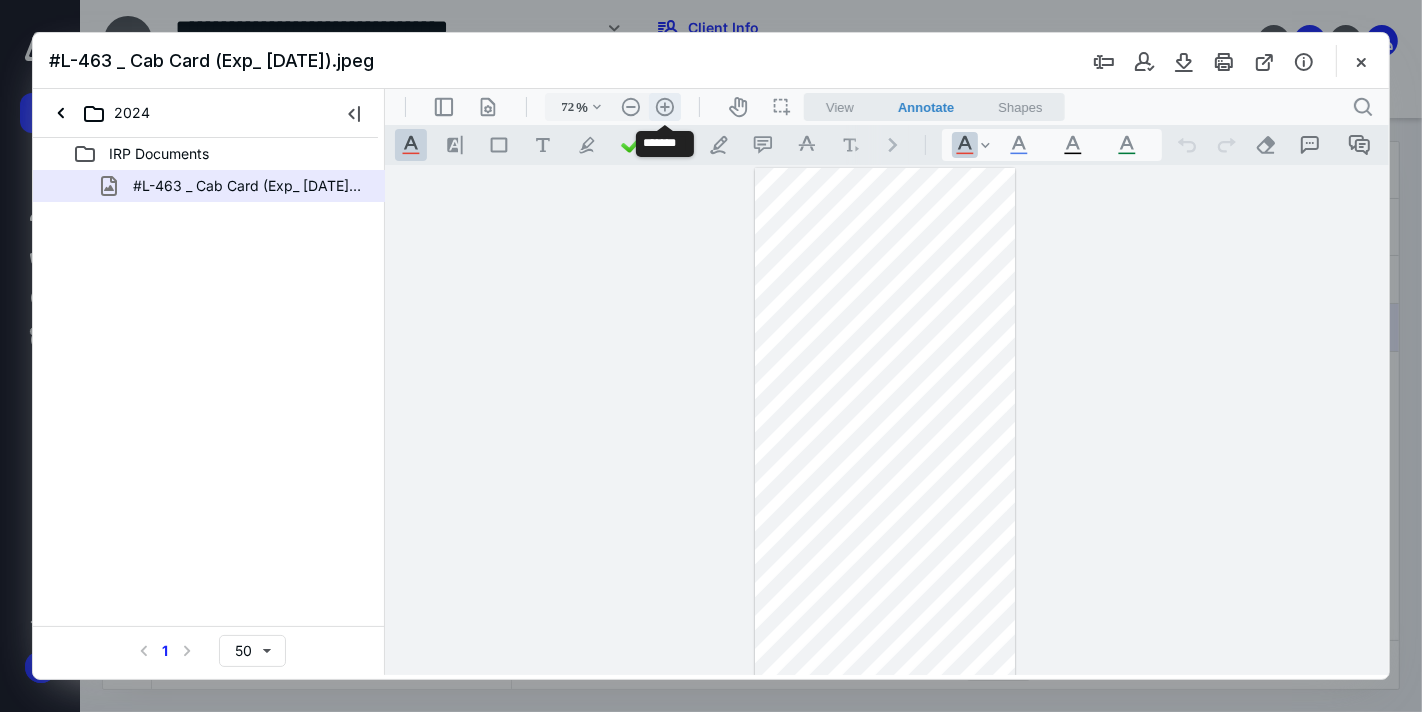 click on ".cls-1{fill:#abb0c4;} icon - header - zoom - in - line" at bounding box center (664, 106) 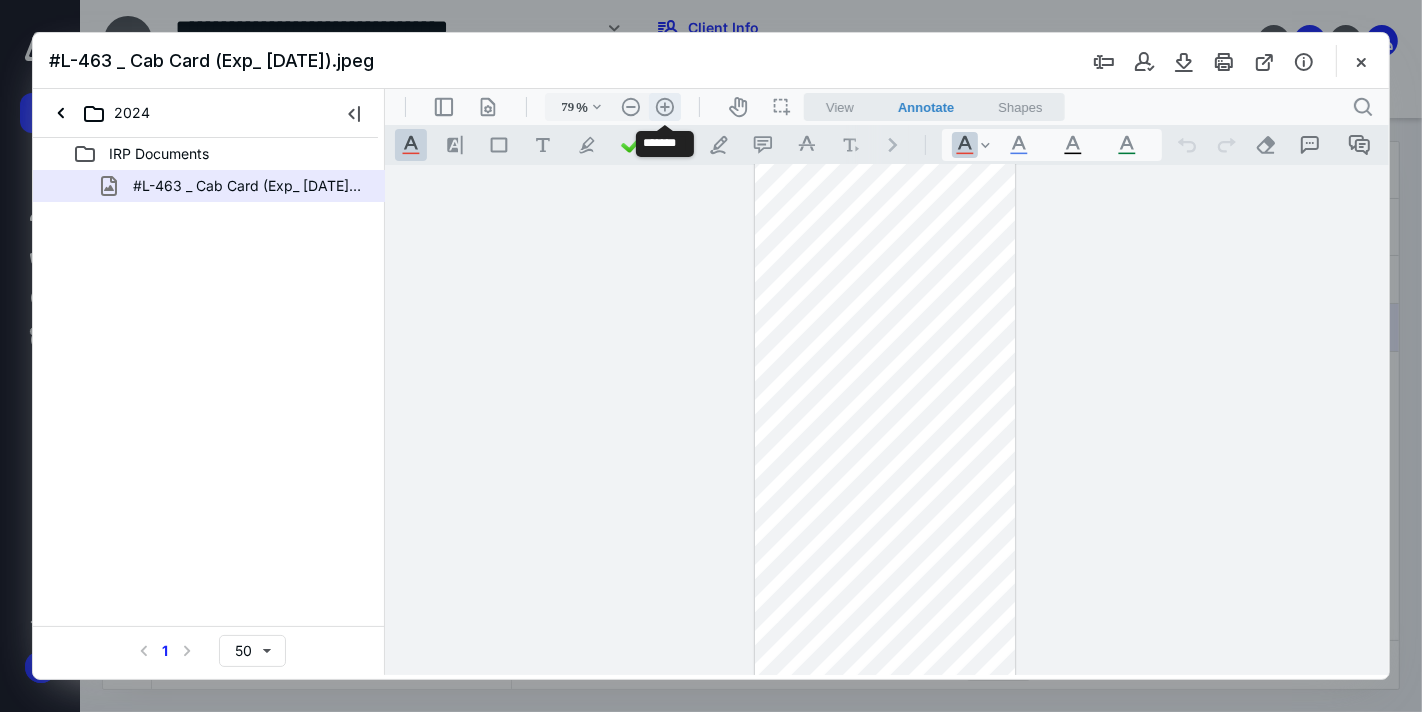 click on ".cls-1{fill:#abb0c4;} icon - header - zoom - in - line" at bounding box center (664, 106) 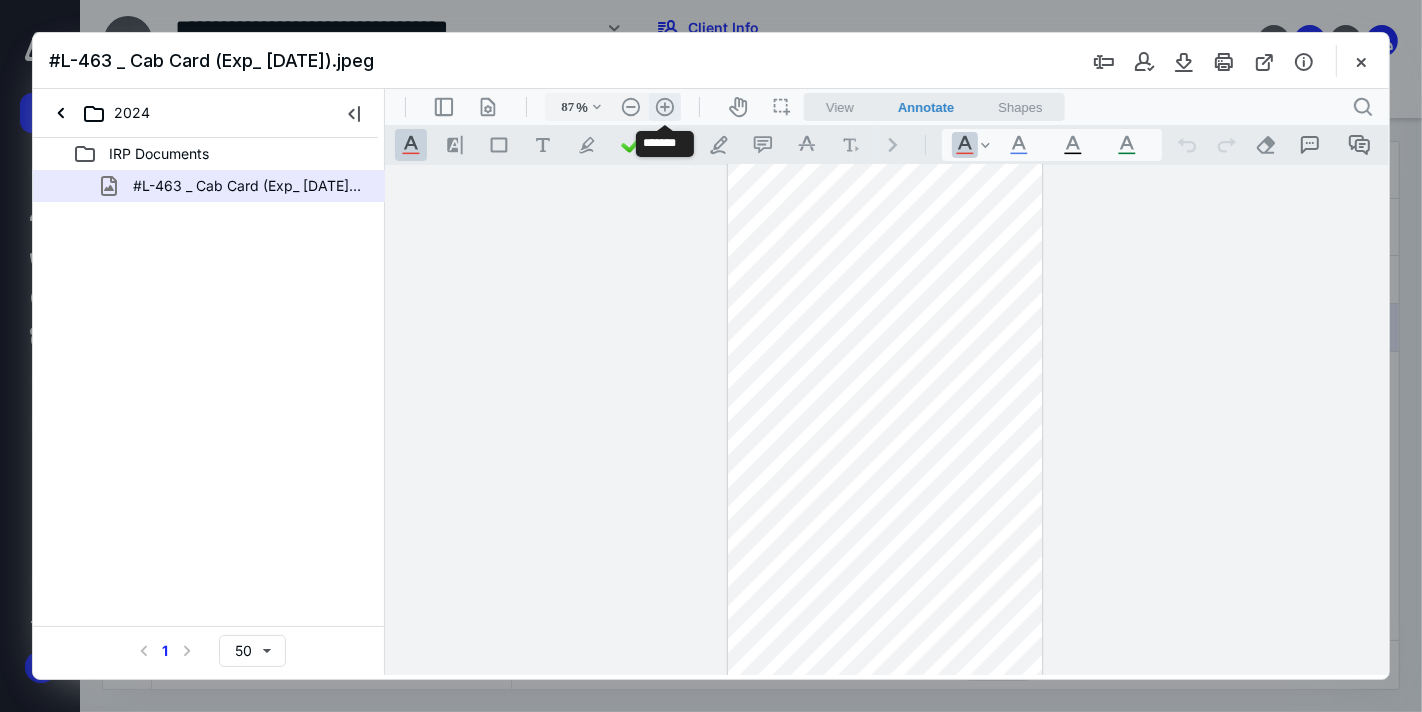 click on ".cls-1{fill:#abb0c4;} icon - header - zoom - in - line" at bounding box center [664, 106] 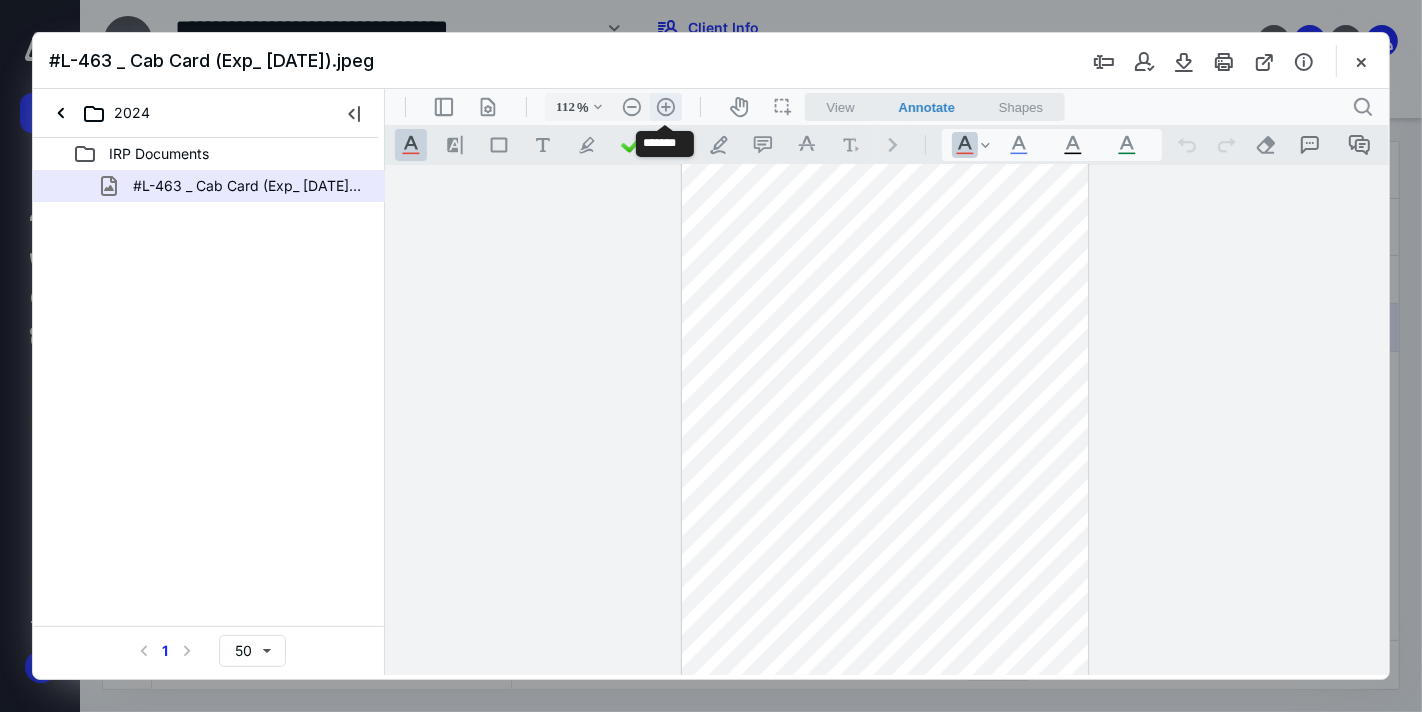 click on ".cls-1{fill:#abb0c4;} icon - header - zoom - in - line" at bounding box center (665, 106) 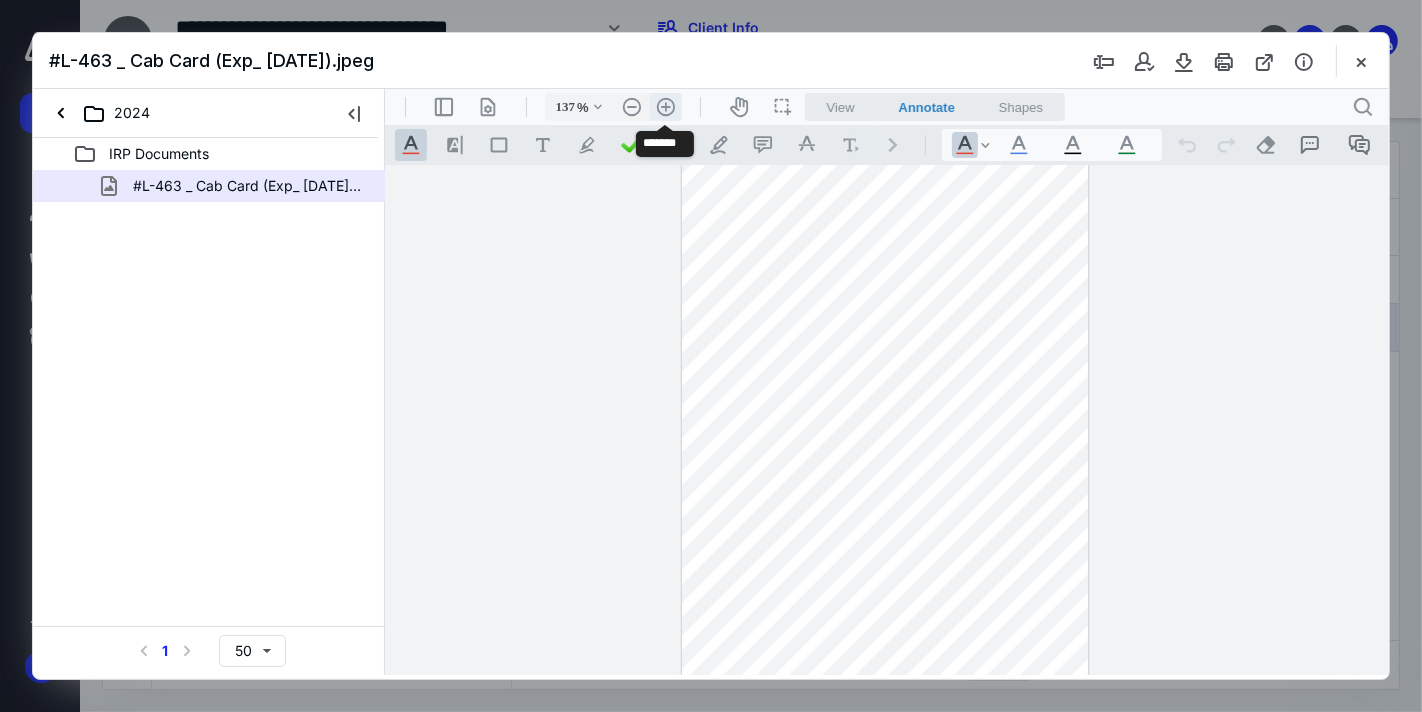 click on ".cls-1{fill:#abb0c4;} icon - header - zoom - in - line" at bounding box center (665, 106) 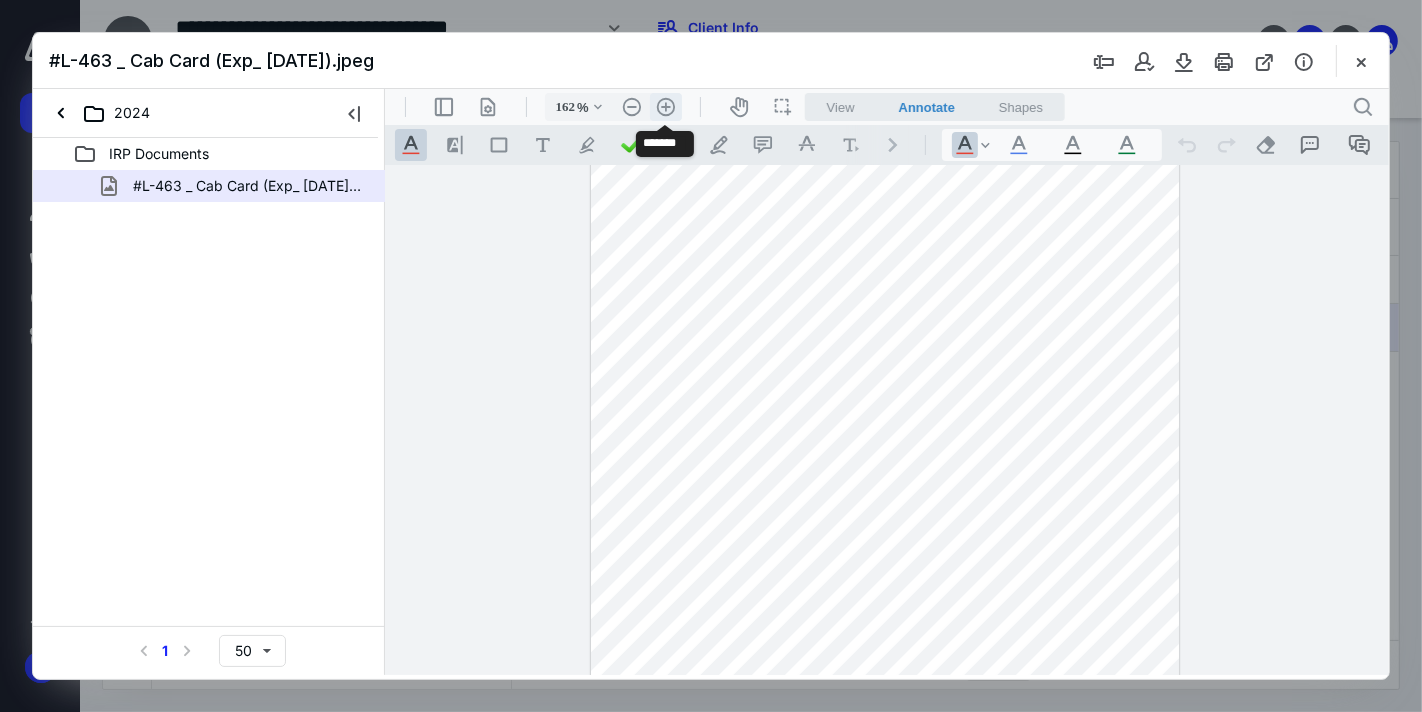 scroll, scrollTop: 330, scrollLeft: 0, axis: vertical 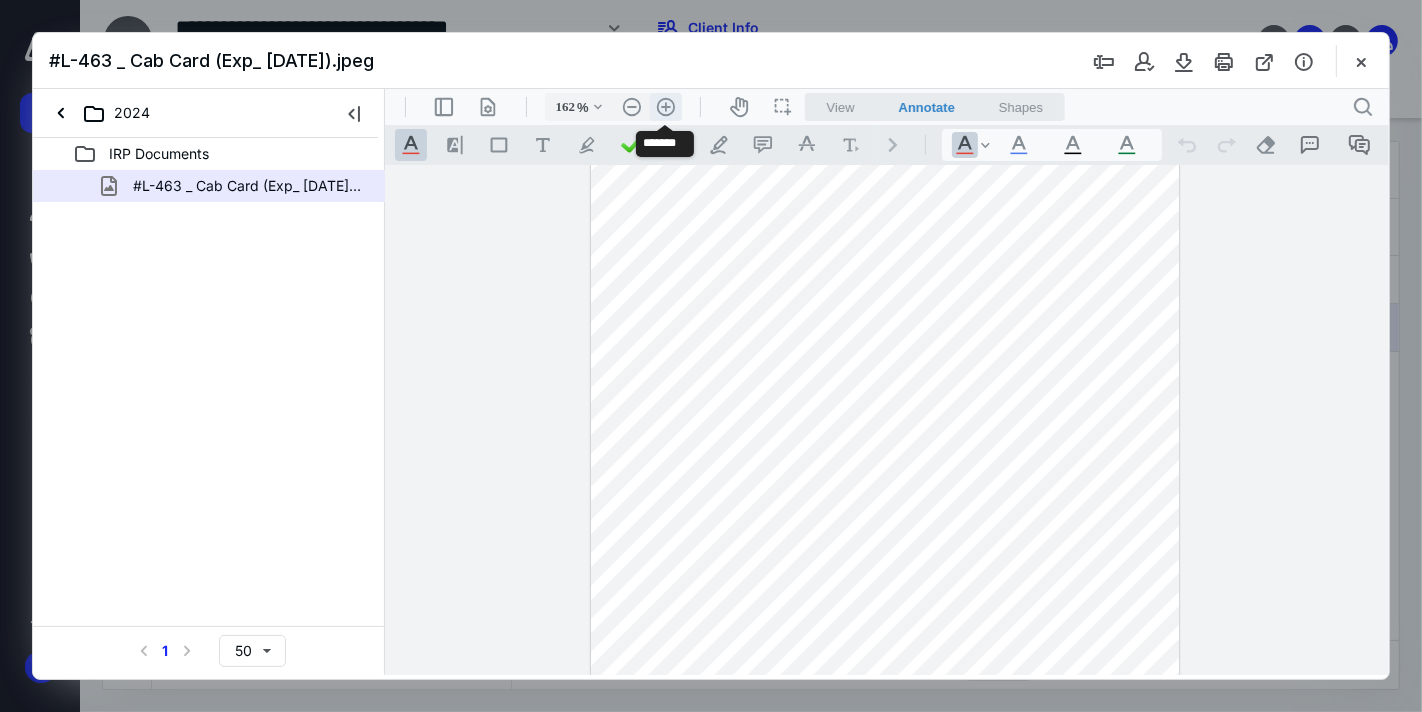 click on ".cls-1{fill:#abb0c4;} icon - header - zoom - in - line" at bounding box center (665, 106) 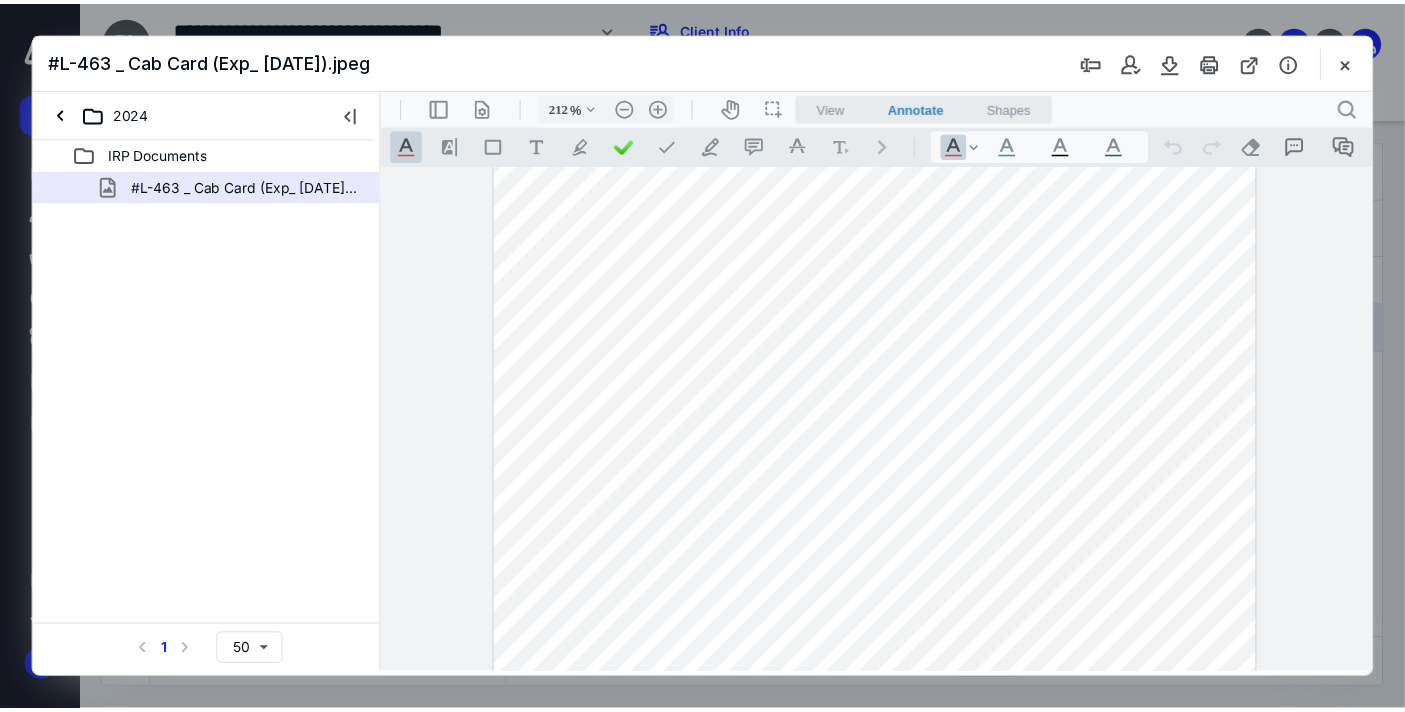 scroll, scrollTop: 277, scrollLeft: 0, axis: vertical 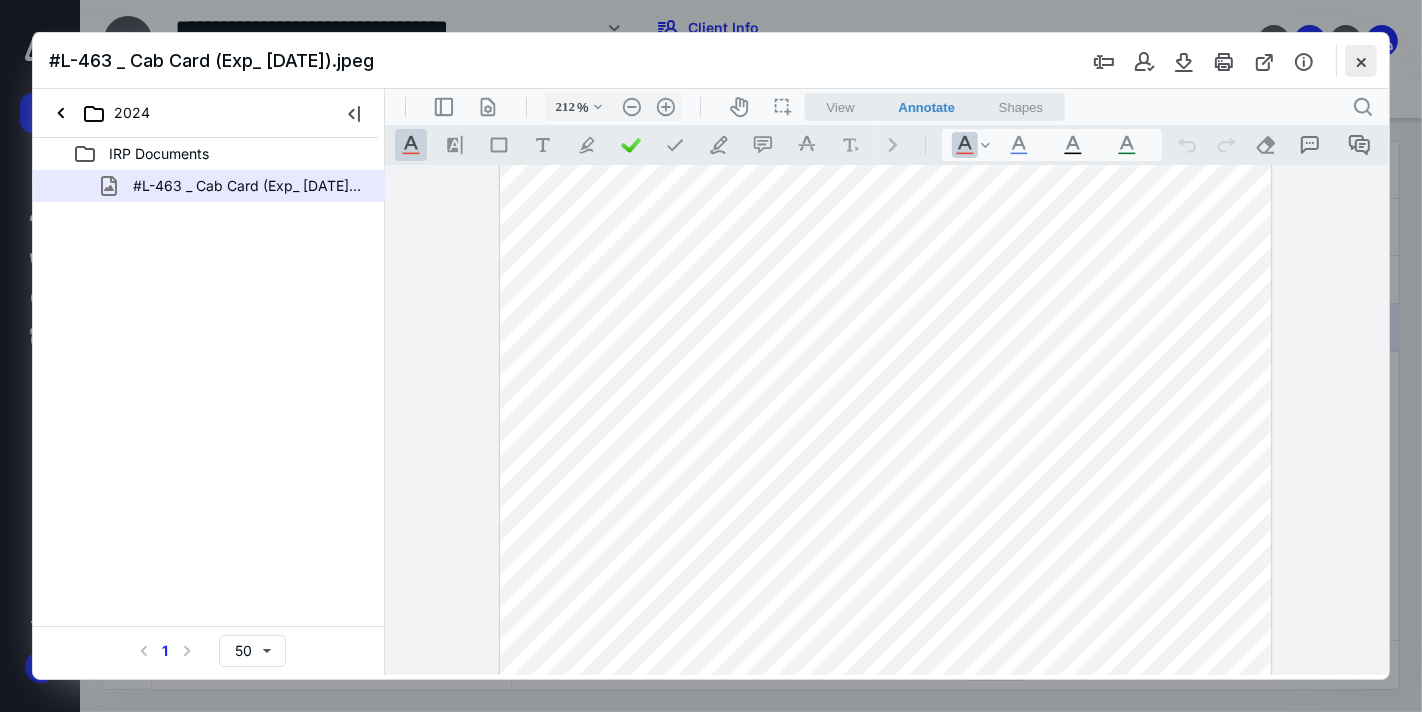 click at bounding box center [1361, 61] 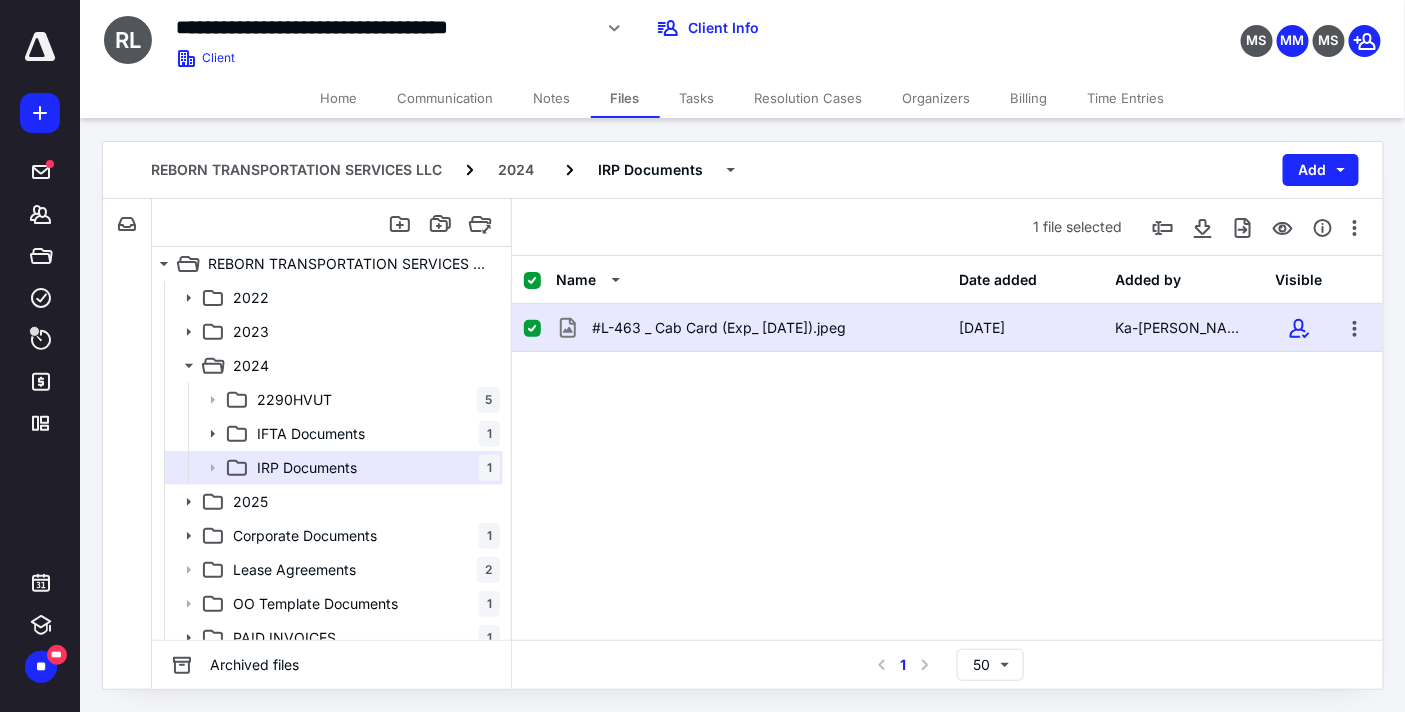 click on "Home" at bounding box center [339, 98] 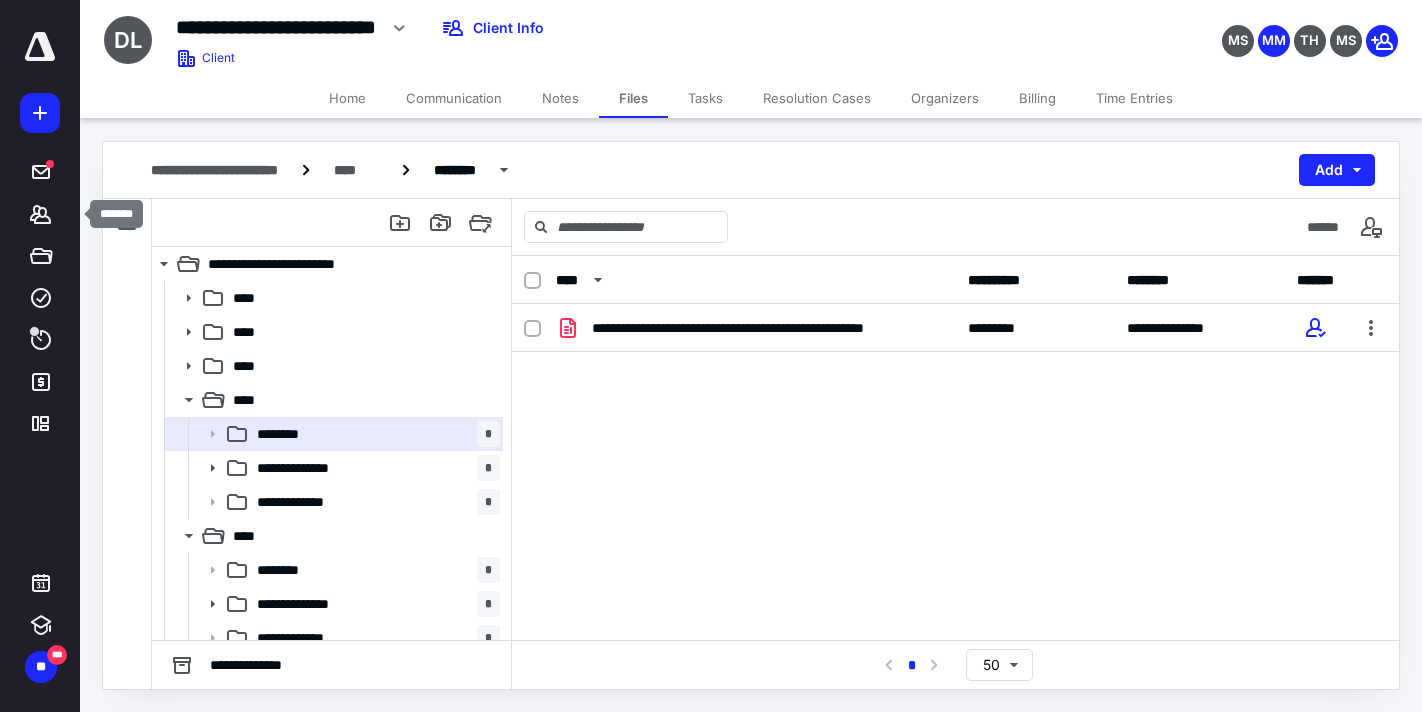 click on "*******" at bounding box center (41, 214) 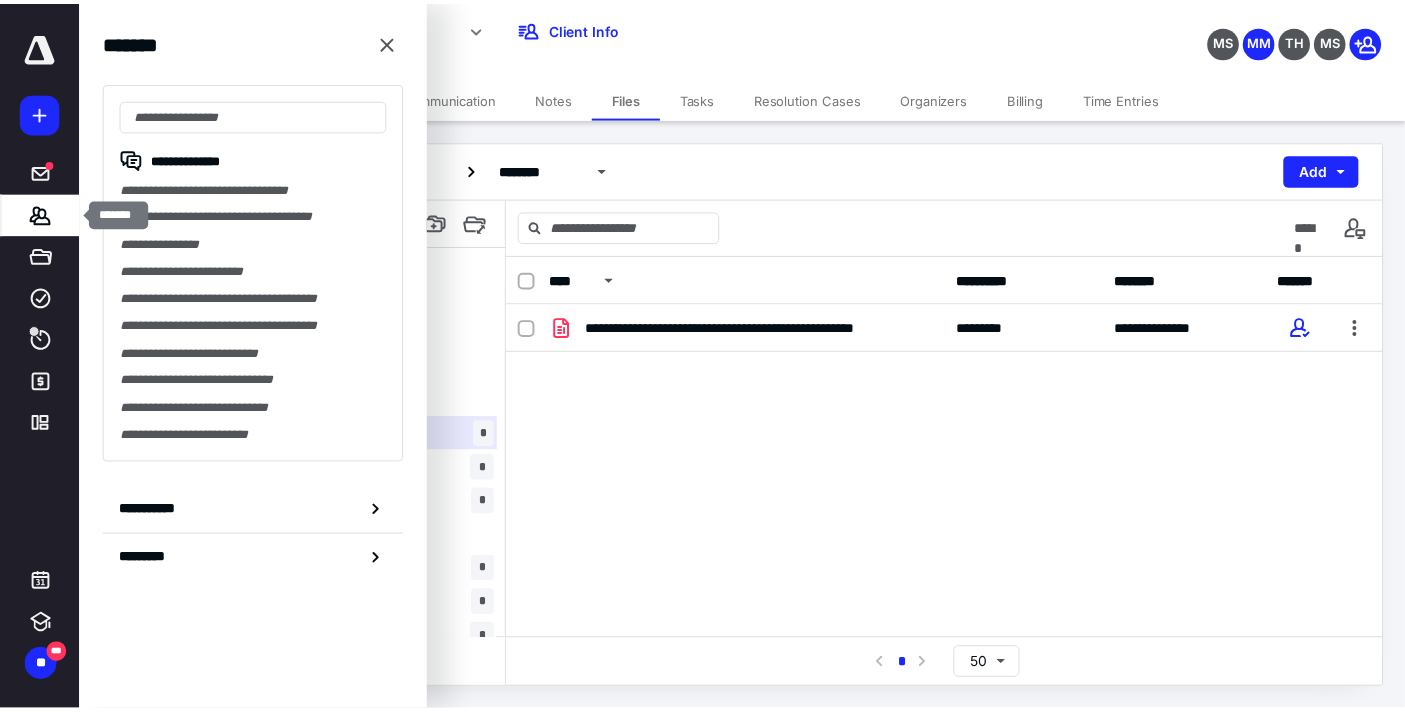 scroll, scrollTop: 0, scrollLeft: 0, axis: both 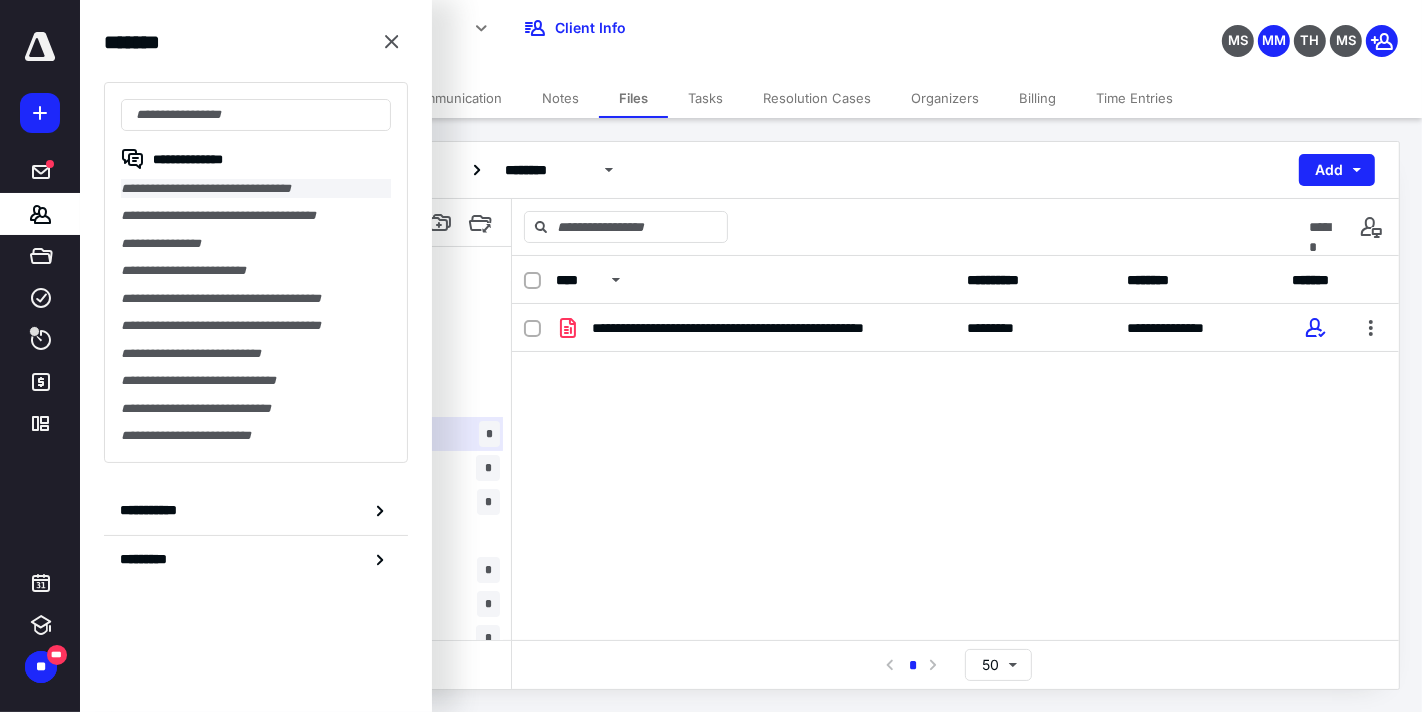 click on "**********" at bounding box center [256, 188] 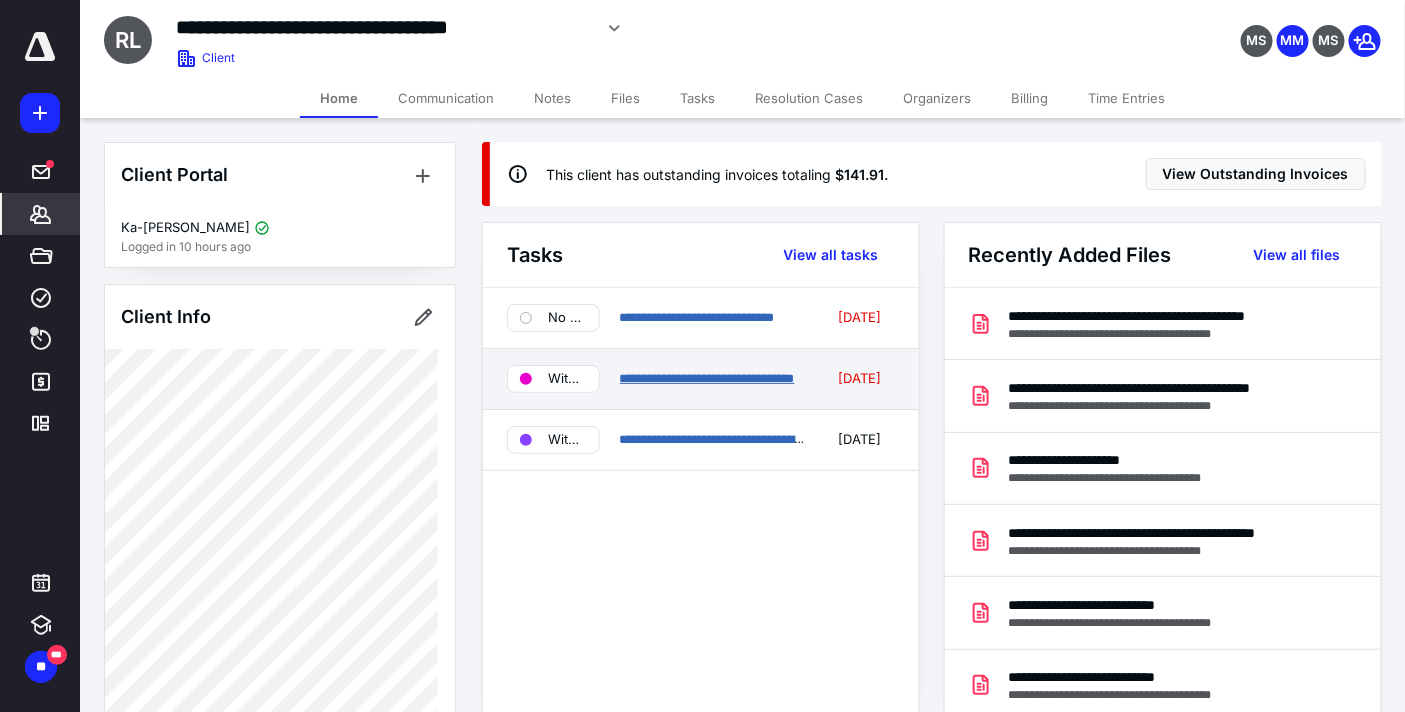 click on "**********" at bounding box center [707, 378] 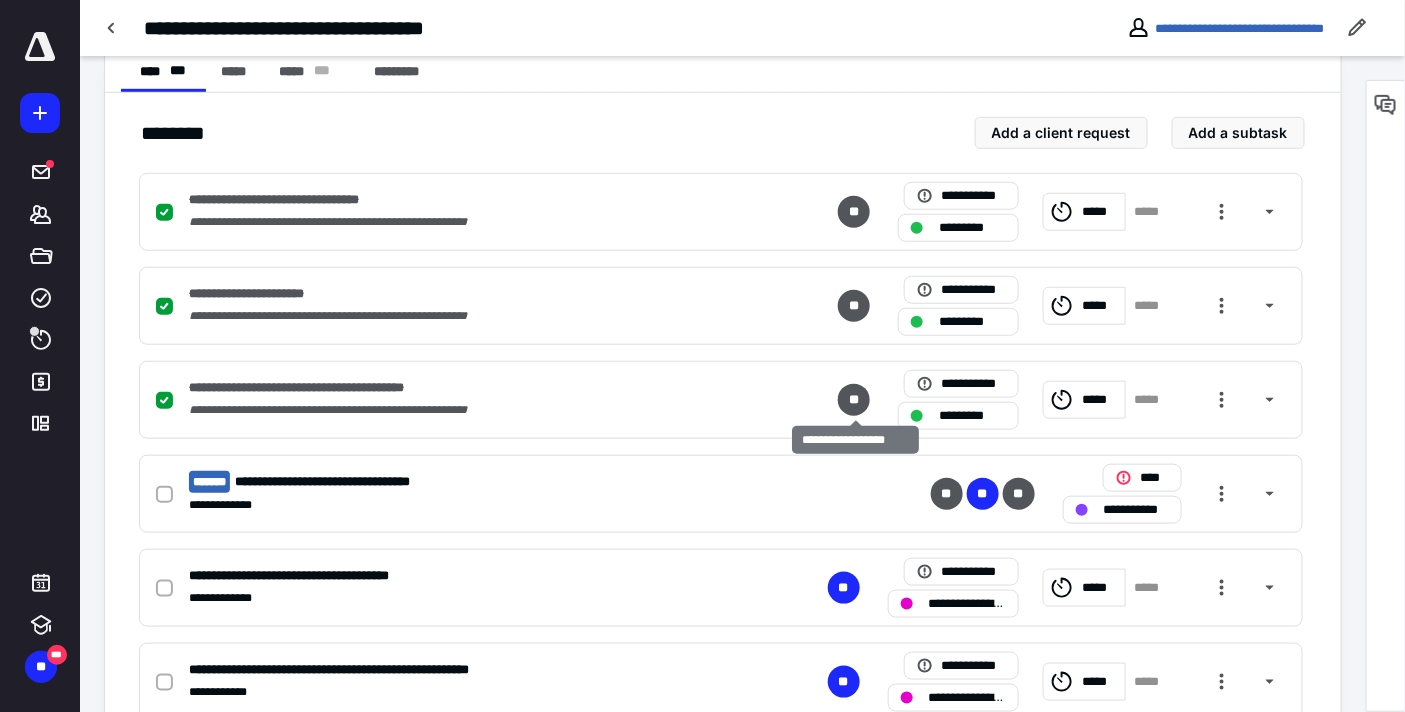 scroll, scrollTop: 444, scrollLeft: 0, axis: vertical 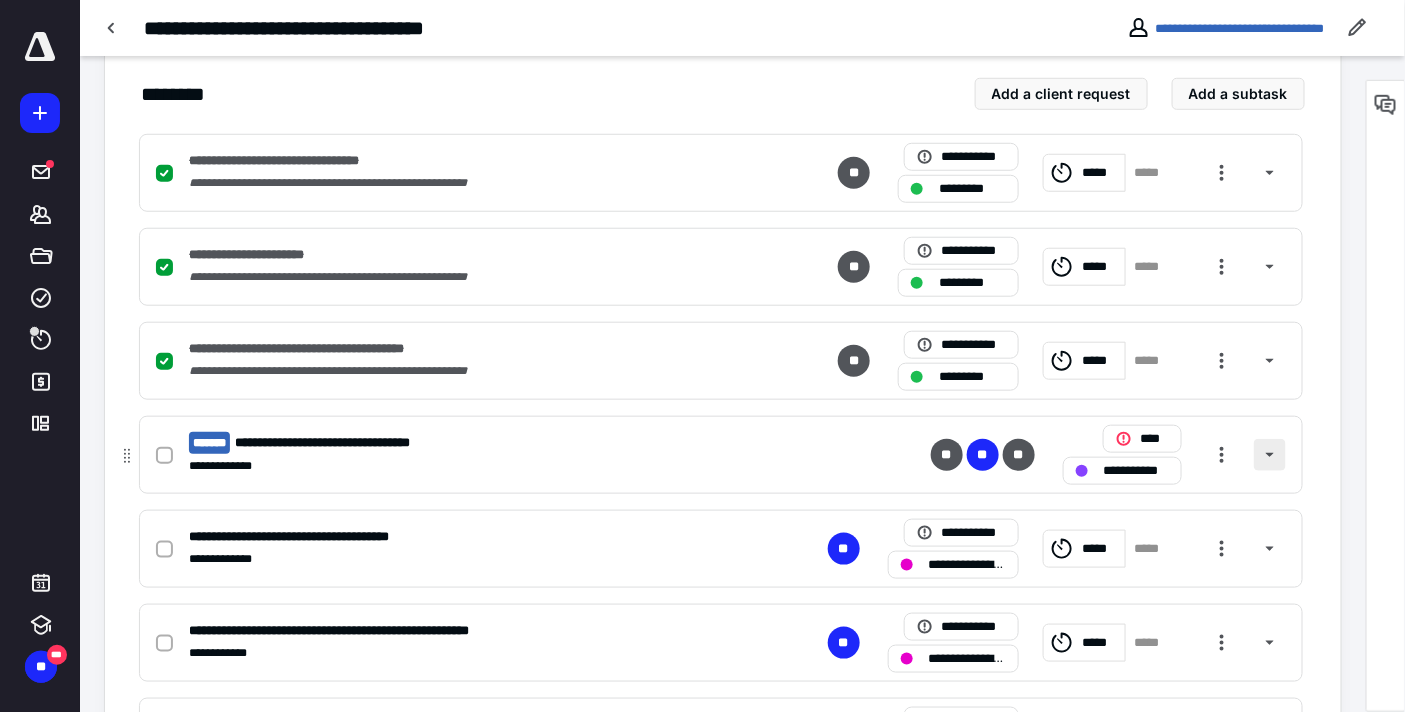 click at bounding box center (1270, 455) 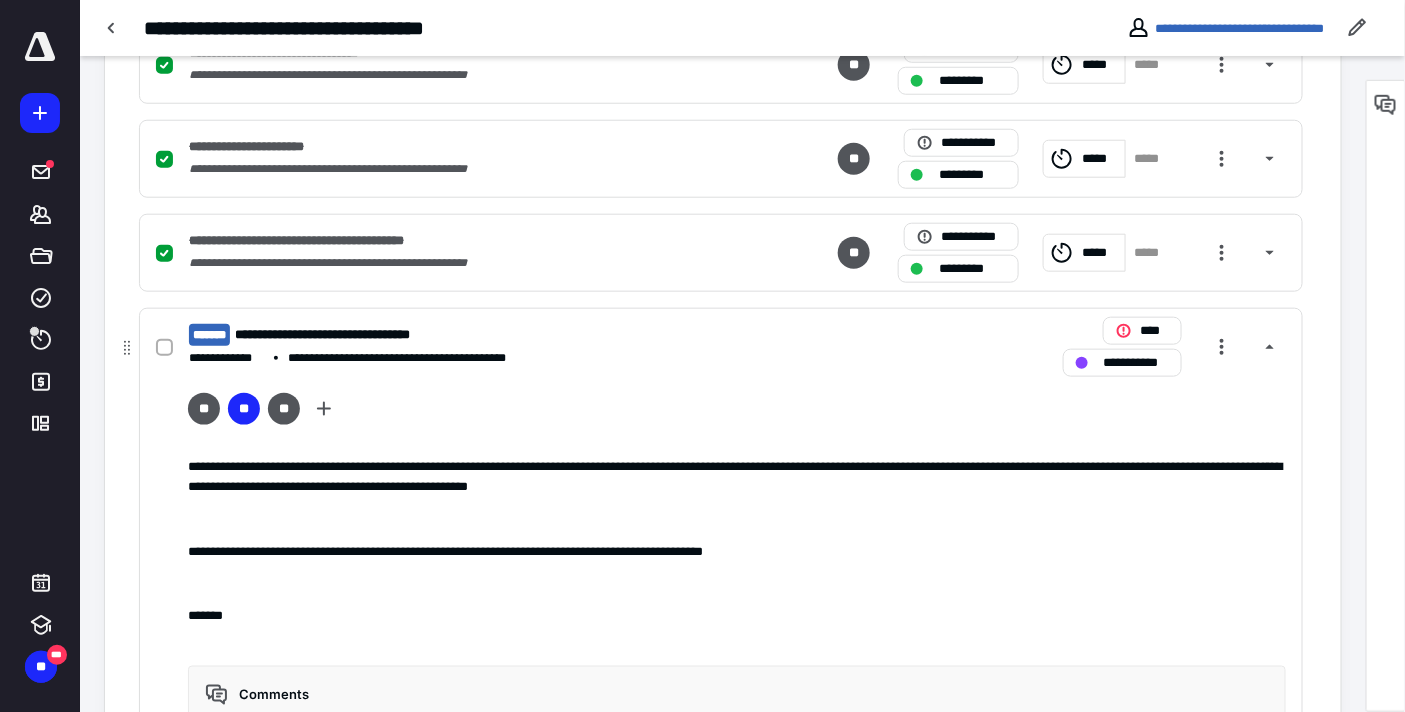 scroll, scrollTop: 444, scrollLeft: 0, axis: vertical 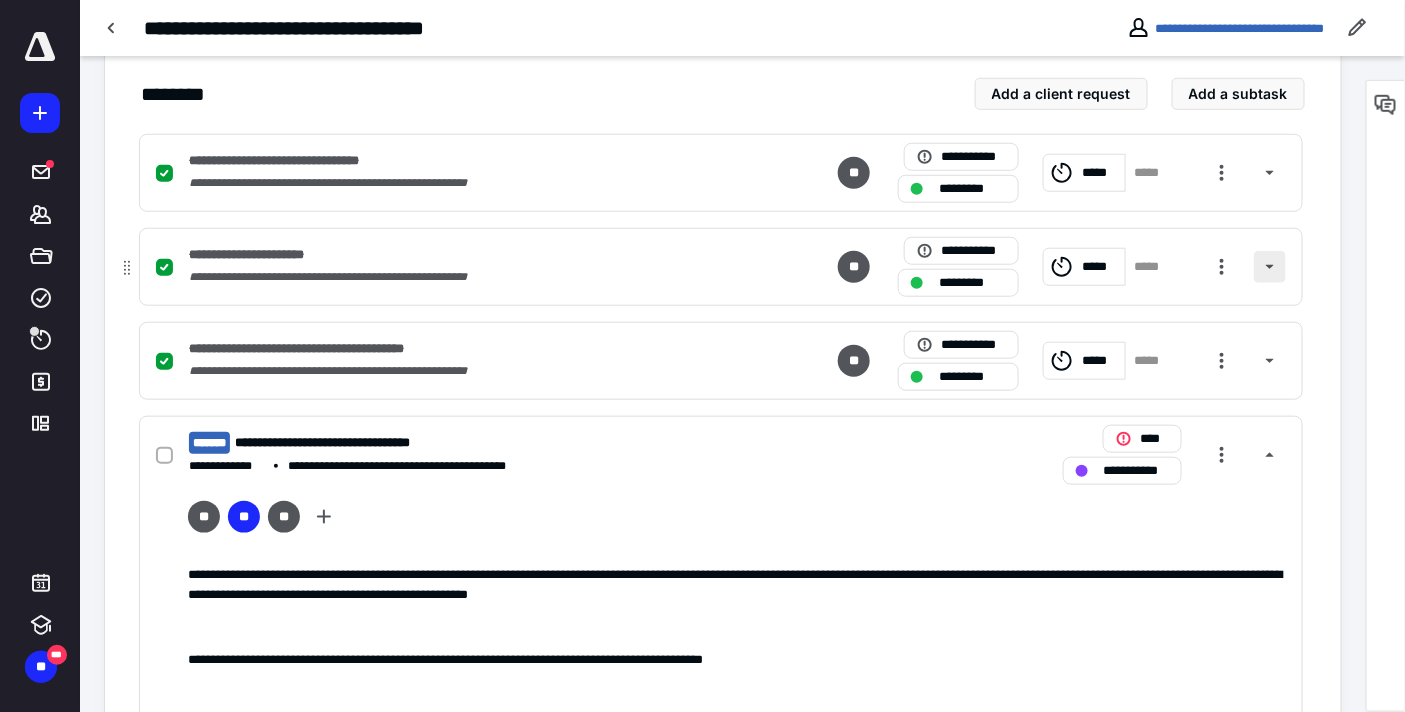 click at bounding box center [1270, 267] 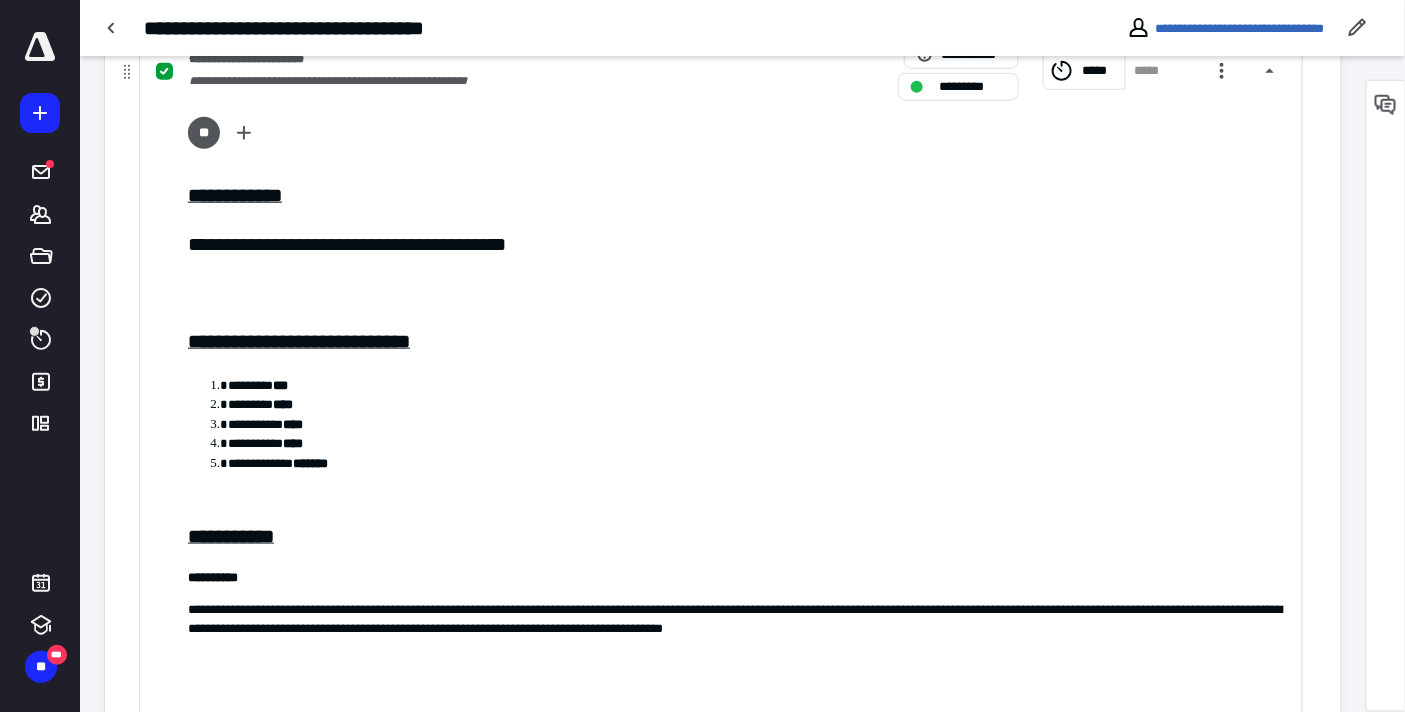 scroll, scrollTop: 666, scrollLeft: 0, axis: vertical 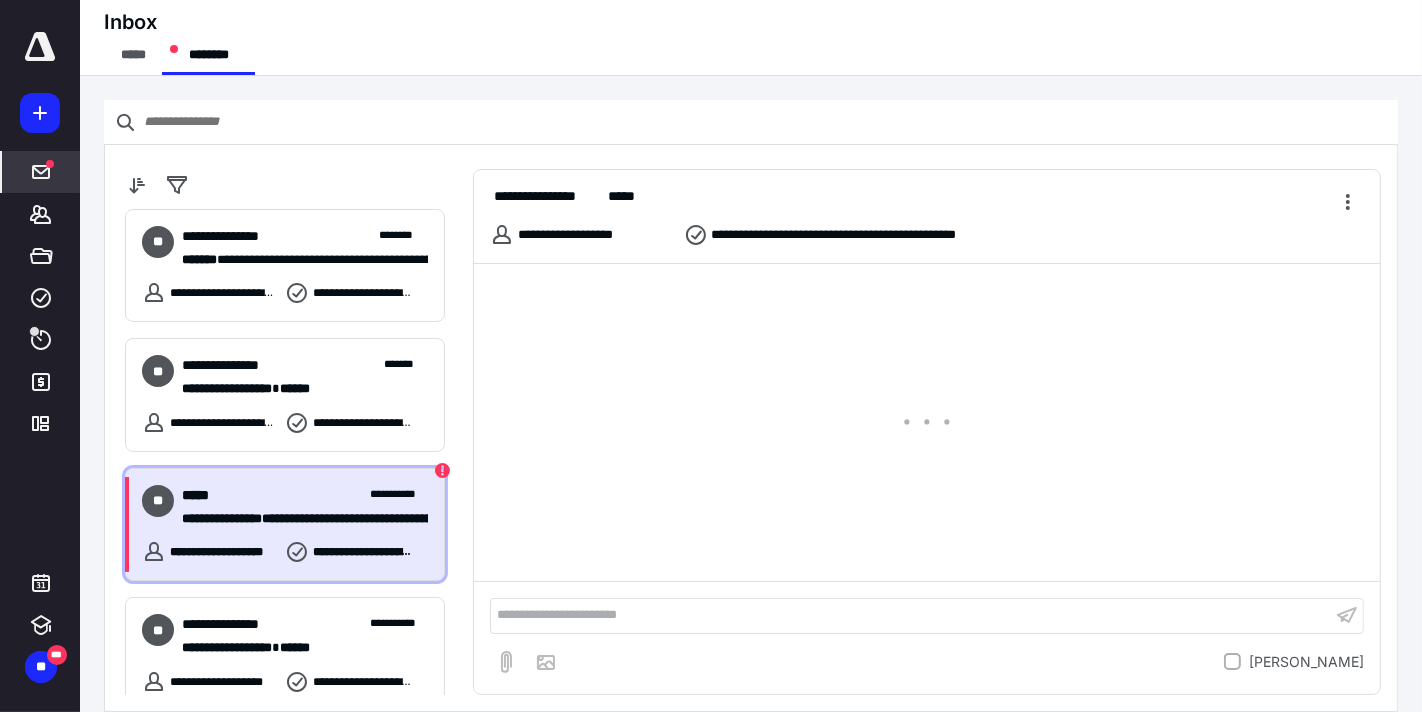 click on "**********" at bounding box center [305, 495] 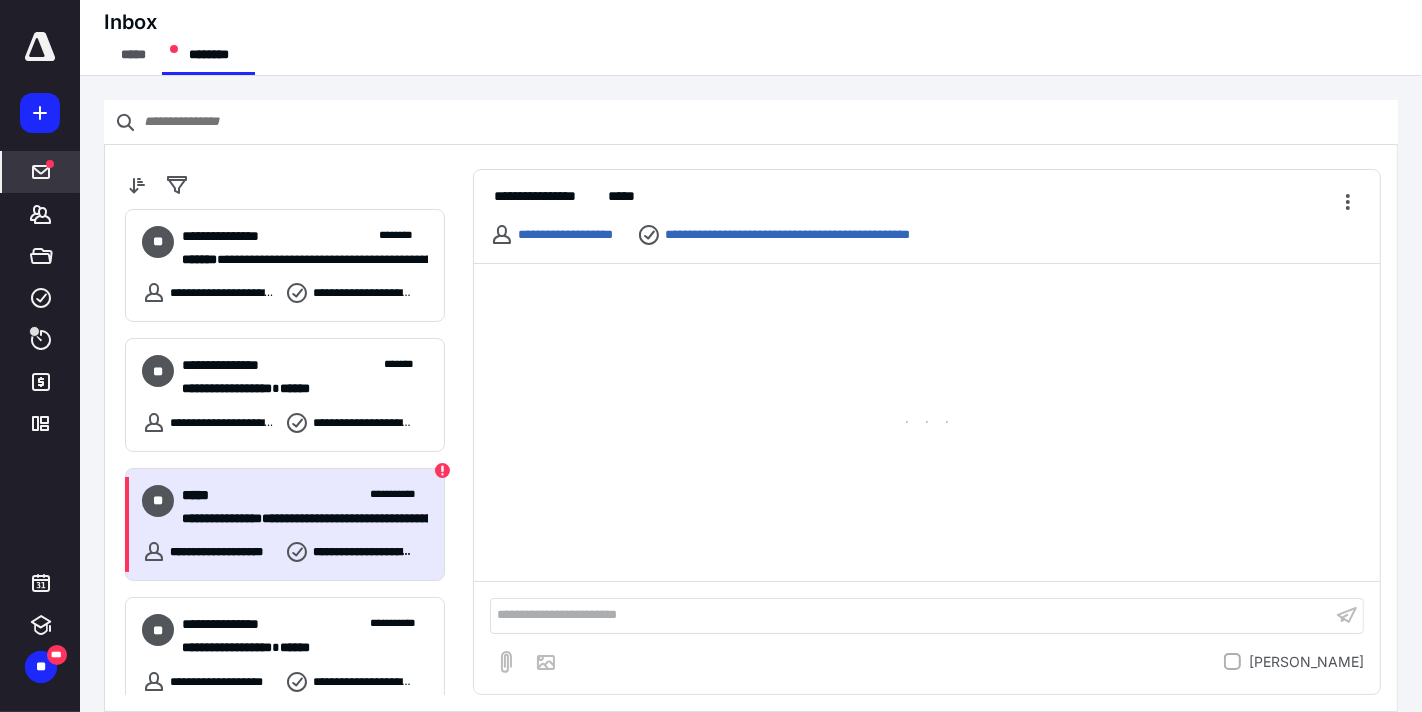 scroll, scrollTop: 0, scrollLeft: 0, axis: both 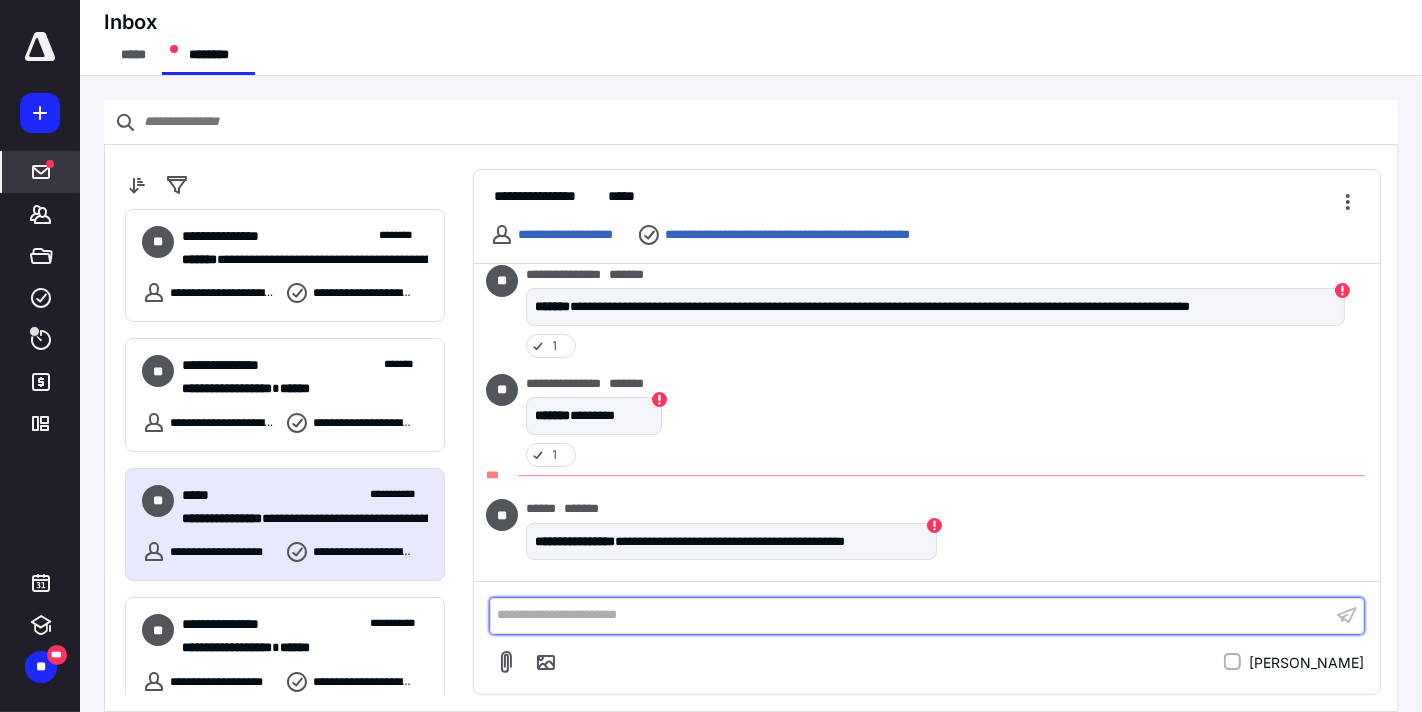 click on "**********" at bounding box center (911, 615) 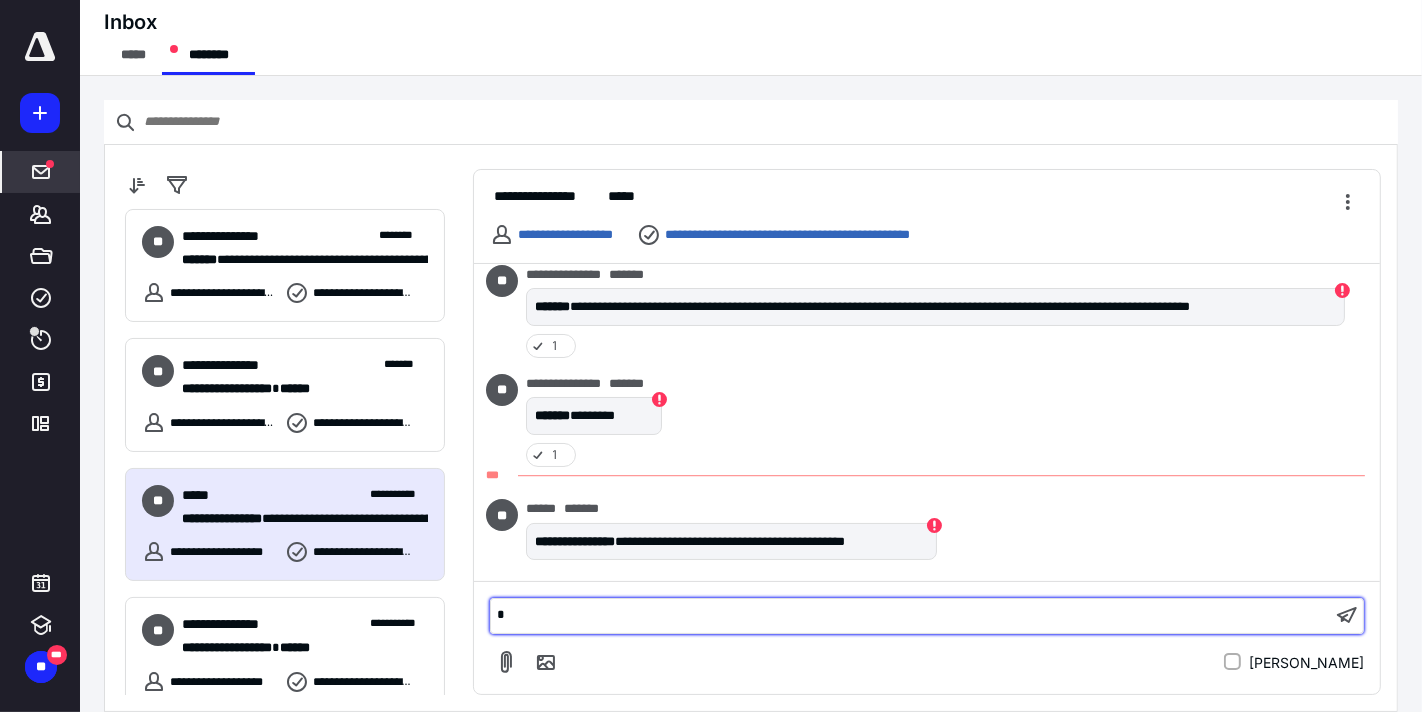 type 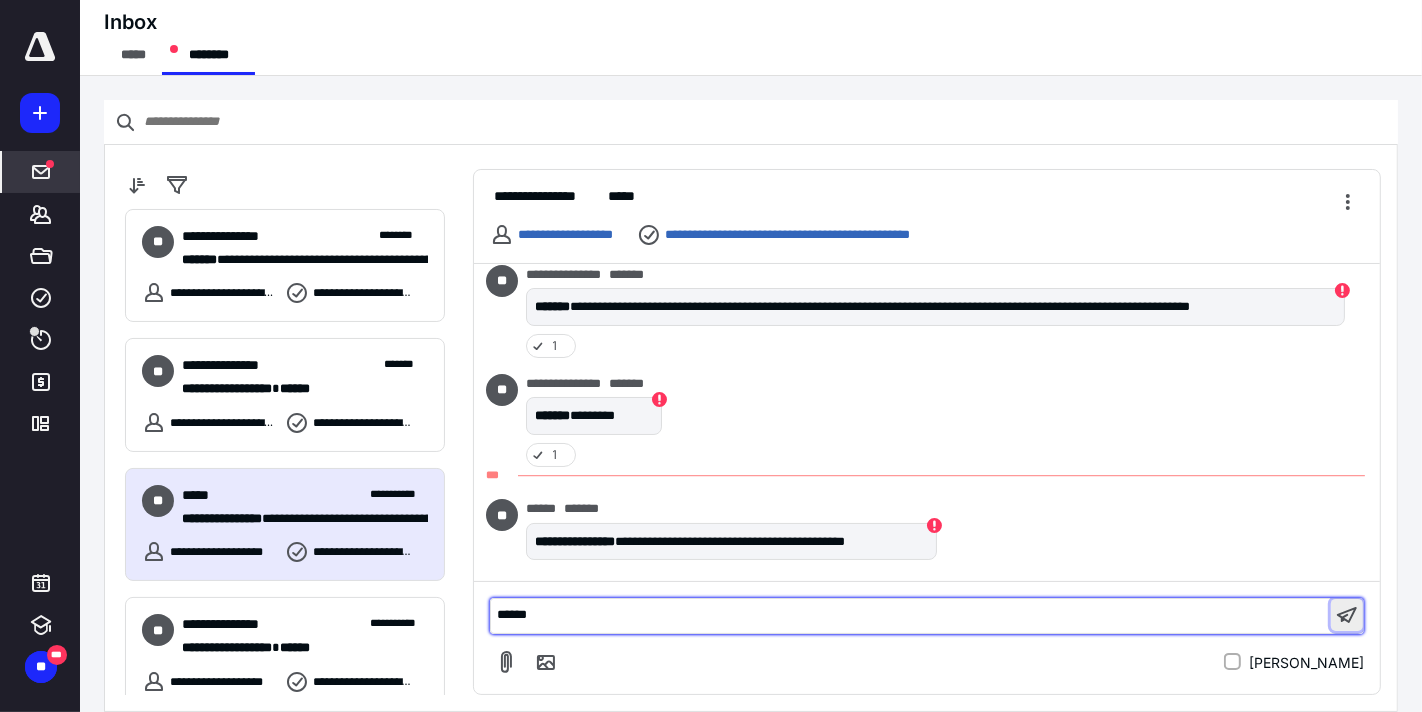 click at bounding box center (1347, 615) 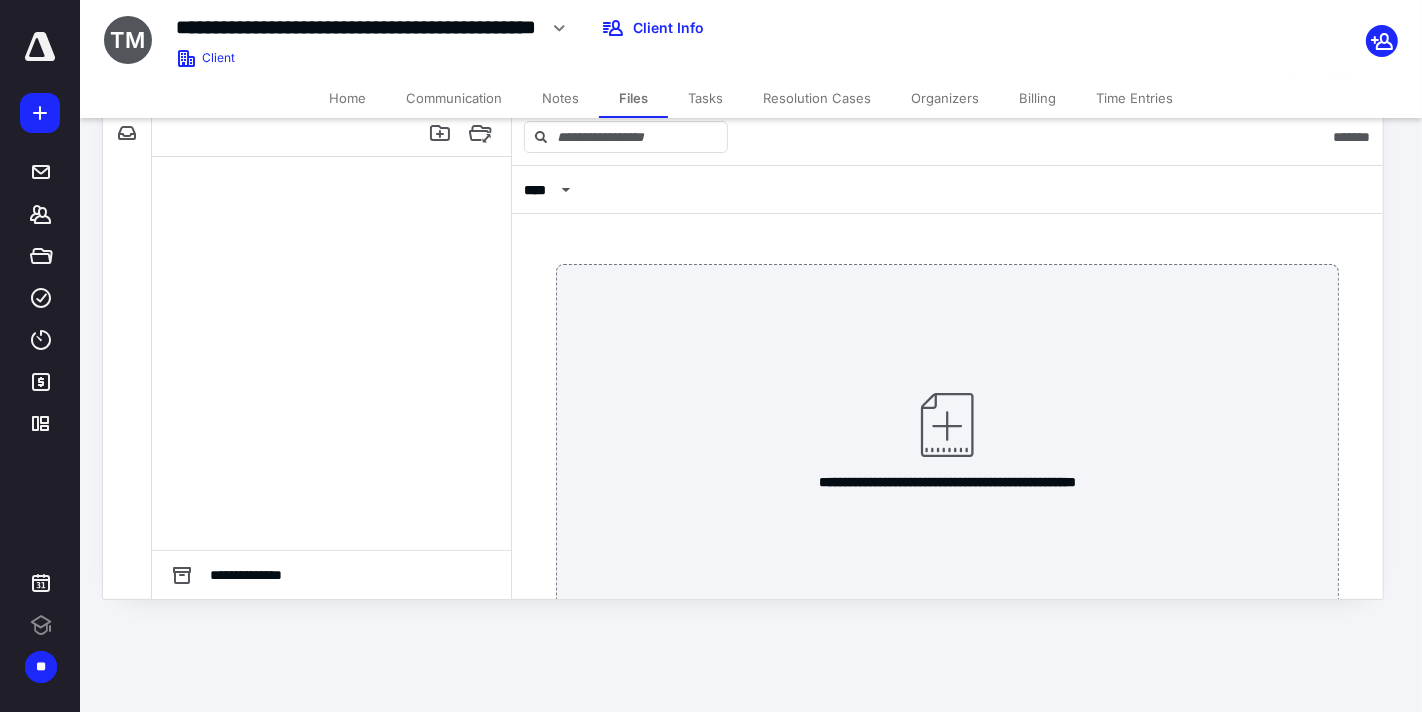 scroll, scrollTop: 0, scrollLeft: 0, axis: both 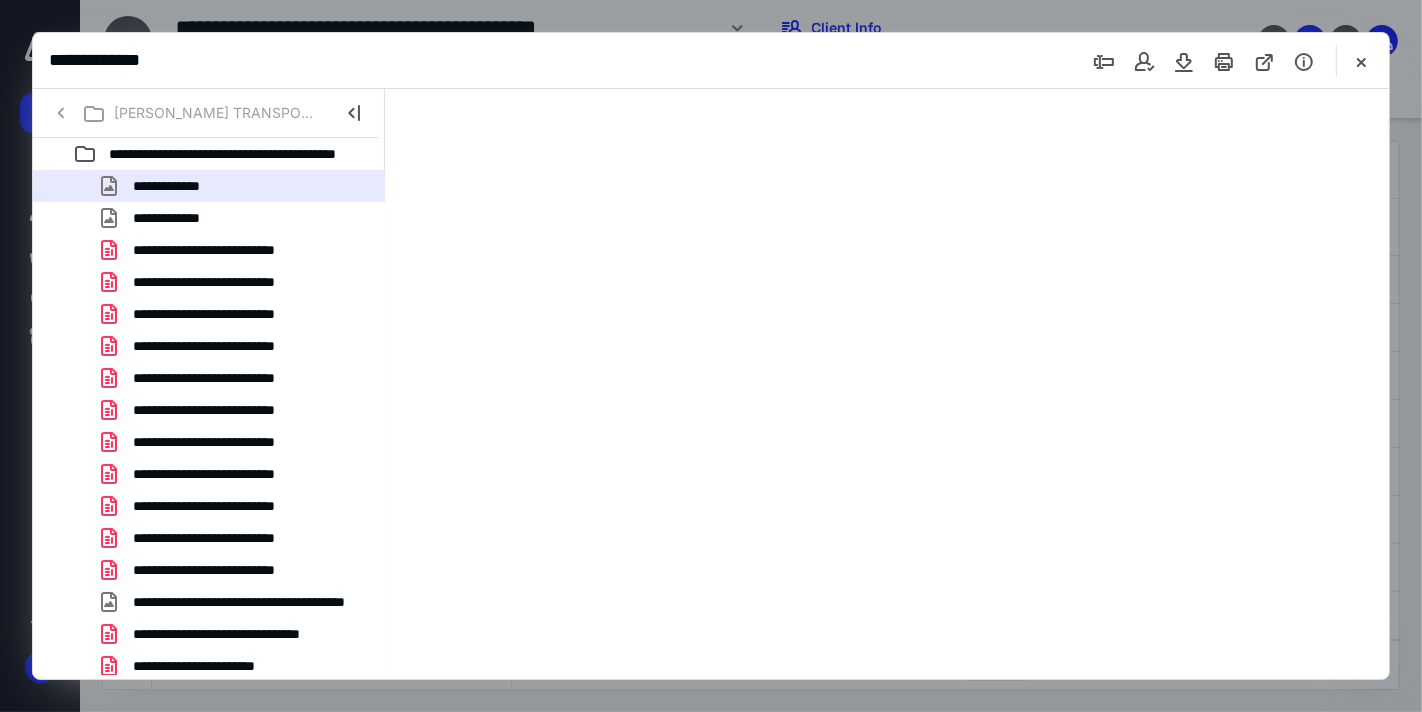 type on "64" 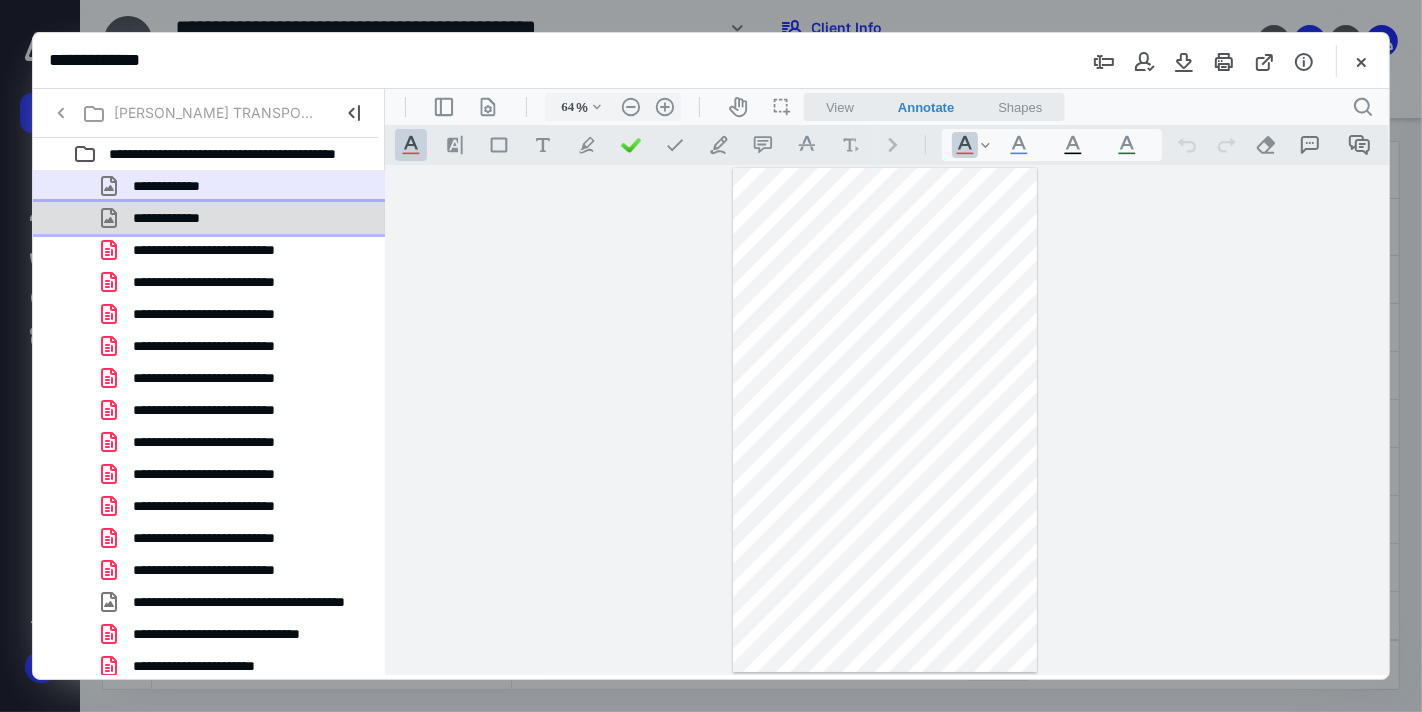 click on "**********" at bounding box center [182, 218] 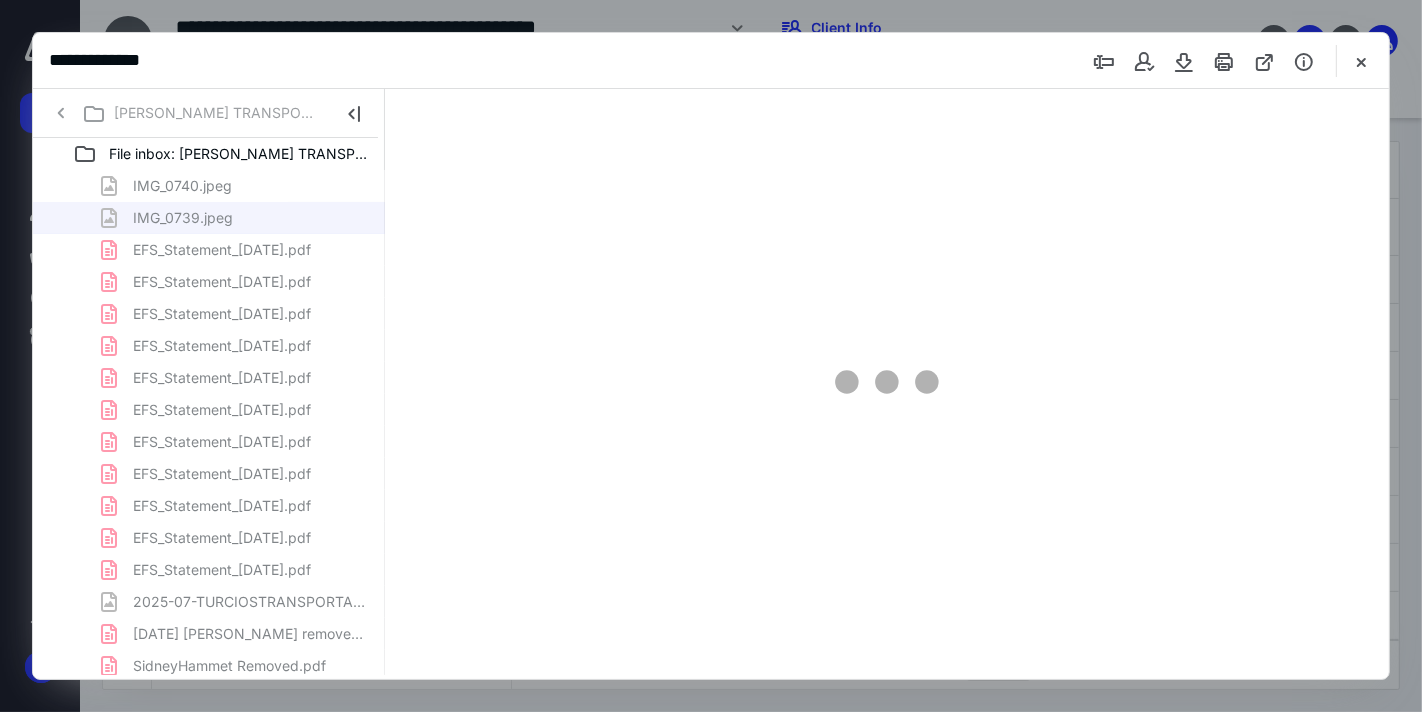 scroll, scrollTop: 0, scrollLeft: 0, axis: both 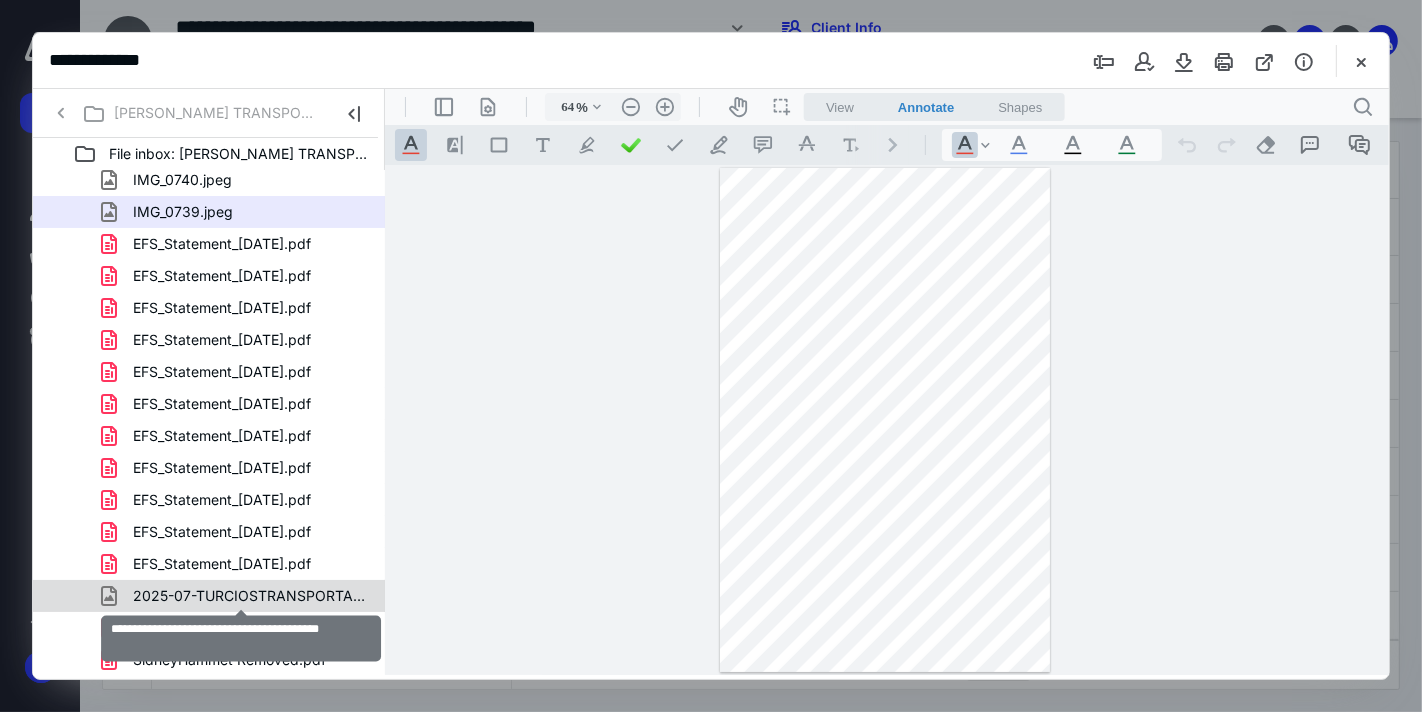 click on "2025-07-TURCIOSTRANSPORTANDHAULINGLLC.jpeg" at bounding box center [249, 596] 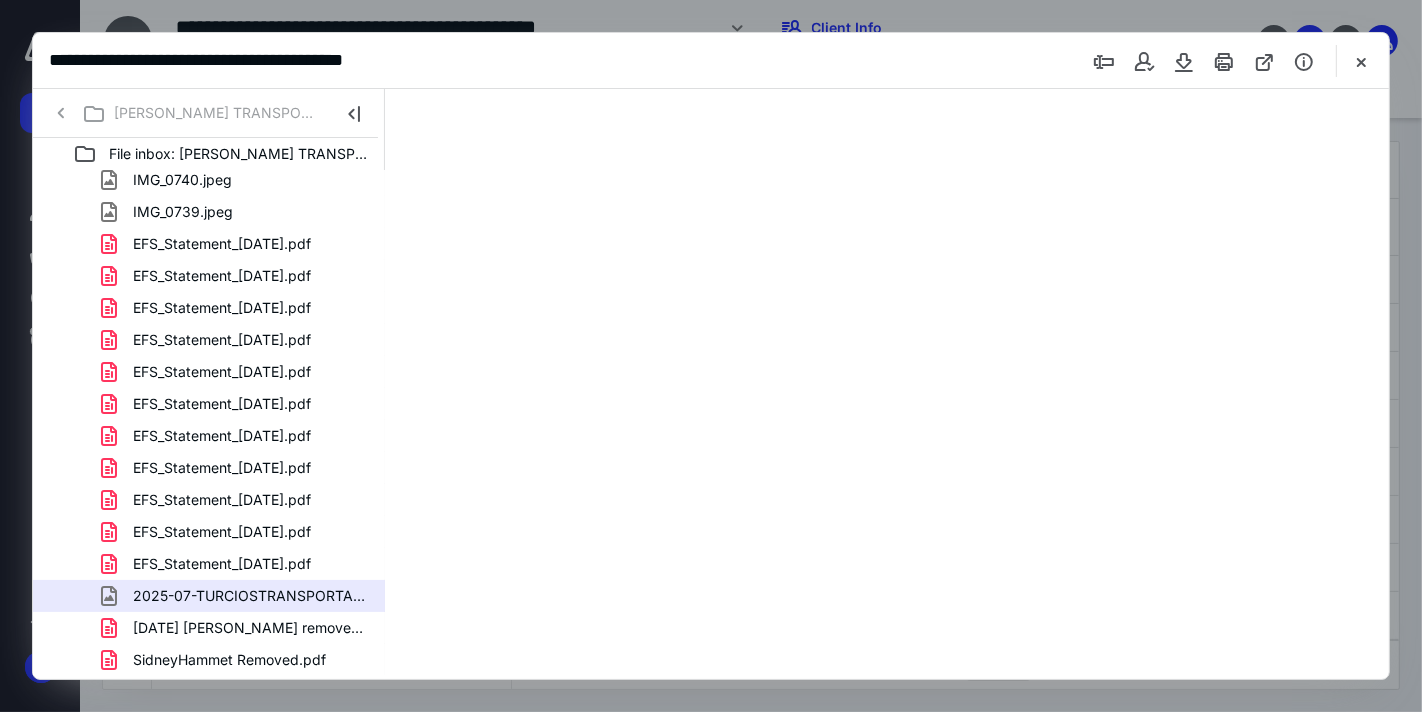 type on "109" 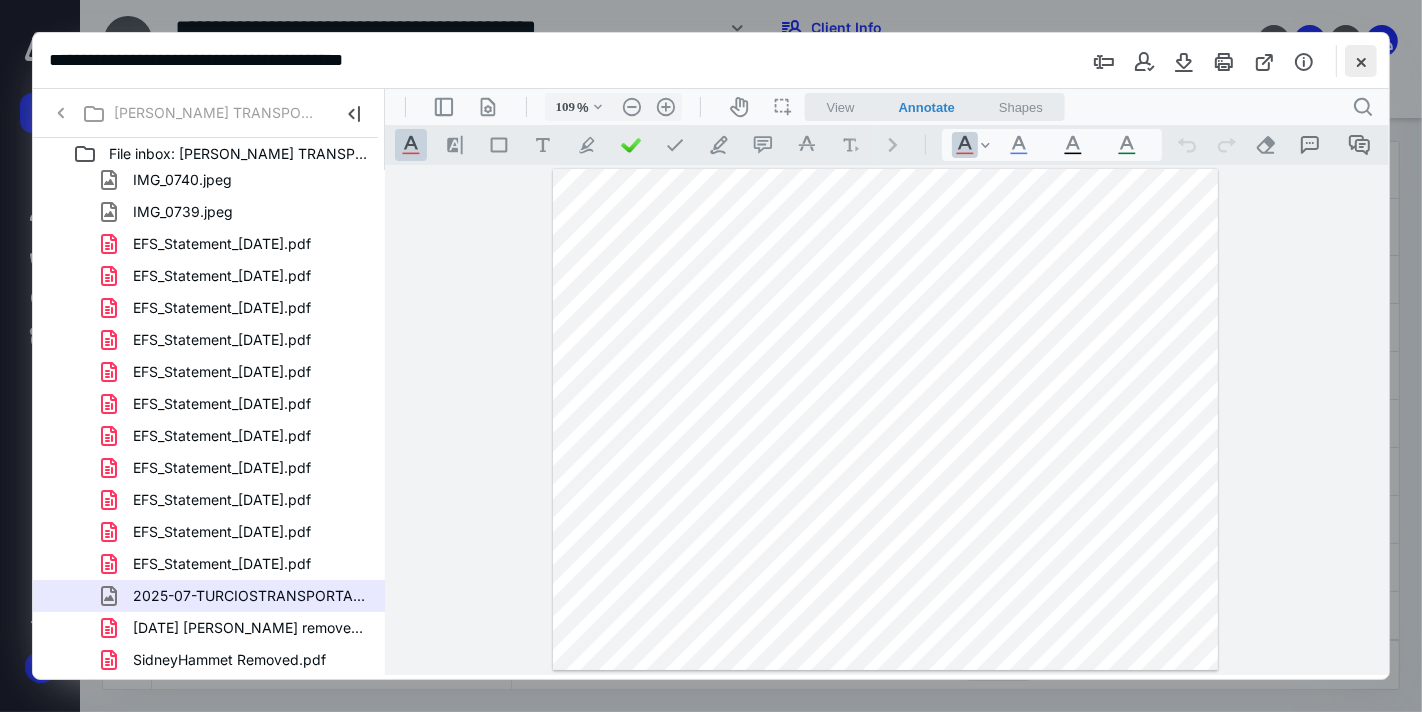 click at bounding box center (1361, 61) 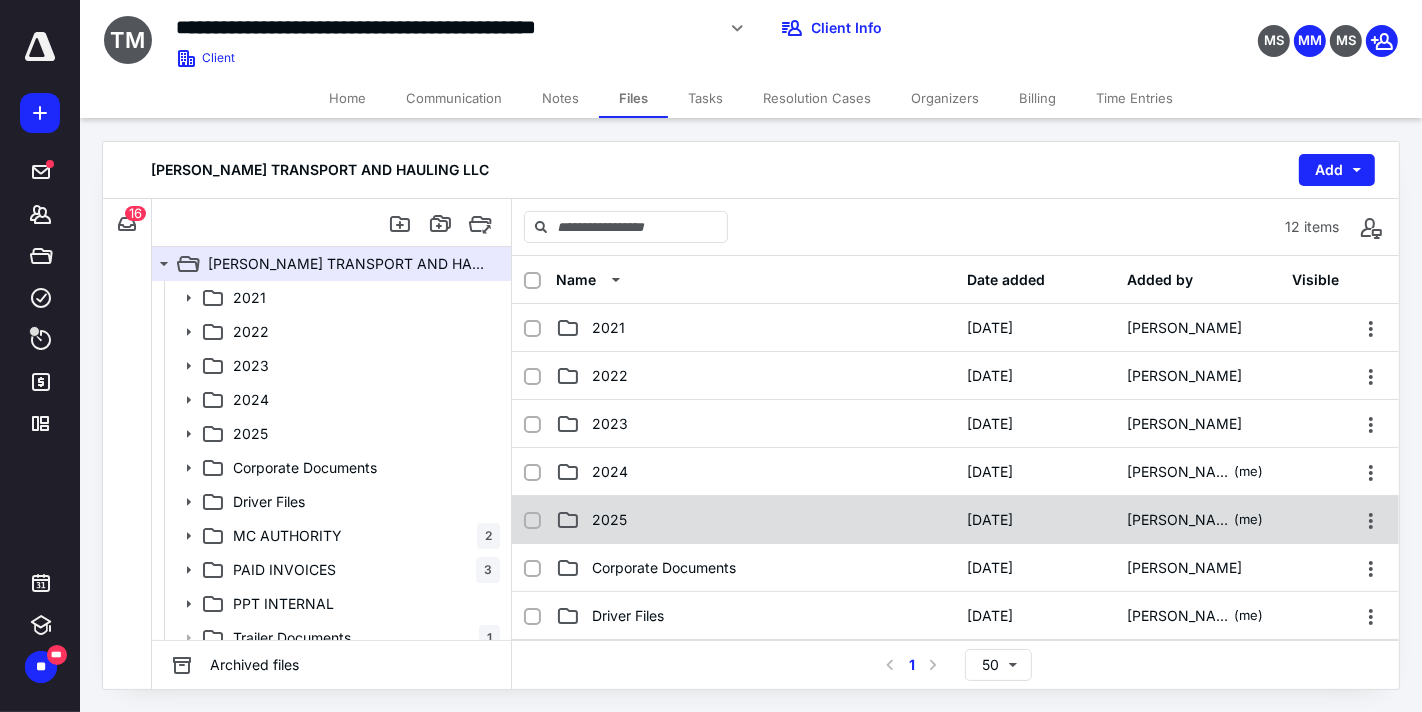 click on "2025 [DATE] [PERSON_NAME]  (me)" at bounding box center [955, 520] 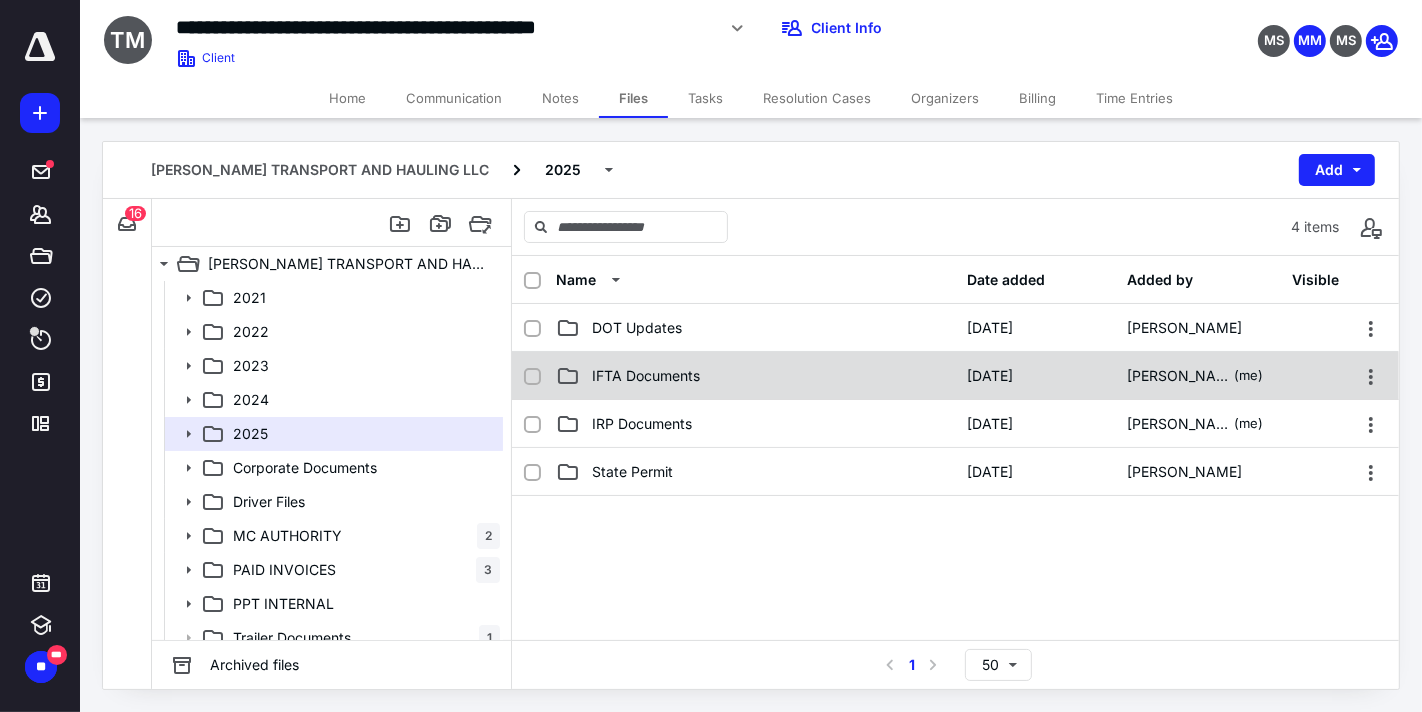 click on "IFTA Documents" at bounding box center (756, 376) 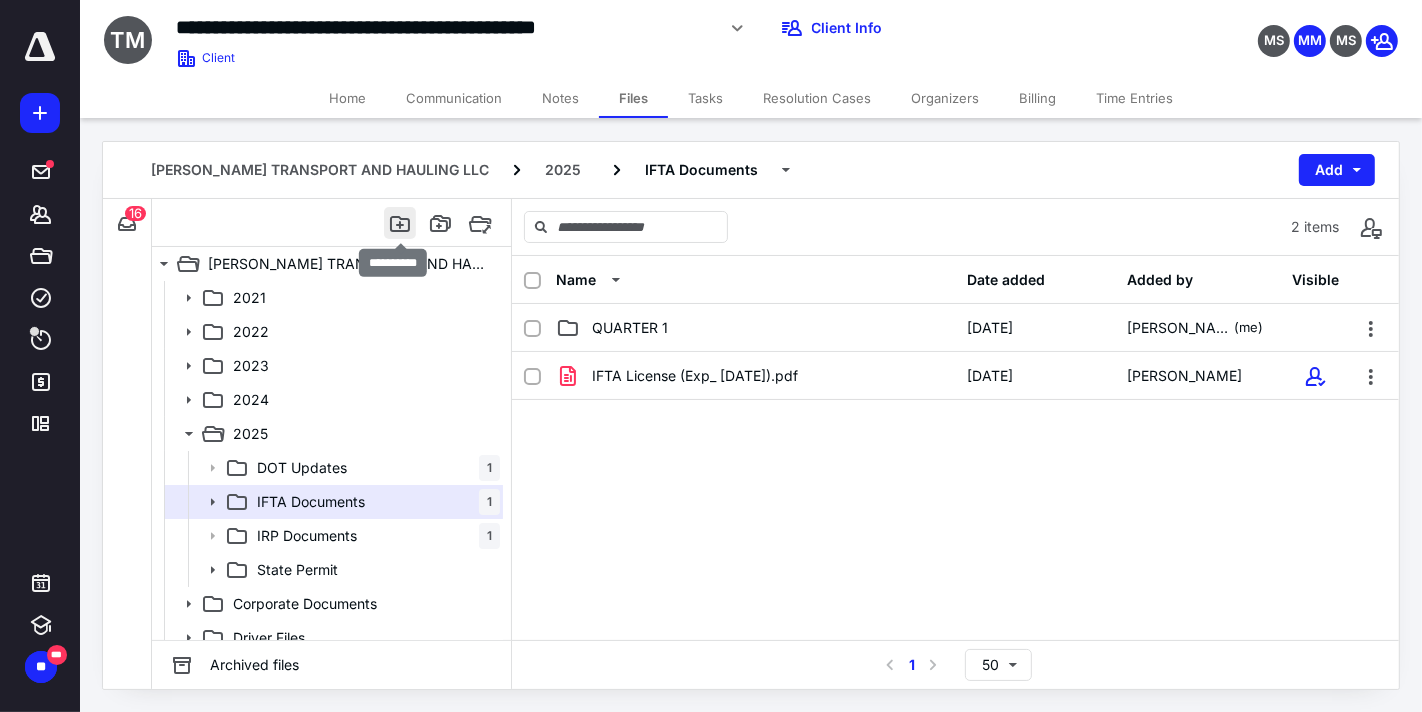 click at bounding box center (400, 223) 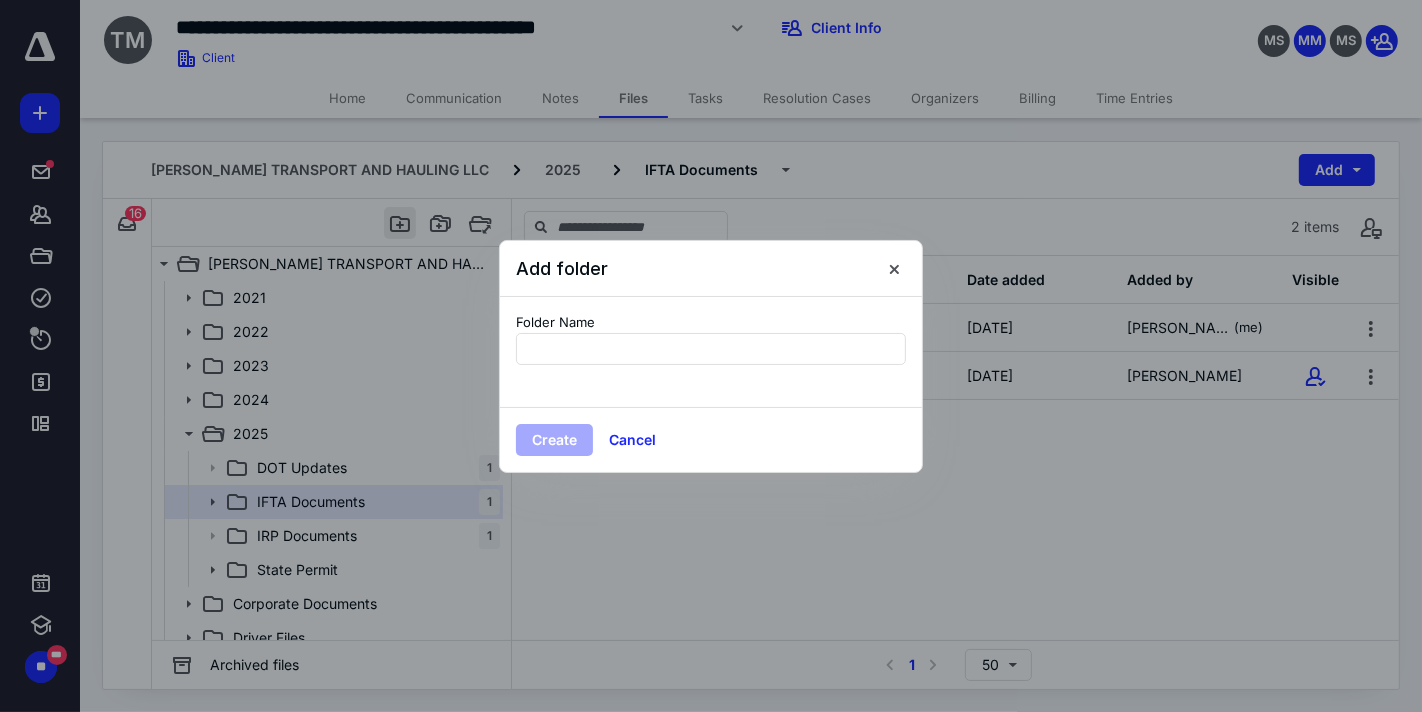 type on "*" 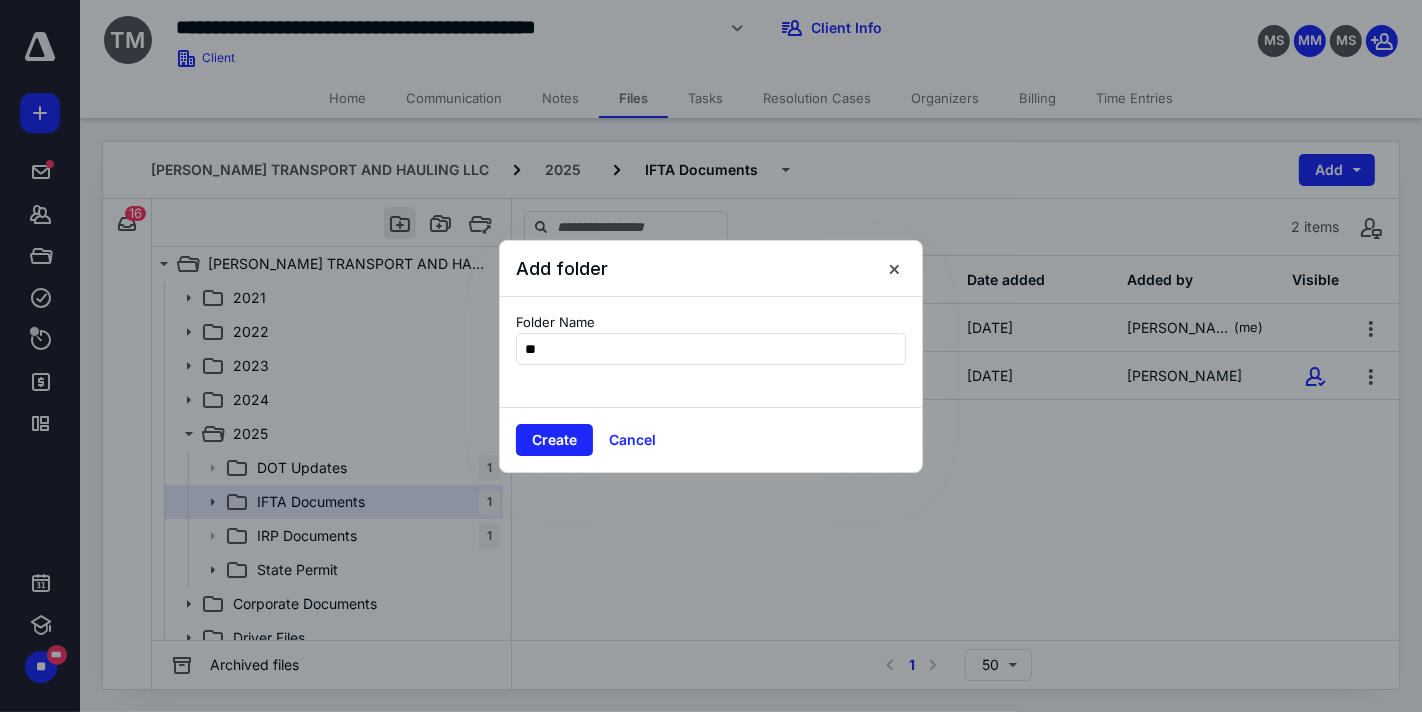 type on "*" 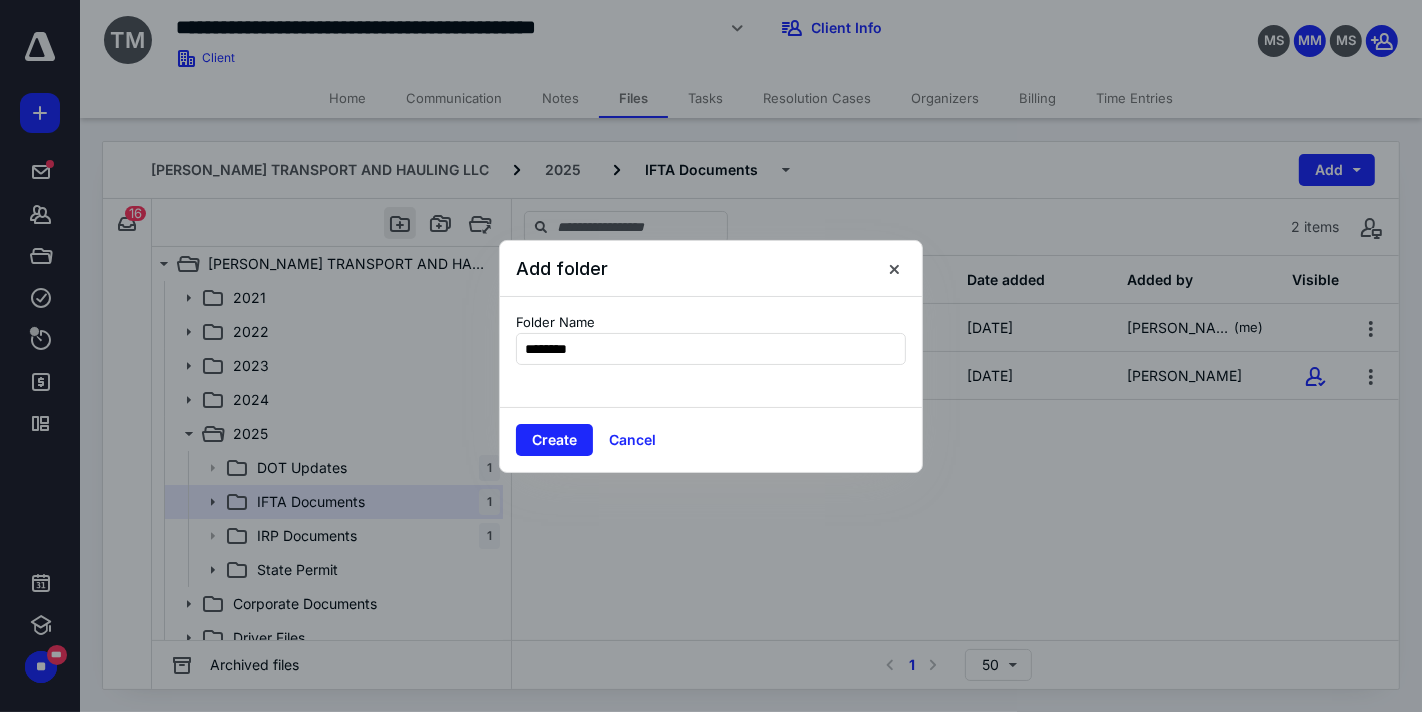 type on "*********" 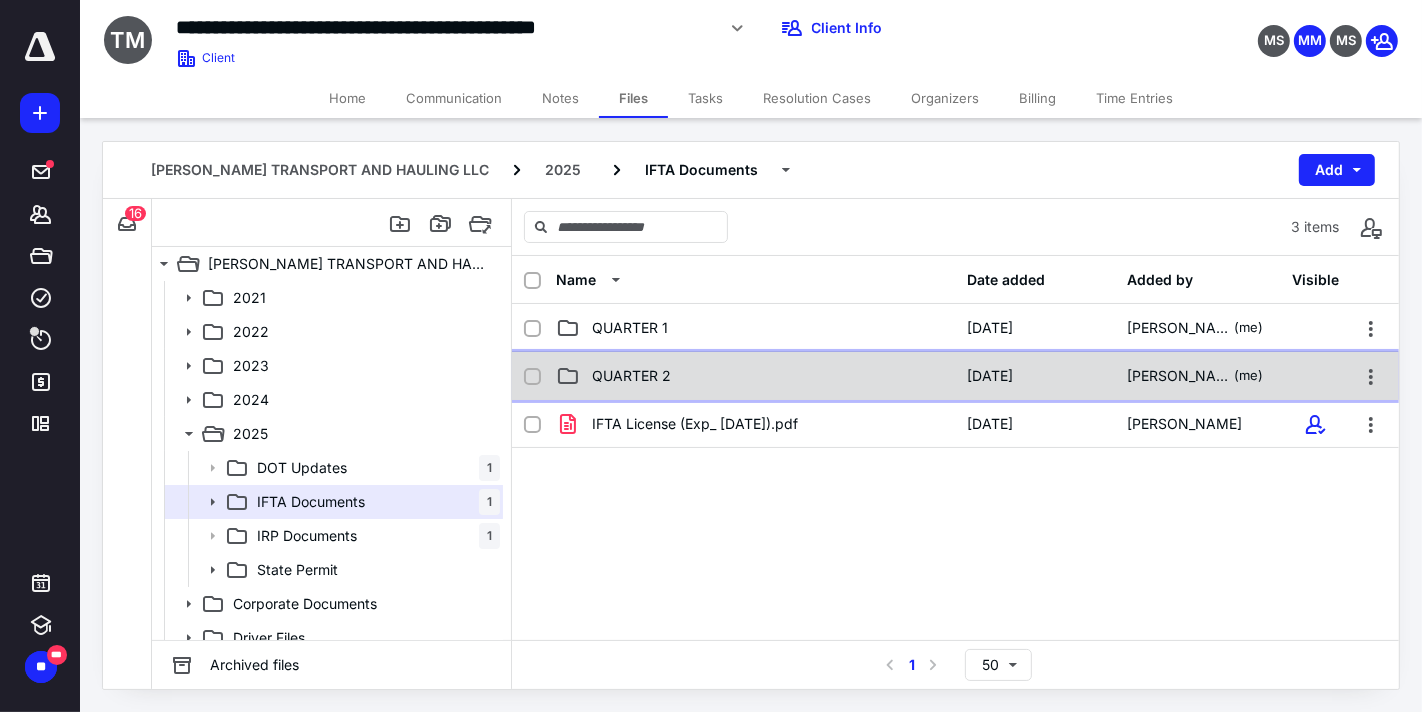 click on "QUARTER 2" at bounding box center (631, 376) 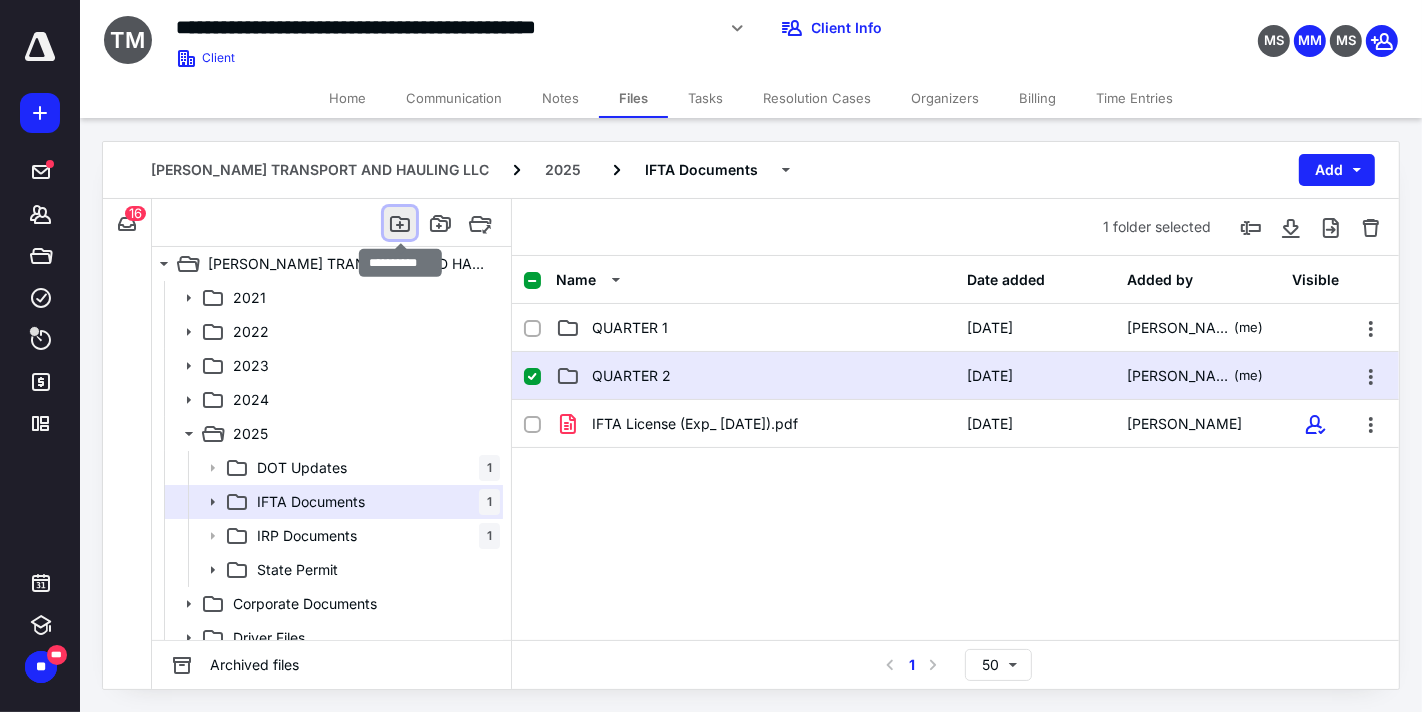 click at bounding box center (400, 223) 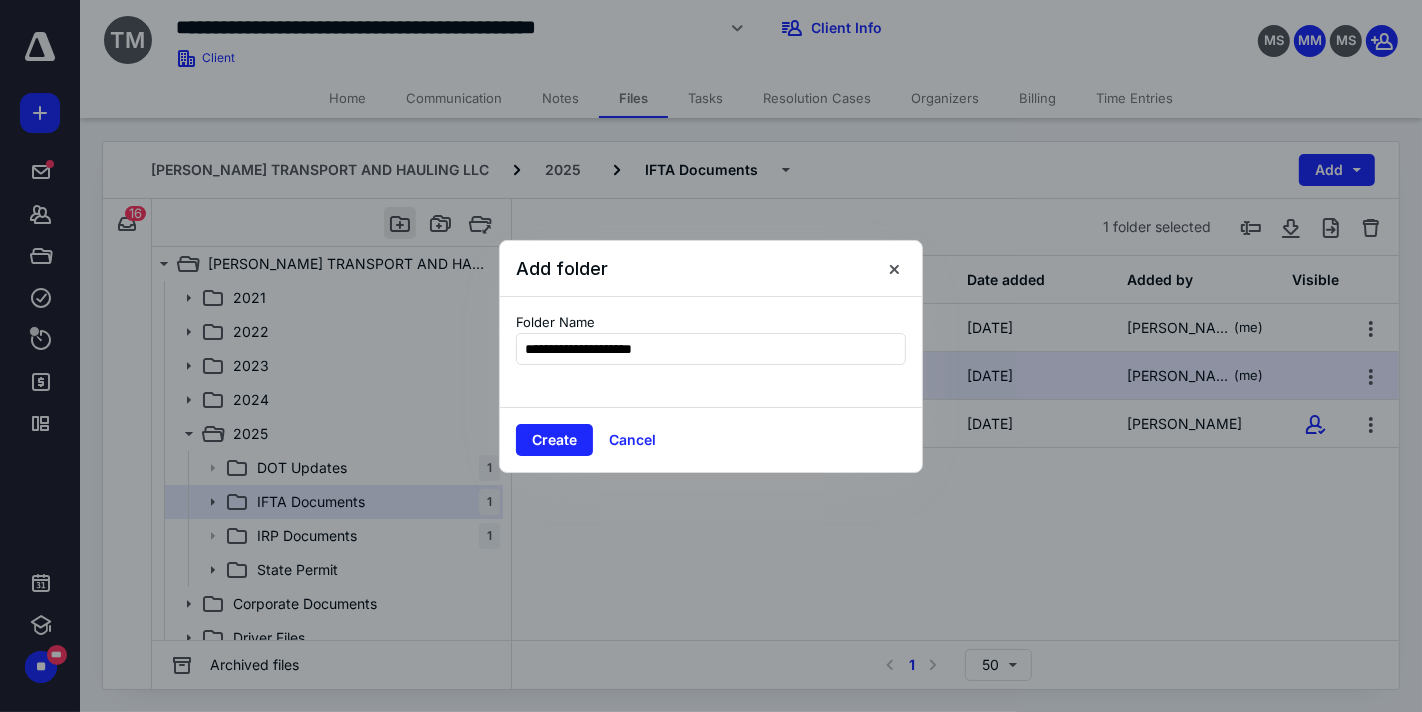type on "**********" 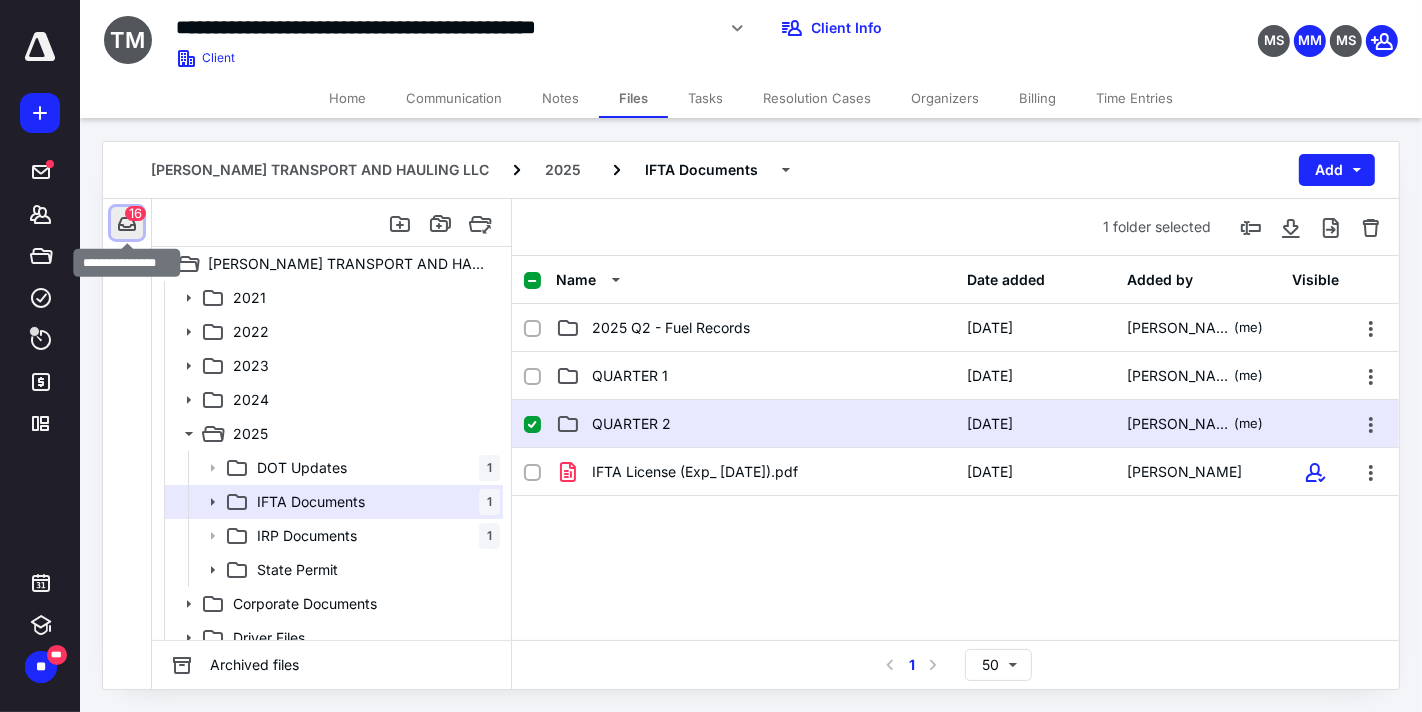 click at bounding box center (127, 223) 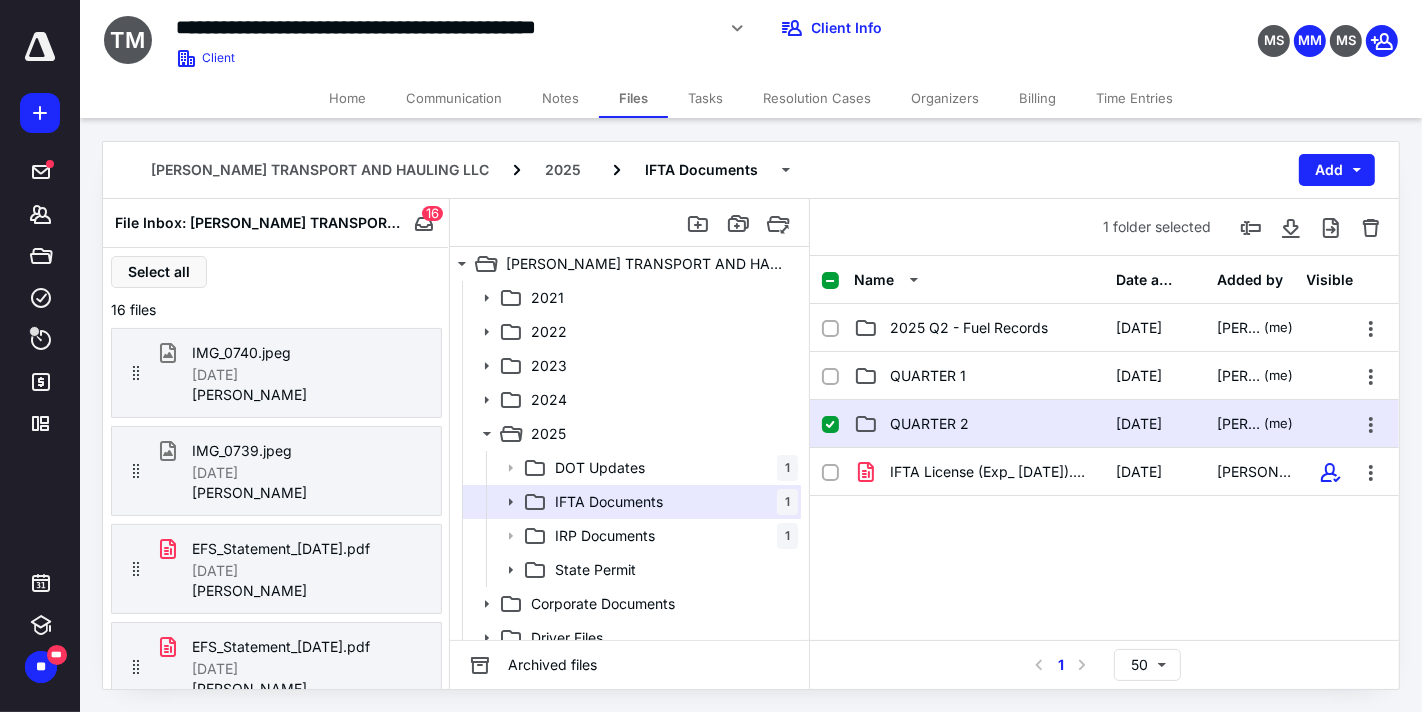 click on "QUARTER 2" at bounding box center (979, 424) 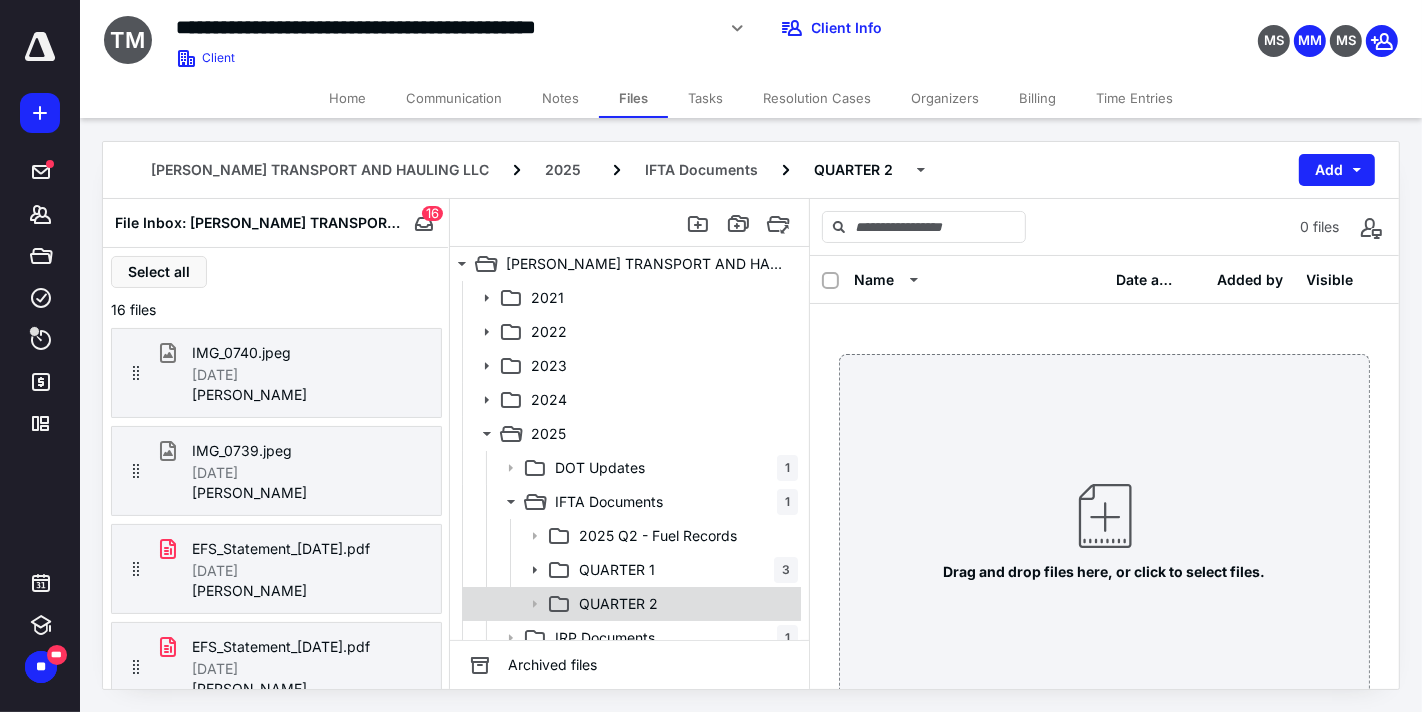click on "QUARTER 2" at bounding box center (618, 604) 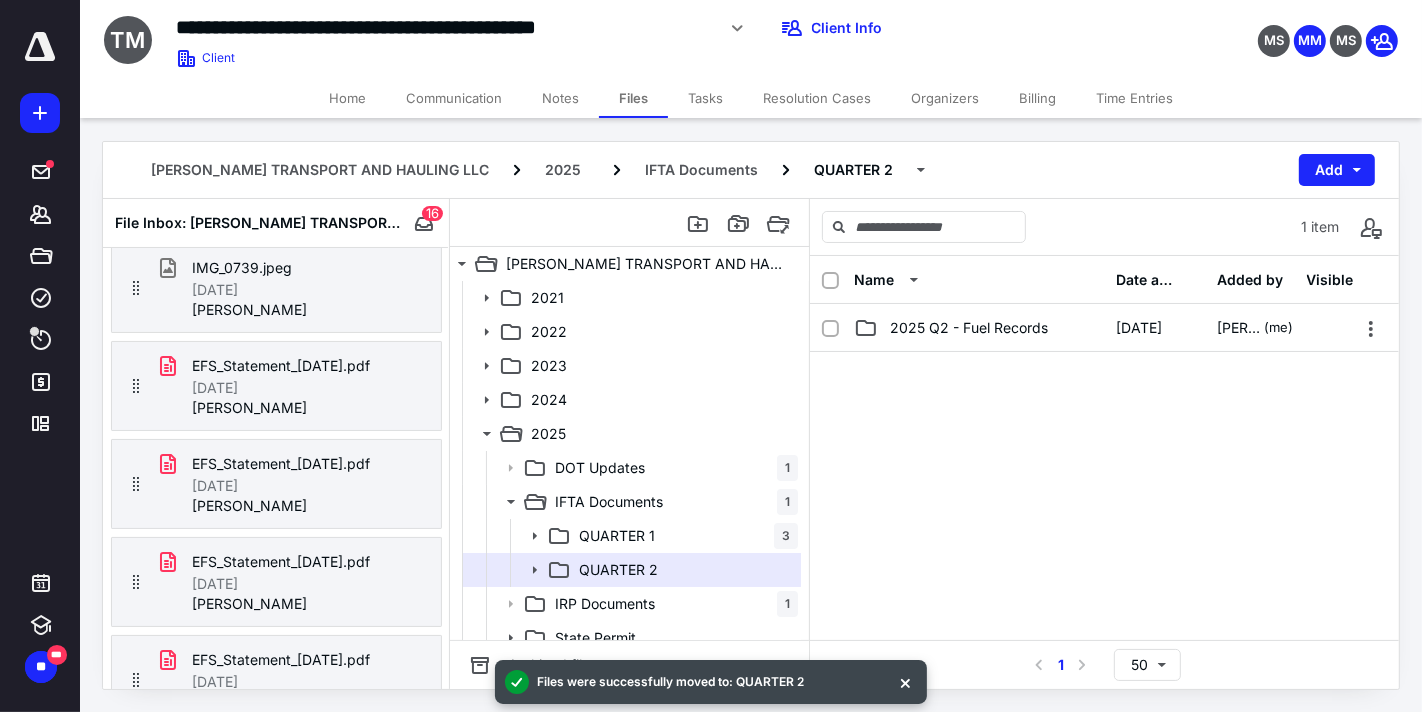 scroll, scrollTop: 222, scrollLeft: 0, axis: vertical 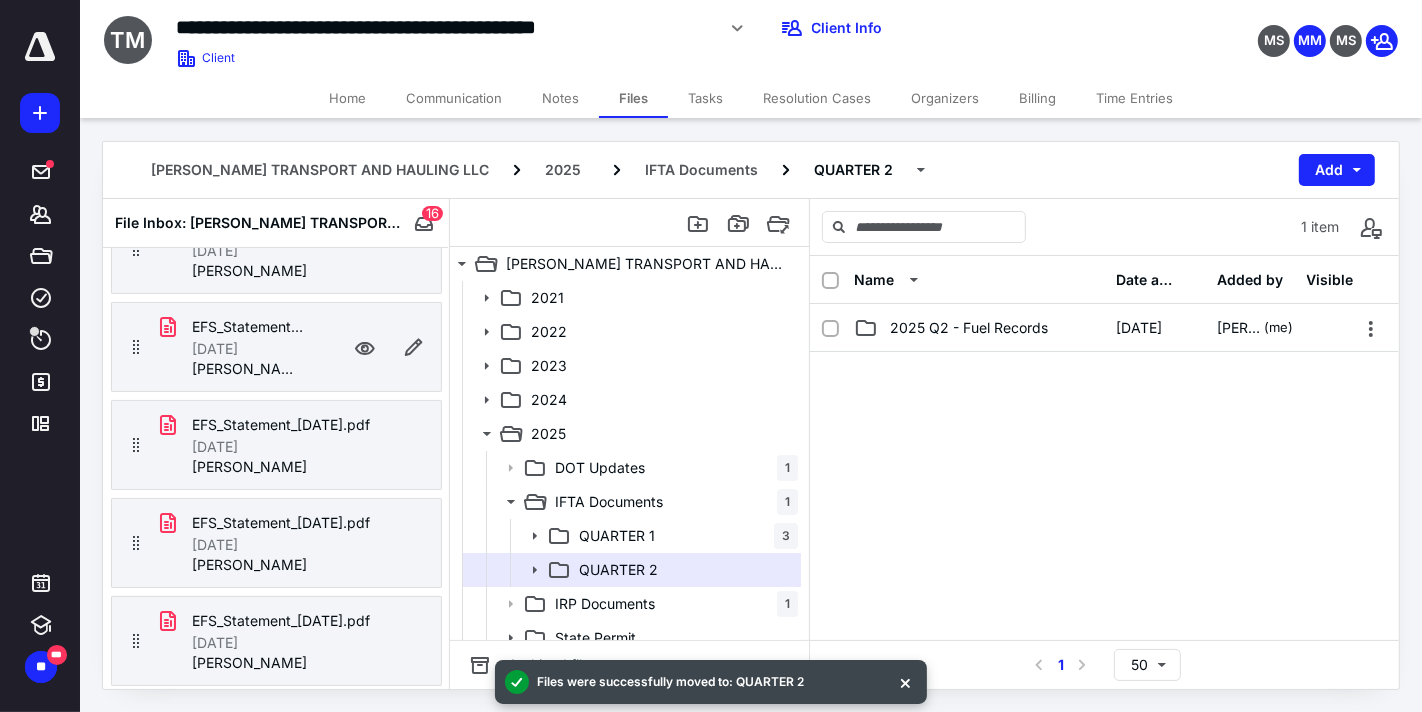 click on "EFS_Statement_2025-04-22.pdf 7/10/2025 Jose Turcios" at bounding box center (276, 347) 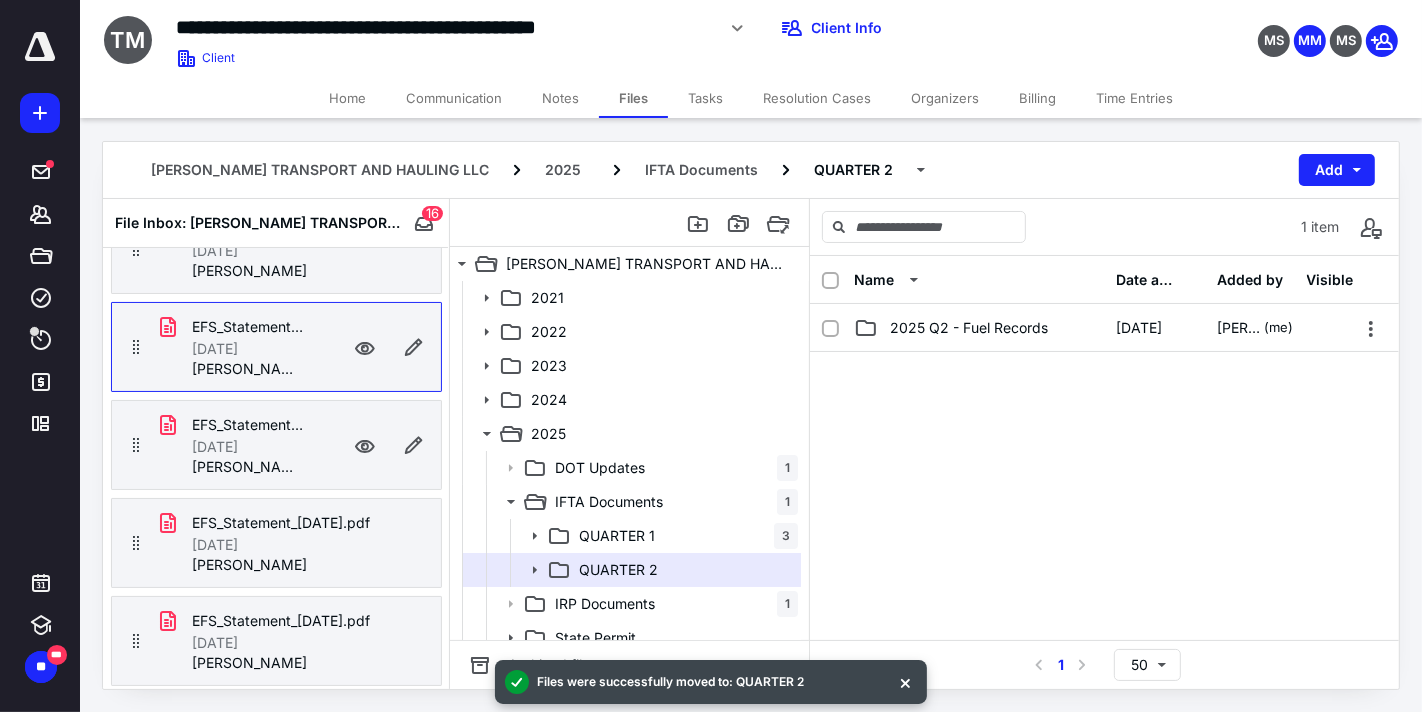 click on "EFS_Statement_2025-06-17.pdf 7/10/2025 Jose Turcios" at bounding box center [276, 445] 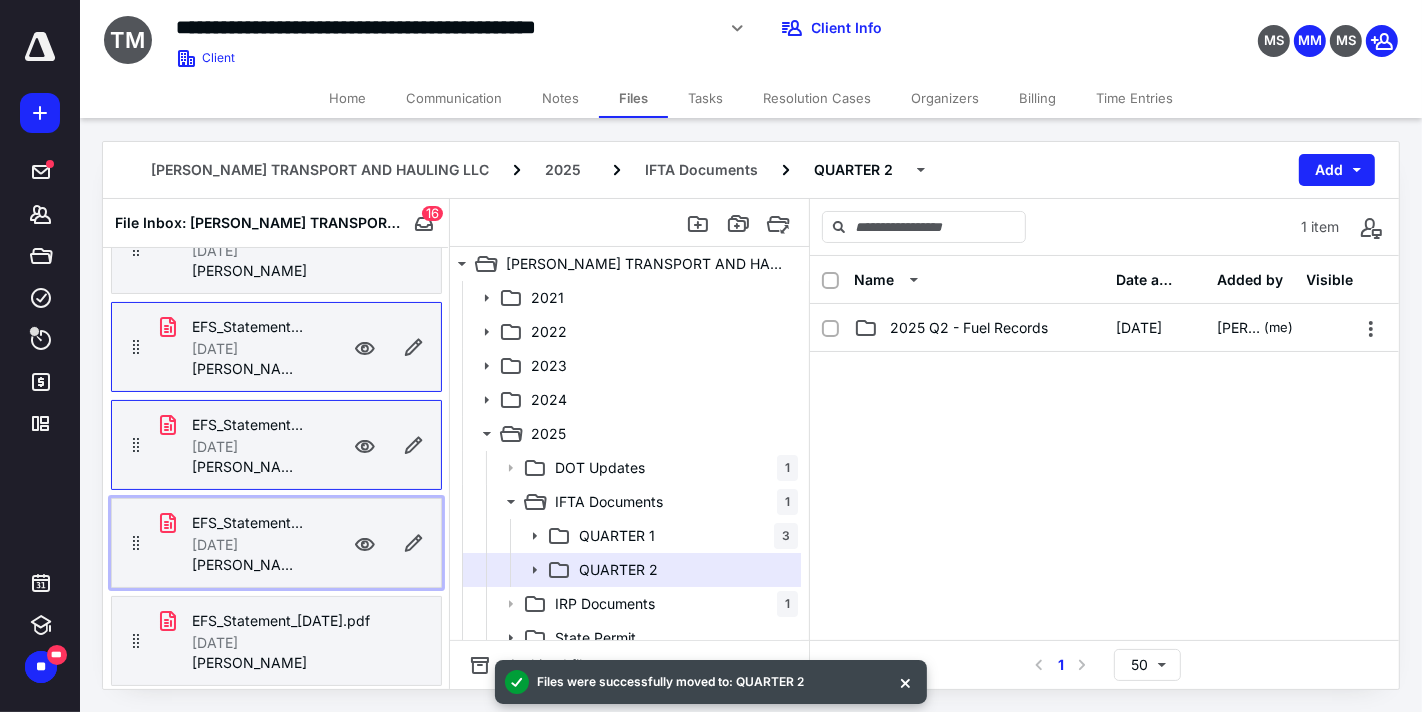 click on "EFS_Statement_2025-06-10.pdf 7/10/2025 Jose Turcios" at bounding box center (276, 543) 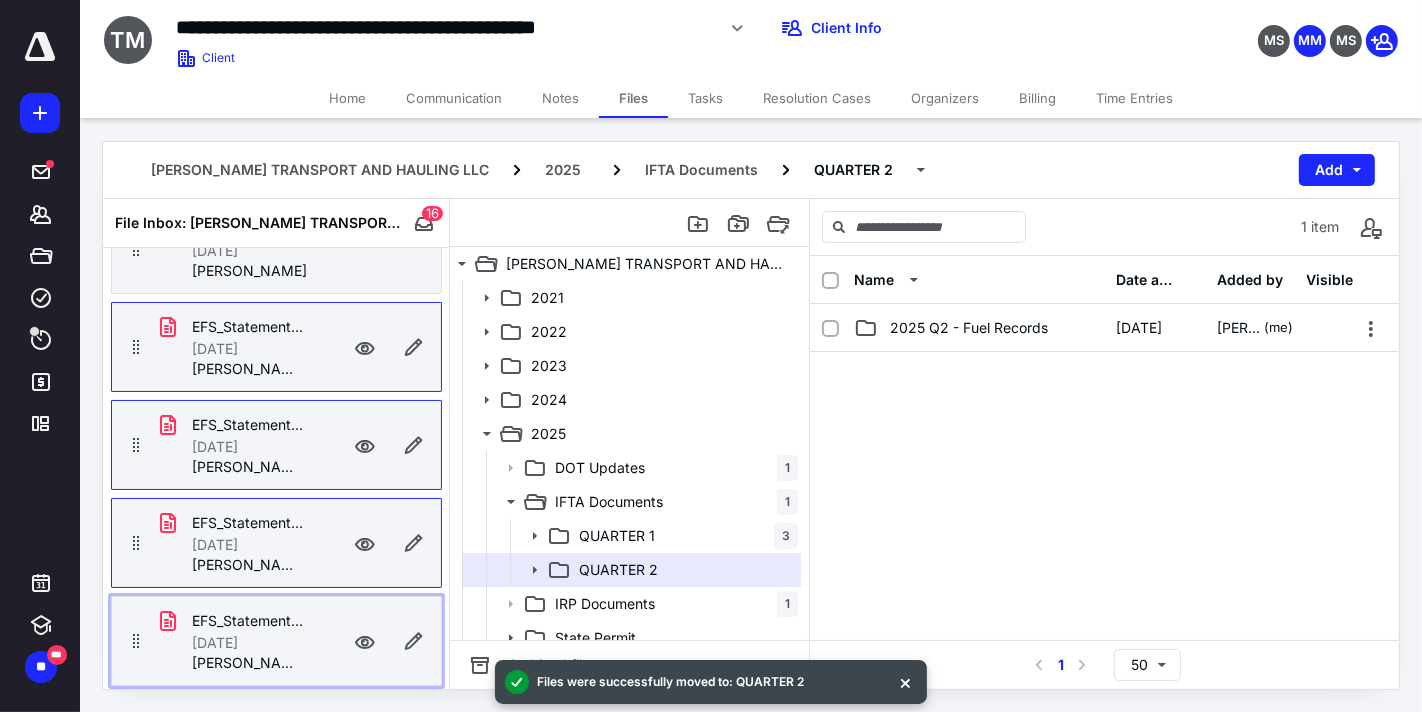 click on "7/10/2025" at bounding box center [248, 643] 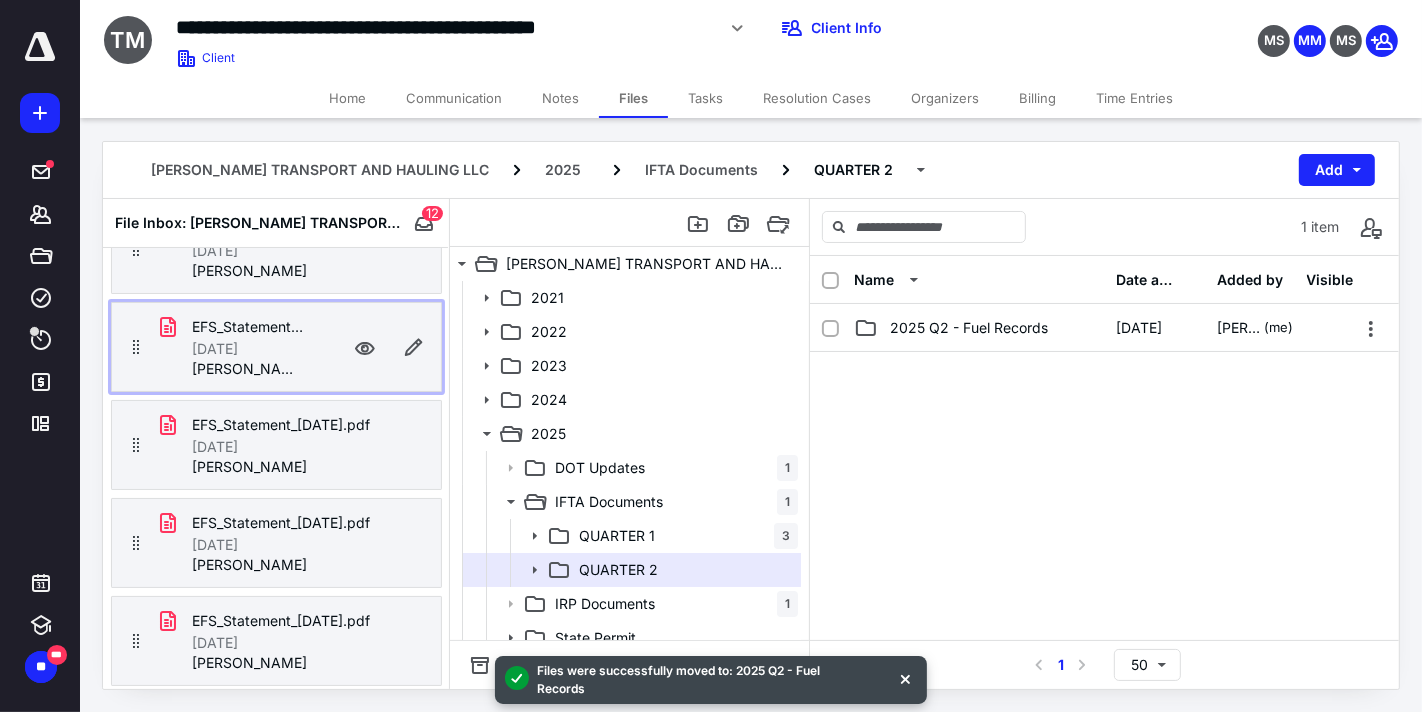 click on "7/10/2025" at bounding box center (248, 349) 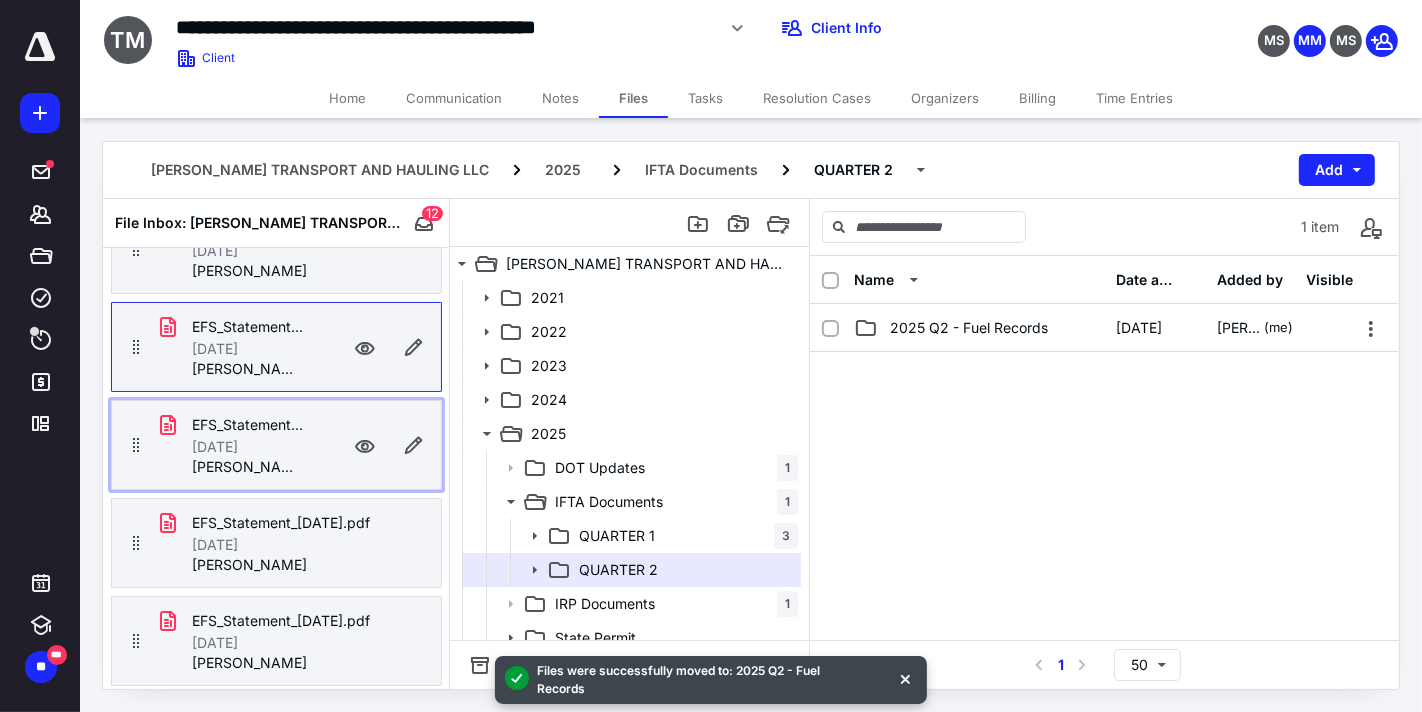 click on "7/10/2025" at bounding box center [248, 447] 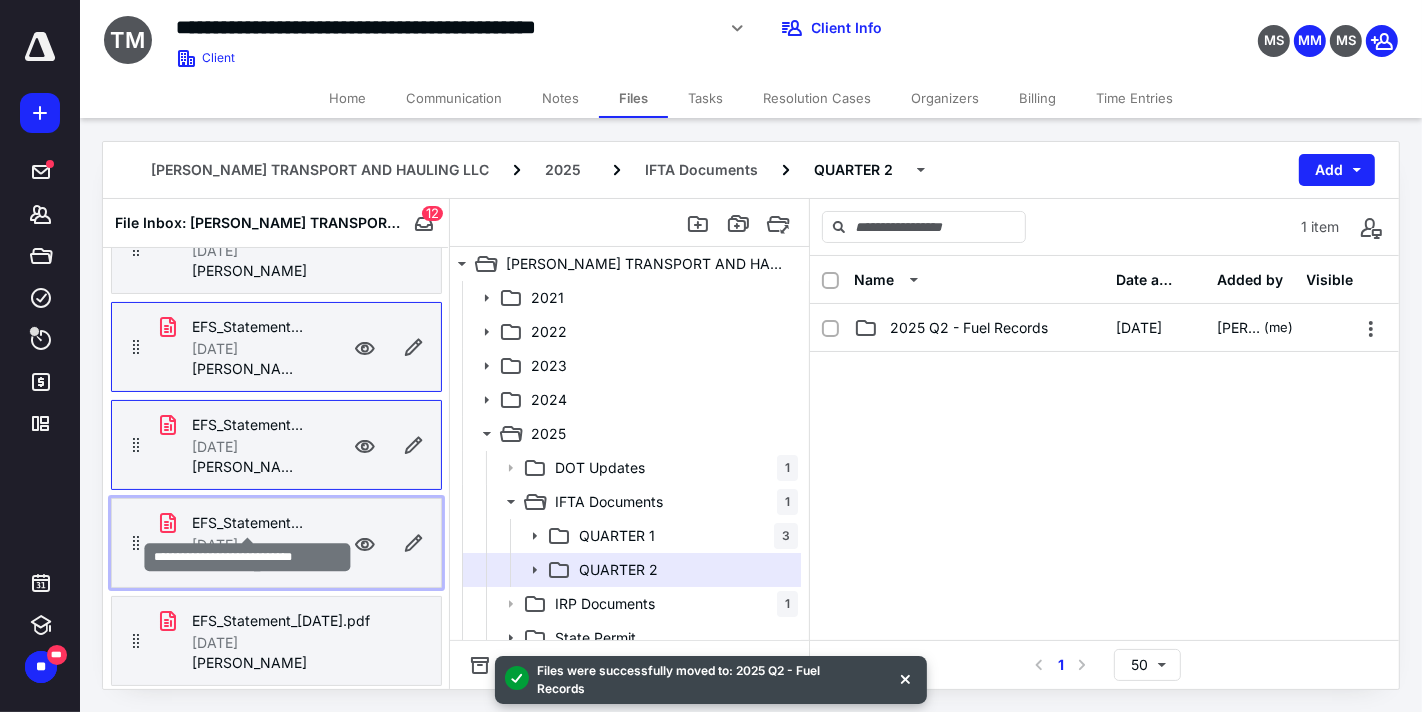 click on "EFS_Statement_2025-04-08.pdf" at bounding box center [248, 523] 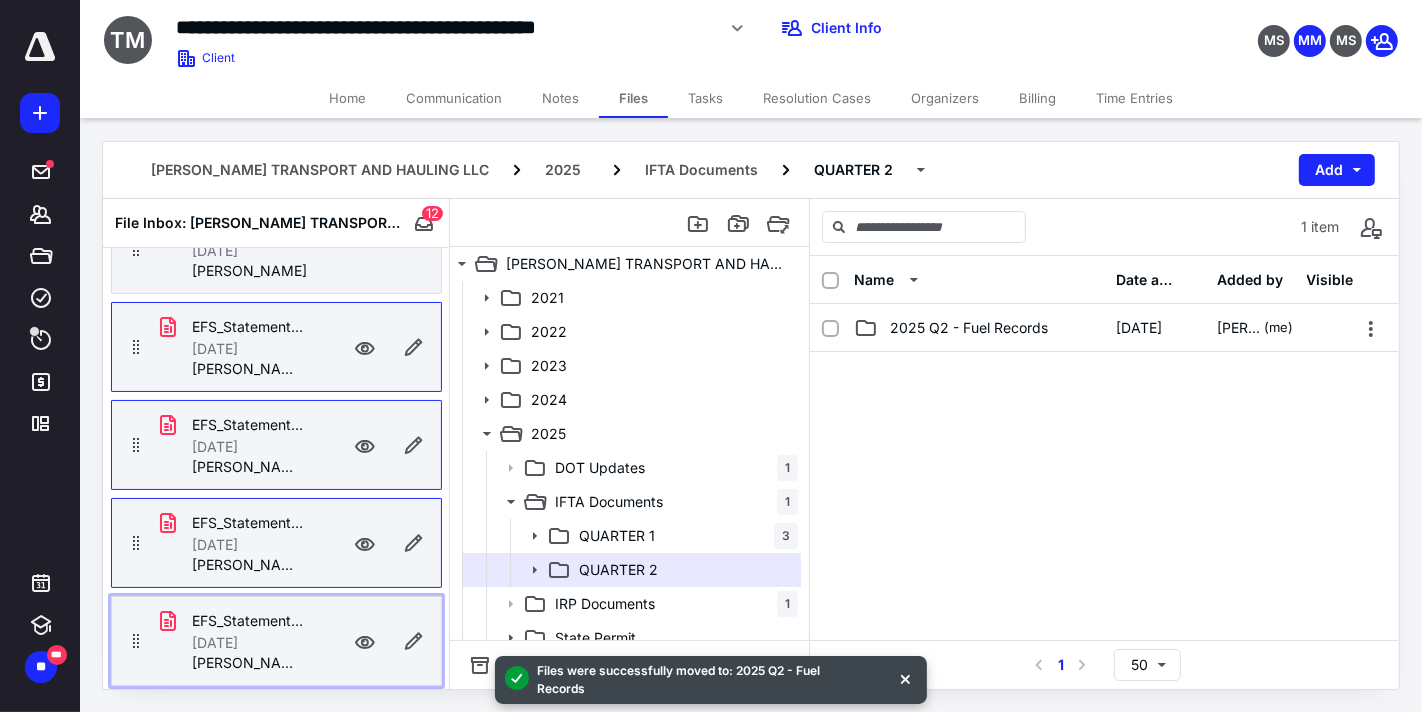click on "7/10/2025" at bounding box center (215, 643) 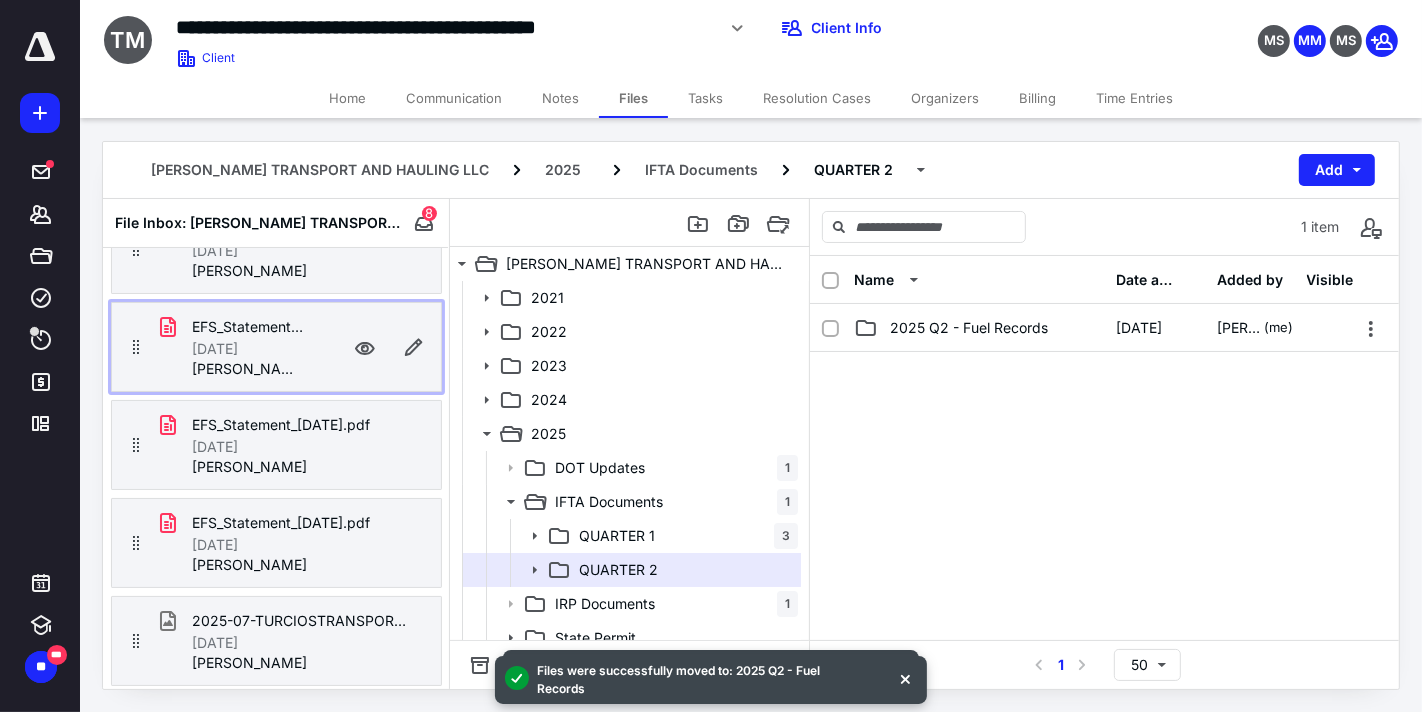 click on "7/10/2025" at bounding box center [215, 349] 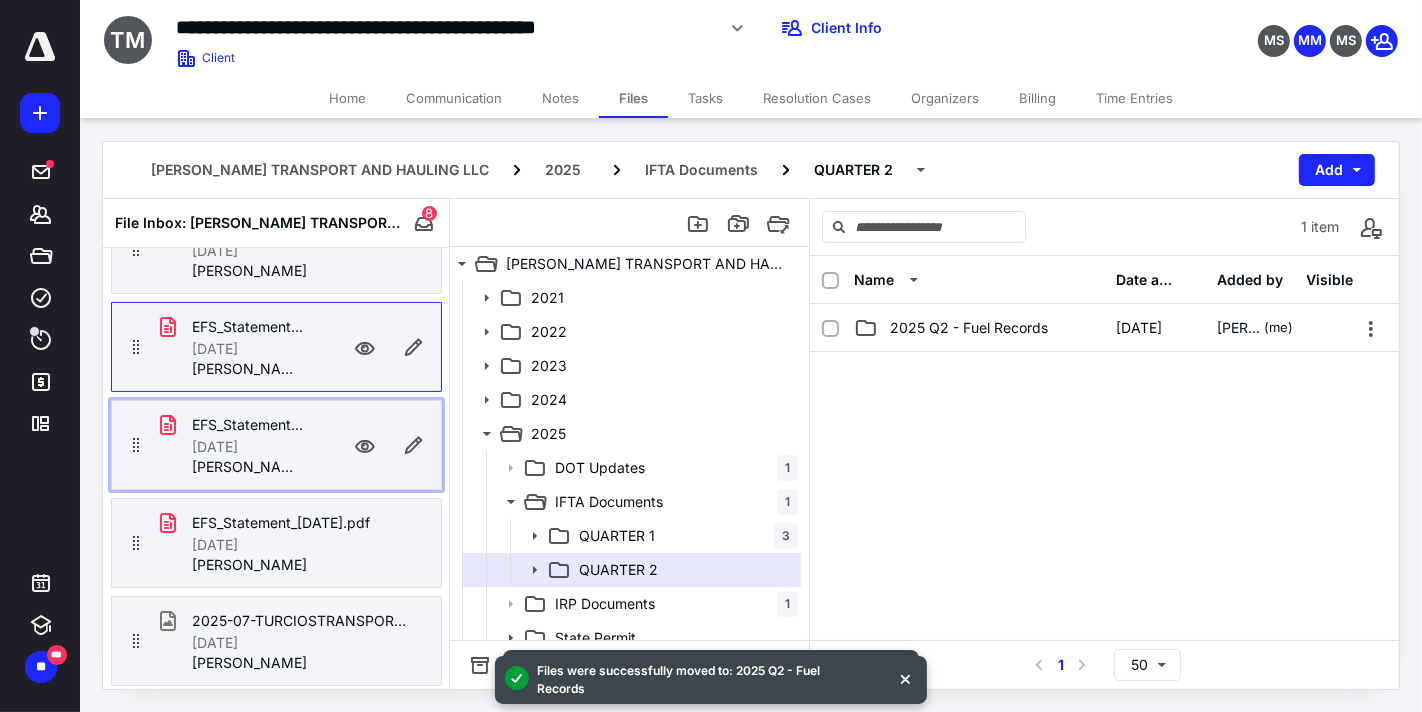 click on "7/10/2025" at bounding box center [215, 447] 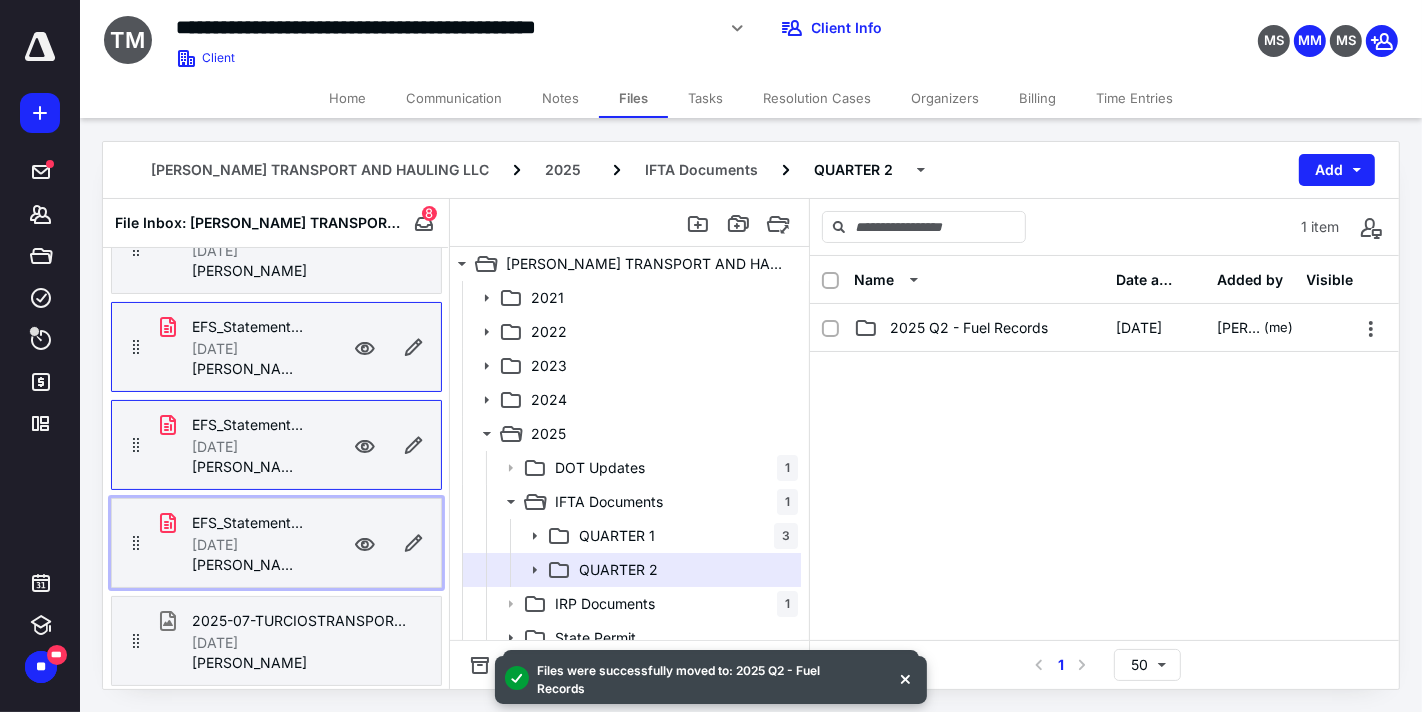 click on "7/10/2025" at bounding box center [215, 545] 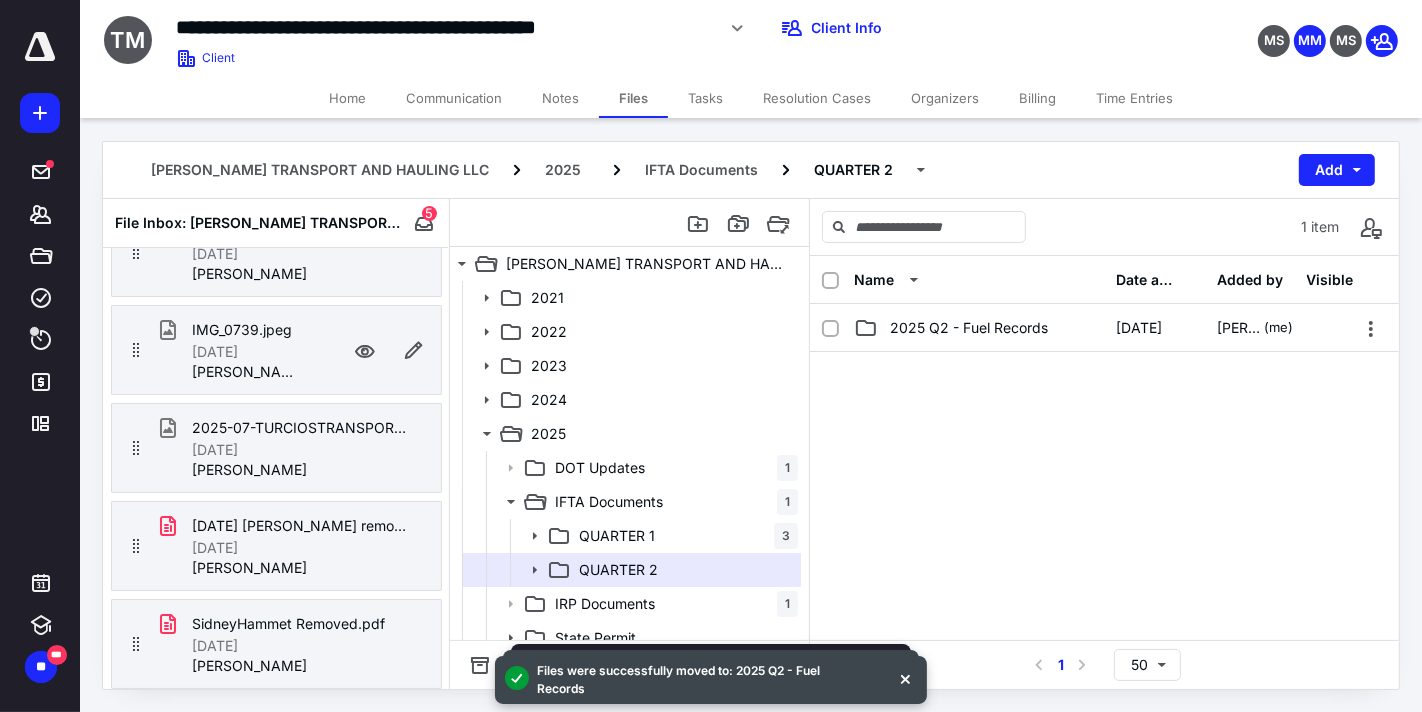 scroll, scrollTop: 122, scrollLeft: 0, axis: vertical 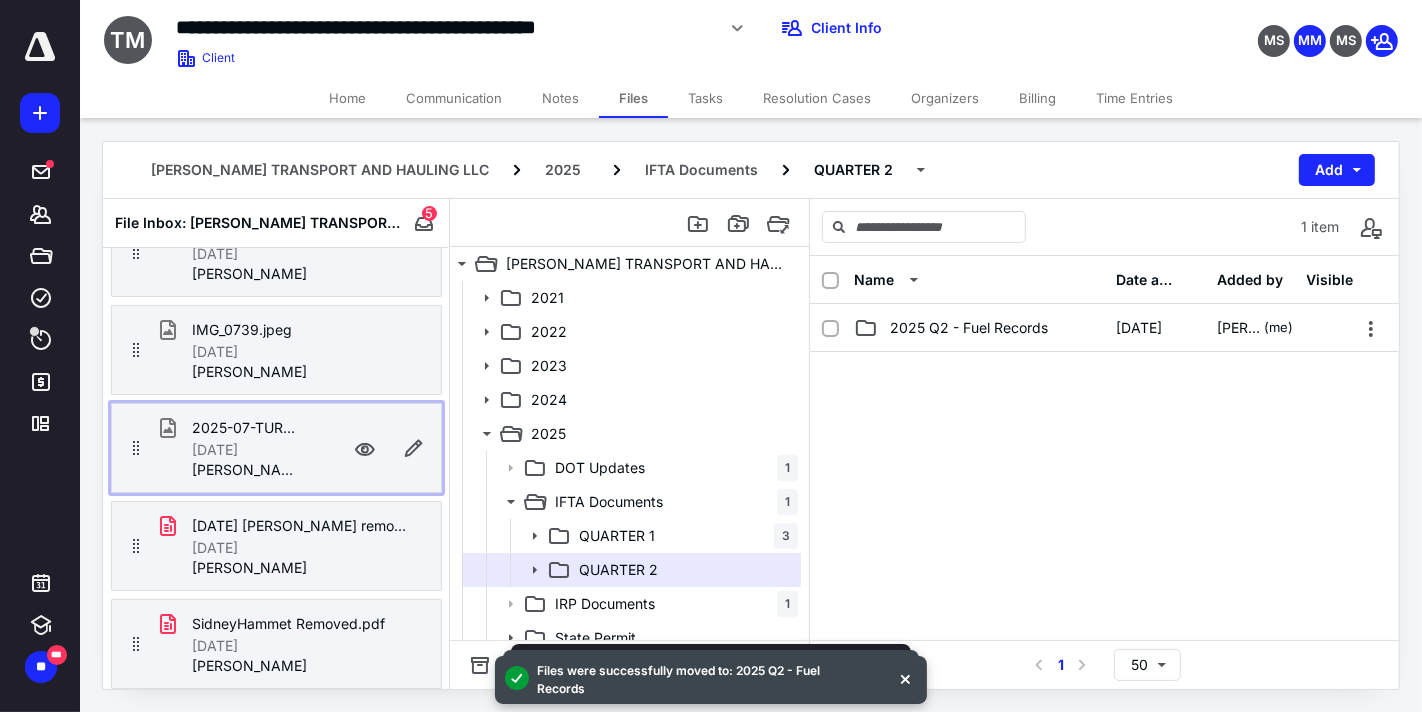 click on "Jose Turcios" at bounding box center [248, 470] 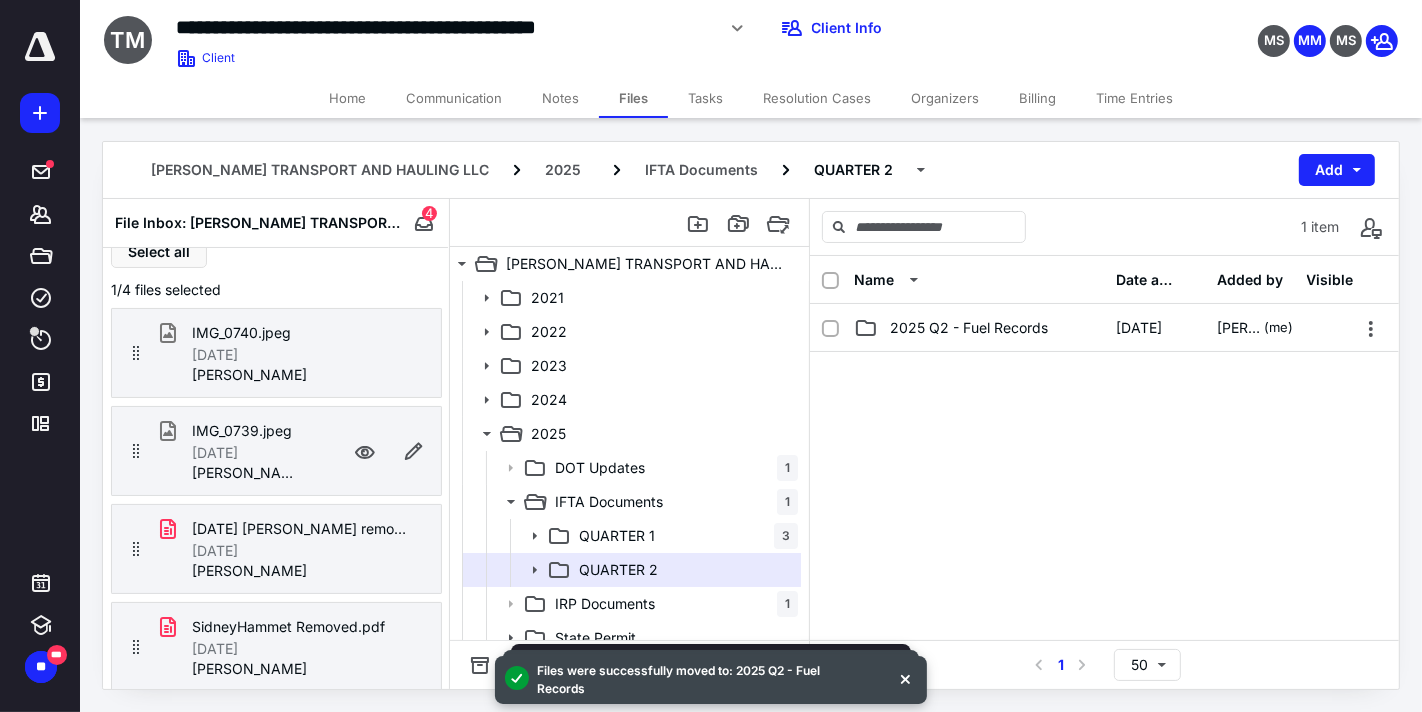 scroll, scrollTop: 0, scrollLeft: 0, axis: both 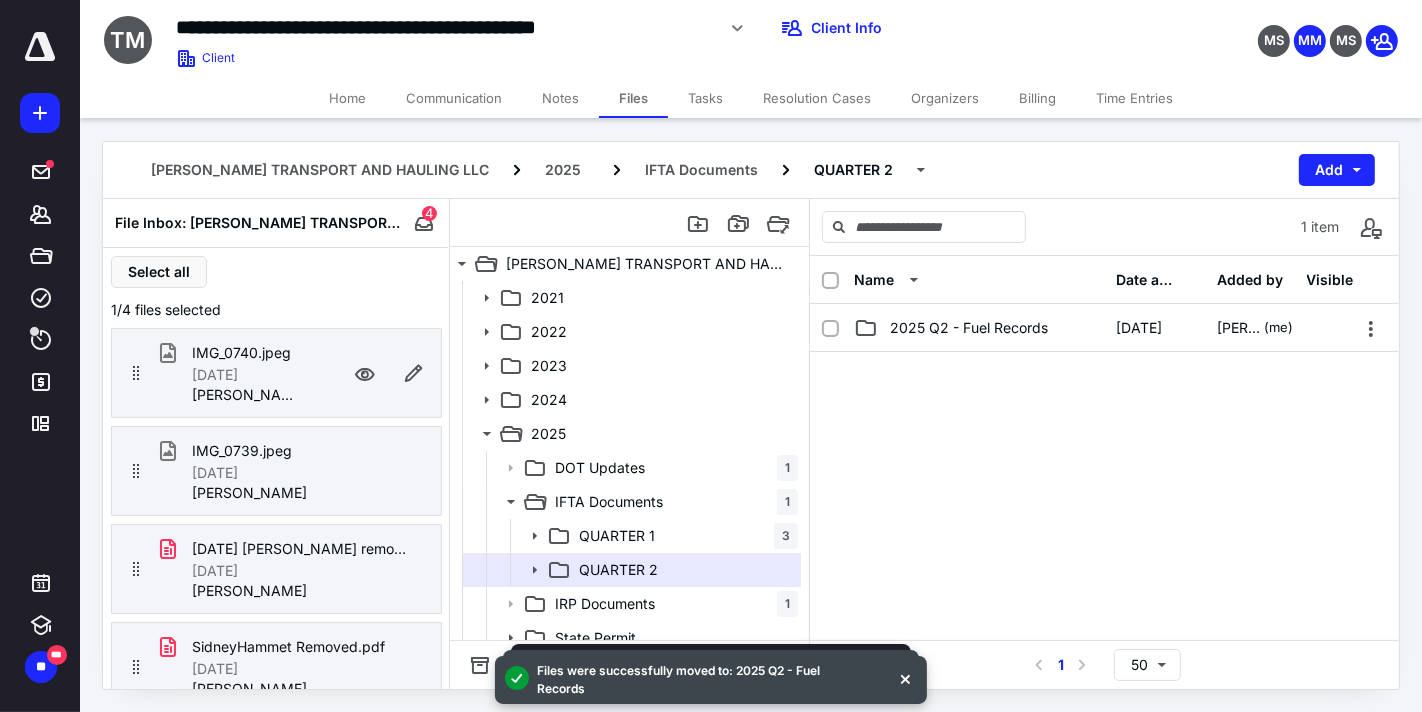 drag, startPoint x: 322, startPoint y: 366, endPoint x: 318, endPoint y: 380, distance: 14.56022 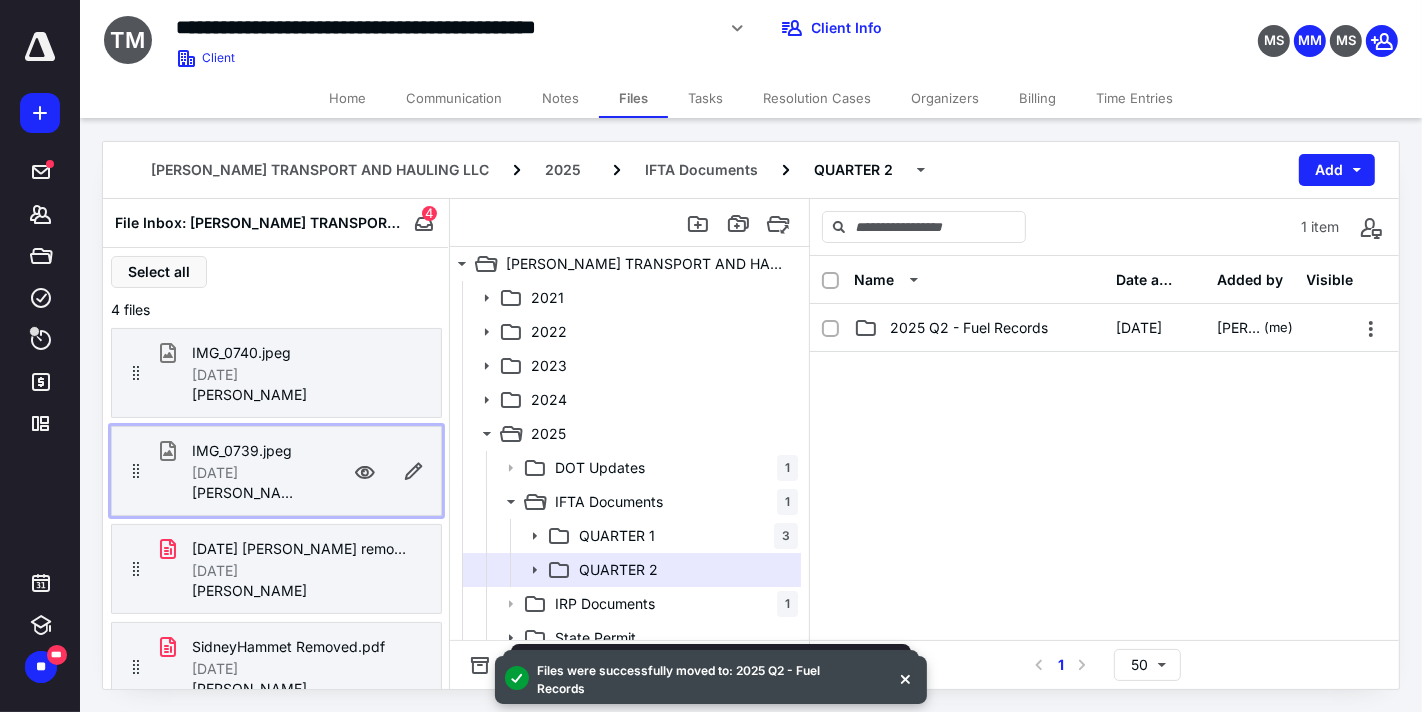 click on "IMG_0739.jpeg" at bounding box center (236, 451) 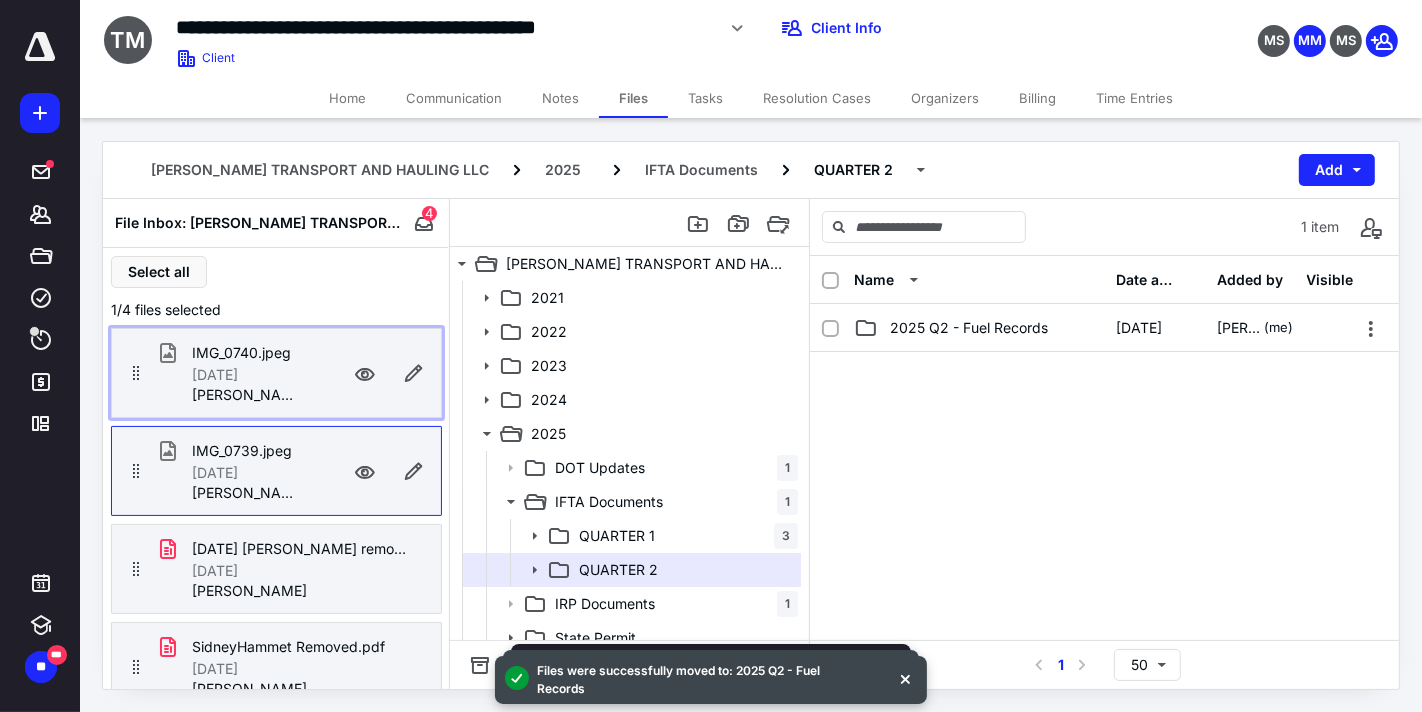 click on "Jose Turcios" at bounding box center [248, 395] 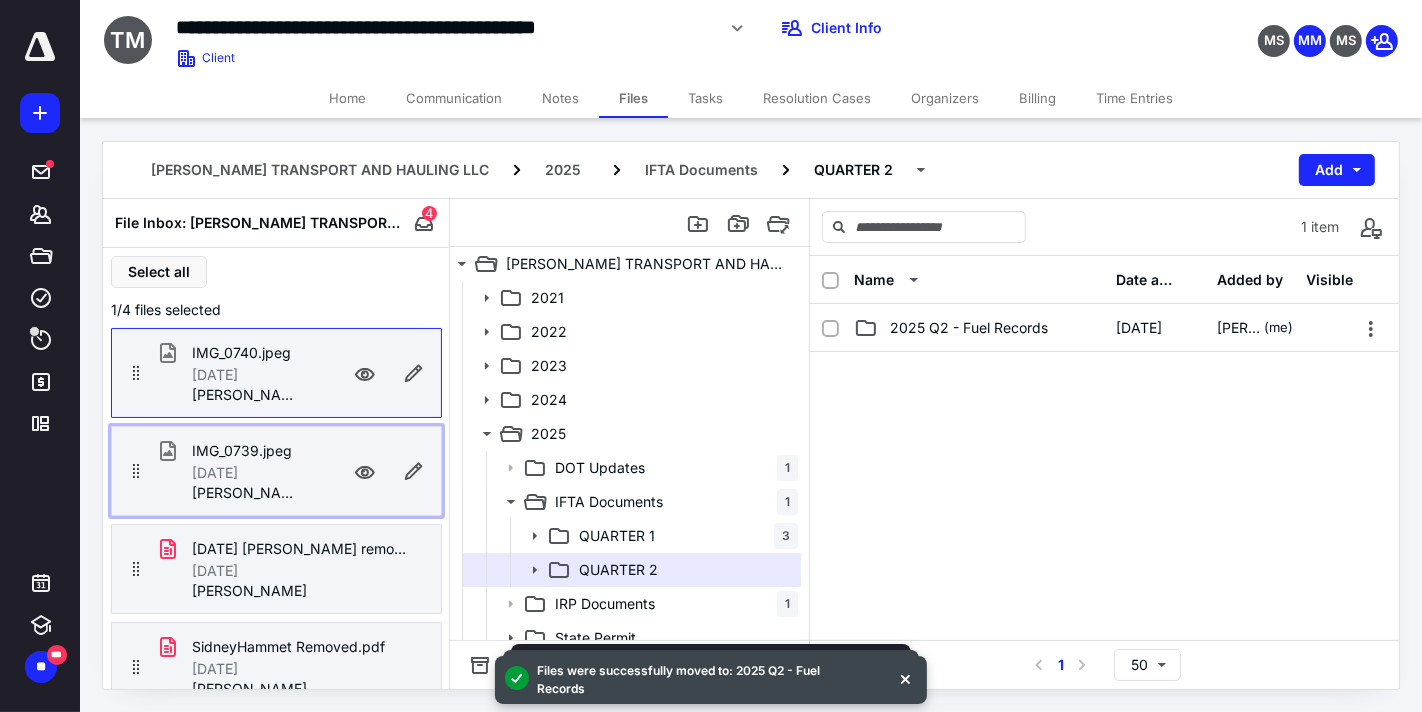 click on "IMG_0739.jpeg" at bounding box center (242, 451) 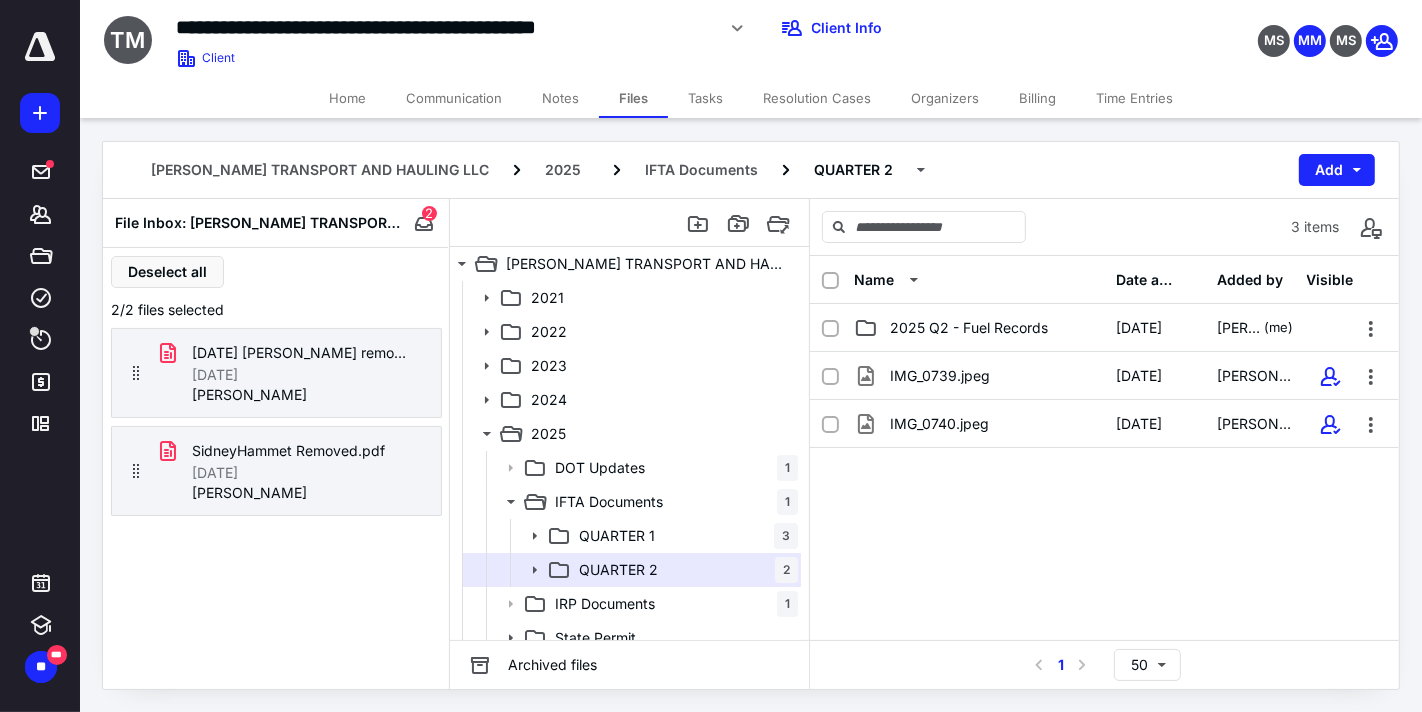 click on "Home" at bounding box center [347, 98] 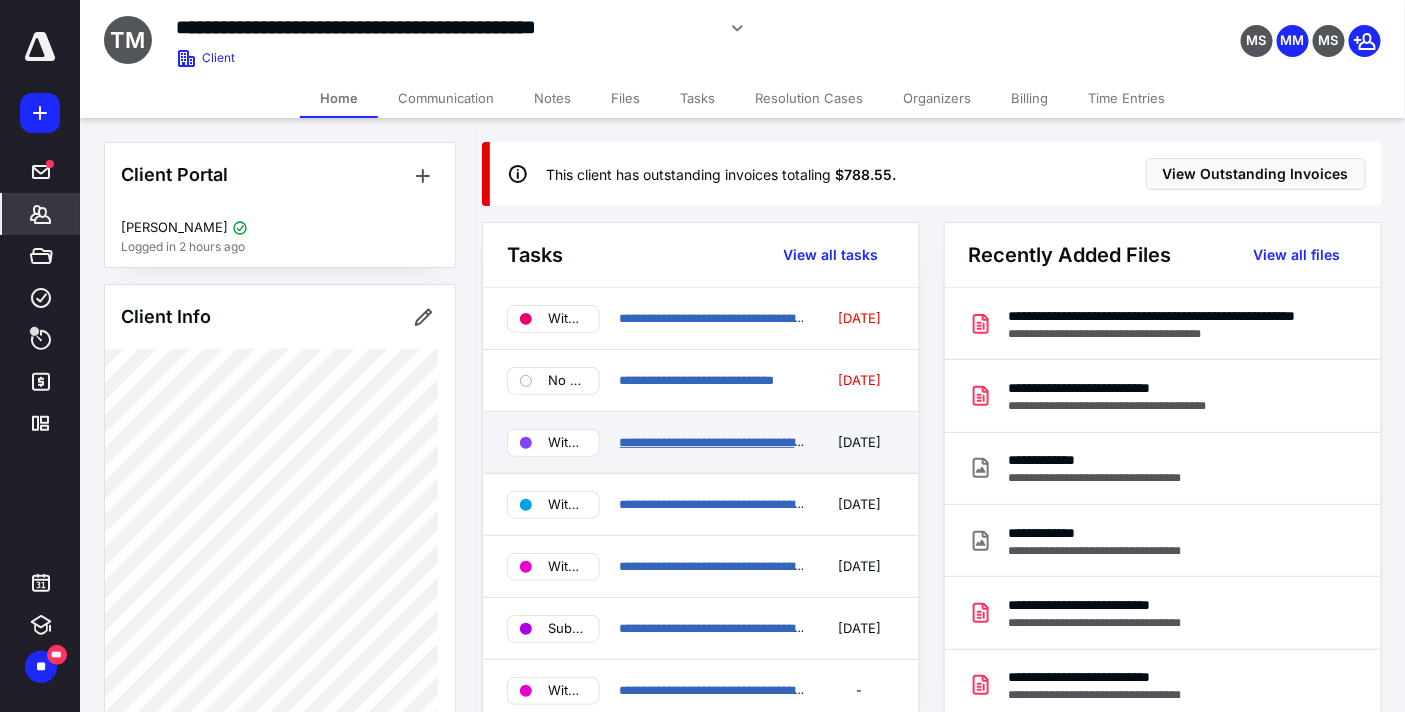 click on "**********" at bounding box center [785, 442] 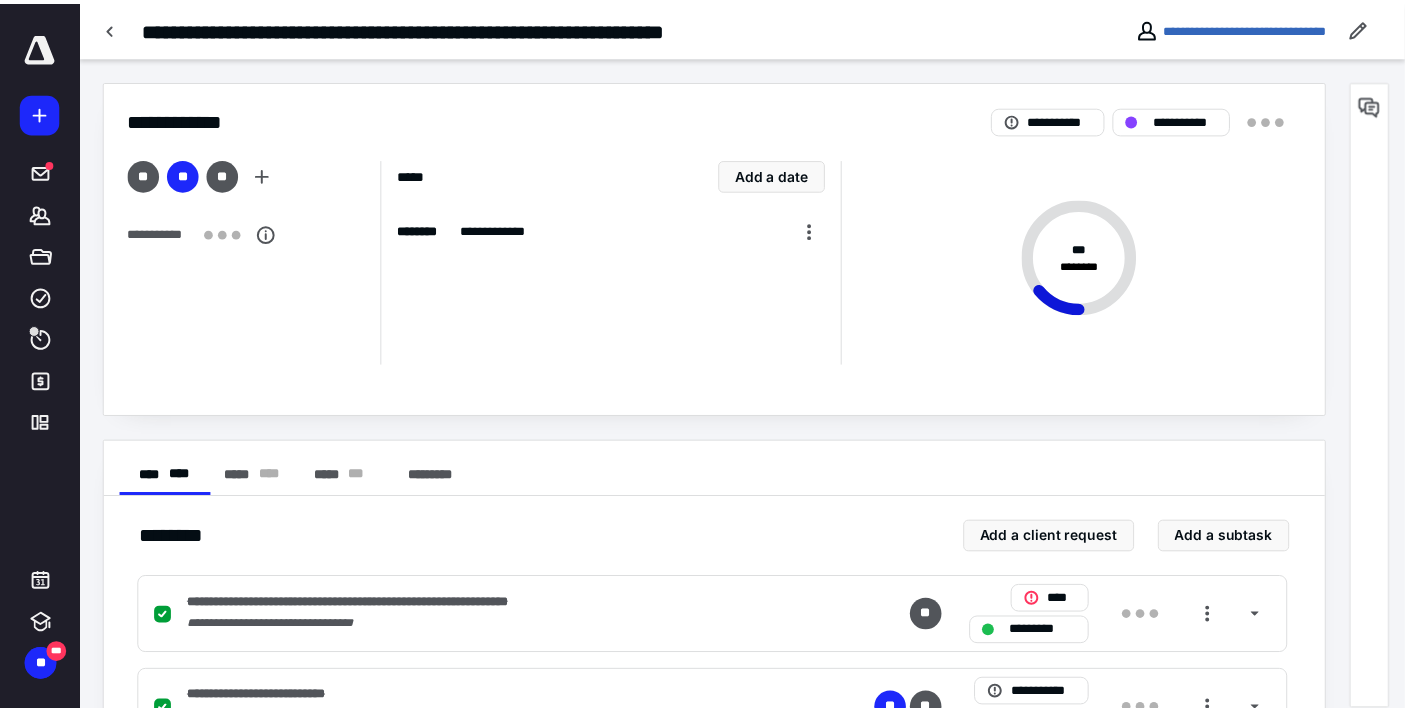 scroll, scrollTop: 444, scrollLeft: 0, axis: vertical 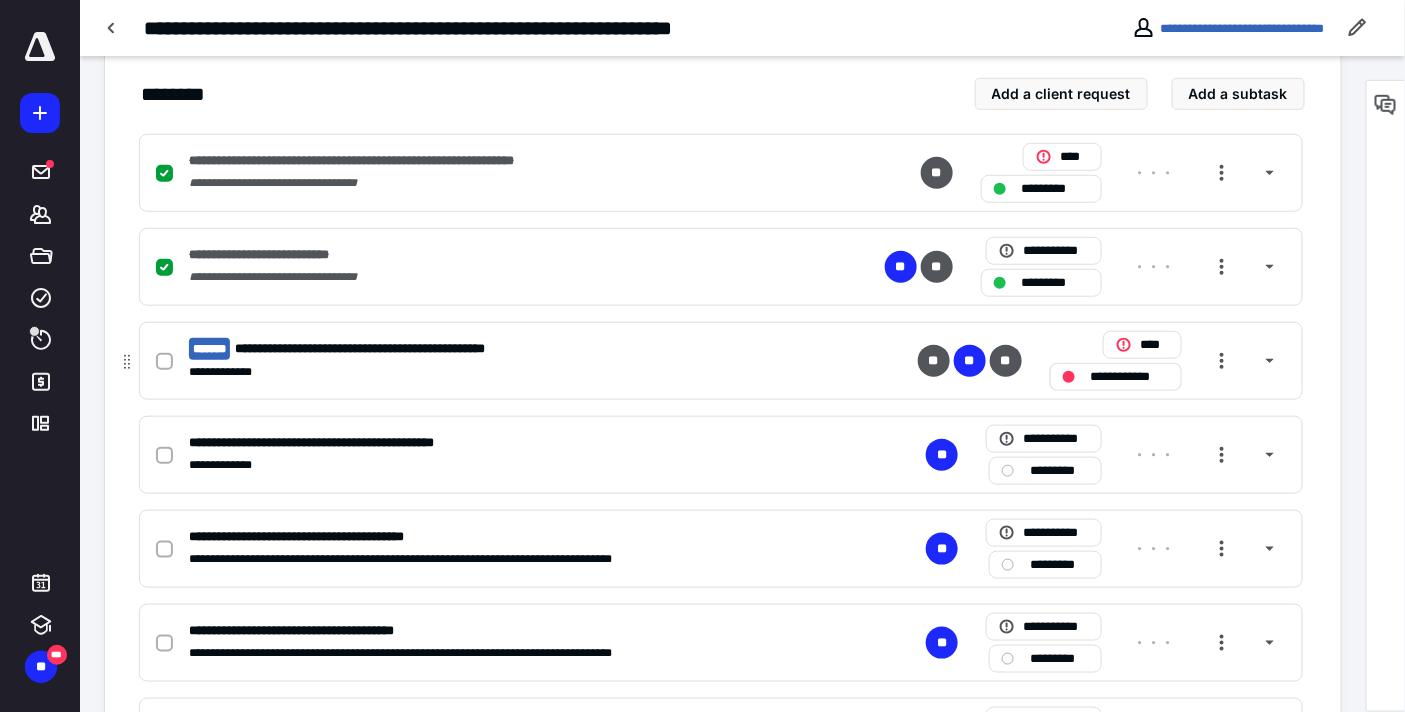 click on "**********" at bounding box center [1130, 376] 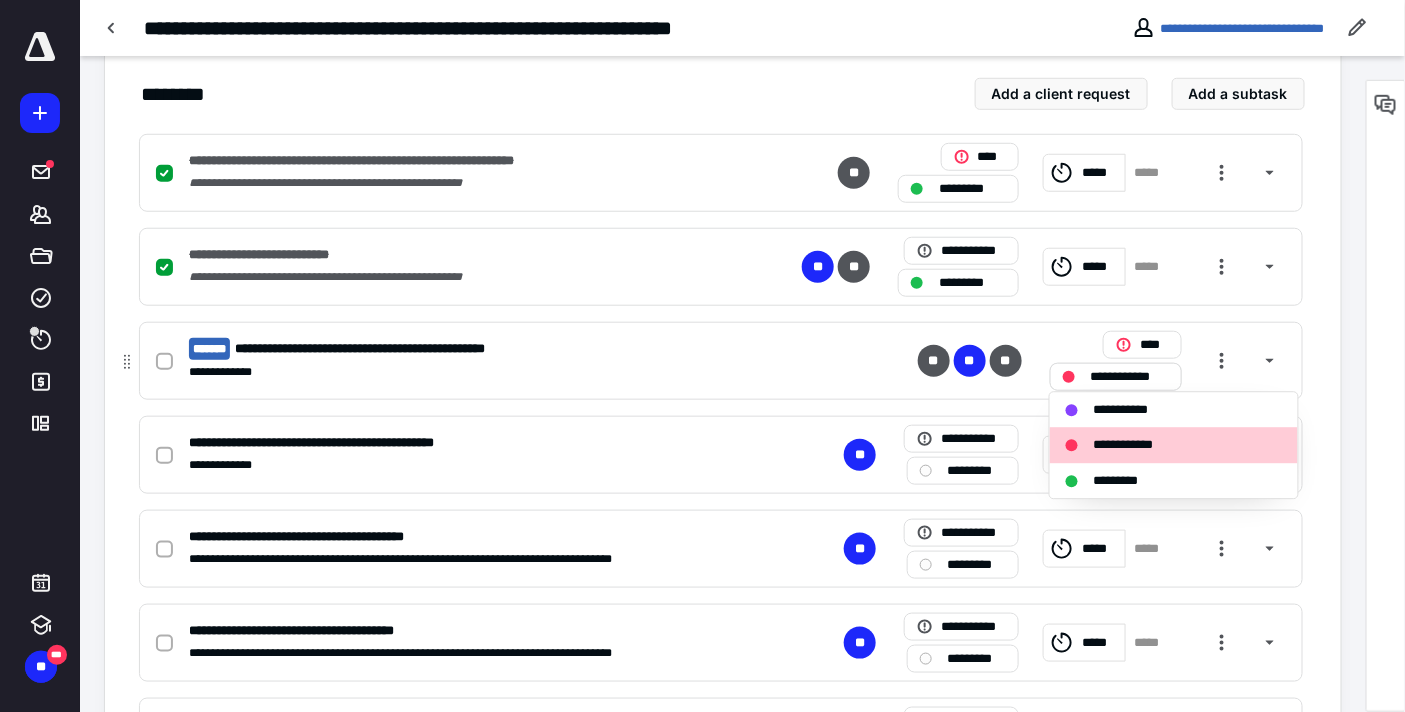 click on "**********" at bounding box center (1126, 410) 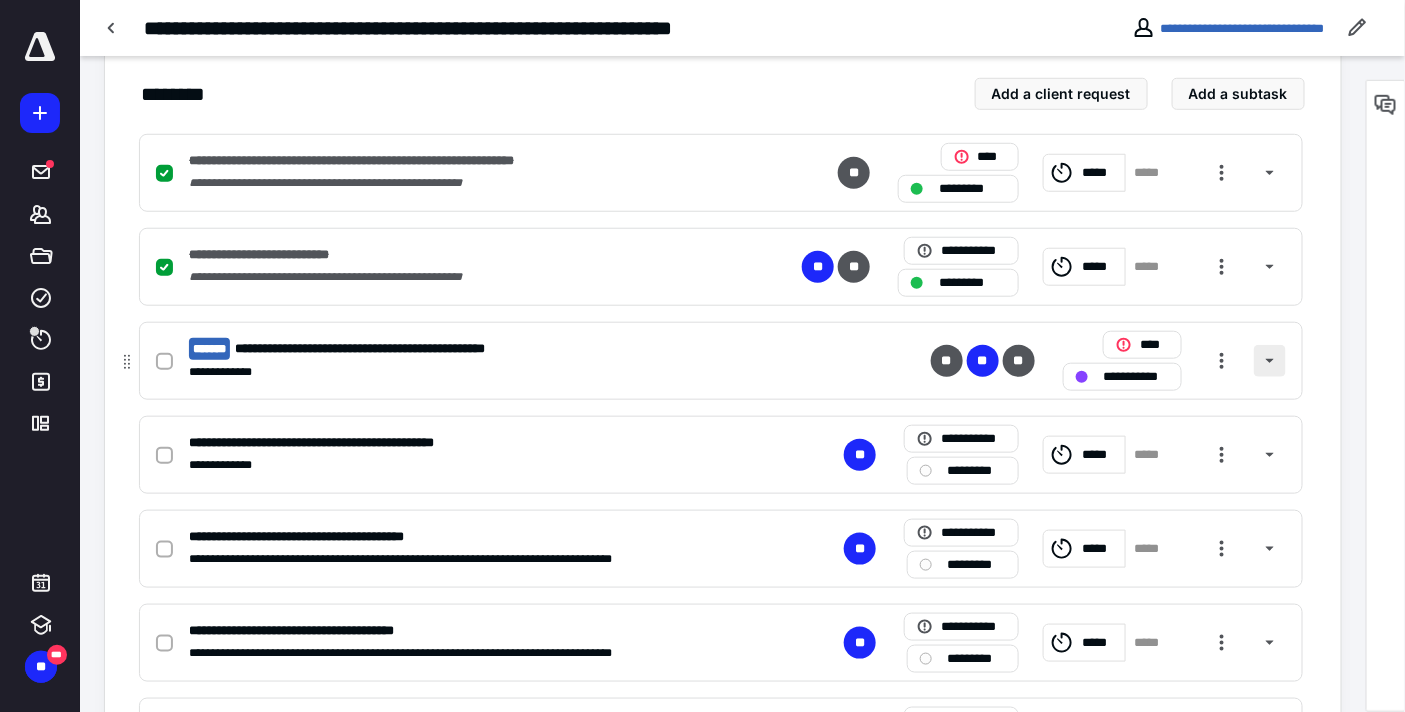 click at bounding box center (1270, 361) 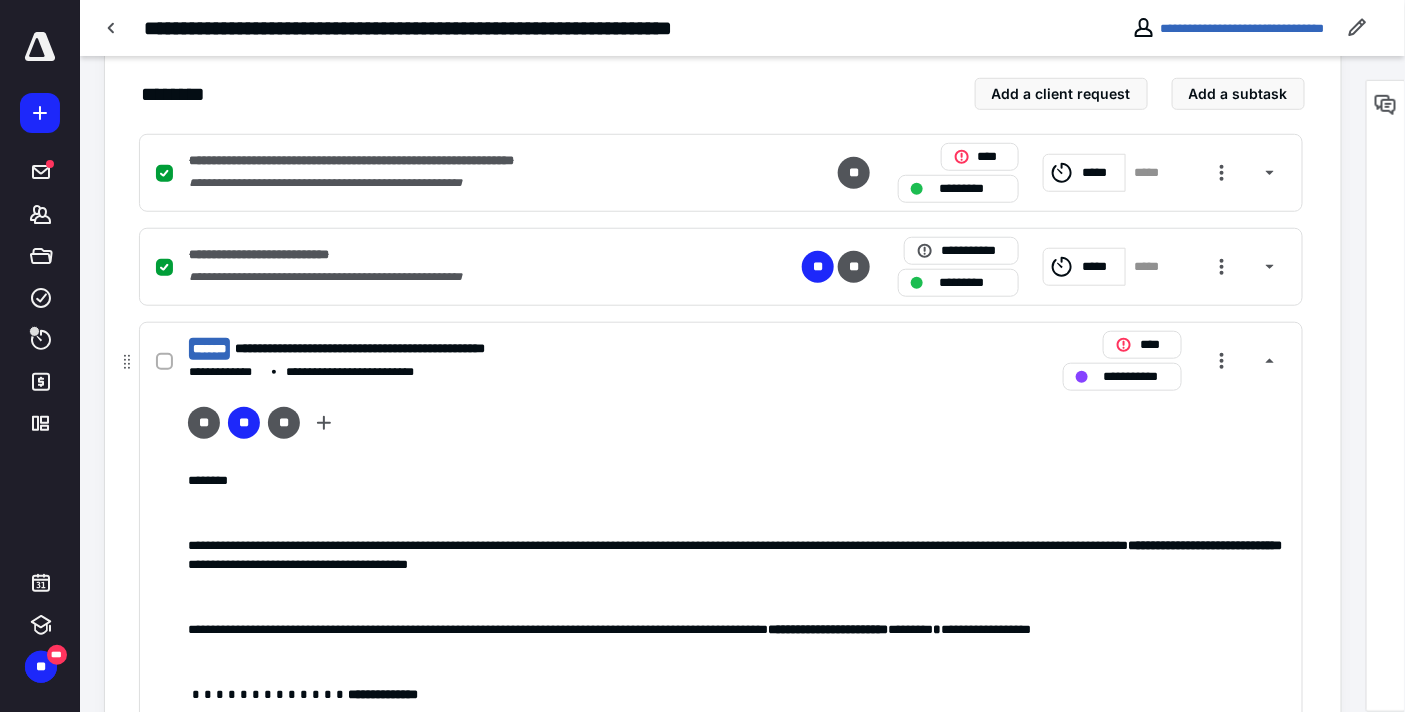 scroll, scrollTop: 1000, scrollLeft: 0, axis: vertical 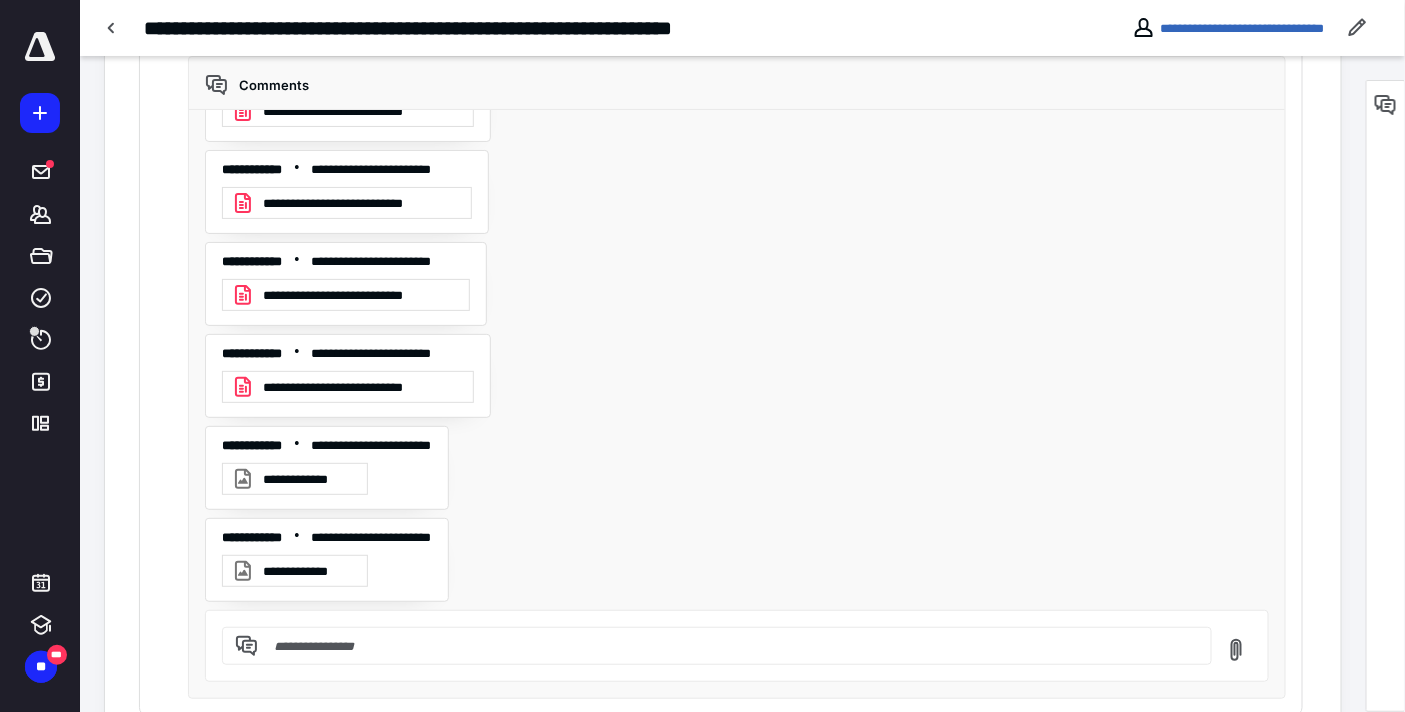 click at bounding box center [729, 646] 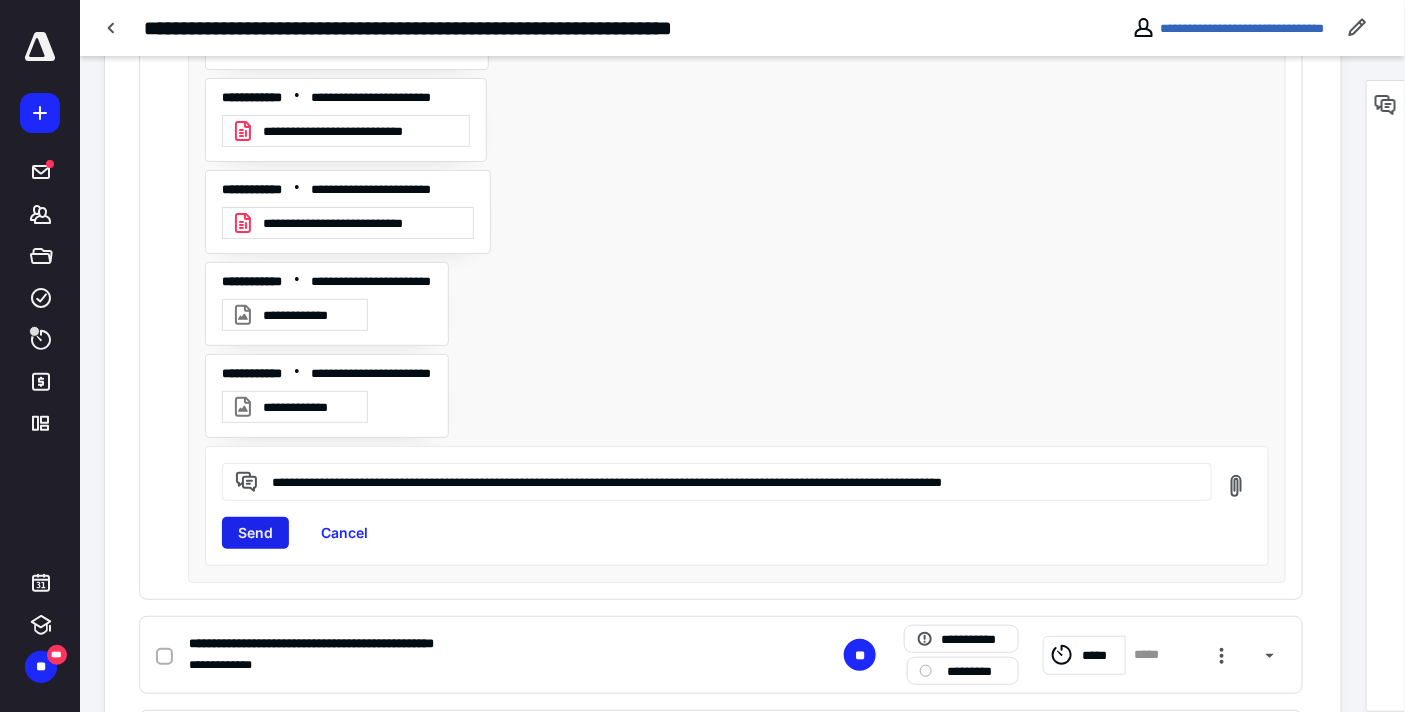 type on "**********" 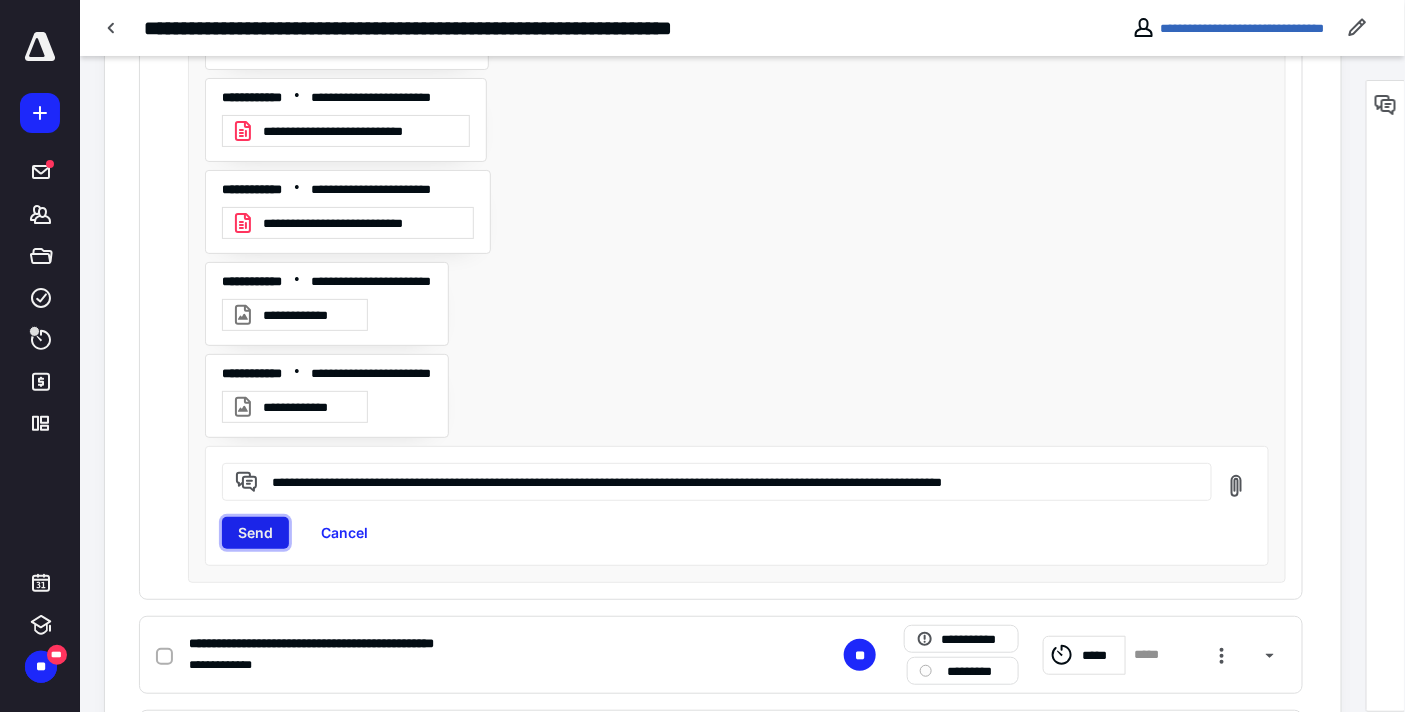 click on "Send" at bounding box center (255, 533) 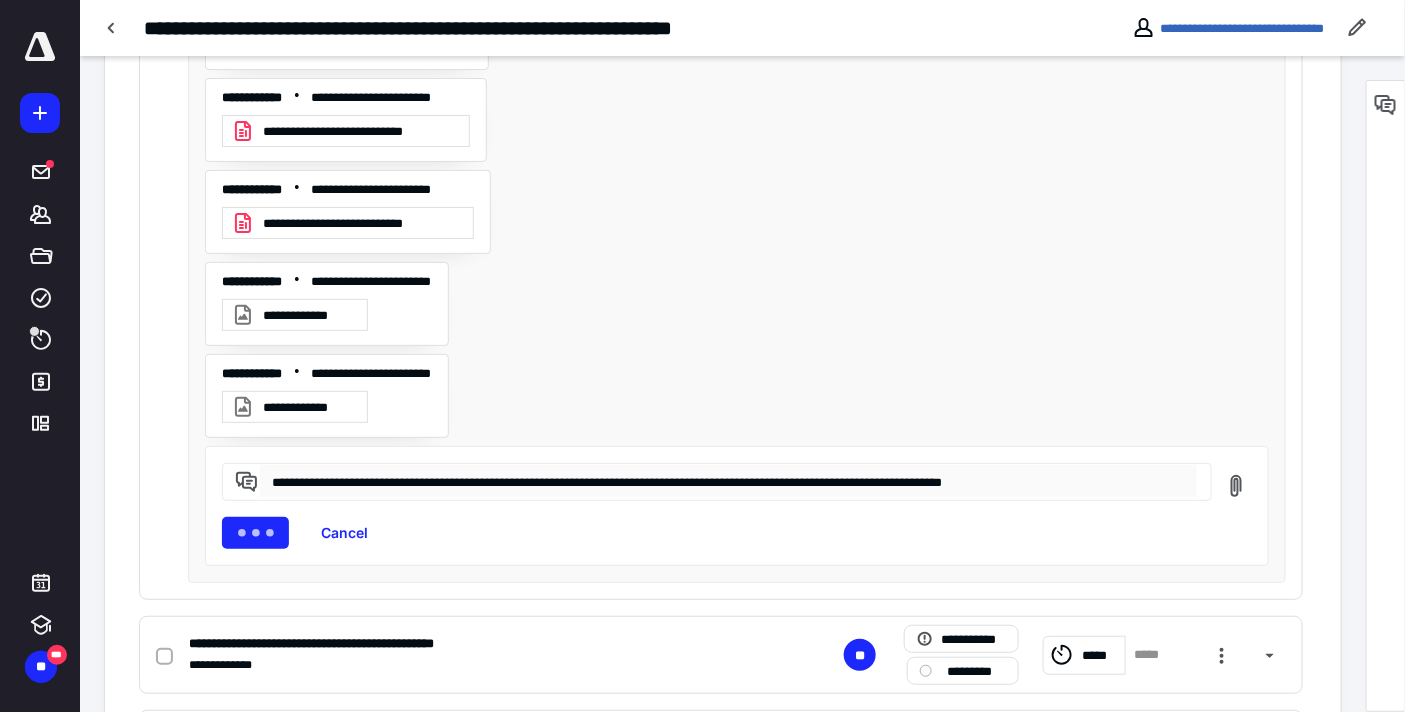 type 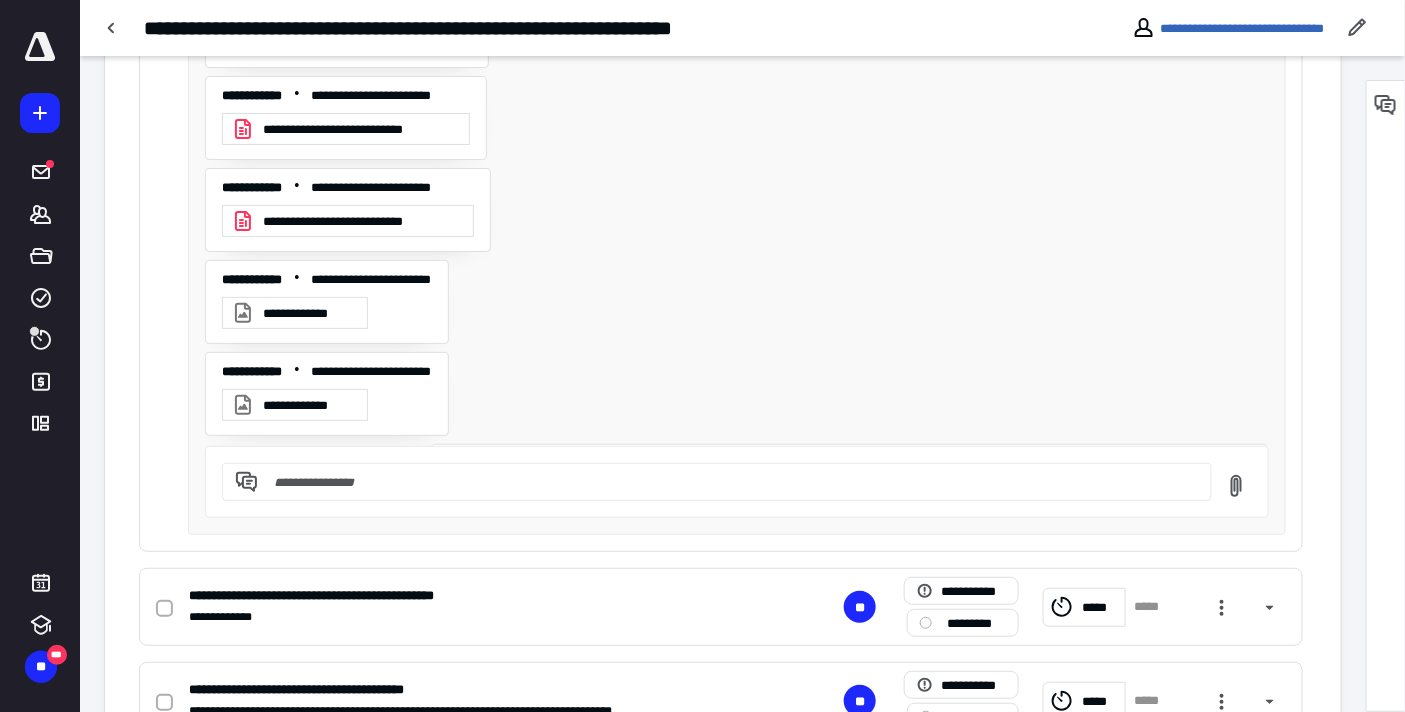 scroll, scrollTop: 890, scrollLeft: 0, axis: vertical 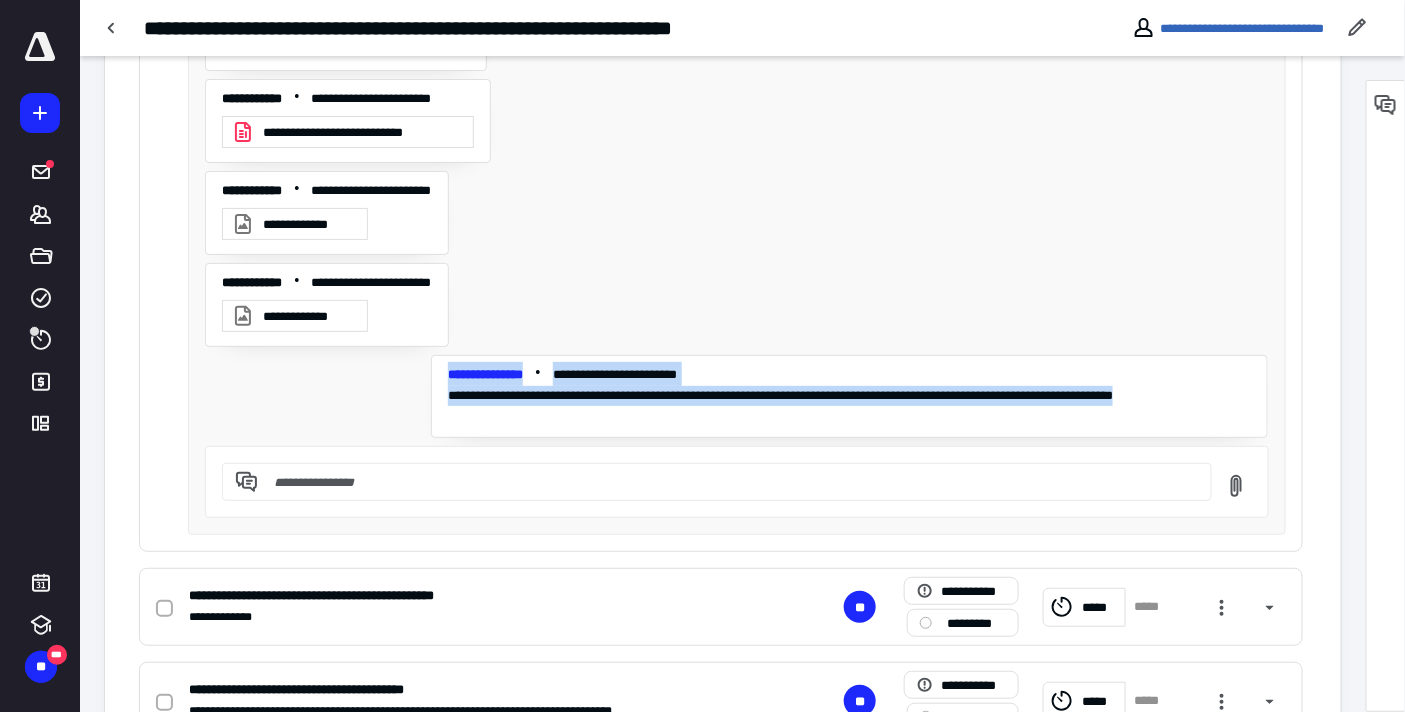 drag, startPoint x: 525, startPoint y: 436, endPoint x: 417, endPoint y: 388, distance: 118.186295 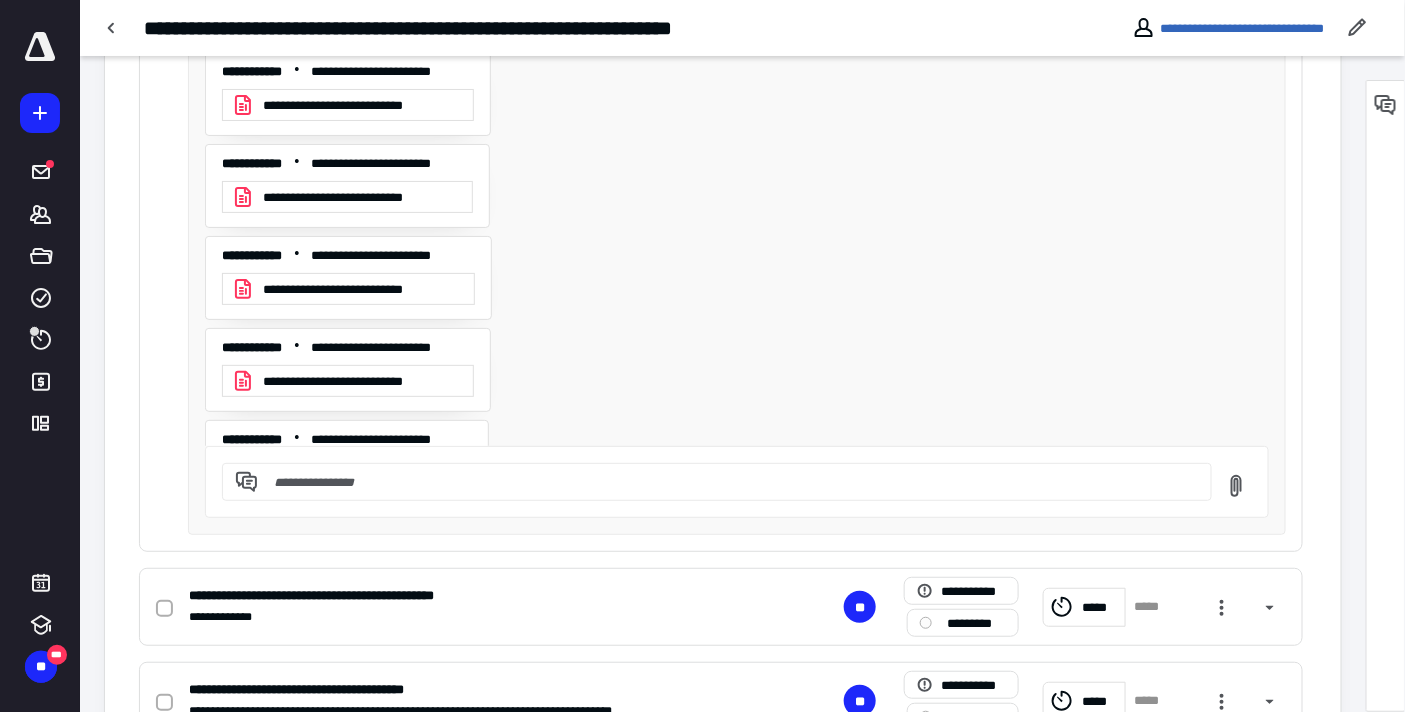 scroll, scrollTop: 0, scrollLeft: 0, axis: both 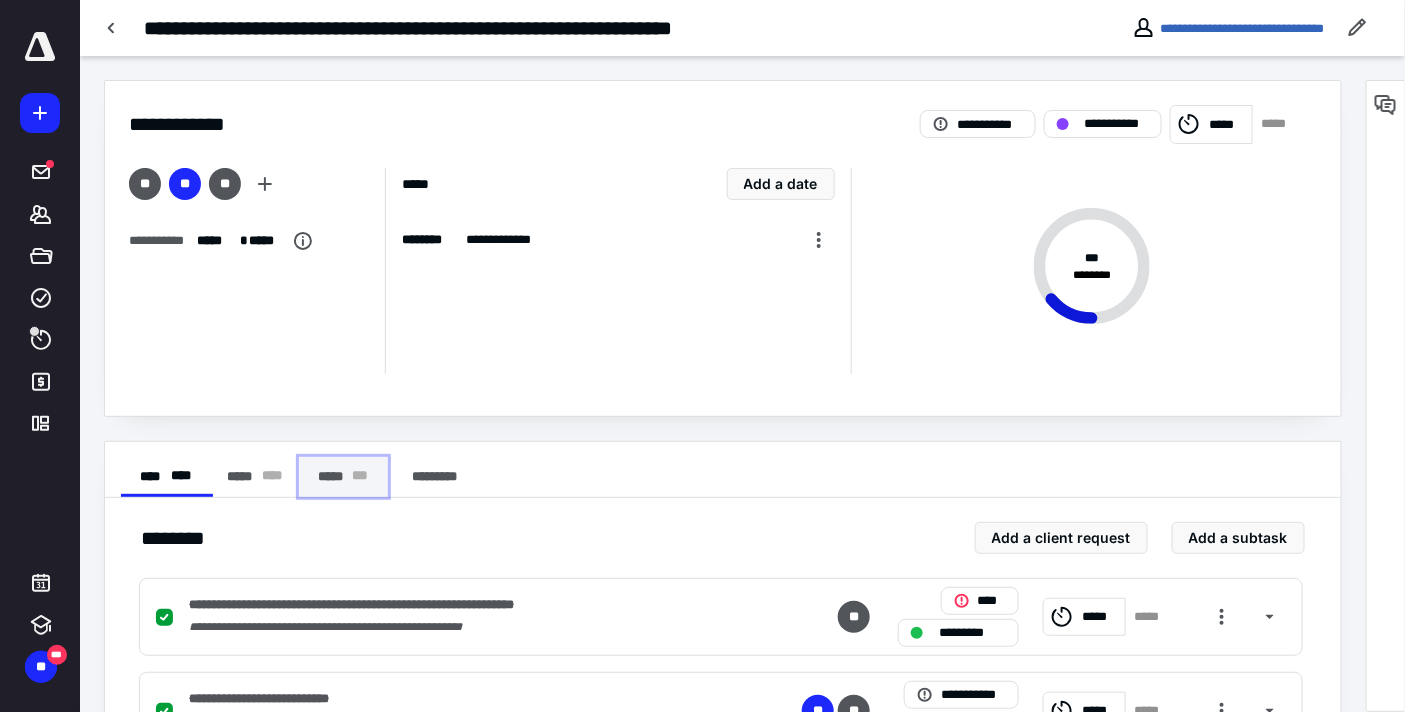 click on "***** * * *" at bounding box center [343, 477] 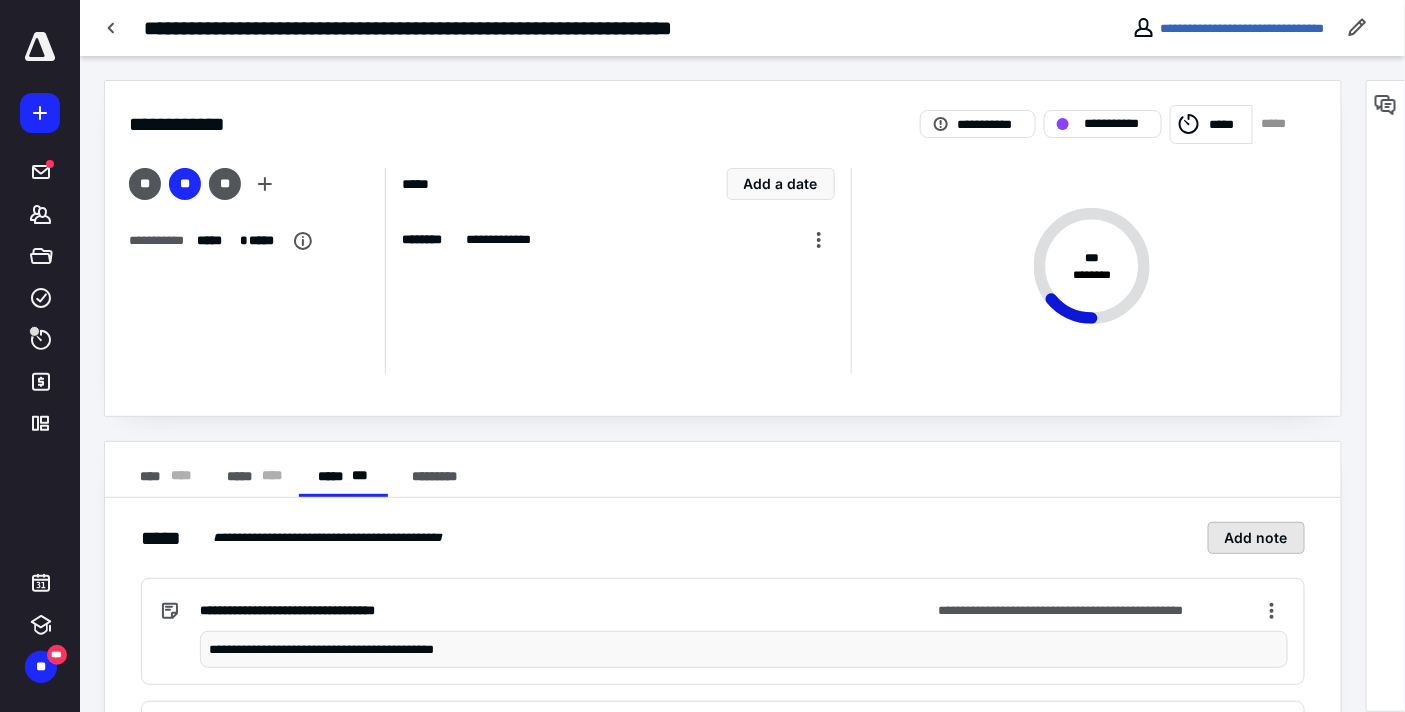 click on "Add note" at bounding box center (1256, 538) 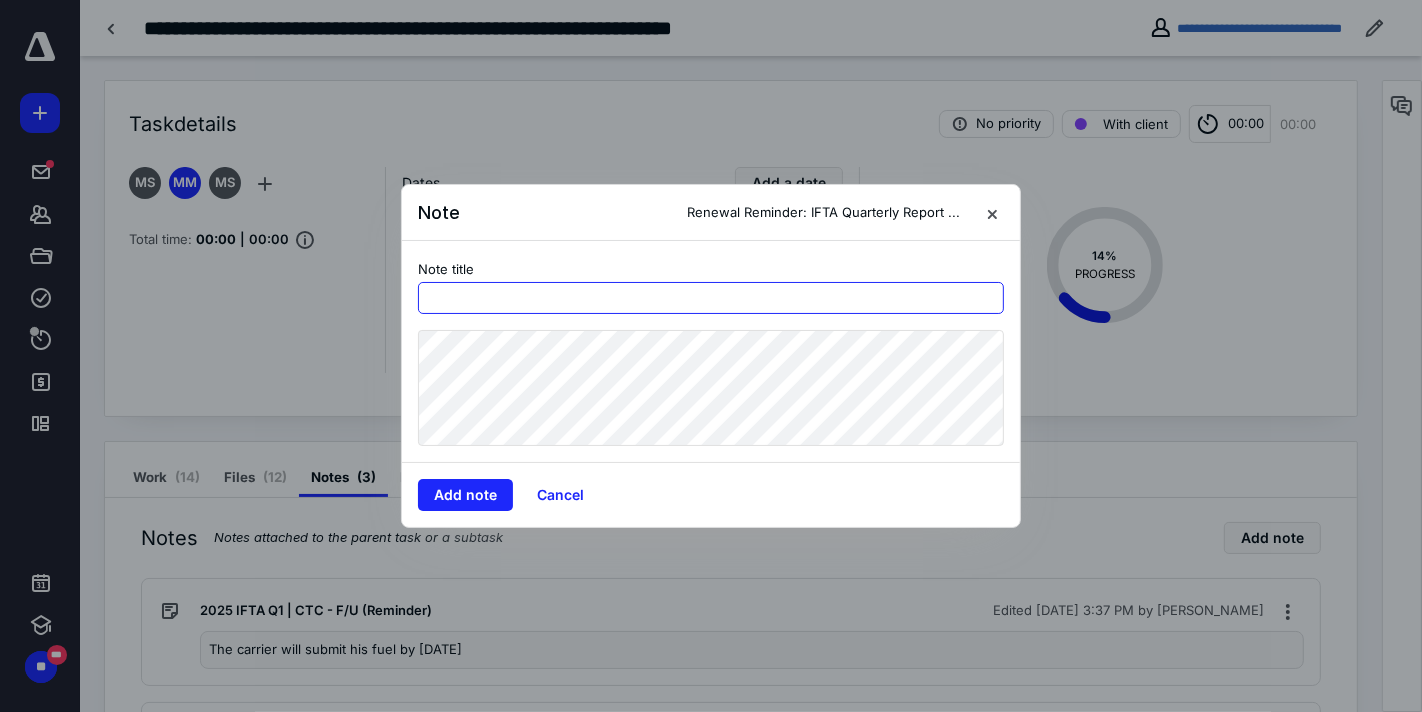 click at bounding box center [711, 298] 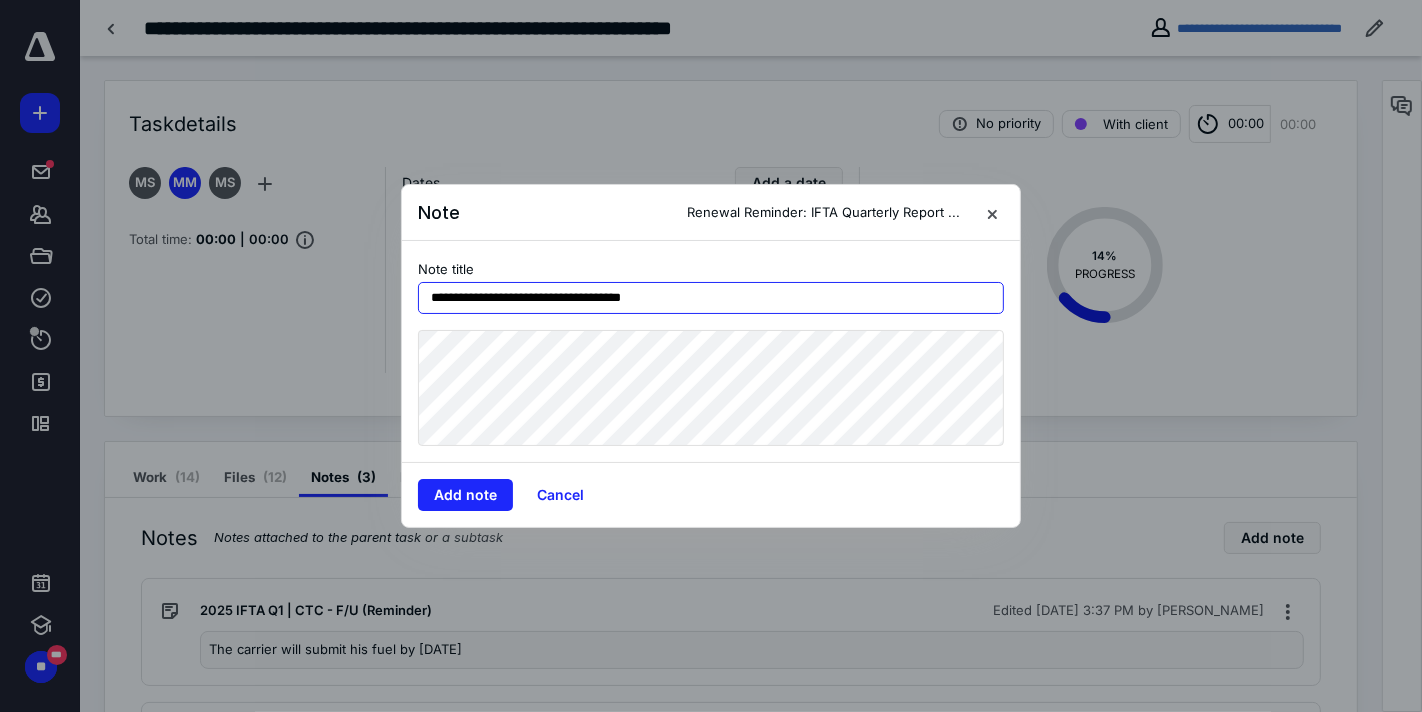 click on "**********" at bounding box center [711, 298] 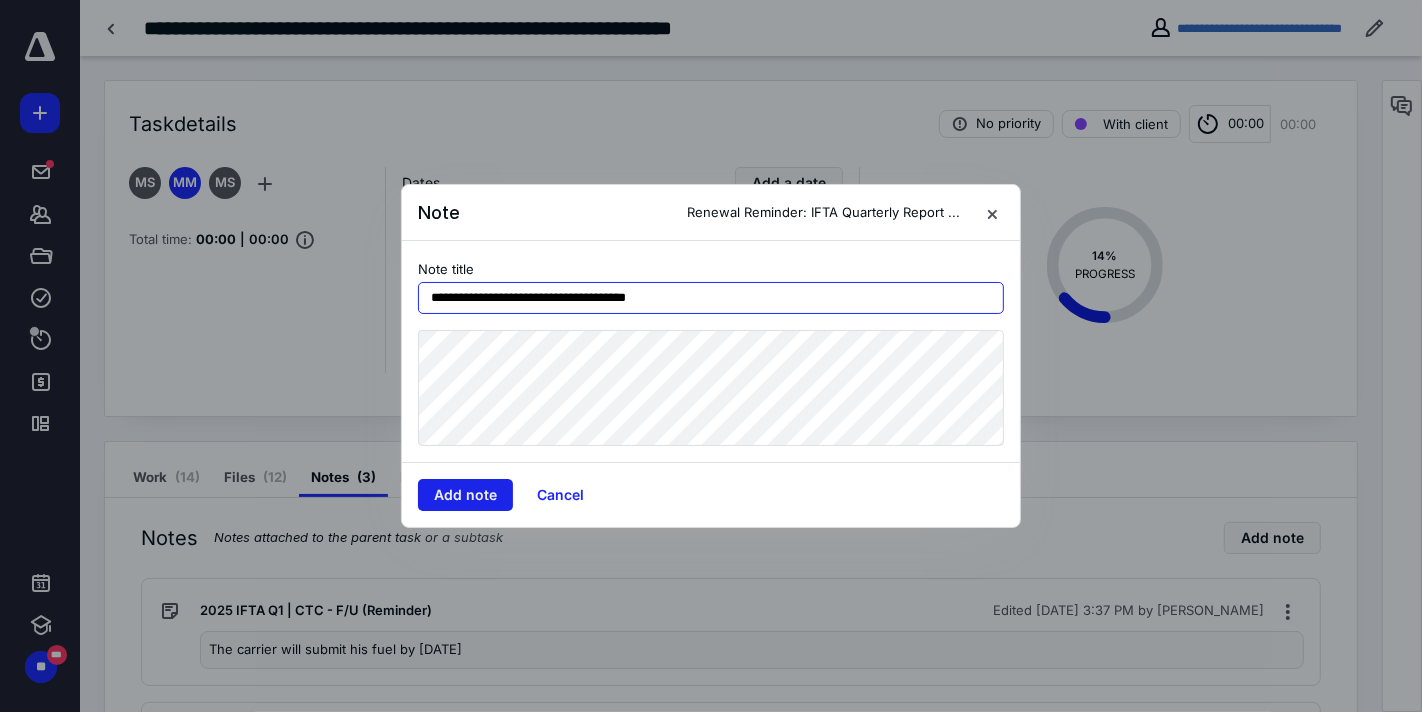 type on "**********" 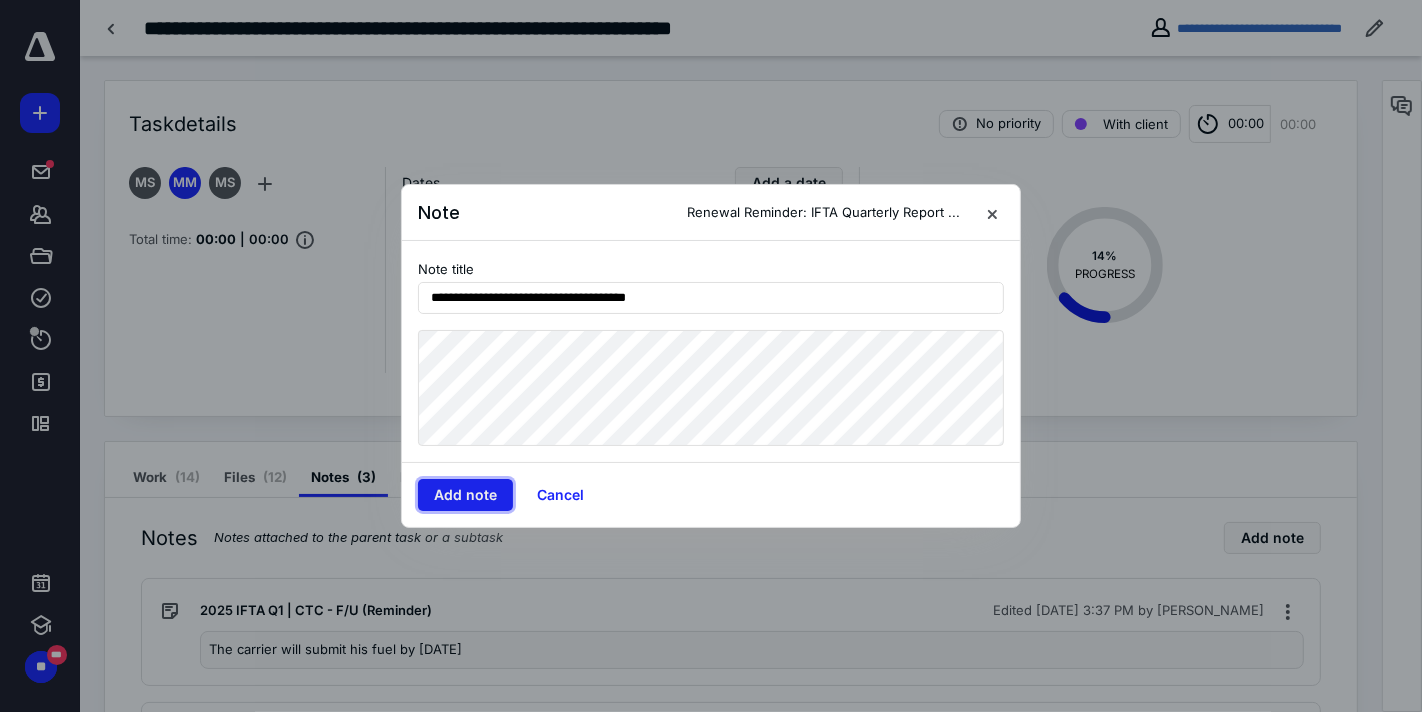 click on "Add note" at bounding box center (465, 495) 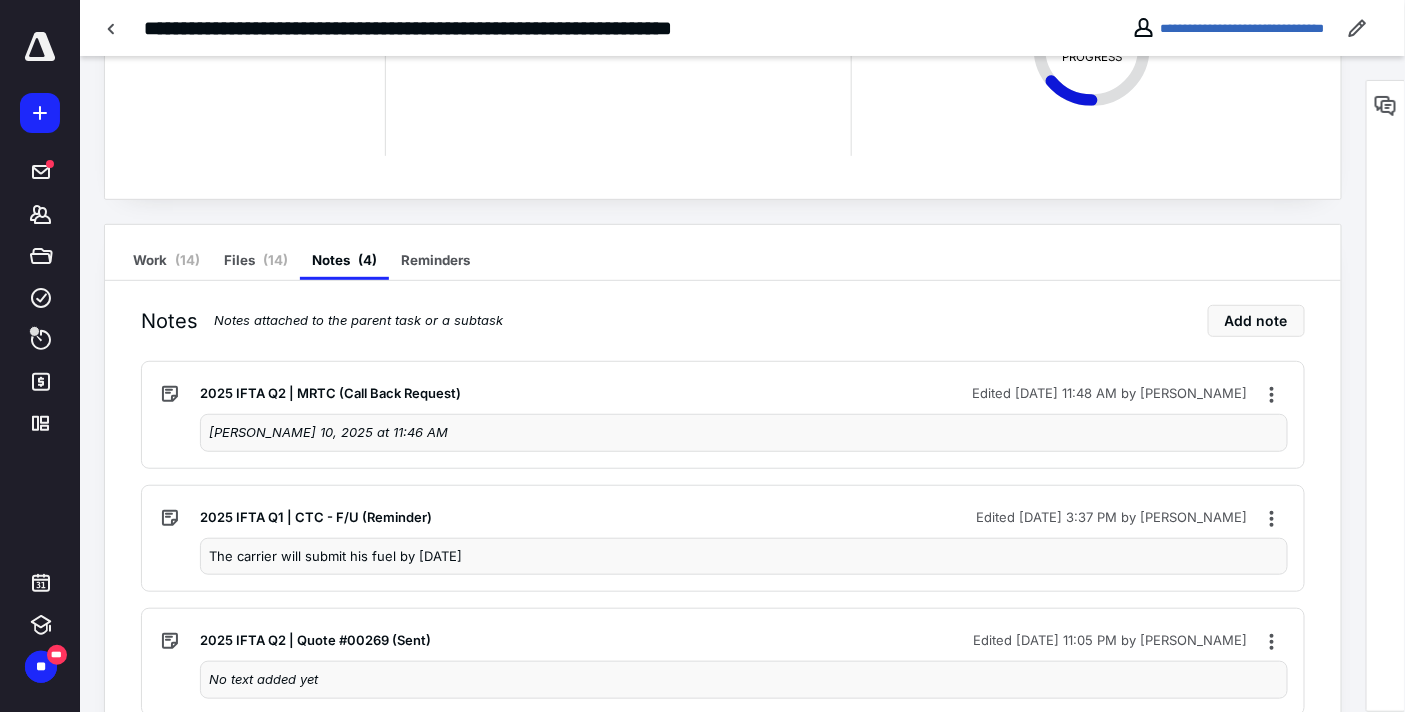 scroll, scrollTop: 222, scrollLeft: 0, axis: vertical 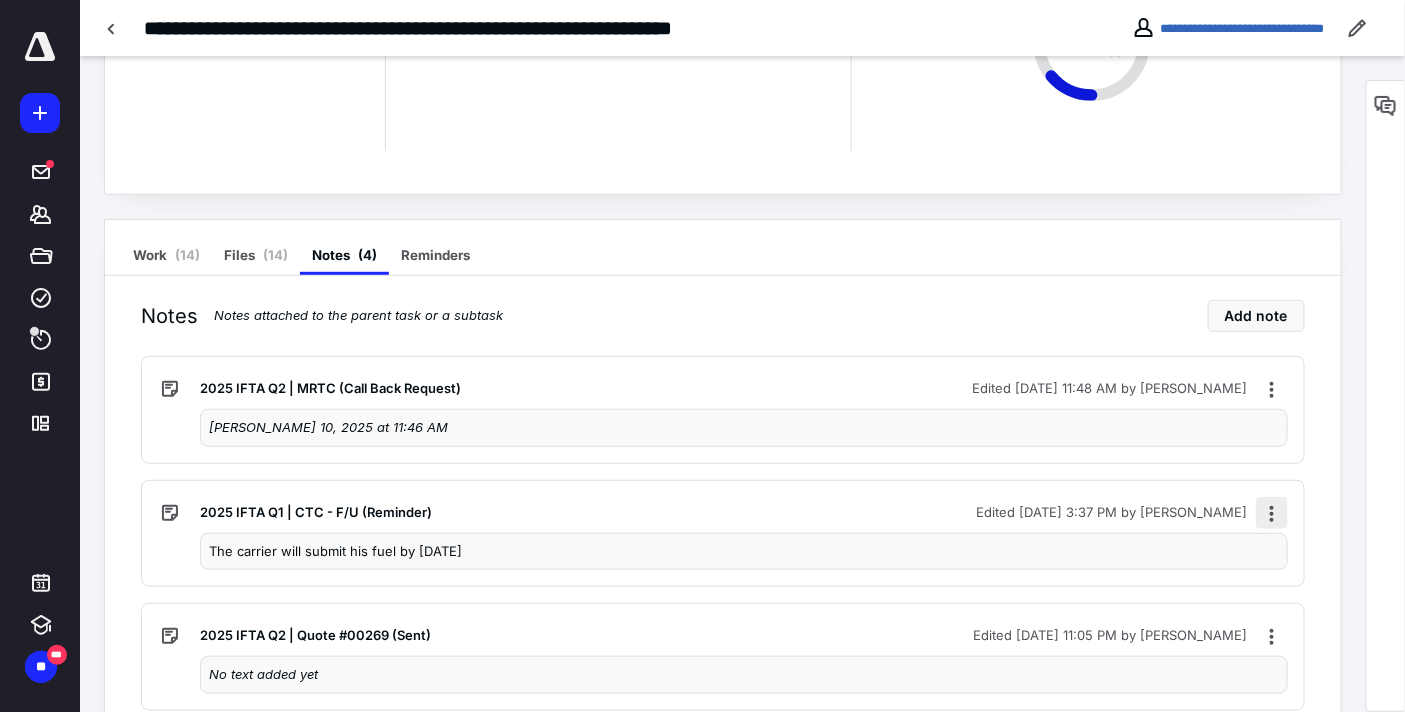 click at bounding box center [1272, 513] 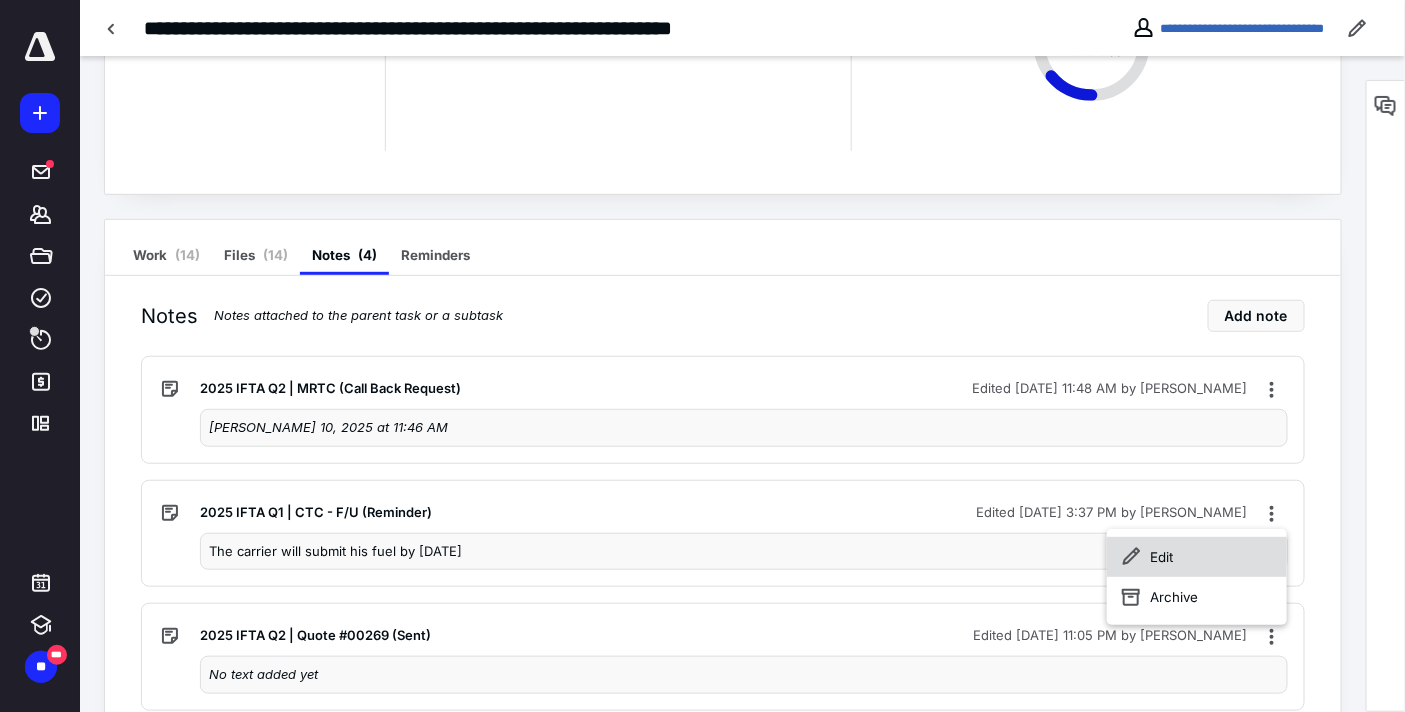 click on "Edit" at bounding box center (1197, 557) 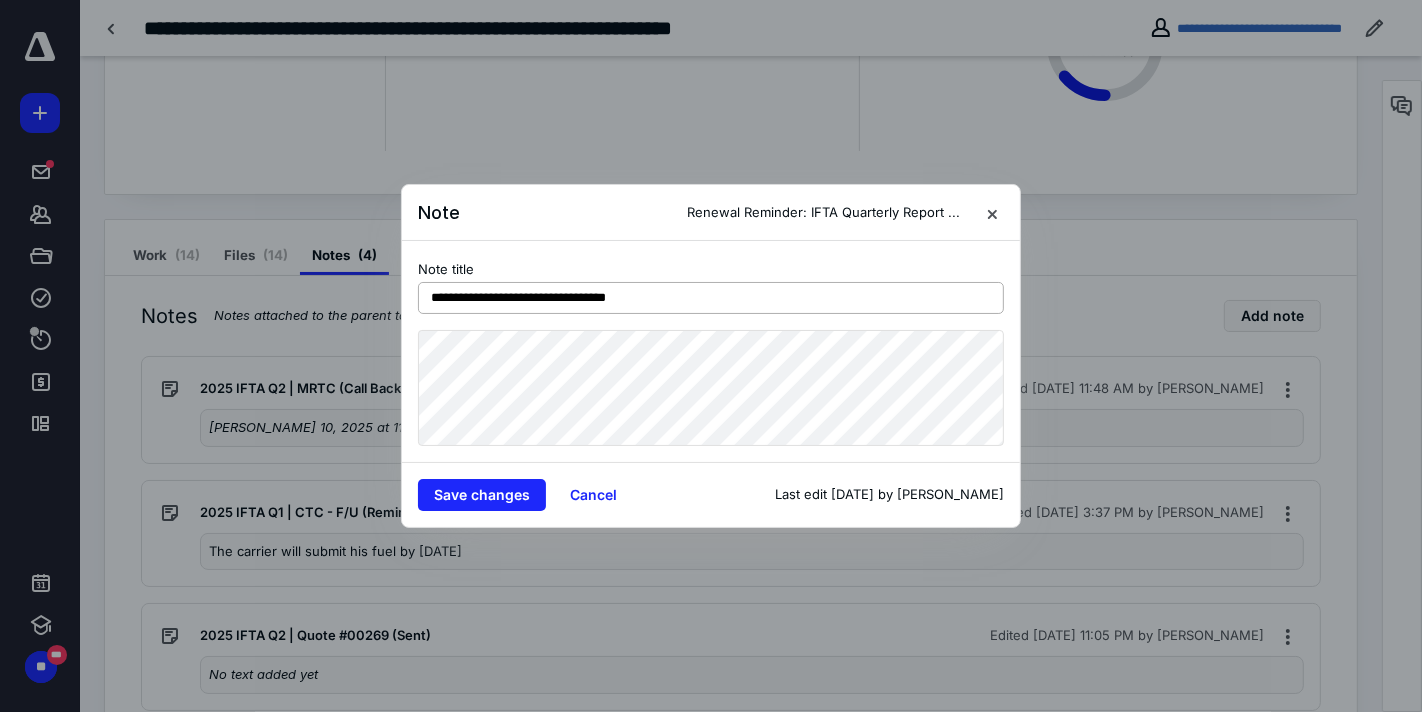 click on "**********" at bounding box center [711, 298] 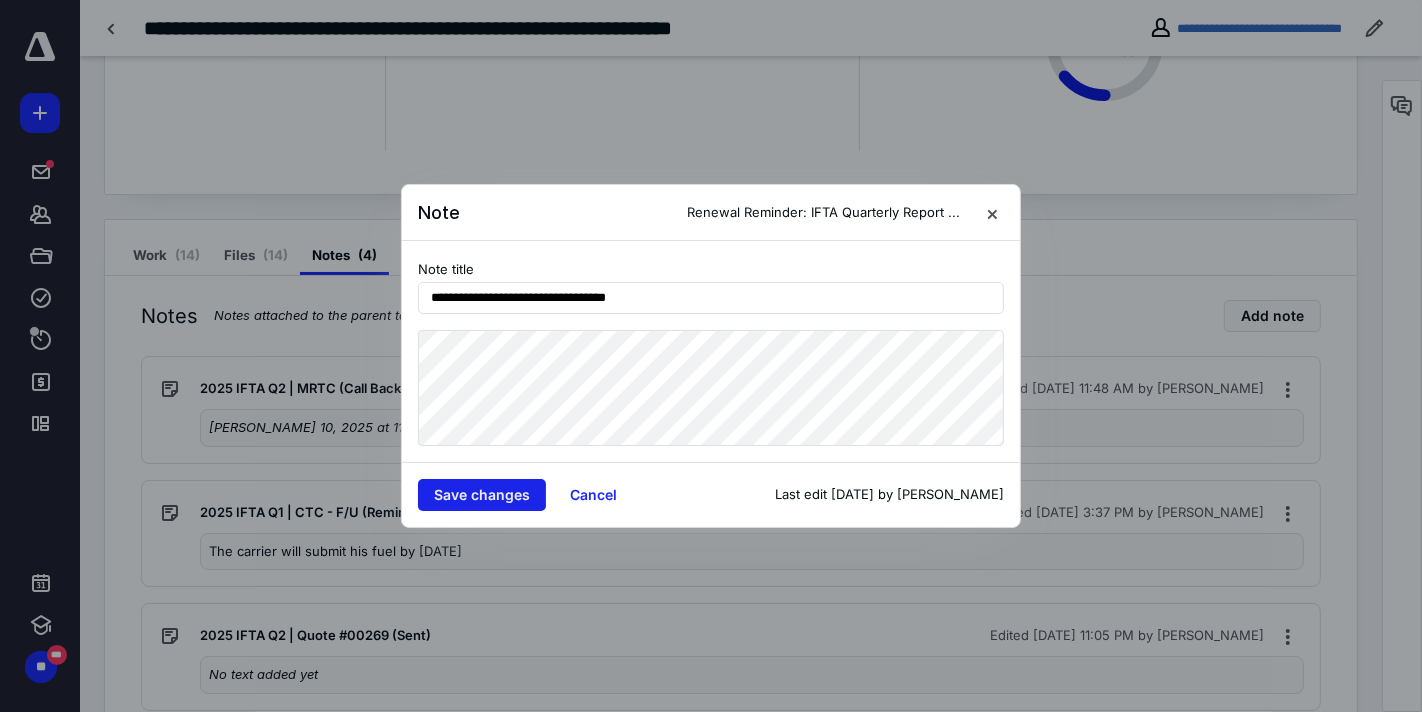 type on "**********" 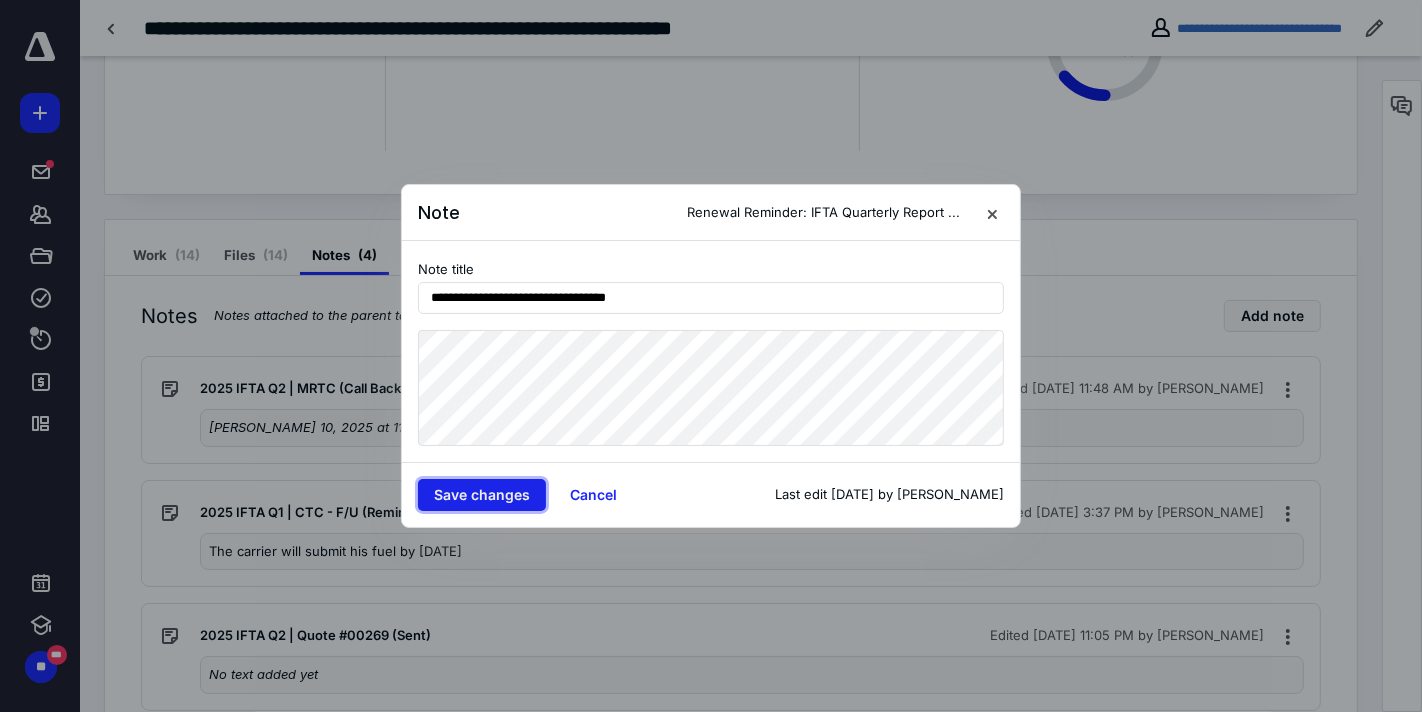 click on "Save changes" at bounding box center [482, 495] 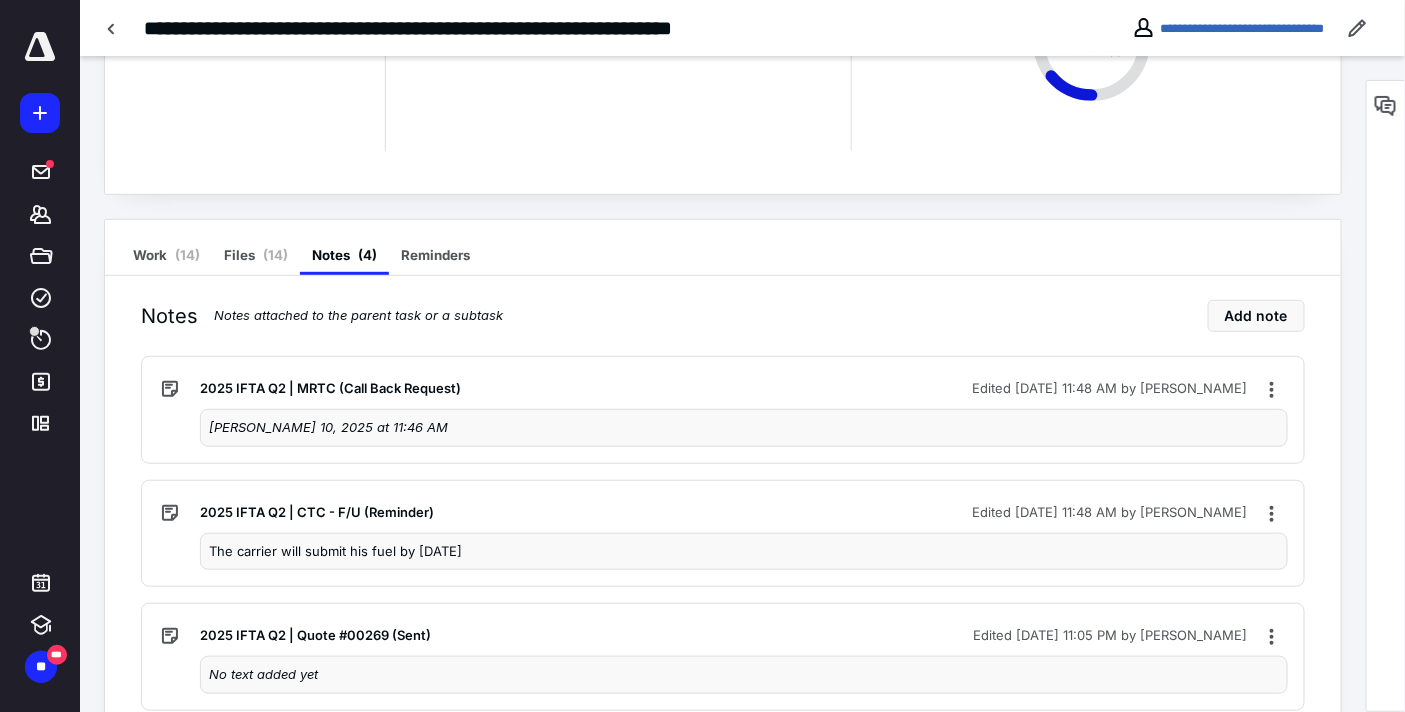 click on "[PERSON_NAME] 10, 2025 at 11:46 AM" at bounding box center (744, 428) 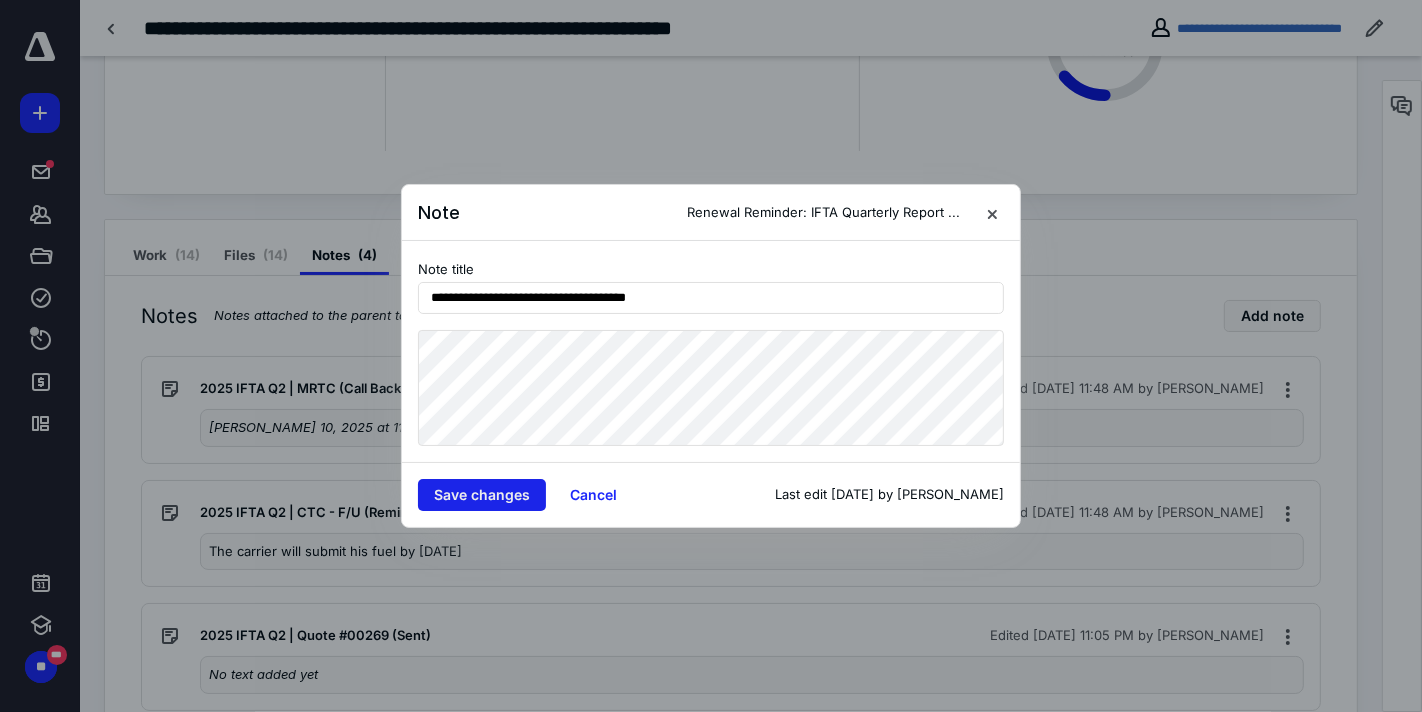 click on "Save changes" at bounding box center [482, 495] 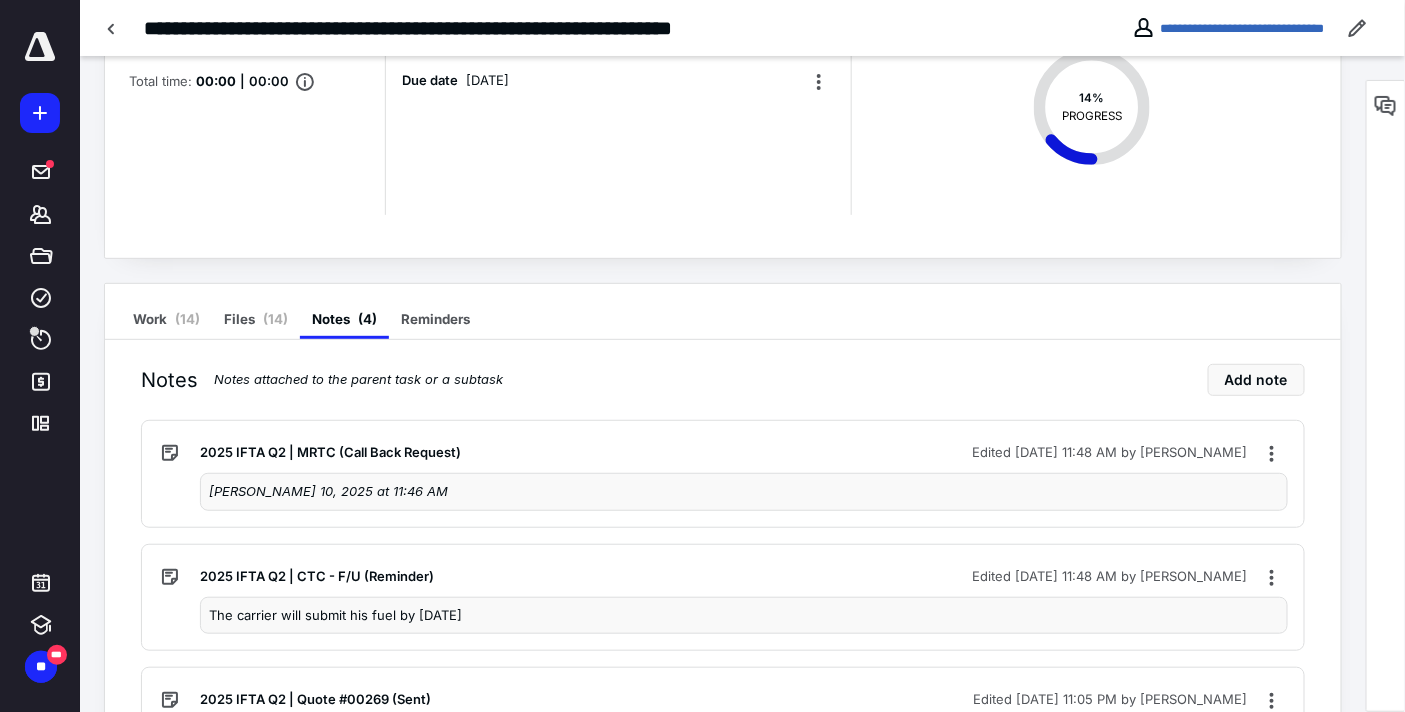 scroll, scrollTop: 0, scrollLeft: 0, axis: both 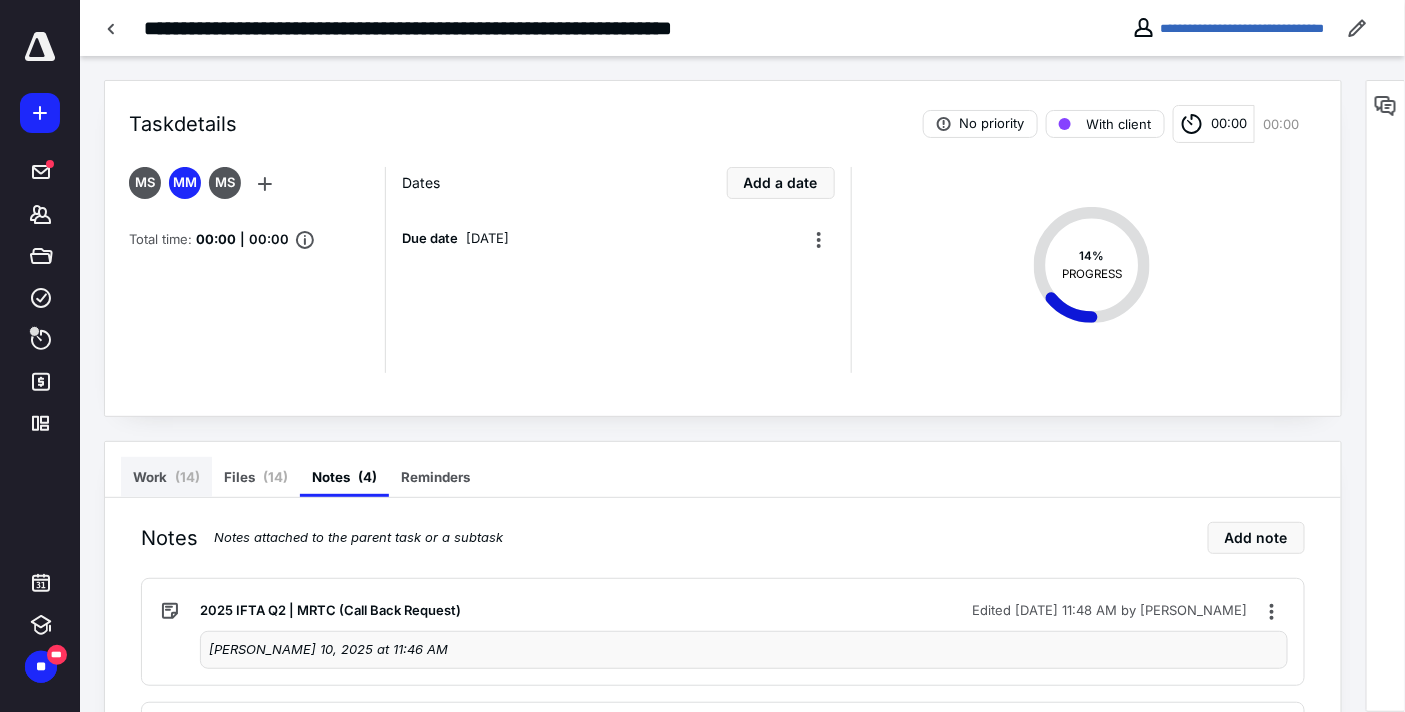 click on "Work ( 14 )" at bounding box center (166, 477) 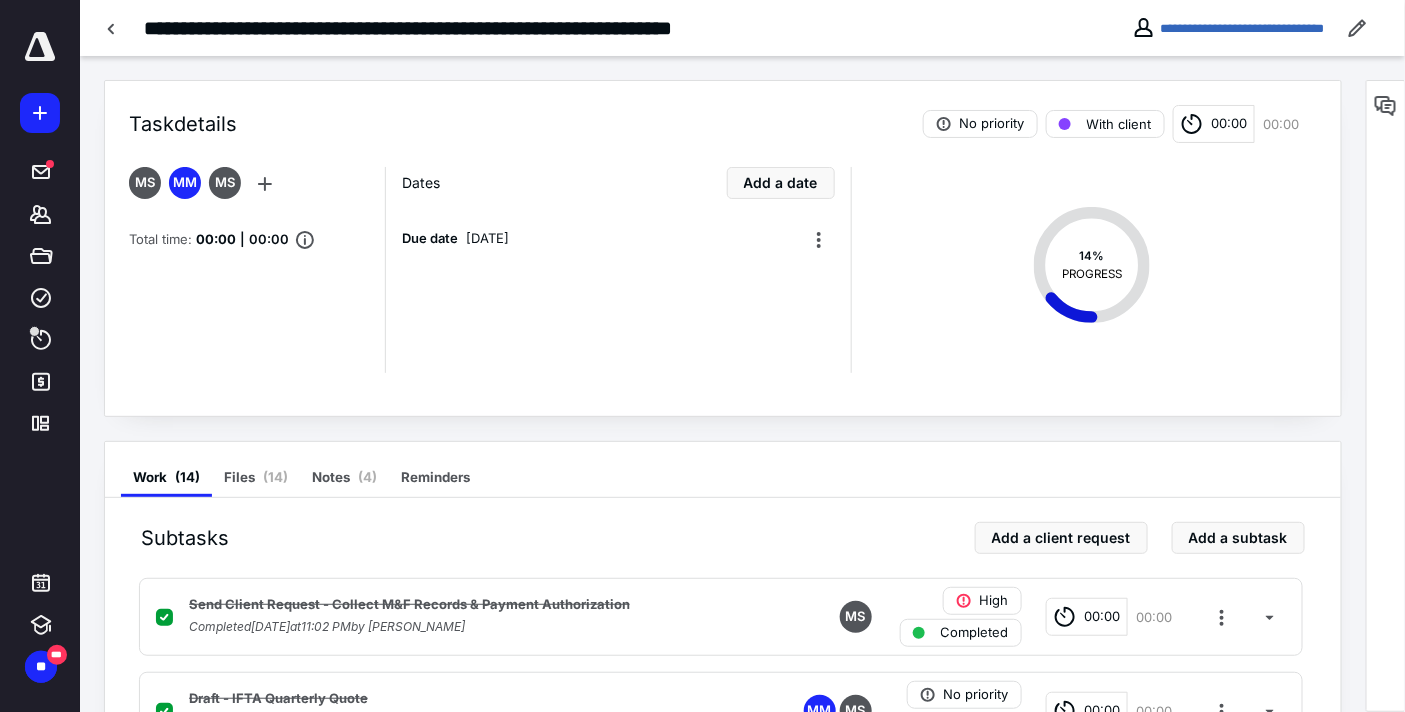 scroll, scrollTop: 890, scrollLeft: 0, axis: vertical 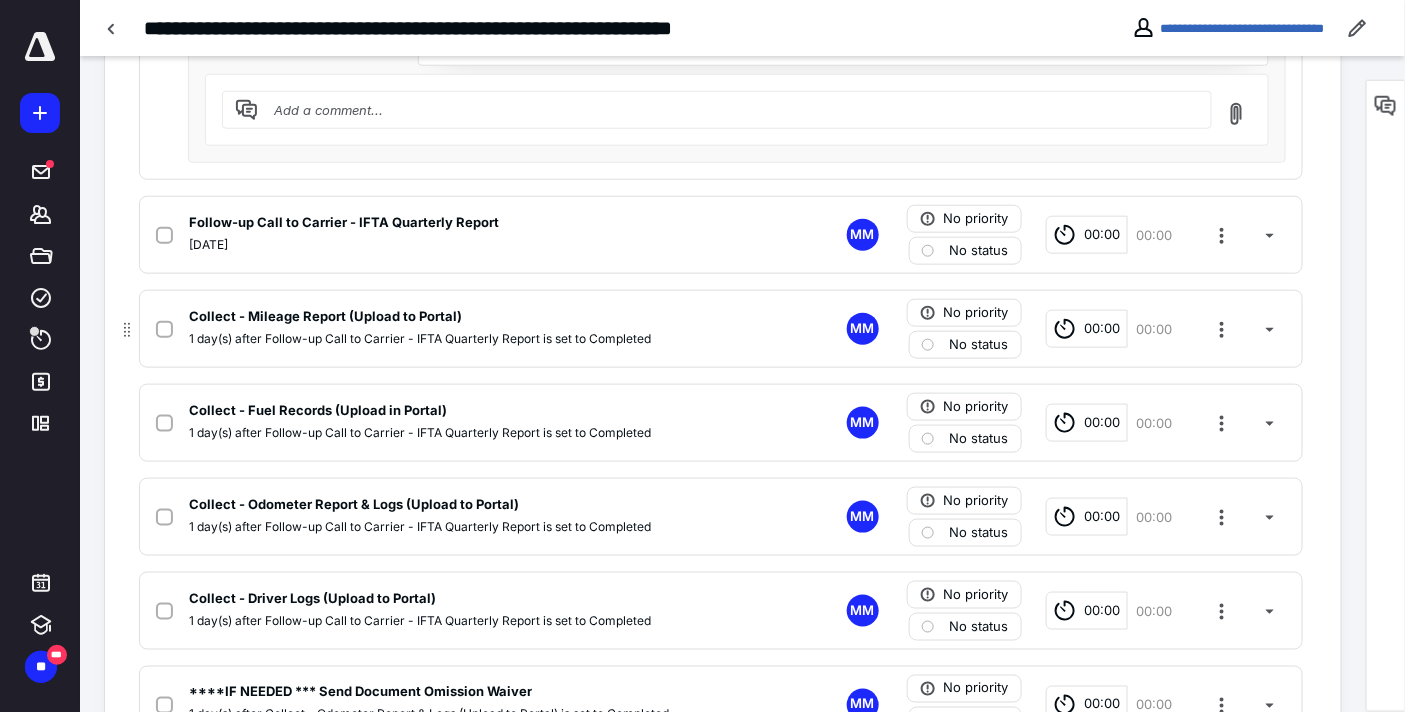 click on "No status" at bounding box center (979, 345) 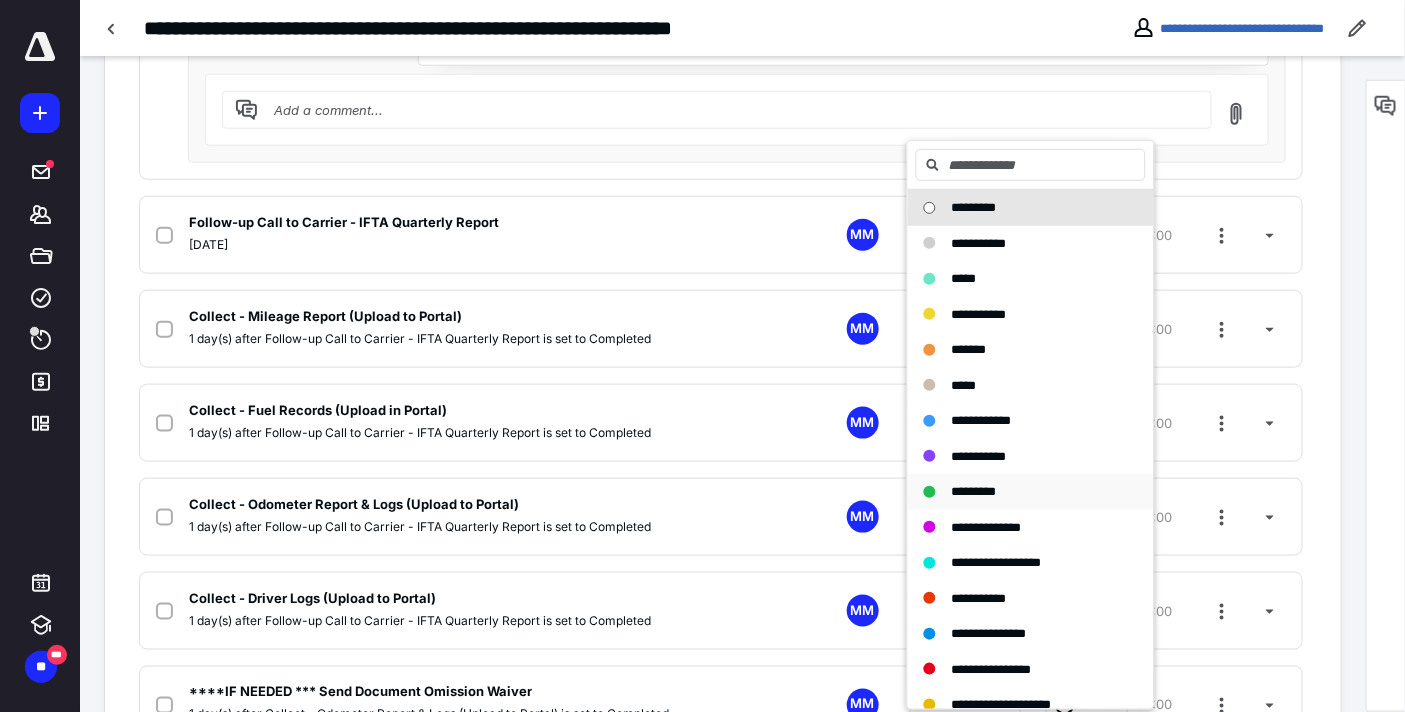 click on "*********" at bounding box center (974, 491) 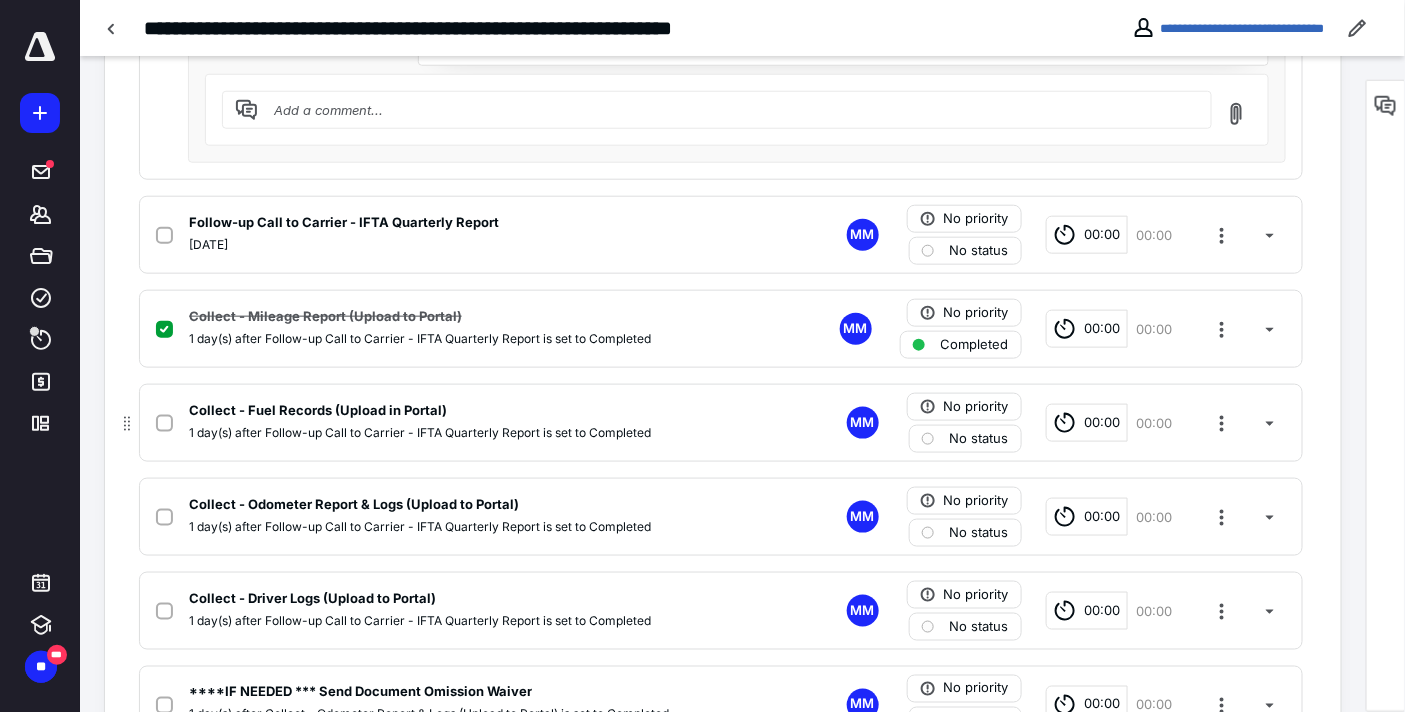 click on "No status" at bounding box center (979, 439) 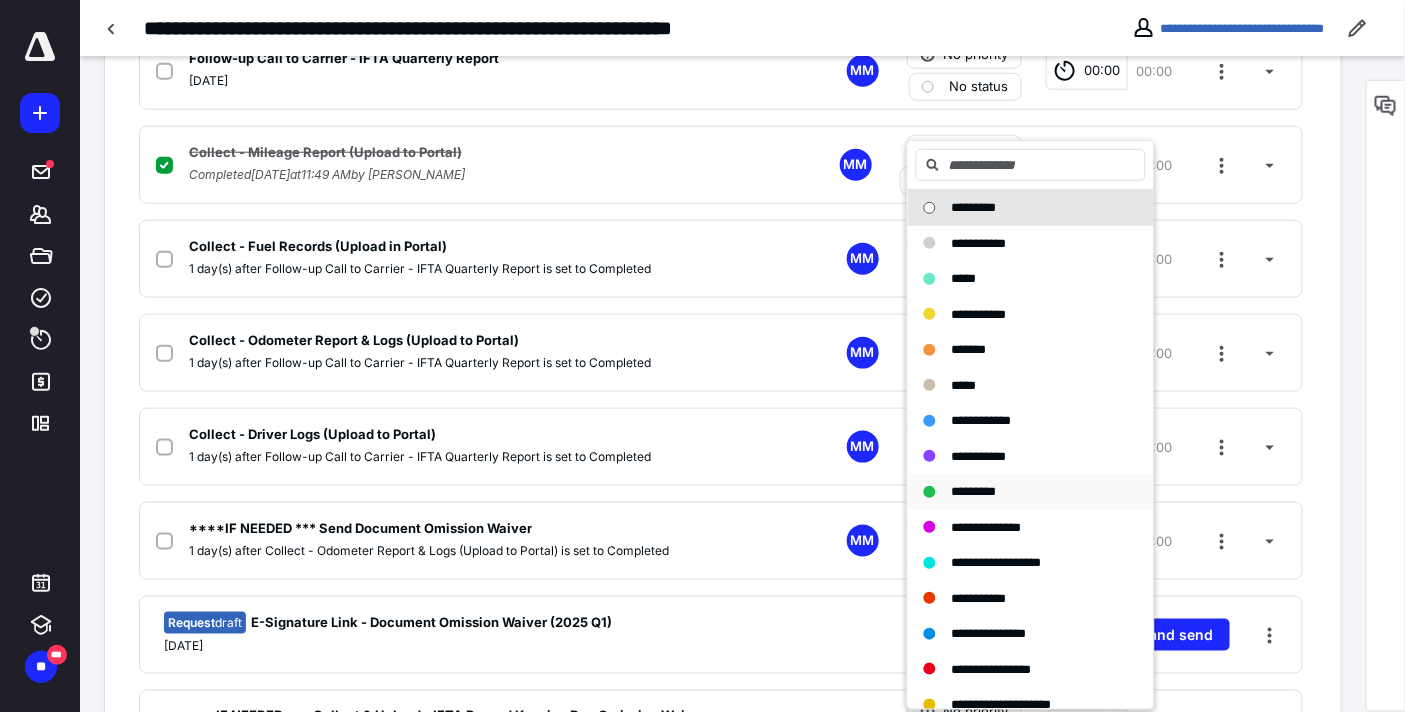 click on "*********" at bounding box center (974, 491) 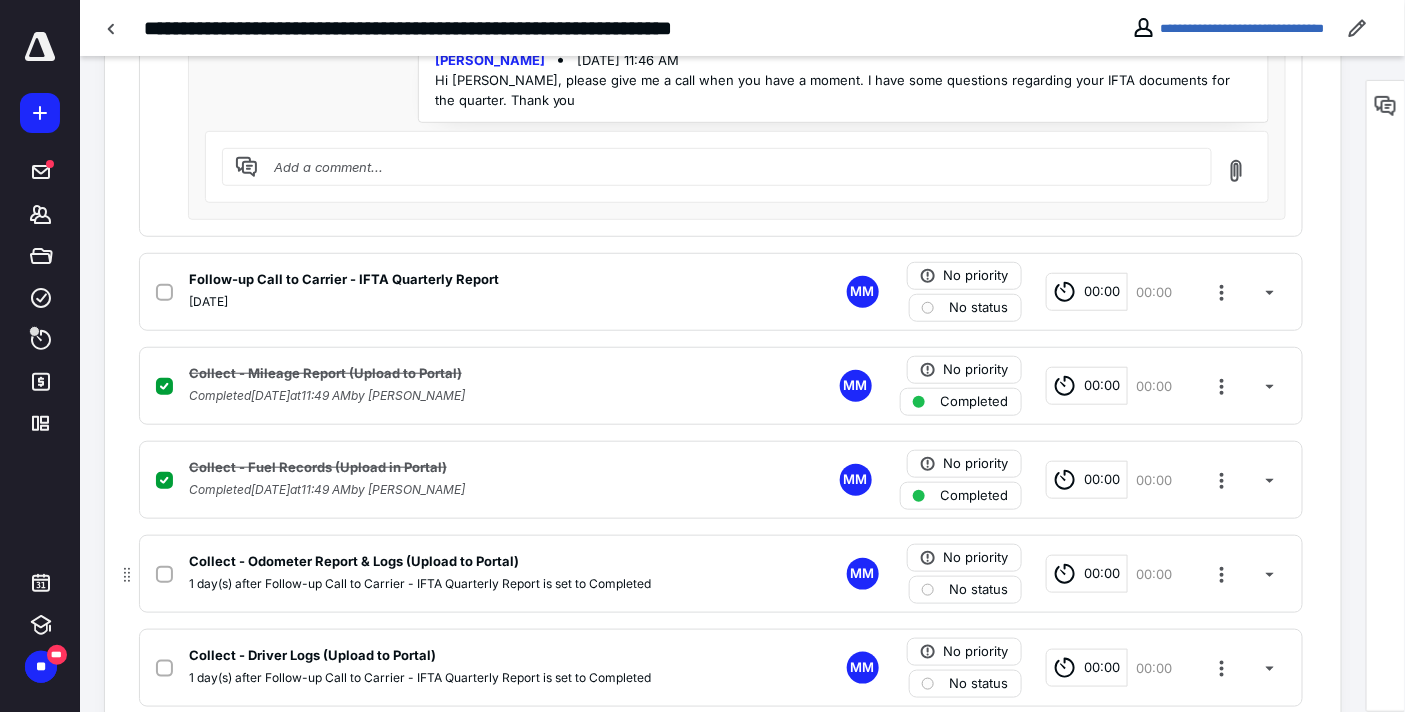 scroll, scrollTop: 2888, scrollLeft: 0, axis: vertical 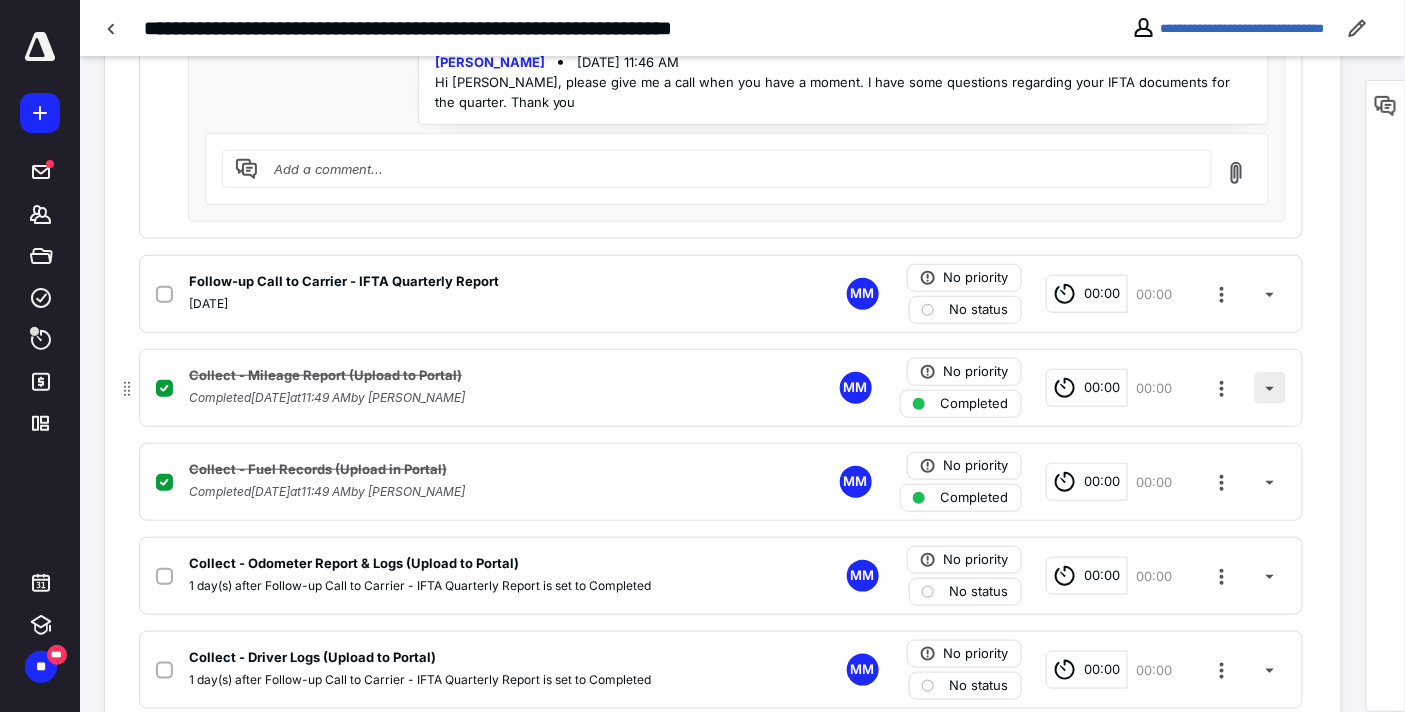 click at bounding box center (1270, 388) 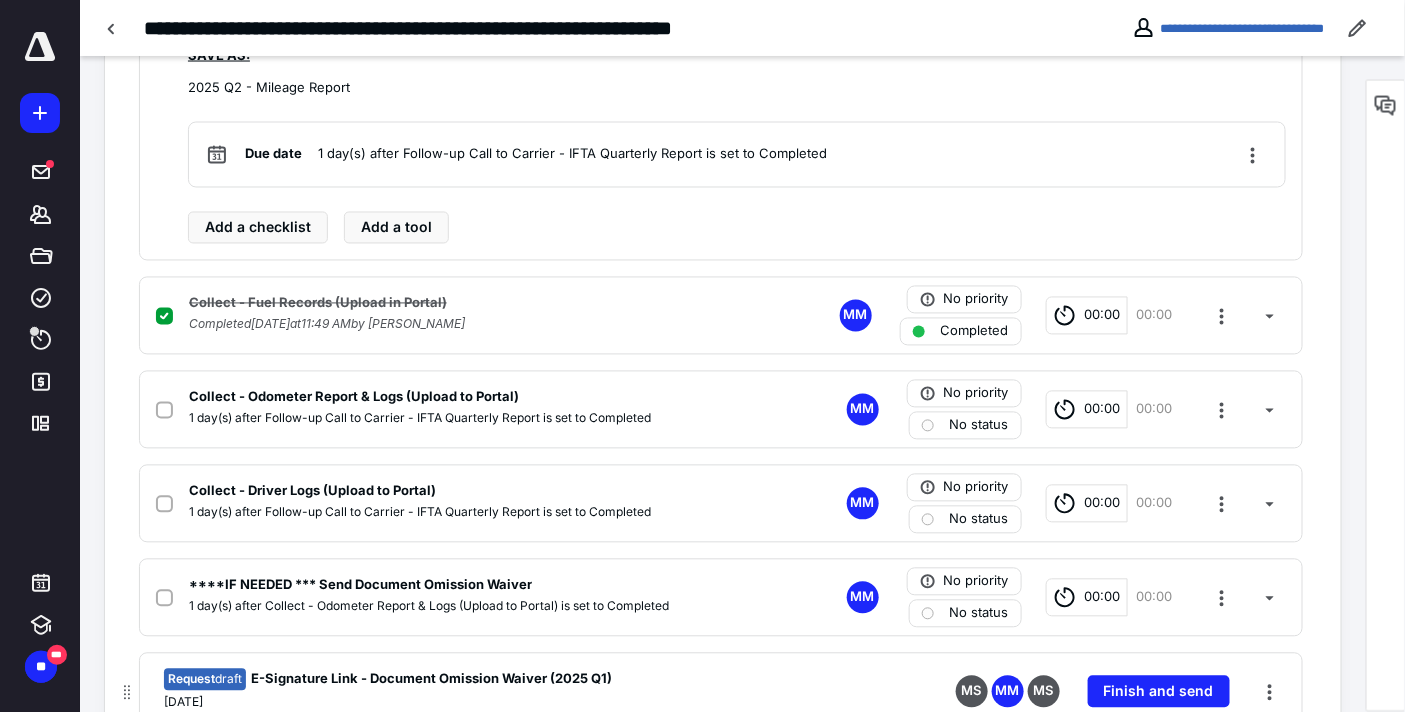scroll, scrollTop: 822, scrollLeft: 0, axis: vertical 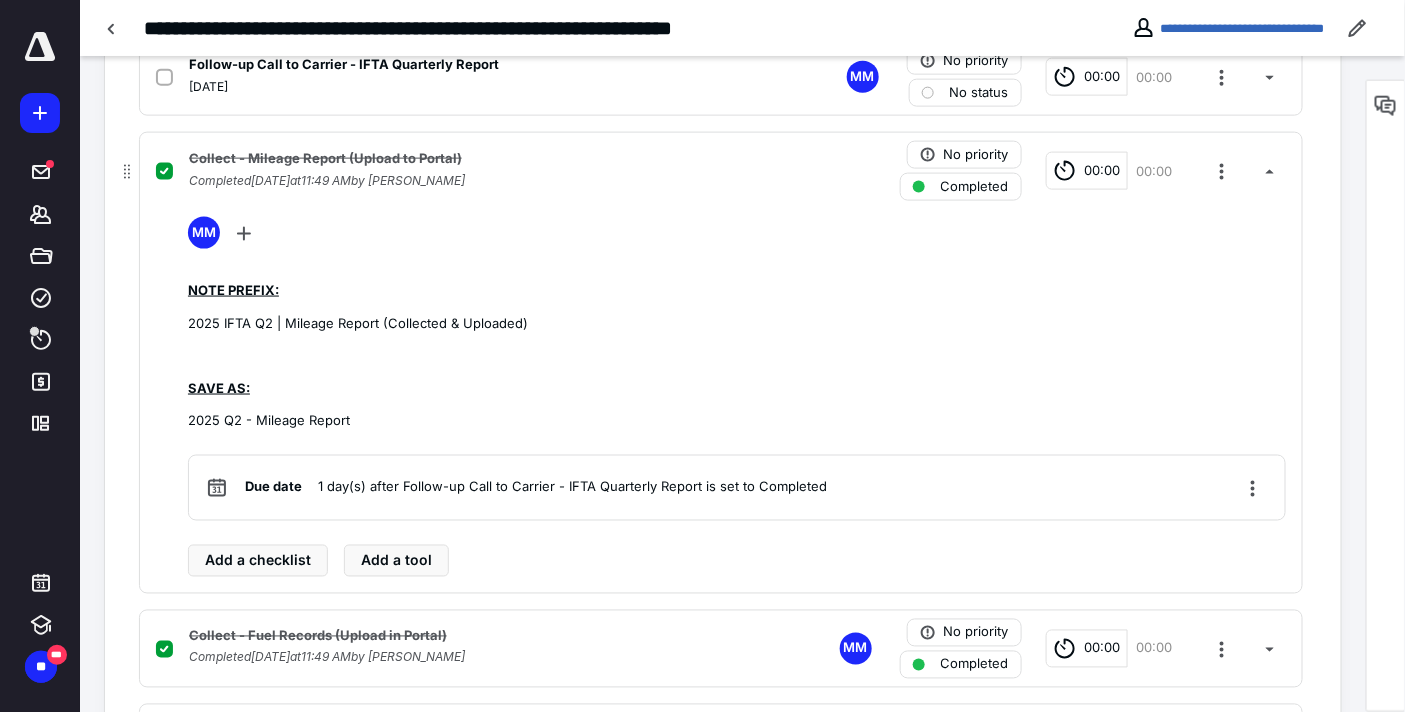 drag, startPoint x: 535, startPoint y: 321, endPoint x: 180, endPoint y: 320, distance: 355.0014 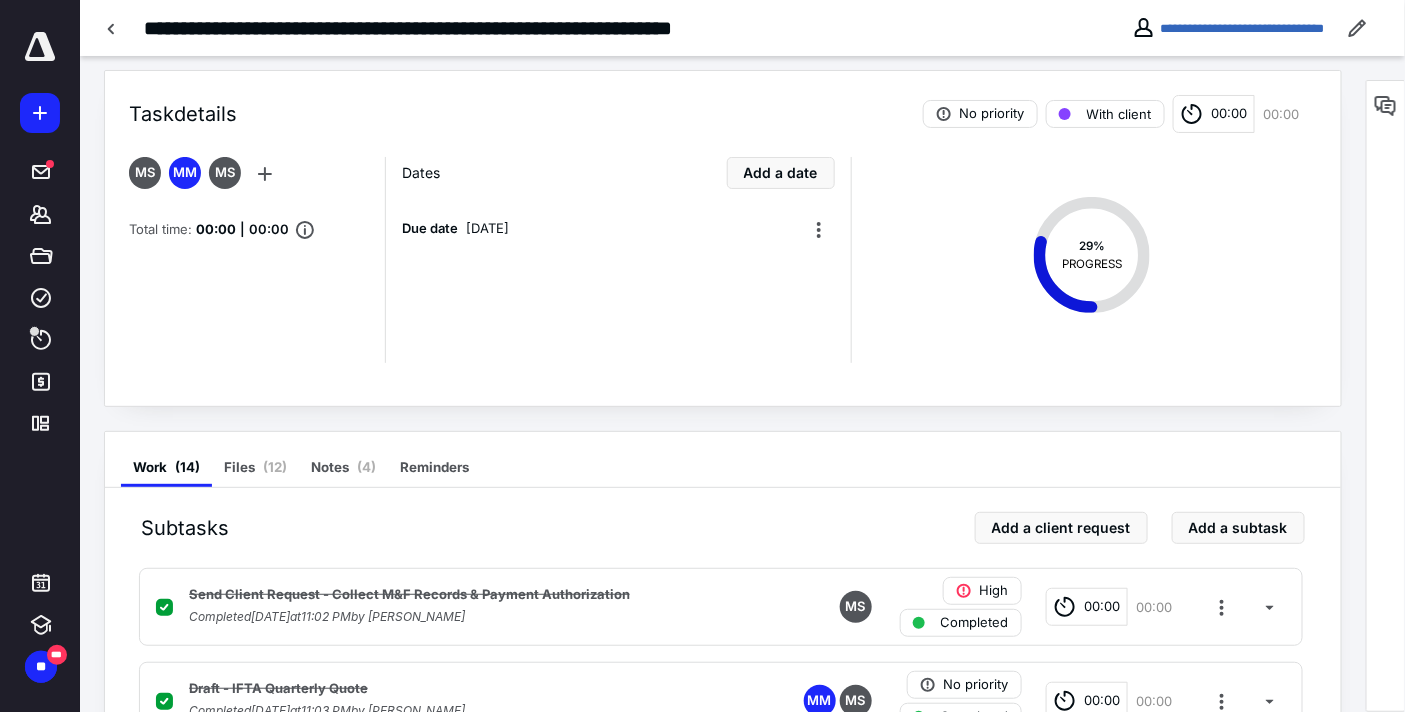 scroll, scrollTop: 0, scrollLeft: 0, axis: both 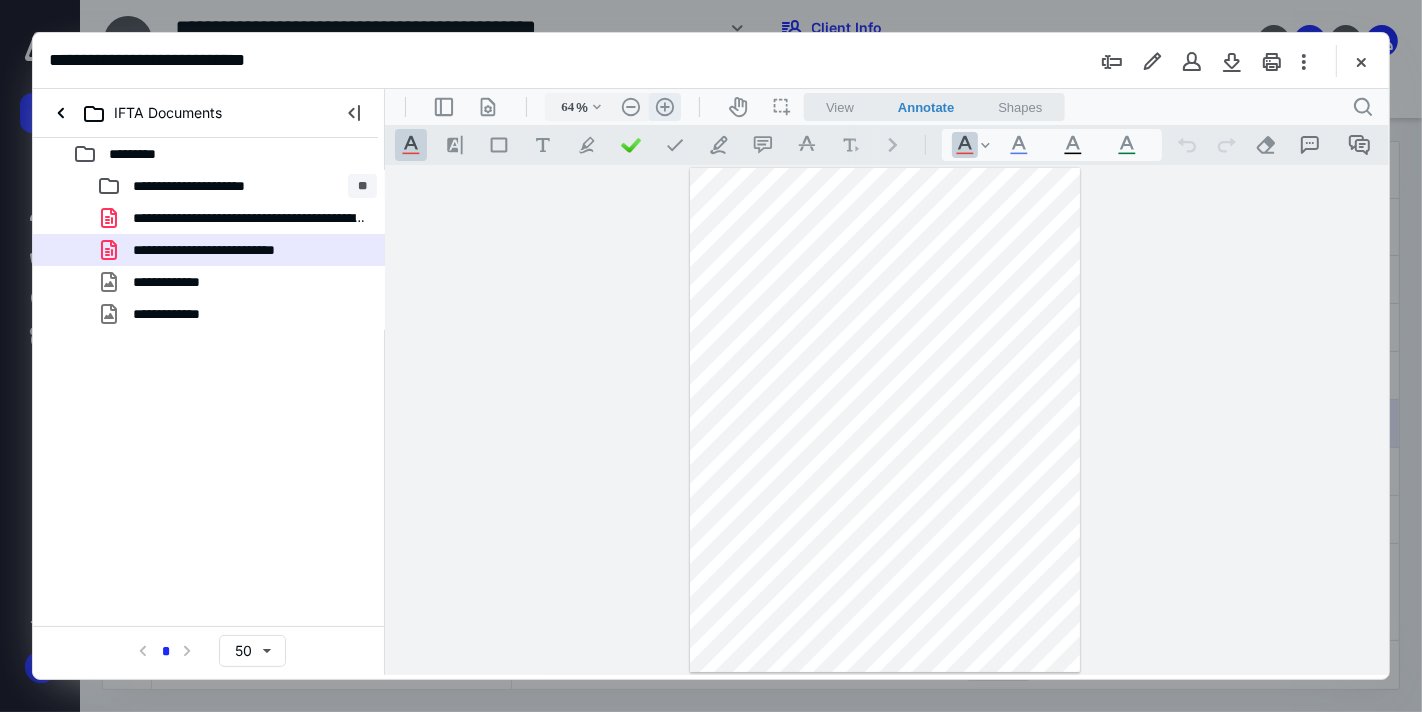 click on ".cls-1{fill:#abb0c4;} icon - header - zoom - in - line" at bounding box center (664, 106) 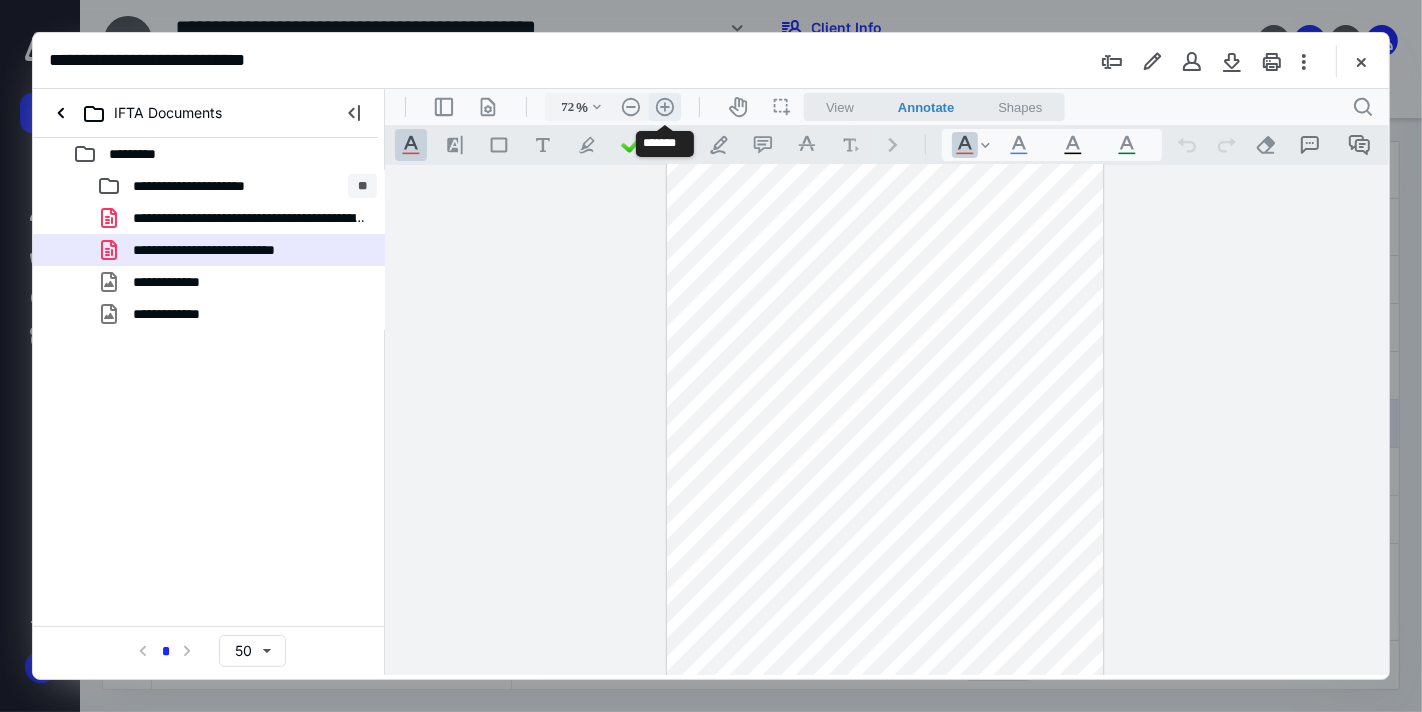 click on ".cls-1{fill:#abb0c4;} icon - header - zoom - in - line" at bounding box center [664, 106] 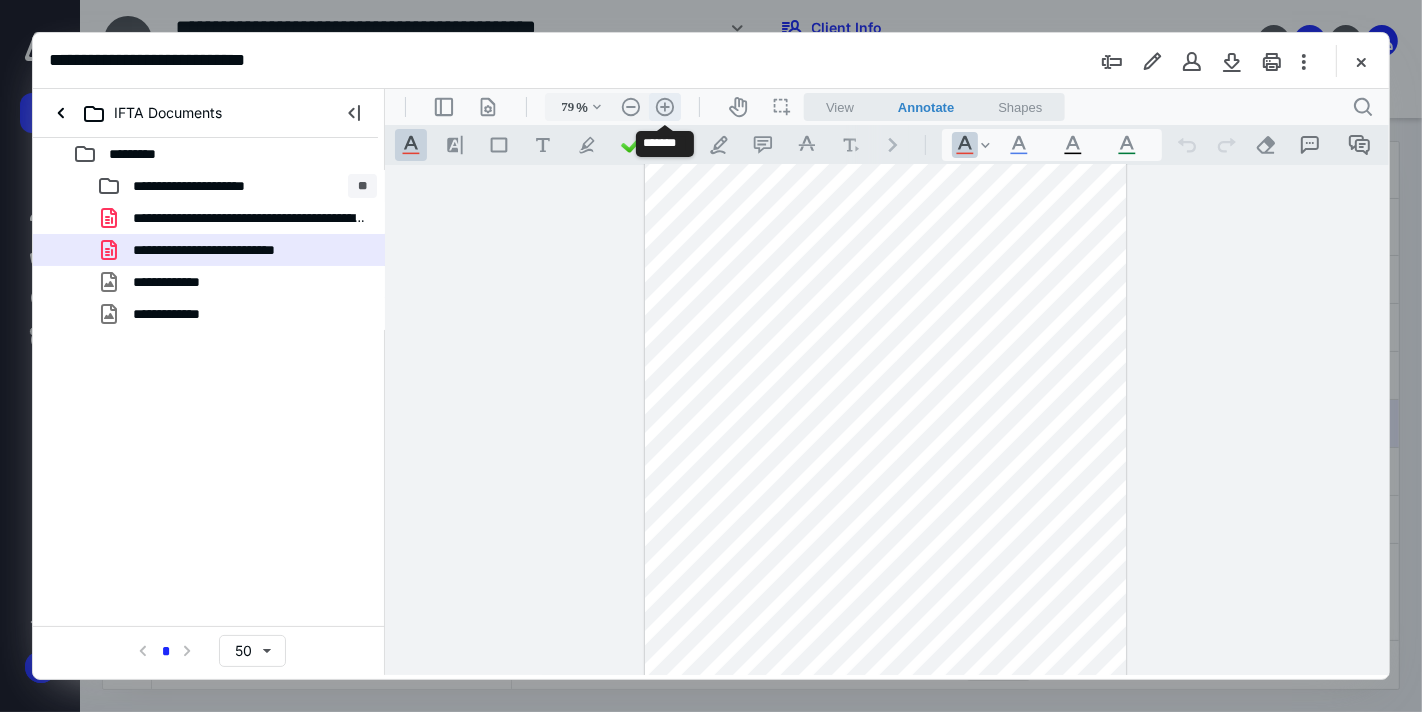 click on ".cls-1{fill:#abb0c4;} icon - header - zoom - in - line" at bounding box center [664, 106] 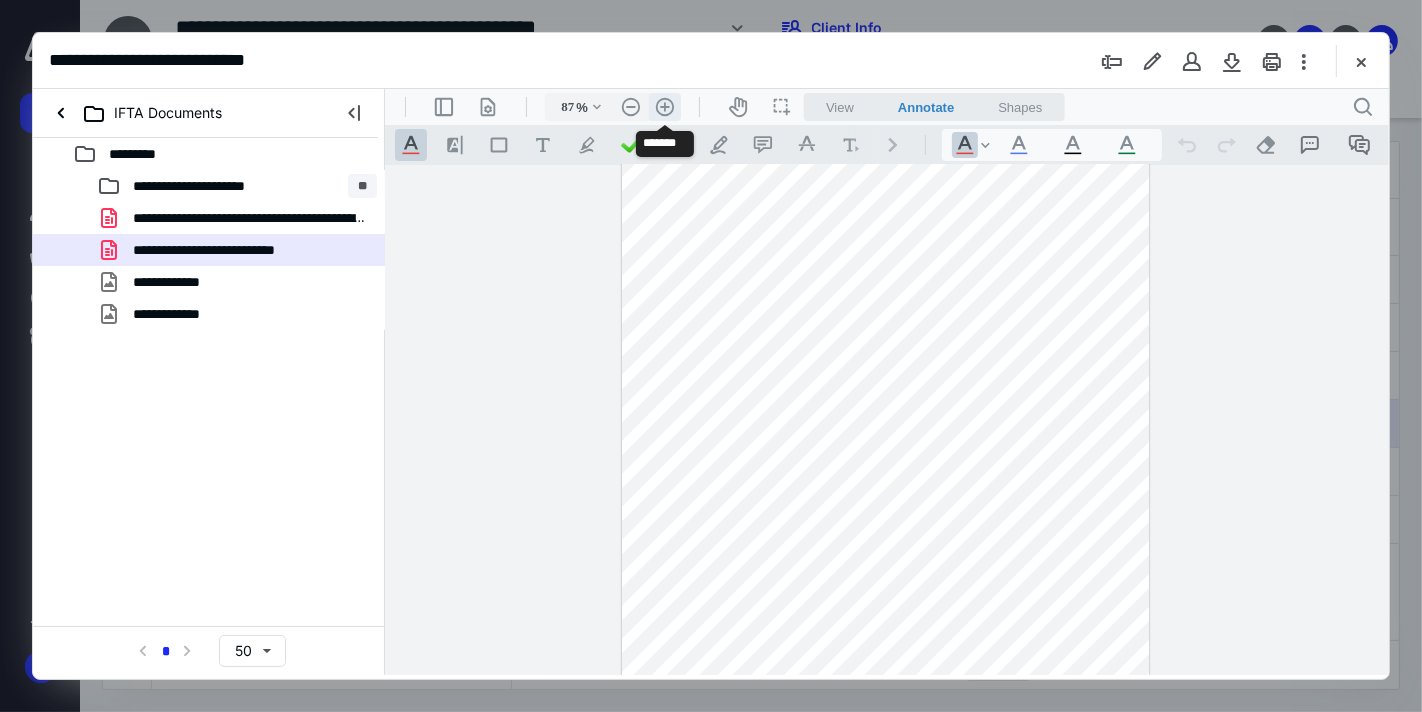 click on ".cls-1{fill:#abb0c4;} icon - header - zoom - in - line" at bounding box center [664, 106] 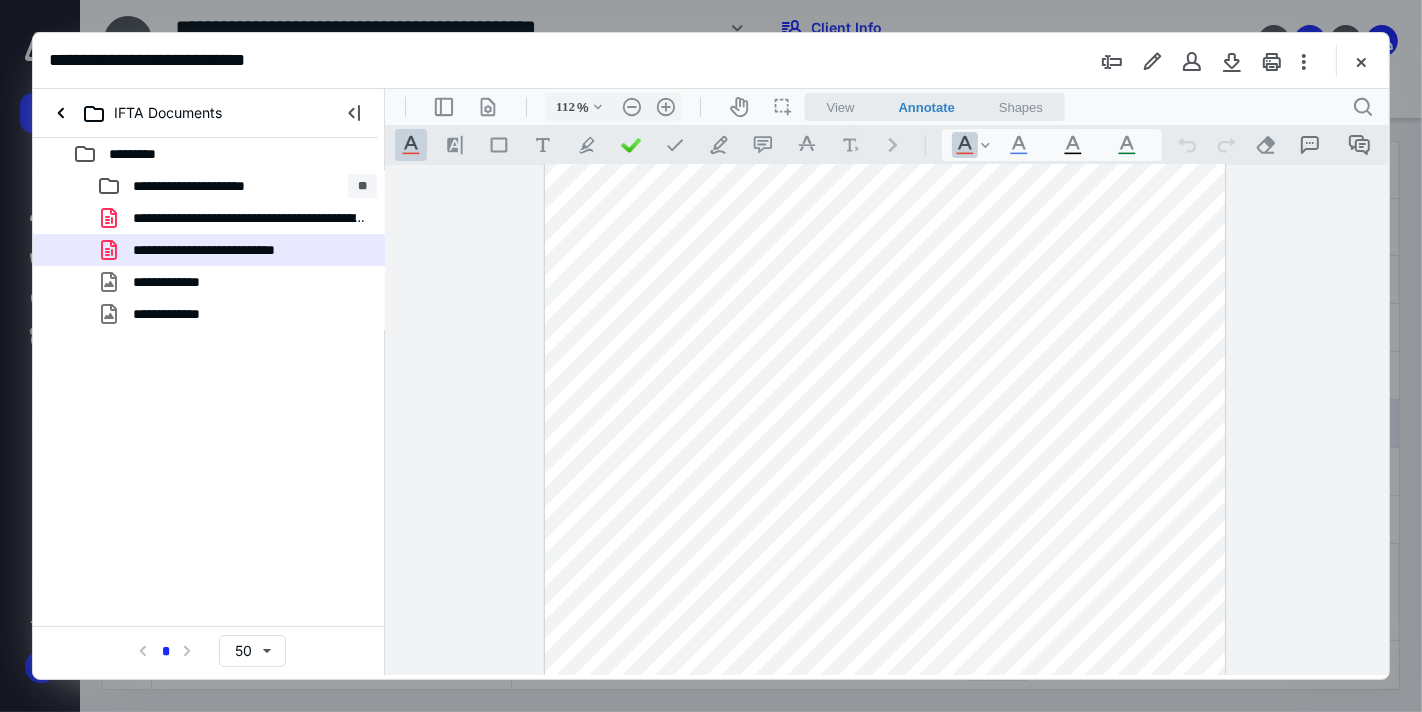 scroll, scrollTop: 0, scrollLeft: 0, axis: both 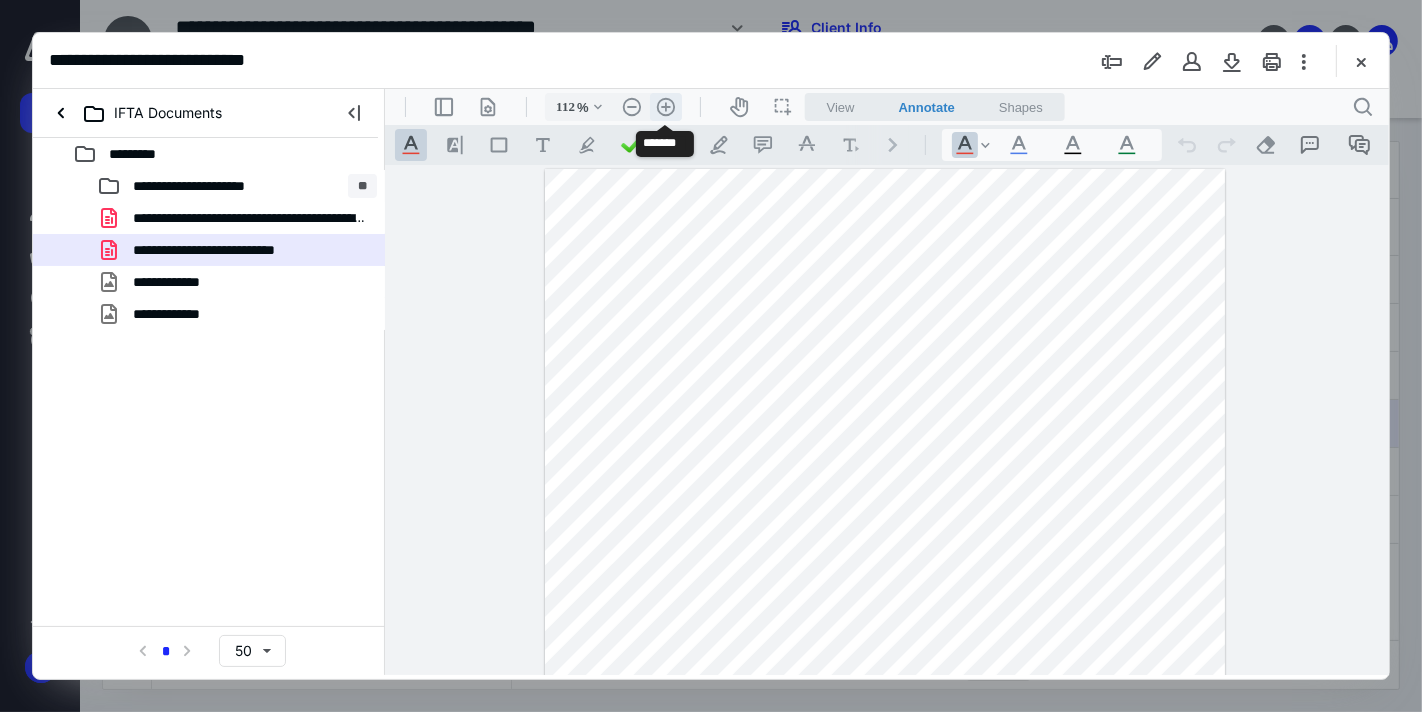 click on ".cls-1{fill:#abb0c4;} icon - header - zoom - in - line" at bounding box center [665, 106] 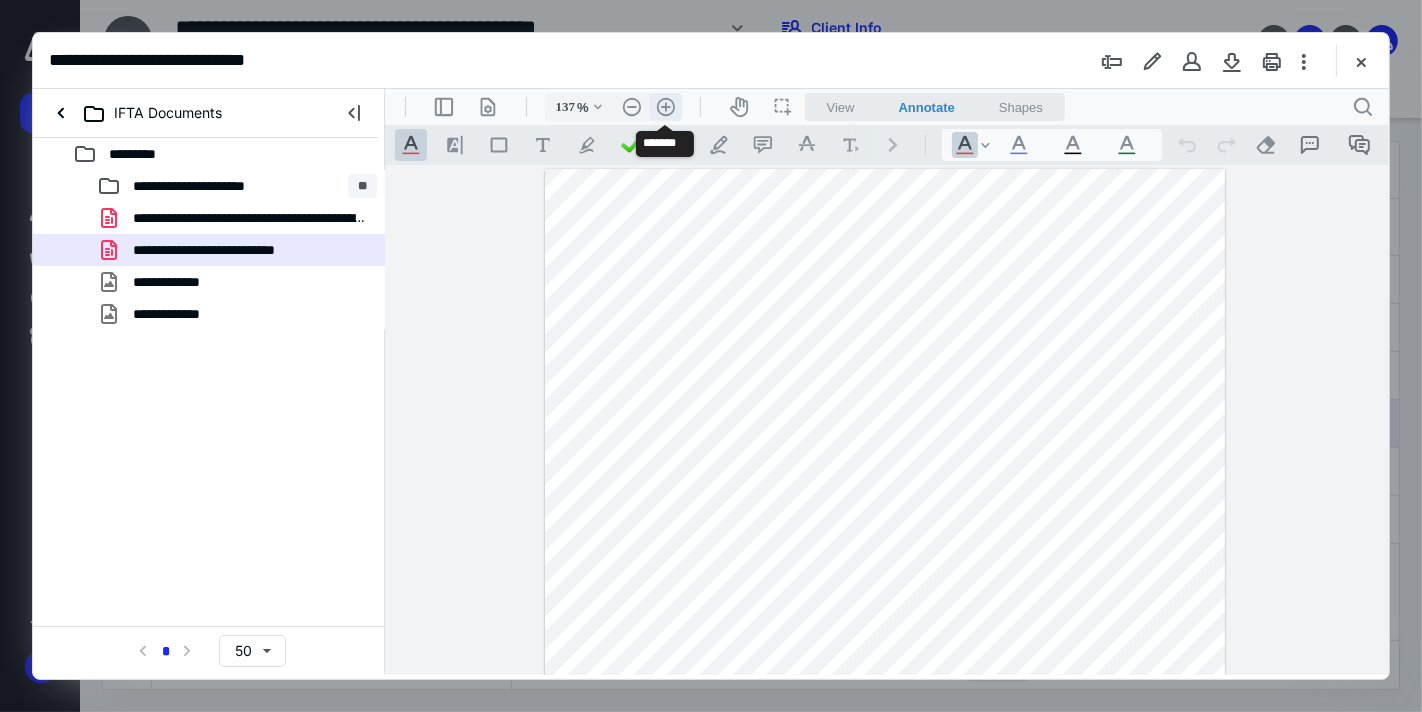 scroll, scrollTop: 48, scrollLeft: 0, axis: vertical 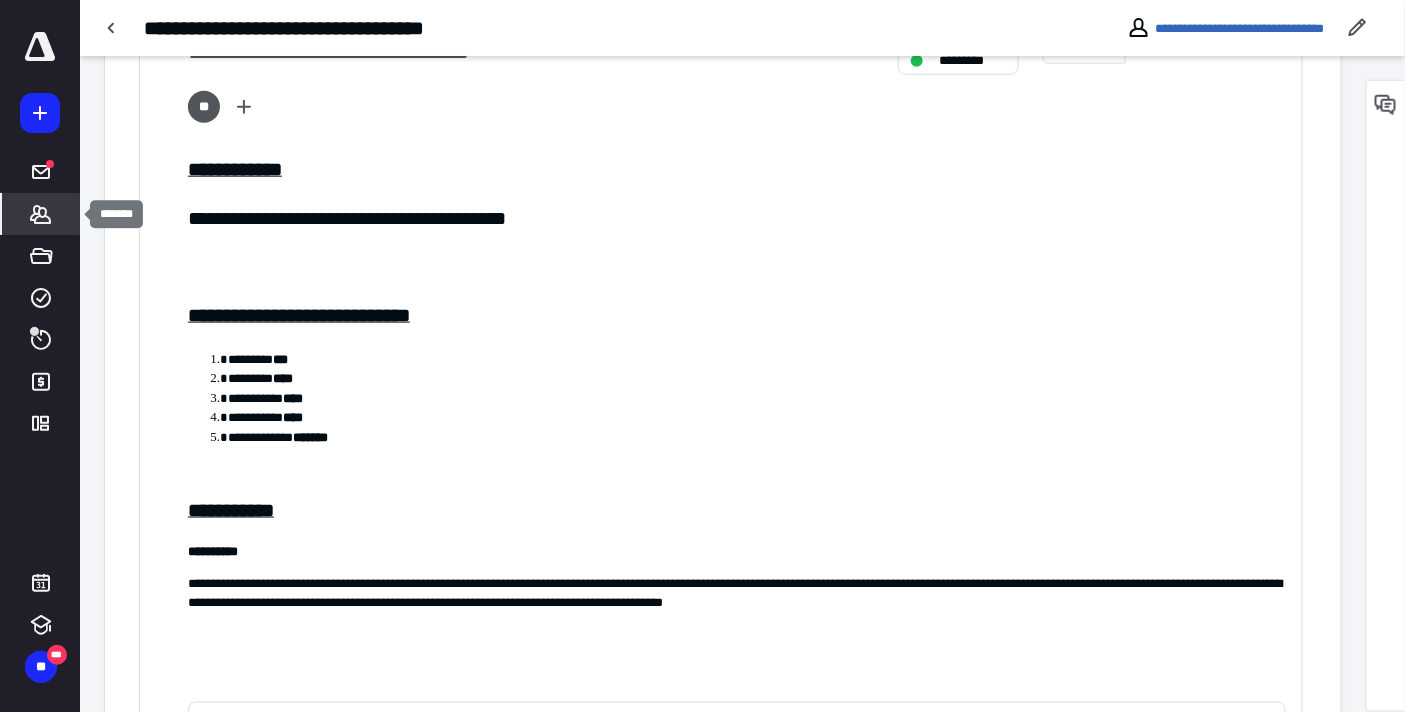click 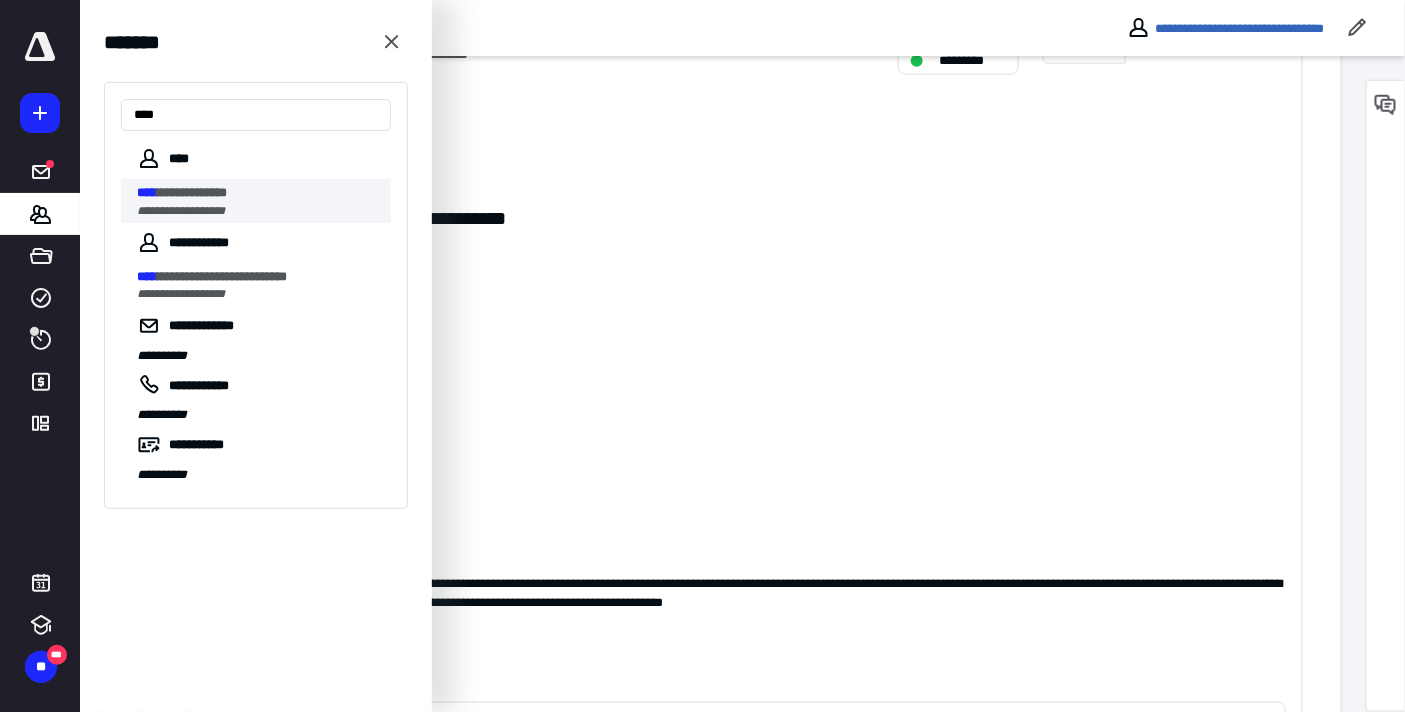 type on "****" 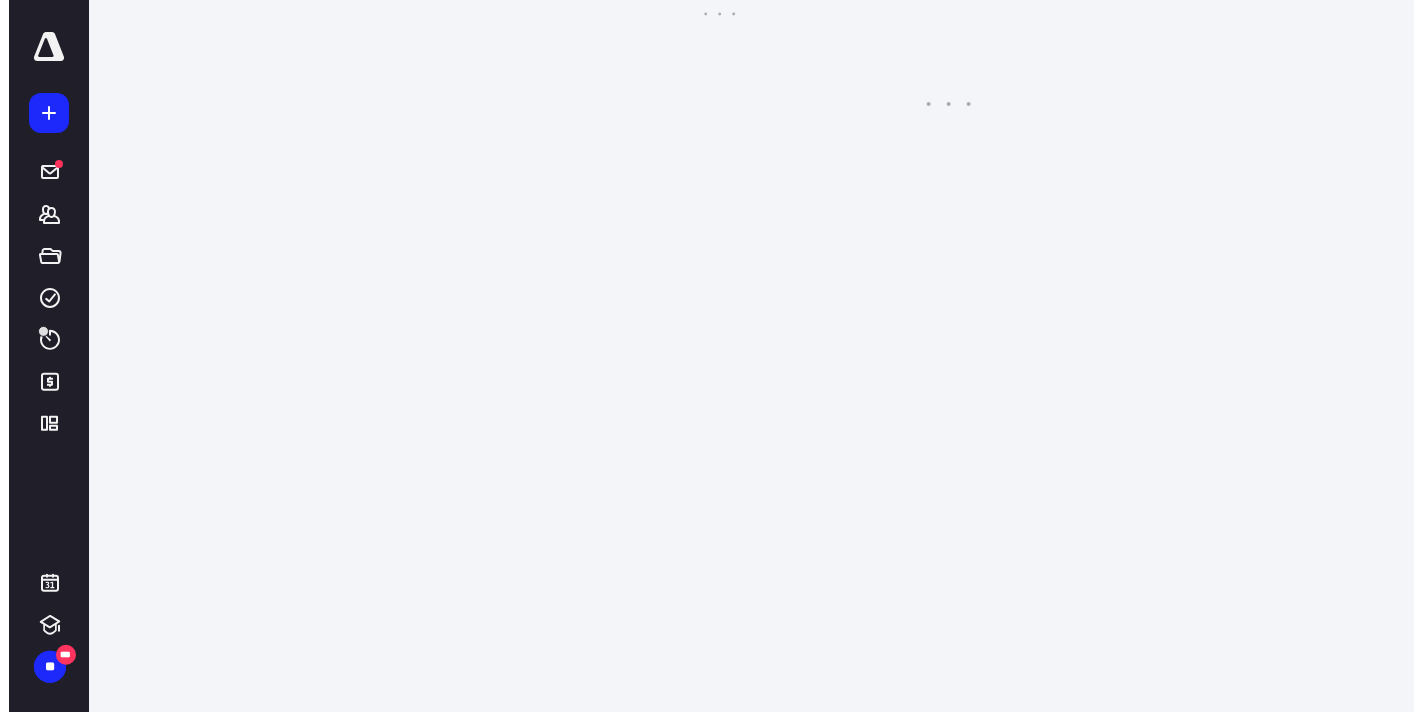 scroll, scrollTop: 0, scrollLeft: 0, axis: both 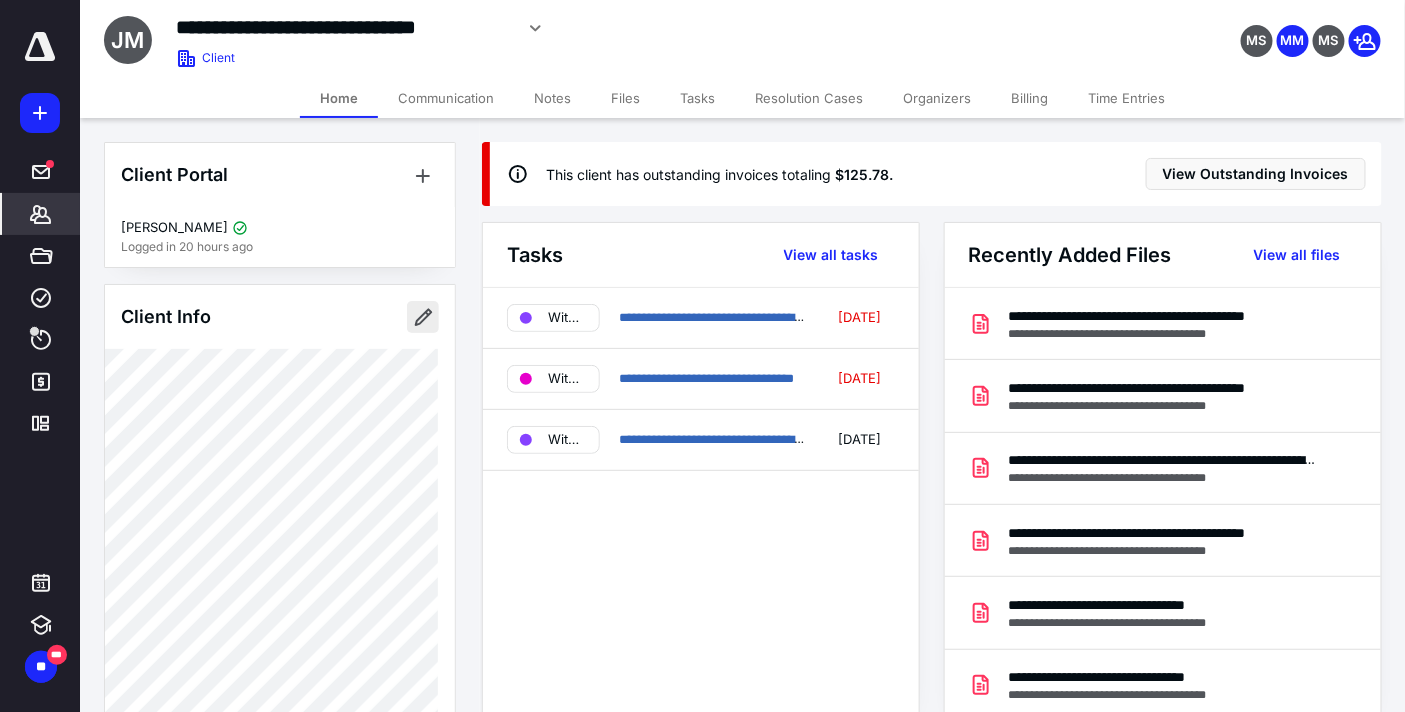 click at bounding box center (423, 317) 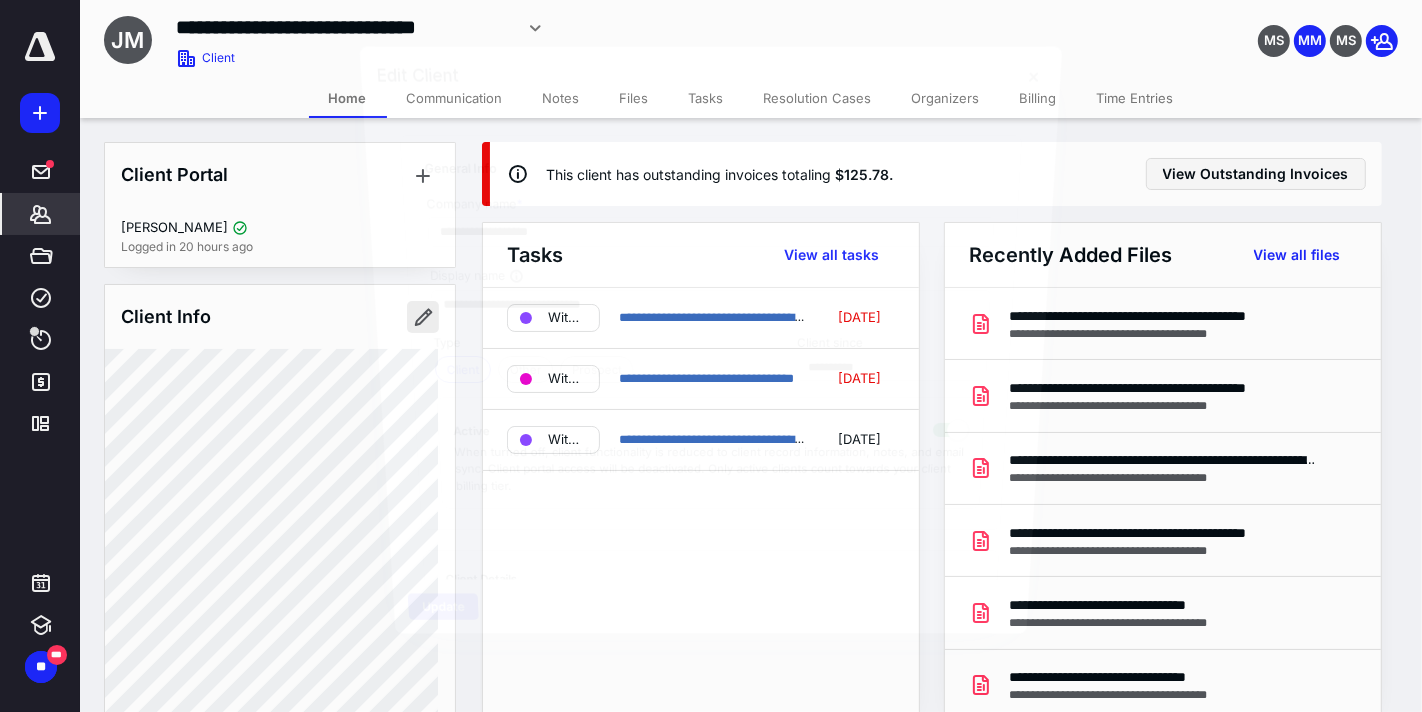 type on "**********" 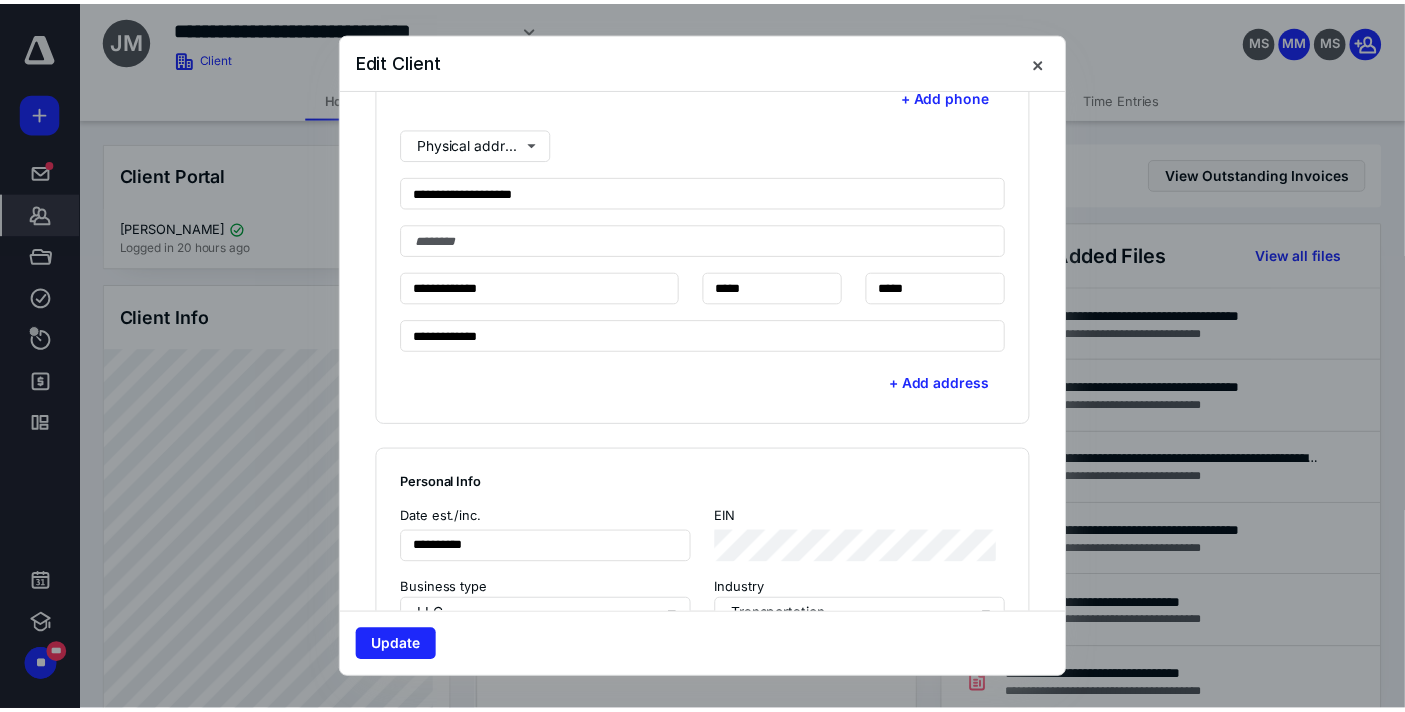 scroll, scrollTop: 527, scrollLeft: 0, axis: vertical 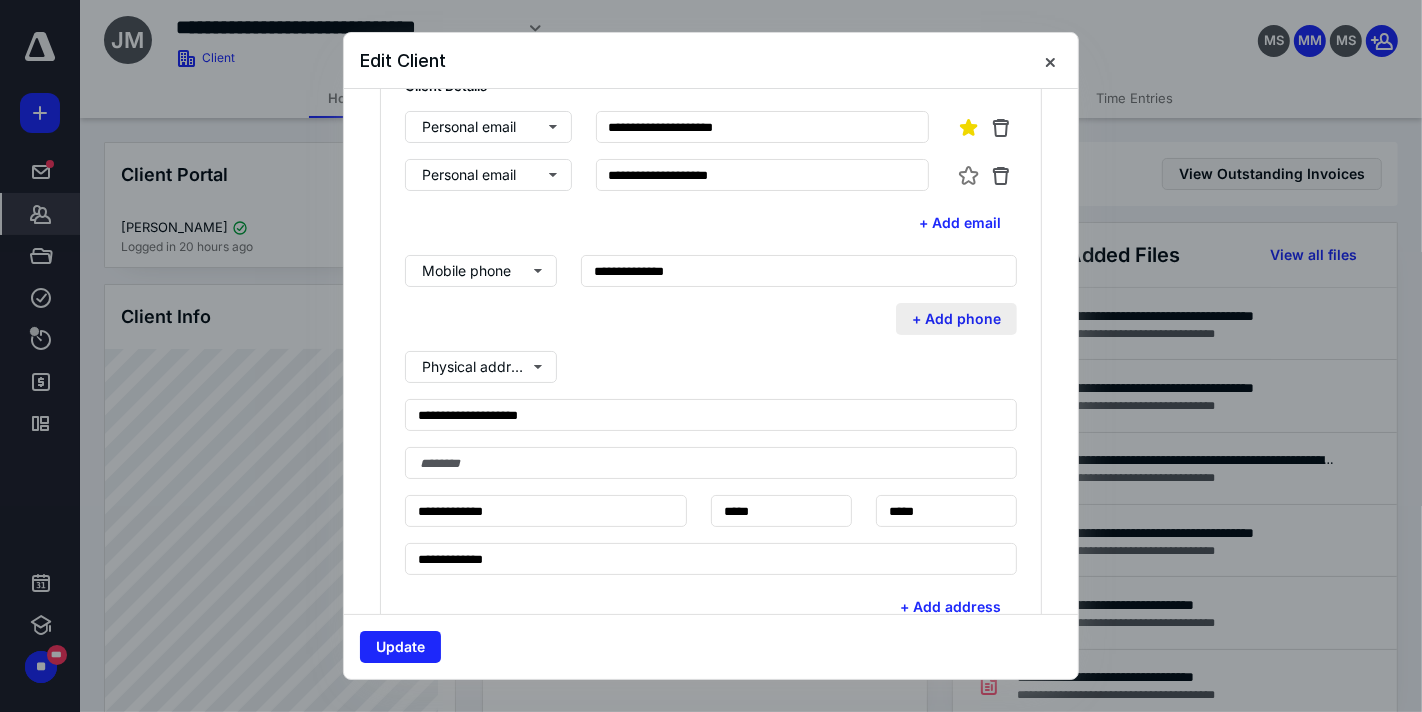 click on "+ Add phone" at bounding box center (956, 319) 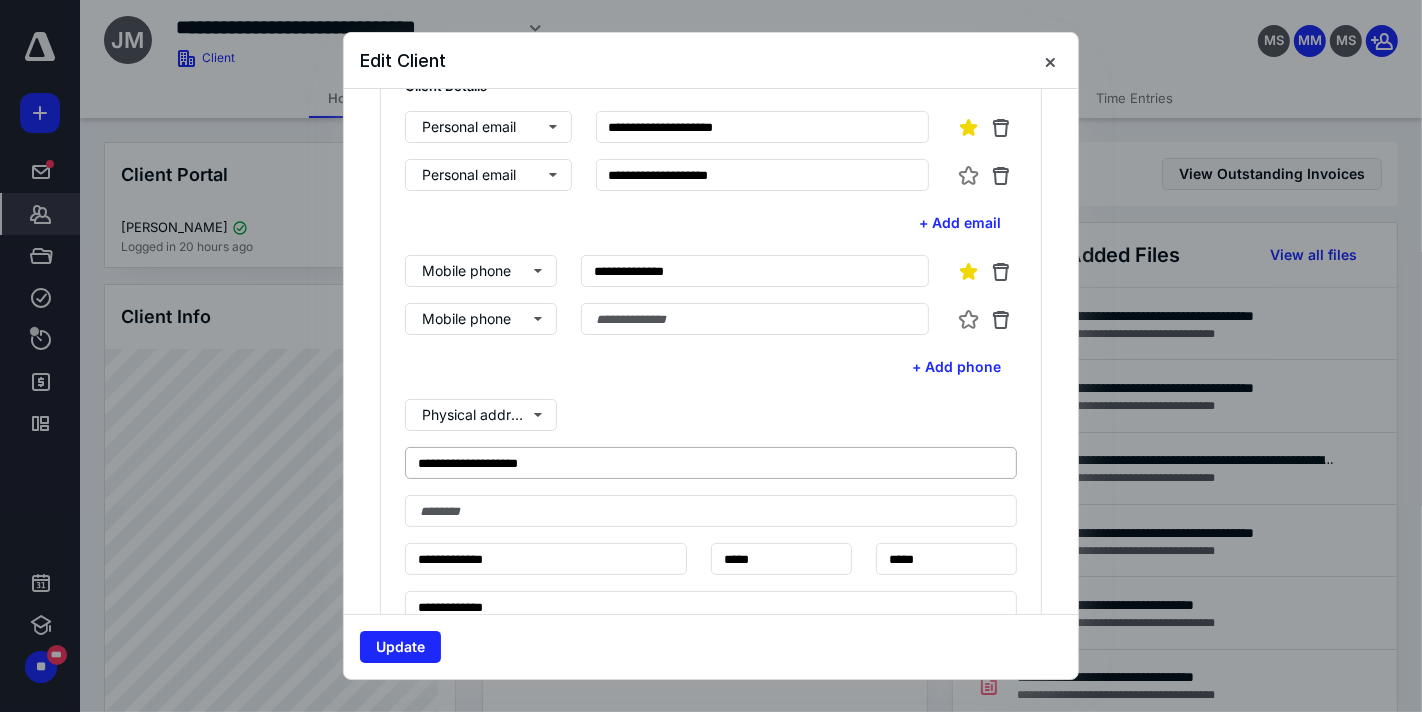type on "**********" 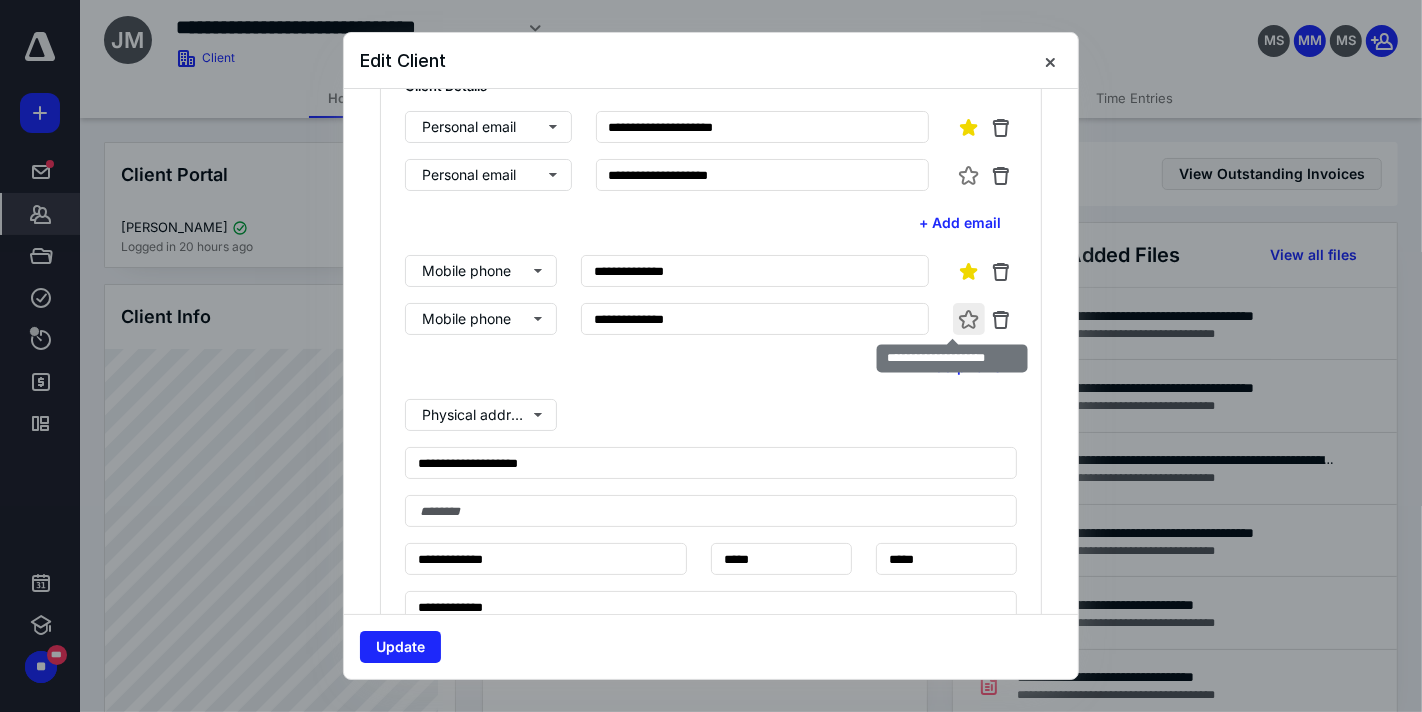 click at bounding box center (969, 319) 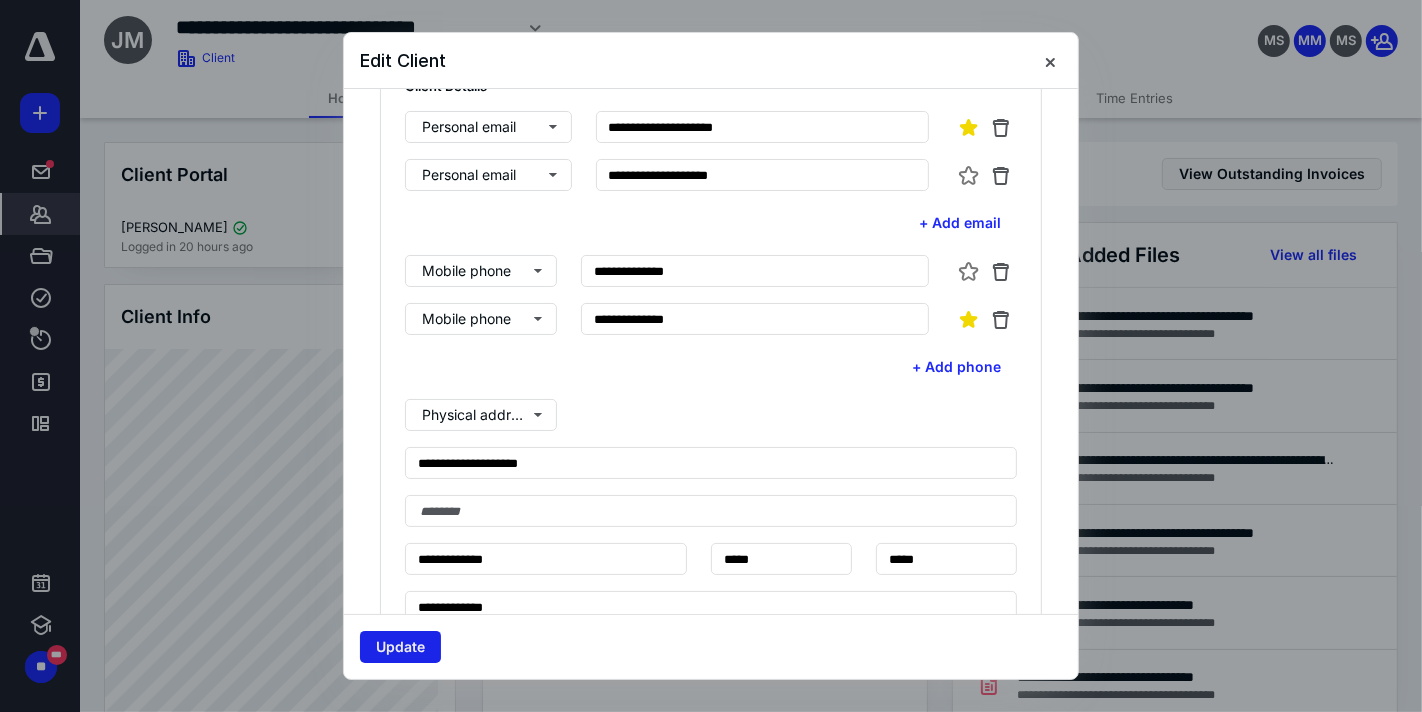 click on "Update" at bounding box center [400, 647] 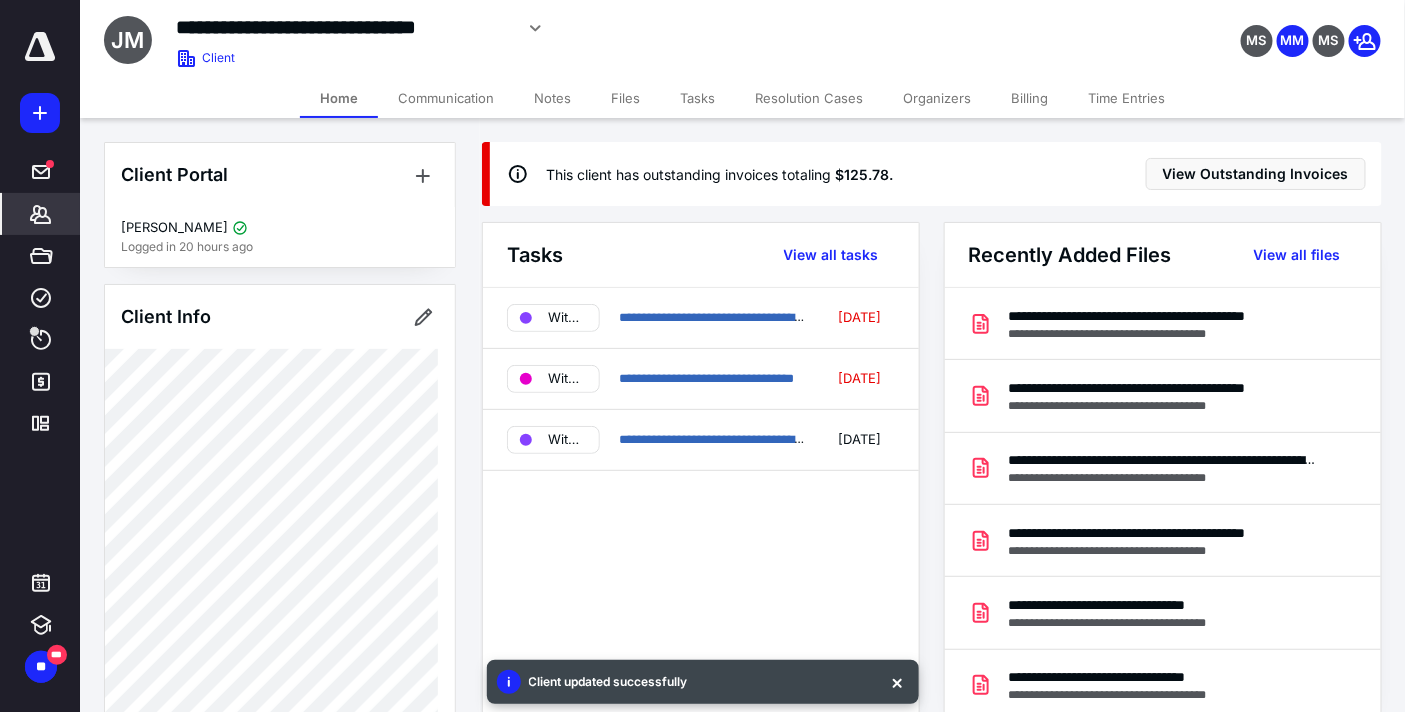 click on "Billing" at bounding box center (1029, 98) 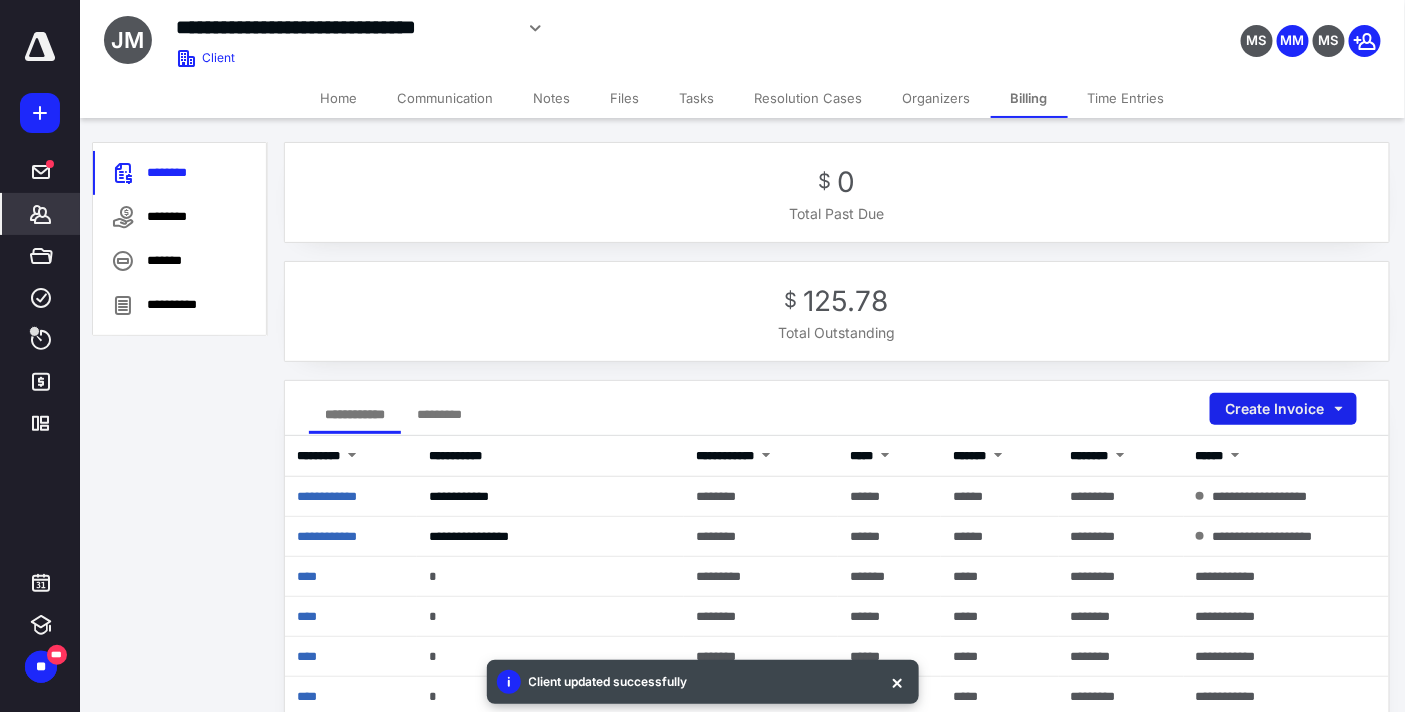 click on "Create Invoice" at bounding box center [1283, 409] 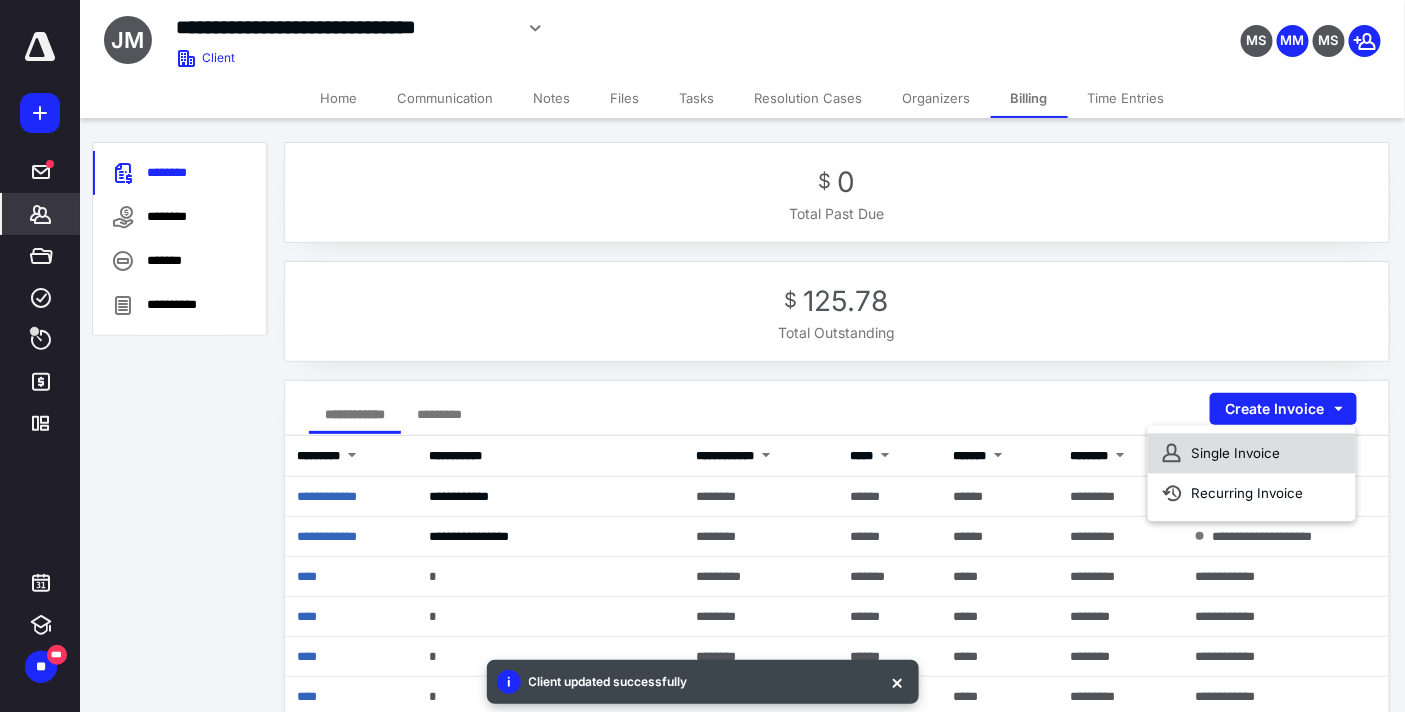 click on "Single Invoice" at bounding box center [1252, 454] 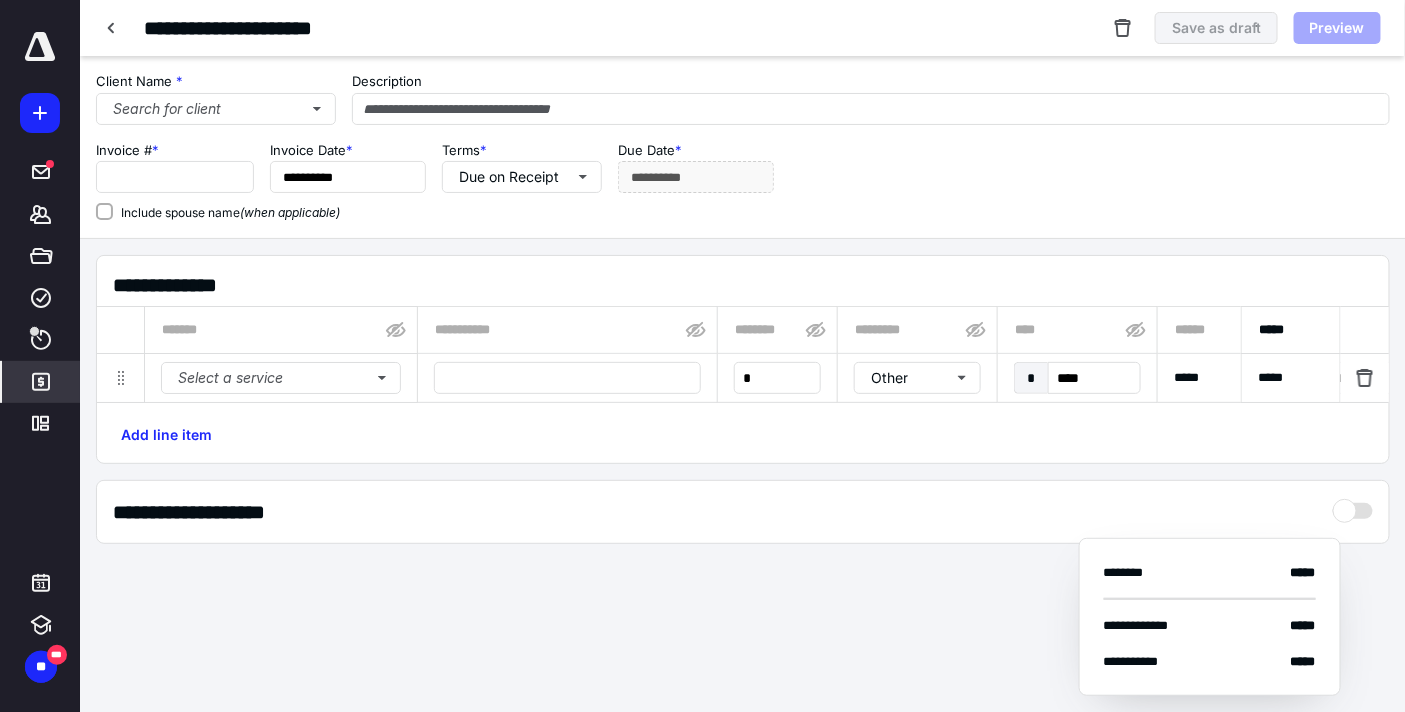 type on "****" 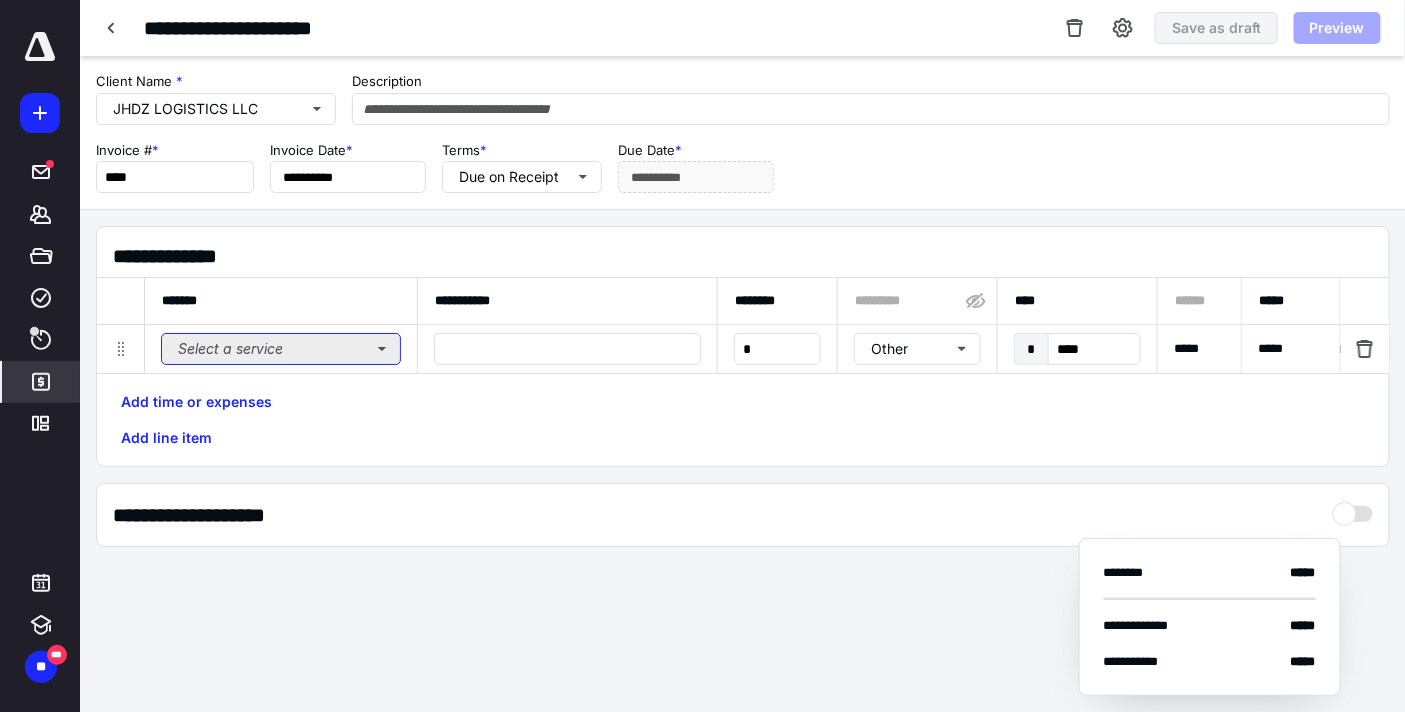 click on "Select a service" at bounding box center [281, 349] 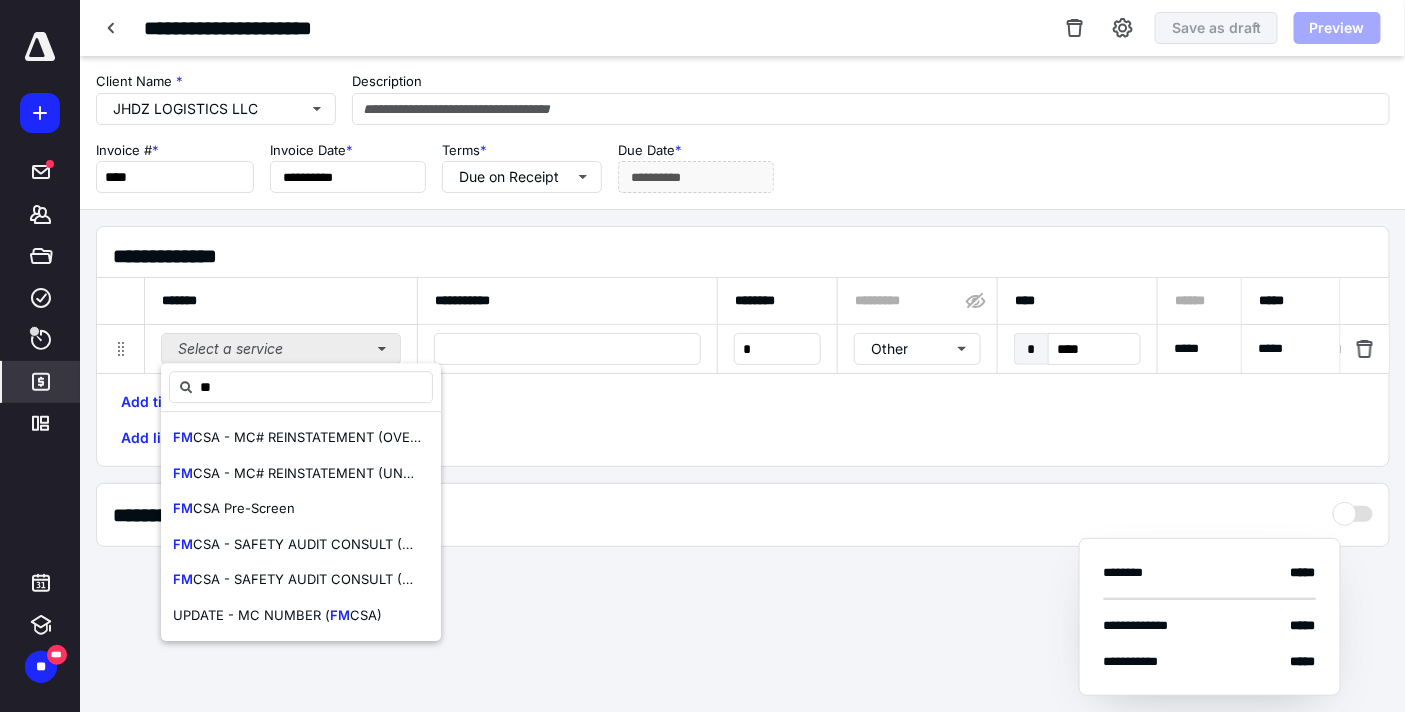 type on "*" 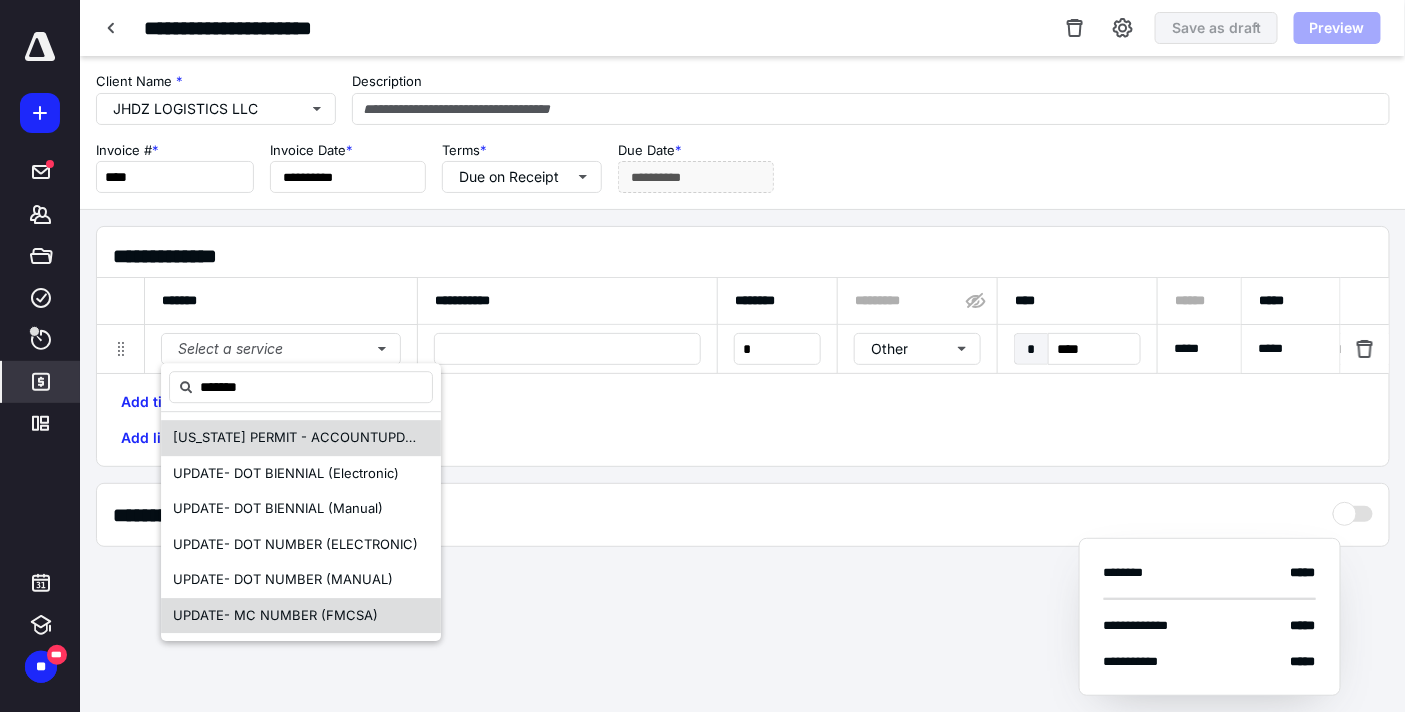 click on "- MC NUMBER (FMCSA)" at bounding box center [301, 615] 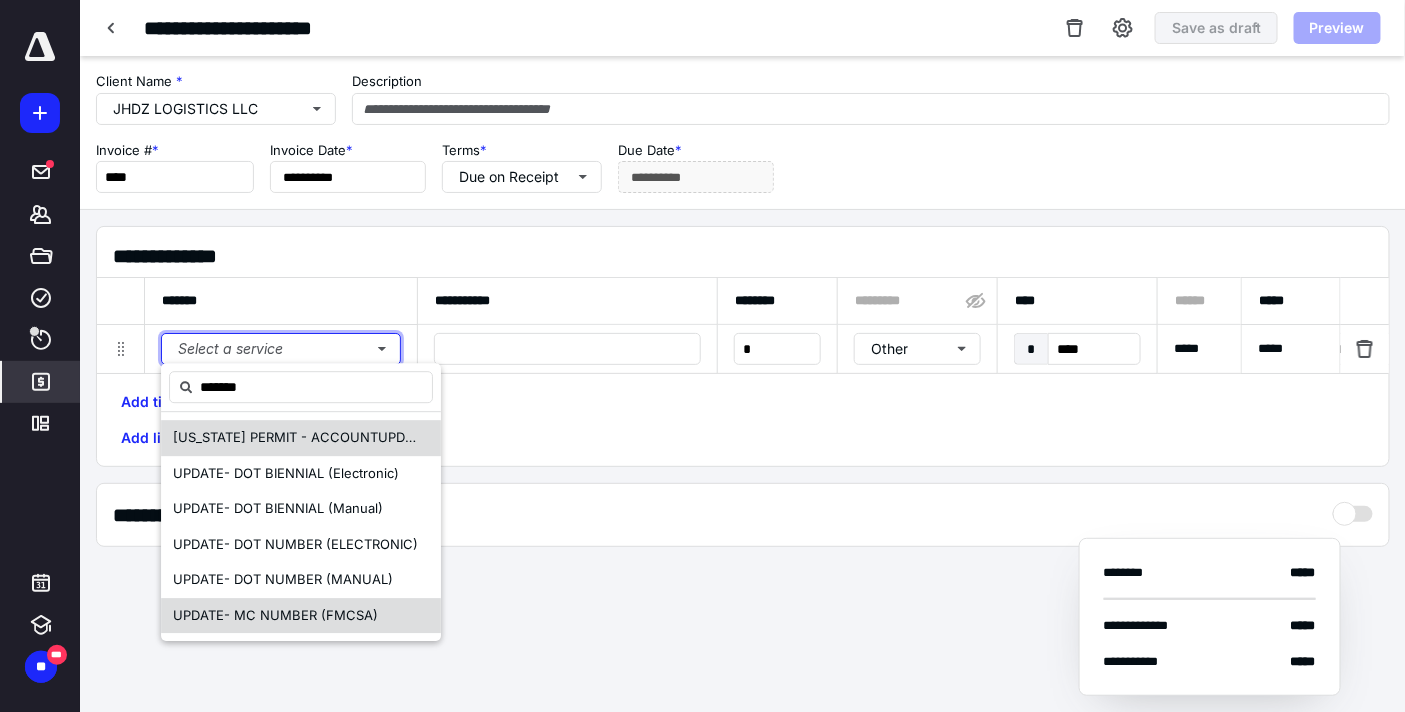 type 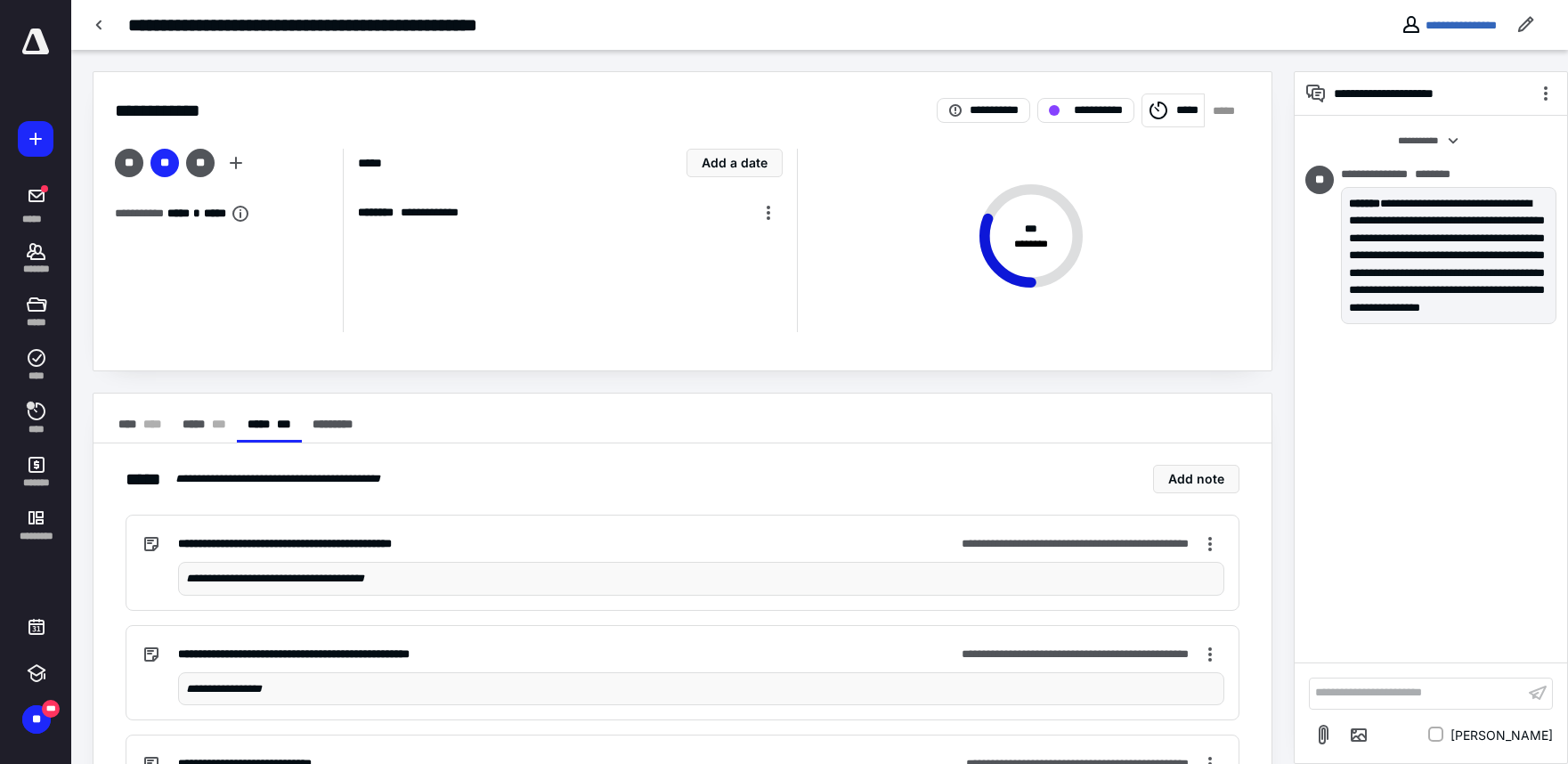 click 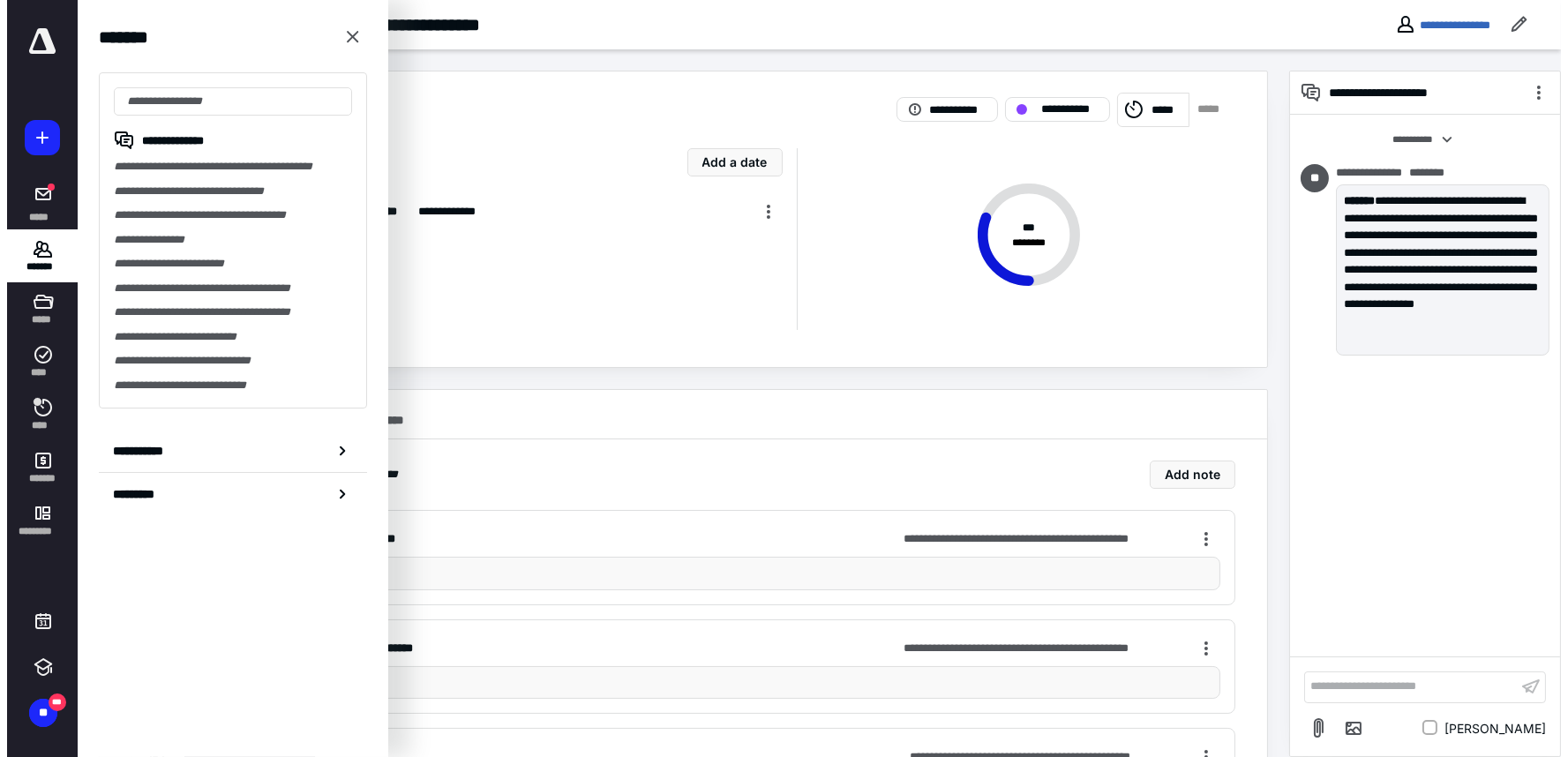 scroll, scrollTop: 0, scrollLeft: 0, axis: both 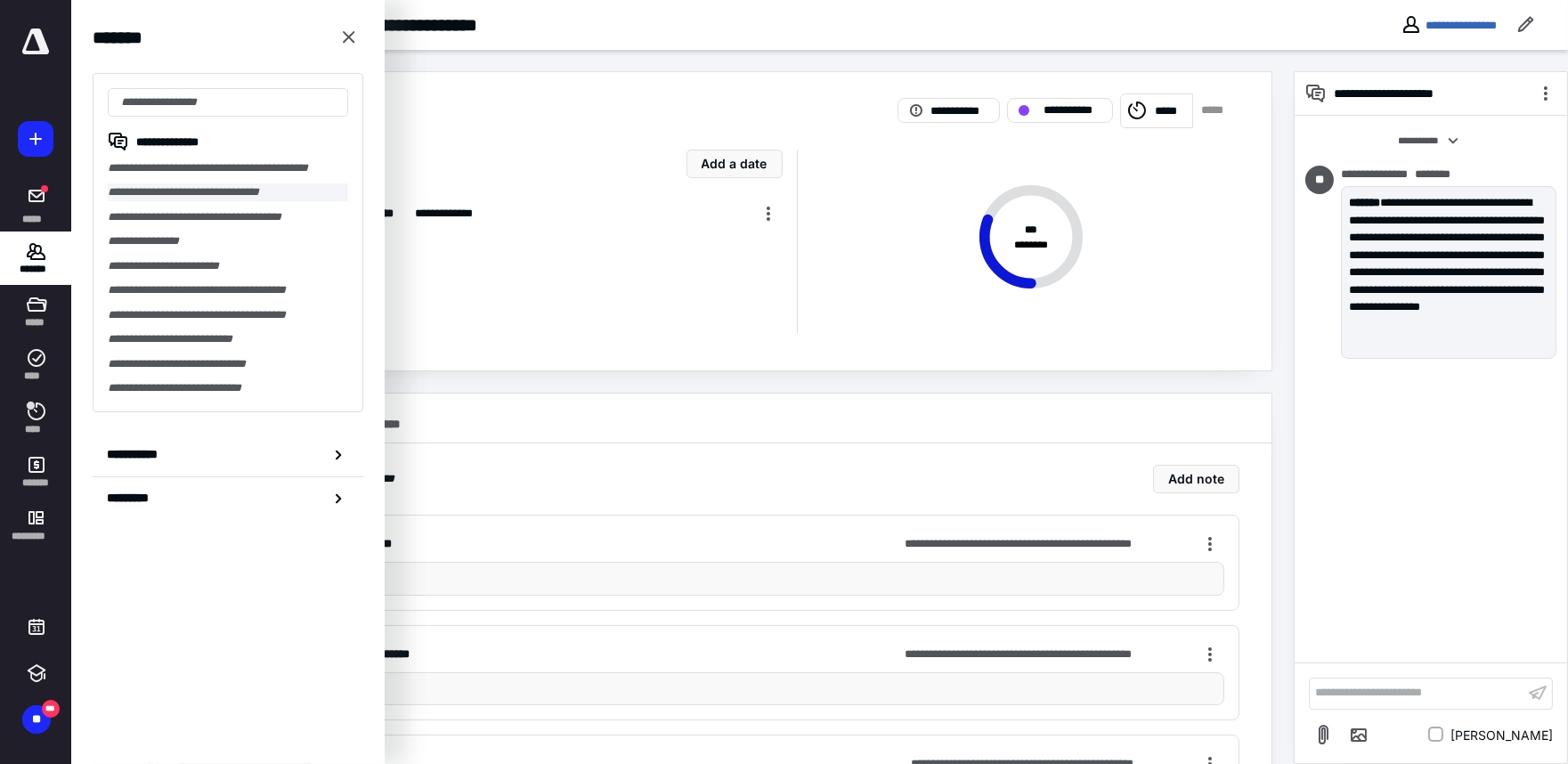 click on "**********" at bounding box center (228, 191) 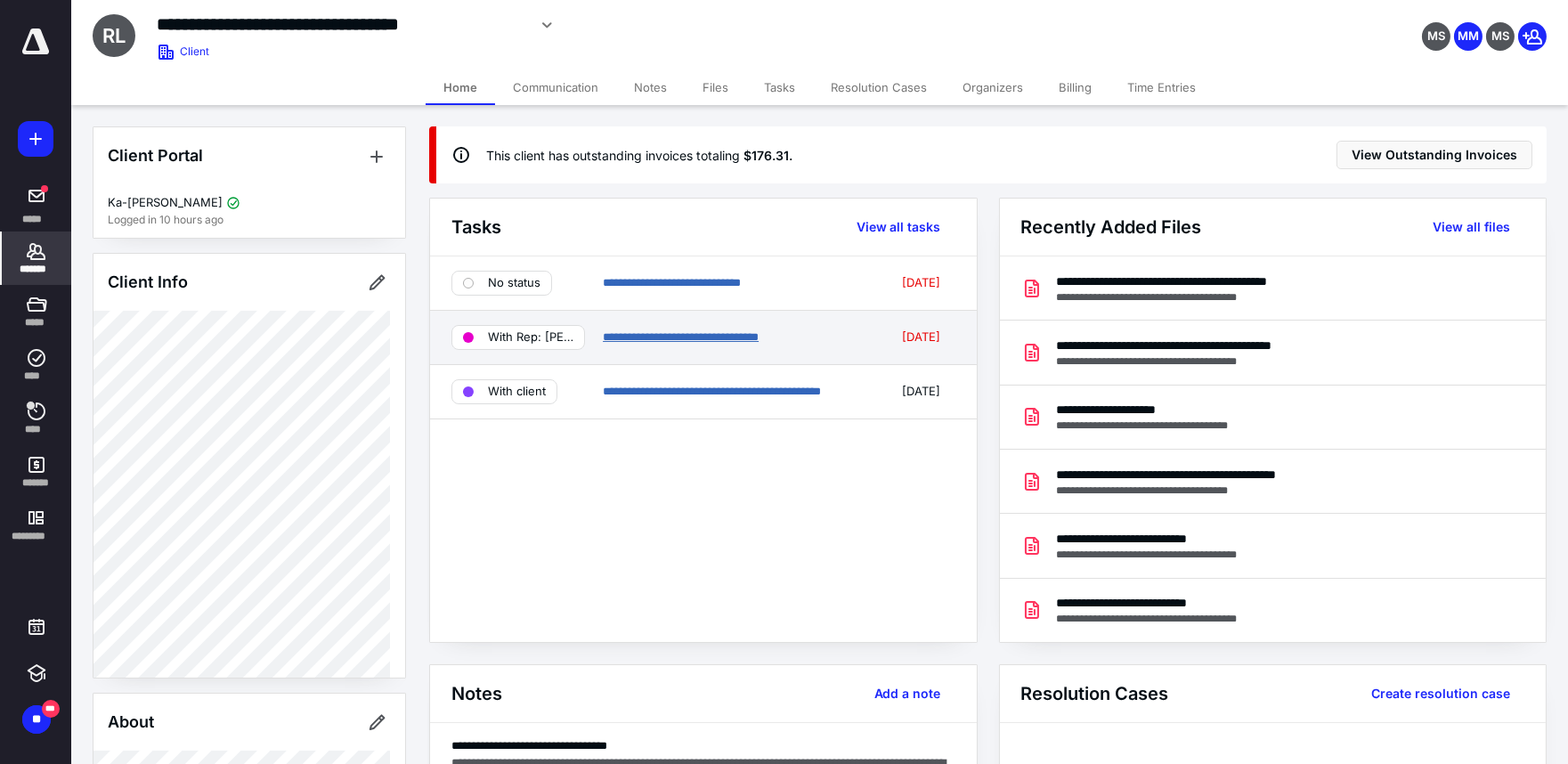 click on "**********" at bounding box center [680, 337] 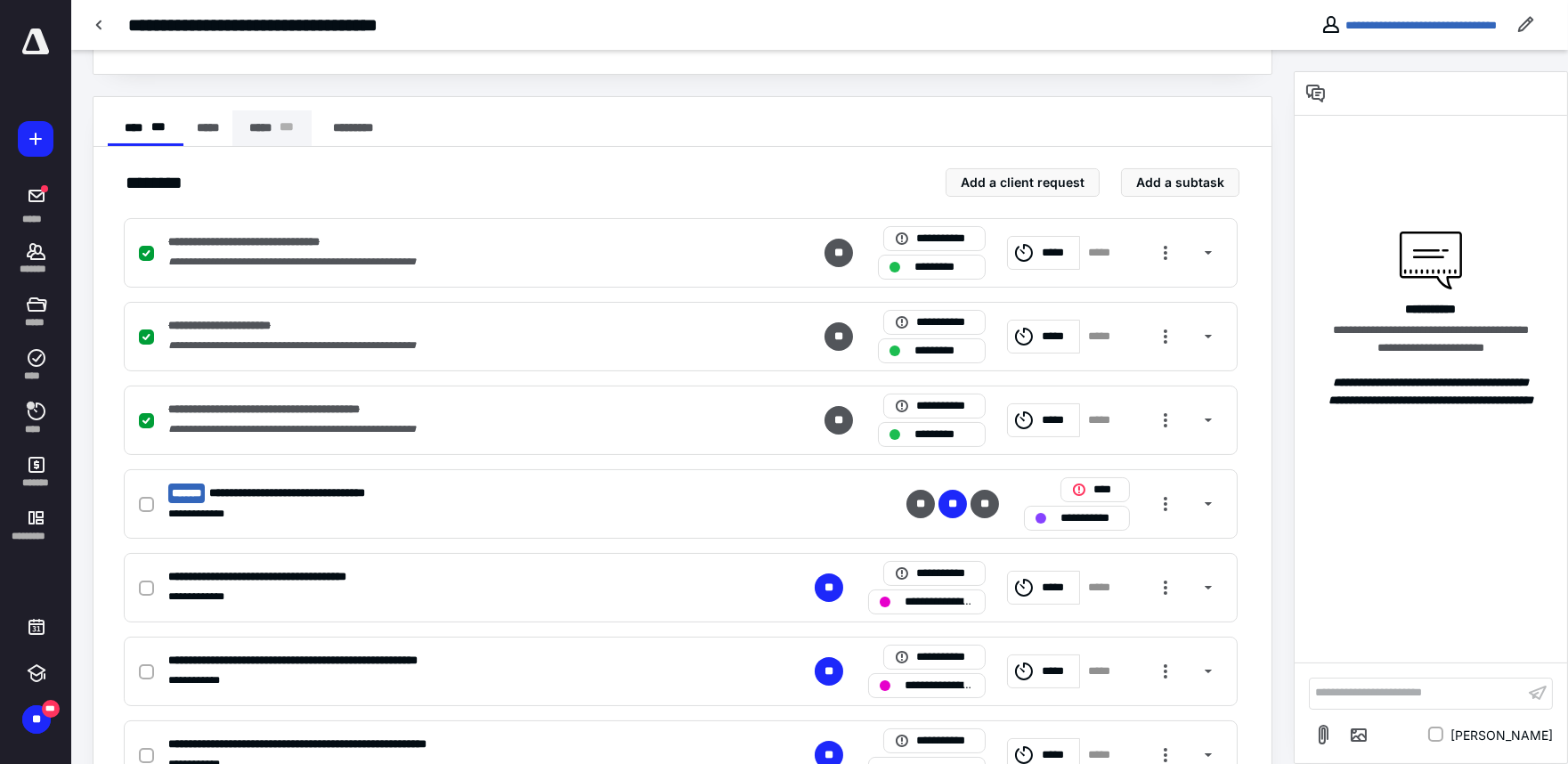click on "***** * * *" at bounding box center [272, 128] 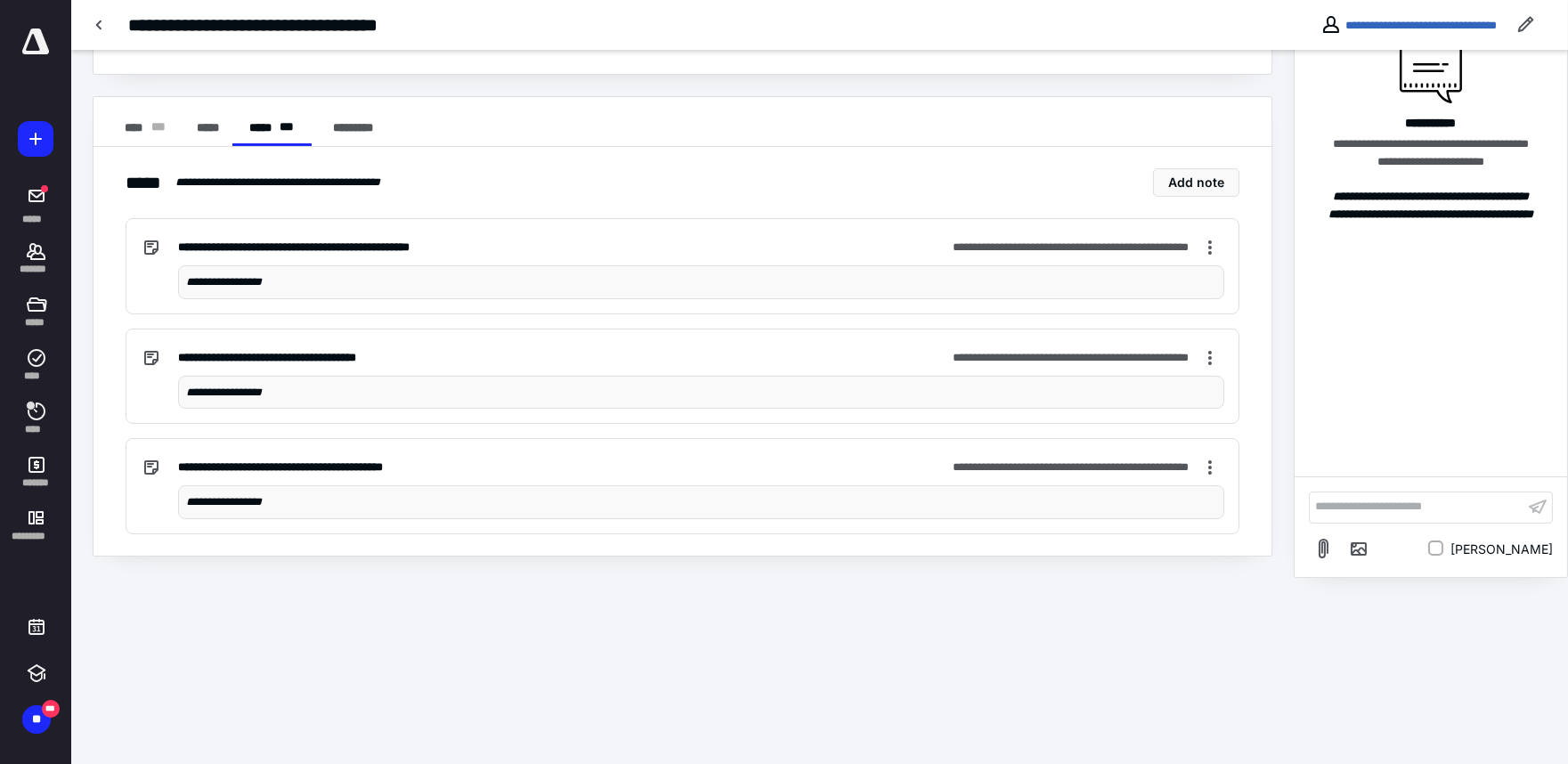 scroll, scrollTop: 110, scrollLeft: 0, axis: vertical 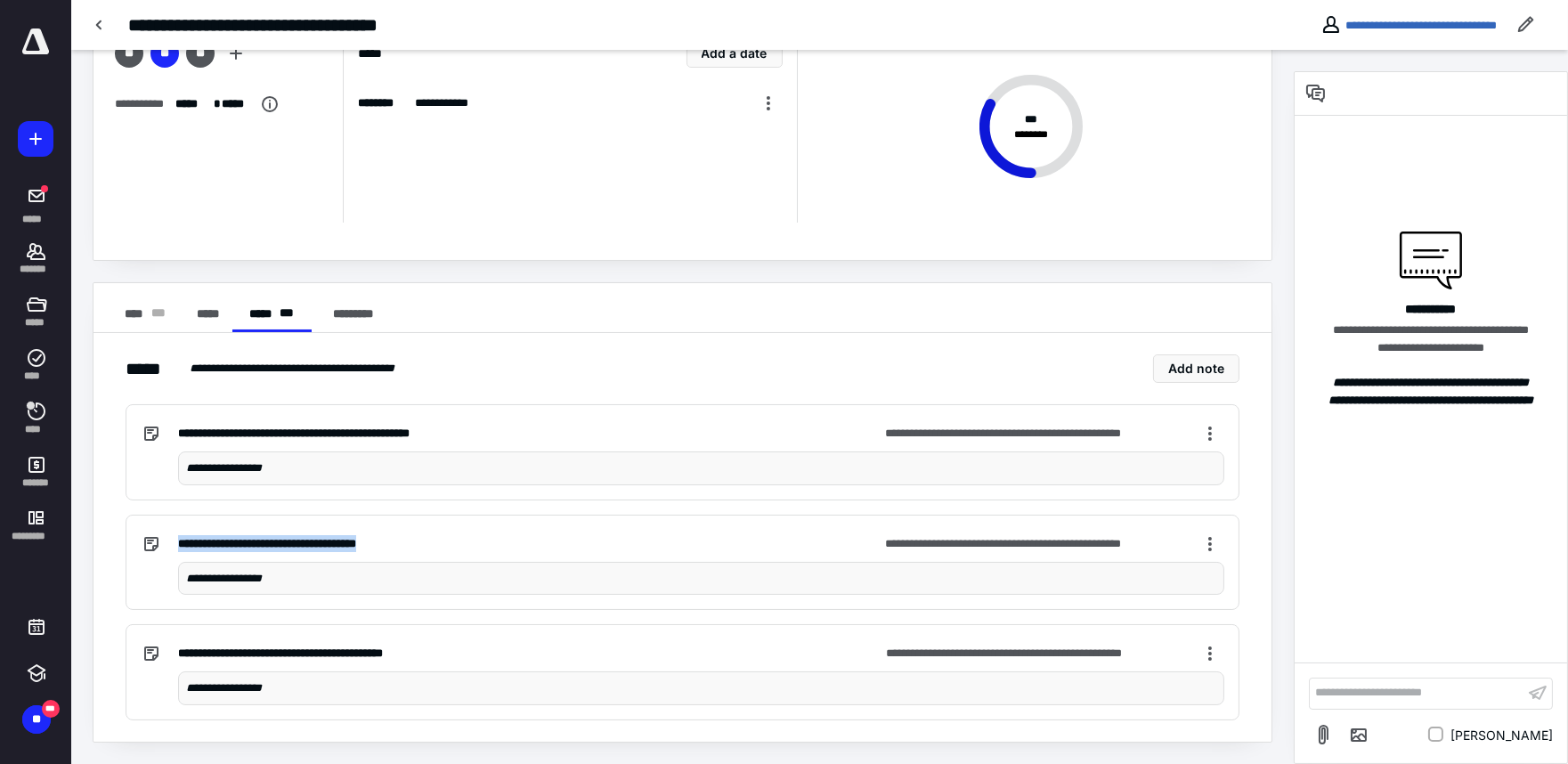 drag, startPoint x: 448, startPoint y: 549, endPoint x: 180, endPoint y: 548, distance: 268.00187 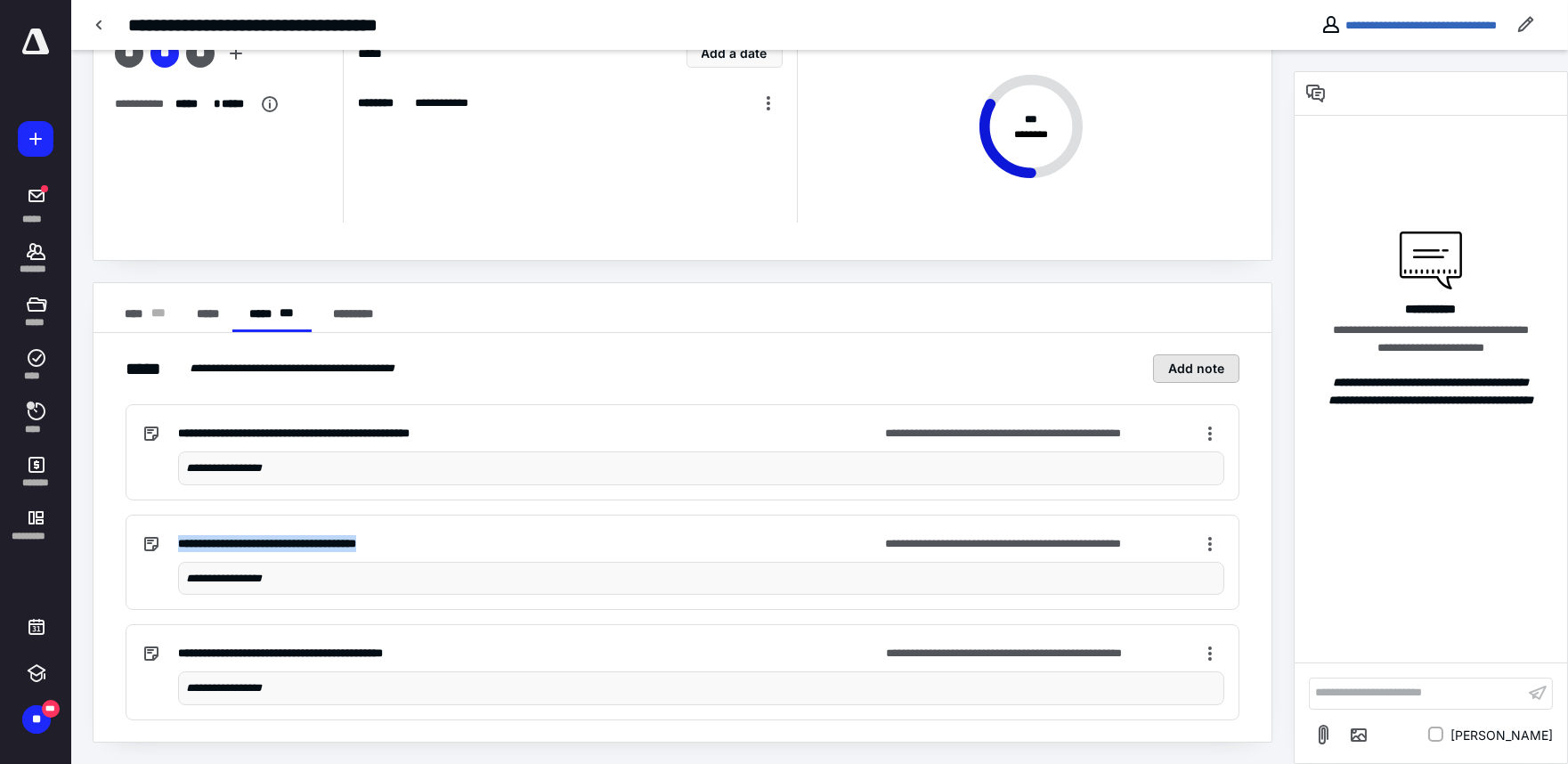 click on "Add note" at bounding box center (1196, 369) 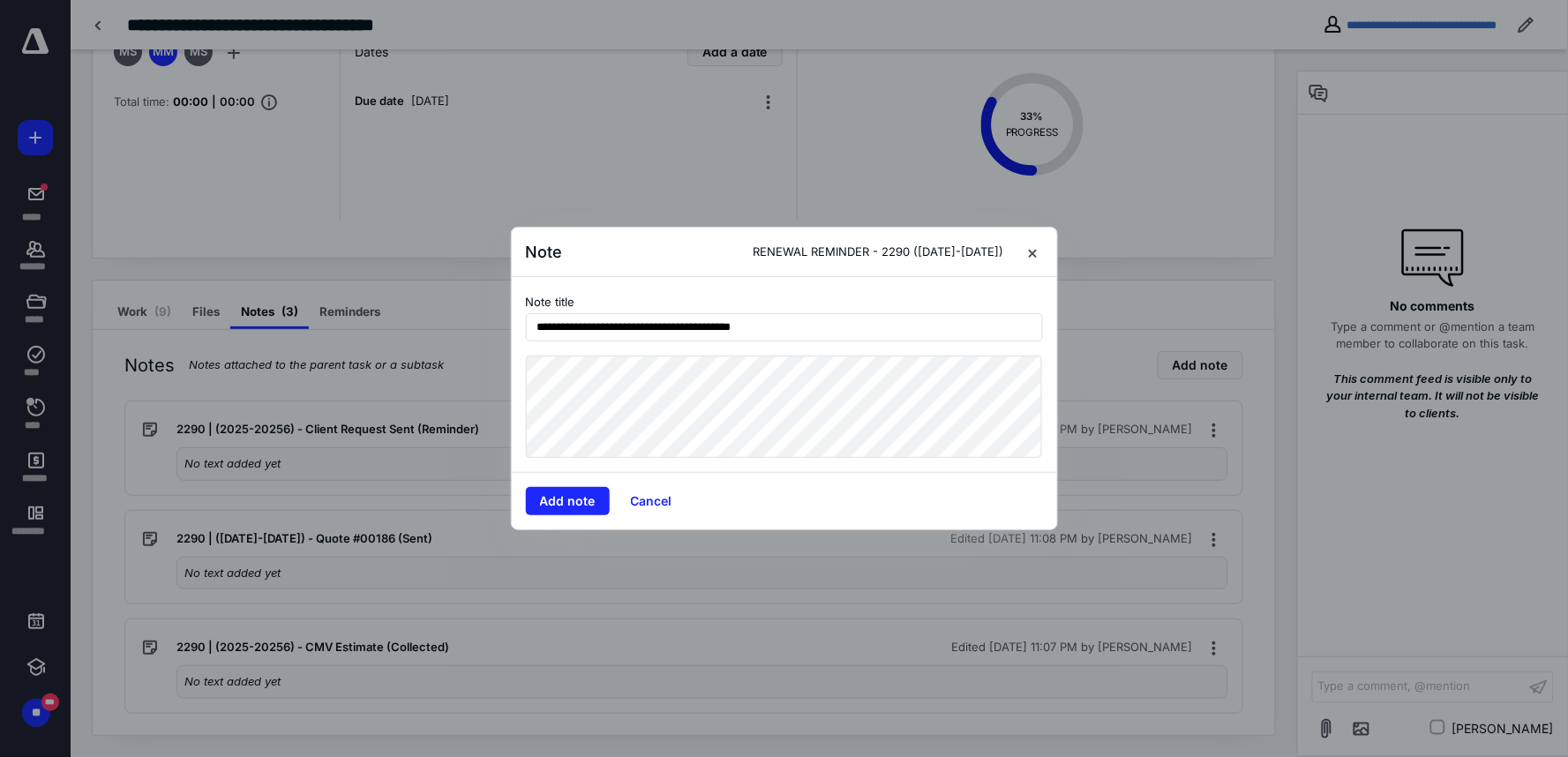 type on "**********" 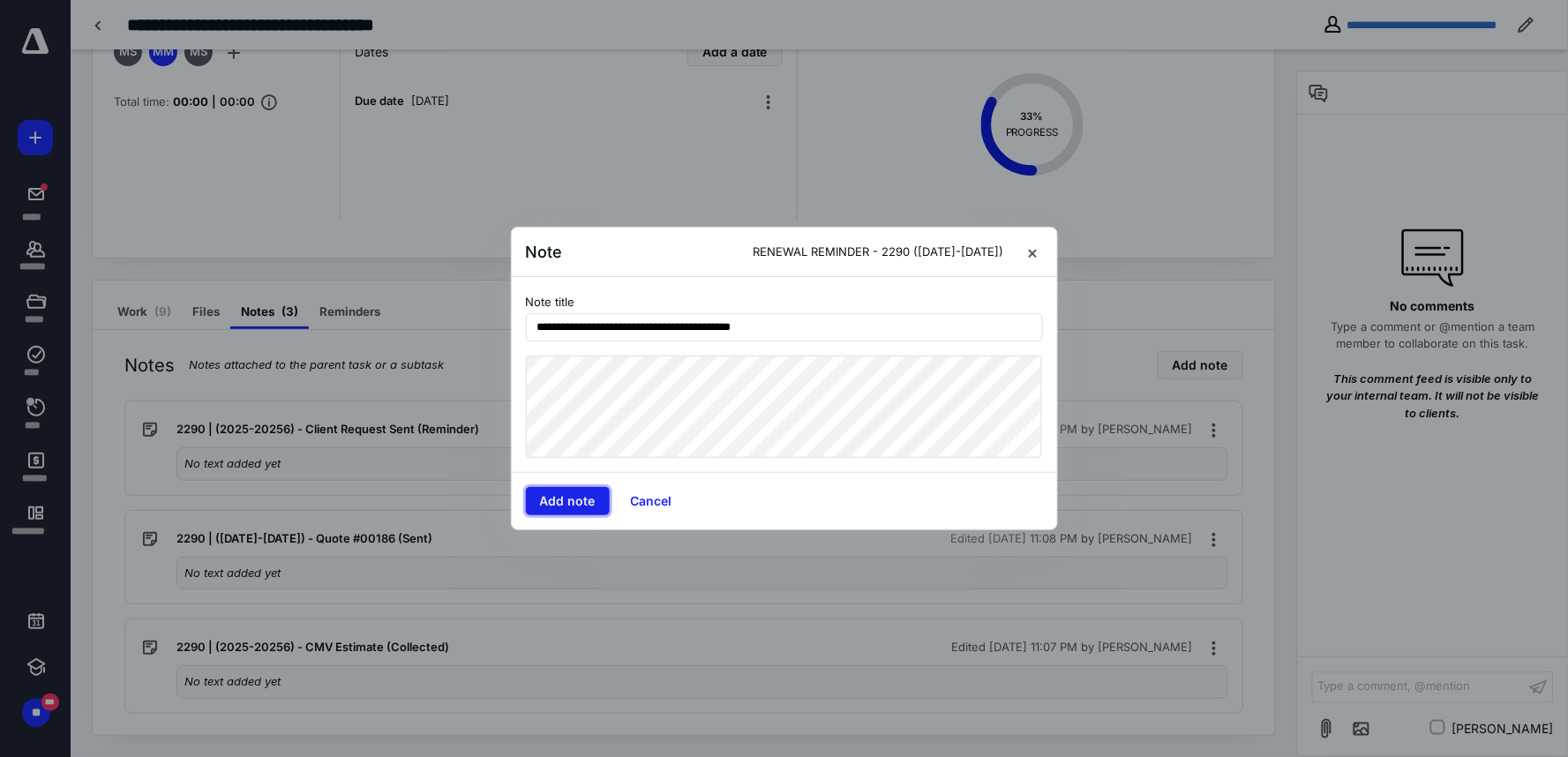 click on "Add note" at bounding box center (567, 501) 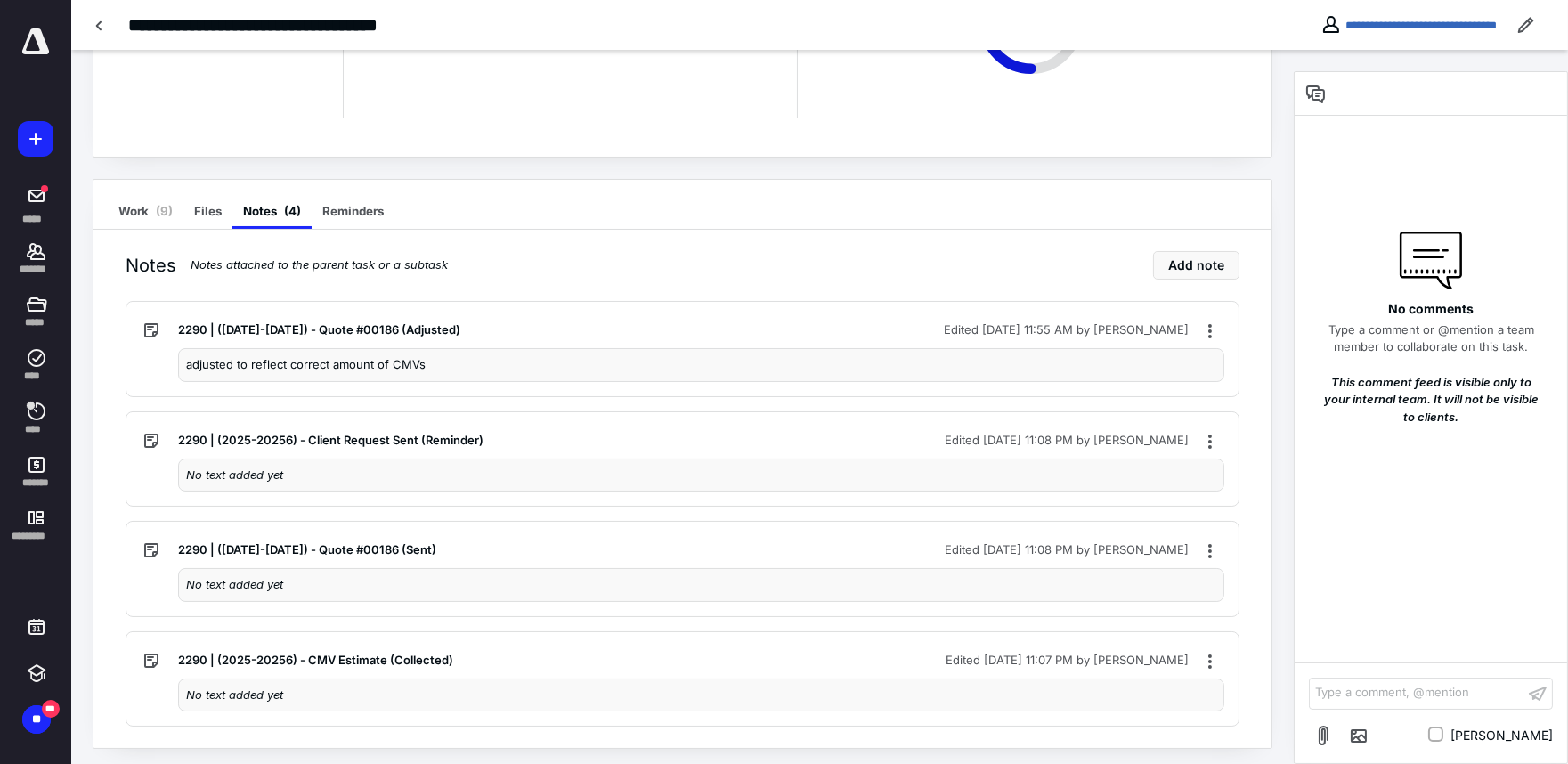 scroll, scrollTop: 220, scrollLeft: 0, axis: vertical 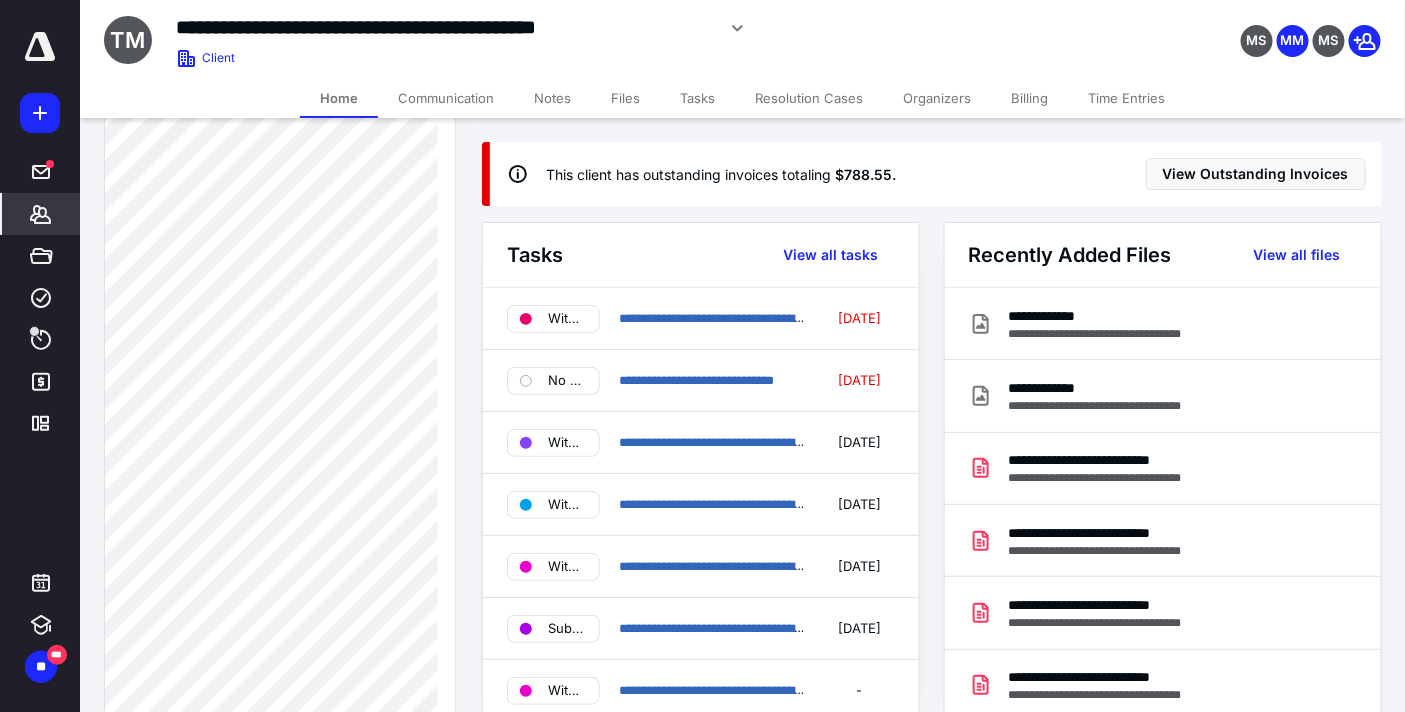 click on "Tasks" at bounding box center [697, 98] 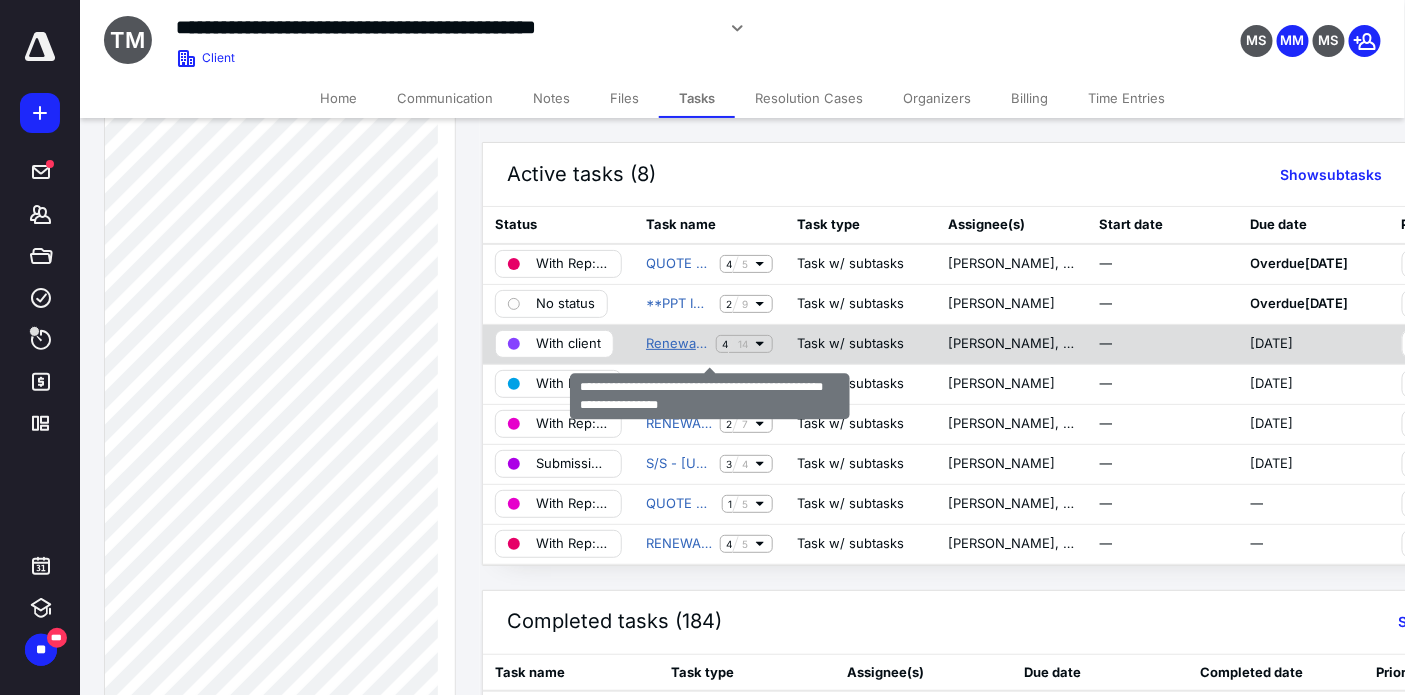 click on "Renewal Reminder: IFTA Quarterly Report (2025 Q2) ([US_STATE])" at bounding box center (677, 344) 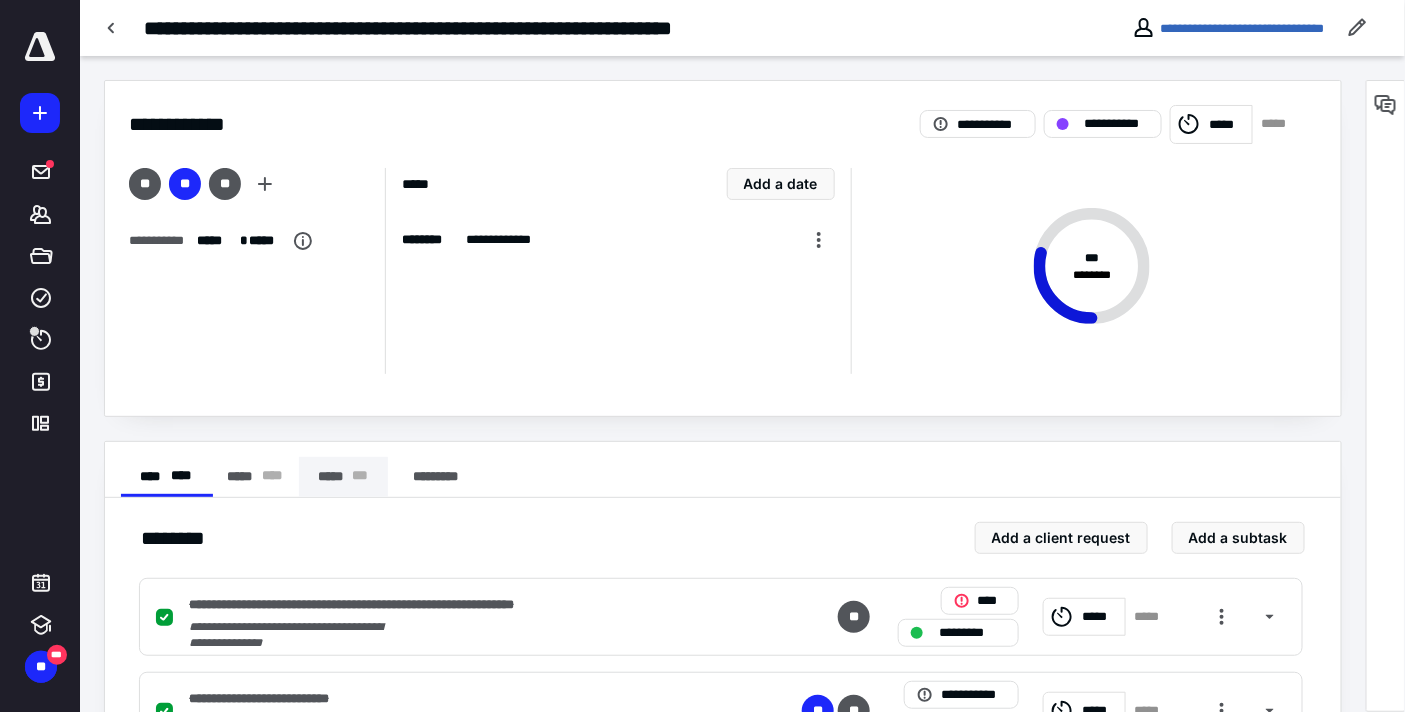 click on "***** * * *" at bounding box center [343, 477] 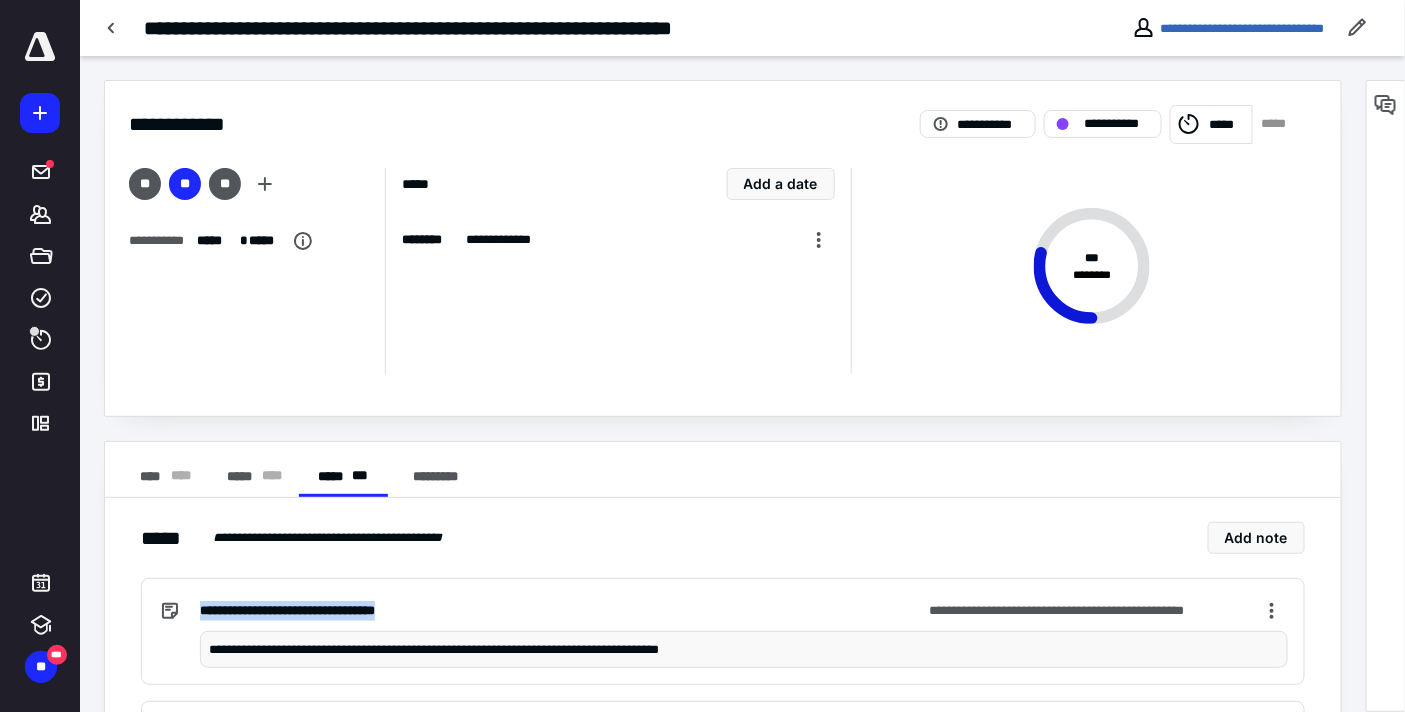 drag, startPoint x: 446, startPoint y: 613, endPoint x: 200, endPoint y: 612, distance: 246.00203 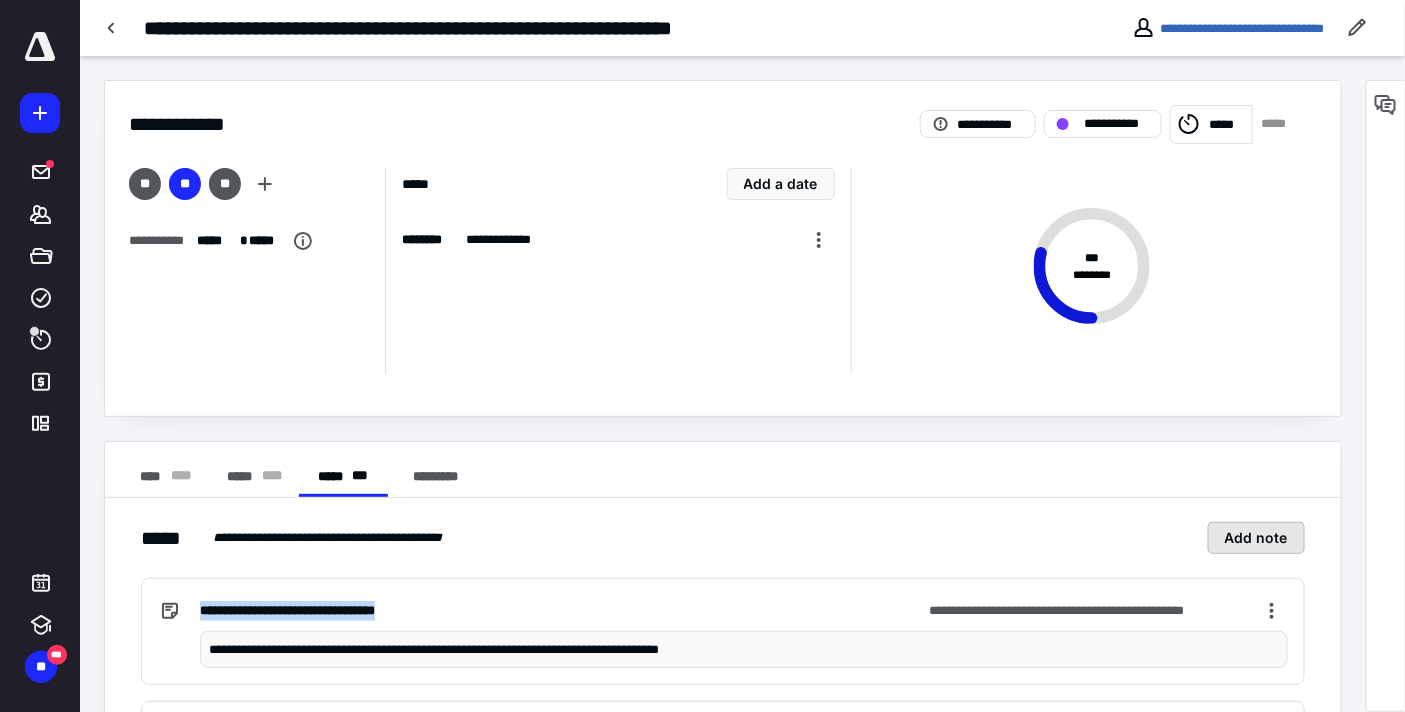 click on "Add note" at bounding box center [1256, 538] 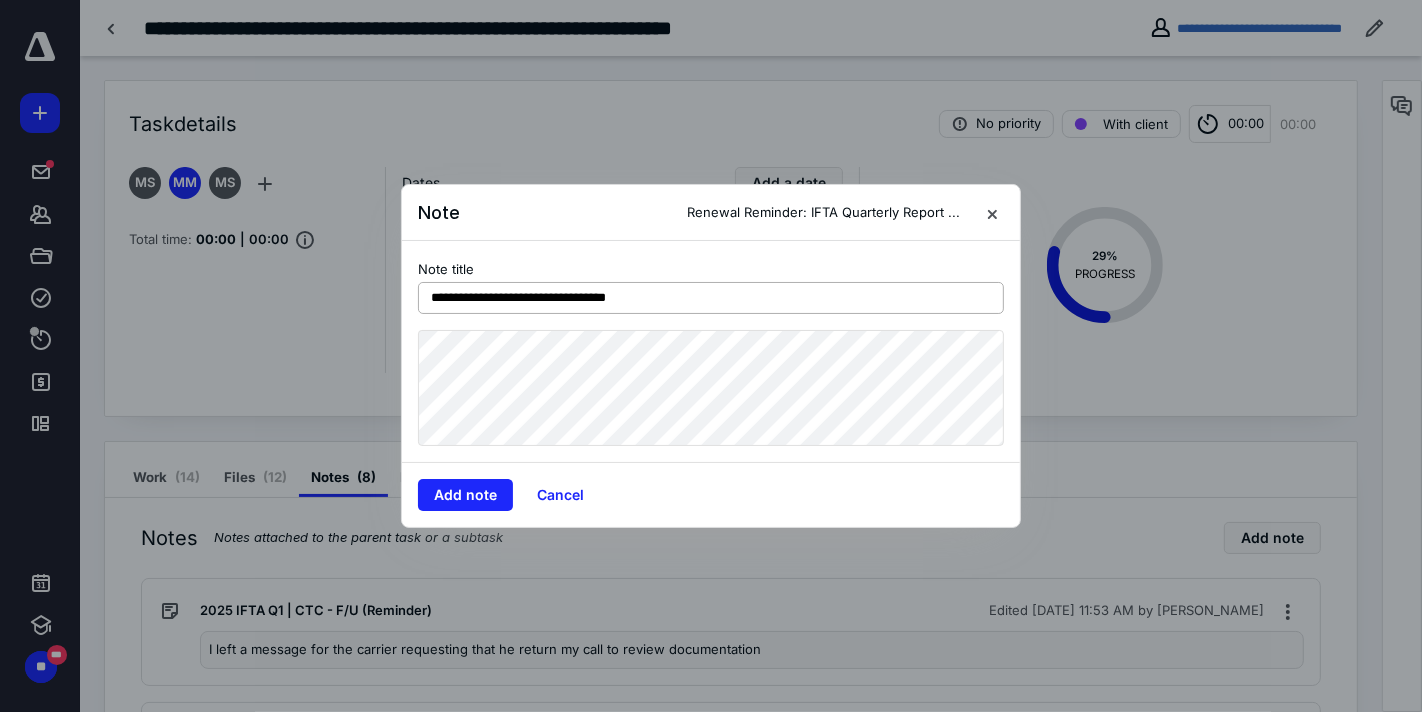 drag, startPoint x: 677, startPoint y: 302, endPoint x: 566, endPoint y: 298, distance: 111.07205 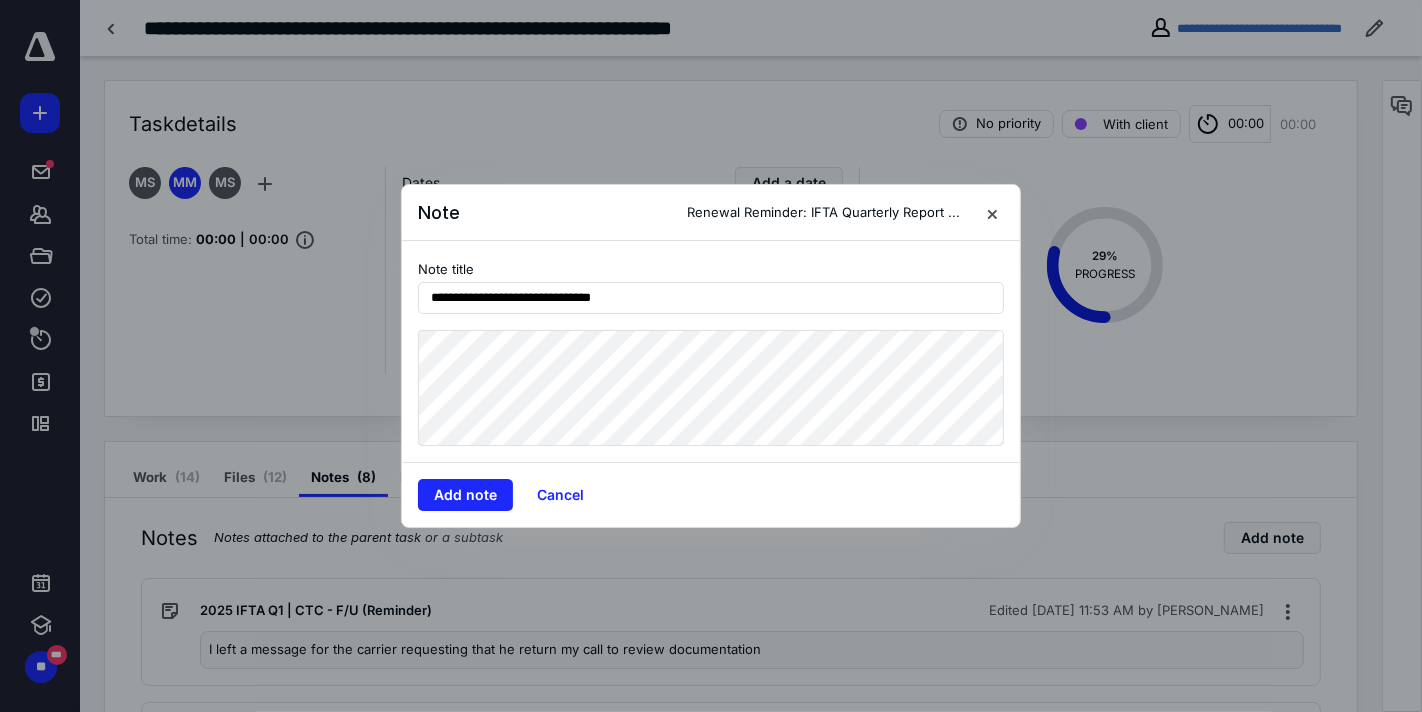 type on "**********" 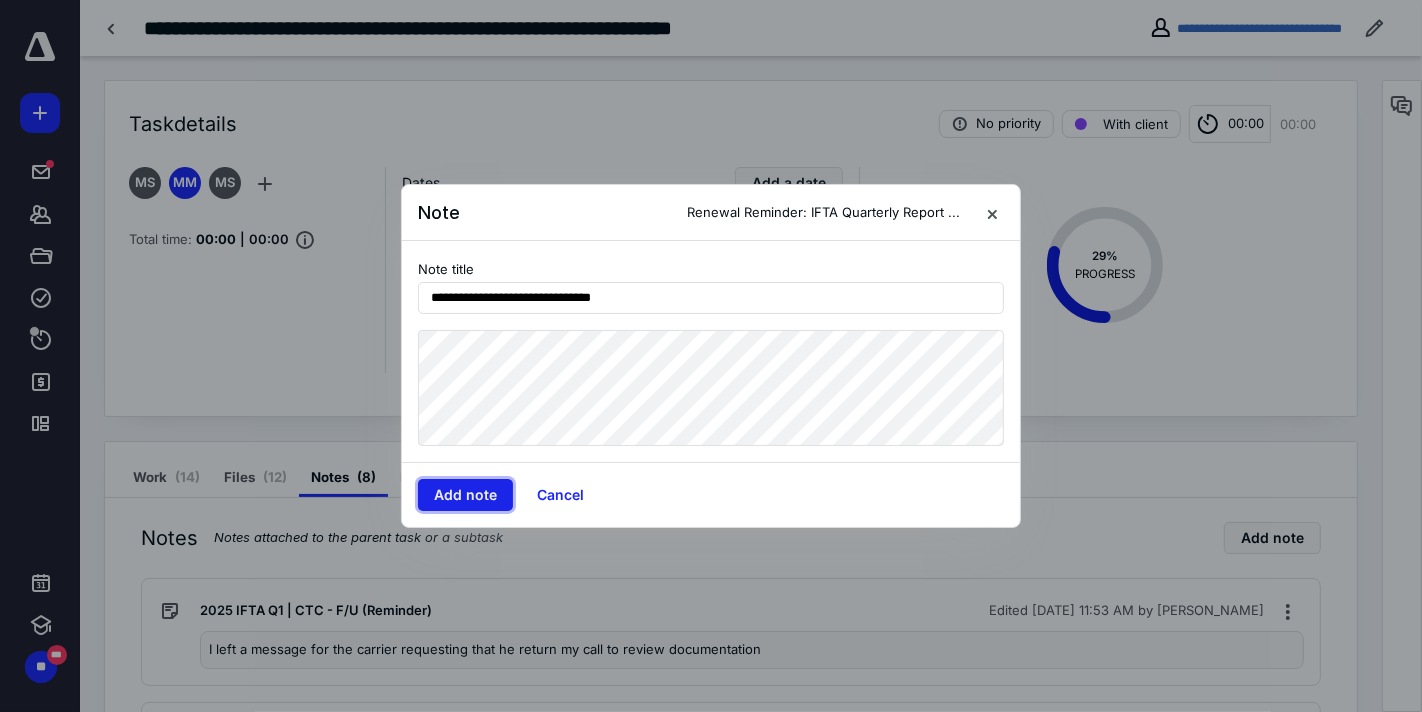 click on "Add note" at bounding box center [465, 495] 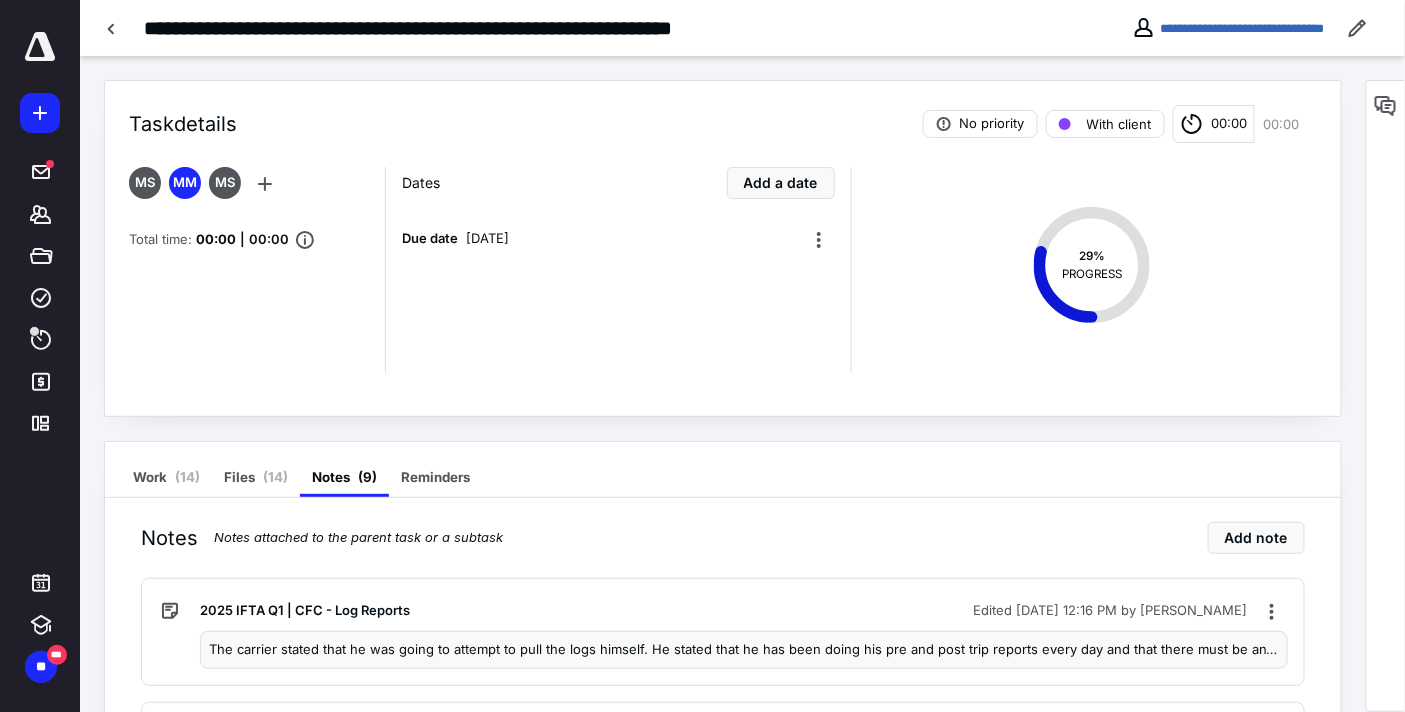 click on "The carrier stated that he was going to attempt to pull the logs himself. He stated that he has been doing his pre and post trip reports every day and that there must be an error on behalf of Motive" at bounding box center (744, 650) 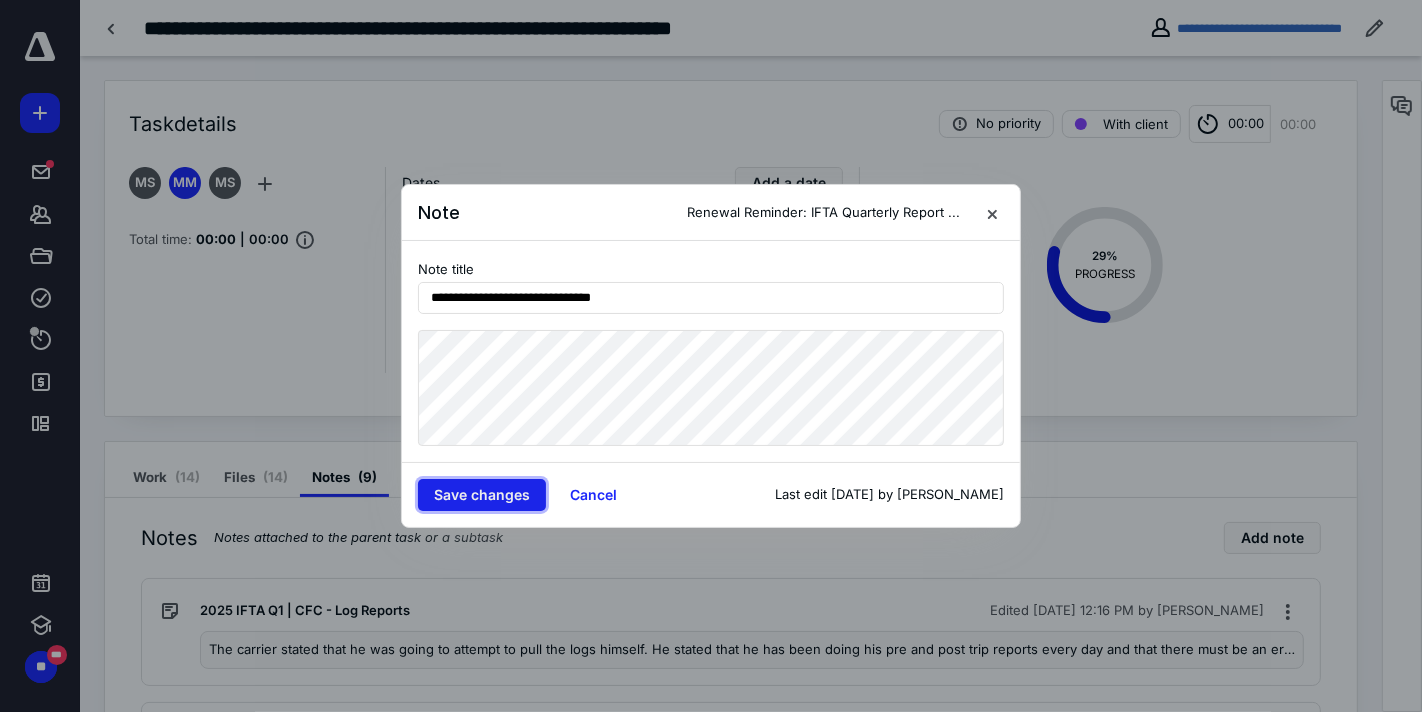 click on "Save changes" at bounding box center [482, 495] 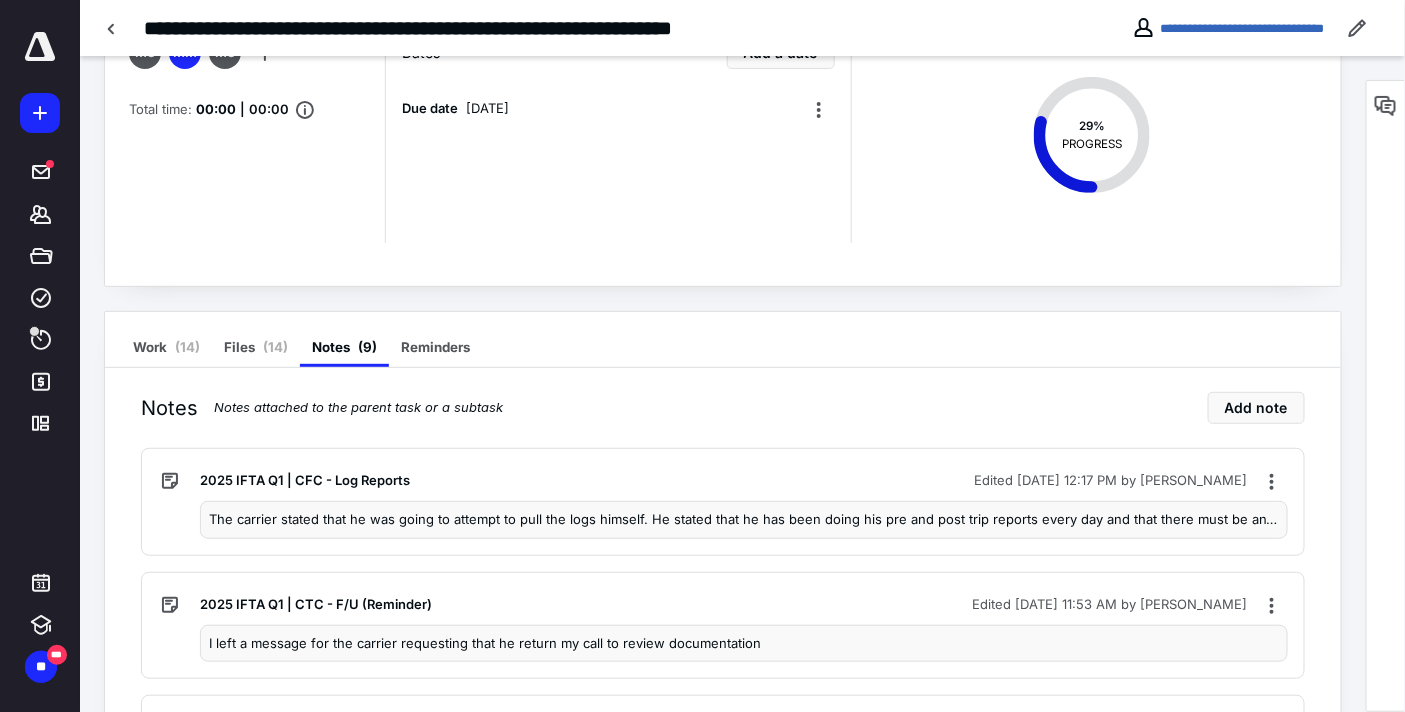 scroll, scrollTop: 0, scrollLeft: 0, axis: both 